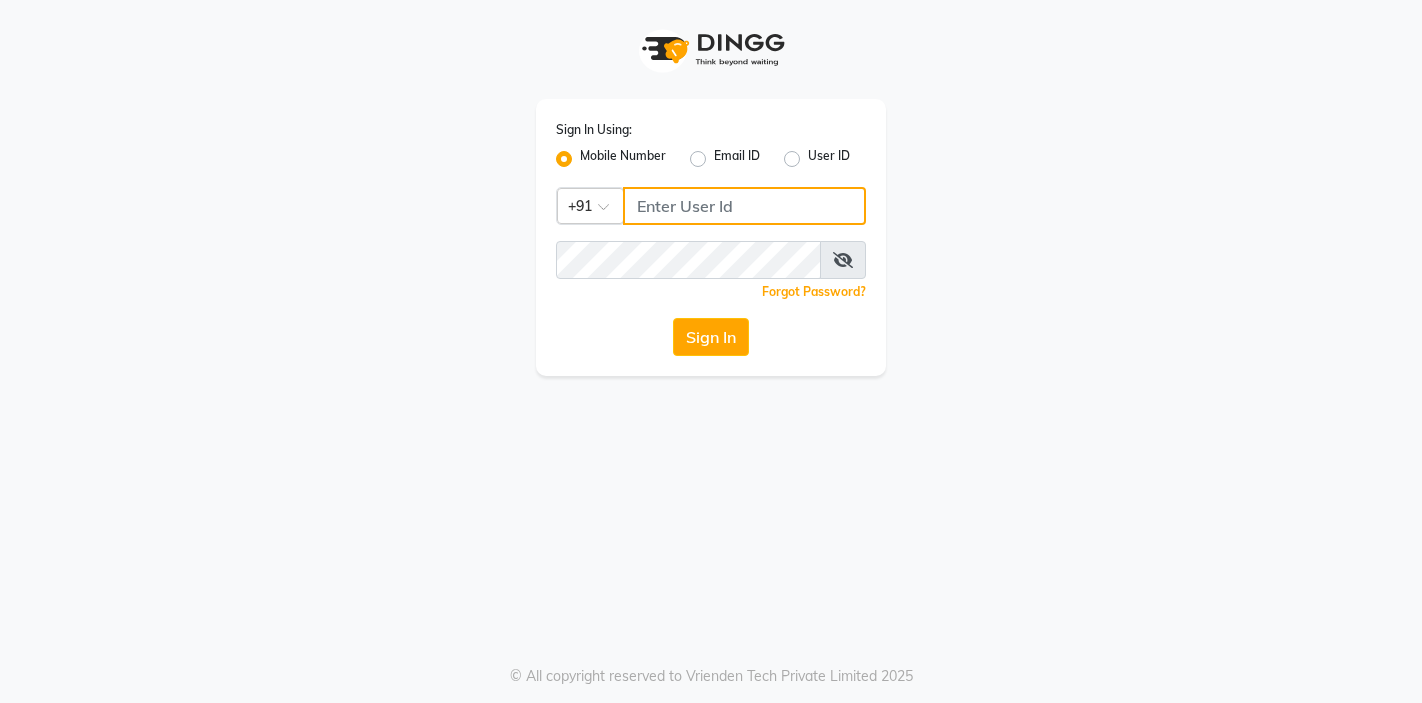 click 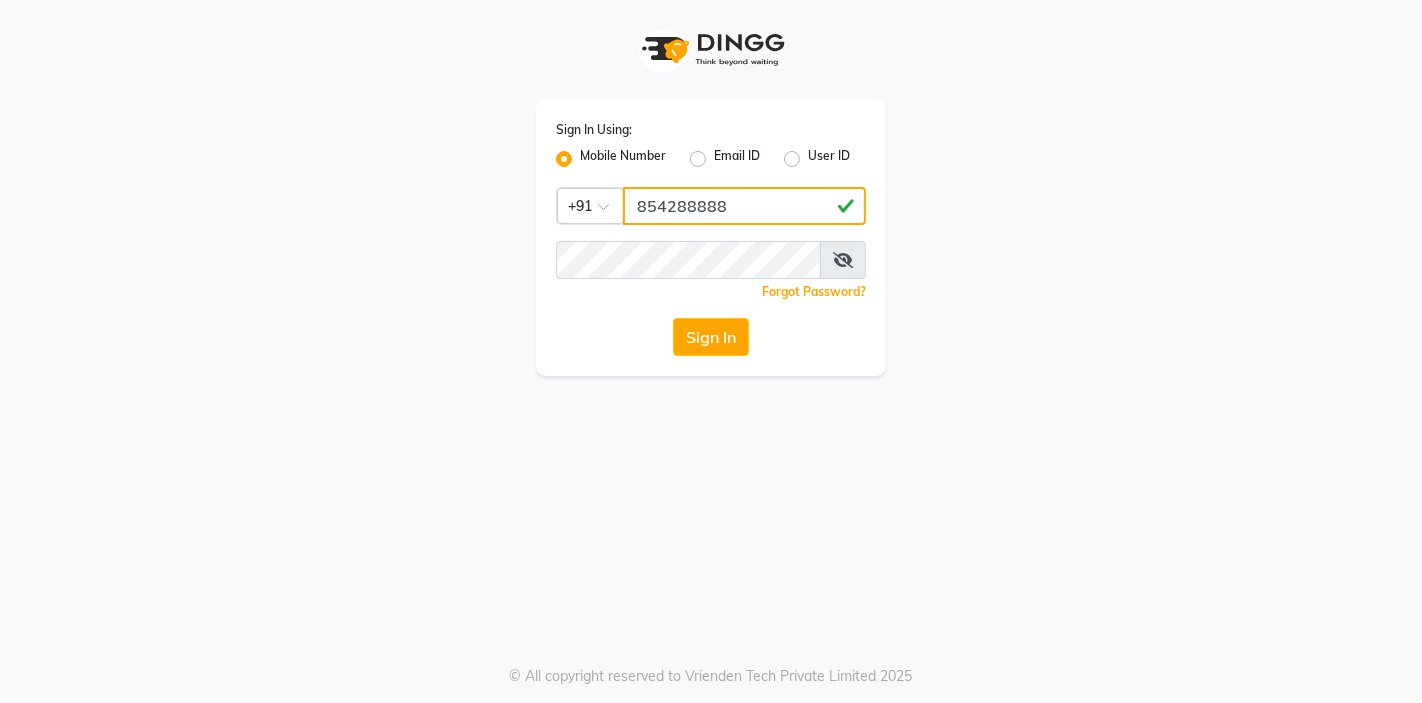 type on "854288888" 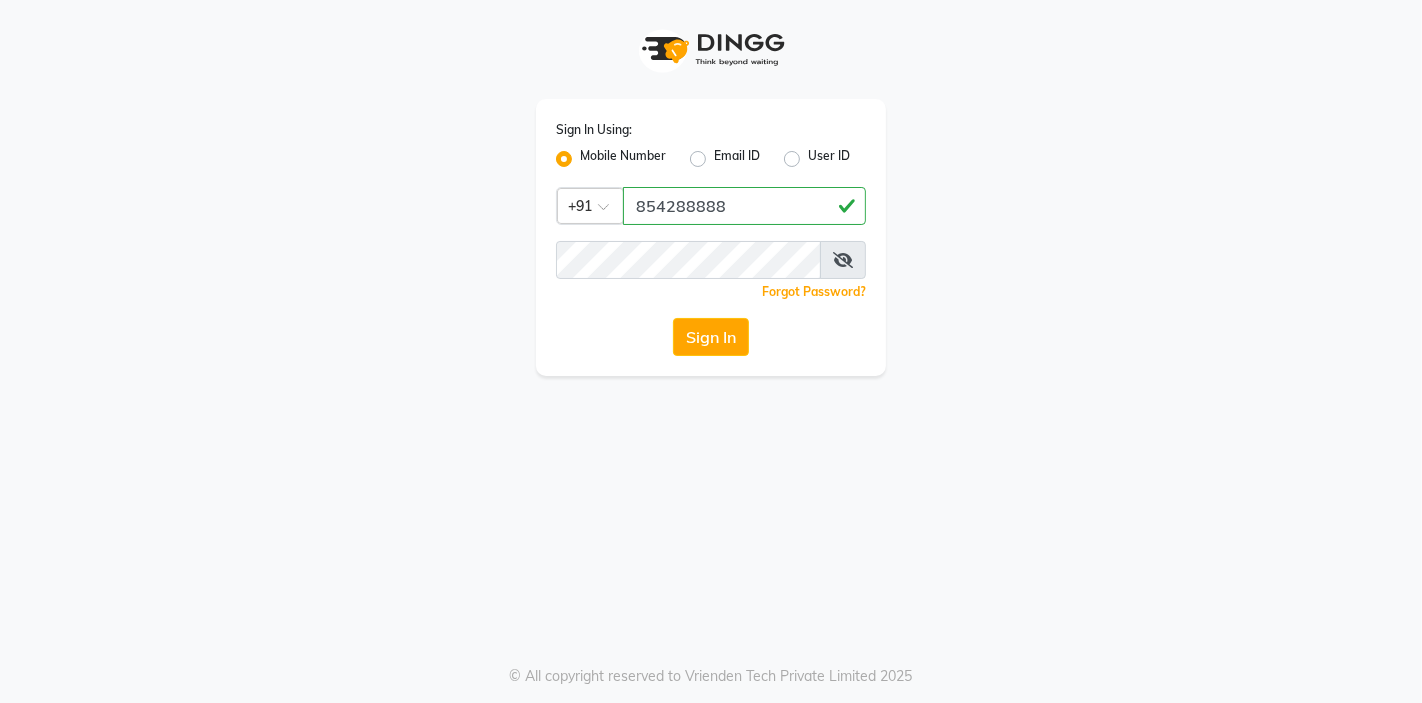 click at bounding box center [843, 260] 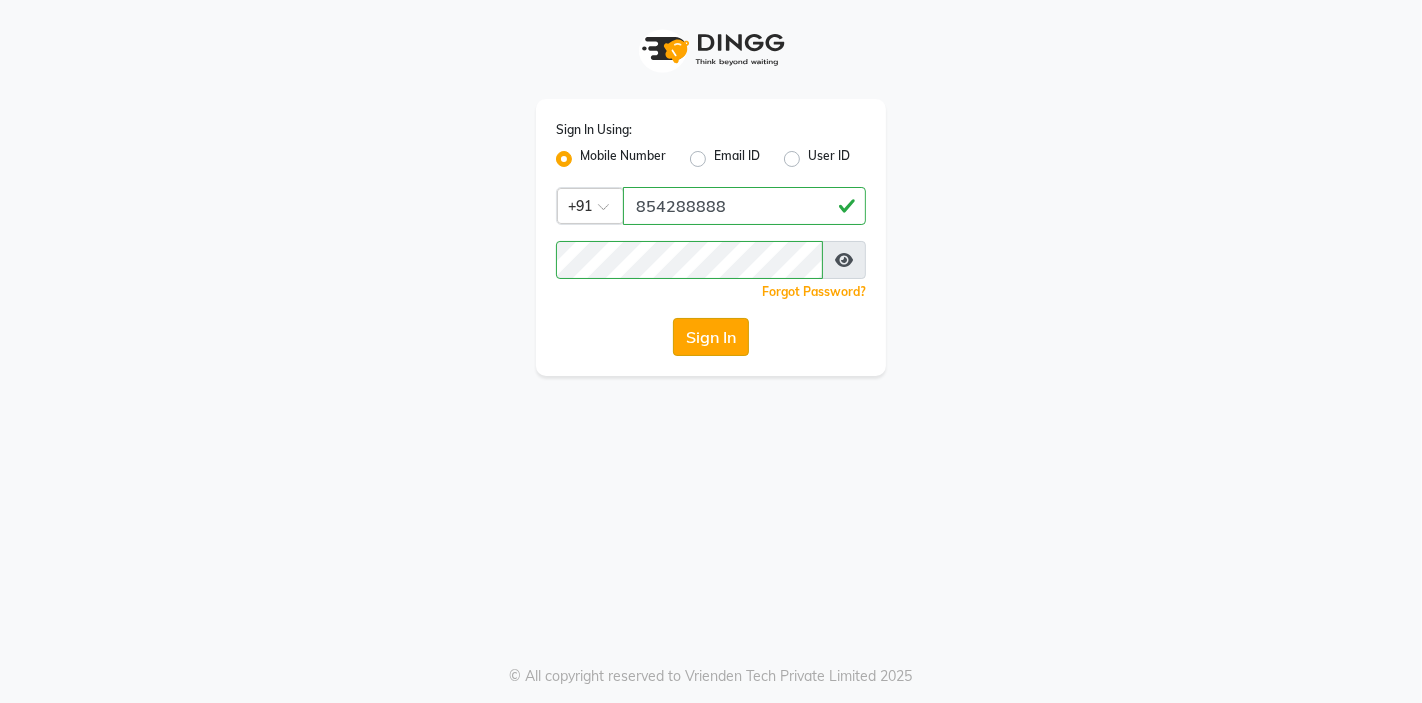 click on "Sign In" 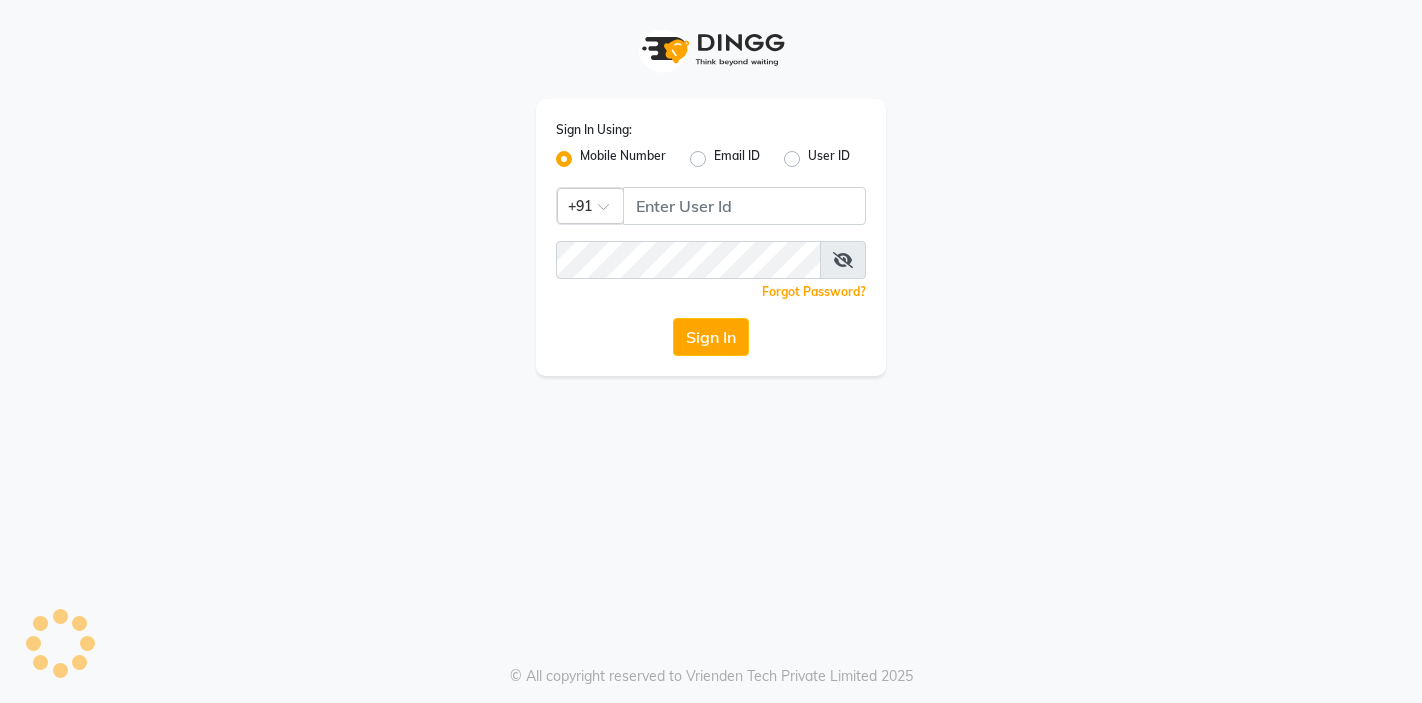 scroll, scrollTop: 0, scrollLeft: 0, axis: both 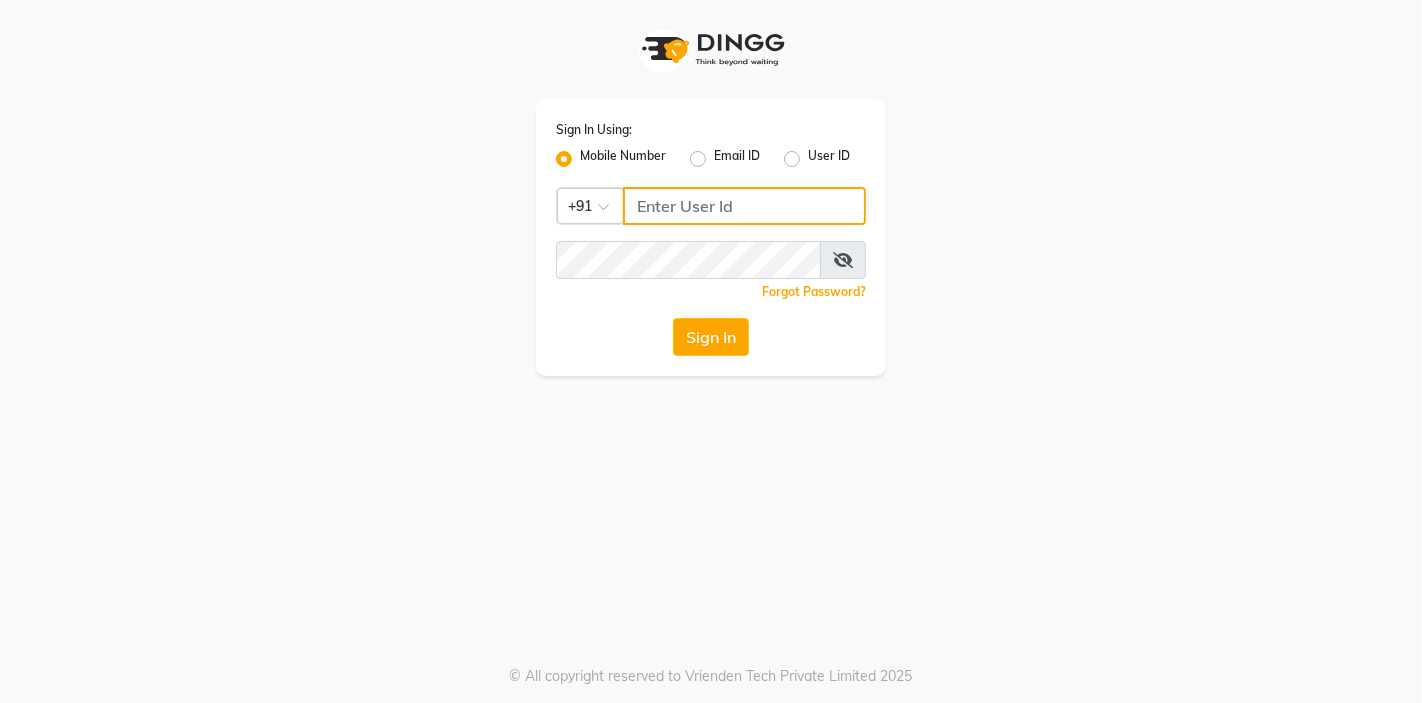click 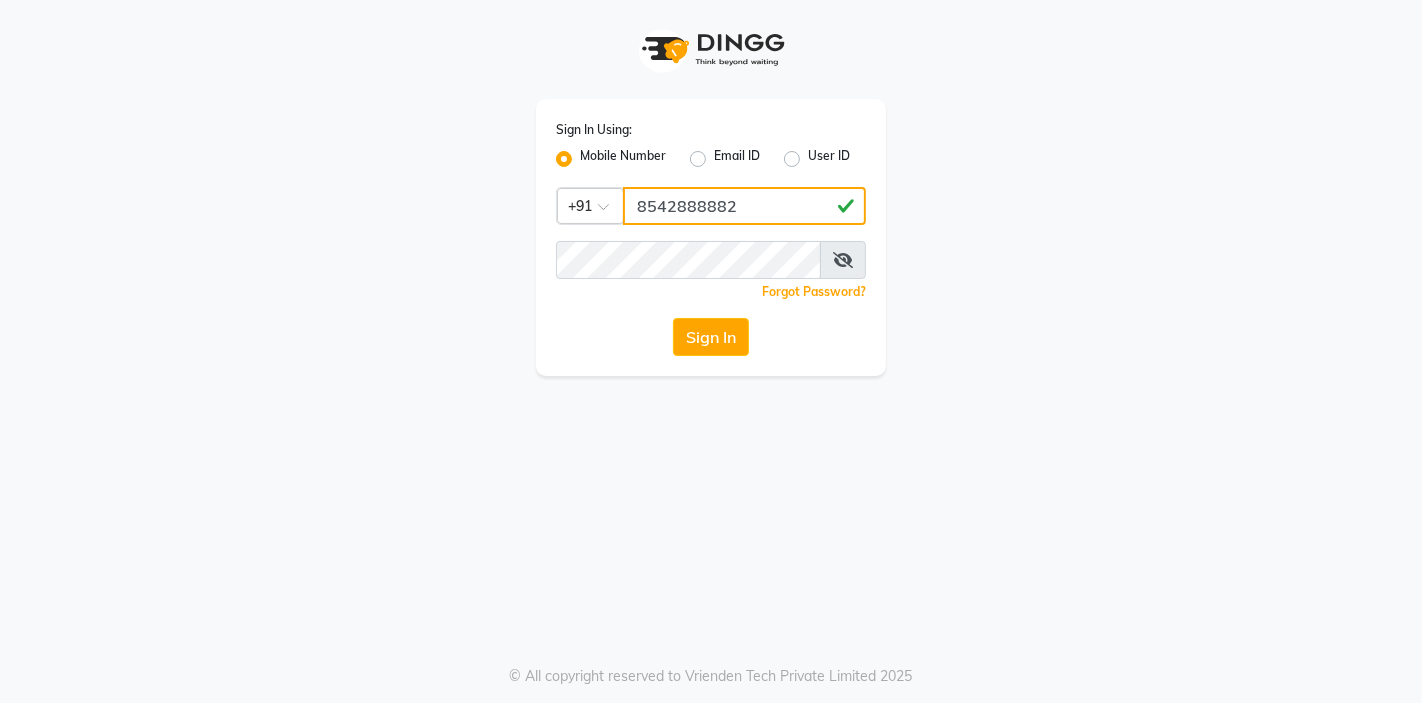 type on "8542888882" 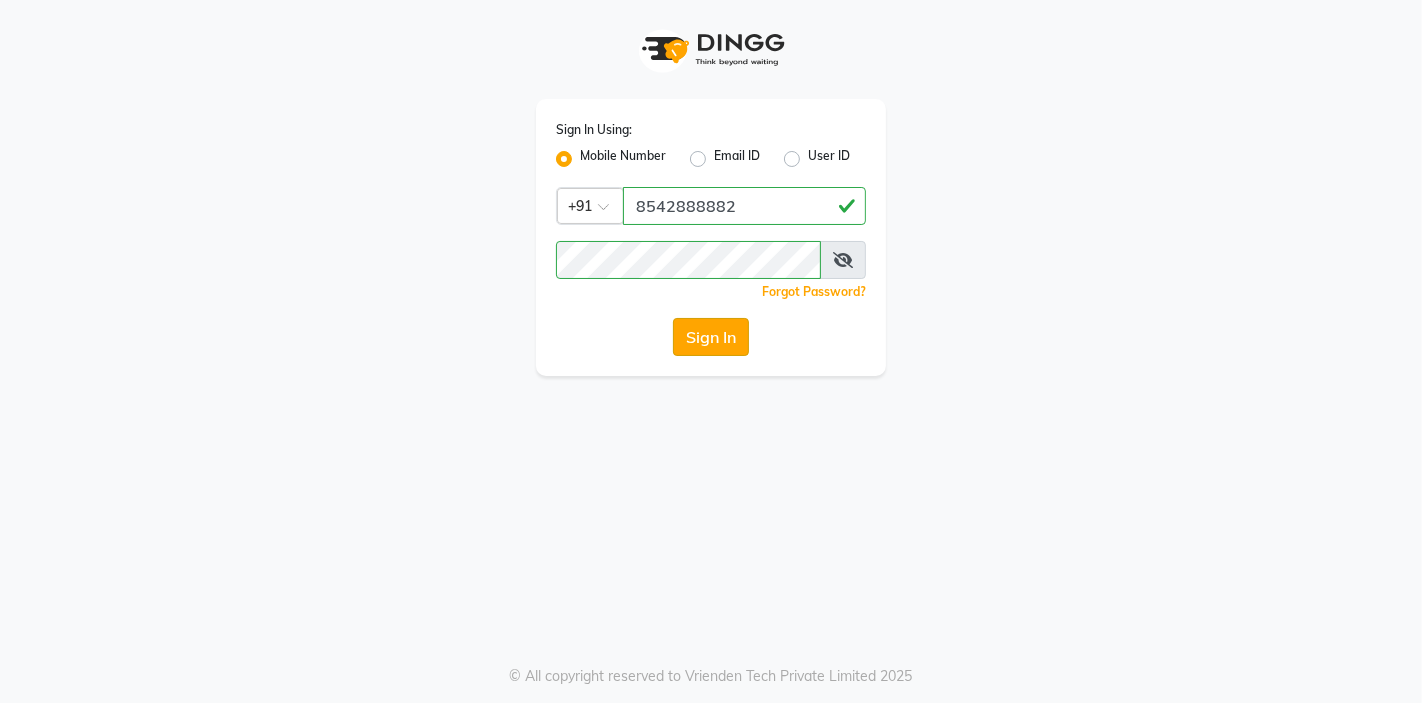 click on "Sign In" 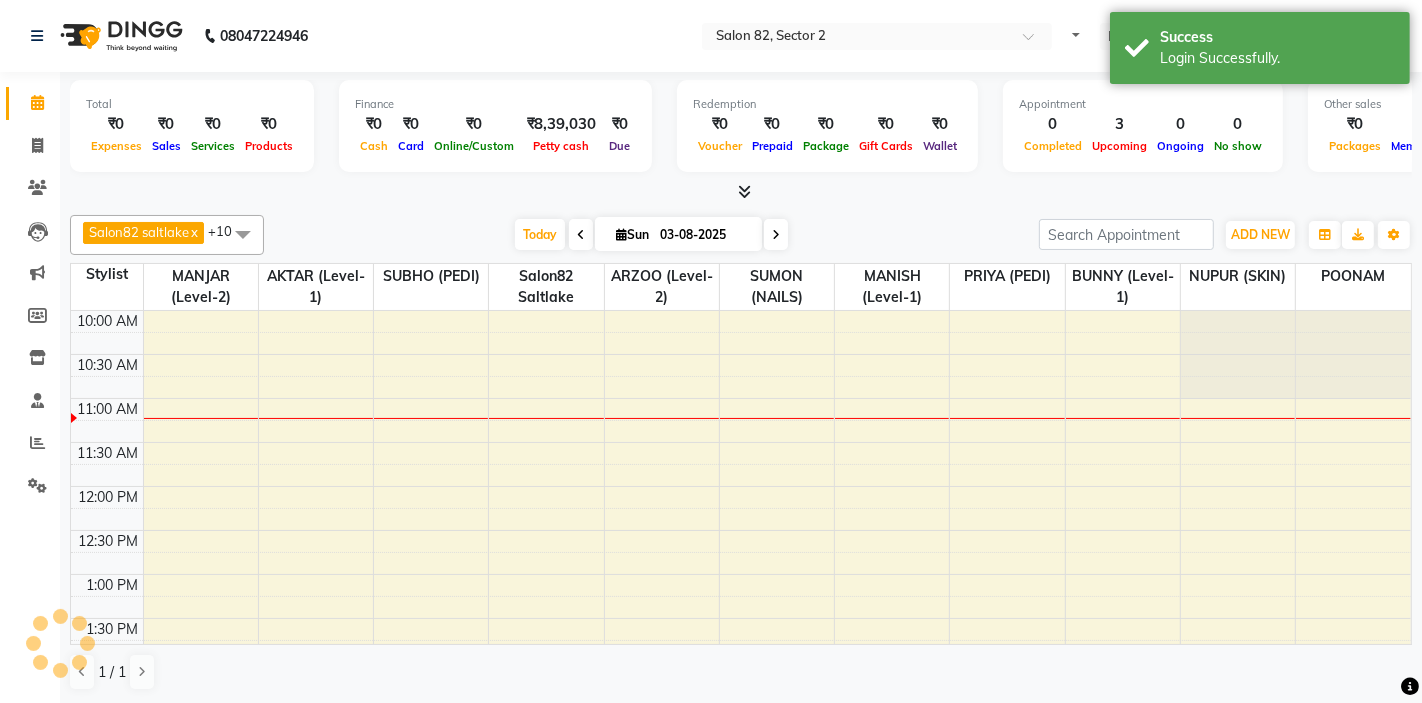select on "en" 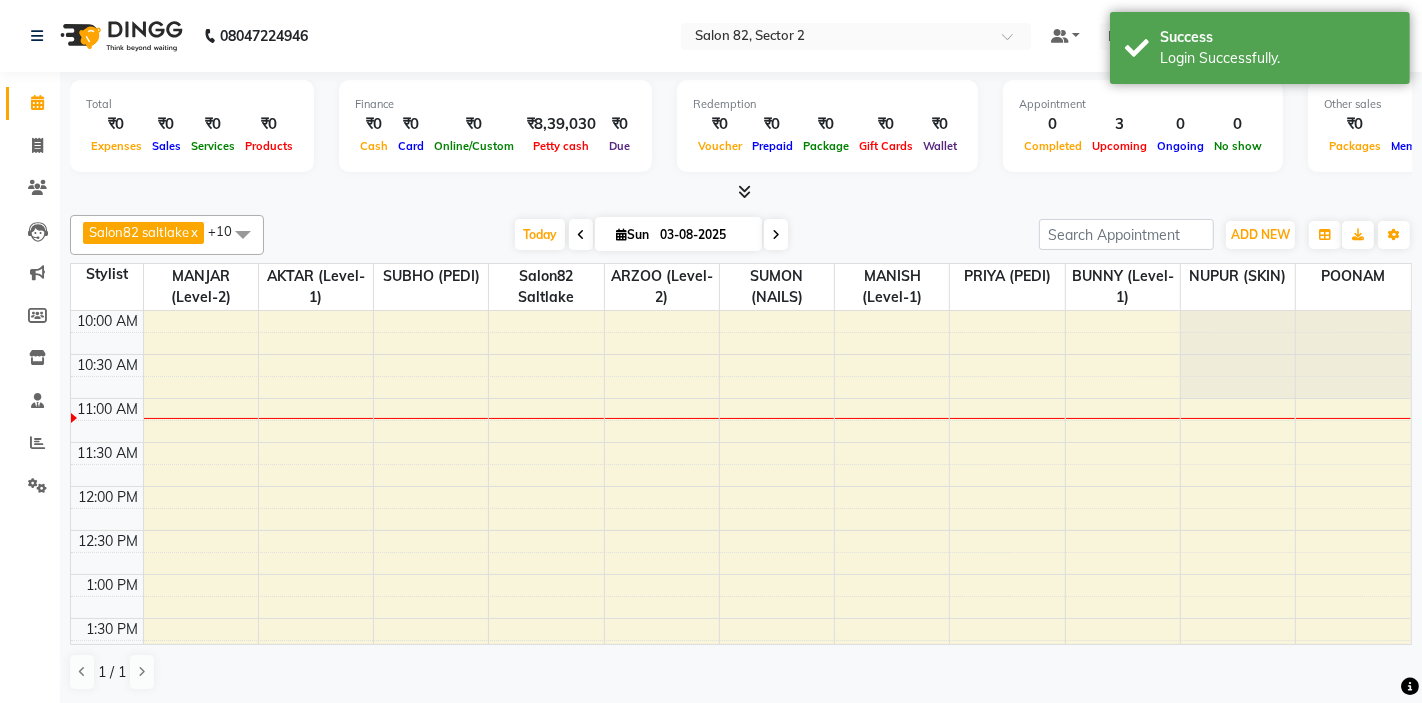 scroll, scrollTop: 0, scrollLeft: 0, axis: both 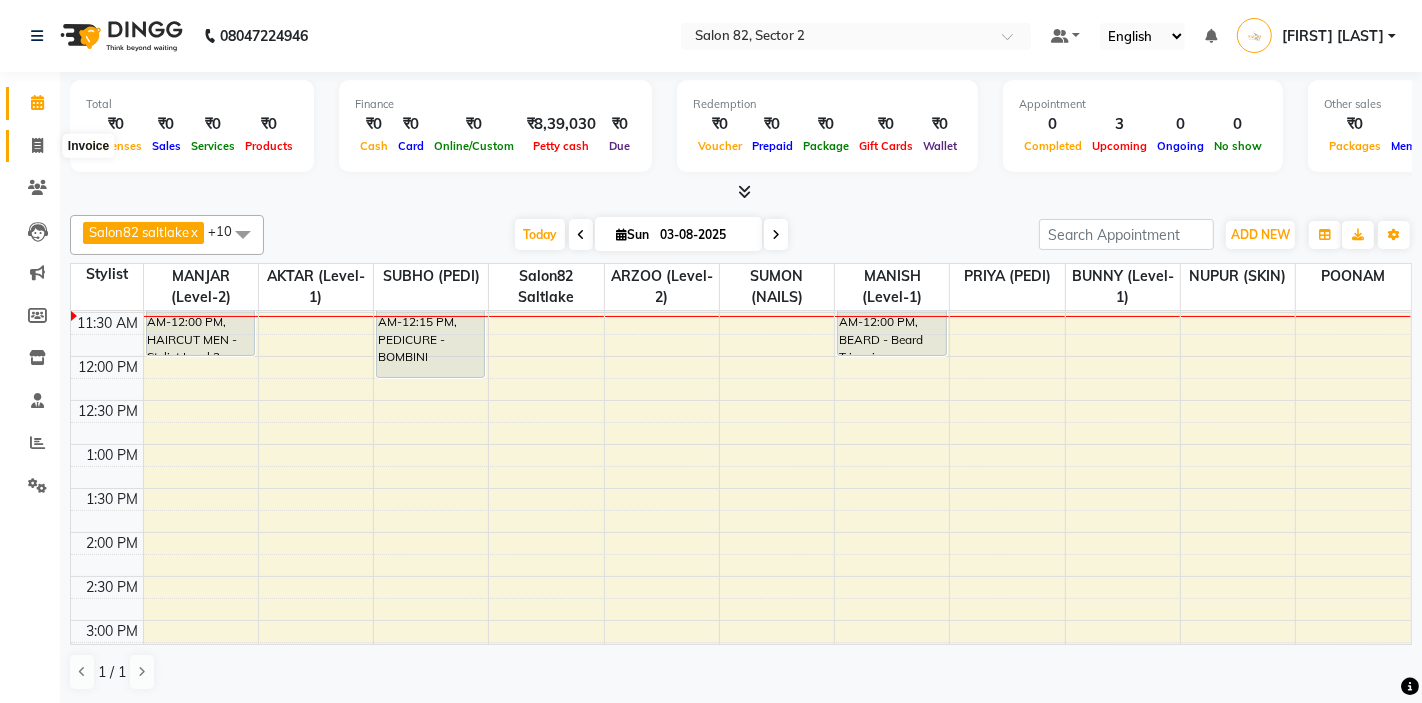 click 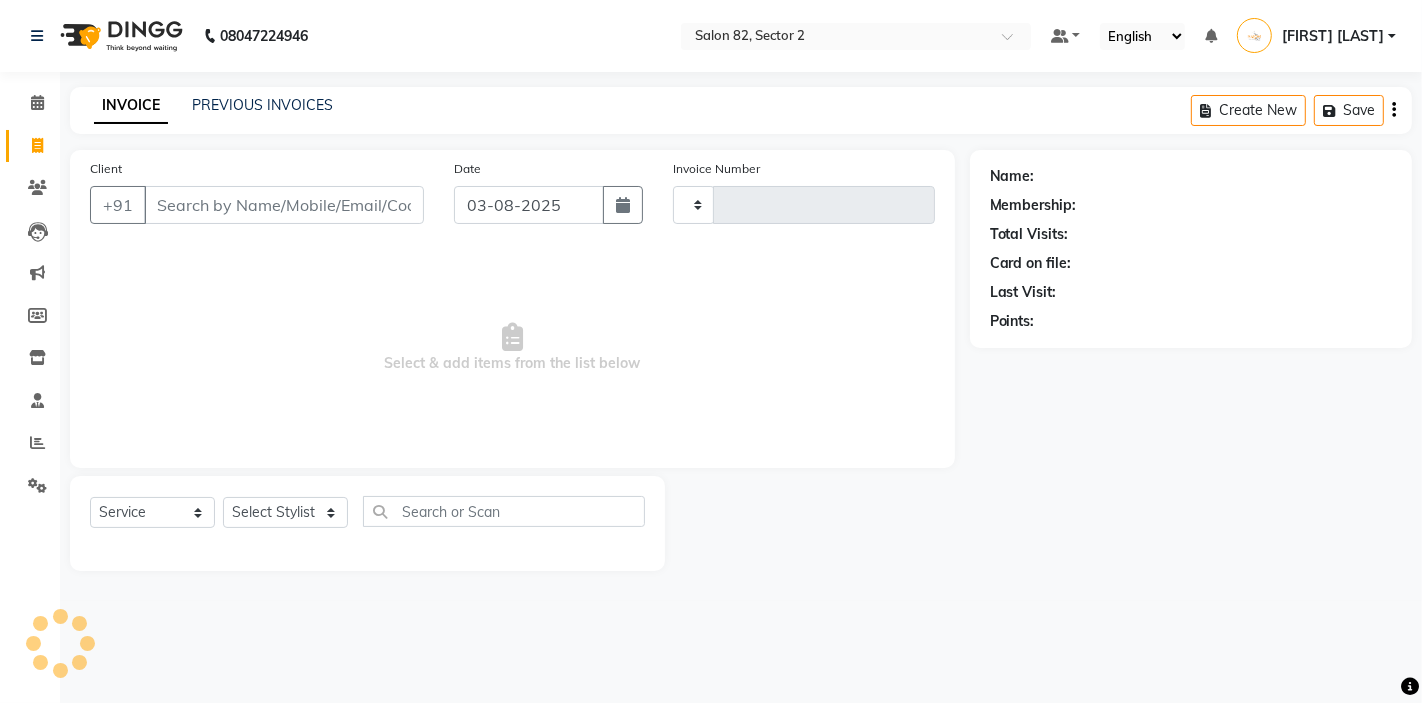 click 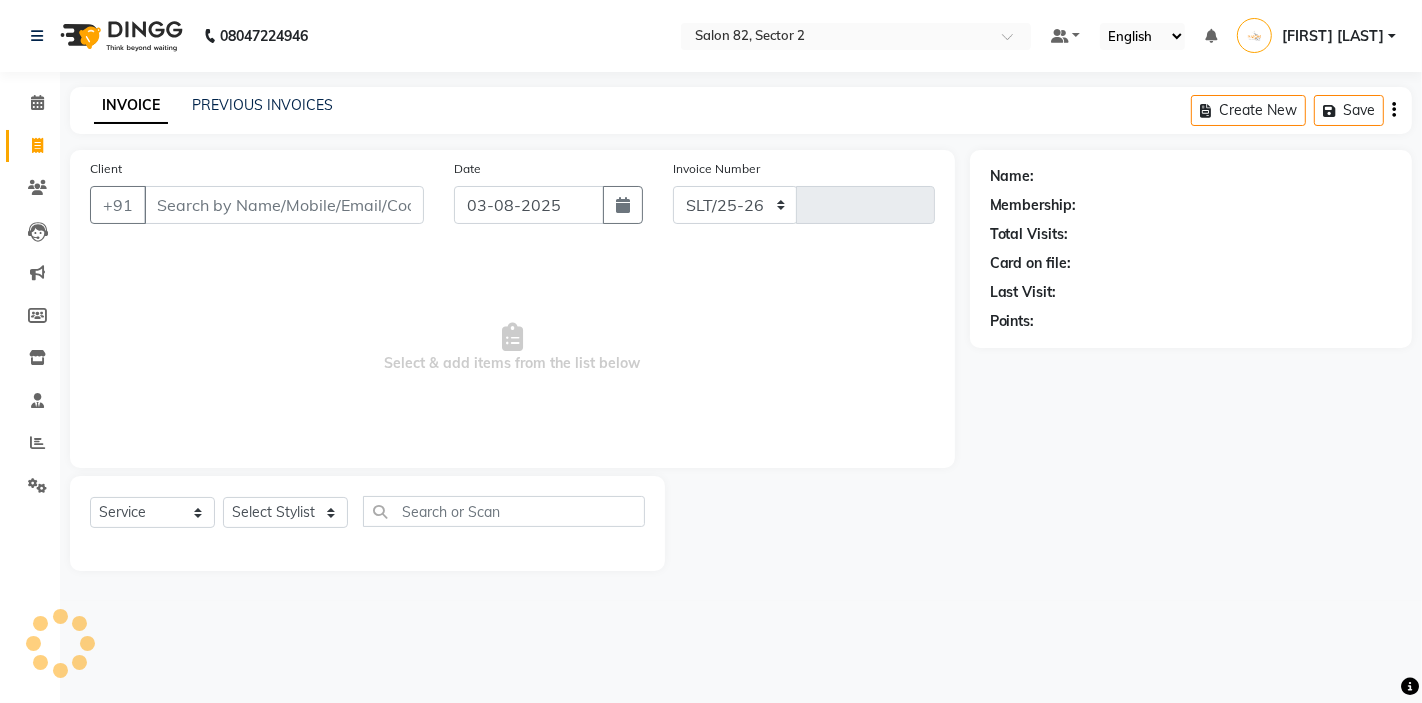 select on "8703" 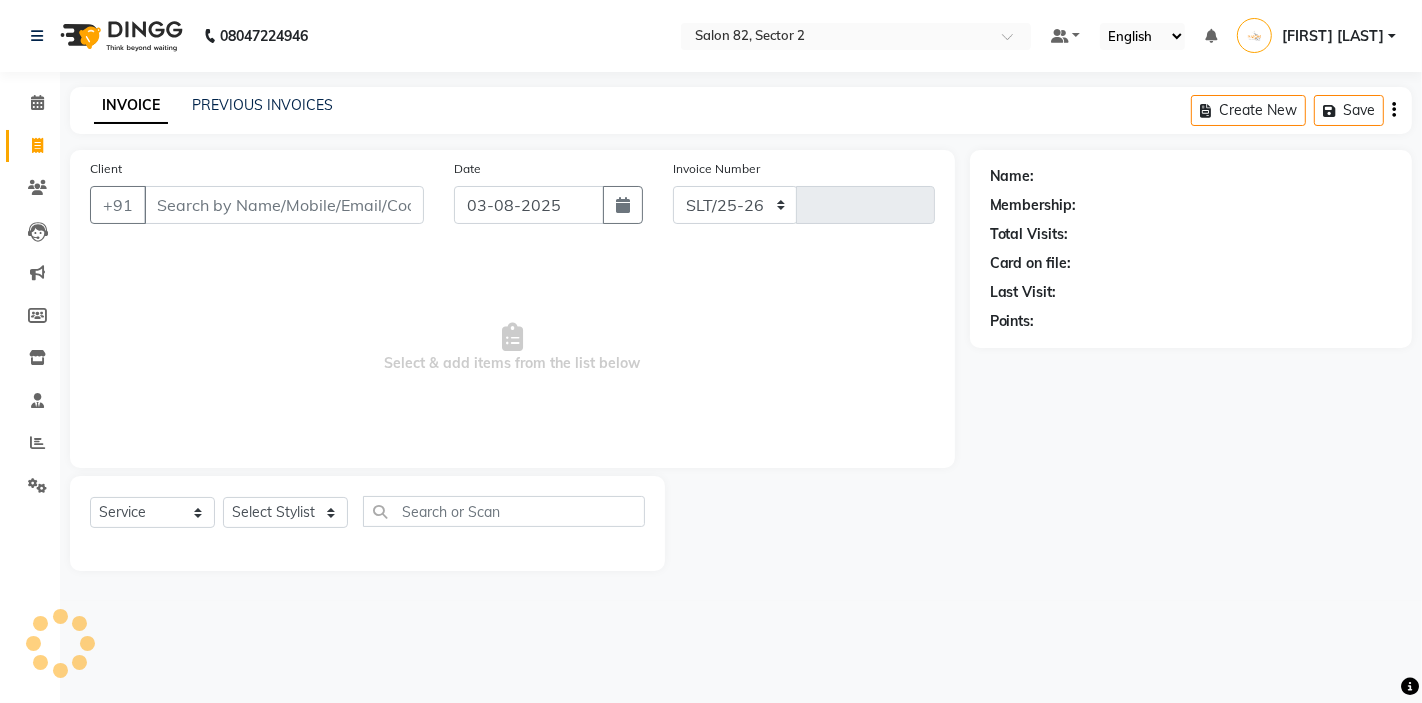 type on "1197" 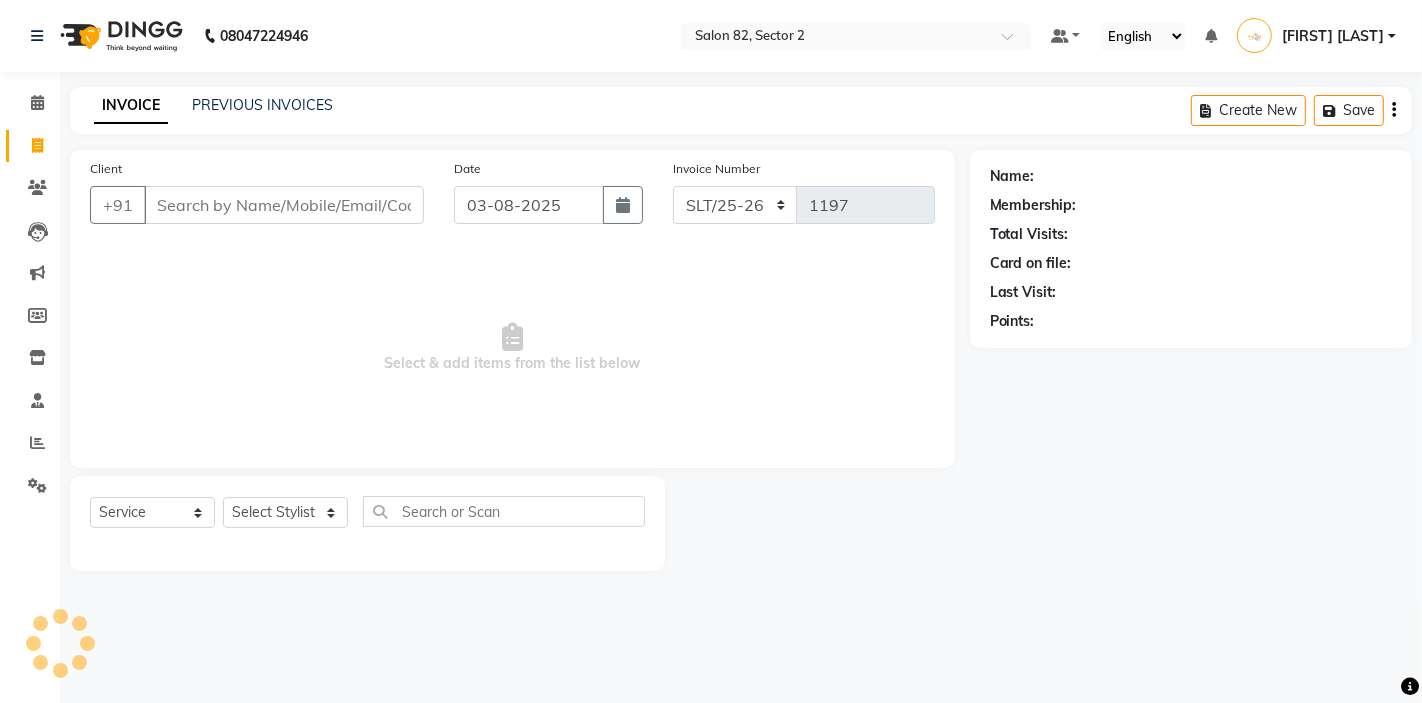 click on "Client" at bounding box center (284, 205) 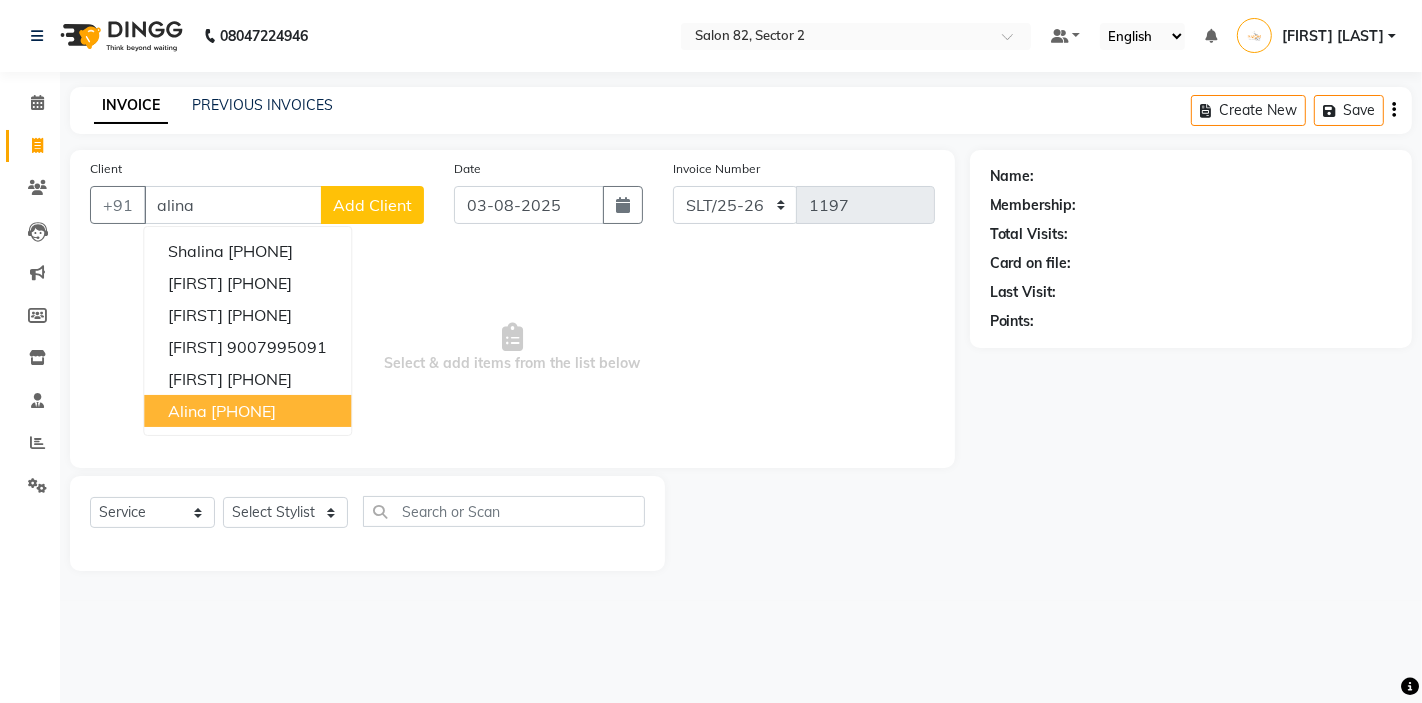click on "9123051838" at bounding box center (243, 411) 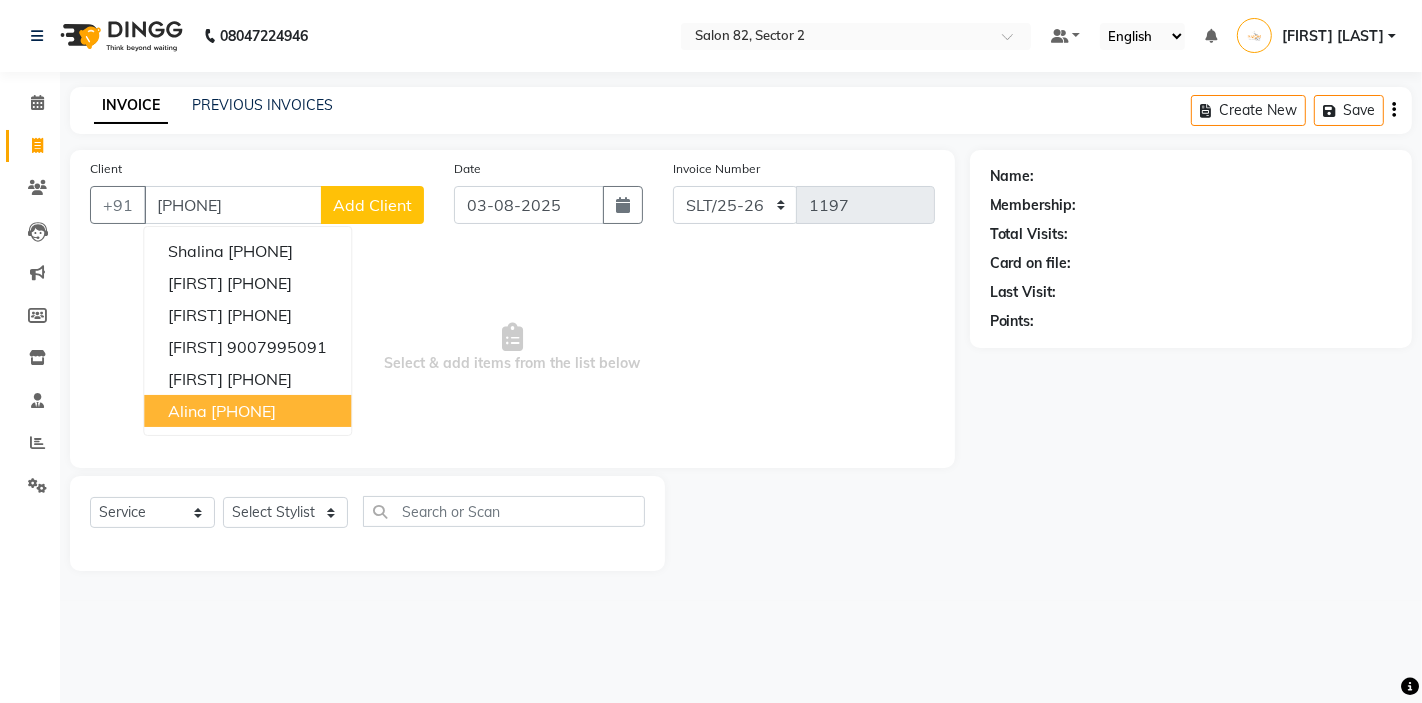 type on "9123051838" 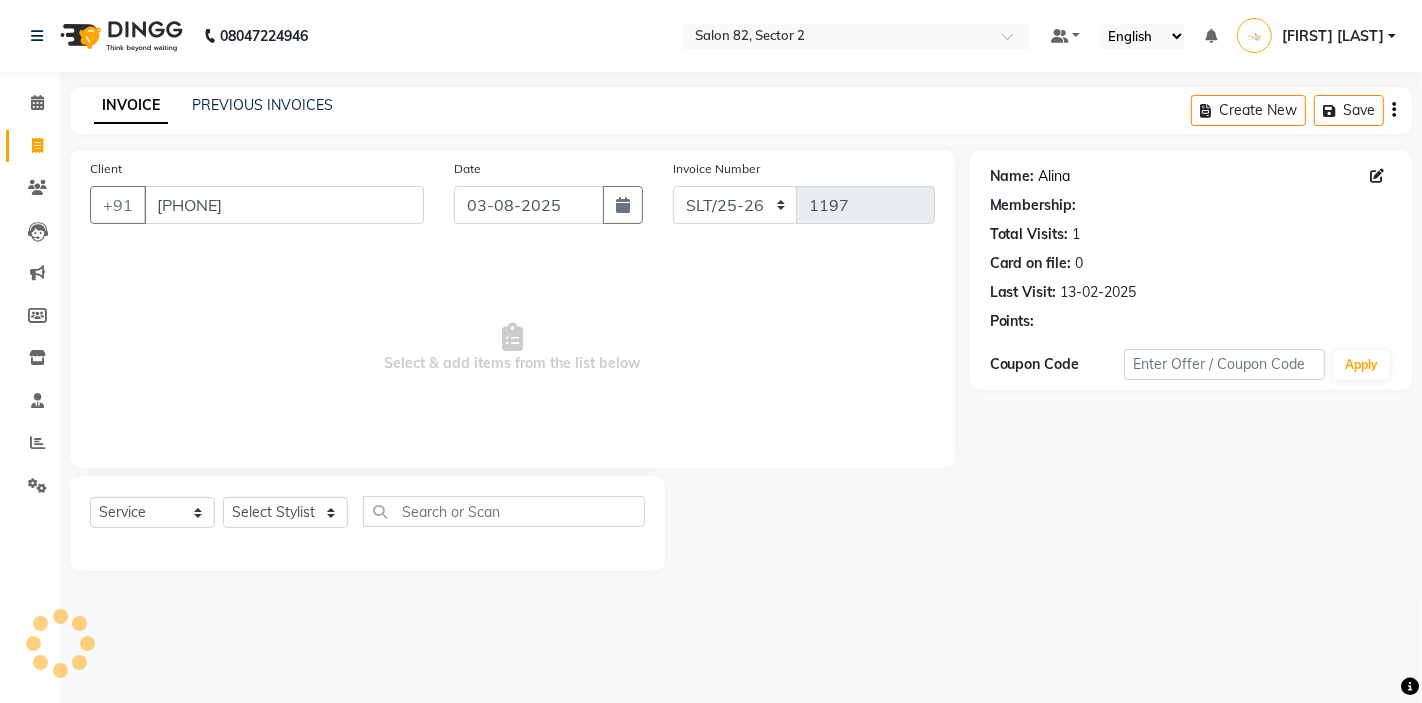 click on "Alina" 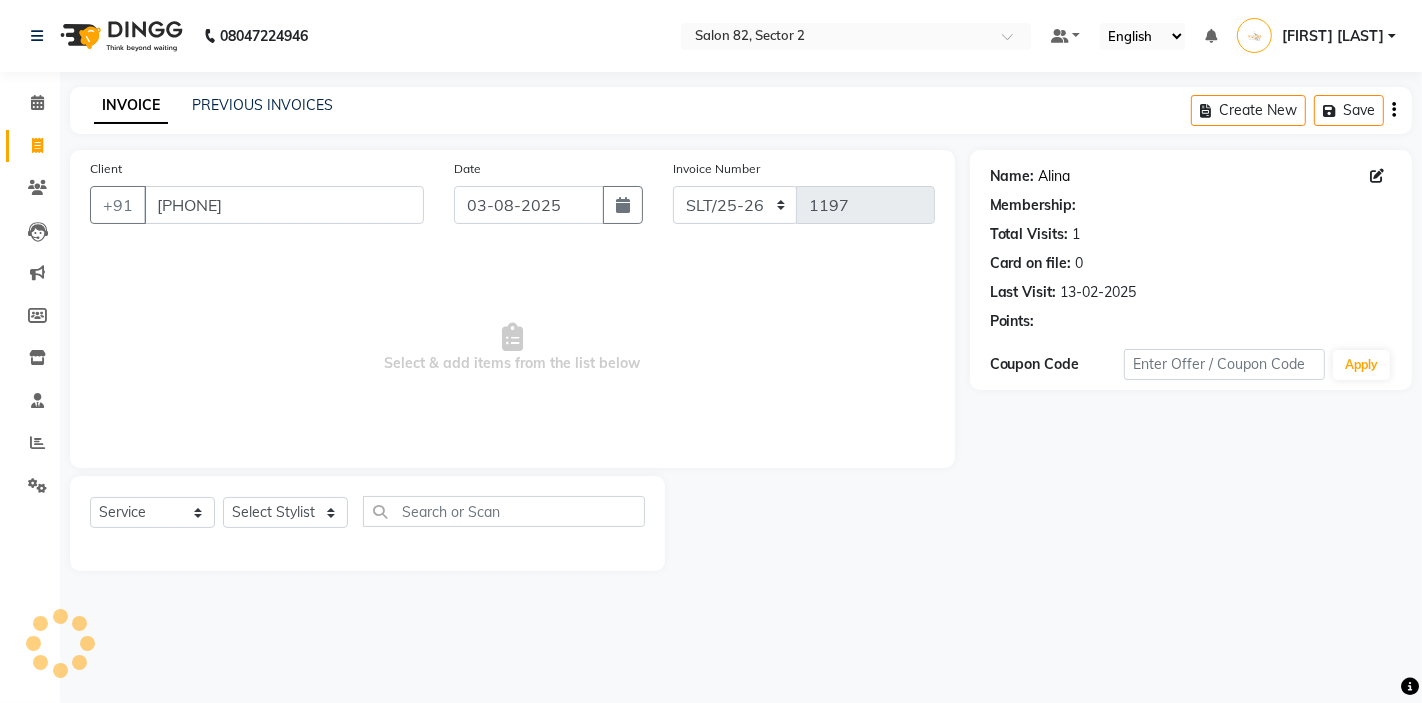 select on "1: Object" 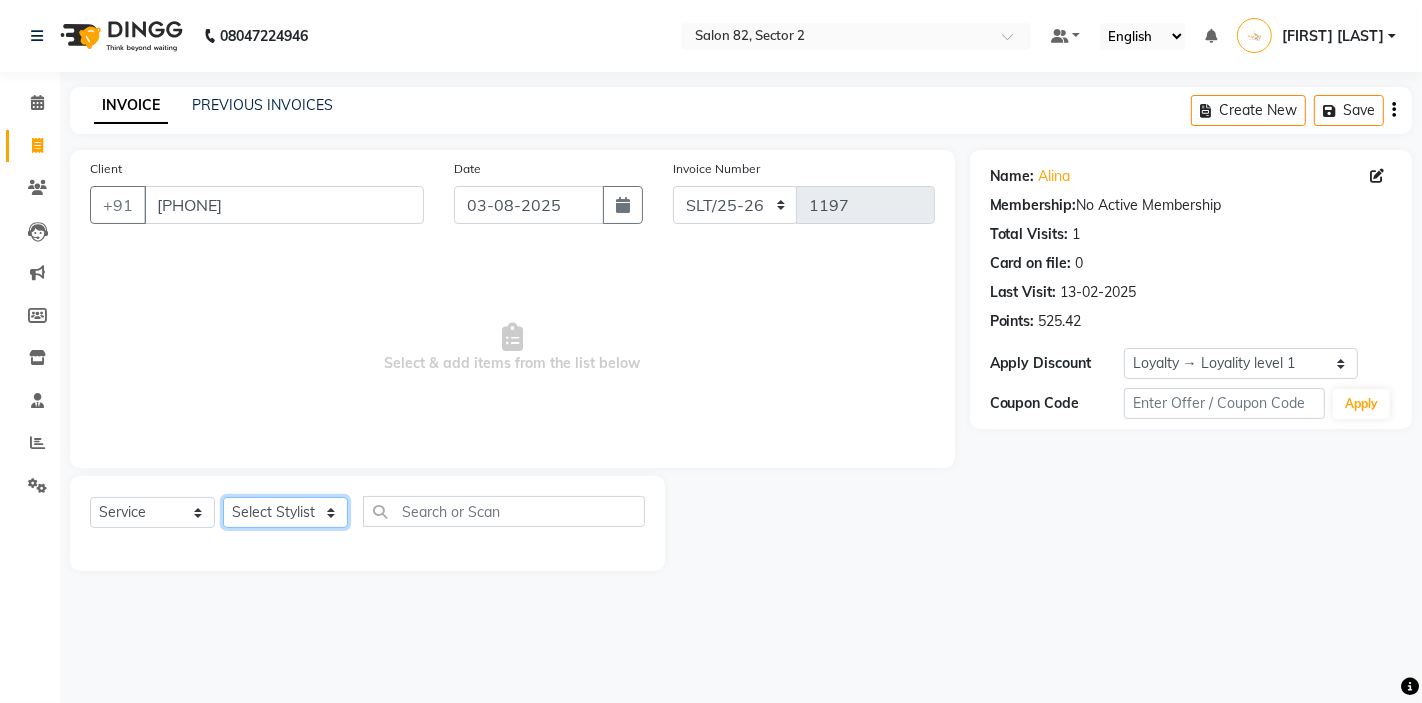 click on "Select Stylist AKTAR (level-1) ARZOO (level-2) BUNNY (level-1) FAIZAL INJAMAM MANISH (level-1) MANJAR (Level-2) NUPUR (SKIN) POONAM PRIYA (PEDI) ROHIT  Salon82 saltlake SOMA DEY SUBHO (PEDI) SUMON (NAILS)" 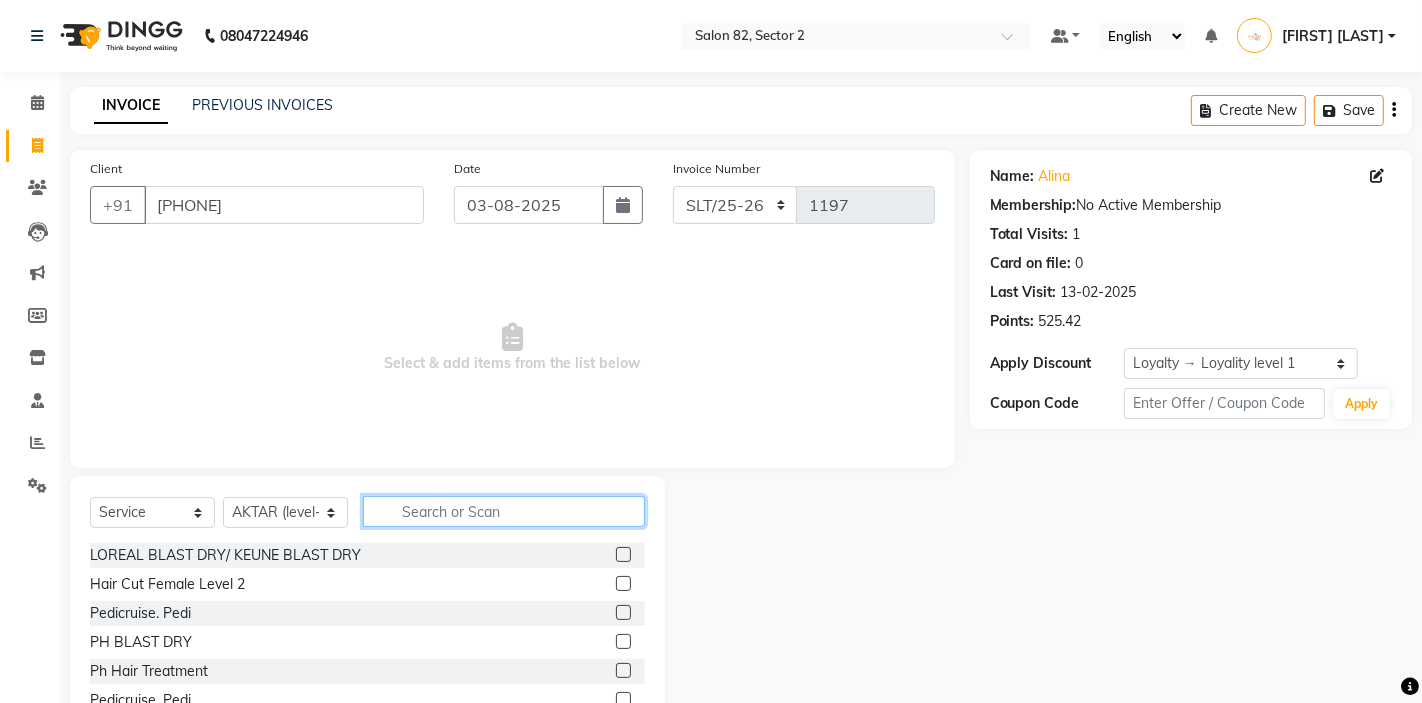 click 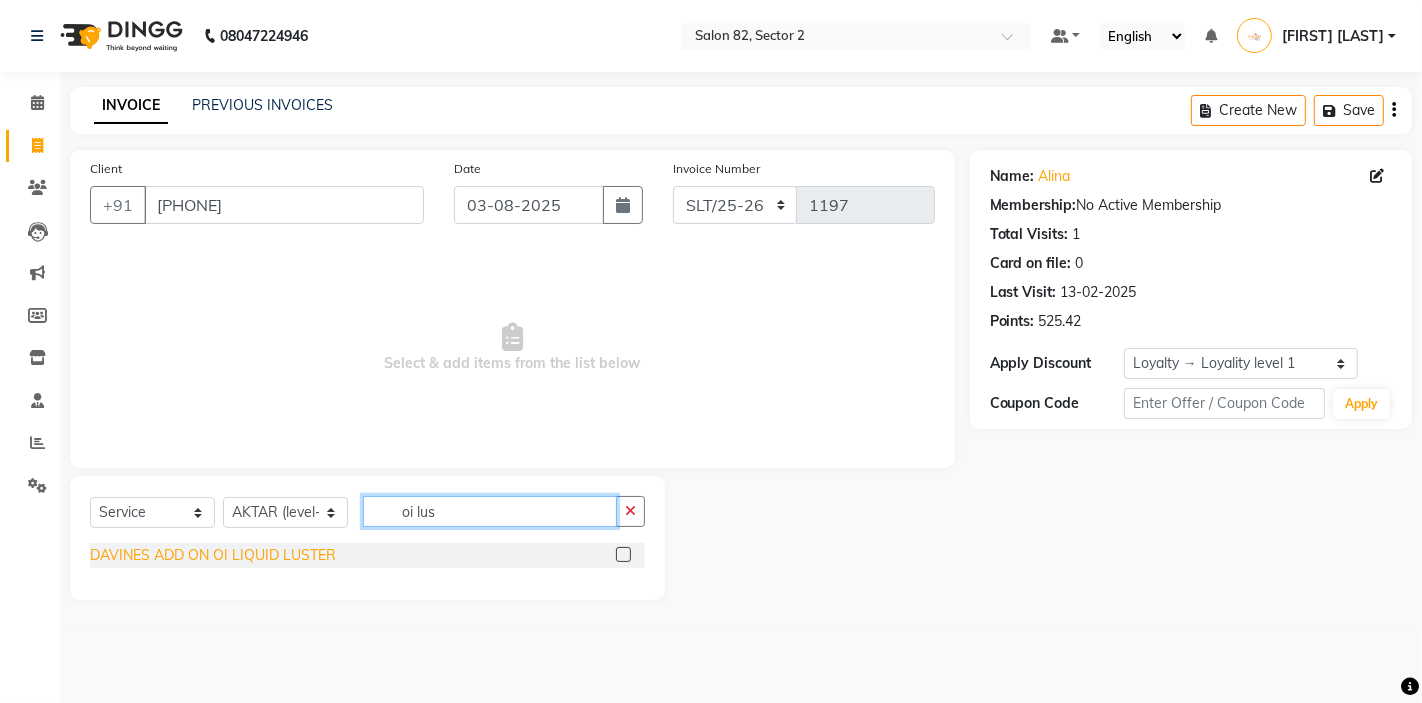 type on "oi lus" 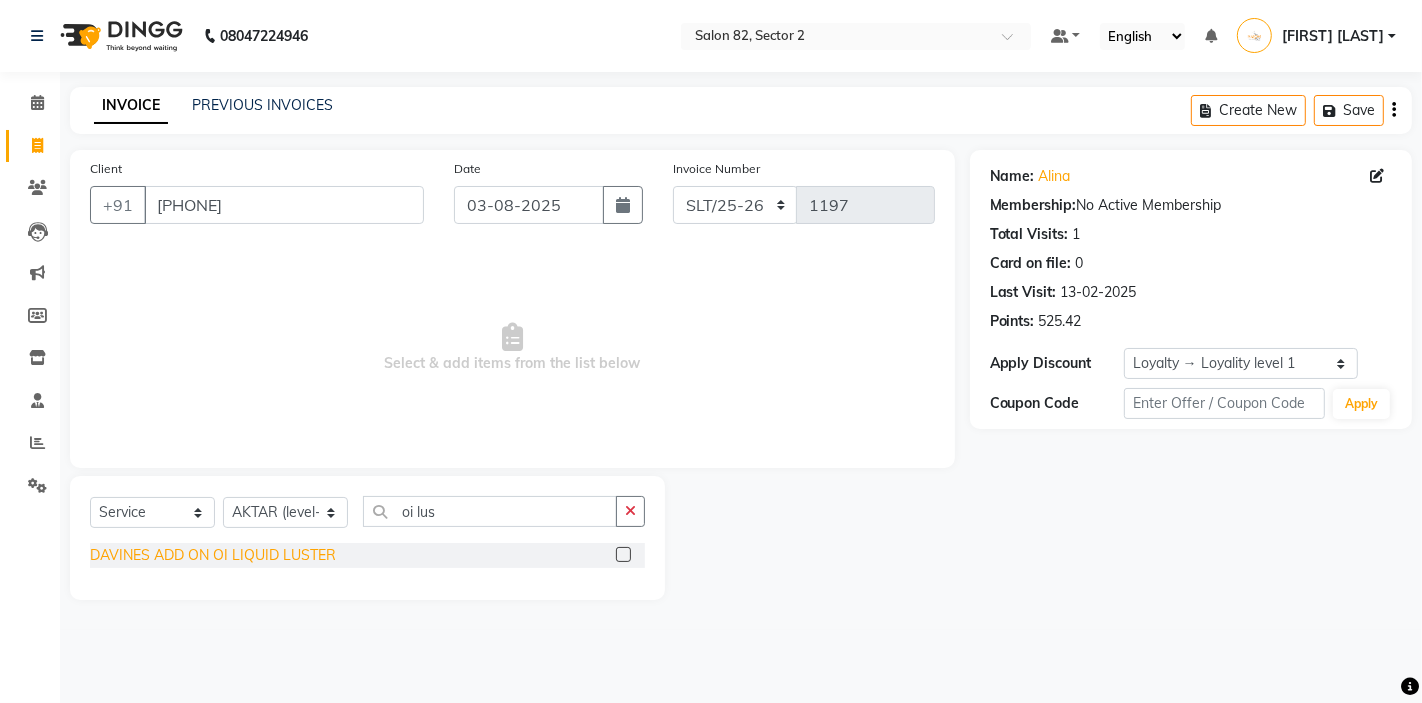 click on "DAVINES  ADD ON OI LIQUID LUSTER" 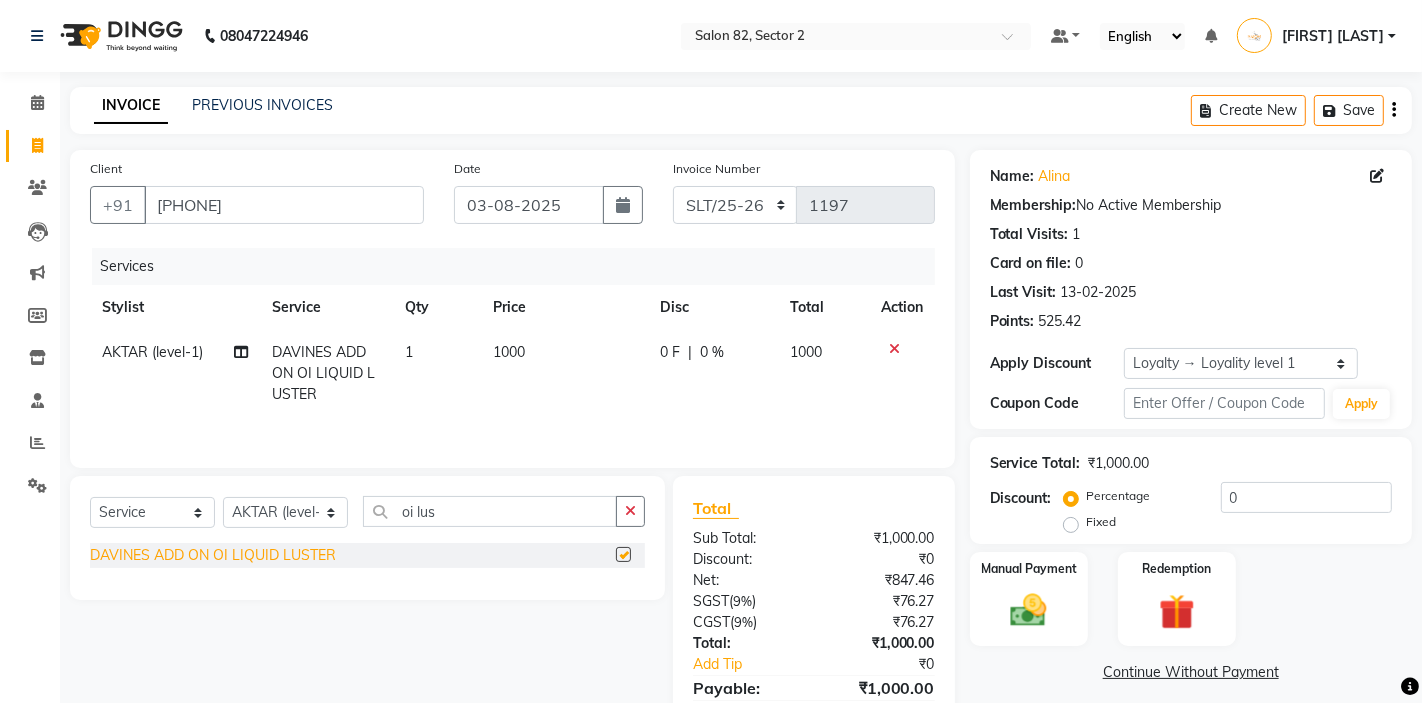 checkbox on "false" 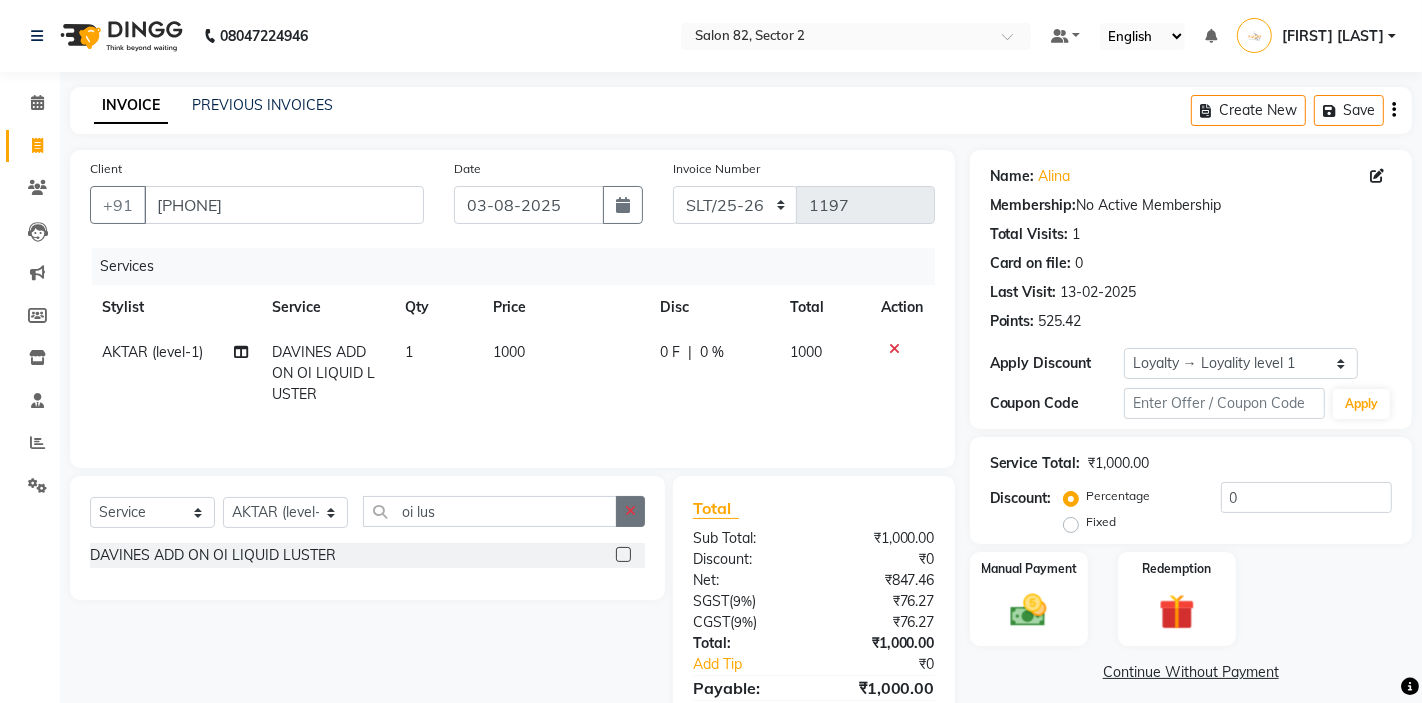 click 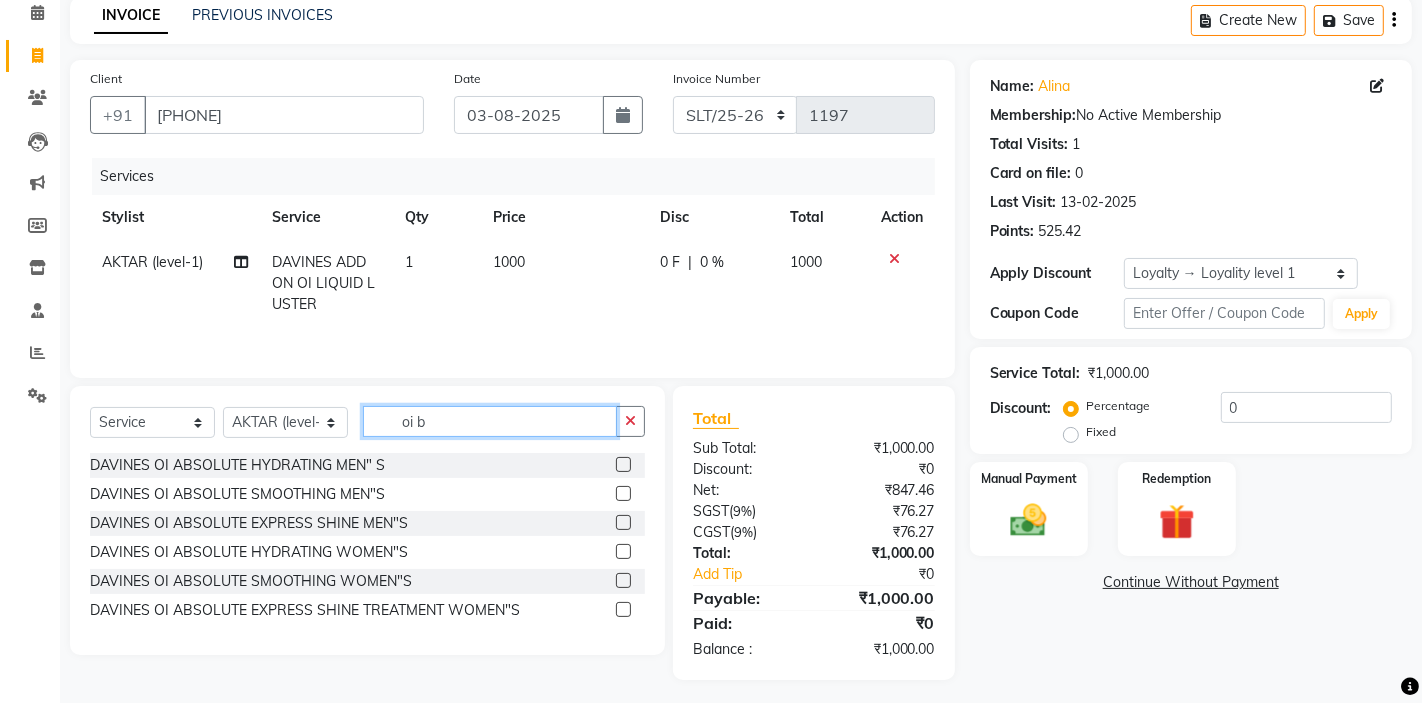 scroll, scrollTop: 88, scrollLeft: 0, axis: vertical 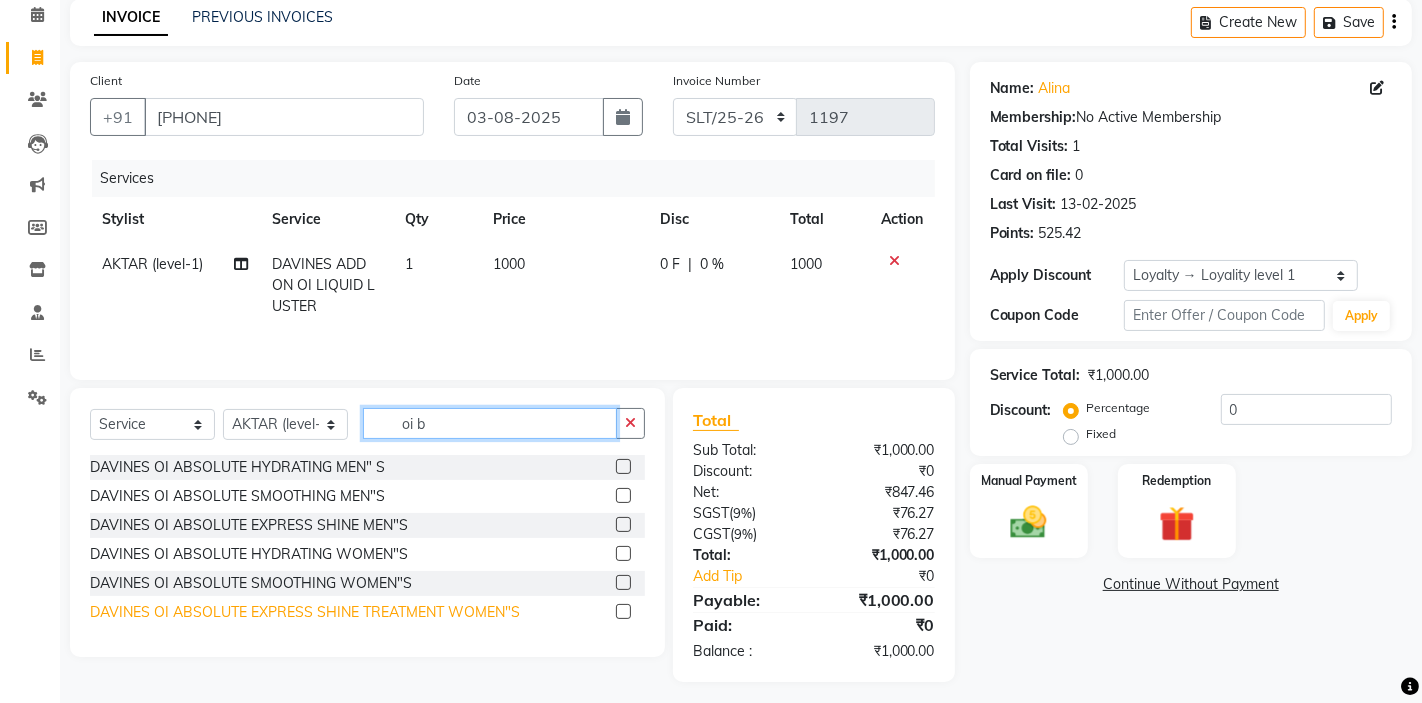 type on "oi b" 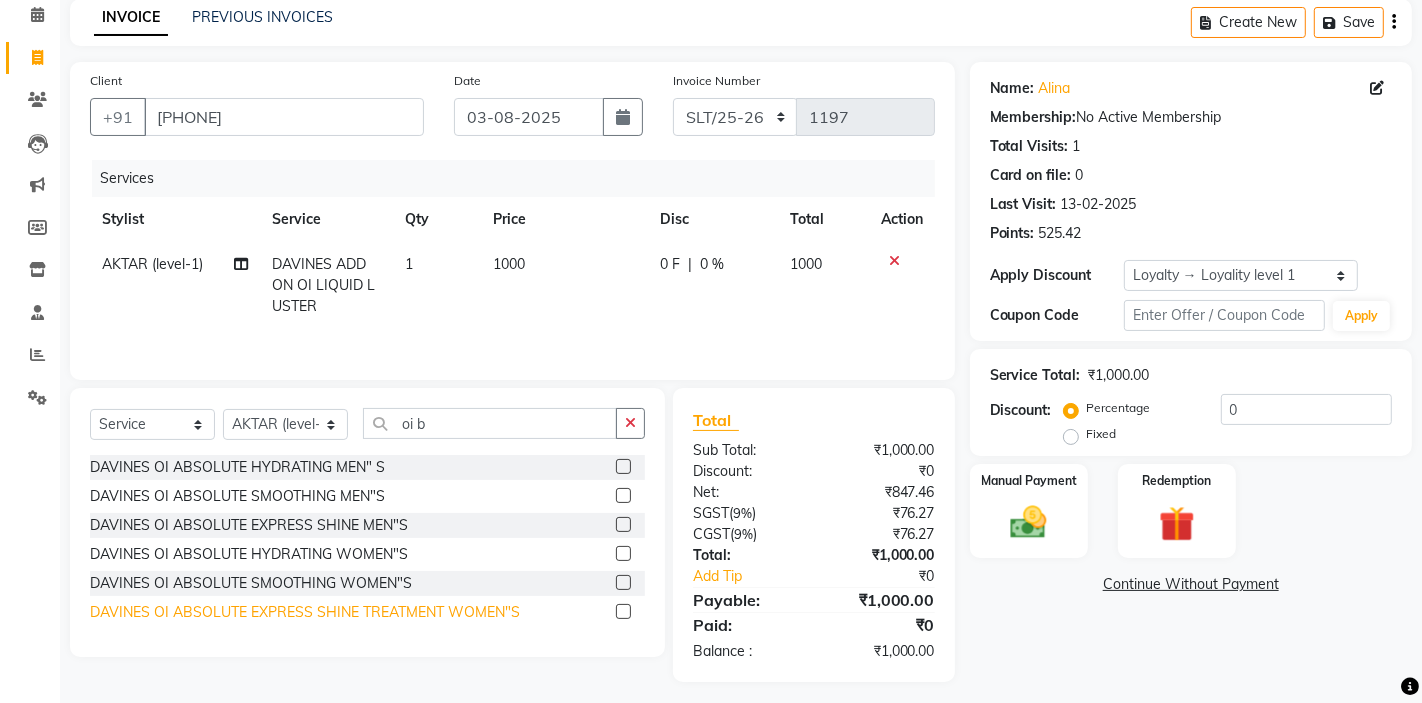 click on "DAVINES OI ABSOLUTE EXPRESS SHINE TREATMENT  WOMEN"S" 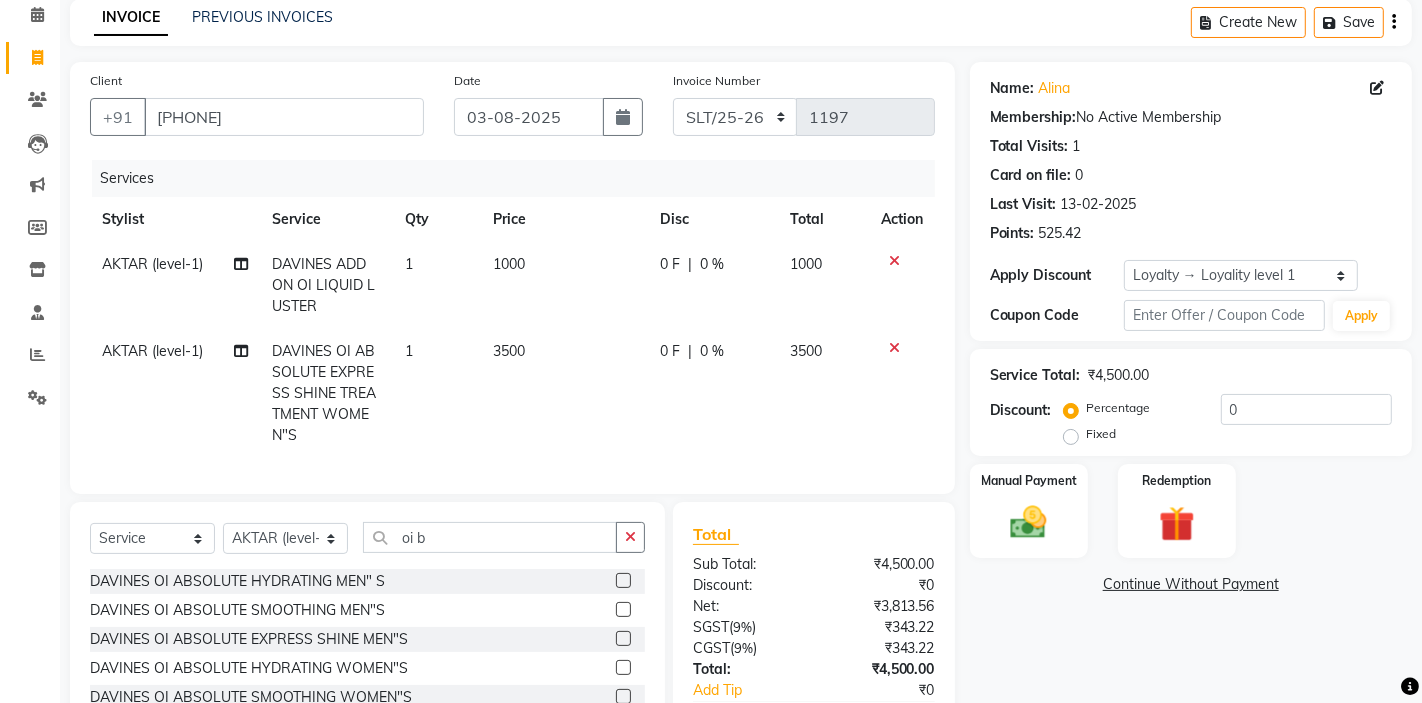 checkbox on "false" 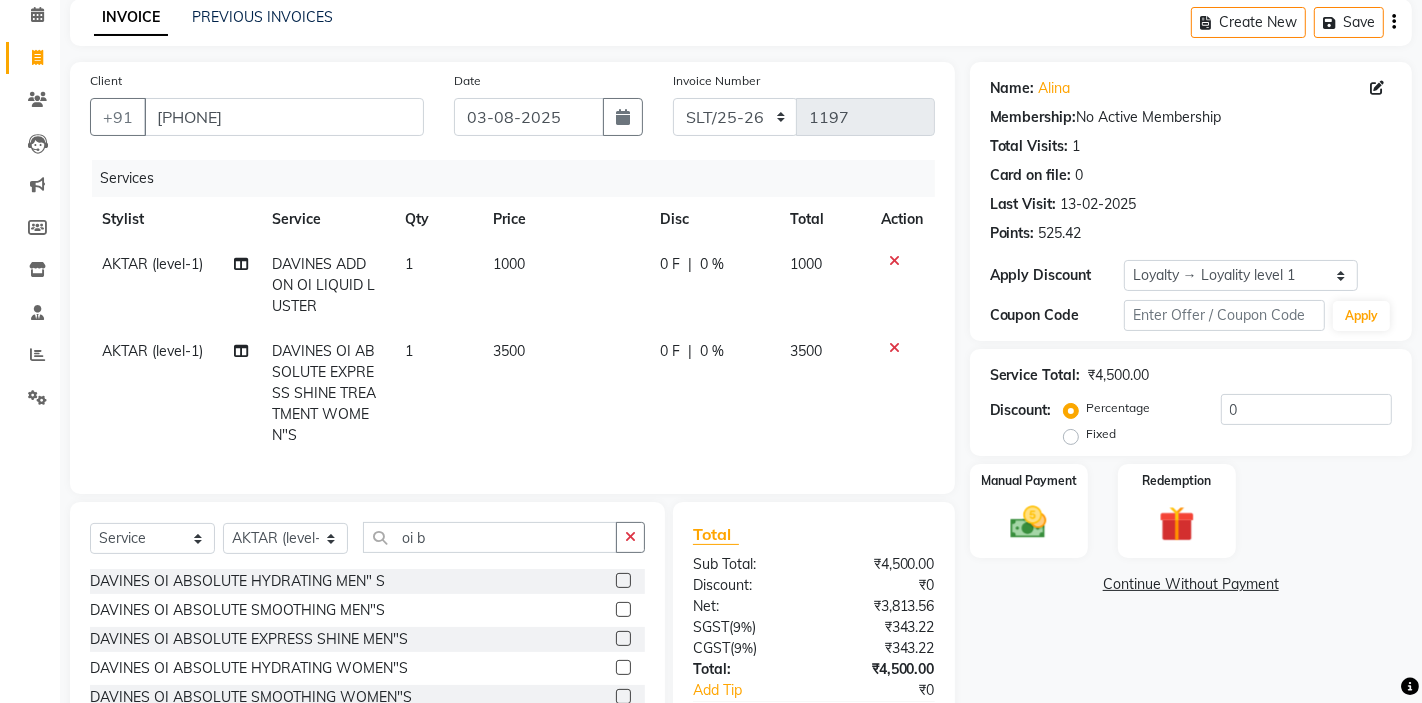 click on "3500" 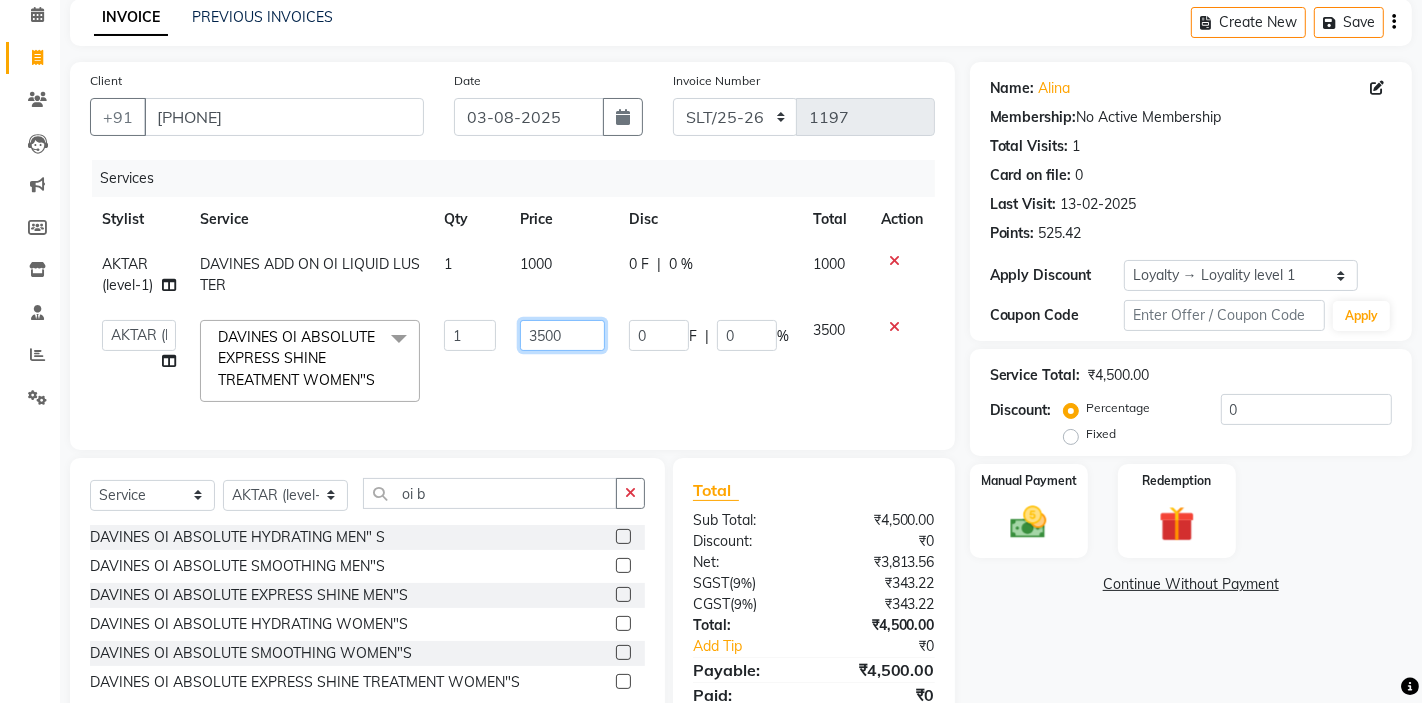 click on "3500" 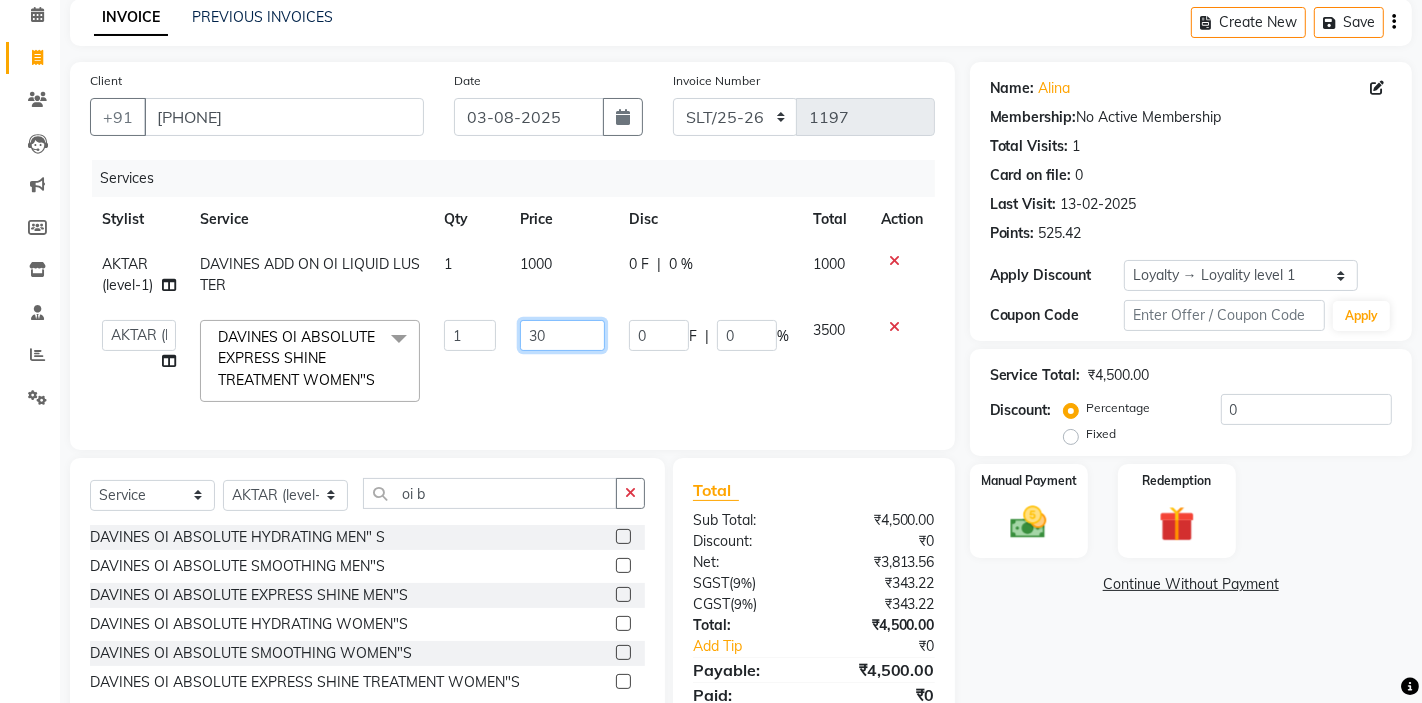 type on "3" 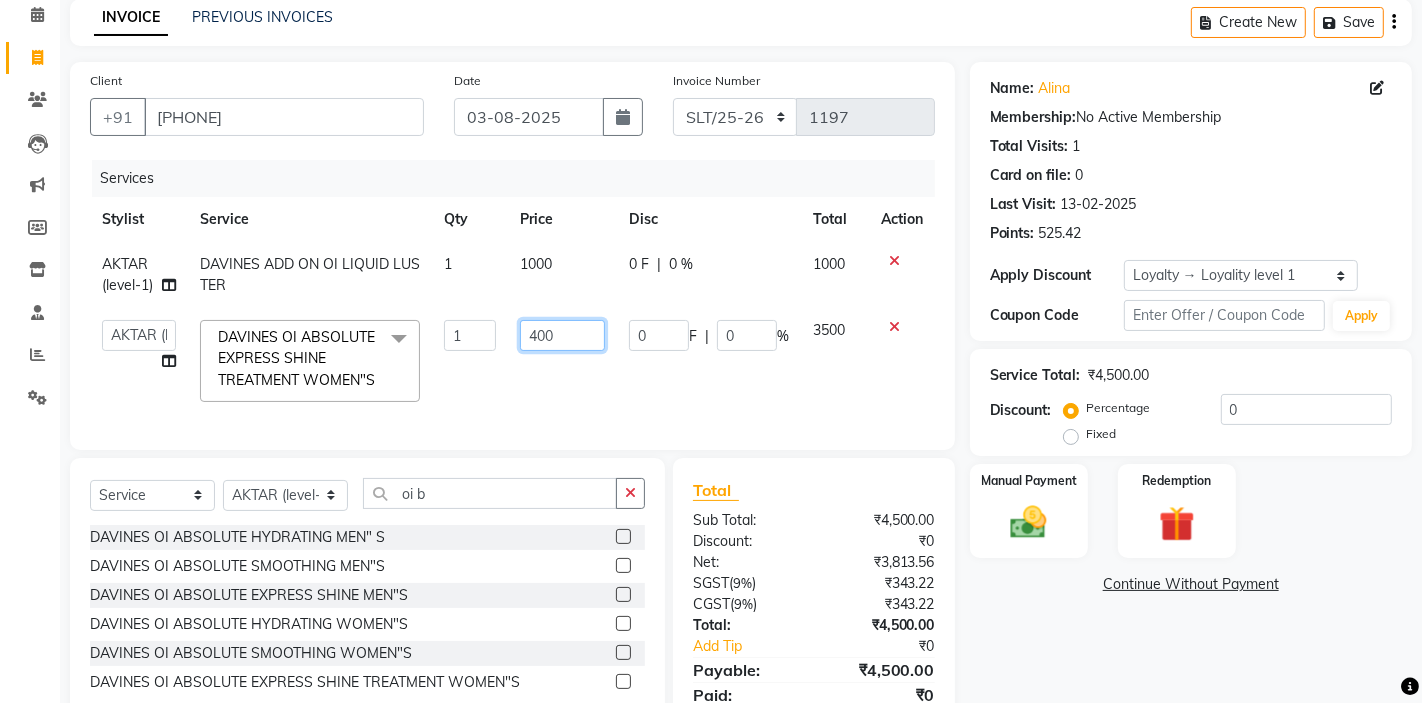 type on "4000" 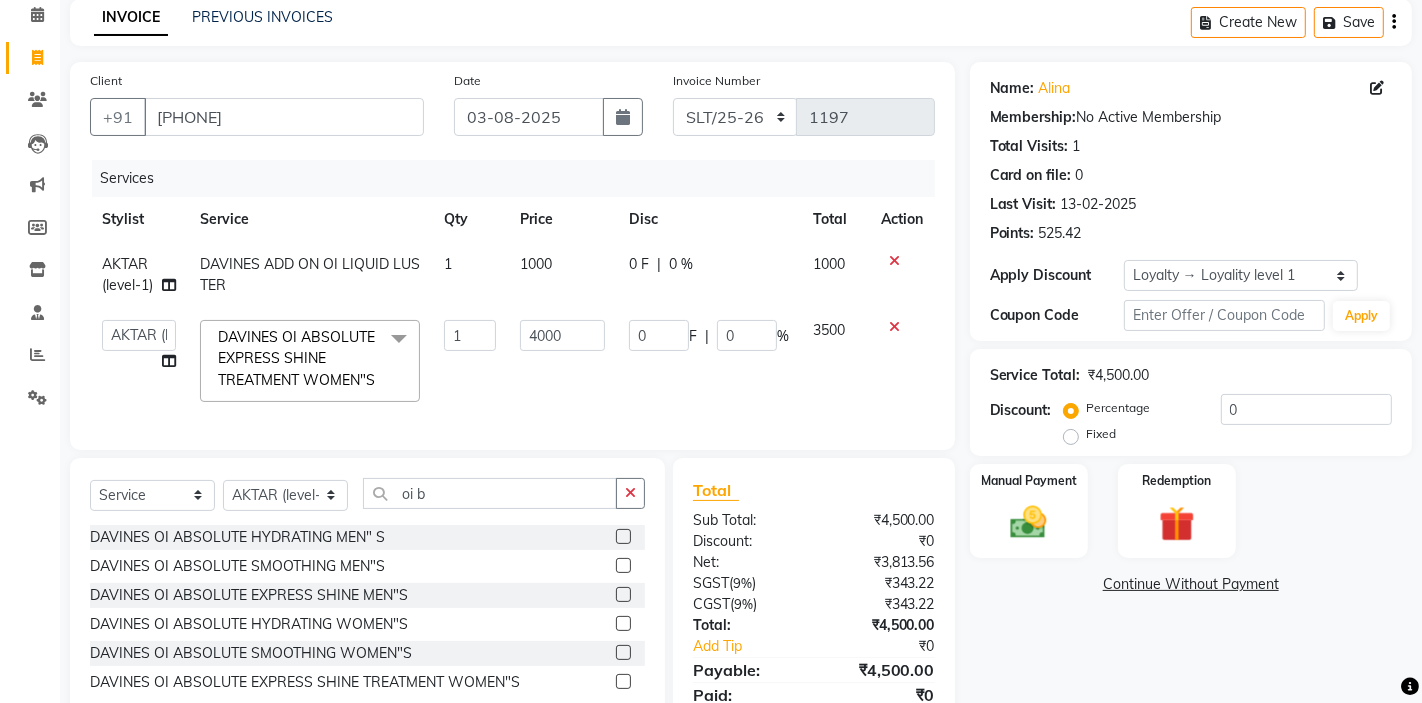 click 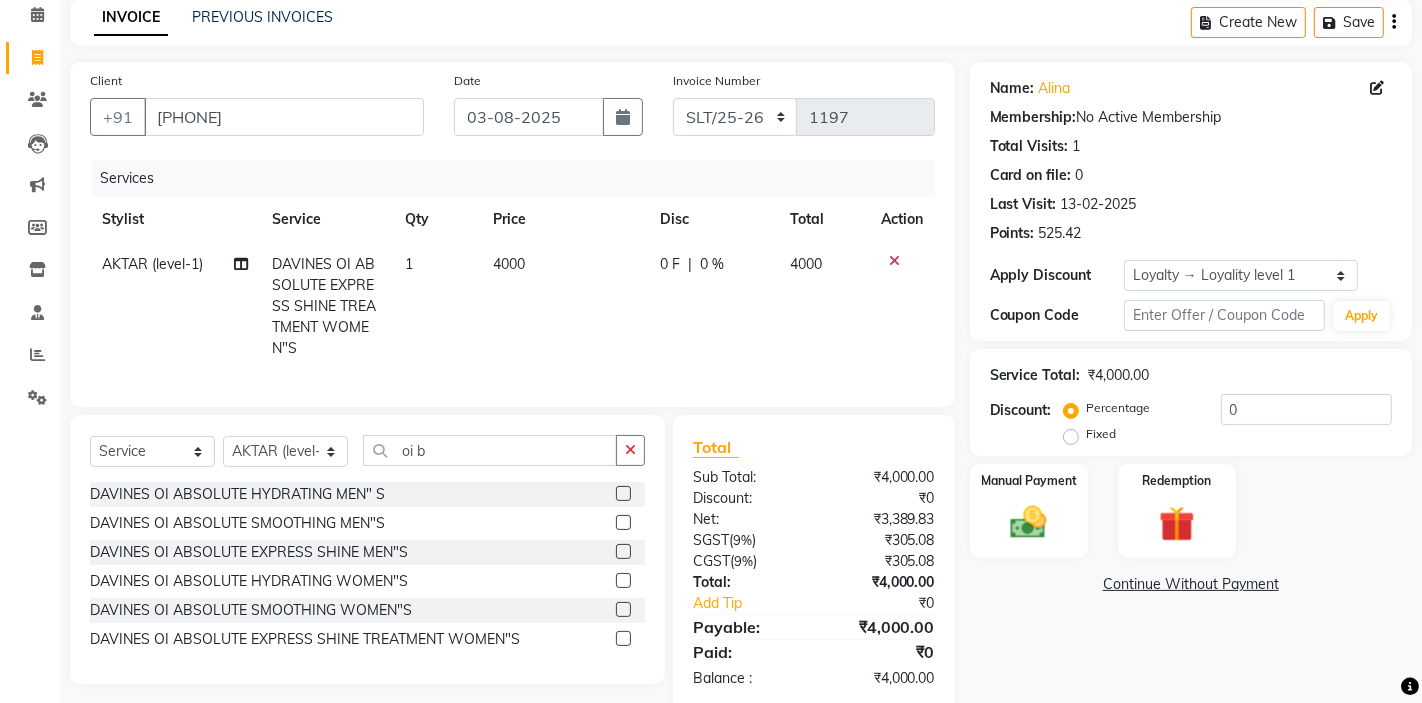 click 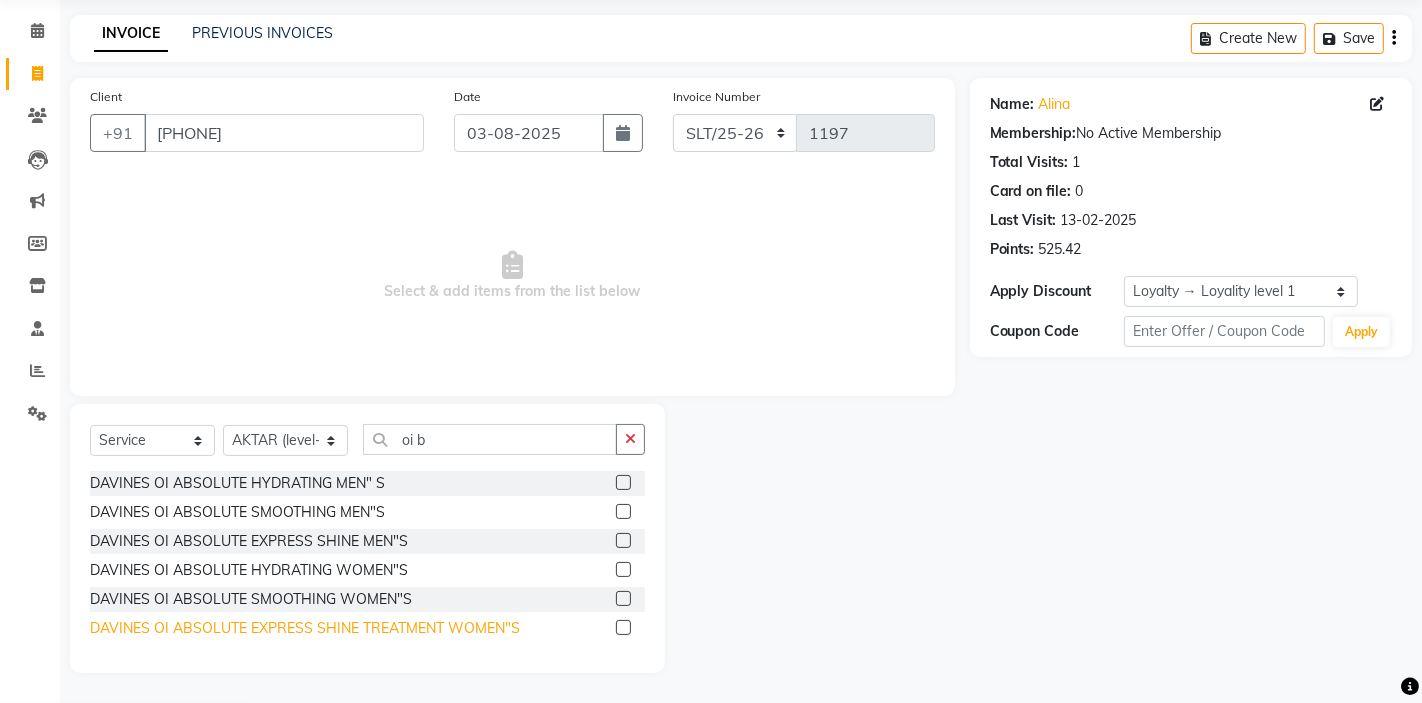 click on "DAVINES OI ABSOLUTE EXPRESS SHINE TREATMENT  WOMEN"S" 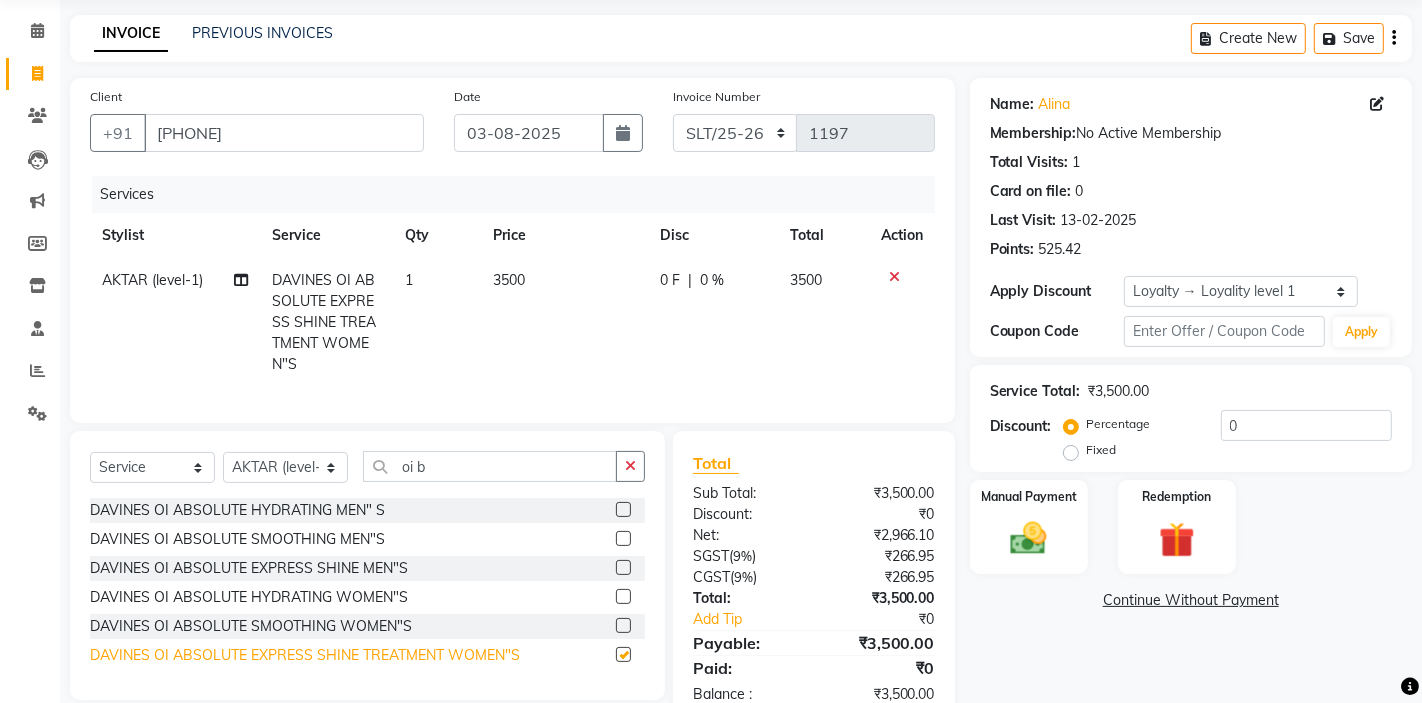 scroll, scrollTop: 88, scrollLeft: 0, axis: vertical 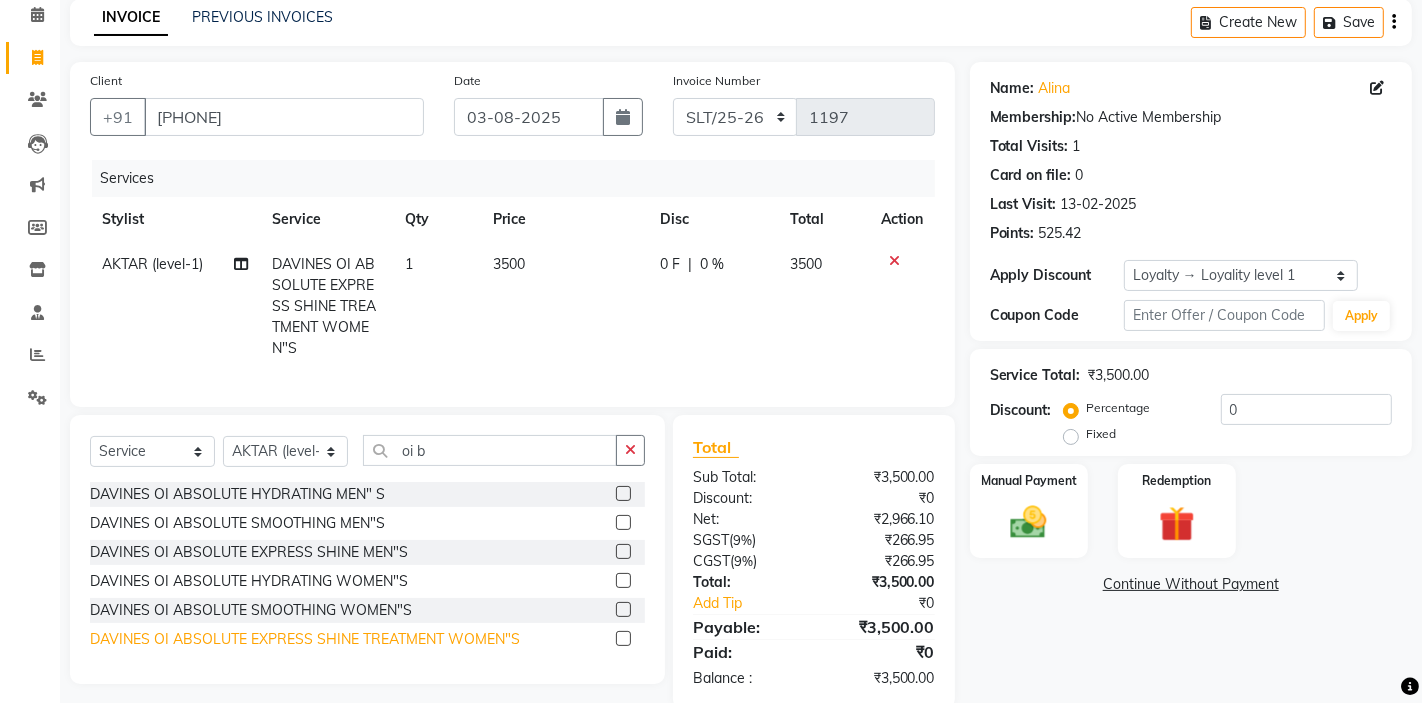 checkbox on "false" 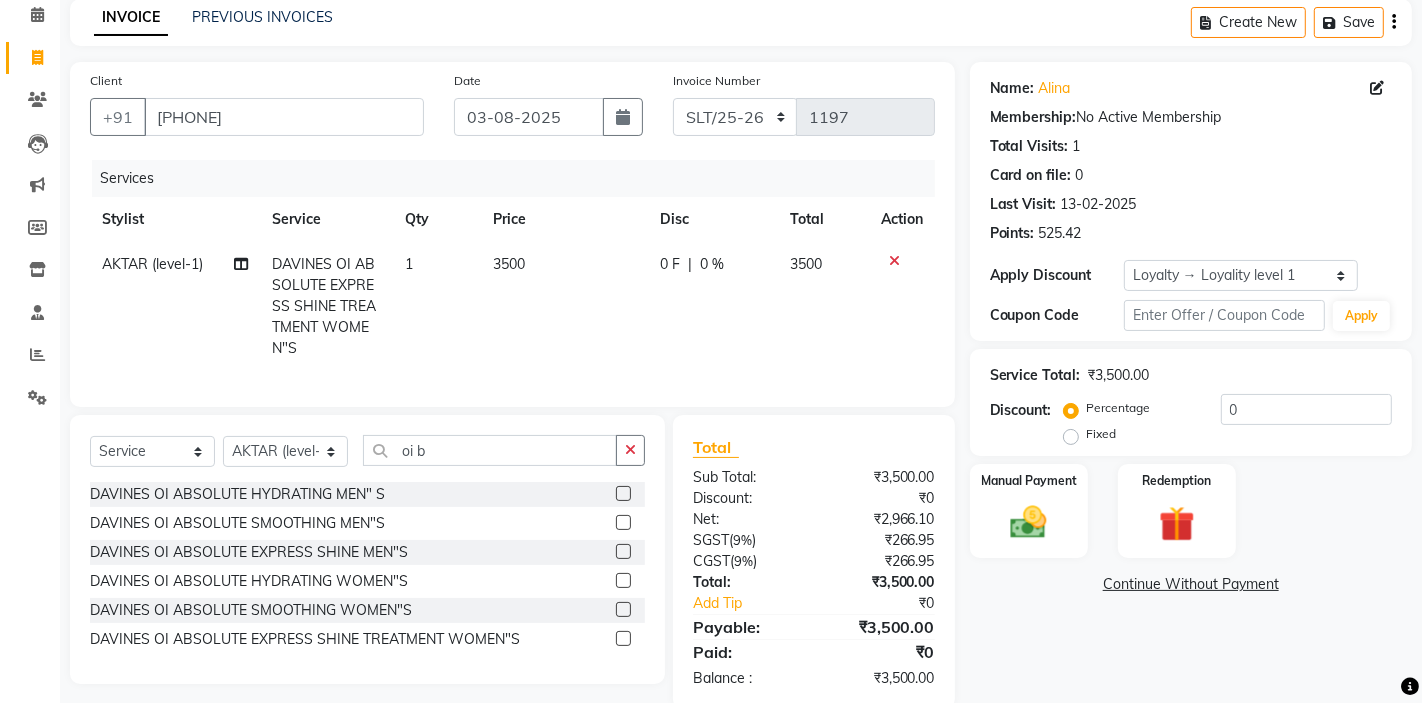 click on "3500" 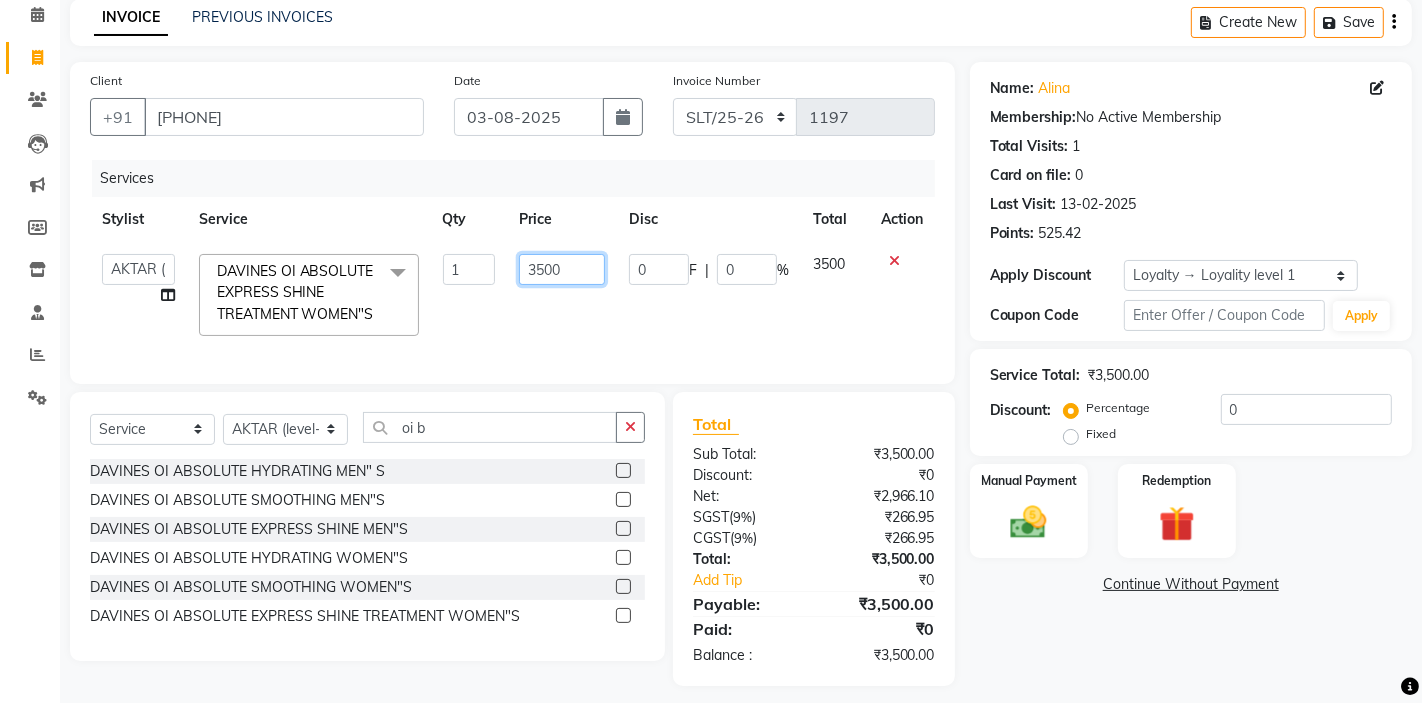 click on "3500" 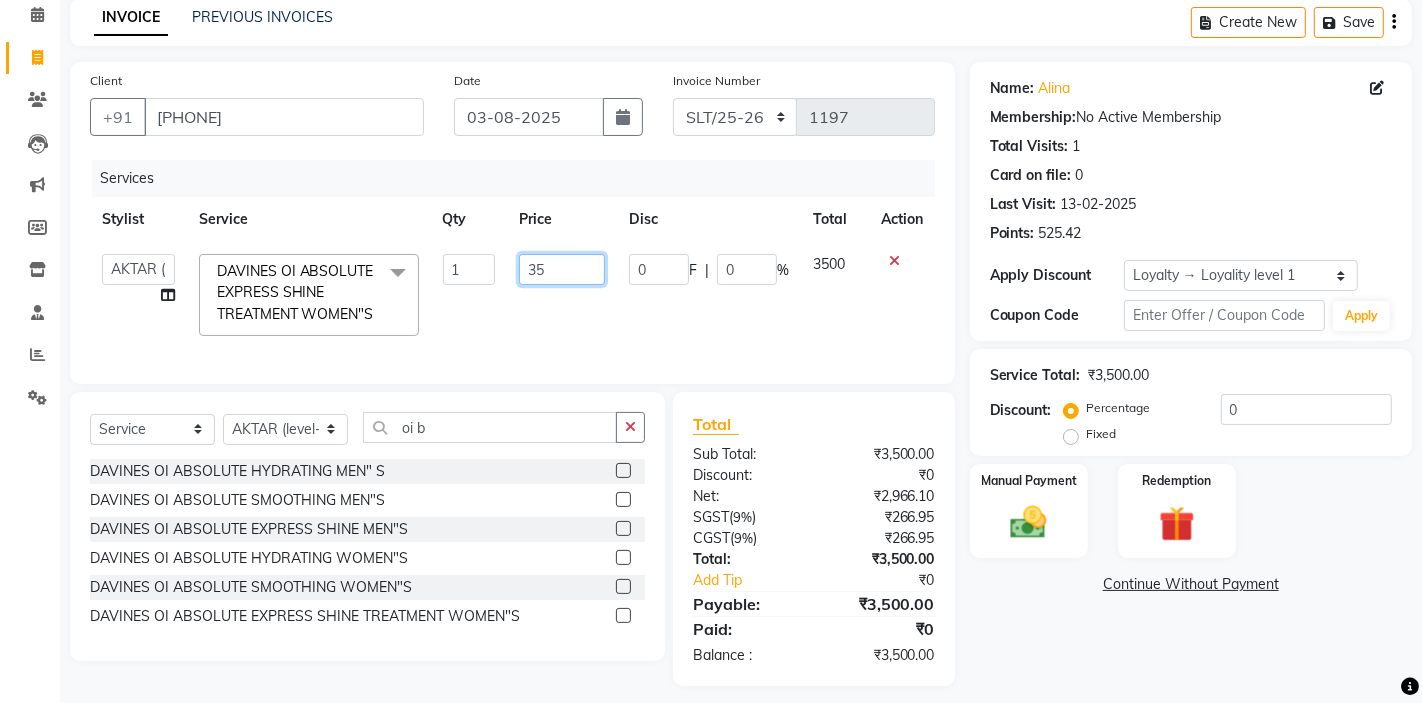 type on "3" 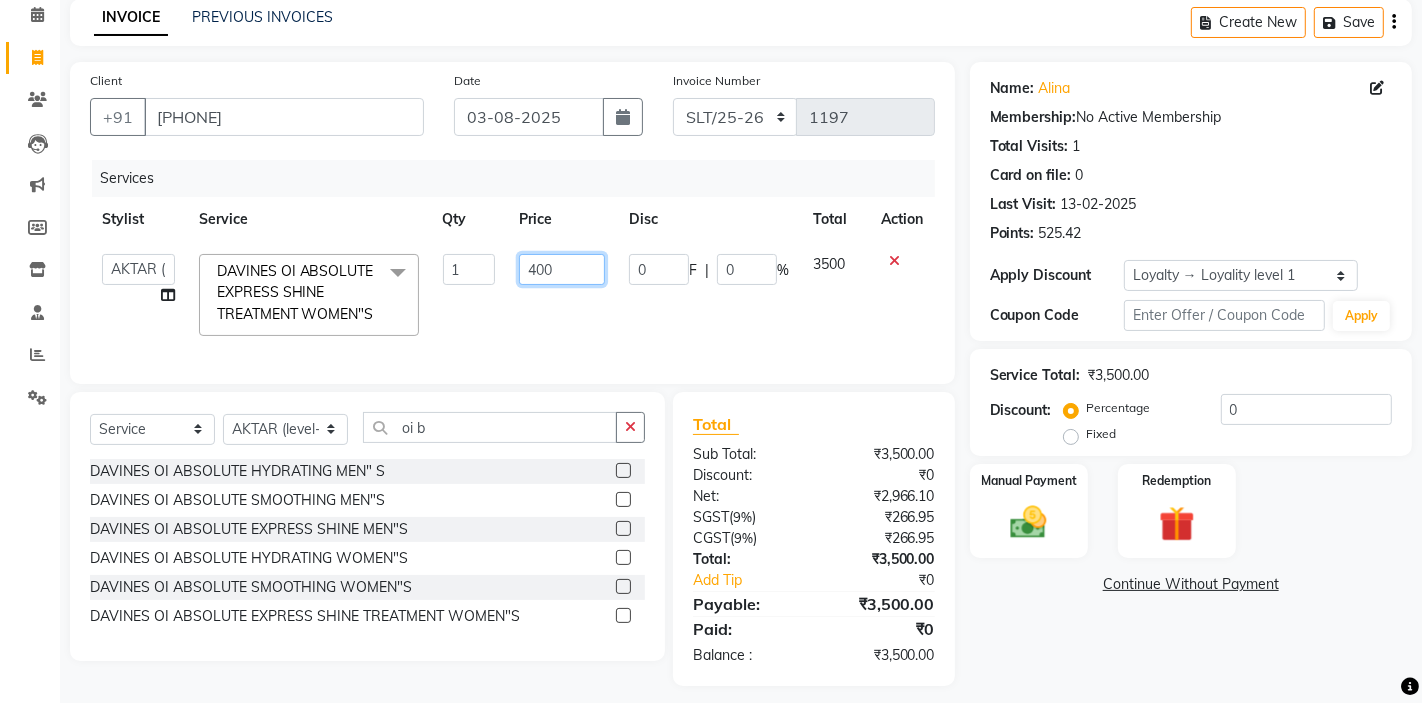 type on "4000" 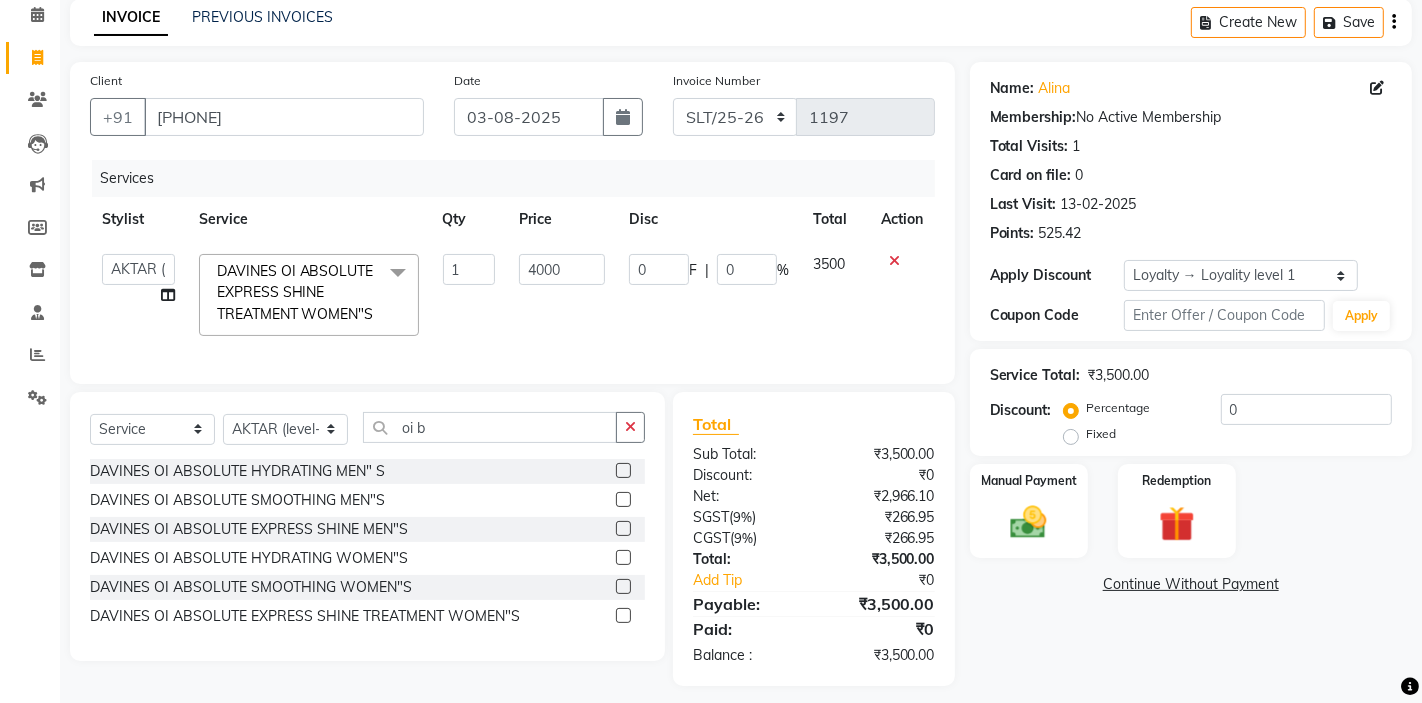 click on "4000" 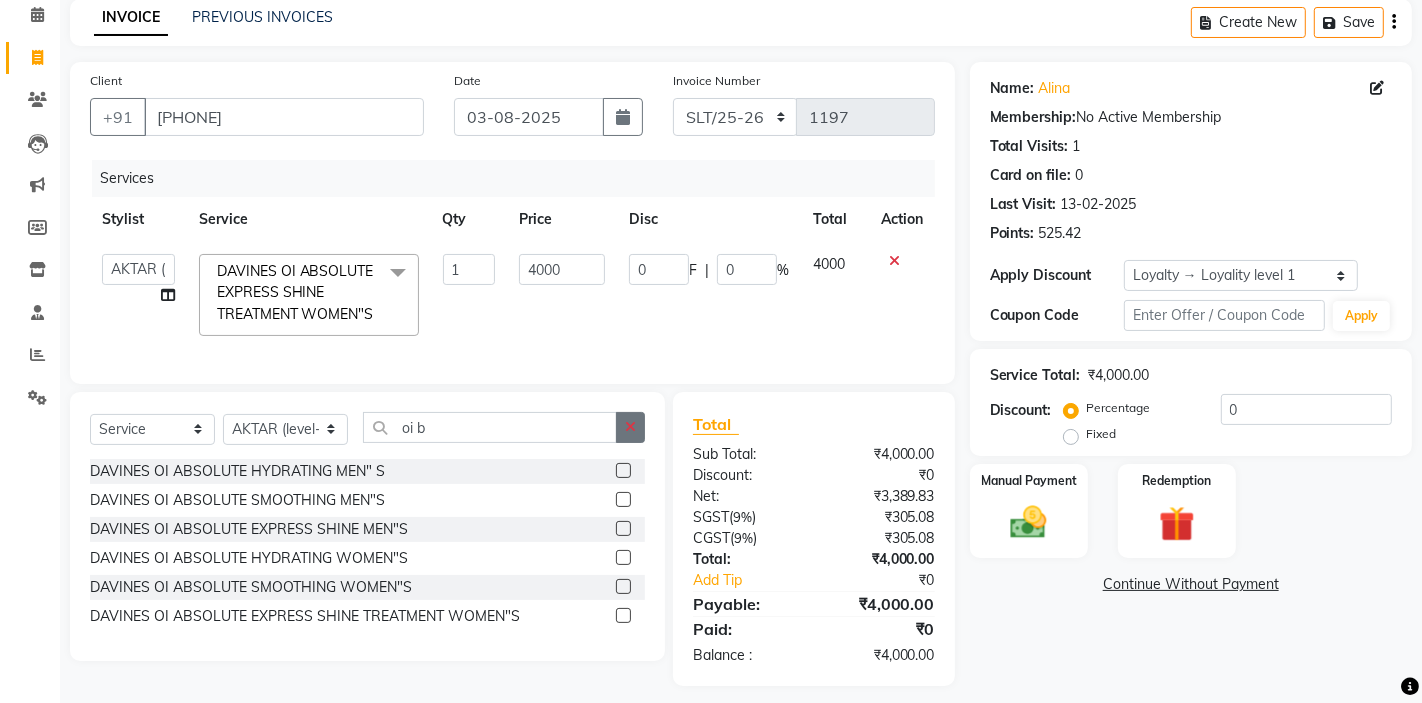 click 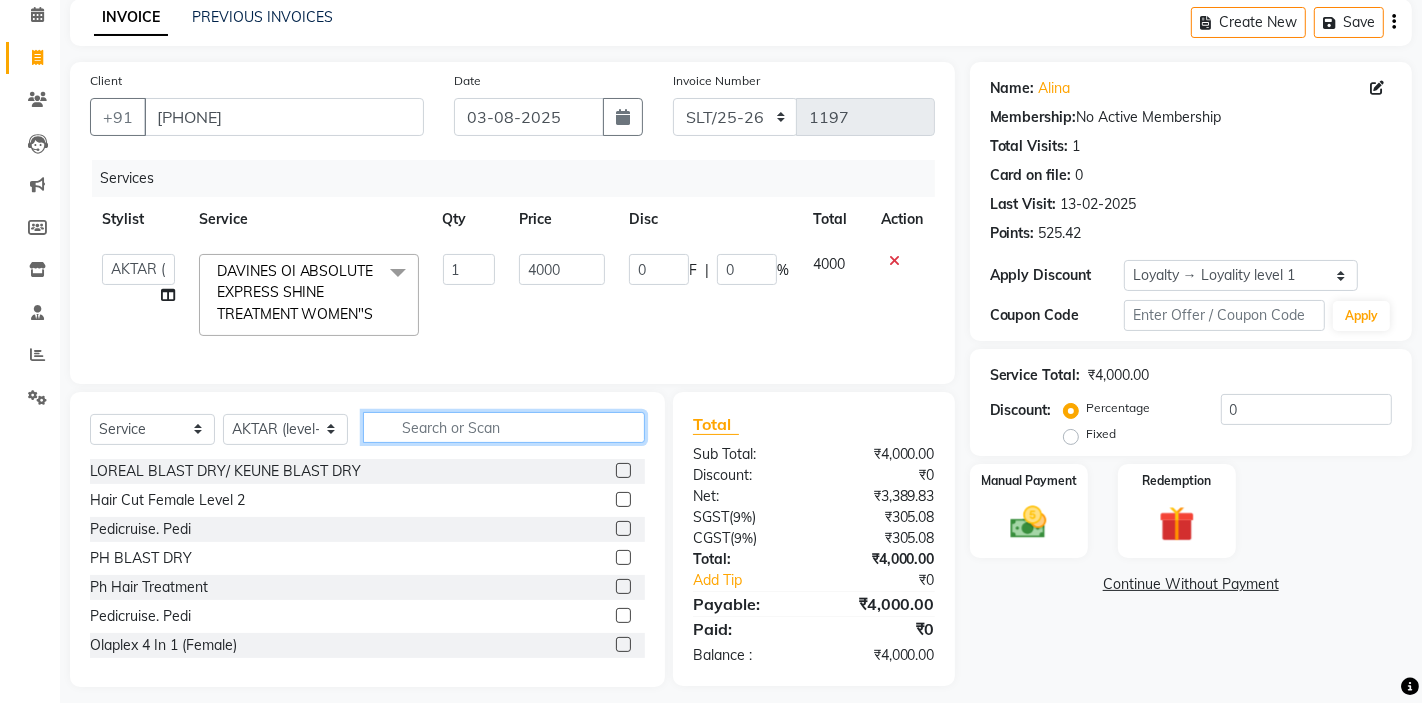 click 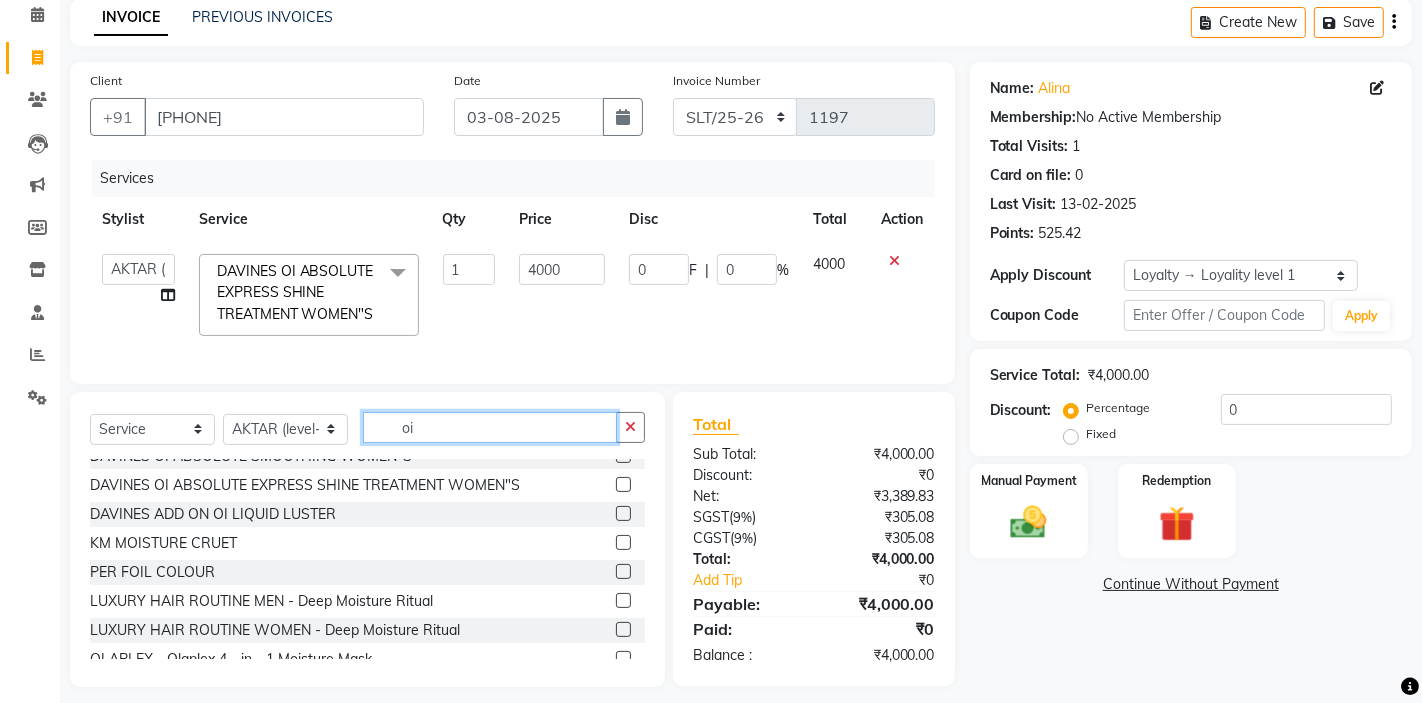 scroll, scrollTop: 147, scrollLeft: 0, axis: vertical 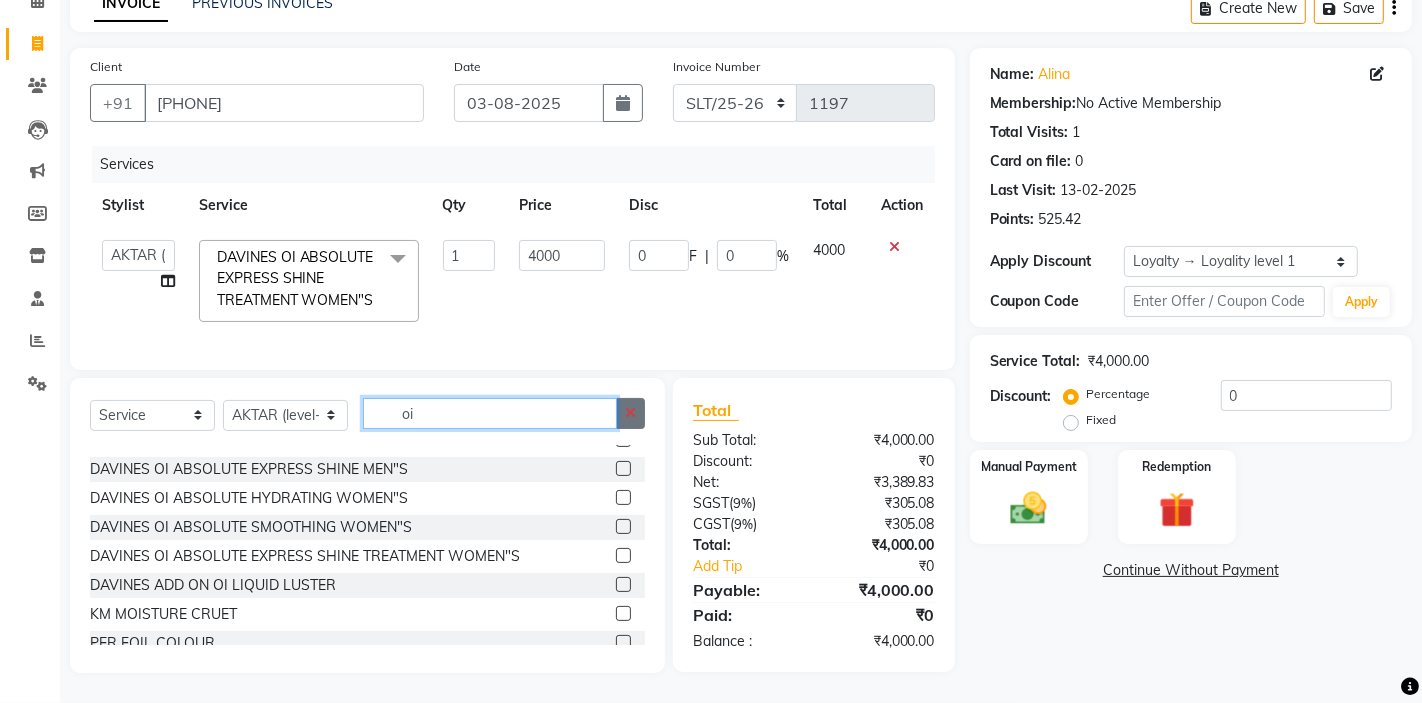 type on "oi" 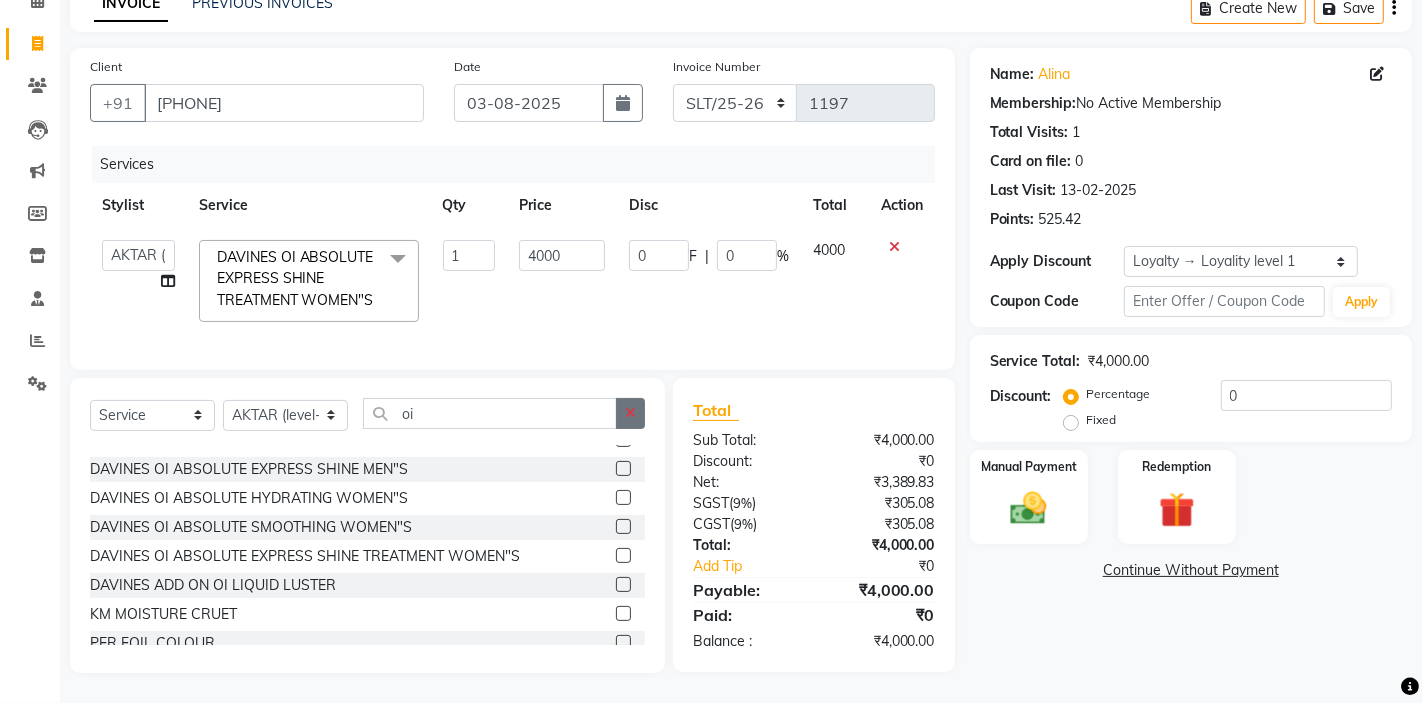 click 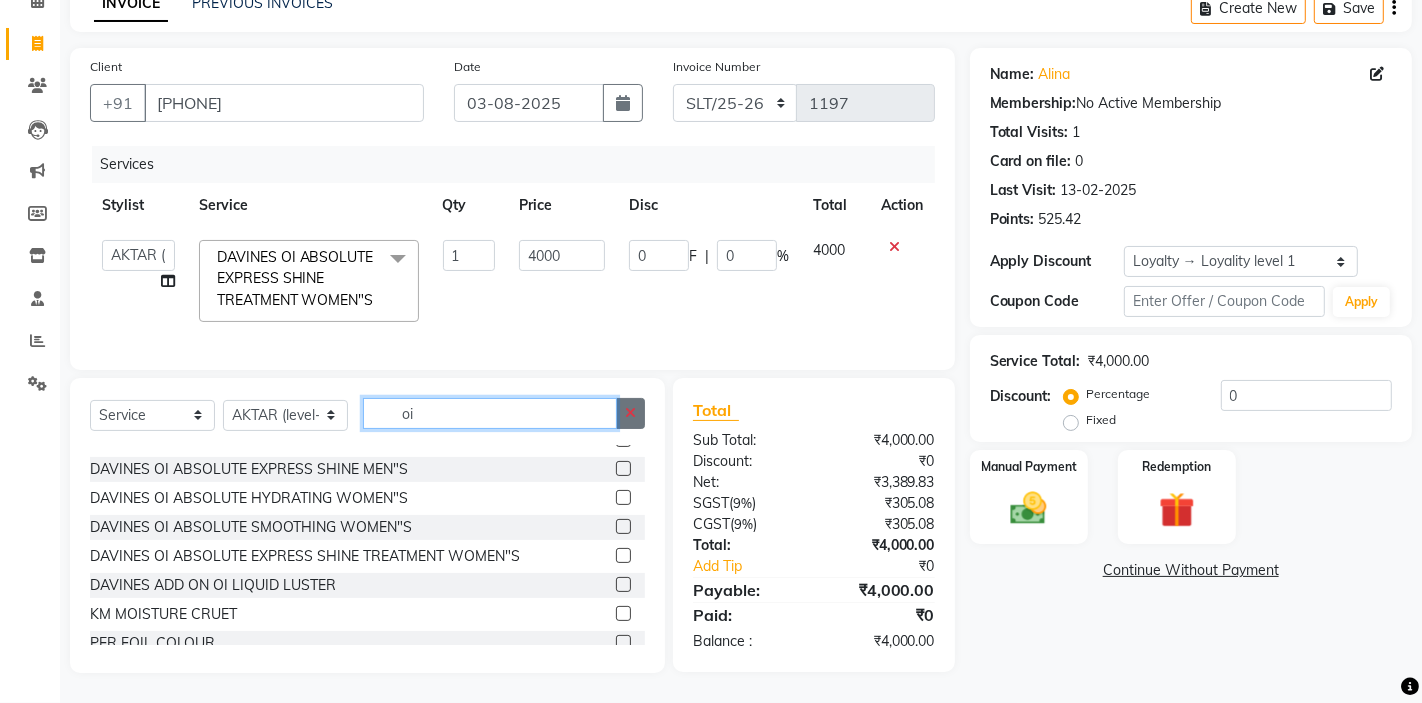 type 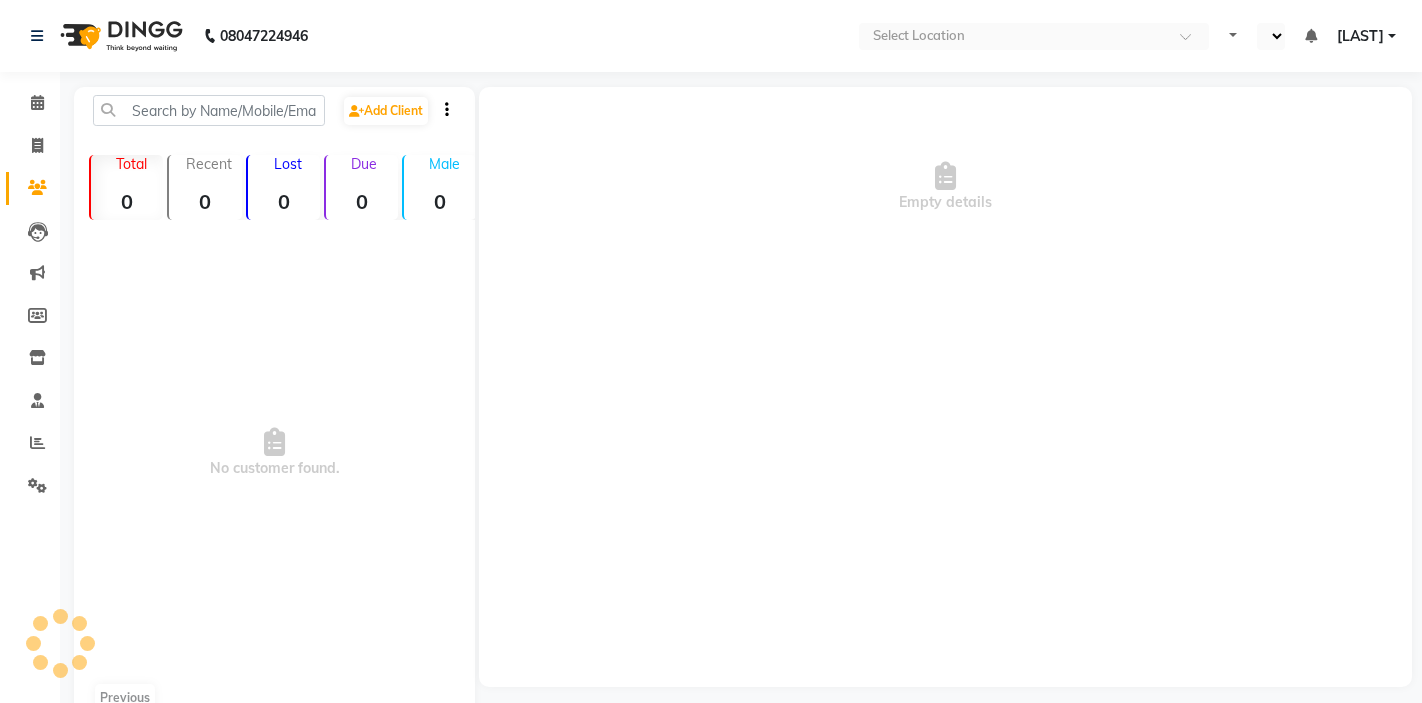 scroll, scrollTop: 0, scrollLeft: 0, axis: both 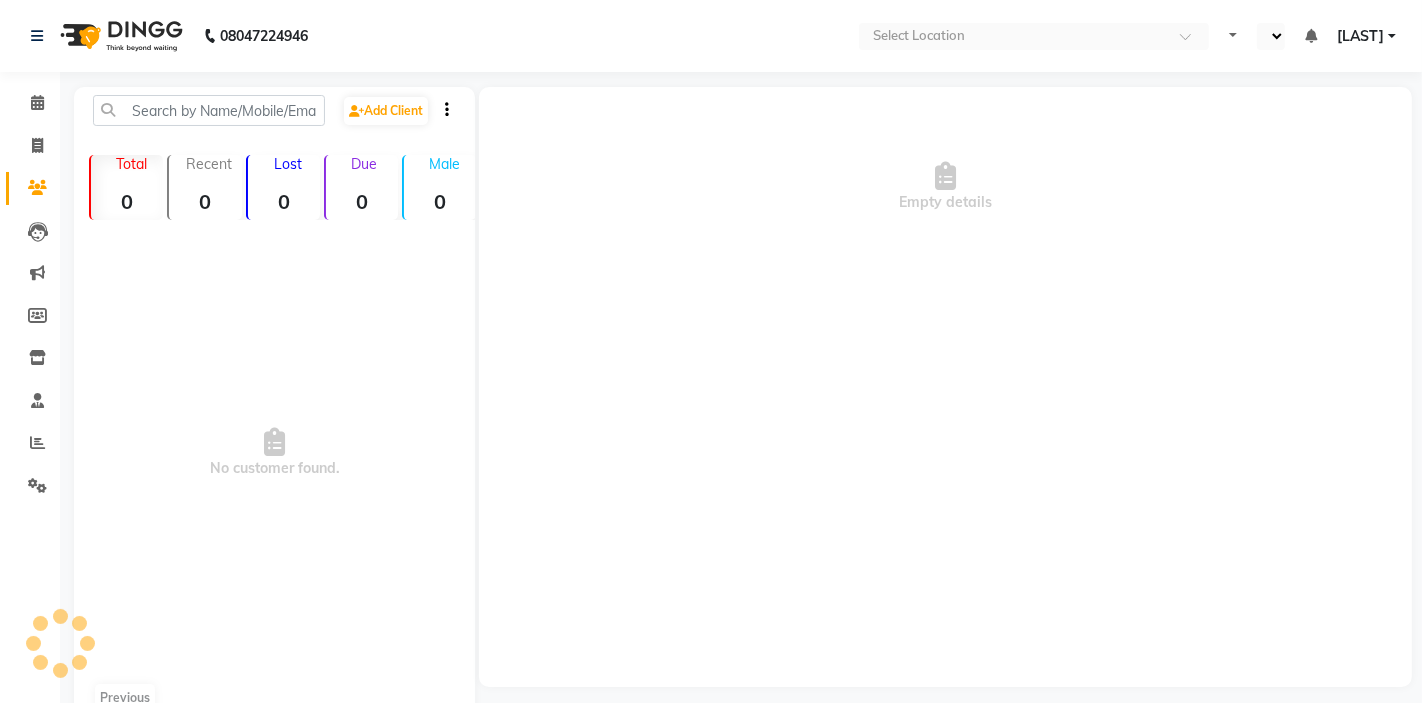 select on "en" 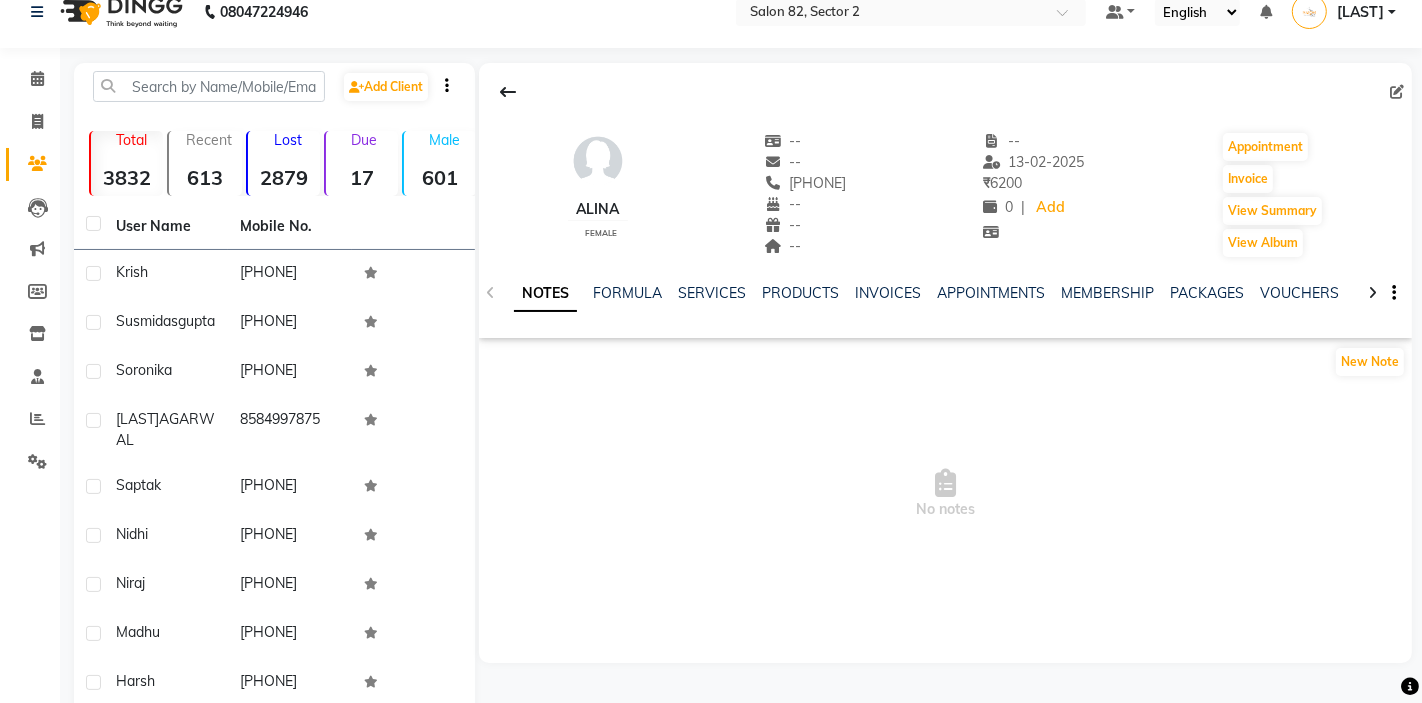 scroll, scrollTop: 56, scrollLeft: 0, axis: vertical 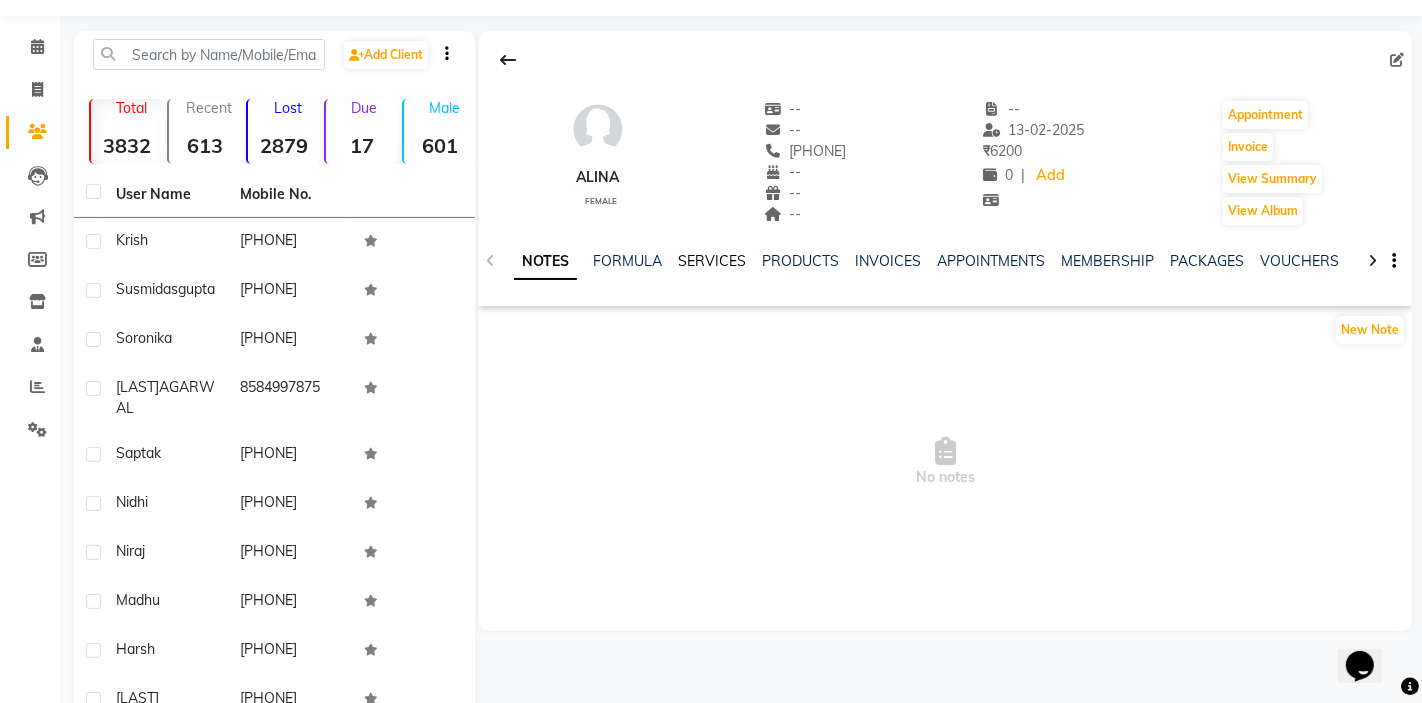 click on "SERVICES" 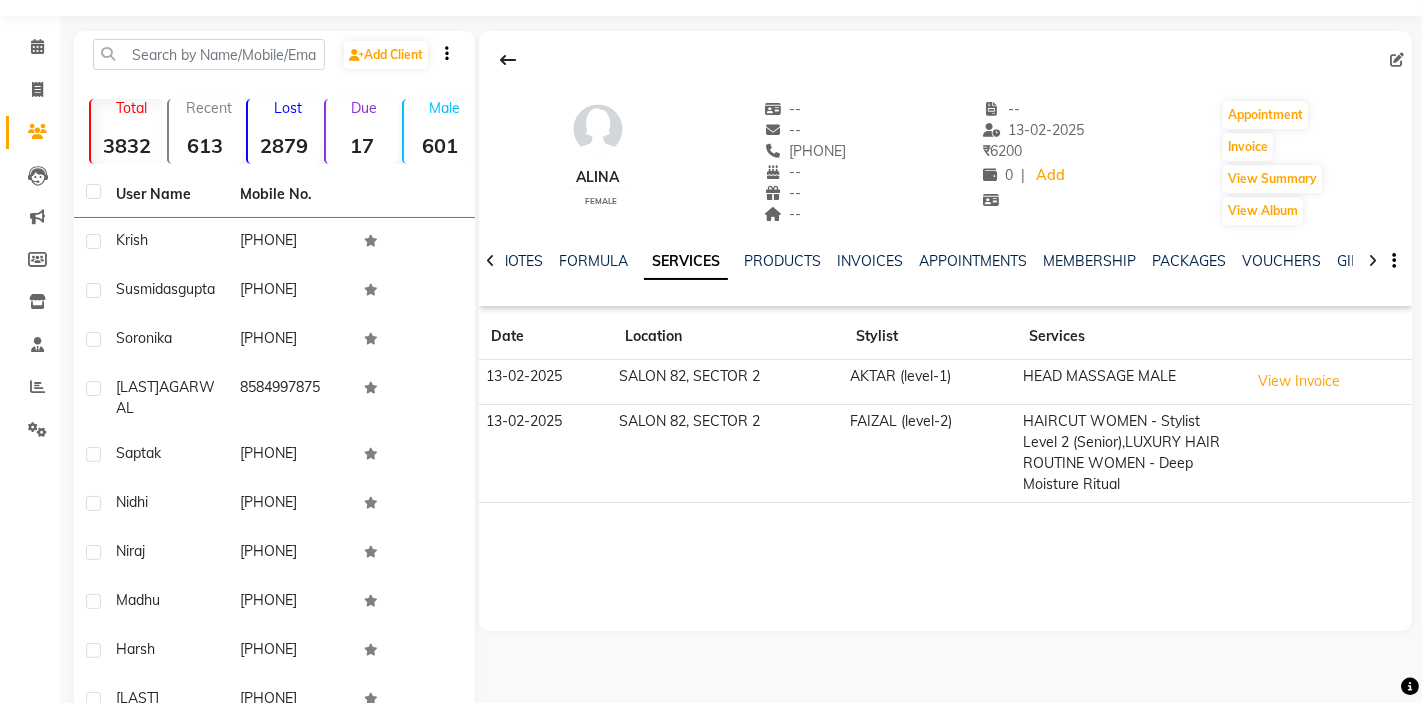 click on "HAIRCUT WOMEN - Stylist Level 2 (Senior),LUXURY HAIR ROUTINE WOMEN - Deep Moisture Ritual" 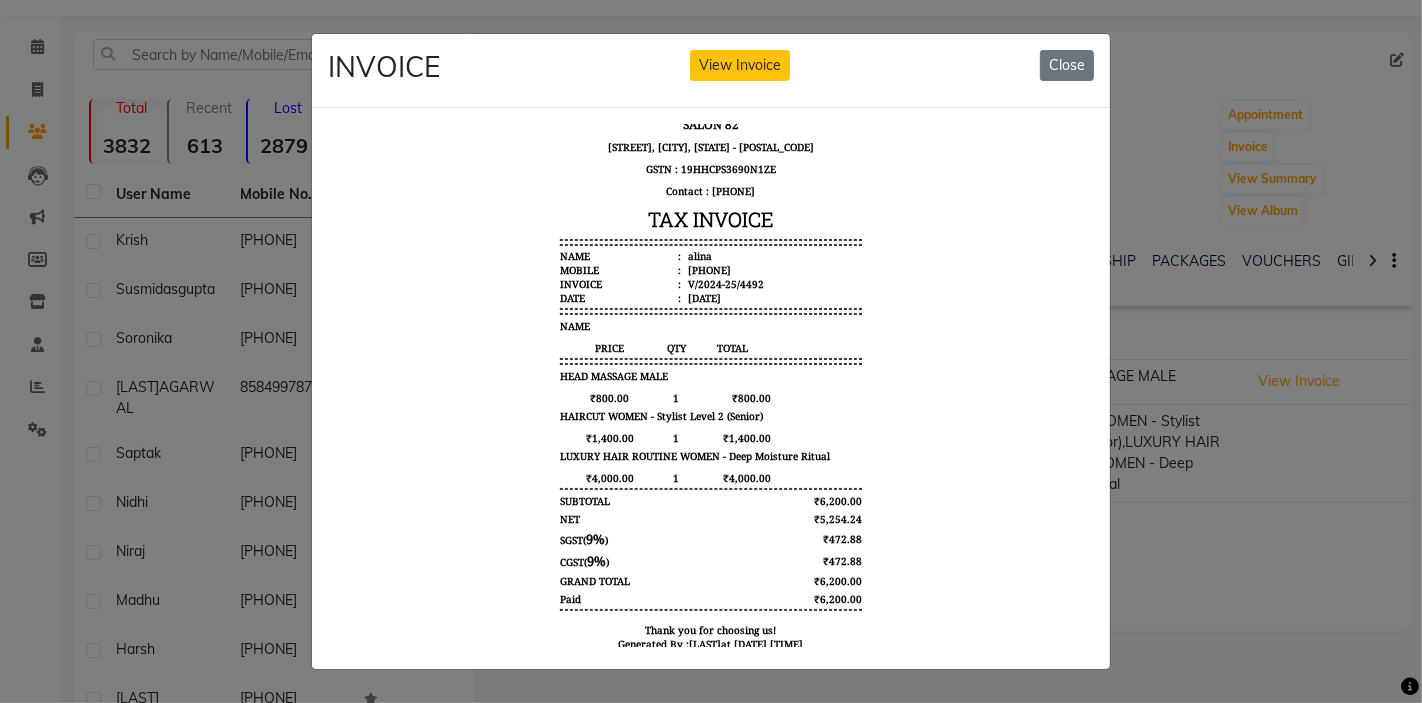 scroll, scrollTop: 70, scrollLeft: 0, axis: vertical 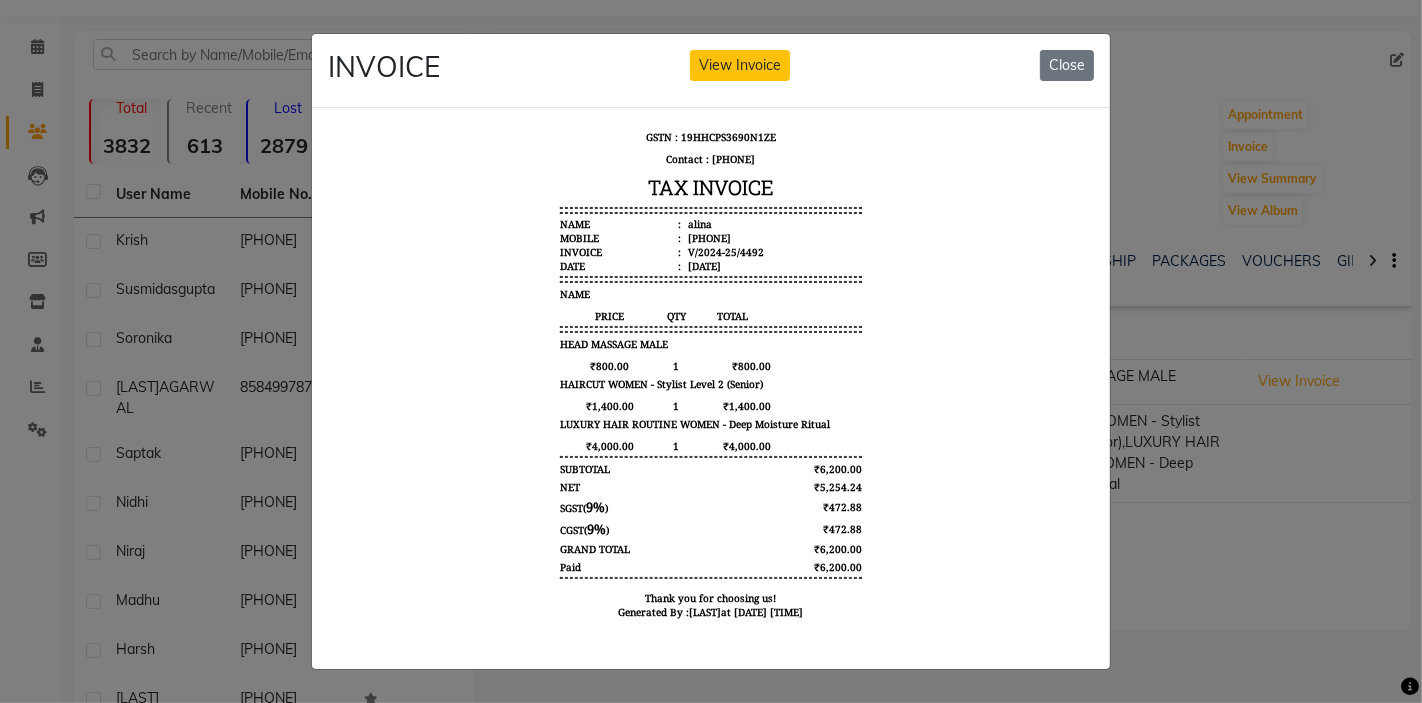 click on "View Invoice" 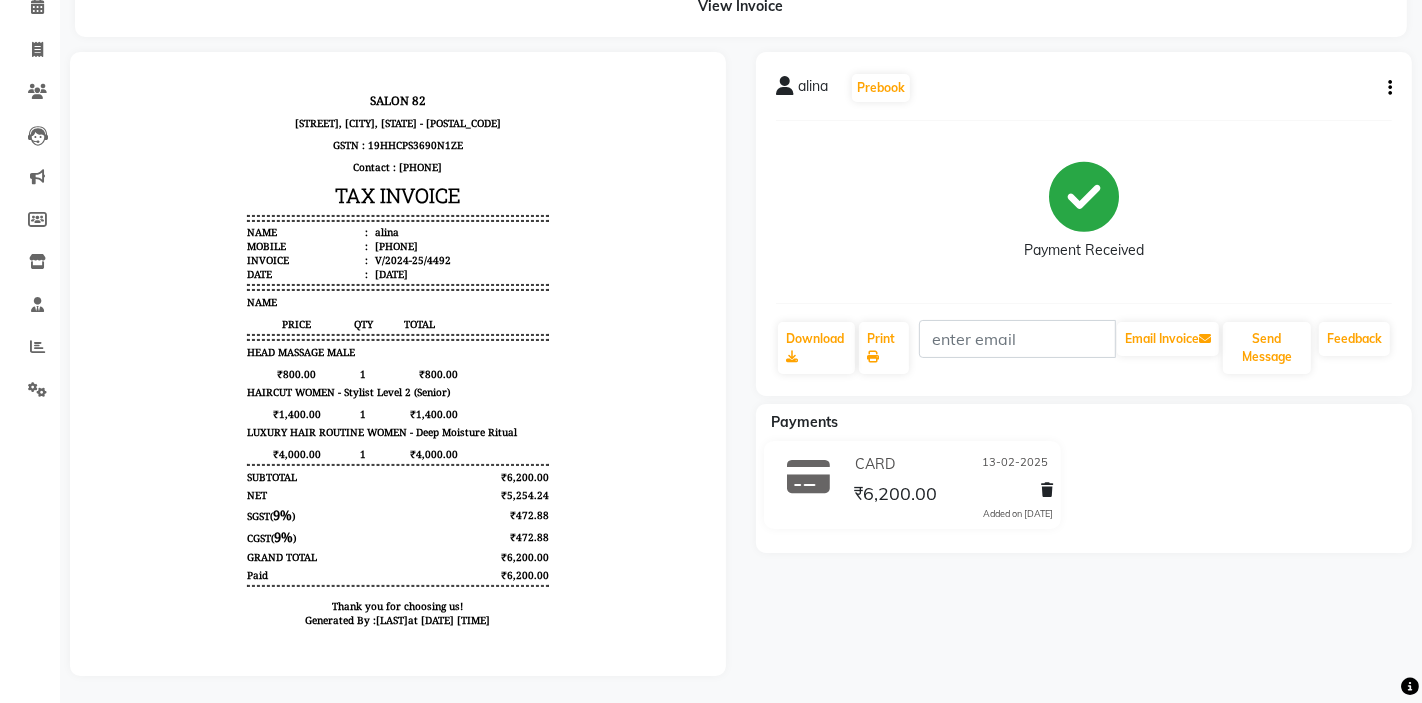scroll, scrollTop: 97, scrollLeft: 0, axis: vertical 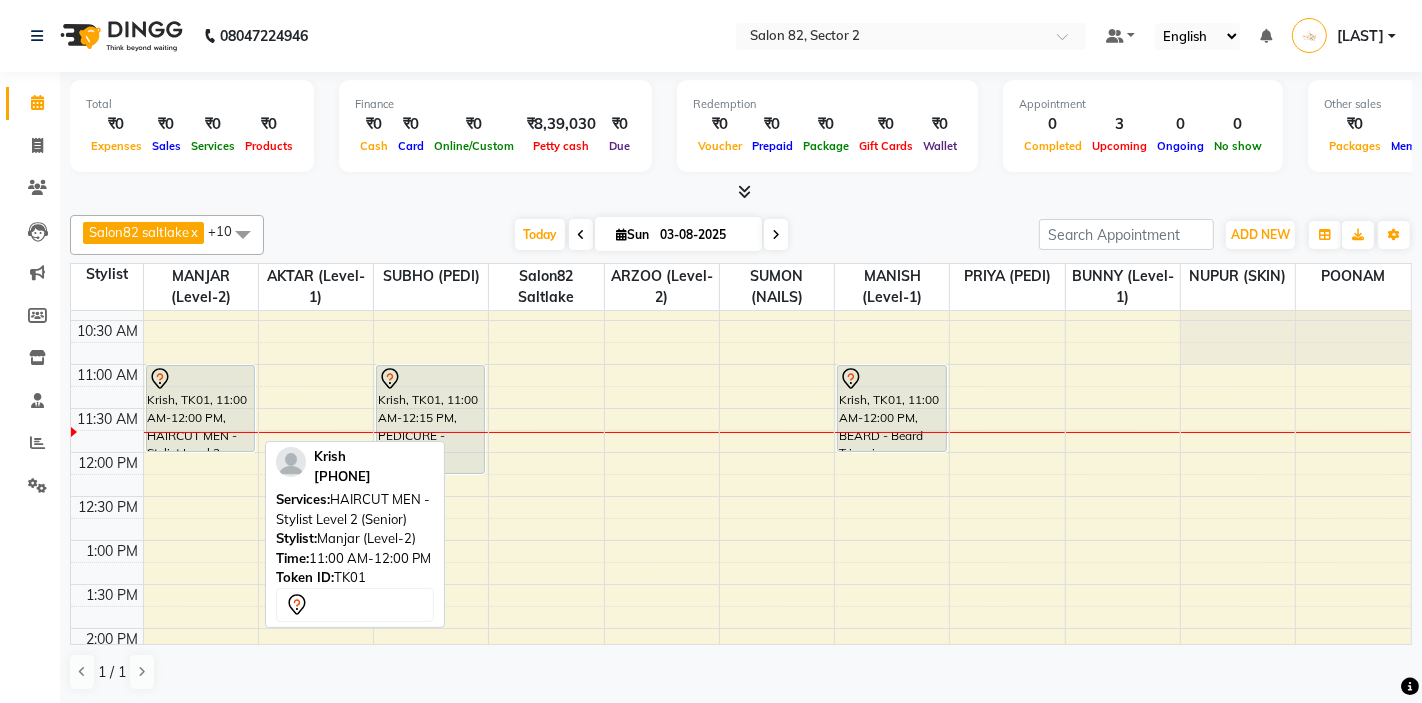 click on "Krish, TK01, 11:00 AM-12:00 PM, HAIRCUT MEN - Stylist Level 2 (Senior)" at bounding box center (200, 408) 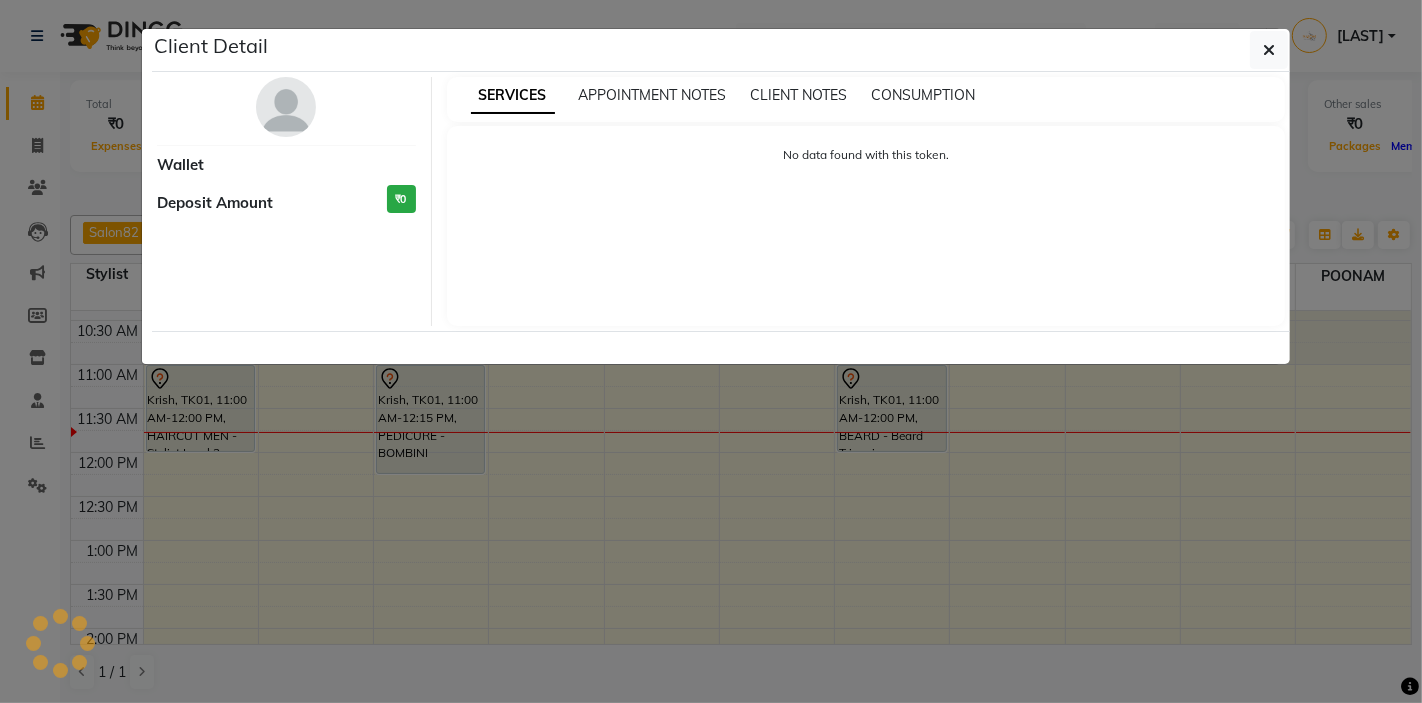 select on "7" 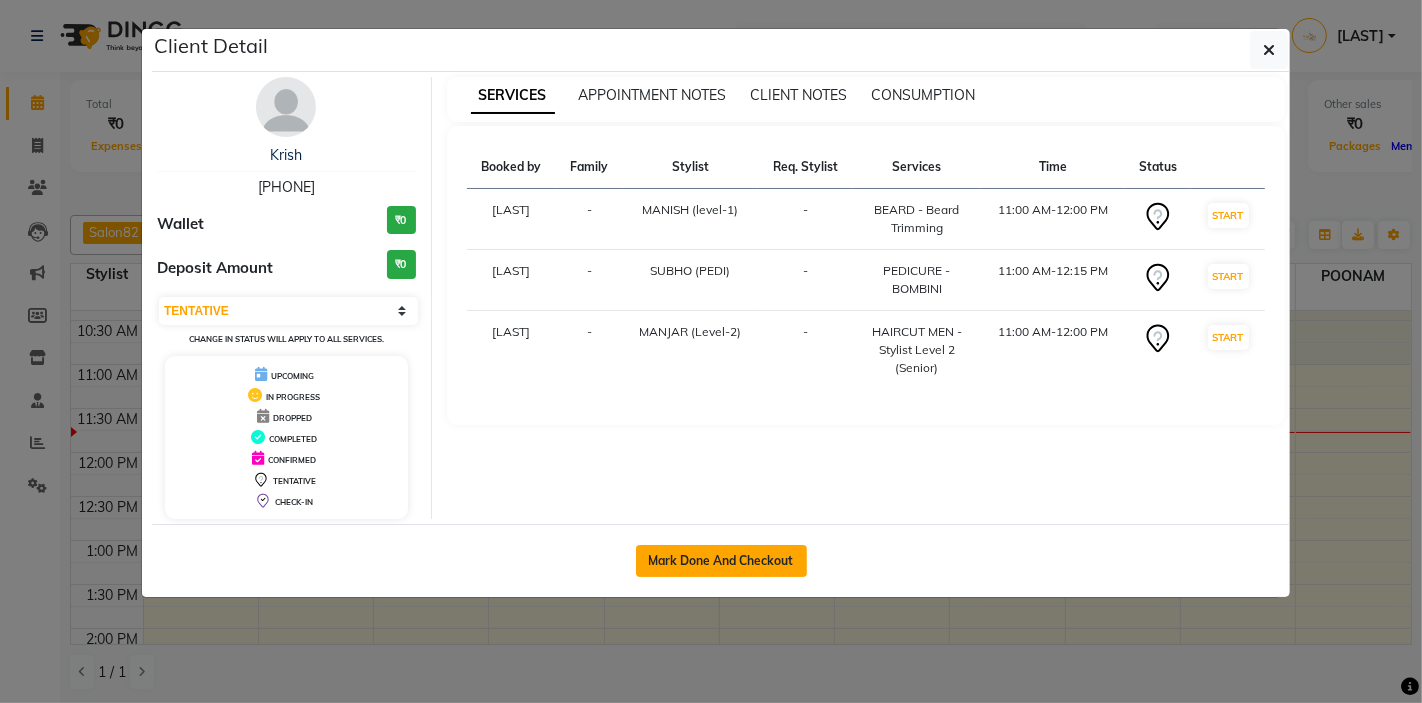 click on "Mark Done And Checkout" 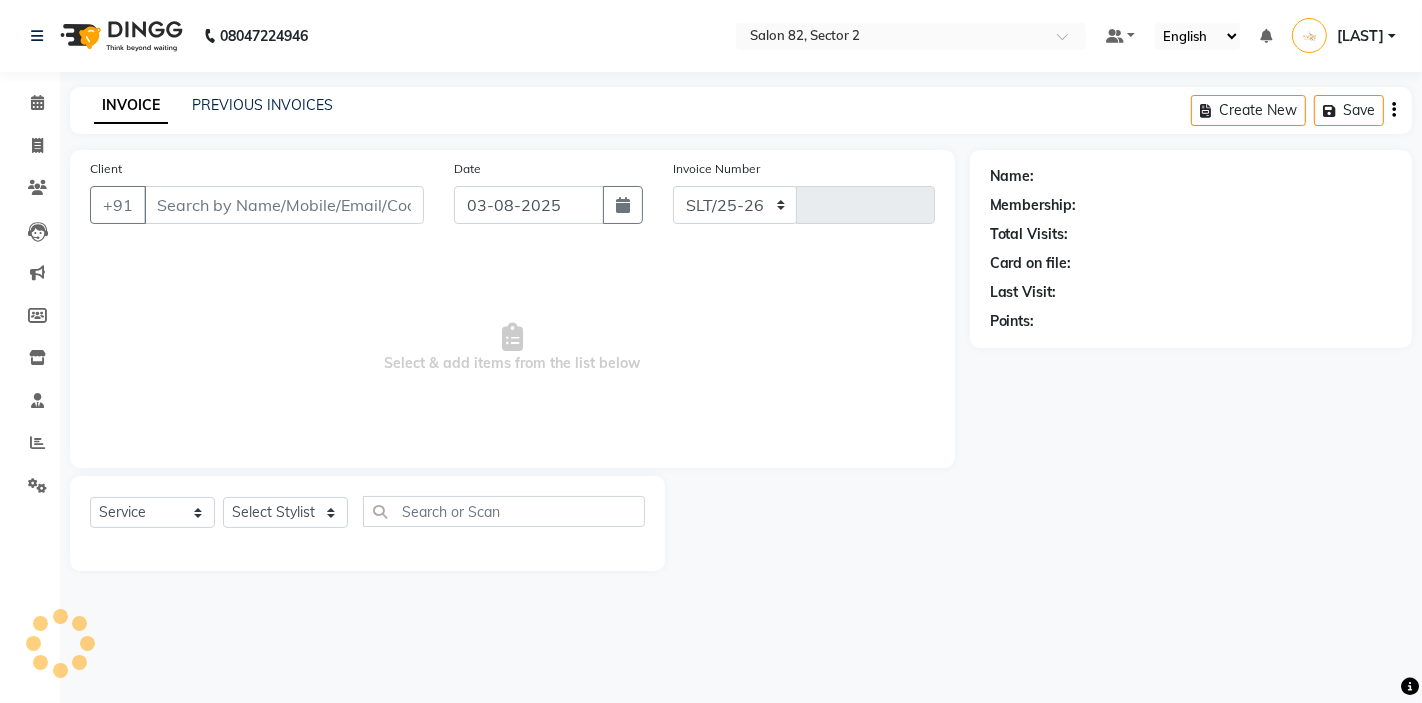 select on "8703" 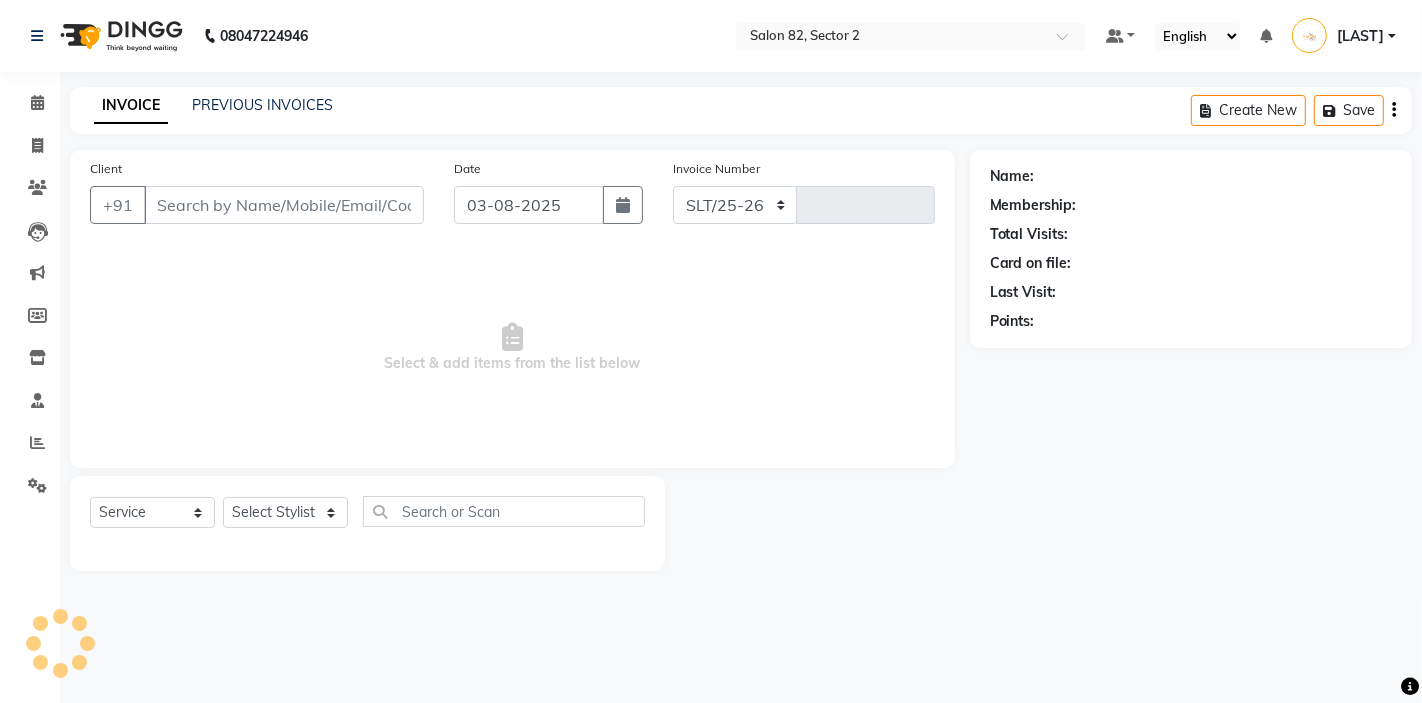 type on "1197" 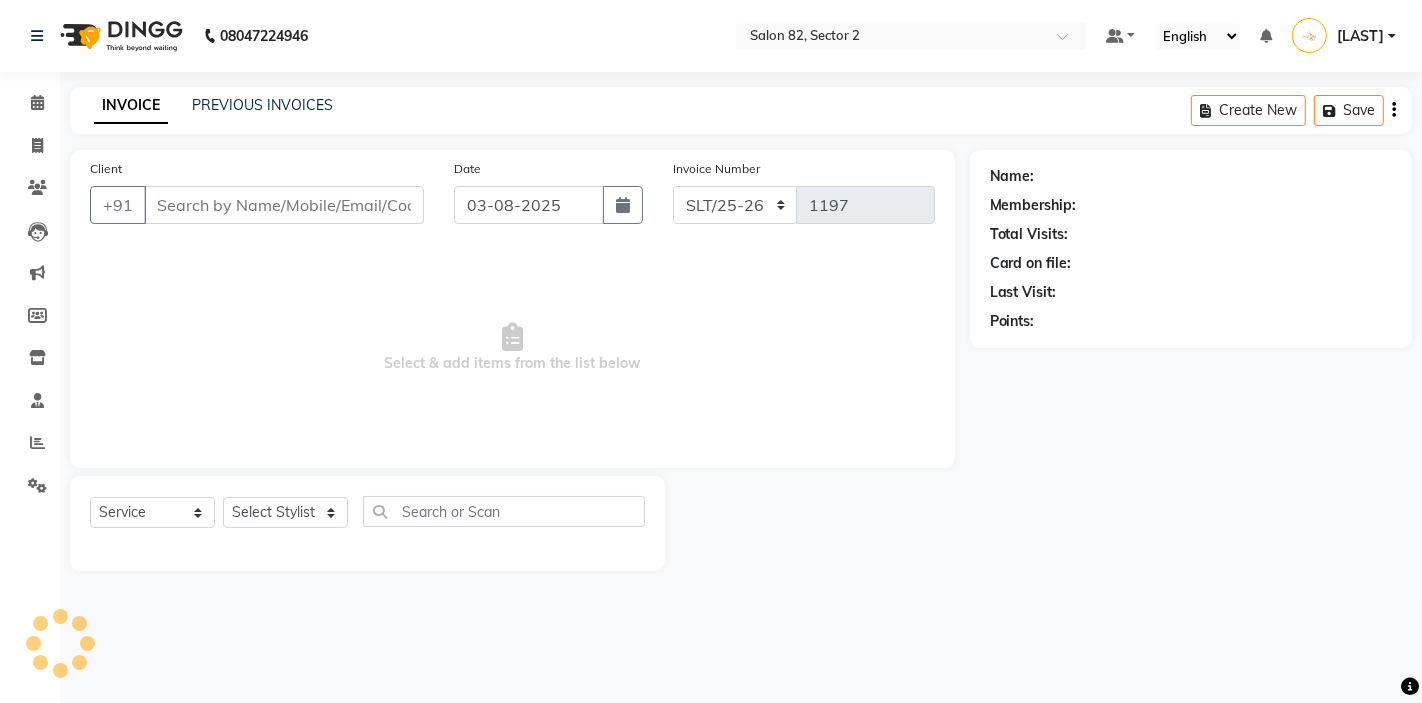 type on "8420603737" 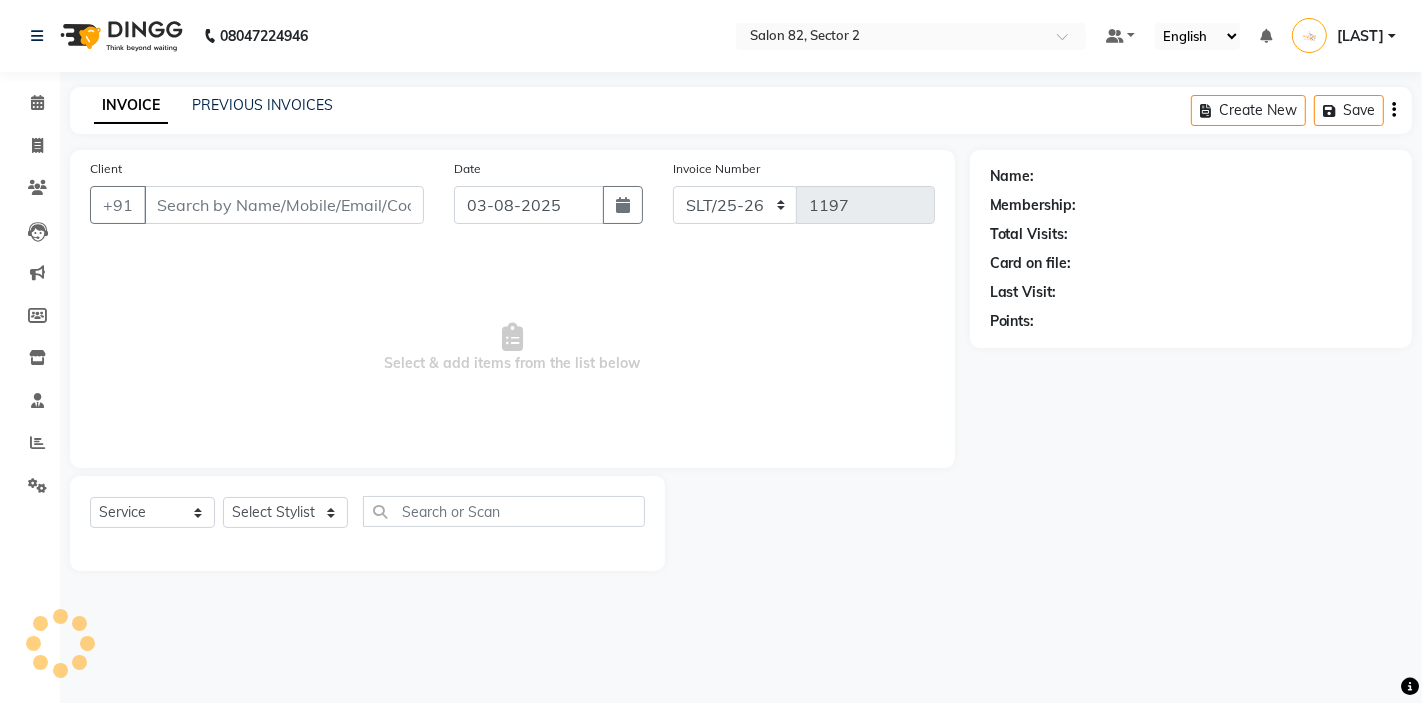select on "67954" 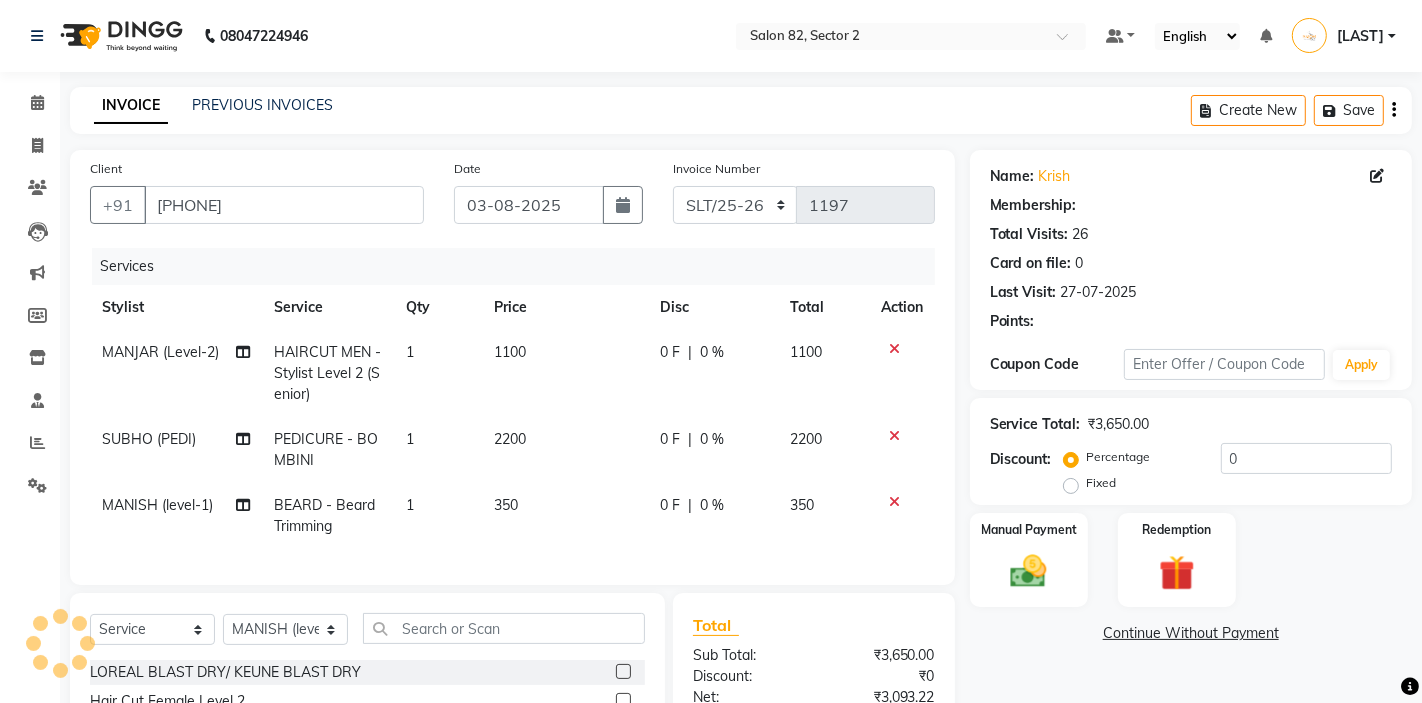 select on "1: Object" 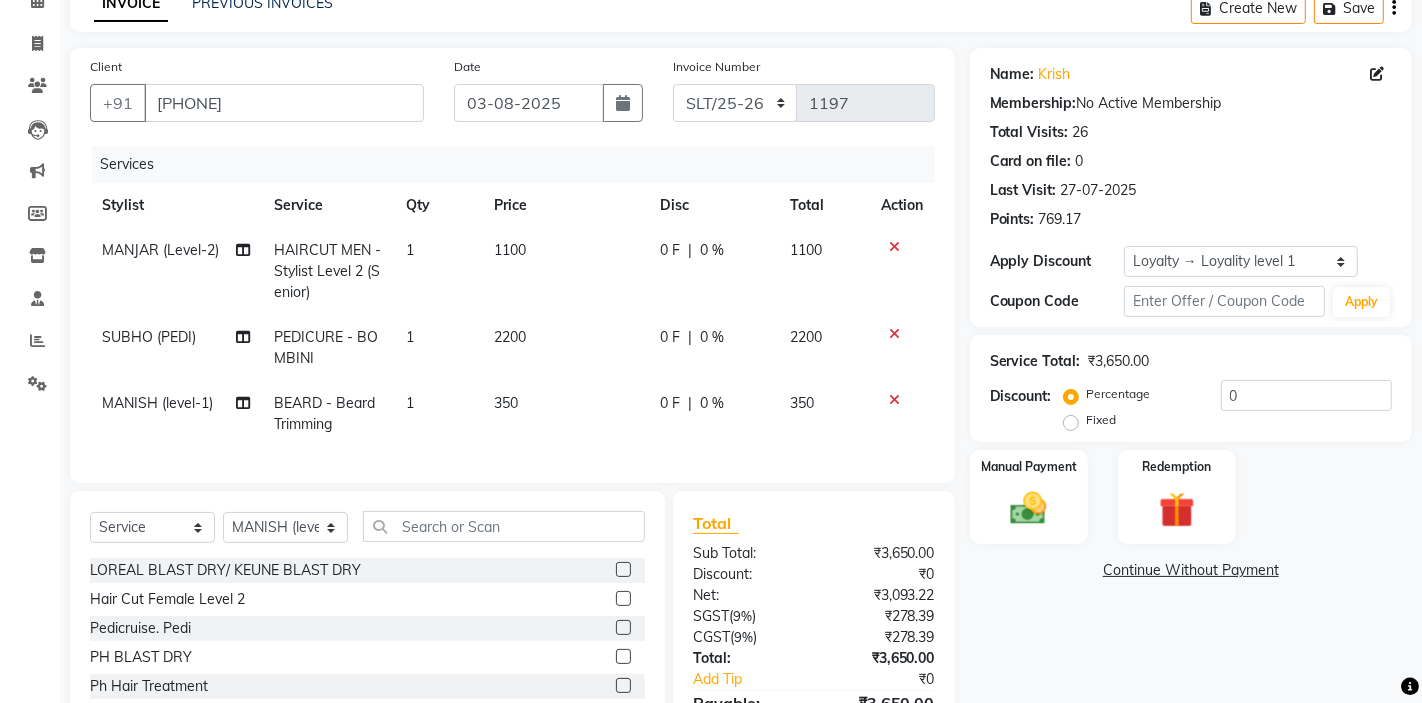 scroll, scrollTop: 122, scrollLeft: 0, axis: vertical 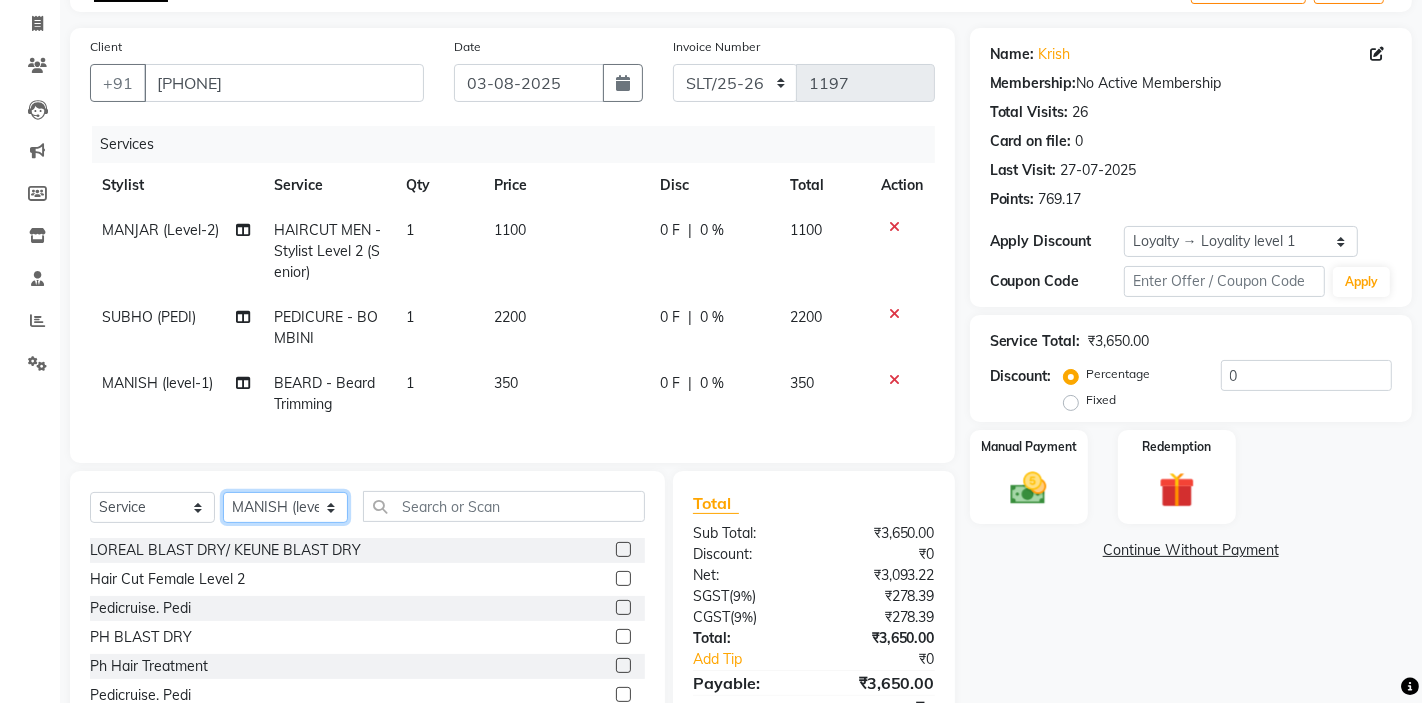 click on "Select Stylist AKTAR (level-1) ARZOO (level-2) BUNNY (level-1) FAIZAL INJAMAM MANISH (level-1) MANJAR (Level-2) NUPUR (SKIN) POONAM PRIYA (PEDI) ROHIT  Salon82 saltlake SOMA DEY SUBHO (PEDI) SUMON (NAILS)" 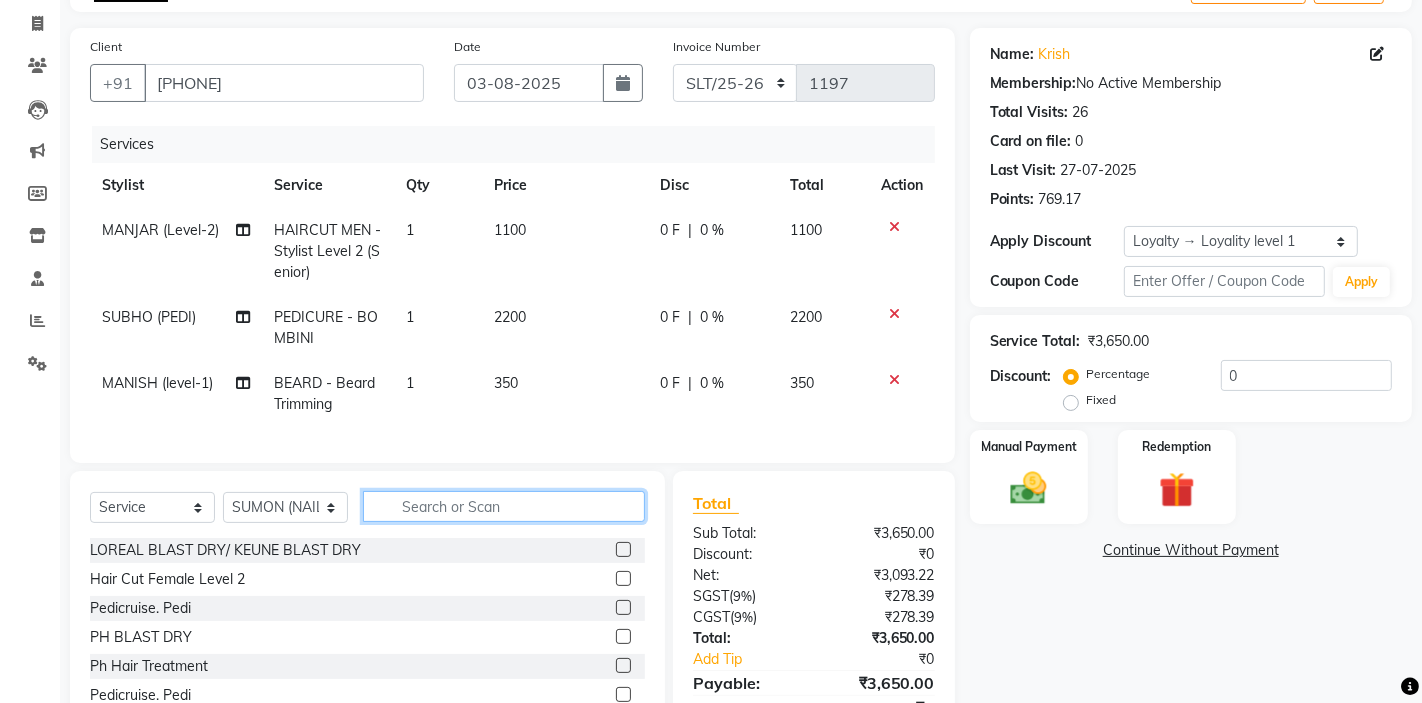 click 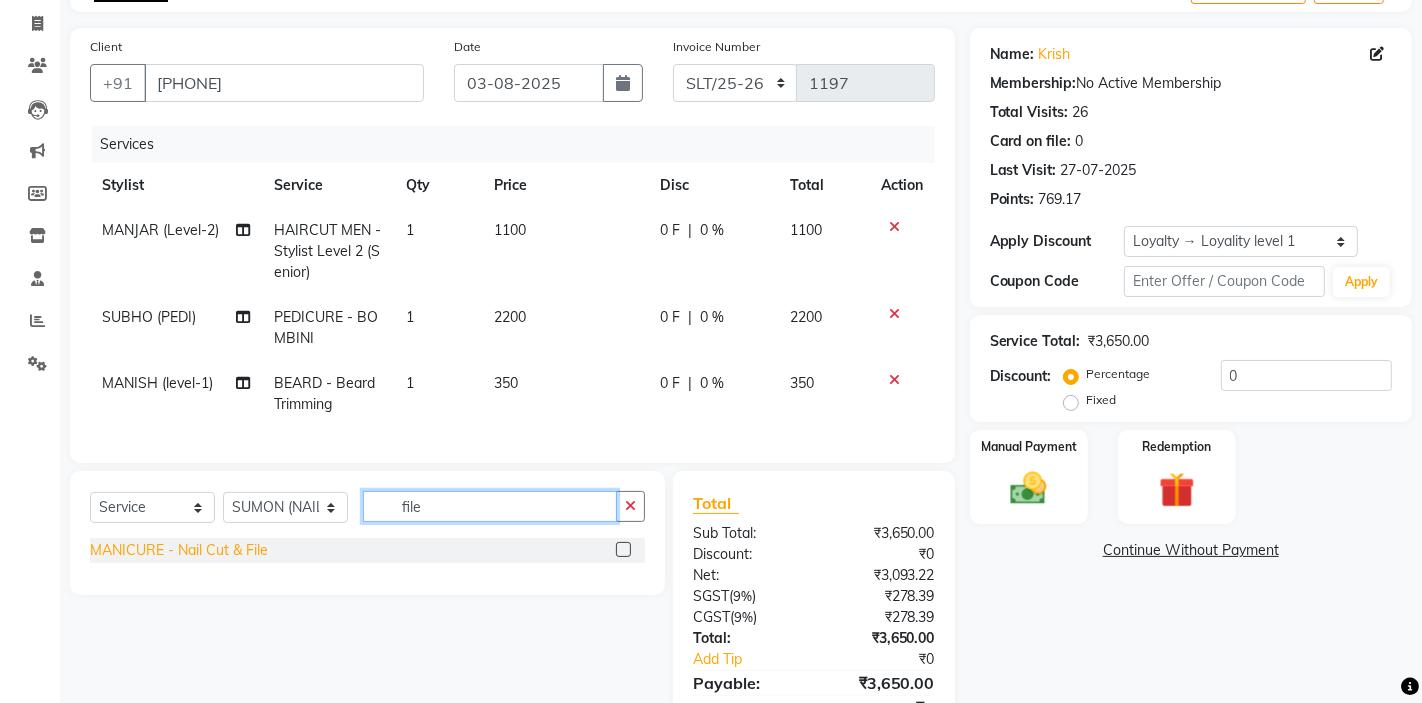 type on "file" 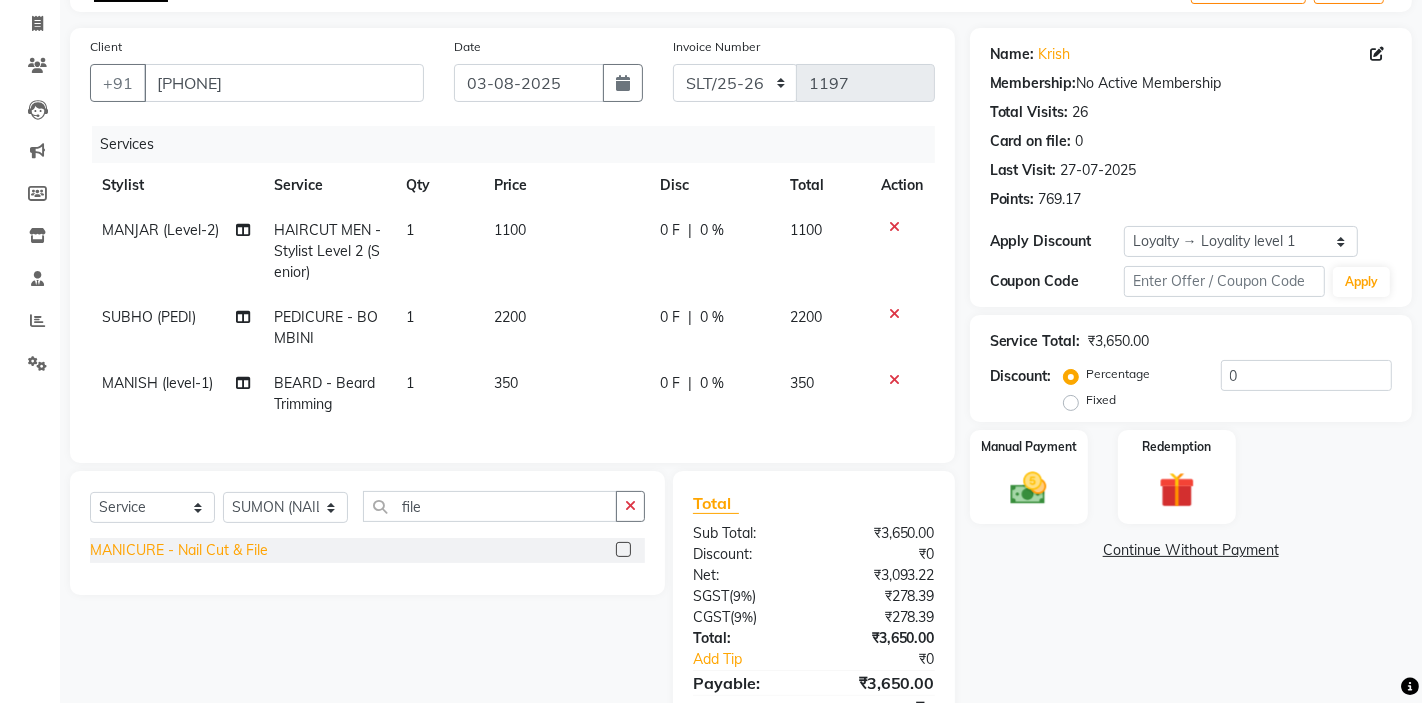 click on "MANICURE - Nail Cut & File" 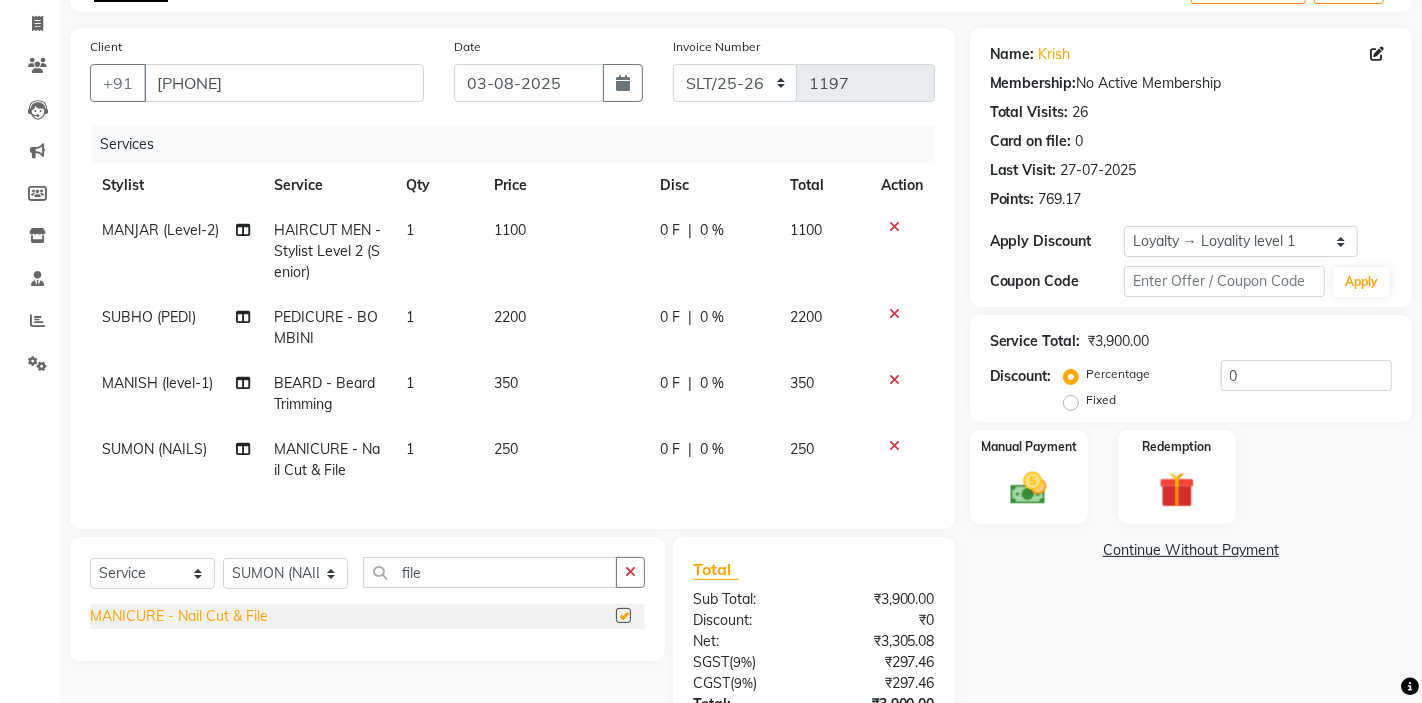 checkbox on "false" 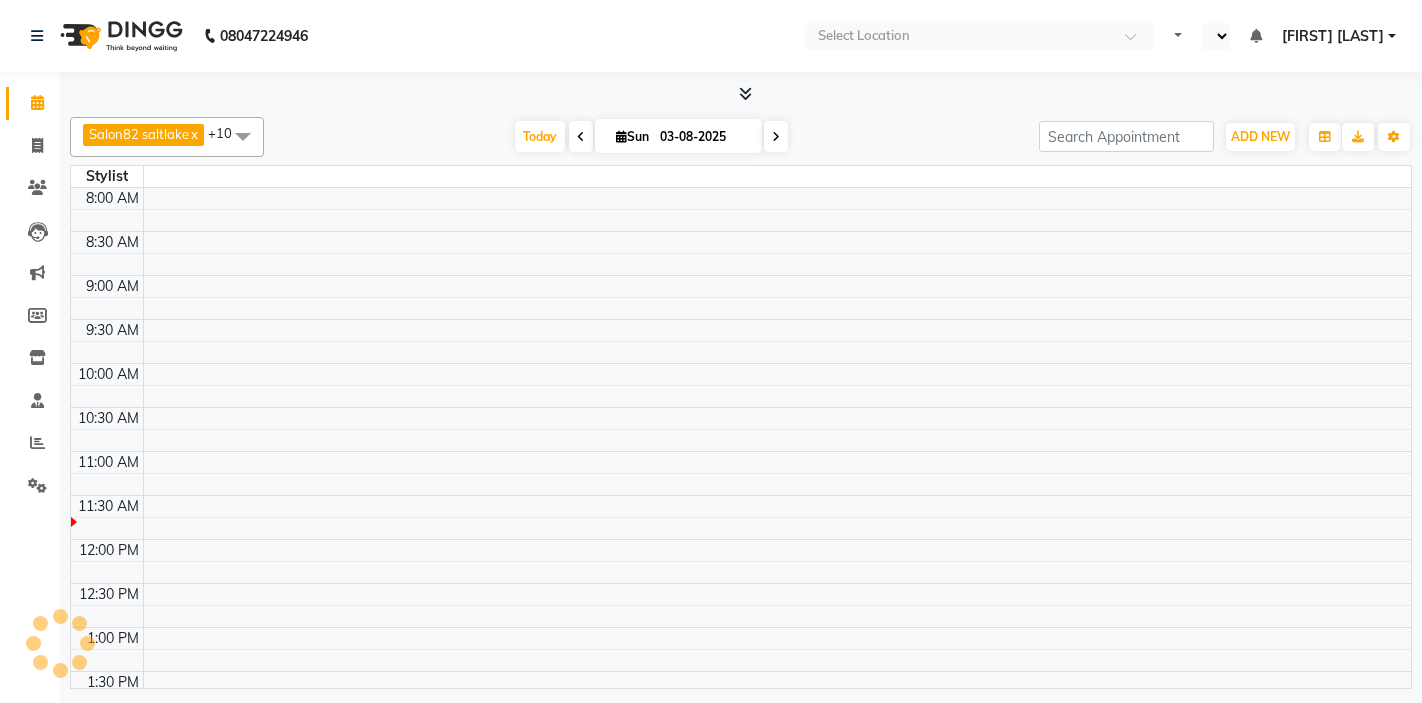 scroll, scrollTop: 0, scrollLeft: 0, axis: both 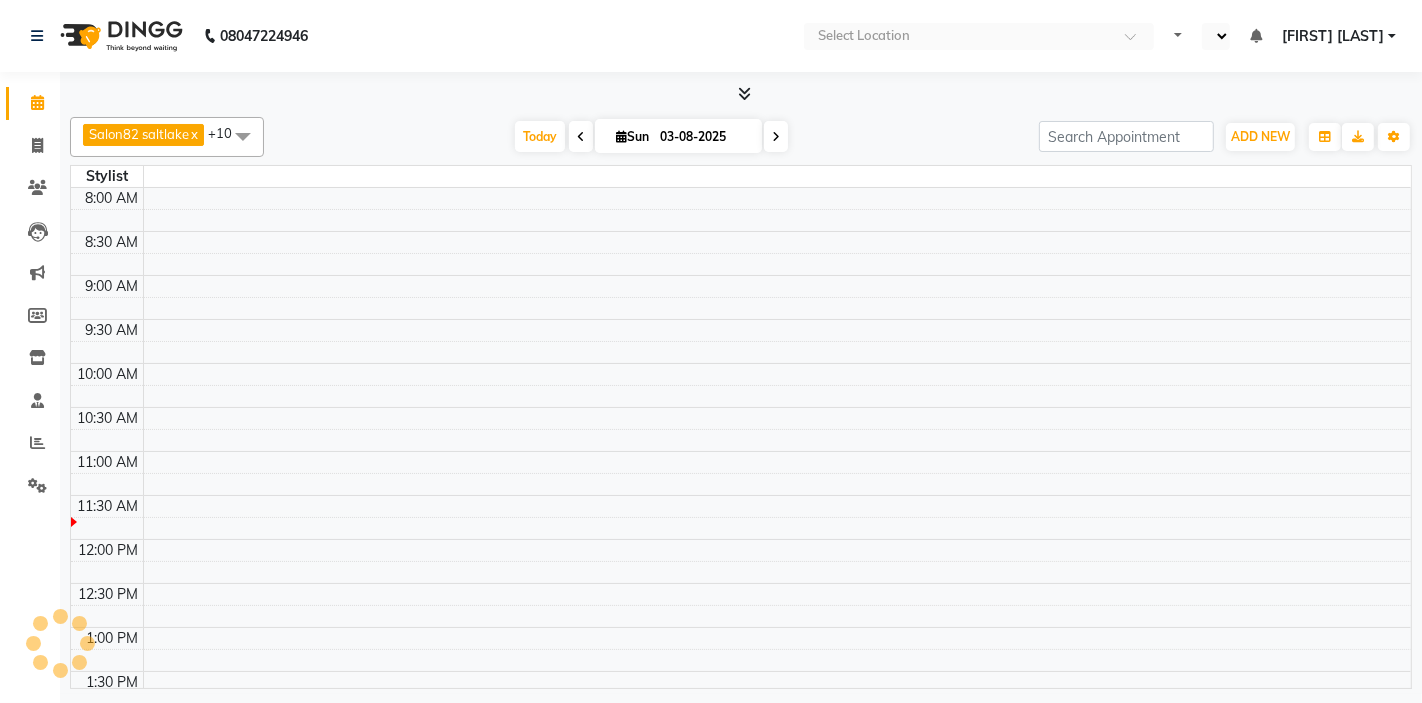 select on "en" 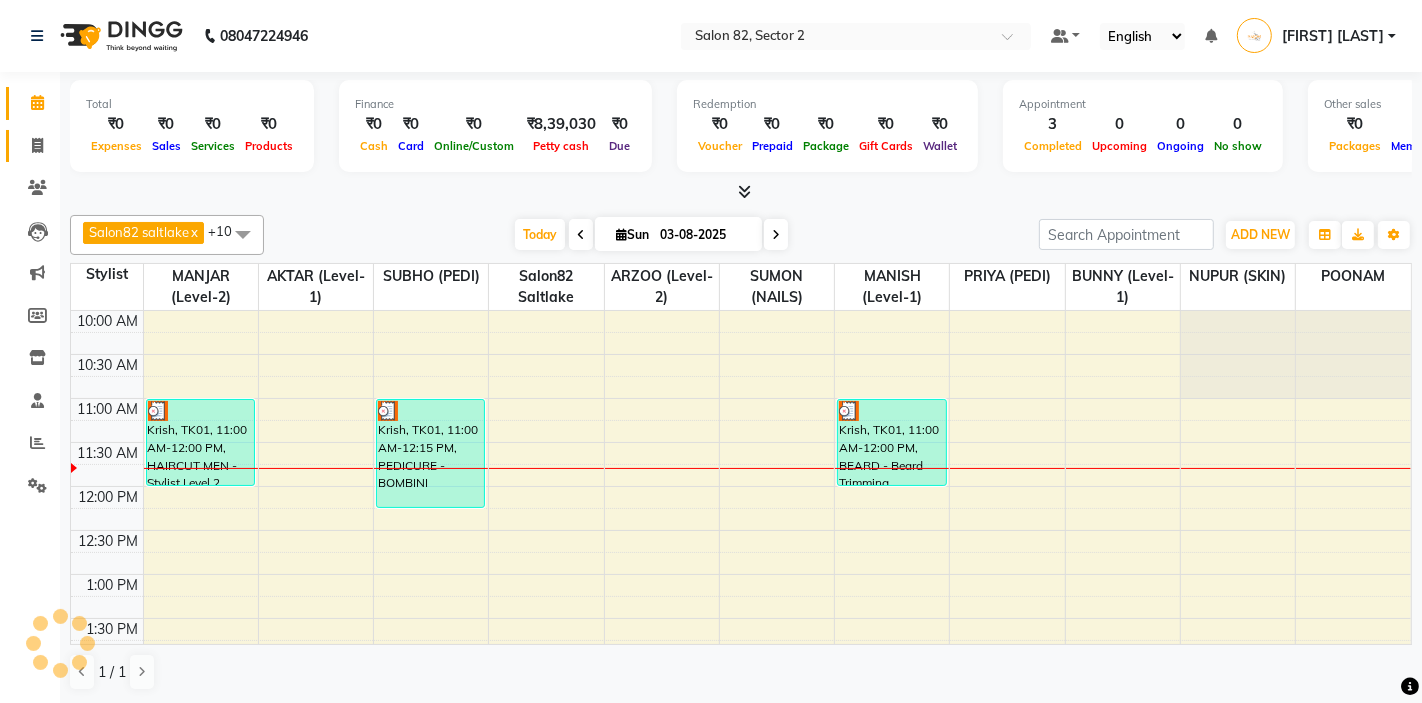 click 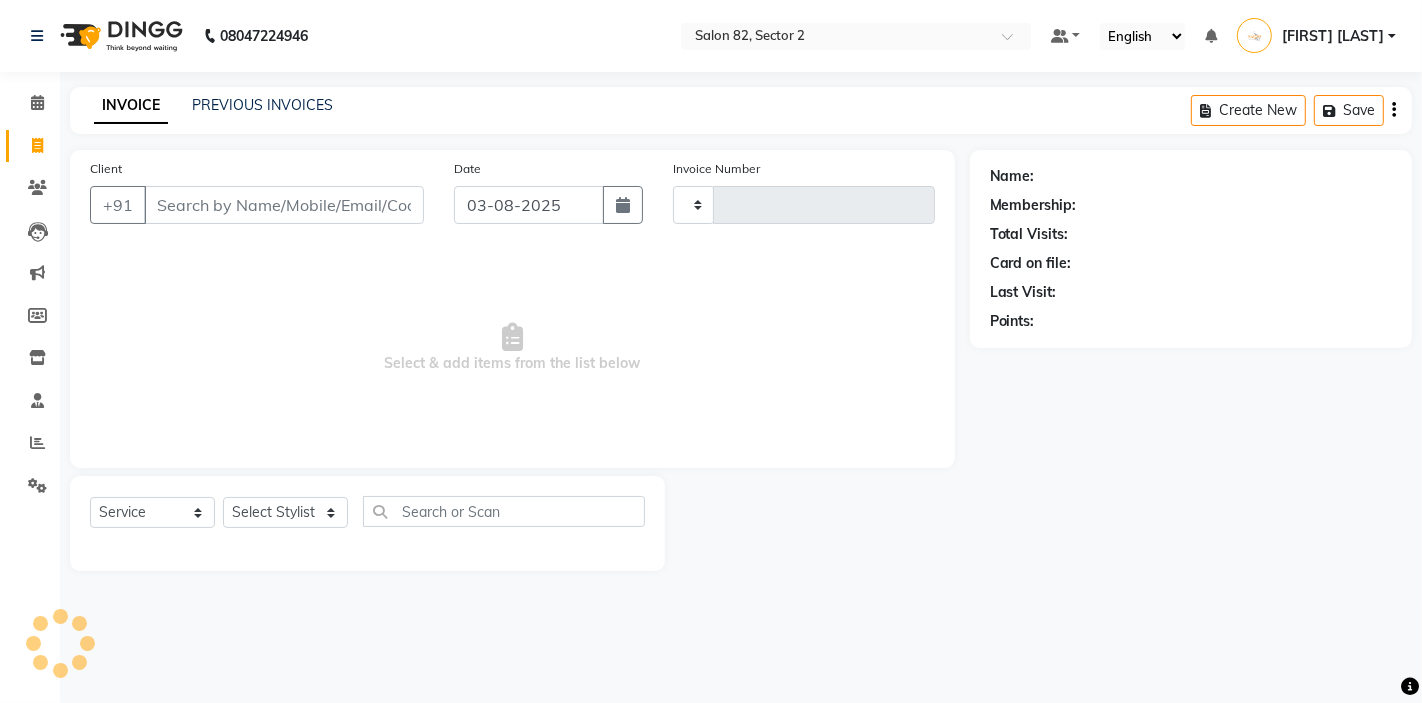 type on "1197" 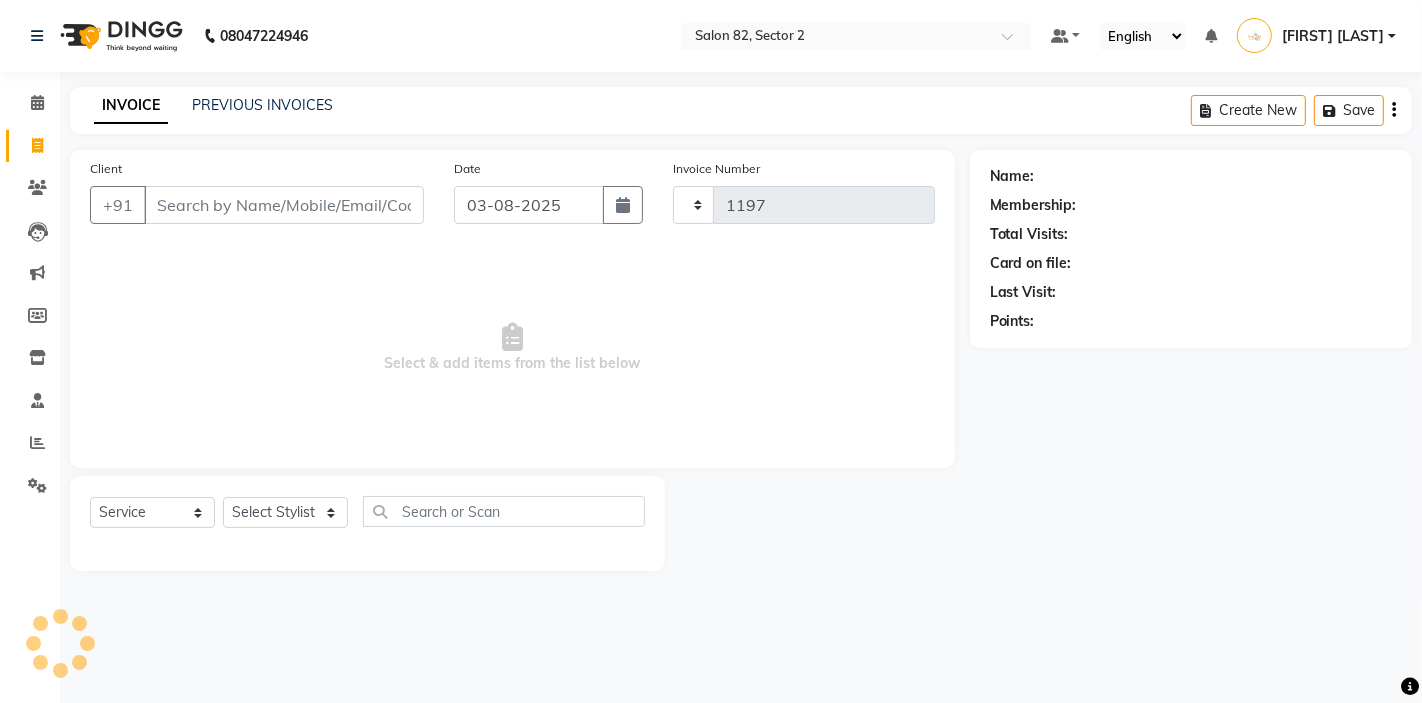 select on "8703" 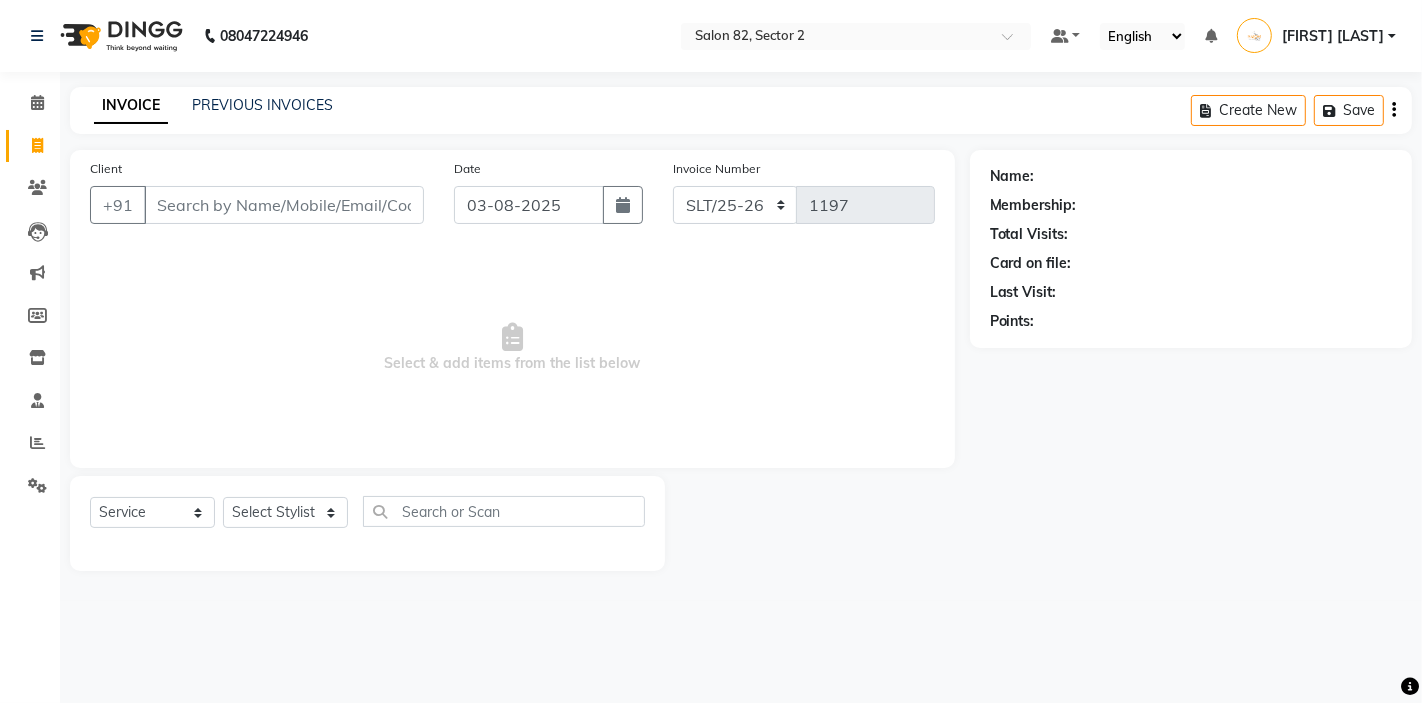 scroll, scrollTop: 0, scrollLeft: 0, axis: both 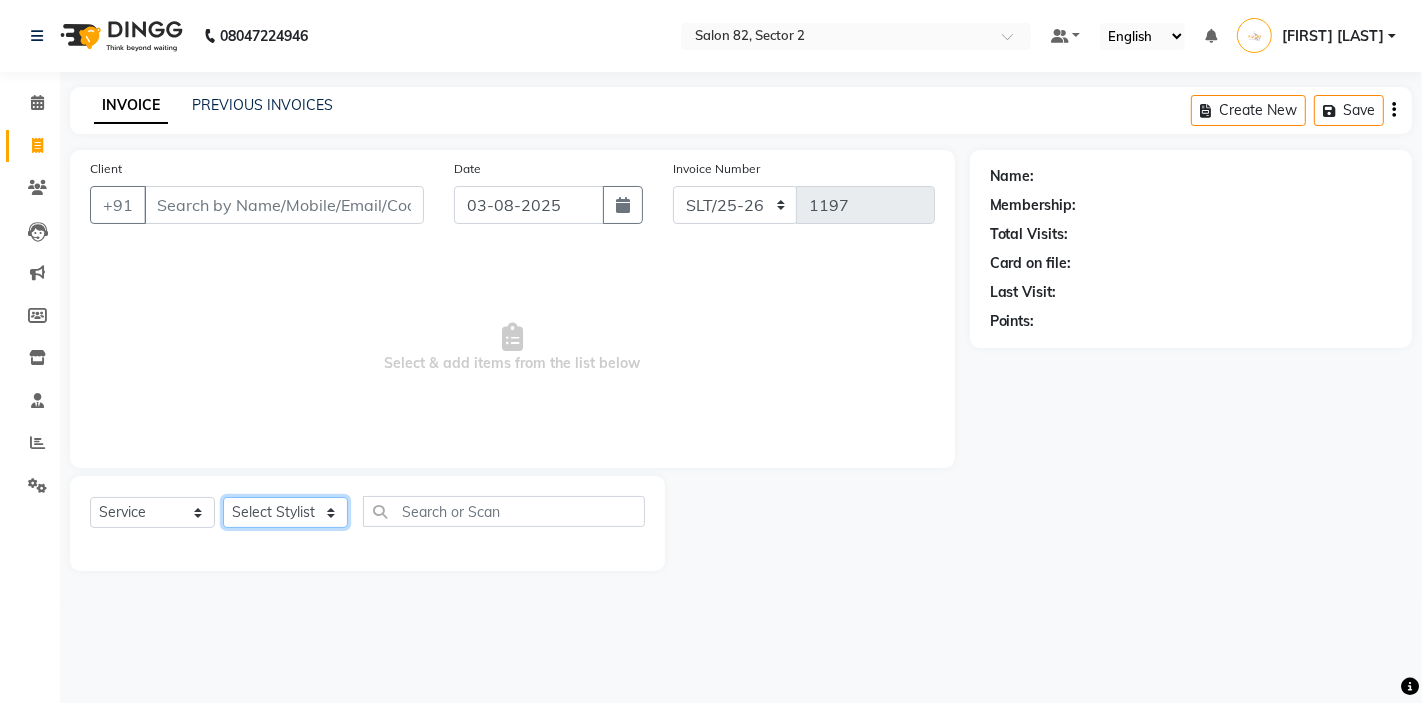 click on "Select Stylist AKTAR (level-1) ARZOO (level-2) BUNNY (level-1) FAIZAL INJAMAM MANISH (level-1) MANJAR (Level-2) NUPUR (SKIN) POONAM PRIYA (PEDI) ROHIT  Salon82 saltlake SOMA DEY SUBHO (PEDI) SUMON (NAILS)" 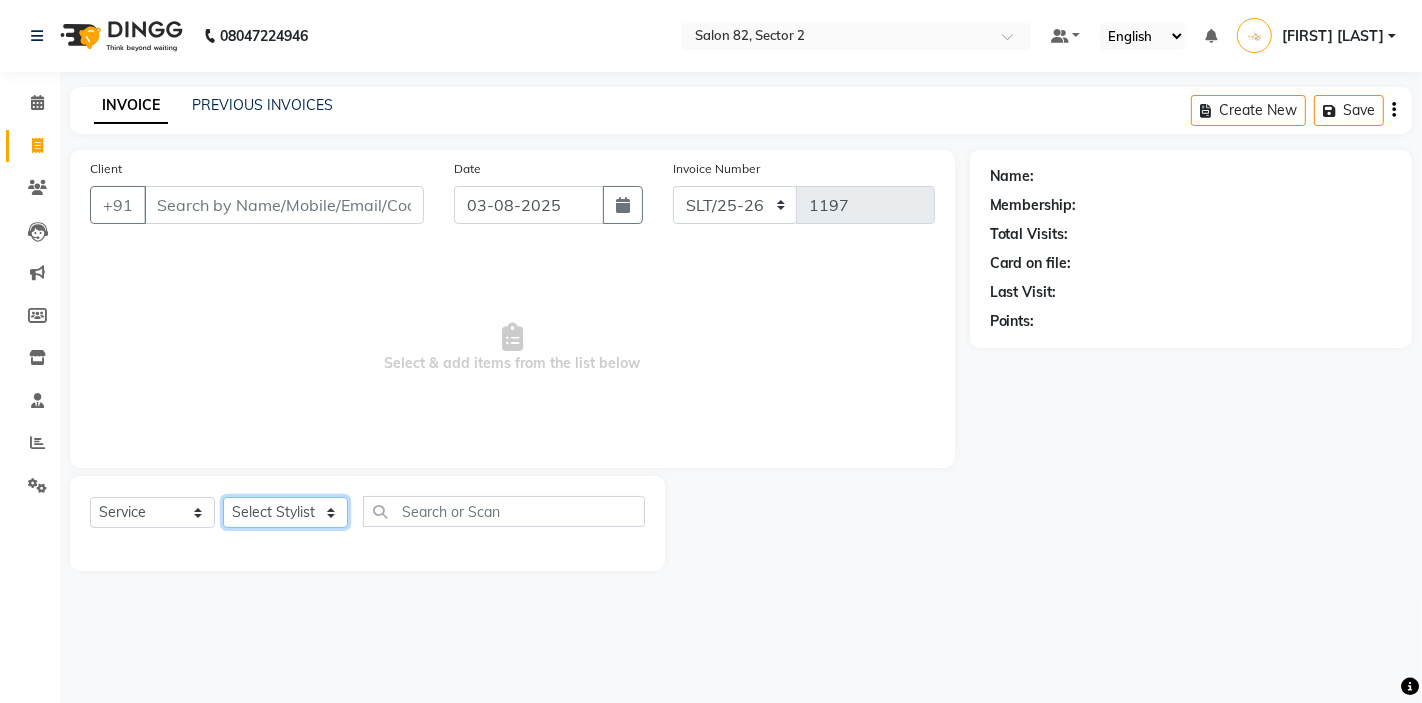 select on "58556" 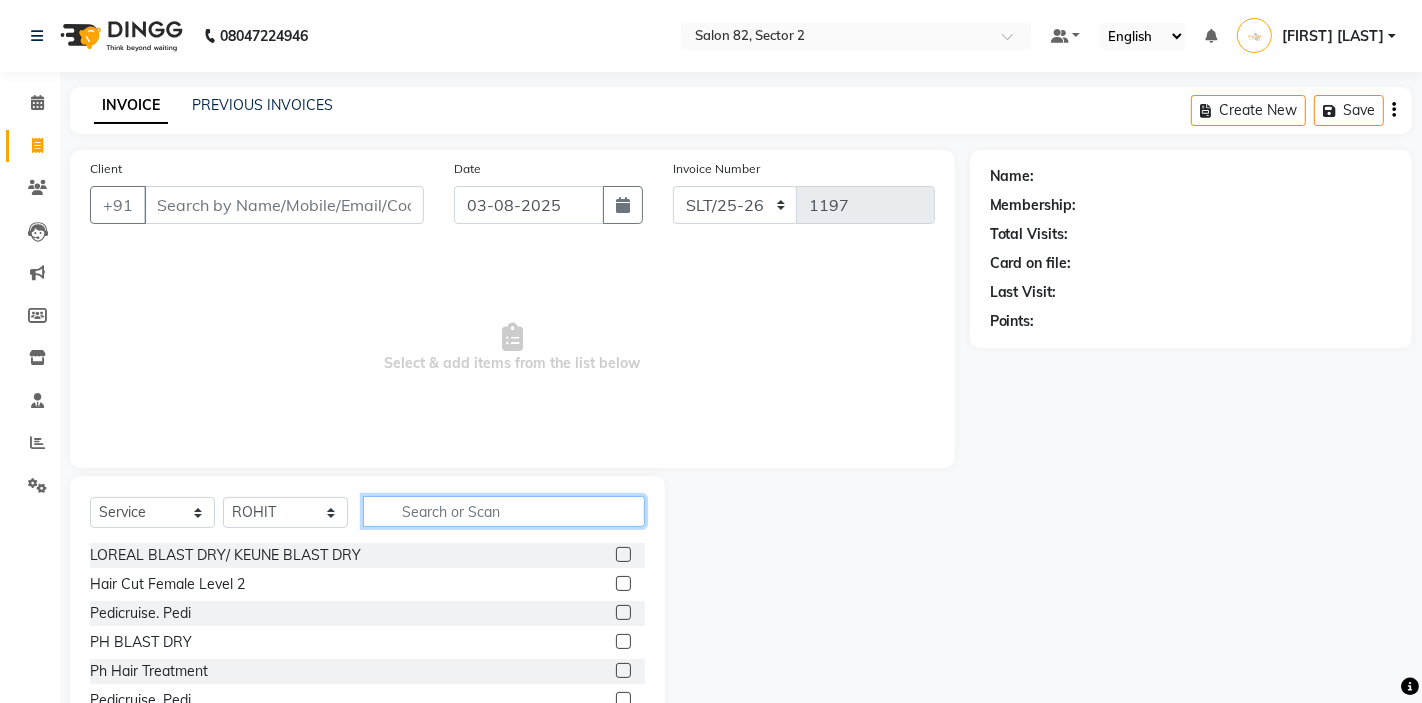 click 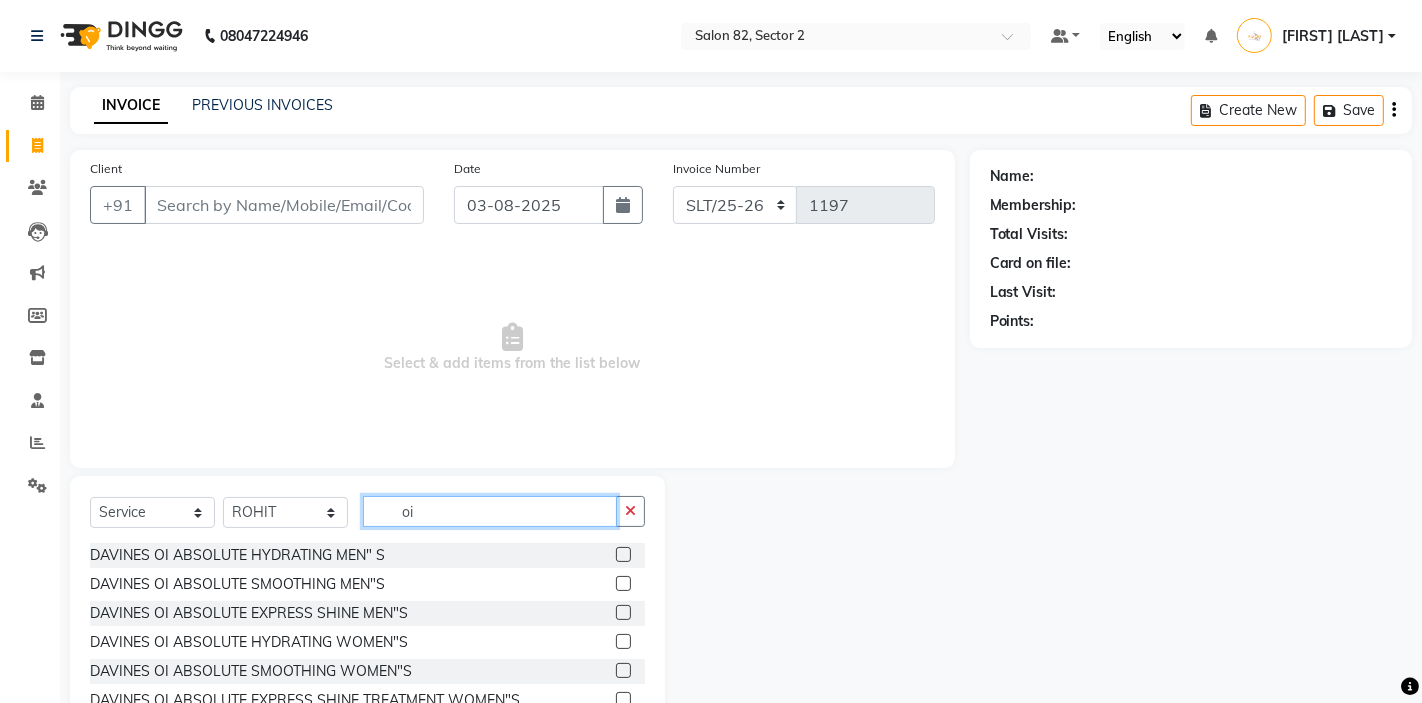 type on "o" 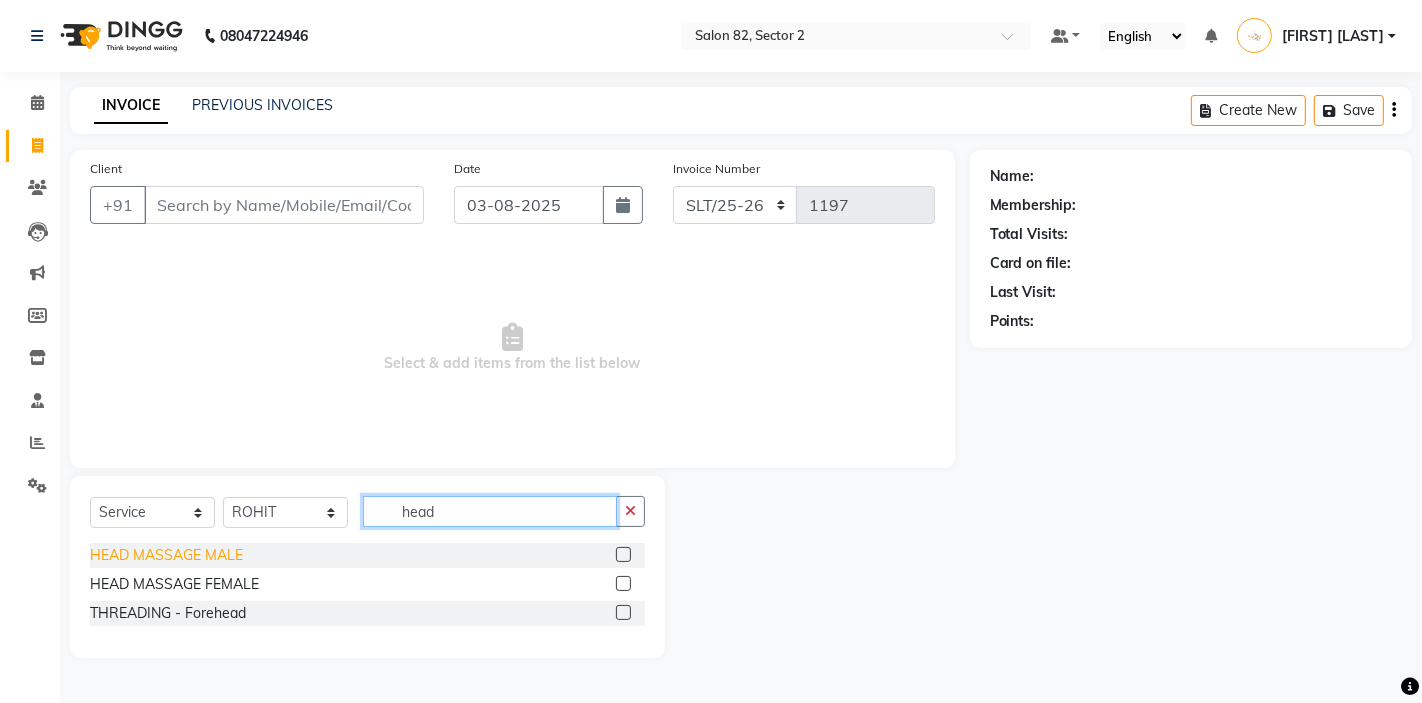 type on "head" 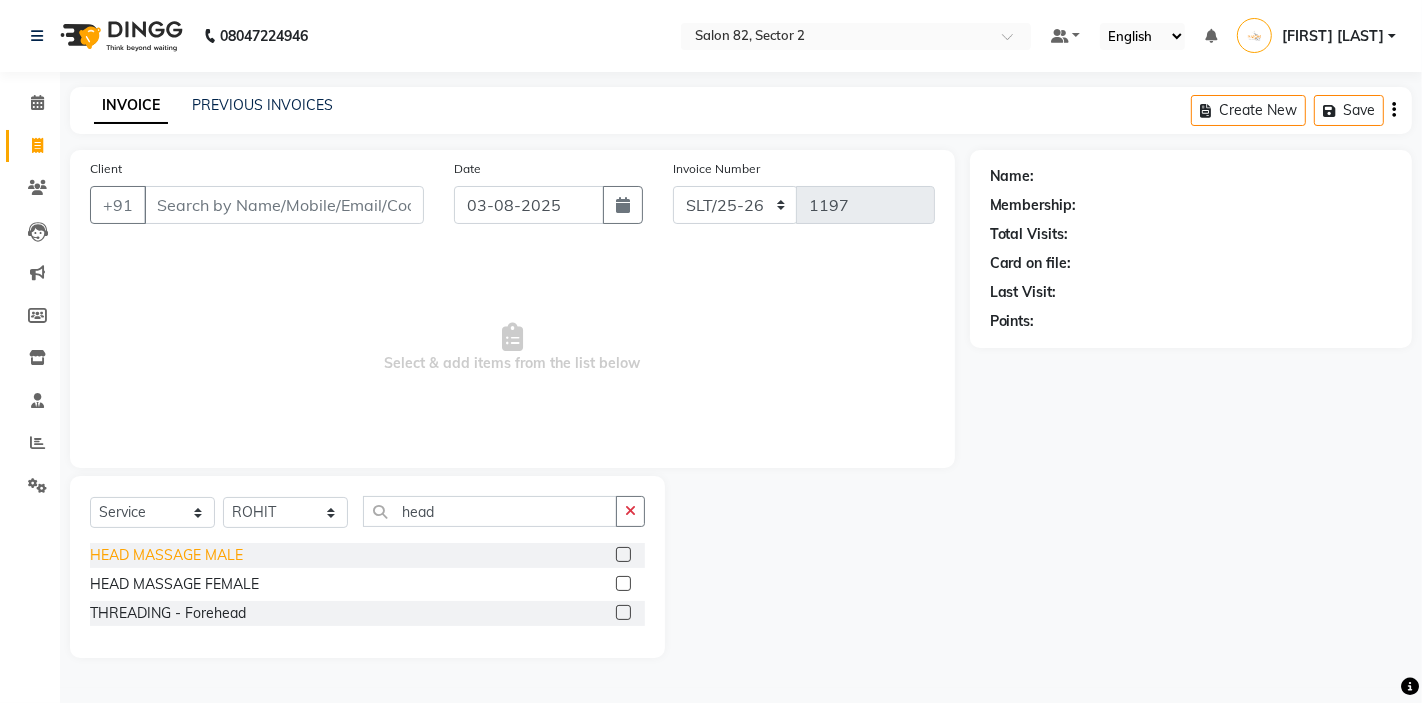 click on "HEAD MASSAGE MALE" 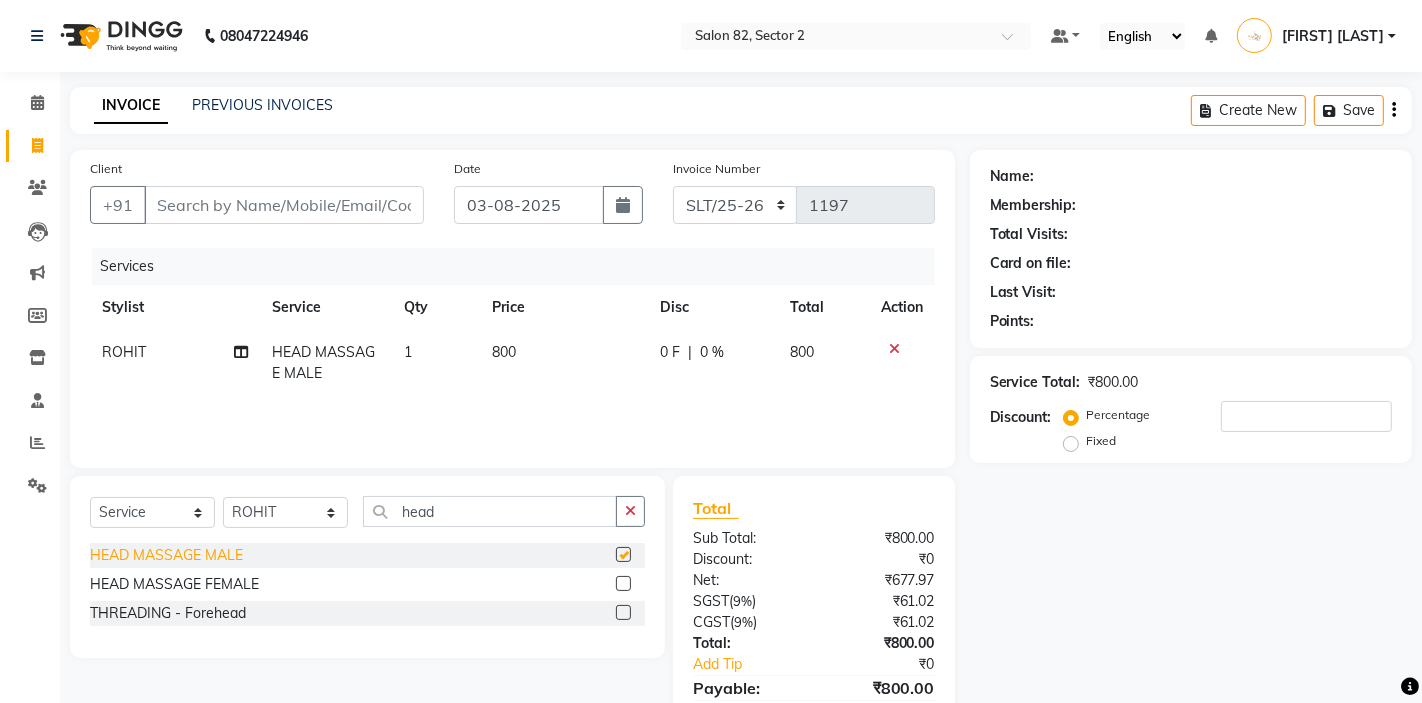 checkbox on "false" 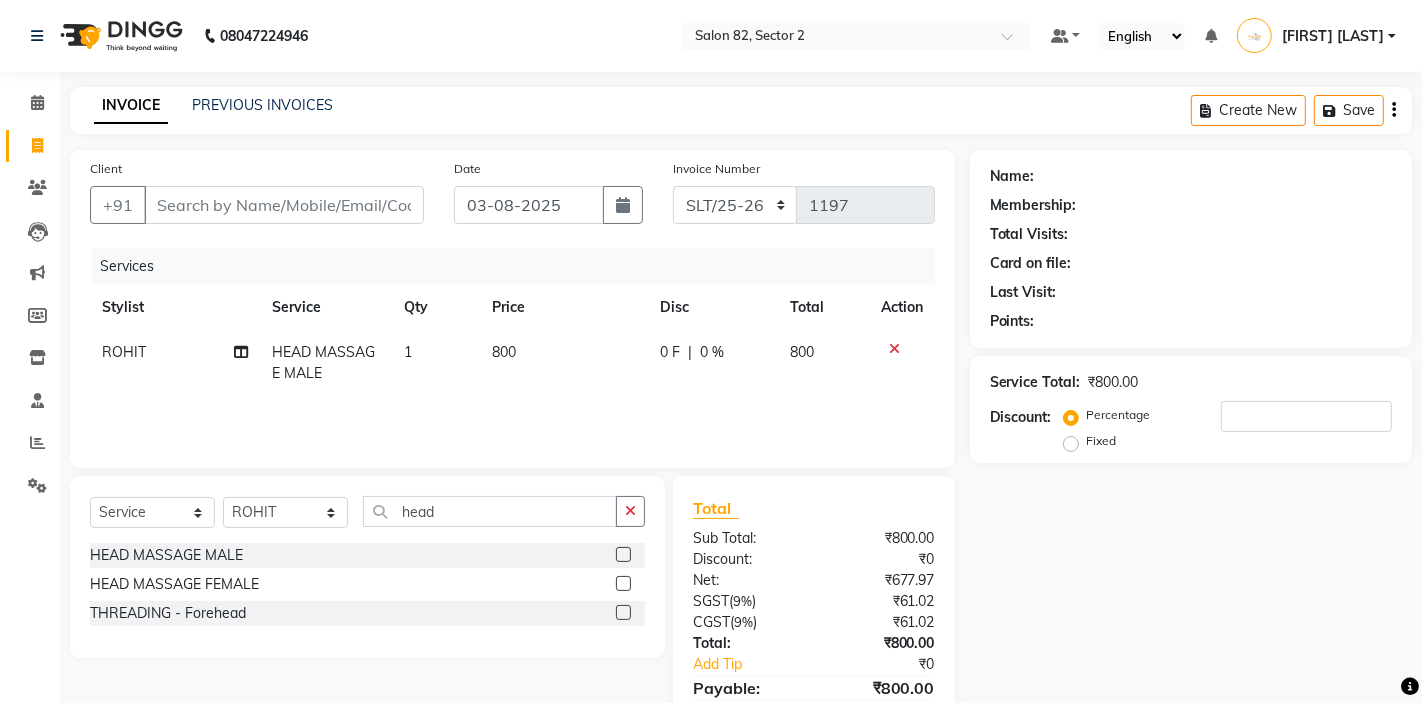 click on "800" 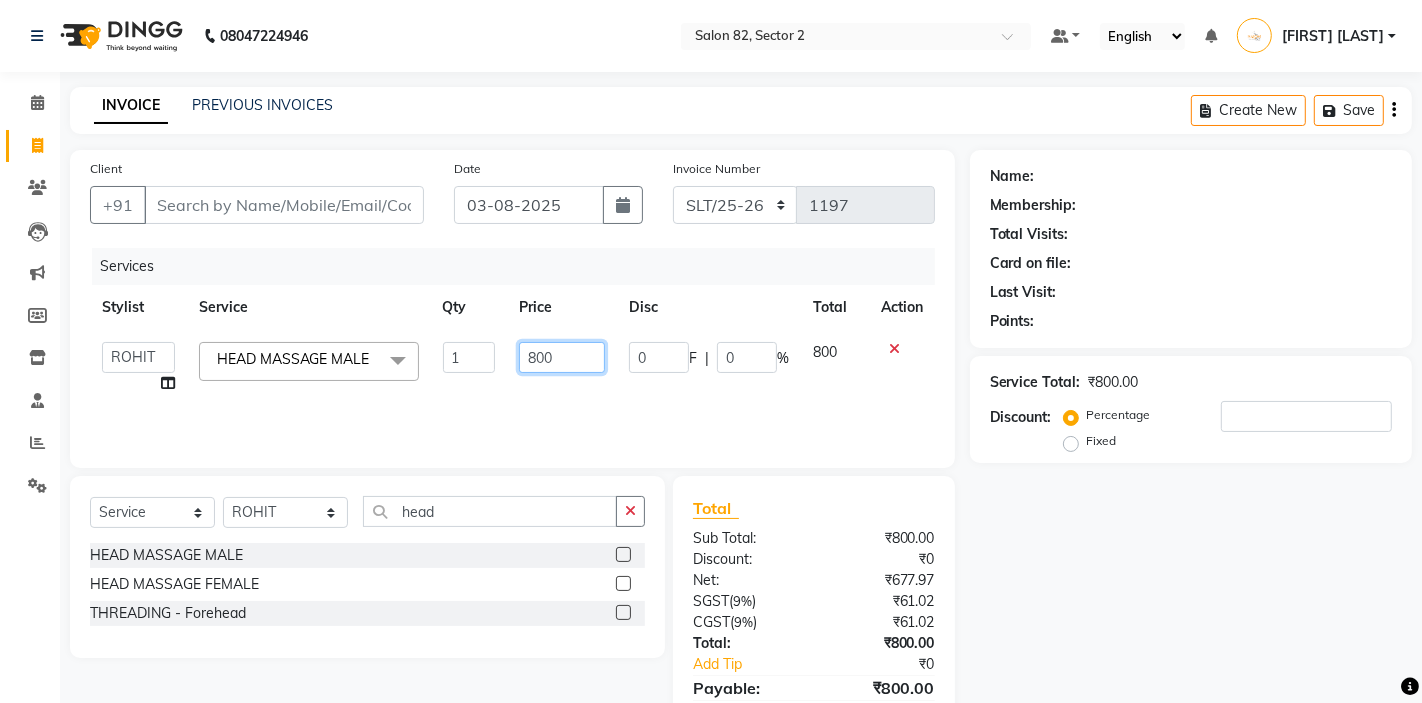 click on "800" 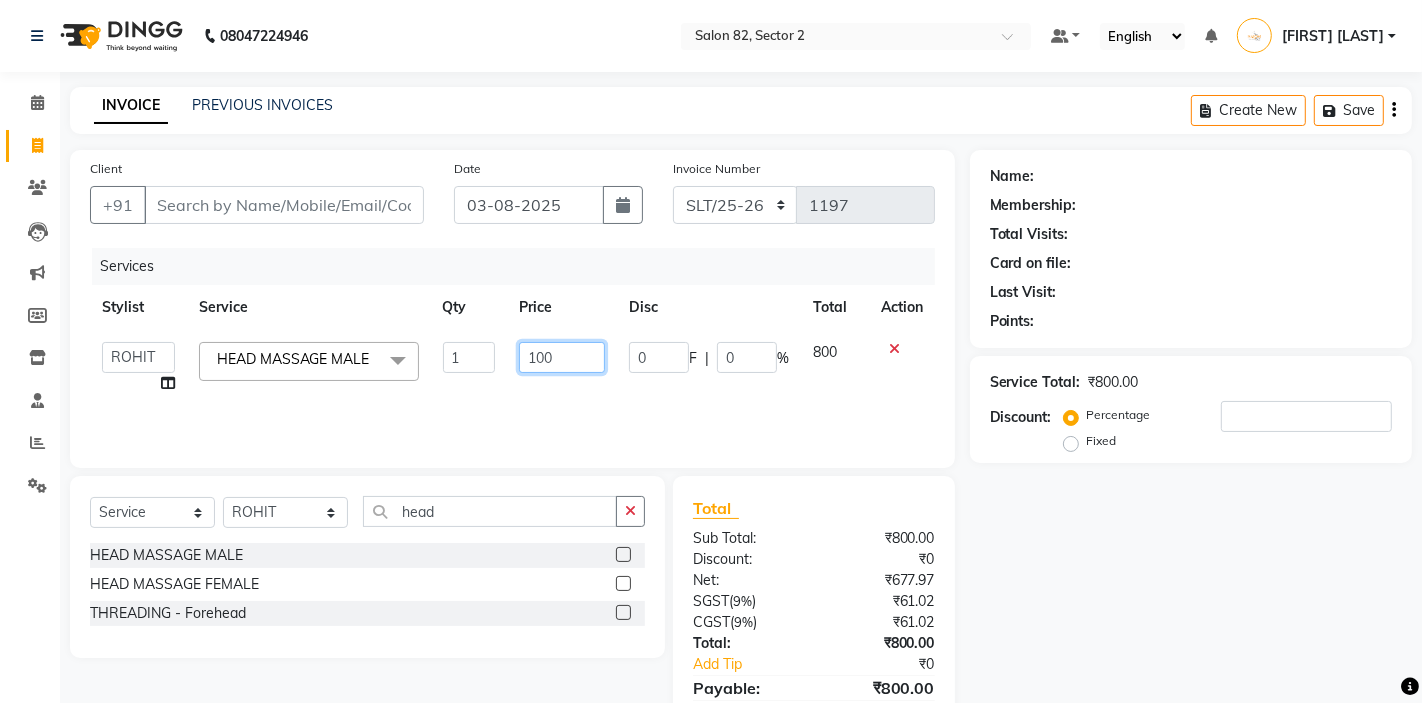 type on "1000" 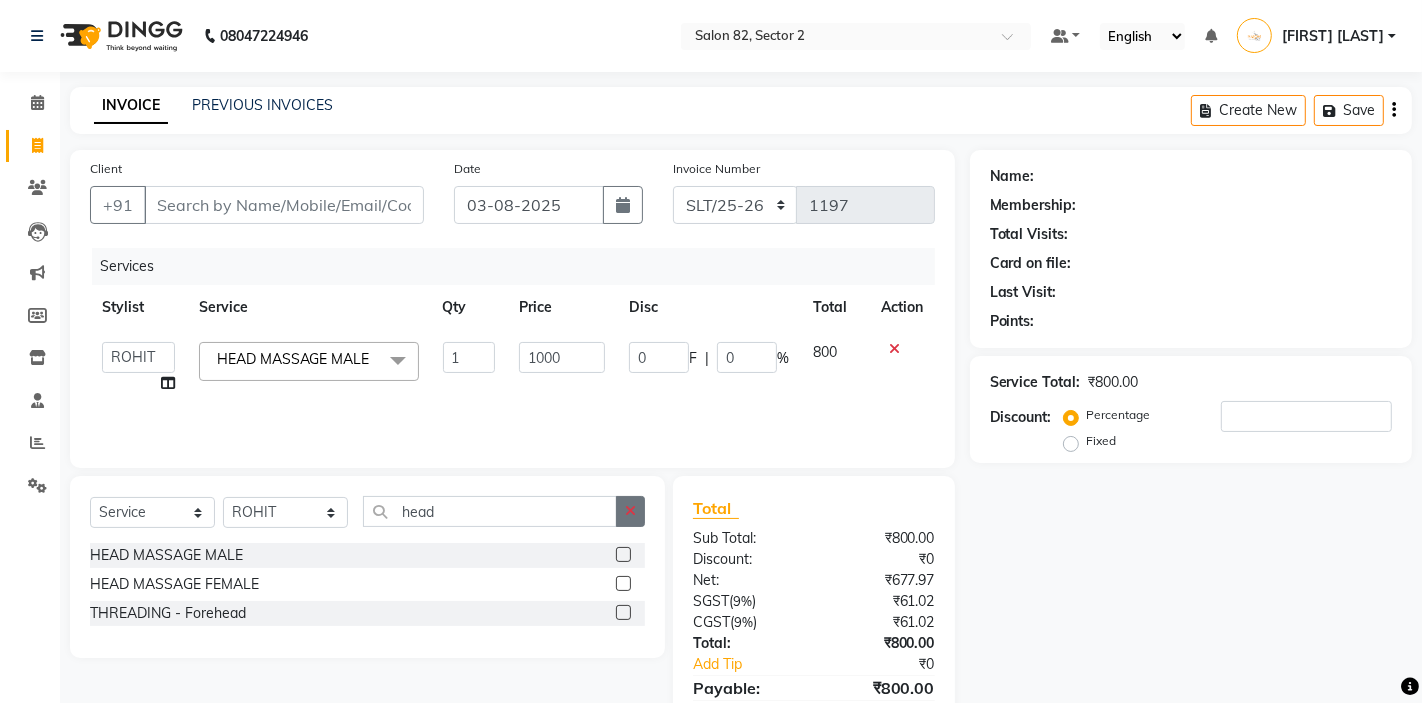 click 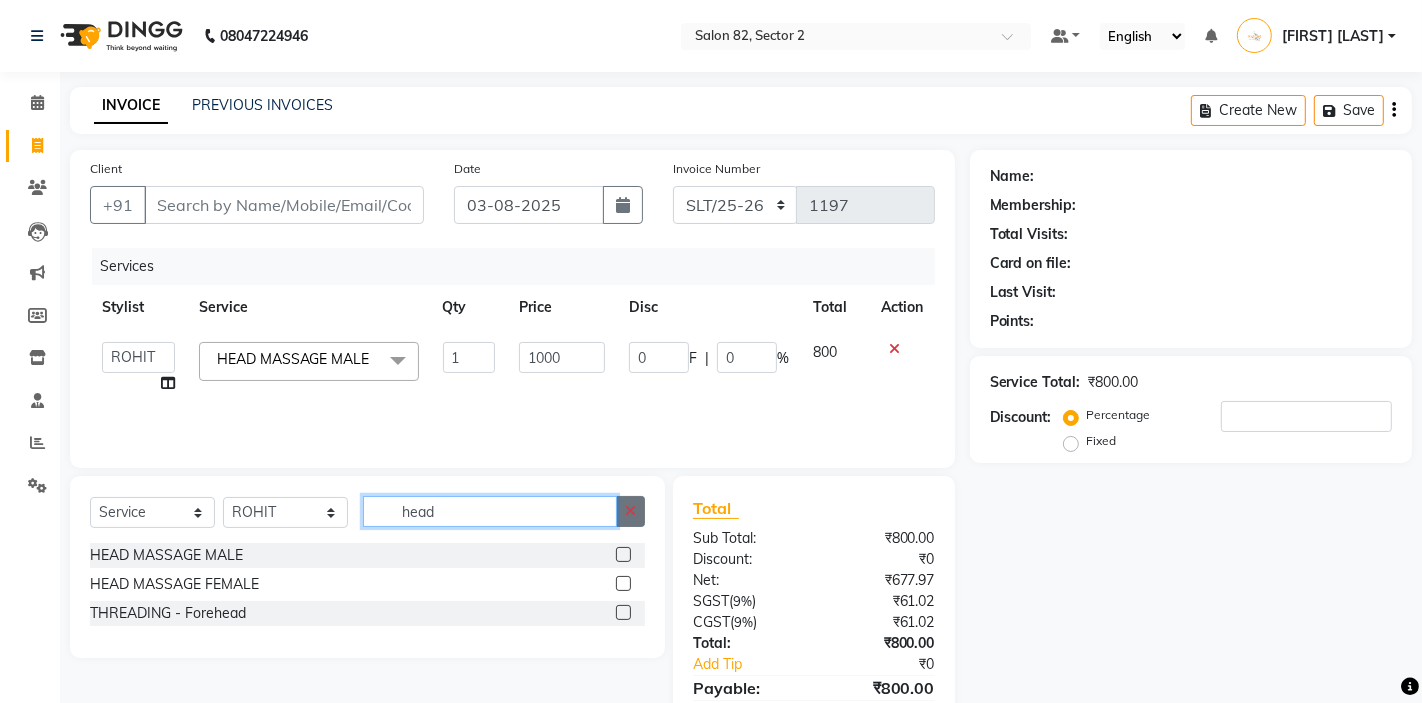 type 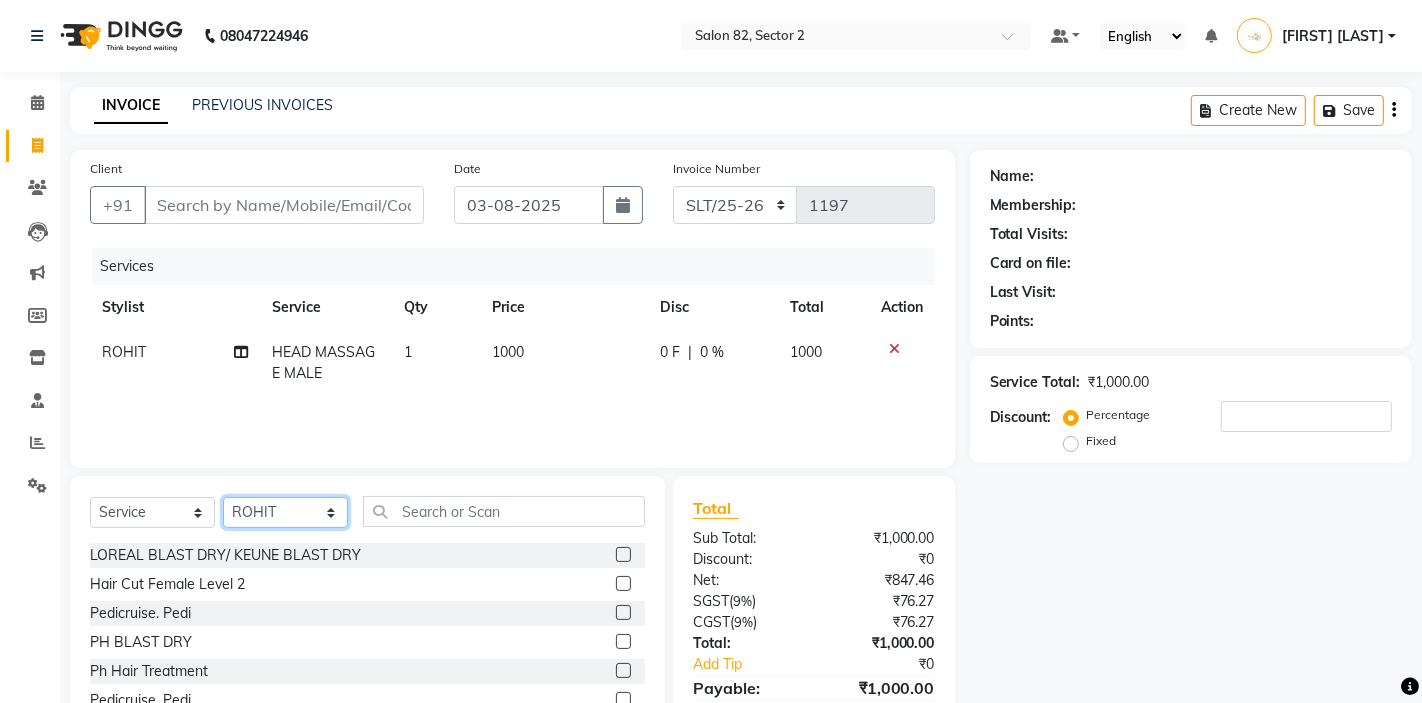click on "Select Stylist AKTAR (level-1) ARZOO (level-2) BUNNY (level-1) FAIZAL INJAMAM MANISH (level-1) MANJAR (Level-2) NUPUR (SKIN) POONAM PRIYA (PEDI) ROHIT  Salon82 saltlake SOMA DEY SUBHO (PEDI) SUMON (NAILS)" 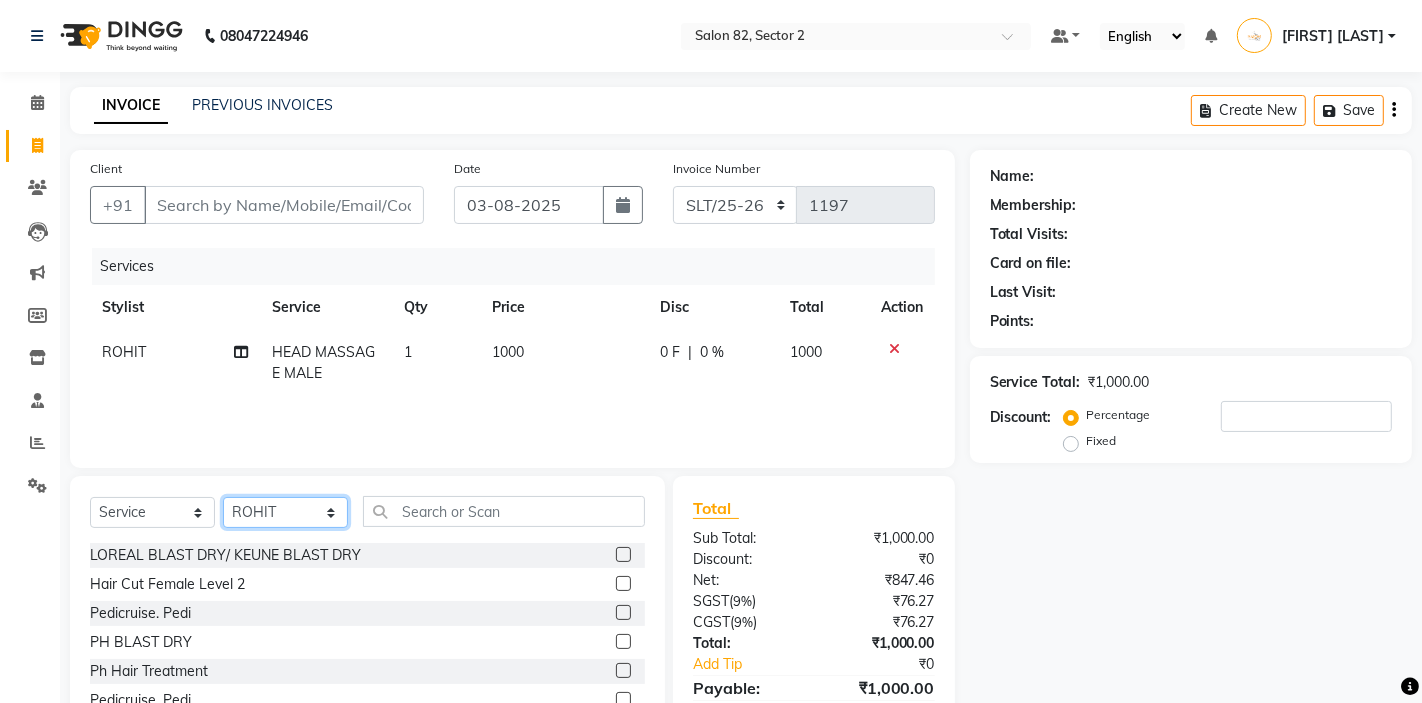 select on "33727" 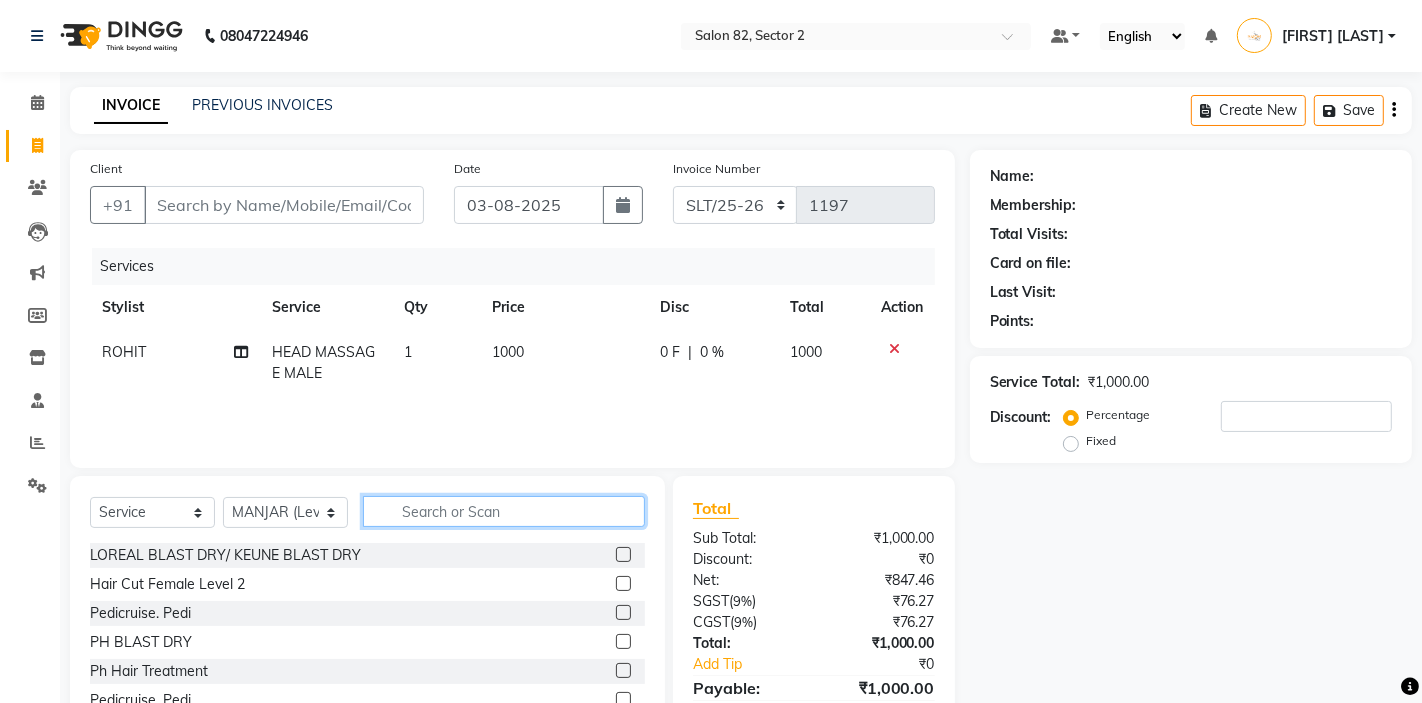 click 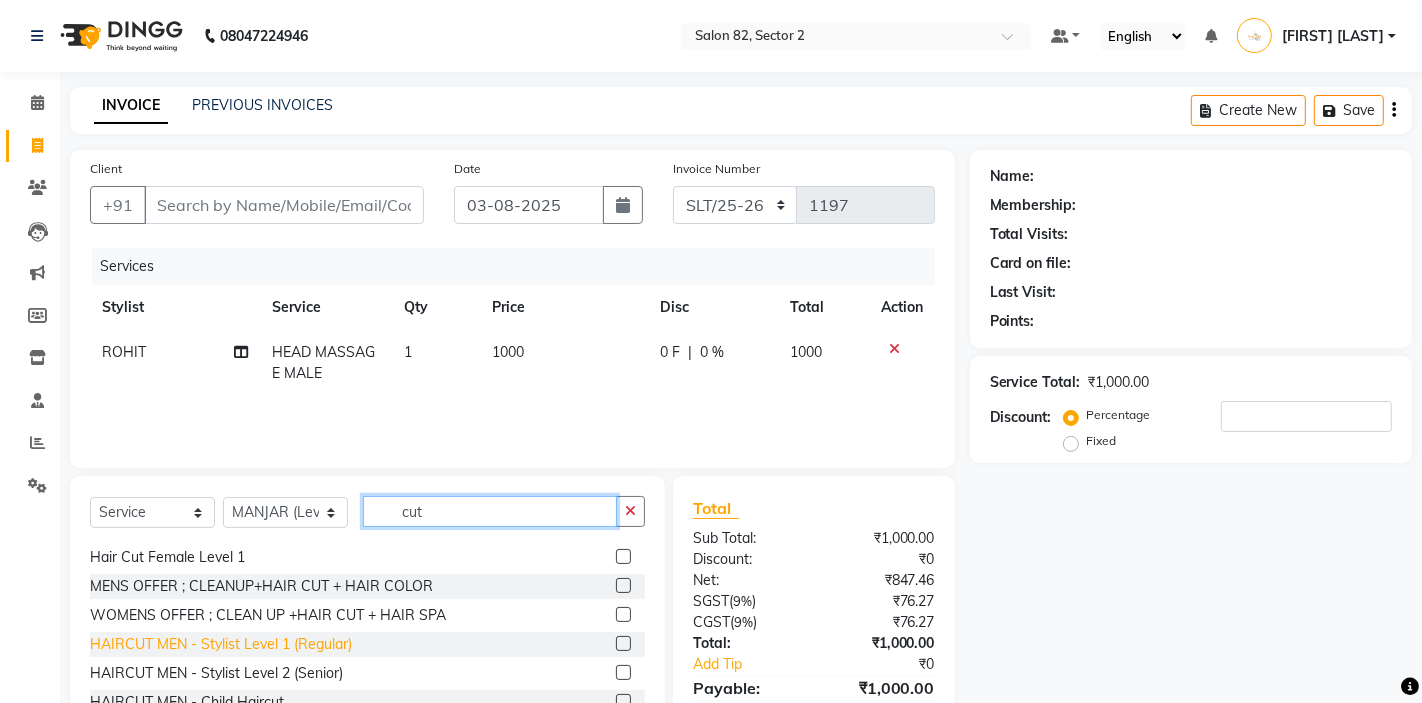 scroll, scrollTop: 37, scrollLeft: 0, axis: vertical 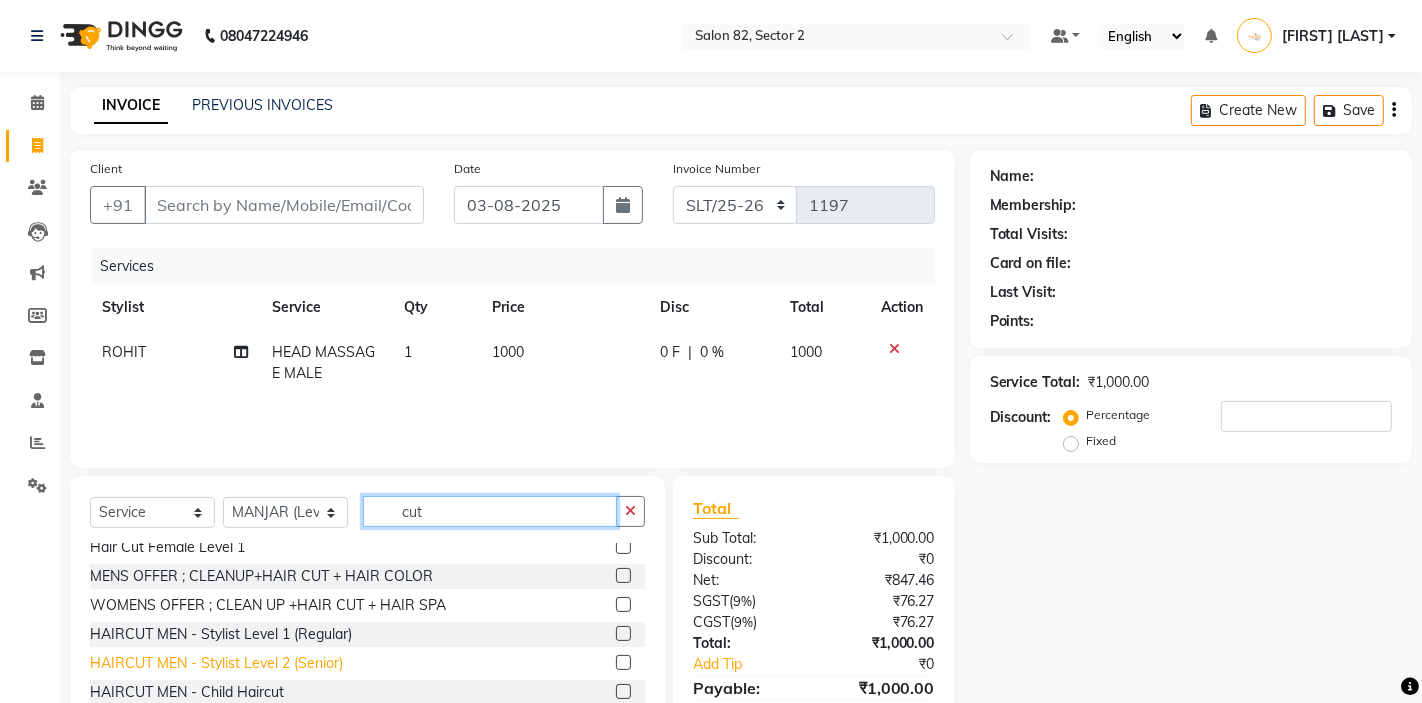 type on "cut" 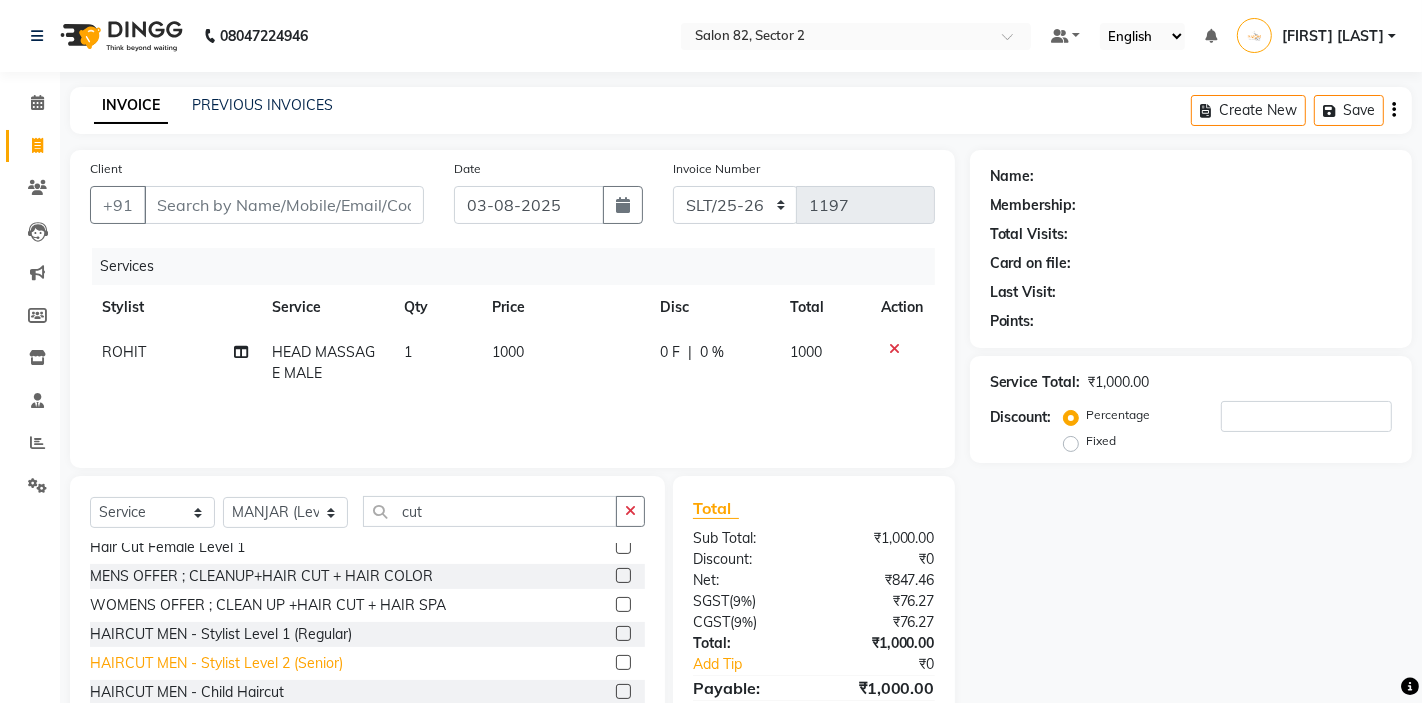click on "HAIRCUT MEN - Stylist Level 2 (Senior)" 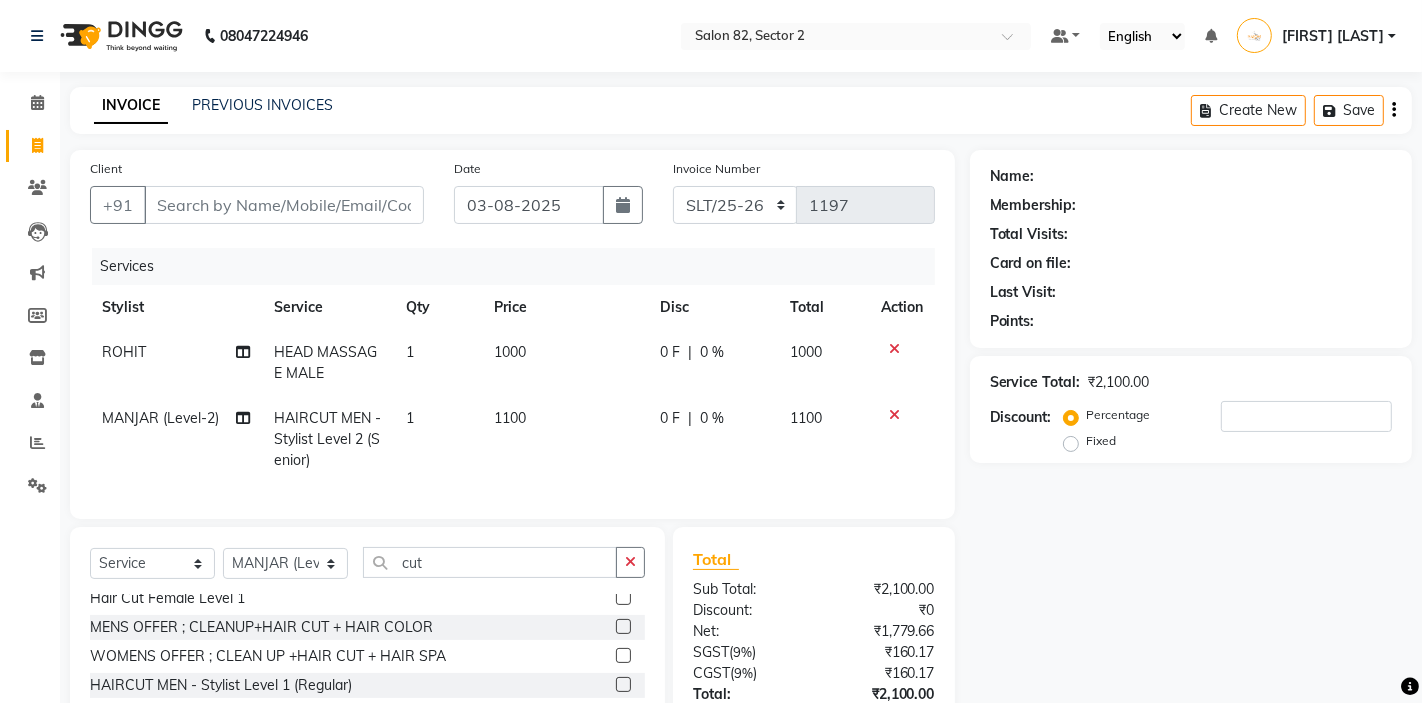 checkbox on "false" 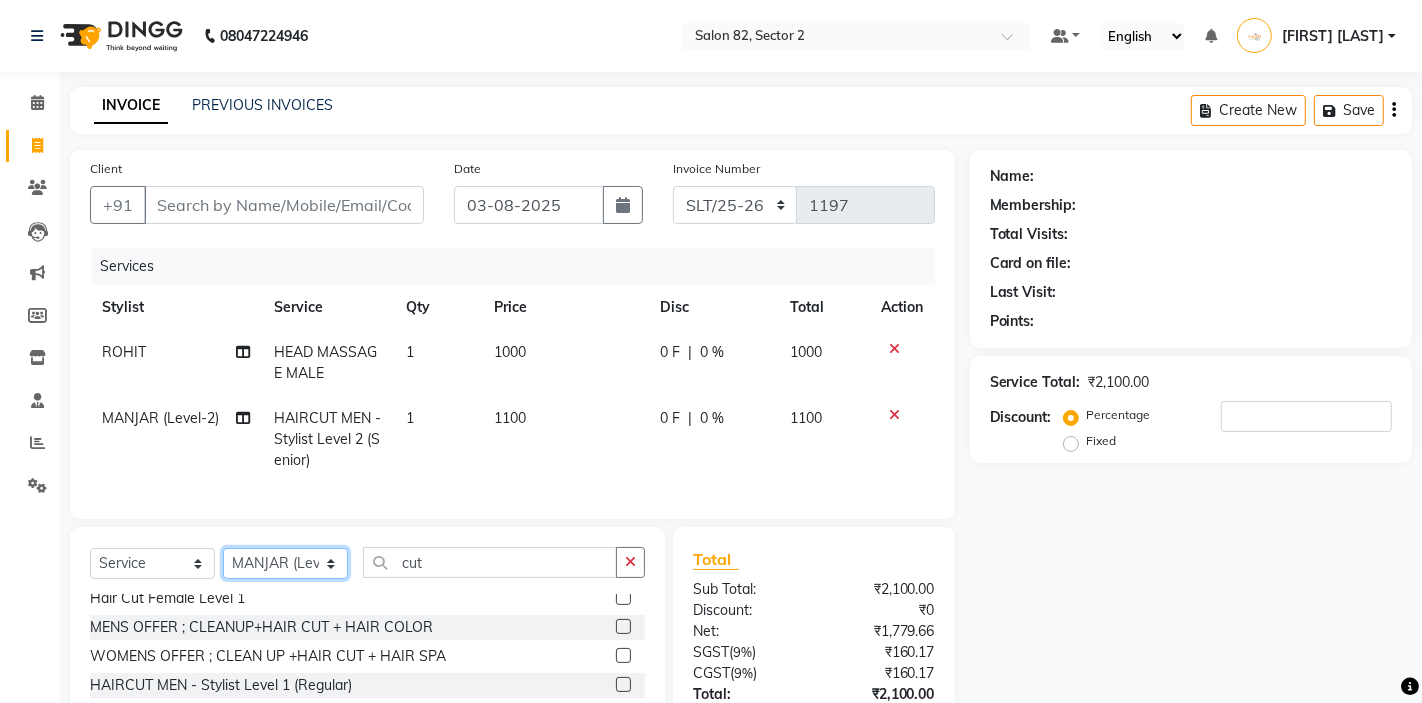 click on "Select Stylist AKTAR (level-1) ARZOO (level-2) BUNNY (level-1) FAIZAL INJAMAM MANISH (level-1) MANJAR (Level-2) NUPUR (SKIN) POONAM PRIYA (PEDI) ROHIT  Salon82 saltlake SOMA DEY SUBHO (PEDI) SUMON (NAILS)" 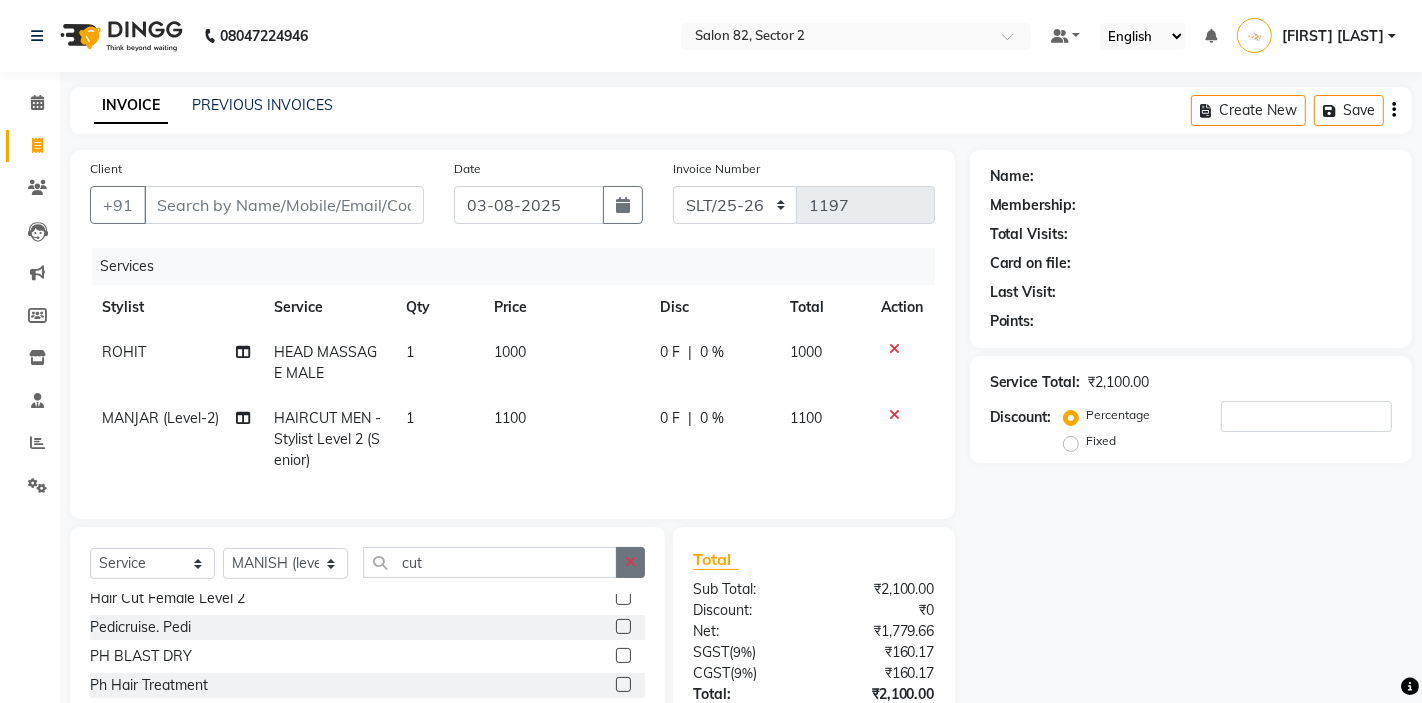 click 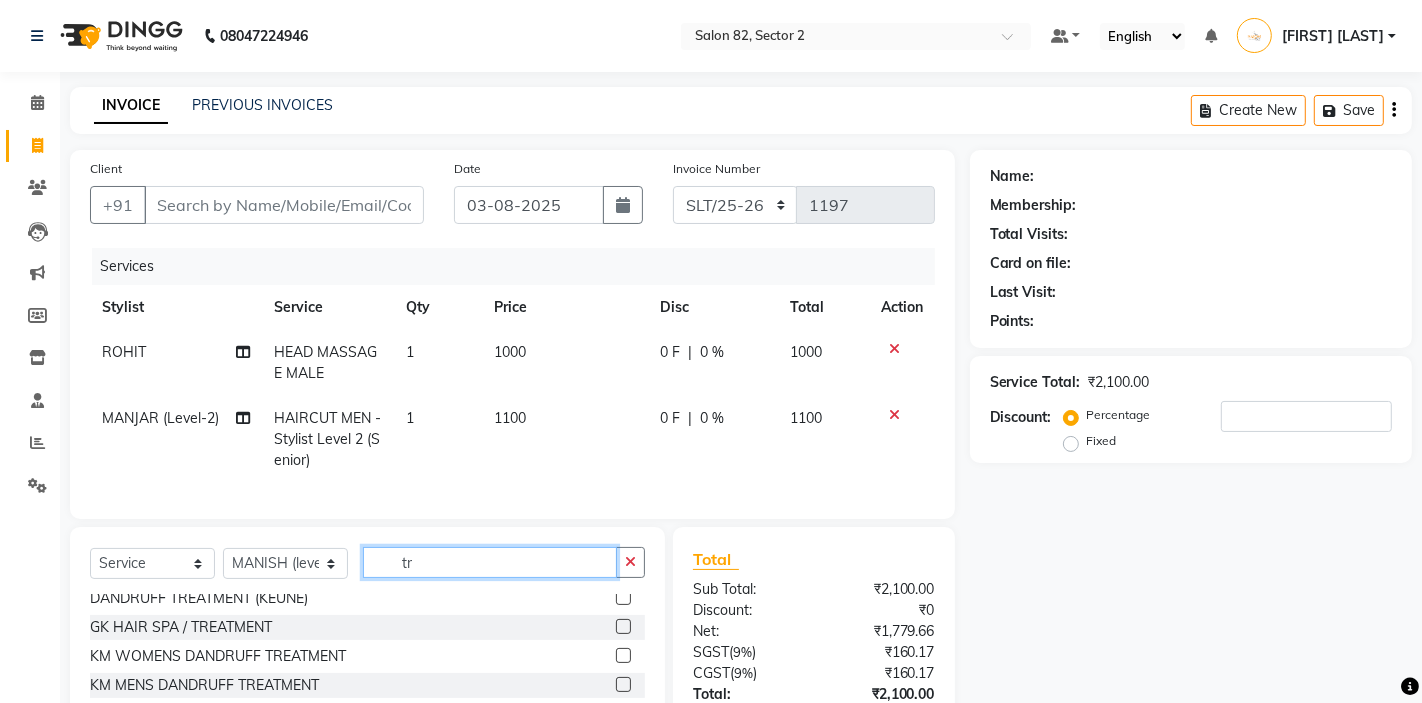 scroll, scrollTop: 0, scrollLeft: 0, axis: both 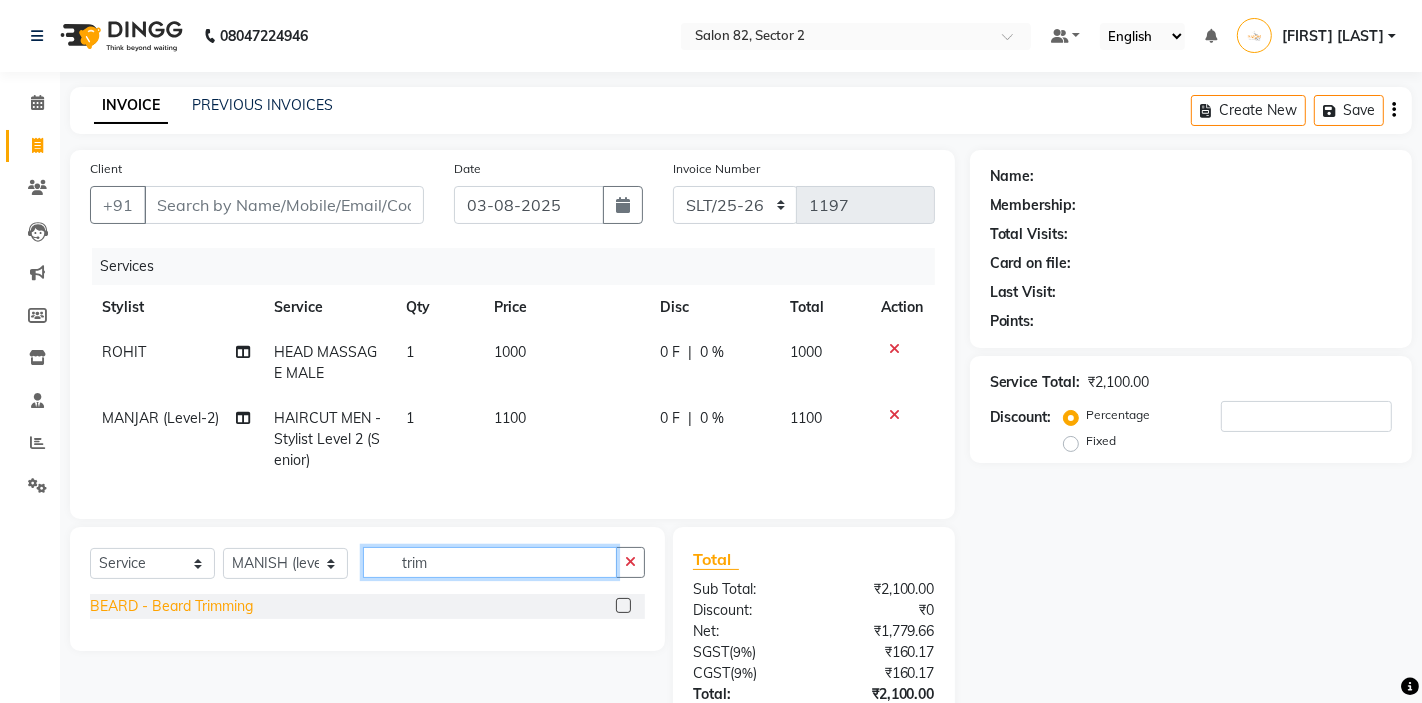 type on "trim" 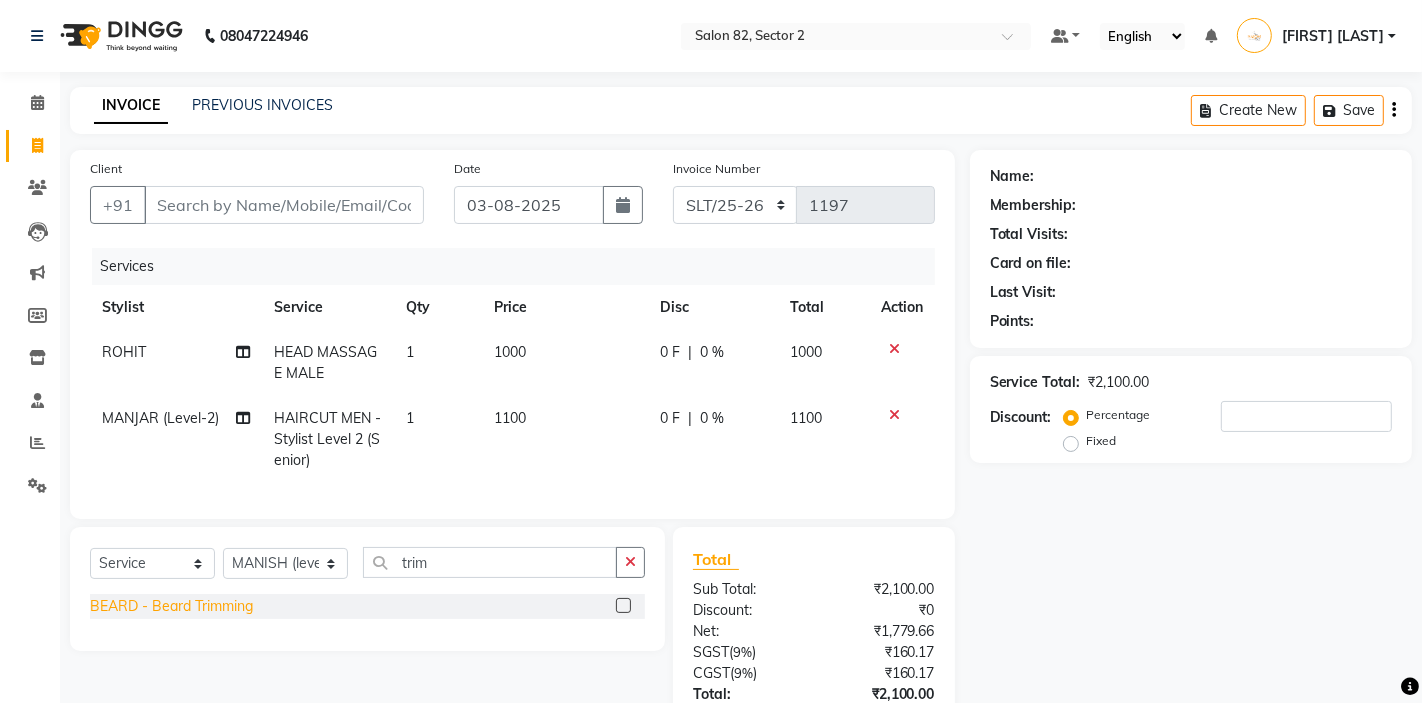 click on "BEARD  - Beard Trimming" 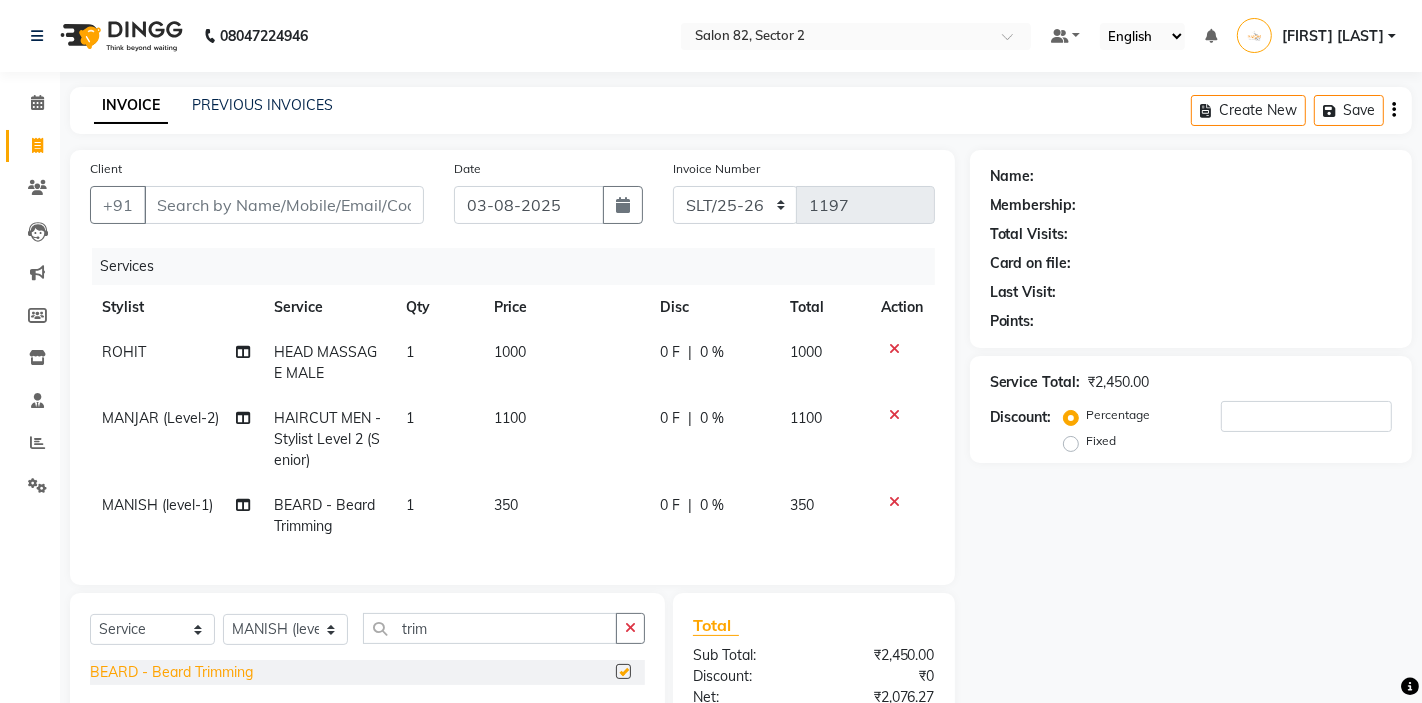 checkbox on "false" 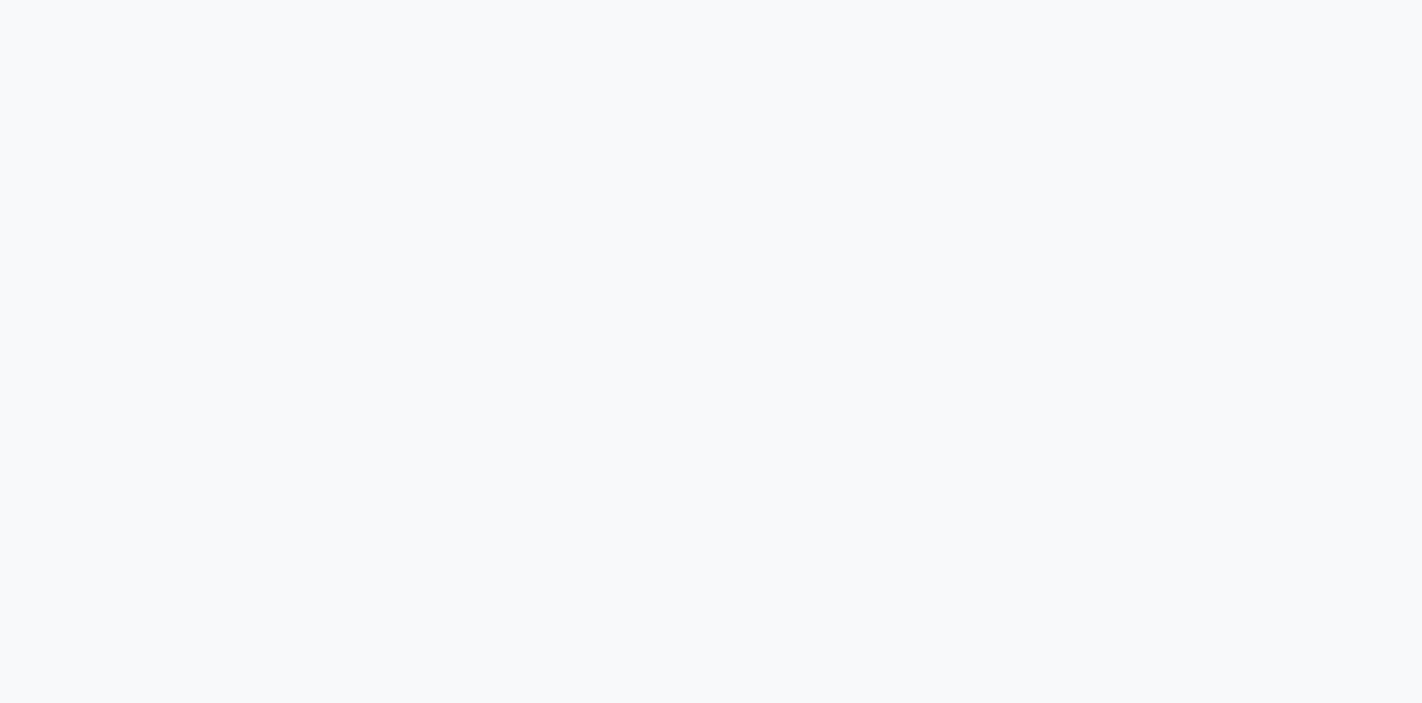 scroll, scrollTop: 0, scrollLeft: 0, axis: both 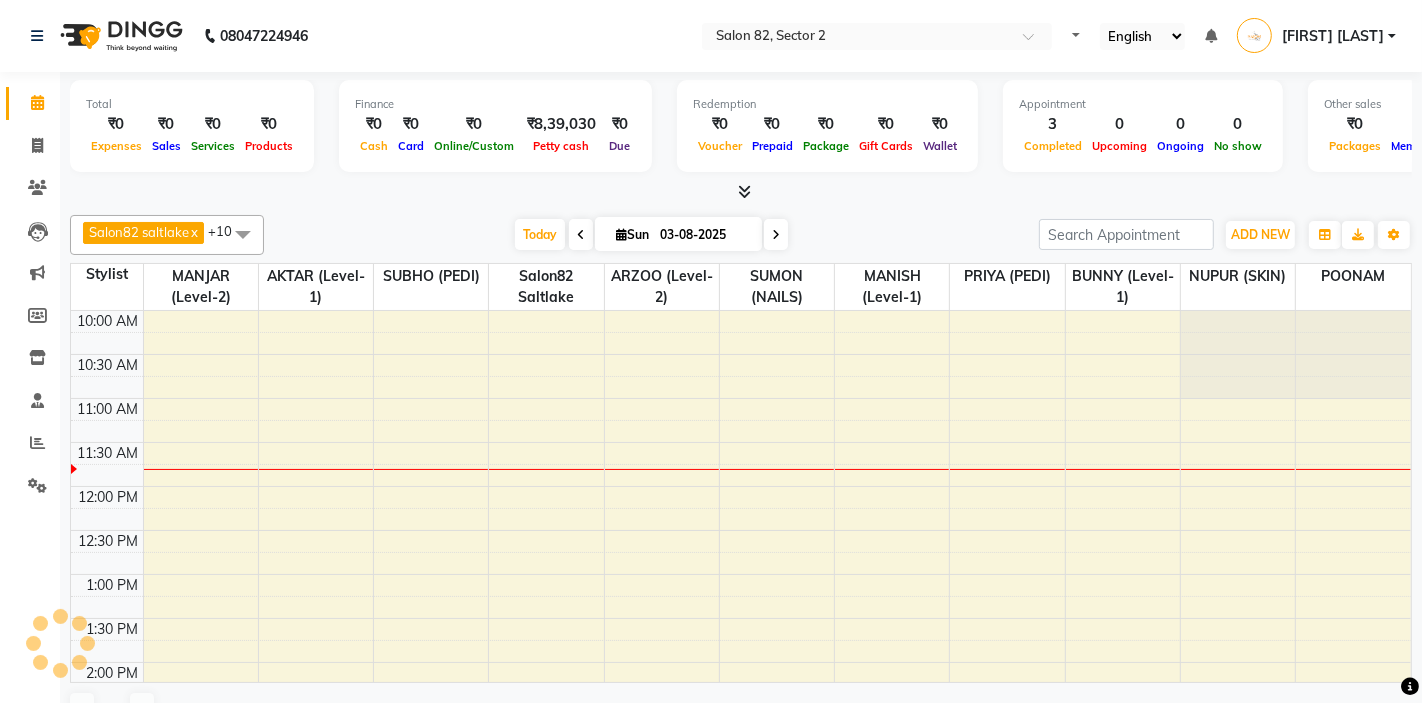 select on "en" 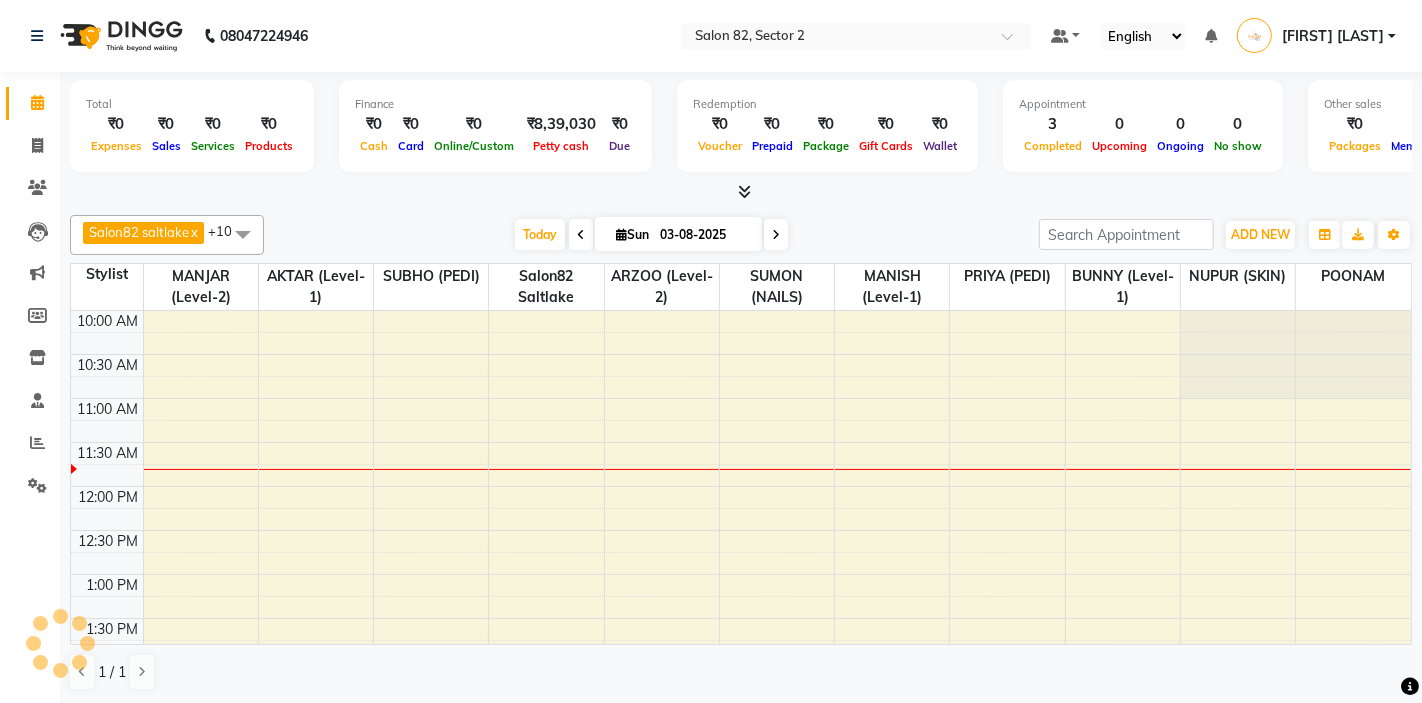 scroll, scrollTop: 0, scrollLeft: 0, axis: both 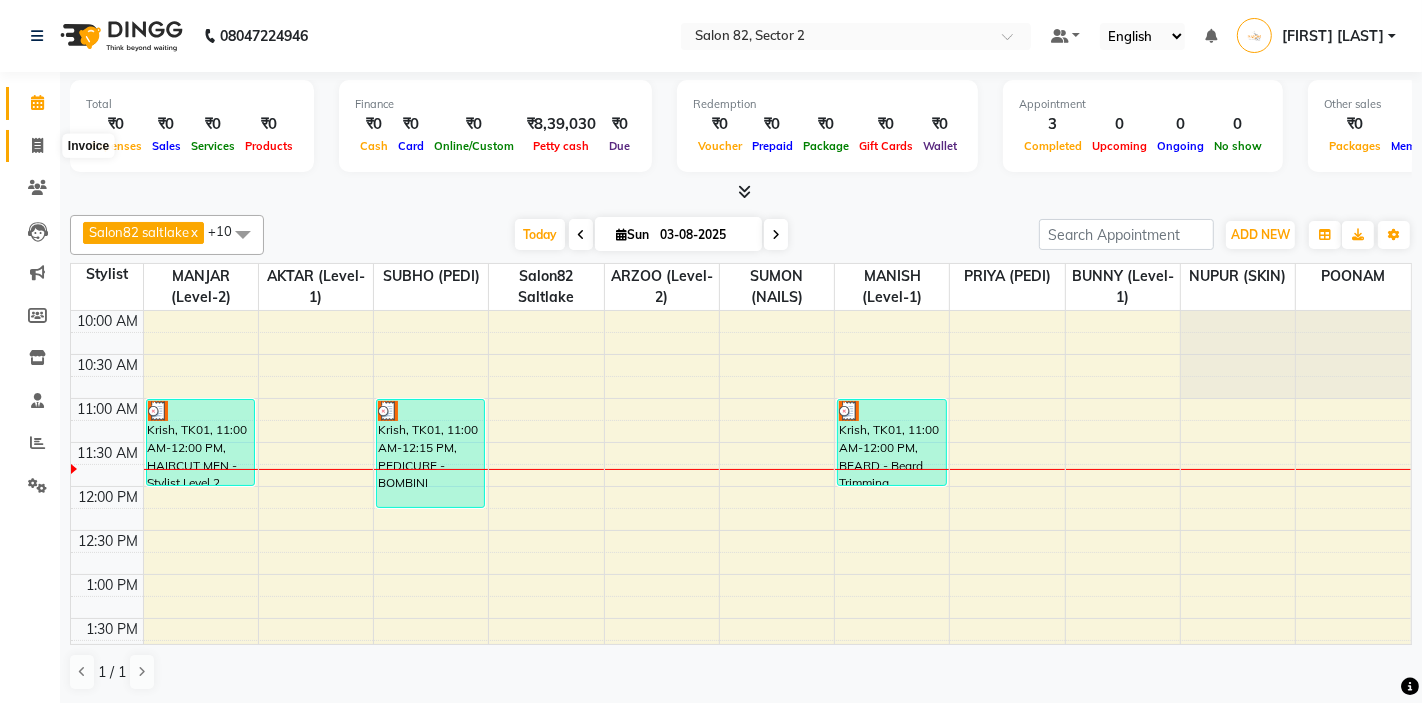 click 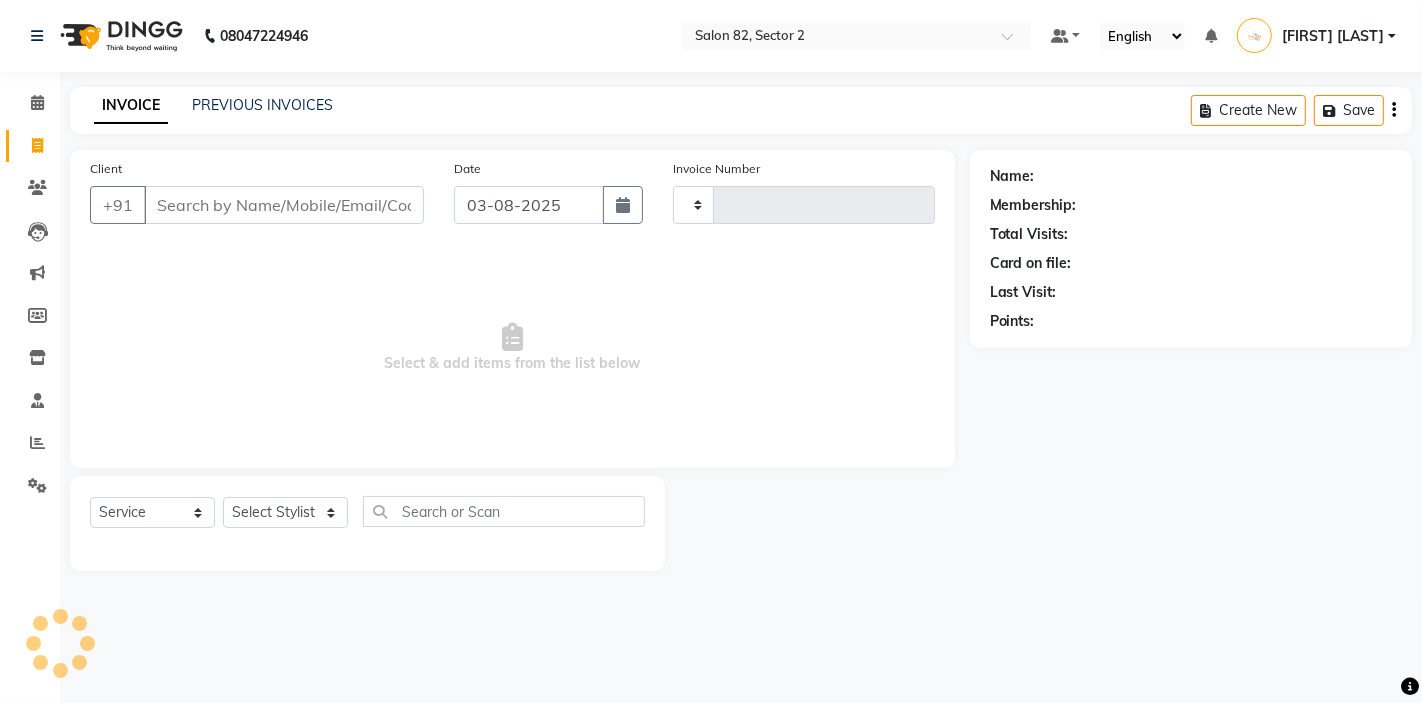 type on "1197" 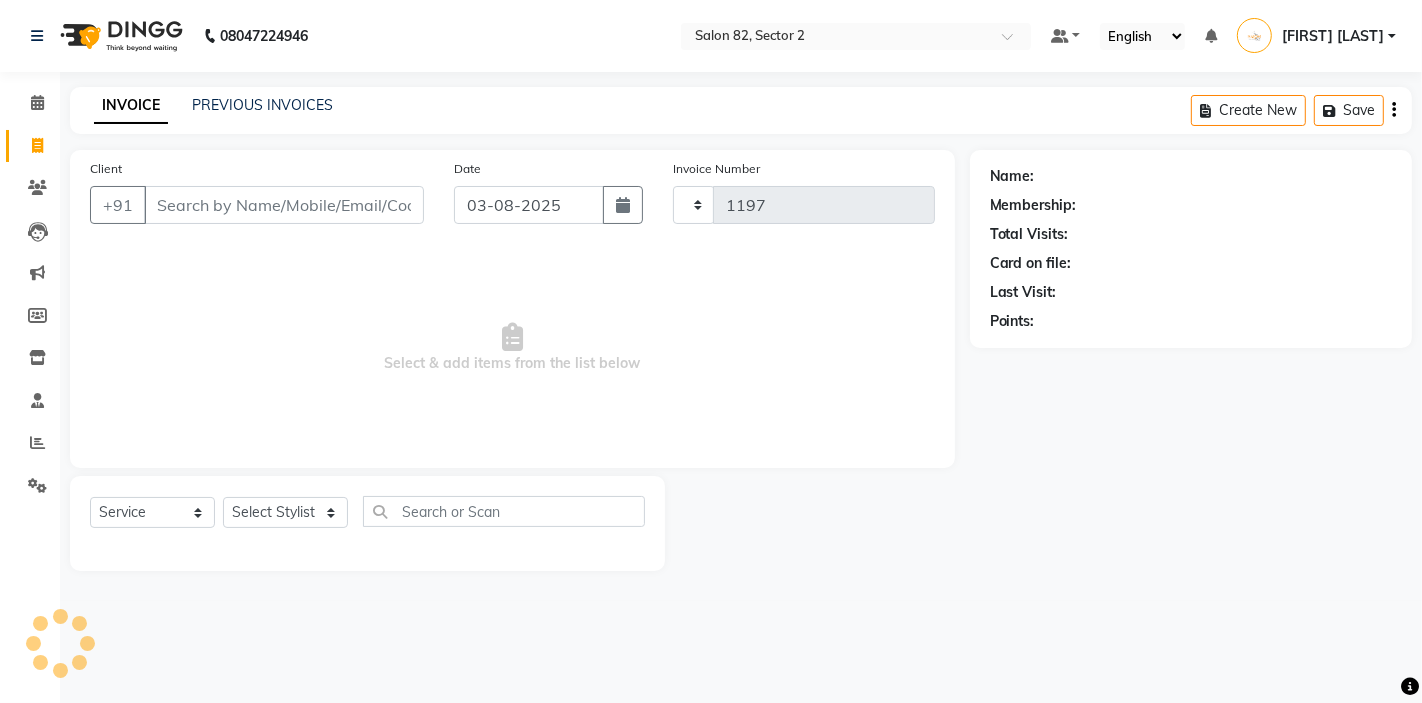 select on "8703" 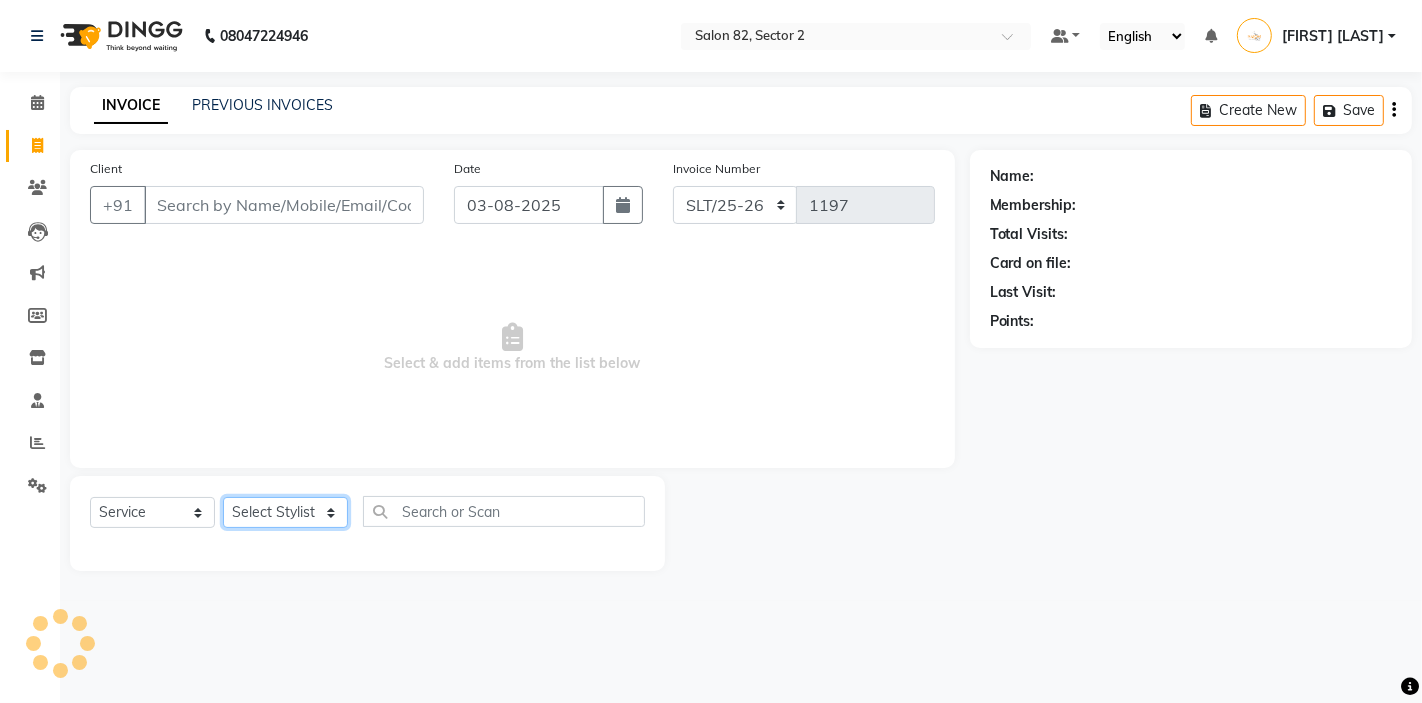 click on "Select Stylist AKTAR (level-1) ARZOO (level-2) BUNNY (level-1) FAIZAL INJAMAM MANISH (level-1) MANJAR (Level-2) NUPUR (SKIN) POONAM PRIYA (PEDI) ROHIT  Salon82 saltlake SOMA DEY SUBHO (PEDI) SUMON (NAILS)" 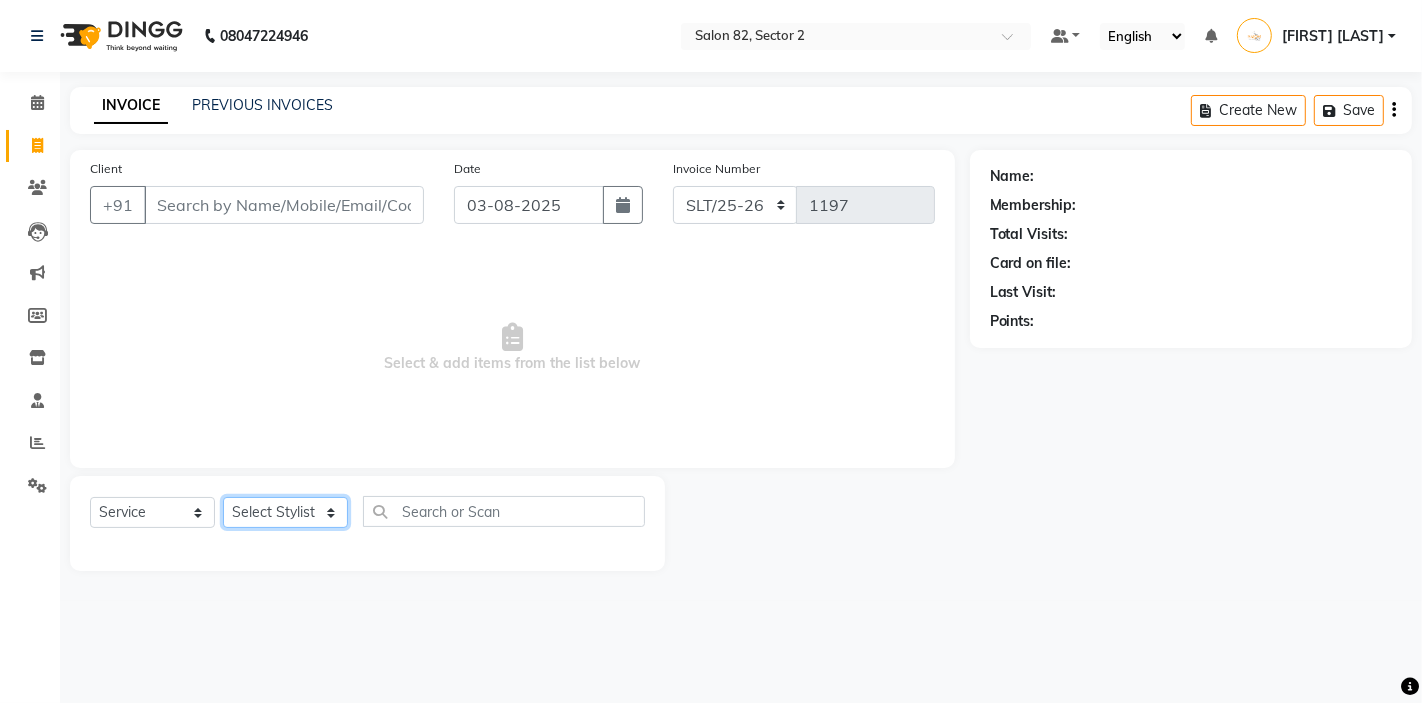 select on "83819" 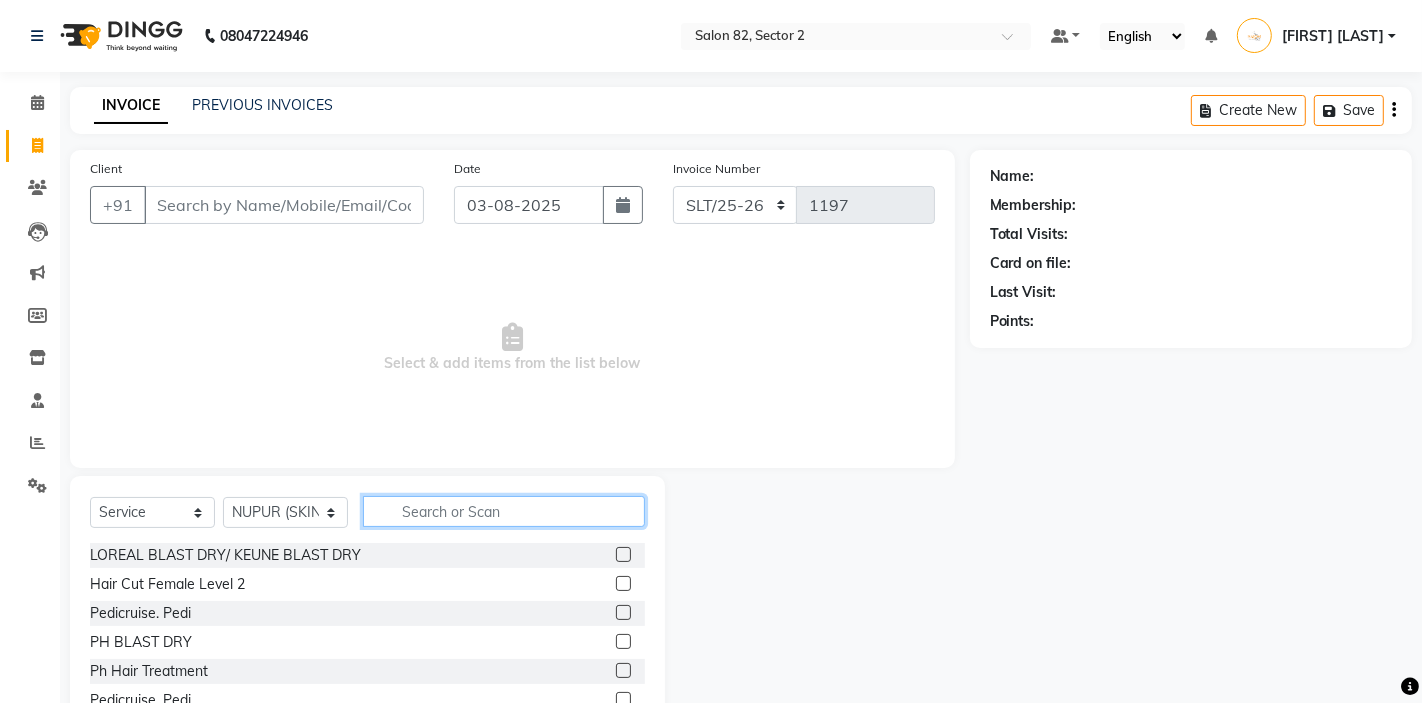 click 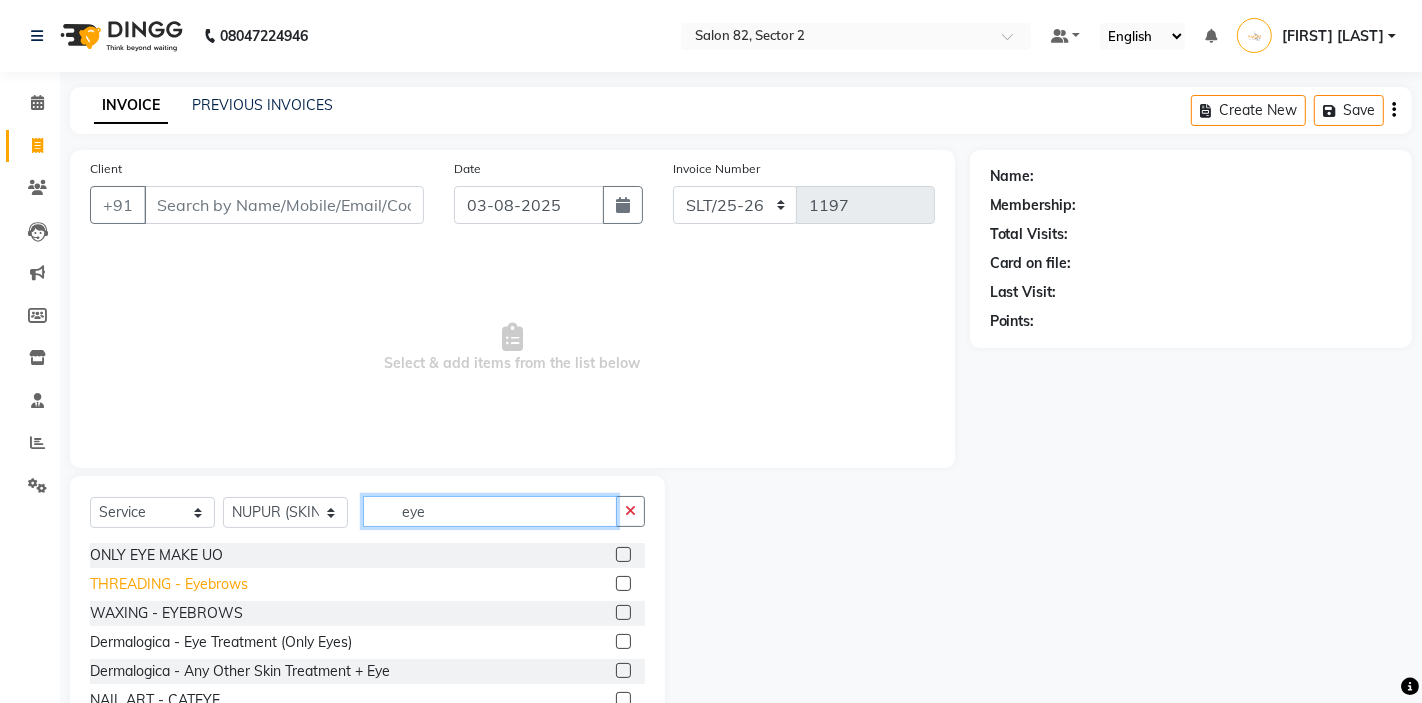 type on "eye" 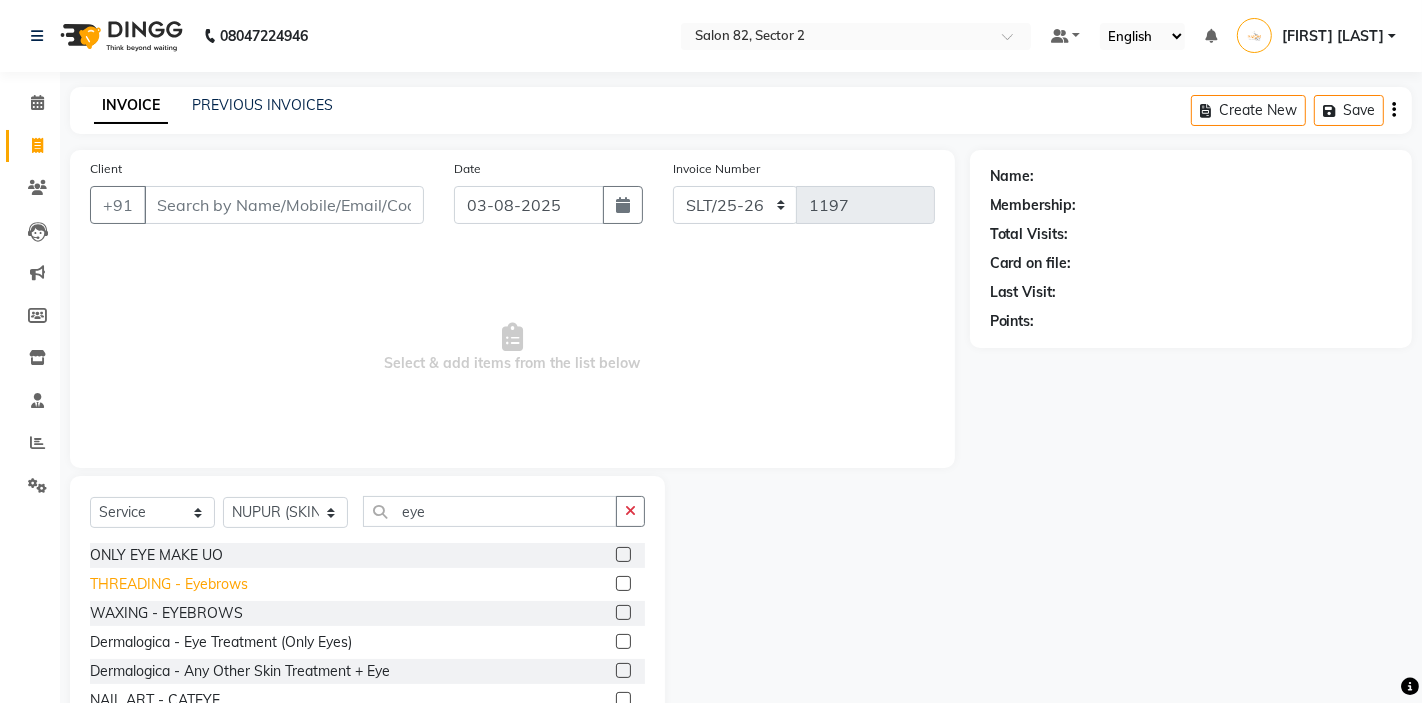click on "THREADING  - Eyebrows" 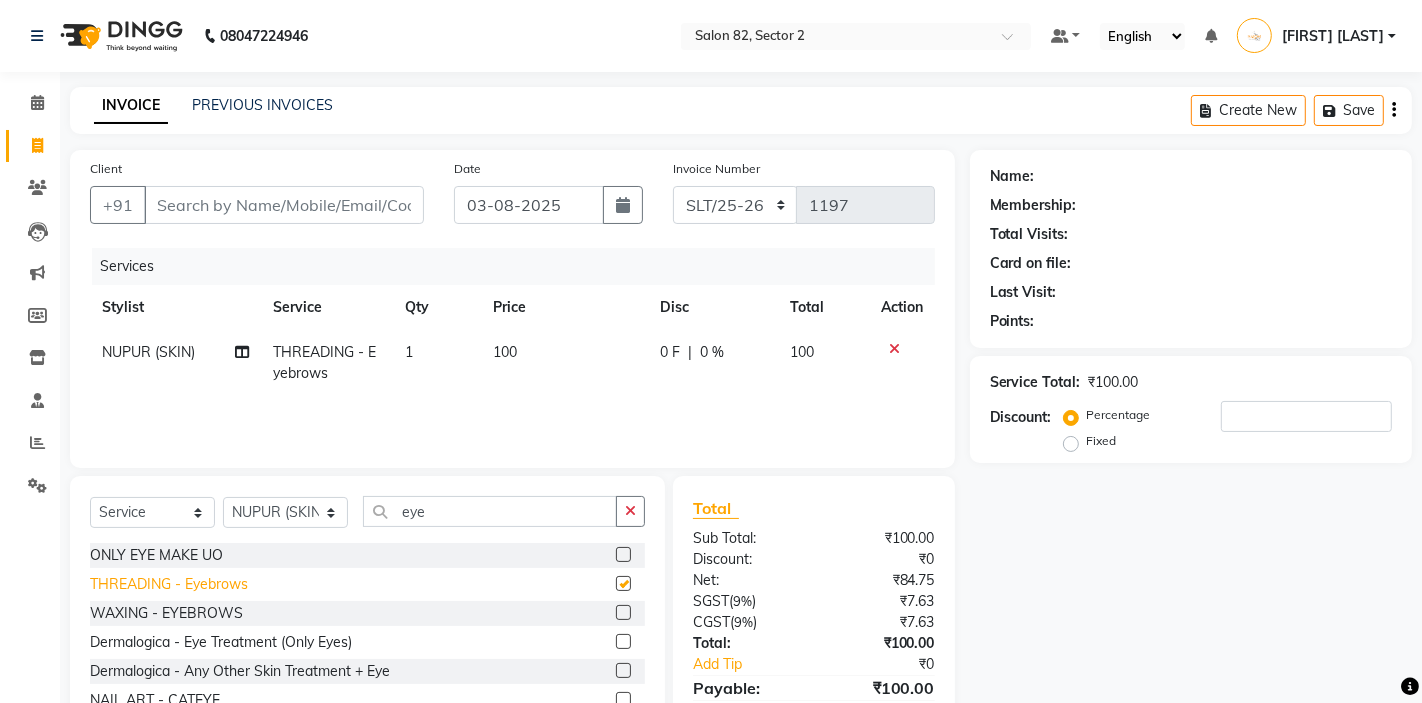 checkbox on "false" 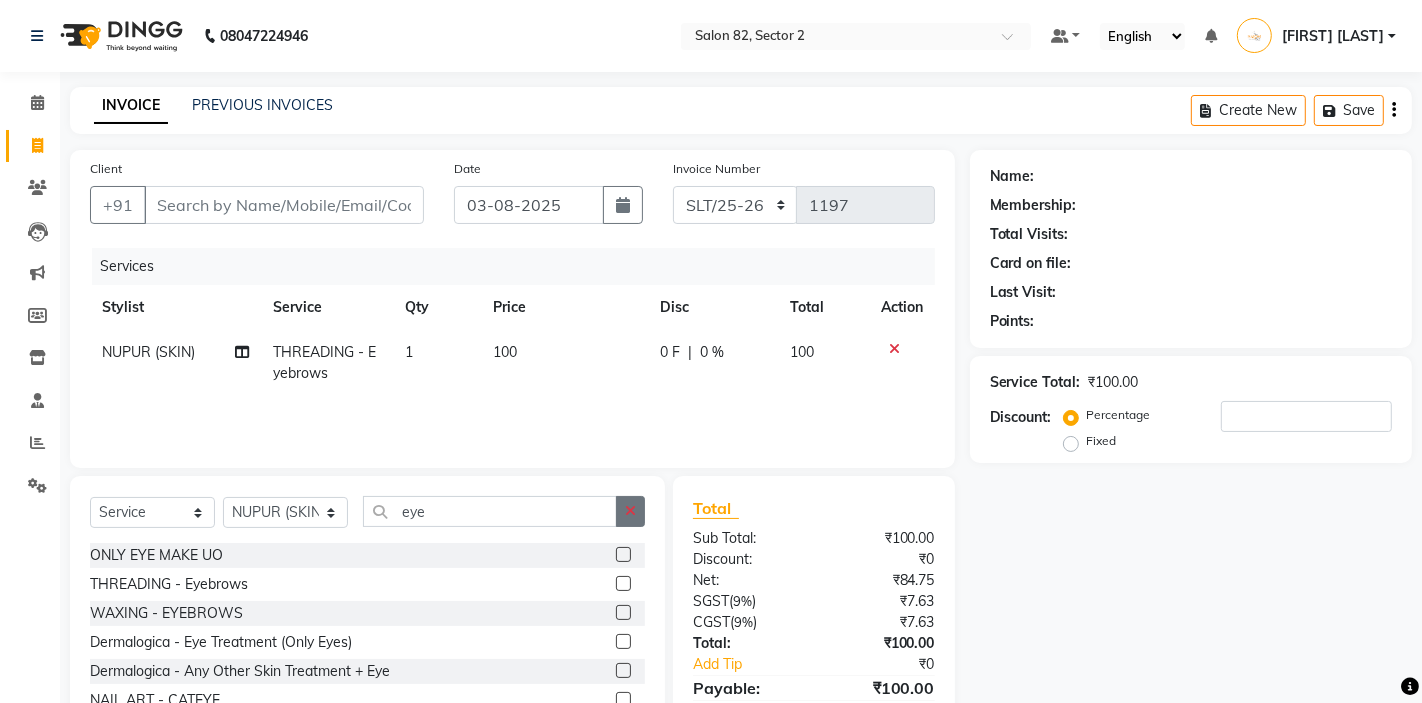 click 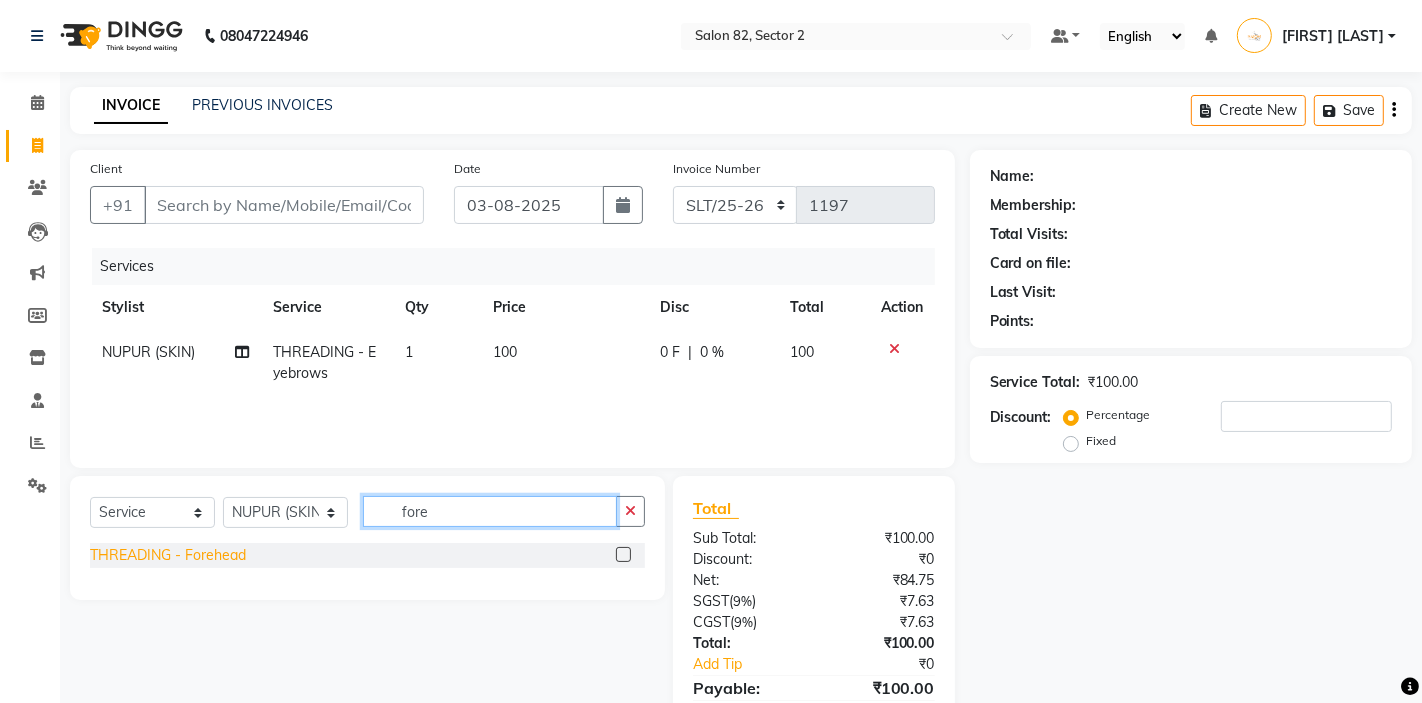 type on "fore" 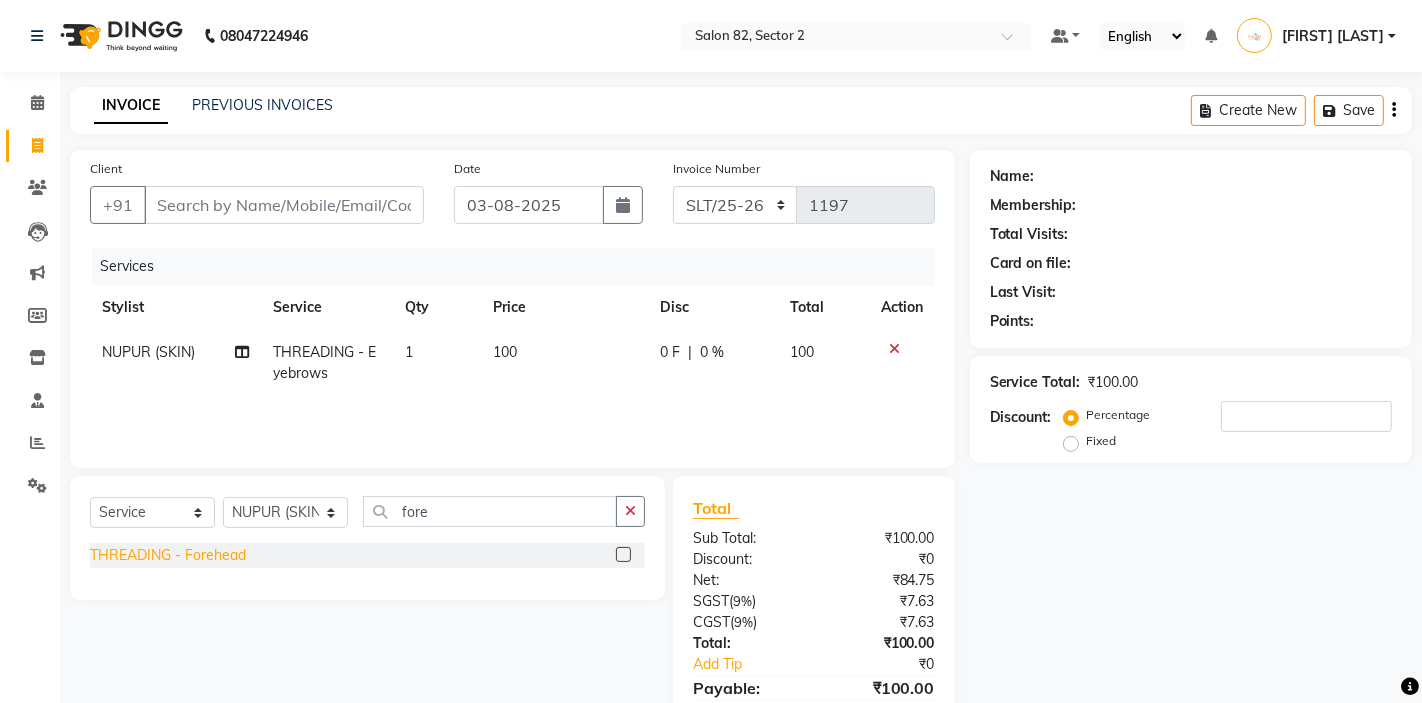 click on "THREADING  - Forehead" 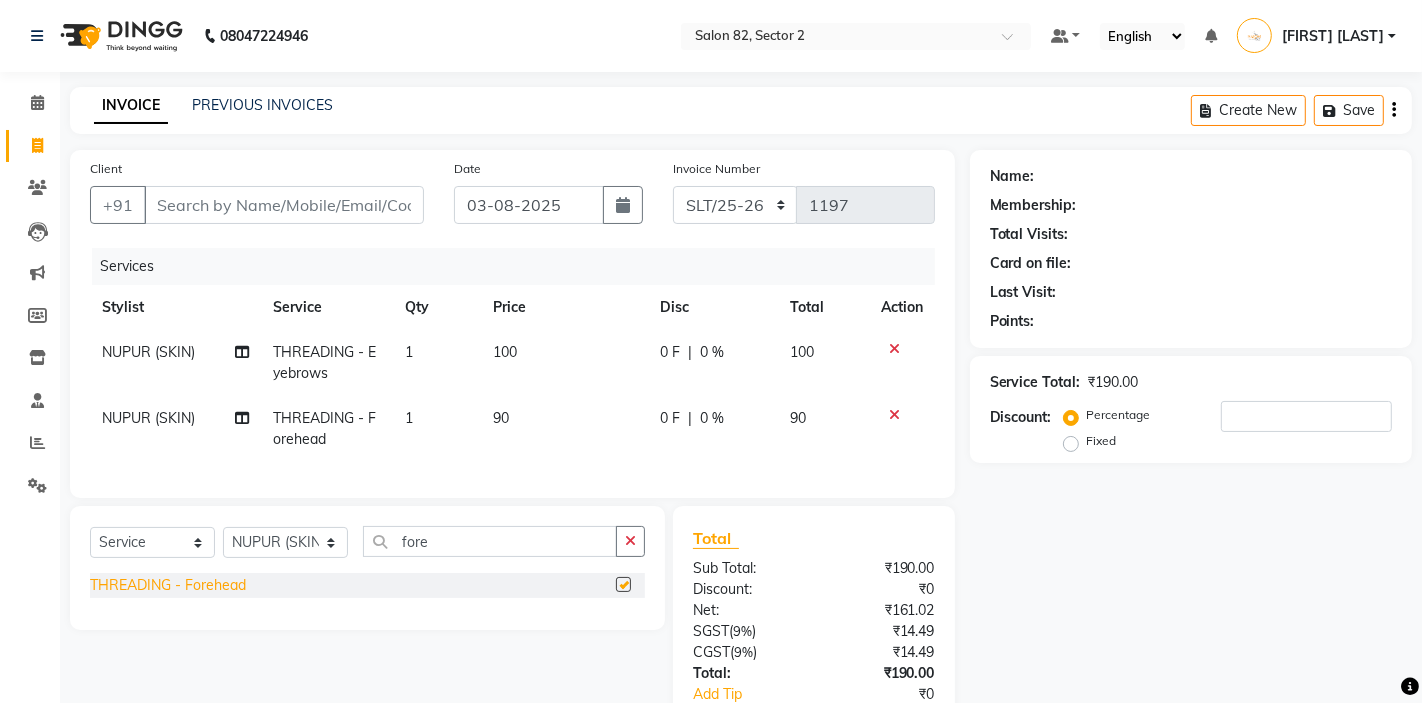 checkbox on "false" 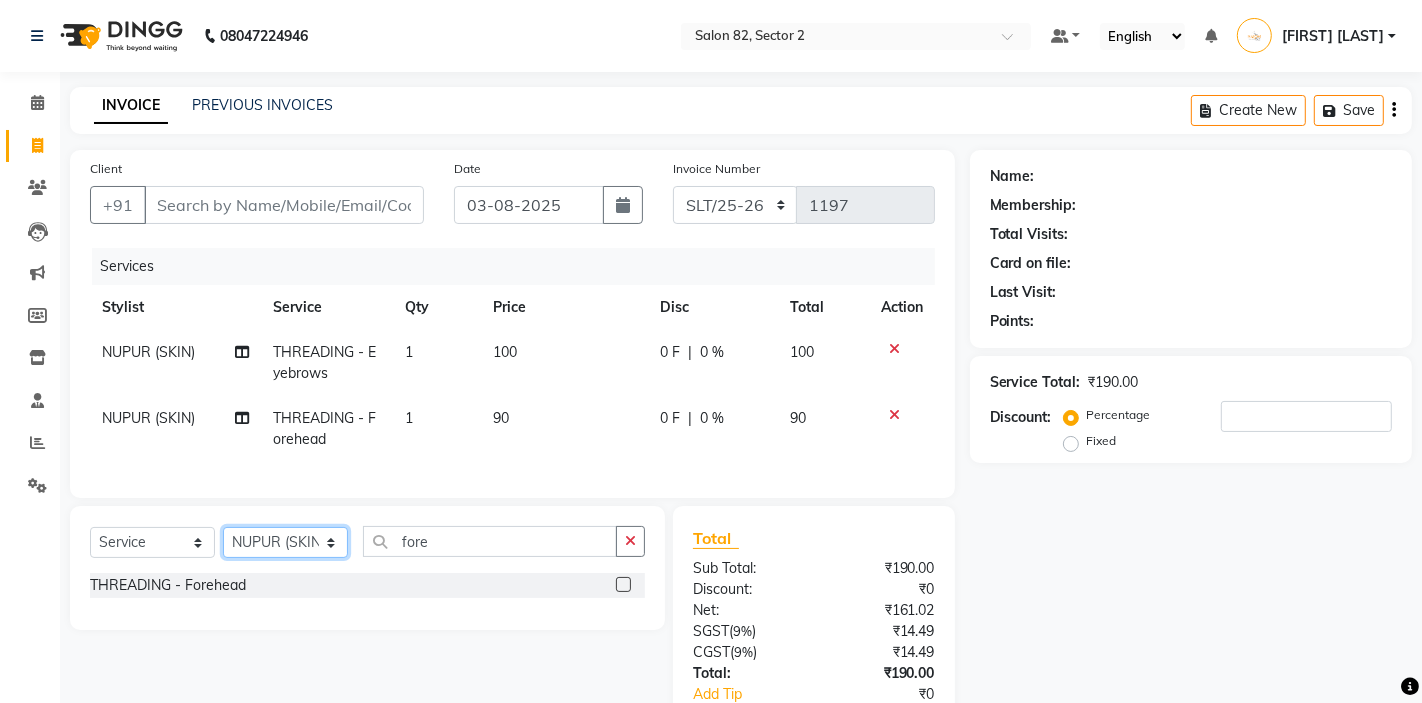 click on "Select Stylist AKTAR (level-1) ARZOO (level-2) BUNNY (level-1) FAIZAL INJAMAM MANISH (level-1) MANJAR (Level-2) NUPUR (SKIN) POONAM PRIYA (PEDI) ROHIT  Salon82 saltlake SOMA DEY SUBHO (PEDI) SUMON (NAILS)" 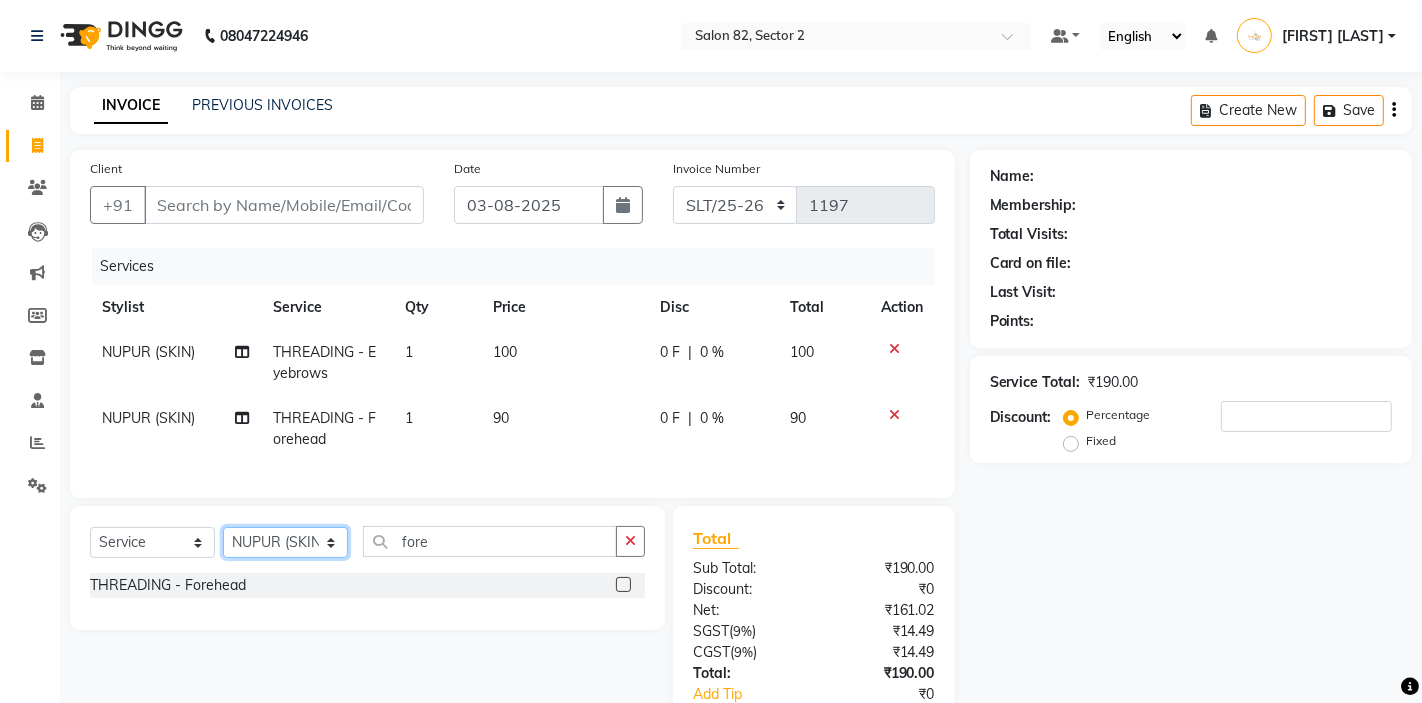 select on "67954" 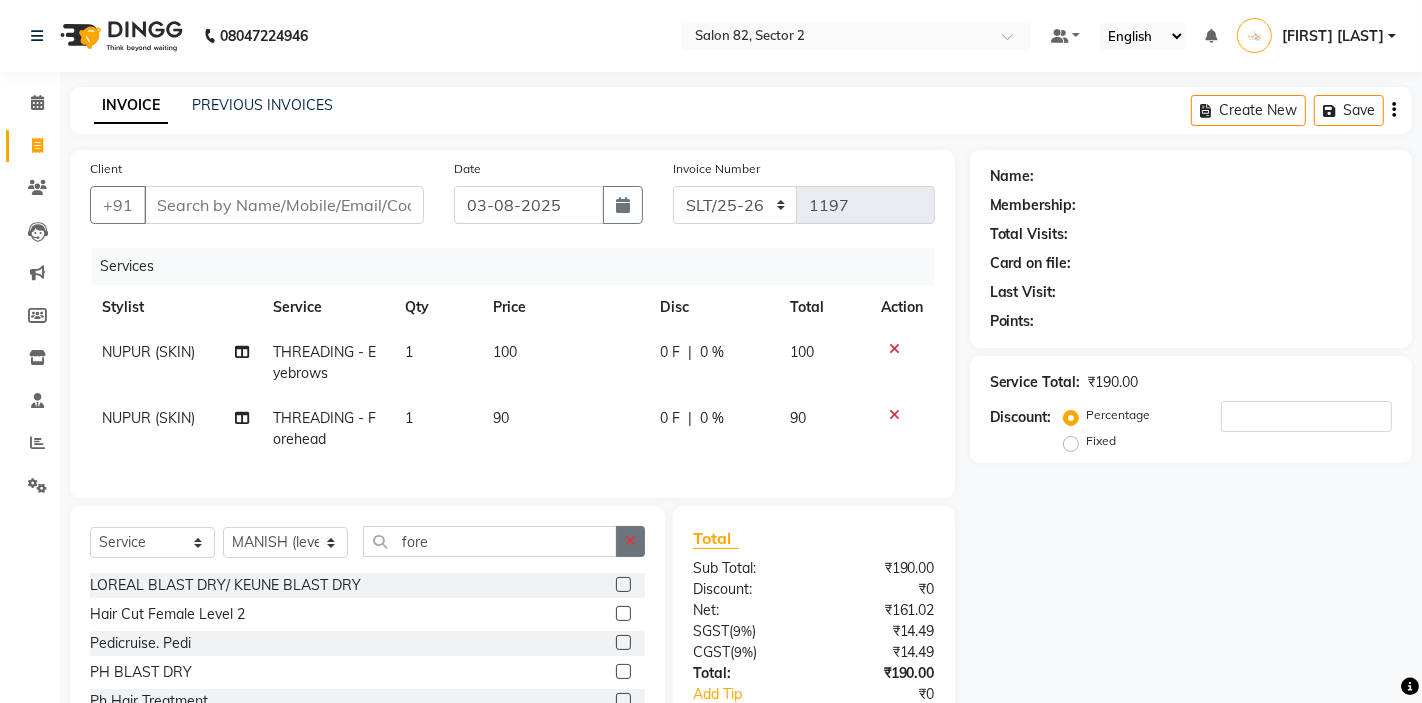 click 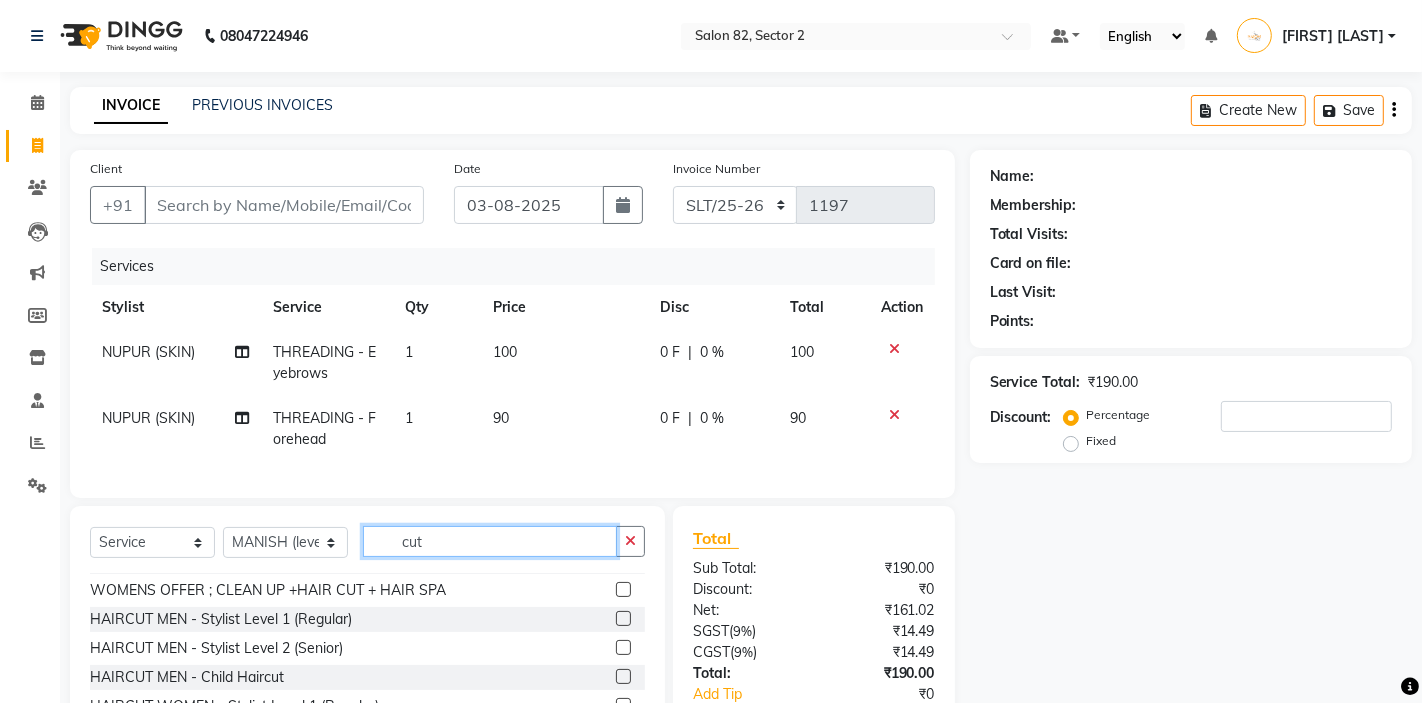 scroll, scrollTop: 83, scrollLeft: 0, axis: vertical 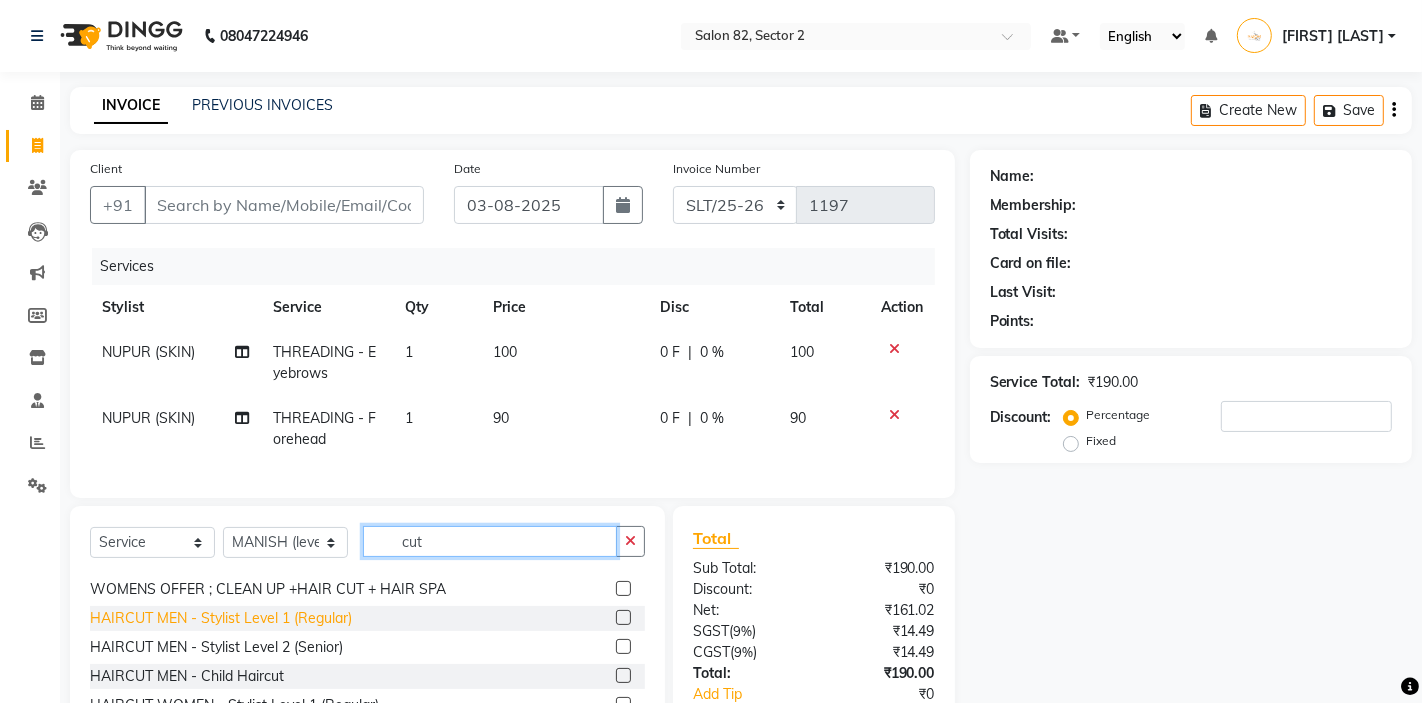 type on "cut" 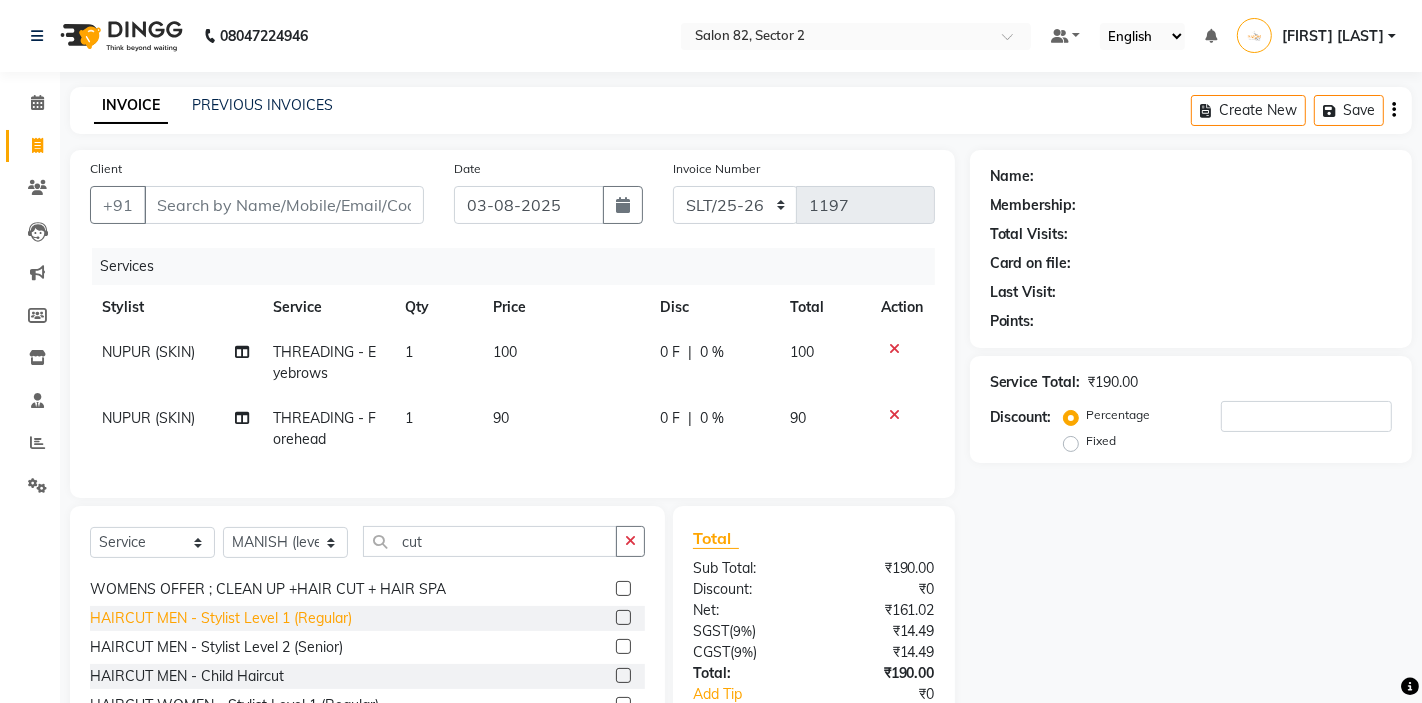 click on "HAIRCUT MEN - Stylist Level 1 (Regular)" 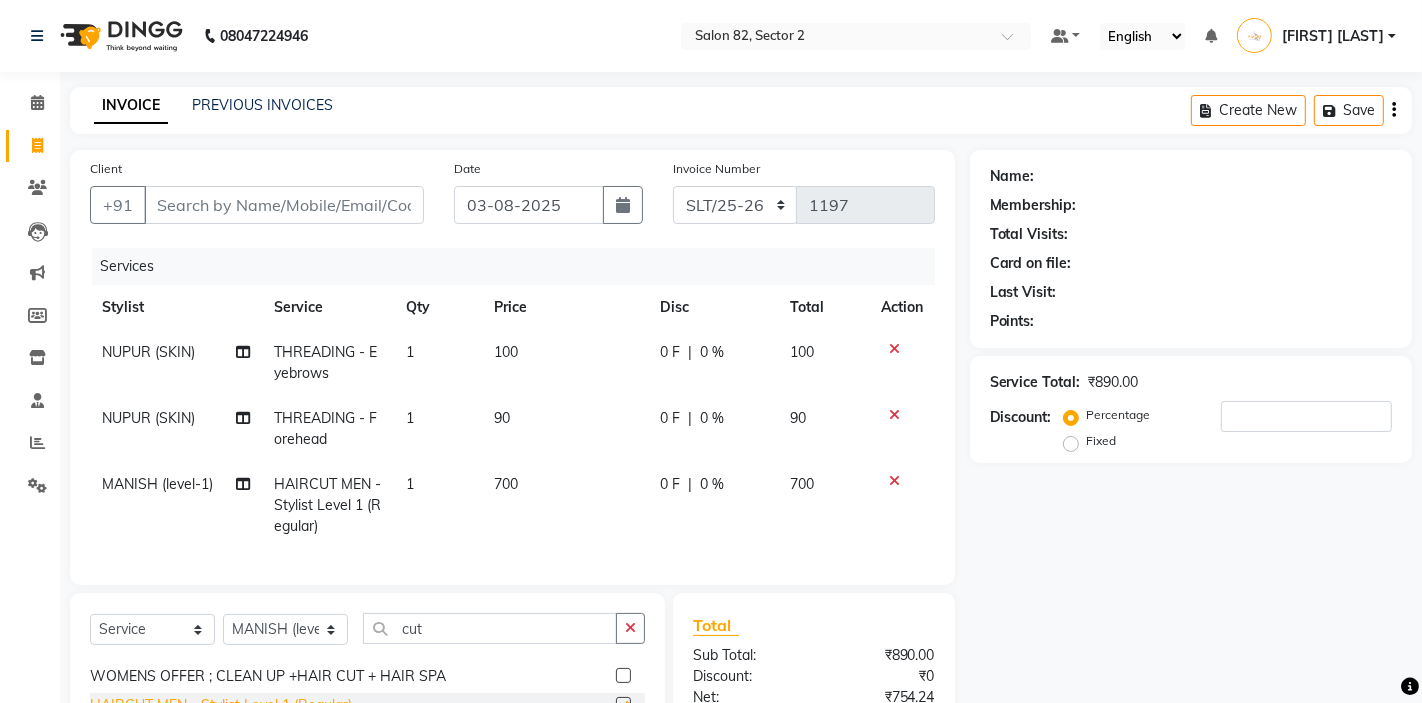 checkbox on "false" 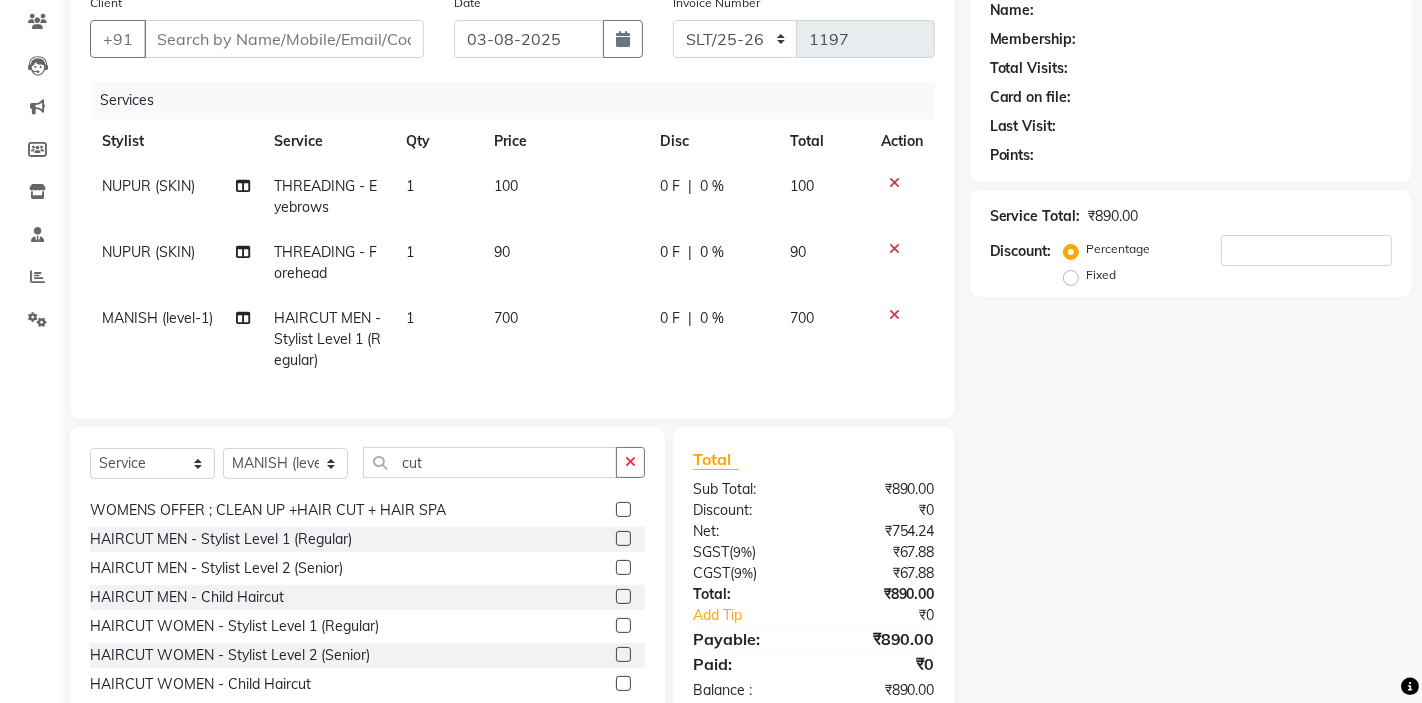 scroll, scrollTop: 170, scrollLeft: 0, axis: vertical 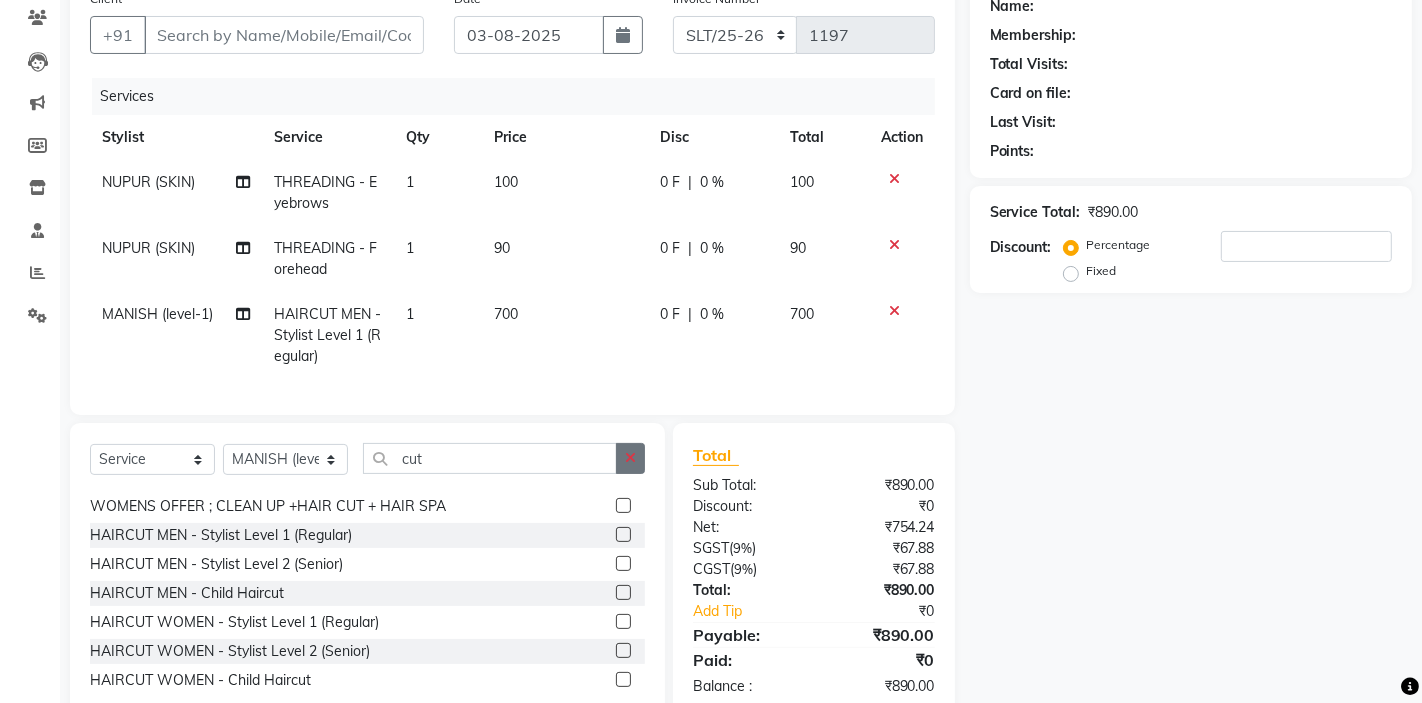 click 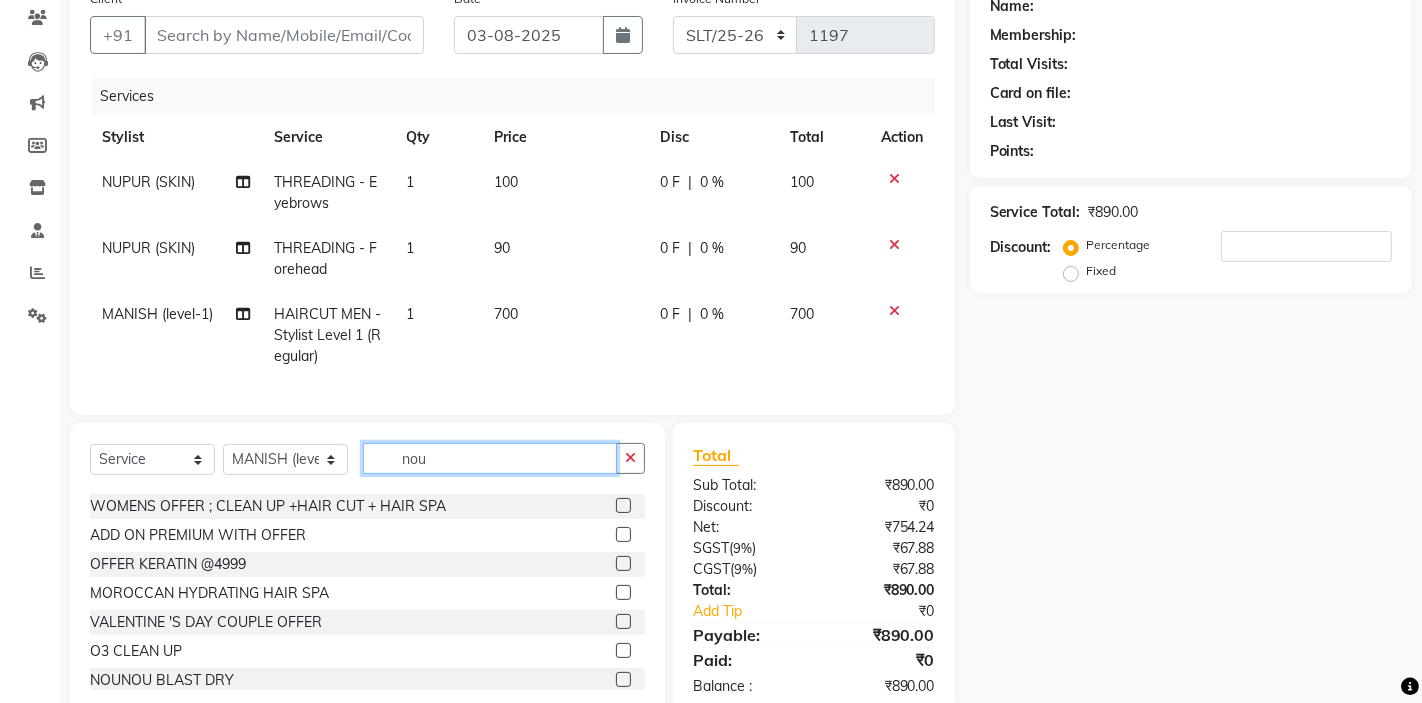 scroll, scrollTop: 0, scrollLeft: 0, axis: both 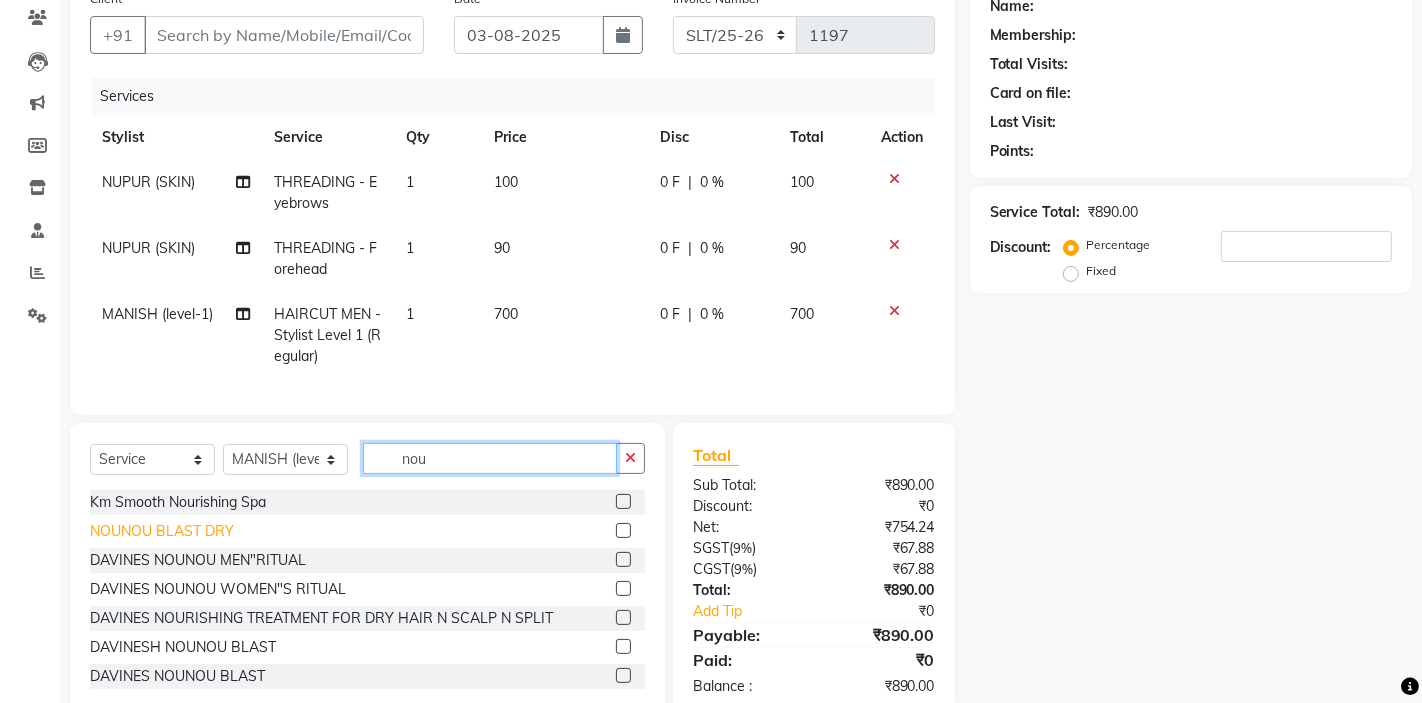 type on "nou" 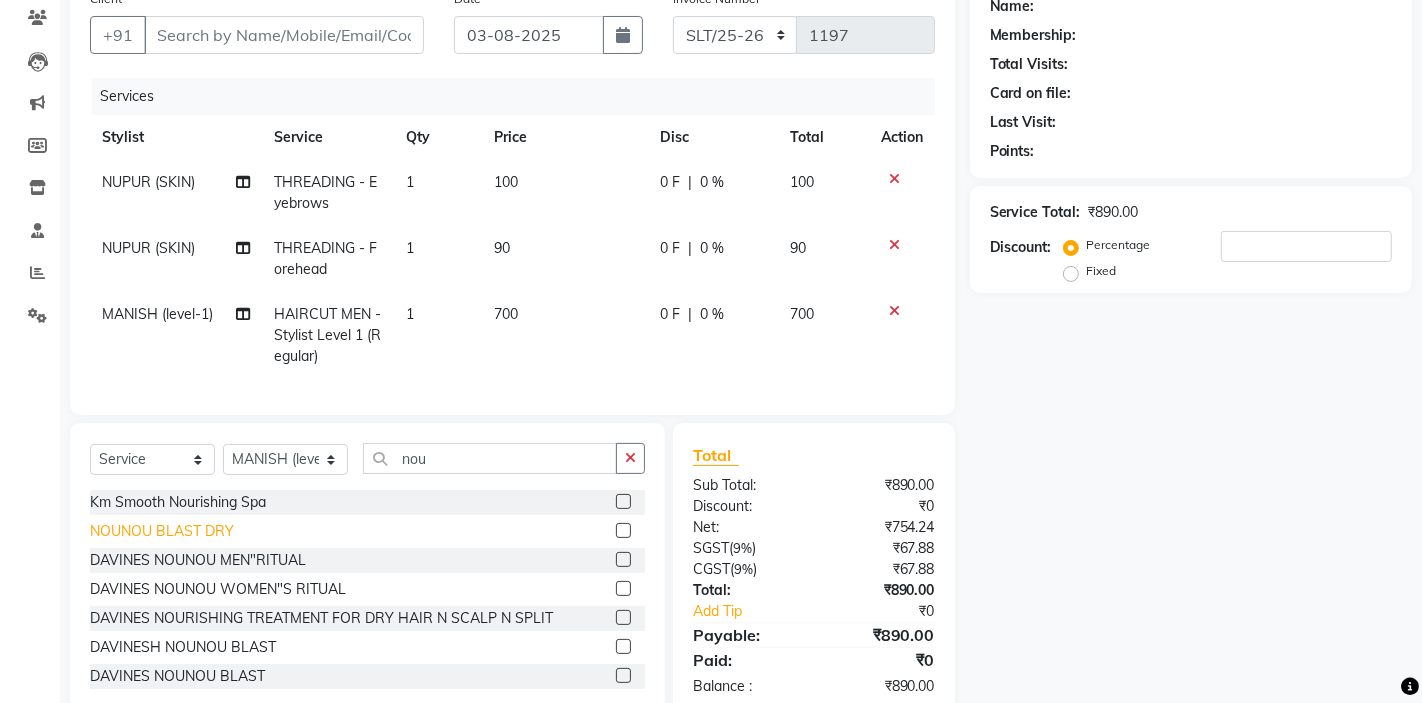 click on "NOUNOU BLAST DRY" 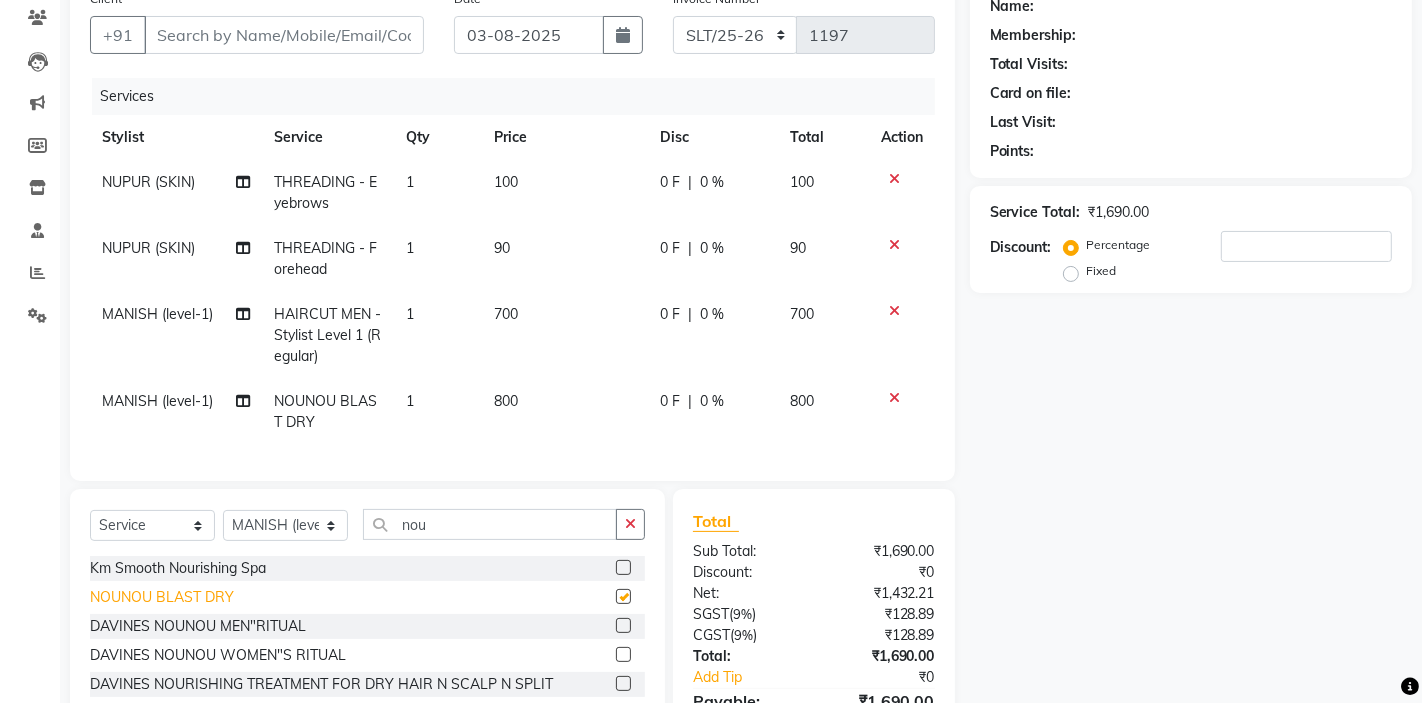 checkbox on "false" 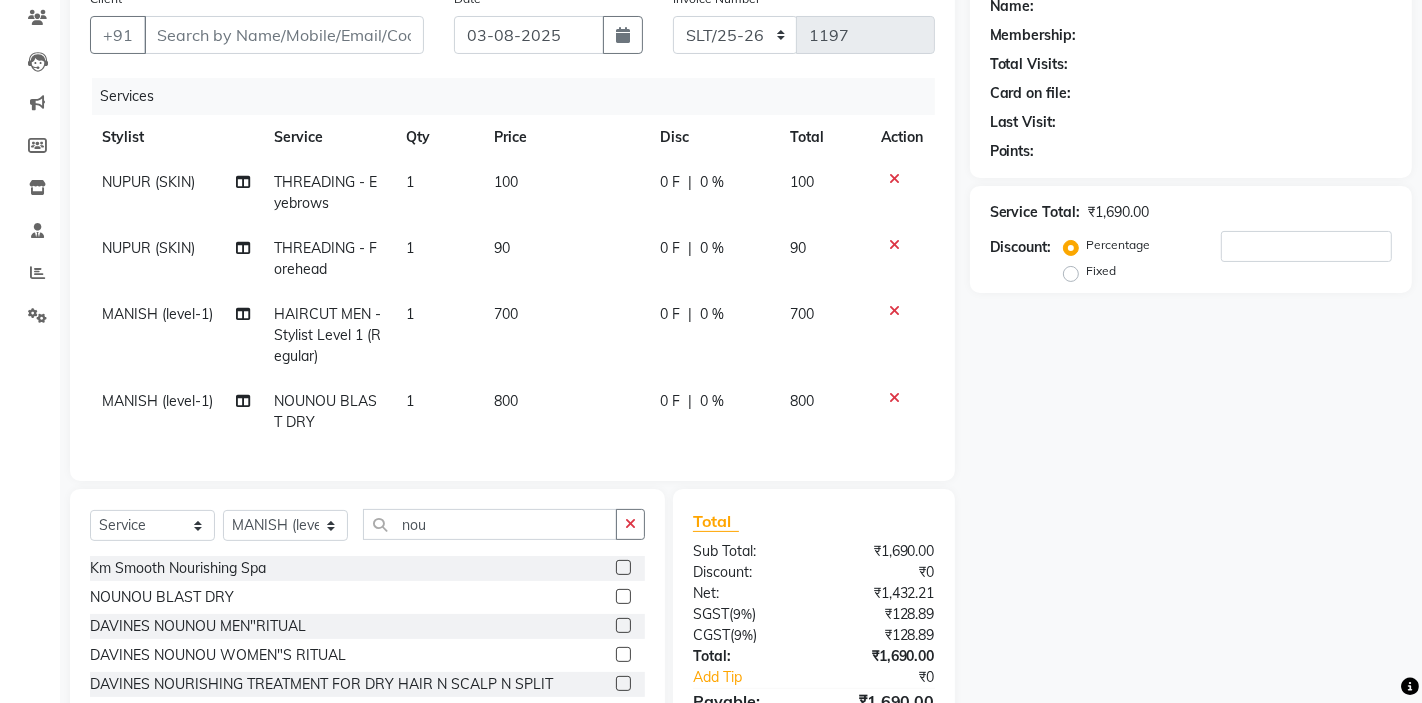 click 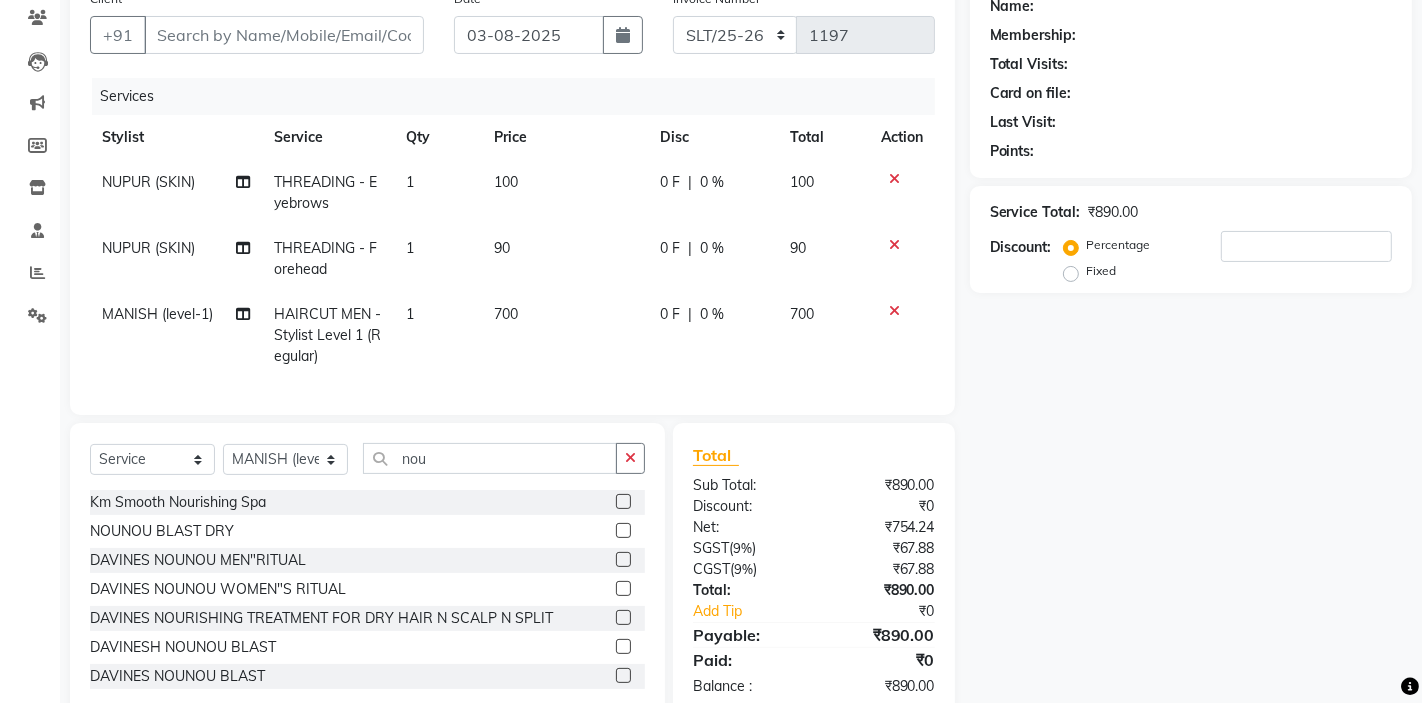 scroll, scrollTop: 32, scrollLeft: 0, axis: vertical 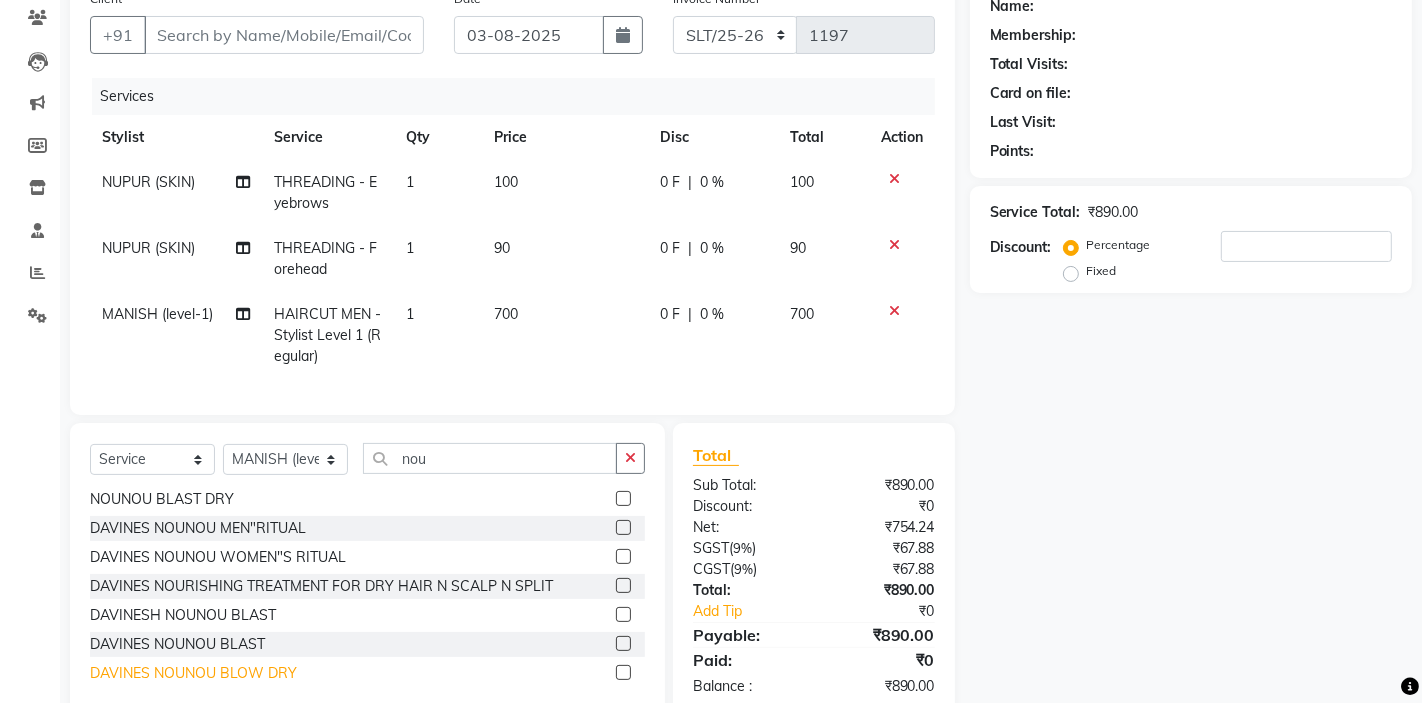 click on "DAVINES  NOUNOU BLOW DRY" 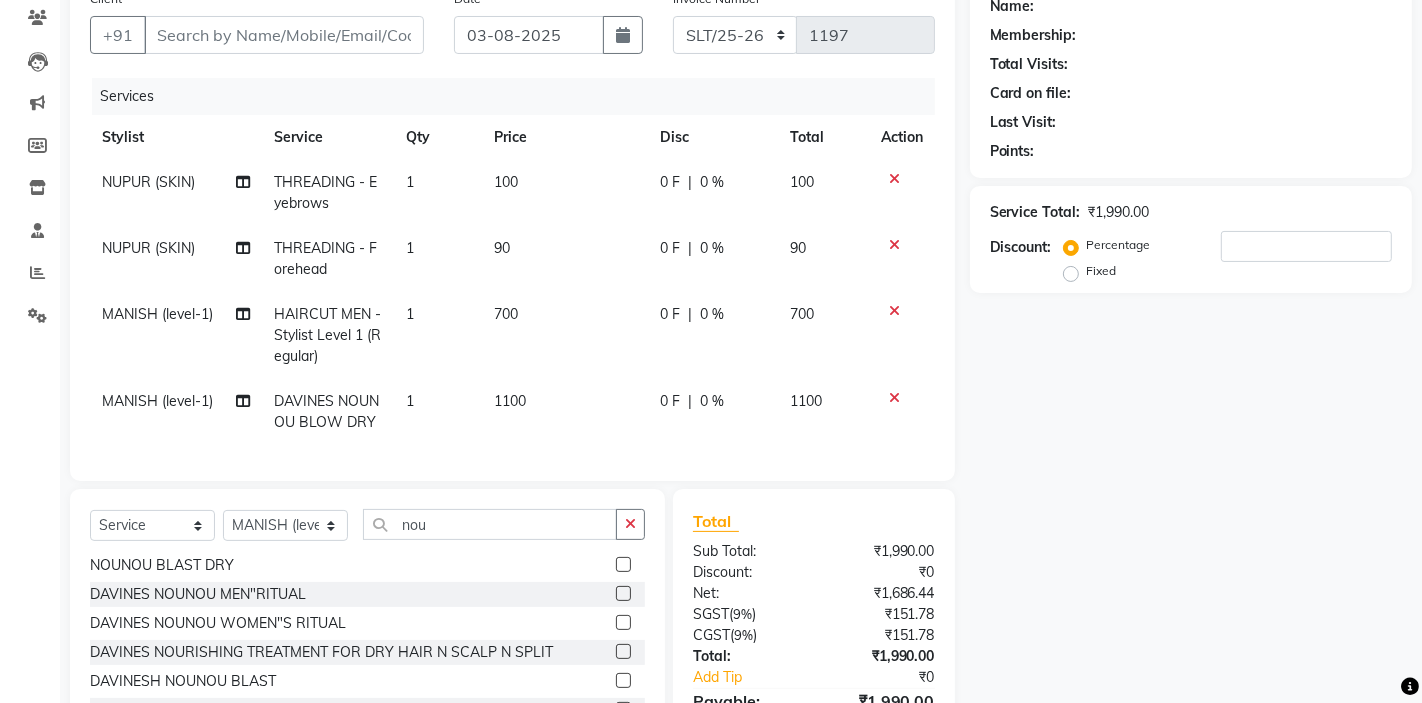 checkbox on "false" 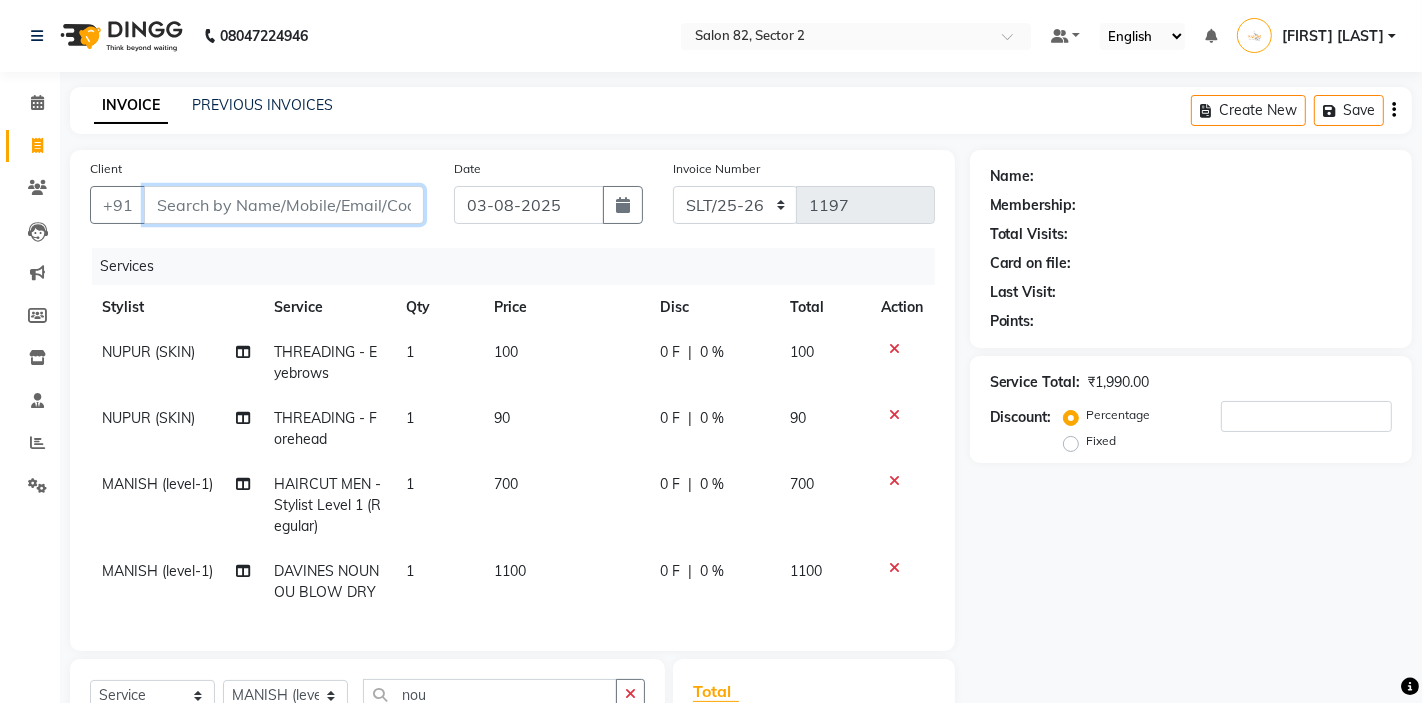 click on "Client" at bounding box center [284, 205] 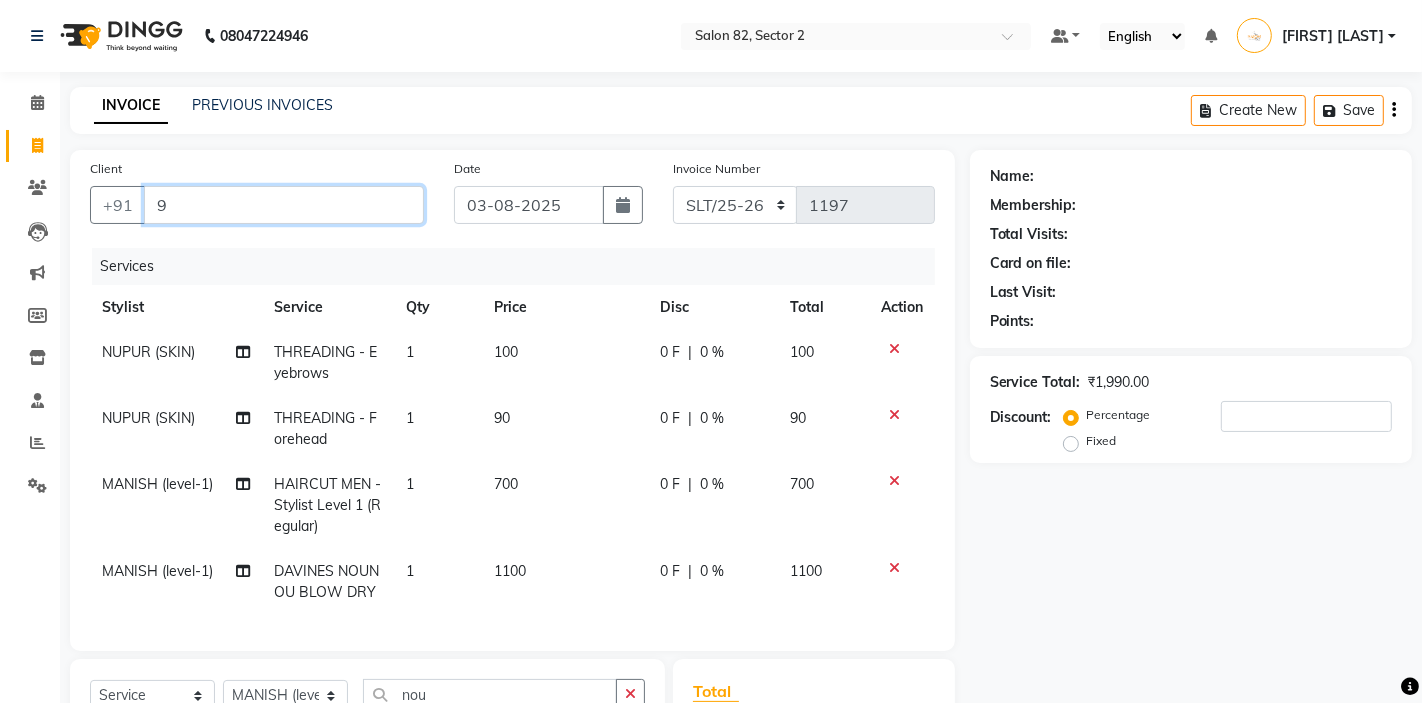 type on "0" 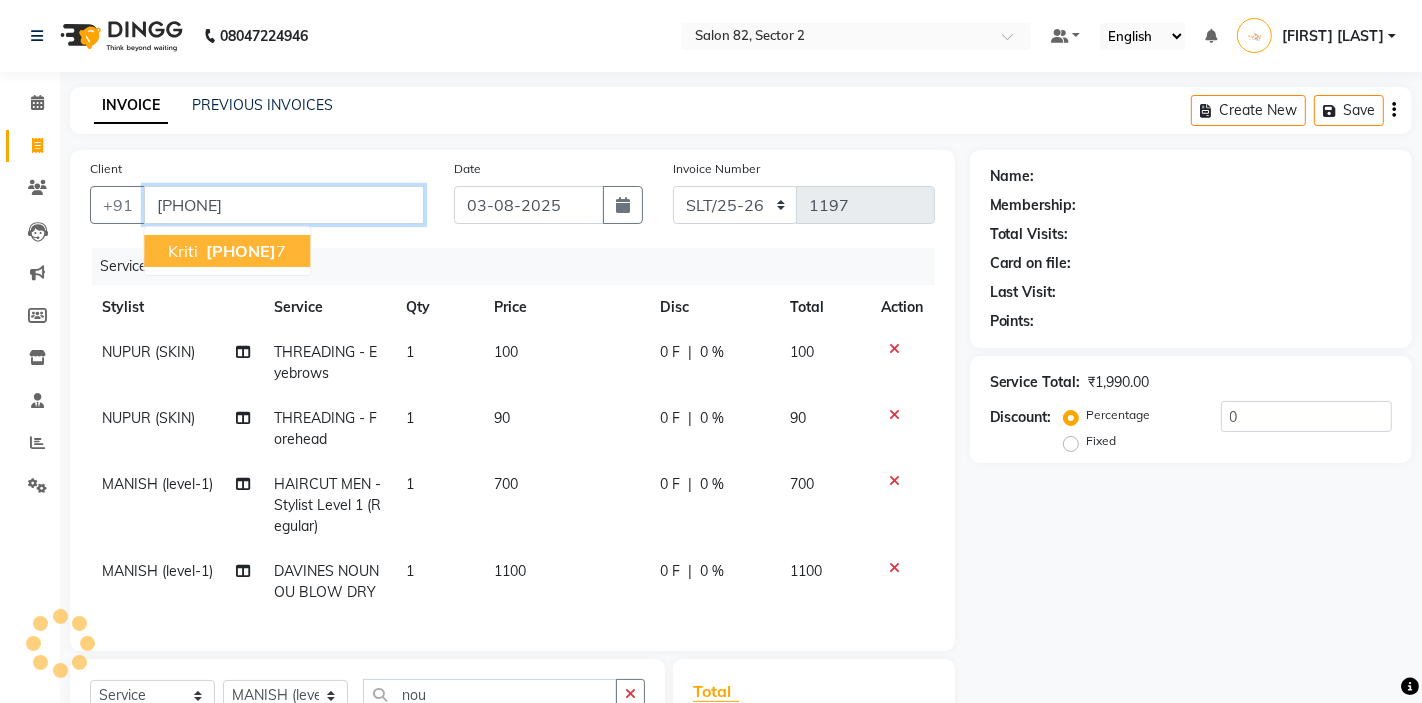 type on "[PHONE]" 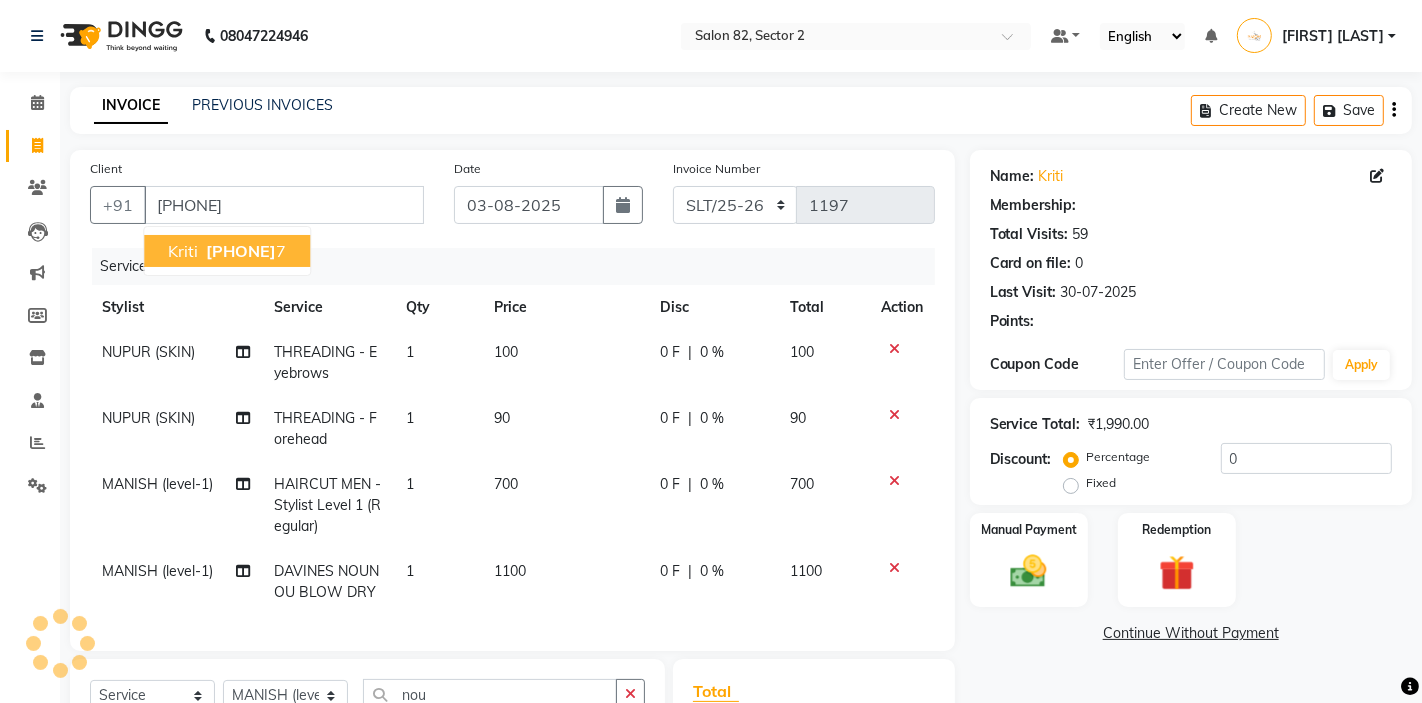 select on "1: Object" 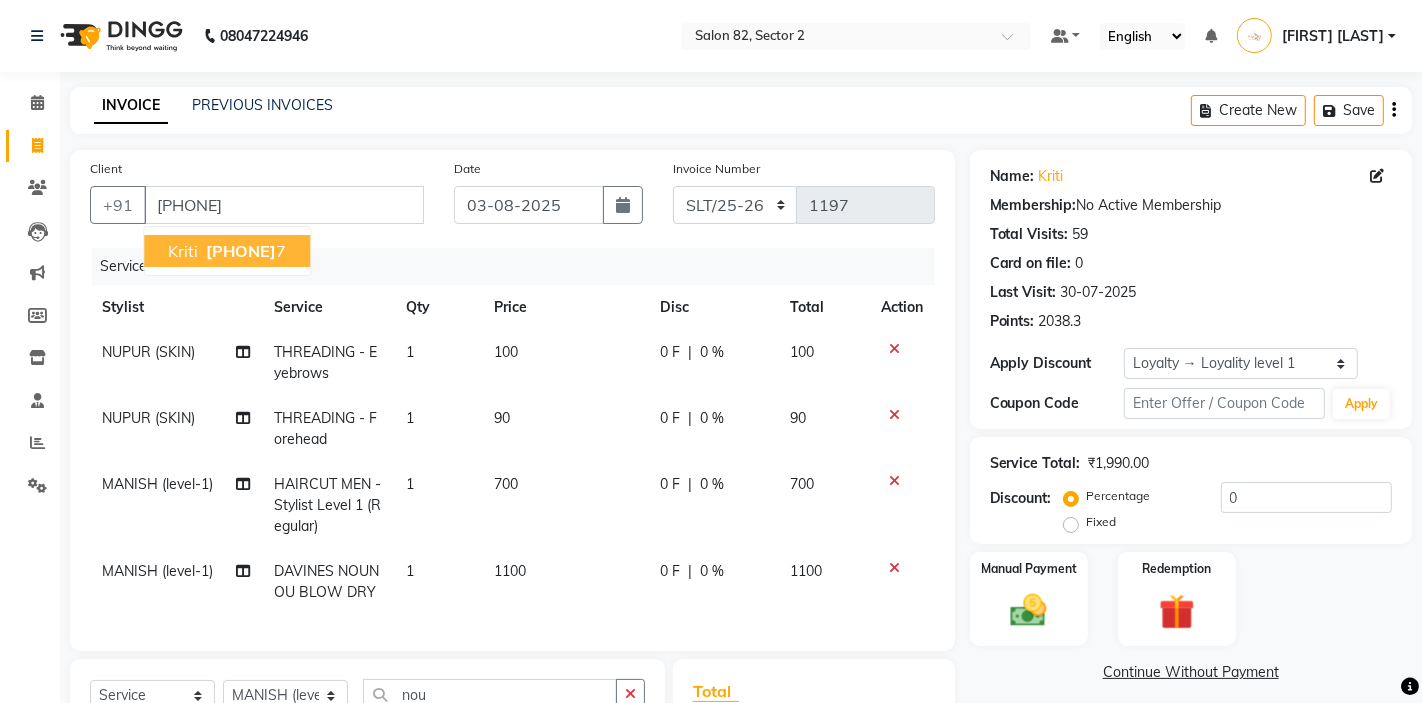 click on "[PHONE]" at bounding box center (241, 251) 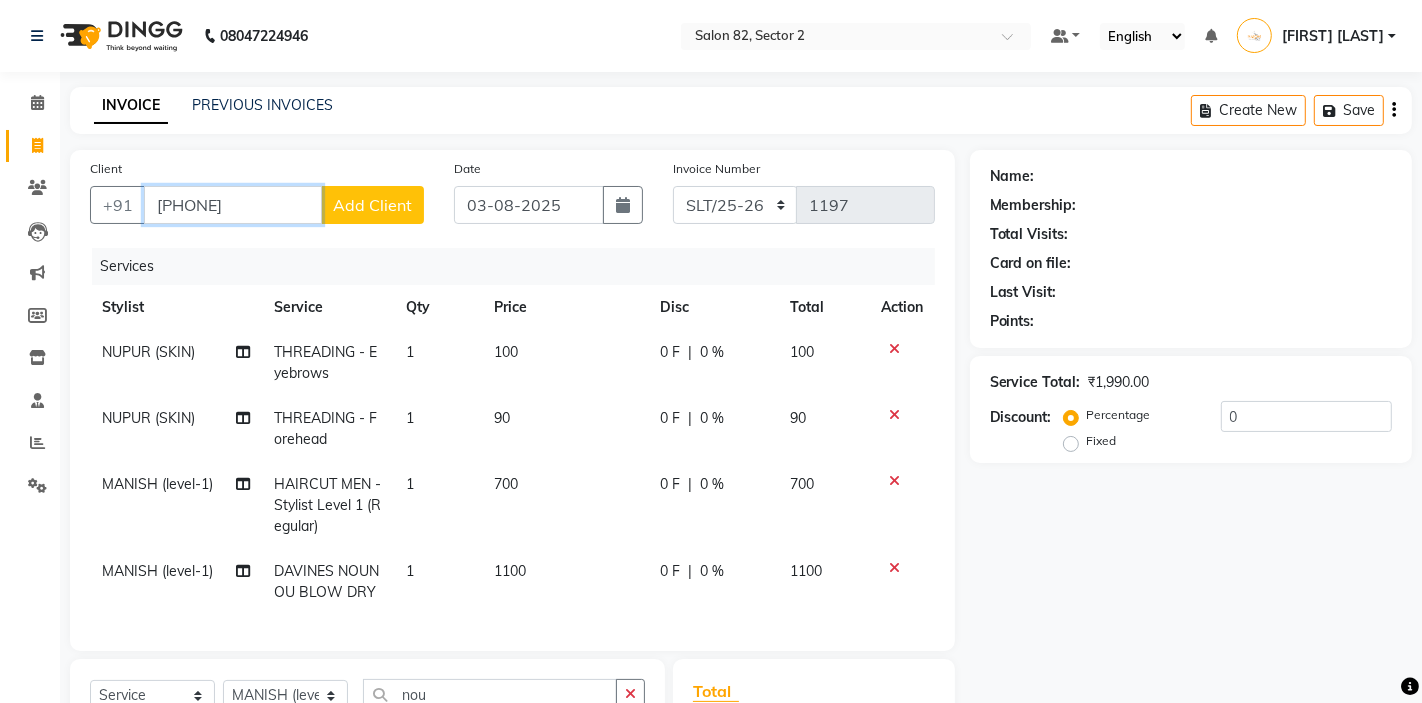click on "[PHONE]" at bounding box center (233, 205) 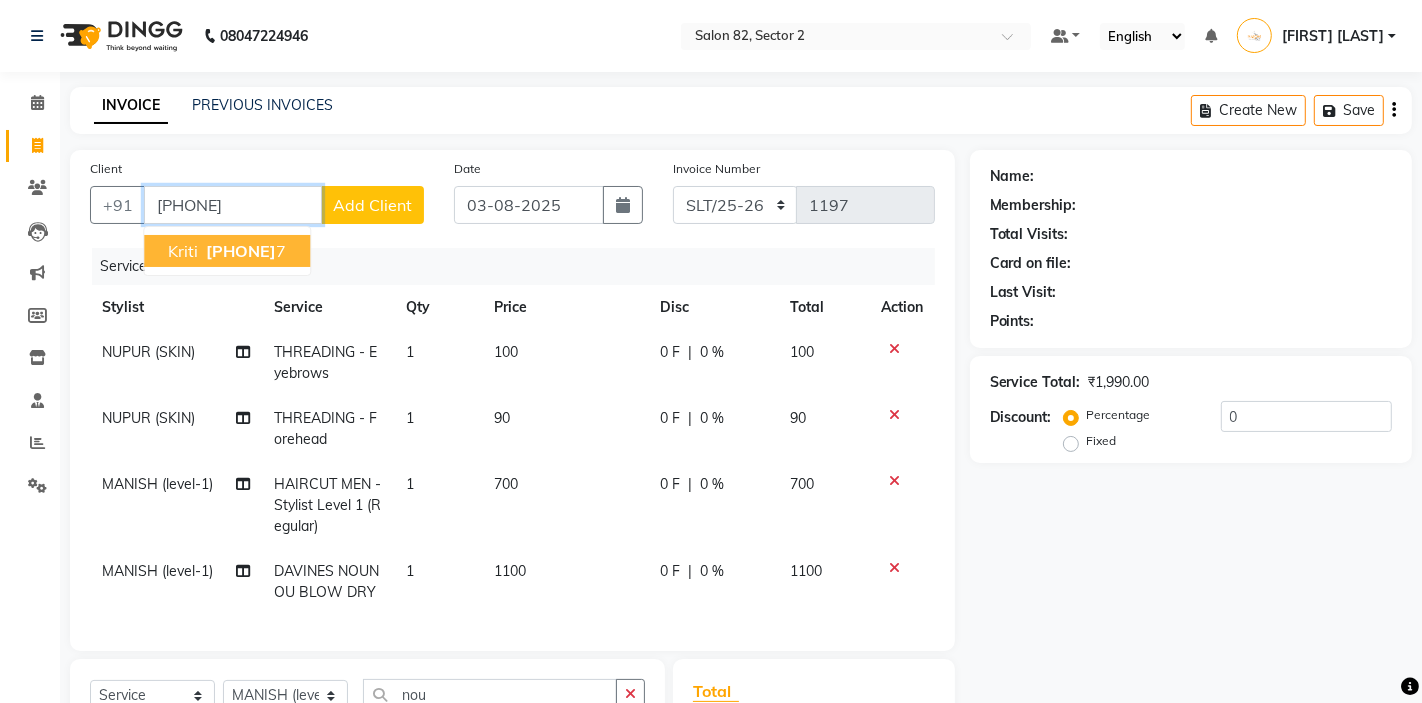 click on "[PHONE]" at bounding box center (241, 251) 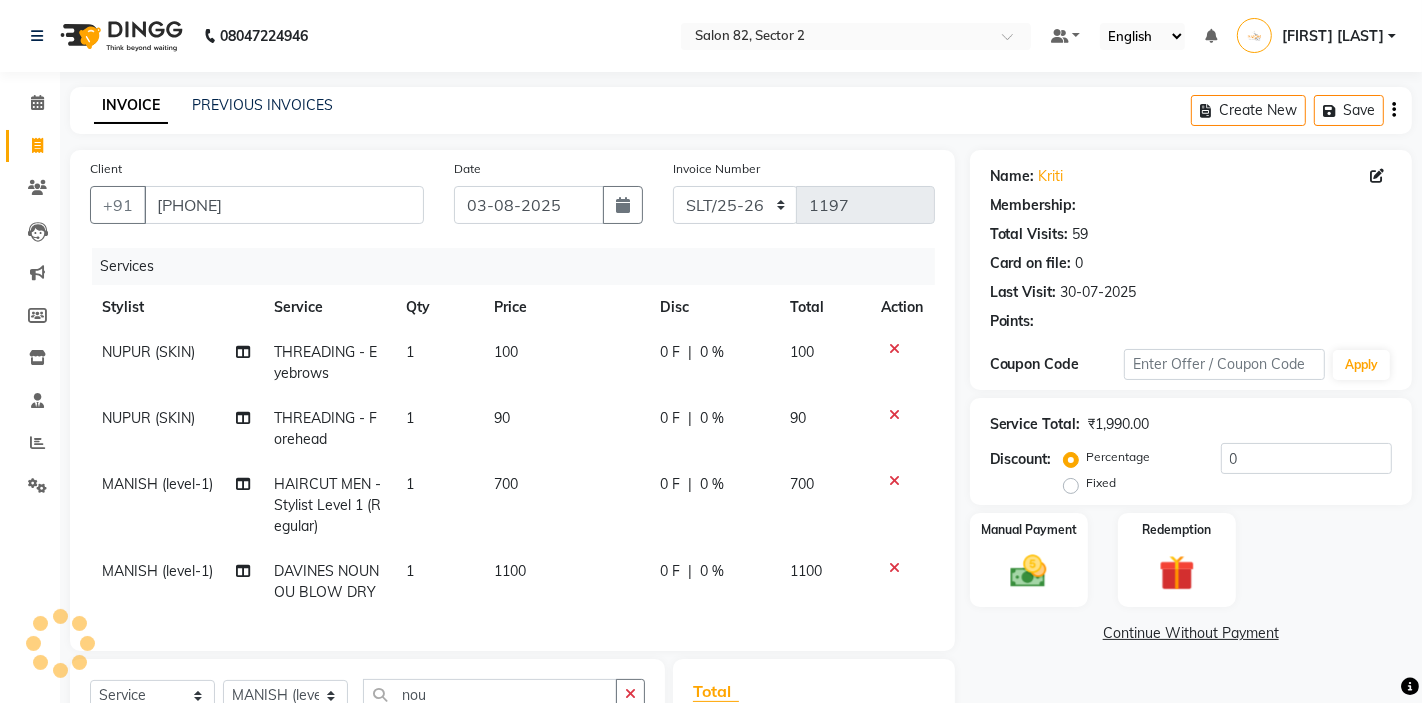 select on "1: Object" 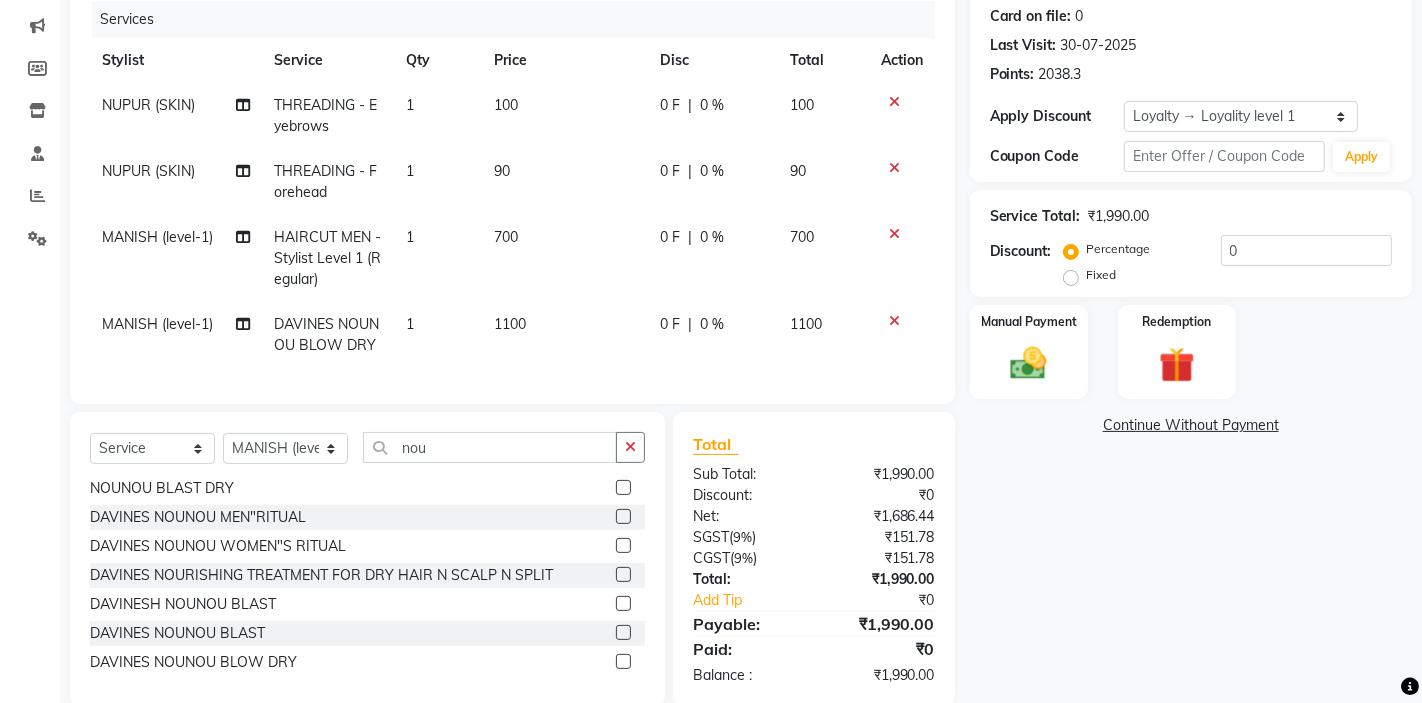 scroll, scrollTop: 281, scrollLeft: 0, axis: vertical 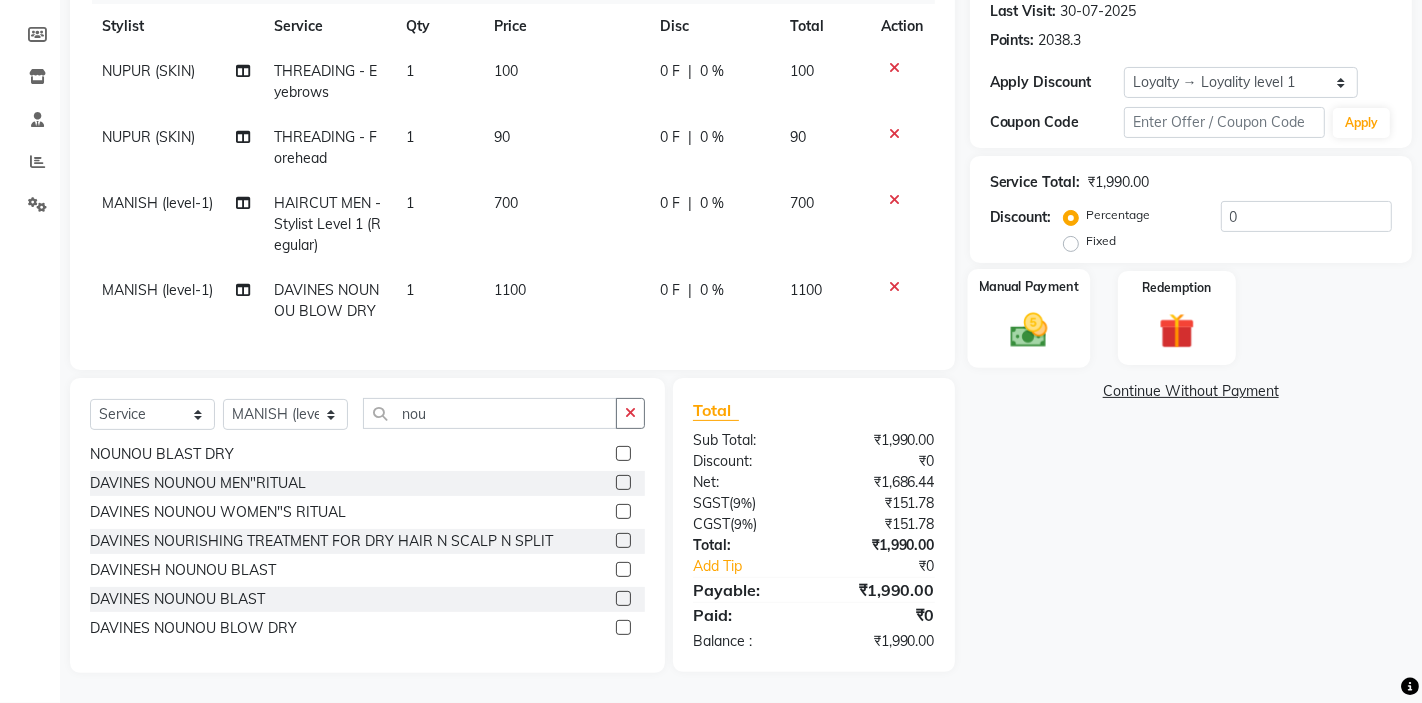 click 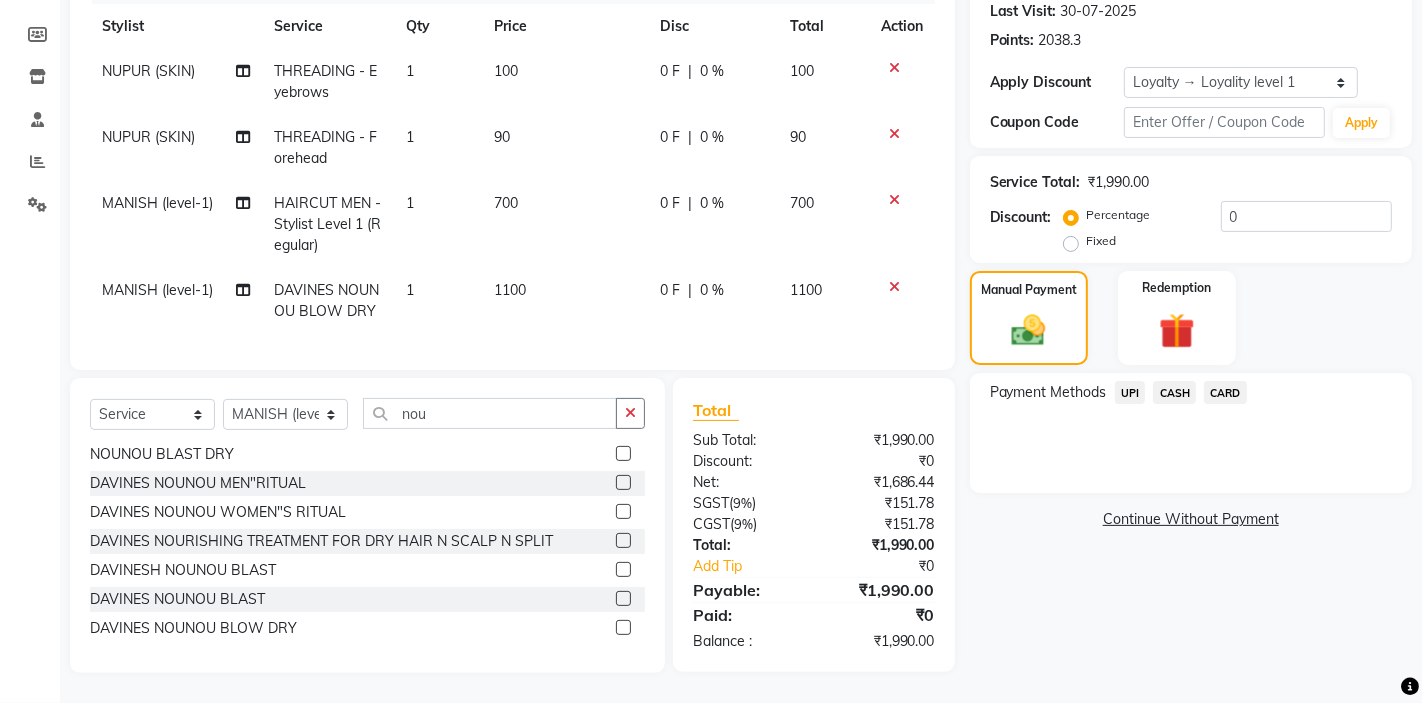 click on "UPI" 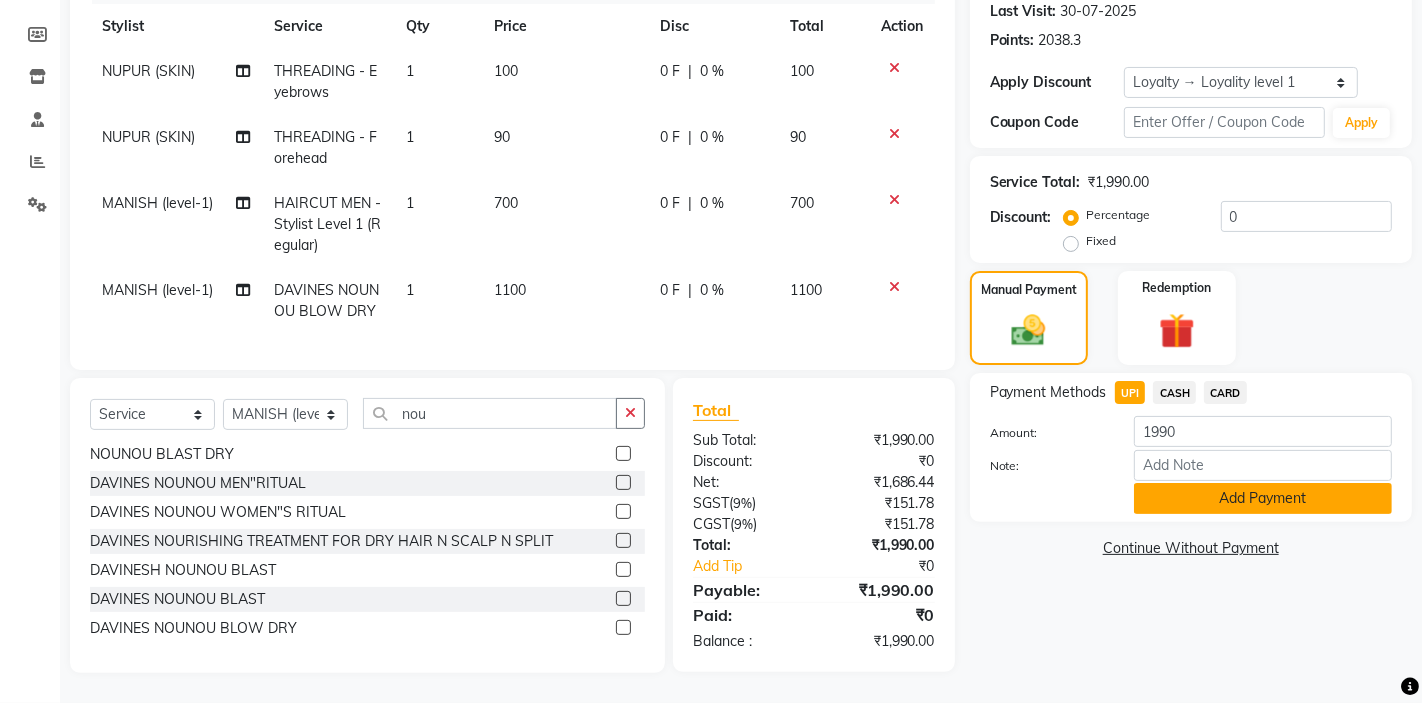 click on "Add Payment" 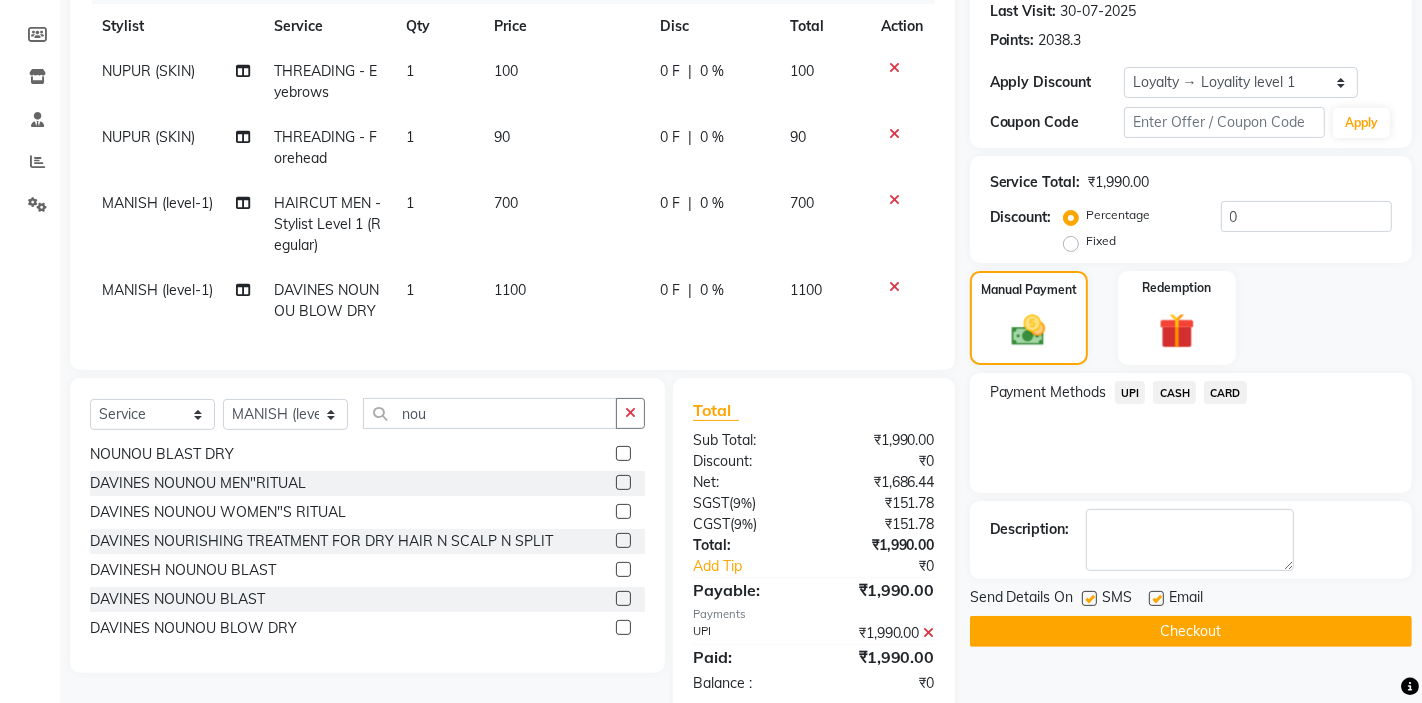 scroll, scrollTop: 442, scrollLeft: 0, axis: vertical 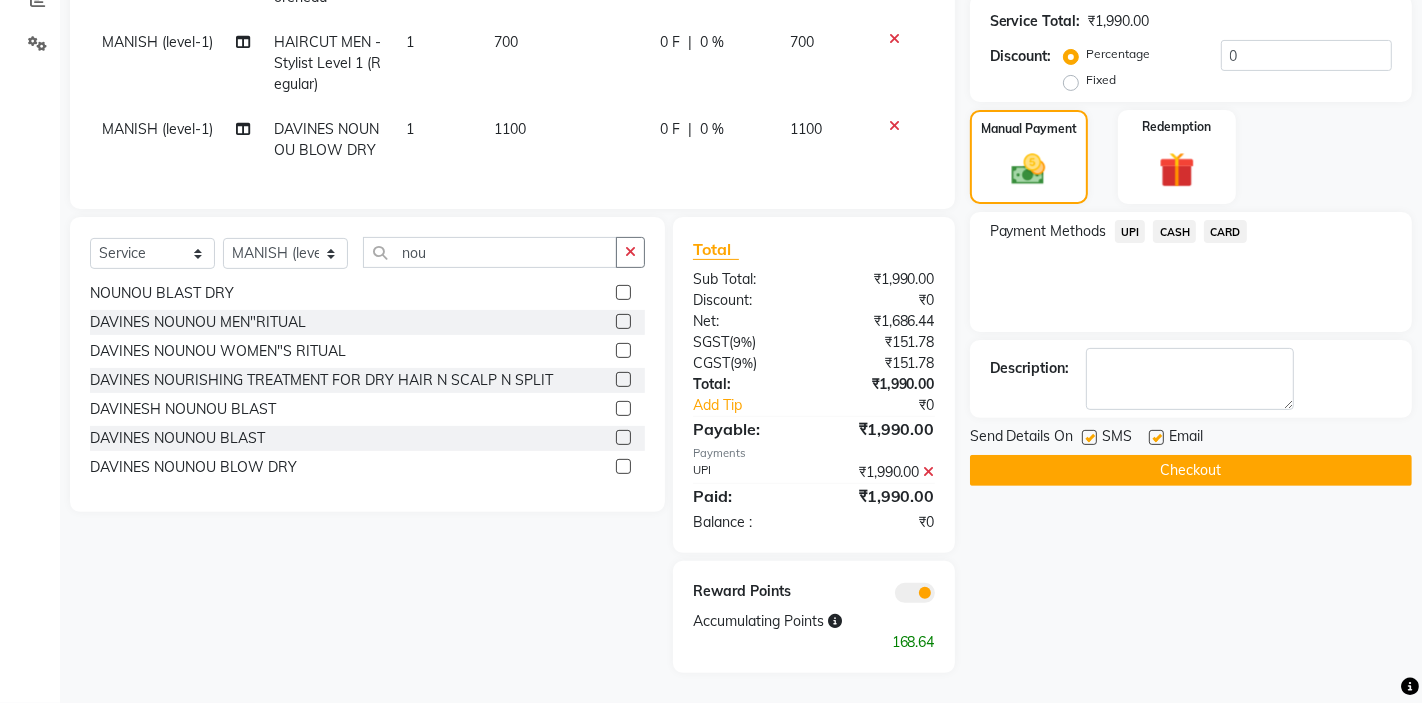 click on "Checkout" 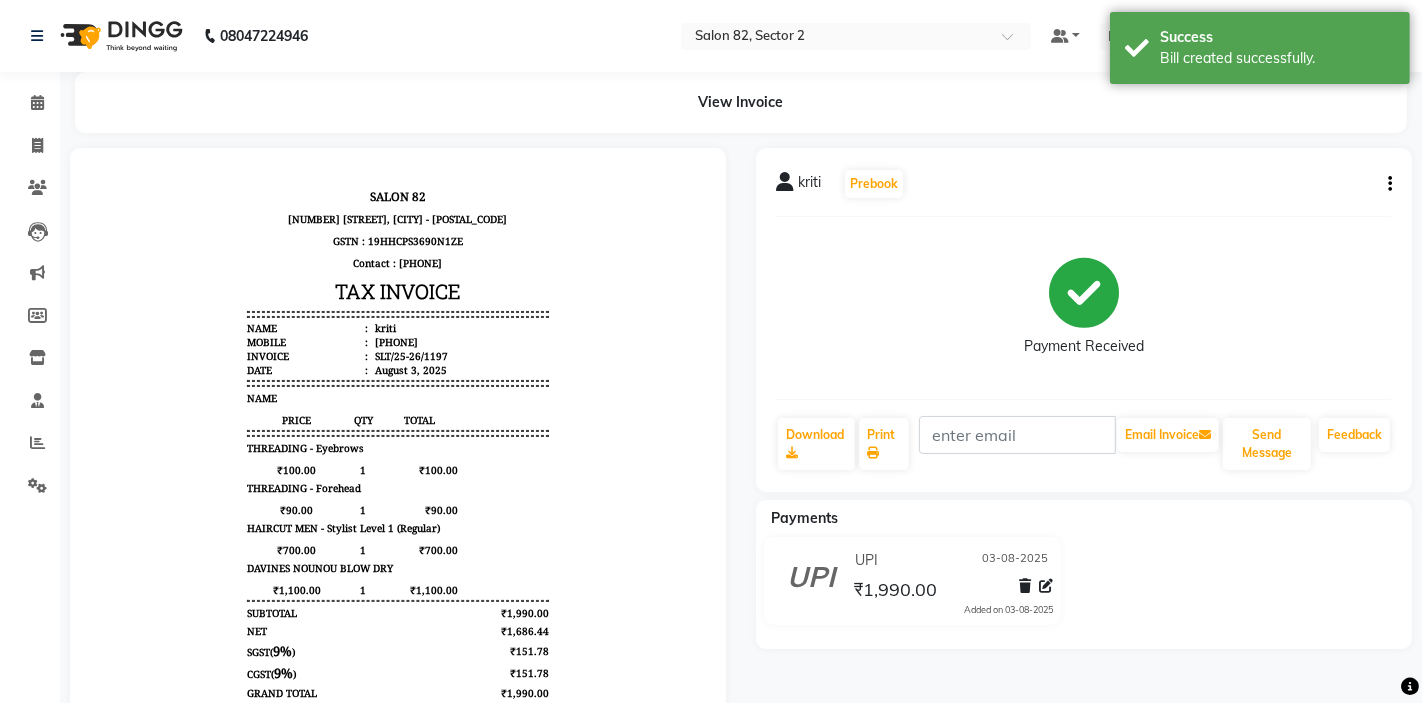 scroll, scrollTop: 0, scrollLeft: 0, axis: both 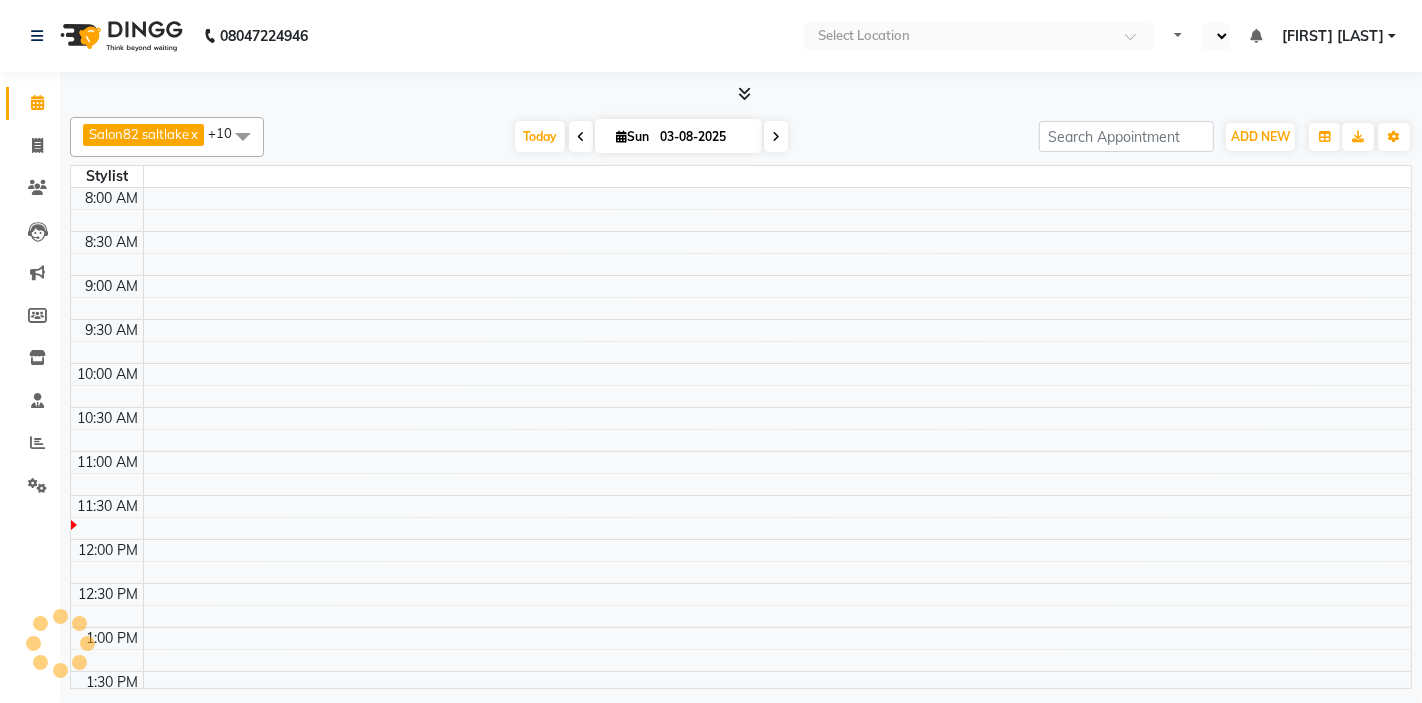 select on "en" 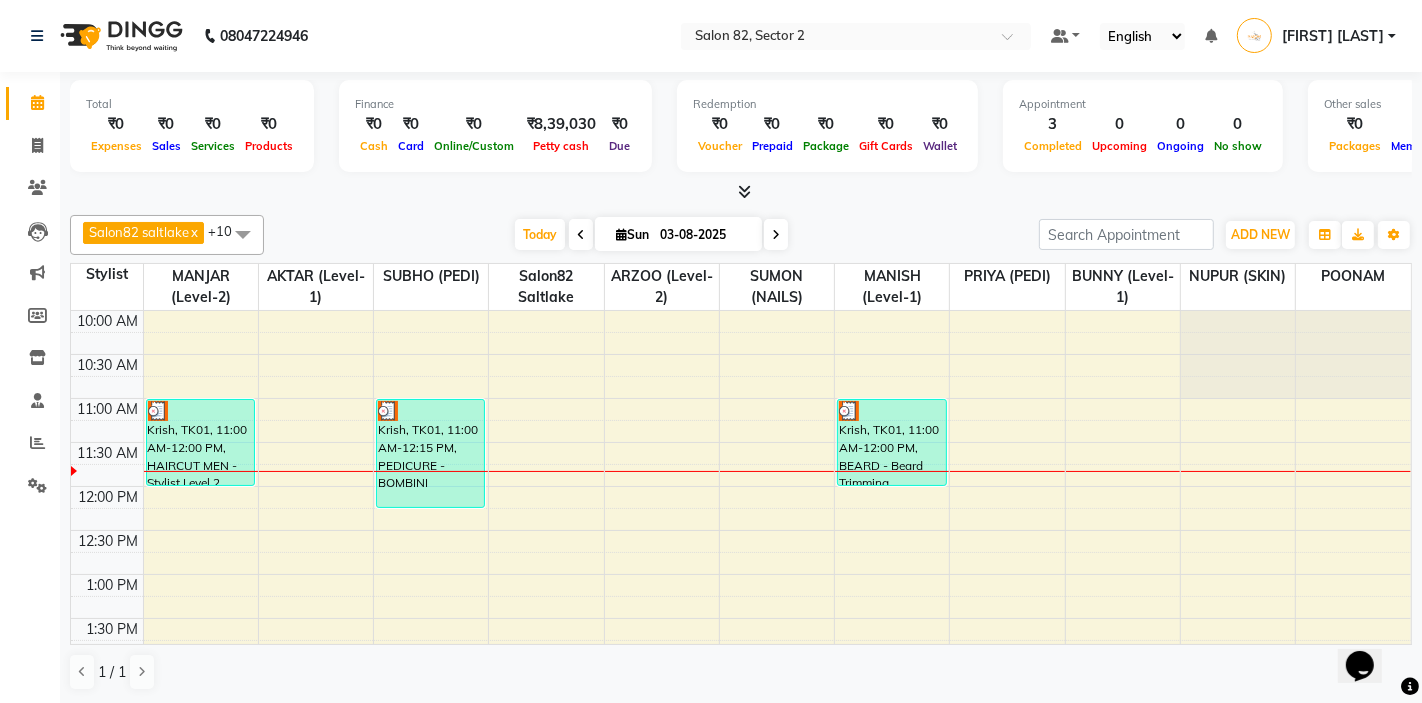 scroll, scrollTop: 0, scrollLeft: 0, axis: both 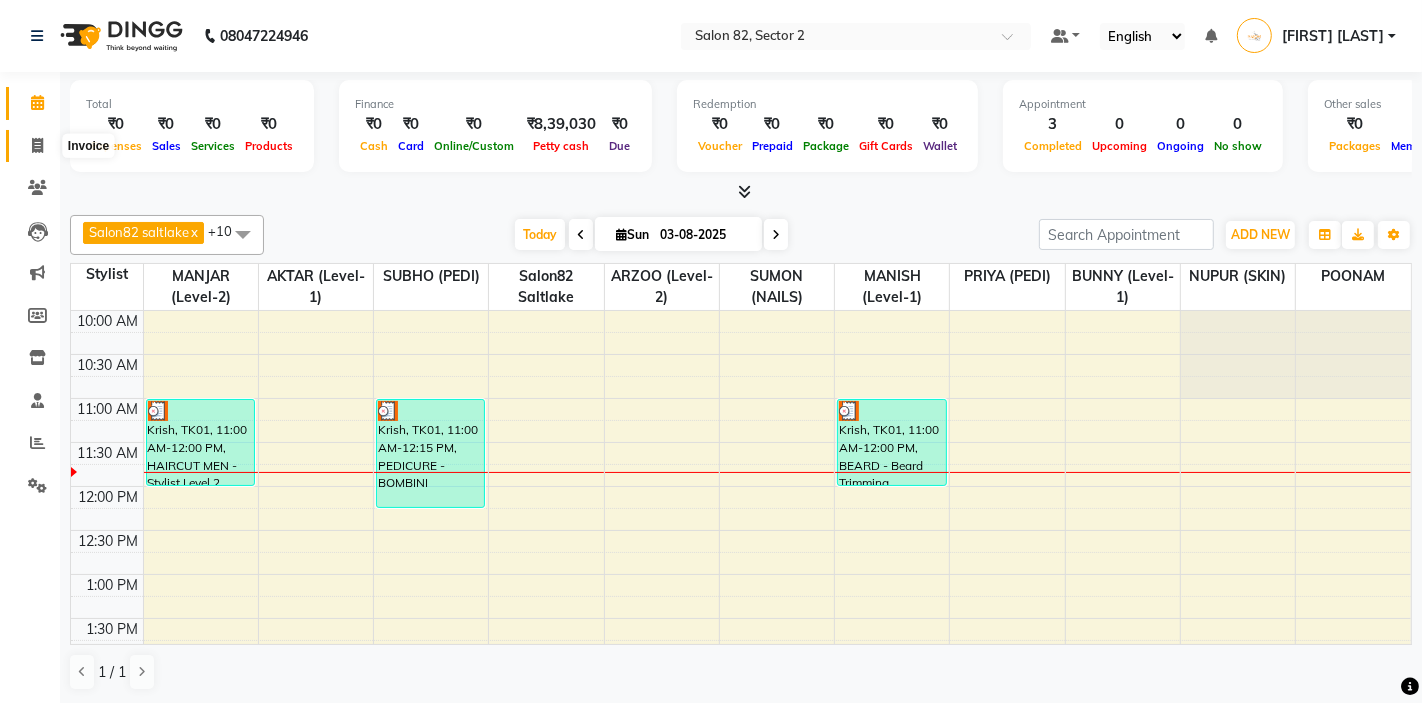 click 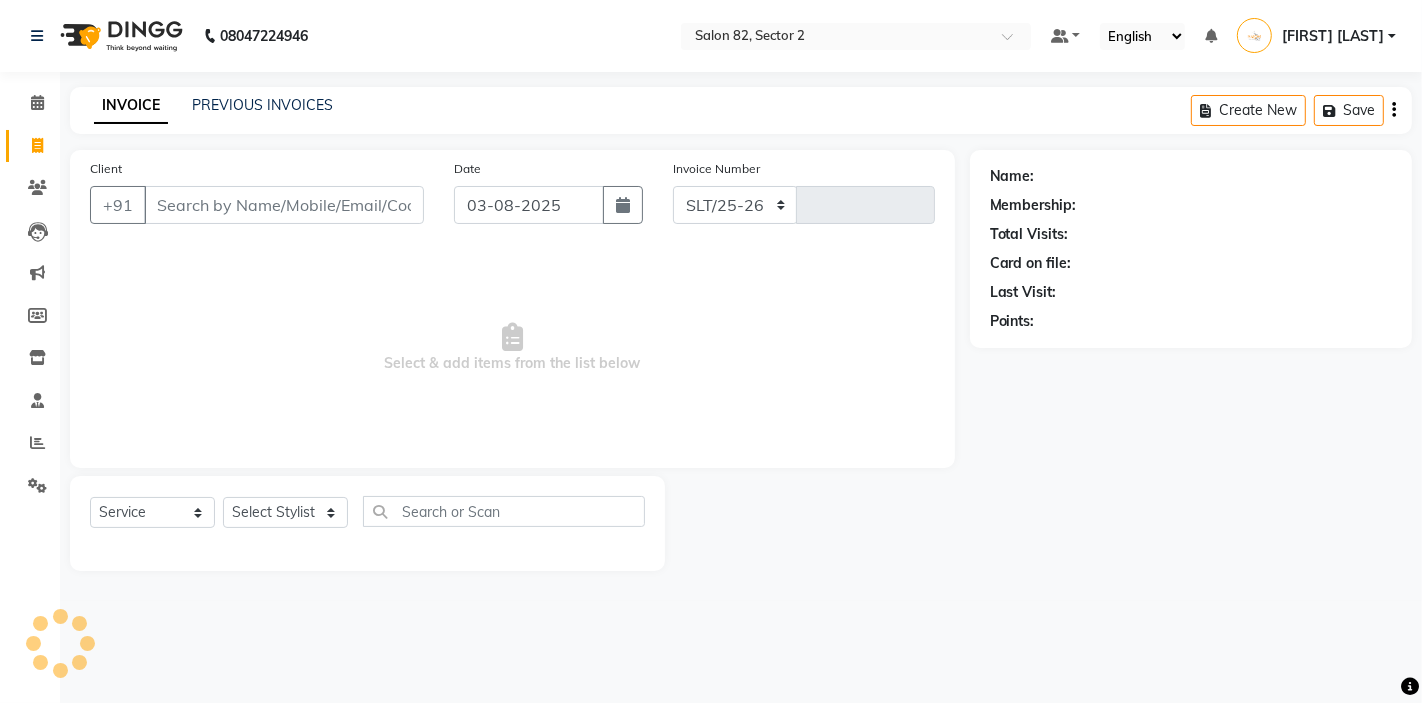select on "8703" 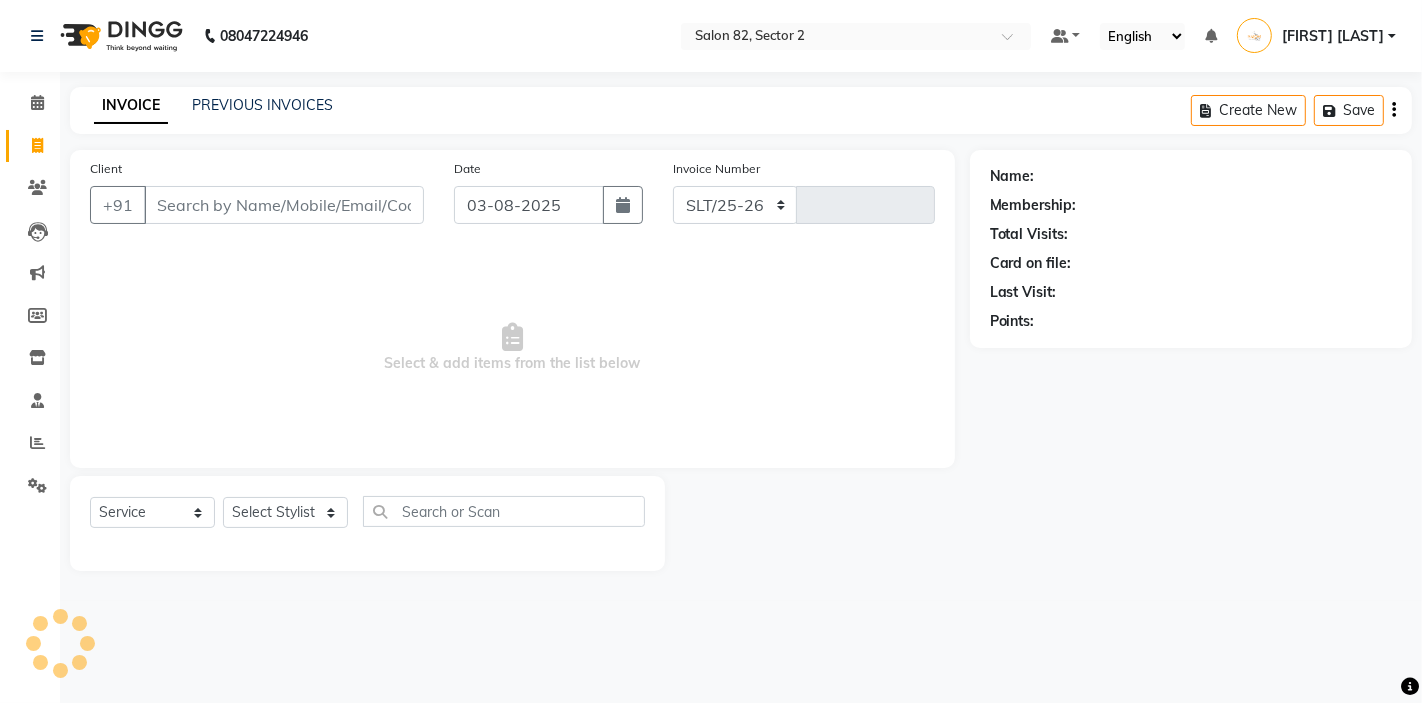 type on "1197" 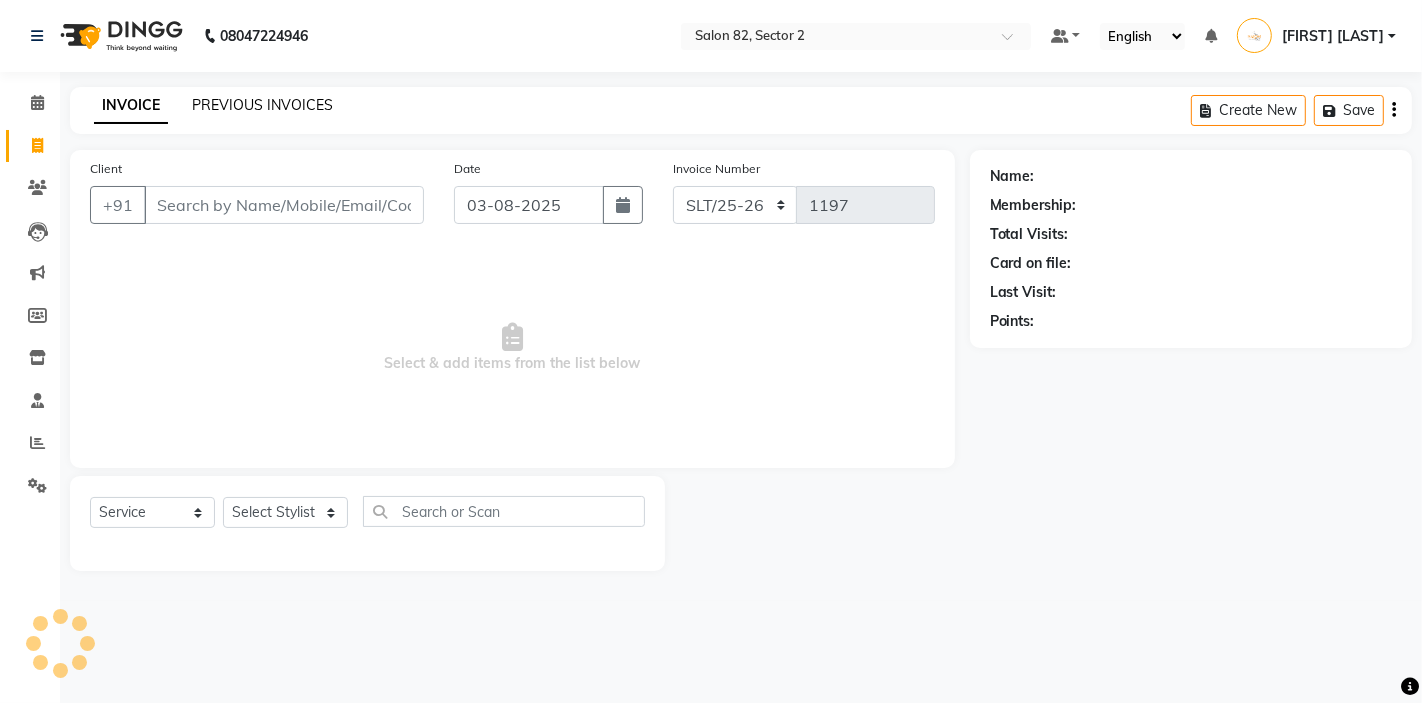 click on "PREVIOUS INVOICES" 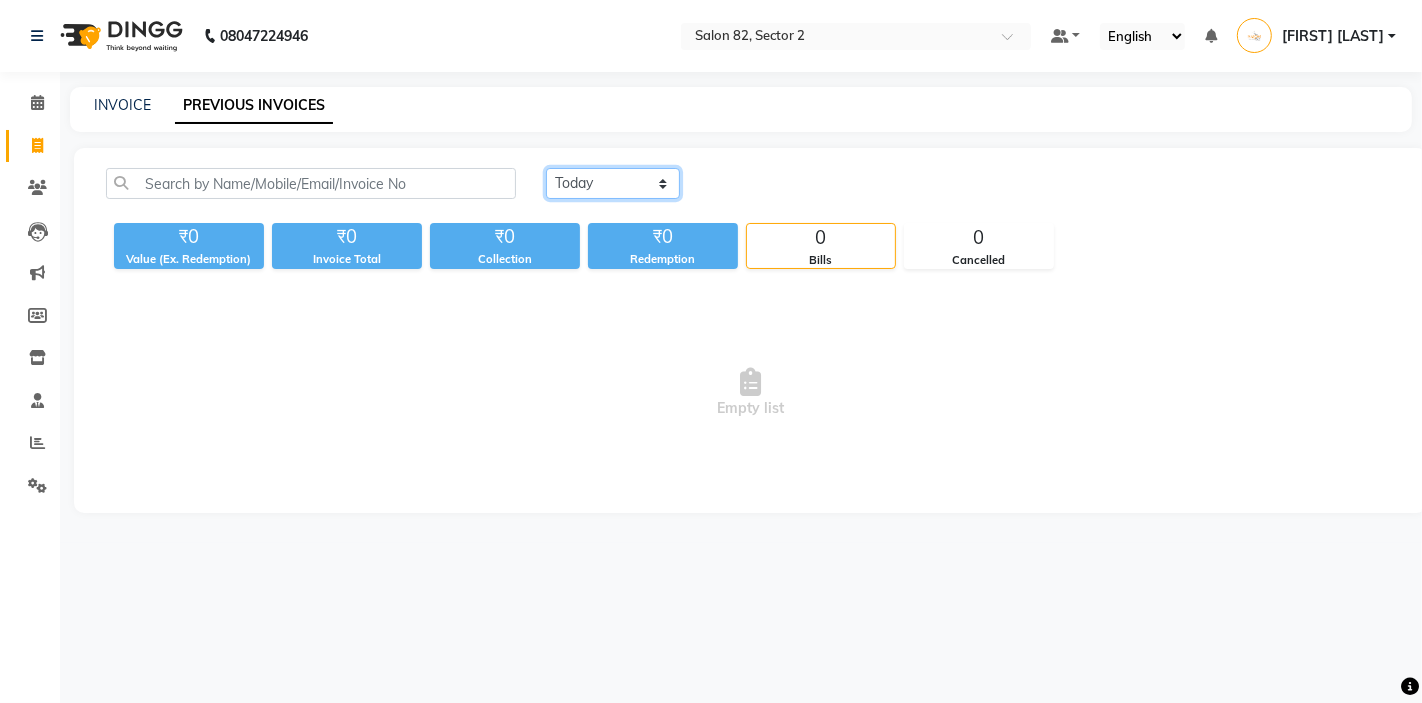 click on "Today Yesterday Custom Range" 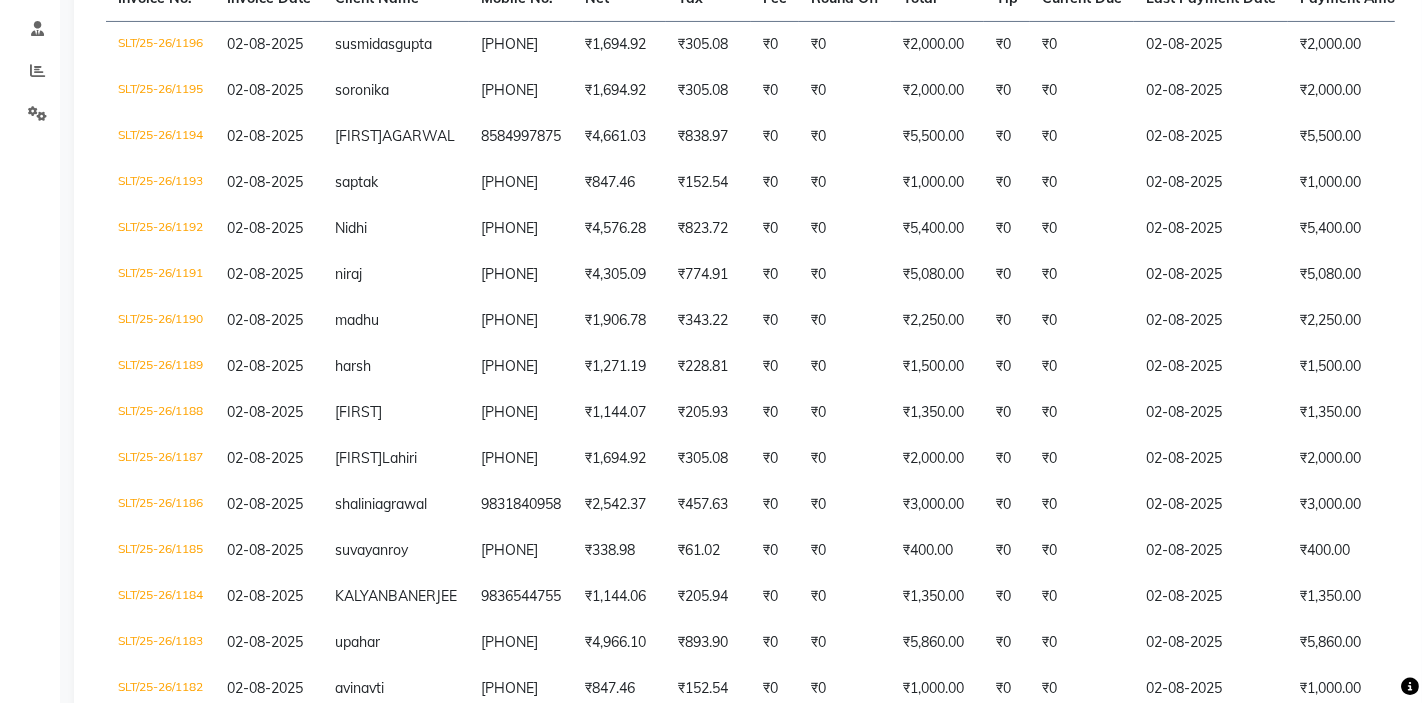 scroll, scrollTop: 373, scrollLeft: 0, axis: vertical 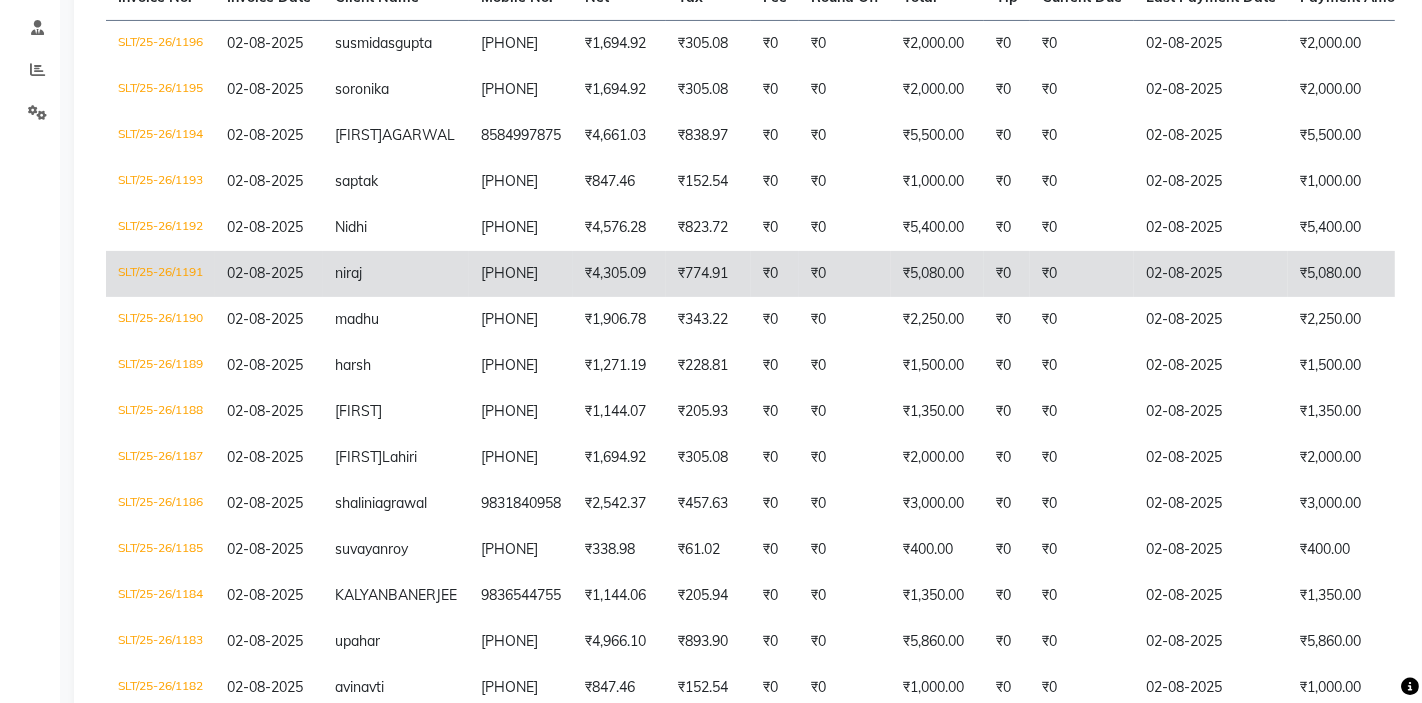 click on "₹4,305.09" 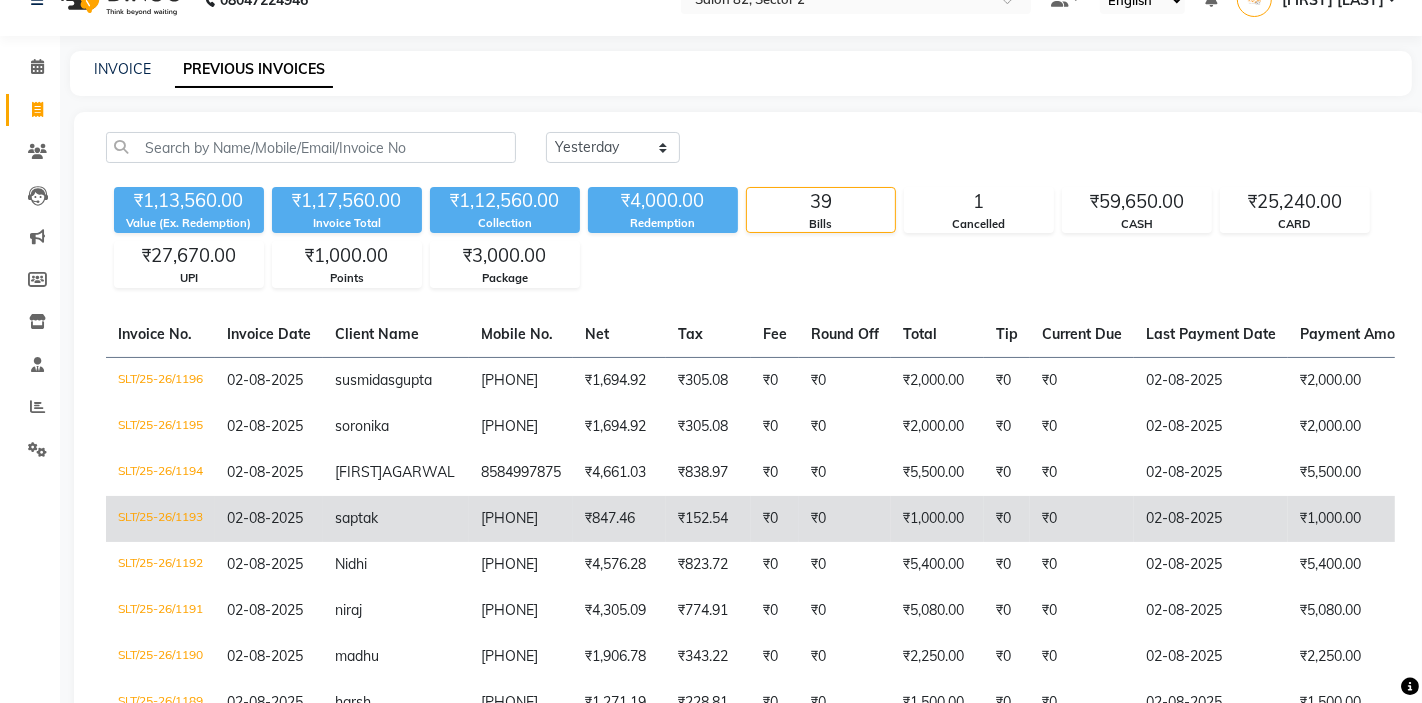 scroll, scrollTop: 0, scrollLeft: 0, axis: both 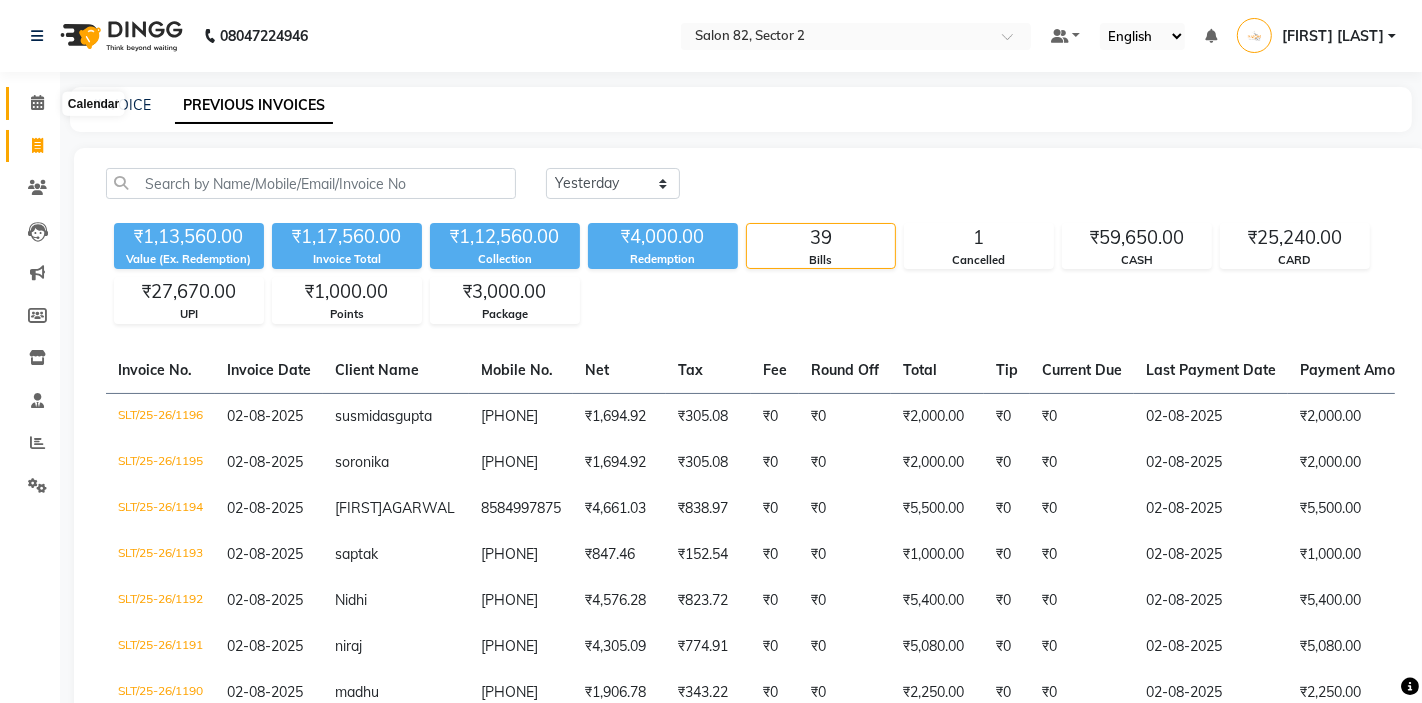 click 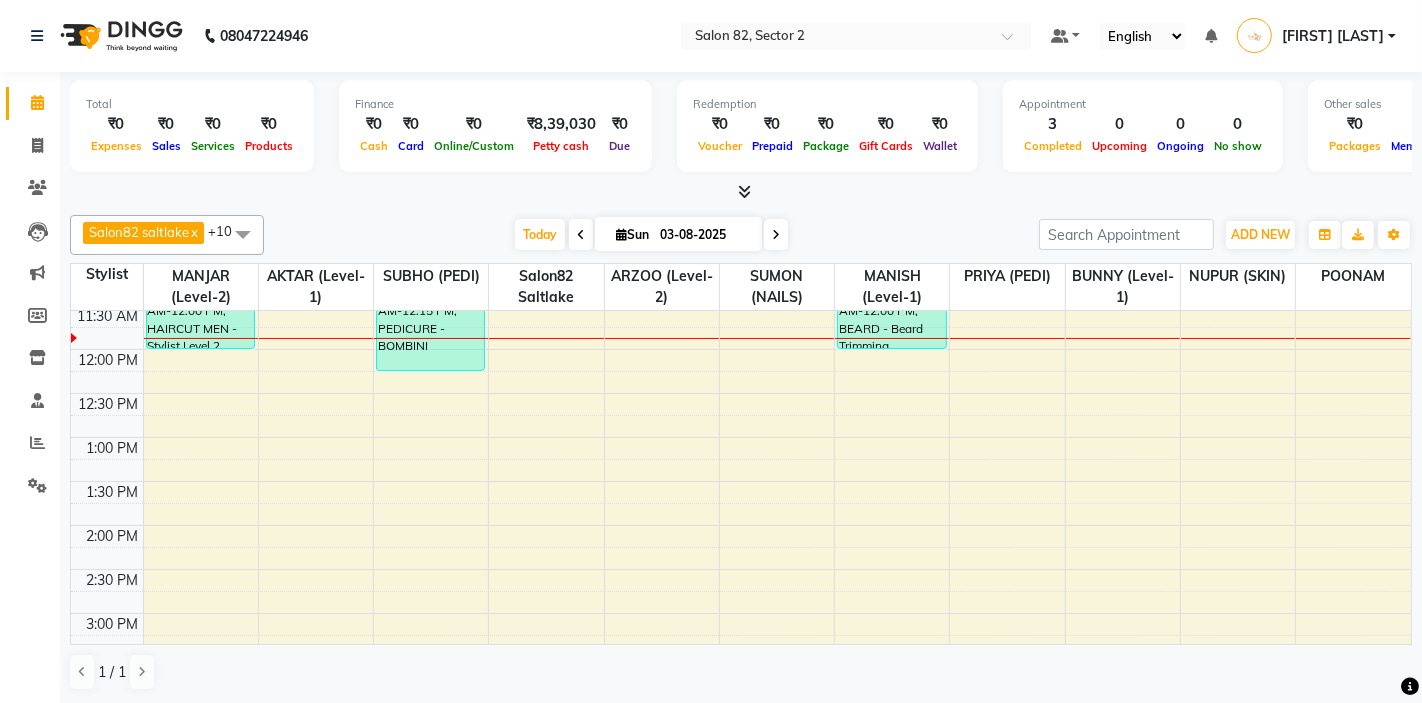 scroll, scrollTop: 153, scrollLeft: 0, axis: vertical 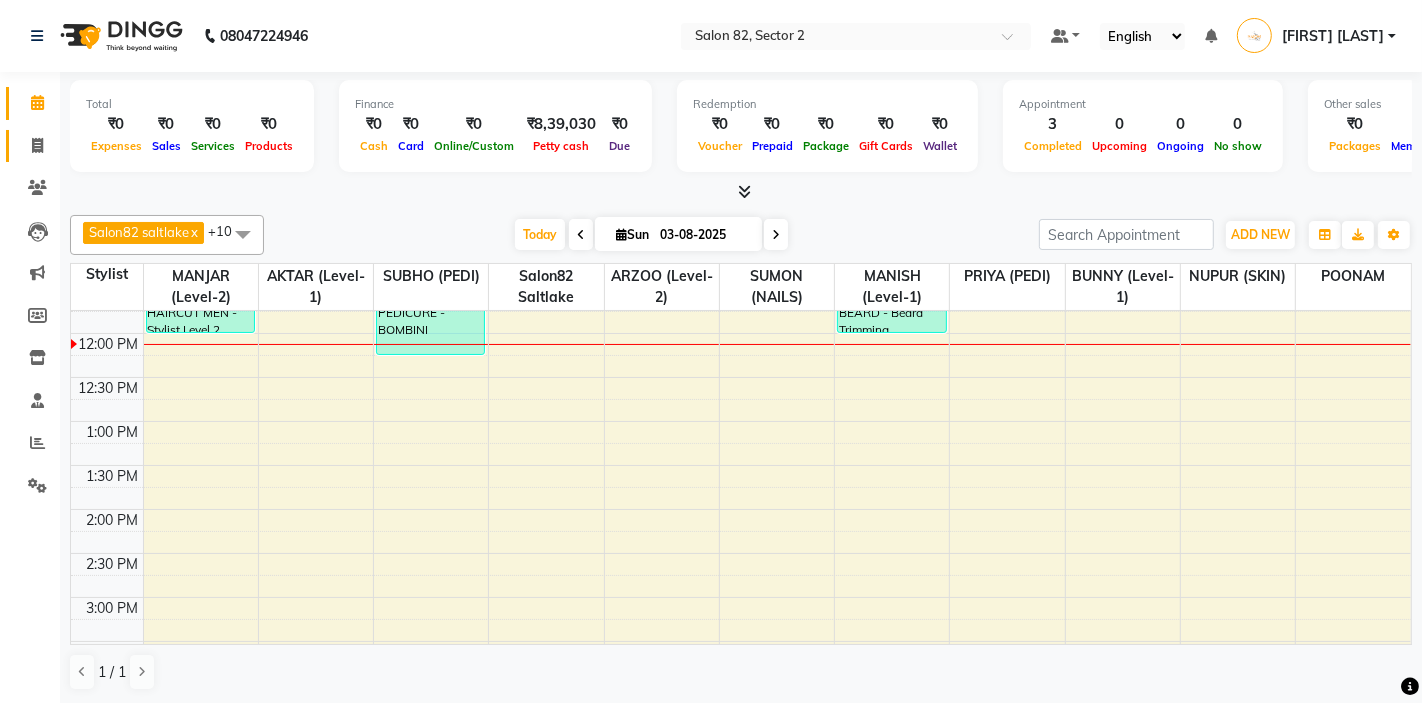 click 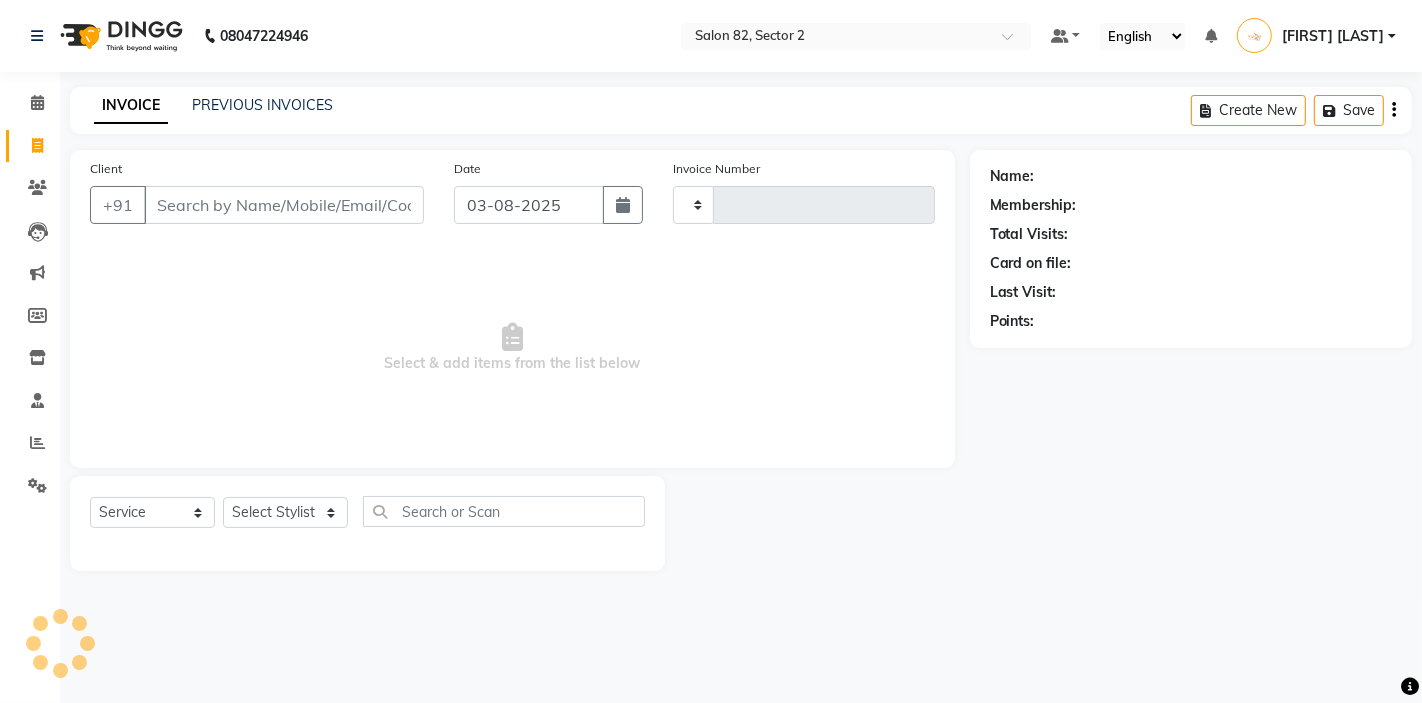 type on "1197" 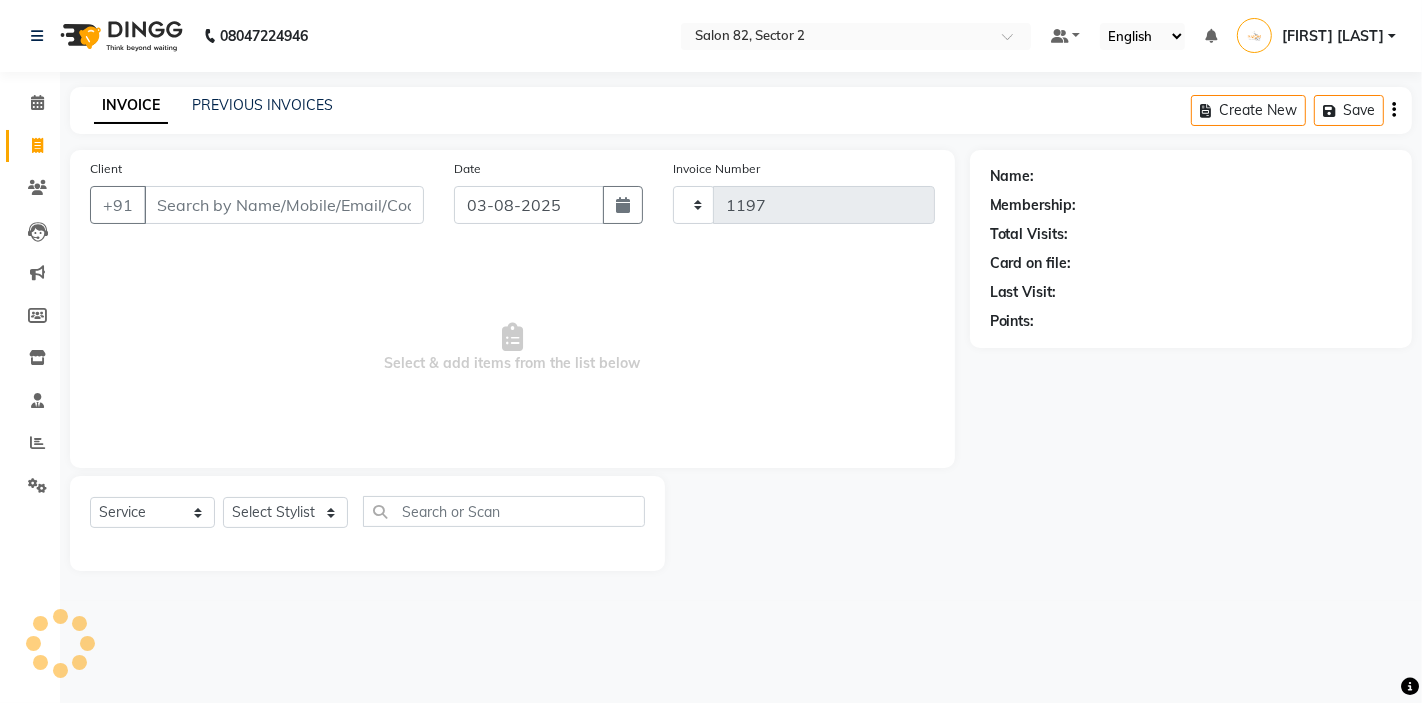 select on "8703" 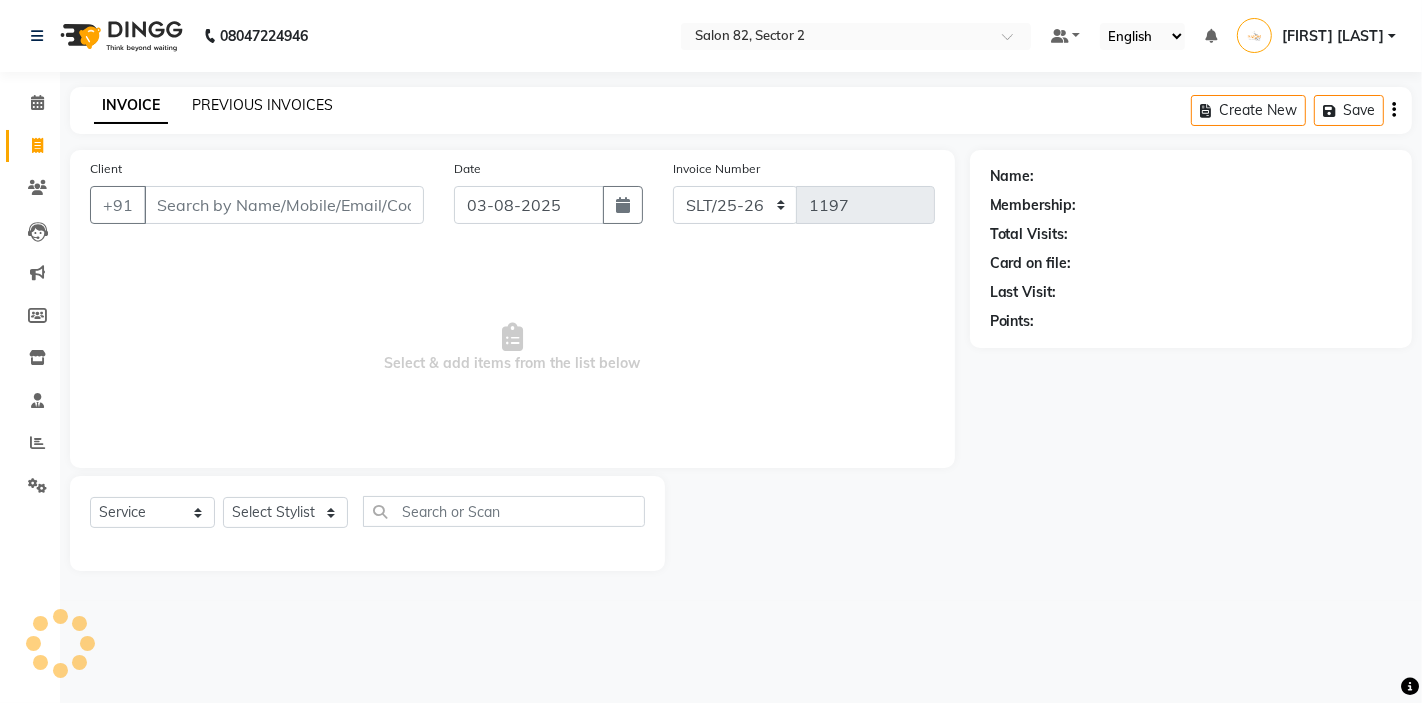 click on "PREVIOUS INVOICES" 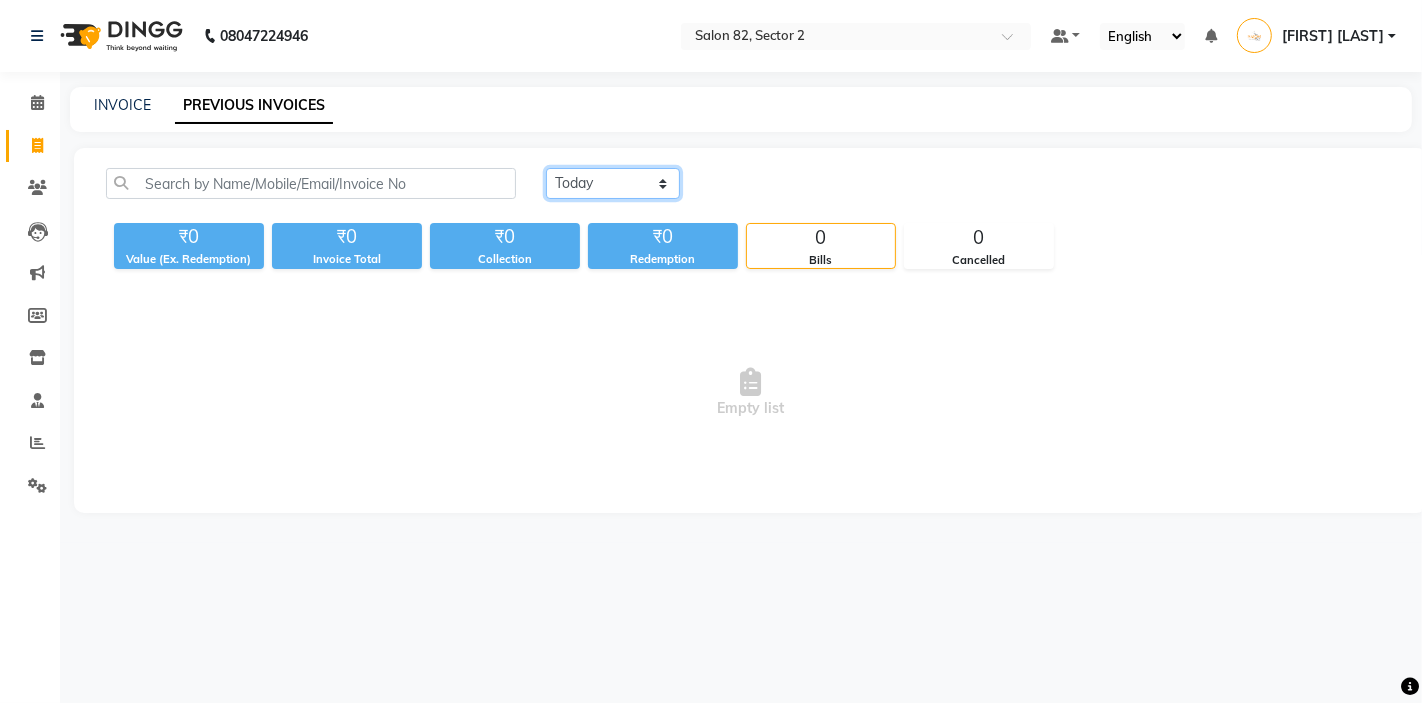 click on "Today Yesterday Custom Range" 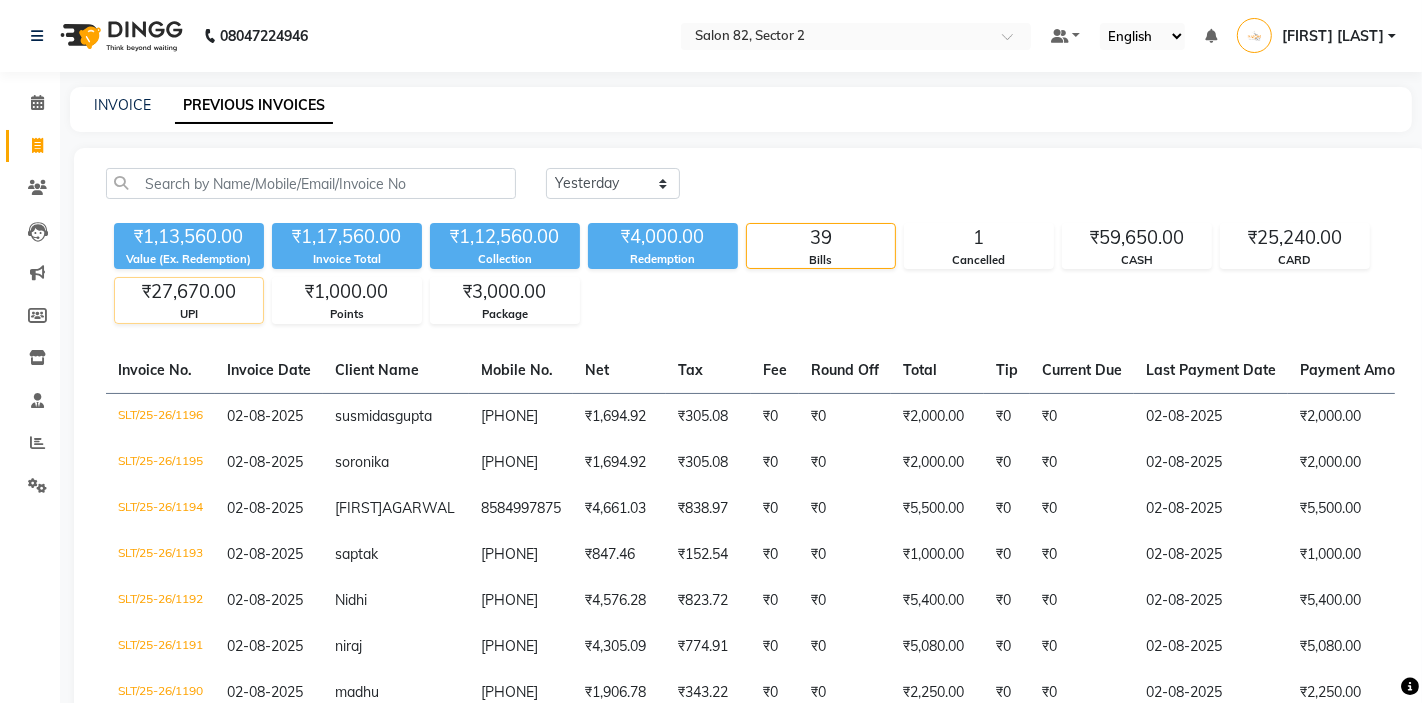 click on "₹27,670.00" 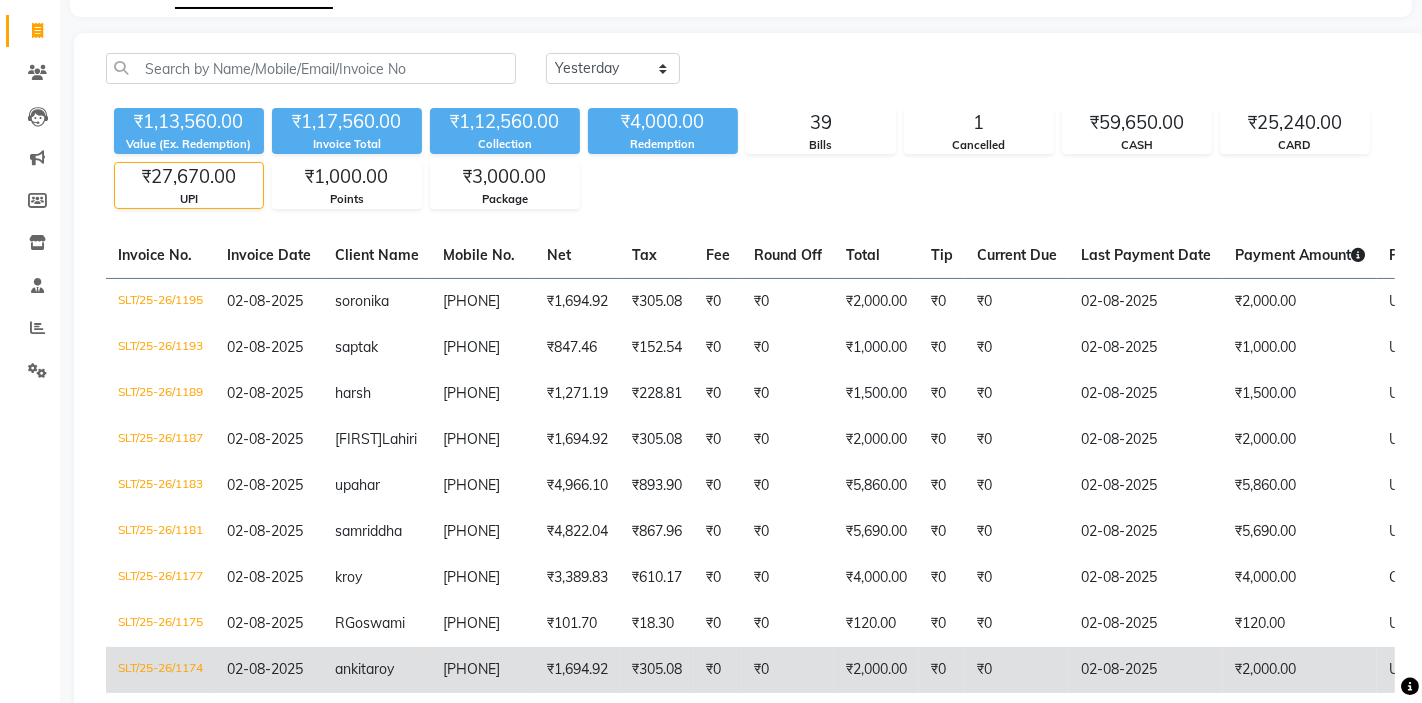 scroll, scrollTop: 112, scrollLeft: 0, axis: vertical 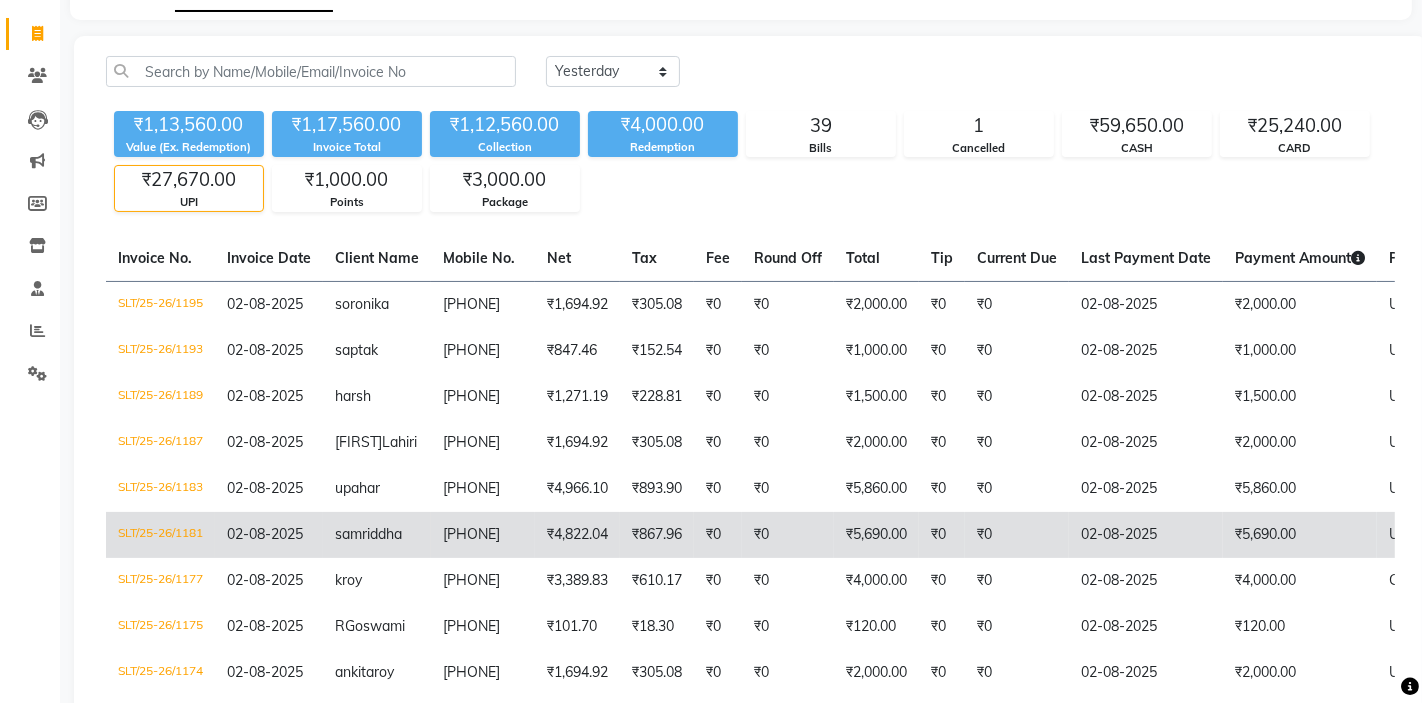 click on "02-08-2025" 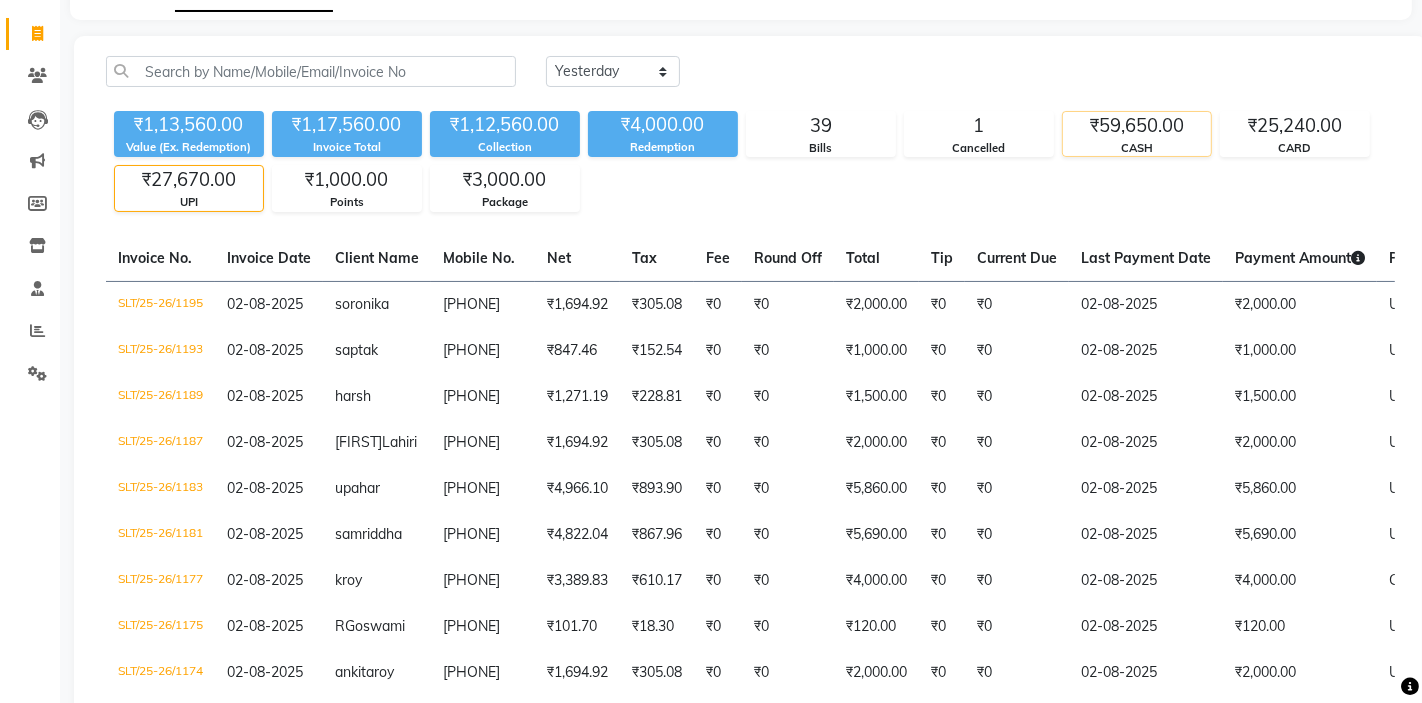 click on "₹59,650.00" 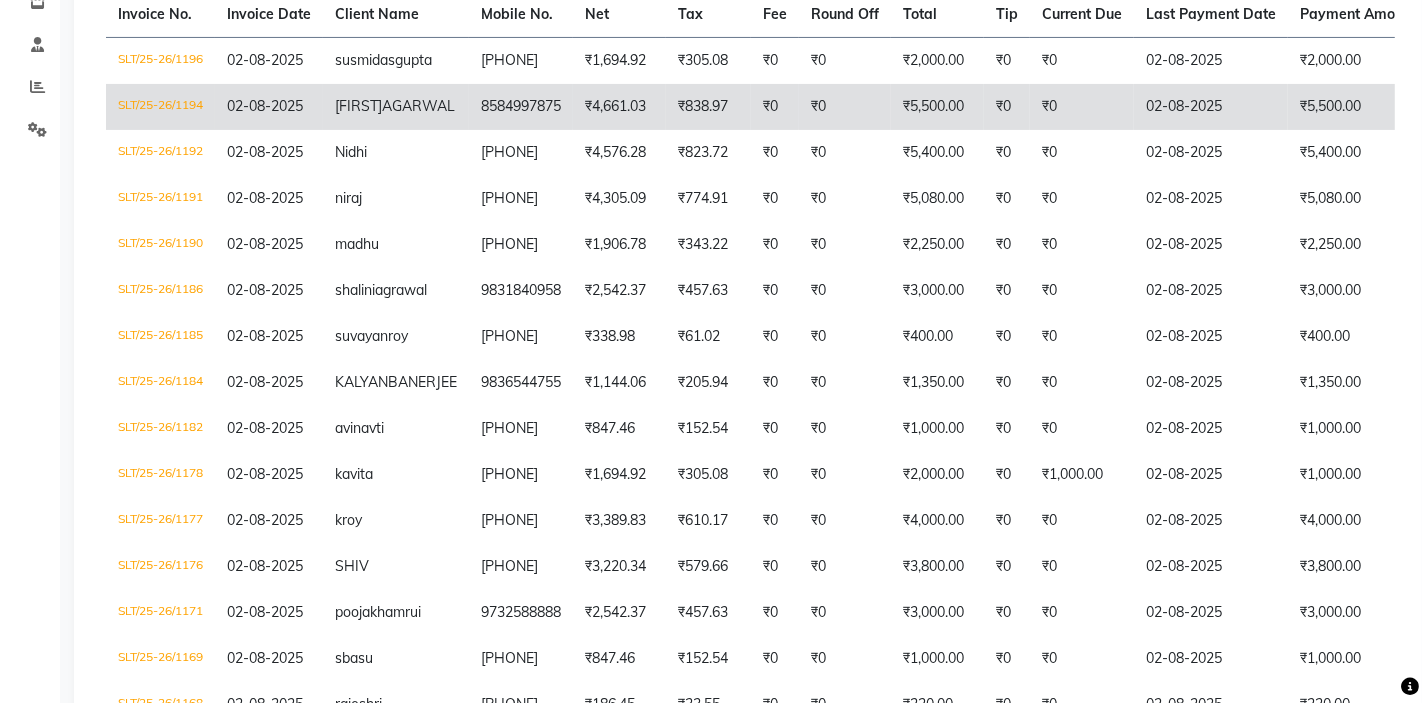 scroll, scrollTop: 125, scrollLeft: 0, axis: vertical 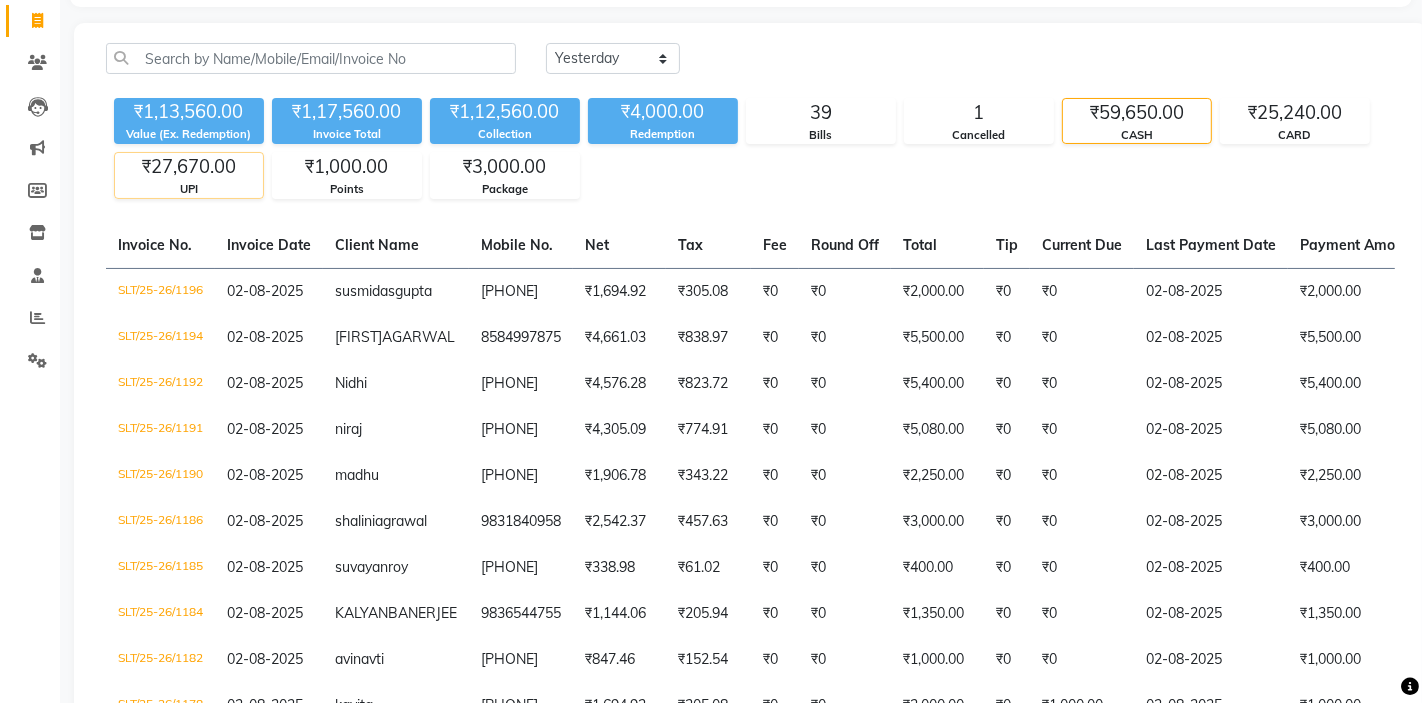 click on "₹27,670.00" 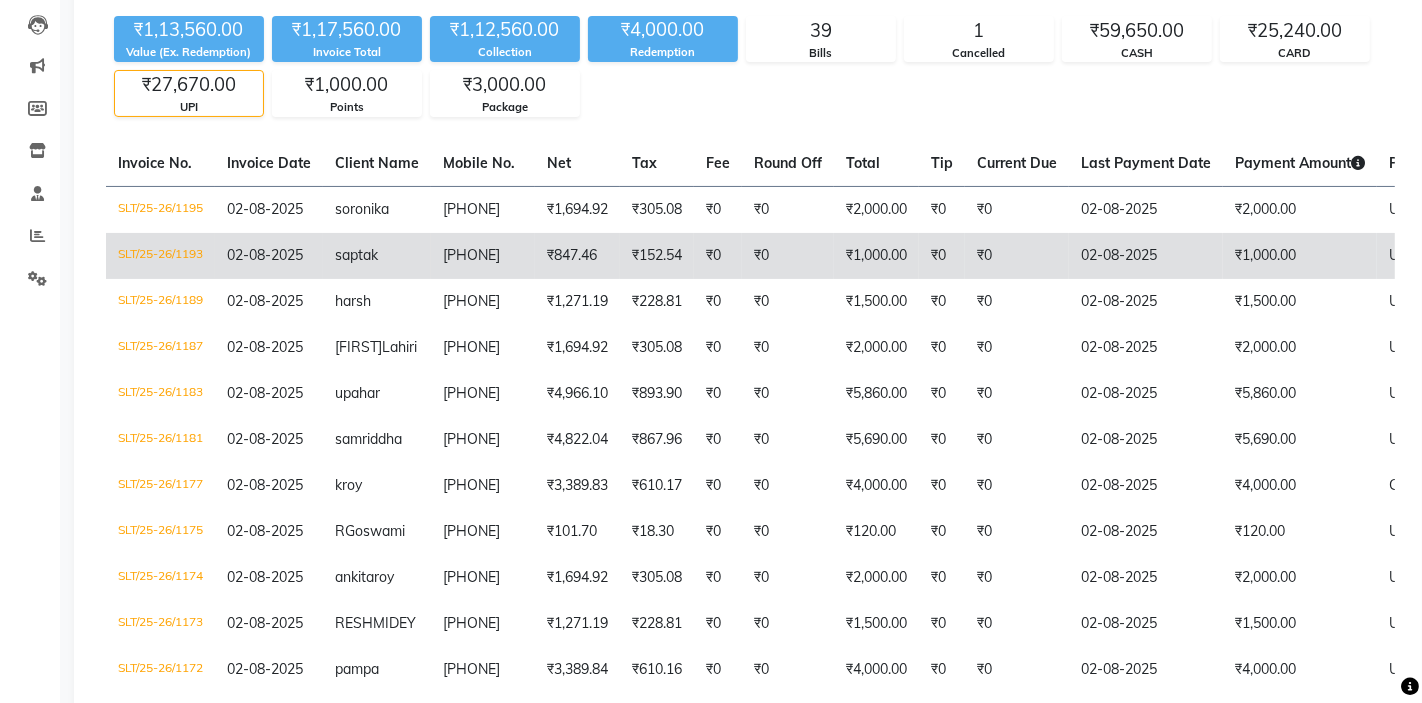scroll, scrollTop: 248, scrollLeft: 0, axis: vertical 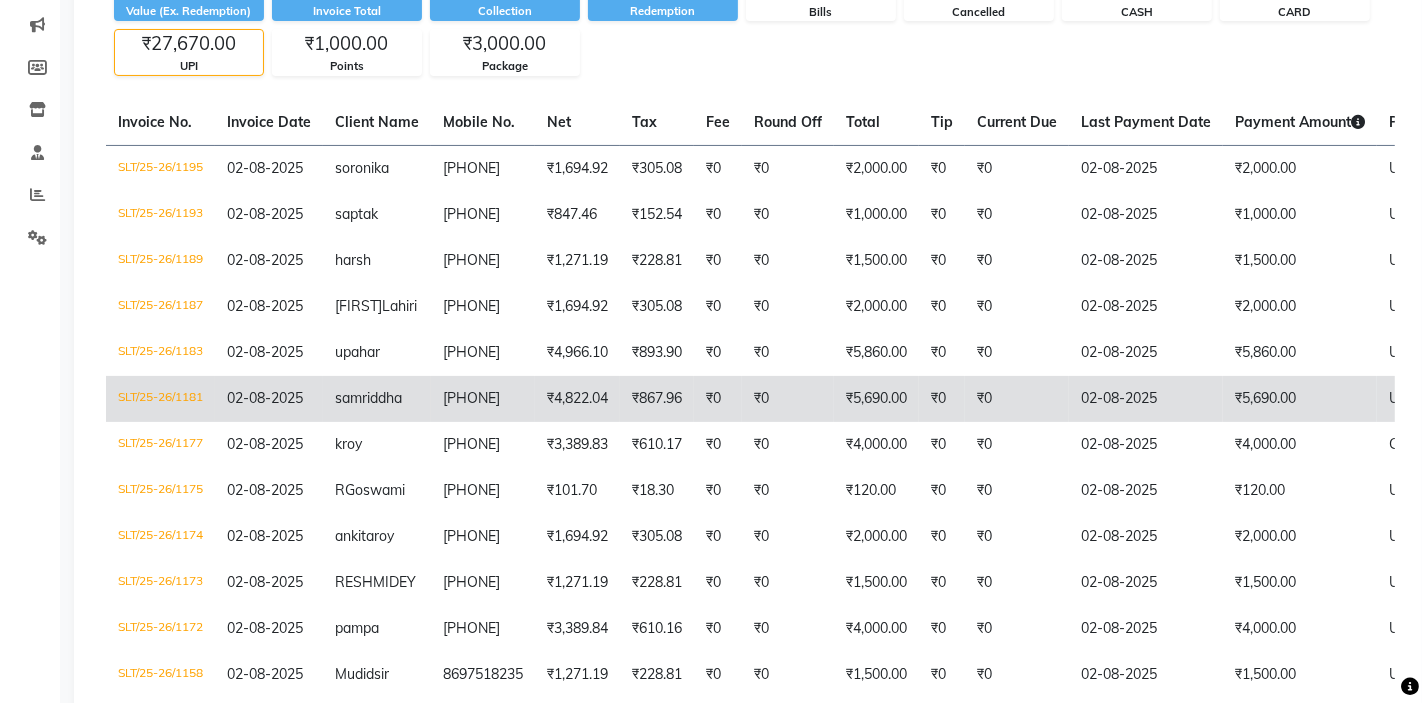 click on "₹5,690.00" 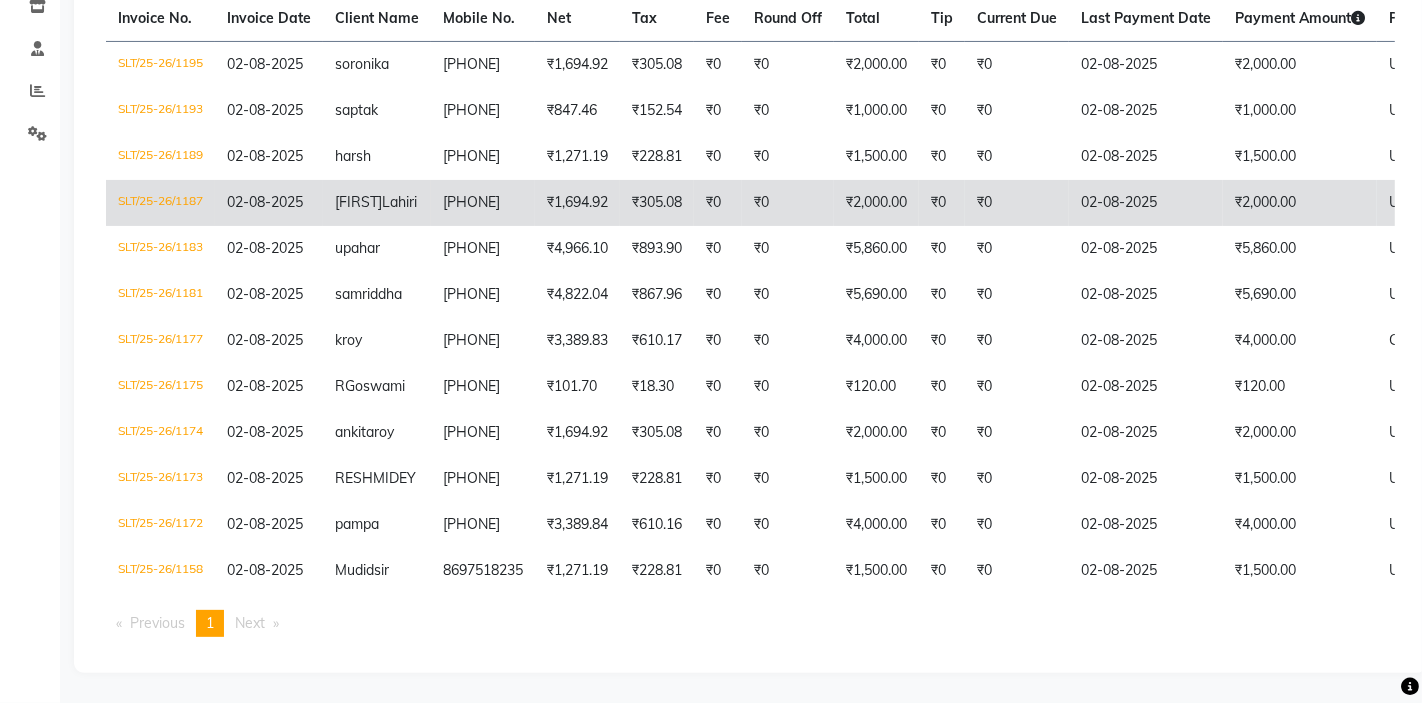 scroll, scrollTop: 0, scrollLeft: 0, axis: both 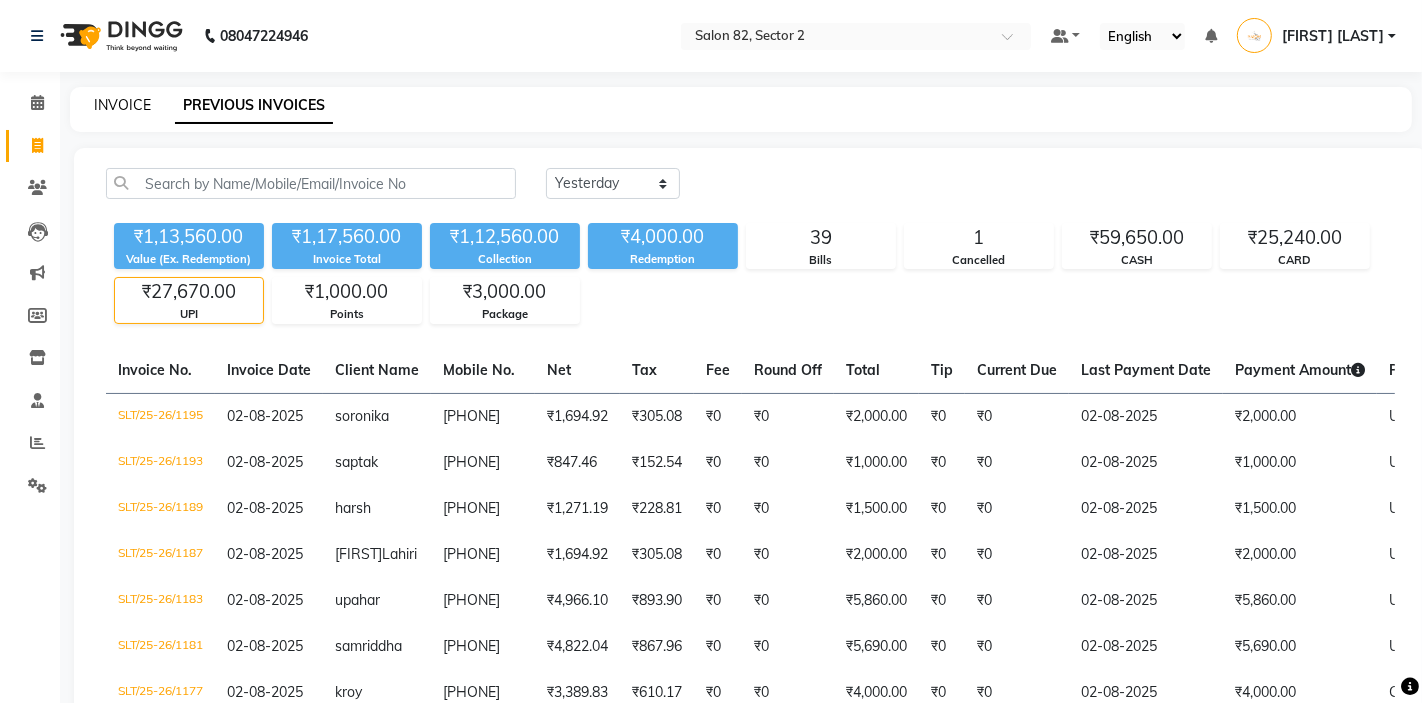 click on "INVOICE" 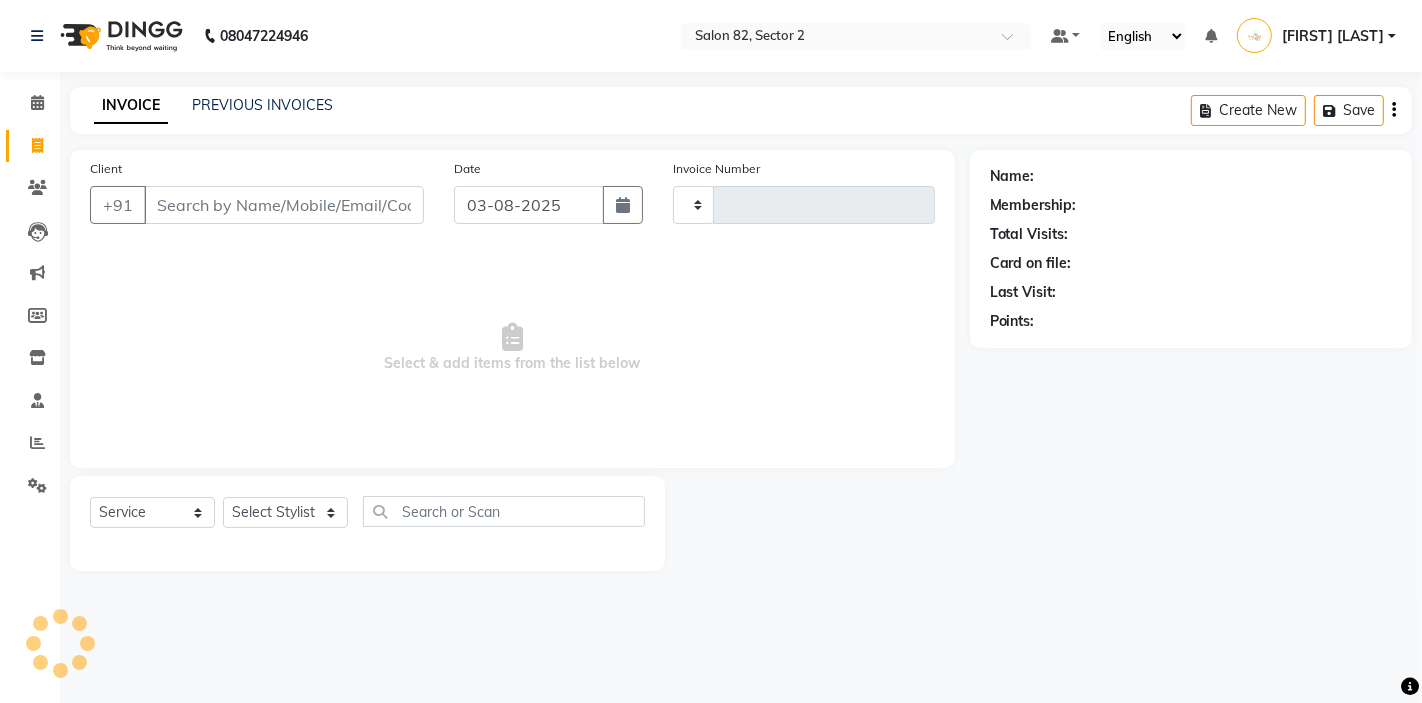 type on "1197" 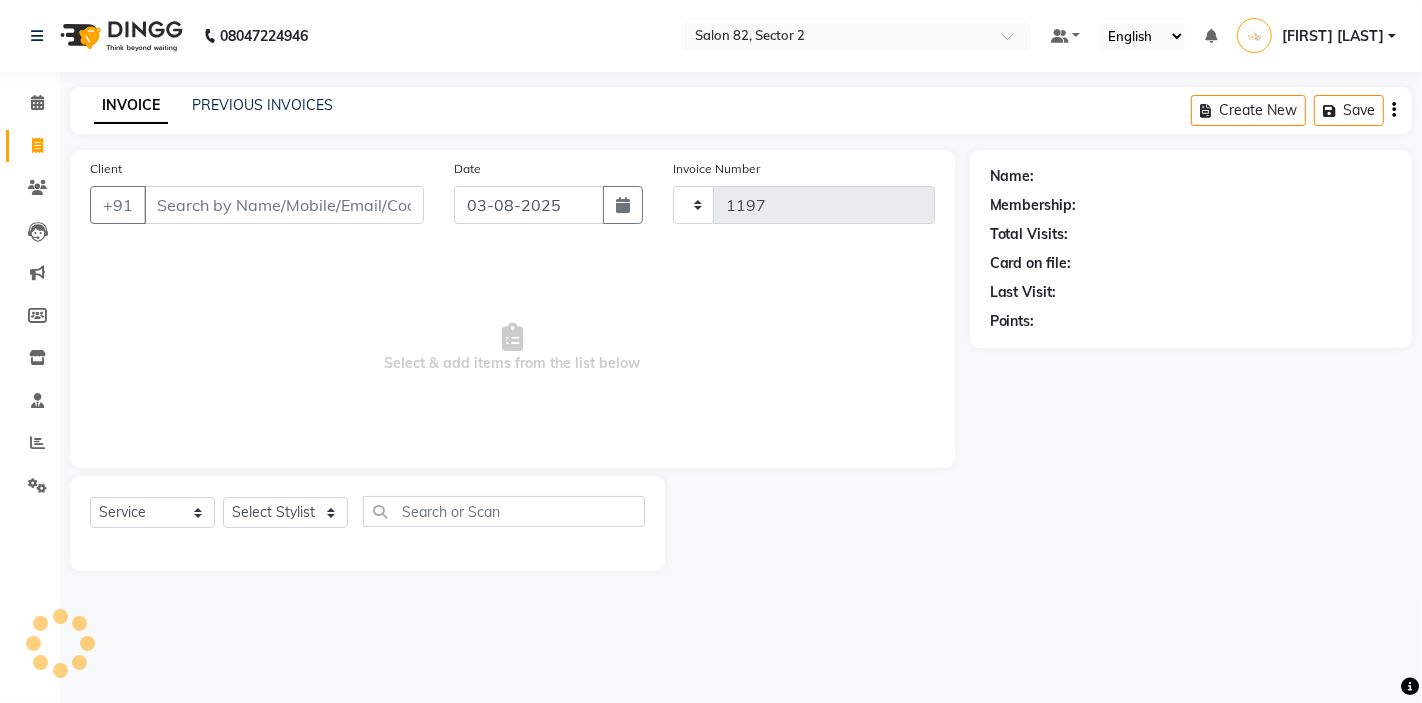 select on "8703" 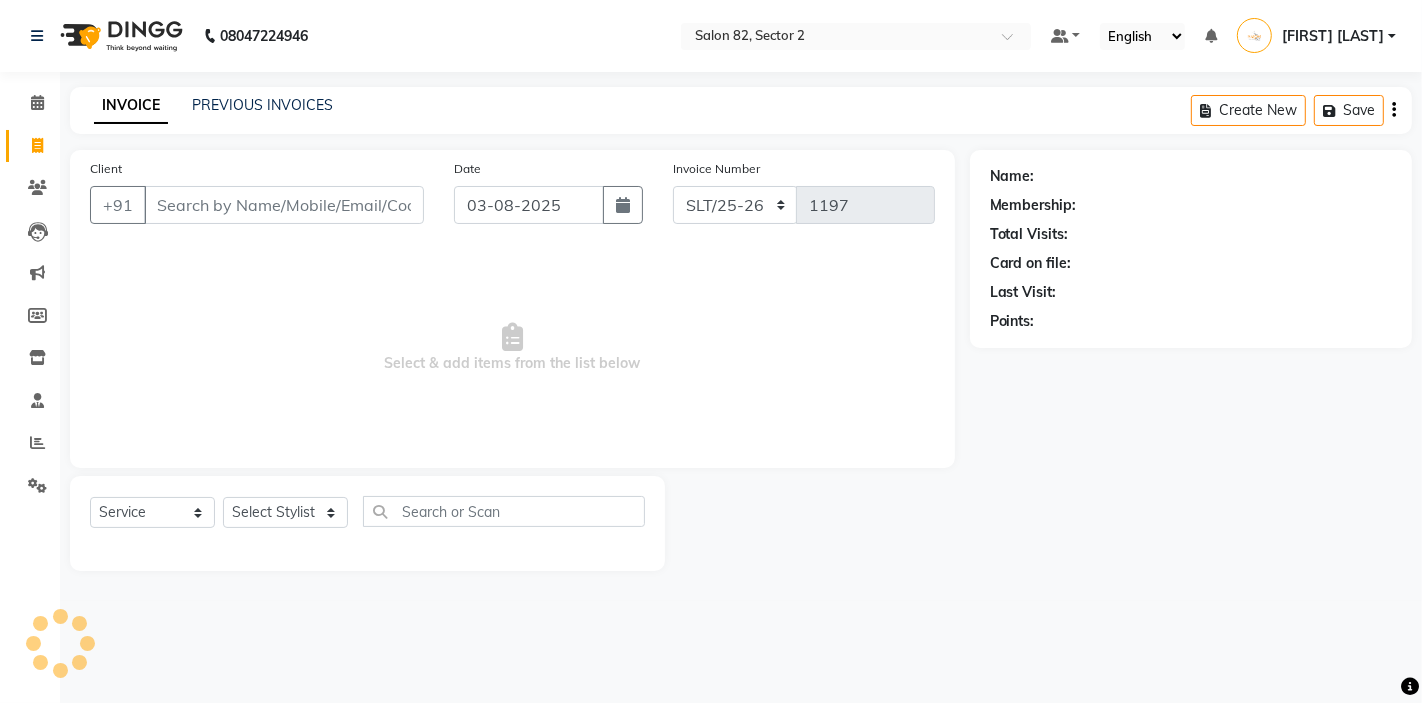 click on "Client" at bounding box center (284, 205) 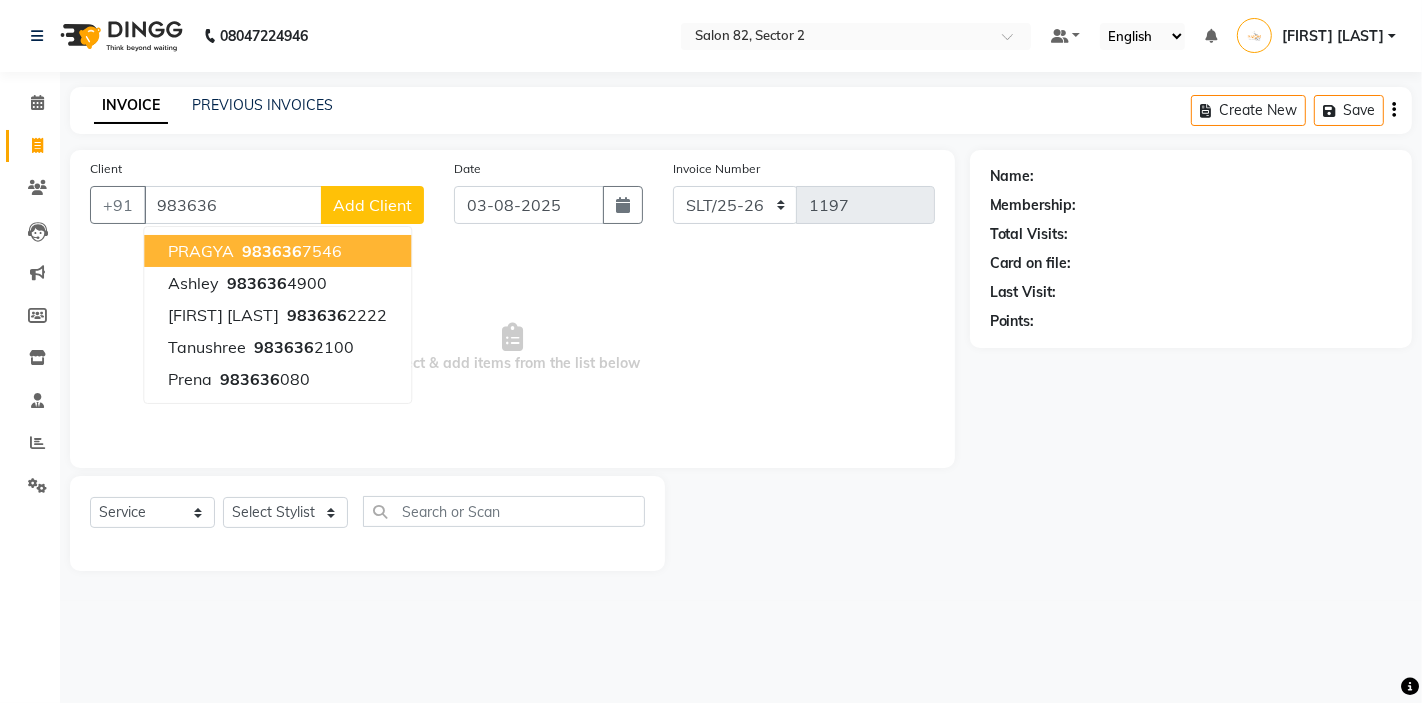 click on "PRAGYA" at bounding box center [201, 251] 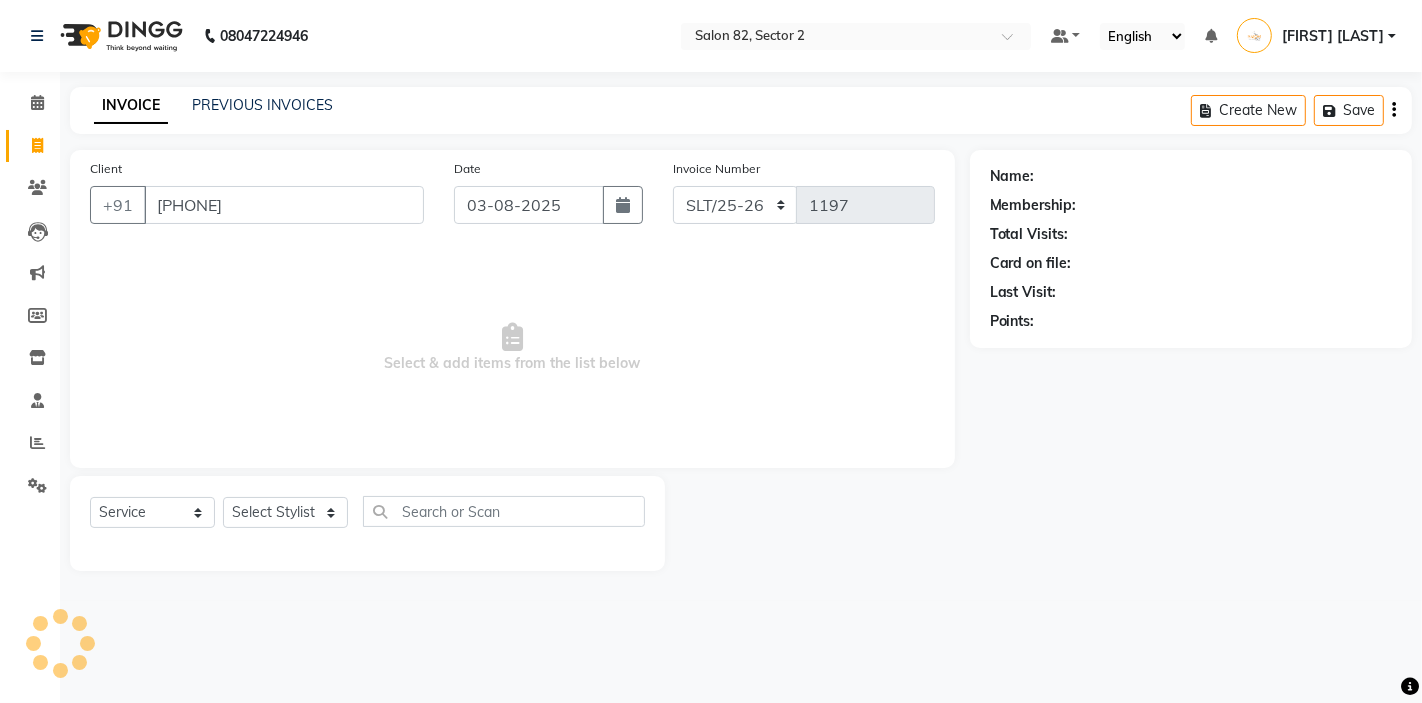 type on "9836367546" 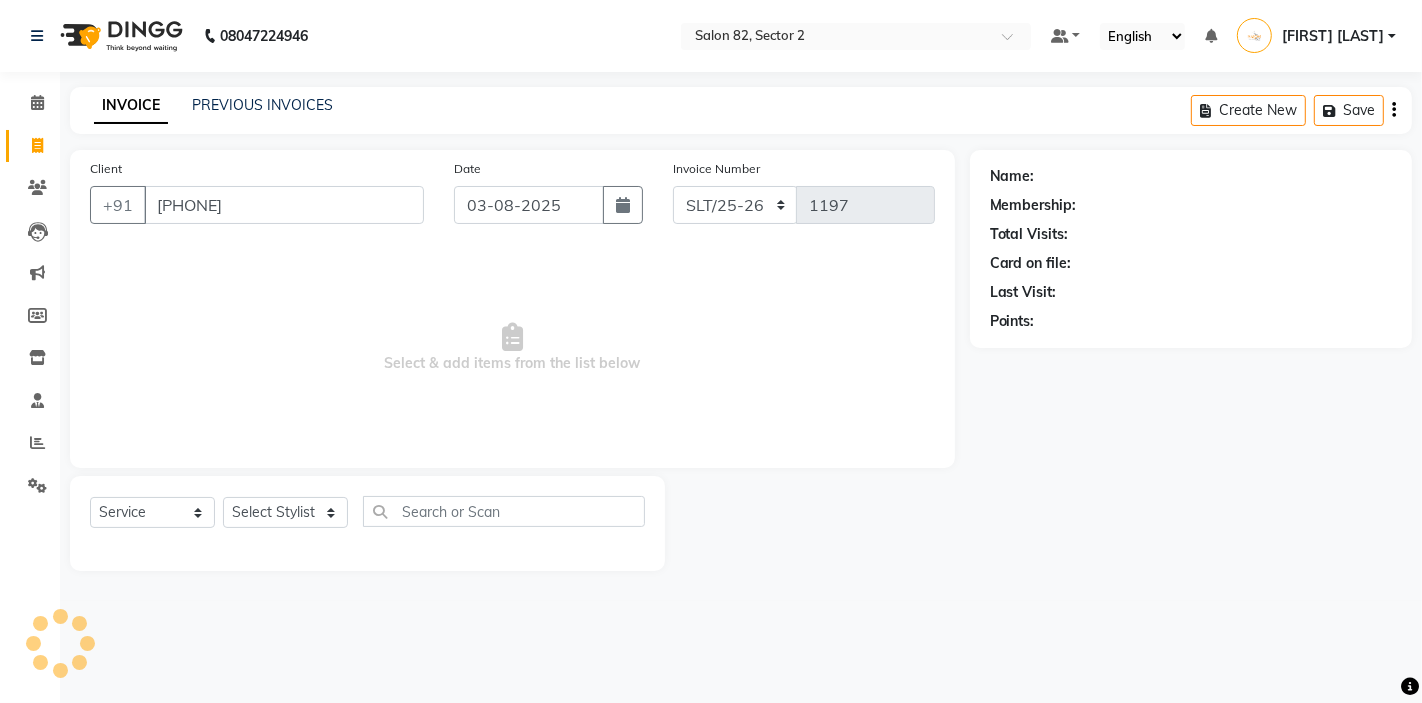 select on "1: Object" 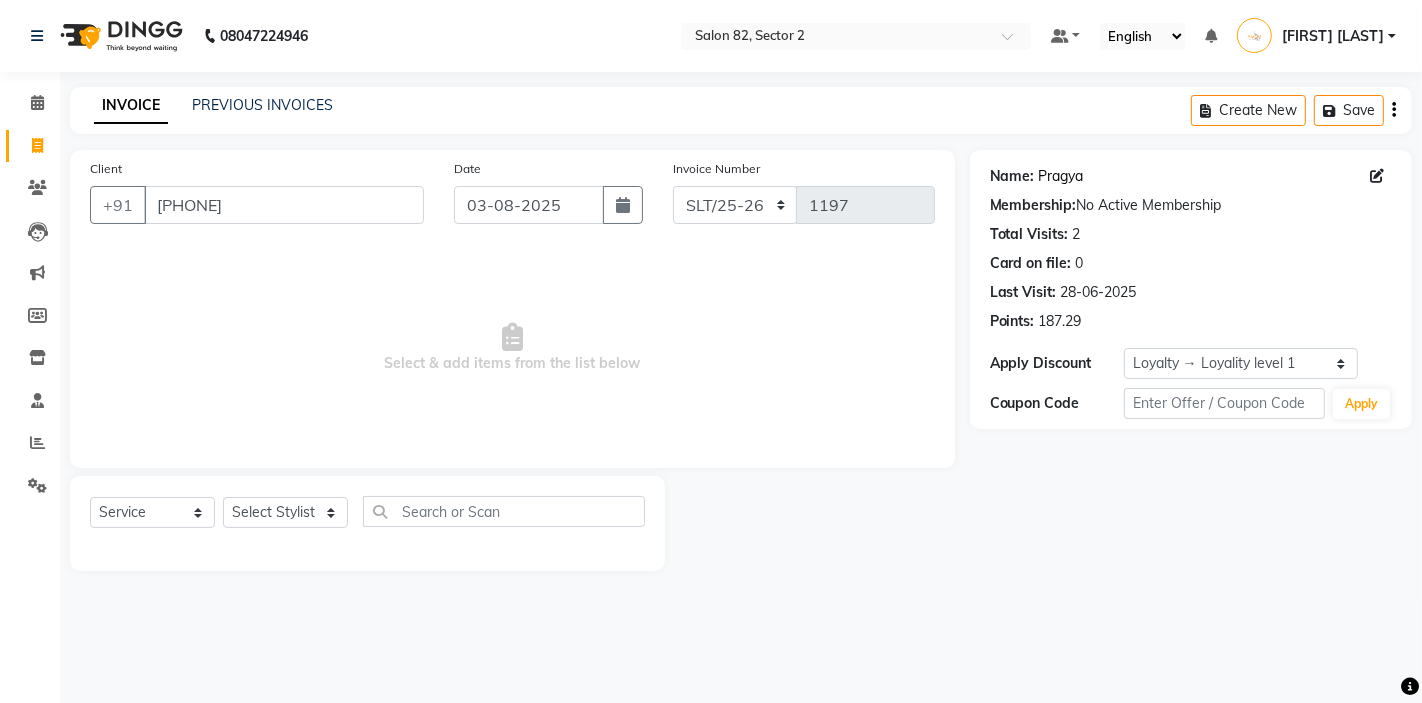 click on "Pragya" 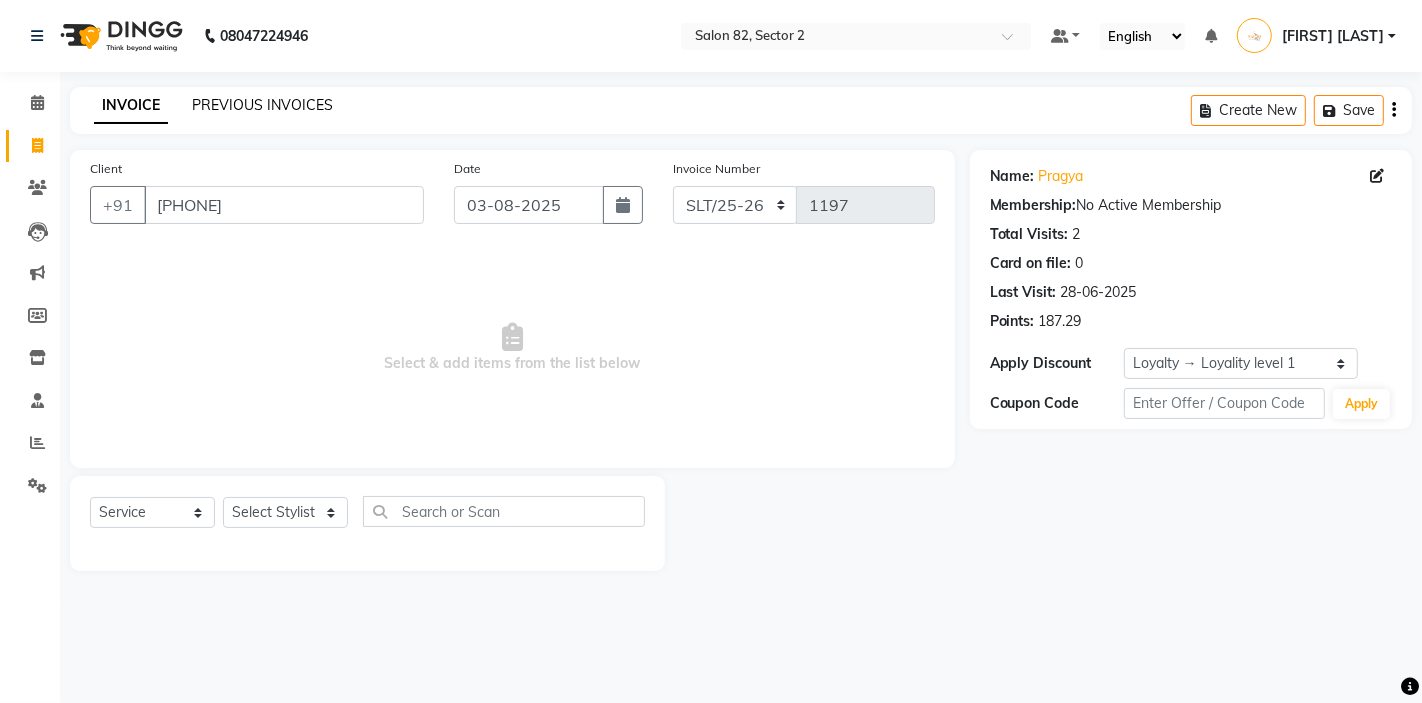 click on "PREVIOUS INVOICES" 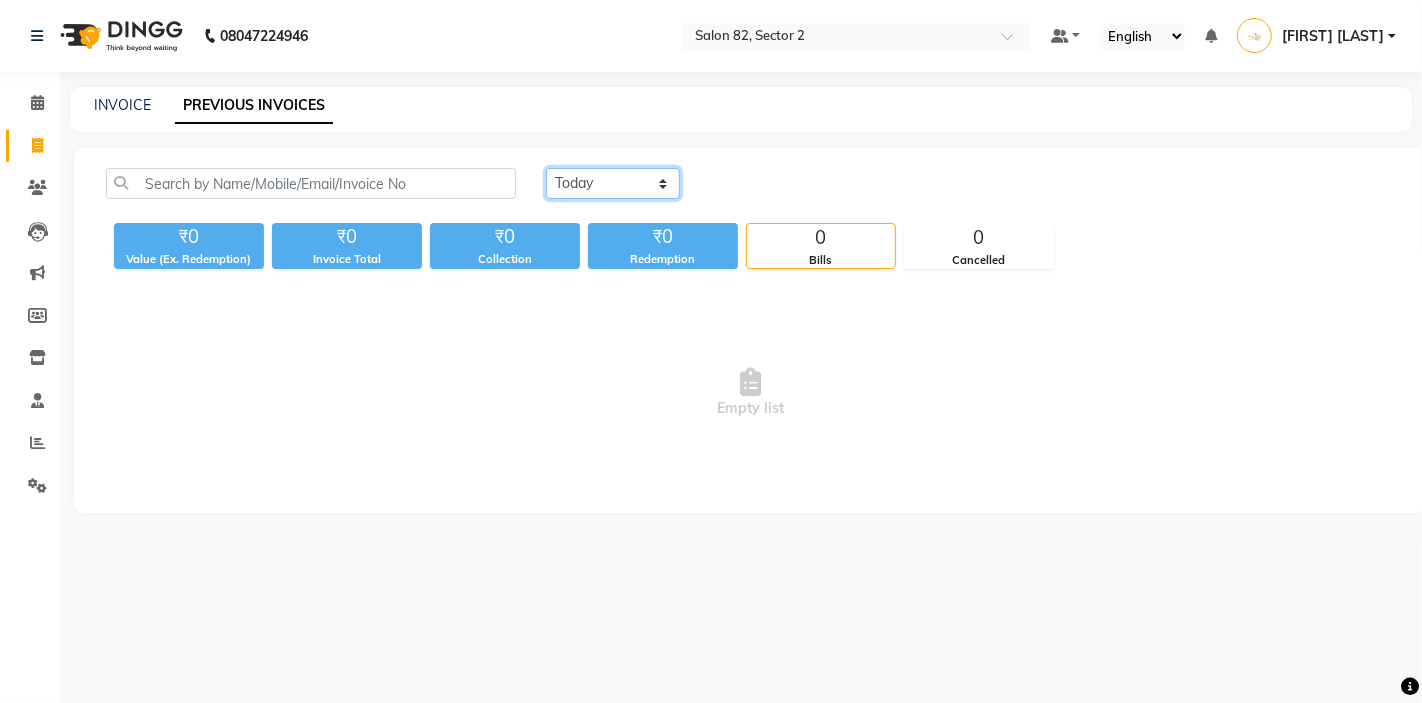 click on "Today Yesterday Custom Range" 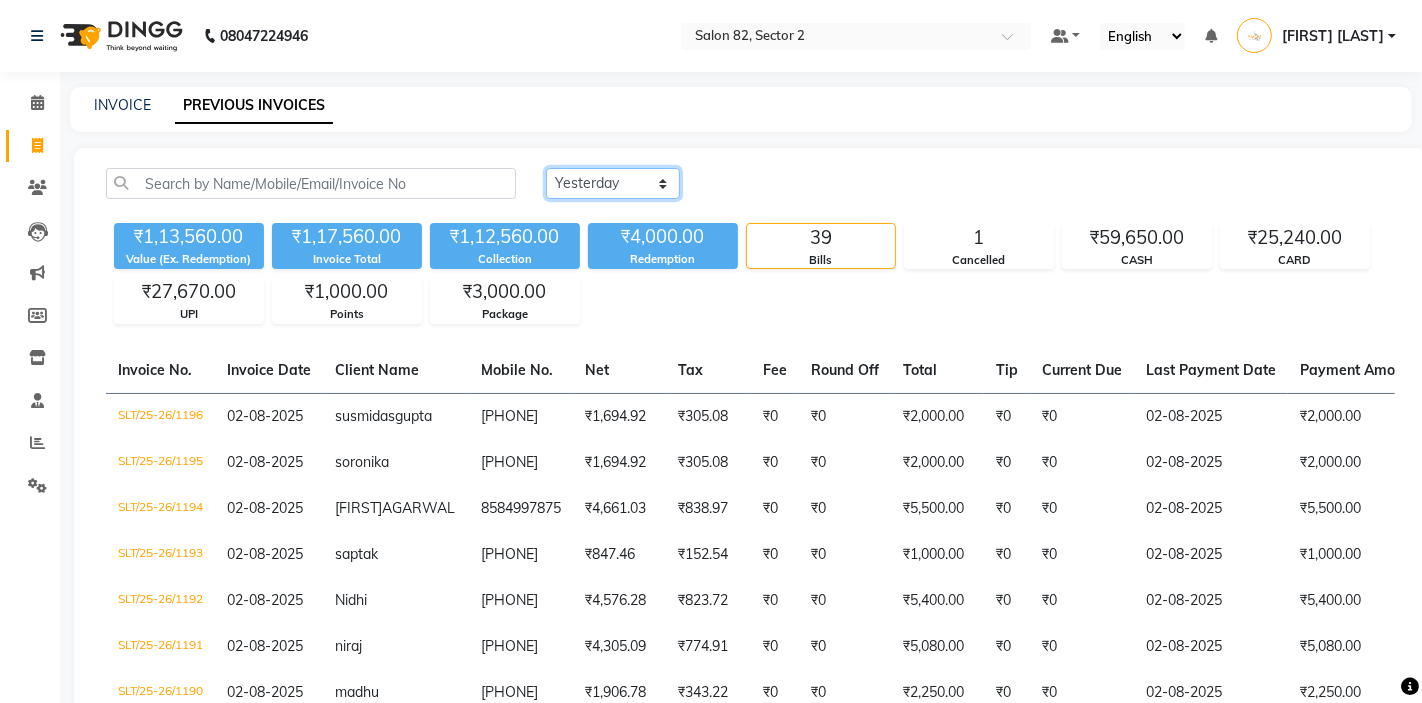 scroll, scrollTop: 126, scrollLeft: 0, axis: vertical 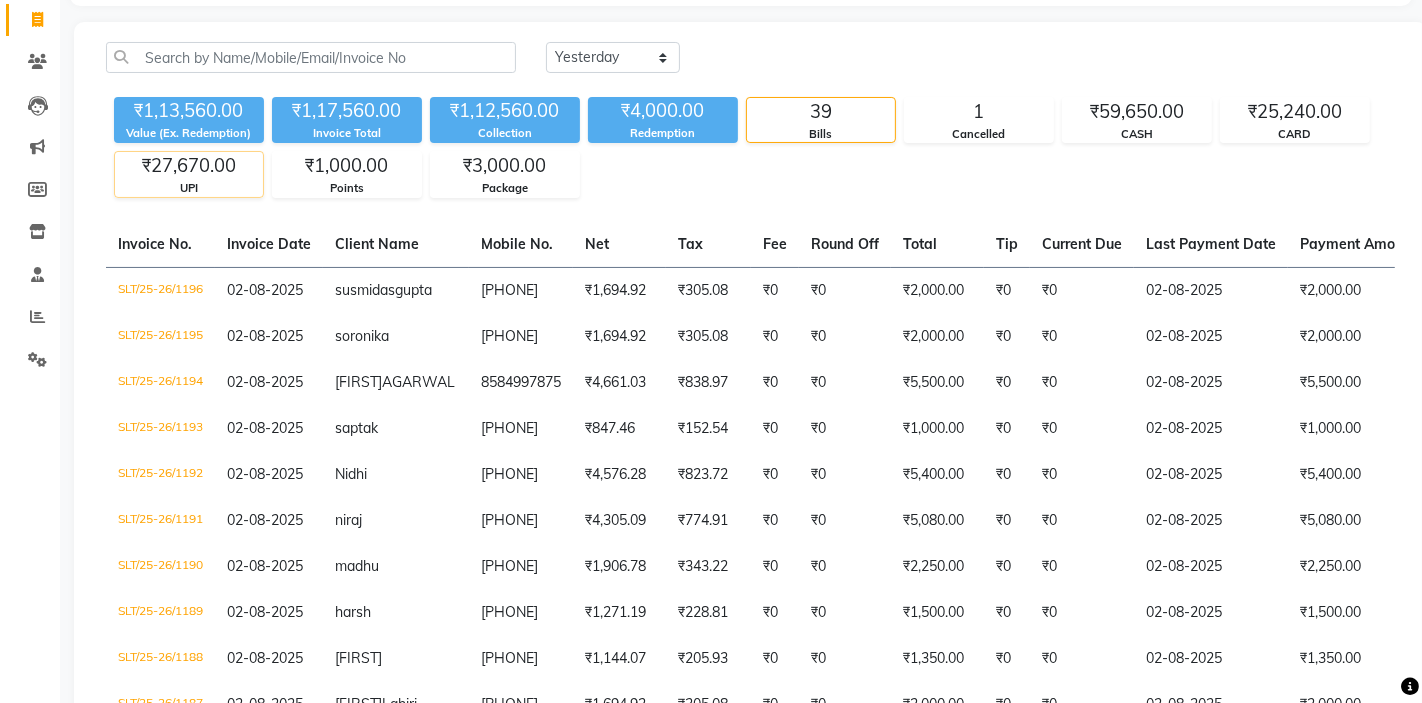 click on "₹27,670.00" 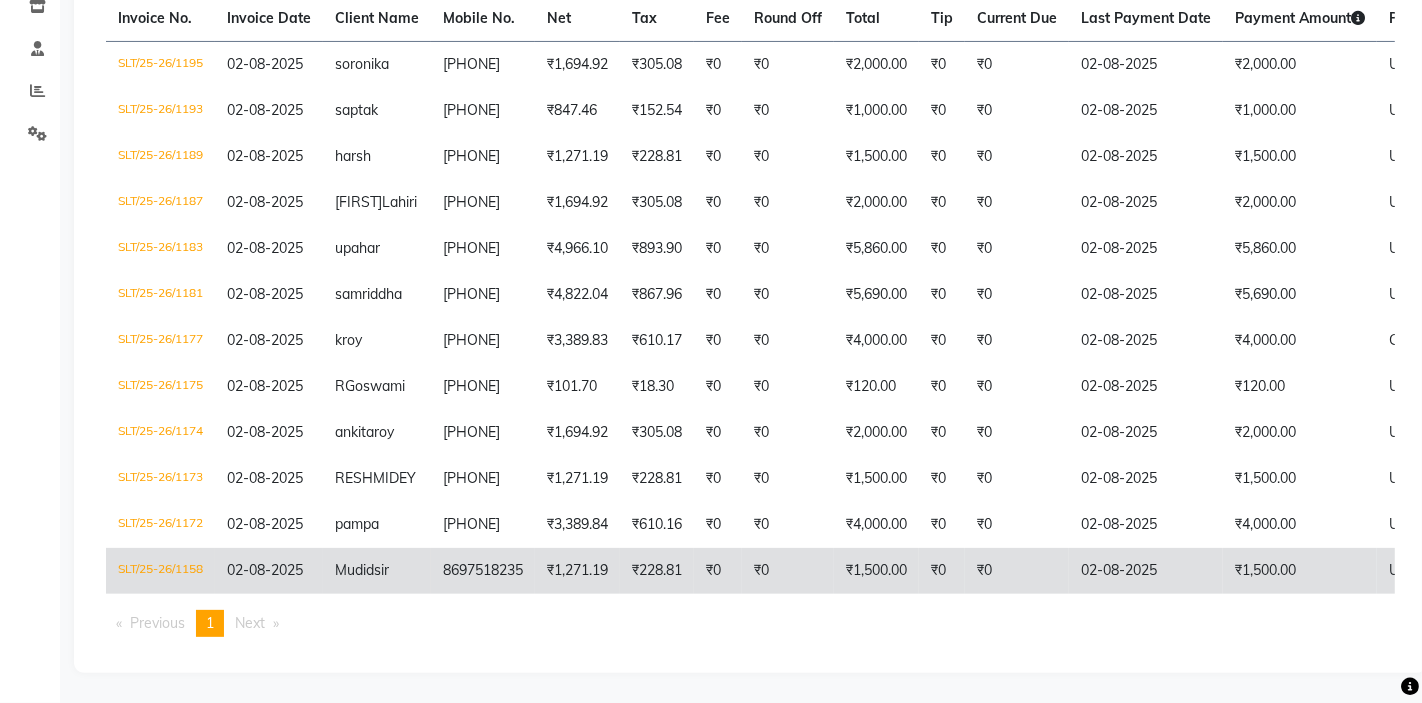 scroll, scrollTop: 298, scrollLeft: 0, axis: vertical 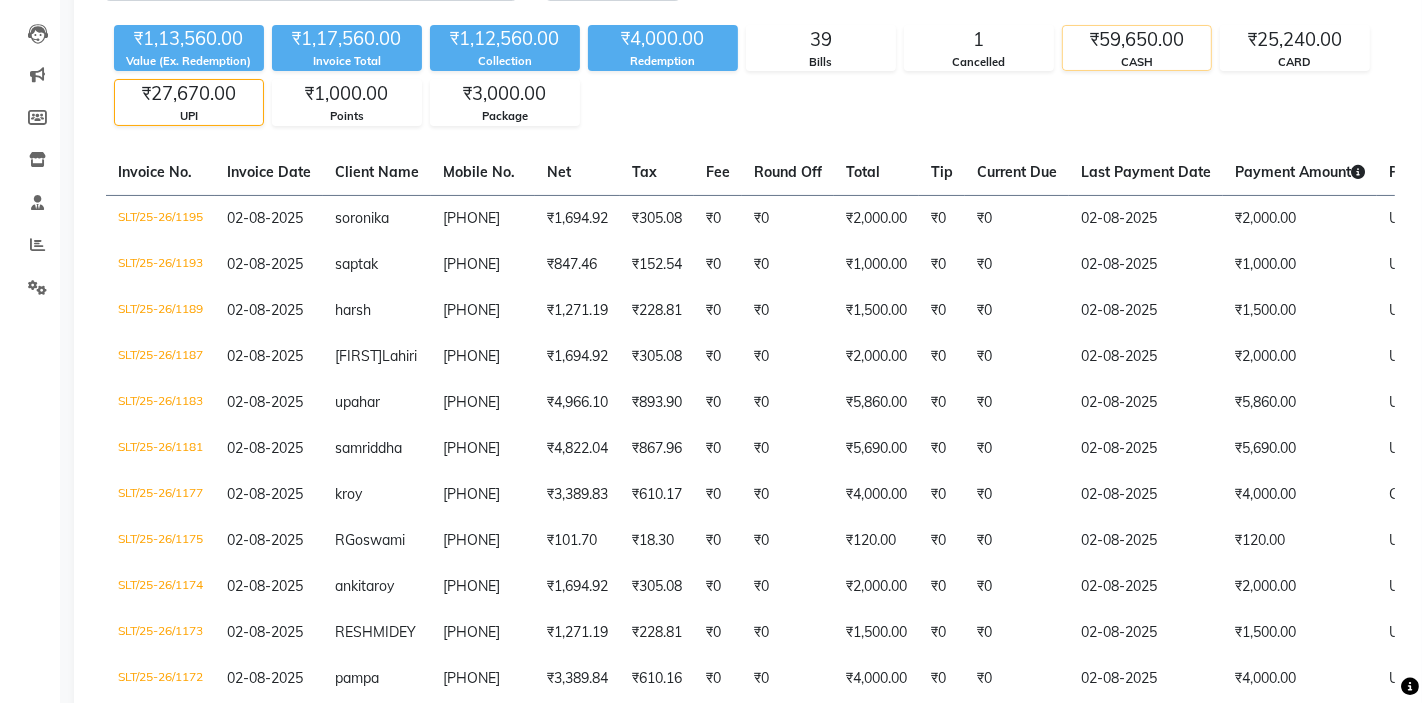 click on "₹59,650.00" 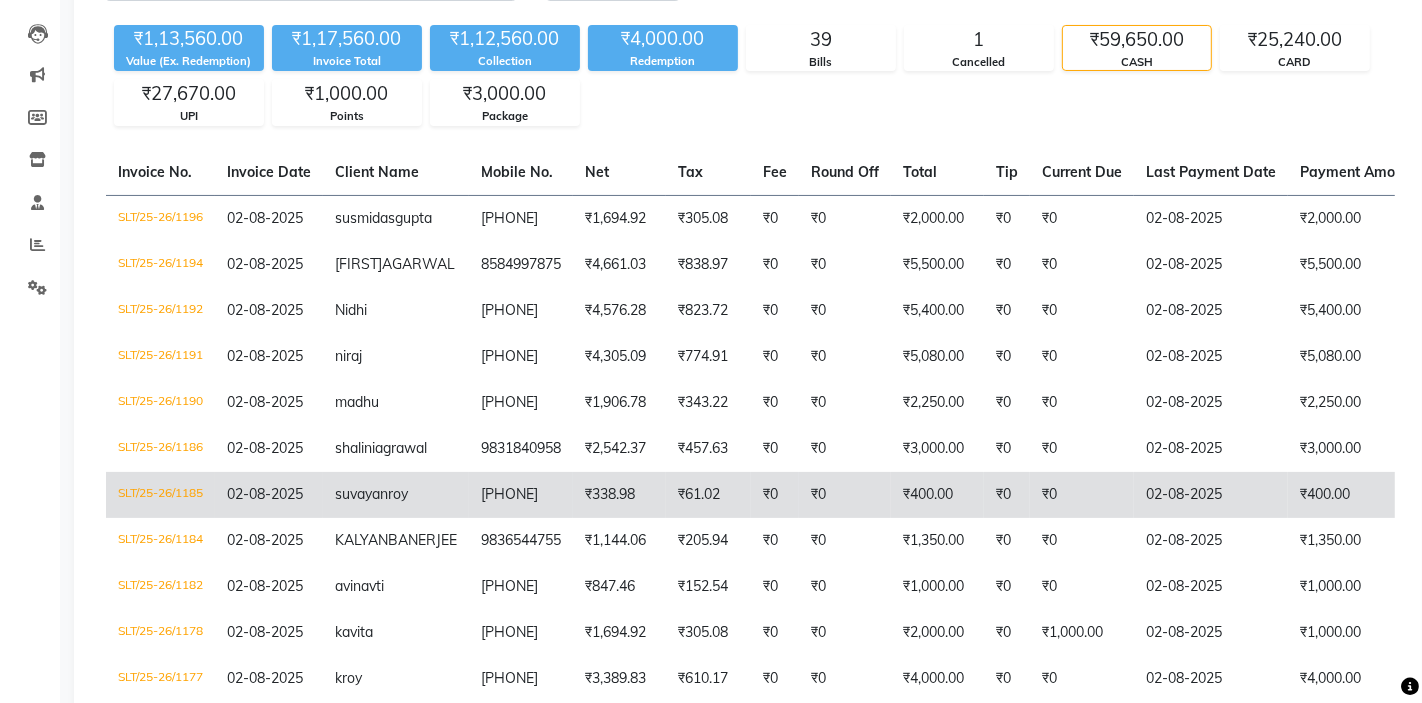 click on "₹400.00" 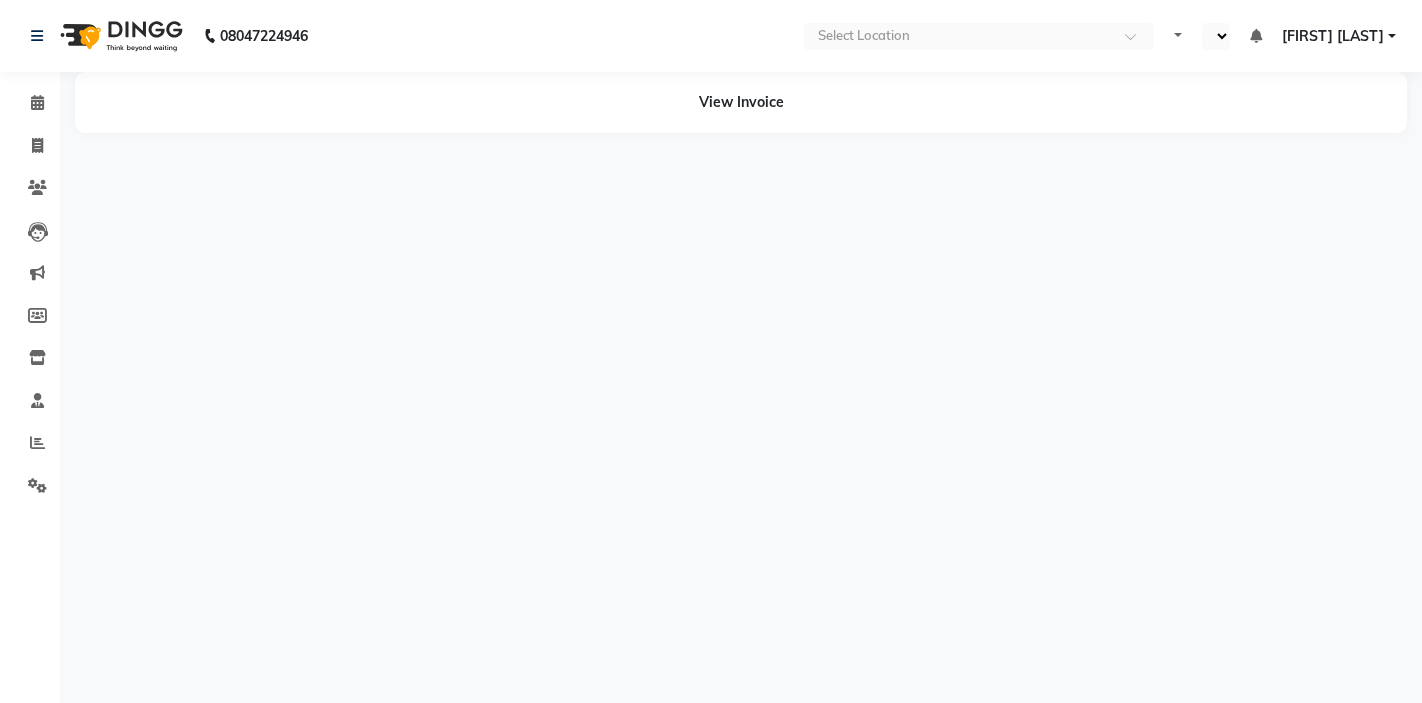 scroll, scrollTop: 0, scrollLeft: 0, axis: both 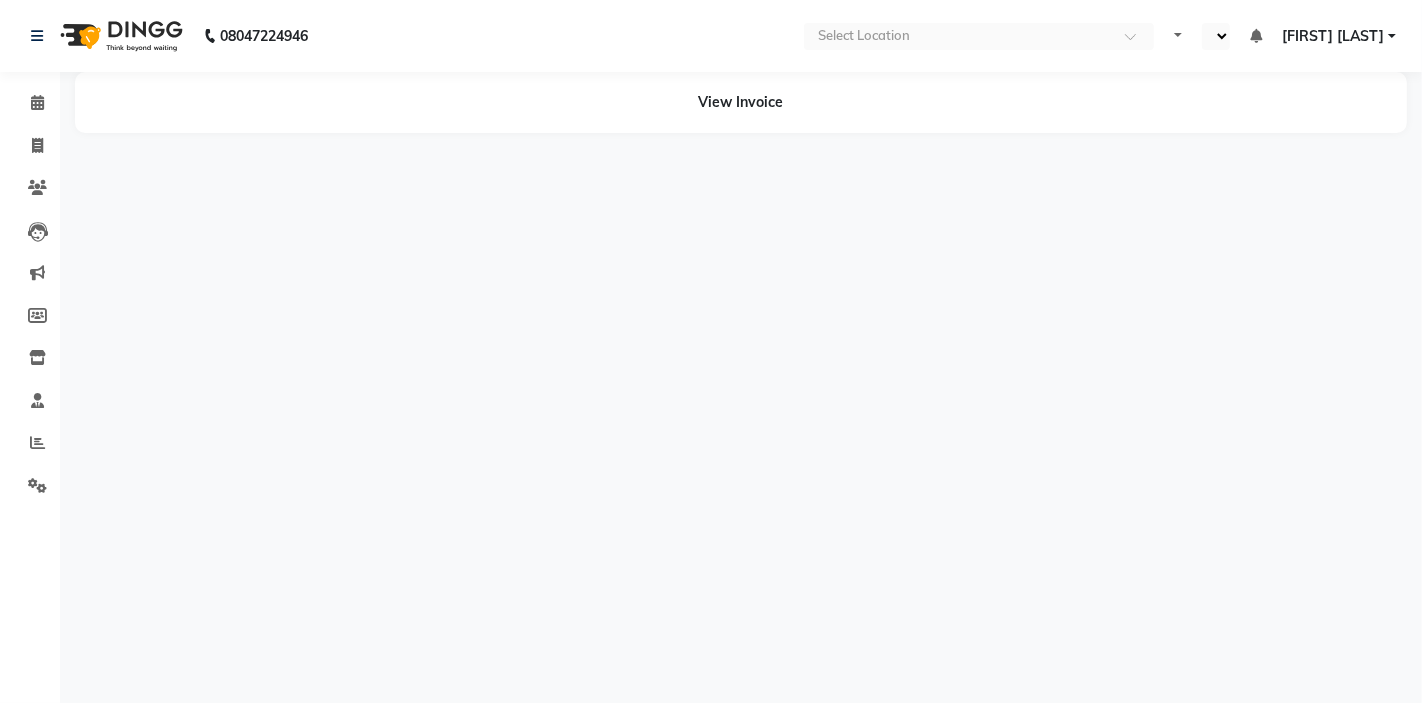 select on "en" 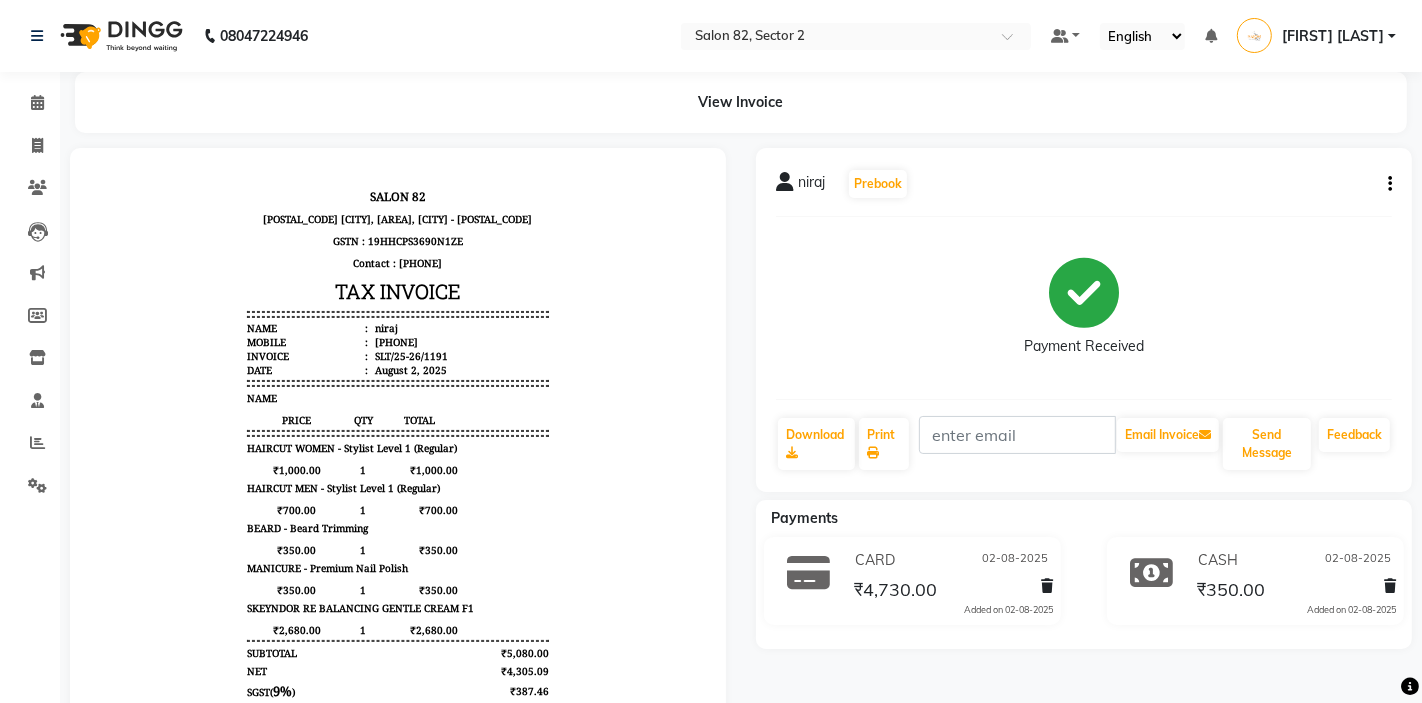 scroll, scrollTop: 0, scrollLeft: 0, axis: both 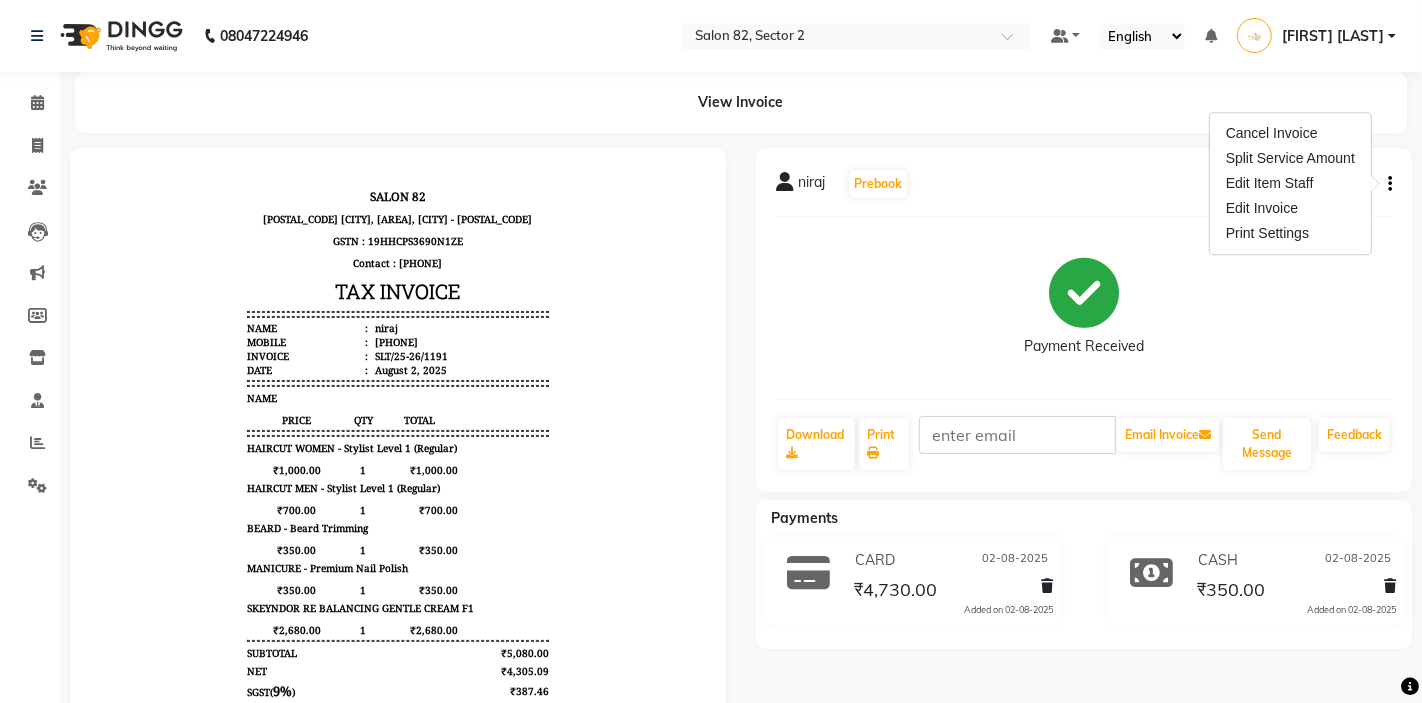 click on "Edit Item Staff" at bounding box center [1290, 183] 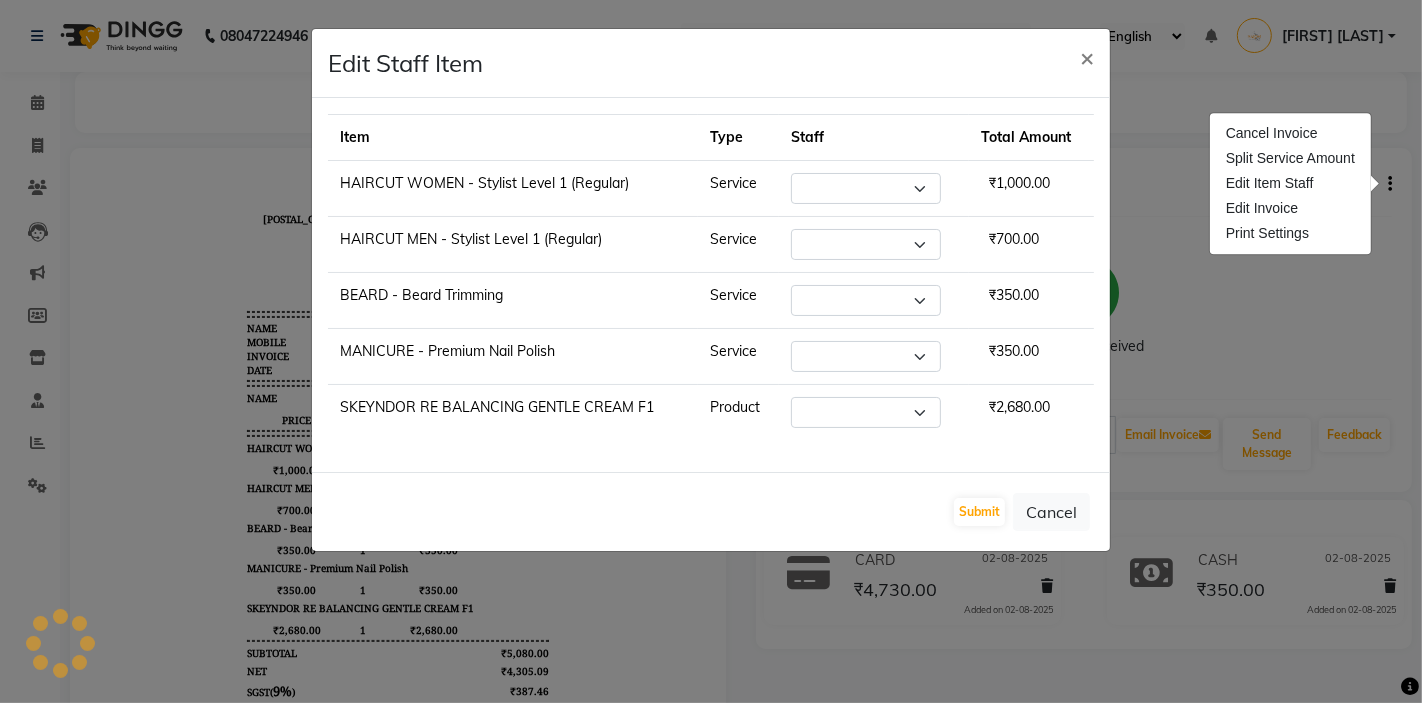 select on "33728" 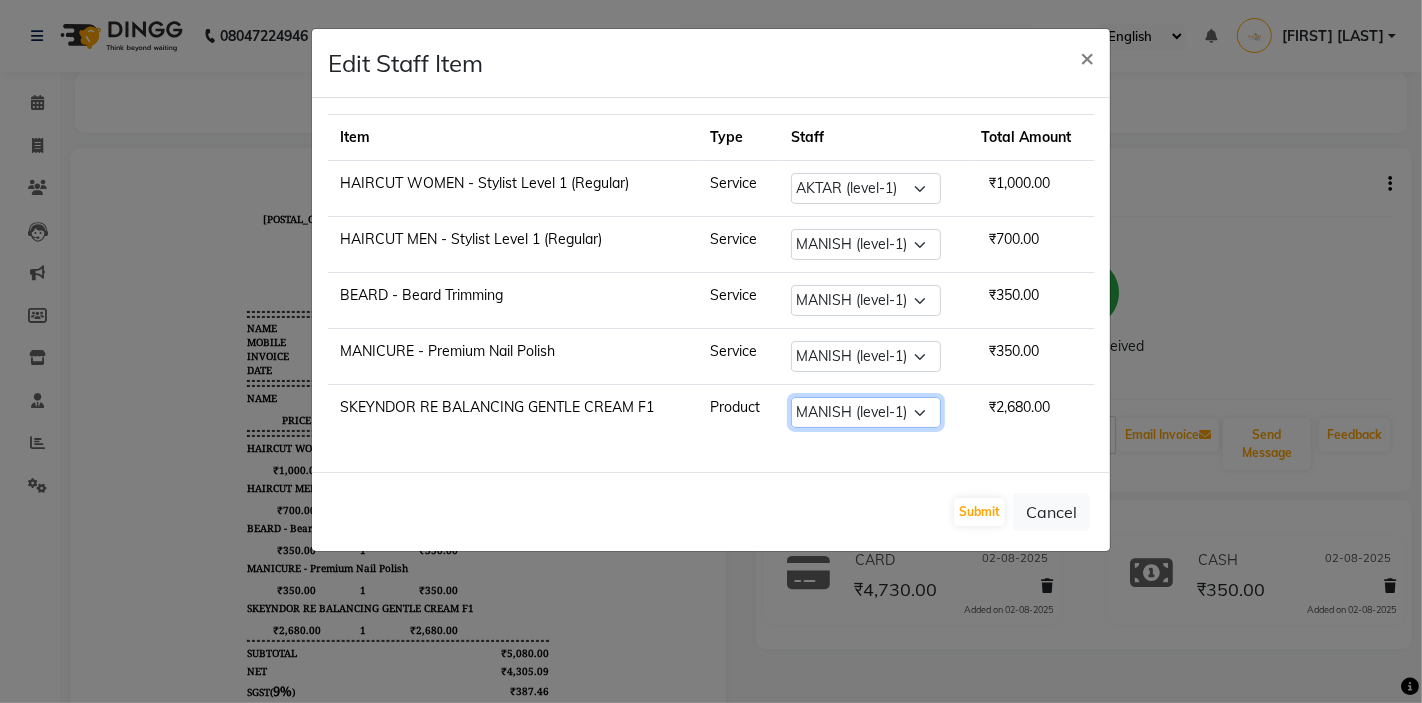 click on "Select  [FIRST] (level-1)   [FIRST] (level-2)   [FIRST] (level-1)   [FIRST]   [FIRST]   [FIRST] (level-1)   [FIRST] (Level-2)   [FIRST] (SKIN)   [FIRST]   [FIRST] (PEDI)   [FIRST]    Salon82 [CITY]   [FIRST] [LAST]   [FIRST] (PEDI)   [FIRST] (NAILS)" 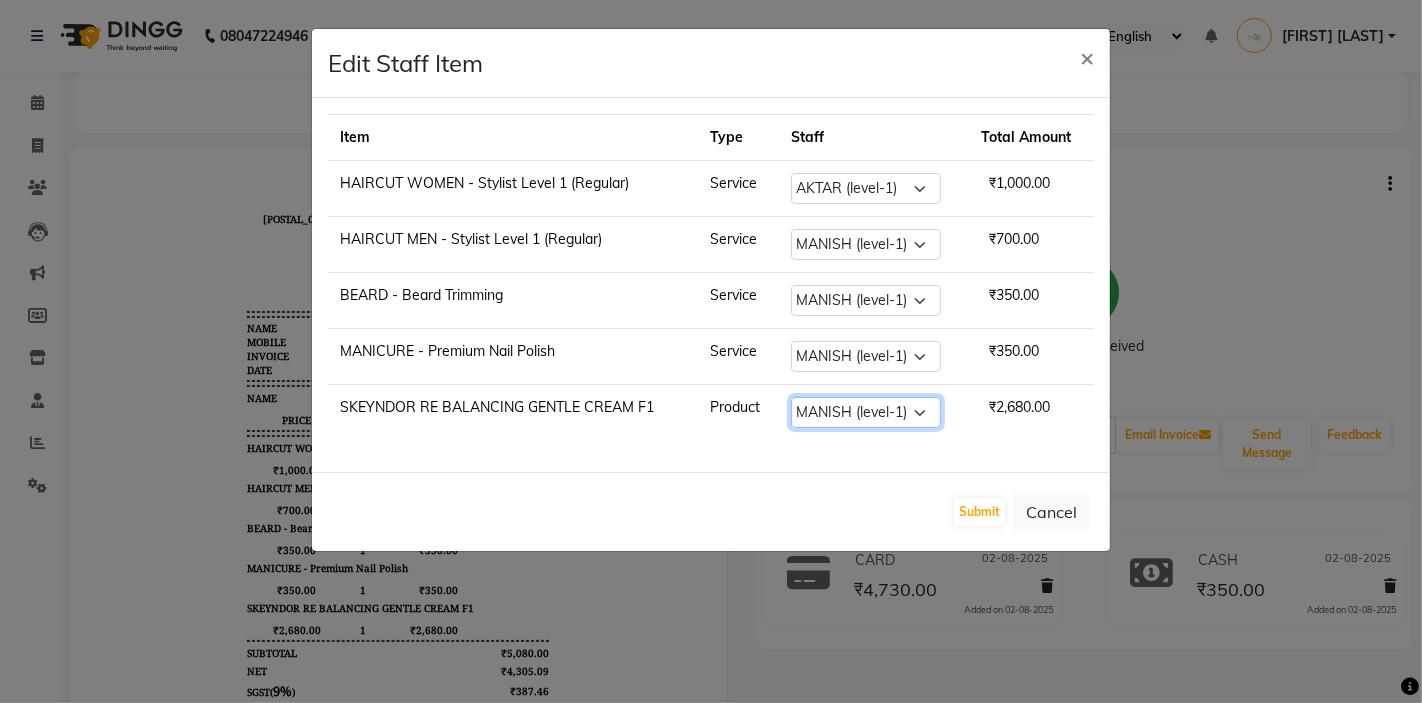 select on "83820" 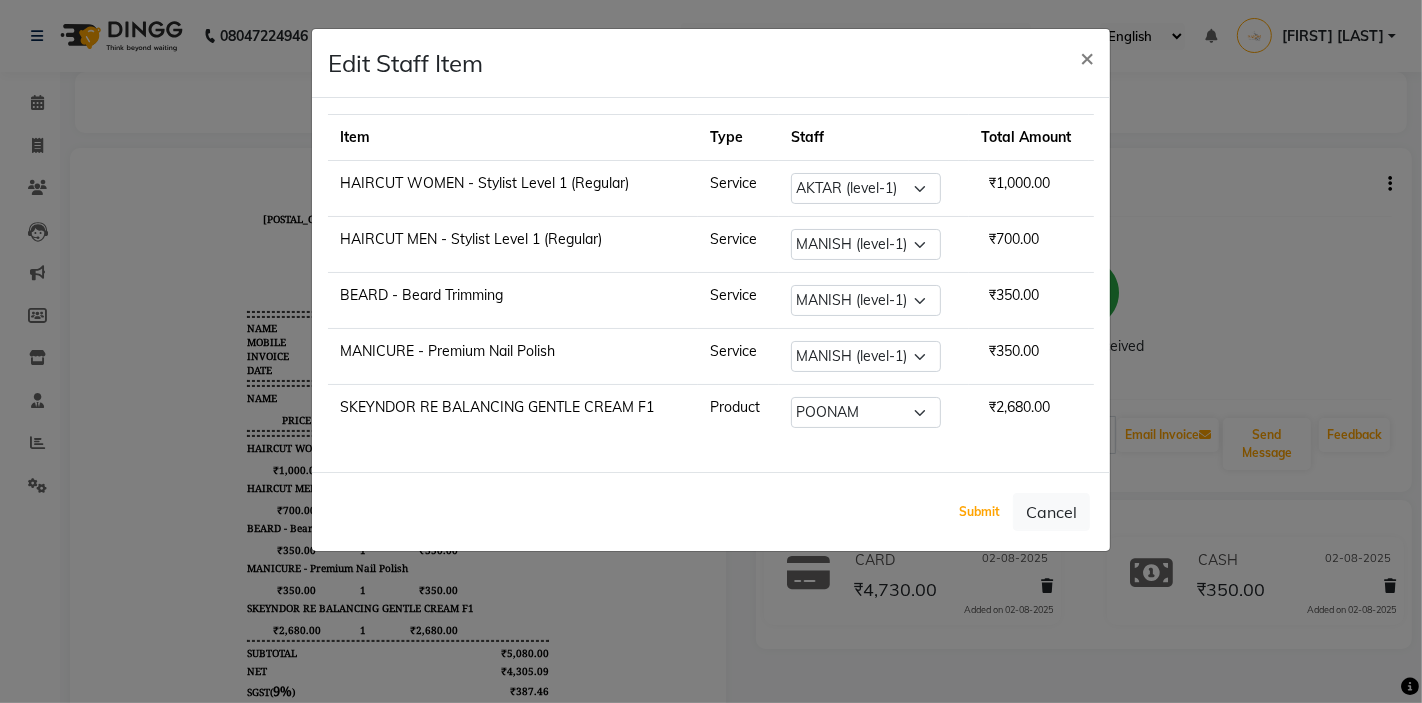 click on "Submit" 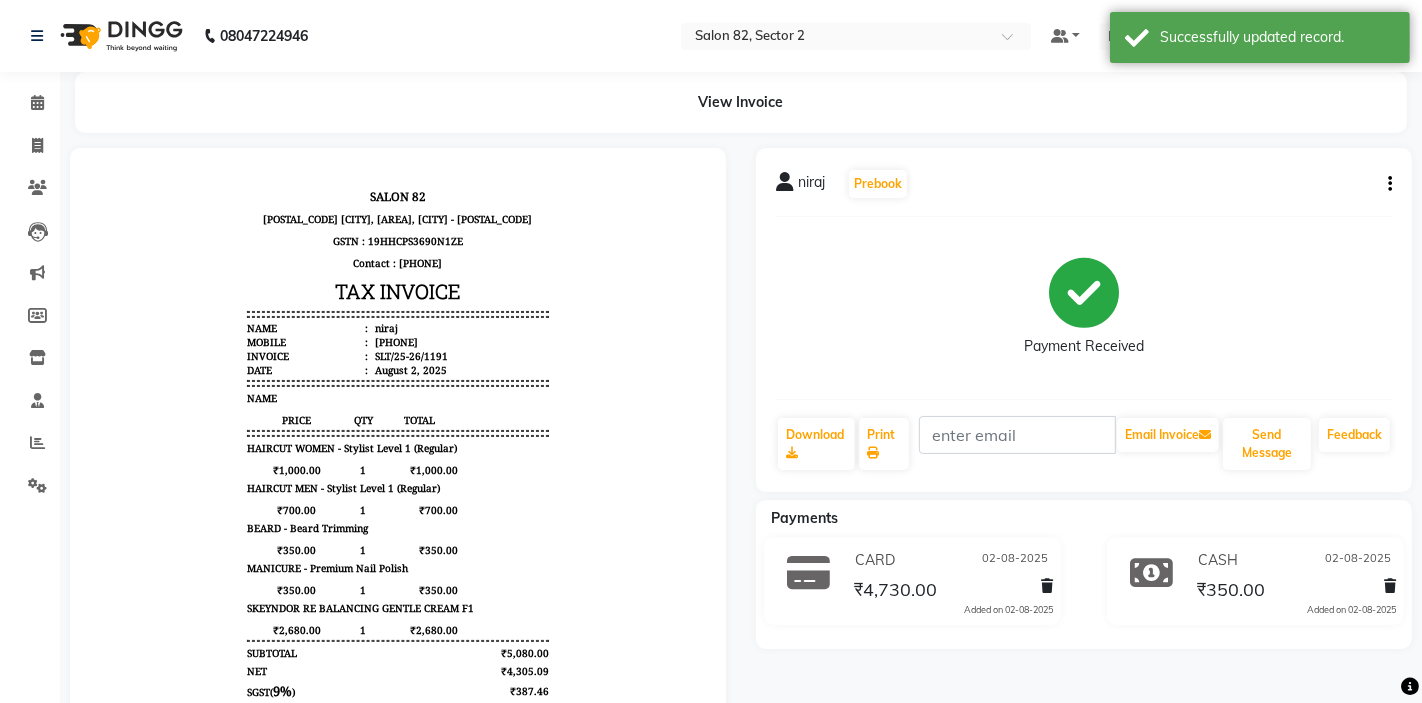 click 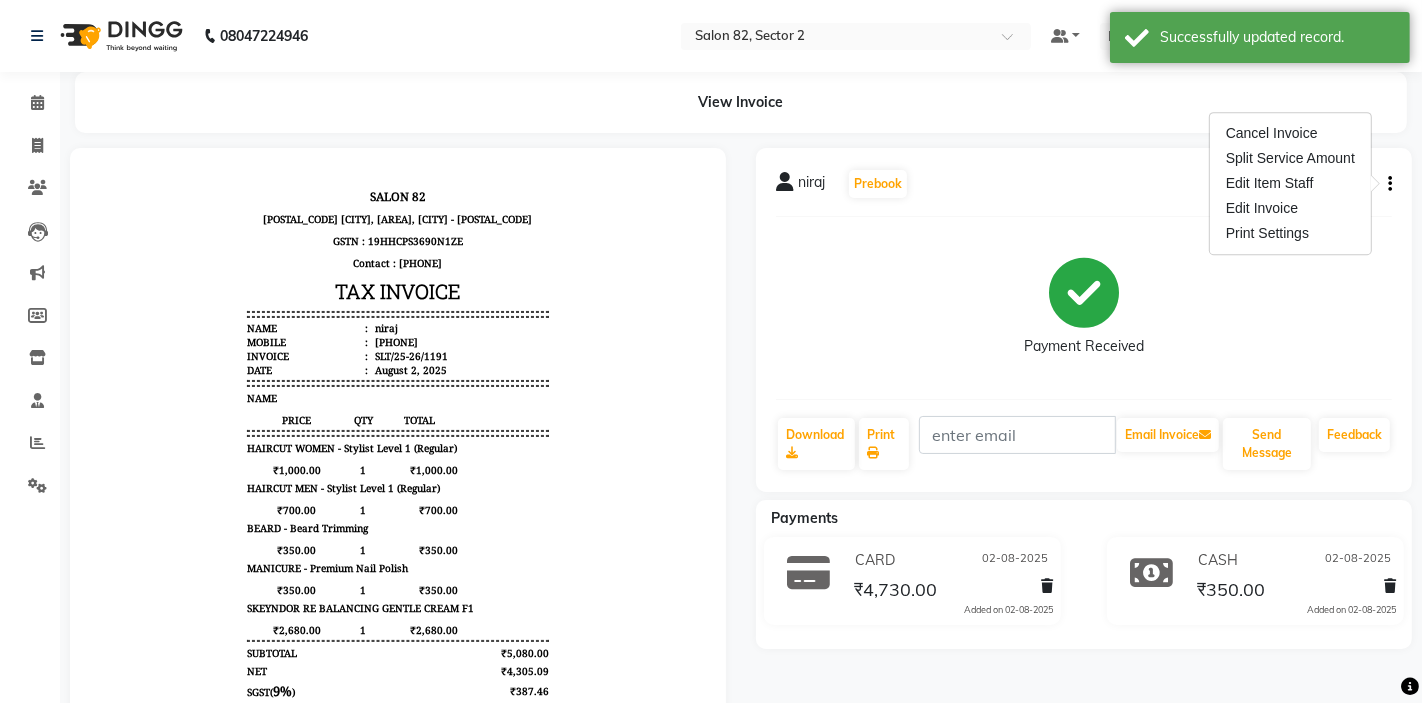 click on "Edit Item Staff" at bounding box center [1290, 183] 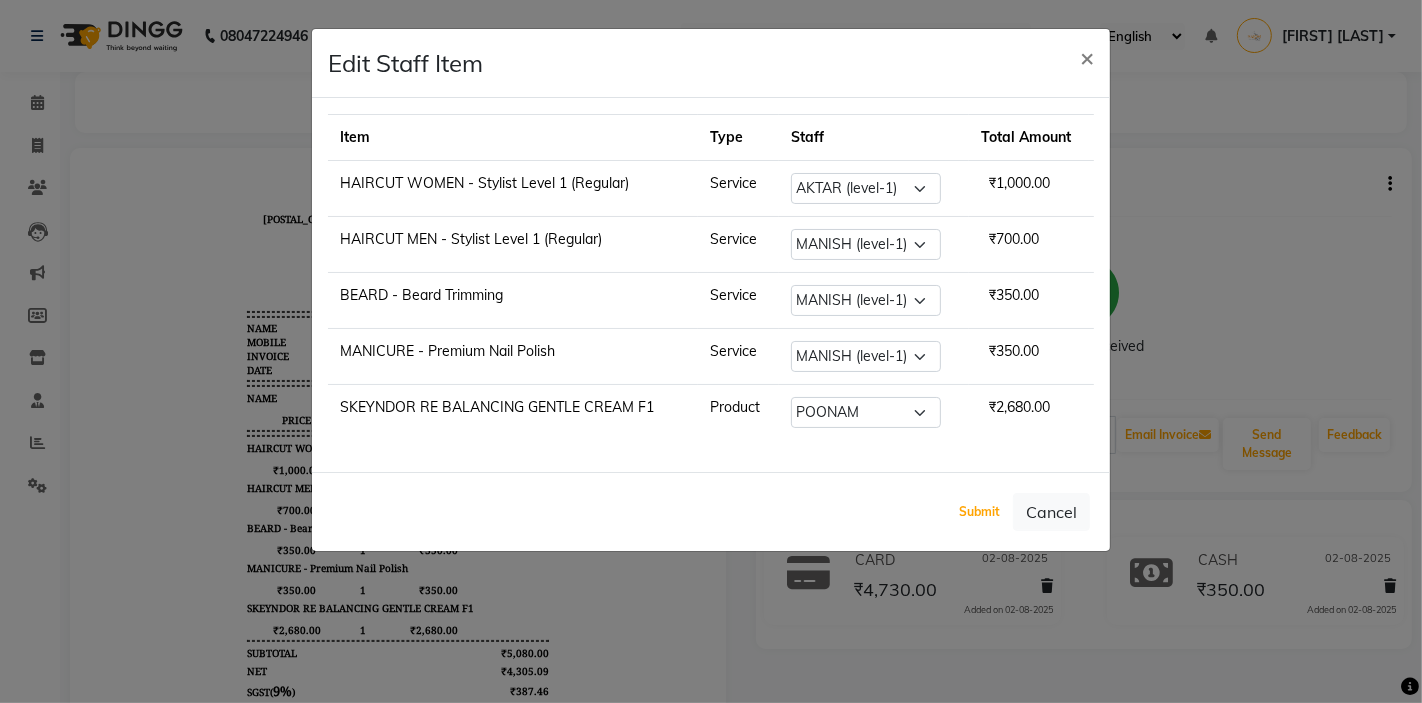 click on "Submit" 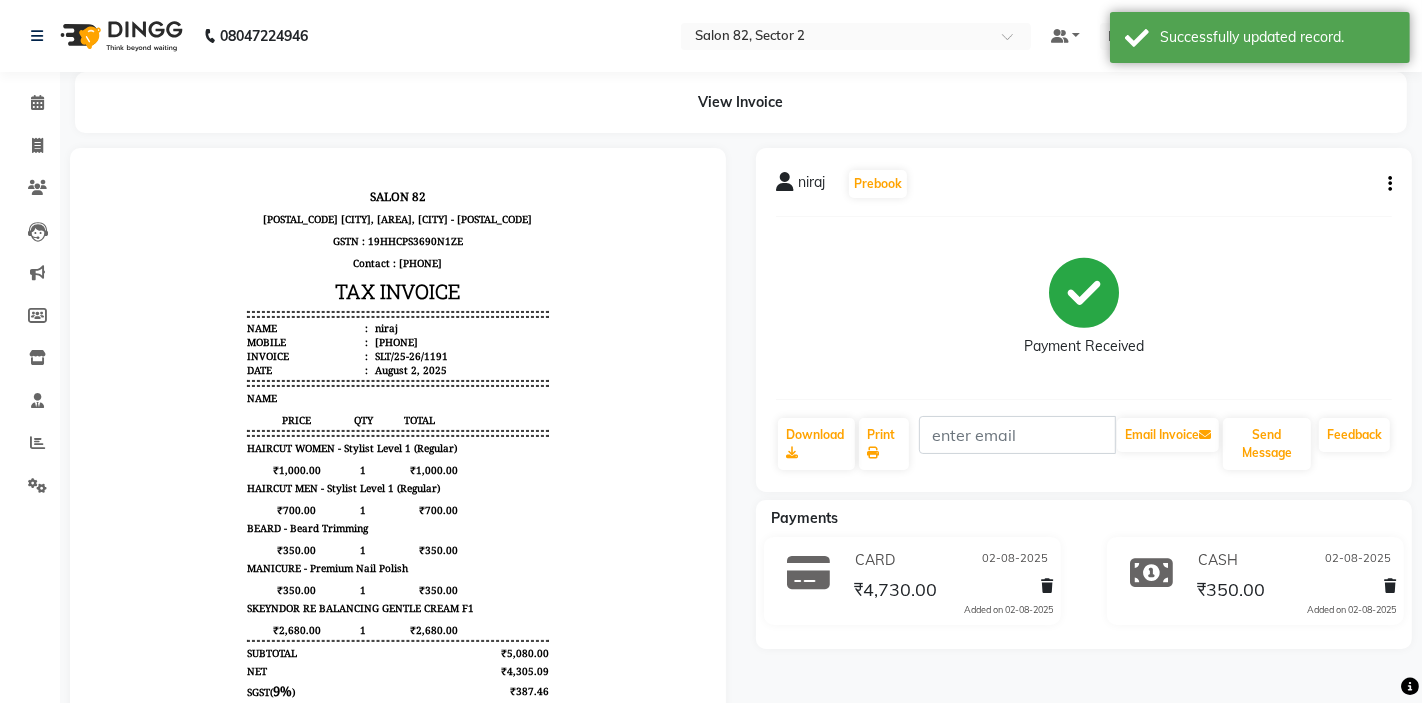 click on "Payment Received" 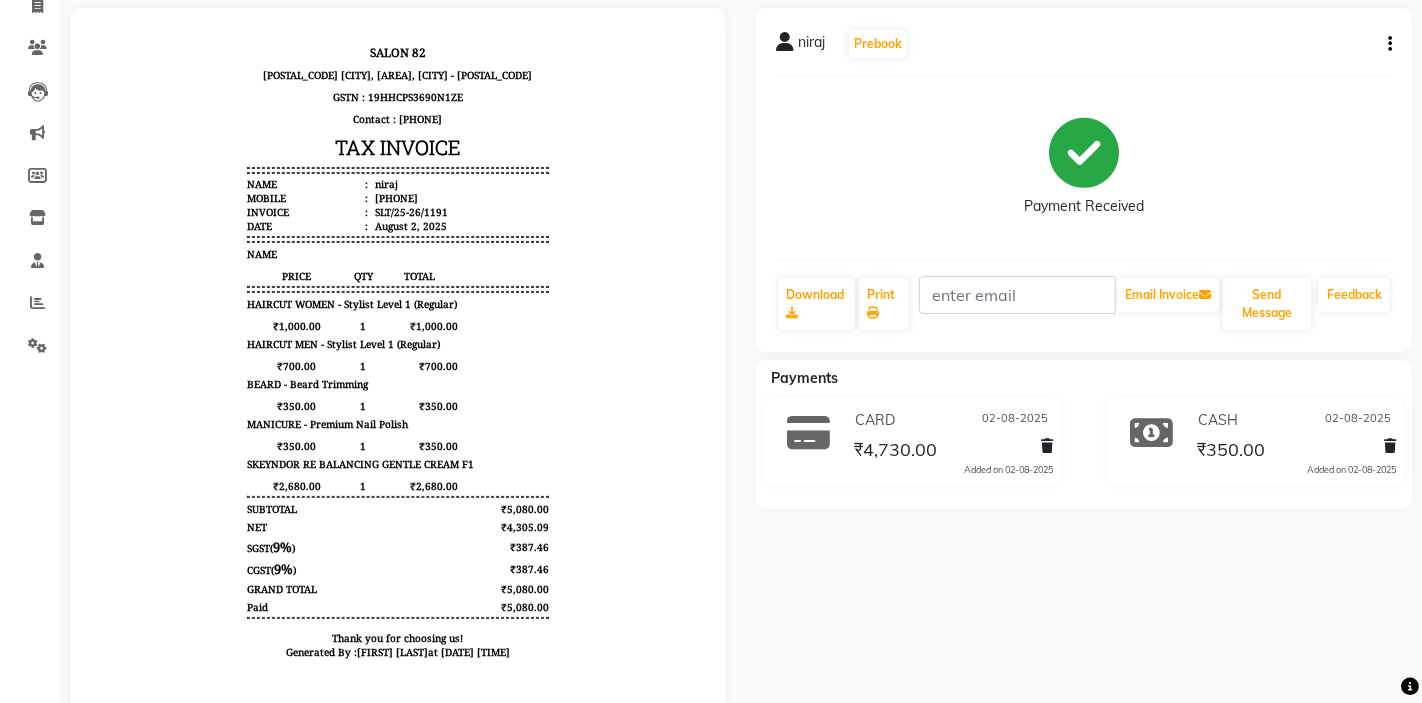 scroll, scrollTop: 178, scrollLeft: 0, axis: vertical 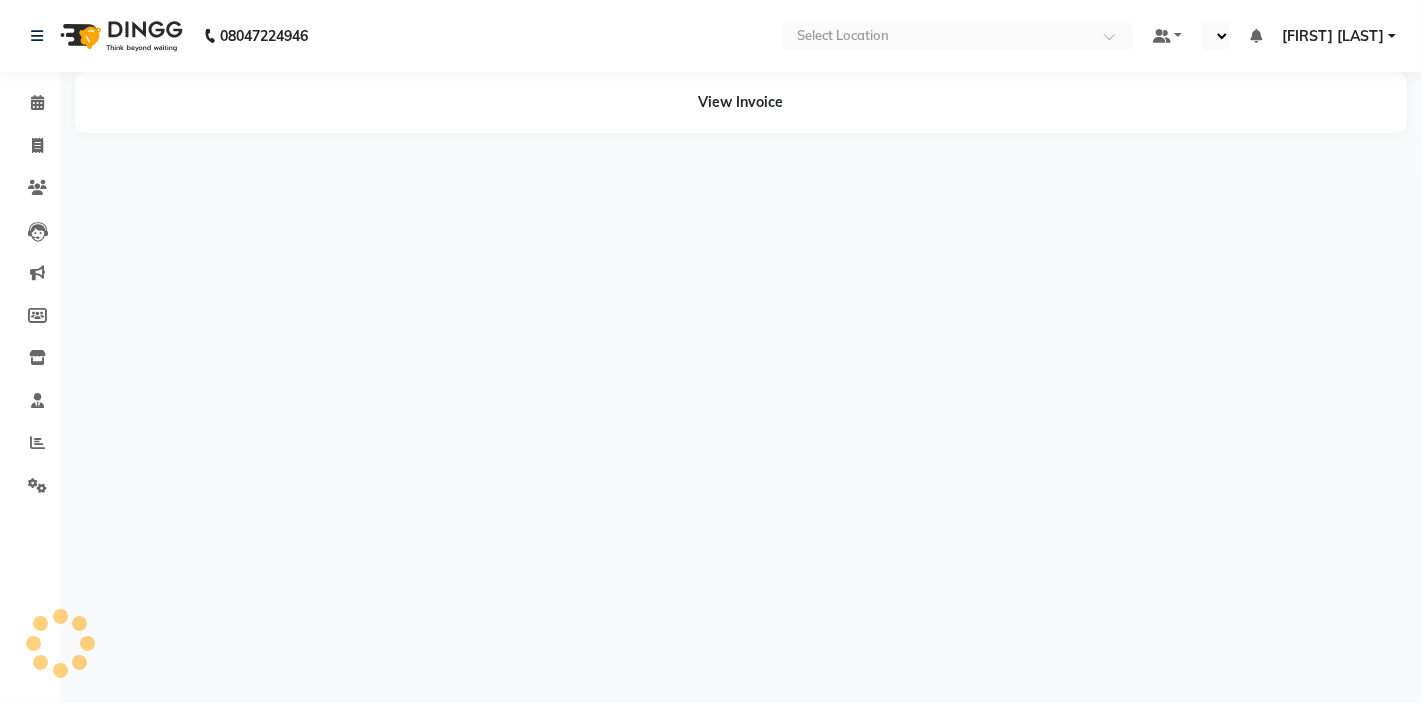 select on "en" 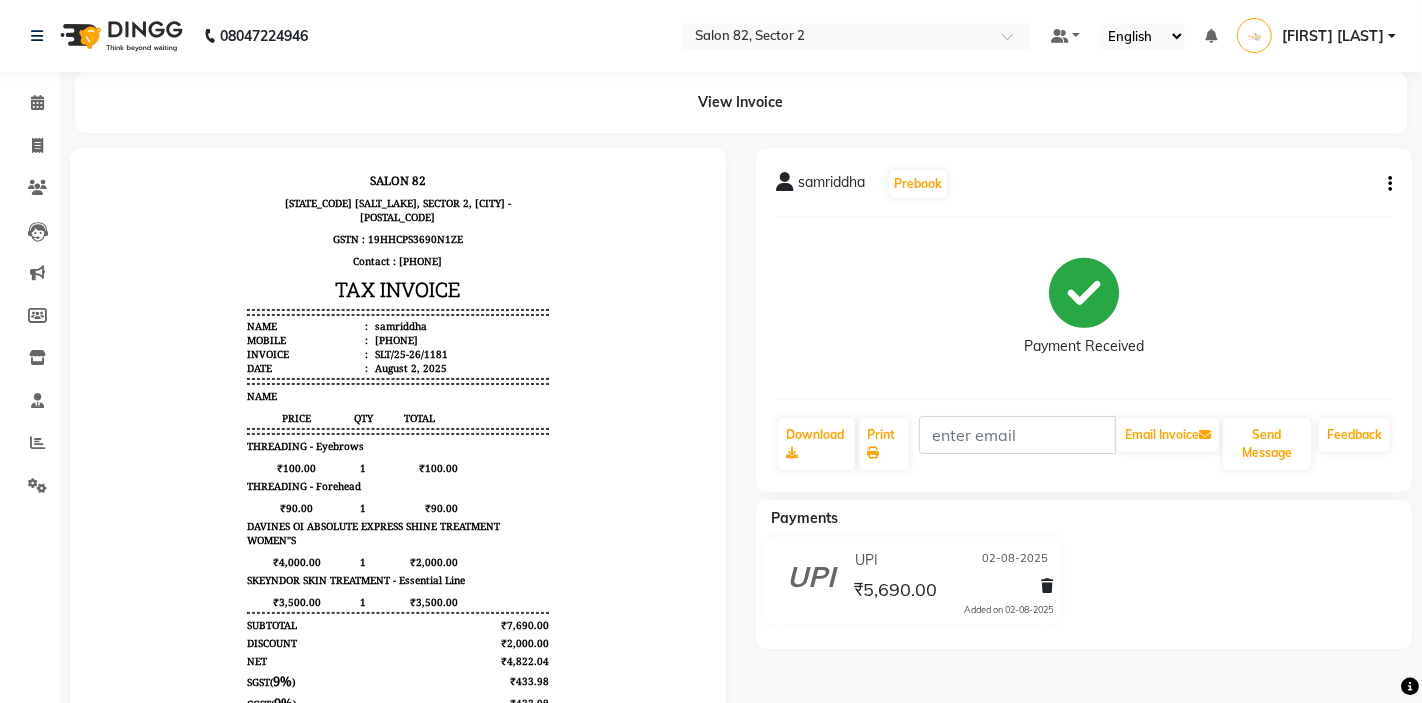 scroll, scrollTop: 171, scrollLeft: 0, axis: vertical 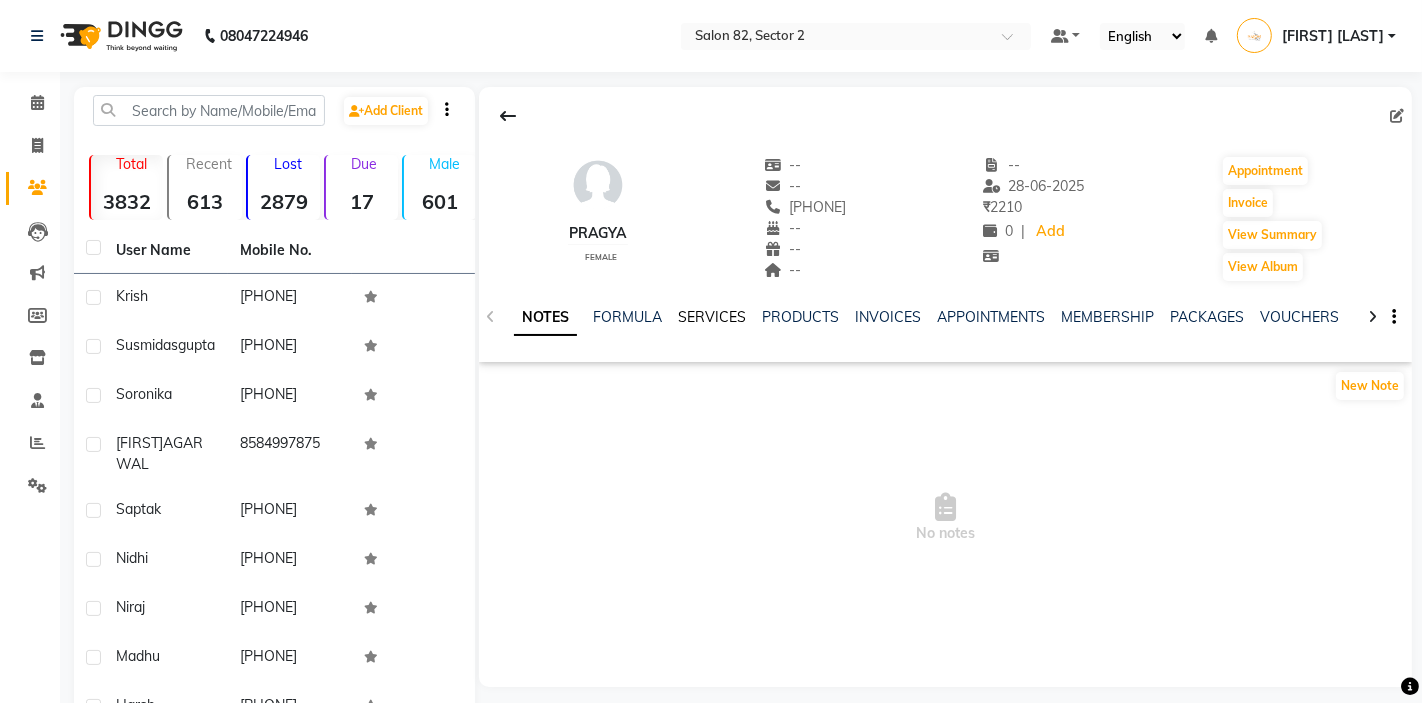 click on "SERVICES" 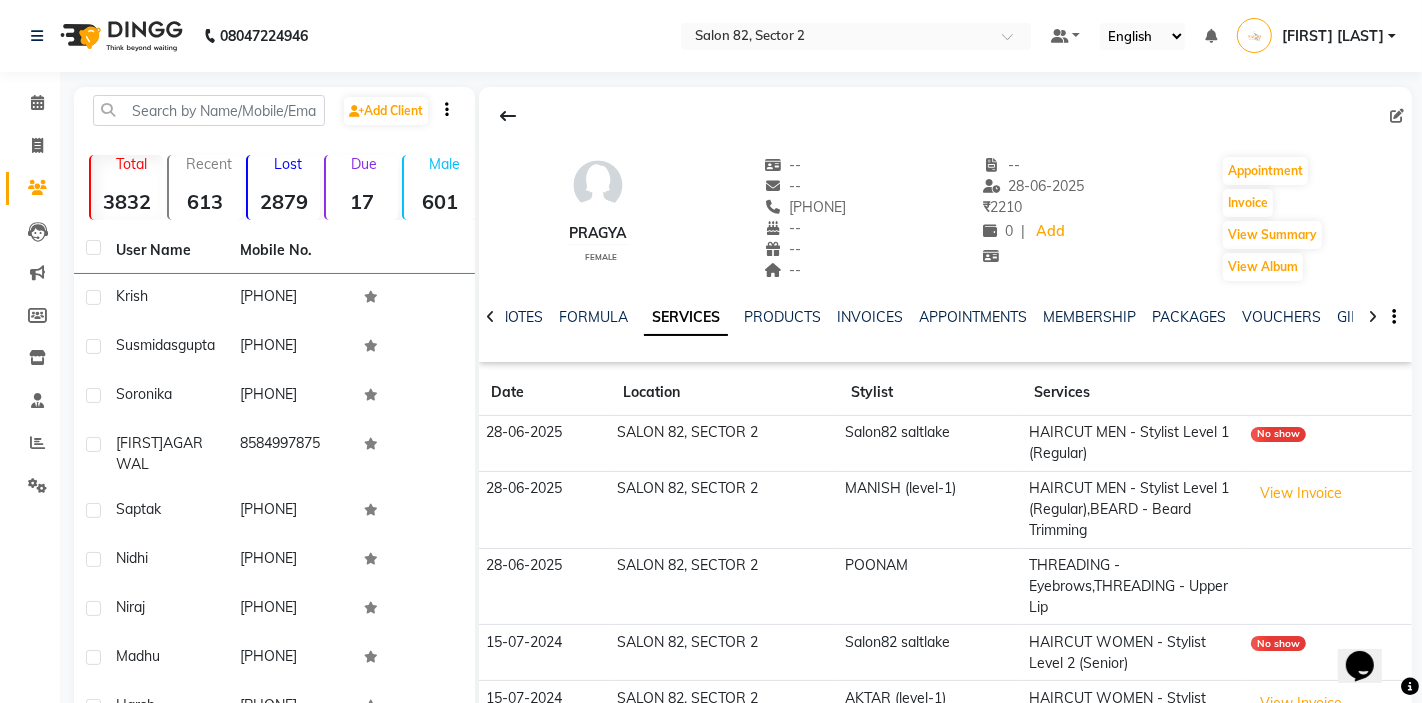 scroll, scrollTop: 0, scrollLeft: 0, axis: both 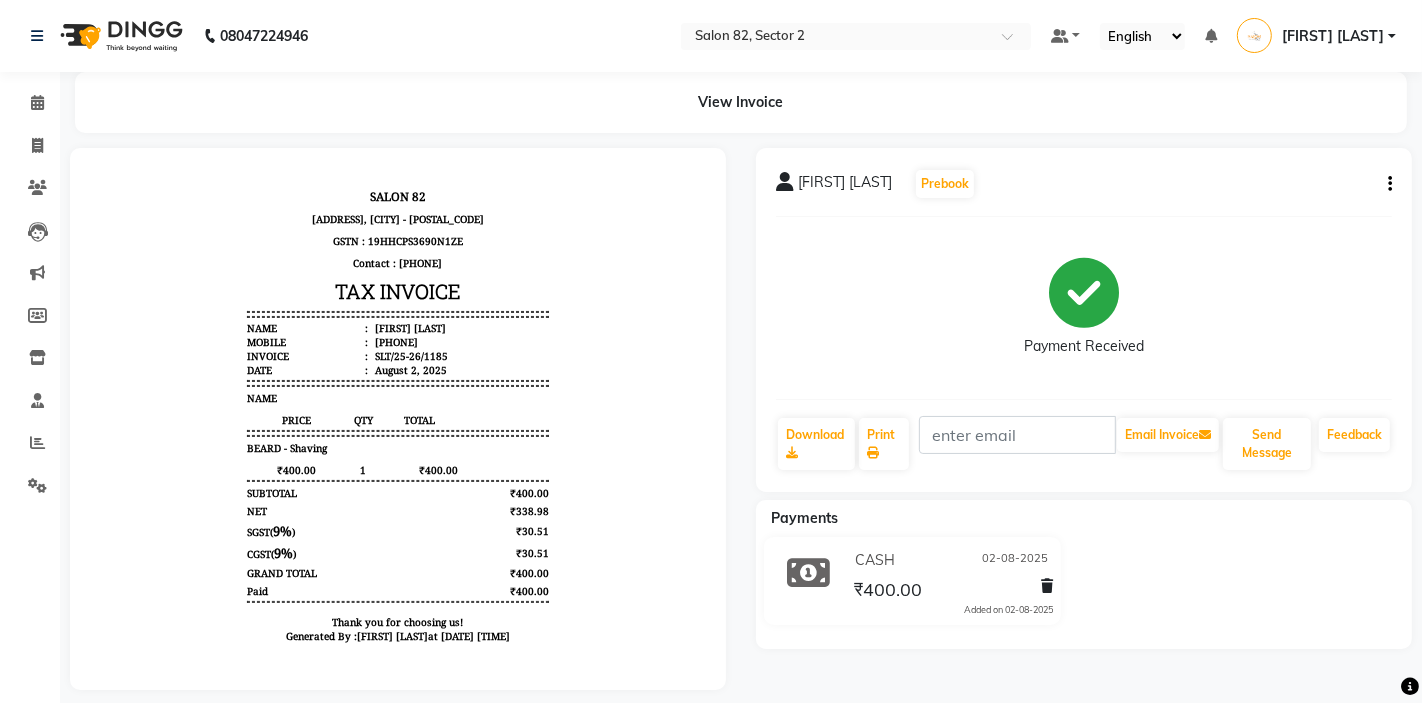 click 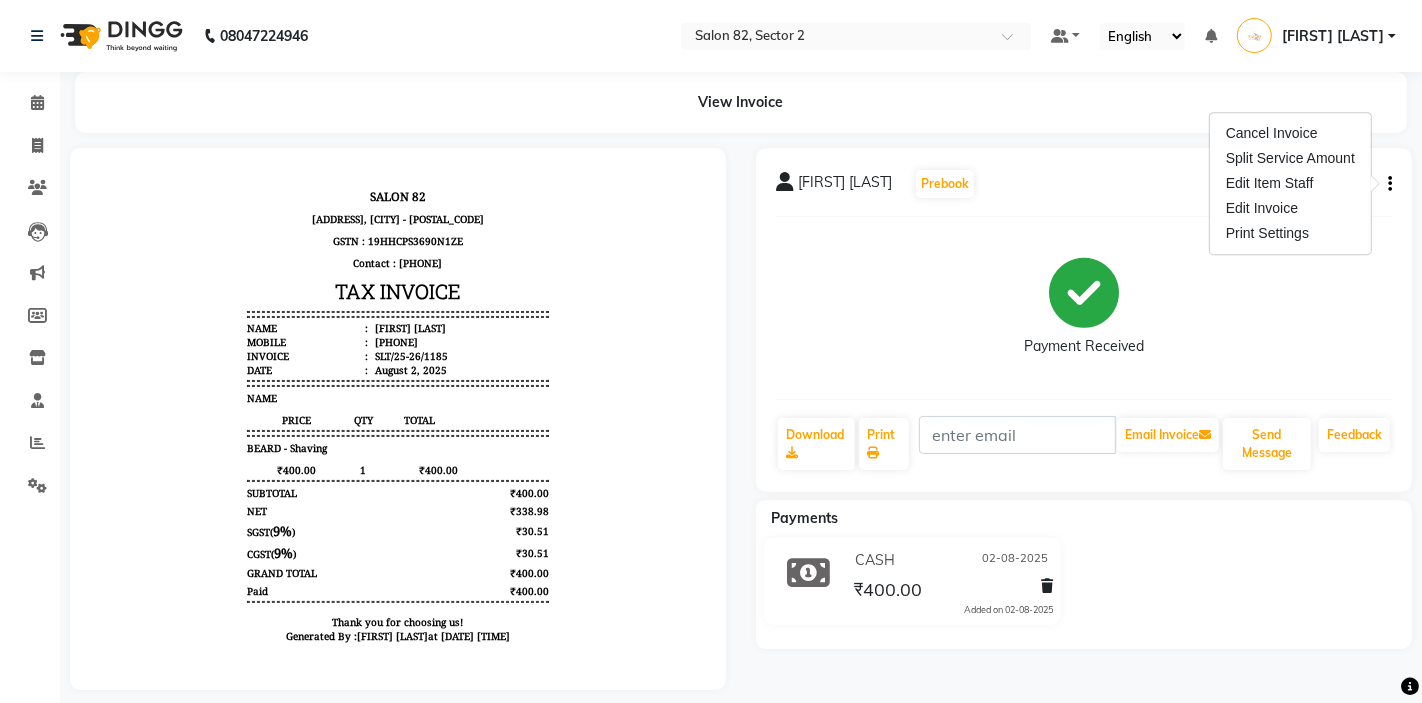 click on "Edit Invoice" at bounding box center (1290, 208) 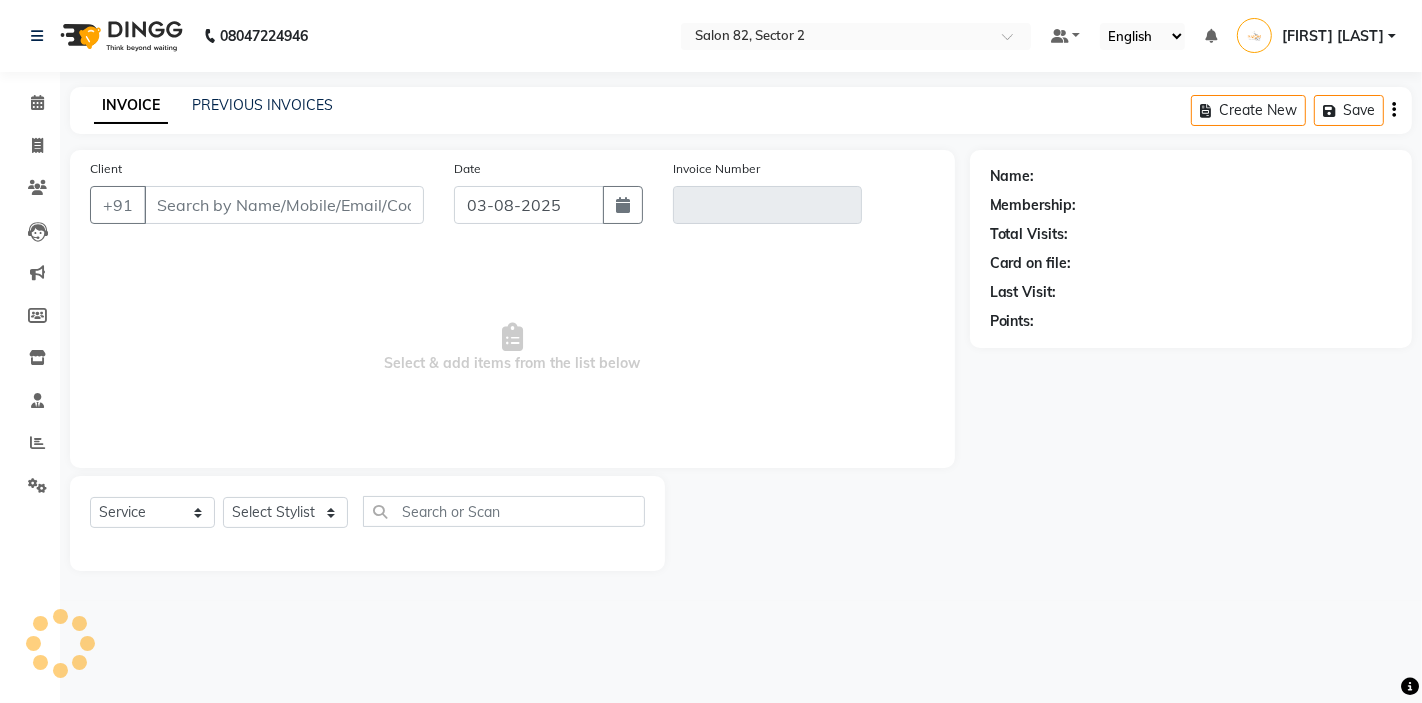 type on "7980090824" 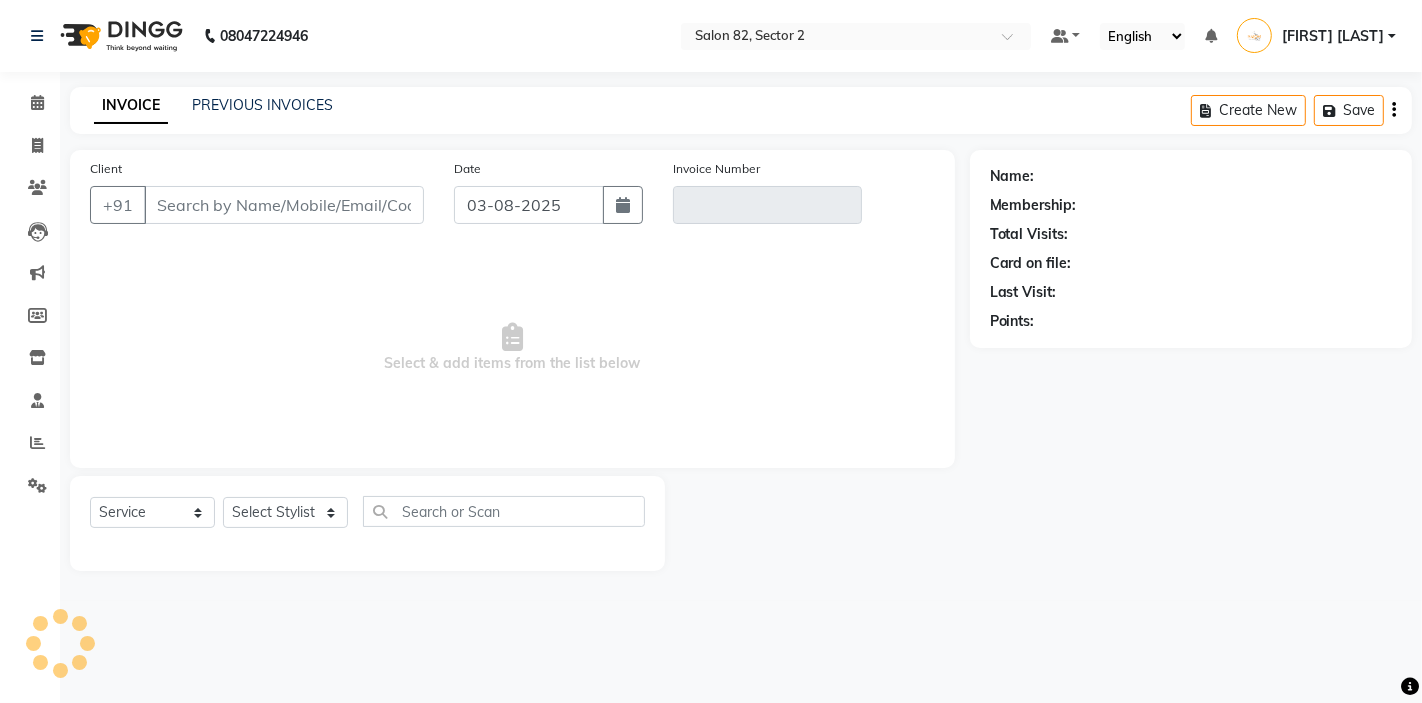type on "SLT/25-26/1185" 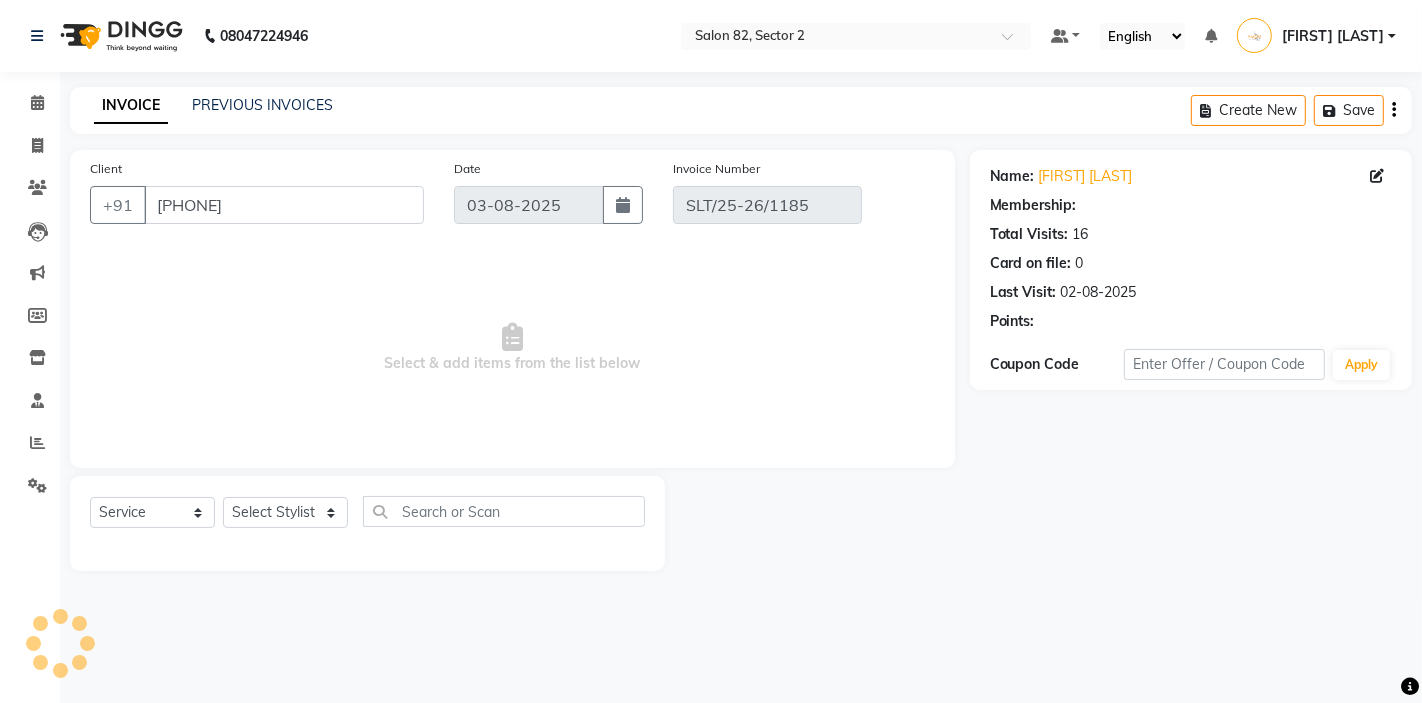 select on "1: Object" 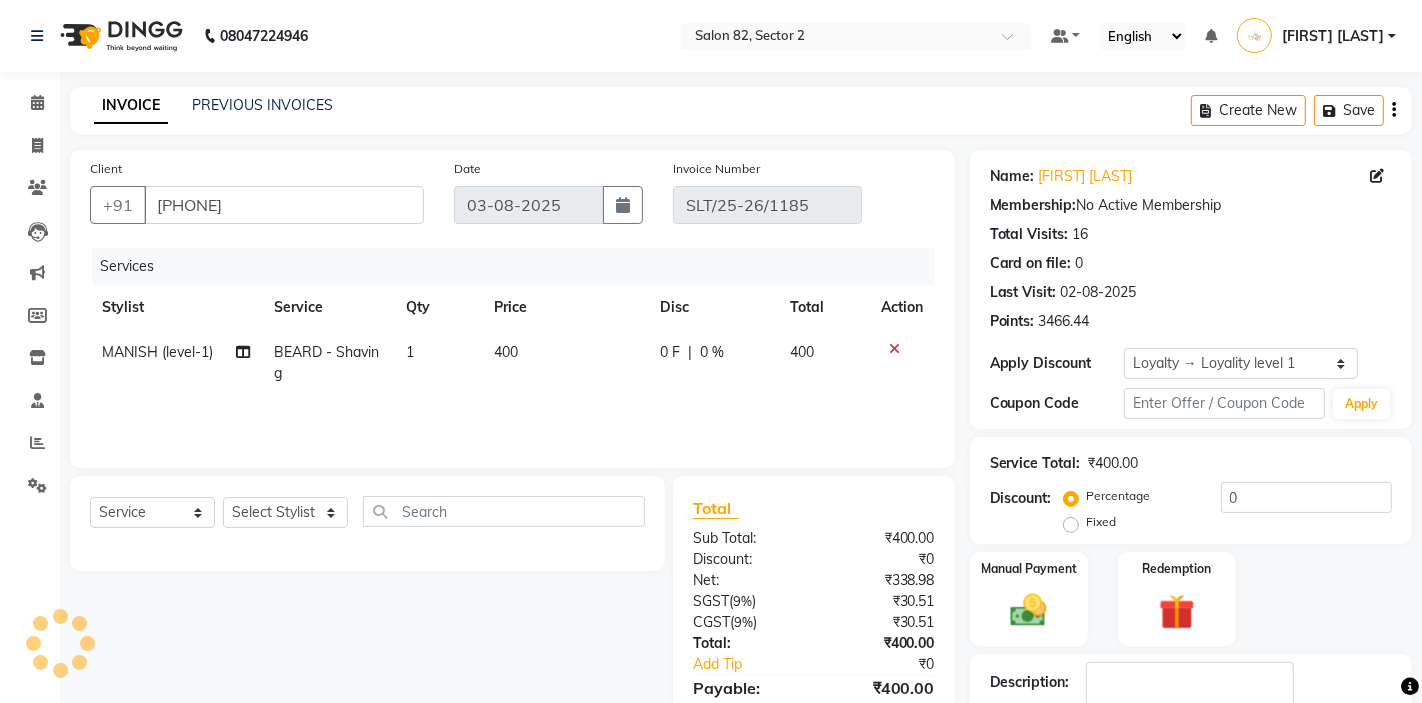 type on "02-08-2025" 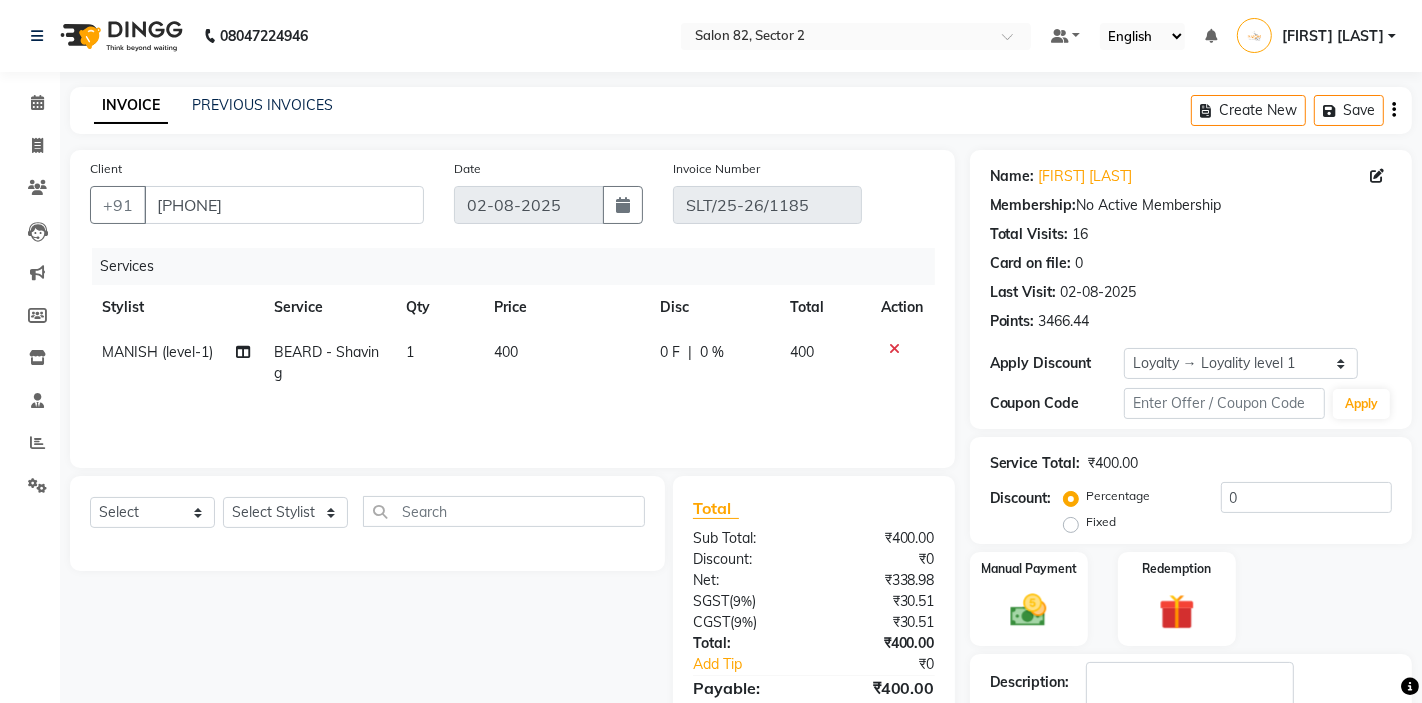 scroll, scrollTop: 180, scrollLeft: 0, axis: vertical 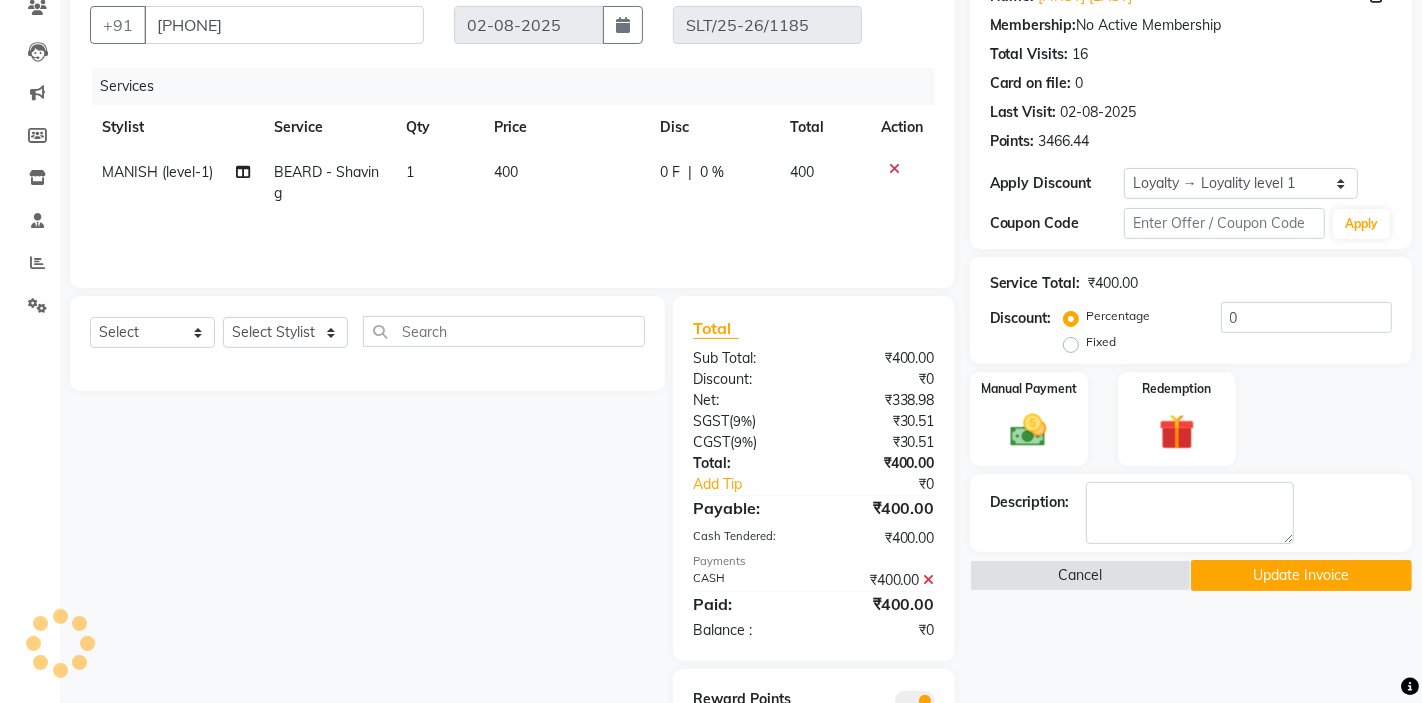 click 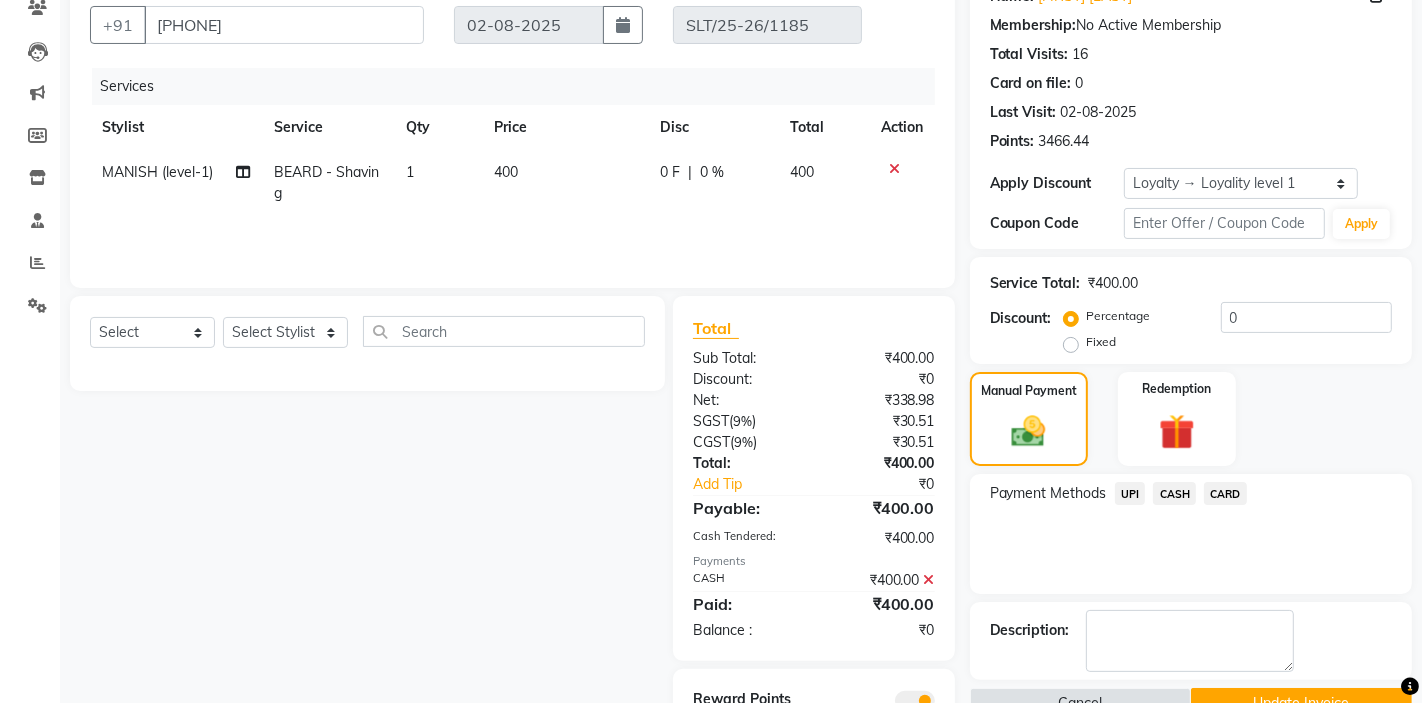 click on "UPI" 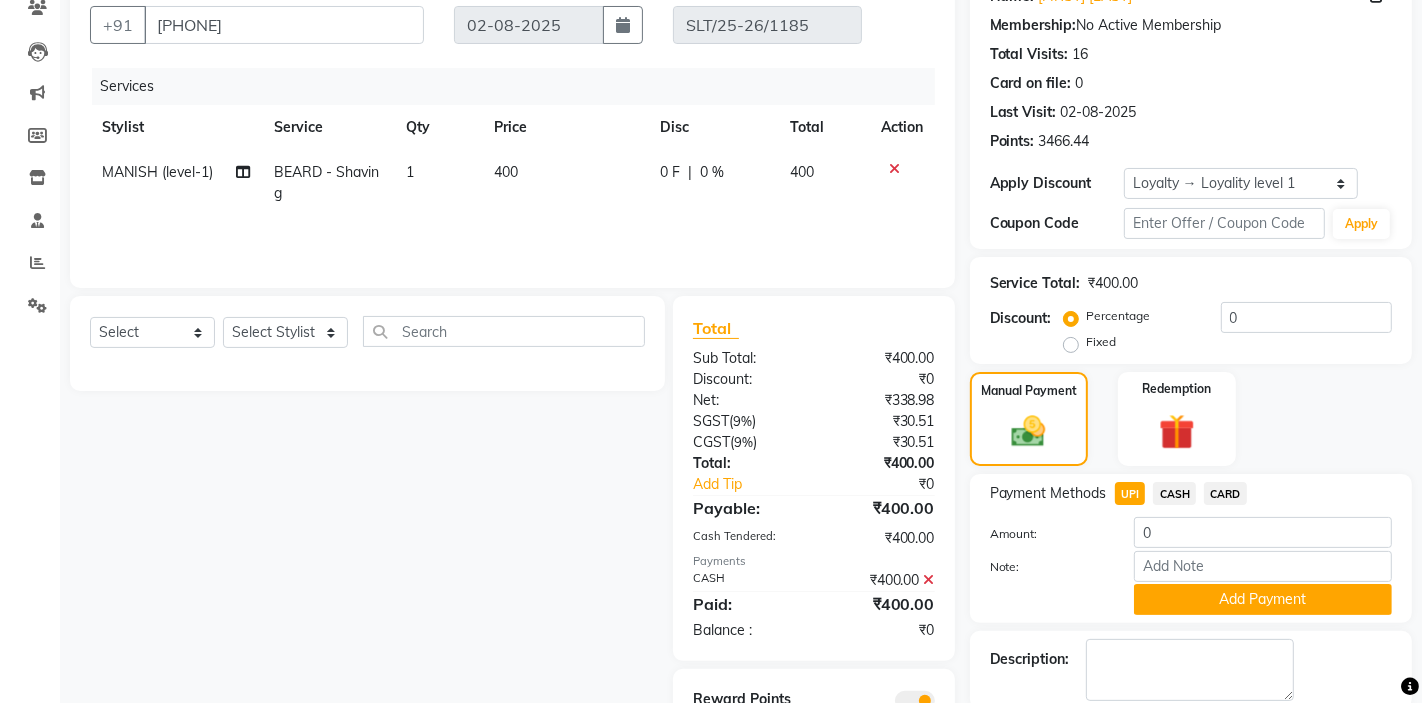 click 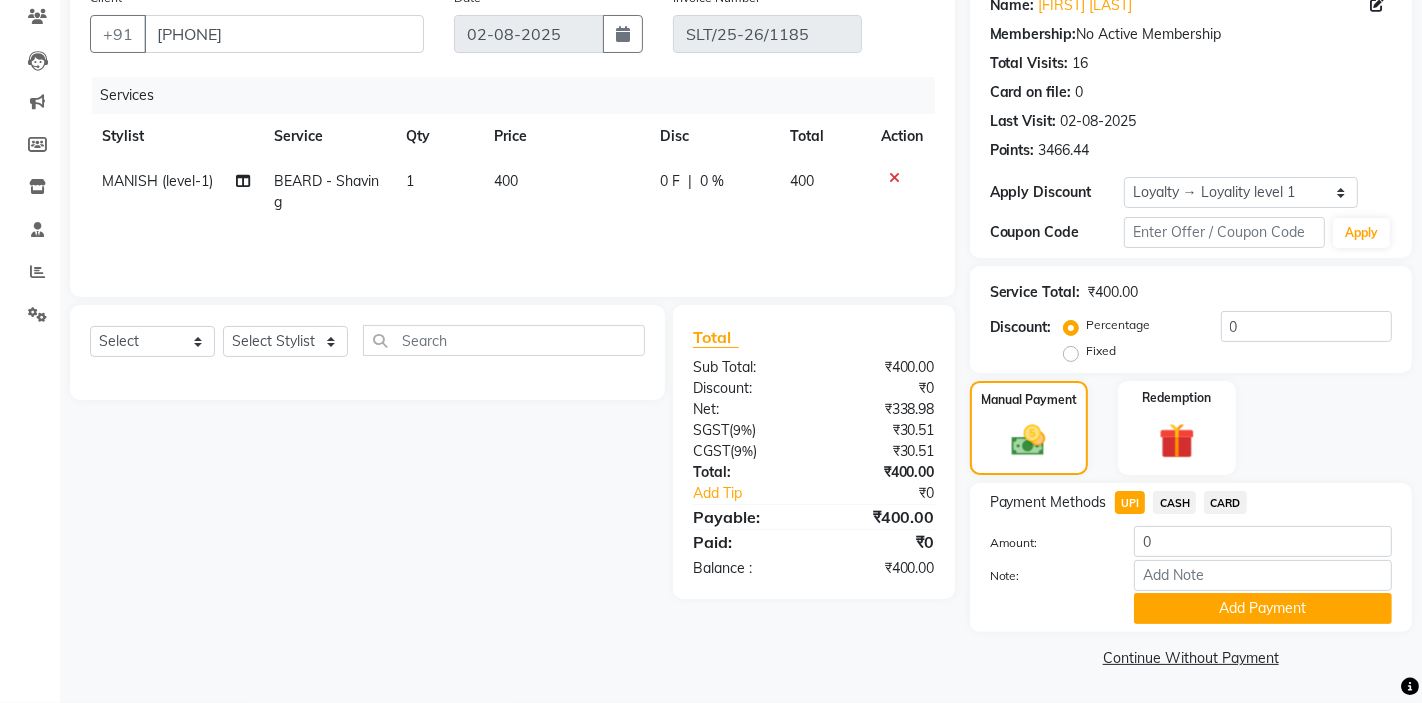 scroll, scrollTop: 172, scrollLeft: 0, axis: vertical 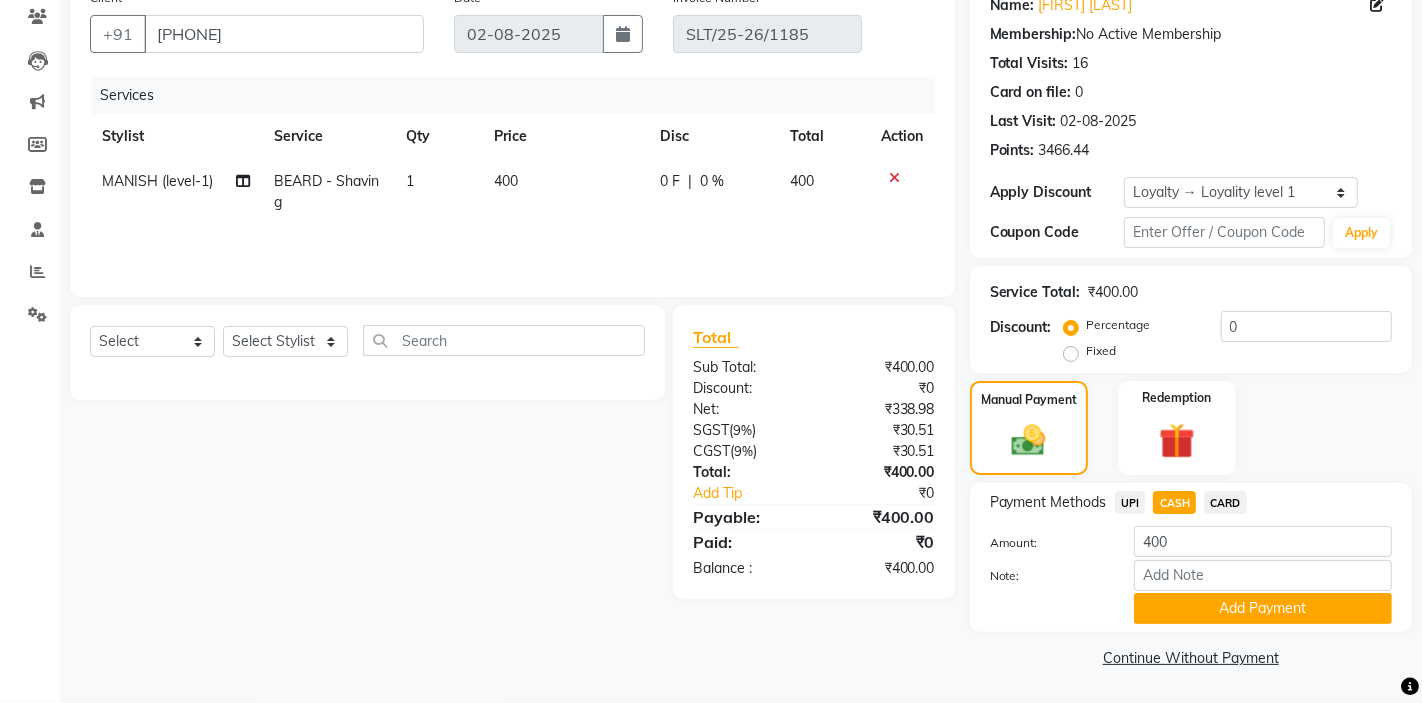 click on "UPI" 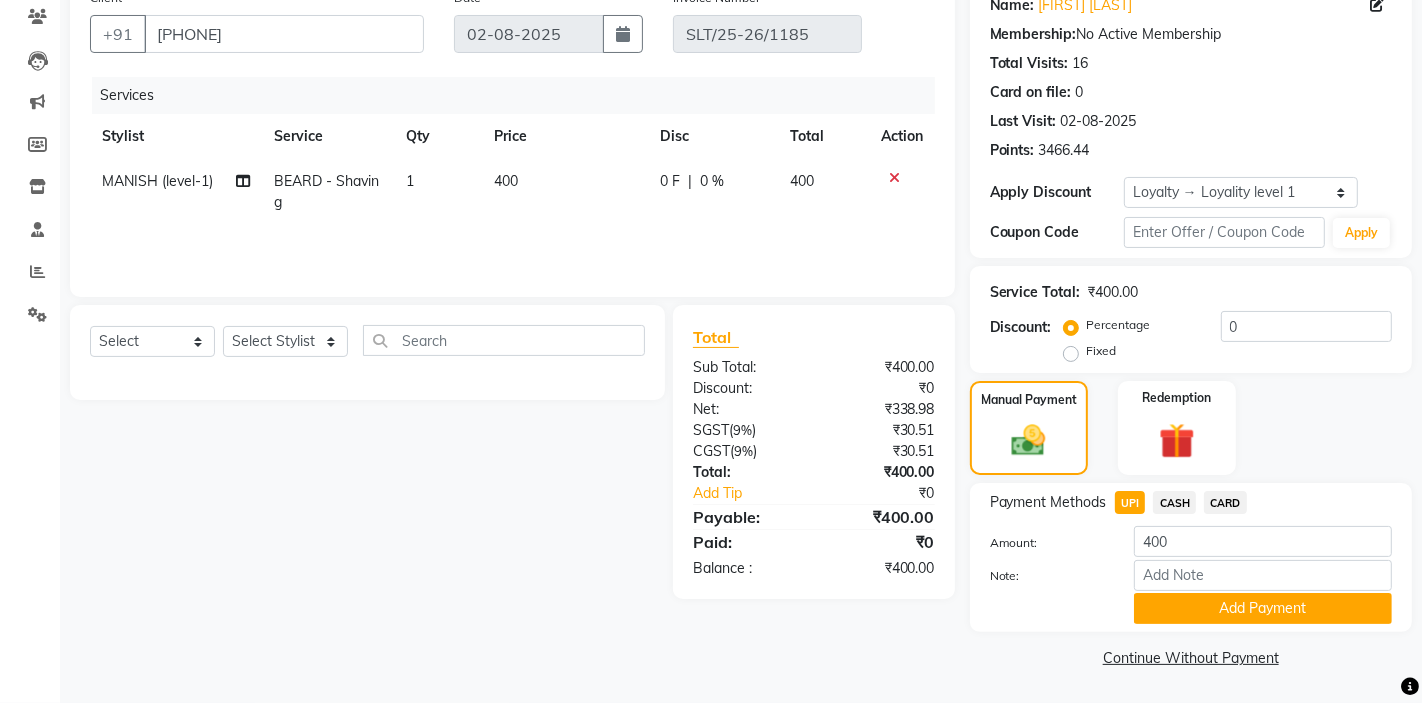 click on "Add Payment" 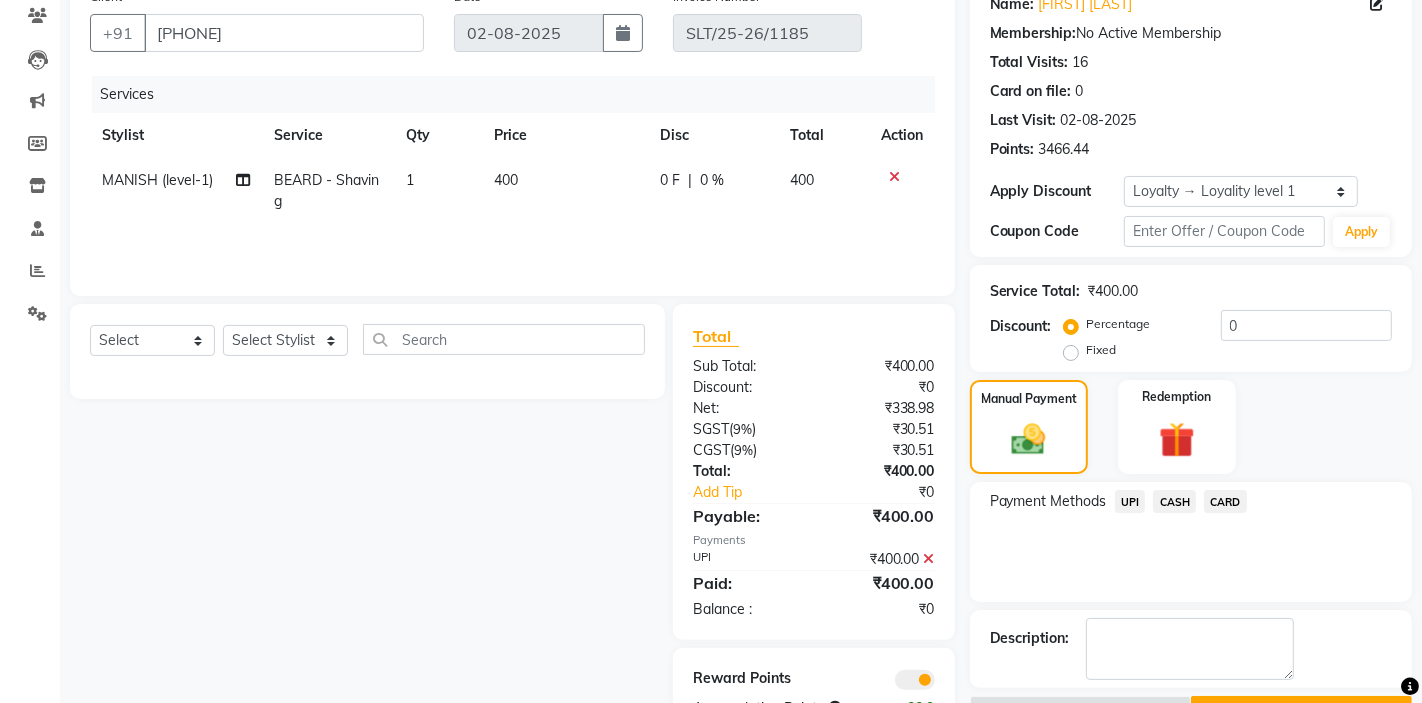 scroll, scrollTop: 237, scrollLeft: 0, axis: vertical 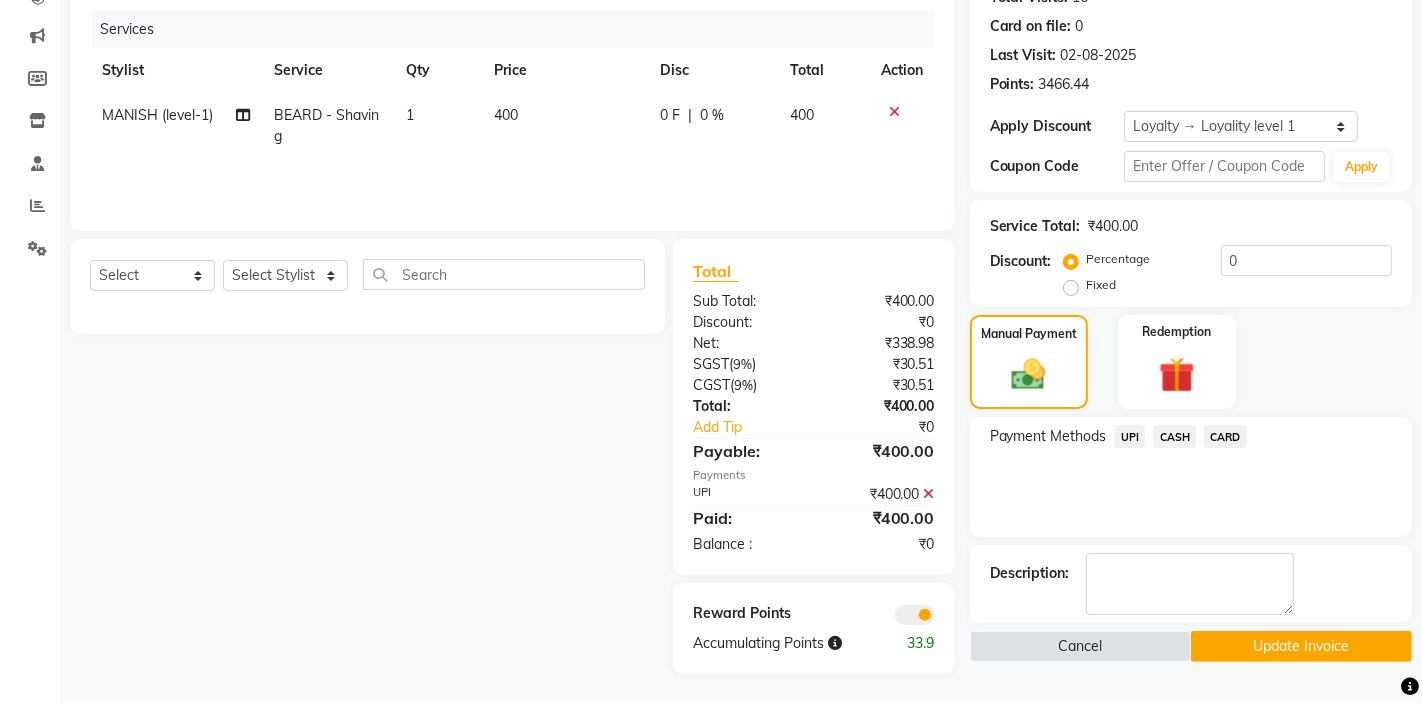 click on "Update Invoice" 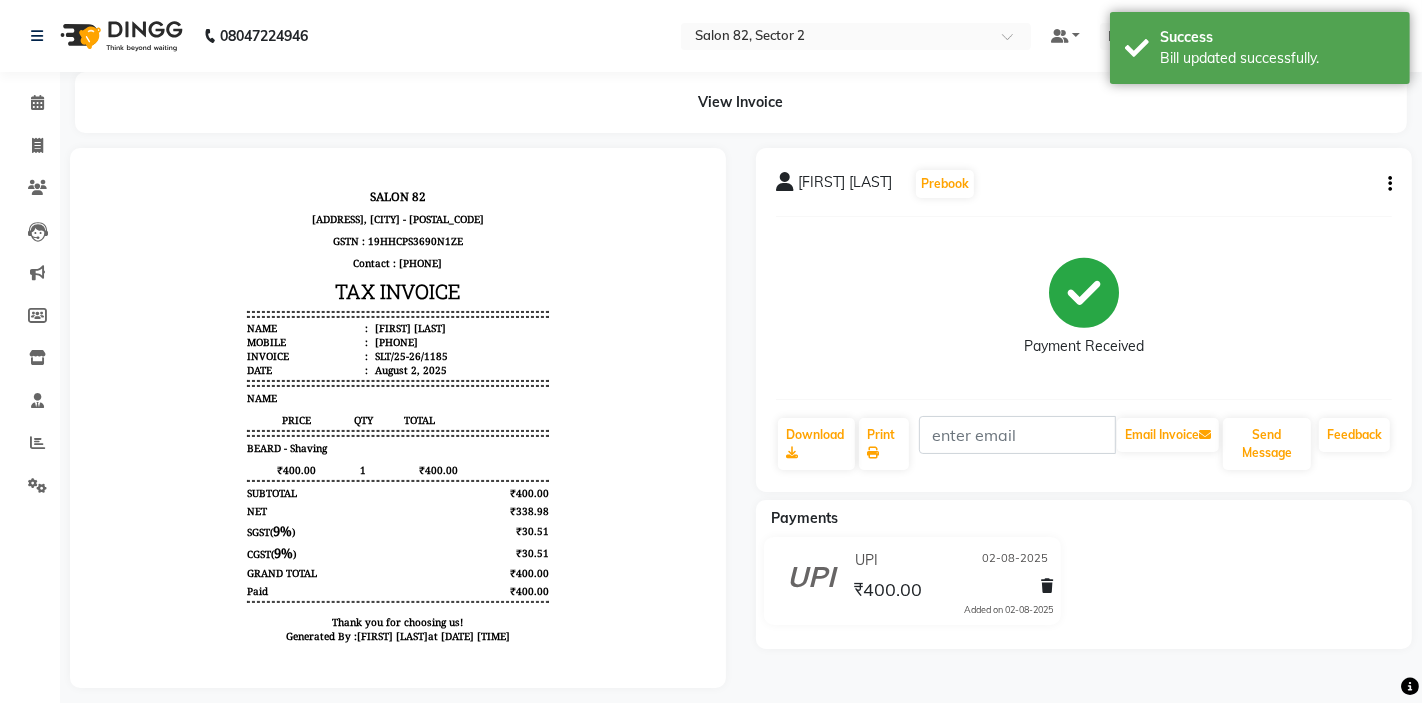 scroll, scrollTop: 0, scrollLeft: 0, axis: both 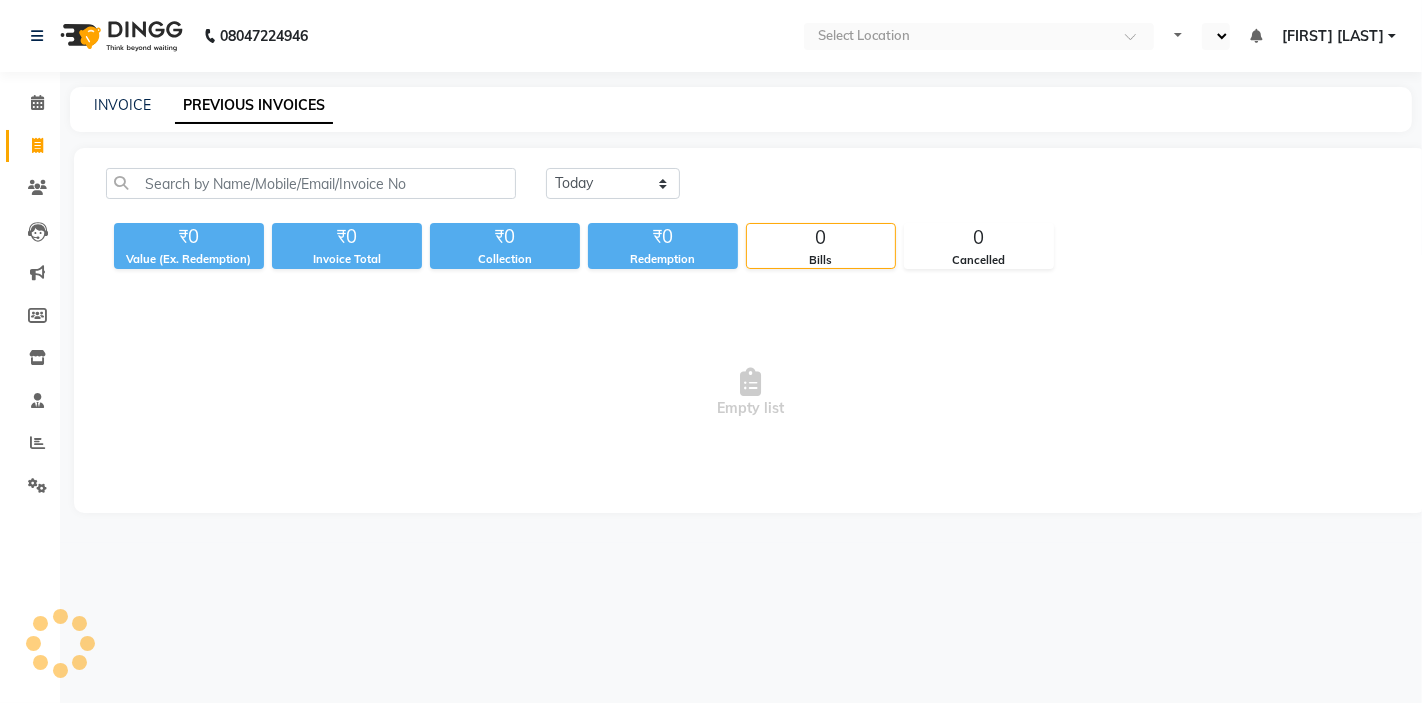 select on "en" 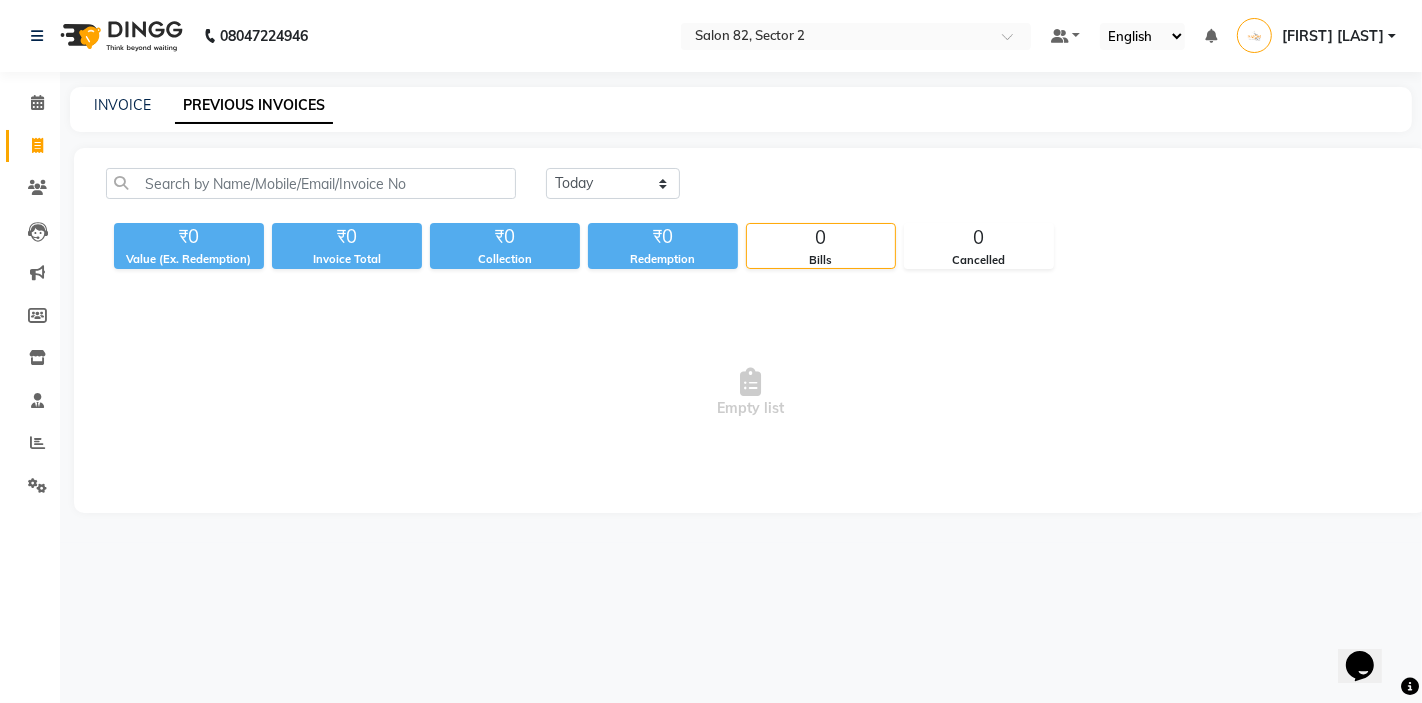 scroll, scrollTop: 0, scrollLeft: 0, axis: both 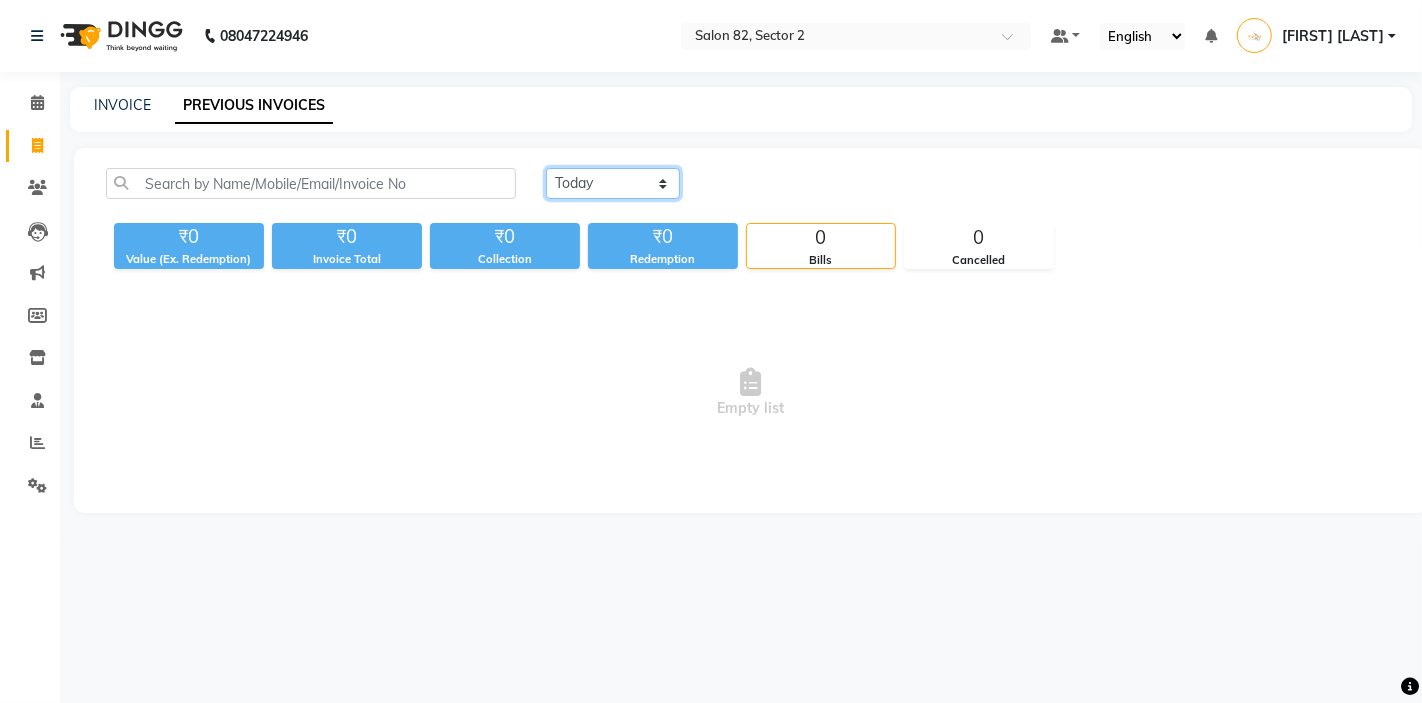 click on "Today Yesterday Custom Range" 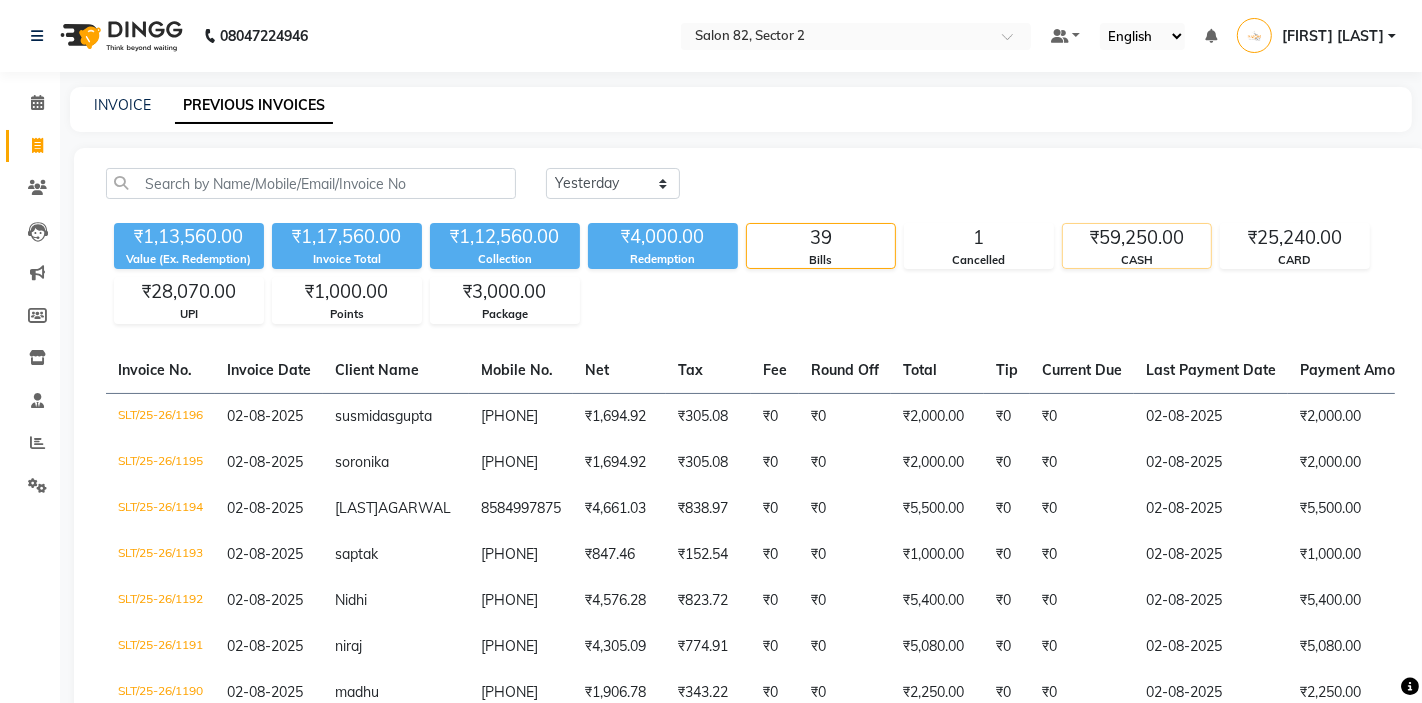 click on "₹59,250.00" 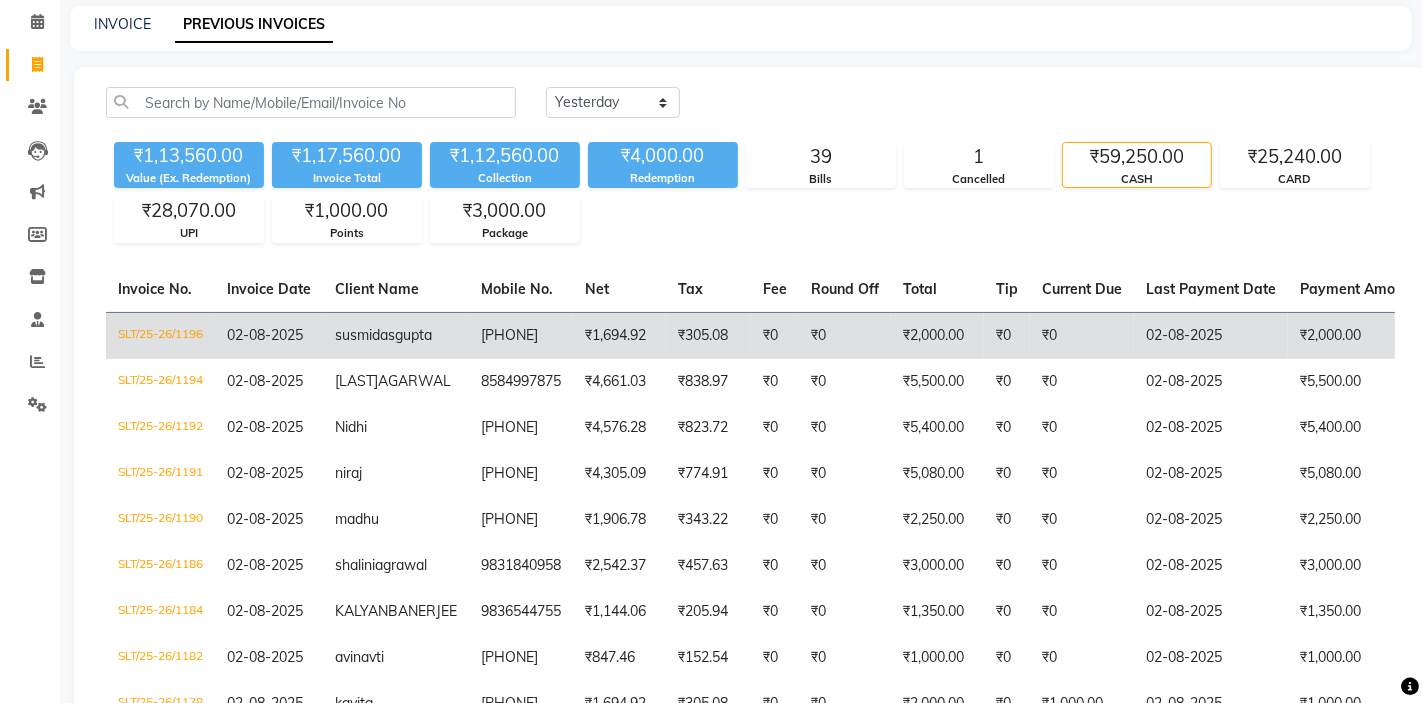 scroll, scrollTop: 77, scrollLeft: 0, axis: vertical 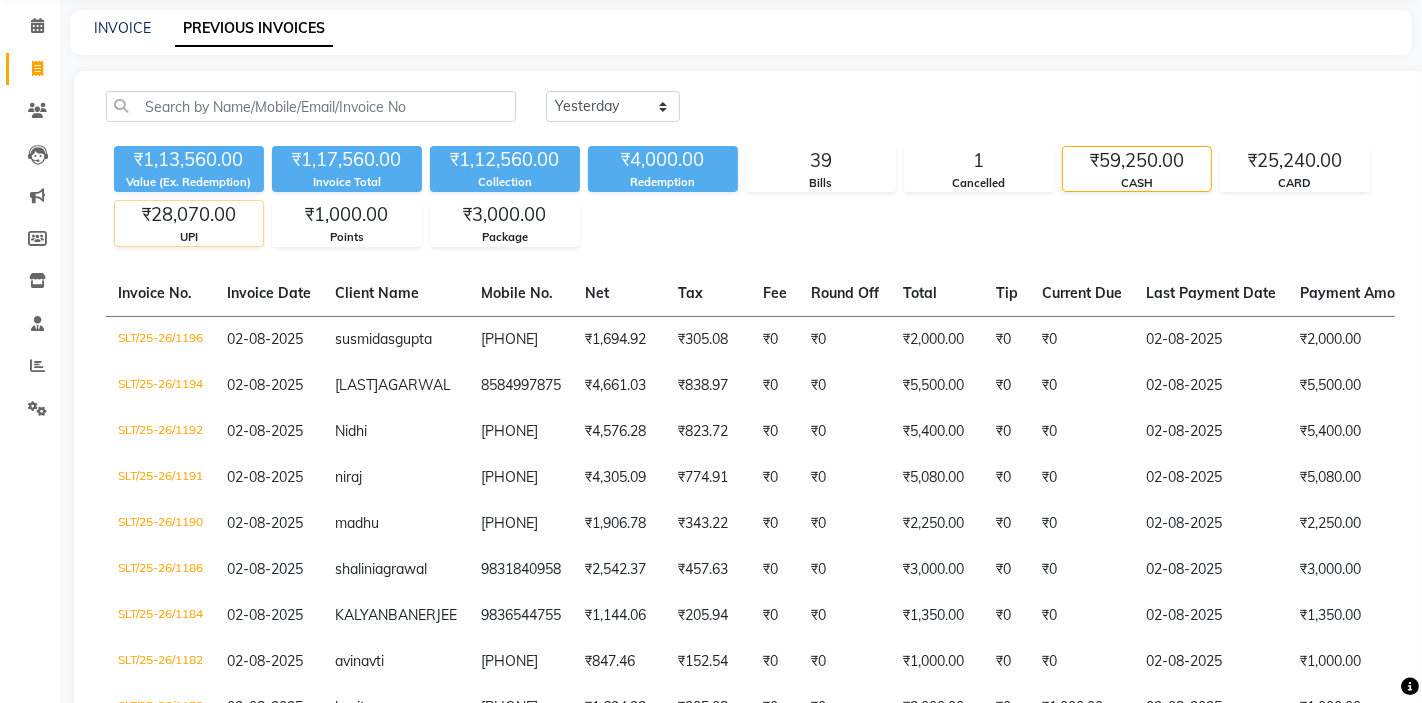 click on "₹28,070.00" 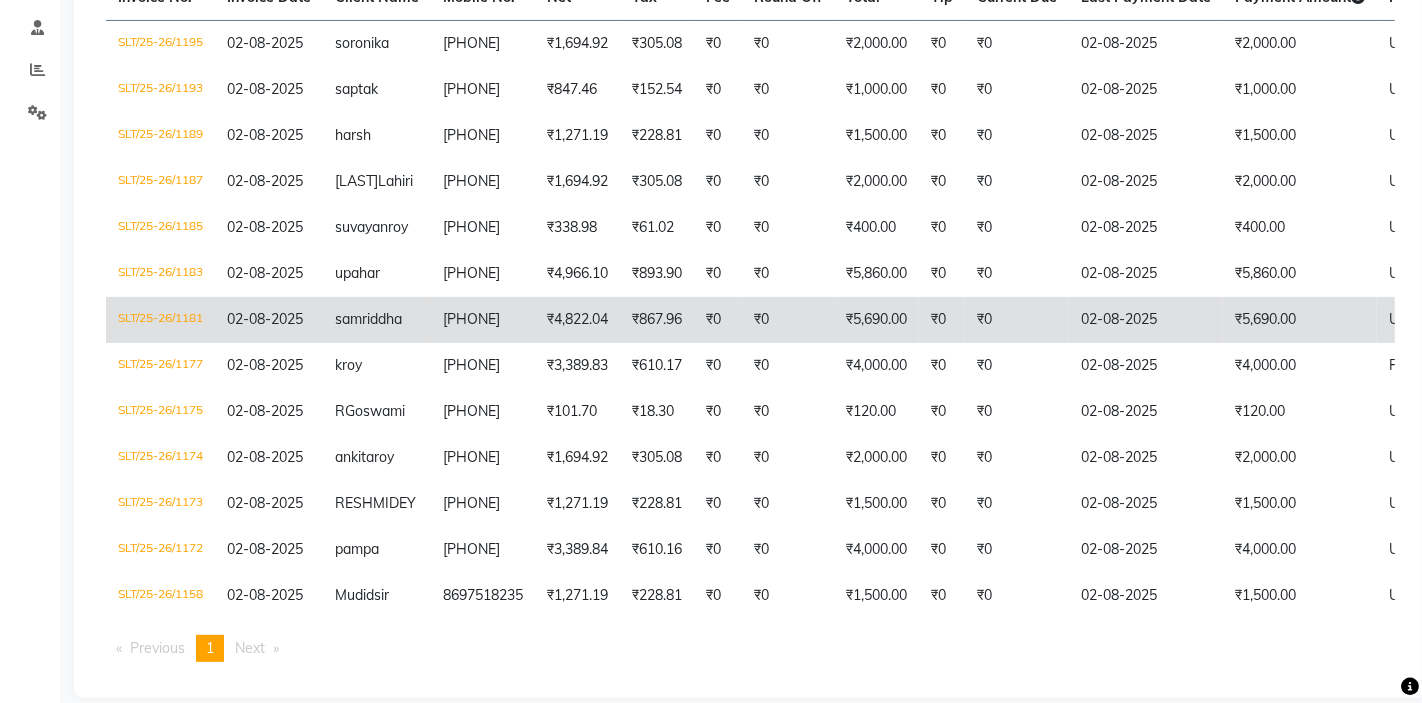scroll, scrollTop: 370, scrollLeft: 0, axis: vertical 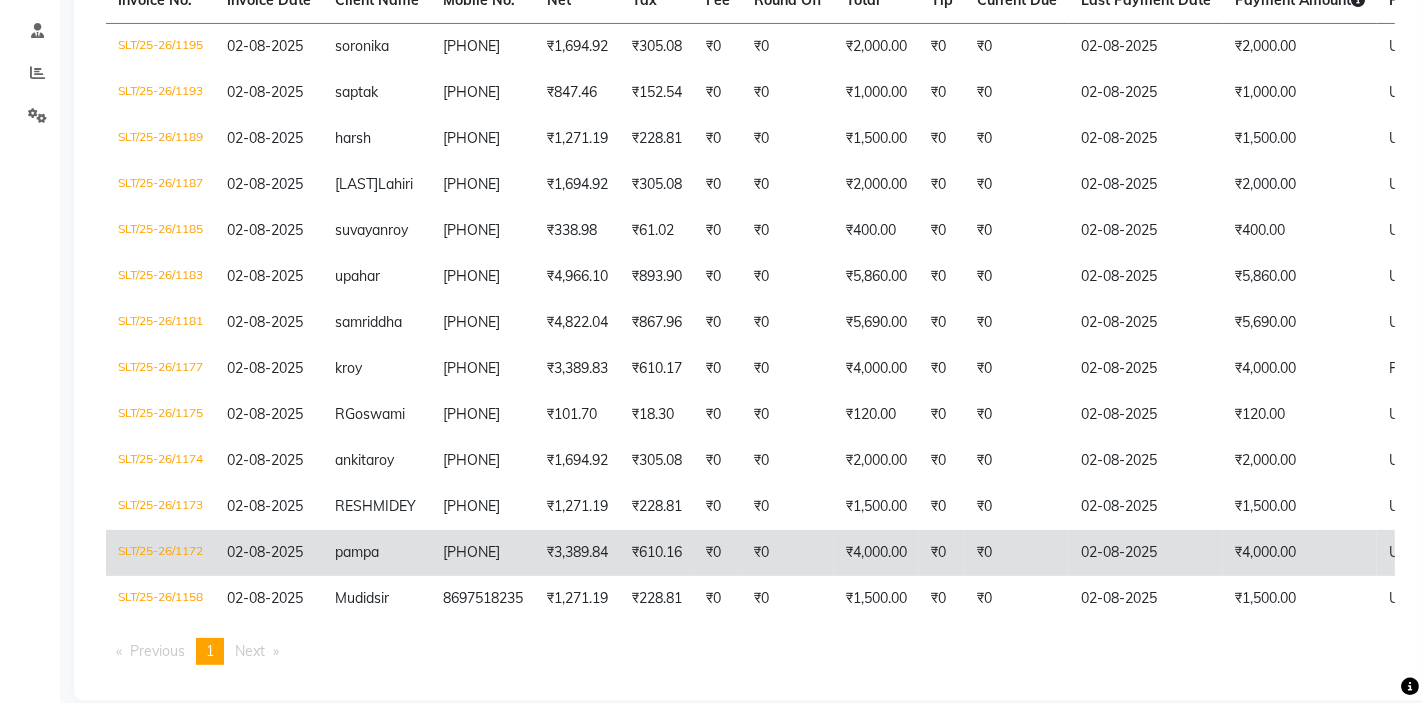 click on "₹4,000.00" 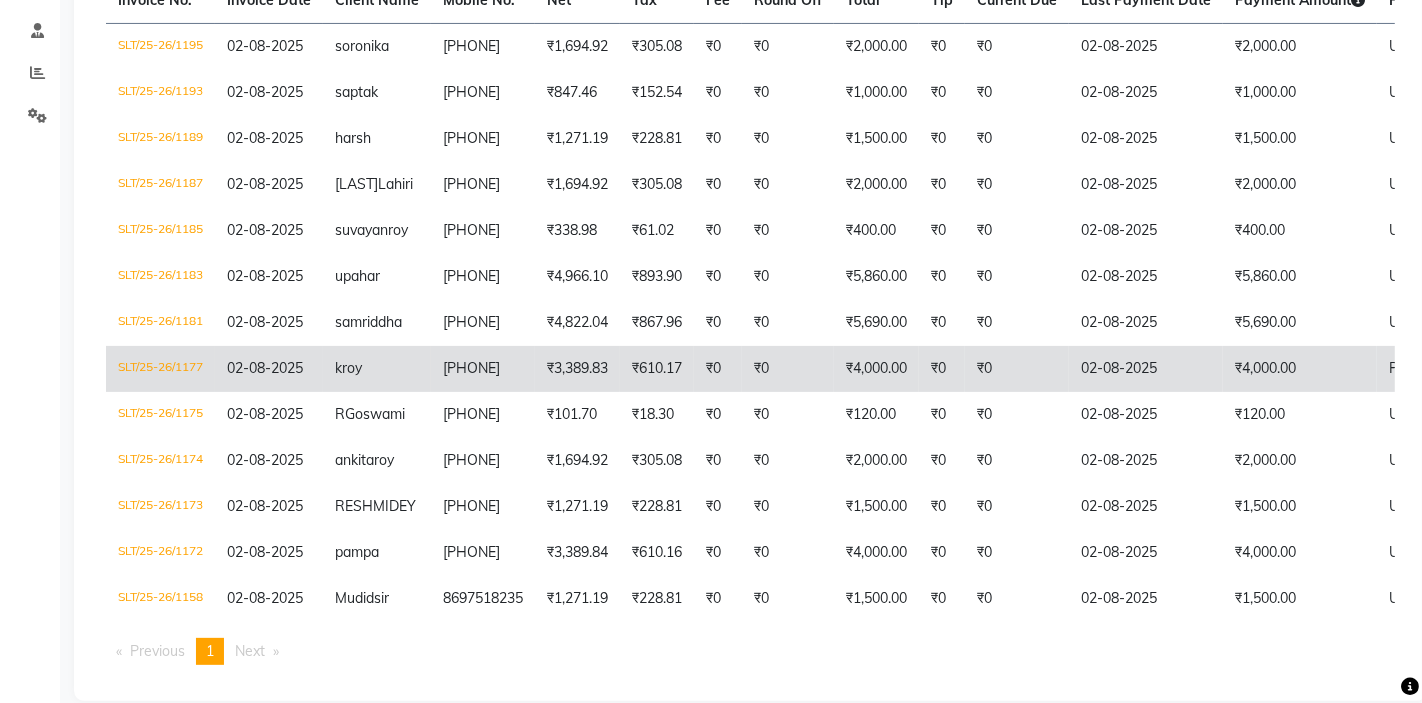 click on "₹4,000.00" 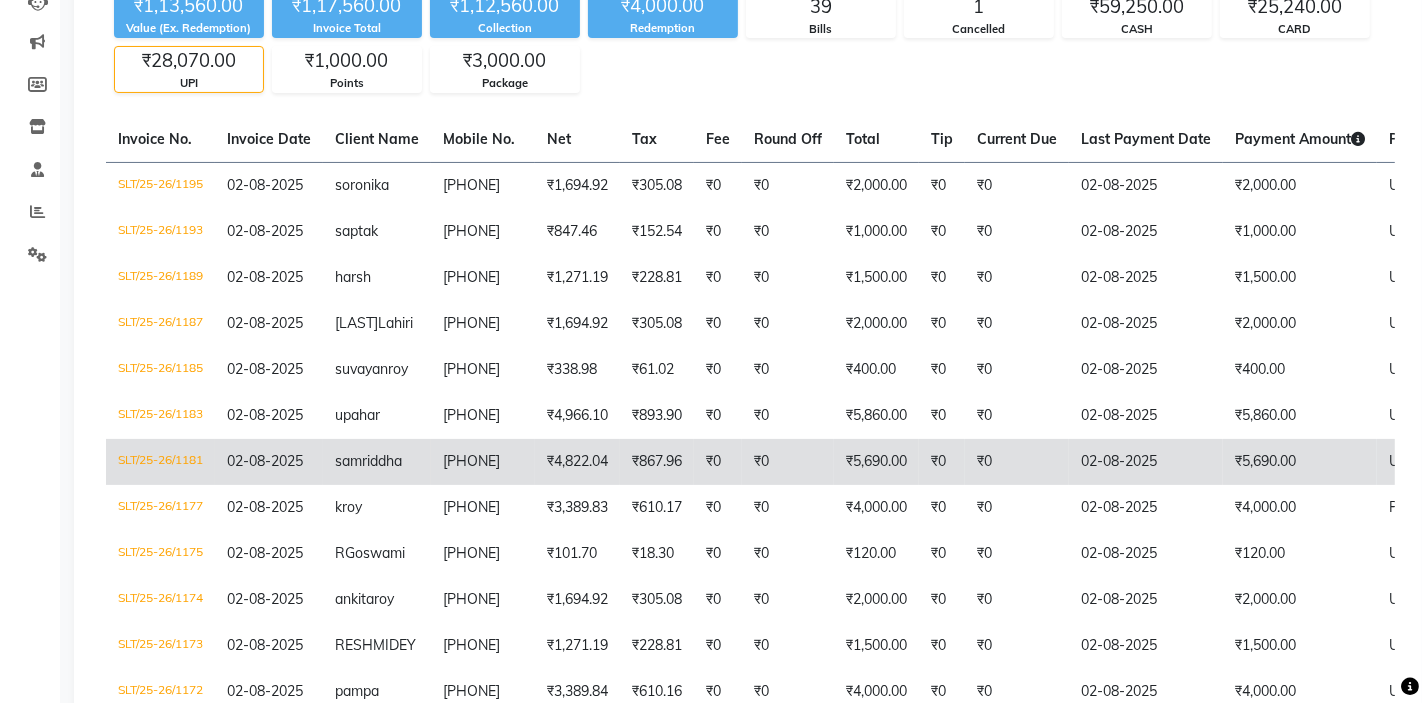 scroll, scrollTop: 0, scrollLeft: 0, axis: both 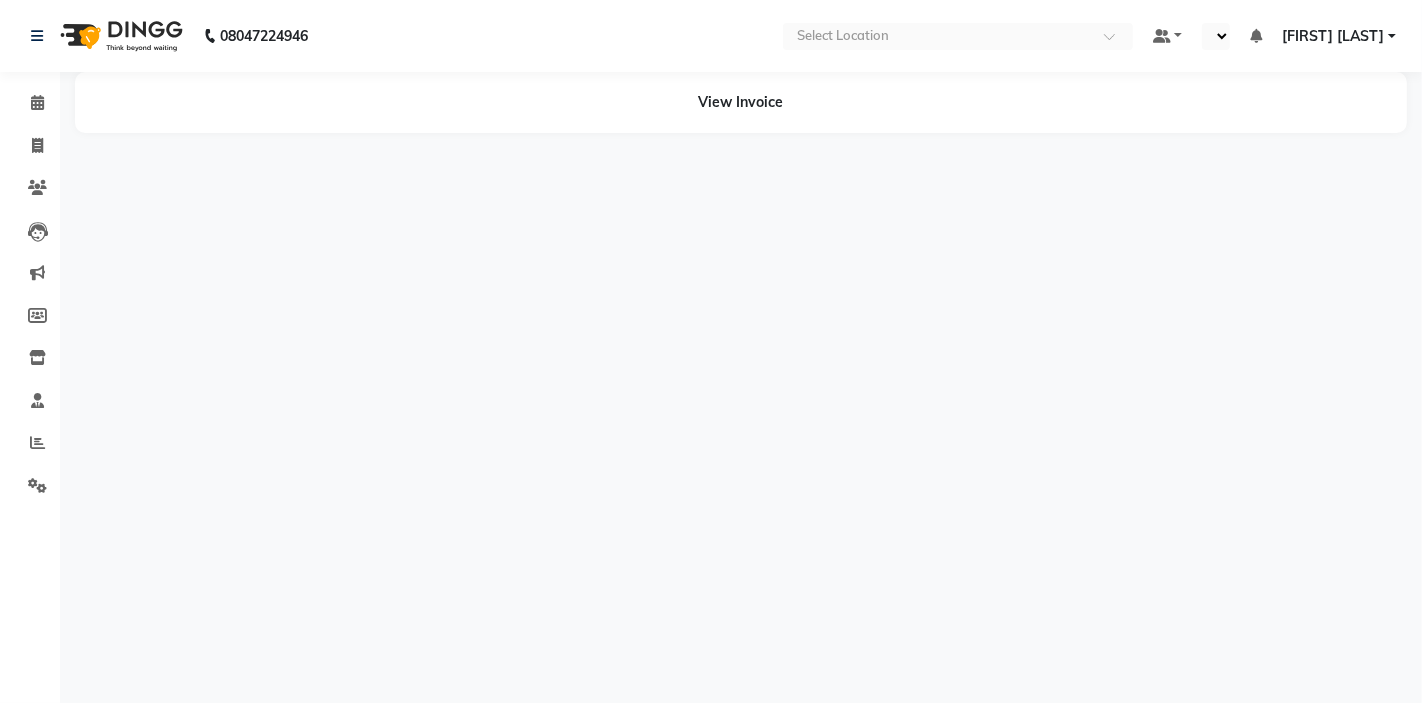 select on "en" 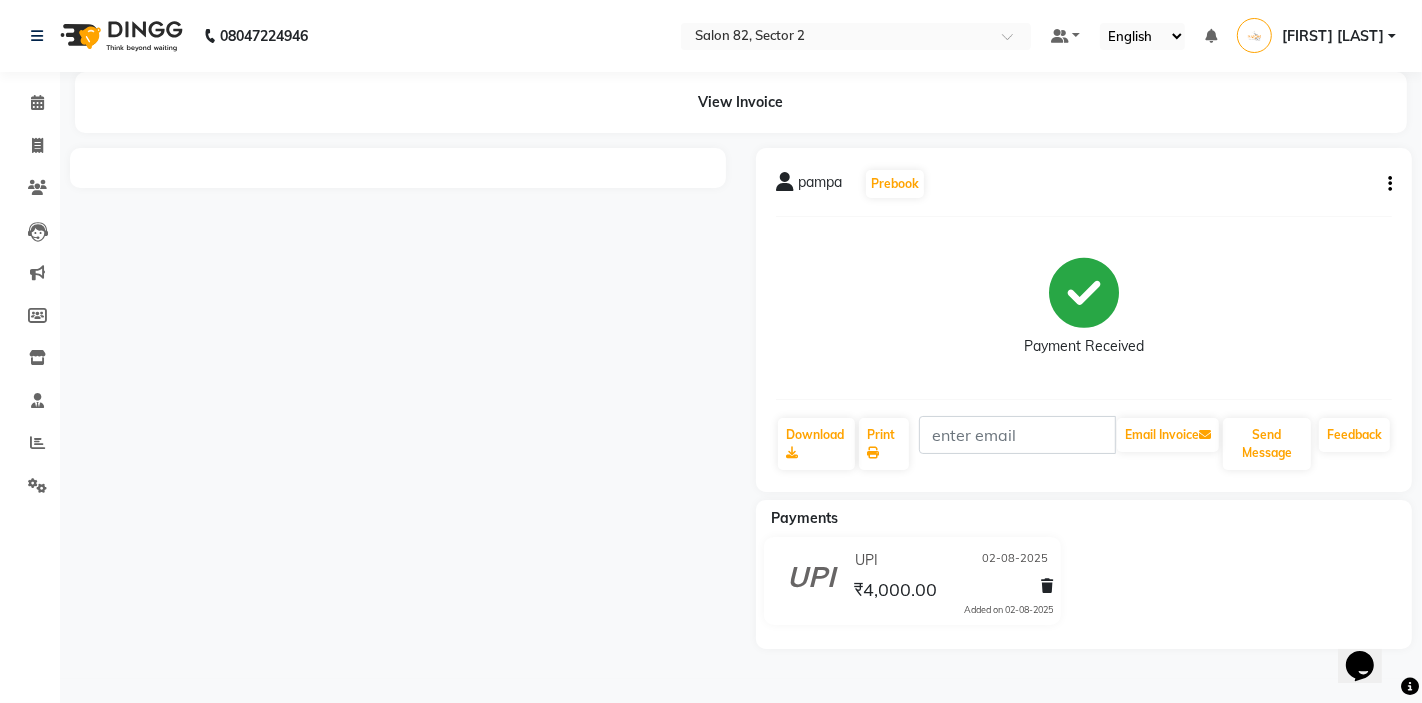scroll, scrollTop: 0, scrollLeft: 0, axis: both 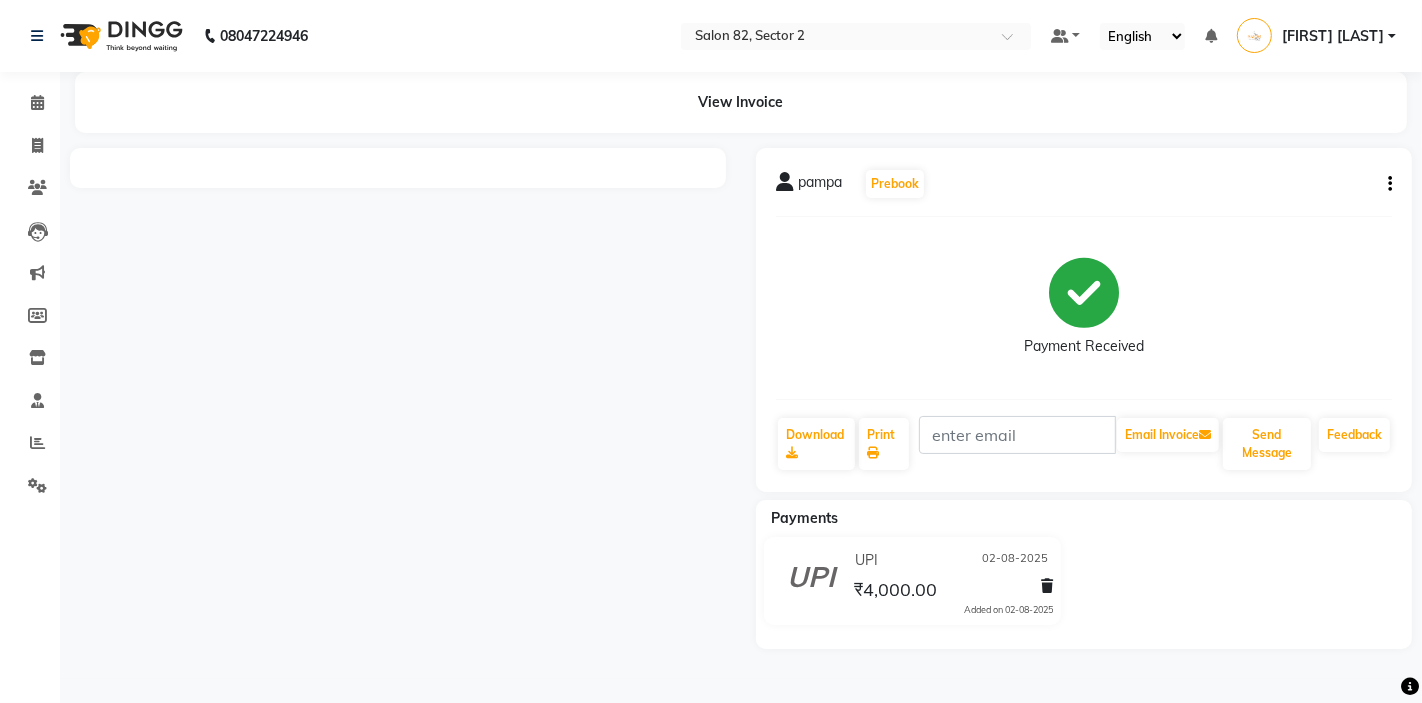 click 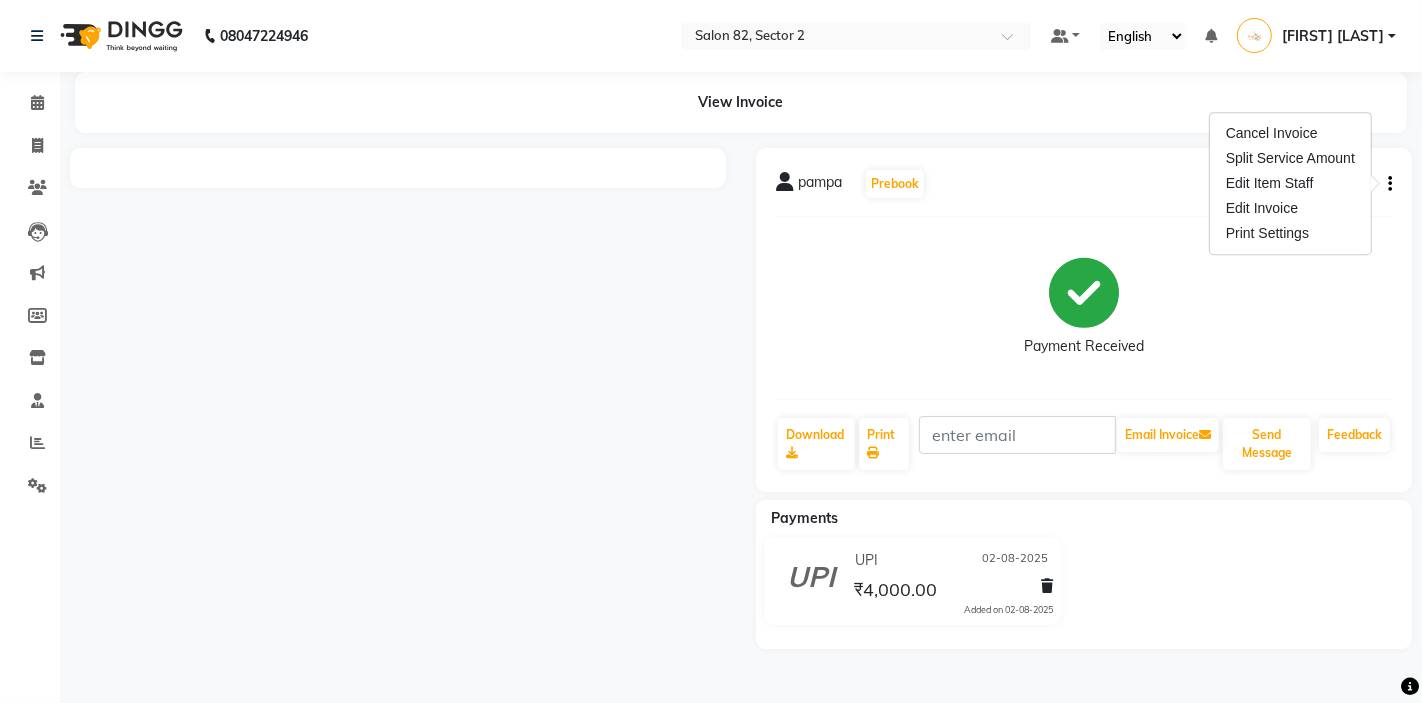 click on "Edit Invoice" at bounding box center (1290, 208) 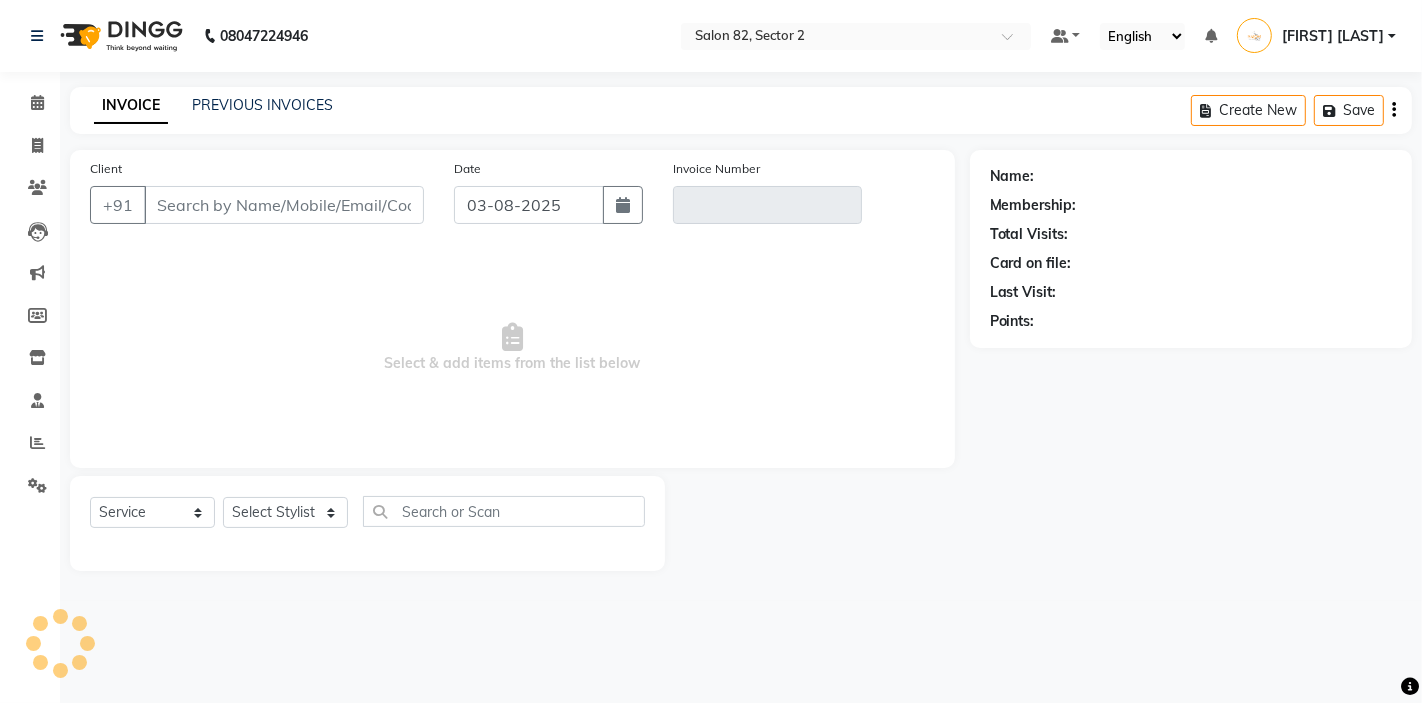 type on "[PHONE]" 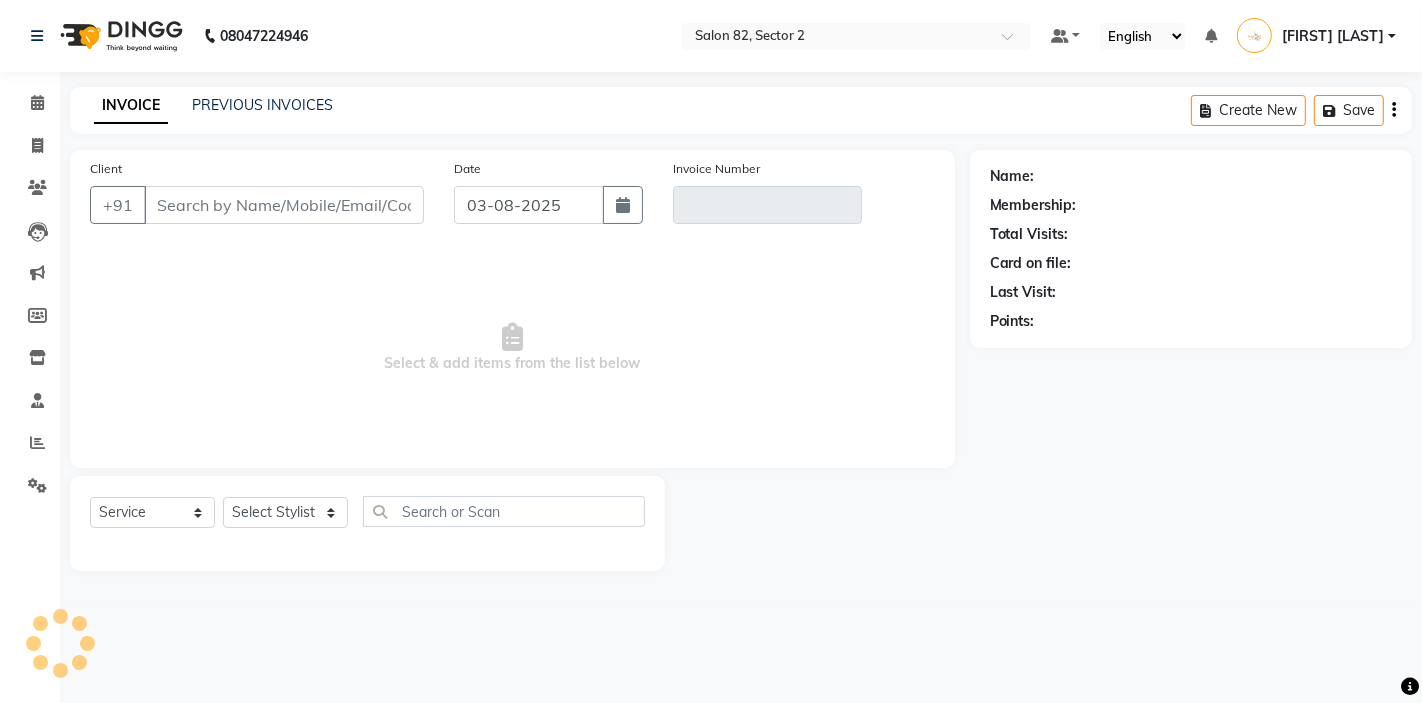 type on "SLT/25-26/1172" 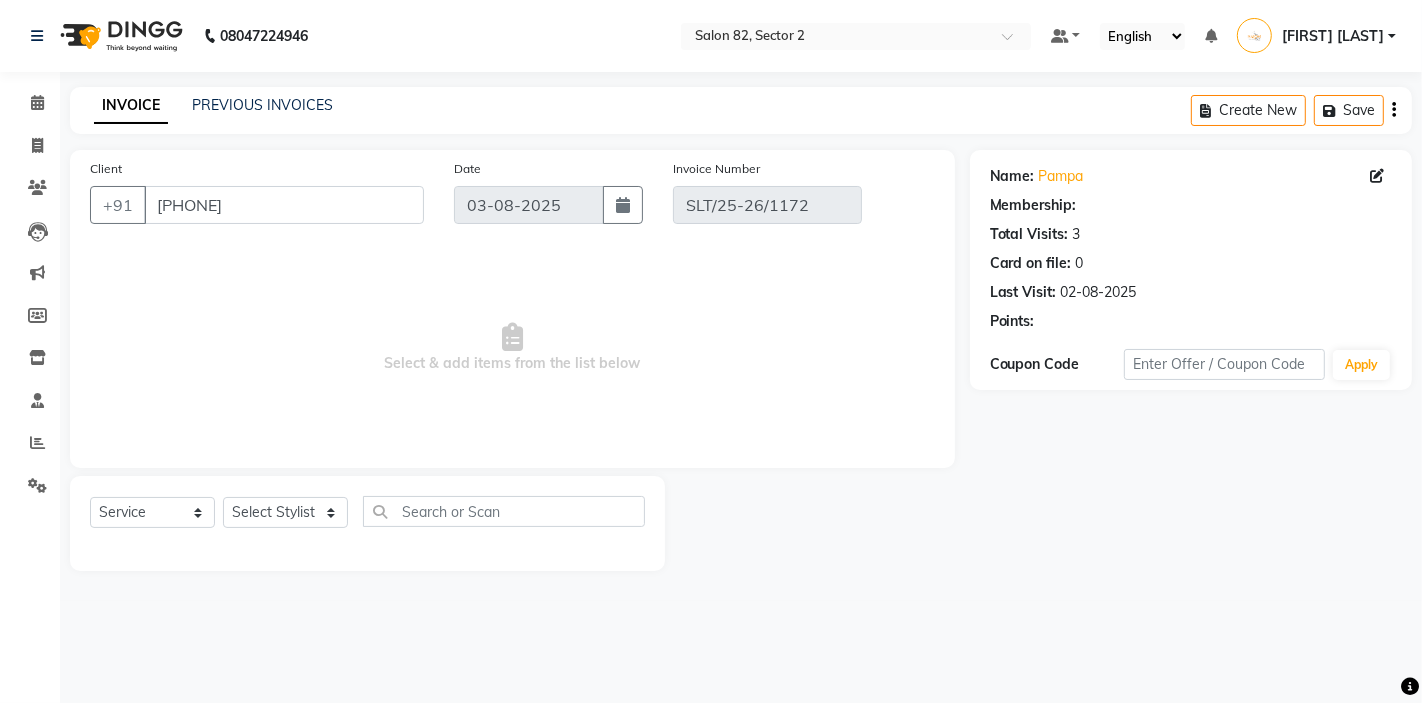 select on "1: Object" 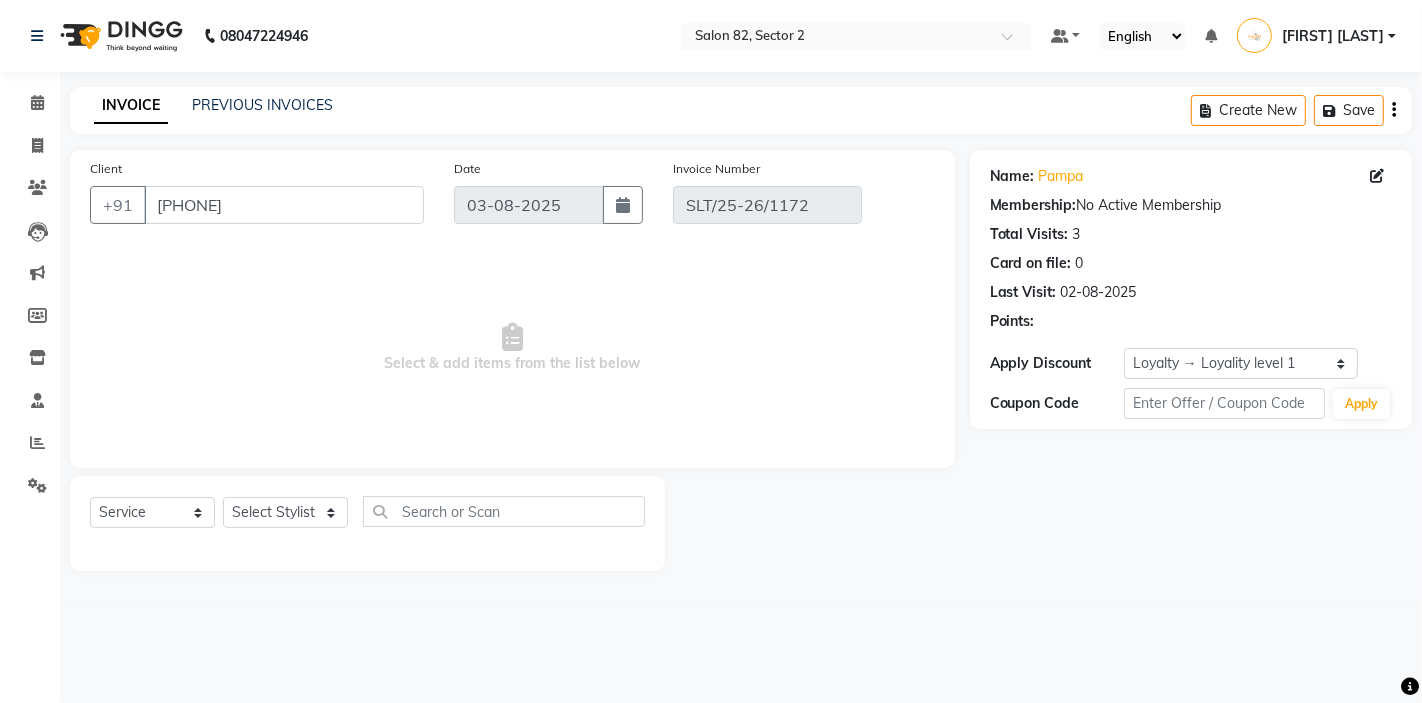 type on "02-08-2025" 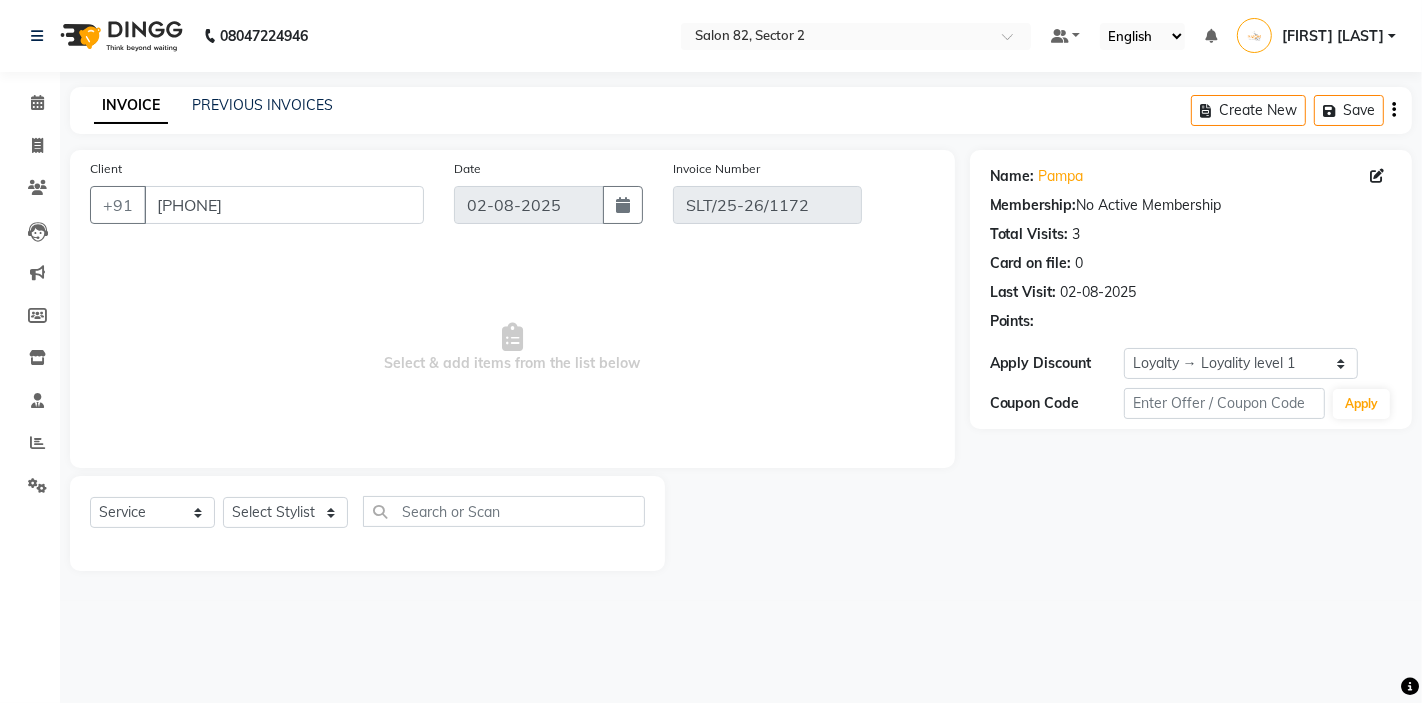 select on "select" 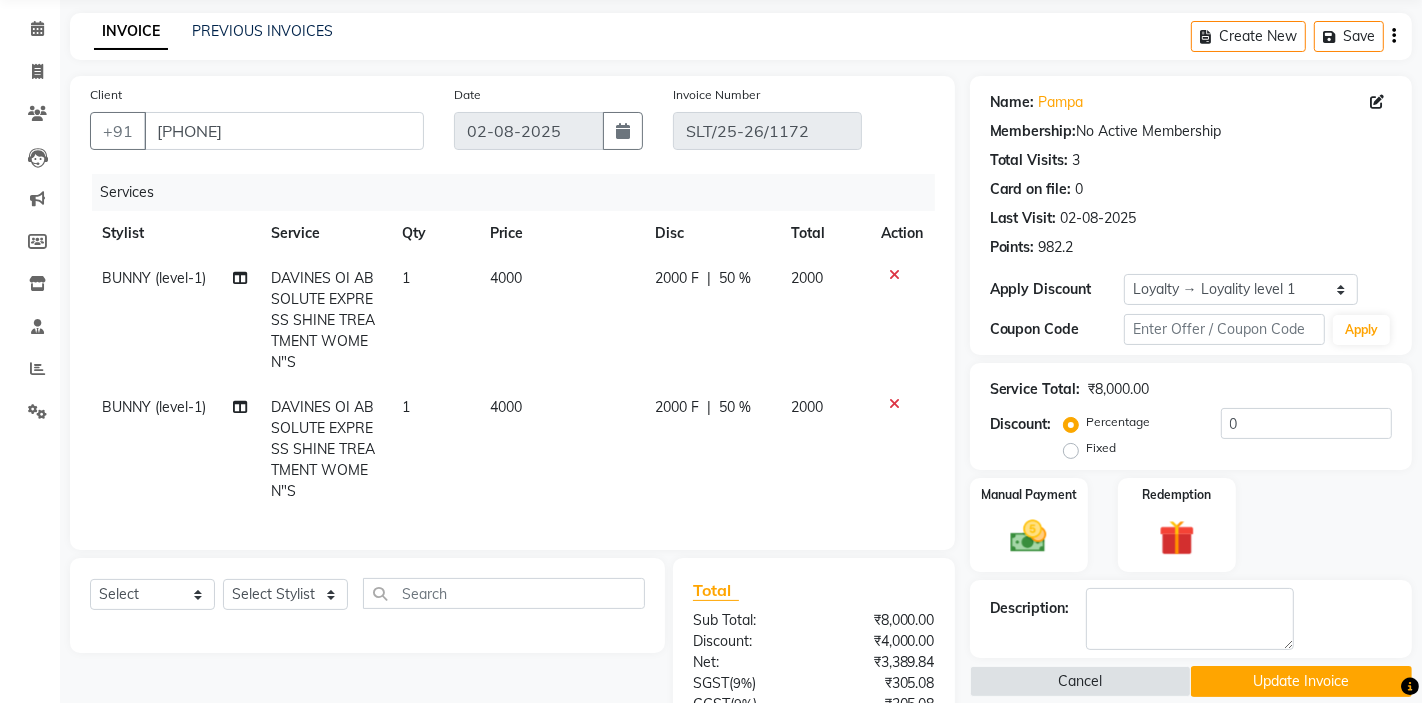scroll, scrollTop: 0, scrollLeft: 0, axis: both 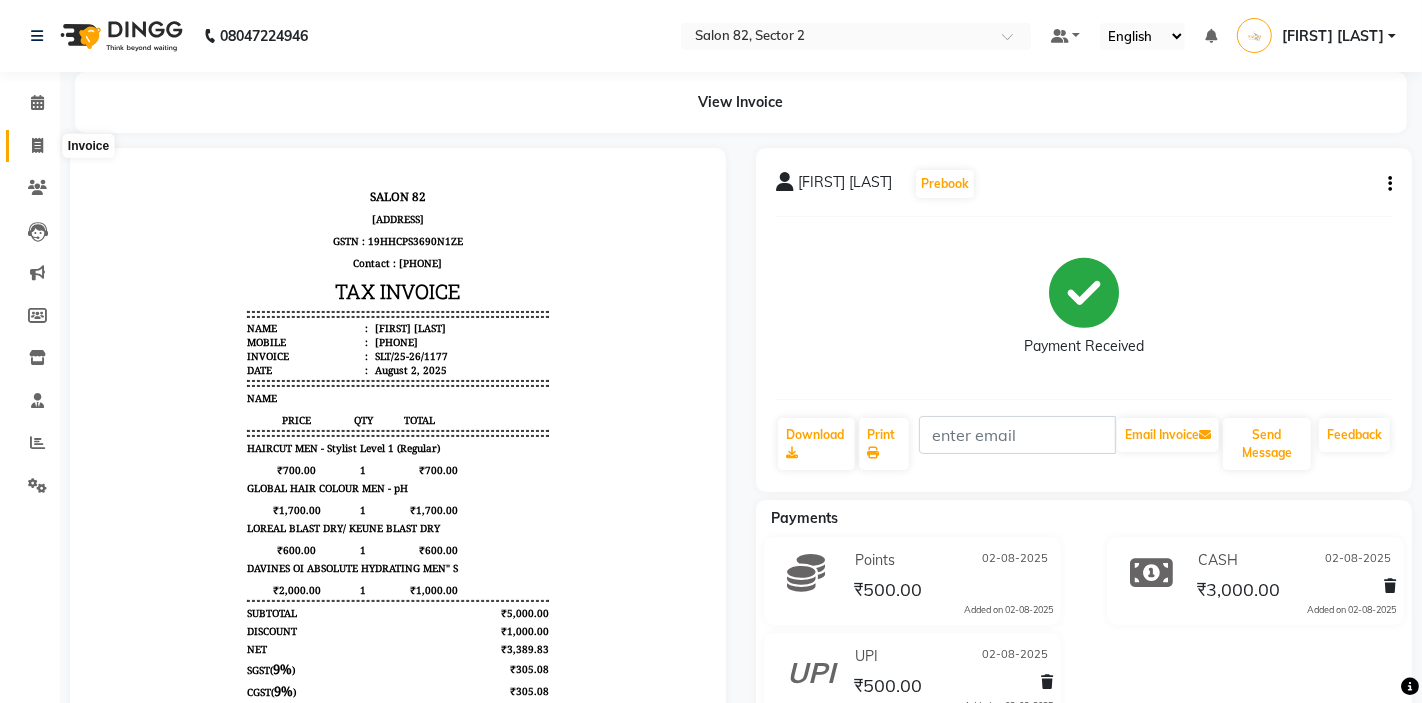 click 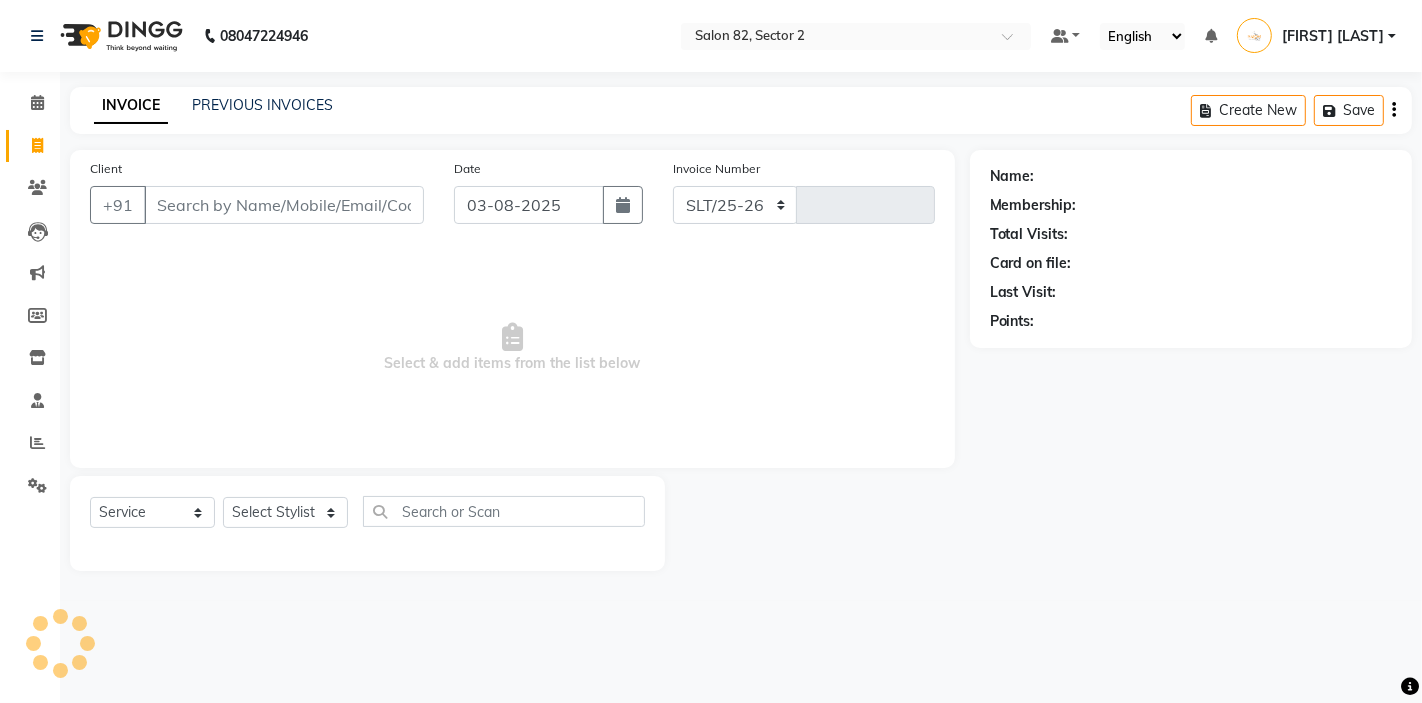 select on "8703" 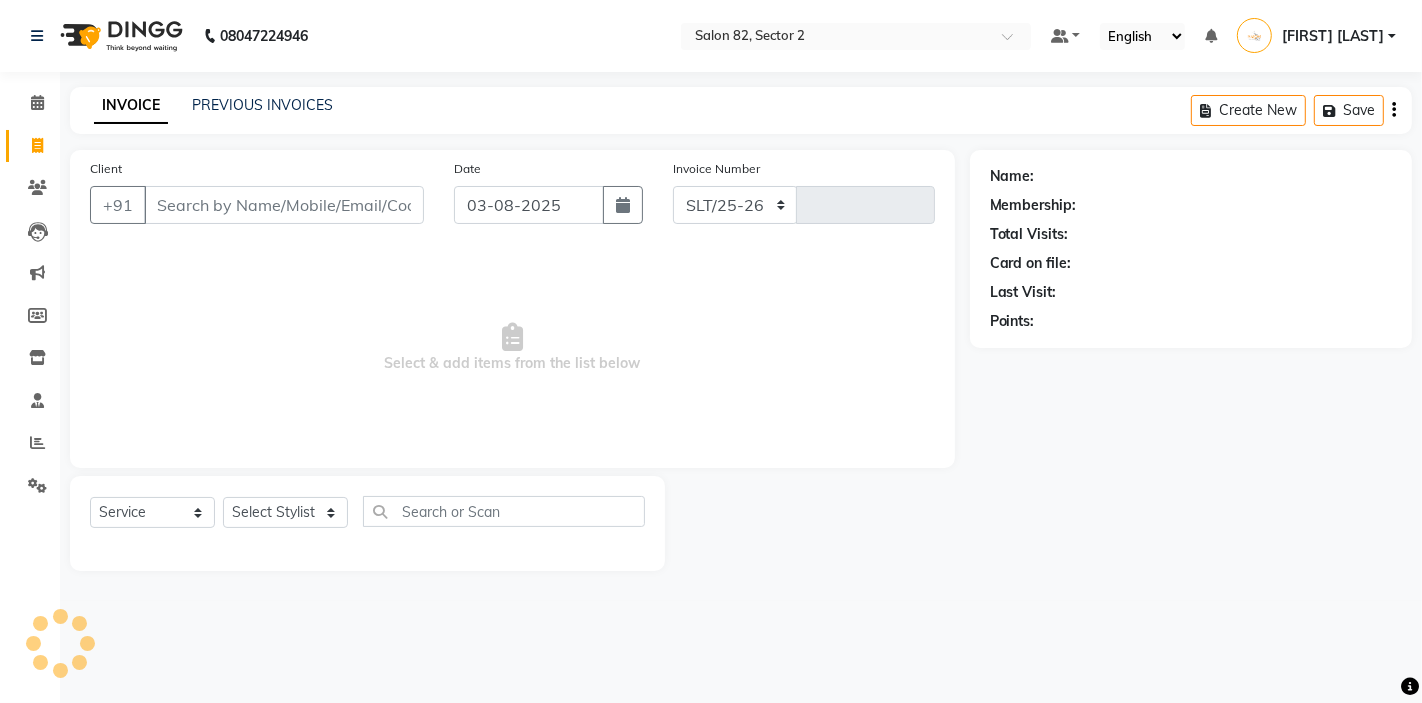 type on "1198" 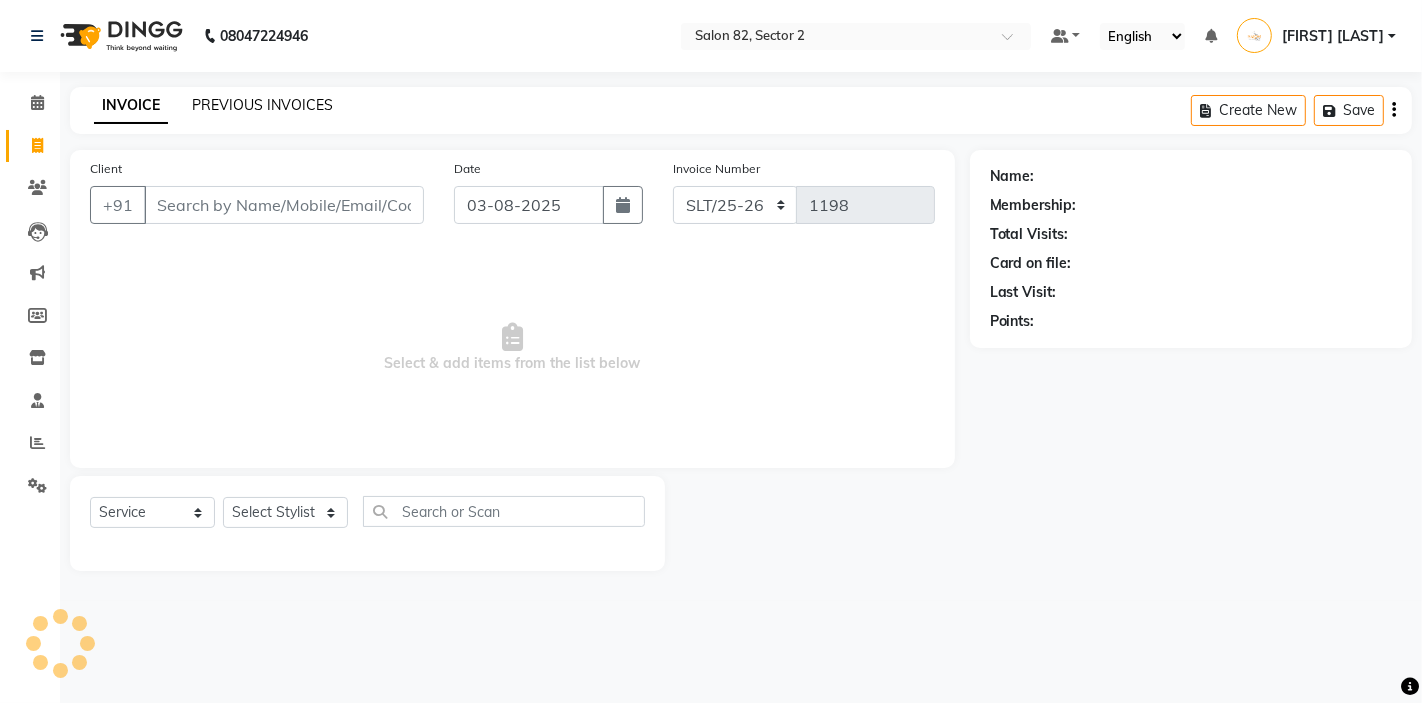 click on "PREVIOUS INVOICES" 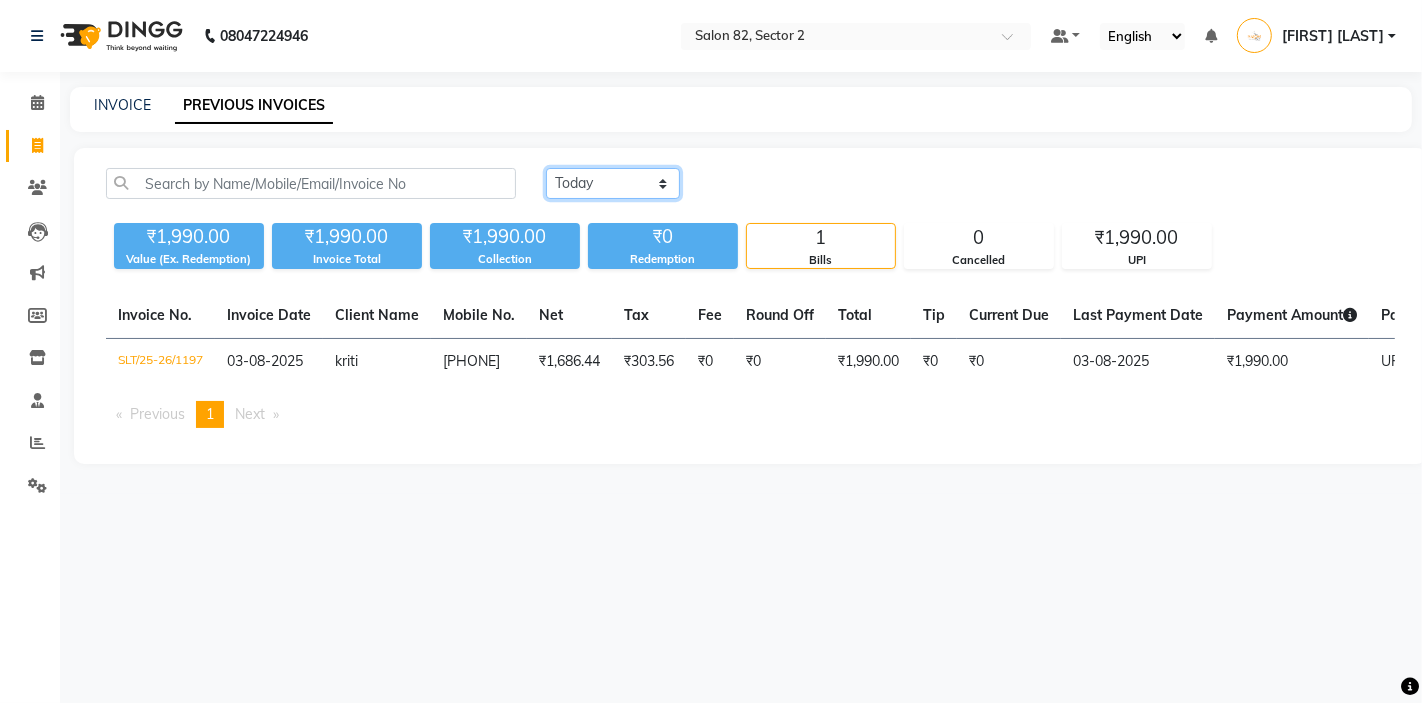 click on "Today Yesterday Custom Range" 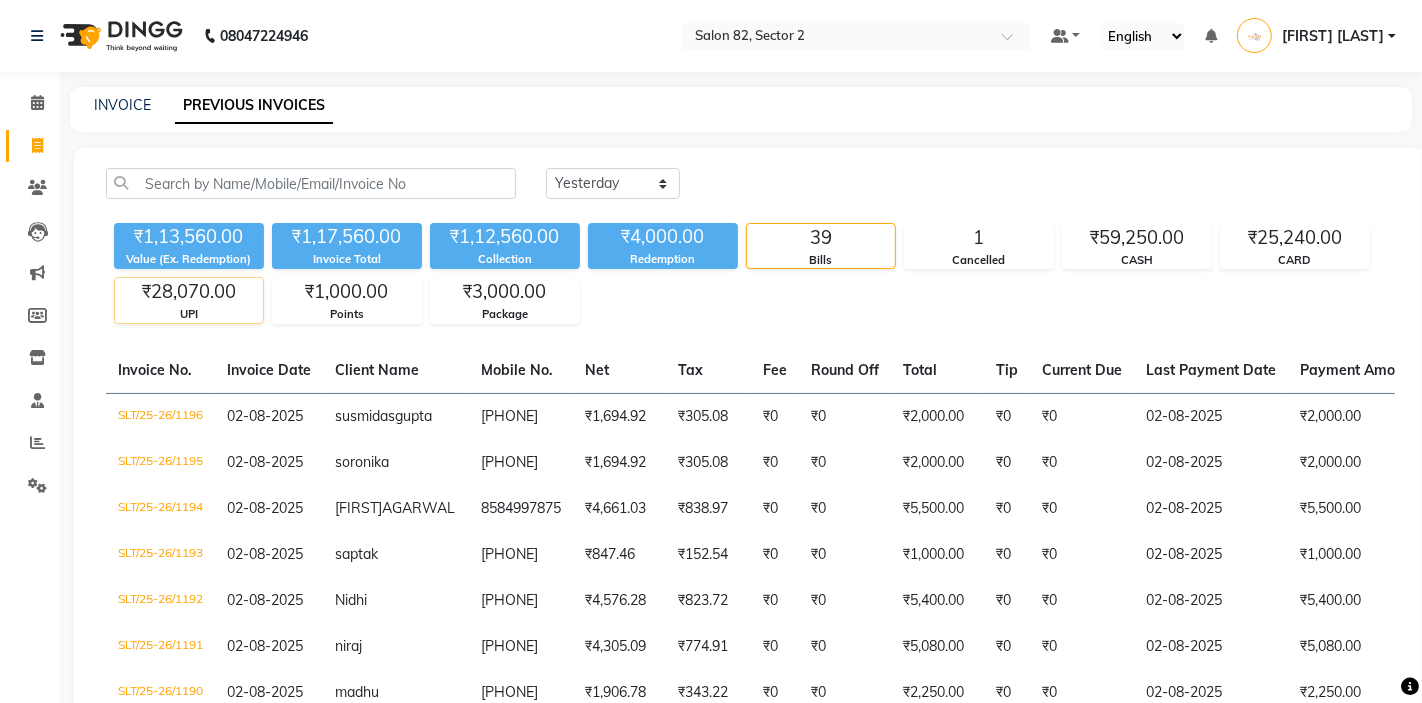 click on "₹28,070.00" 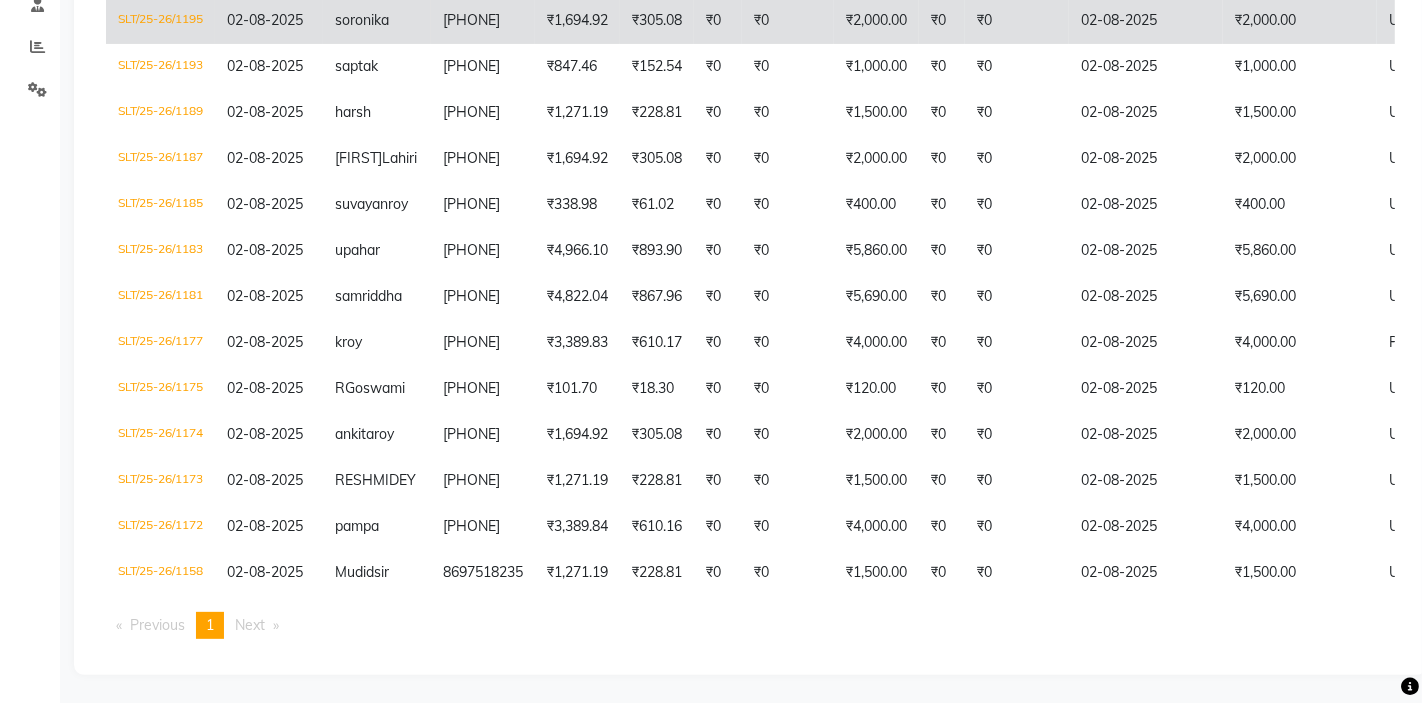 scroll, scrollTop: 413, scrollLeft: 0, axis: vertical 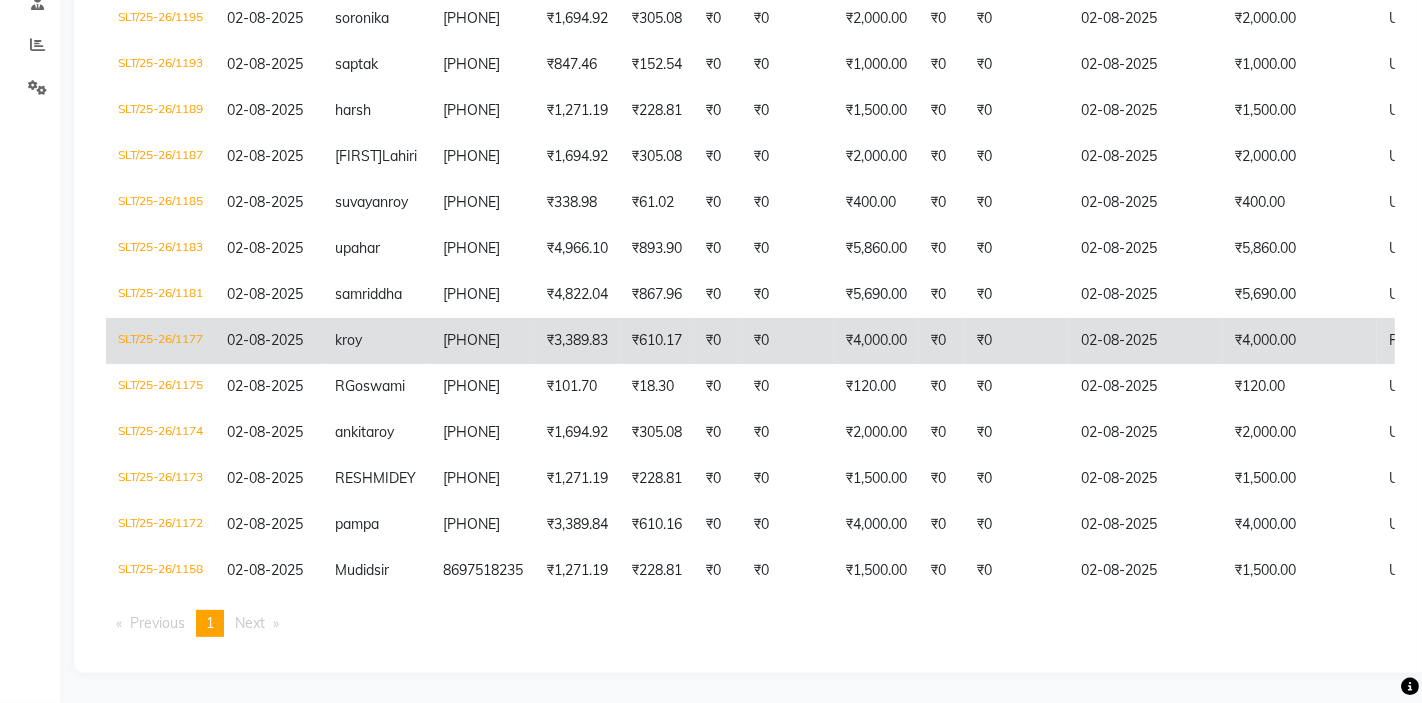 click on "₹4,000.00" 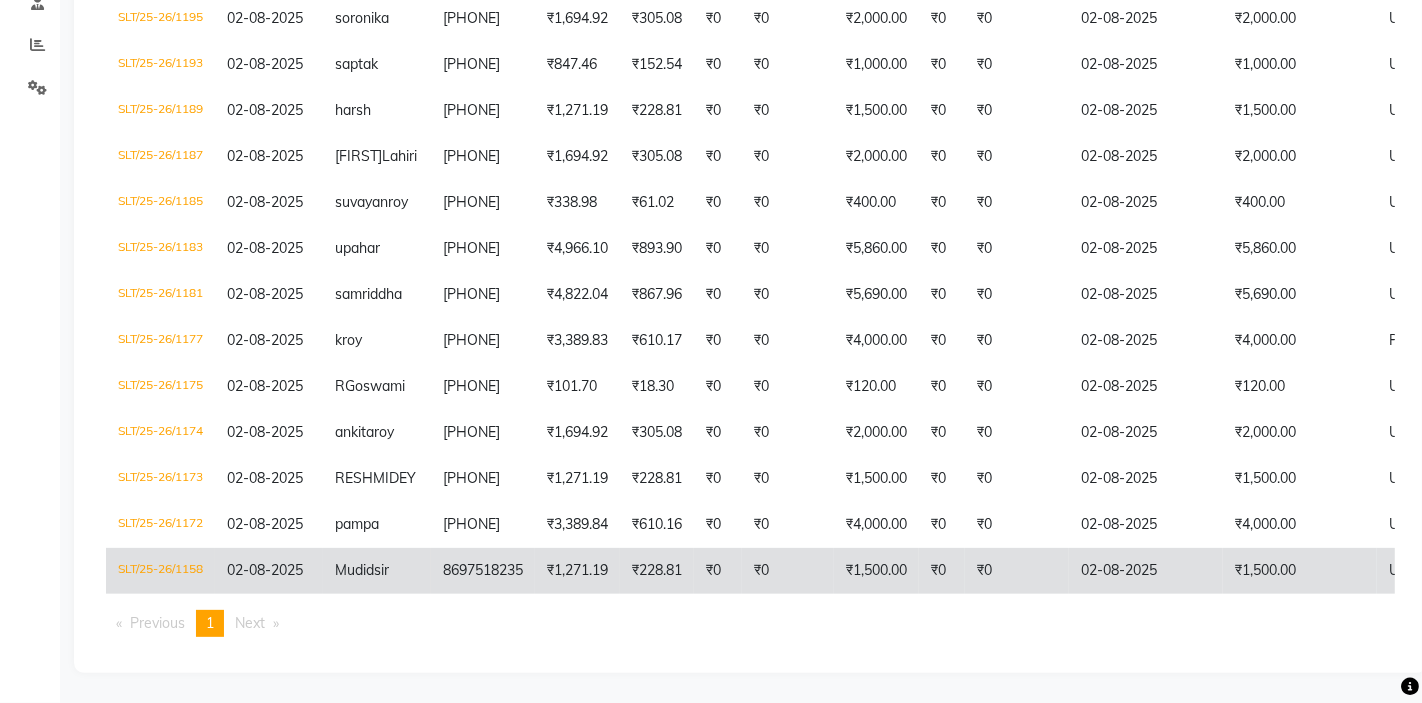 scroll, scrollTop: 0, scrollLeft: 0, axis: both 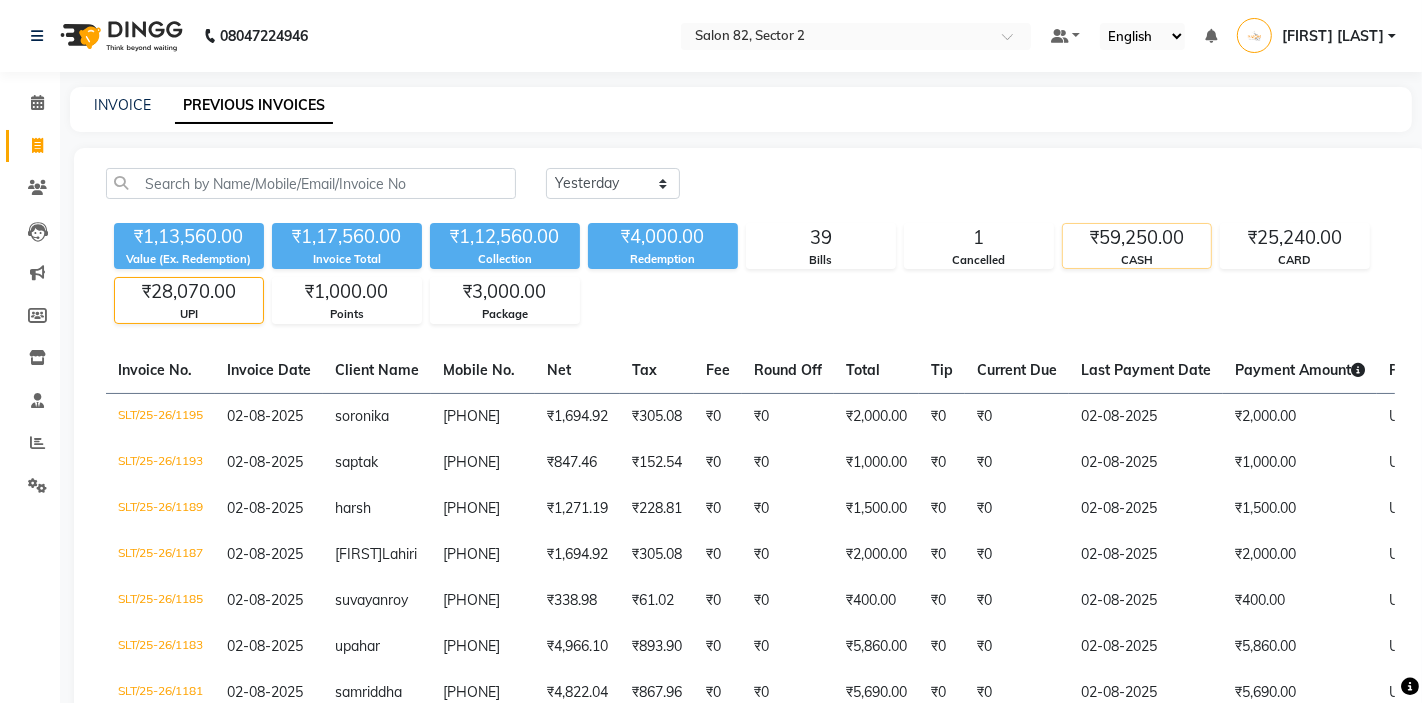 click on "₹59,250.00" 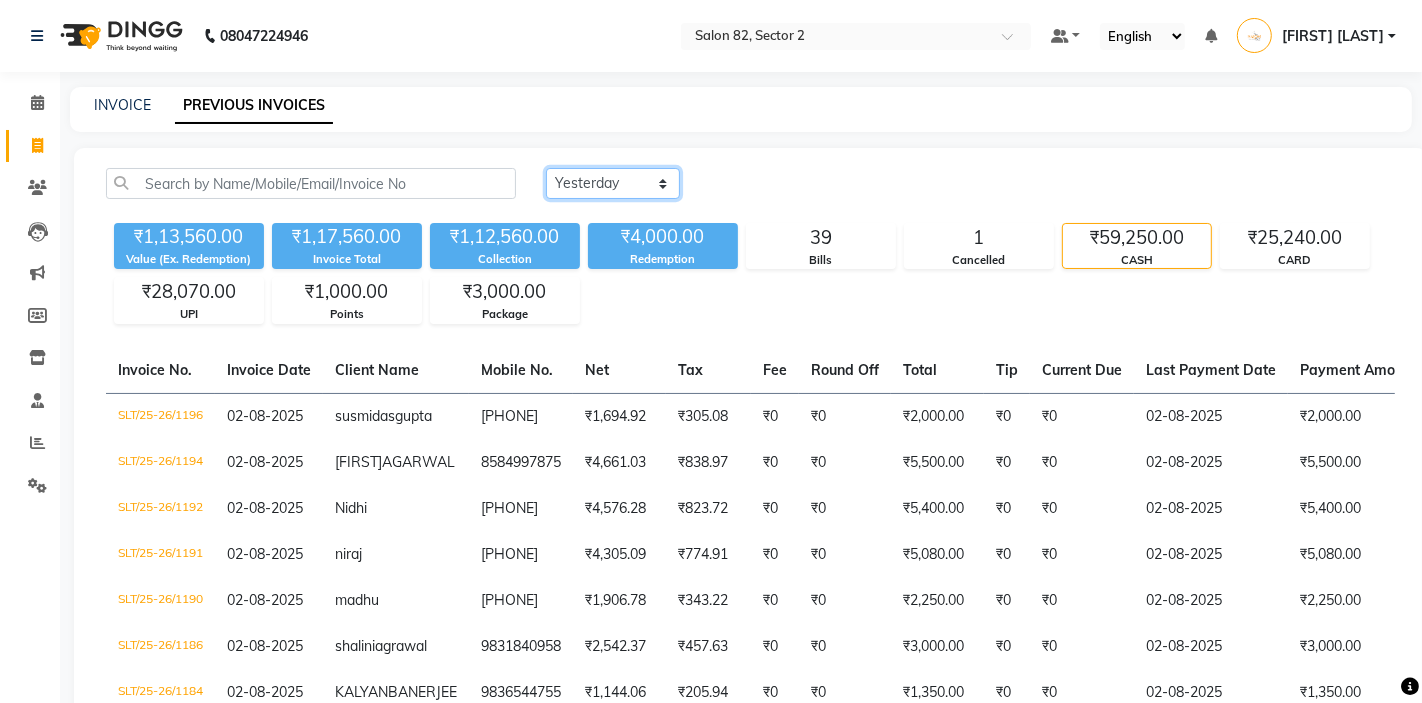 click on "Today Yesterday Custom Range" 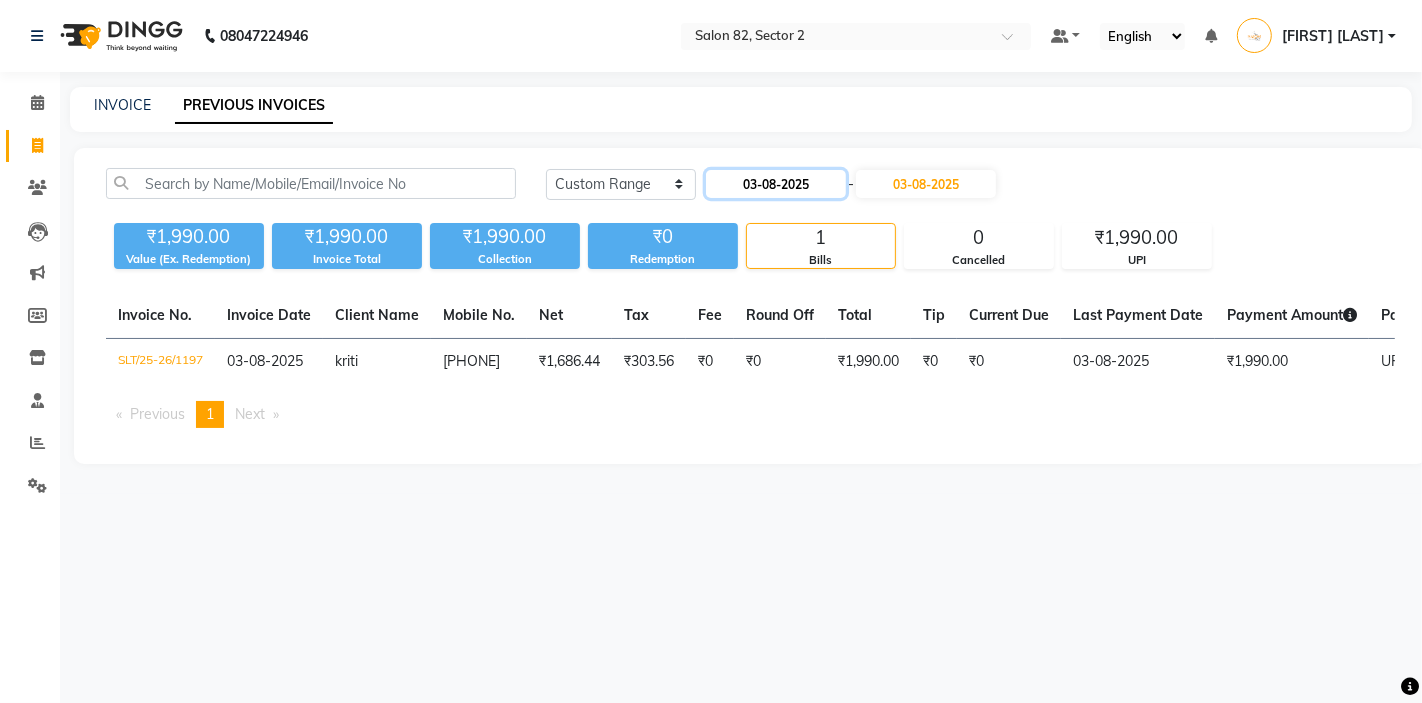 click on "03-08-2025" 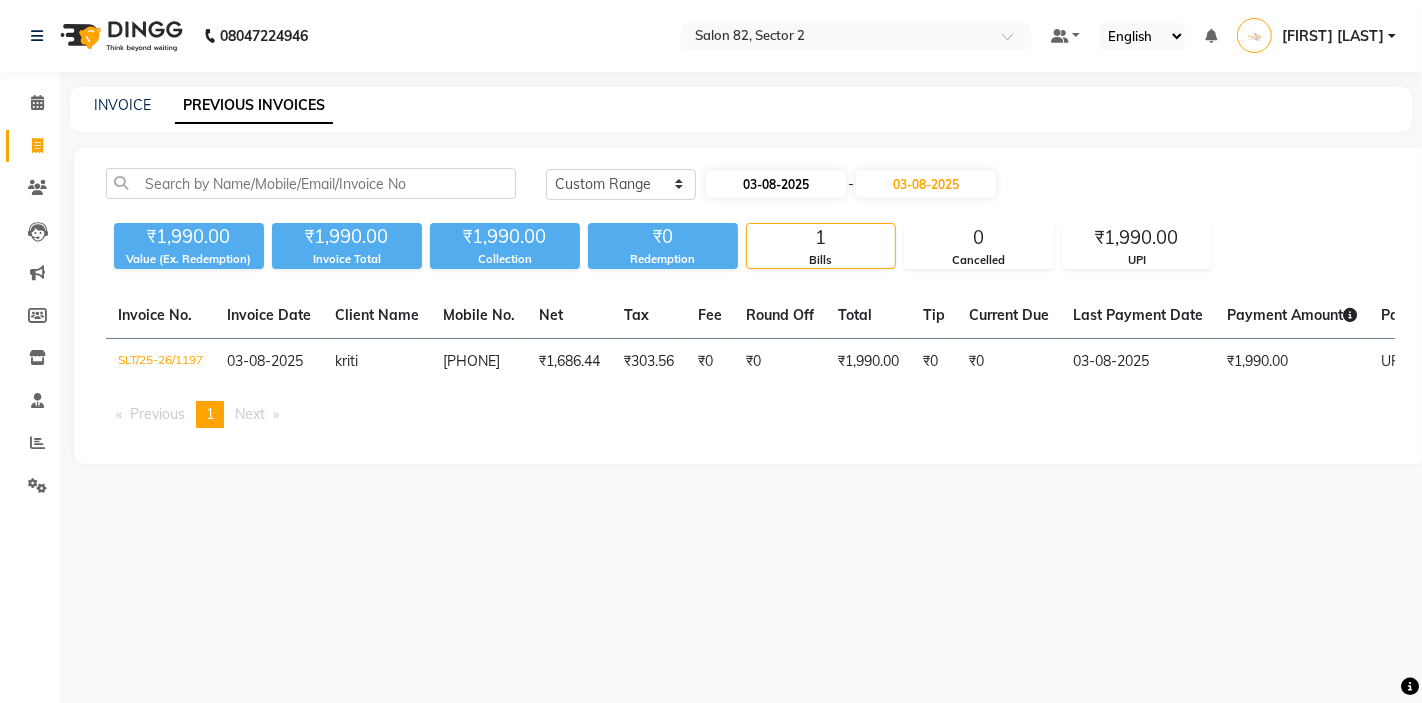 select on "8" 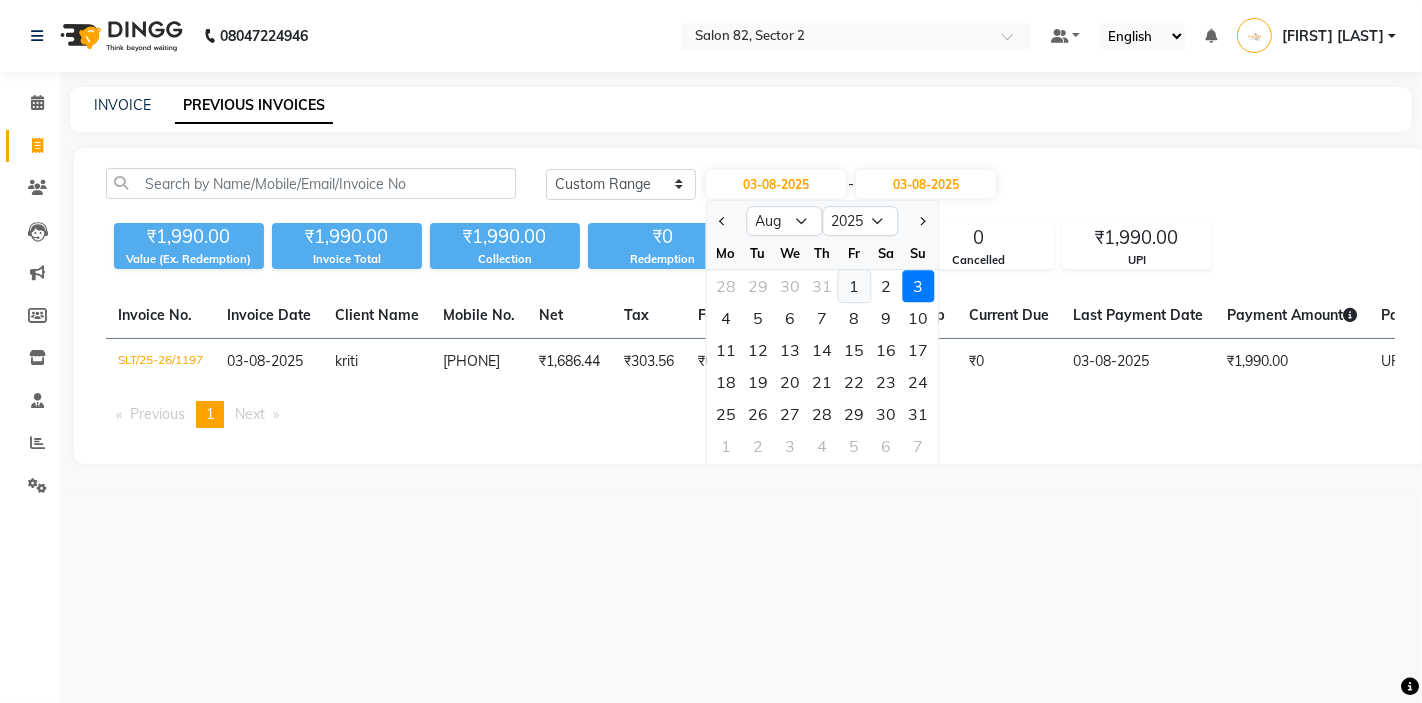 click on "1" 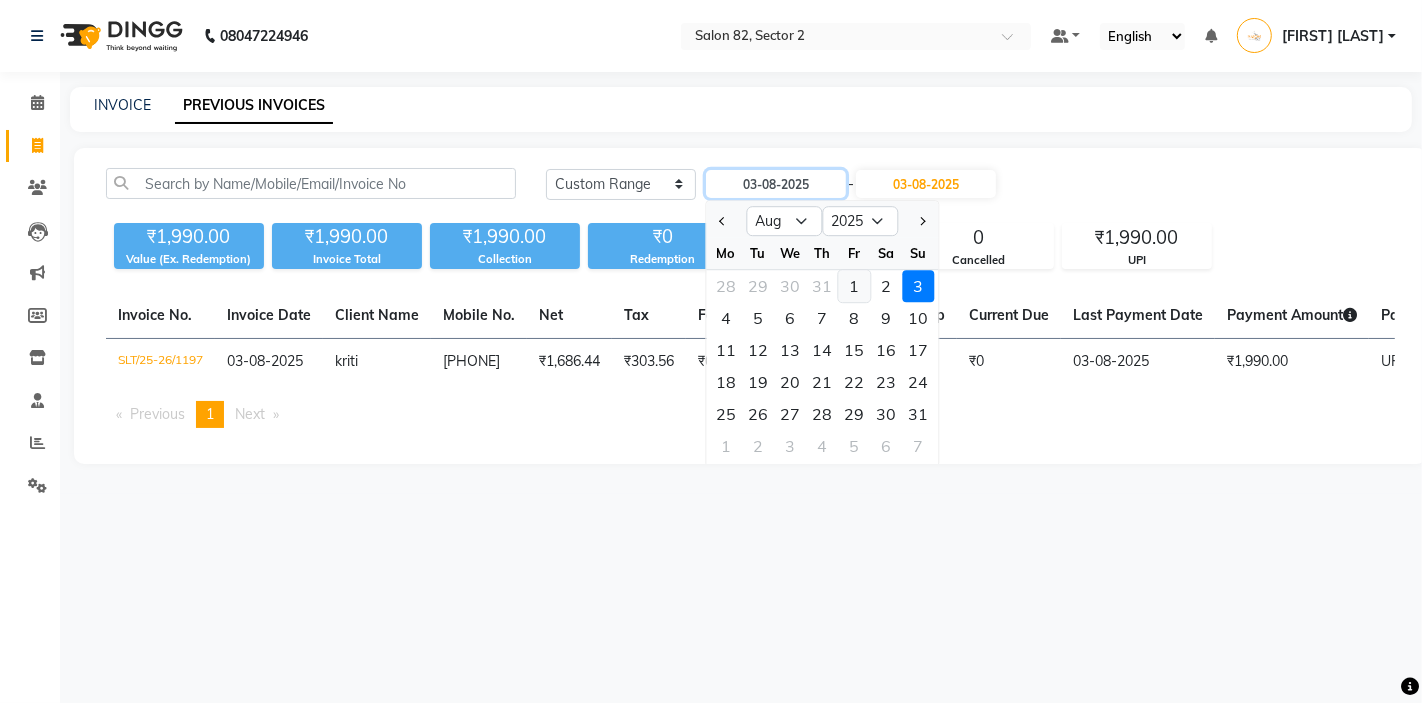 type on "01-08-2025" 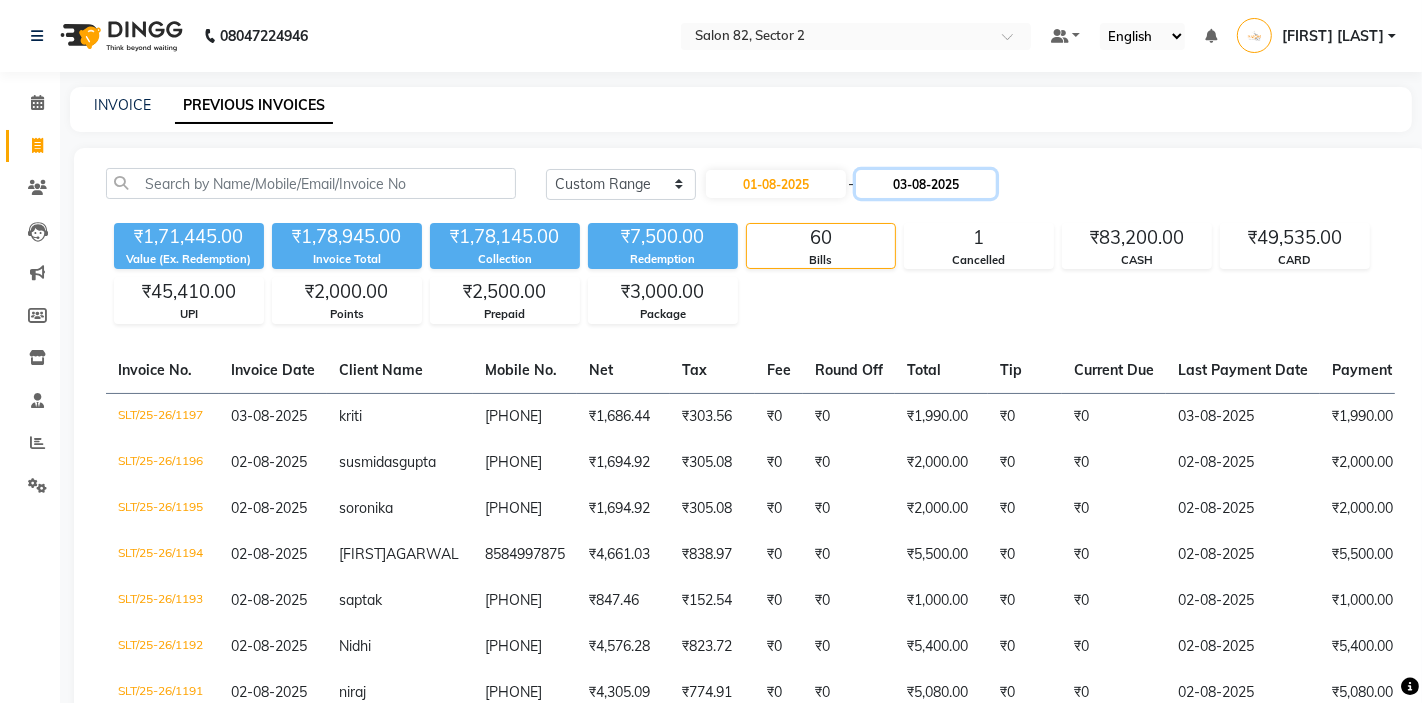 click on "03-08-2025" 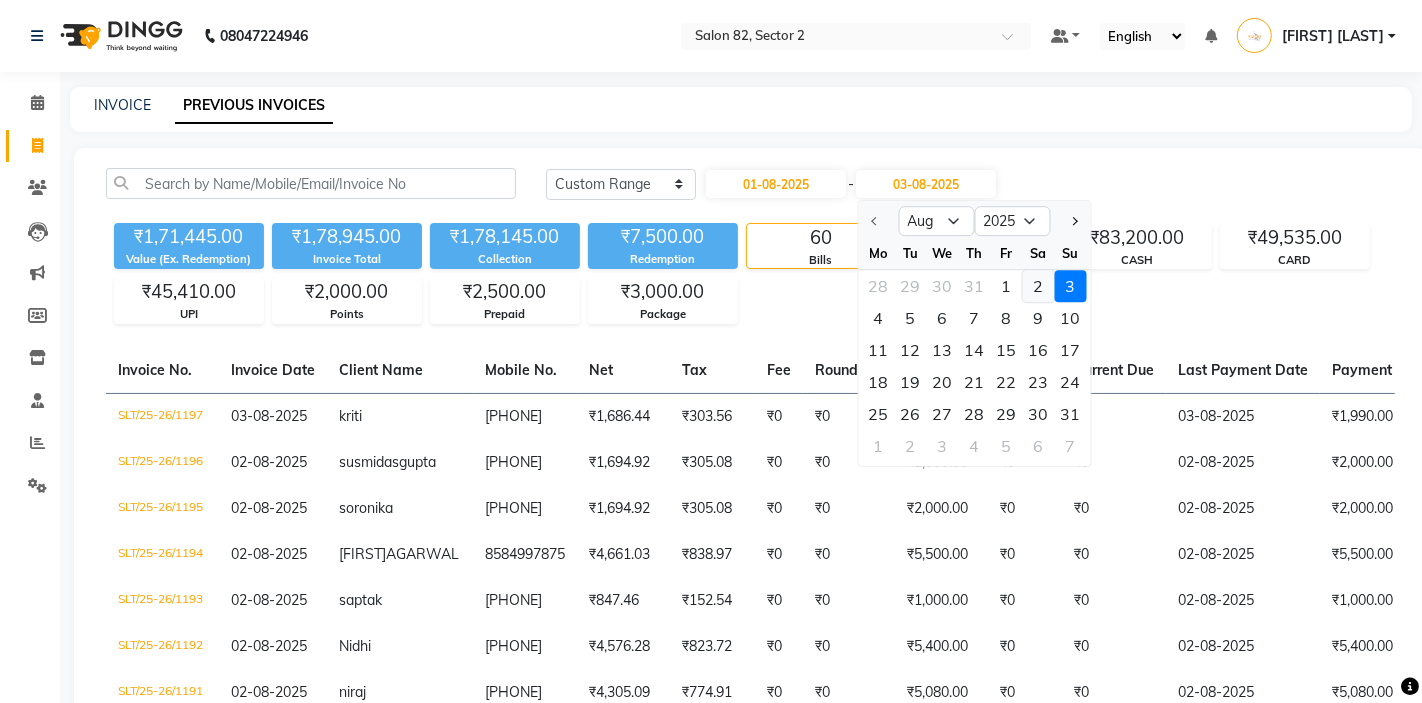 click on "2" 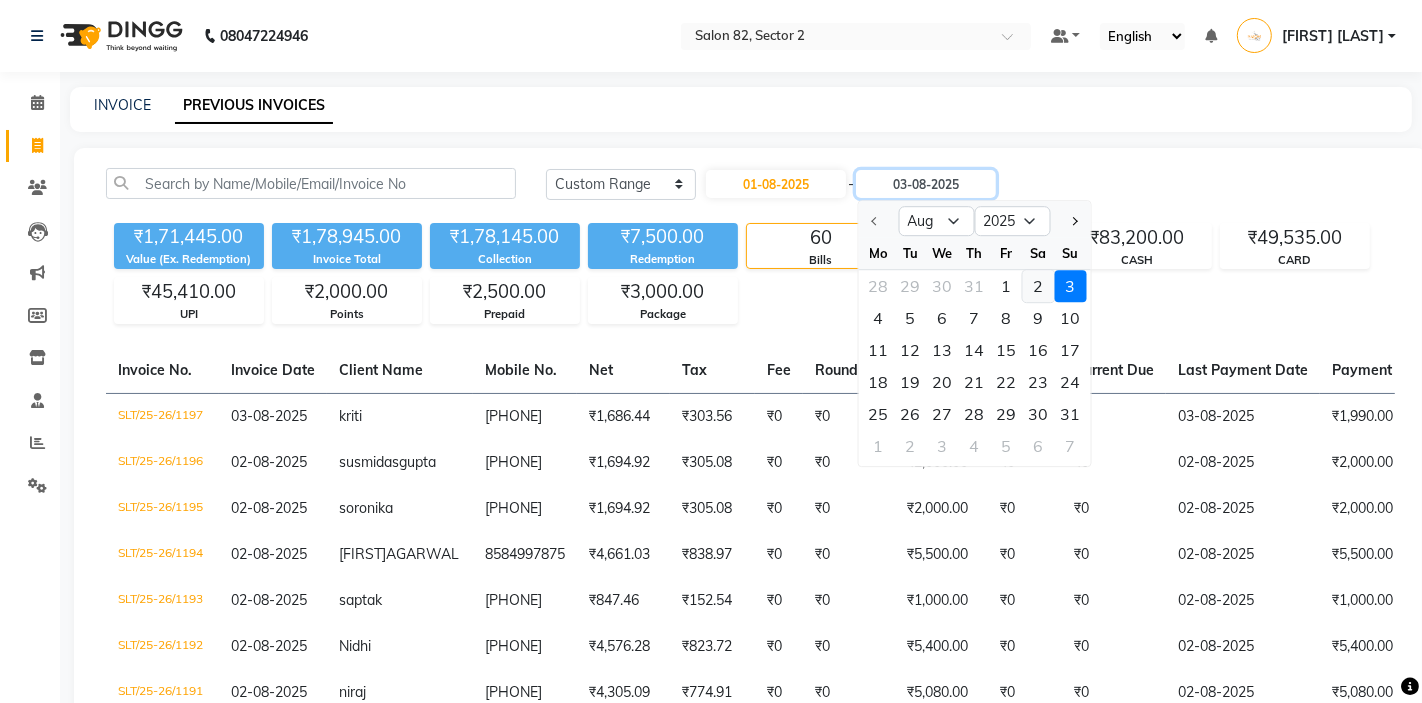 type on "02-08-2025" 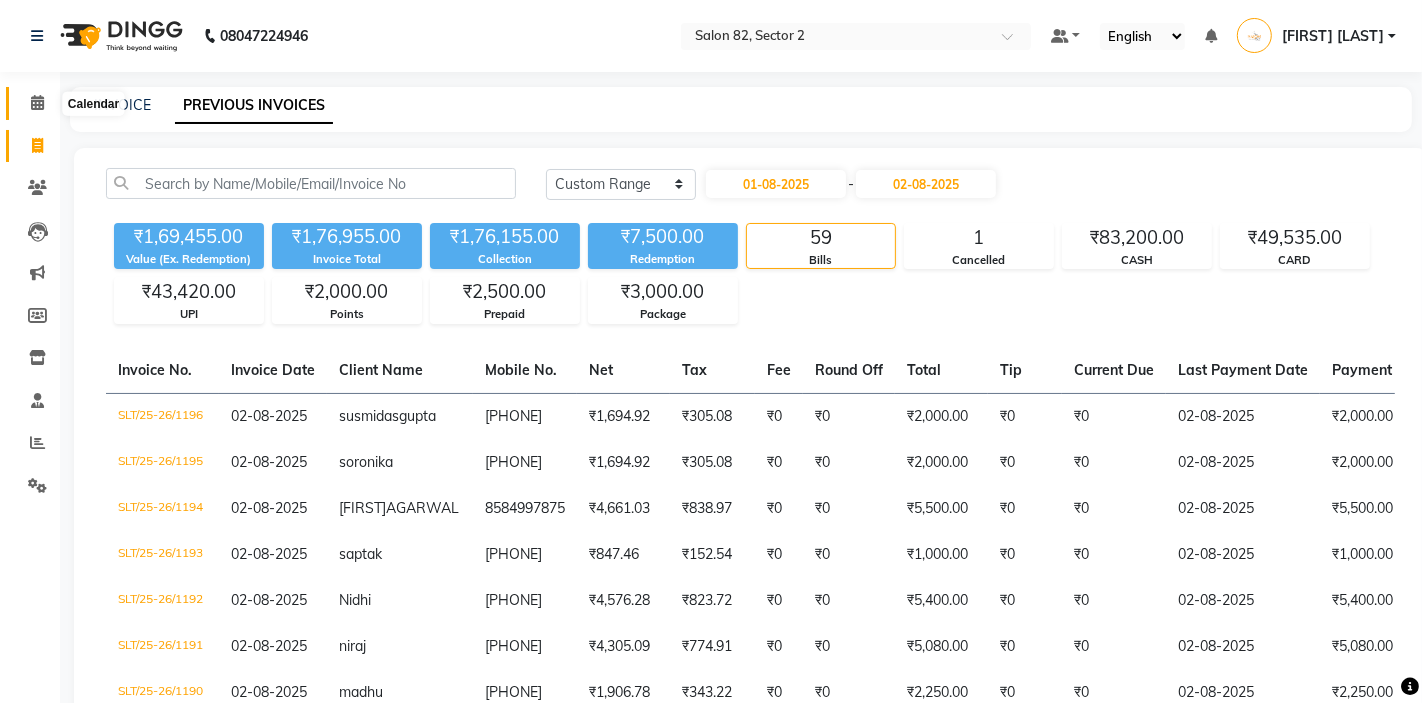 click 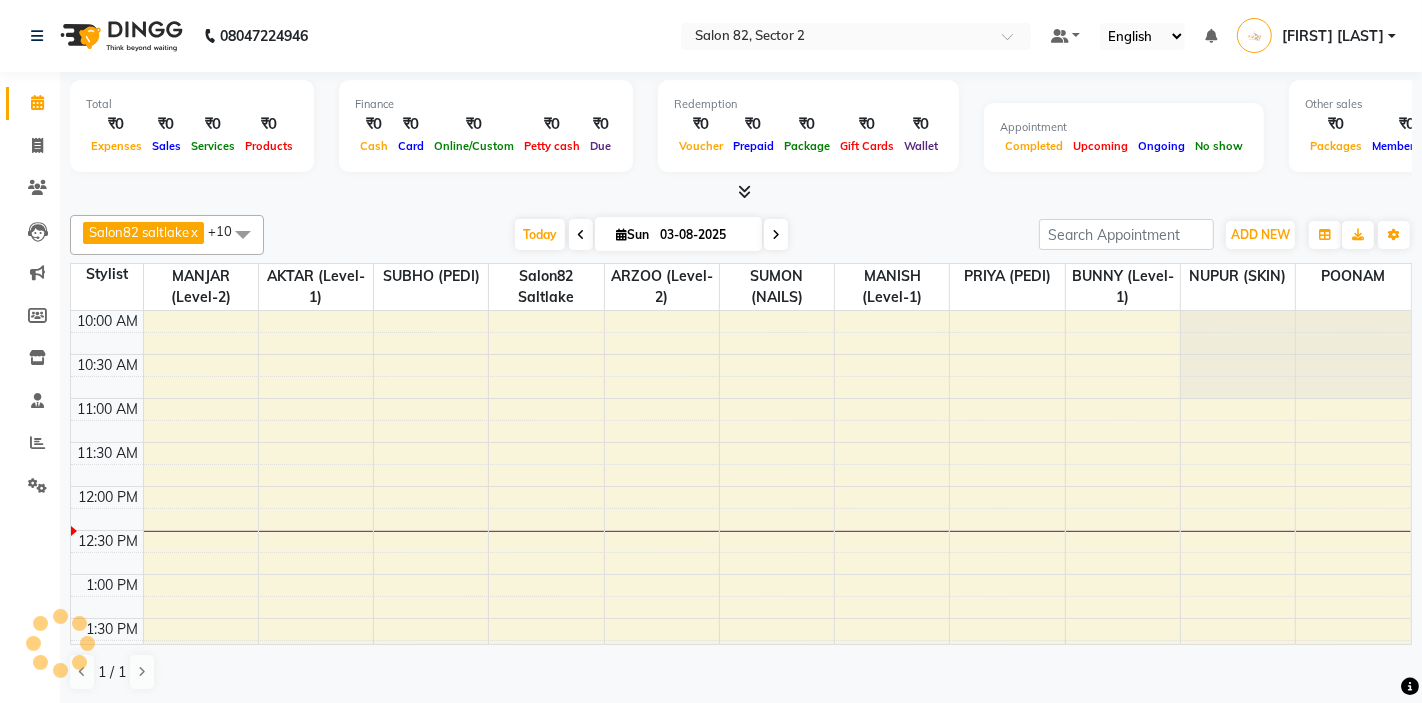 scroll, scrollTop: 0, scrollLeft: 0, axis: both 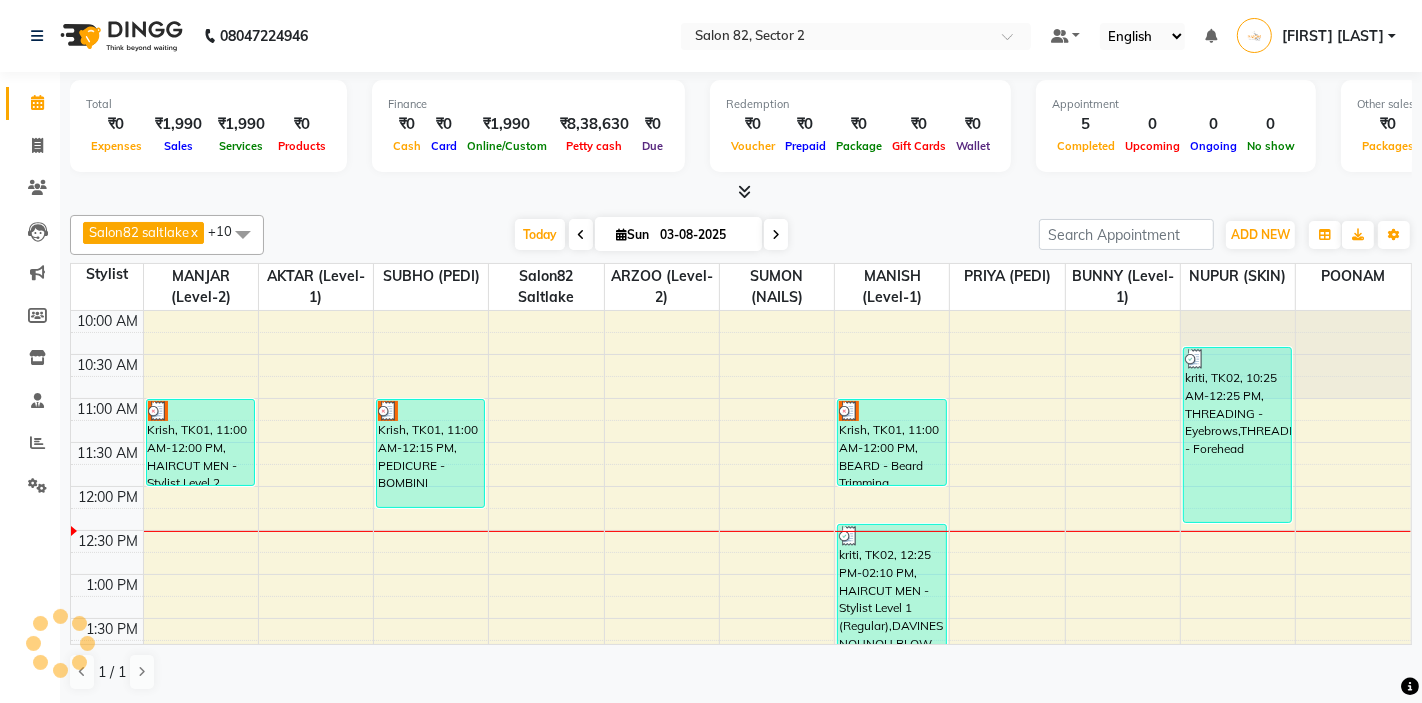 click at bounding box center [581, 235] 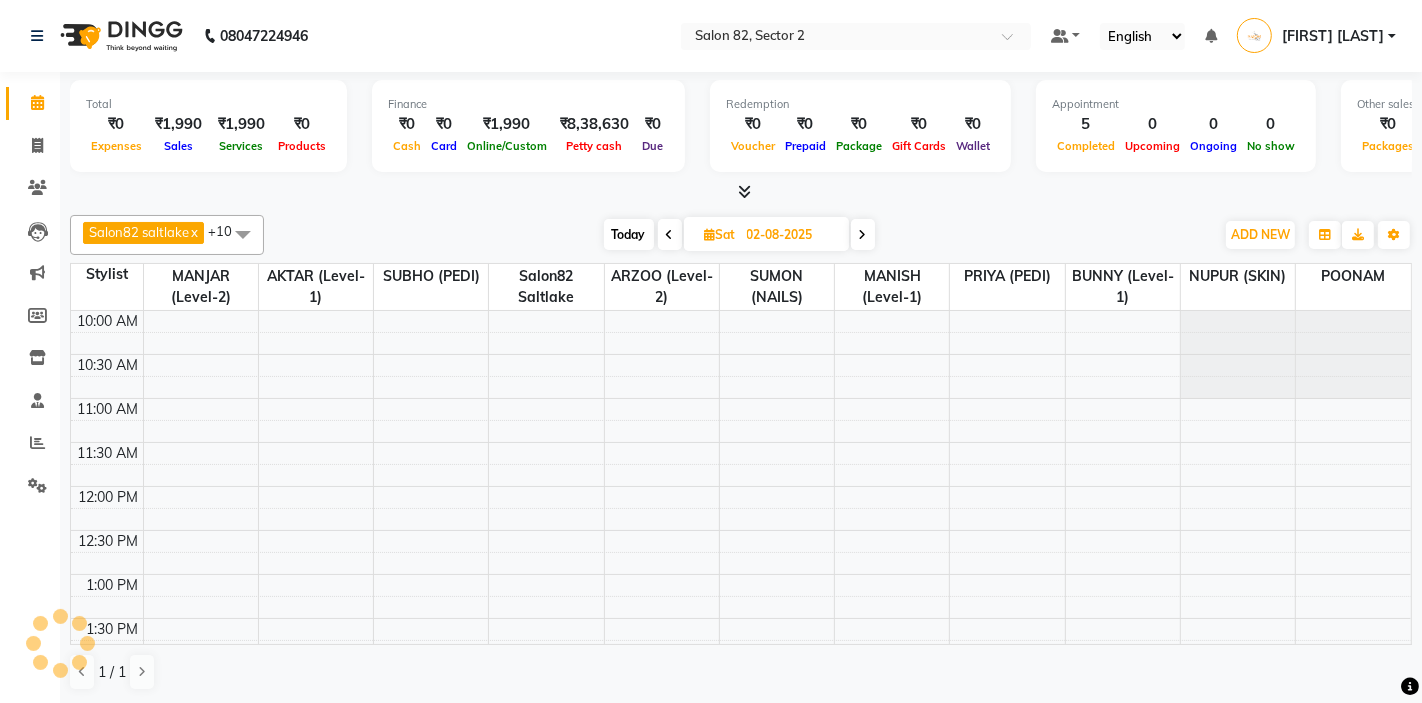 scroll, scrollTop: 177, scrollLeft: 0, axis: vertical 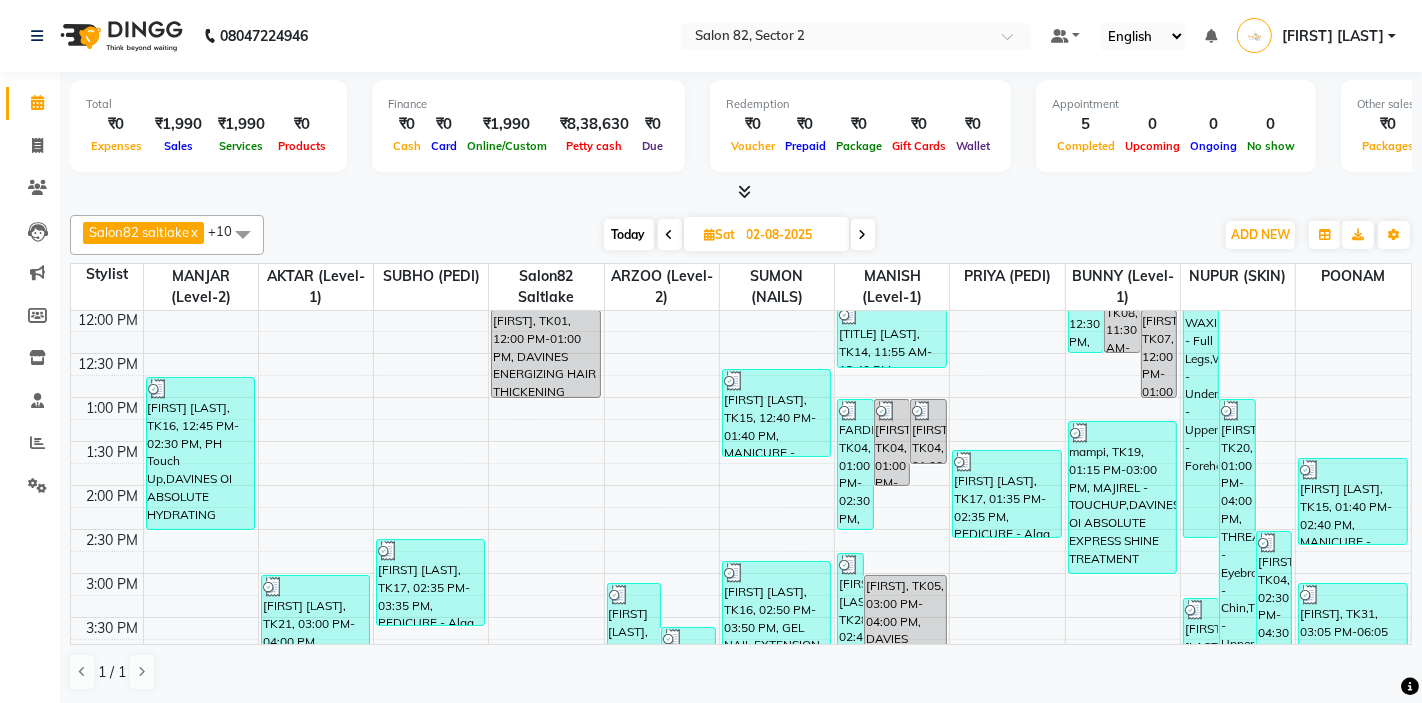 click at bounding box center (863, 234) 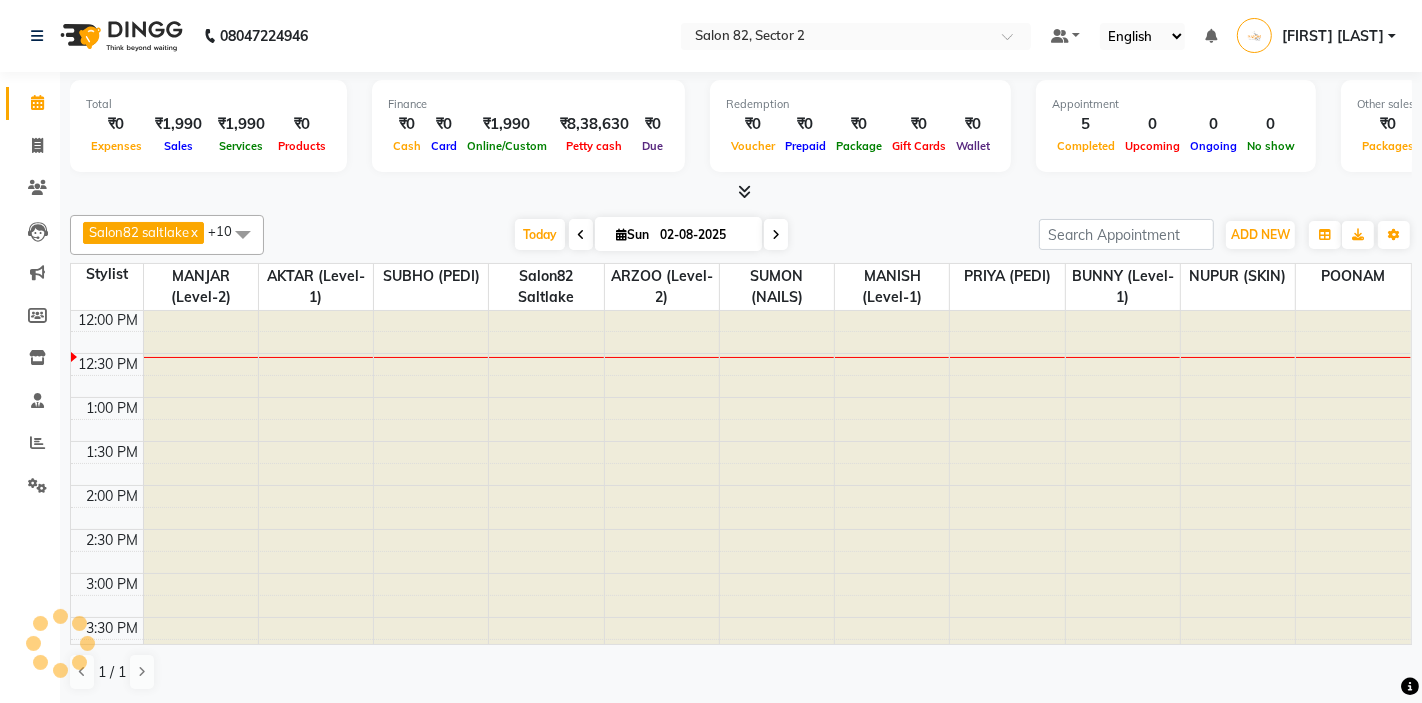 type on "03-08-2025" 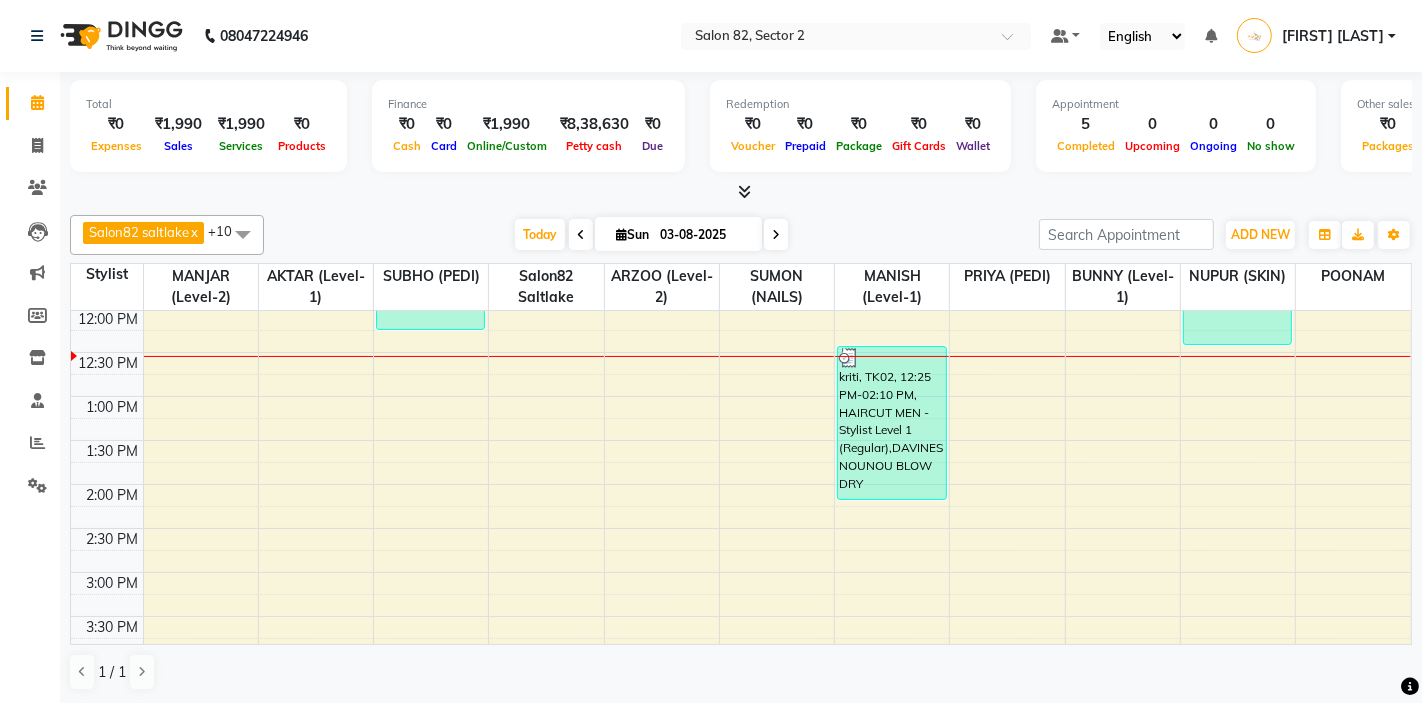 scroll, scrollTop: 0, scrollLeft: 0, axis: both 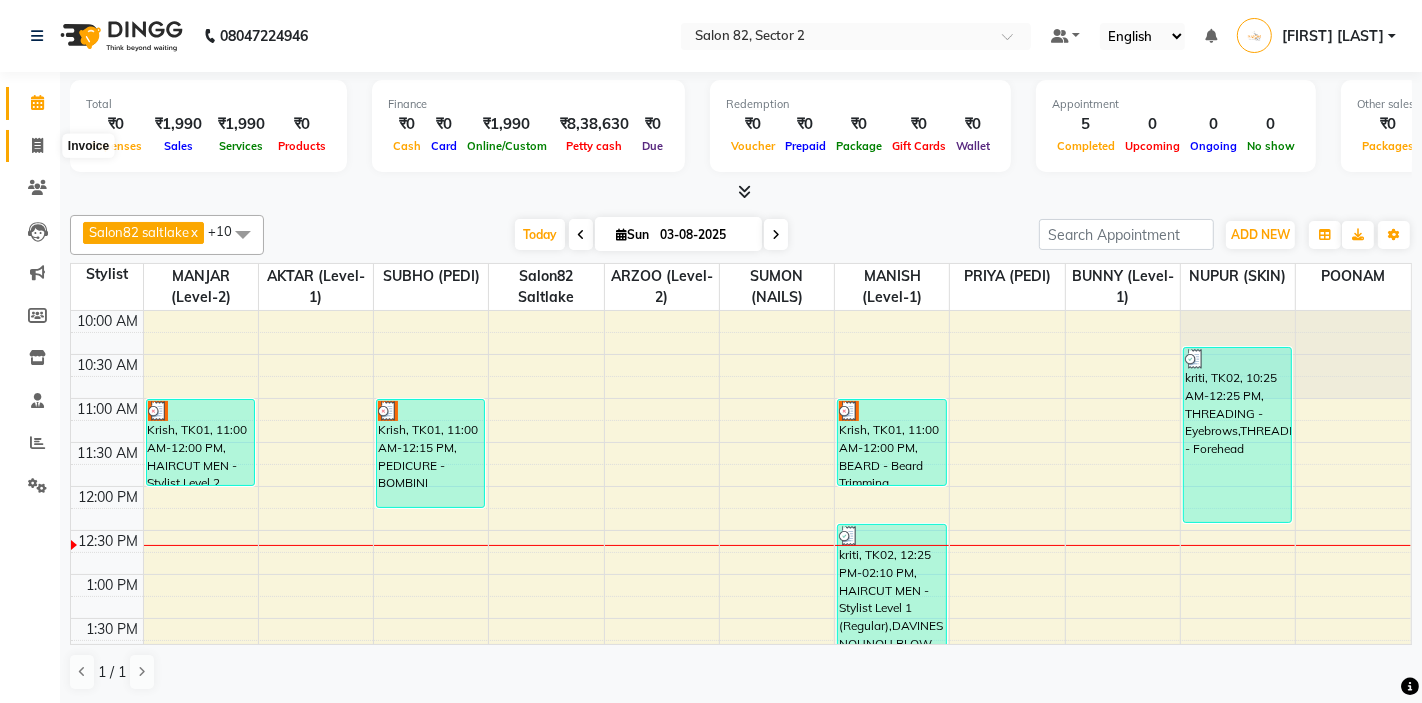 click 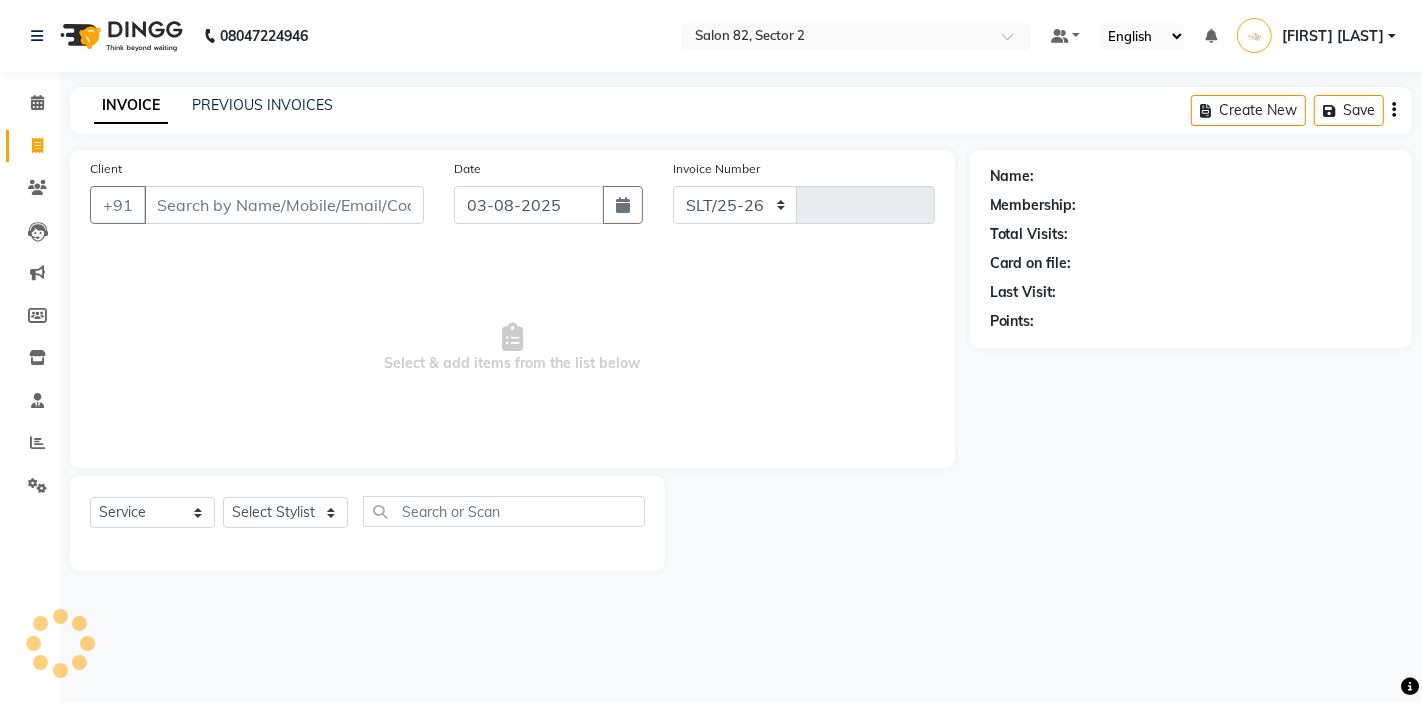 select on "8703" 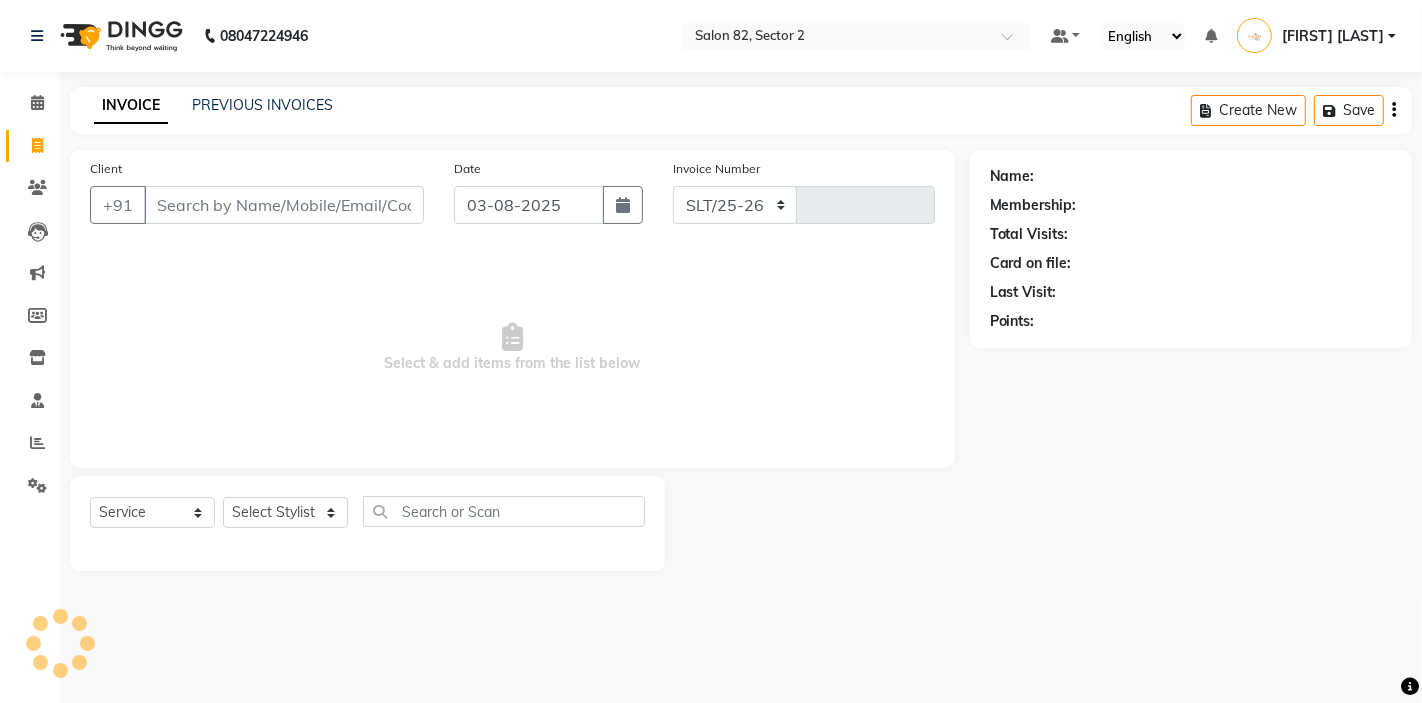 type on "1198" 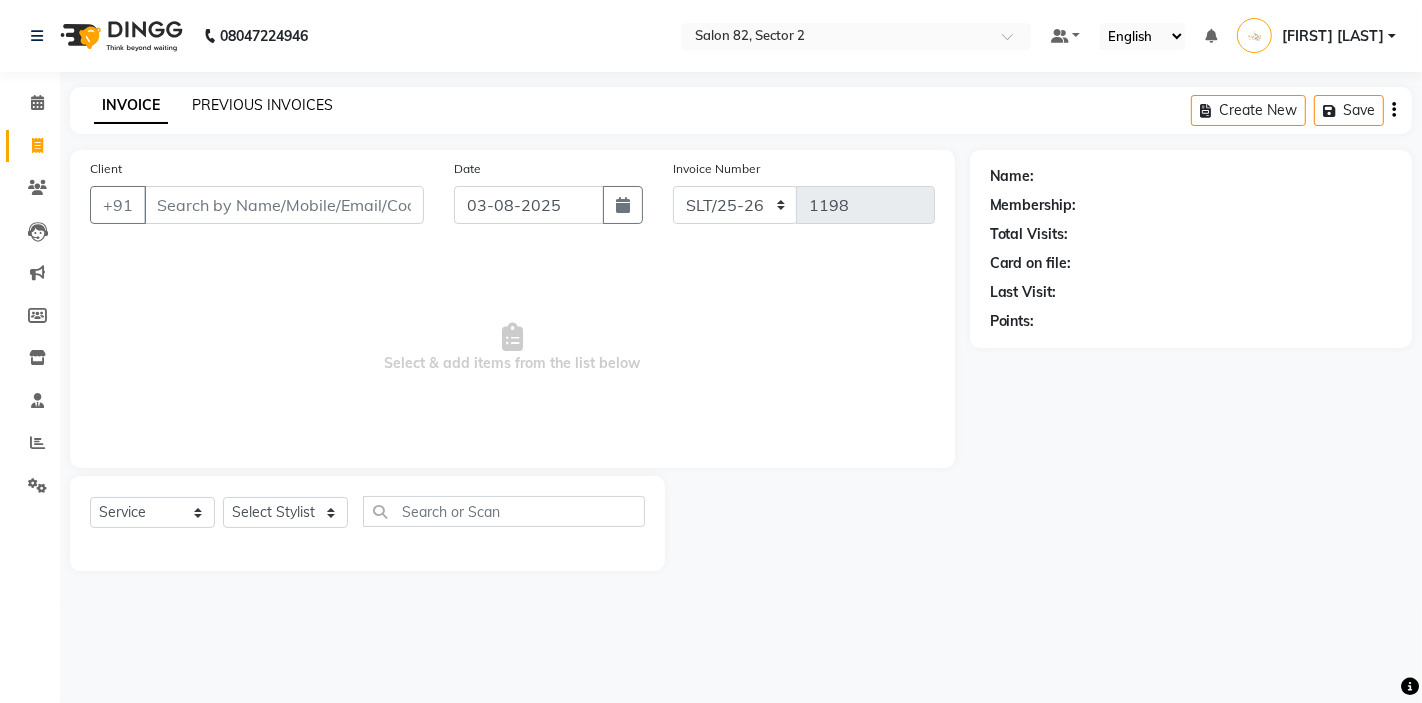 click on "PREVIOUS INVOICES" 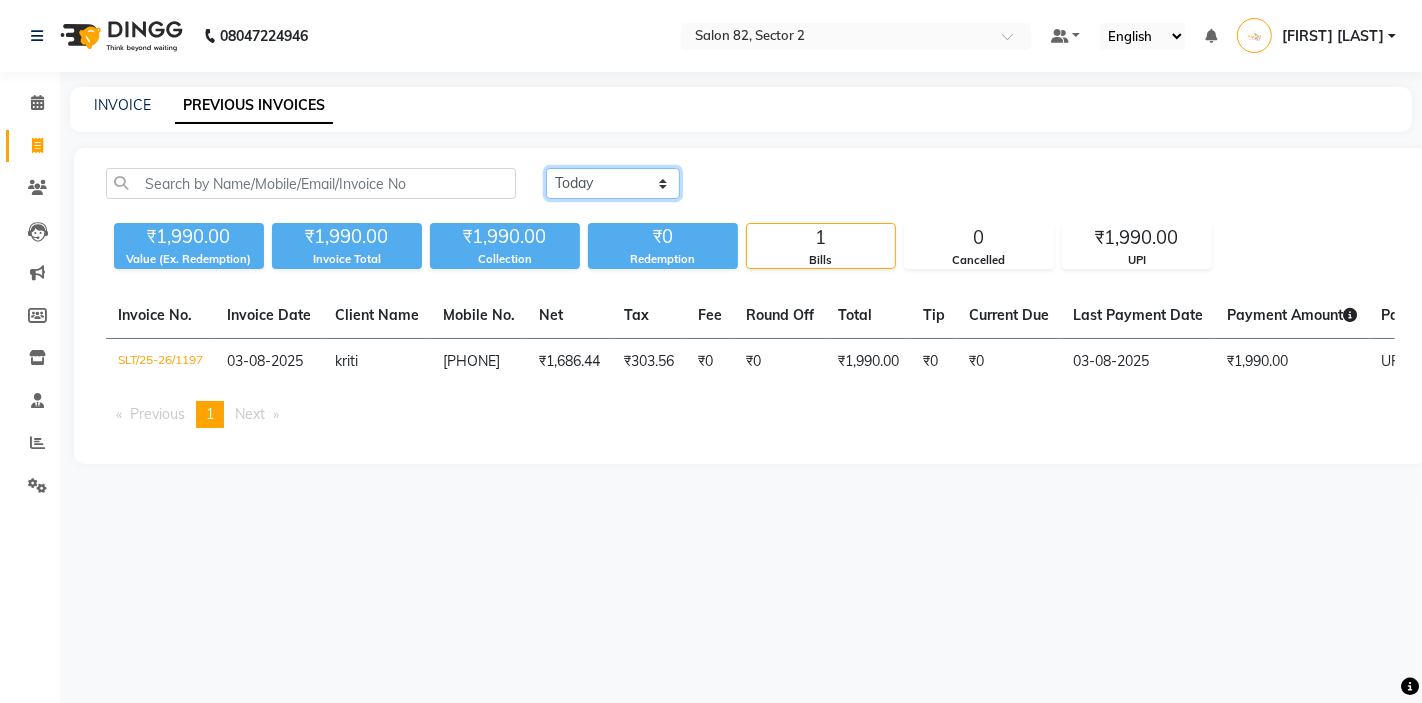 click on "Today Yesterday Custom Range" 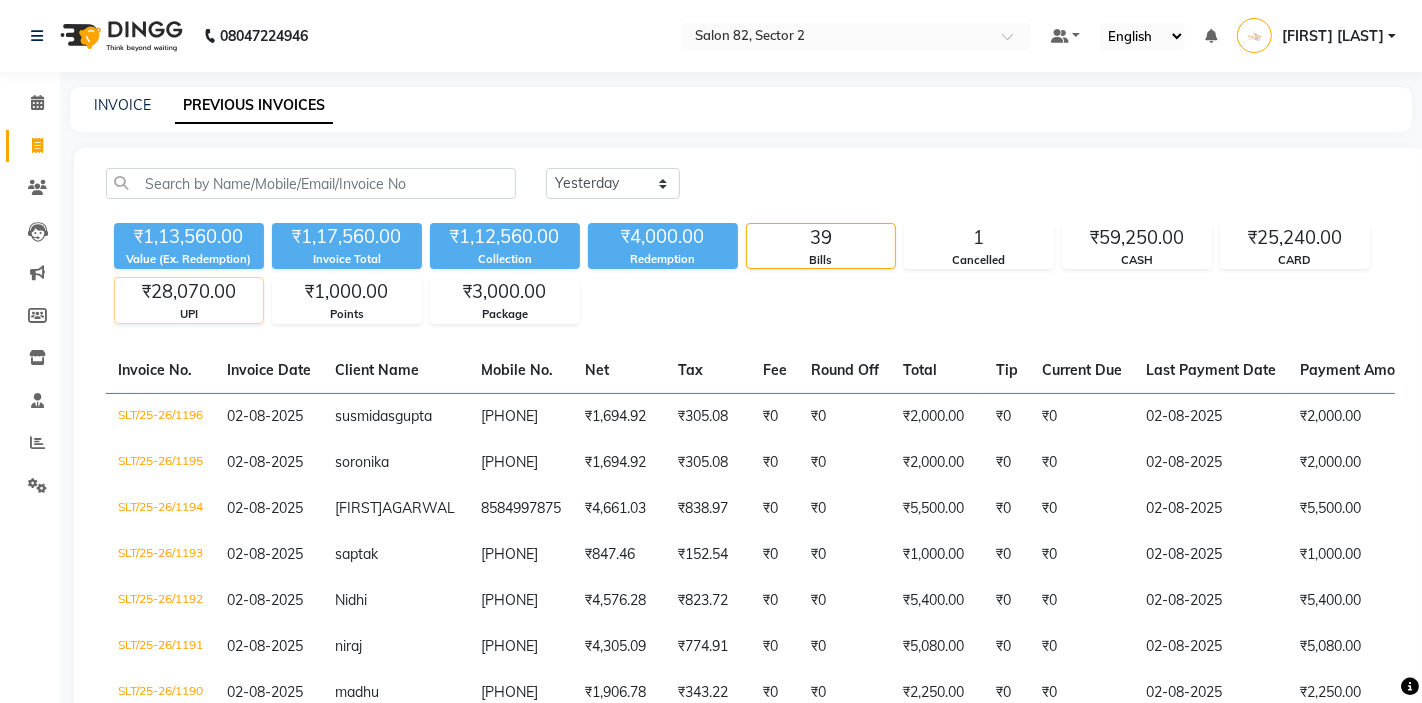 click on "₹28,070.00" 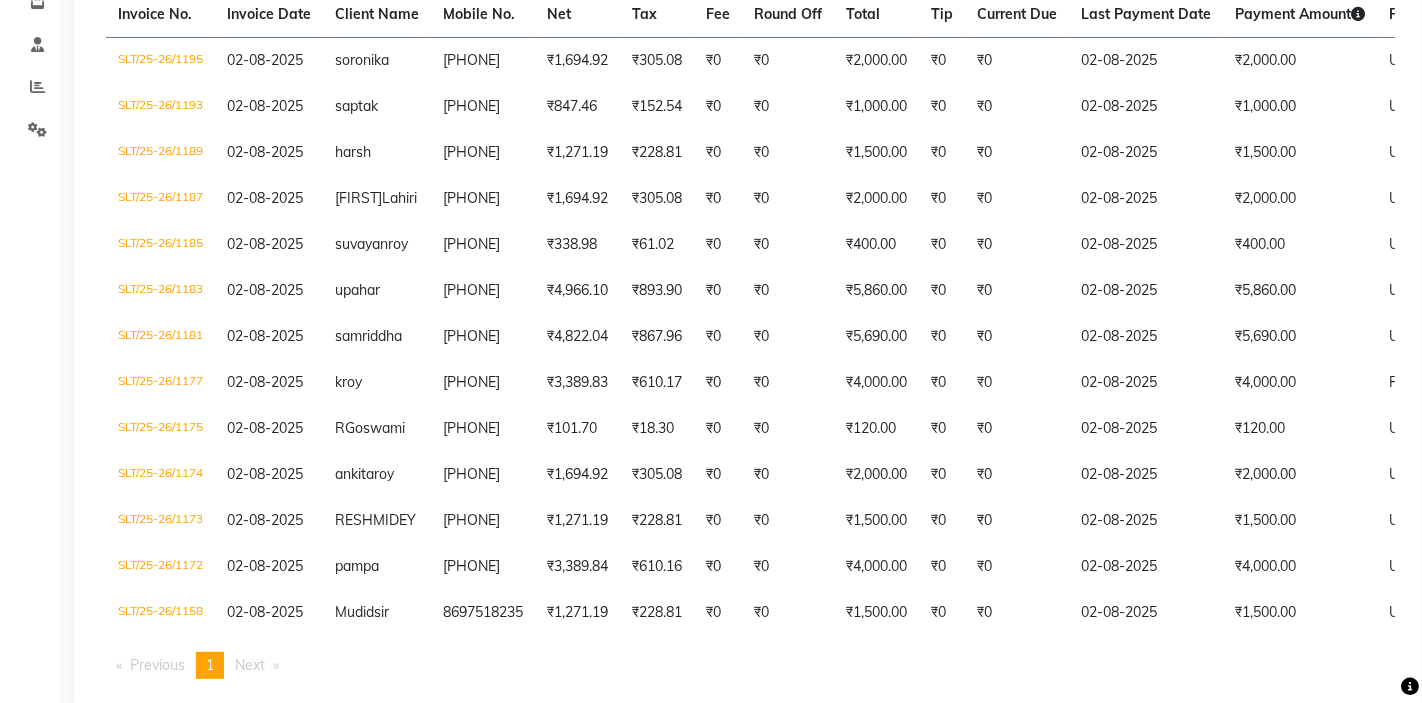 scroll, scrollTop: 0, scrollLeft: 0, axis: both 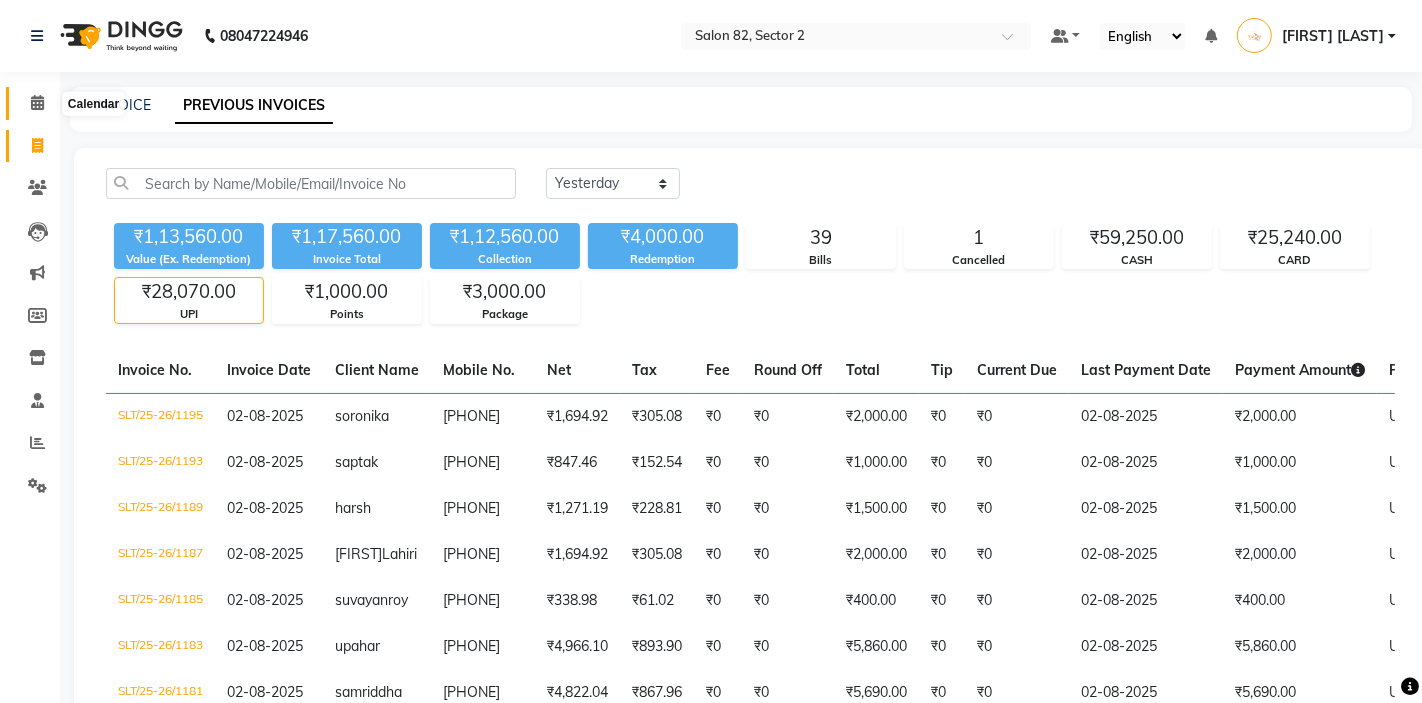 click 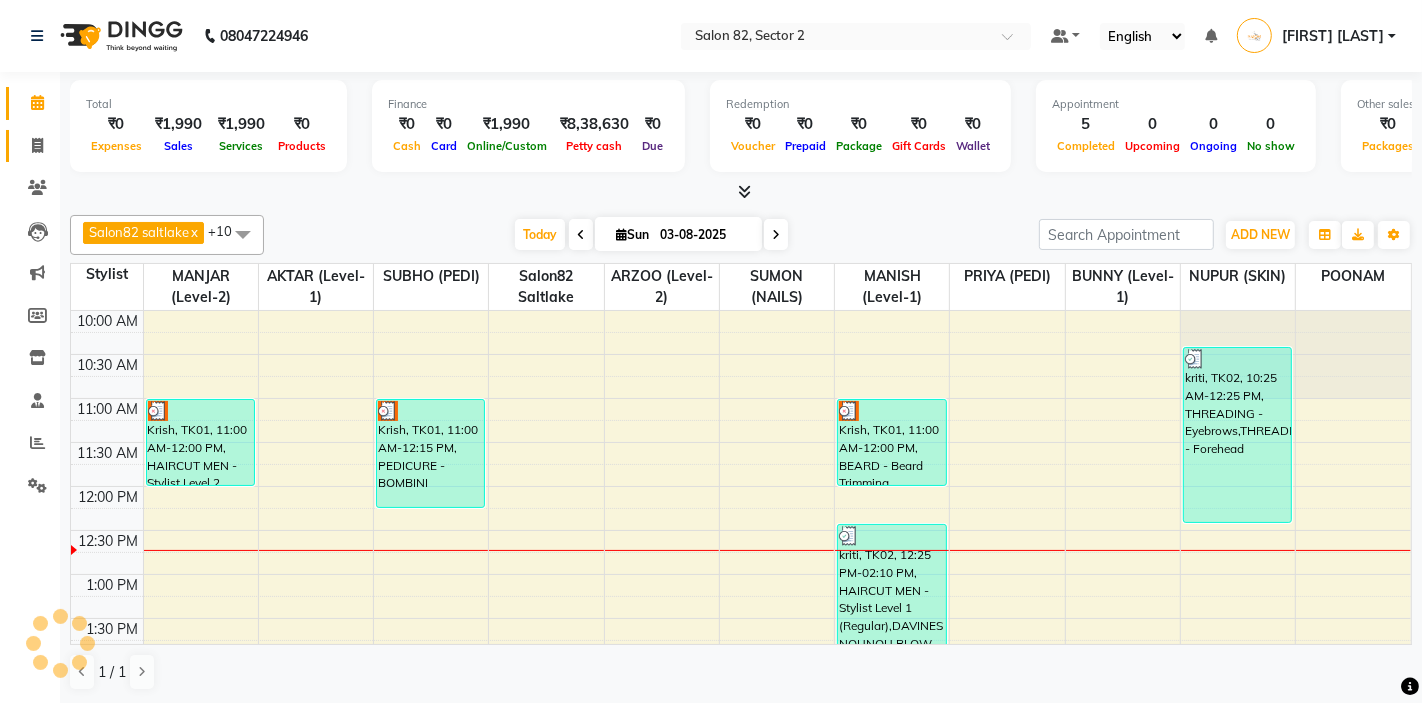 scroll, scrollTop: 0, scrollLeft: 0, axis: both 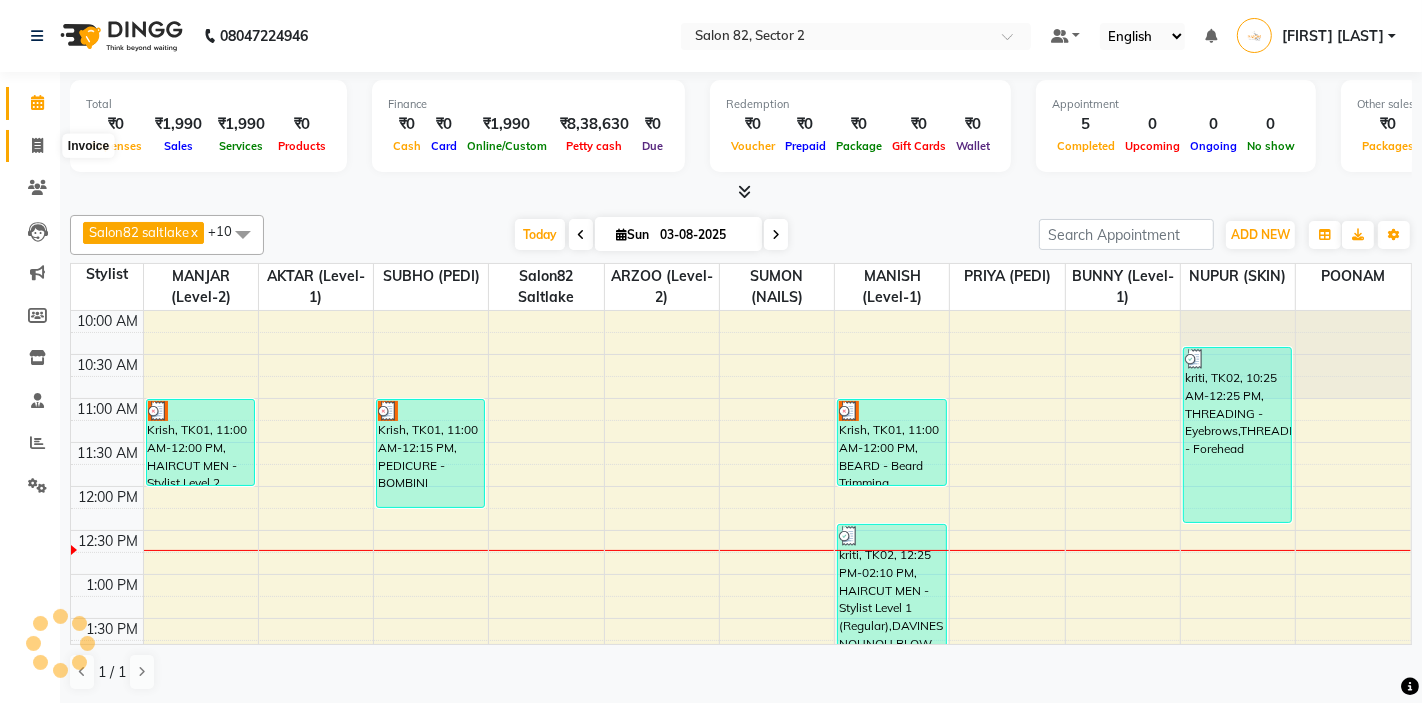 click 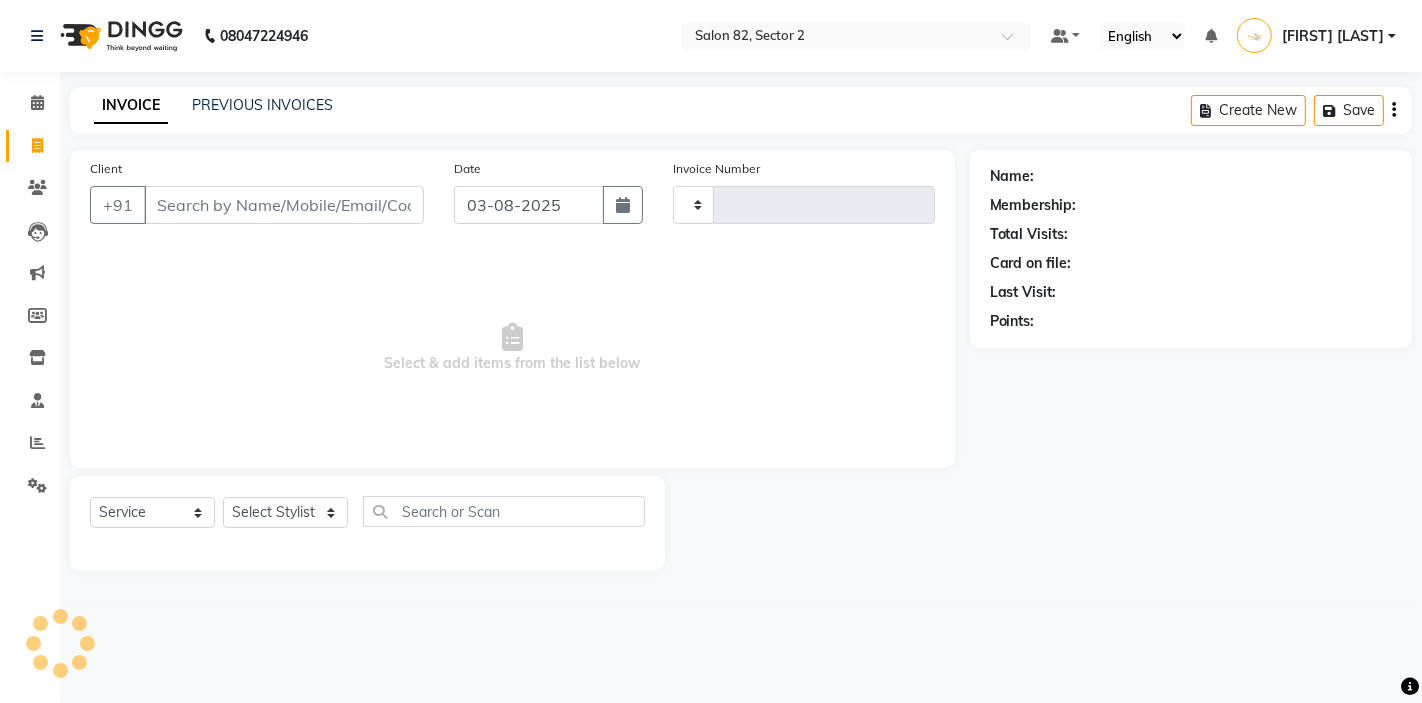 type on "1198" 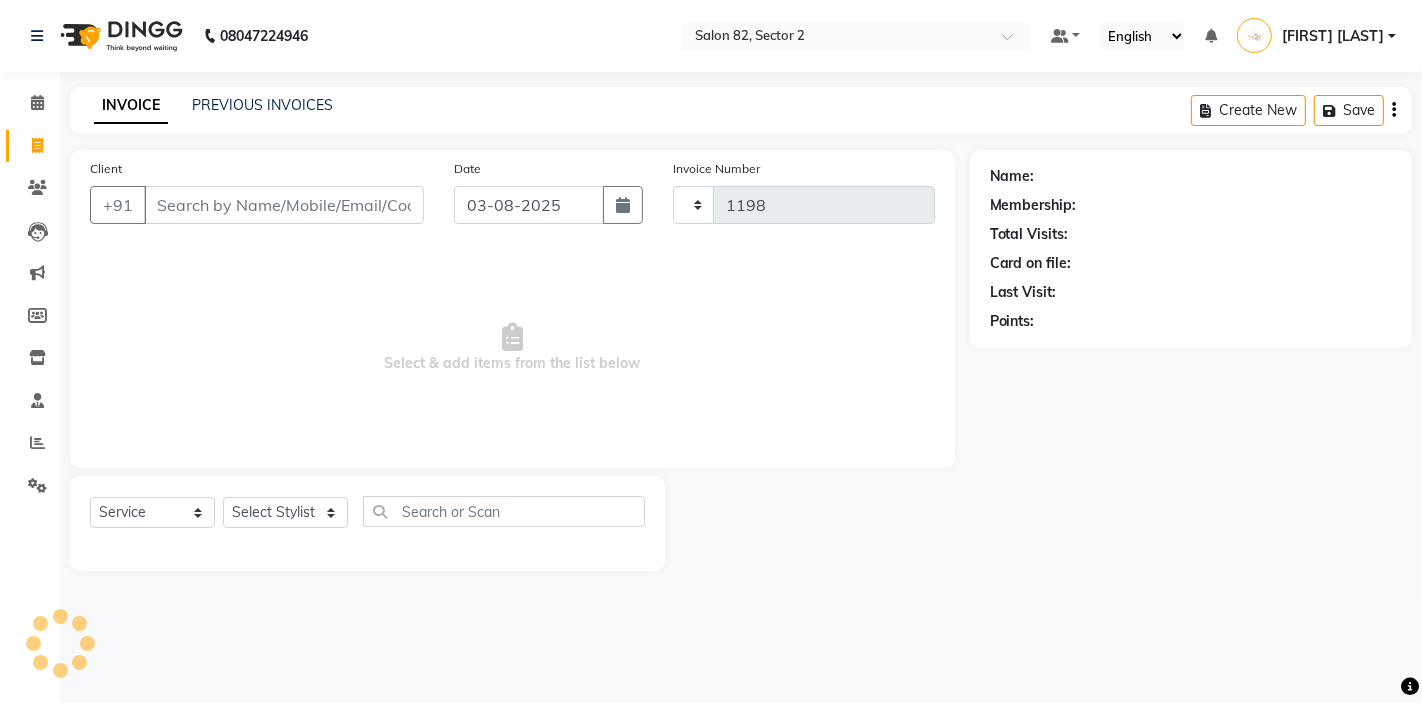 select on "8703" 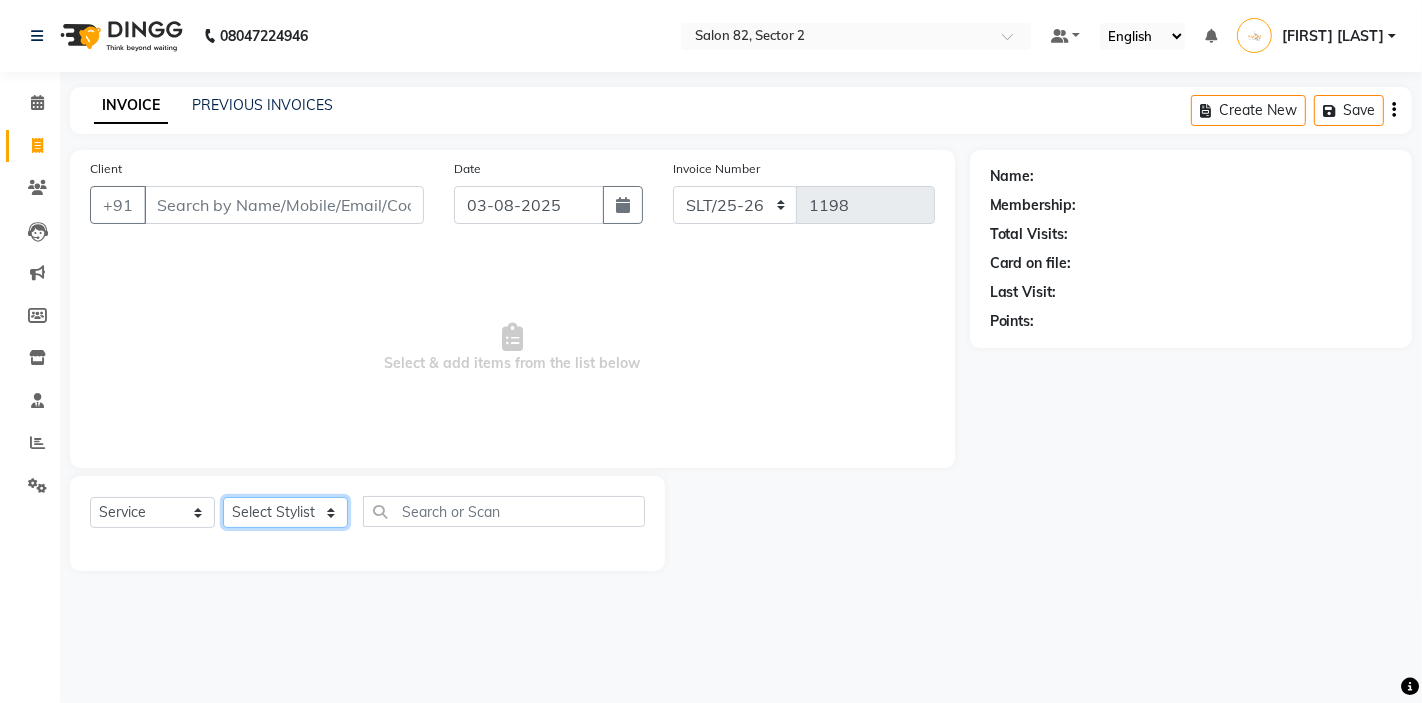 click on "Select Stylist AKTAR (level-1) ARZOO (level-2) BUNNY (level-1) FAIZAL INJAMAM MANISH (level-1) MANJAR (Level-2) NUPUR (SKIN) POONAM PRIYA (PEDI) ROHIT  Salon82 saltlake SOMA DEY SUBHO (PEDI) SUMON (NAILS)" 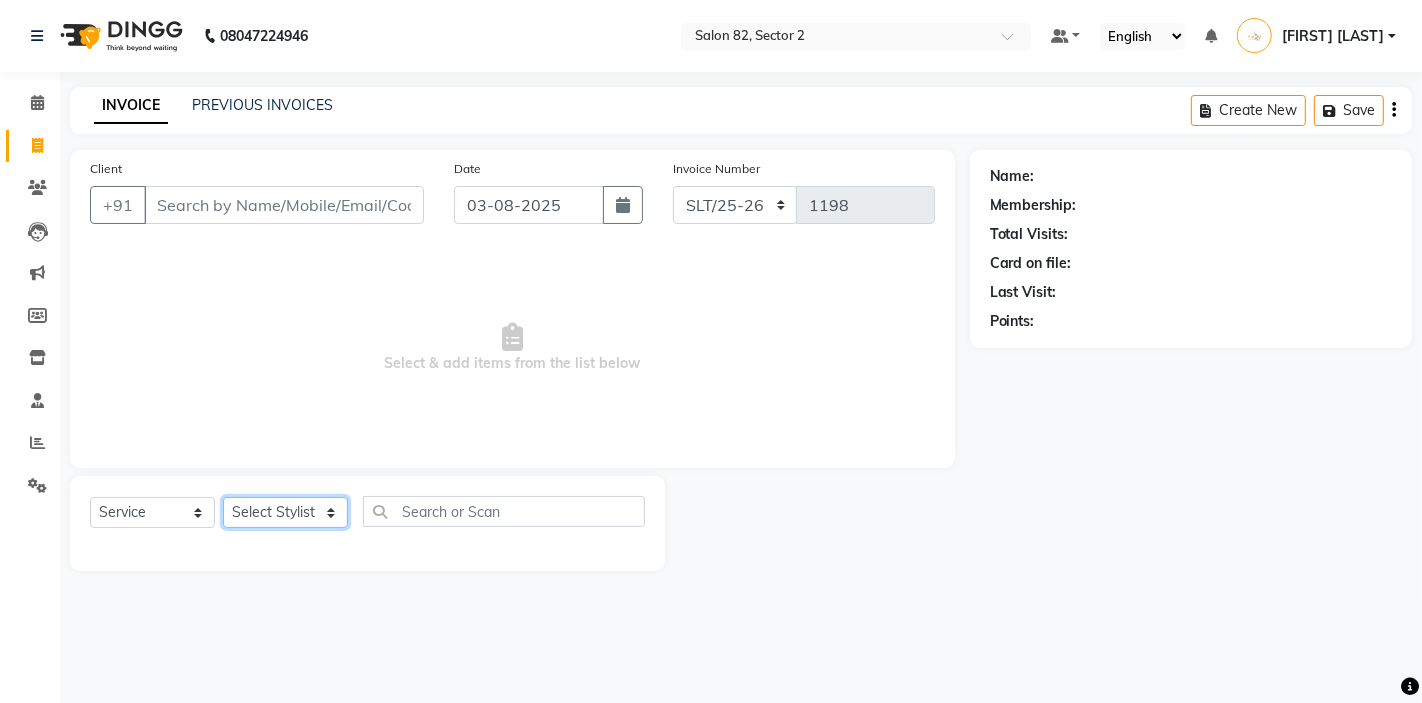 select on "67954" 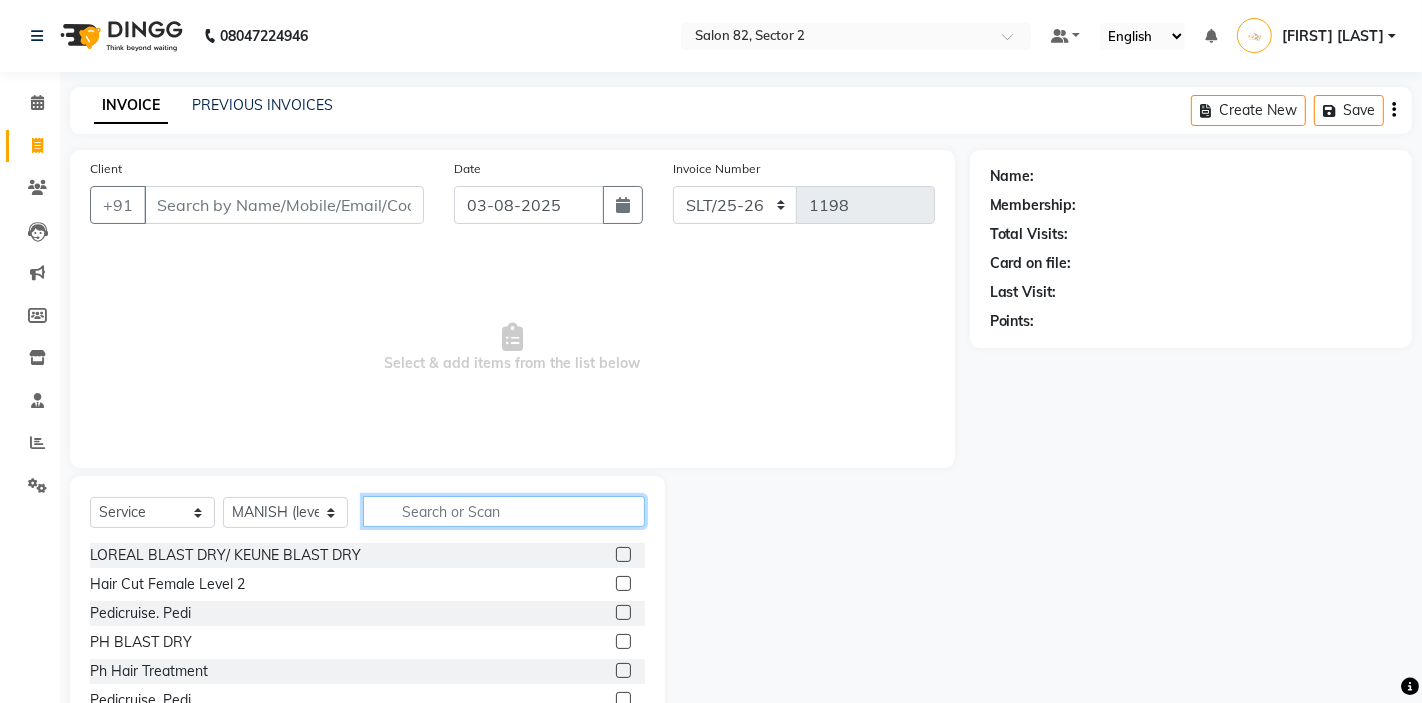 click 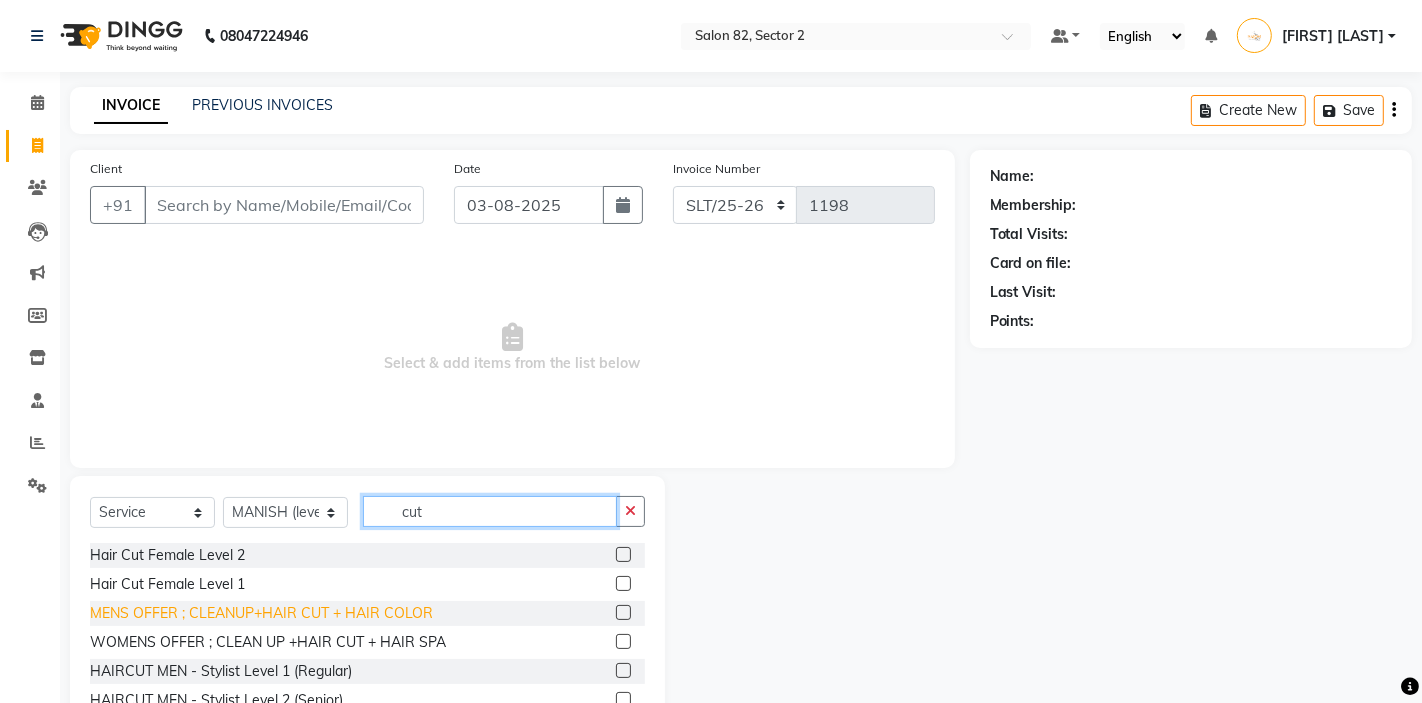 scroll, scrollTop: 118, scrollLeft: 0, axis: vertical 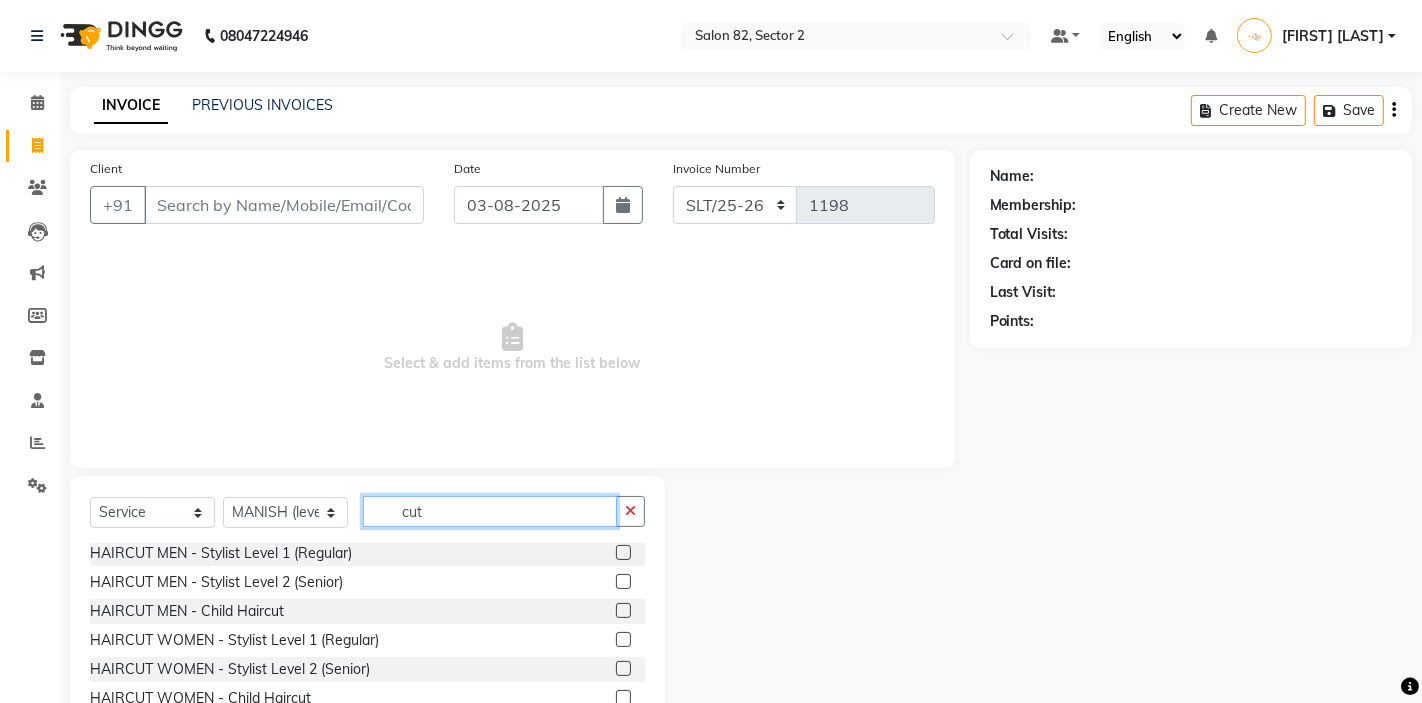 type on "cut" 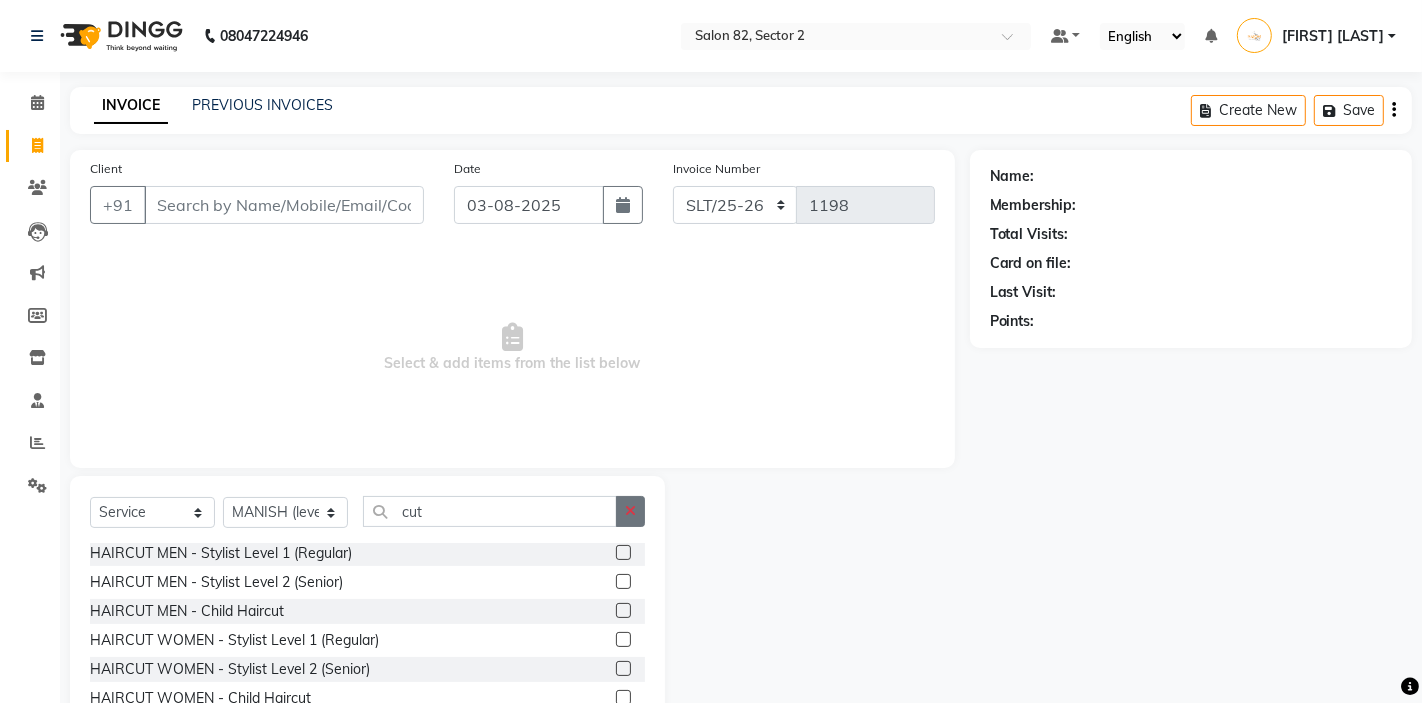 click 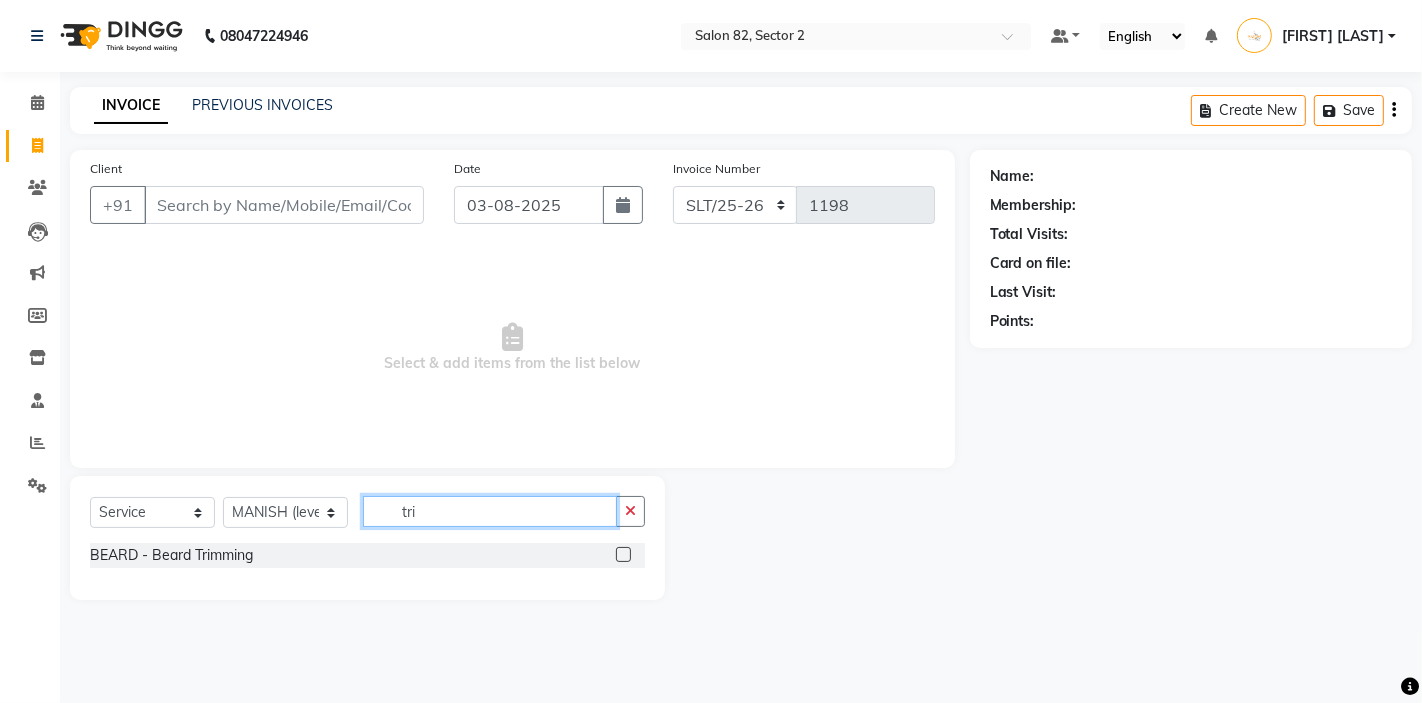 scroll, scrollTop: 0, scrollLeft: 0, axis: both 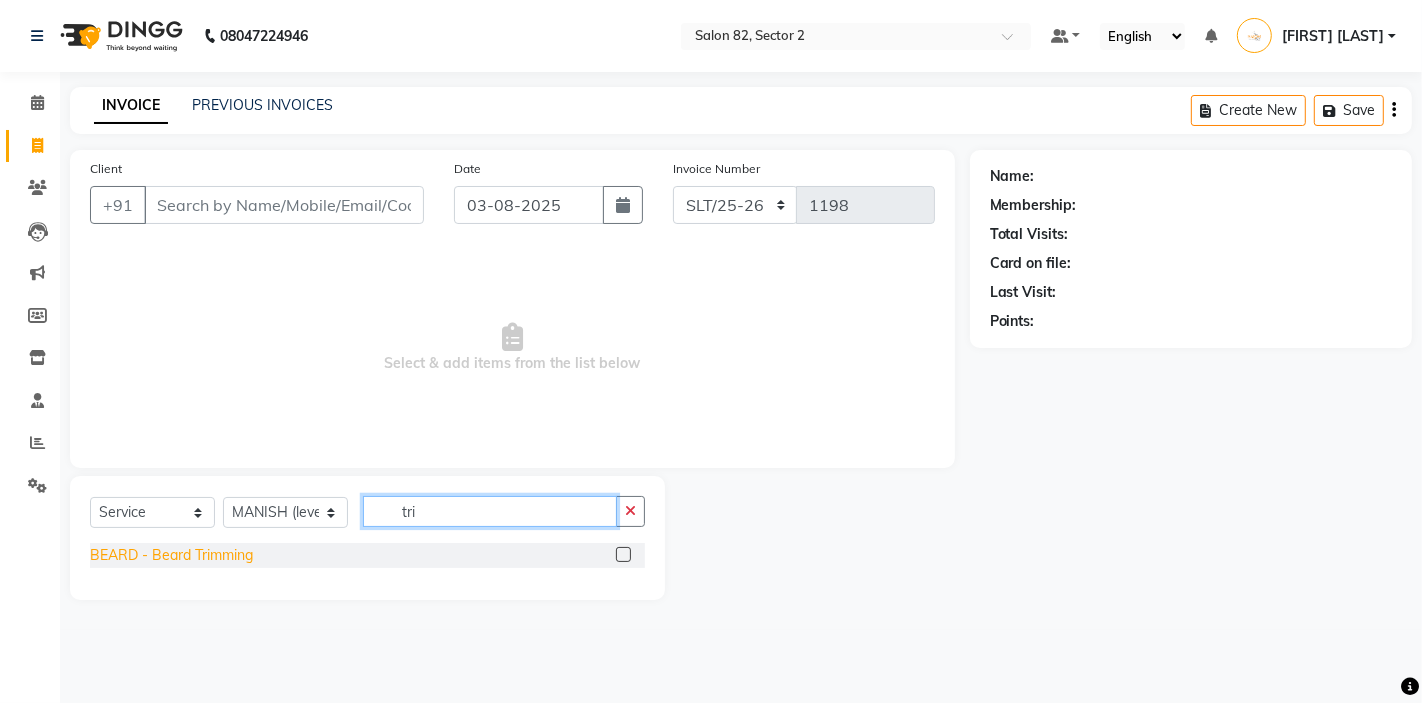 type on "tri" 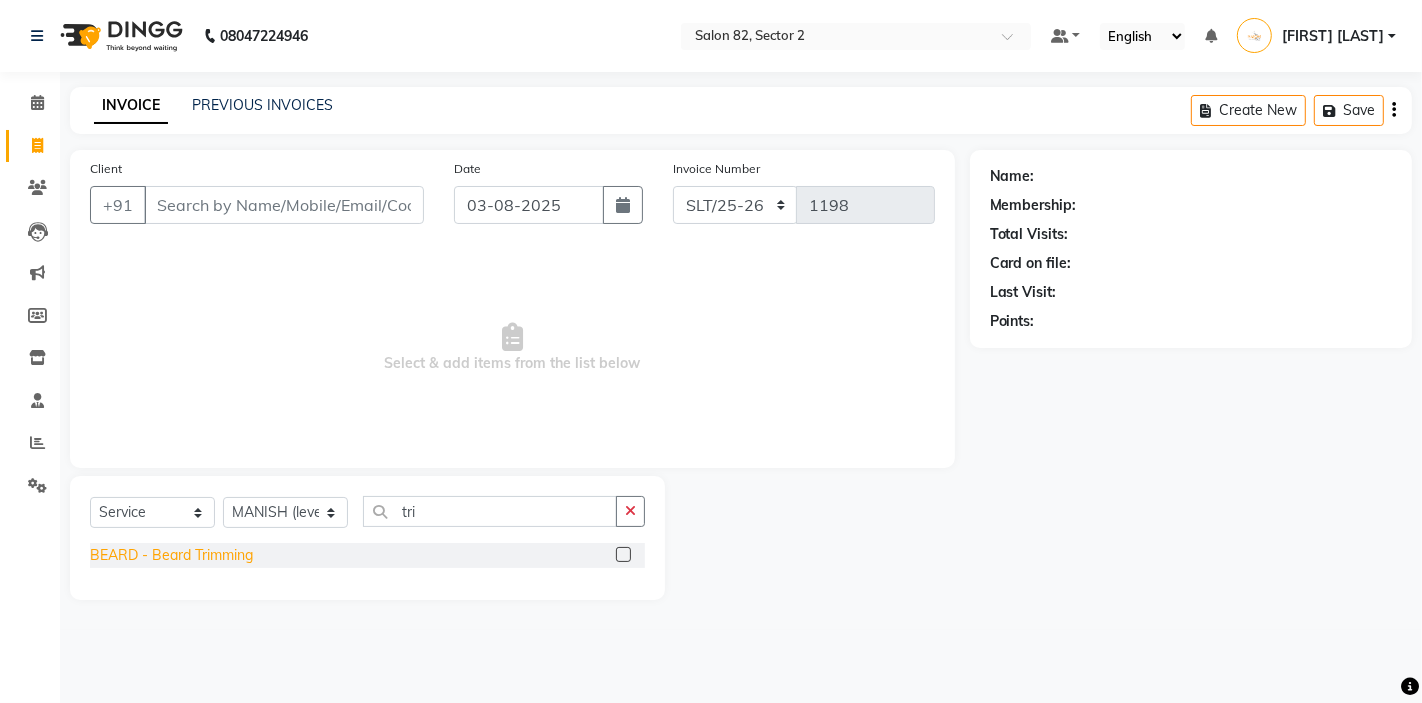 click on "BEARD  - Beard Trimming" 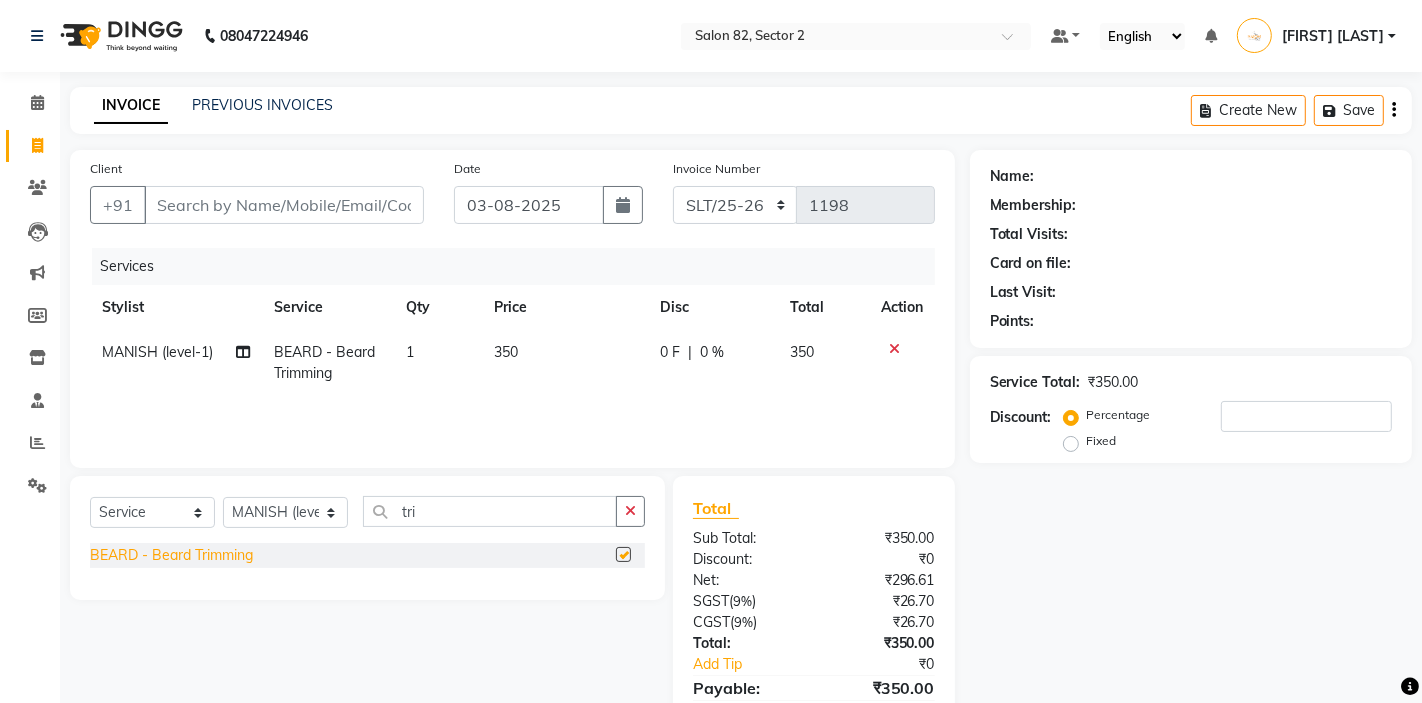 checkbox on "false" 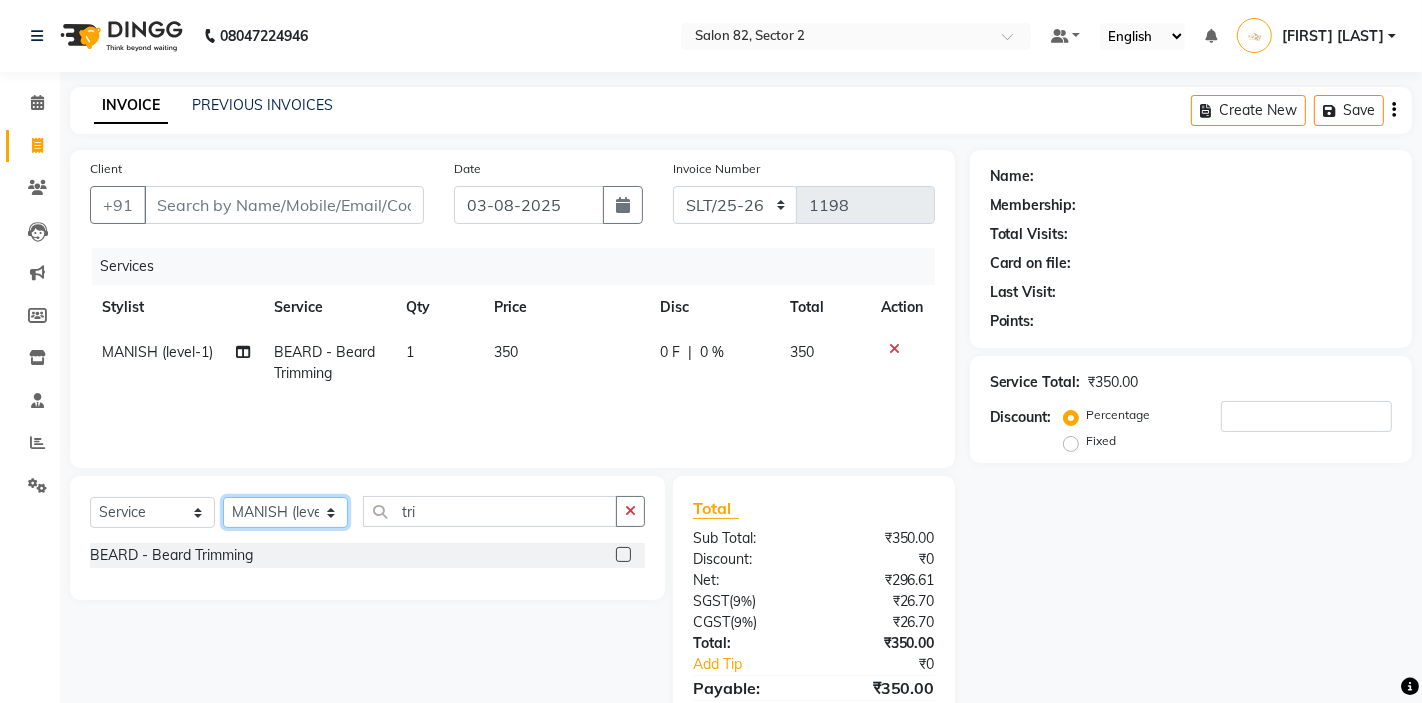 click on "Select Stylist AKTAR (level-1) ARZOO (level-2) BUNNY (level-1) FAIZAL INJAMAM MANISH (level-1) MANJAR (Level-2) NUPUR (SKIN) POONAM PRIYA (PEDI) ROHIT  Salon82 saltlake SOMA DEY SUBHO (PEDI) SUMON (NAILS)" 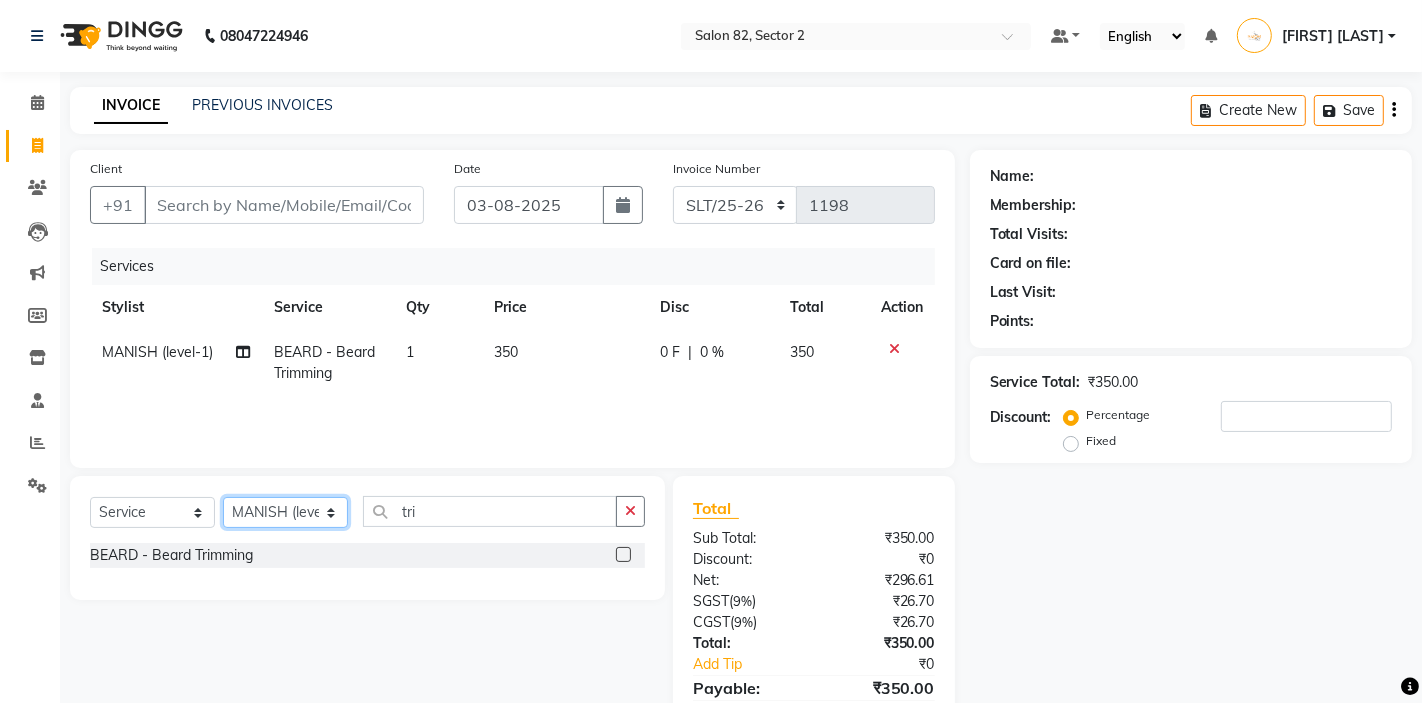 select on "63445" 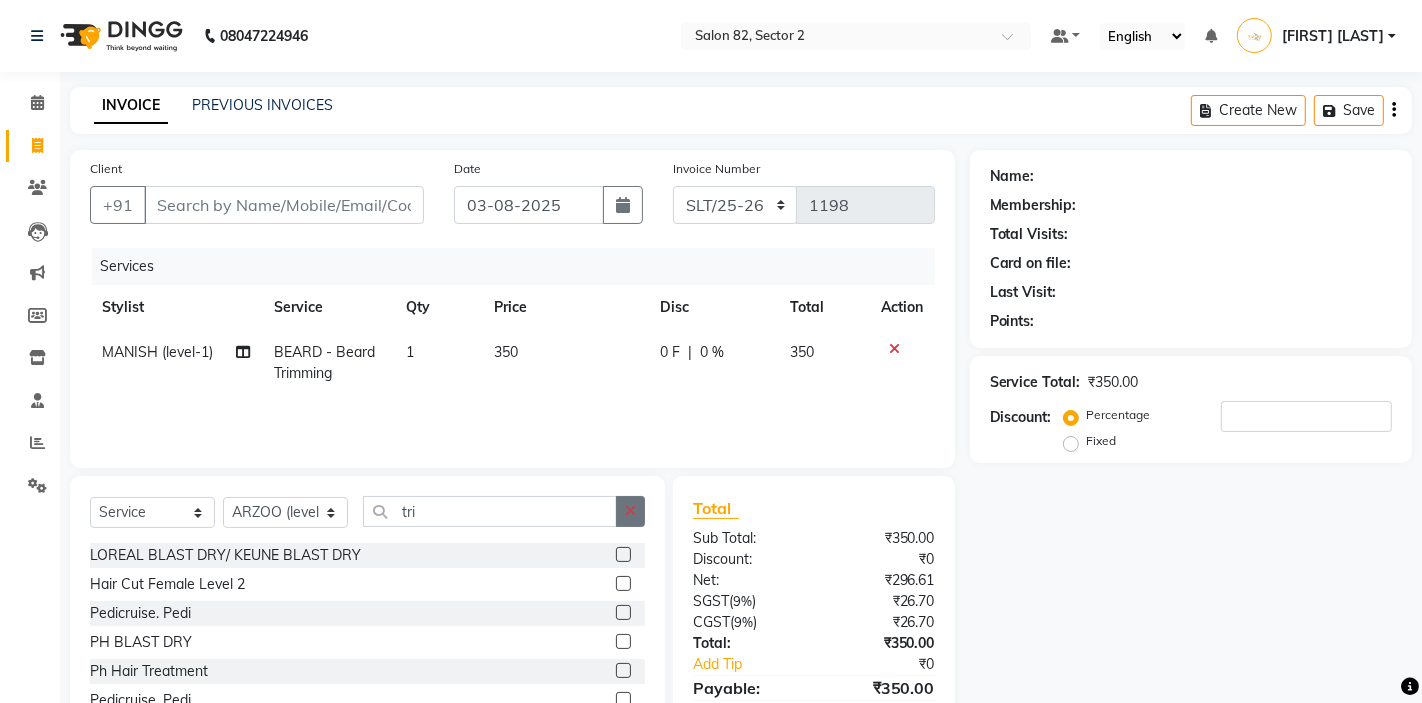 click 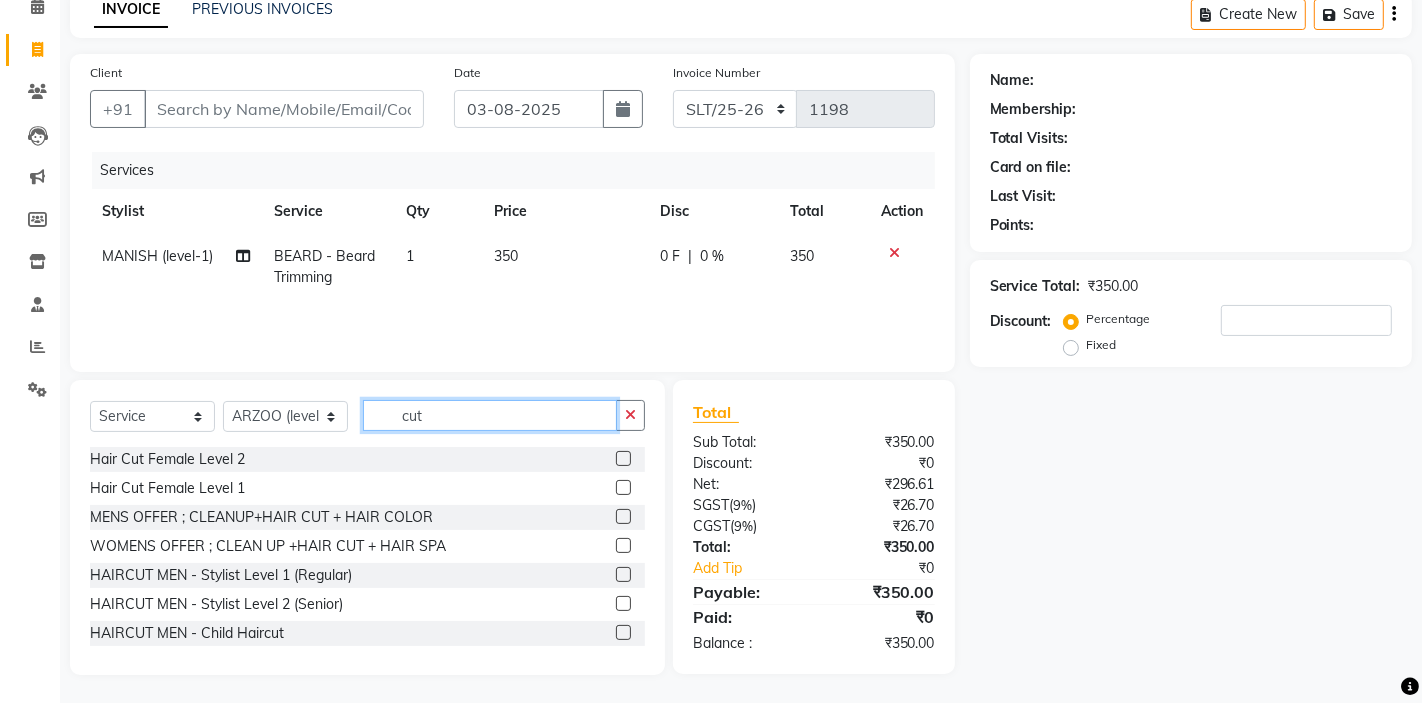 scroll, scrollTop: 97, scrollLeft: 0, axis: vertical 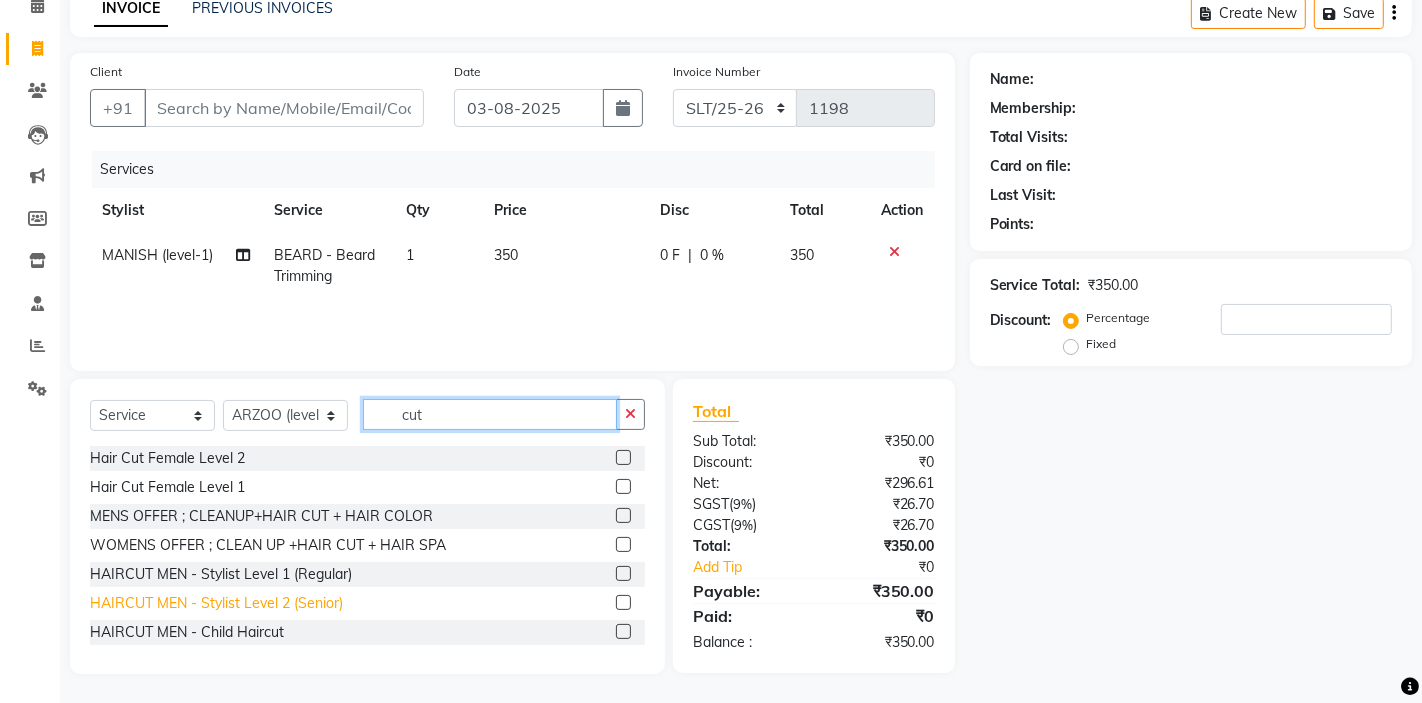 type on "cut" 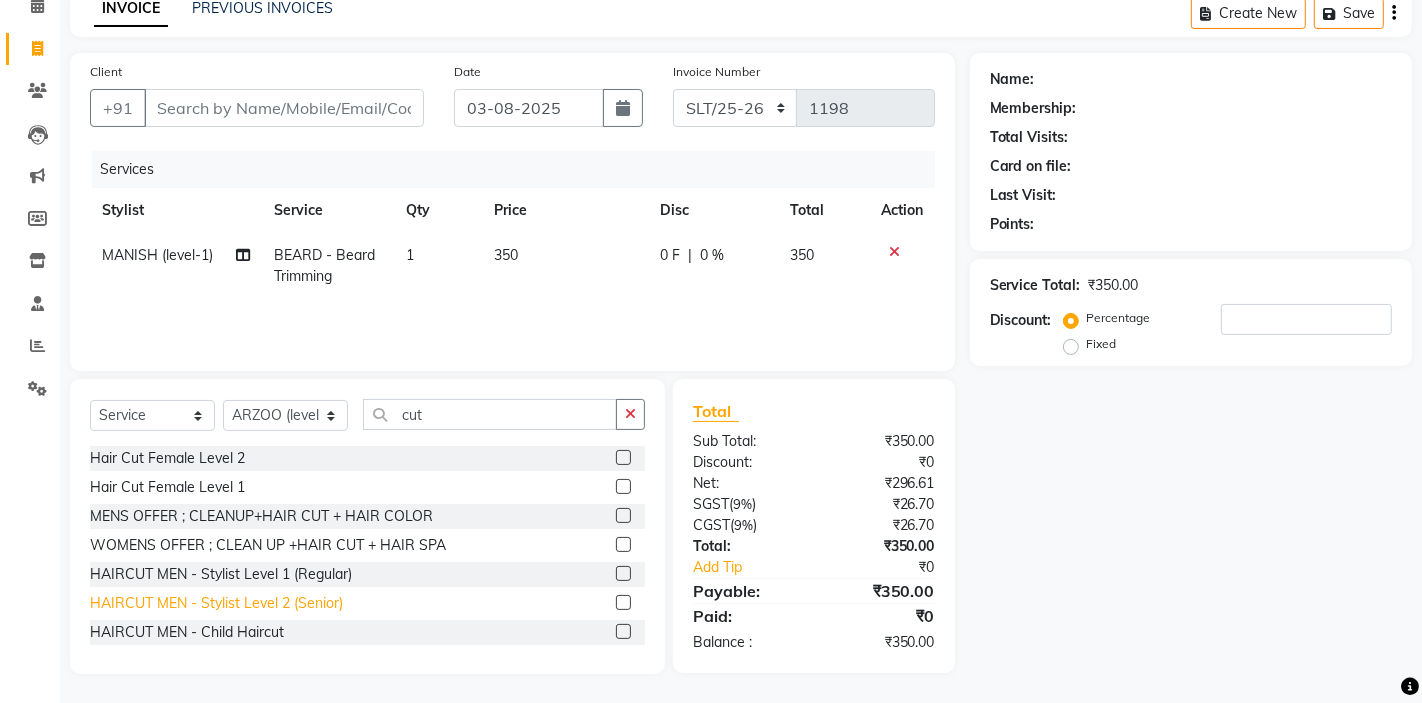 click on "HAIRCUT MEN - Stylist Level 2 (Senior)" 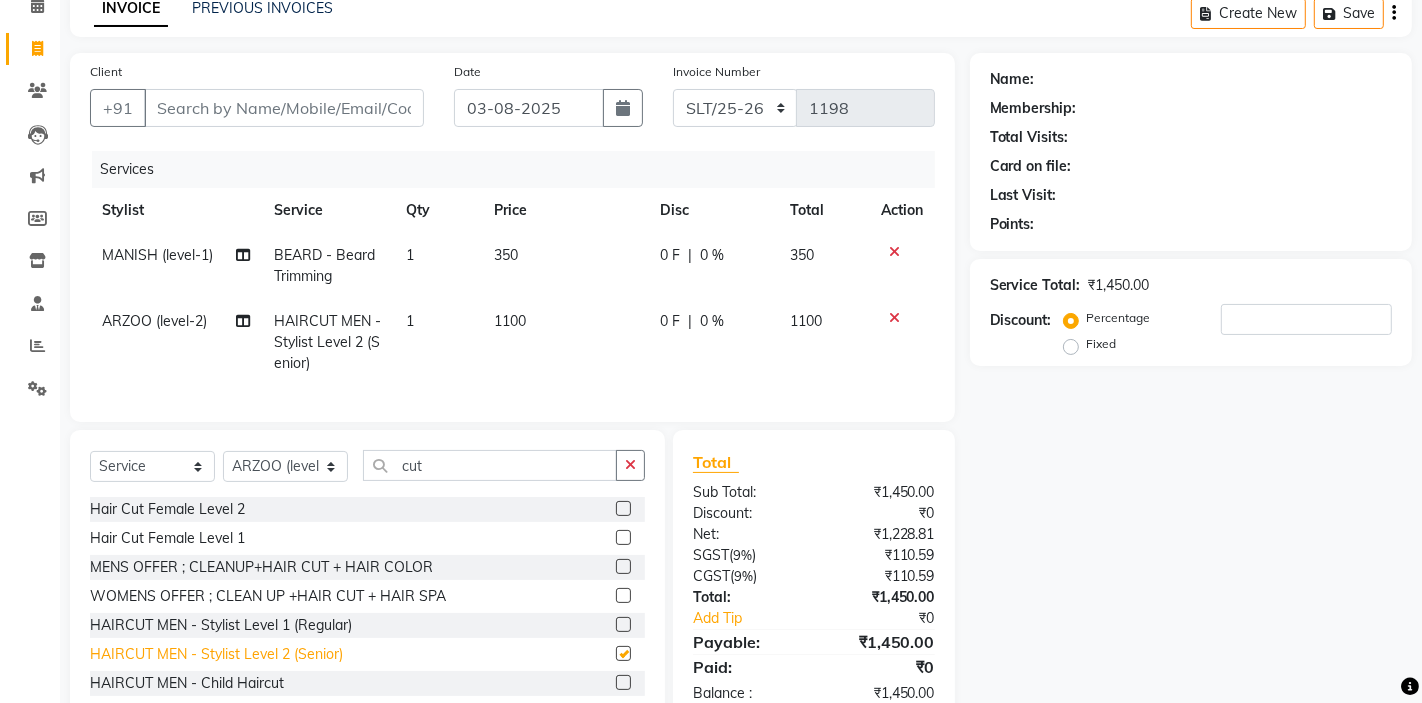 checkbox on "false" 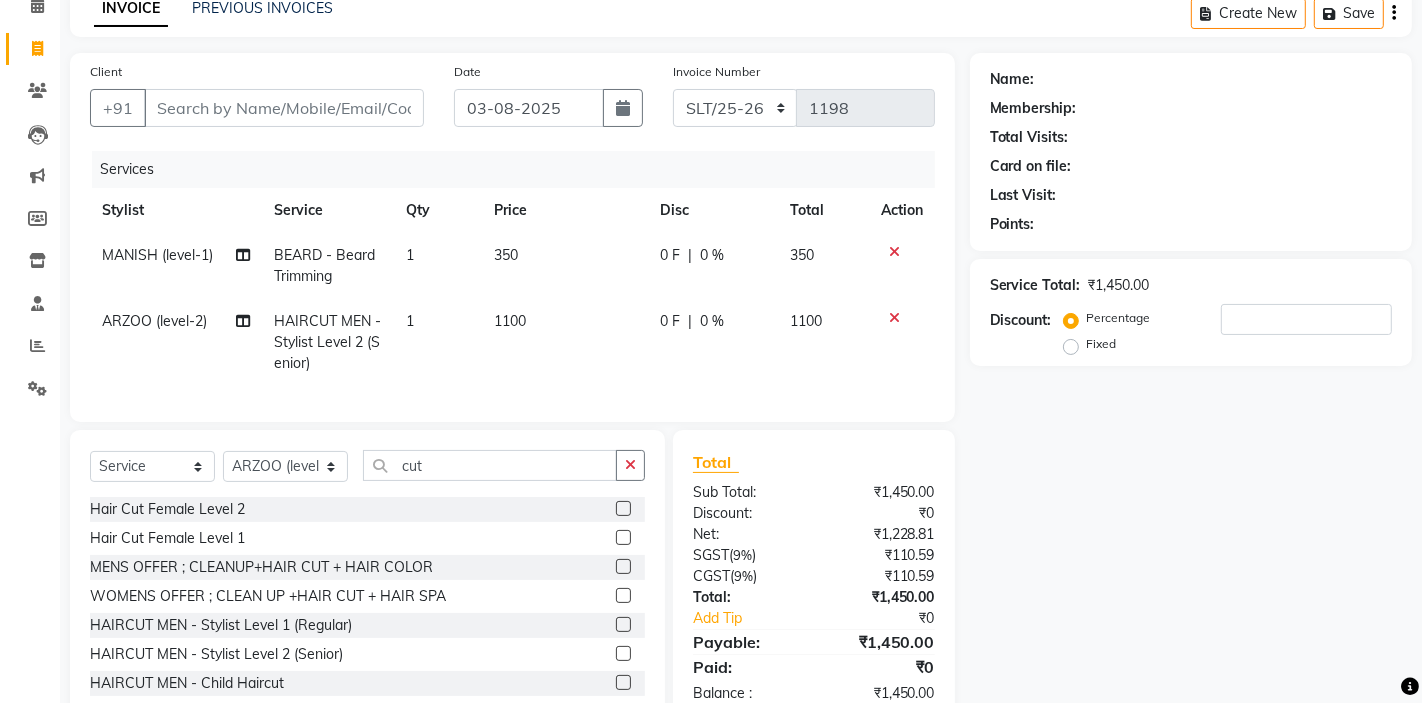 scroll, scrollTop: 0, scrollLeft: 0, axis: both 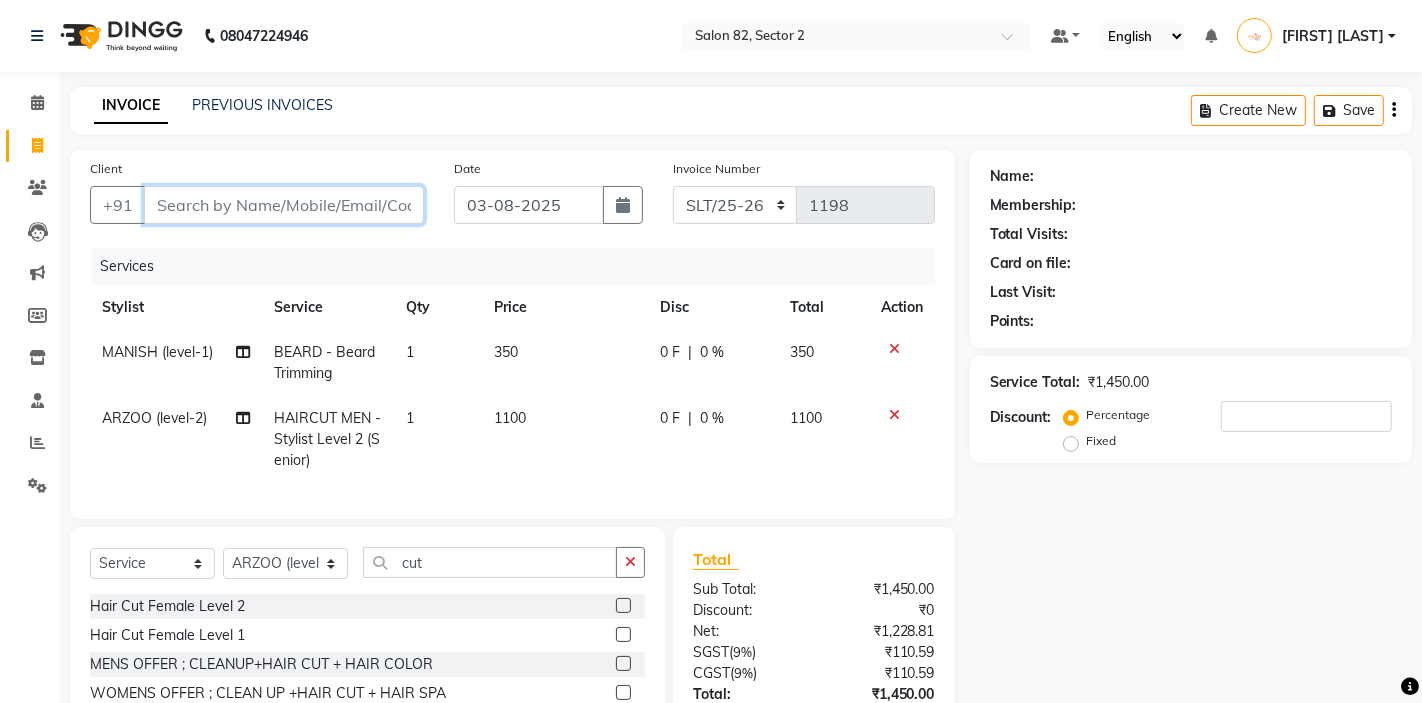 click on "Client" at bounding box center [284, 205] 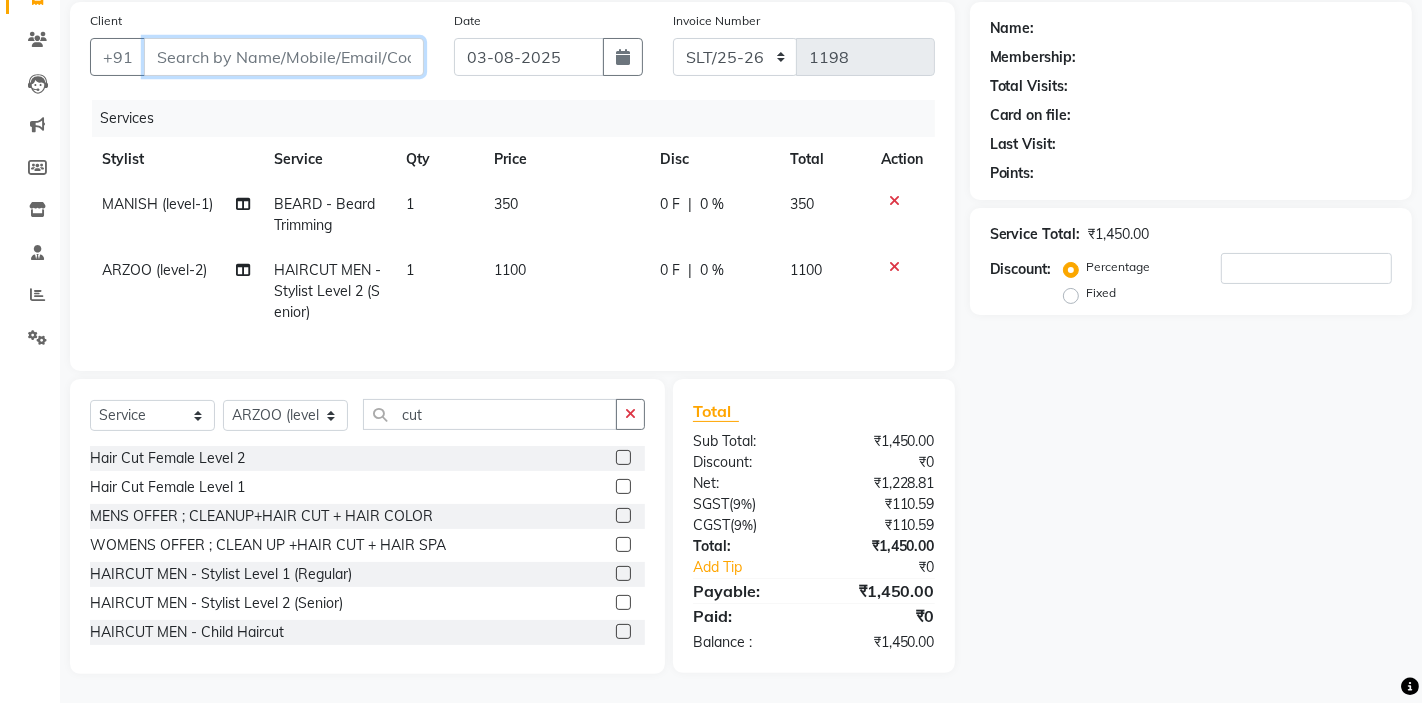 click on "Client" at bounding box center (284, 57) 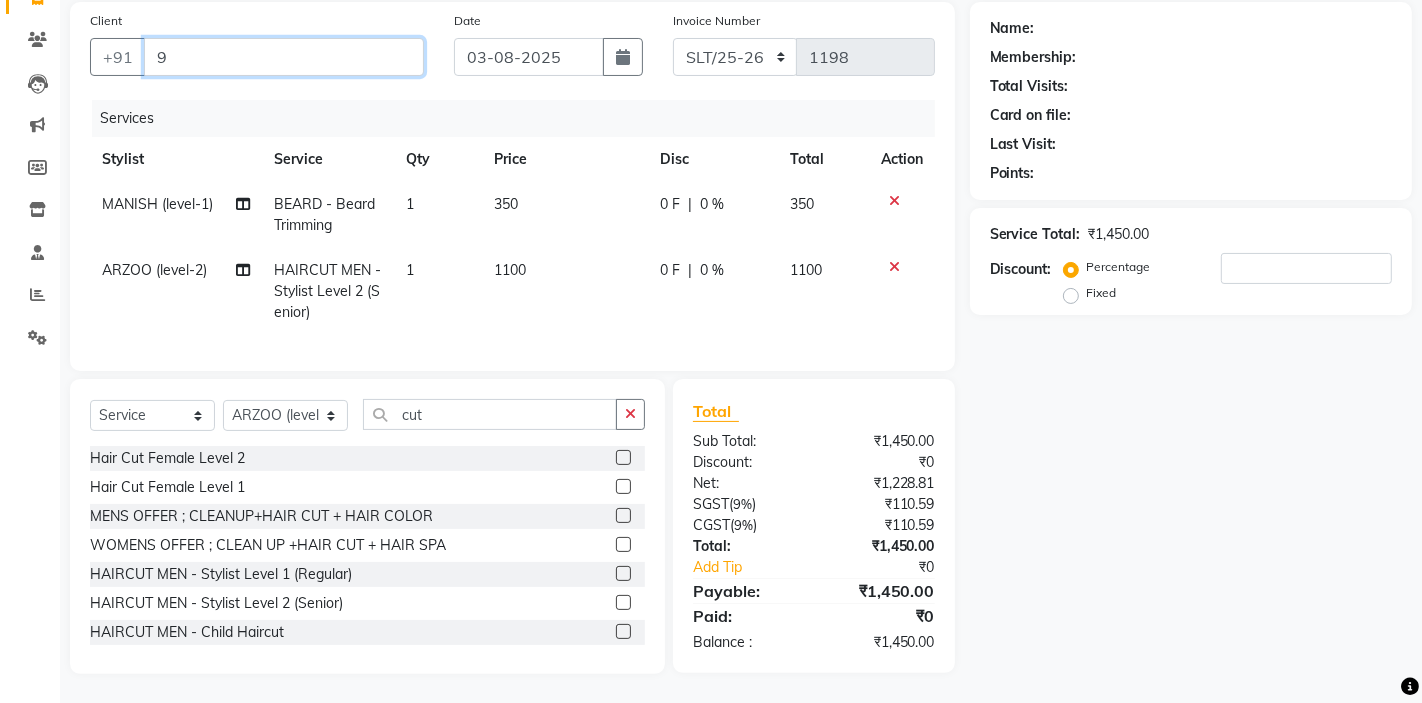 type on "0" 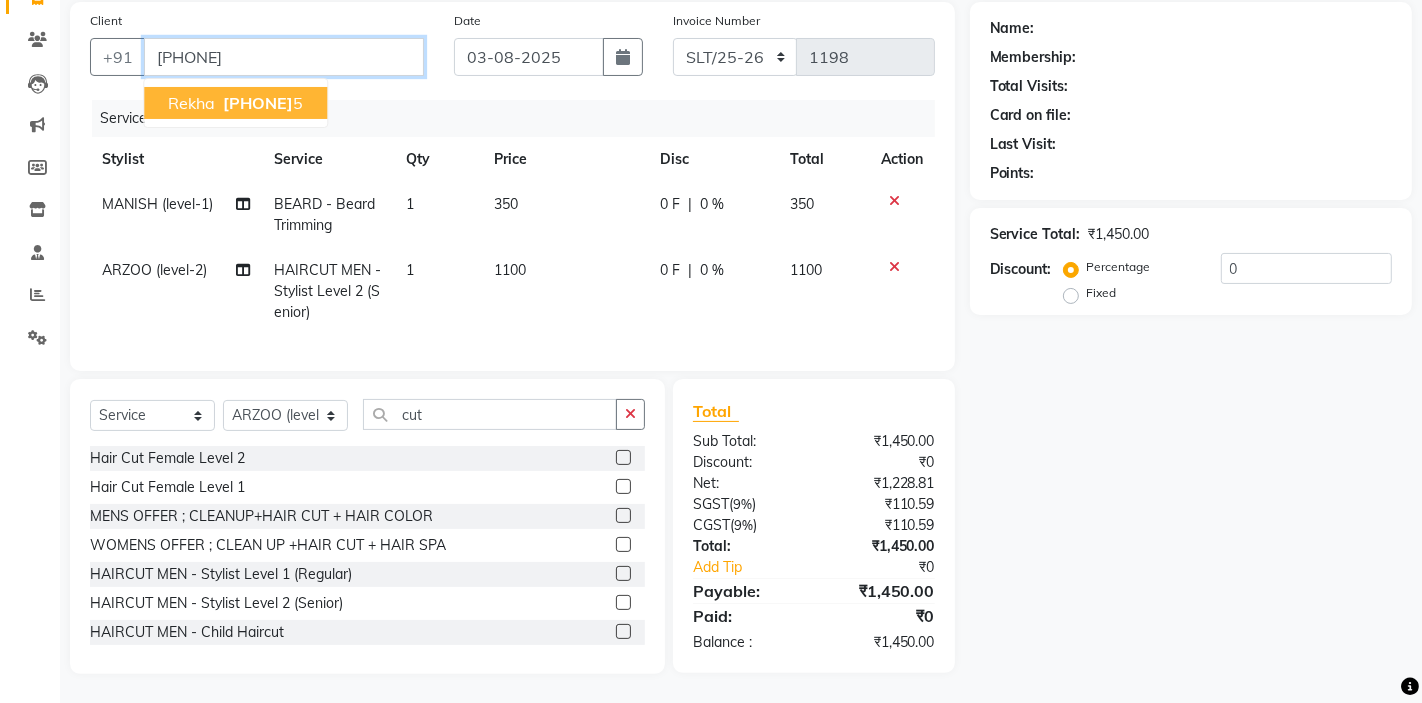 type on "9830155075" 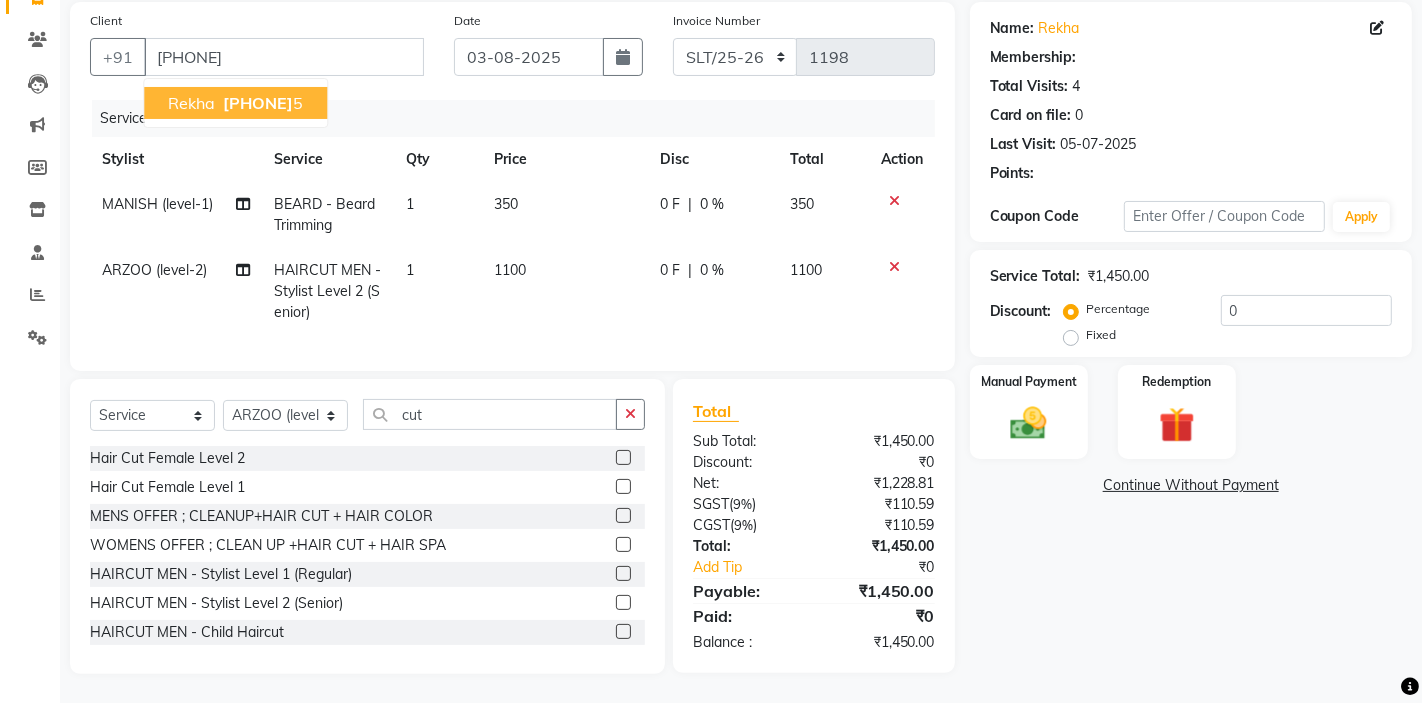 select on "1: Object" 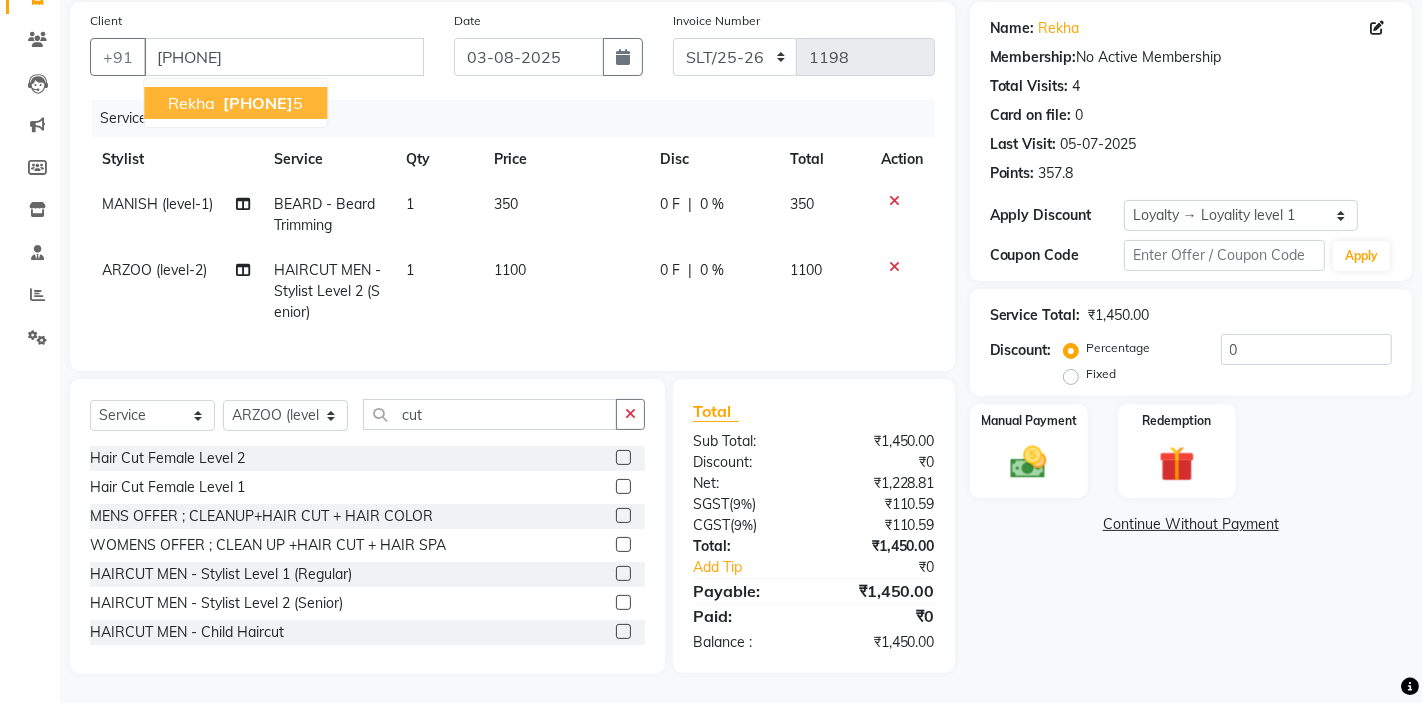 click on "983015507" at bounding box center (258, 103) 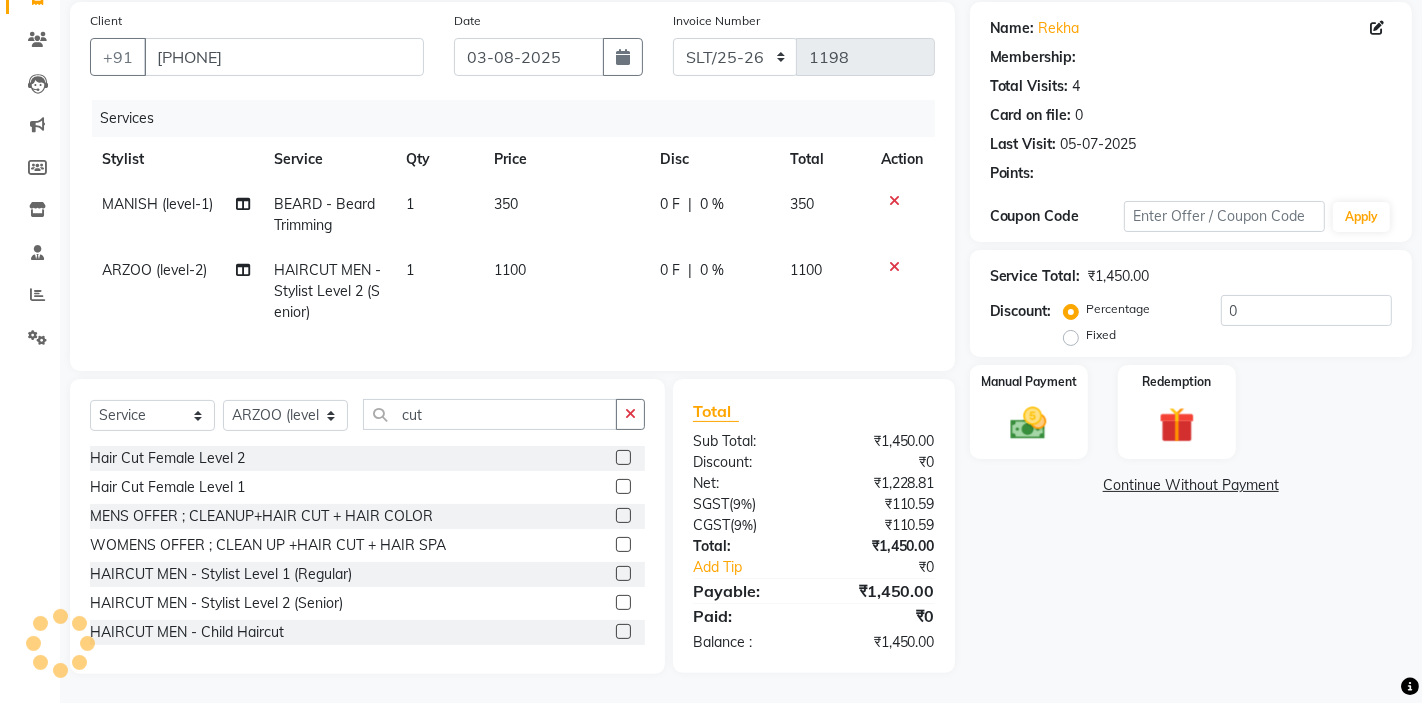select on "1: Object" 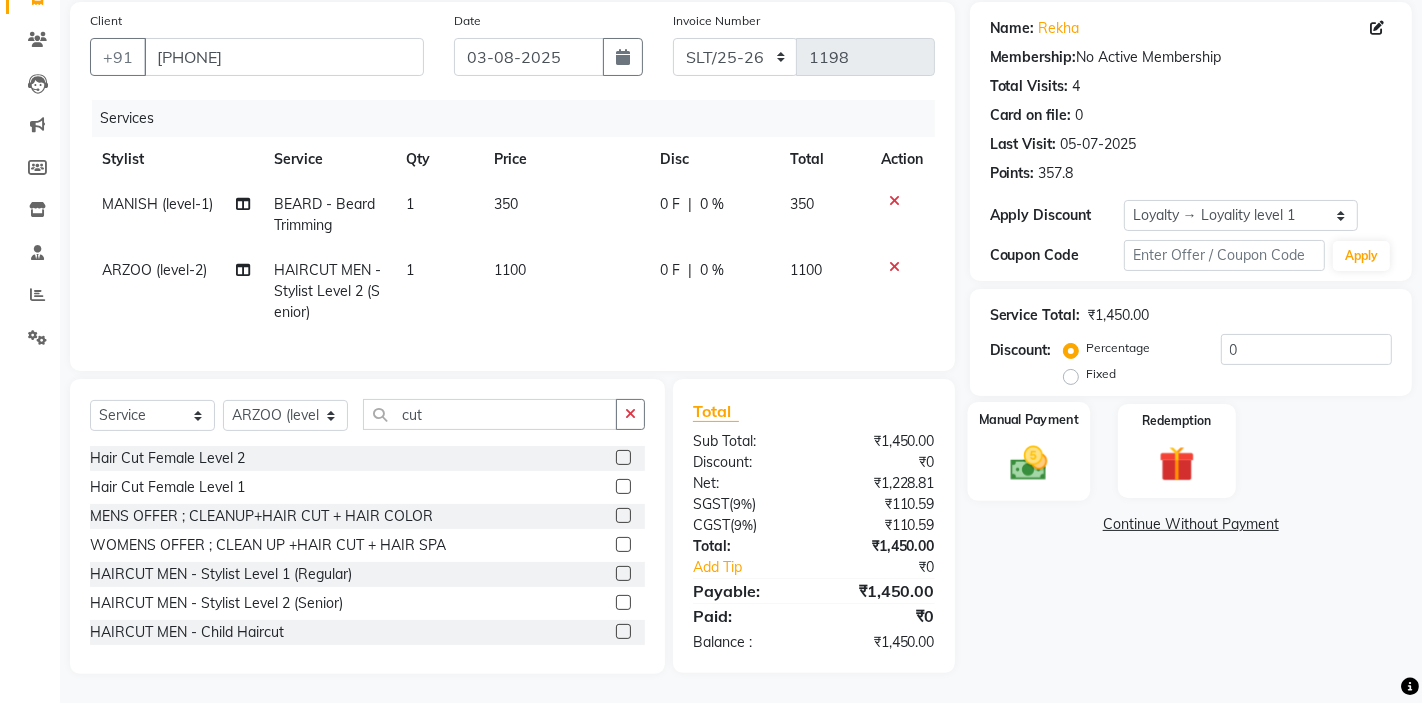 click 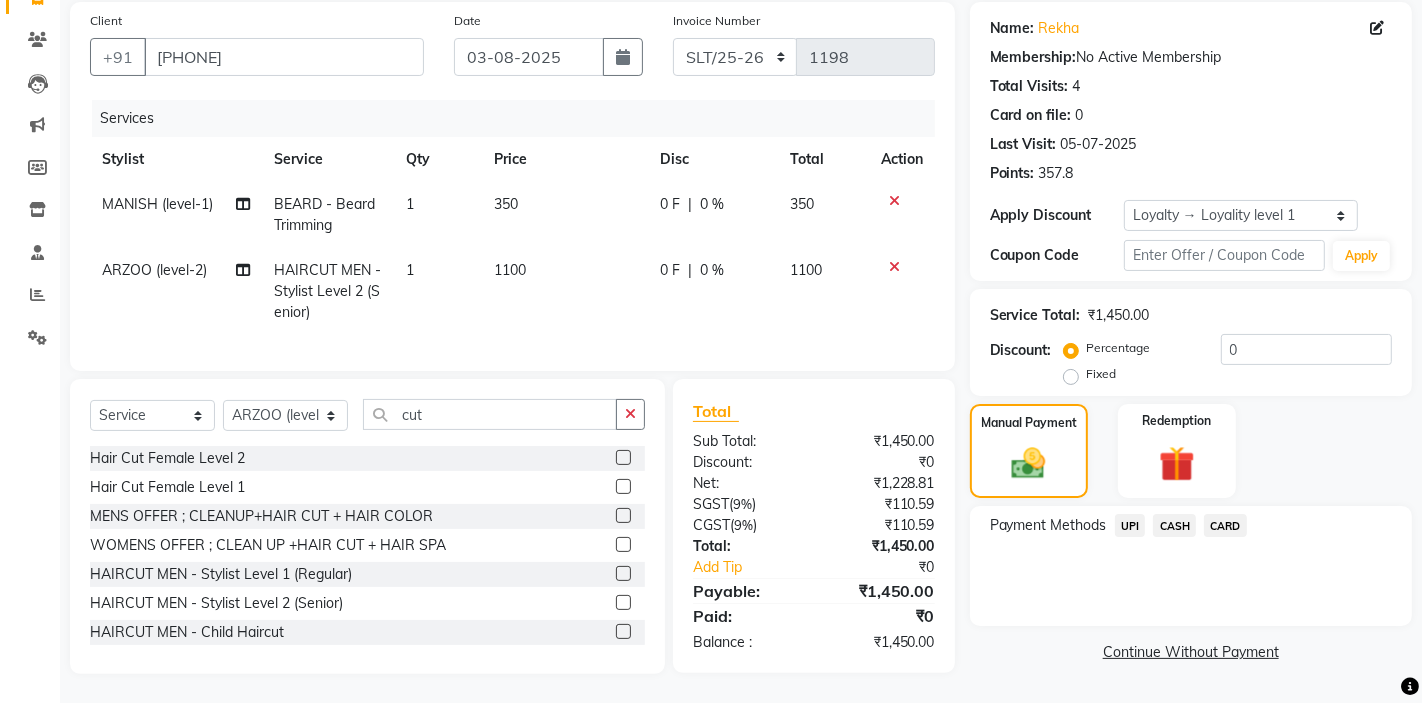 click on "CASH" 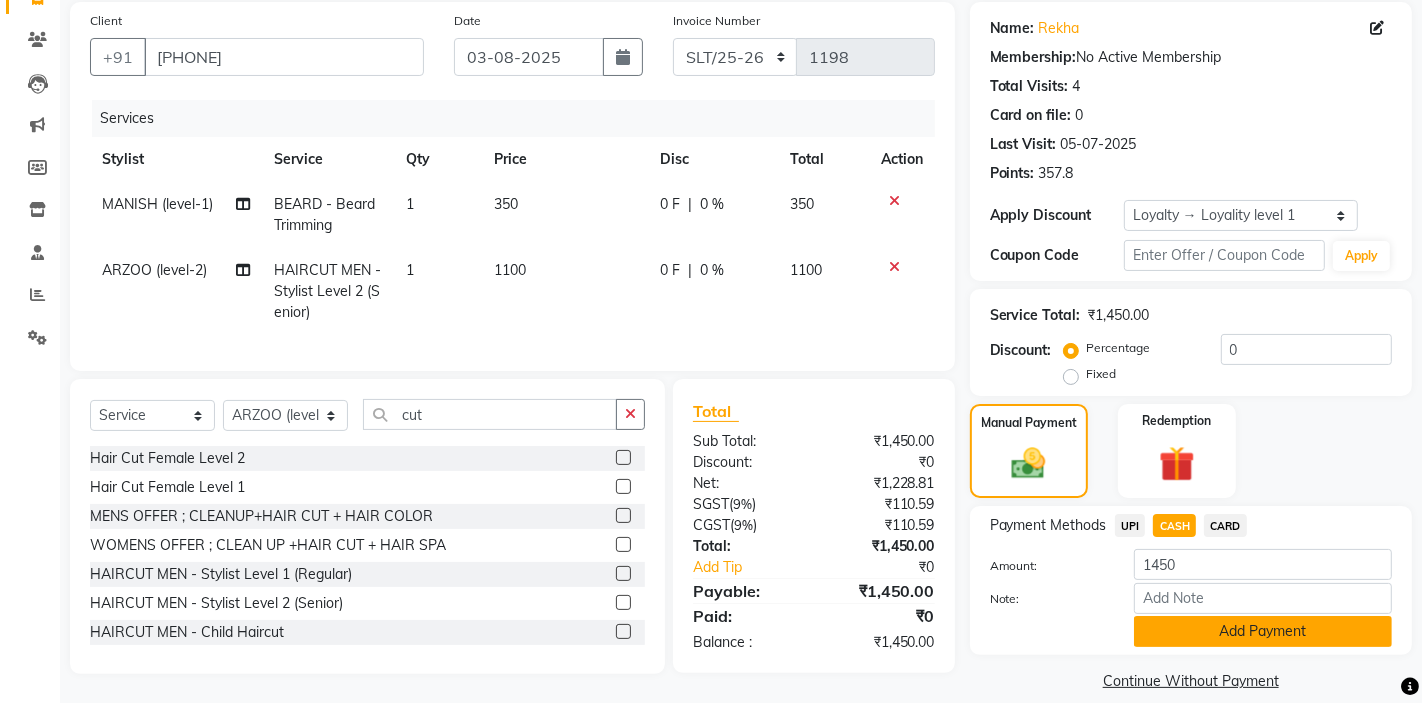 click on "Add Payment" 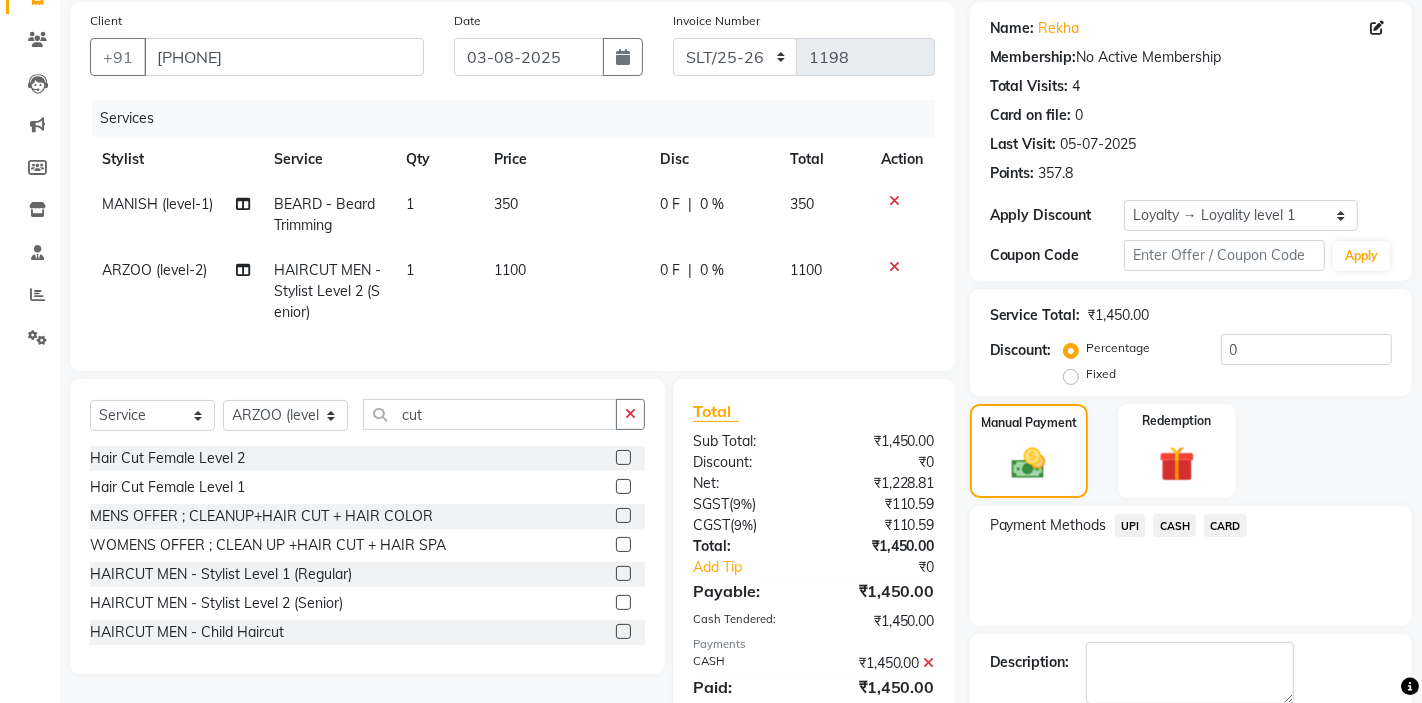 scroll, scrollTop: 338, scrollLeft: 0, axis: vertical 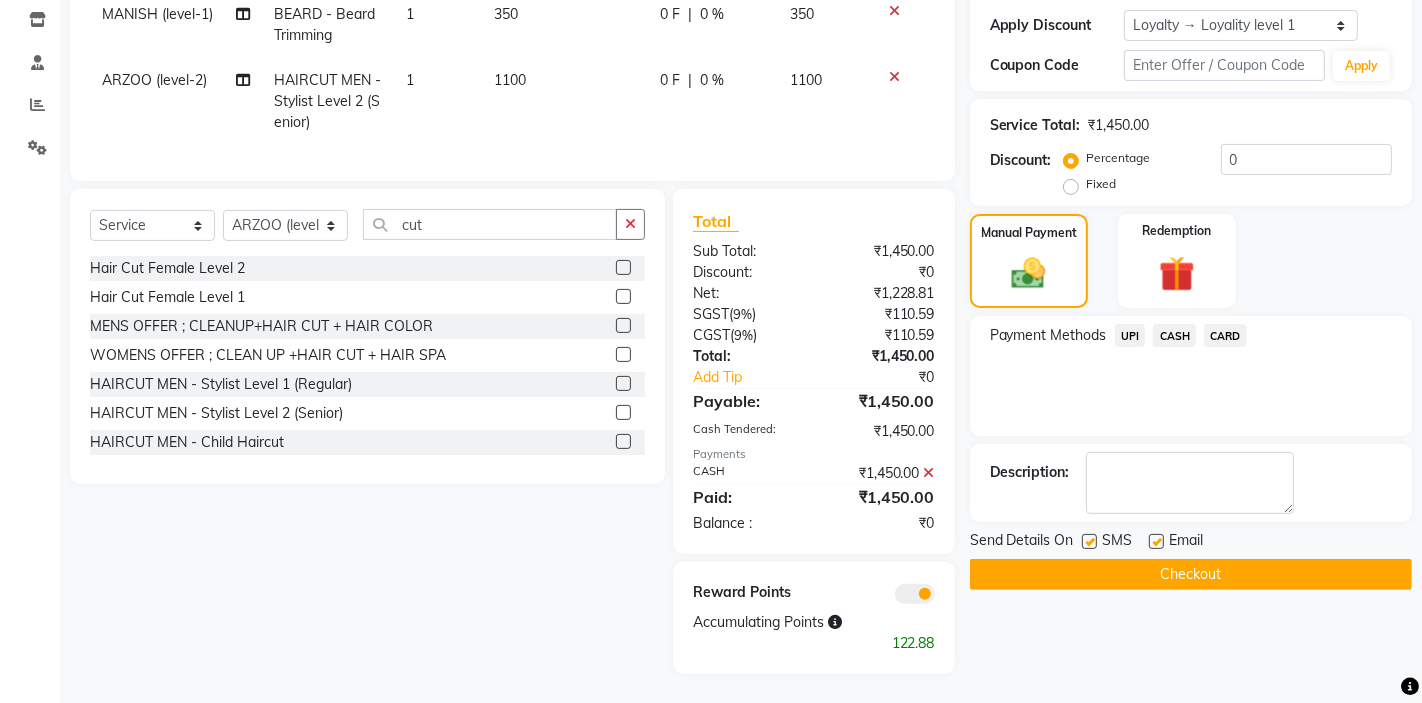 click on "Checkout" 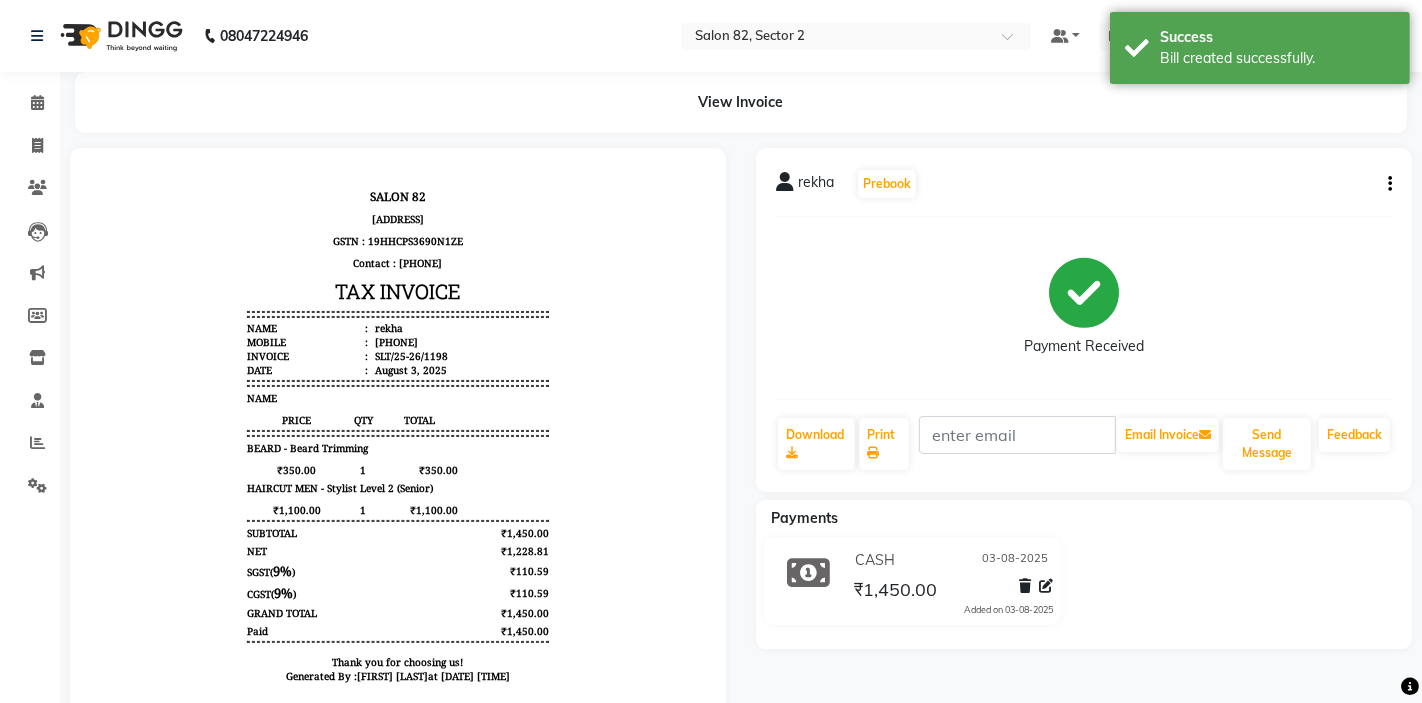 scroll, scrollTop: 0, scrollLeft: 0, axis: both 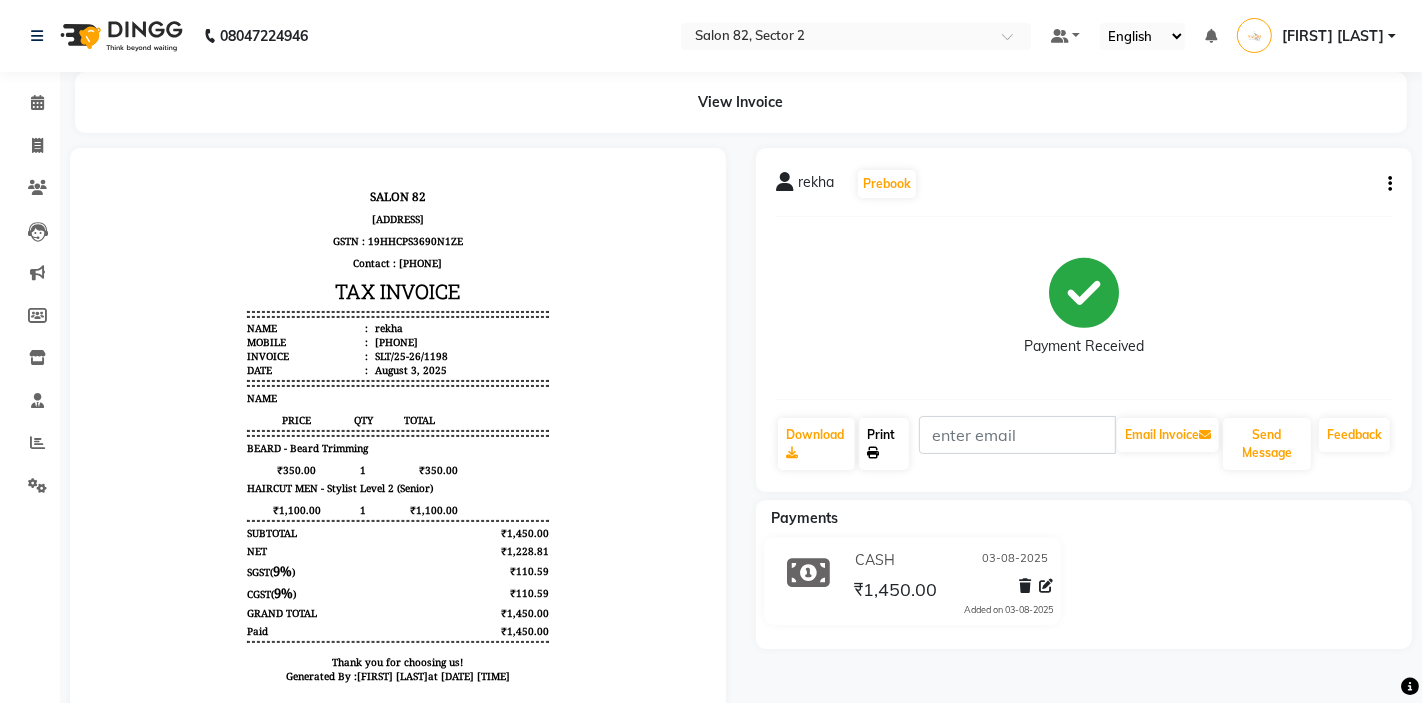 click on "Print" 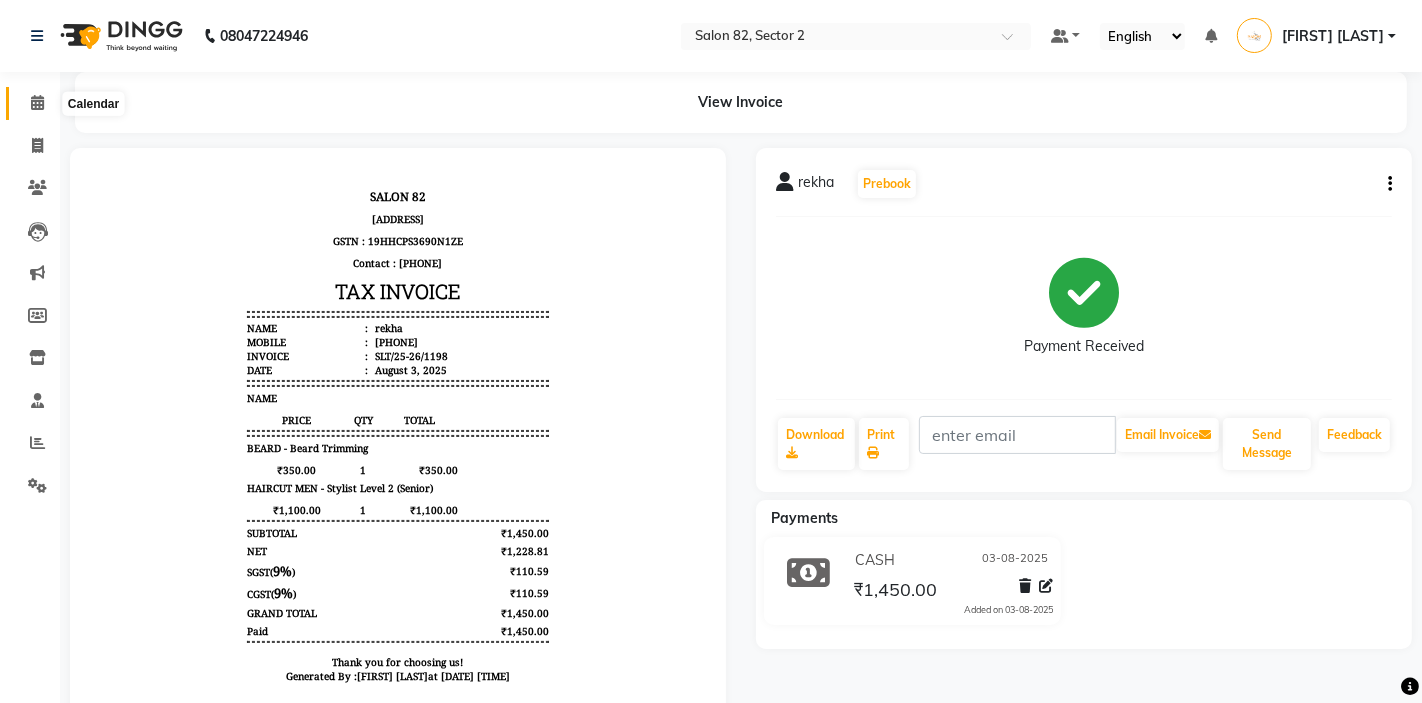 click 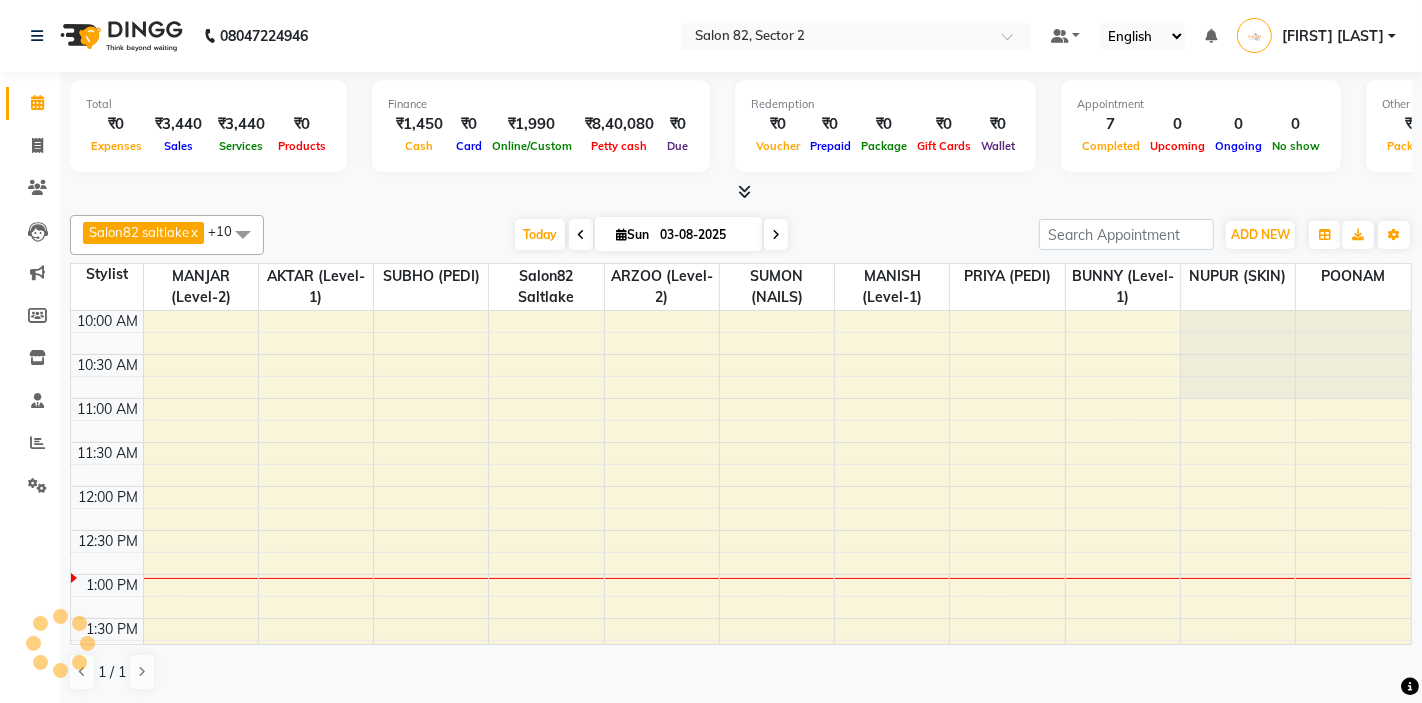scroll, scrollTop: 0, scrollLeft: 0, axis: both 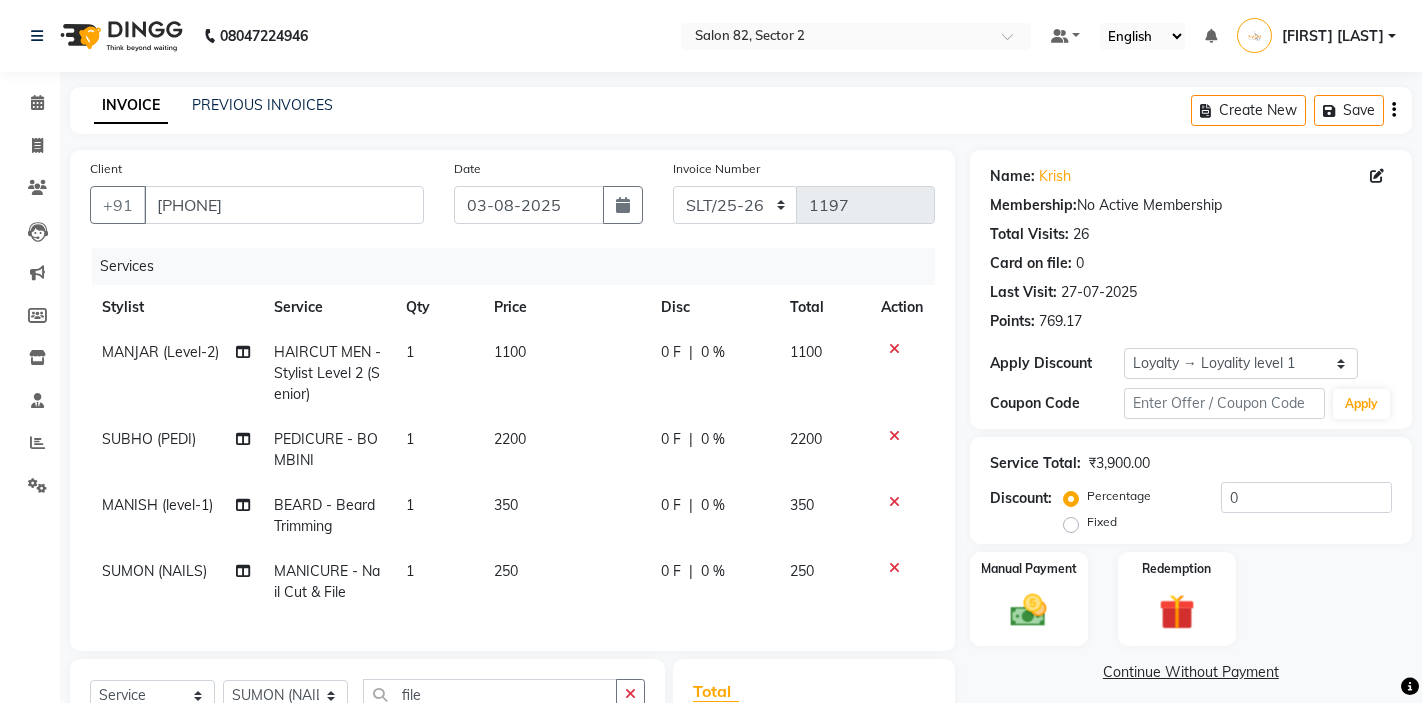 select on "service" 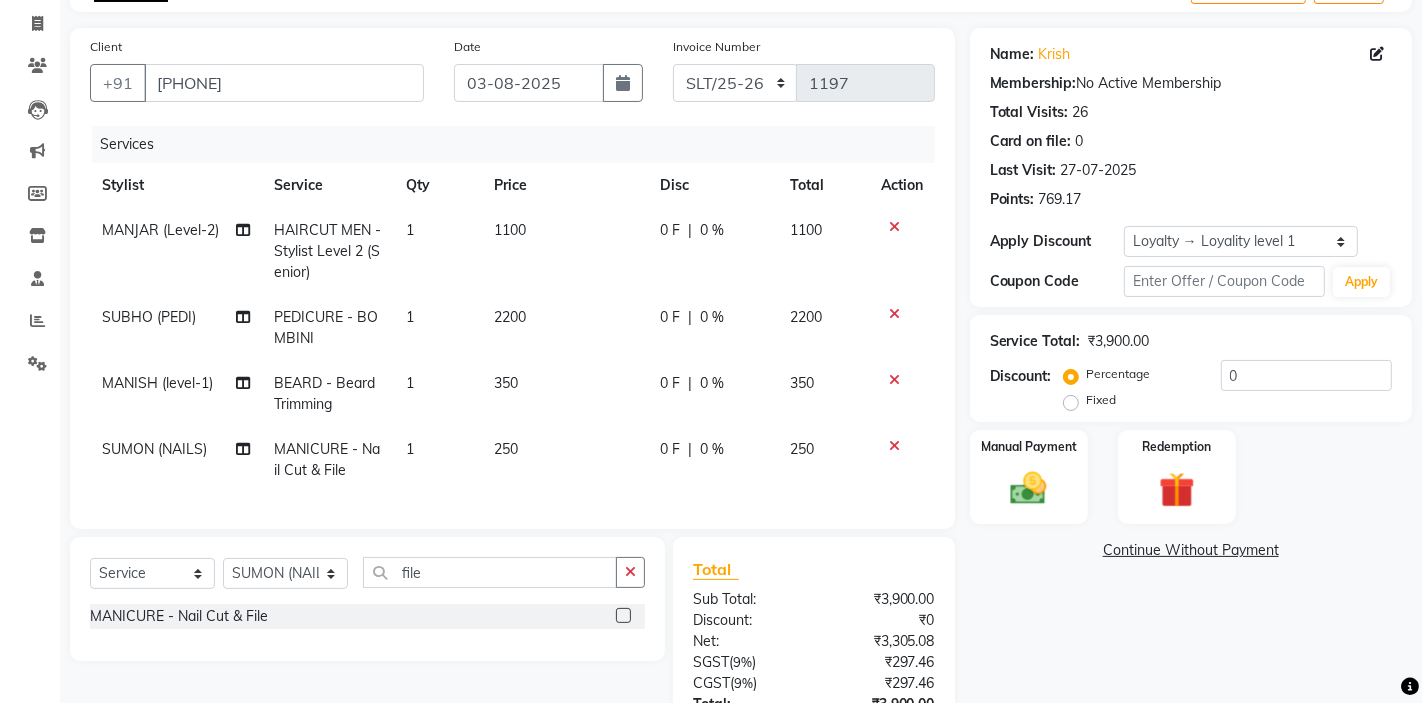 click on "PEDICURE - BOMBINI" 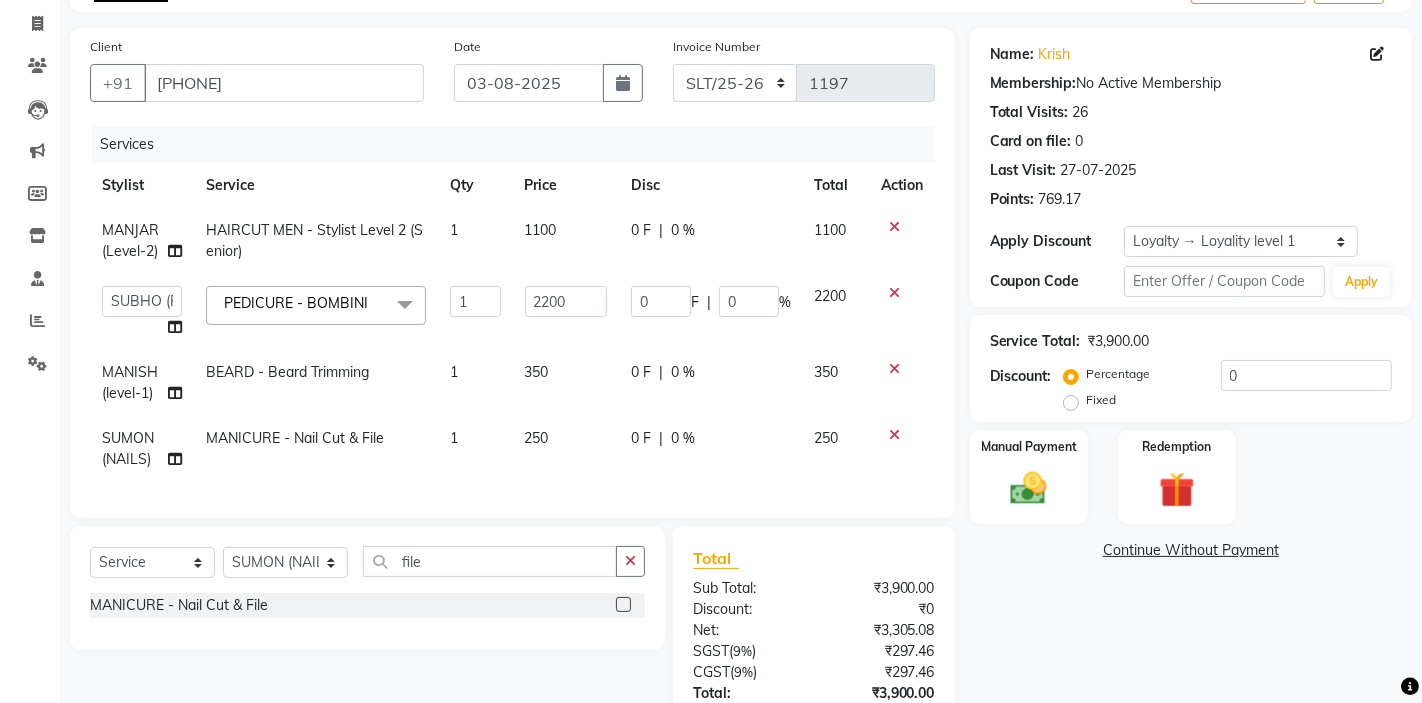 click 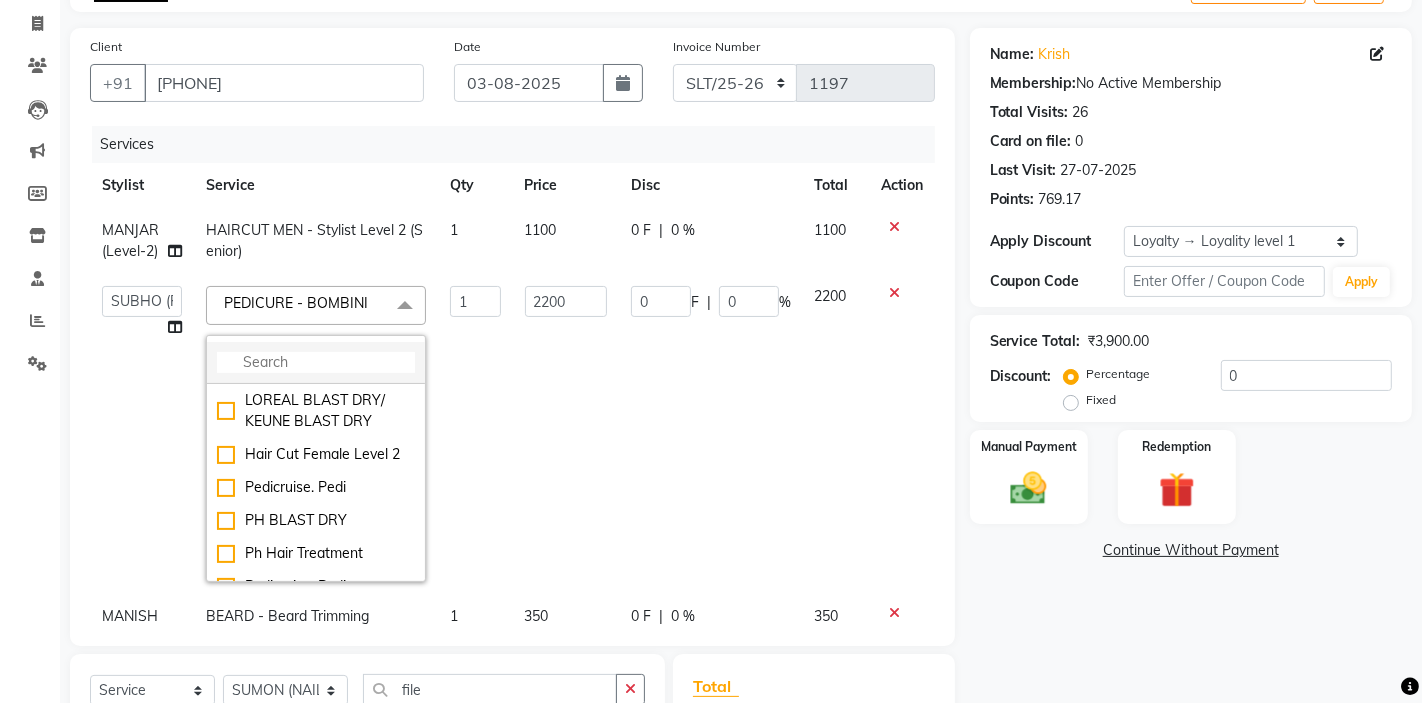 click 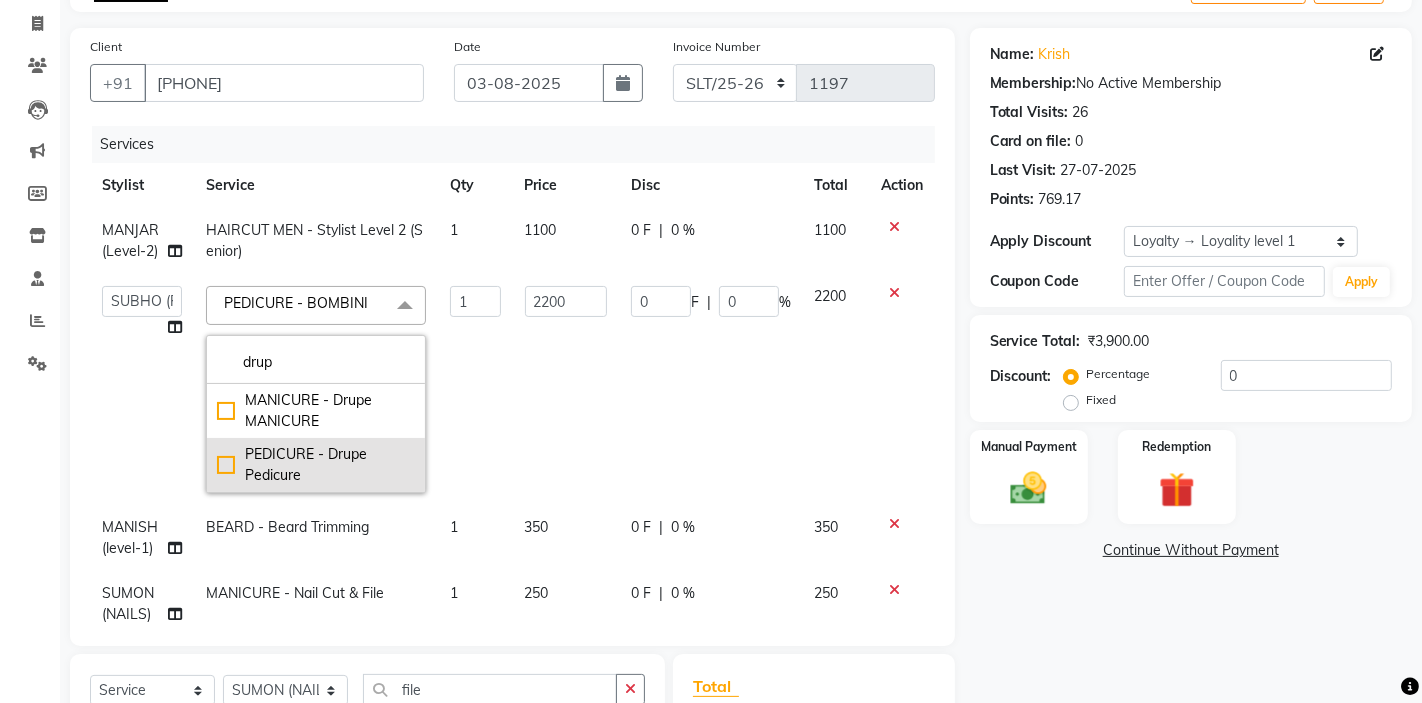 type on "drup" 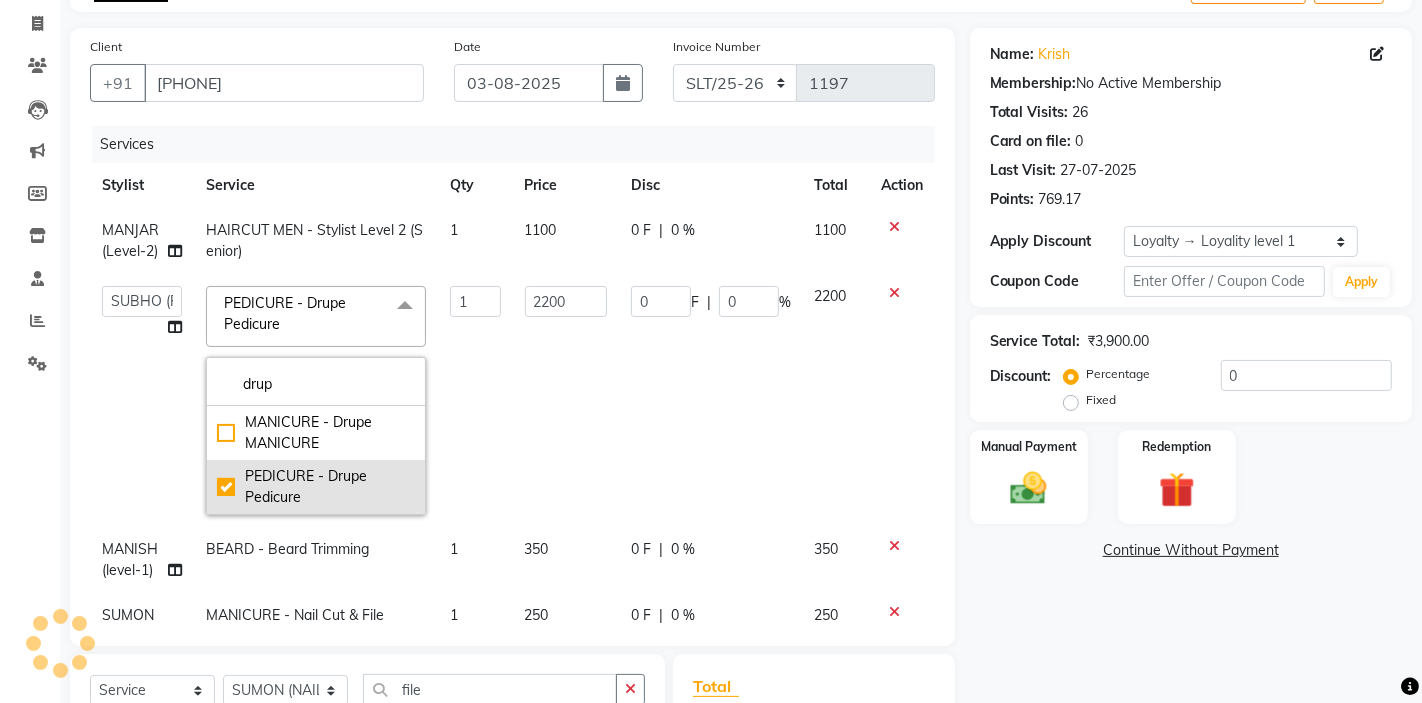 checkbox on "true" 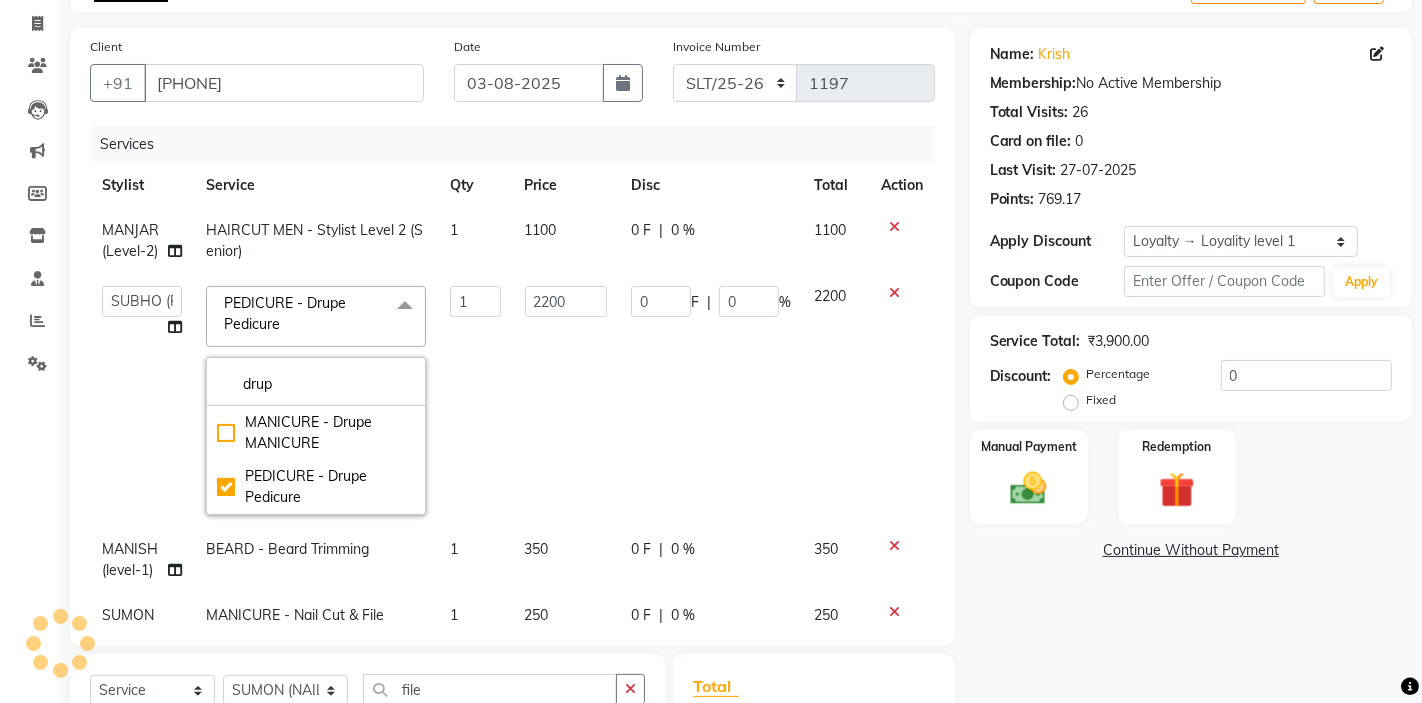 click on "1" 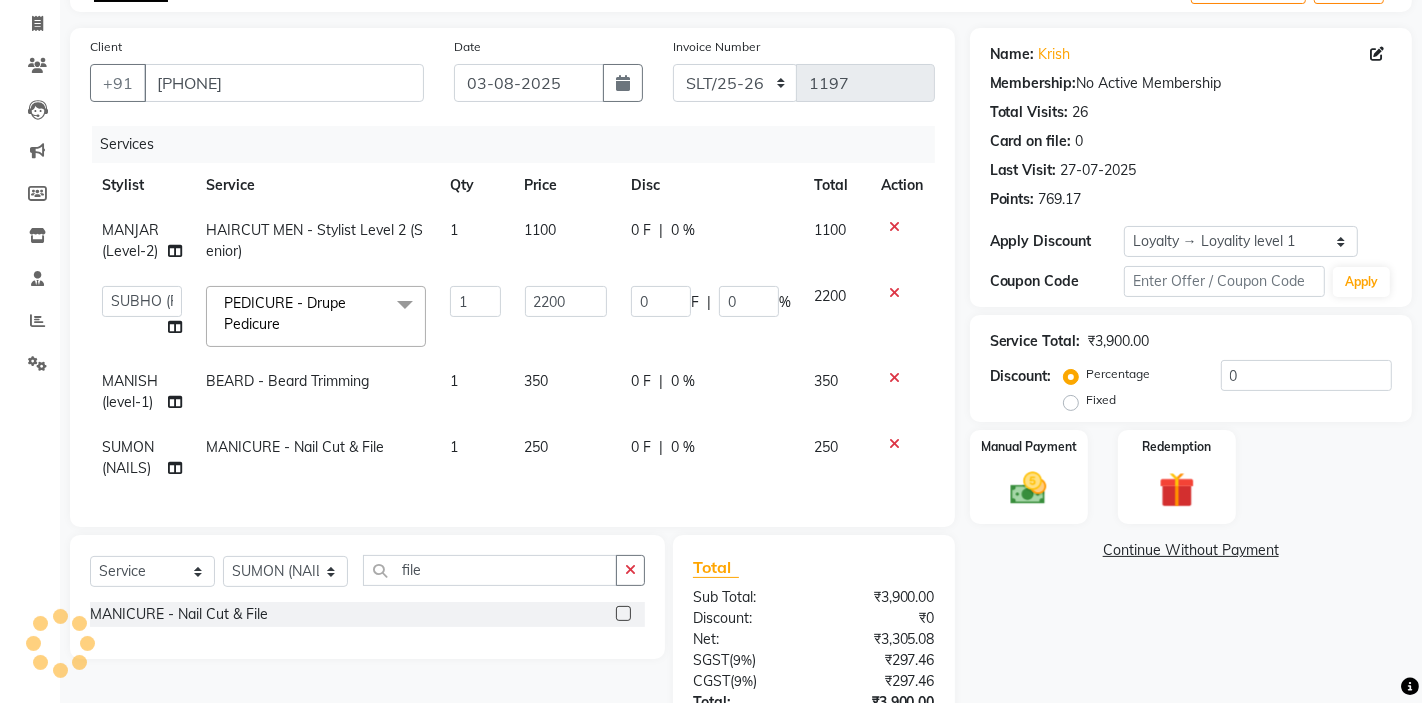 click on "HAIRCUT MEN - Stylist Level 2 (Senior)" 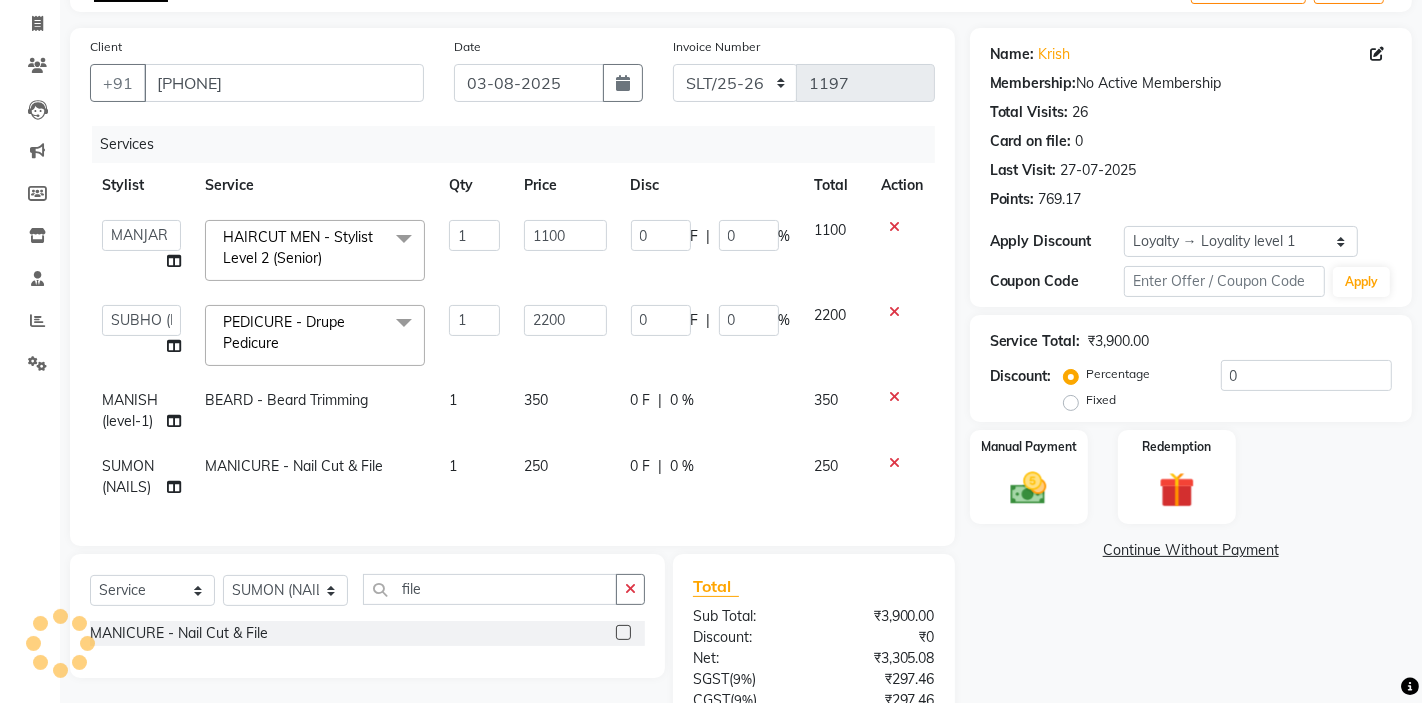 click on "BEARD  - Beard Trimming" 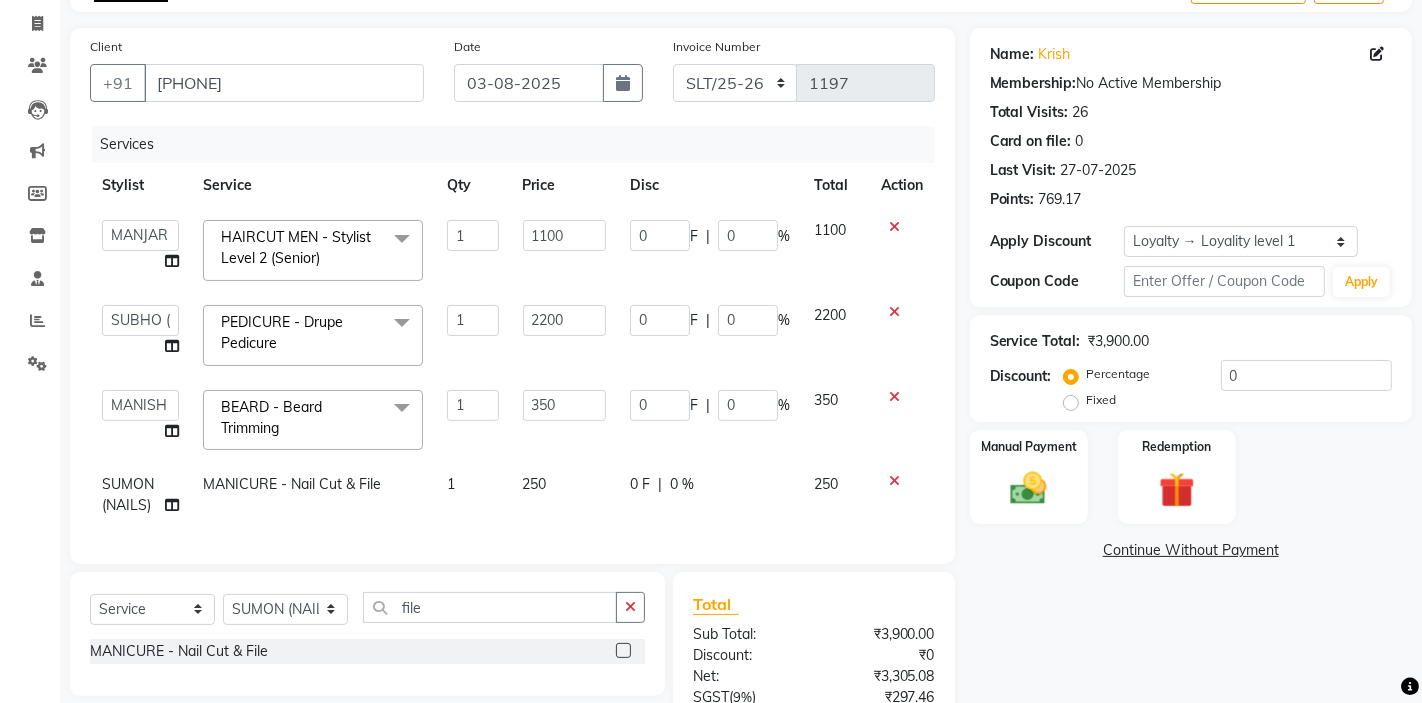 click on "MANICURE - Nail Cut & File" 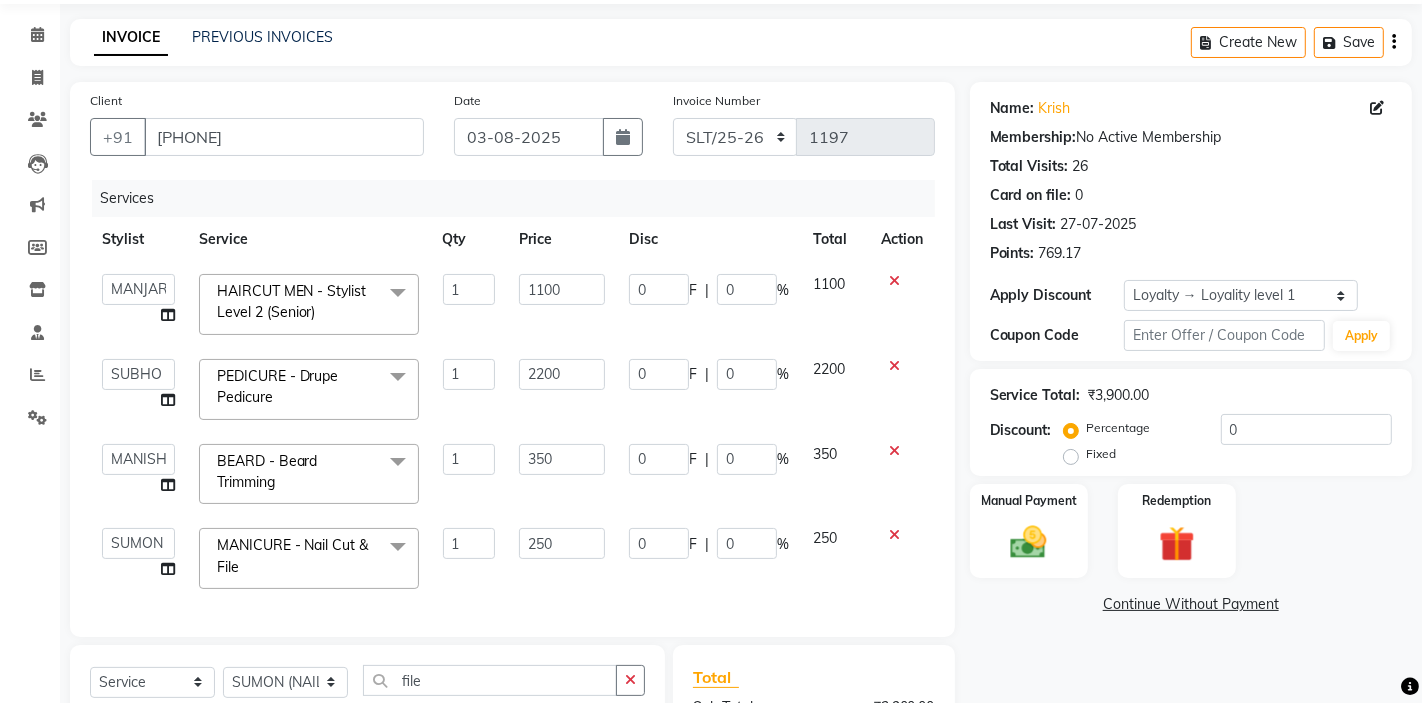 scroll, scrollTop: 73, scrollLeft: 0, axis: vertical 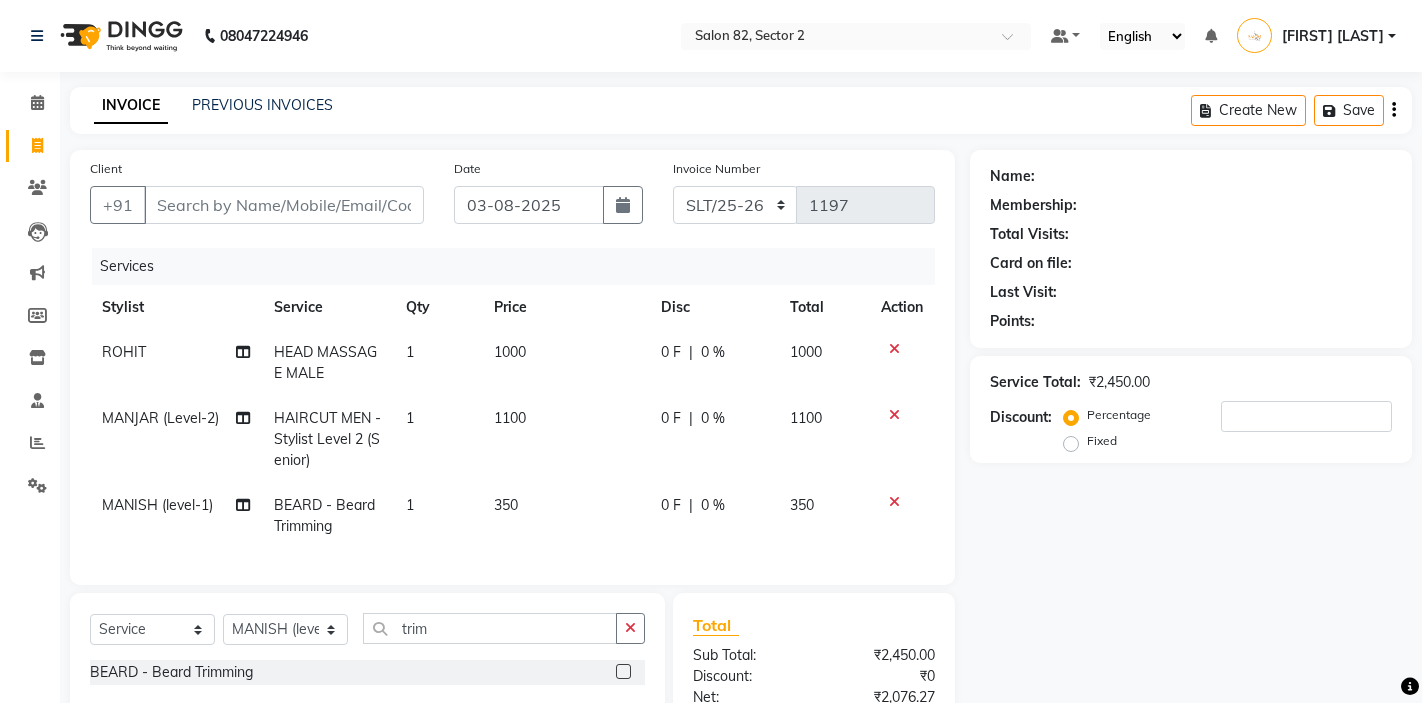 select on "service" 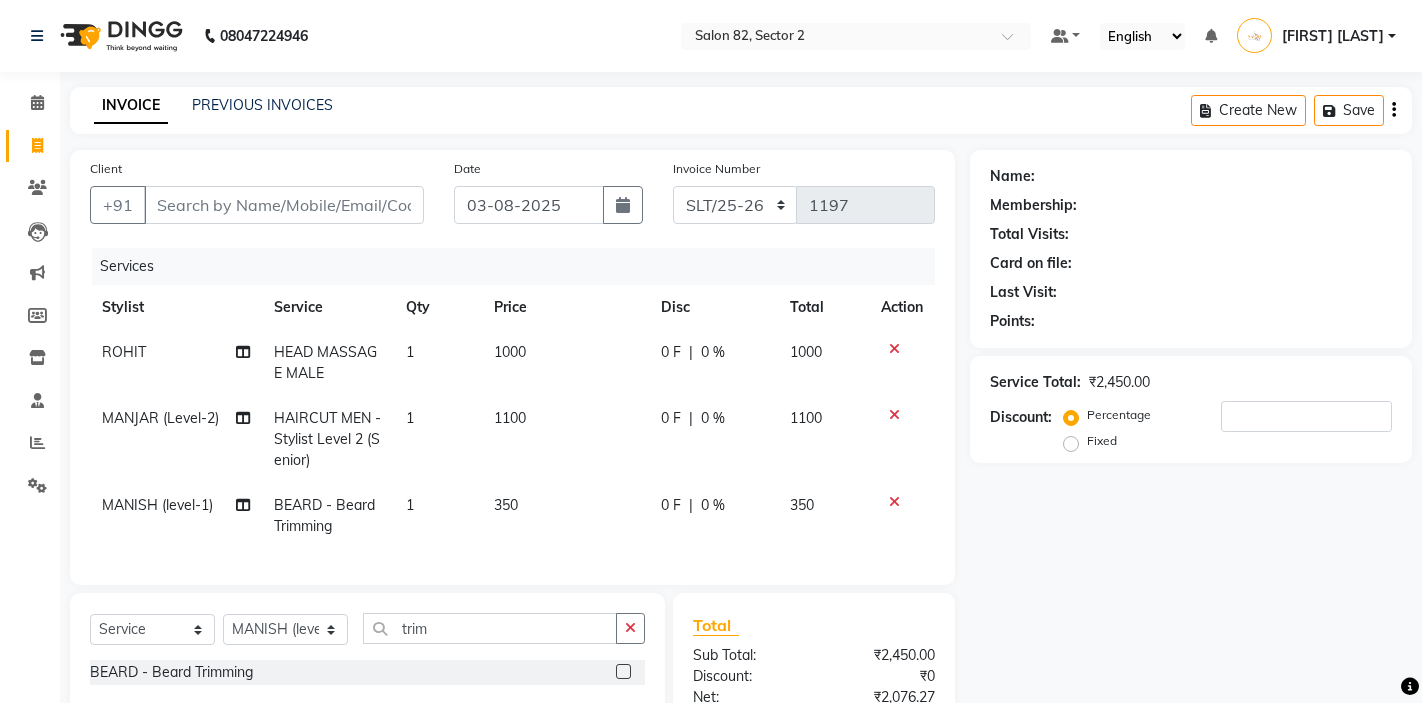 select on "67954" 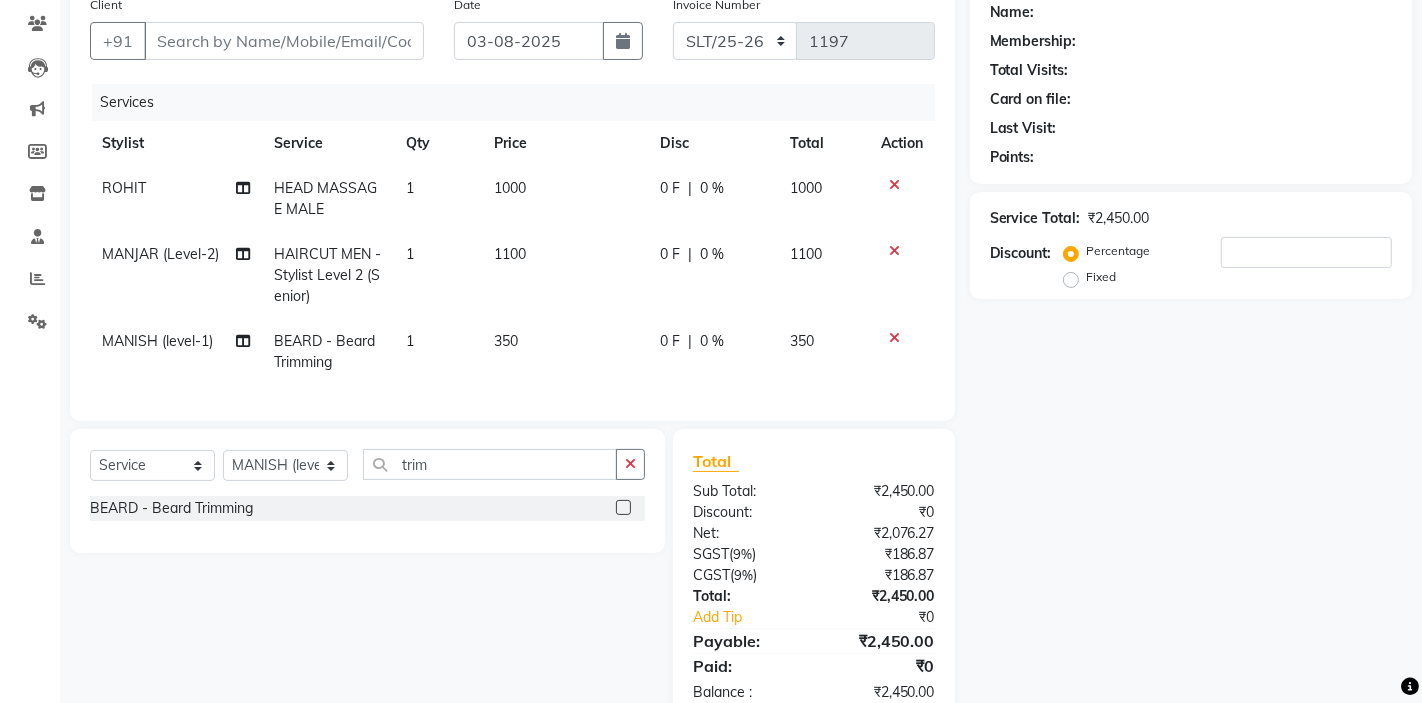 scroll, scrollTop: 165, scrollLeft: 0, axis: vertical 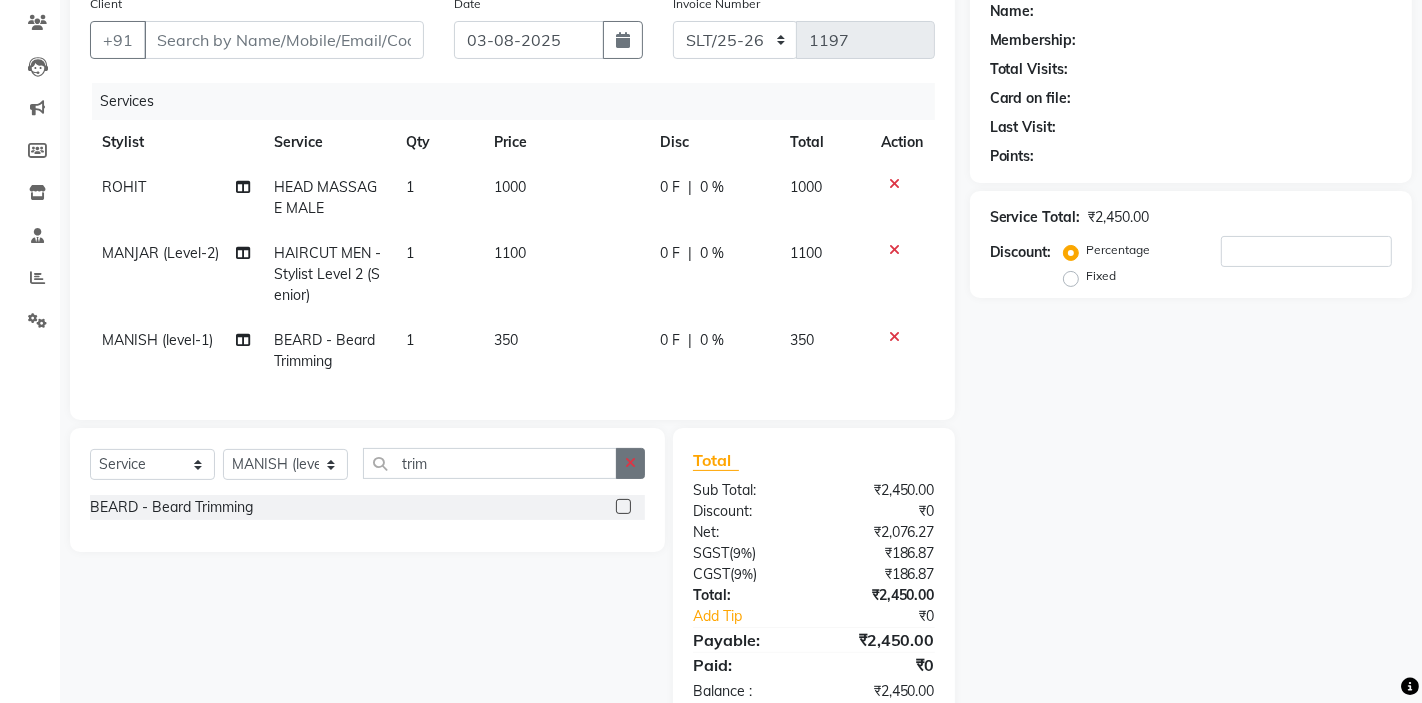 click 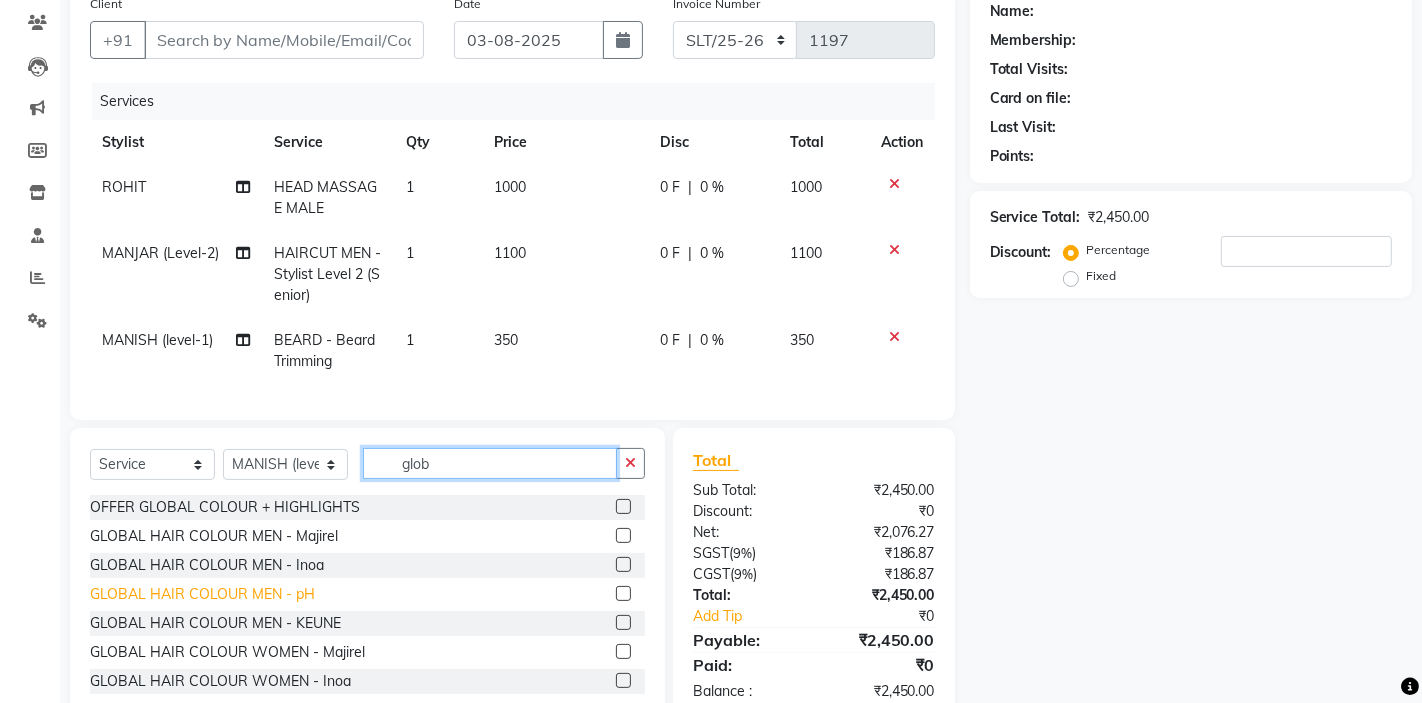 type on "glob" 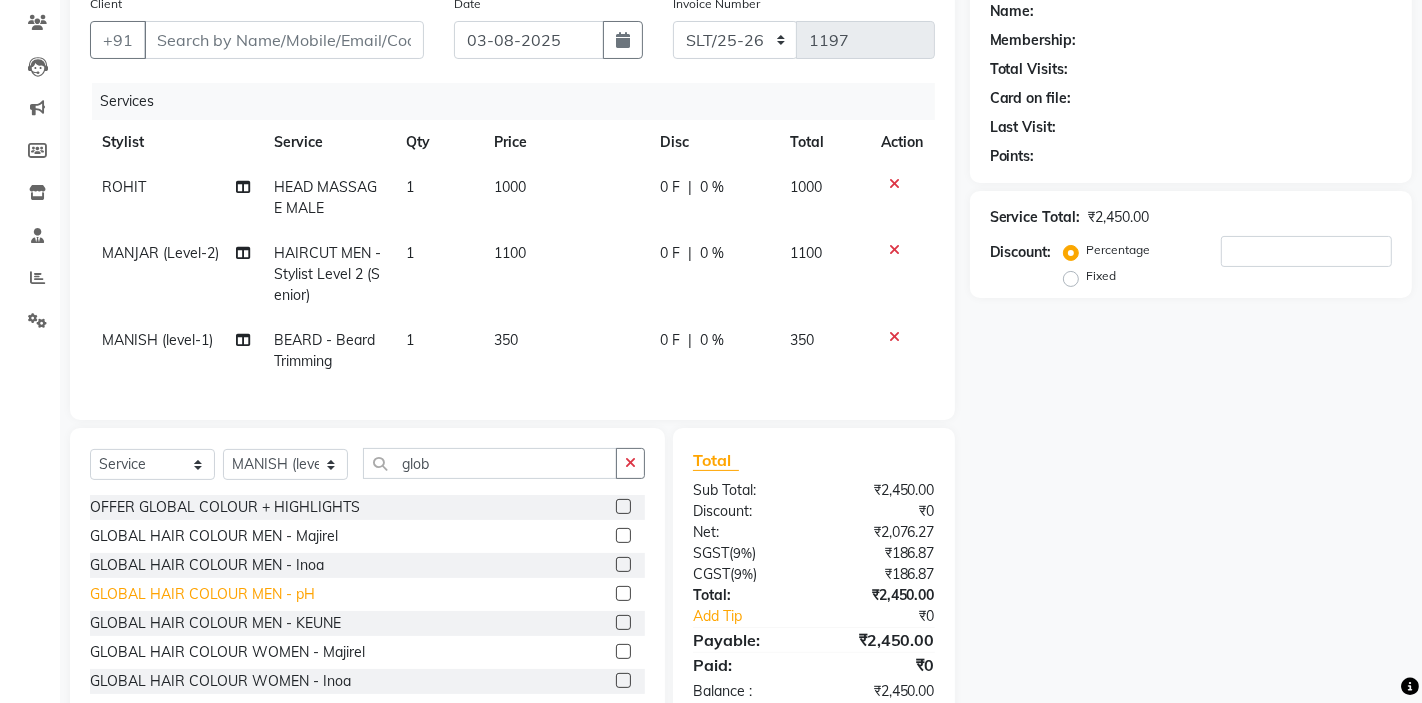 click on "GLOBAL HAIR COLOUR MEN - pH" 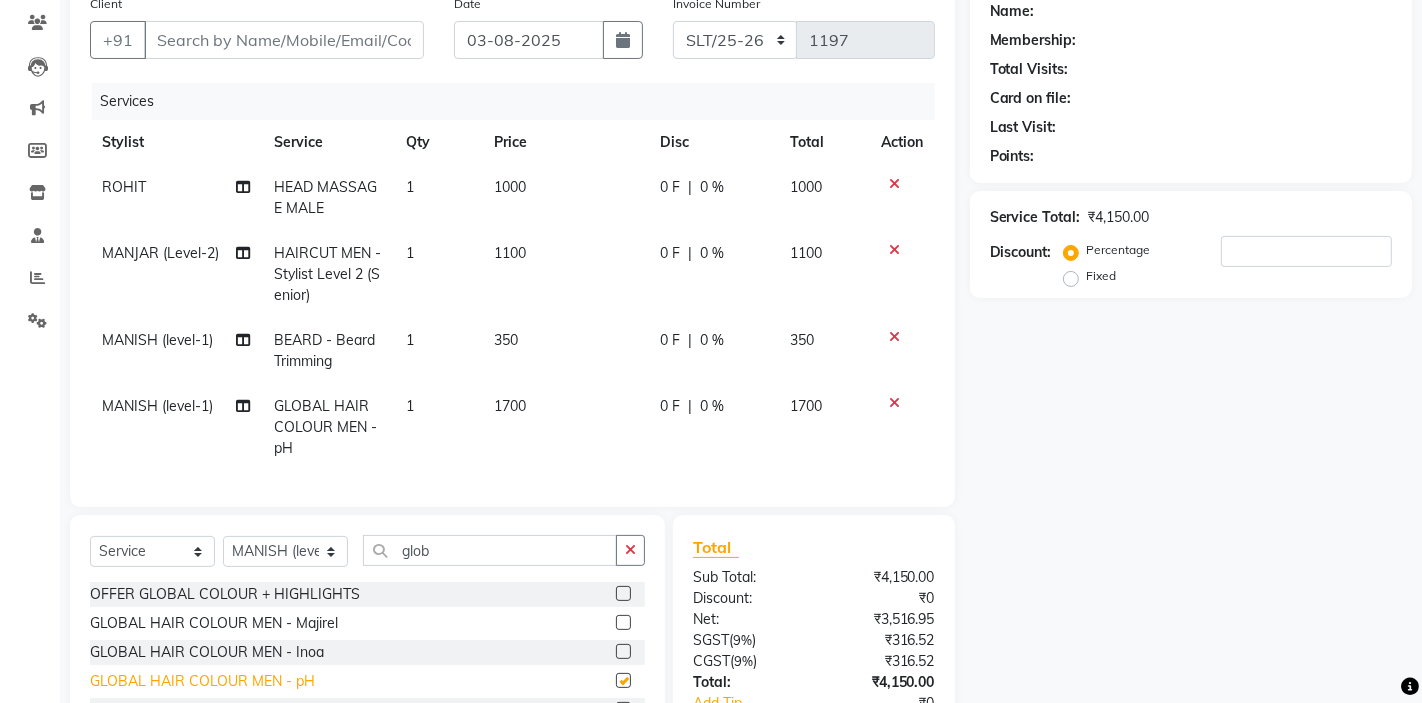 checkbox on "false" 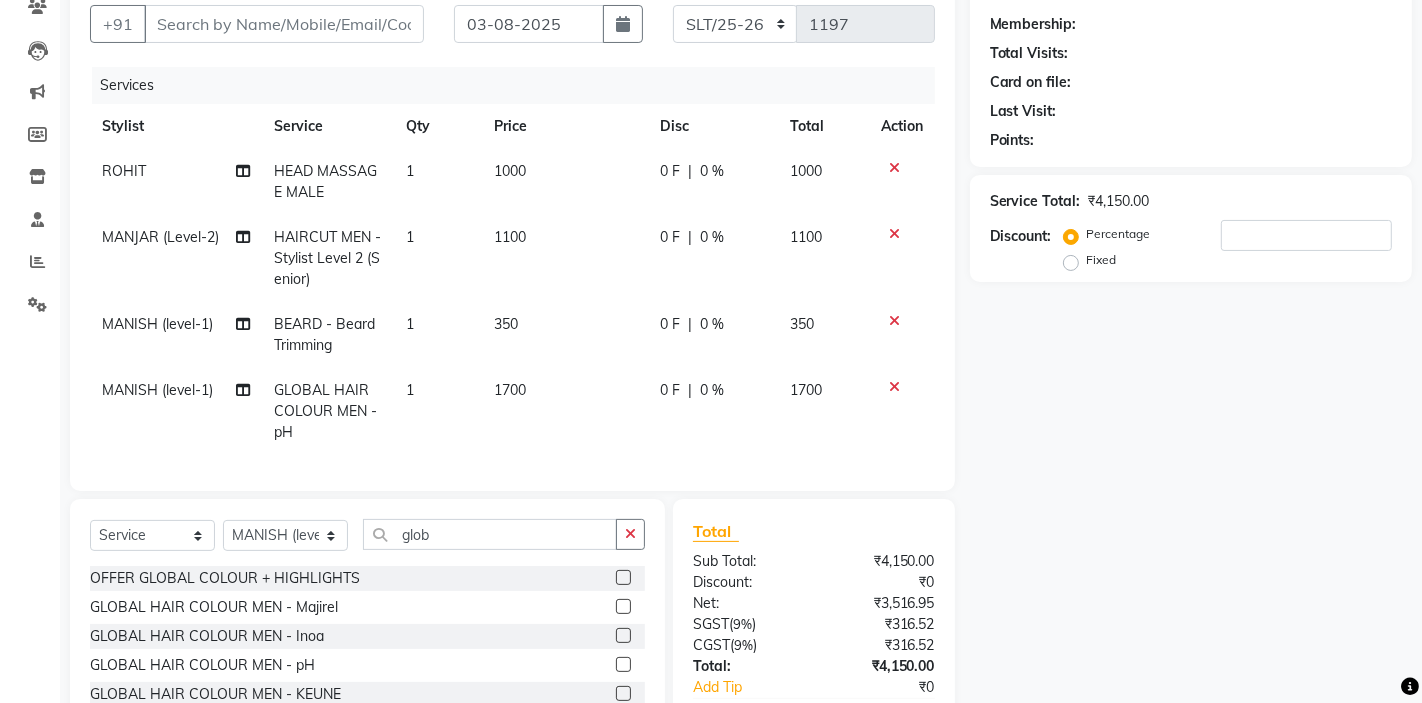 scroll, scrollTop: 185, scrollLeft: 0, axis: vertical 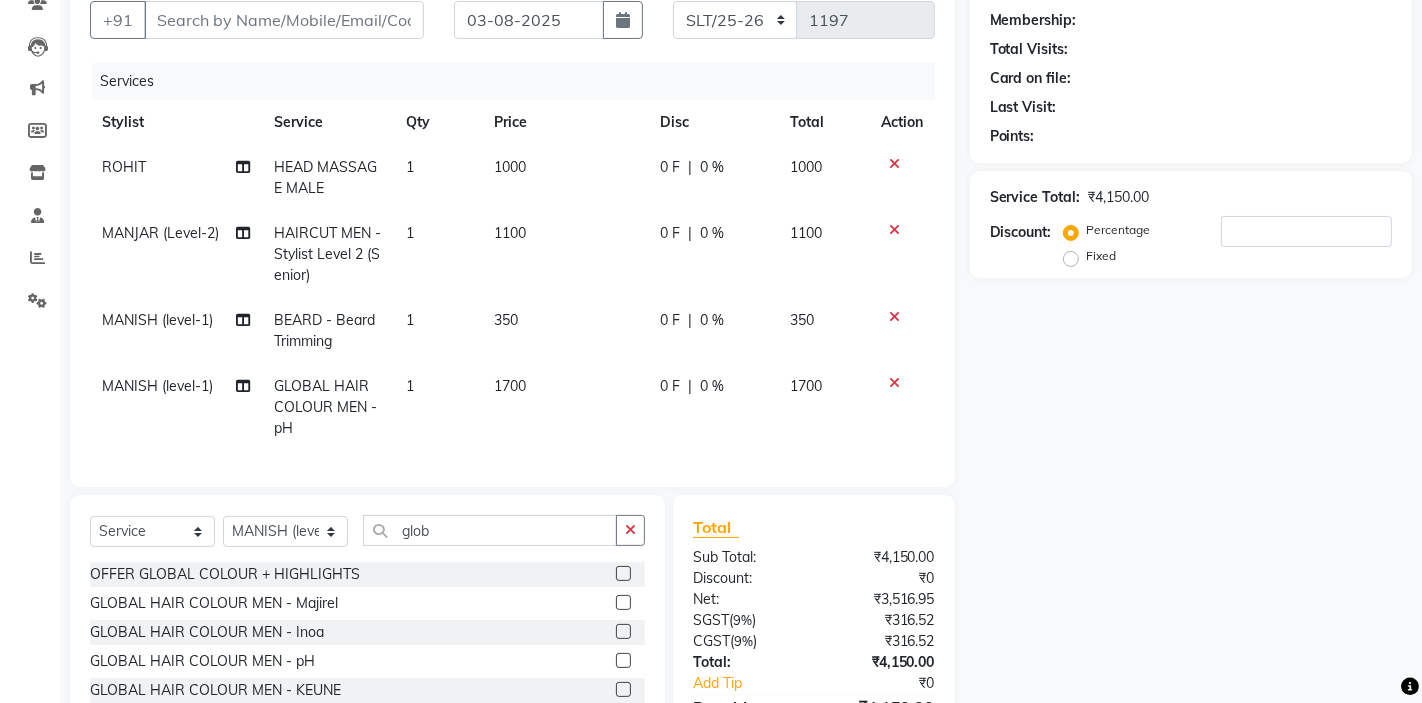 click on "MANISH (level-1)" 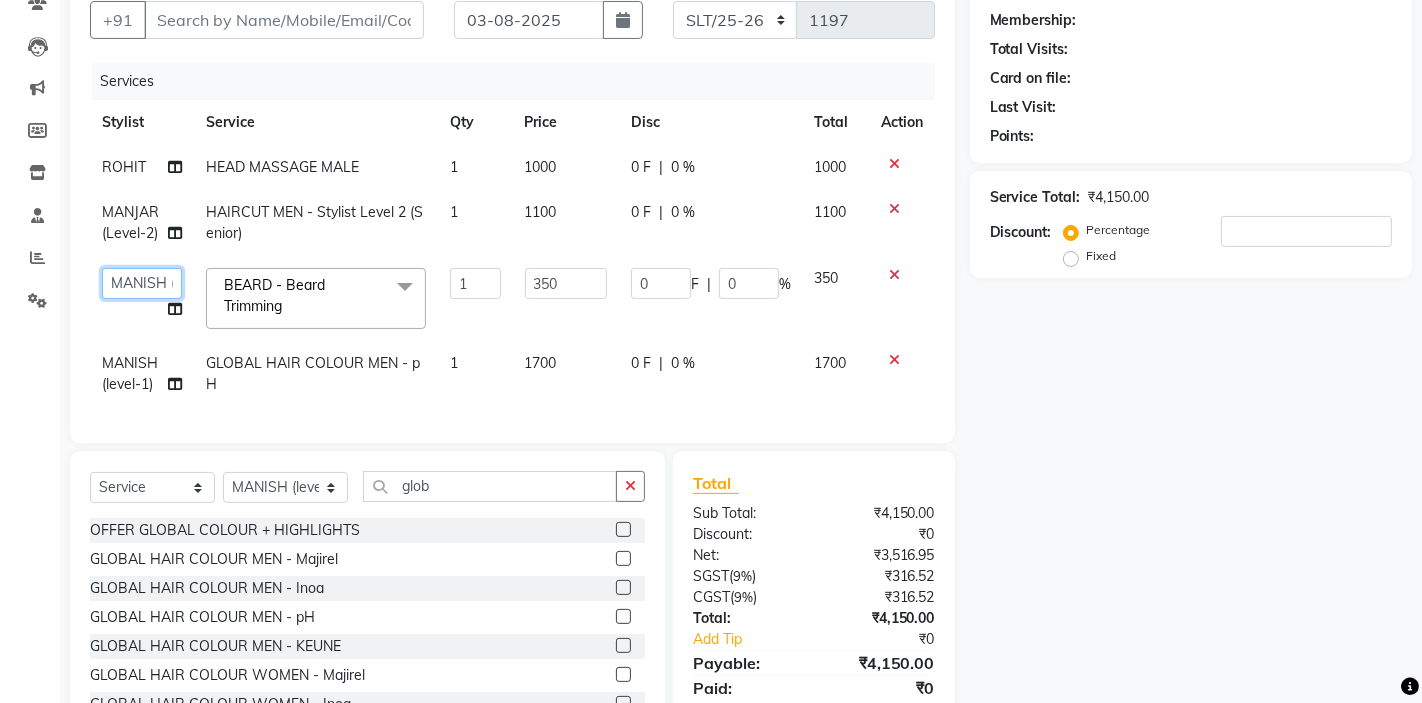 click on "AKTAR (level-1)   ARZOO (level-2)   BUNNY (level-1)   FAIZAL   INJAMAM   MANISH (level-1)   MANJAR (Level-2)   NUPUR (SKIN)   POONAM   PRIYA (PEDI)   ROHIT    Salon82 saltlake   SOMA DEY   SUBHO (PEDI)   SUMON (NAILS)" 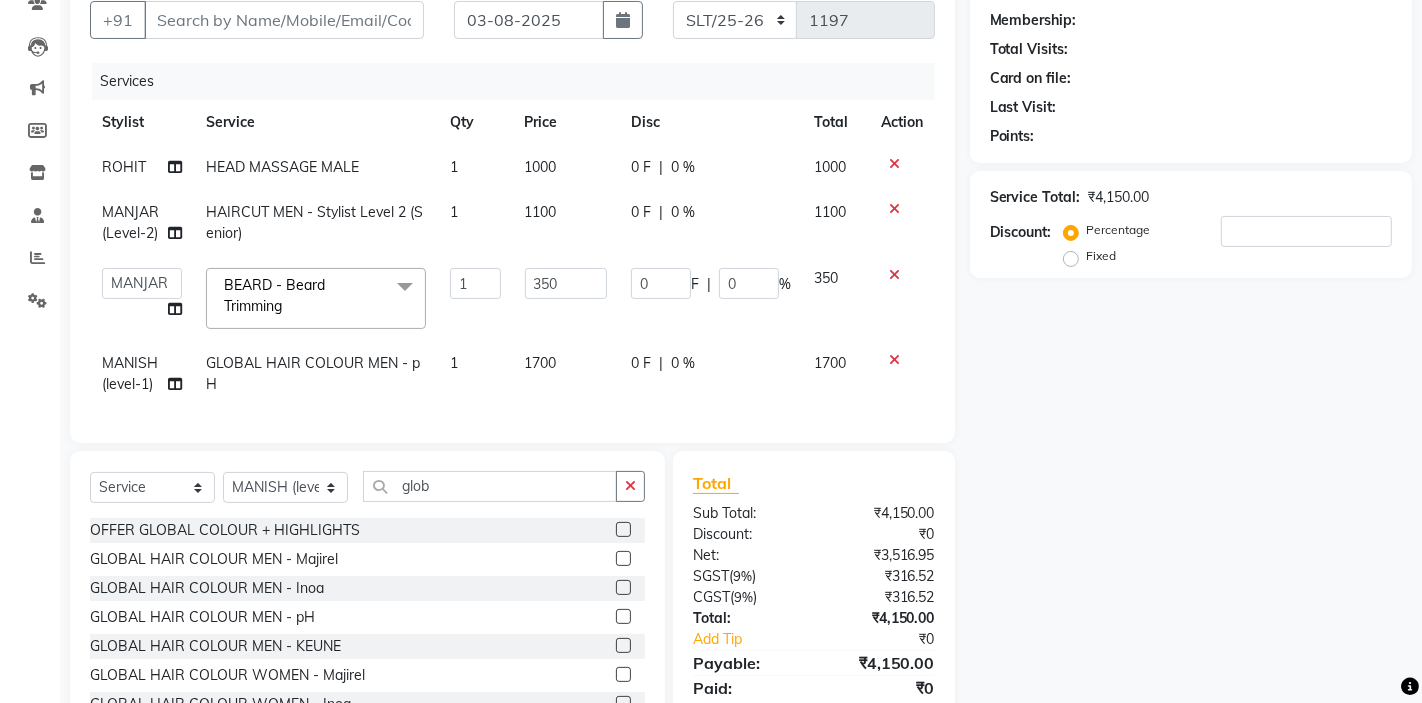 select on "33727" 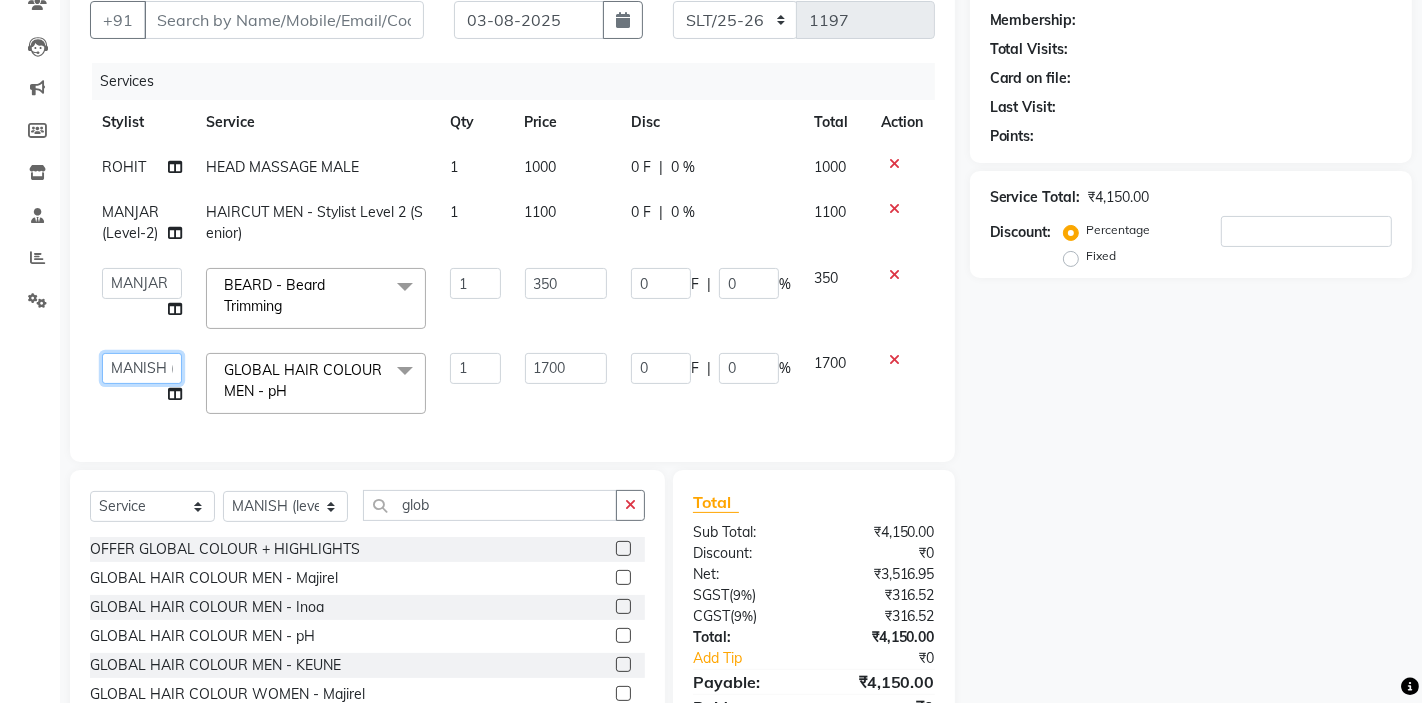 click on "AKTAR (level-1)   ARZOO (level-2)   BUNNY (level-1)   FAIZAL   INJAMAM   MANISH (level-1)   MANJAR (Level-2)   NUPUR (SKIN)   POONAM   PRIYA (PEDI)   ROHIT    Salon82 saltlake   SOMA DEY   SUBHO (PEDI)   SUMON (NAILS)" 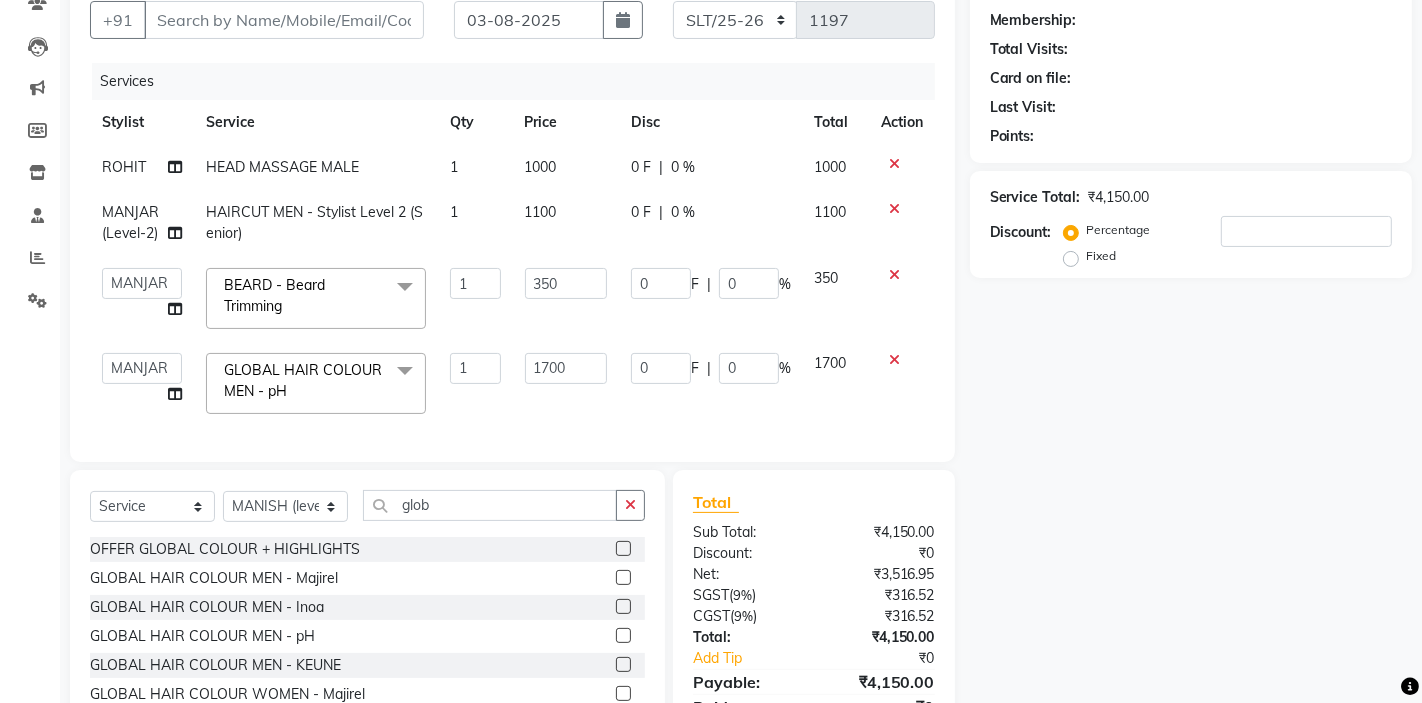 select on "33727" 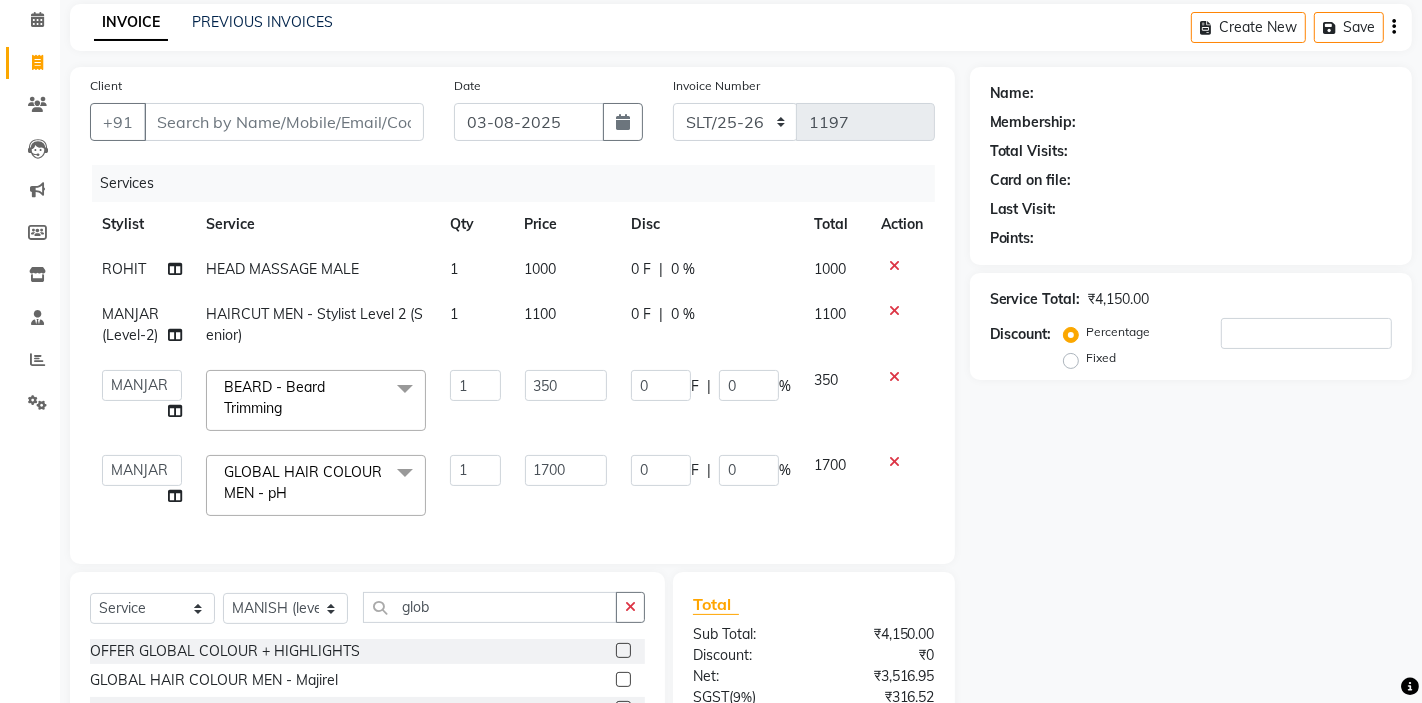 scroll, scrollTop: 78, scrollLeft: 0, axis: vertical 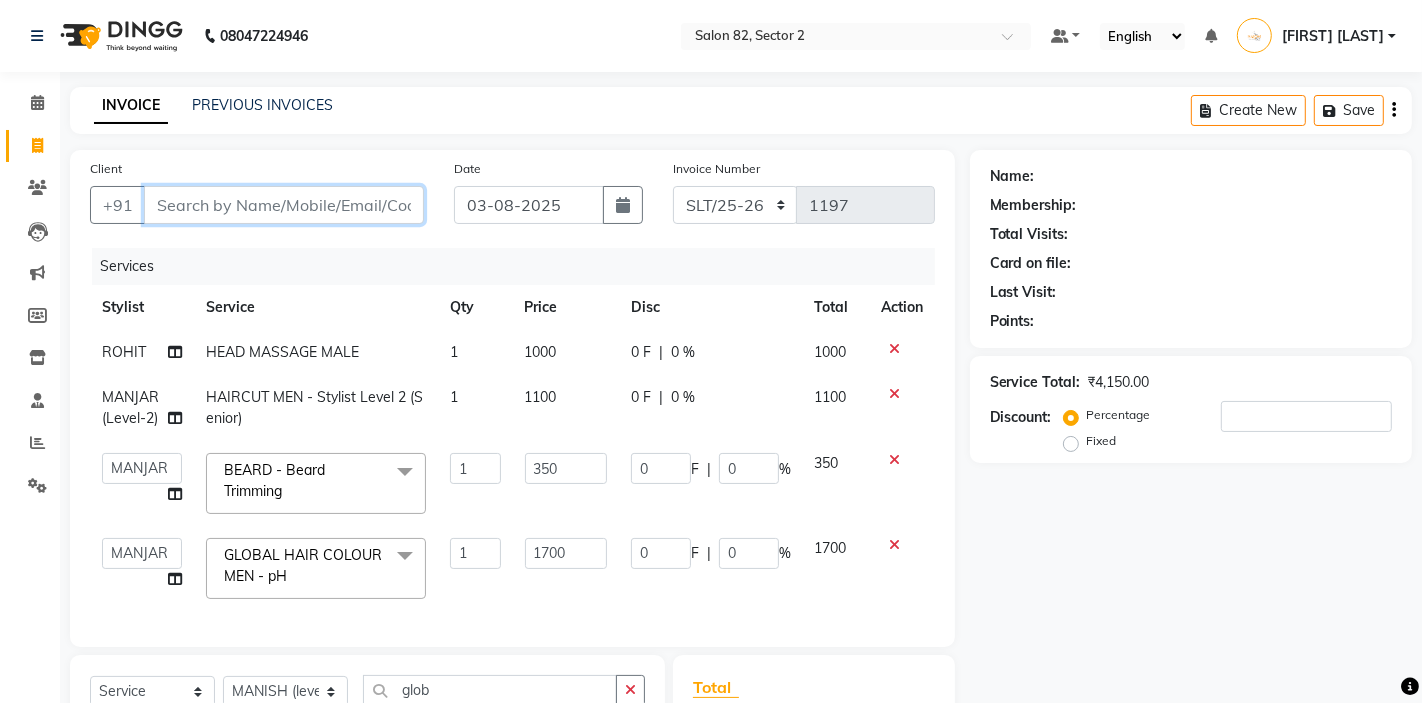 click on "Client" at bounding box center [284, 205] 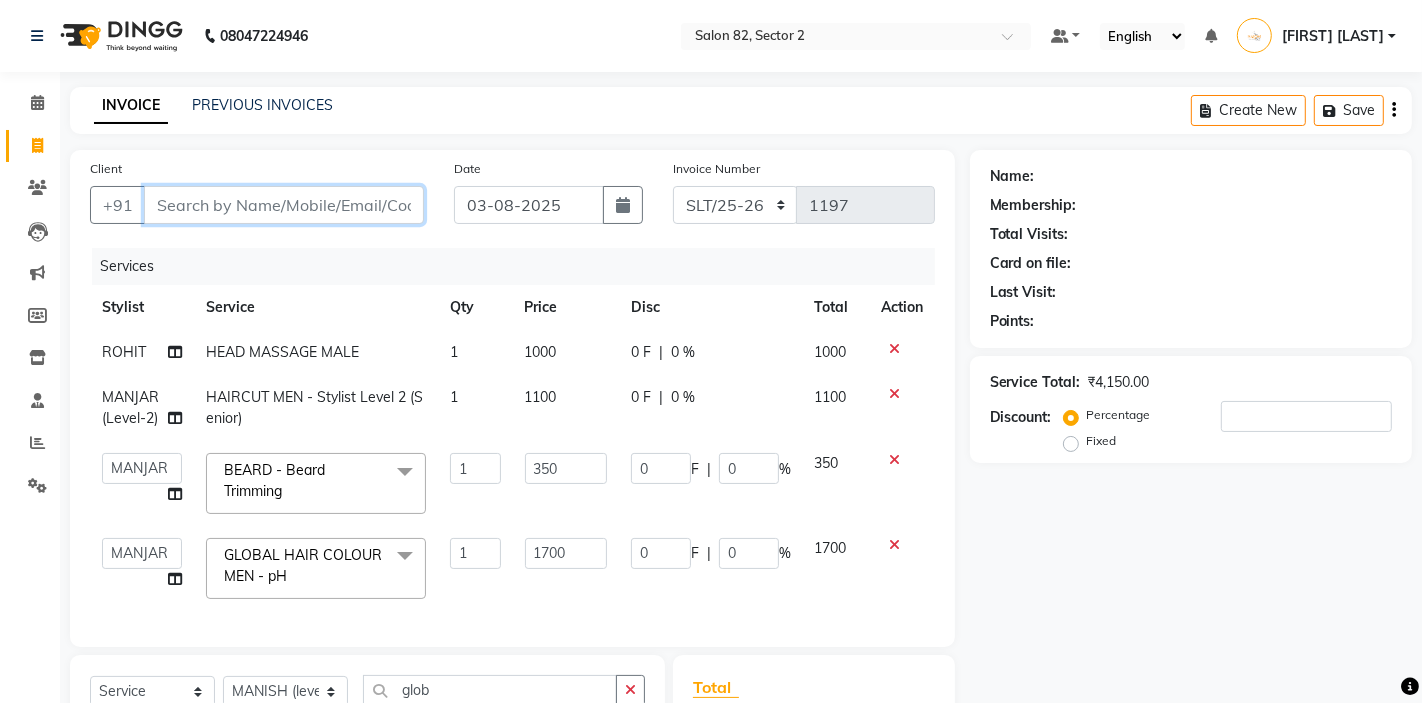 type on "8" 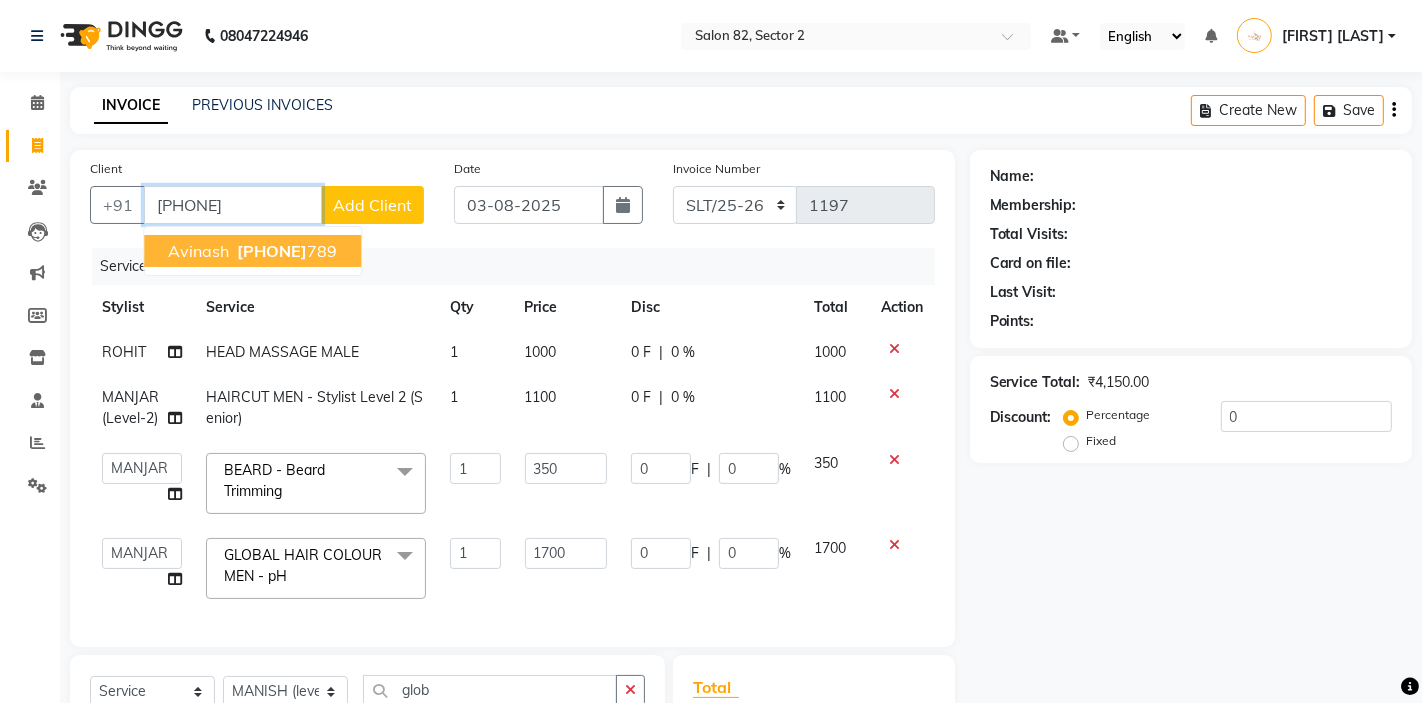click on "Avinash   9817345 789" at bounding box center (252, 251) 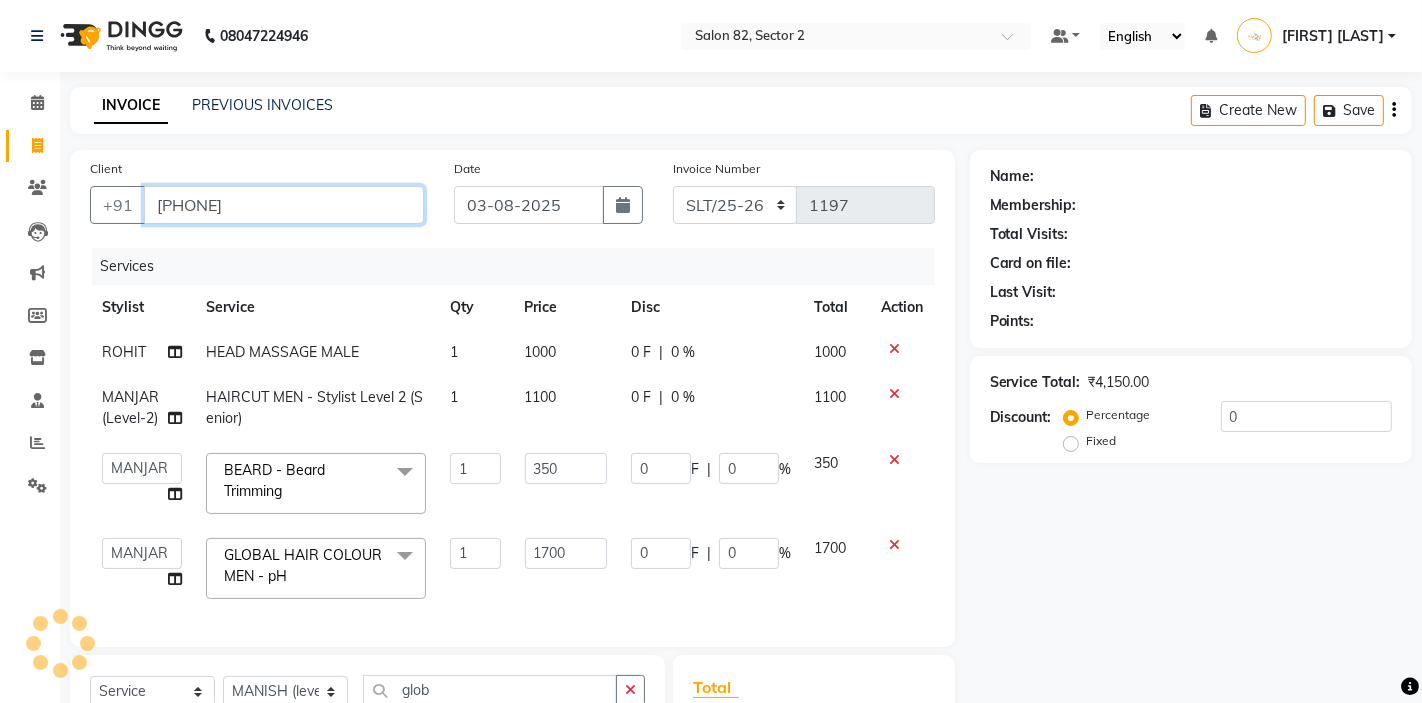 type on "9817345789" 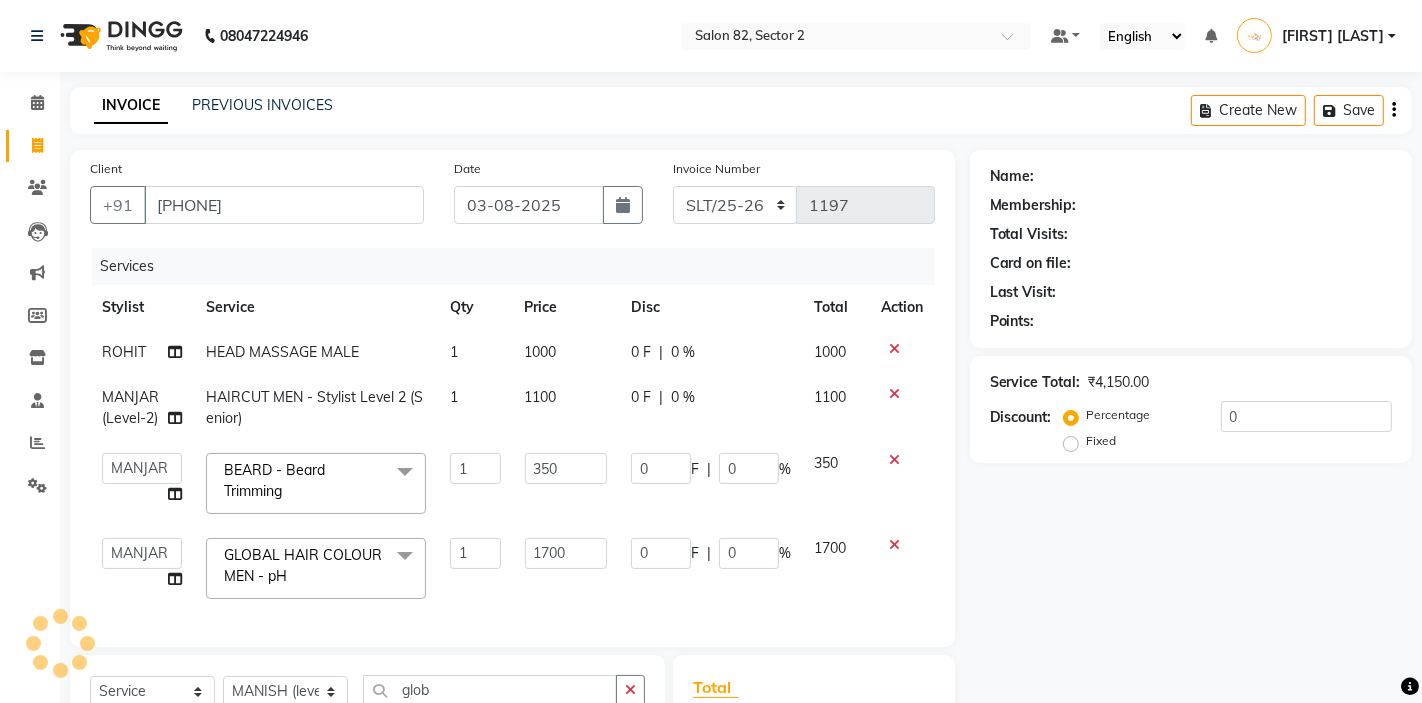 select on "1: Object" 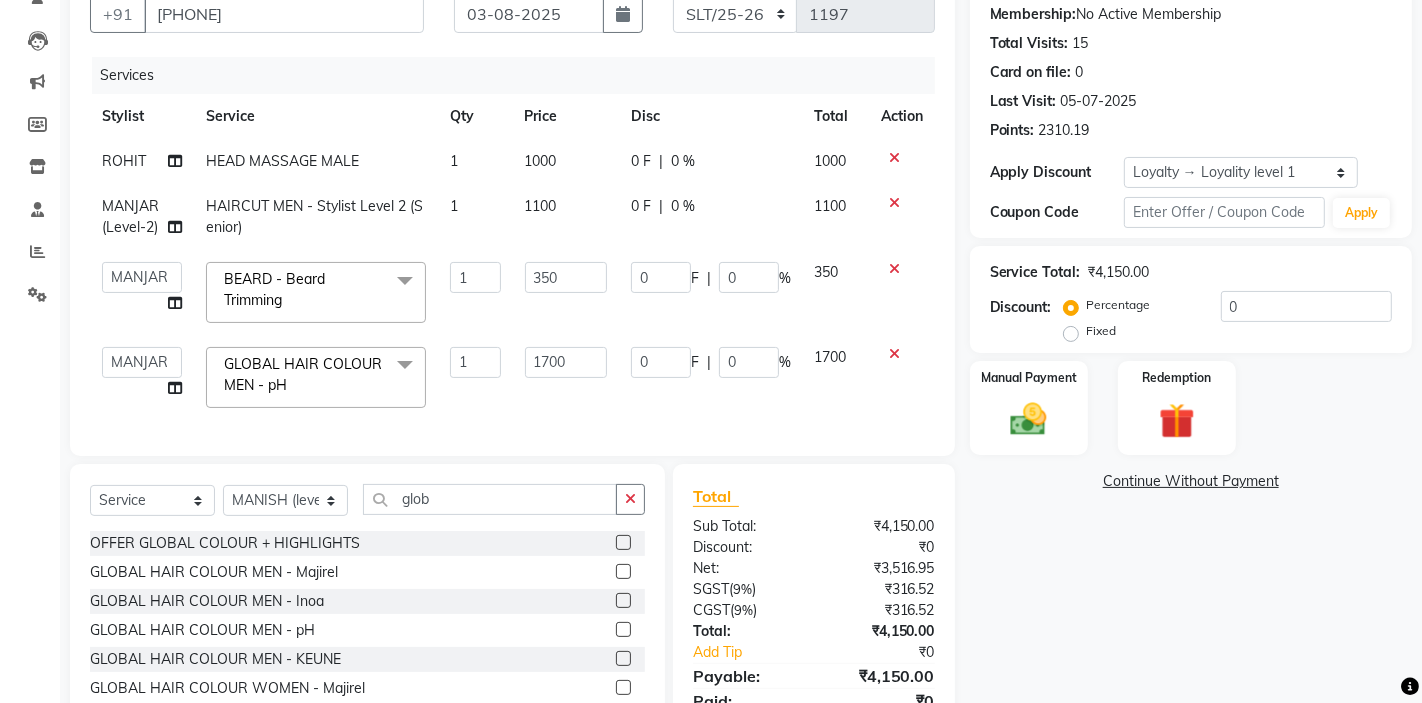 scroll, scrollTop: 276, scrollLeft: 0, axis: vertical 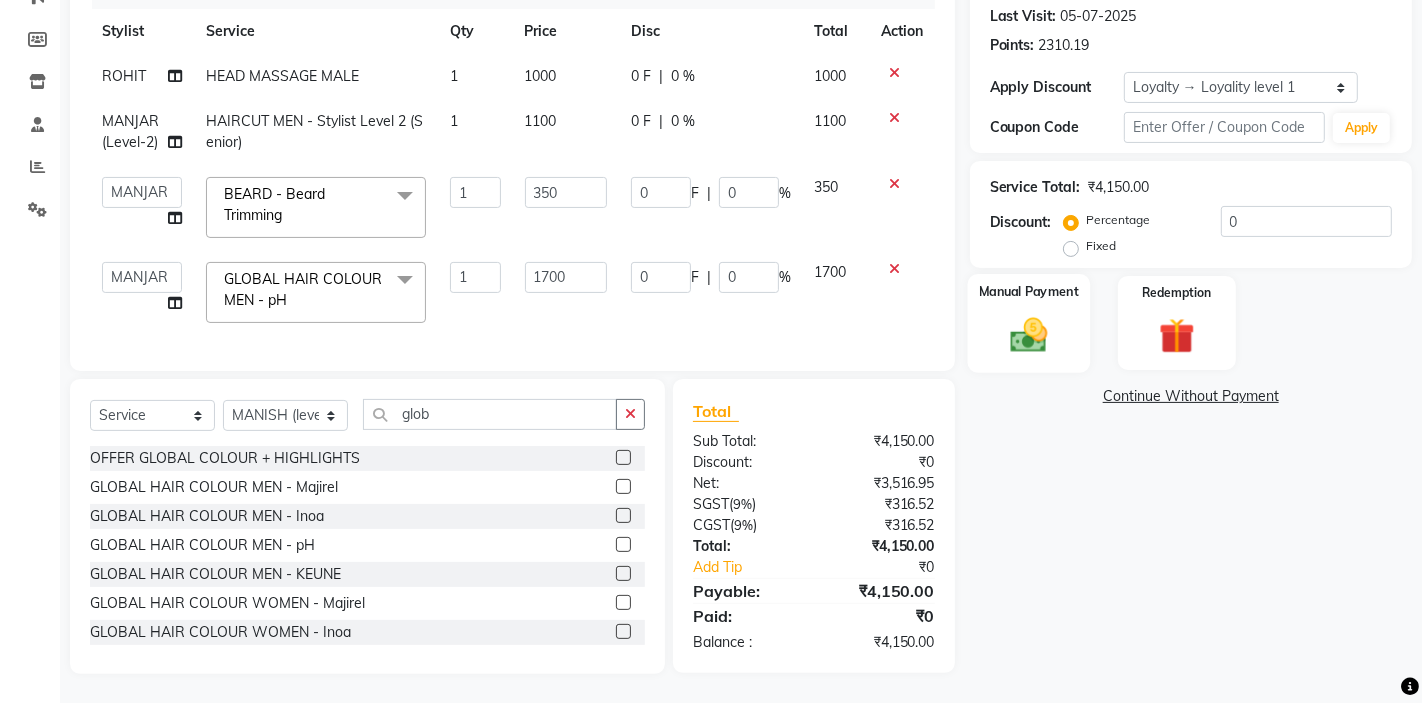 click 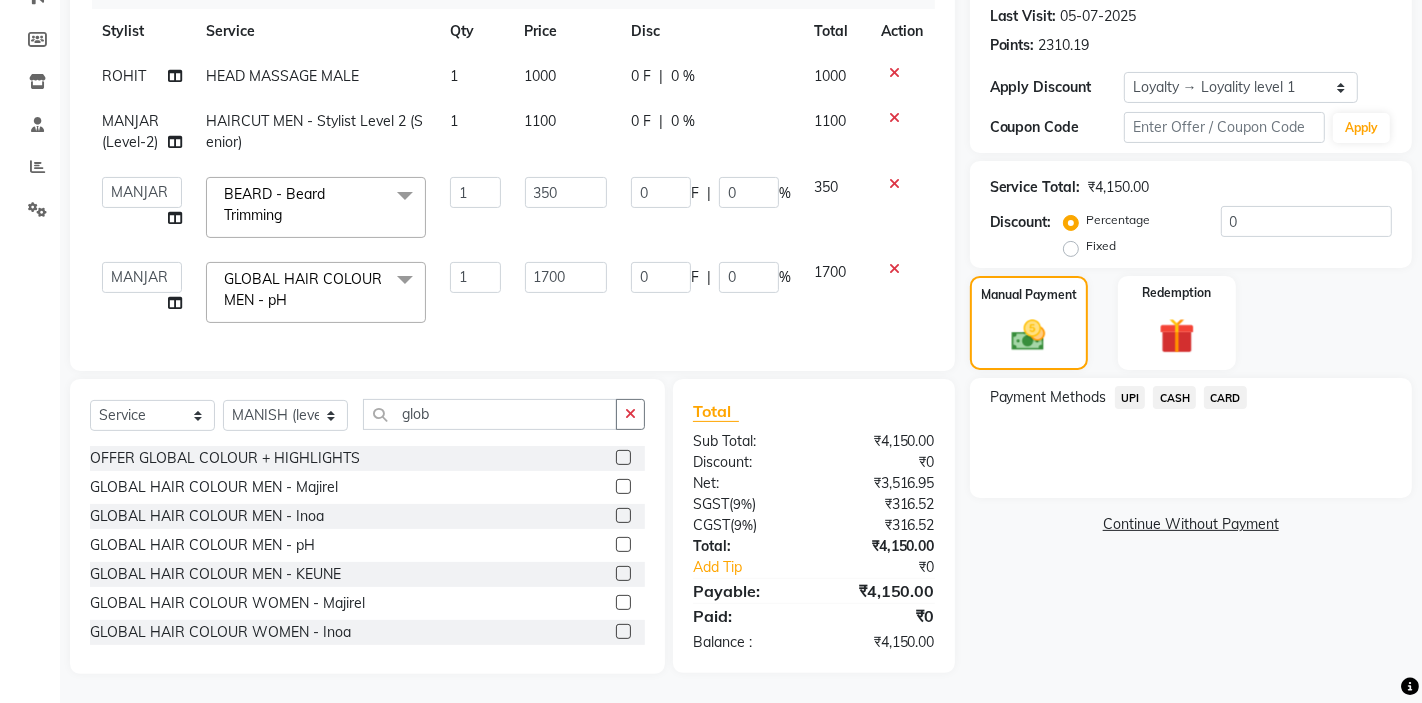 click on "UPI" 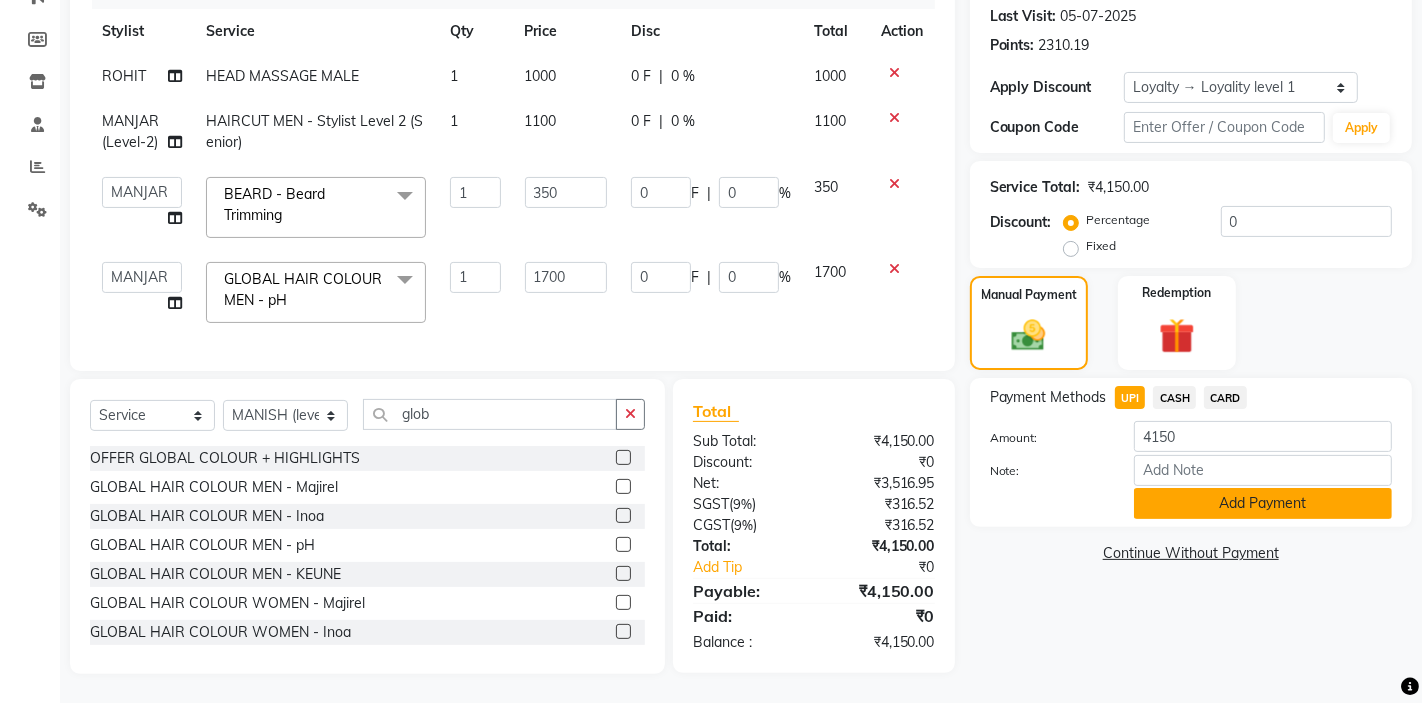 click on "Add Payment" 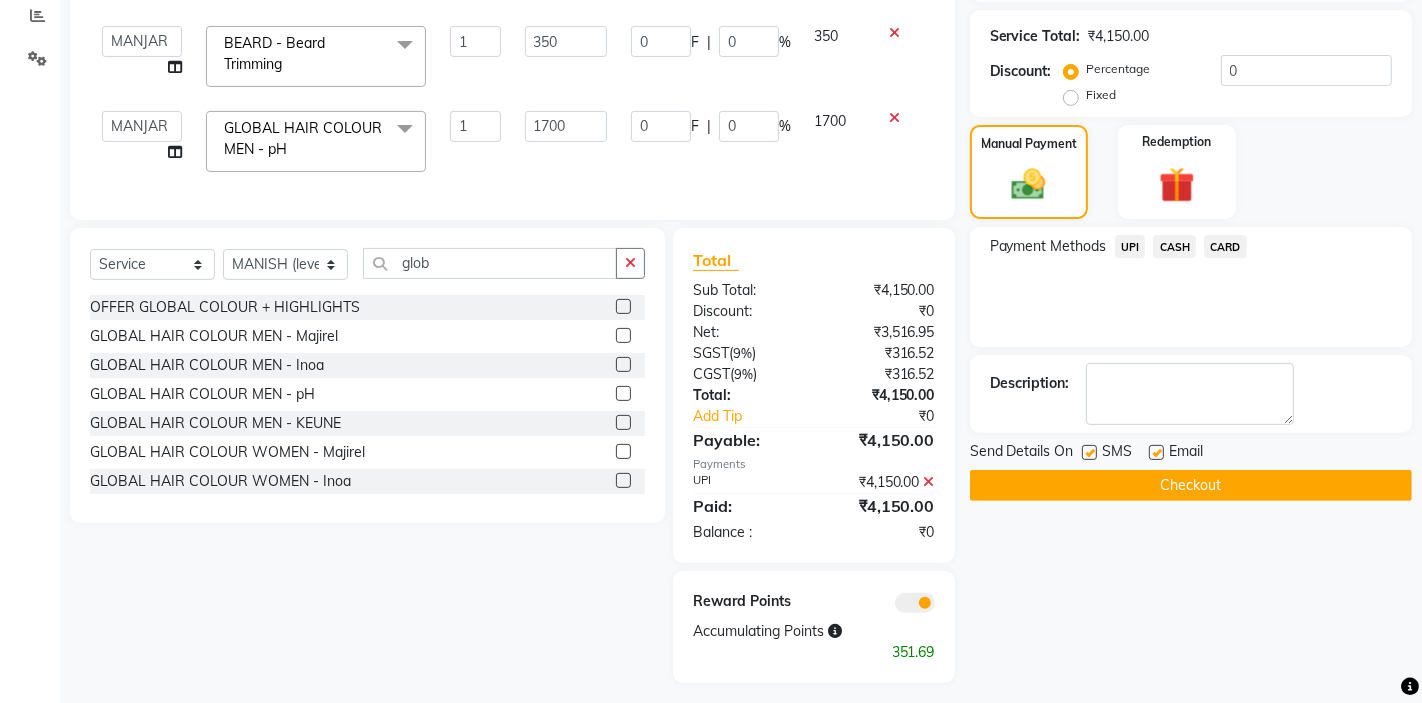 scroll, scrollTop: 430, scrollLeft: 0, axis: vertical 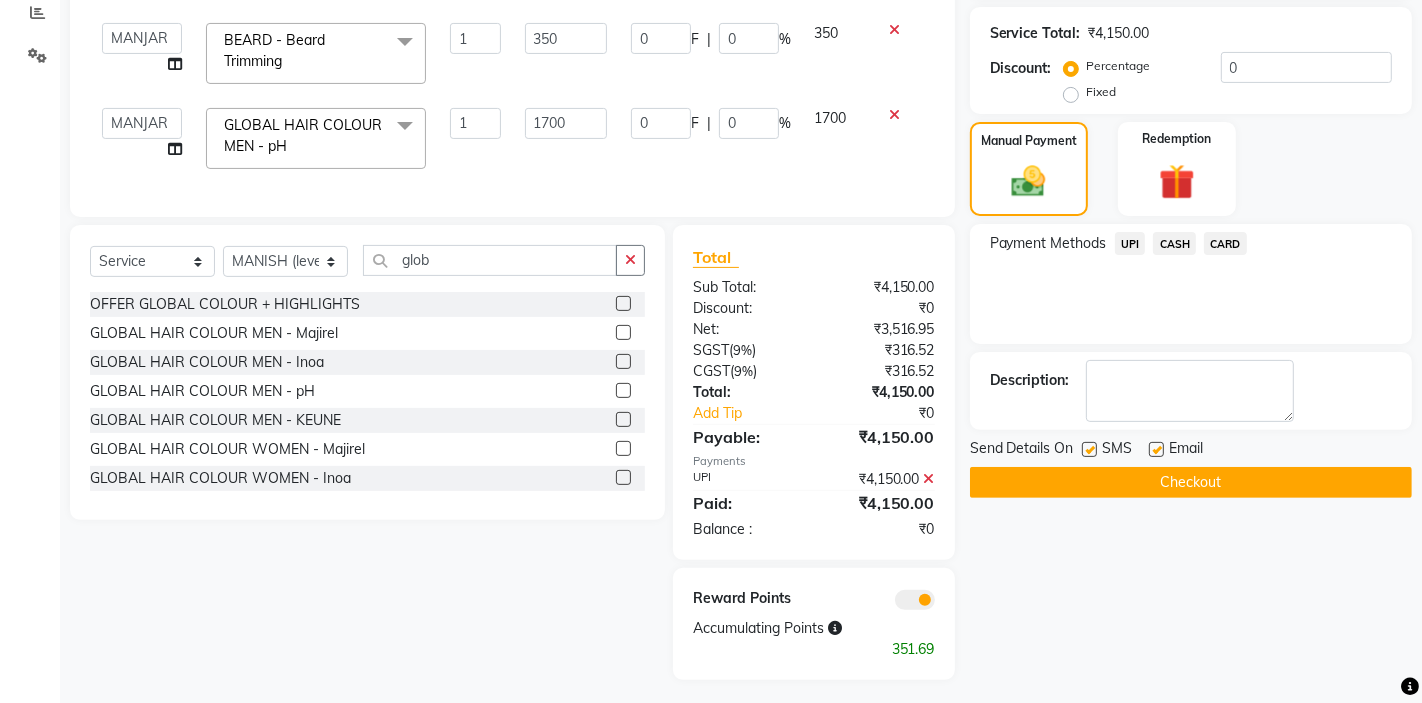 click on "Checkout" 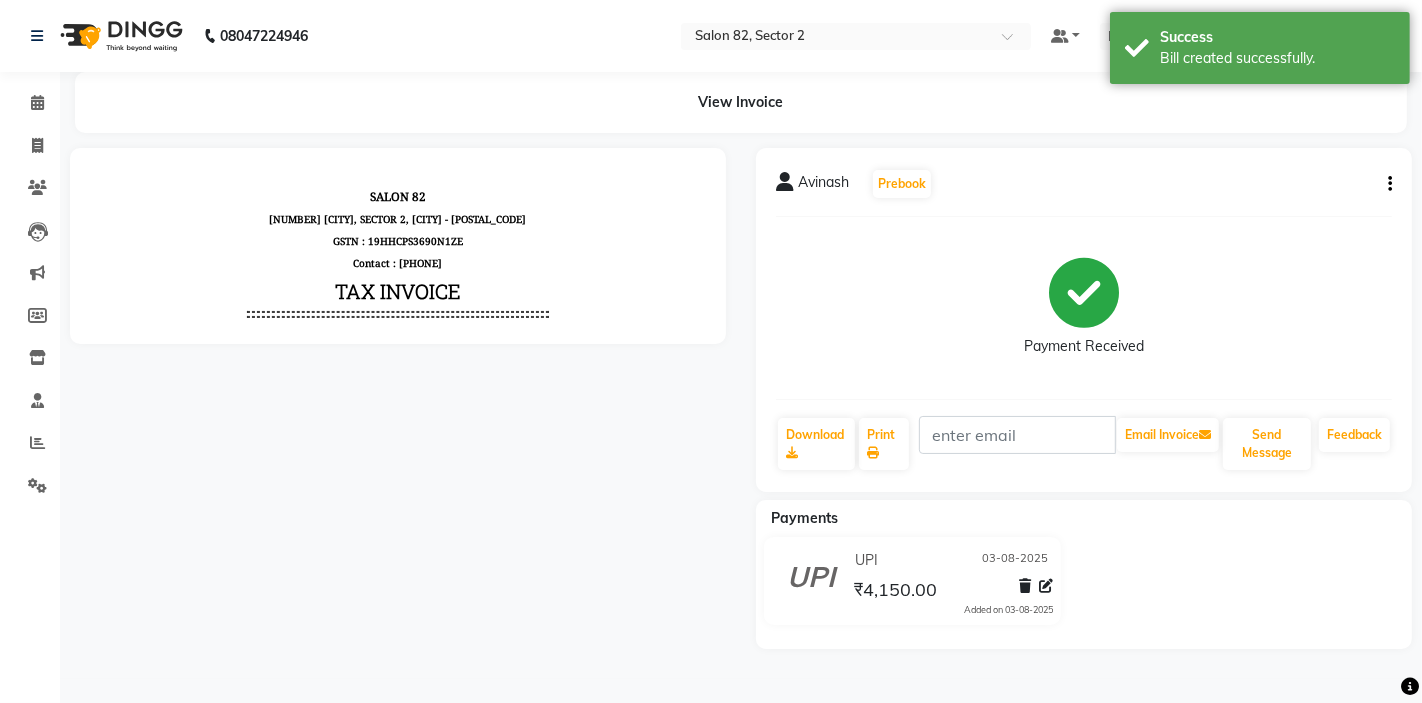 scroll, scrollTop: 0, scrollLeft: 0, axis: both 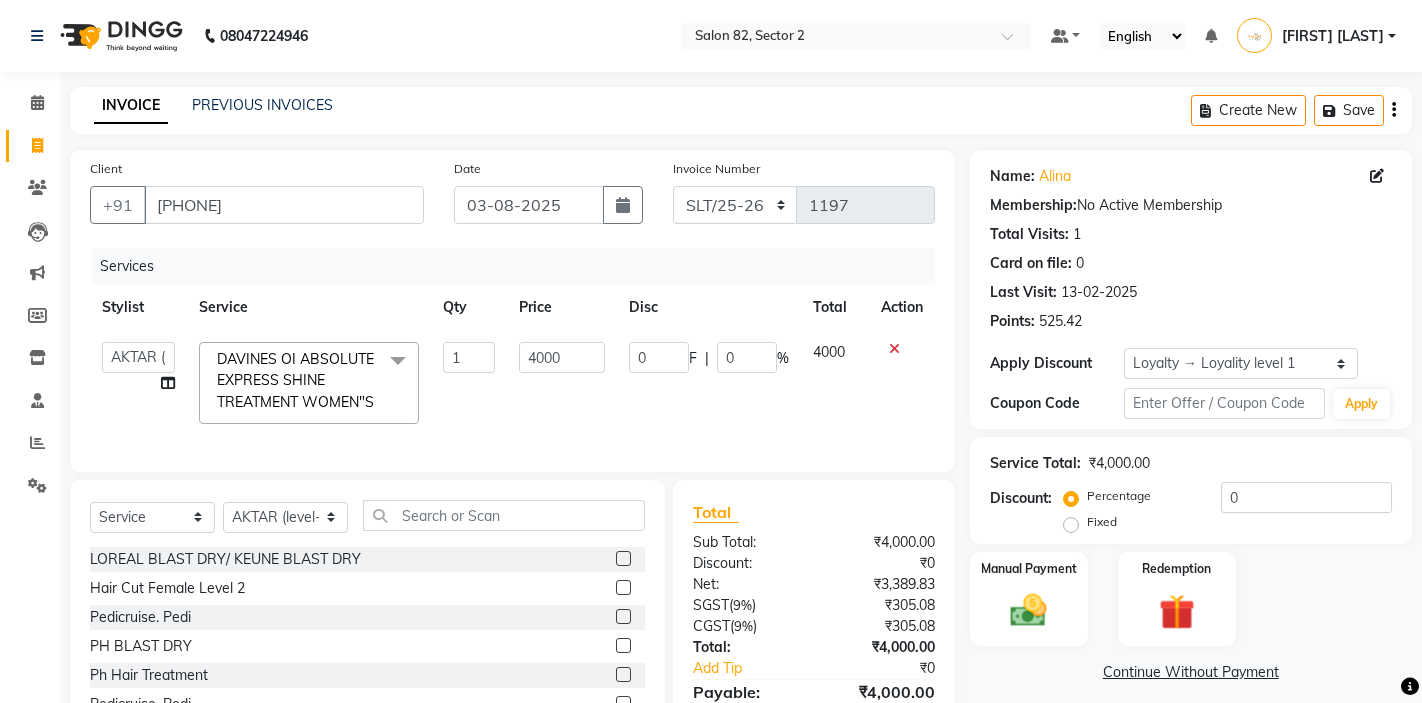 select on "service" 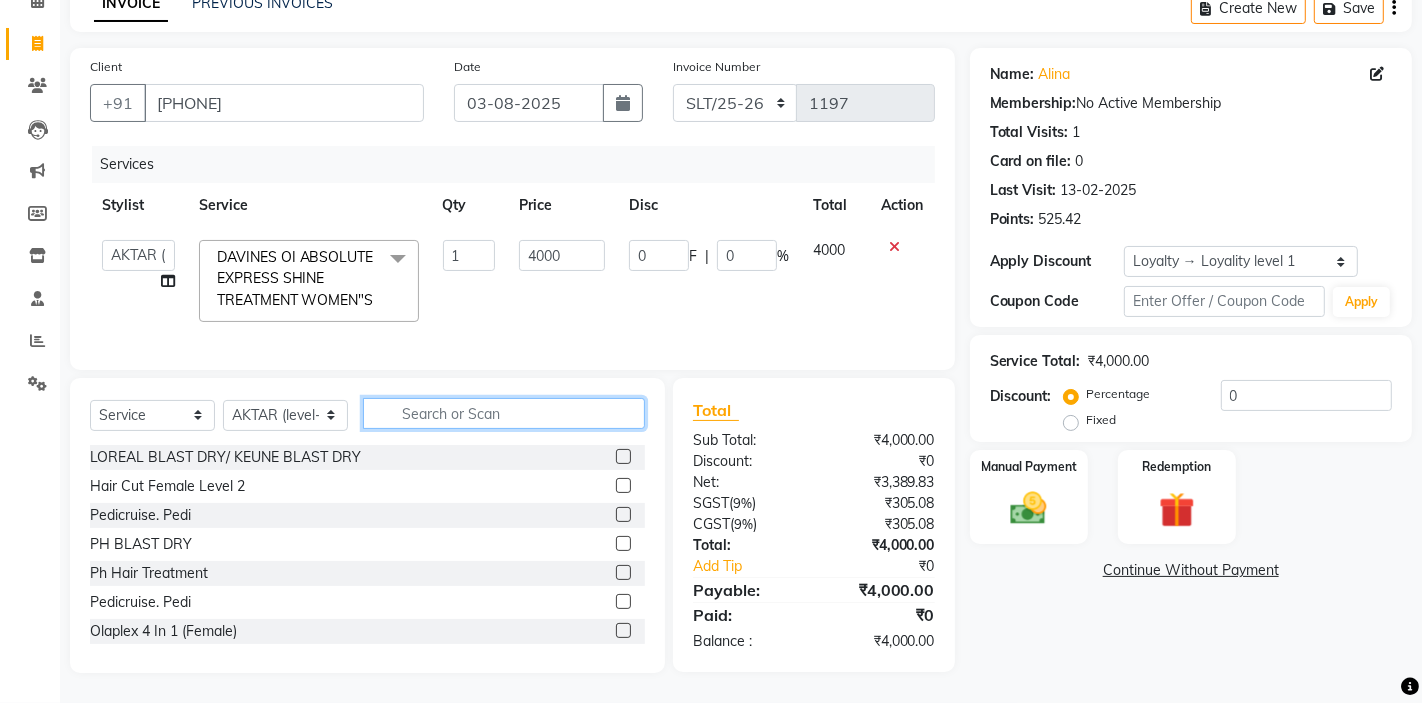 scroll, scrollTop: 123, scrollLeft: 0, axis: vertical 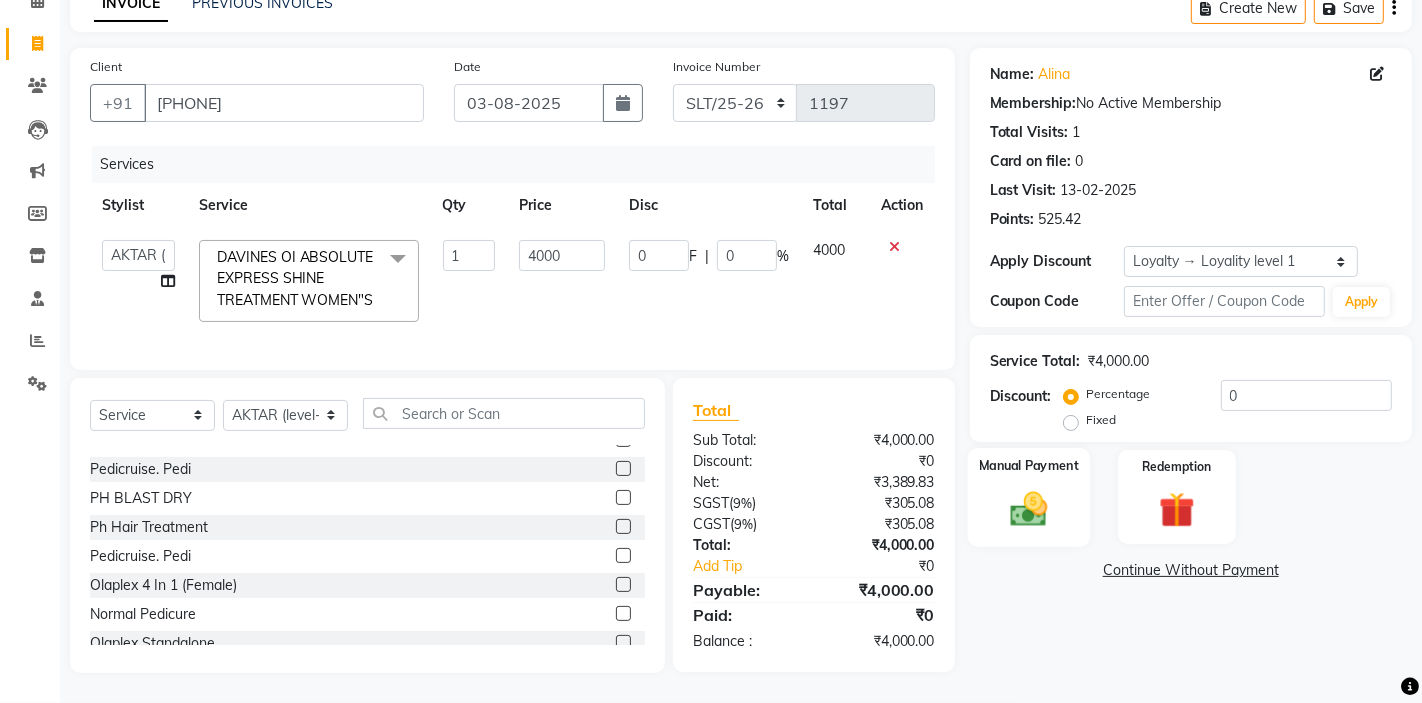 click 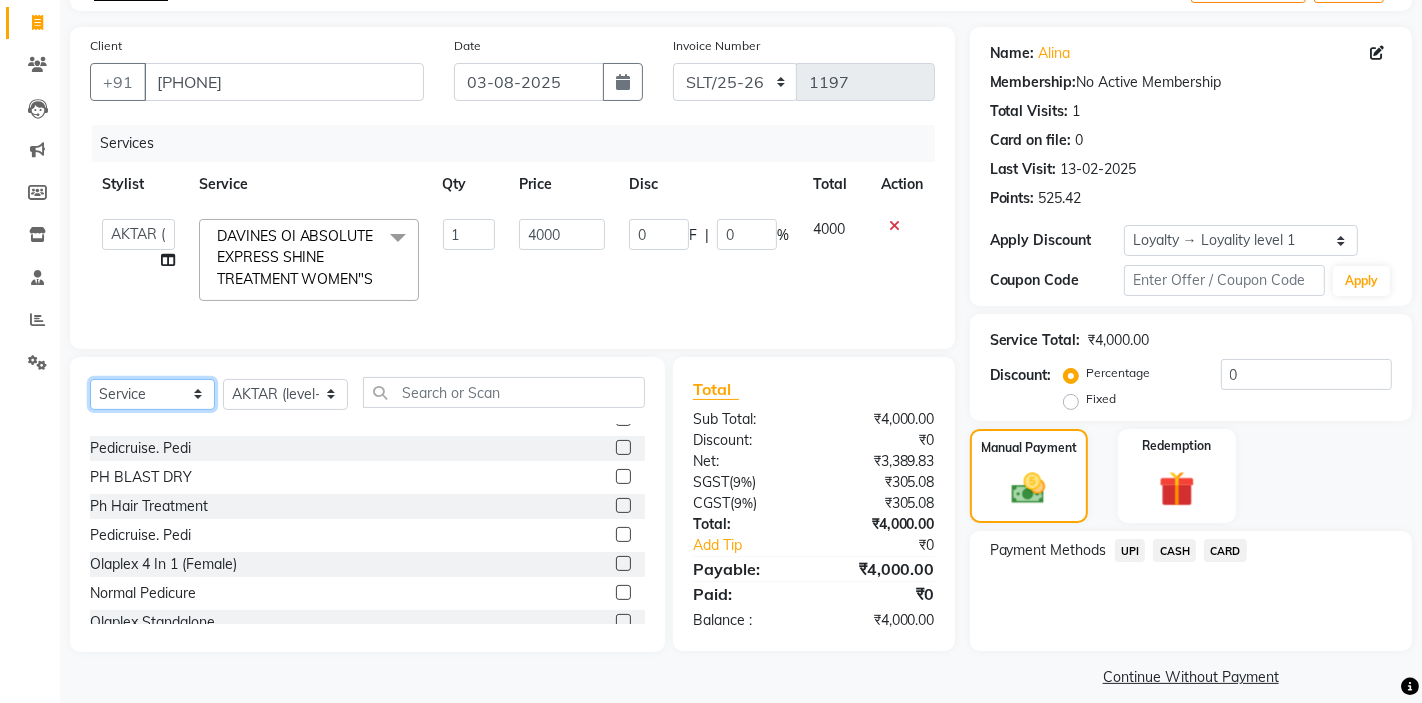 click on "Select  Service  Product  Membership  Package Voucher Prepaid Gift Card" 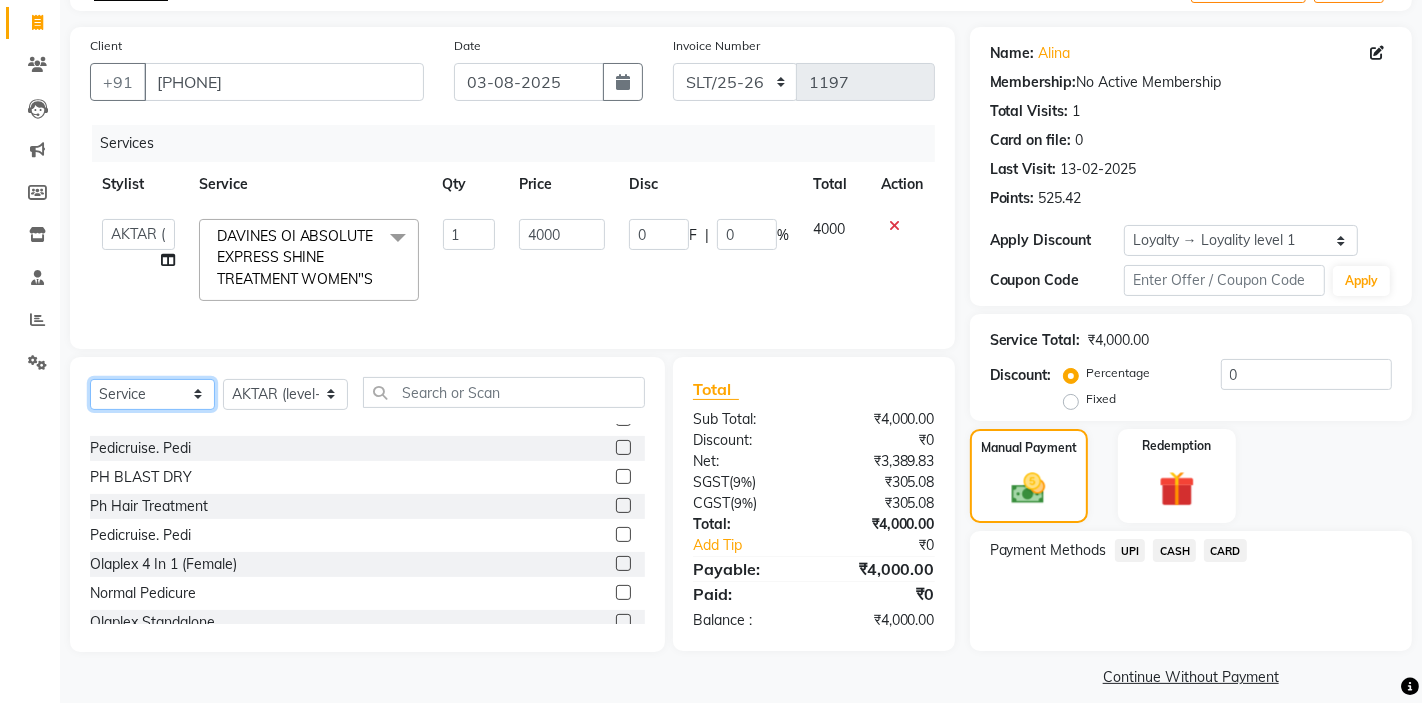 select on "product" 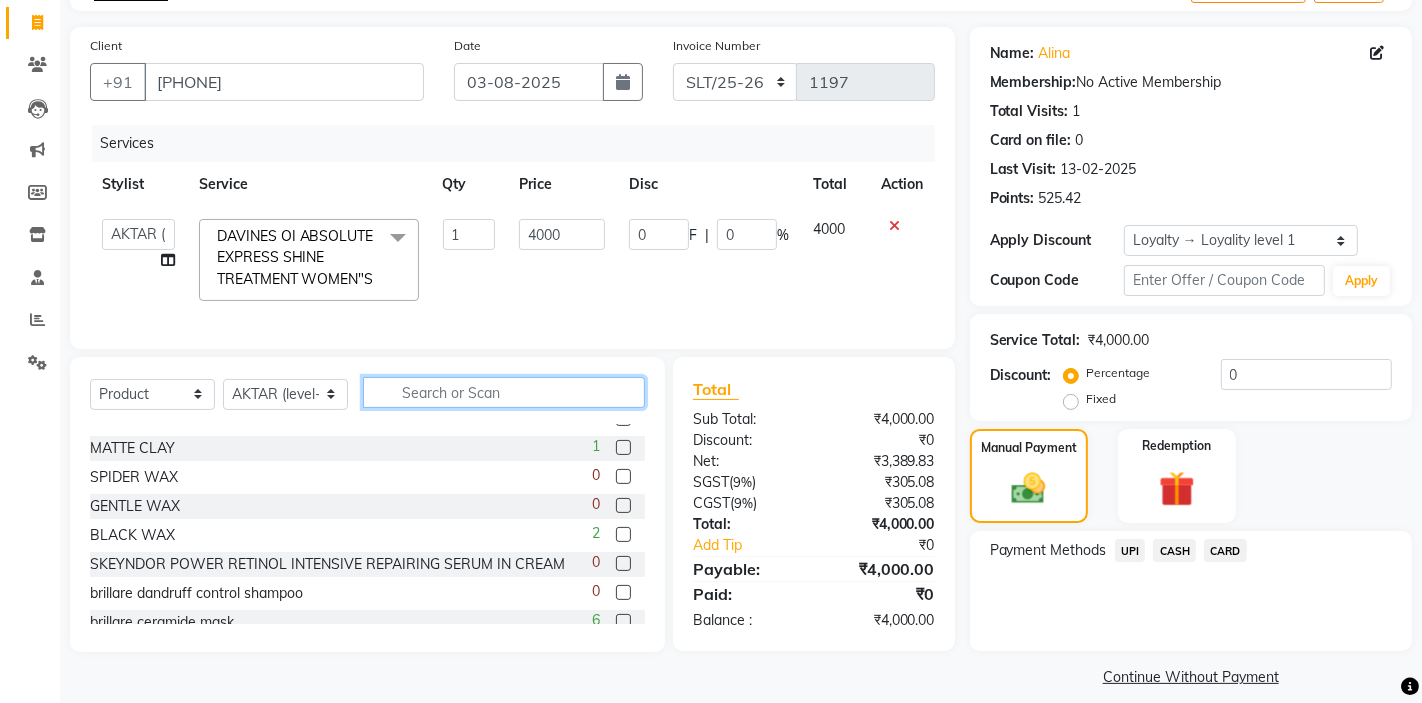 click 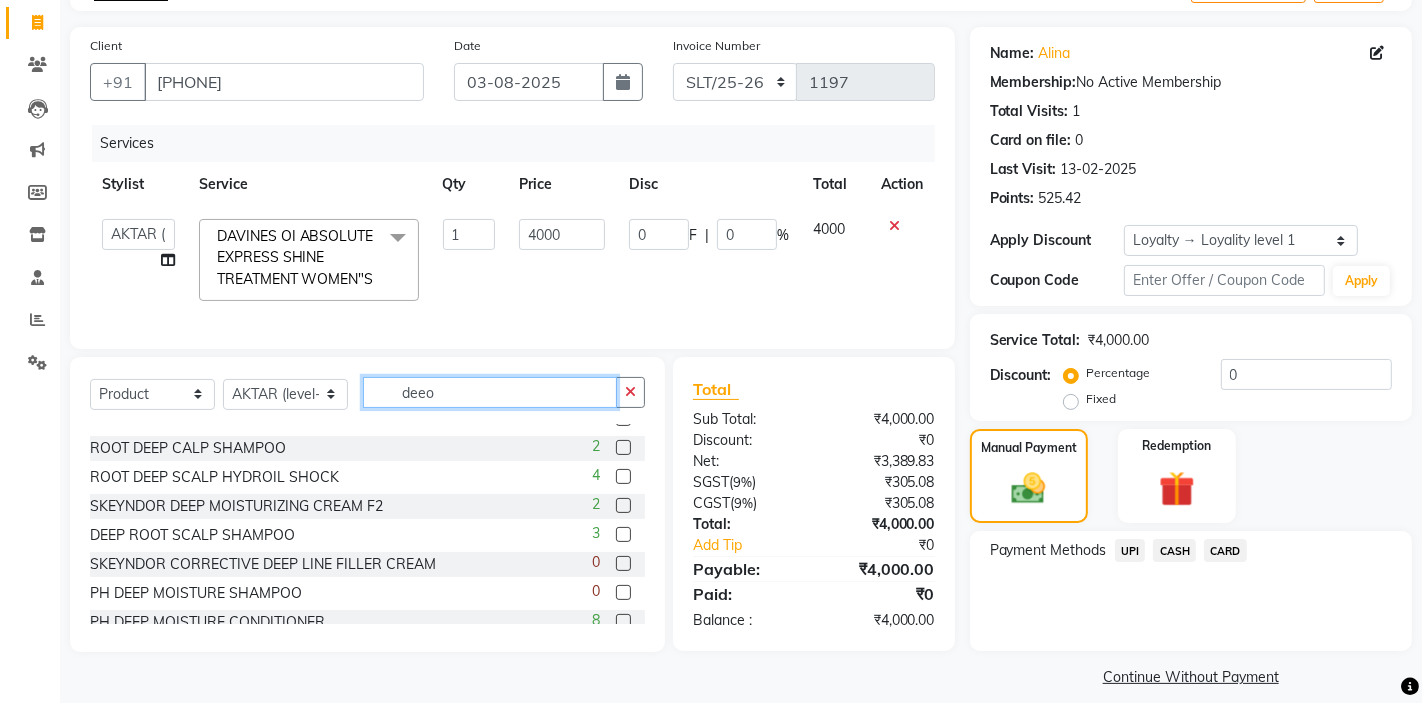 scroll, scrollTop: 0, scrollLeft: 0, axis: both 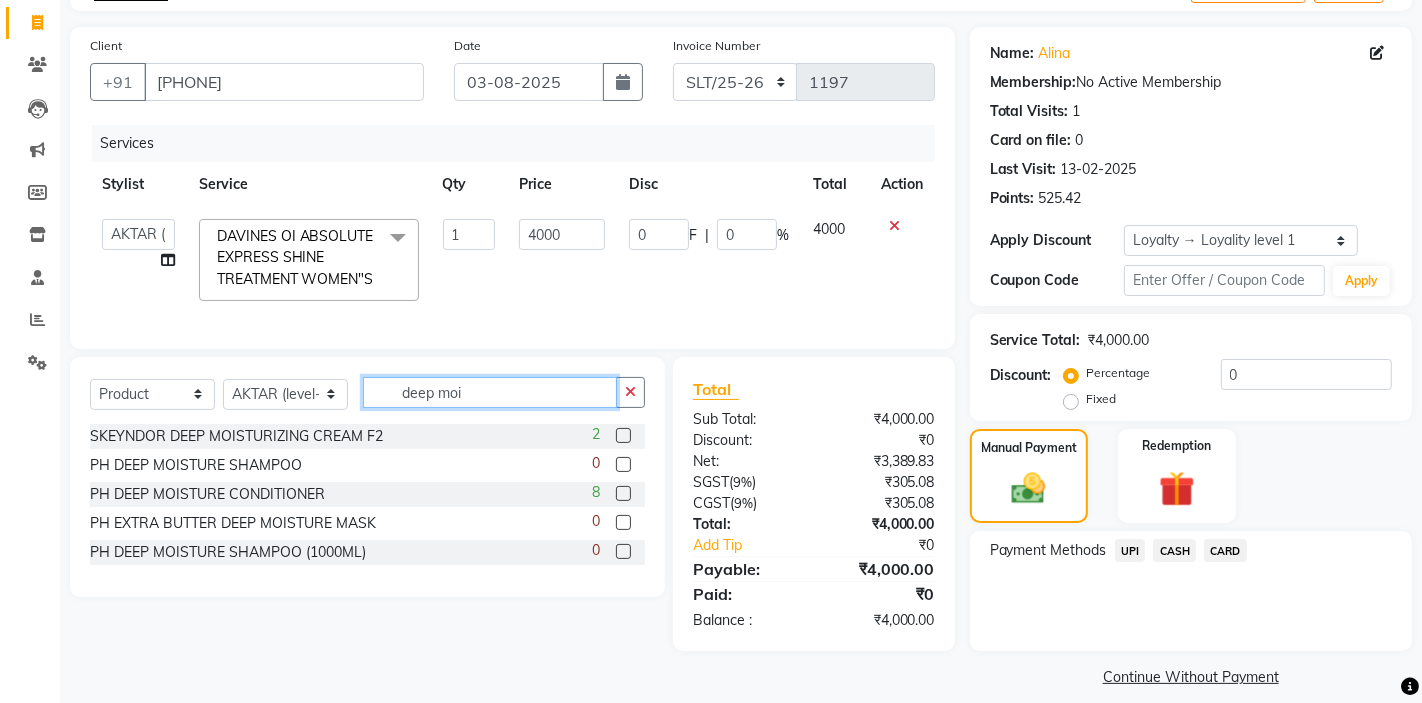 type on "deep moi" 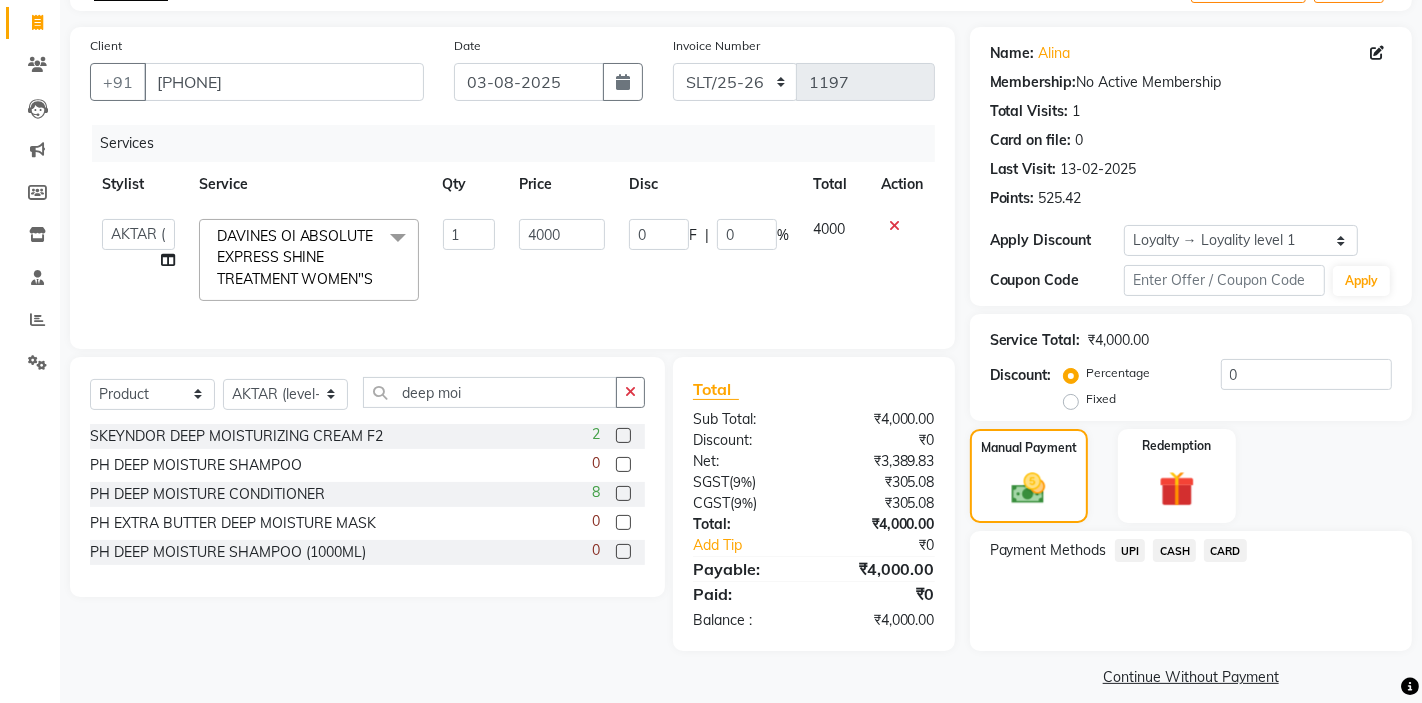 click 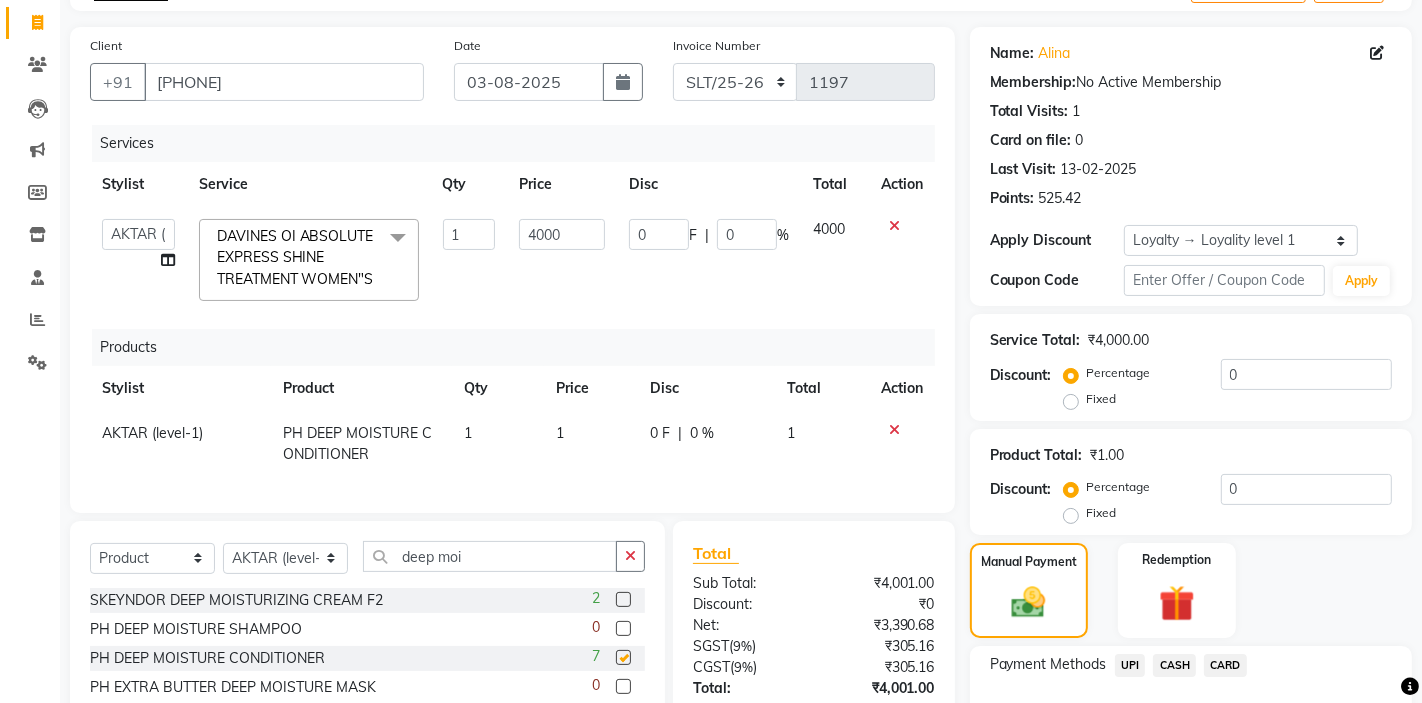 checkbox on "false" 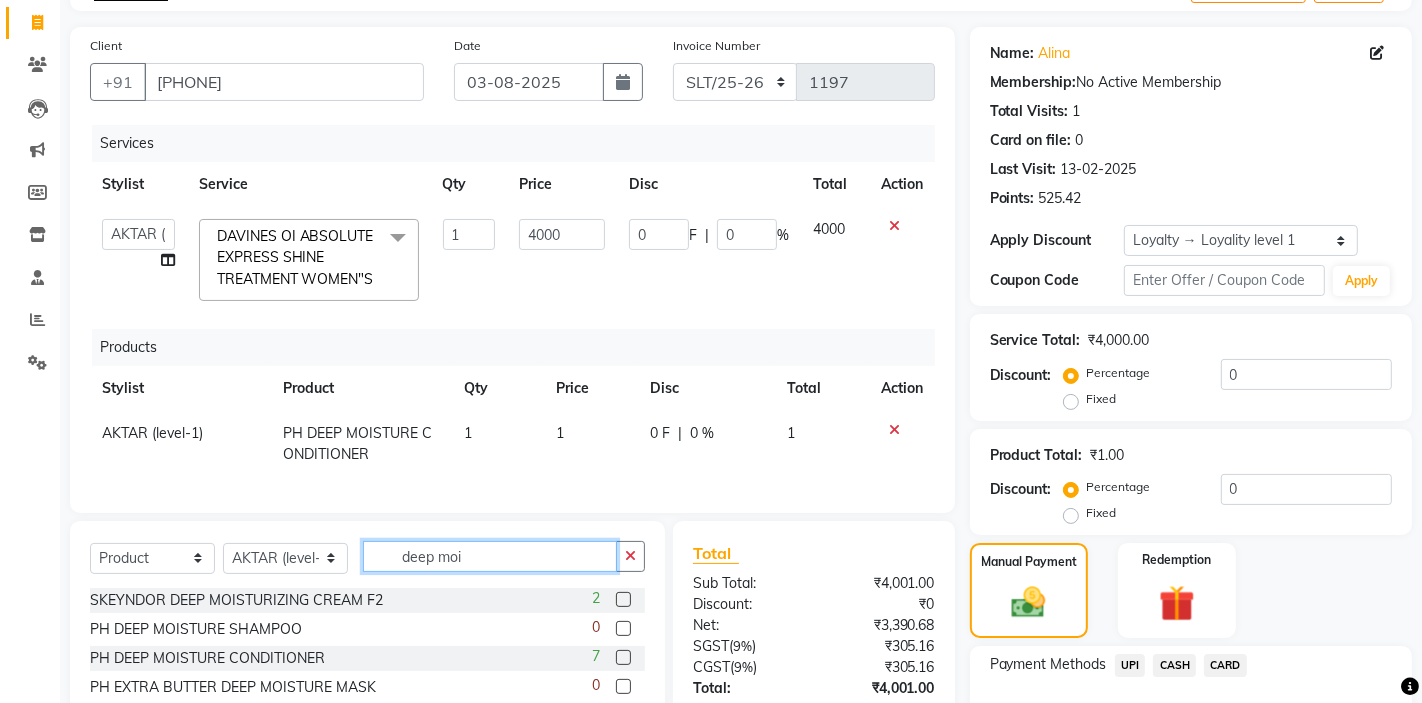 click on "deep moi" 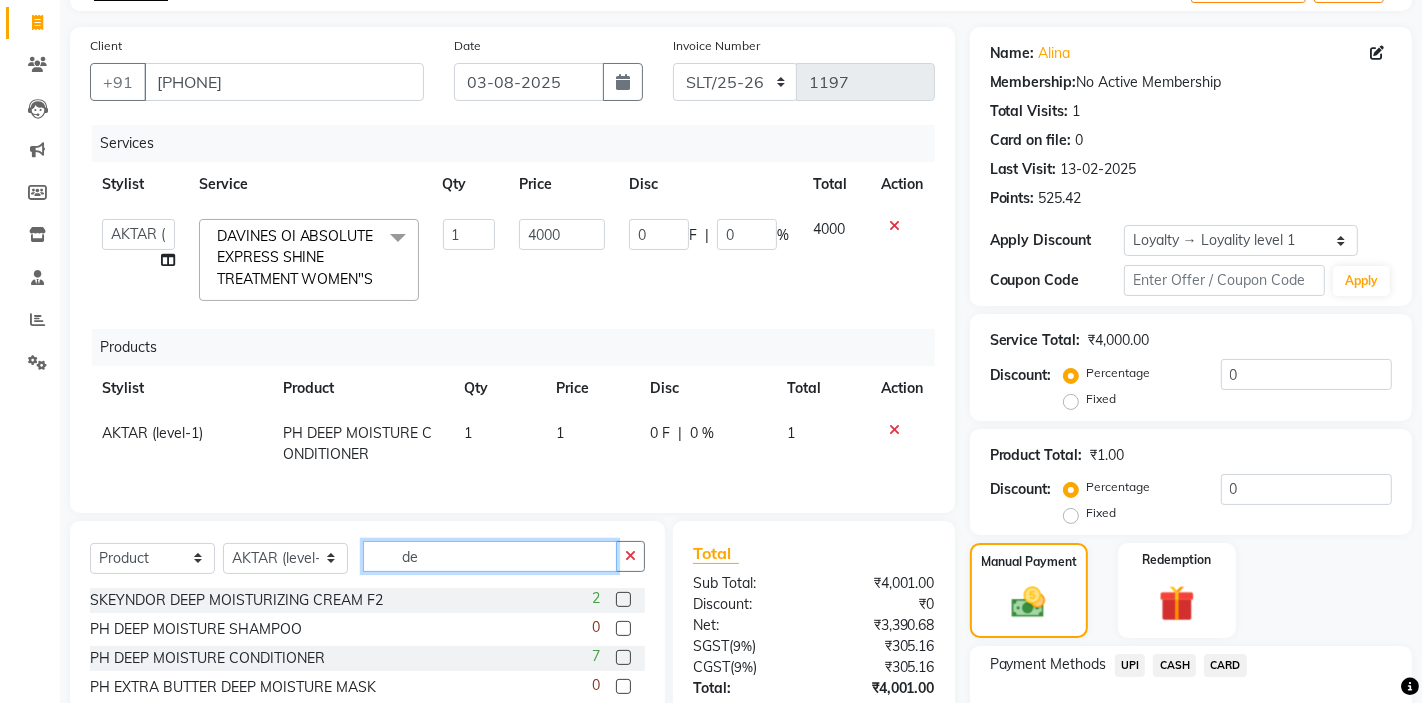 type on "d" 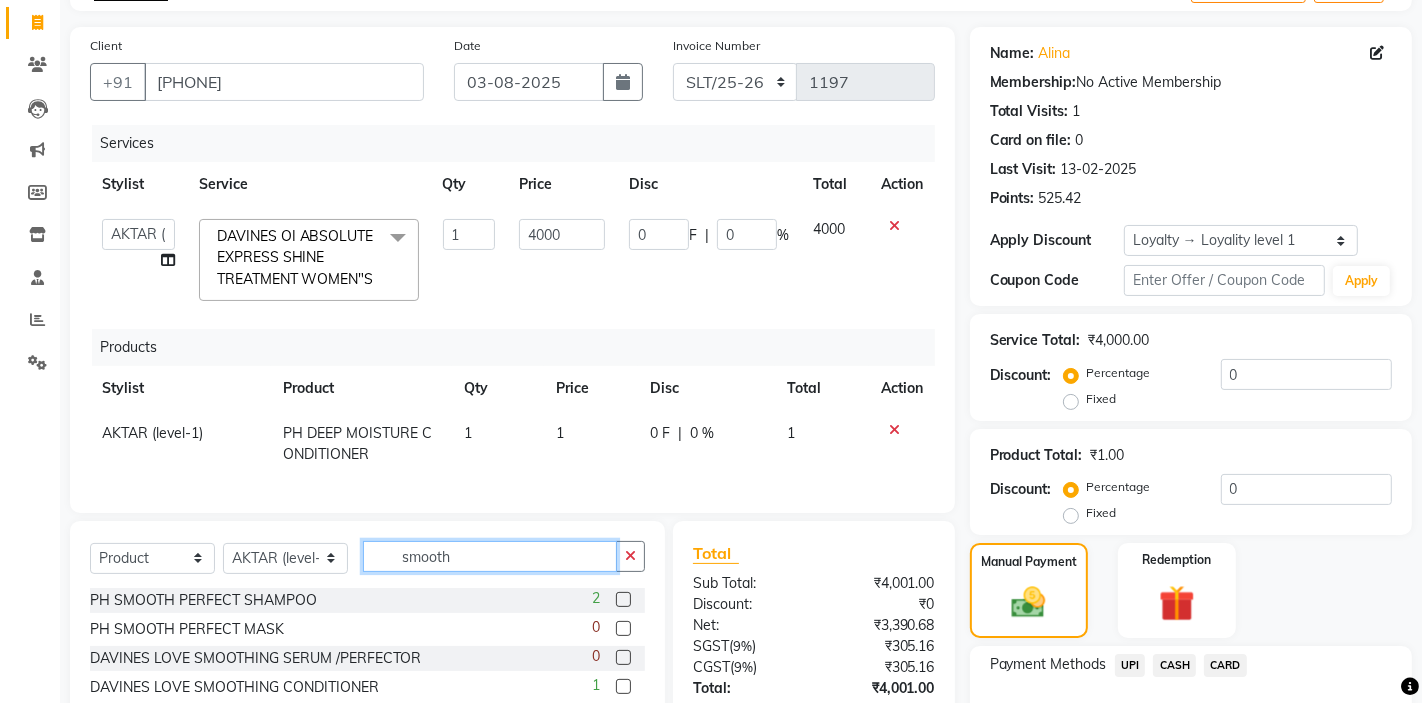 type on "smooth" 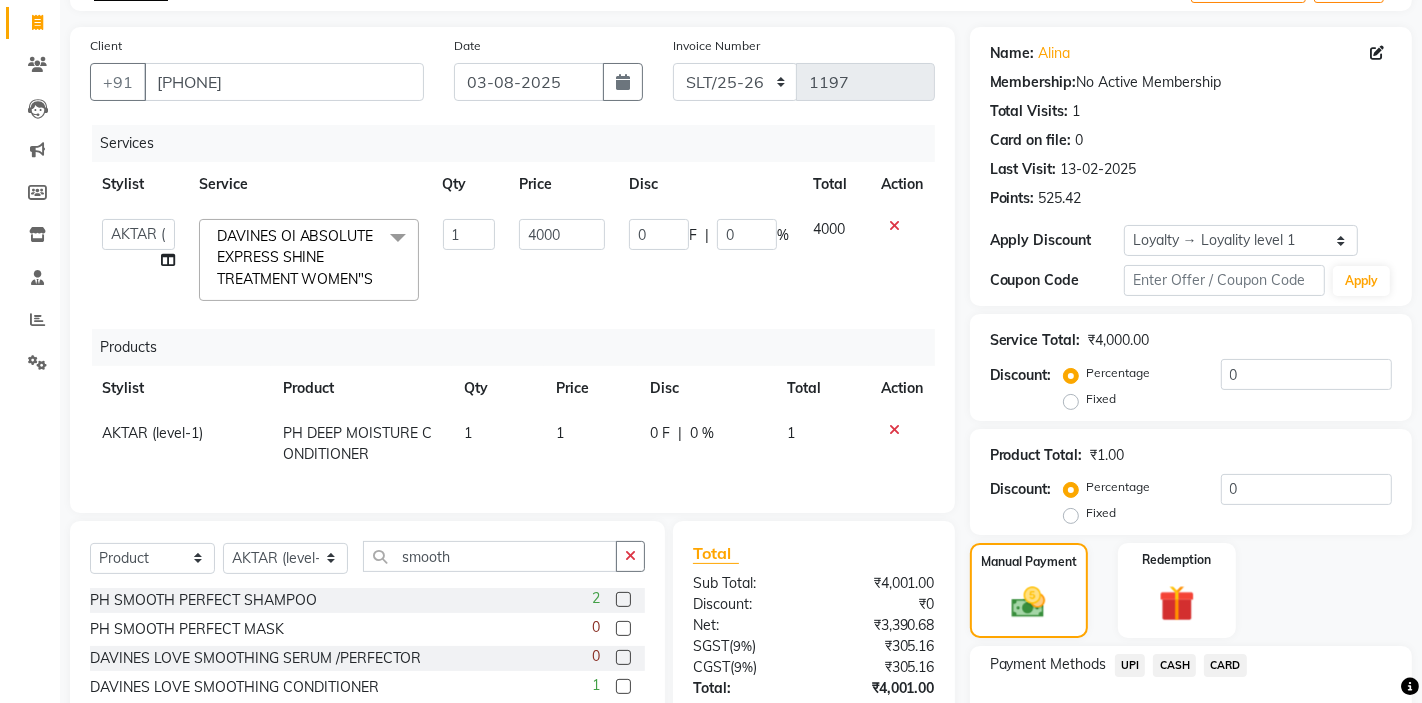 click 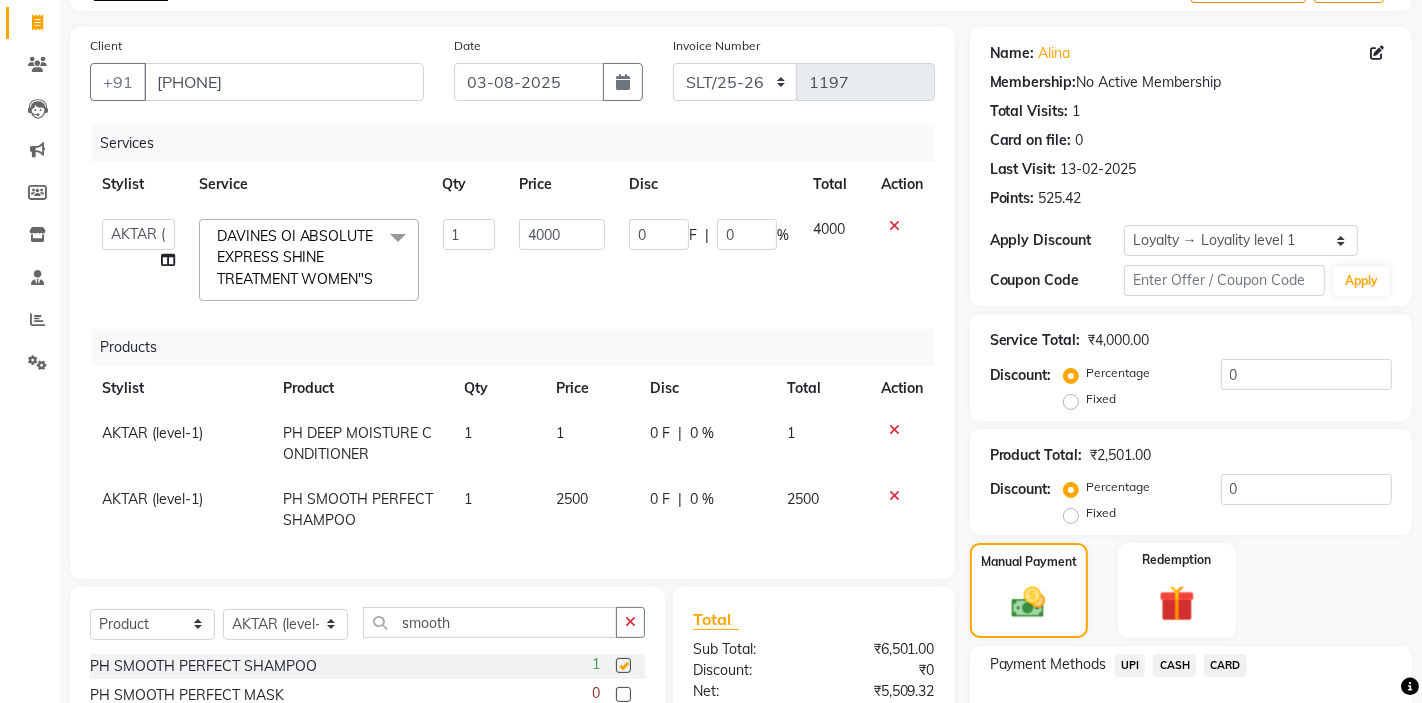 checkbox on "false" 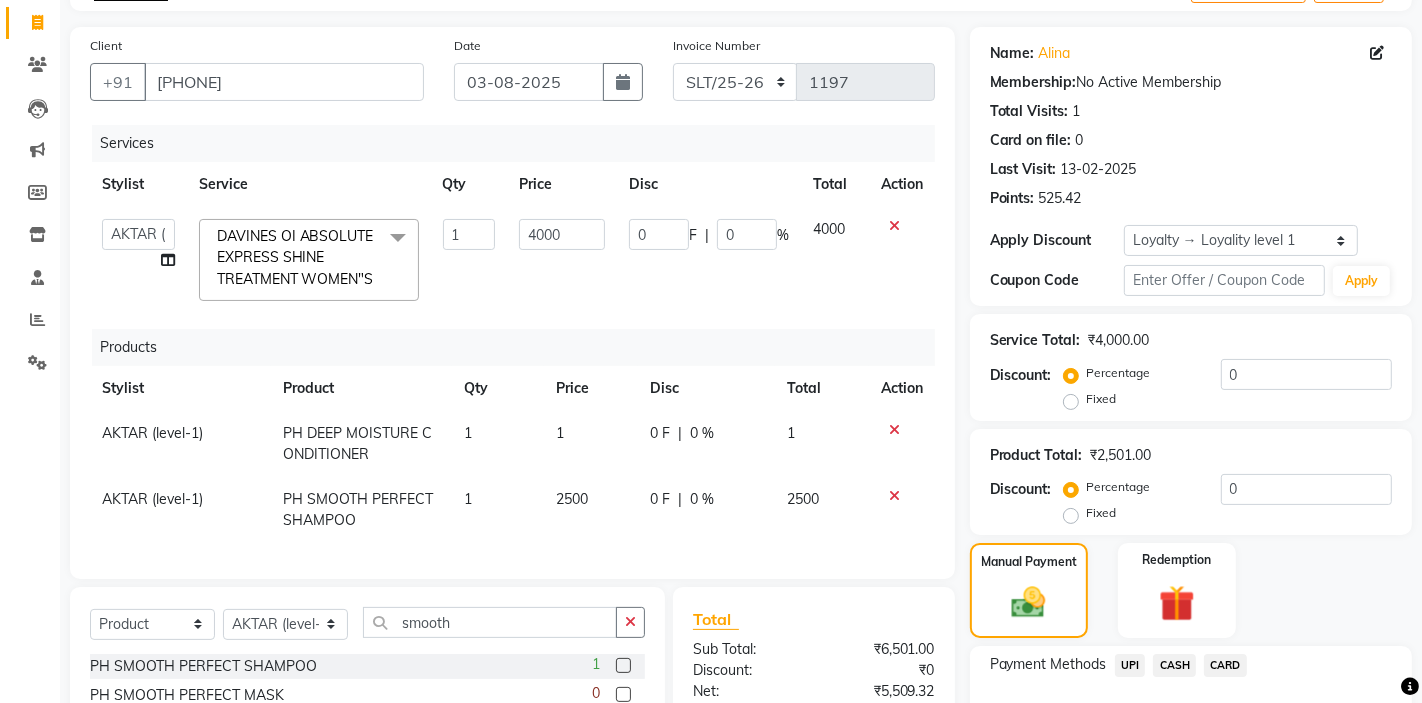 click on "1" 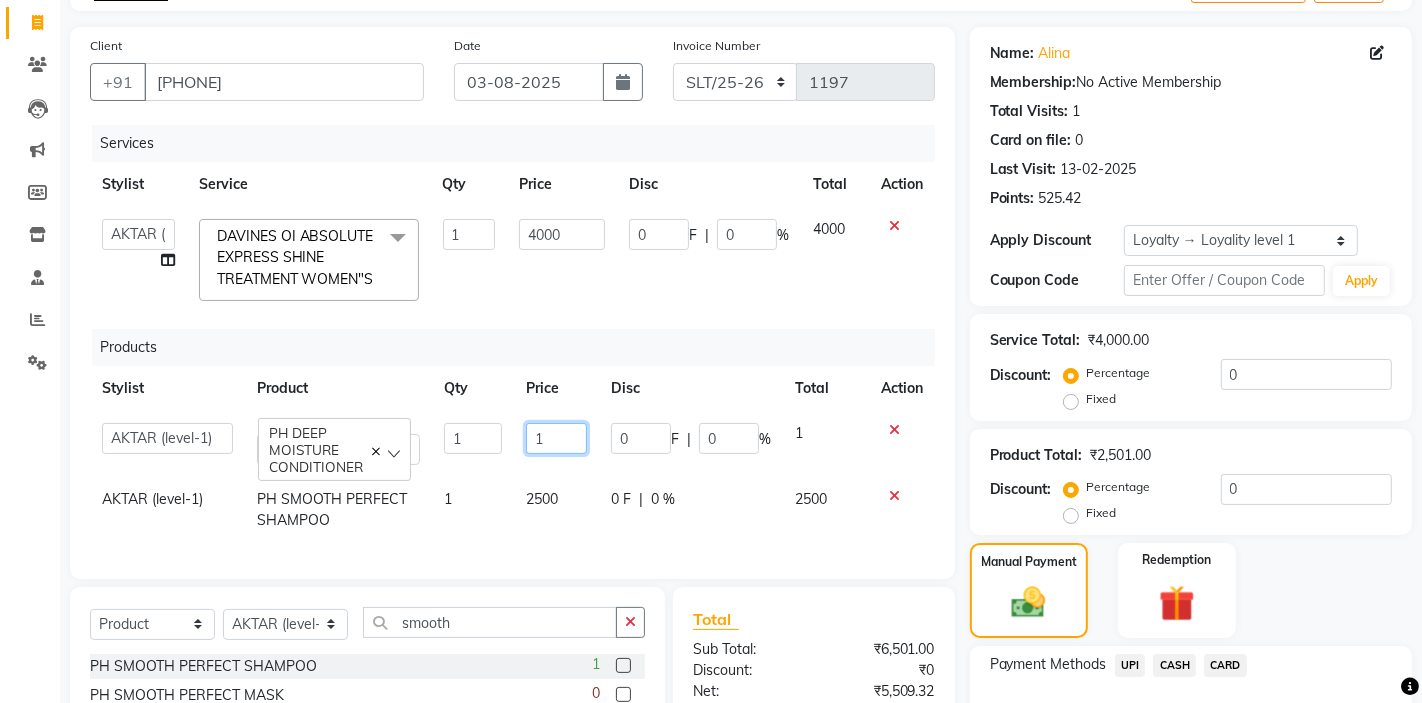 click on "1" 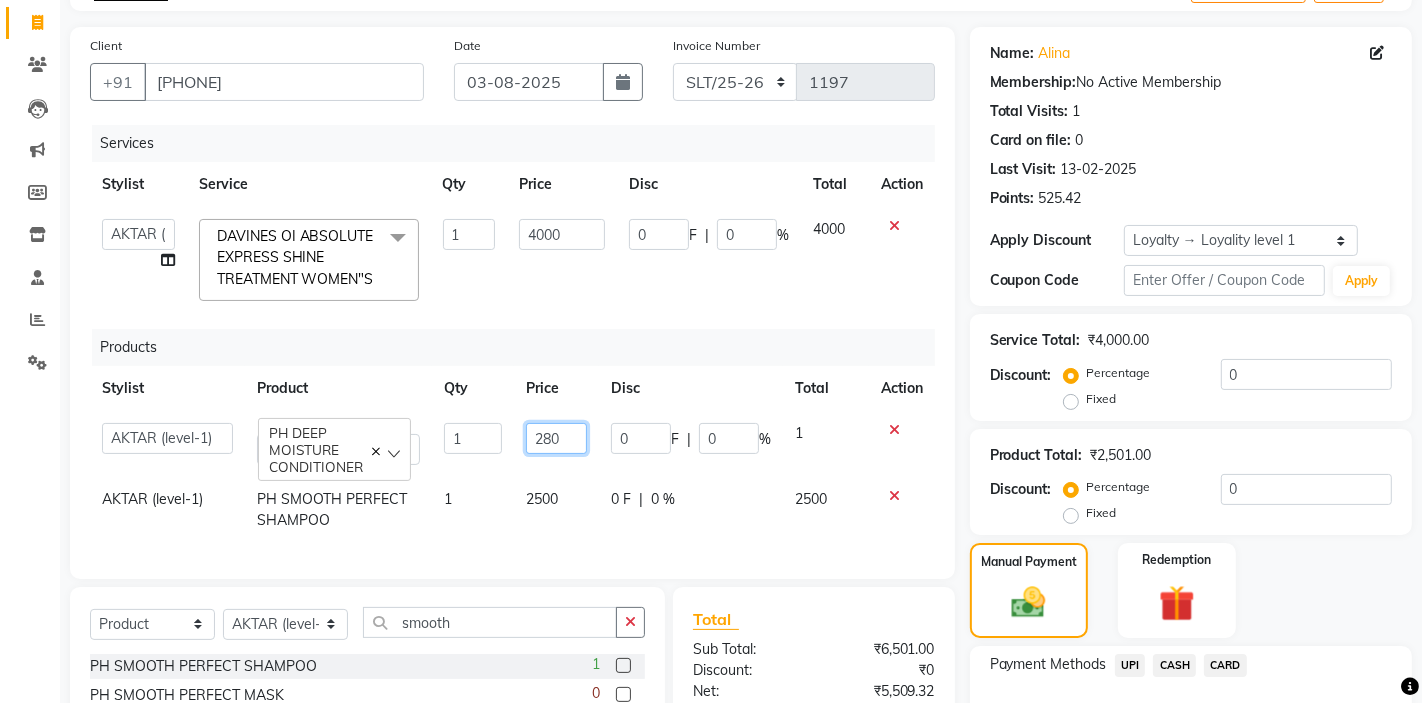 type on "2800" 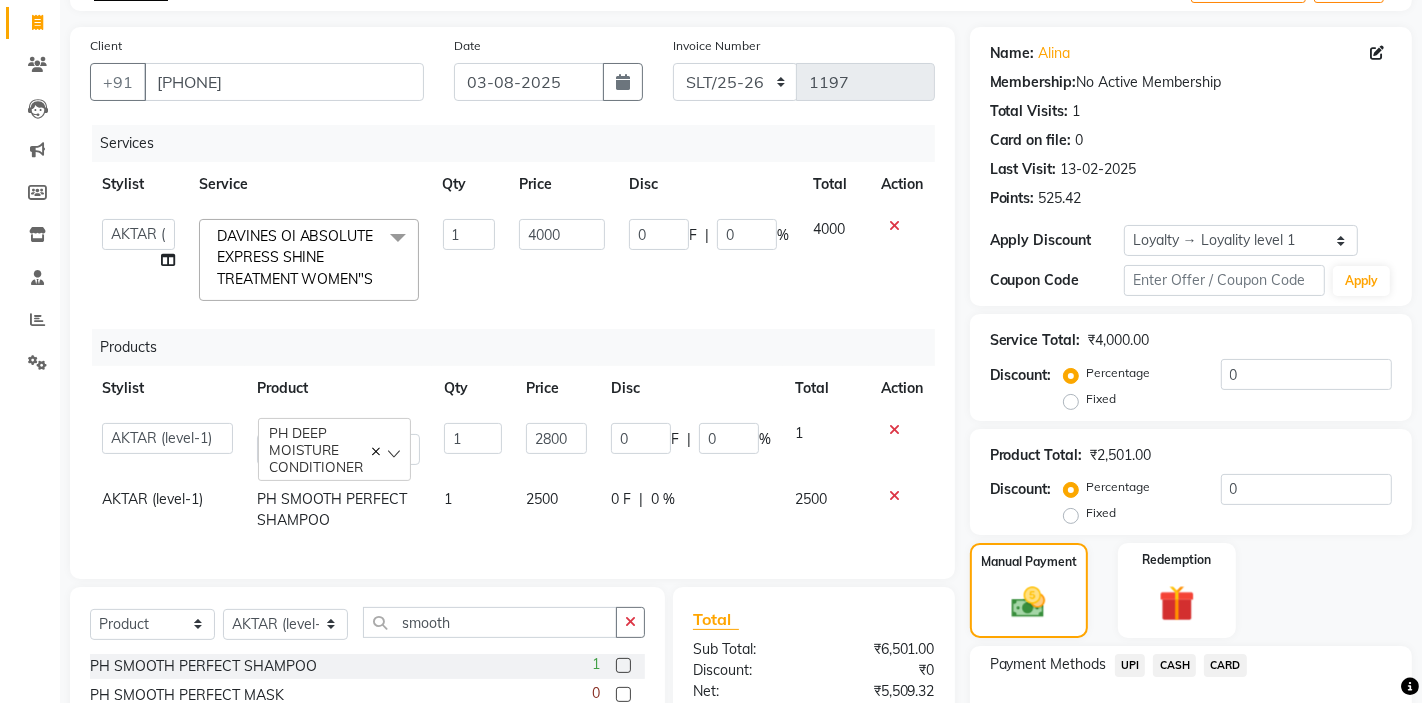 click on "Products" 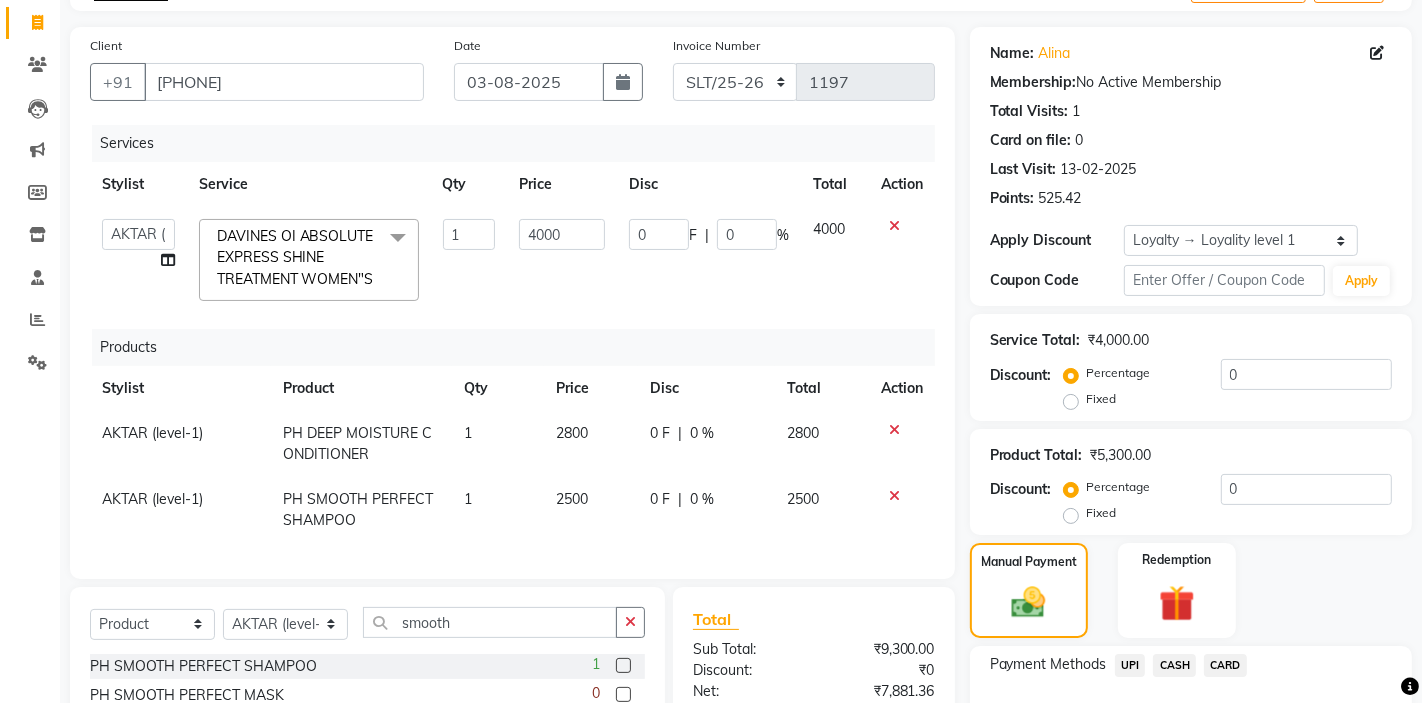 scroll, scrollTop: 353, scrollLeft: 0, axis: vertical 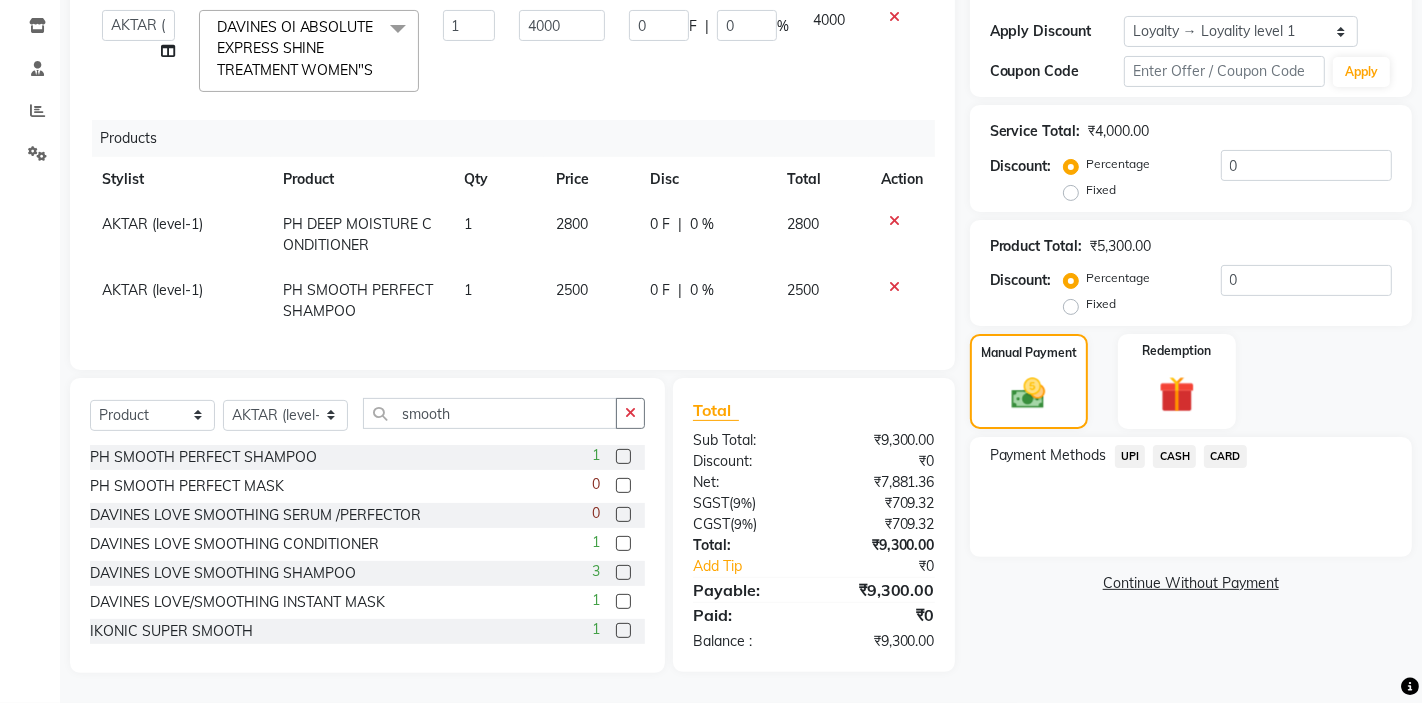 click on "CASH" 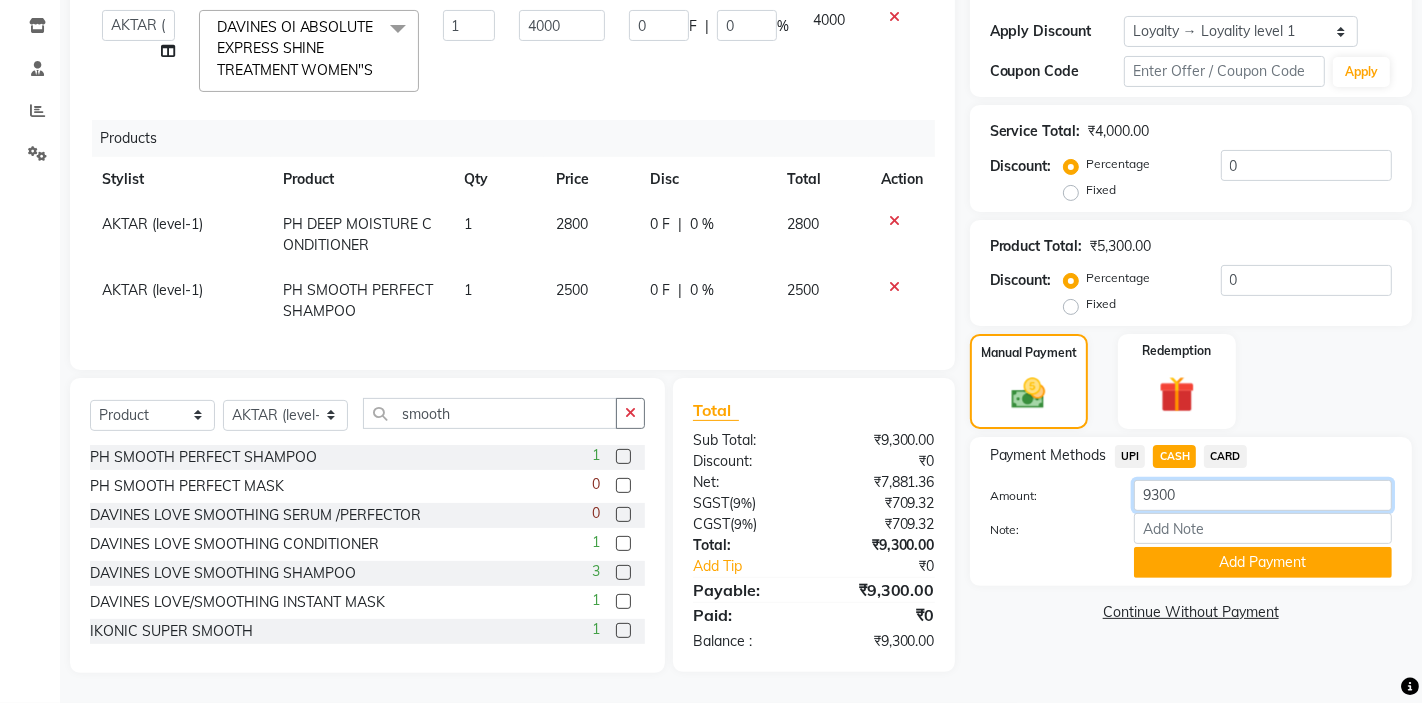 click on "9300" 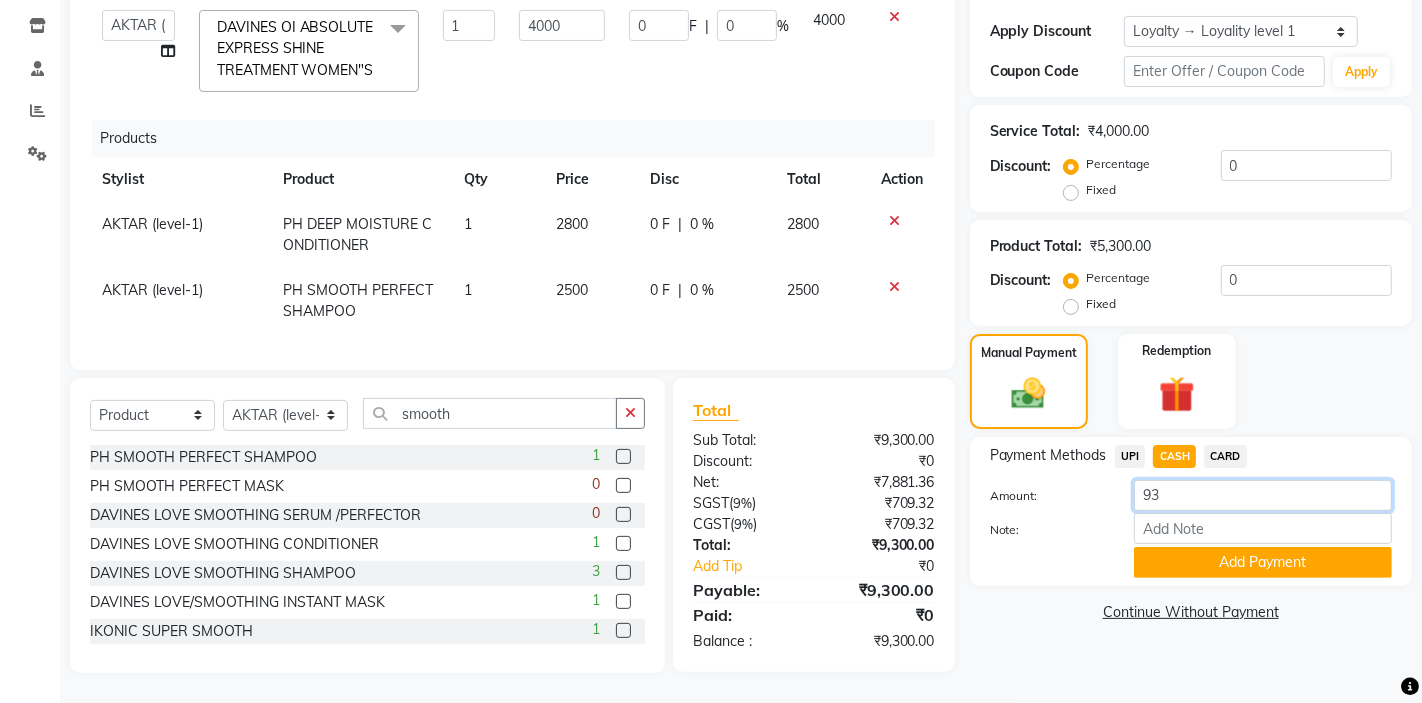 type on "9" 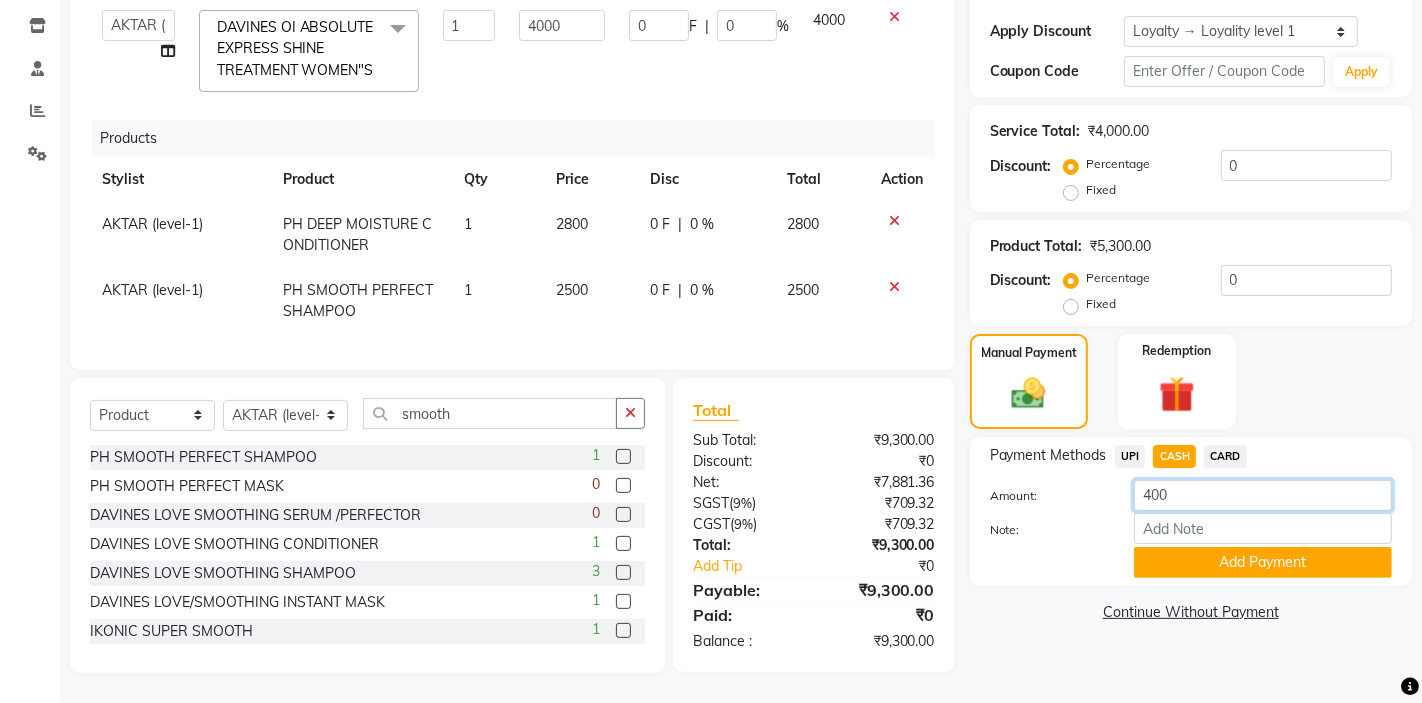 type on "4000" 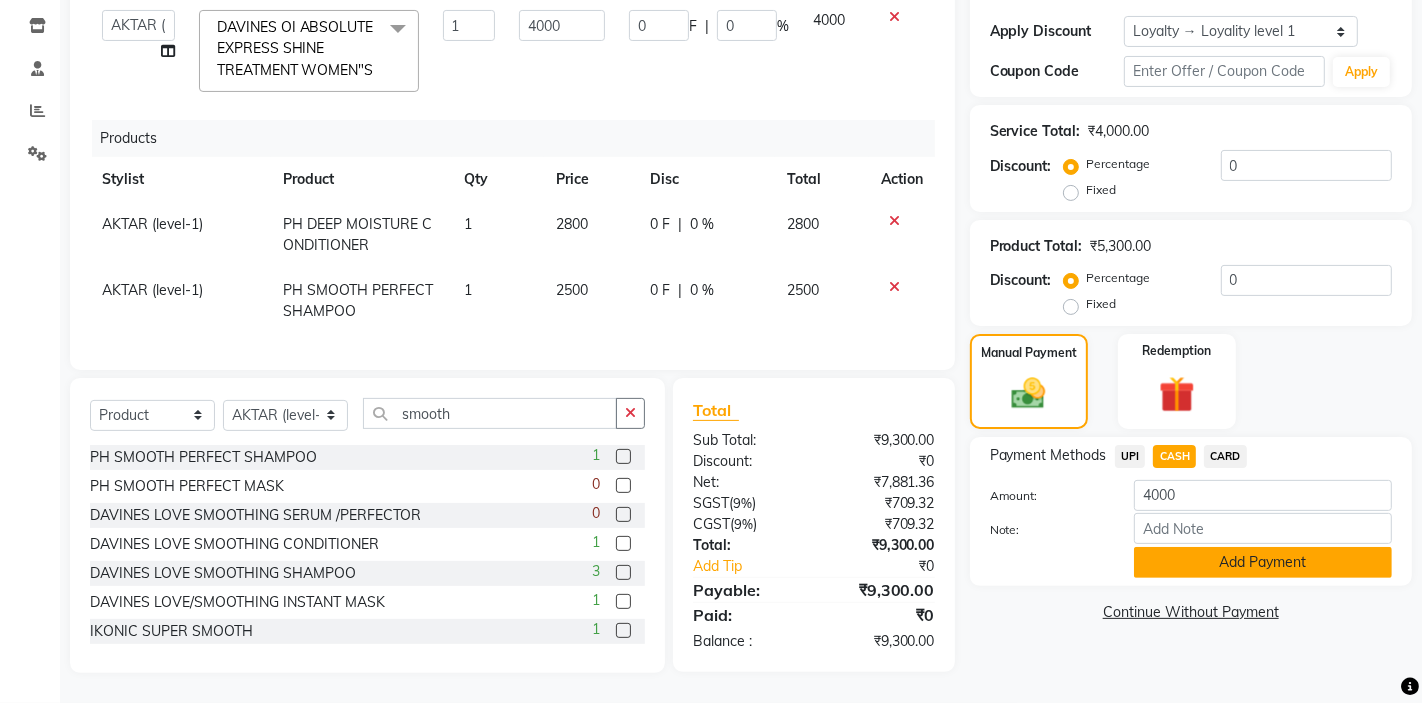 click on "Add Payment" 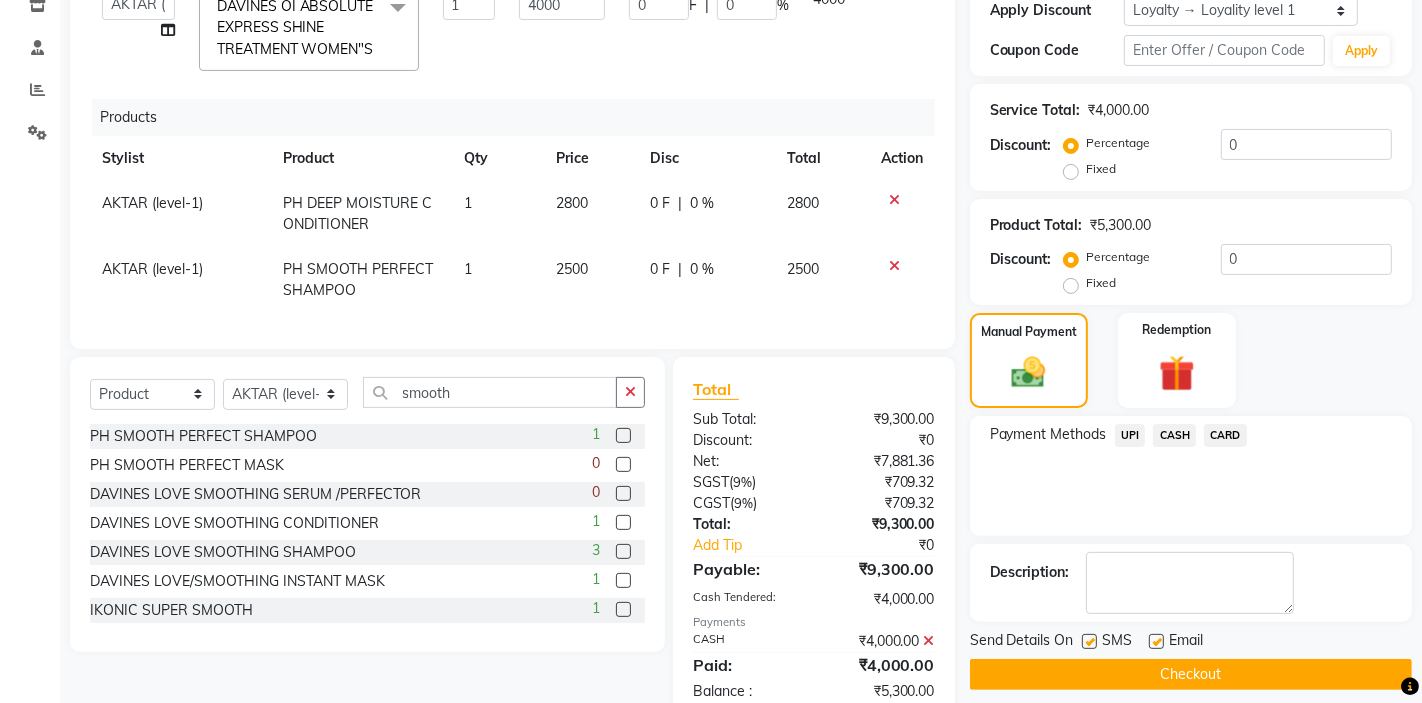 click on "CARD" 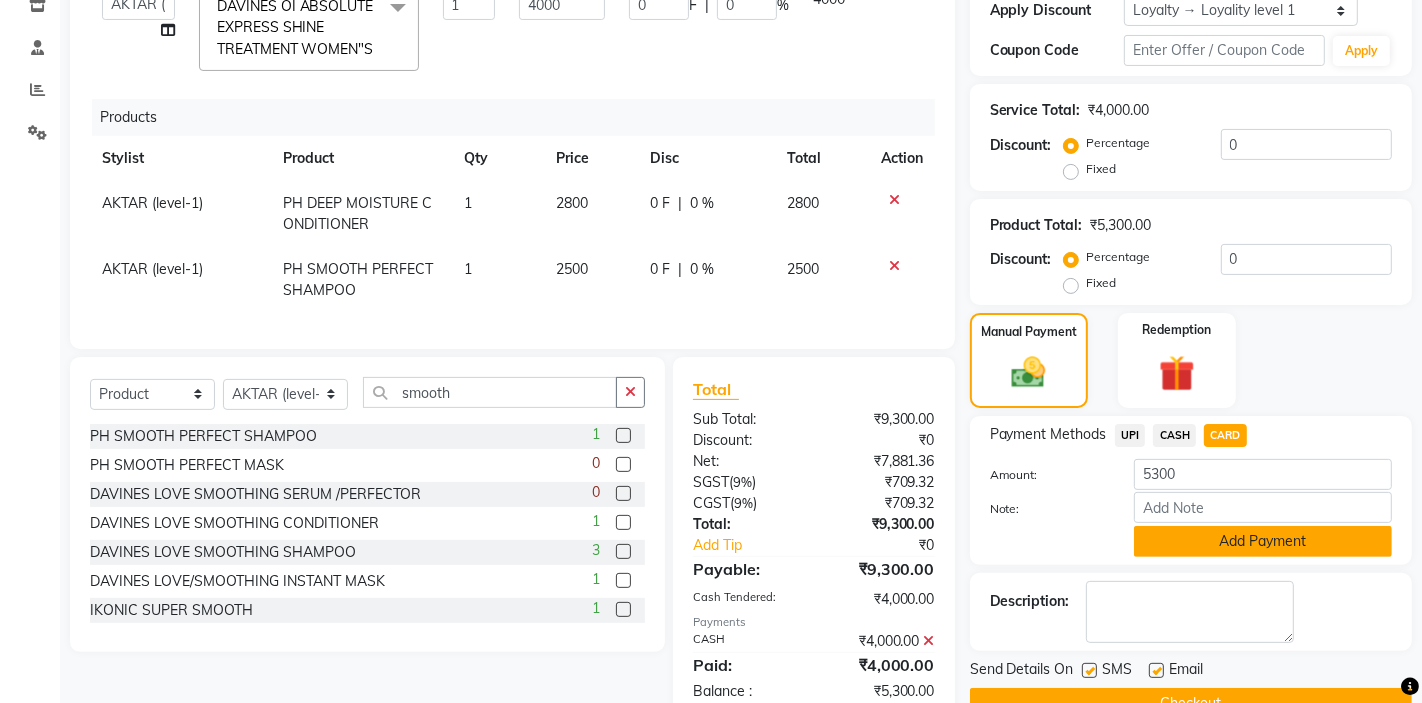 click on "Add Payment" 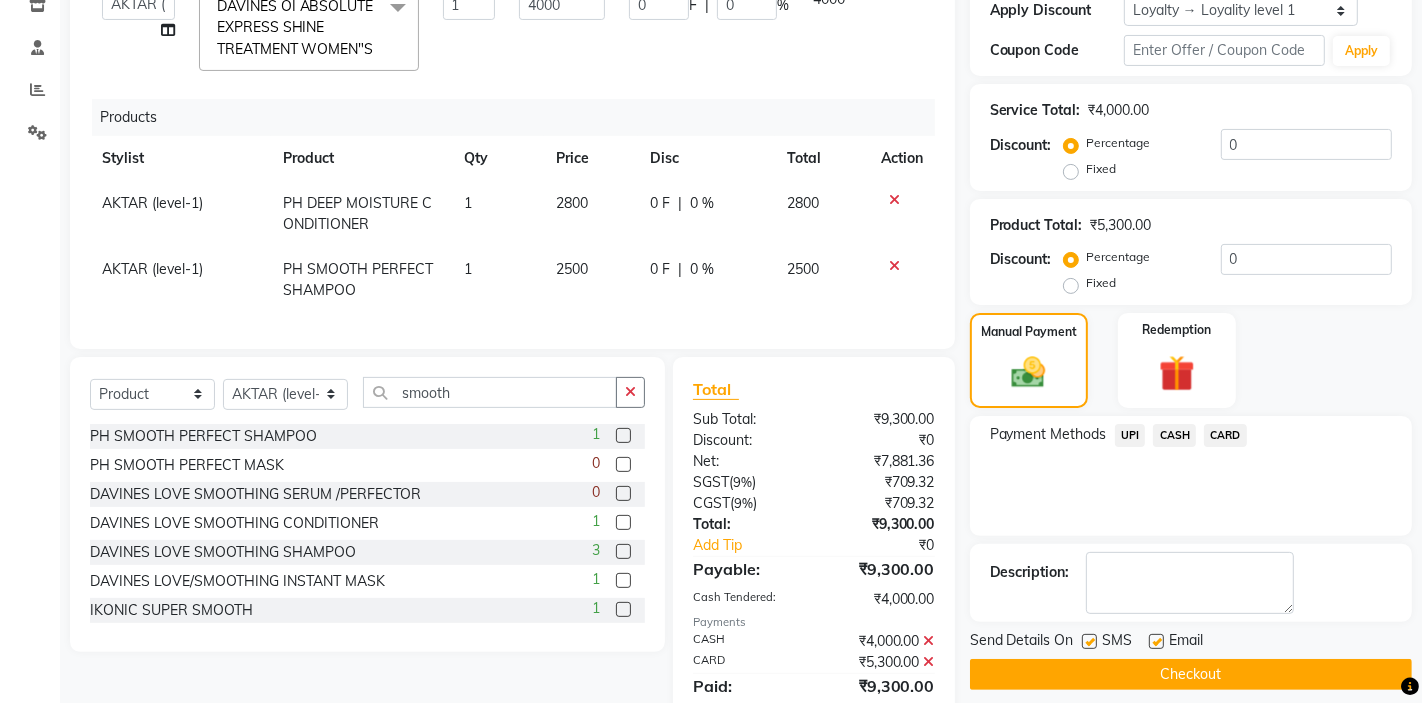 scroll, scrollTop: 534, scrollLeft: 0, axis: vertical 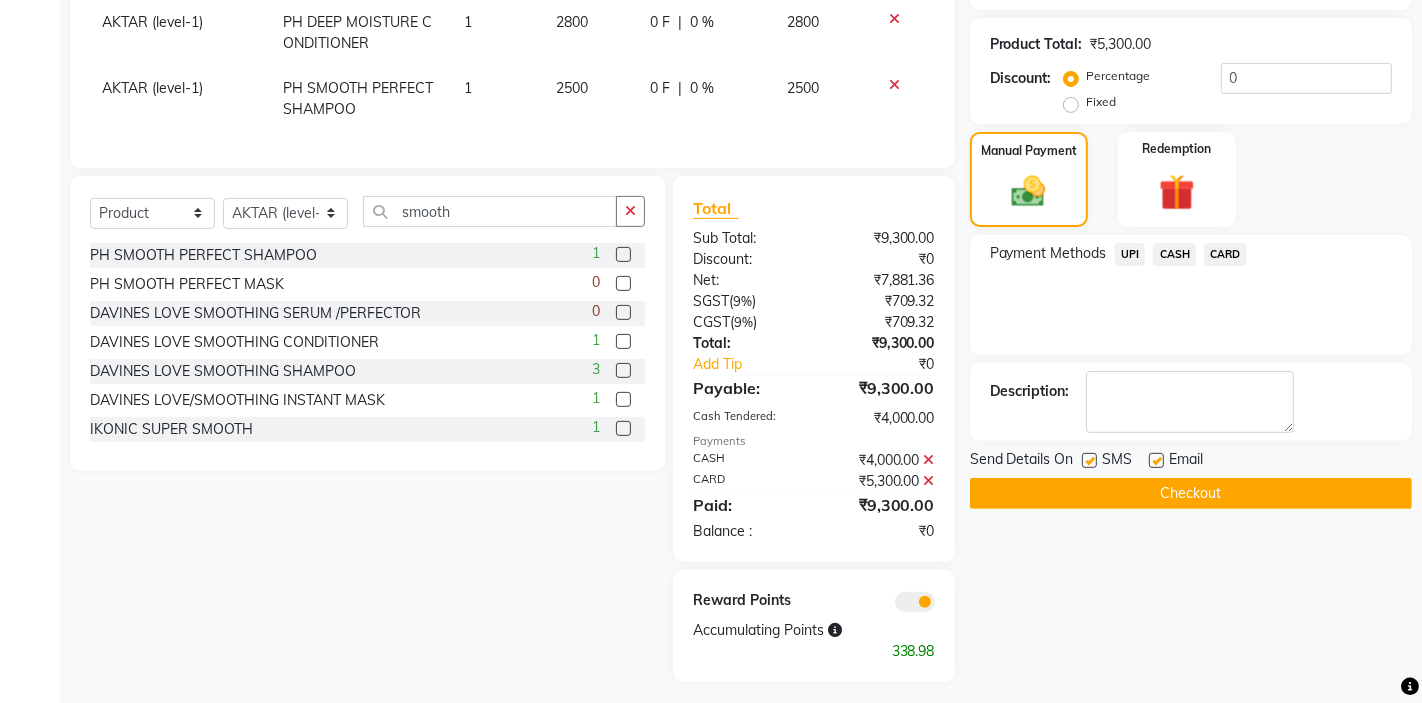 click on "Checkout" 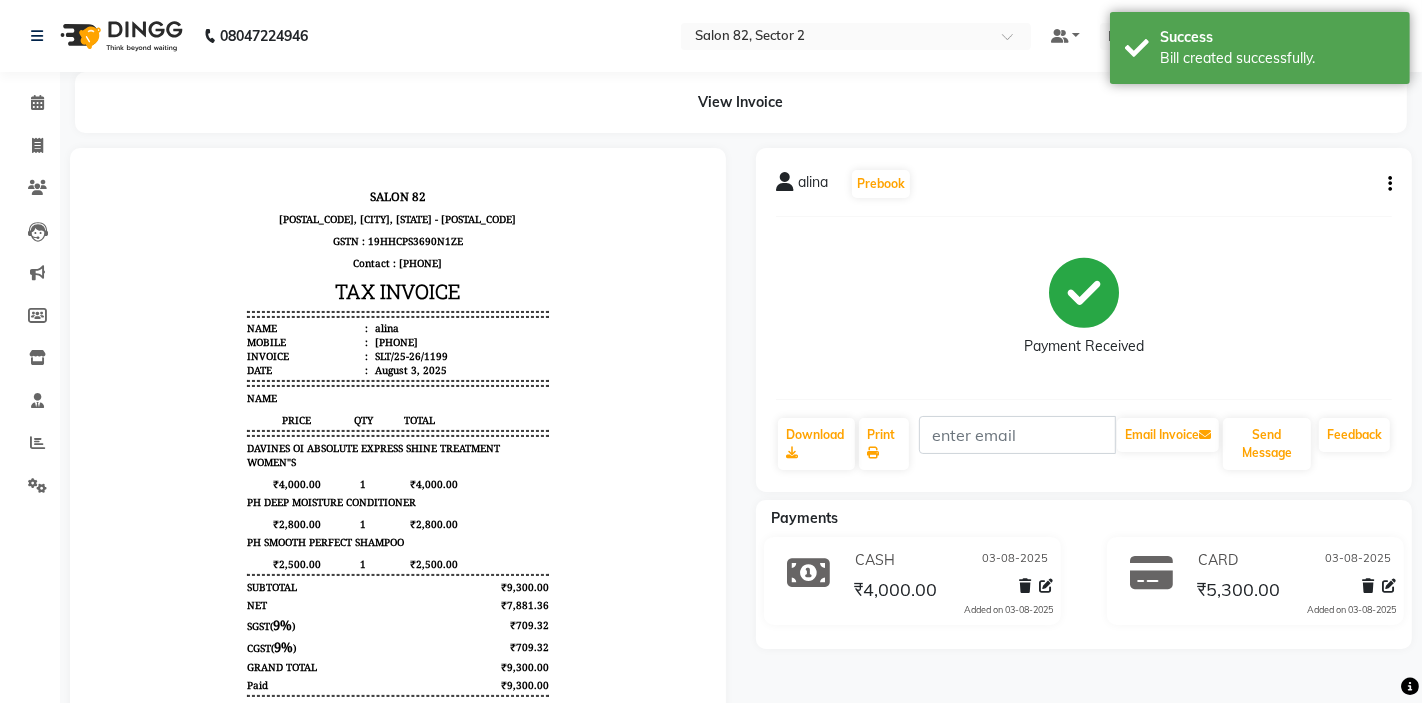 scroll, scrollTop: 0, scrollLeft: 0, axis: both 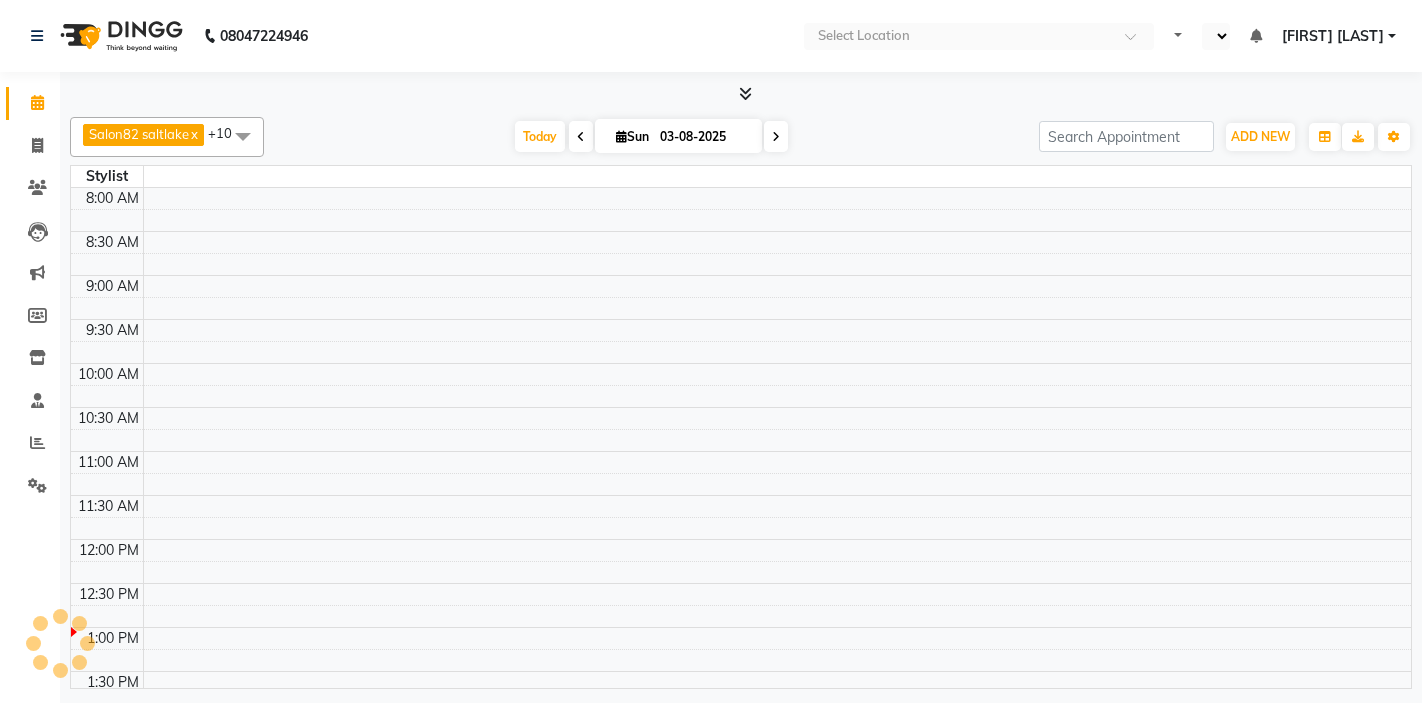 select on "en" 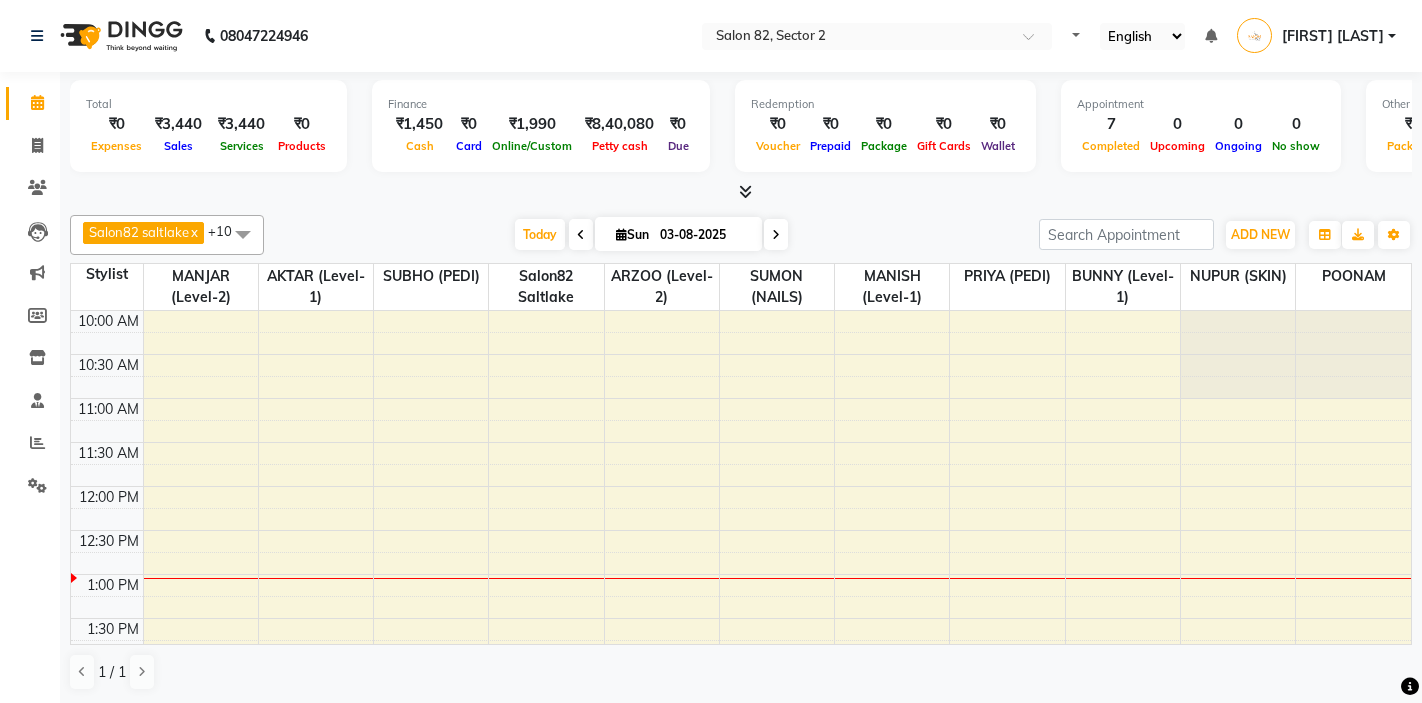 scroll, scrollTop: 0, scrollLeft: 0, axis: both 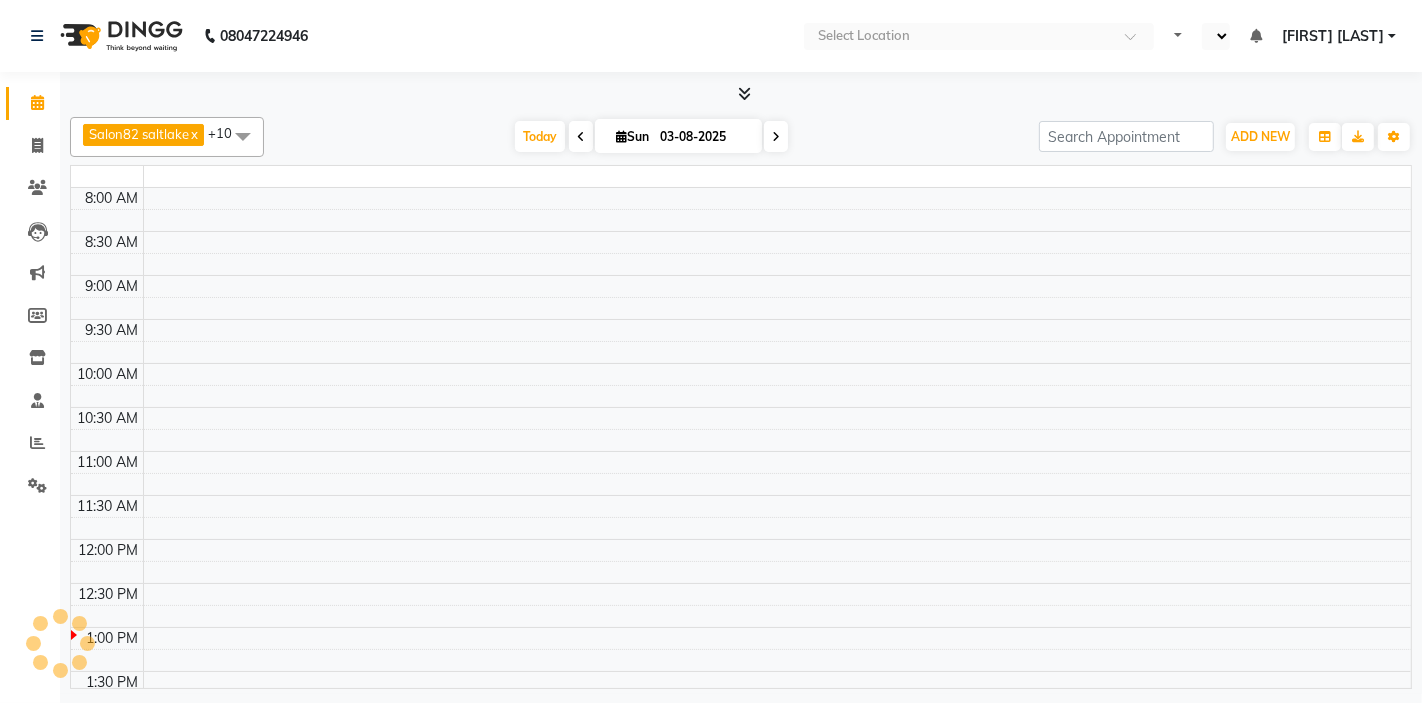 select on "en" 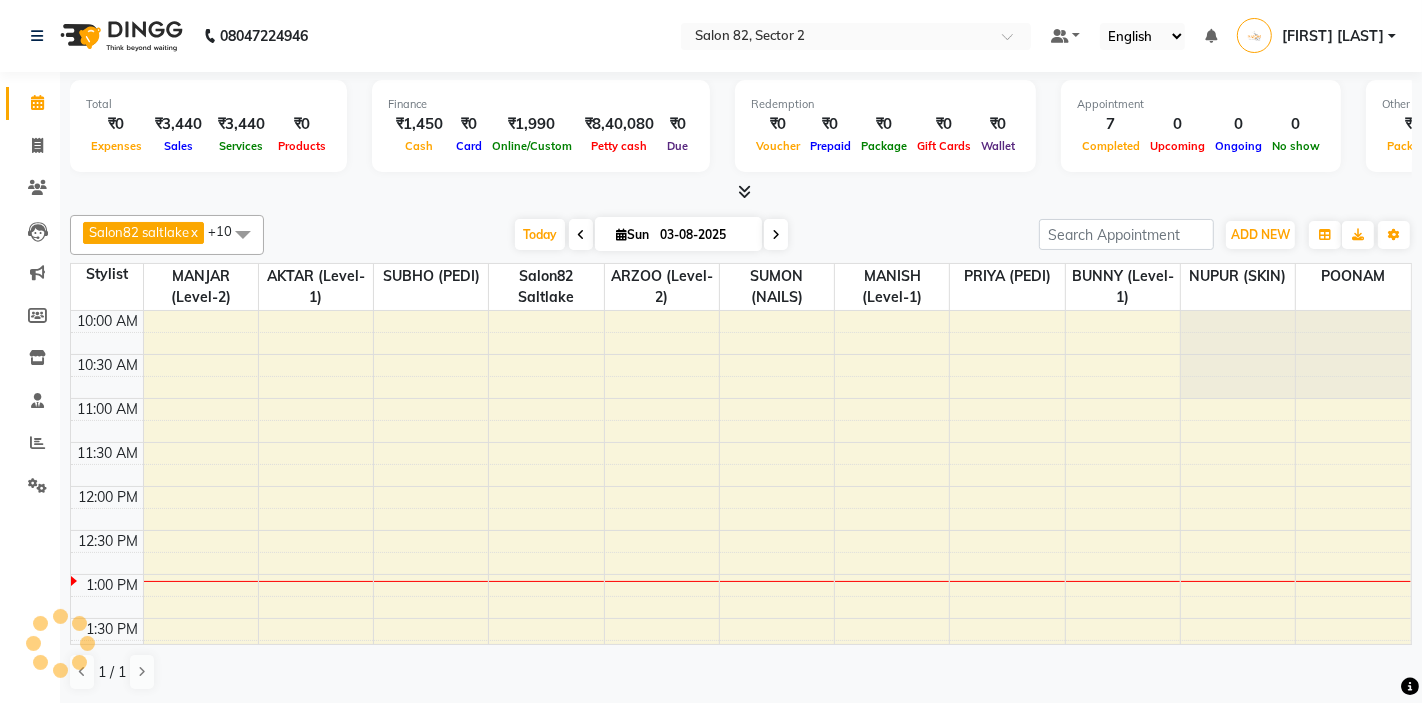 scroll, scrollTop: 0, scrollLeft: 0, axis: both 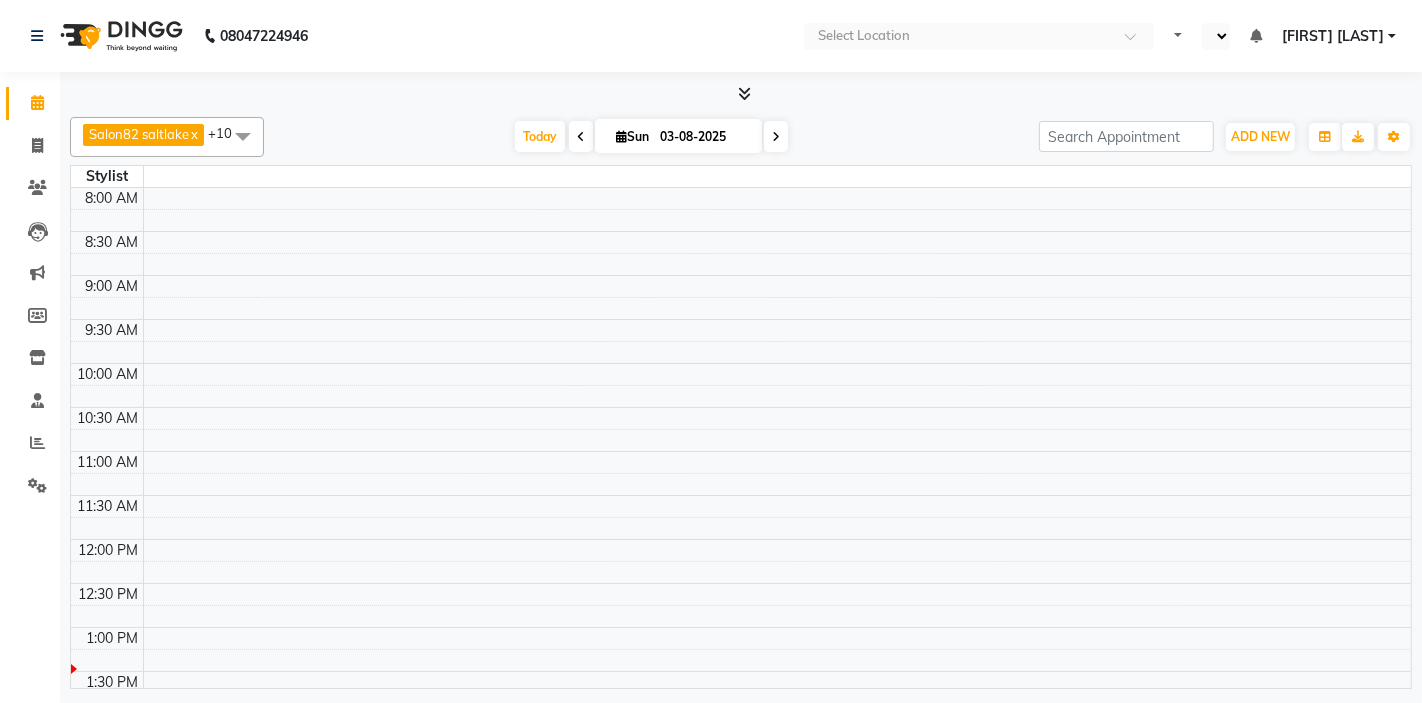 select on "en" 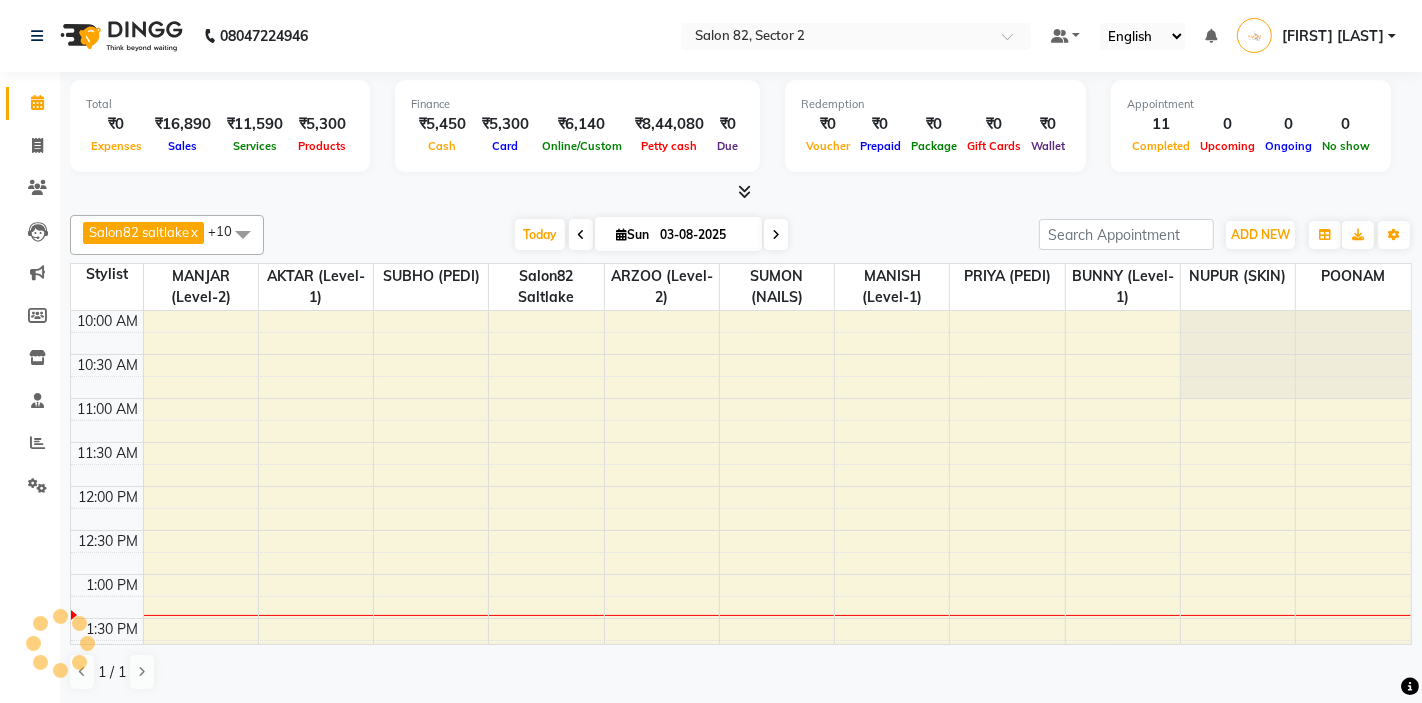 scroll, scrollTop: 0, scrollLeft: 0, axis: both 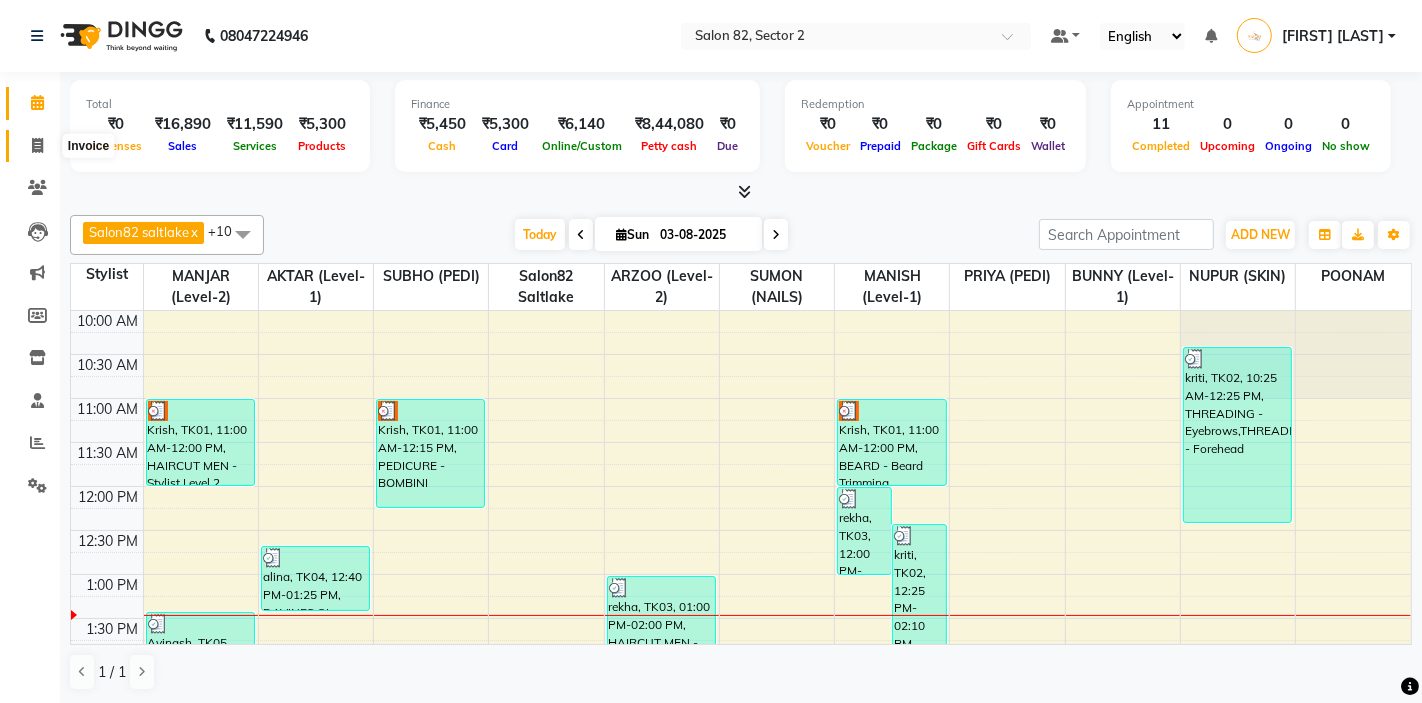 click 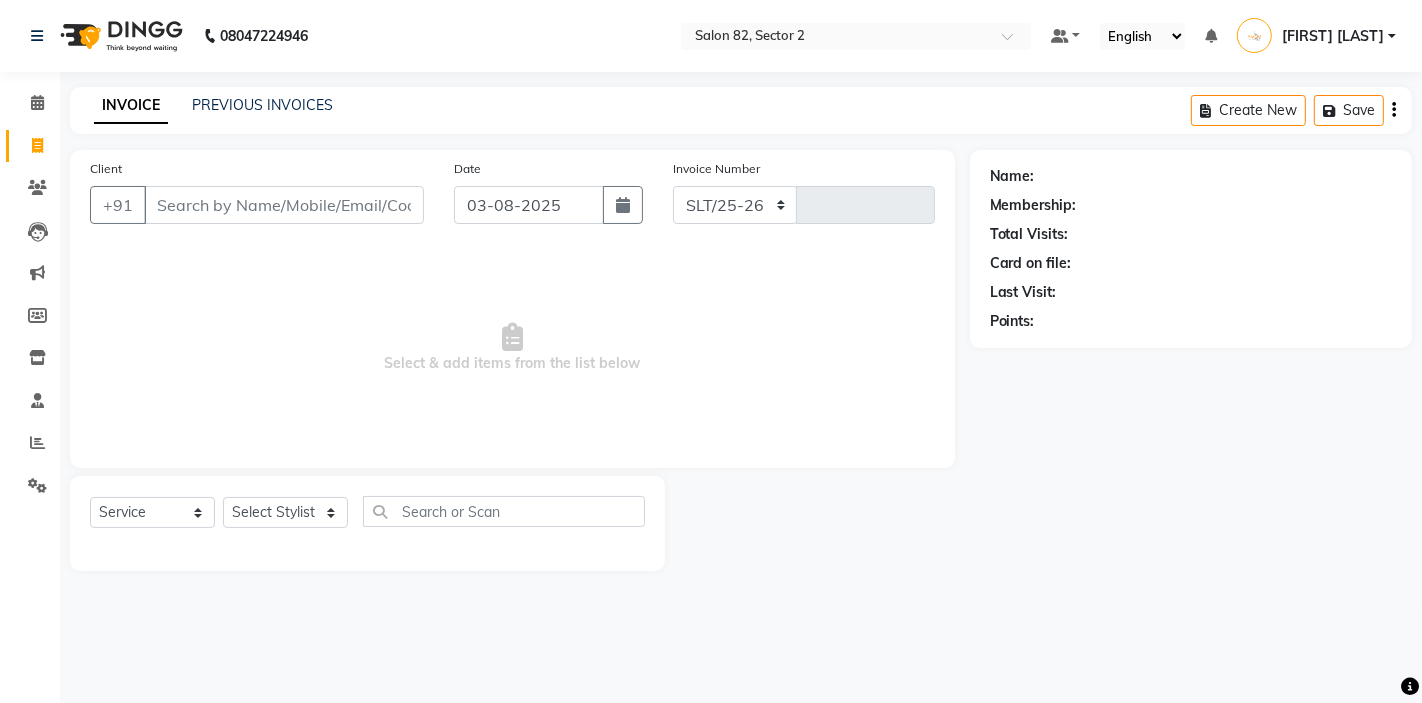 select on "8703" 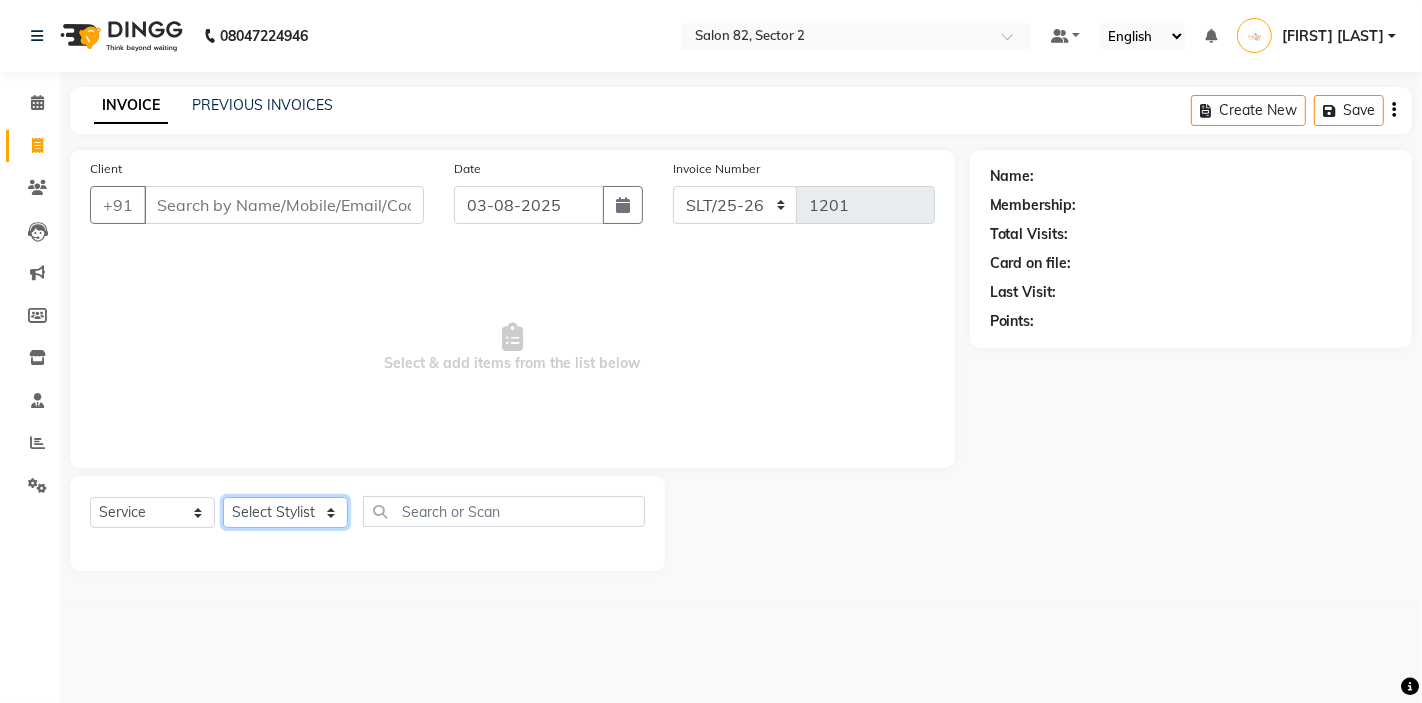 click on "Select Stylist AKTAR (level-1) ARZOO (level-2) BUNNY (level-1) FAIZAL INJAMAM MANISH (level-1) MANJAR (Level-2) NUPUR (SKIN) POONAM PRIYA (PEDI) ROHIT  Salon82 saltlake SOMA DEY SUBHO (PEDI) SUMON (NAILS)" 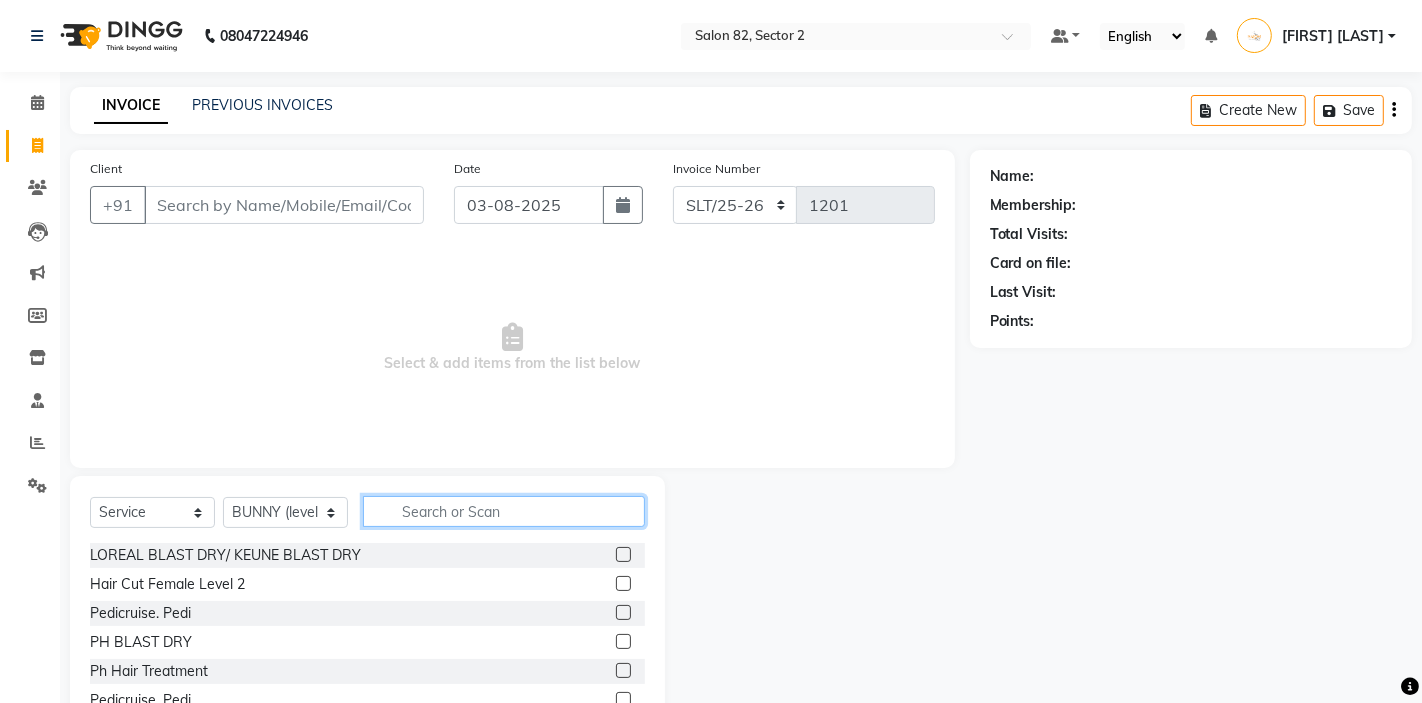 click 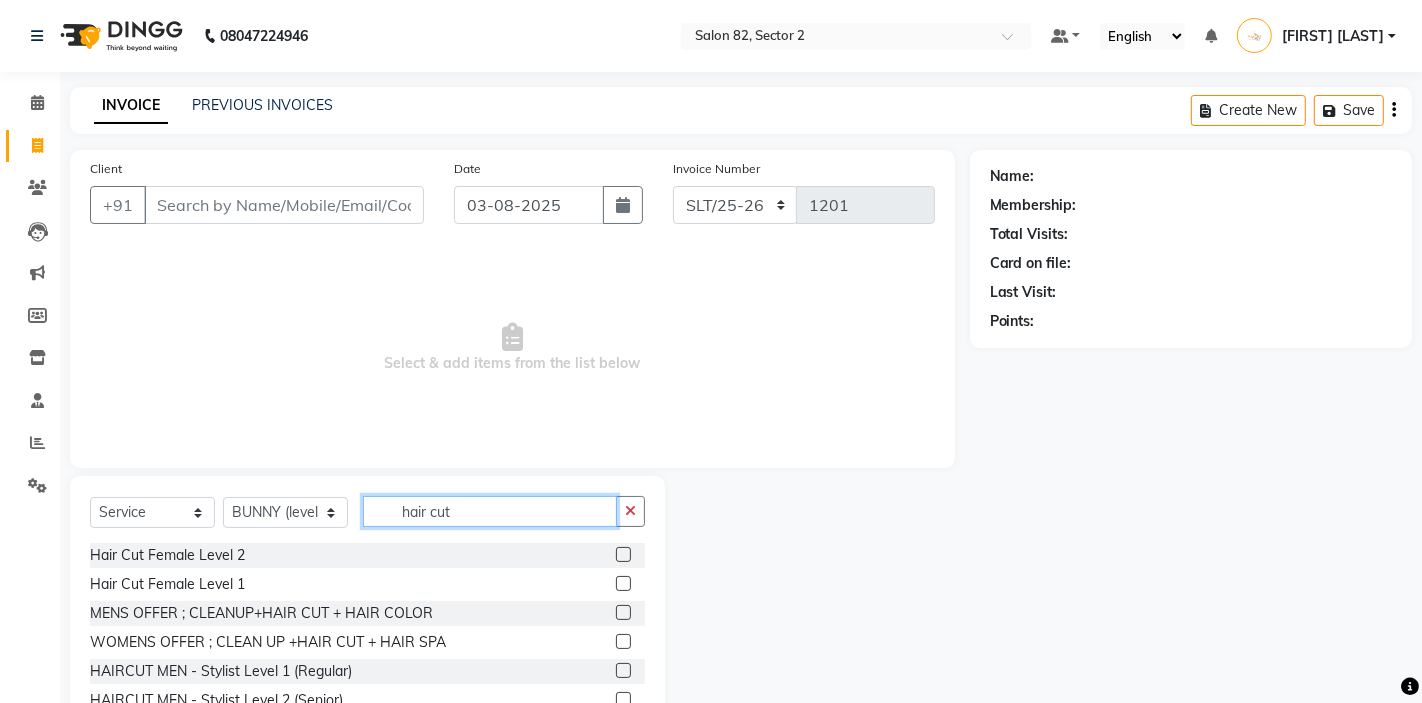 type on "hair cut" 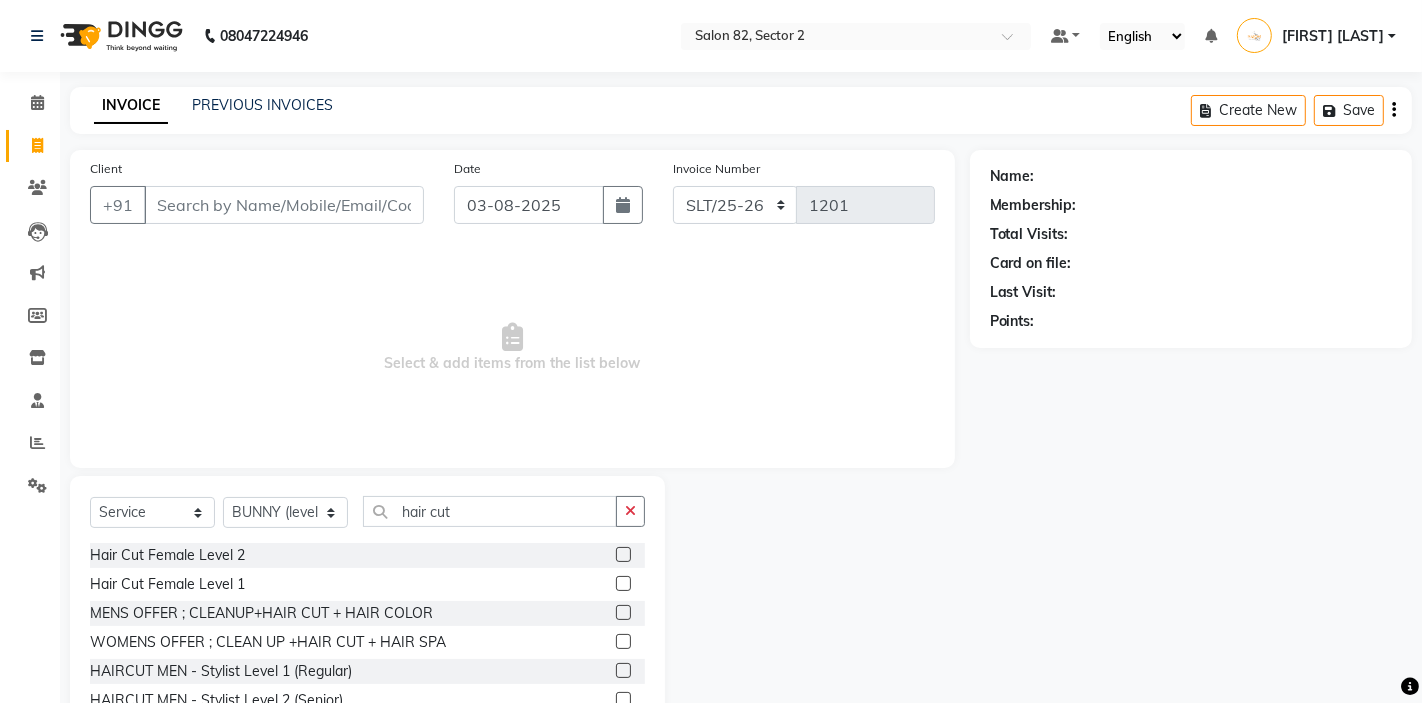 click 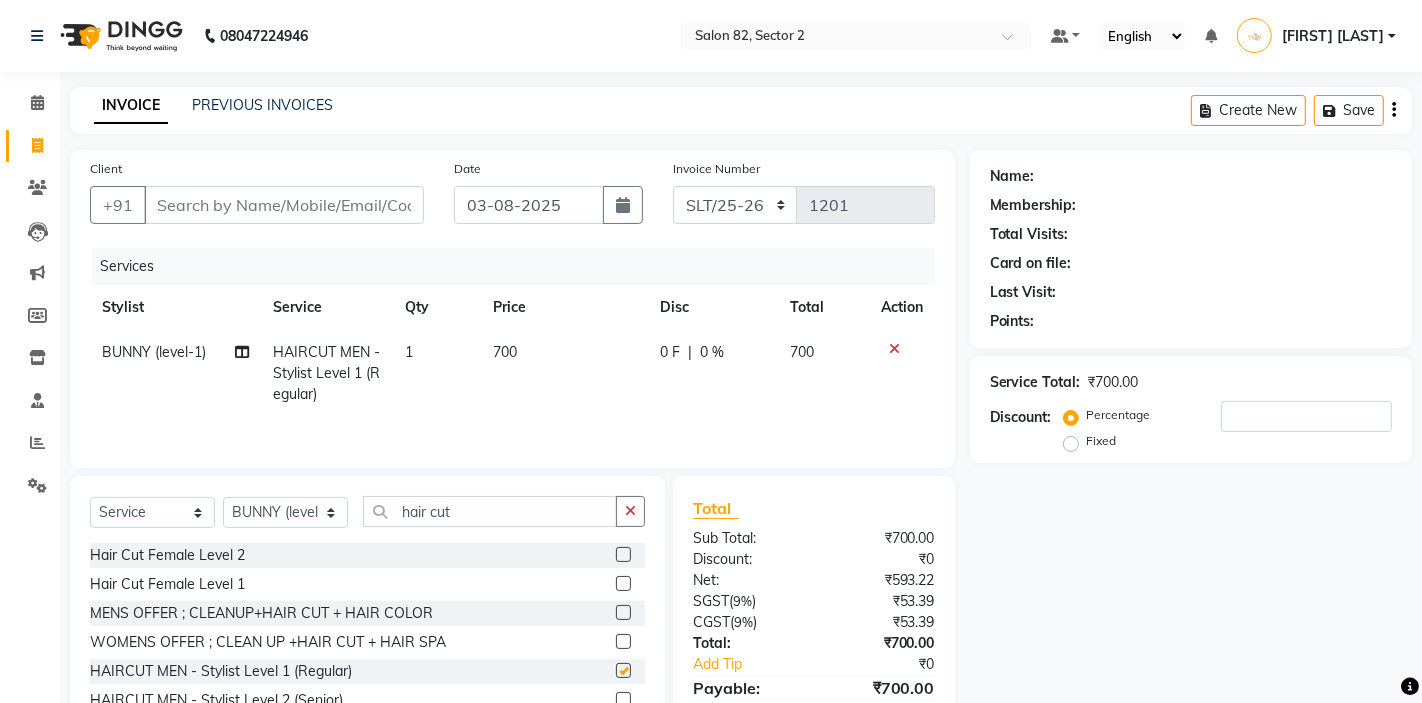checkbox on "false" 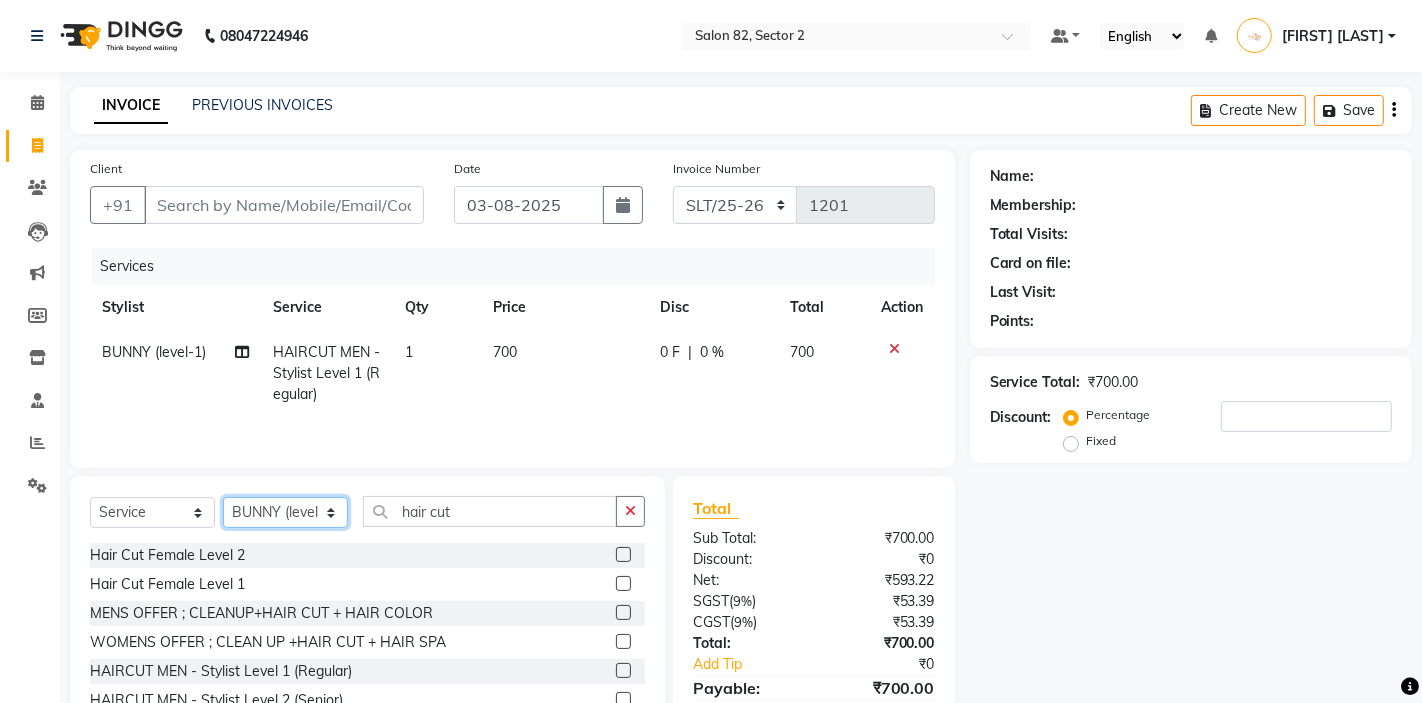 click on "Select Stylist AKTAR (level-1) ARZOO (level-2) BUNNY (level-1) FAIZAL INJAMAM MANISH (level-1) MANJAR (Level-2) NUPUR (SKIN) POONAM PRIYA (PEDI) ROHIT  Salon82 saltlake SOMA DEY SUBHO (PEDI) SUMON (NAILS)" 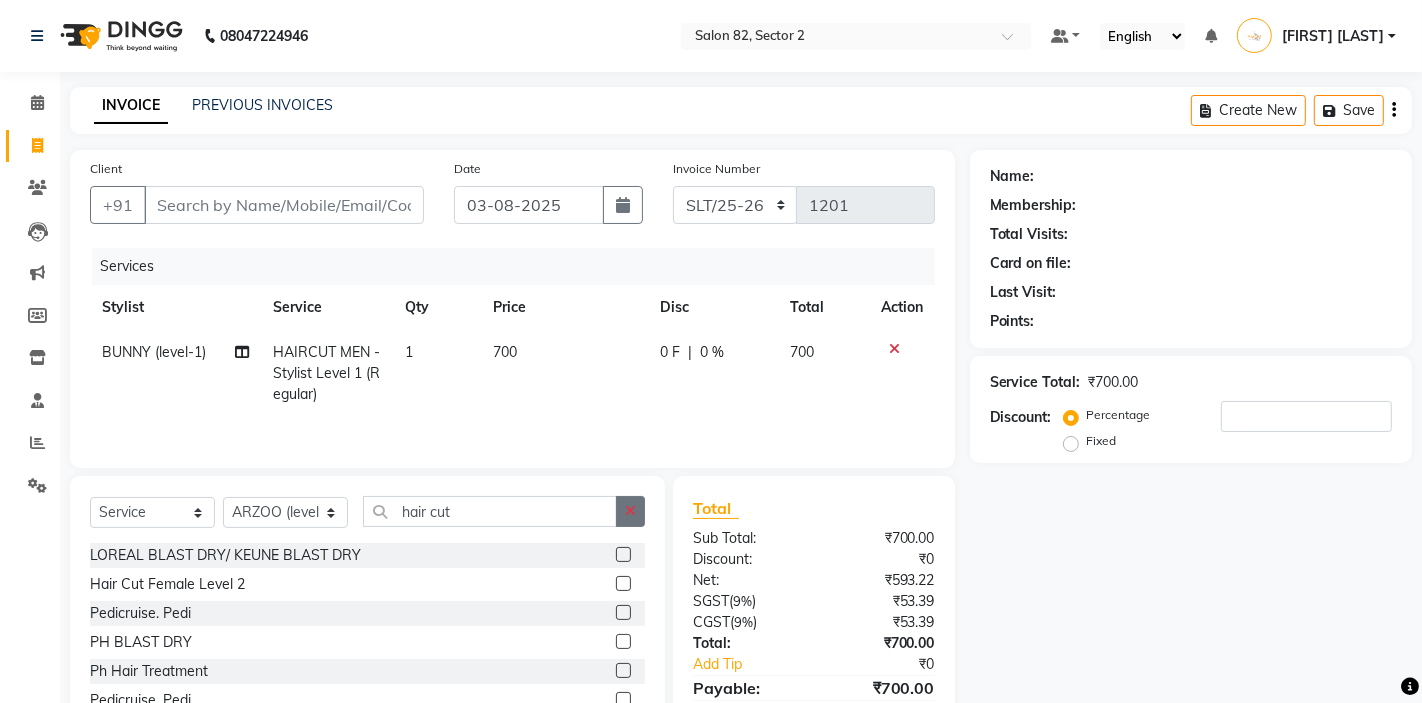 click 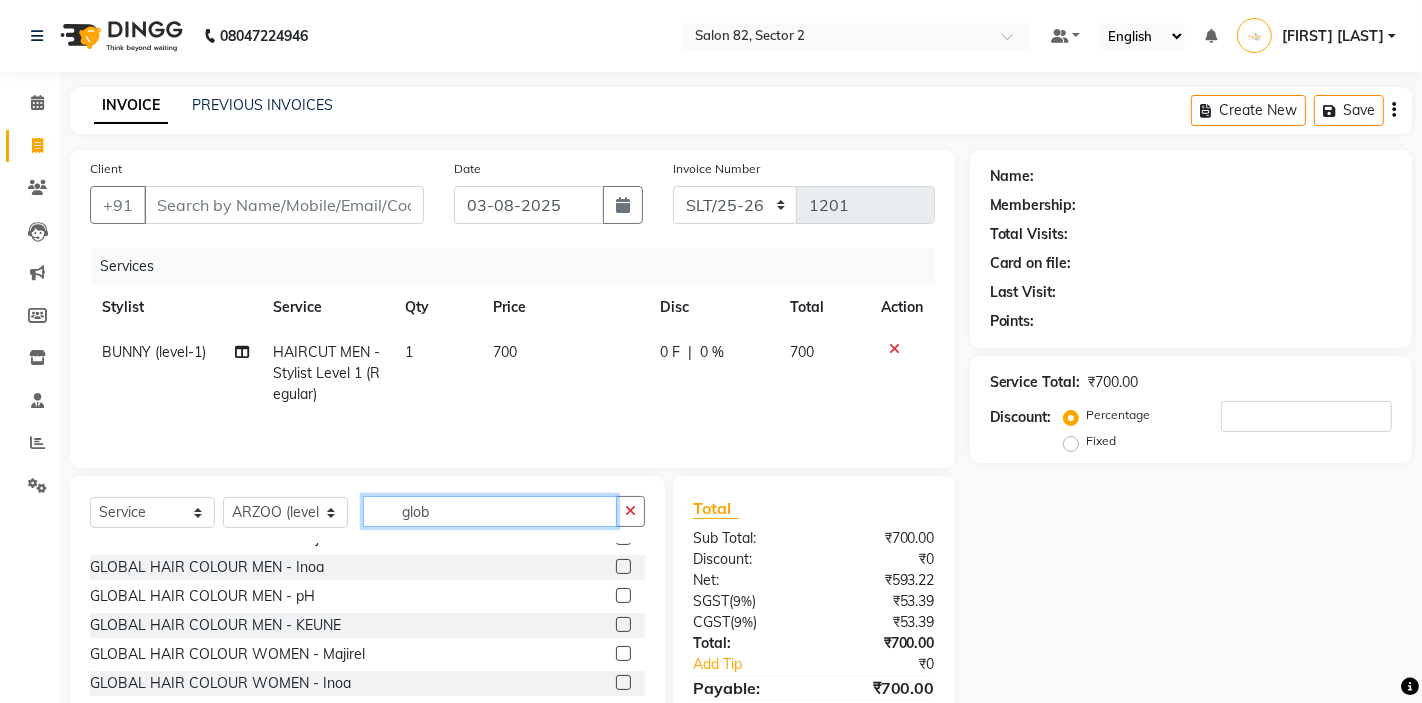 scroll, scrollTop: 61, scrollLeft: 0, axis: vertical 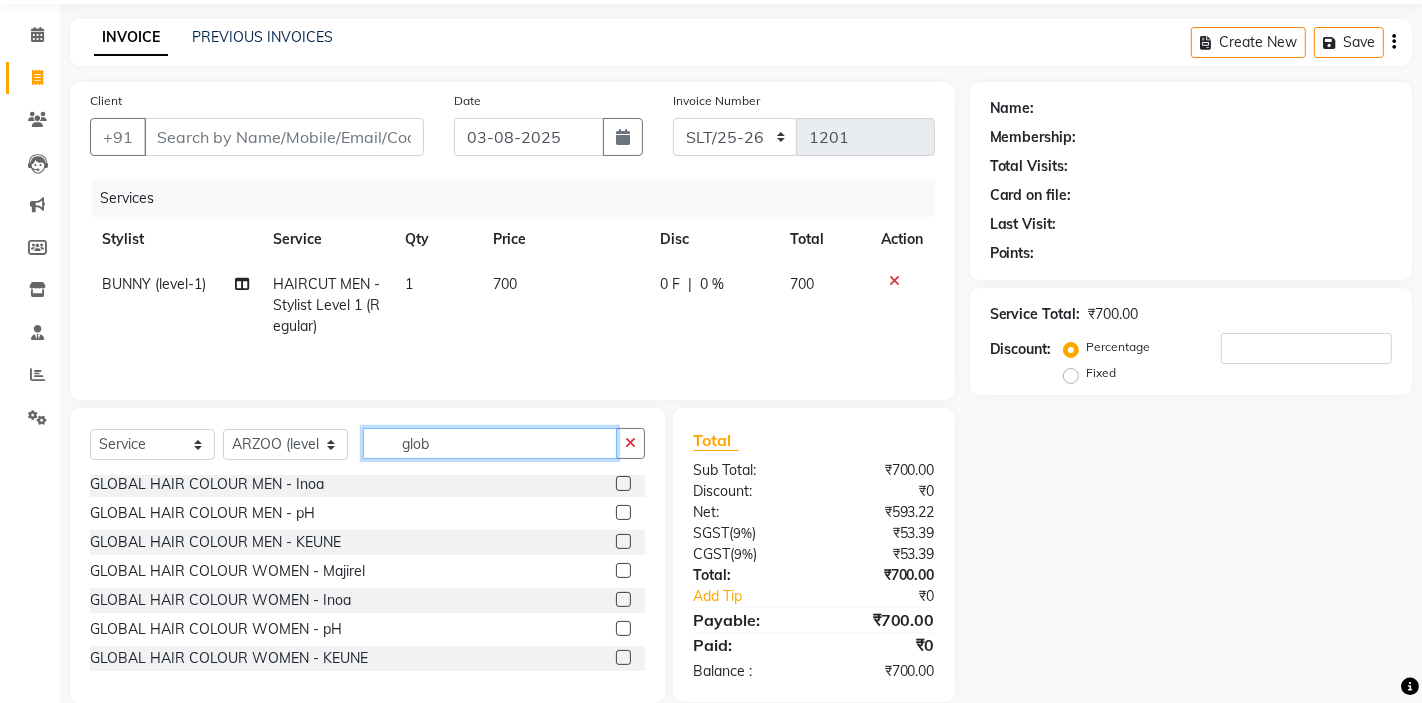 type on "glob" 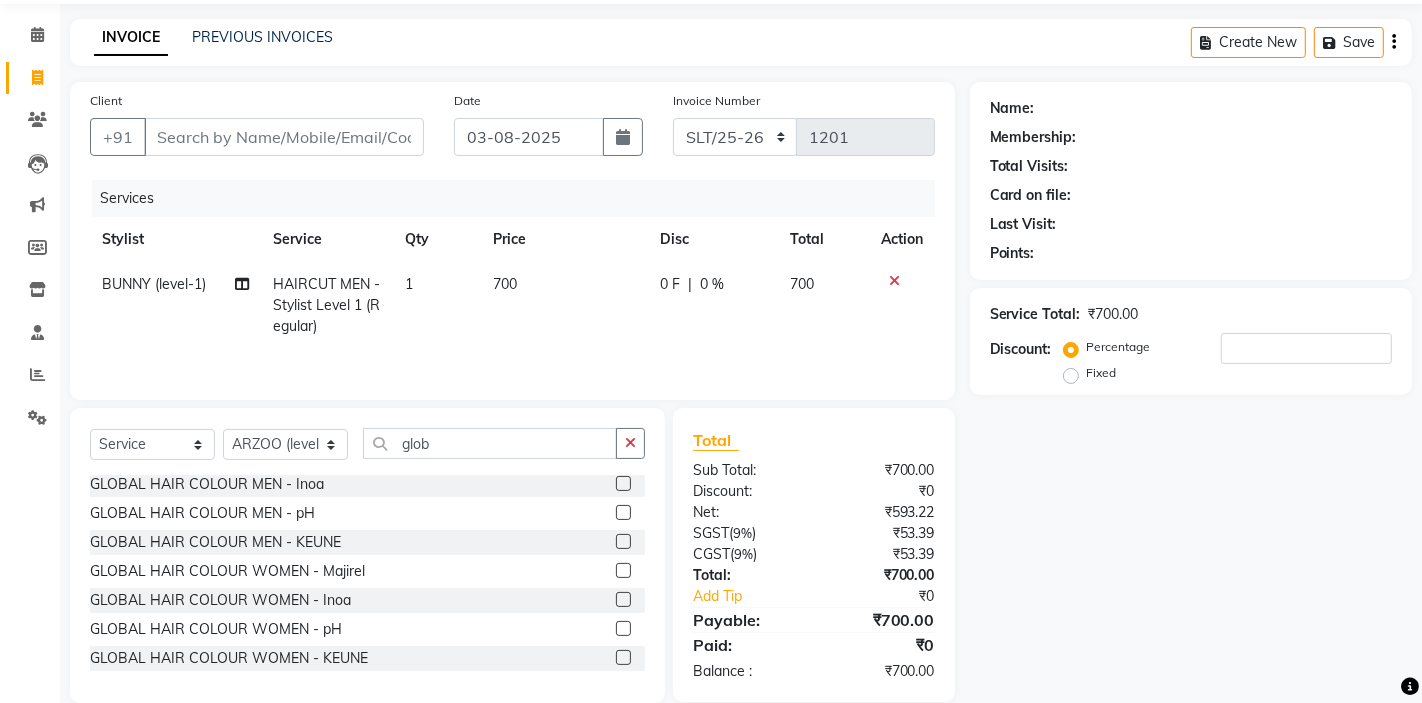click 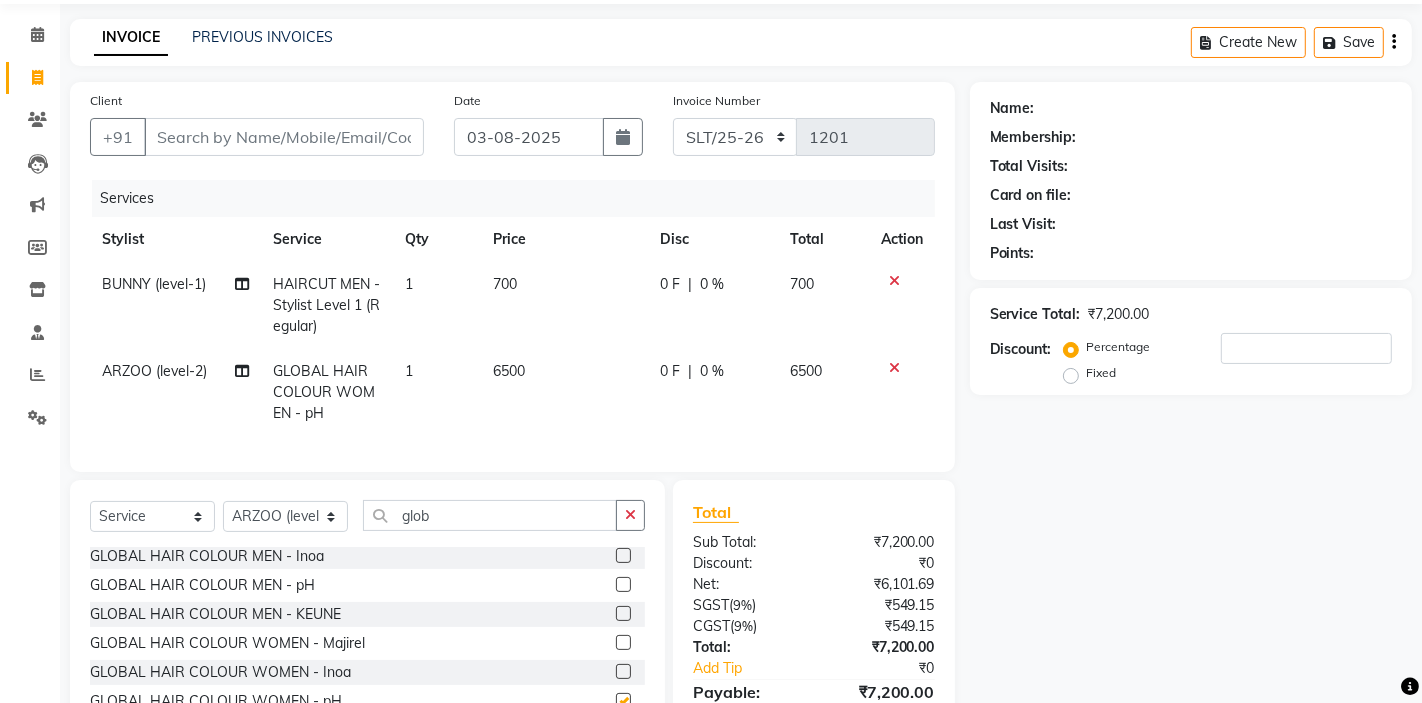 checkbox on "false" 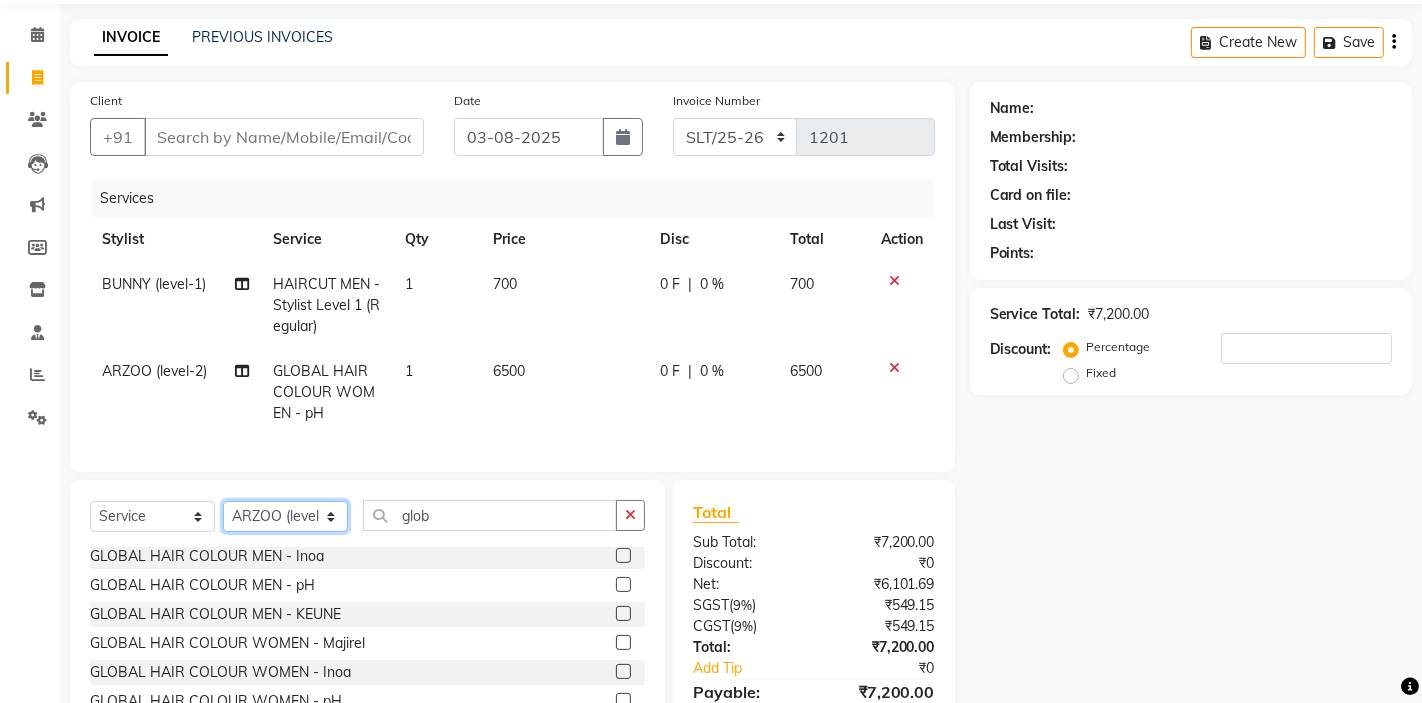 click on "Select Stylist AKTAR (level-1) ARZOO (level-2) BUNNY (level-1) FAIZAL INJAMAM MANISH (level-1) MANJAR (Level-2) NUPUR (SKIN) POONAM PRIYA (PEDI) ROHIT  Salon82 saltlake SOMA DEY SUBHO (PEDI) SUMON (NAILS)" 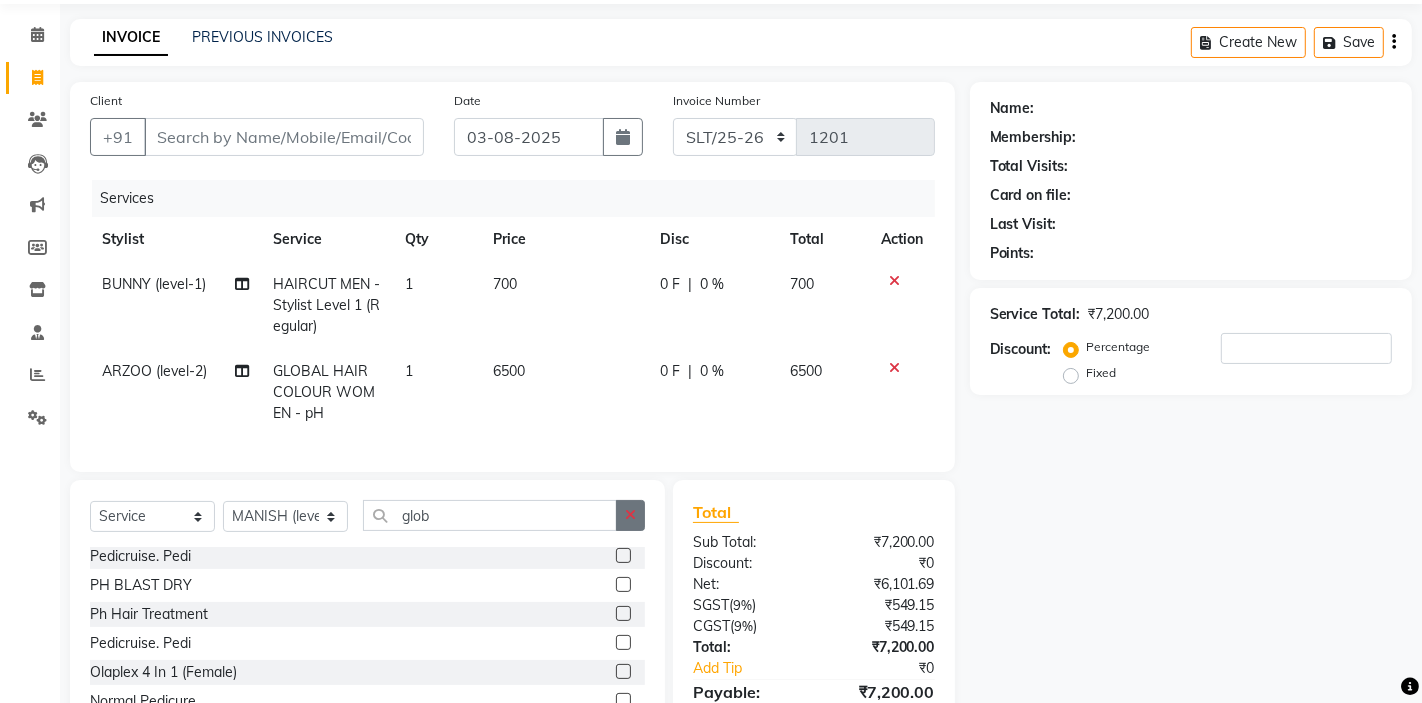 click 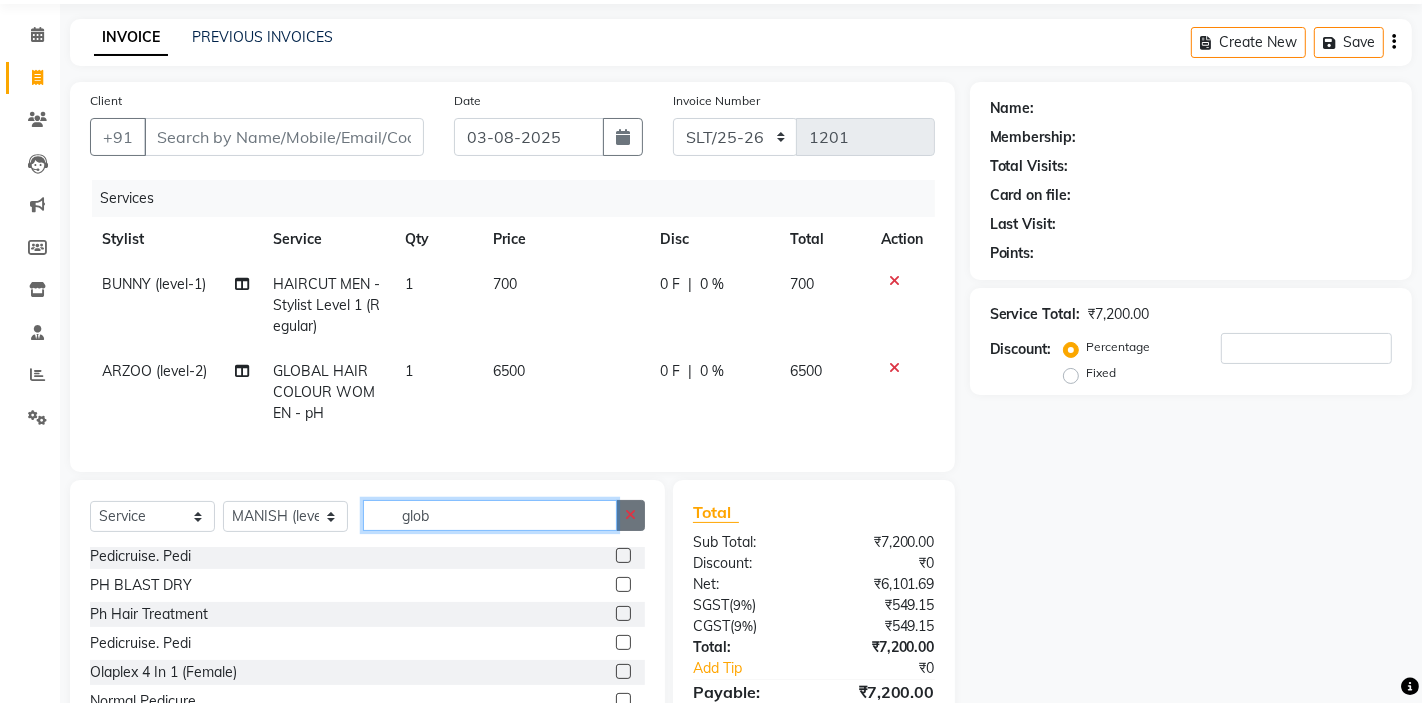 type 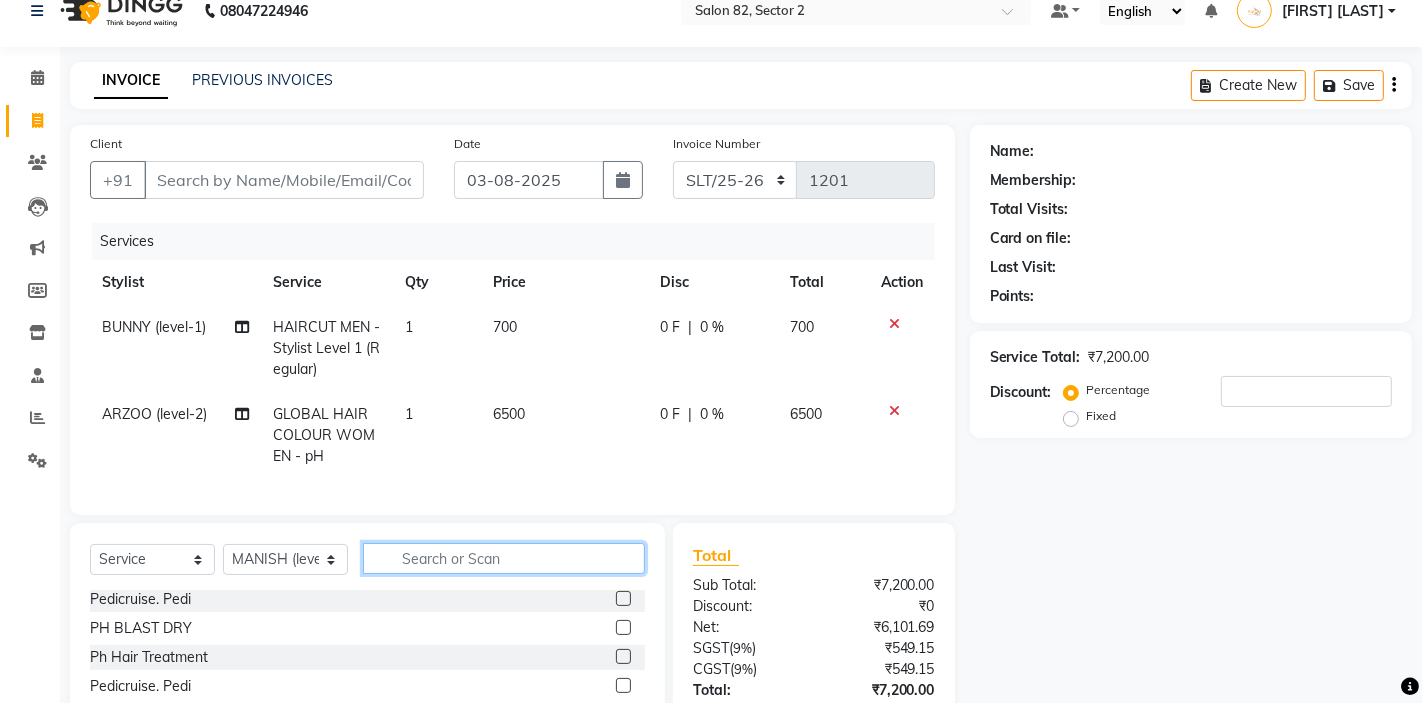 scroll, scrollTop: 0, scrollLeft: 0, axis: both 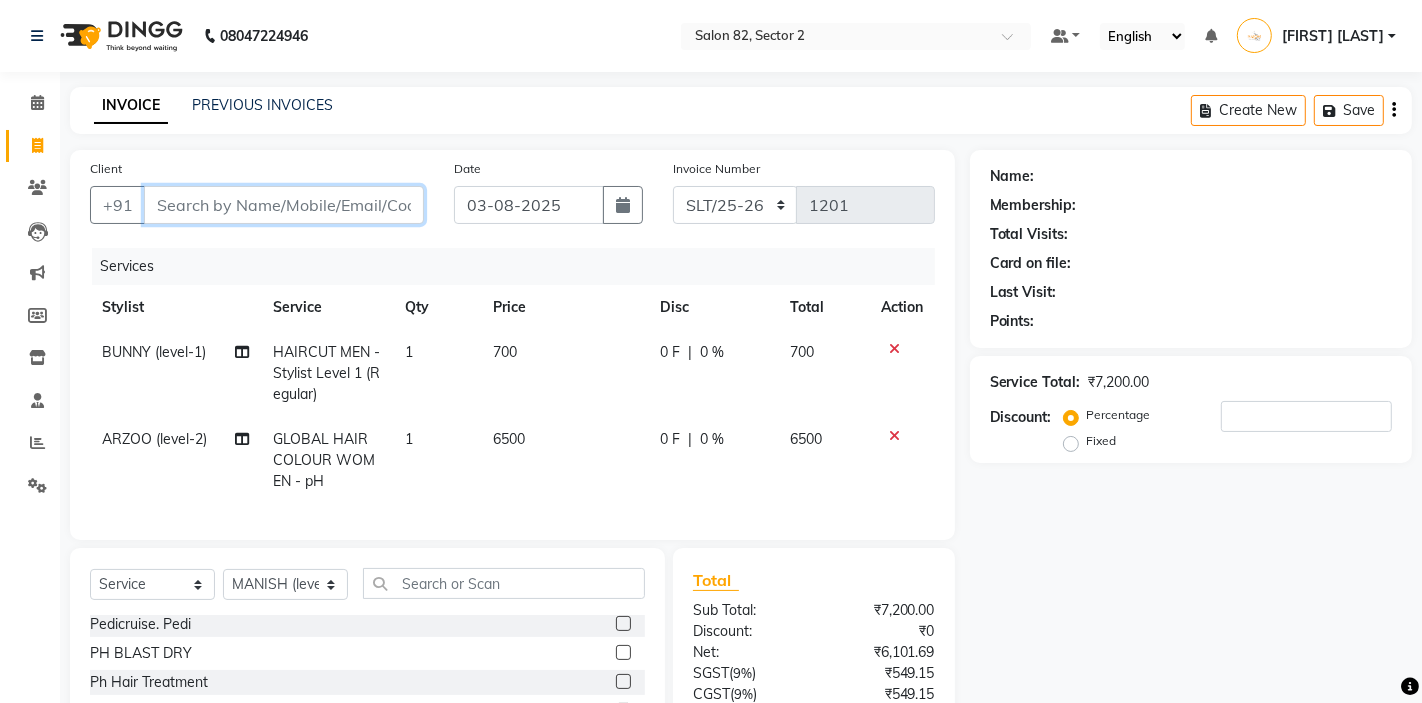 click on "Client" at bounding box center (284, 205) 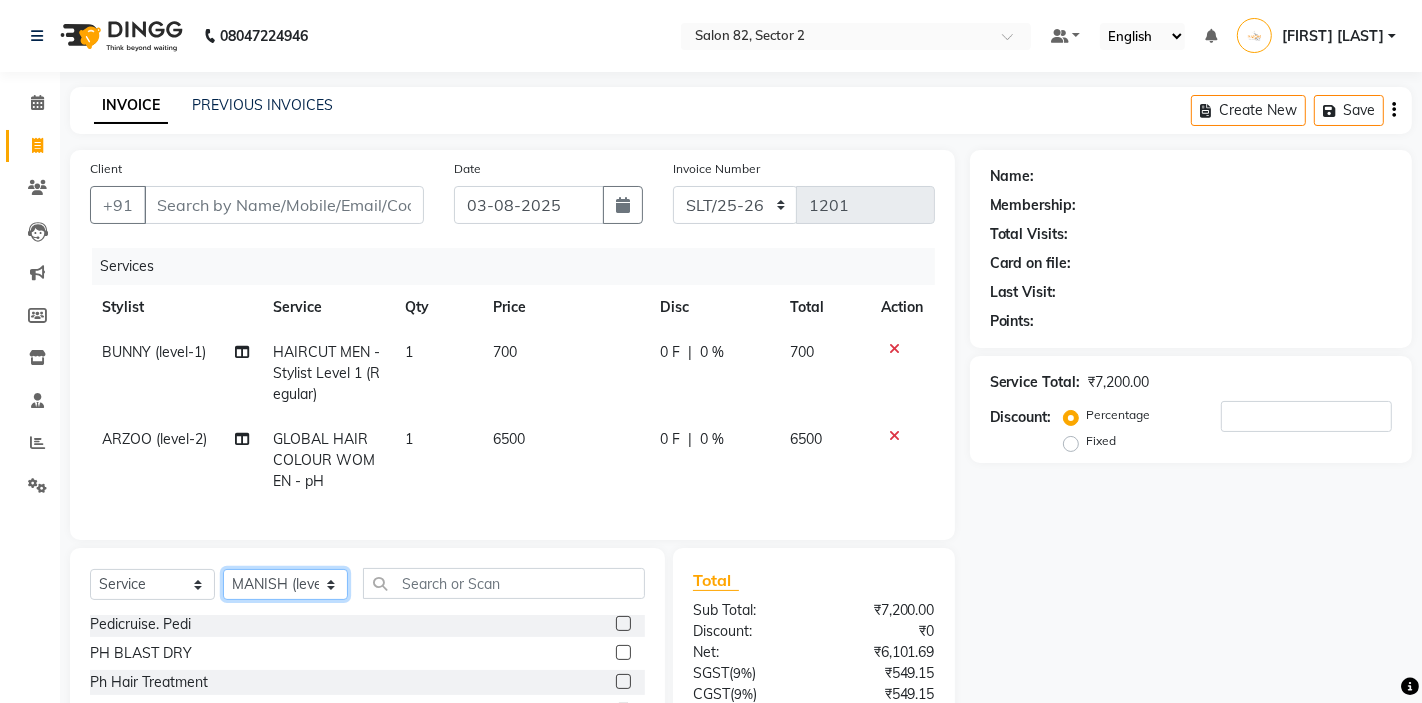 click on "Select Stylist AKTAR (level-1) ARZOO (level-2) BUNNY (level-1) FAIZAL INJAMAM MANISH (level-1) MANJAR (Level-2) NUPUR (SKIN) POONAM PRIYA (PEDI) ROHIT  Salon82 saltlake SOMA DEY SUBHO (PEDI) SUMON (NAILS)" 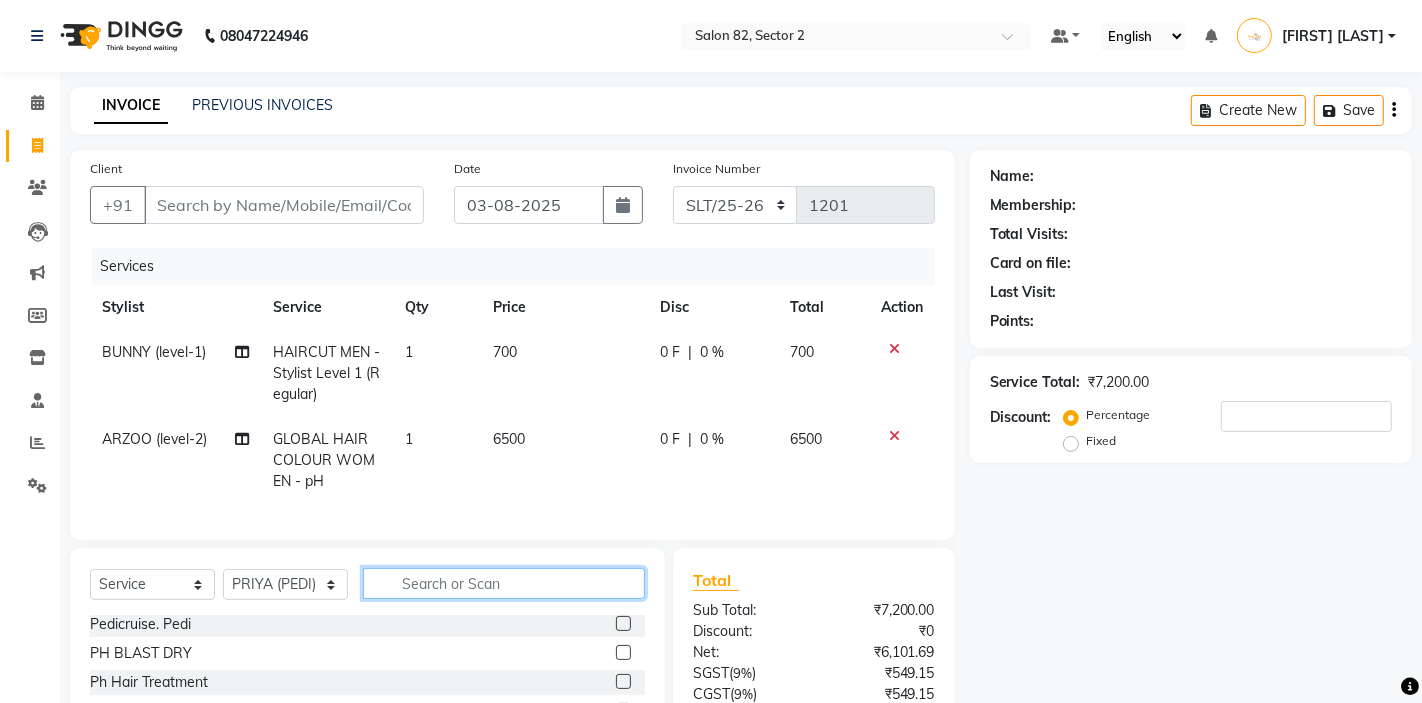 click 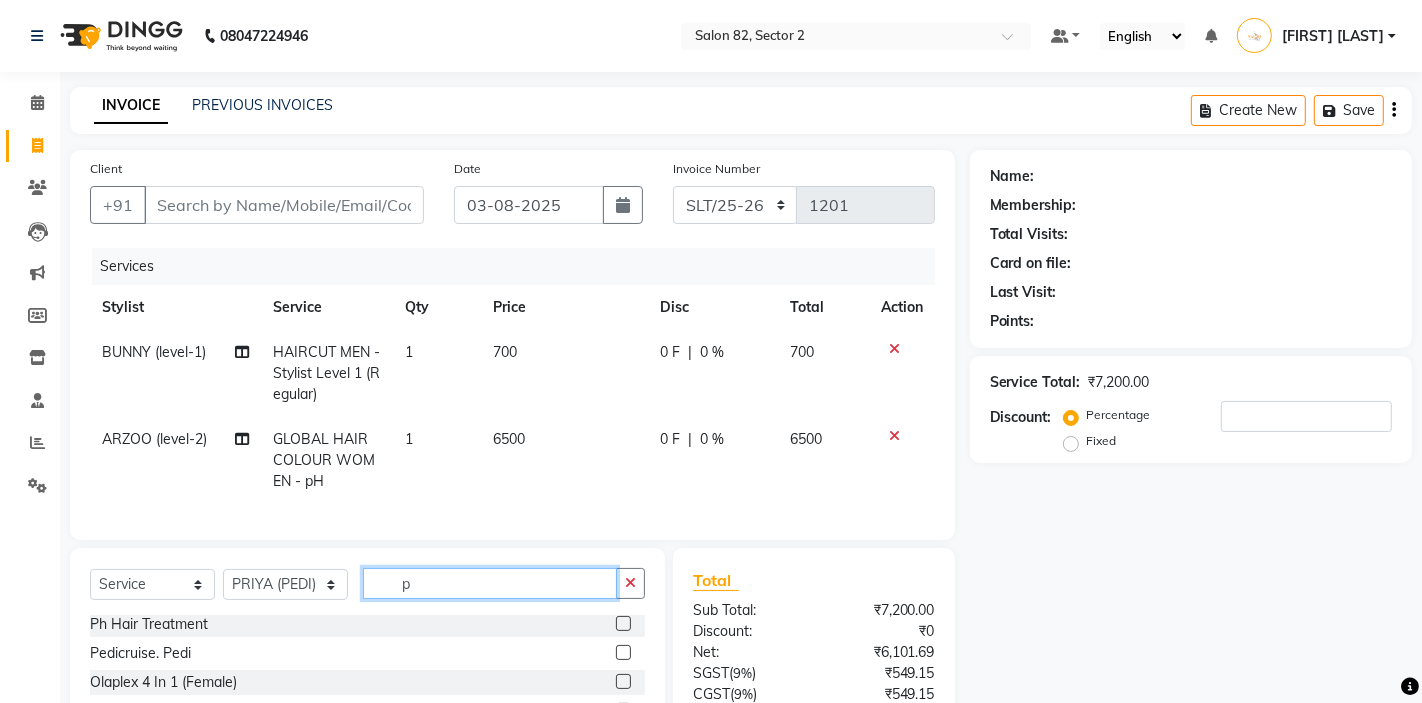 scroll, scrollTop: 3, scrollLeft: 0, axis: vertical 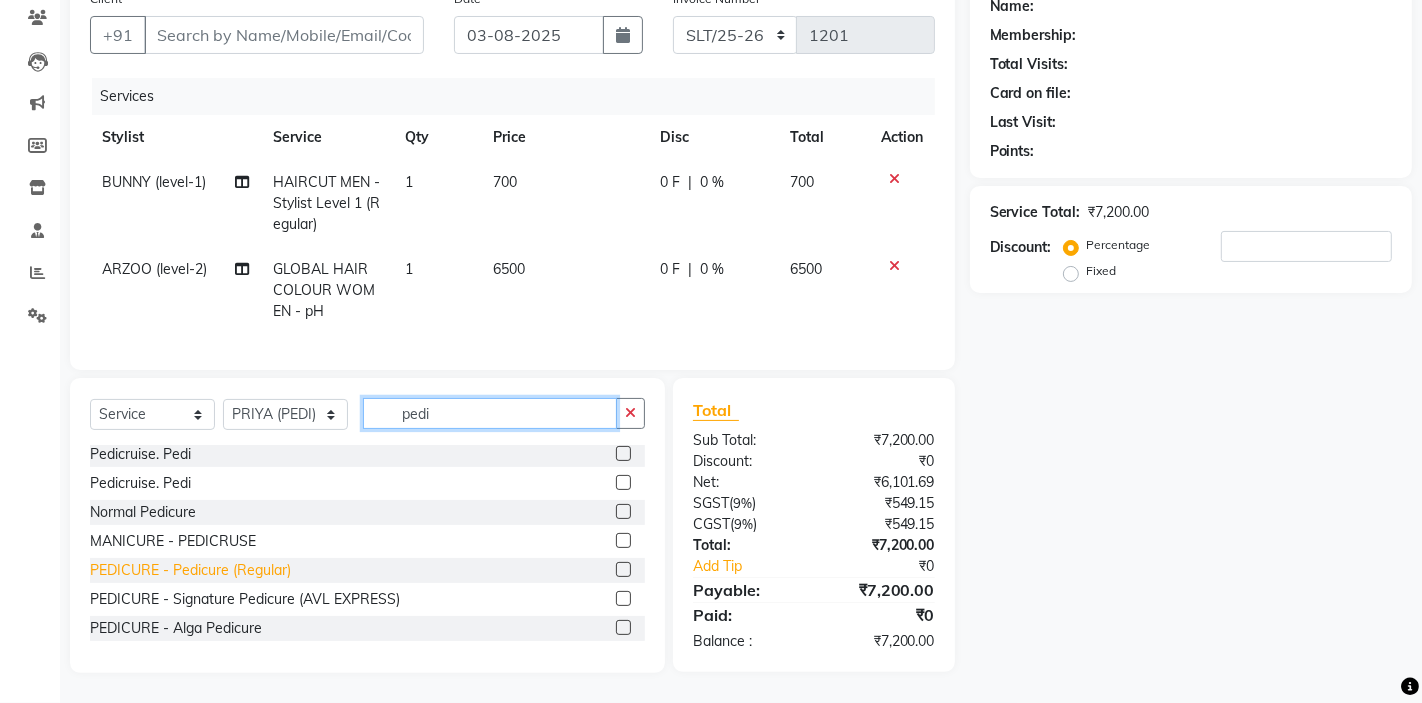 type on "pedi" 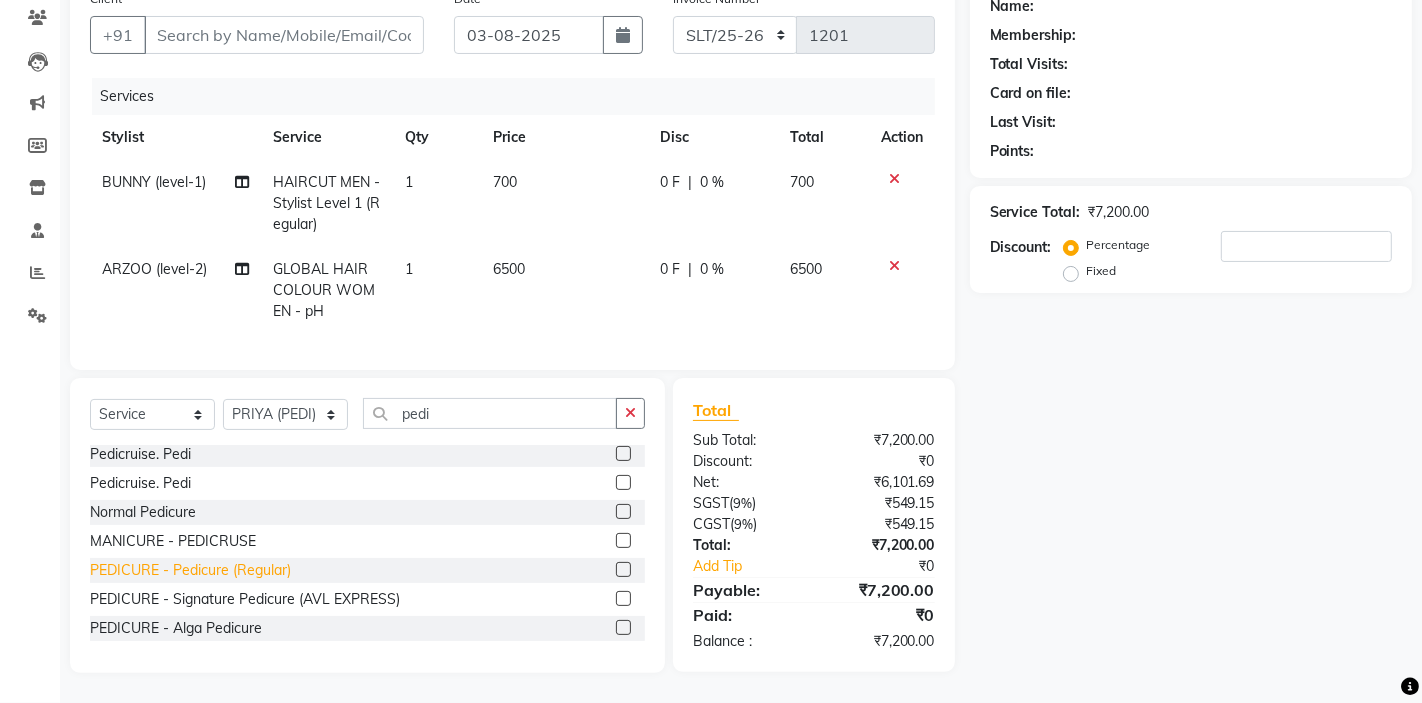 click on "PEDICURE - Pedicure (Regular)" 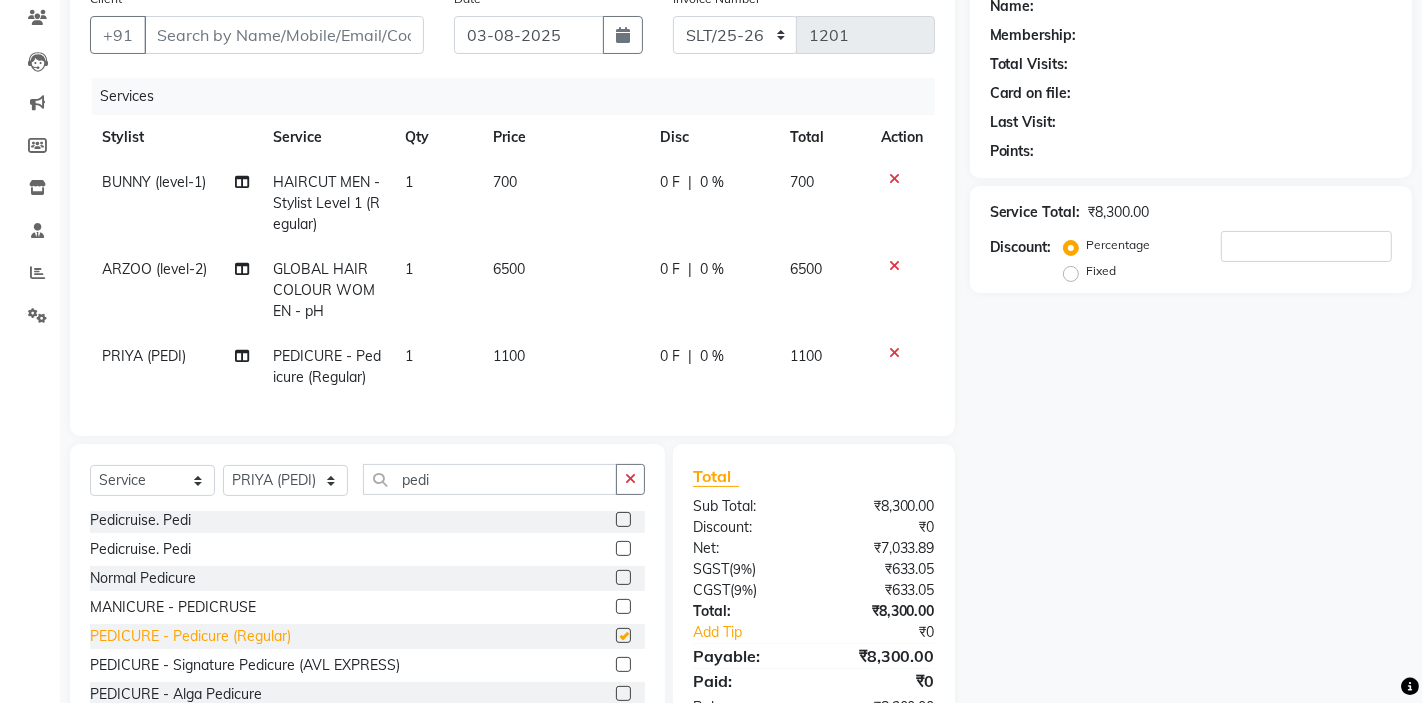 checkbox on "false" 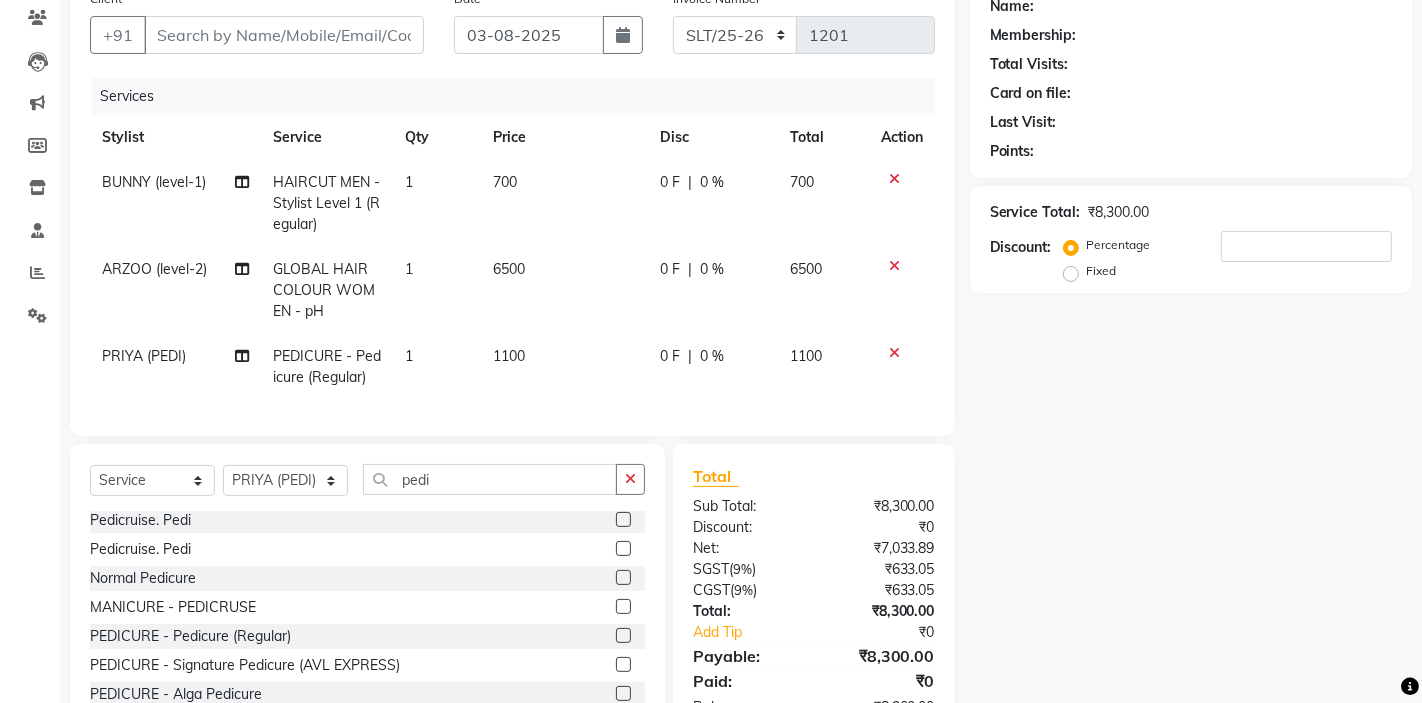 scroll, scrollTop: 0, scrollLeft: 0, axis: both 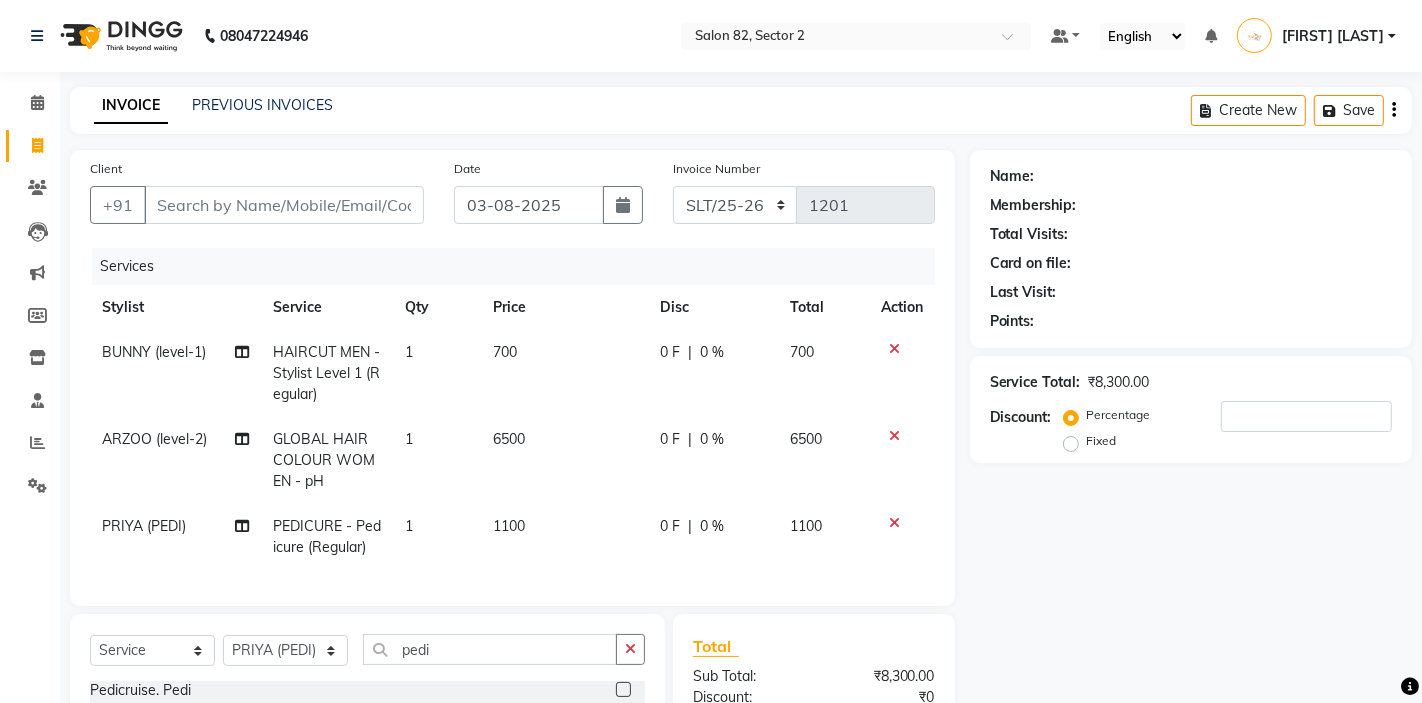click on "HAIRCUT MEN - Stylist Level 1 (Regular)" 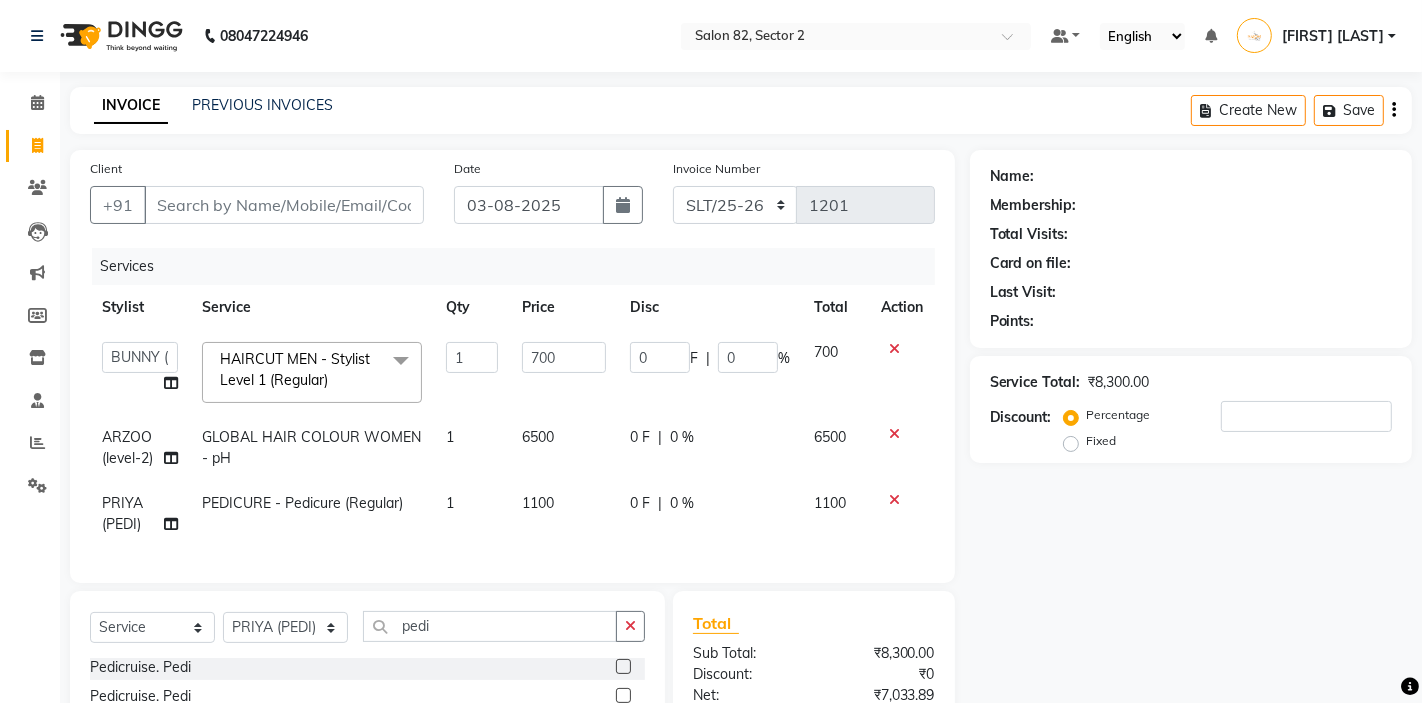 click 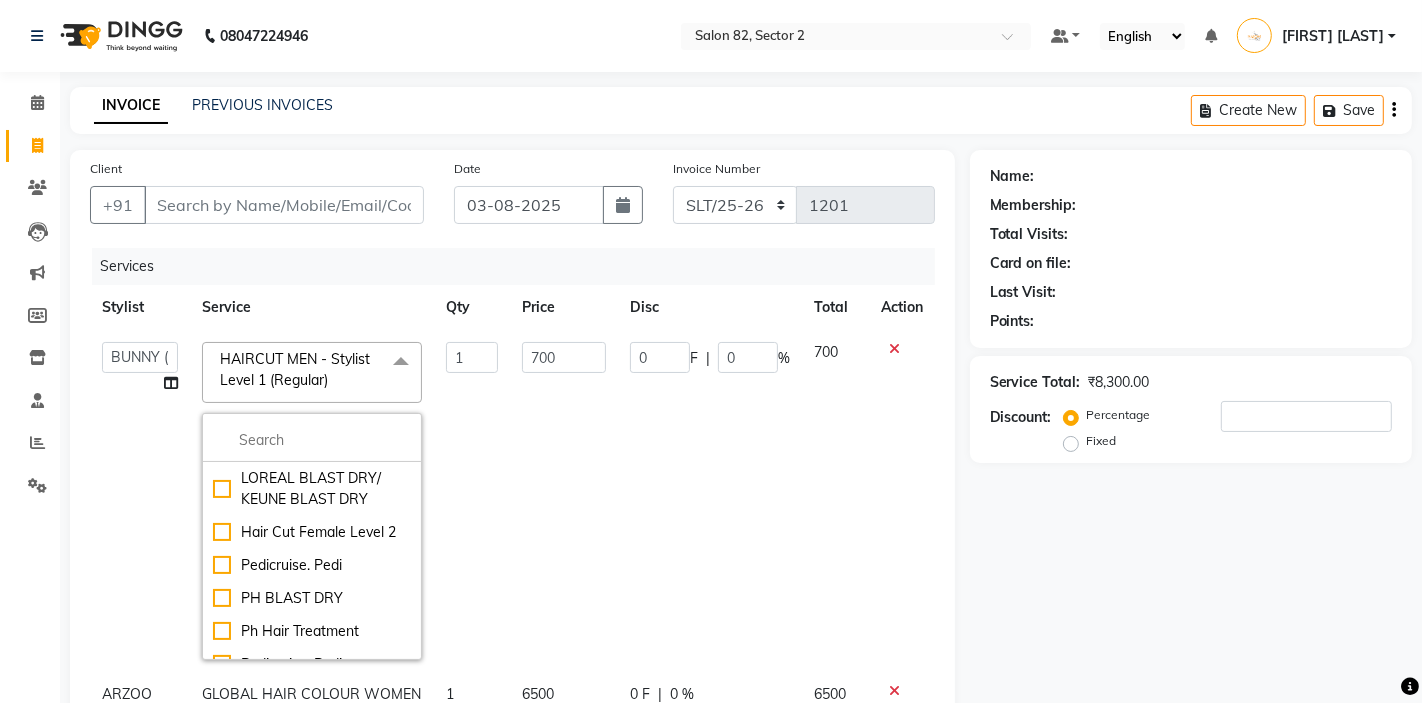 click on "1" 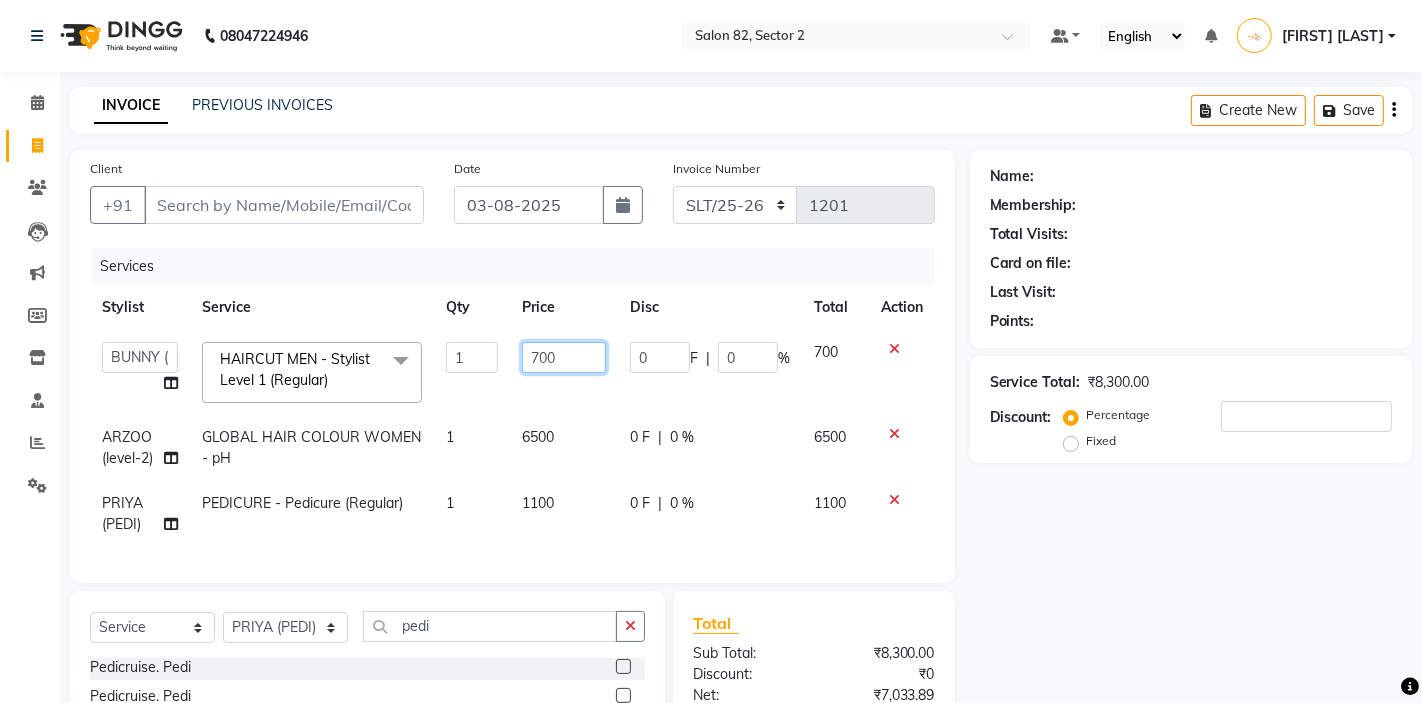 click on "700" 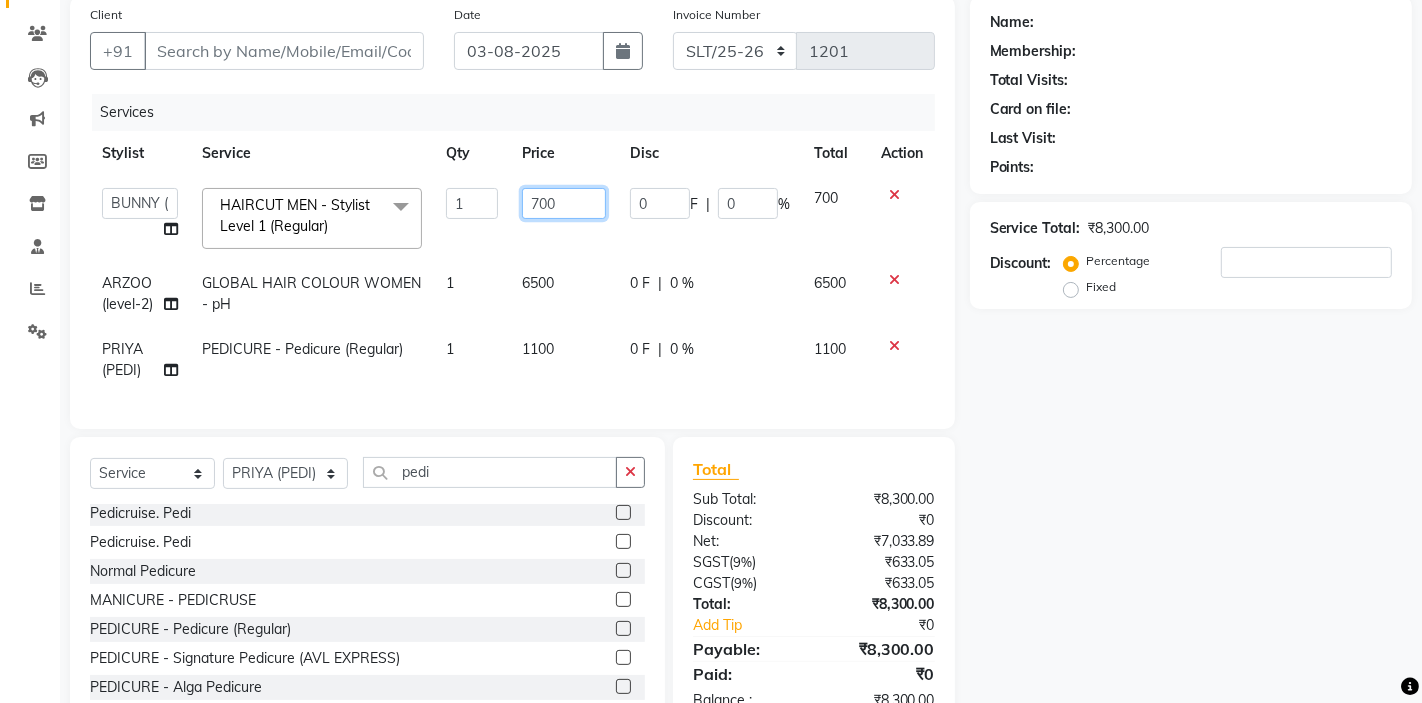 scroll, scrollTop: 170, scrollLeft: 0, axis: vertical 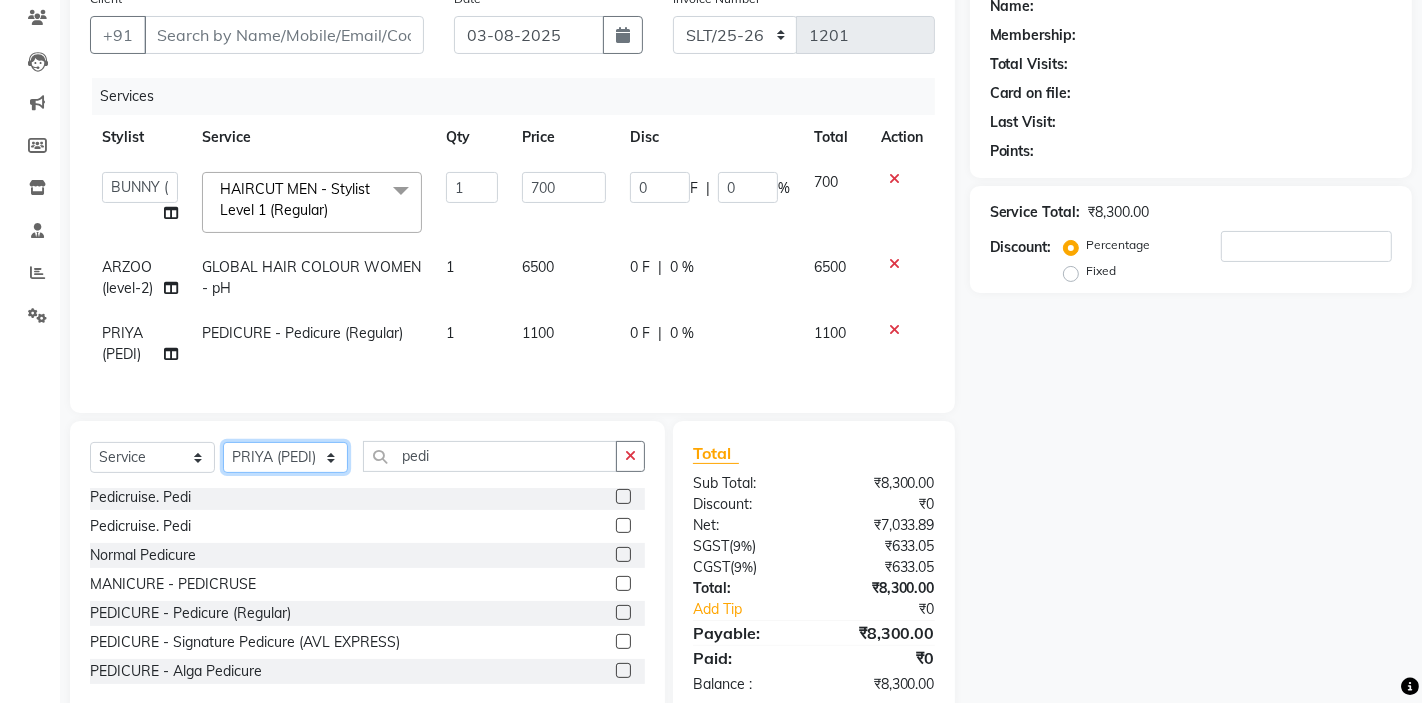 click on "Select  Service  Product  Membership  Package Voucher Prepaid Gift Card  Select Stylist AKTAR (level-1) ARZOO (level-2) BUNNY (level-1) FAIZAL INJAMAM MANISH (level-1) MANJAR (Level-2) NUPUR (SKIN) POONAM PRIYA (PEDI) ROHIT  Salon82 saltlake SOMA DEY SUBHO (PEDI) SUMON (NAILS) pedi Pedicruise. Pedi  Pedicruise. Pedi  Normal Pedicure  MANICURE - PEDICRUSE   PEDICURE - Pedicure (Regular)  PEDICURE - Signature Pedicure (AVL EXPRESS)  PEDICURE - Alga Pedicure  PEDICURE - Drupe Pedicure  PEDICURE - Foot Massage  PEDICURE - BOMBINI  PEDICURE - PEDICRUSE  PEDICURE - CANDLE MASSAGE" 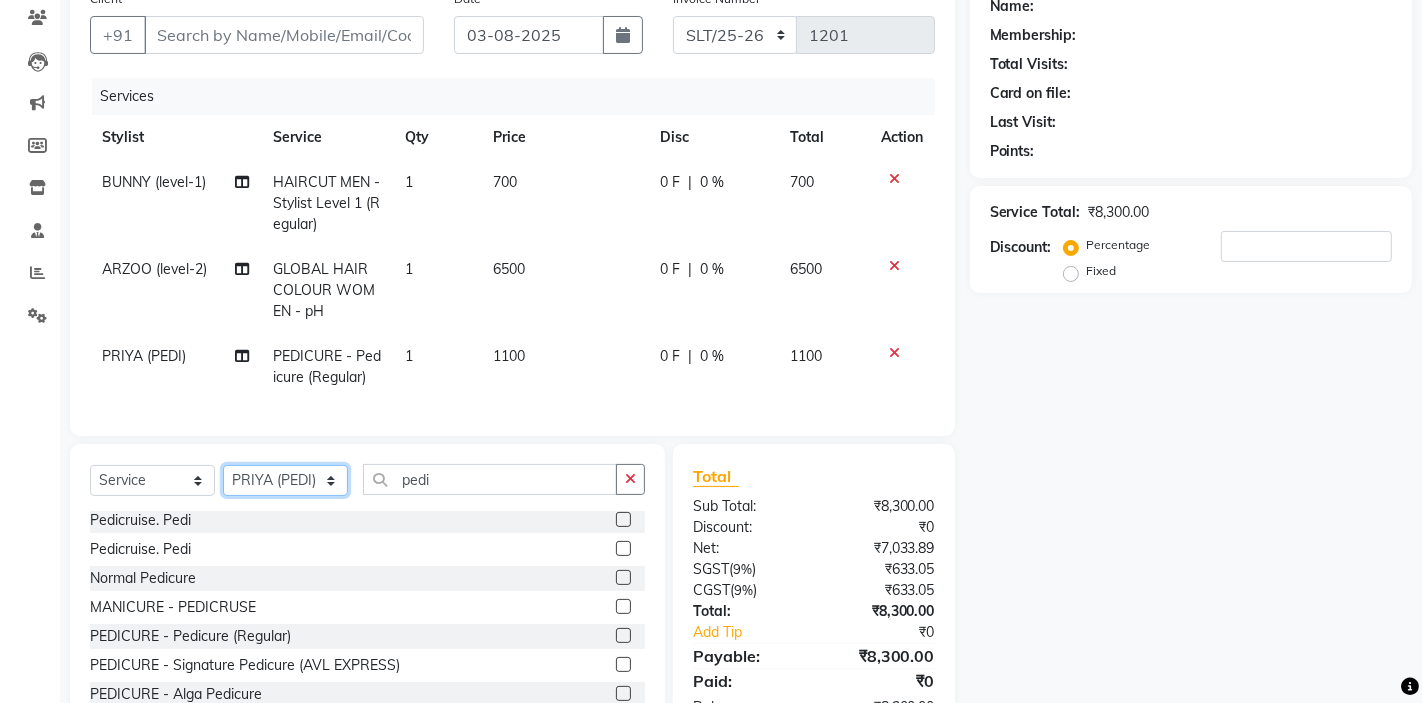 select on "75774" 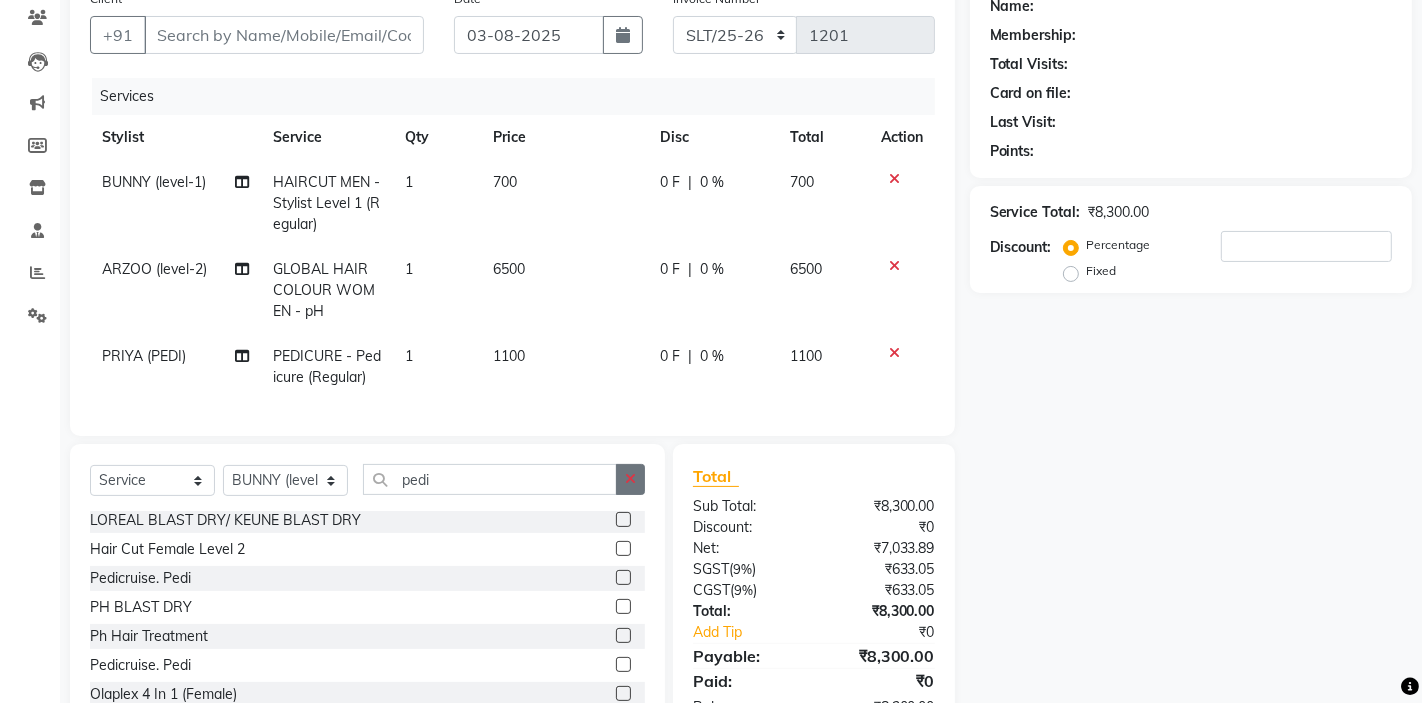click 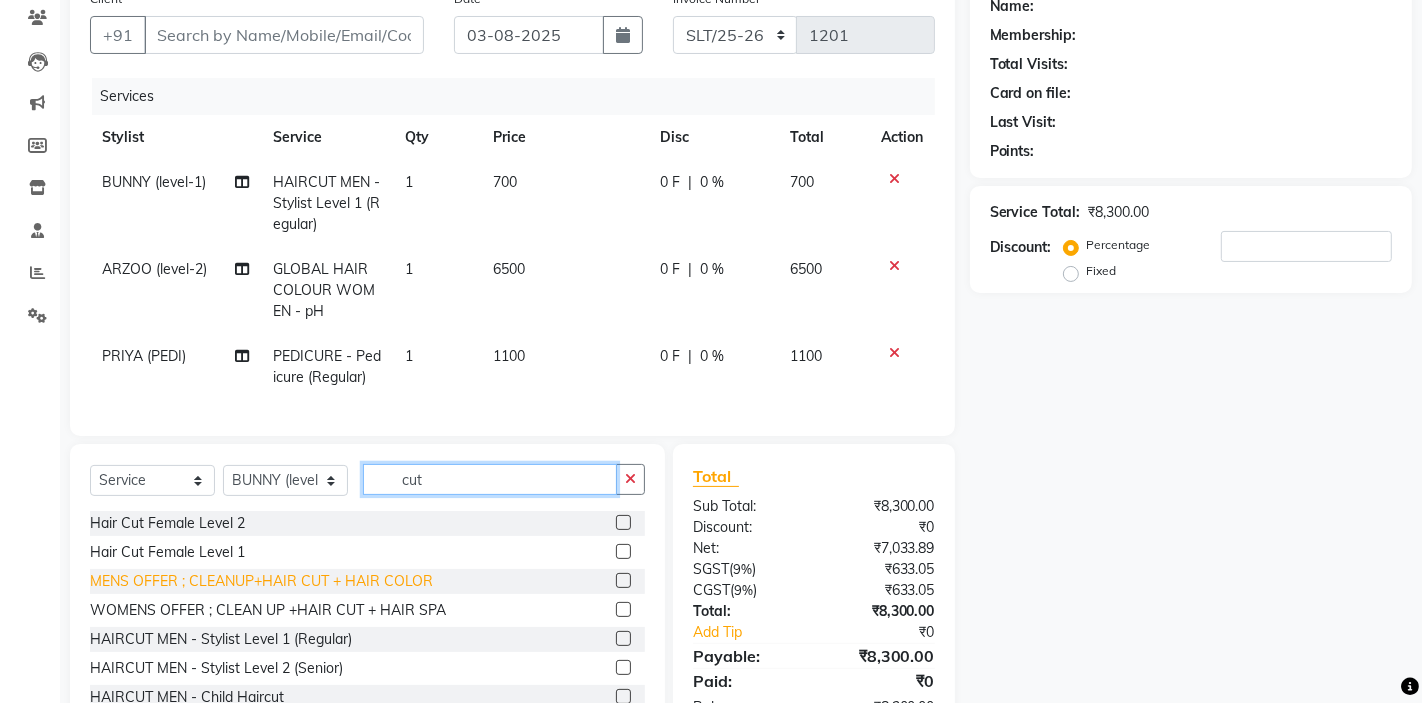 scroll, scrollTop: 118, scrollLeft: 0, axis: vertical 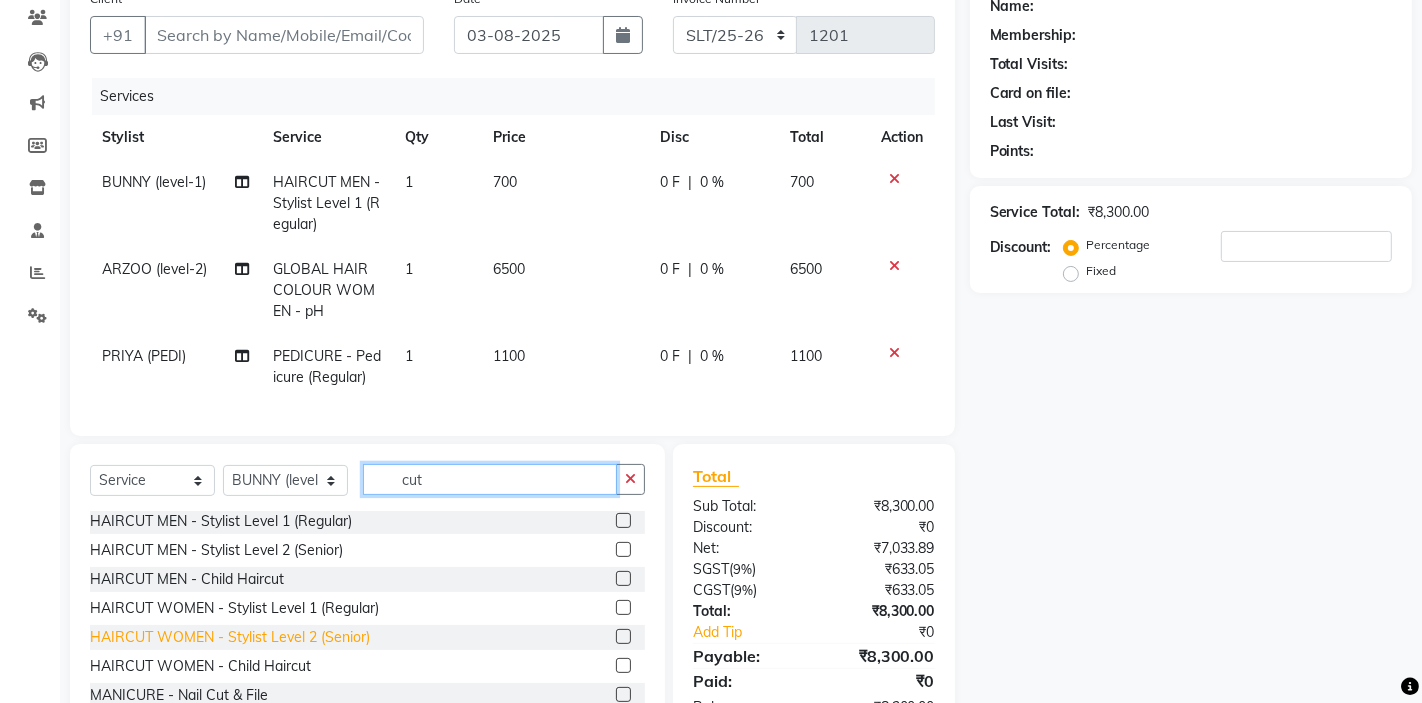 type on "cut" 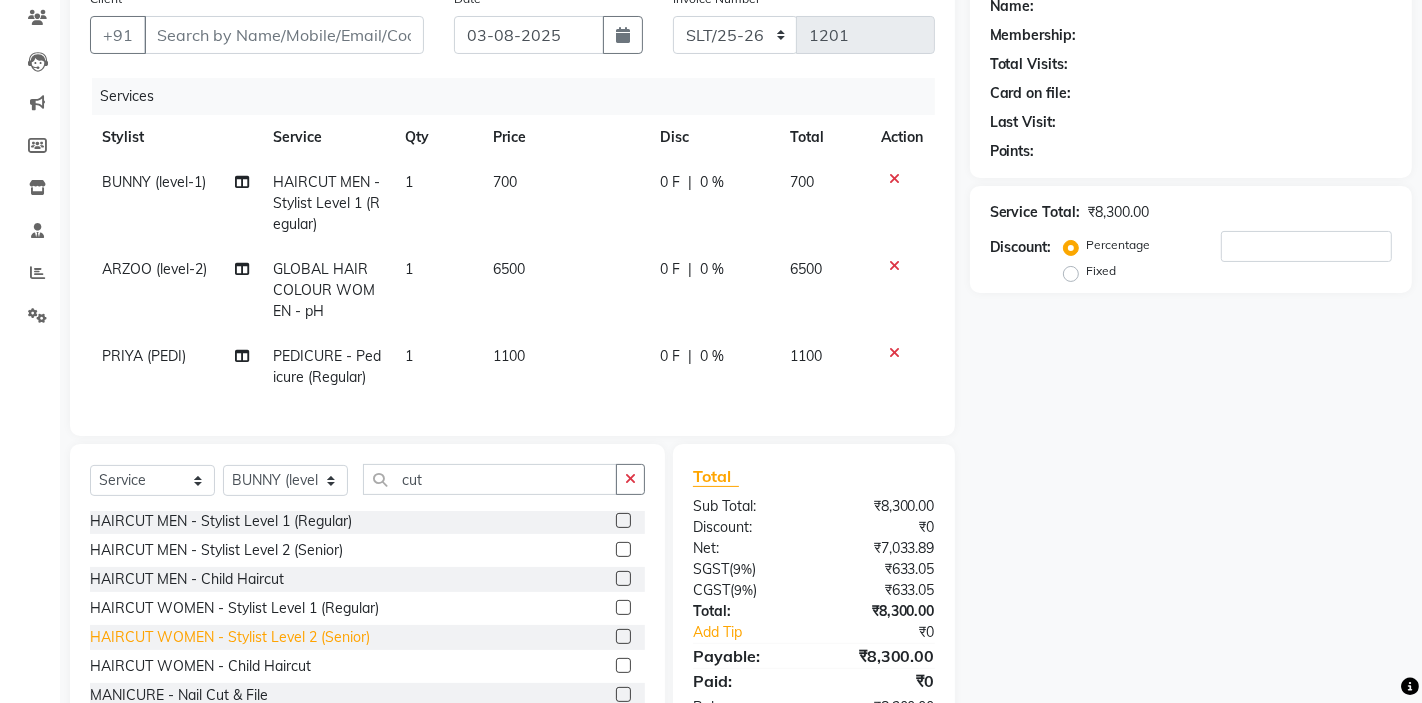 click on "HAIRCUT WOMEN - Stylist Level 2 (Senior)" 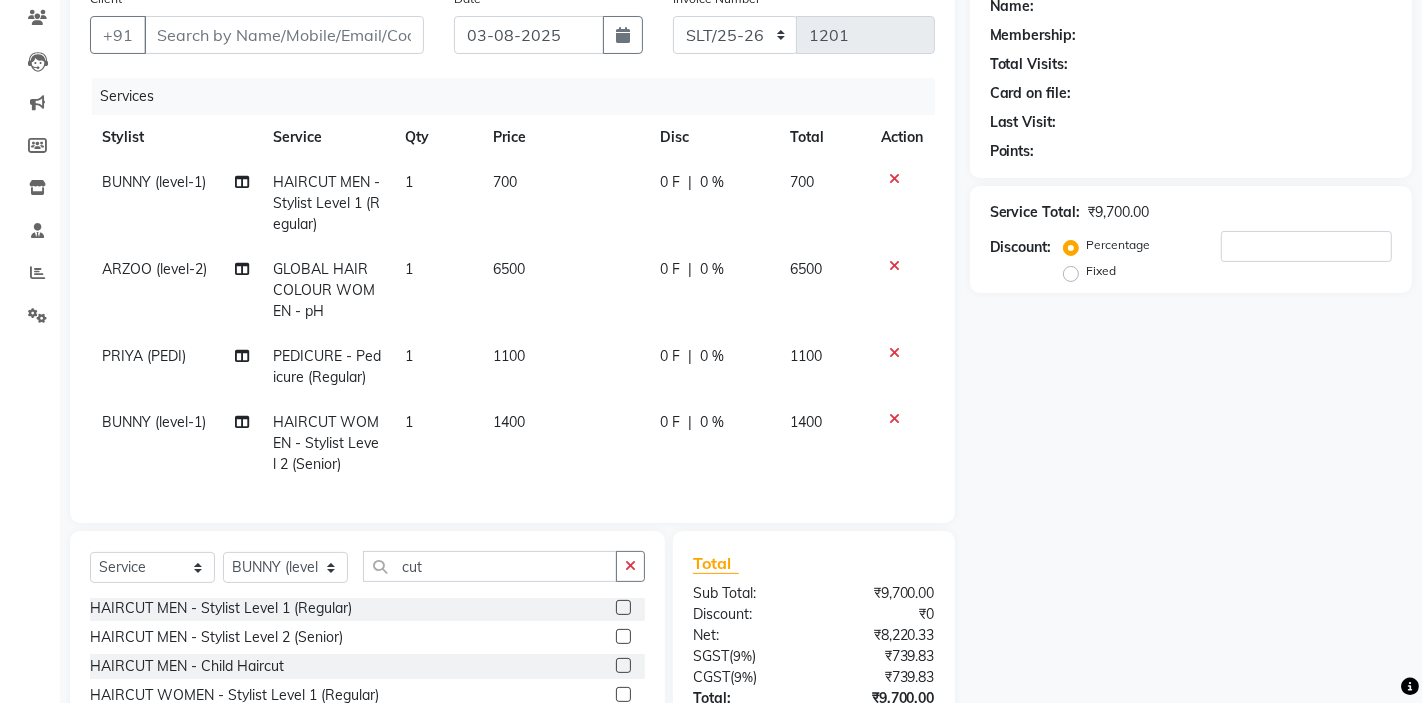 checkbox on "false" 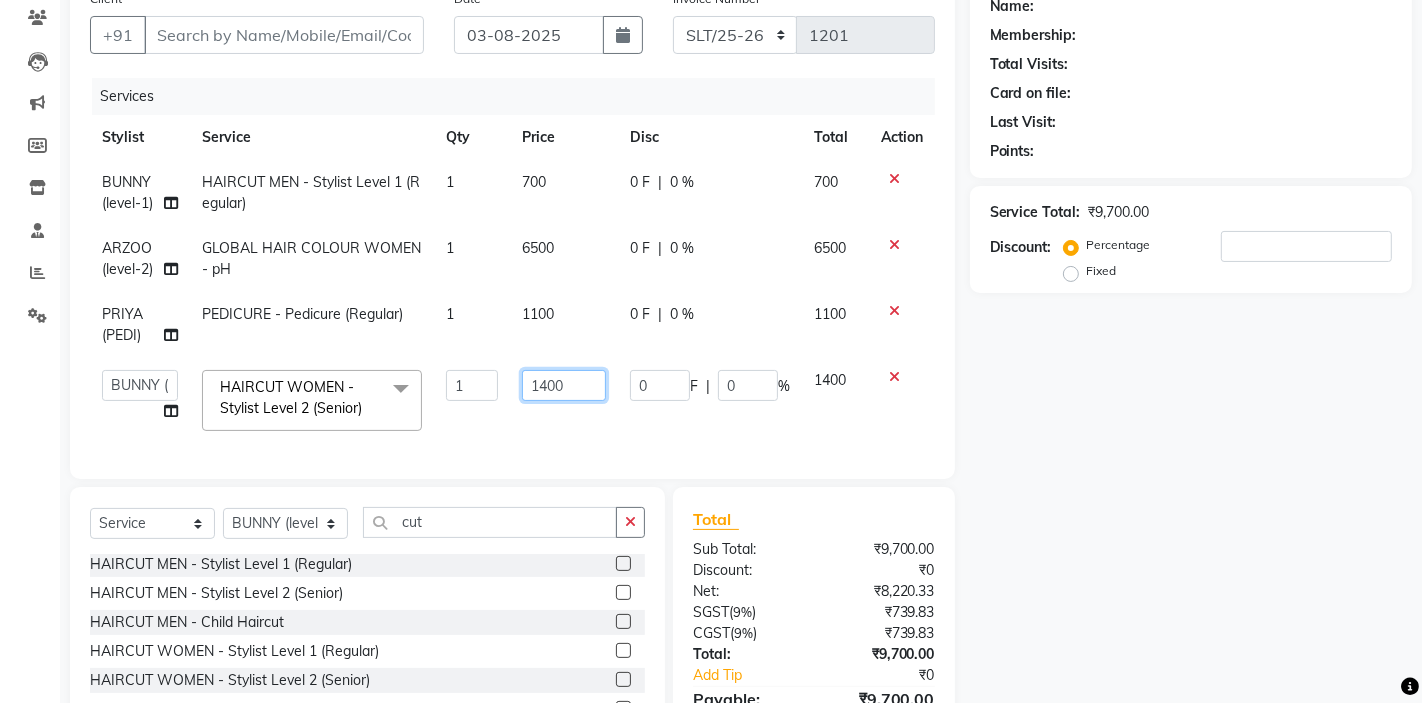 click on "1400" 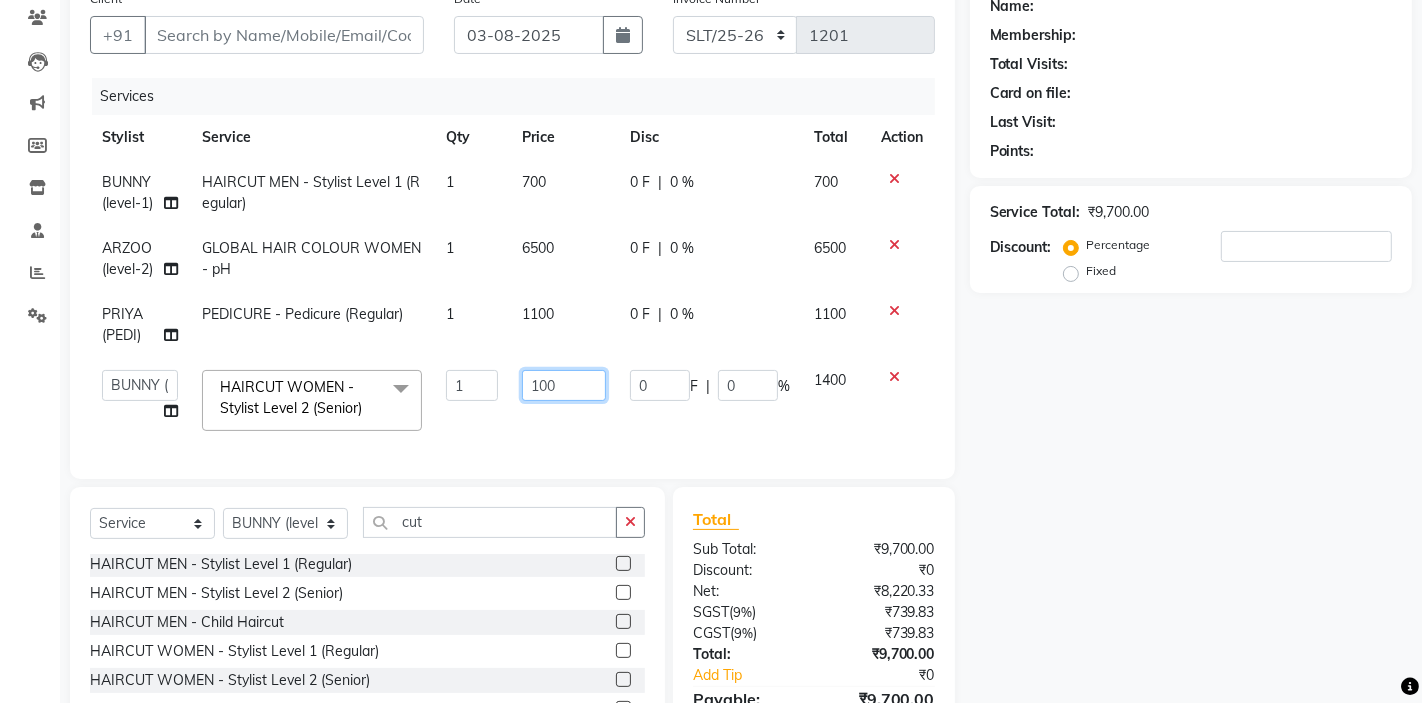 type on "1500" 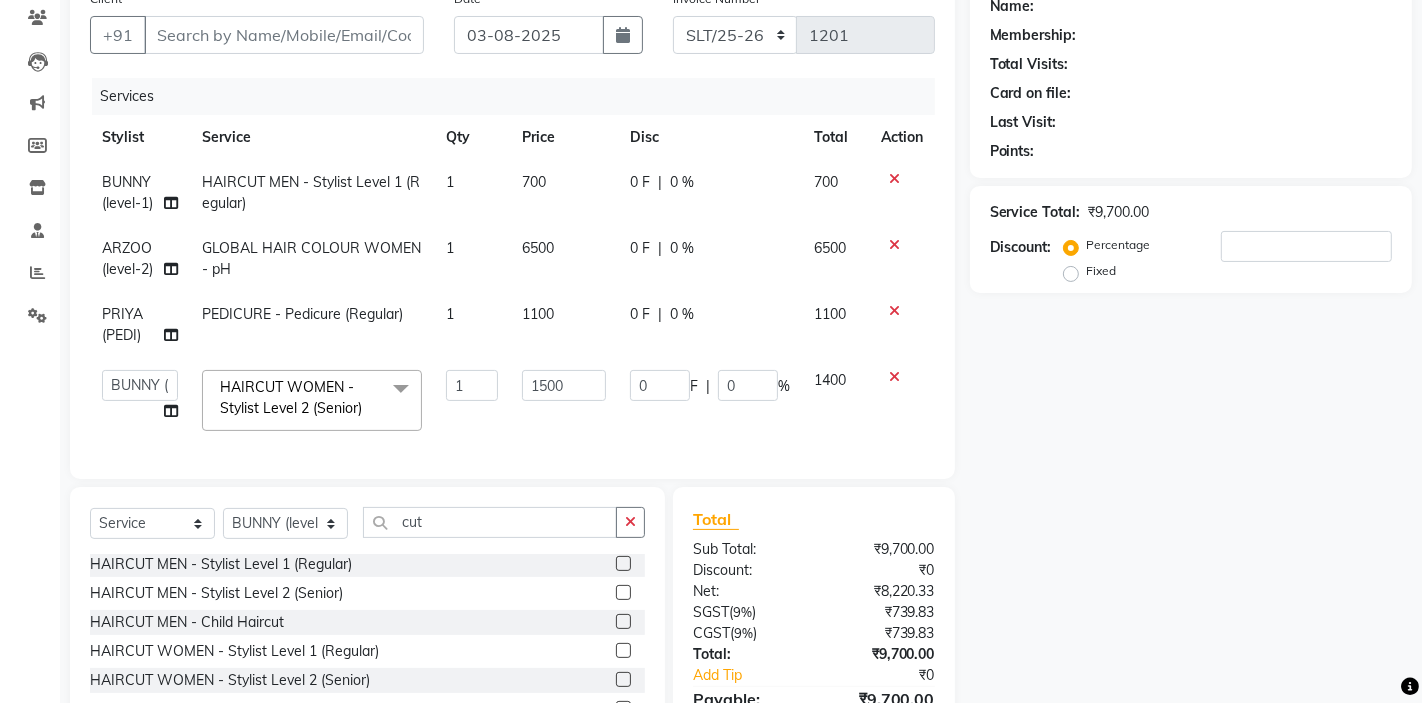 click on "1500" 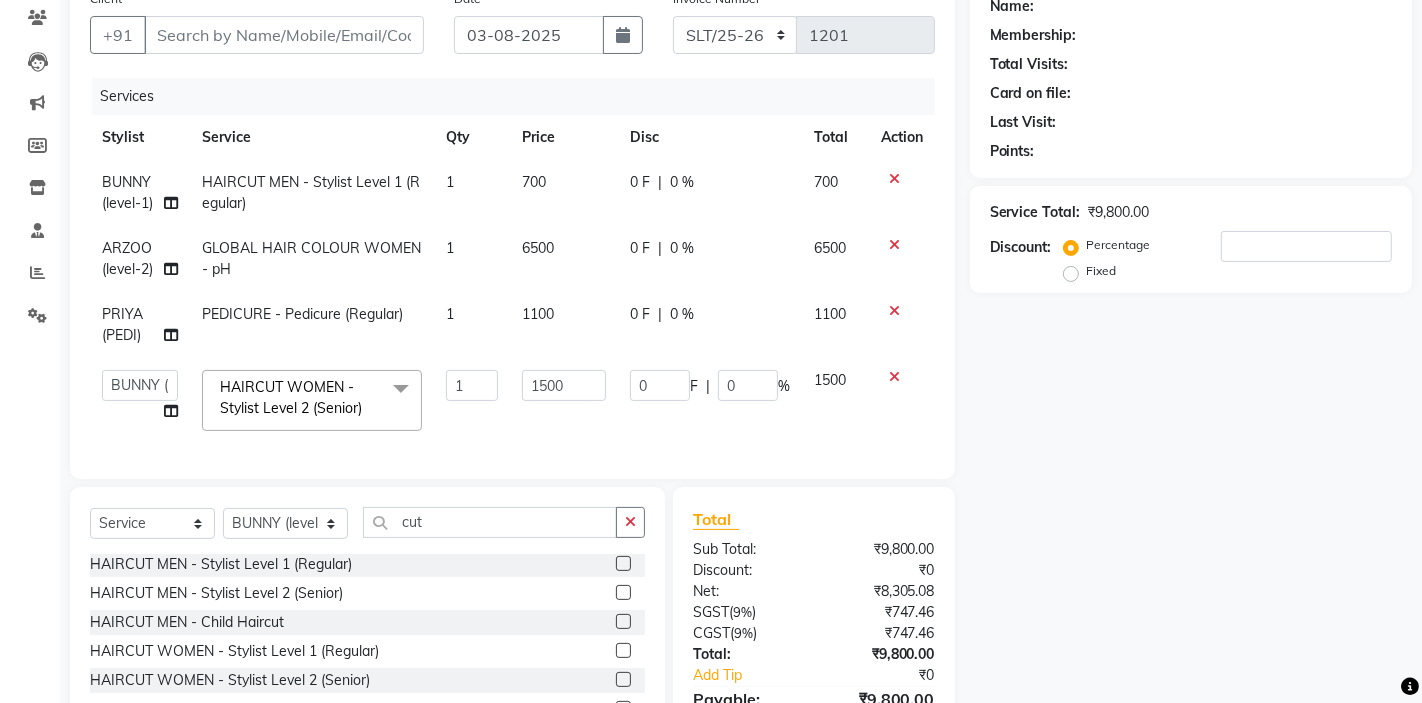 click on "HAIRCUT MEN - Stylist Level 1 (Regular)" 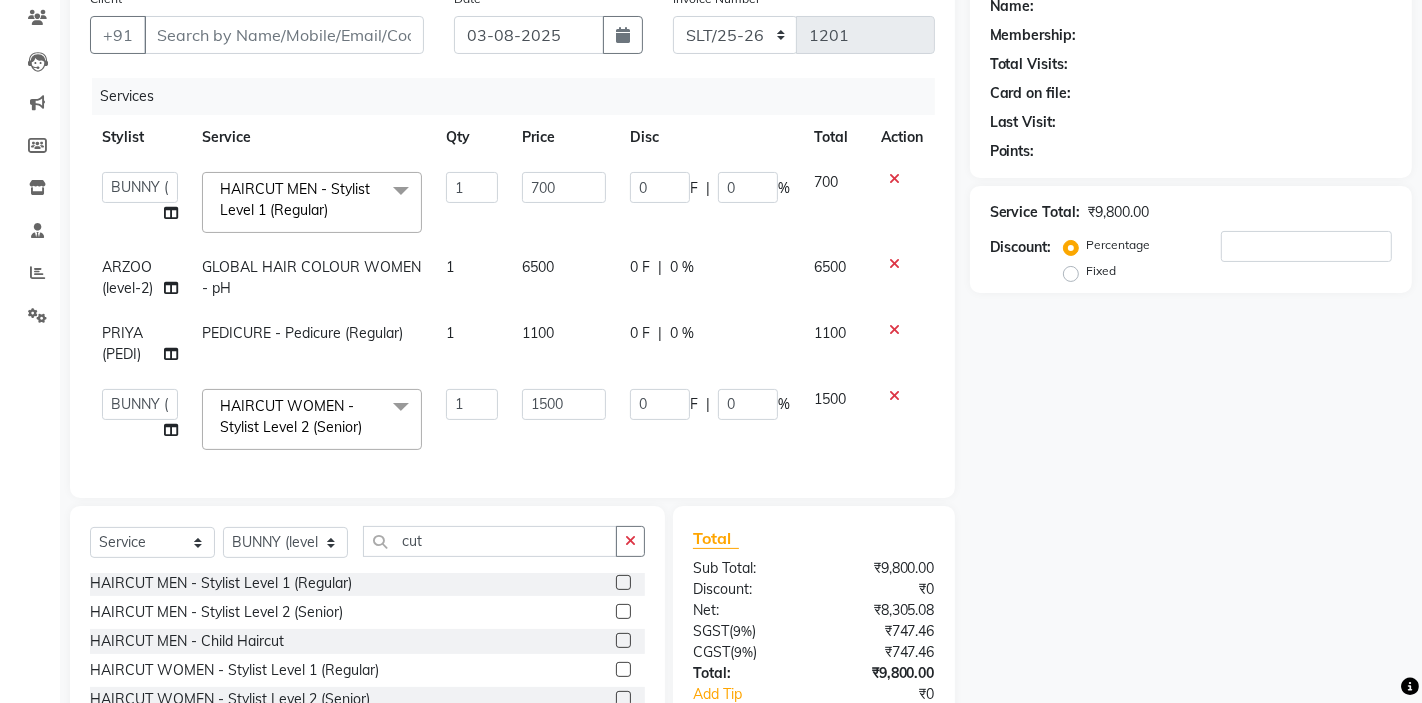 click on "GLOBAL HAIR COLOUR WOMEN - pH" 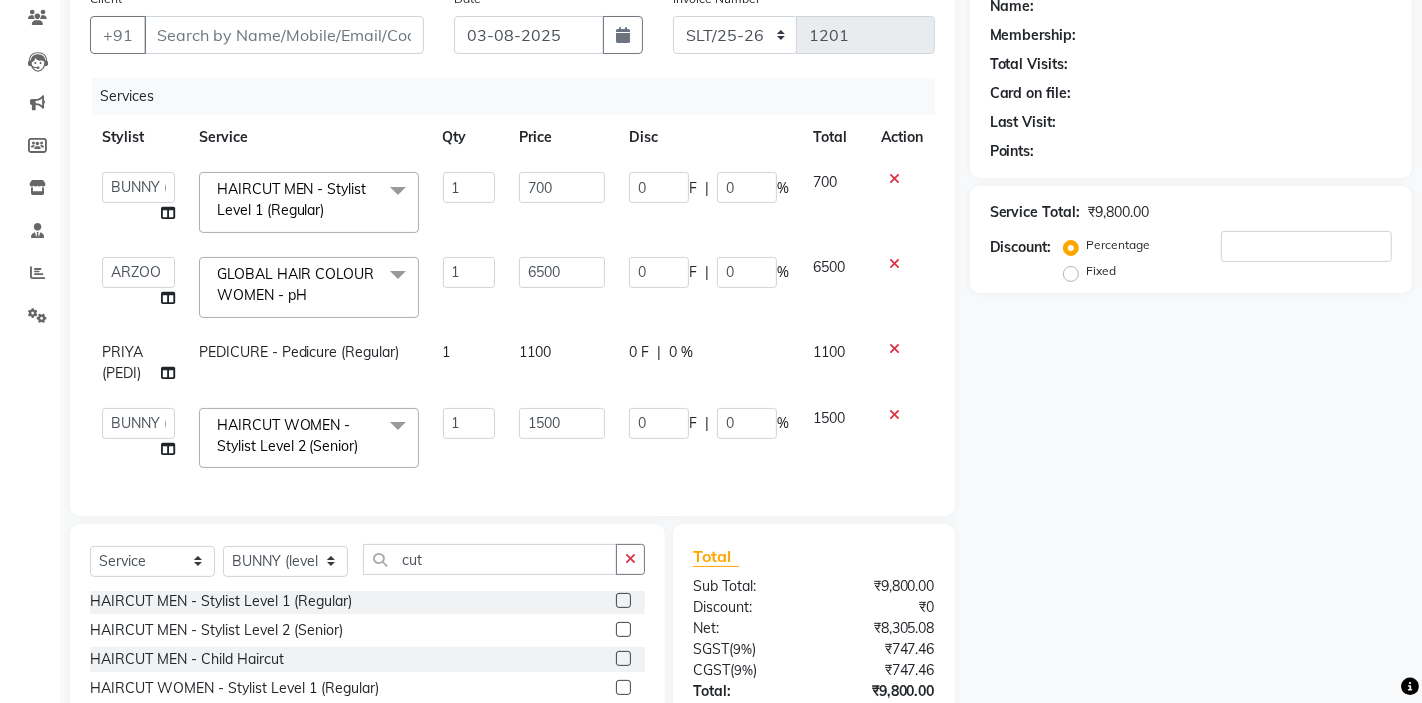 click on "PEDICURE - Pedicure (Regular)" 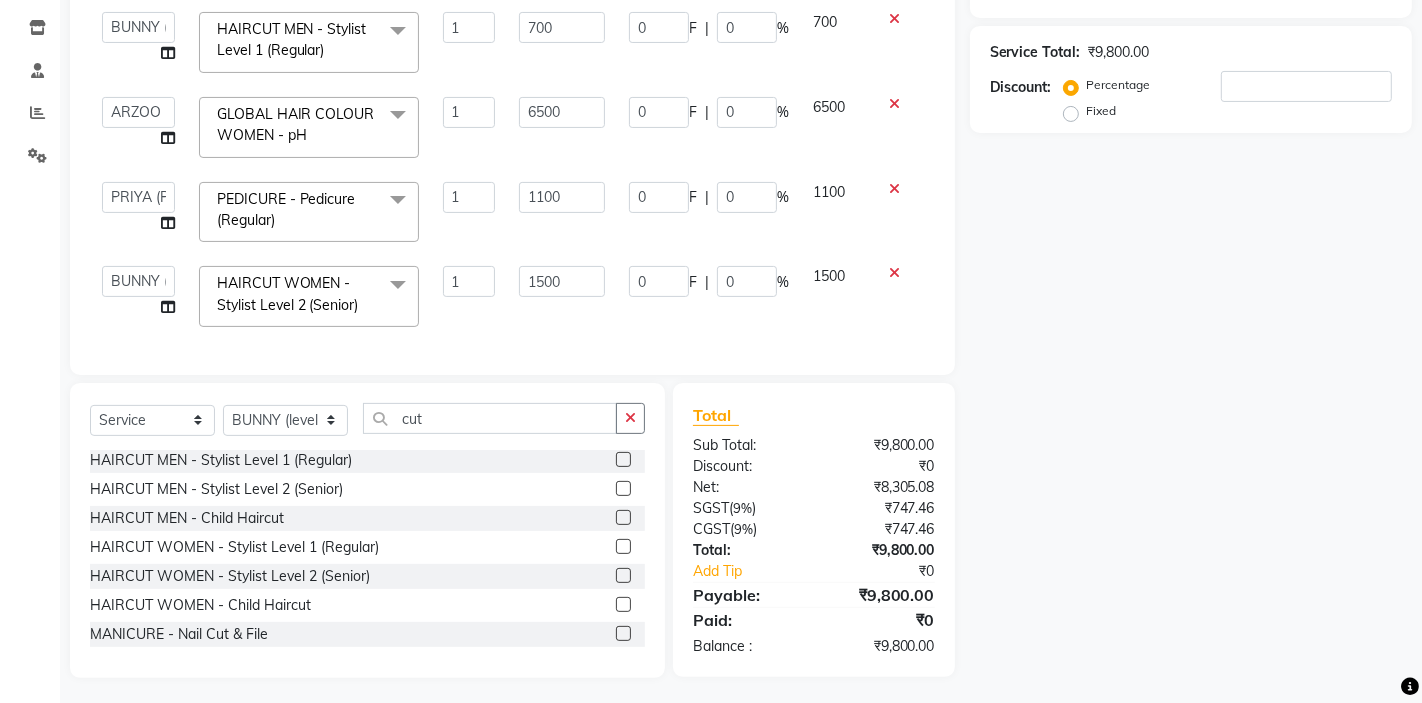scroll, scrollTop: 335, scrollLeft: 0, axis: vertical 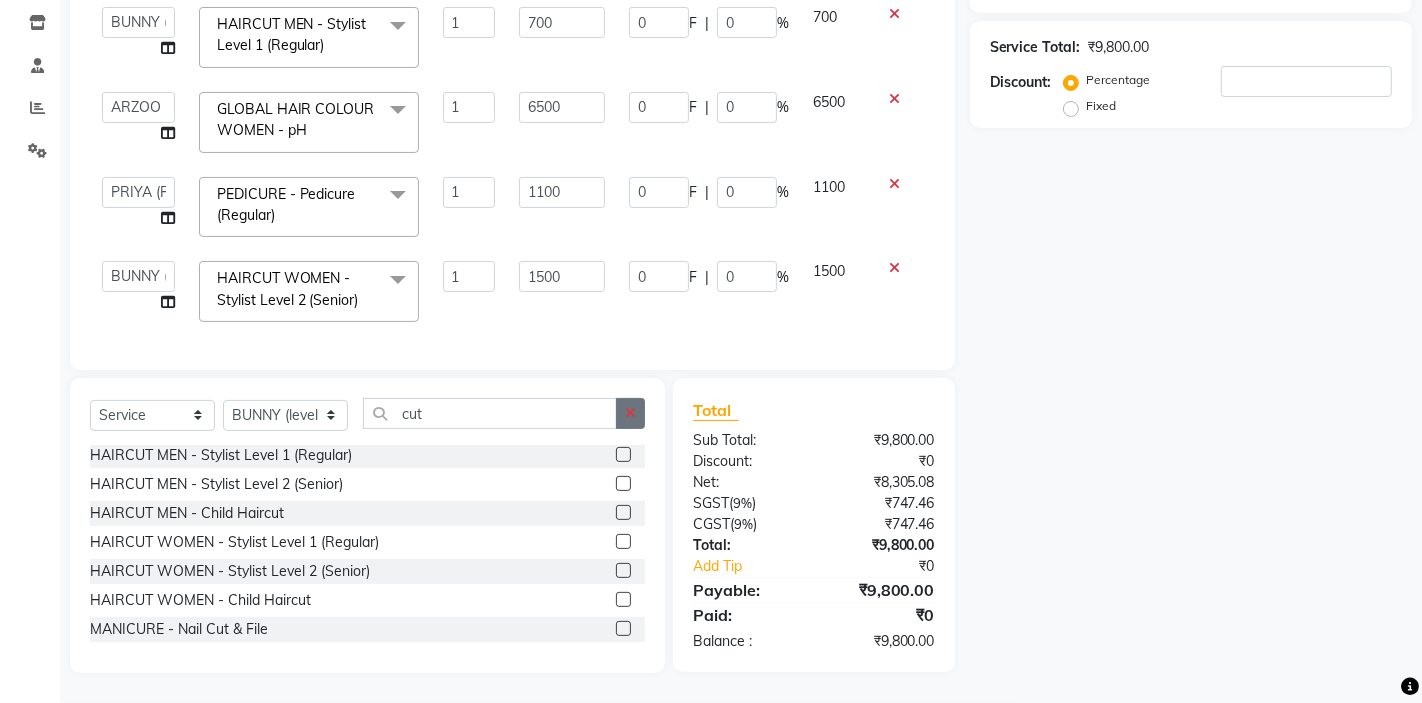 click 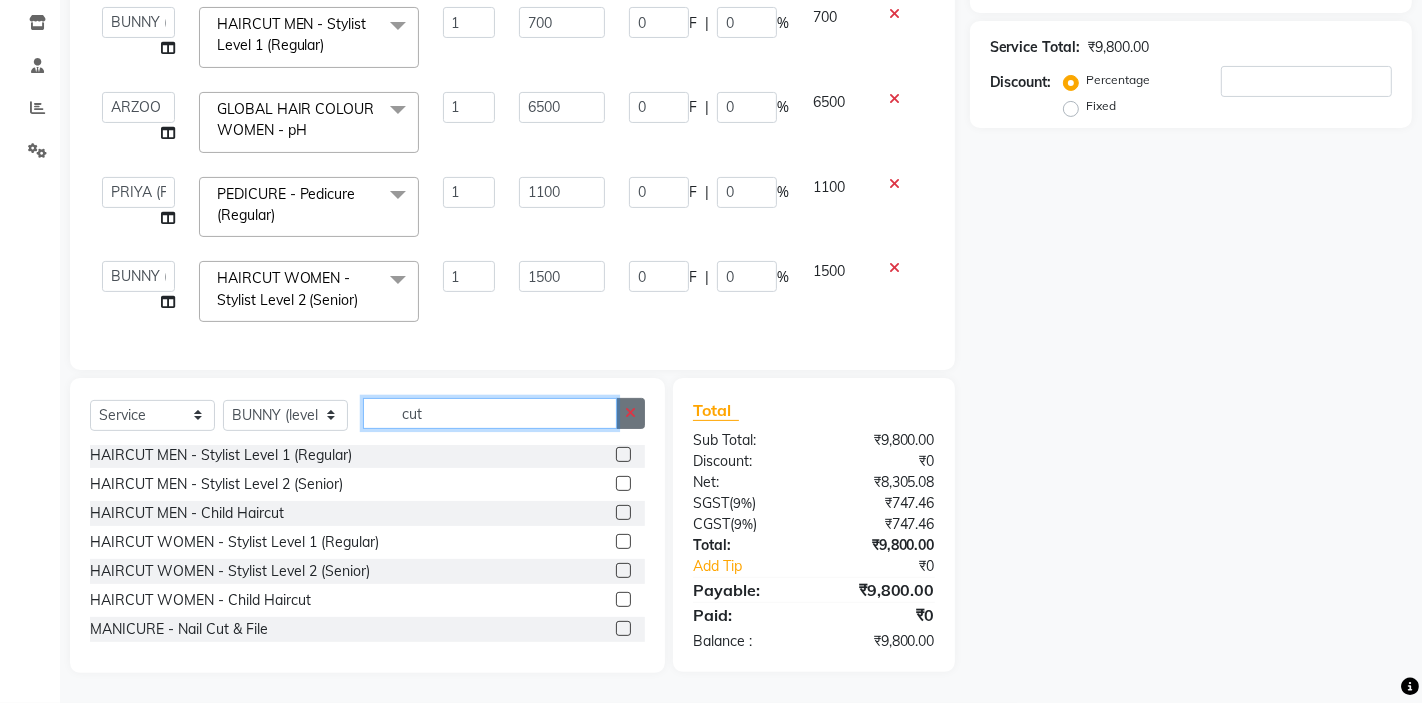 type 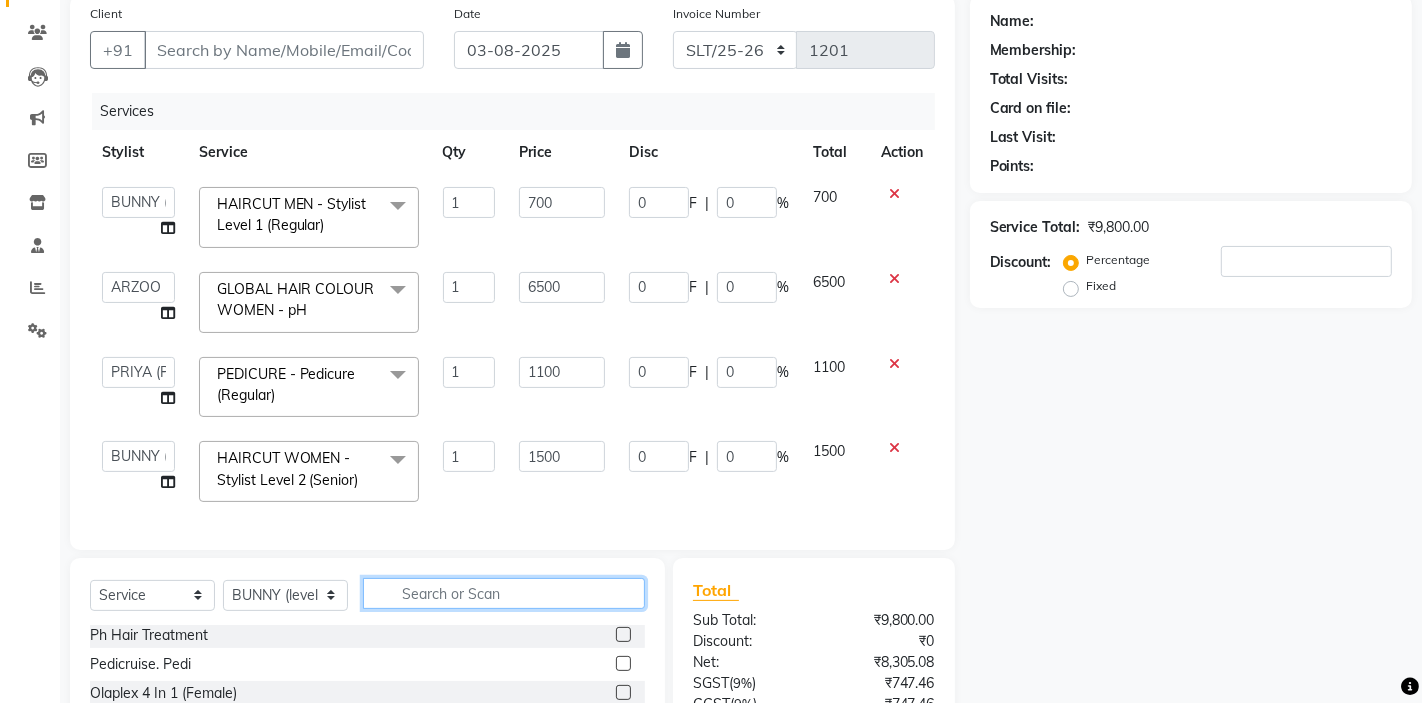 scroll, scrollTop: 190, scrollLeft: 0, axis: vertical 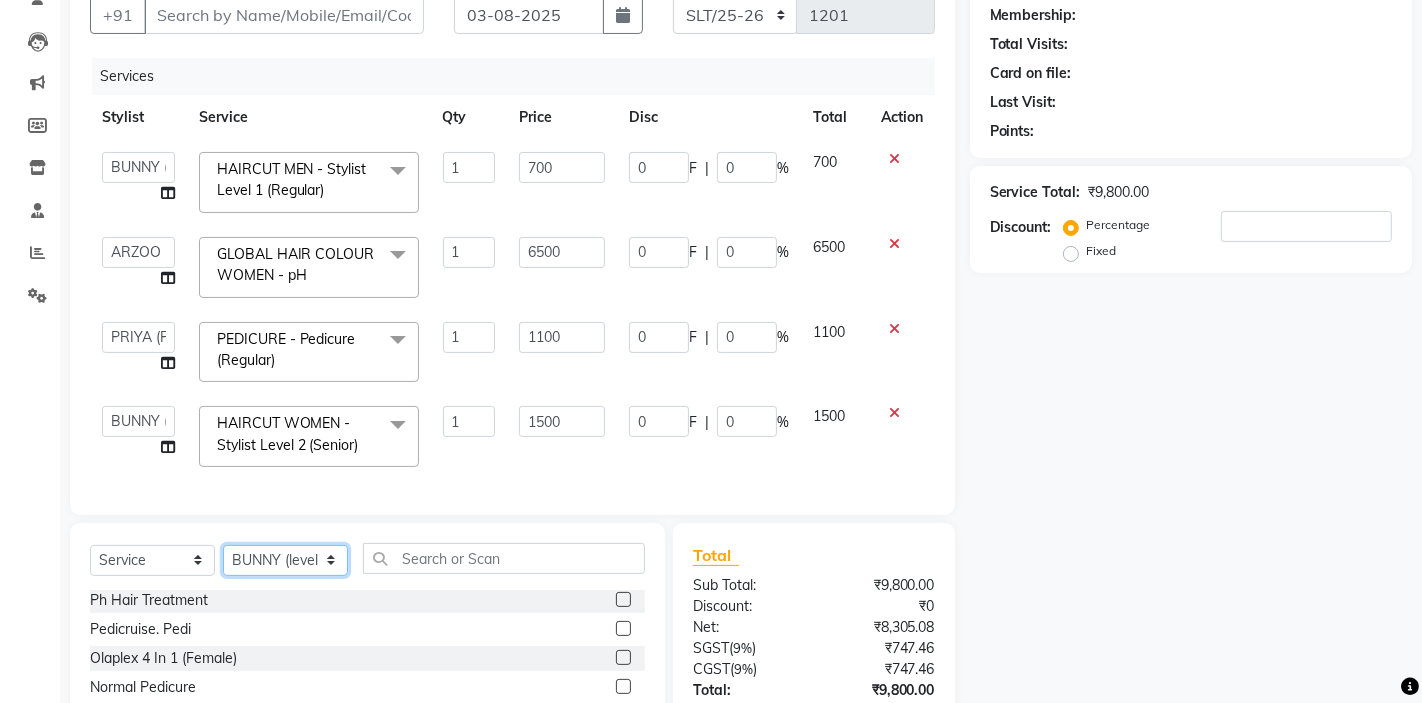click on "Select Stylist AKTAR (level-1) ARZOO (level-2) BUNNY (level-1) FAIZAL INJAMAM MANISH (level-1) MANJAR (Level-2) NUPUR (SKIN) POONAM PRIYA (PEDI) ROHIT  Salon82 saltlake SOMA DEY SUBHO (PEDI) SUMON (NAILS)" 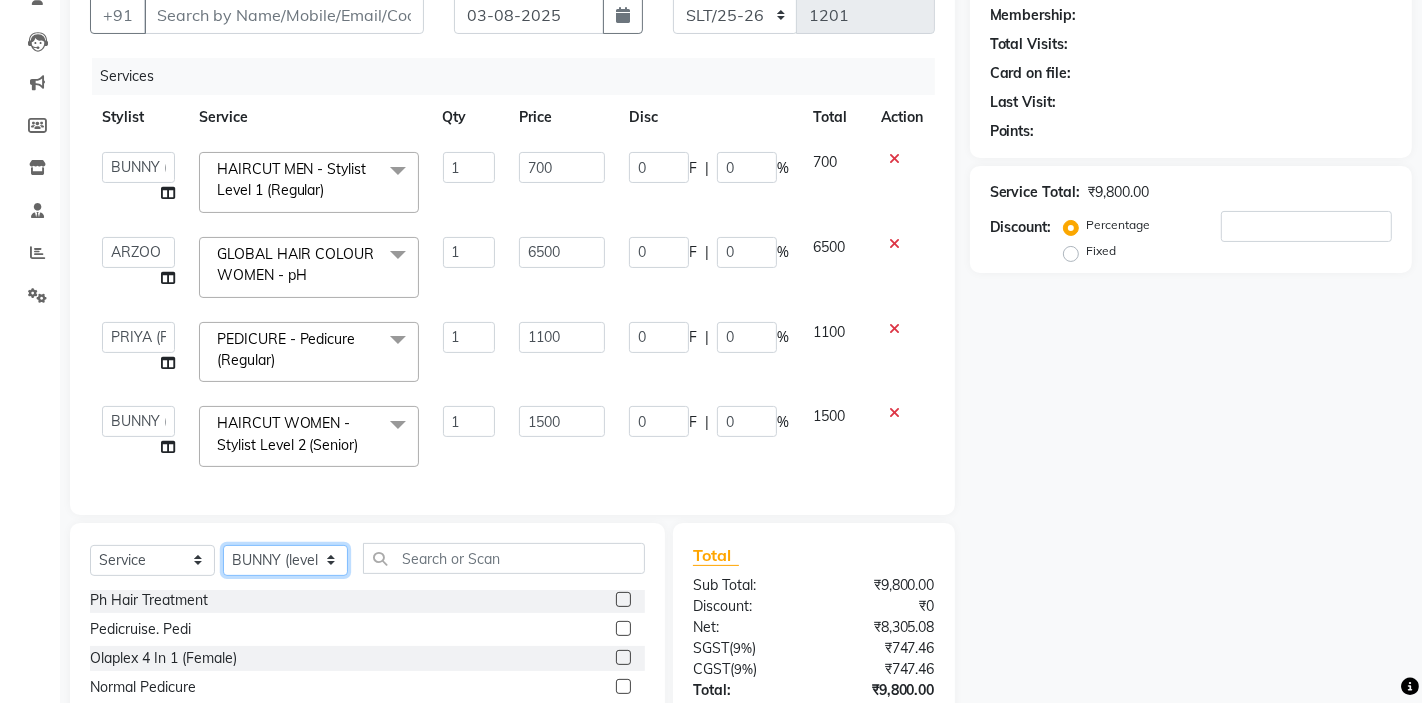 select on "83819" 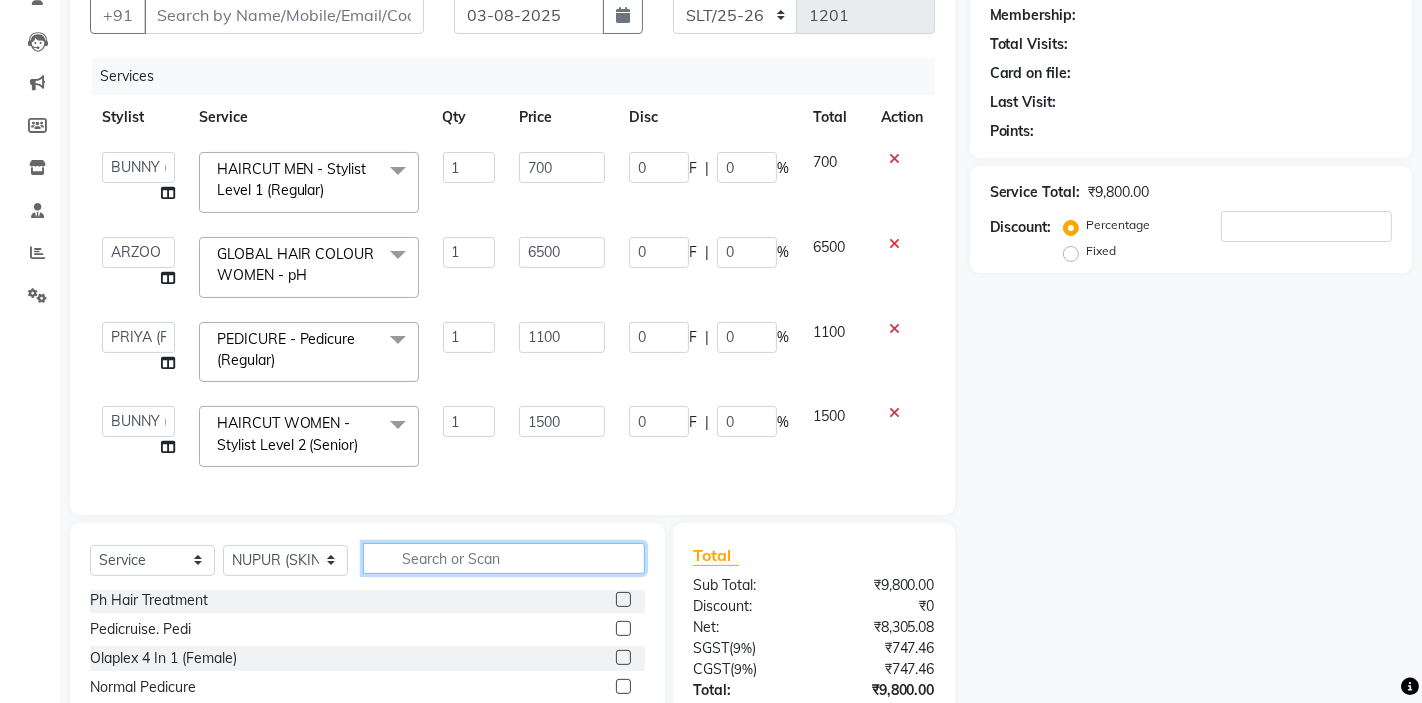 click 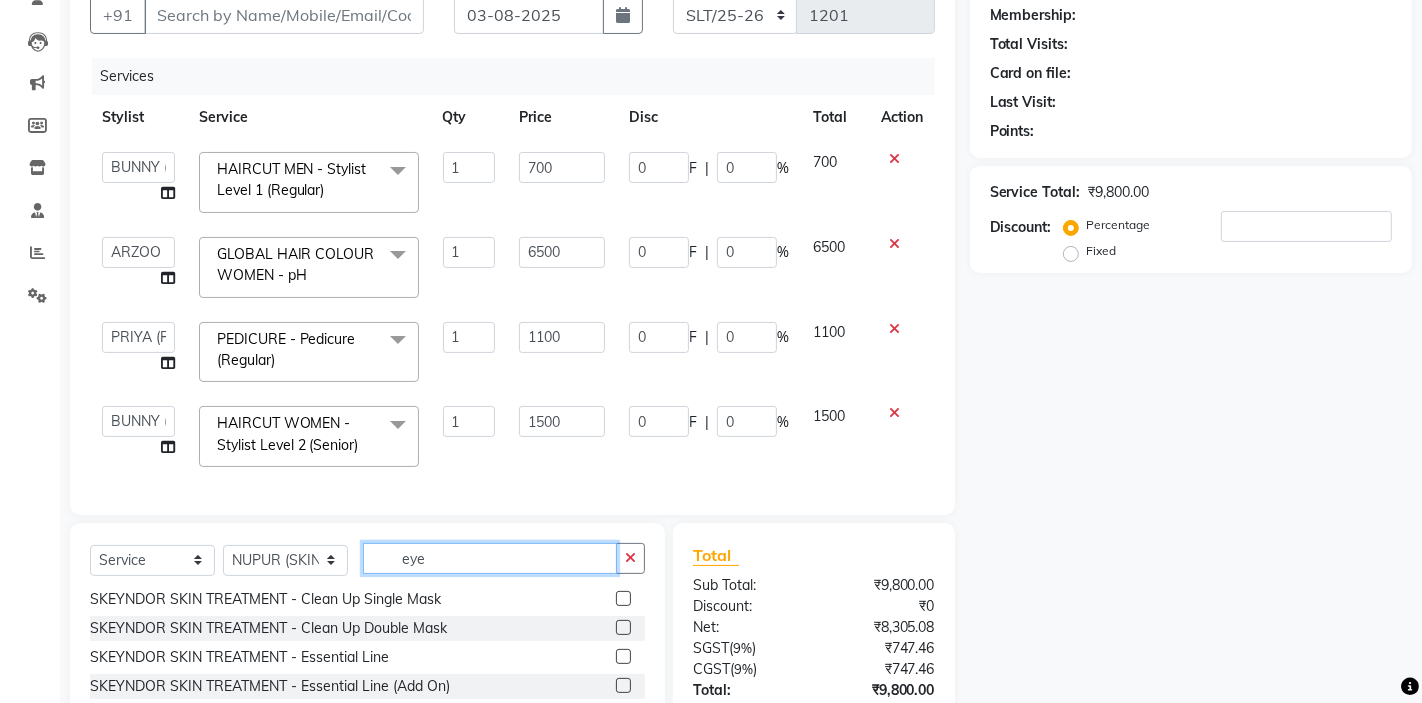 scroll, scrollTop: 0, scrollLeft: 0, axis: both 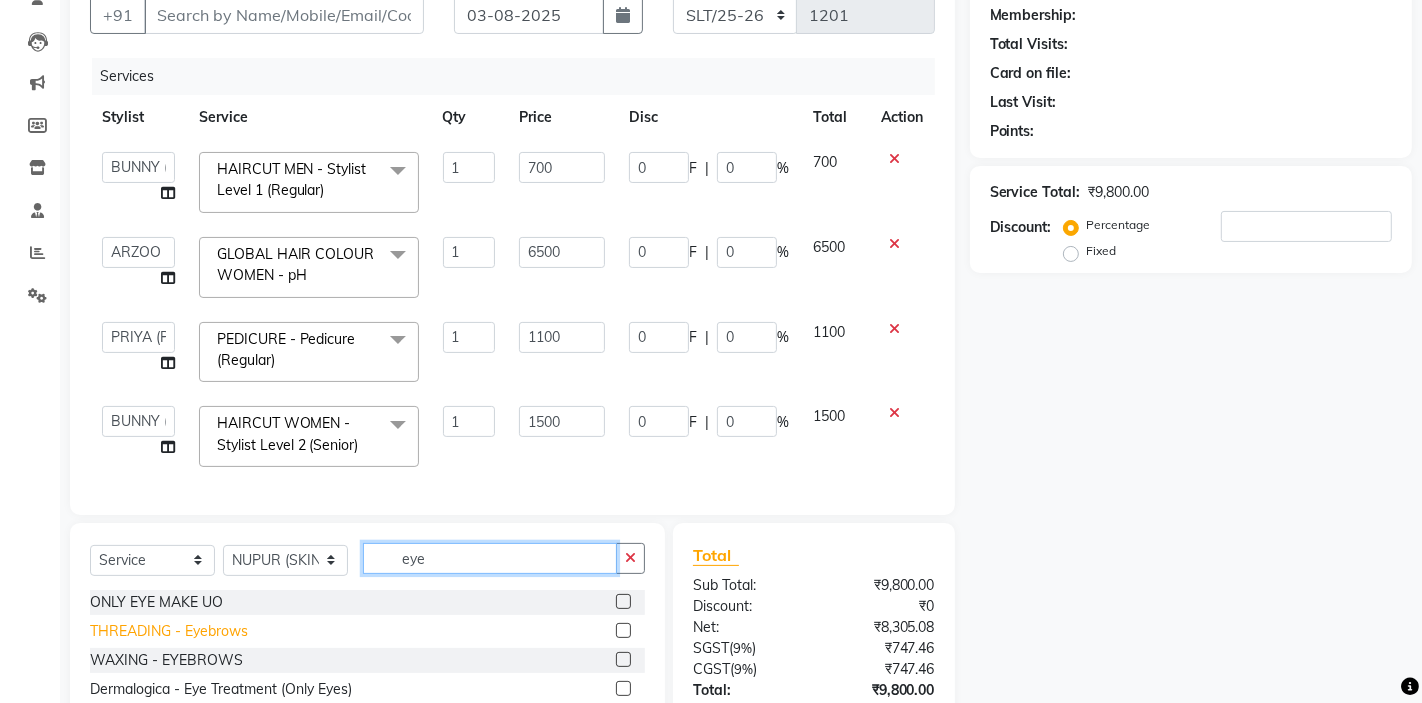 type on "eye" 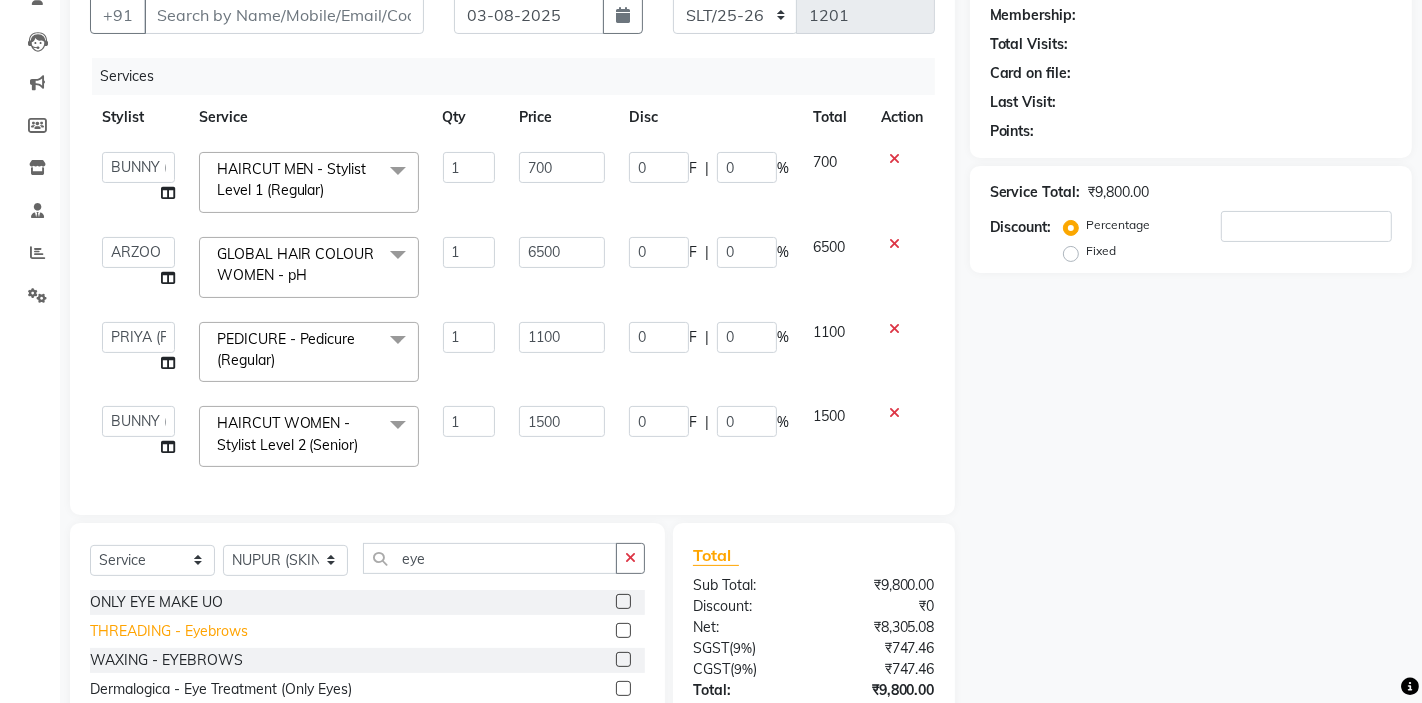 click on "THREADING  - Eyebrows" 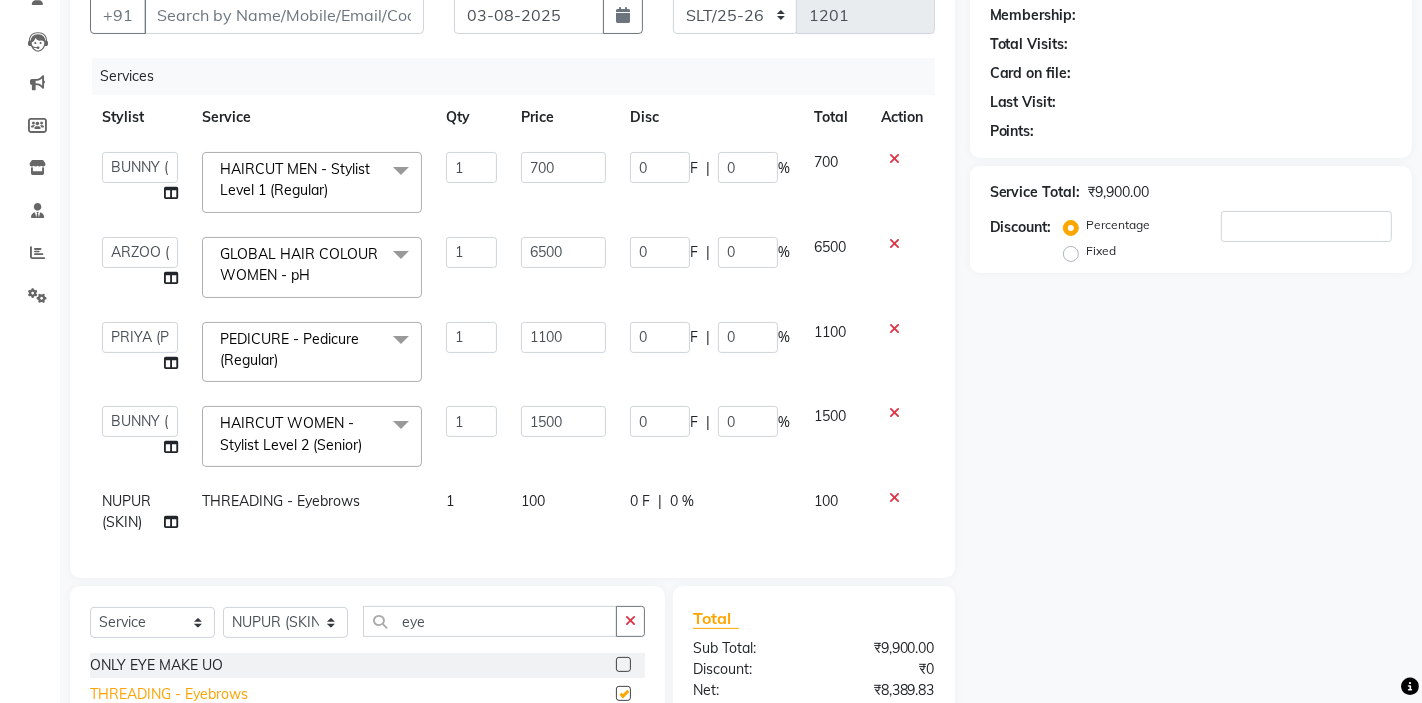 checkbox on "false" 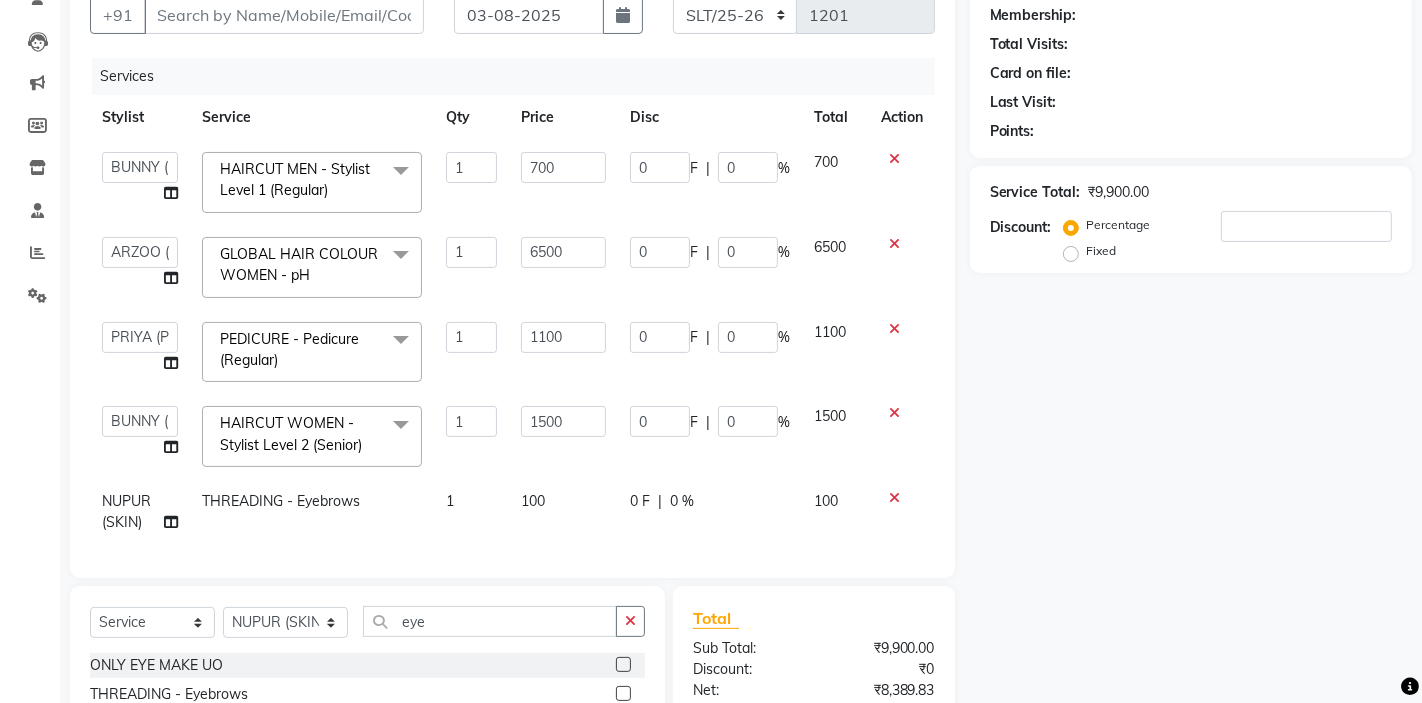 scroll, scrollTop: 4, scrollLeft: 0, axis: vertical 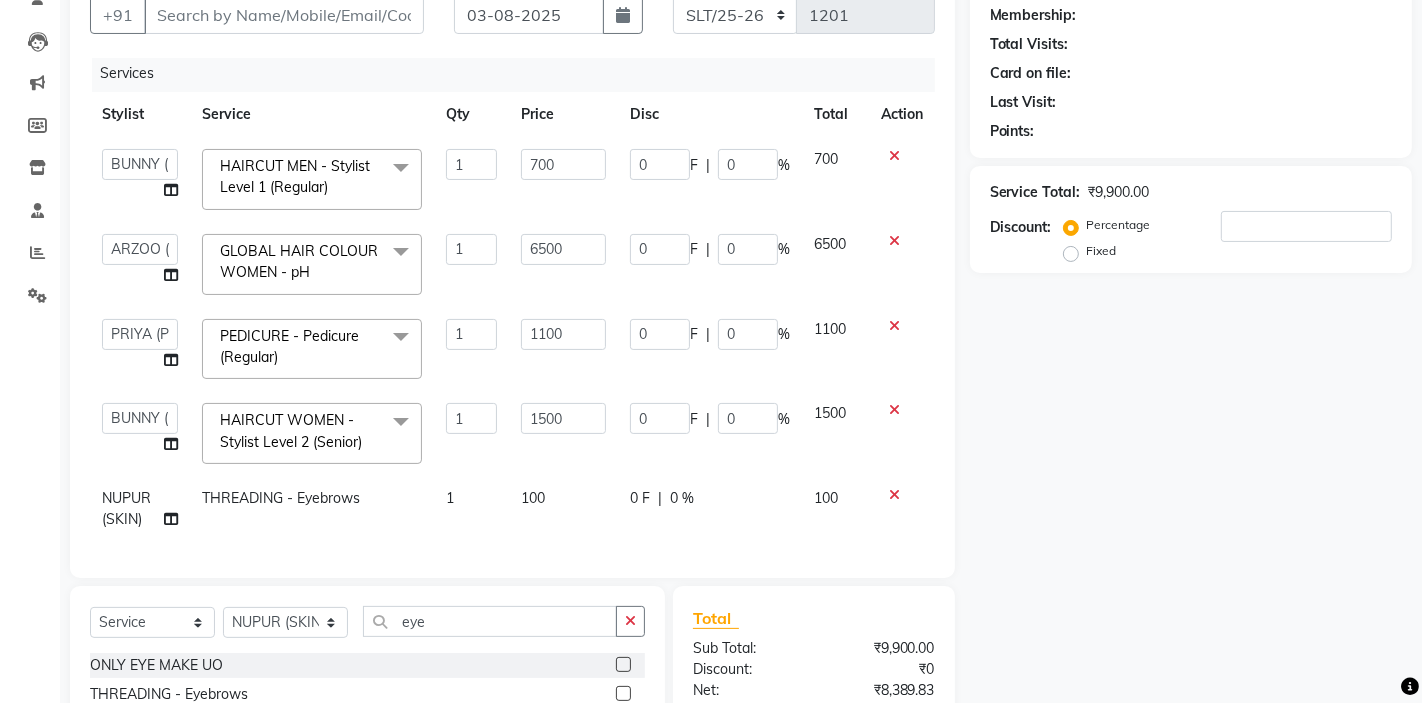 click on "THREADING  - Eyebrows" 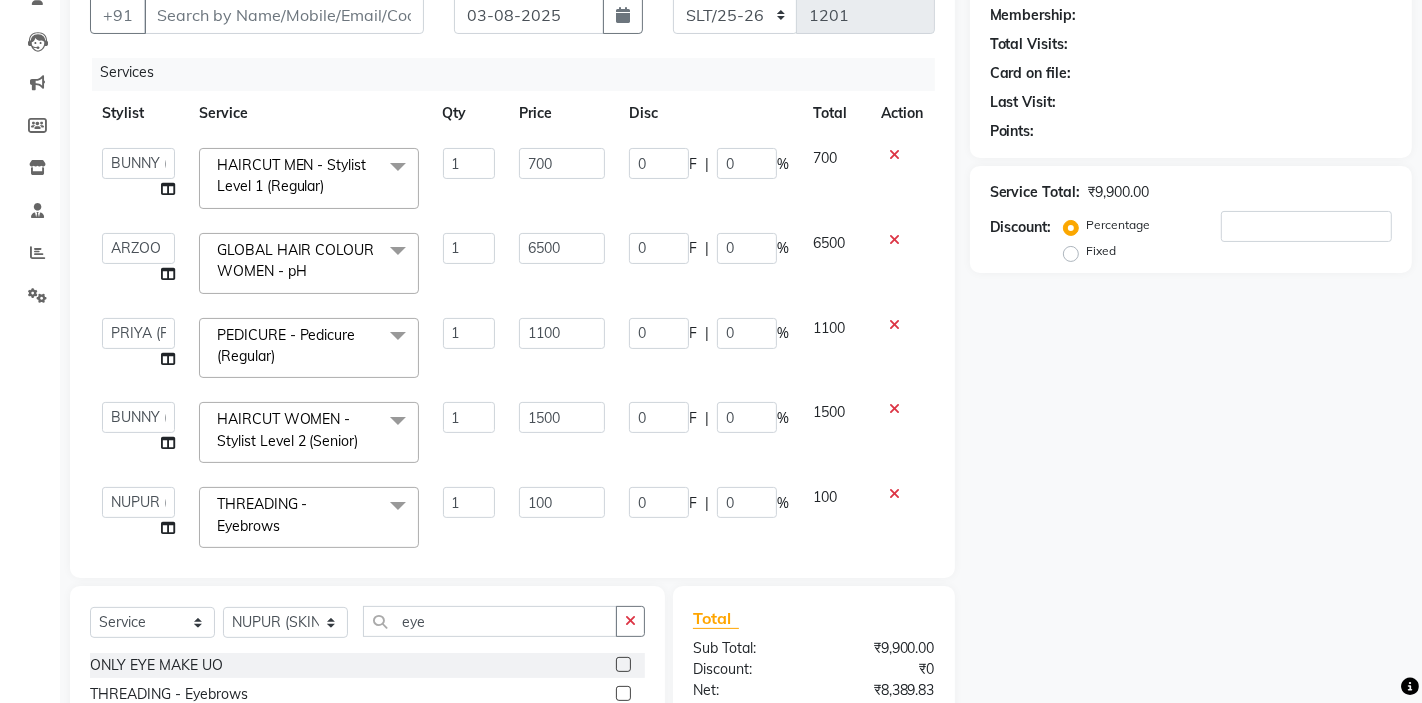 click 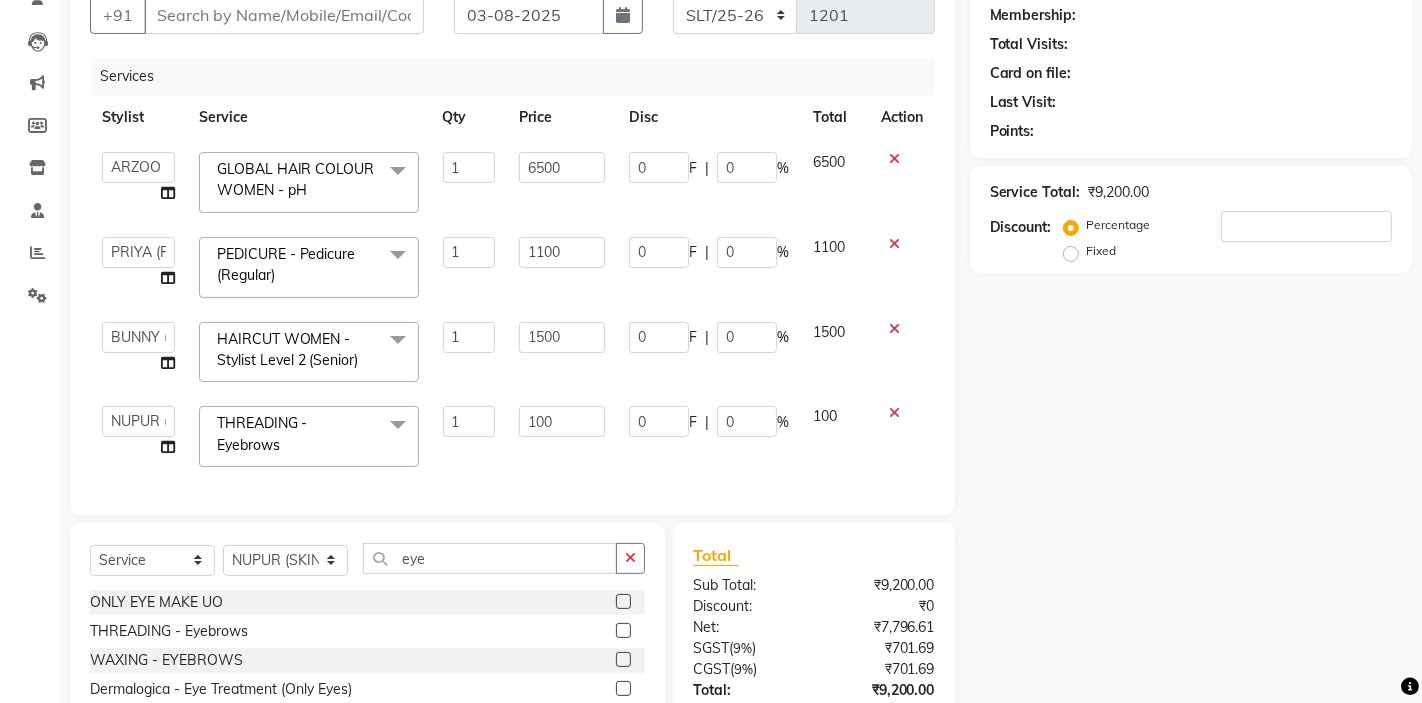scroll, scrollTop: 0, scrollLeft: 0, axis: both 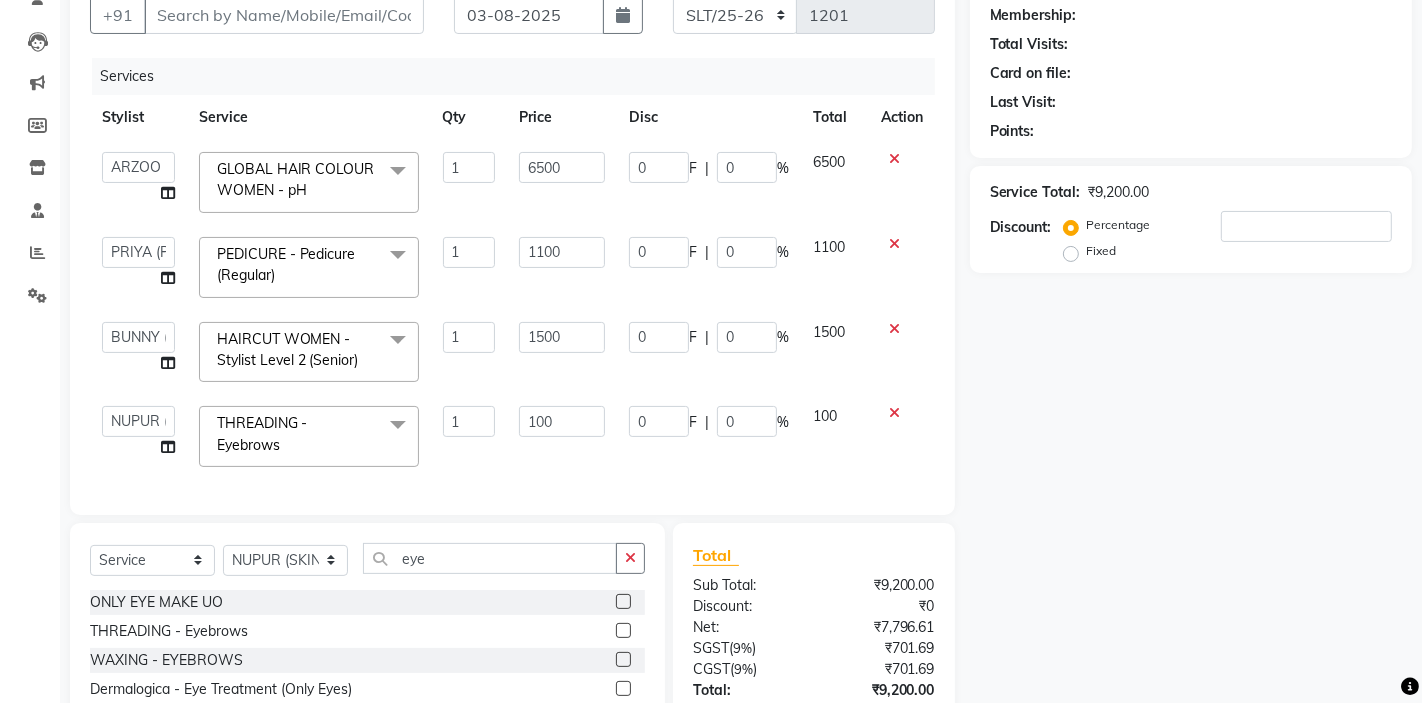 click 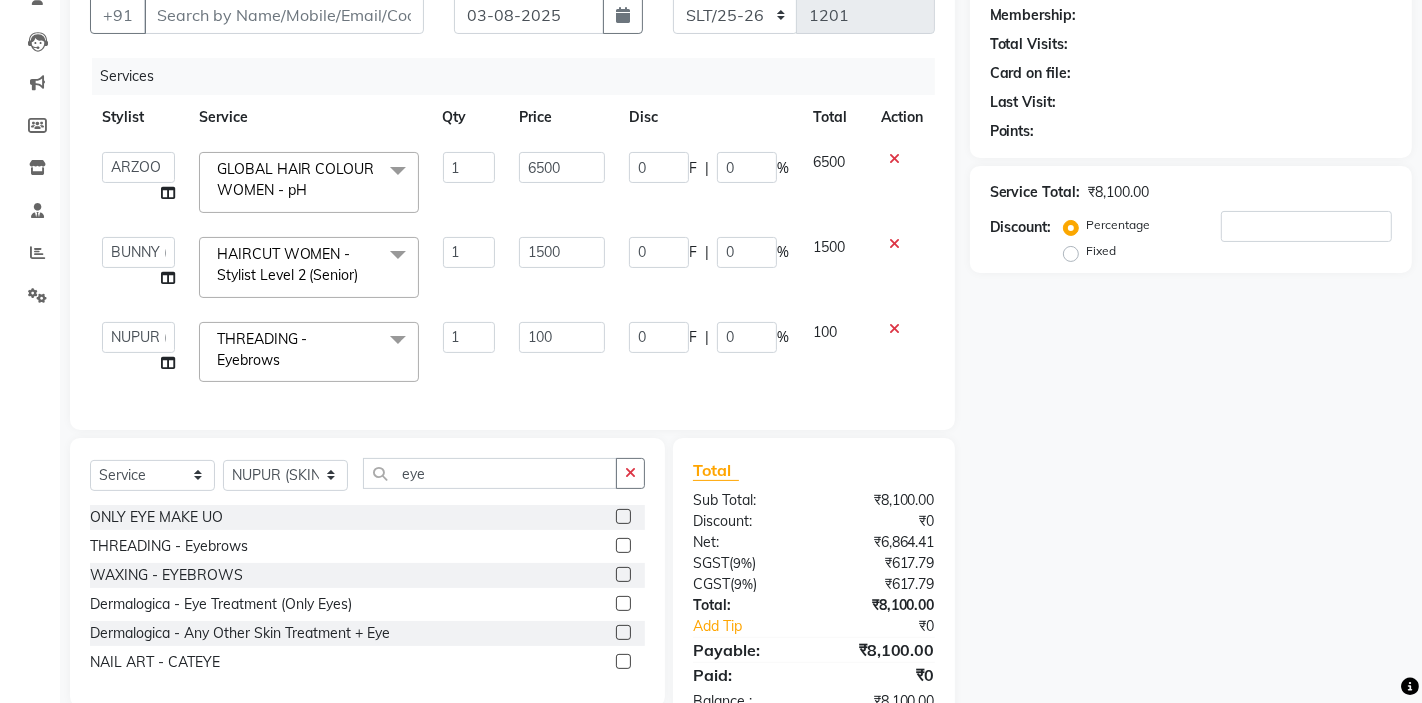 click 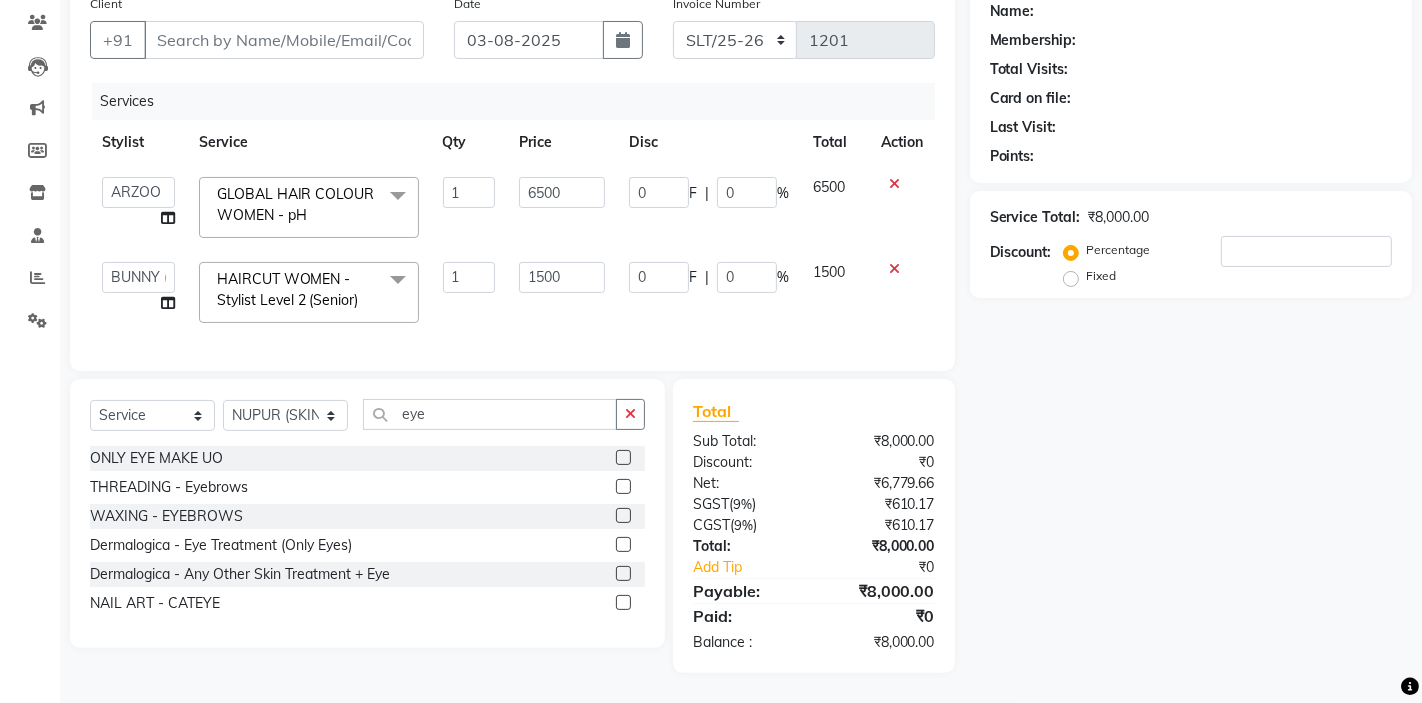 scroll, scrollTop: 164, scrollLeft: 0, axis: vertical 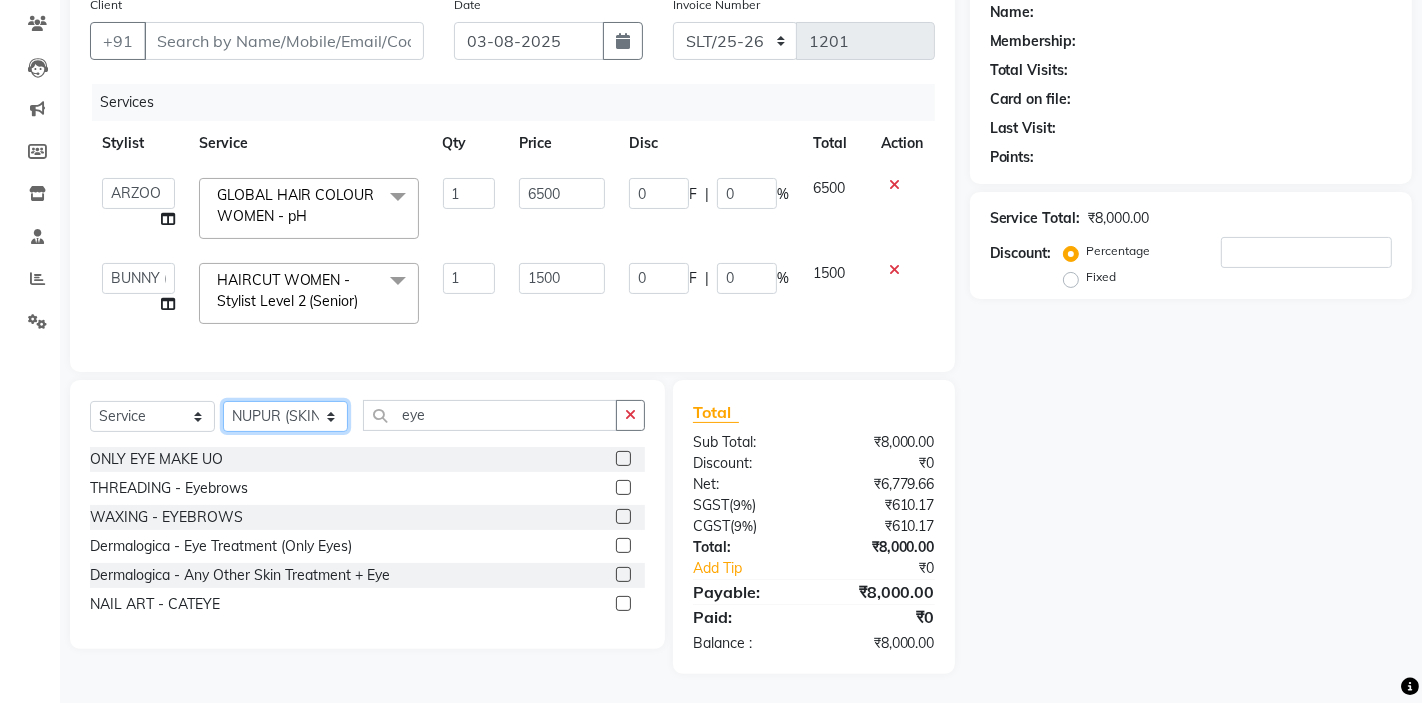 click on "Select Stylist AKTAR (level-1) ARZOO (level-2) BUNNY (level-1) FAIZAL INJAMAM MANISH (level-1) MANJAR (Level-2) NUPUR (SKIN) POONAM PRIYA (PEDI) ROHIT  Salon82 saltlake SOMA DEY SUBHO (PEDI) SUMON (NAILS)" 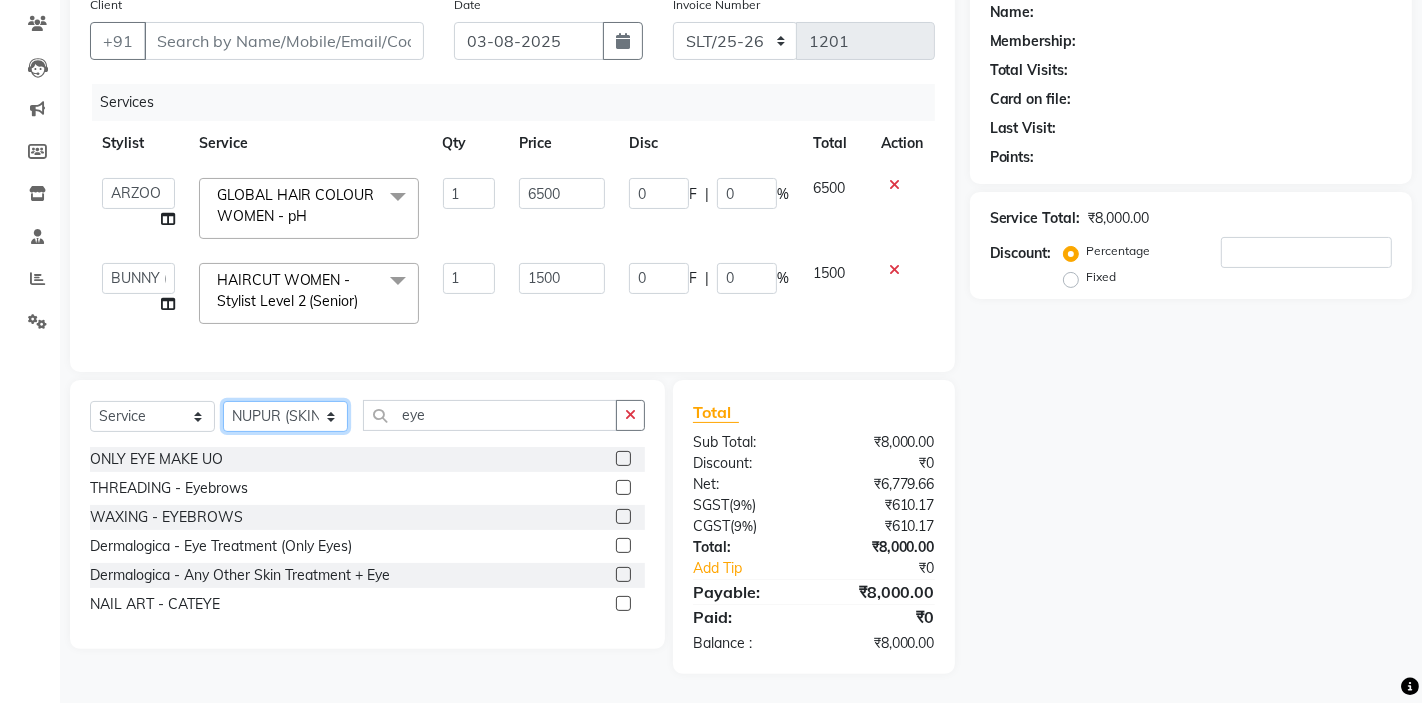 select on "75774" 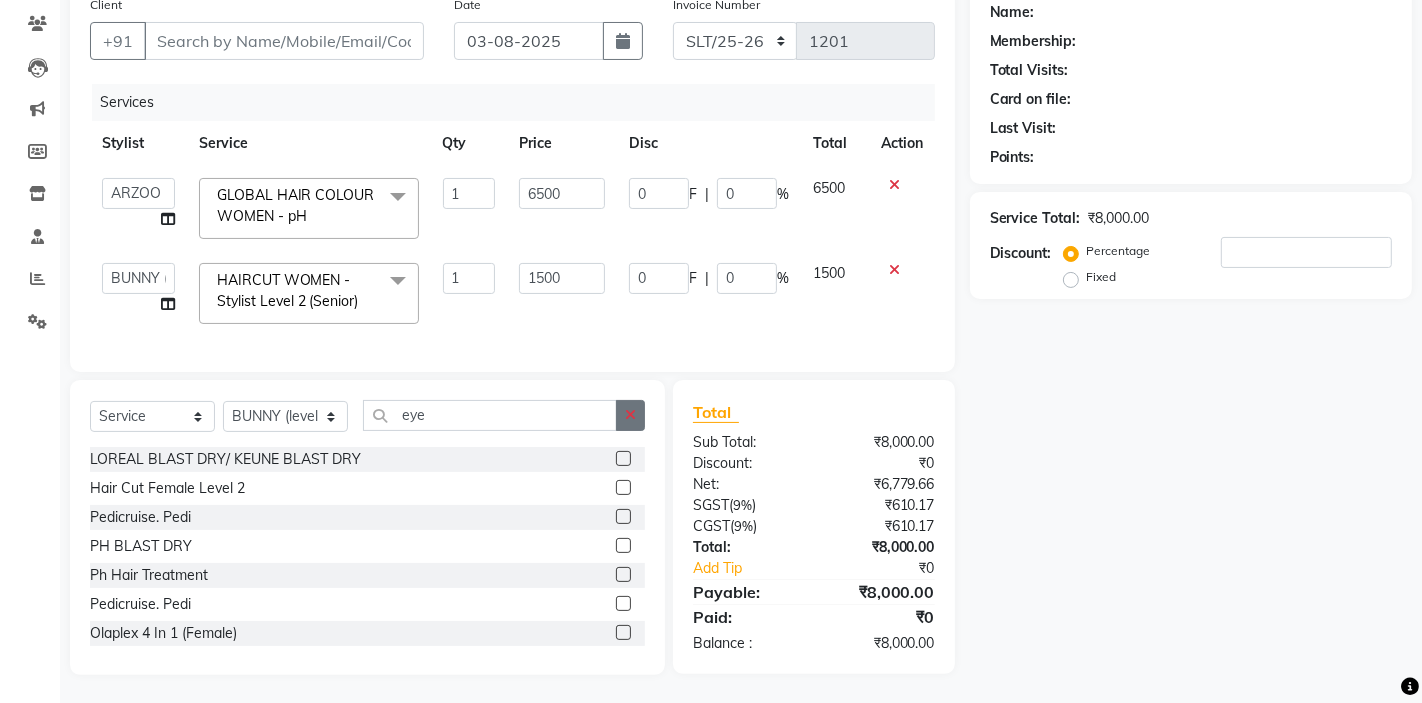 click 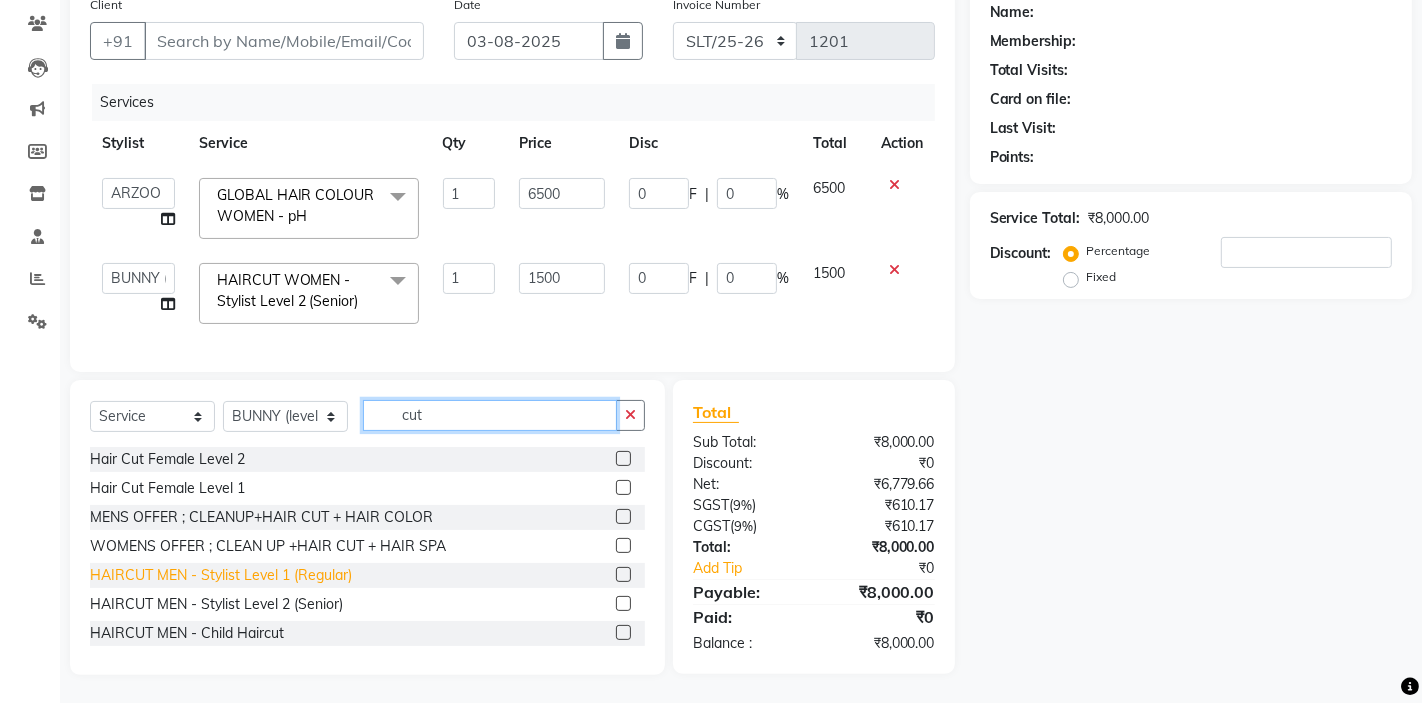 type on "cut" 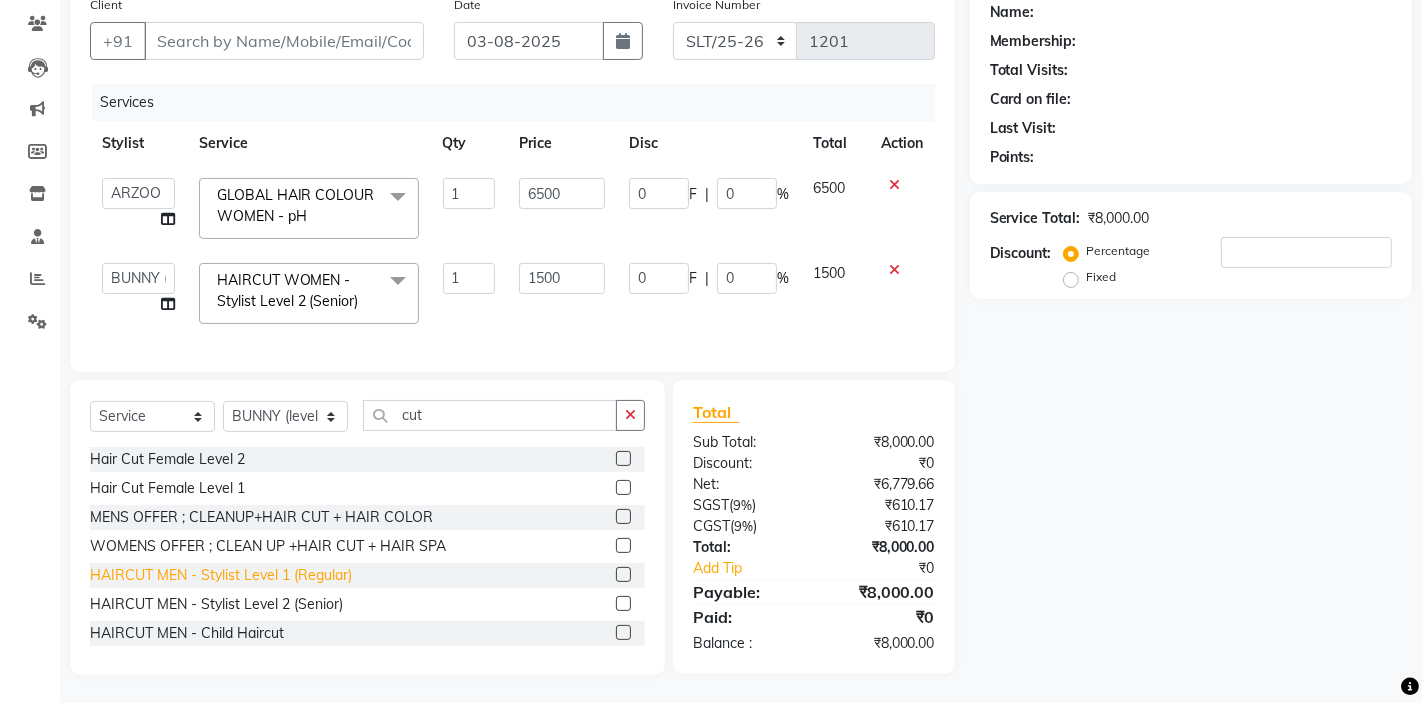 click on "HAIRCUT MEN - Stylist Level 1 (Regular)" 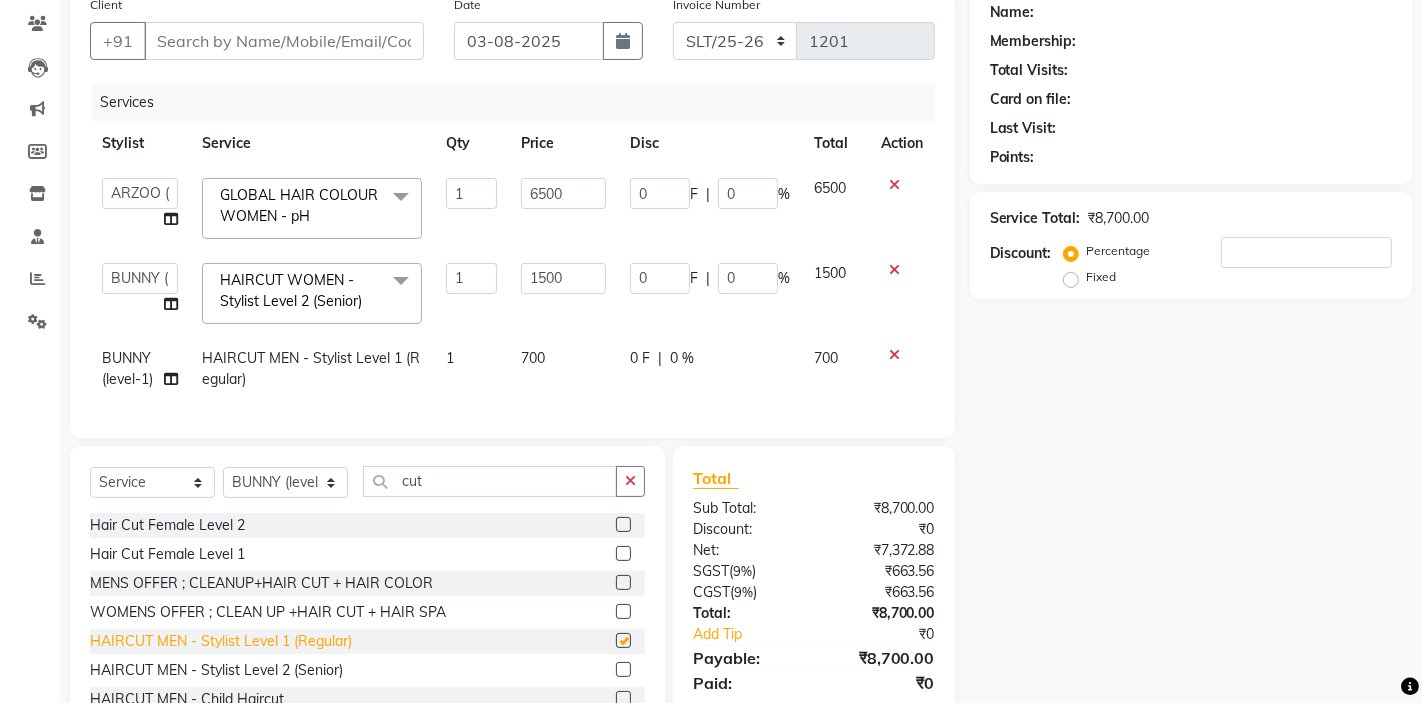 checkbox on "false" 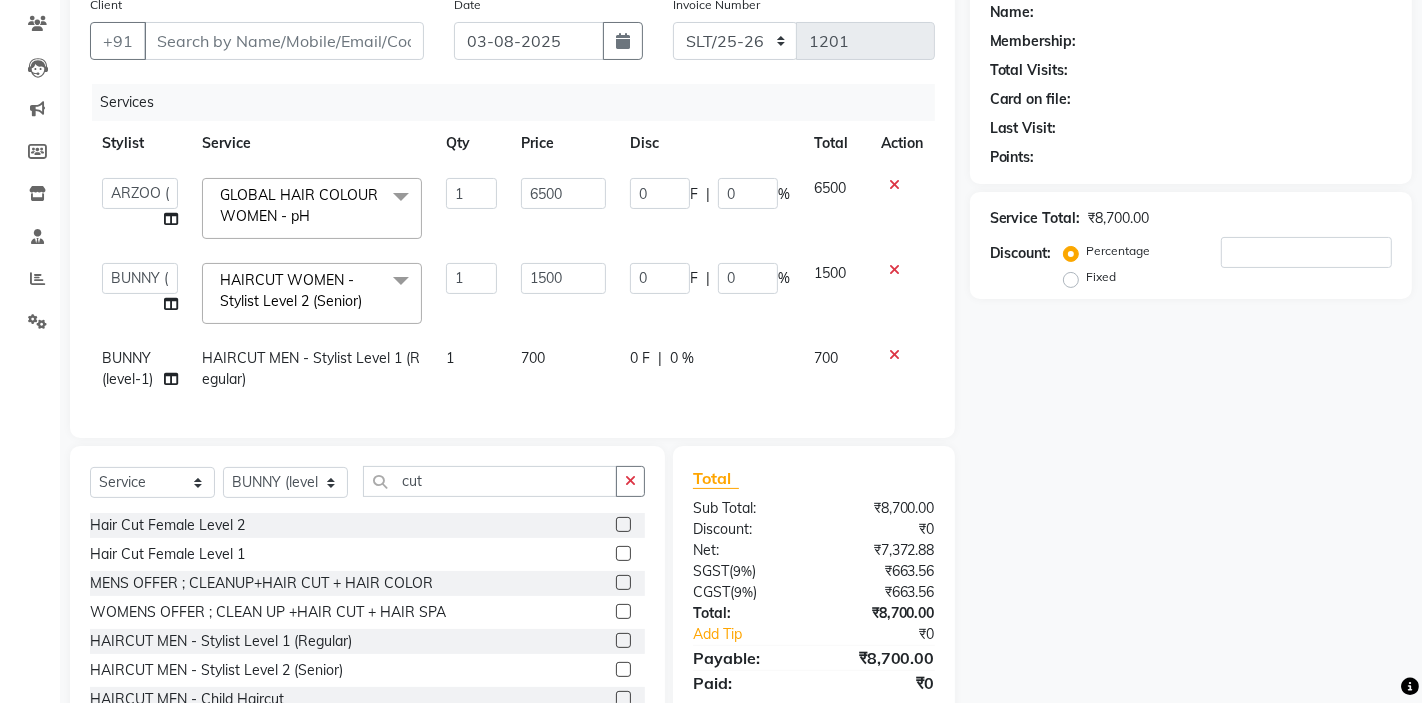 click on "HAIRCUT MEN - Stylist Level 1 (Regular)" 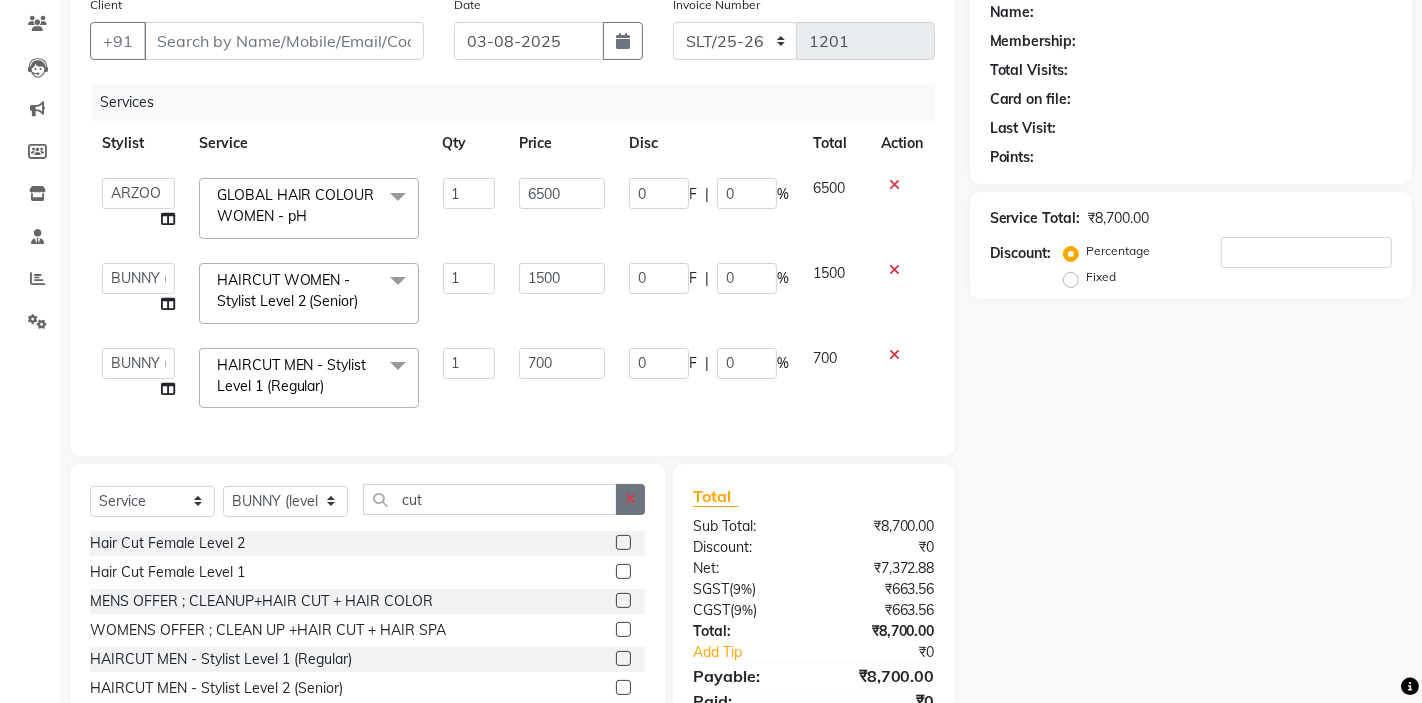 click 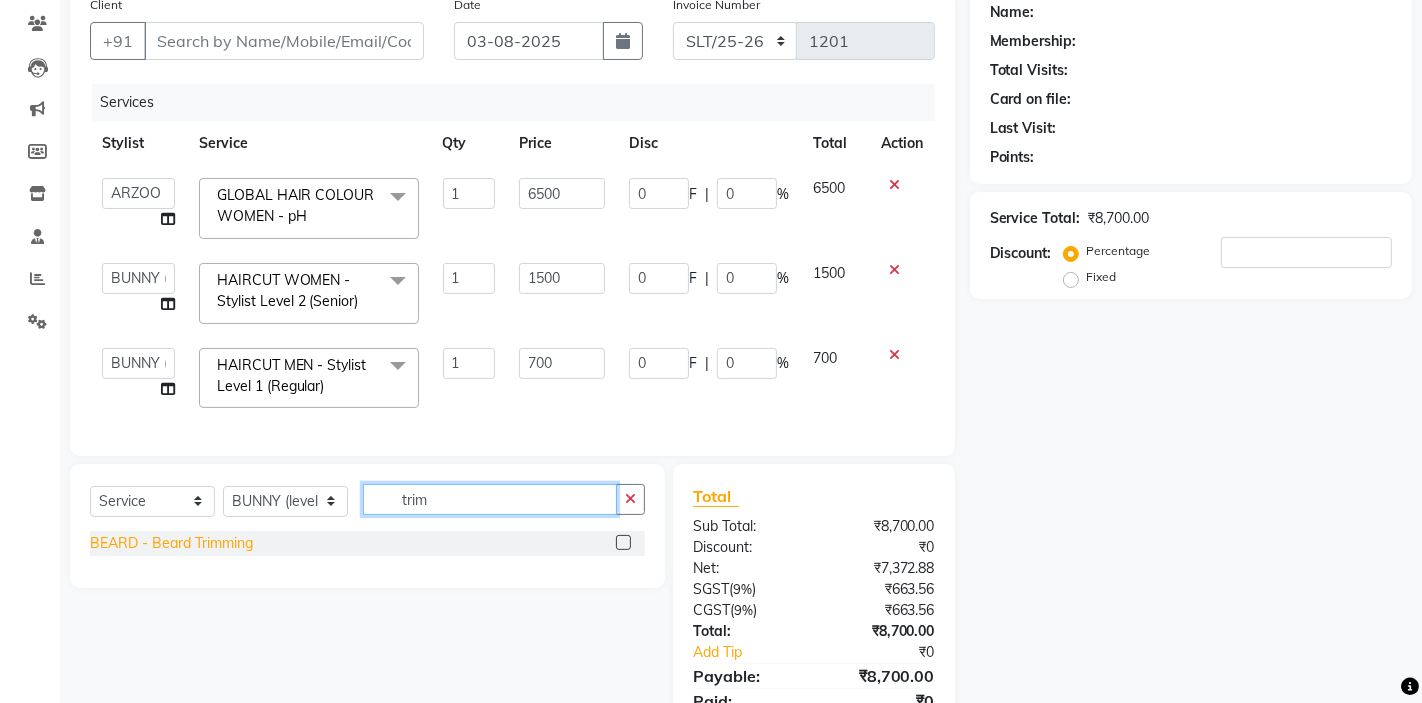 type on "trim" 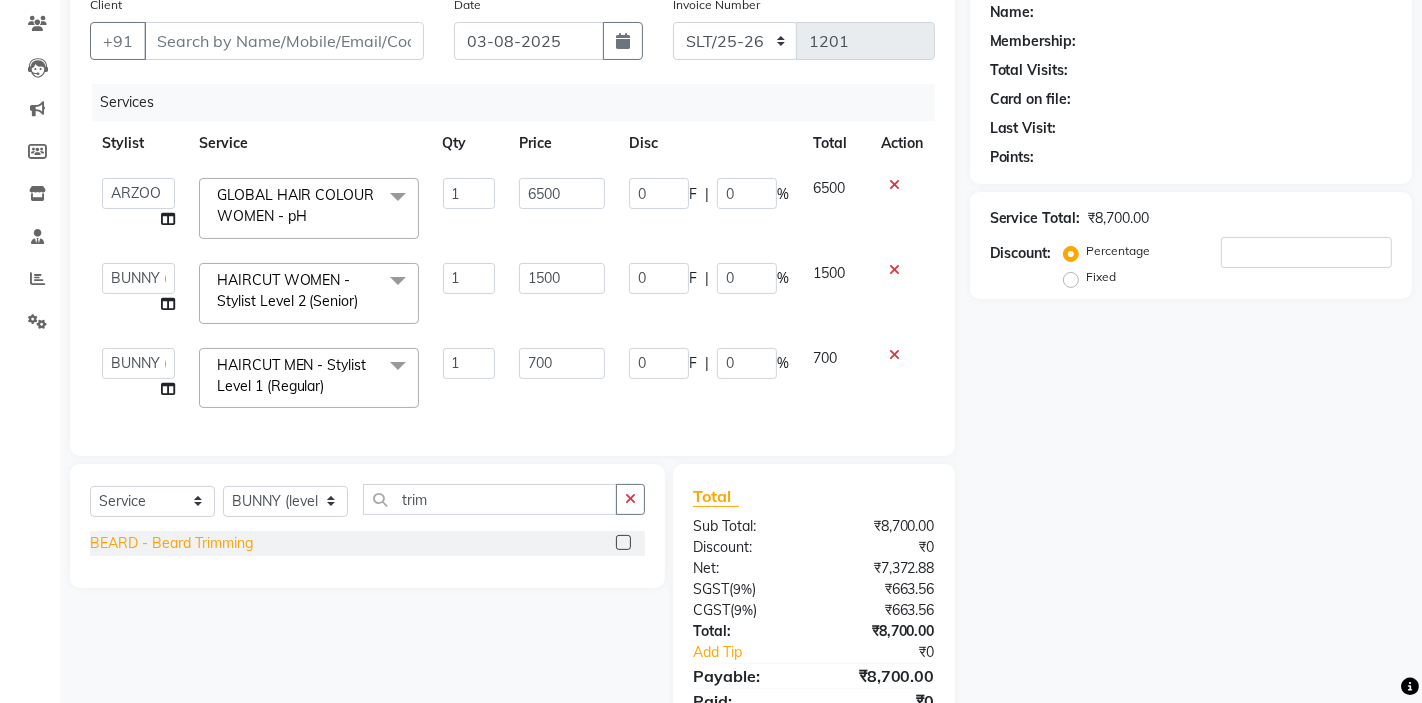 click on "BEARD  - Beard Trimming" 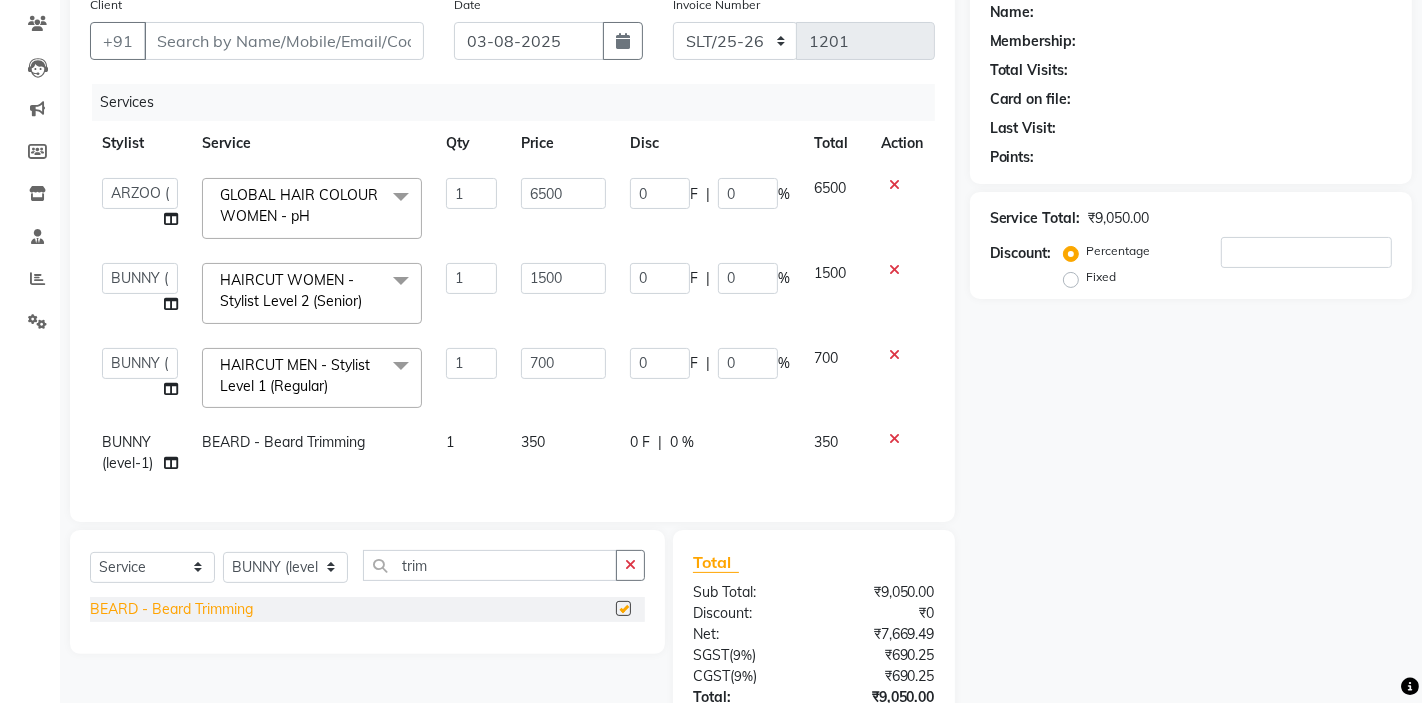 checkbox on "false" 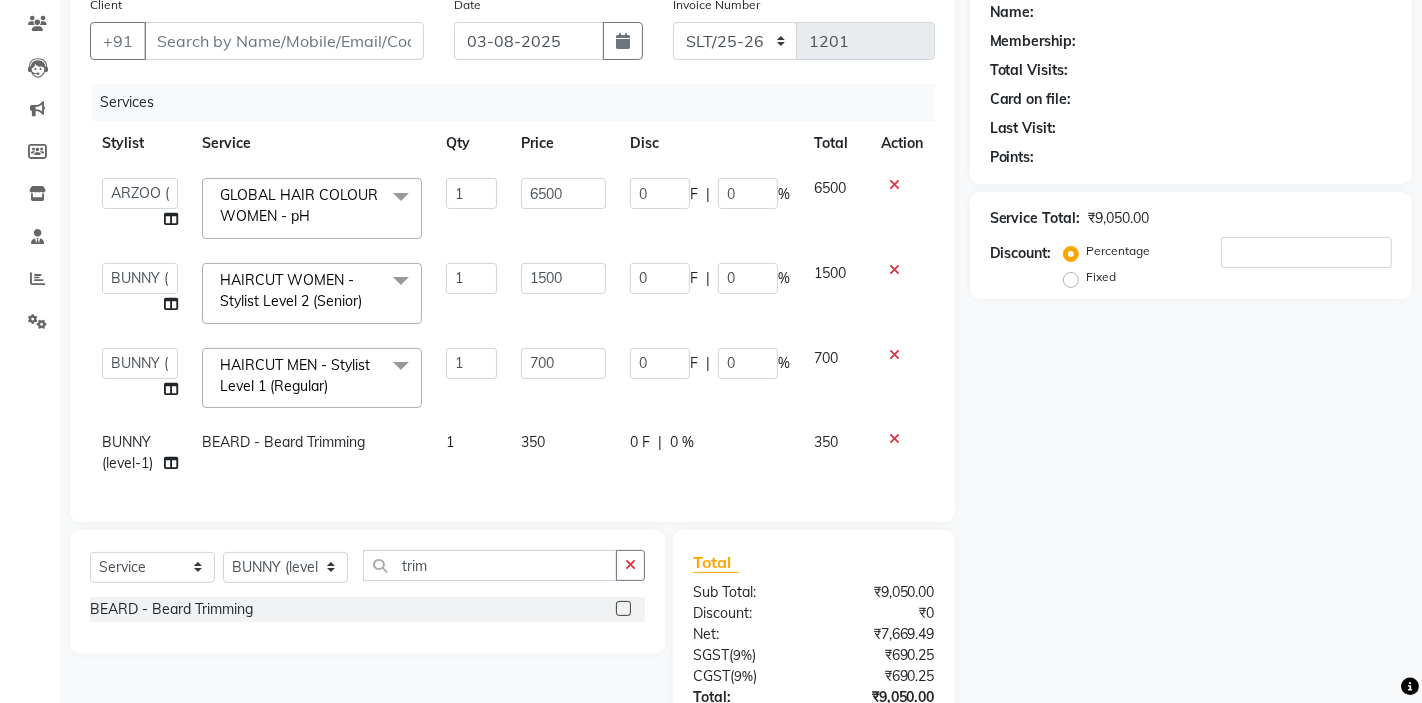 click on "BEARD  - Beard Trimming" 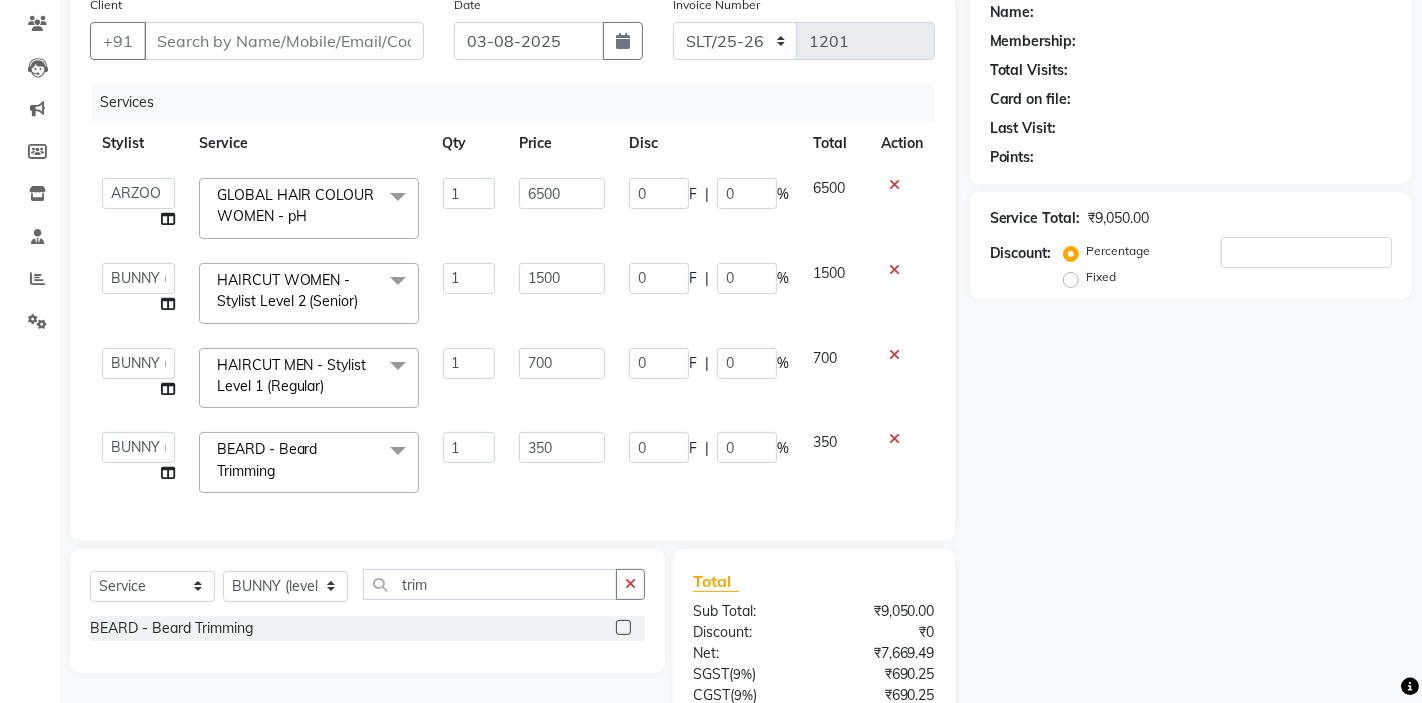 scroll, scrollTop: 334, scrollLeft: 0, axis: vertical 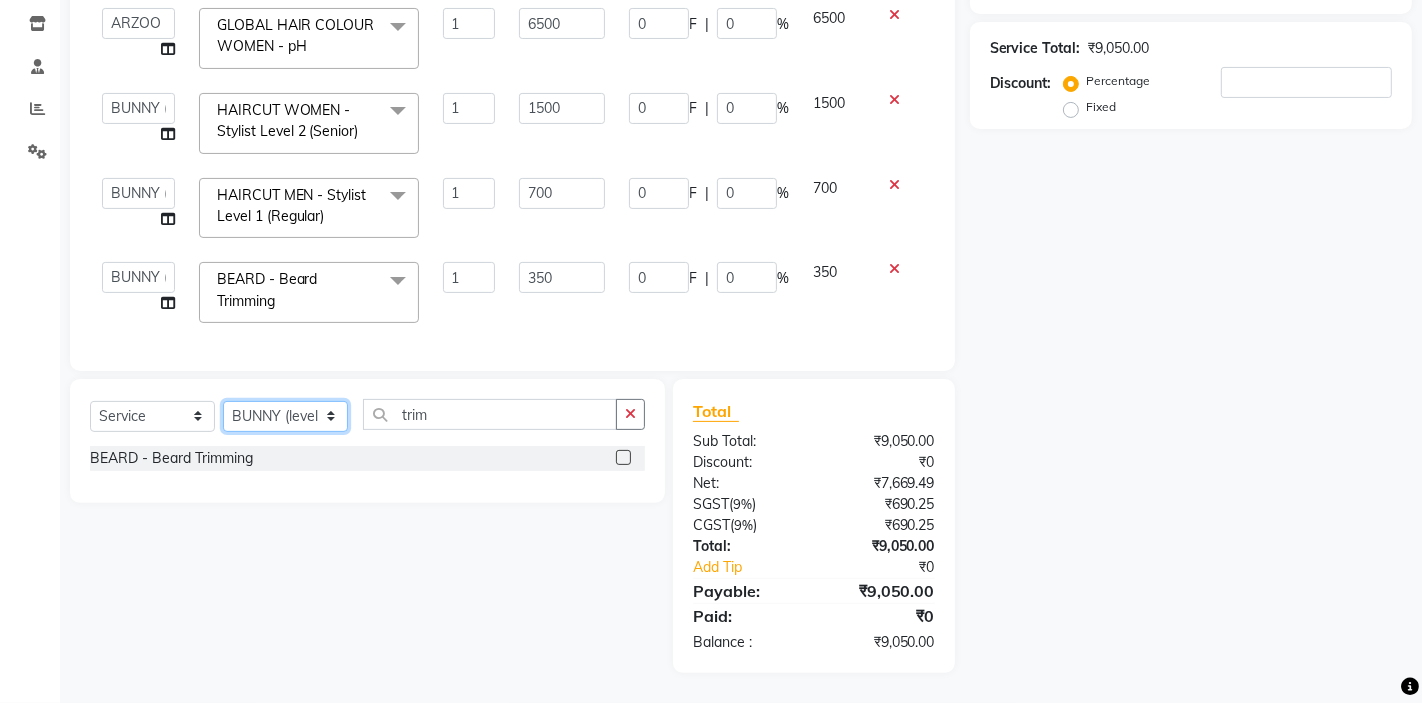 click on "Select Stylist AKTAR (level-1) ARZOO (level-2) BUNNY (level-1) FAIZAL INJAMAM MANISH (level-1) MANJAR (Level-2) NUPUR (SKIN) POONAM PRIYA (PEDI) ROHIT  Salon82 saltlake SOMA DEY SUBHO (PEDI) SUMON (NAILS)" 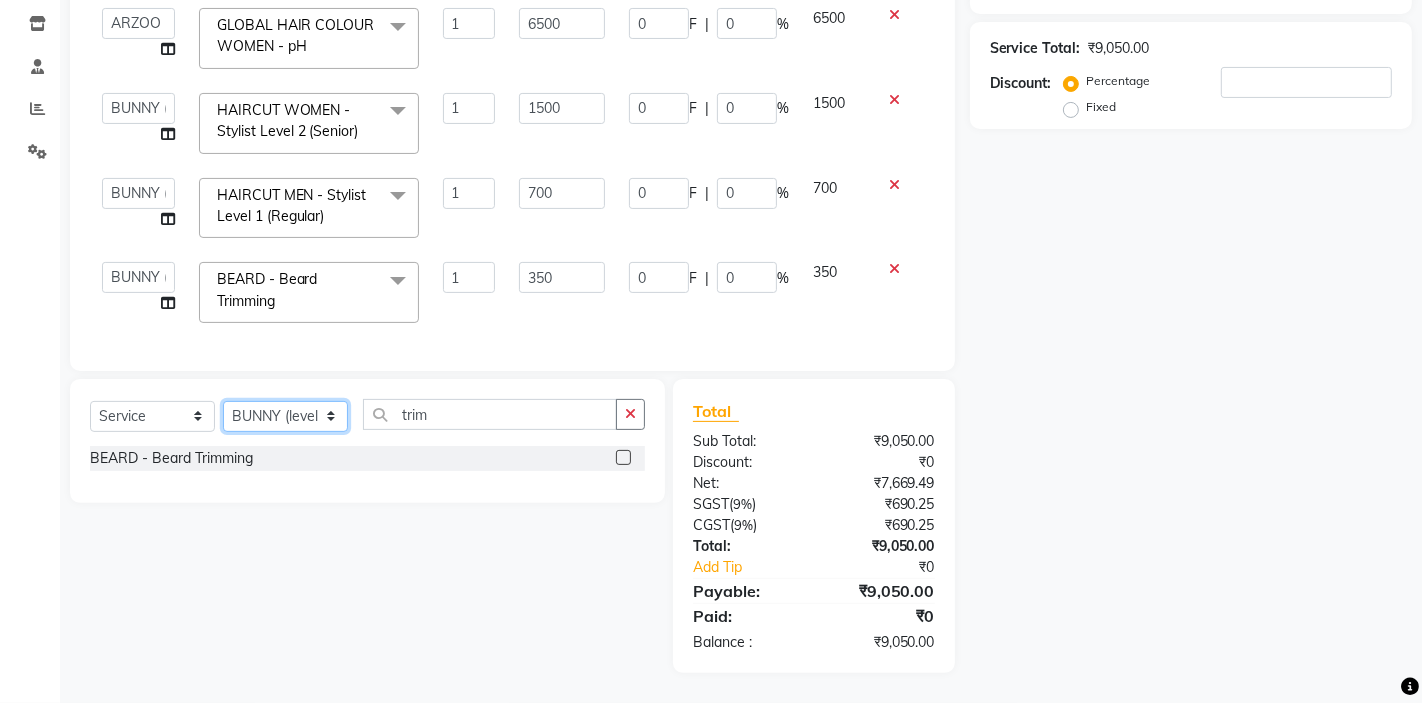 select on "83819" 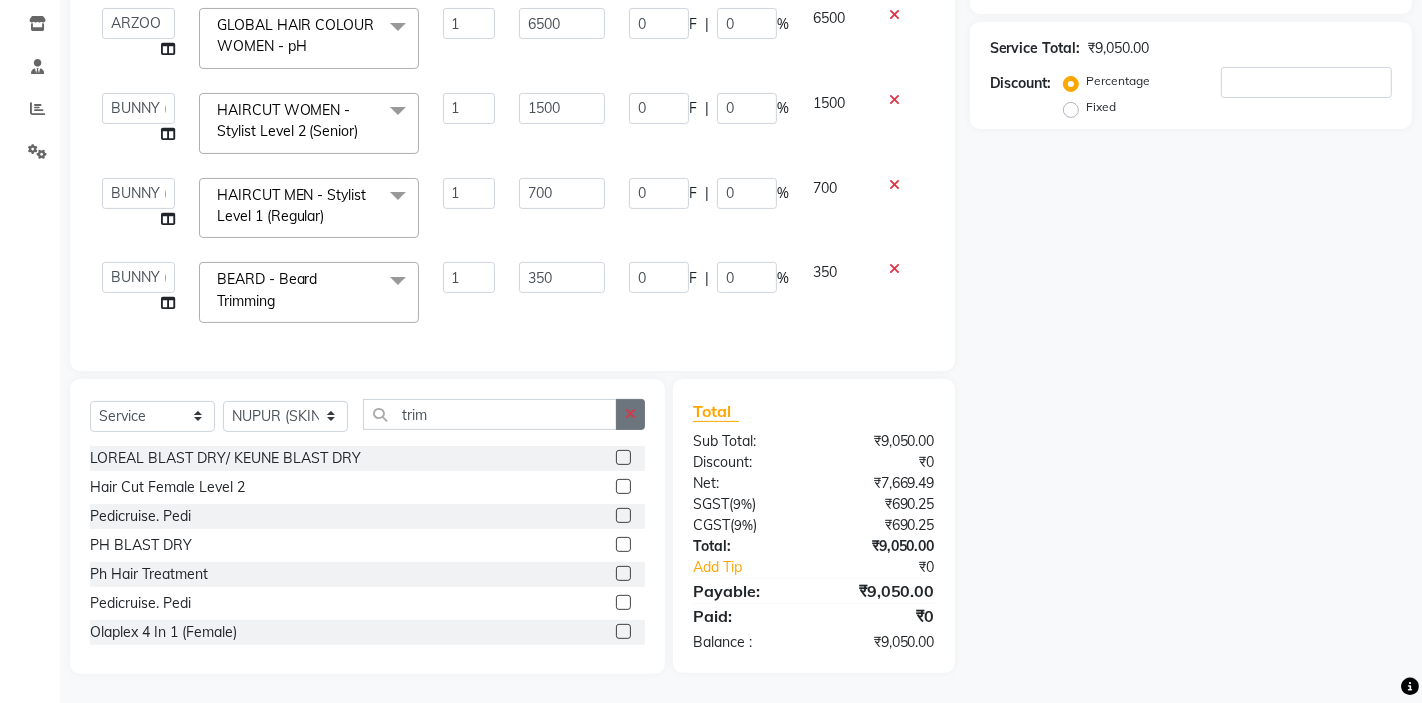 click 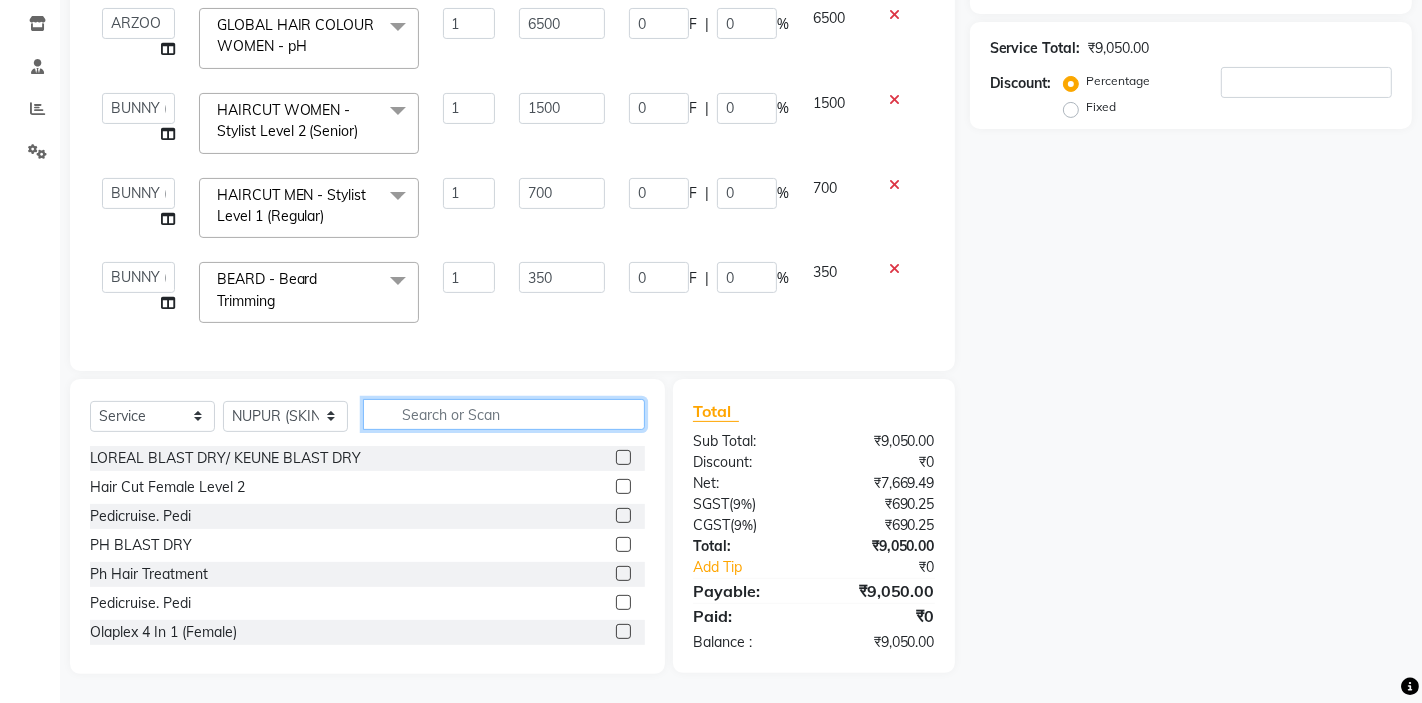 click 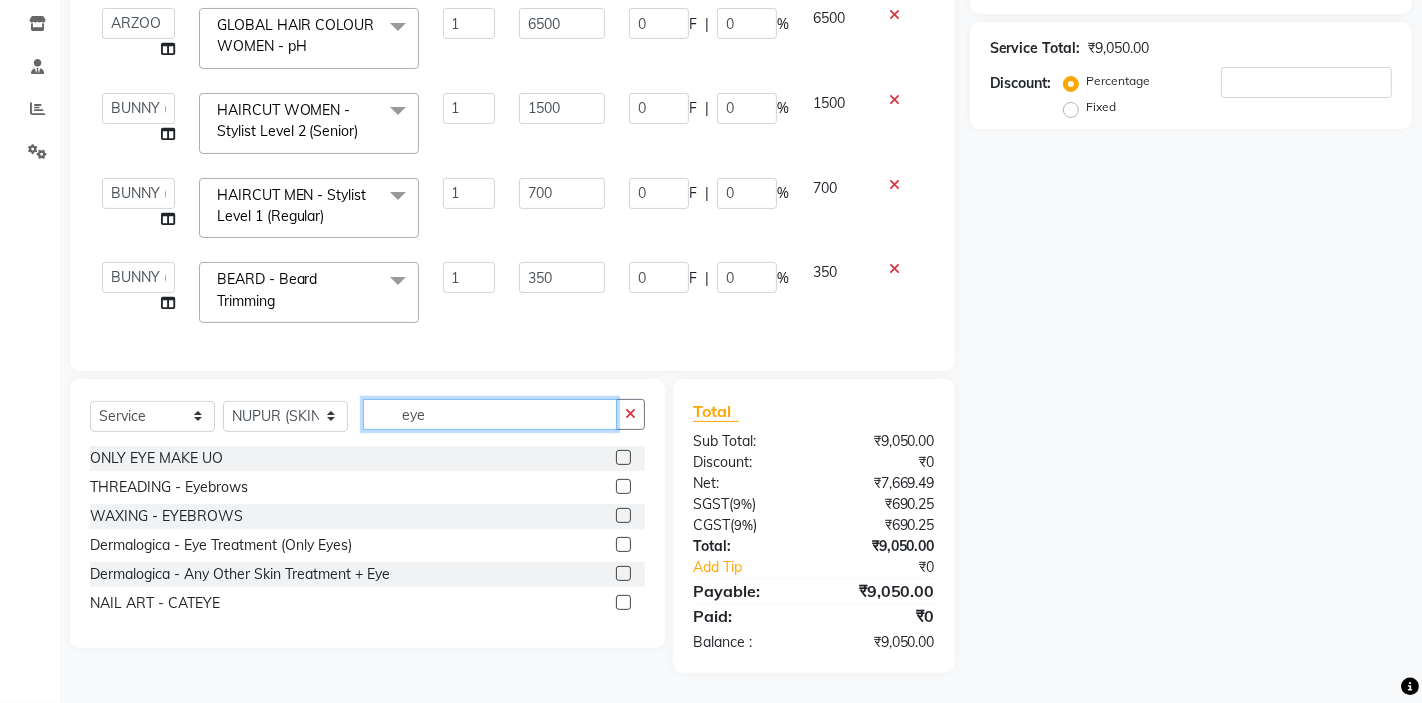 type on "eye" 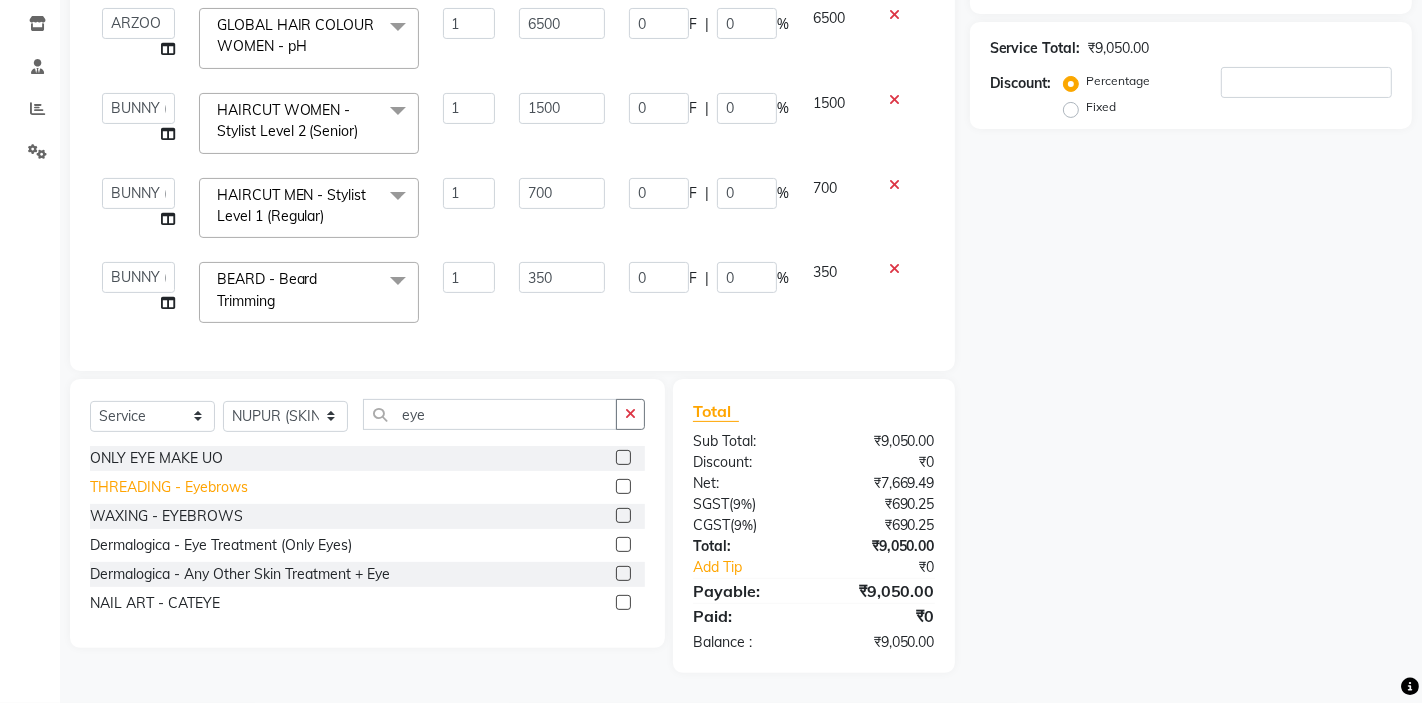 click on "THREADING  - Eyebrows" 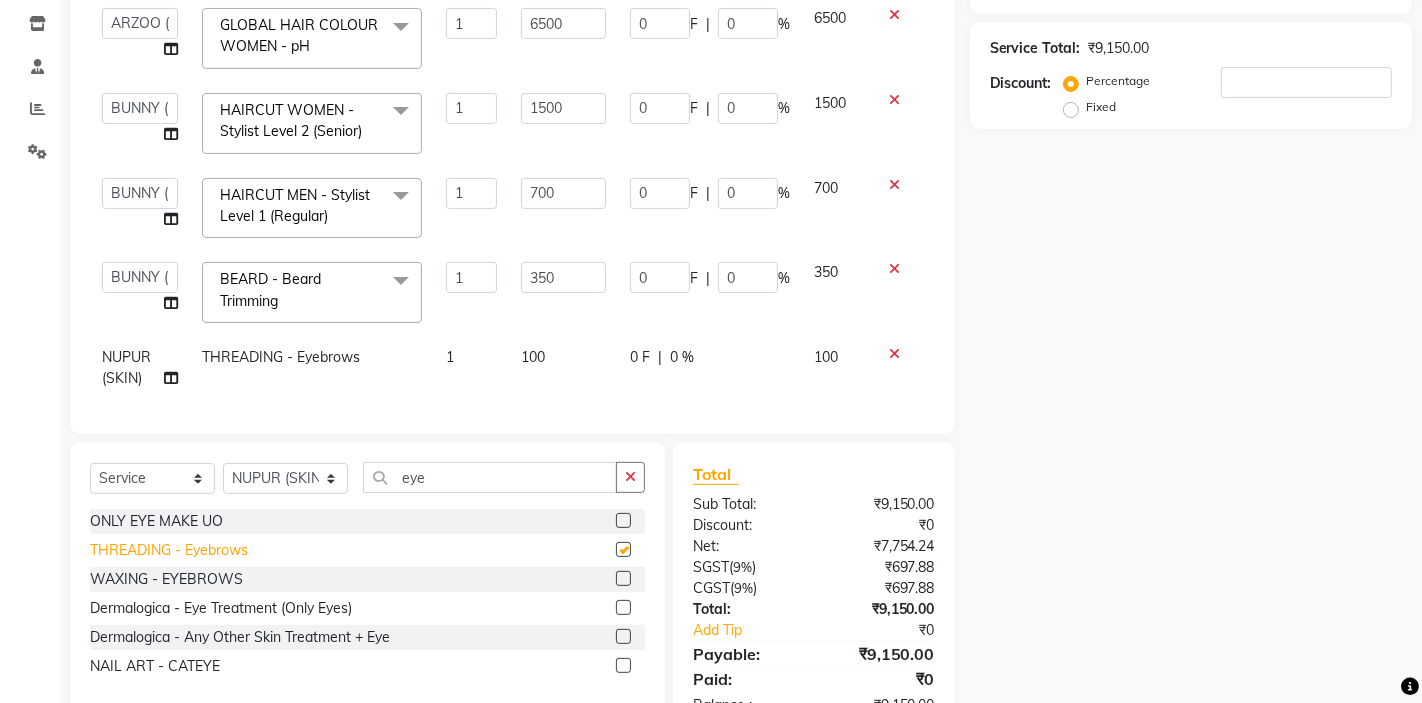 checkbox on "false" 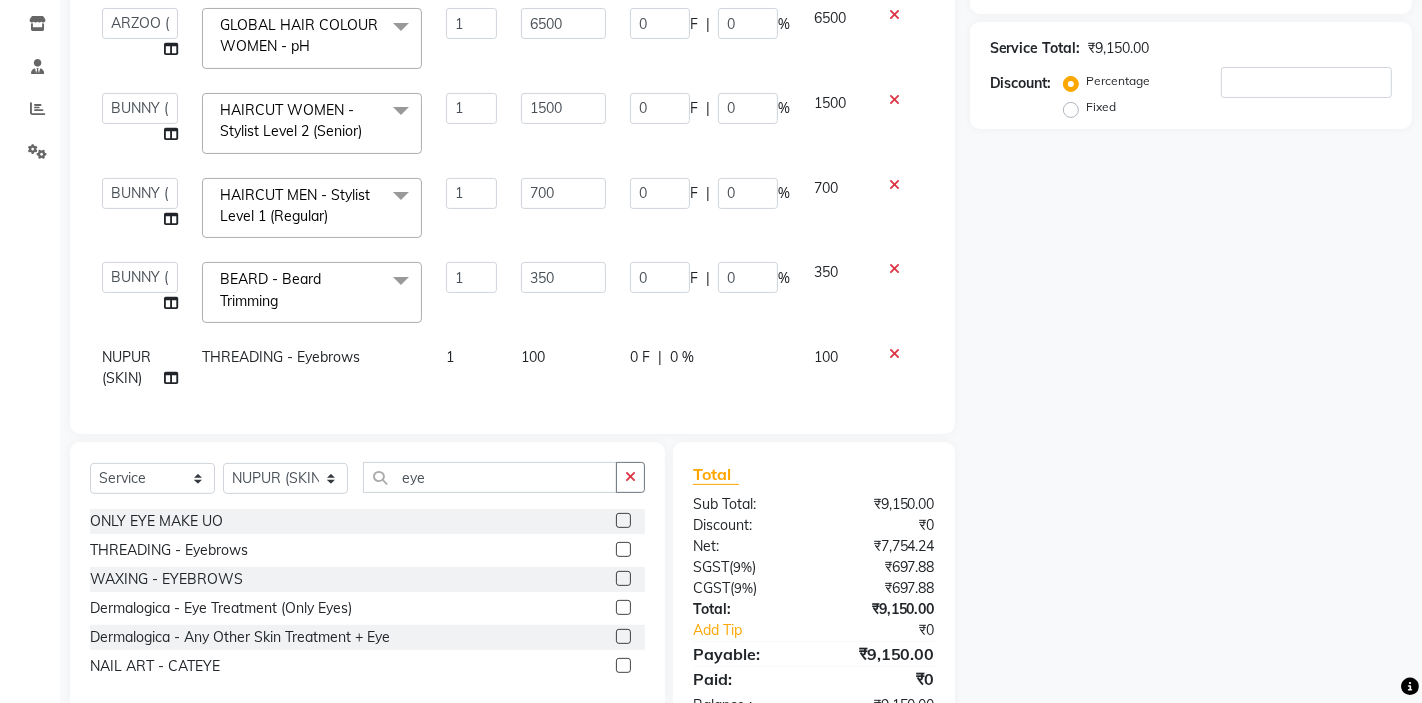 scroll, scrollTop: 4, scrollLeft: 0, axis: vertical 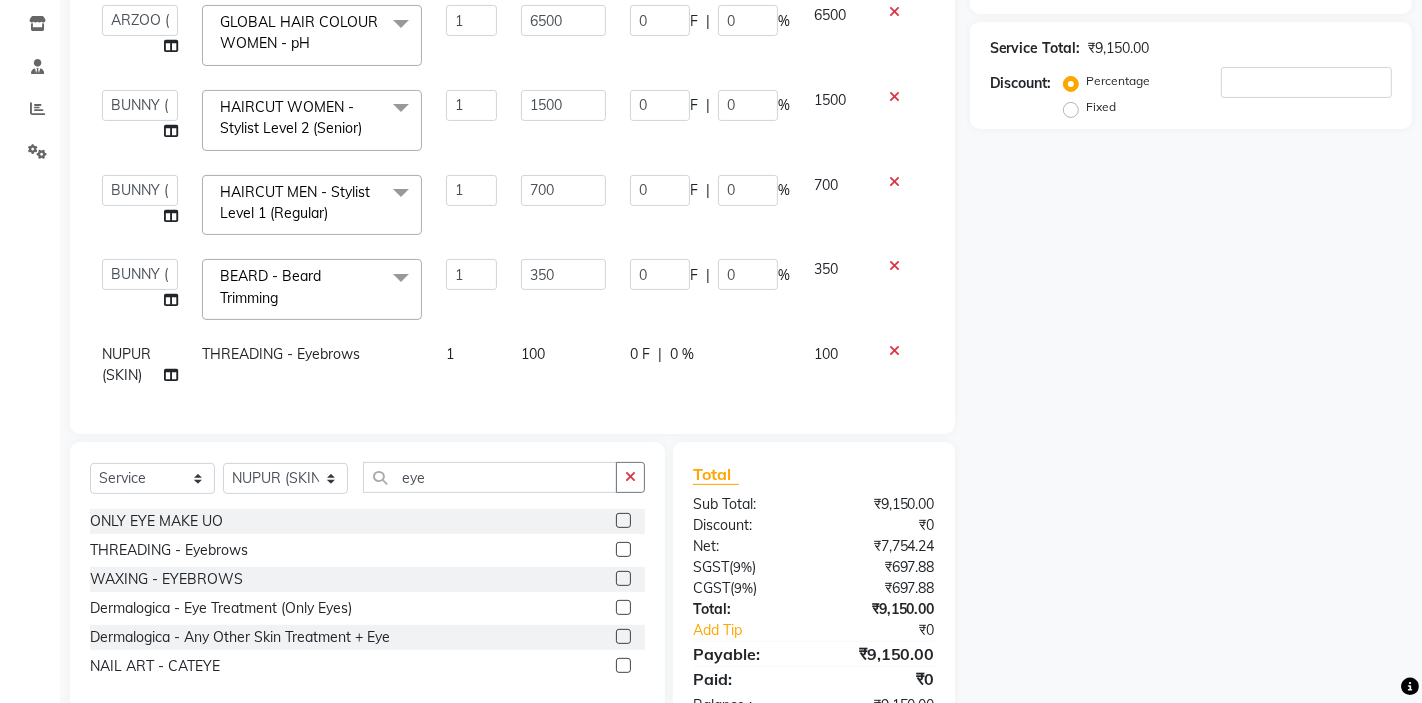 click on "THREADING  - Eyebrows" 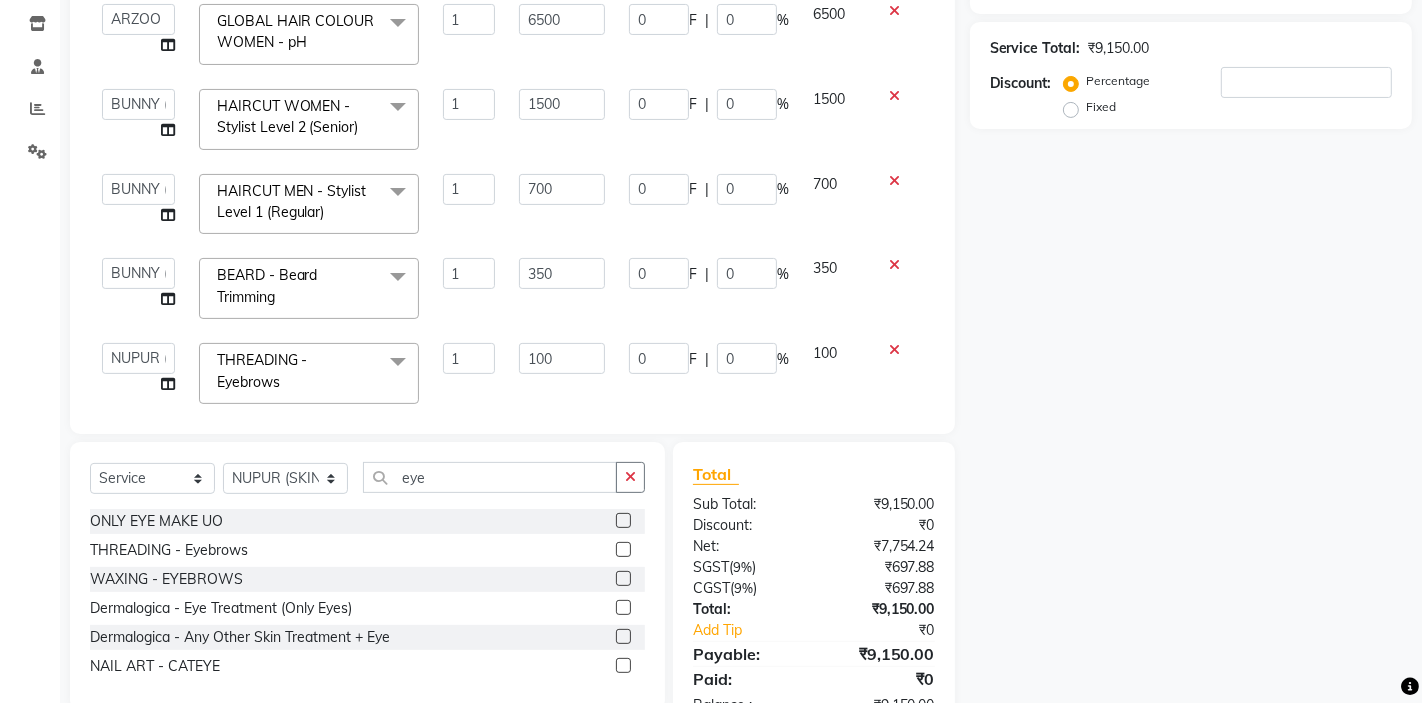 scroll, scrollTop: 23, scrollLeft: 0, axis: vertical 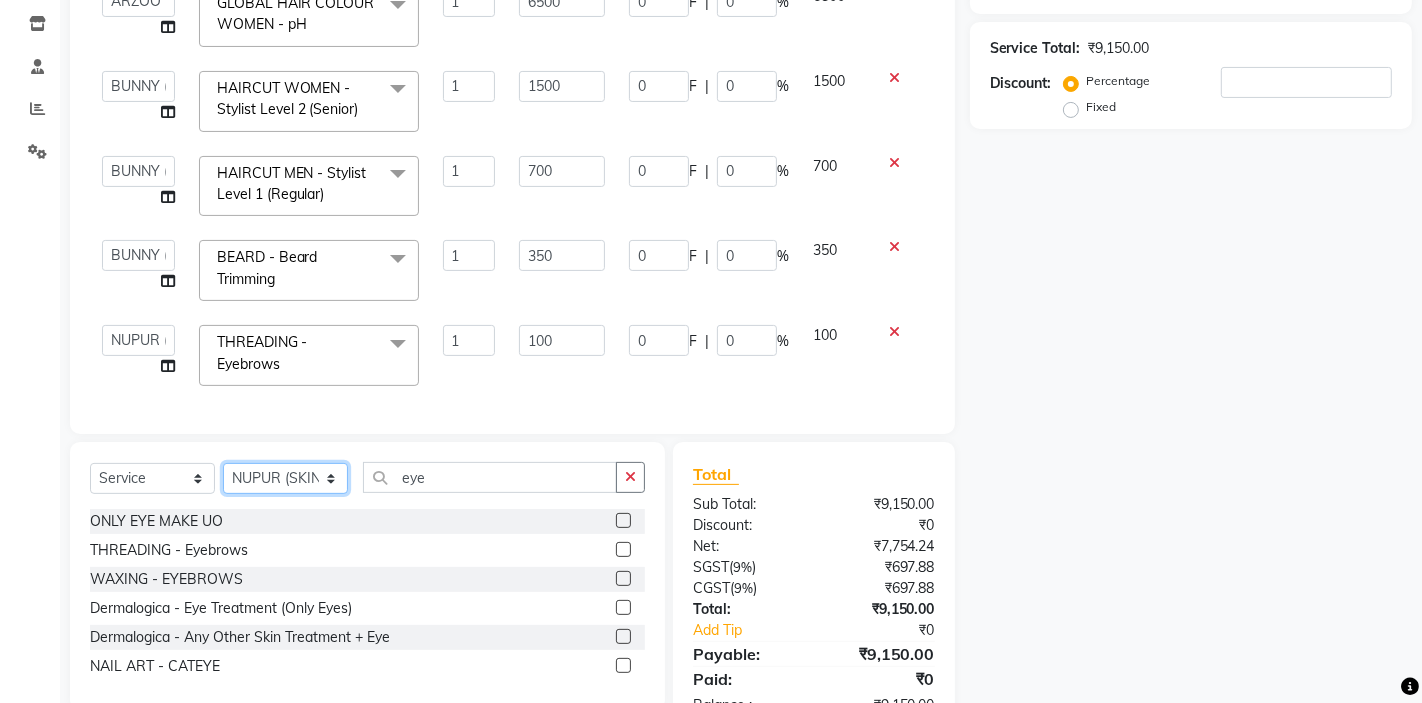 click on "Select Stylist AKTAR (level-1) ARZOO (level-2) BUNNY (level-1) FAIZAL INJAMAM MANISH (level-1) MANJAR (Level-2) NUPUR (SKIN) POONAM PRIYA (PEDI) ROHIT  Salon82 saltlake SOMA DEY SUBHO (PEDI) SUMON (NAILS)" 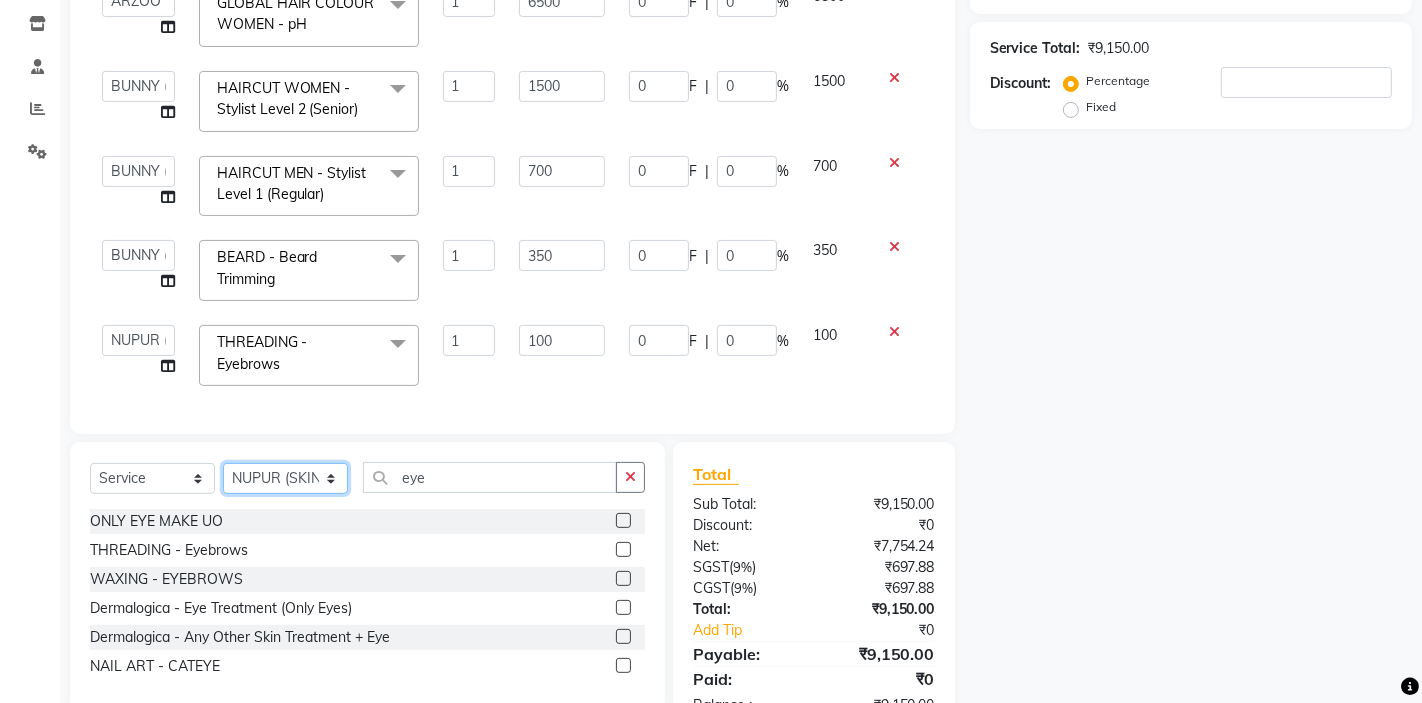 select on "74473" 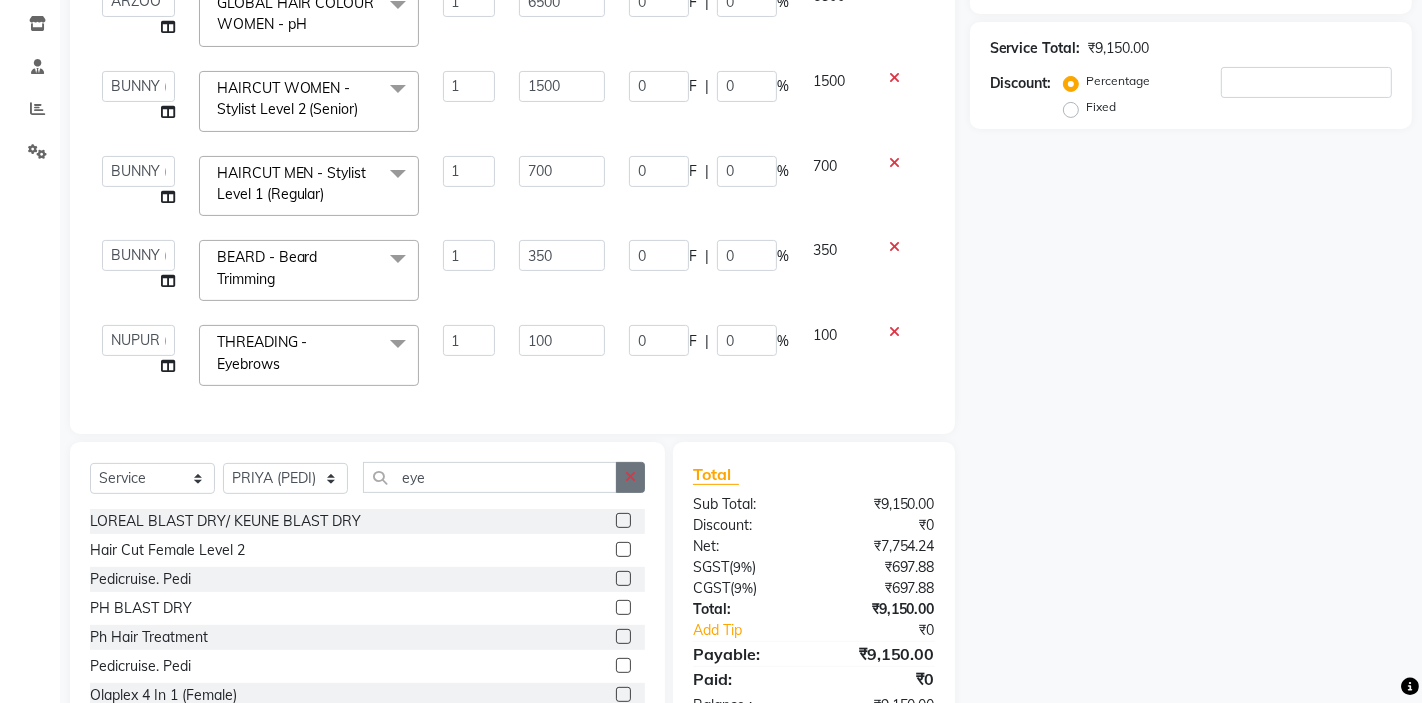 click 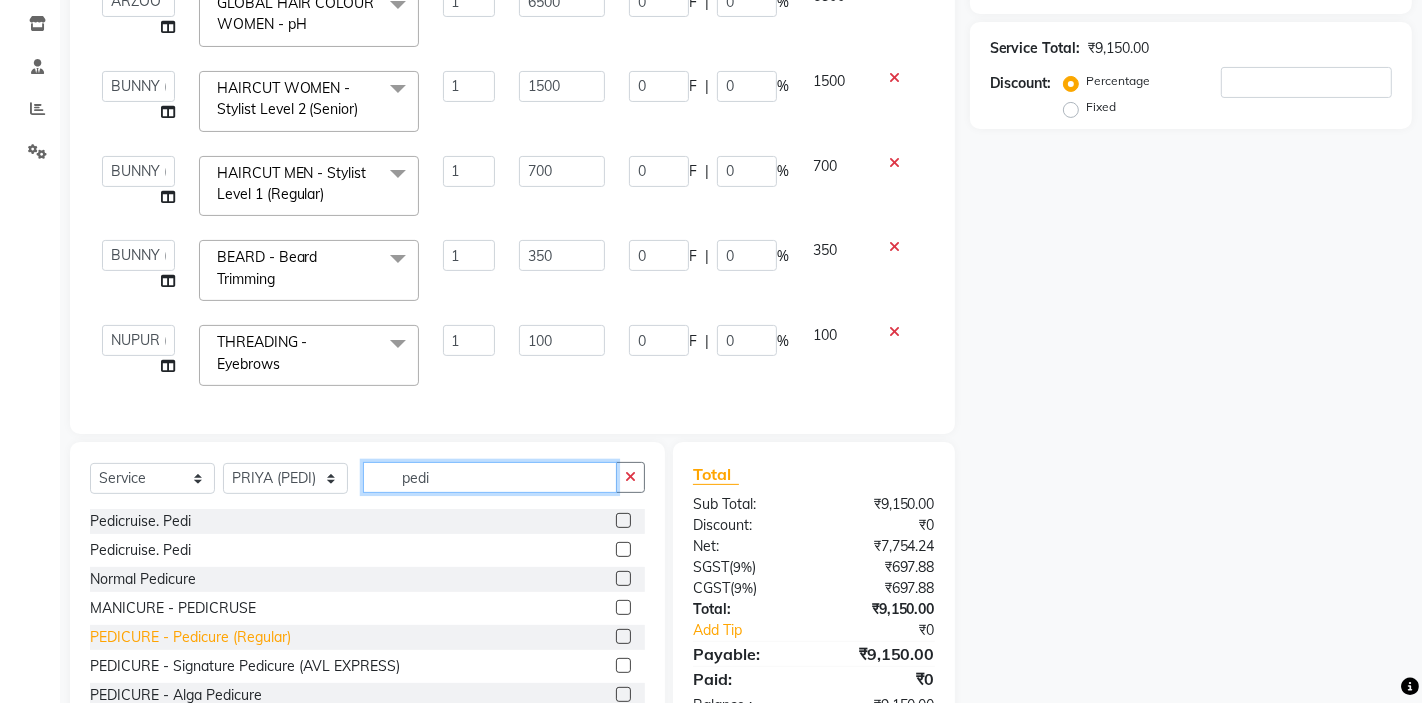type on "pedi" 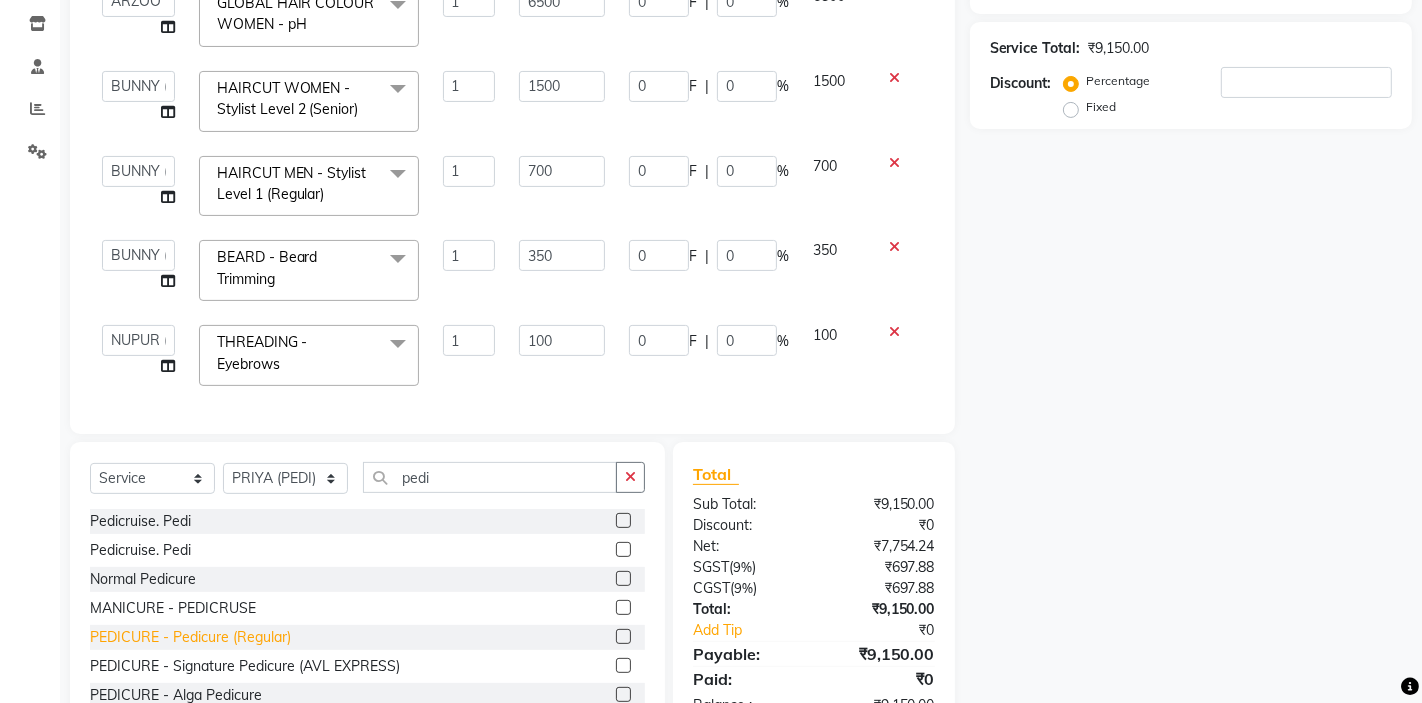 click on "PEDICURE - Pedicure (Regular)" 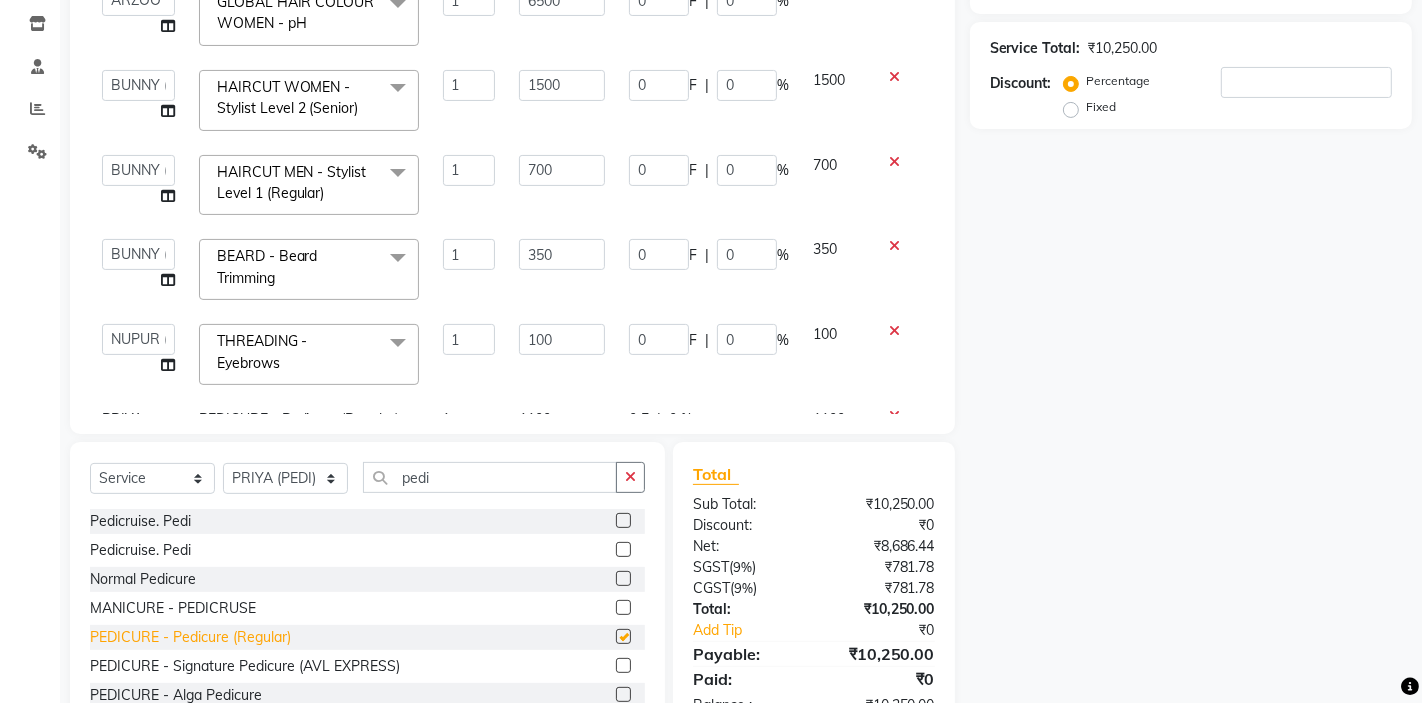 checkbox on "false" 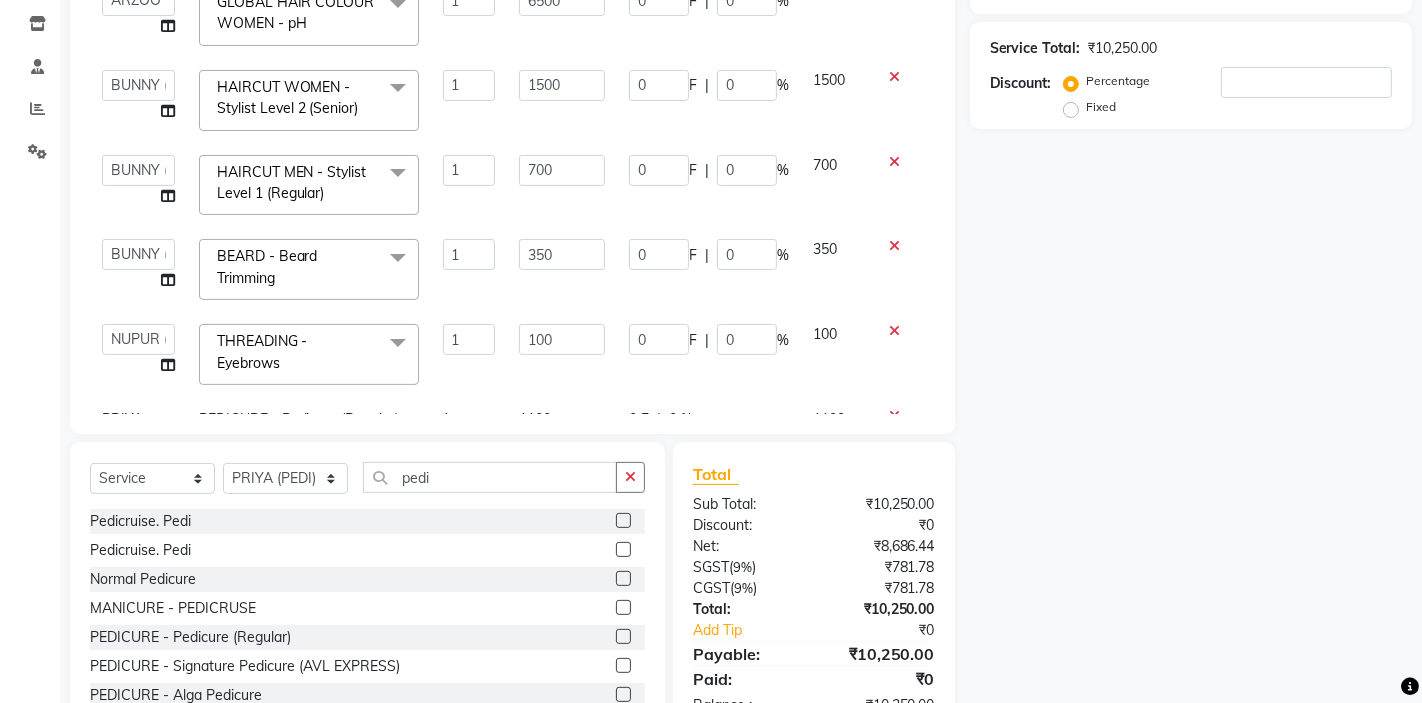 scroll, scrollTop: 88, scrollLeft: 0, axis: vertical 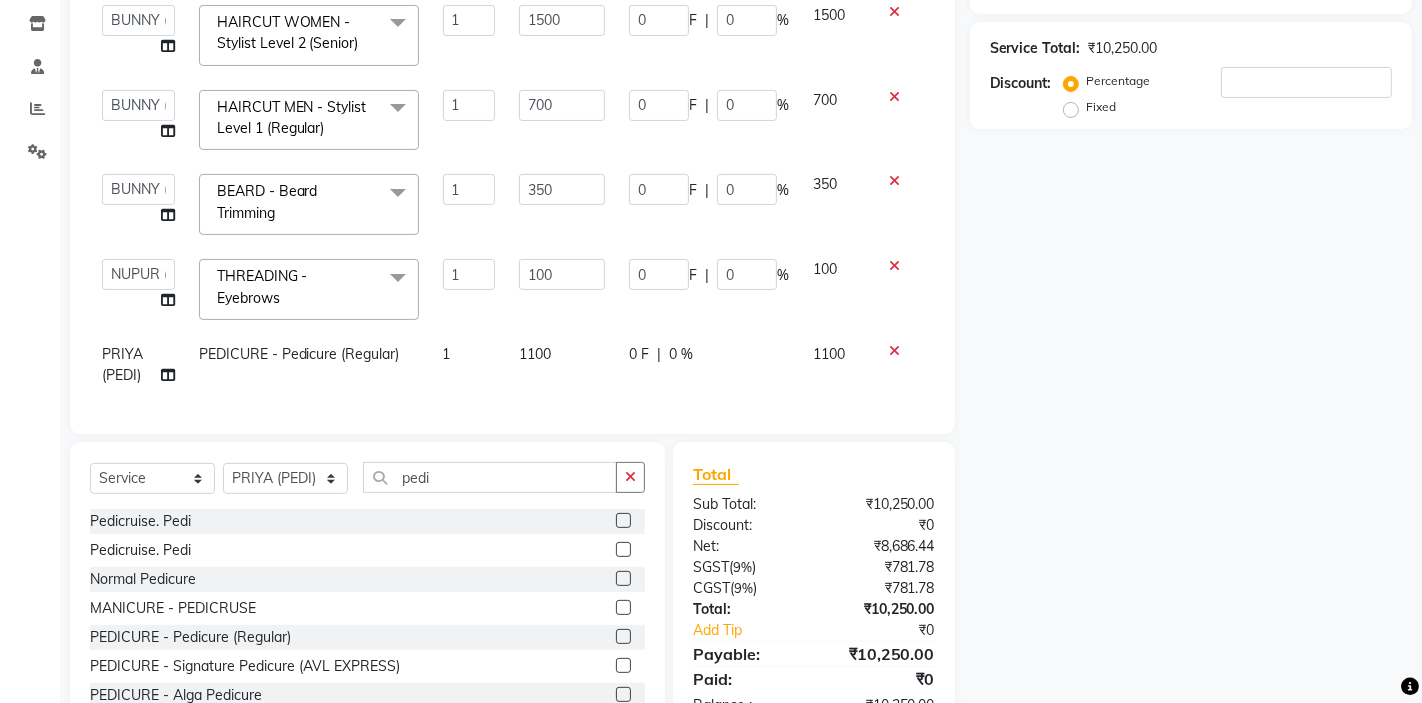 click on "PEDICURE - Pedicure (Regular)" 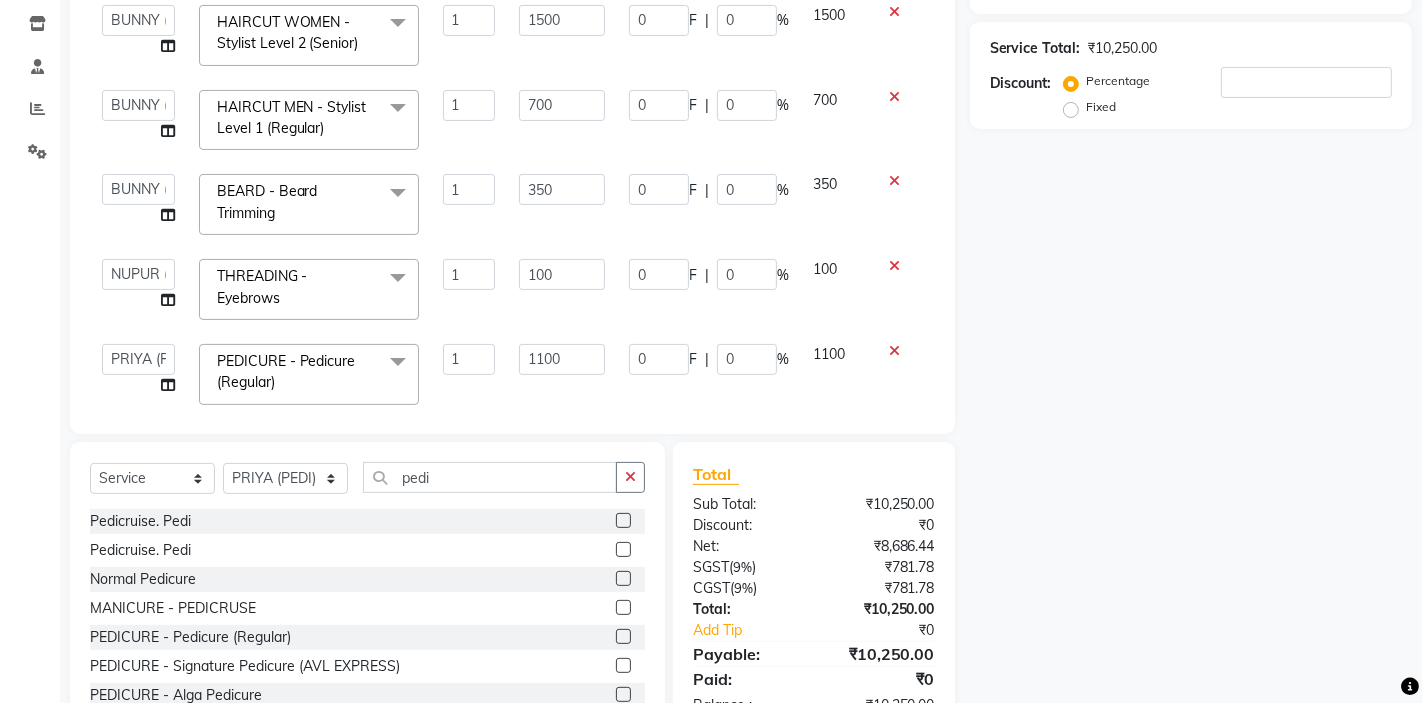 scroll, scrollTop: 0, scrollLeft: 0, axis: both 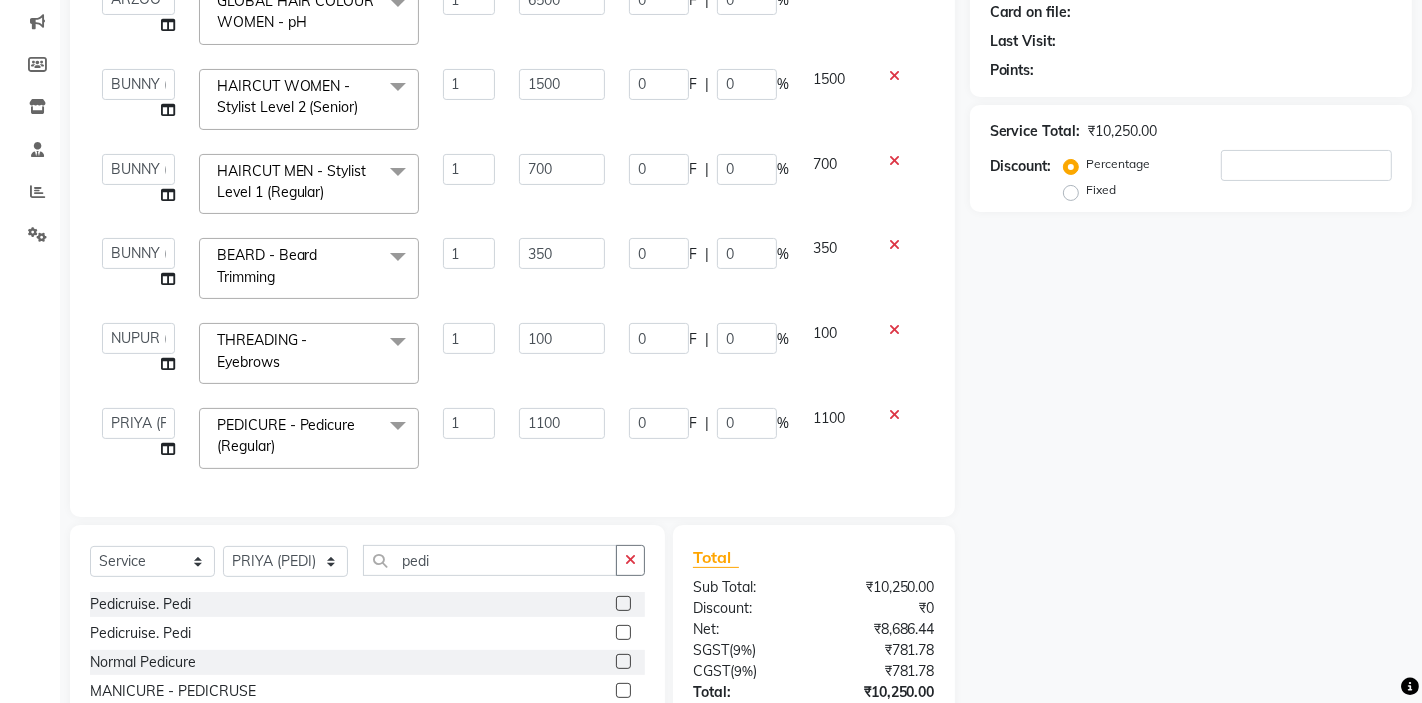 click on "PEDICURE - Pedicure (Regular)" 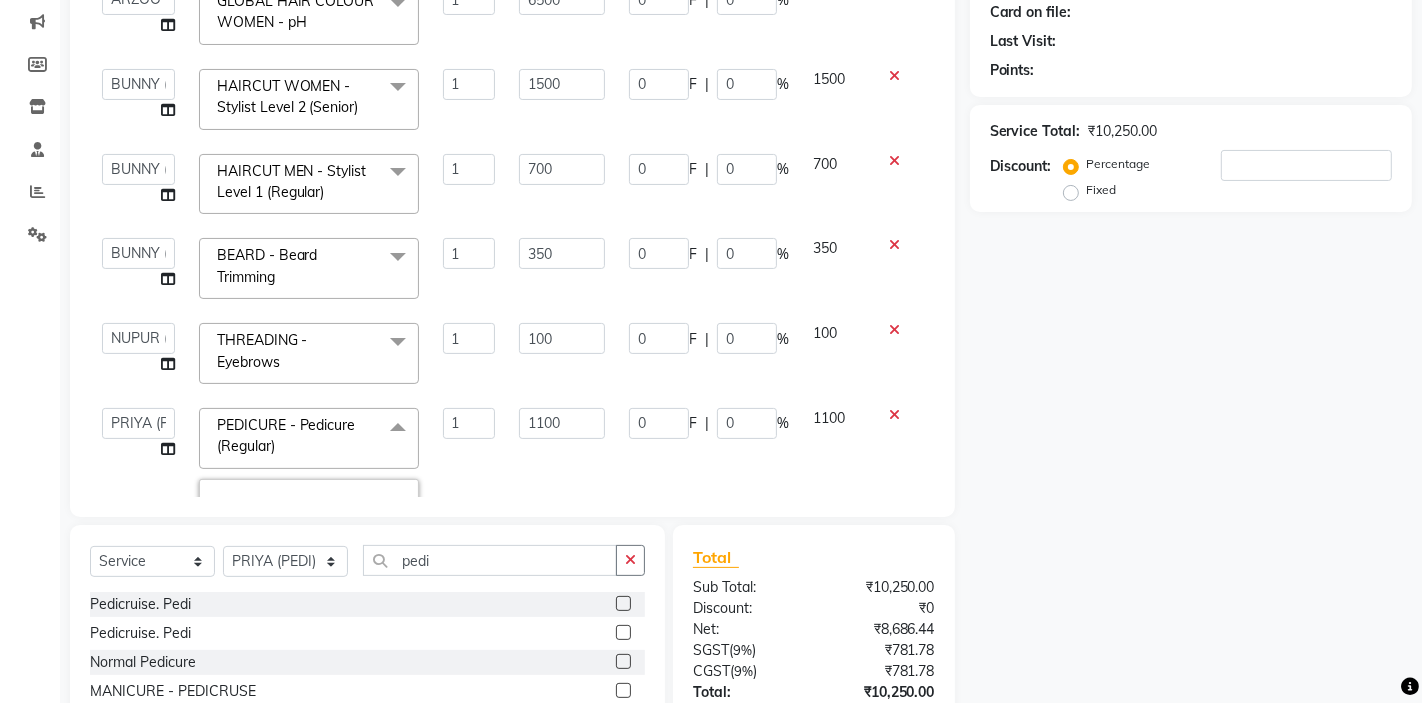 click on "PEDICURE - Pedicure (Regular)" 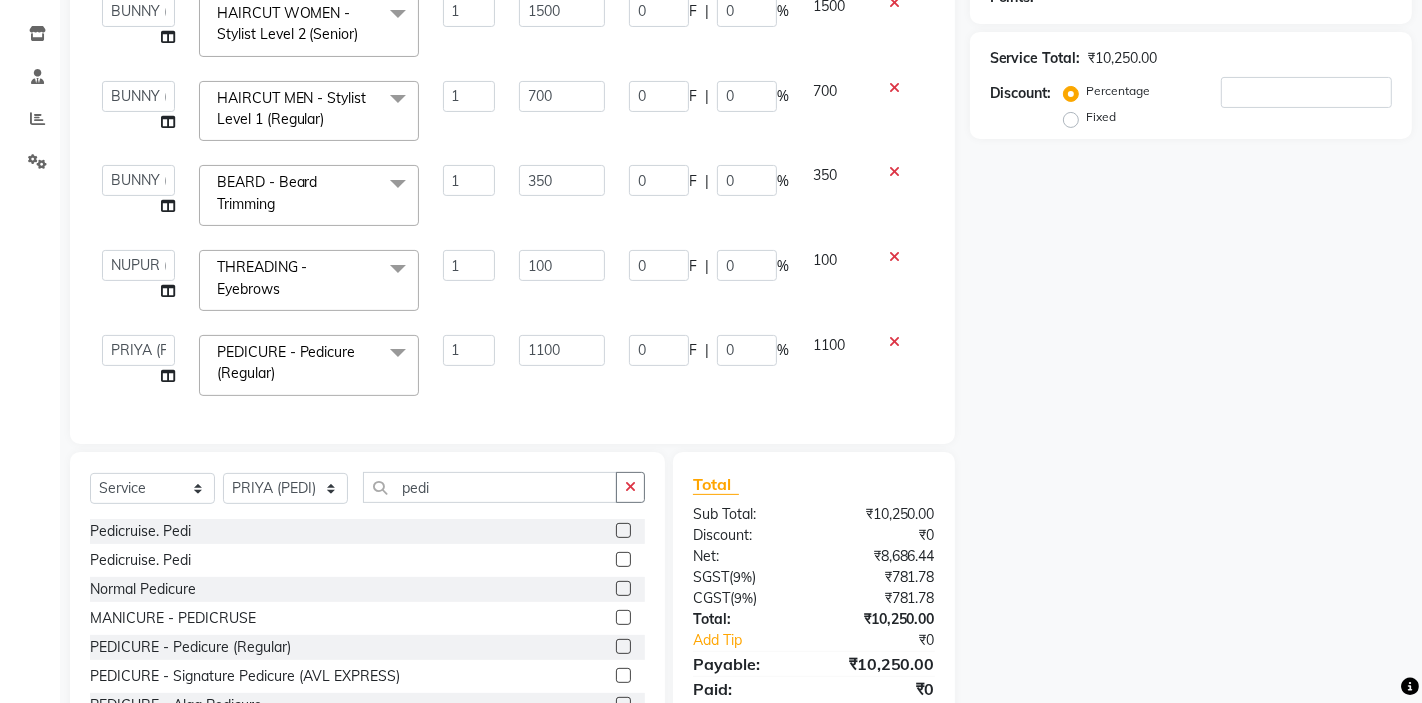 scroll, scrollTop: 327, scrollLeft: 0, axis: vertical 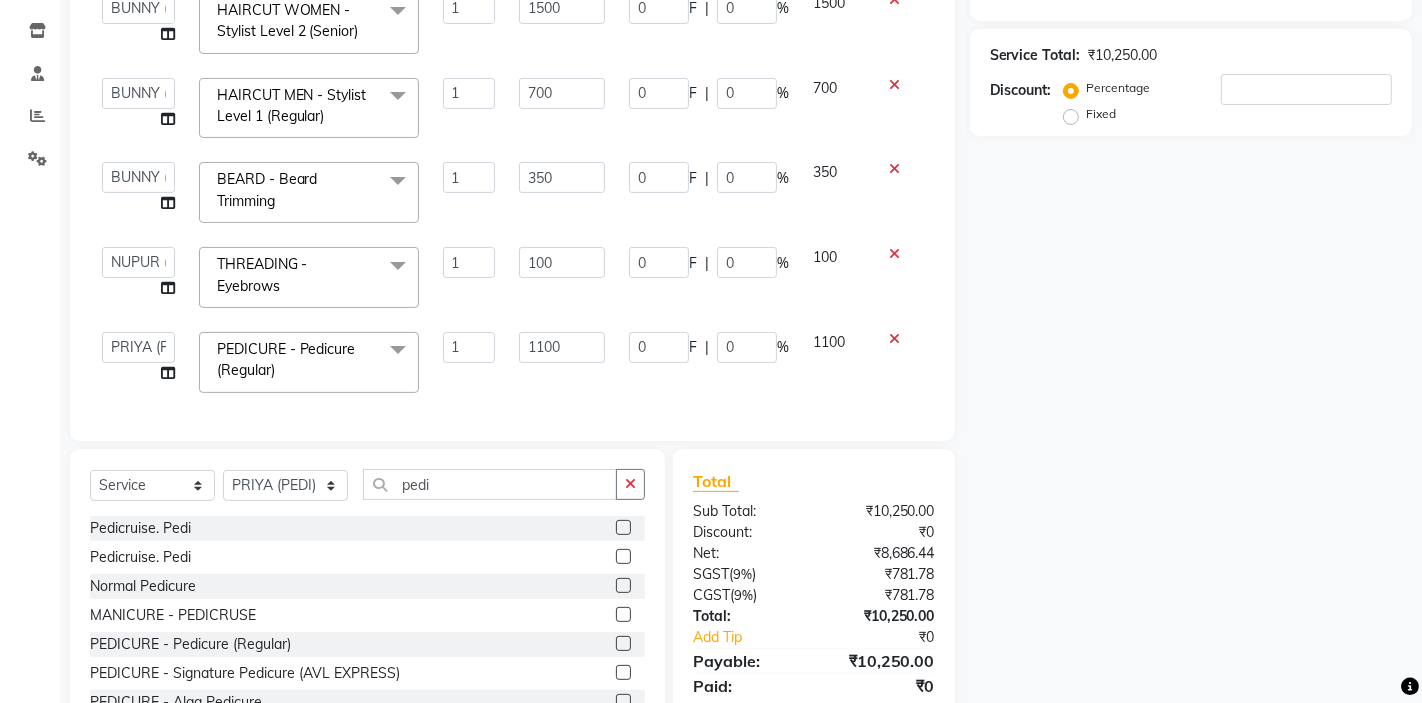 click on "PEDICURE - Pedicure (Regular)" 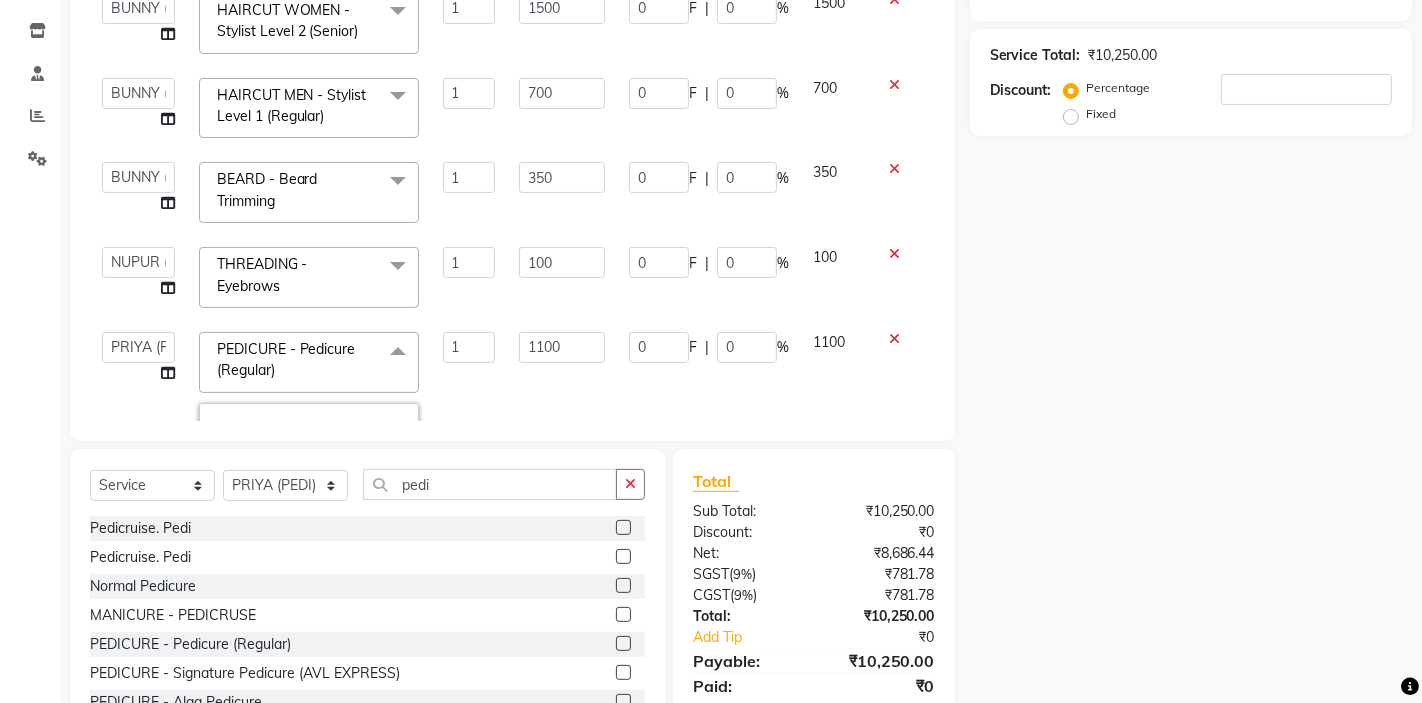 scroll, scrollTop: 147, scrollLeft: 0, axis: vertical 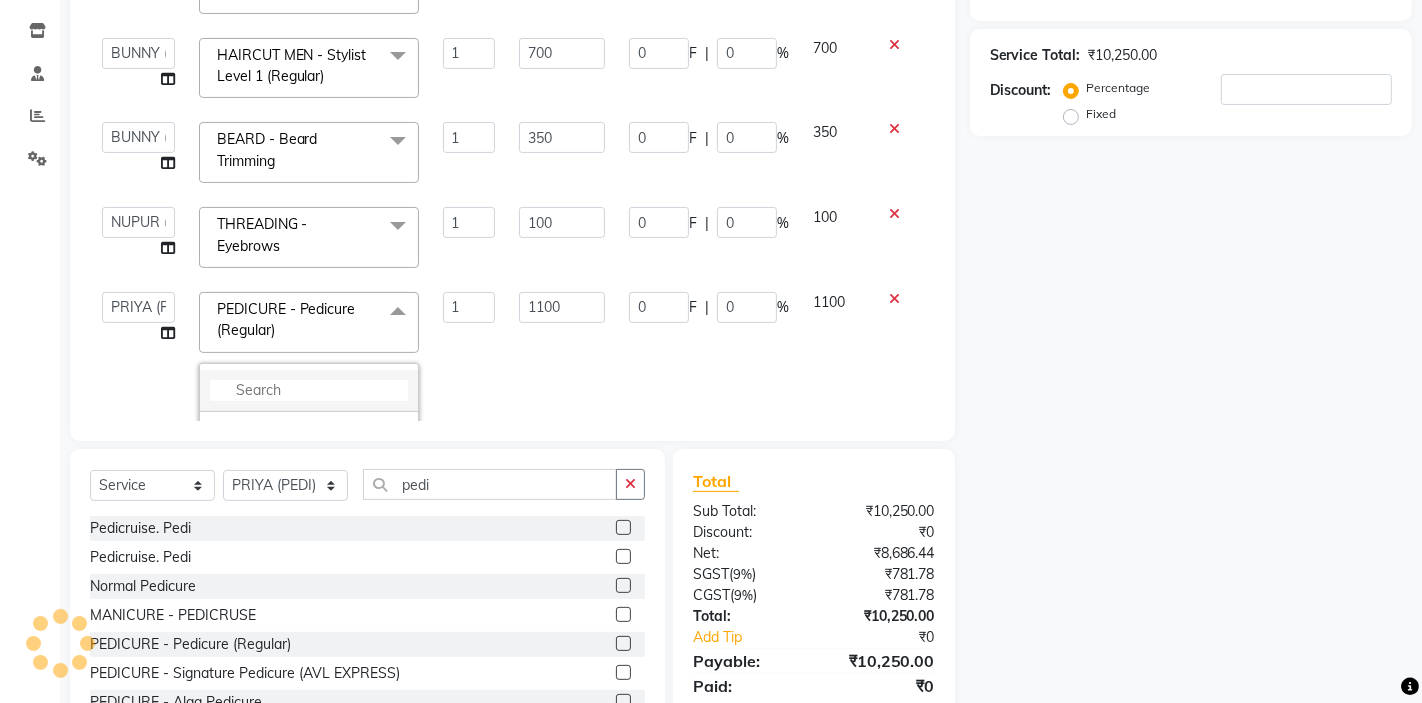 click 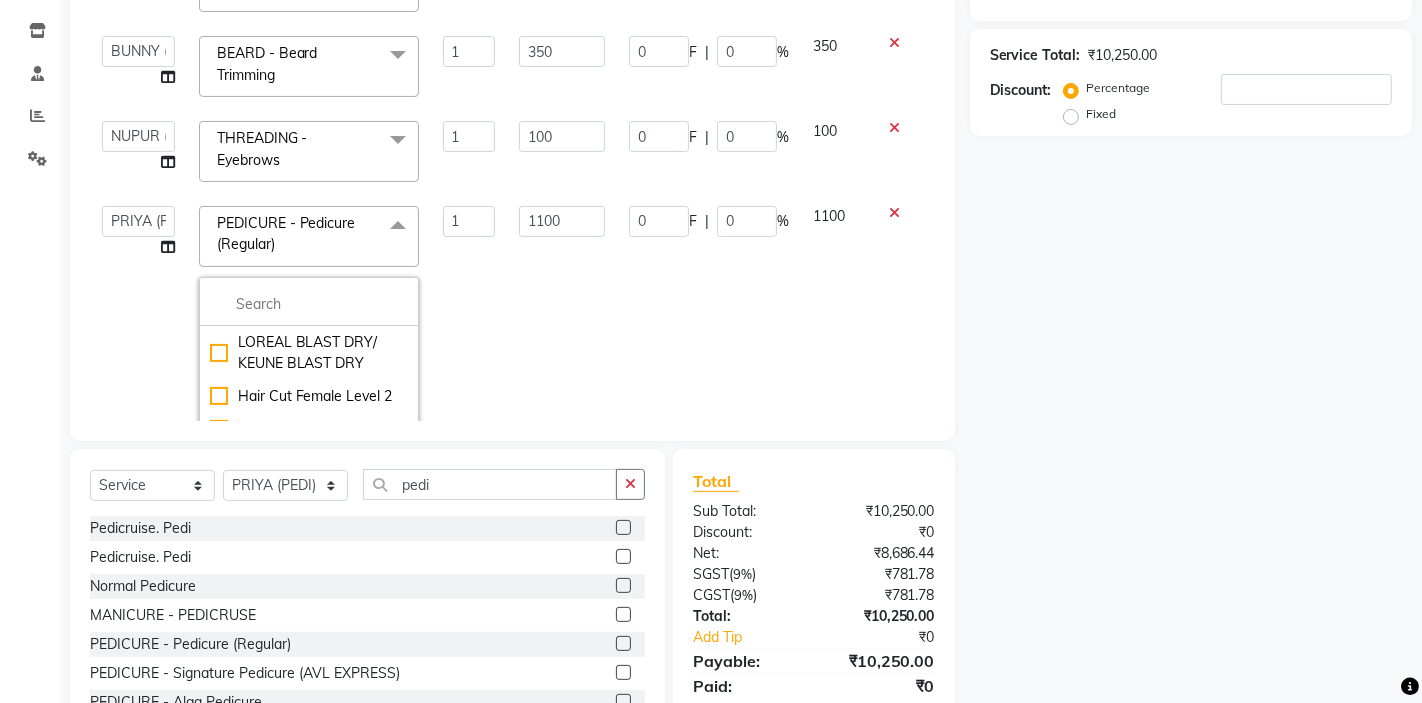 scroll, scrollTop: 237, scrollLeft: 0, axis: vertical 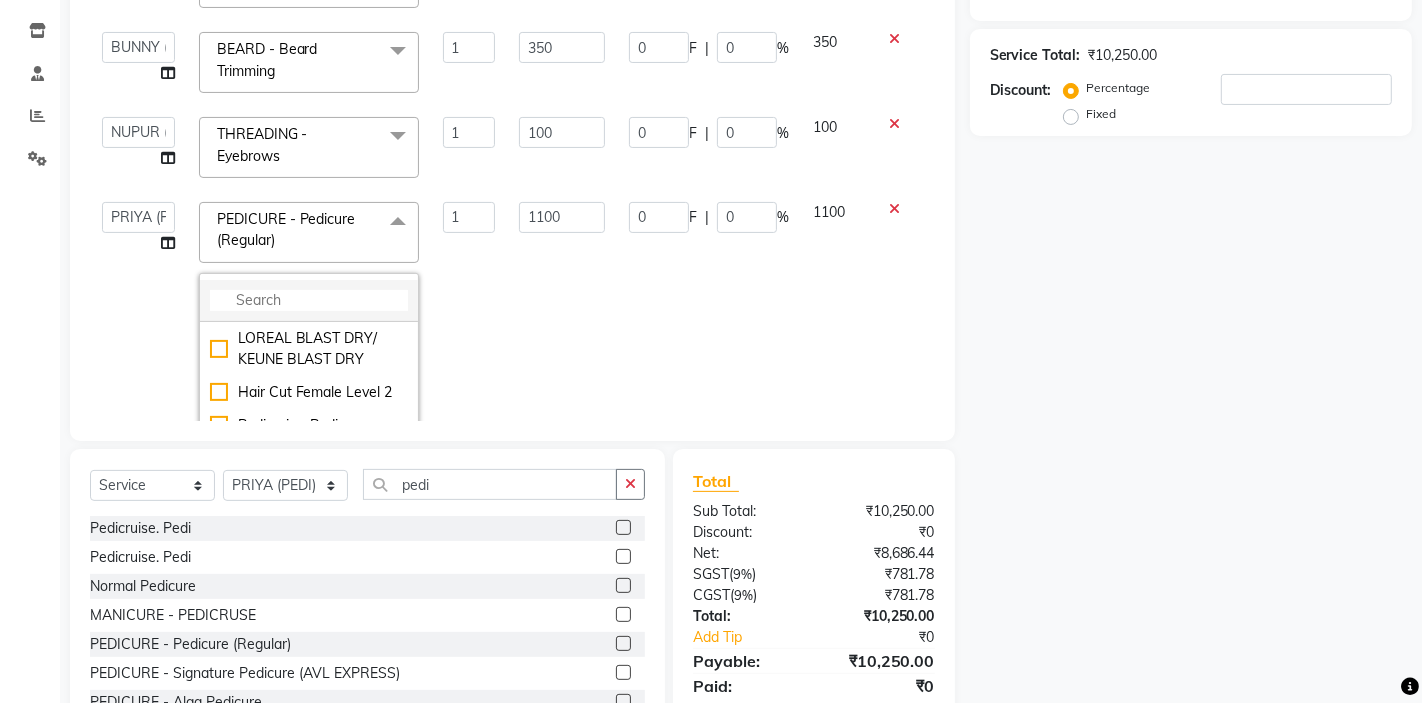 click 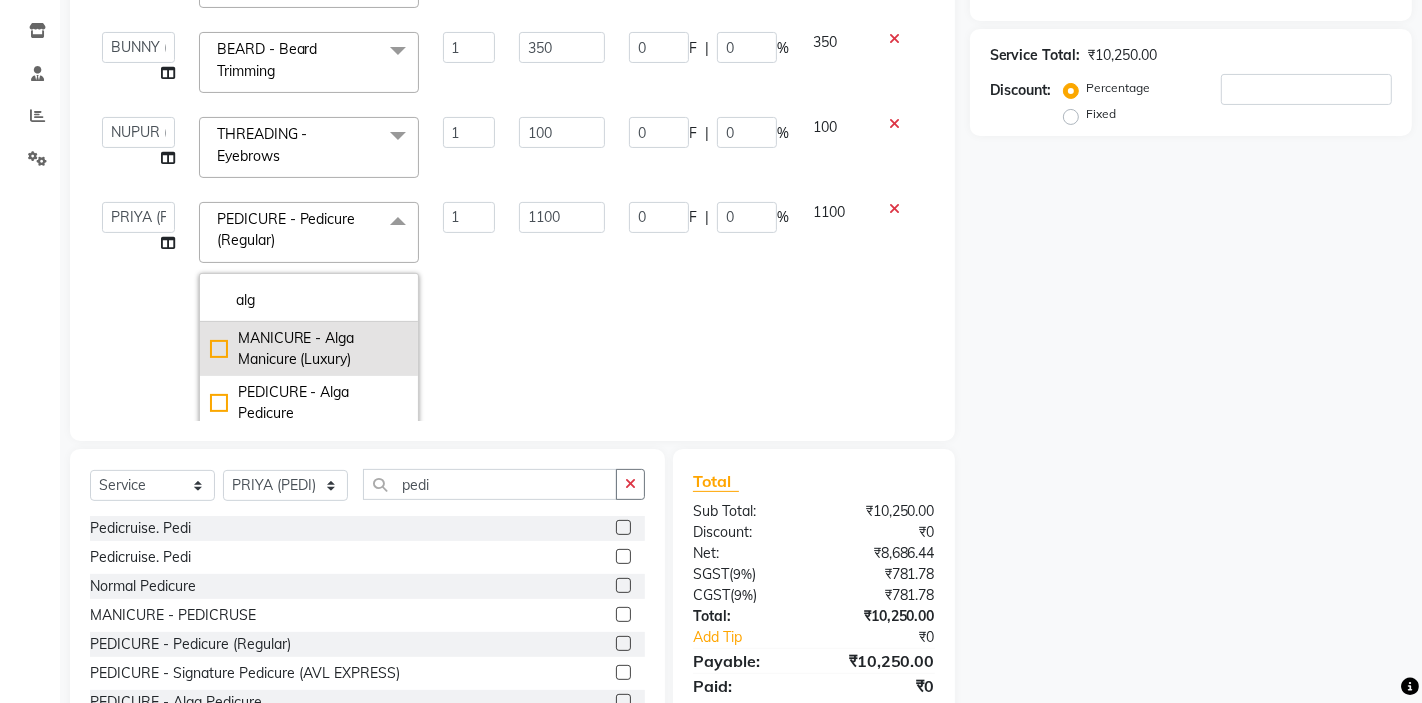 scroll, scrollTop: 276, scrollLeft: 0, axis: vertical 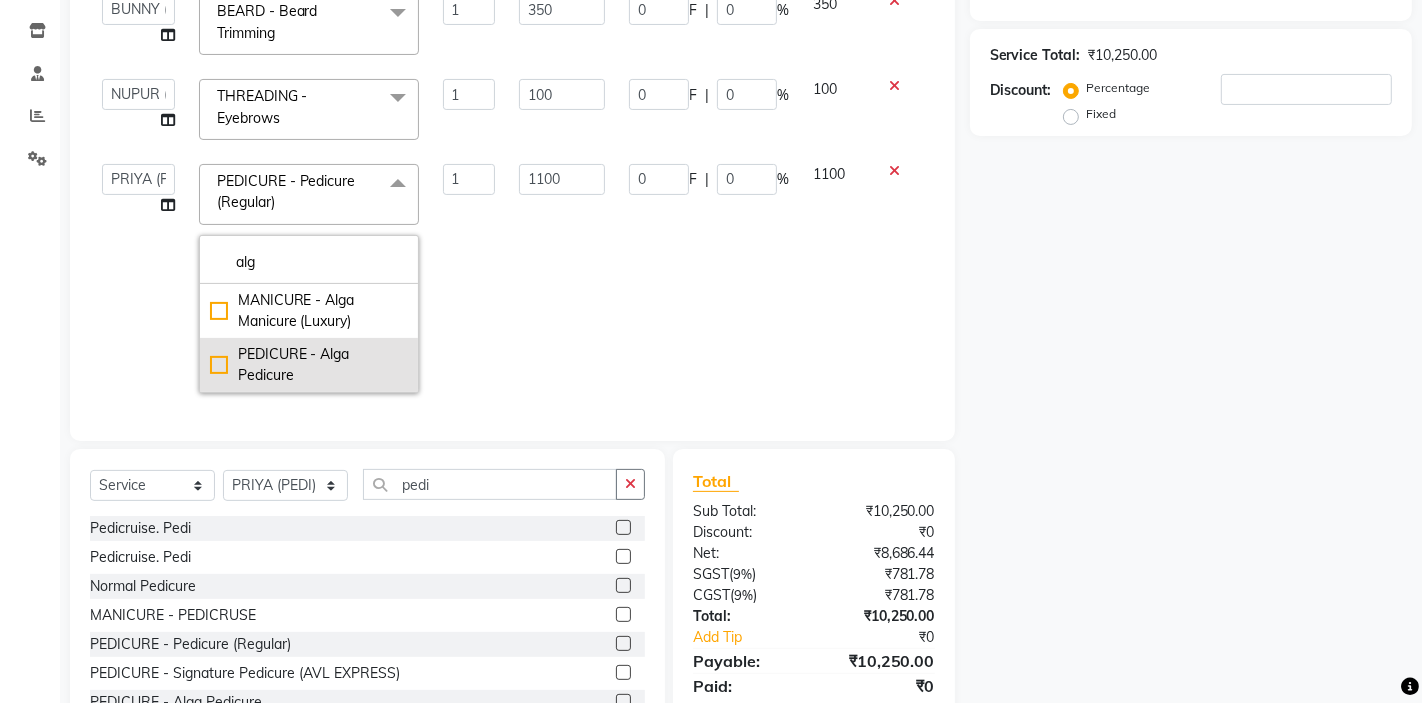 type on "alg" 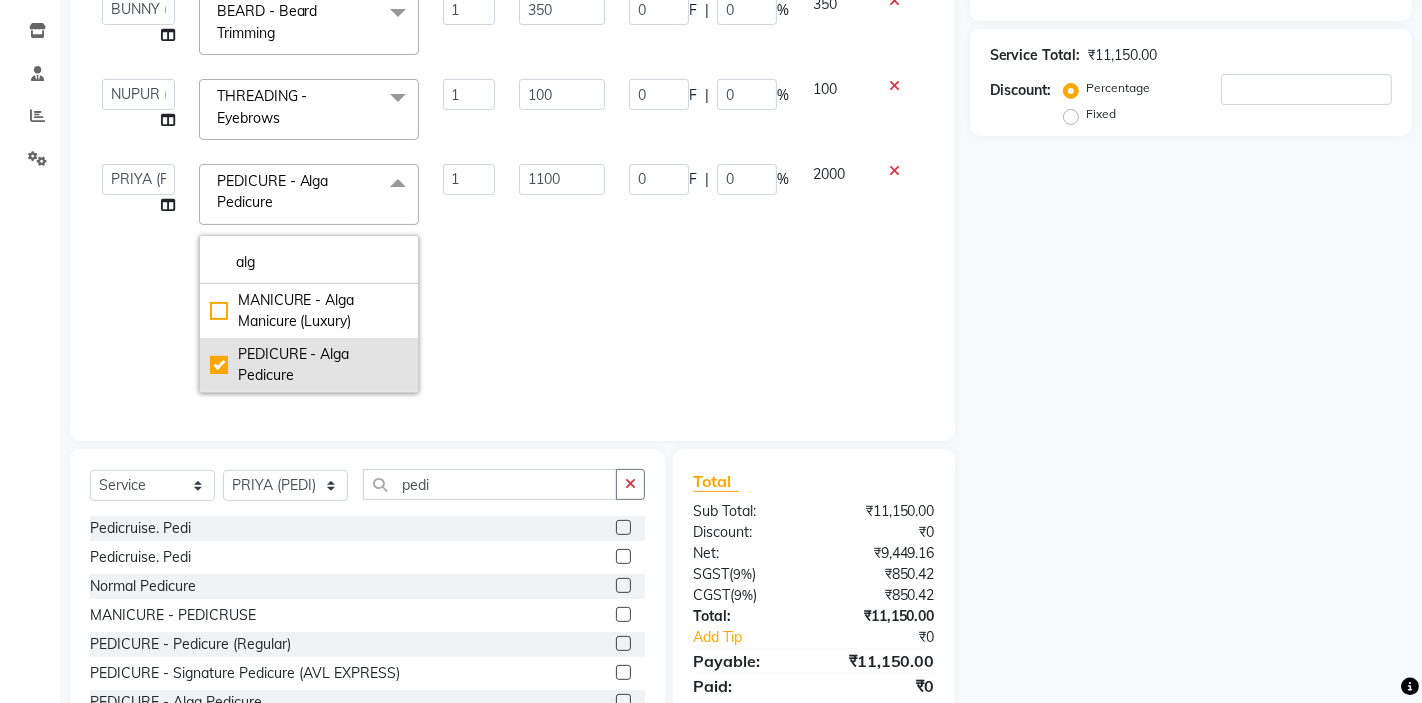 checkbox on "true" 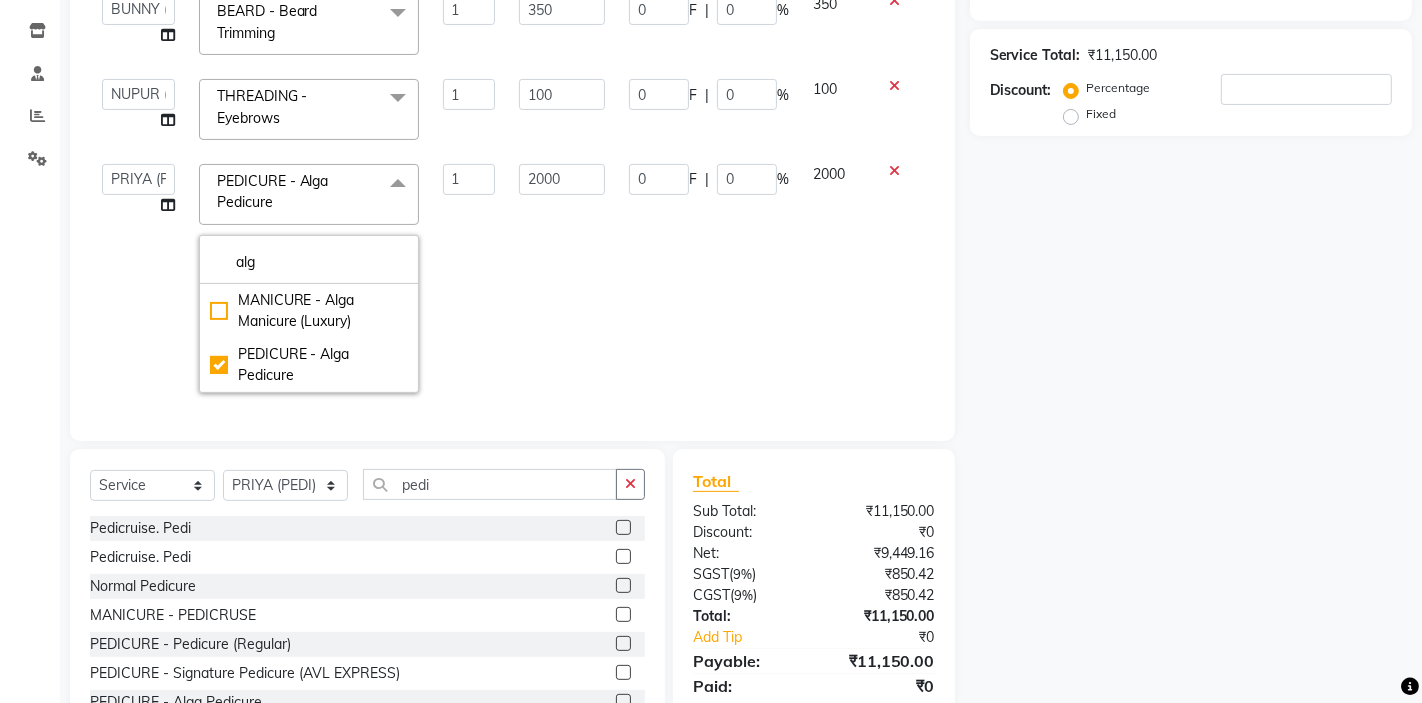 click on "1" 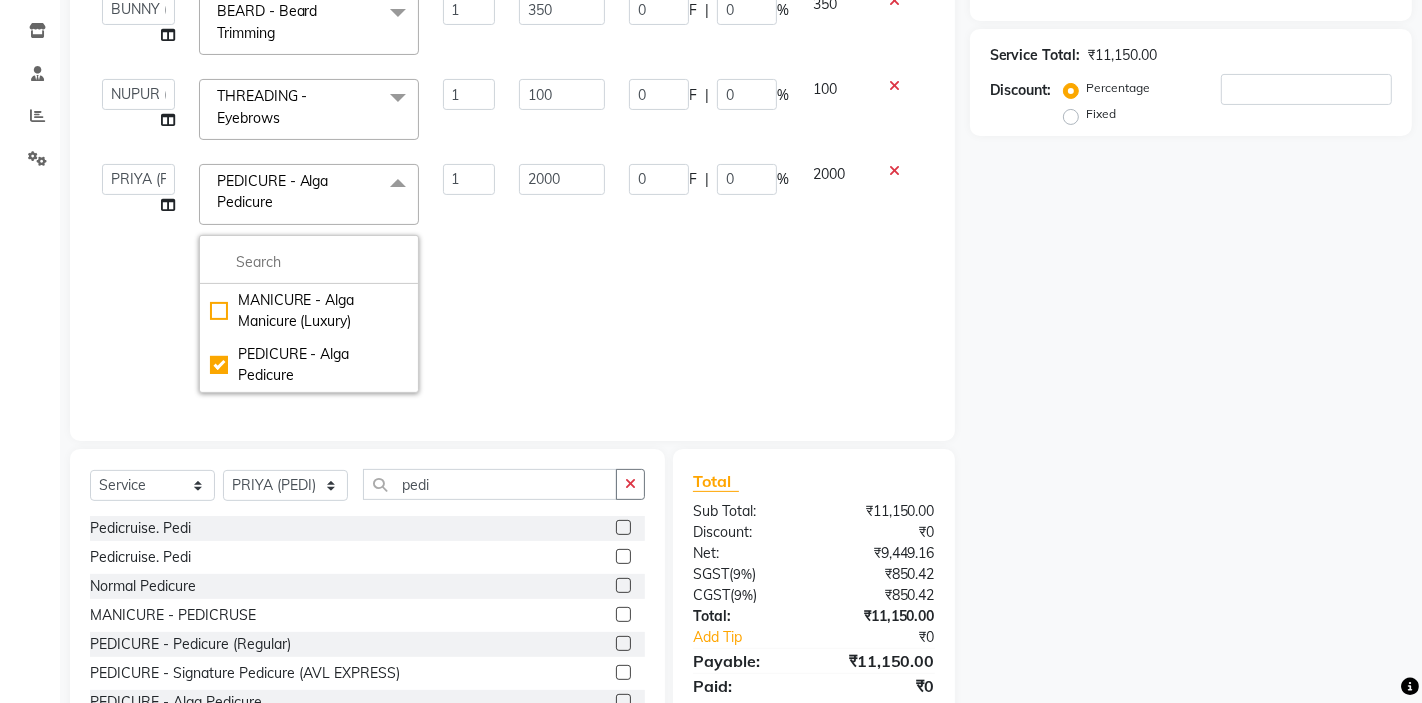 scroll, scrollTop: 107, scrollLeft: 0, axis: vertical 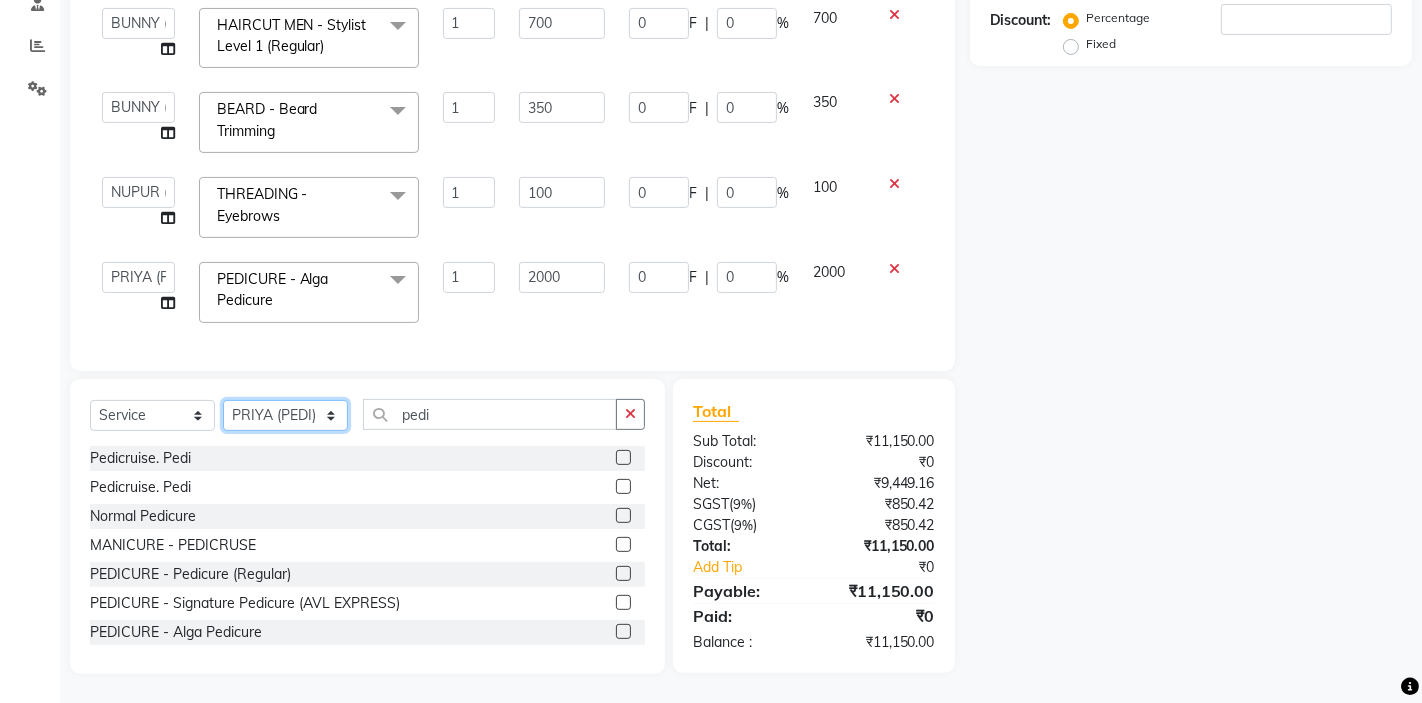 click on "Select Stylist AKTAR (level-1) ARZOO (level-2) BUNNY (level-1) FAIZAL INJAMAM MANISH (level-1) MANJAR (Level-2) NUPUR (SKIN) POONAM PRIYA (PEDI) ROHIT  Salon82 saltlake SOMA DEY SUBHO (PEDI) SUMON (NAILS)" 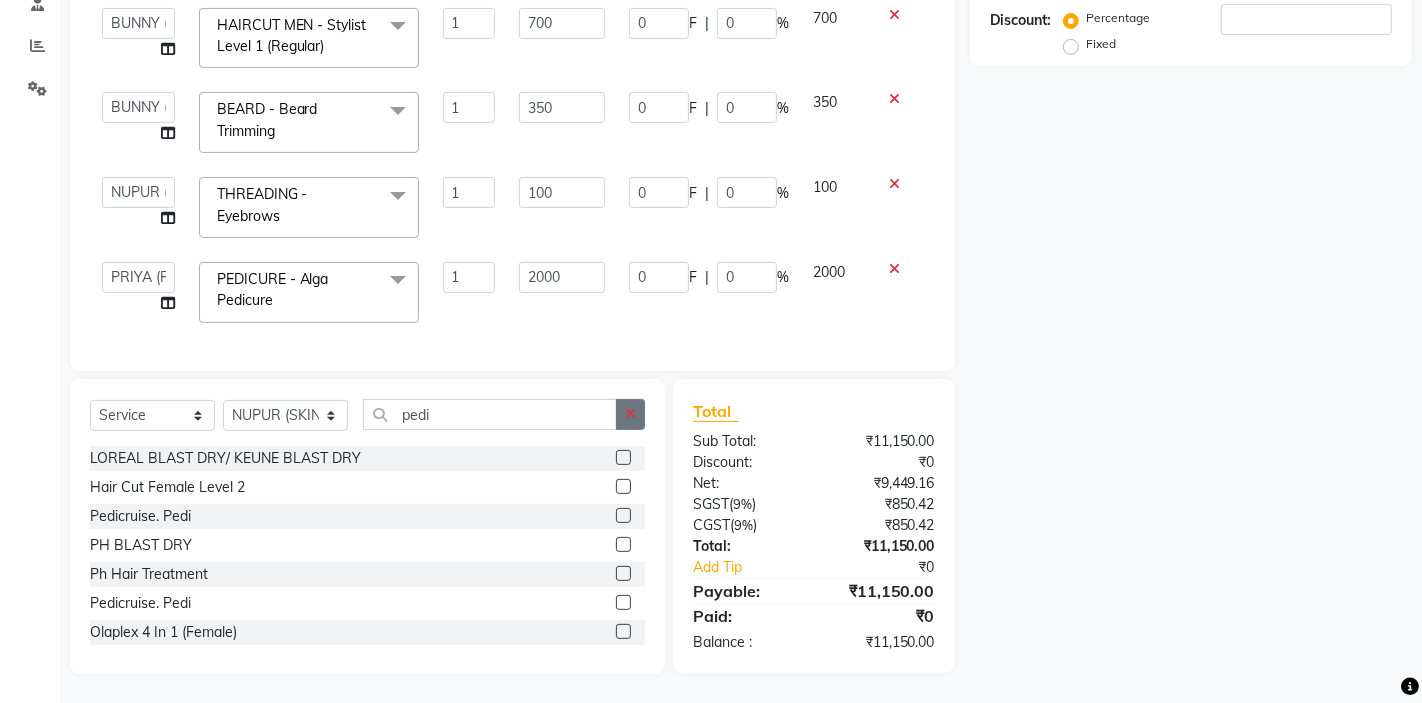 click 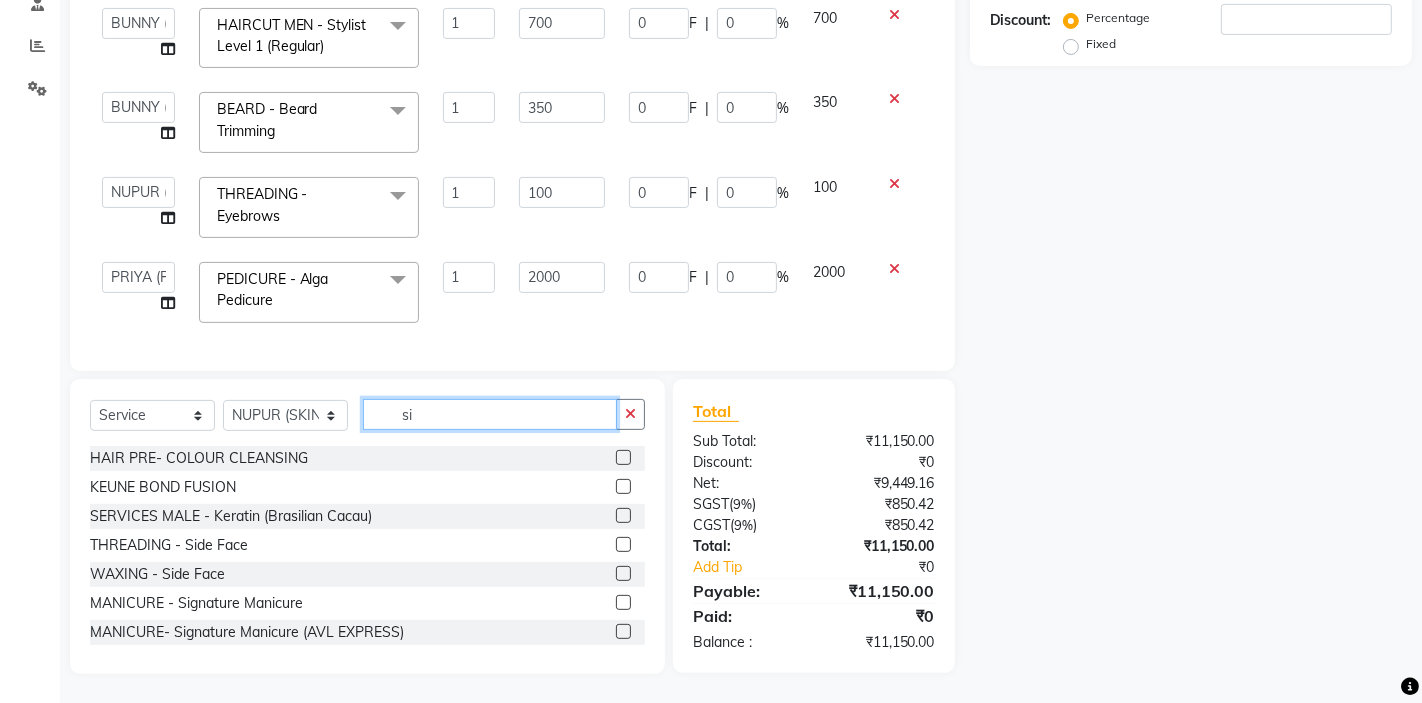 type on "s" 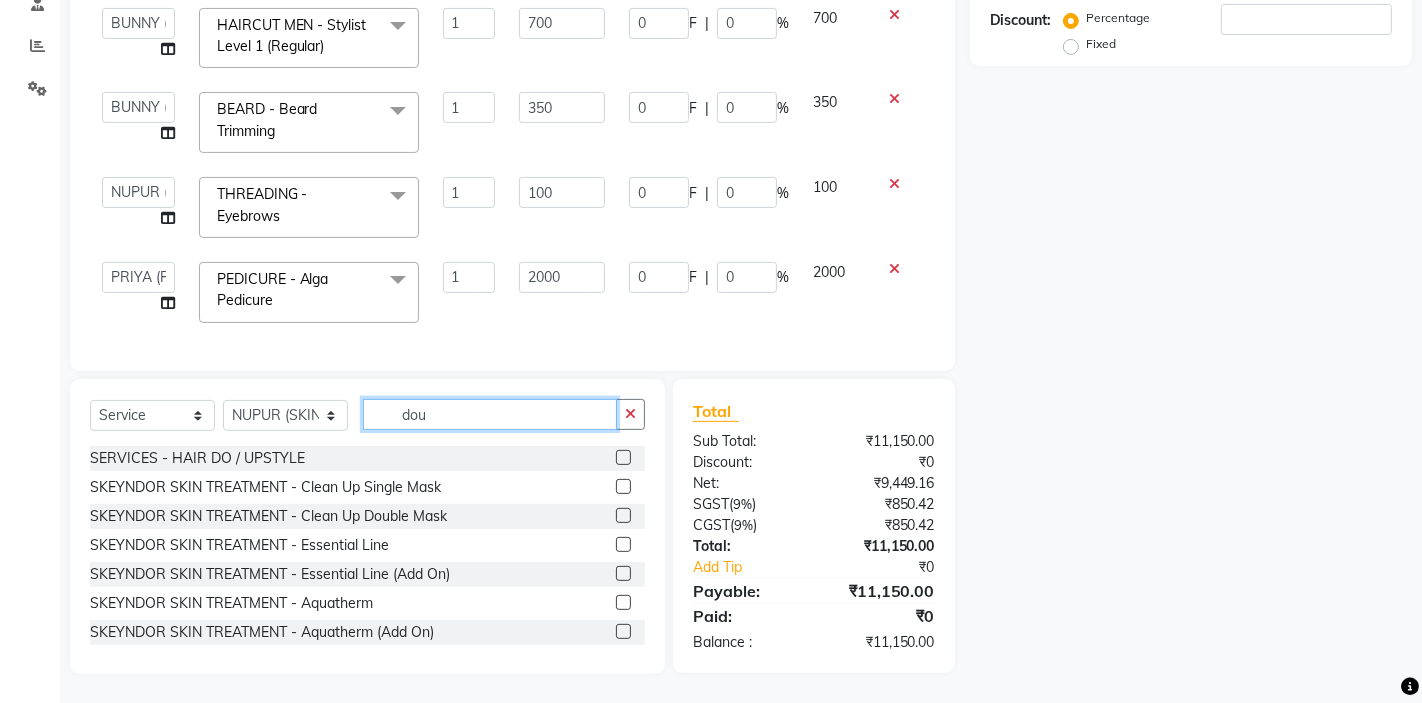 scroll, scrollTop: 396, scrollLeft: 0, axis: vertical 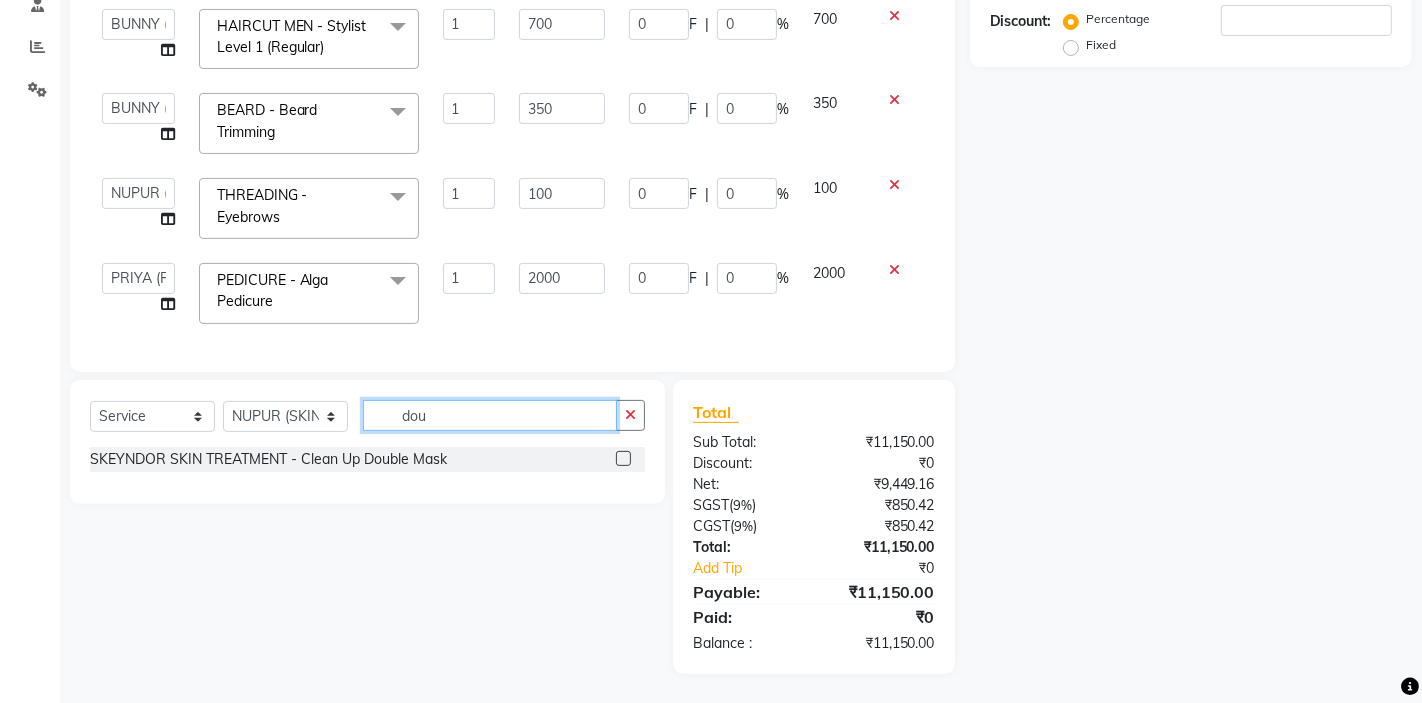 type on "dou" 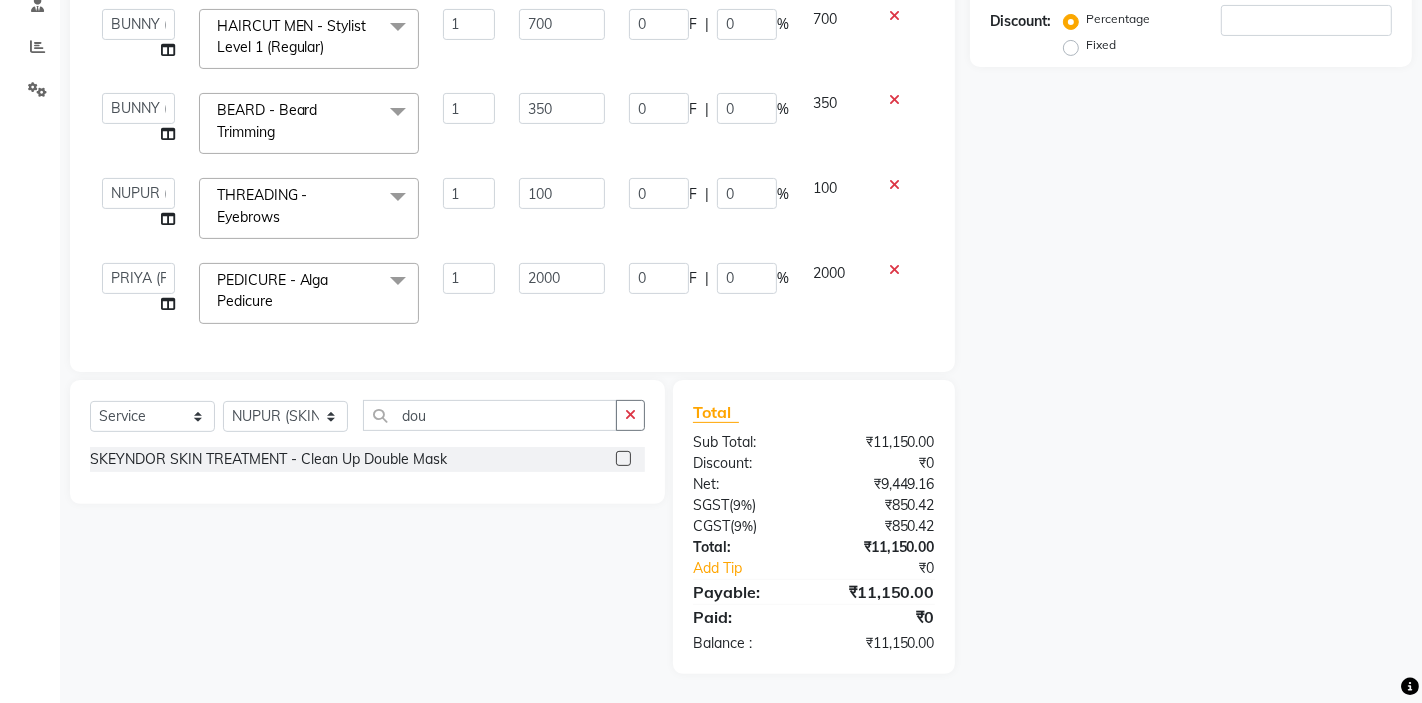 click 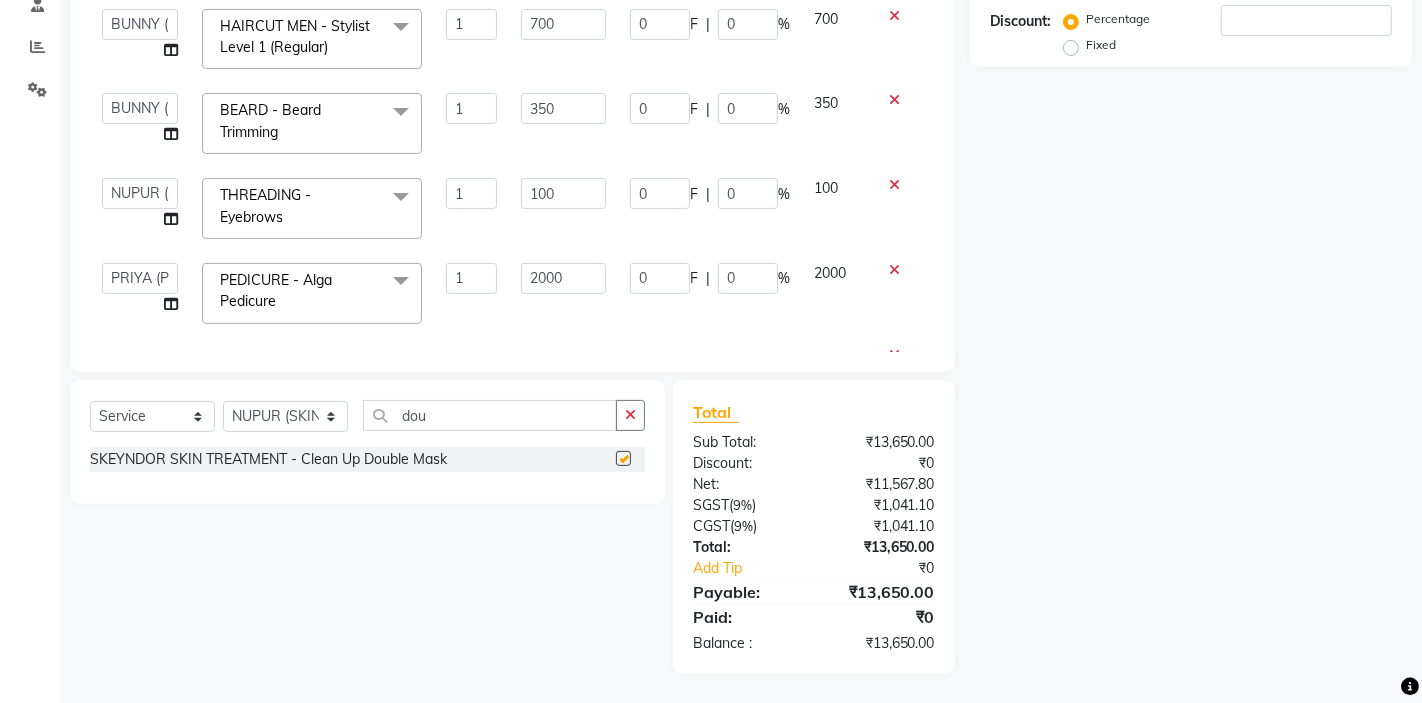 scroll, scrollTop: 174, scrollLeft: 0, axis: vertical 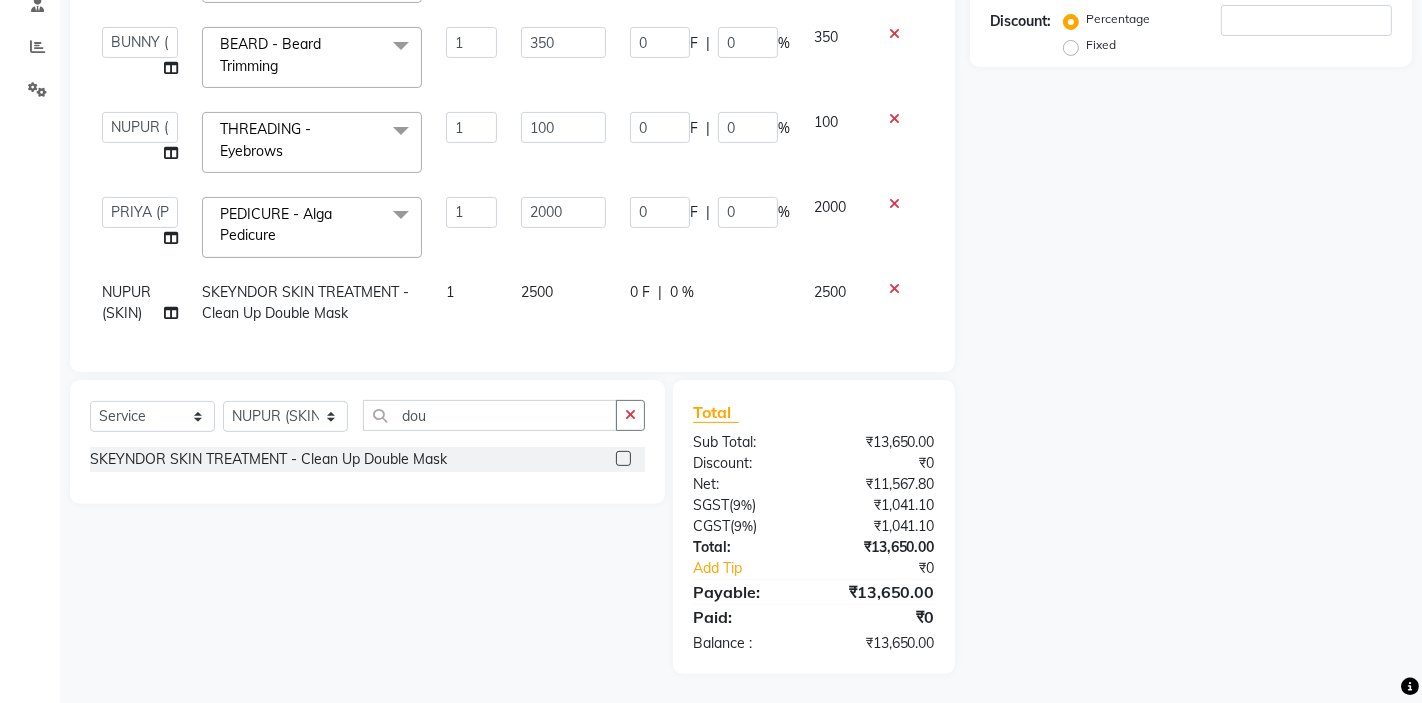 checkbox on "false" 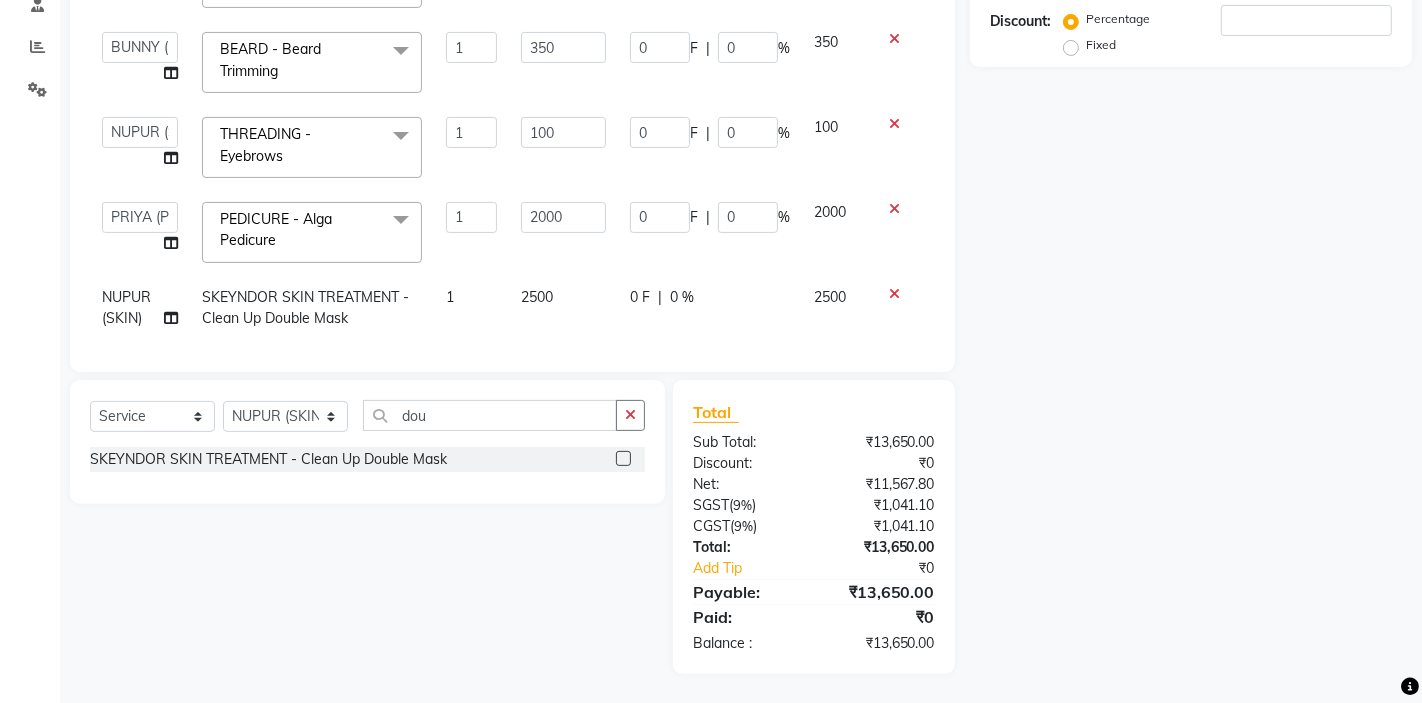 scroll, scrollTop: 174, scrollLeft: 0, axis: vertical 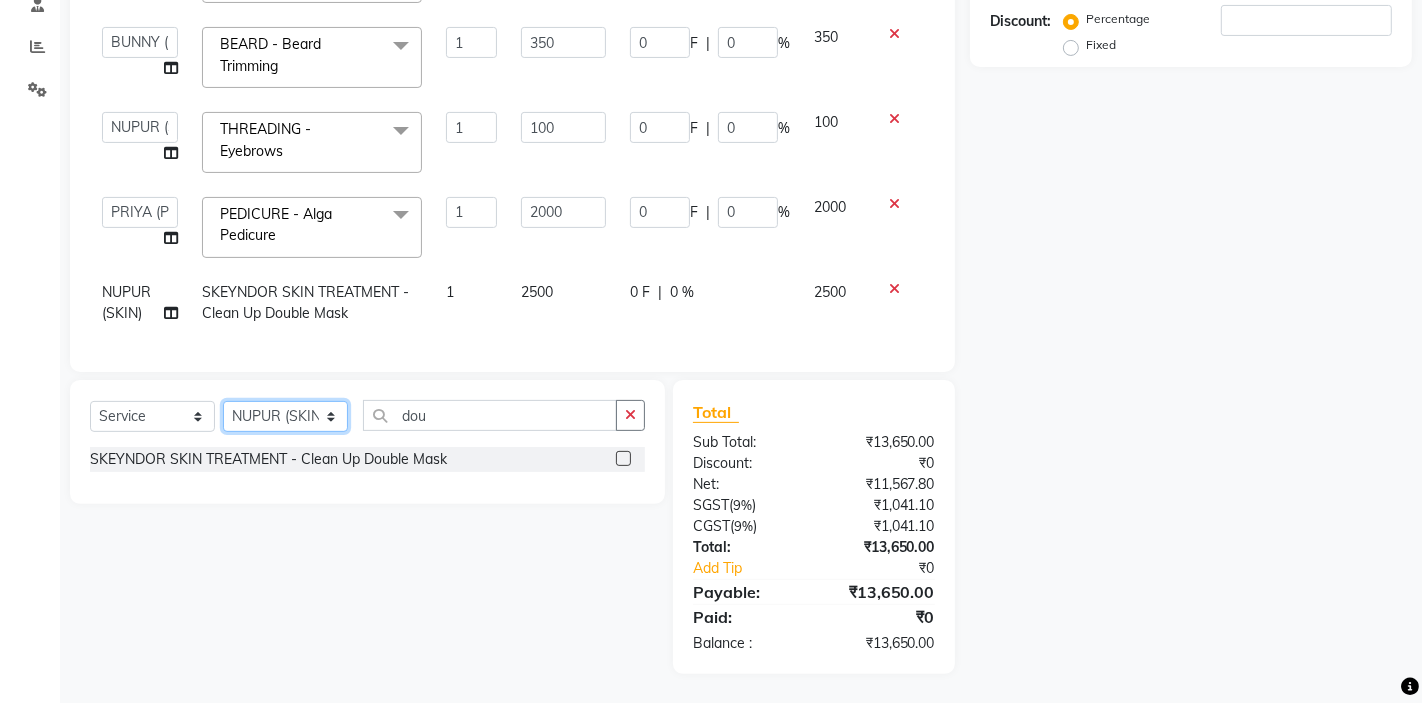 click on "Select Stylist AKTAR (level-1) ARZOO (level-2) BUNNY (level-1) FAIZAL INJAMAM MANISH (level-1) MANJAR (Level-2) NUPUR (SKIN) POONAM PRIYA (PEDI) ROHIT  Salon82 saltlake SOMA DEY SUBHO (PEDI) SUMON (NAILS)" 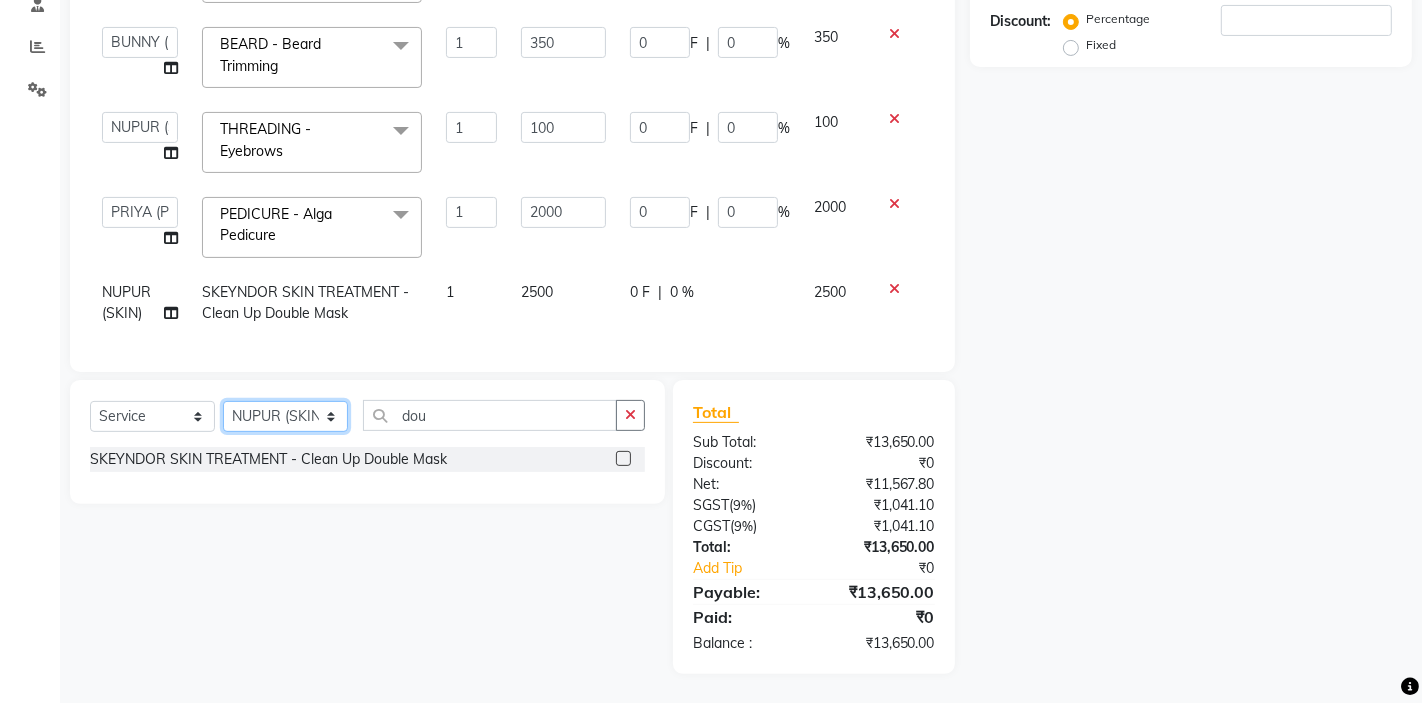 select on "83820" 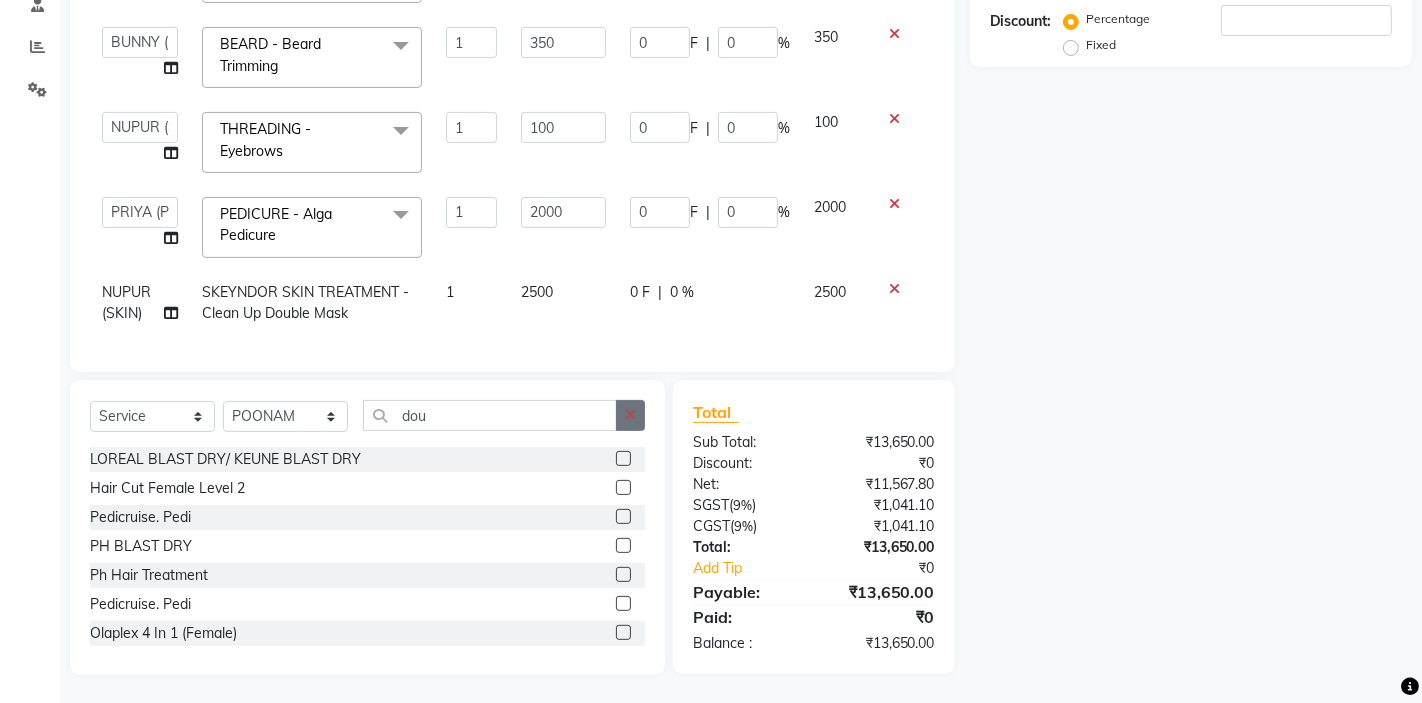 click 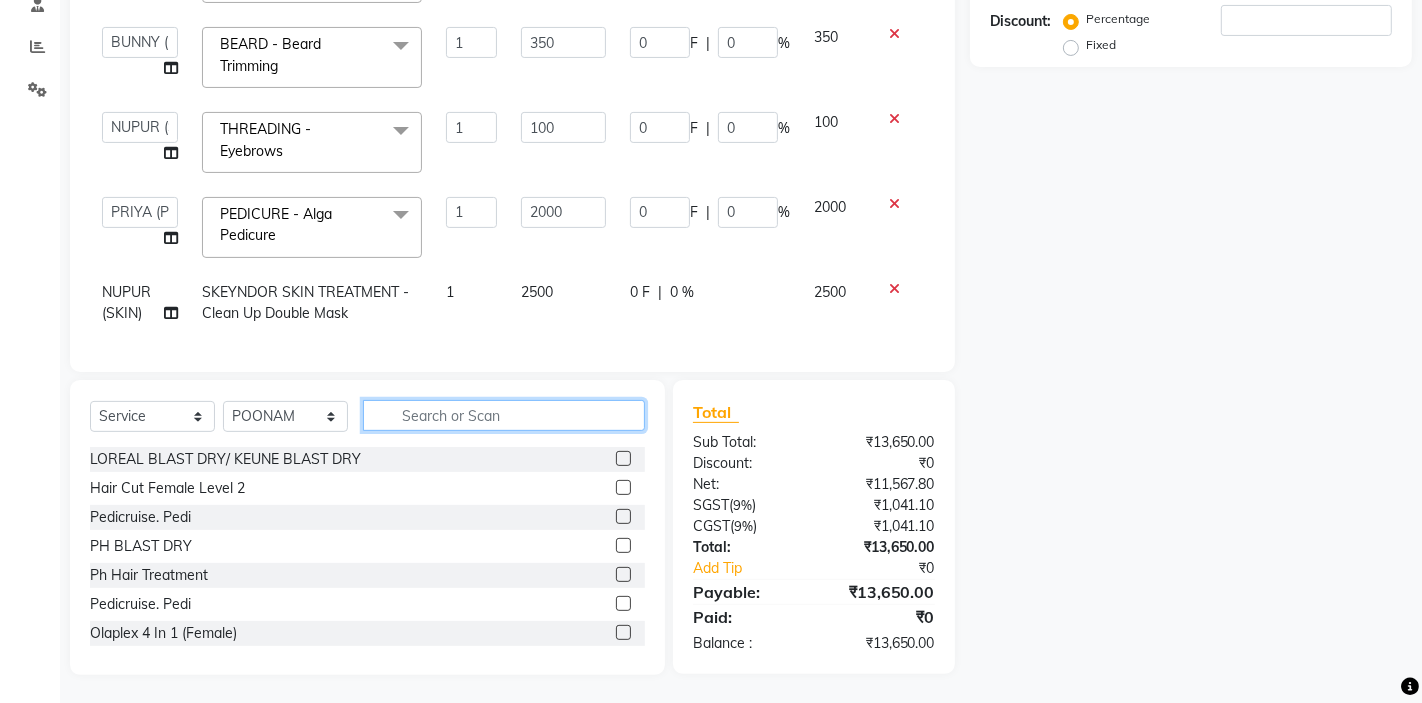 scroll, scrollTop: 397, scrollLeft: 0, axis: vertical 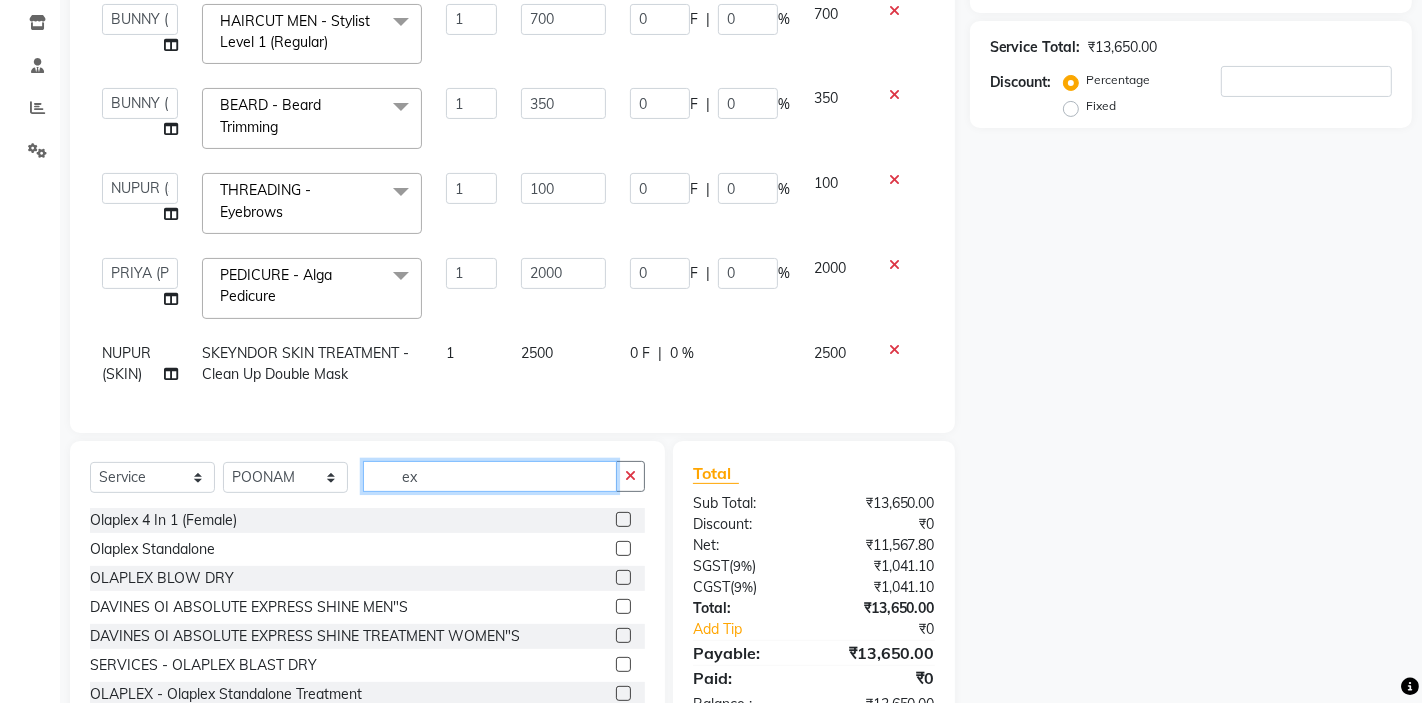 type on "e" 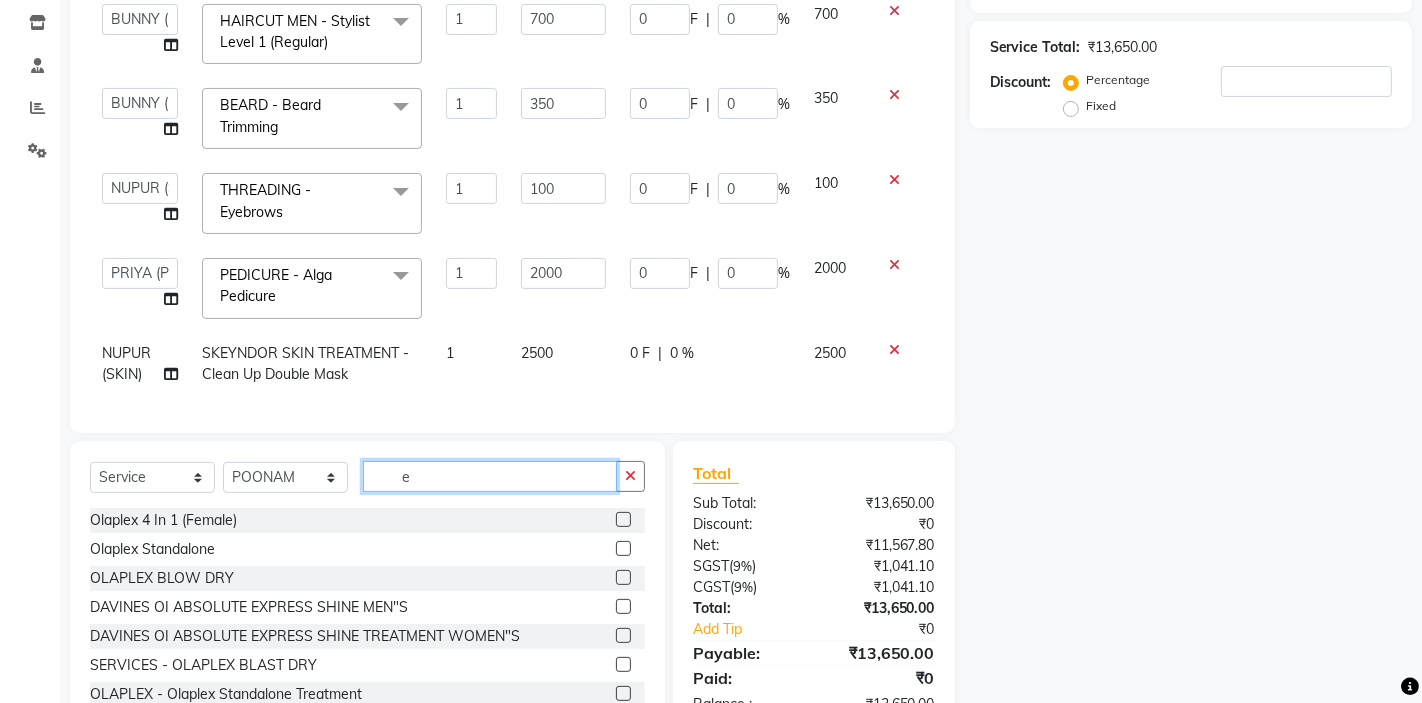type 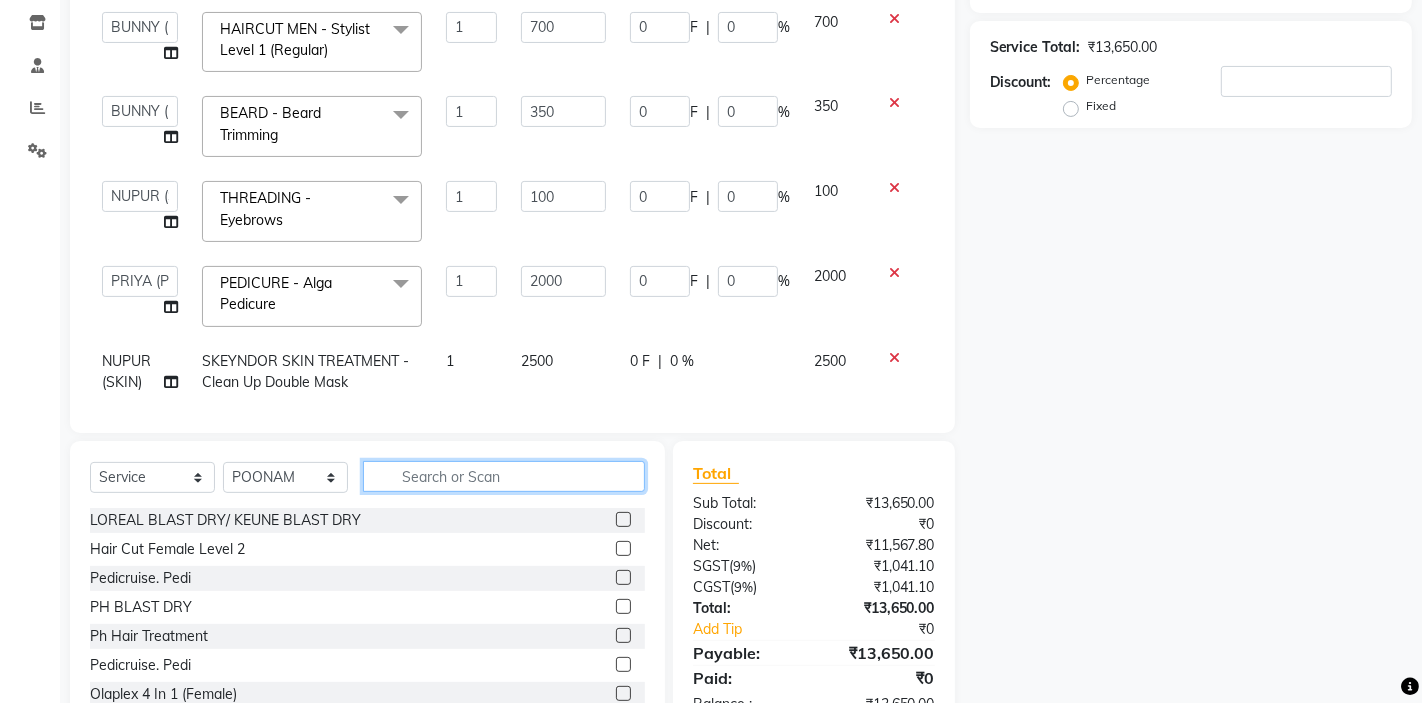 scroll, scrollTop: 174, scrollLeft: 0, axis: vertical 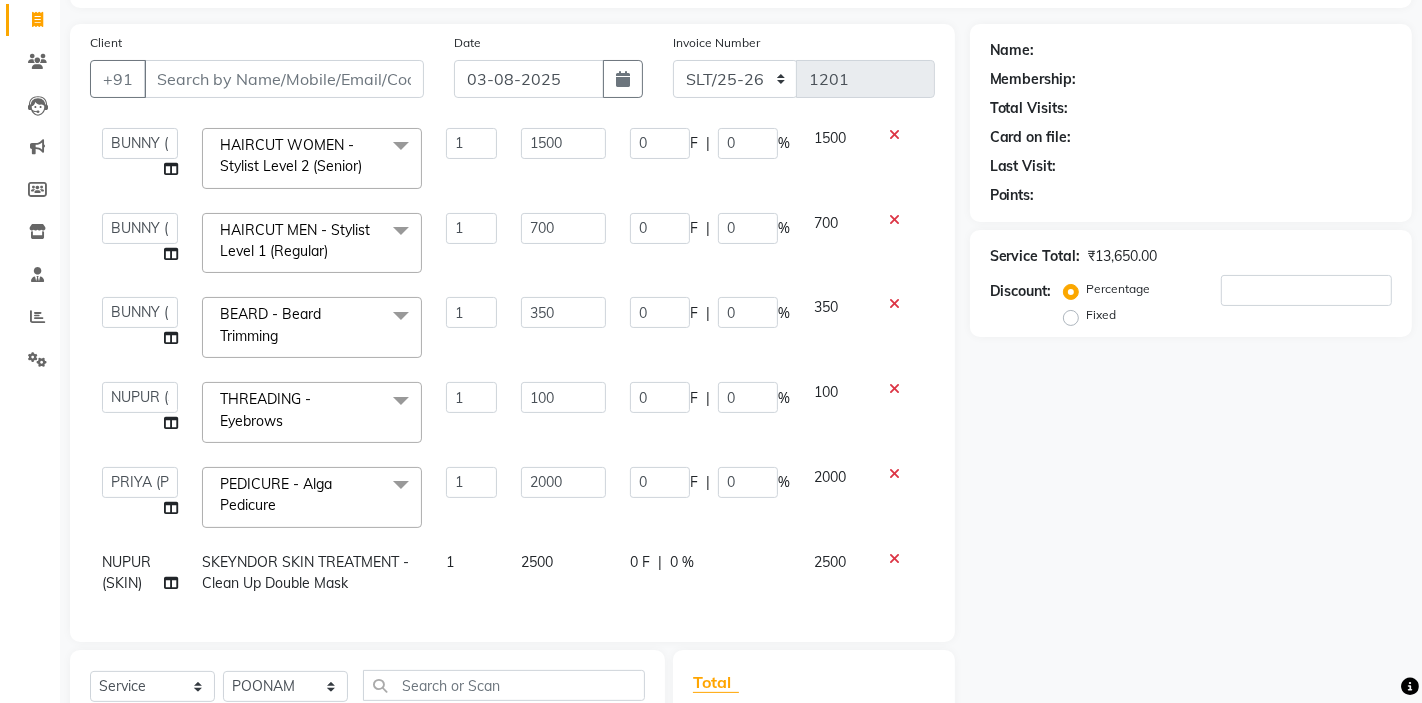 click on "SKEYNDOR SKIN TREATMENT - Clean Up Double Mask" 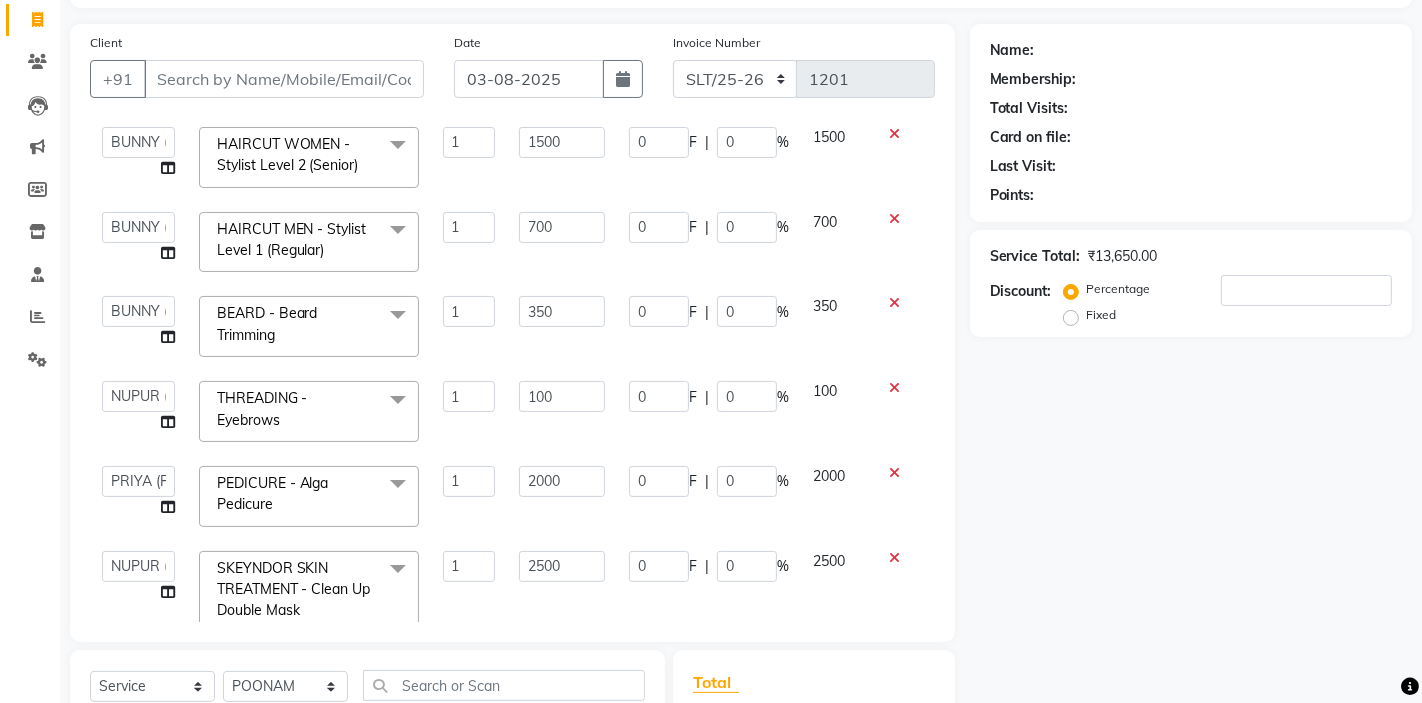 scroll, scrollTop: 214, scrollLeft: 0, axis: vertical 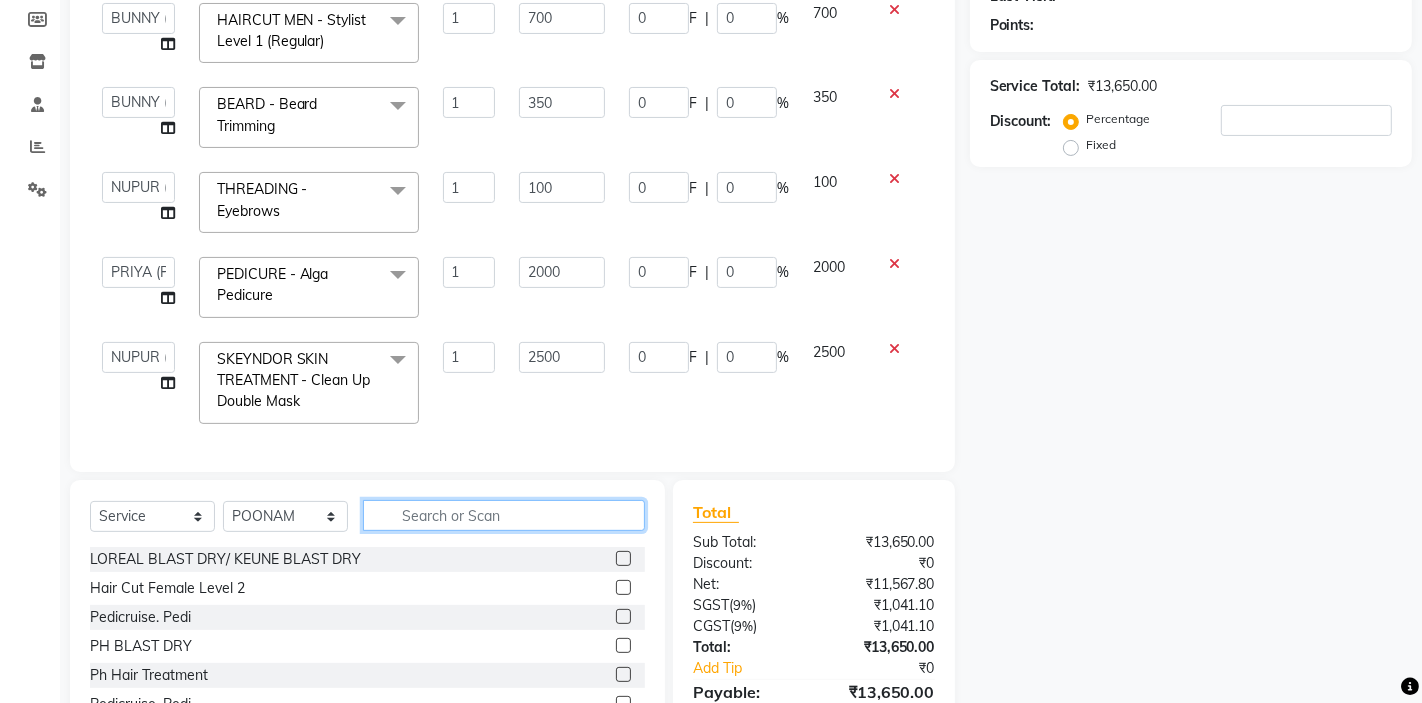 click 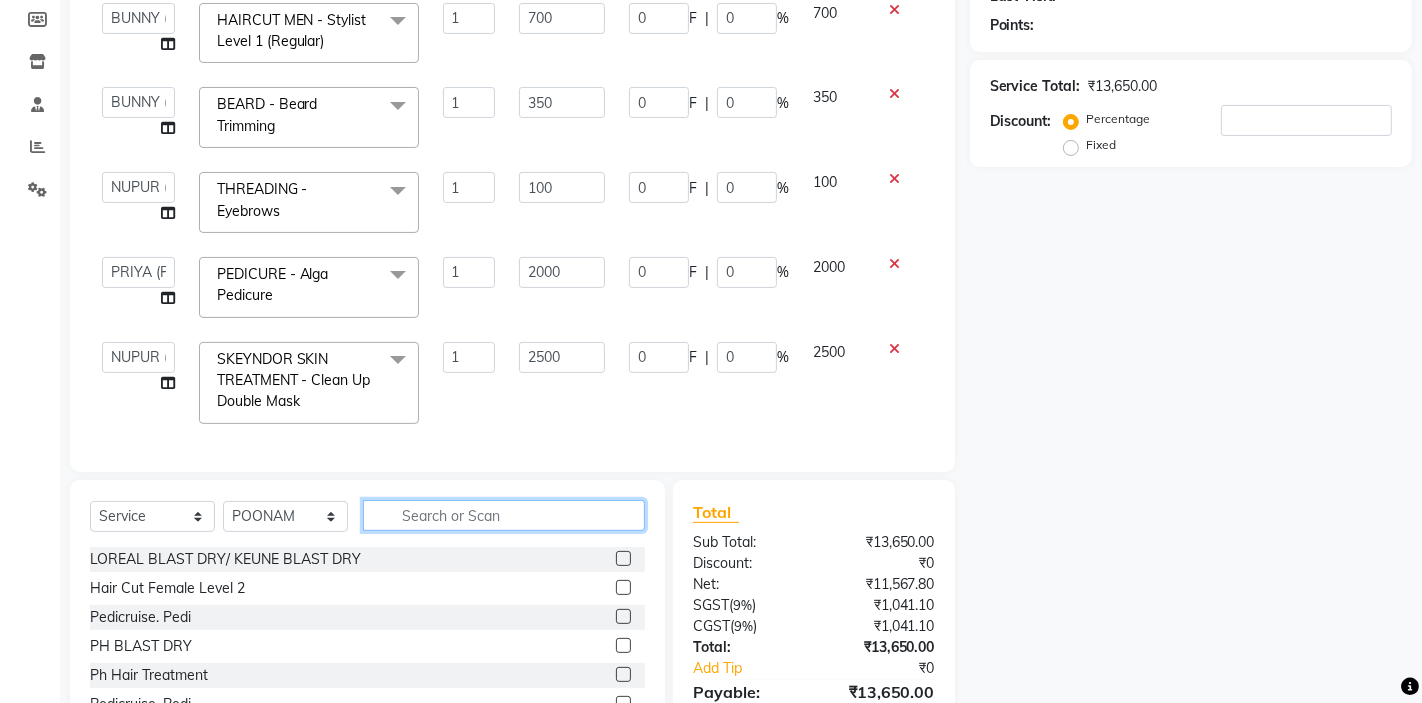 scroll, scrollTop: 397, scrollLeft: 0, axis: vertical 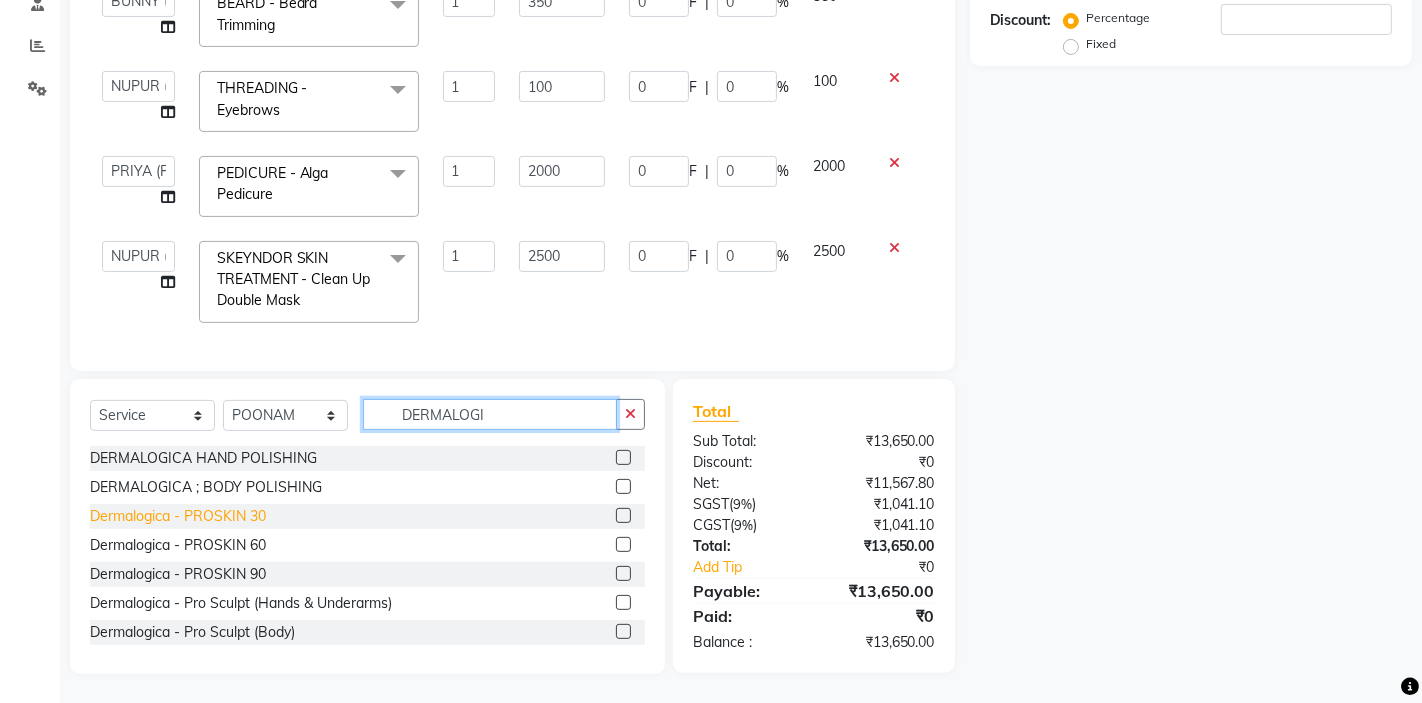 type on "DERMALOGI" 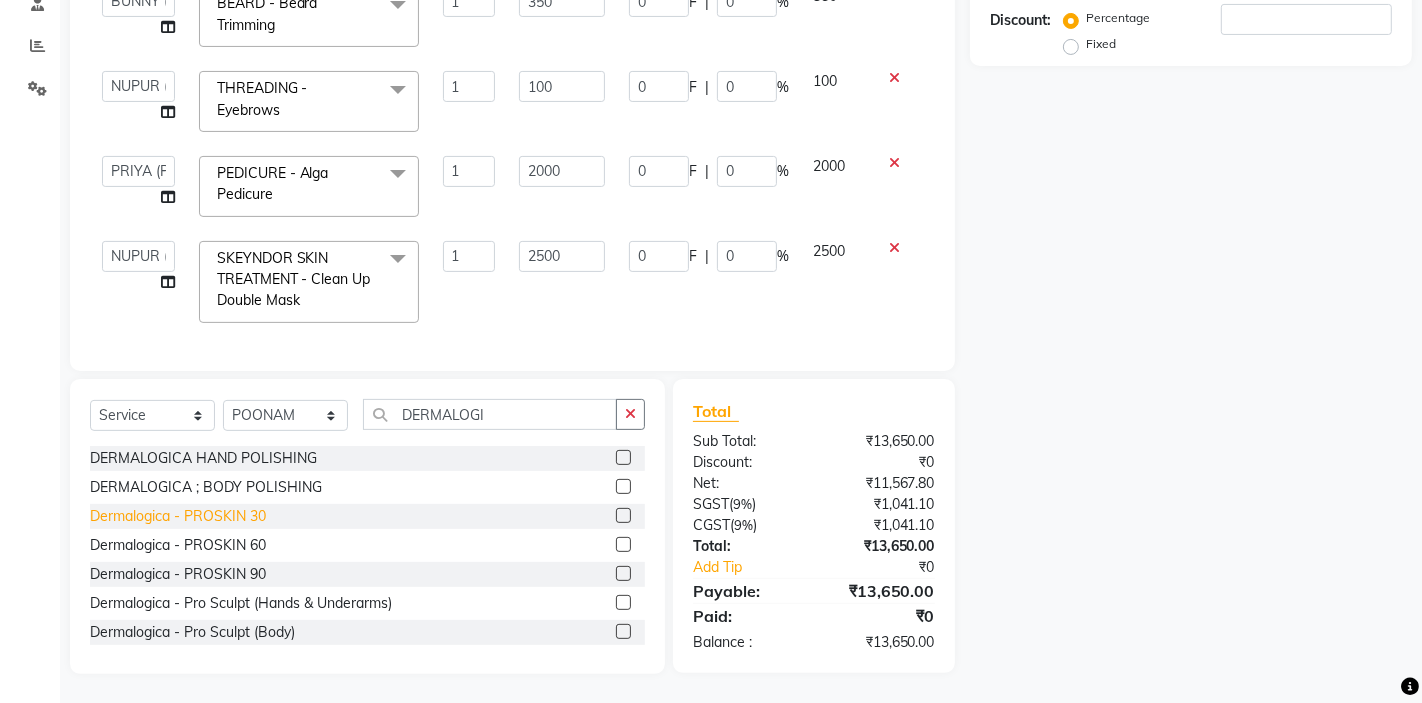 click on "Dermalogica - PROSKIN 30" 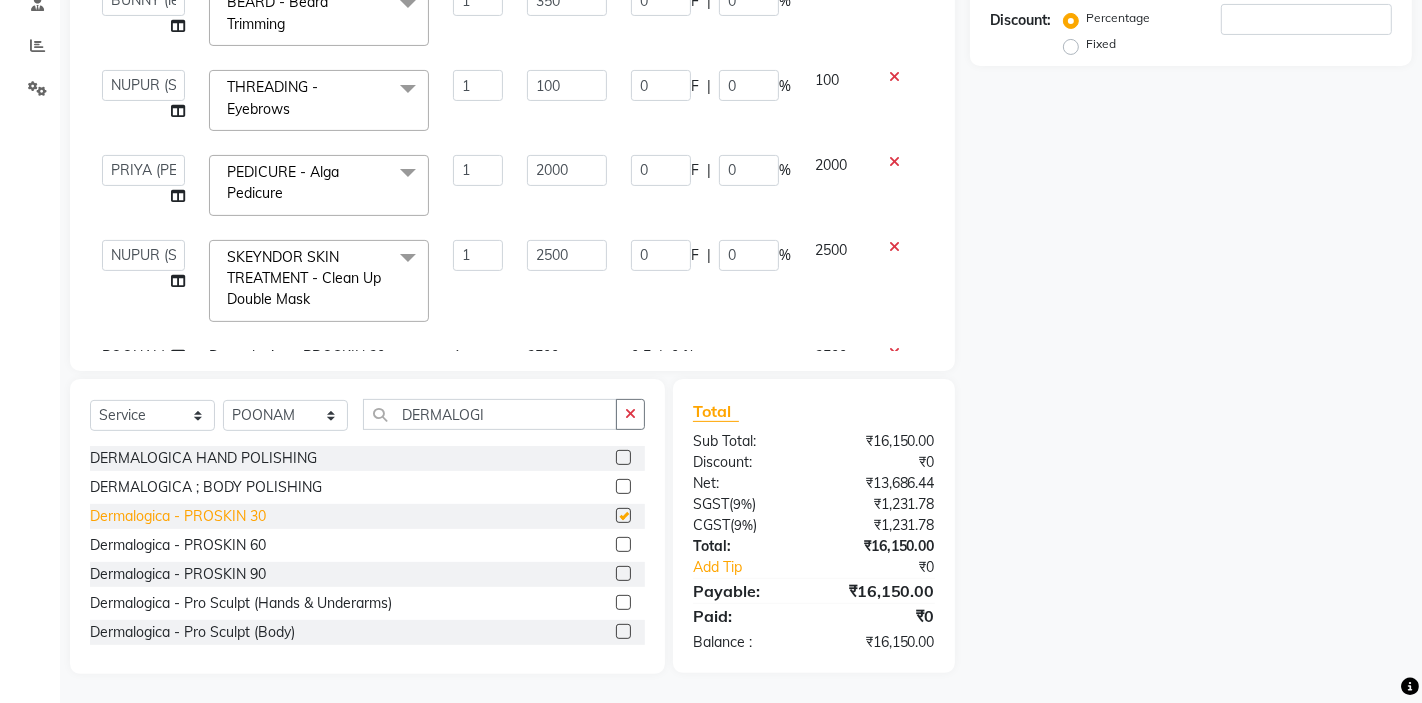 checkbox on "false" 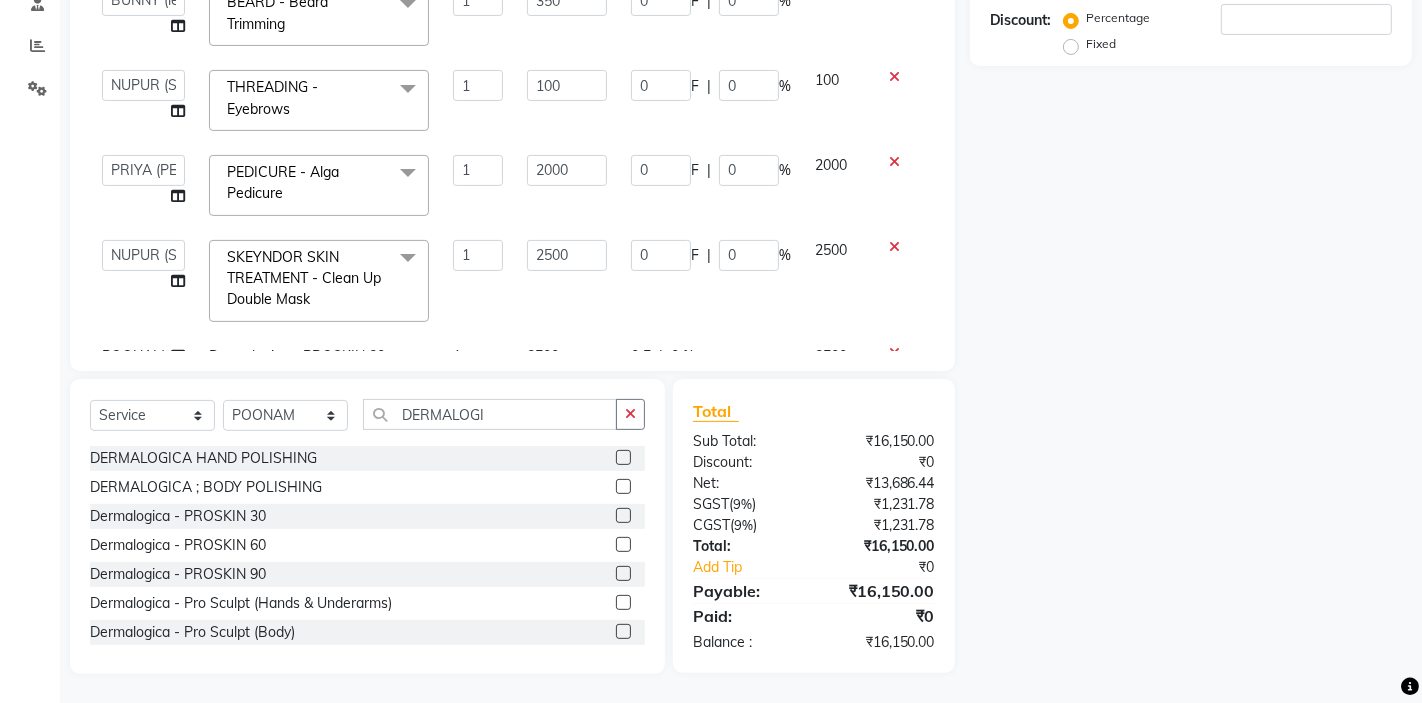 scroll, scrollTop: 258, scrollLeft: 0, axis: vertical 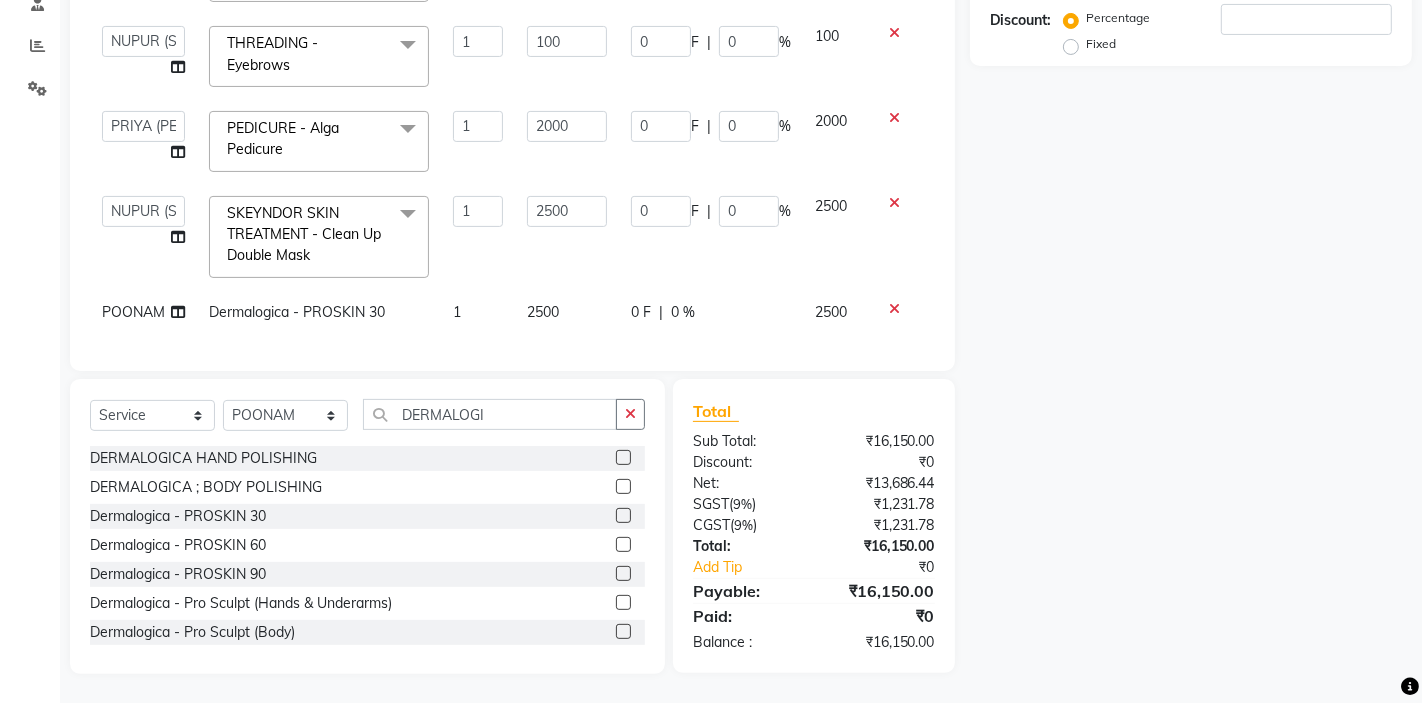 click on "Dermalogica - PROSKIN 30" 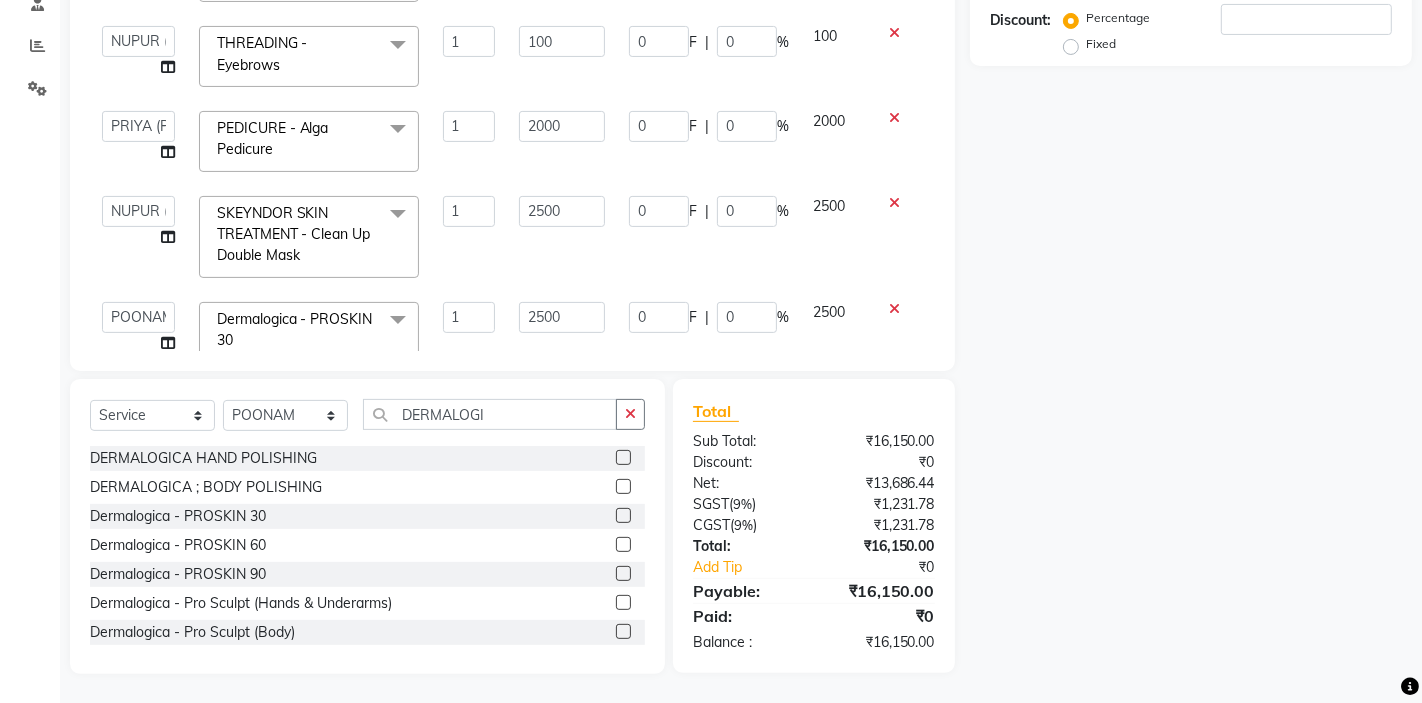 scroll, scrollTop: 298, scrollLeft: 0, axis: vertical 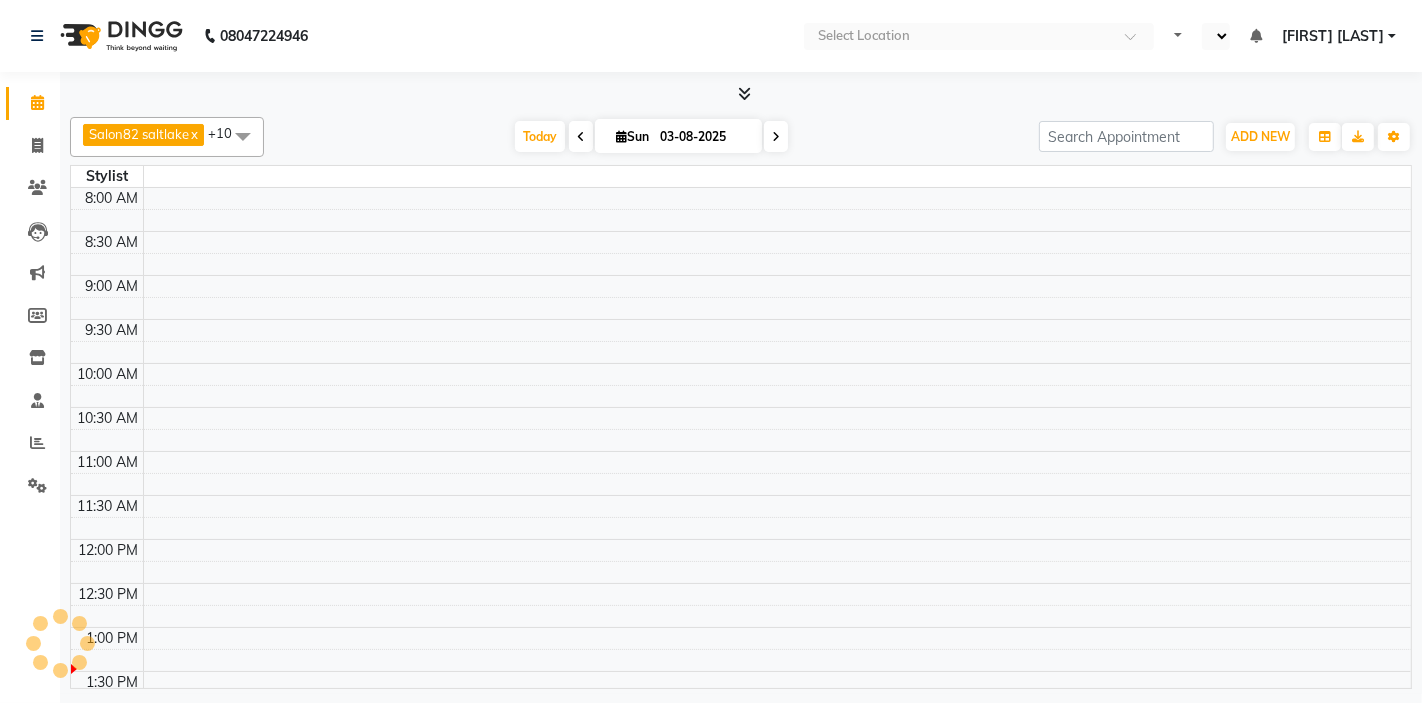 select on "en" 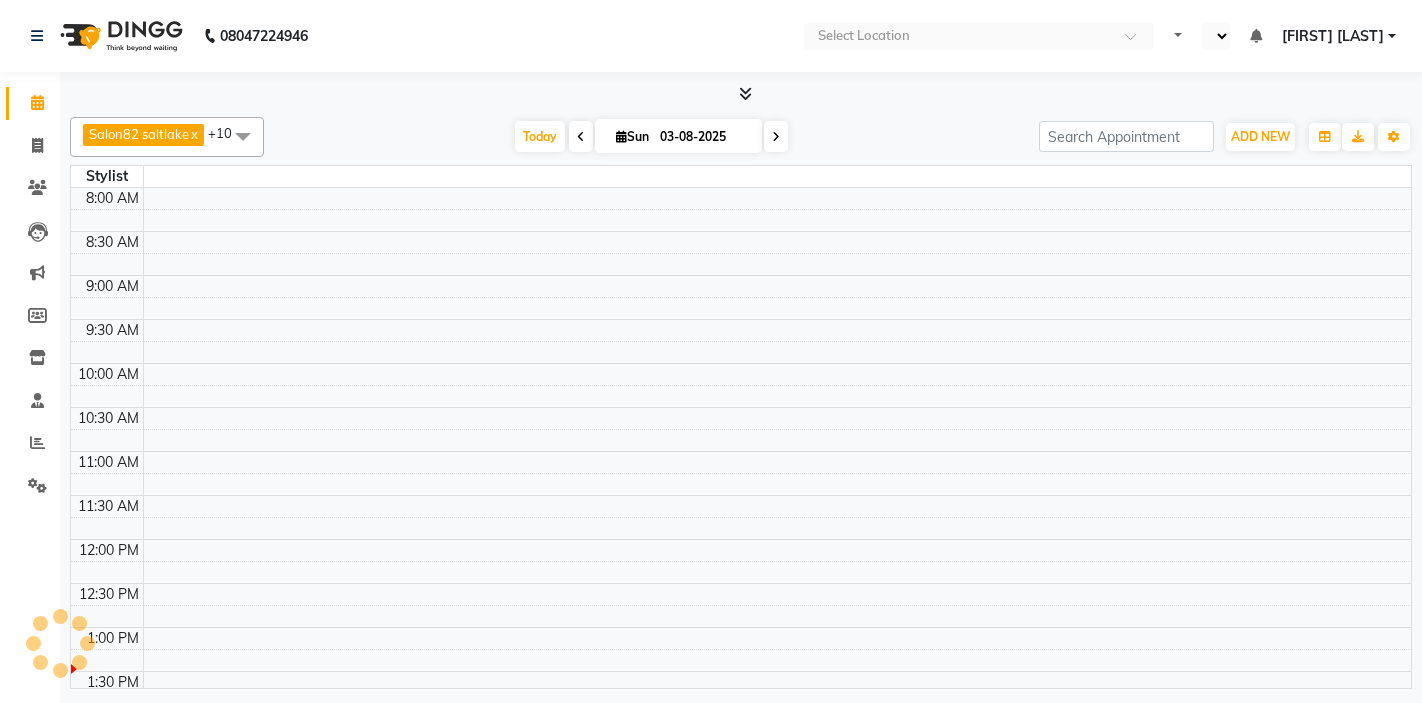 scroll, scrollTop: 0, scrollLeft: 0, axis: both 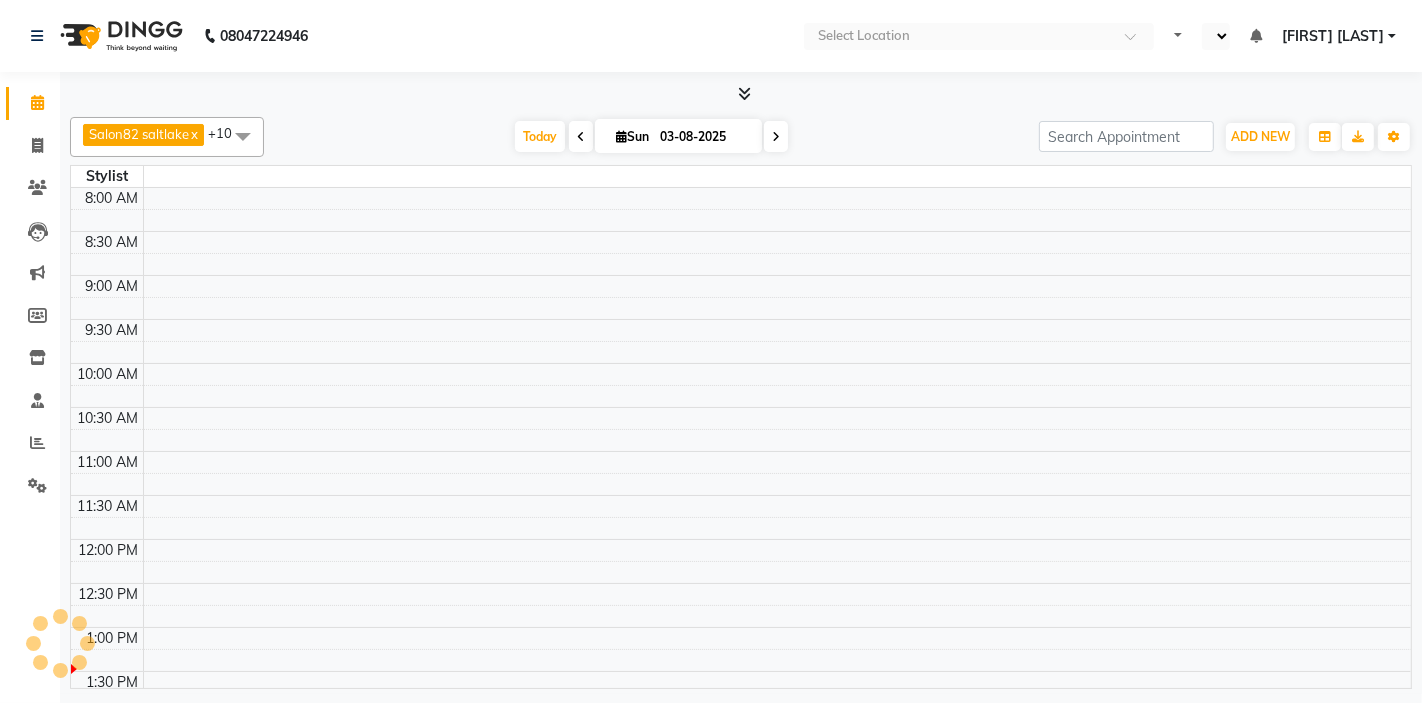 select on "en" 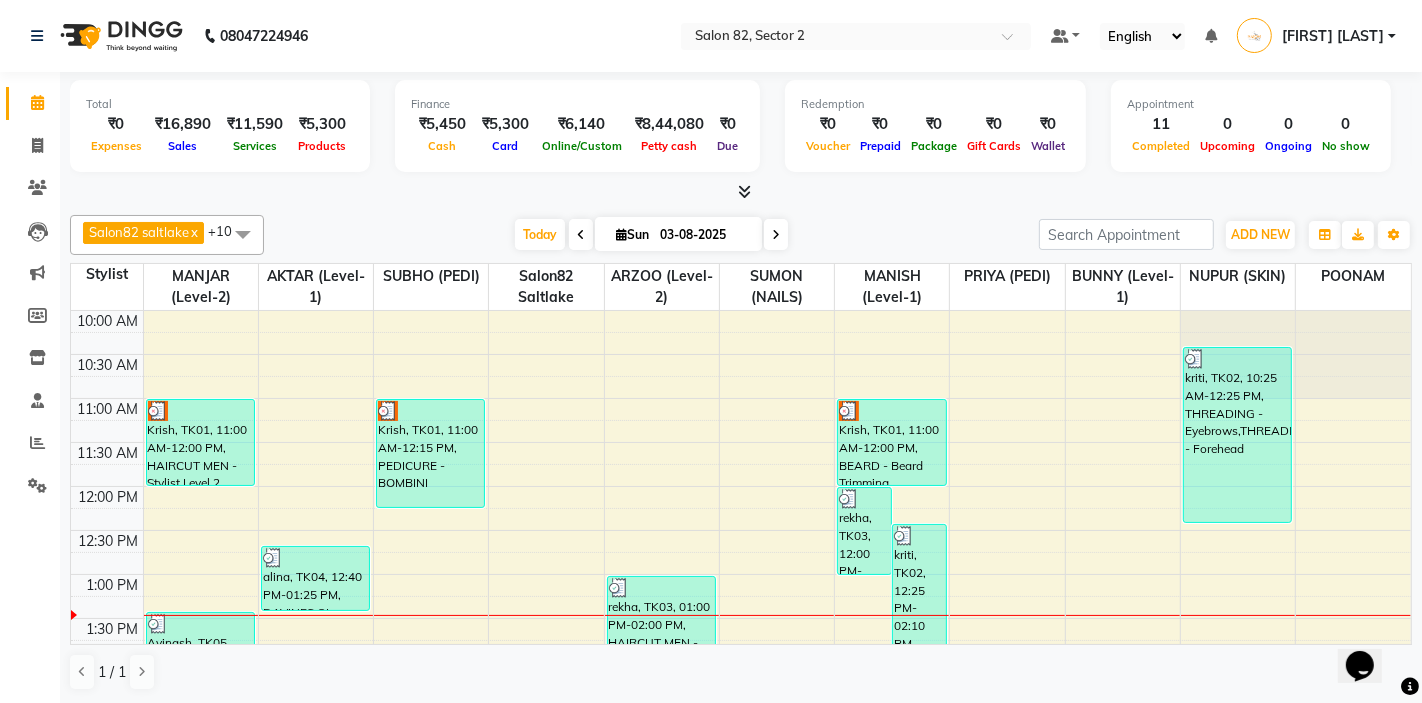 scroll, scrollTop: 0, scrollLeft: 0, axis: both 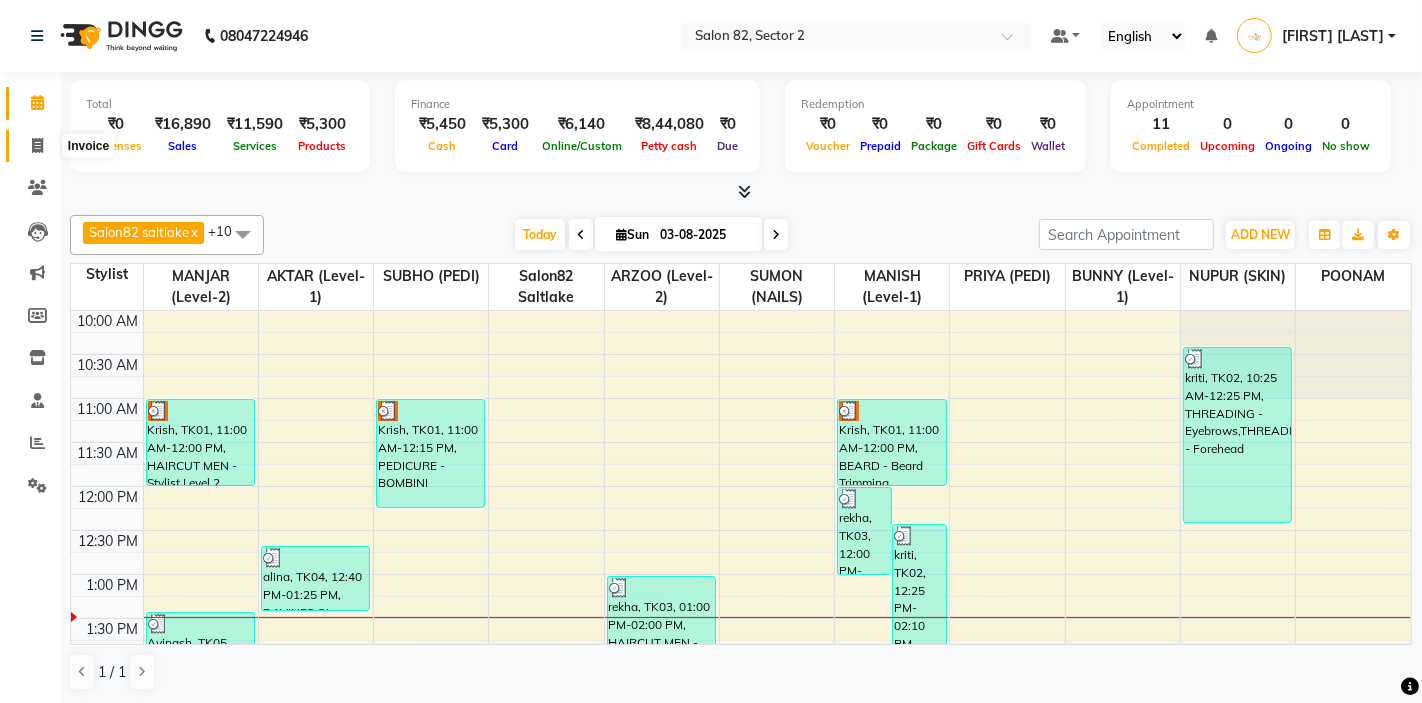 click 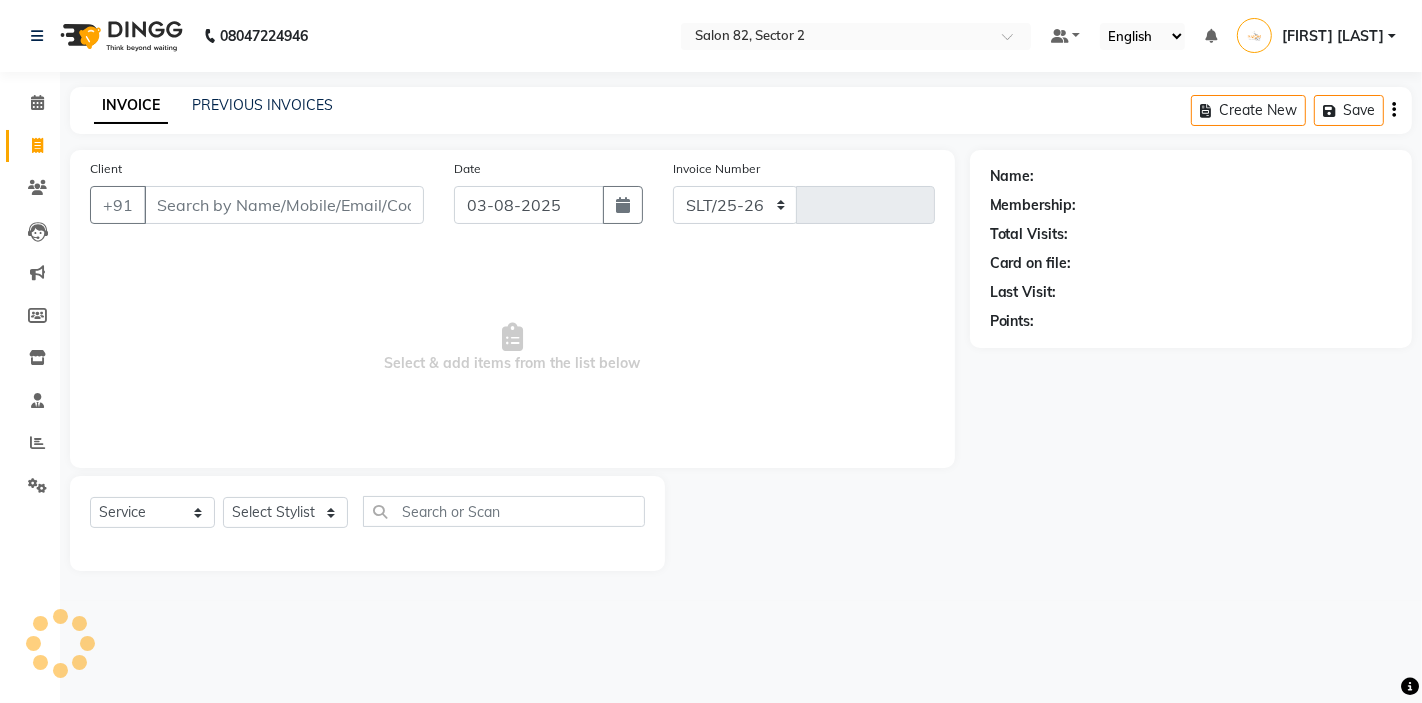 select on "8703" 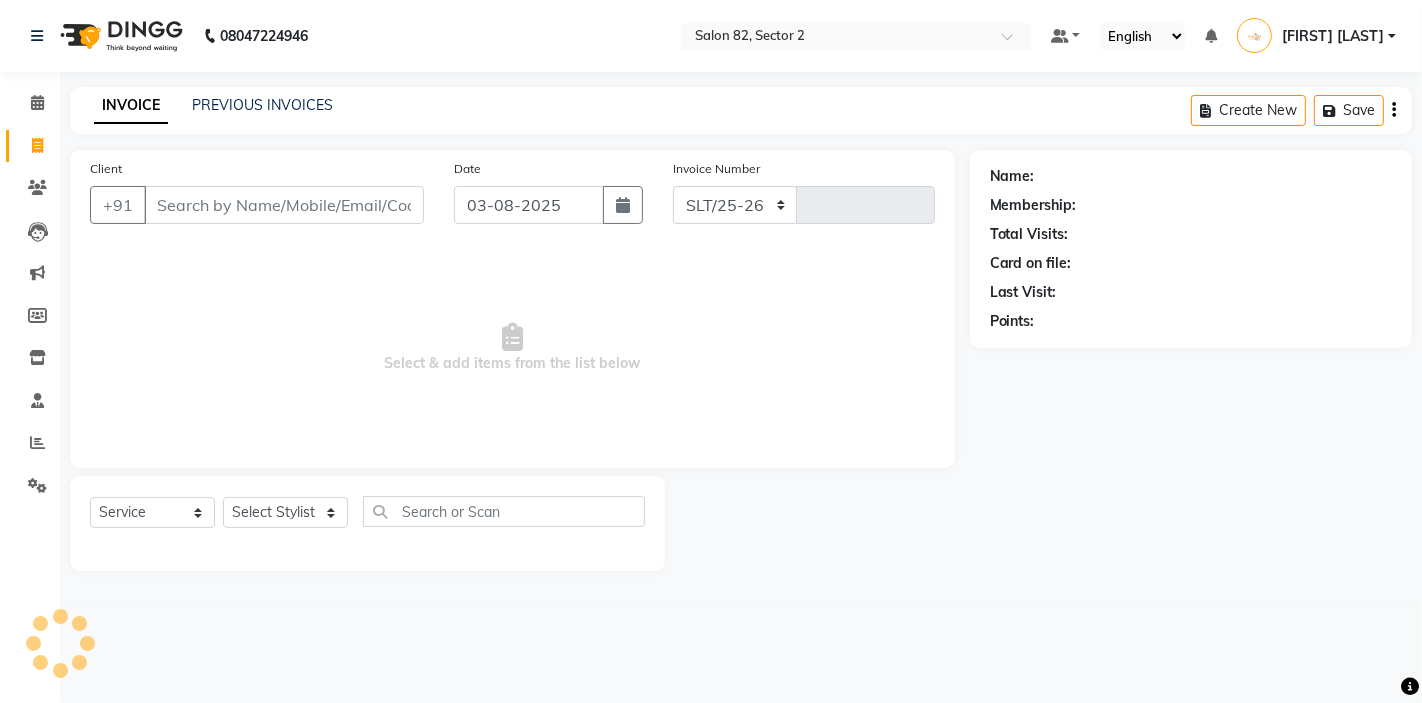 type on "1201" 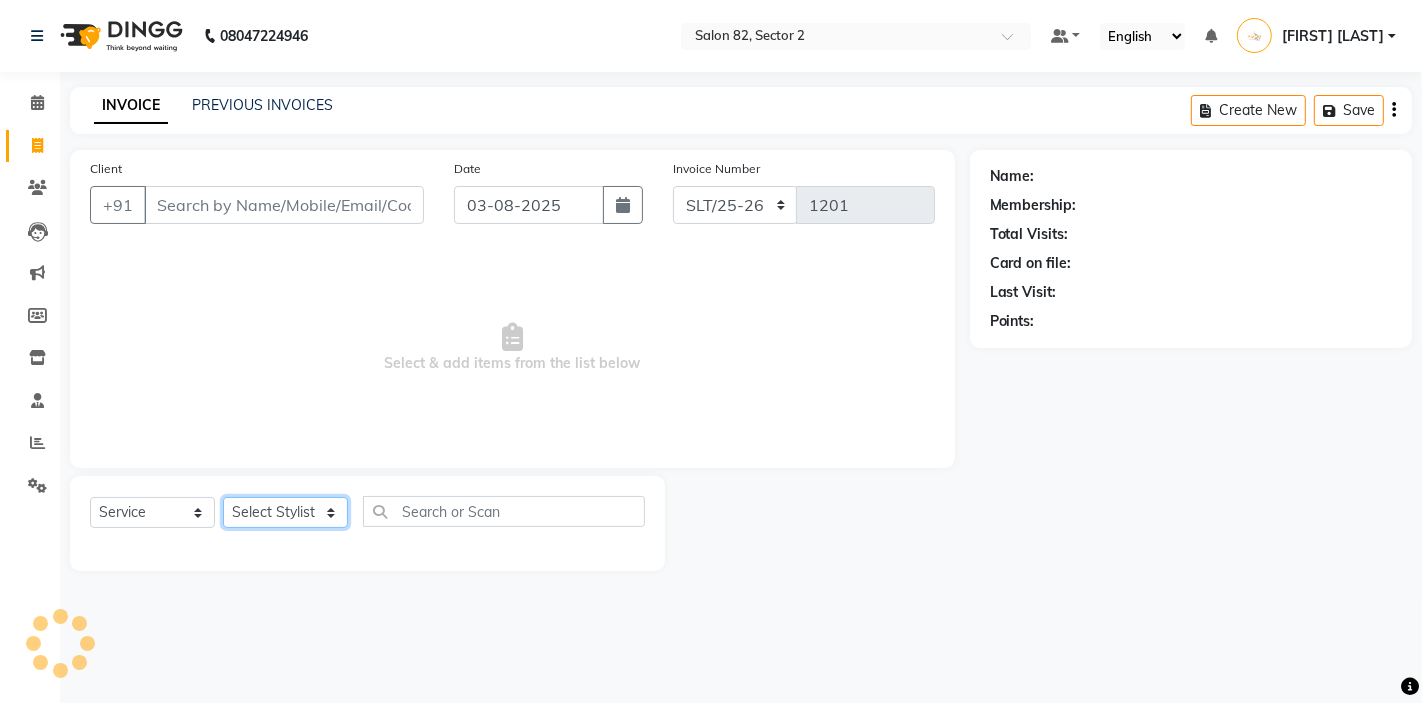 click on "Select Stylist" 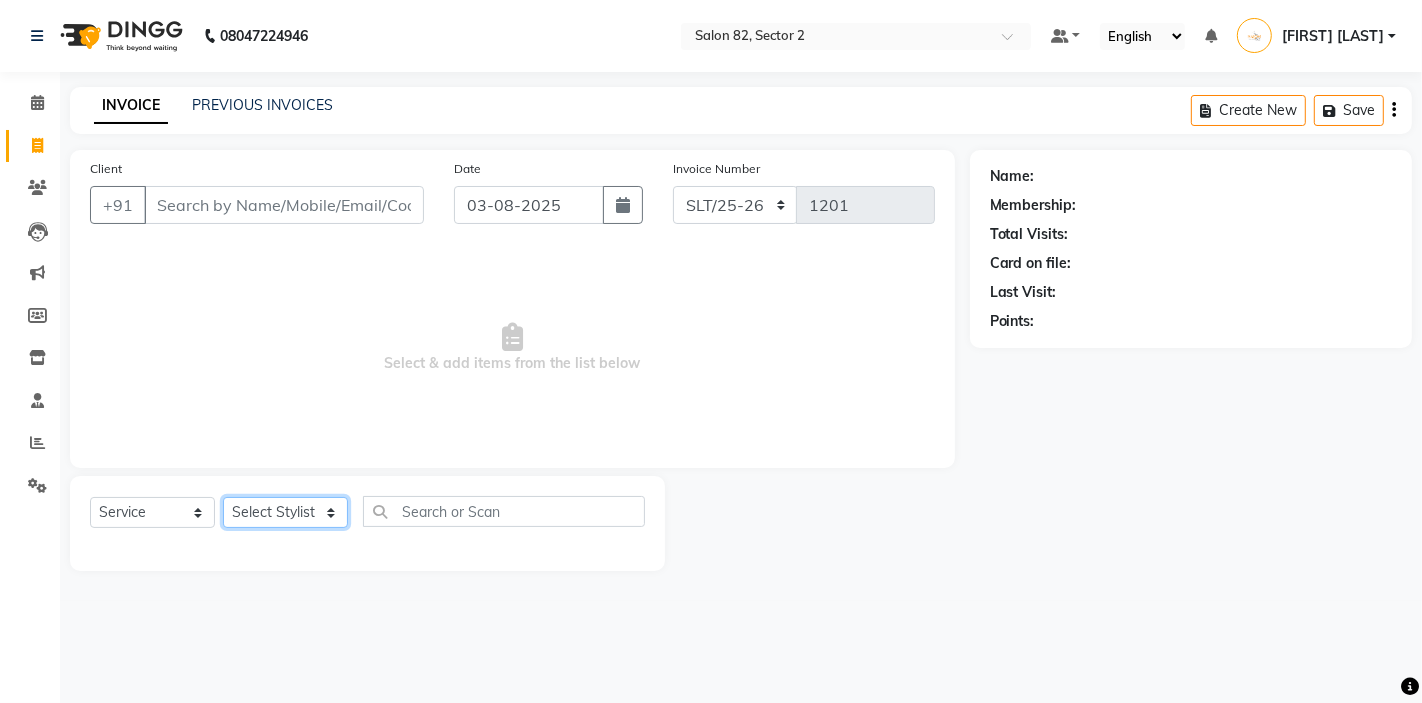 select on "33728" 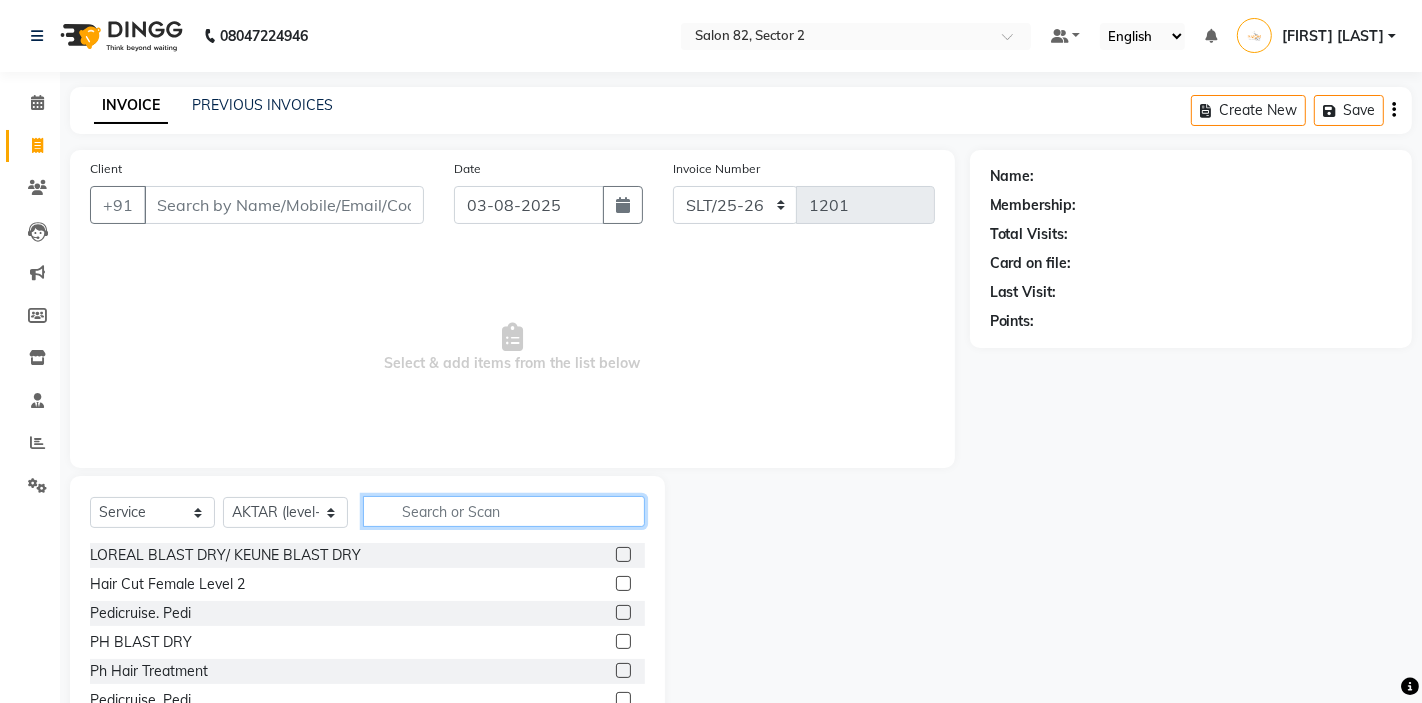 click 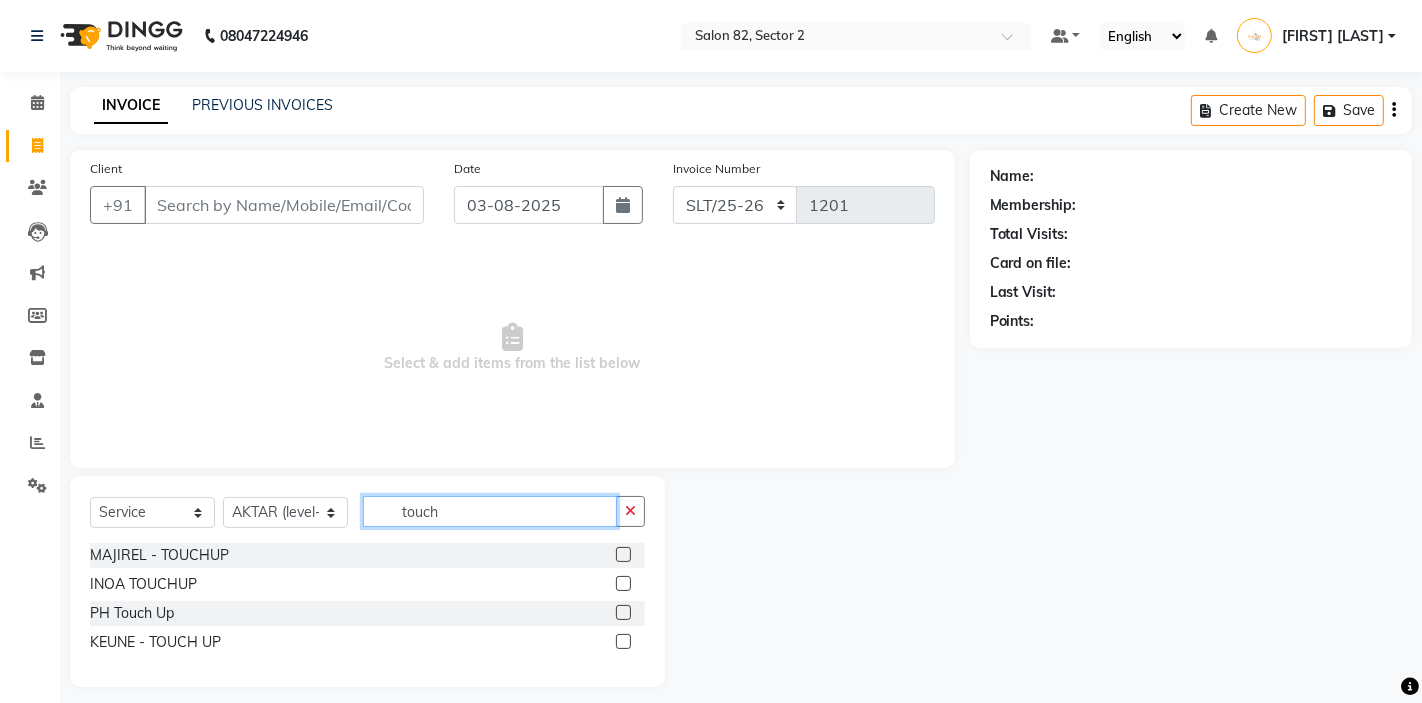type on "touch" 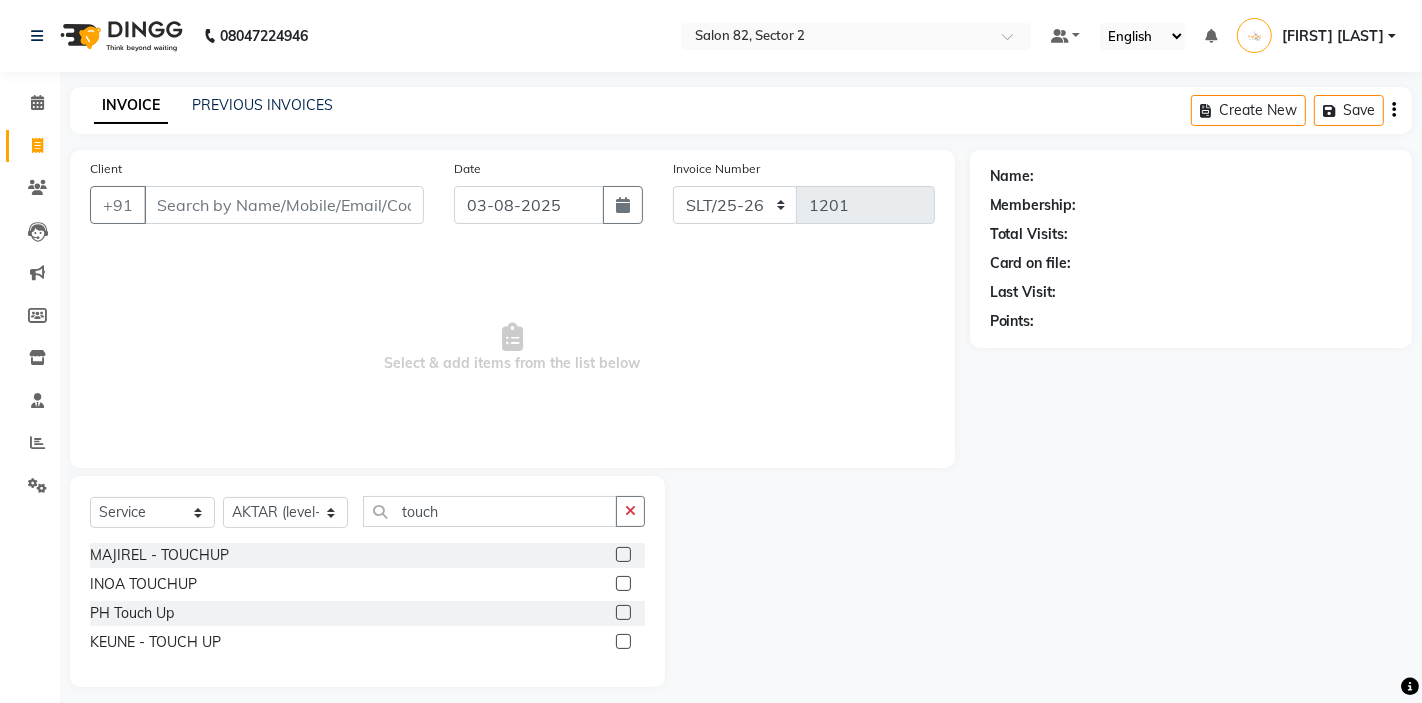 click 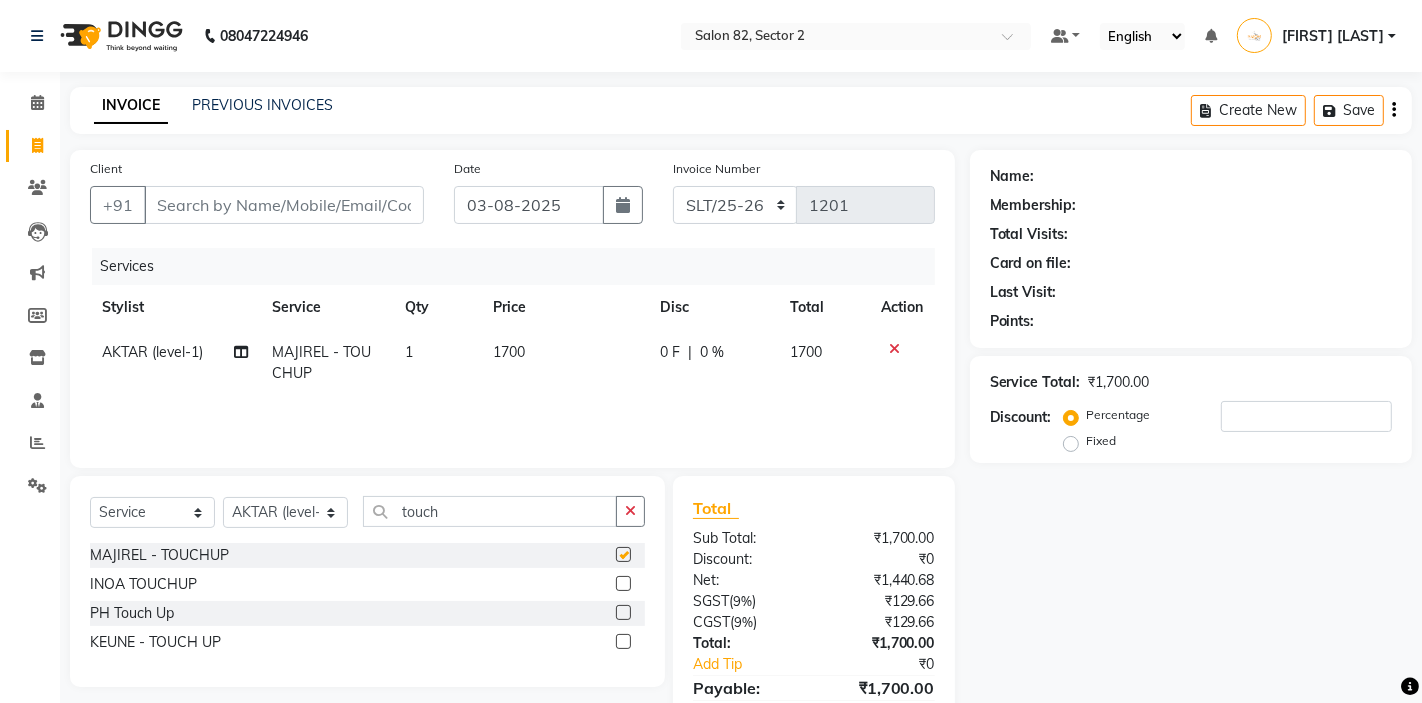 checkbox on "false" 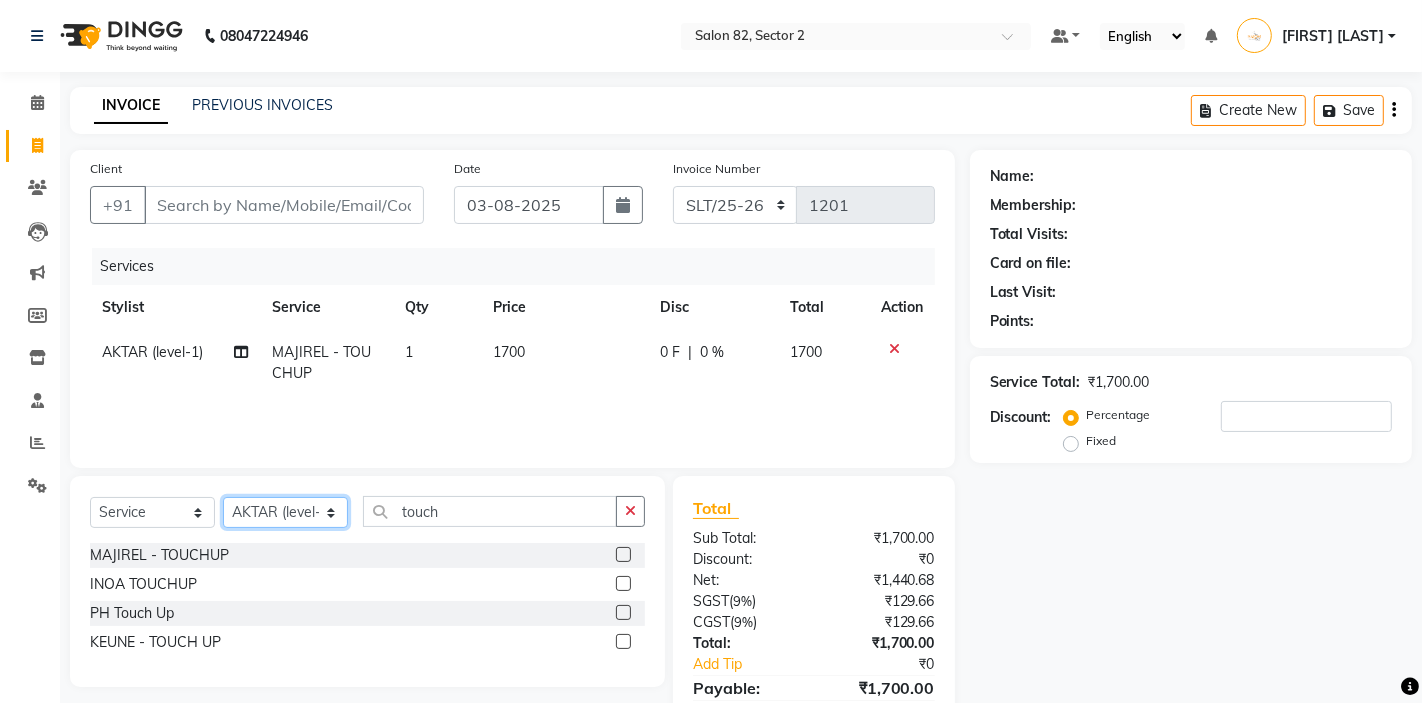 click on "Select Stylist AKTAR (level-1) ARZOO (level-2) BUNNY (level-1) FAIZAL INJAMAM MANISH (level-1) MANJAR (Level-2) NUPUR (SKIN) POONAM PRIYA (PEDI) ROHIT  Salon82 saltlake SOMA DEY SUBHO (PEDI) SUMON (NAILS)" 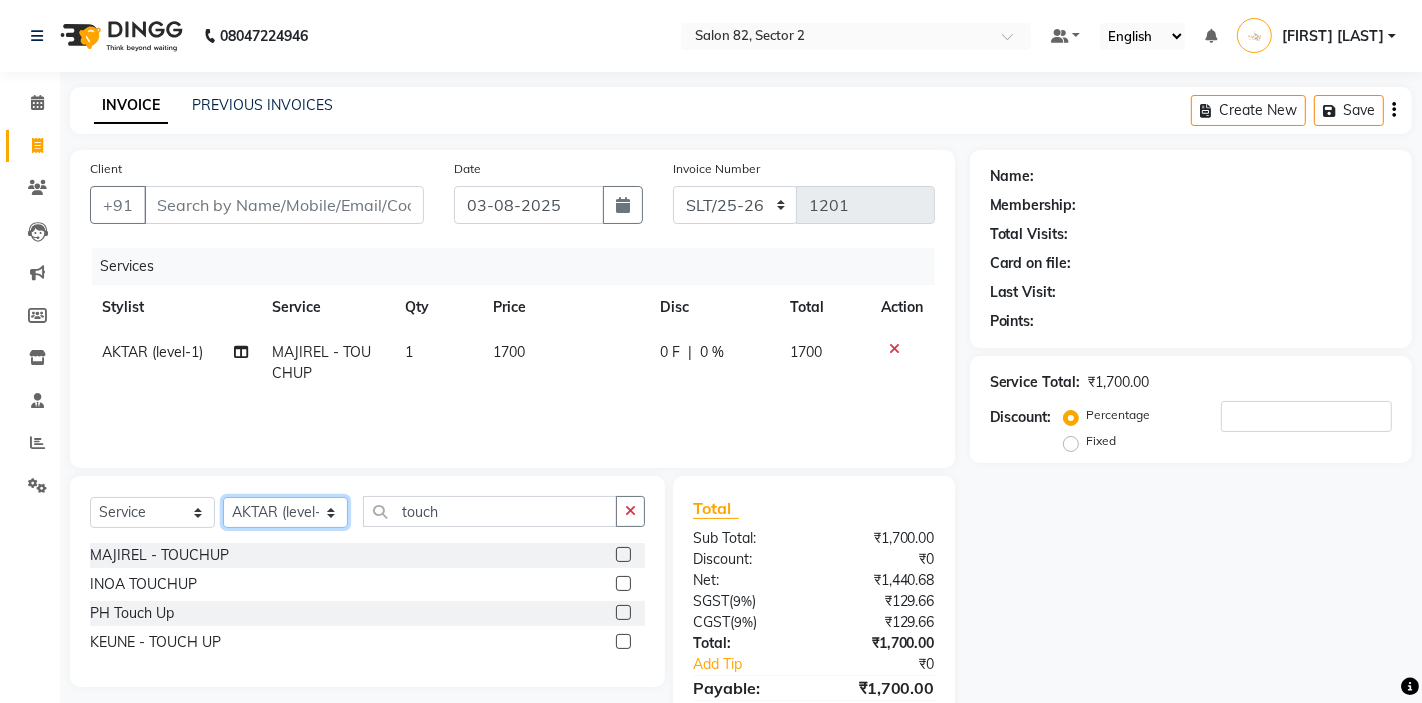 select on "83820" 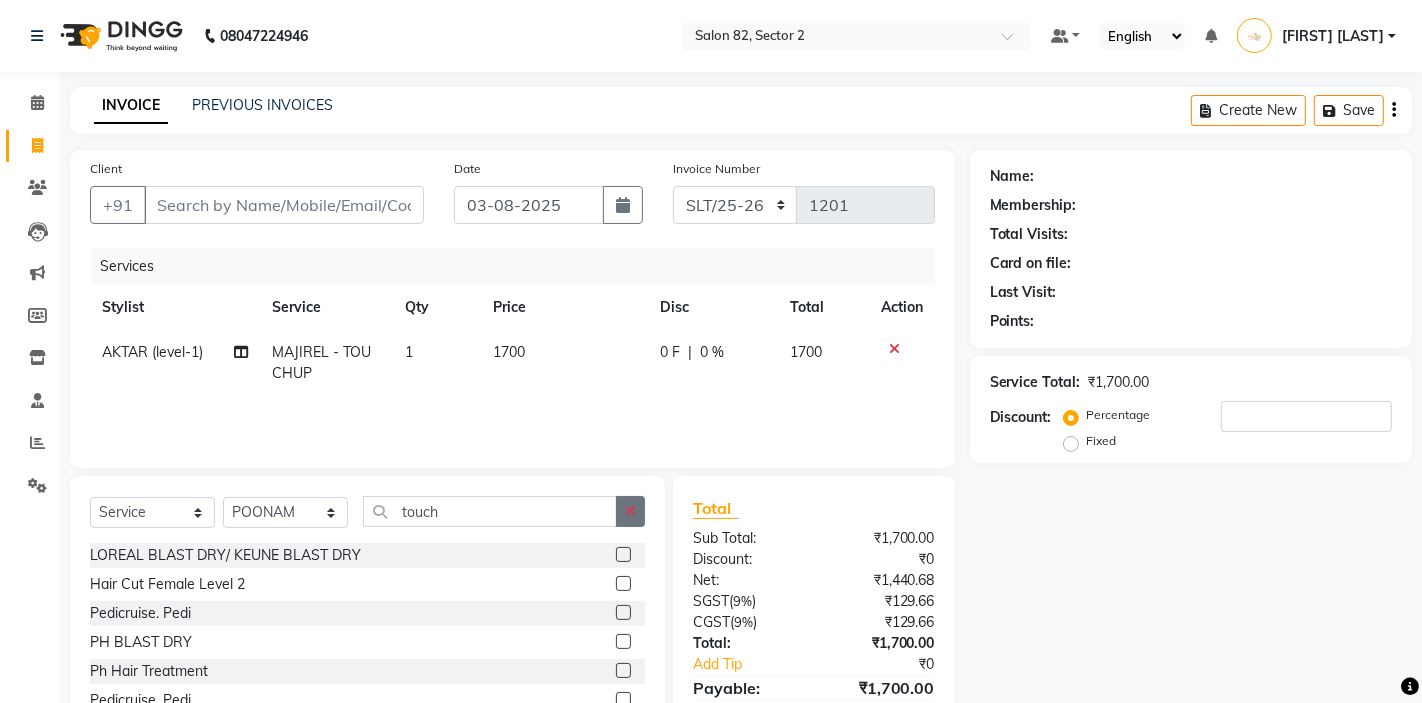 click 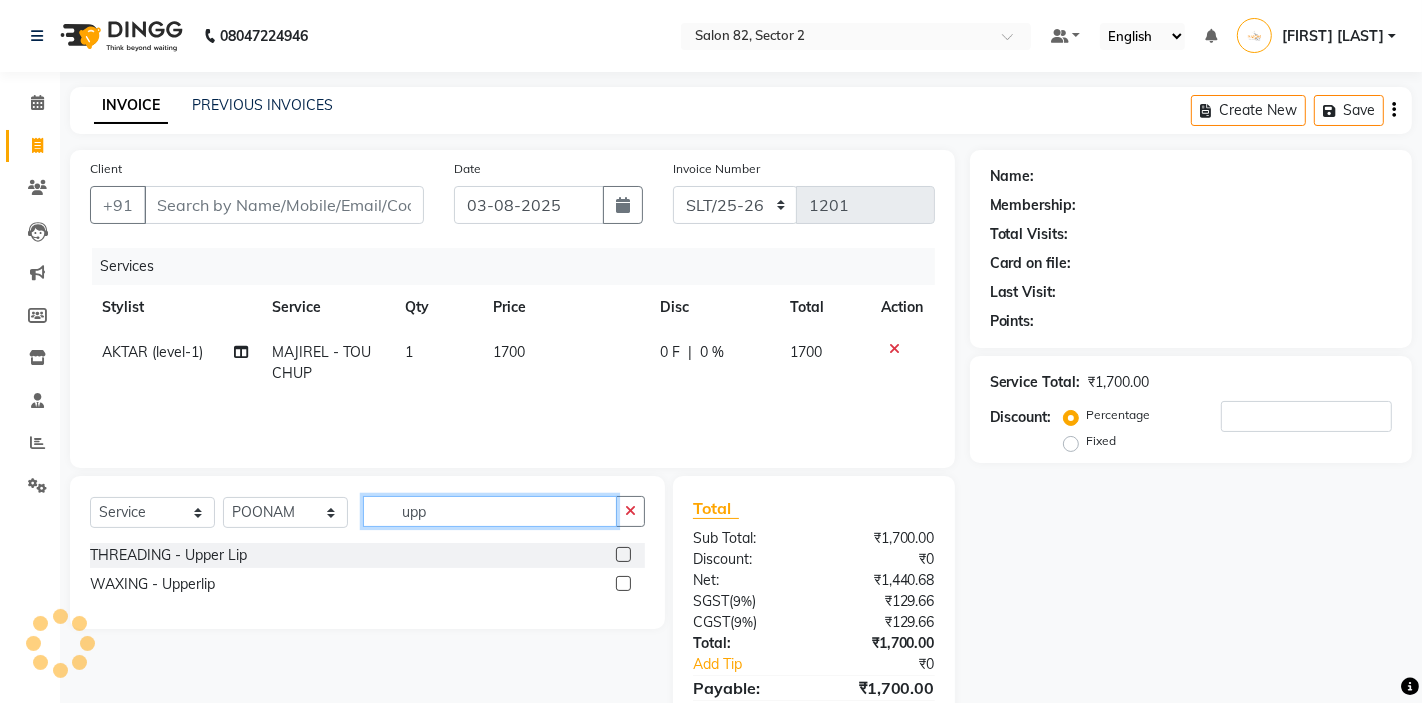 type on "upp" 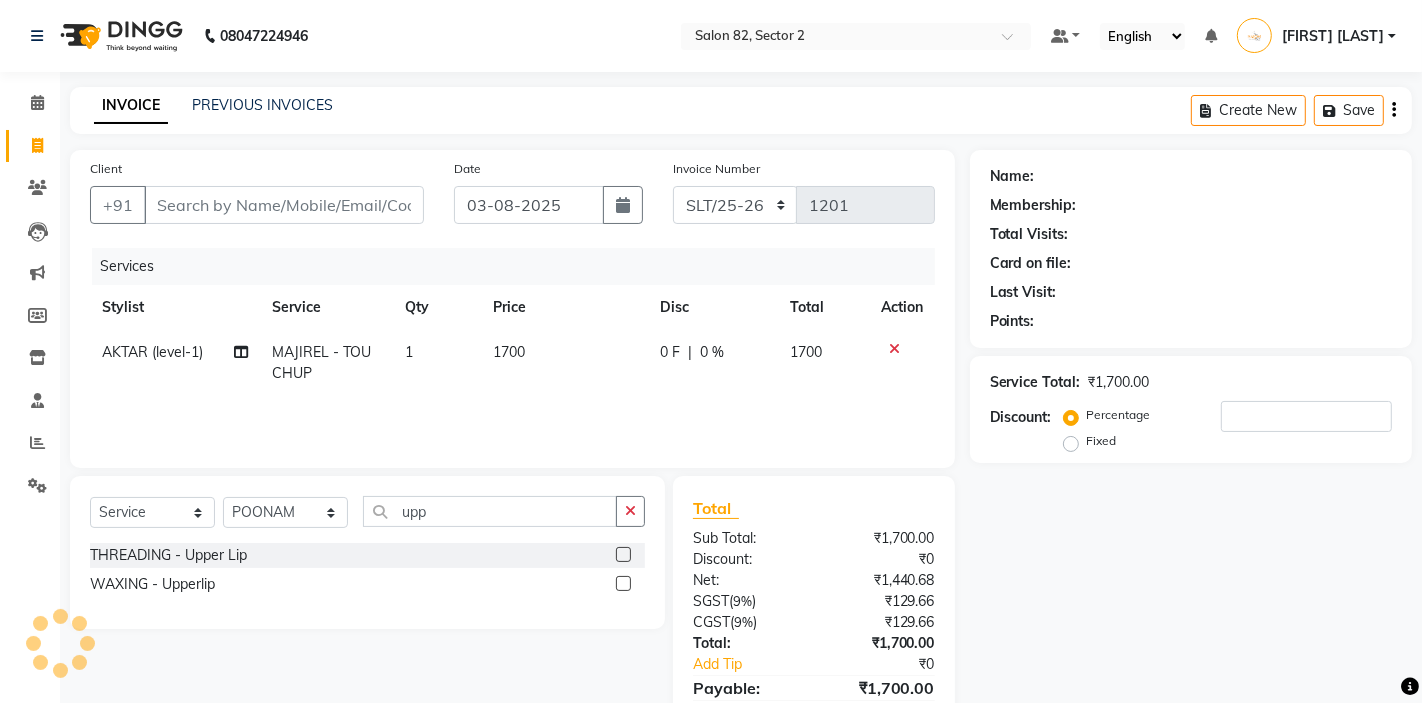 click 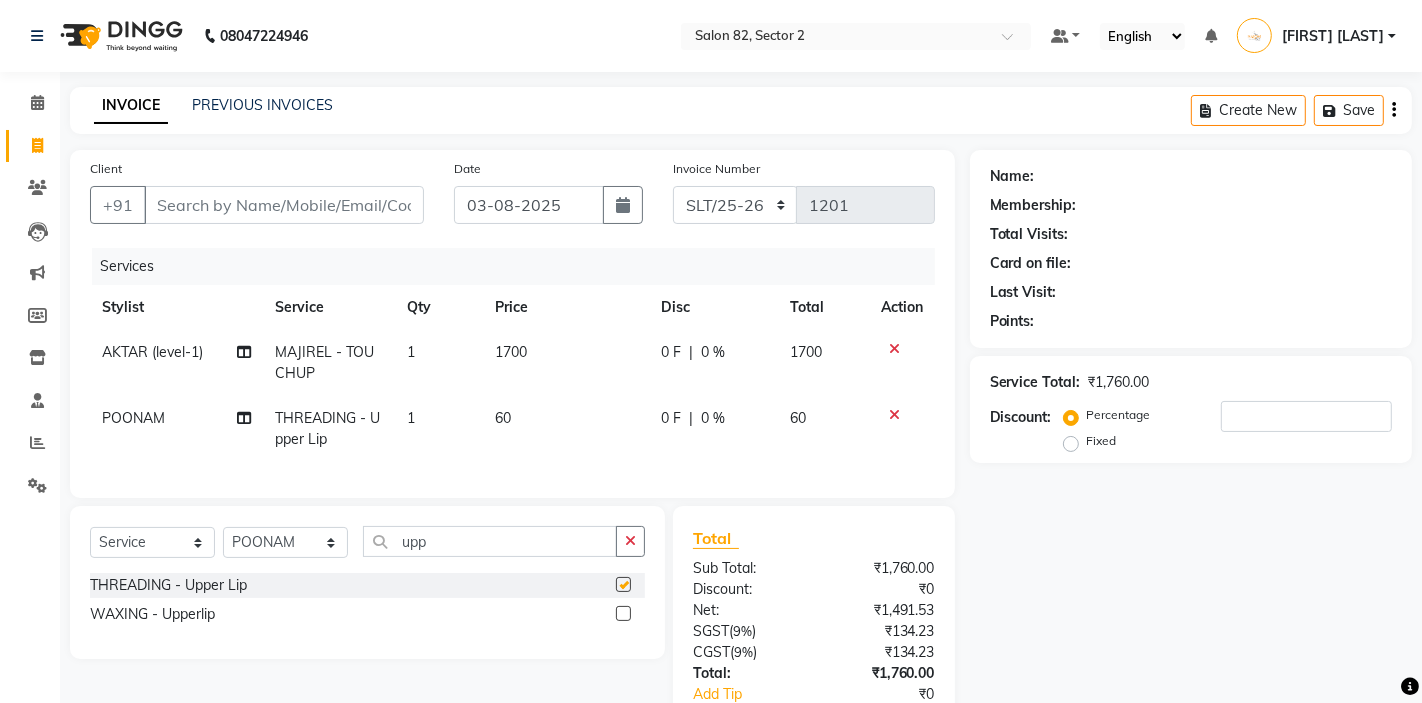 checkbox on "false" 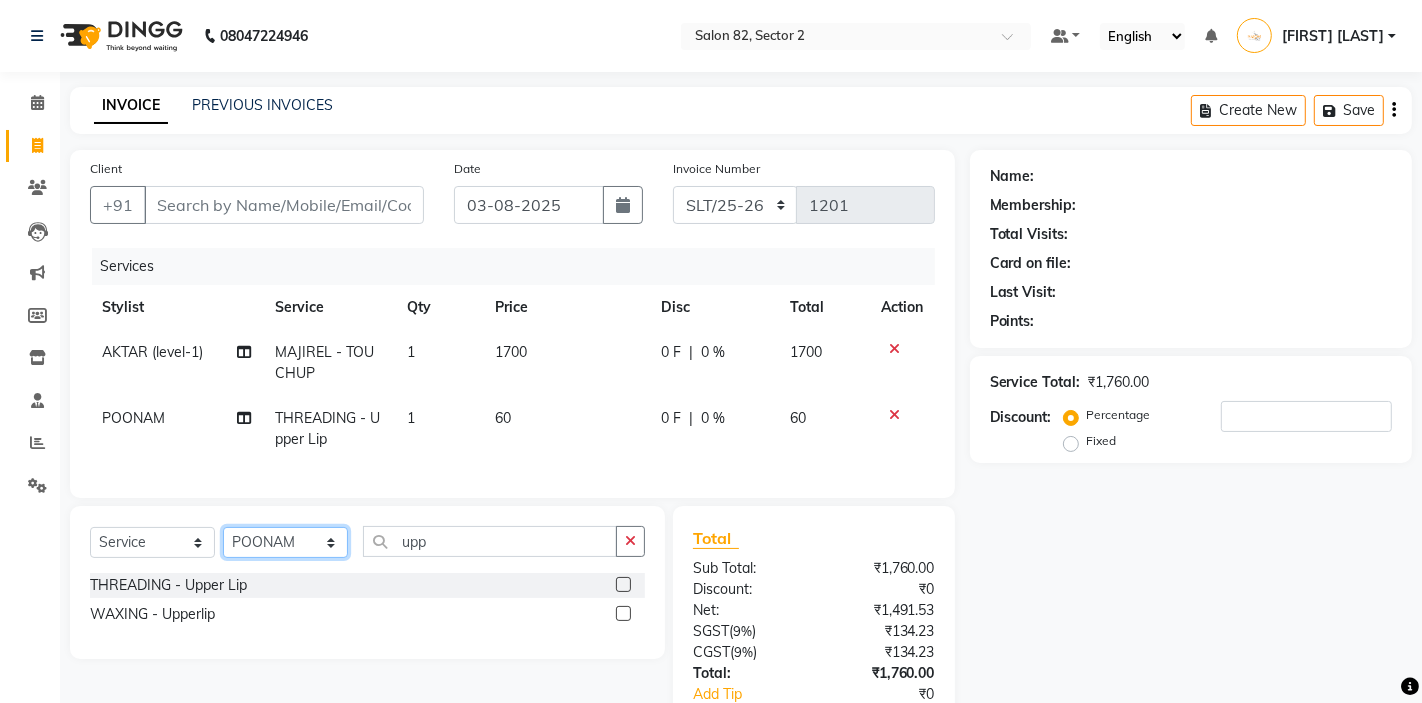 click on "Select Stylist AKTAR (level-1) ARZOO (level-2) BUNNY (level-1) FAIZAL INJAMAM MANISH (level-1) MANJAR (Level-2) NUPUR (SKIN) POONAM PRIYA (PEDI) ROHIT  Salon82 saltlake SOMA DEY SUBHO (PEDI) SUMON (NAILS)" 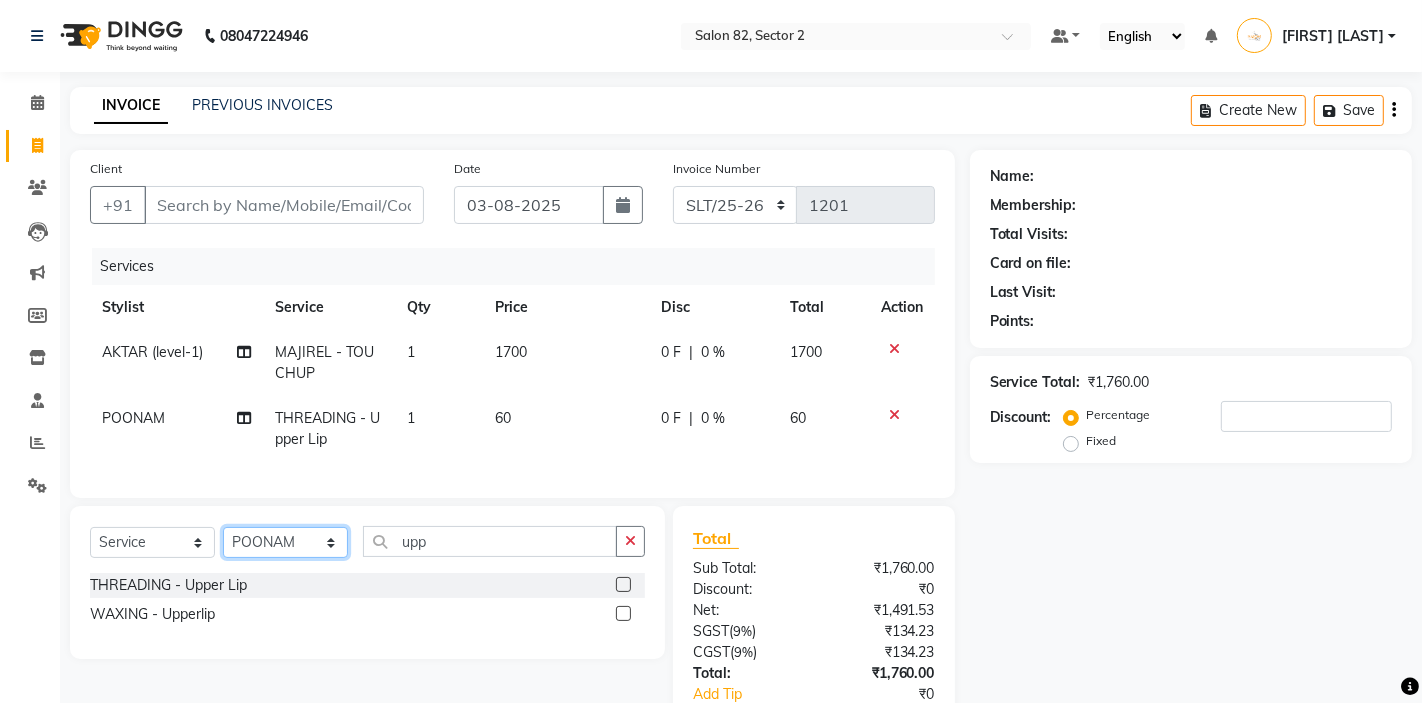 select on "67954" 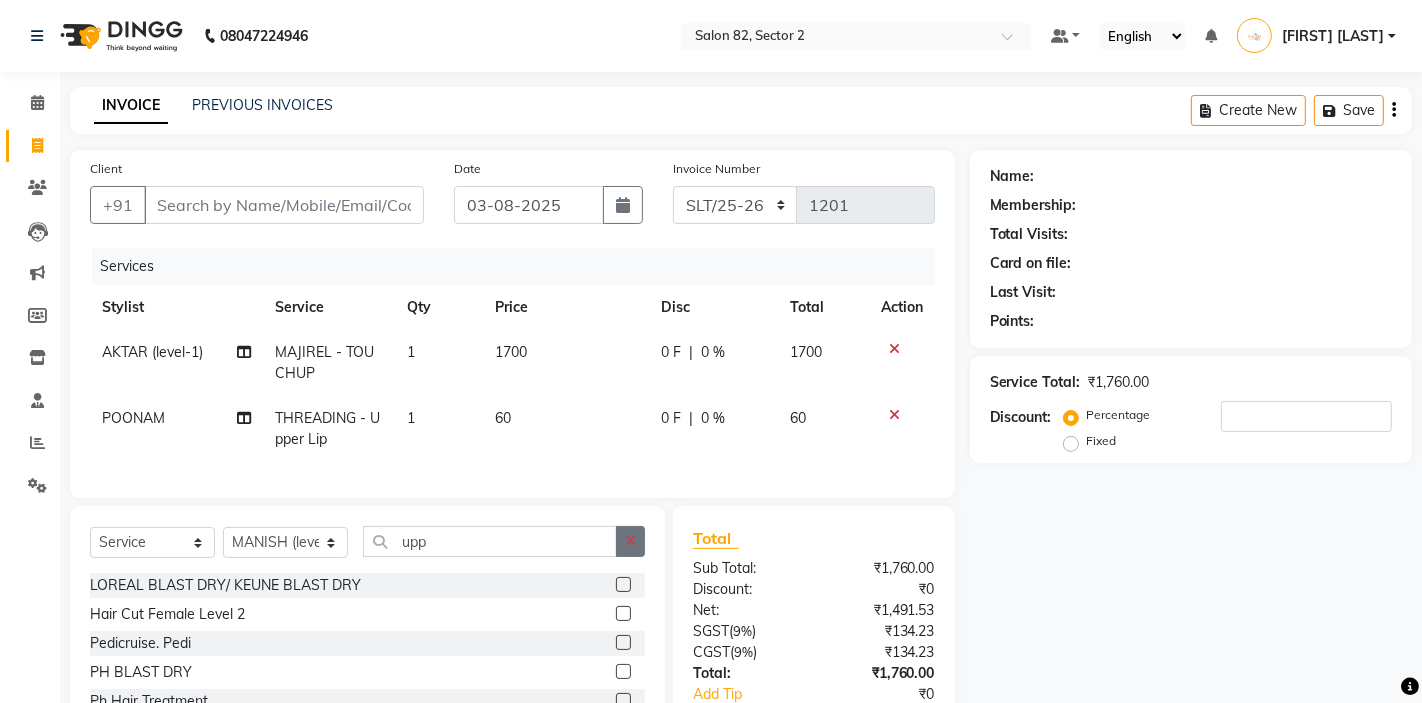 click 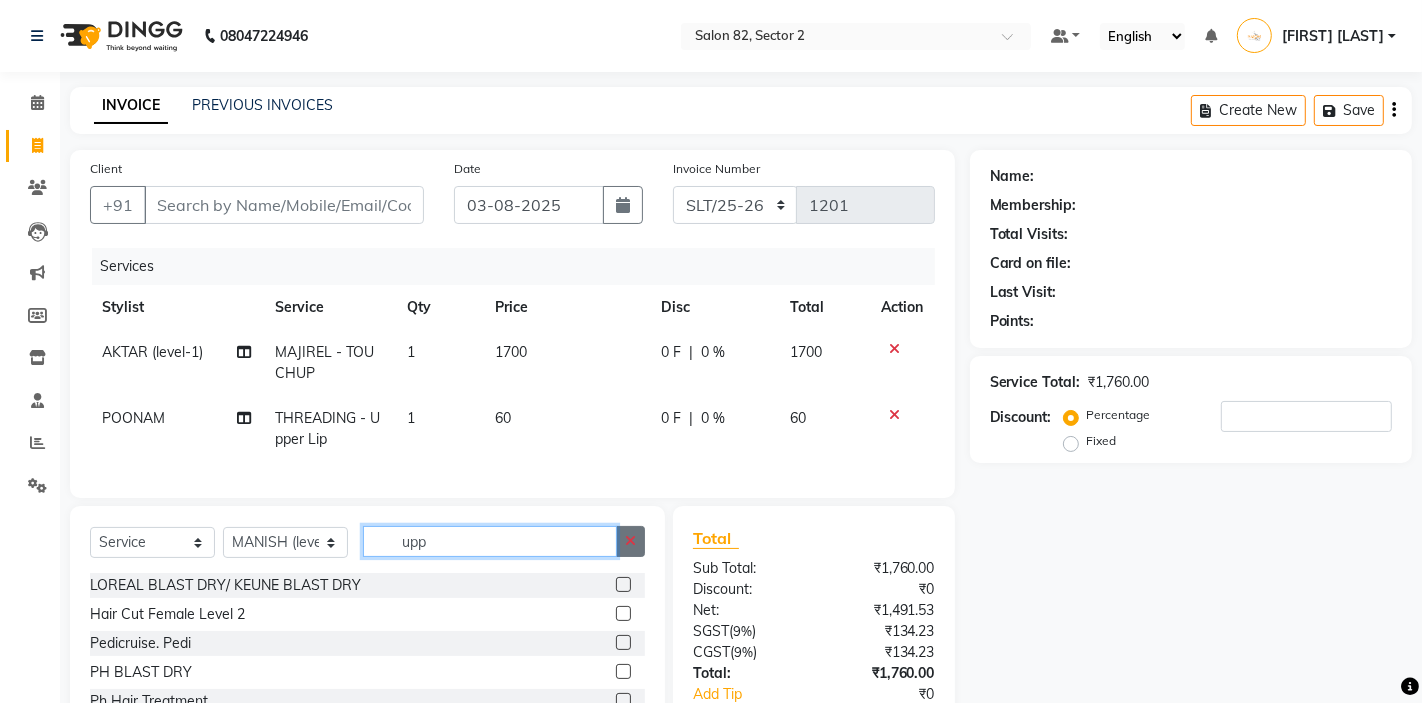 type 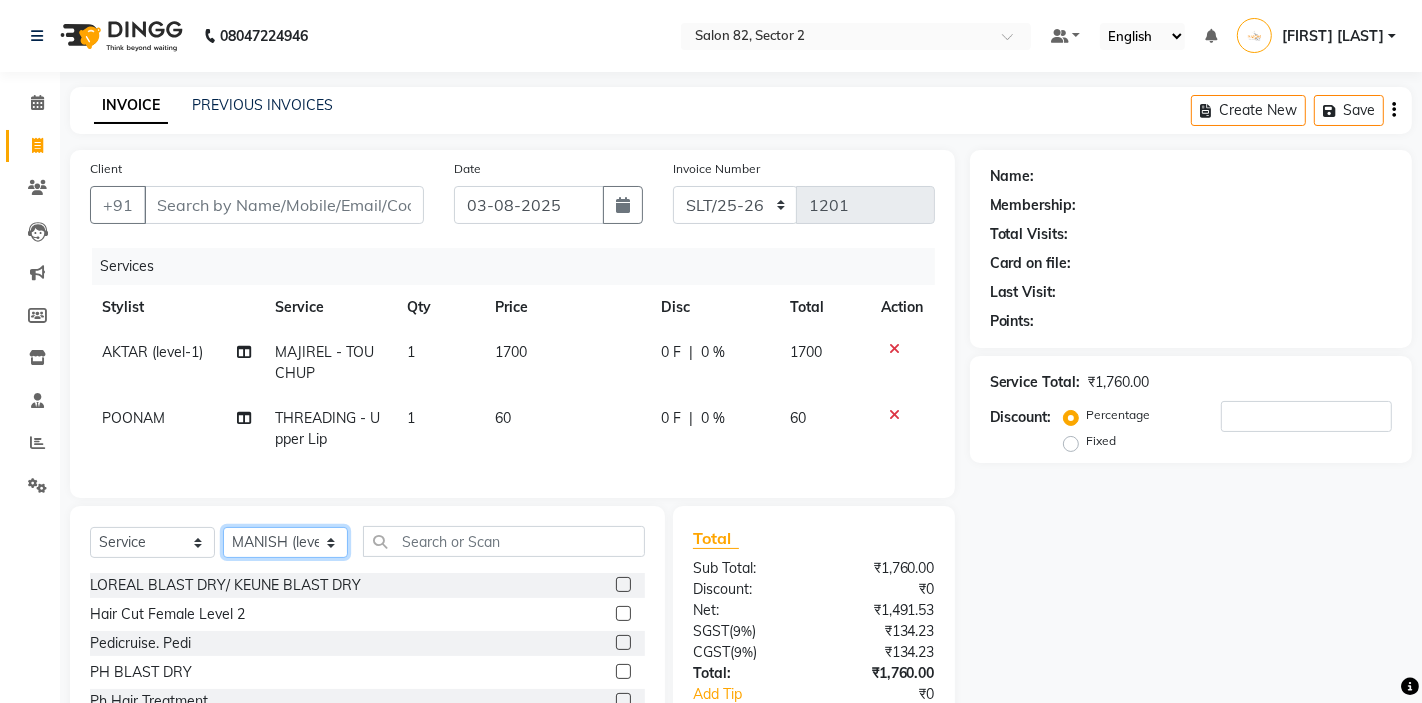 click on "Select Stylist AKTAR (level-1) ARZOO (level-2) BUNNY (level-1) FAIZAL INJAMAM MANISH (level-1) MANJAR (Level-2) NUPUR (SKIN) POONAM PRIYA (PEDI) ROHIT  Salon82 saltlake SOMA DEY SUBHO (PEDI) SUMON (NAILS)" 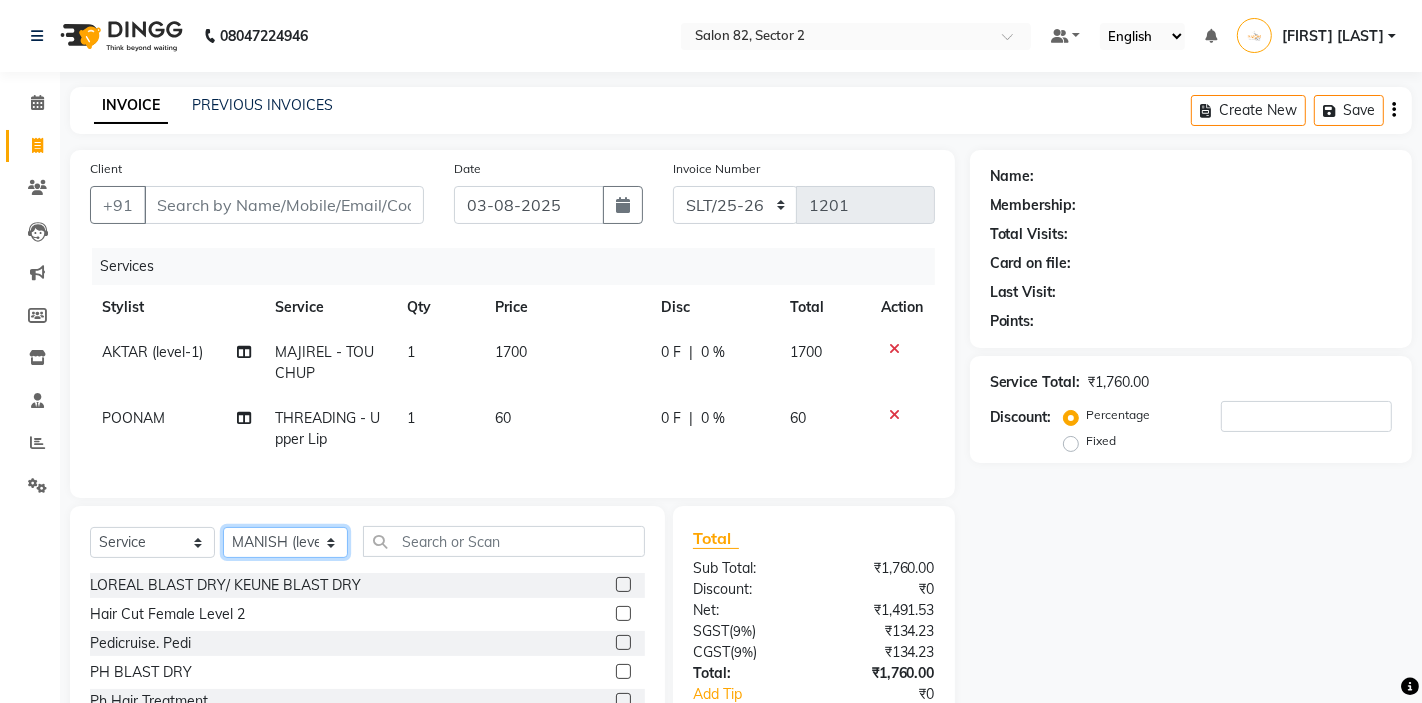 select on "34192" 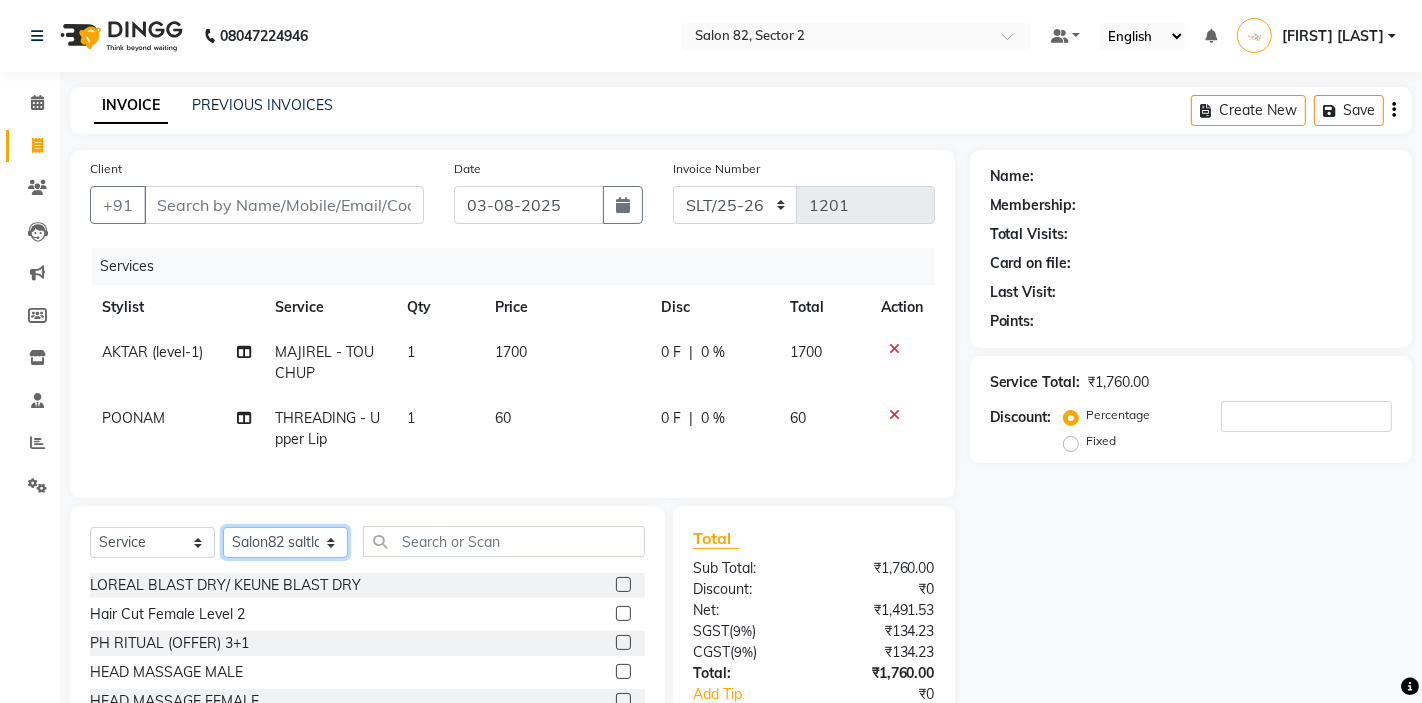 scroll, scrollTop: 127, scrollLeft: 0, axis: vertical 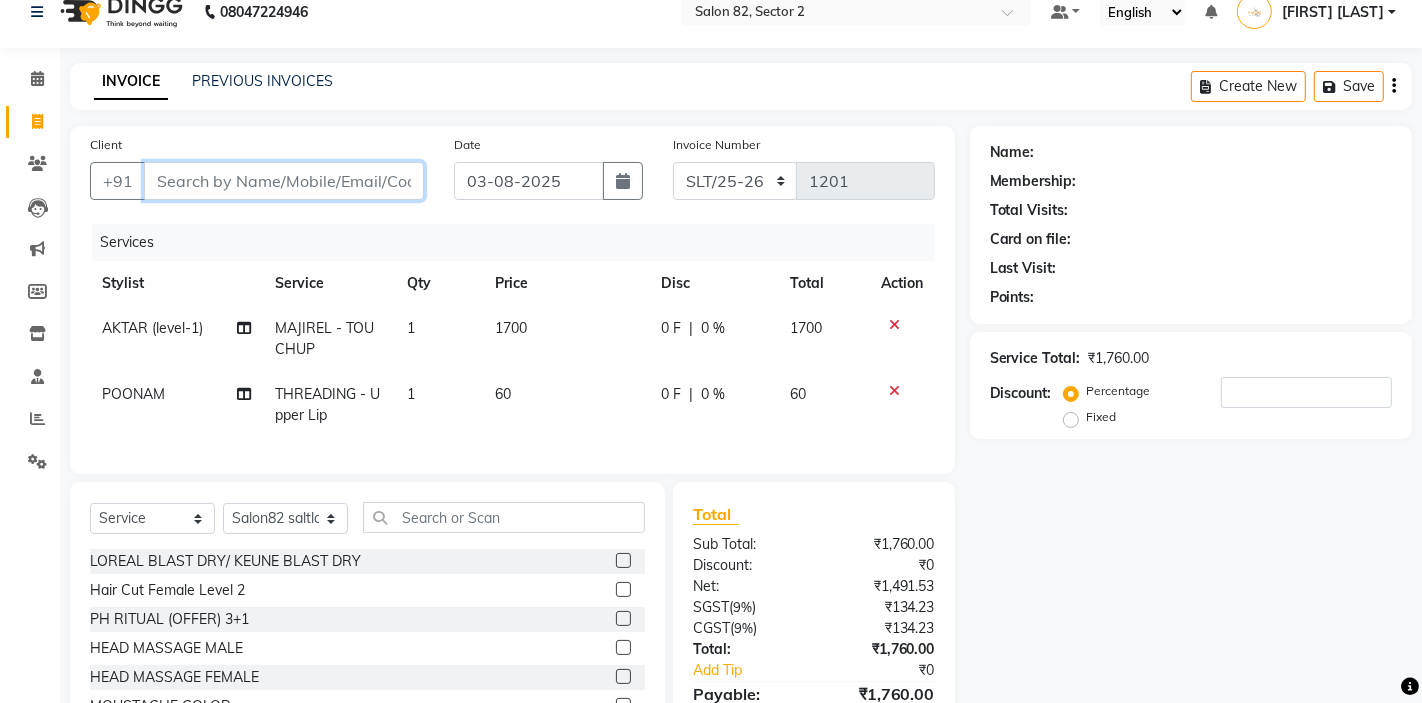 click on "Client" at bounding box center (284, 181) 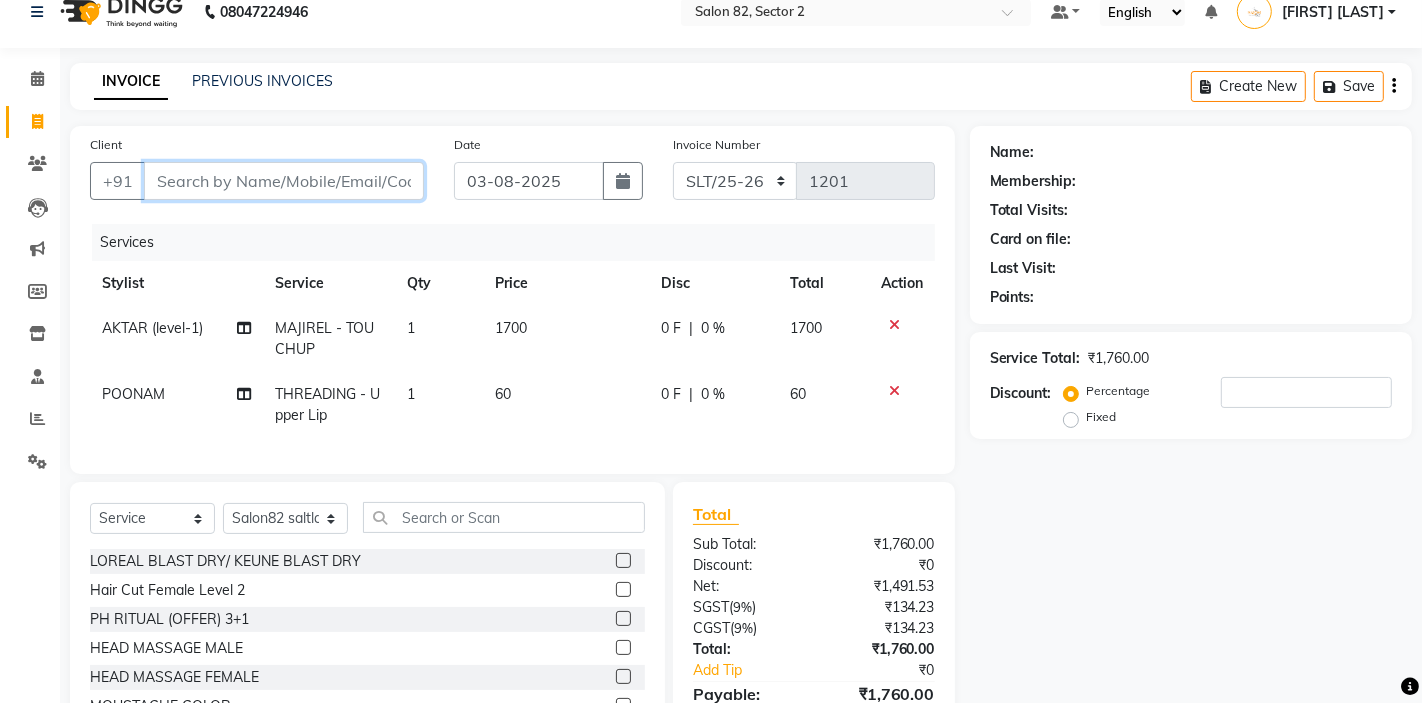 type on "s" 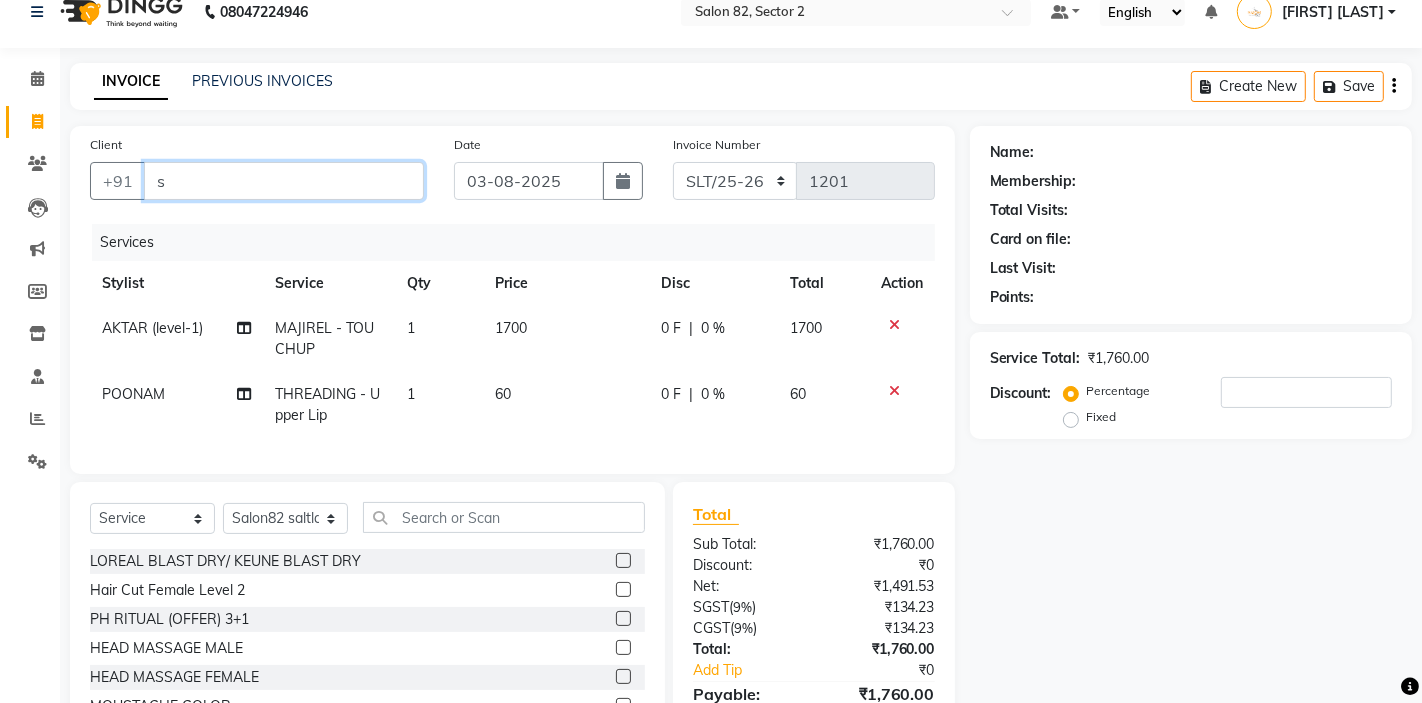 type on "0" 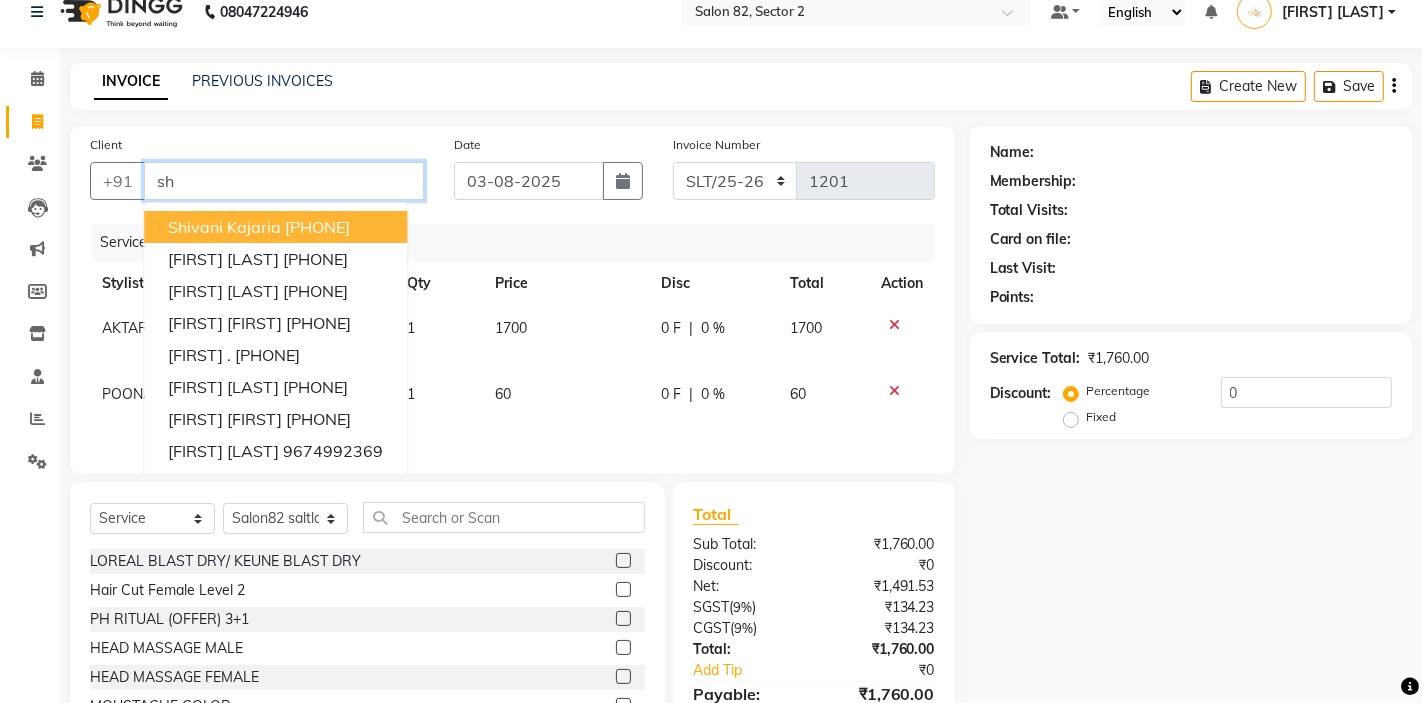 type on "s" 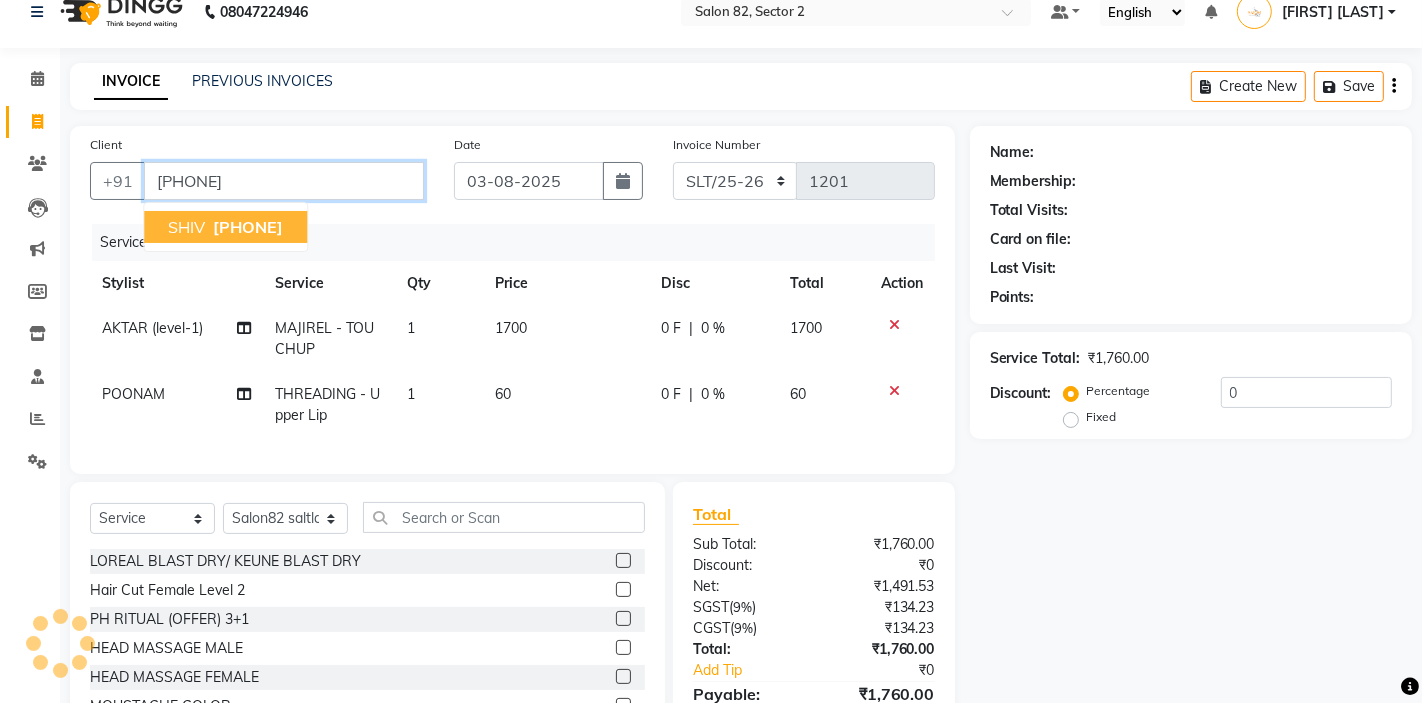type on "9830067028" 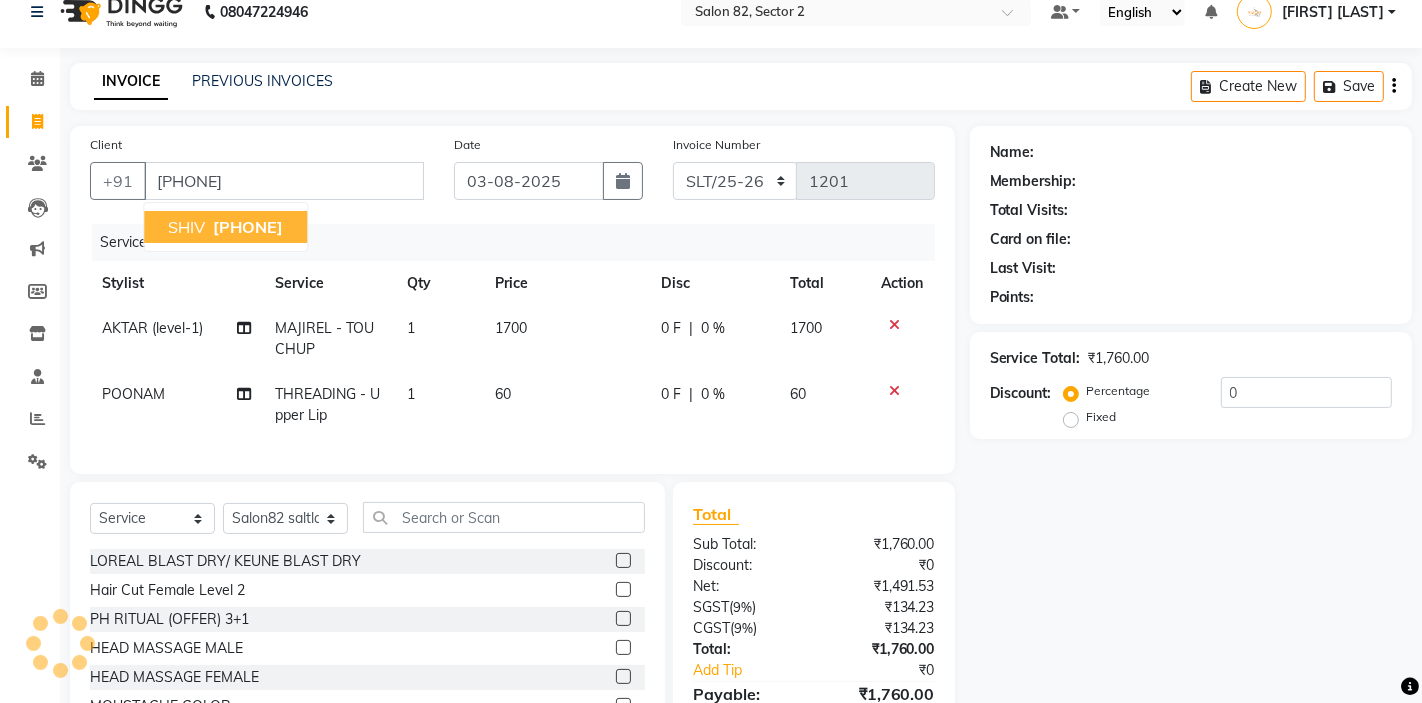 click on "9830067028" at bounding box center [248, 227] 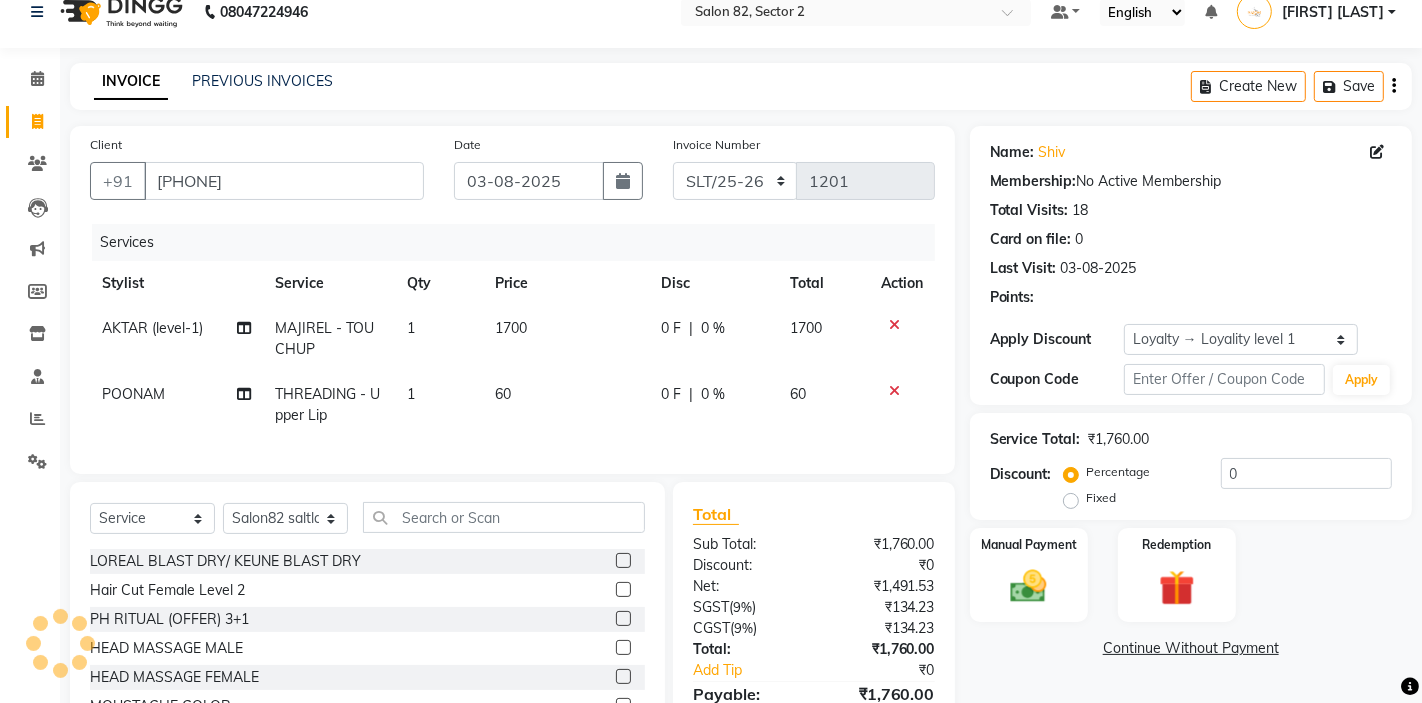 select on "1: Object" 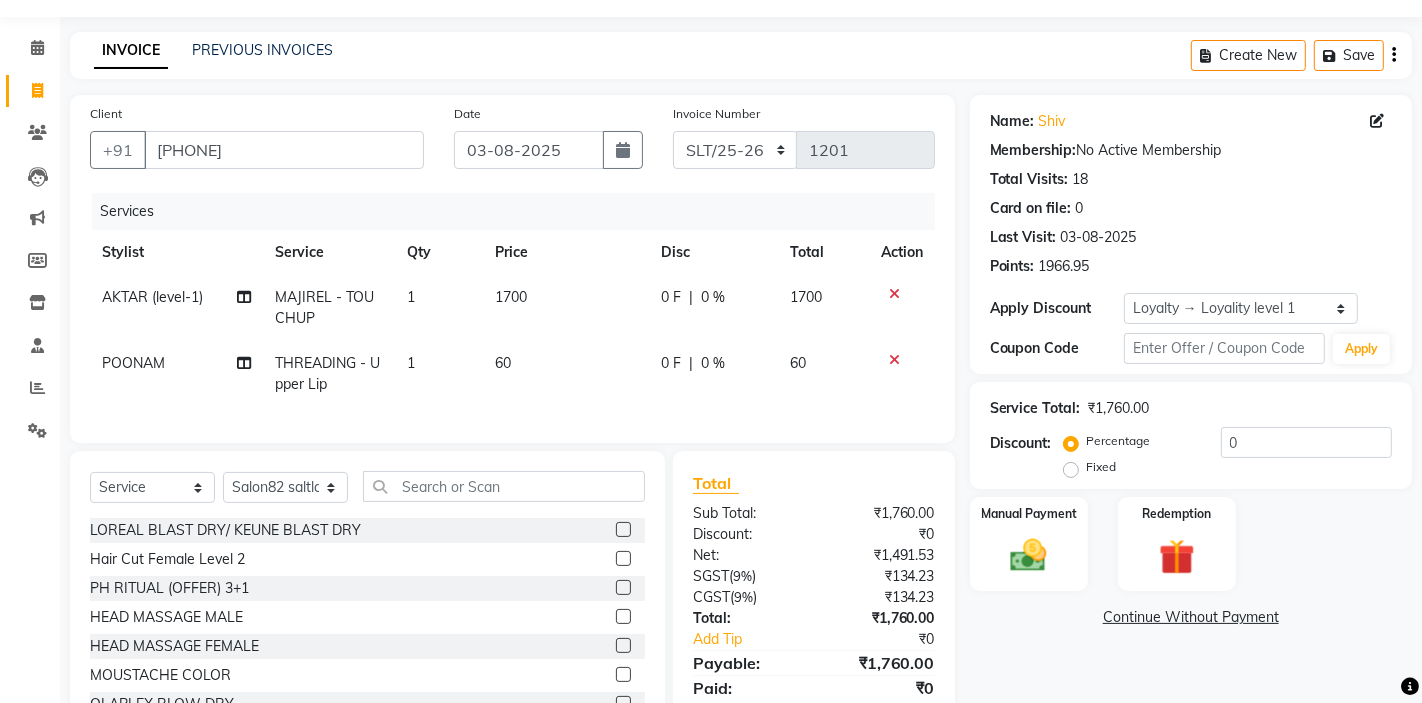scroll, scrollTop: 127, scrollLeft: 0, axis: vertical 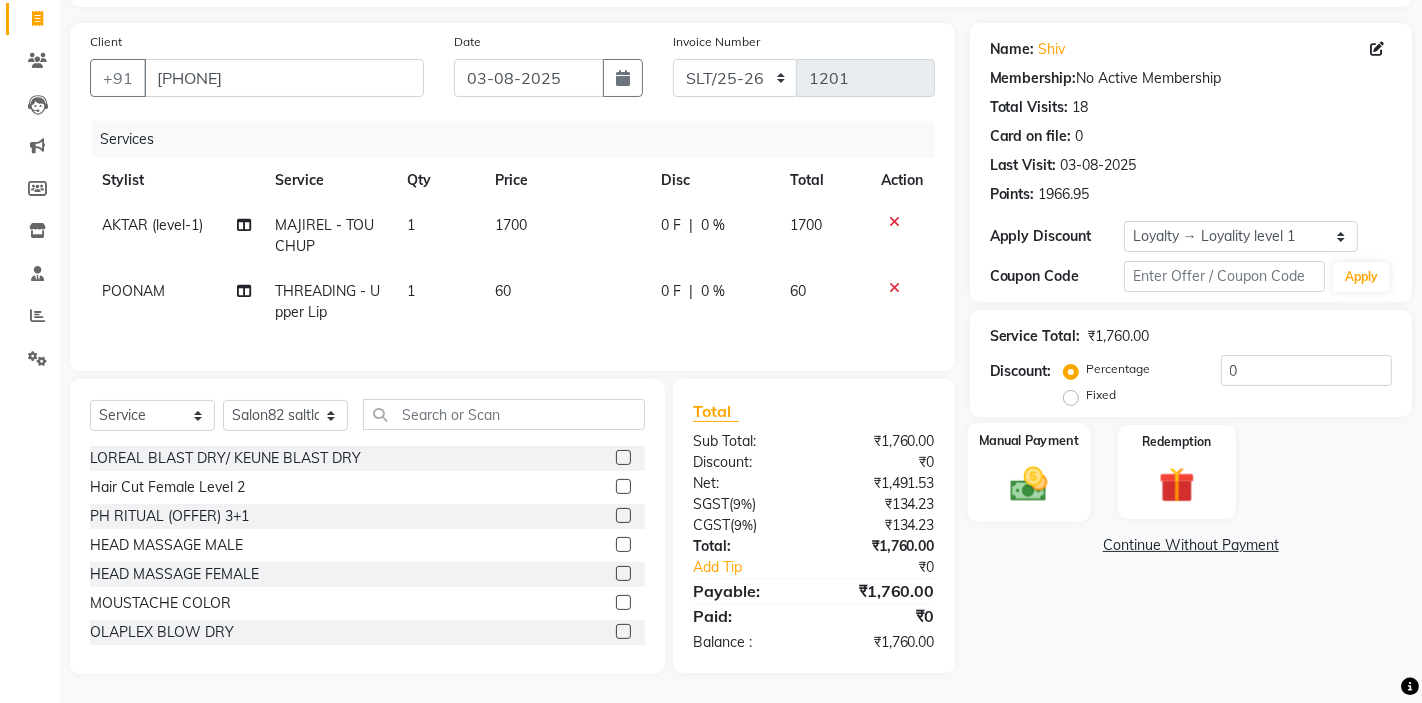 click on "Manual Payment" 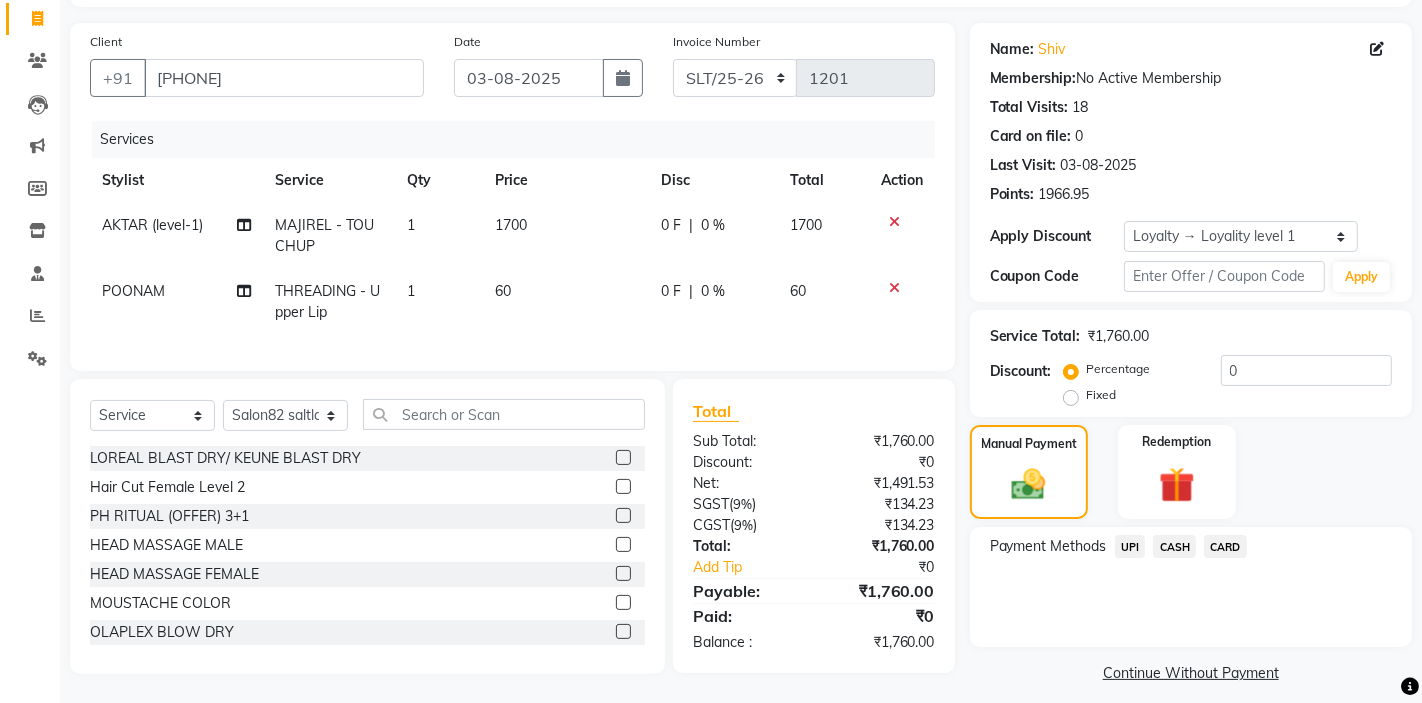 click on "CASH" 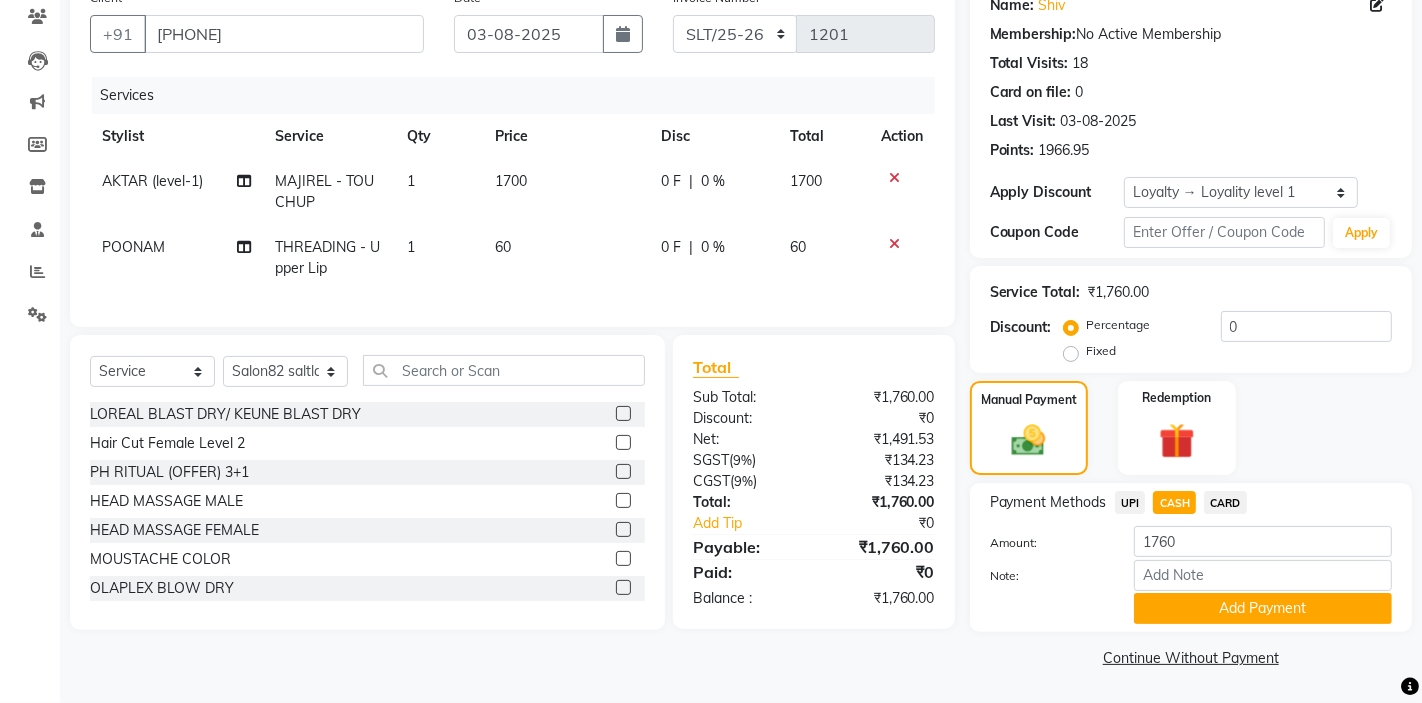 scroll, scrollTop: 0, scrollLeft: 0, axis: both 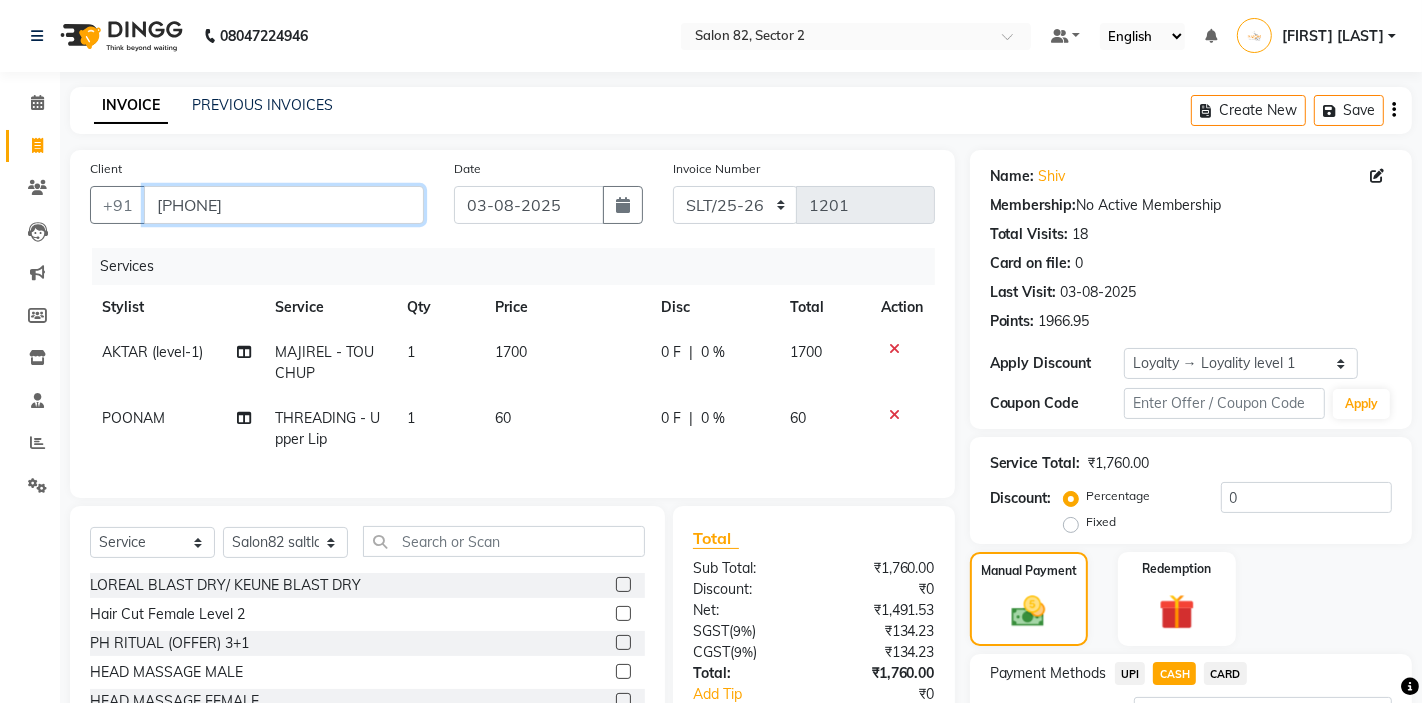 click on "9830067028" at bounding box center [284, 205] 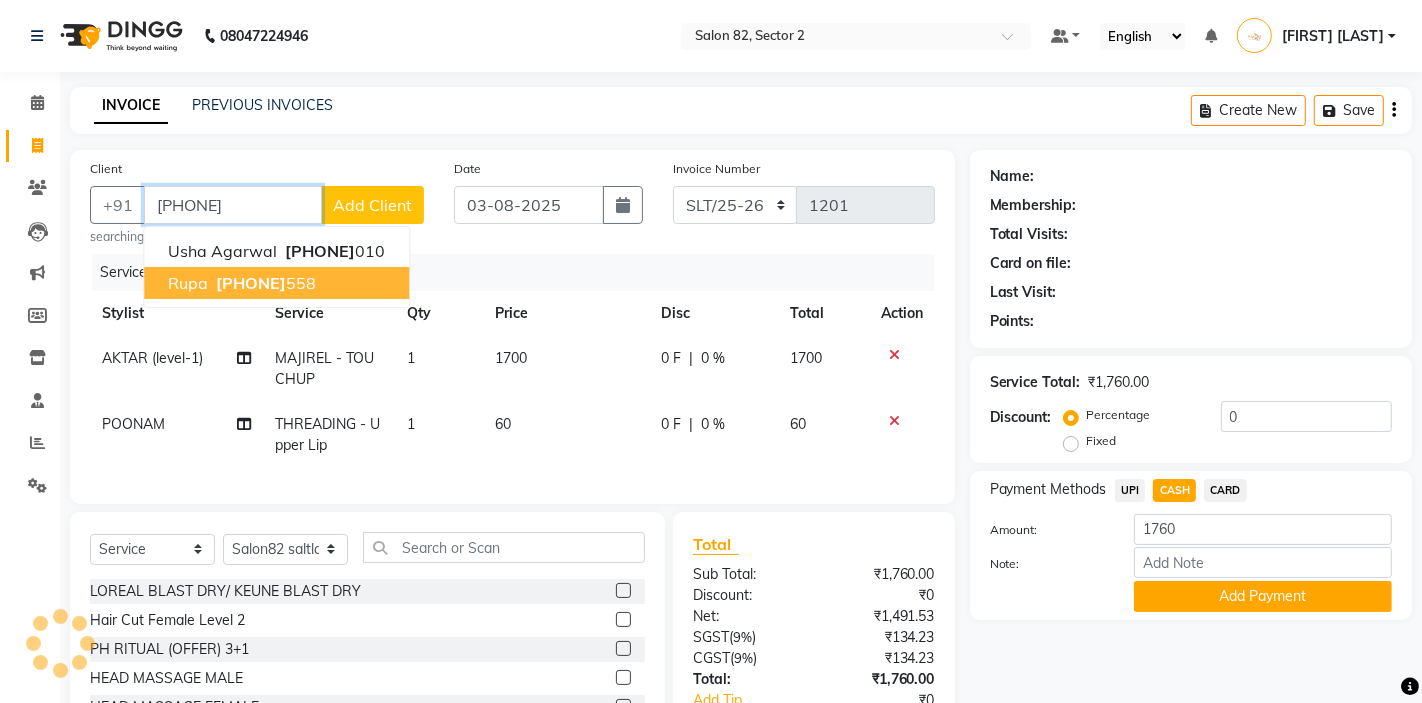 click on "rupa   9831630 558" at bounding box center [276, 283] 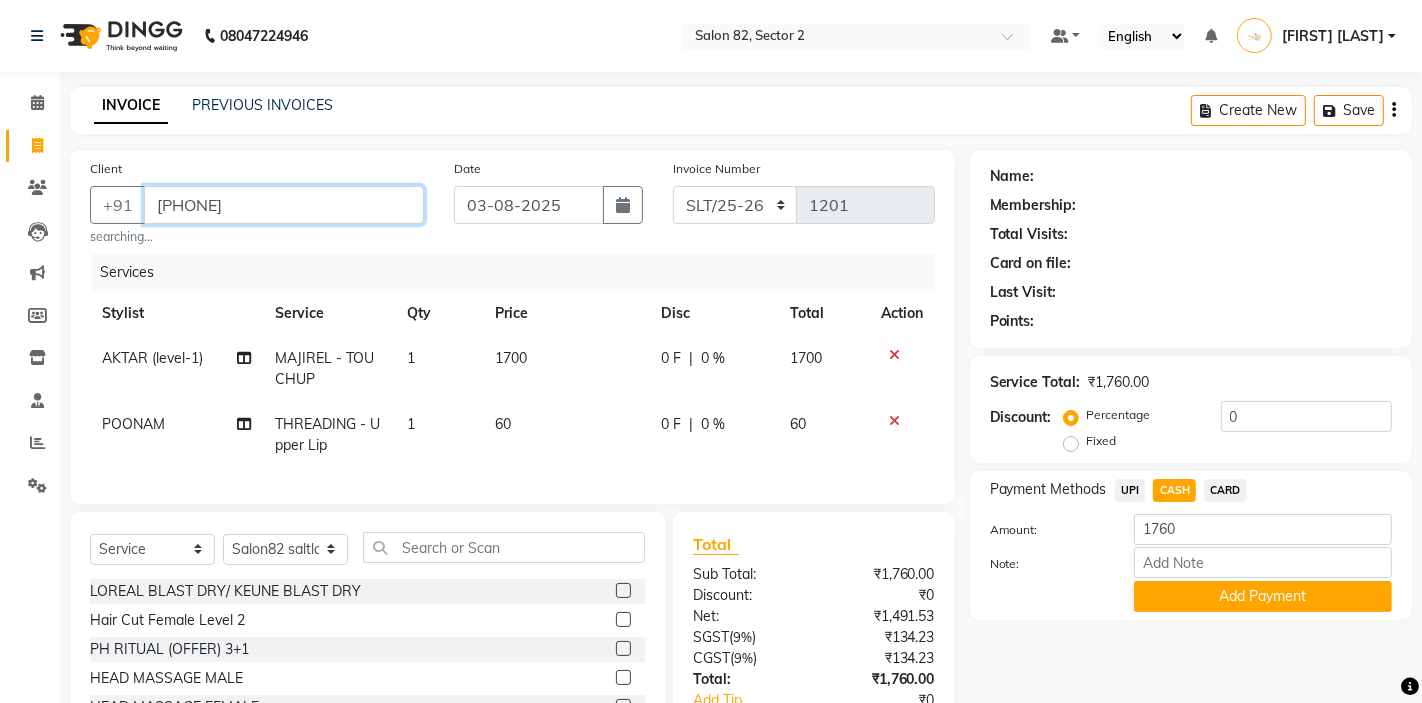 type on "9831630558" 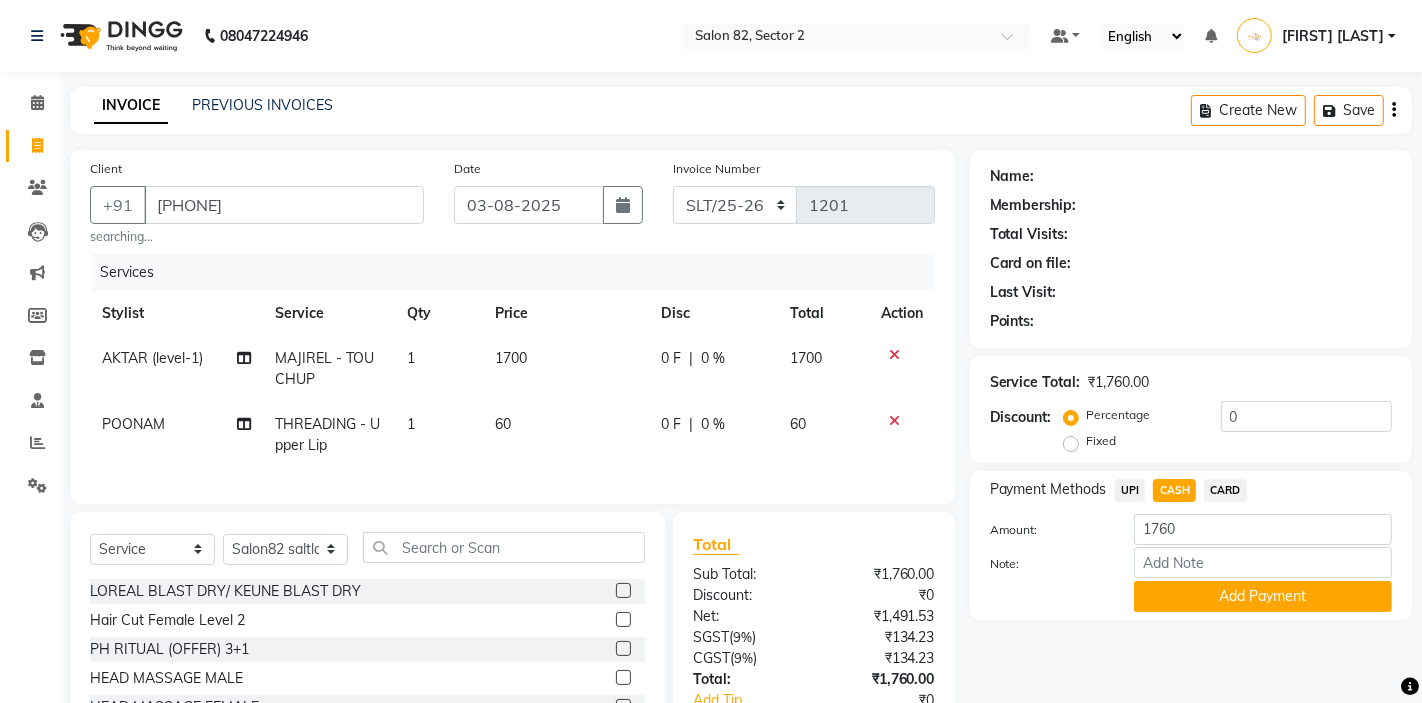 select on "1: Object" 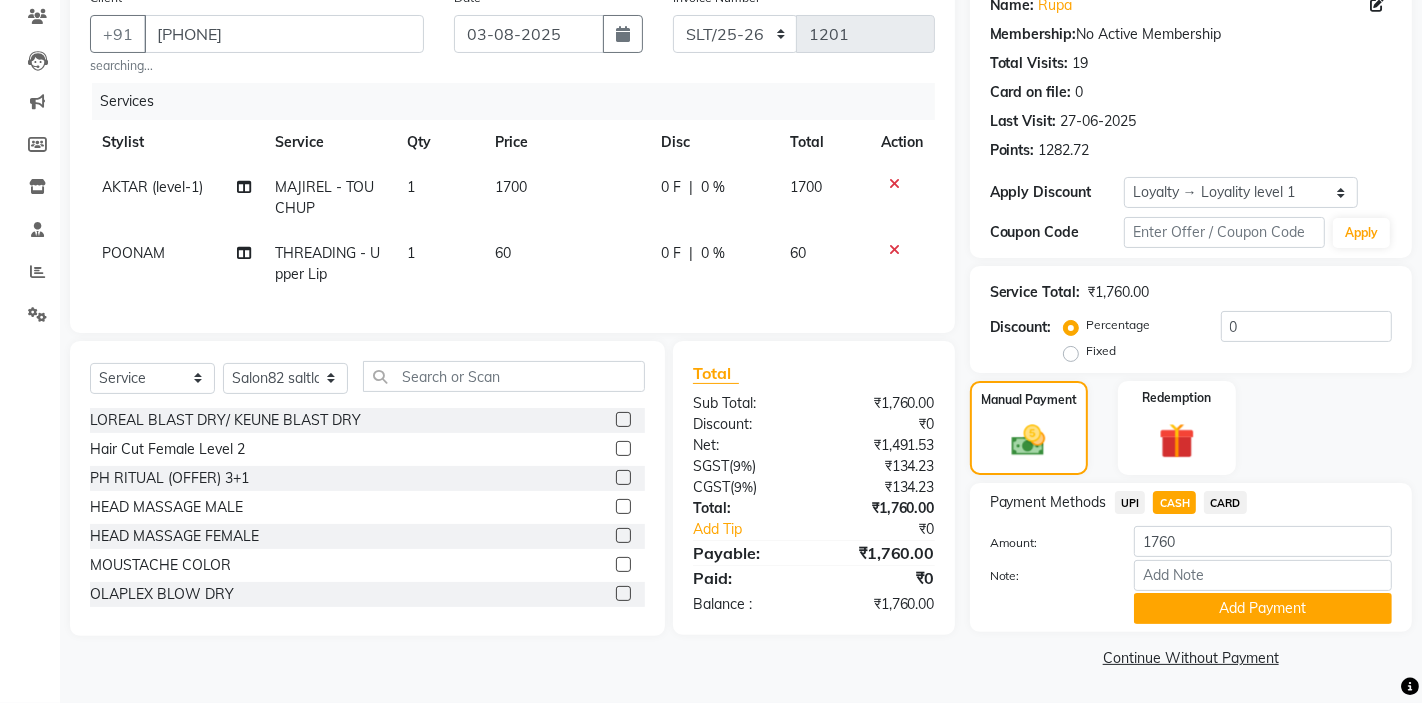 scroll, scrollTop: 172, scrollLeft: 0, axis: vertical 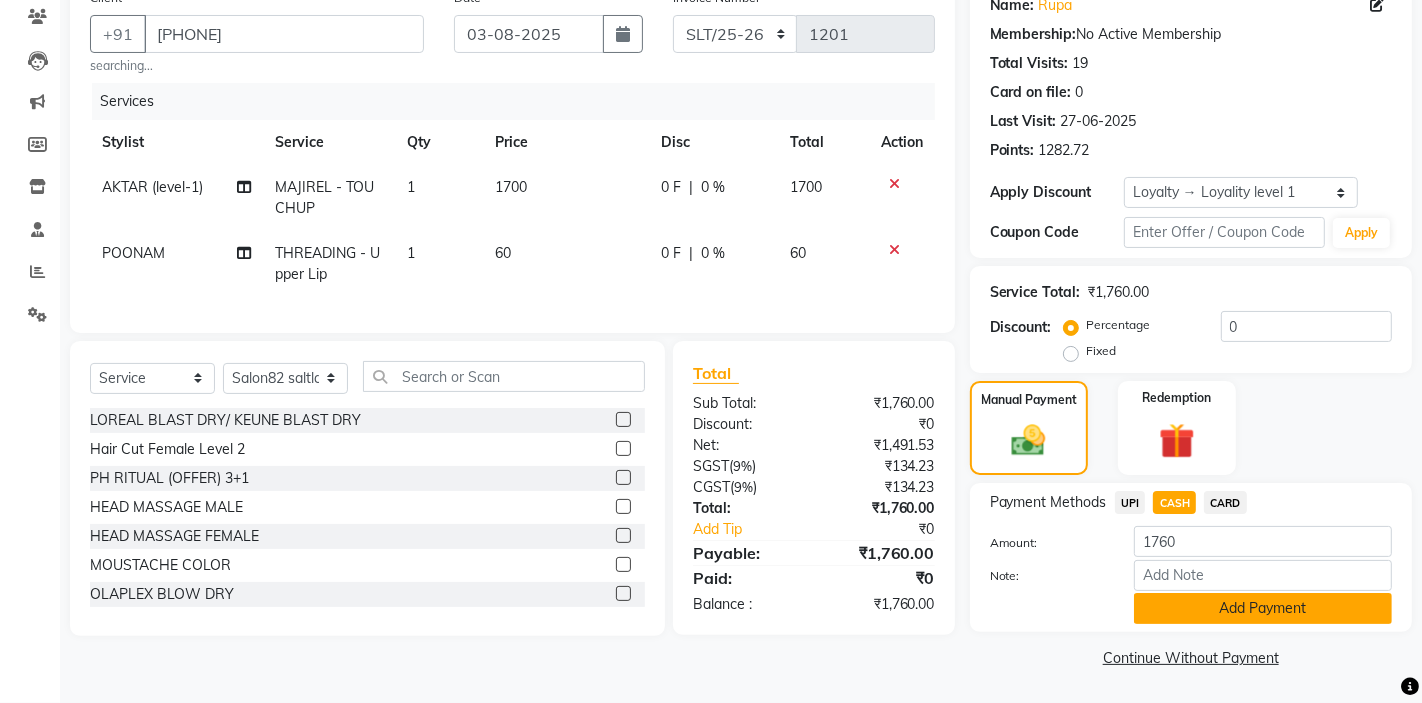 click on "Add Payment" 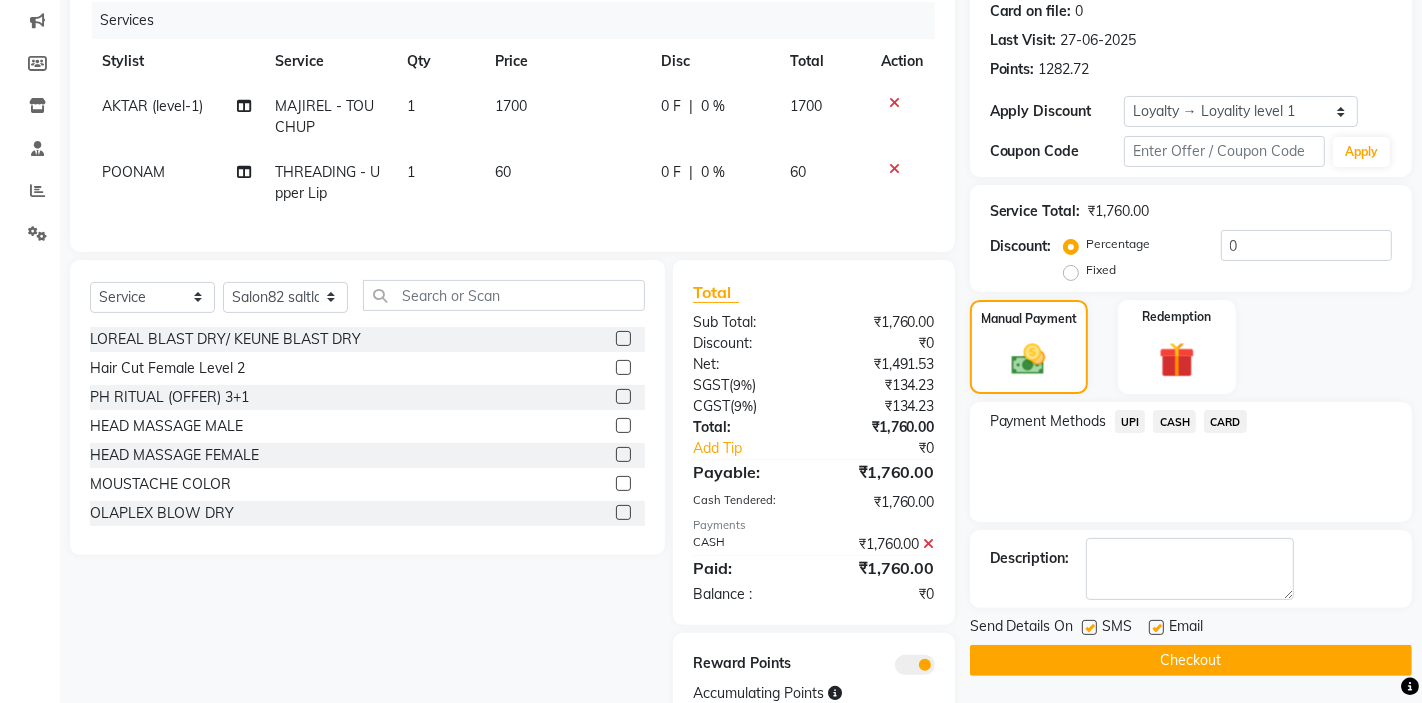 scroll, scrollTop: 265, scrollLeft: 0, axis: vertical 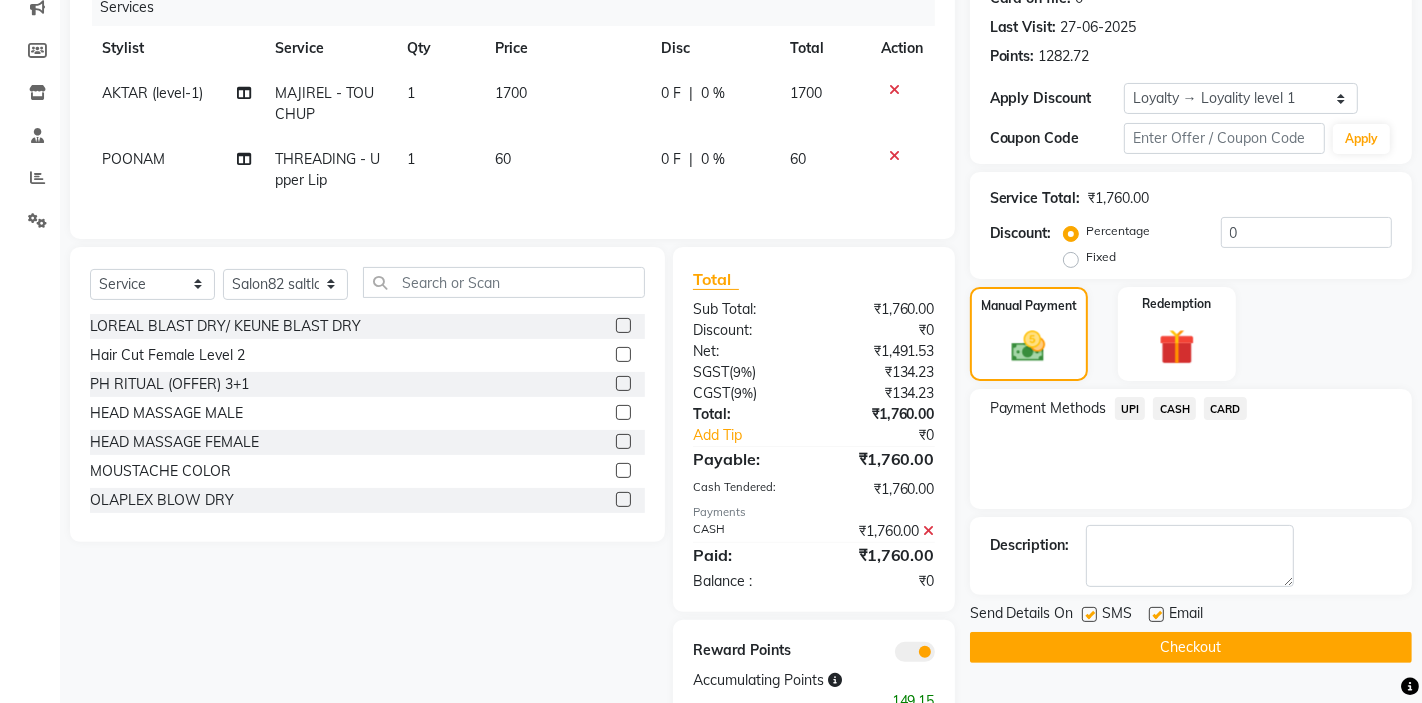 click on "Checkout" 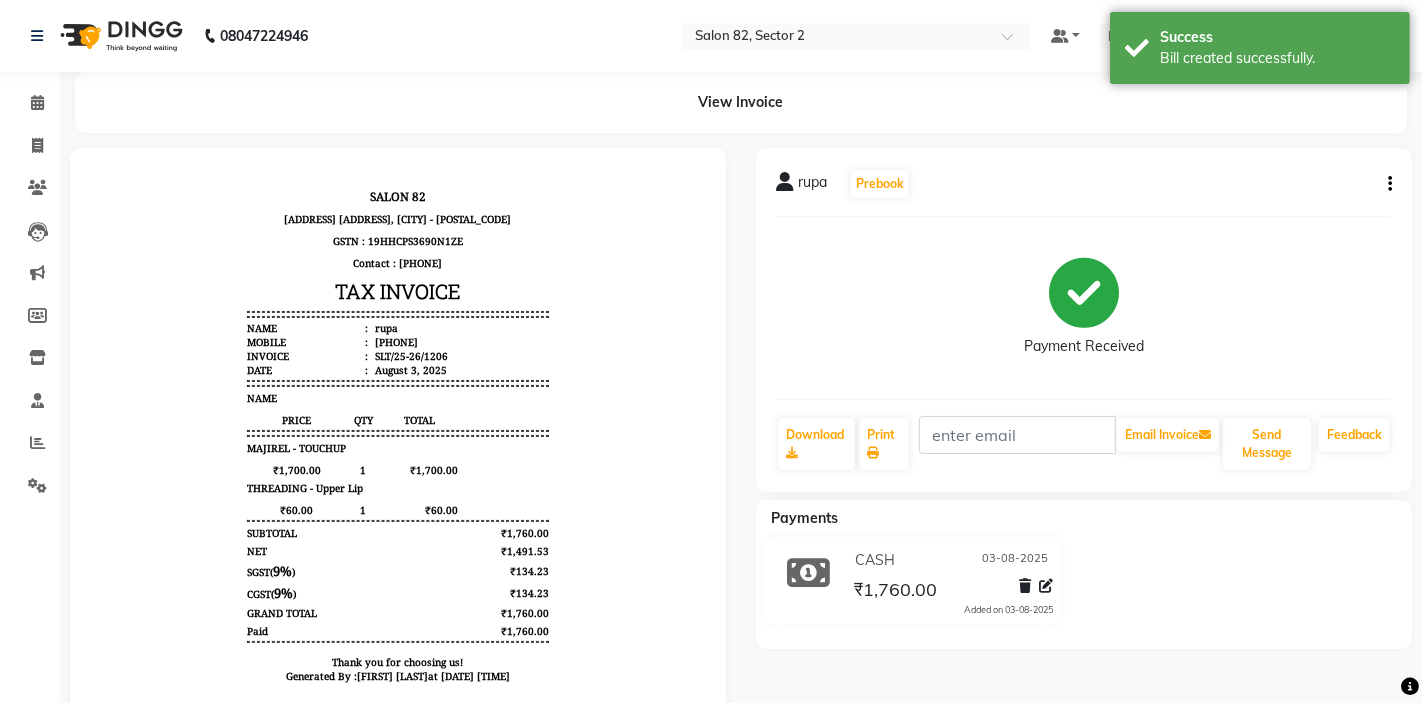 scroll, scrollTop: 0, scrollLeft: 0, axis: both 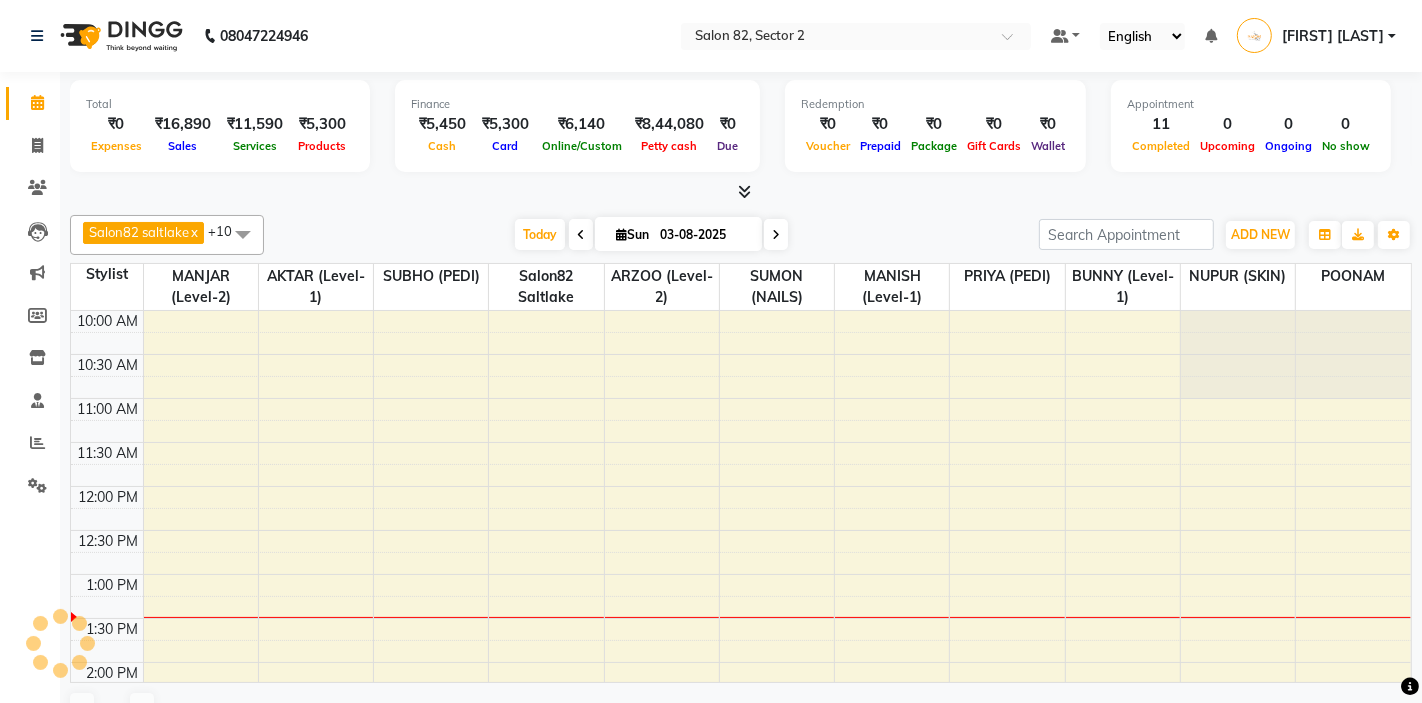 select on "en" 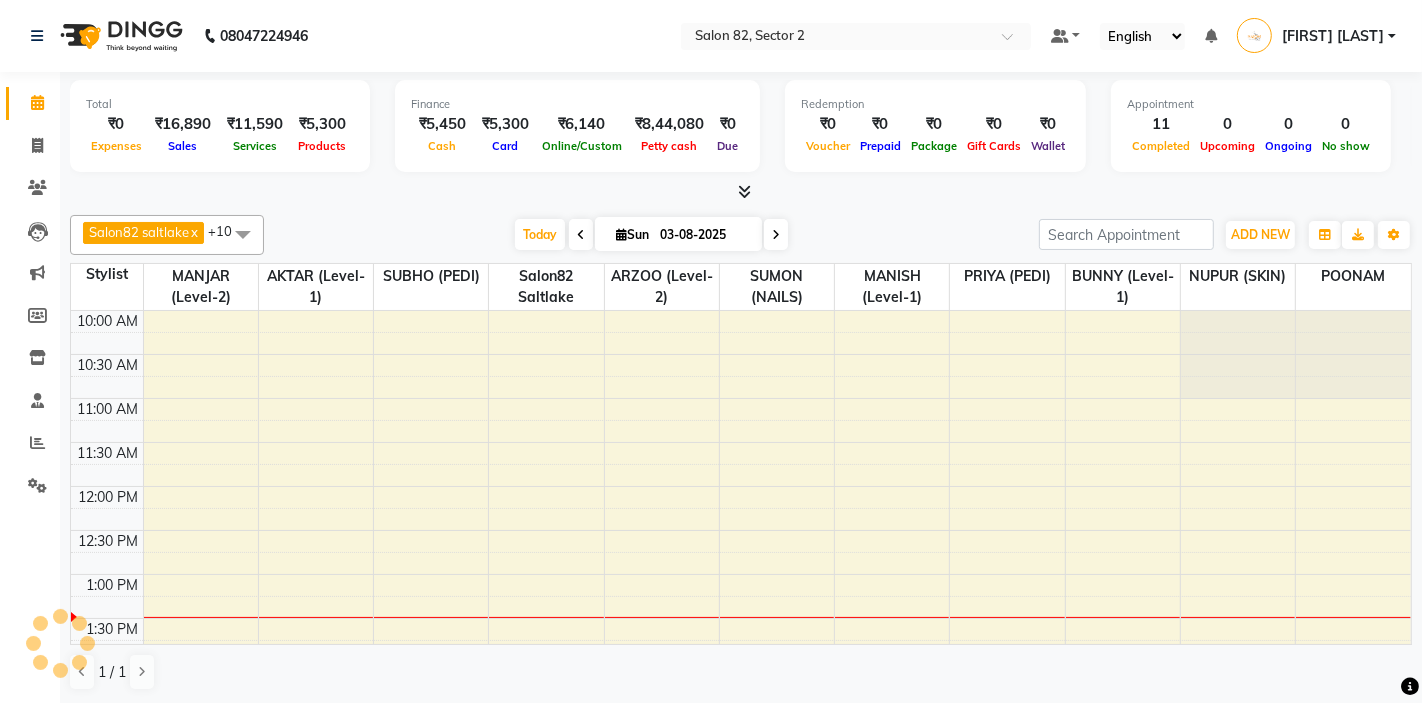 scroll, scrollTop: 0, scrollLeft: 0, axis: both 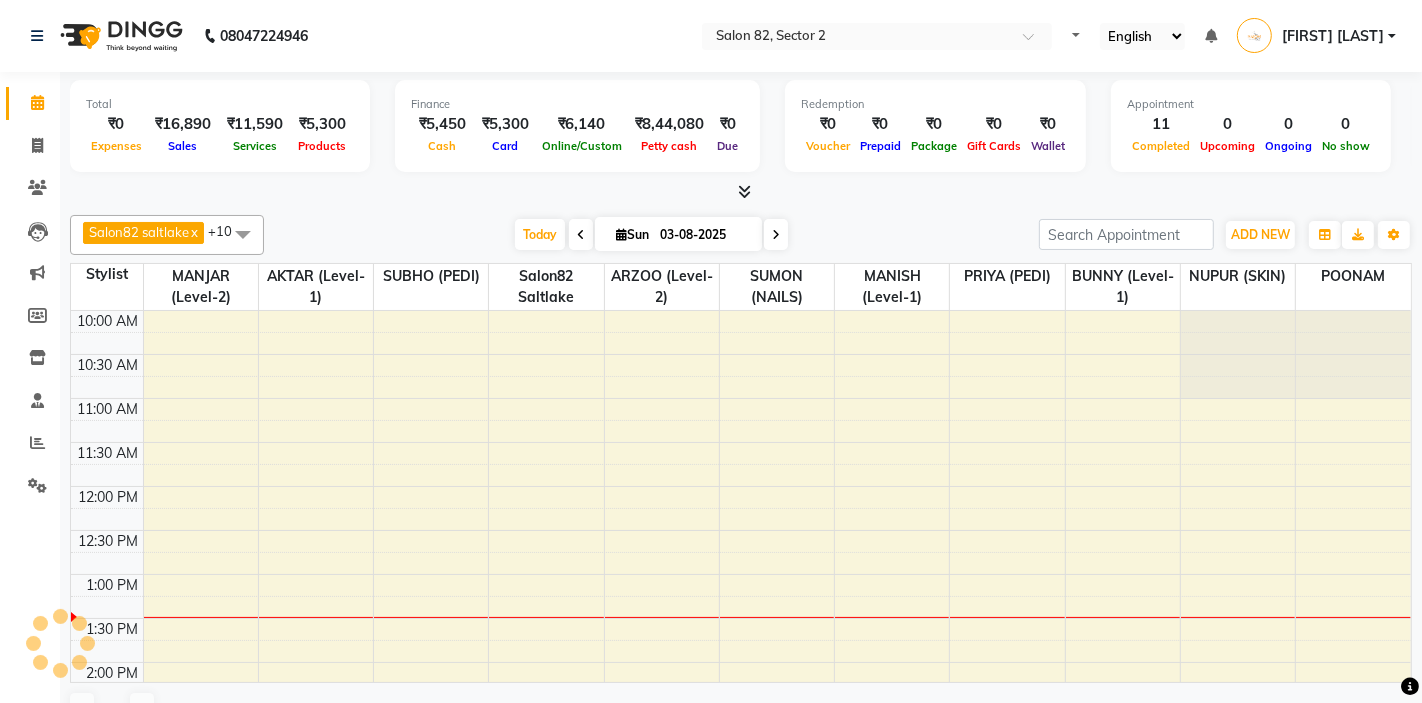select on "en" 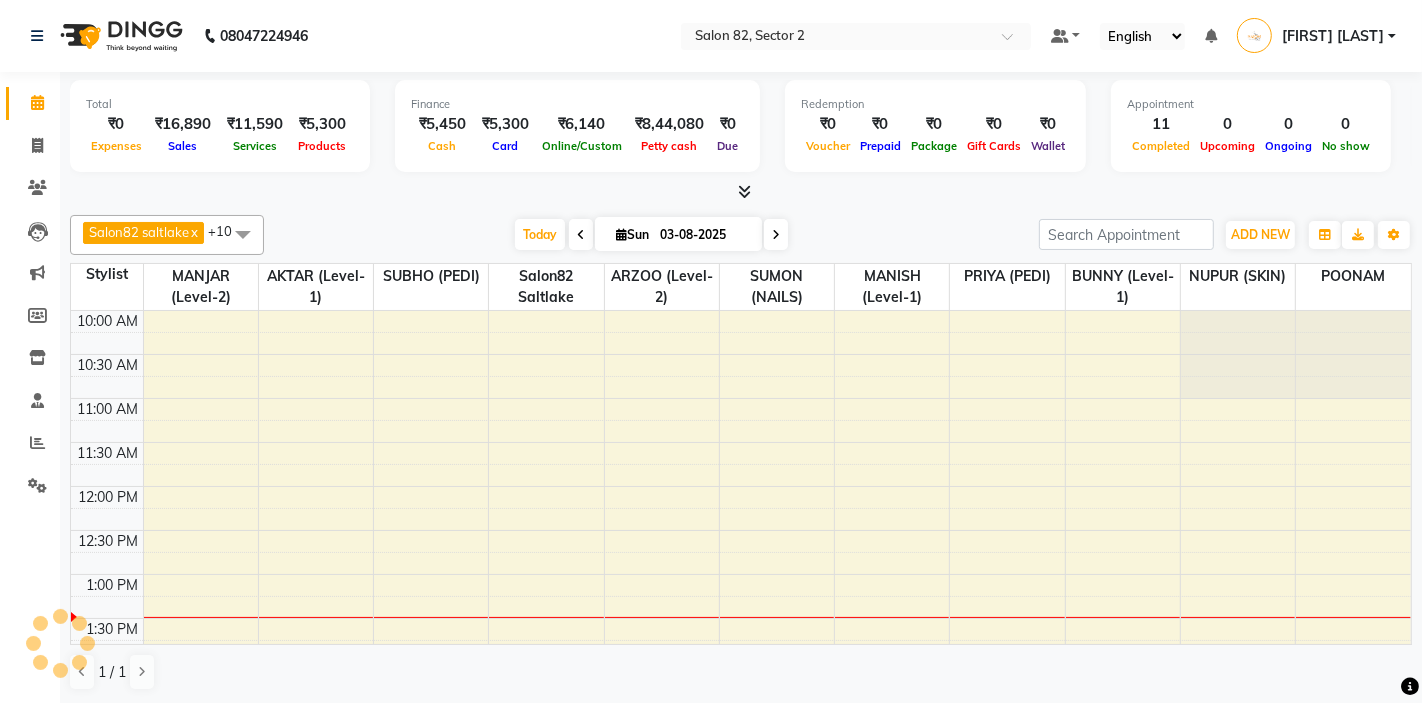 scroll, scrollTop: 0, scrollLeft: 0, axis: both 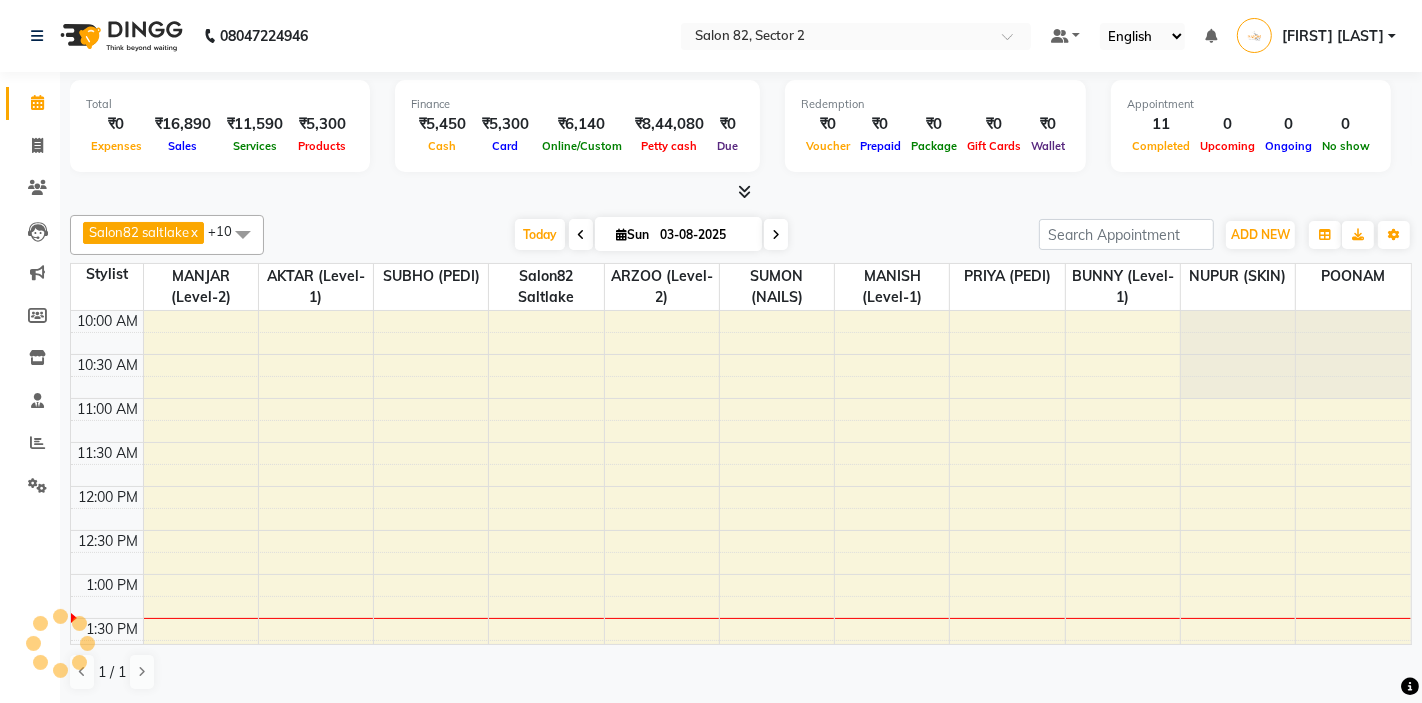 select on "en" 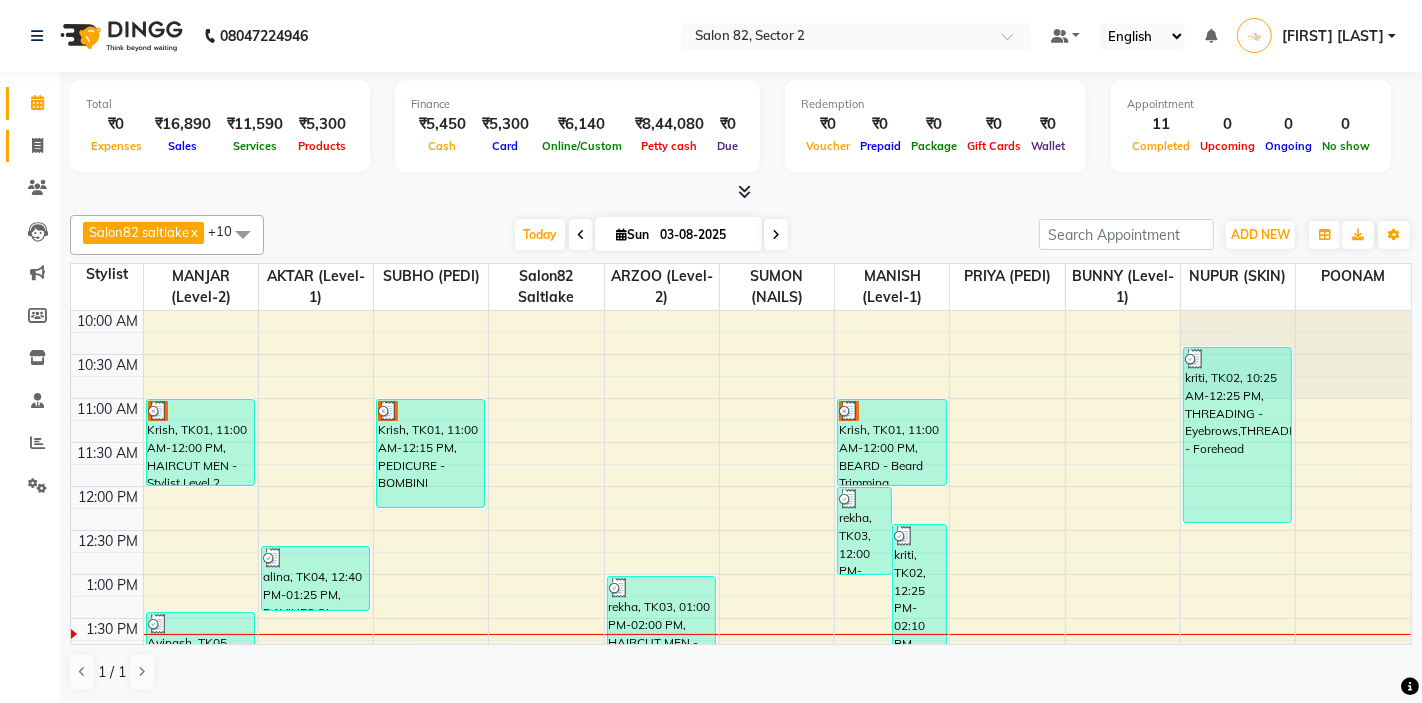 click 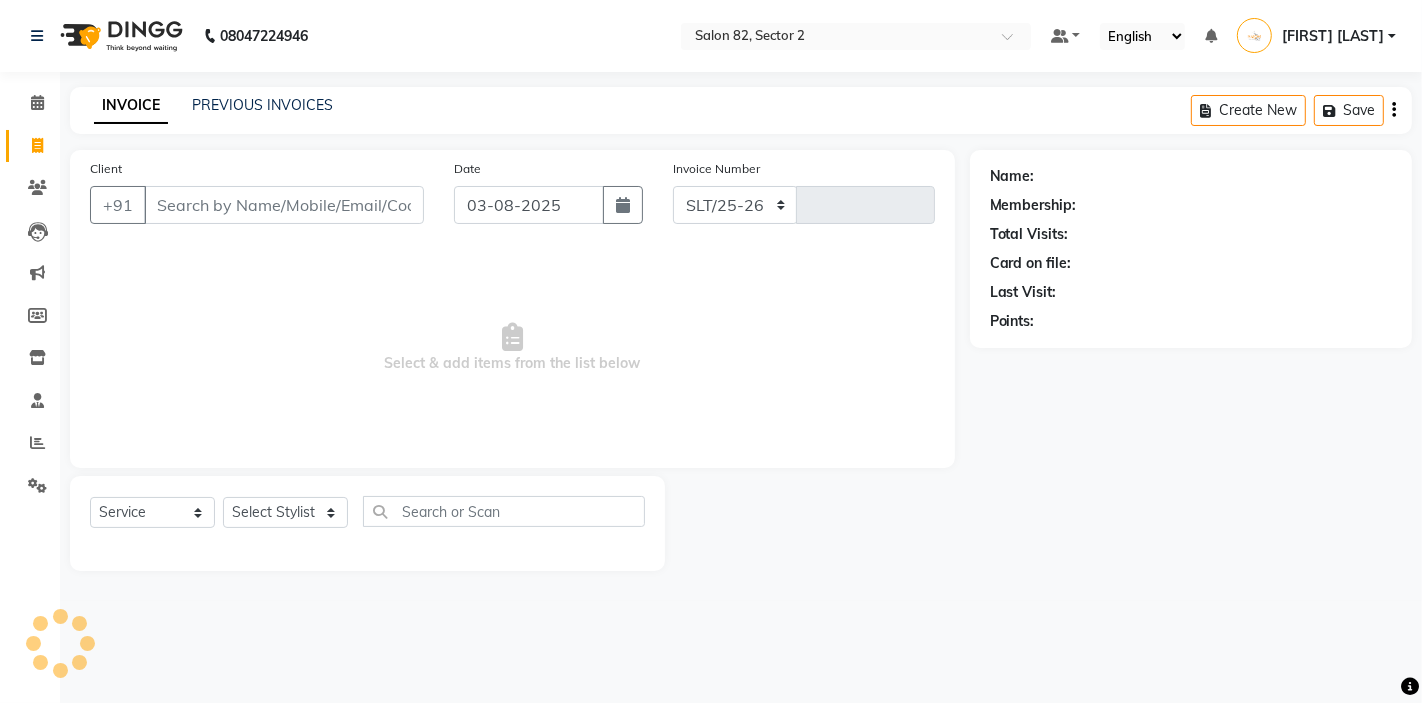 select on "8703" 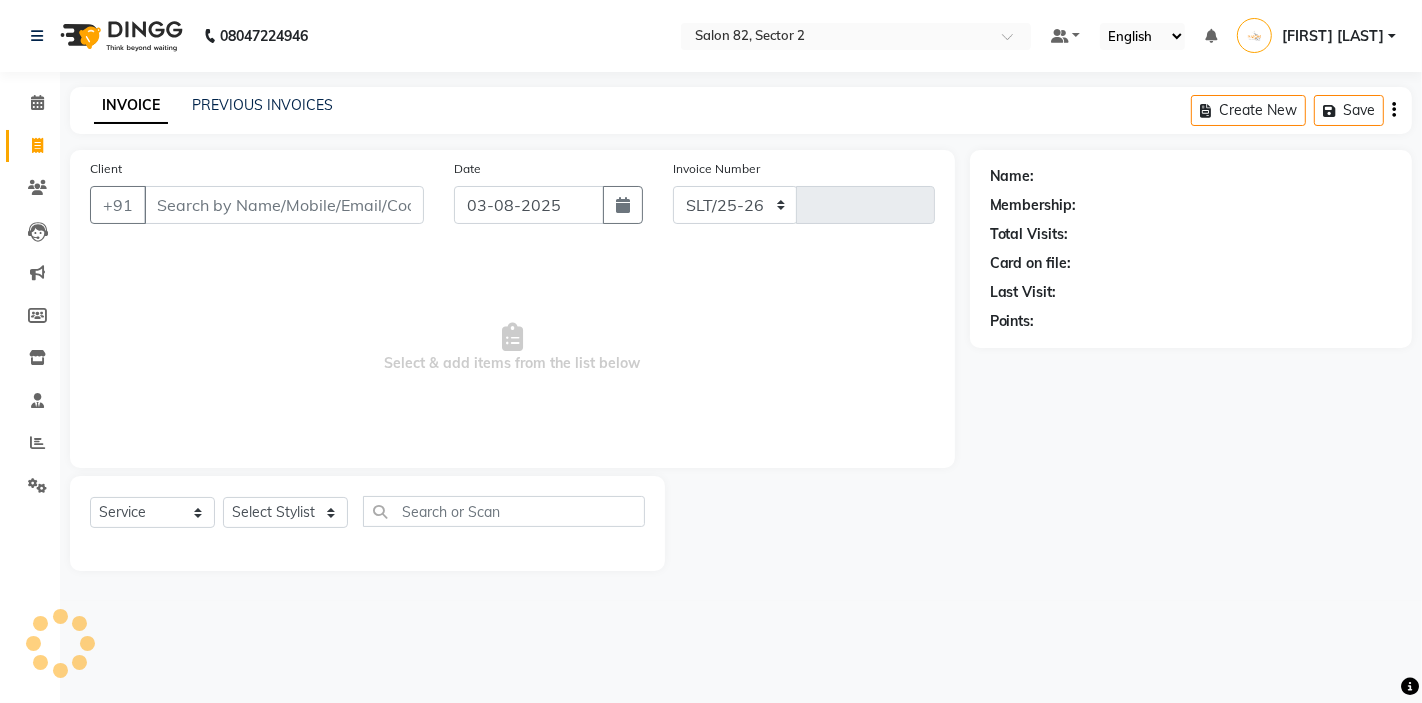 type on "1202" 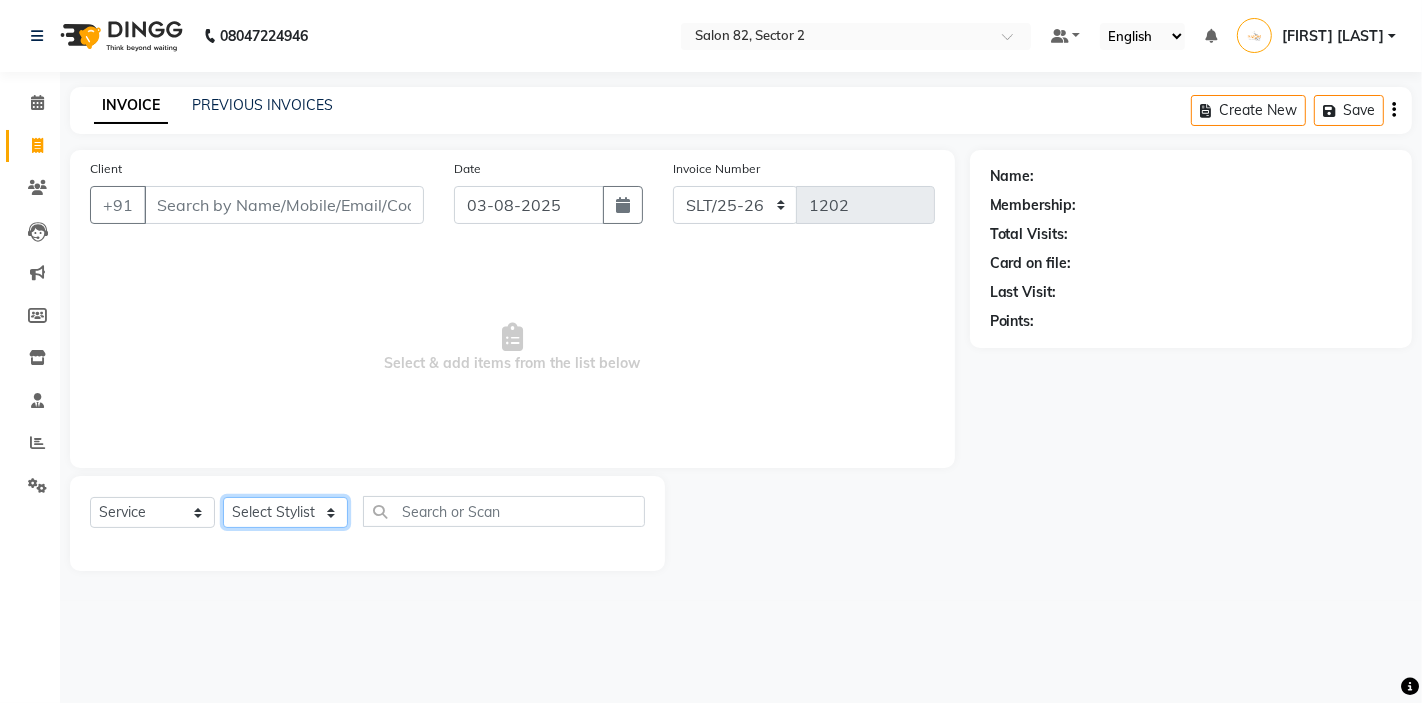 click on "Select Stylist AKTAR (level-1) ARZOO (level-2) BUNNY (level-1) FAIZAL INJAMAM MANISH (level-1) MANJAR (Level-2) NUPUR (SKIN) POONAM PRIYA (PEDI) ROHIT  Salon82 saltlake SOMA DEY SUBHO (PEDI) SUMON (NAILS)" 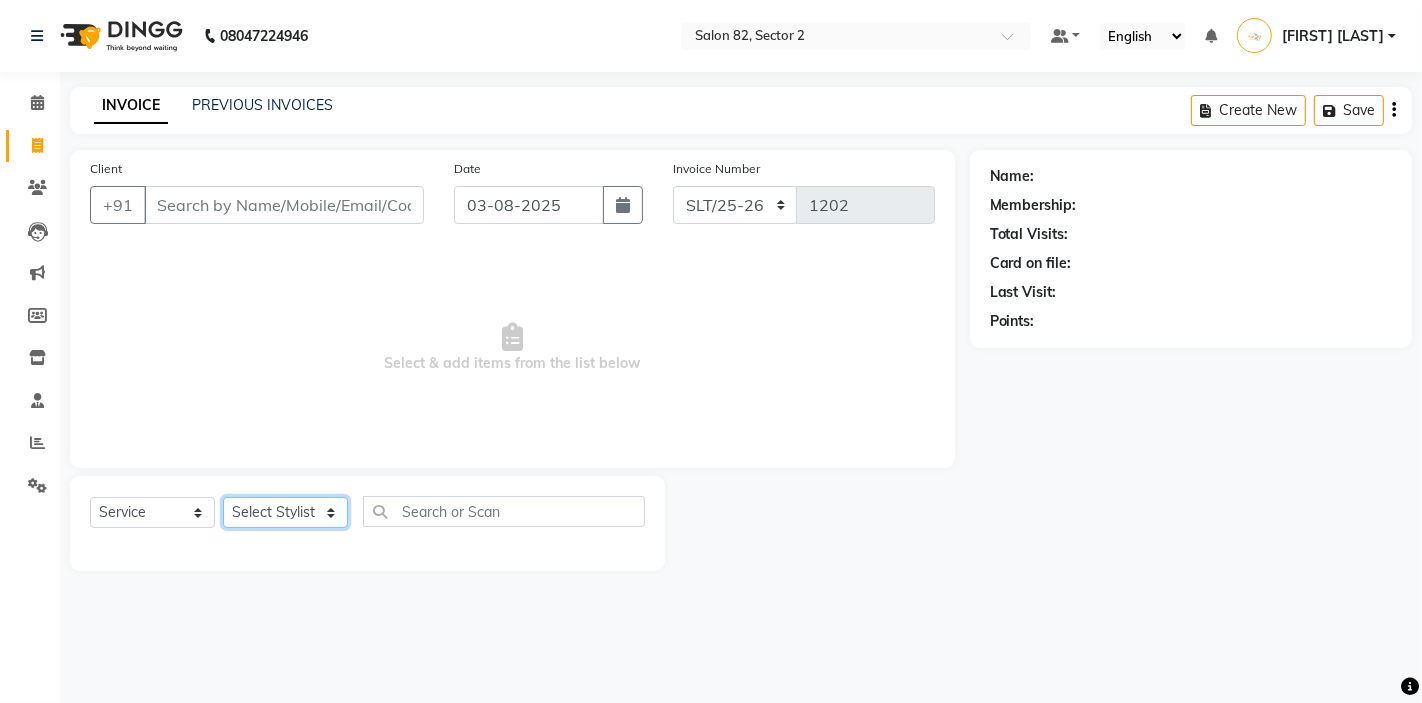 select on "33728" 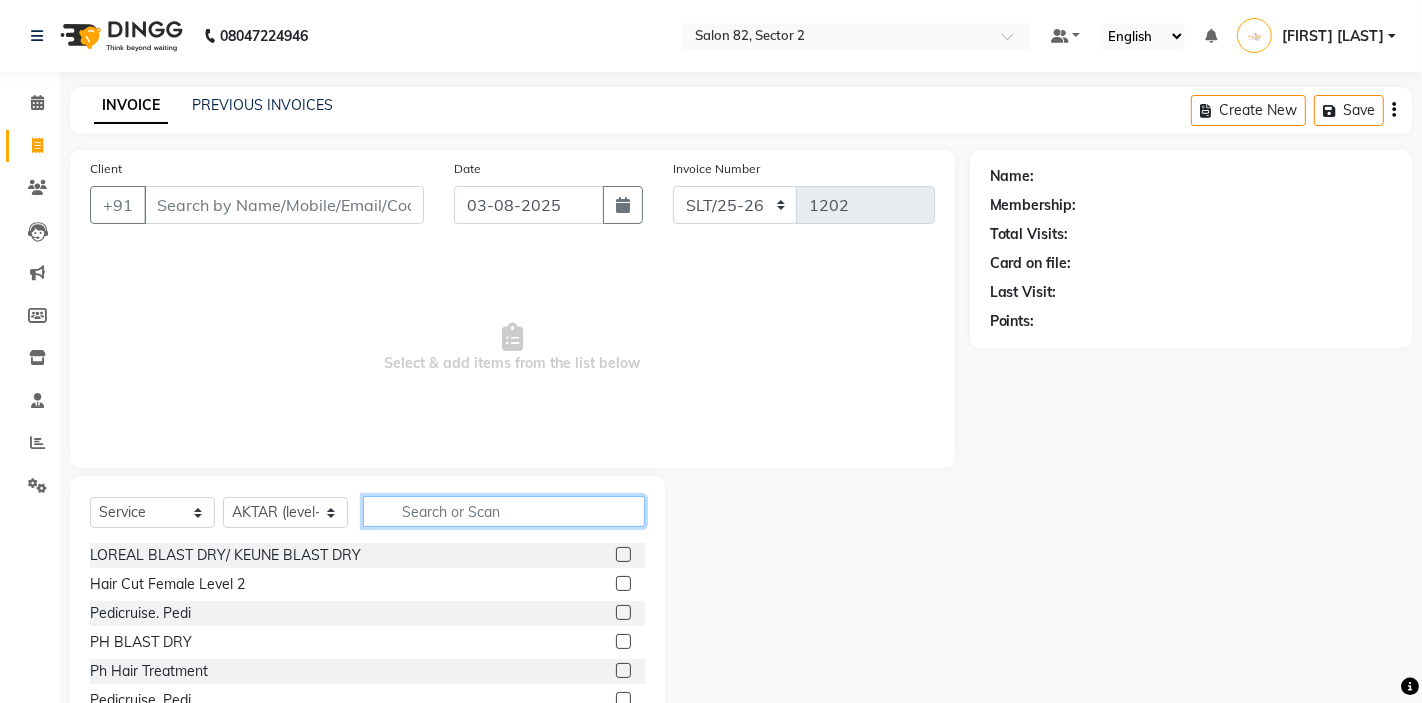 click 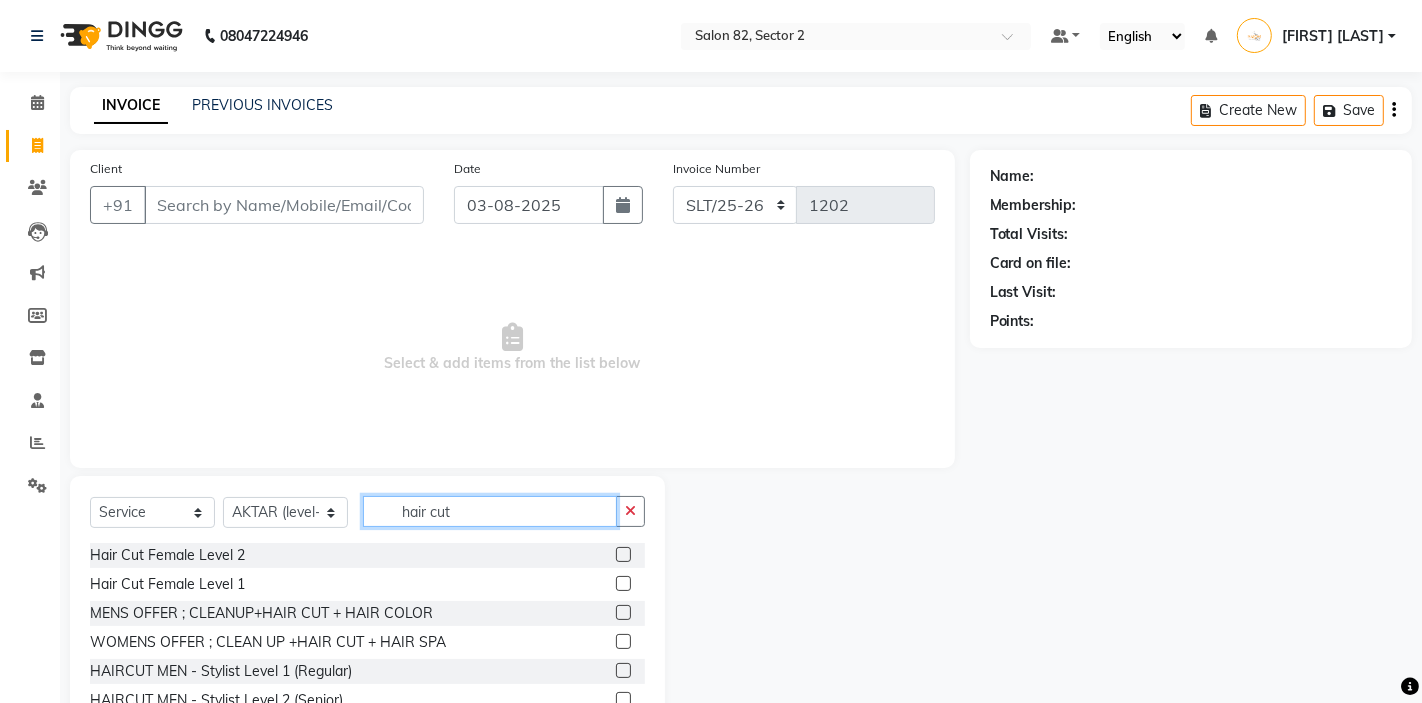 type on "hair cut" 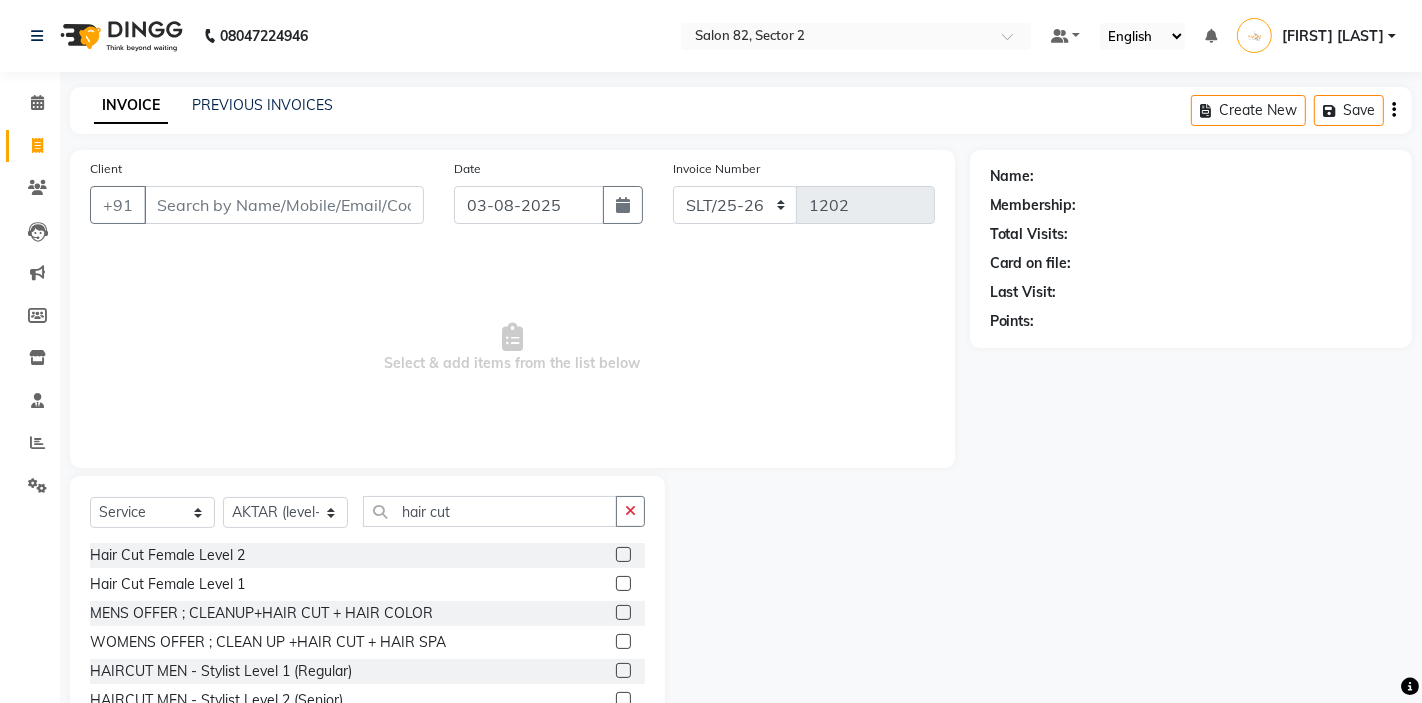 click 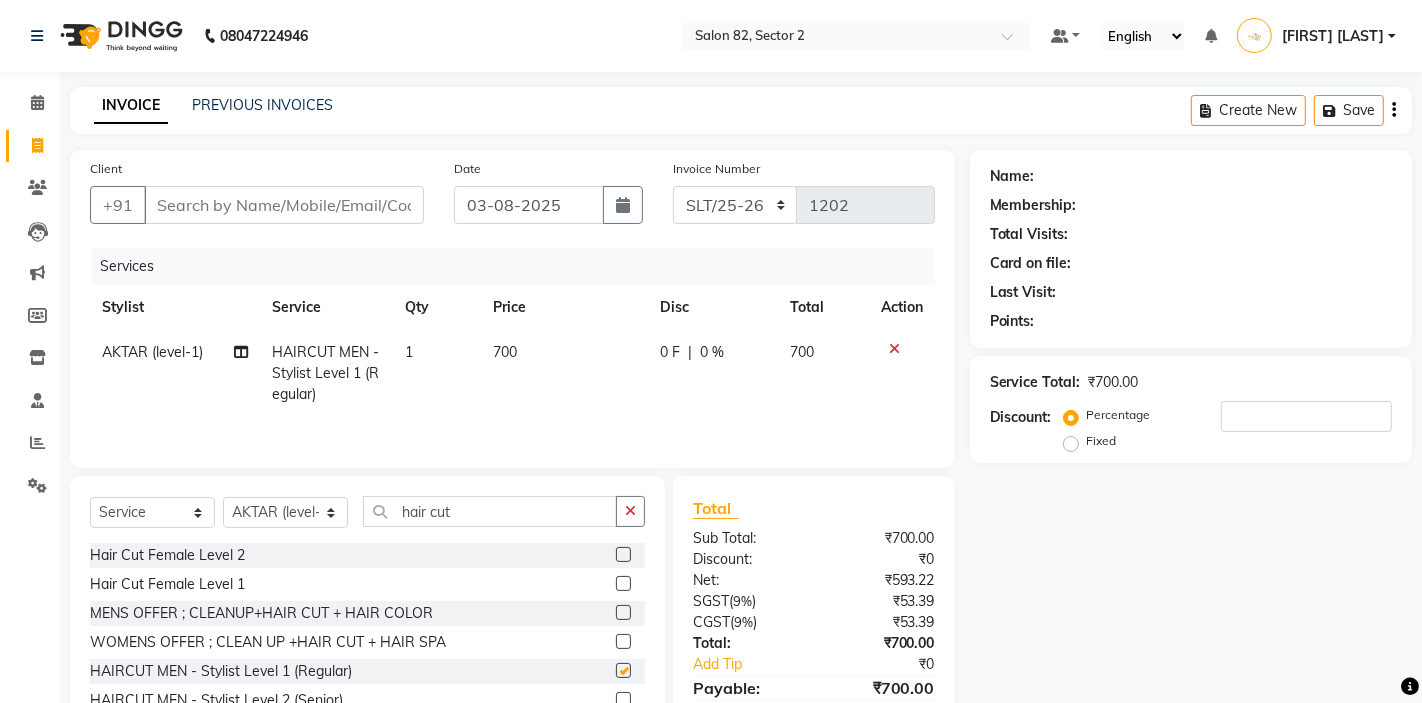 checkbox on "false" 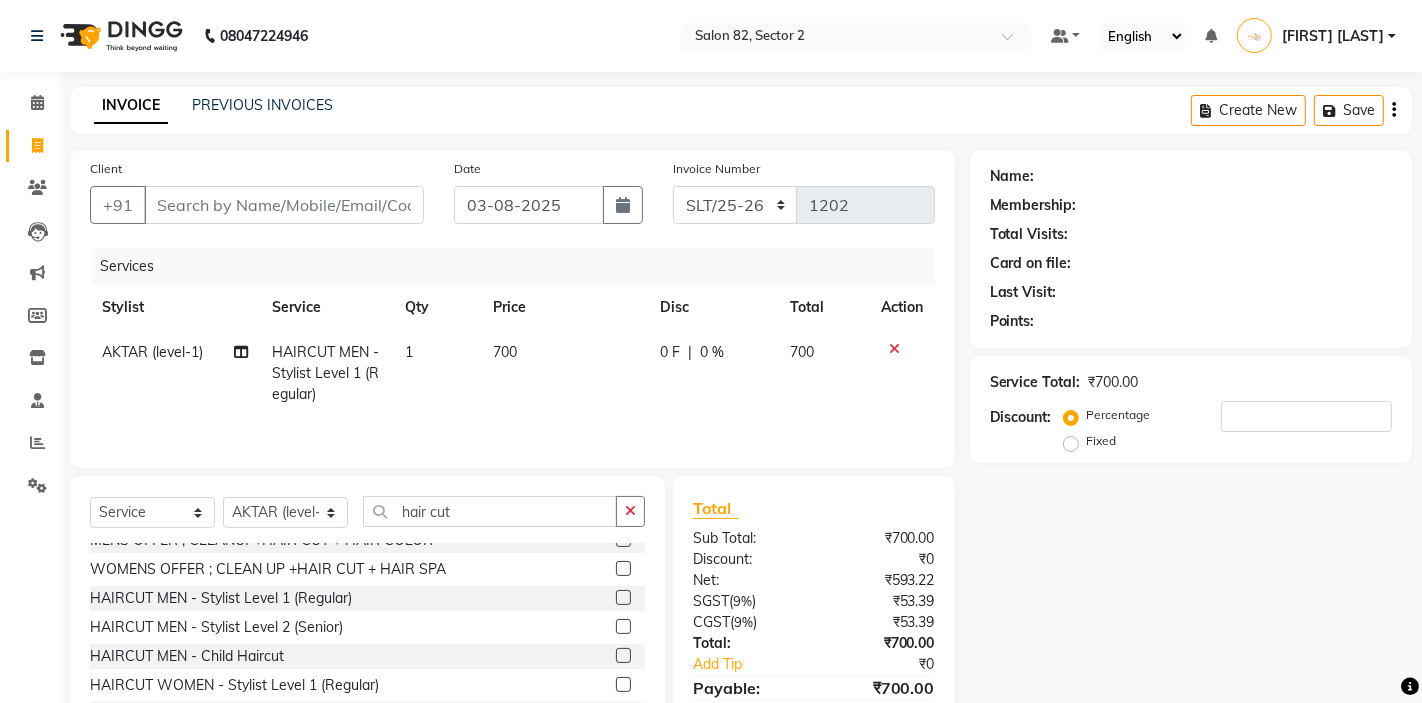 scroll, scrollTop: 90, scrollLeft: 0, axis: vertical 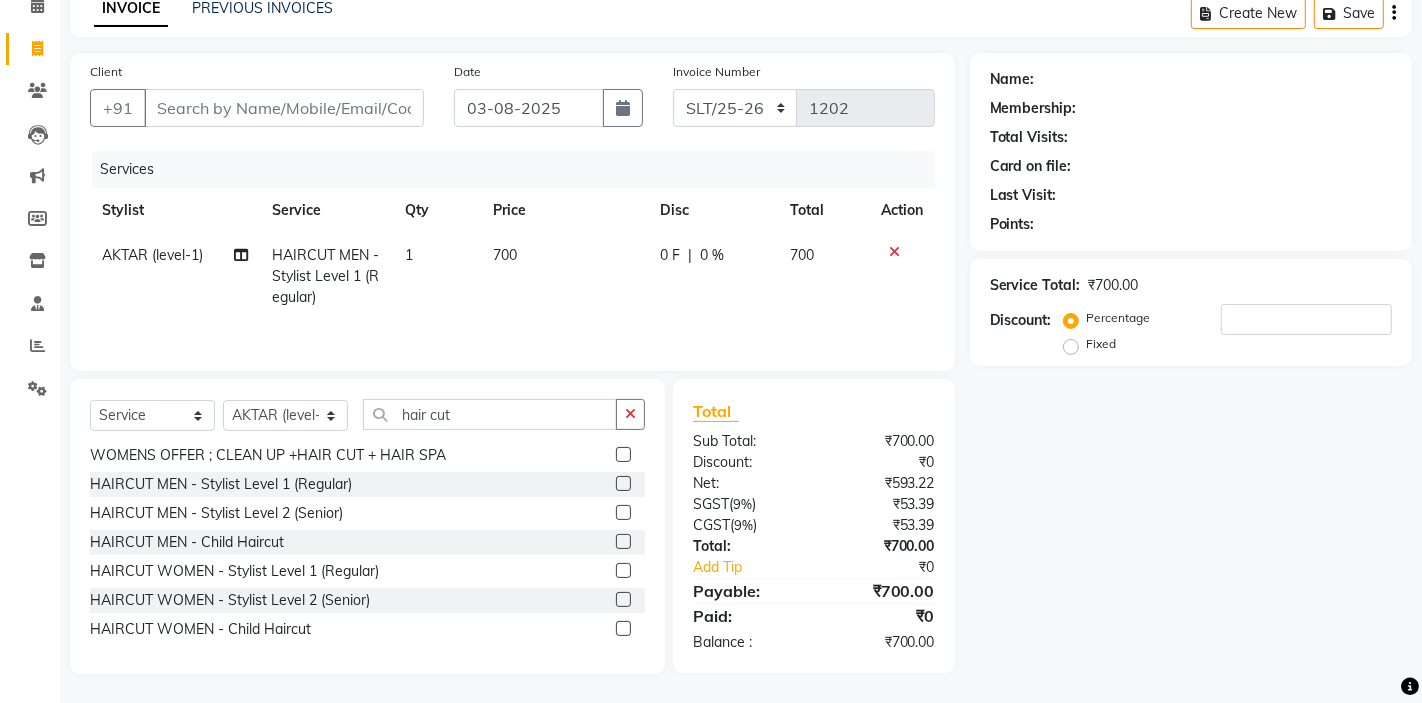 click 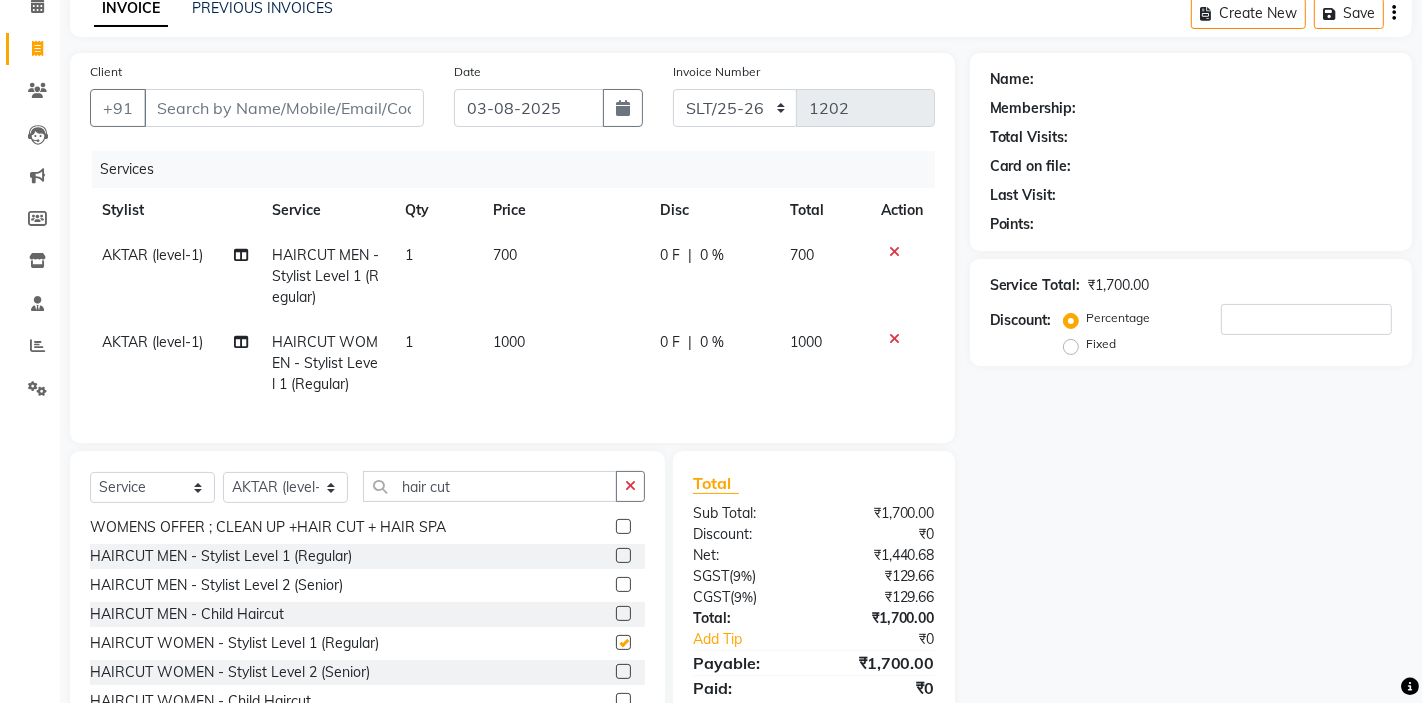 checkbox on "false" 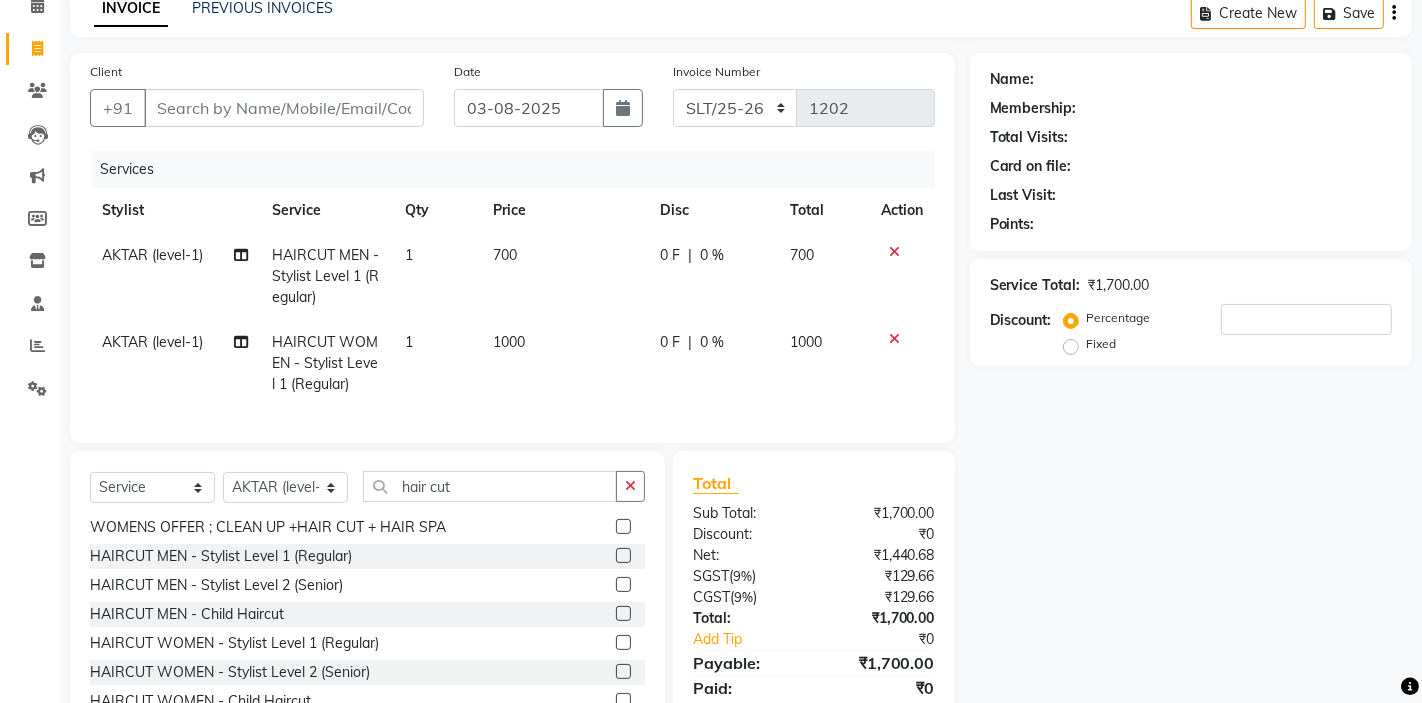 click 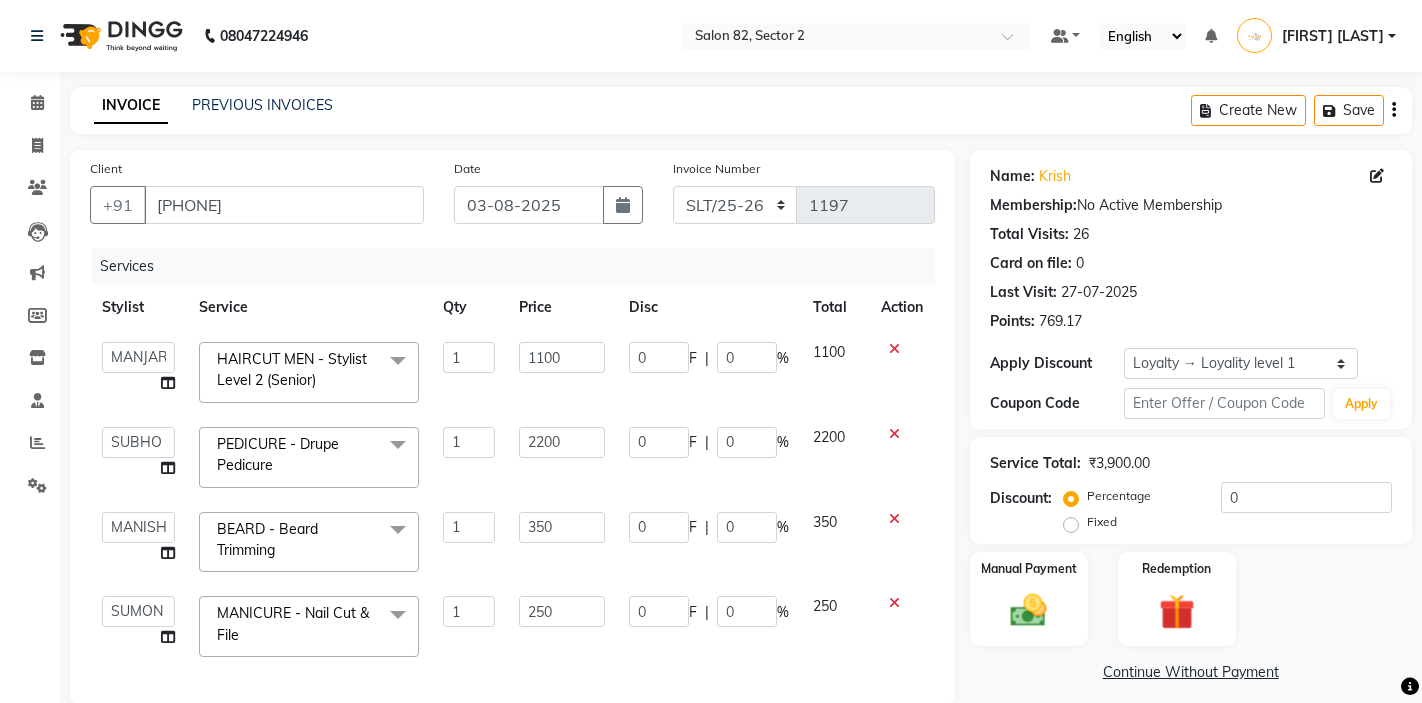 select on "33727" 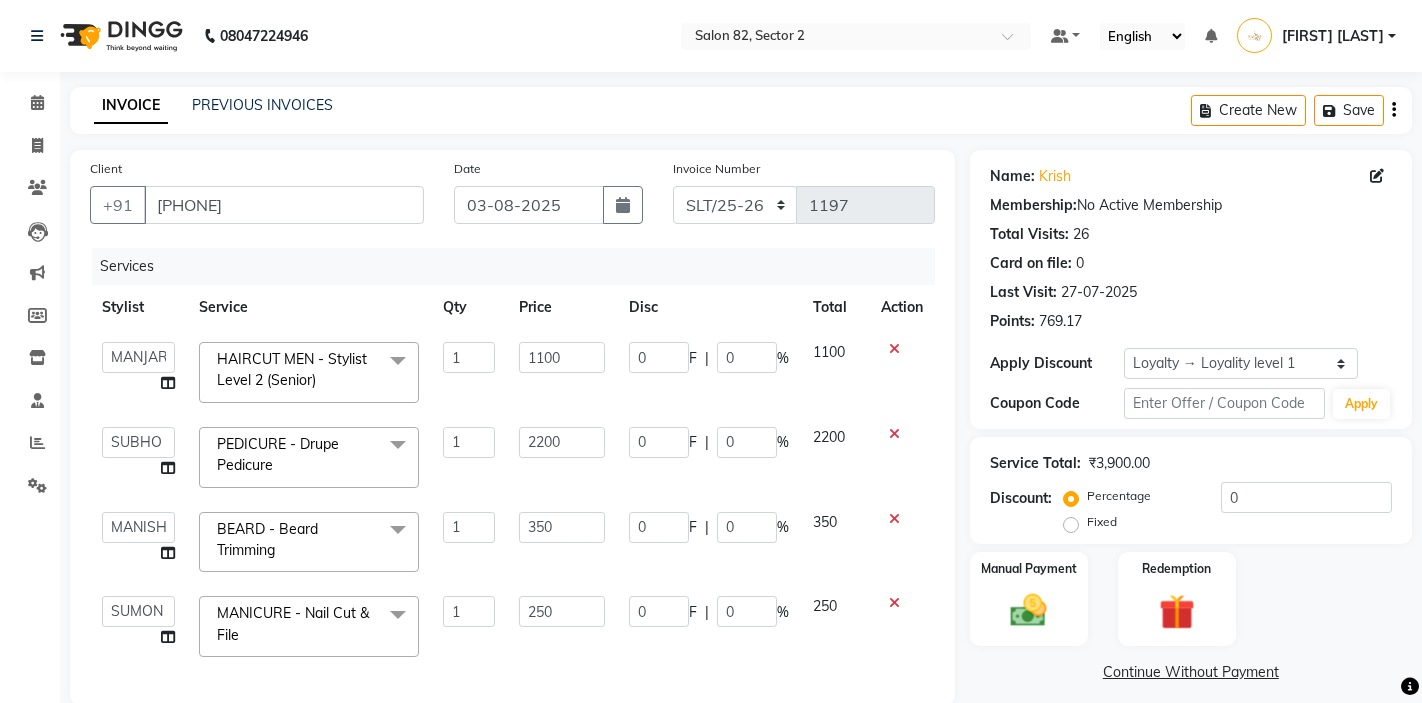 select on "33747" 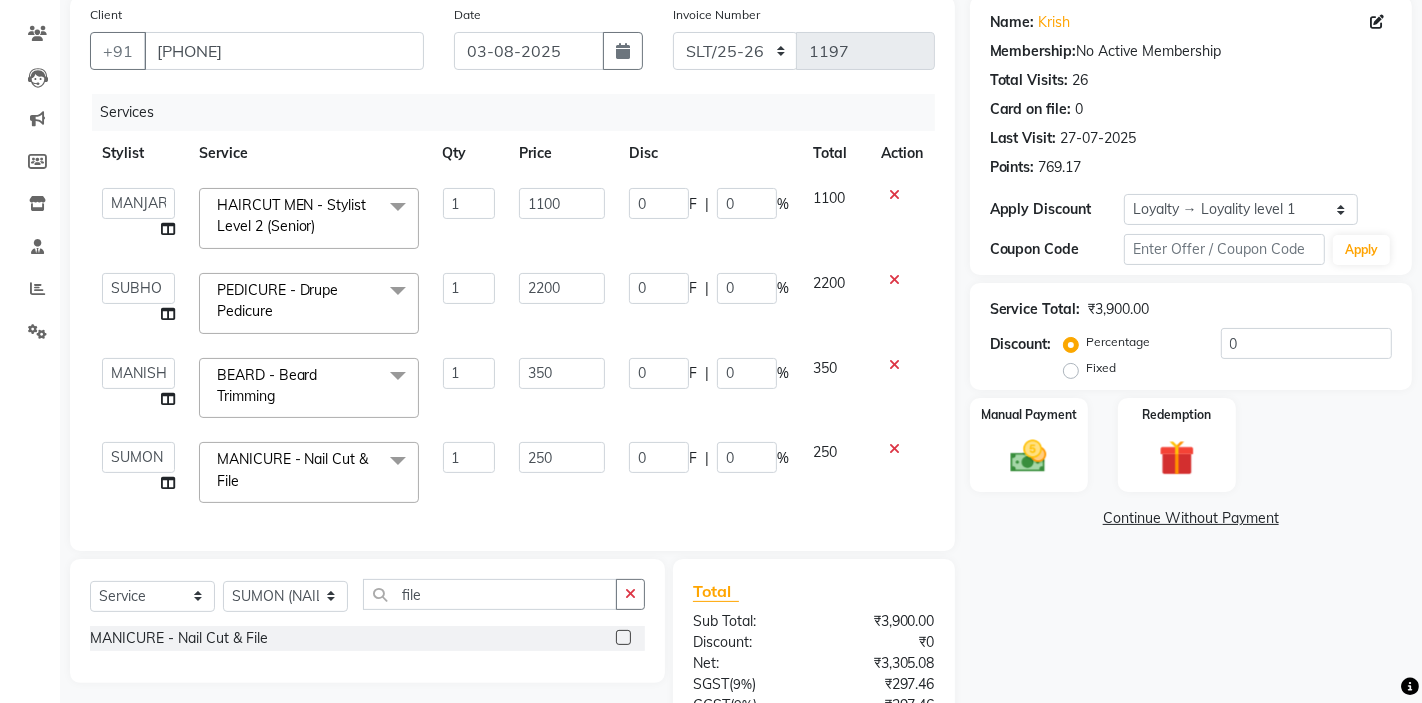 scroll, scrollTop: 334, scrollLeft: 0, axis: vertical 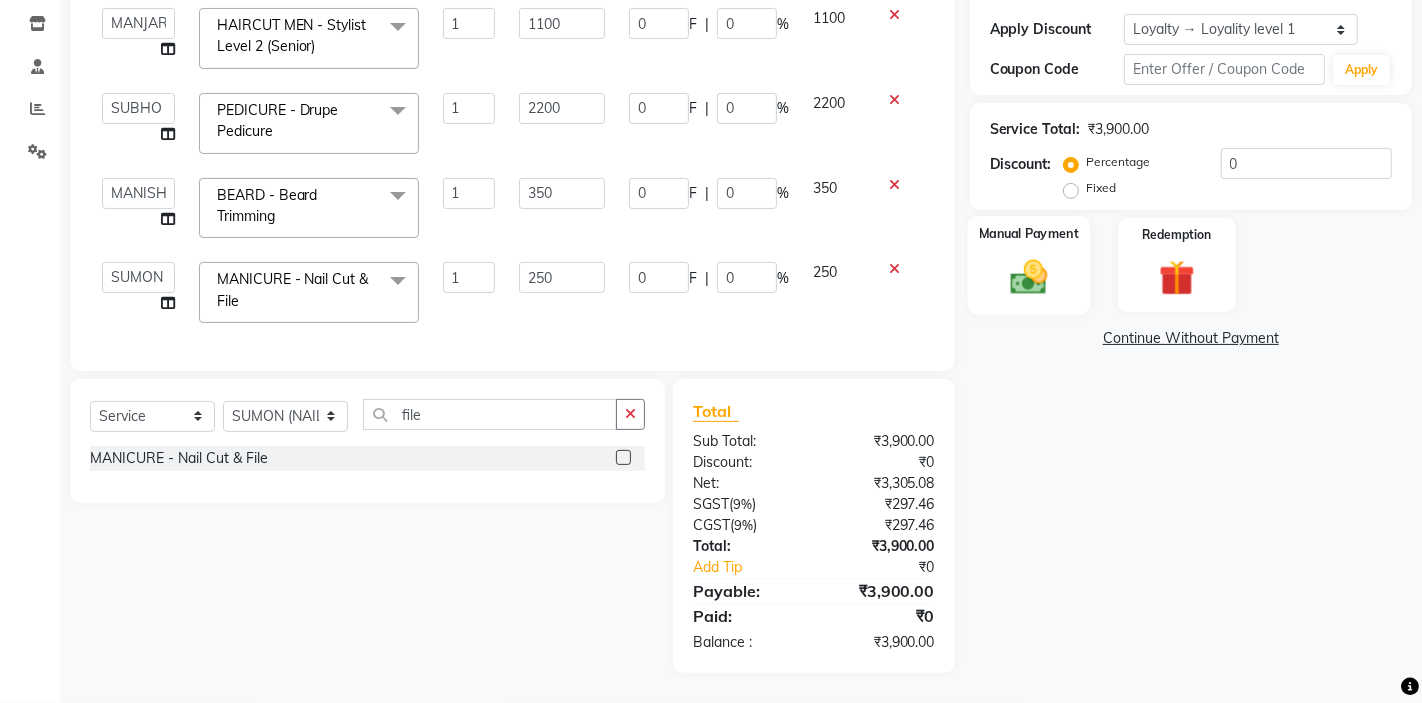 click on "Manual Payment" 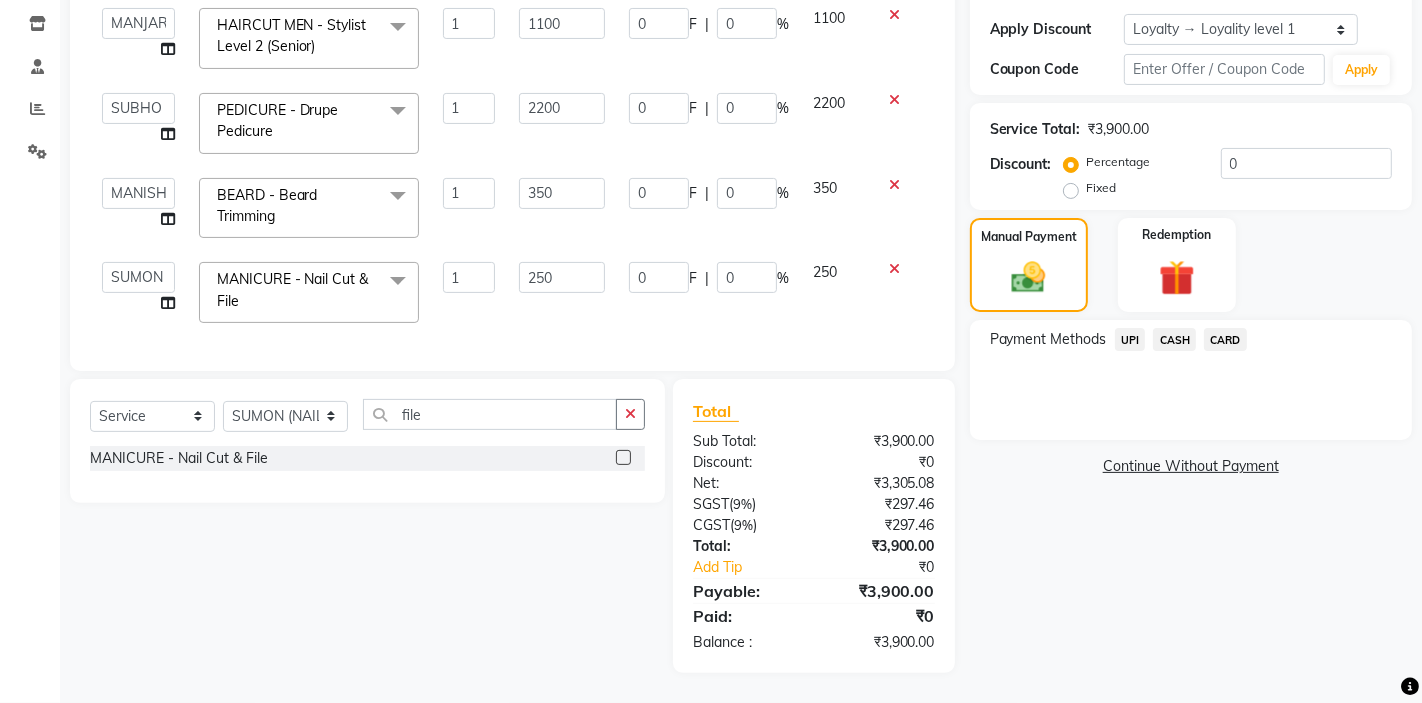 click on "CASH" 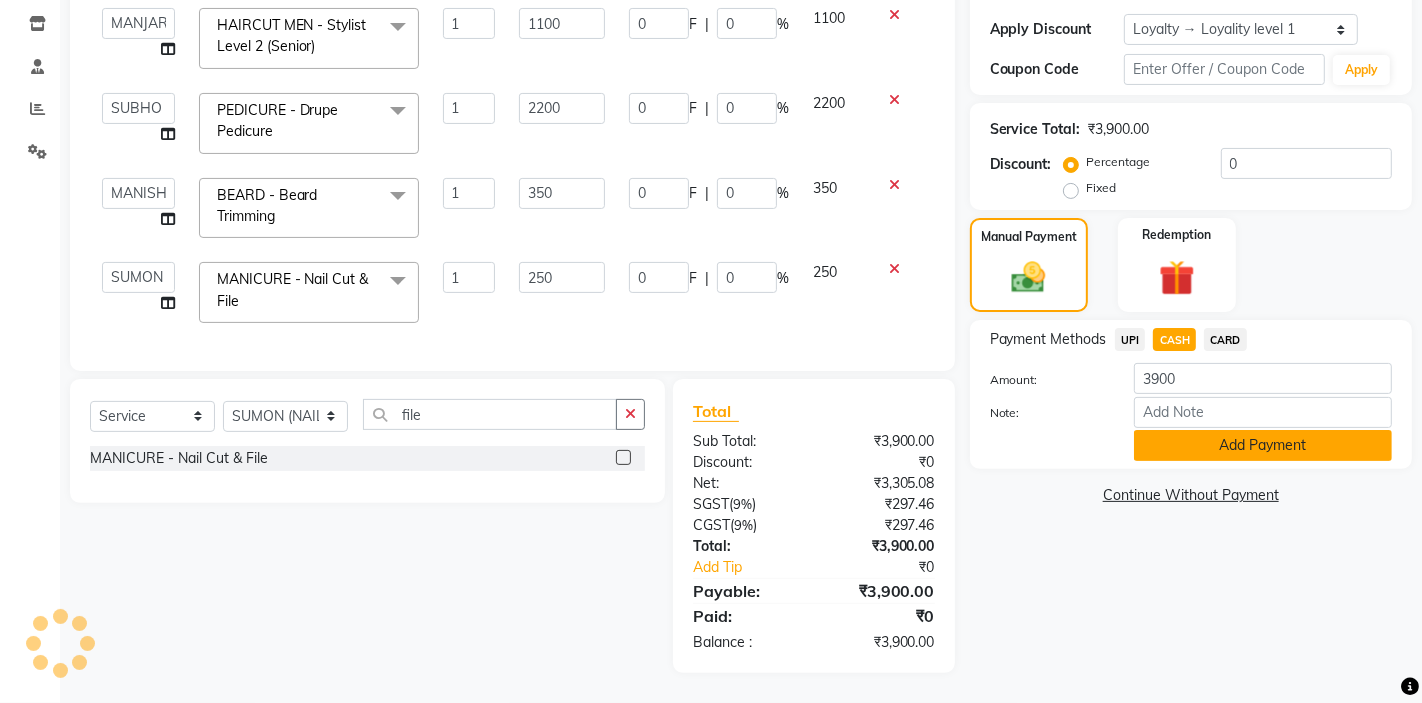 click on "Add Payment" 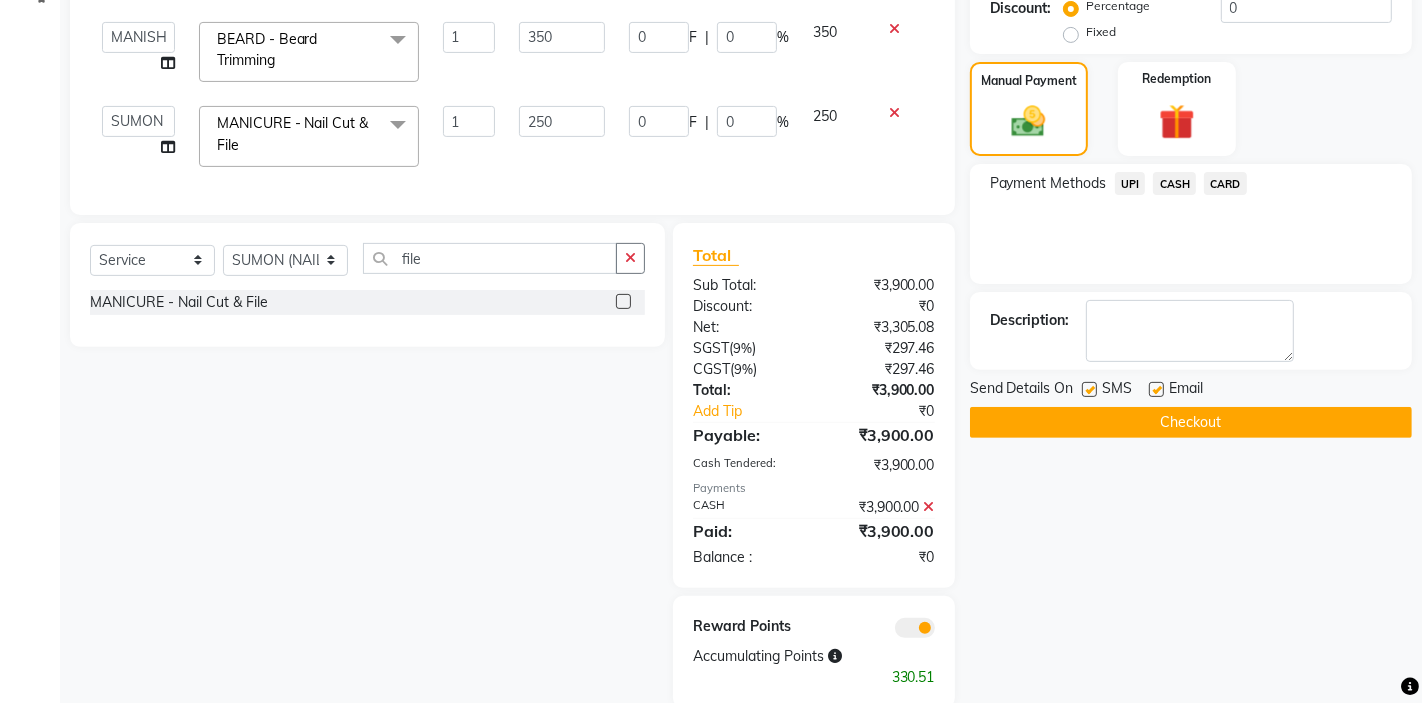 scroll, scrollTop: 501, scrollLeft: 0, axis: vertical 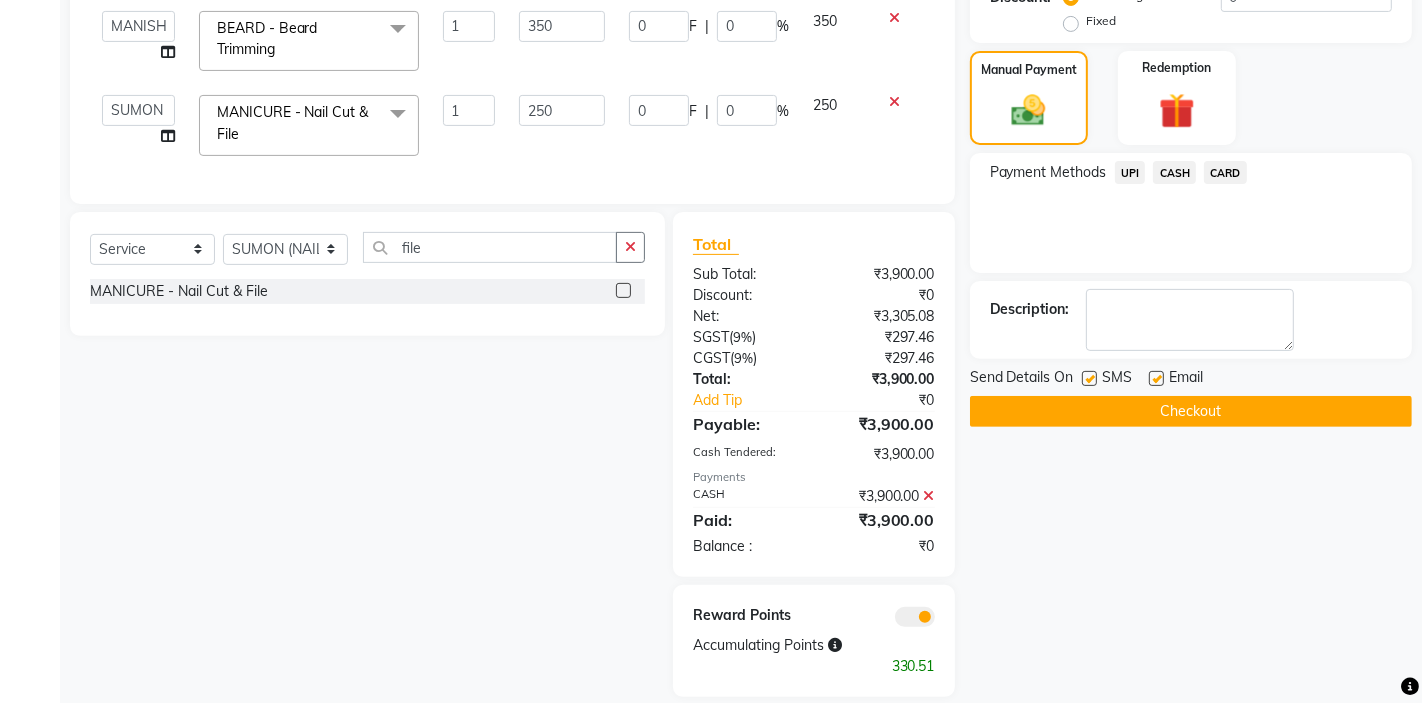 click on "Checkout" 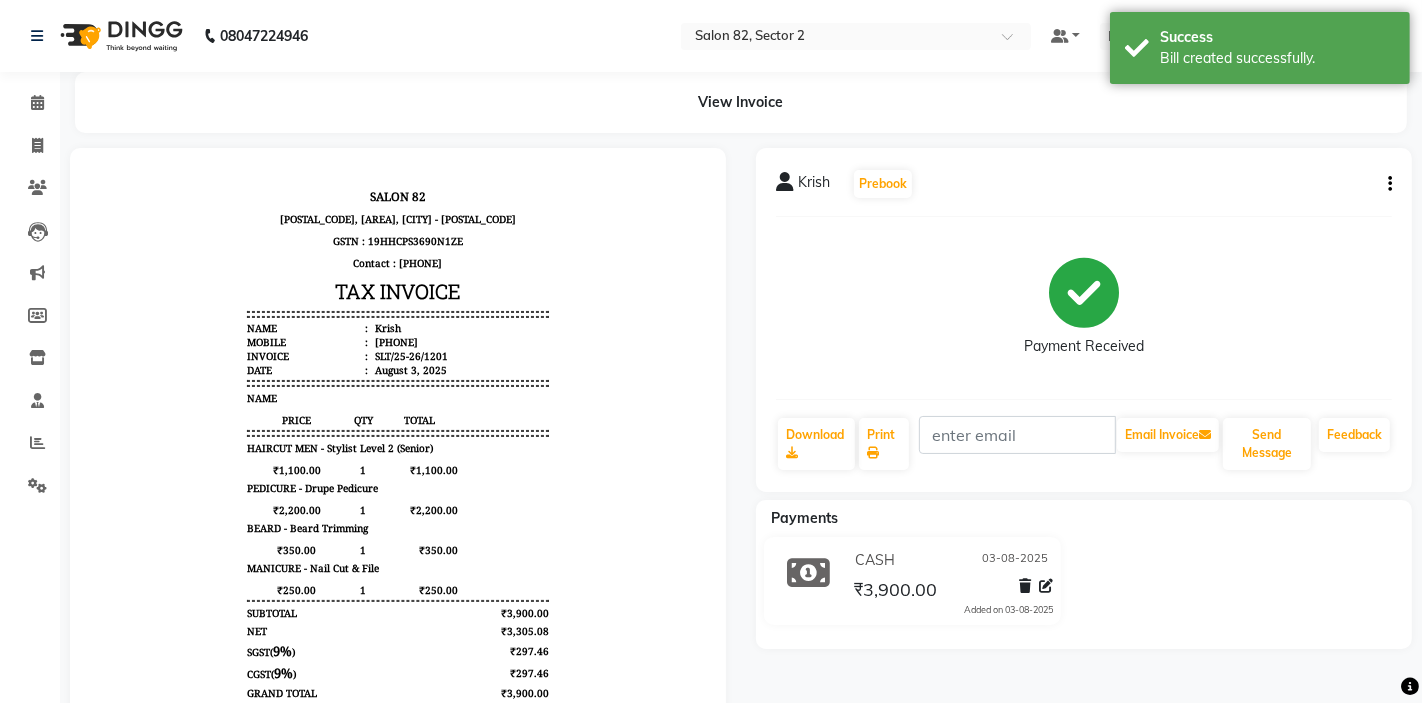 scroll, scrollTop: 0, scrollLeft: 0, axis: both 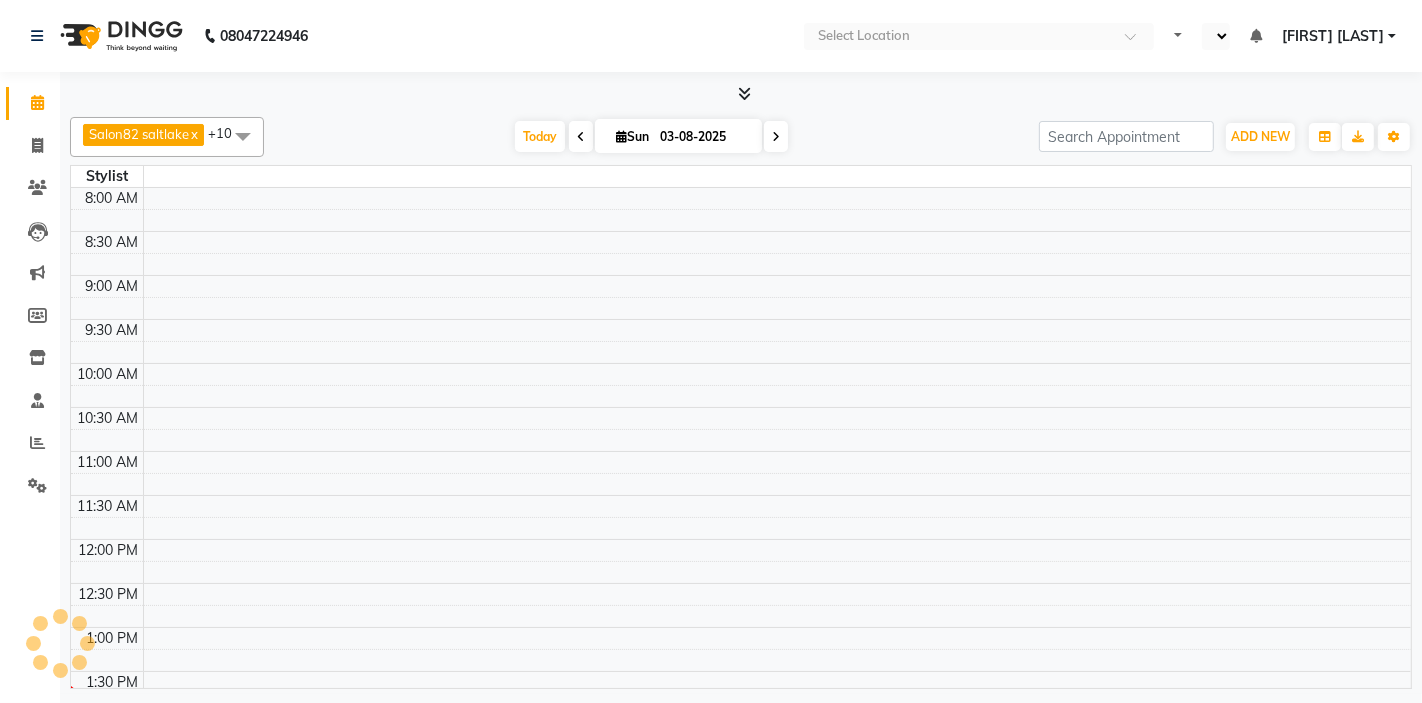 select on "en" 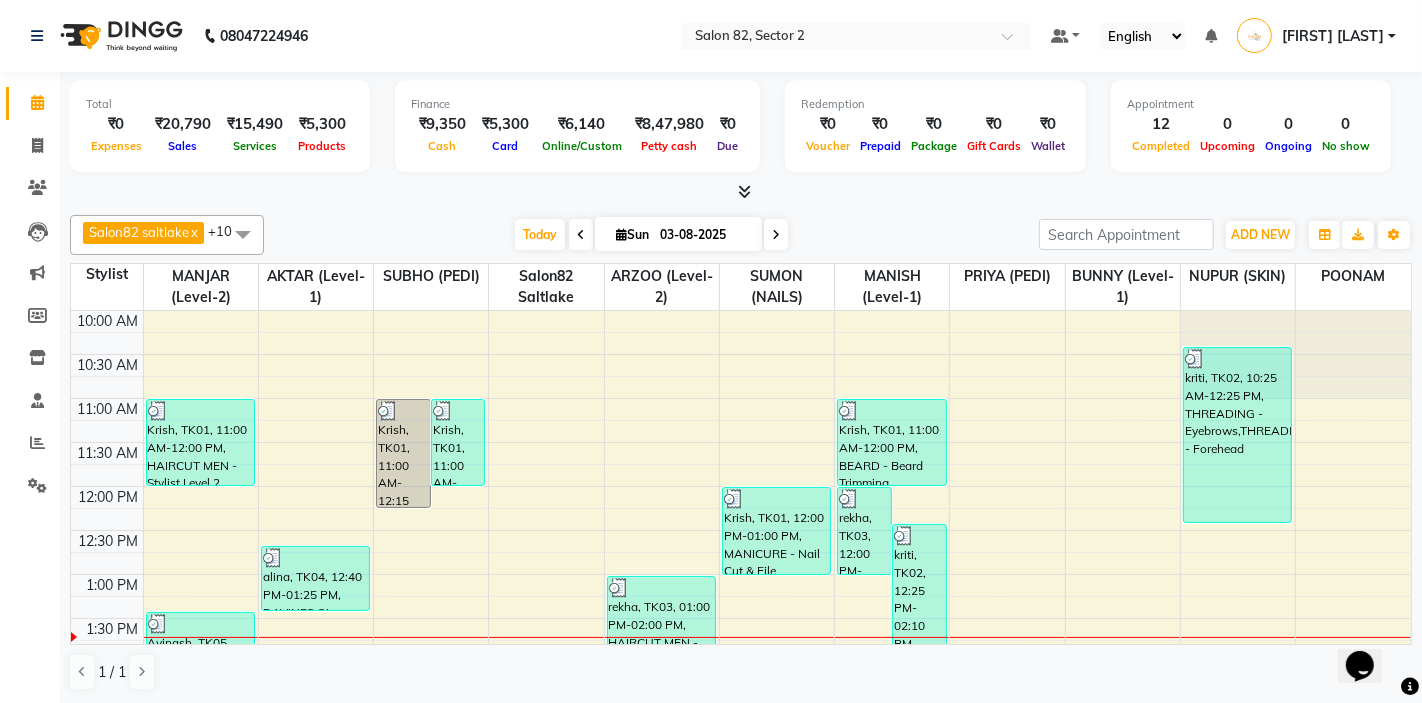 scroll, scrollTop: 0, scrollLeft: 0, axis: both 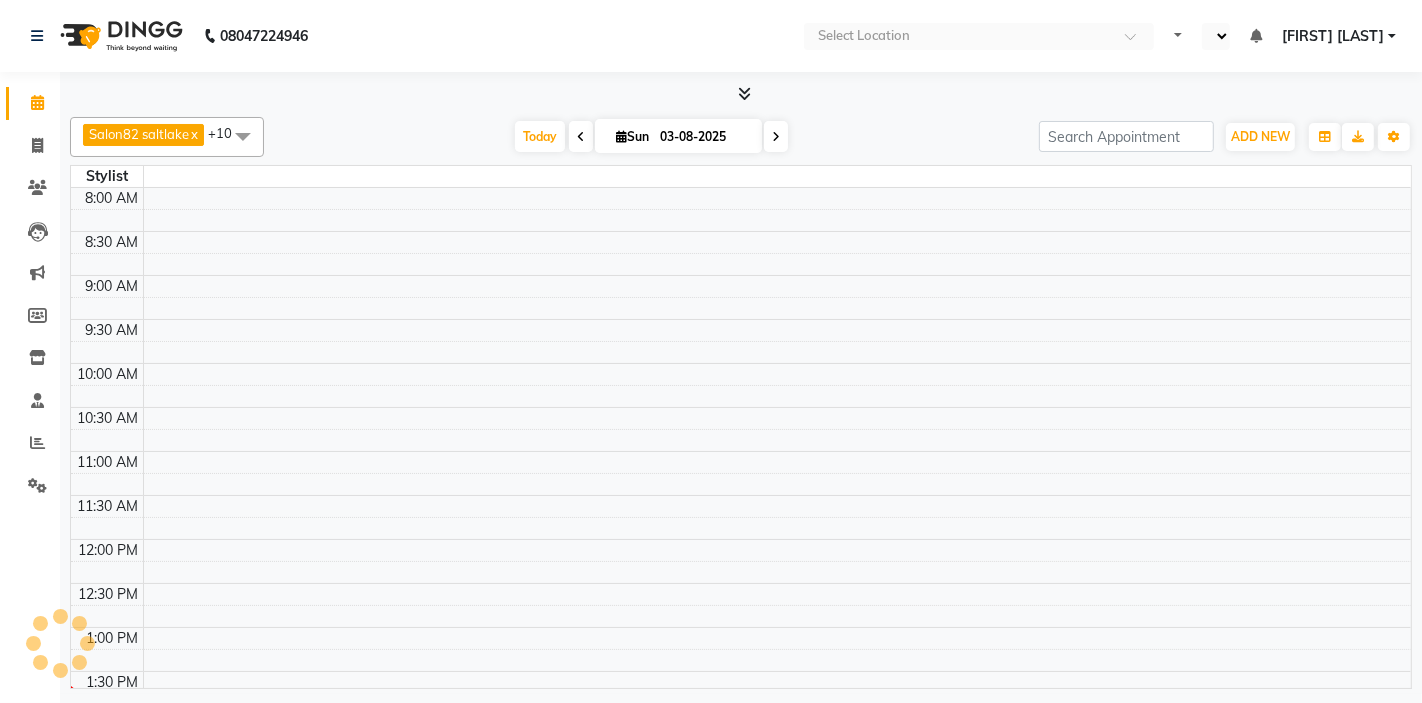 select on "en" 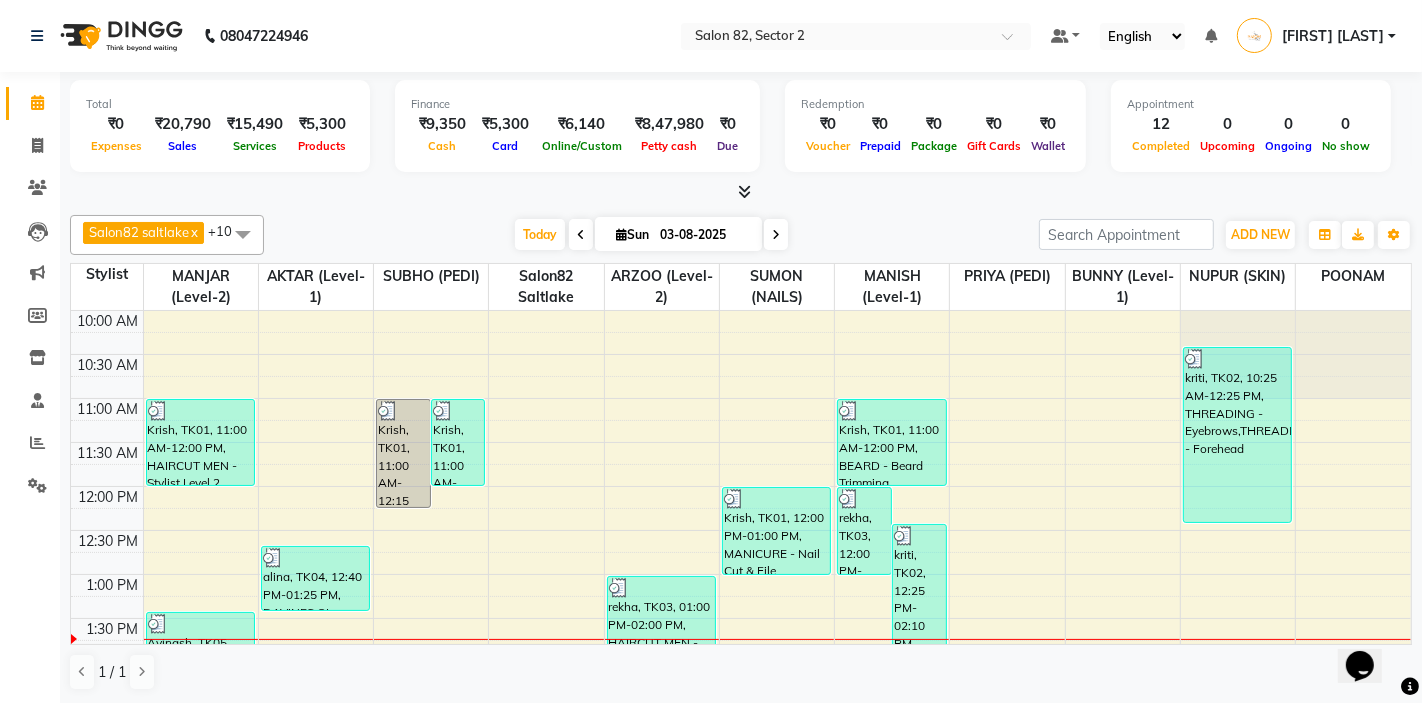 scroll, scrollTop: 0, scrollLeft: 0, axis: both 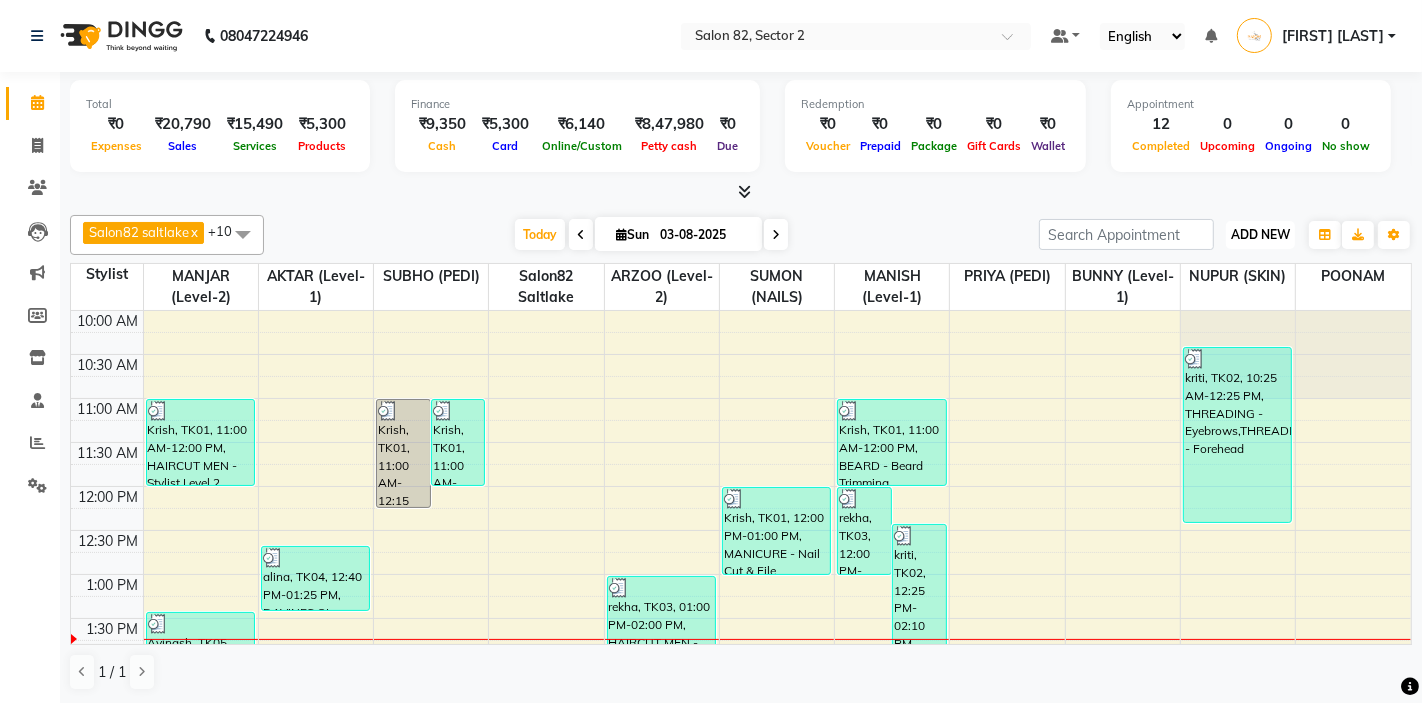 click on "ADD NEW" at bounding box center (1260, 234) 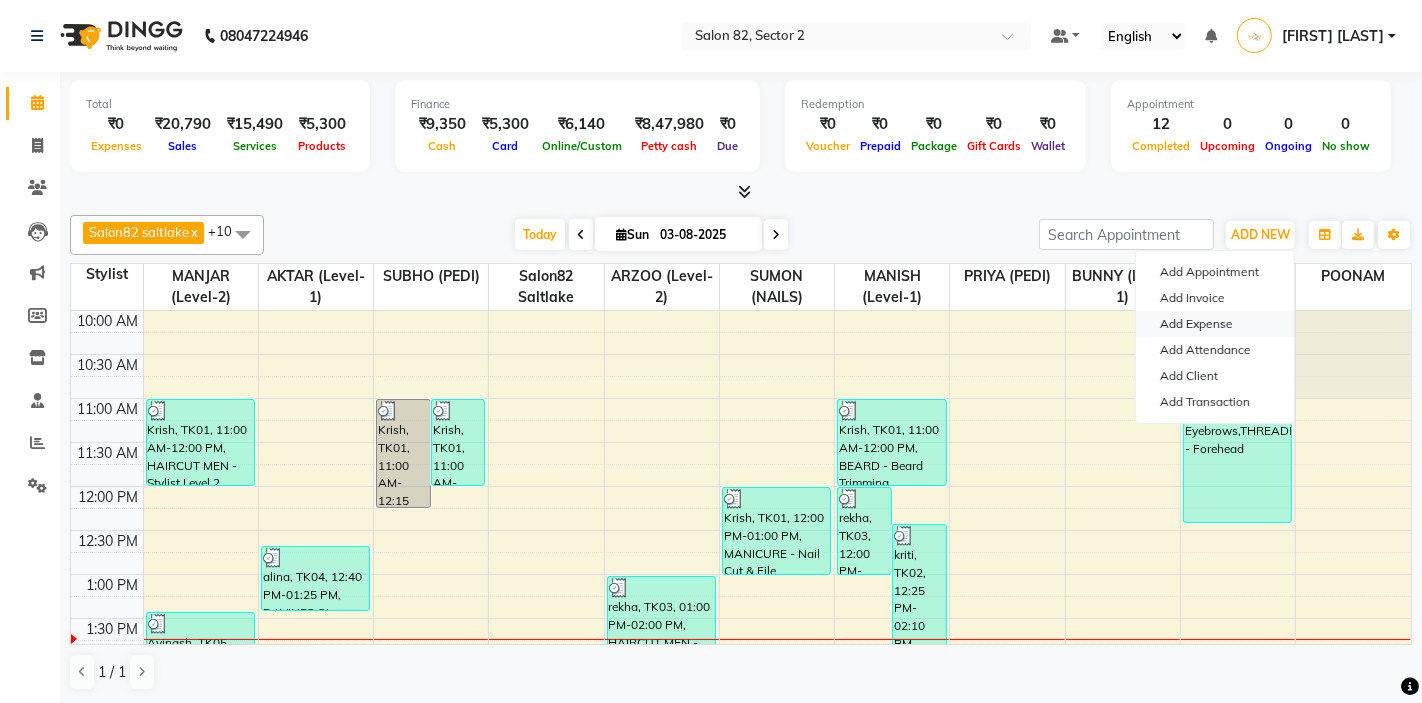 click on "Add Expense" at bounding box center (1215, 324) 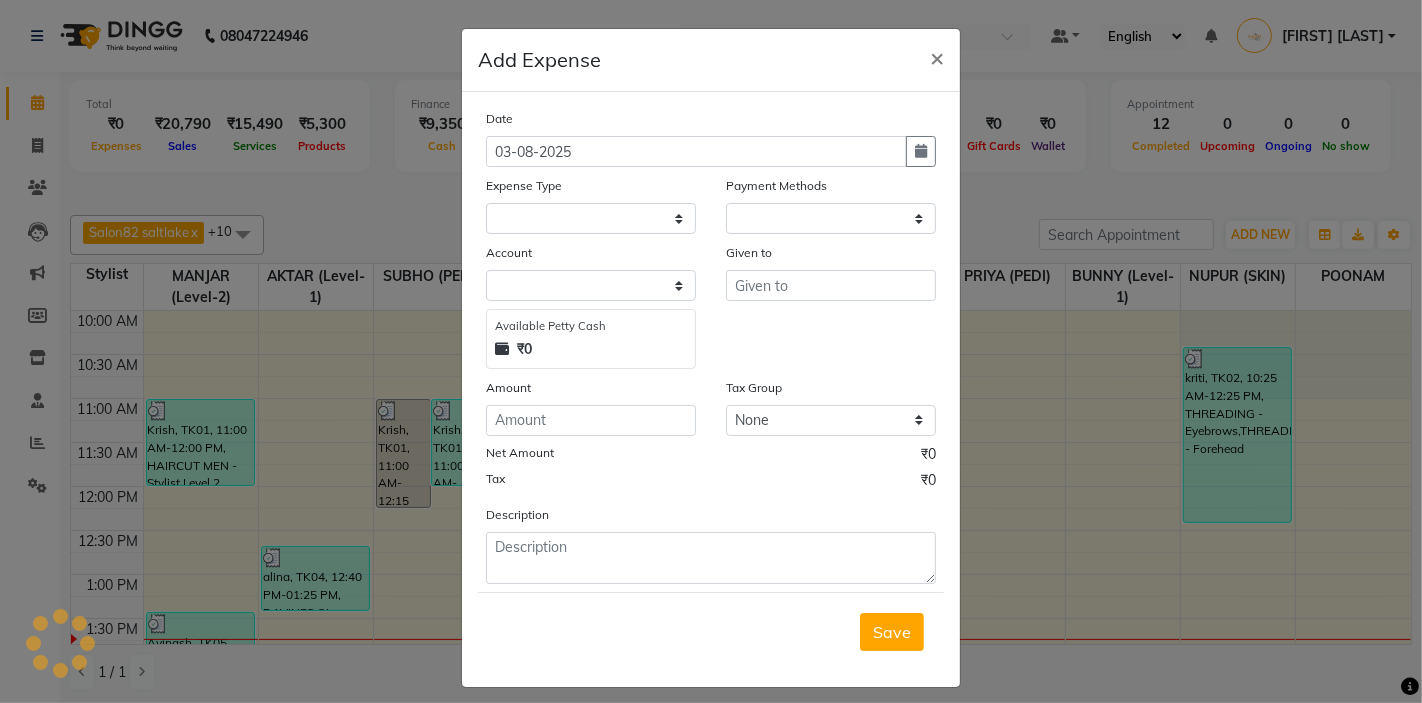 select on "1" 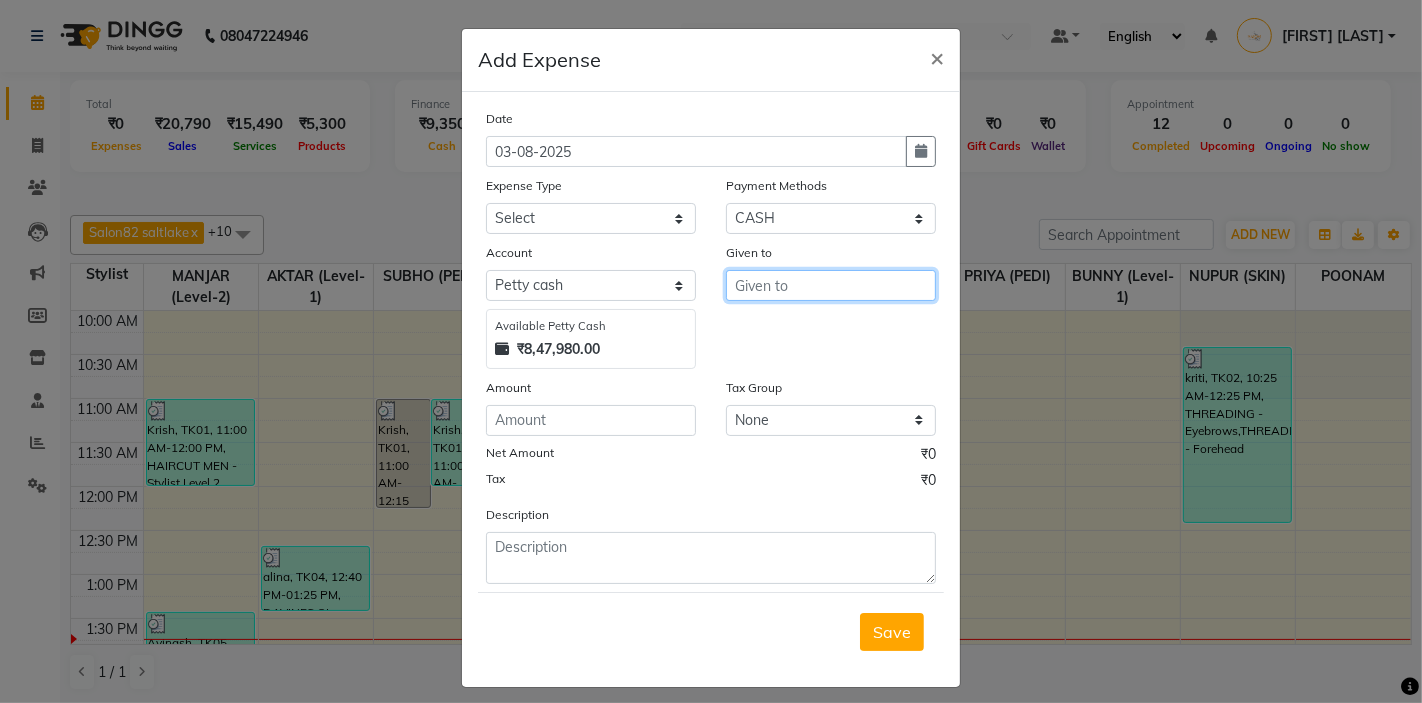 click at bounding box center (831, 285) 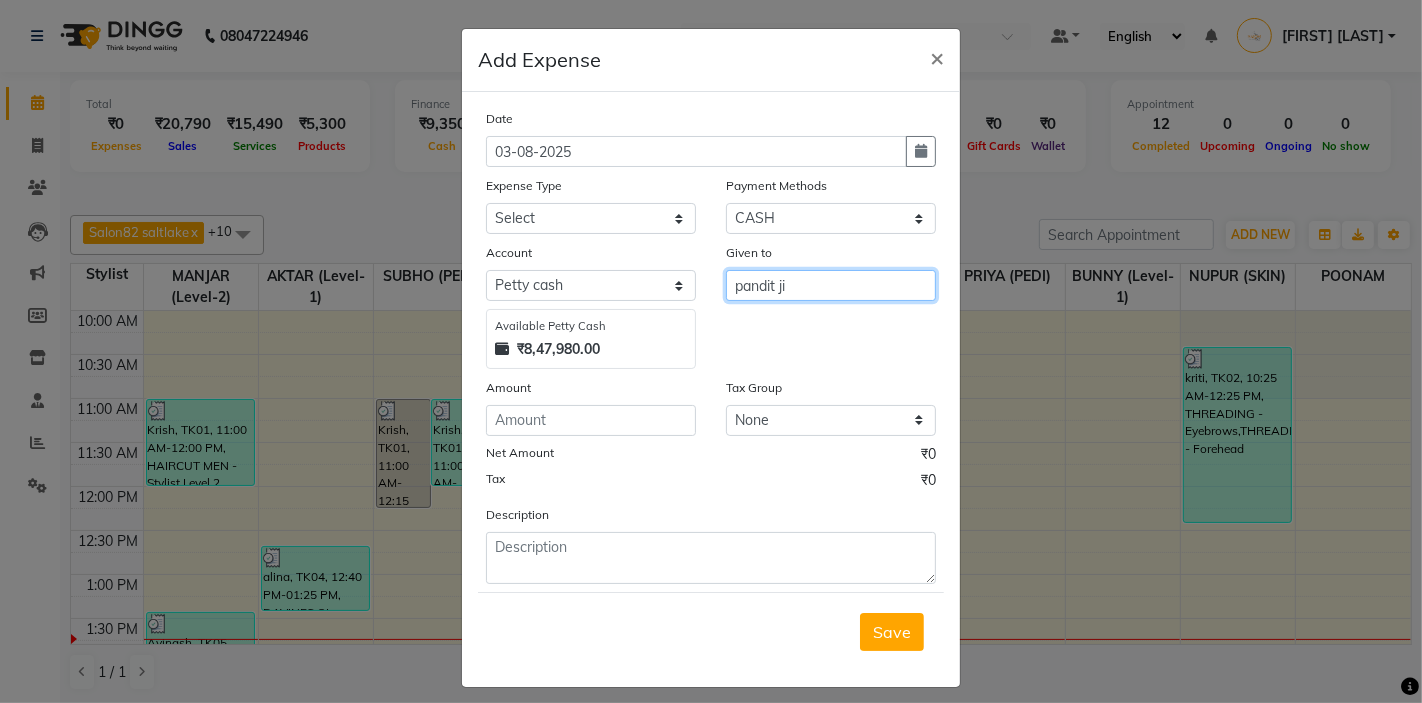 type on "pandit ji" 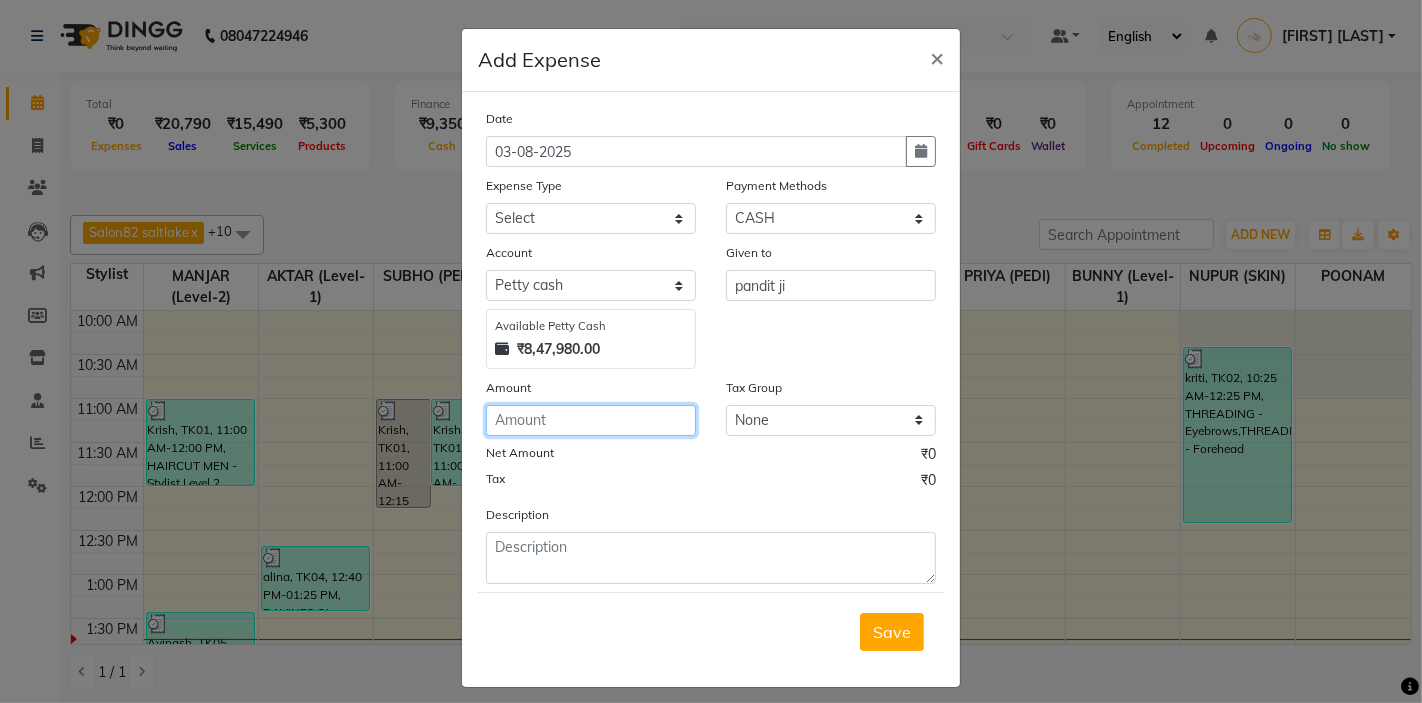 click 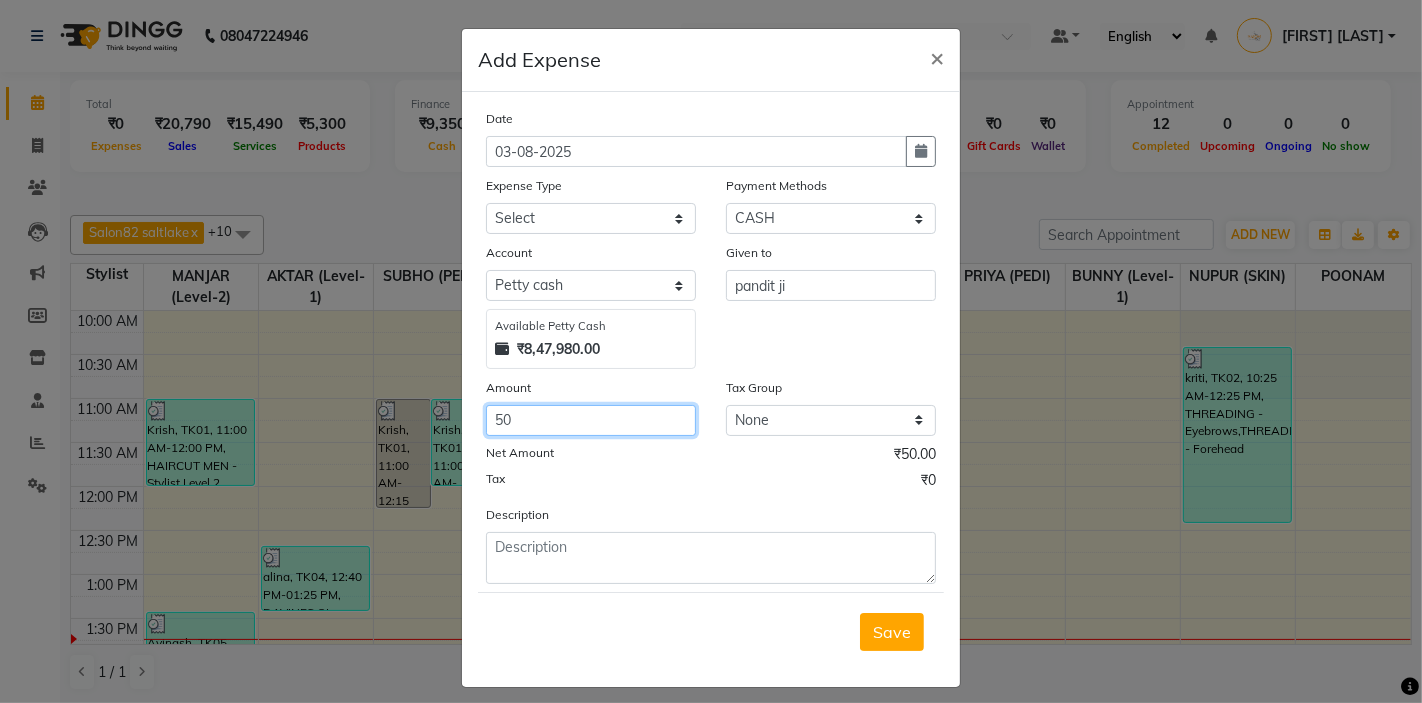 type on "50" 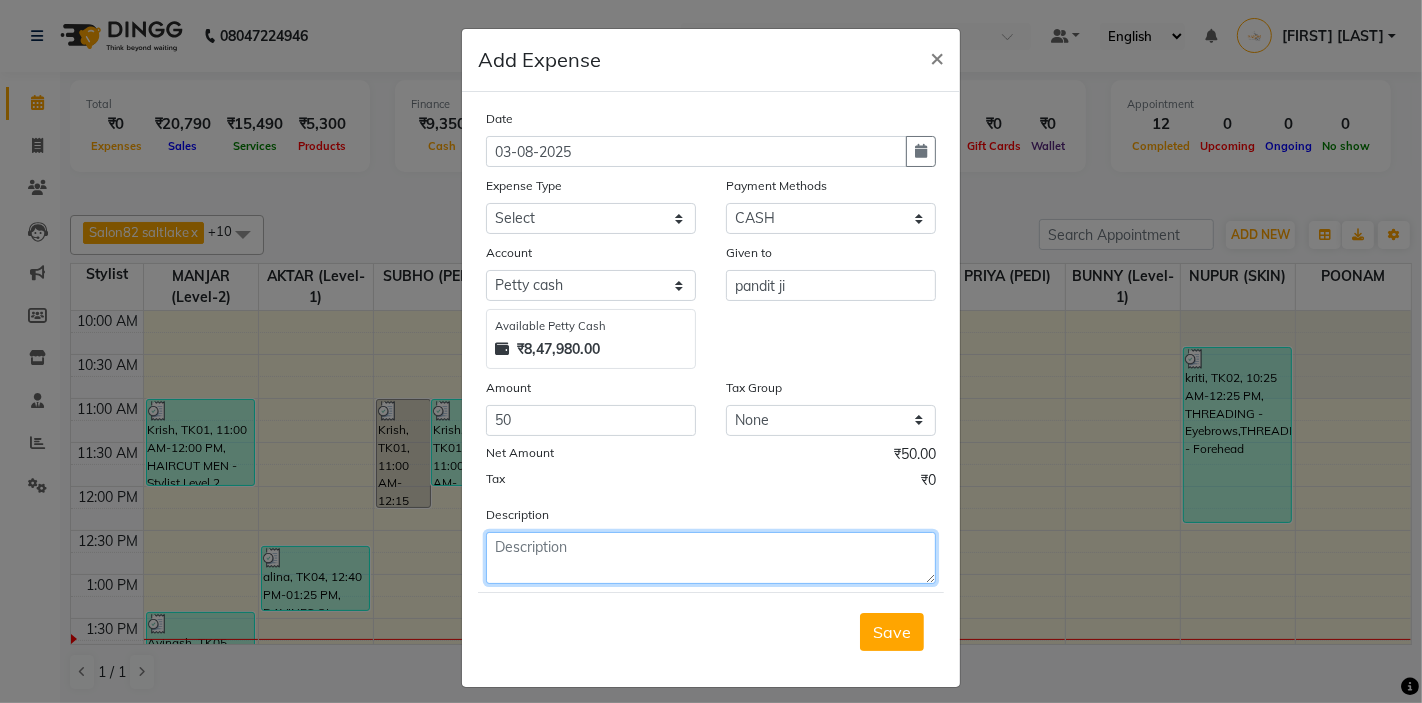 click 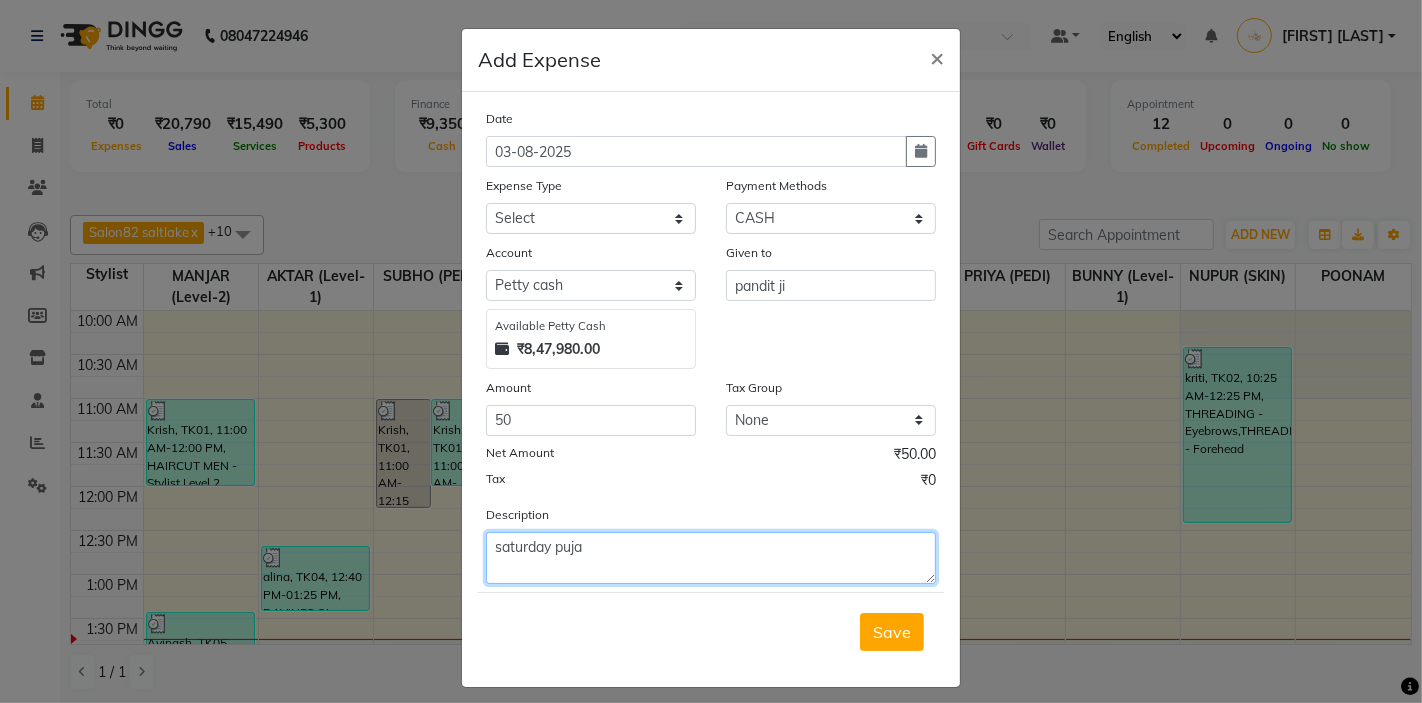 type on "saturday puja" 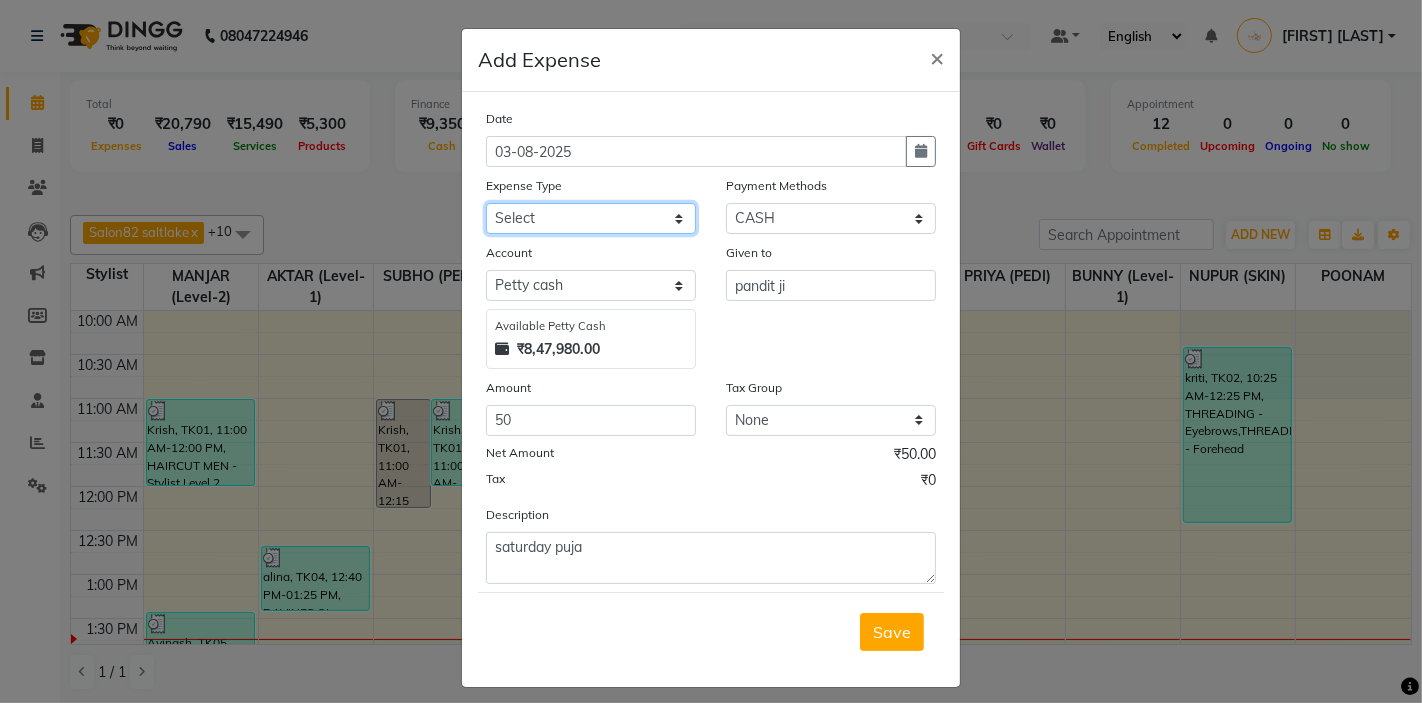 click on "Select Advance Salary Bank charges Car maintenance  Cash transfer to bank Client Snacks Clinical charges Equipment Fuel Govt fee Incentive Insurance International purchase Loan Repayment Maintenance Marketing Miscellaneous Other Pantry Product Rent Salary Staff Snacks Tax Tea & Refreshment Utilities" 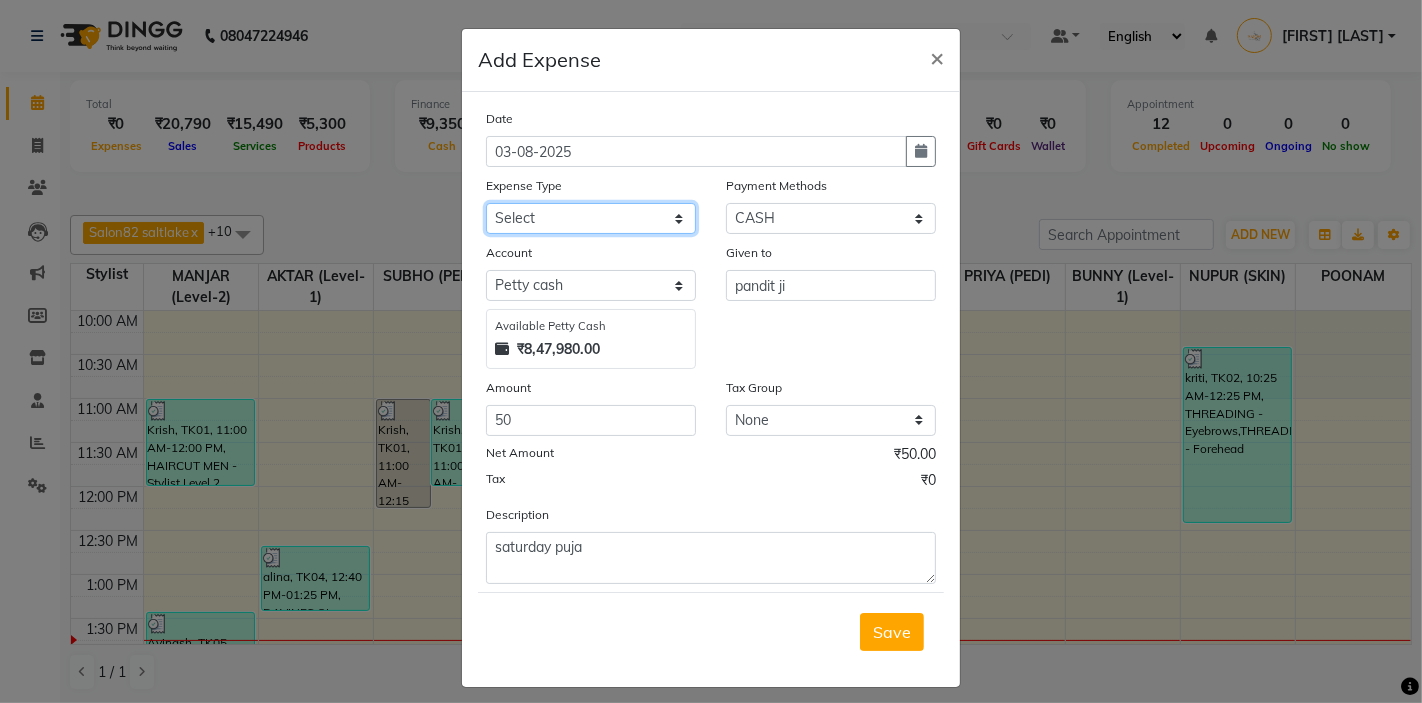 select on "11448" 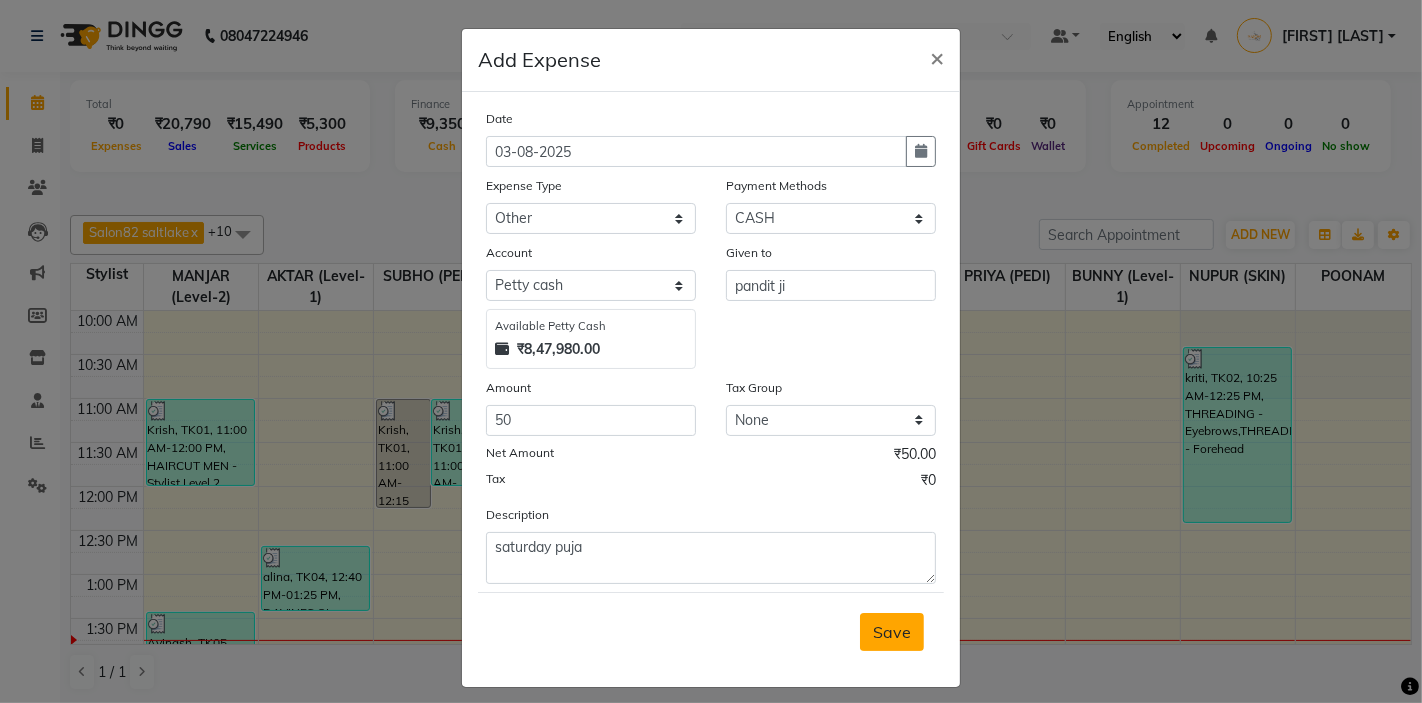 click on "Save" at bounding box center [892, 632] 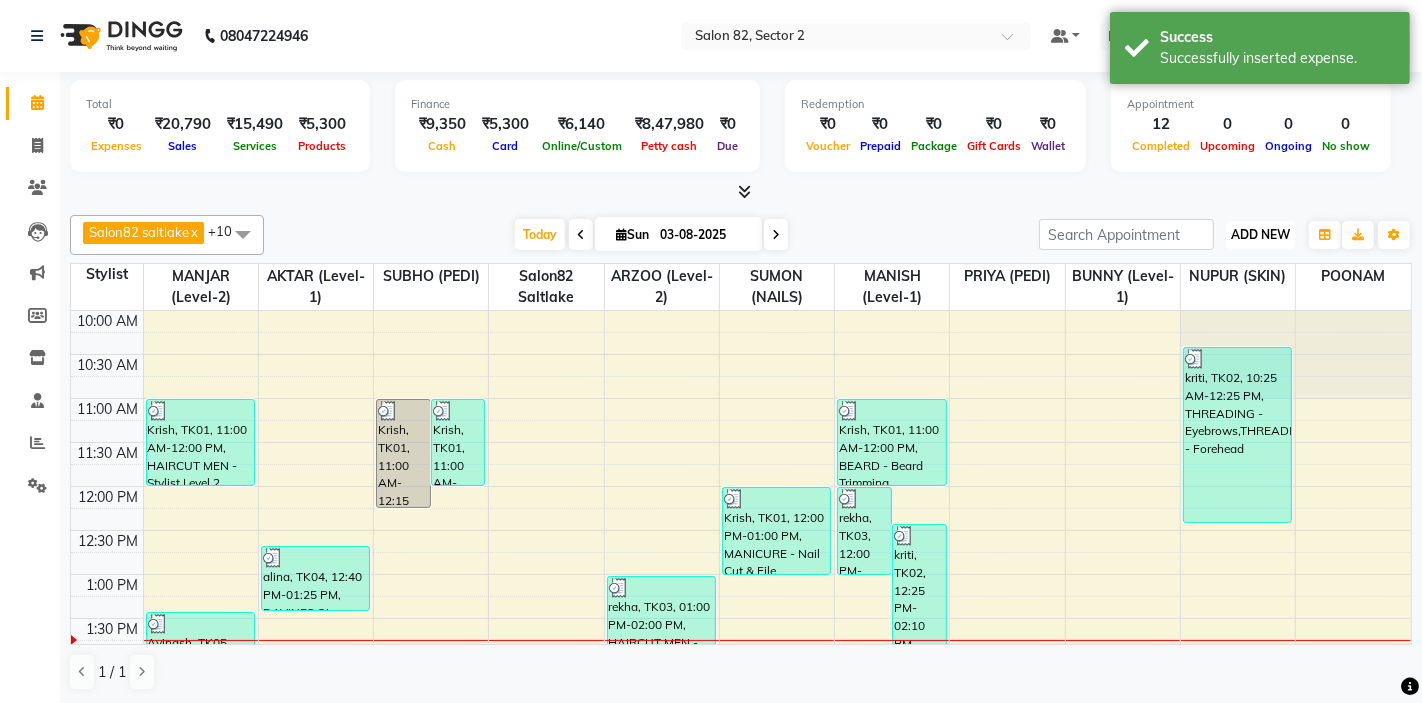 click on "ADD NEW" at bounding box center (1260, 234) 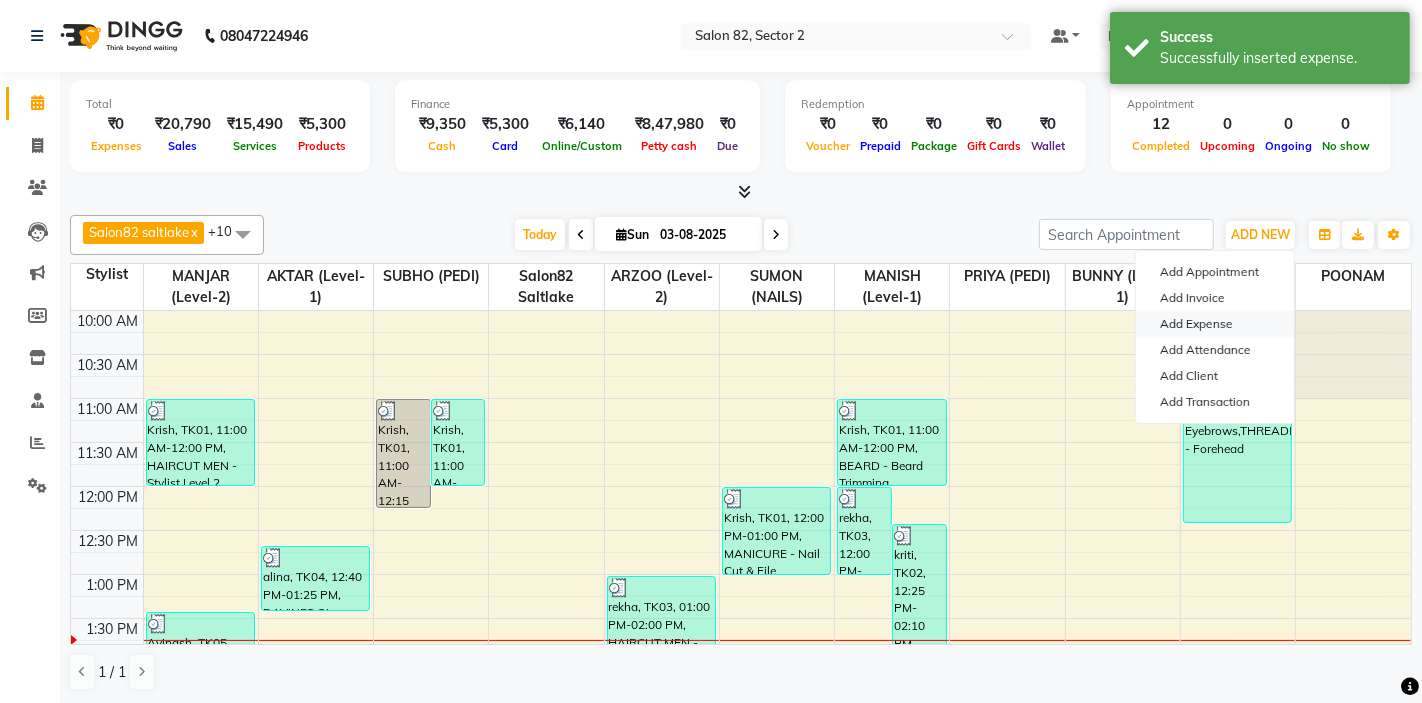 click on "Add Expense" at bounding box center [1215, 324] 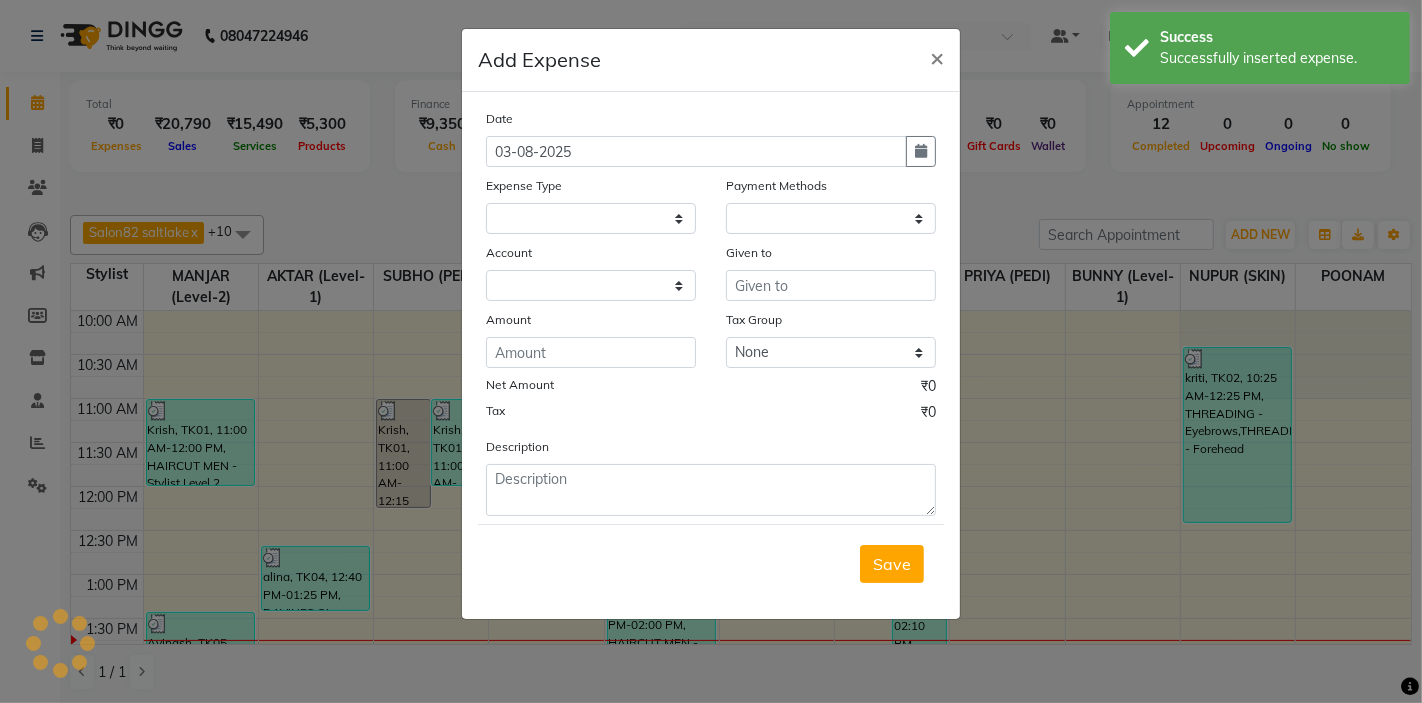 select 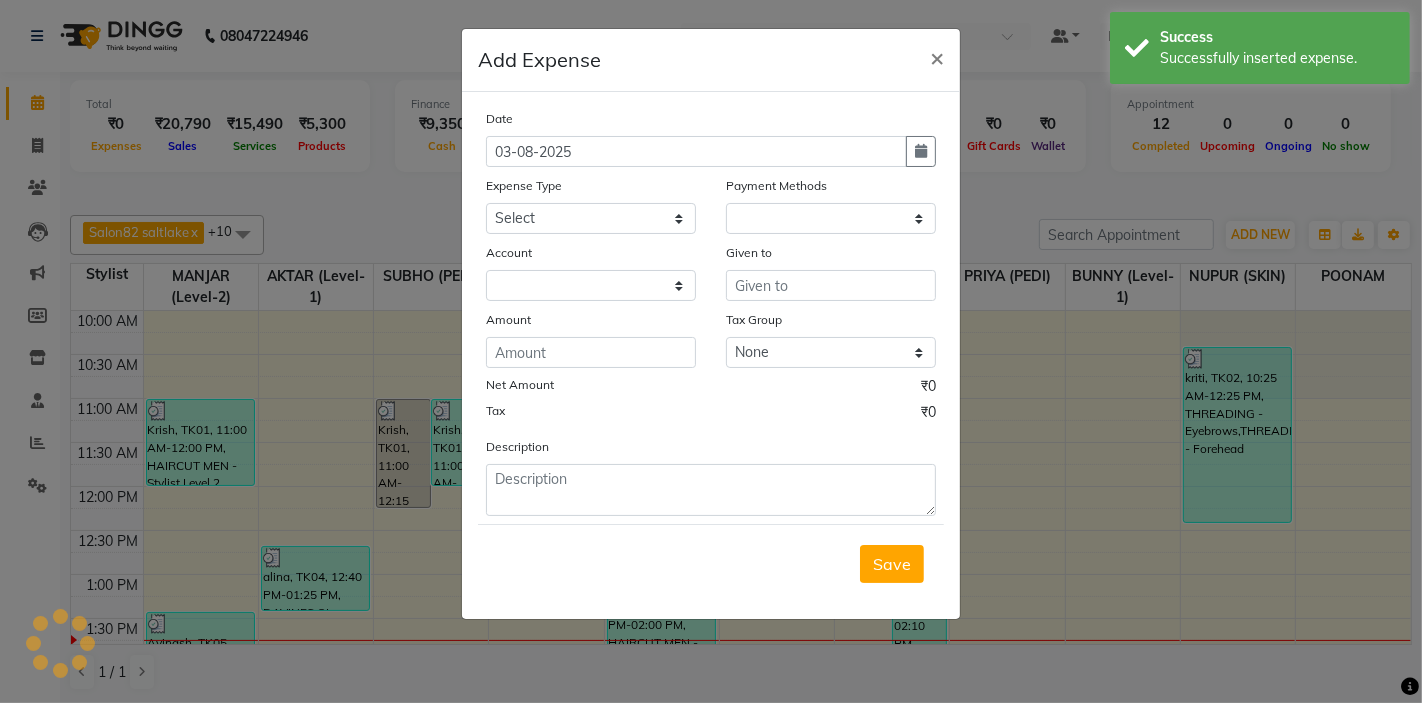 select on "1" 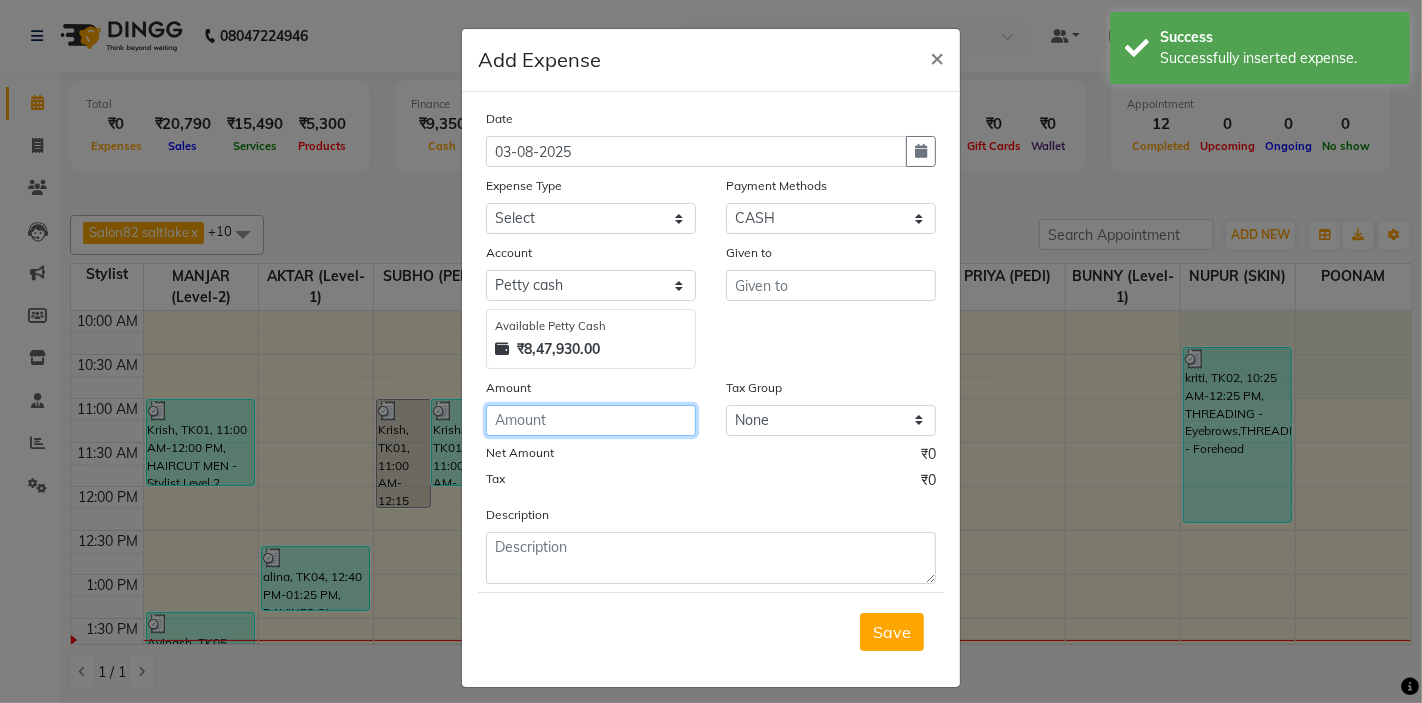 click 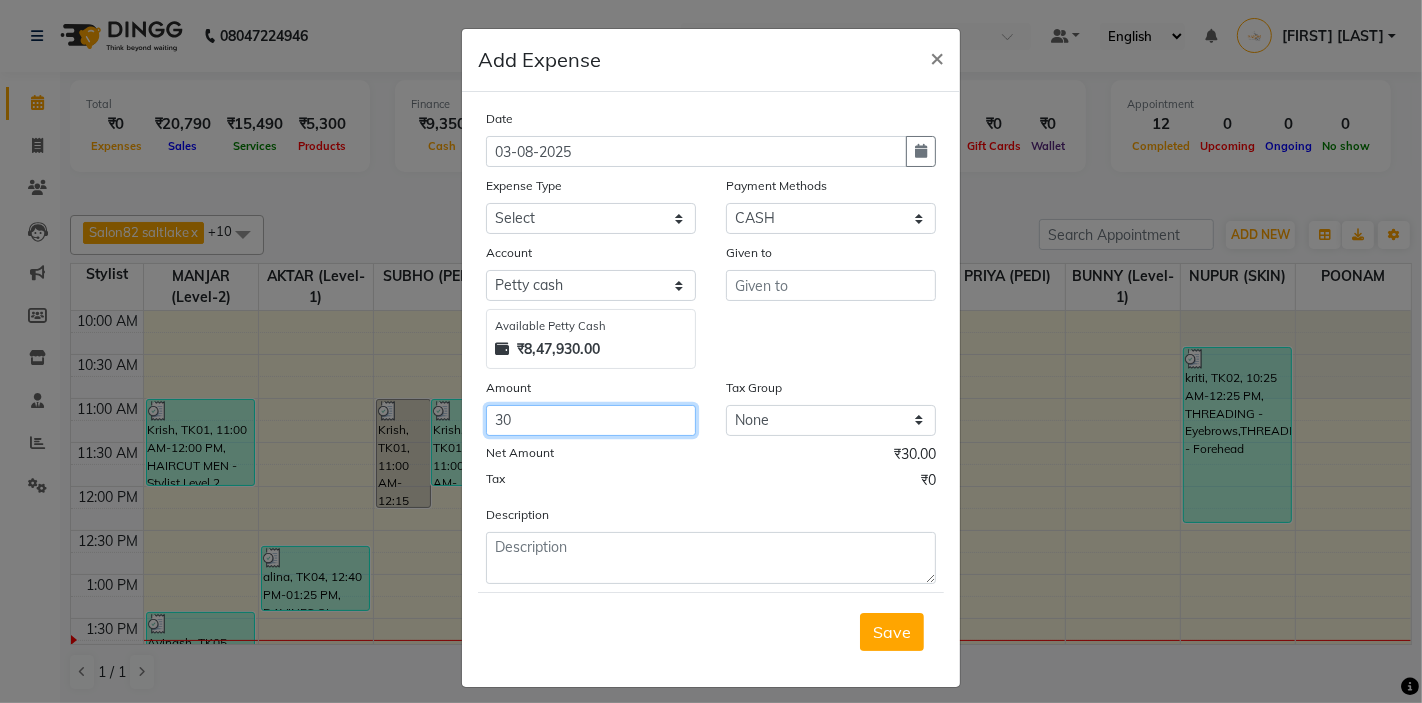 type on "30" 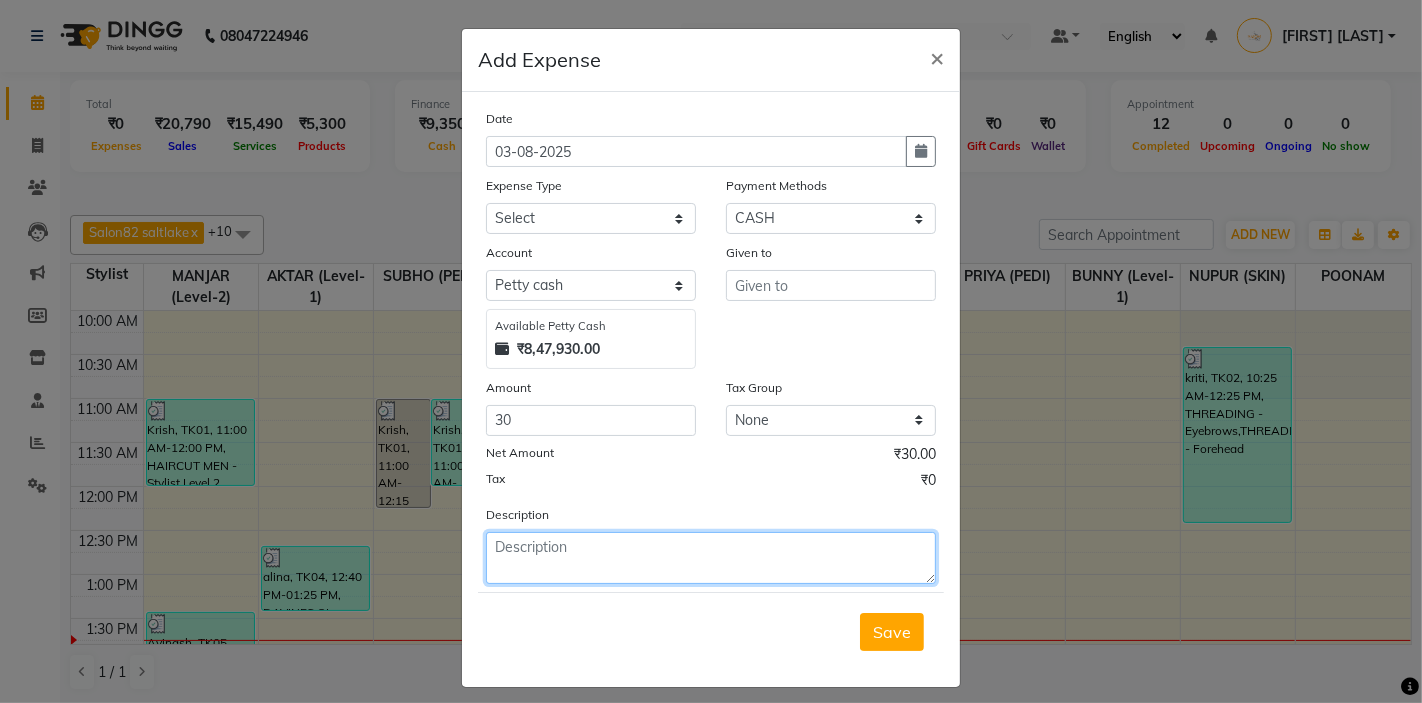 click 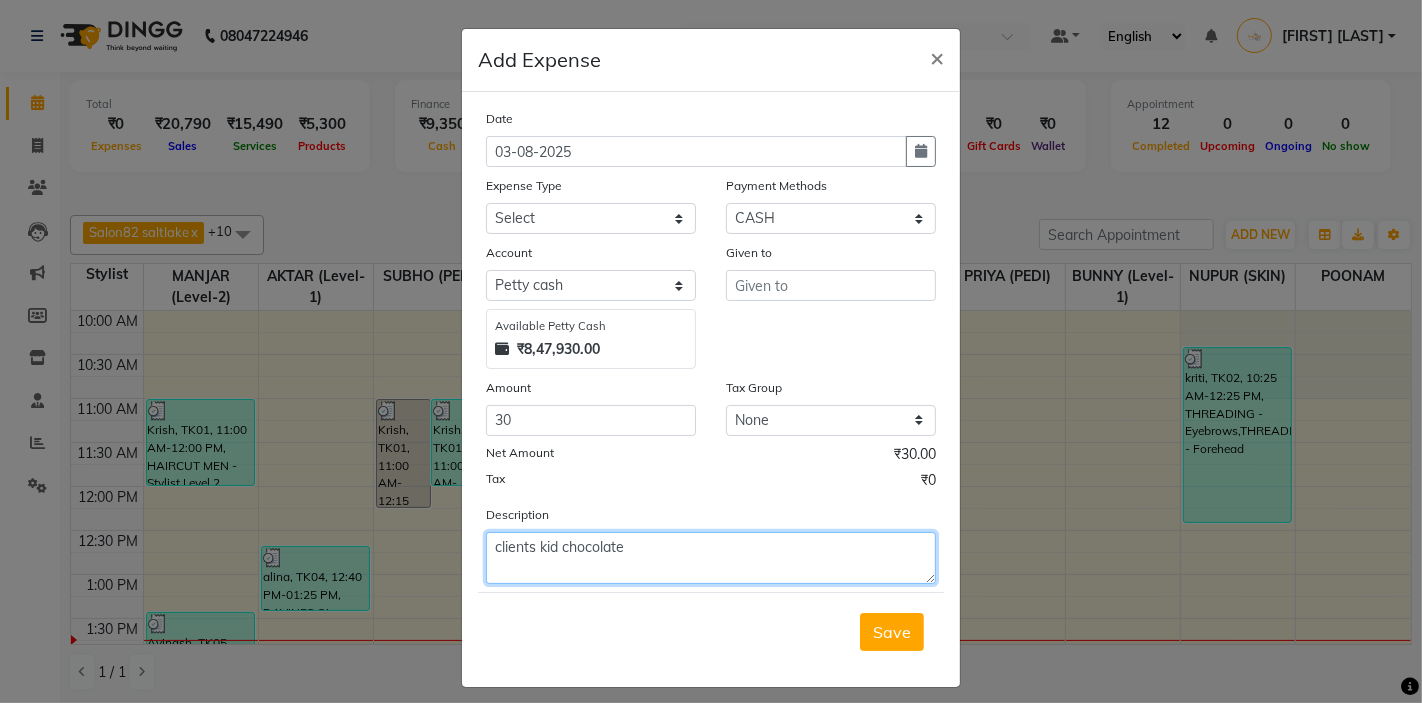 type on "clients kid chocolate" 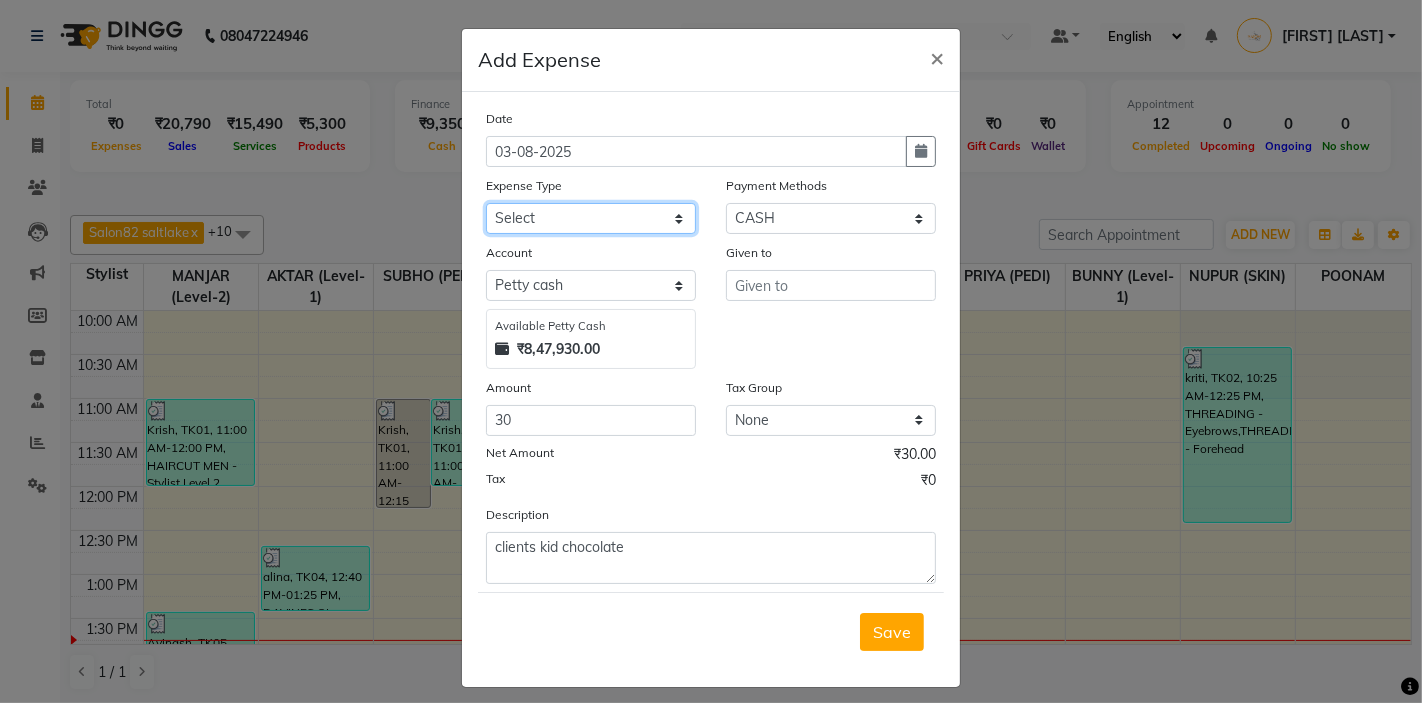 click on "Select Advance Salary Bank charges Car maintenance  Cash transfer to bank Client Snacks Clinical charges Equipment Fuel Govt fee Incentive Insurance International purchase Loan Repayment Maintenance Marketing Miscellaneous Other Pantry Product Rent Salary Staff Snacks Tax Tea & Refreshment Utilities" 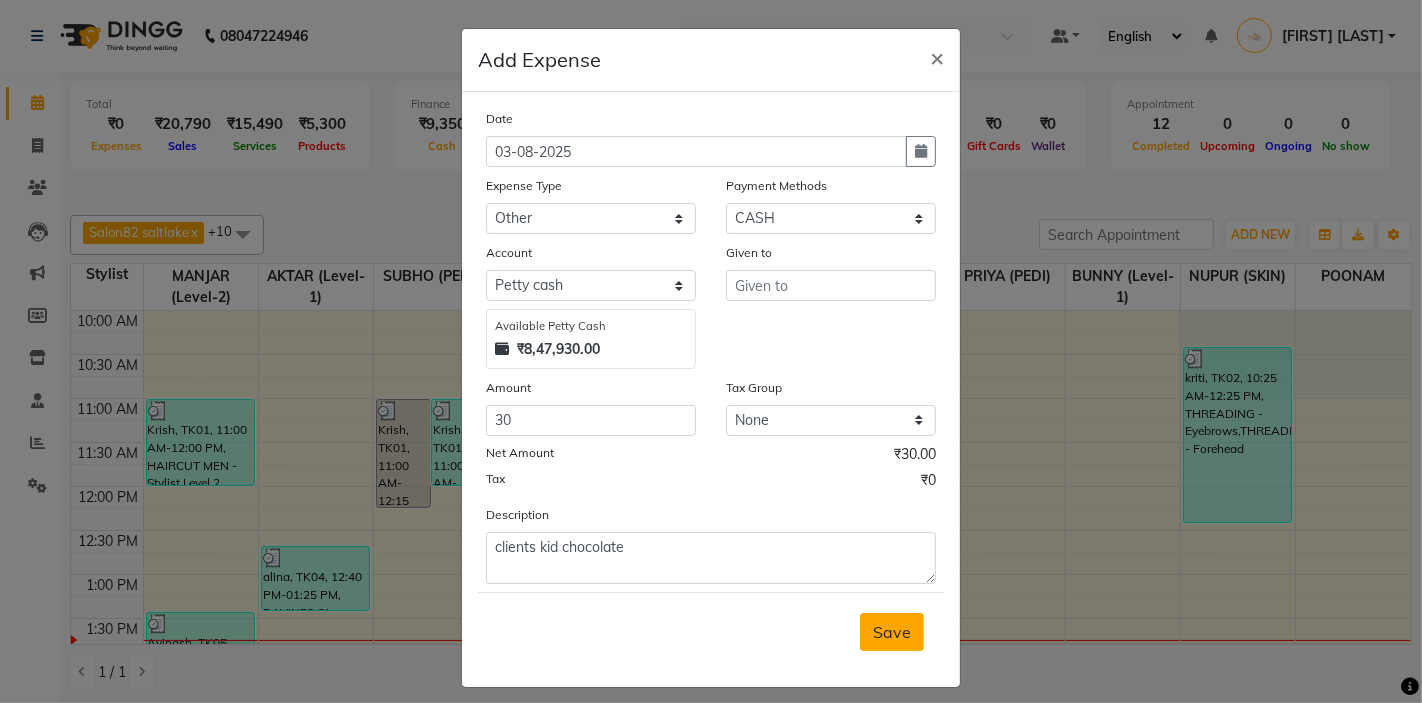 click on "Save" at bounding box center [892, 632] 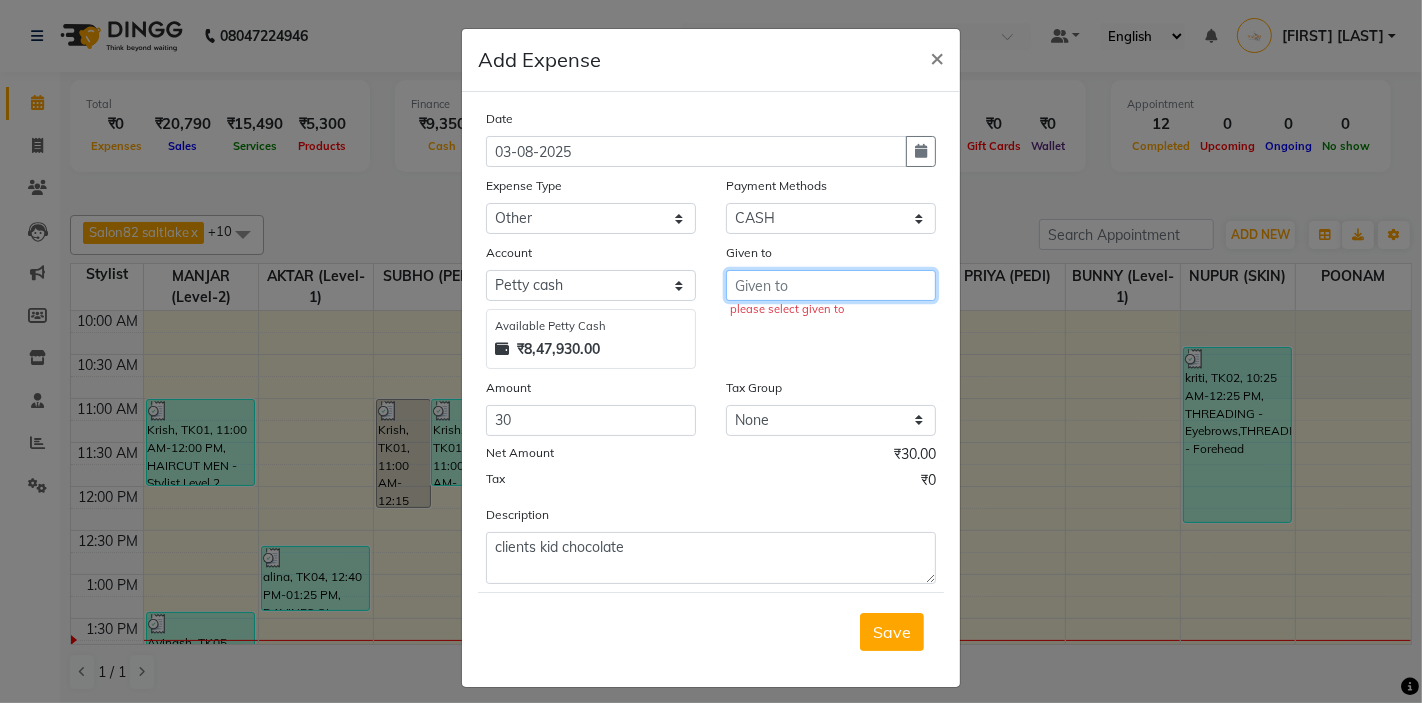 click at bounding box center [831, 285] 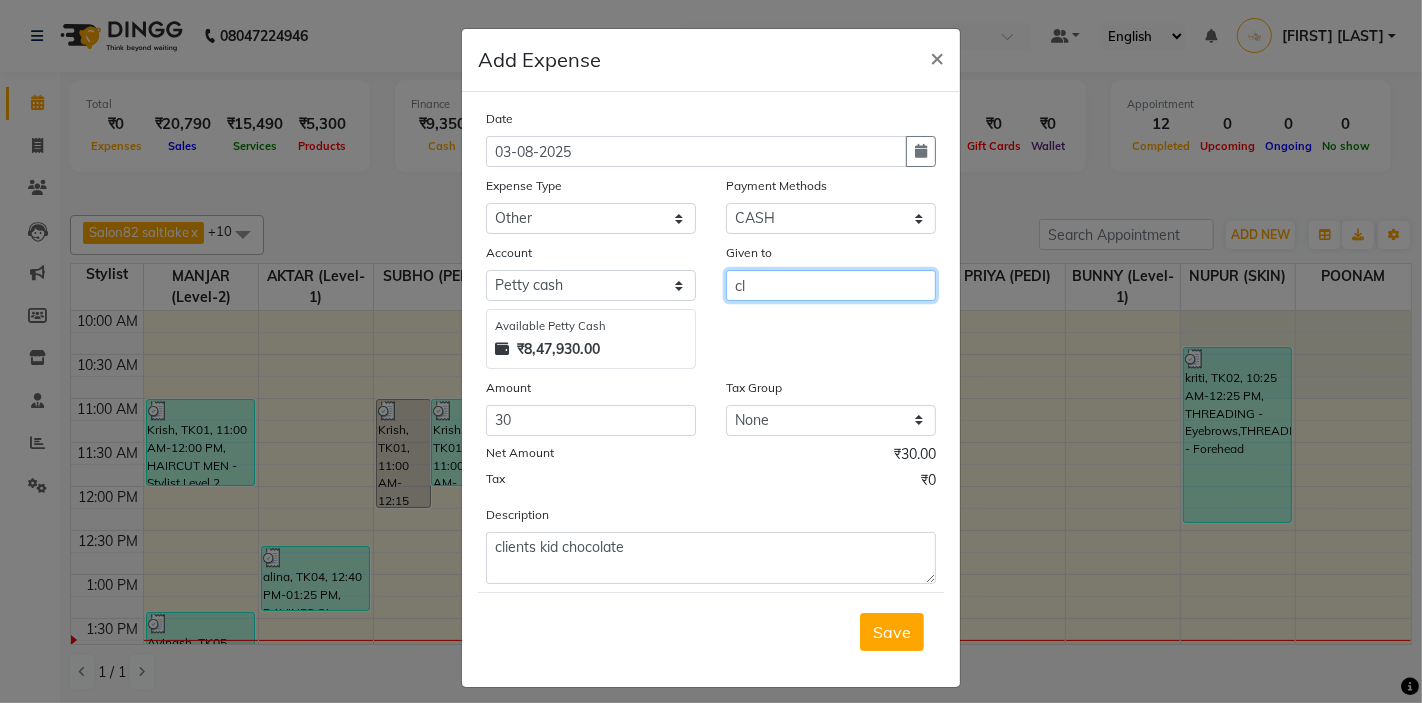type on "c" 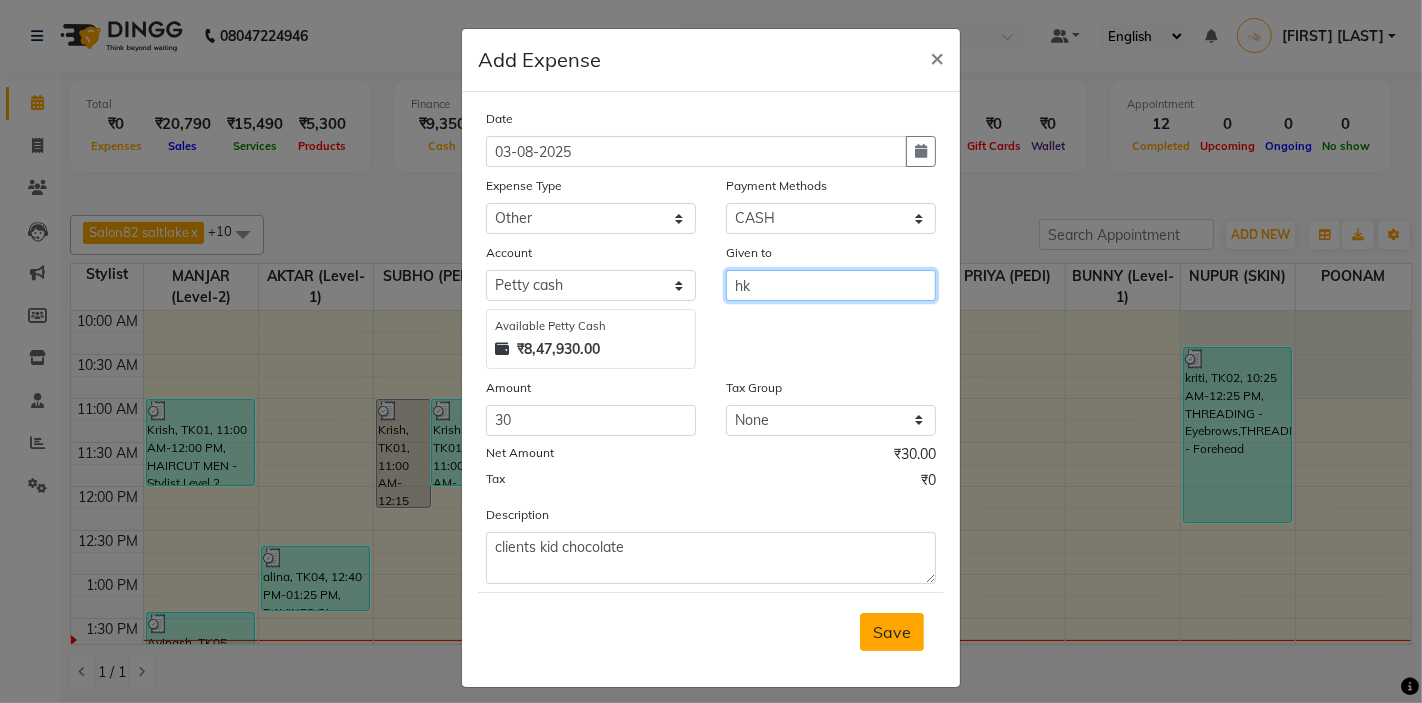 type on "hk" 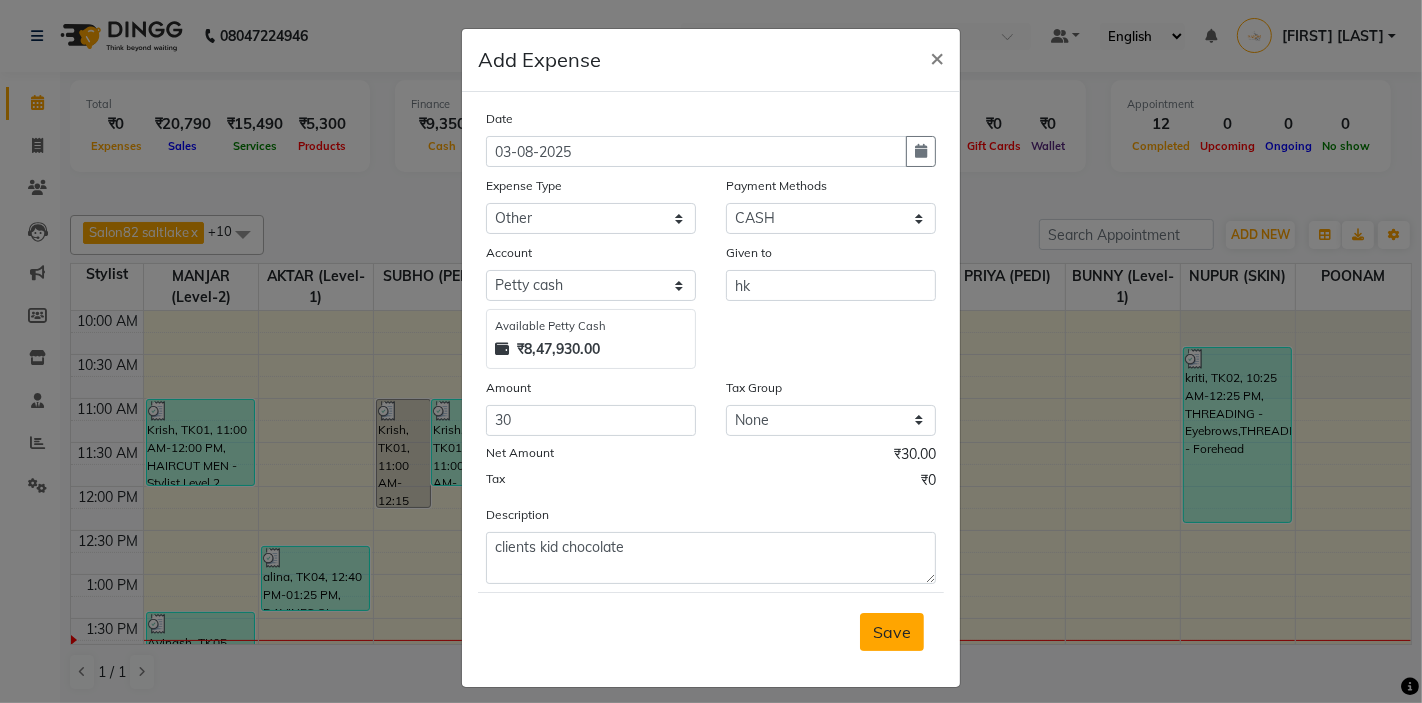 click on "Save" at bounding box center [892, 632] 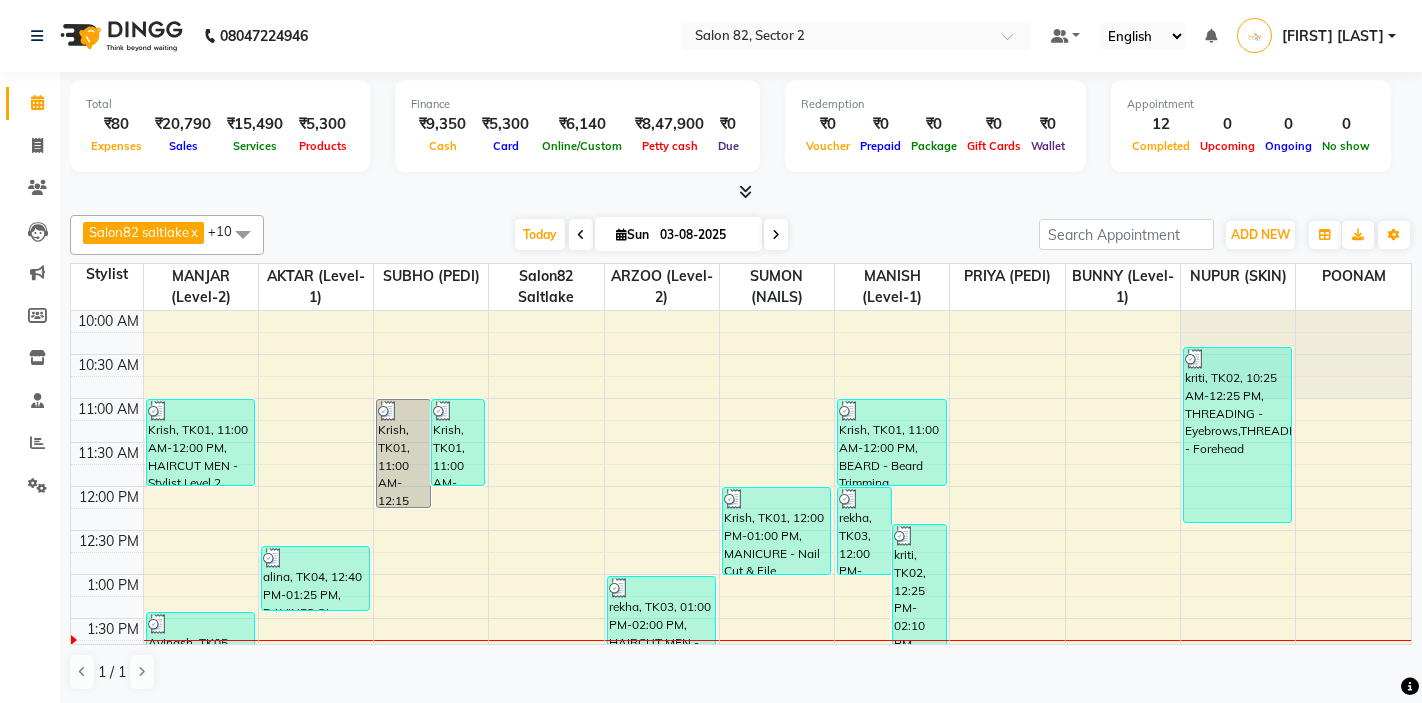 scroll, scrollTop: 0, scrollLeft: 0, axis: both 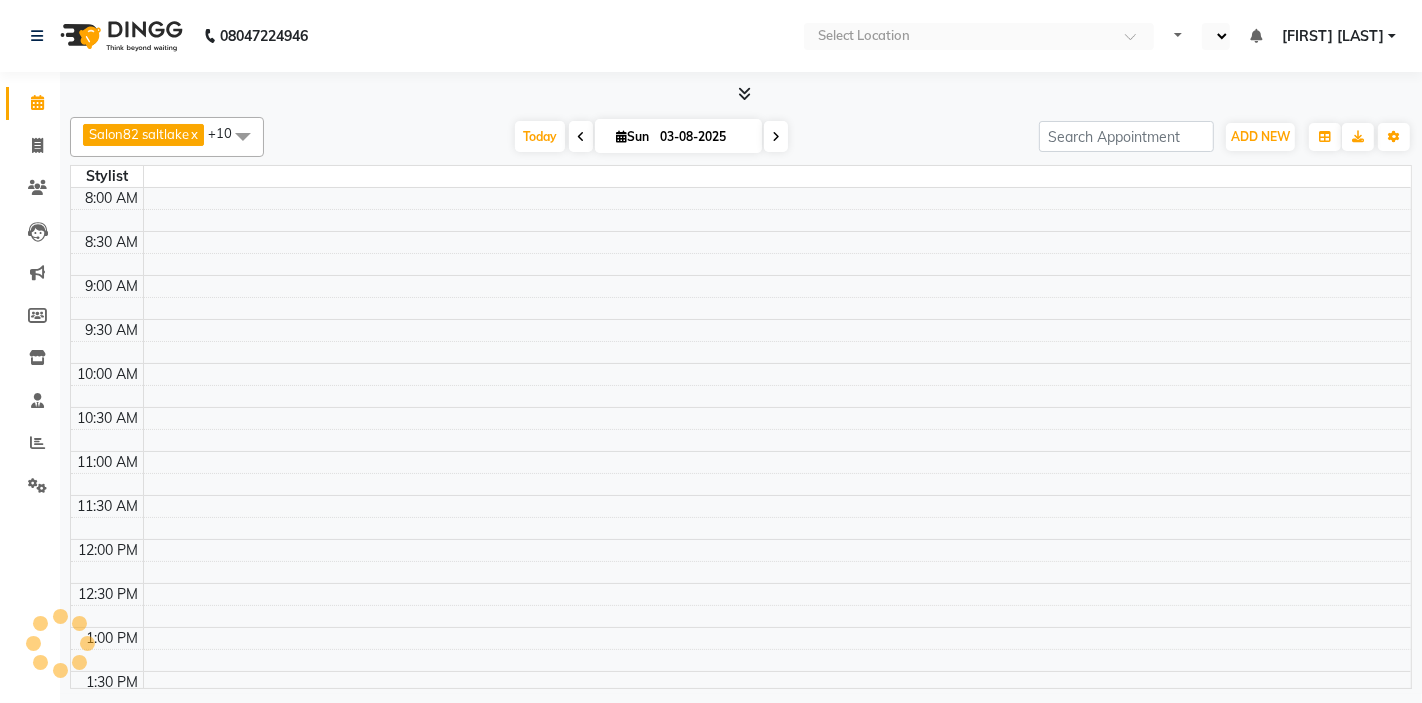 select on "en" 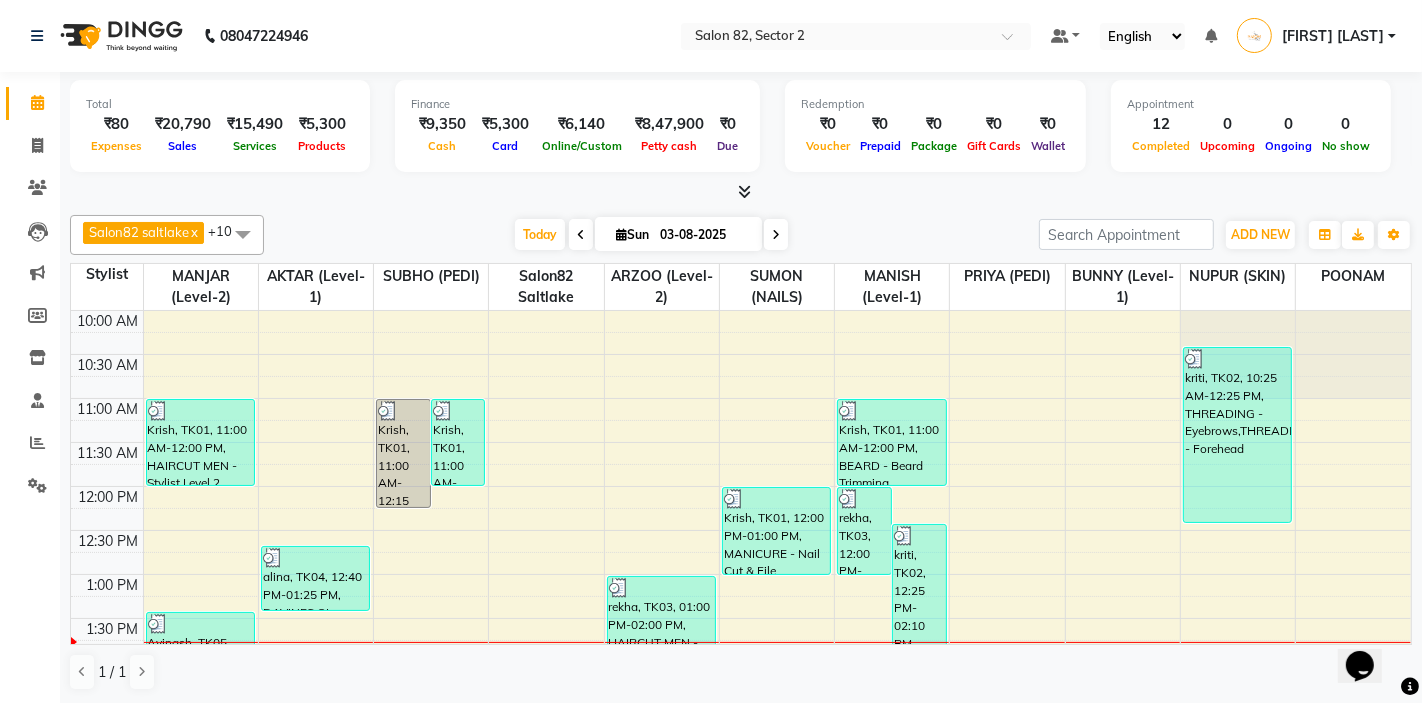 scroll, scrollTop: 0, scrollLeft: 0, axis: both 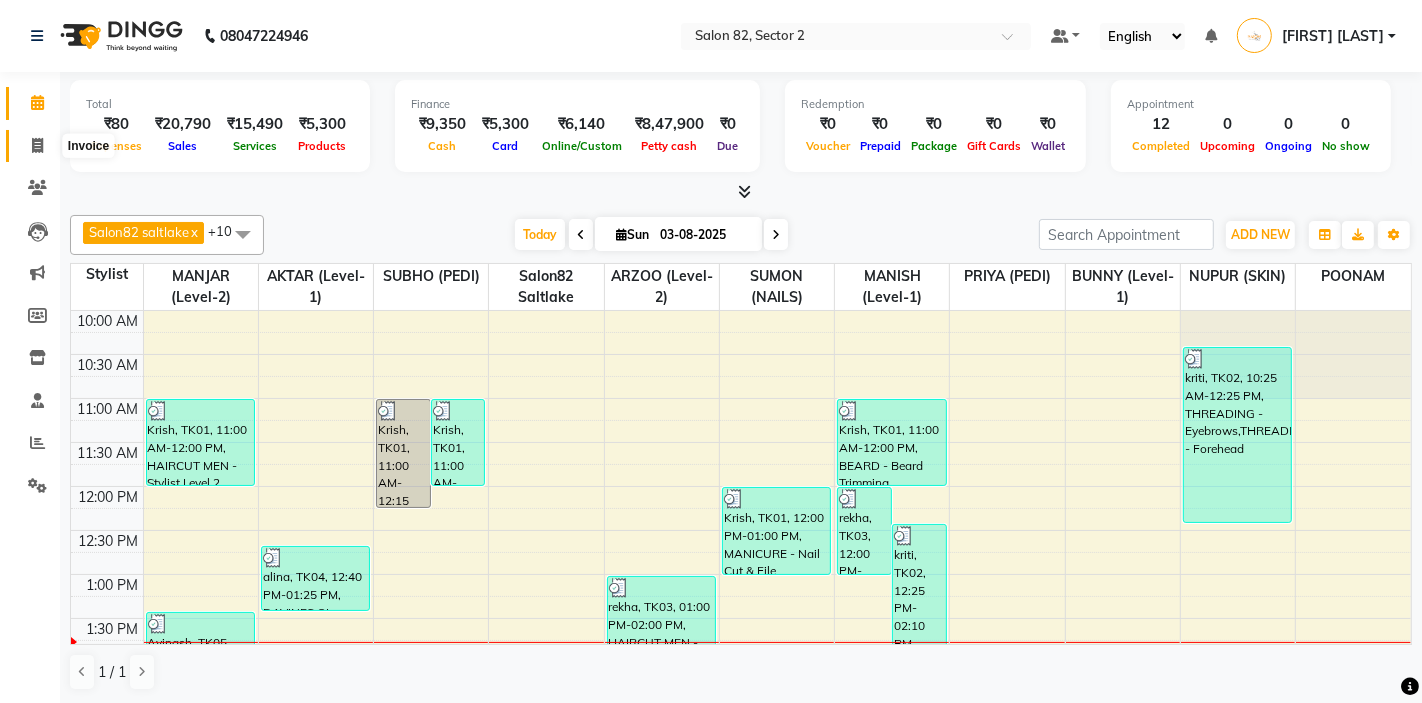 click 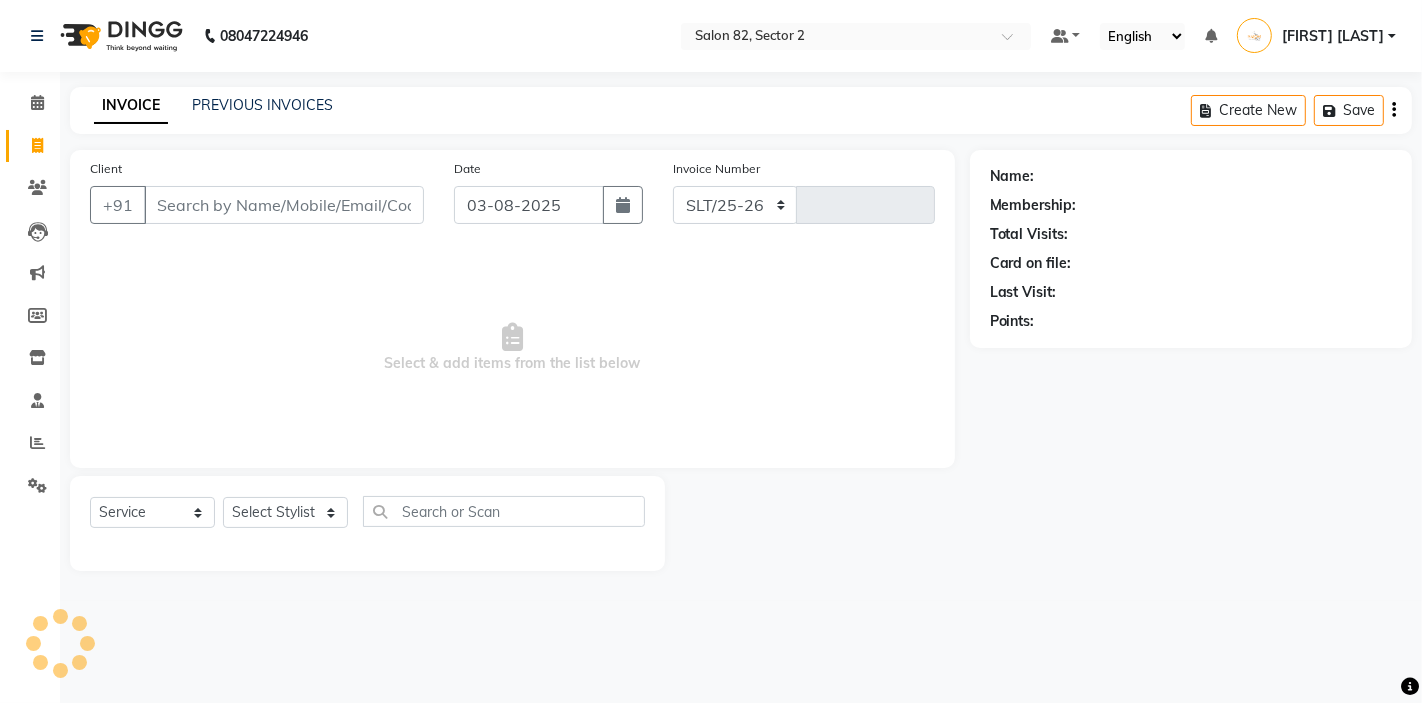 select on "8703" 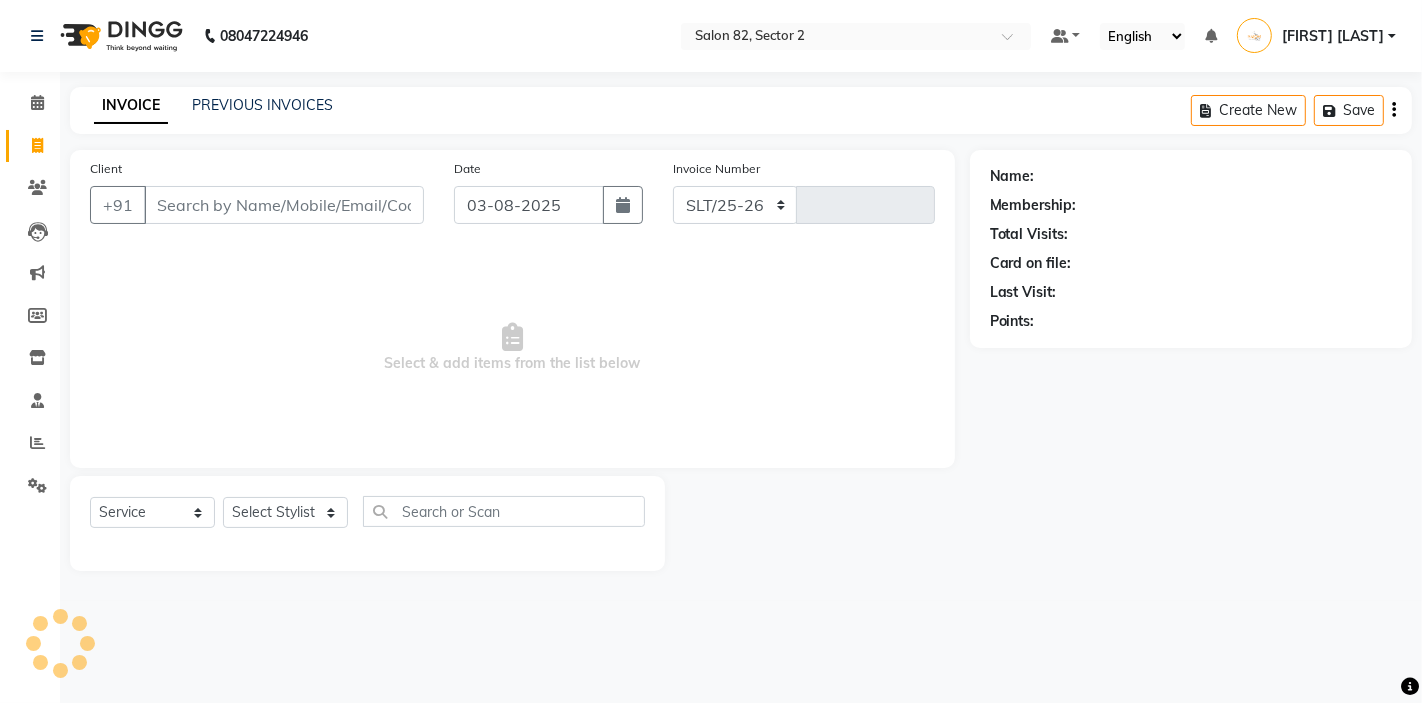 type on "1202" 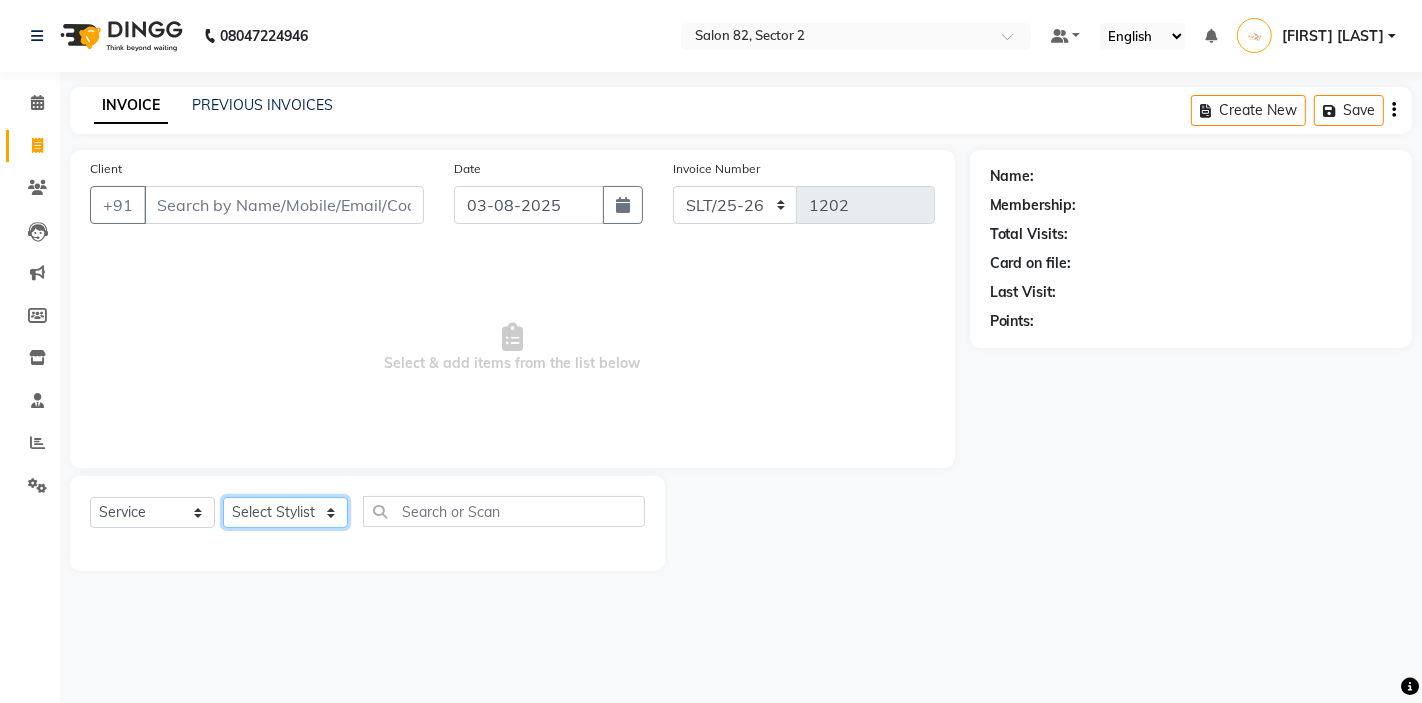click on "Select Stylist AKTAR (level-1) ARZOO (level-2) BUNNY (level-1) FAIZAL INJAMAM MANISH (level-1) MANJAR (Level-2) NUPUR (SKIN) POONAM PRIYA (PEDI) ROHIT  Salon82 saltlake SOMA DEY SUBHO (PEDI) SUMON (NAILS)" 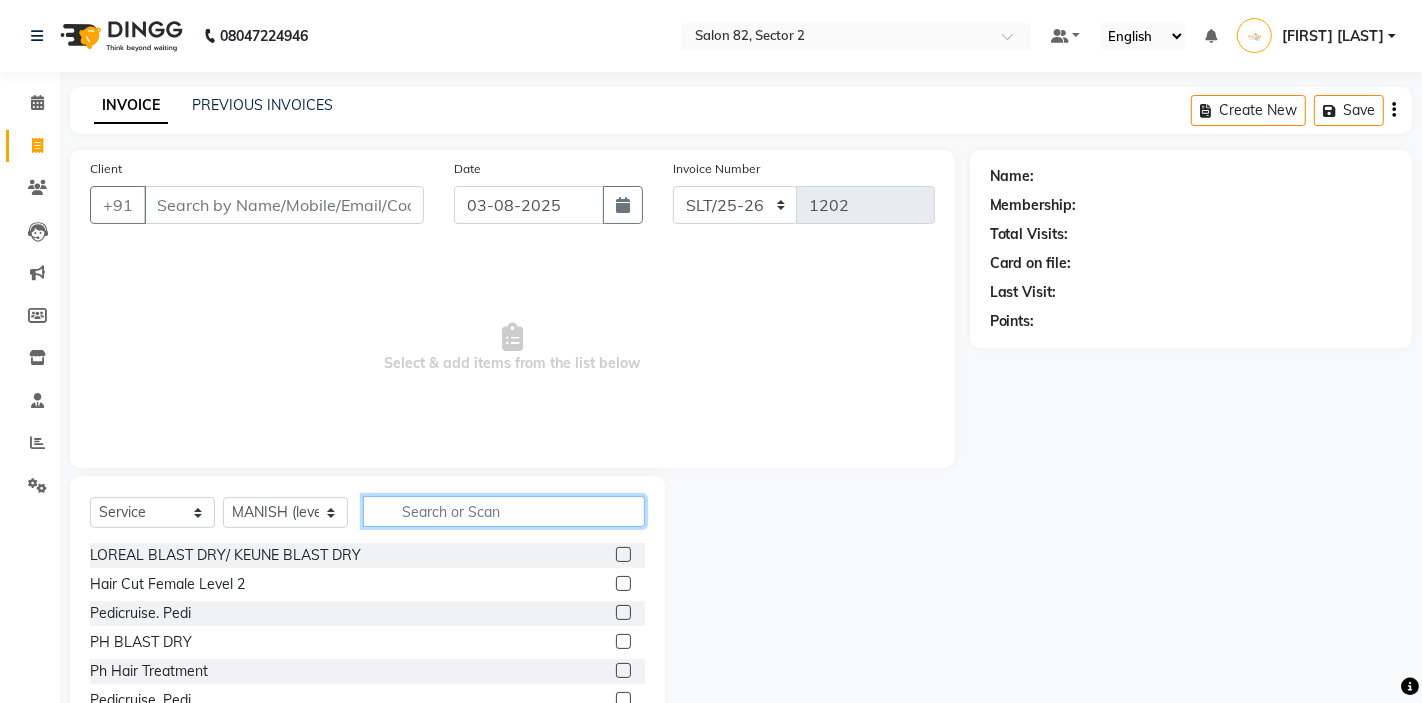click 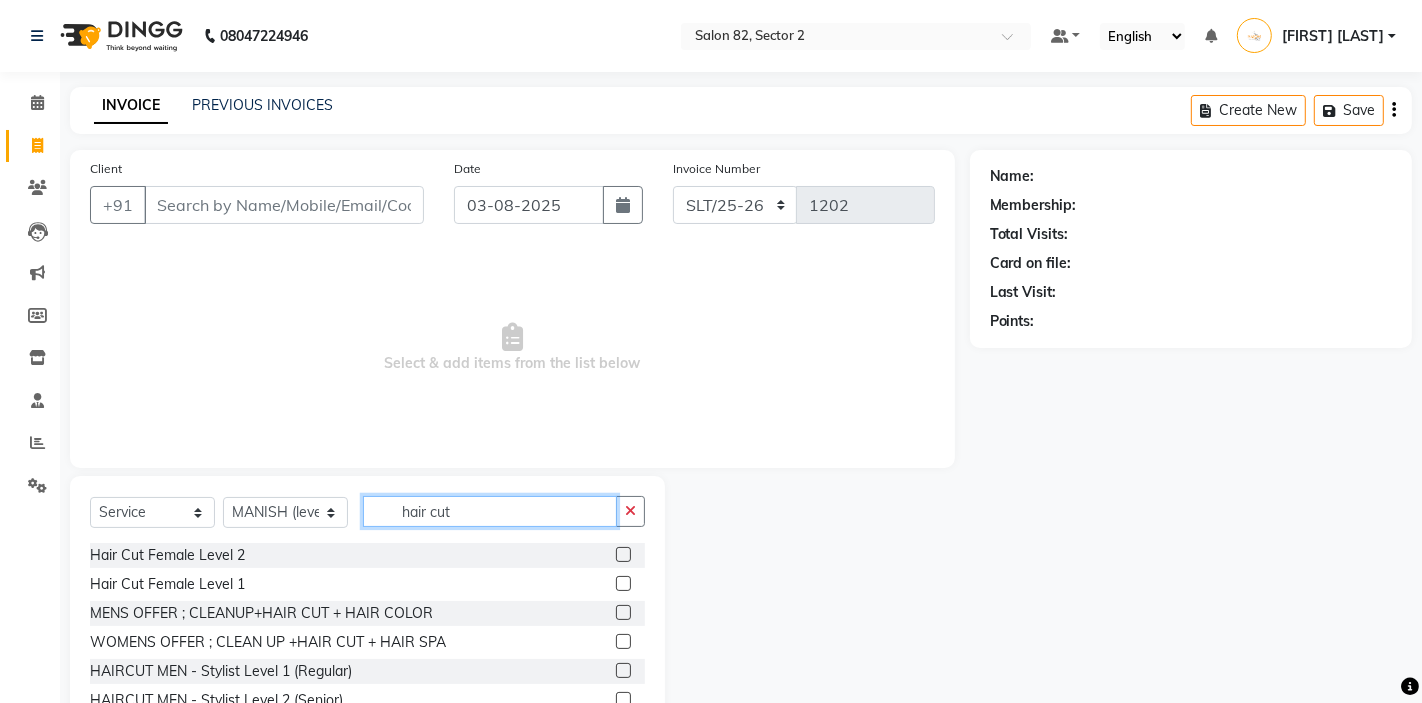 type on "hair cut" 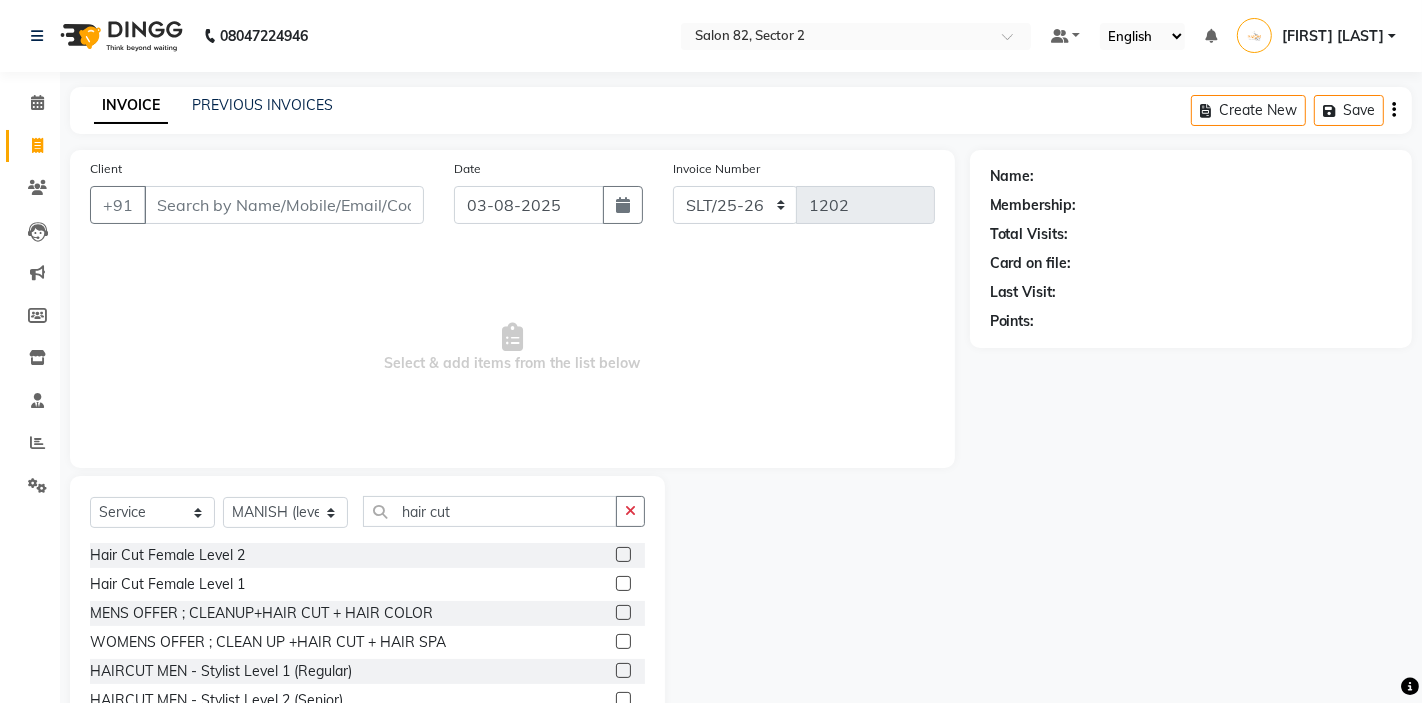 click 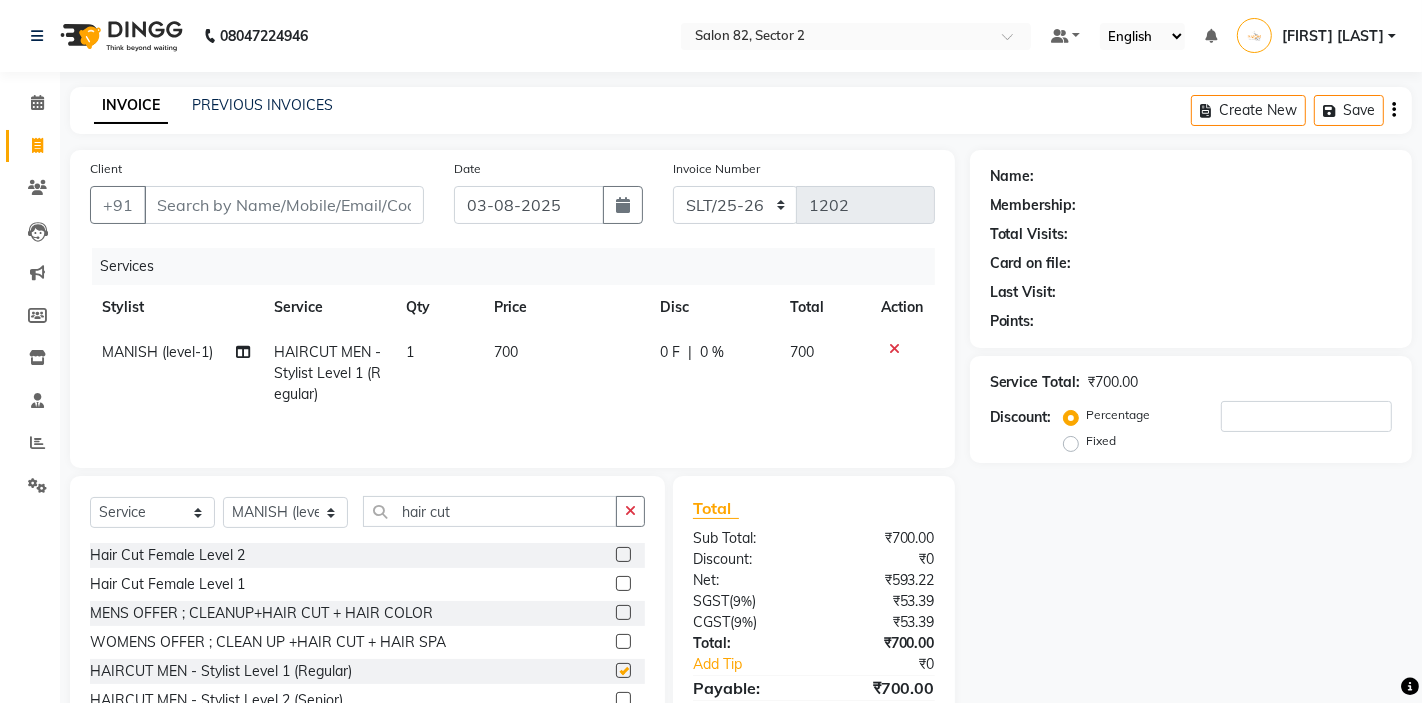checkbox on "false" 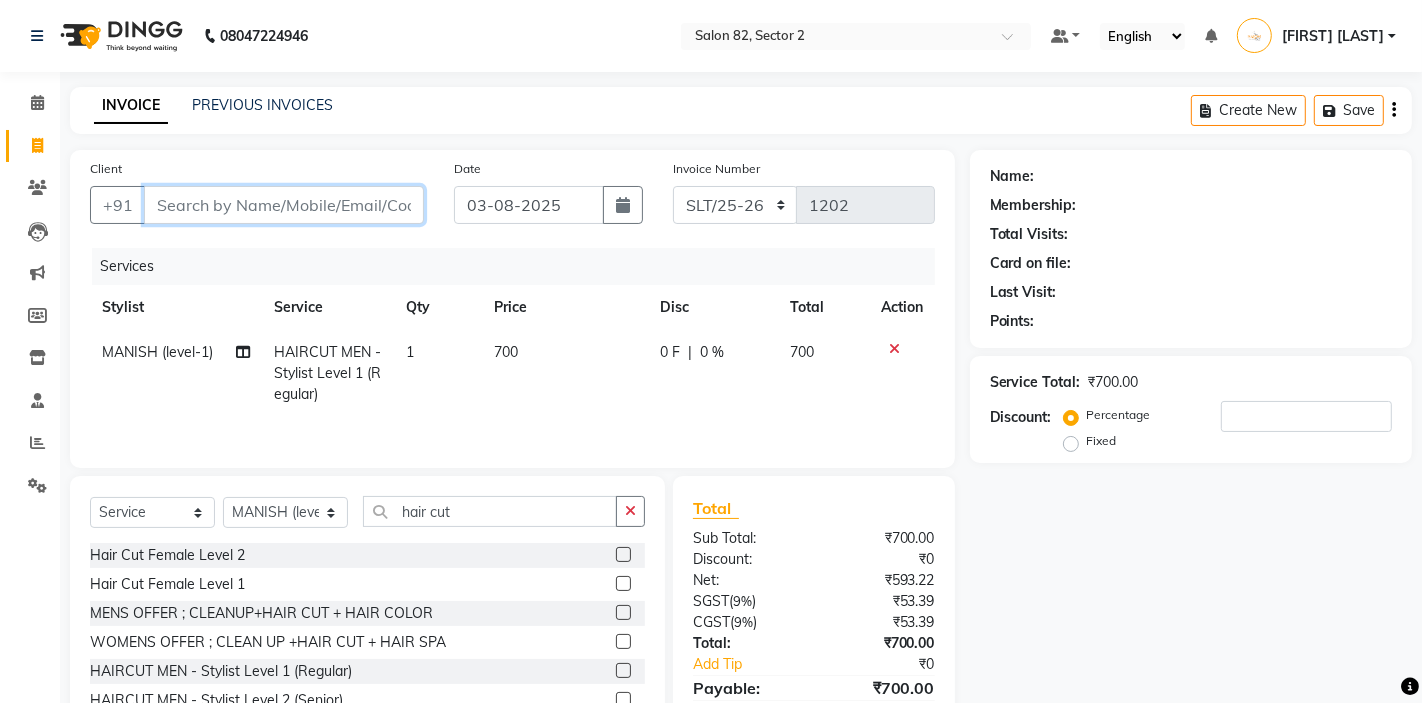 click on "Client" at bounding box center [284, 205] 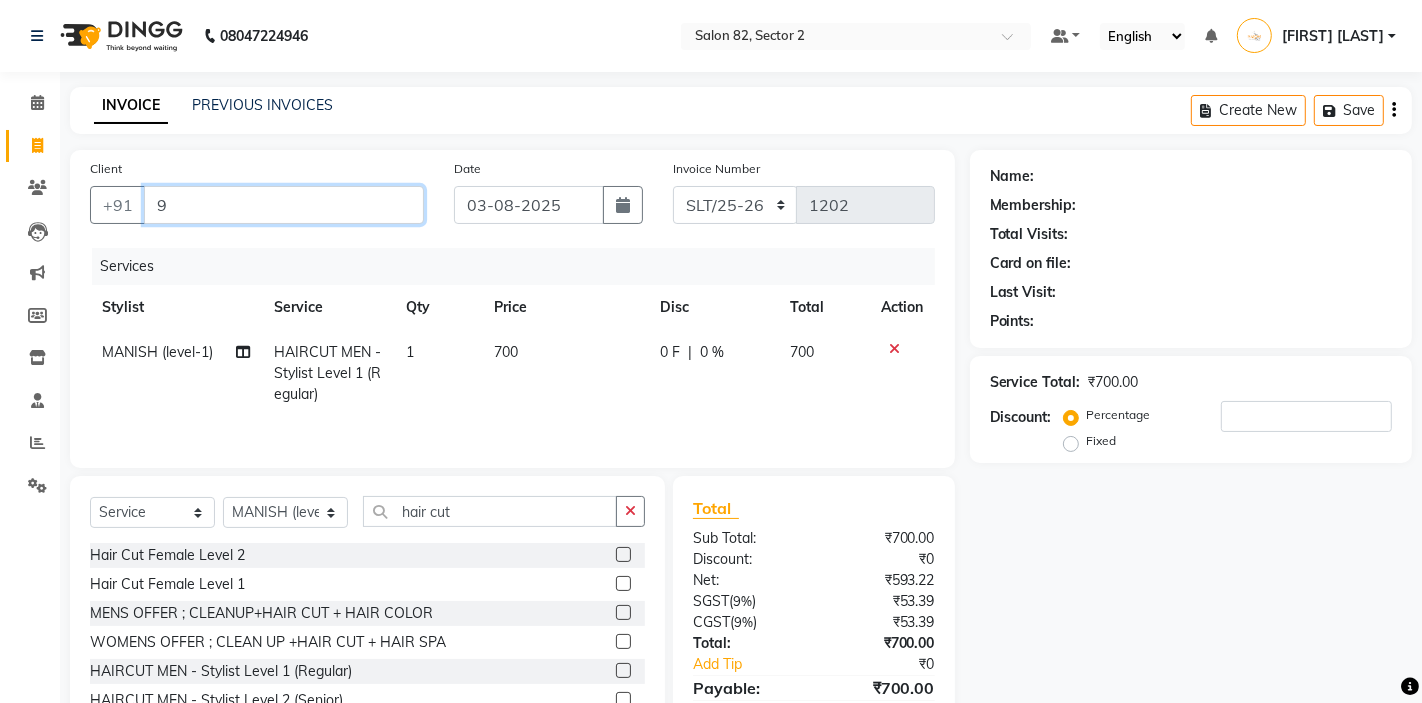 type on "0" 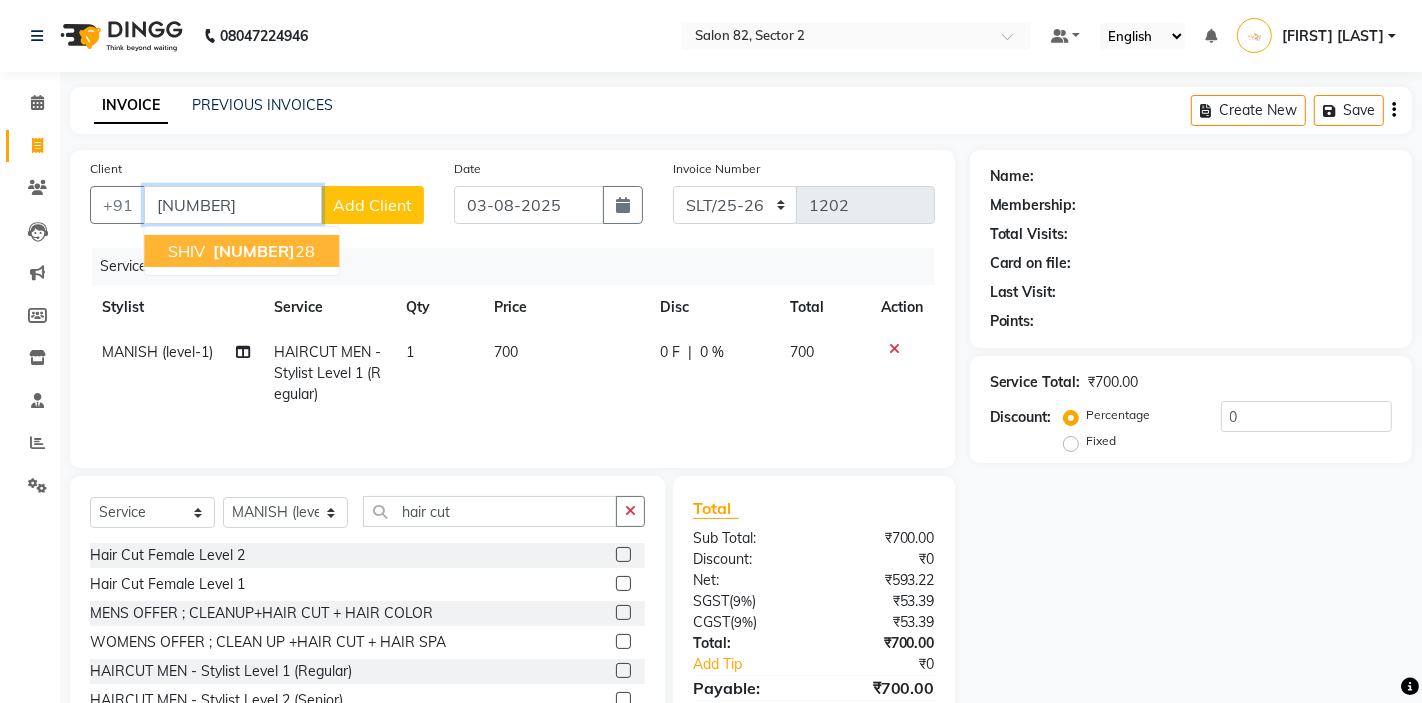 click on "[NUMBER]" at bounding box center (254, 251) 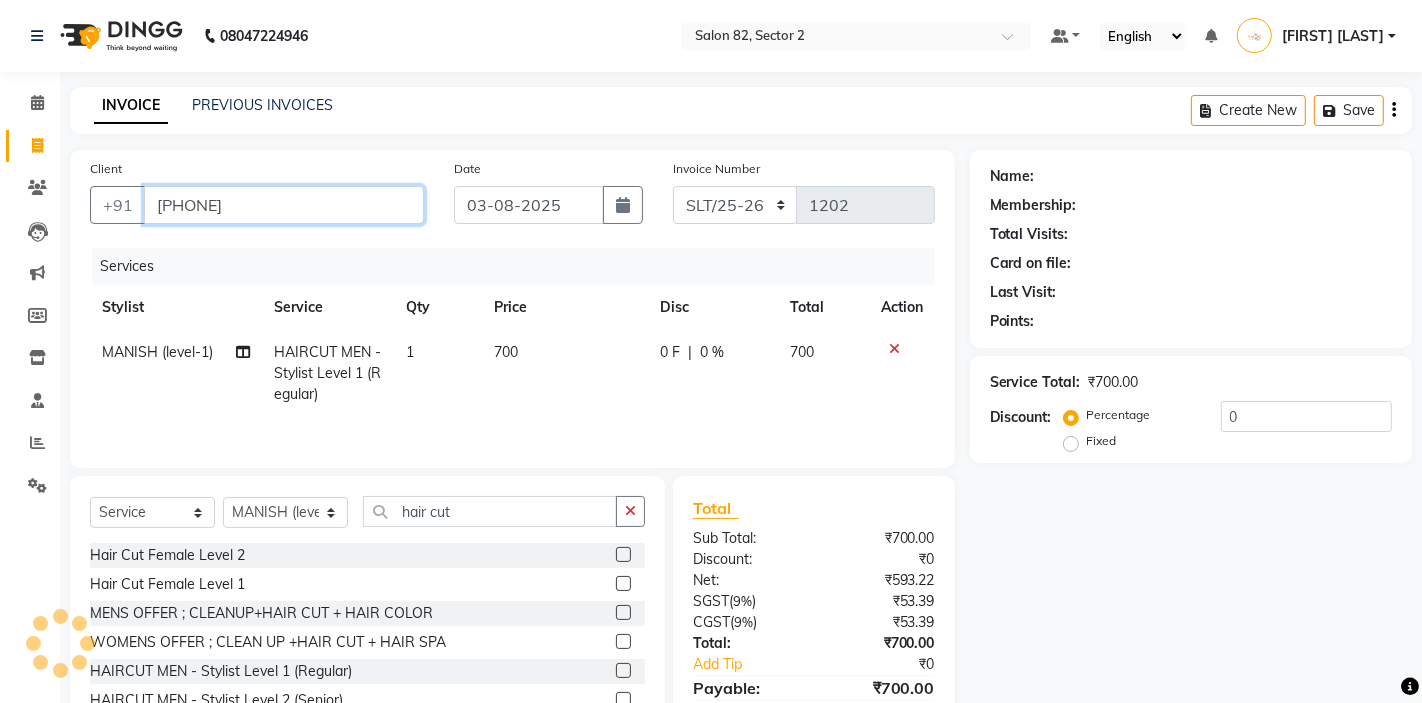 type on "[PHONE]" 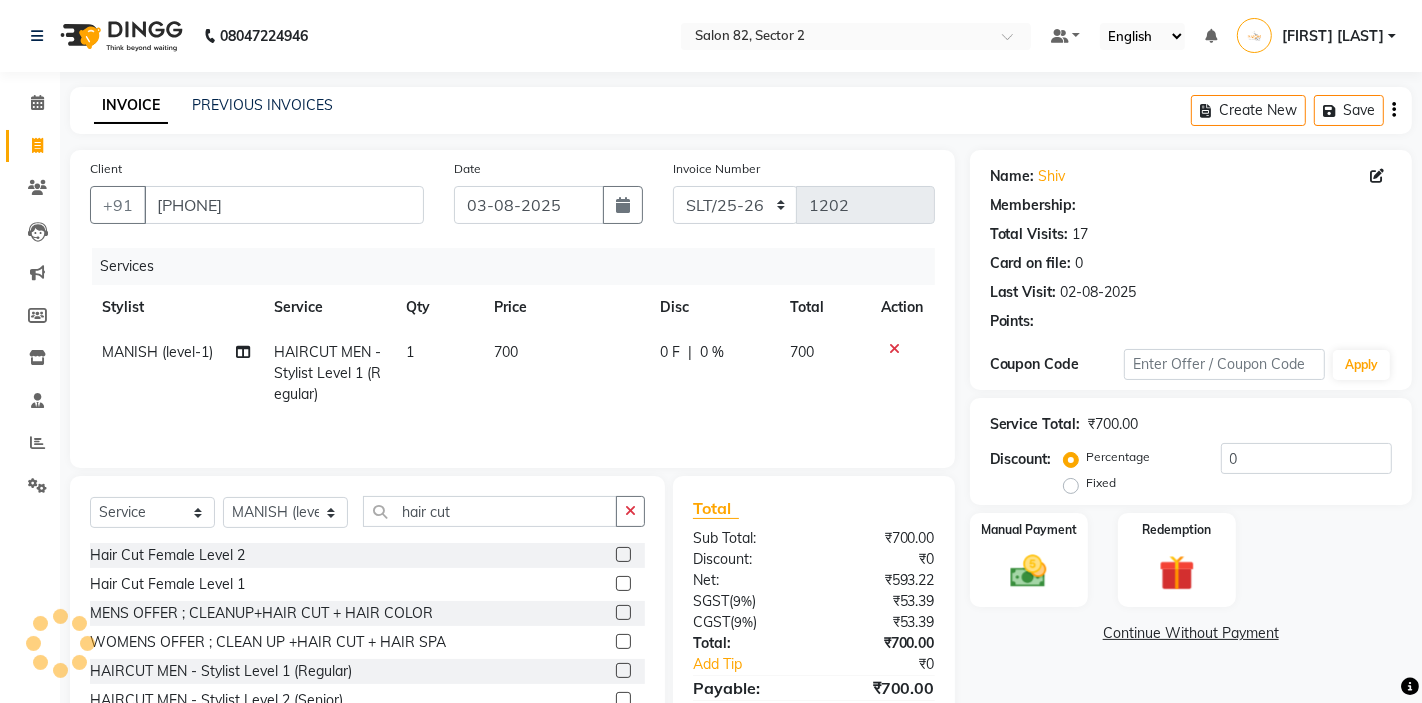 select on "1: Object" 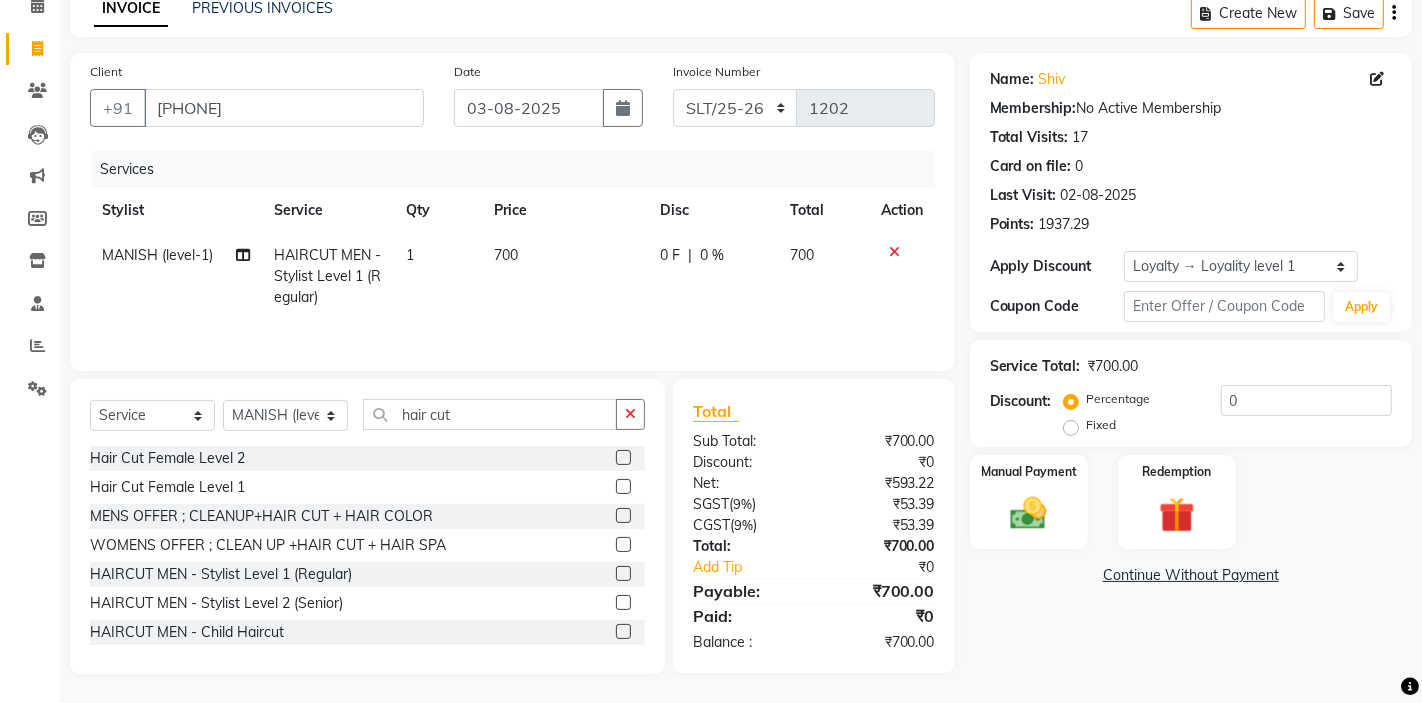 scroll, scrollTop: 0, scrollLeft: 0, axis: both 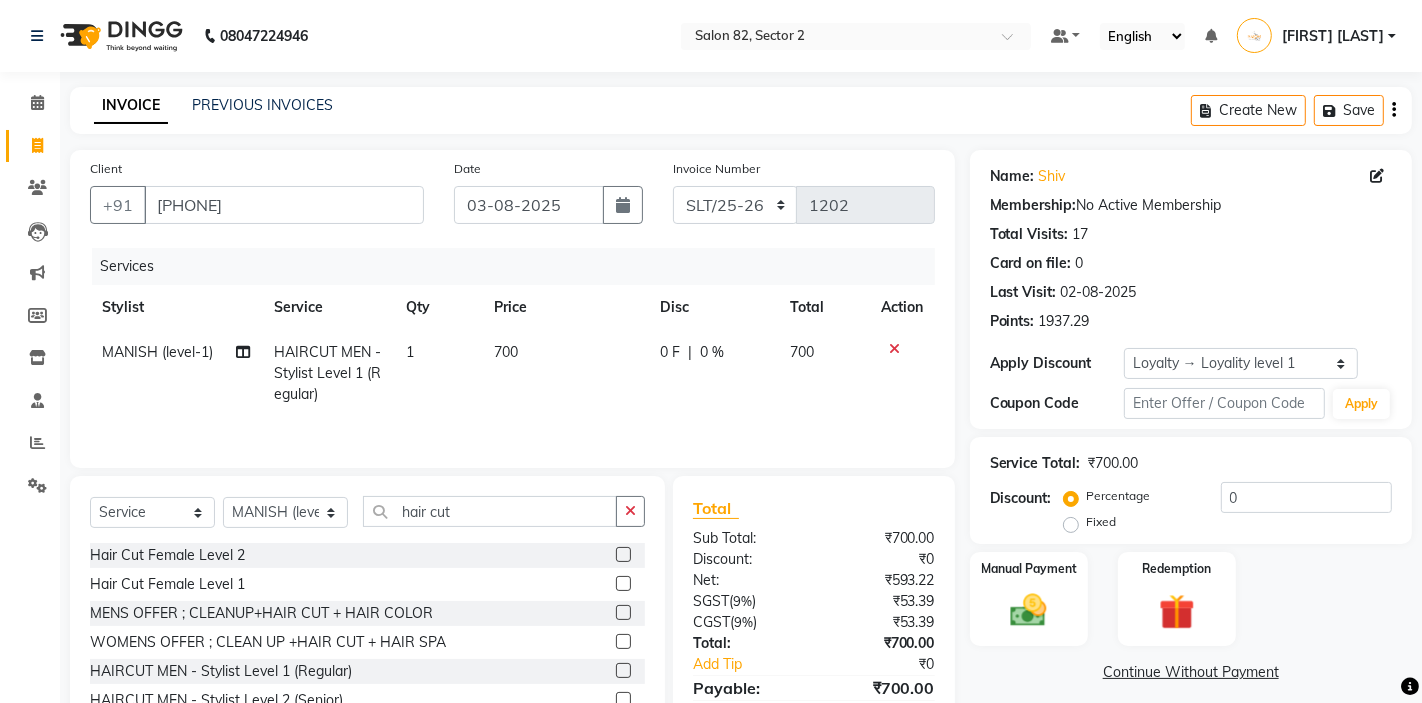 click 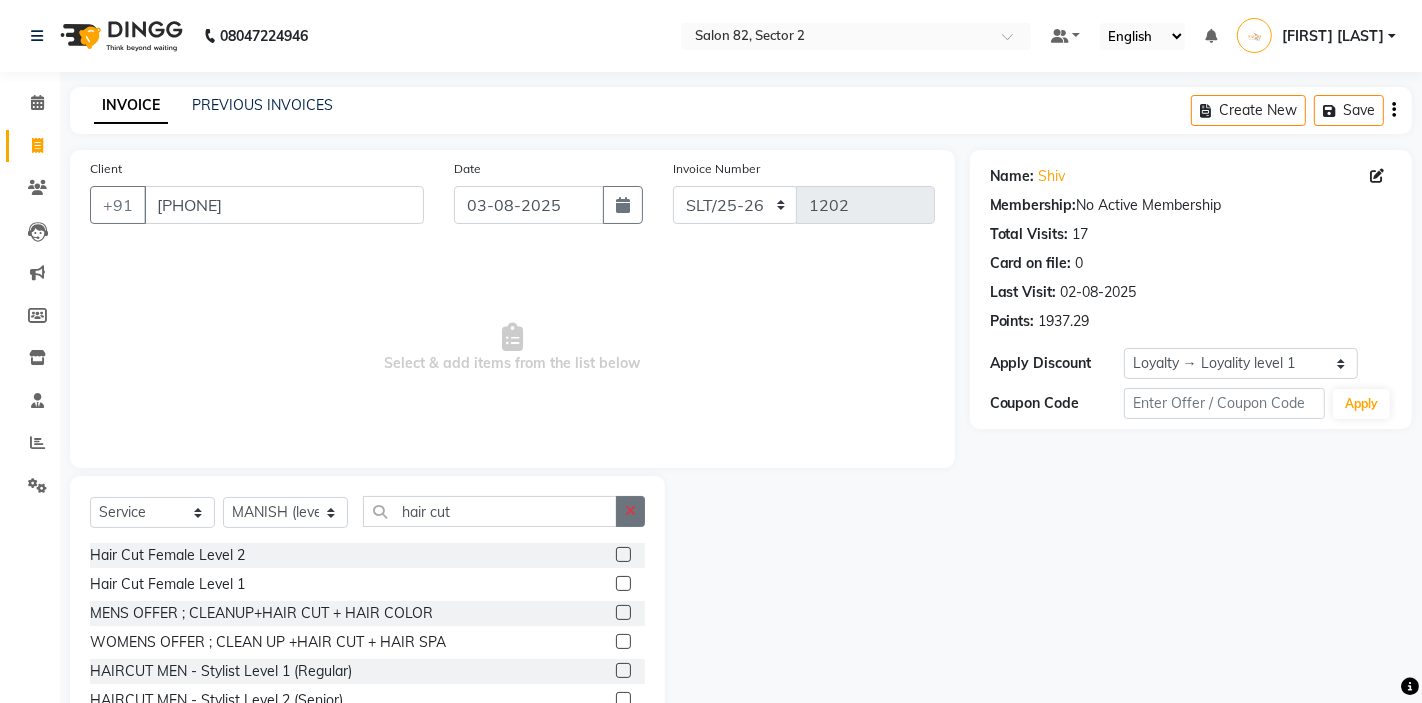 click 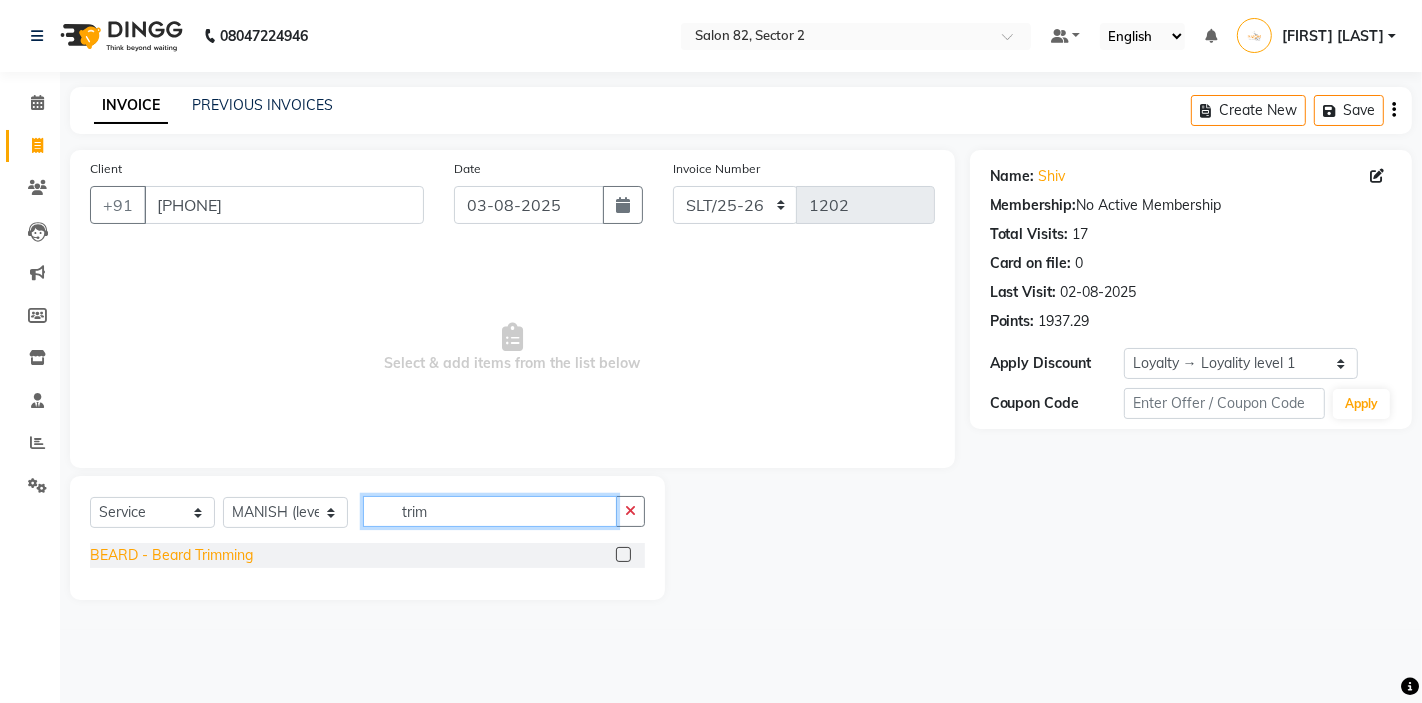 type on "trim" 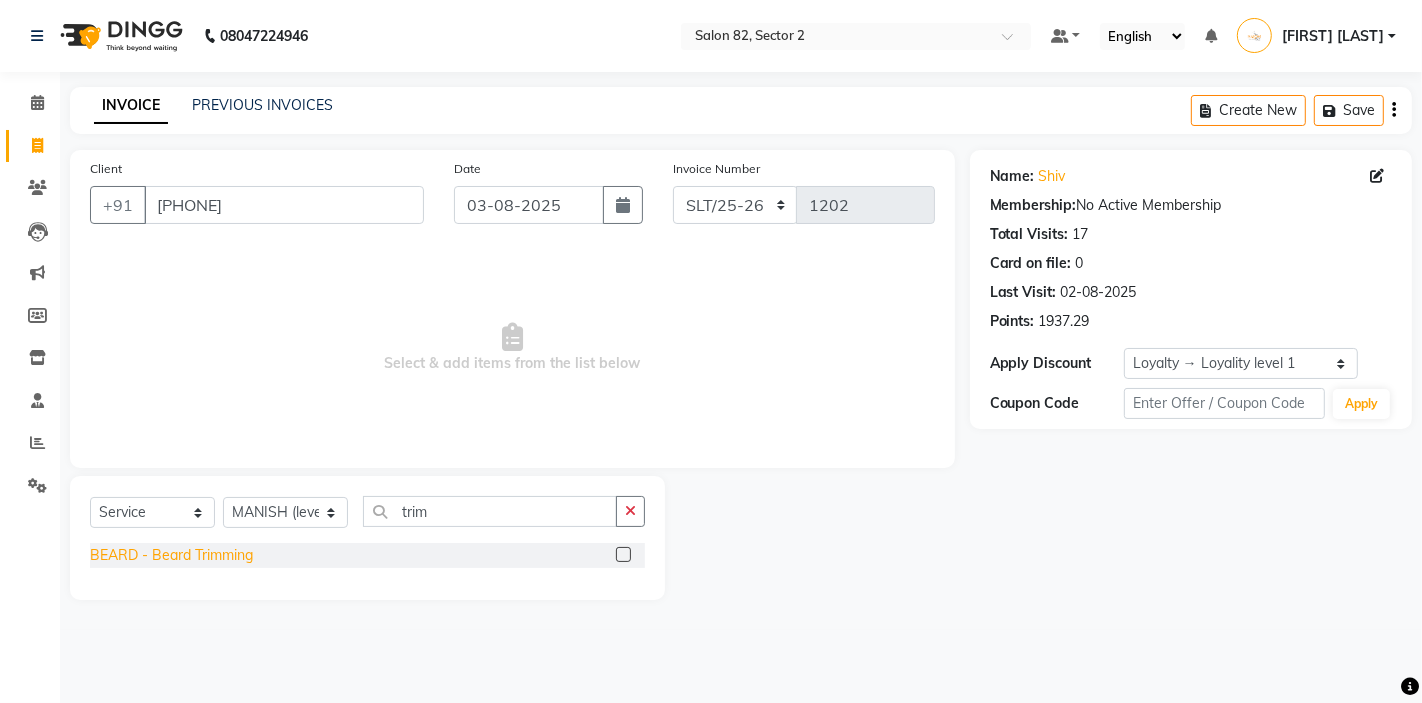 click on "BEARD  - Beard Trimming" 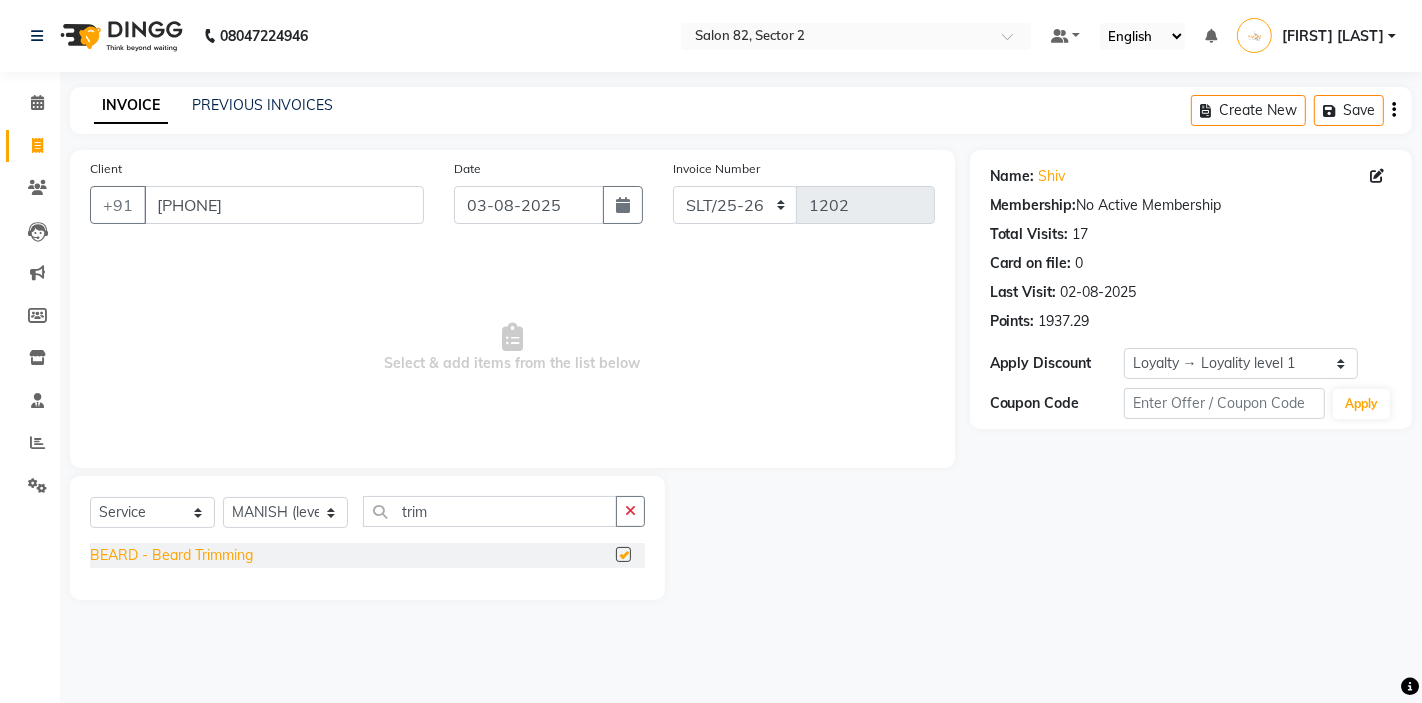 checkbox on "false" 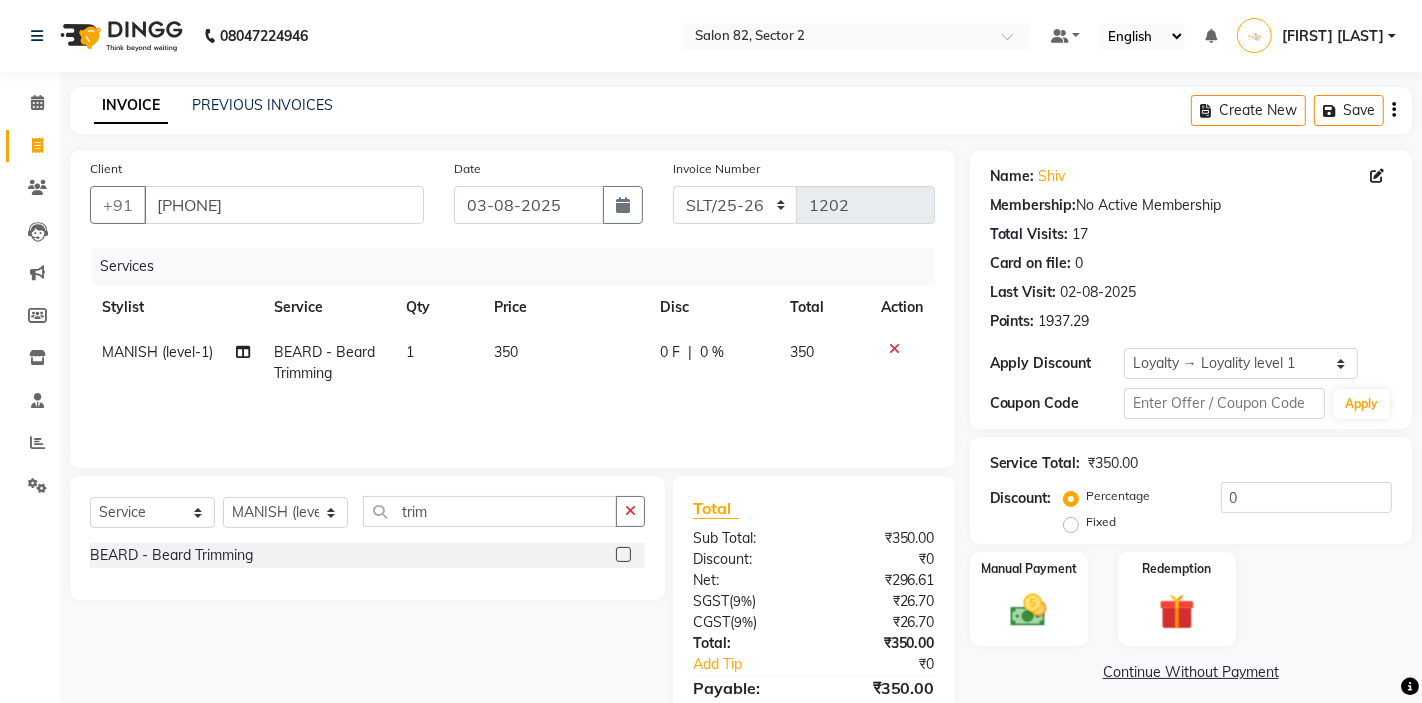 scroll, scrollTop: 96, scrollLeft: 0, axis: vertical 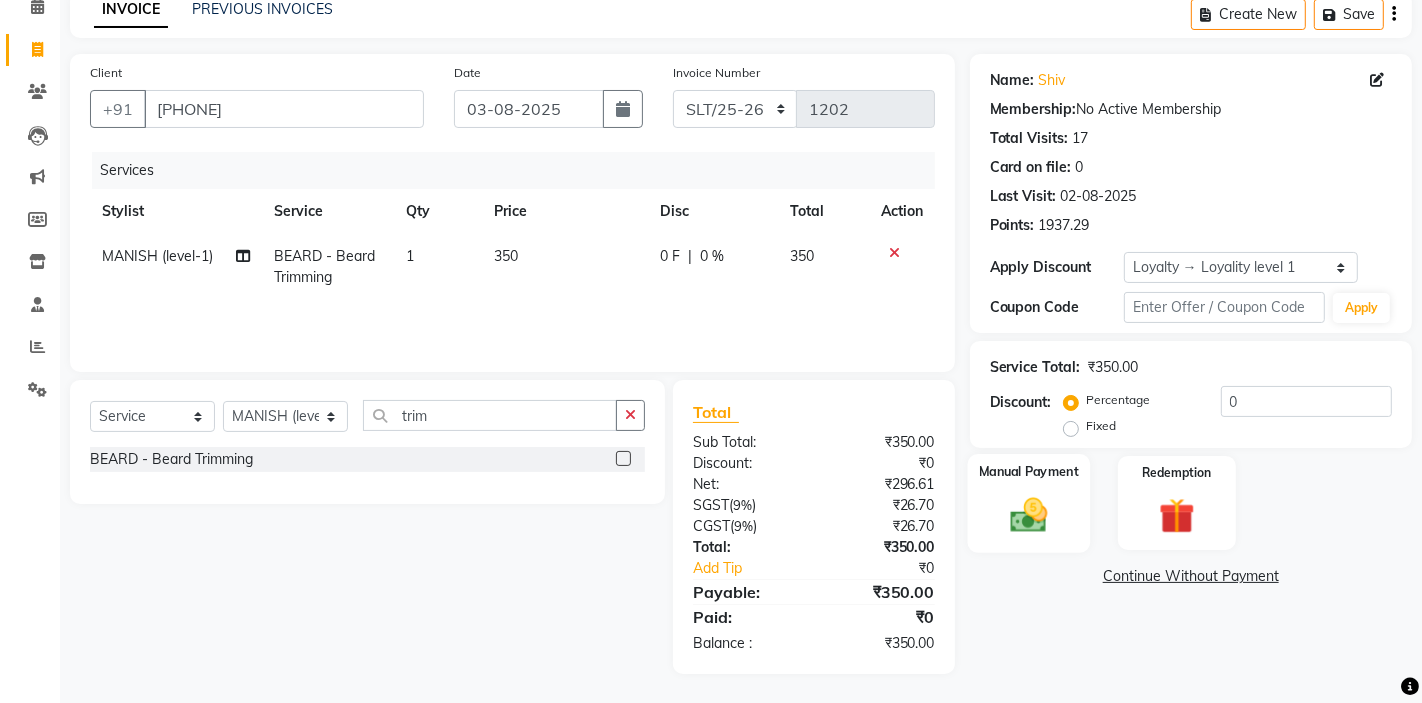 click 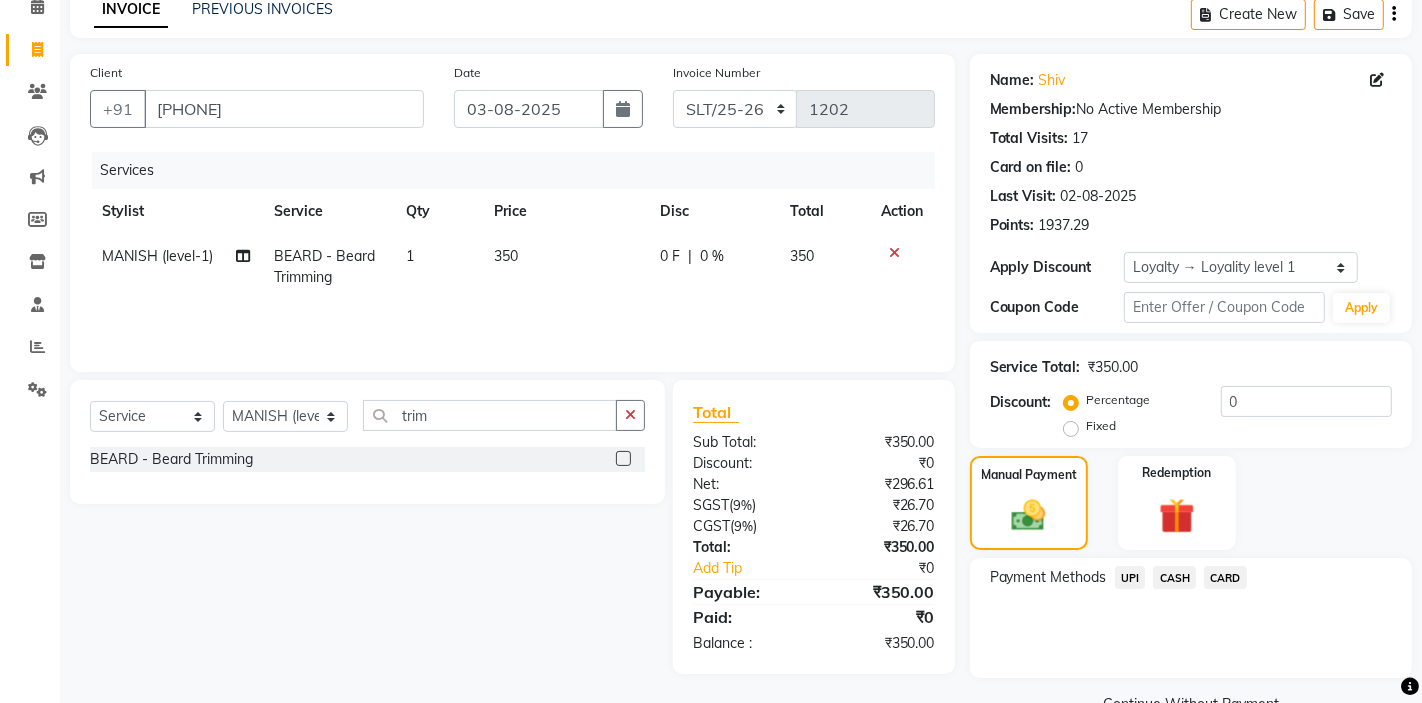 click on "CASH" 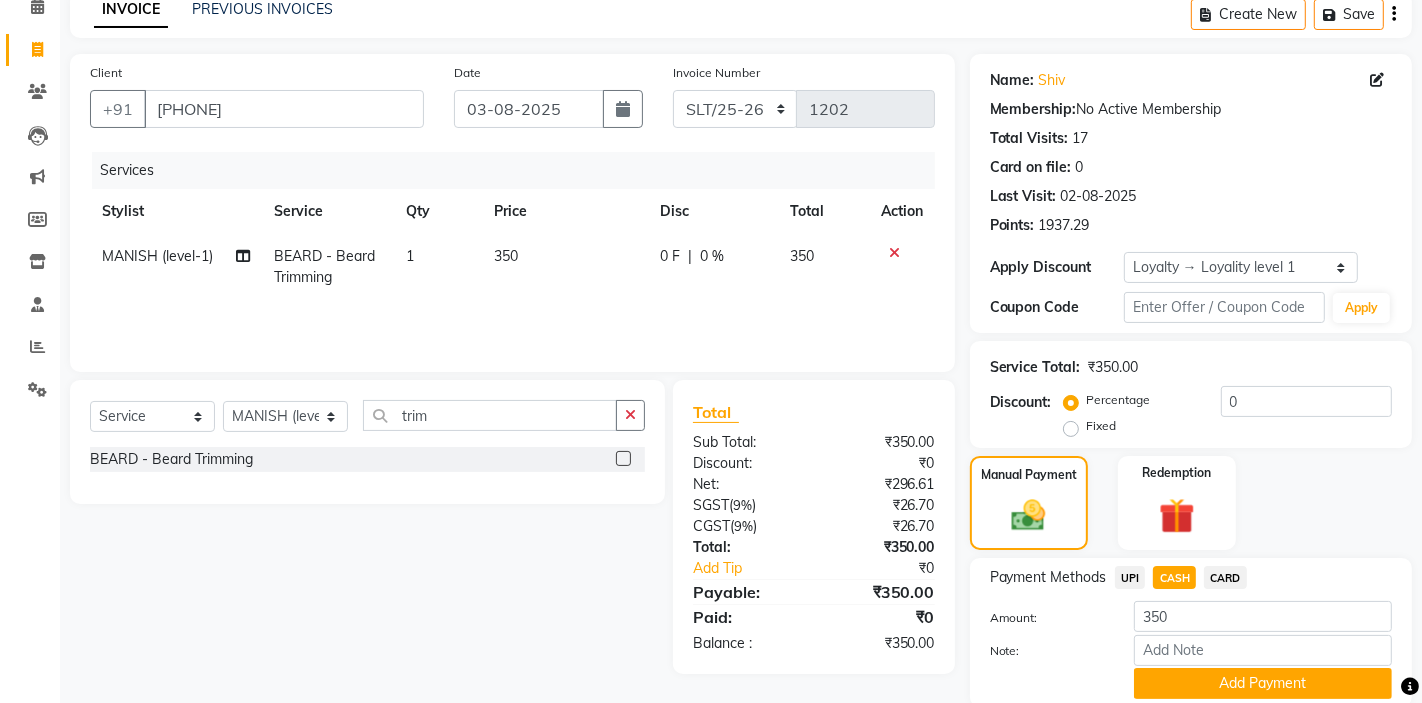 scroll, scrollTop: 172, scrollLeft: 0, axis: vertical 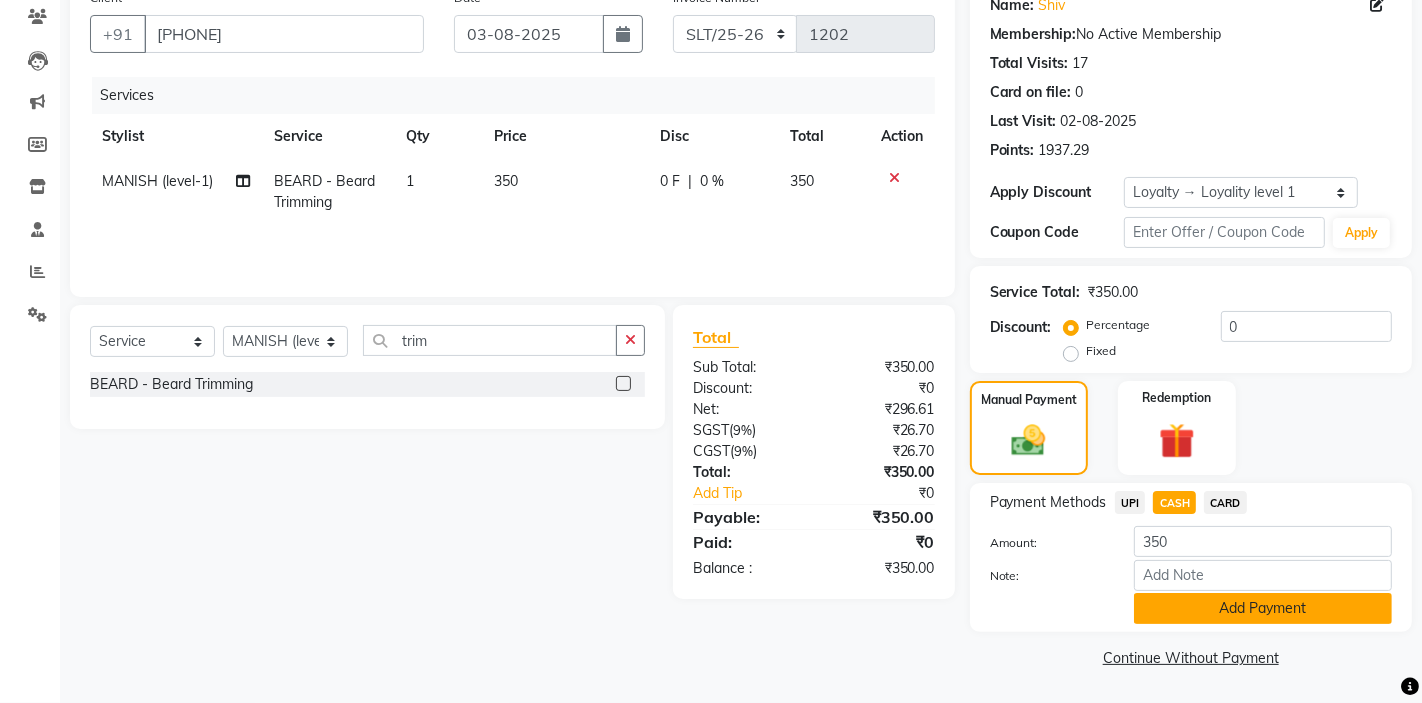 click on "Add Payment" 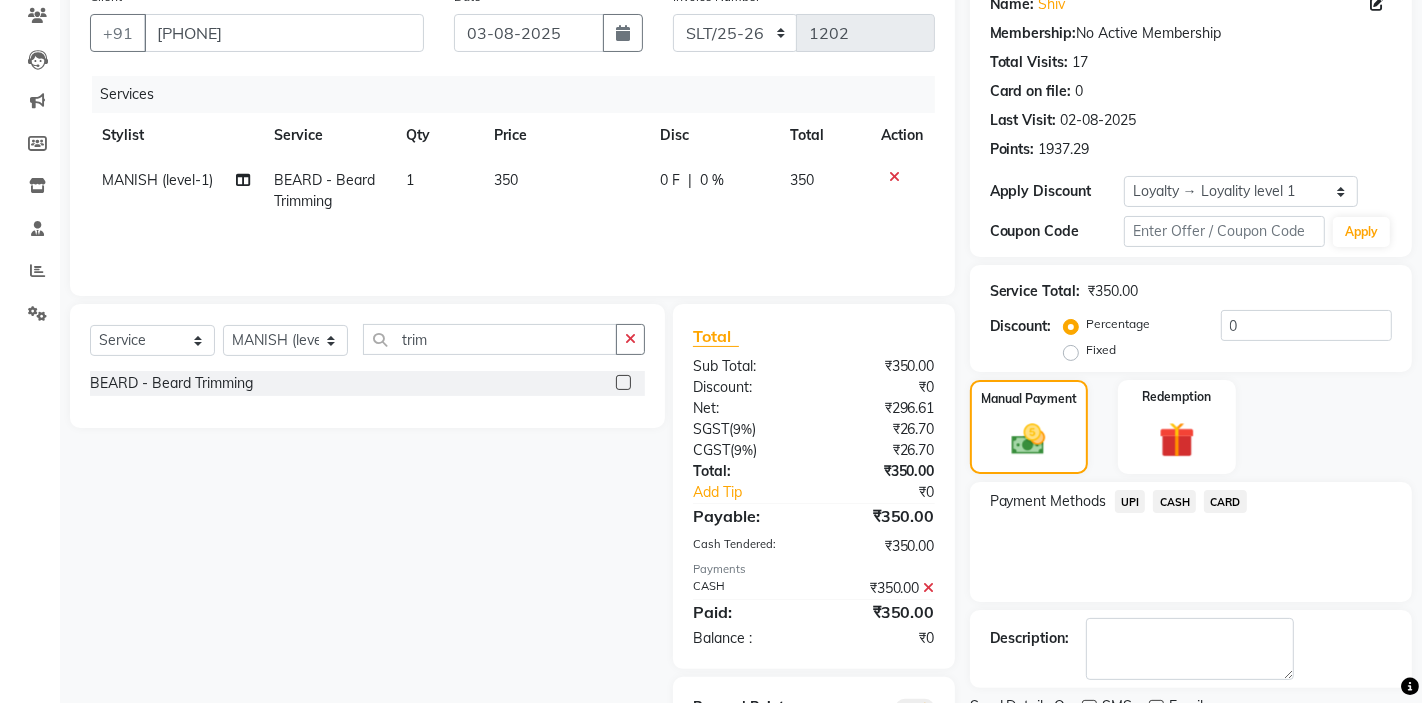 scroll, scrollTop: 266, scrollLeft: 0, axis: vertical 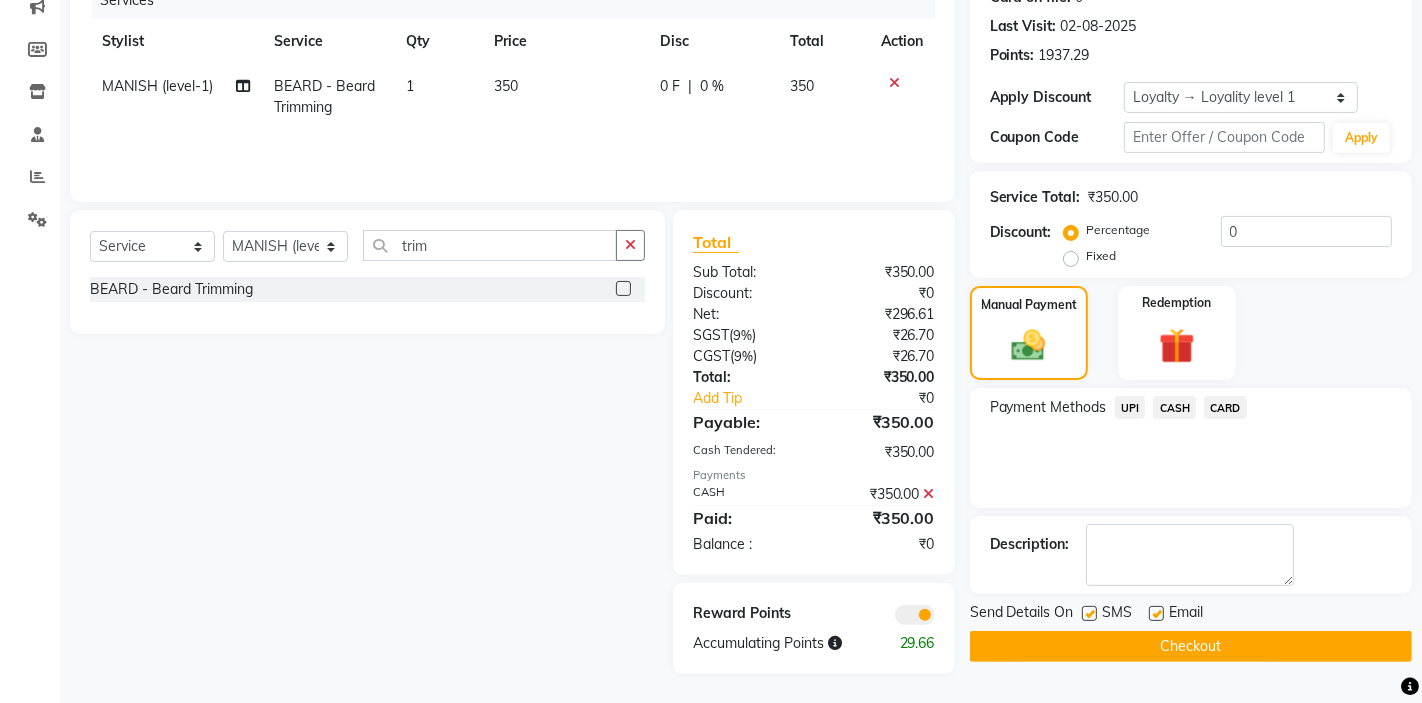 click on "Checkout" 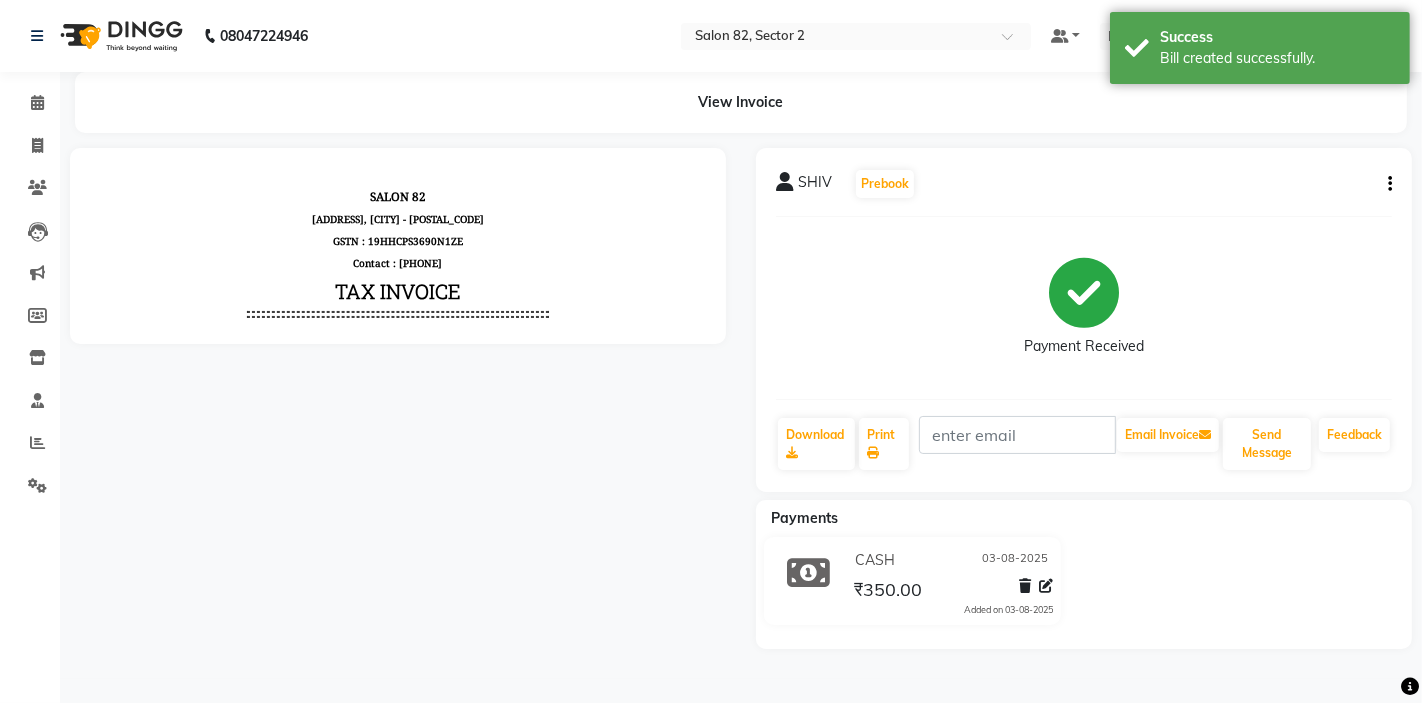 scroll, scrollTop: 0, scrollLeft: 0, axis: both 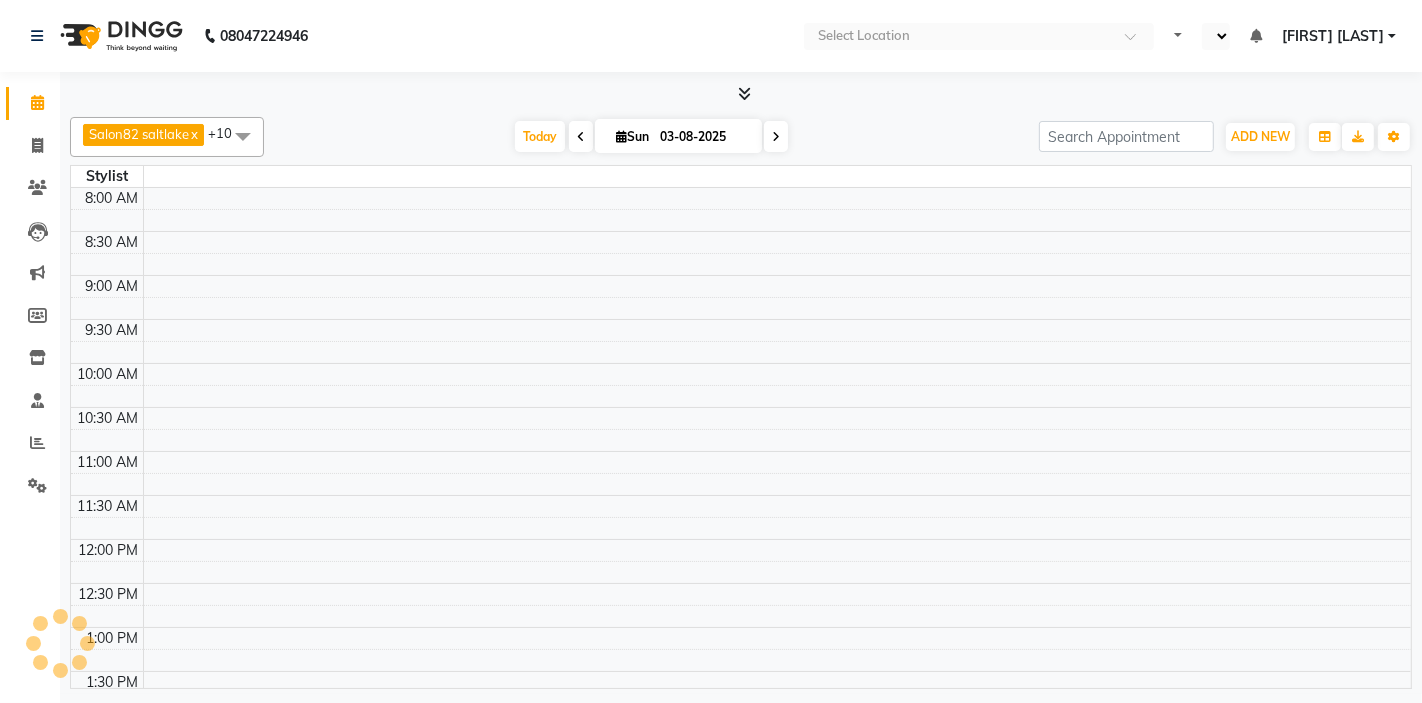 select on "en" 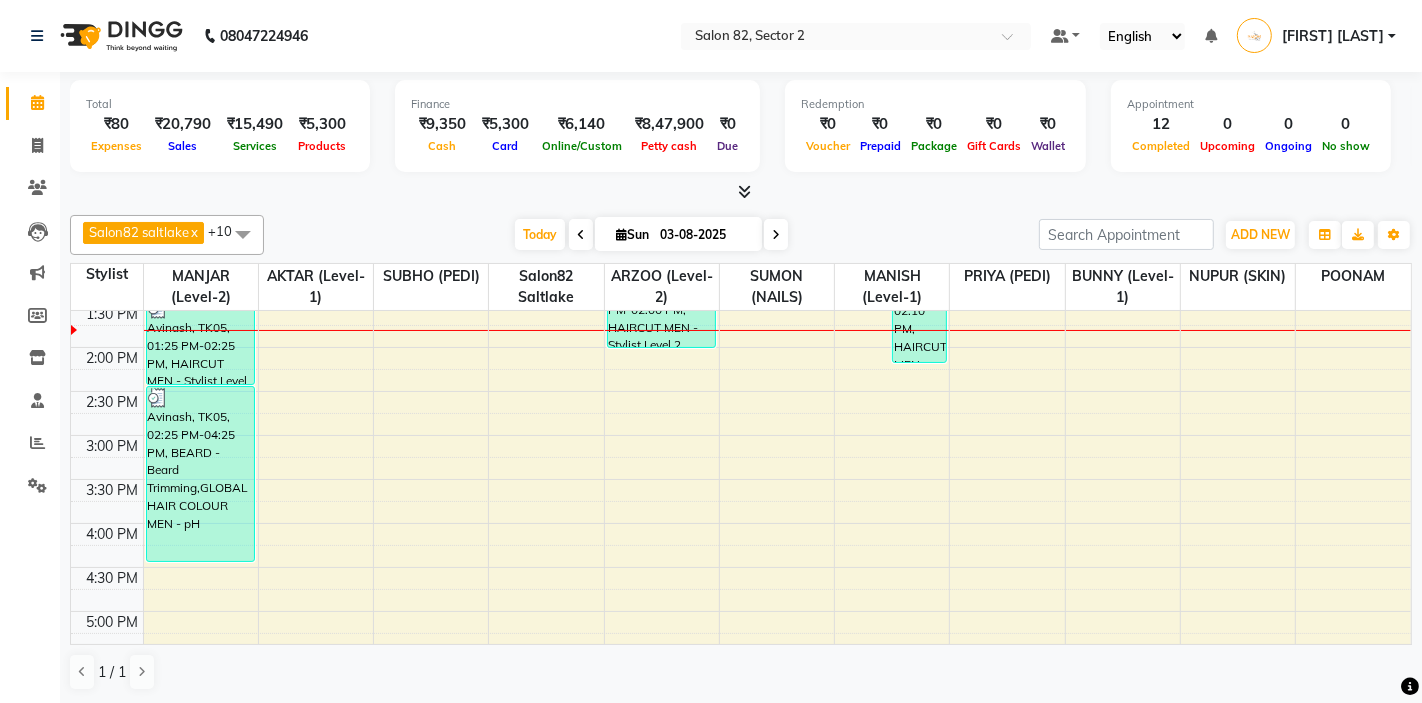 scroll, scrollTop: 343, scrollLeft: 0, axis: vertical 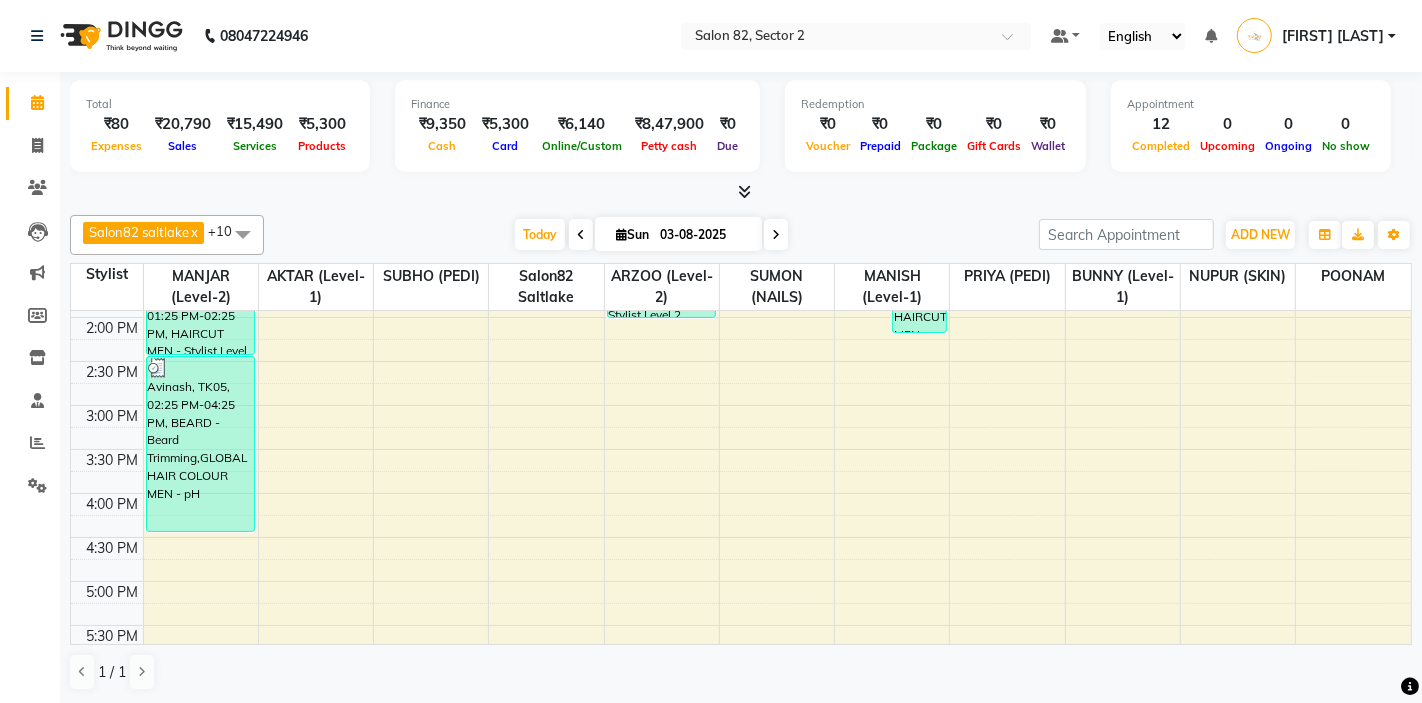 click on "10:00 AM 10:30 AM 11:00 AM 11:30 AM 12:00 PM 12:30 PM 1:00 PM 1:30 PM 2:00 PM 2:30 PM 3:00 PM 3:30 PM 4:00 PM 4:30 PM 5:00 PM 5:30 PM 6:00 PM 6:30 PM 7:00 PM 7:30 PM 8:00 PM 8:30 PM     [FIRST], TK01, 11:00 AM-12:00 PM, HAIRCUT MEN - Stylist Level 2 (Senior)     [FIRST], TK05, 01:25 PM-02:25 PM, HAIRCUT MEN - Stylist Level 2 (Senior)     [FIRST], TK05, 02:25 PM-04:25 PM, BEARD  - Beard Trimming,GLOBAL HAIR COLOUR MEN - pH     [FIRST], TK04, 12:40 PM-01:25 PM, DAVINES OI ABSOLUTE EXPRESS SHINE TREATMENT  WOMEN"S     [FIRST], TK01, 11:00 AM-12:15 PM, PEDICURE - BOMBINI     [FIRST], TK01, 11:00 AM-12:00 PM, PEDICURE - Drupe Pedicure     [FIRST], TK03, 01:00 PM-02:00 PM, HAIRCUT MEN - Stylist Level 2 (Senior)     [FIRST], TK01, 12:00 PM-01:00 PM, MANICURE - Nail Cut & File     [FIRST], TK03, 12:00 PM-01:00 PM, BEARD  - Beard Trimming     [FIRST], TK02, 12:25 PM-02:10 PM, HAIRCUT MEN - Stylist Level 1 (Regular),DAVINES  NOUNOU BLOW DRY     [FIRST], TK01, 11:00 AM-12:00 PM, BEARD  - Beard Trimming" at bounding box center [741, 449] 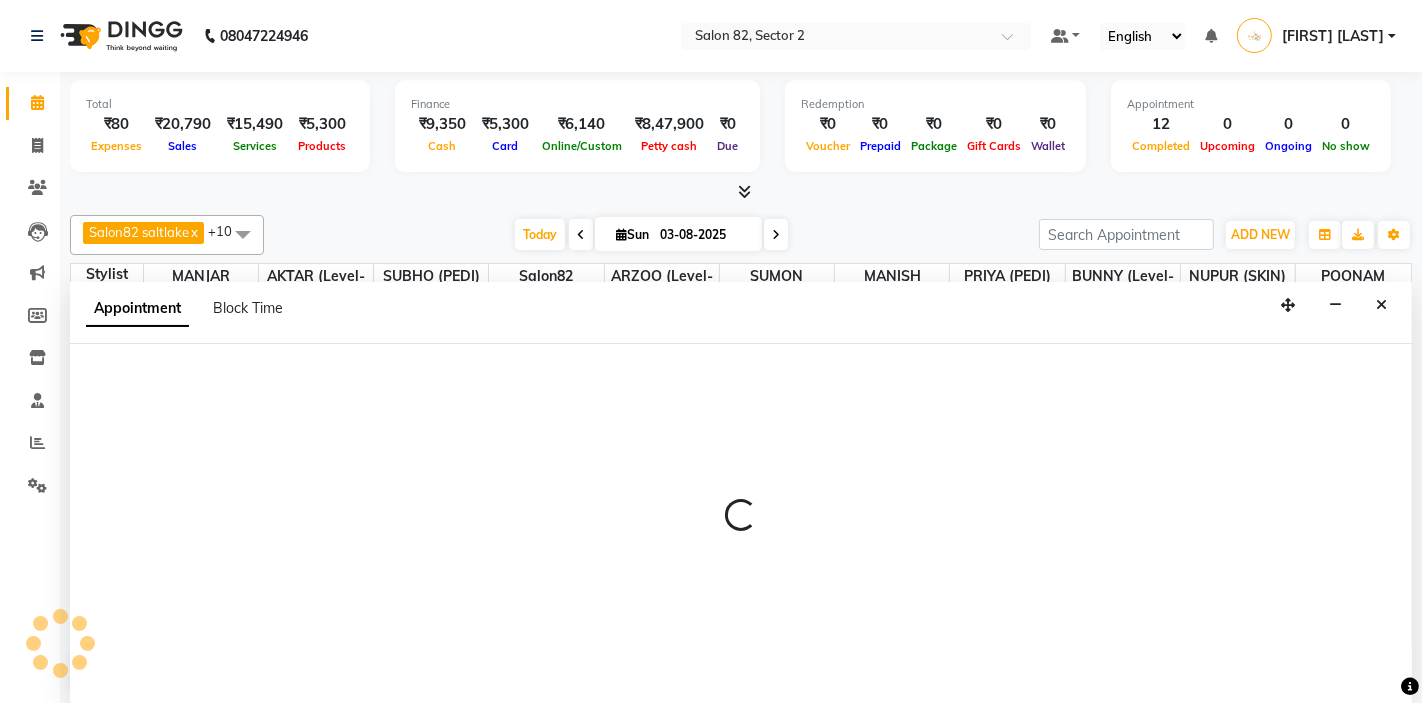 scroll, scrollTop: 1, scrollLeft: 0, axis: vertical 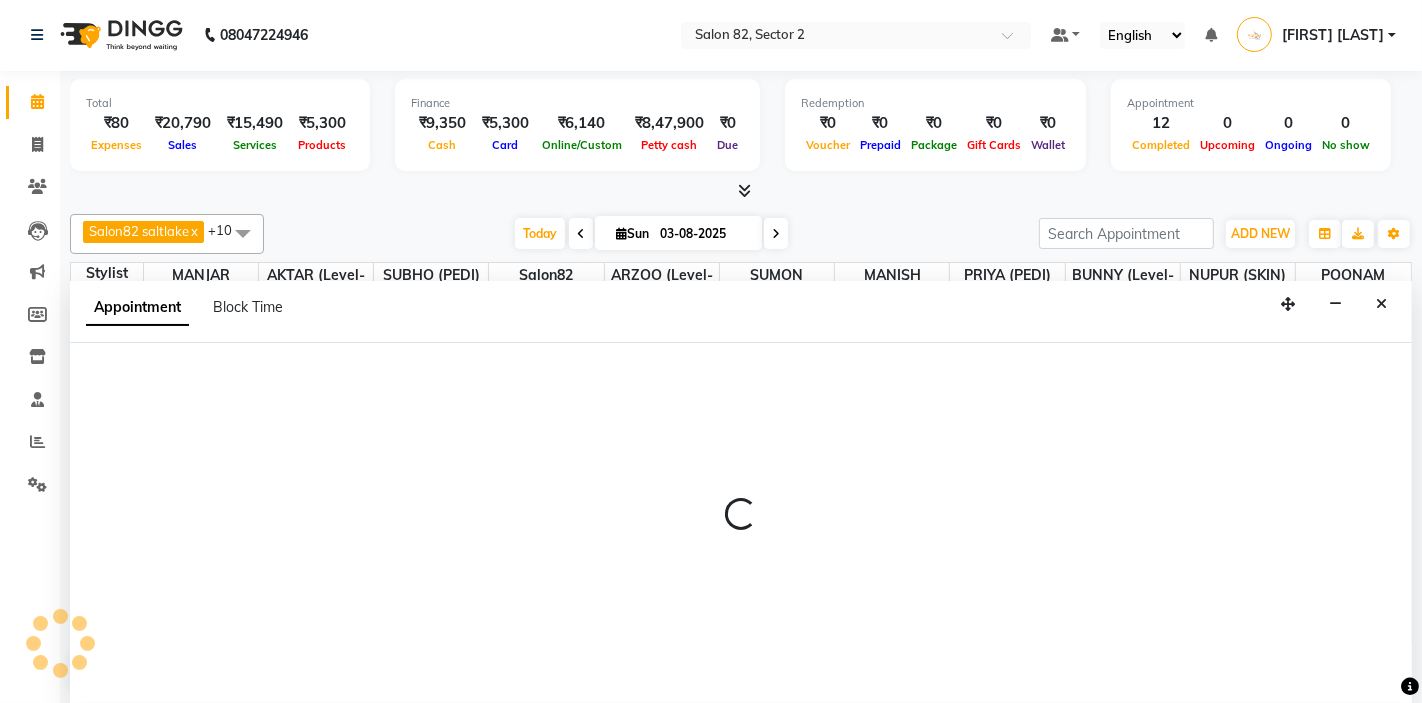 select on "34192" 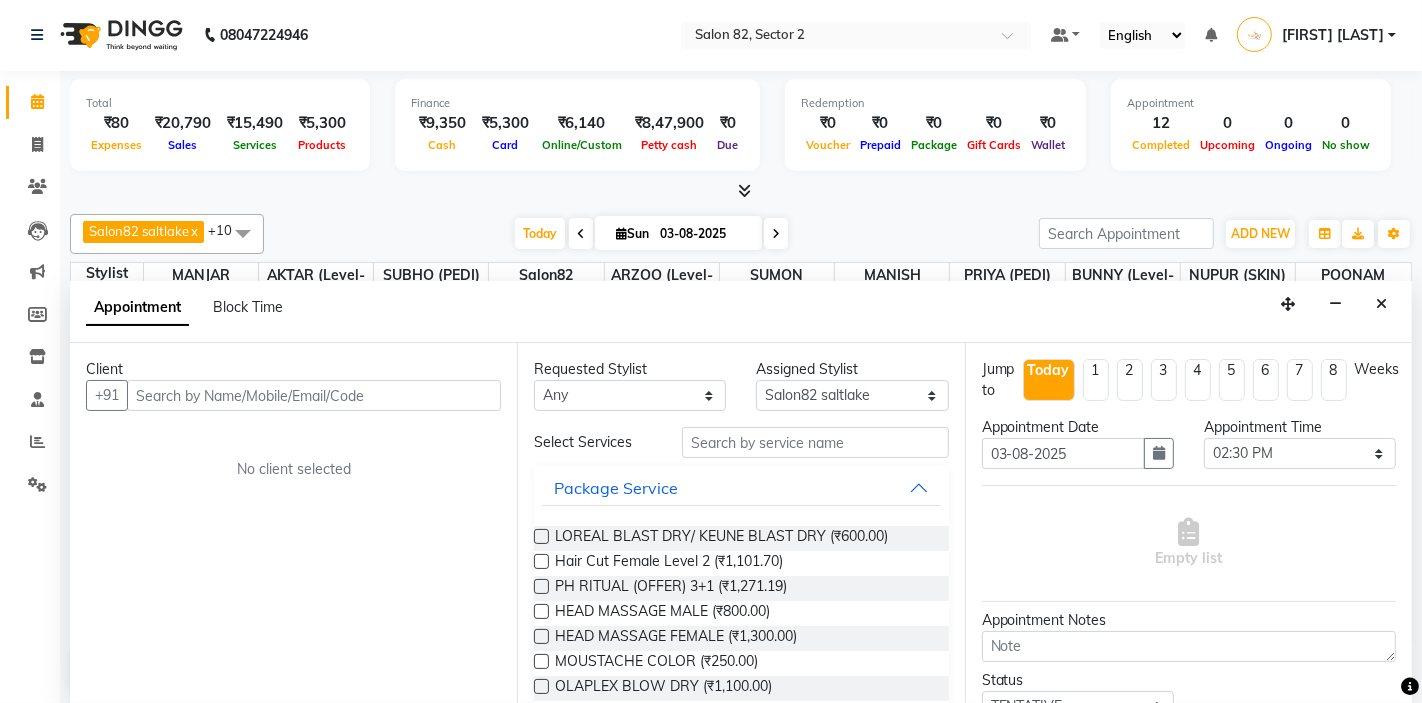 click at bounding box center (314, 395) 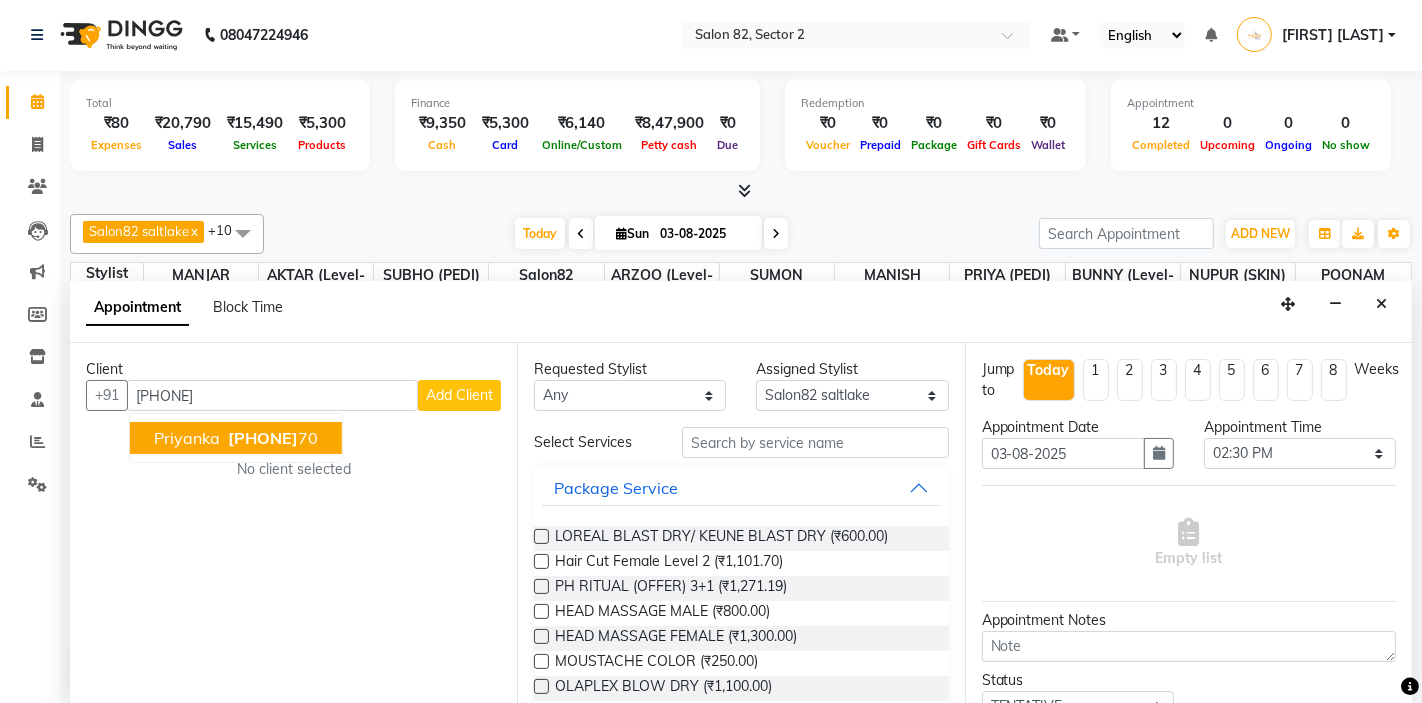 click on "[PHONE]" at bounding box center [263, 438] 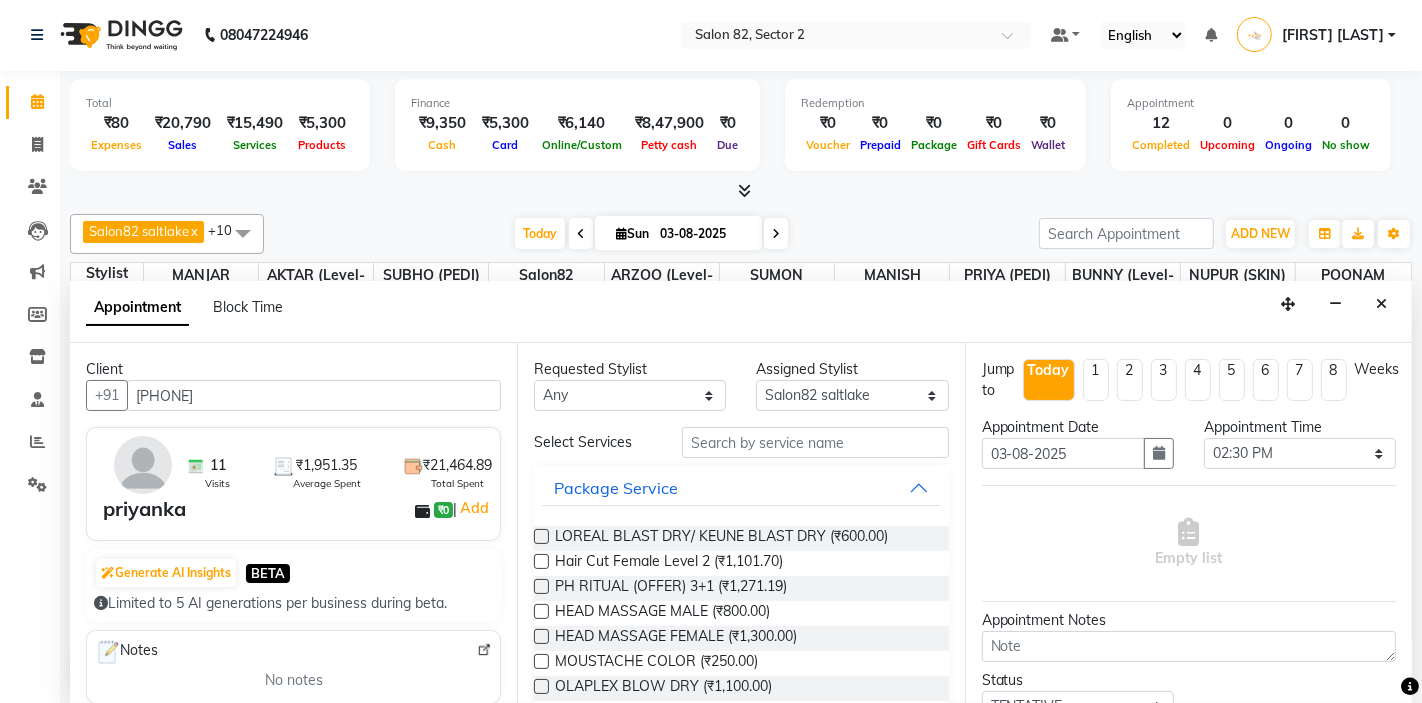 type on "[PHONE]" 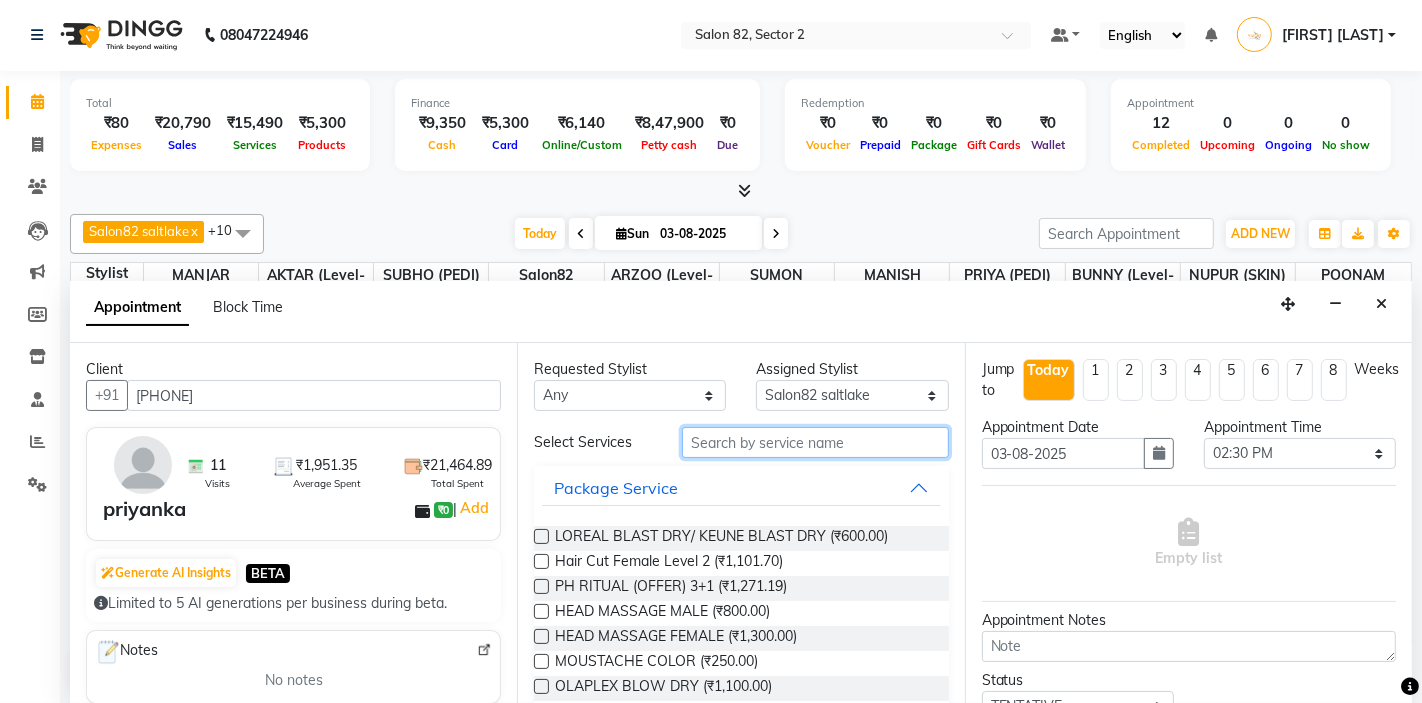 click at bounding box center (815, 442) 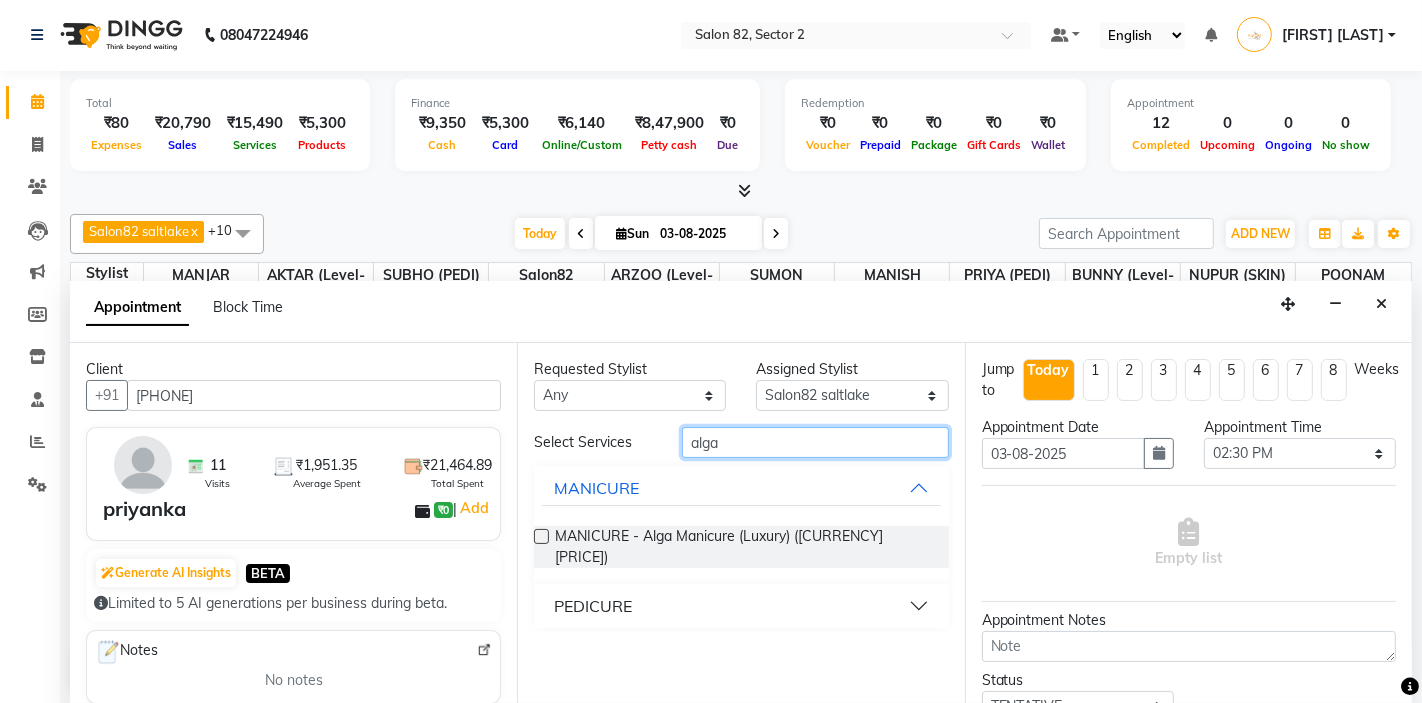 type on "alga" 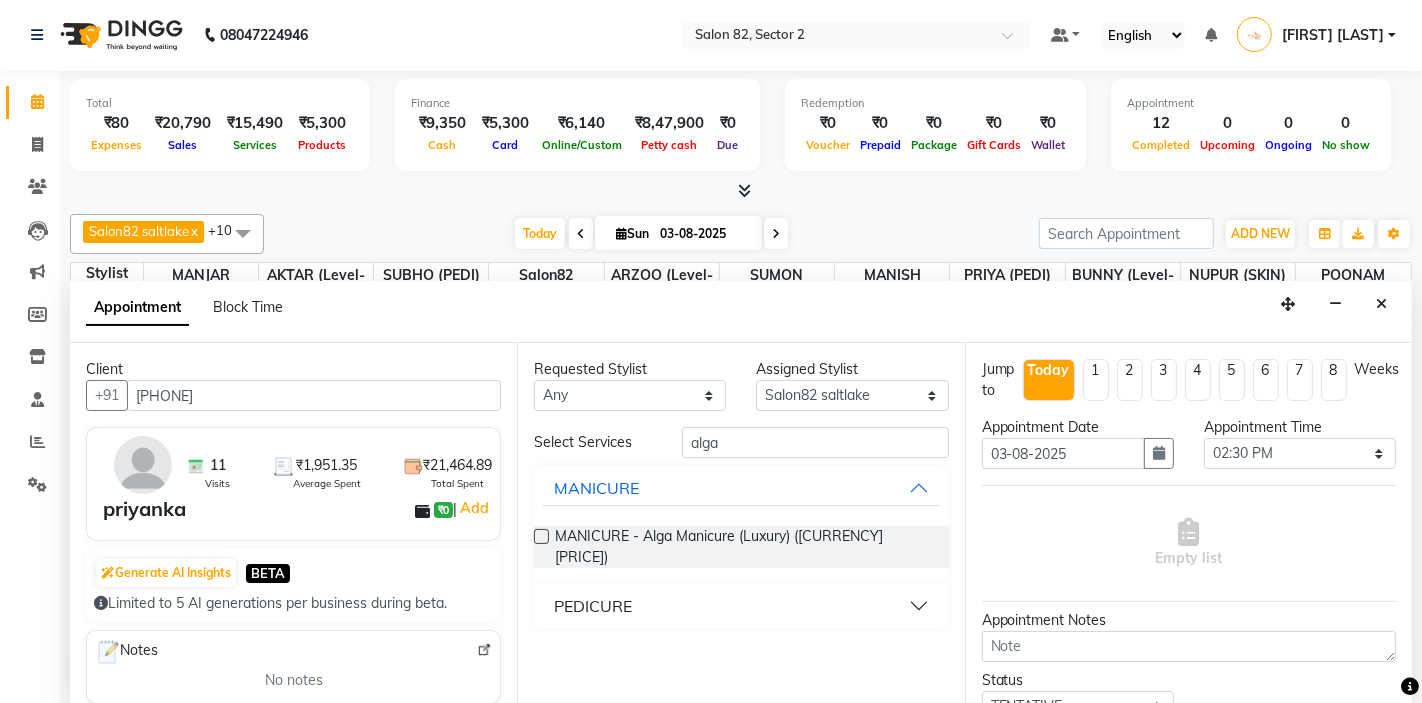 click on "PEDICURE" at bounding box center (593, 606) 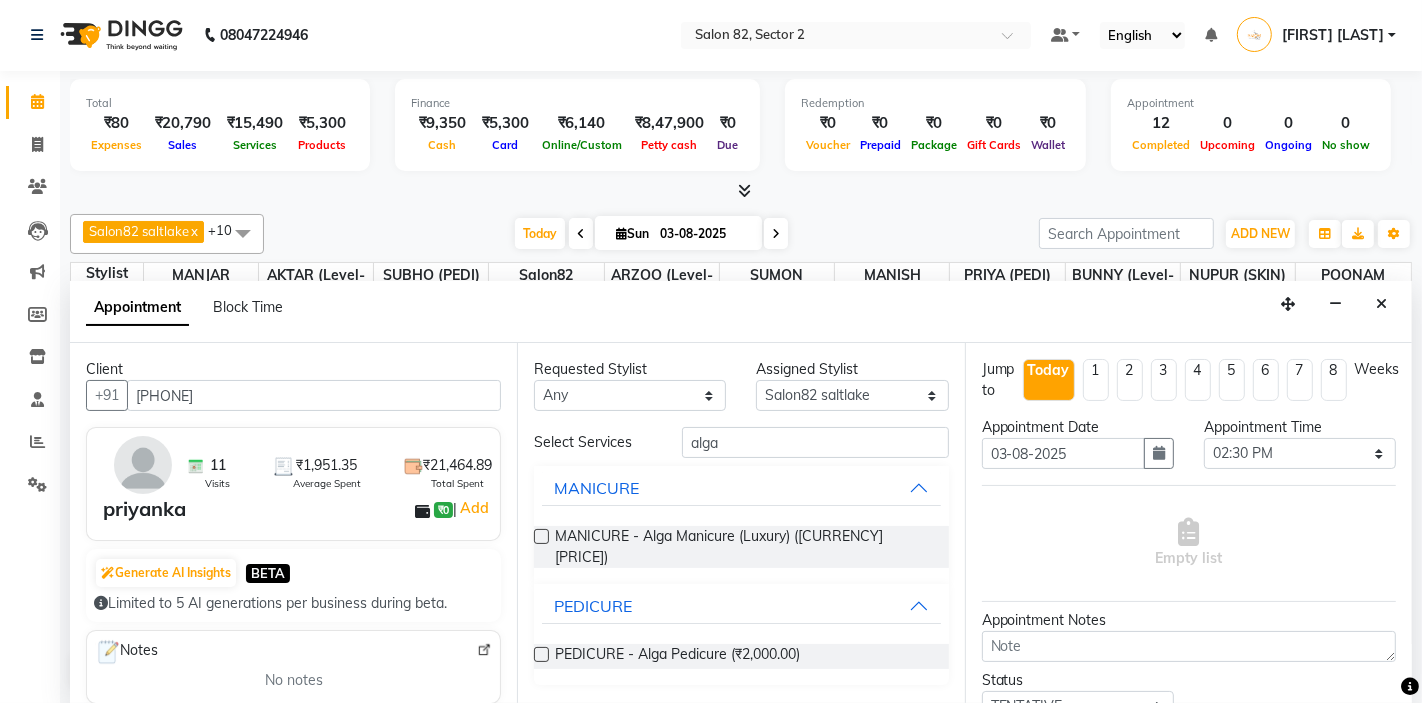 click at bounding box center [541, 654] 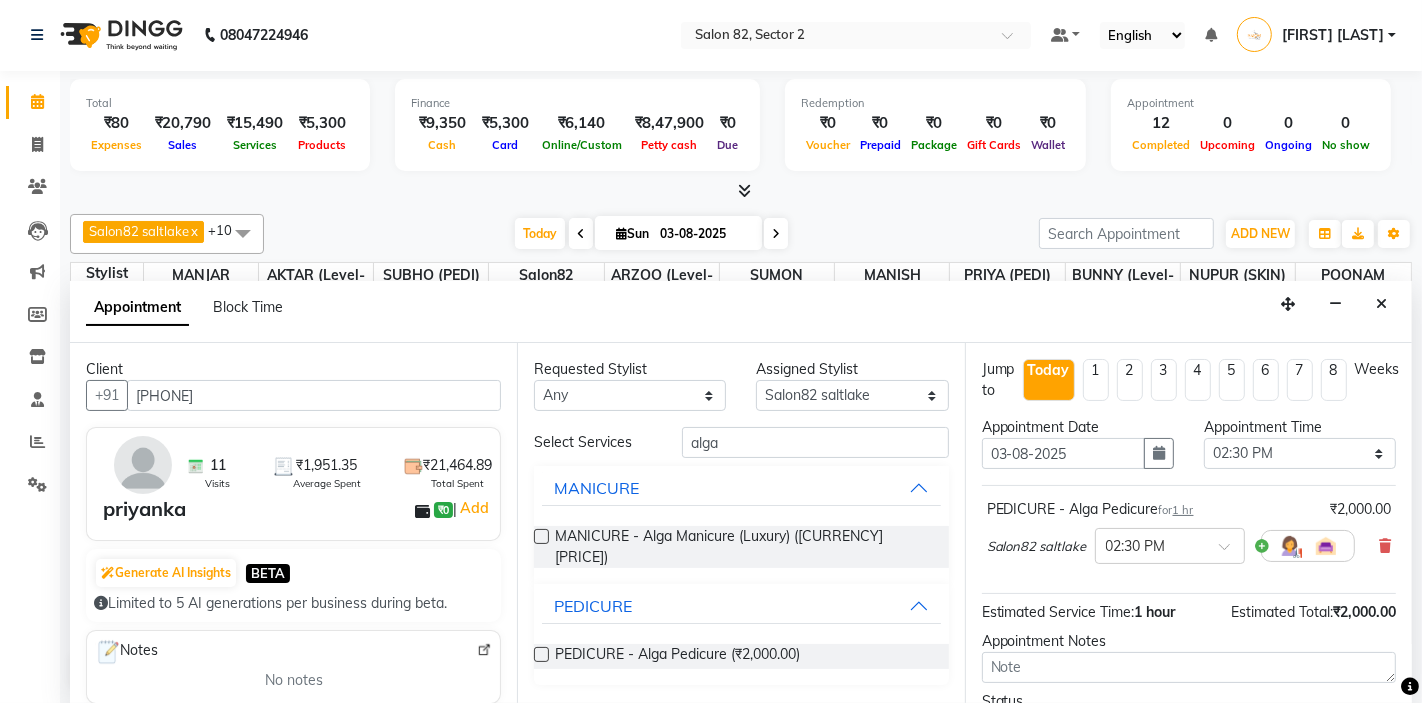 click at bounding box center (541, 654) 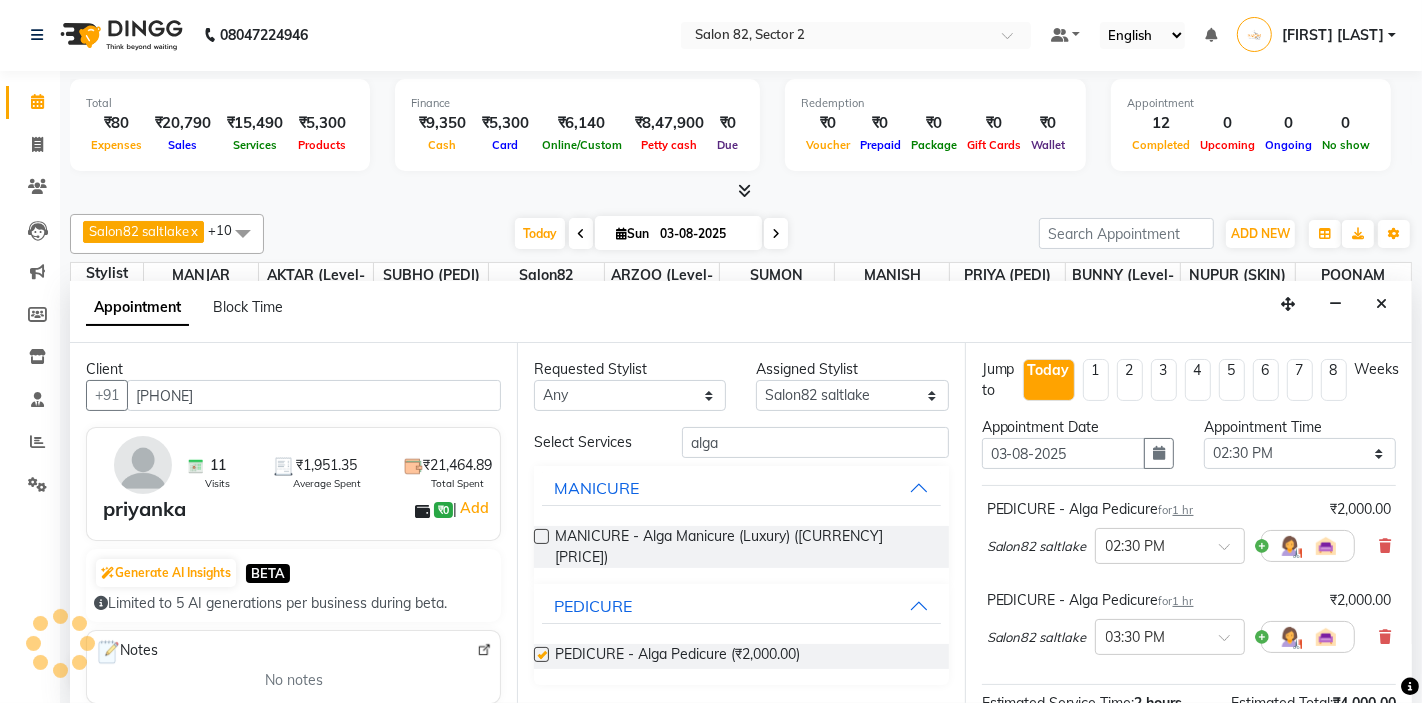 checkbox on "false" 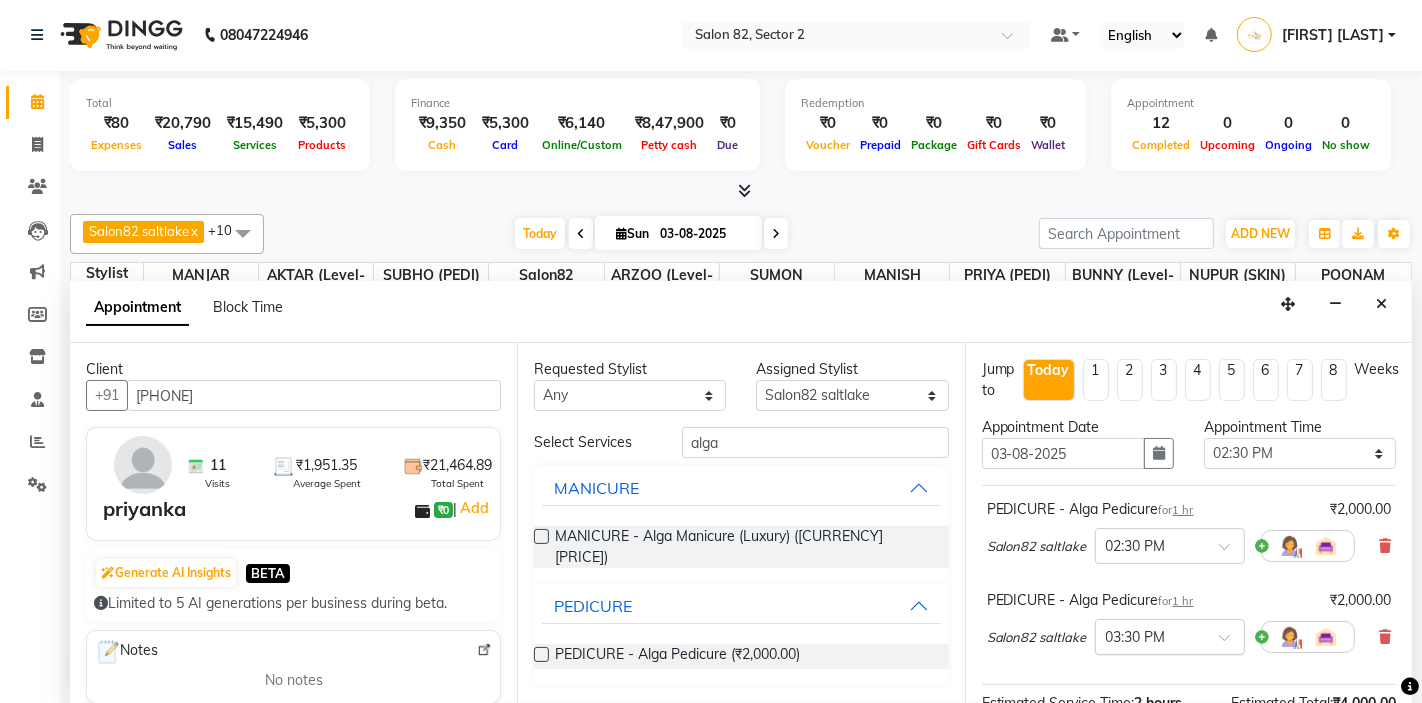 click at bounding box center (1150, 635) 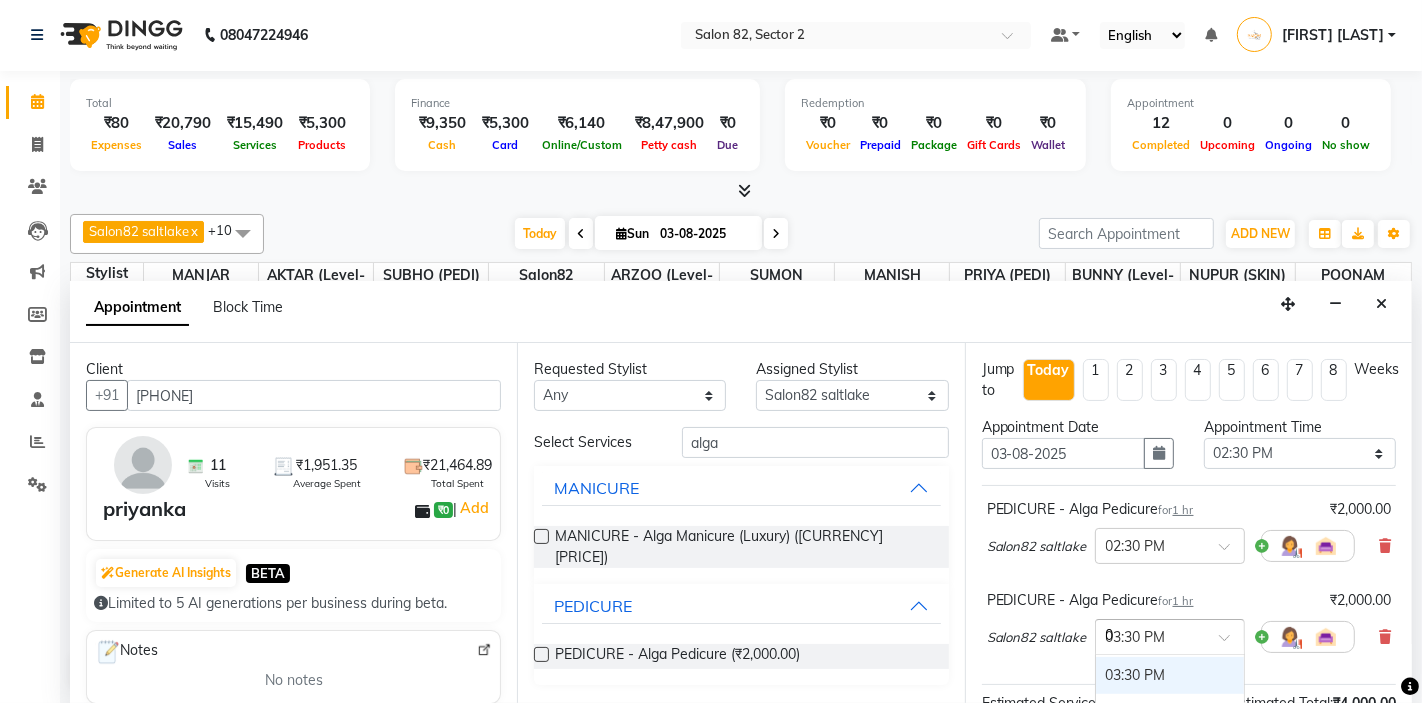 scroll, scrollTop: 515, scrollLeft: 0, axis: vertical 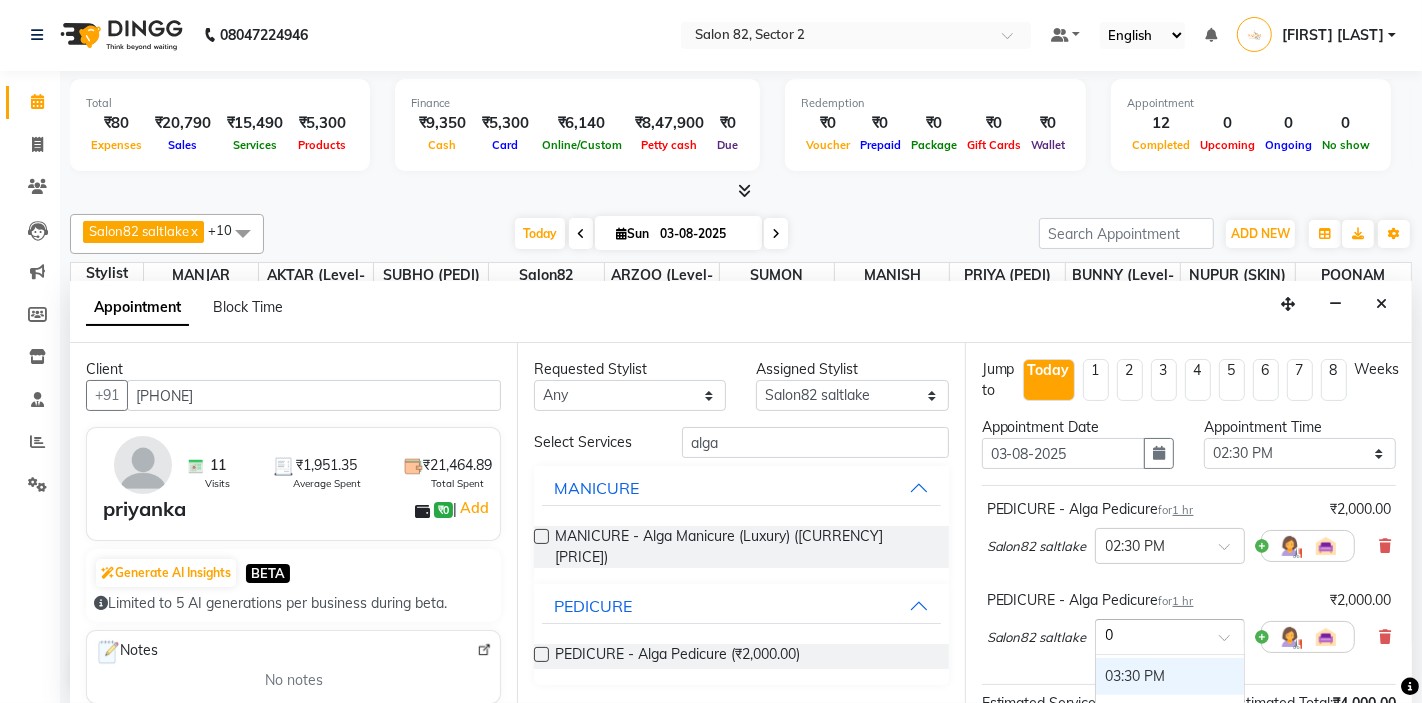 type on "02" 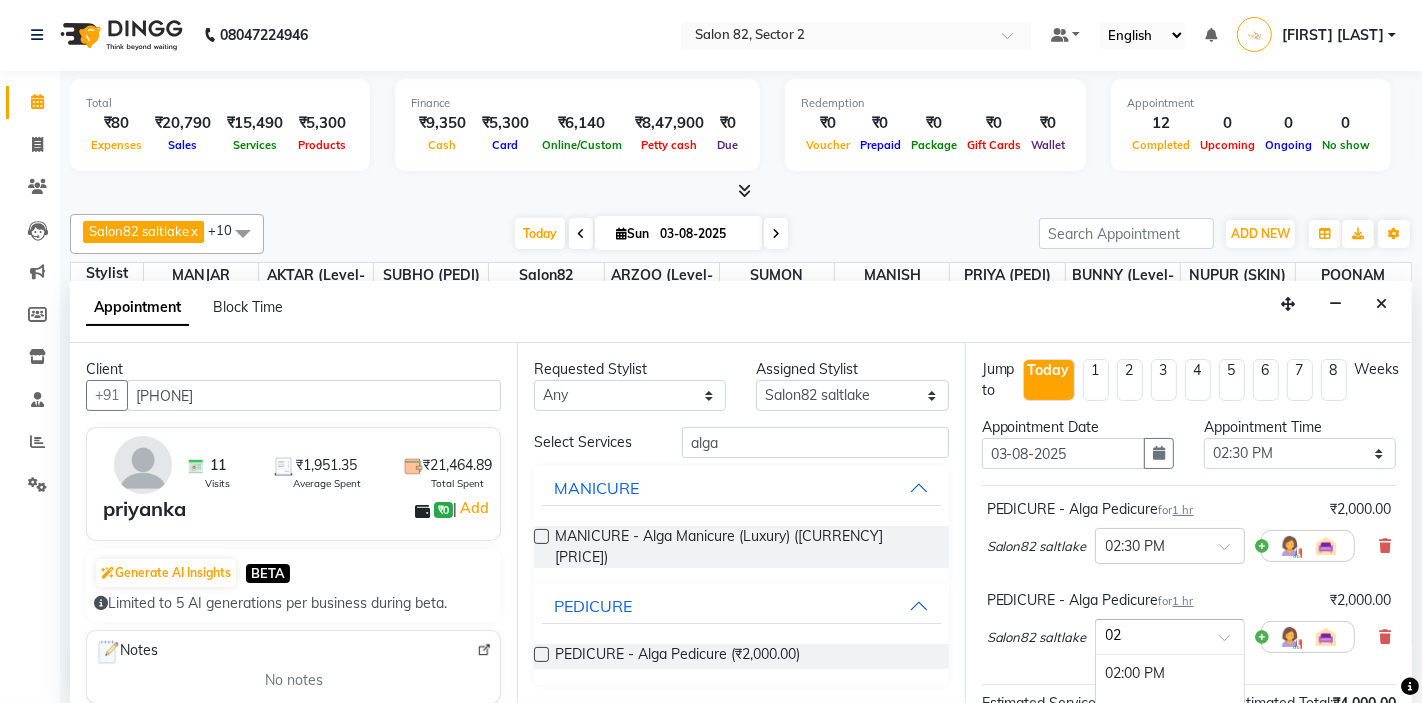 scroll, scrollTop: 0, scrollLeft: 0, axis: both 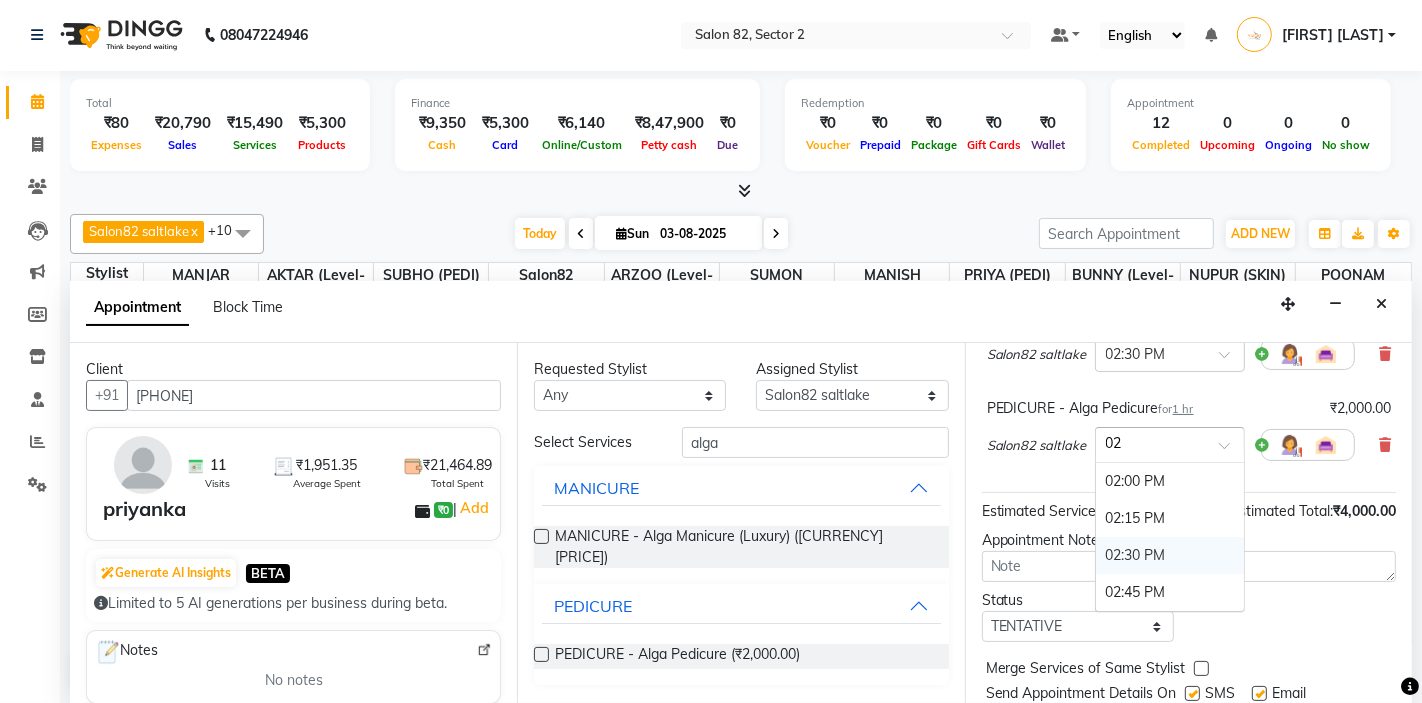 click on "02:30 PM" at bounding box center [1170, 555] 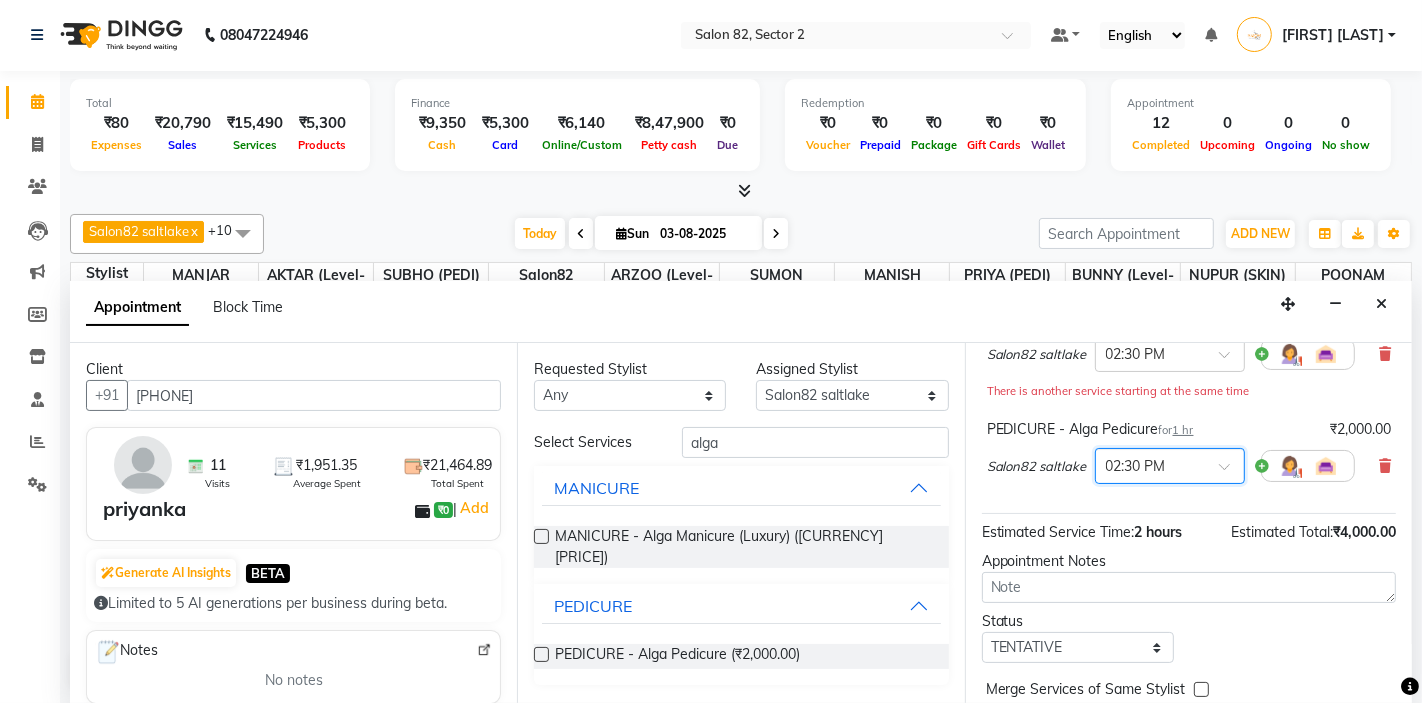 scroll, scrollTop: 277, scrollLeft: 0, axis: vertical 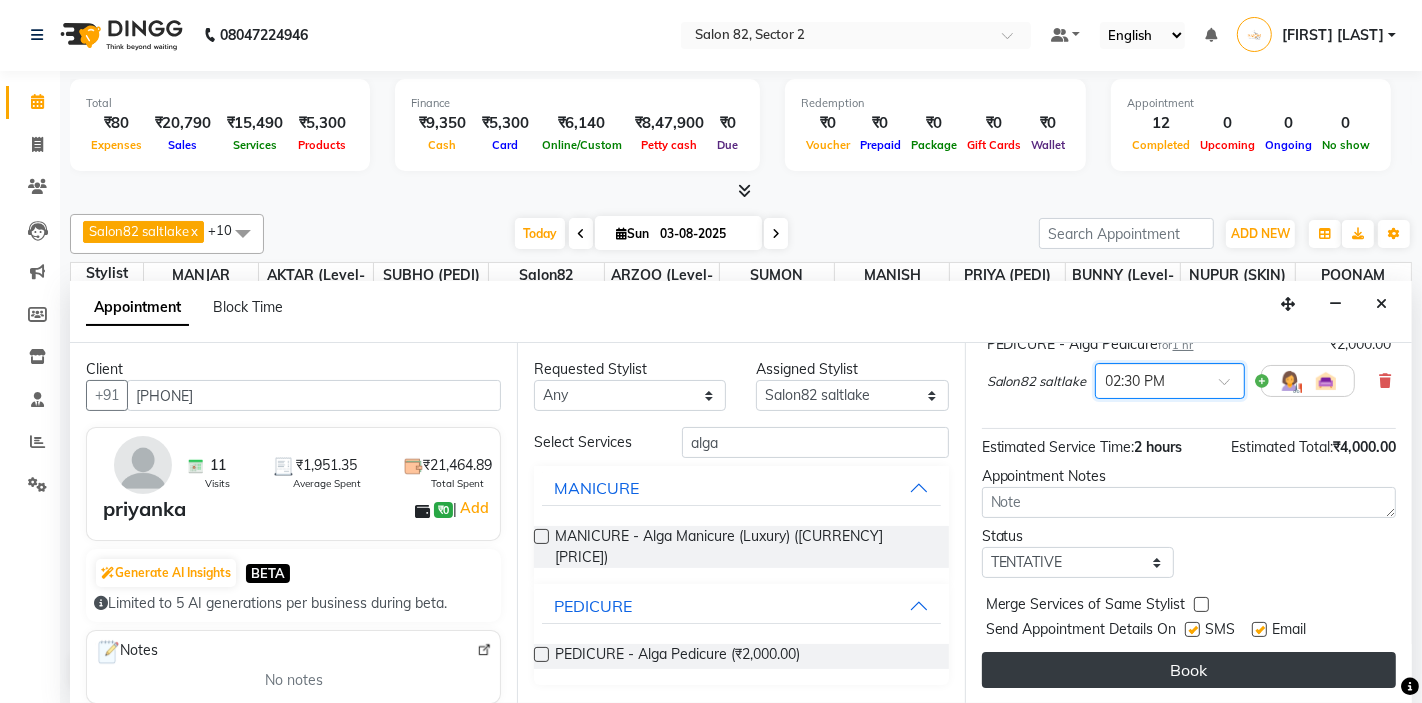 click on "Book" at bounding box center (1189, 670) 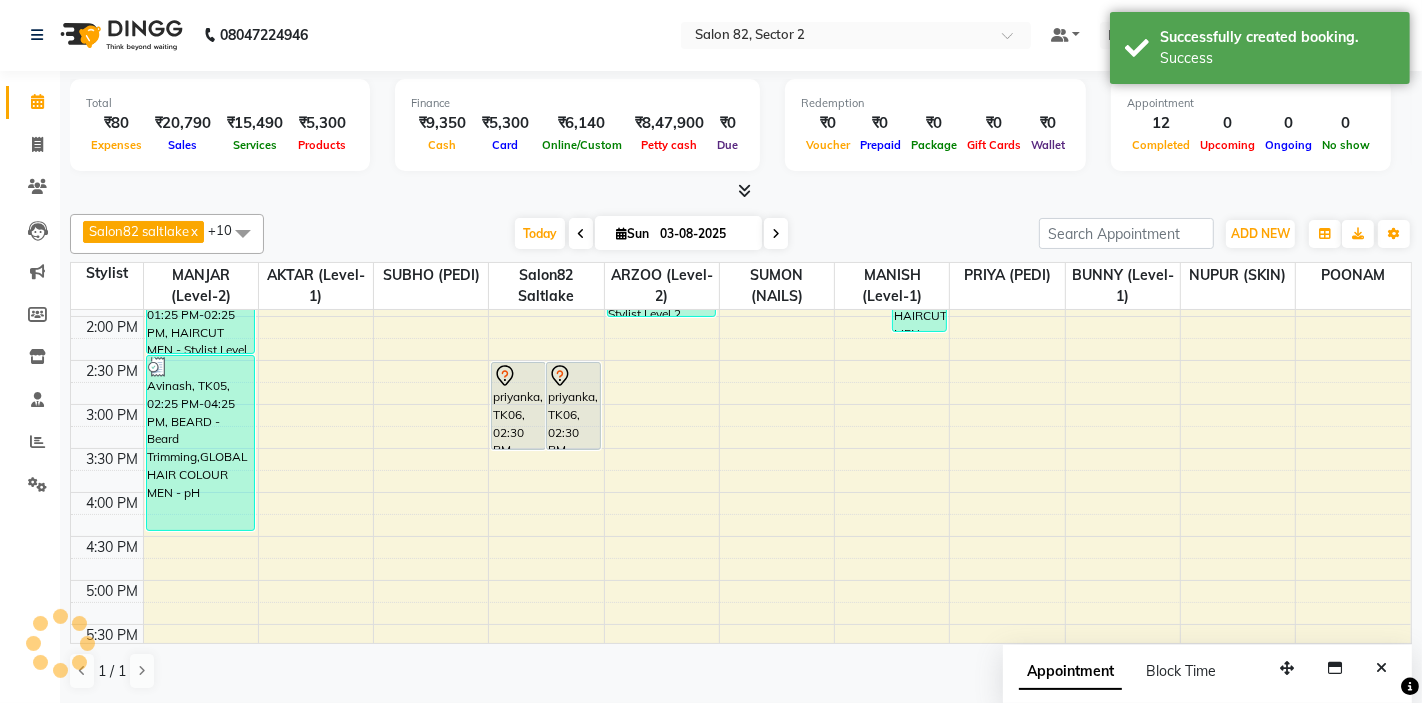 scroll, scrollTop: 0, scrollLeft: 0, axis: both 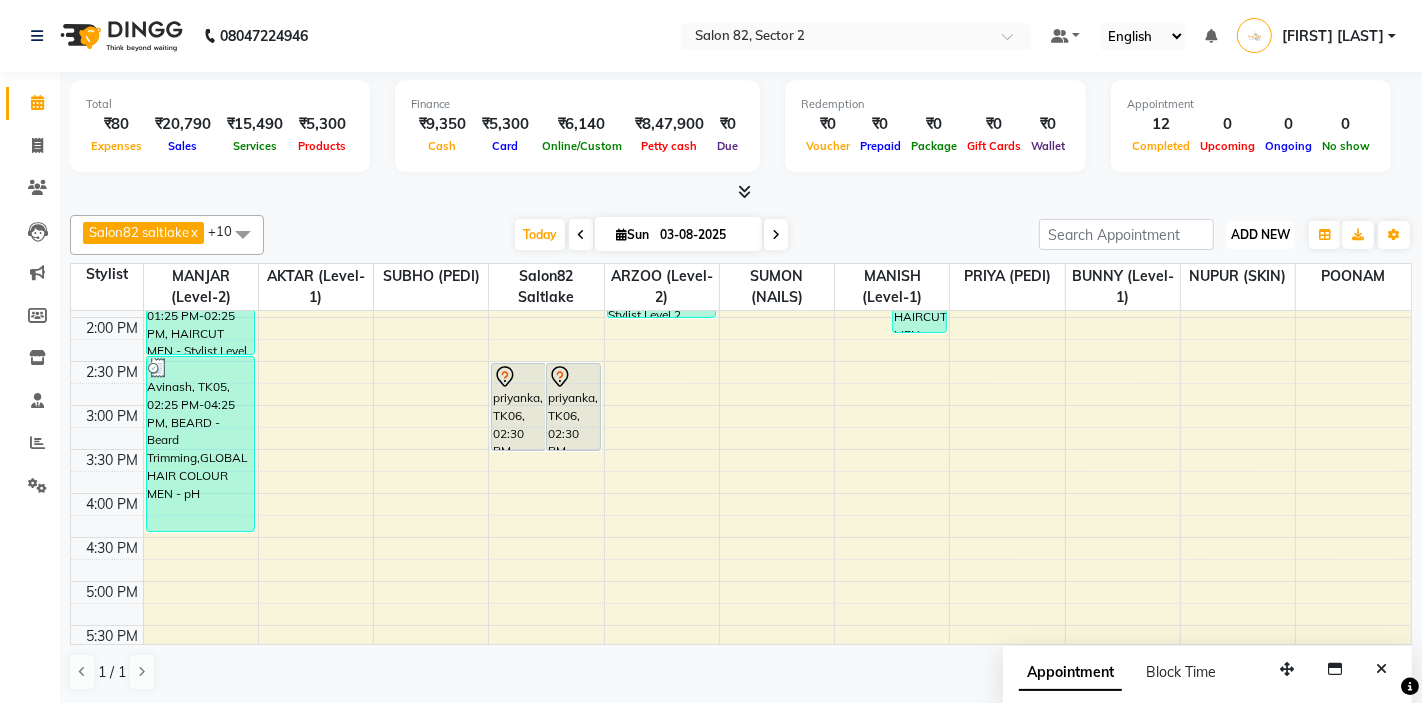 click on "ADD NEW" at bounding box center [1260, 234] 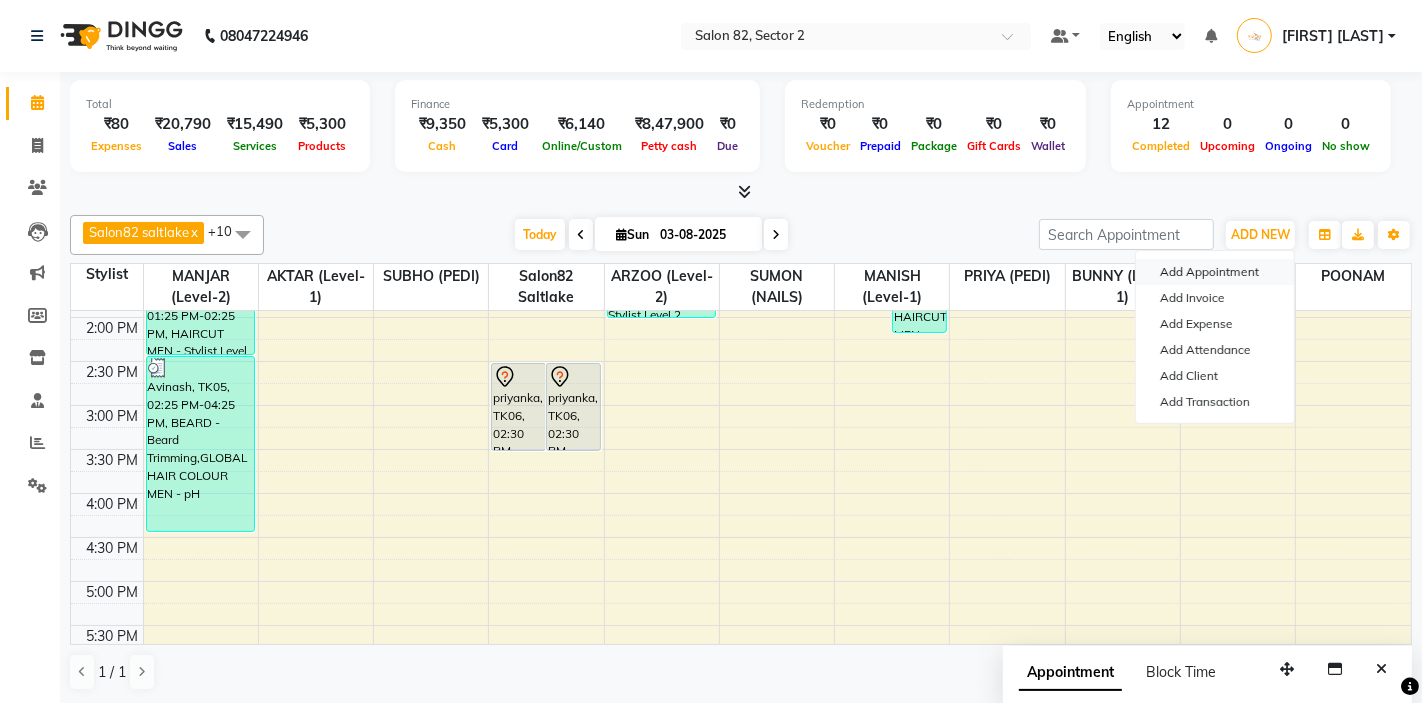 click on "Add Appointment" at bounding box center [1215, 272] 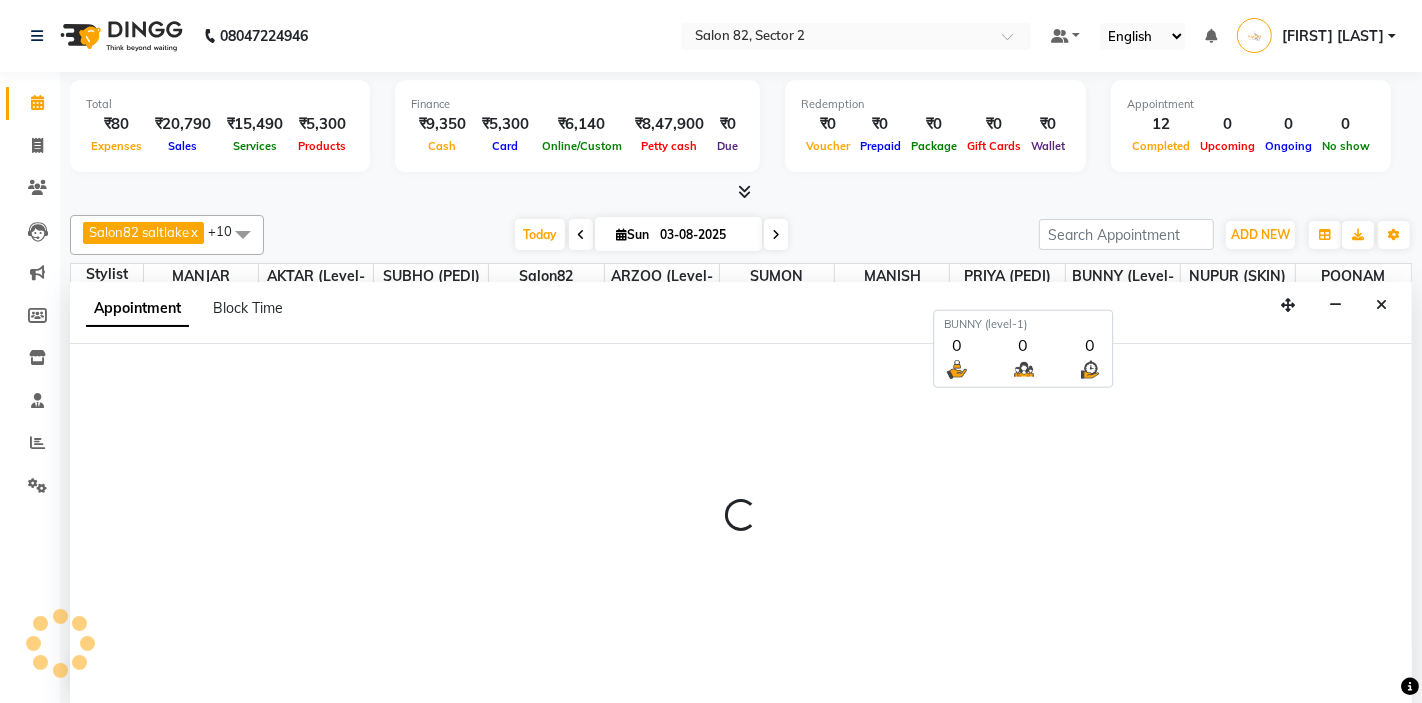 scroll, scrollTop: 1, scrollLeft: 0, axis: vertical 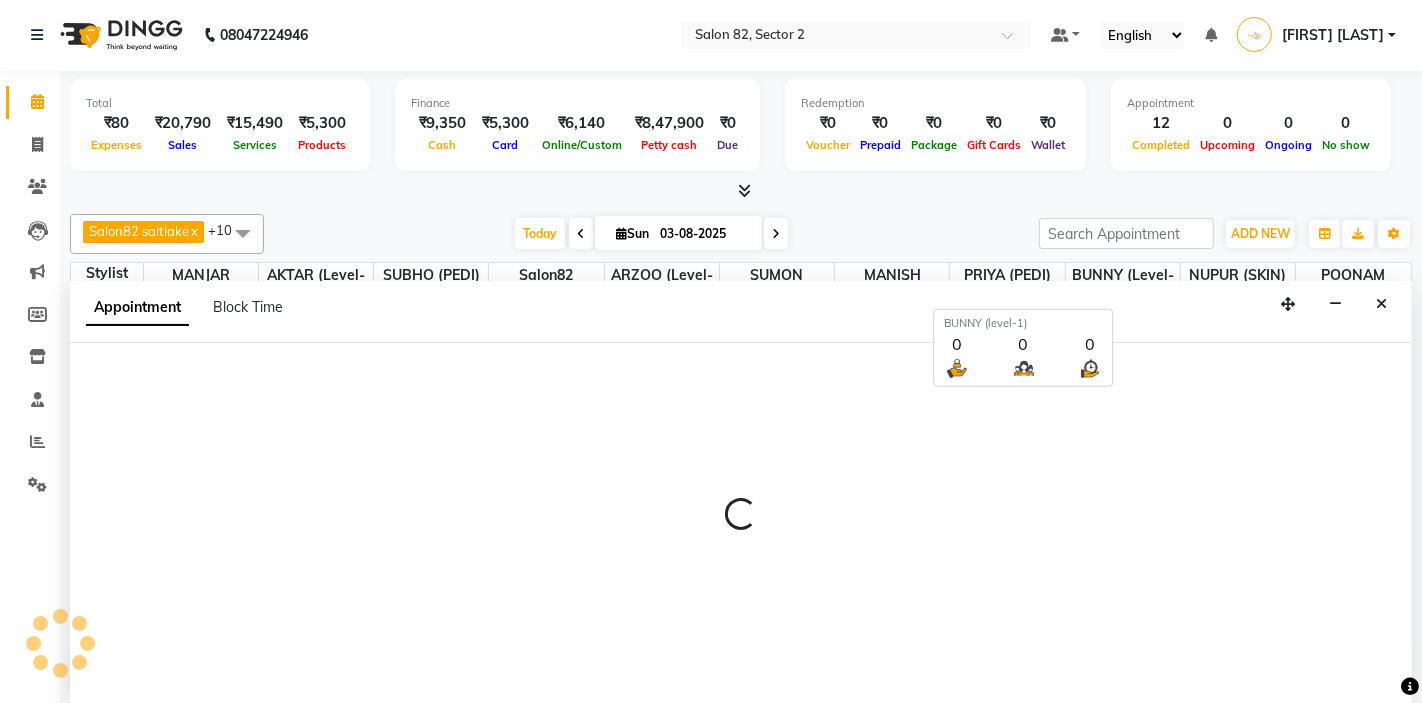 select on "tentative" 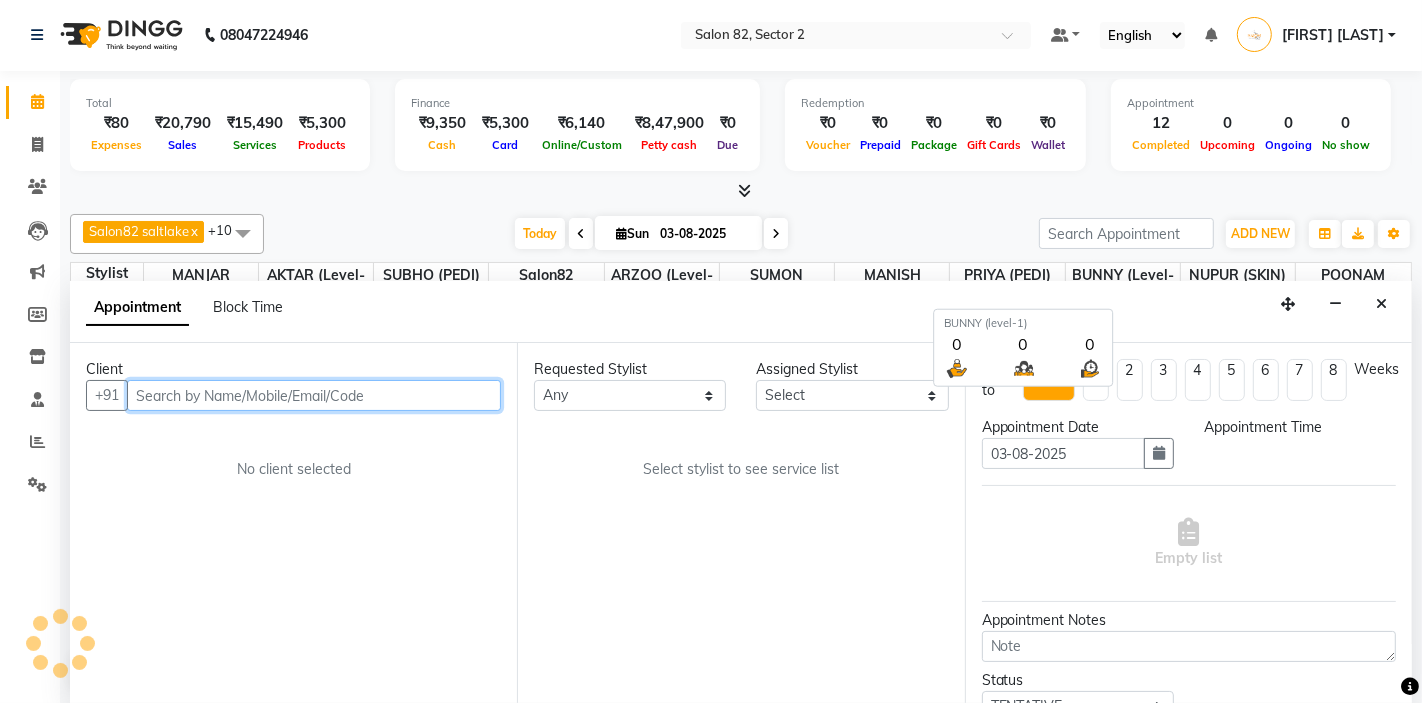 select on "660" 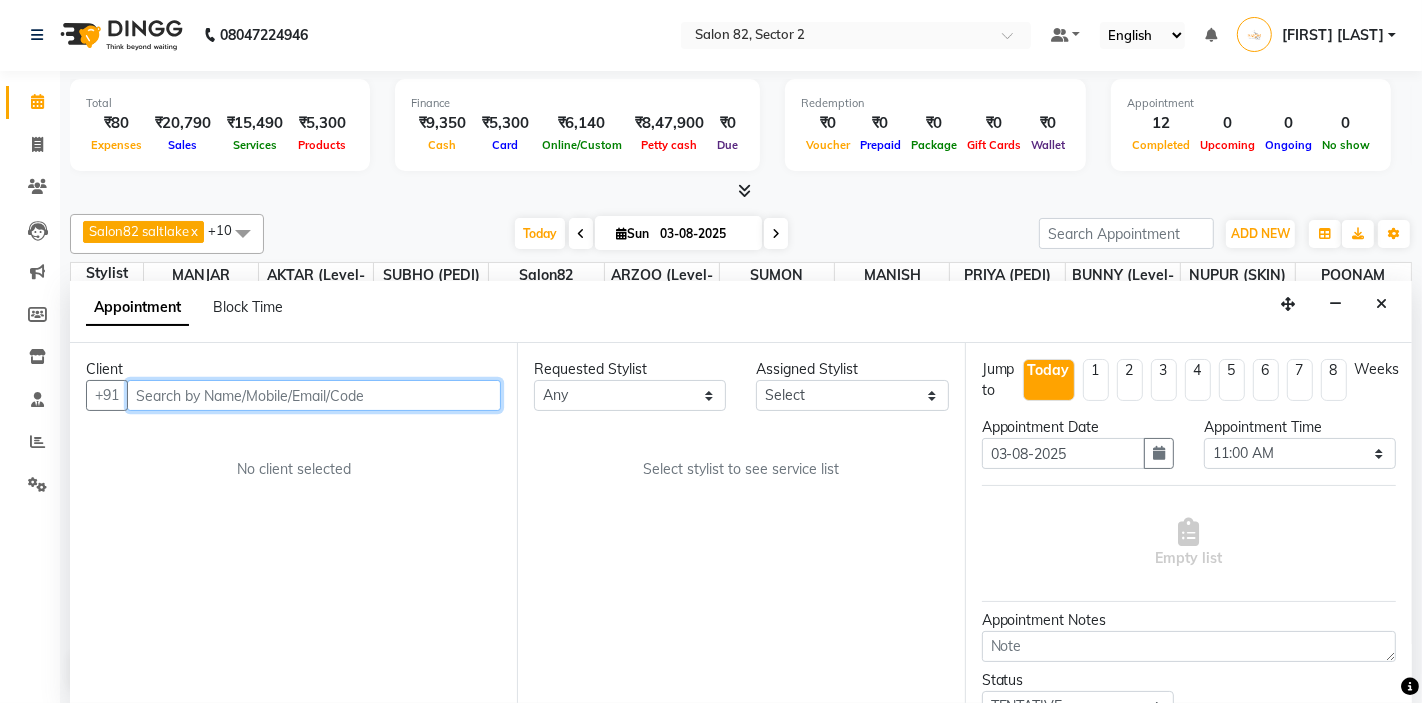 click at bounding box center [314, 395] 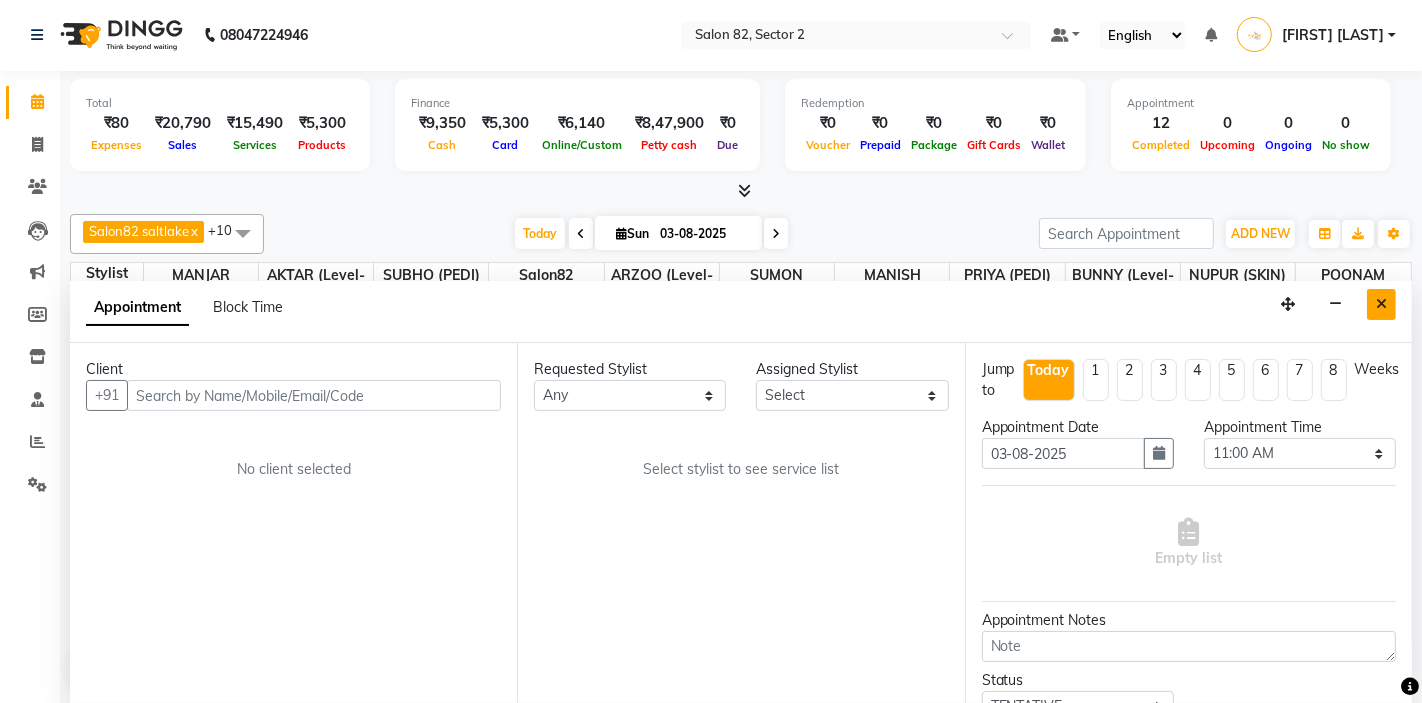 click at bounding box center [1381, 304] 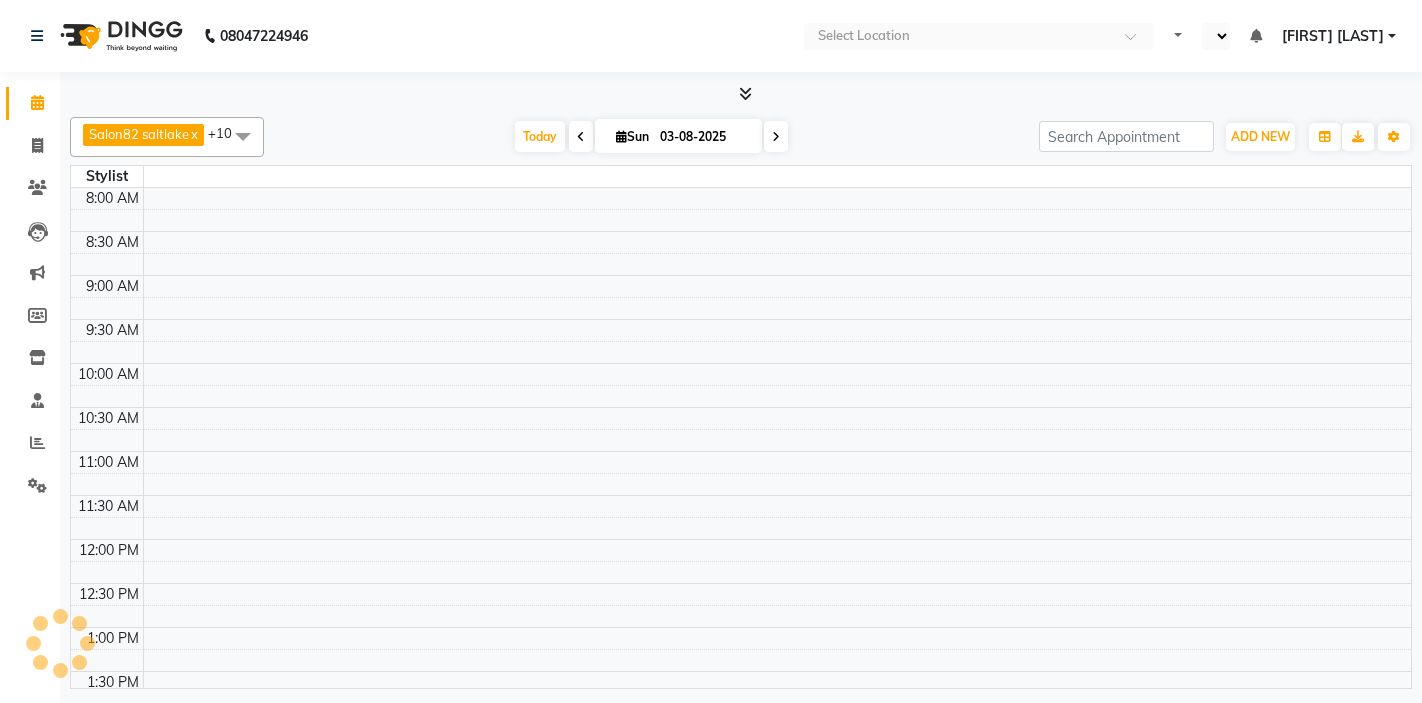 select on "en" 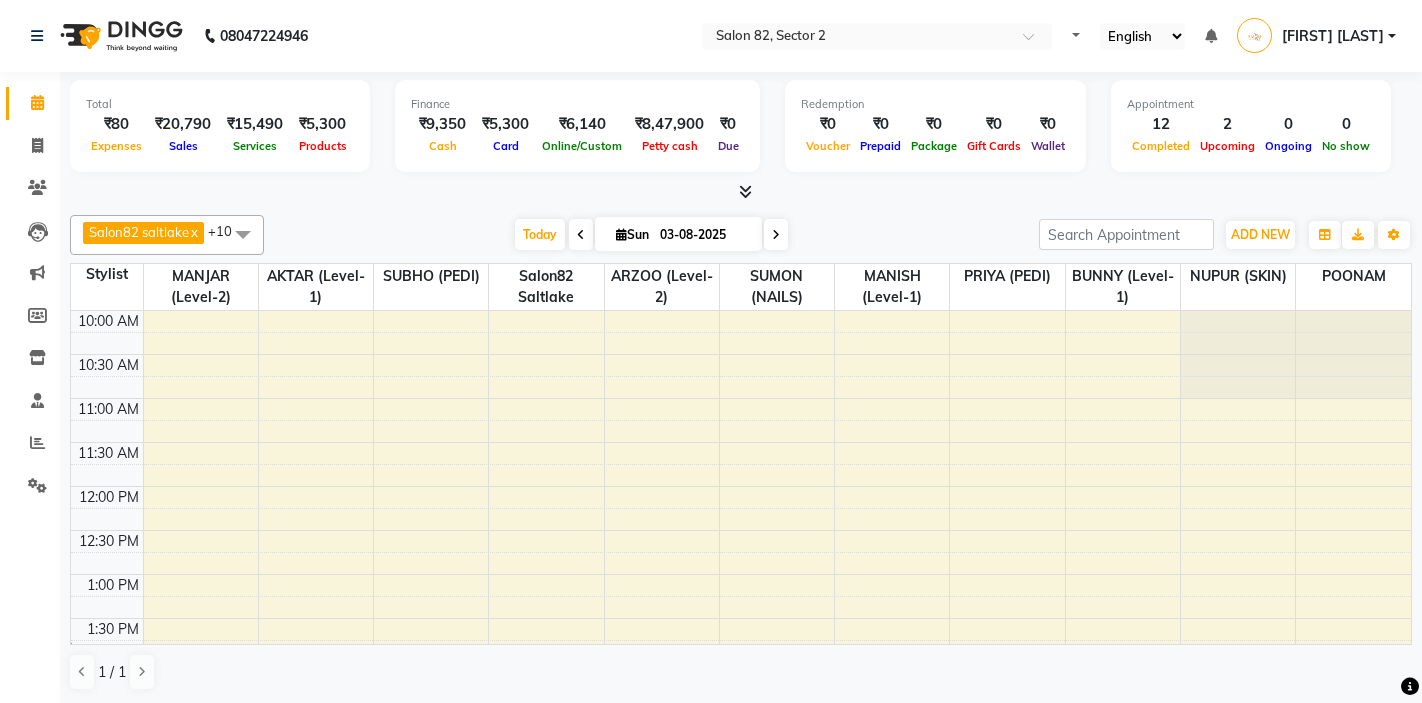 scroll, scrollTop: 0, scrollLeft: 0, axis: both 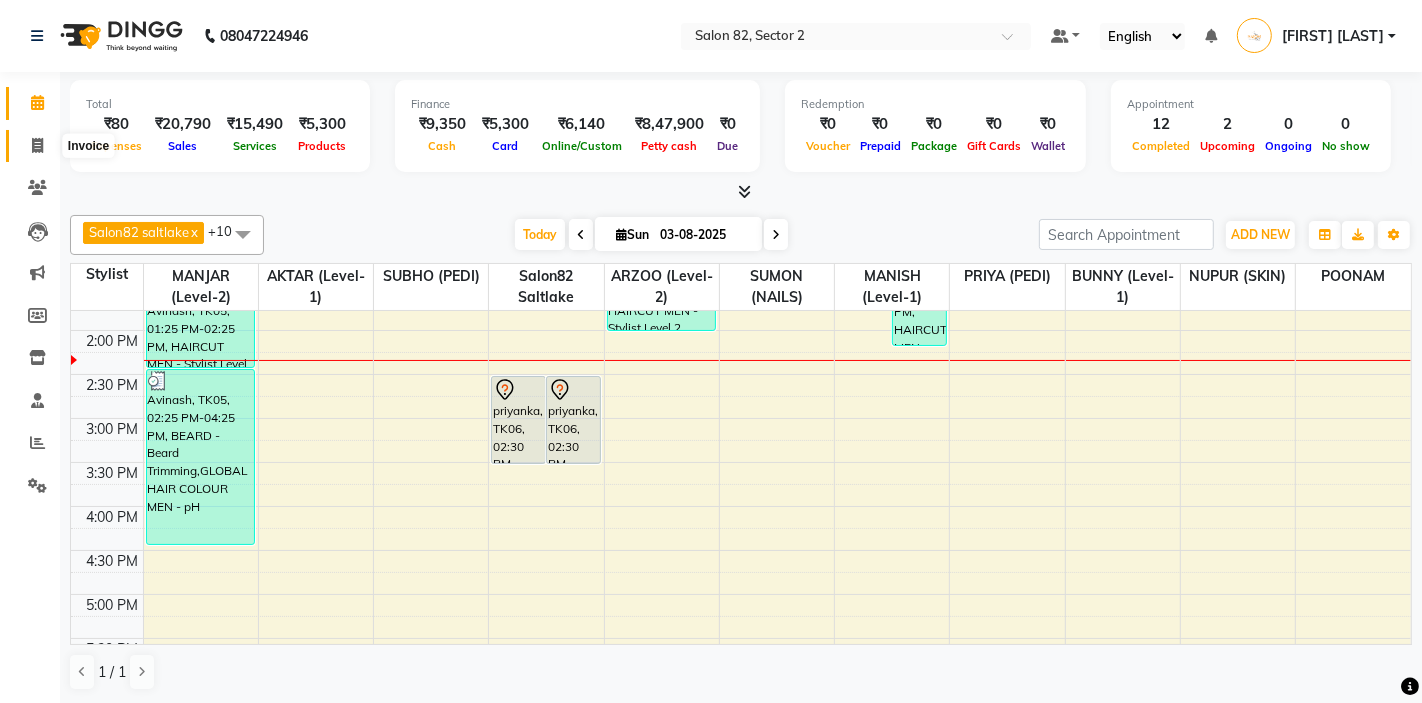 click 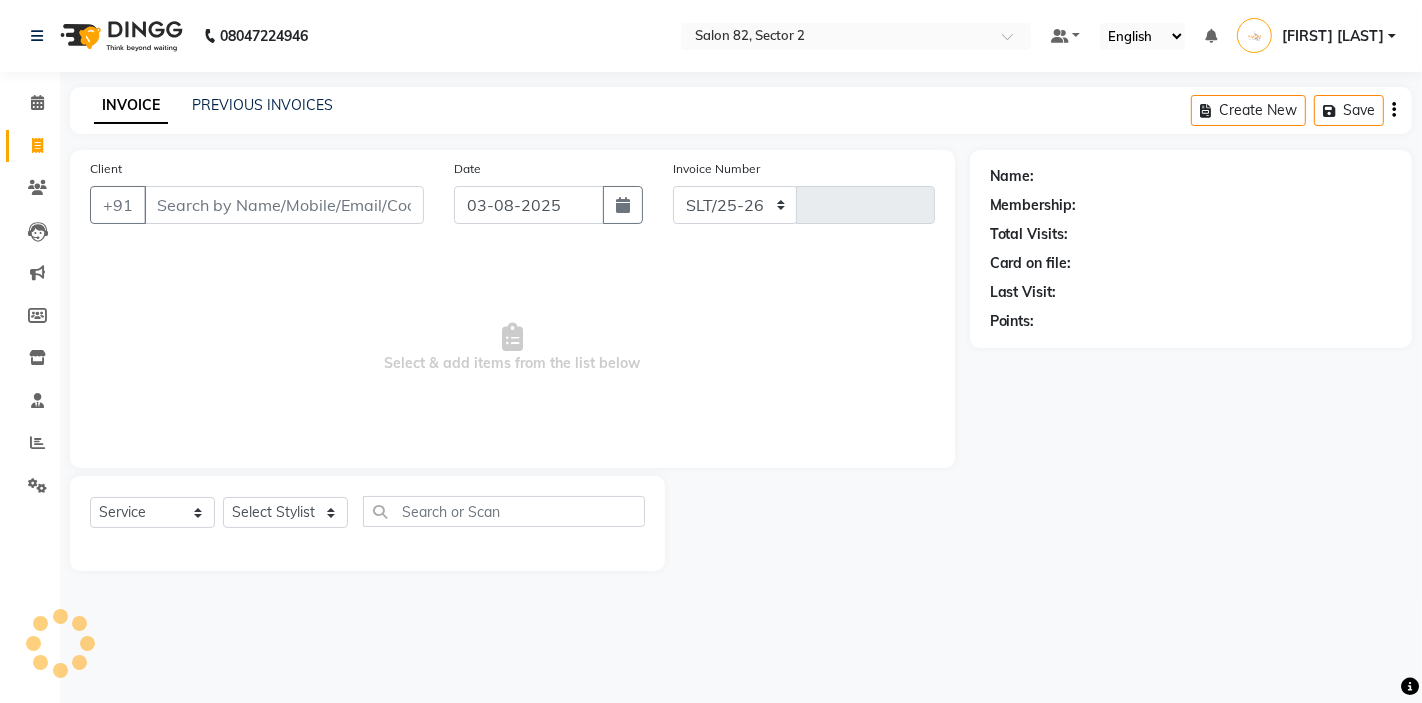 select on "8703" 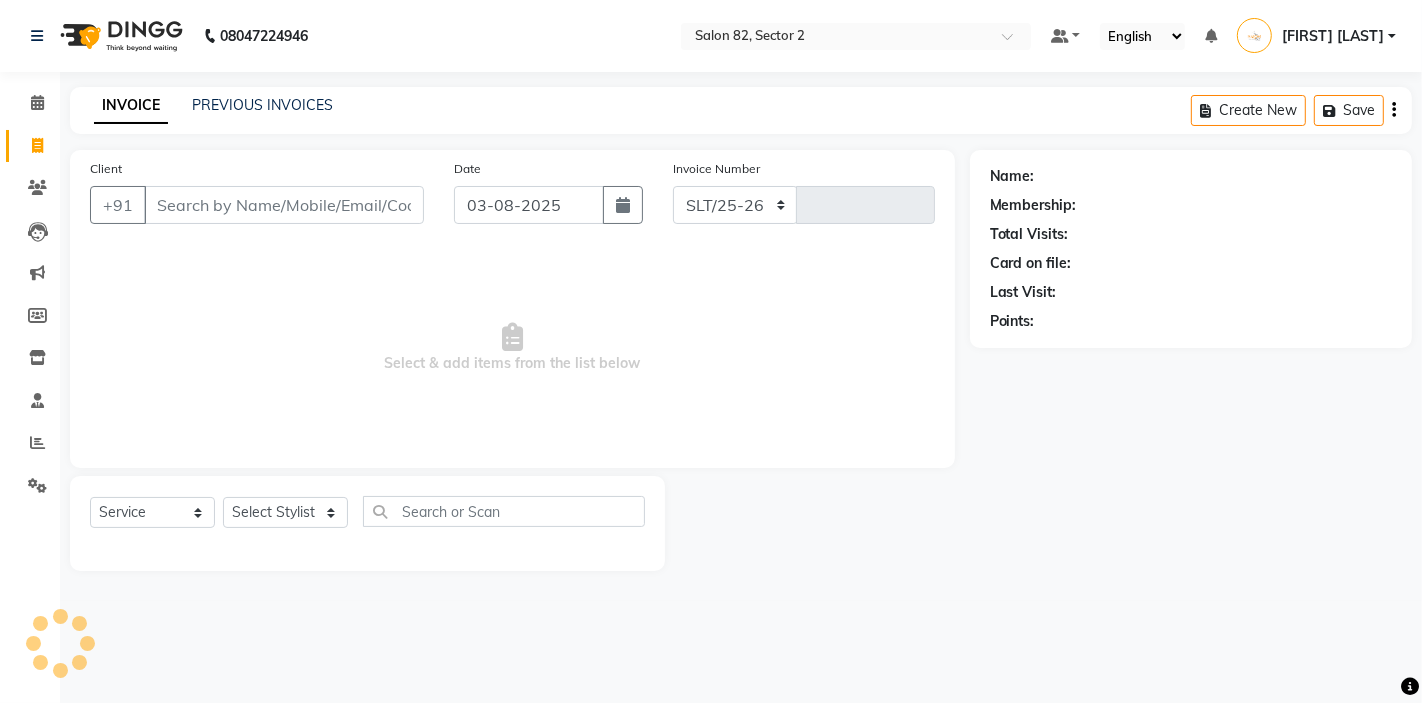 type on "1203" 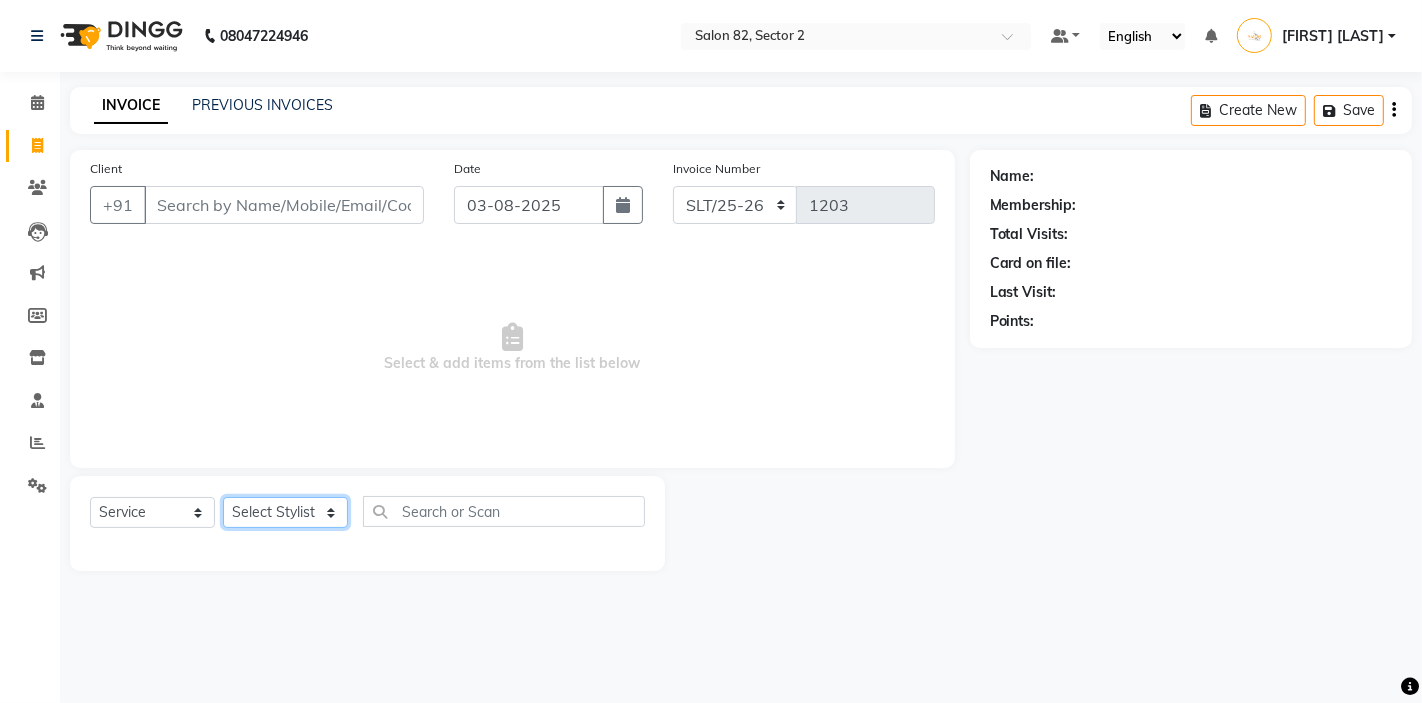 click on "Select Stylist" 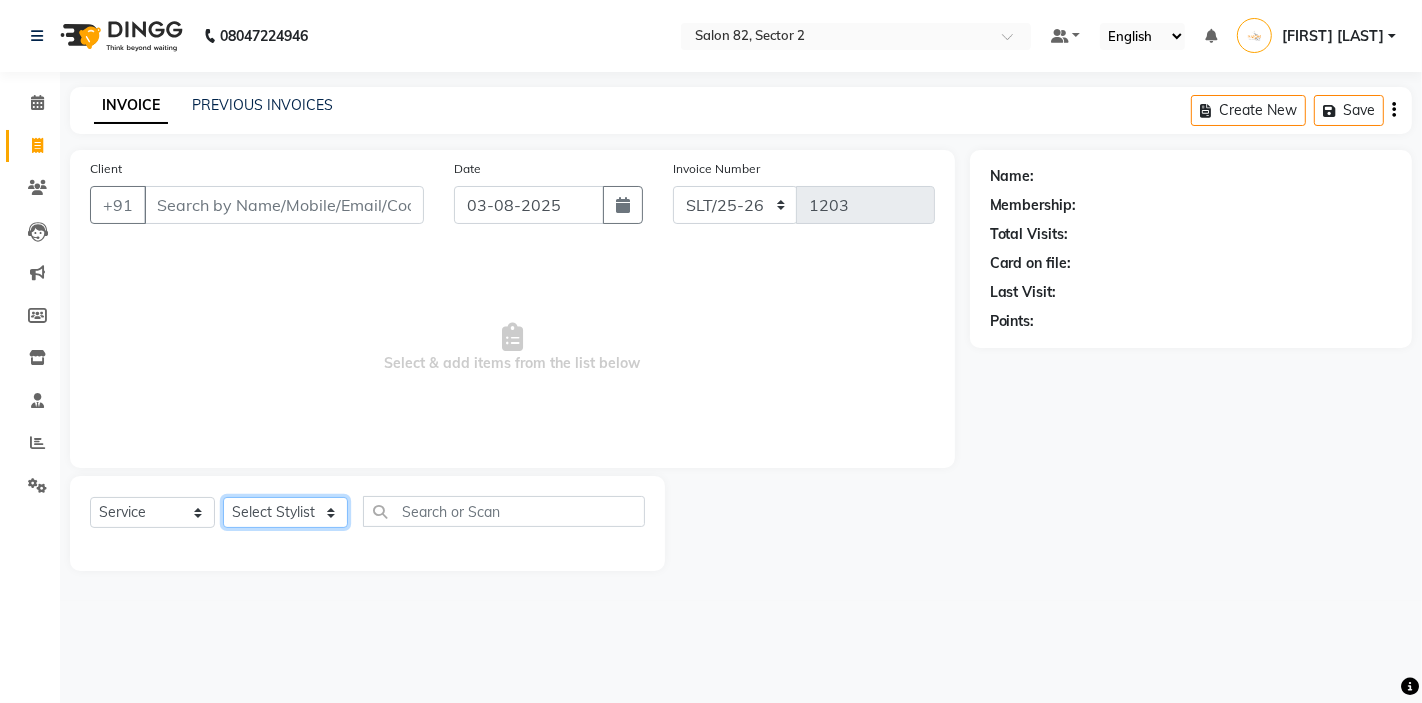 select on "67954" 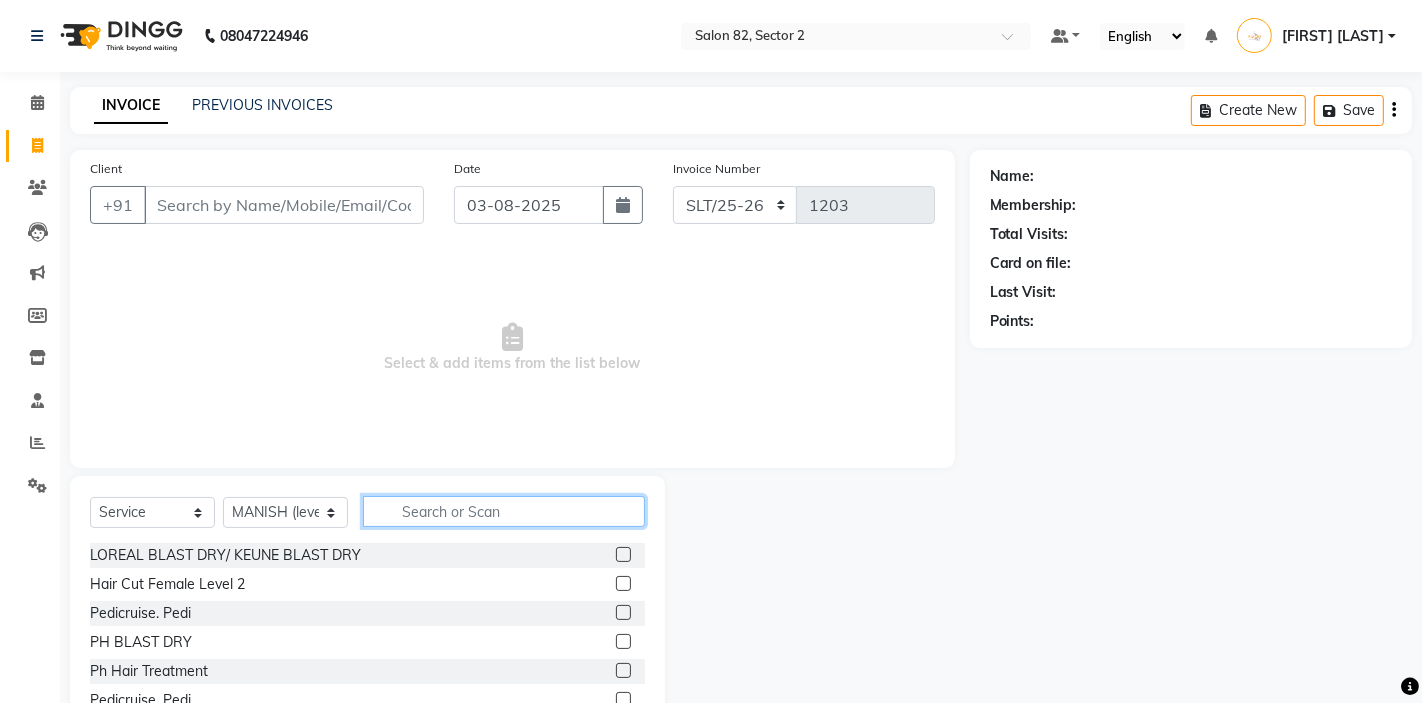 click 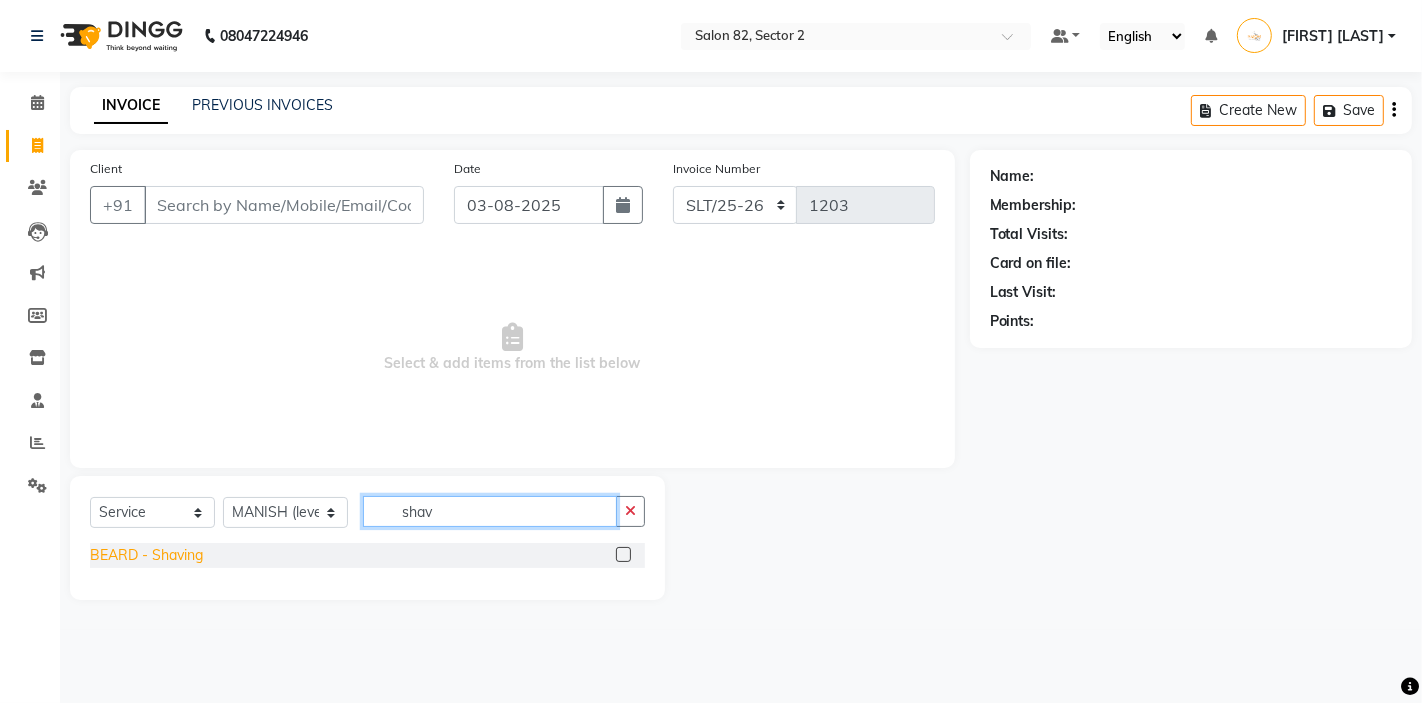 type on "shav" 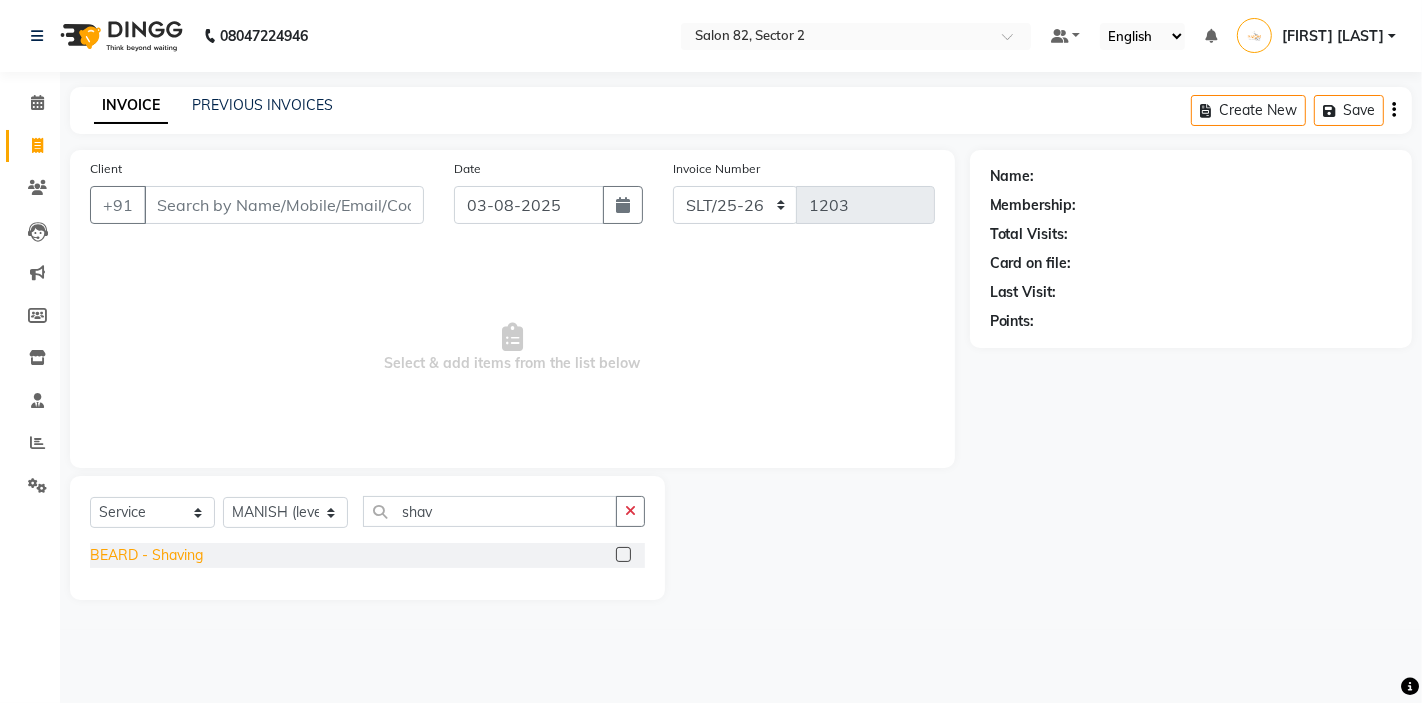 click on "BEARD  - Shaving" 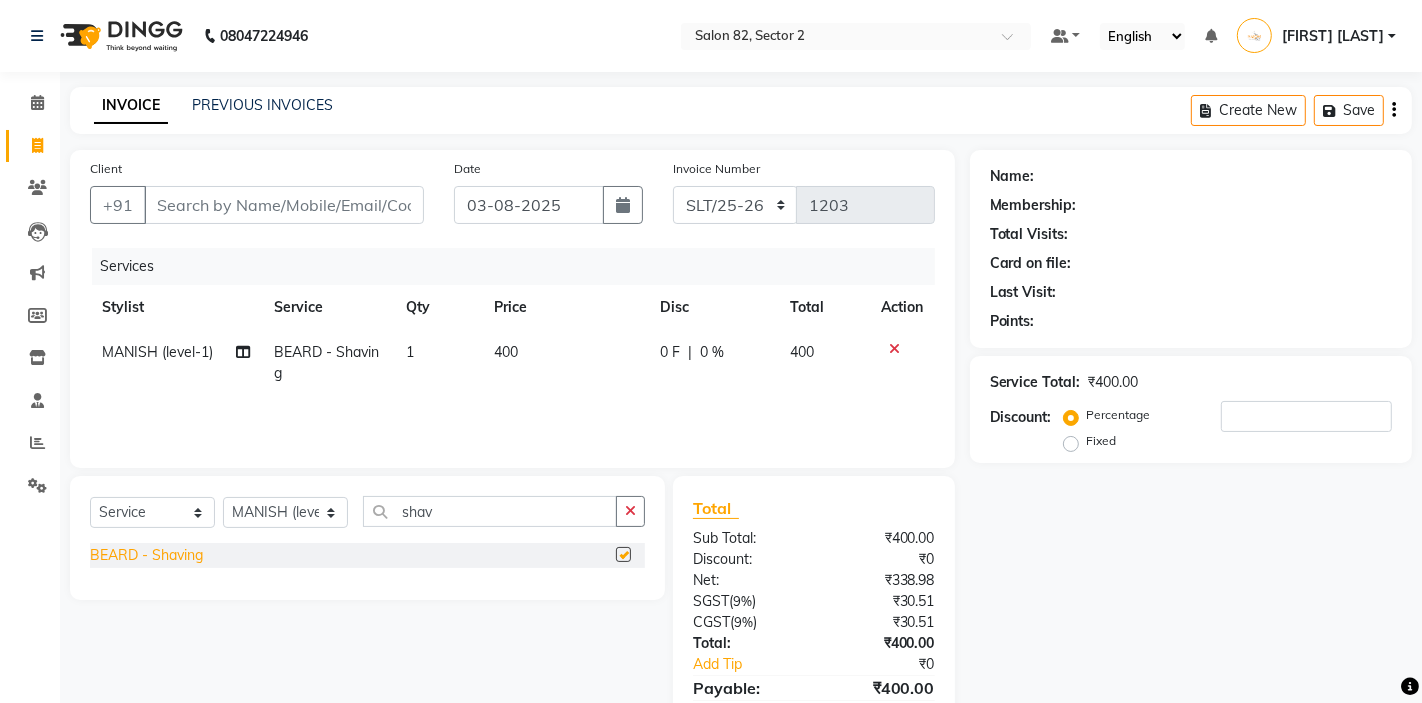 checkbox on "false" 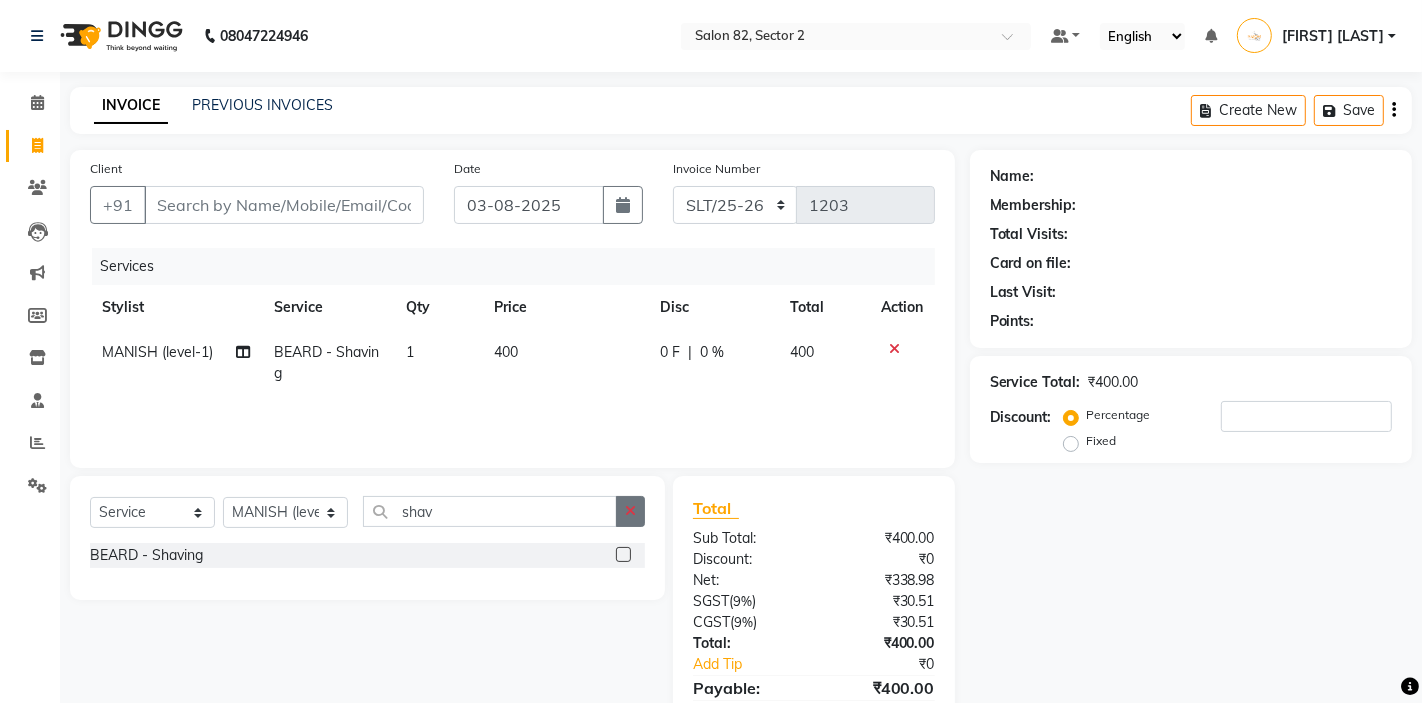 click 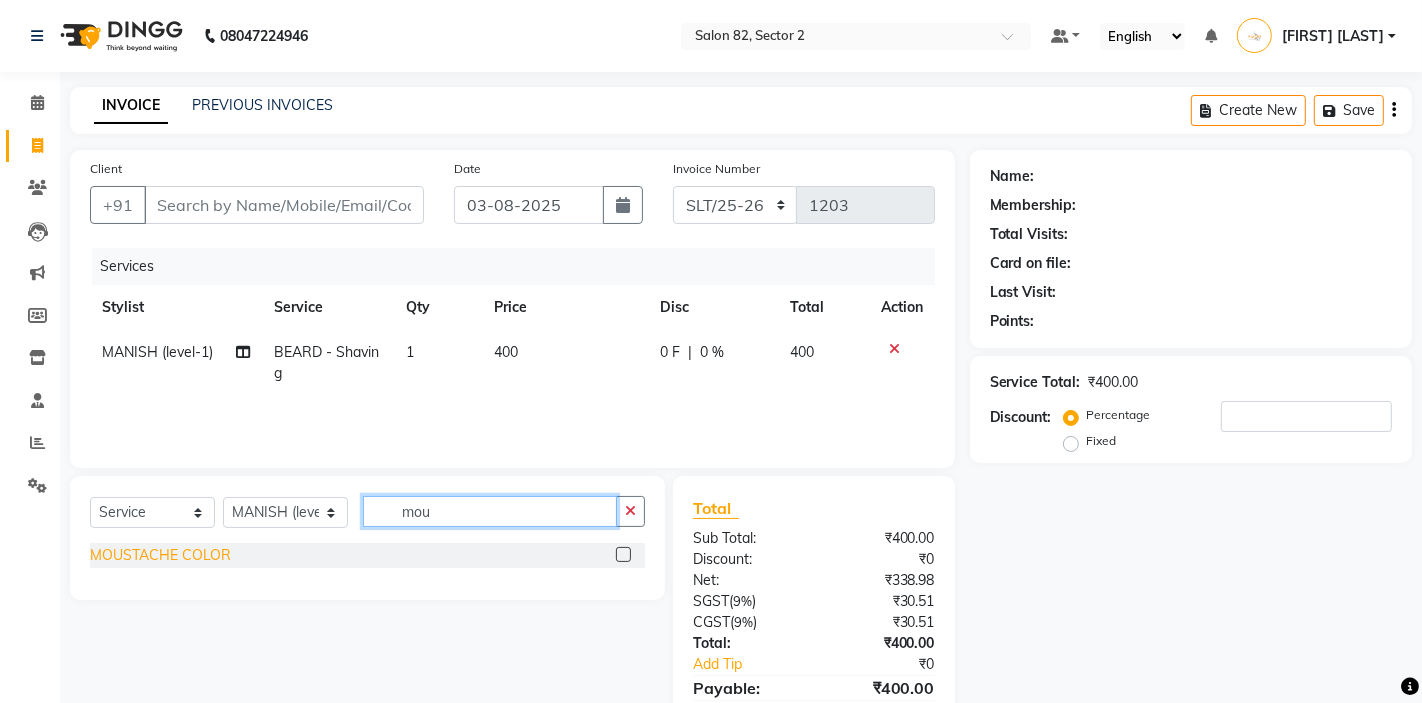 type on "mou" 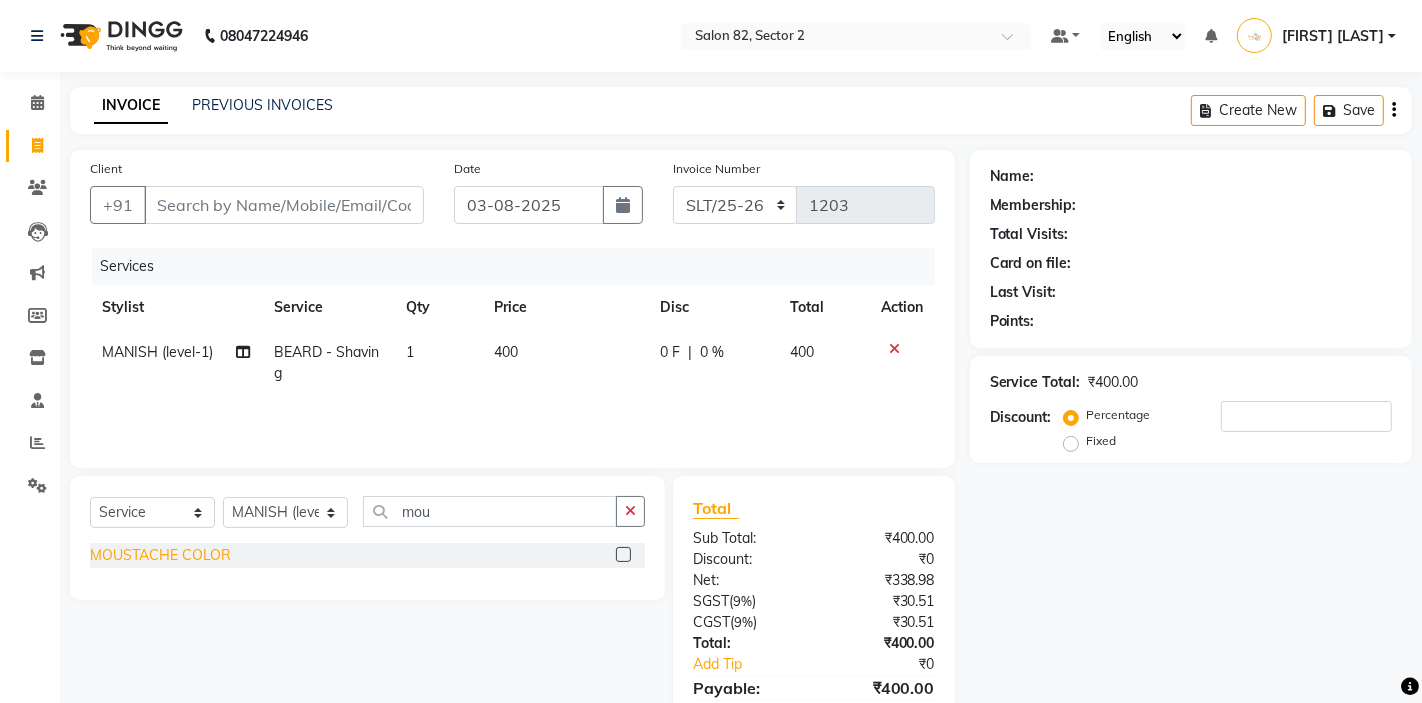 click on "MOUSTACHE COLOR" 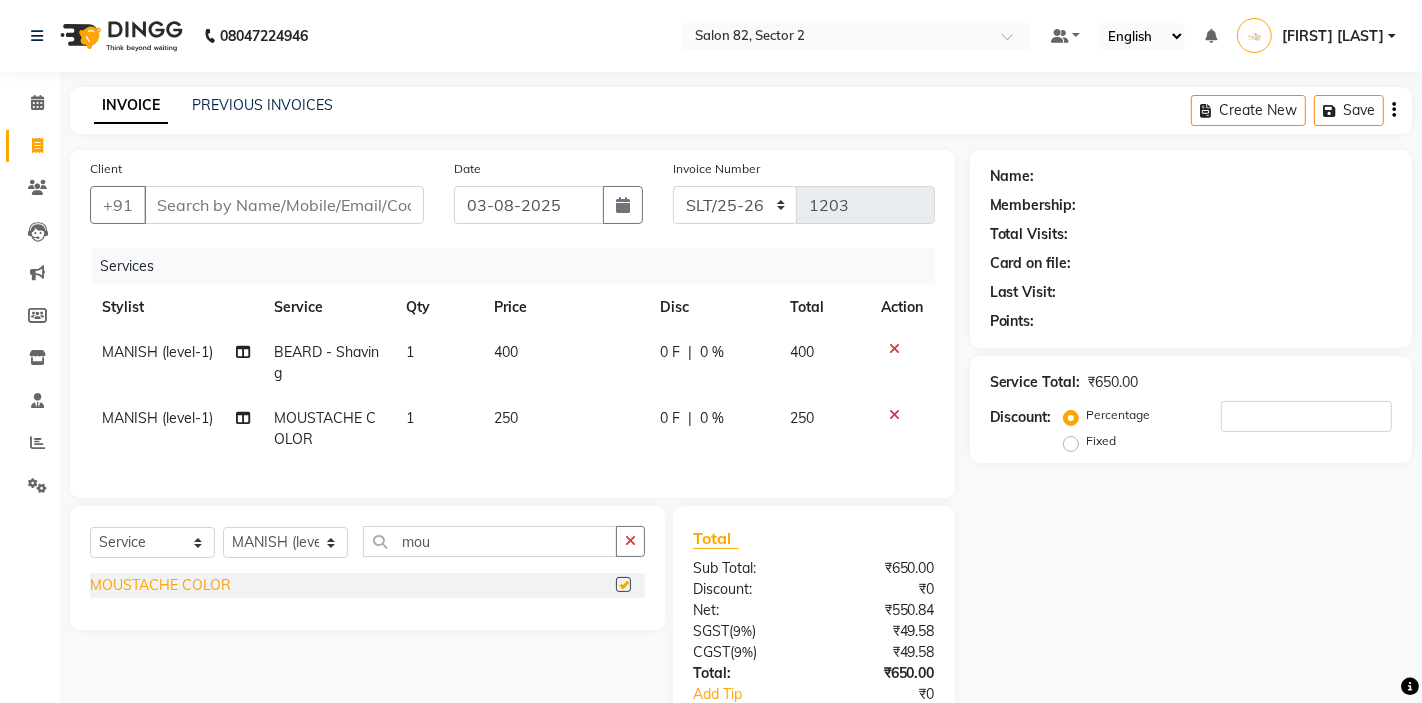 checkbox on "false" 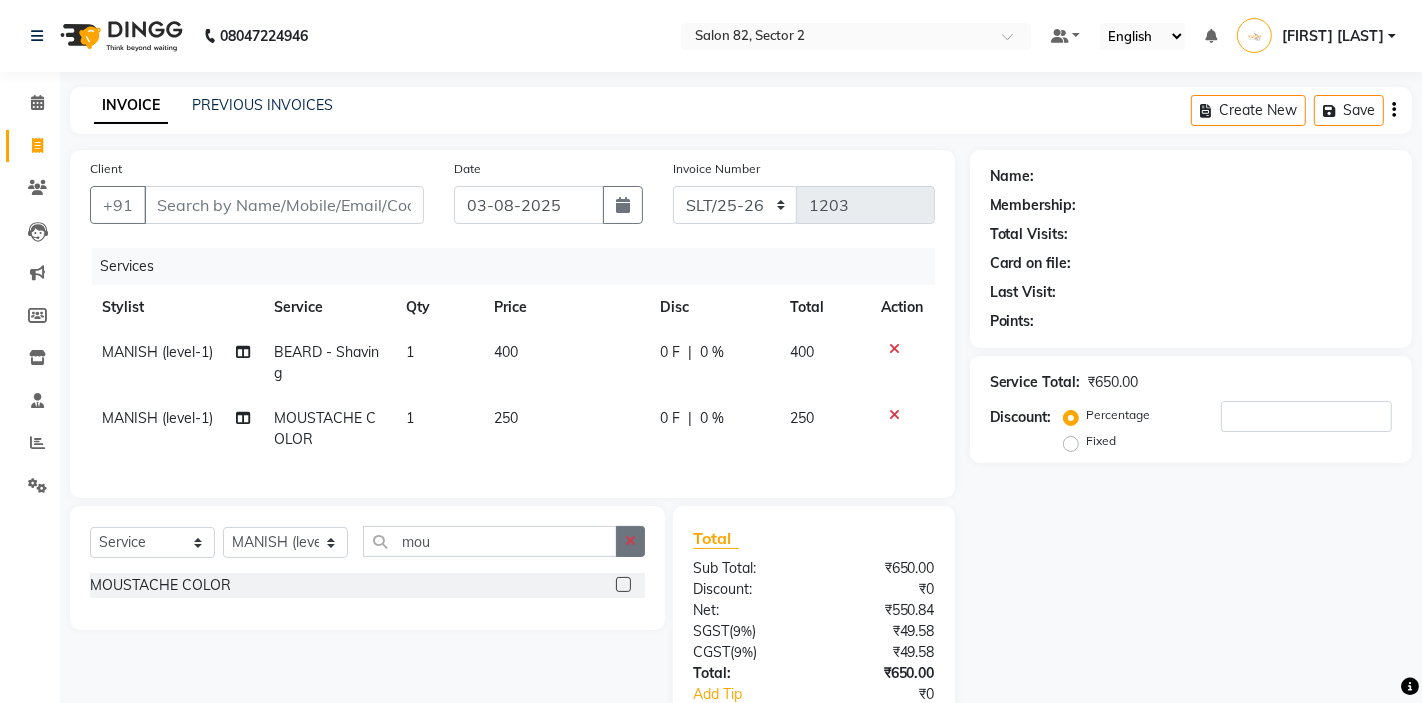 click 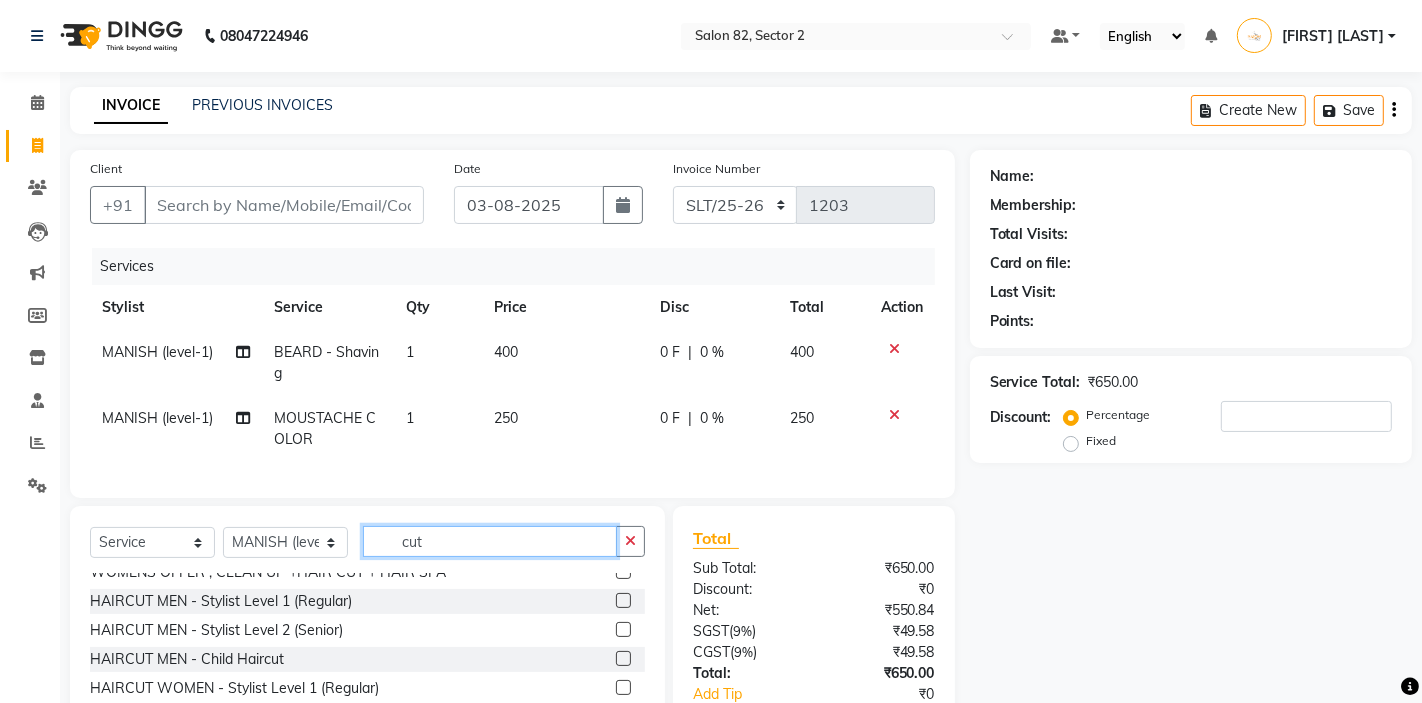 scroll, scrollTop: 118, scrollLeft: 0, axis: vertical 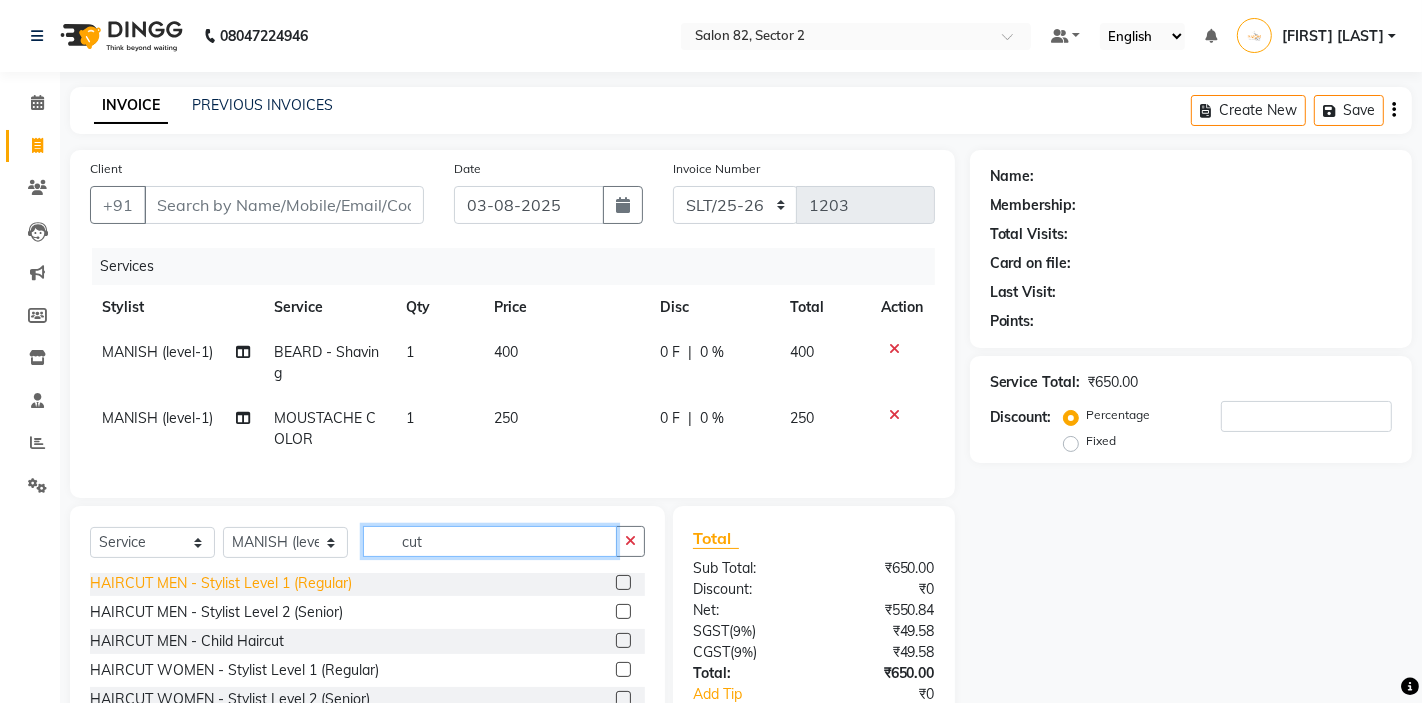 type on "cut" 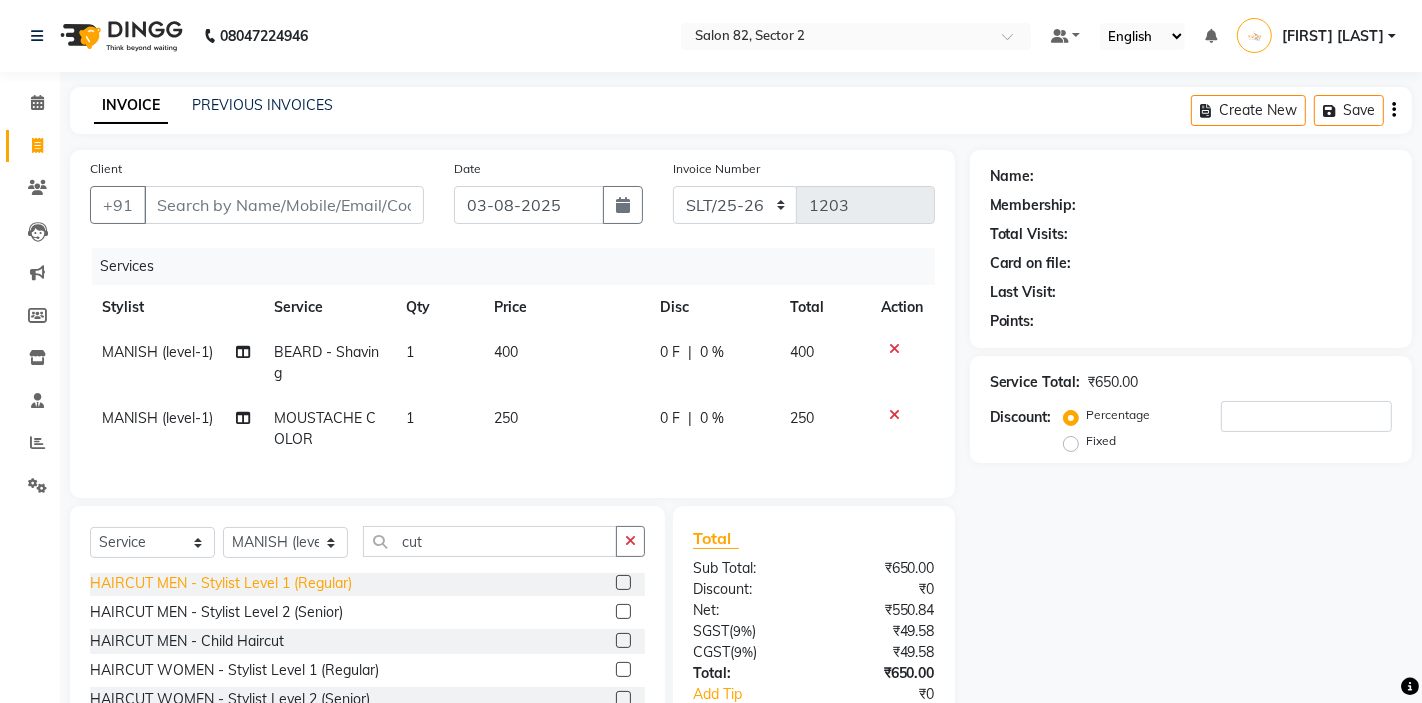 click on "HAIRCUT MEN - Stylist Level 1 (Regular)" 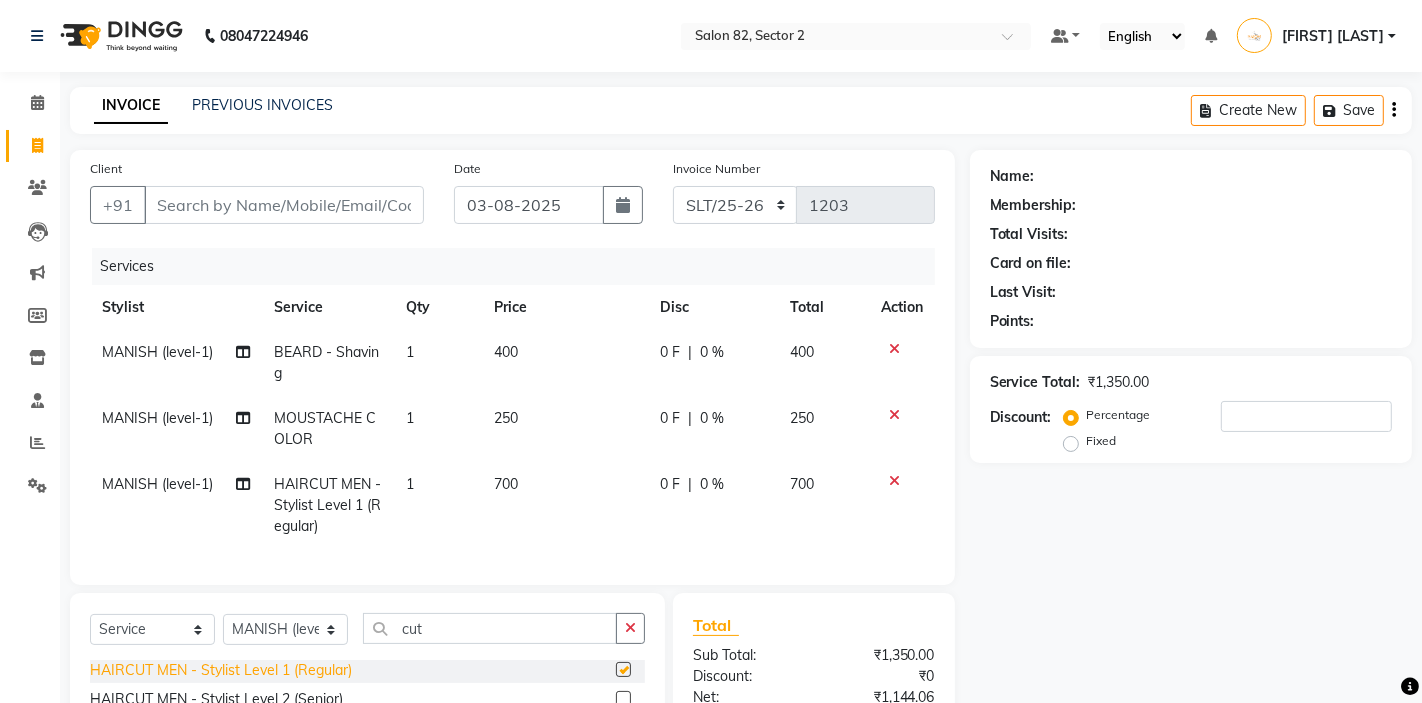 checkbox on "false" 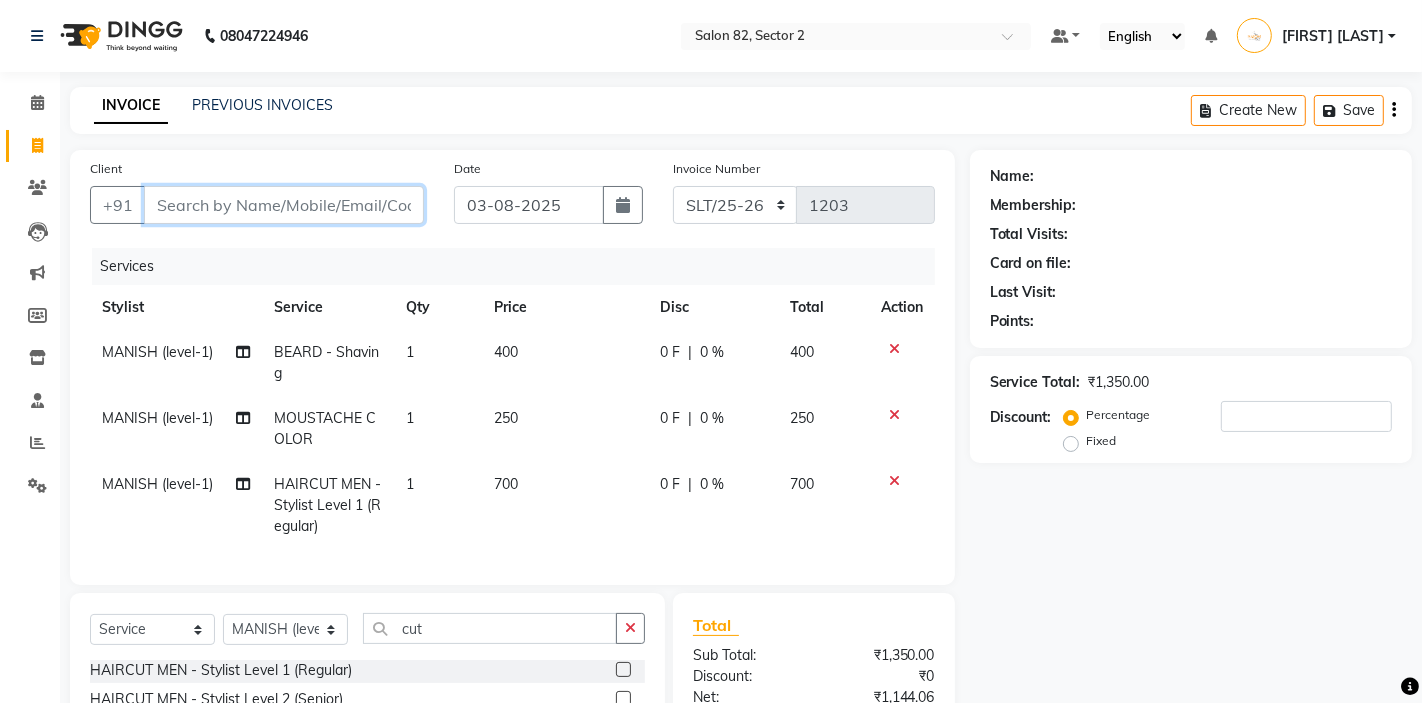 click on "Client" at bounding box center (284, 205) 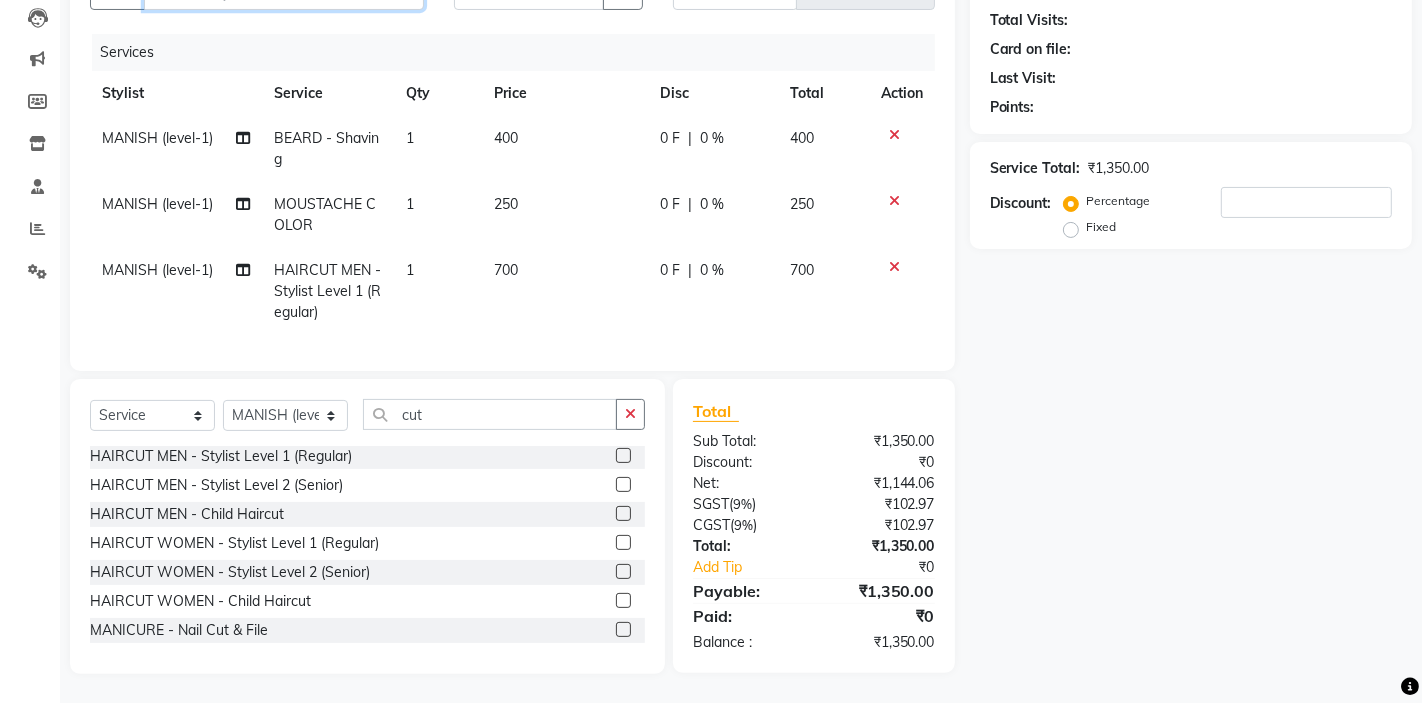 scroll, scrollTop: 51, scrollLeft: 0, axis: vertical 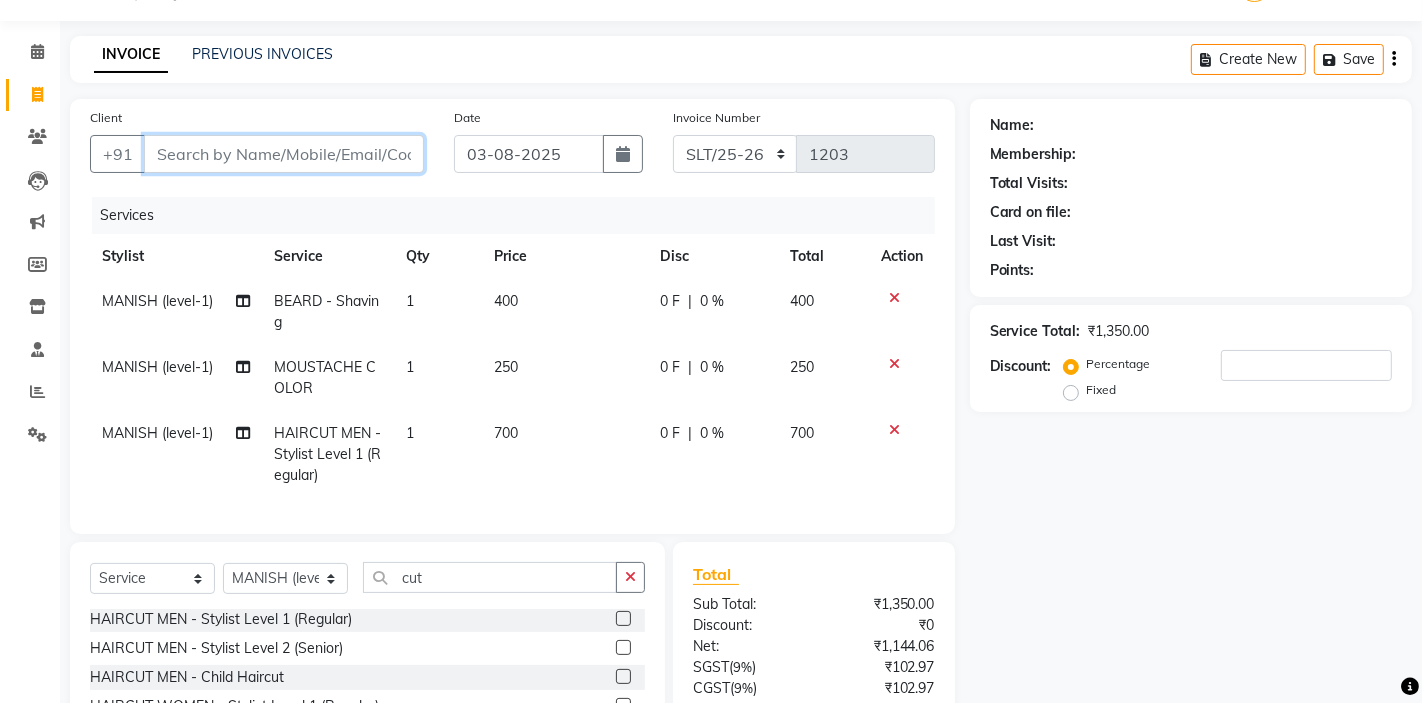 click on "Client" at bounding box center [284, 154] 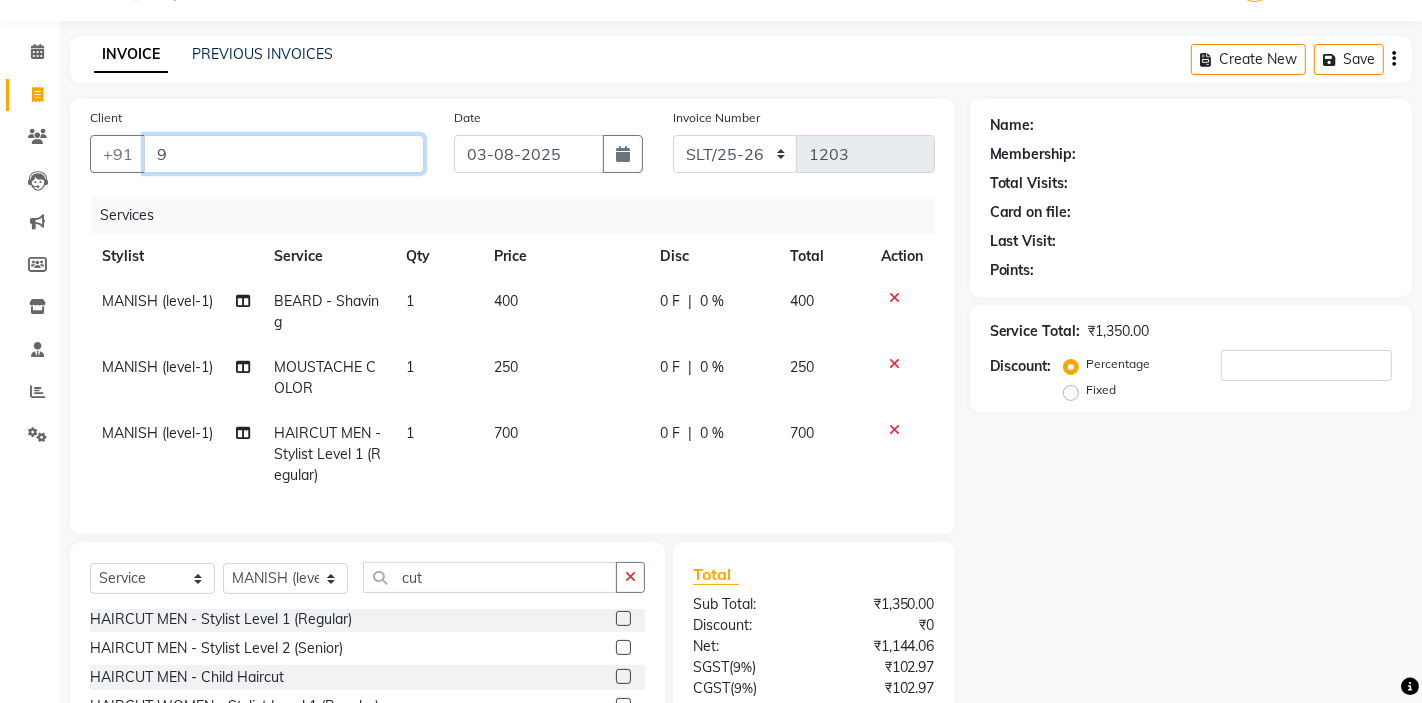 type on "0" 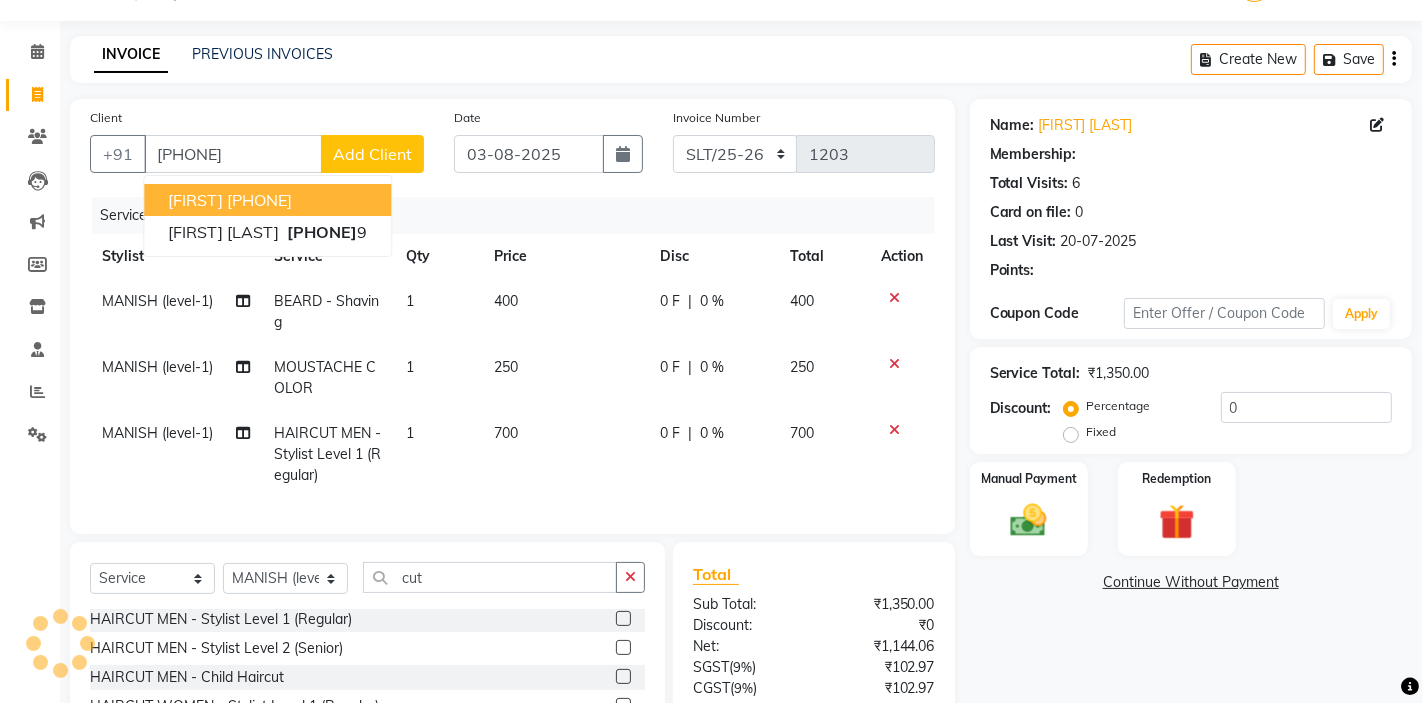 click on "BIRENDRA" at bounding box center [195, 200] 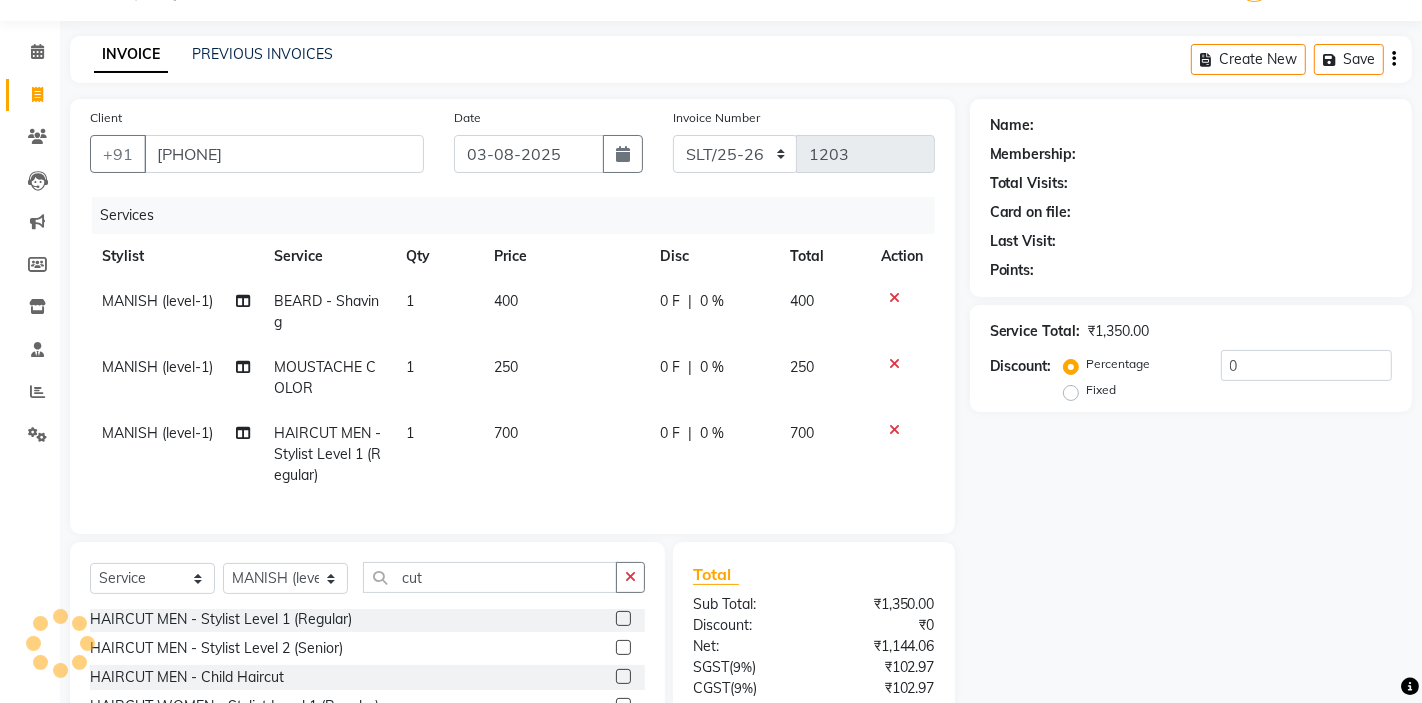 select on "1: Object" 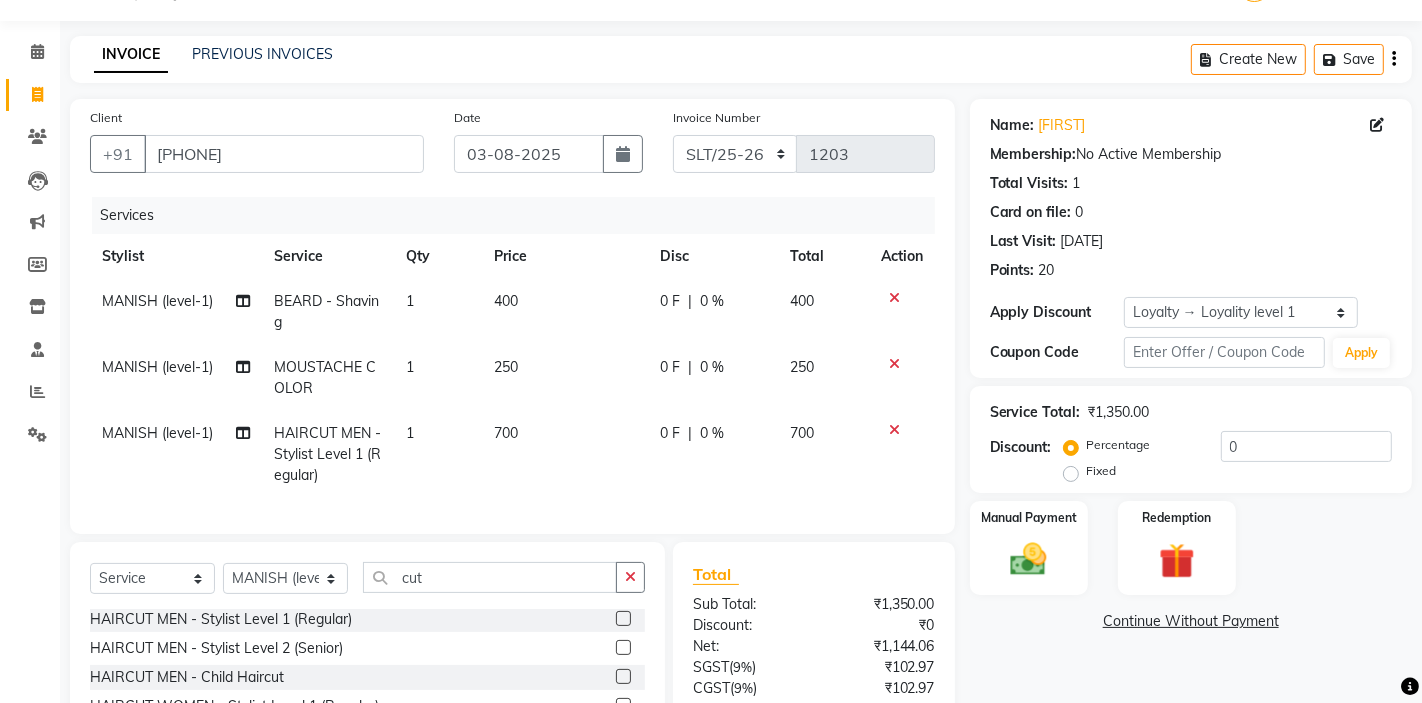 scroll, scrollTop: 214, scrollLeft: 0, axis: vertical 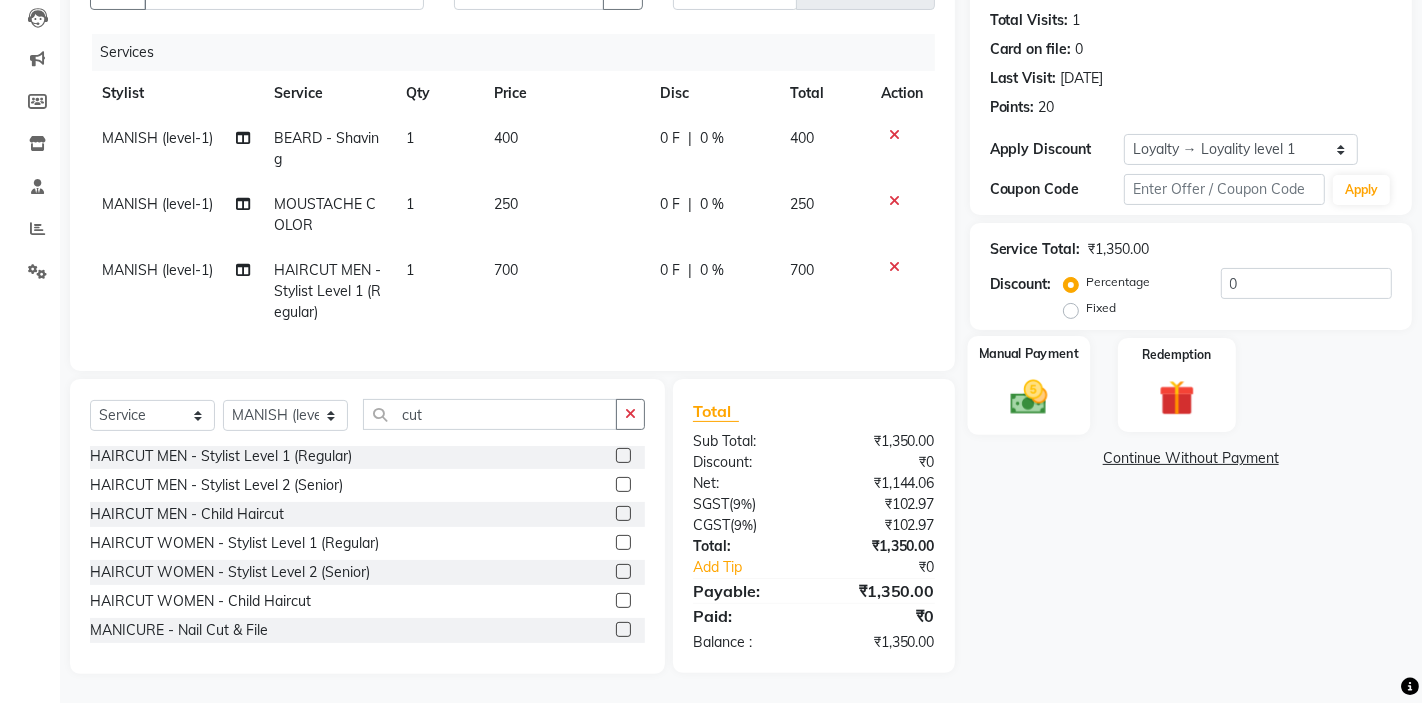 click on "Manual Payment" 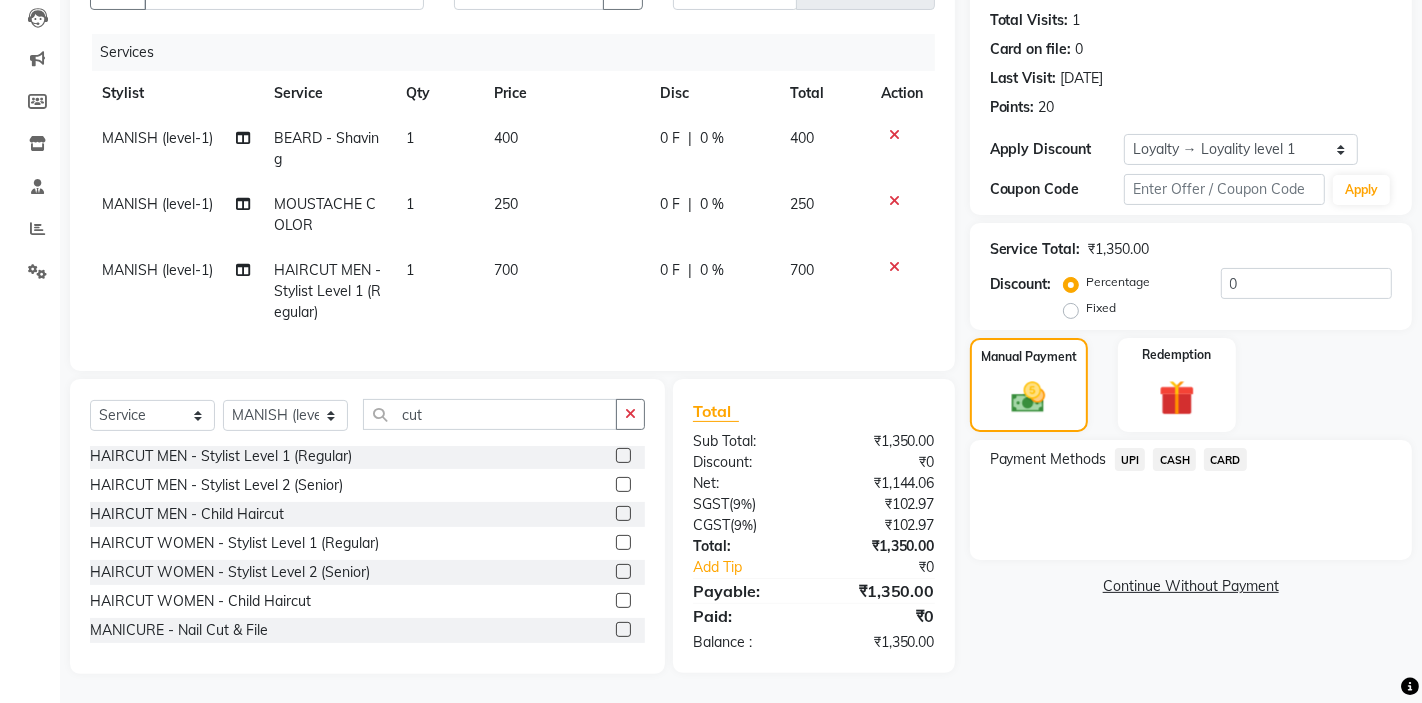 click on "CASH" 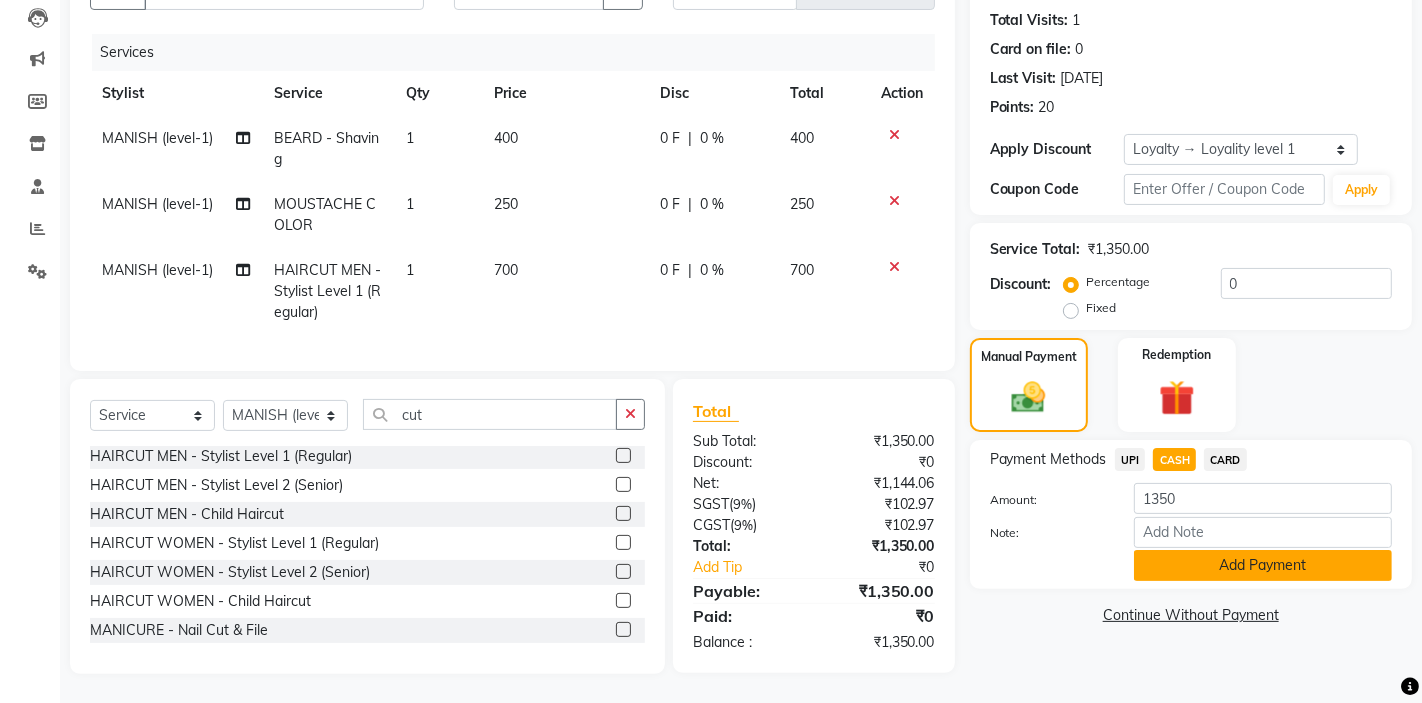click on "Add Payment" 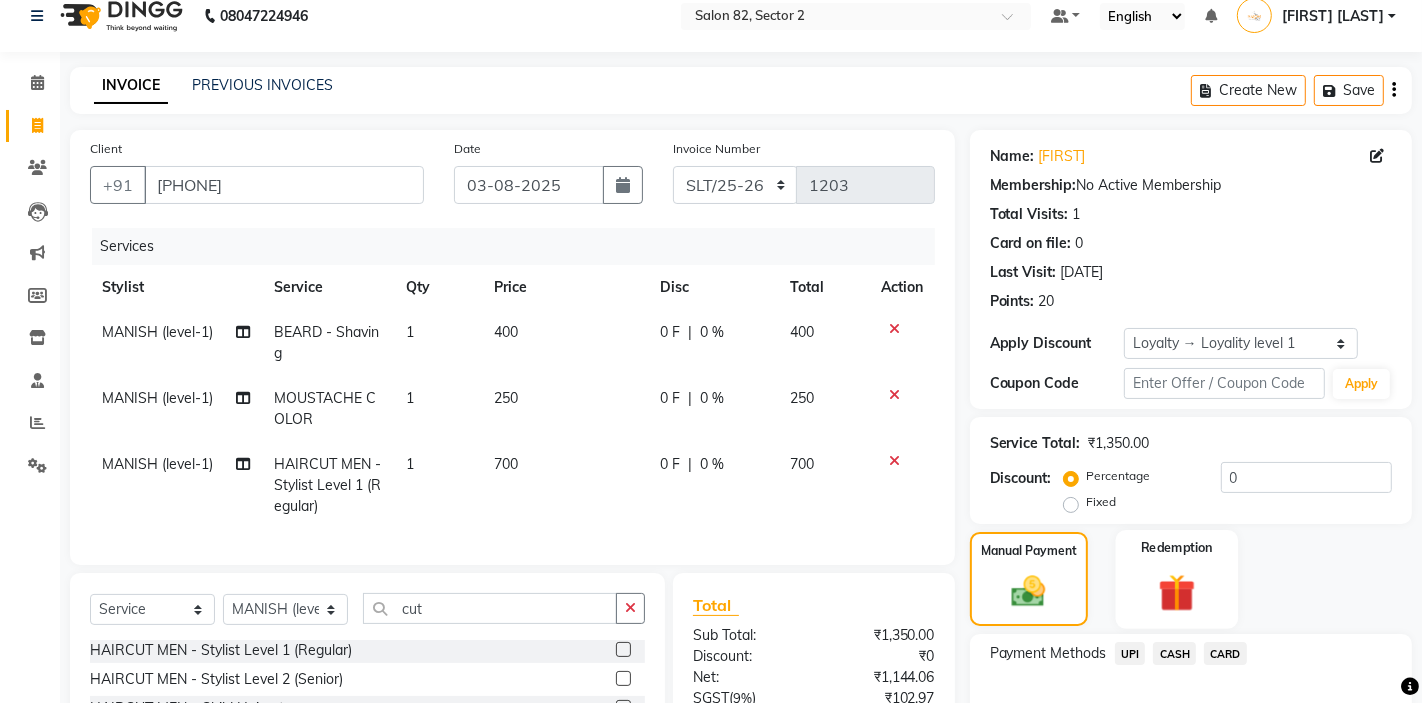 scroll, scrollTop: 404, scrollLeft: 0, axis: vertical 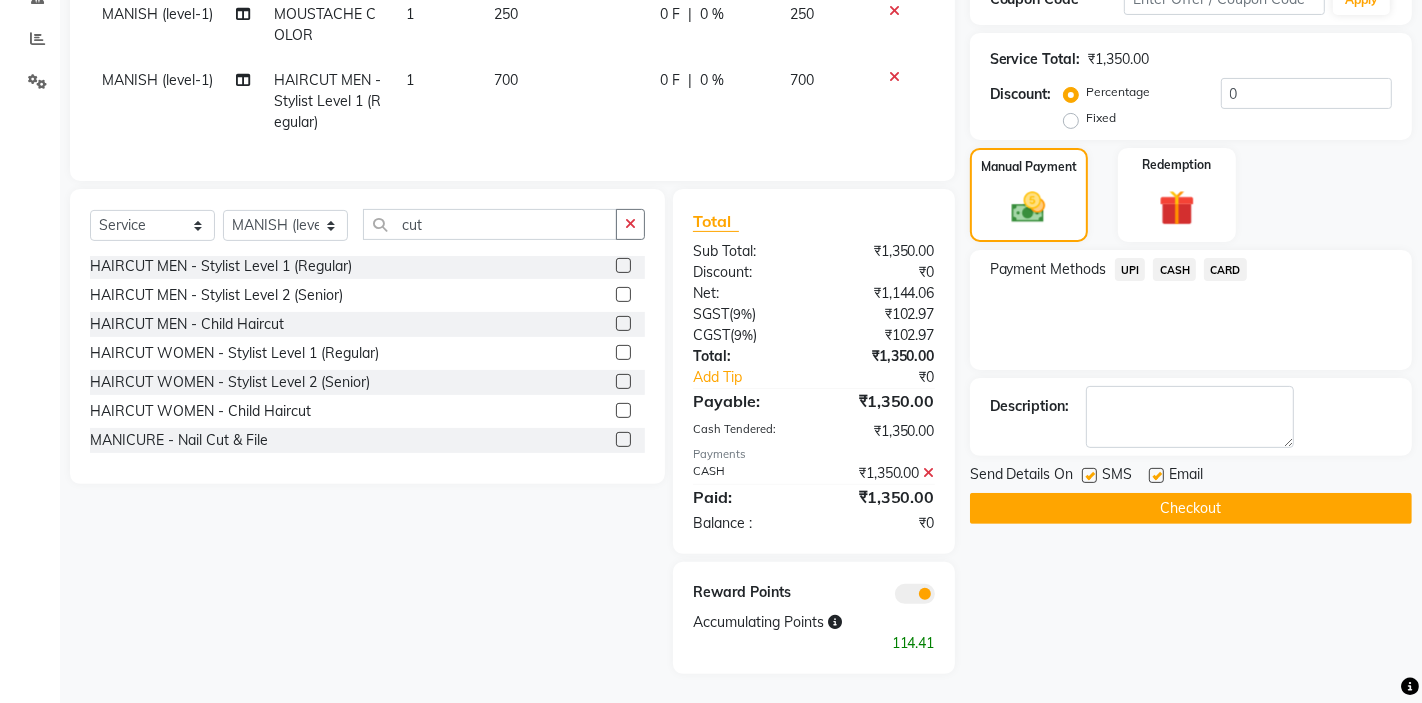 click on "Checkout" 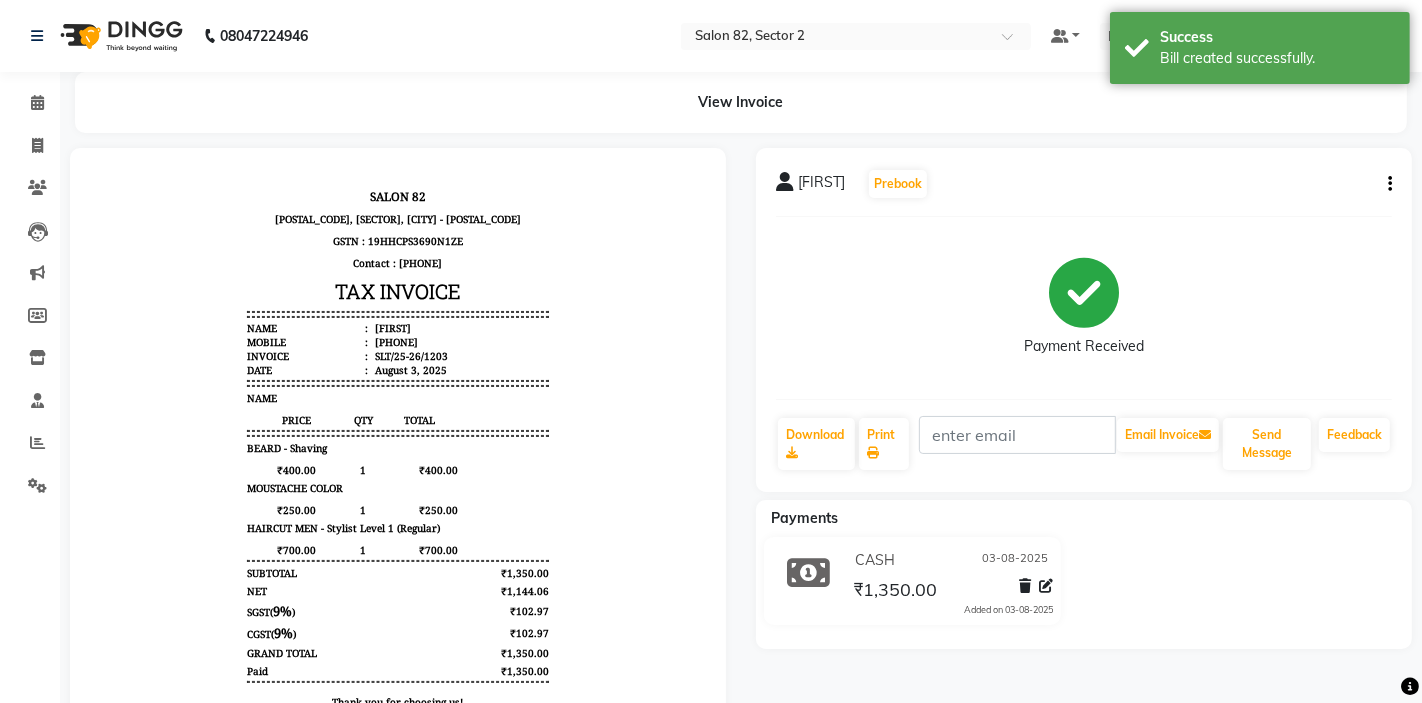scroll, scrollTop: 0, scrollLeft: 0, axis: both 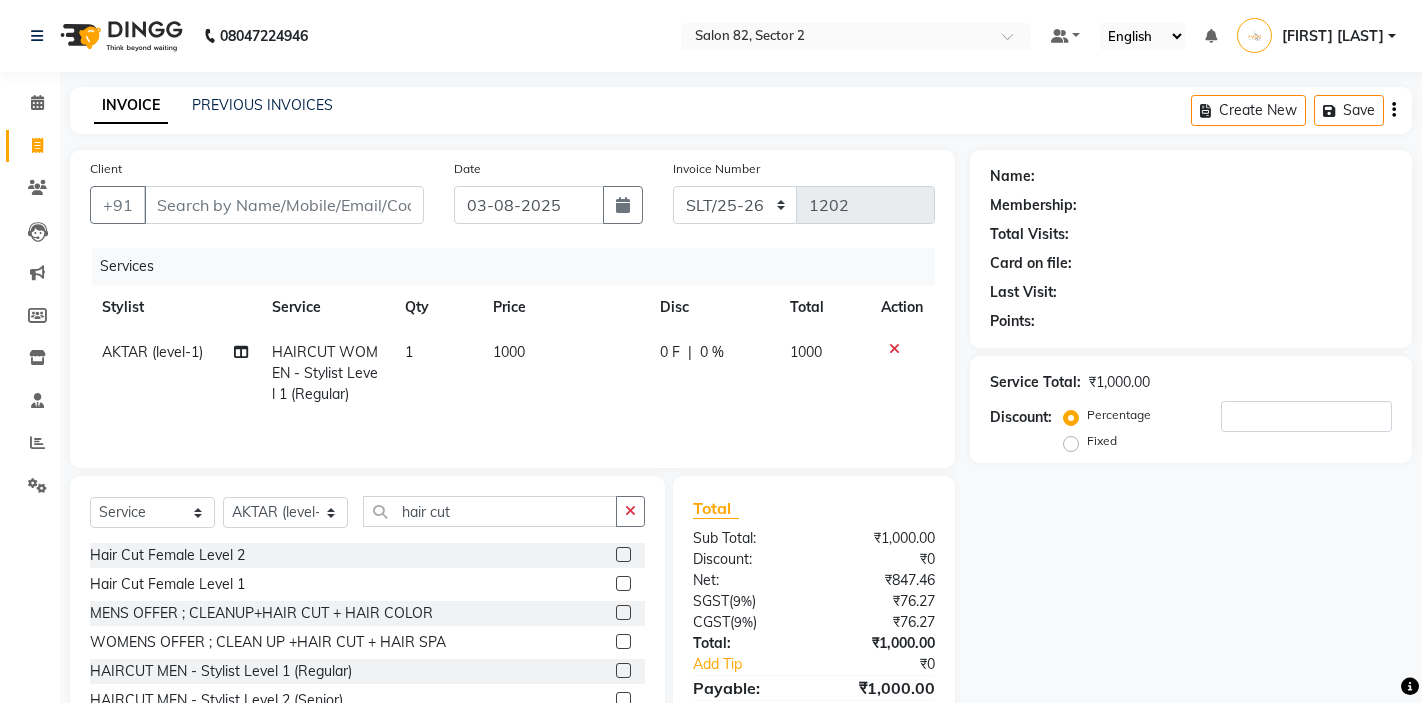 select on "service" 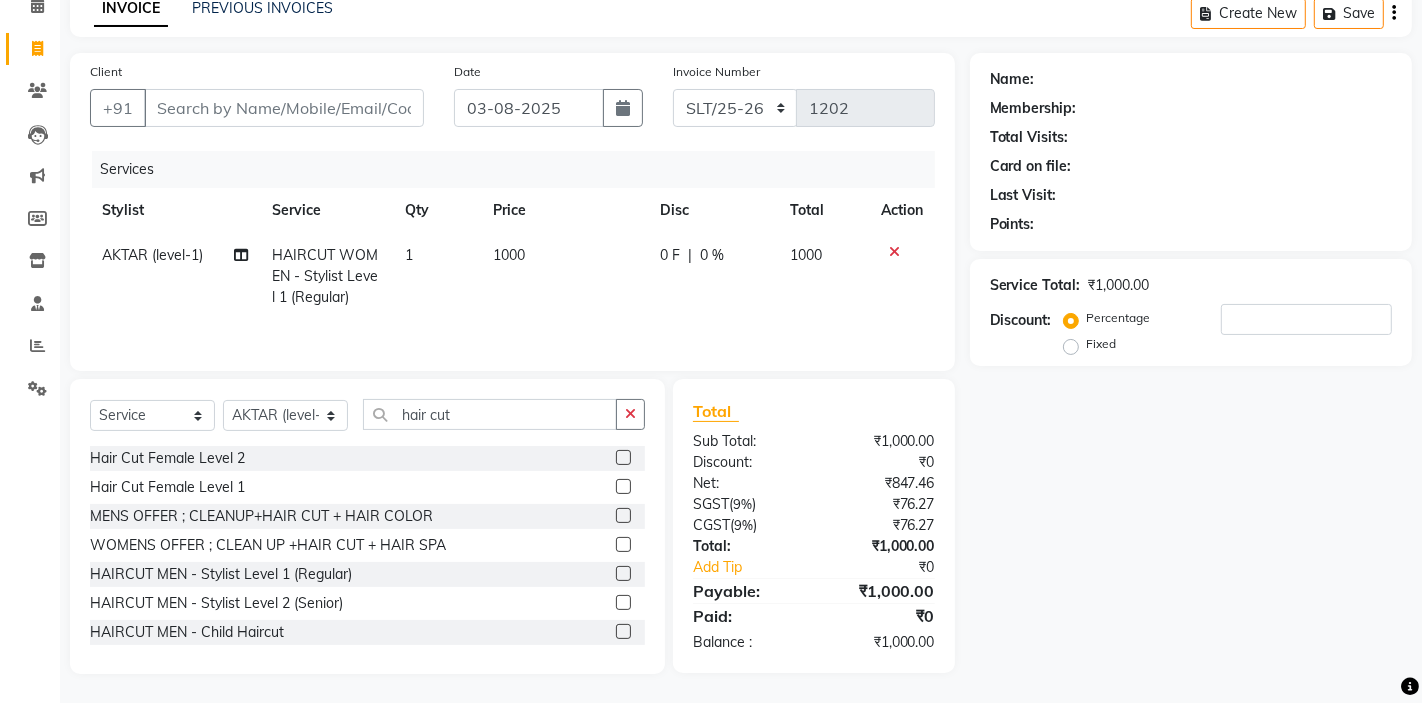 scroll, scrollTop: 90, scrollLeft: 0, axis: vertical 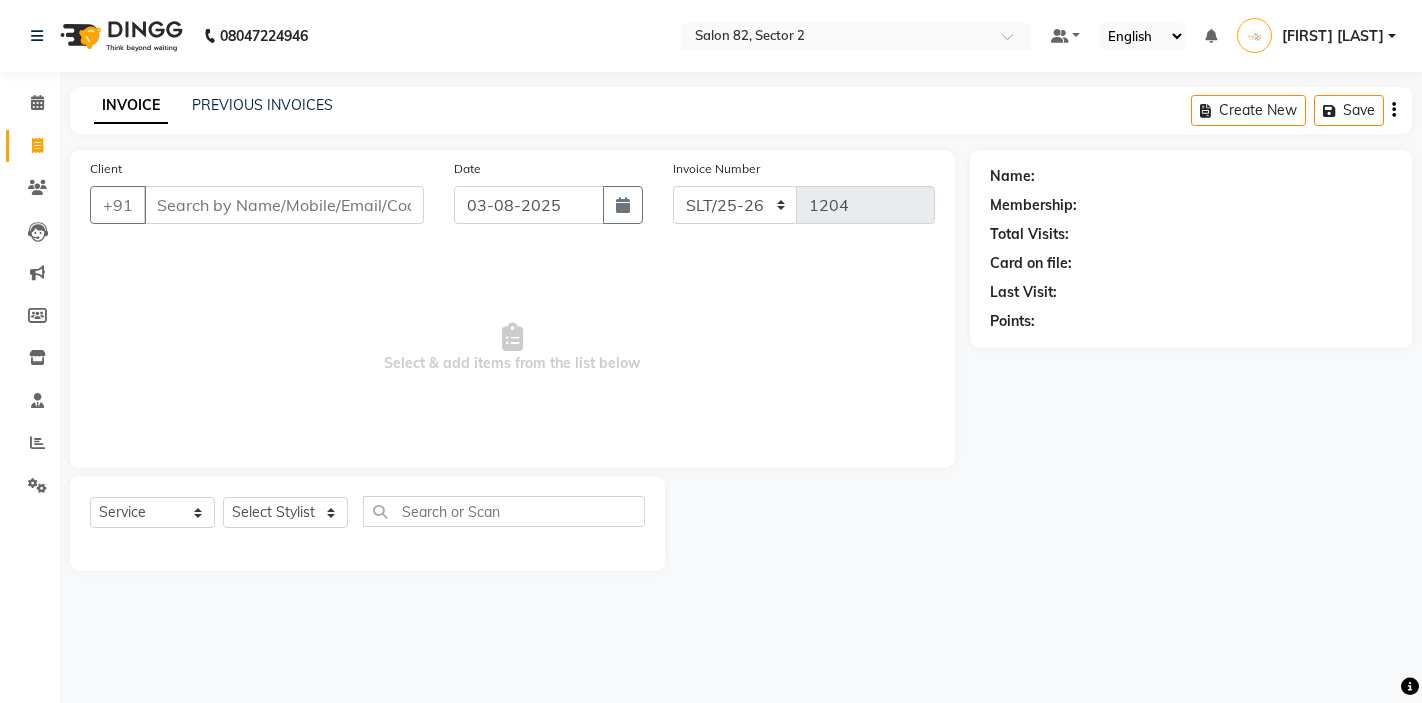 select on "service" 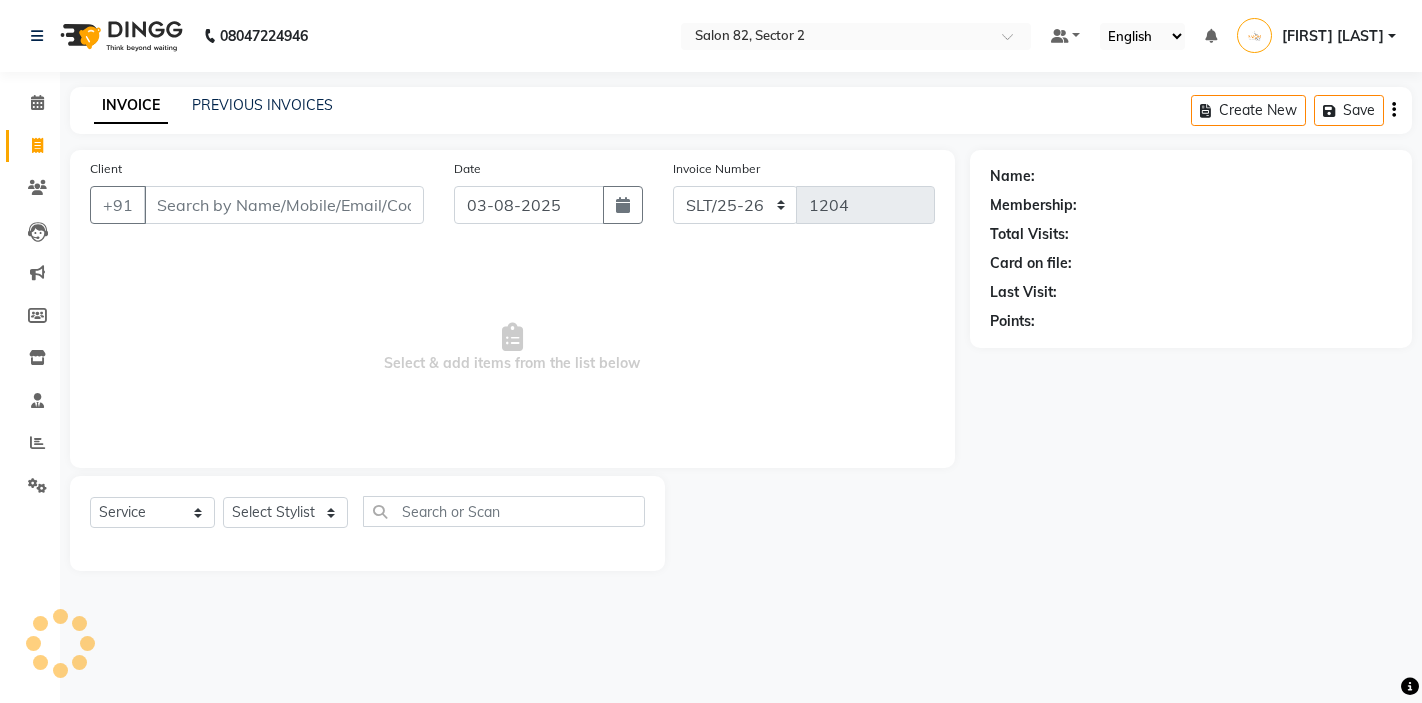 scroll, scrollTop: 0, scrollLeft: 0, axis: both 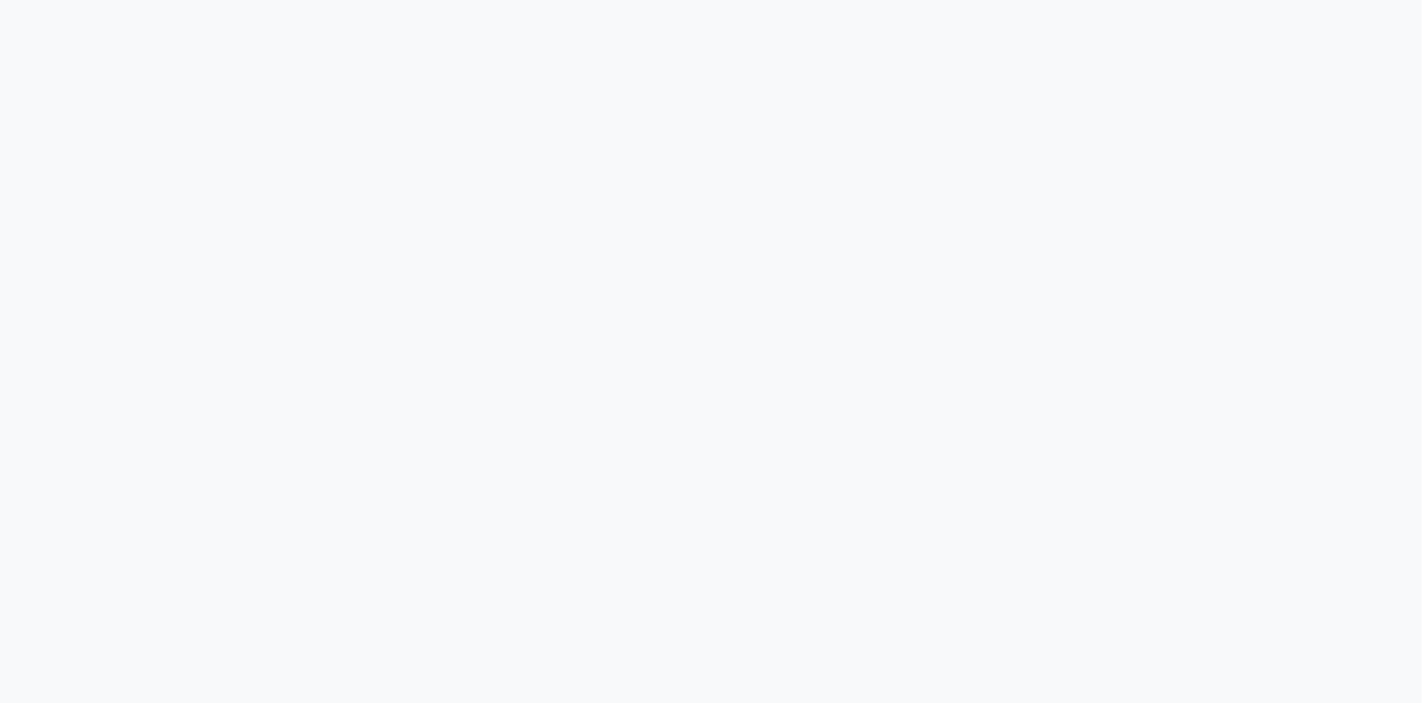 select on "service" 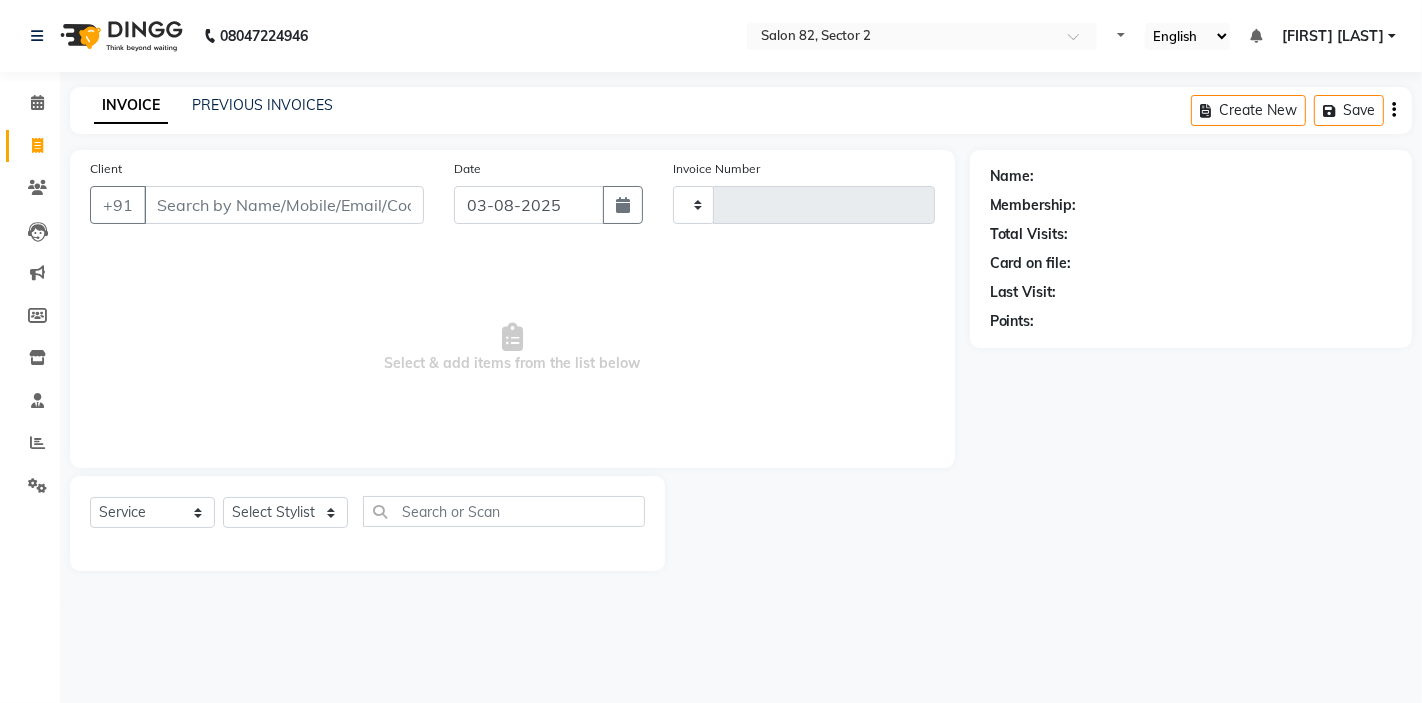 select on "en" 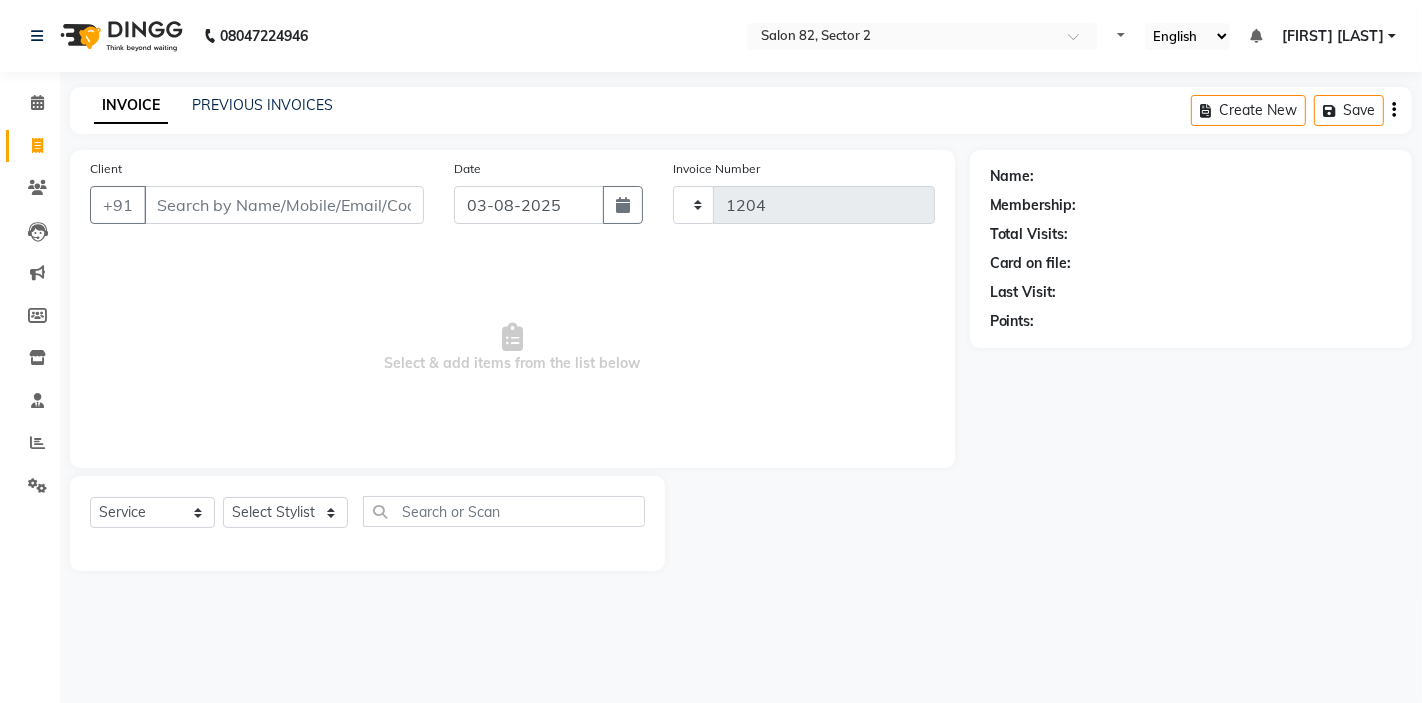 select on "8703" 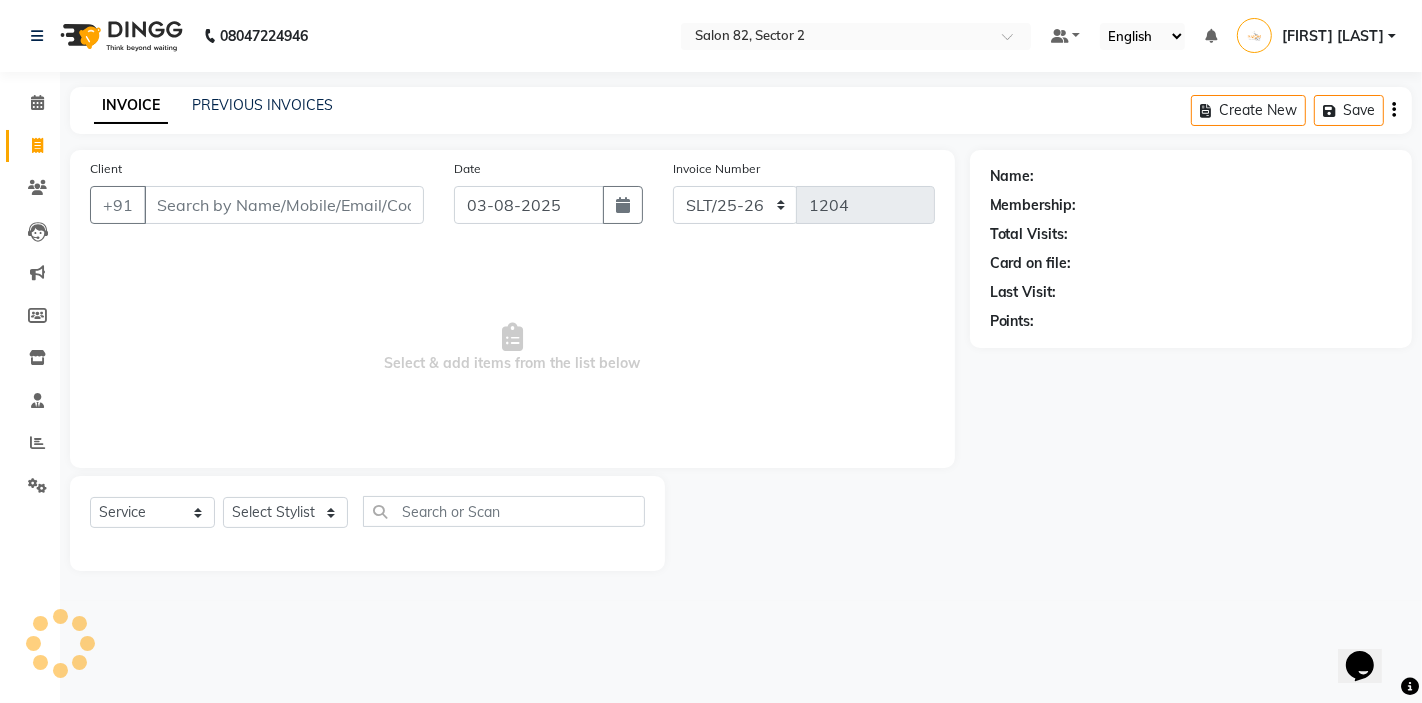 scroll, scrollTop: 0, scrollLeft: 0, axis: both 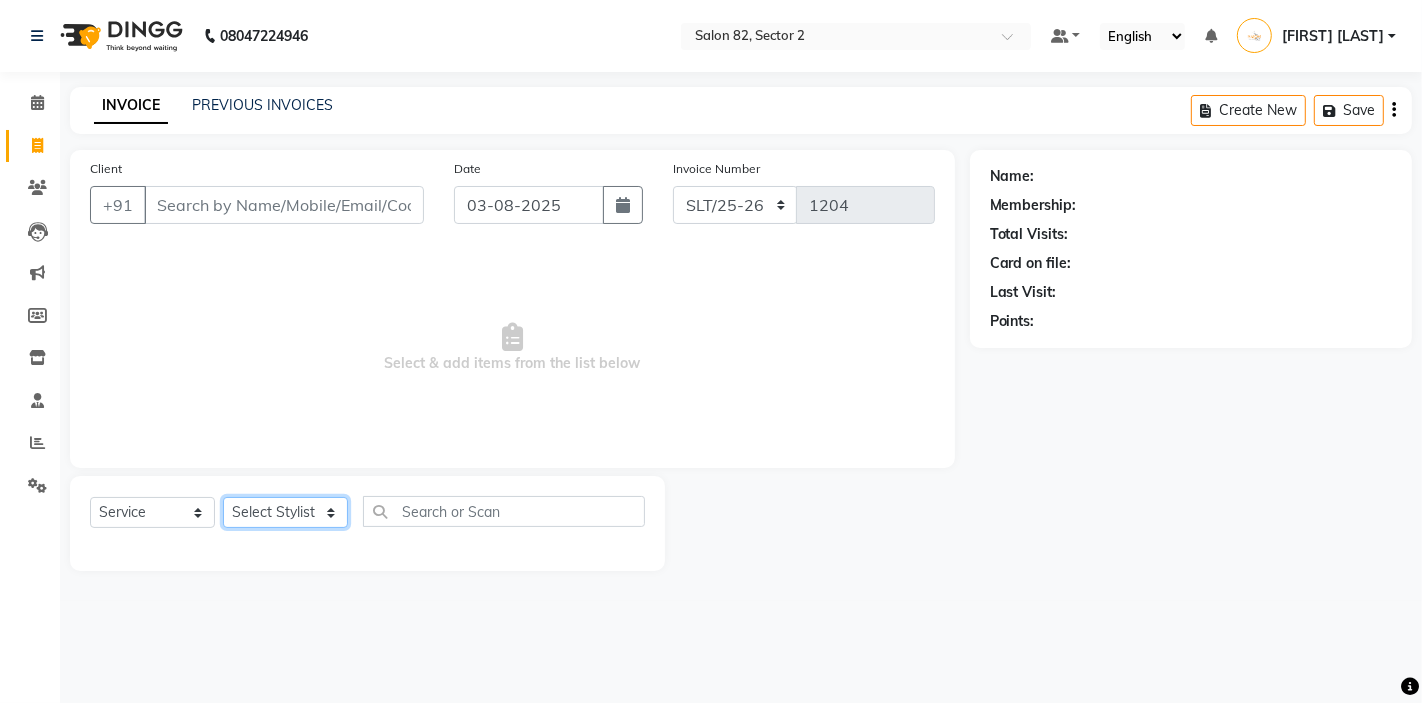 click on "Select Stylist AKTAR (level-1) ARZOO (level-2) BUNNY (level-1) FAIZAL INJAMAM MANISH (level-1) MANJAR (Level-2) NUPUR (SKIN) POONAM PRIYA (PEDI) ROHIT  Salon82 saltlake SOMA DEY SUBHO (PEDI) SUMON (NAILS)" 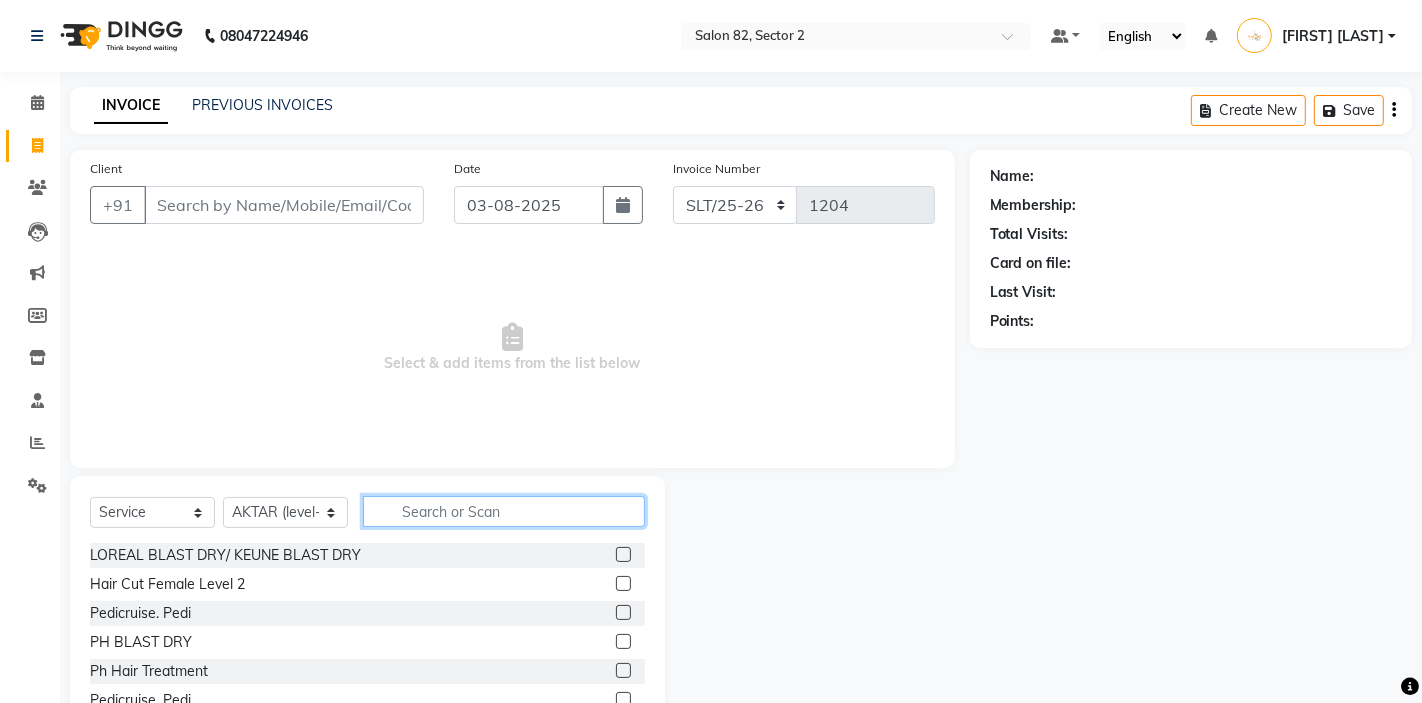 click 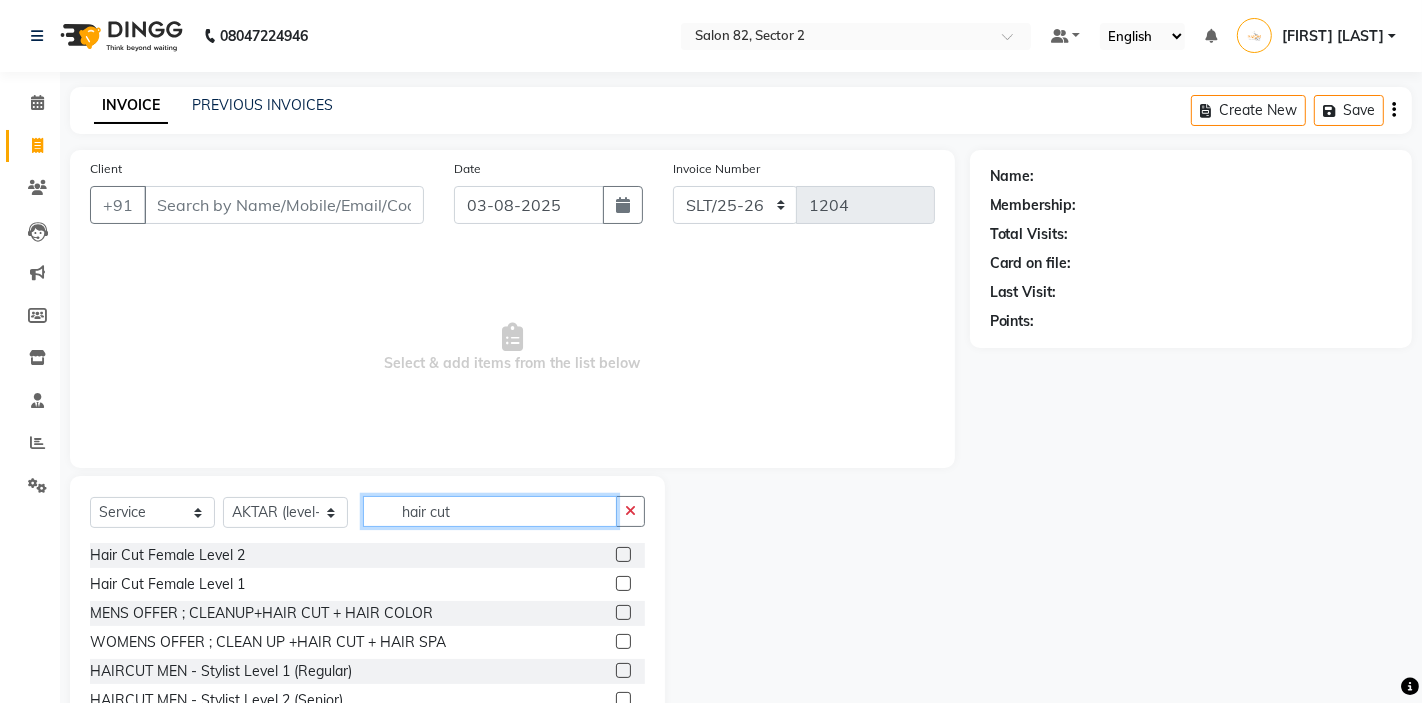 scroll, scrollTop: 90, scrollLeft: 0, axis: vertical 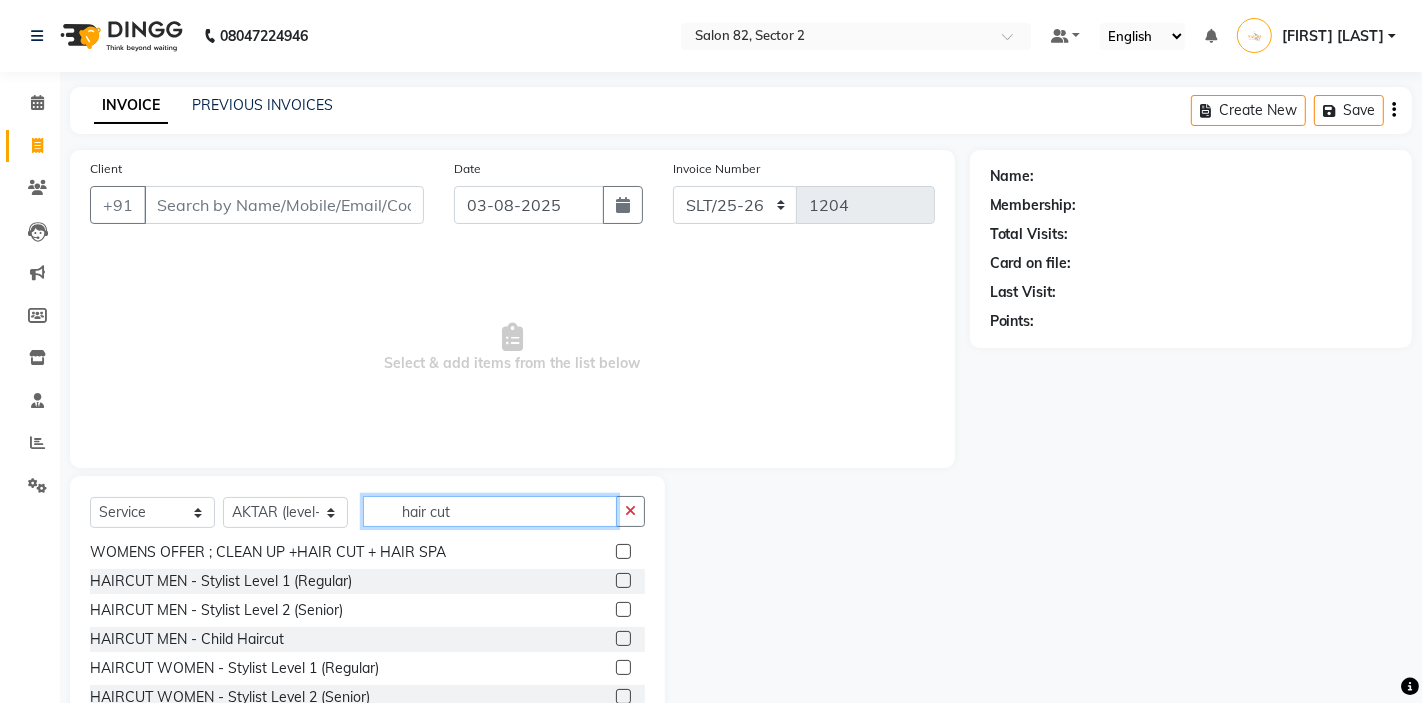 type on "hair cut" 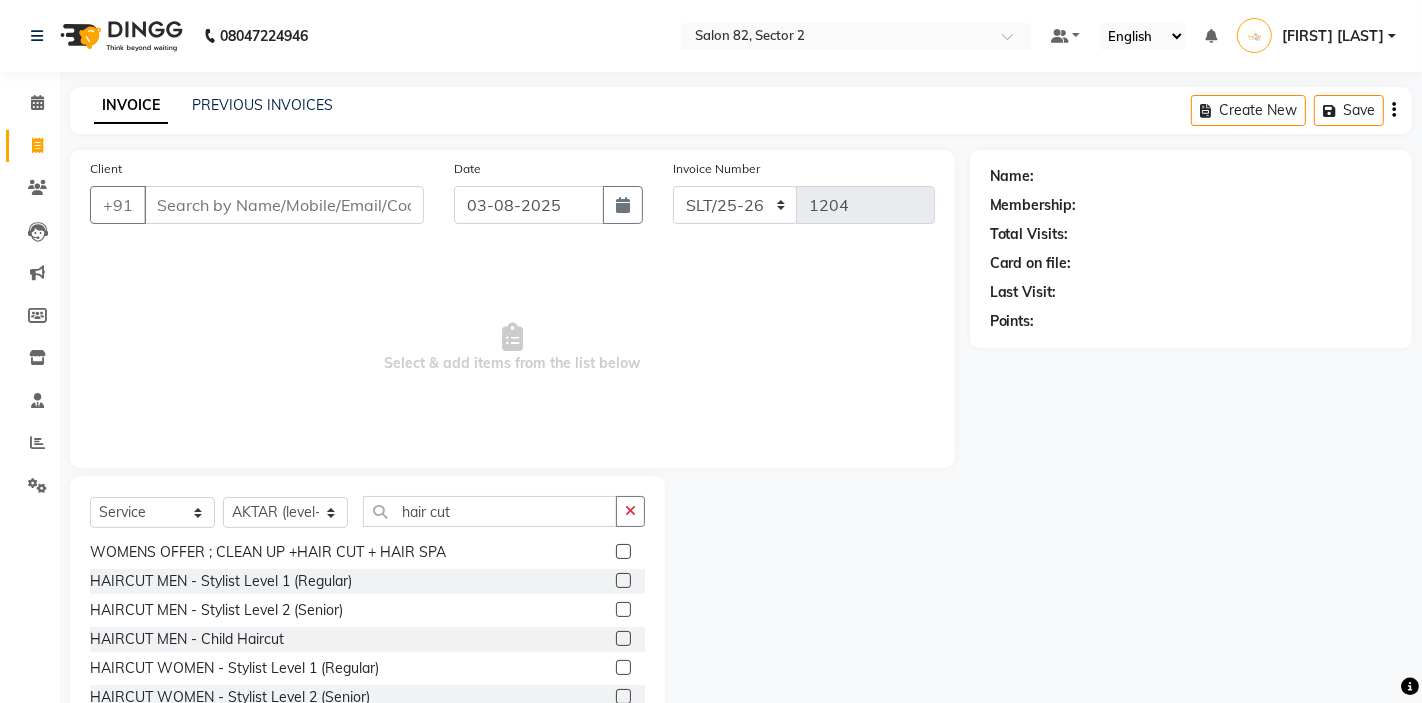 click 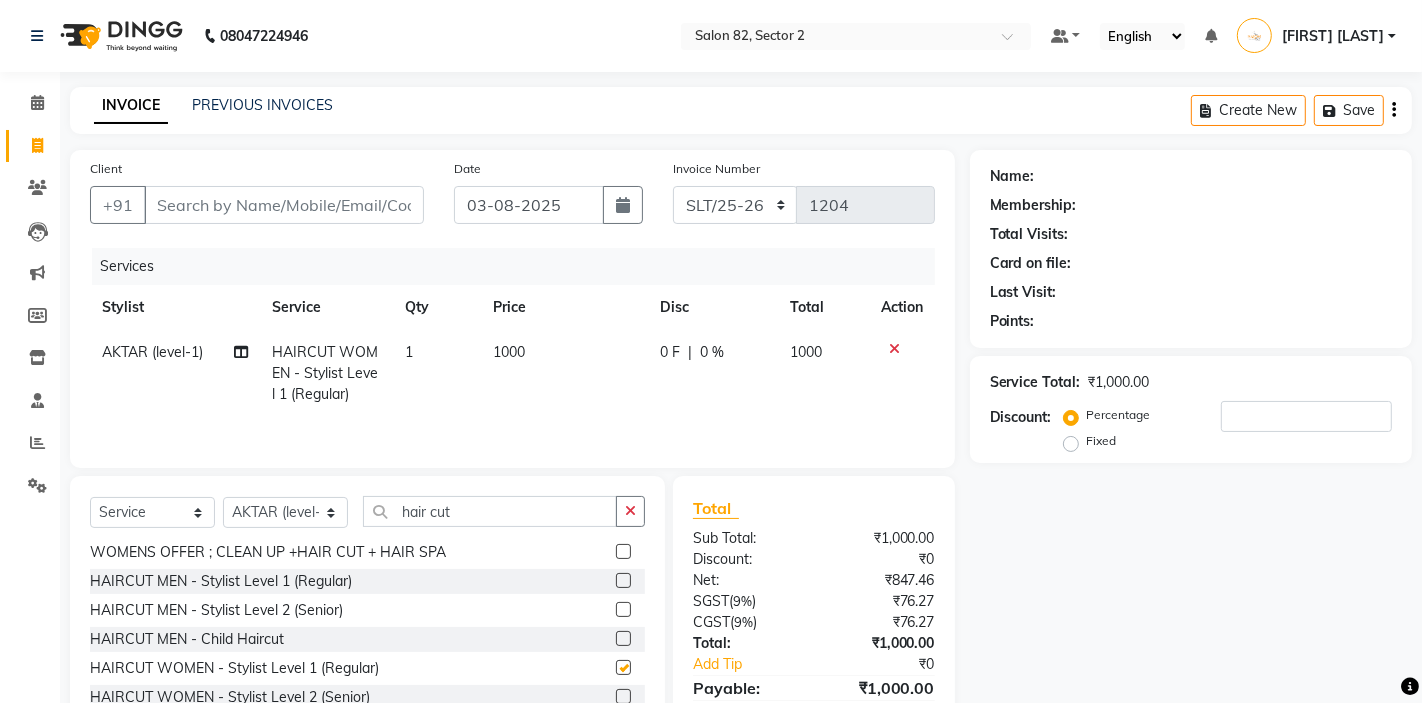 checkbox on "false" 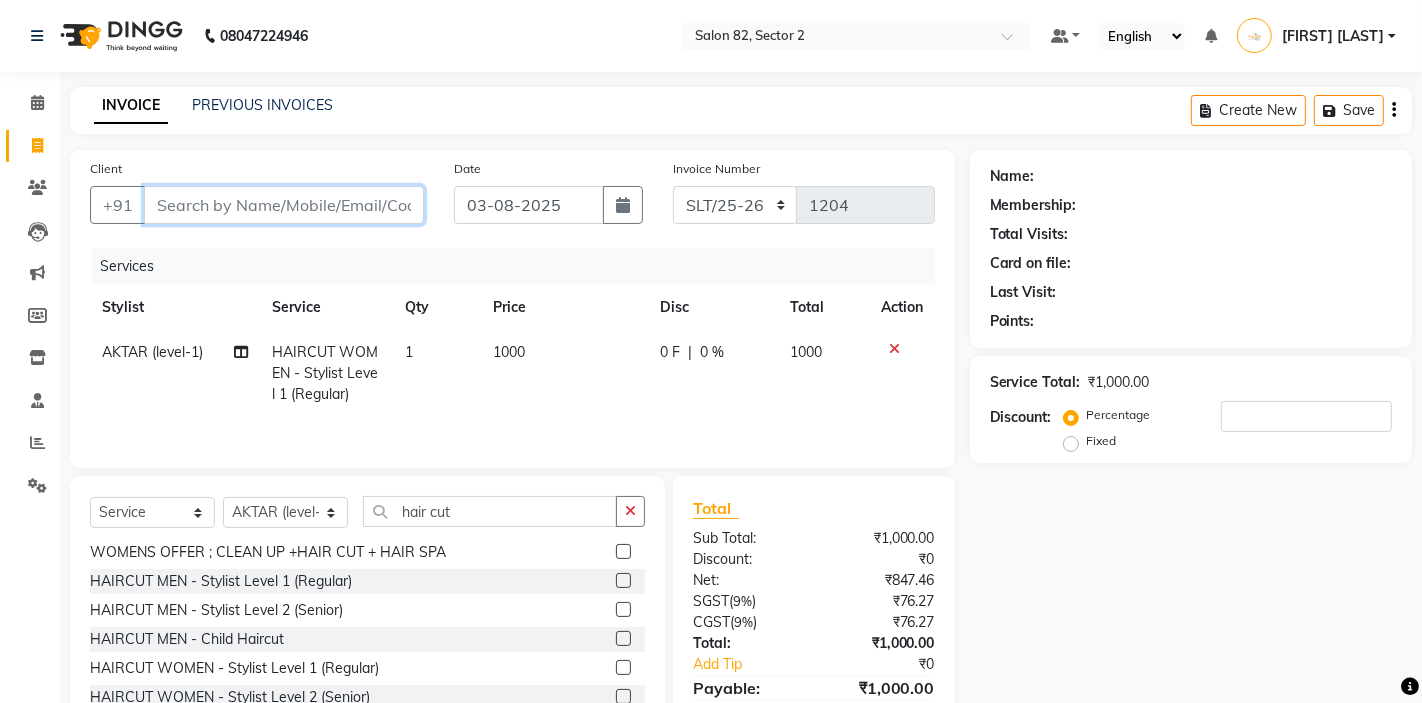 click on "Client" at bounding box center (284, 205) 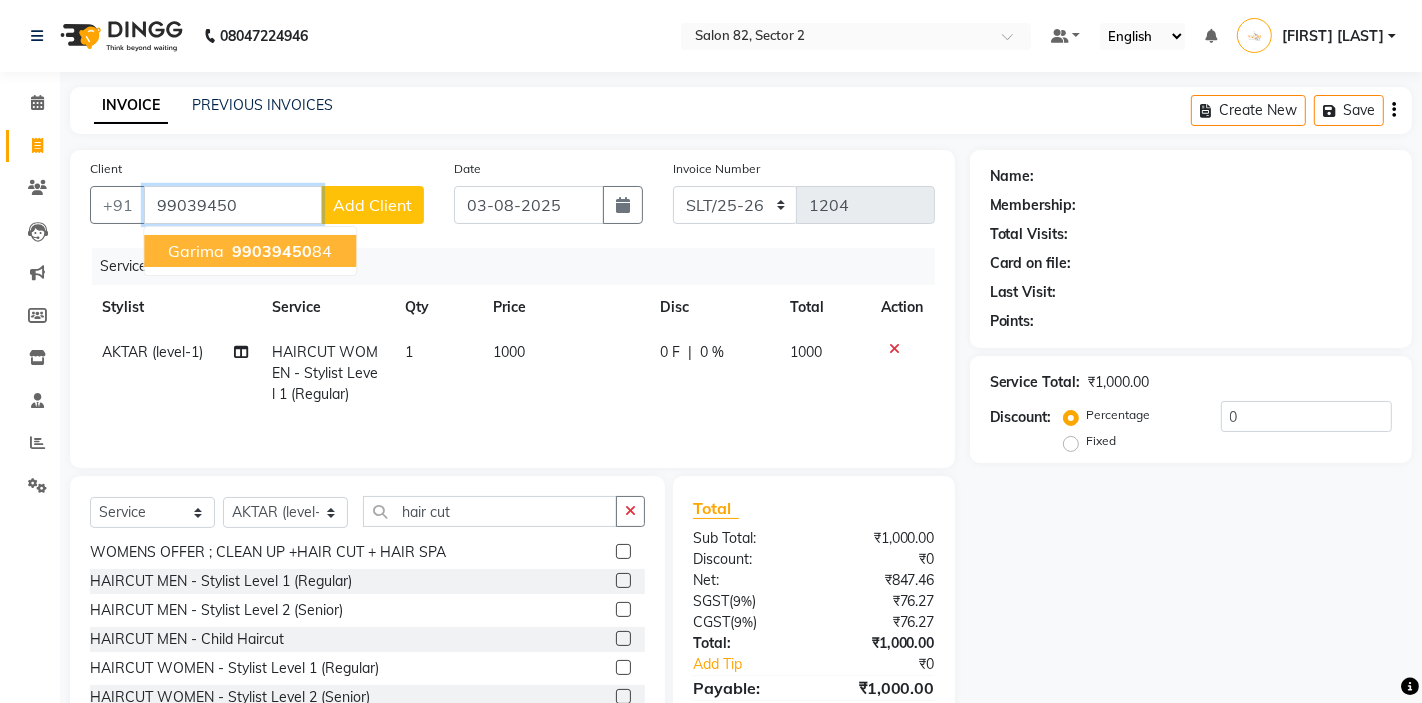 click on "99039450" at bounding box center (272, 251) 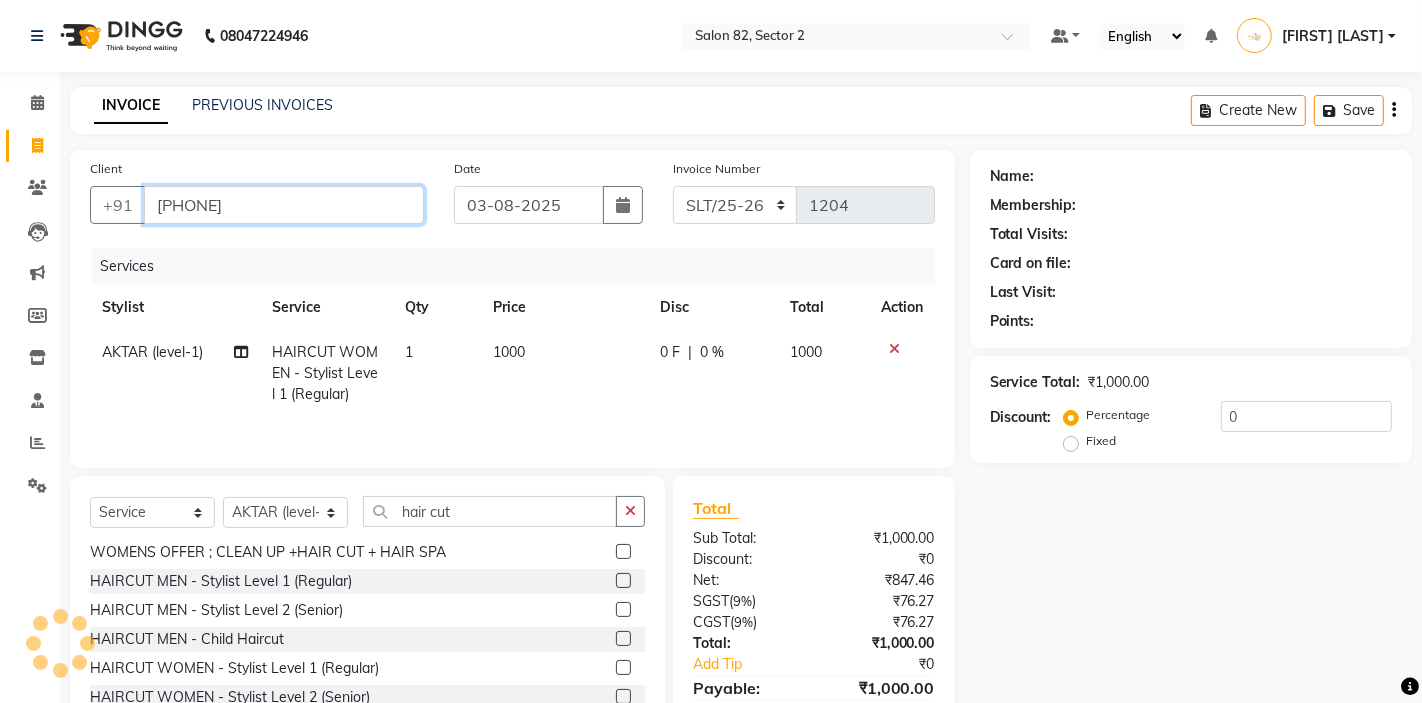 type on "[PHONE]" 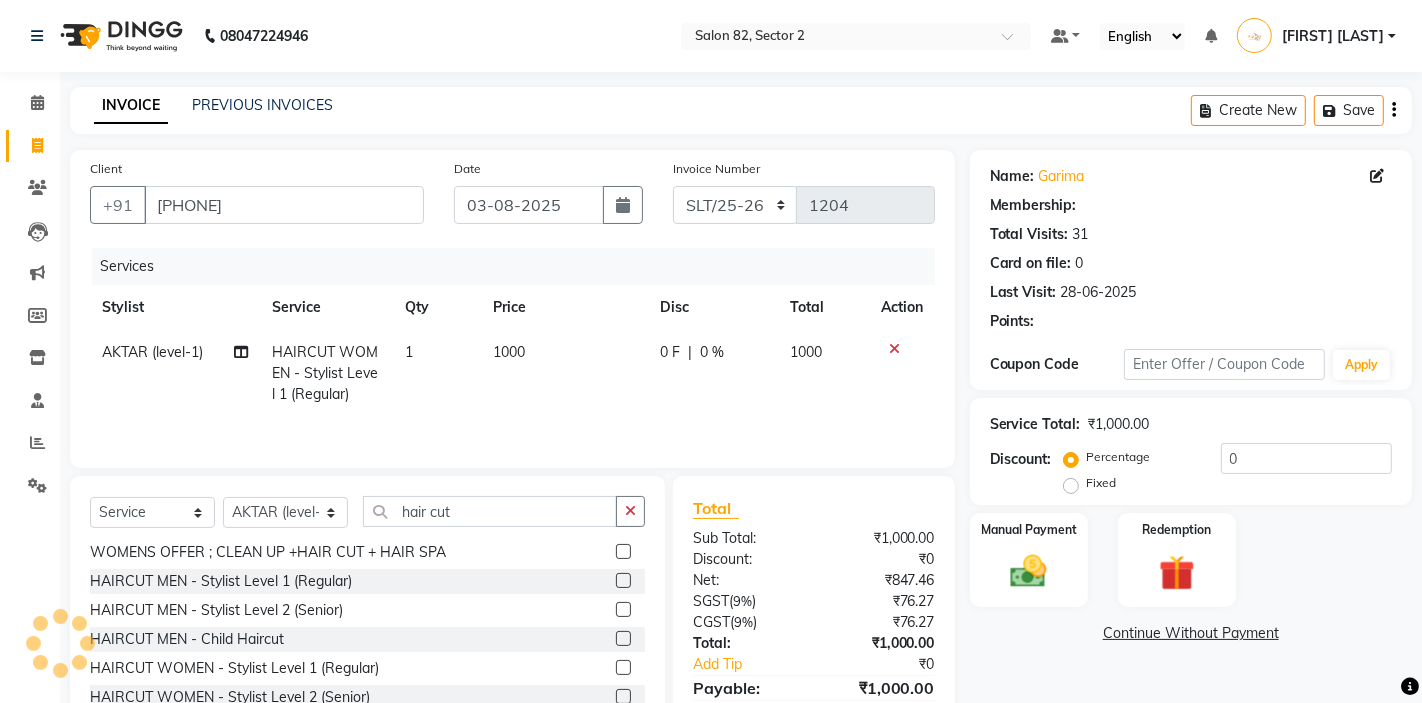 select on "1: Object" 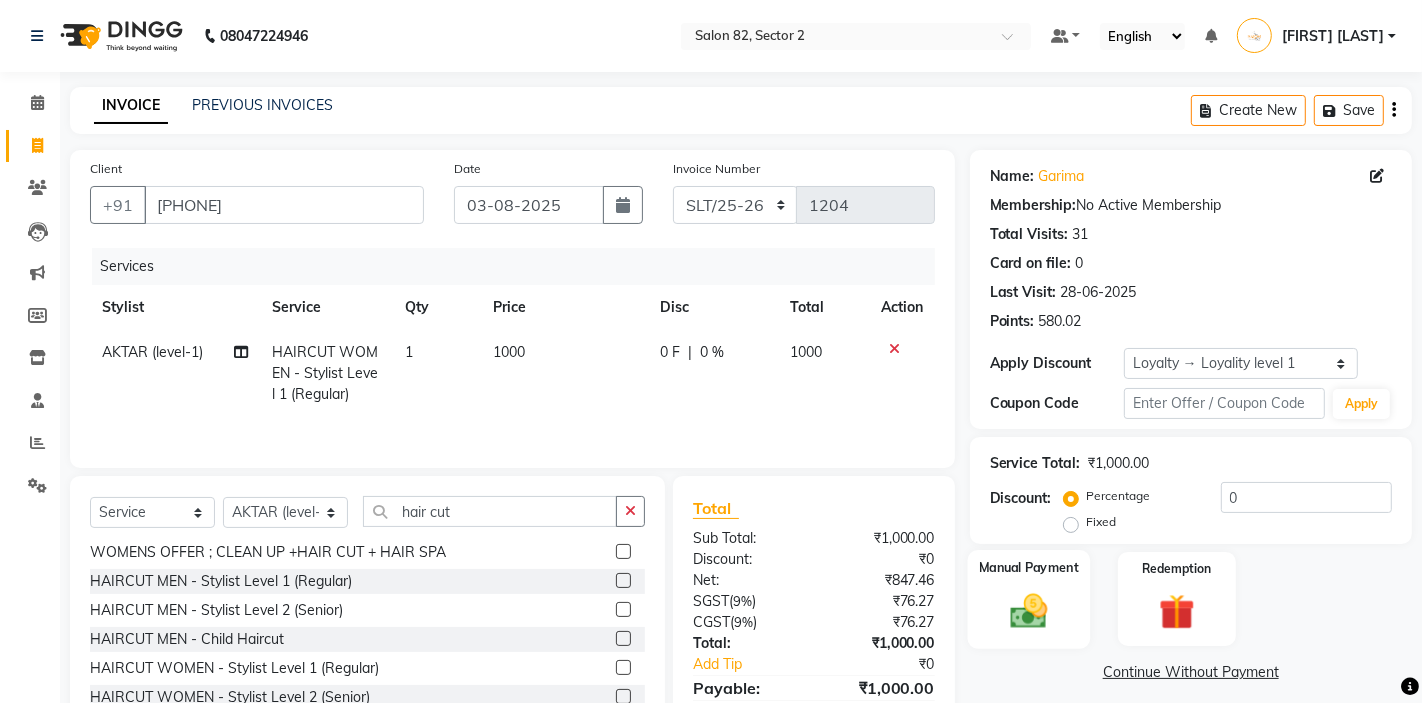 click 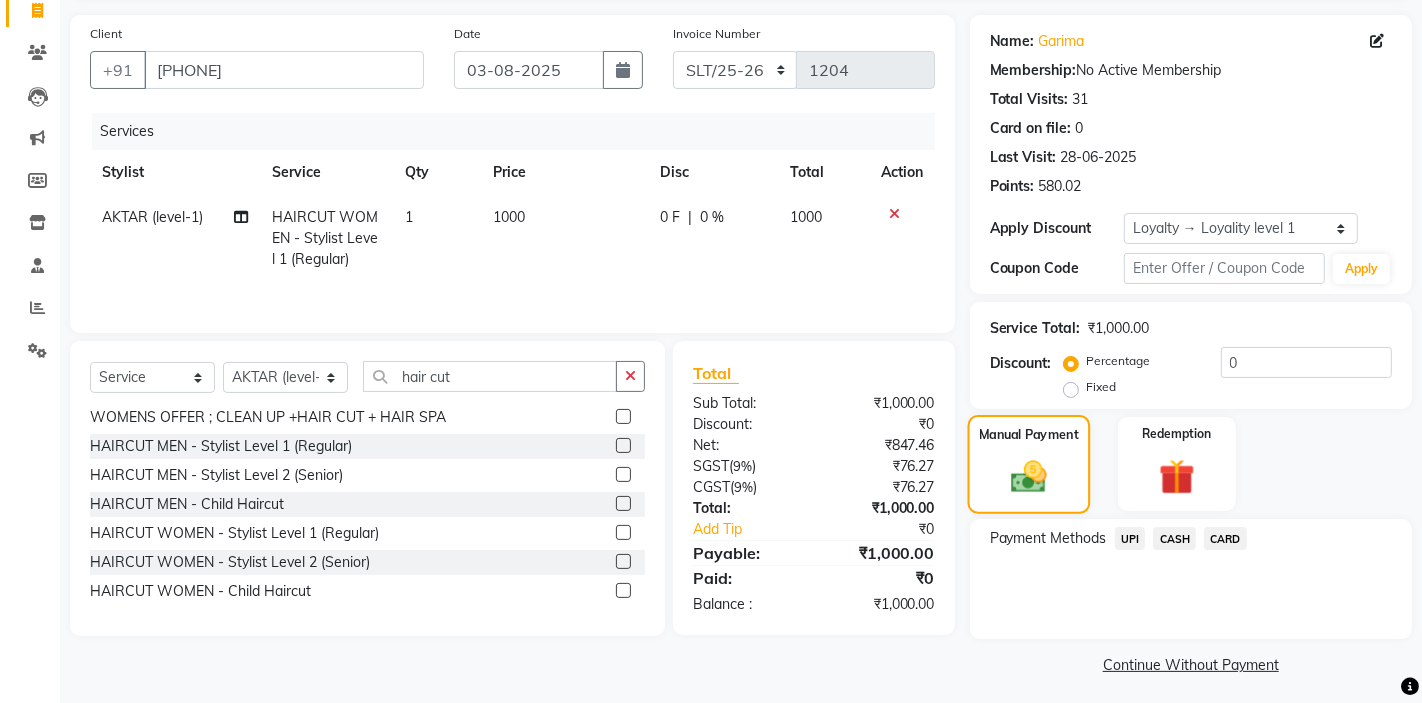 scroll, scrollTop: 142, scrollLeft: 0, axis: vertical 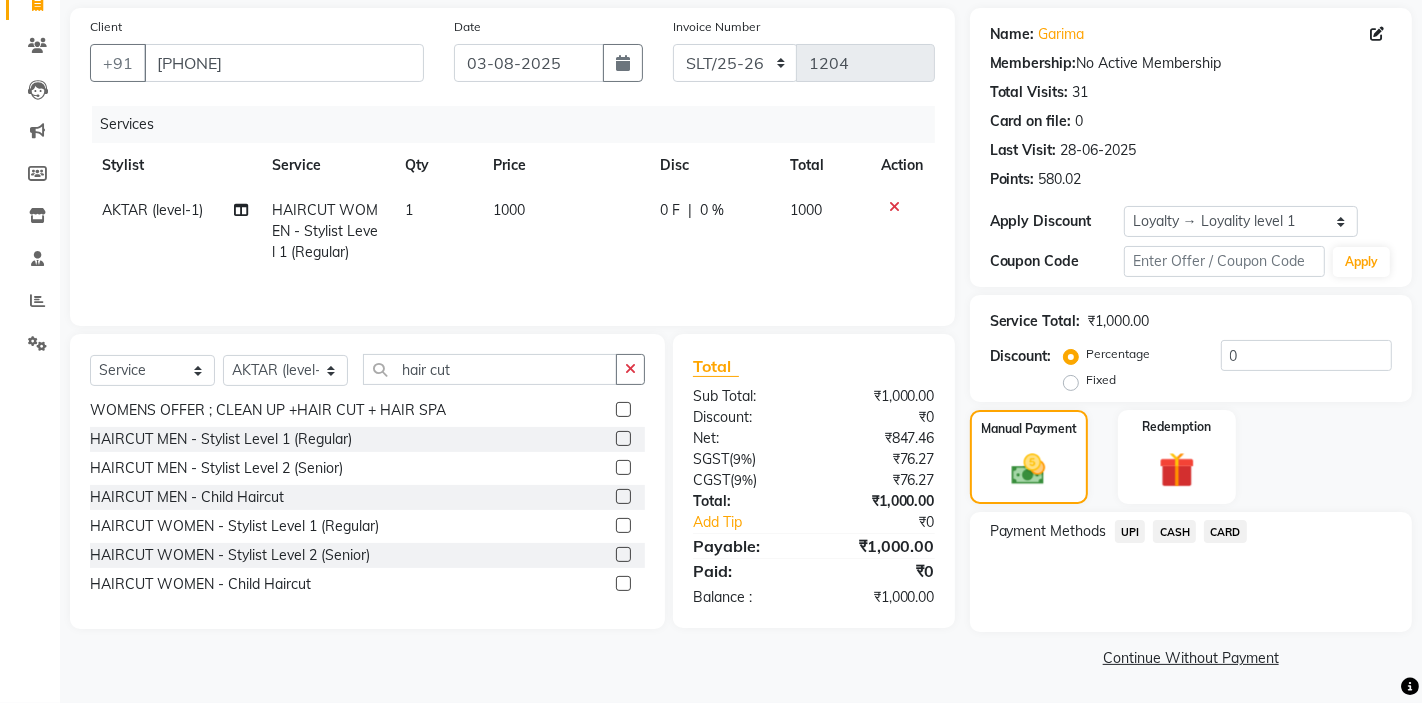 click on "CASH" 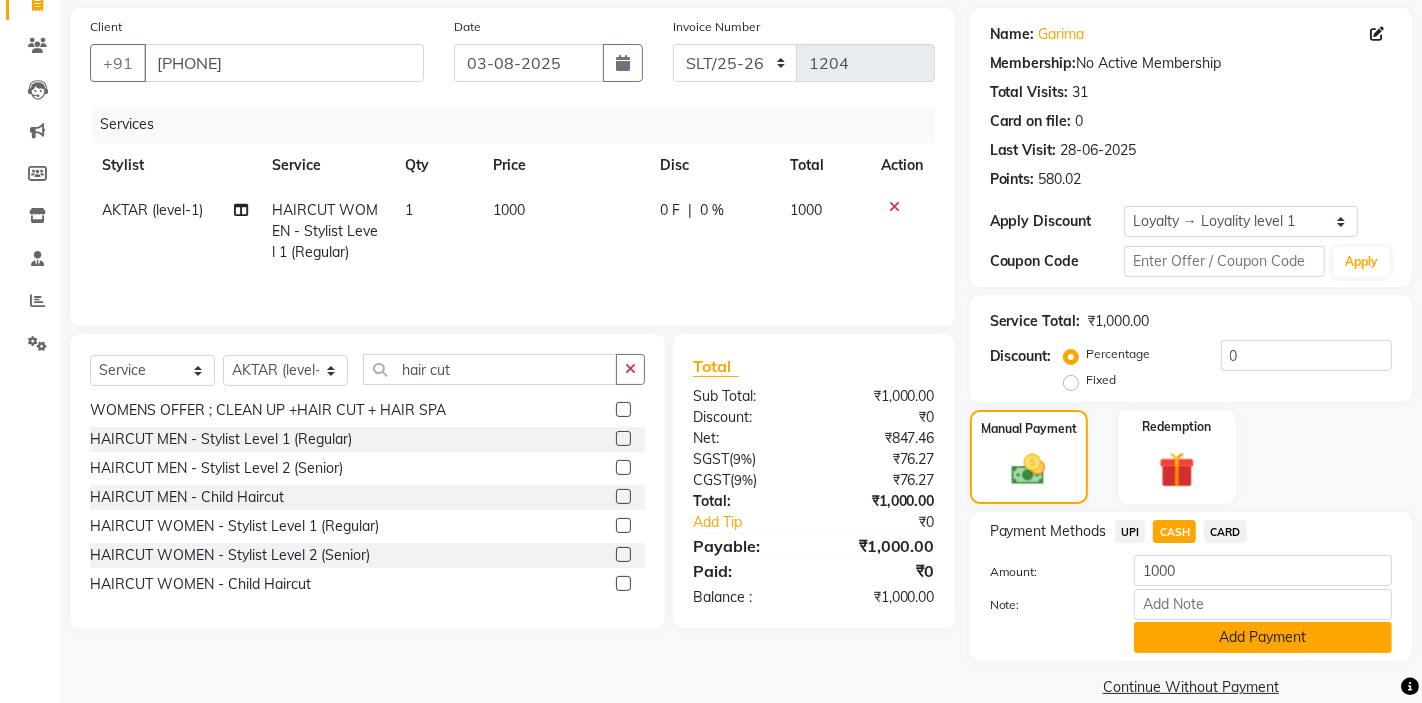 click on "Add Payment" 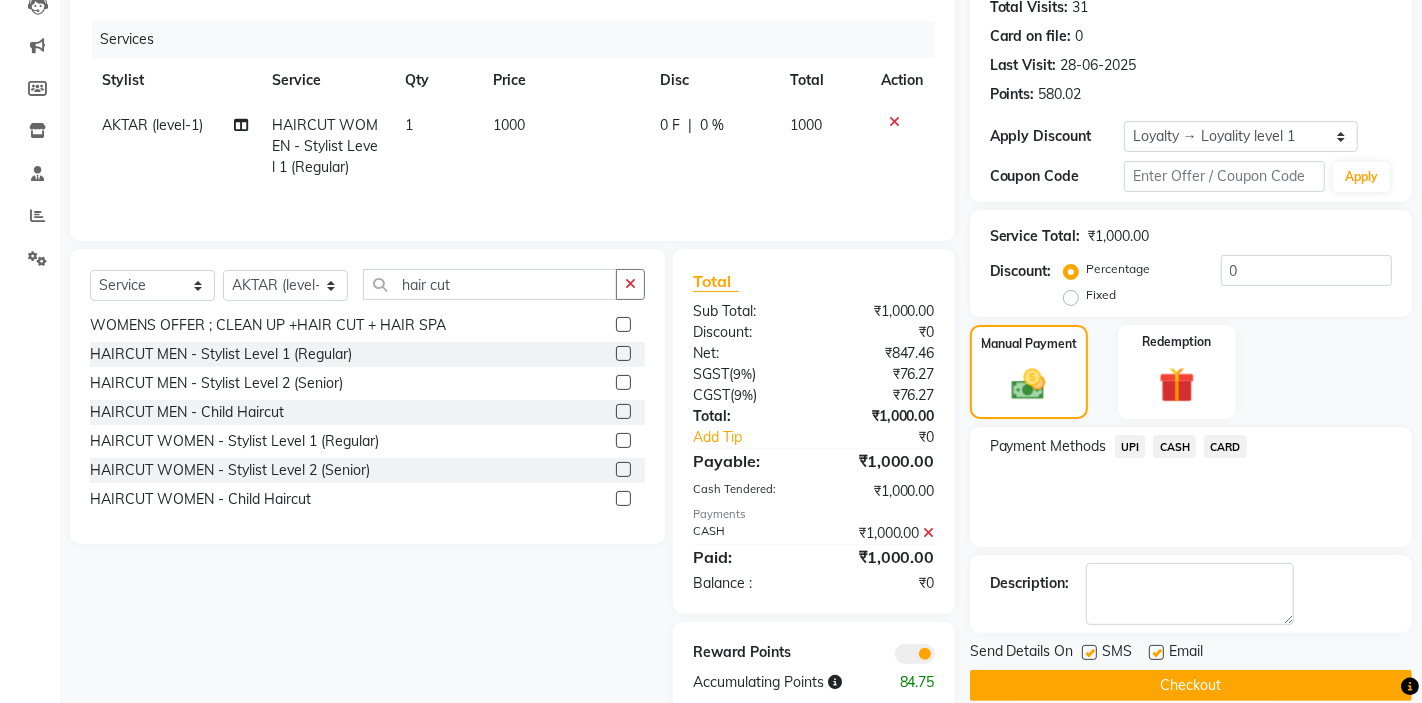 scroll, scrollTop: 266, scrollLeft: 0, axis: vertical 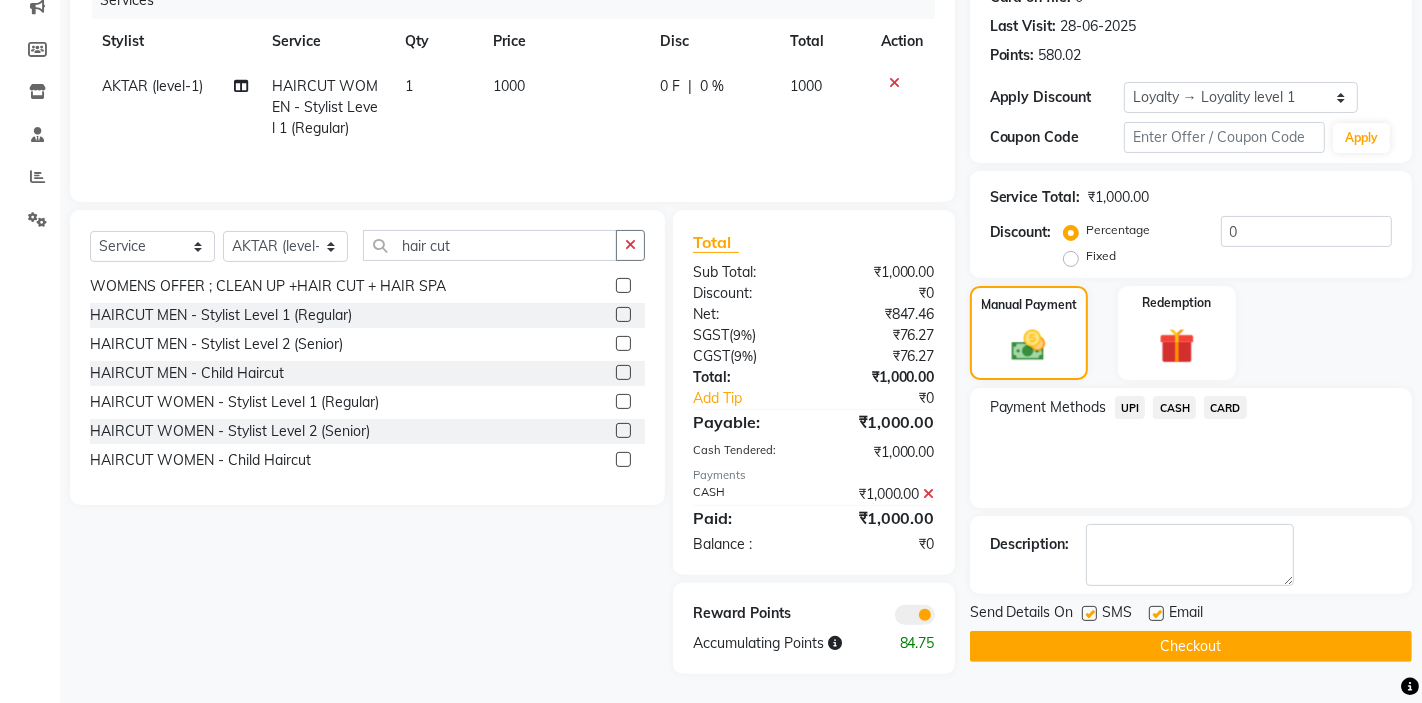 click on "Checkout" 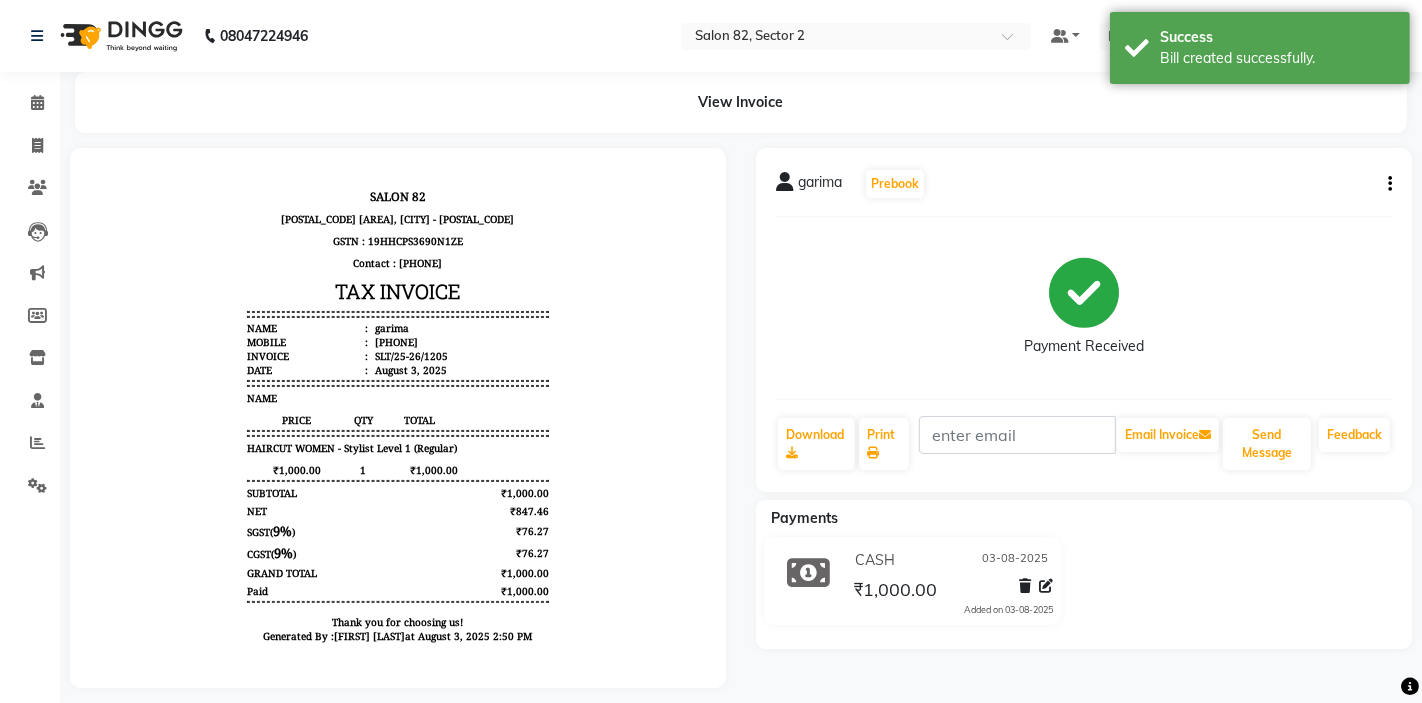 scroll, scrollTop: 0, scrollLeft: 0, axis: both 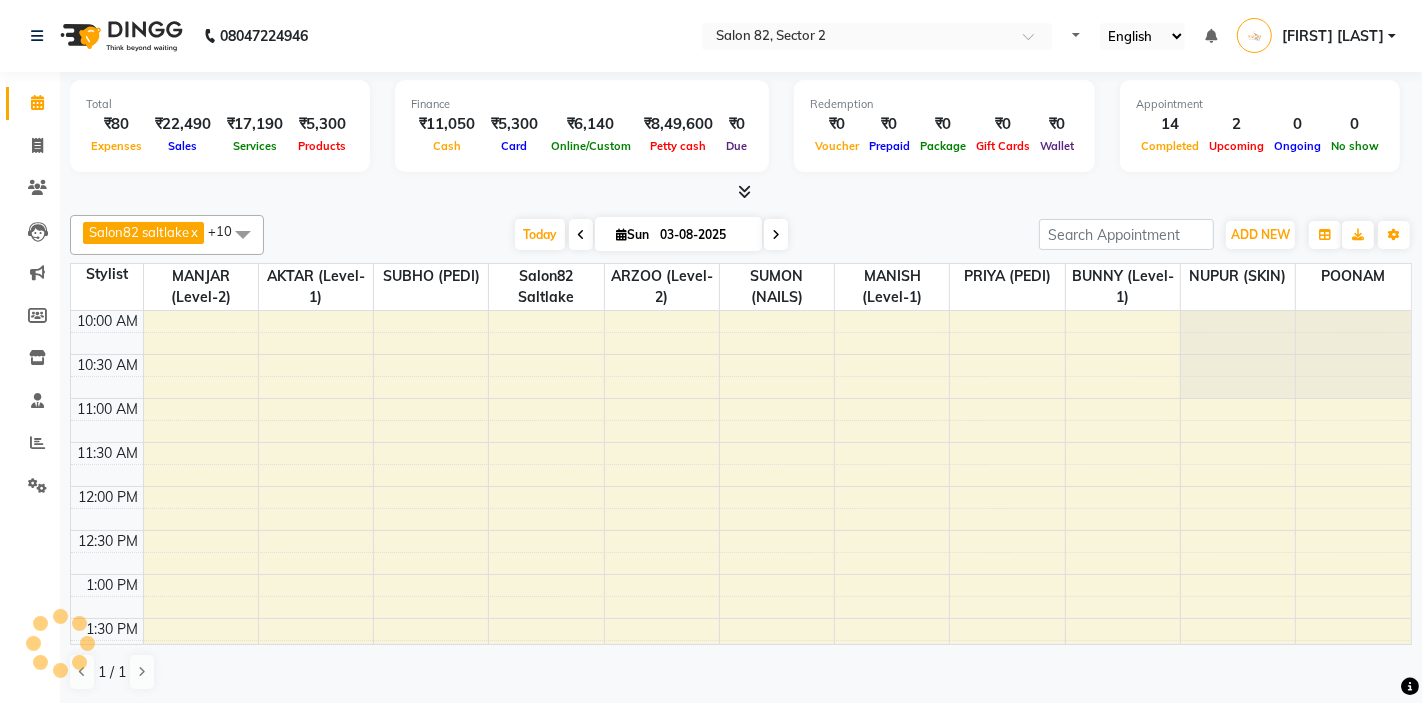 select on "en" 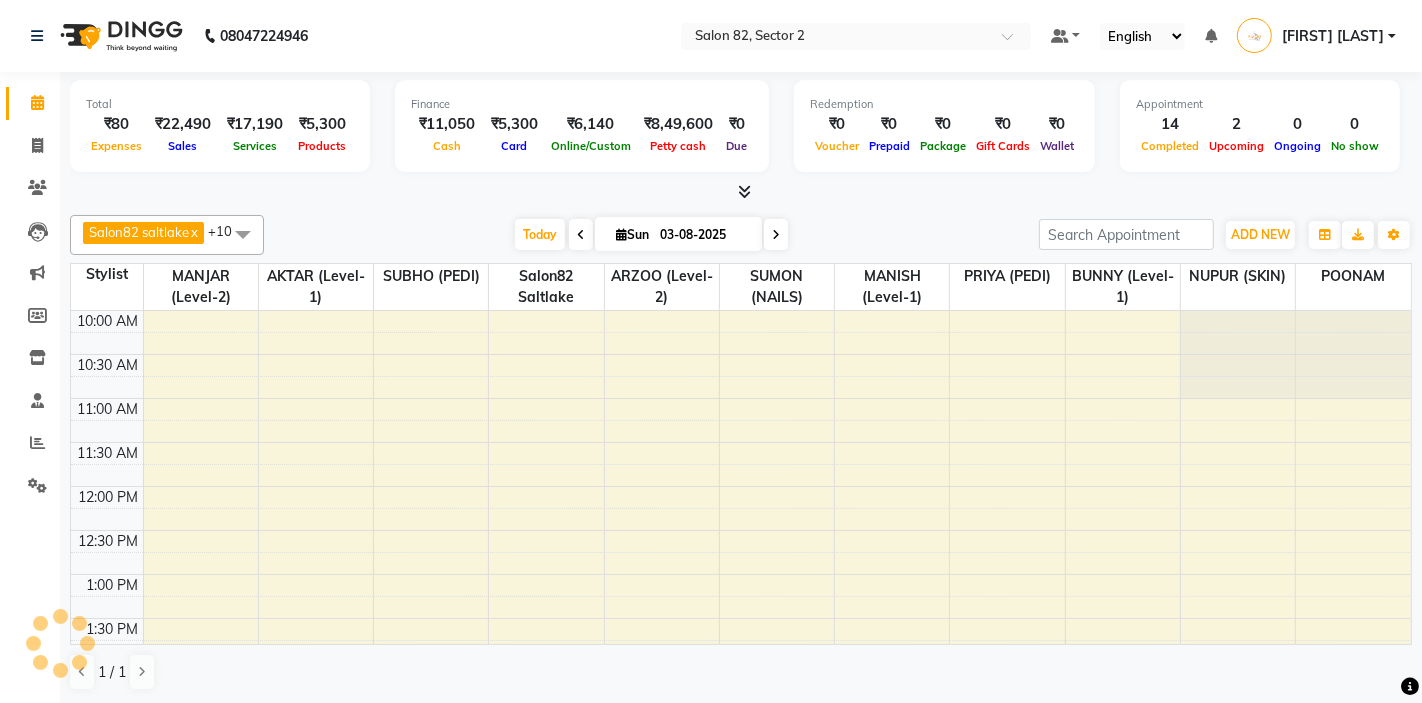 scroll, scrollTop: 0, scrollLeft: 0, axis: both 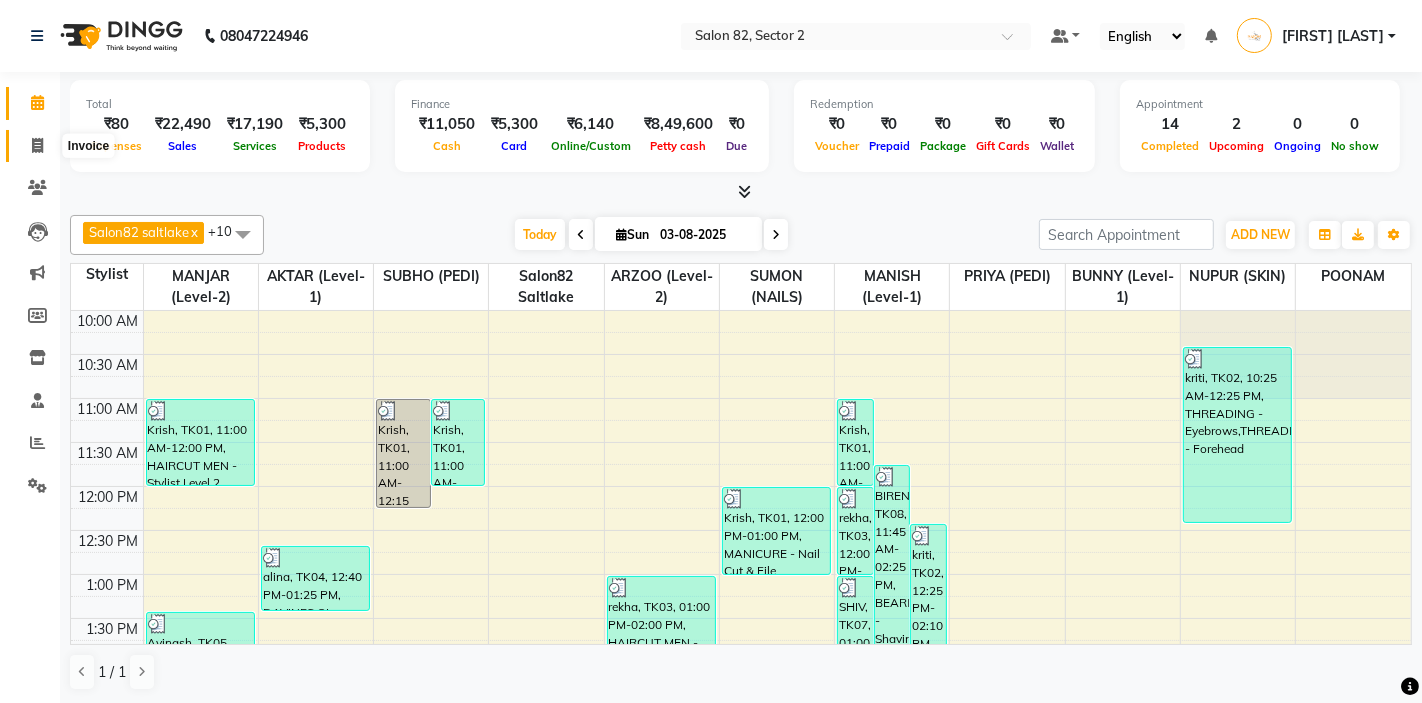 click 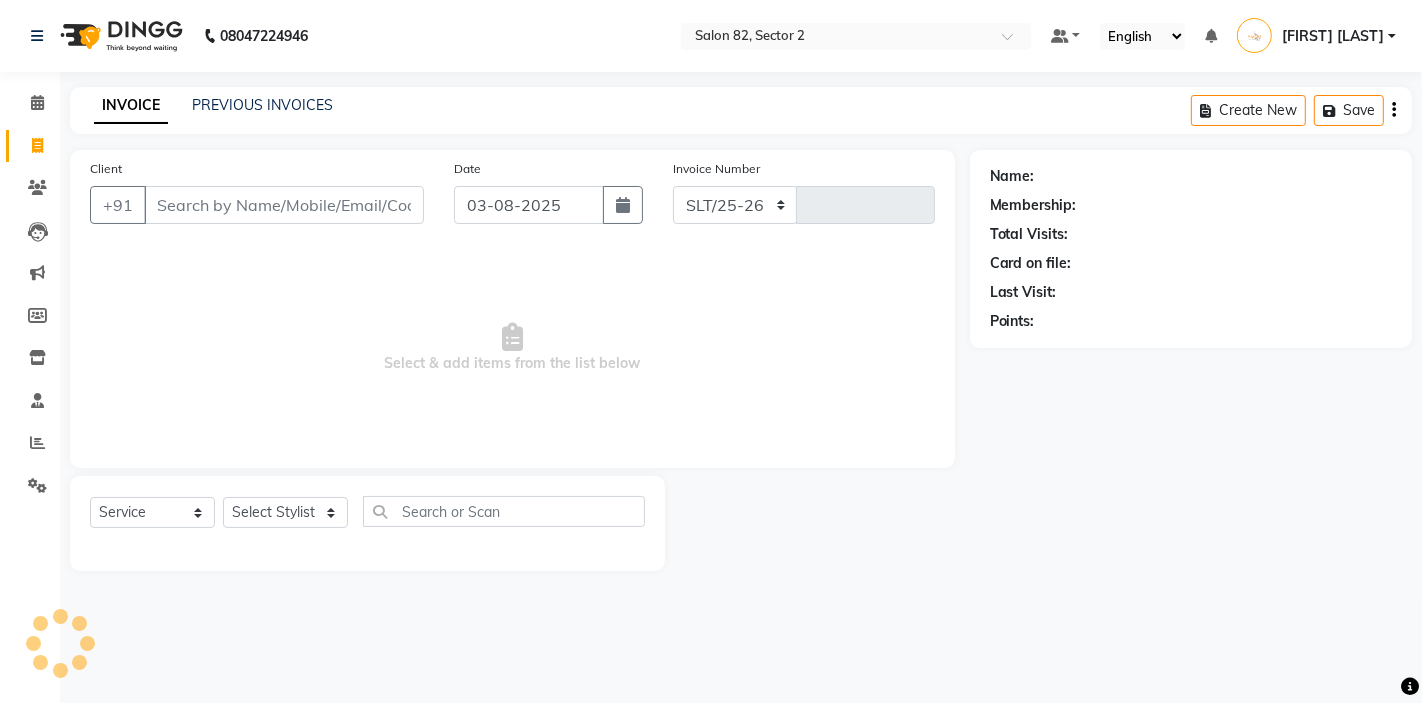select on "8703" 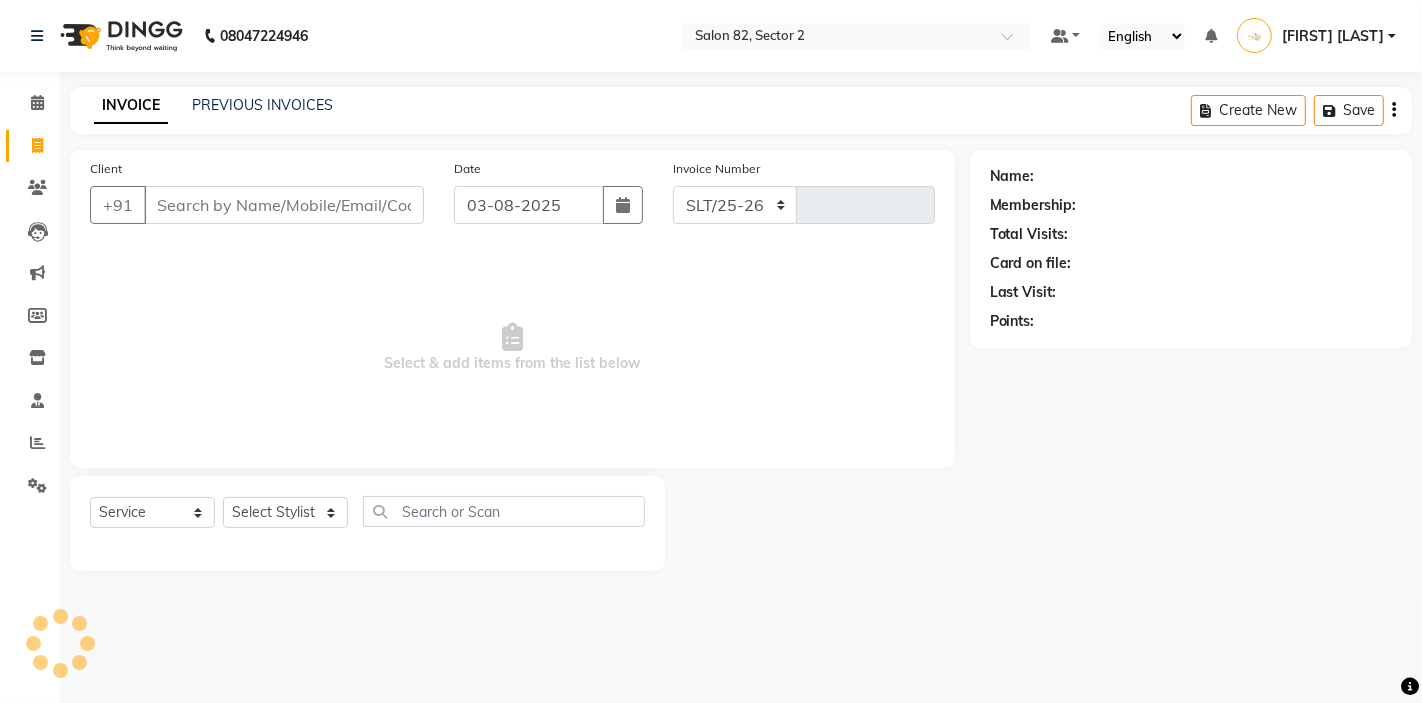 type on "1204" 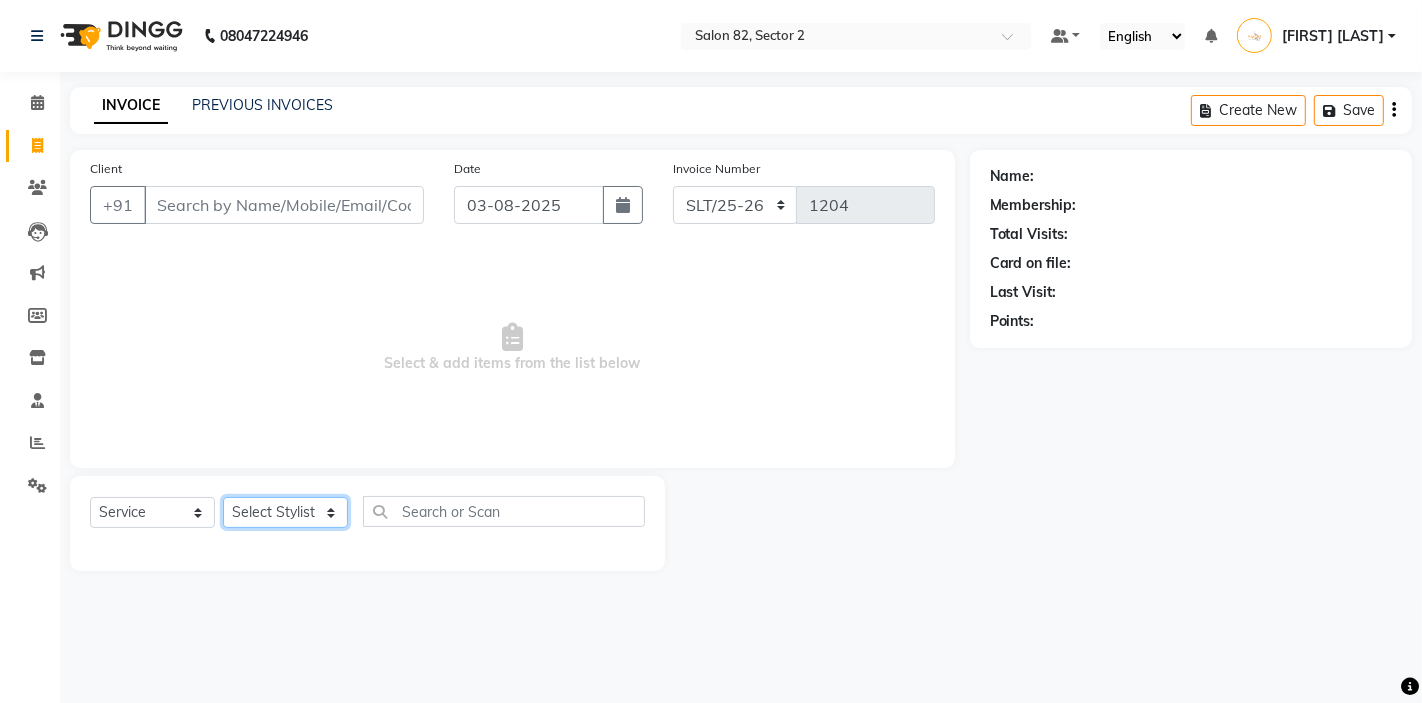 click on "Select Stylist AKTAR (level-1) ARZOO (level-2) BUNNY (level-1) FAIZAL INJAMAM MANISH (level-1) MANJAR (Level-2) NUPUR (SKIN) POONAM PRIYA (PEDI) ROHIT  Salon82 saltlake SOMA DEY SUBHO (PEDI) SUMON (NAILS)" 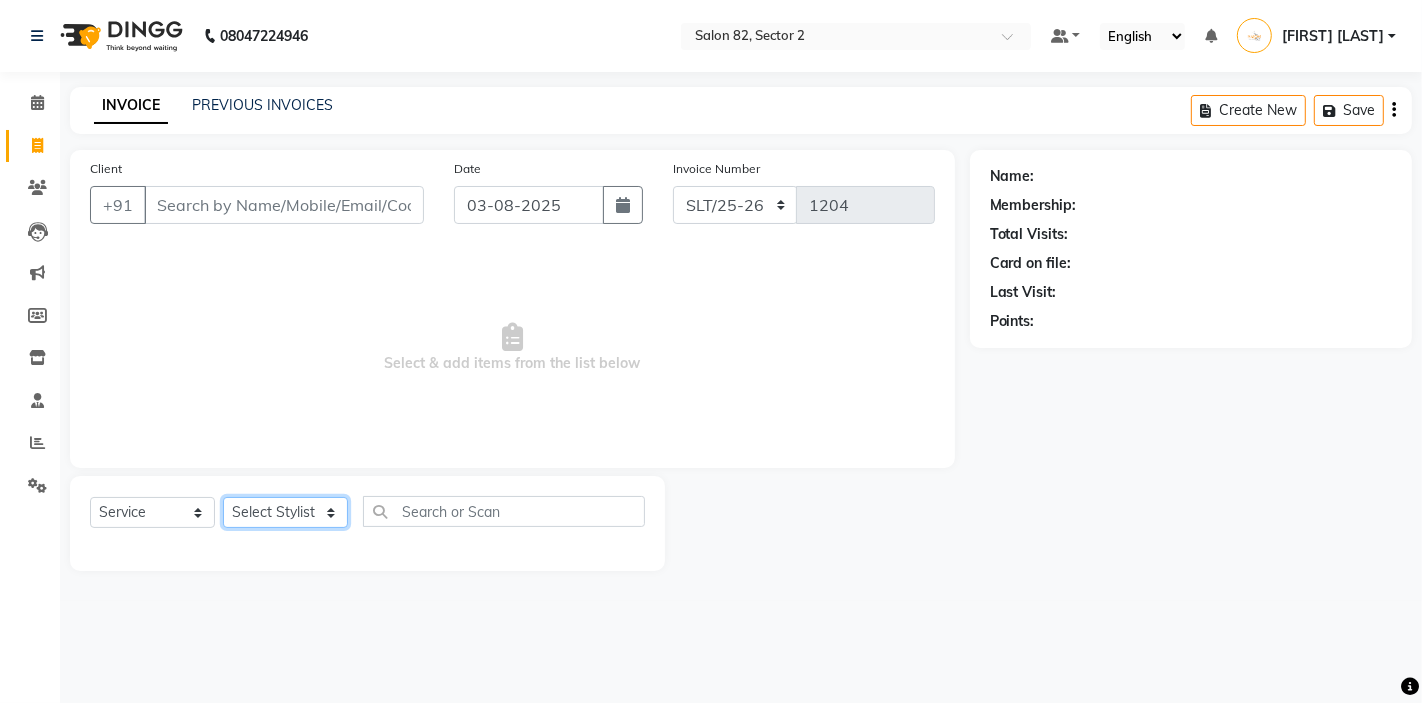 select on "67954" 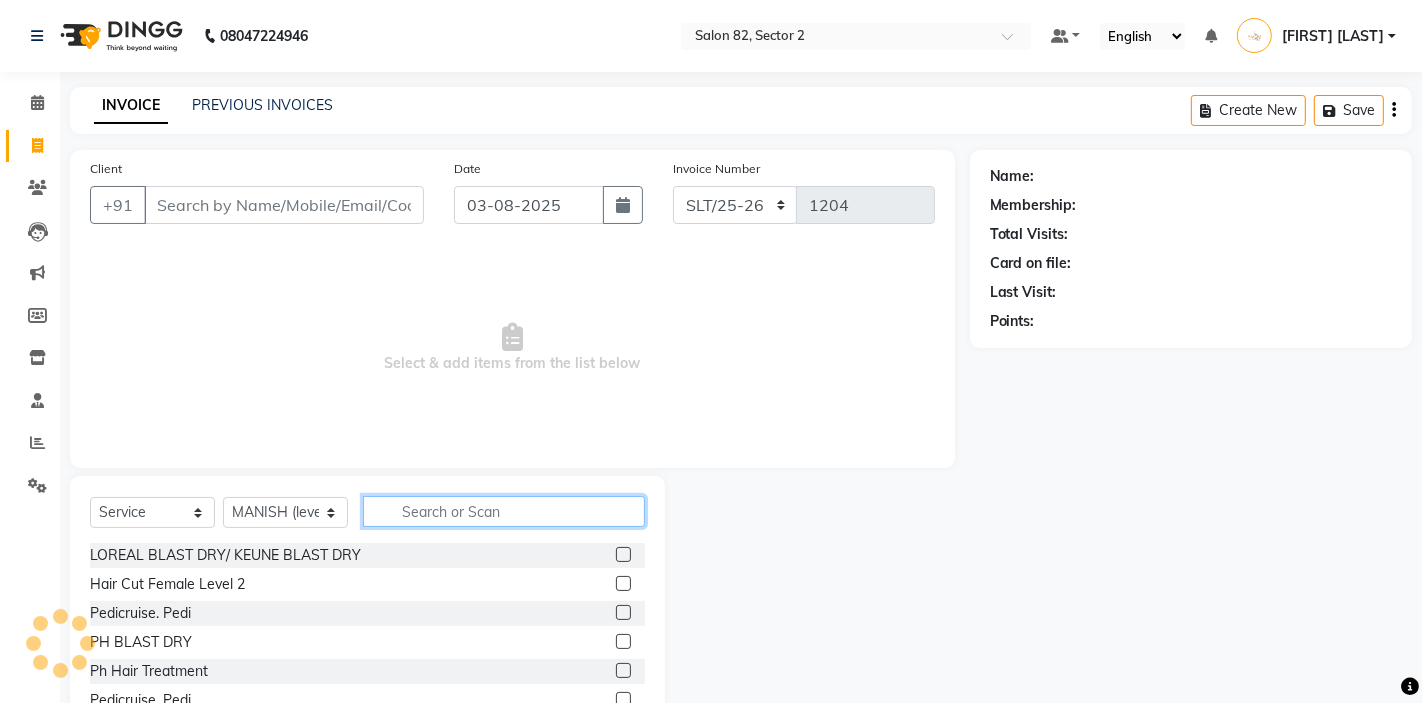 click 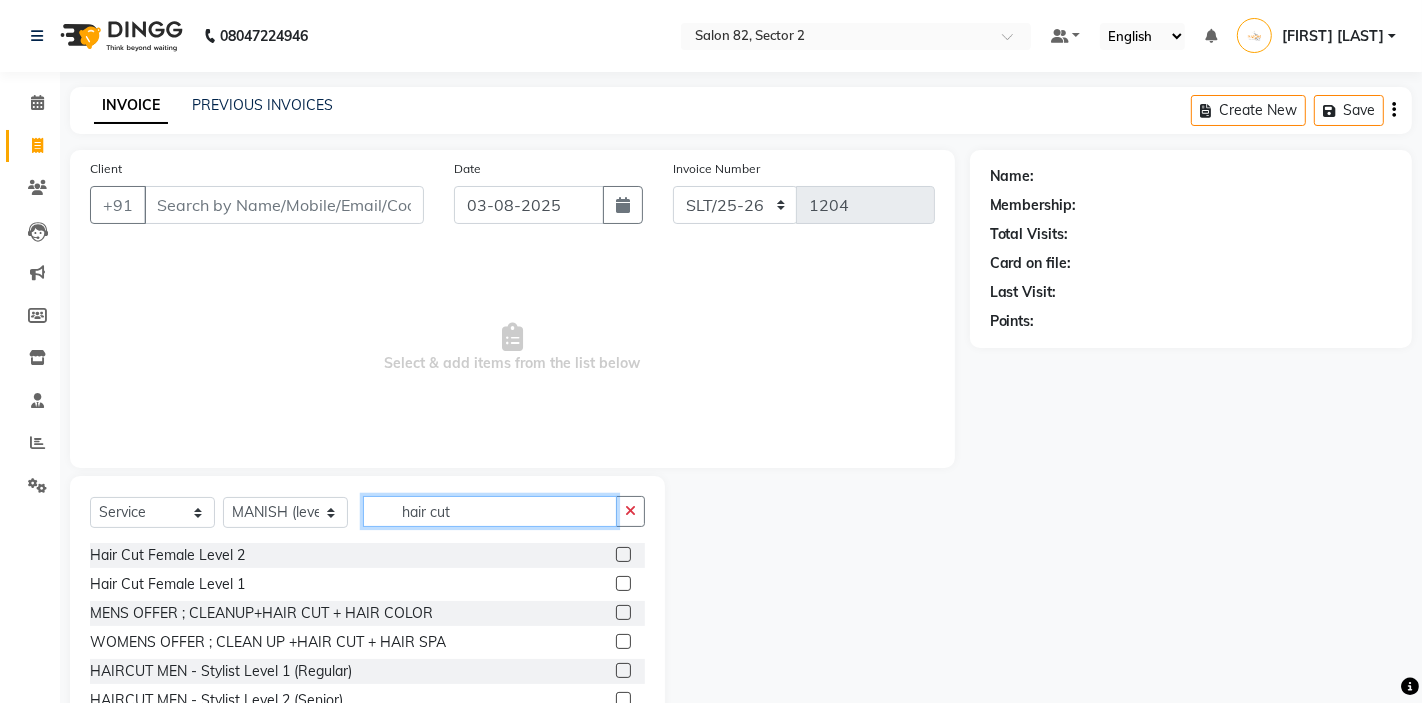 type on "hair cut" 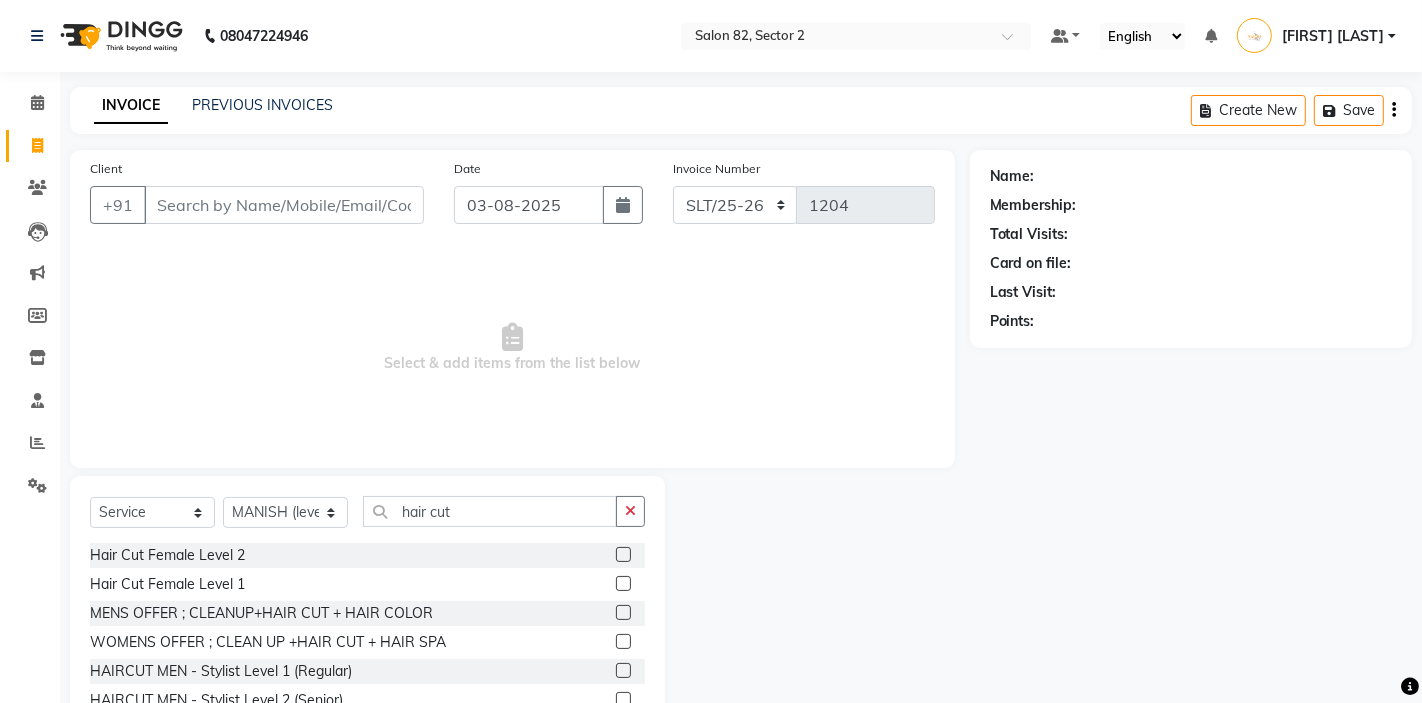 click 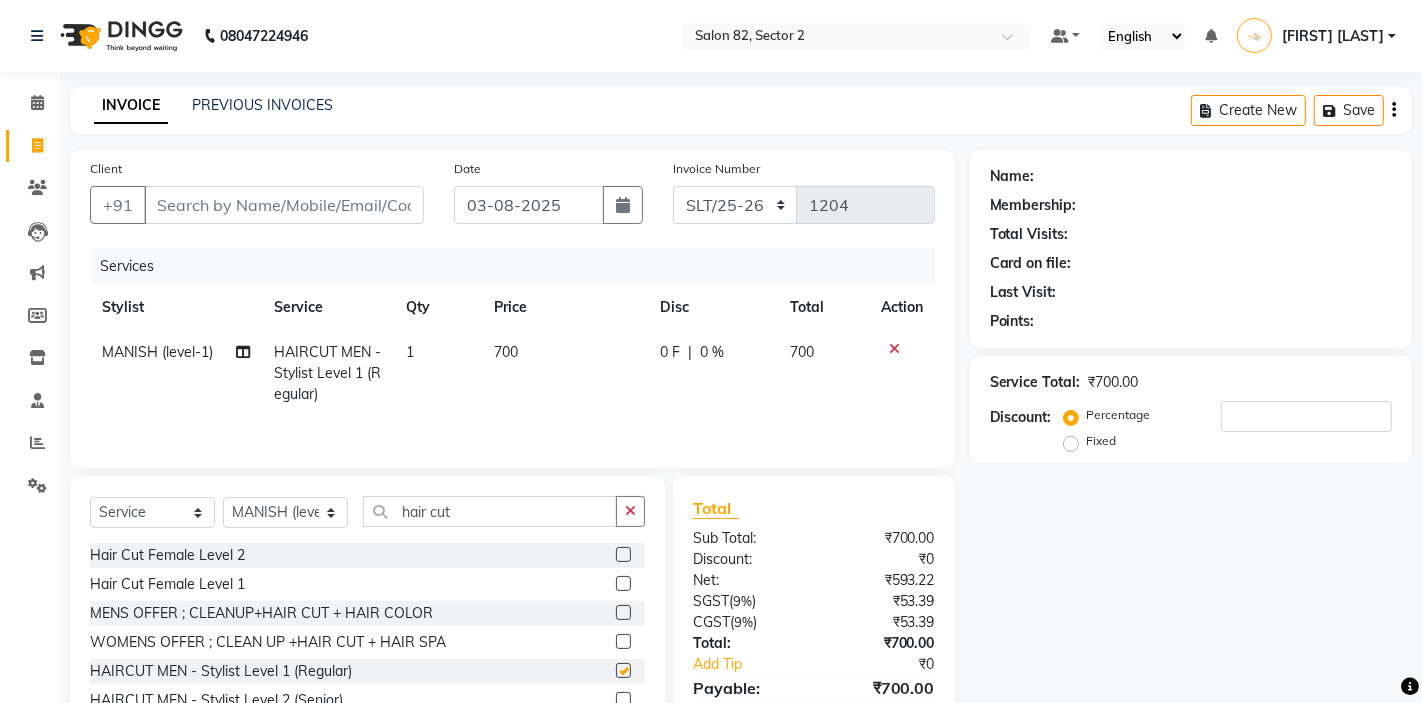 checkbox on "false" 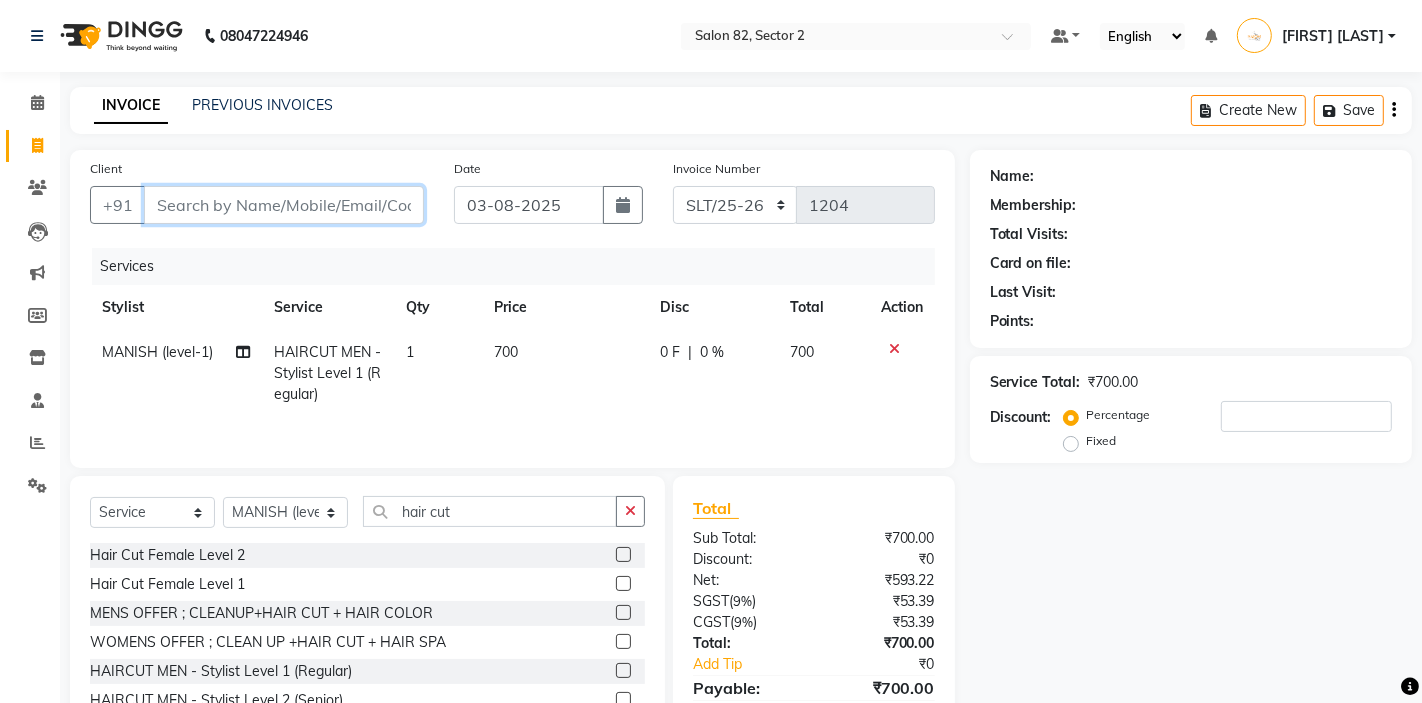 click on "Client" at bounding box center (284, 205) 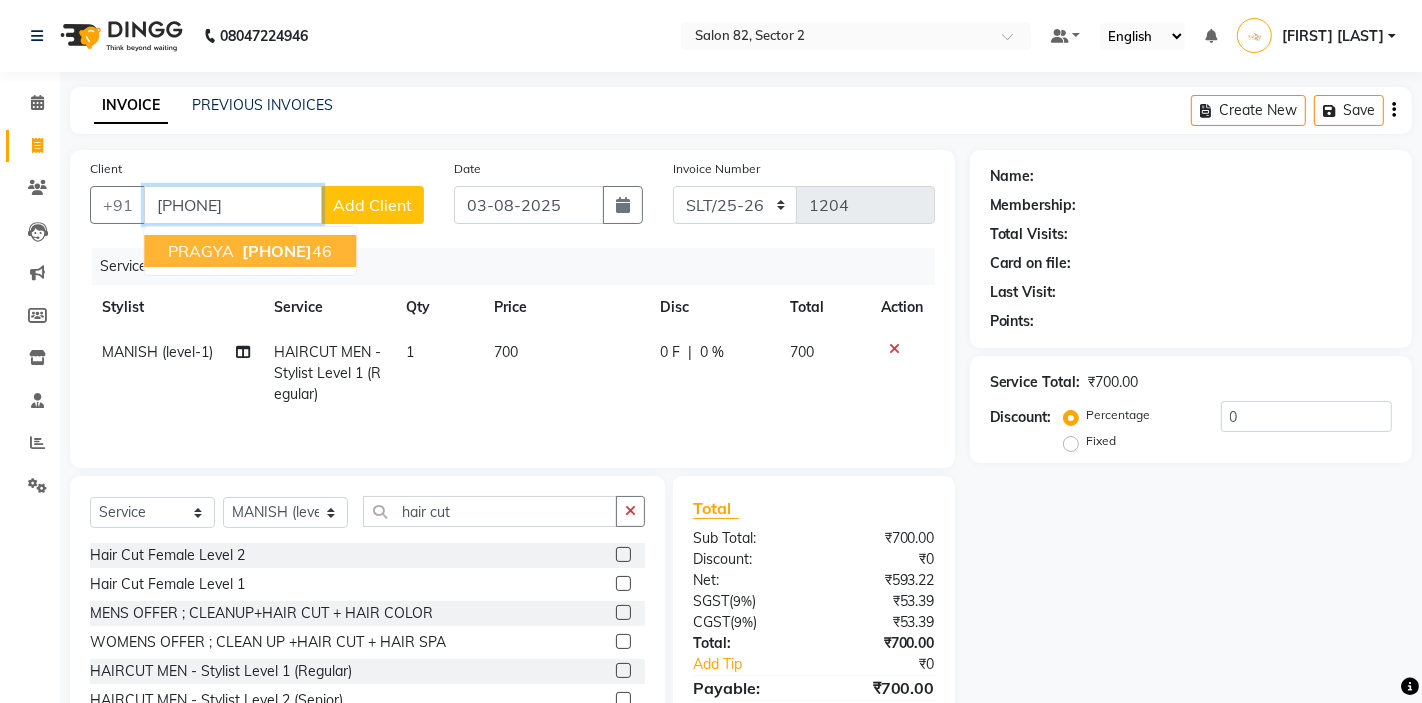 click on "98363675" at bounding box center [277, 251] 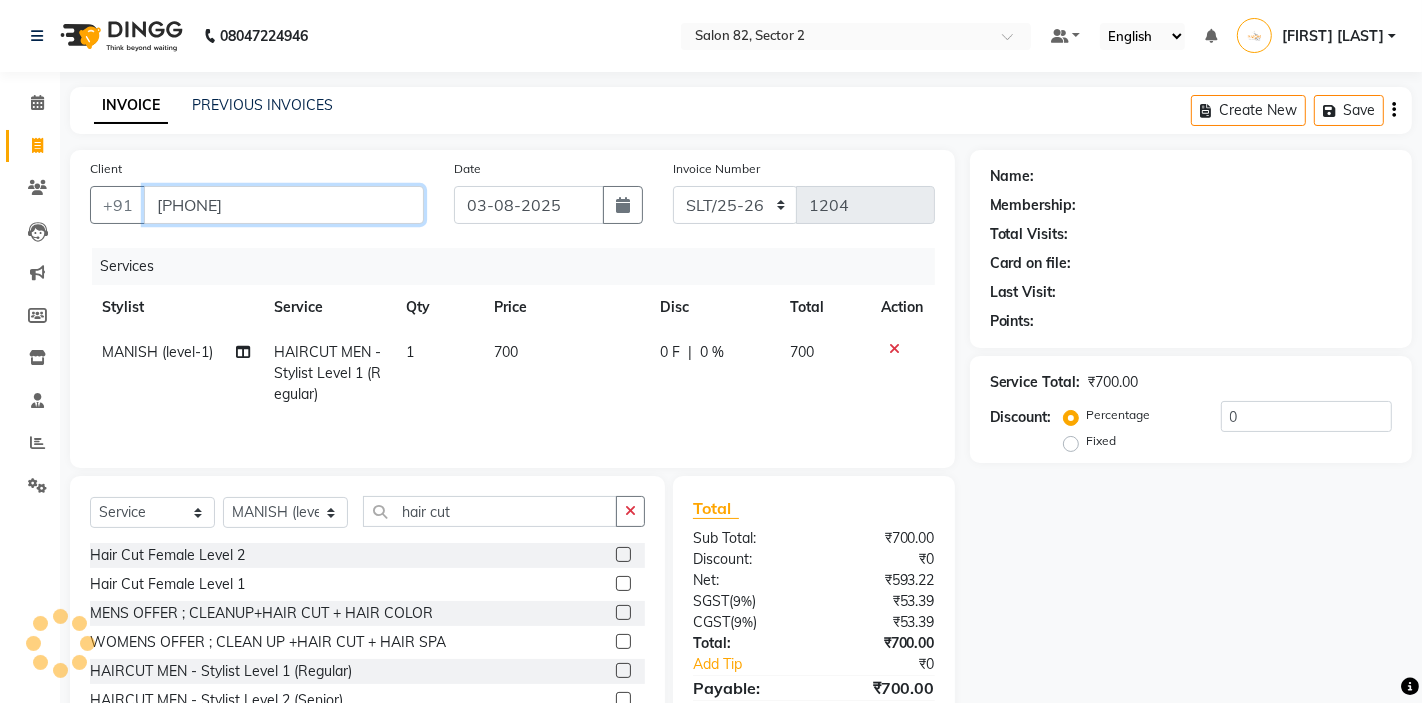 type on "9836367546" 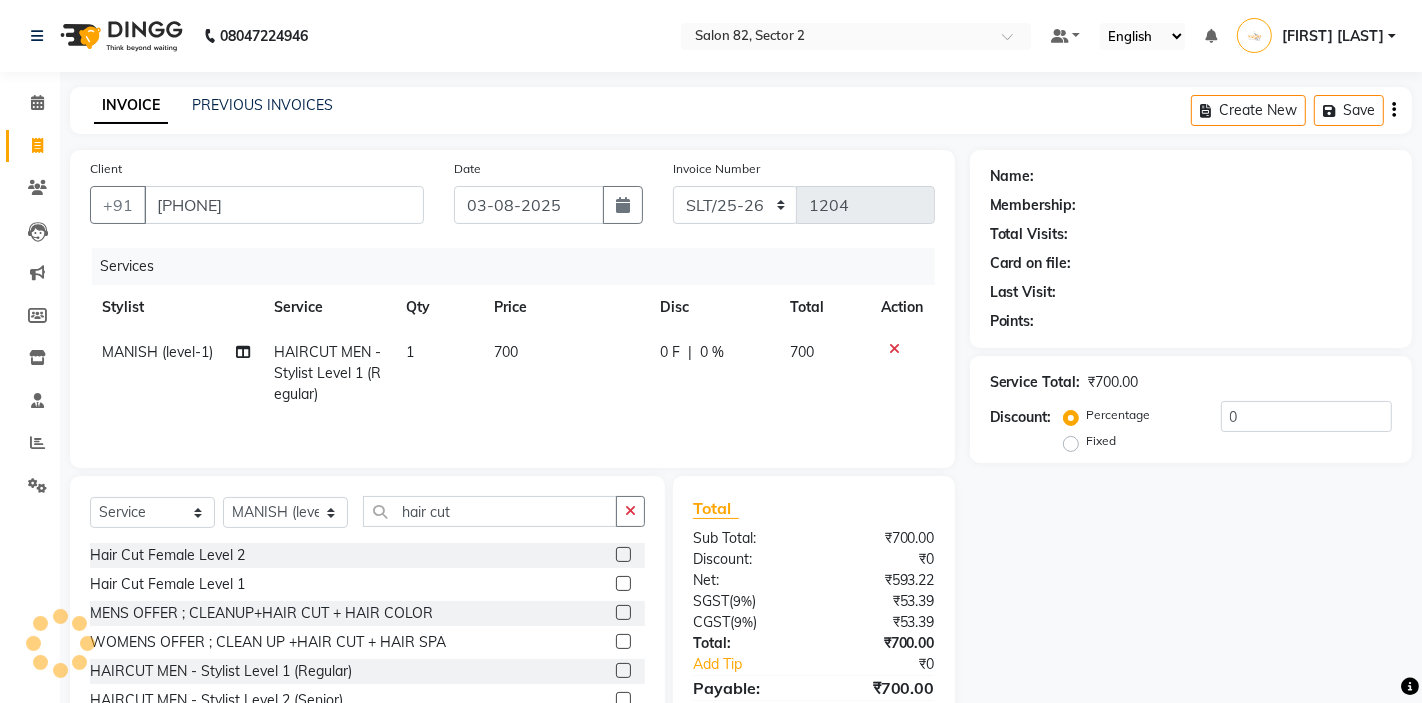 select on "1: Object" 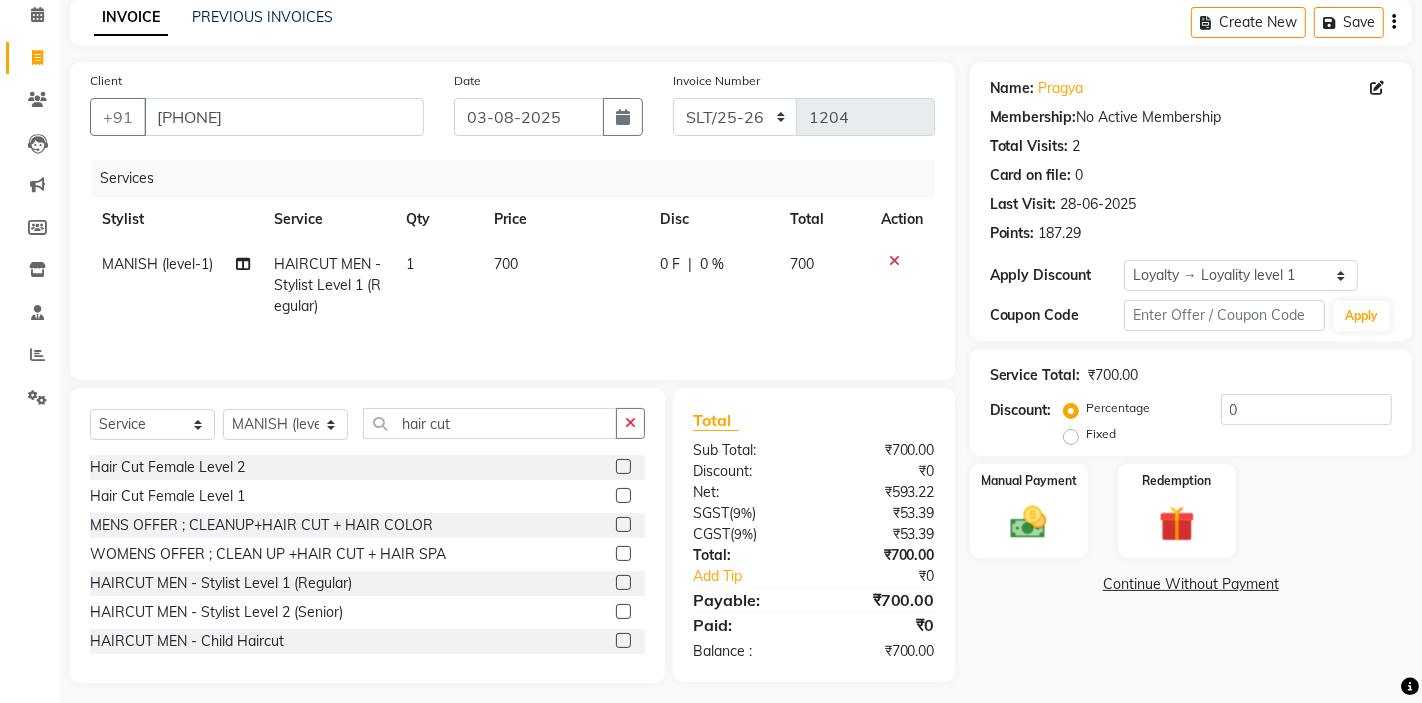 scroll, scrollTop: 97, scrollLeft: 0, axis: vertical 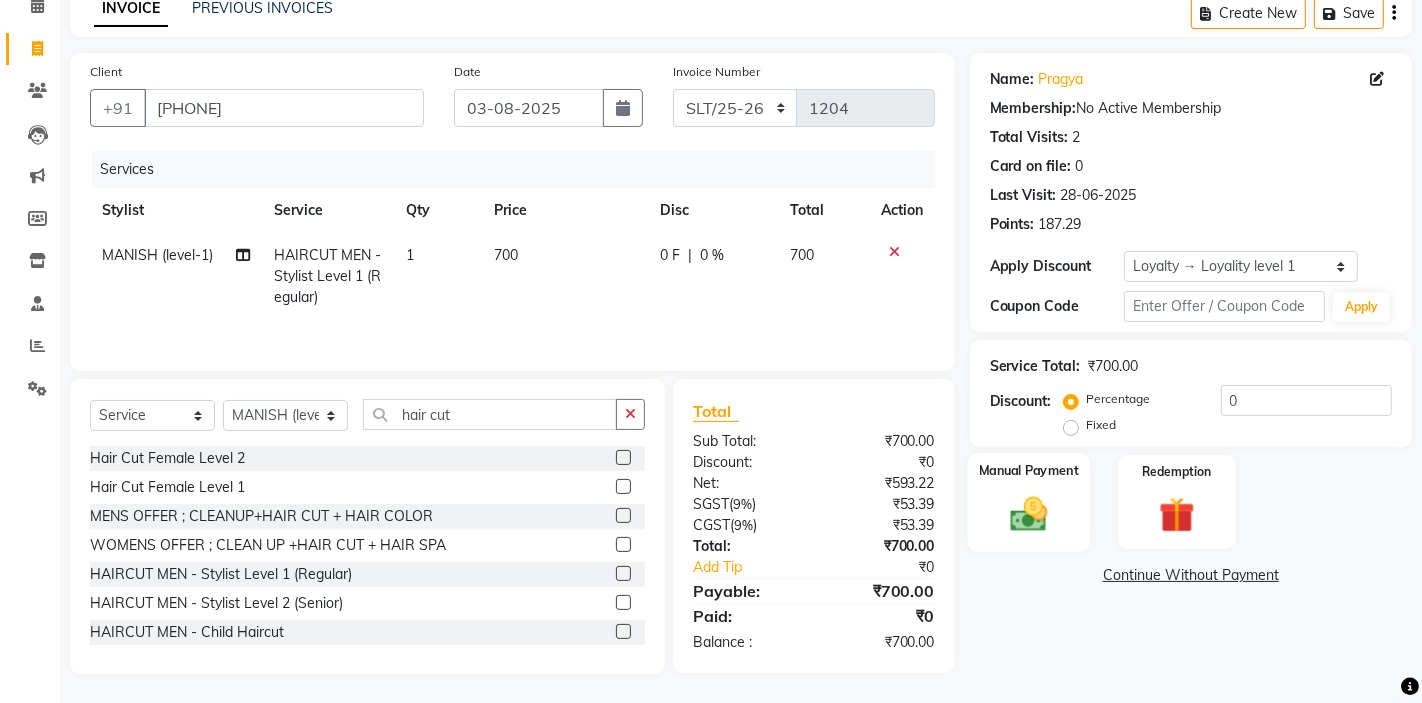 click 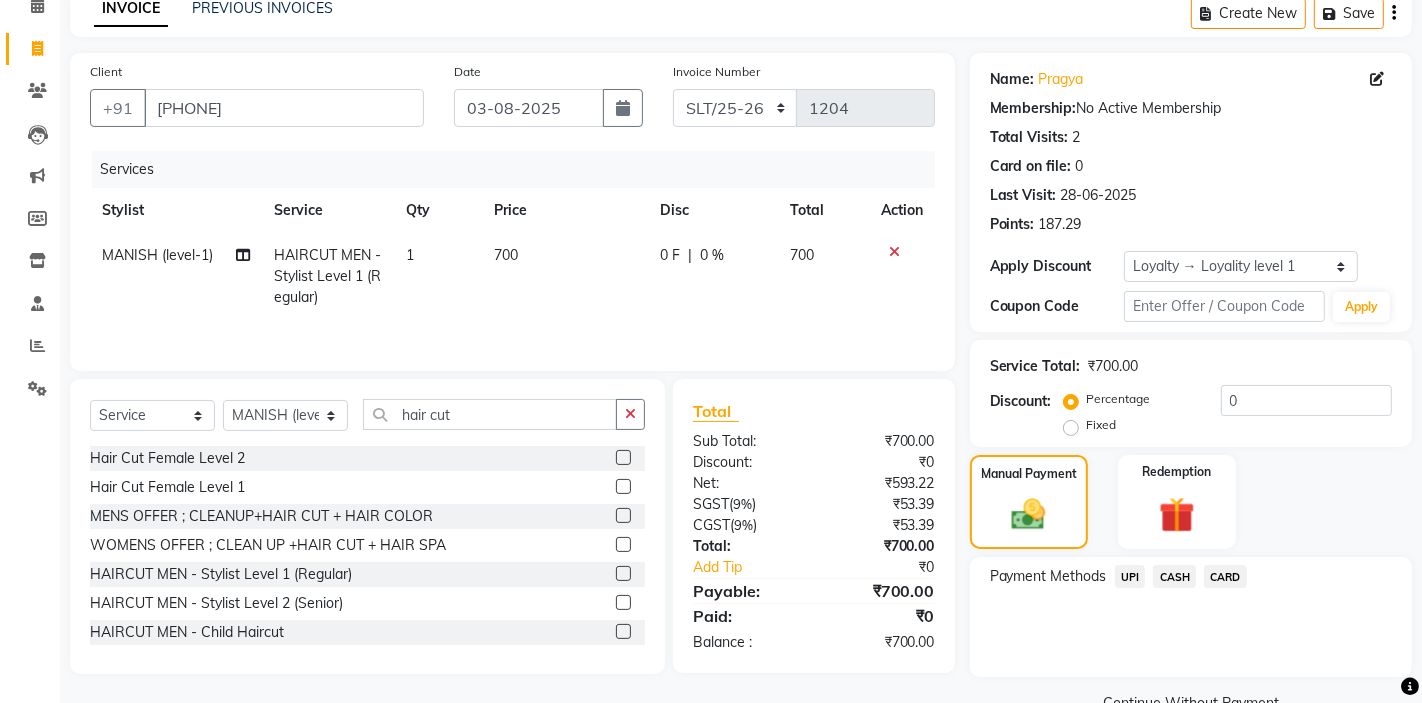 click on "CARD" 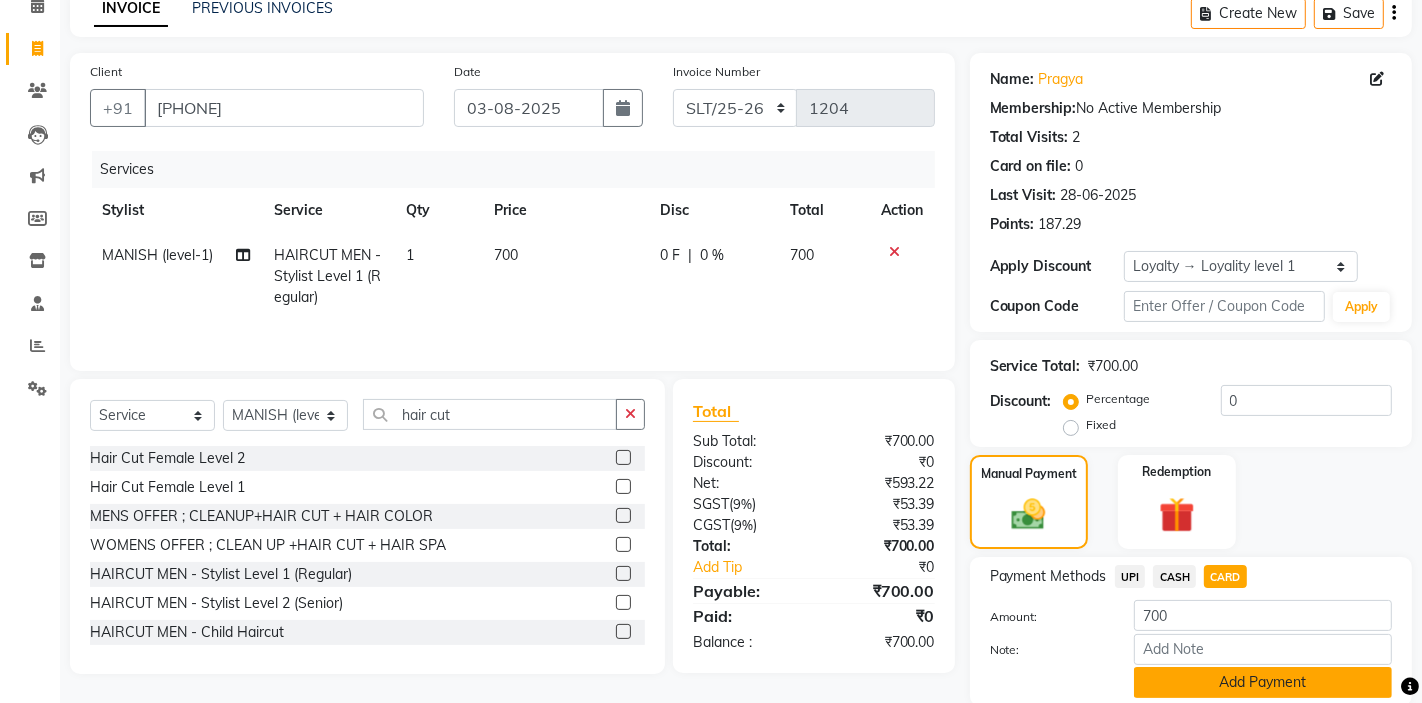 click on "Add Payment" 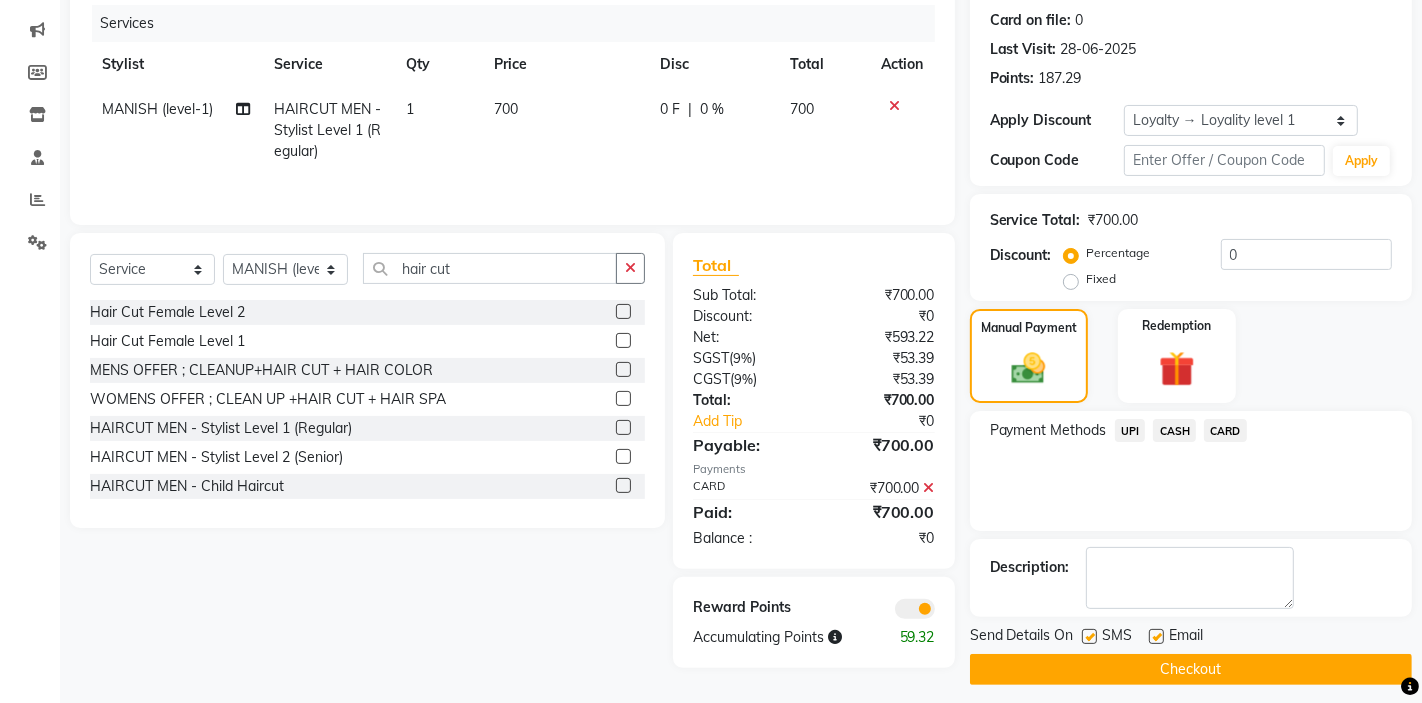 scroll, scrollTop: 255, scrollLeft: 0, axis: vertical 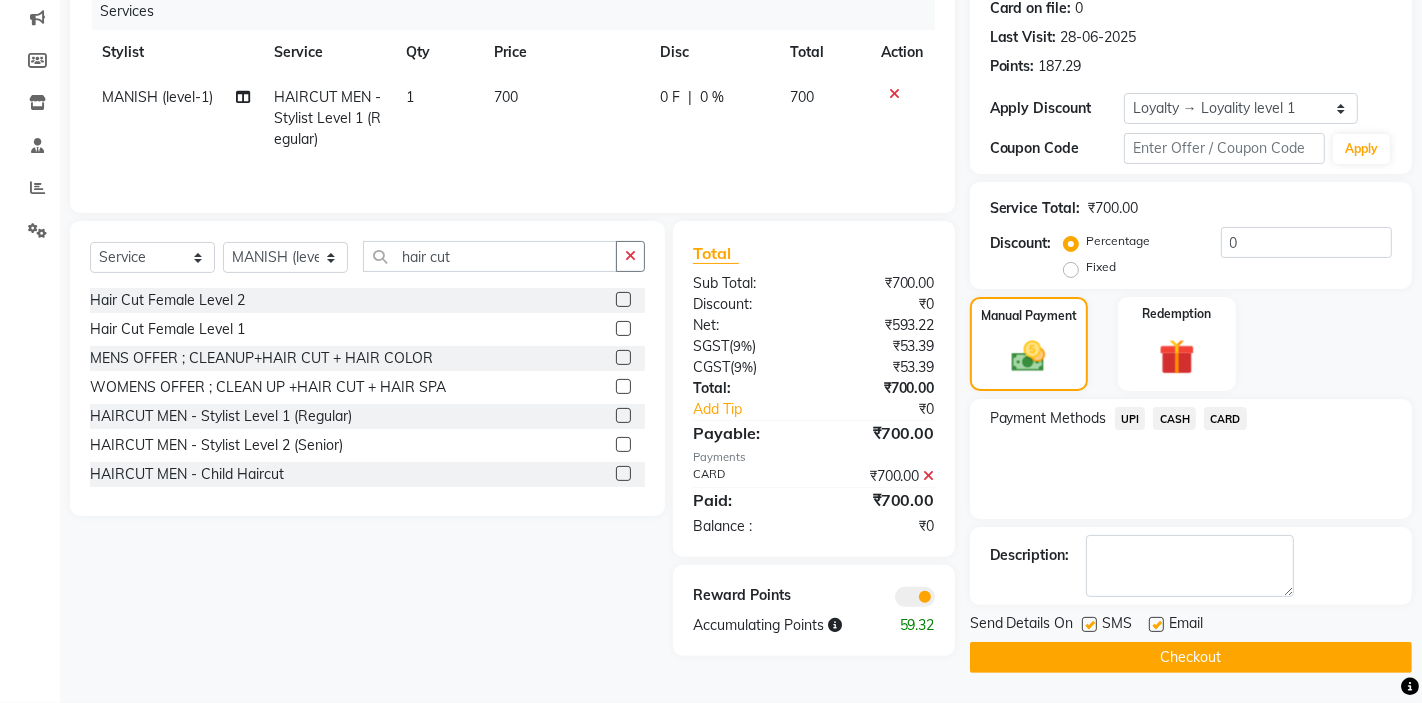 click on "Checkout" 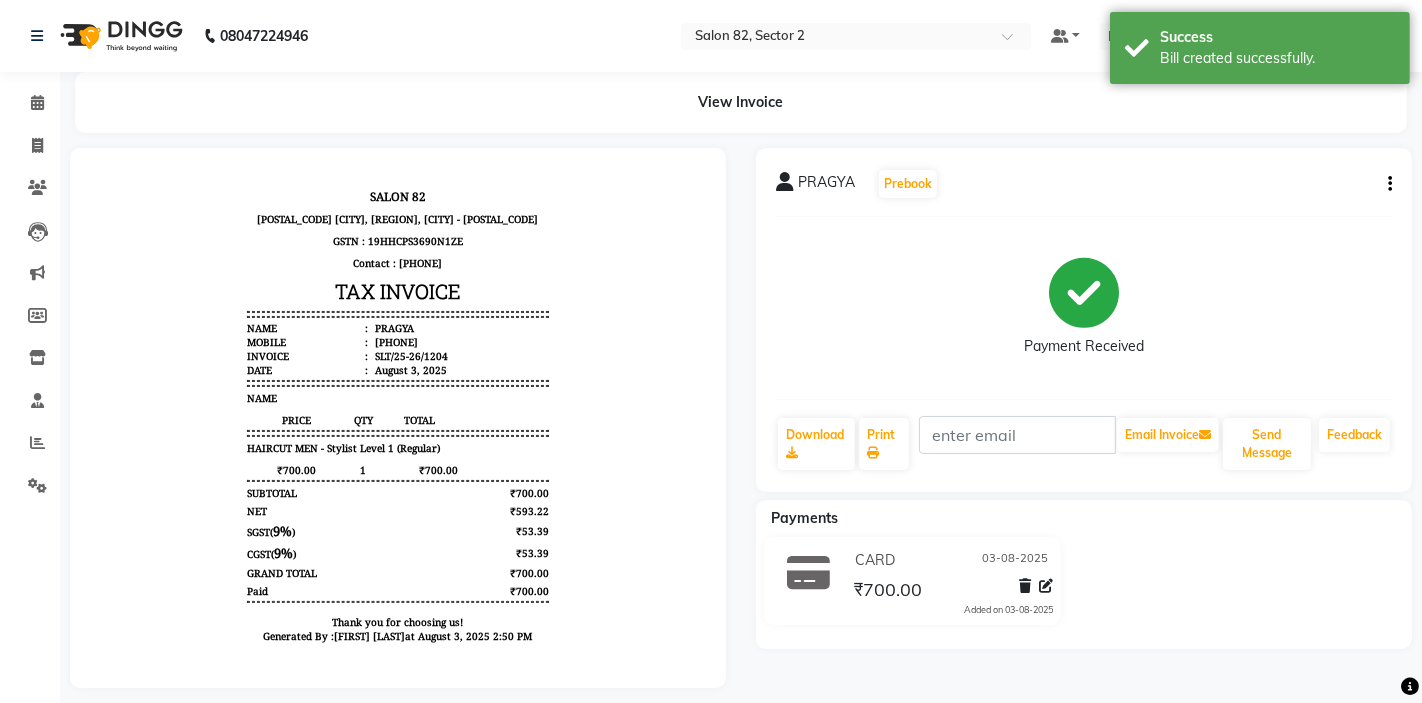 scroll, scrollTop: 0, scrollLeft: 0, axis: both 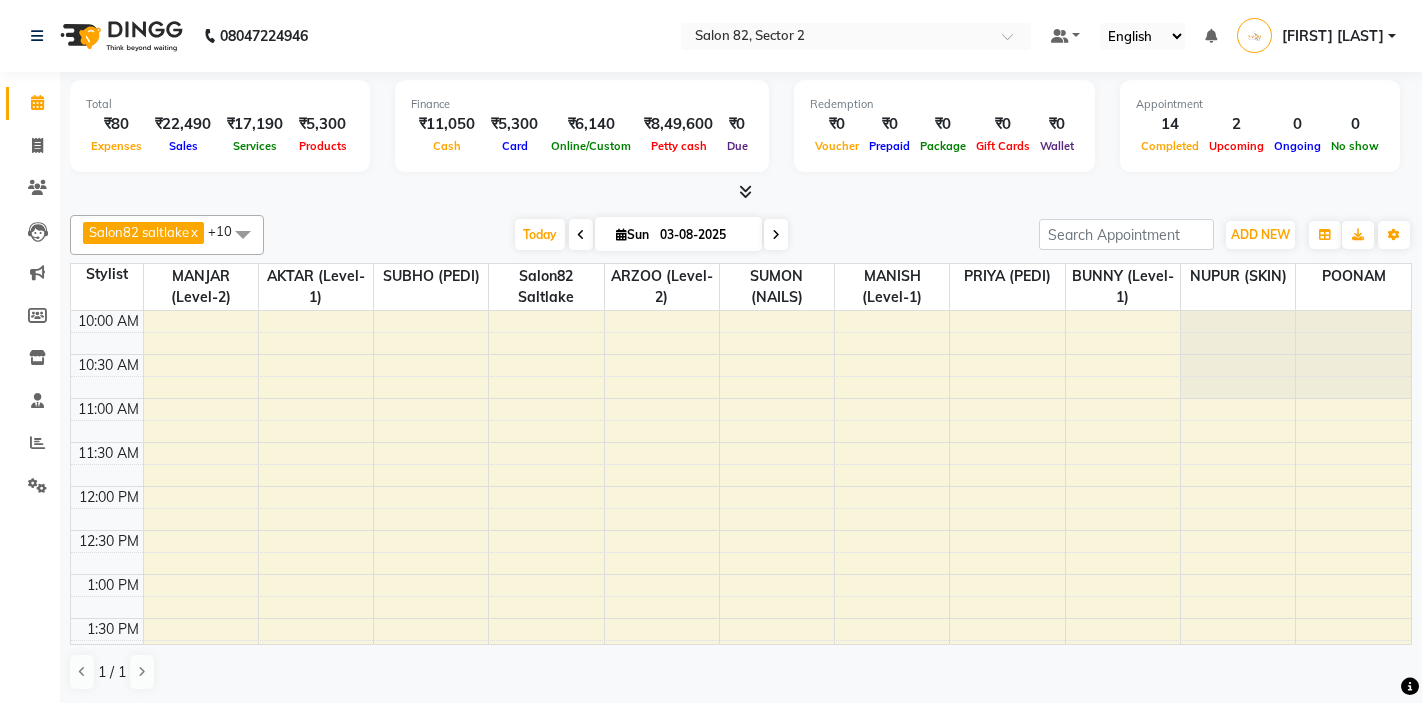 select on "en" 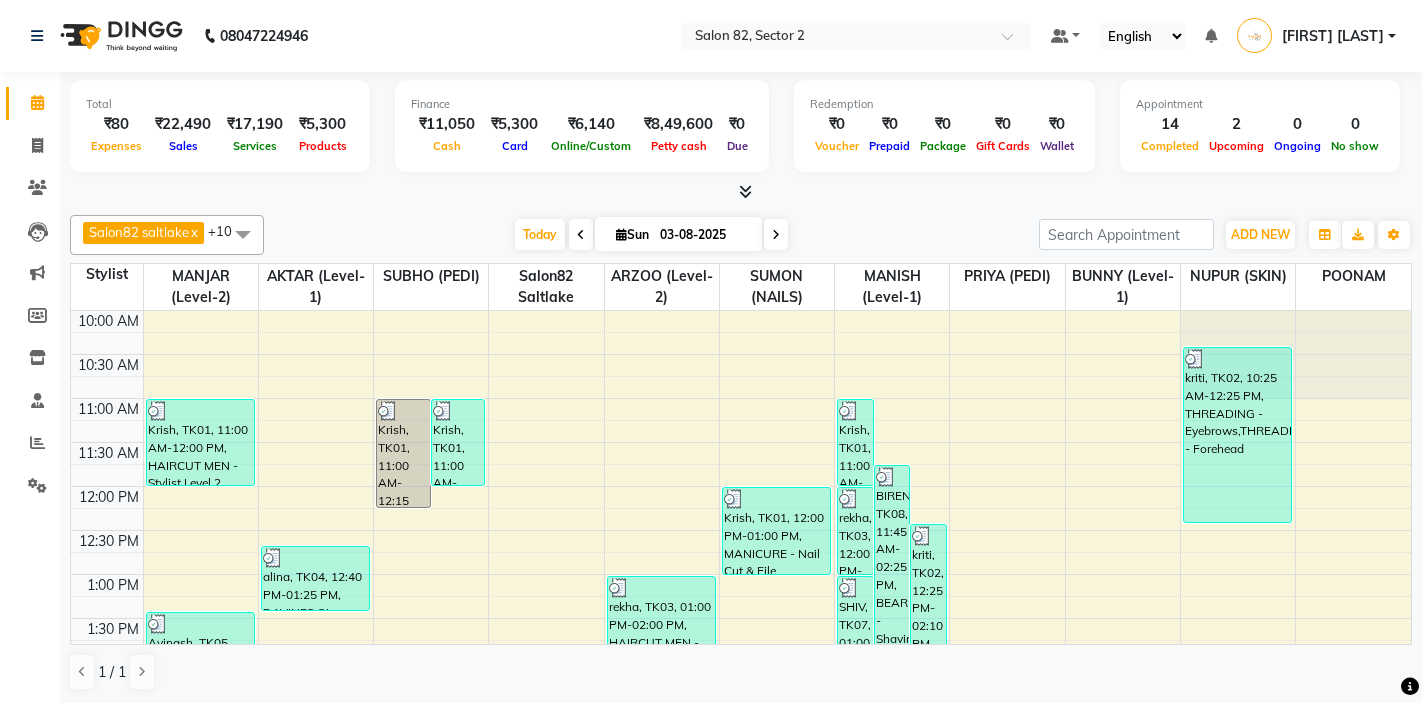scroll, scrollTop: 0, scrollLeft: 0, axis: both 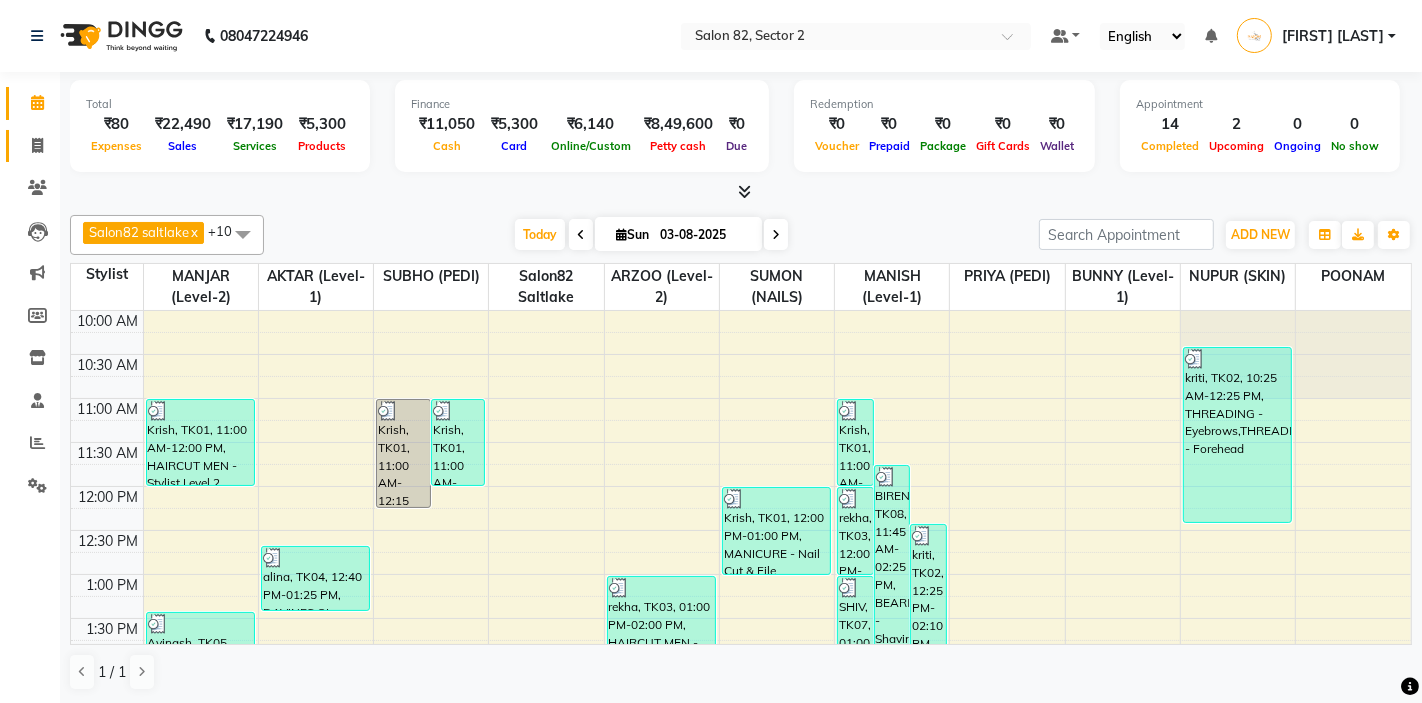 click 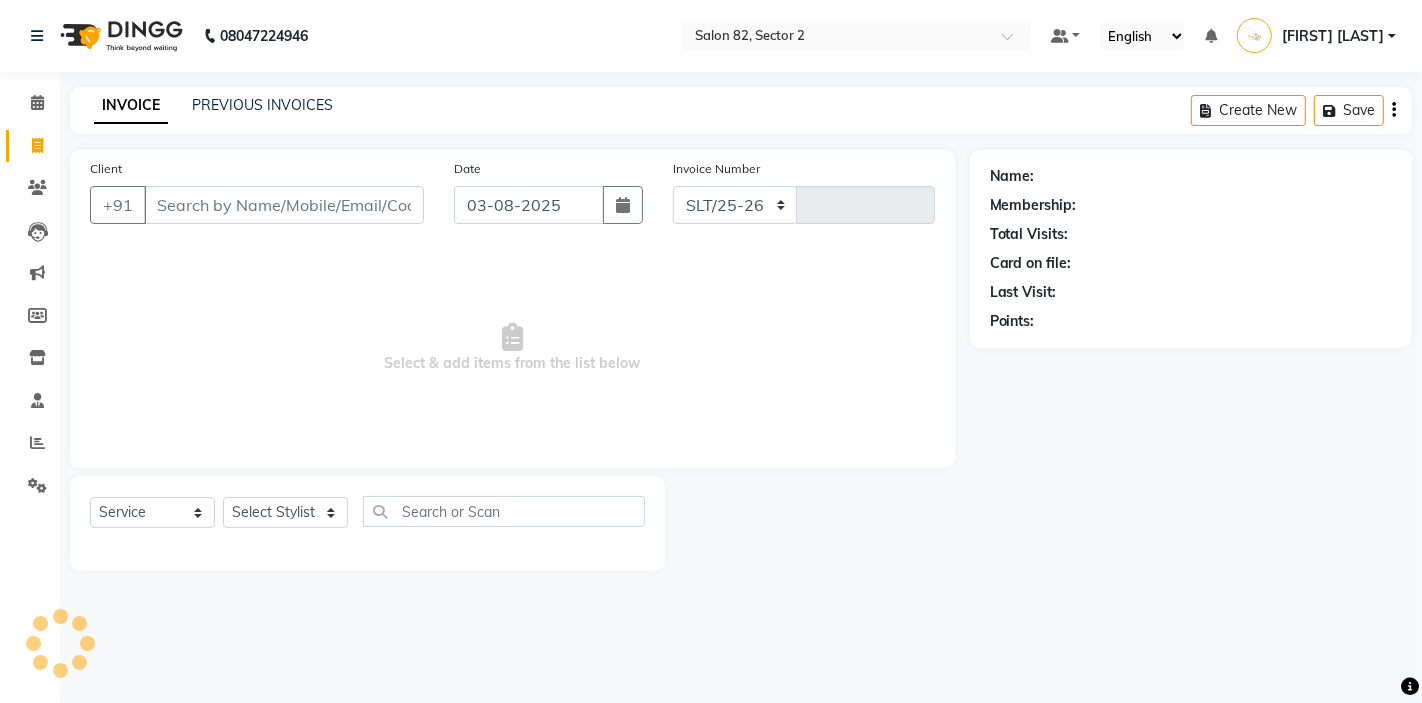 select on "8703" 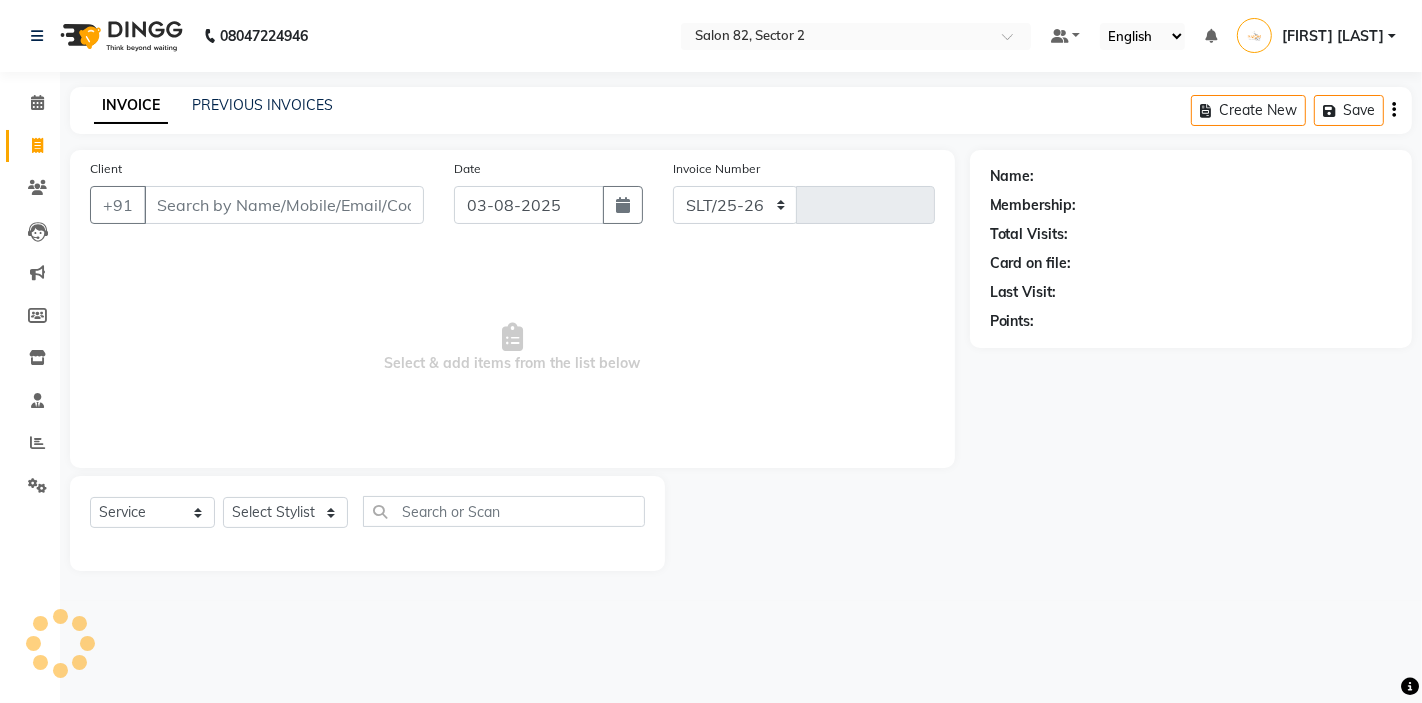 type on "1204" 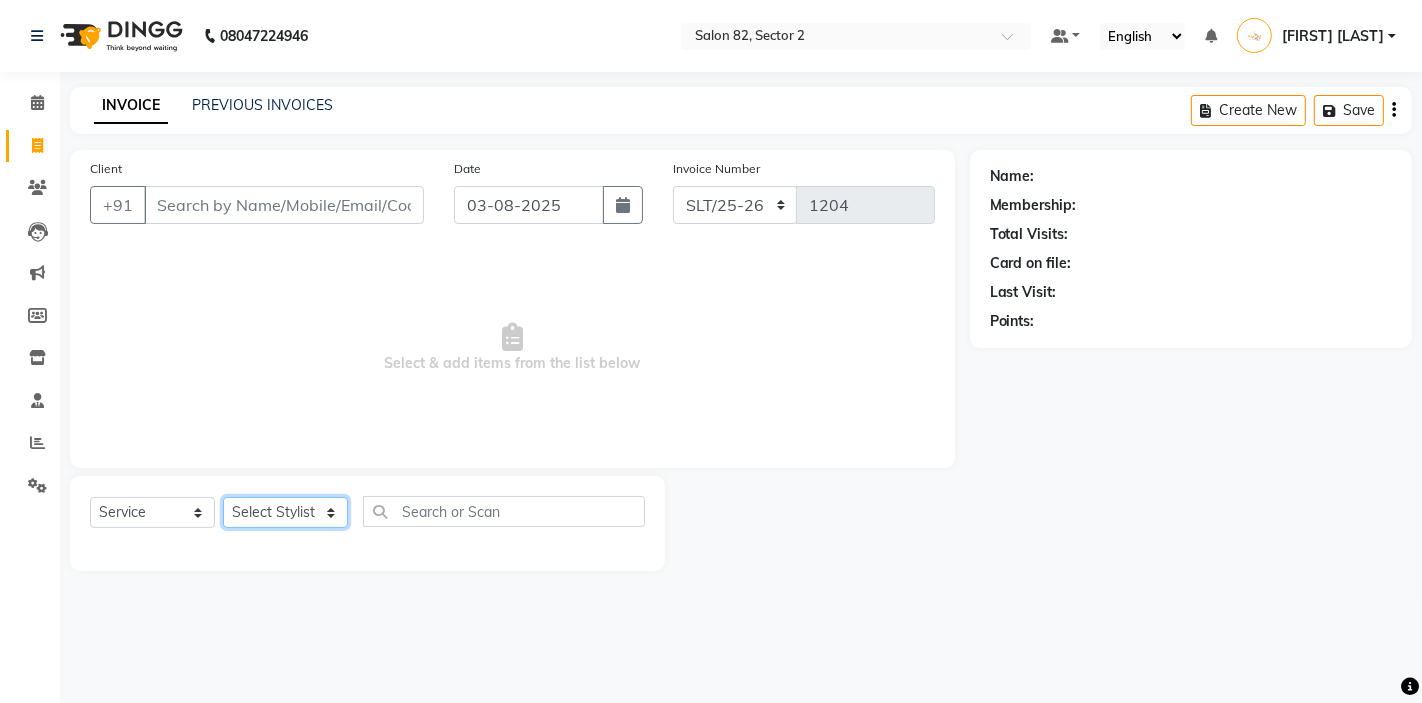click on "Select Stylist AKTAR (level-1) ARZOO (level-2) BUNNY (level-1) FAIZAL INJAMAM MANISH (level-1) MANJAR (Level-2) NUPUR (SKIN) POONAM PRIYA (PEDI) ROHIT  Salon82 saltlake SOMA DEY SUBHO (PEDI) SUMON (NAILS)" 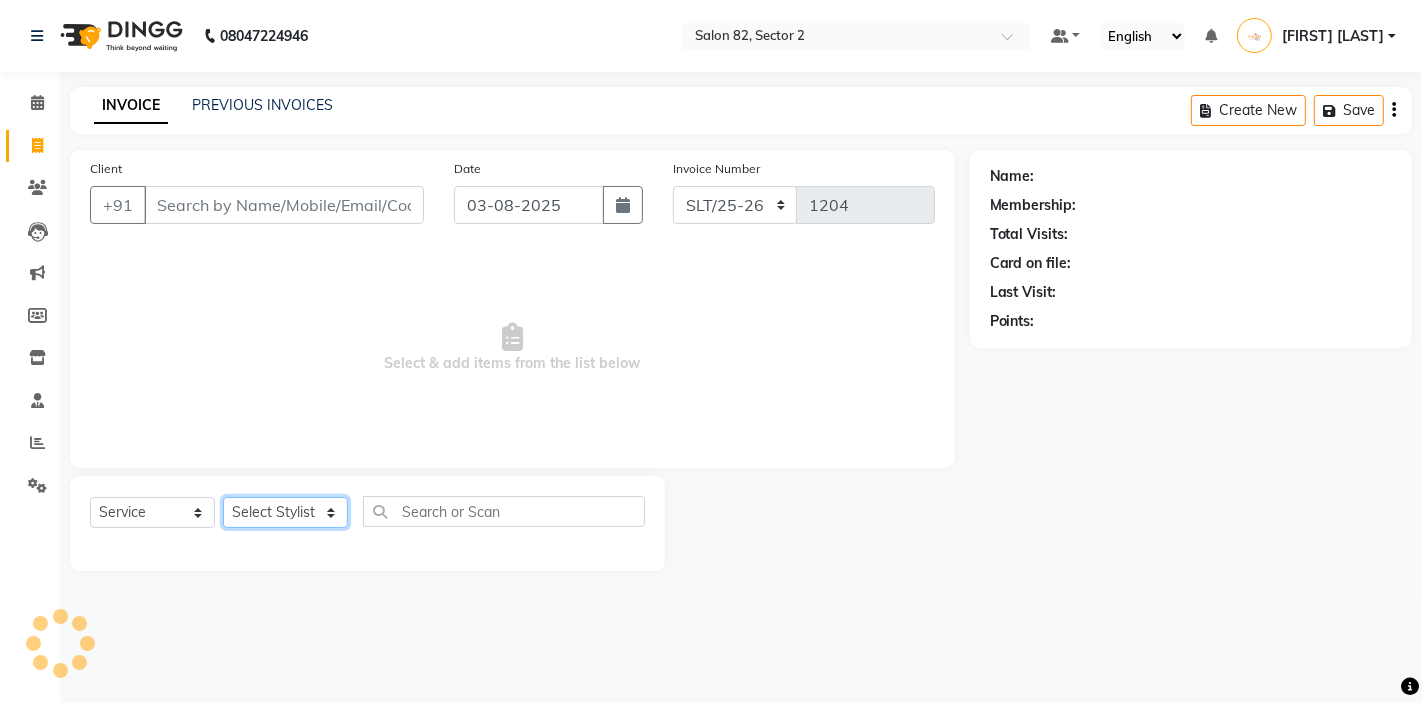 select on "74473" 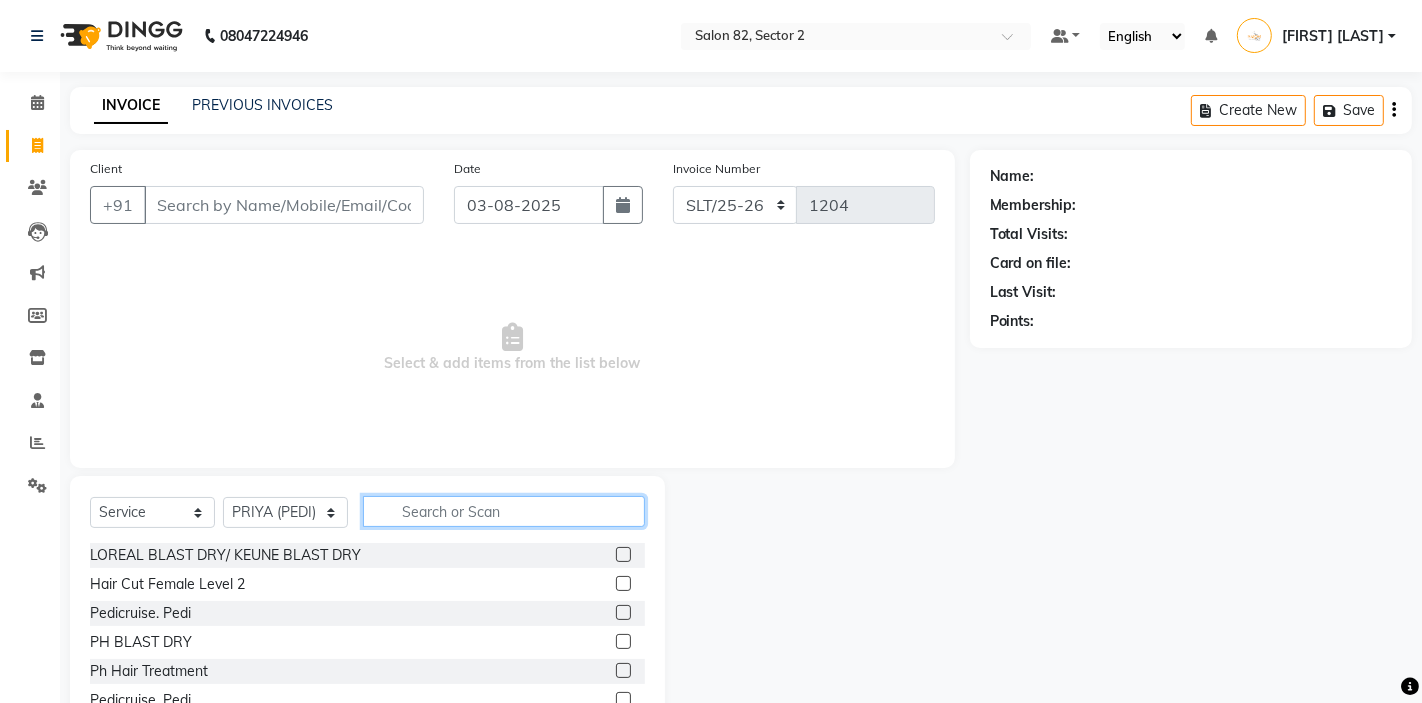 click 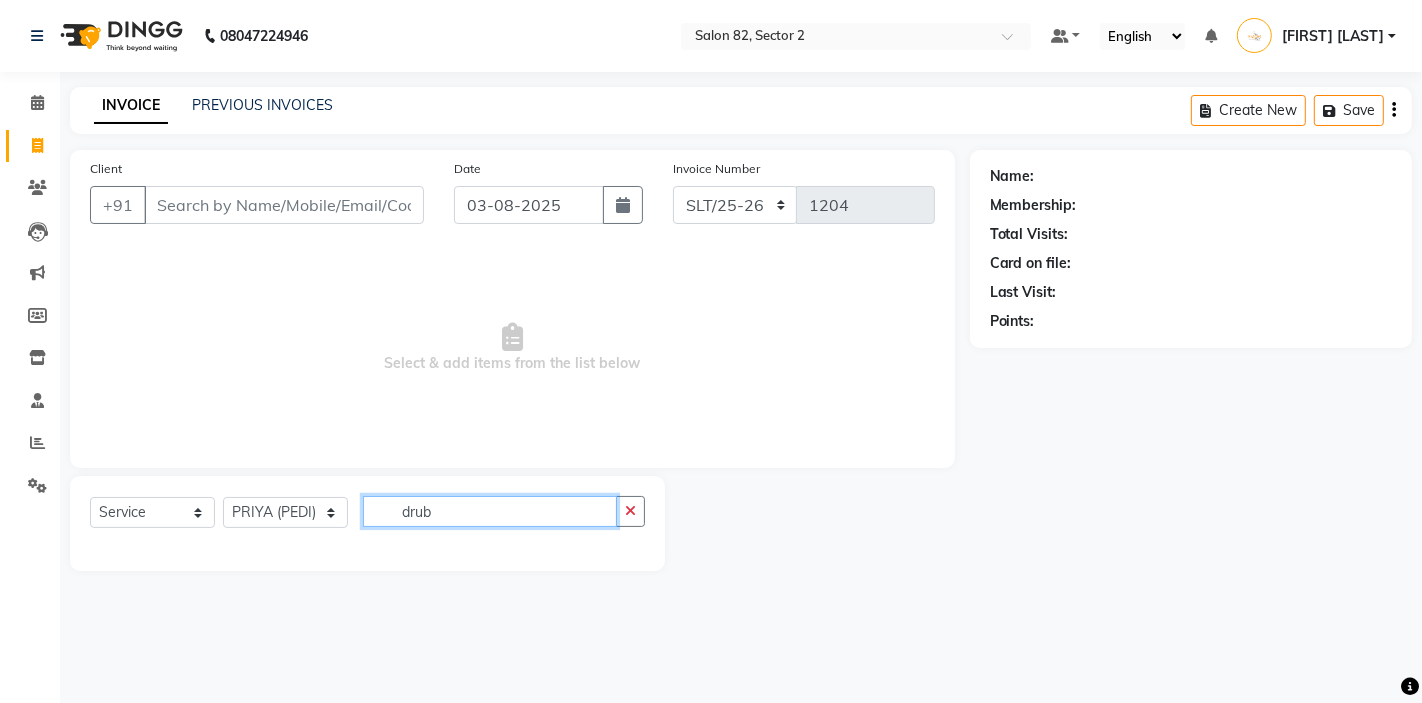 click on "drub" 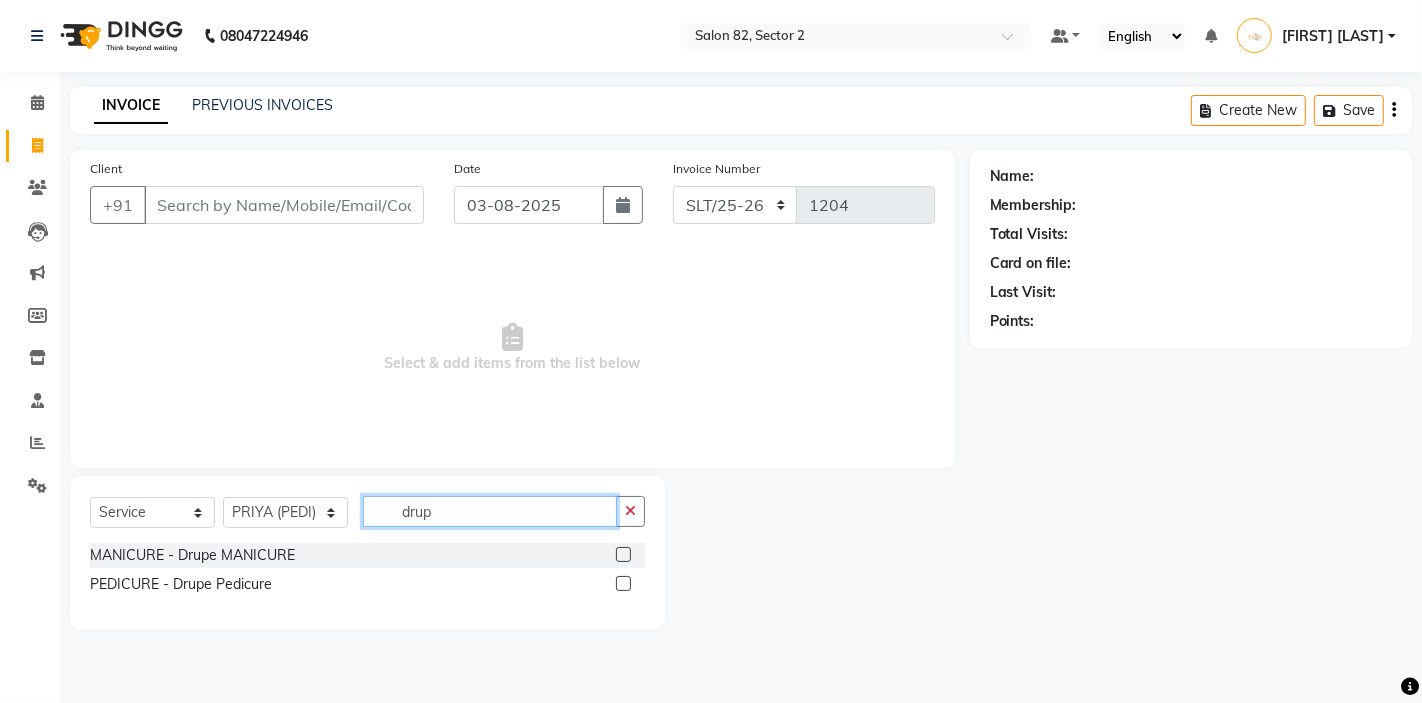 type on "drup" 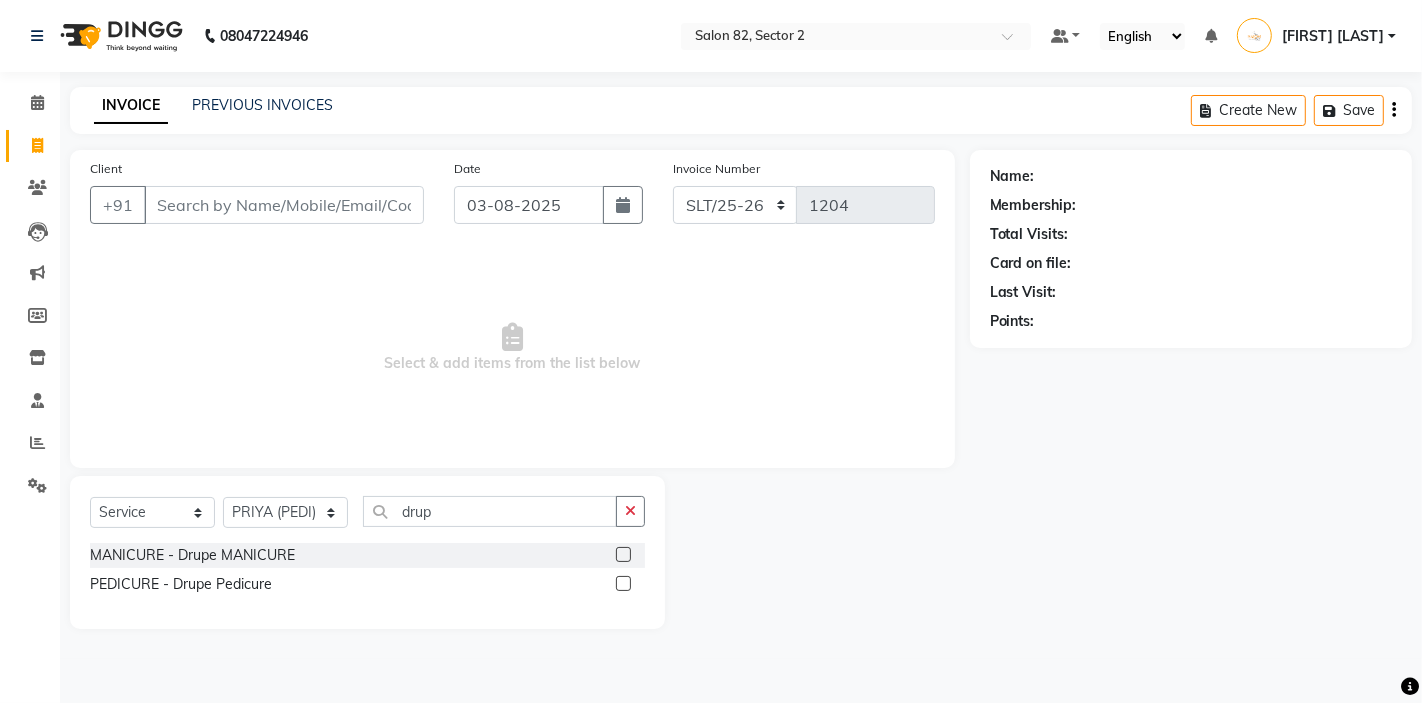 click 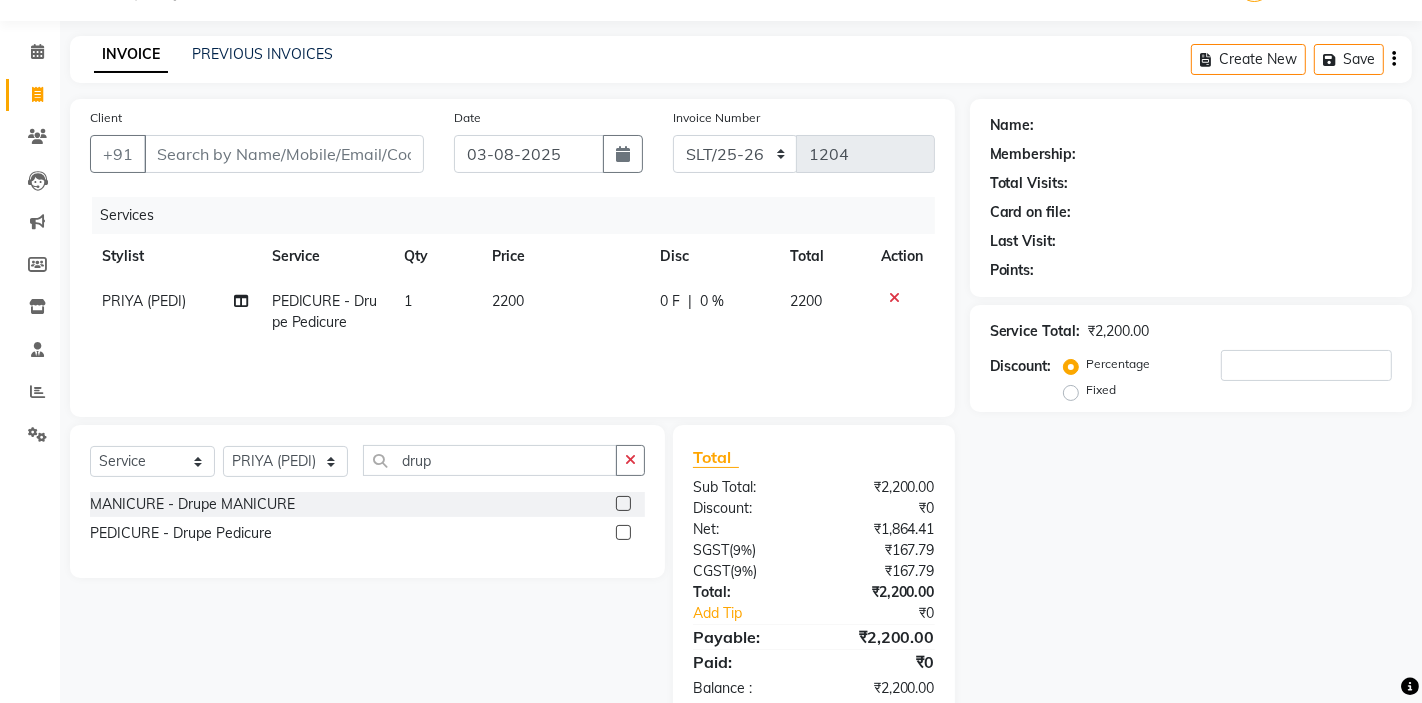 scroll, scrollTop: 73, scrollLeft: 0, axis: vertical 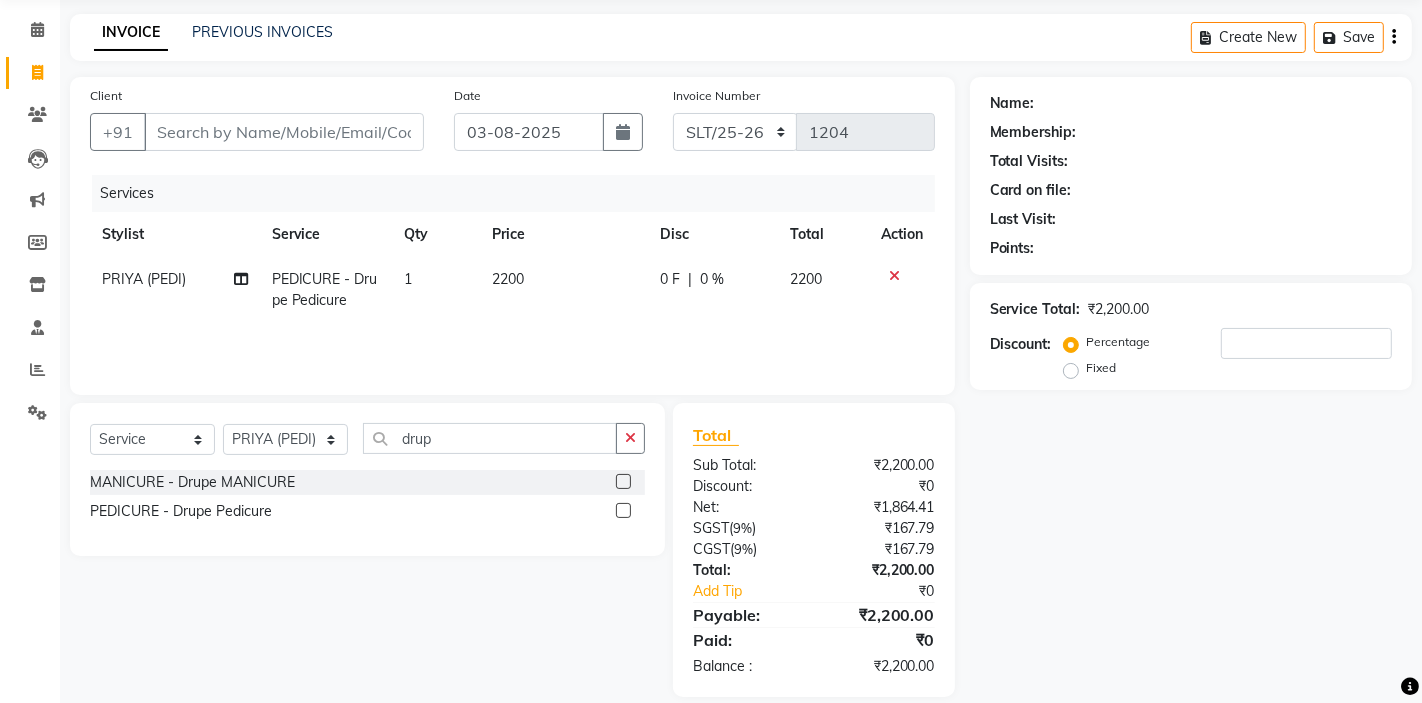 click 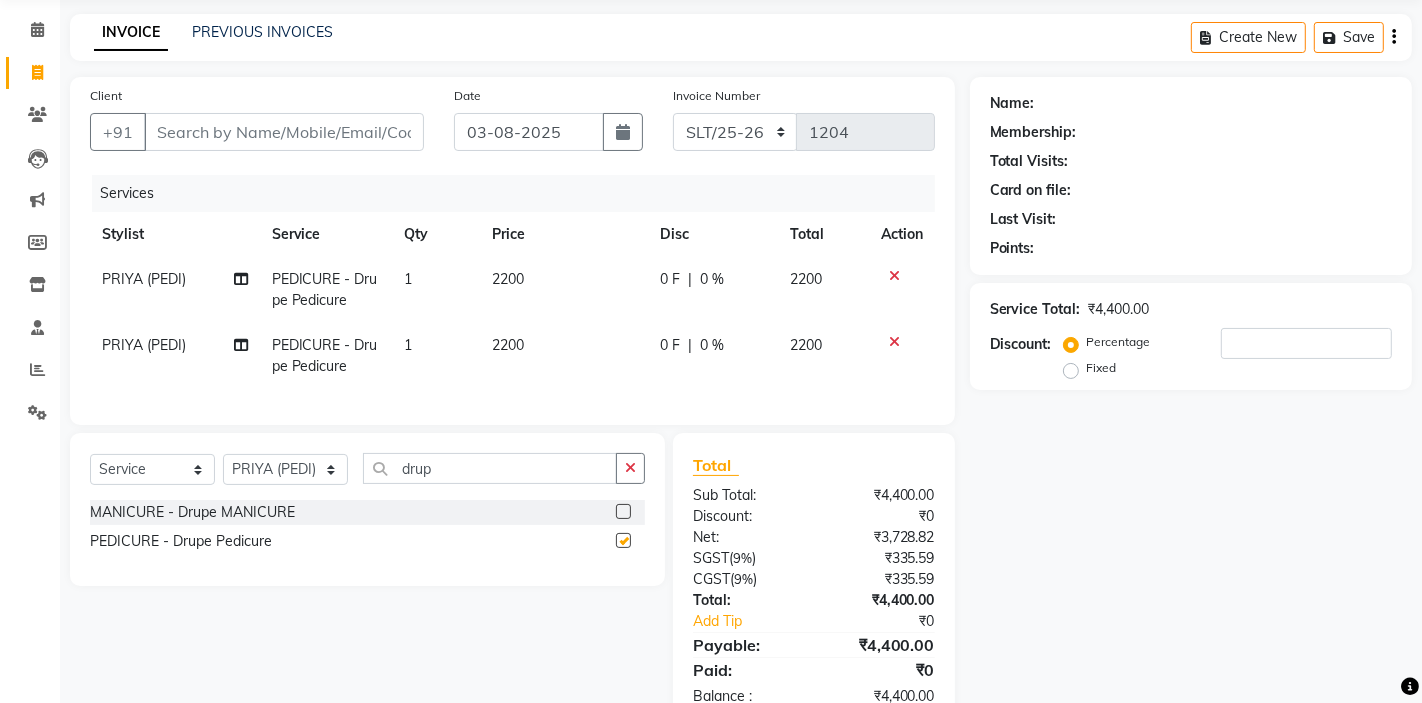 checkbox on "false" 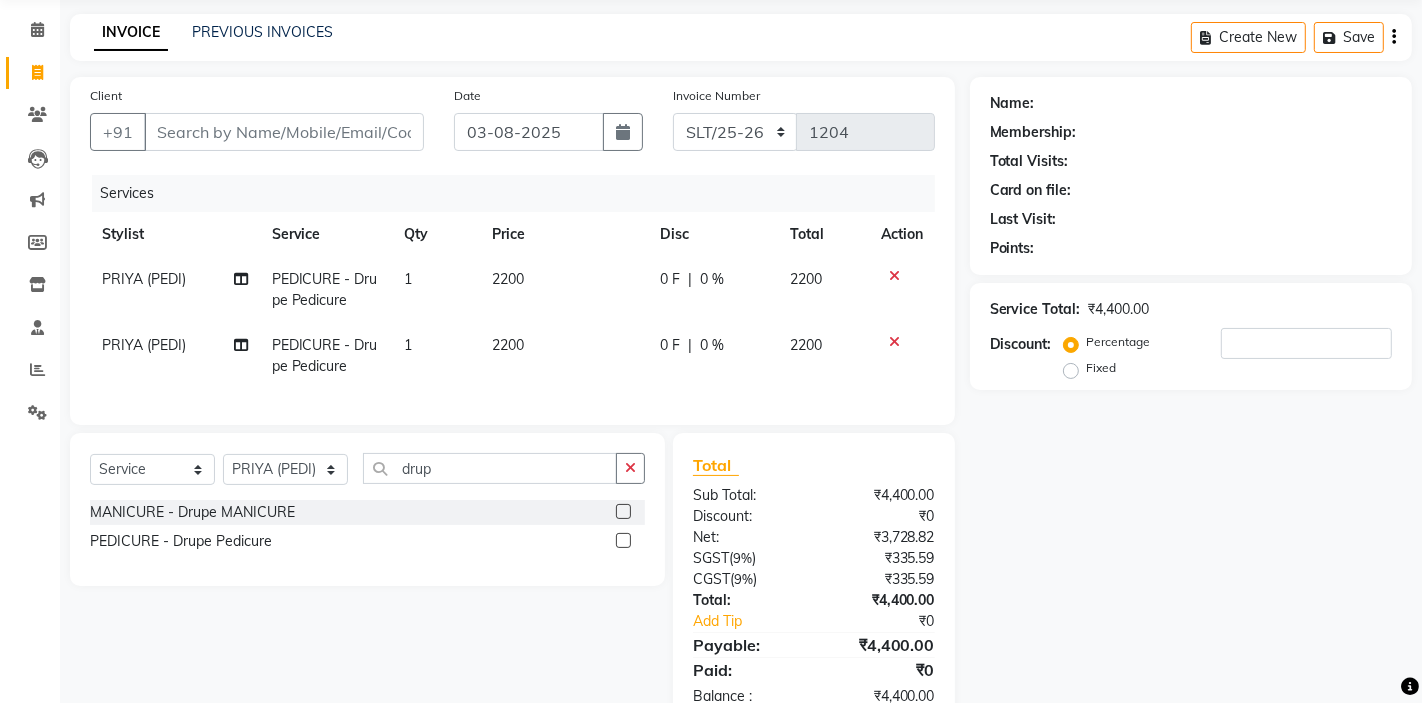 click on "PRIYA (PEDI)" 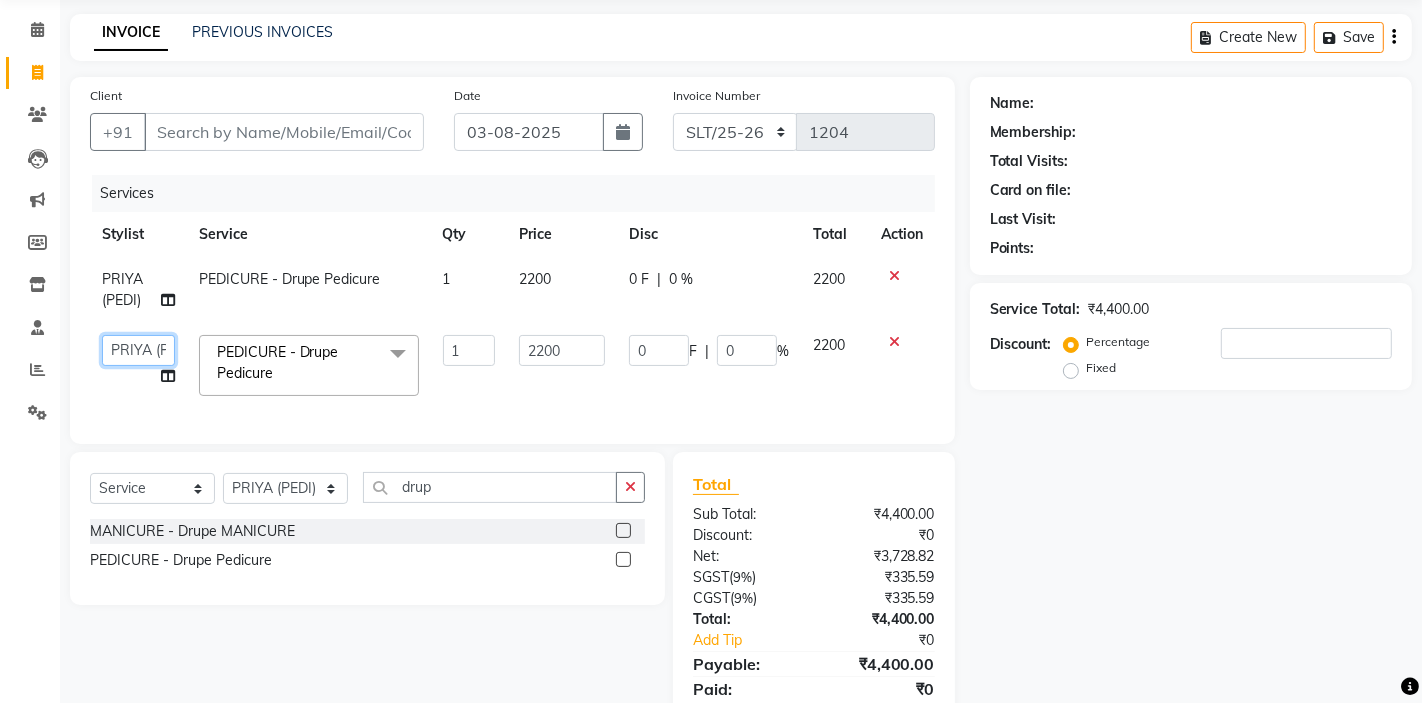 click on "AKTAR (level-1)   ARZOO (level-2)   BUNNY (level-1)   FAIZAL   INJAMAM   MANISH (level-1)   MANJAR (Level-2)   NUPUR (SKIN)   POONAM   PRIYA (PEDI)   ROHIT    Salon82 saltlake   SOMA DEY   SUBHO (PEDI)   SUMON (NAILS)" 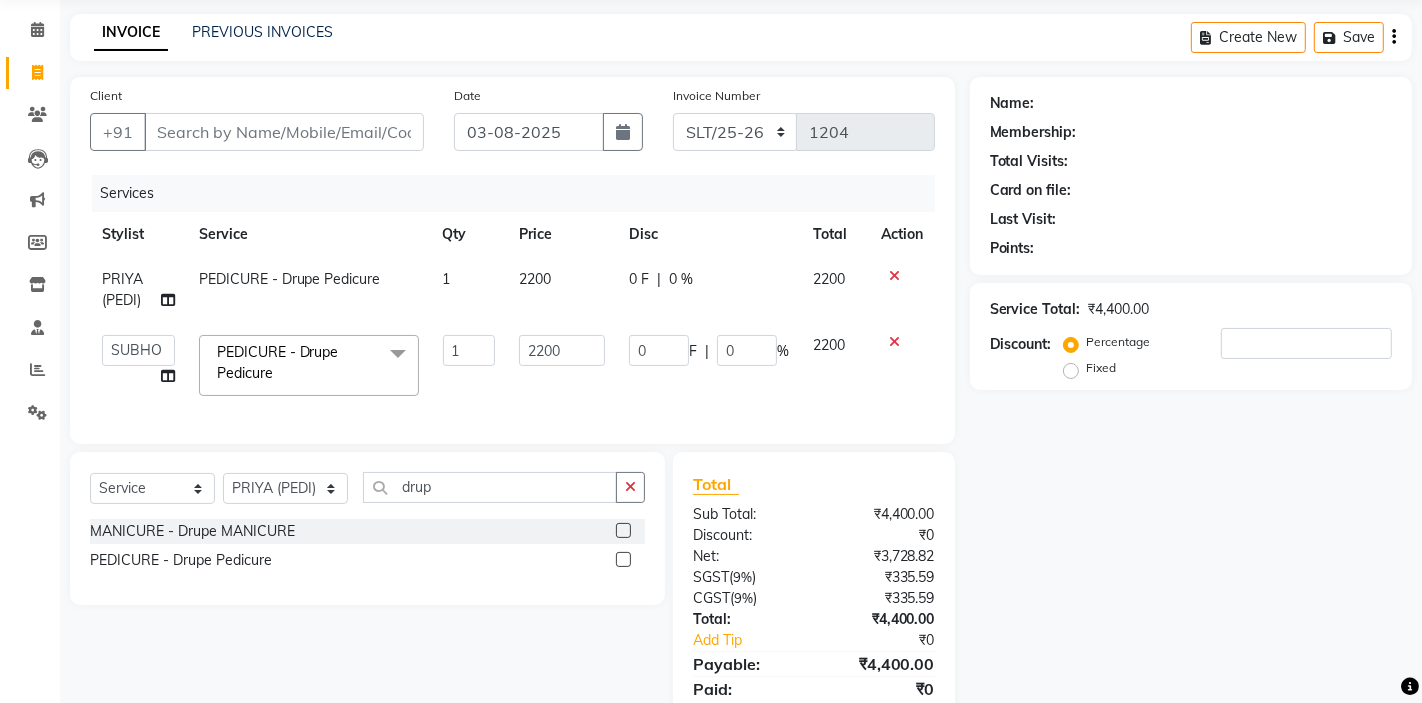 select on "33747" 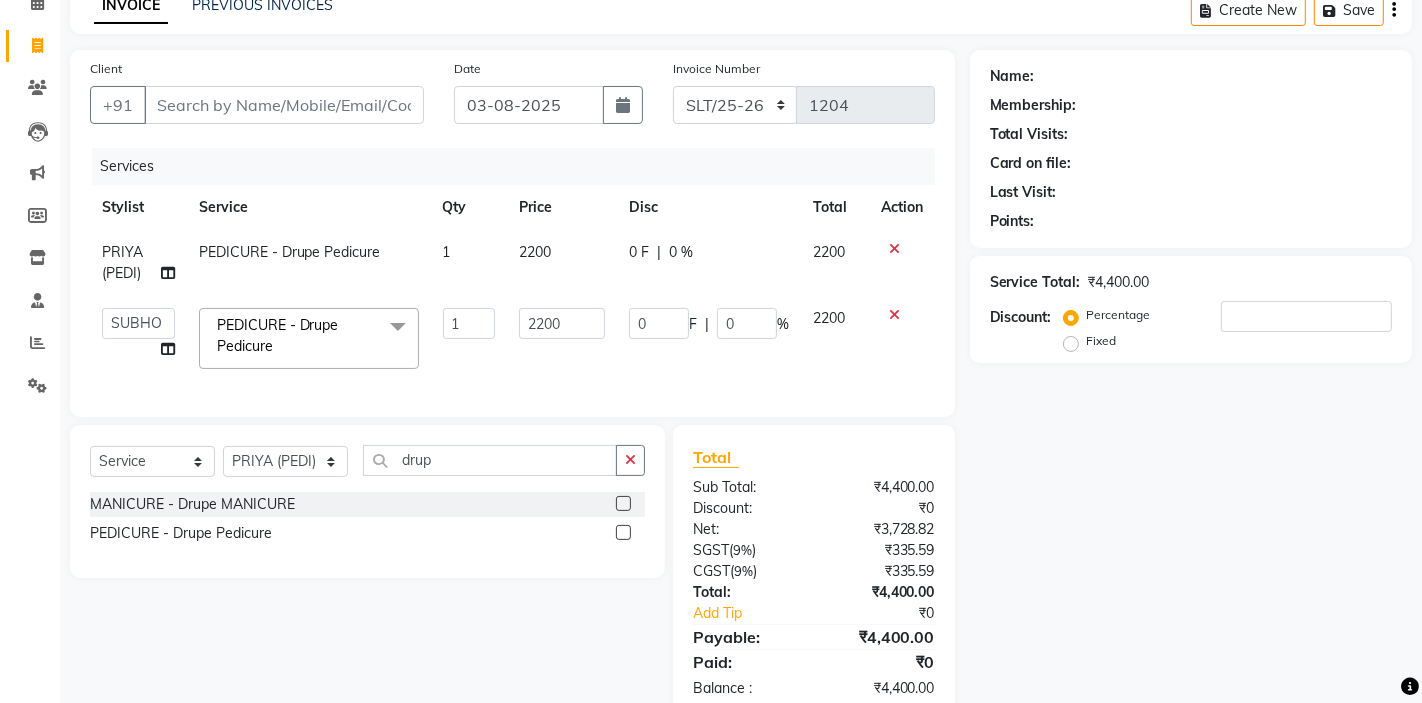 scroll, scrollTop: 102, scrollLeft: 0, axis: vertical 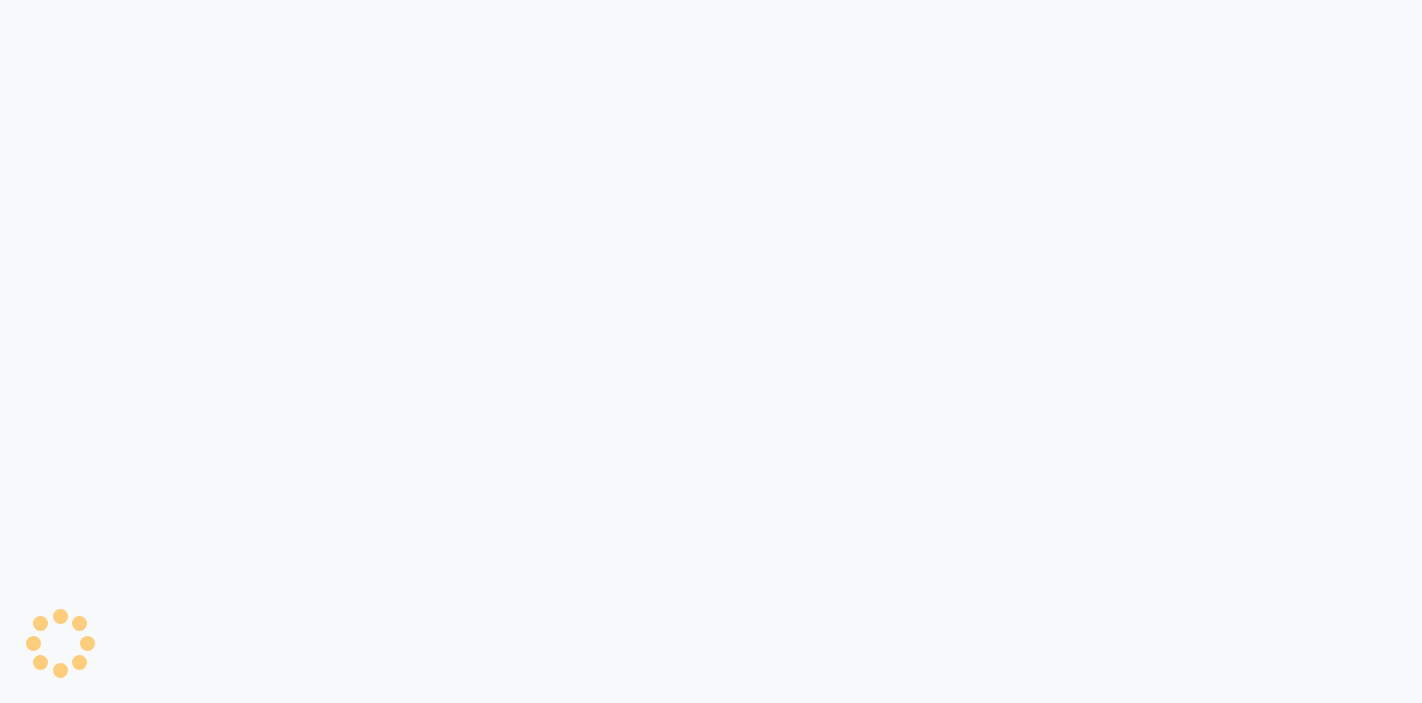 select on "service" 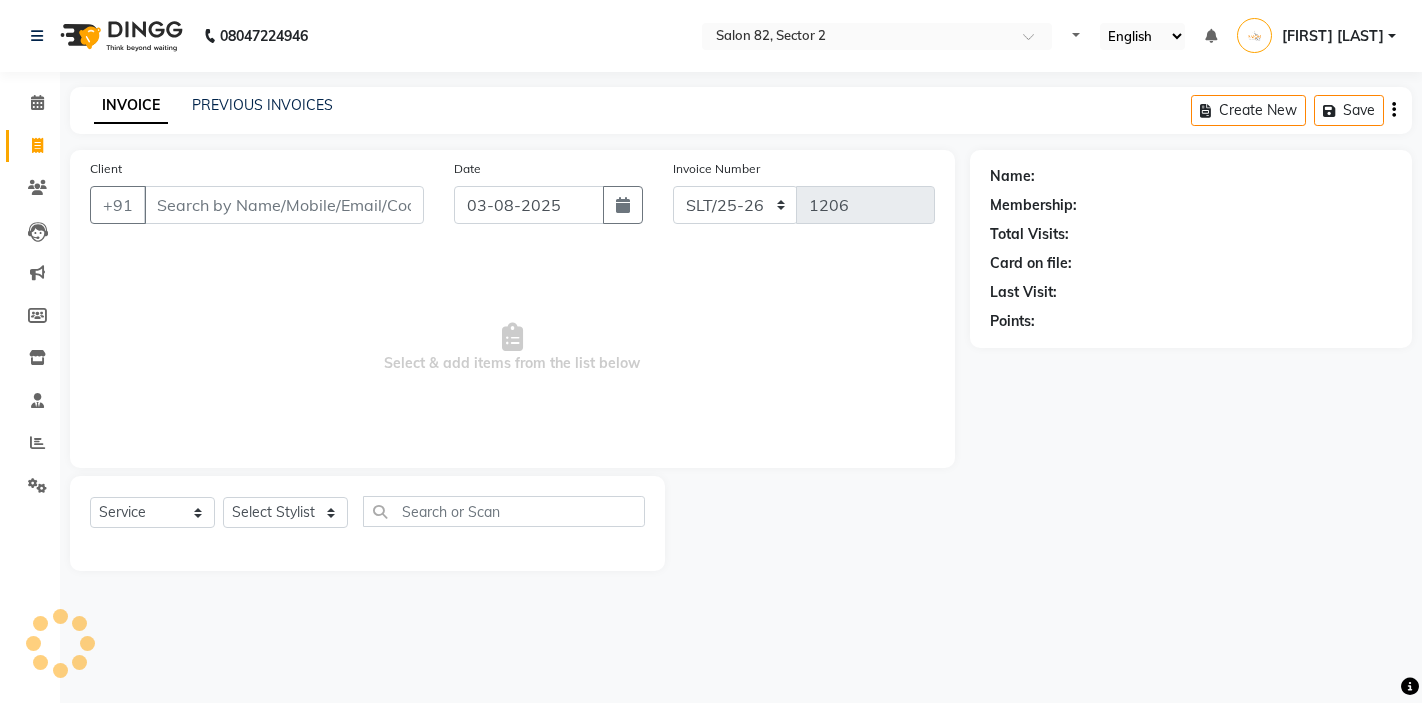 scroll, scrollTop: 0, scrollLeft: 0, axis: both 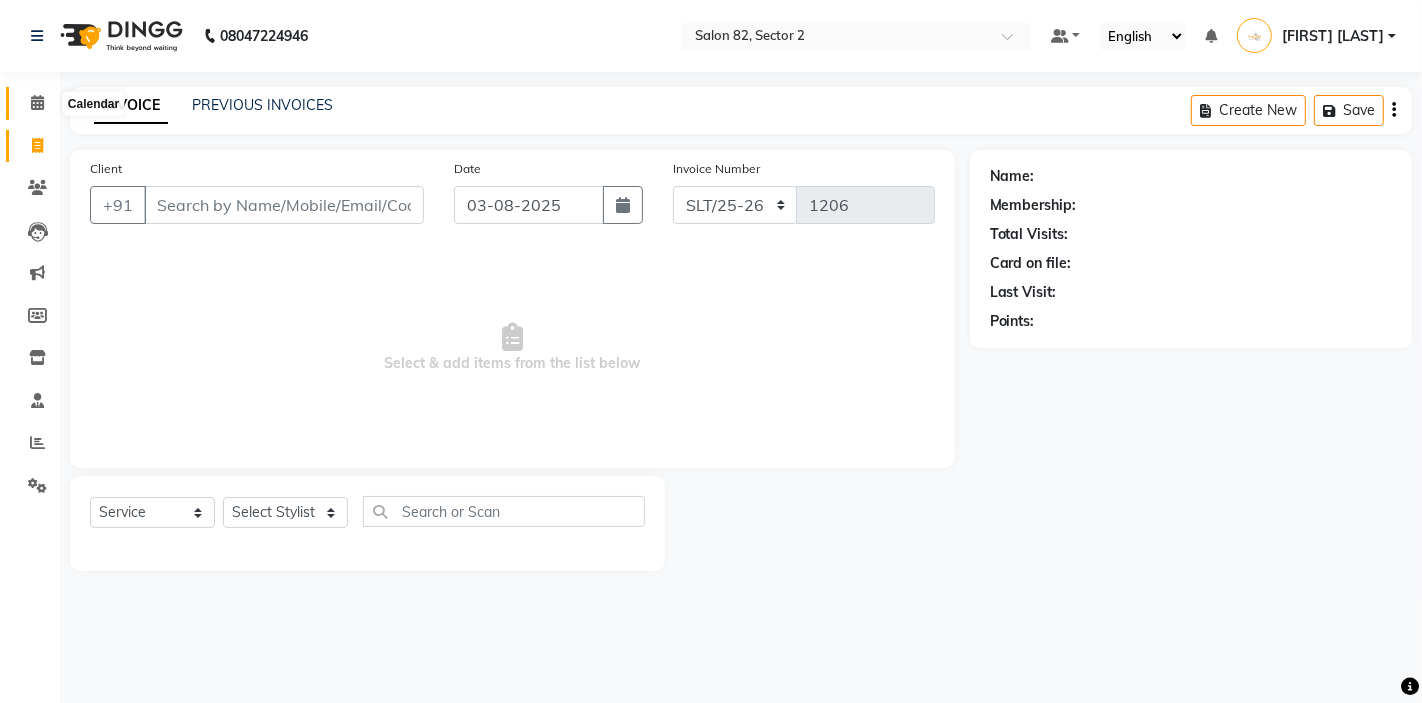click 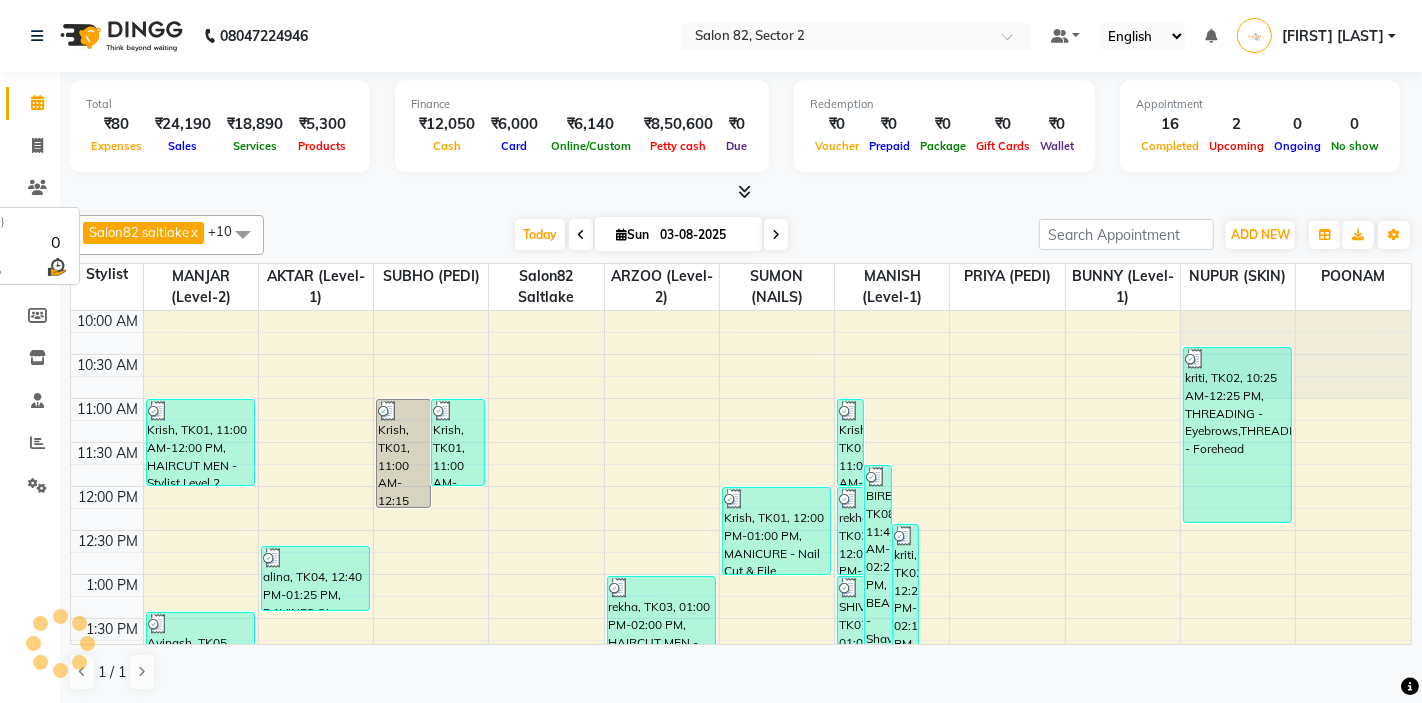 scroll, scrollTop: 354, scrollLeft: 0, axis: vertical 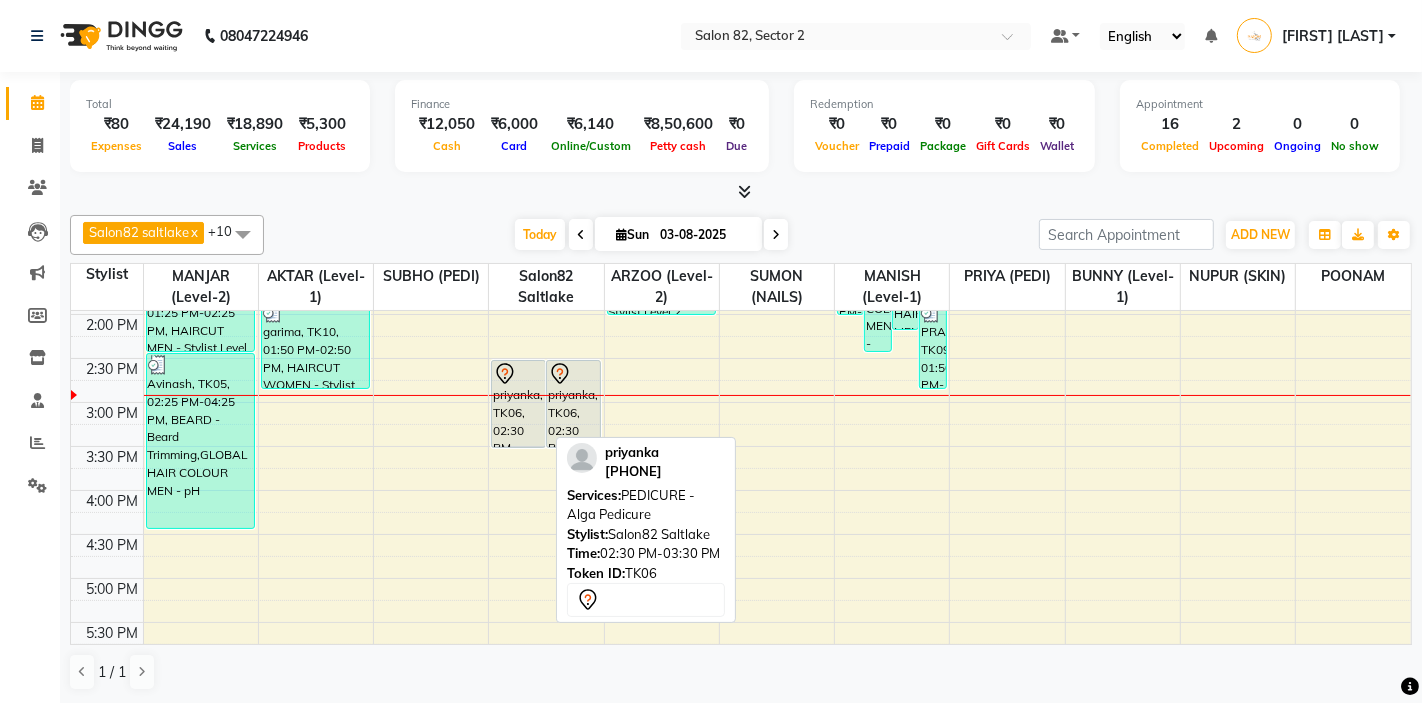 click on "priyanka, TK06, 02:30 PM-03:30 PM, PEDICURE - Alga Pedicure" at bounding box center (518, 404) 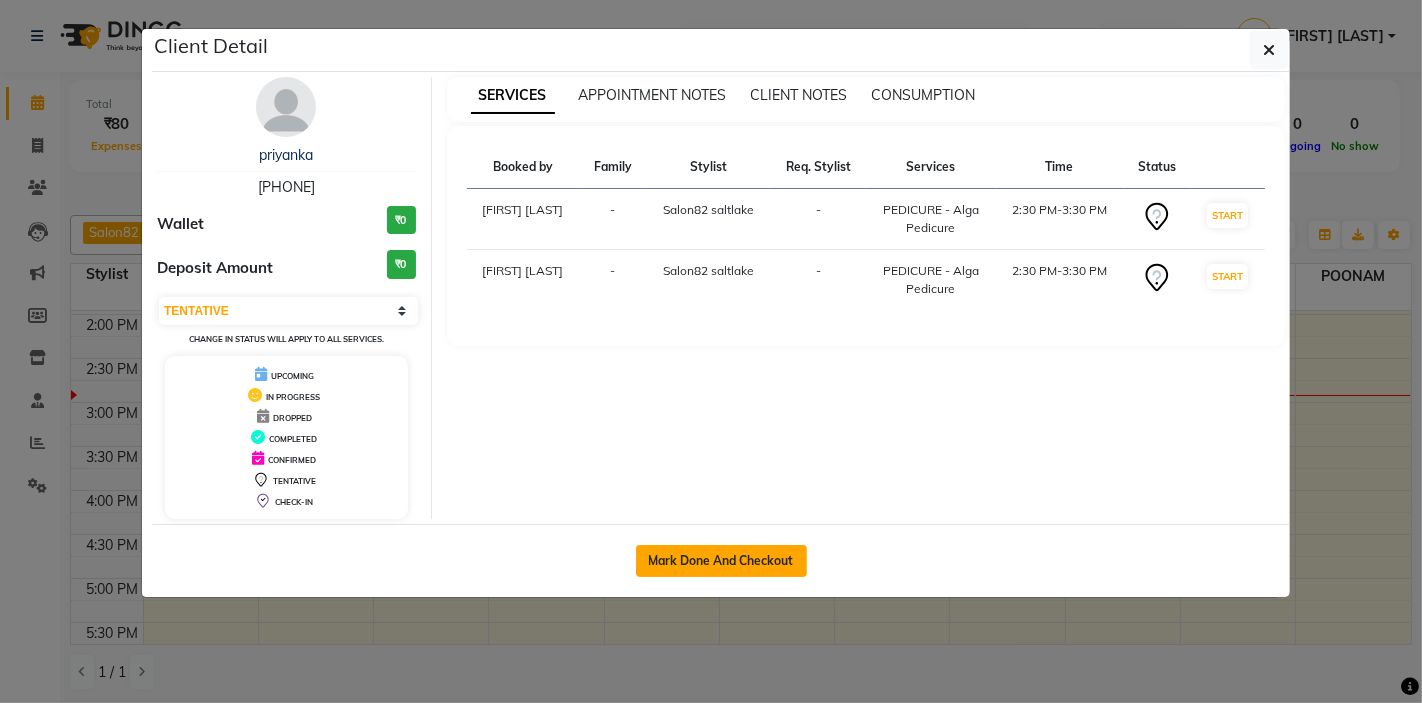 click on "Mark Done And Checkout" 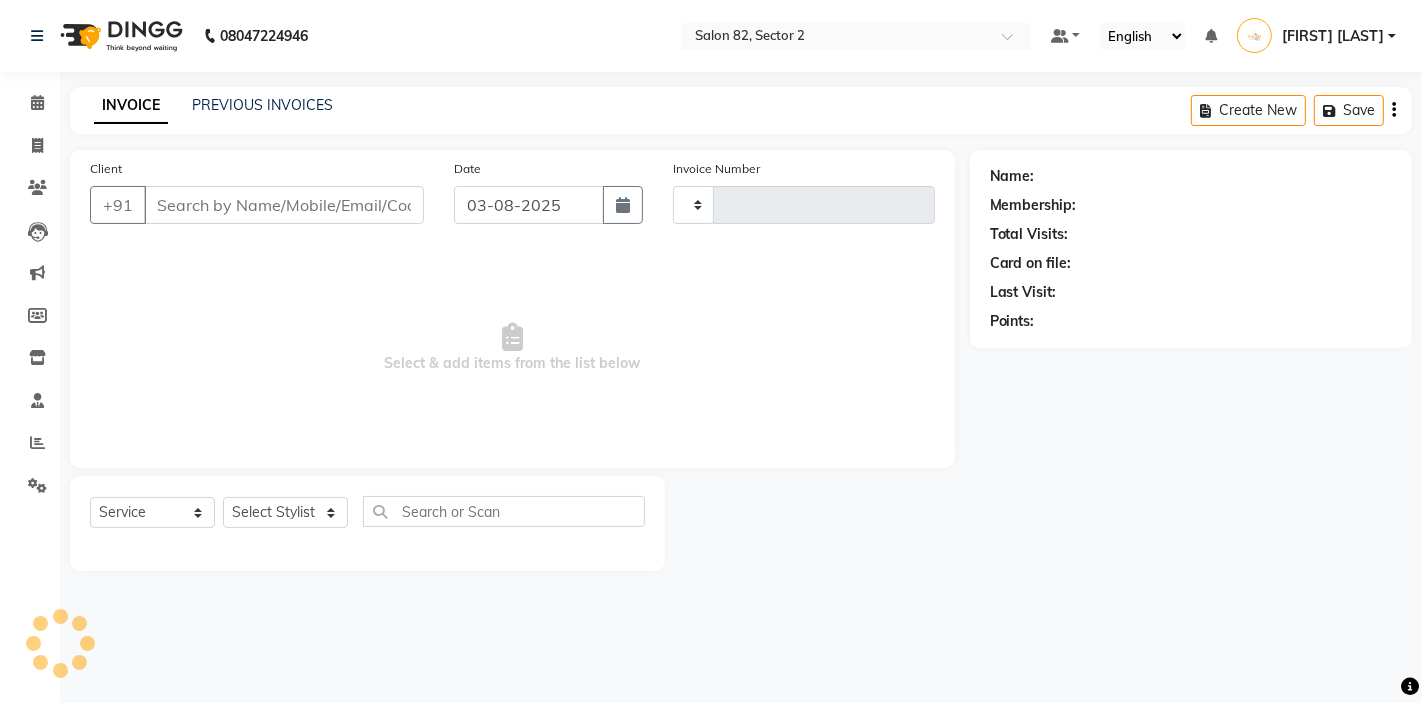 type on "1206" 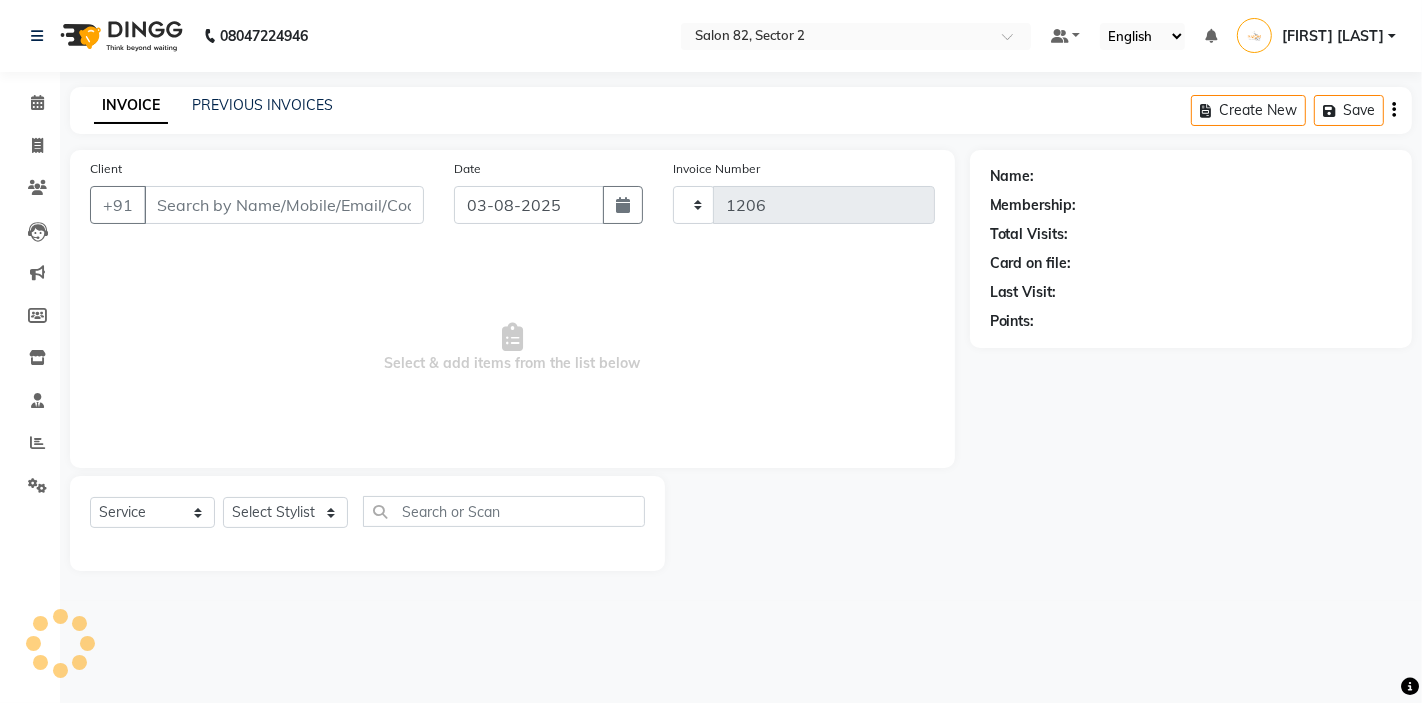 select on "8703" 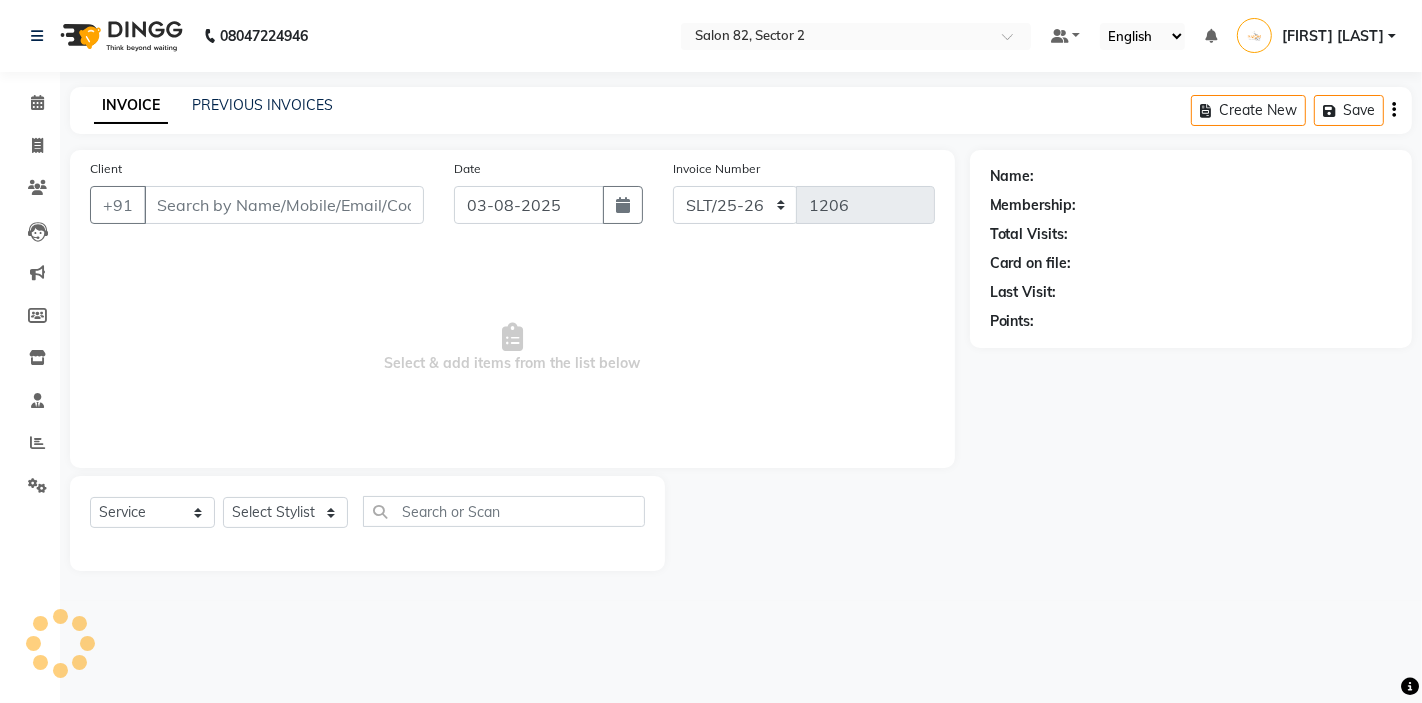 type on "9830563470" 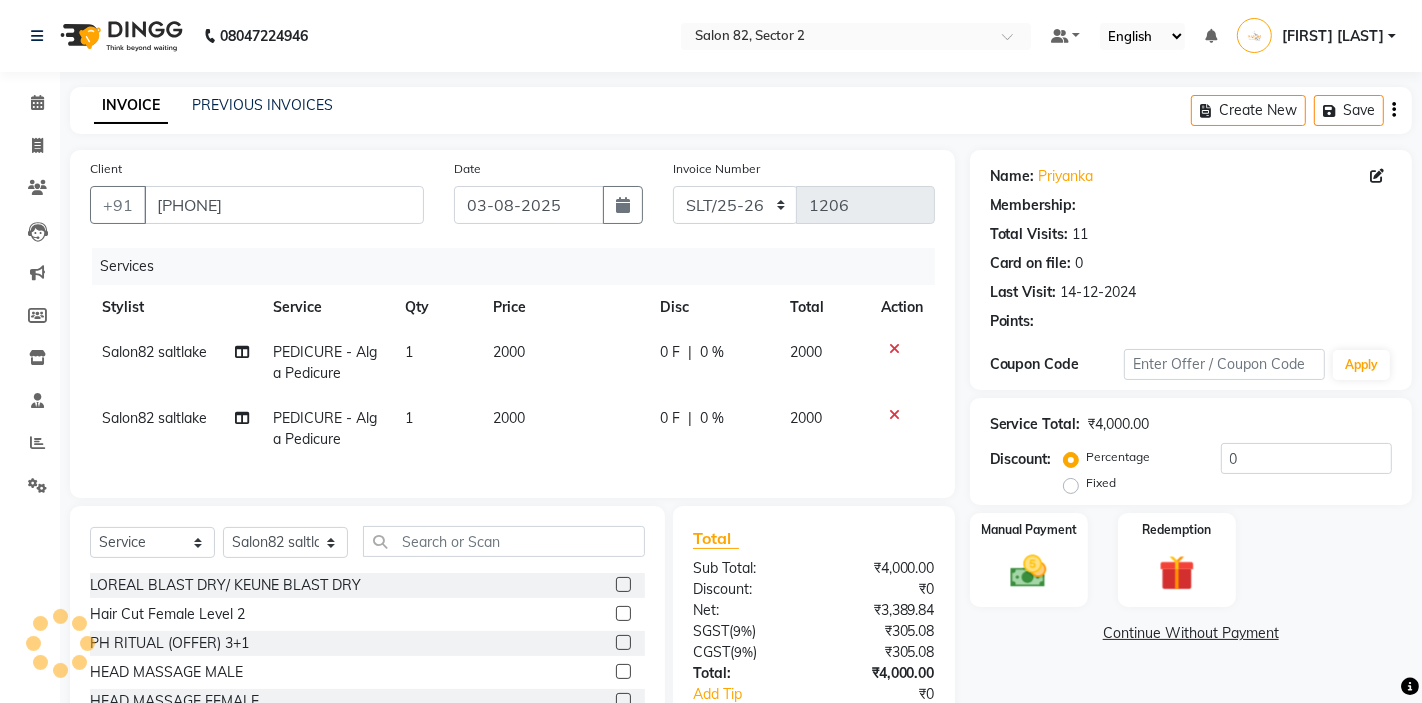 select on "1: Object" 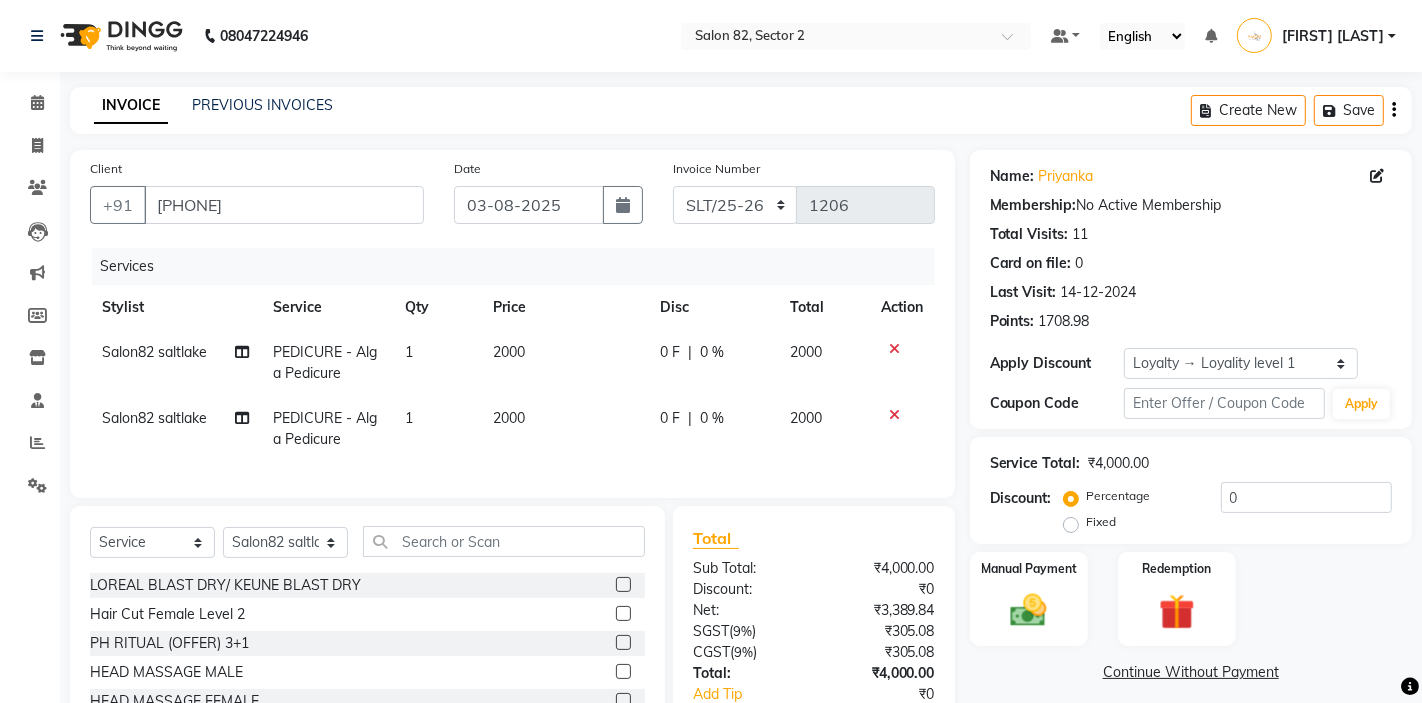 click on "Salon82 saltlake" 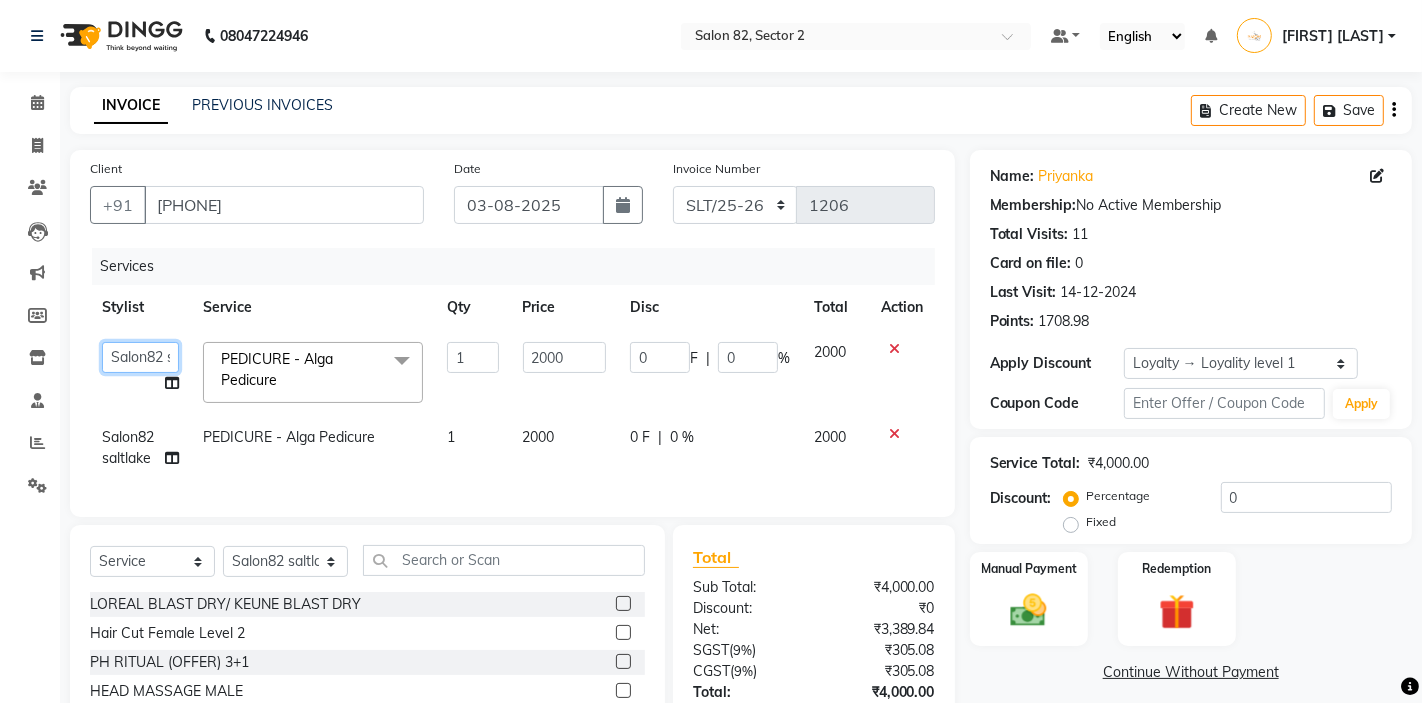 click on "AKTAR (level-1)   ARZOO (level-2)   BUNNY (level-1)   FAIZAL   INJAMAM   MANISH (level-1)   MANJAR (Level-2)   NUPUR (SKIN)   POONAM   PRIYA (PEDI)   ROHIT    Salon82 saltlake   SOMA DEY   SUBHO (PEDI)   SUMON (NAILS)" 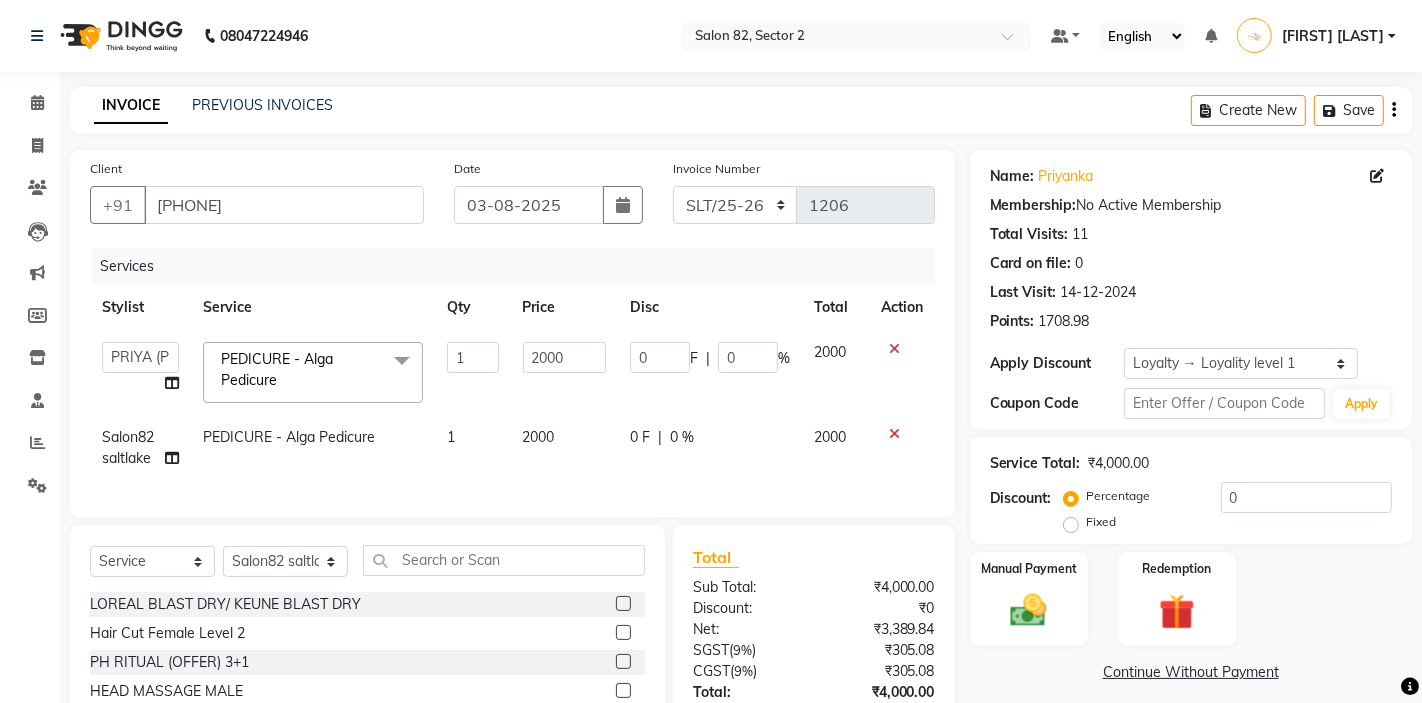 select on "74473" 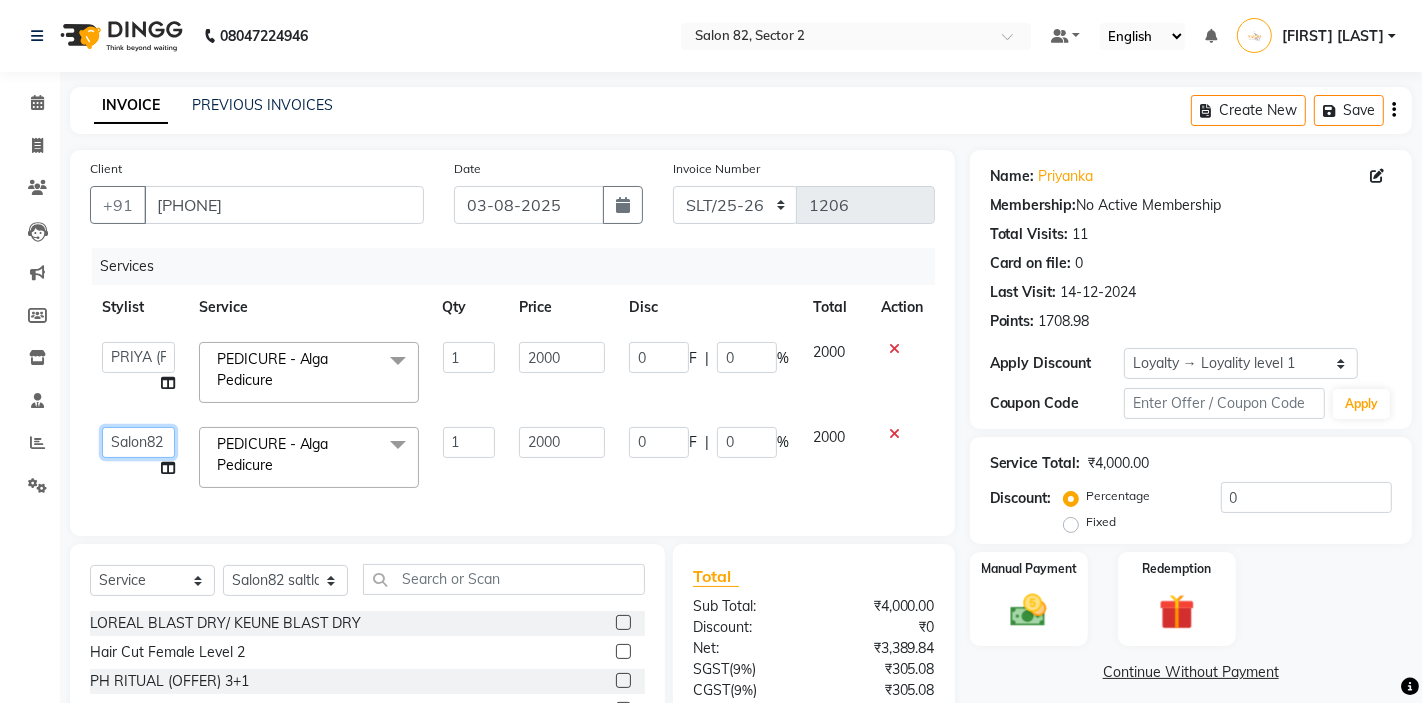 click on "AKTAR (level-1)   ARZOO (level-2)   BUNNY (level-1)   FAIZAL   INJAMAM   MANISH (level-1)   MANJAR (Level-2)   NUPUR (SKIN)   POONAM   PRIYA (PEDI)   ROHIT    Salon82 saltlake   SOMA DEY   SUBHO (PEDI)   SUMON (NAILS)" 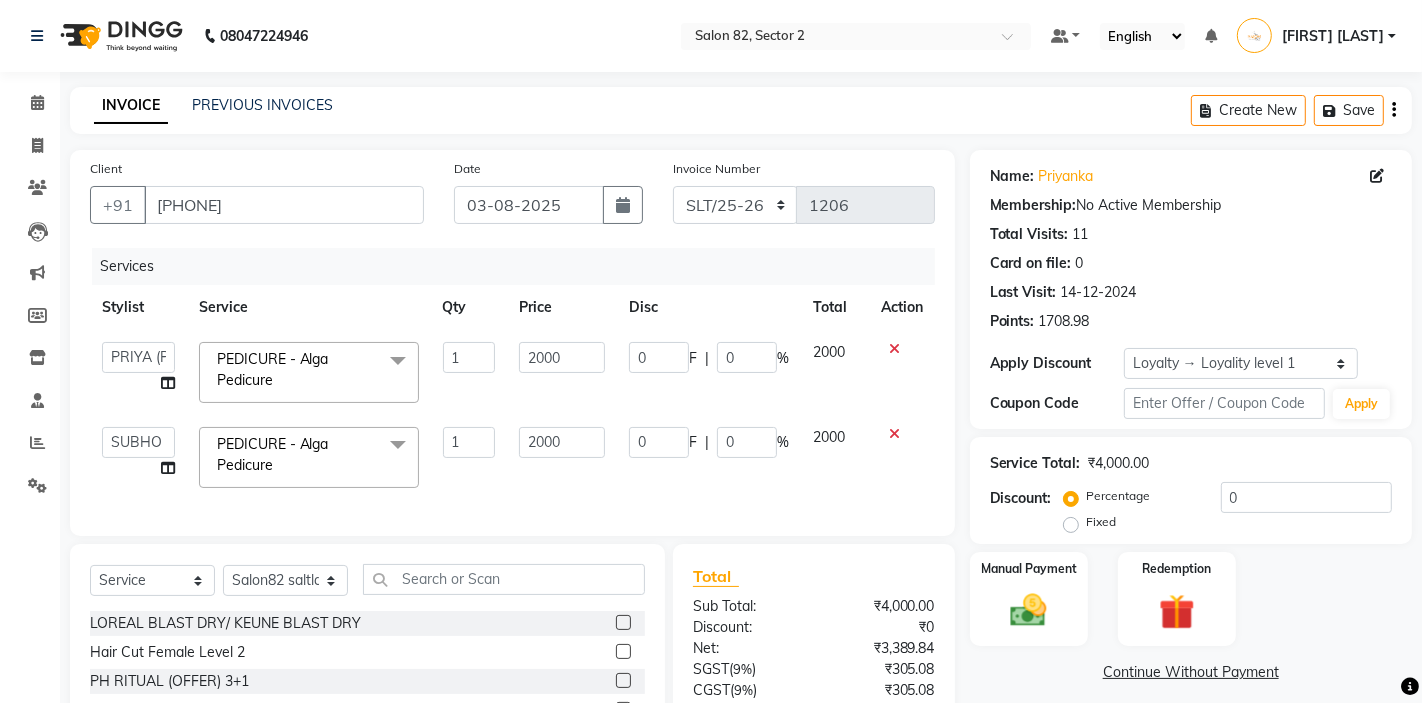 select on "33747" 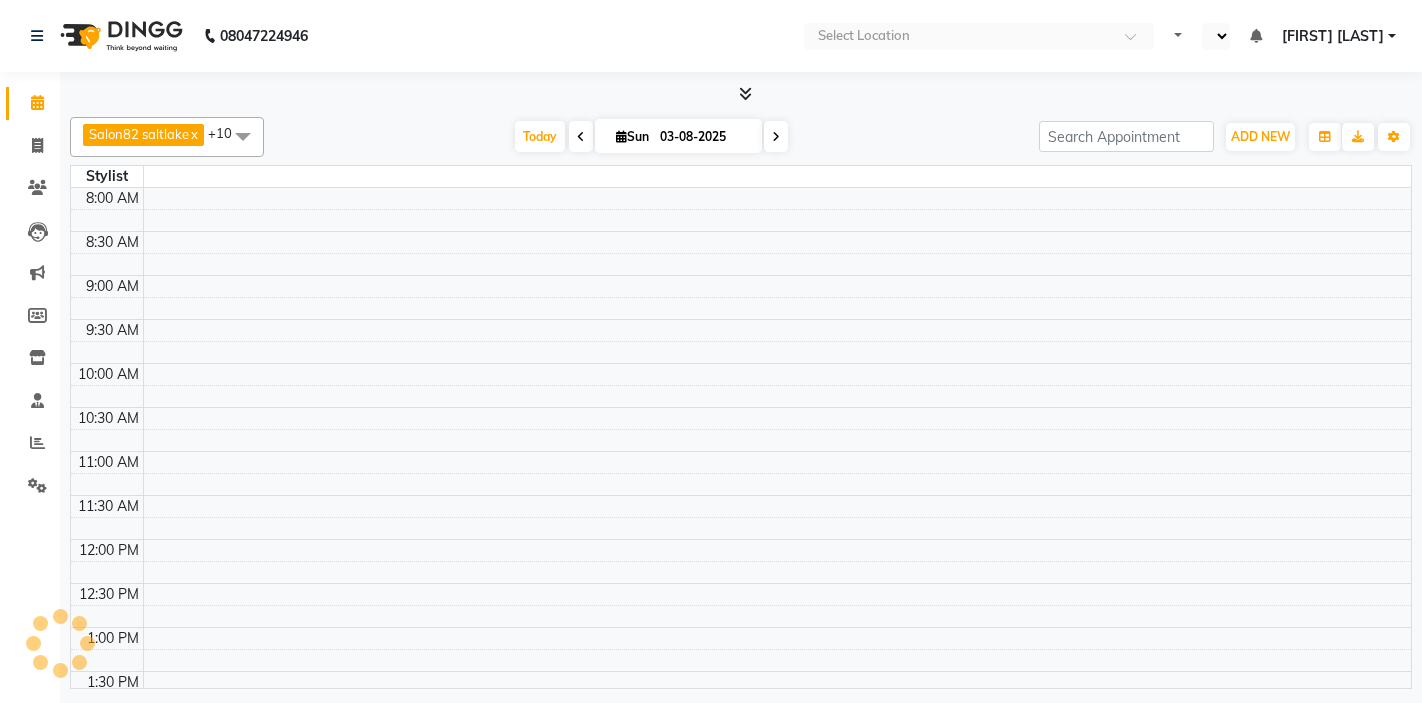 scroll, scrollTop: 0, scrollLeft: 0, axis: both 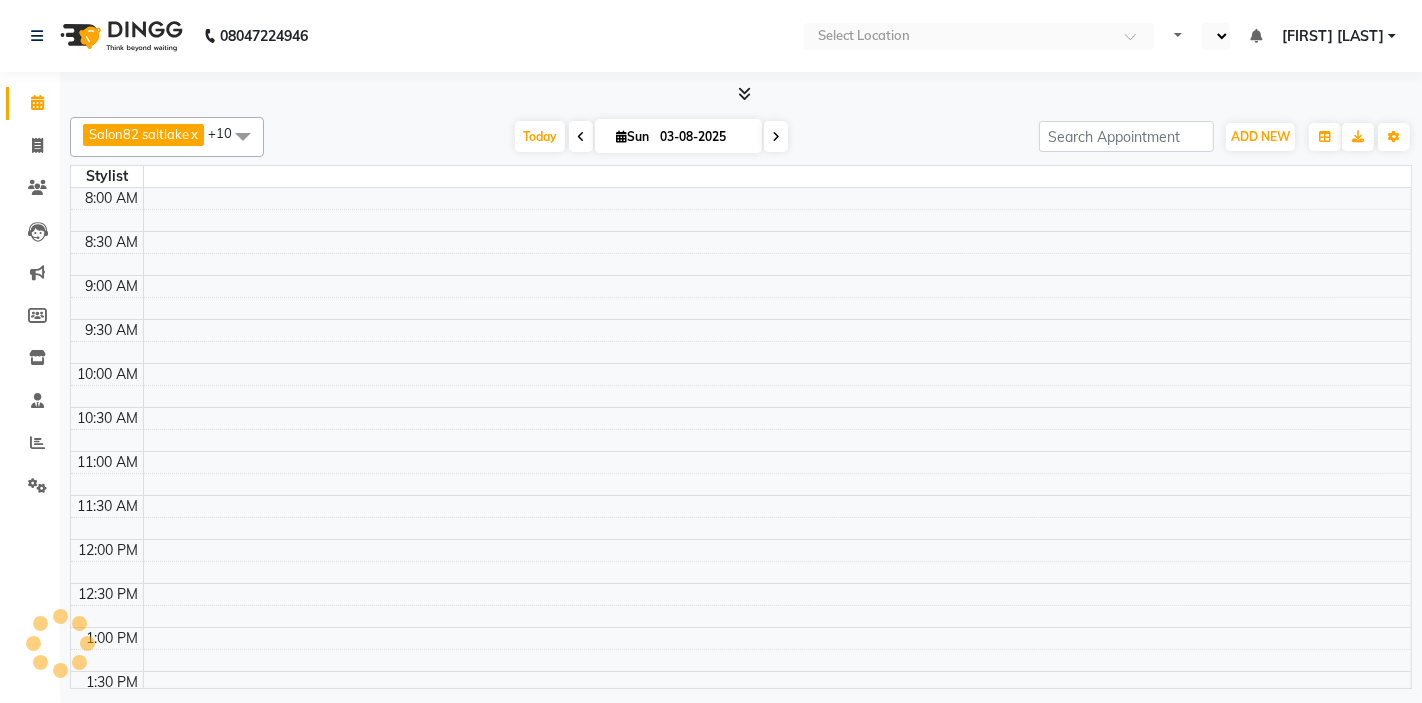 select on "en" 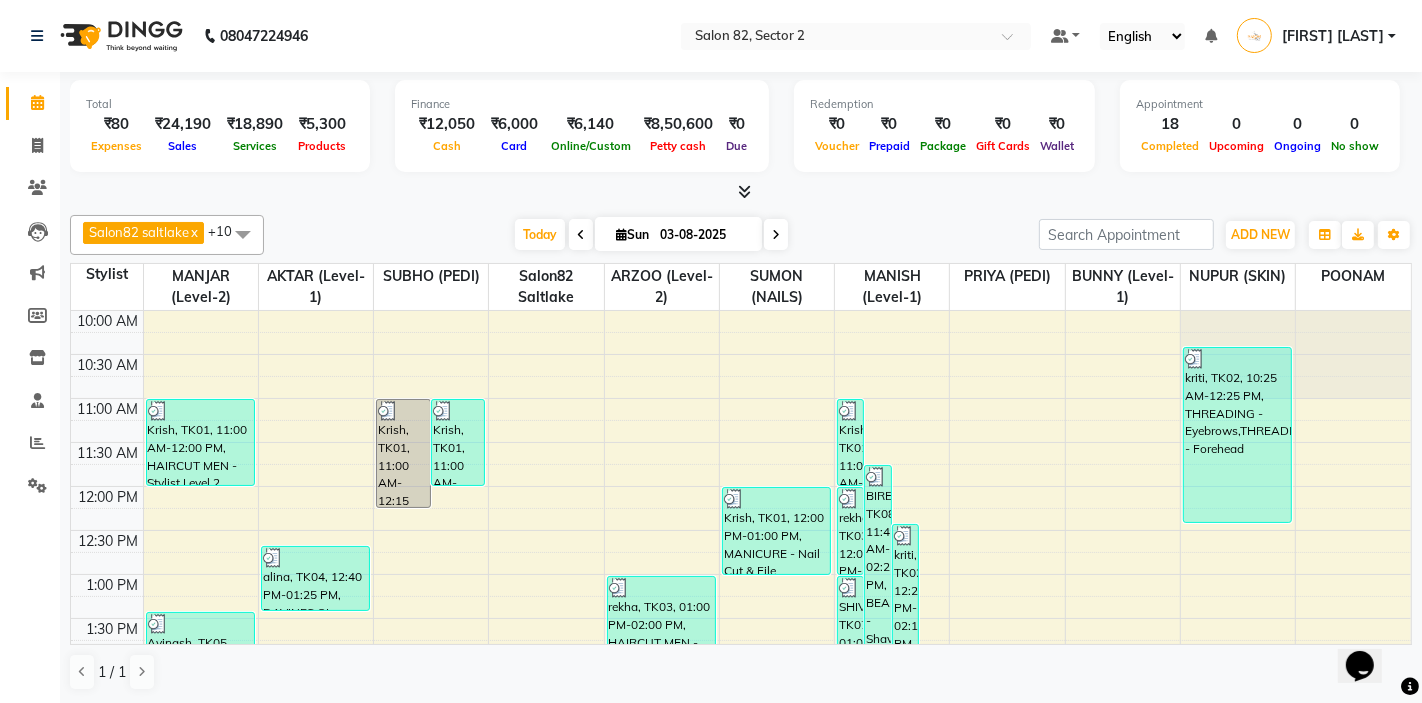 scroll, scrollTop: 0, scrollLeft: 0, axis: both 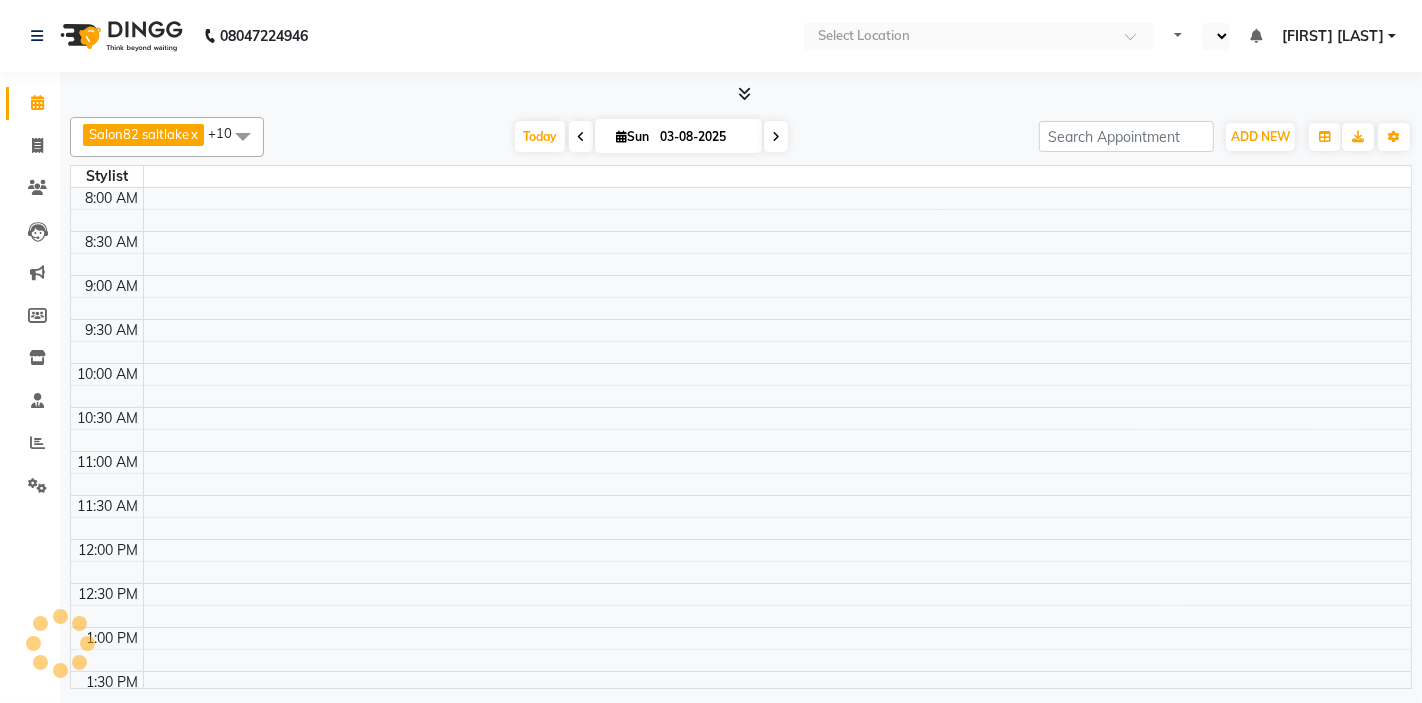 select on "en" 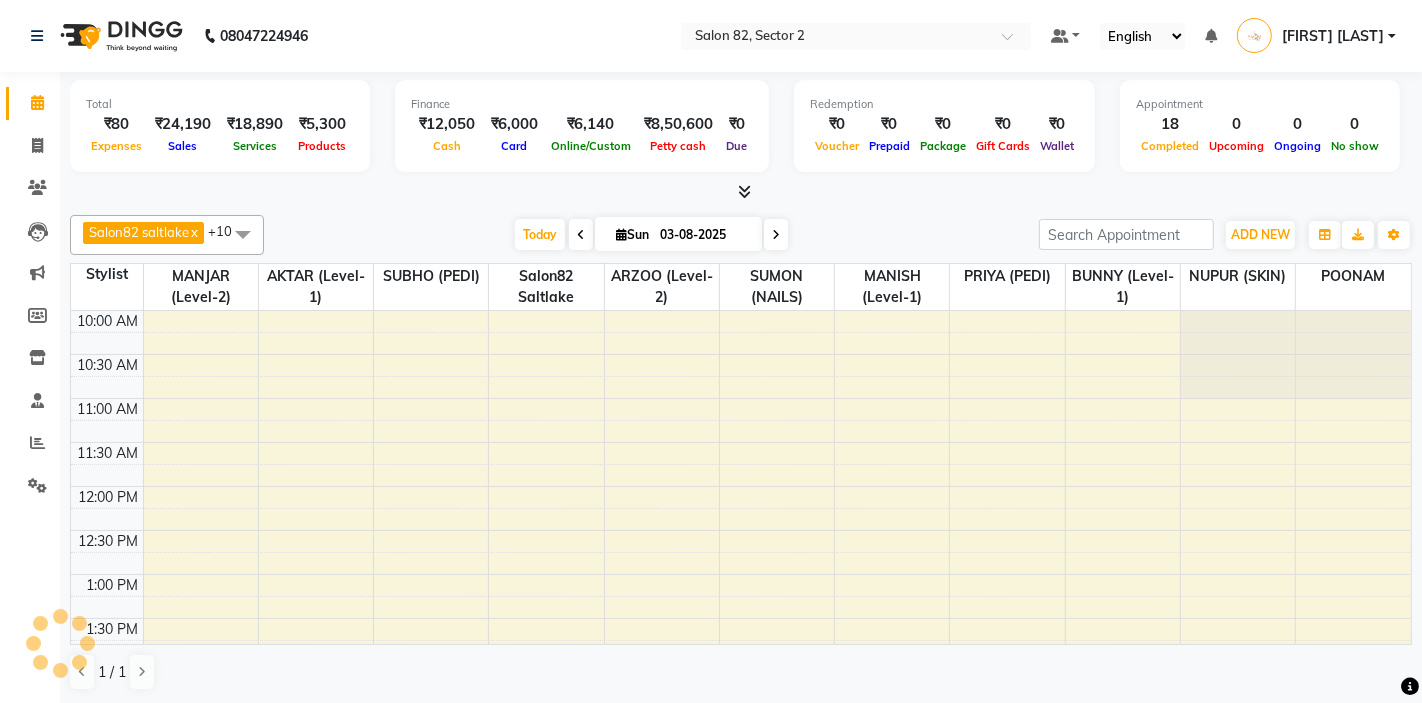 scroll, scrollTop: 0, scrollLeft: 0, axis: both 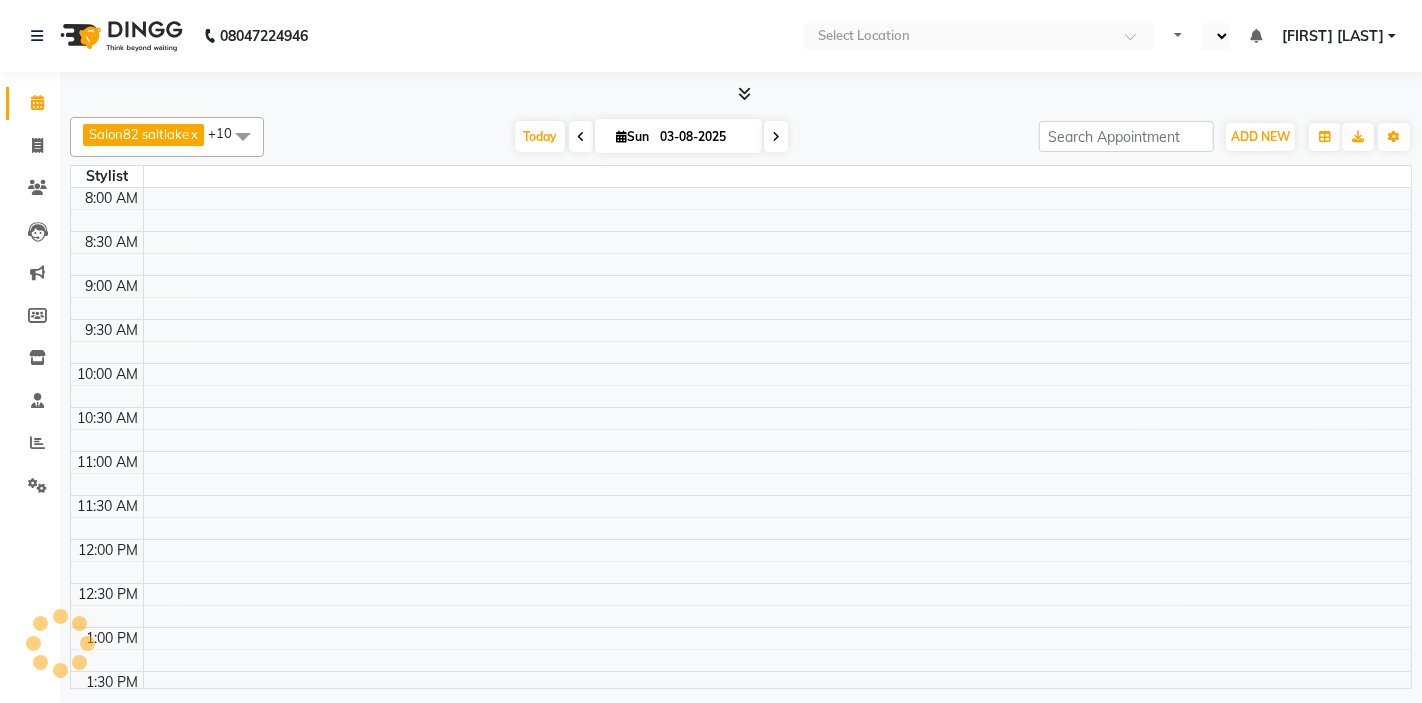 select on "en" 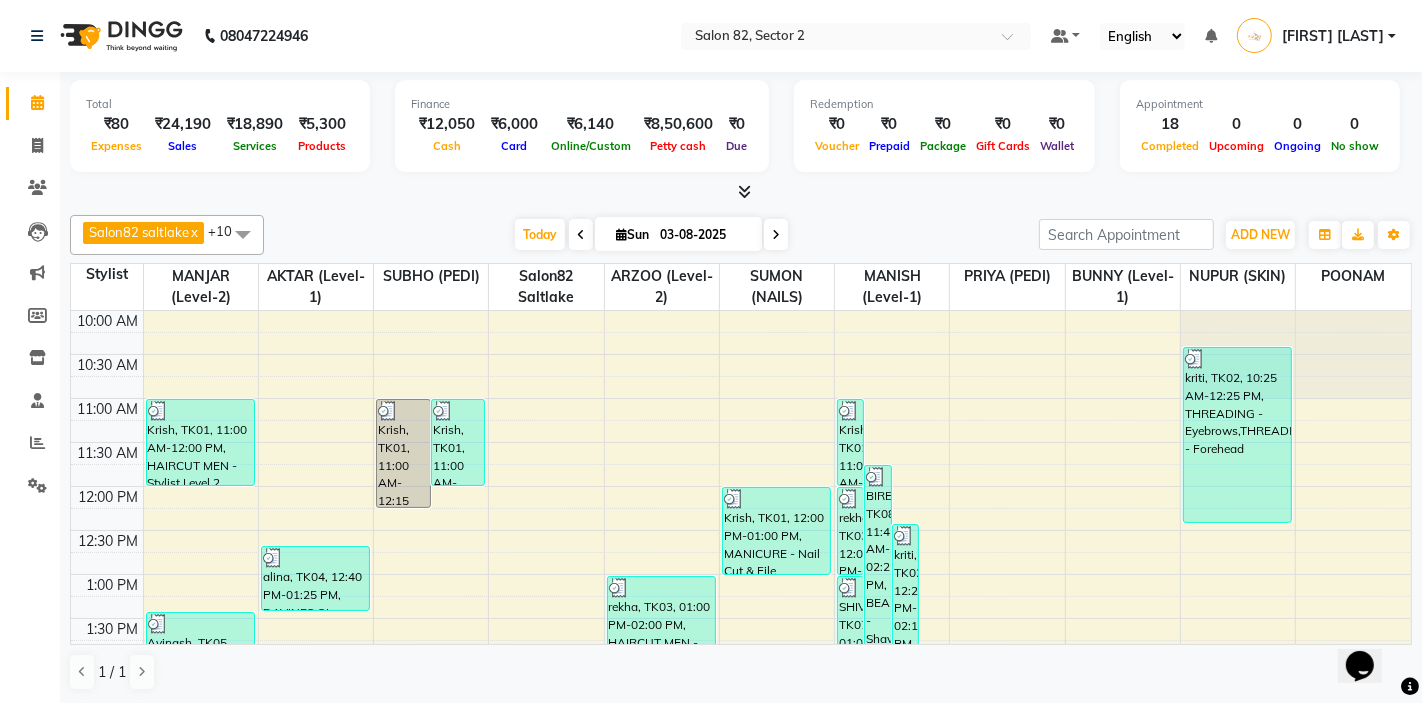 scroll, scrollTop: 0, scrollLeft: 0, axis: both 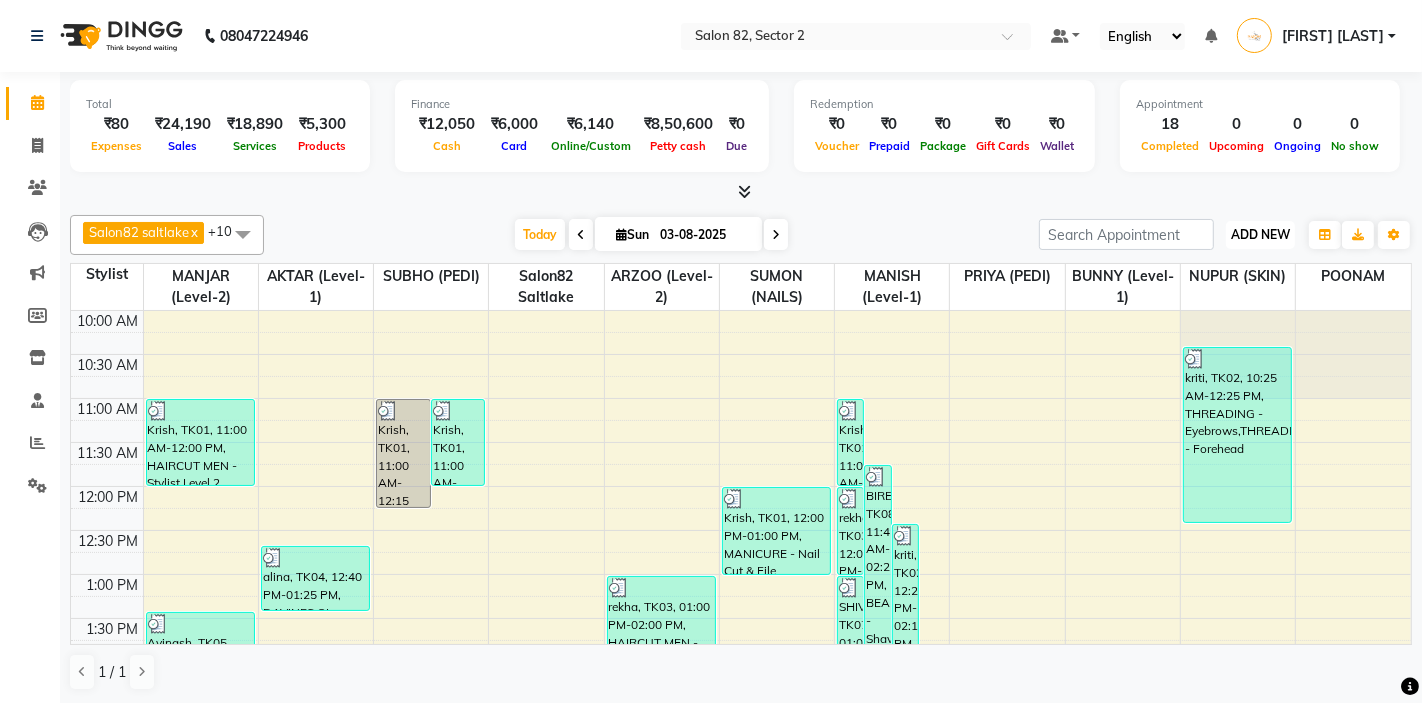 click on "ADD NEW" at bounding box center [1260, 234] 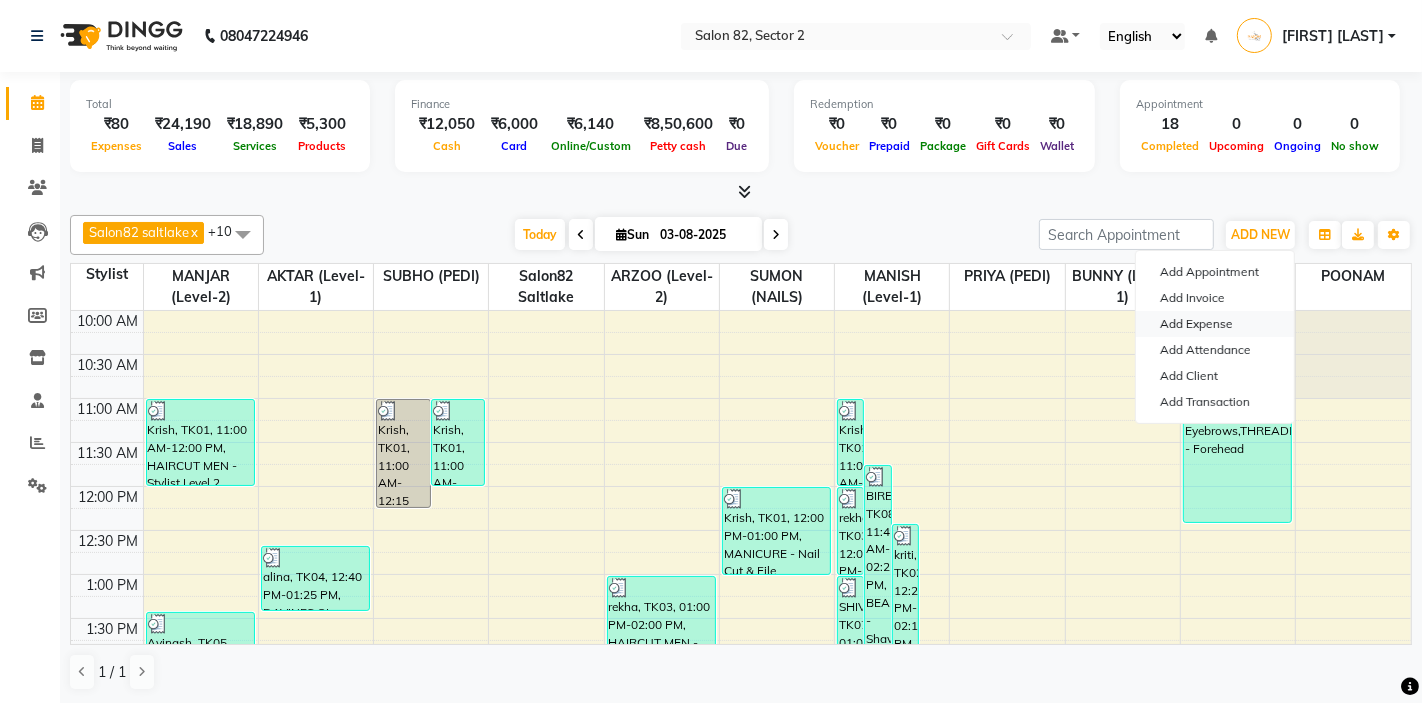 click on "Add Expense" at bounding box center [1215, 324] 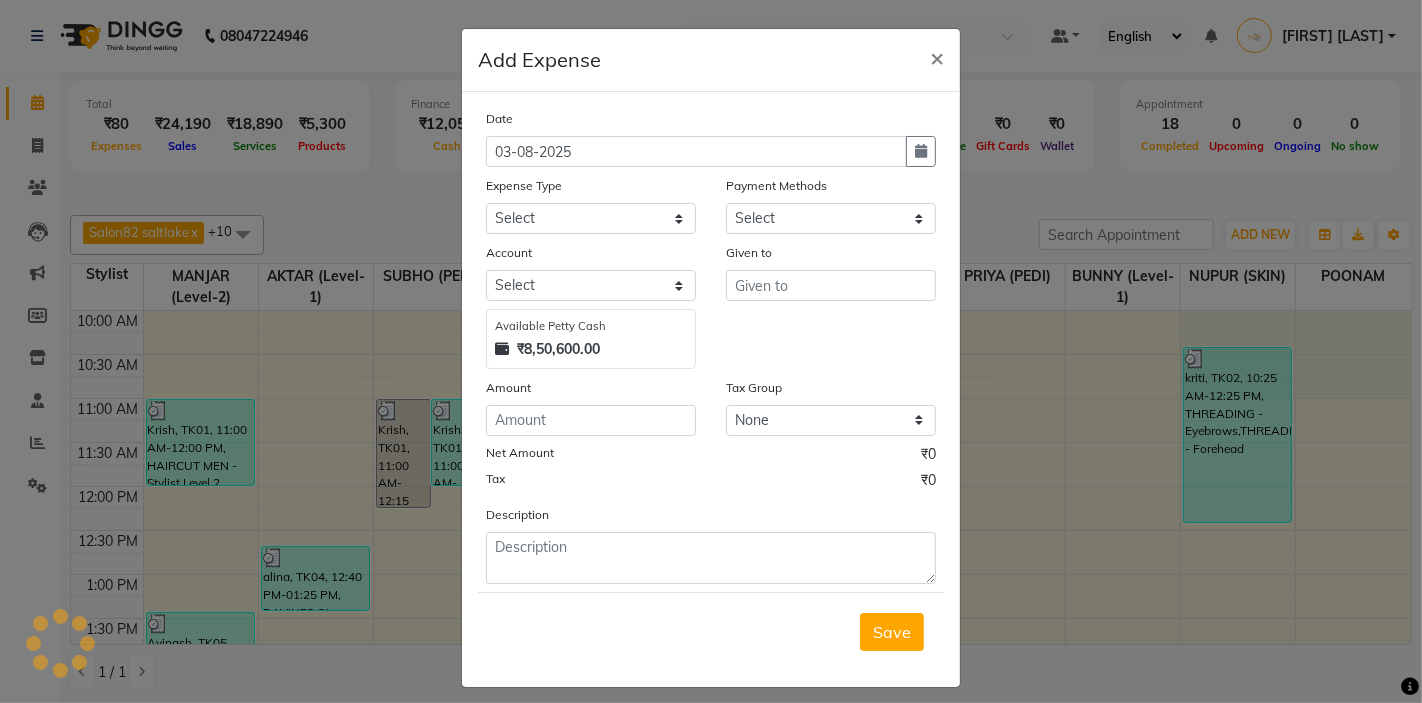 select on "1" 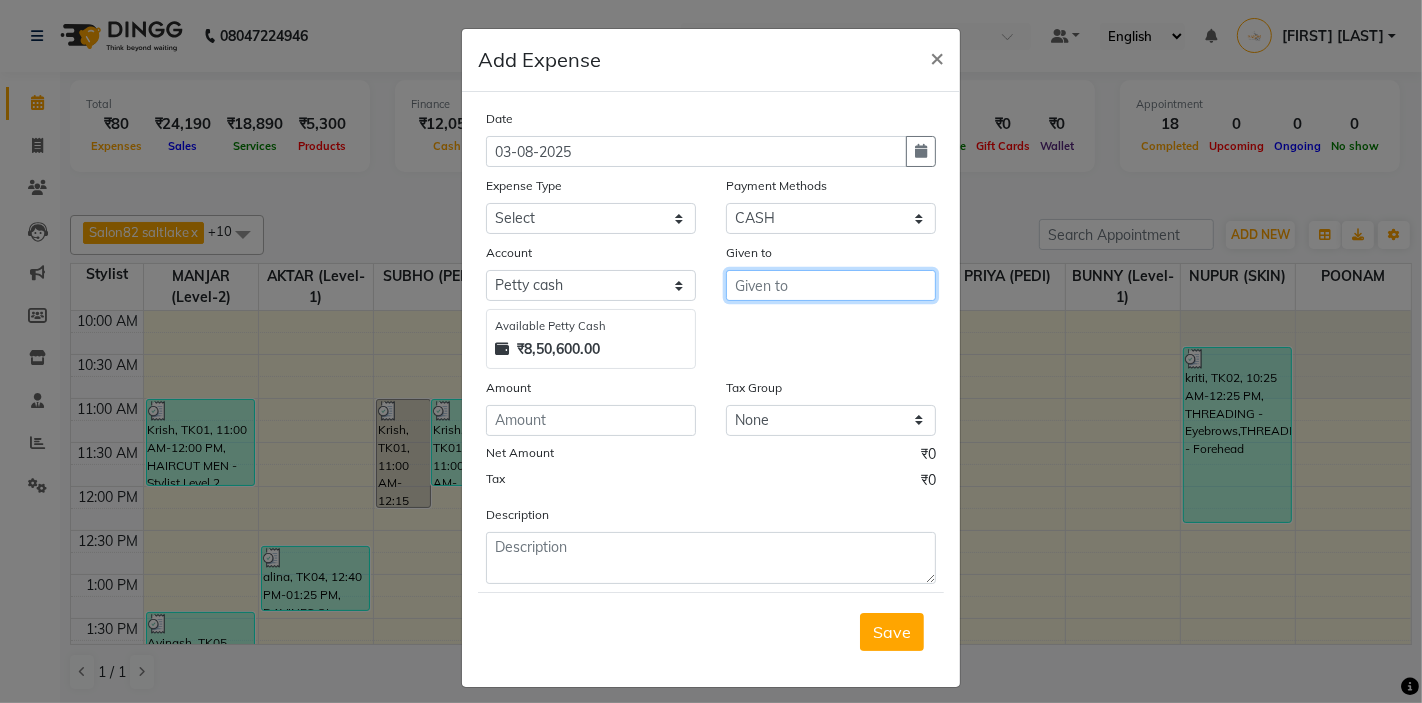 click at bounding box center (831, 285) 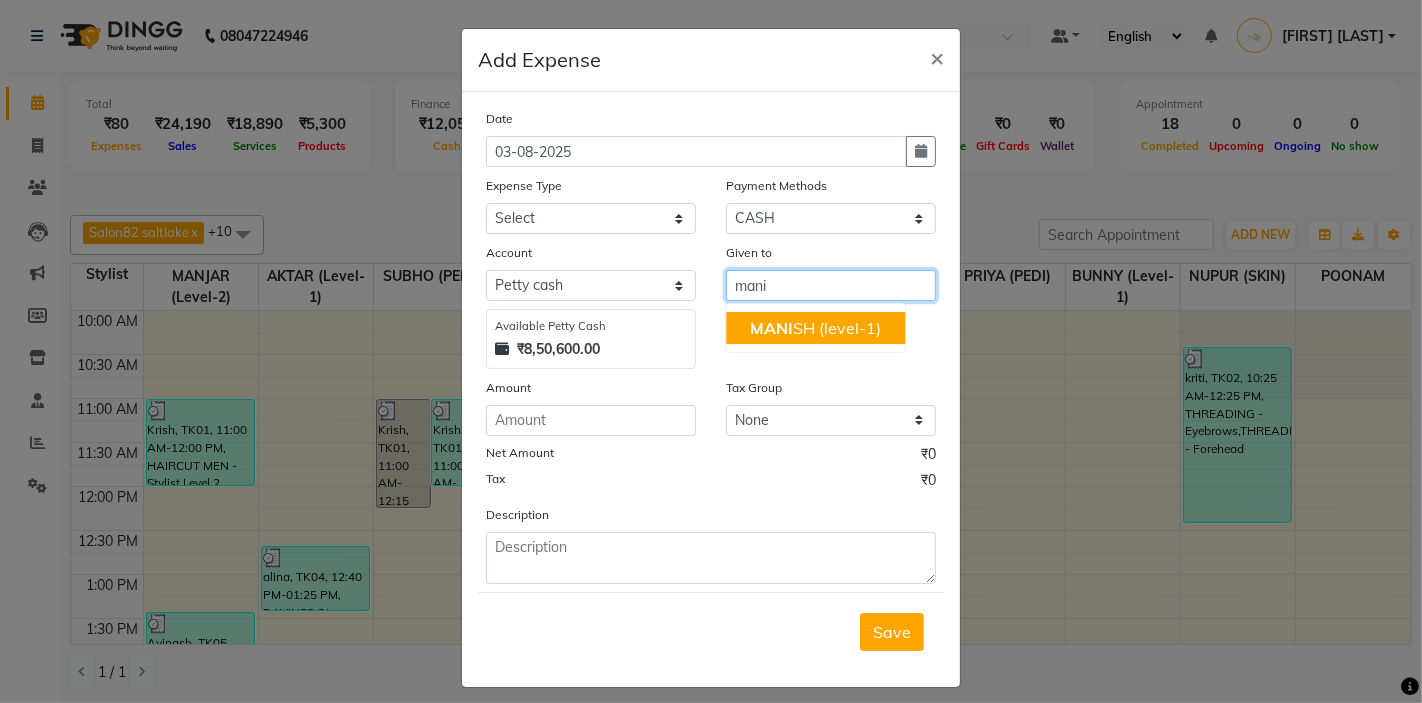 click on "MANI" 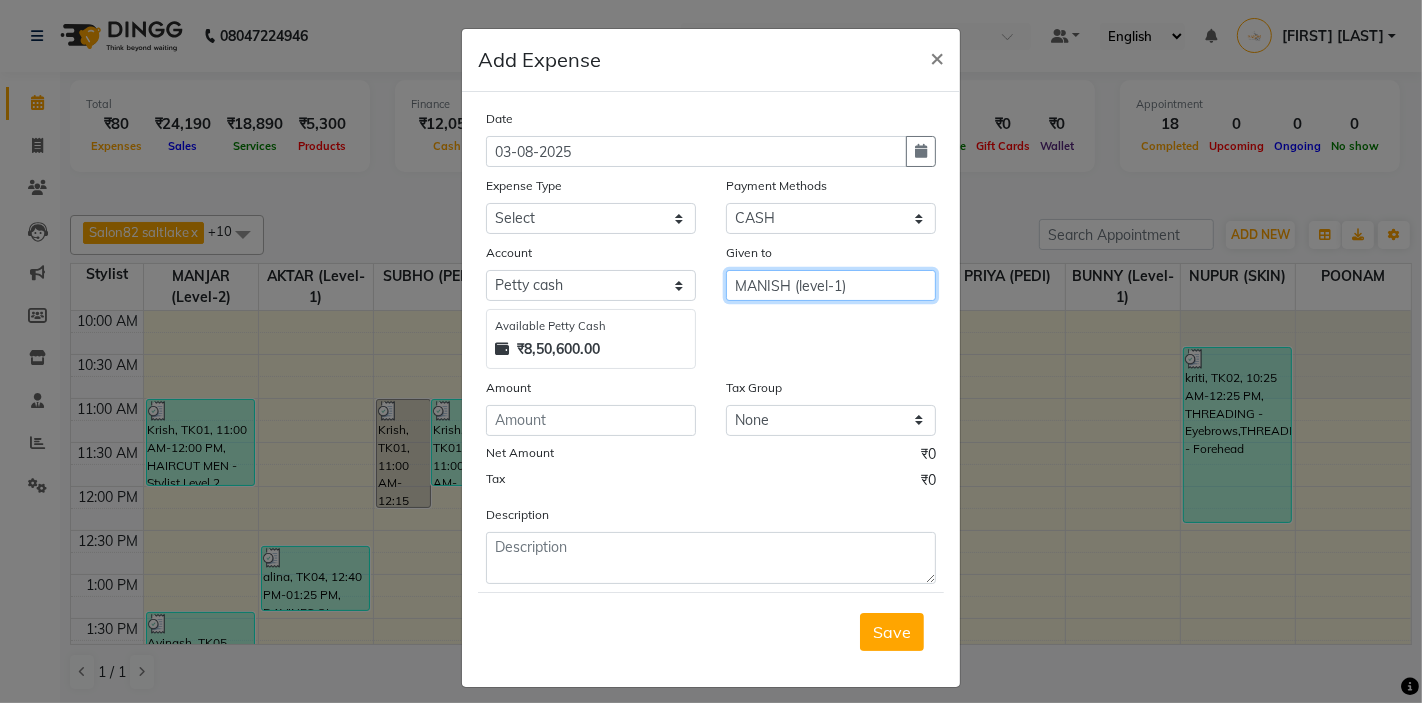 type on "MANISH (level-1)" 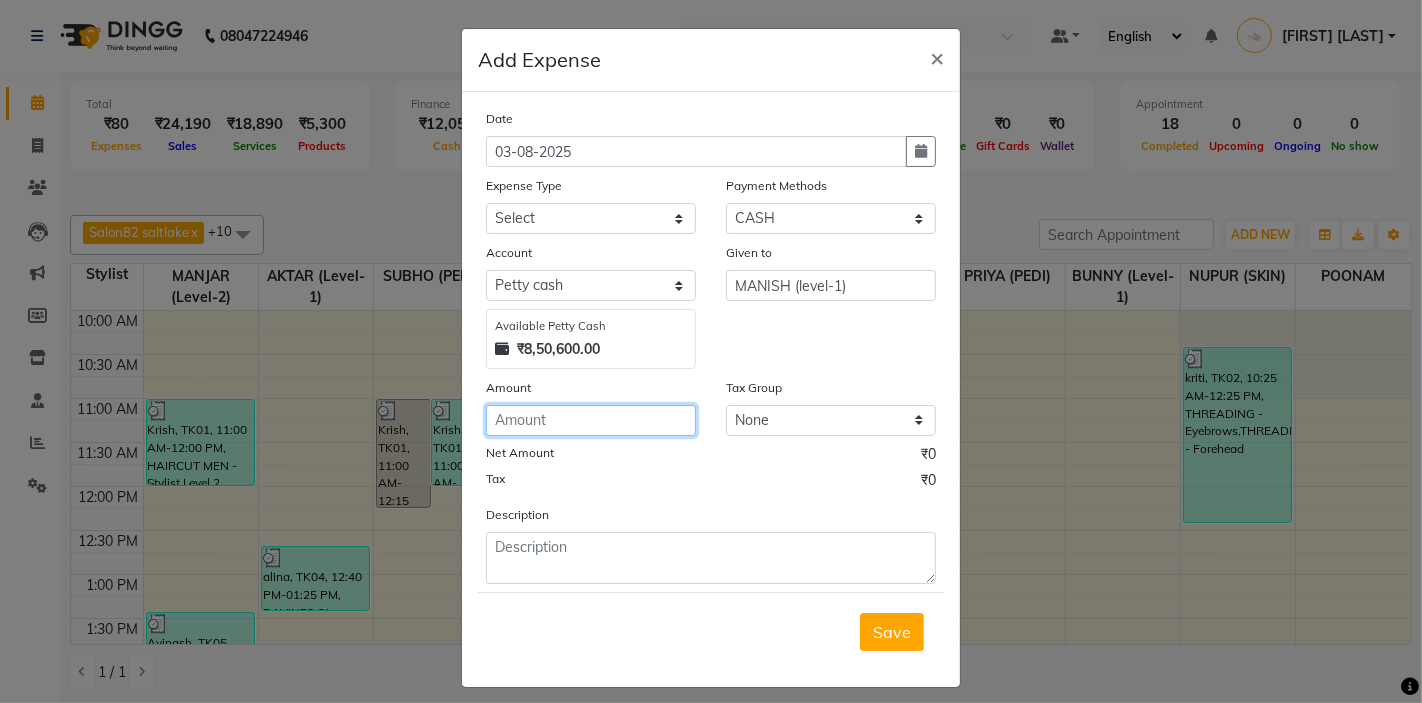 click 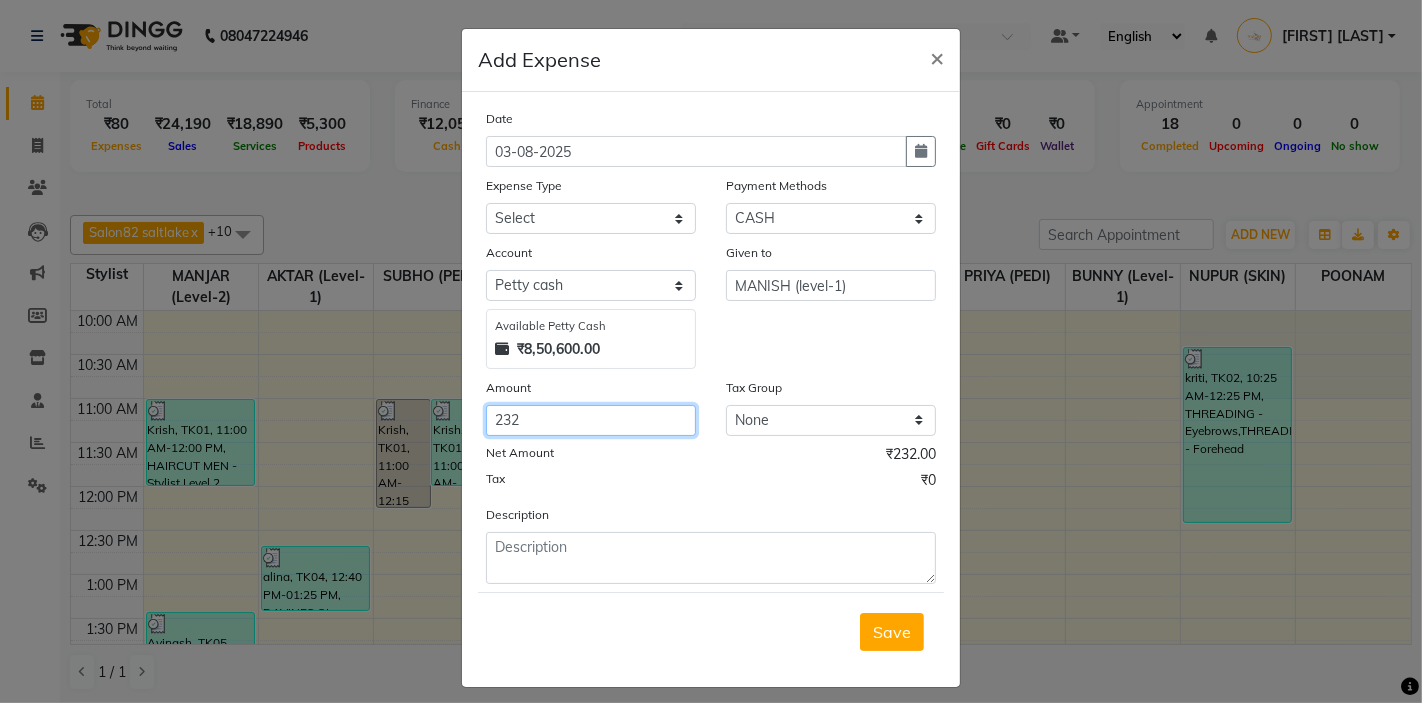 type on "232" 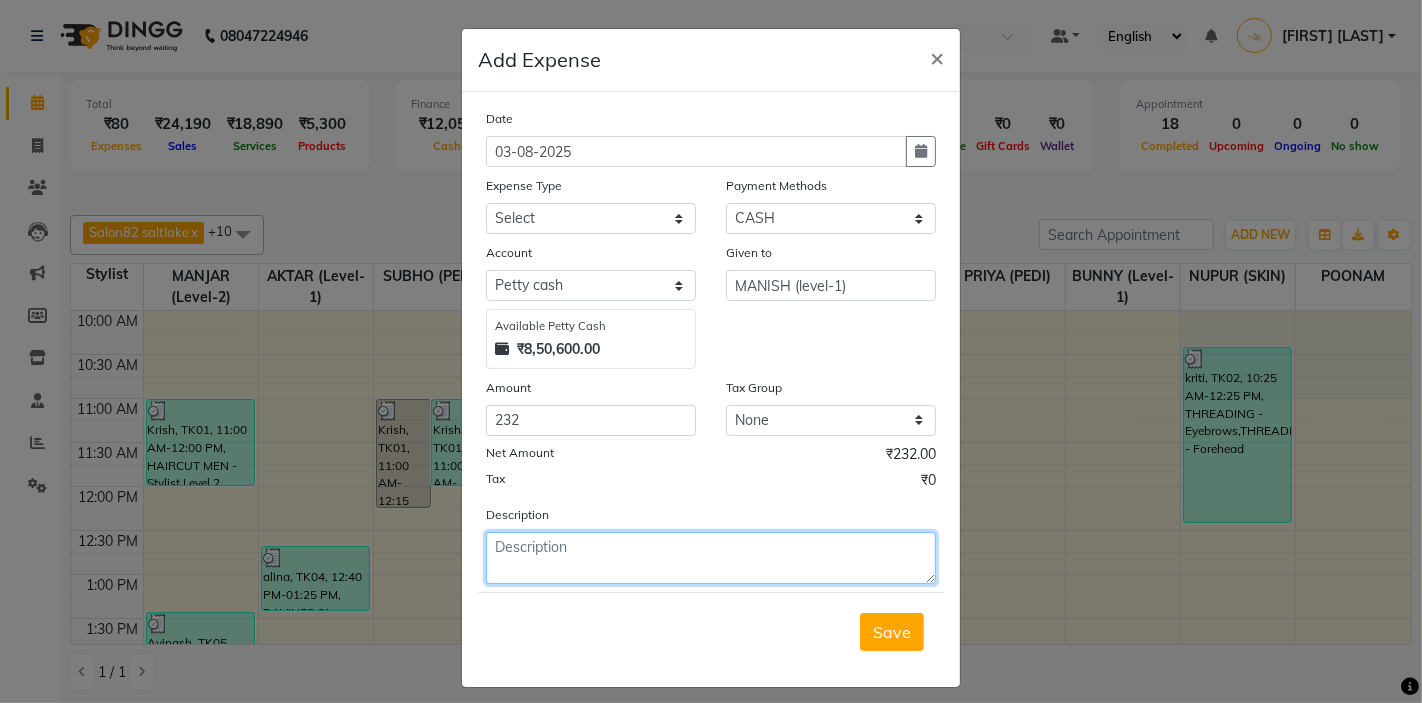 click 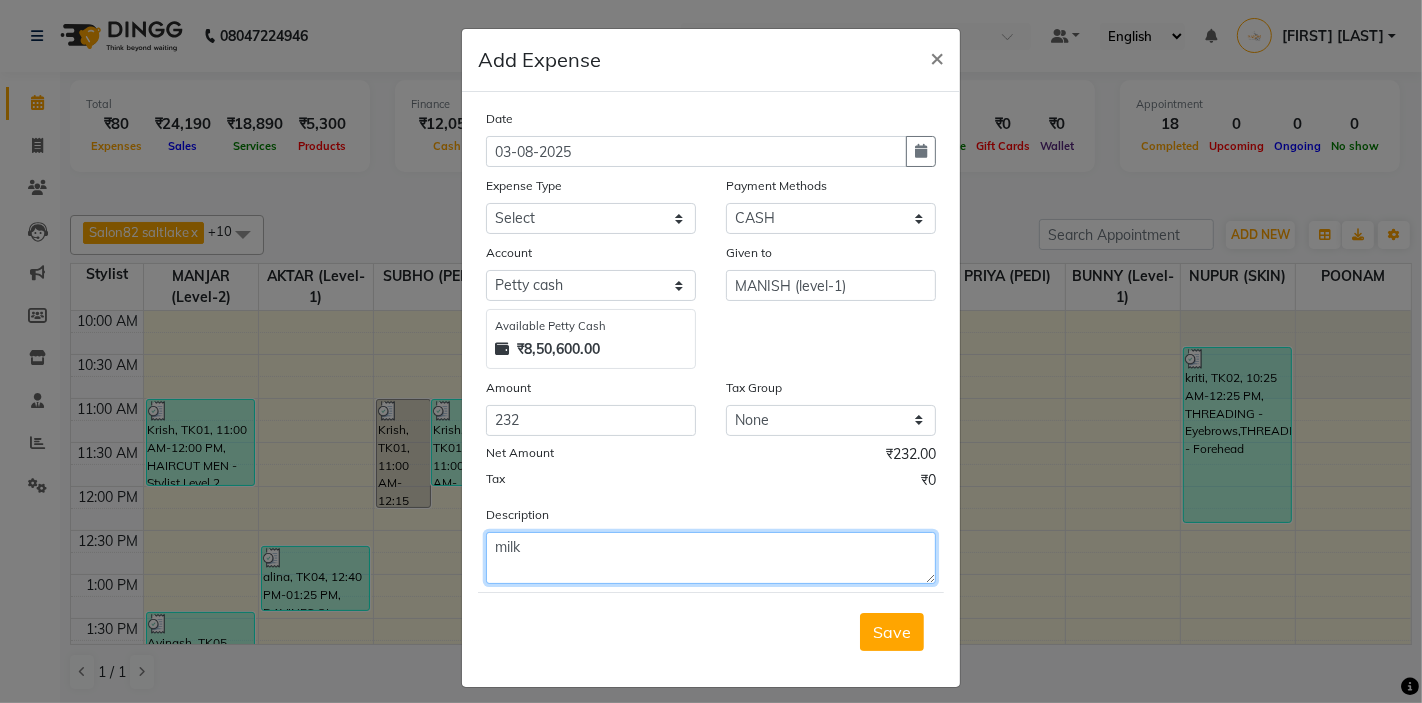 type on "milk" 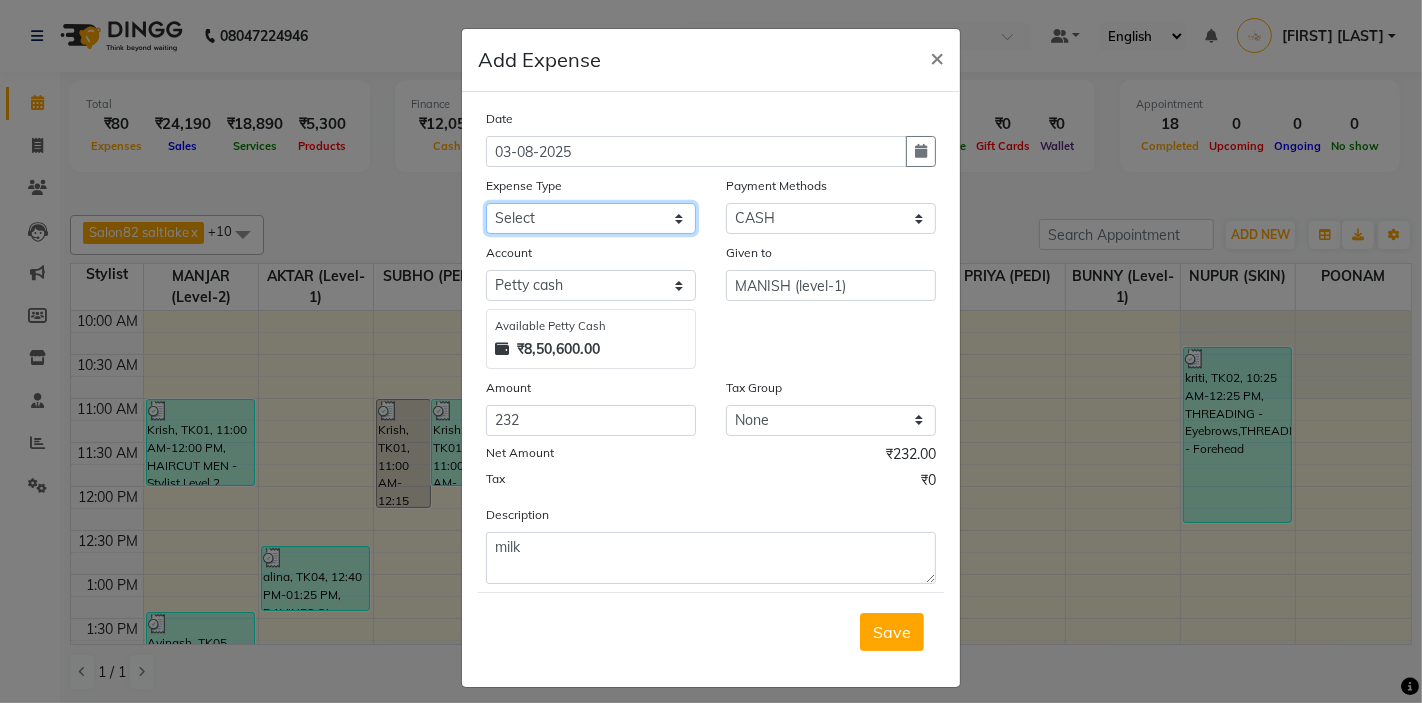 click on "Select Advance Salary Bank charges Car maintenance  Cash transfer to bank Client Snacks Clinical charges Equipment Fuel Govt fee Incentive Insurance International purchase Loan Repayment Maintenance Marketing Miscellaneous Other Pantry Product Rent Salary Staff Snacks Tax Tea & Refreshment Utilities" 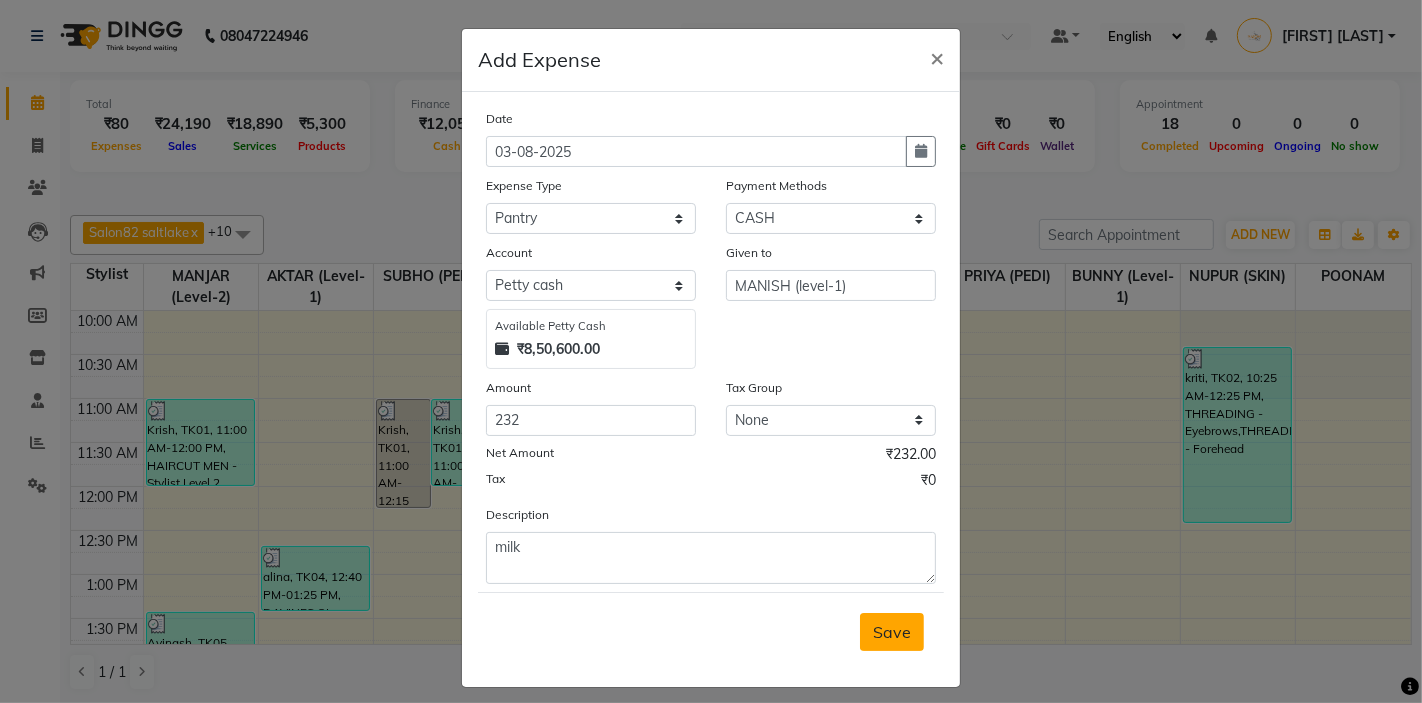 click on "Save" at bounding box center [892, 632] 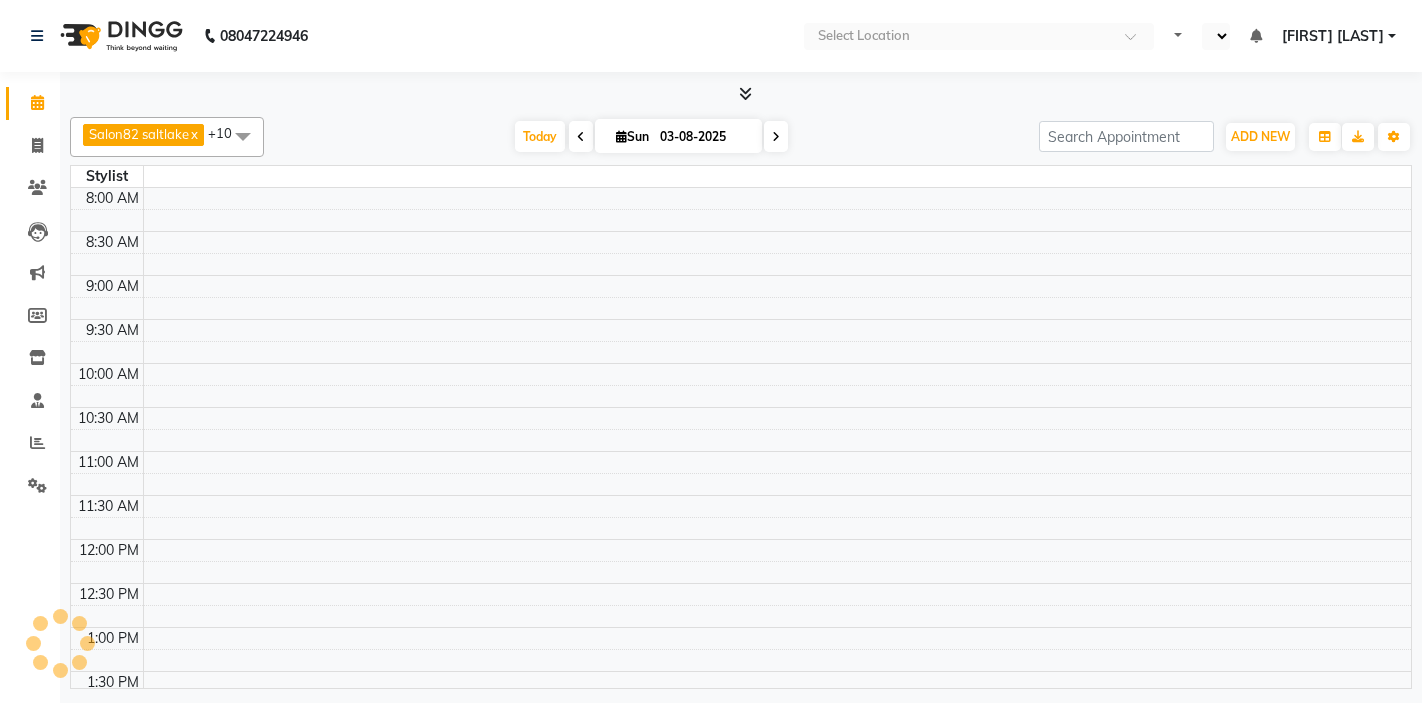 scroll, scrollTop: 0, scrollLeft: 0, axis: both 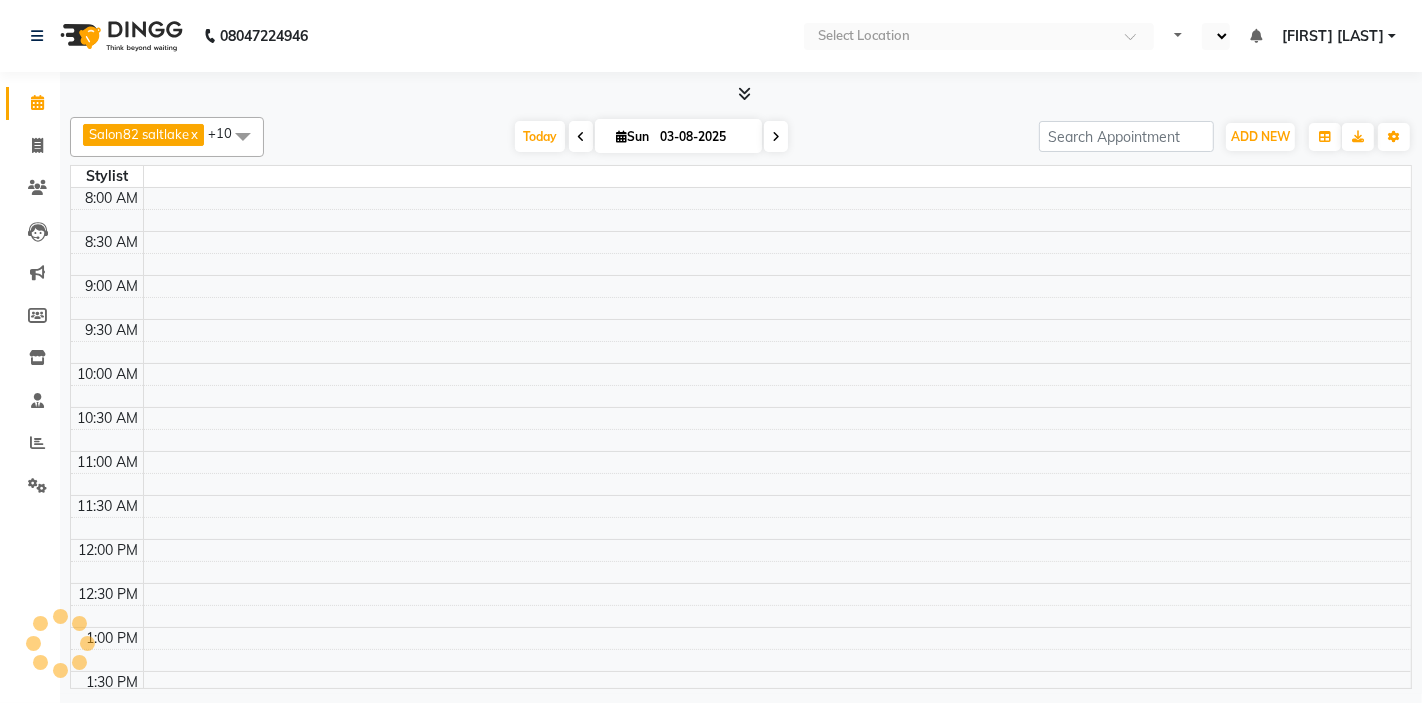 select on "en" 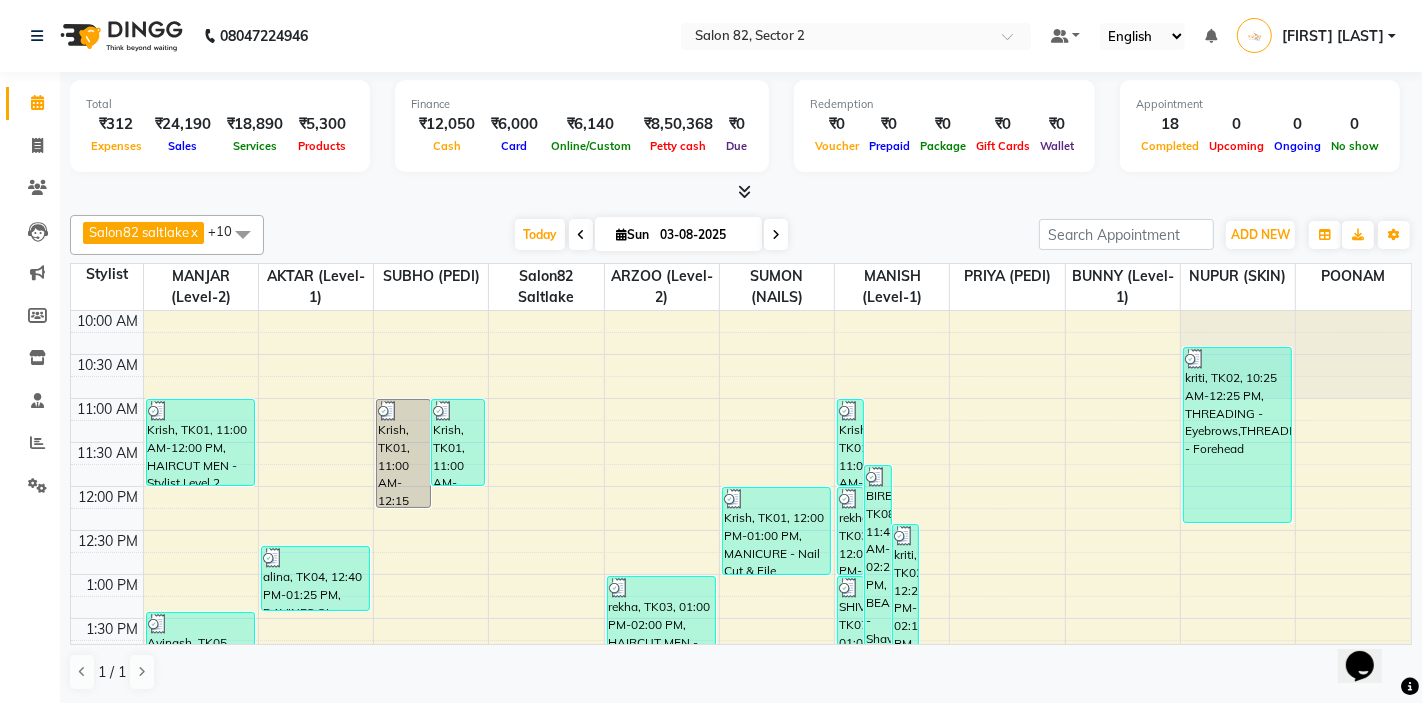 scroll, scrollTop: 0, scrollLeft: 0, axis: both 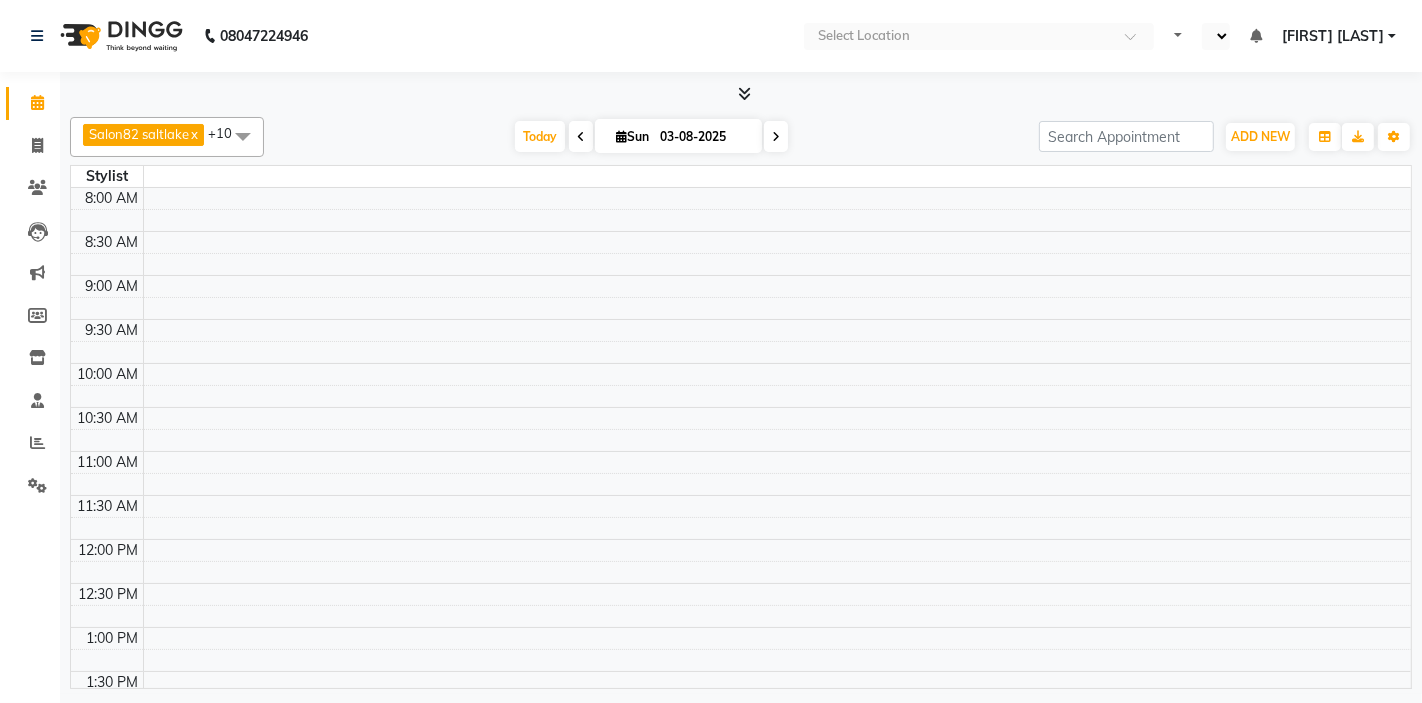 select on "en" 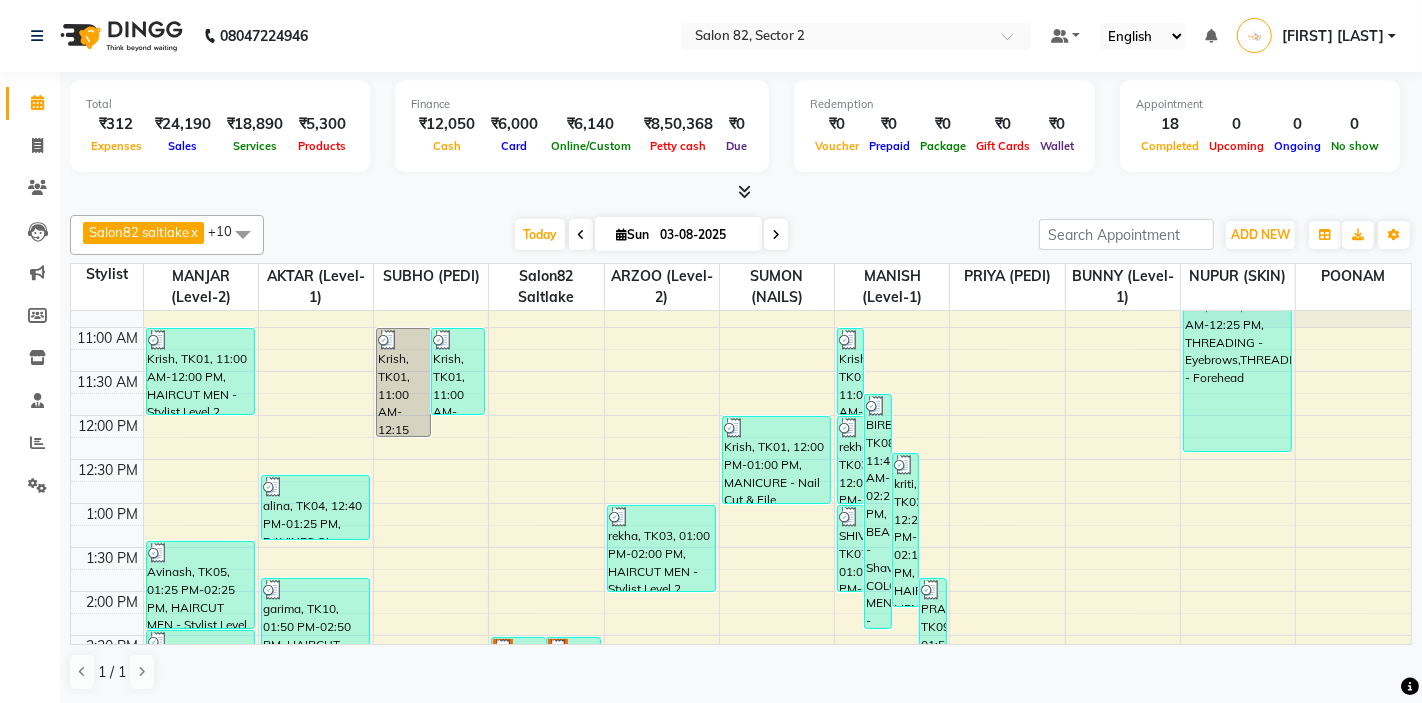 scroll, scrollTop: 62, scrollLeft: 0, axis: vertical 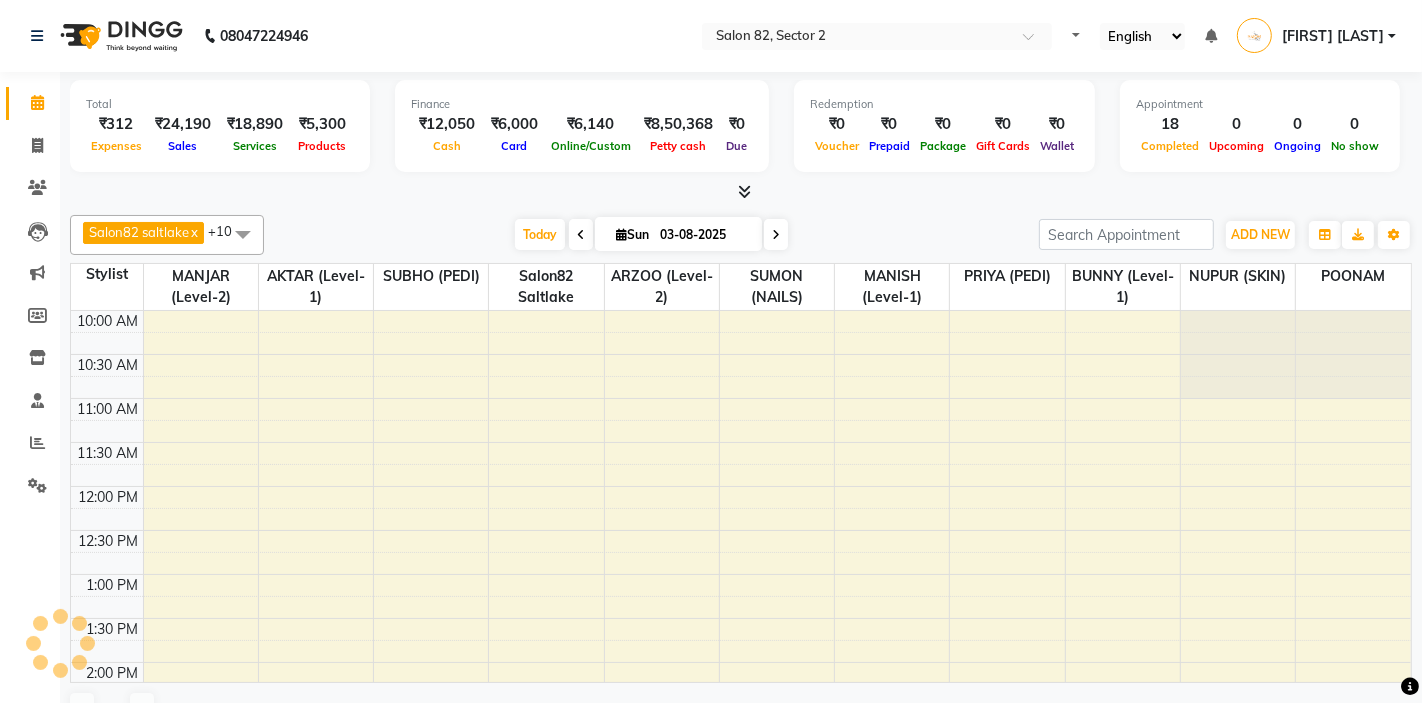 select on "en" 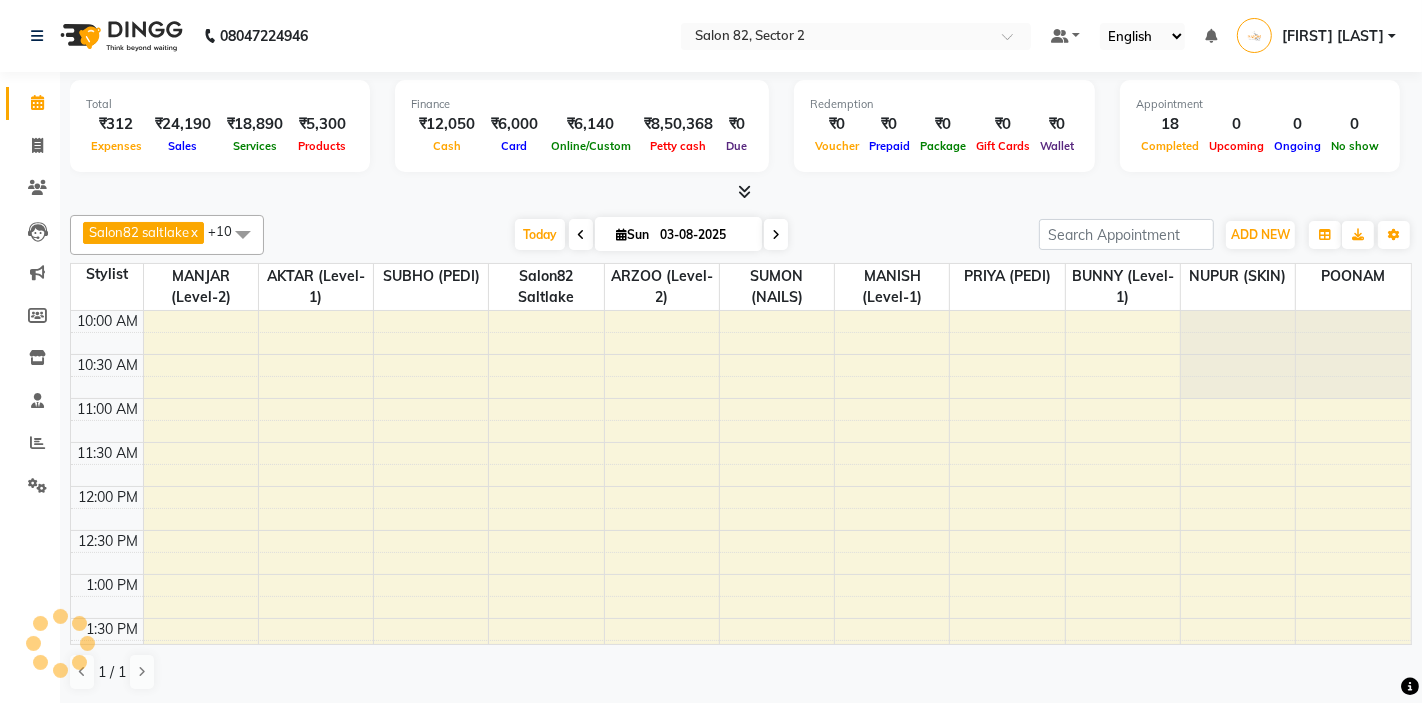 scroll, scrollTop: 0, scrollLeft: 0, axis: both 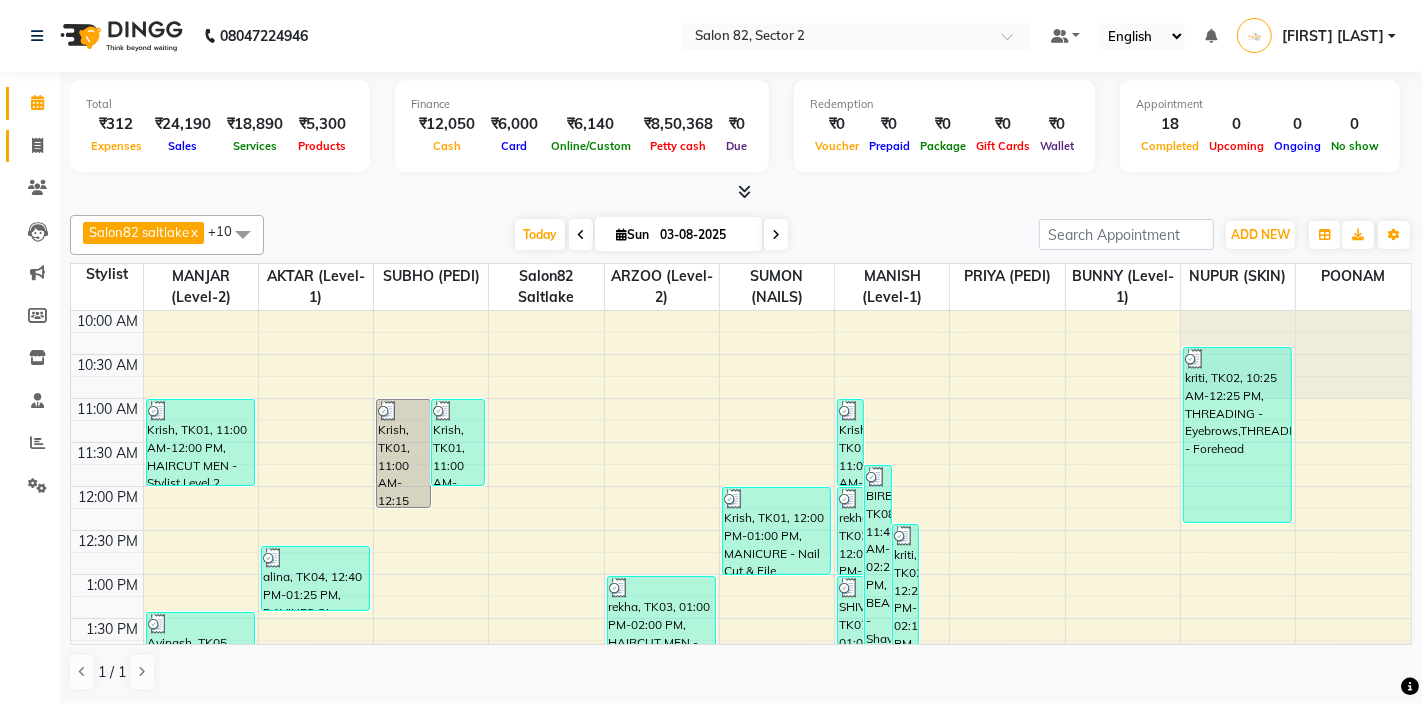 click 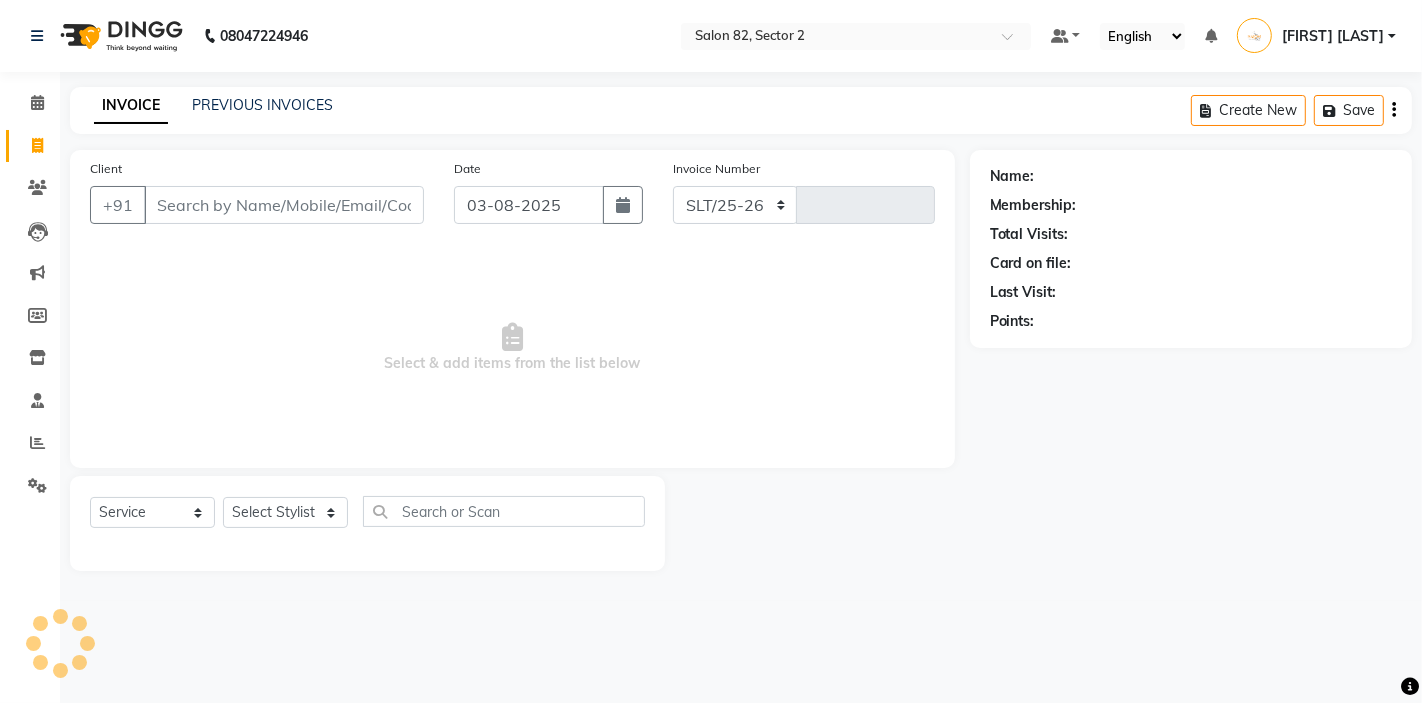 select on "8703" 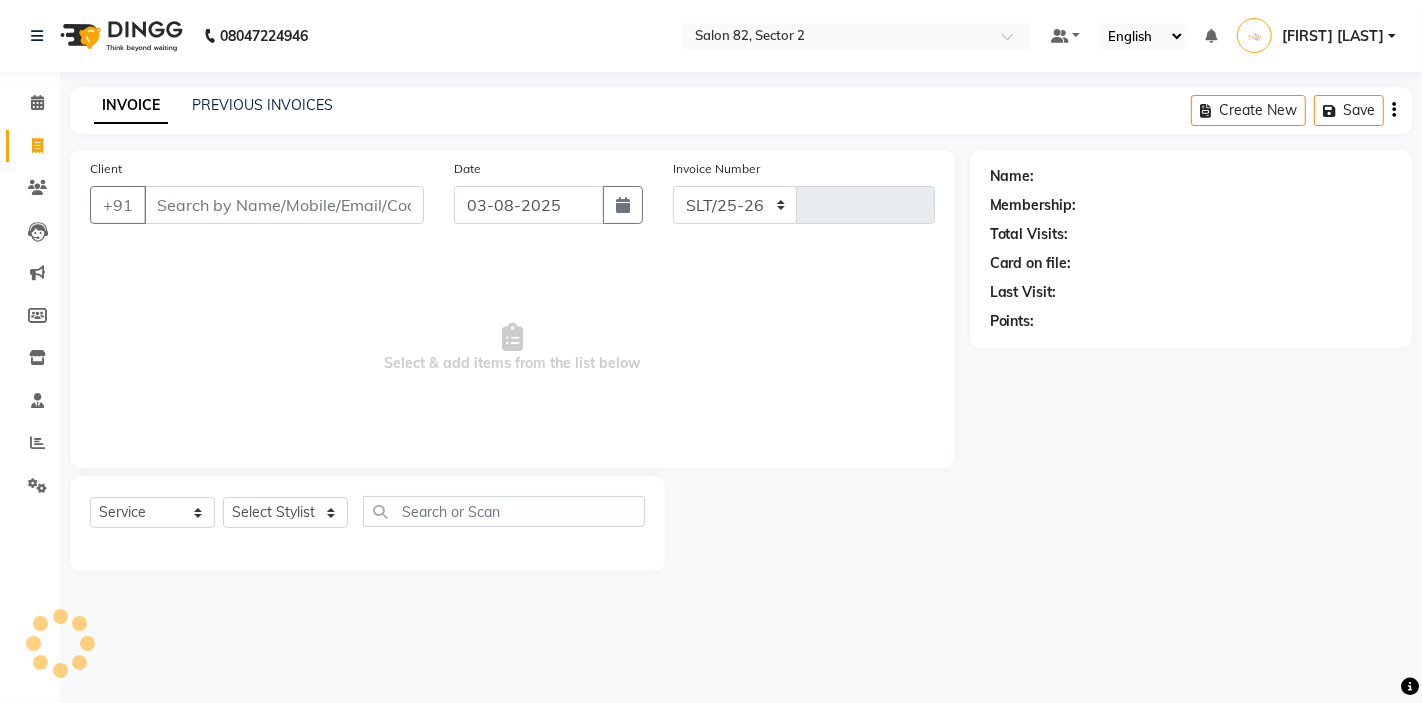 type on "1206" 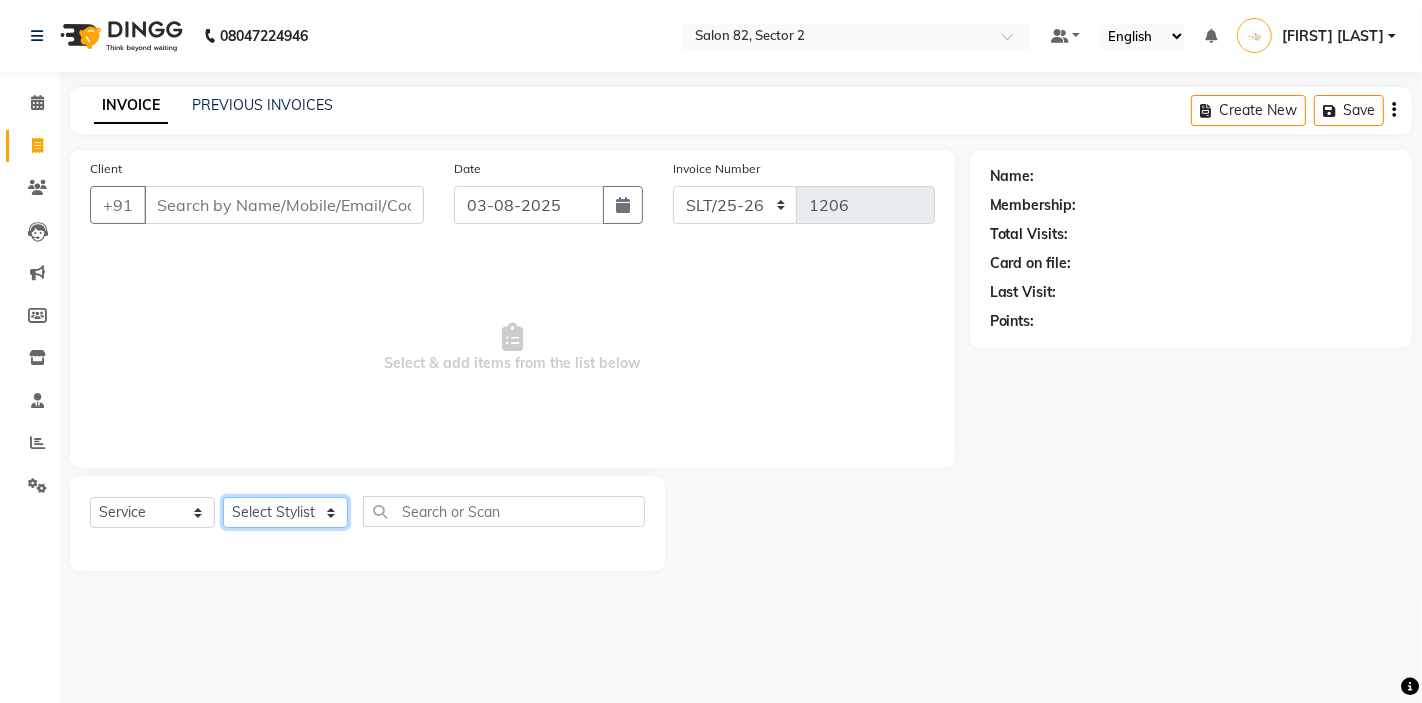 click on "Select Stylist AKTAR (level-1) ARZOO (level-2) BUNNY (level-1) FAIZAL INJAMAM MANISH (level-1) MANJAR (Level-2) NUPUR (SKIN) POONAM PRIYA (PEDI) ROHIT  Salon82 saltlake SOMA DEY SUBHO (PEDI) SUMON (NAILS)" 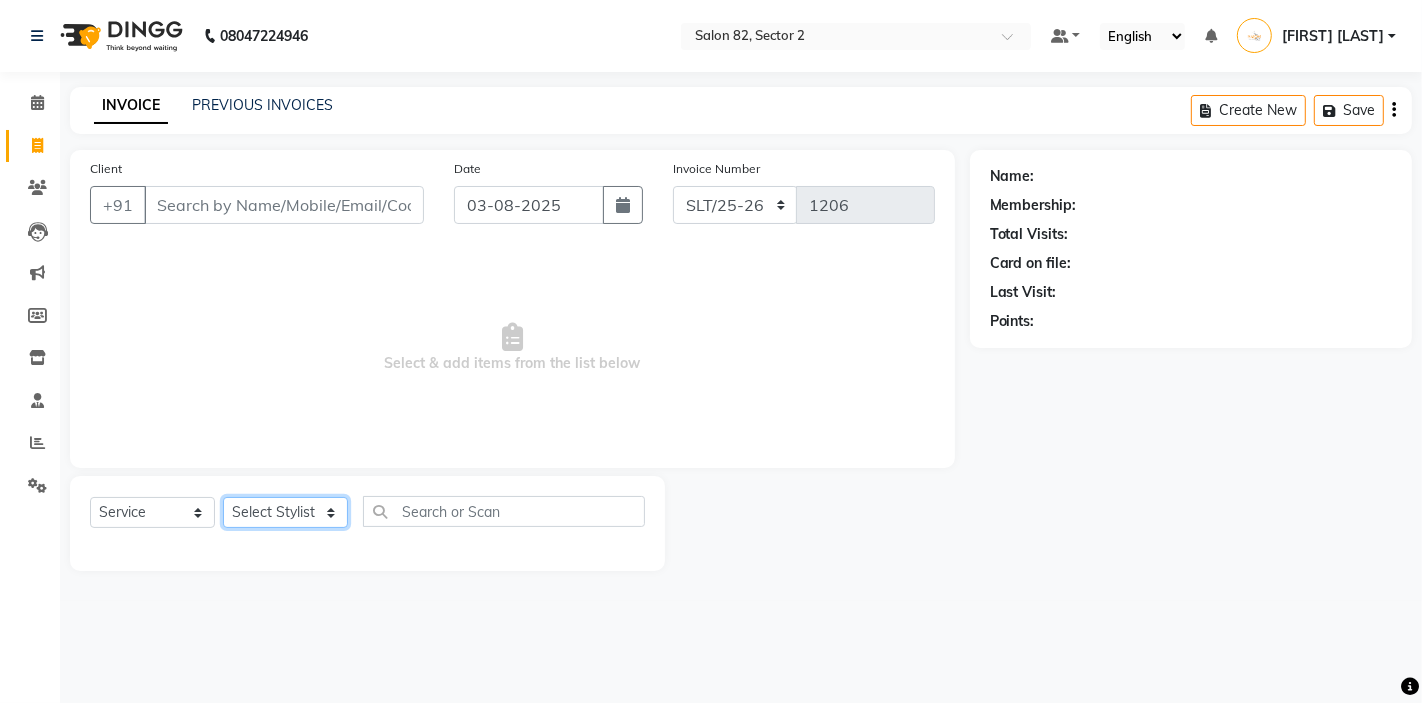 select on "67954" 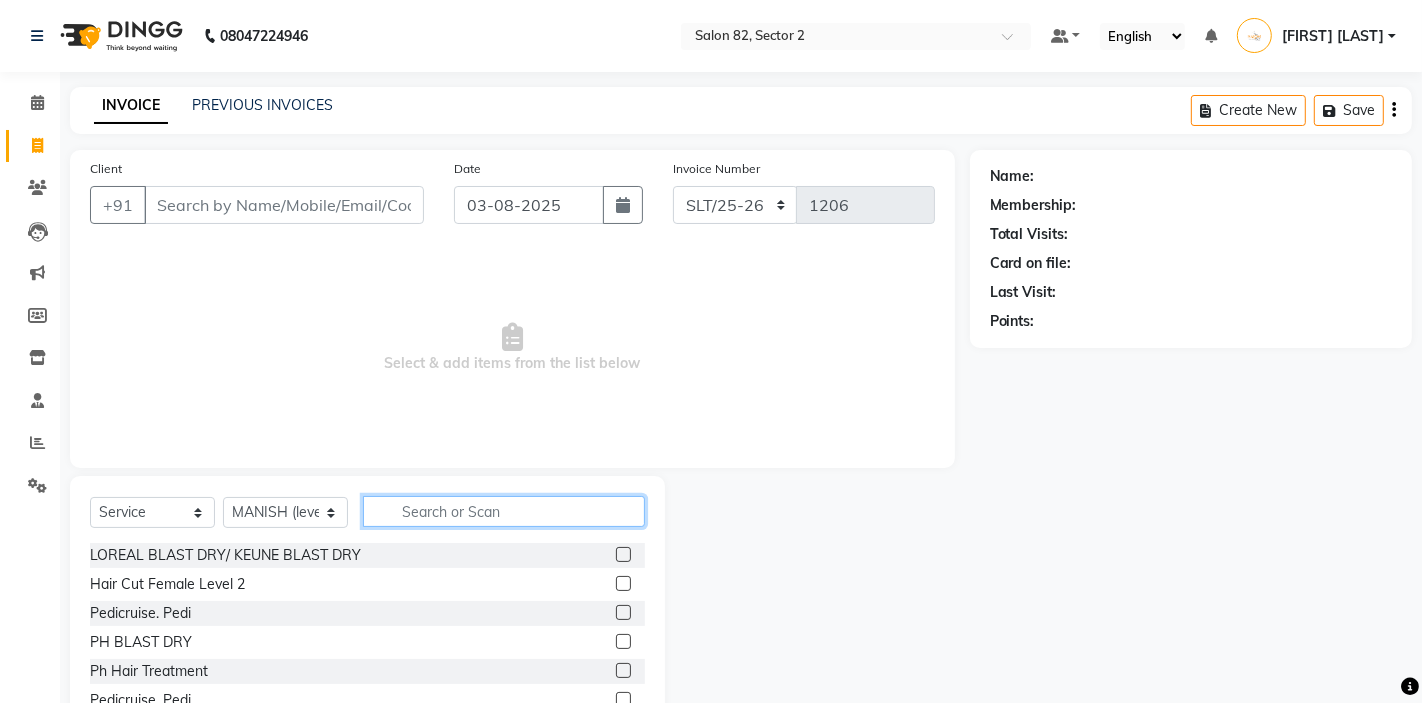click 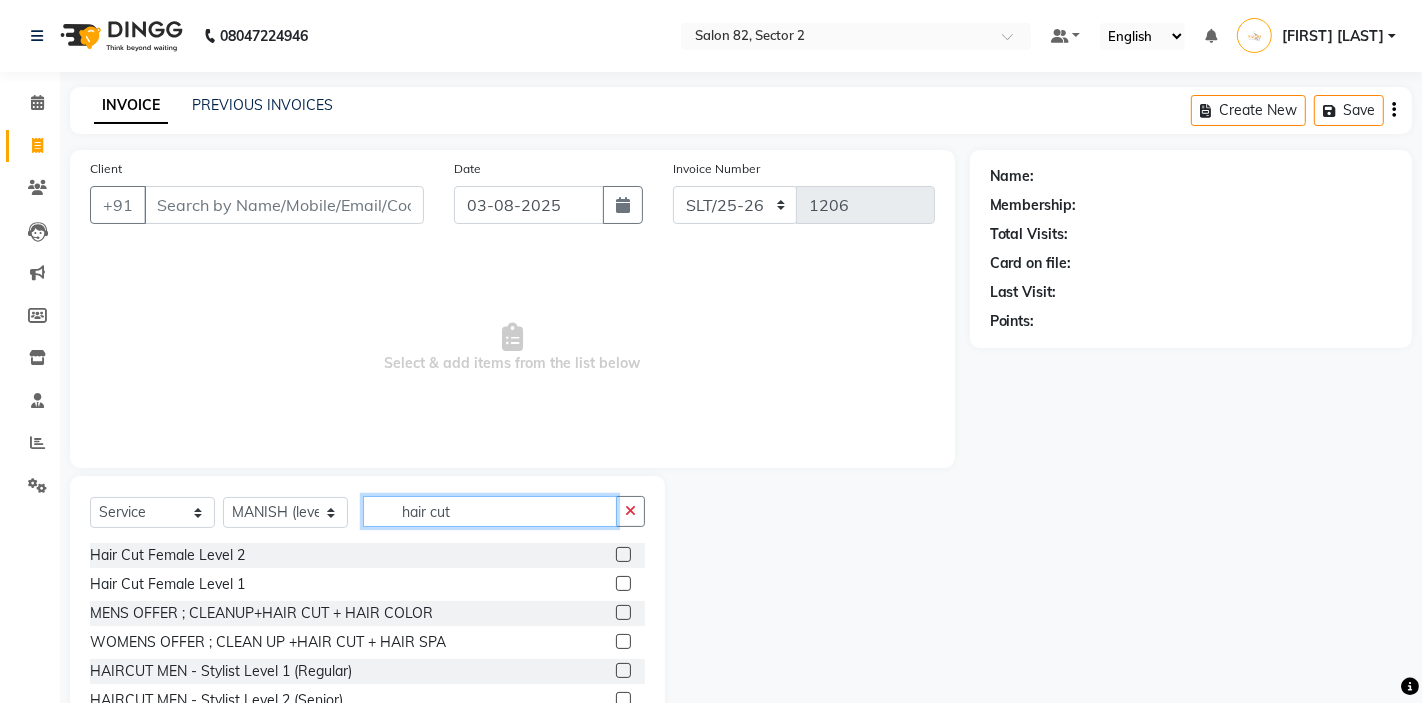 type on "hair cut" 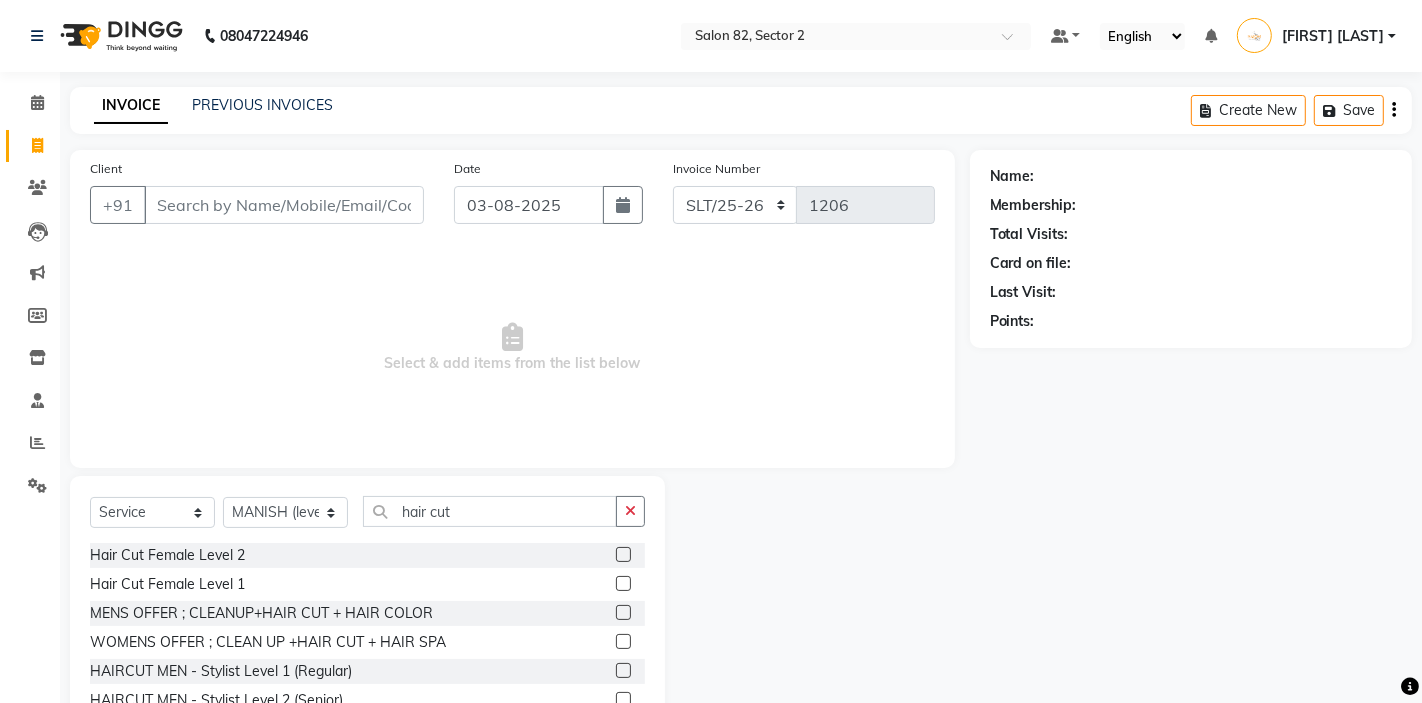 click 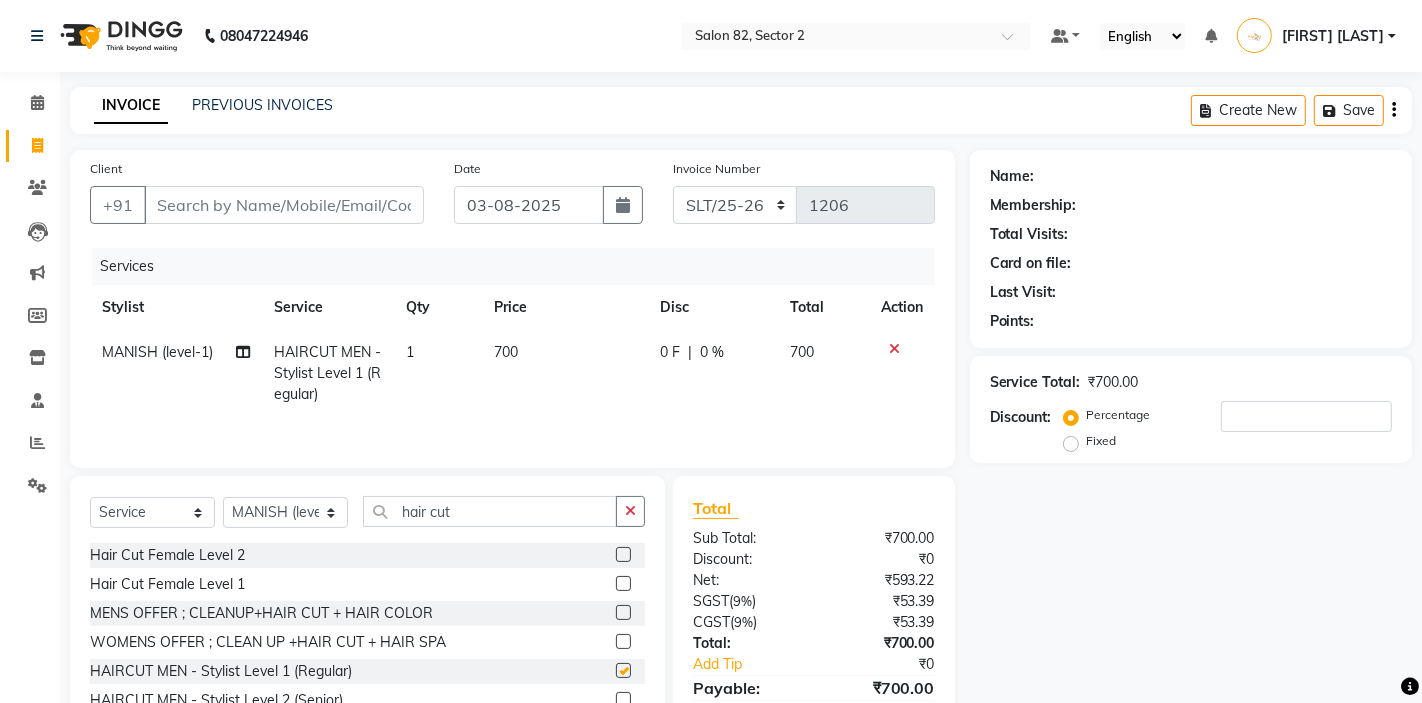 checkbox on "false" 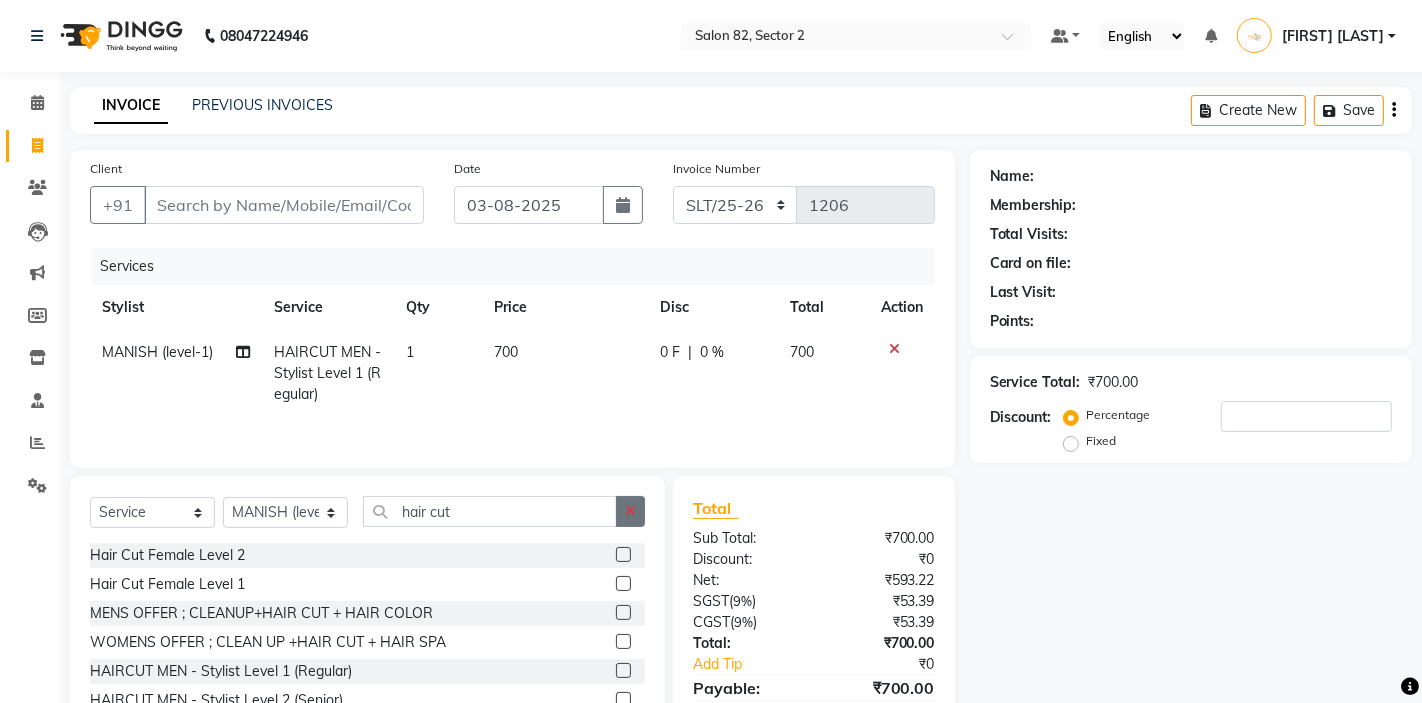click 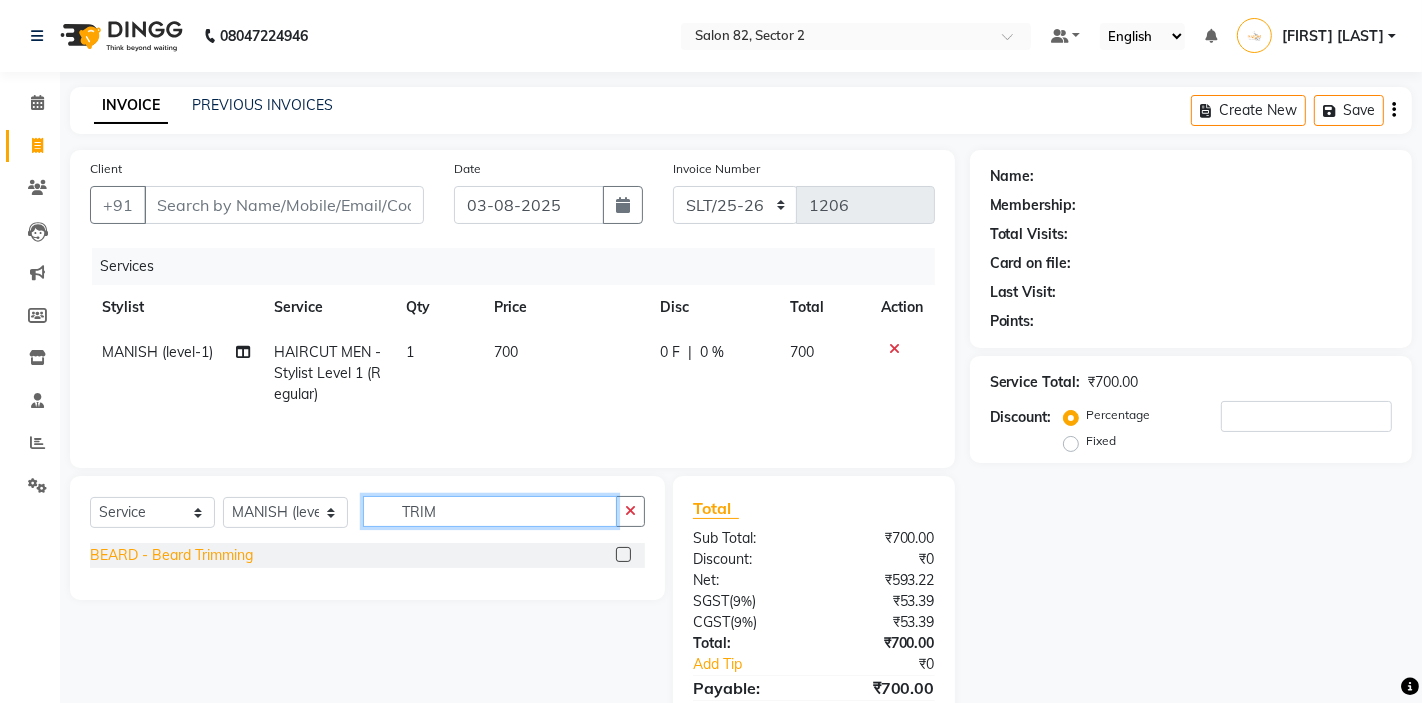 type on "TRIM" 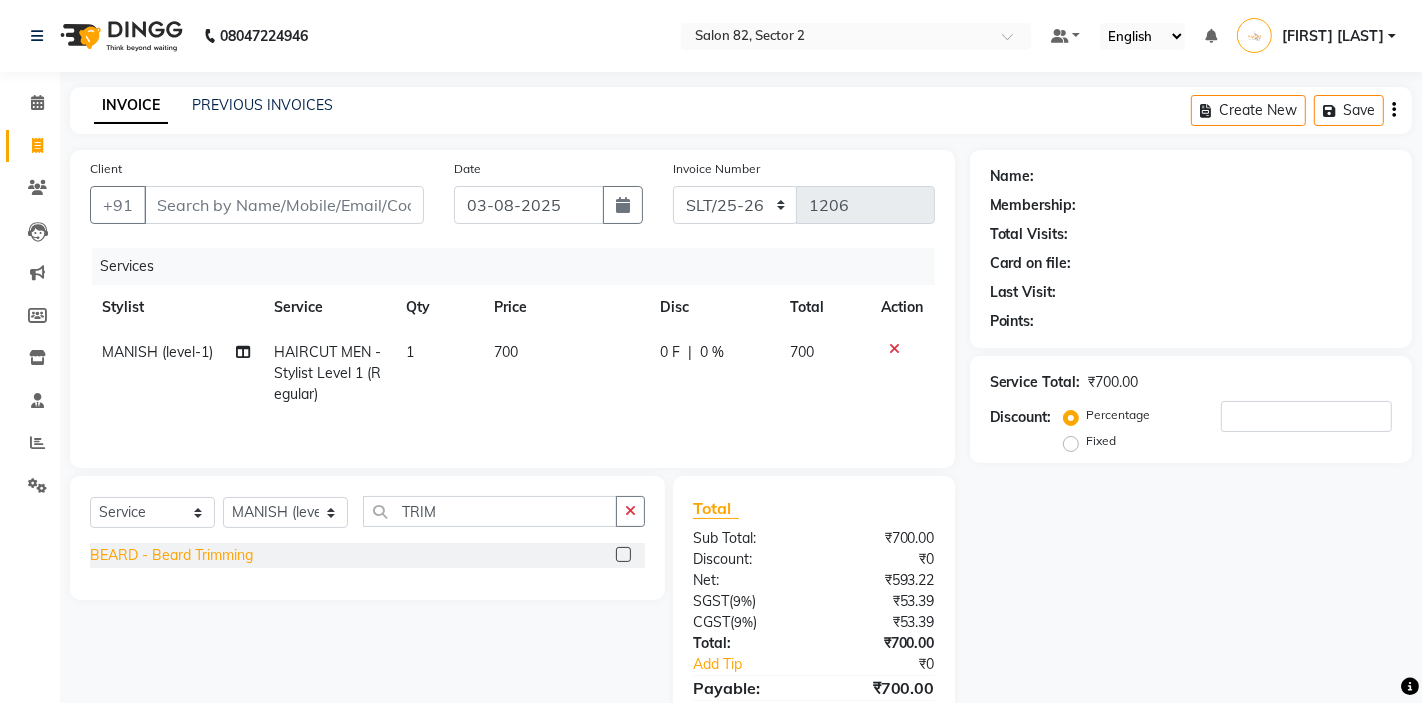 click on "BEARD  - Beard Trimming" 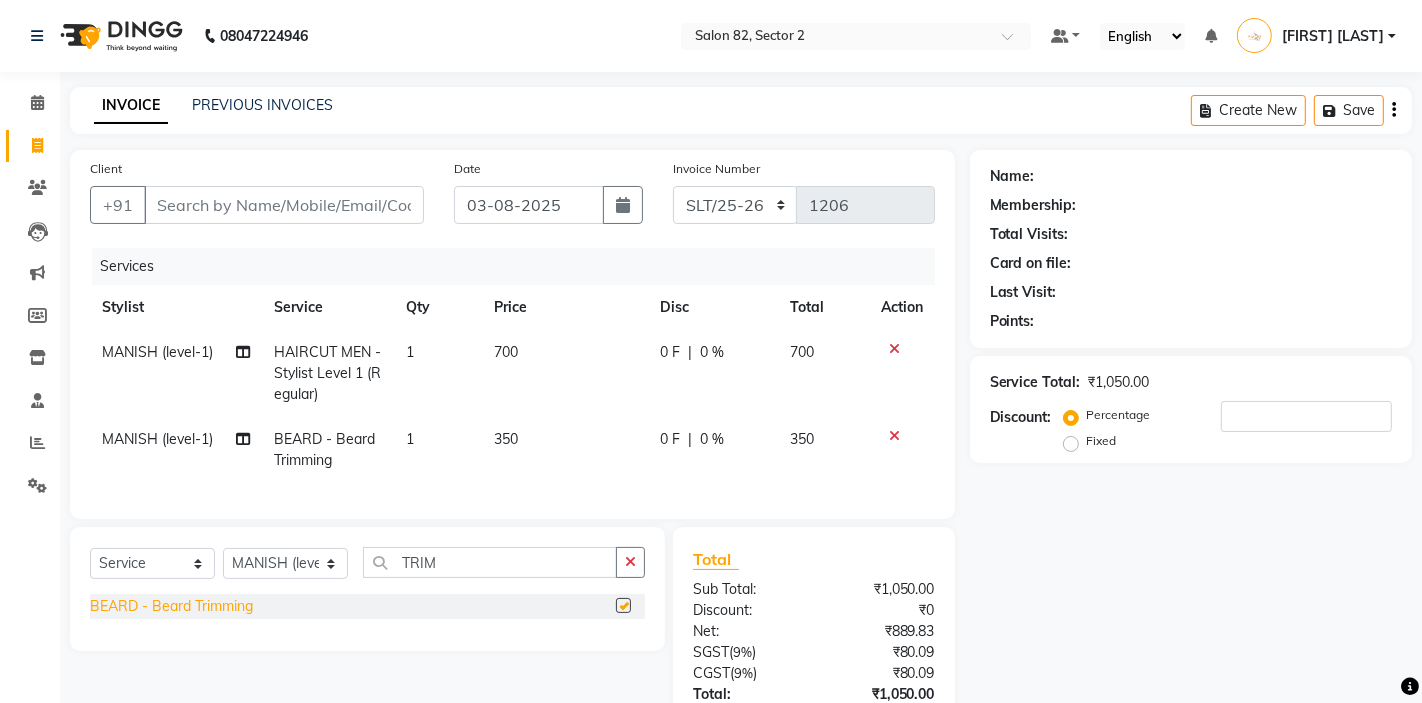 checkbox on "false" 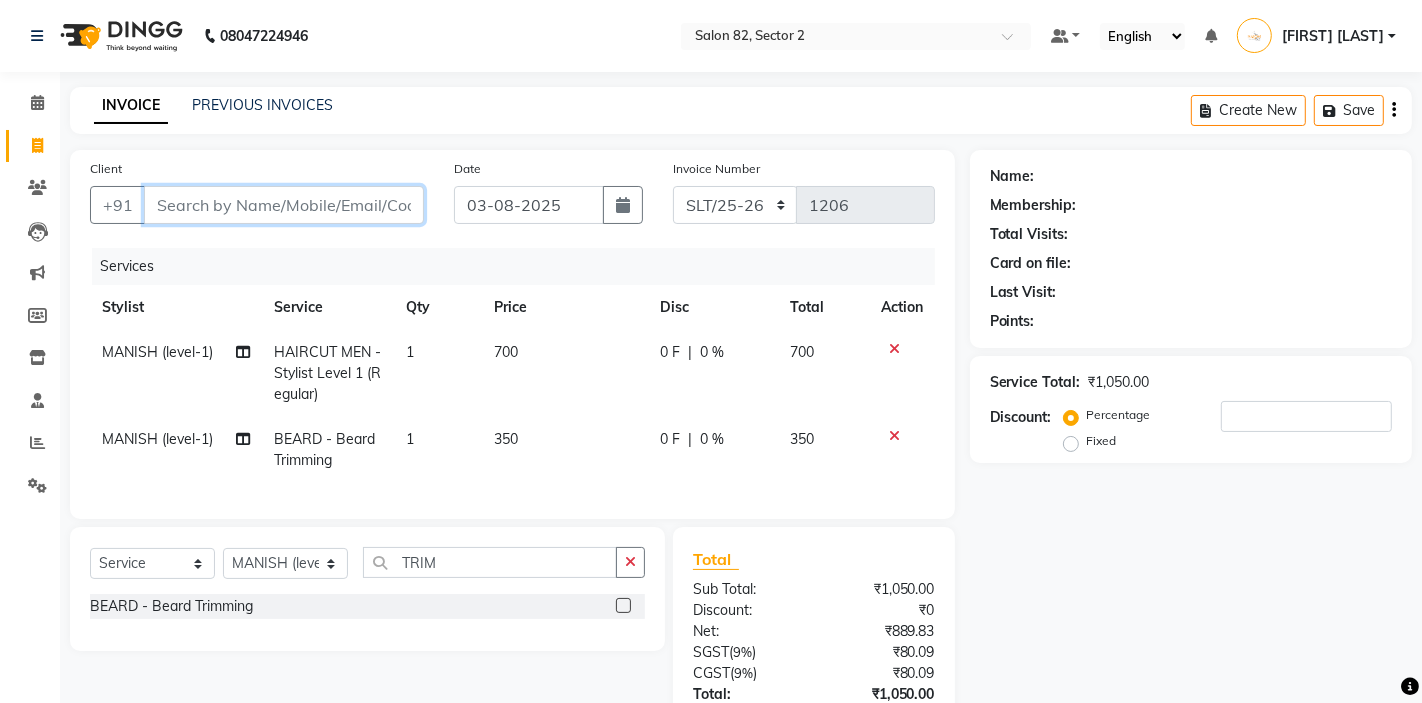 click on "Client" at bounding box center [284, 205] 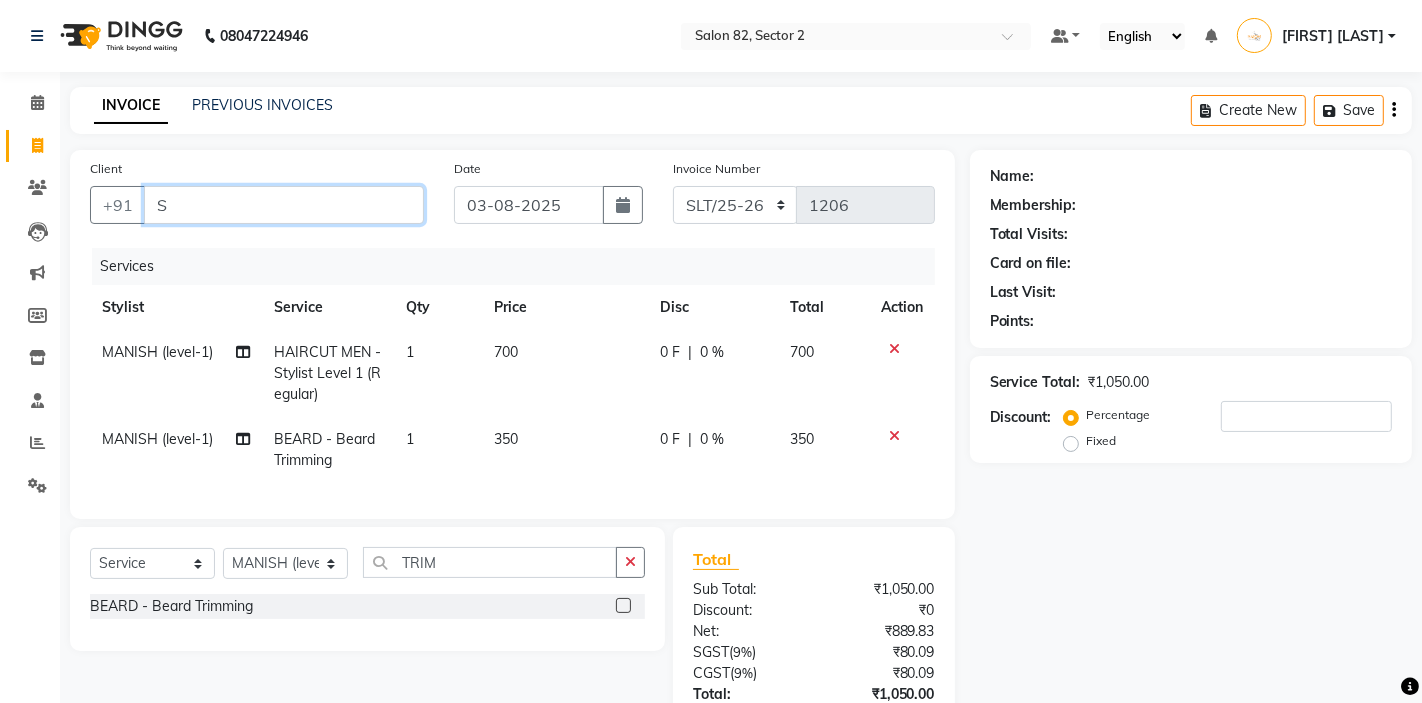 type on "0" 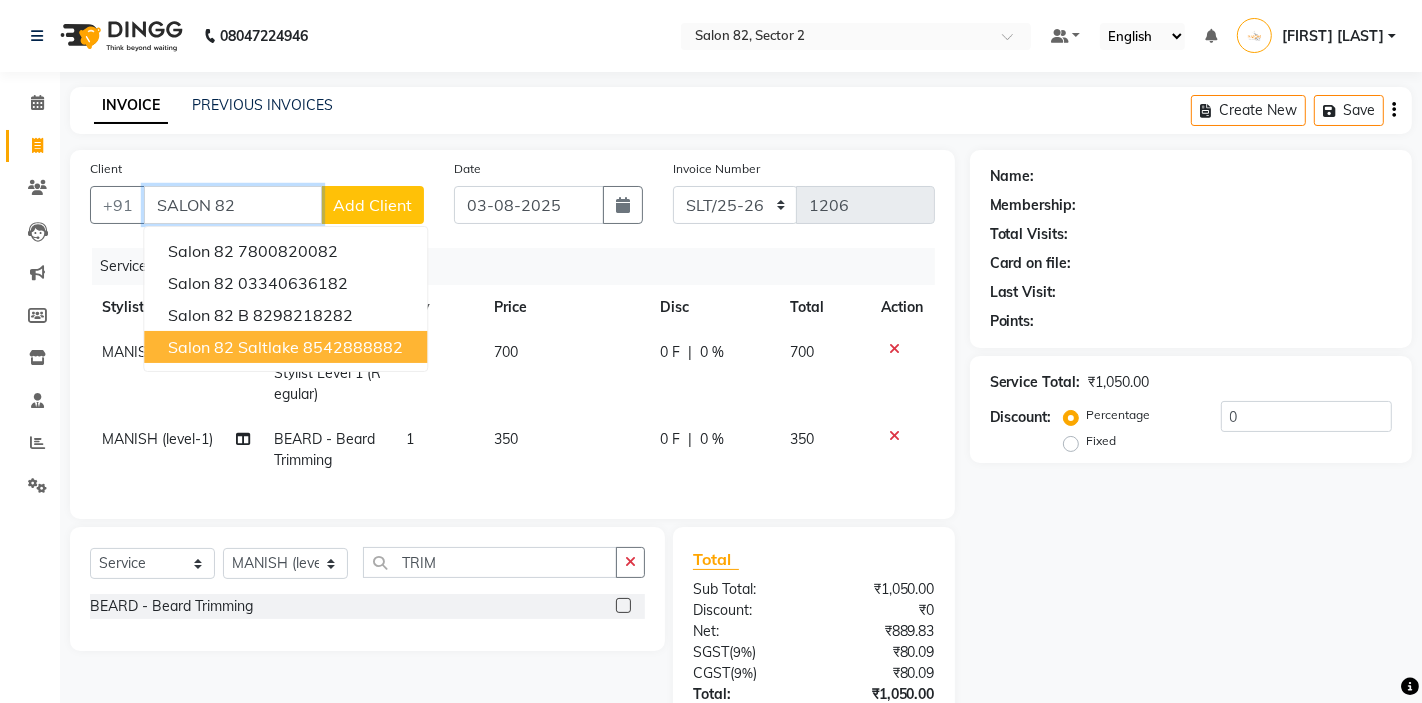 click on "salon 82 saltlake" at bounding box center [233, 347] 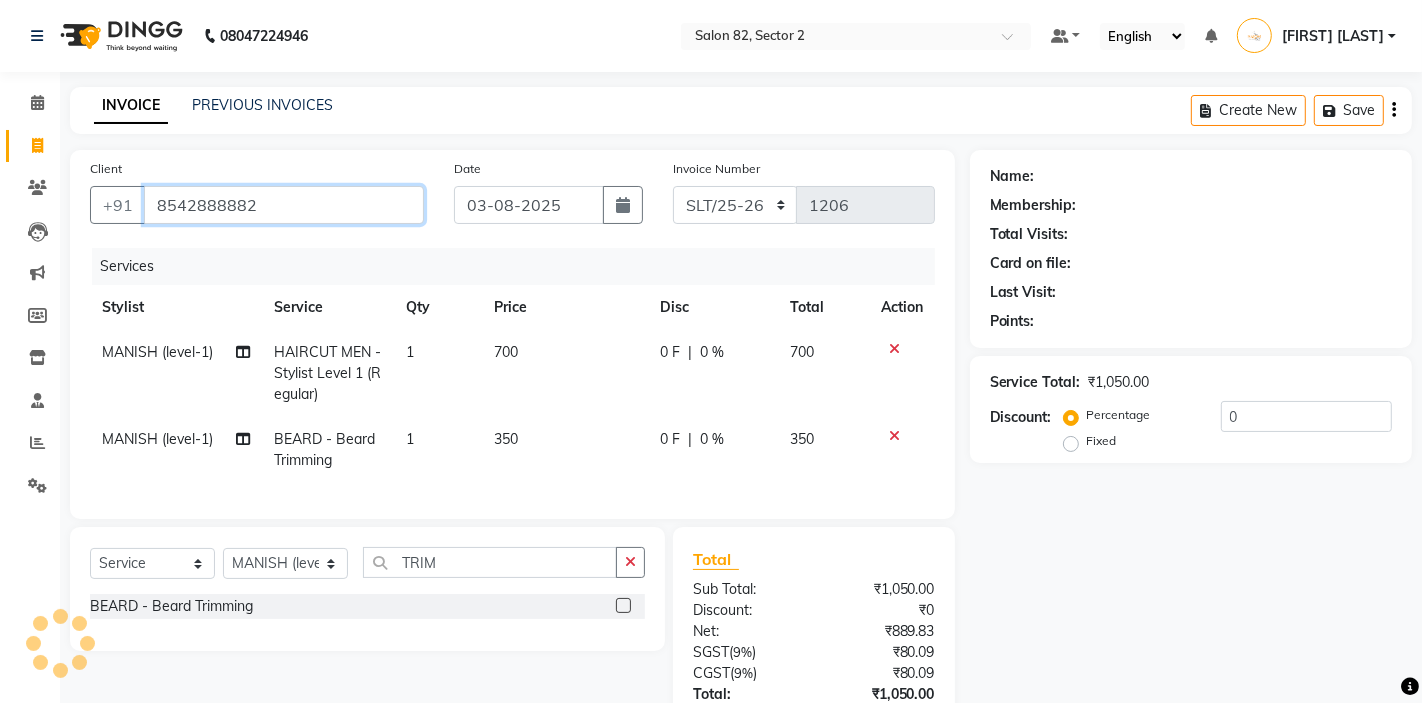 type on "8542888882" 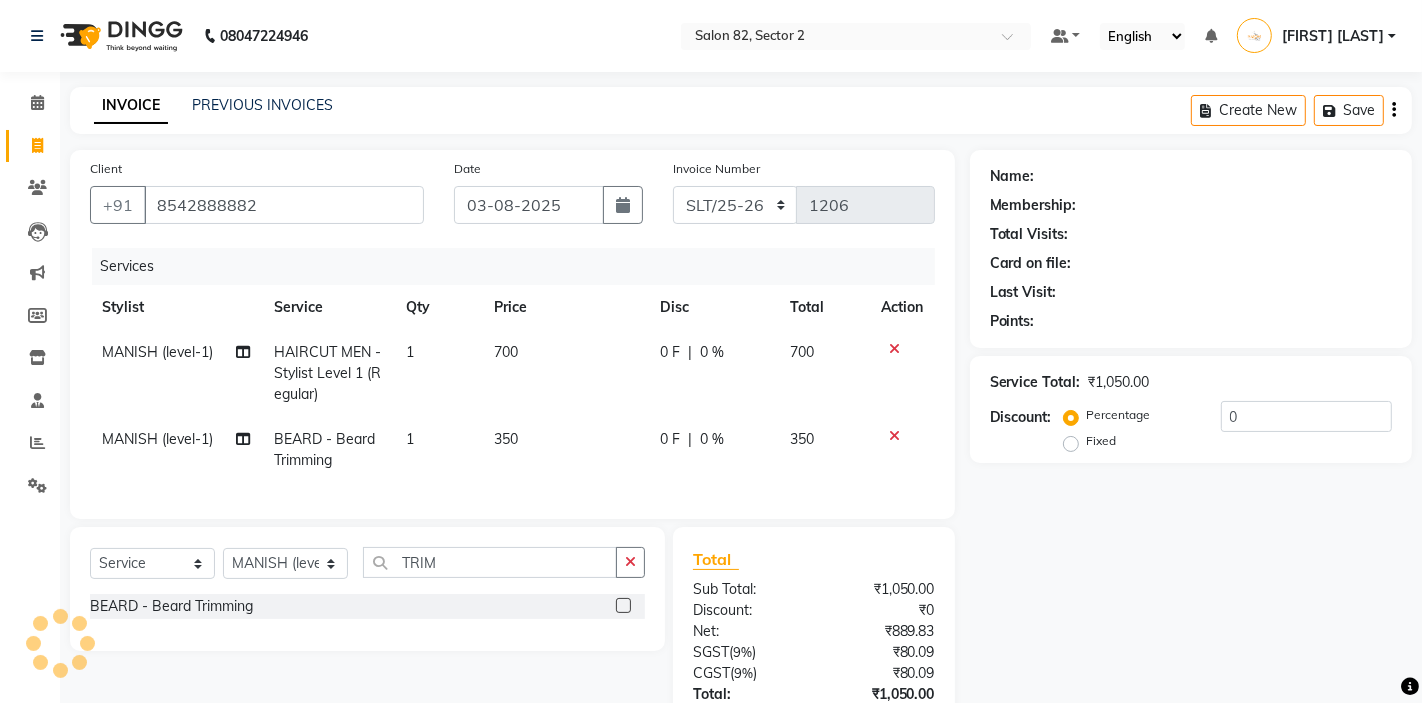 select on "1: Object" 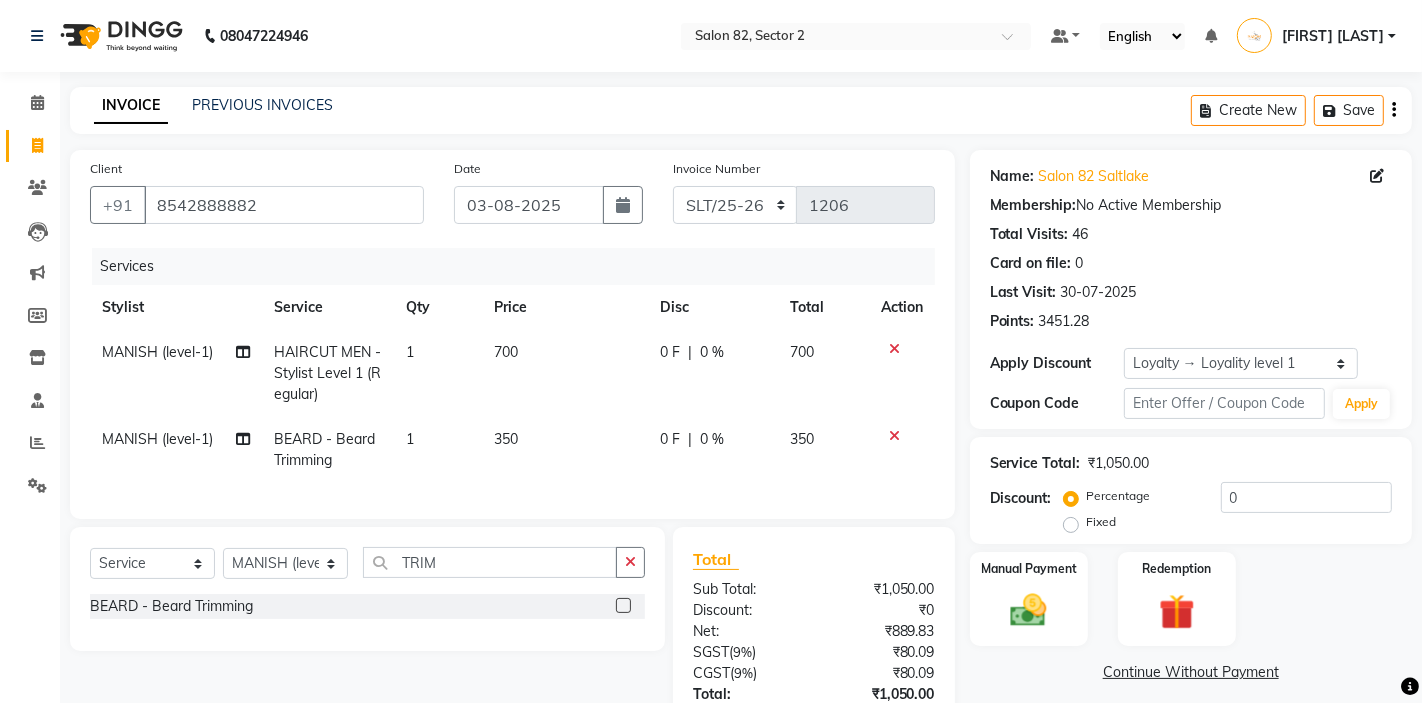 scroll, scrollTop: 147, scrollLeft: 0, axis: vertical 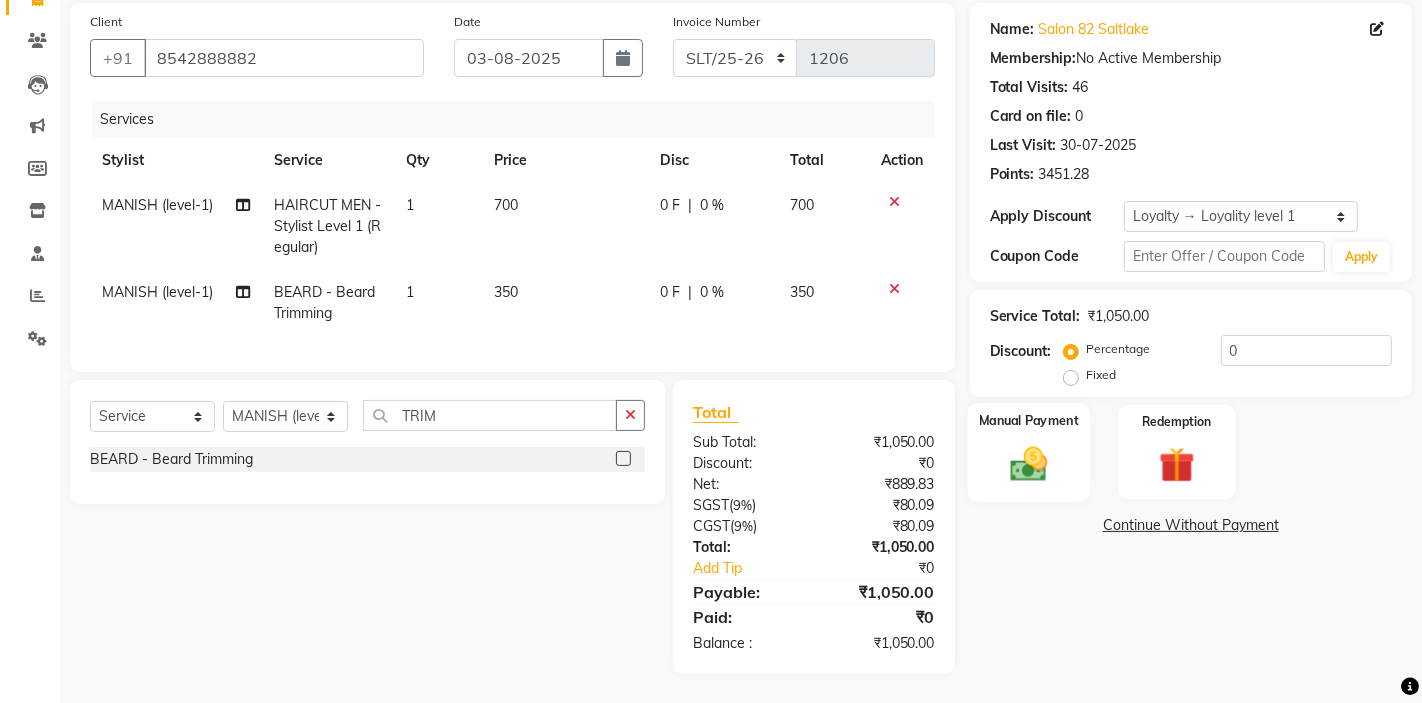 click 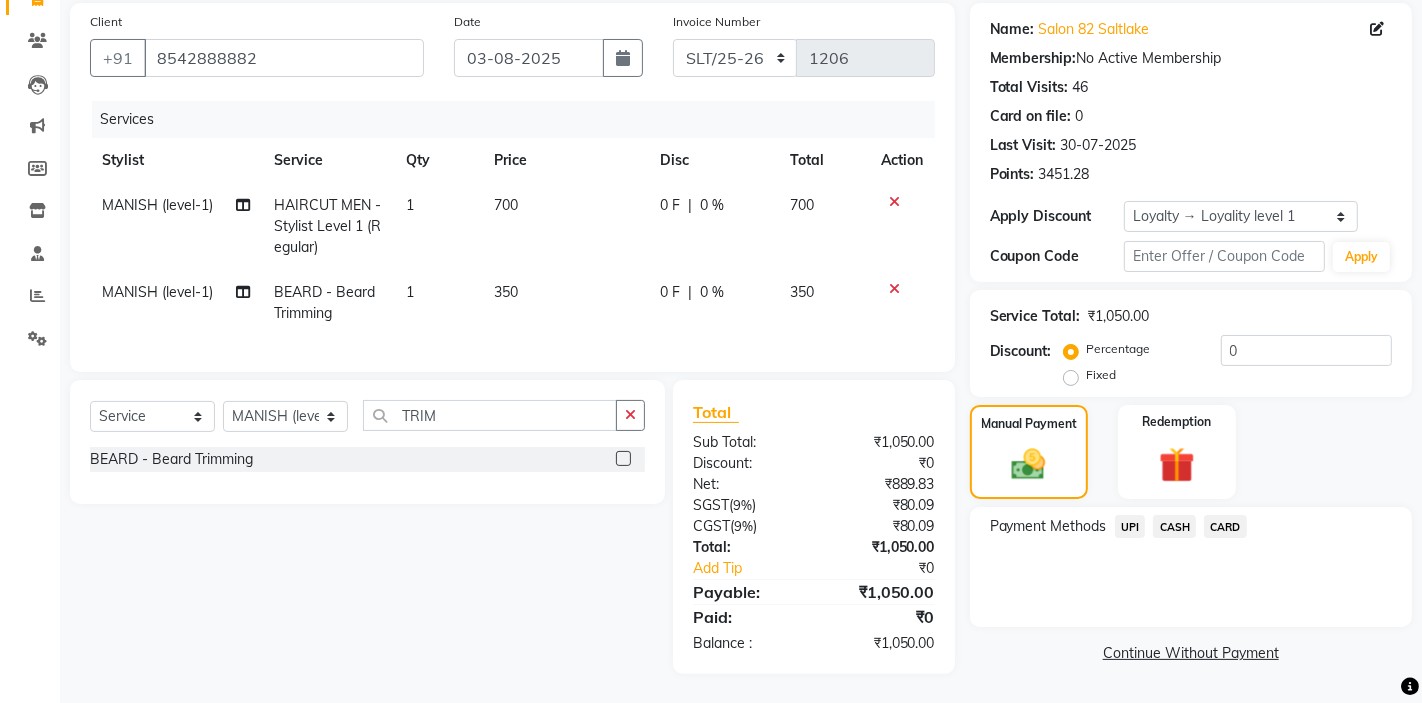 click on "UPI" 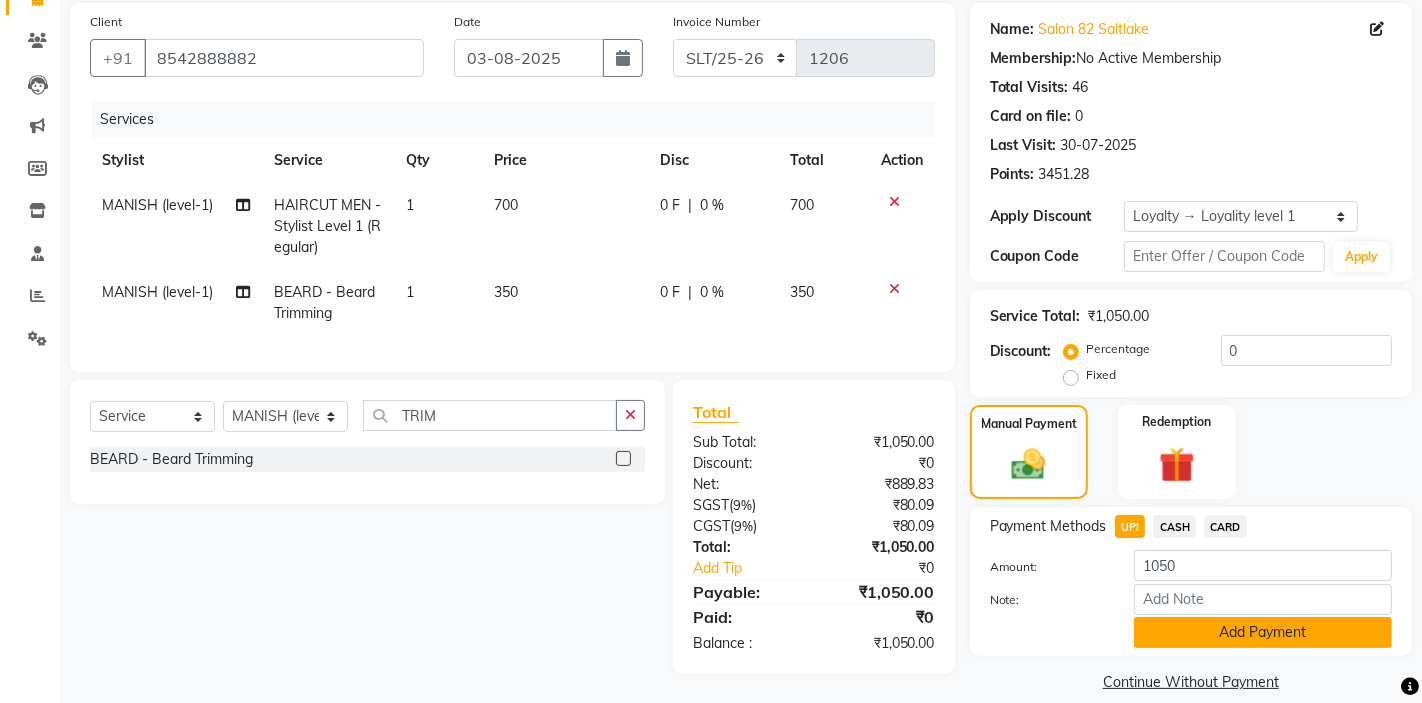 click on "Add Payment" 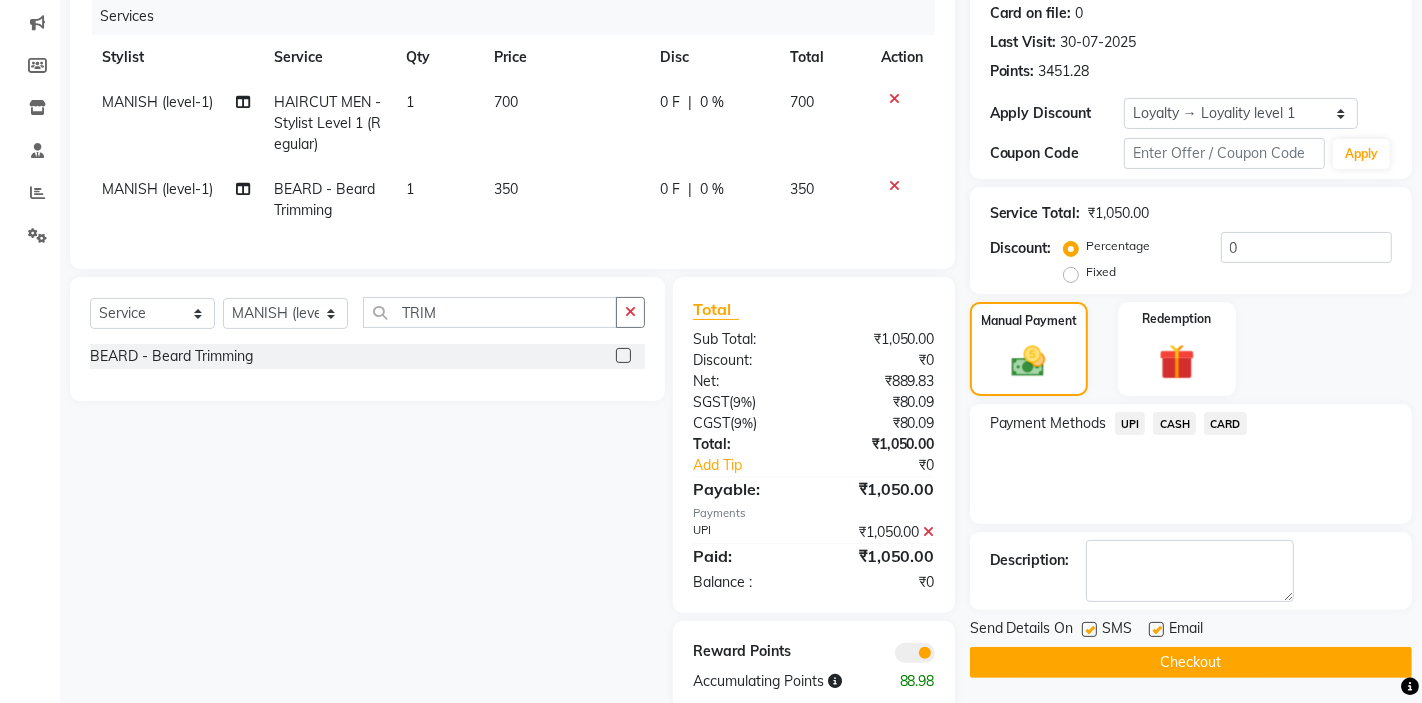 scroll, scrollTop: 288, scrollLeft: 0, axis: vertical 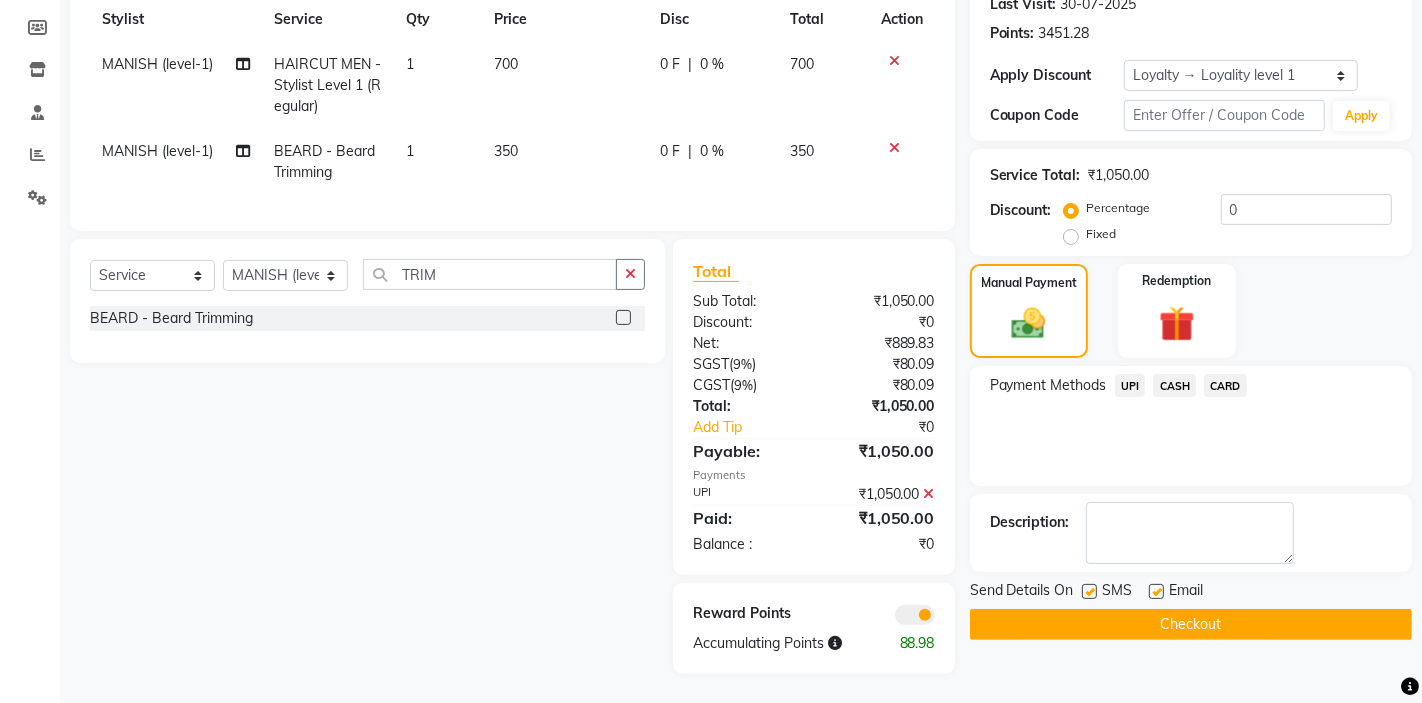 click on "Checkout" 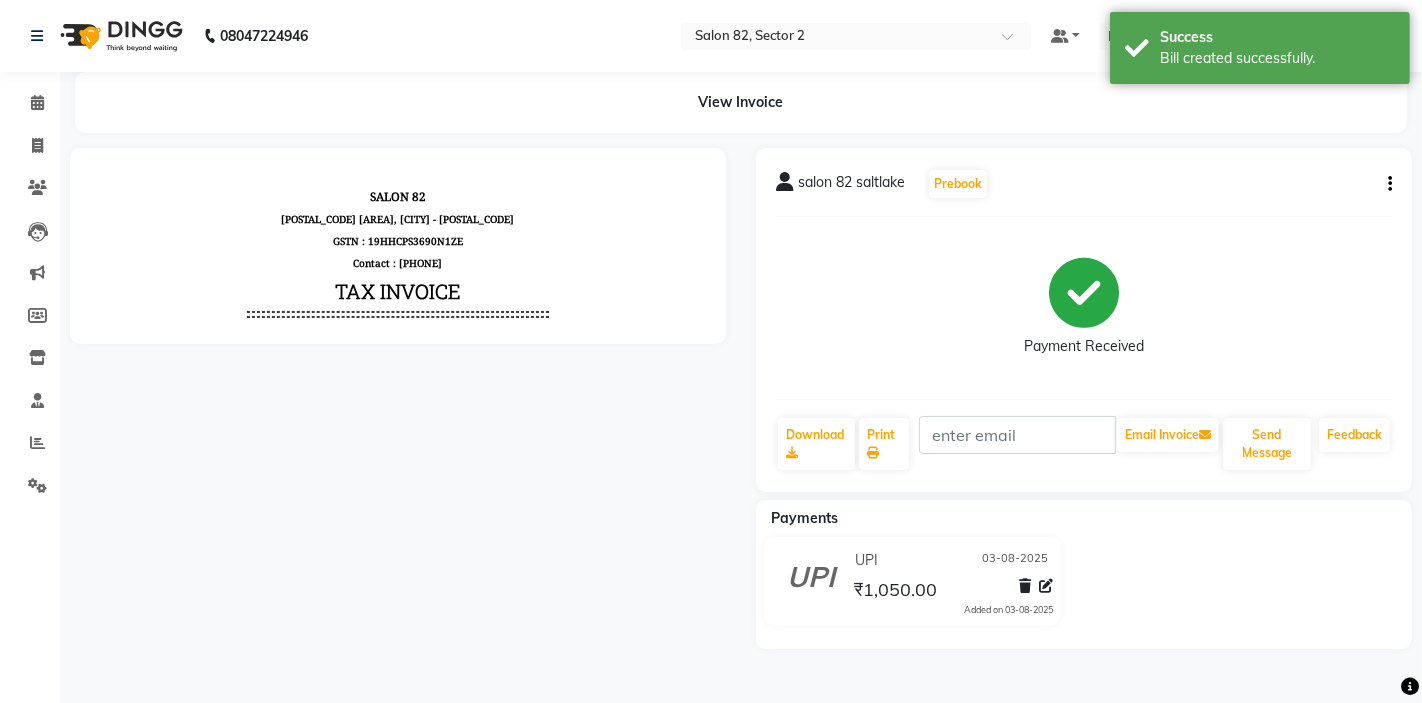 scroll, scrollTop: 0, scrollLeft: 0, axis: both 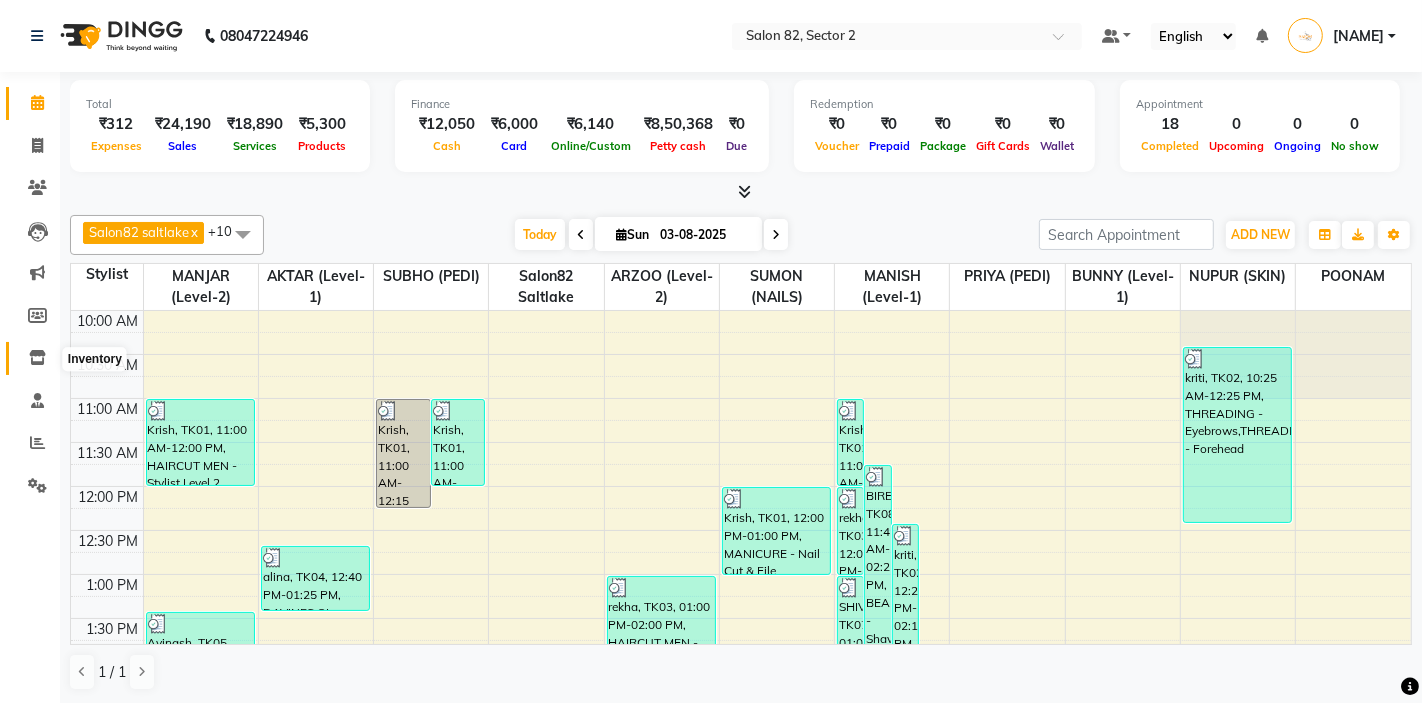 click 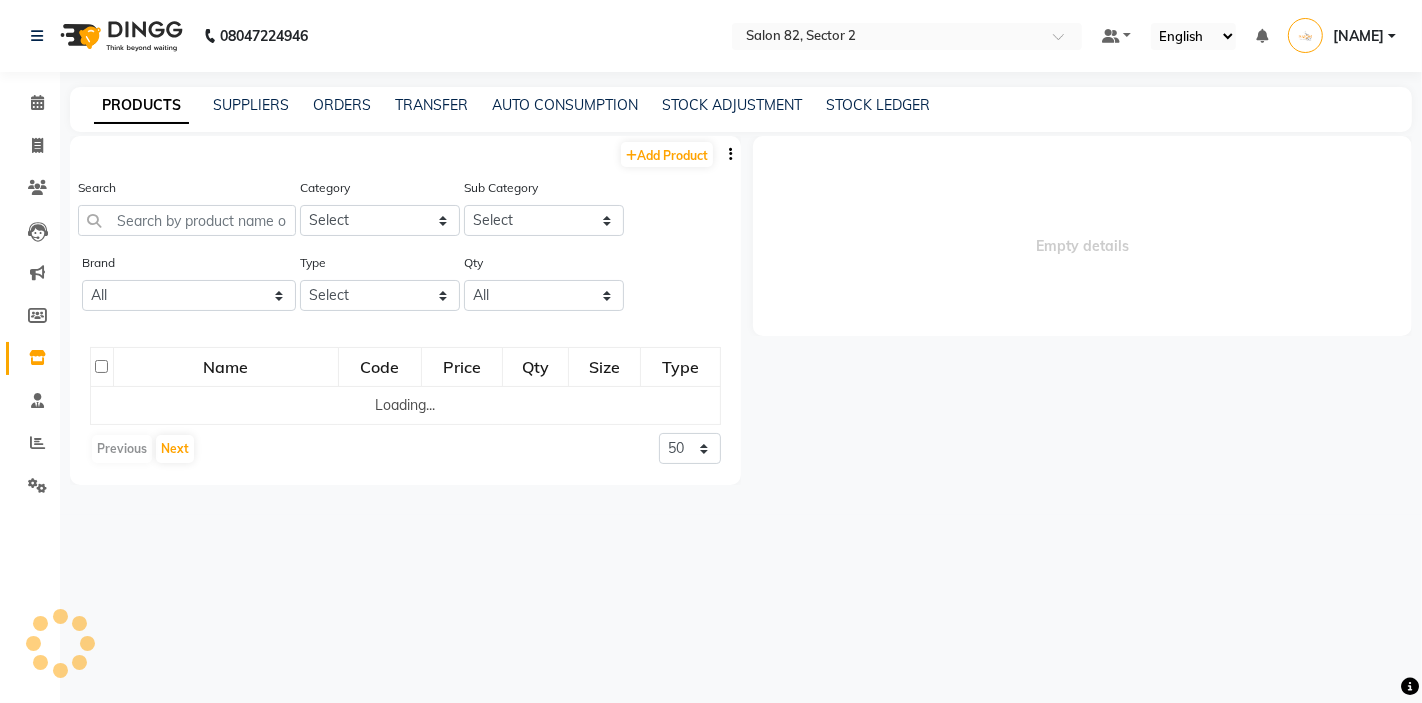 select 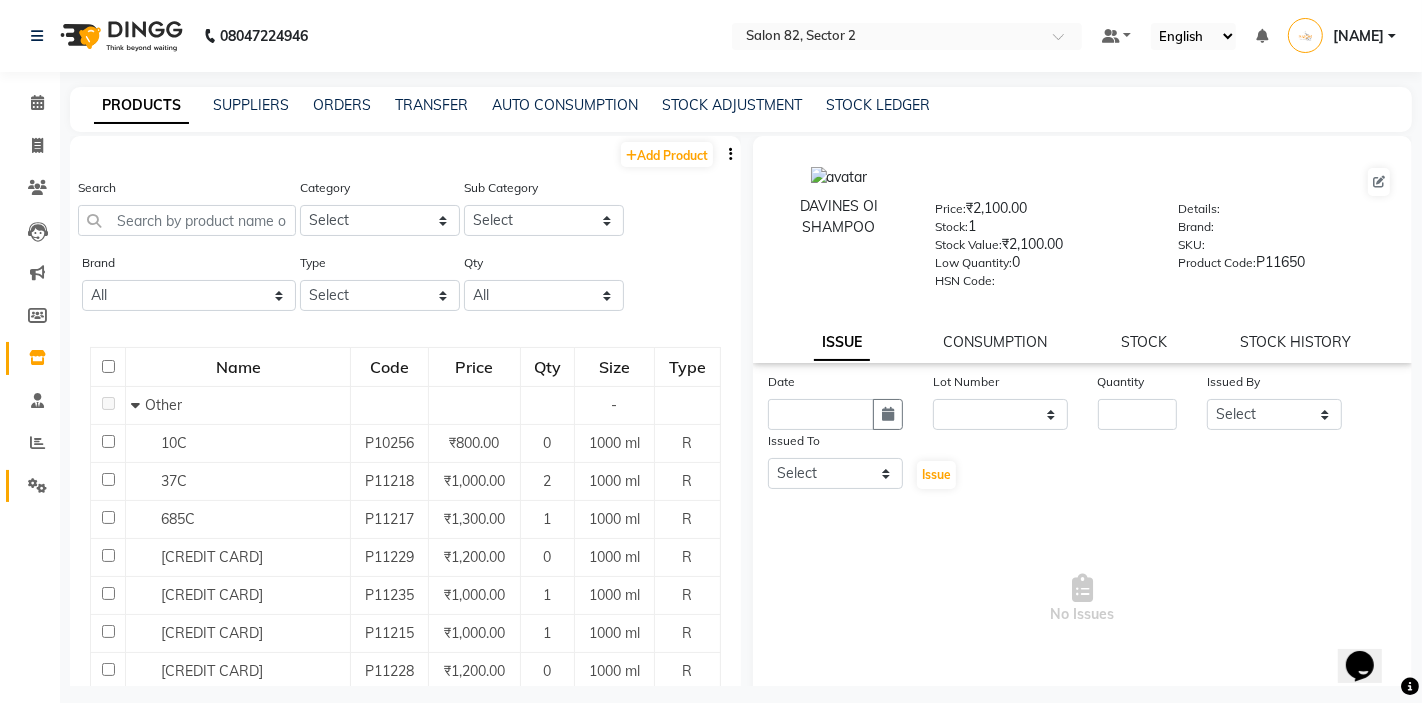 scroll, scrollTop: 0, scrollLeft: 0, axis: both 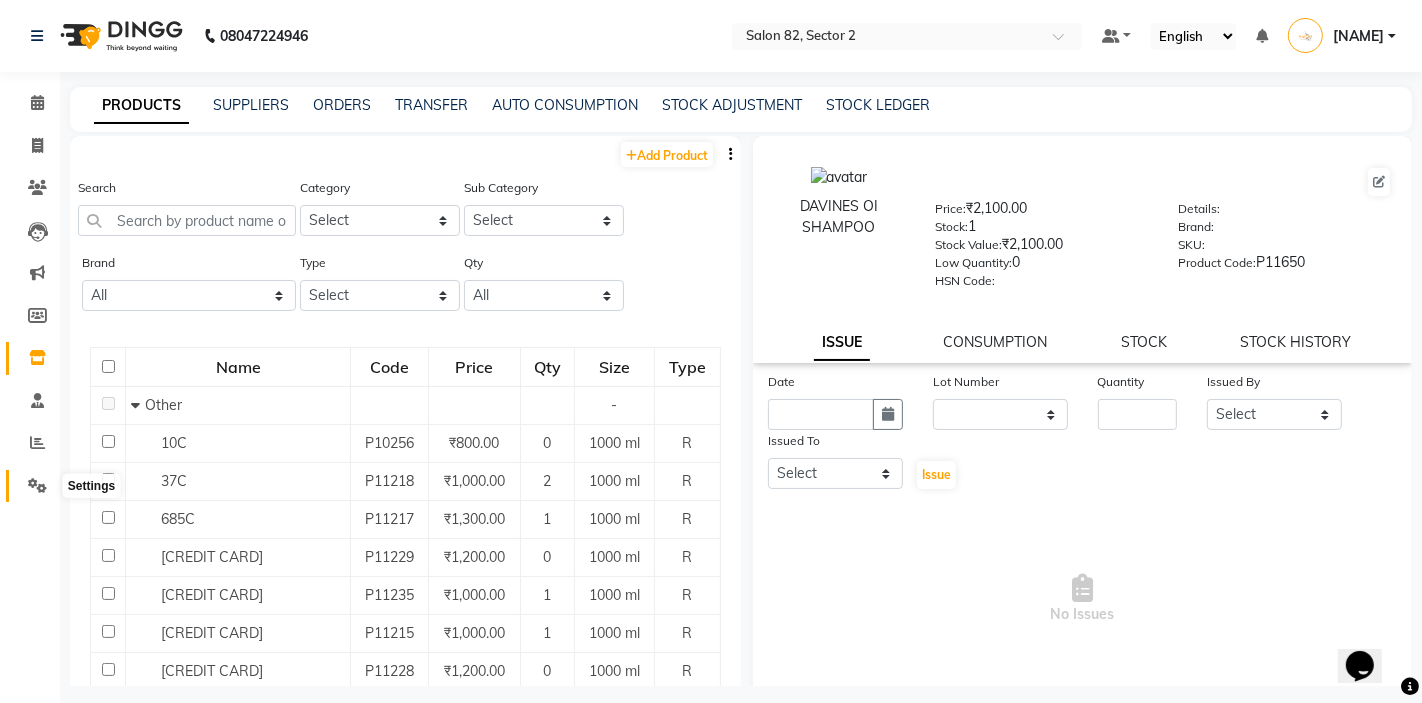 click 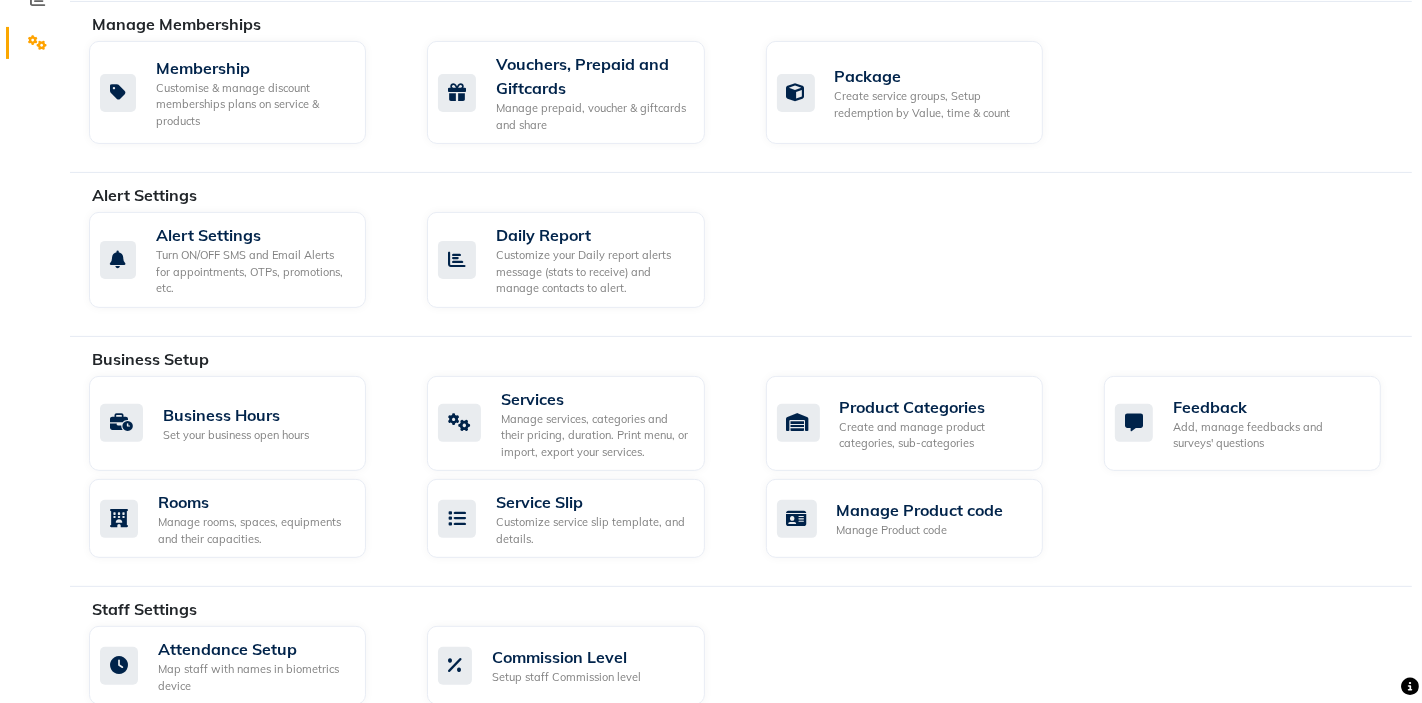 scroll, scrollTop: 446, scrollLeft: 0, axis: vertical 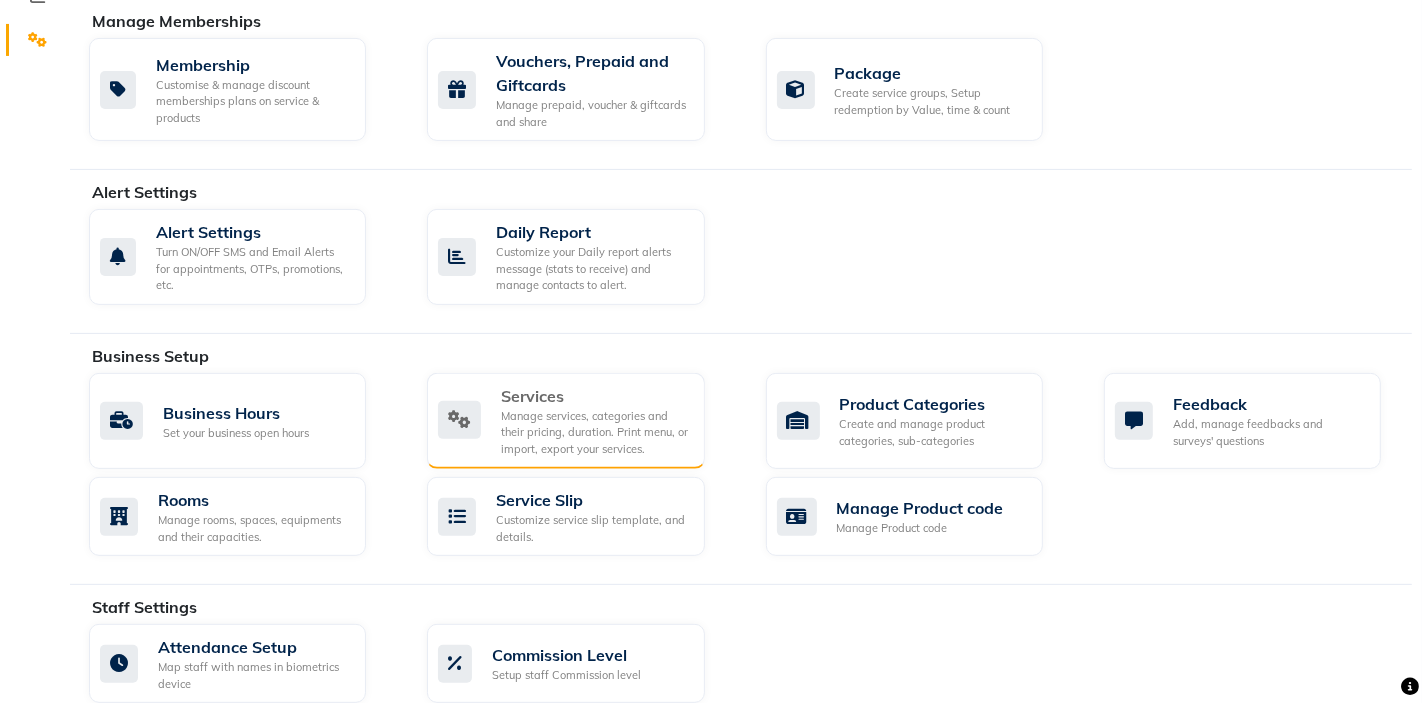 click on "Manage services, categories and their pricing, duration. Print menu, or import, export your services." 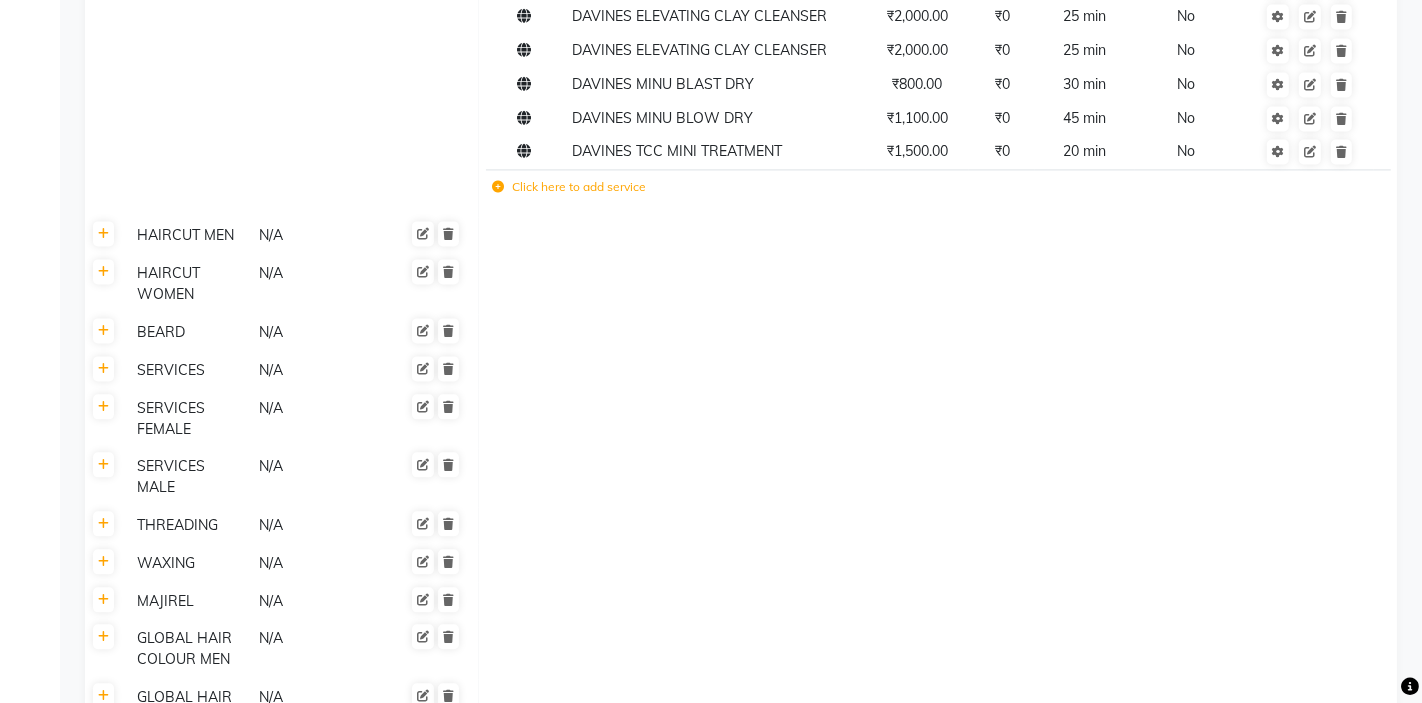 scroll, scrollTop: 3590, scrollLeft: 0, axis: vertical 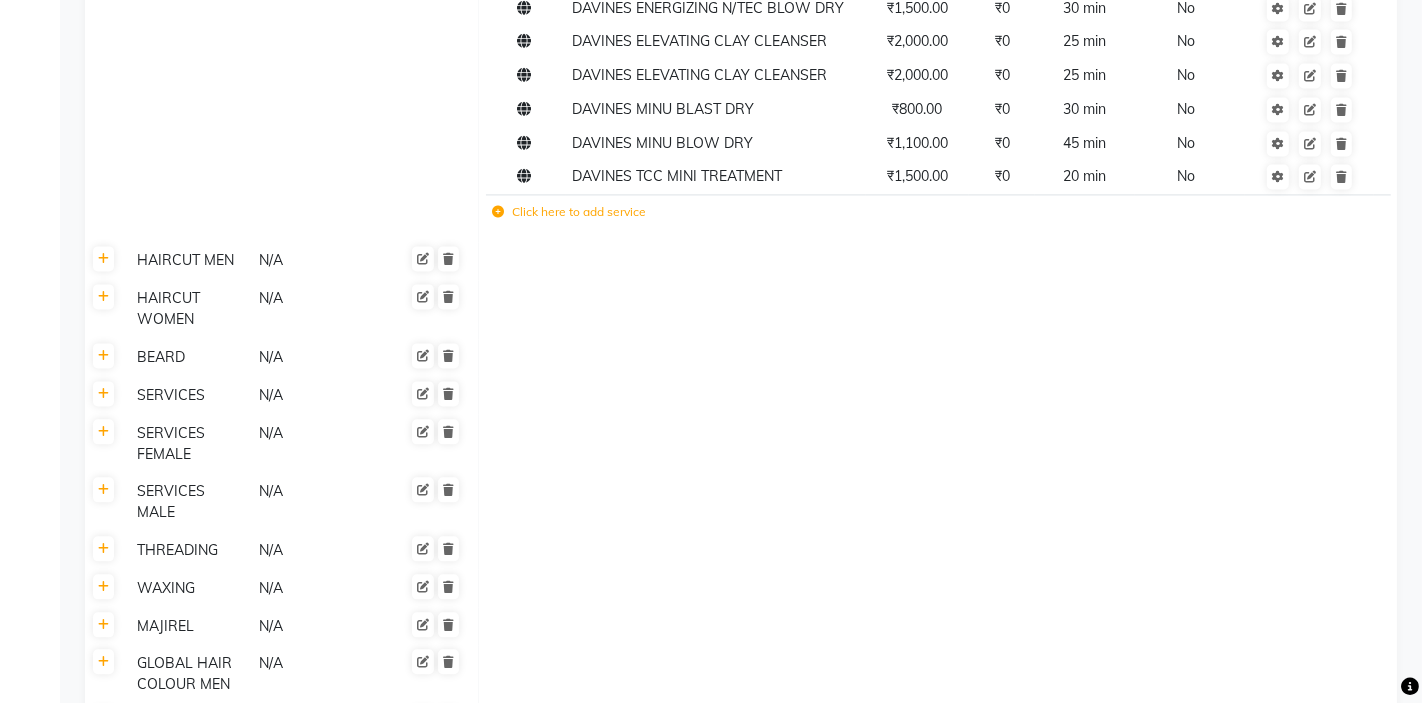 click 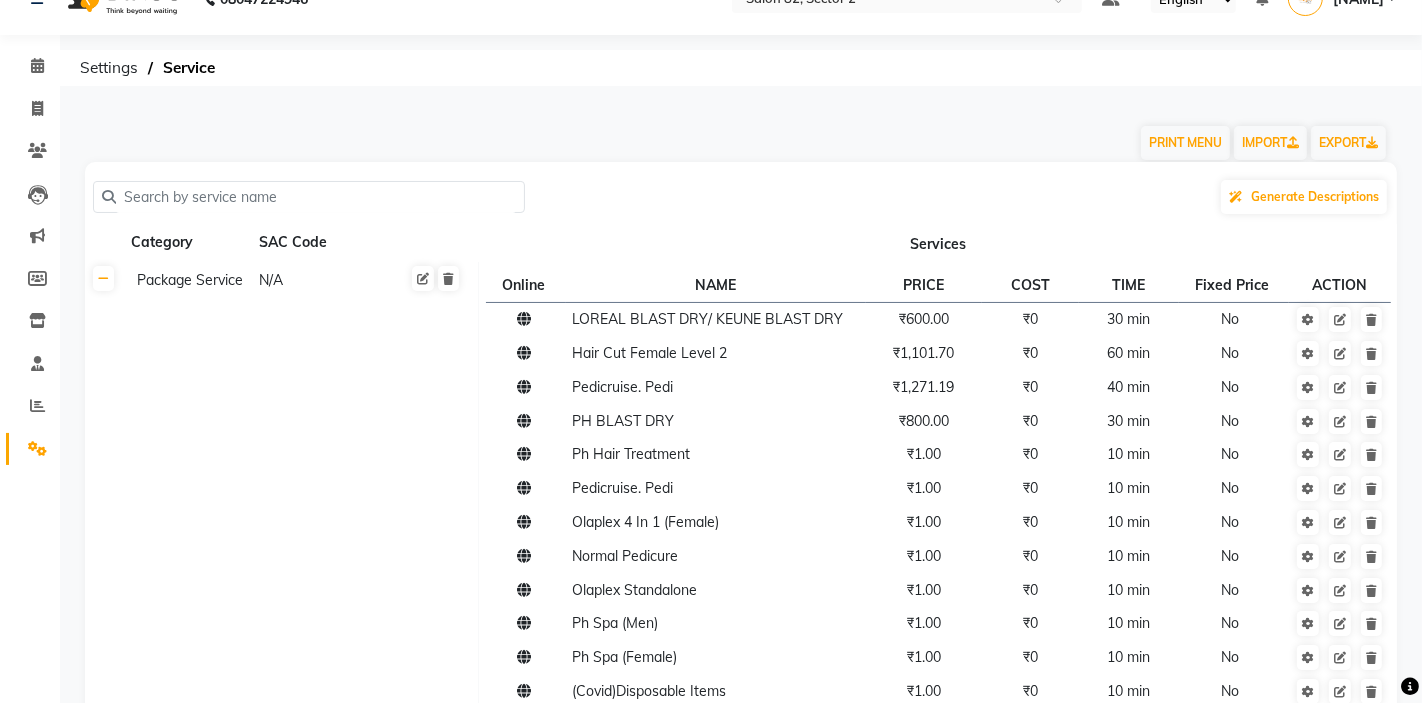 scroll, scrollTop: 34, scrollLeft: 0, axis: vertical 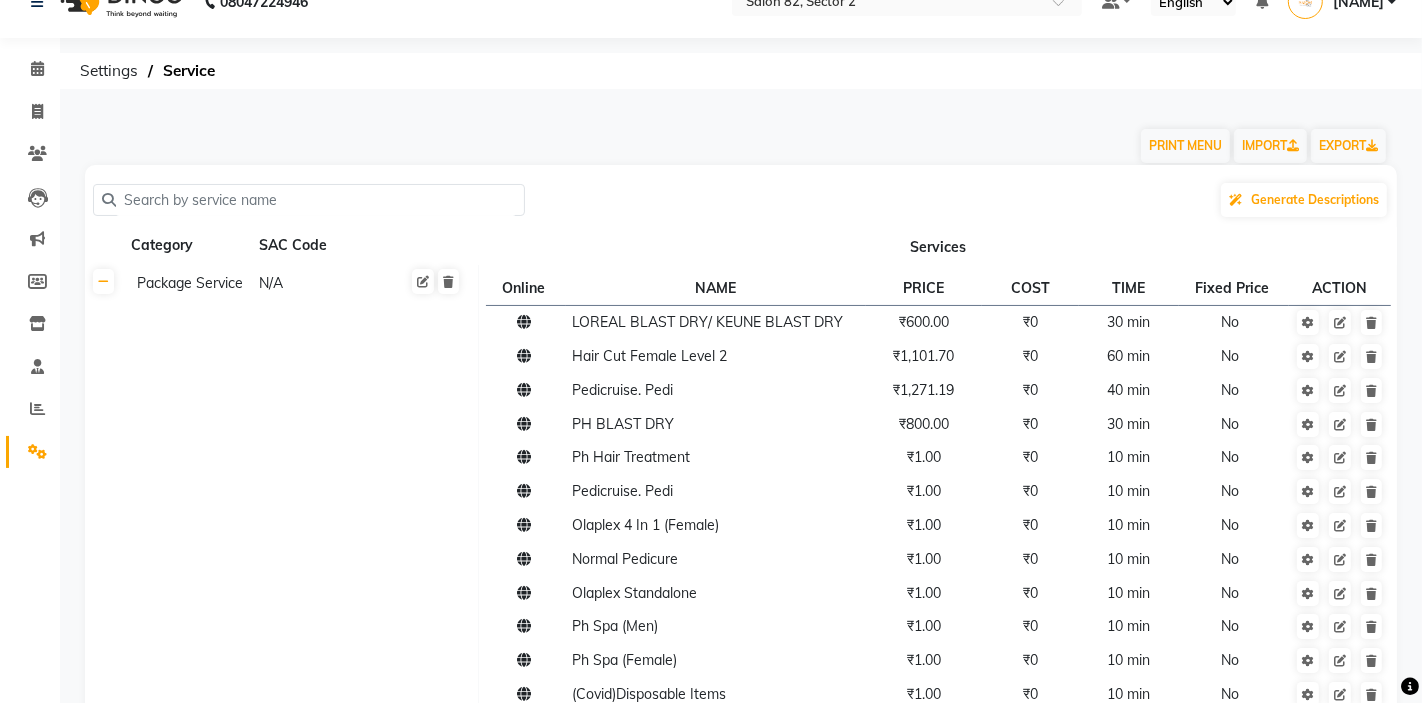 click 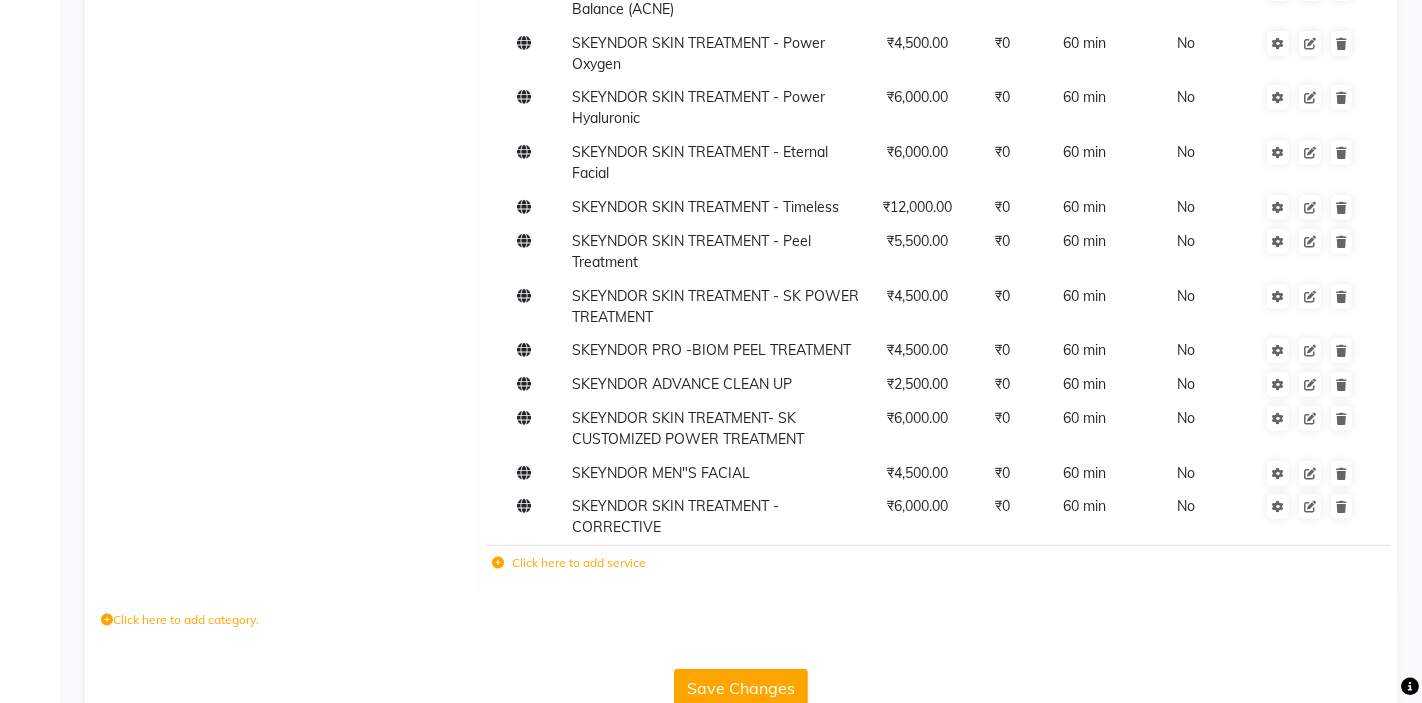 scroll, scrollTop: 772, scrollLeft: 0, axis: vertical 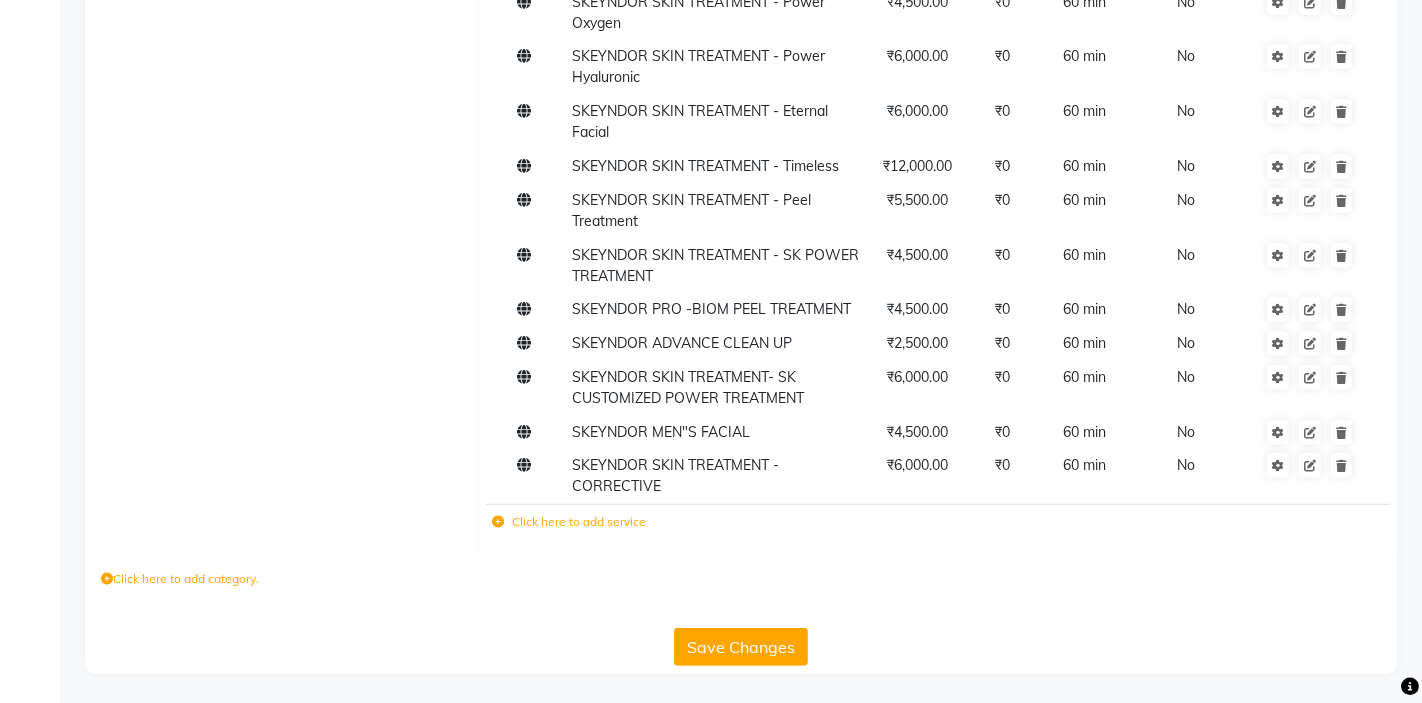 type on "skeyn" 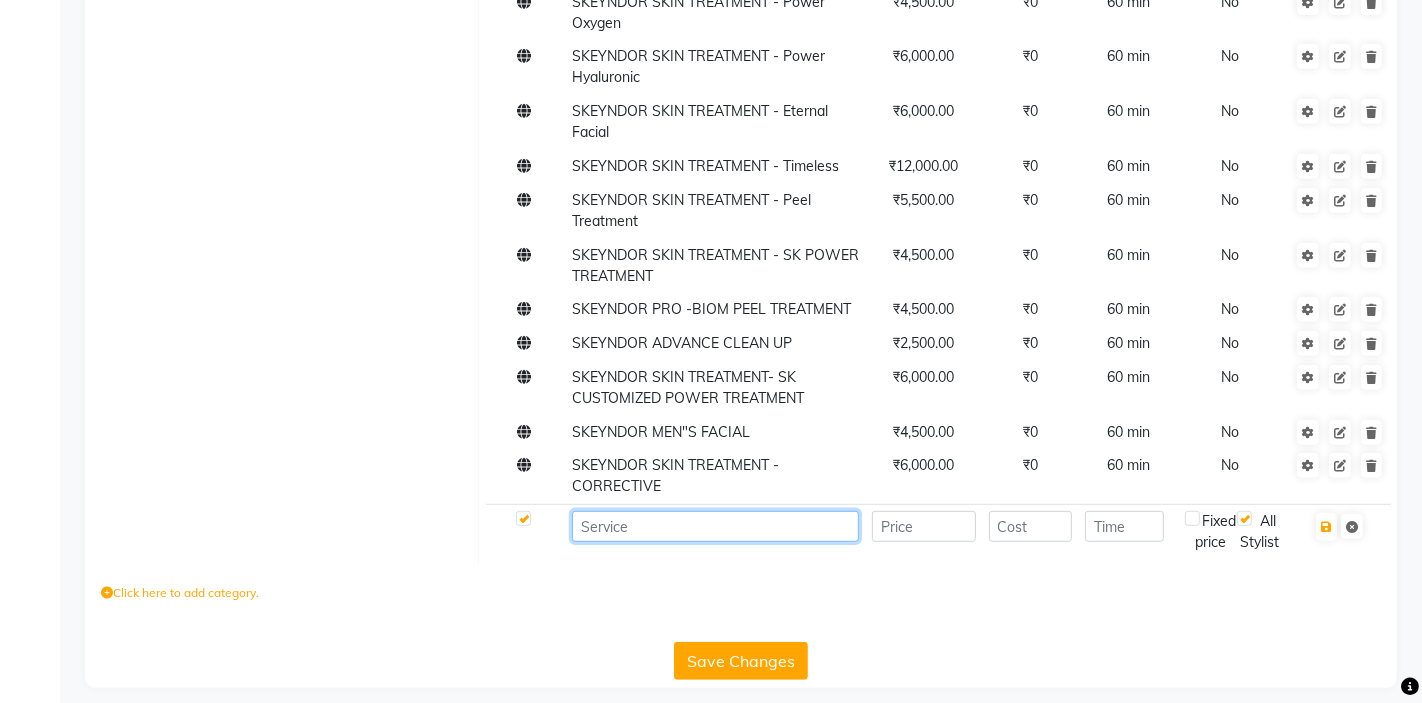 click 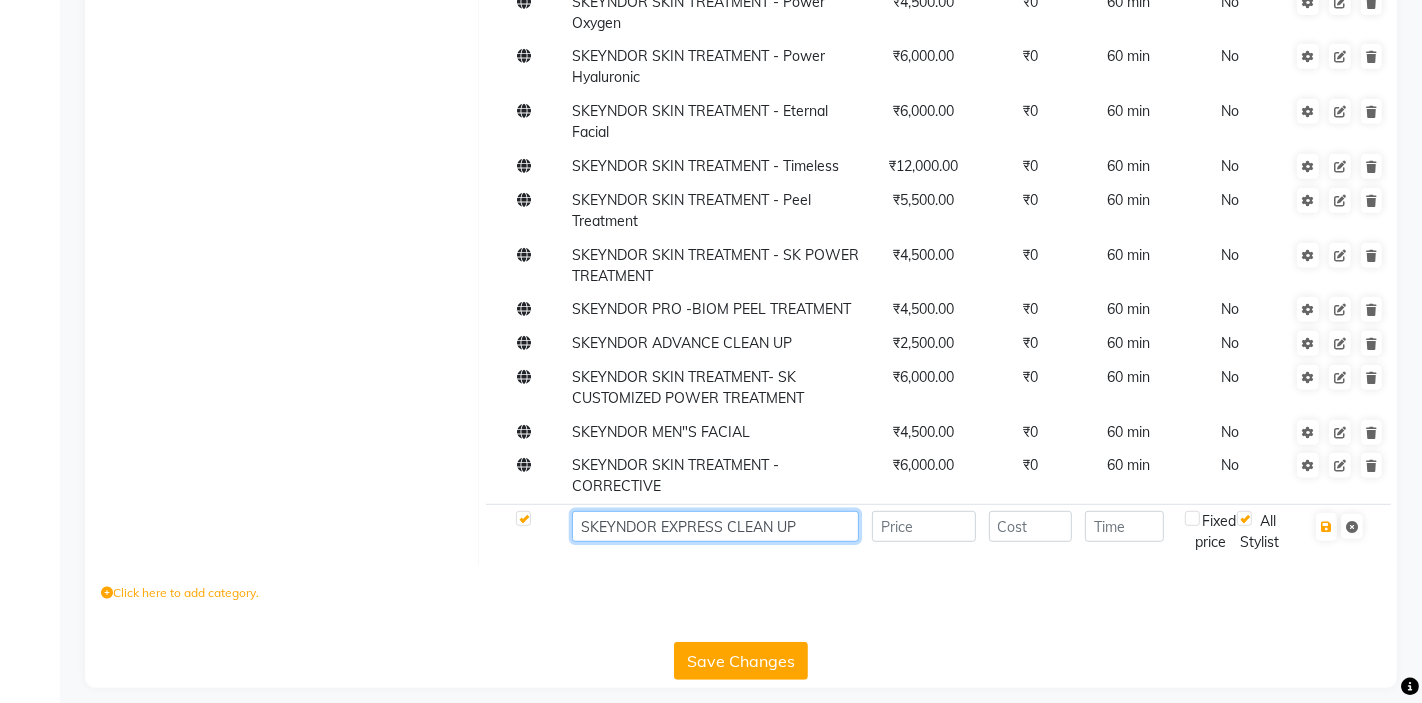 type on "SKEYNDOR EXPRESS CLEAN UP" 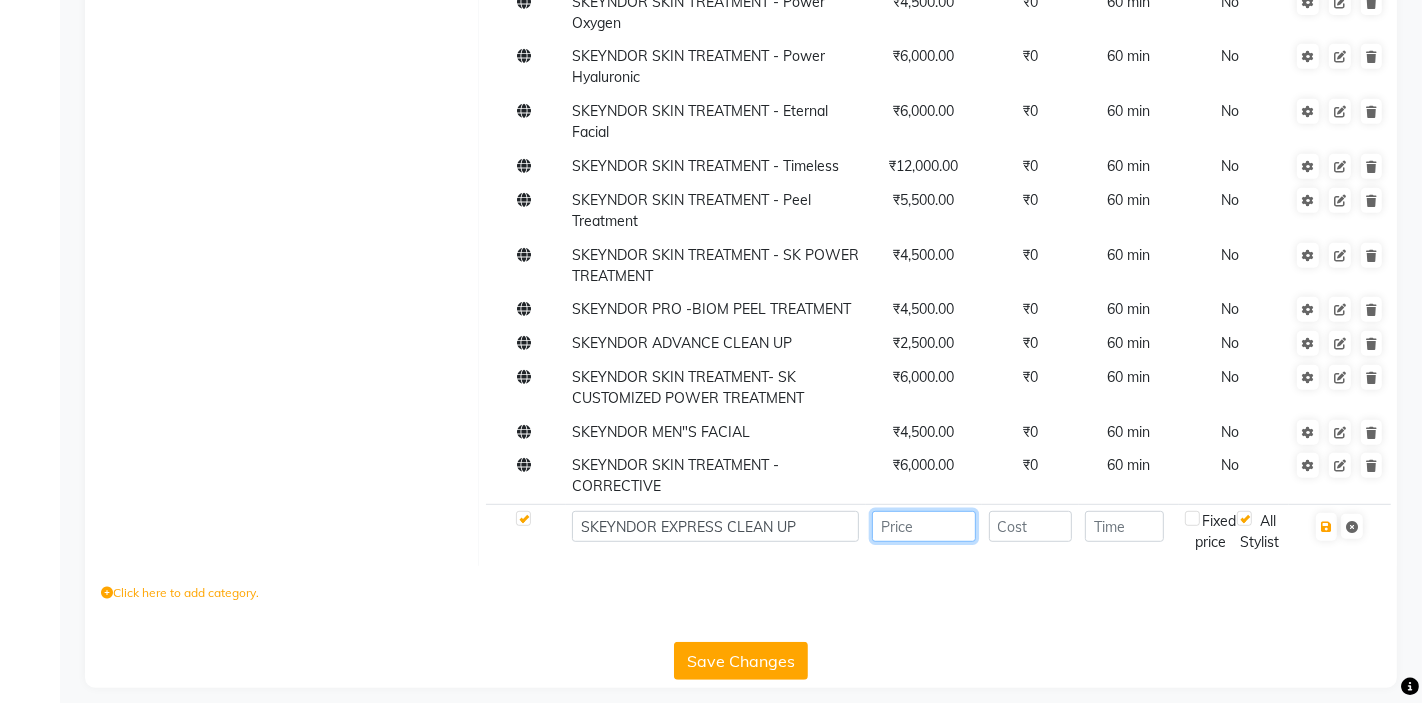 click 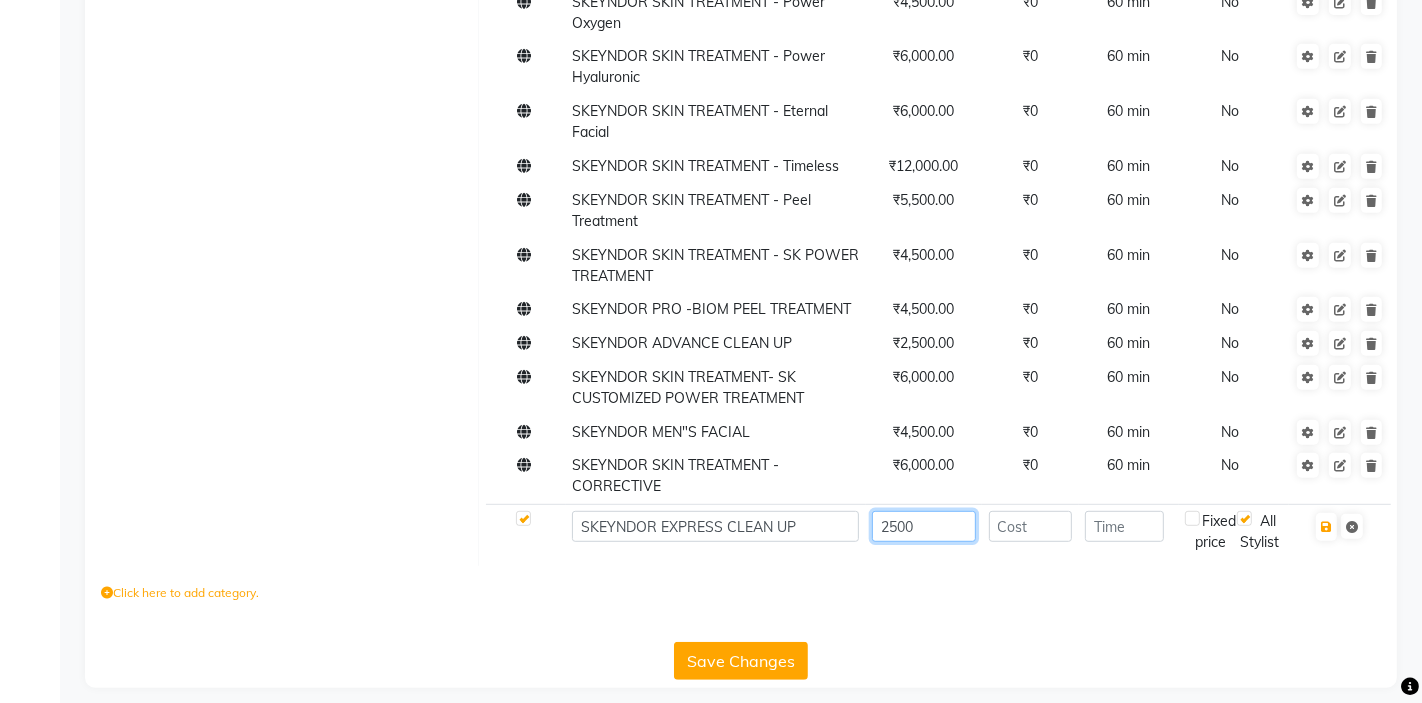 type on "2500" 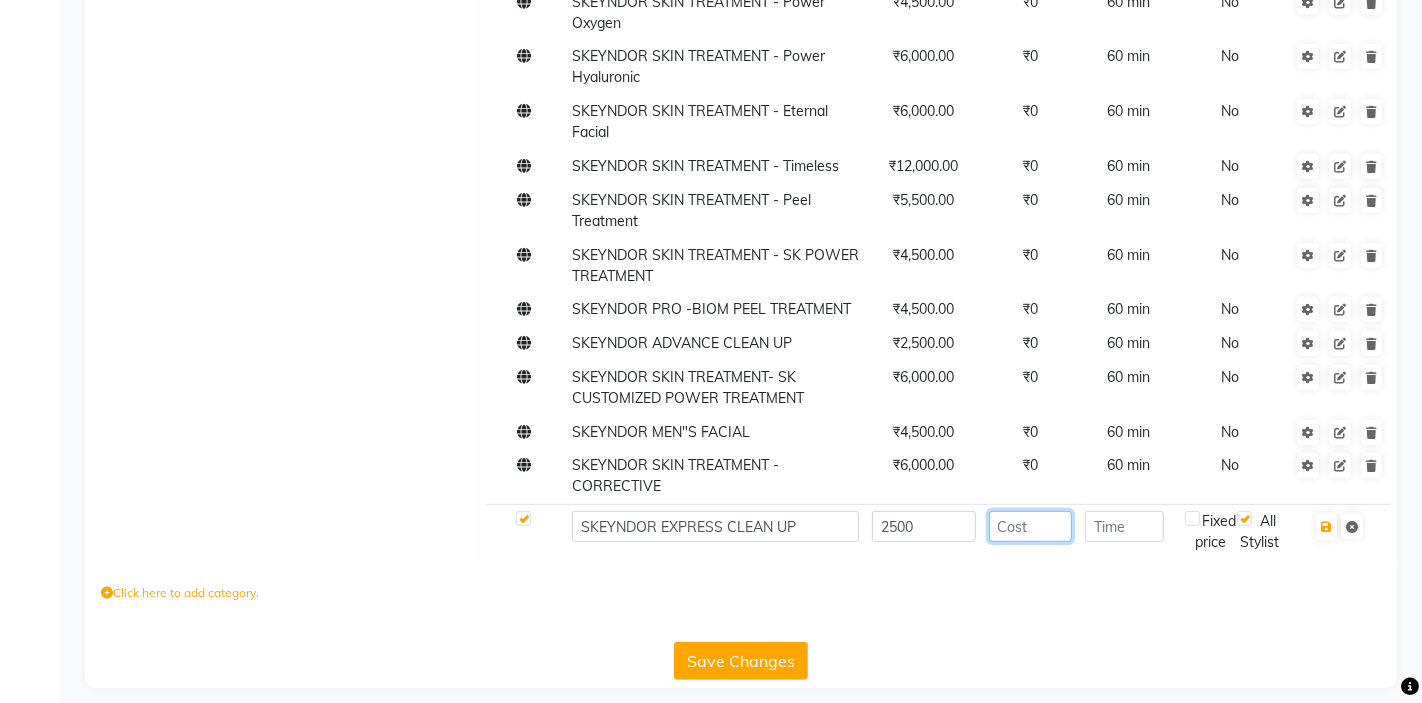 click 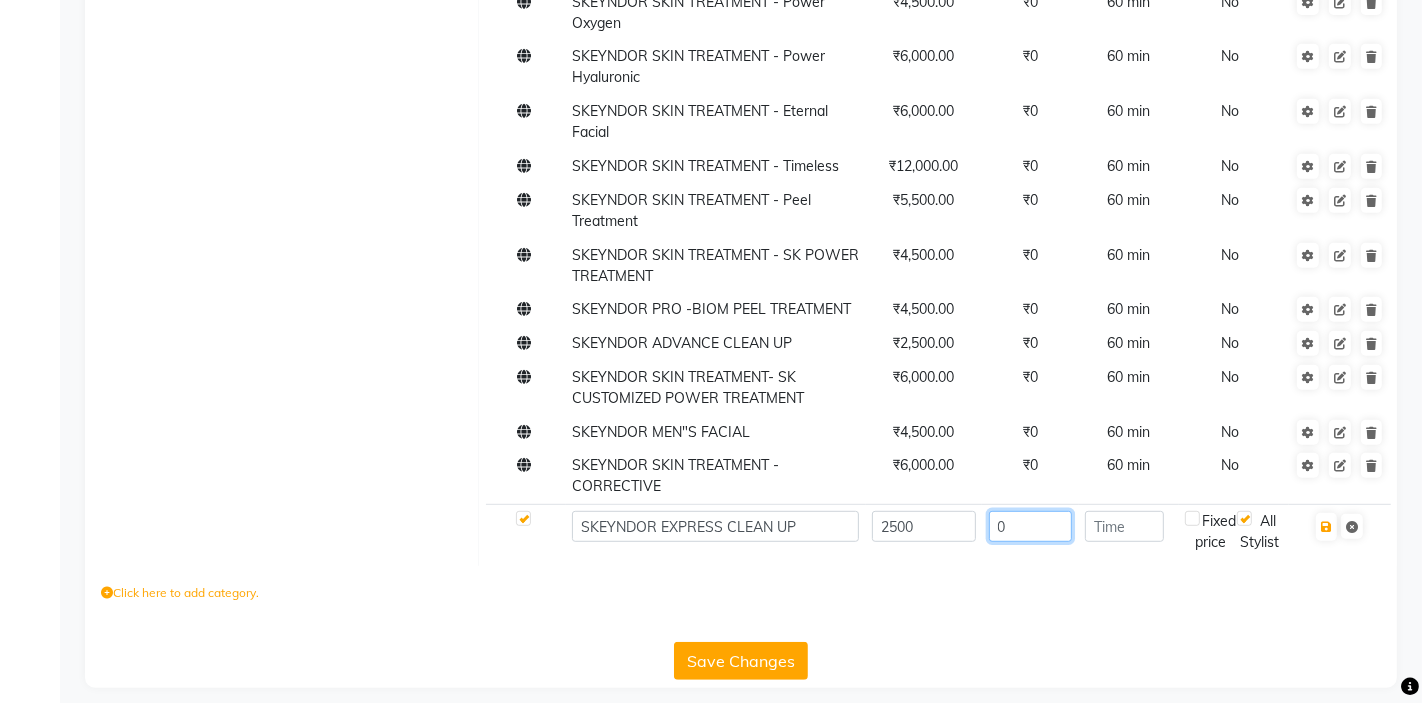type on "0" 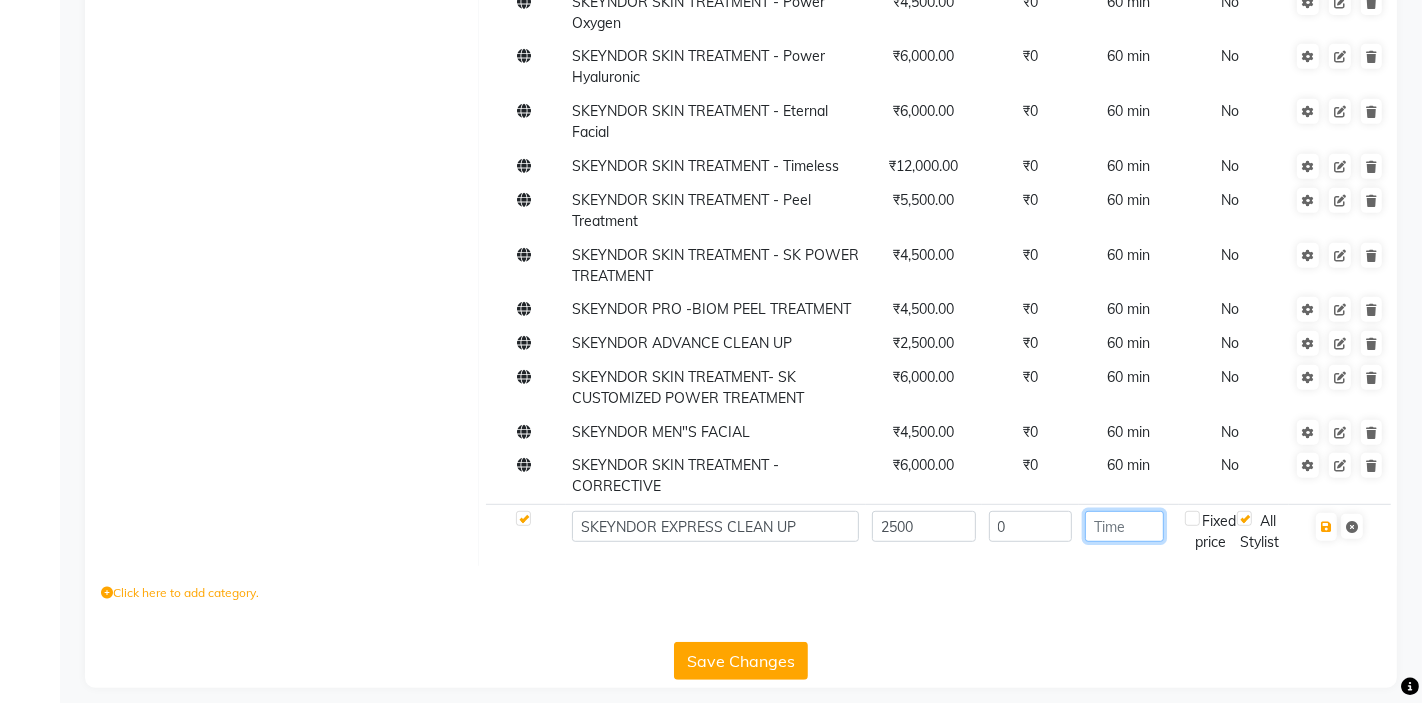 click 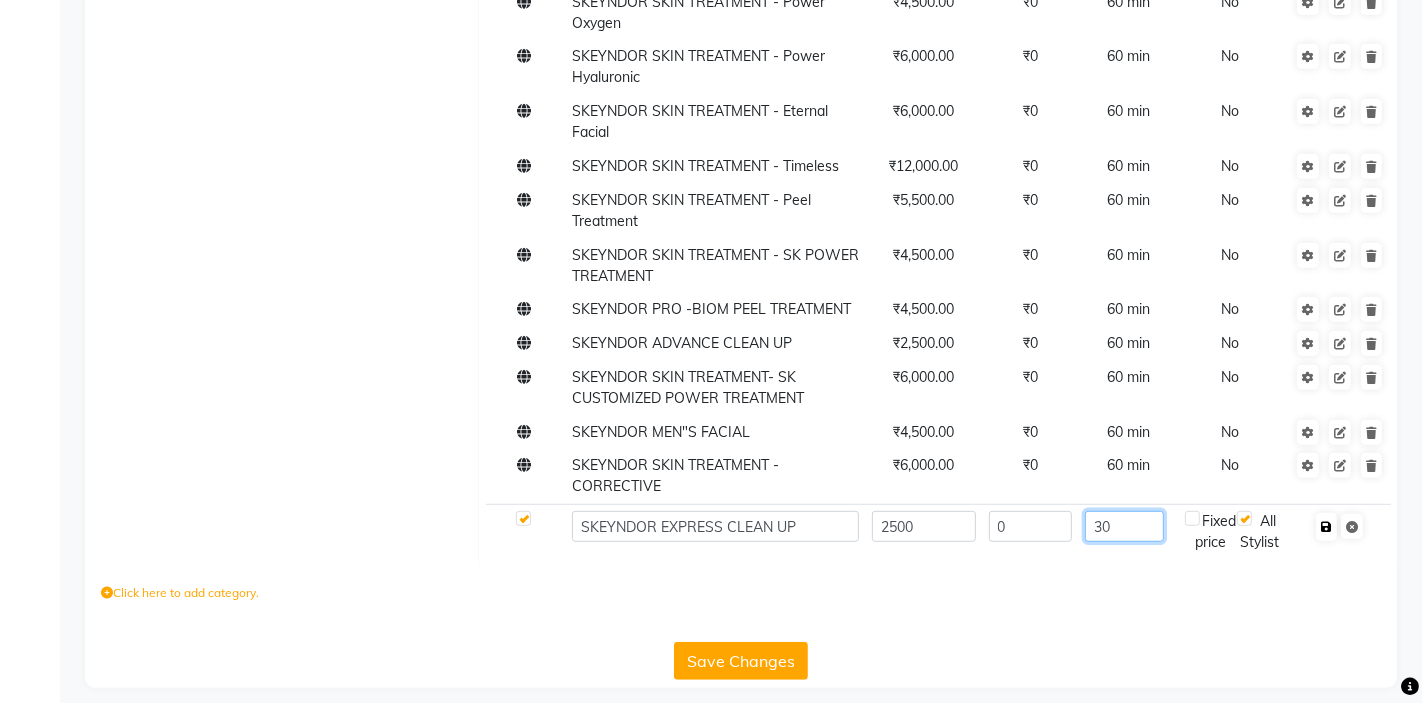 type on "30" 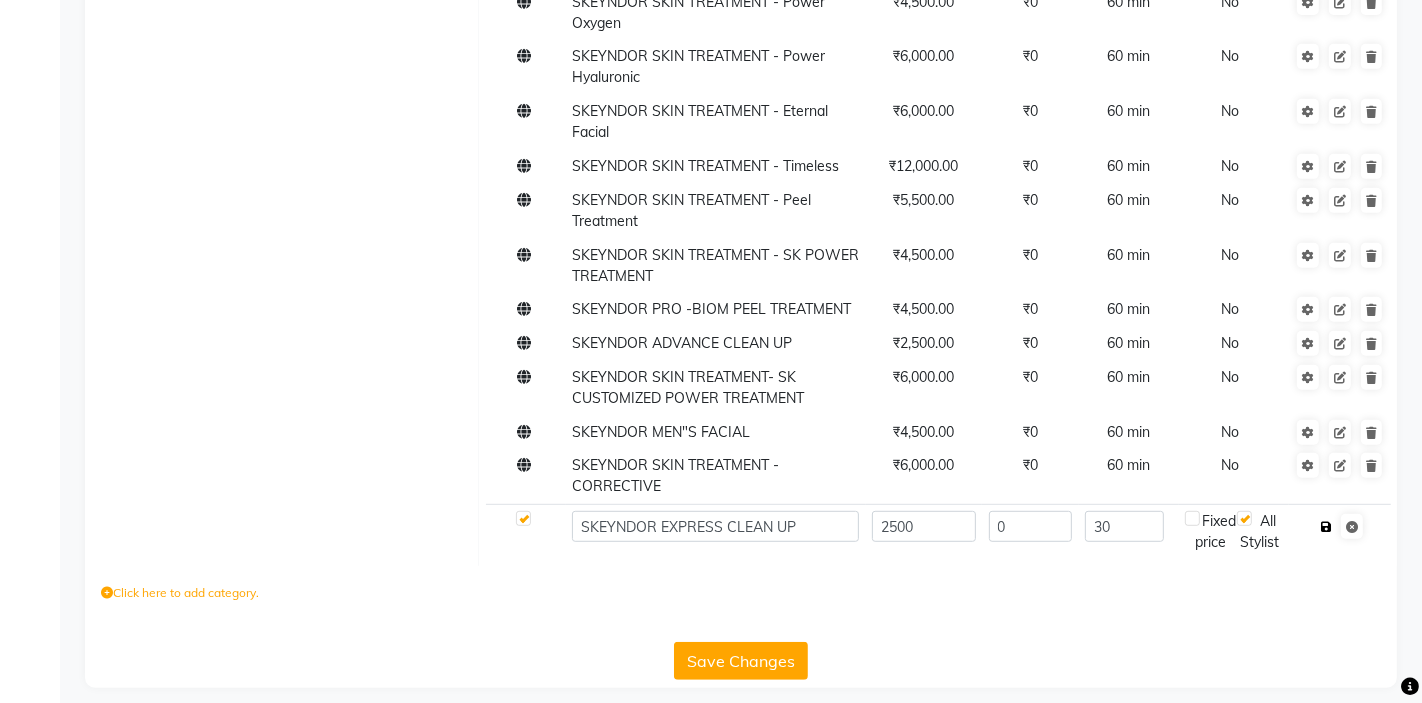 click at bounding box center [1326, 527] 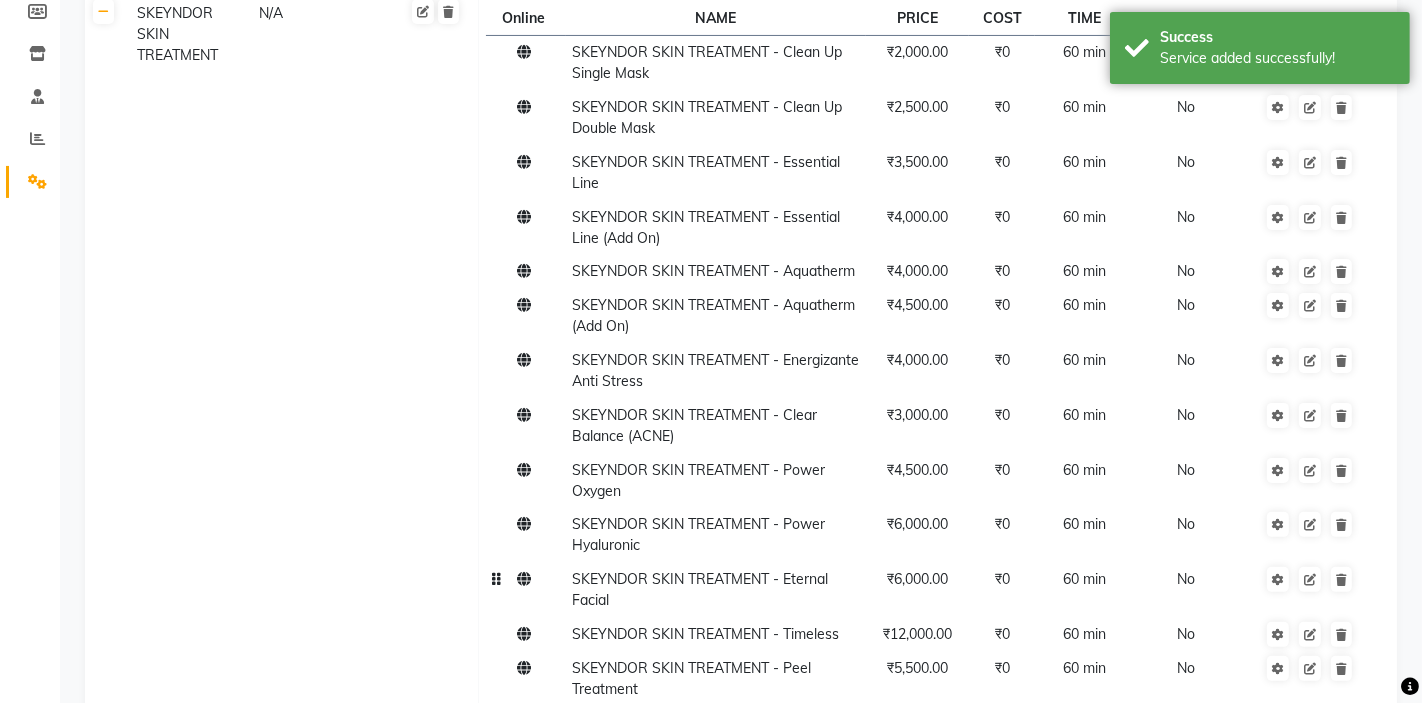 scroll, scrollTop: 0, scrollLeft: 0, axis: both 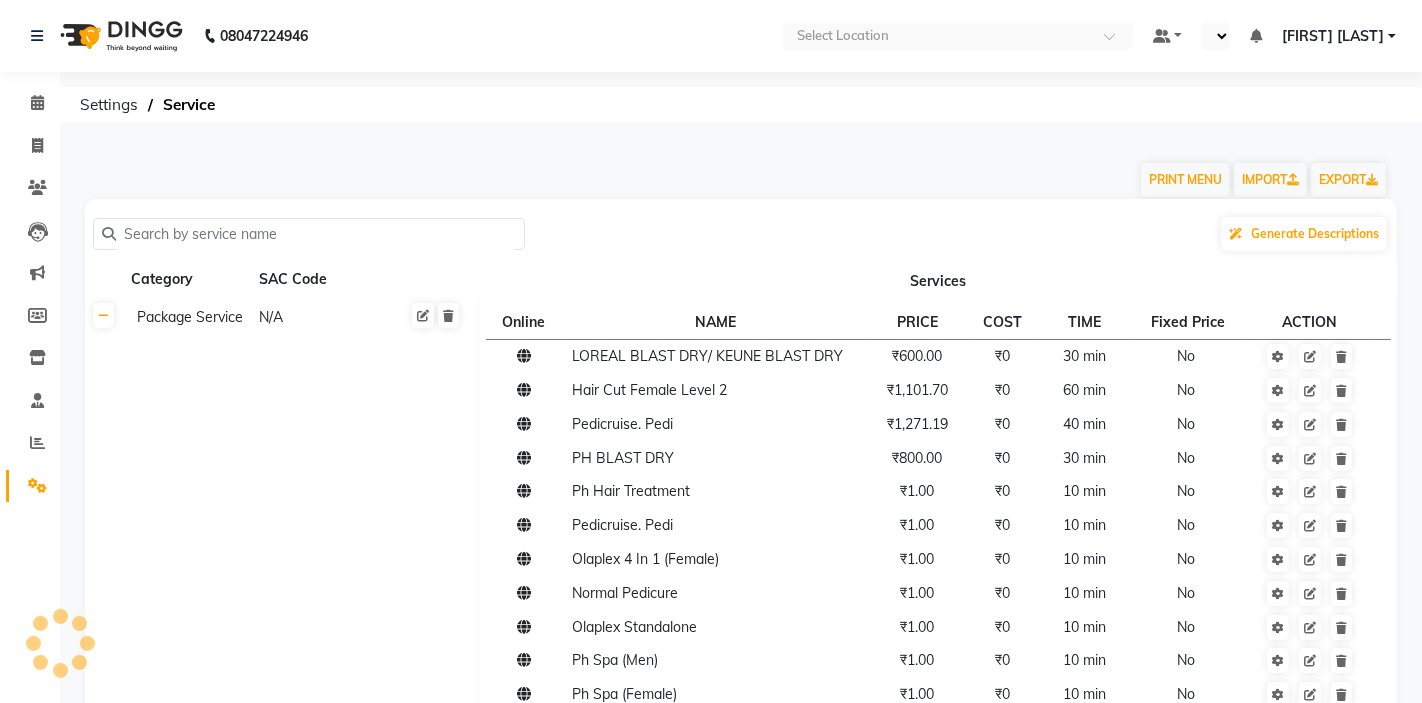 select on "en" 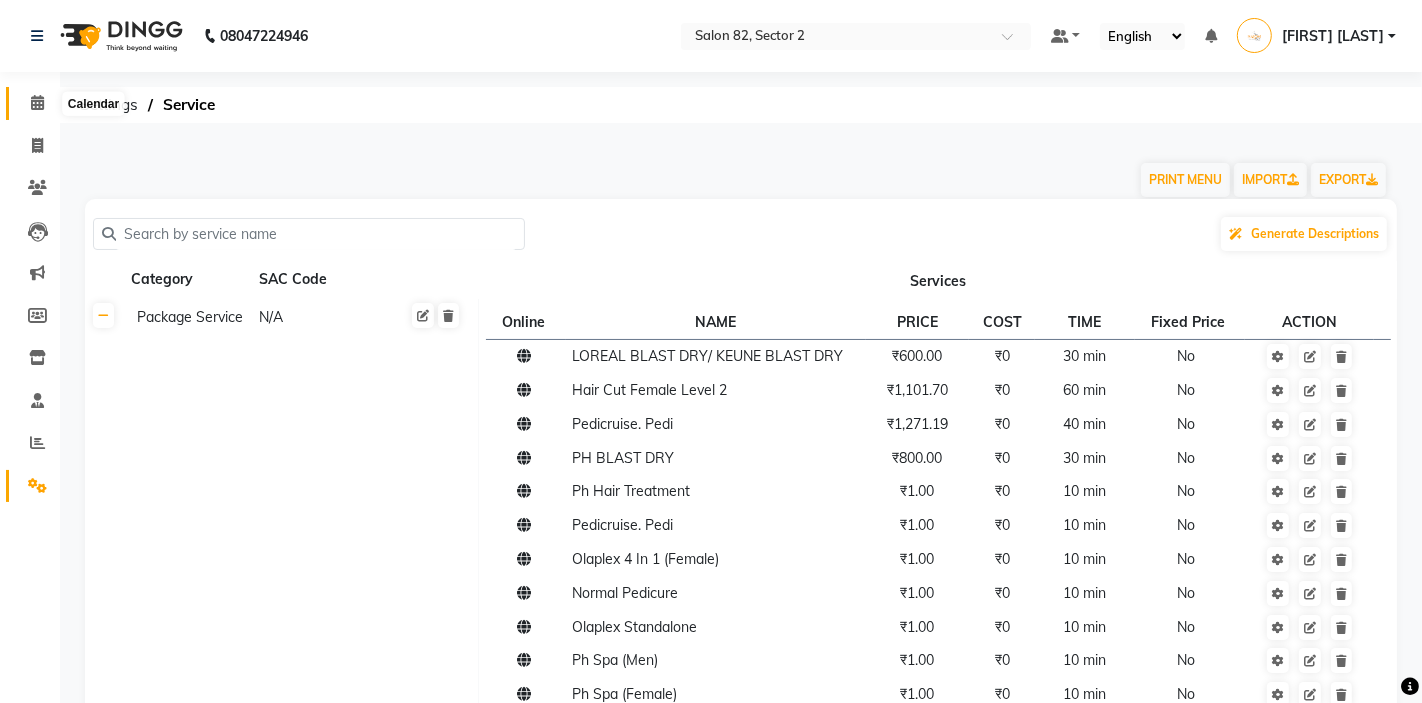 click 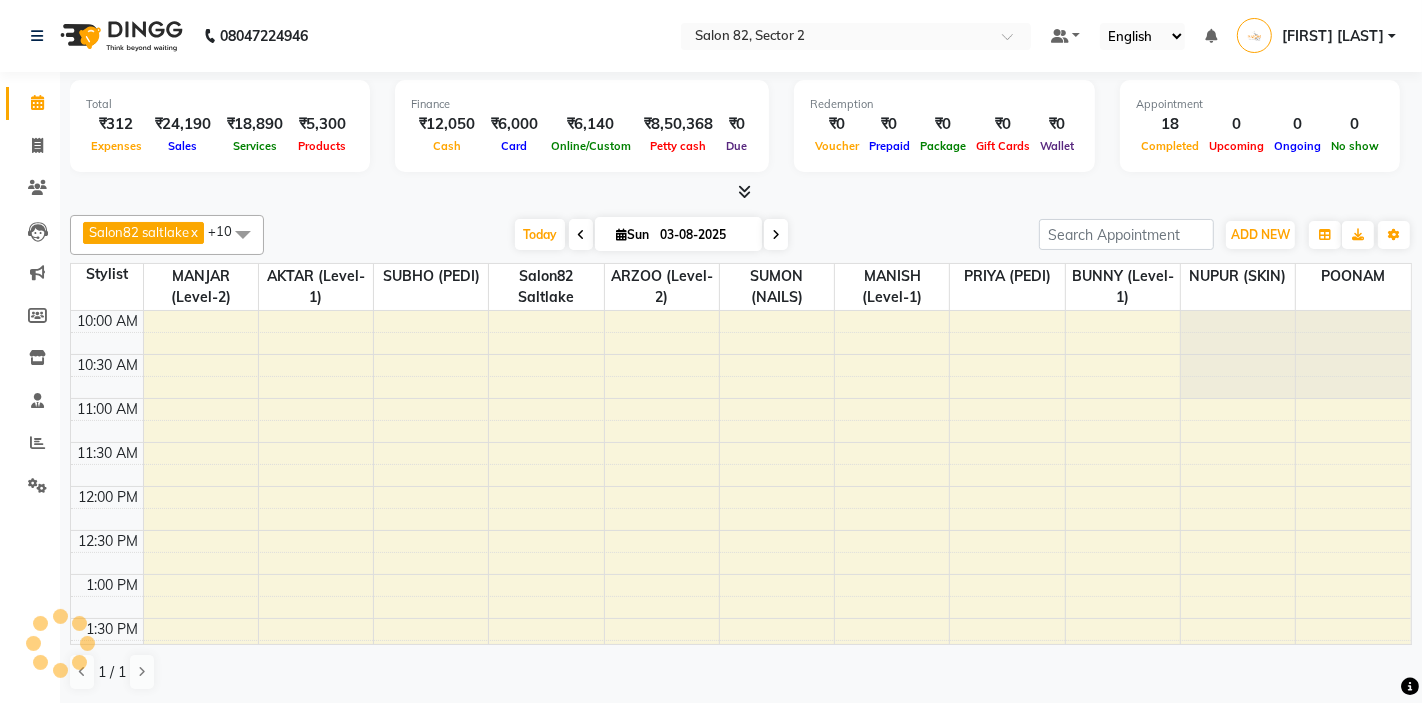 scroll, scrollTop: 0, scrollLeft: 0, axis: both 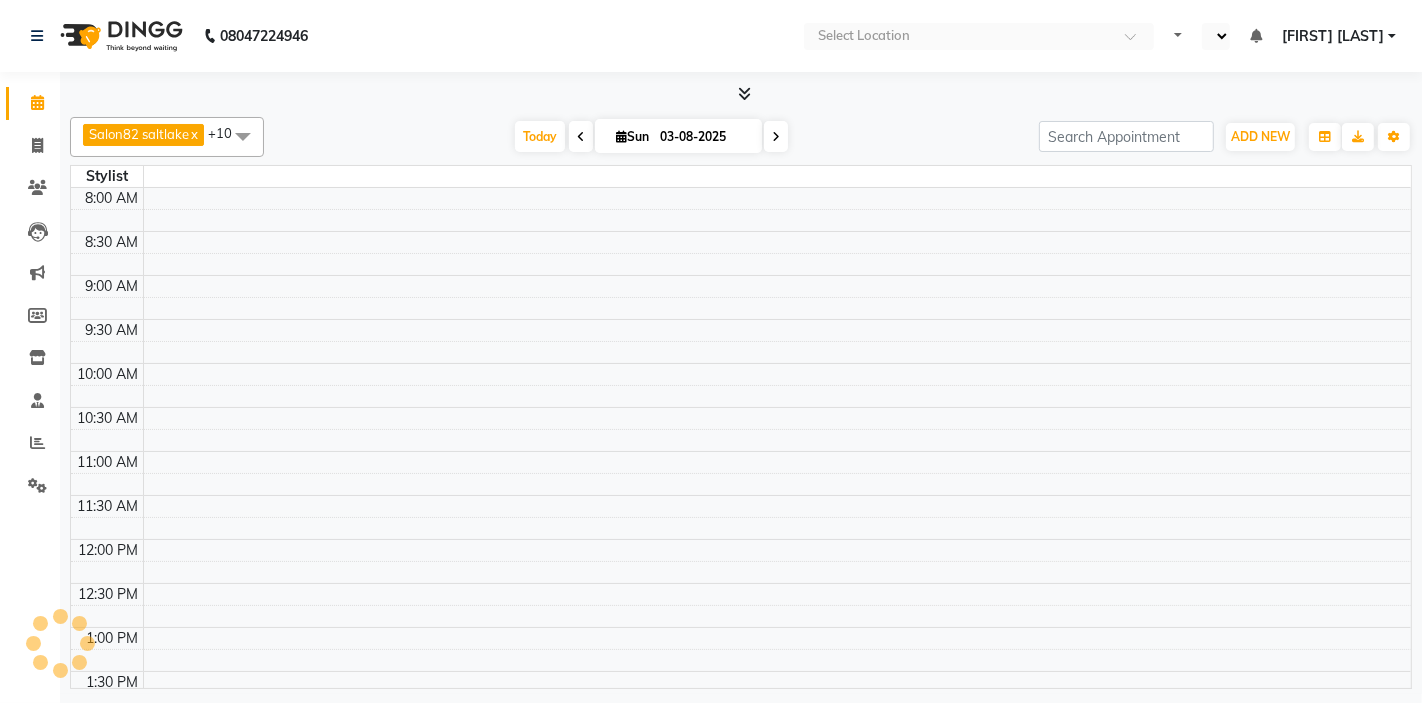 select on "en" 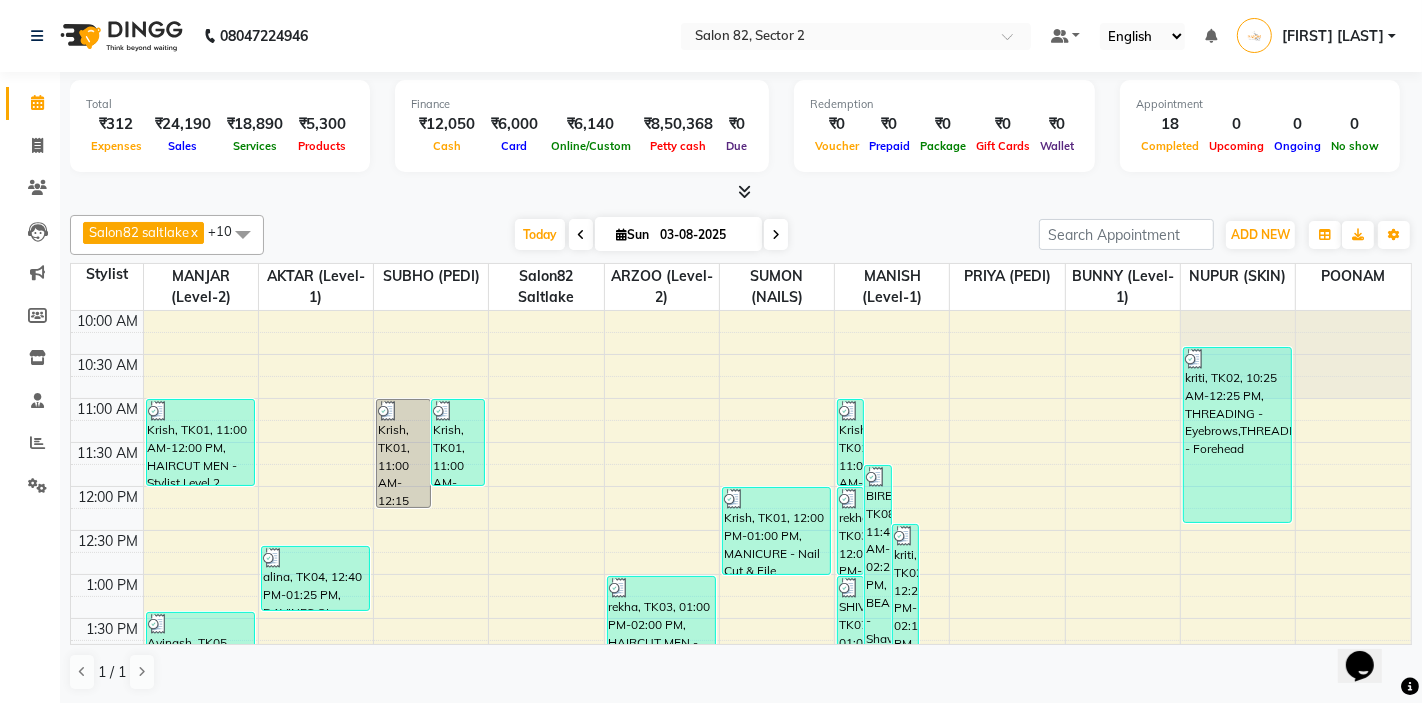 scroll, scrollTop: 0, scrollLeft: 0, axis: both 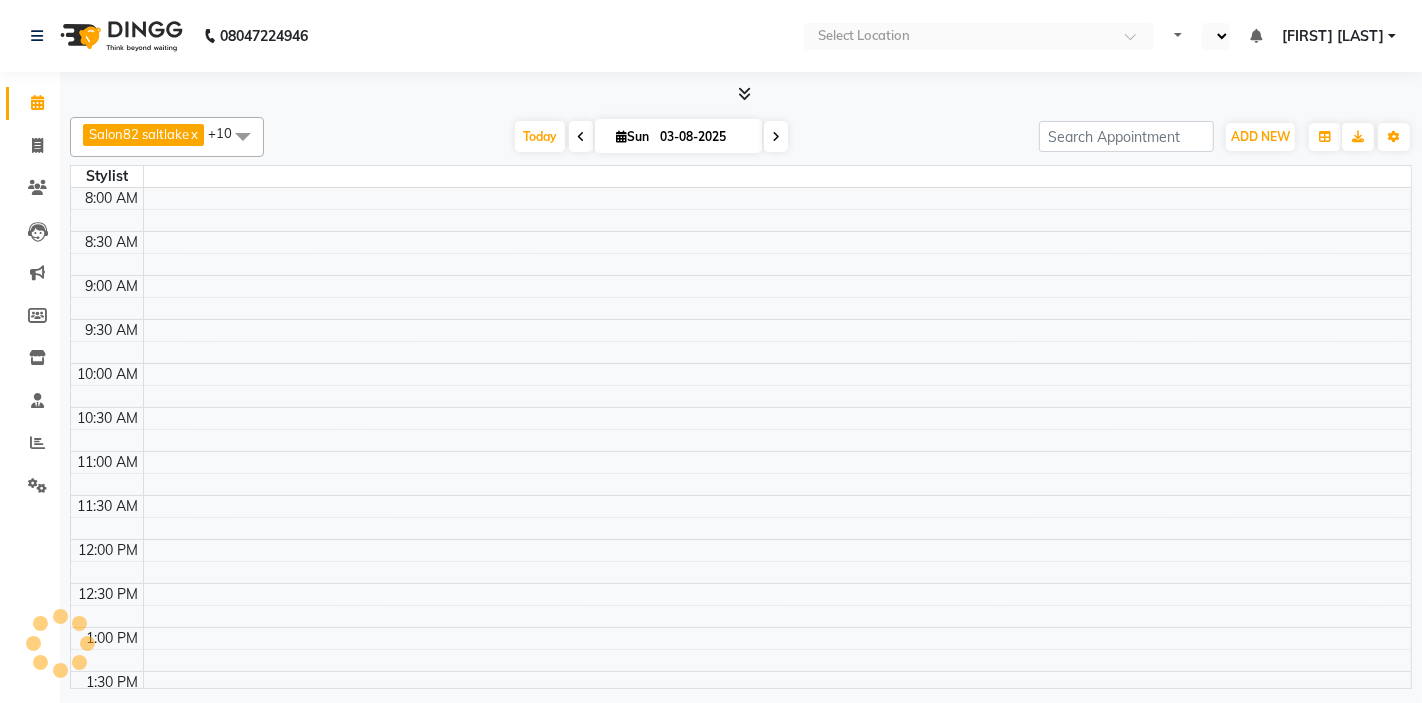 select on "en" 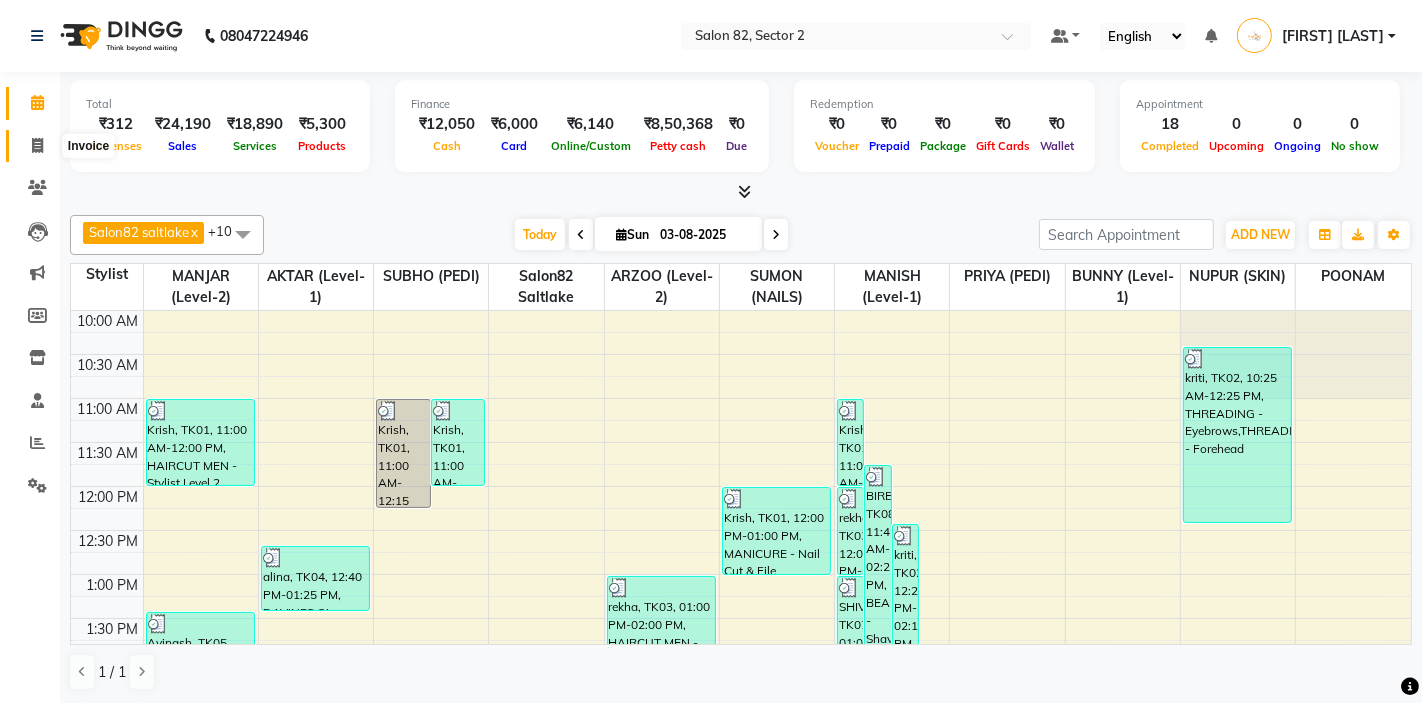 click 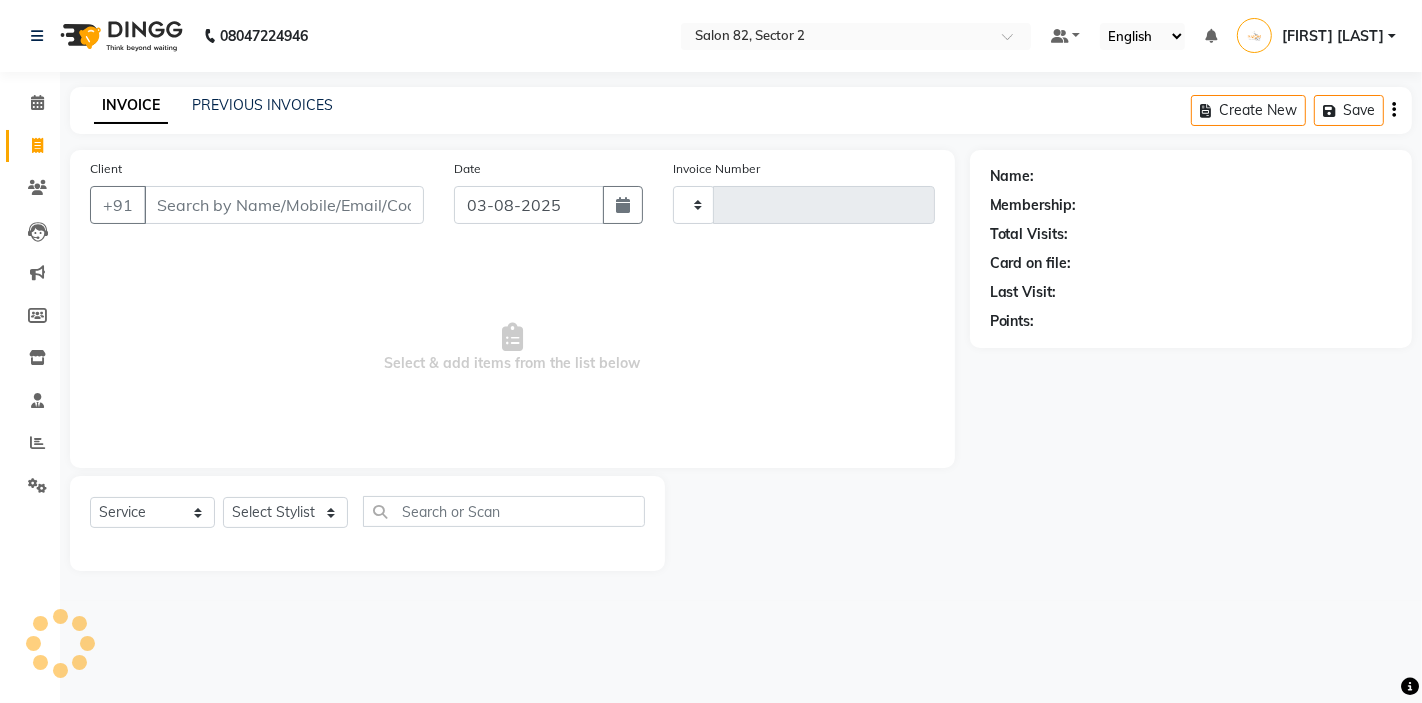 type on "1206" 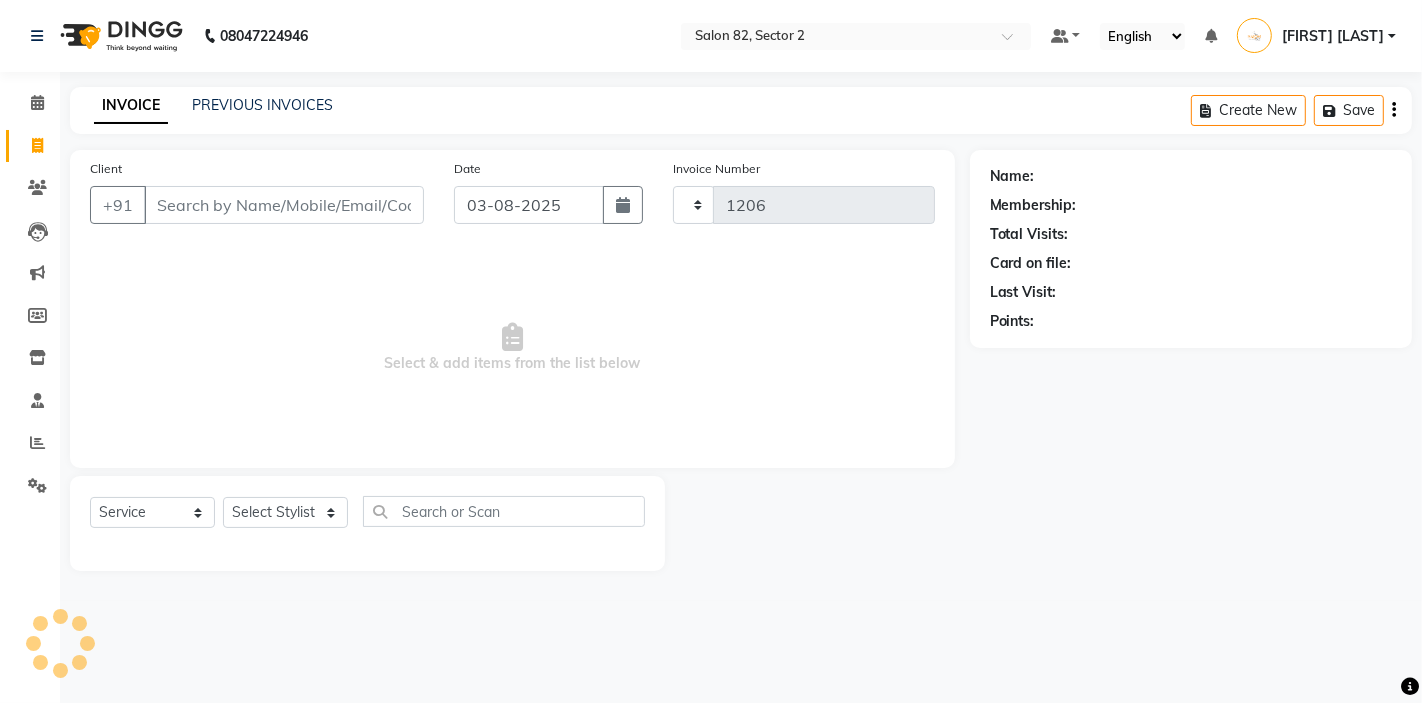 select on "8703" 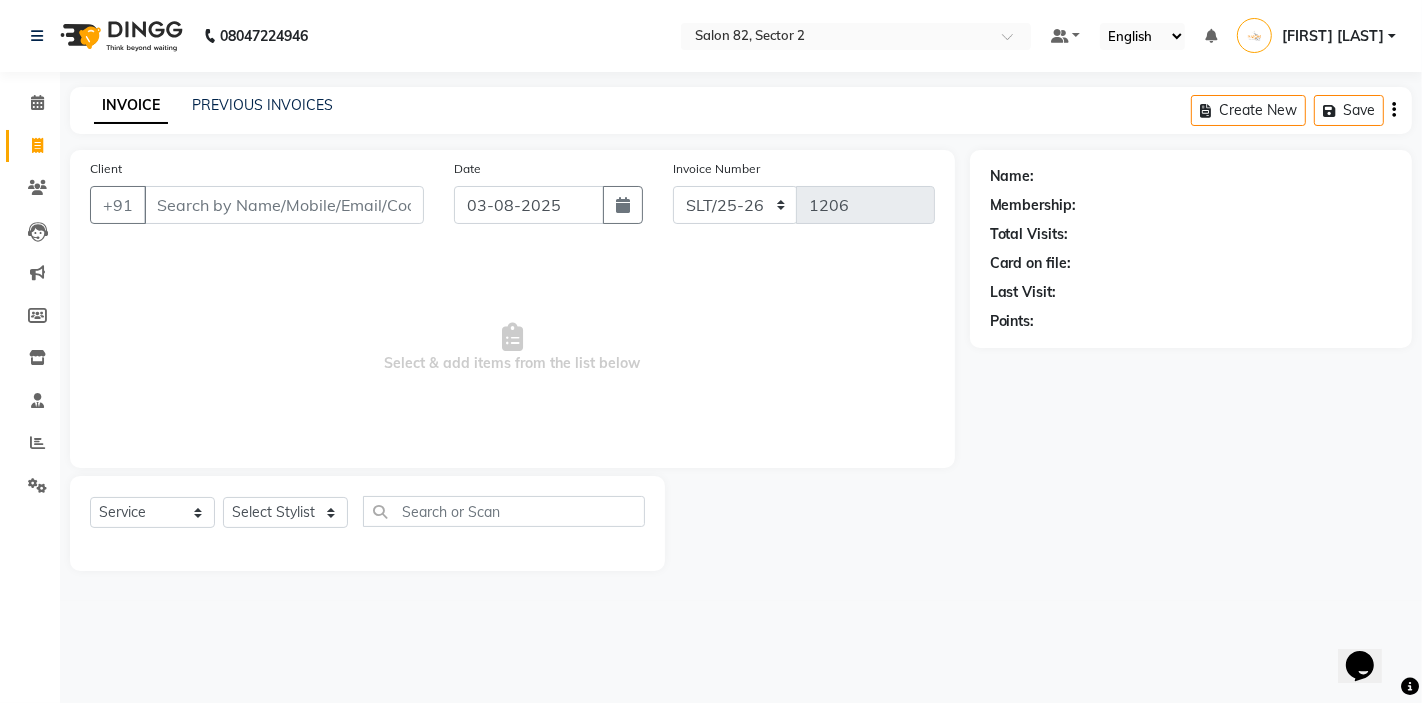 scroll, scrollTop: 0, scrollLeft: 0, axis: both 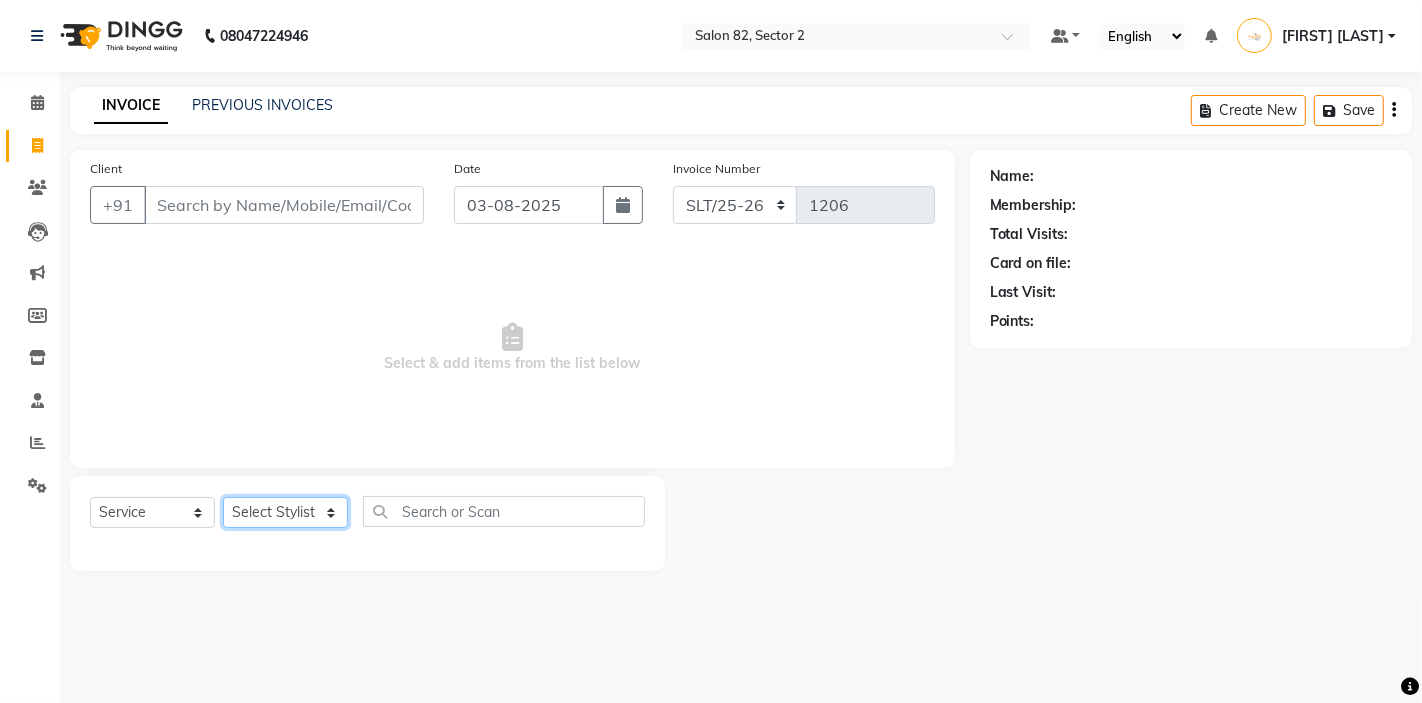 click on "Select Stylist AKTAR (level-1) ARZOO (level-2) BUNNY (level-1) FAIZAL INJAMAM MANISH (level-1) MANJAR (Level-2) NUPUR (SKIN) POONAM PRIYA (PEDI) ROHIT  Salon82 saltlake SOMA DEY SUBHO (PEDI) SUMON (NAILS)" 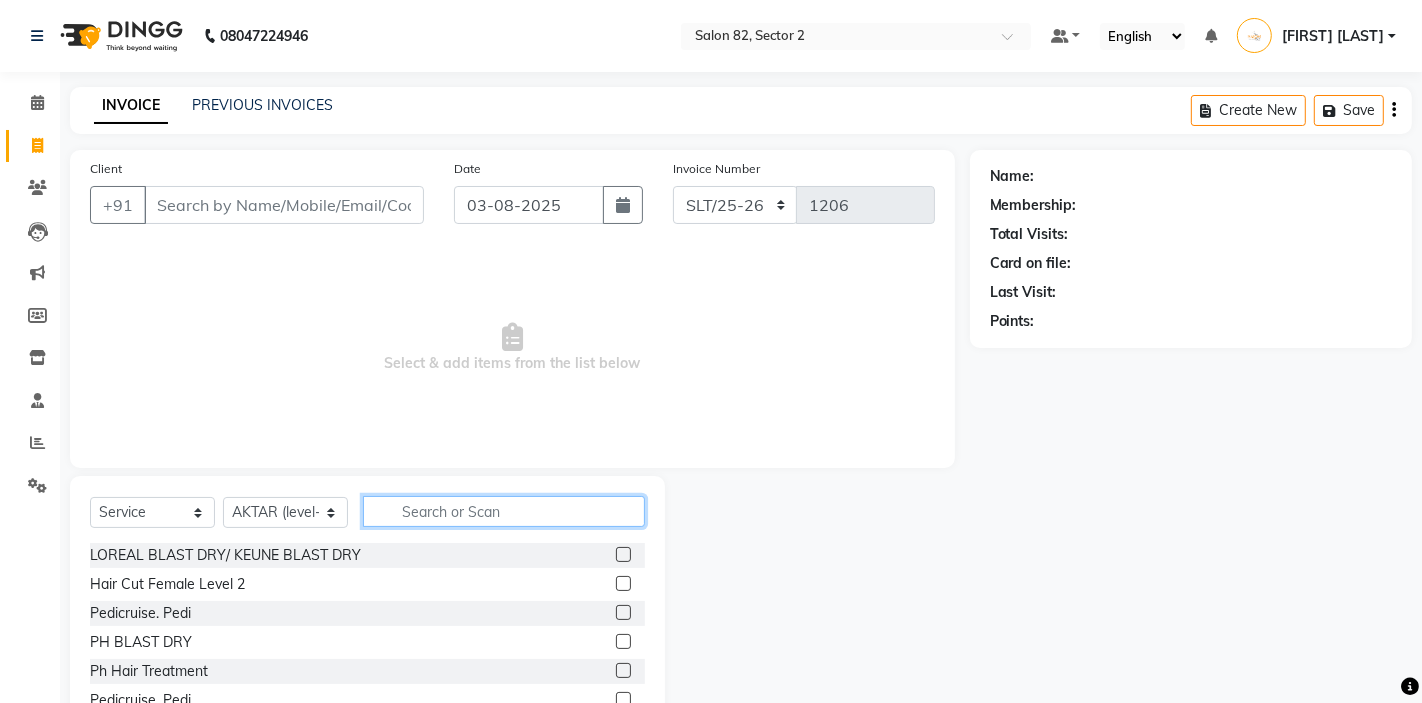 click 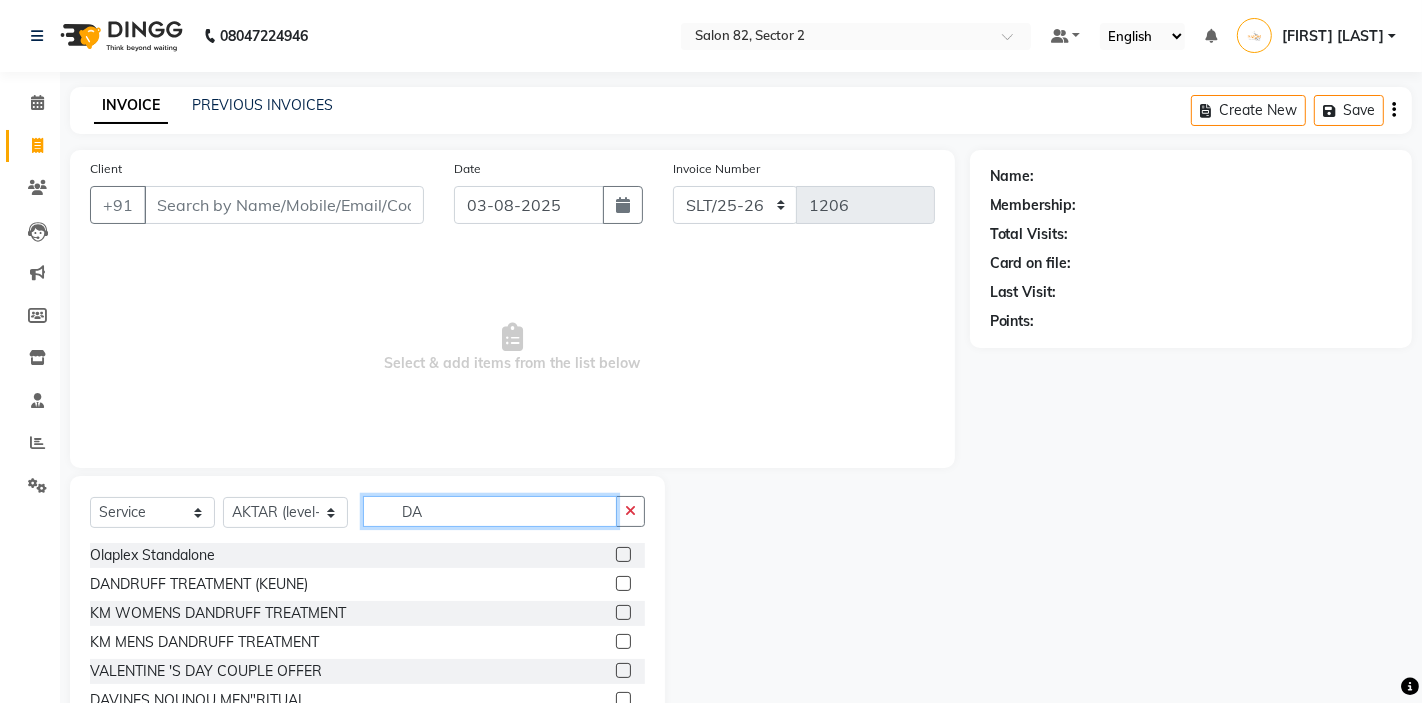 type on "DAV" 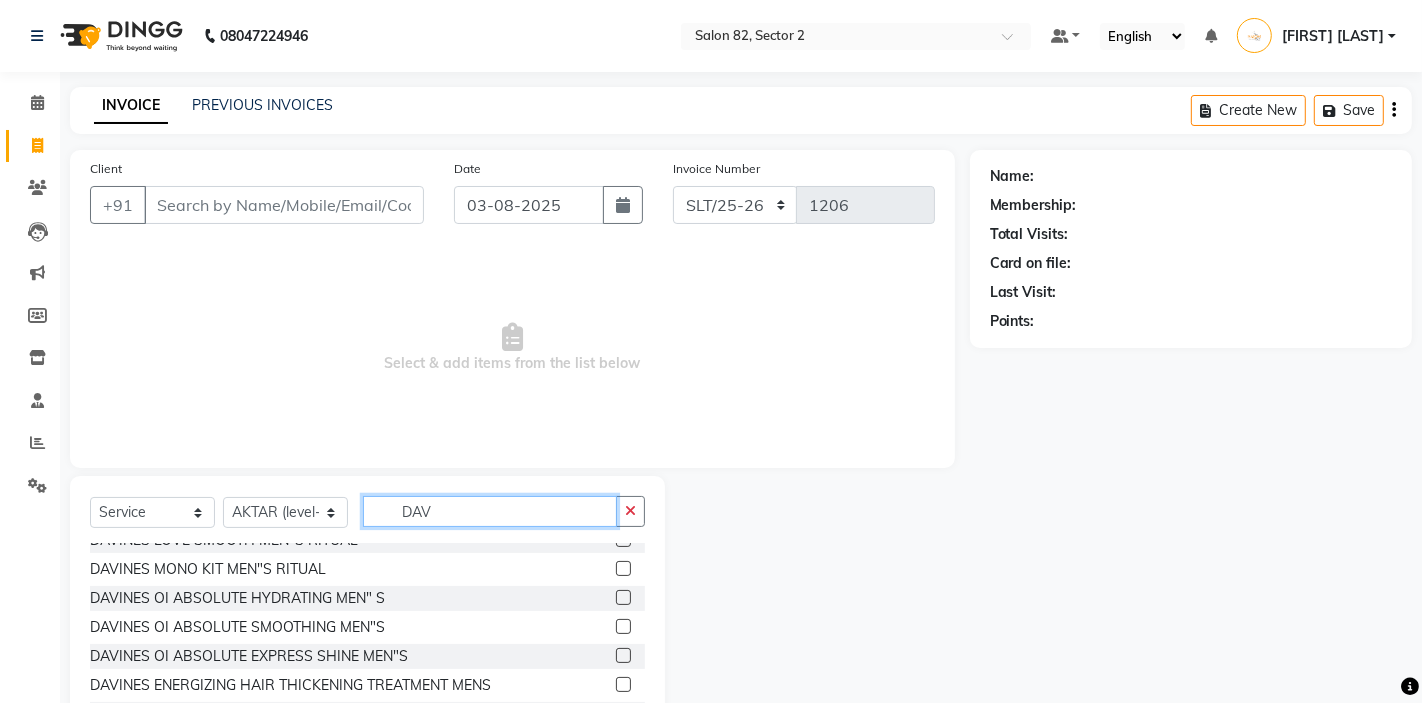 scroll, scrollTop: 95, scrollLeft: 0, axis: vertical 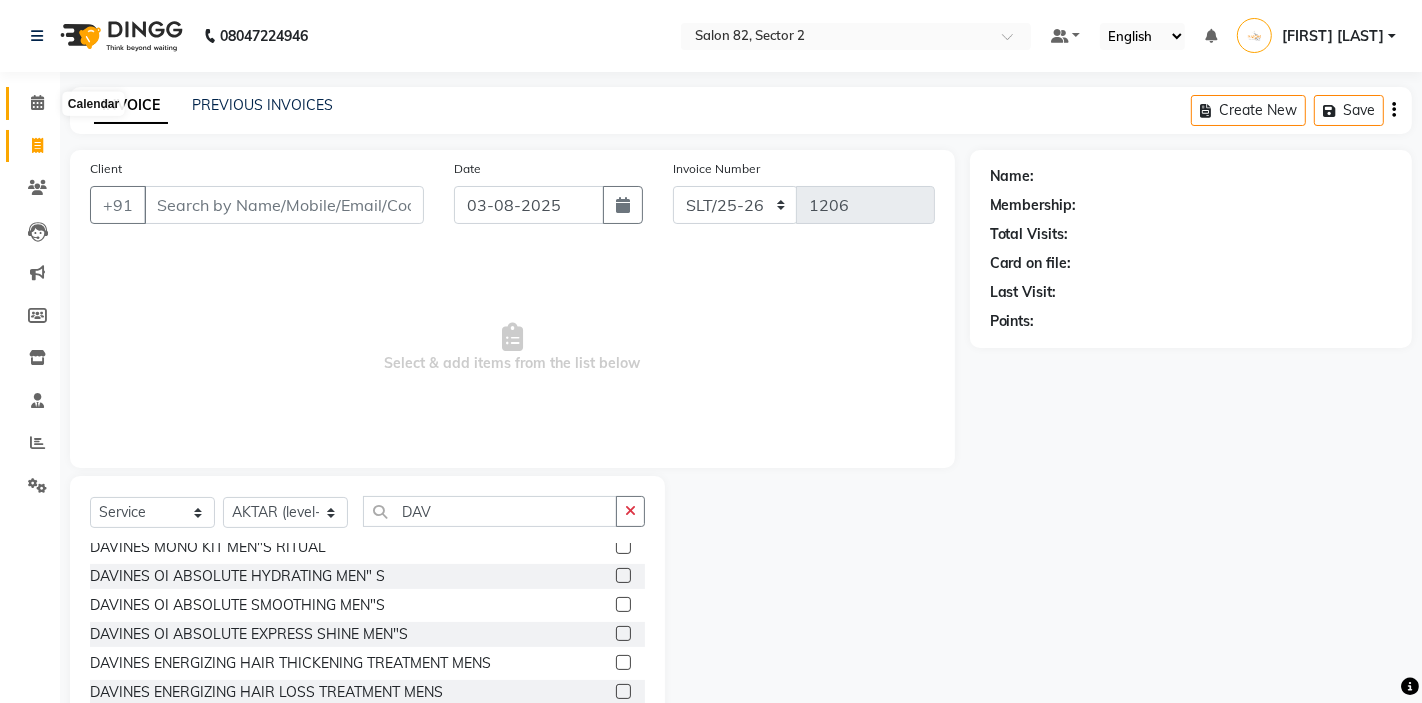 click 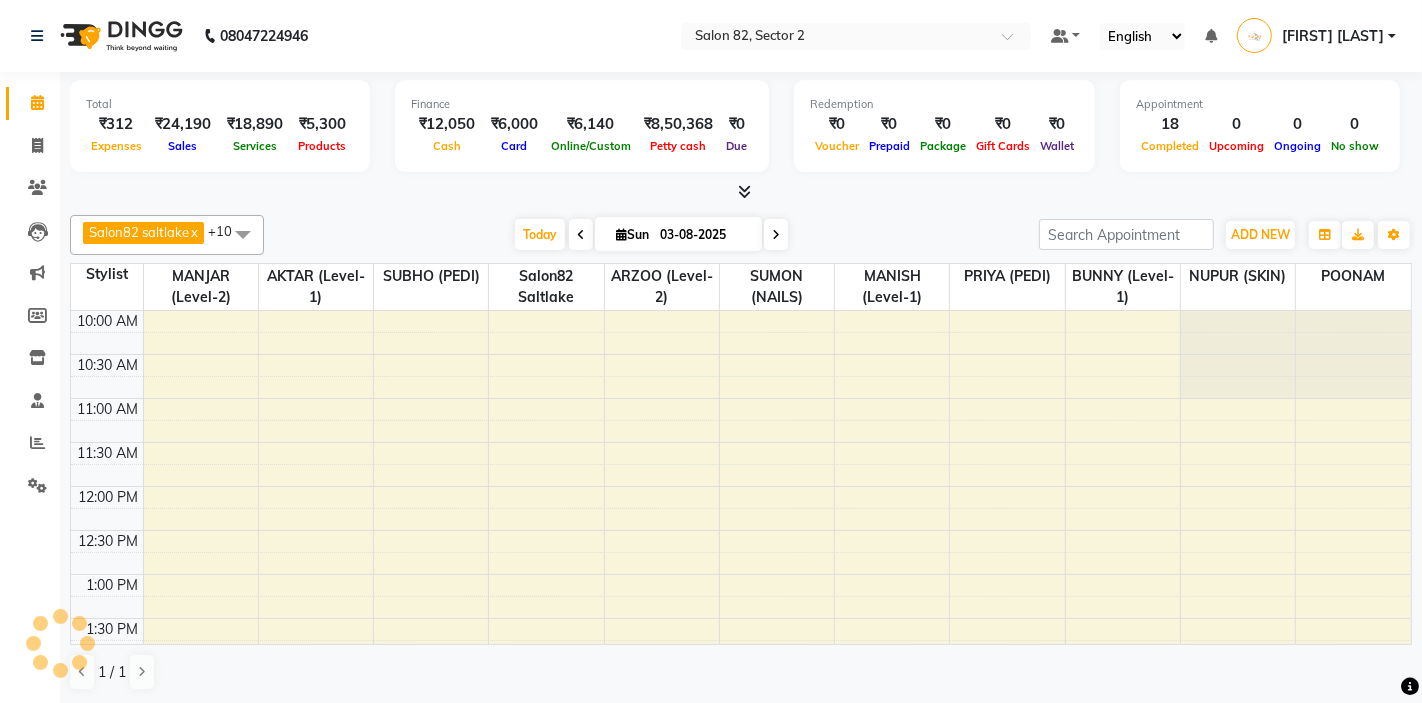 scroll, scrollTop: 0, scrollLeft: 0, axis: both 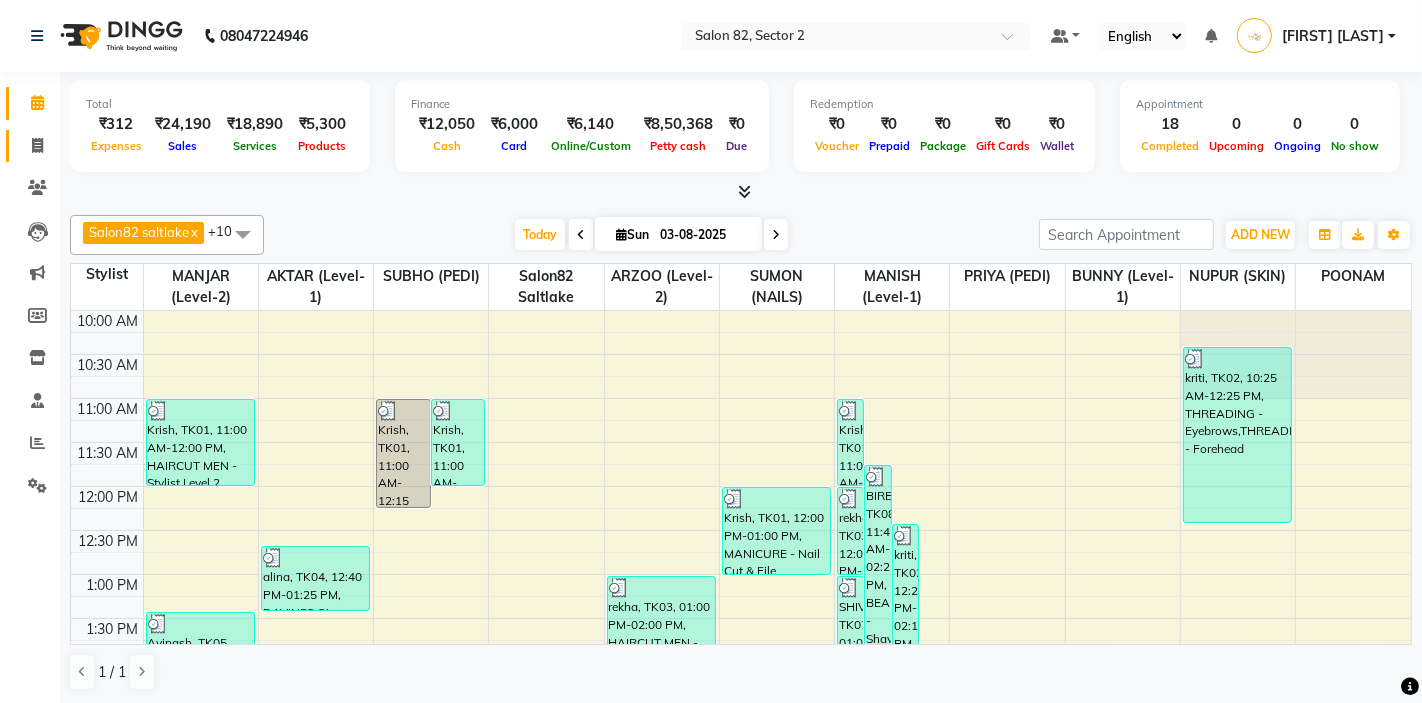 click 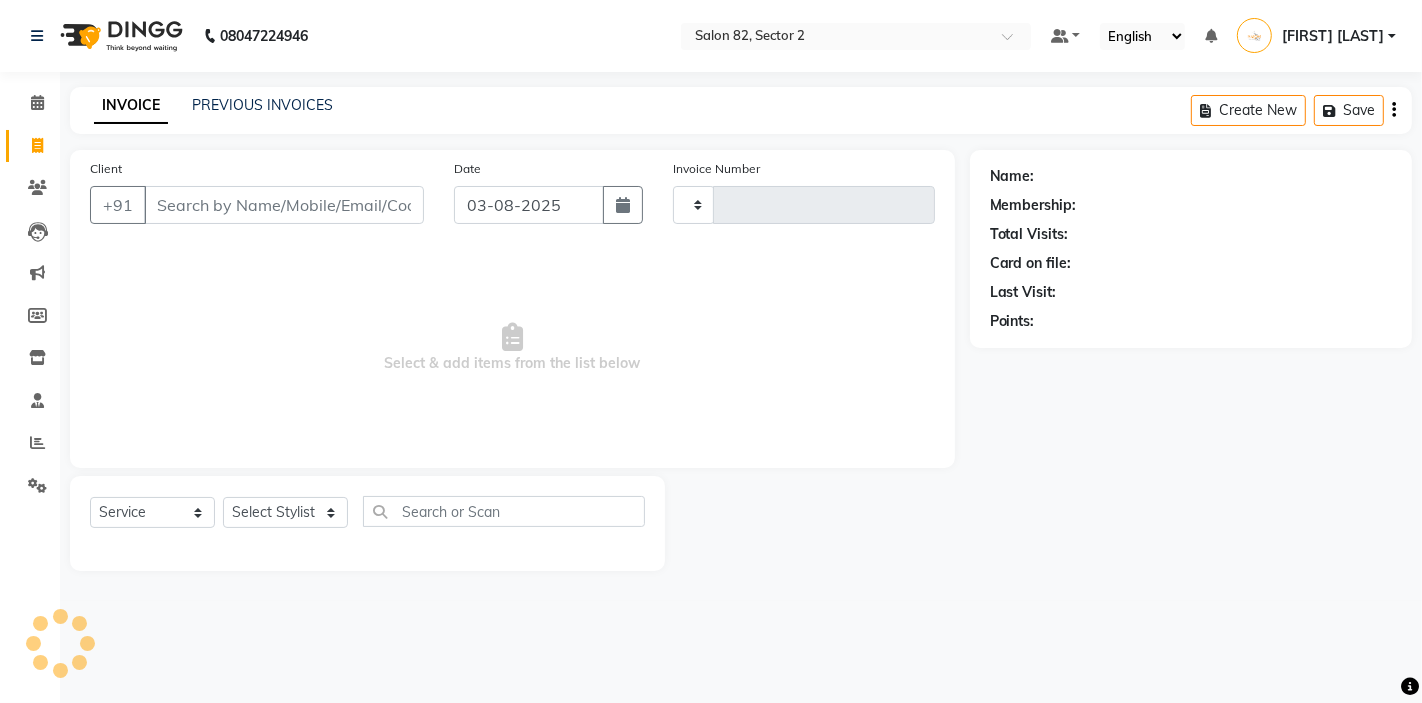 type on "1207" 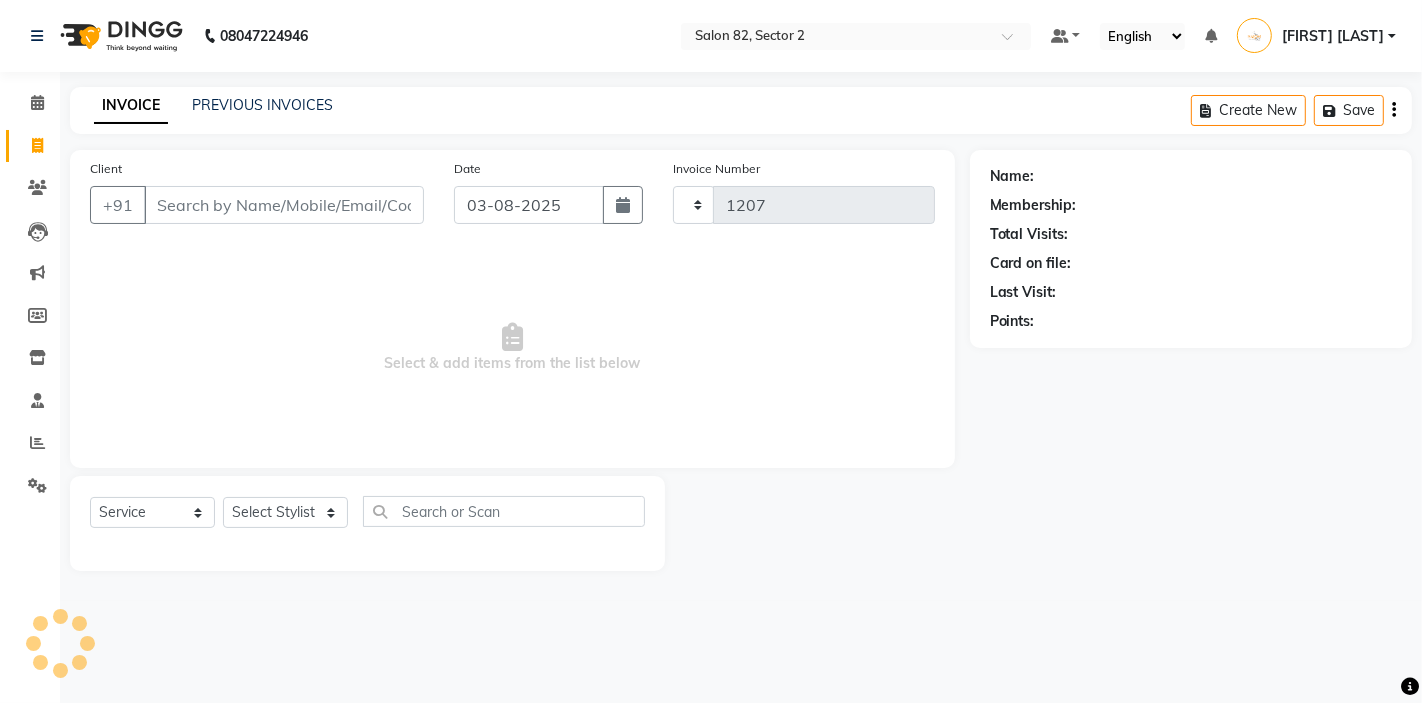 select on "8703" 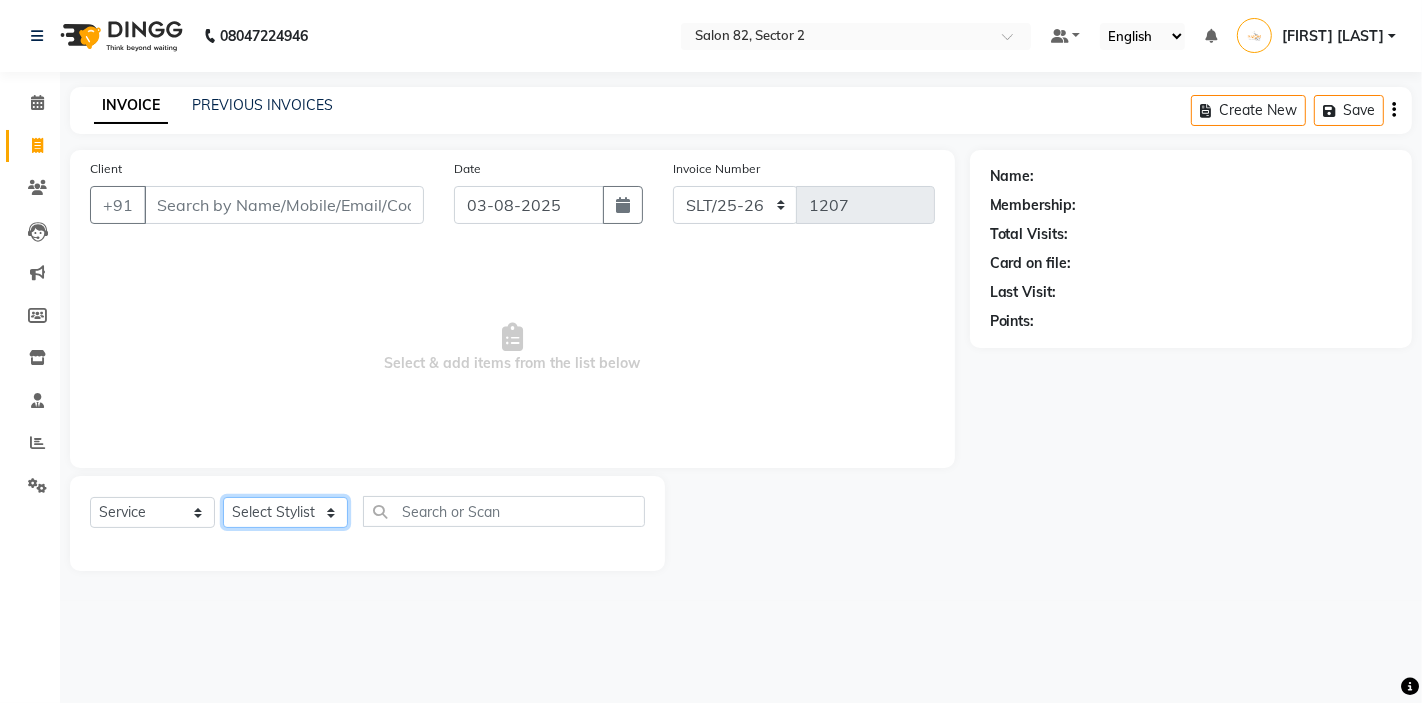 click on "Select Stylist" 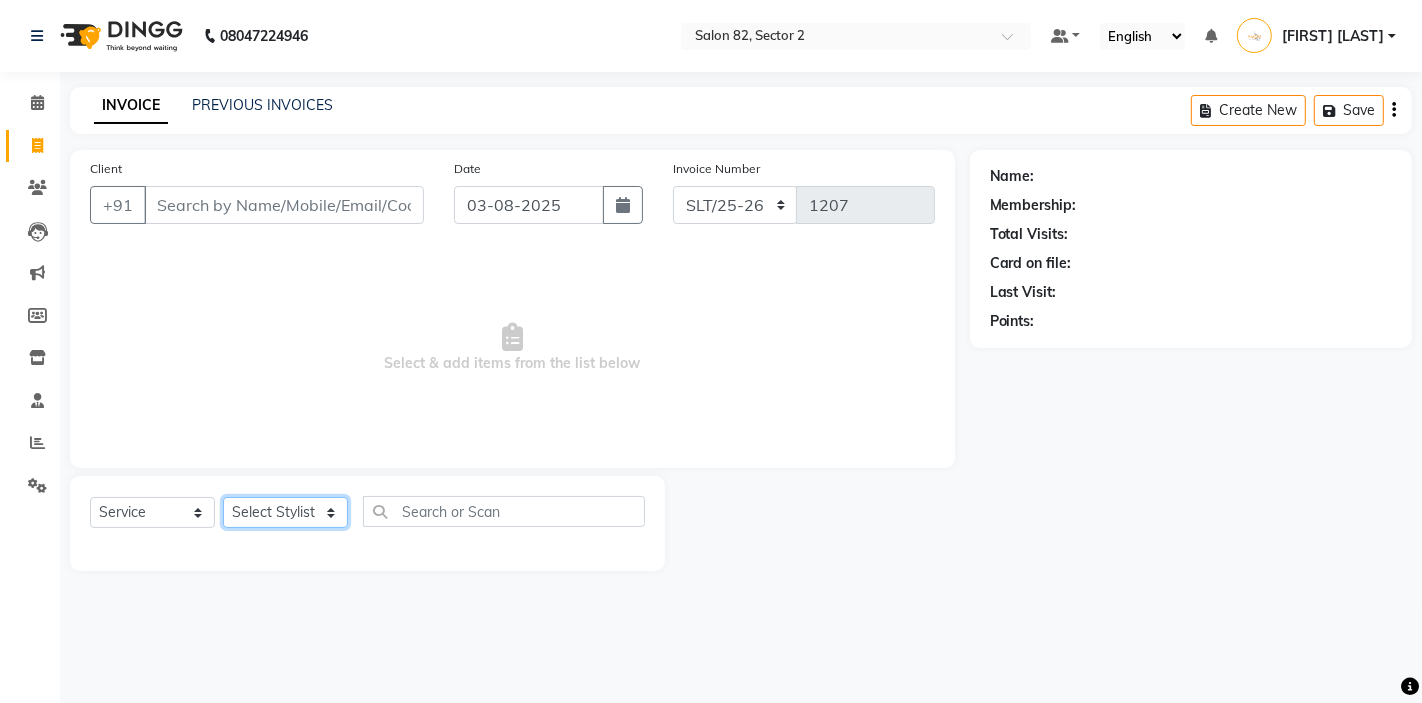 select on "63445" 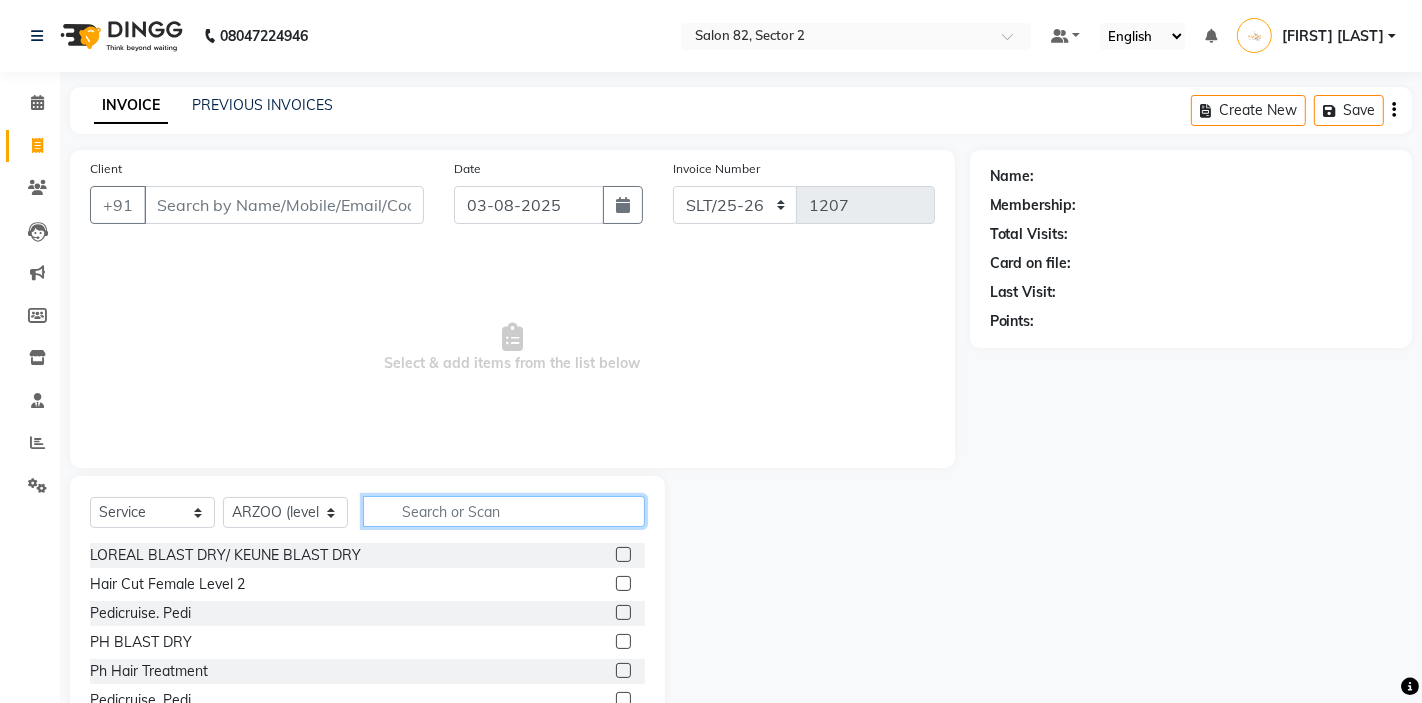 click 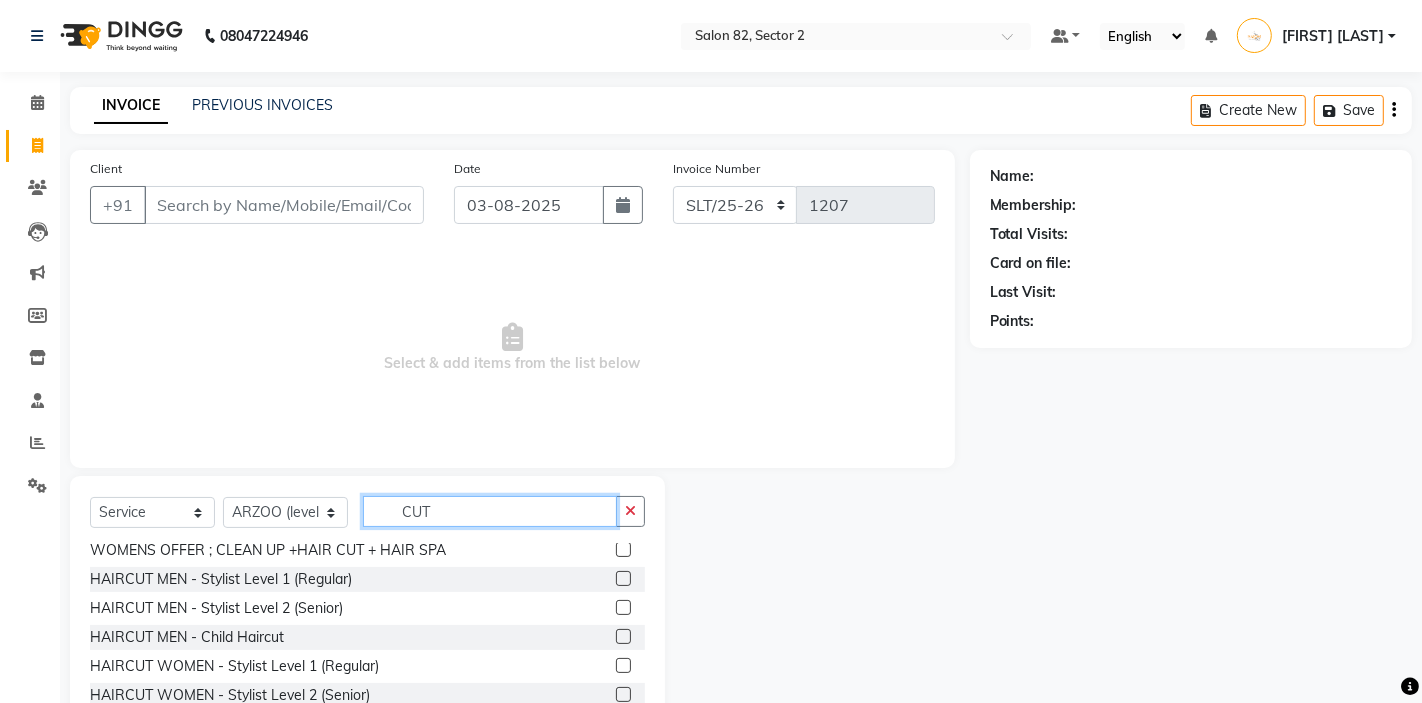 scroll, scrollTop: 96, scrollLeft: 0, axis: vertical 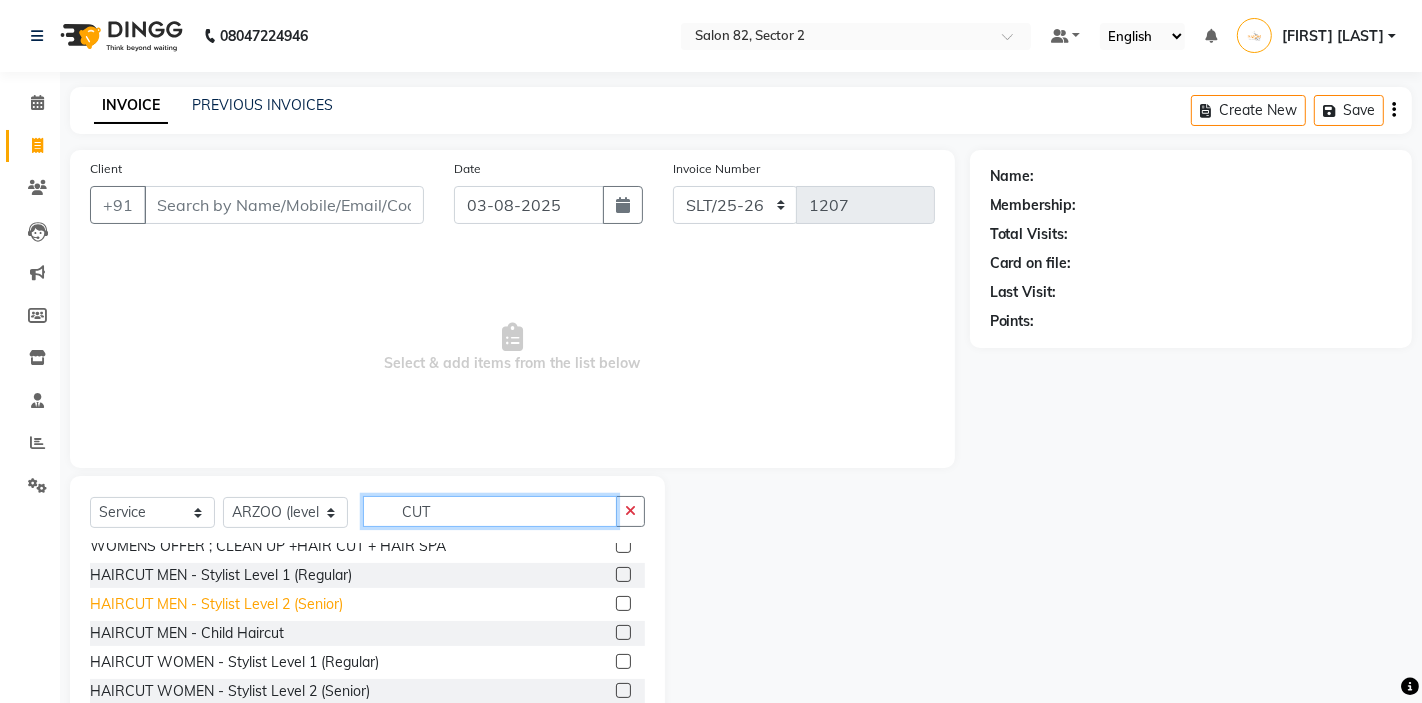 type on "CUT" 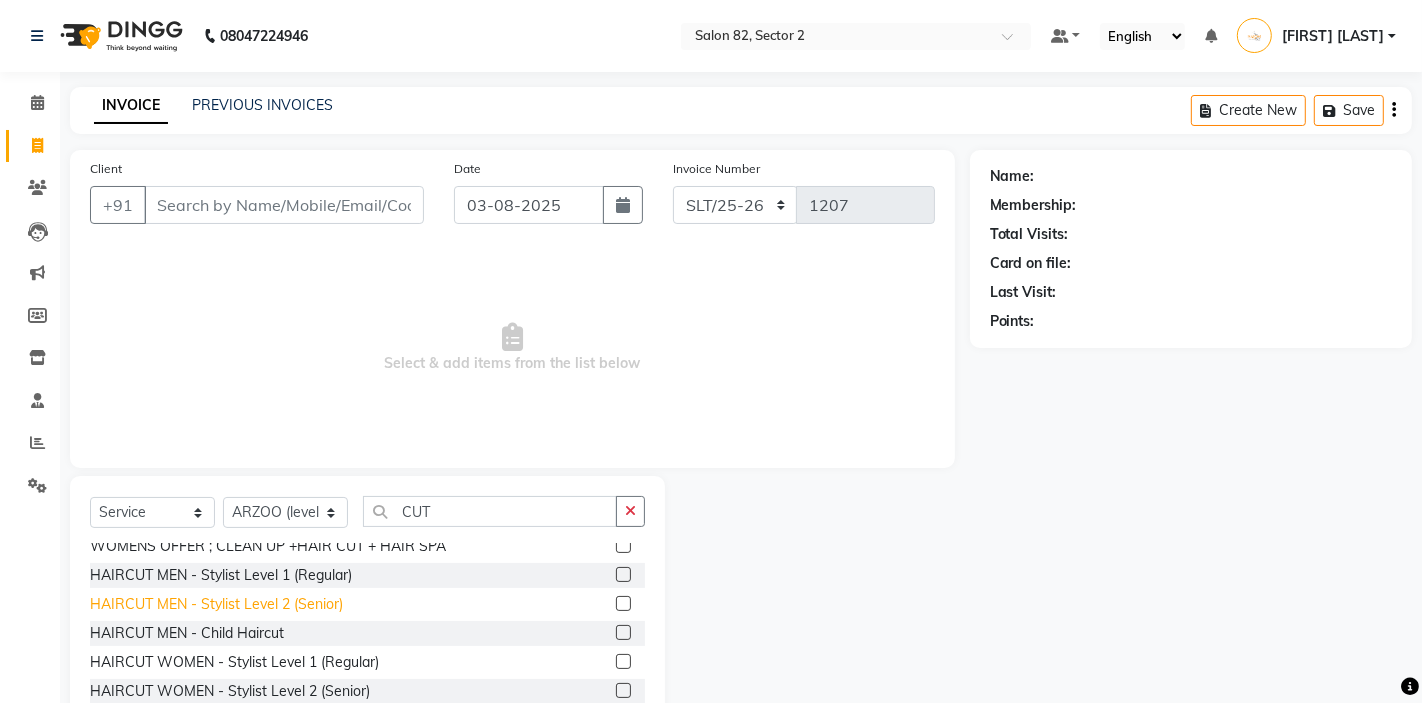 click on "HAIRCUT MEN - Stylist Level 2 (Senior)" 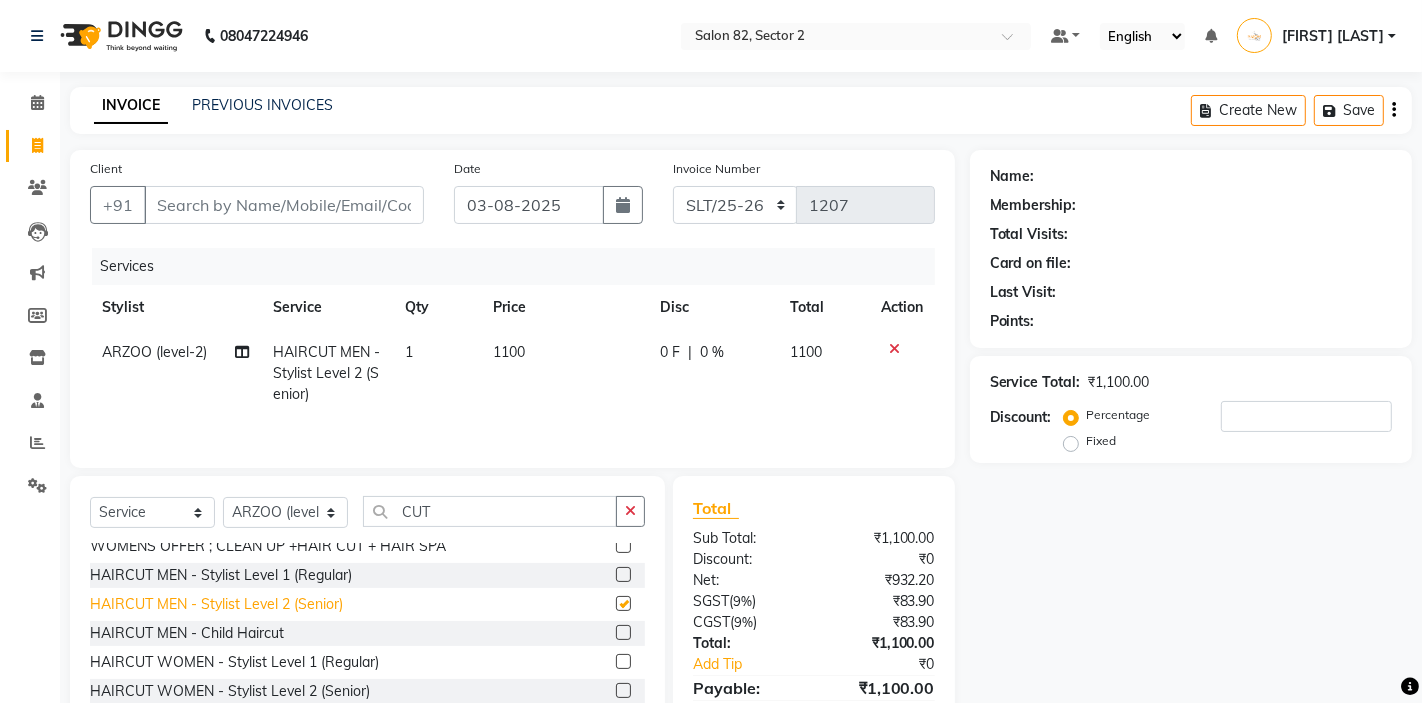 checkbox on "false" 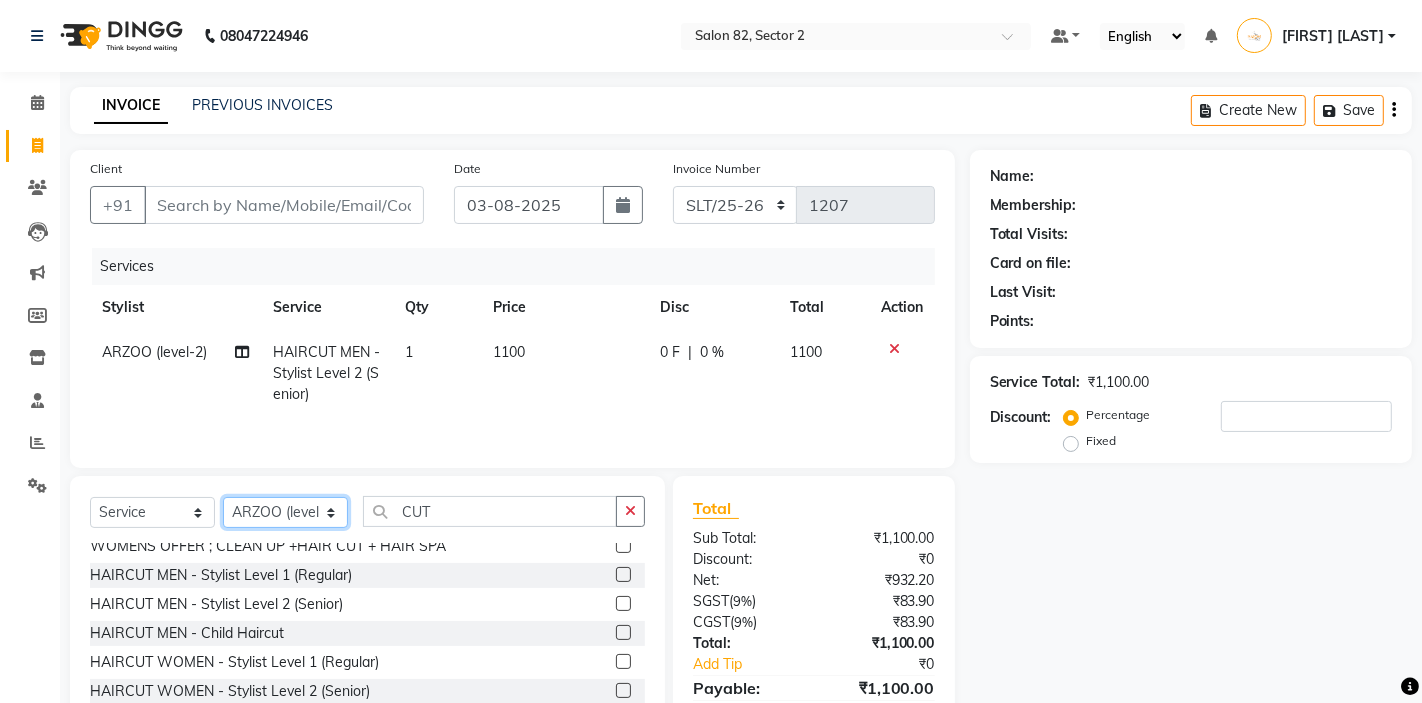 click on "Select Stylist AKTAR (level-1) ARZOO (level-2) BUNNY (level-1) FAIZAL INJAMAM MANISH (level-1) MANJAR (Level-2) NUPUR (SKIN) POONAM PRIYA (PEDI) ROHIT  Salon82 saltlake SOMA DEY SUBHO (PEDI) SUMON (NAILS)" 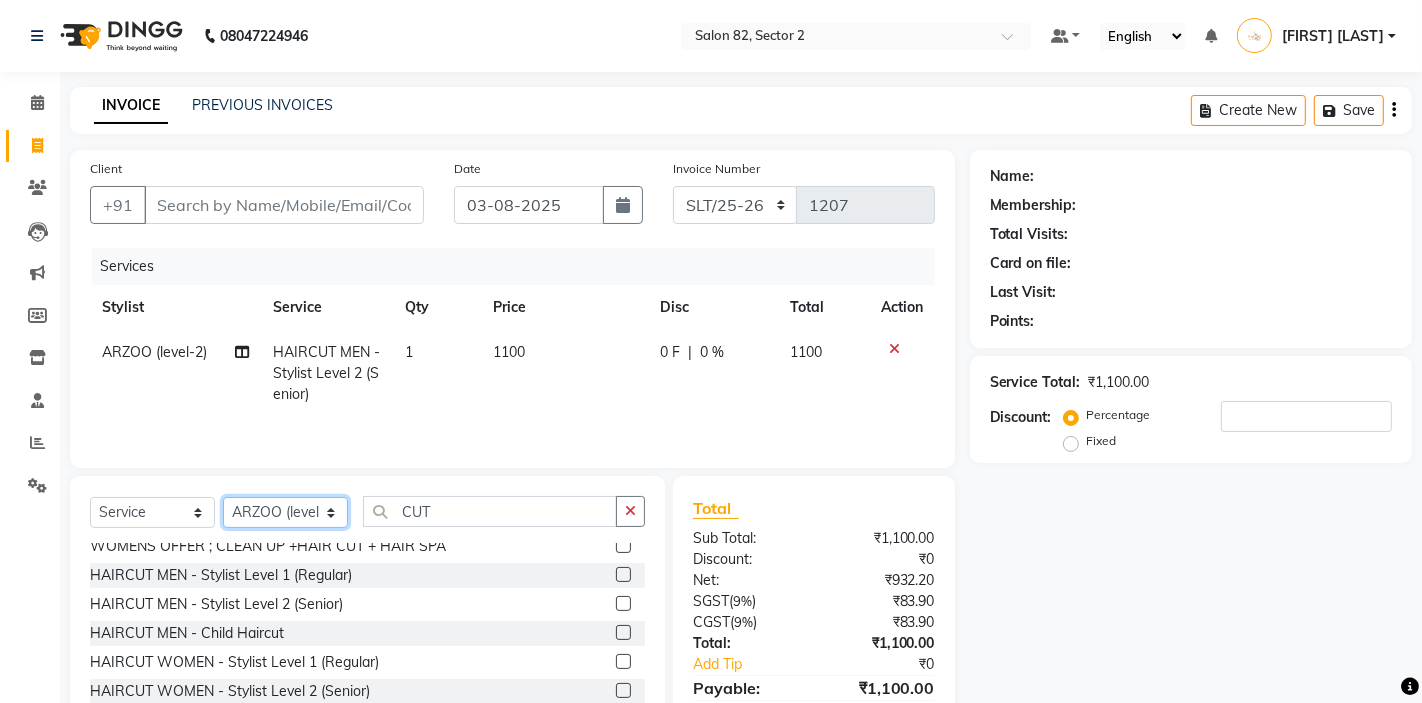 select on "67954" 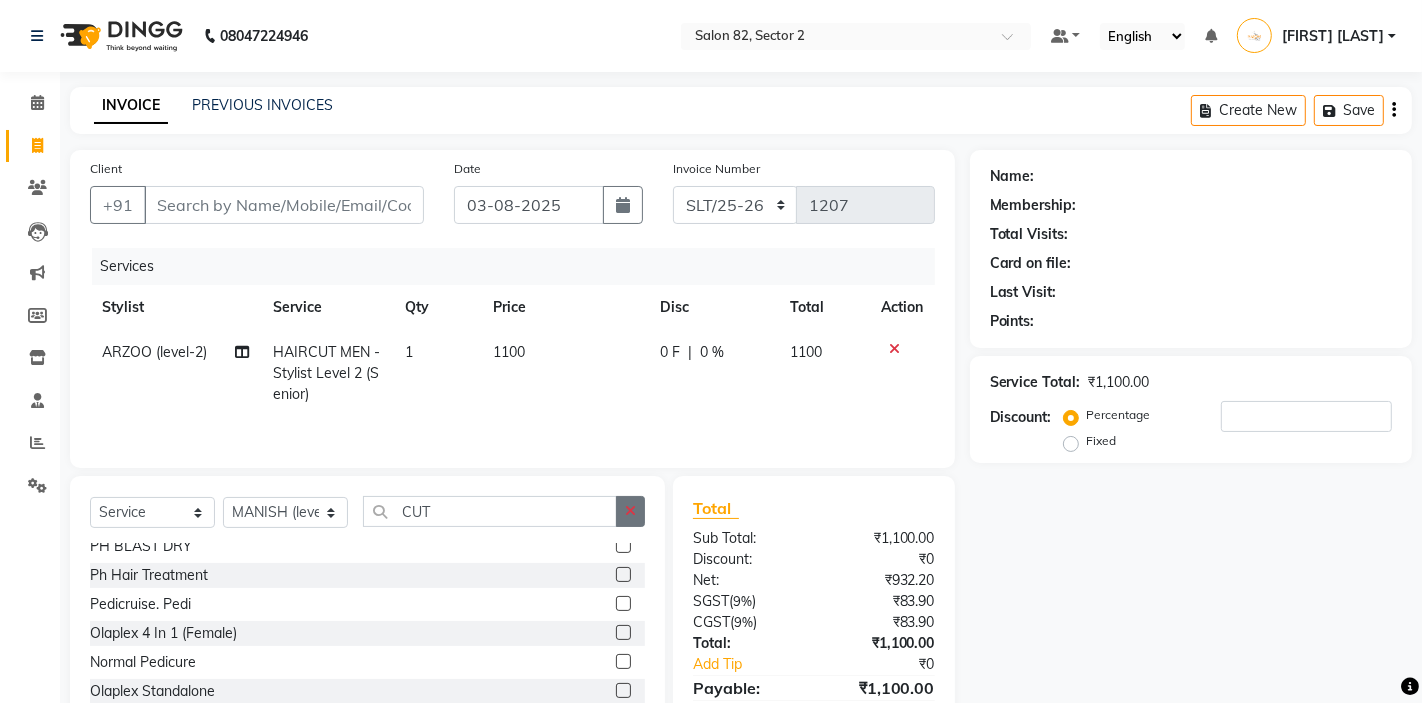 click 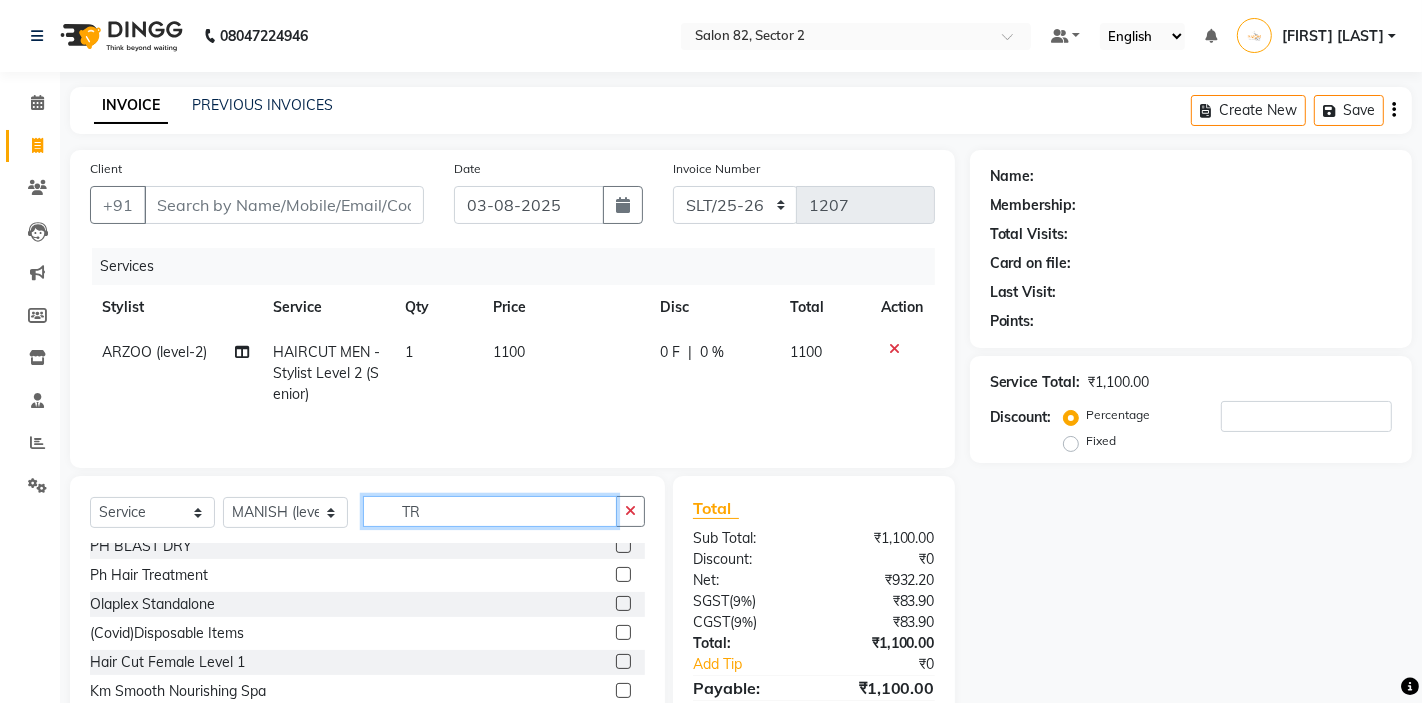scroll, scrollTop: 0, scrollLeft: 0, axis: both 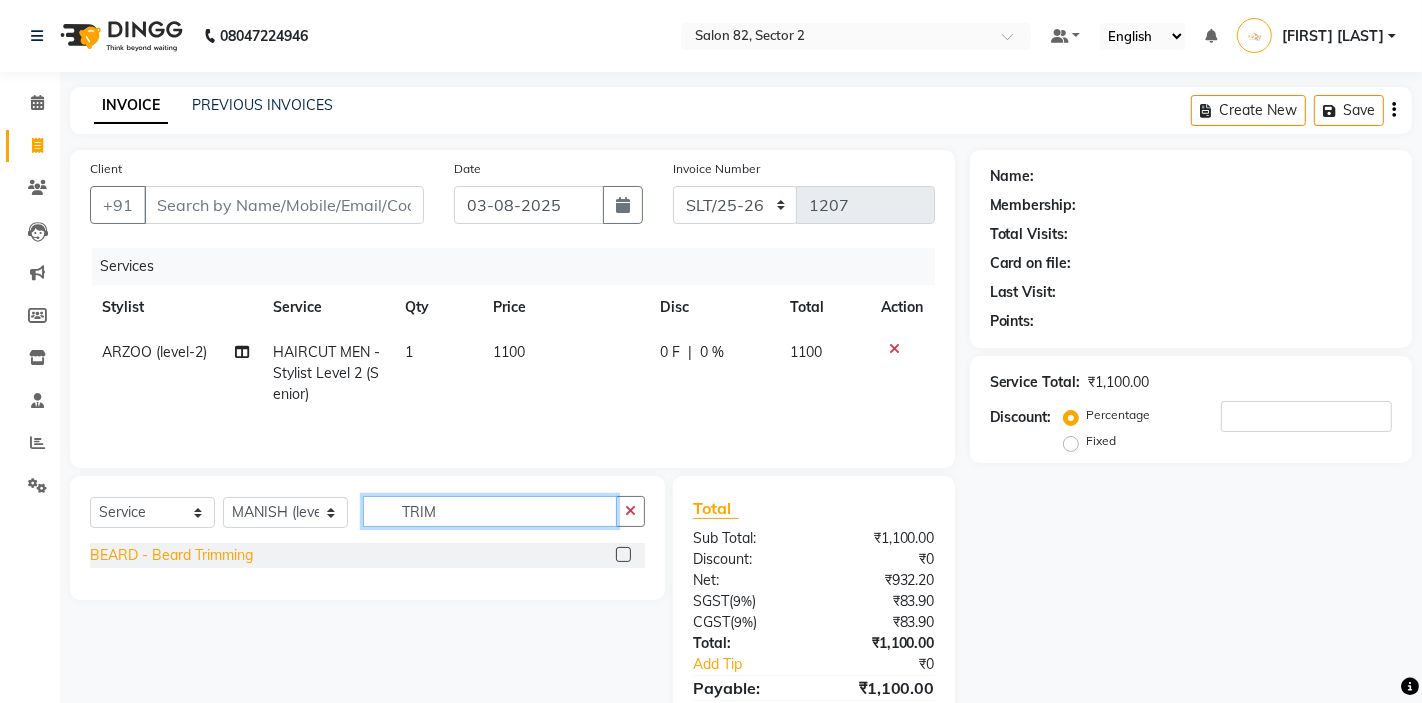 type on "TRIM" 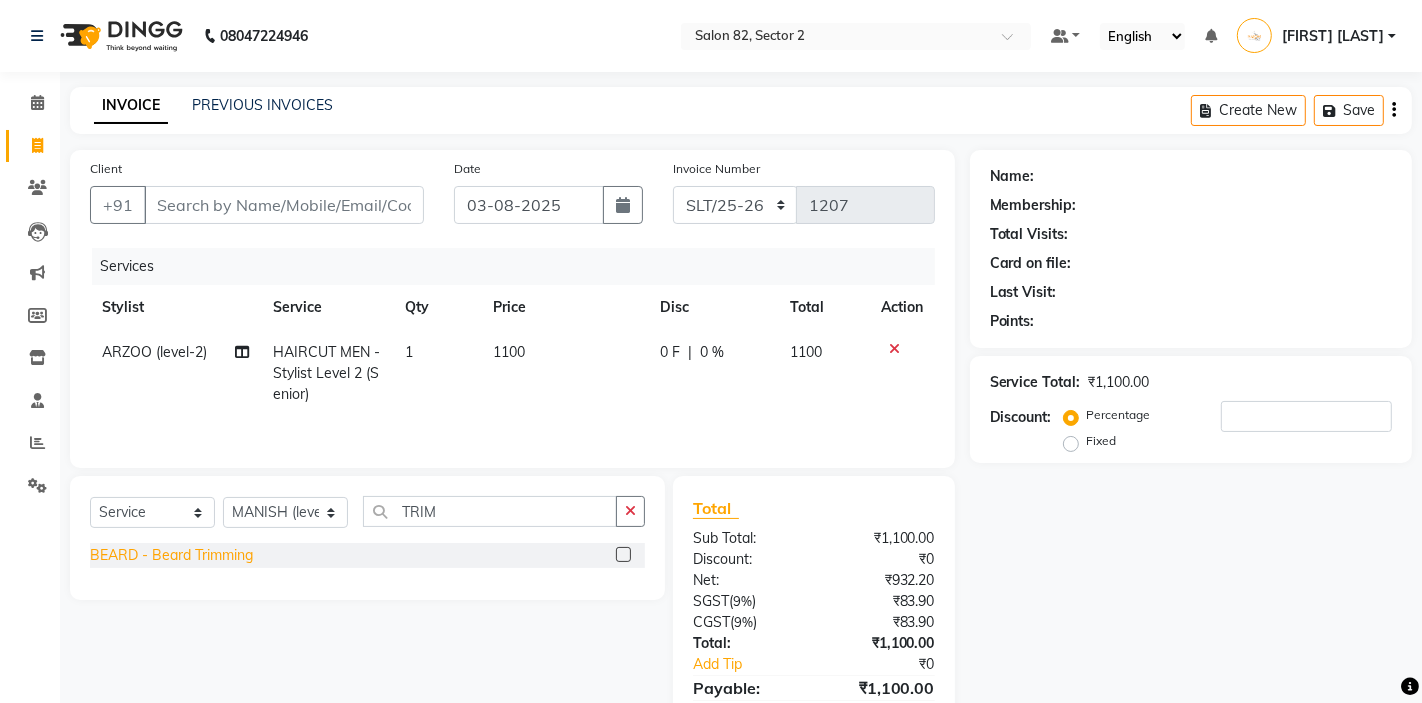 click on "BEARD  - Beard Trimming" 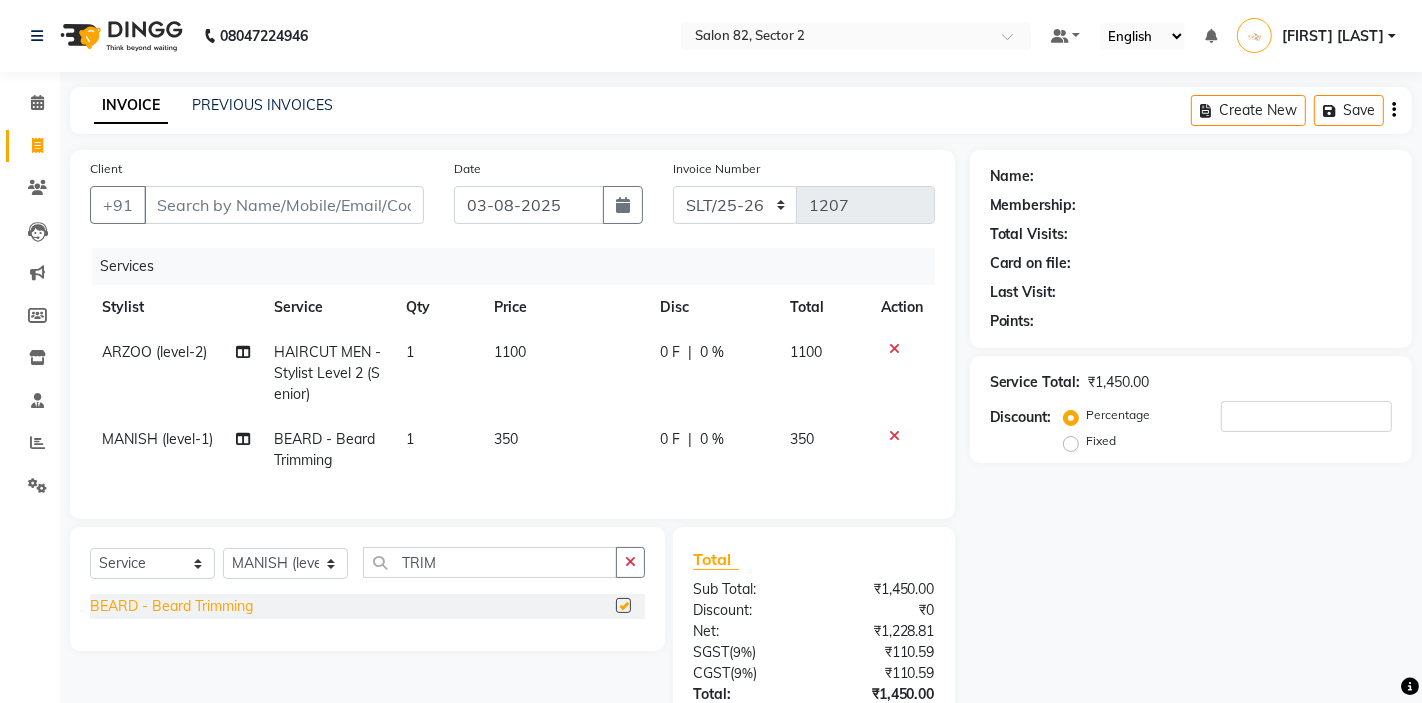 checkbox on "false" 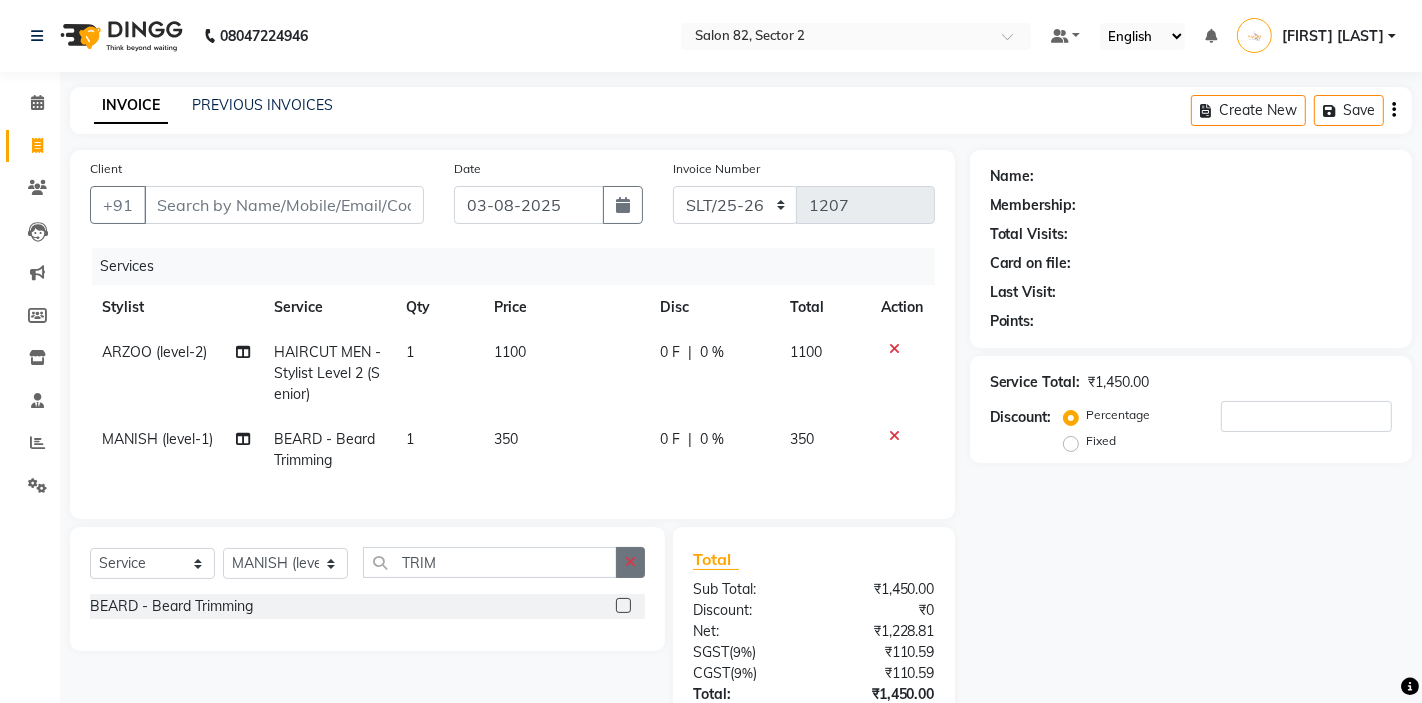 click 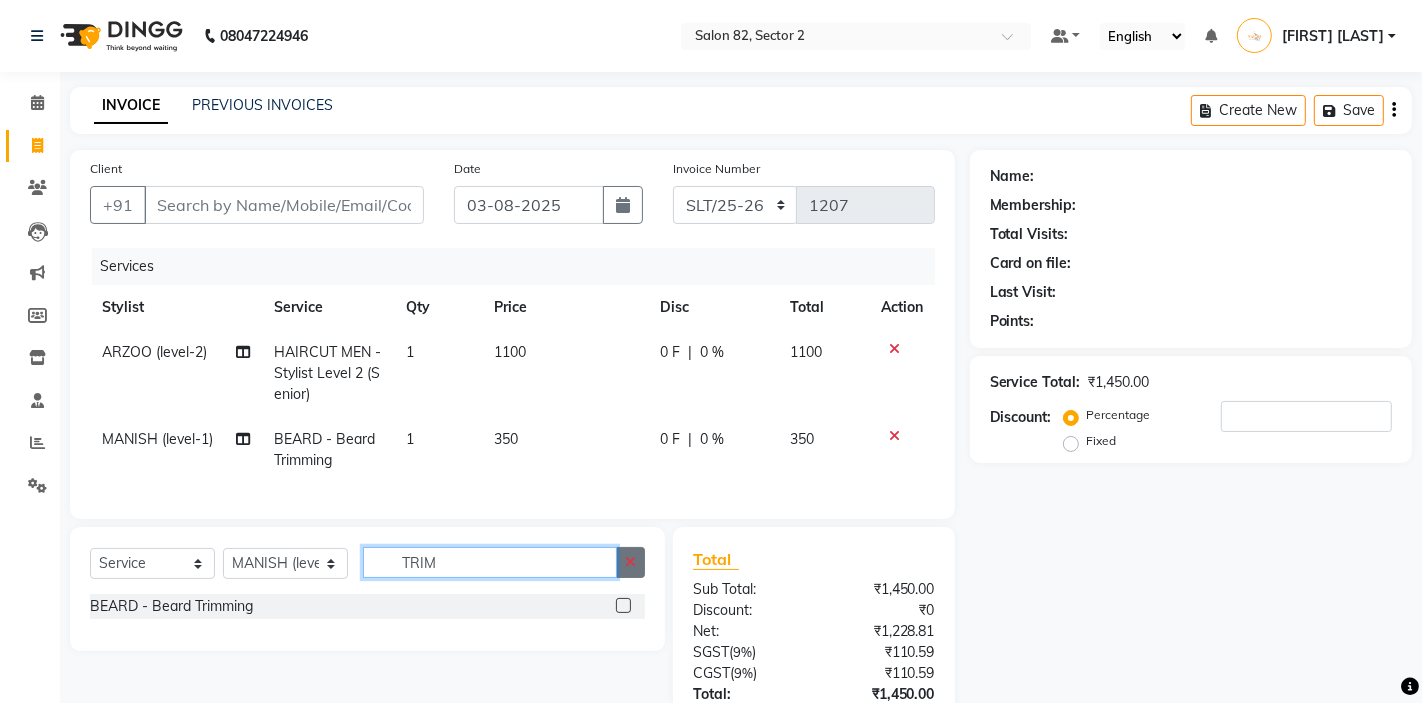 type 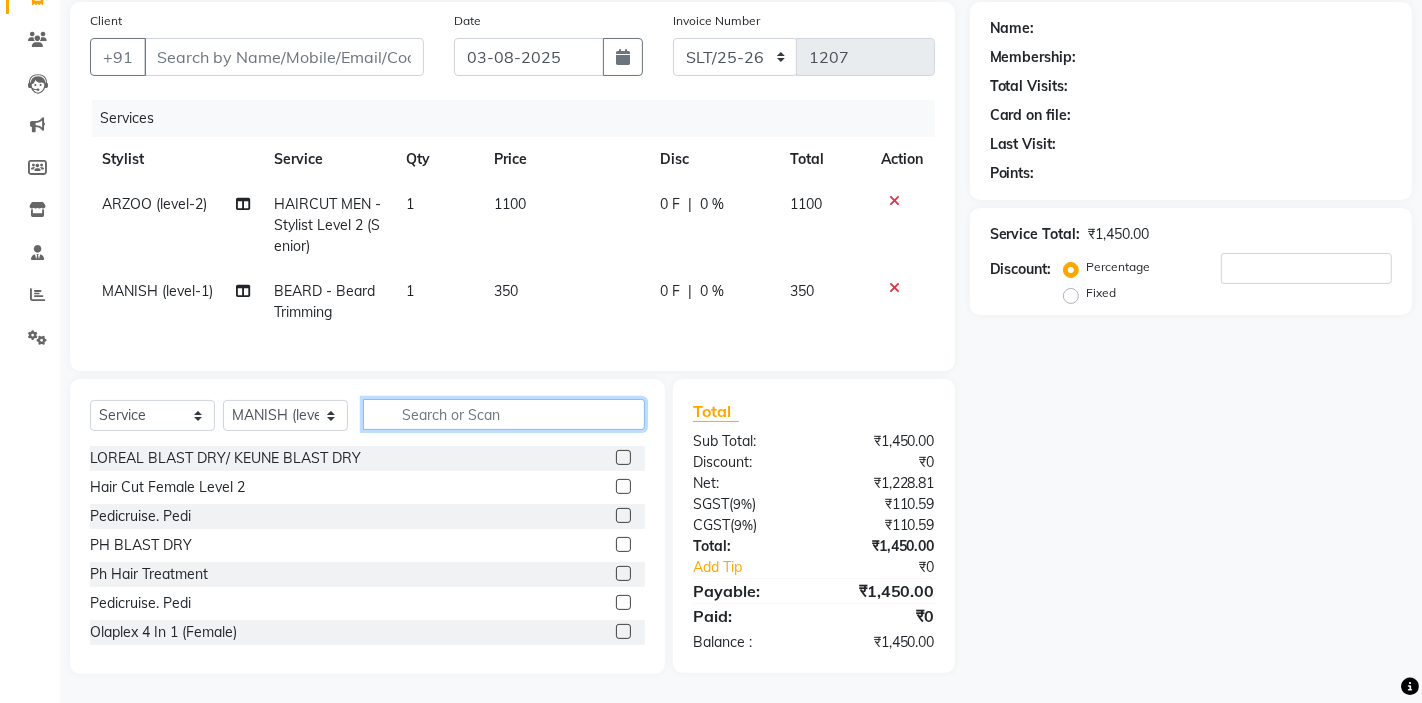 scroll, scrollTop: 0, scrollLeft: 0, axis: both 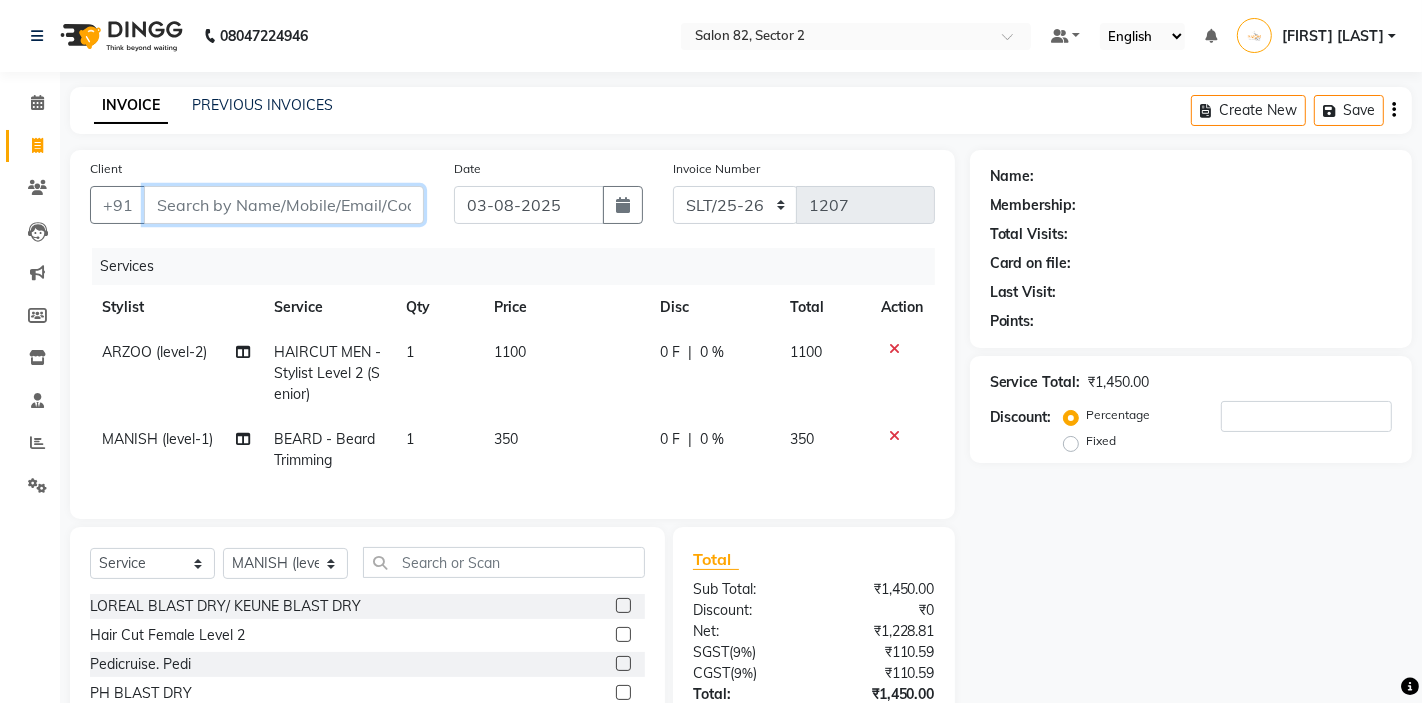 click on "Client" at bounding box center (284, 205) 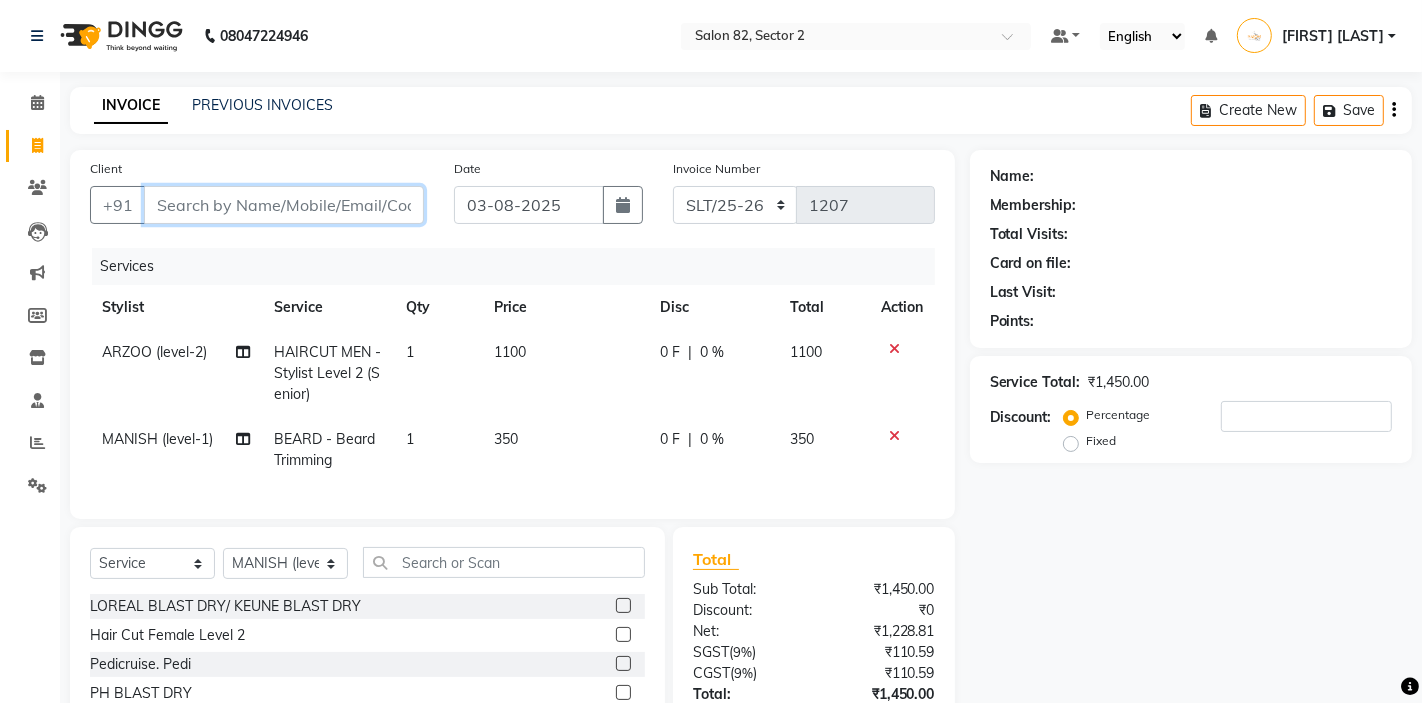 click on "Client" at bounding box center [284, 205] 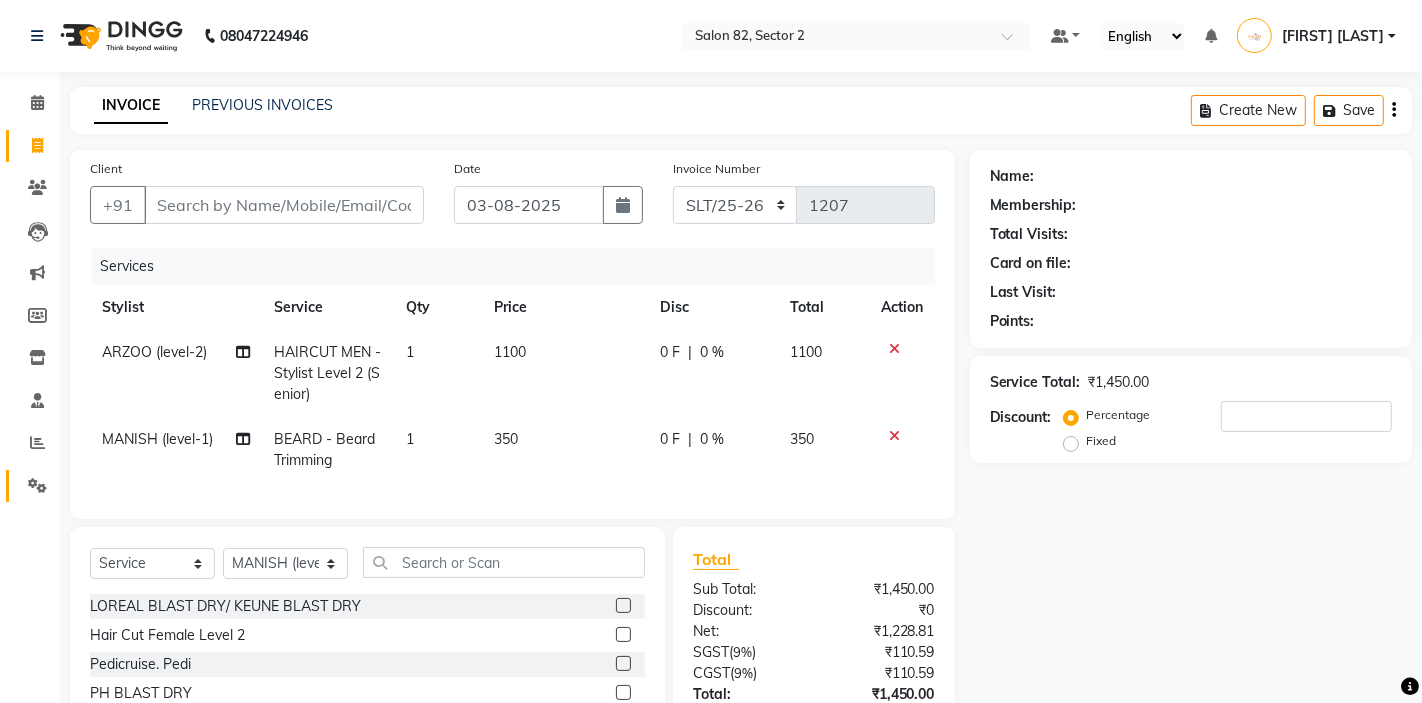 click 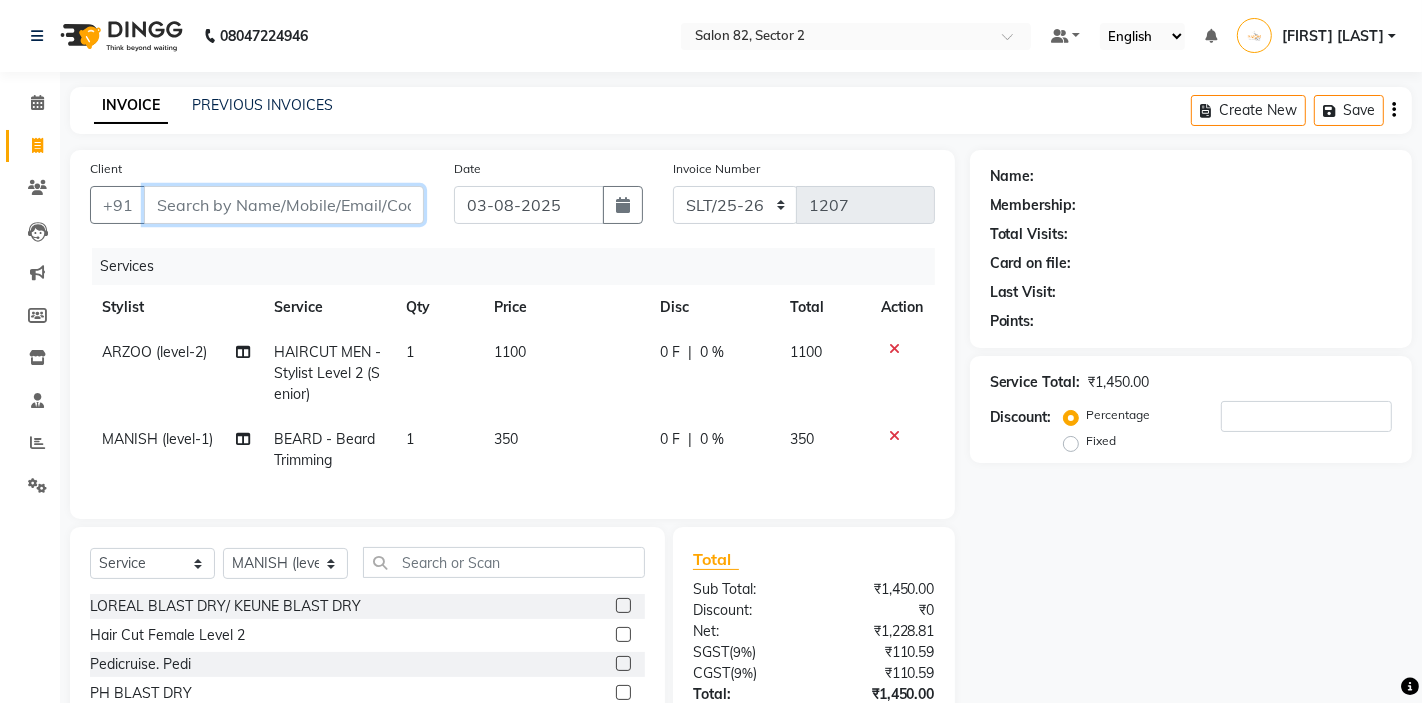 click on "Client" at bounding box center [284, 205] 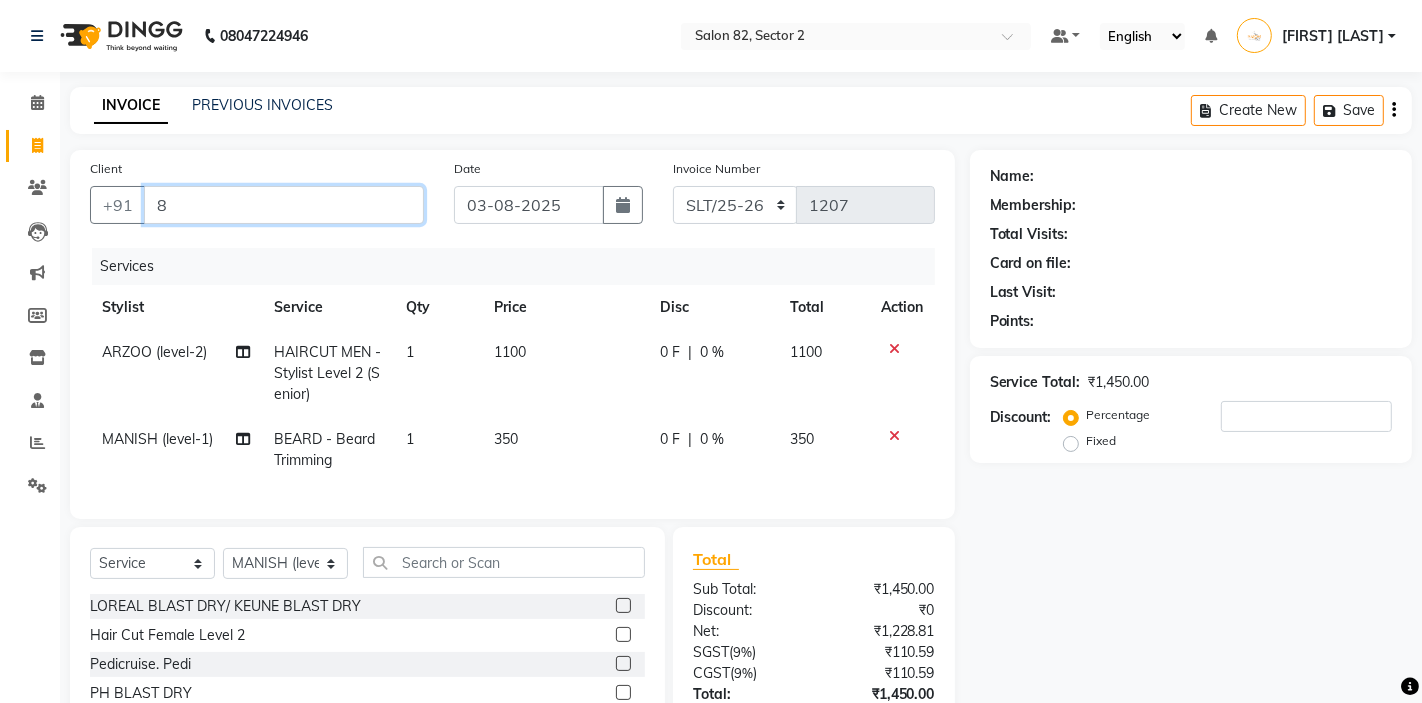 type on "0" 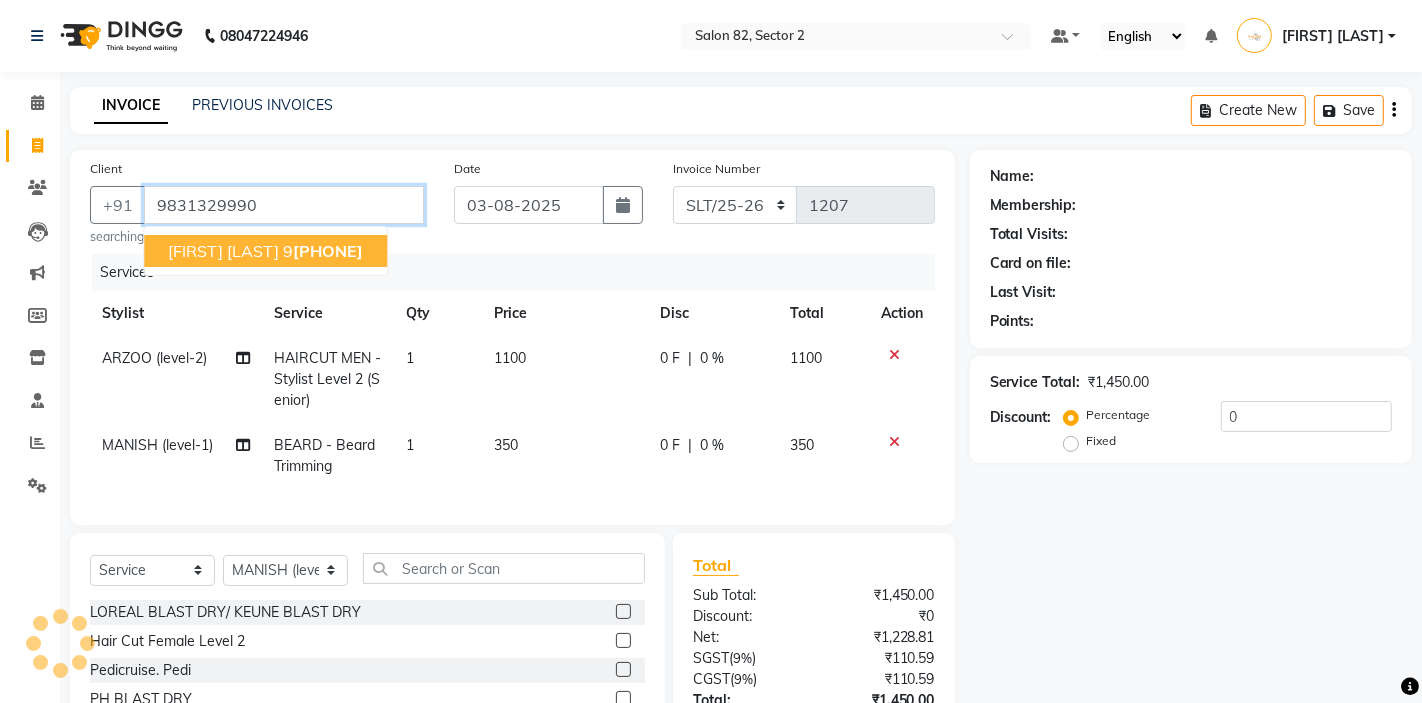 type on "9831329990" 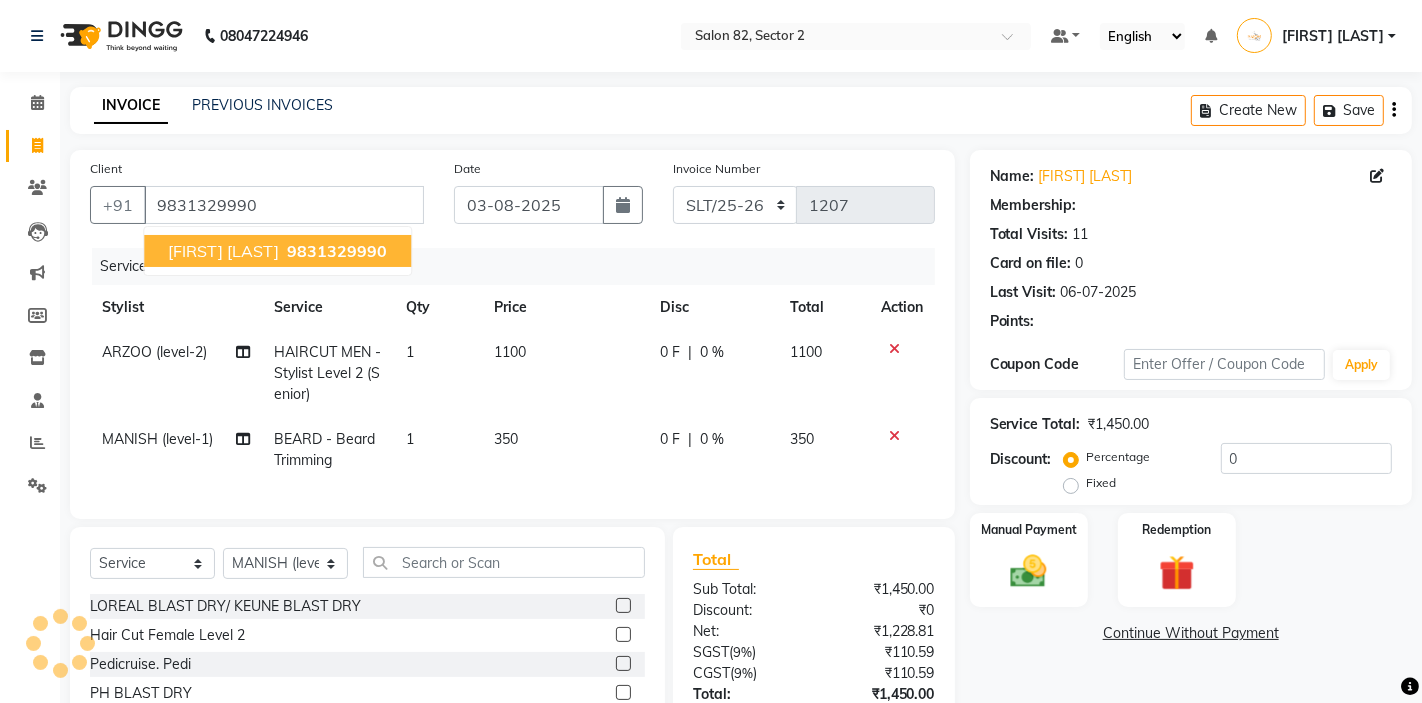 select on "1: Object" 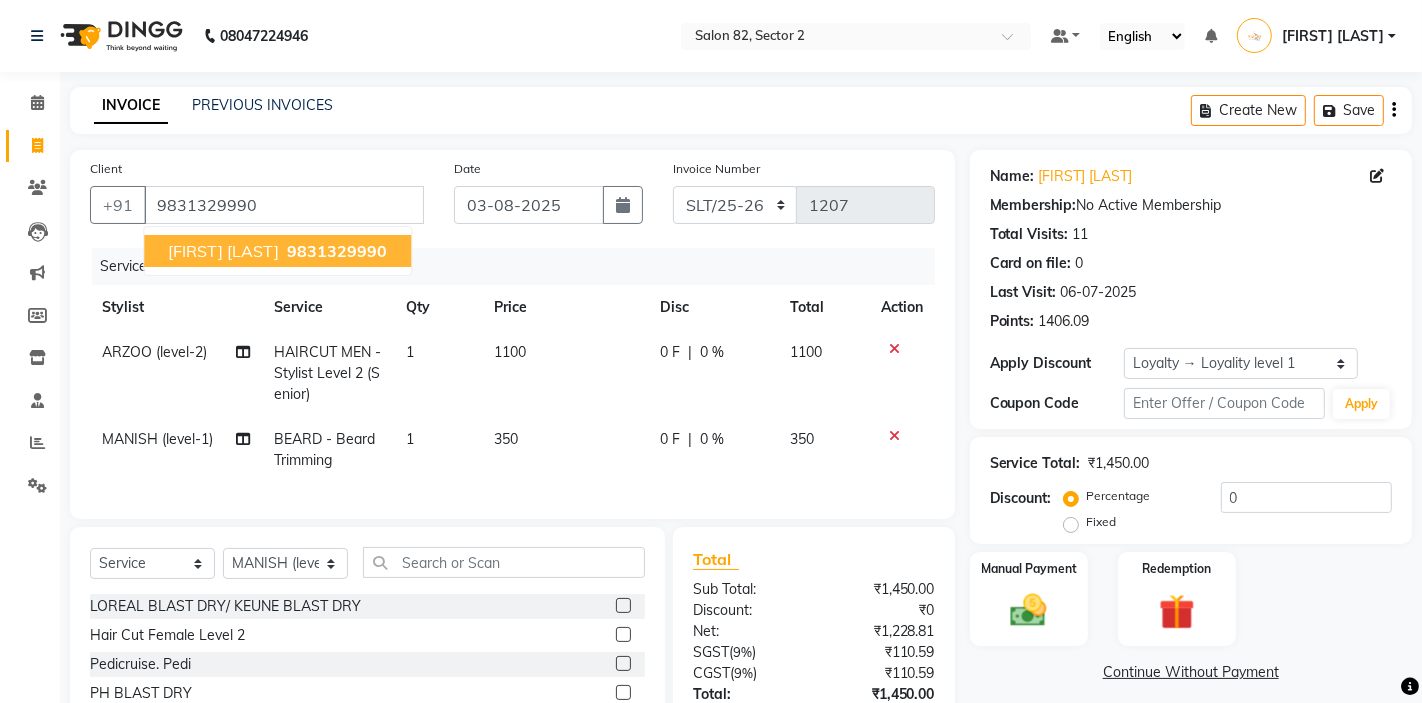 click on "9831329990" at bounding box center (337, 251) 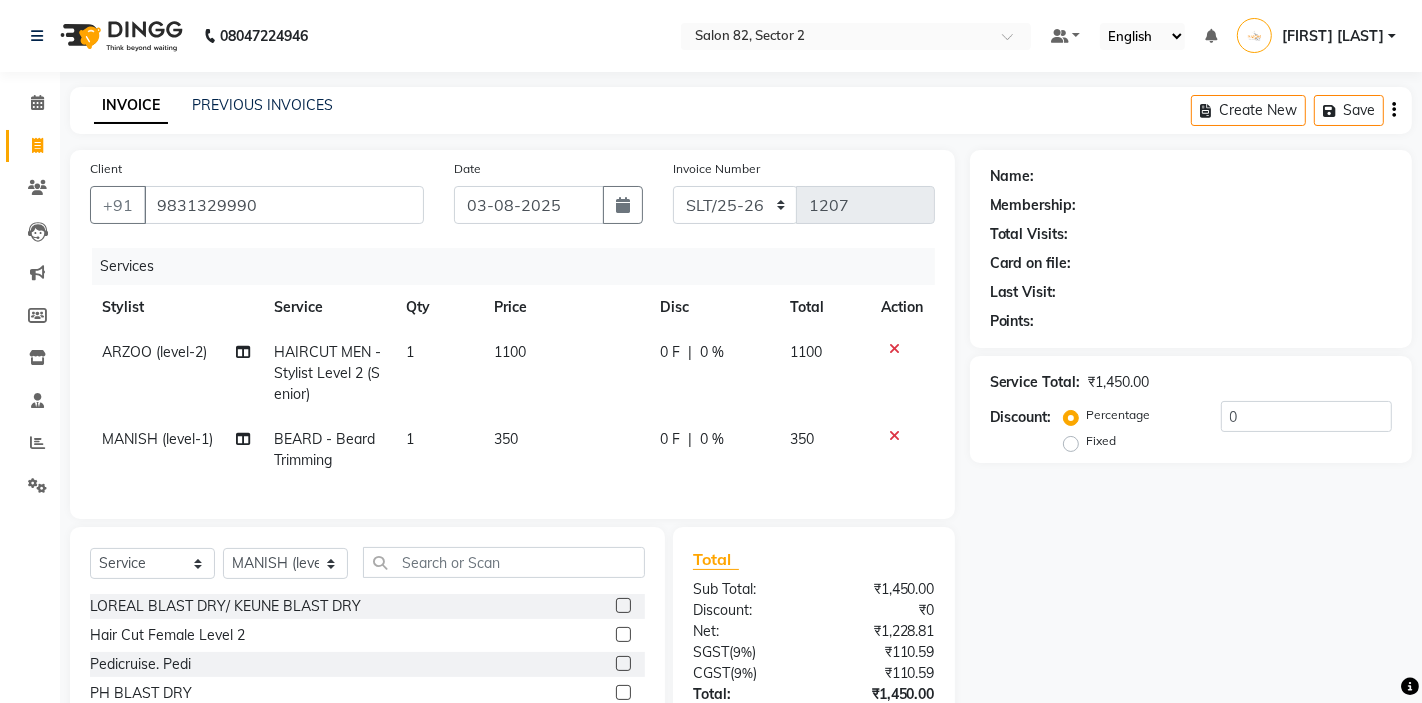 select on "1: Object" 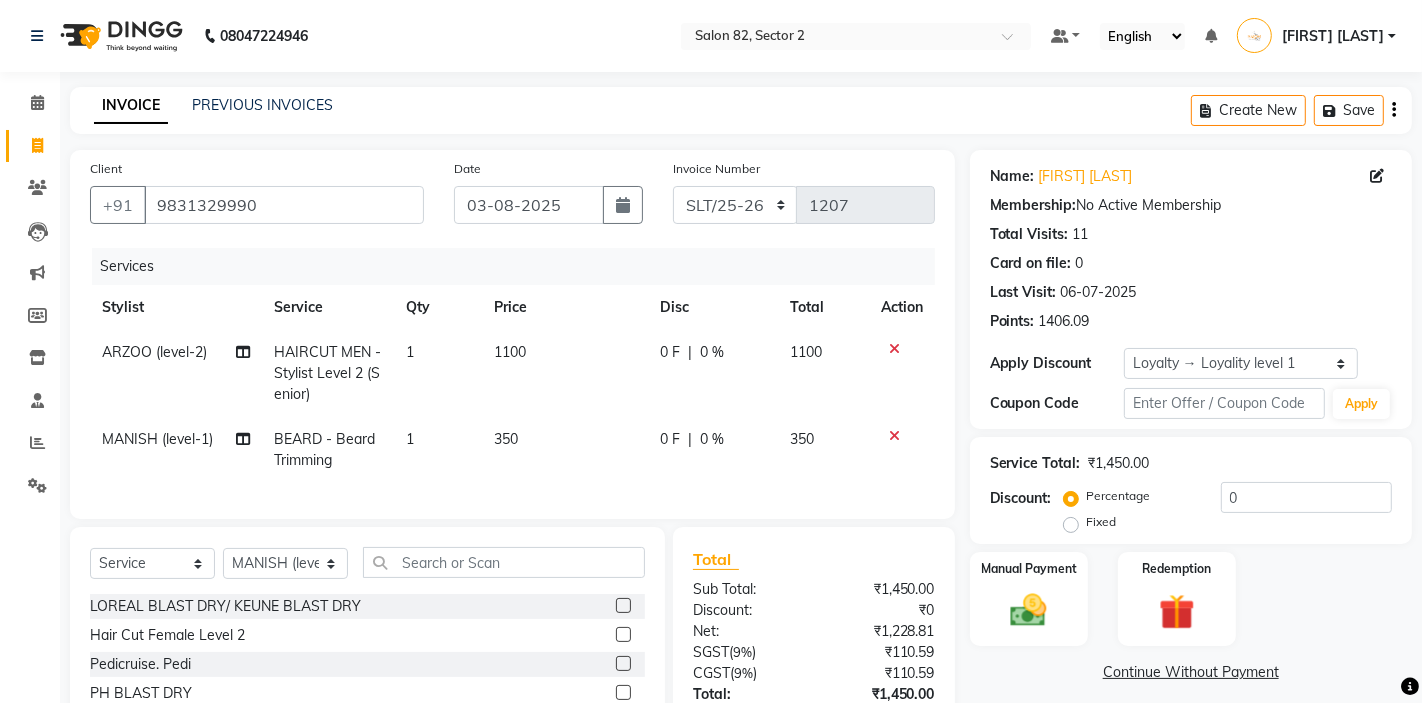 scroll, scrollTop: 148, scrollLeft: 0, axis: vertical 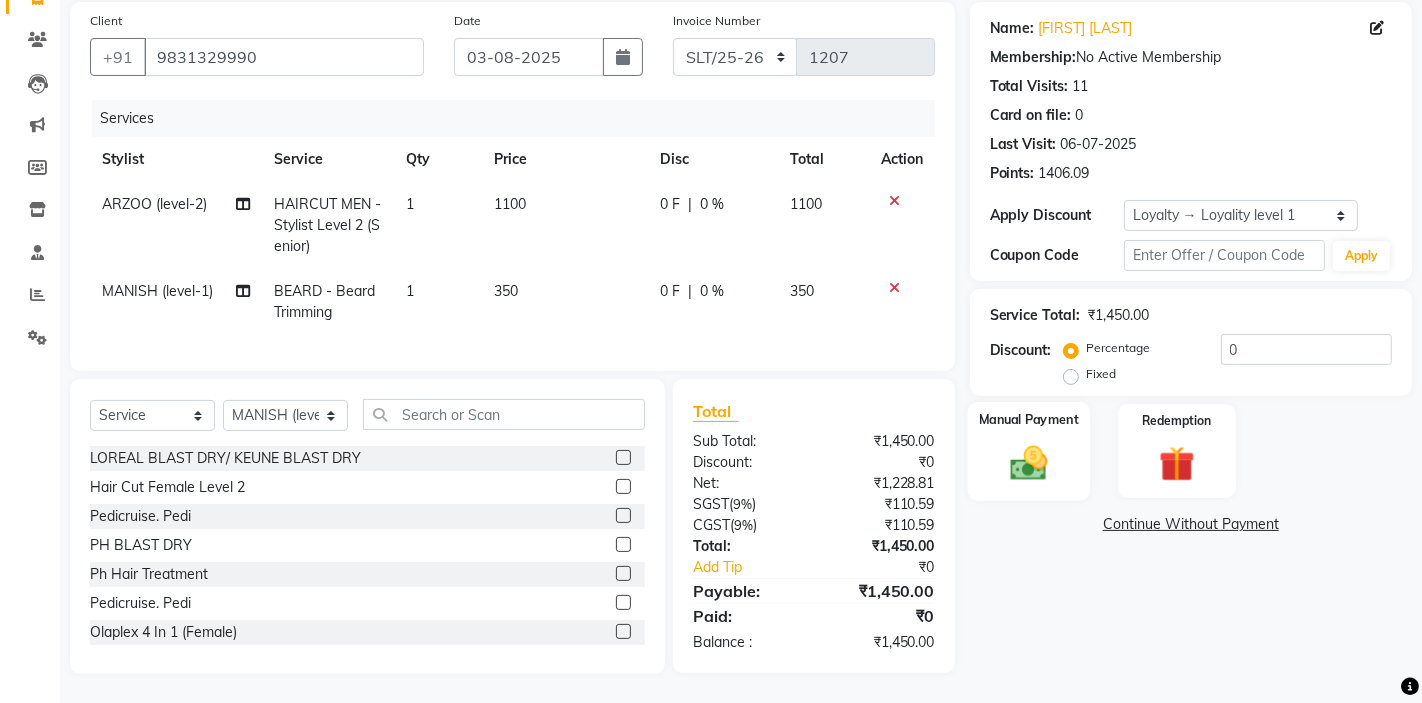 click on "Manual Payment" 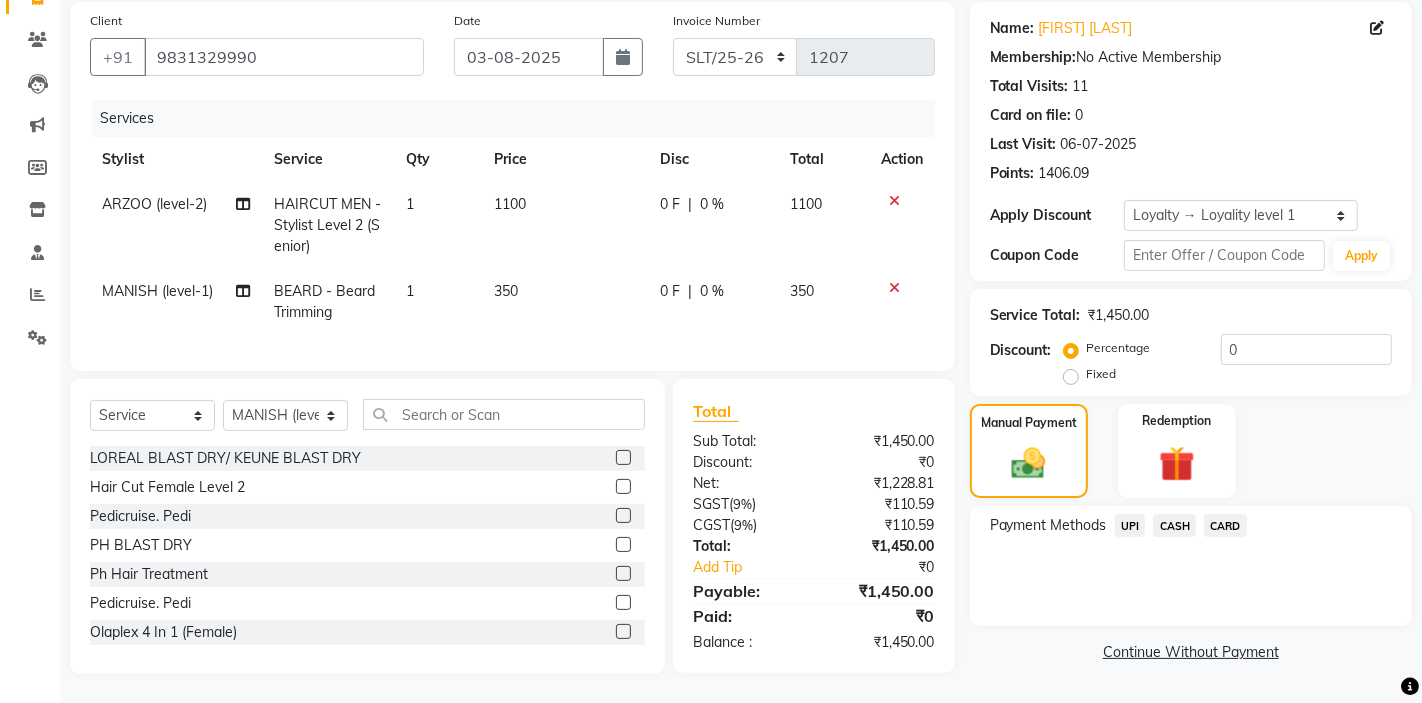 click on "CASH" 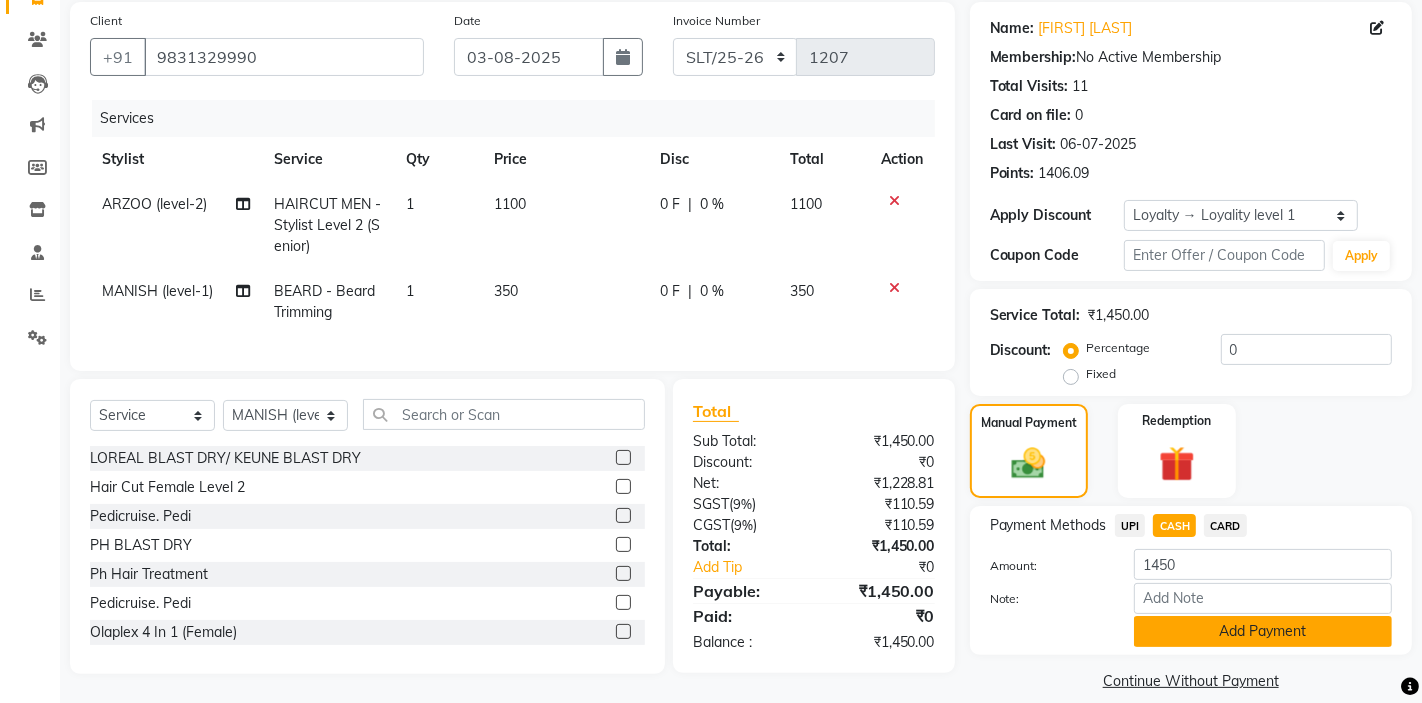 click on "Add Payment" 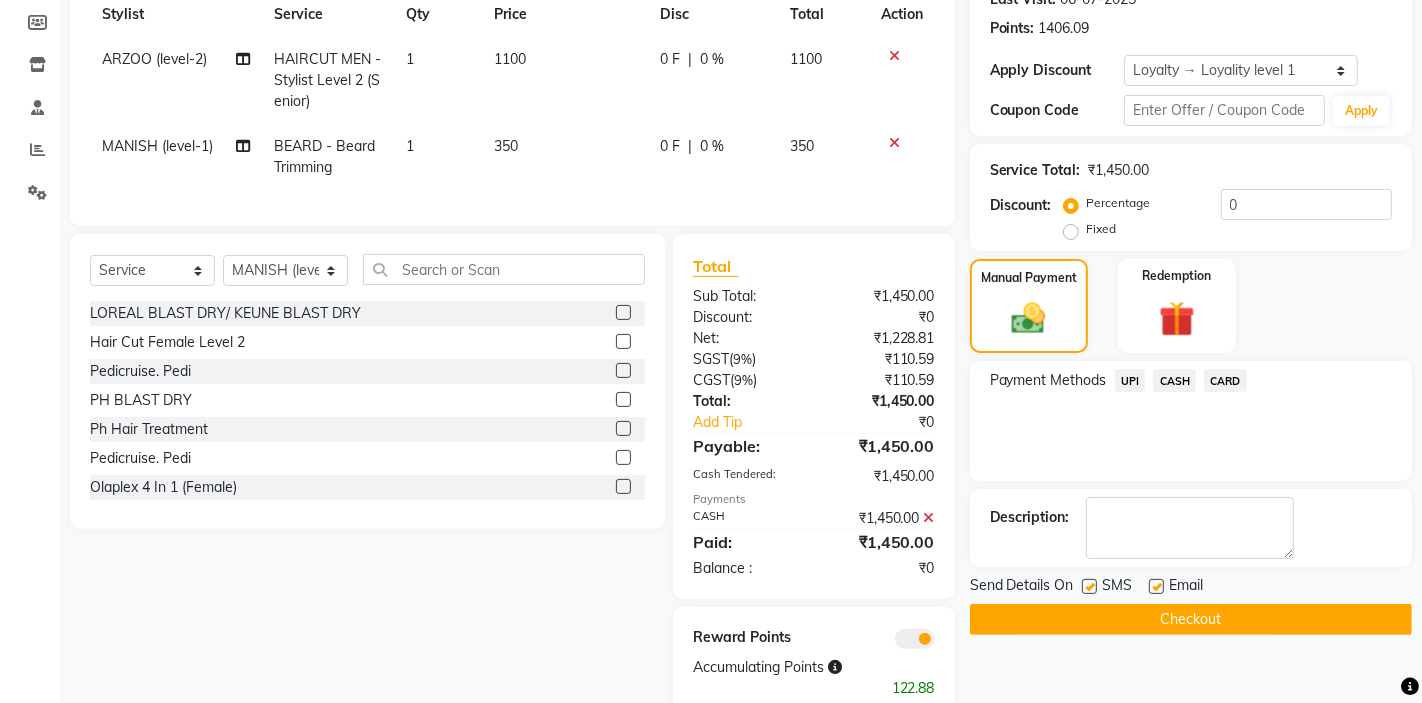 scroll, scrollTop: 338, scrollLeft: 0, axis: vertical 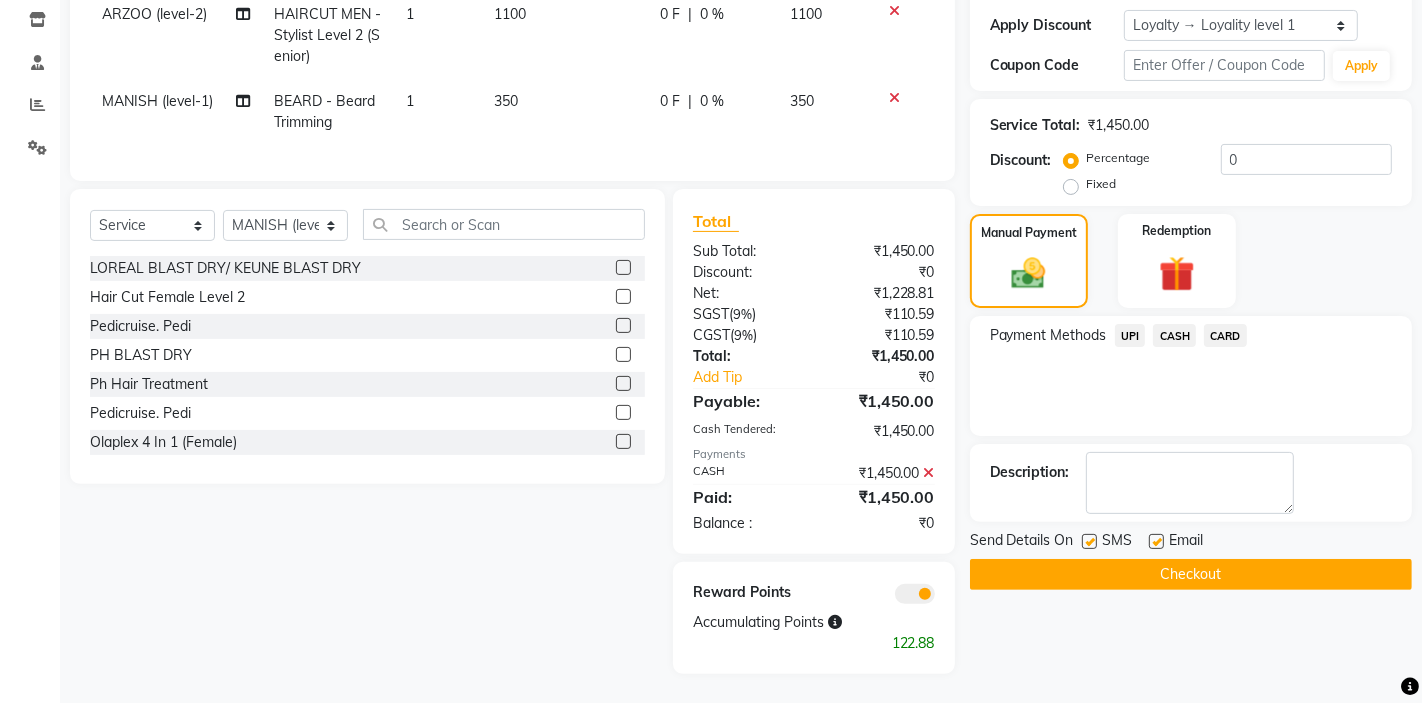click on "Checkout" 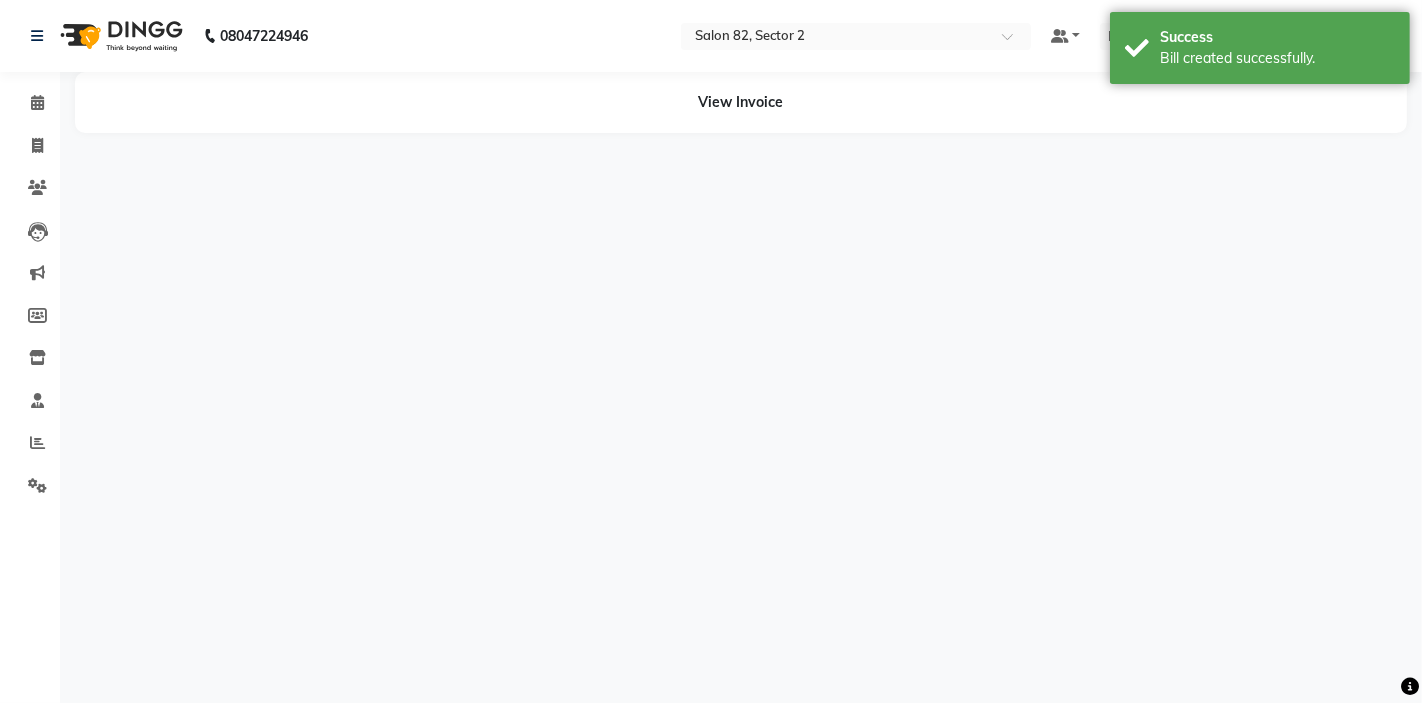 scroll, scrollTop: 0, scrollLeft: 0, axis: both 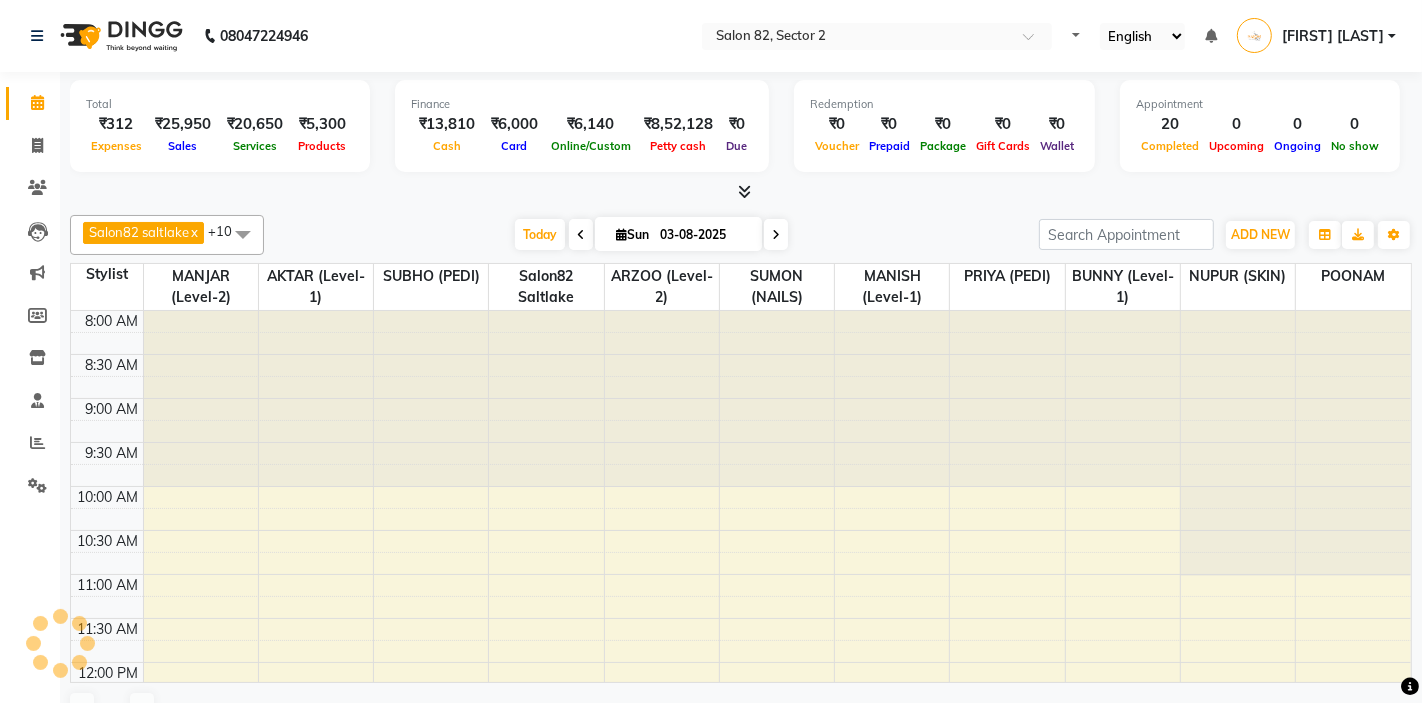 select on "en" 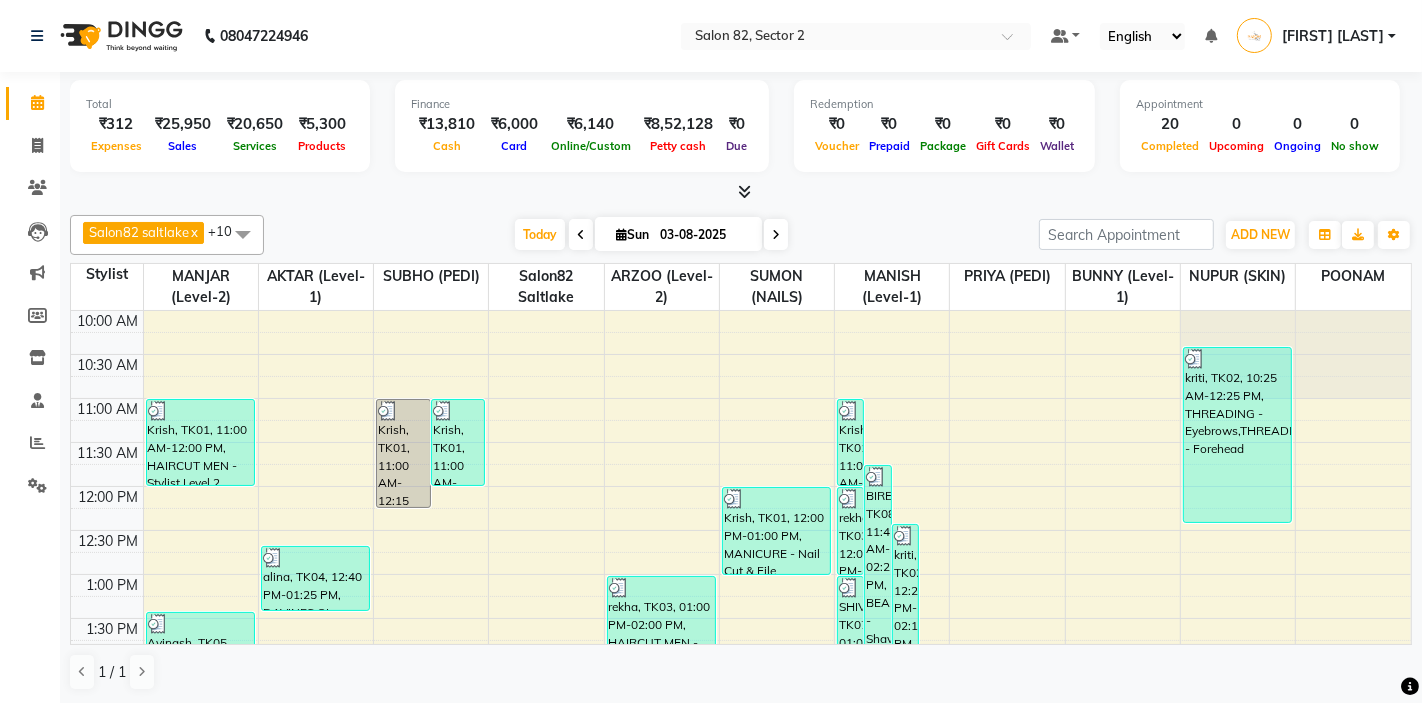 scroll, scrollTop: 0, scrollLeft: 0, axis: both 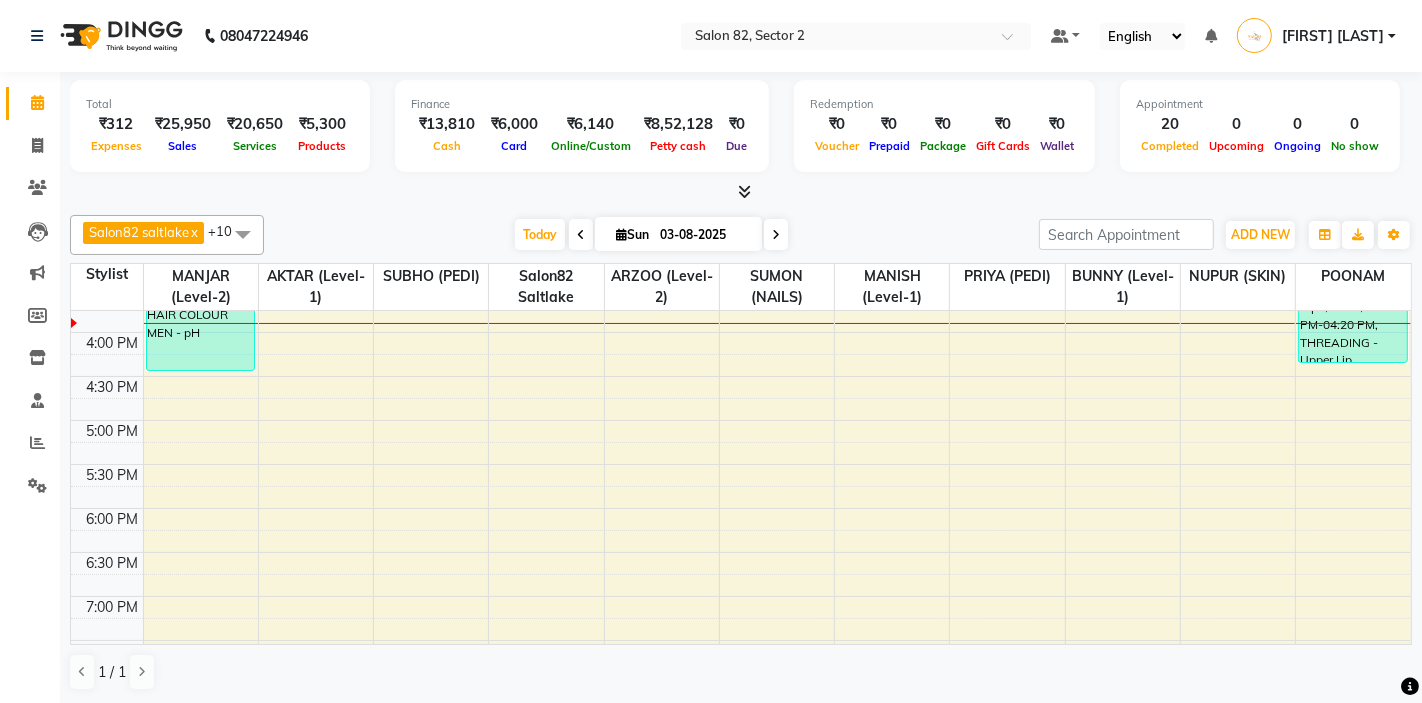 click on "10:00 AM 10:30 AM 11:00 AM 11:30 AM 12:00 PM 12:30 PM 1:00 PM 1:30 PM 2:00 PM 2:30 PM 3:00 PM 3:30 PM 4:00 PM 4:30 PM 5:00 PM 5:30 PM 6:00 PM 6:30 PM 7:00 PM 7:30 PM 8:00 PM 8:30 PM     Krish, TK01, 11:00 AM-12:00 PM, HAIRCUT MEN - Stylist Level 2 (Senior)     Avinash, TK05, 01:25 PM-02:25 PM, HAIRCUT MEN - Stylist Level 2 (Senior)     Avinash, TK05, 02:25 PM-04:25 PM, BEARD  - Beard Trimming,GLOBAL HAIR COLOUR MEN - pH     garima, TK10, 01:50 PM-02:50 PM, HAIRCUT WOMEN - Stylist Level 1 (Regular)     rupa, TK11, 02:20 PM-03:20 PM, MAJIREL - TOUCHUP     alina, TK04, 12:40 PM-01:25 PM, DAVINES OI ABSOLUTE EXPRESS SHINE TREATMENT  WOMEN"S     Krish, TK01, 11:00 AM-12:15 PM, PEDICURE - BOMBINI     Krish, TK01, 11:00 AM-12:00 PM, PEDICURE - Drupe Pedicure     priyanka, TK06, 02:30 PM-03:30 PM, PEDICURE - Alga Pedicure     priyanka, TK06, 02:30 PM-03:30 PM, PEDICURE - Alga Pedicure     rekha, TK03, 01:00 PM-02:00 PM, HAIRCUT MEN - Stylist Level 2 (Senior)" at bounding box center (741, 288) 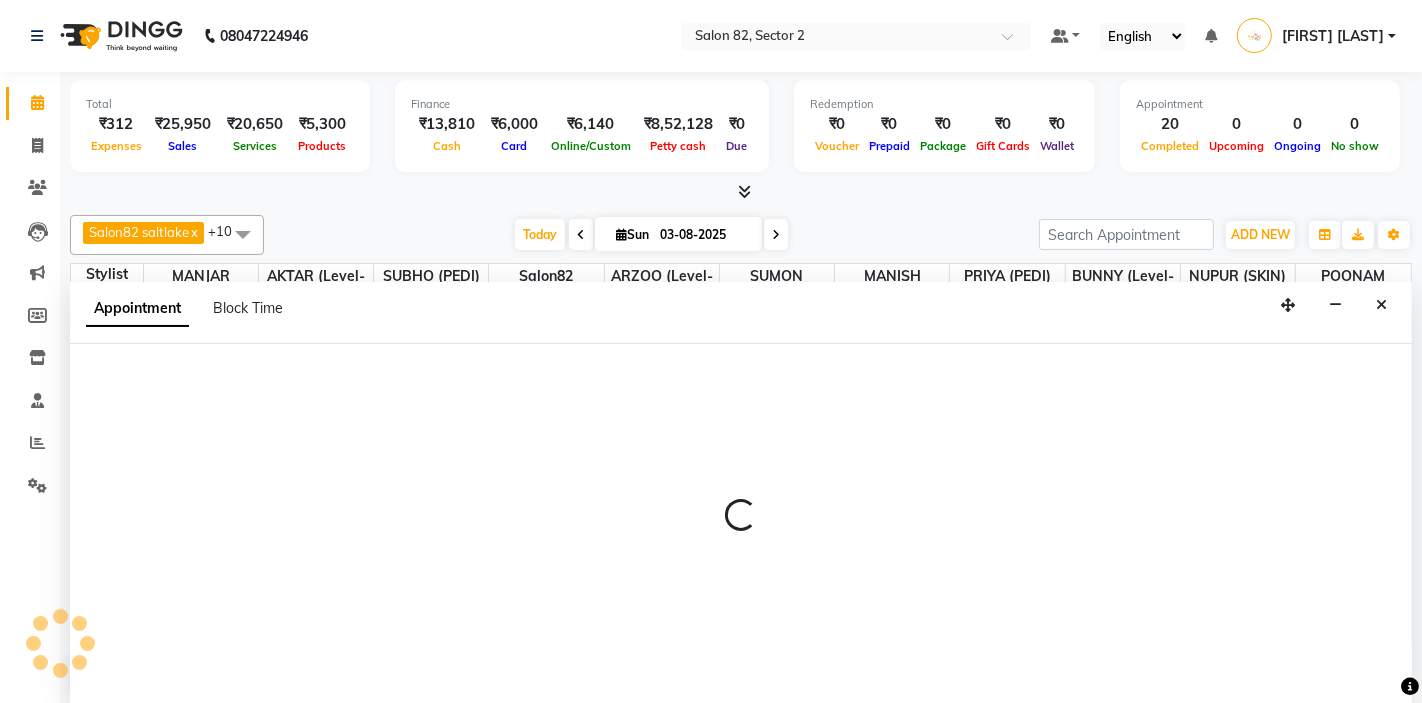 scroll, scrollTop: 1, scrollLeft: 0, axis: vertical 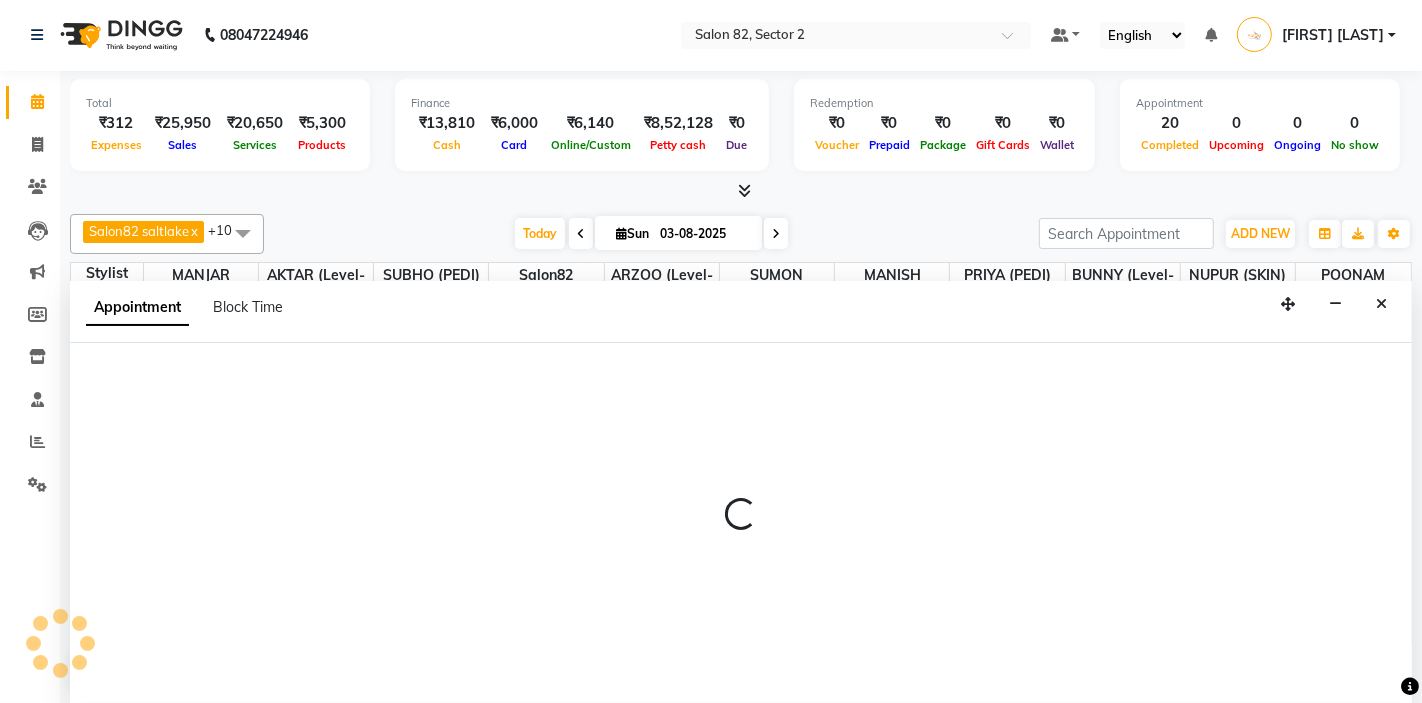 select on "63445" 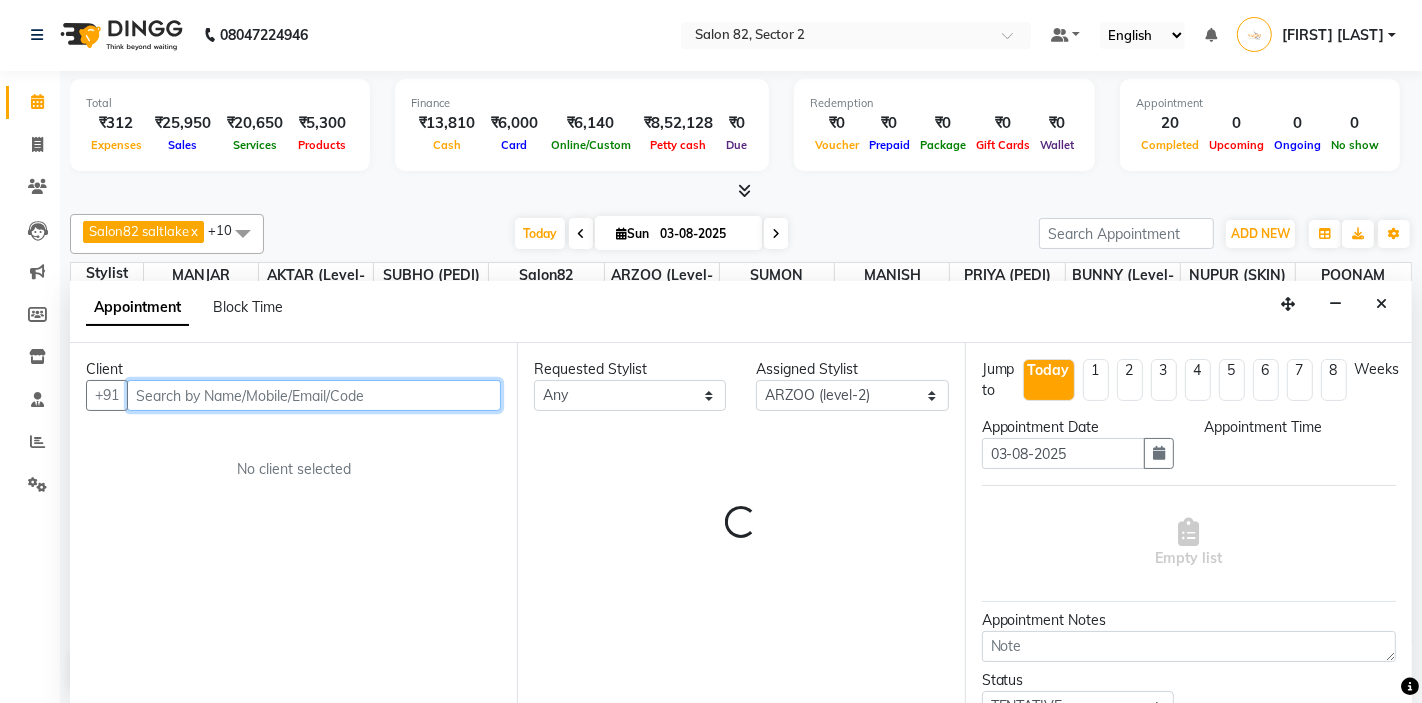 select on "1005" 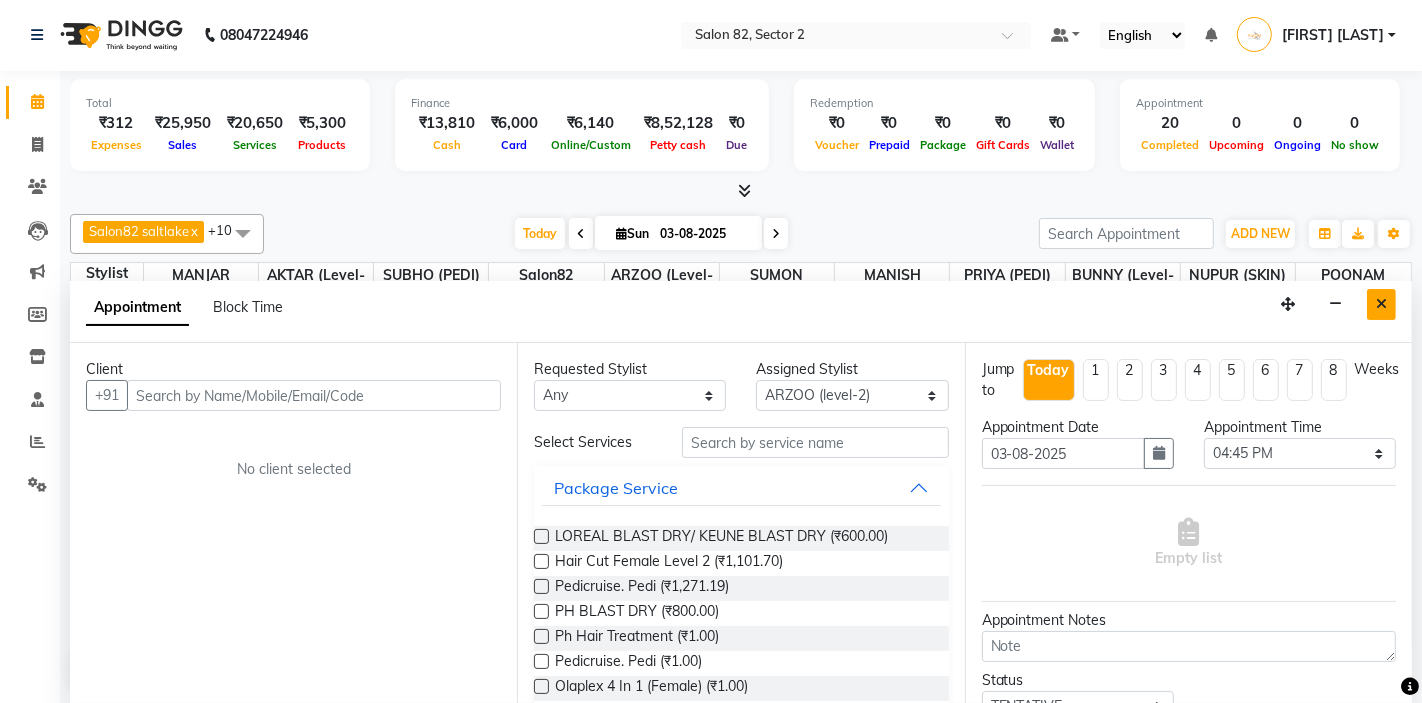click at bounding box center (1381, 304) 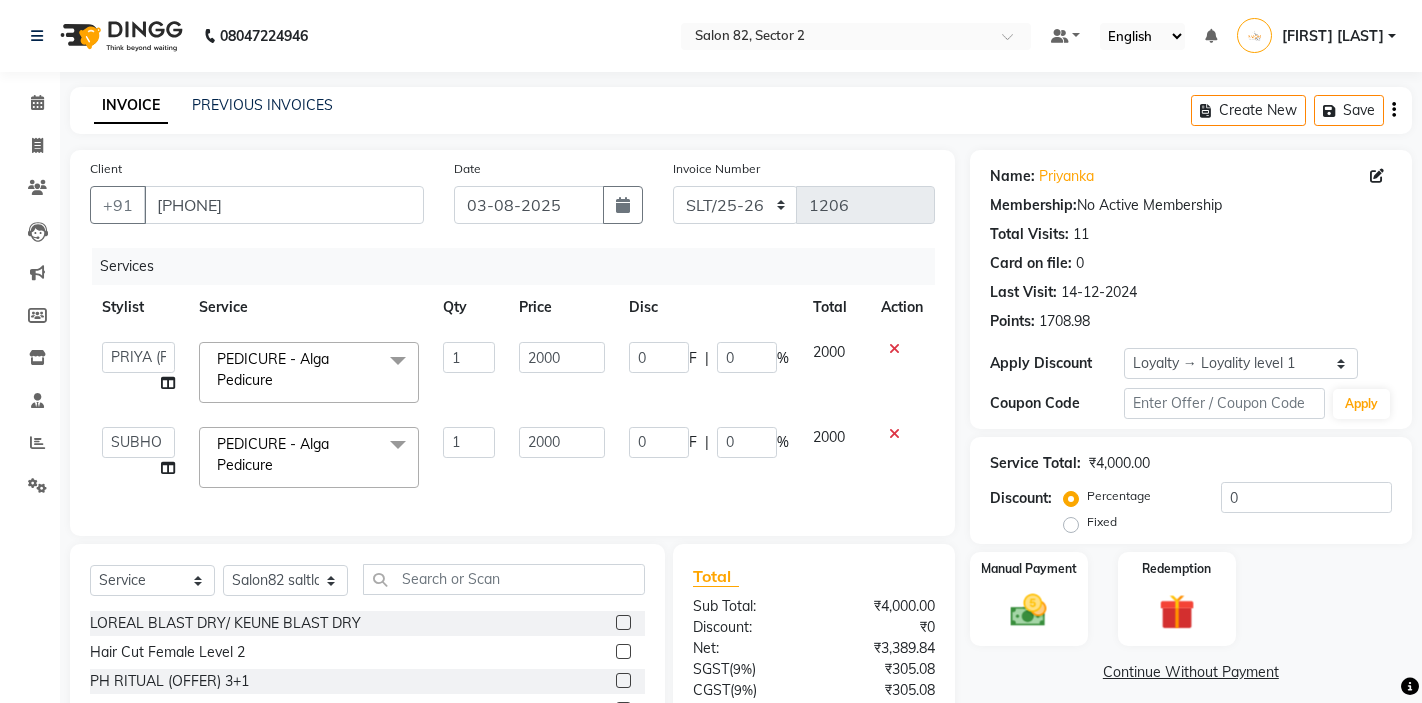 select on "74473" 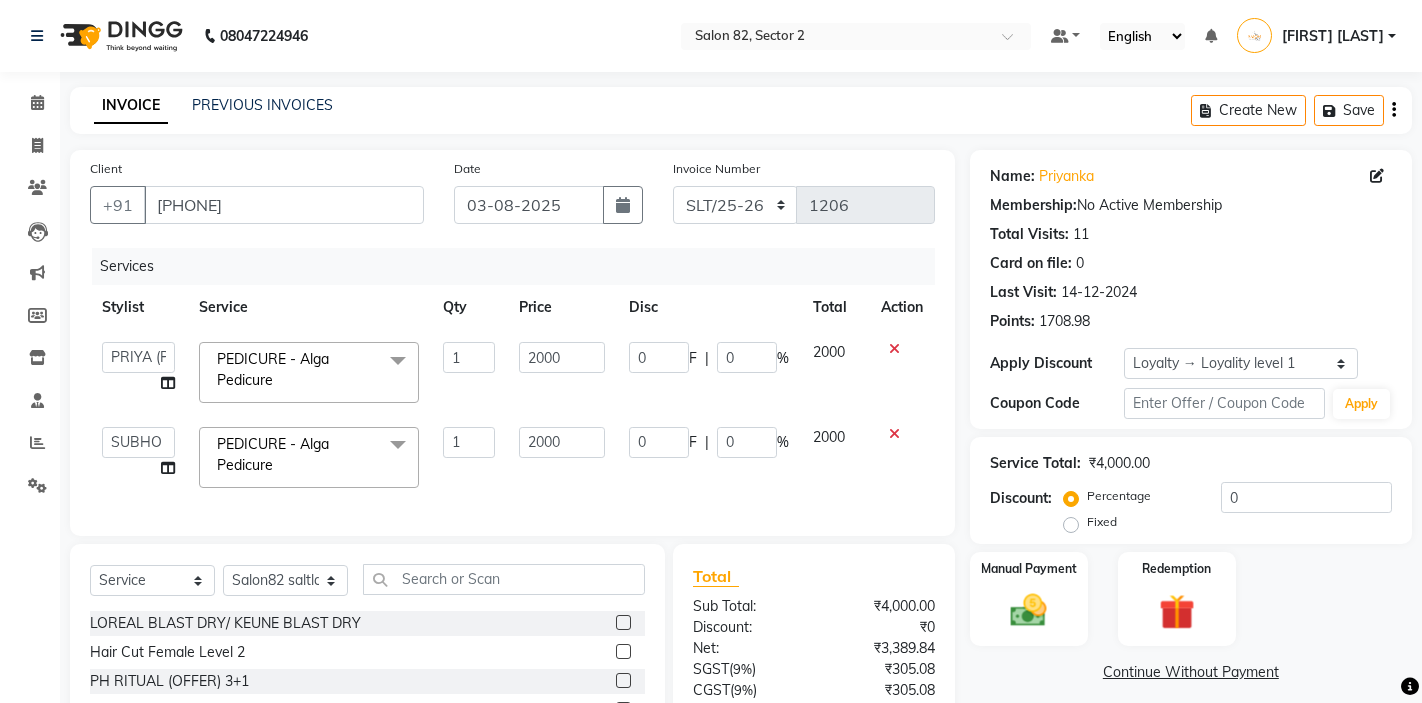 select on "33747" 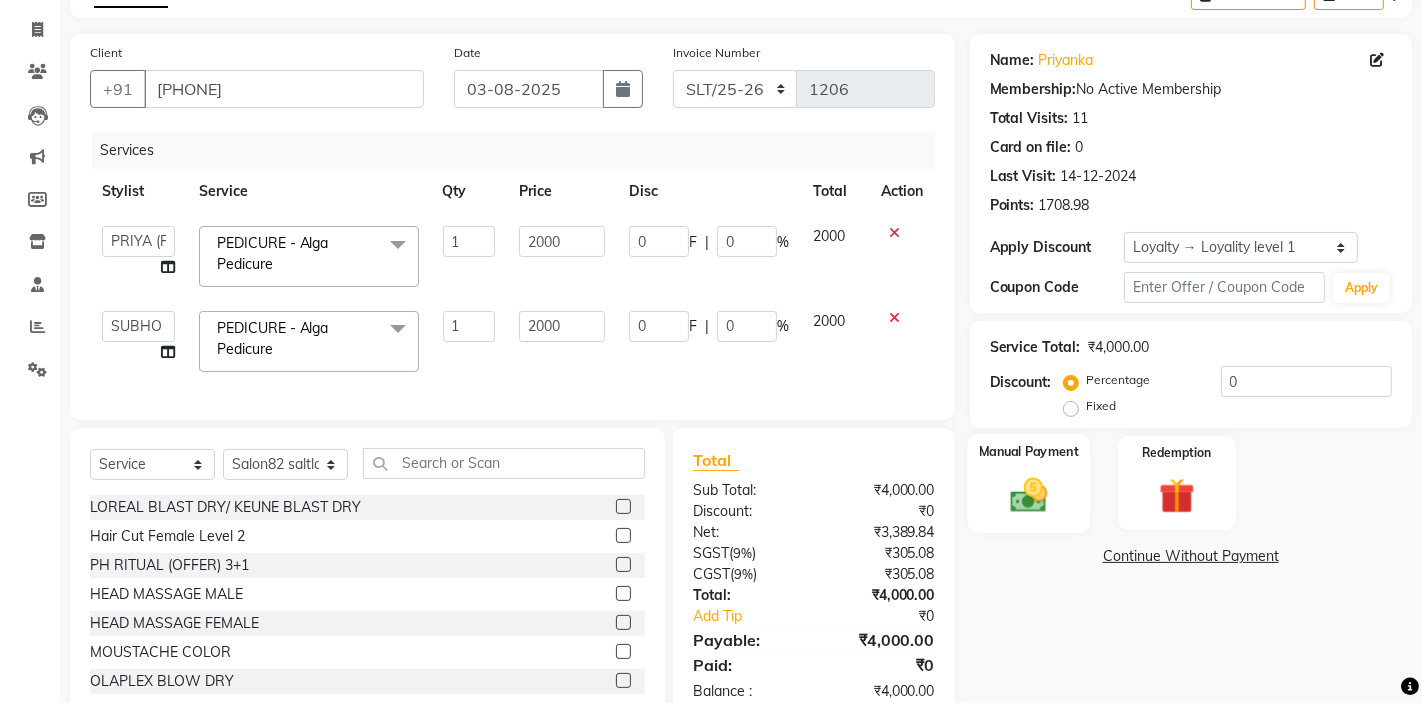 click 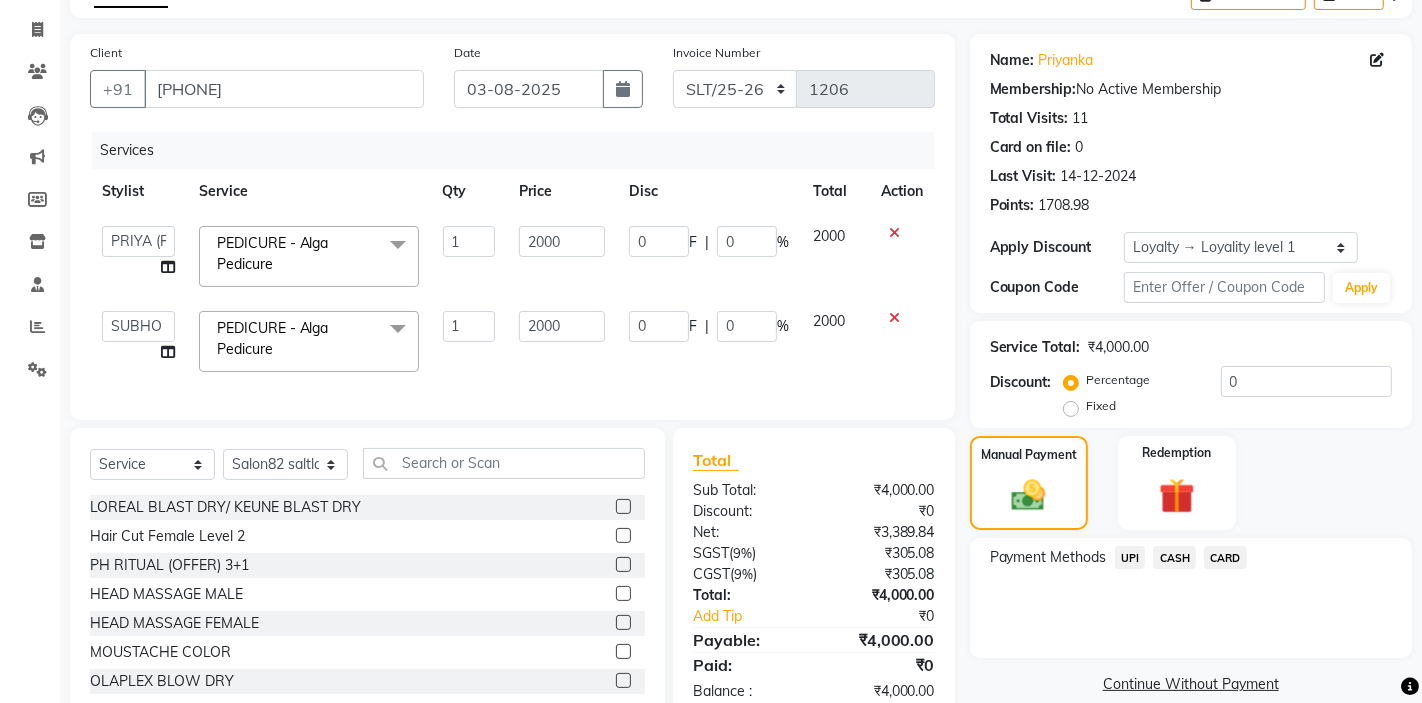 click on "CASH" 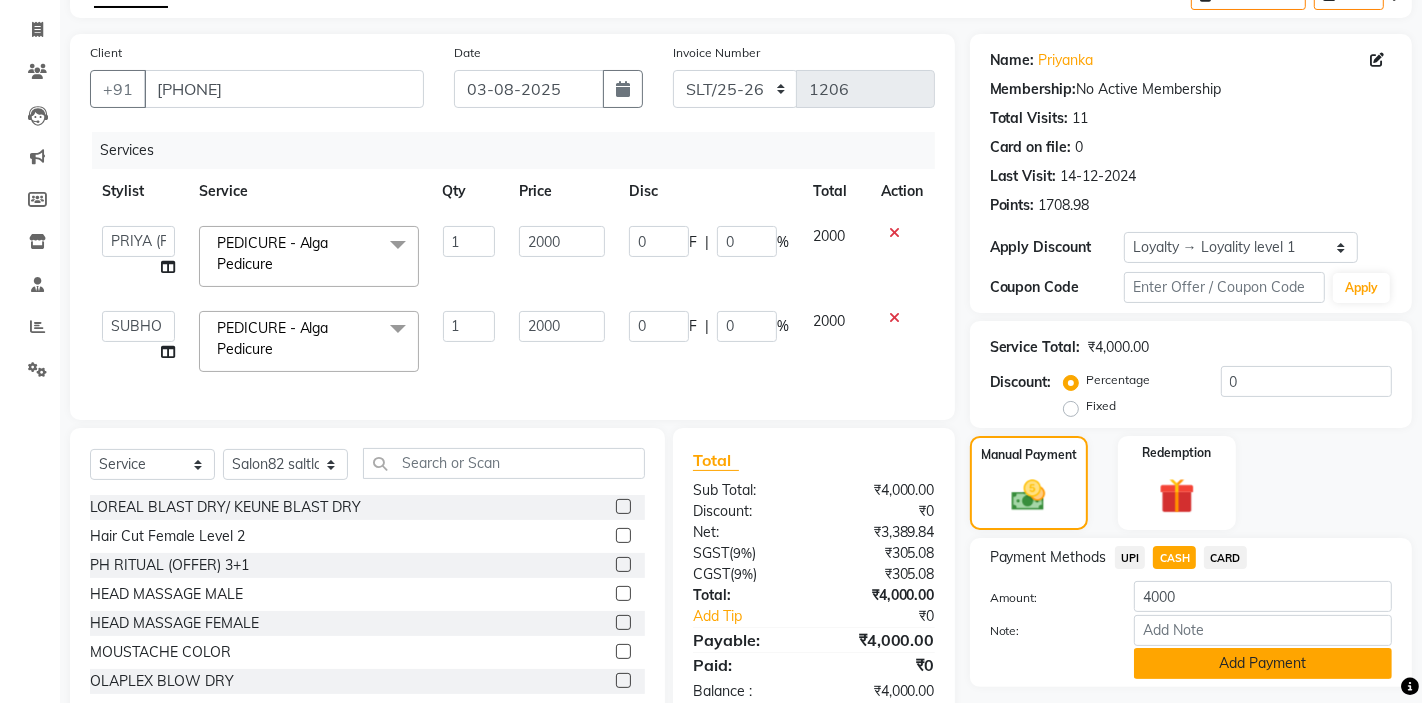 click on "Add Payment" 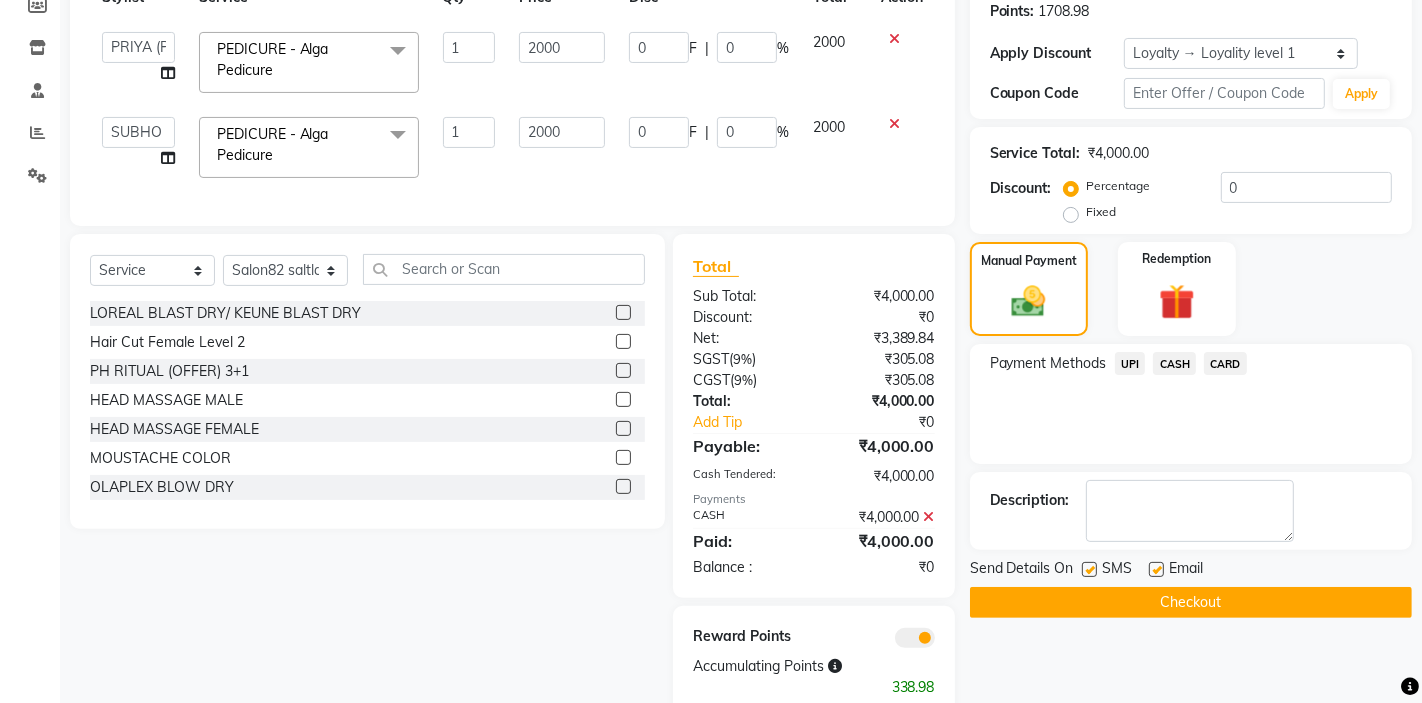 scroll, scrollTop: 315, scrollLeft: 0, axis: vertical 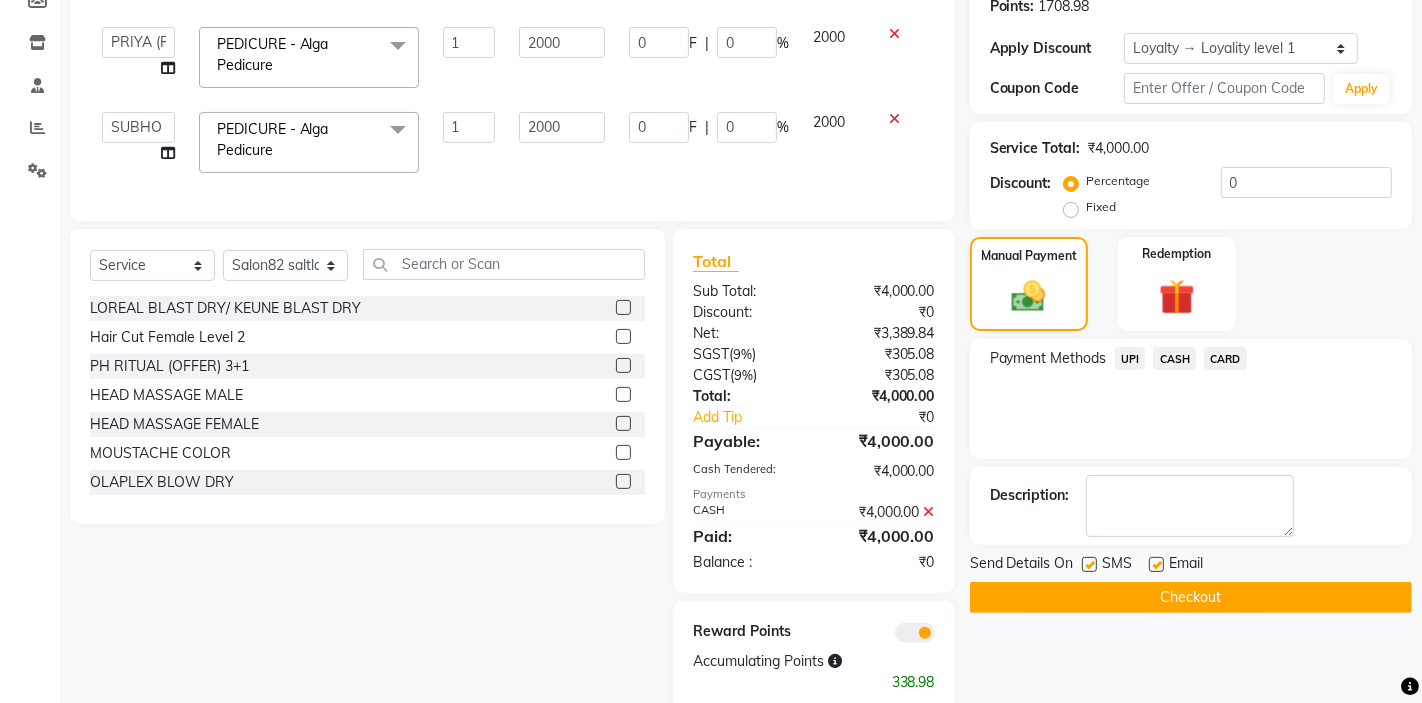 click on "Checkout" 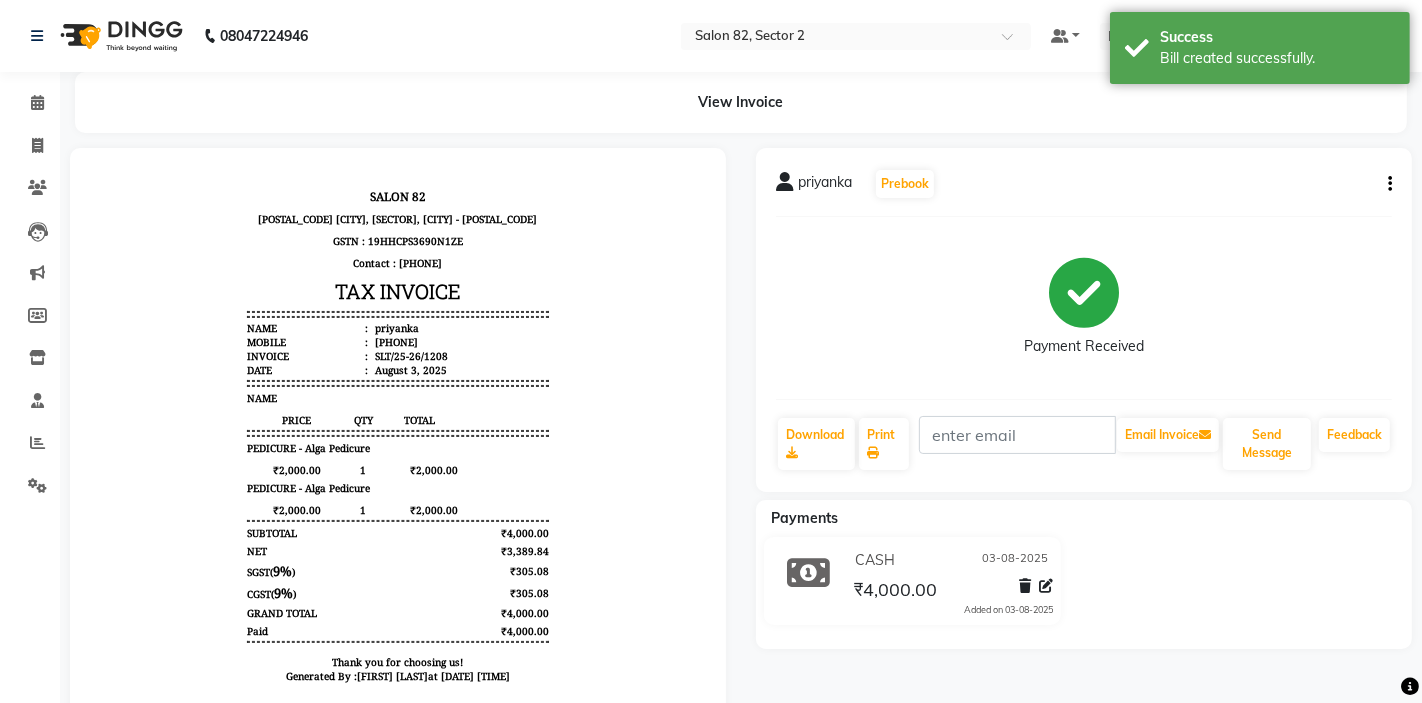 scroll, scrollTop: 0, scrollLeft: 0, axis: both 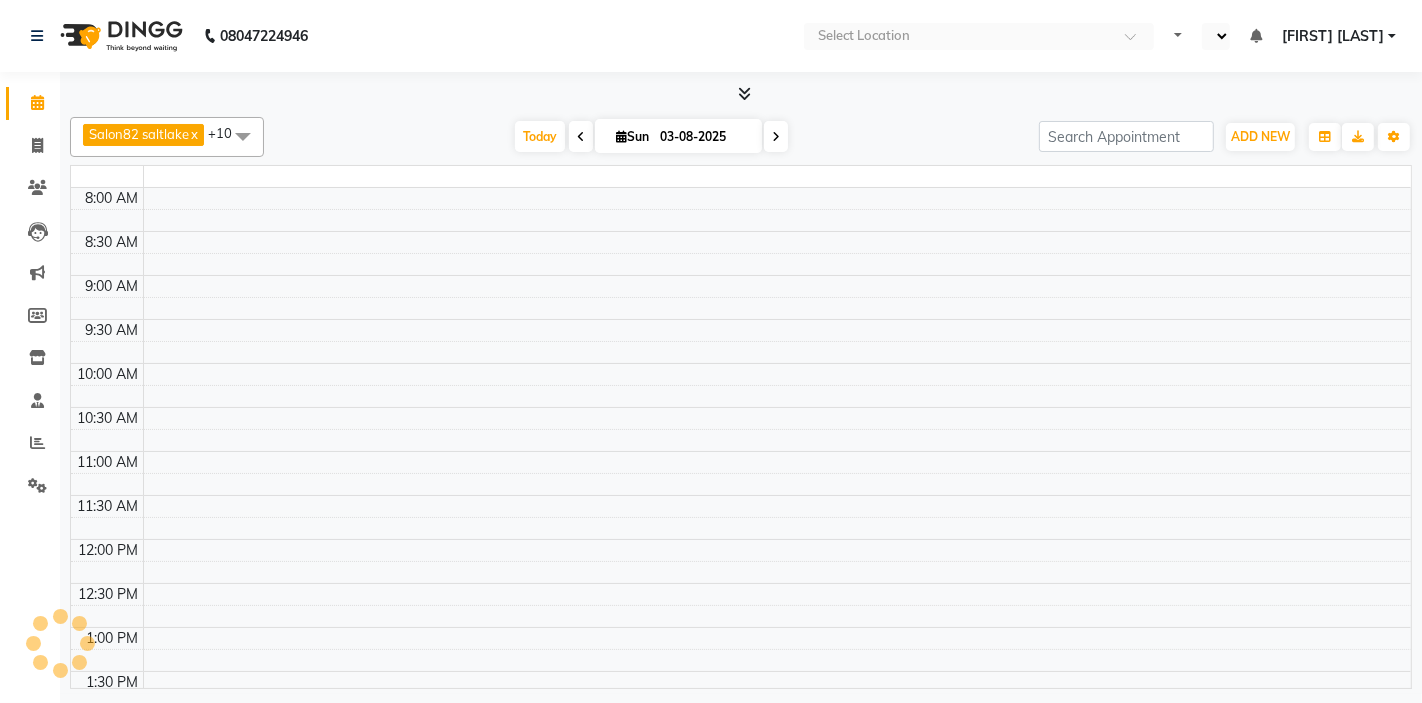 select on "en" 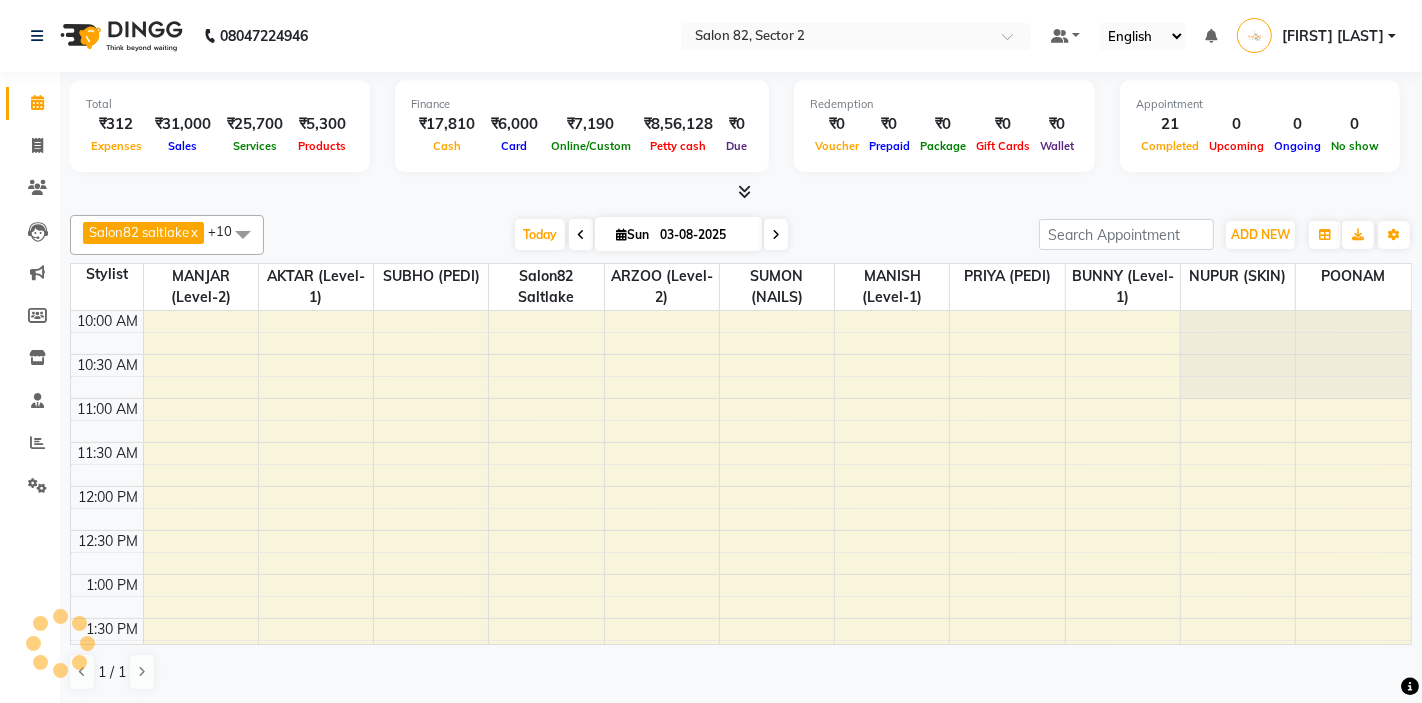 scroll, scrollTop: 0, scrollLeft: 0, axis: both 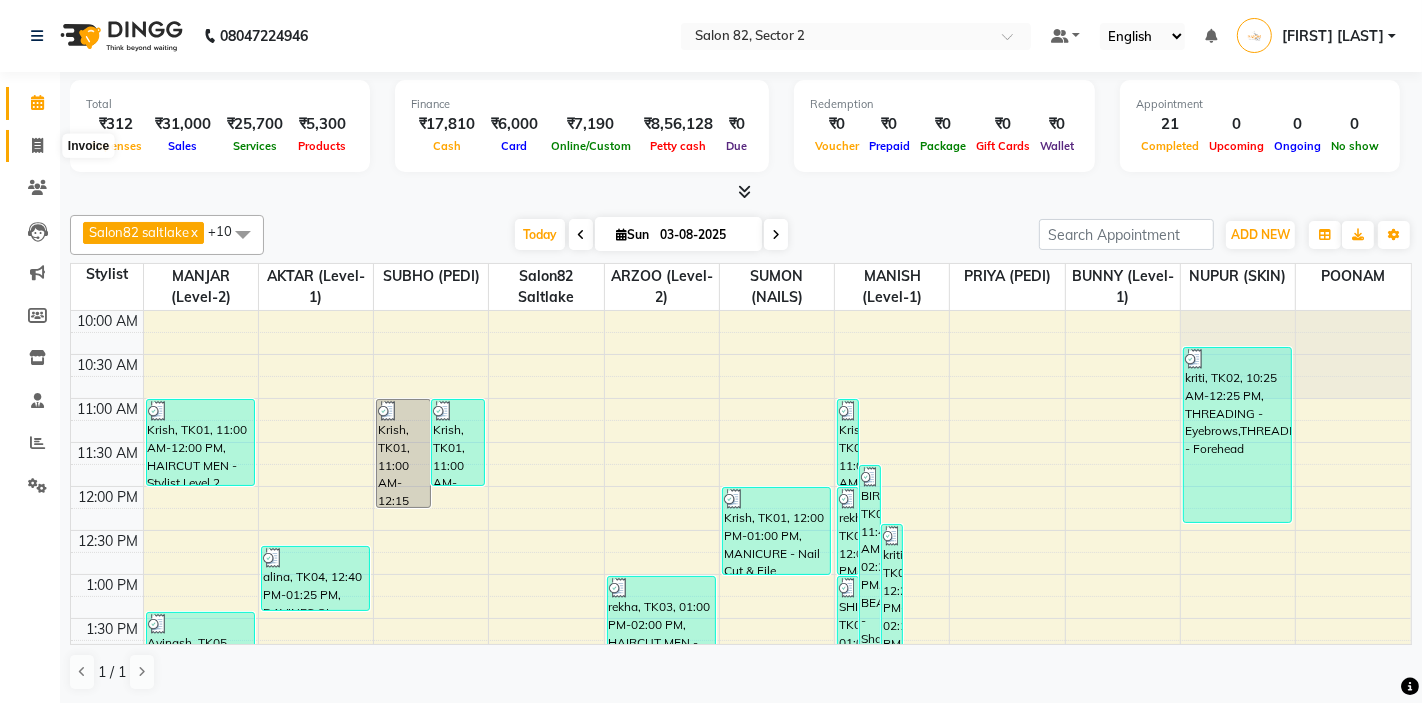 click 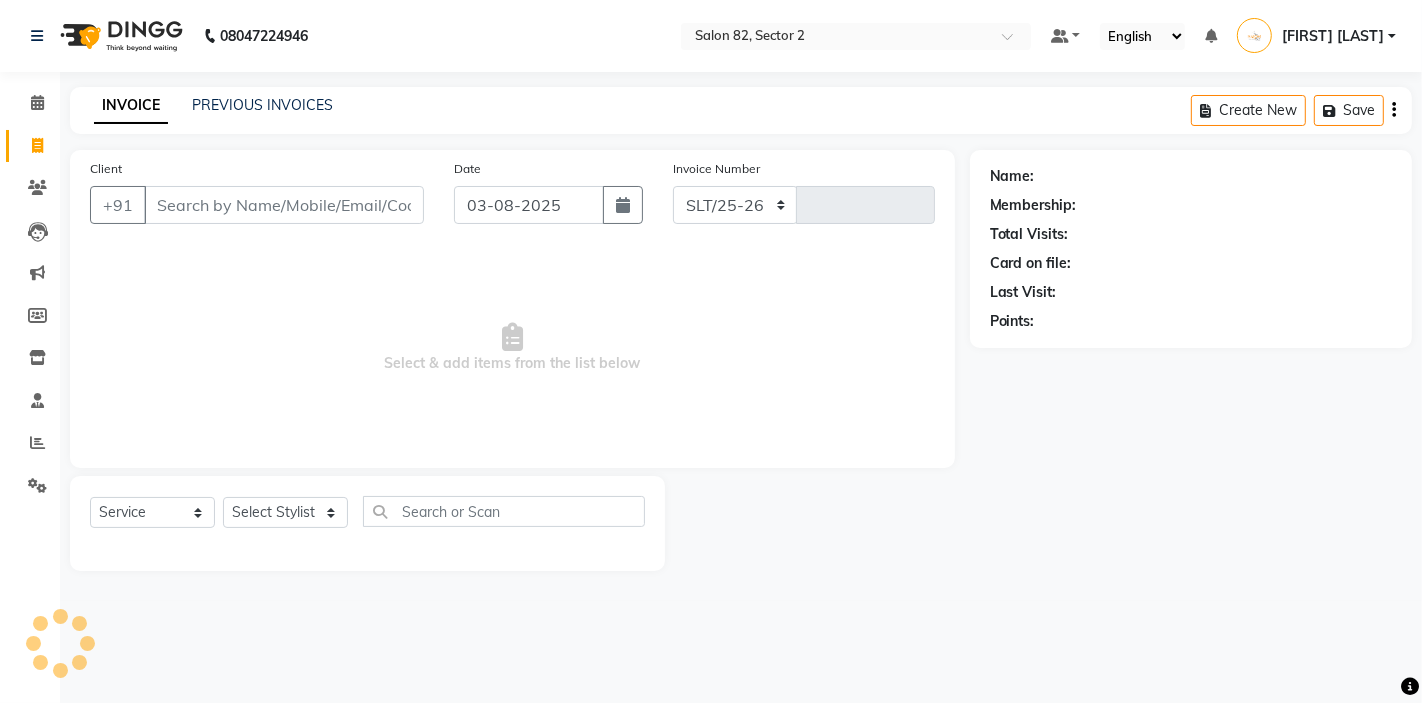 select on "8703" 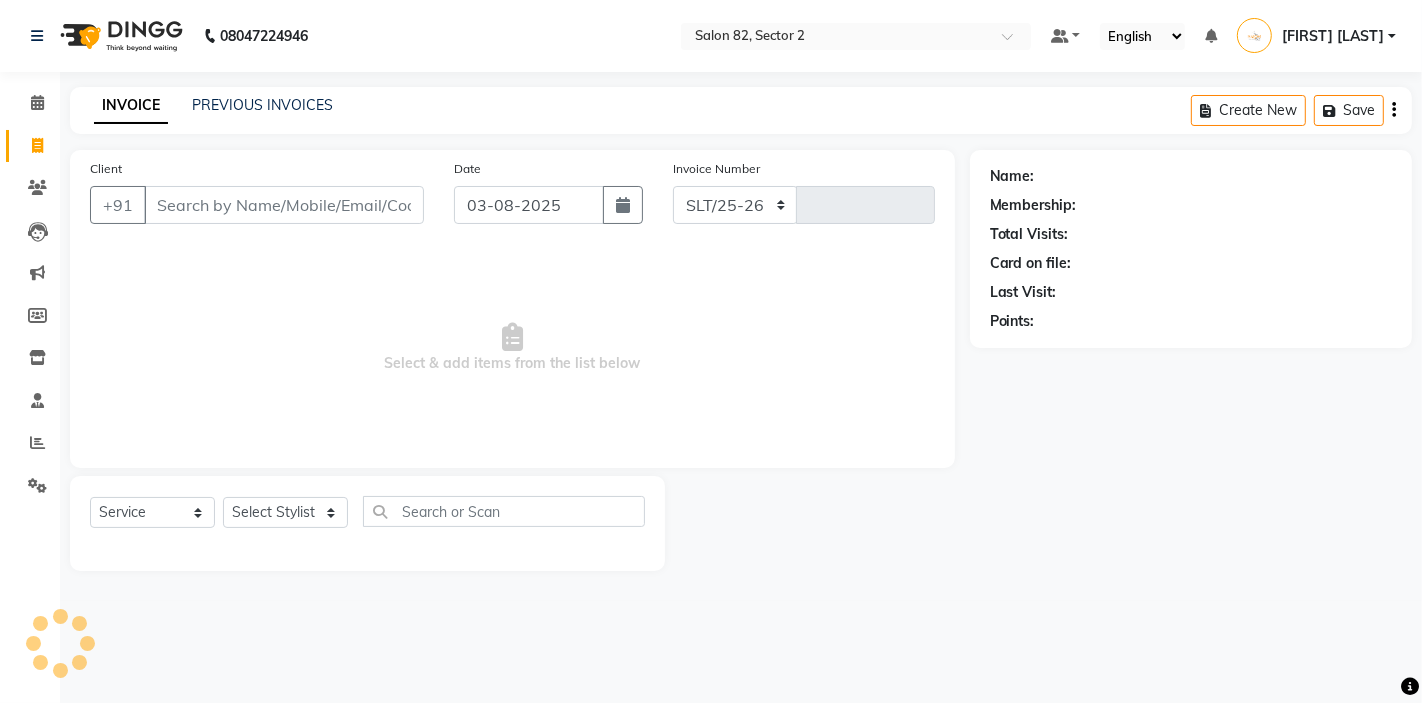 type on "1209" 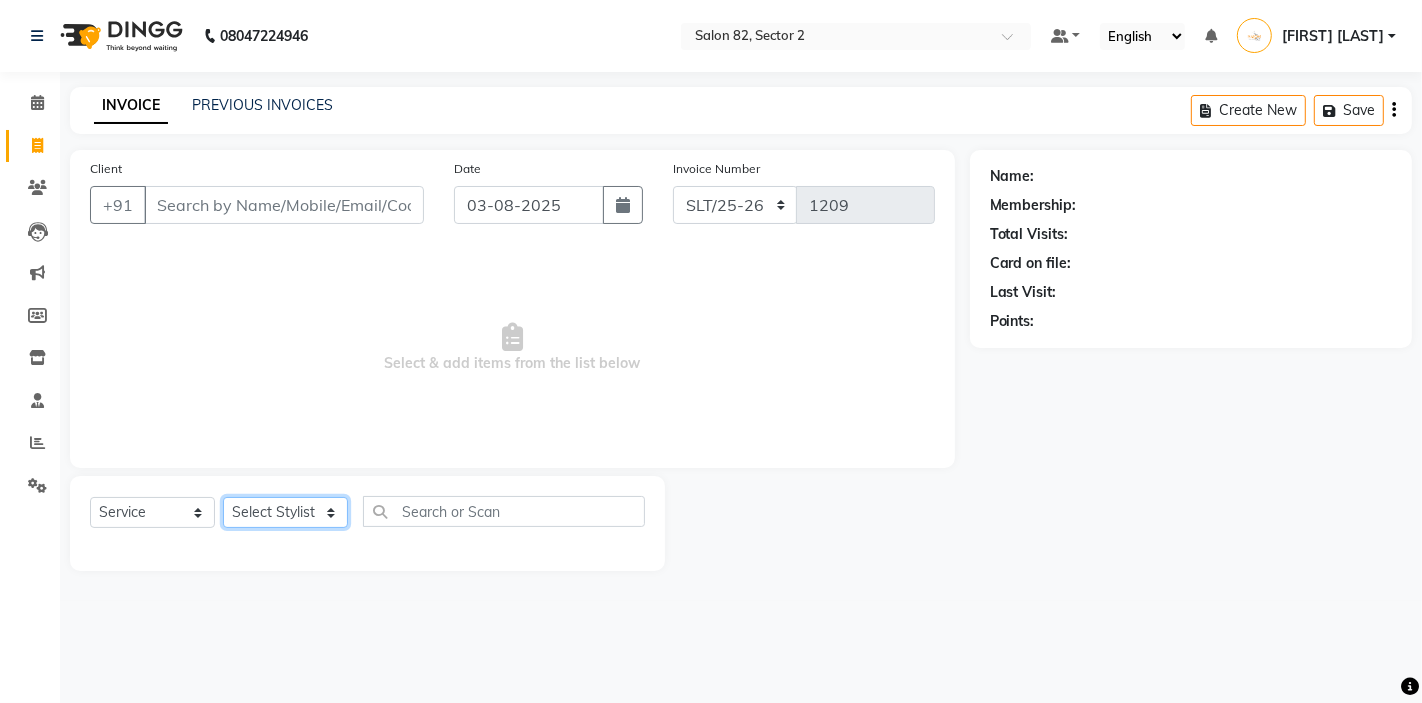 click on "Select Stylist AKTAR (level-1) ARZOO (level-2) BUNNY (level-1) FAIZAL INJAMAM MANISH (level-1) MANJAR (Level-2) NUPUR (SKIN) POONAM PRIYA (PEDI) ROHIT  Salon82 saltlake SOMA DEY SUBHO (PEDI) SUMON (NAILS)" 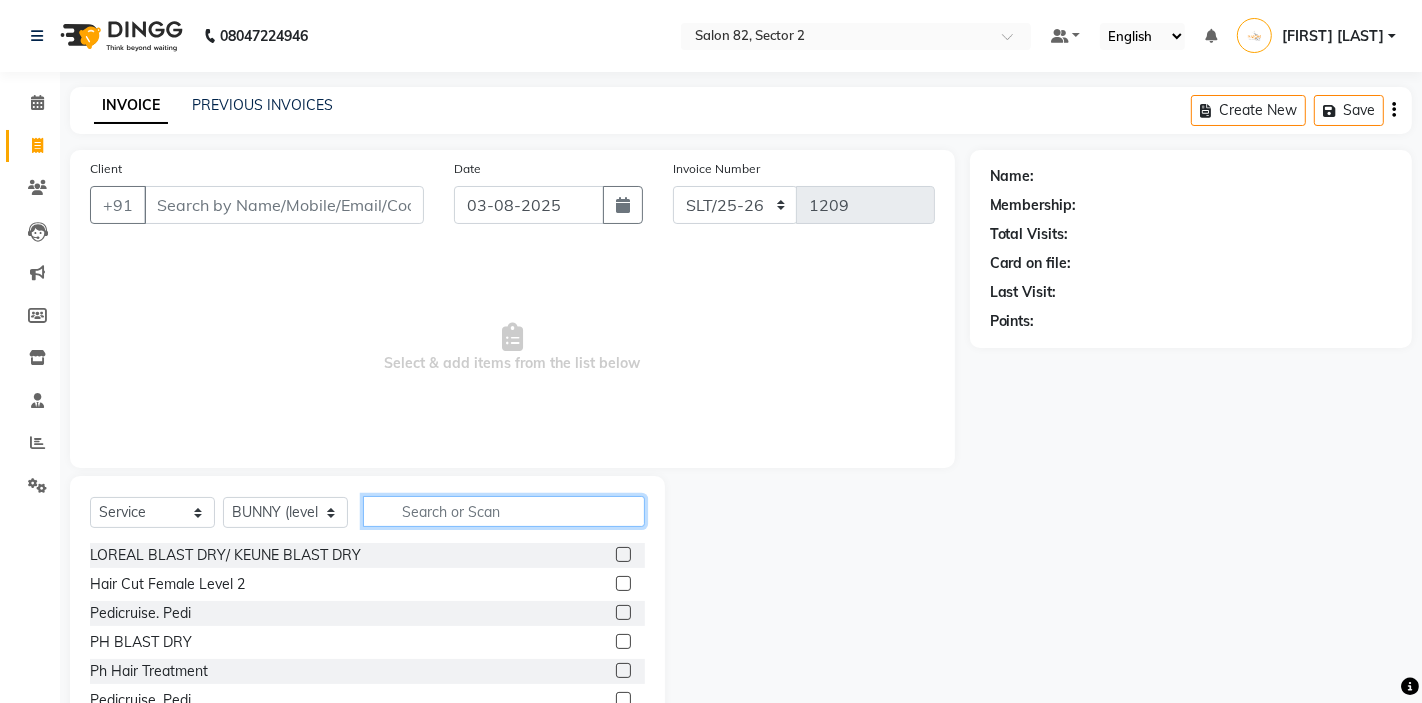 click 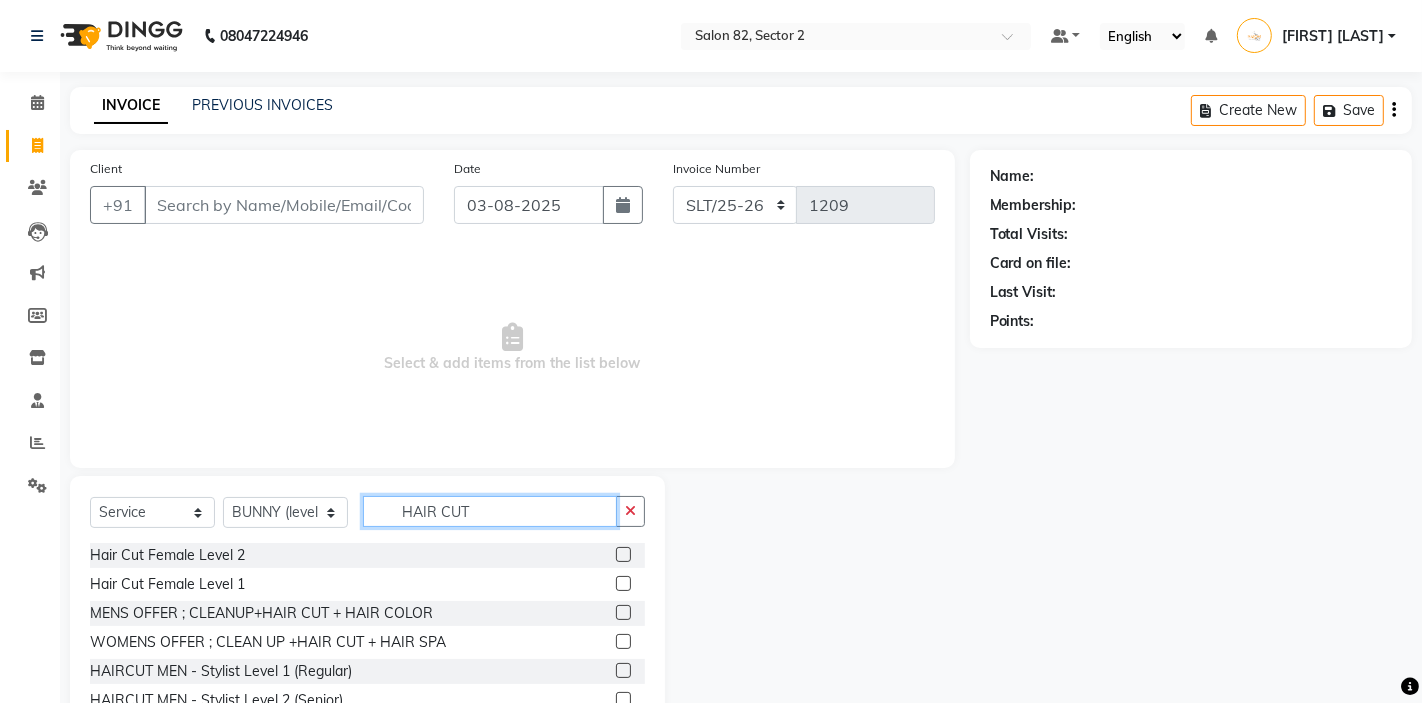 type on "HAIR CUT" 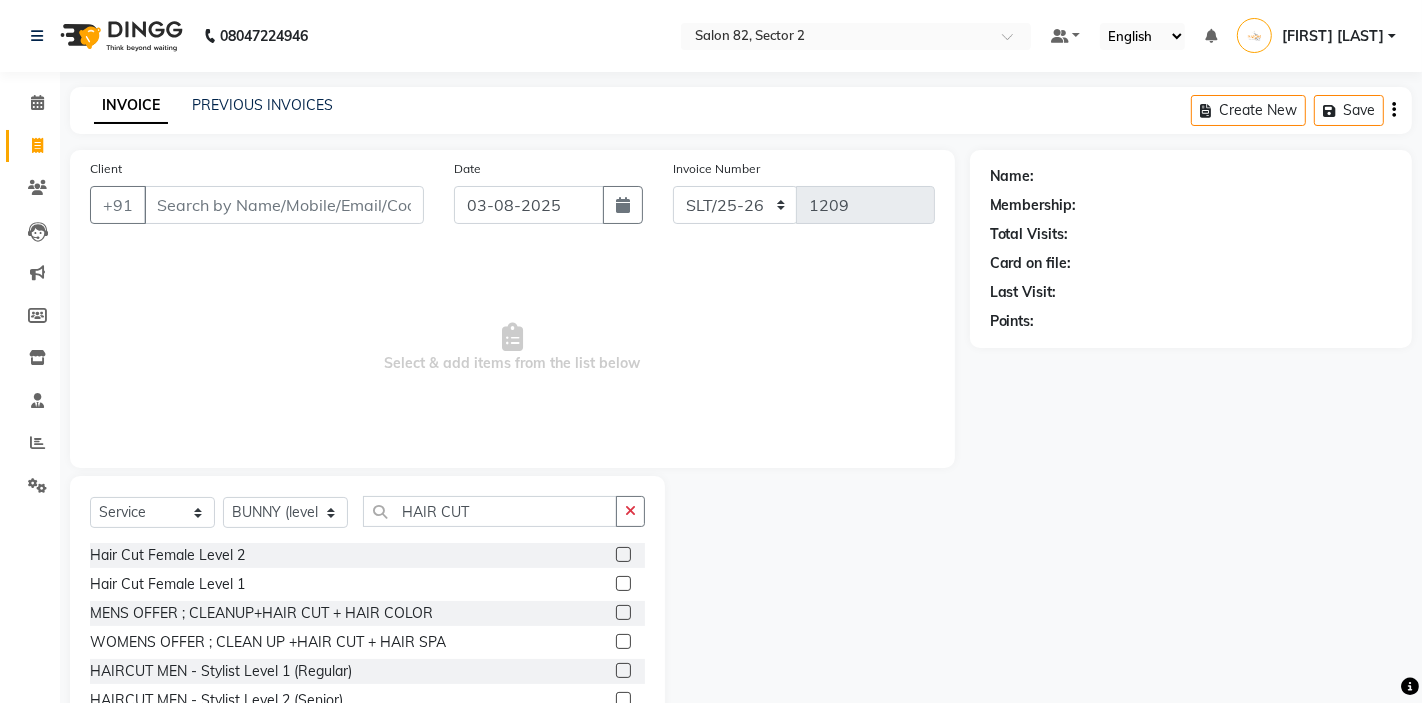 click 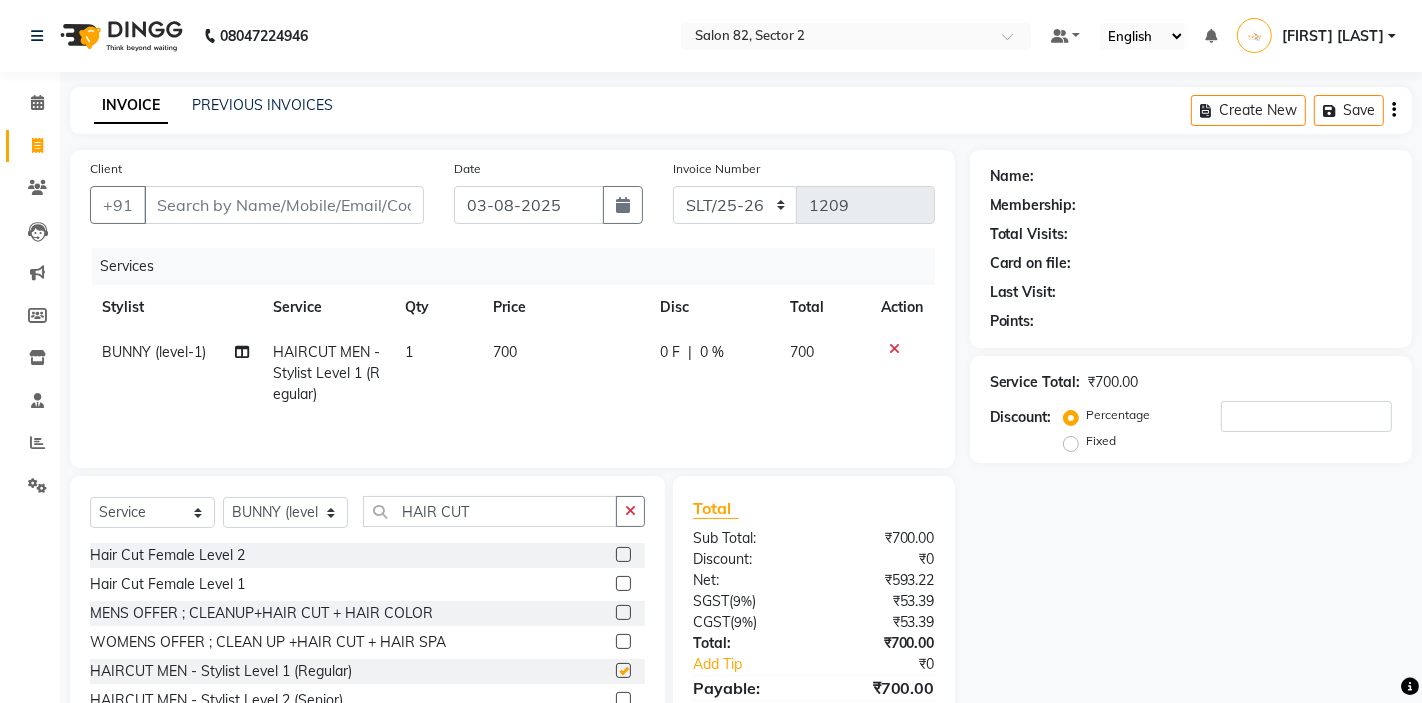 checkbox on "false" 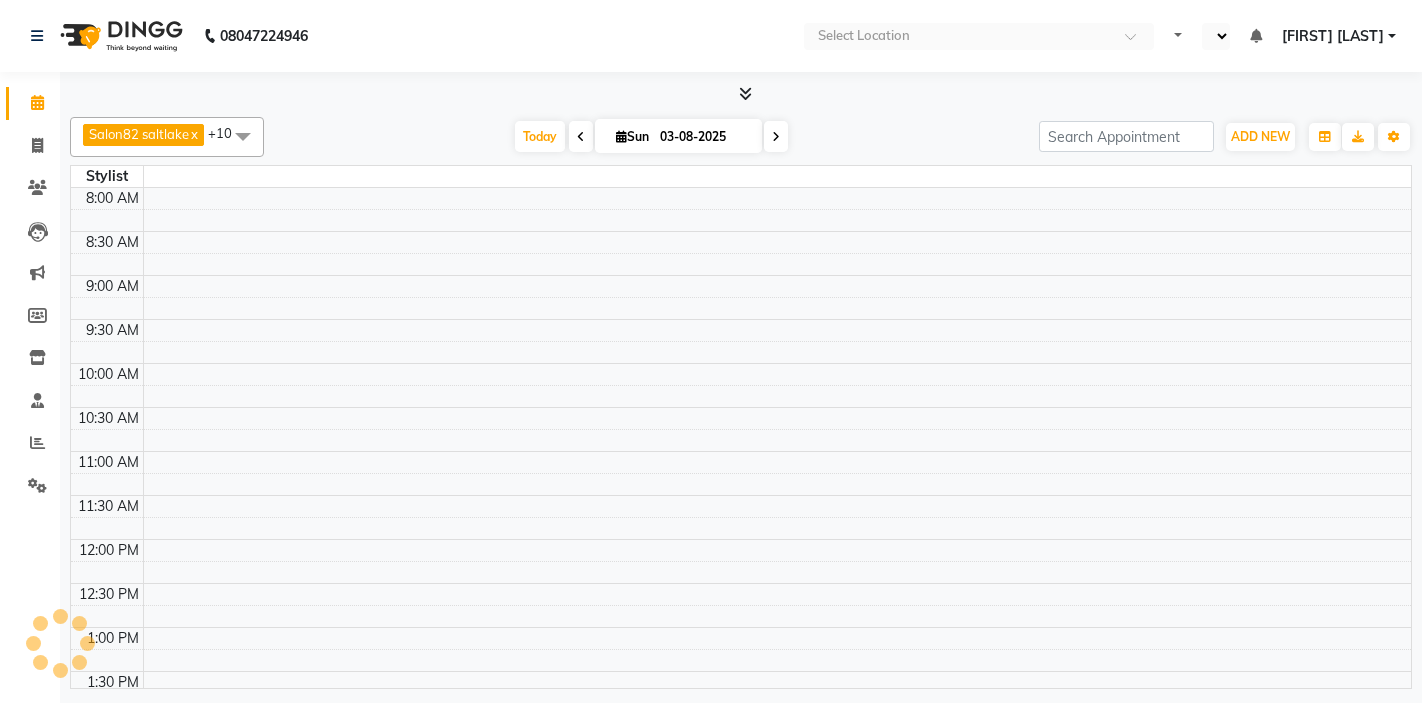 scroll, scrollTop: 0, scrollLeft: 0, axis: both 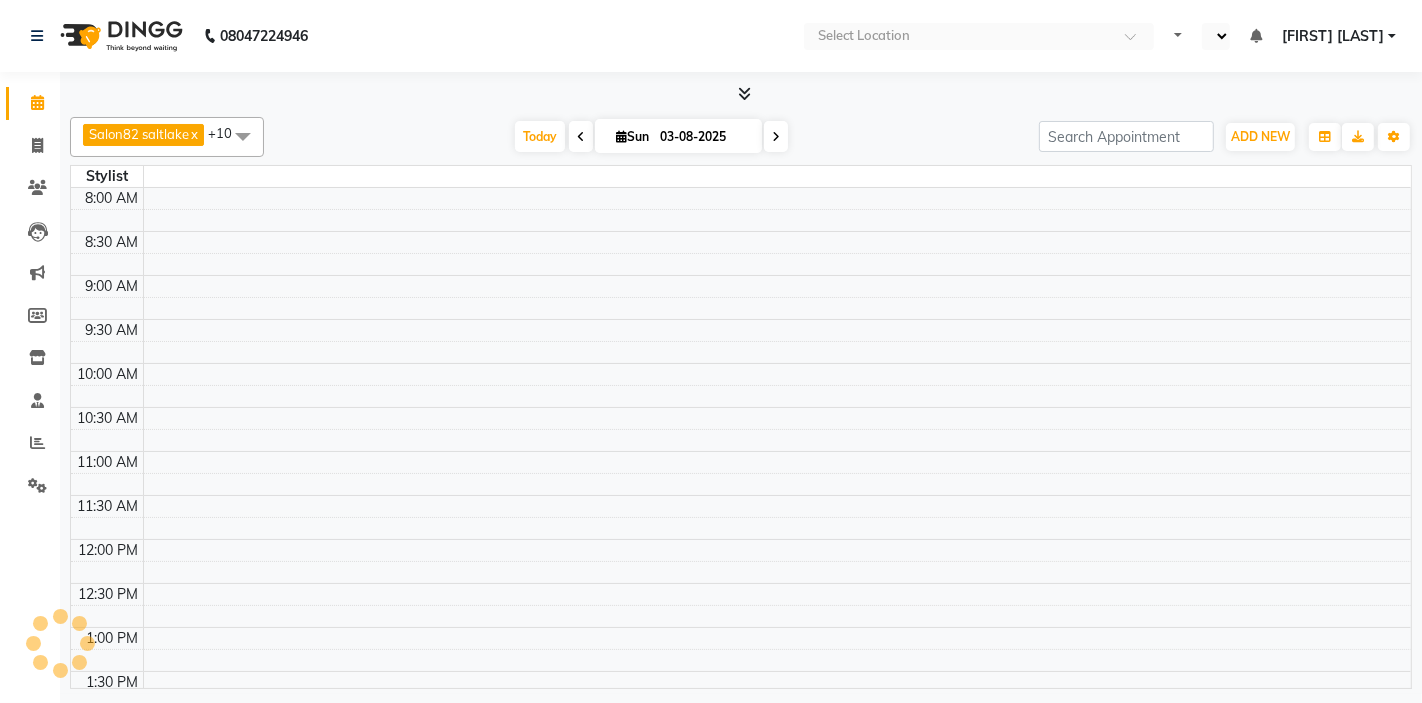 select on "en" 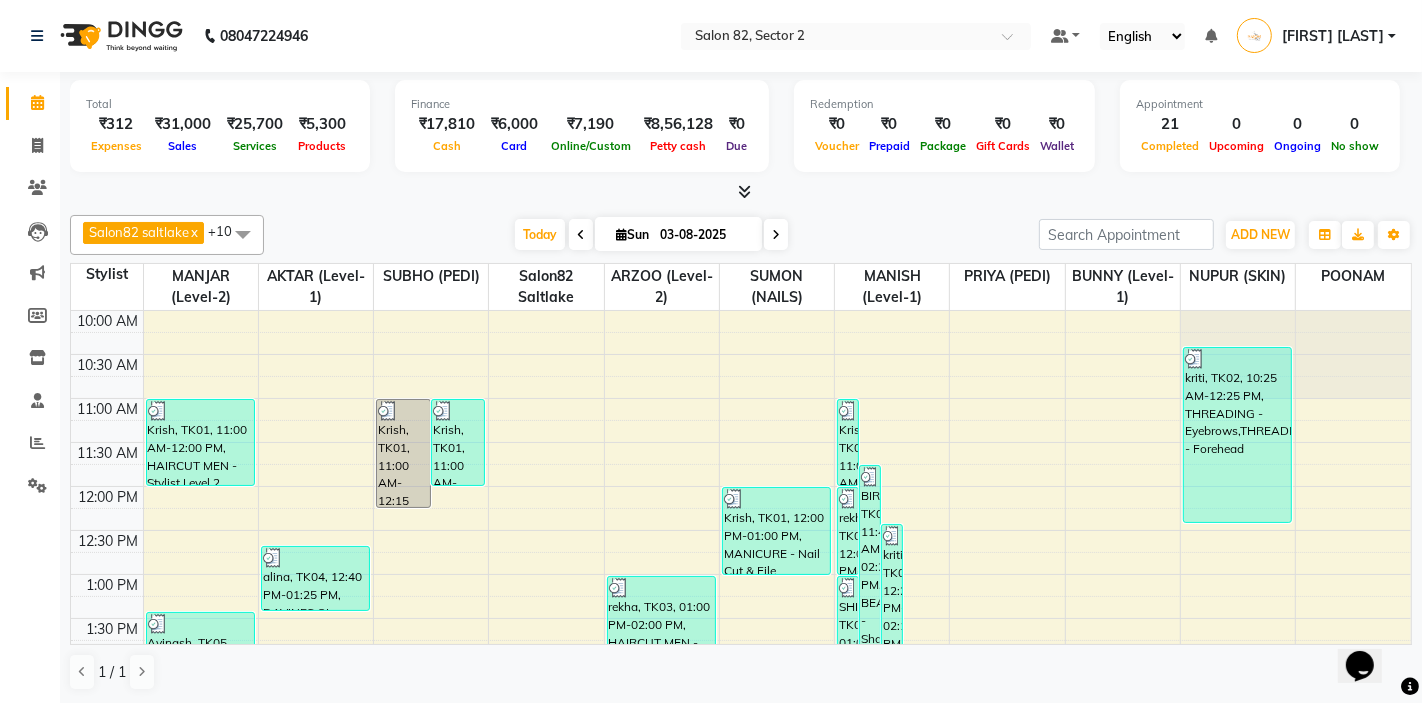 scroll, scrollTop: 0, scrollLeft: 0, axis: both 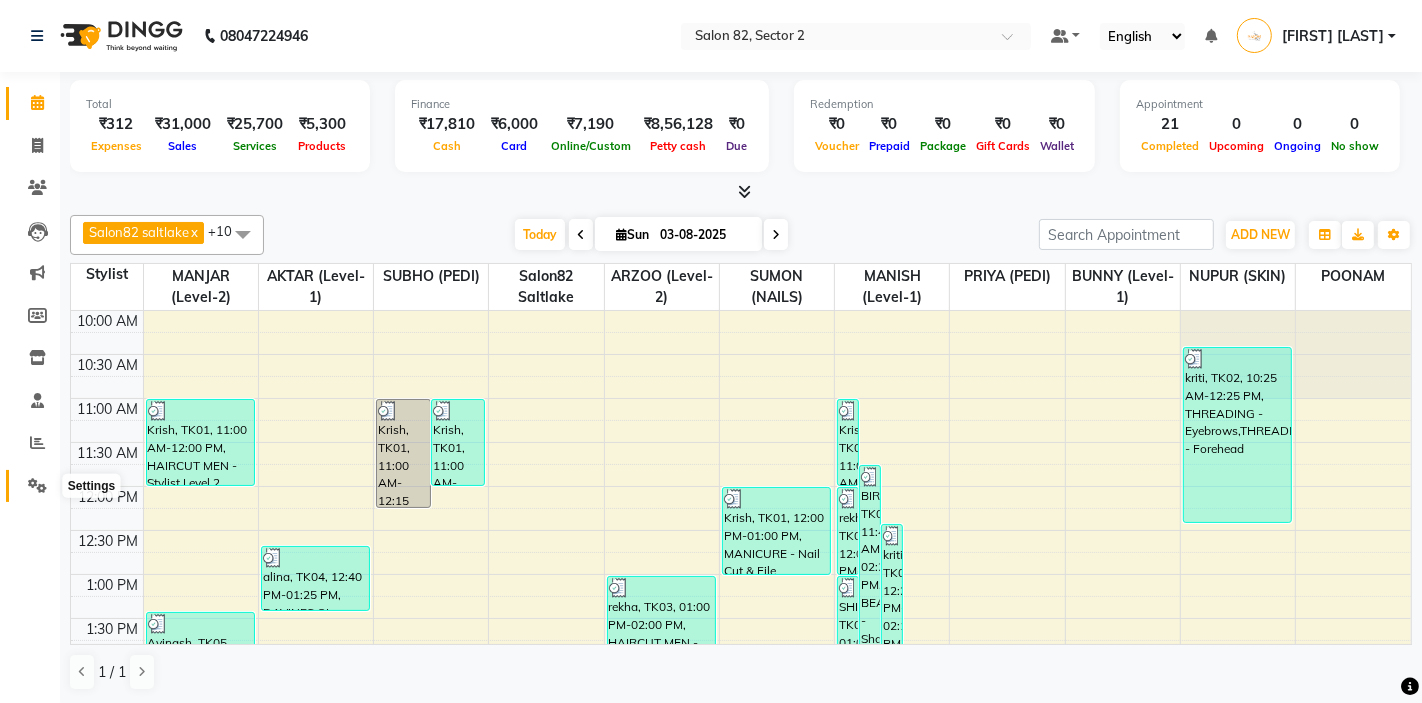 click 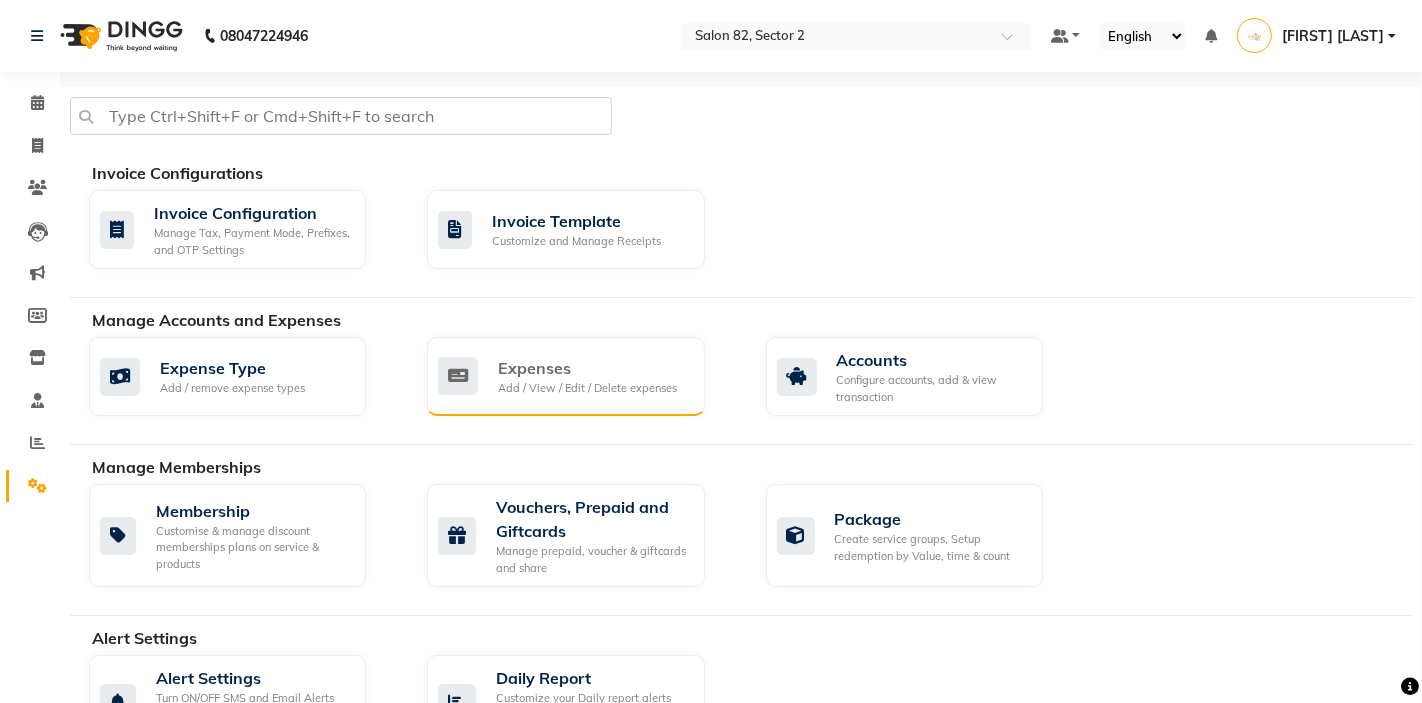click on "Expenses" 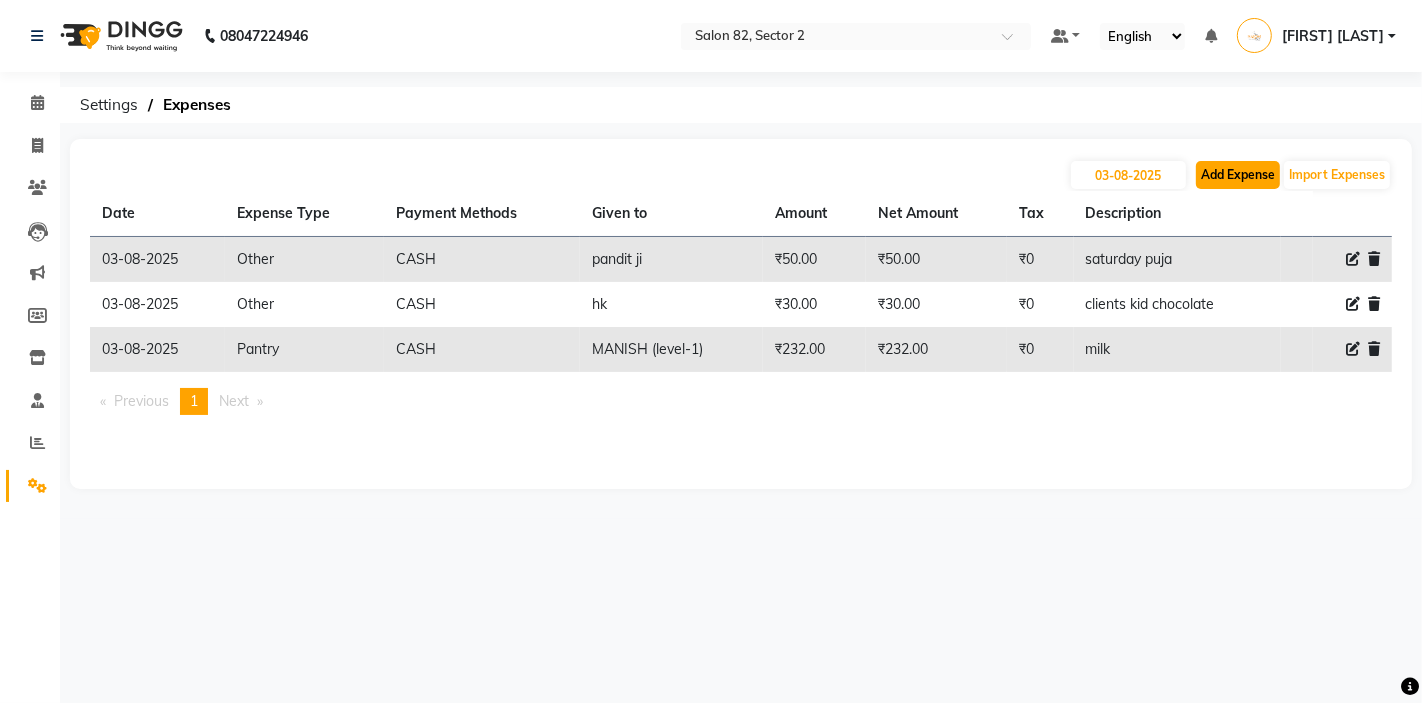 click on "Add Expense" 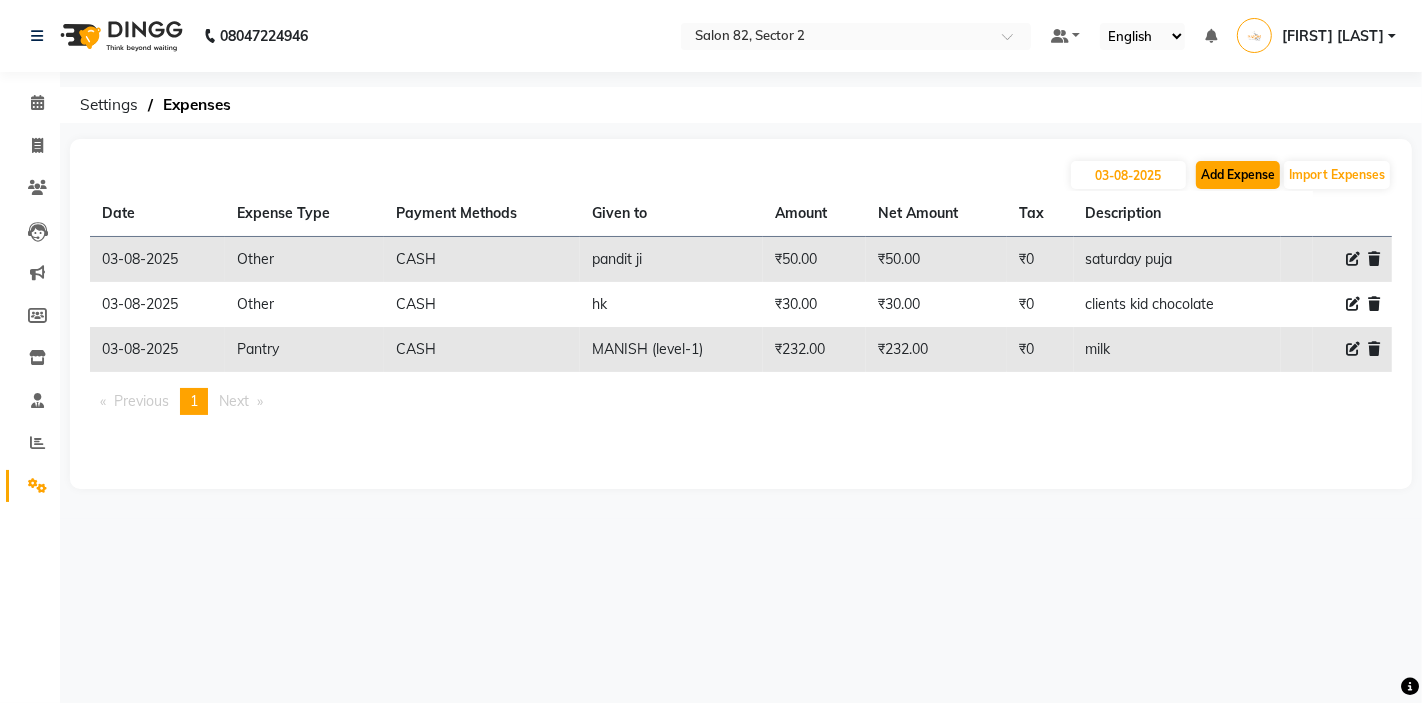 select on "1" 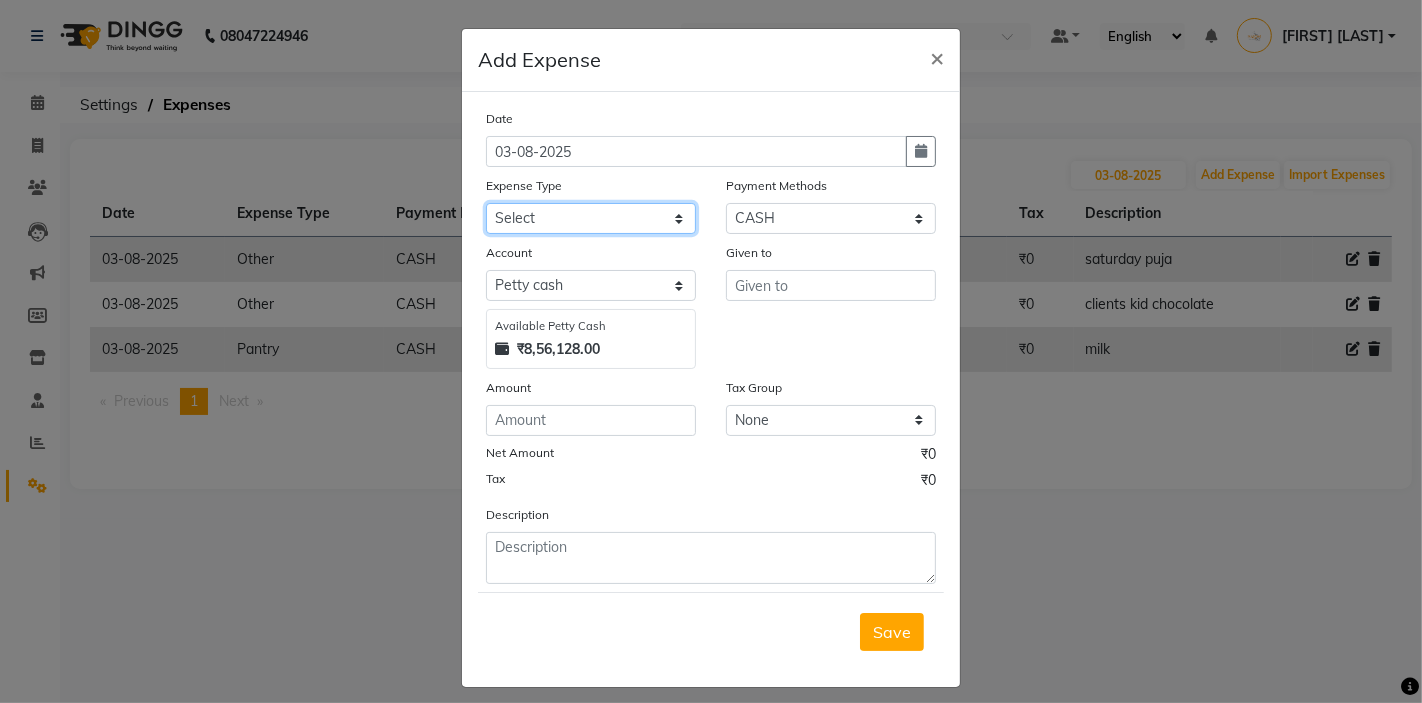 click on "Select Advance Salary Bank charges Car maintenance  Cash transfer to bank Client Snacks Clinical charges Equipment Fuel Govt fee Incentive Insurance International purchase Loan Repayment Maintenance Marketing Miscellaneous Other Pantry Product Rent Salary Staff Snacks Tax Tea & Refreshment Utilities" 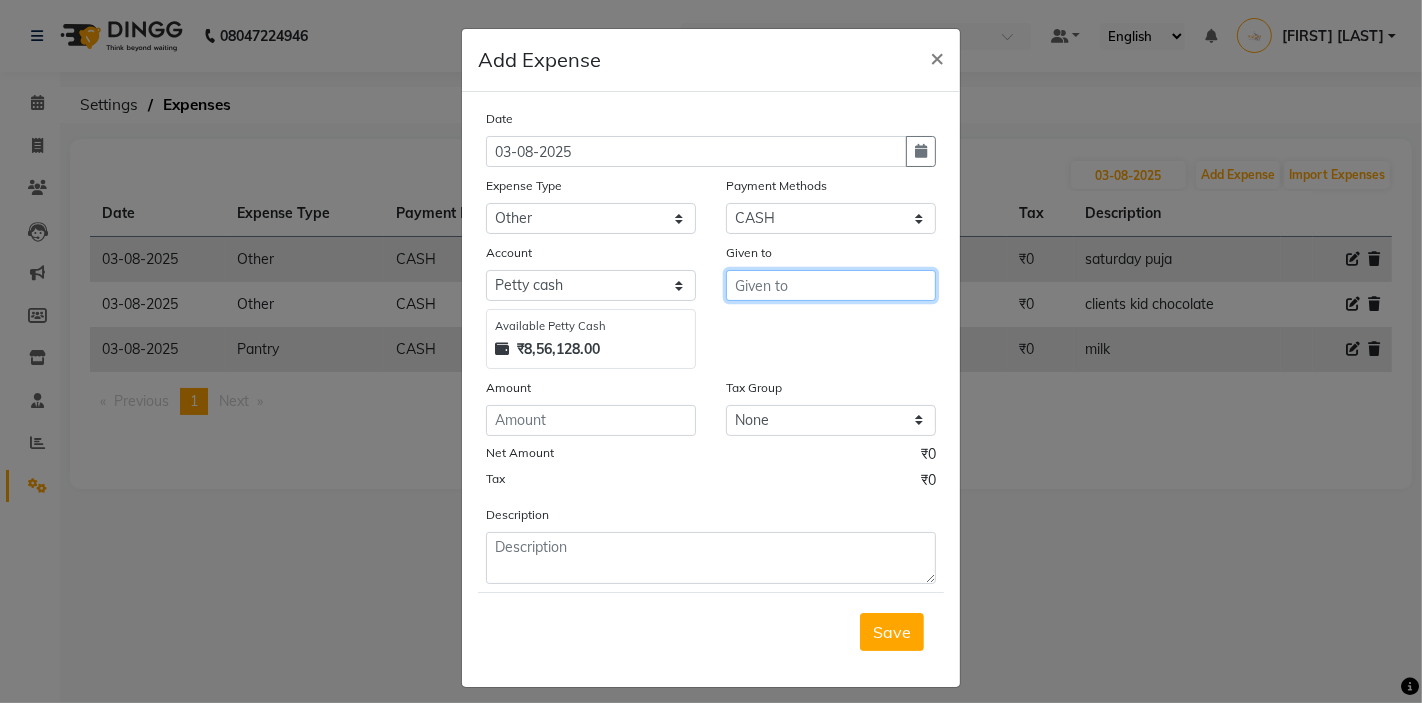 click at bounding box center [831, 285] 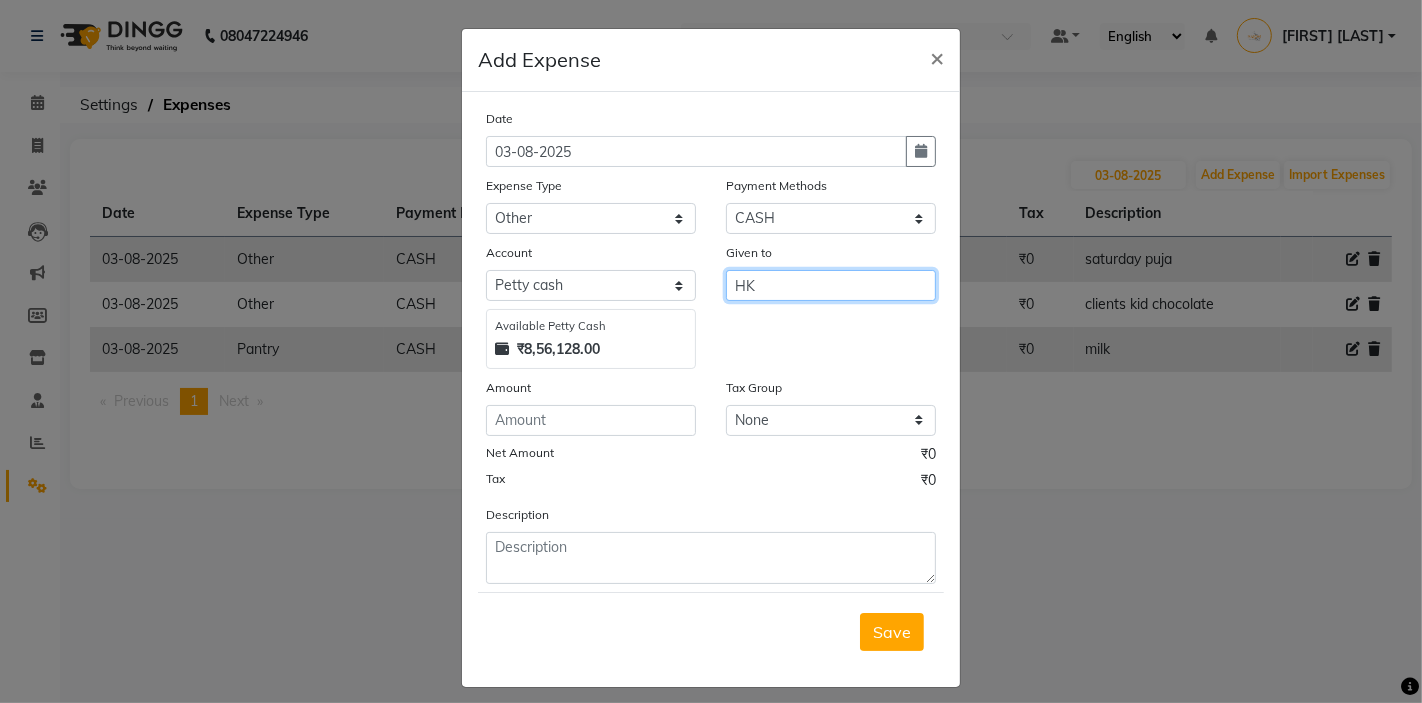 type on "HK" 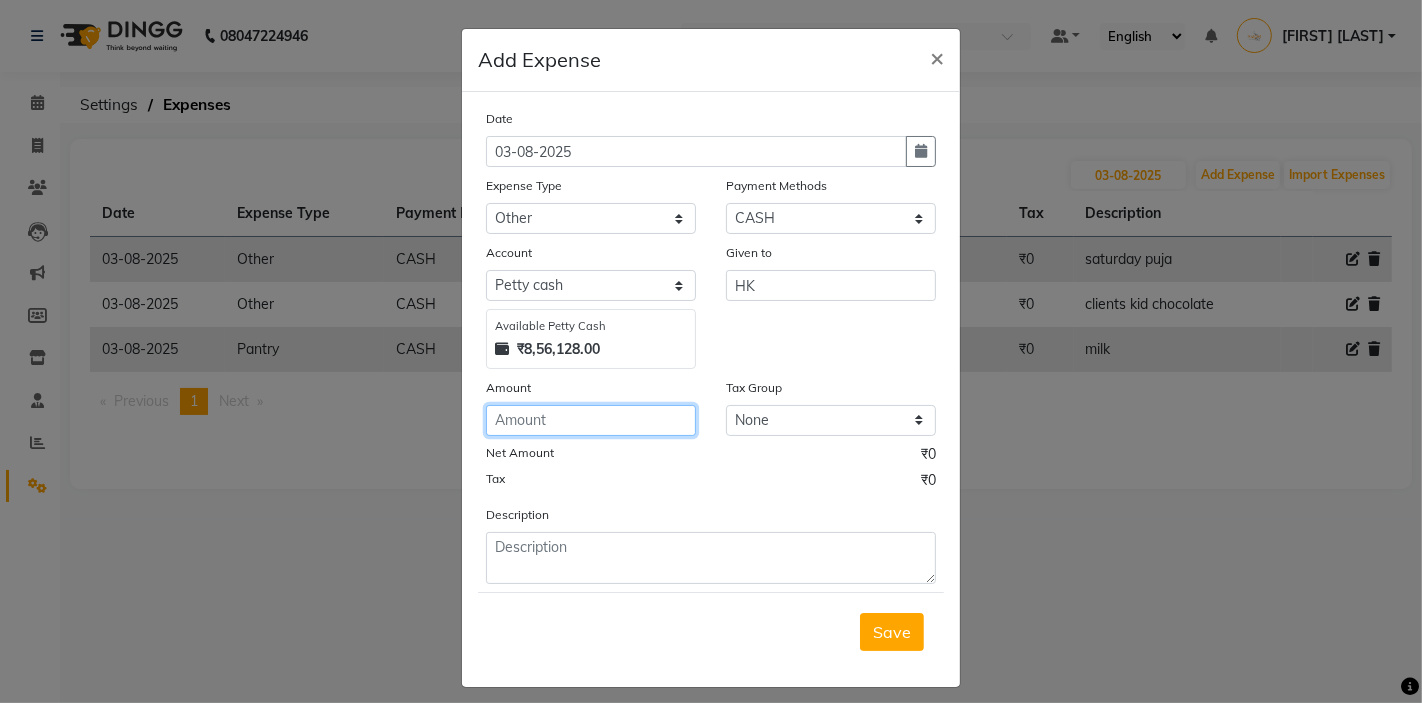 click 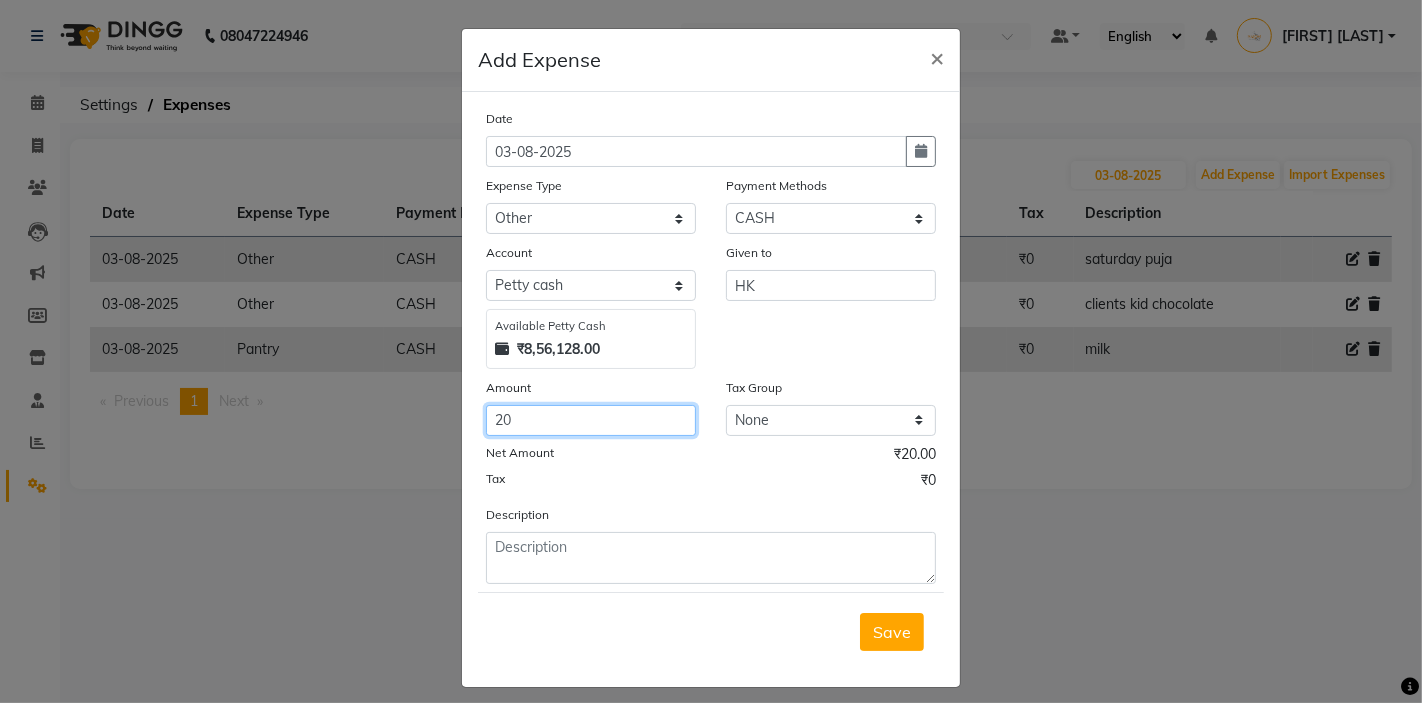 type on "20" 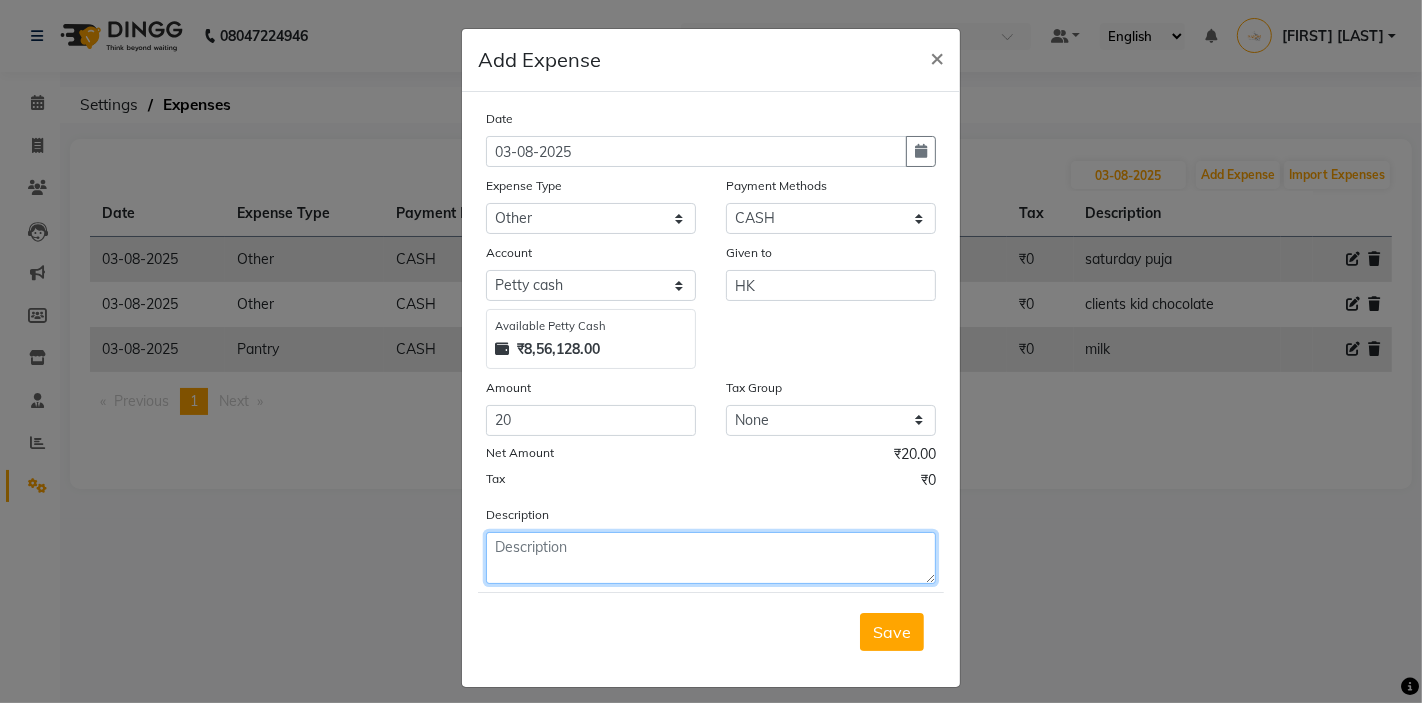 click 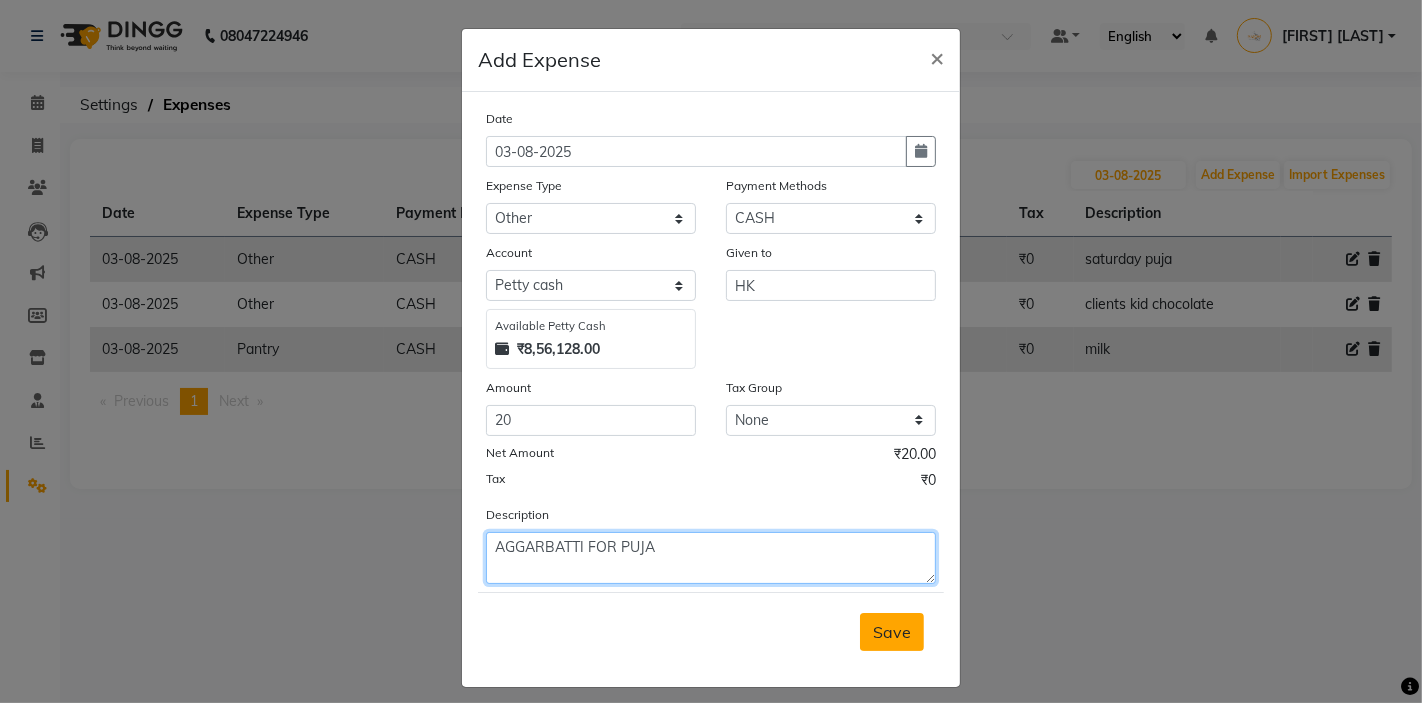 type on "AGGARBATTI FOR PUJA" 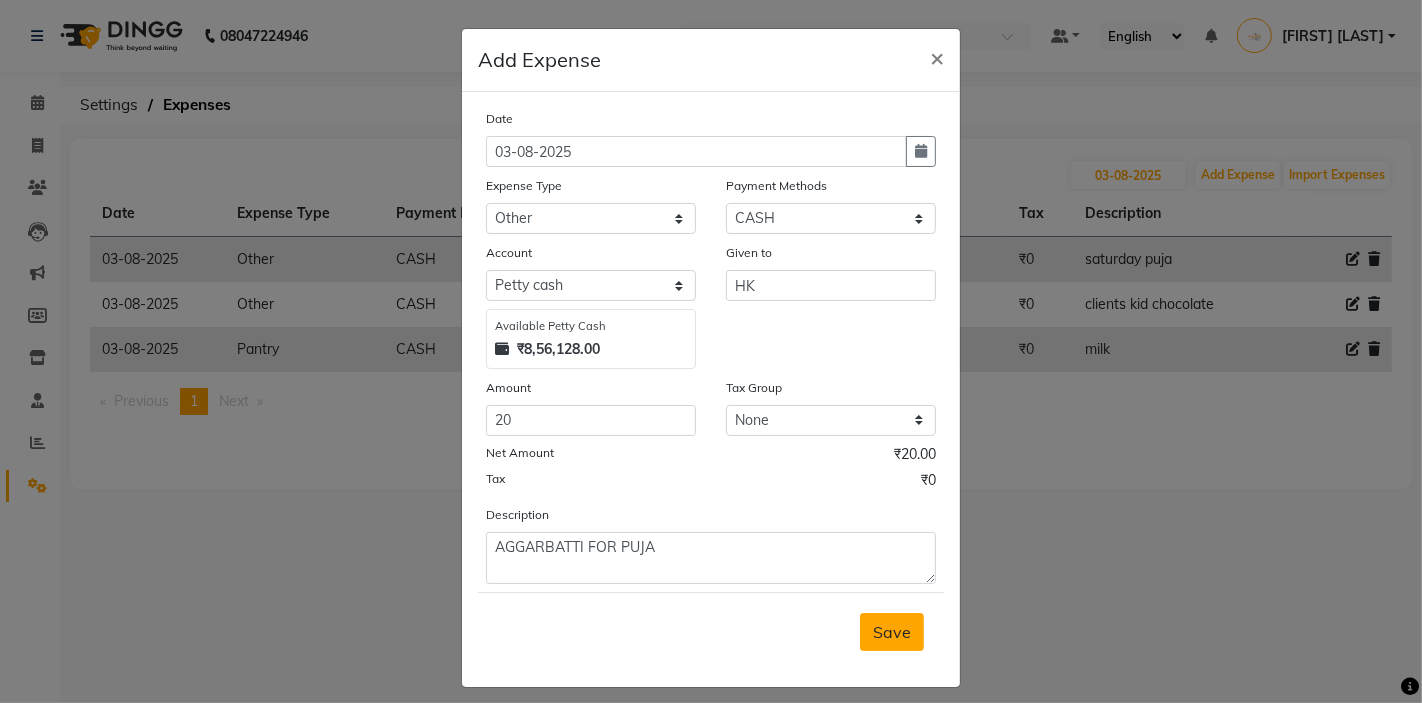 click on "Save" at bounding box center (892, 632) 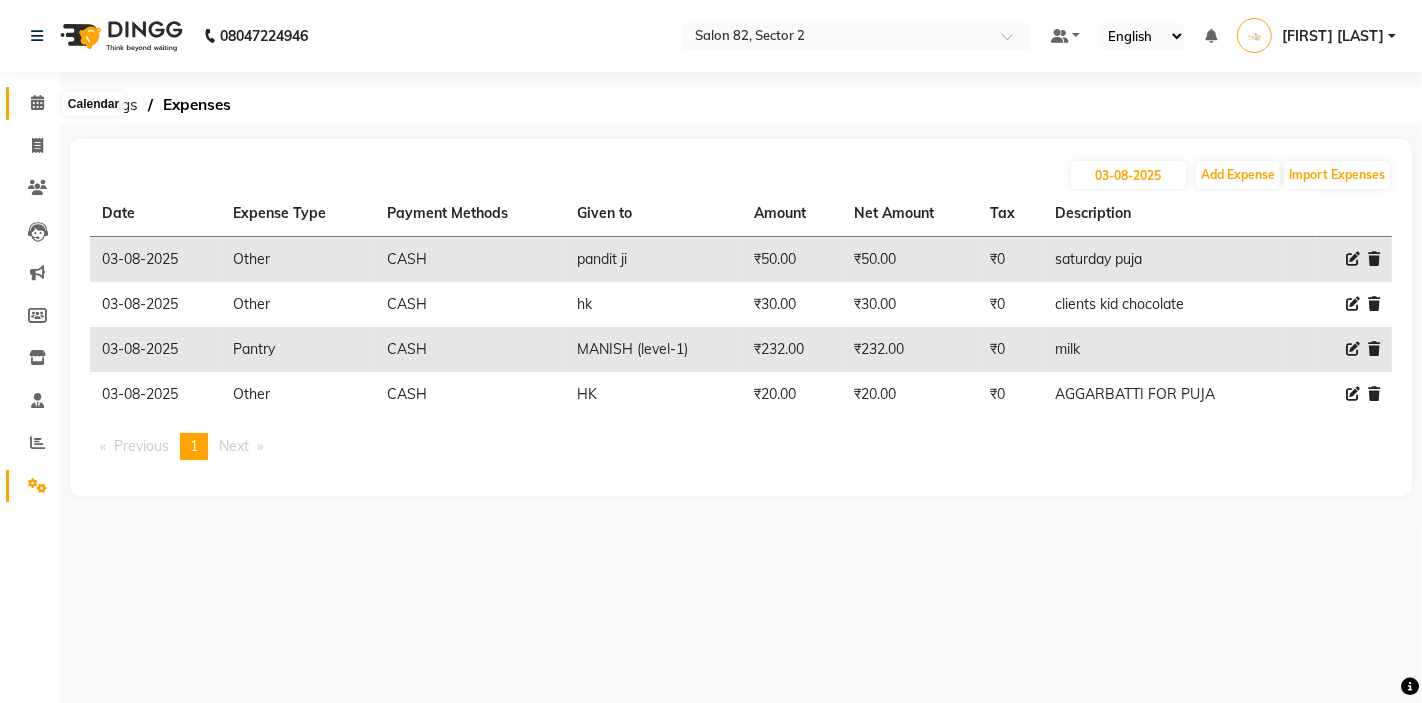 click 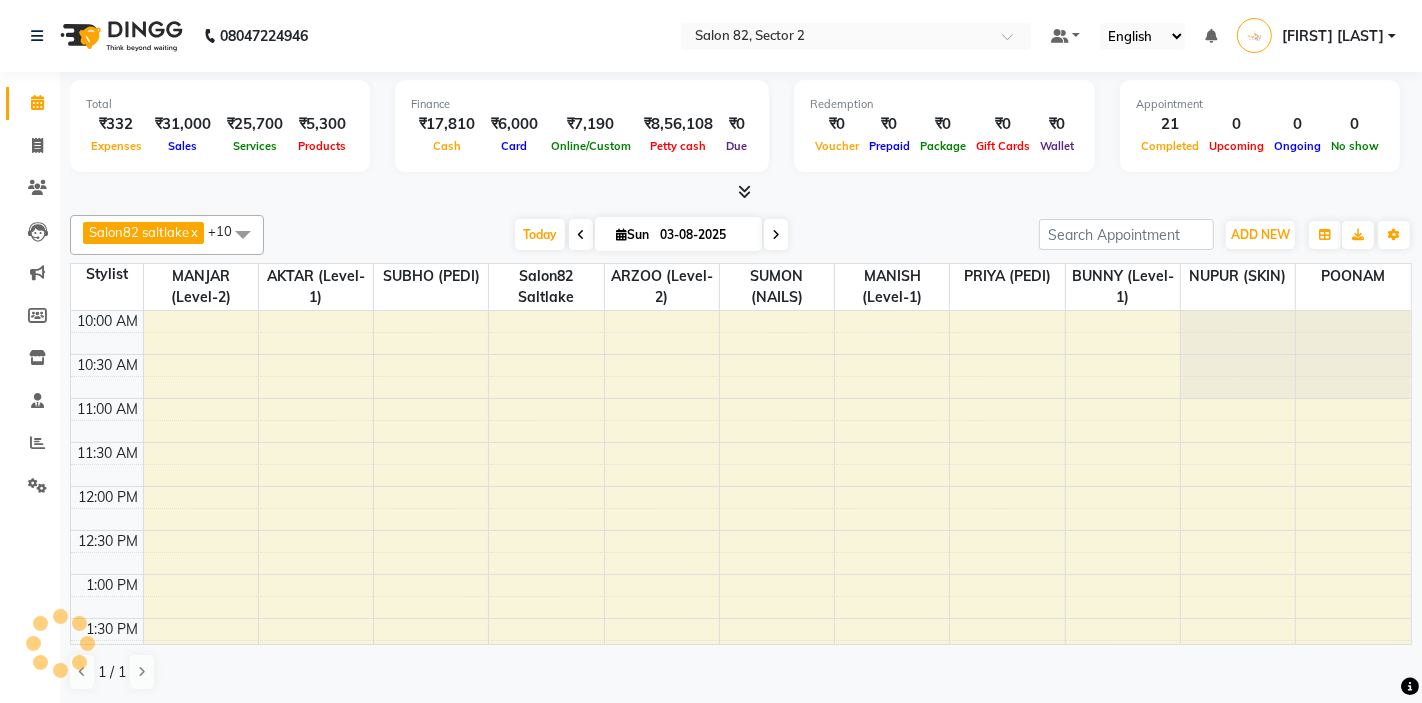 scroll, scrollTop: 0, scrollLeft: 0, axis: both 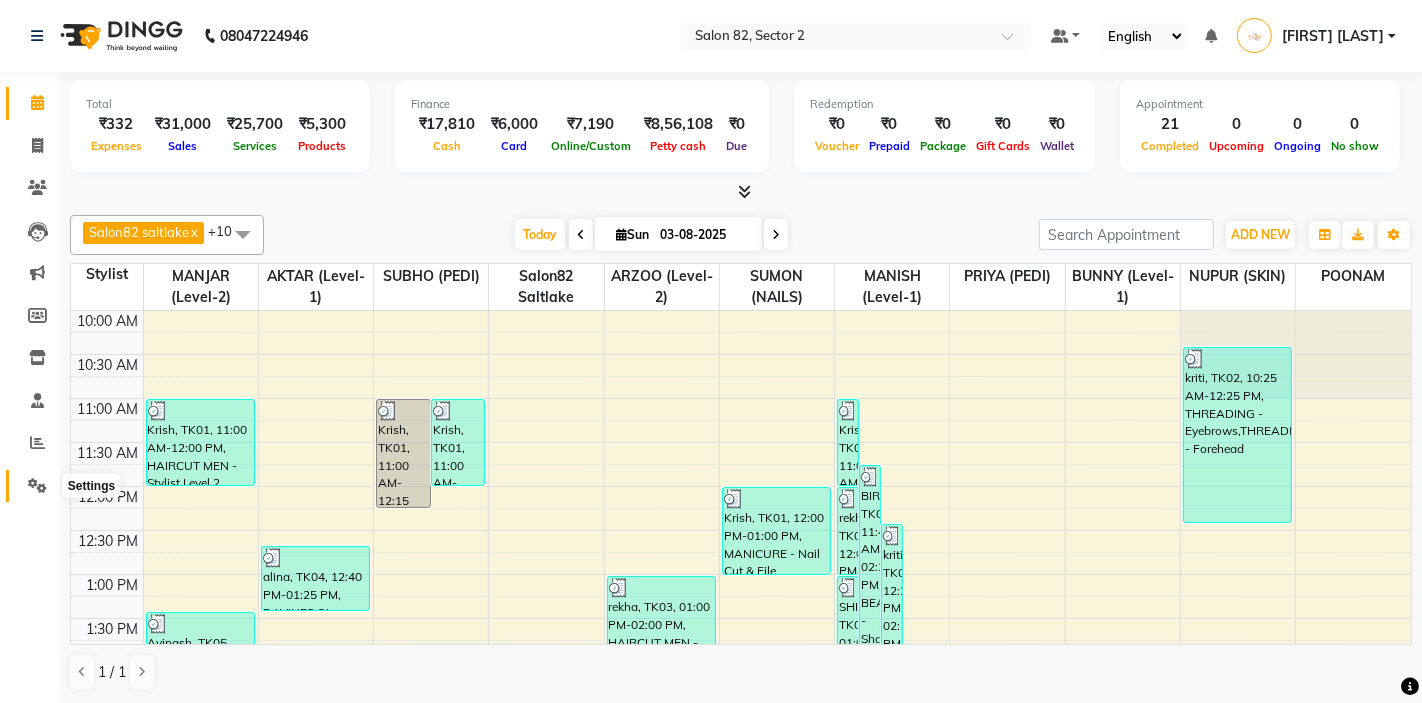 click 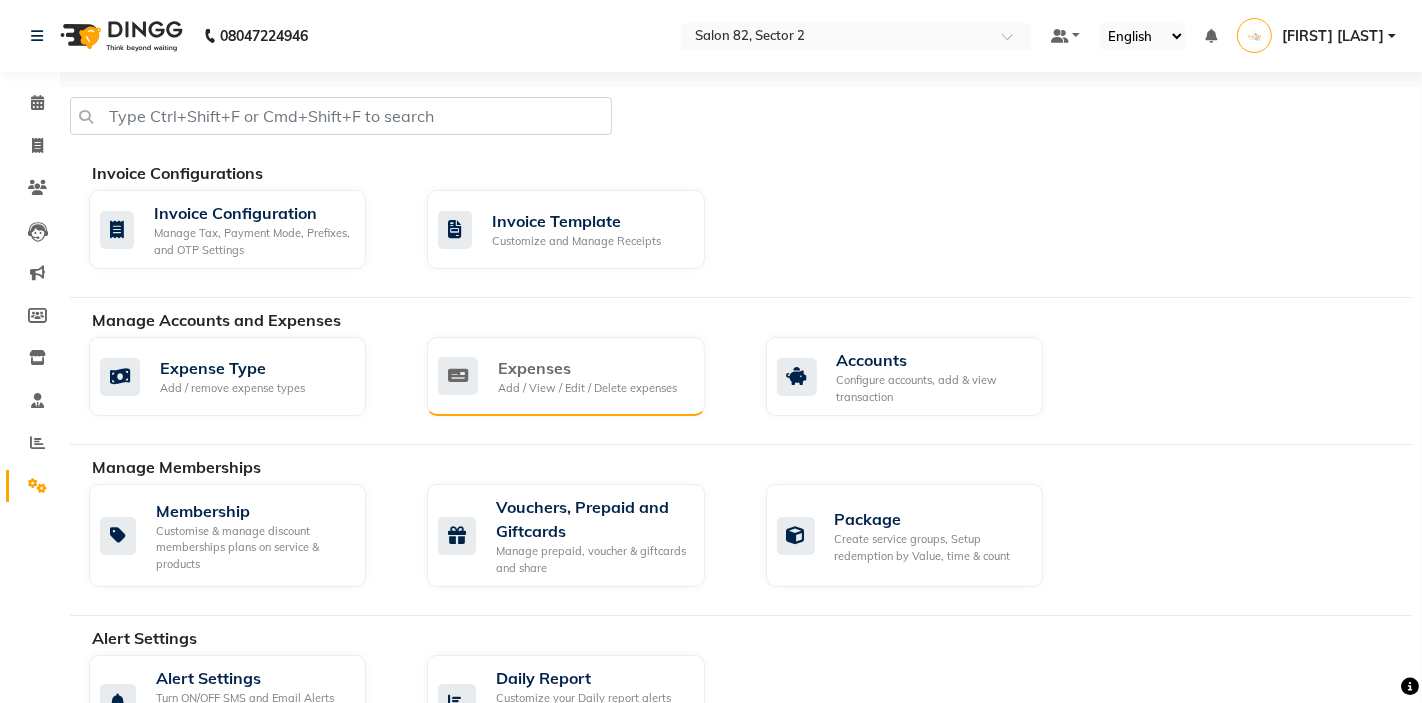 click on "Add / View / Edit / Delete expenses" 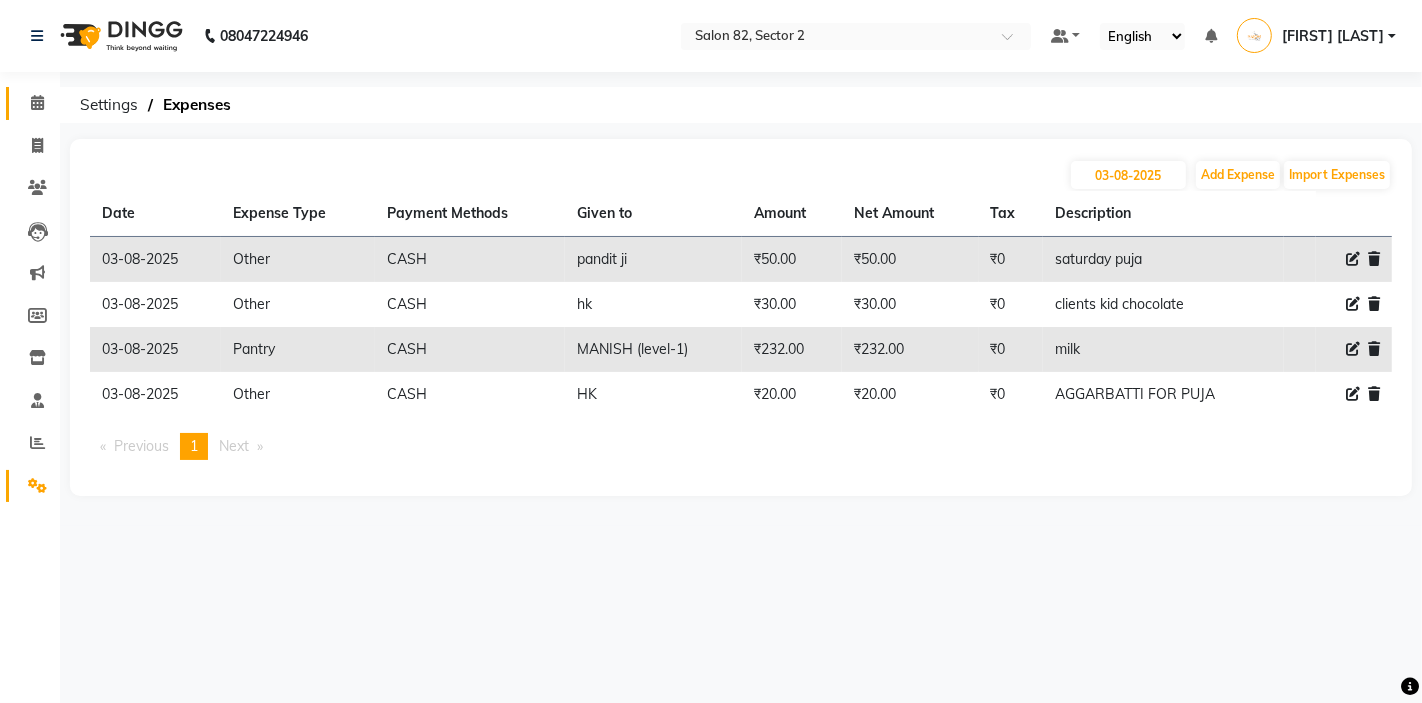click 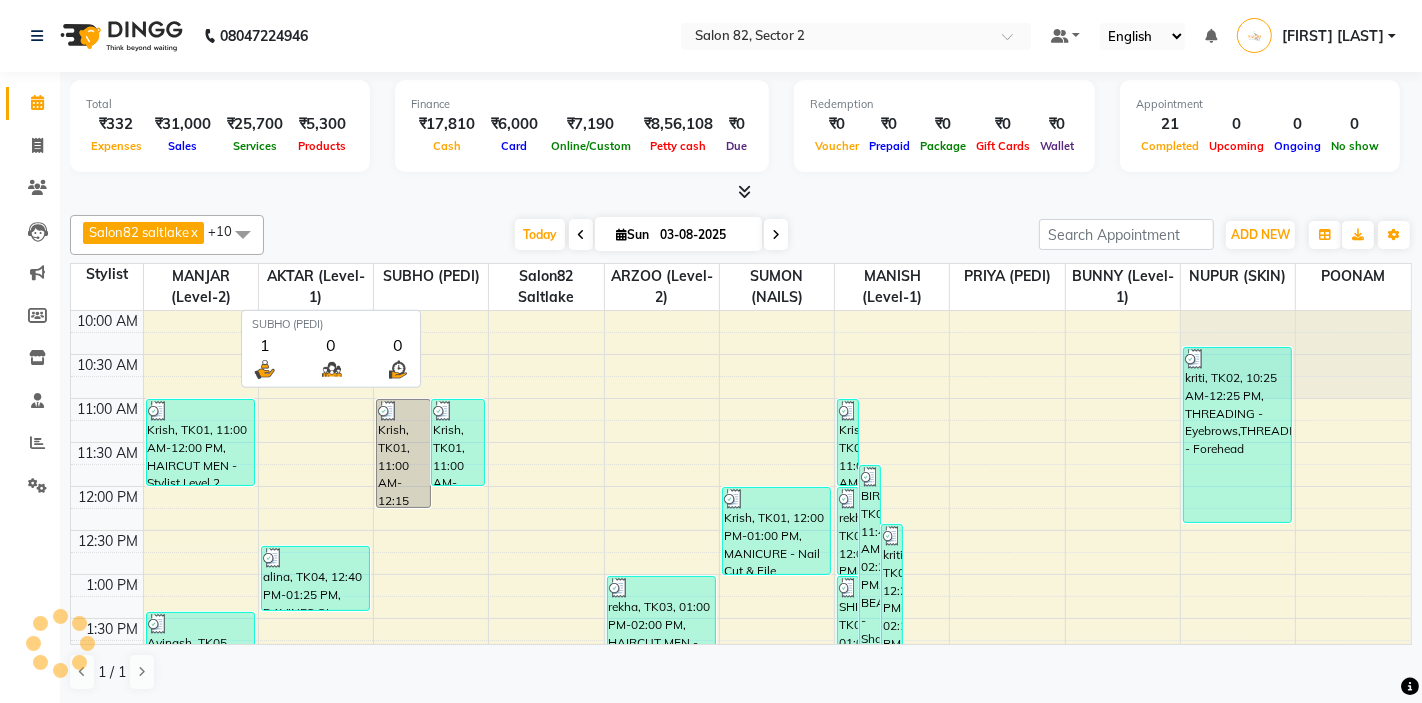 scroll, scrollTop: 0, scrollLeft: 0, axis: both 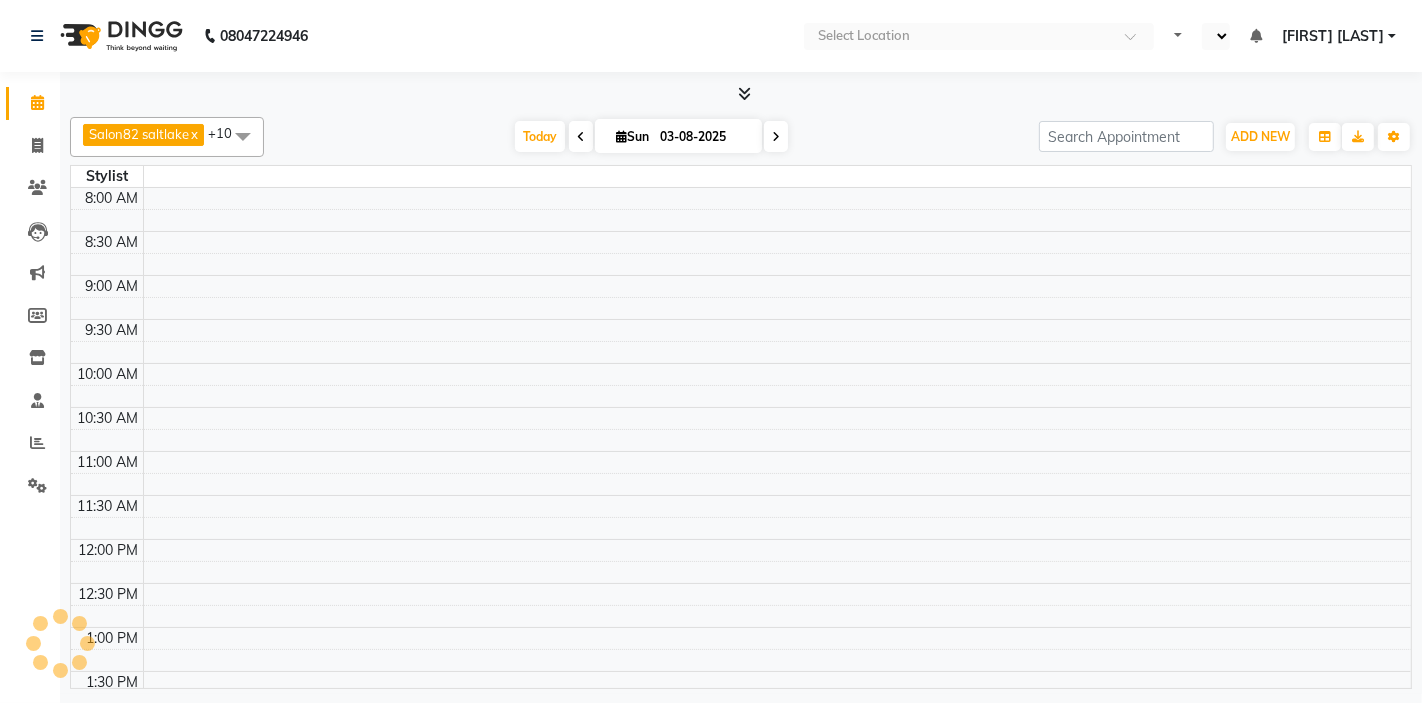 select on "en" 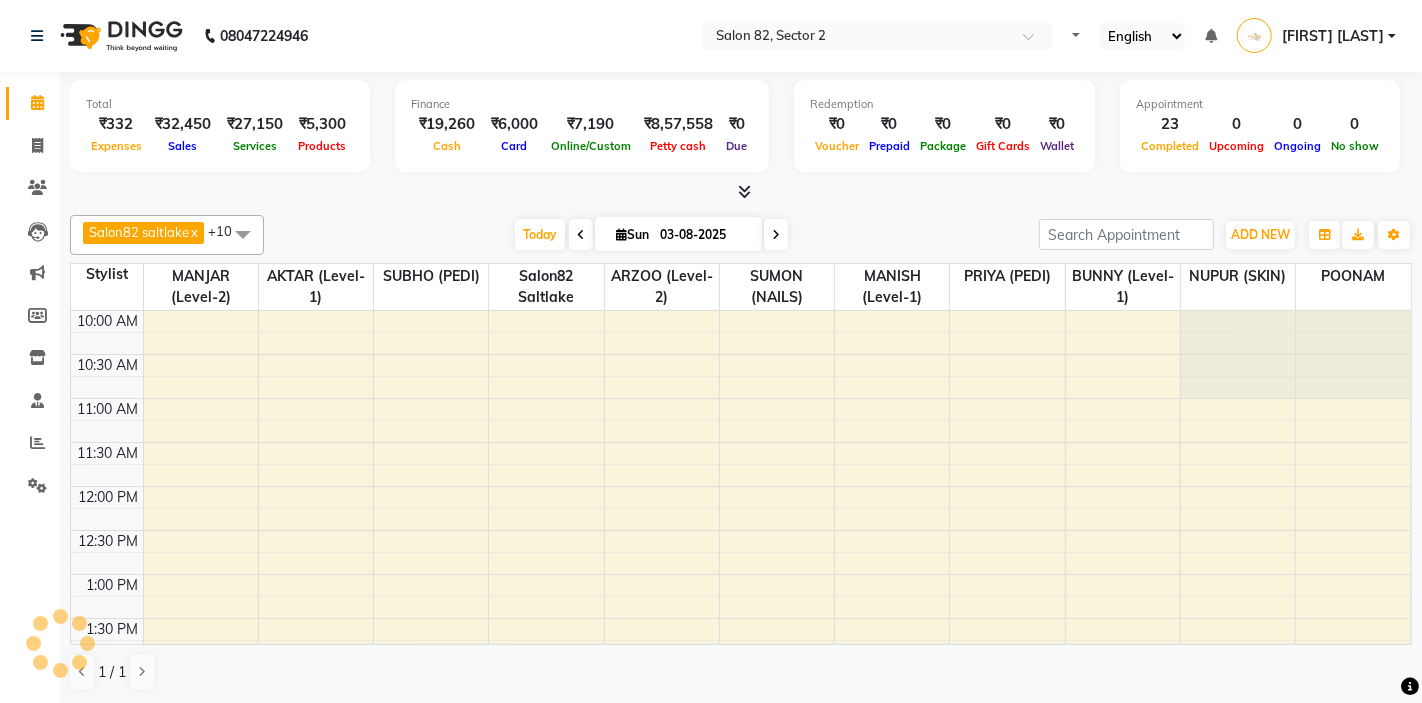 scroll, scrollTop: 0, scrollLeft: 0, axis: both 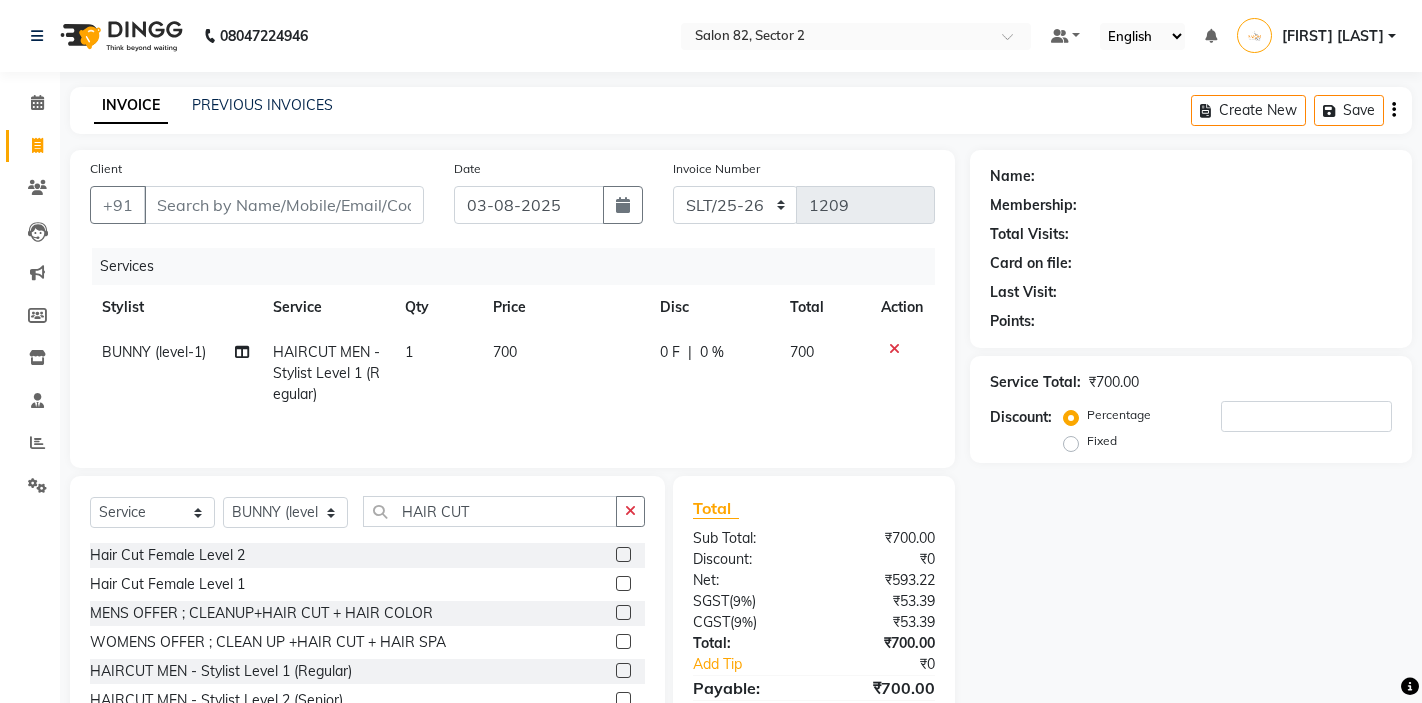 select on "service" 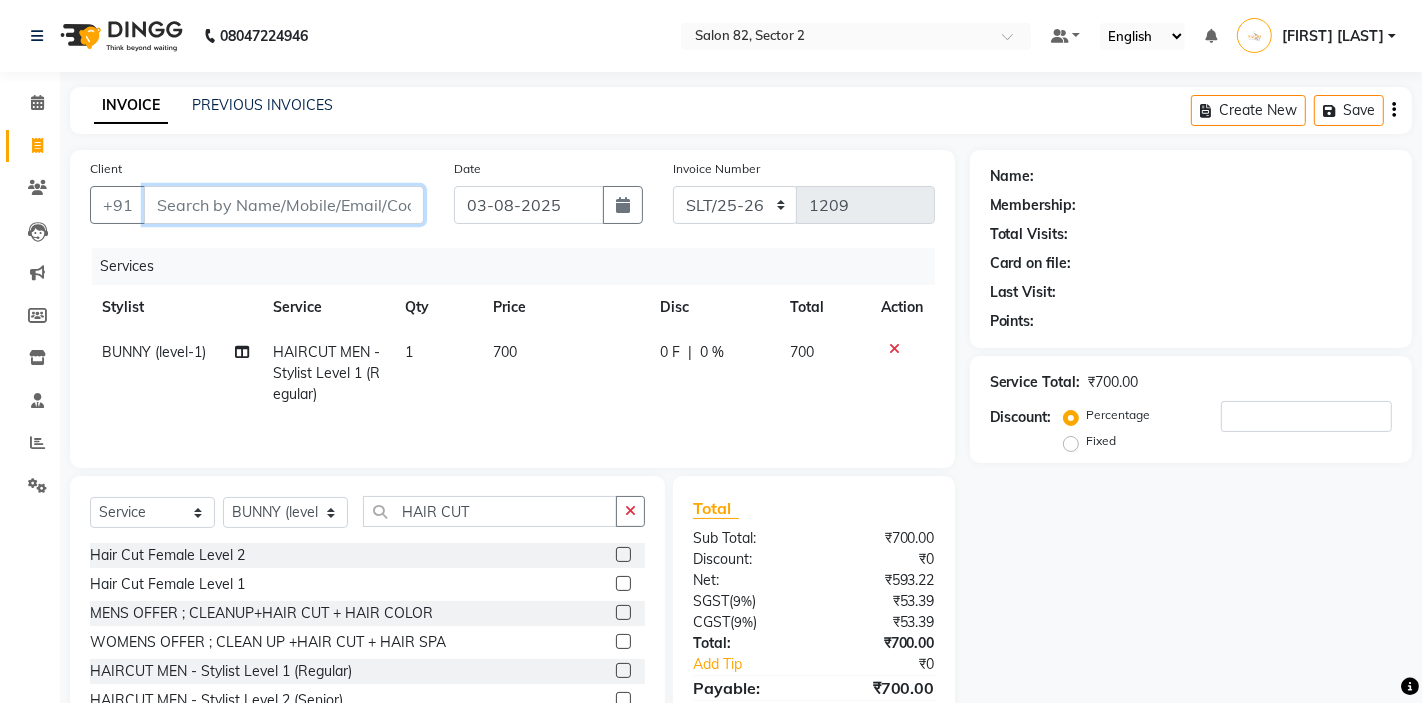 click on "Client" at bounding box center [284, 205] 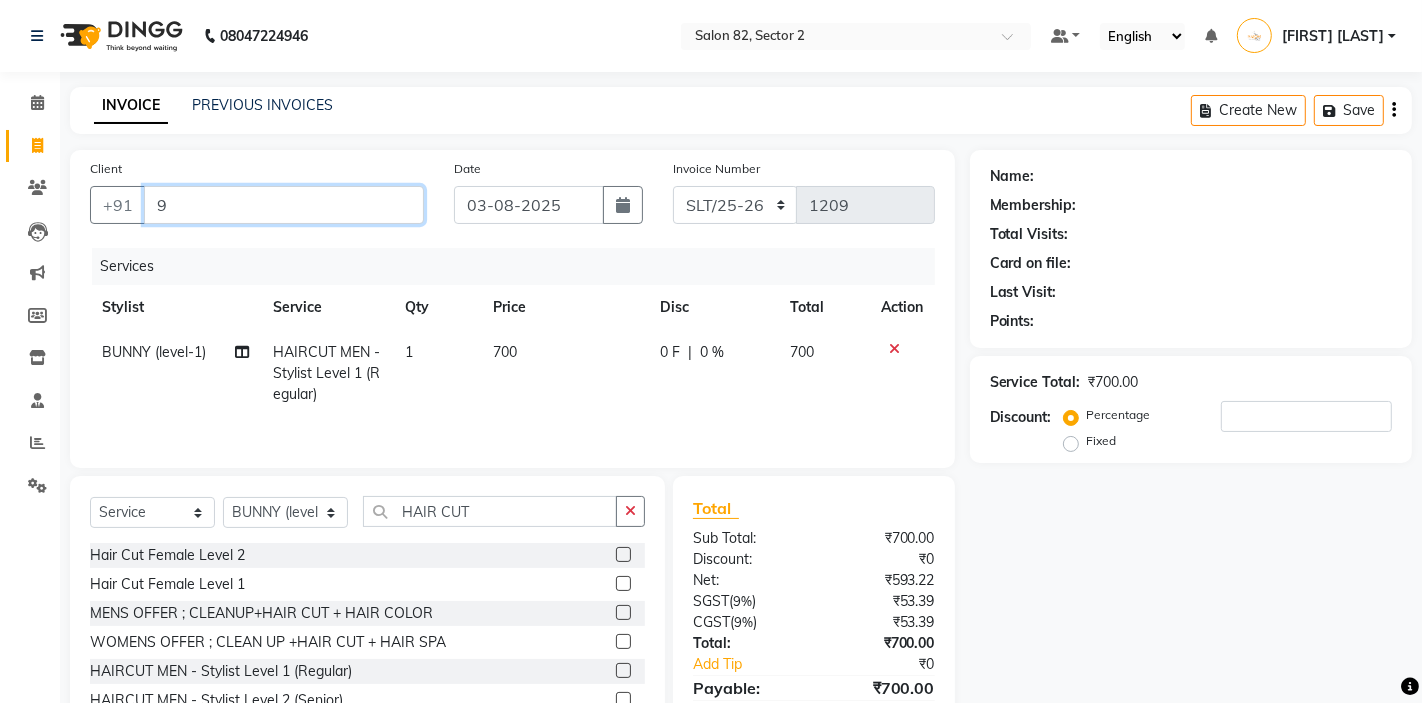 type on "0" 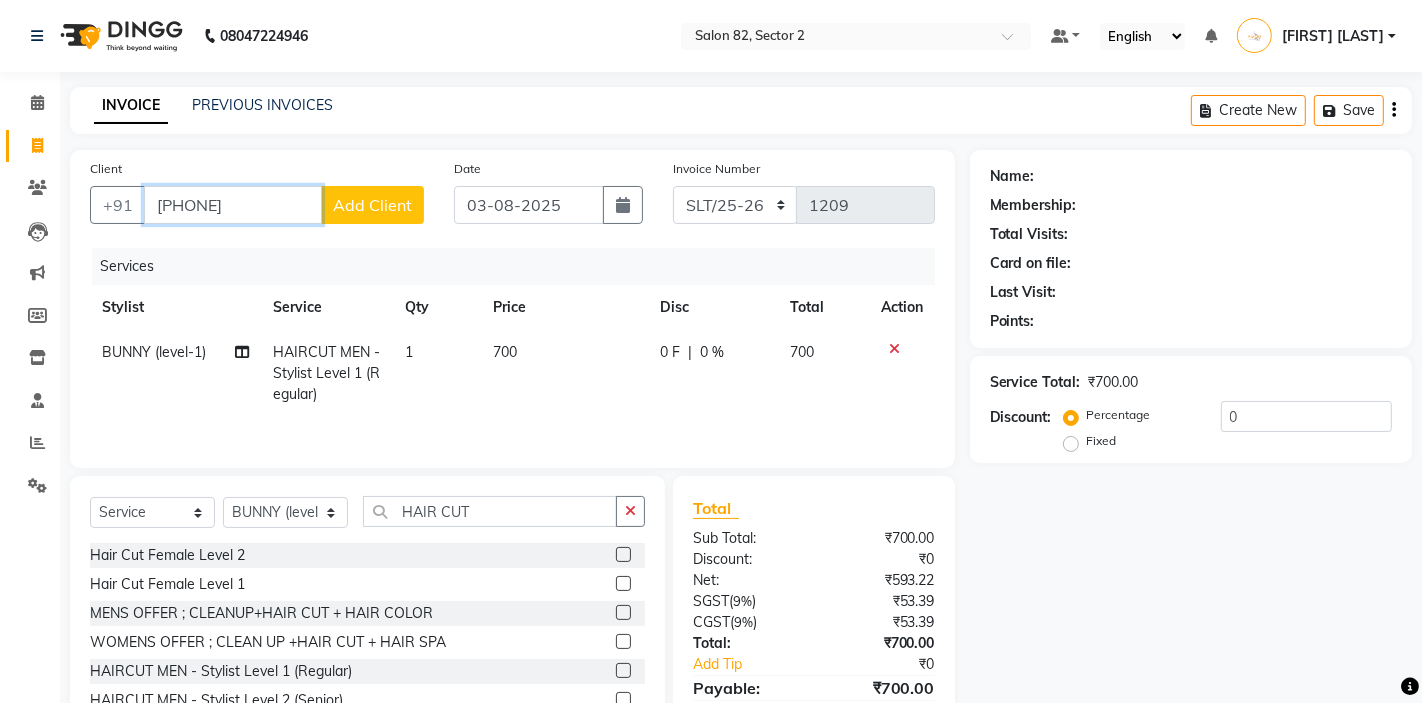 type on "[PHONE]" 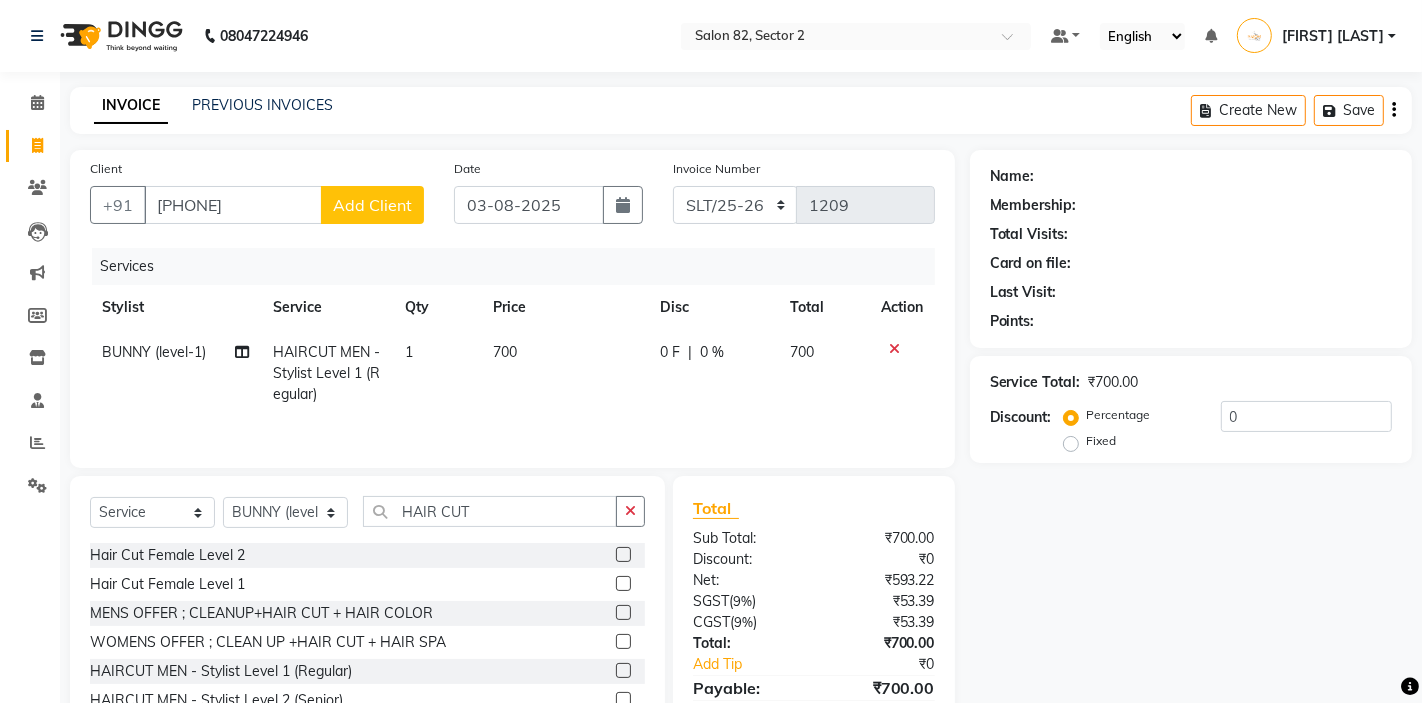 click on "Add Client" 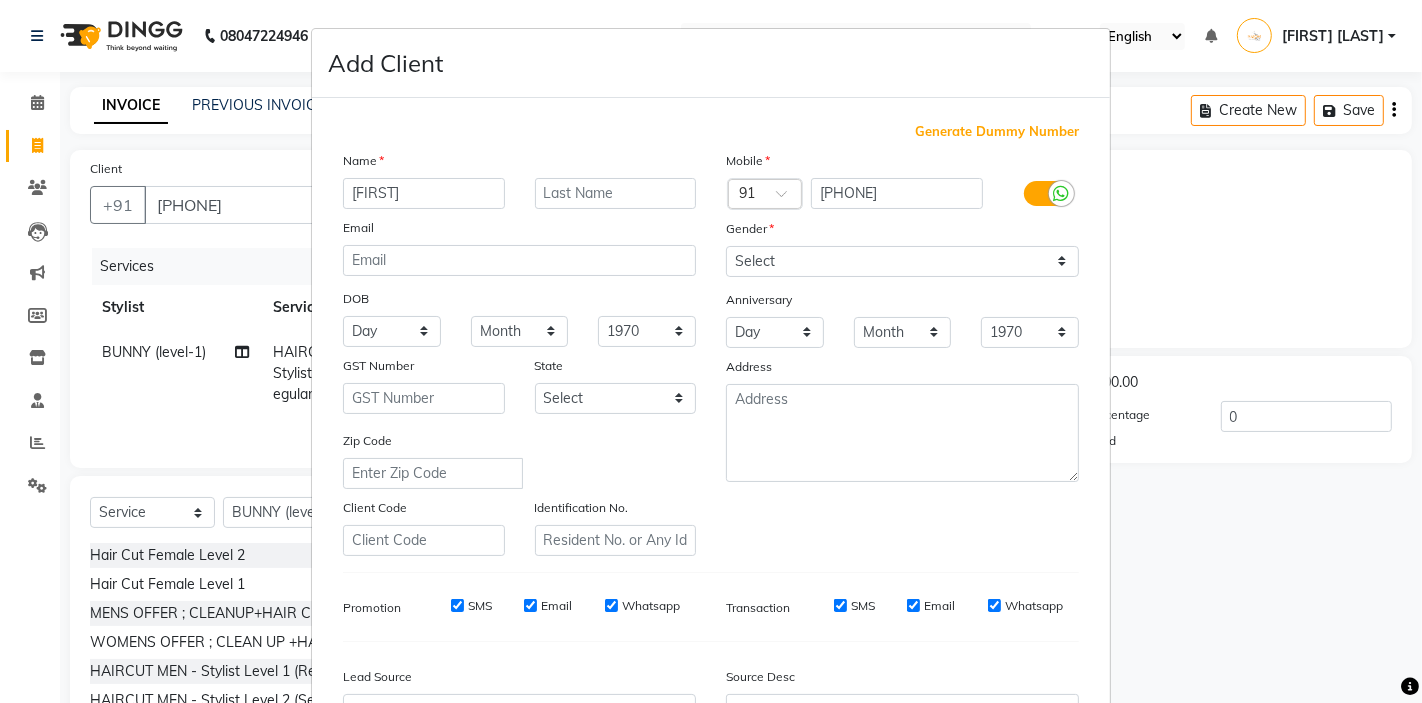 type on "RICHIE" 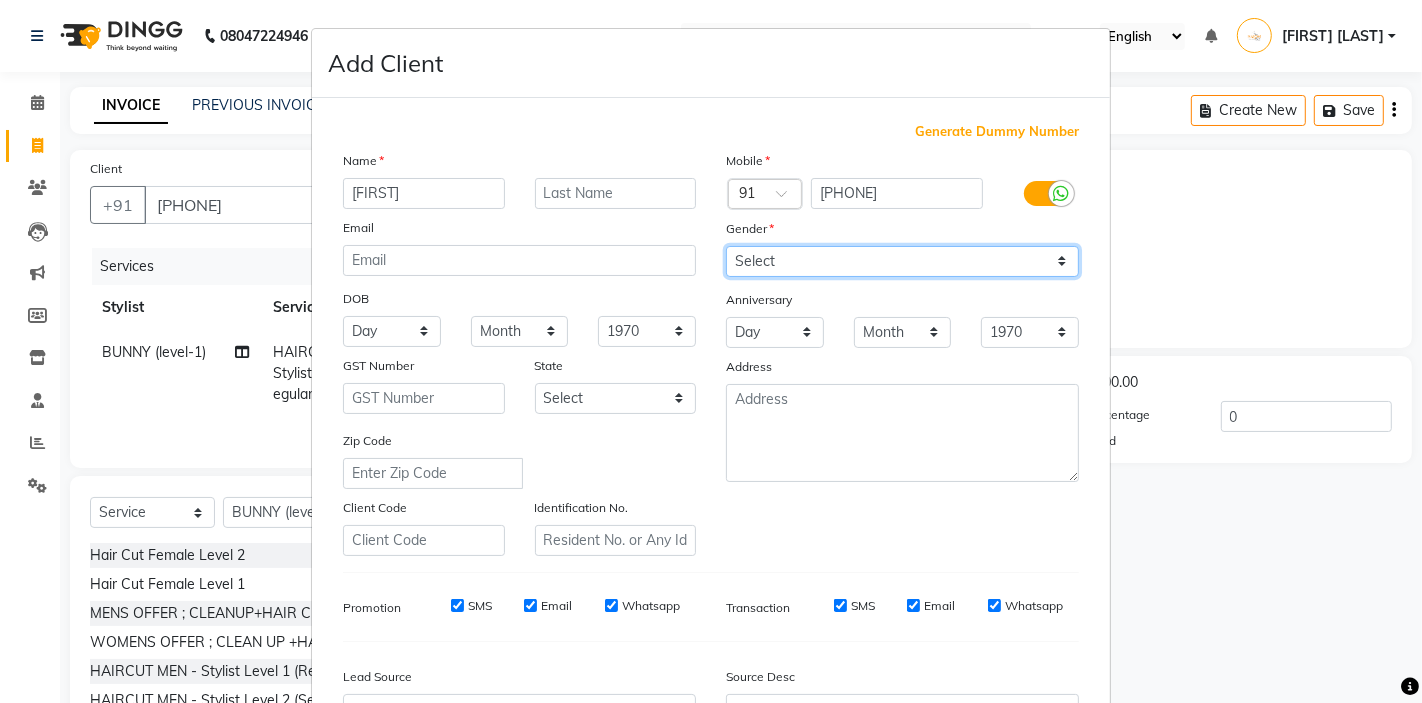 click on "Select Male Female Other Prefer Not To Say" at bounding box center [902, 261] 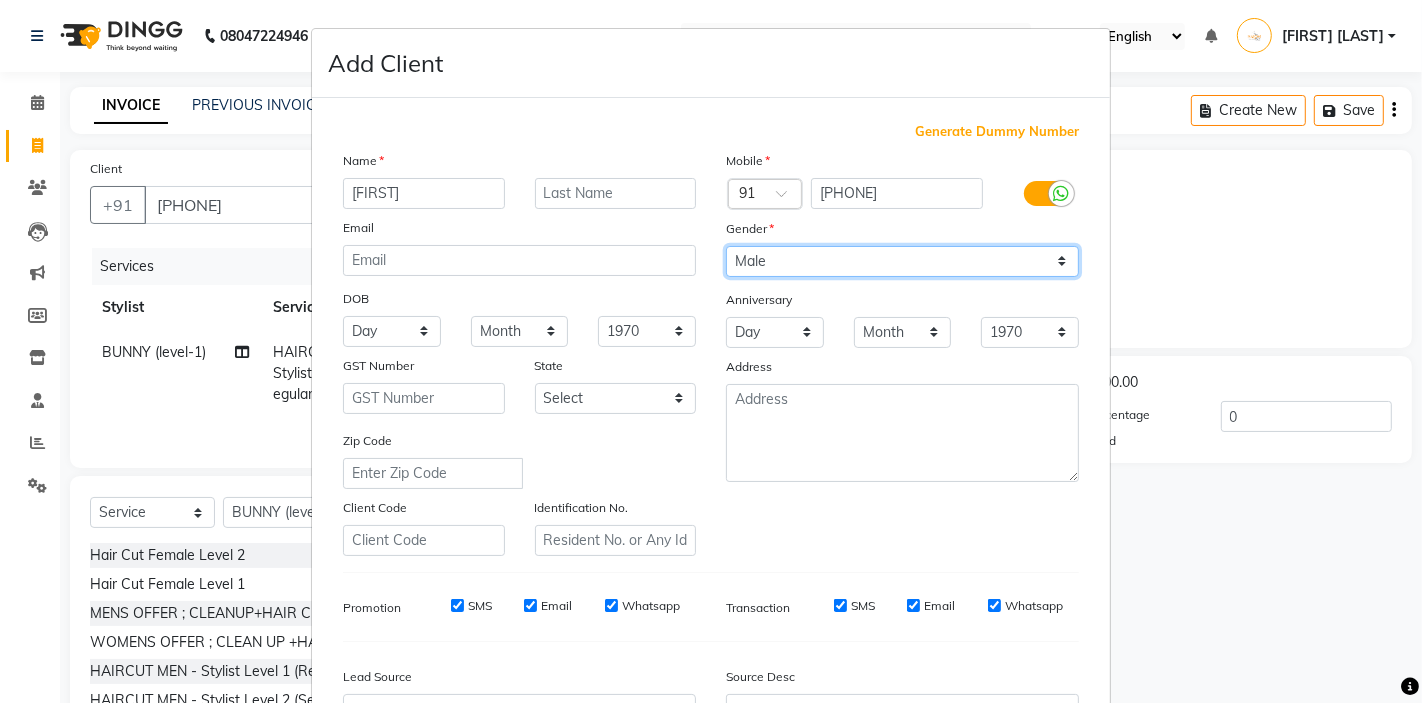 scroll, scrollTop: 221, scrollLeft: 0, axis: vertical 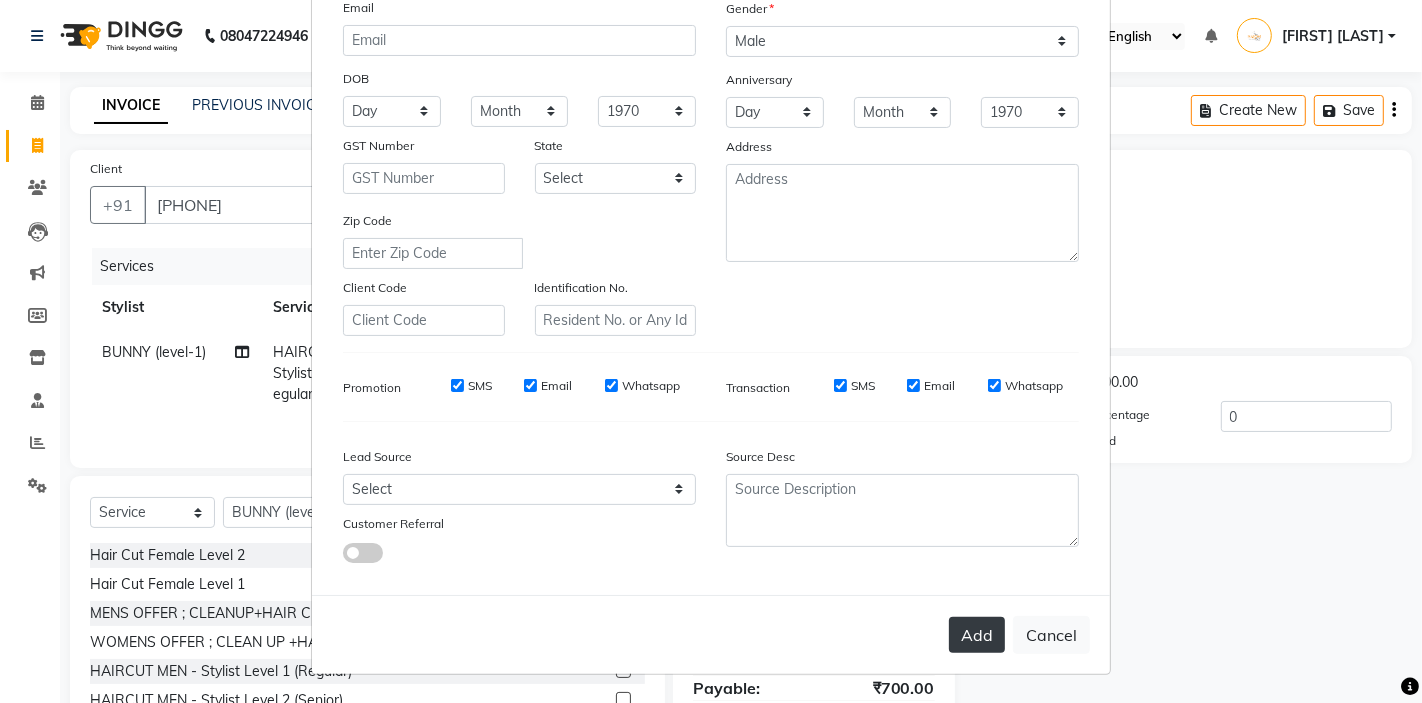 click on "Add" at bounding box center [977, 635] 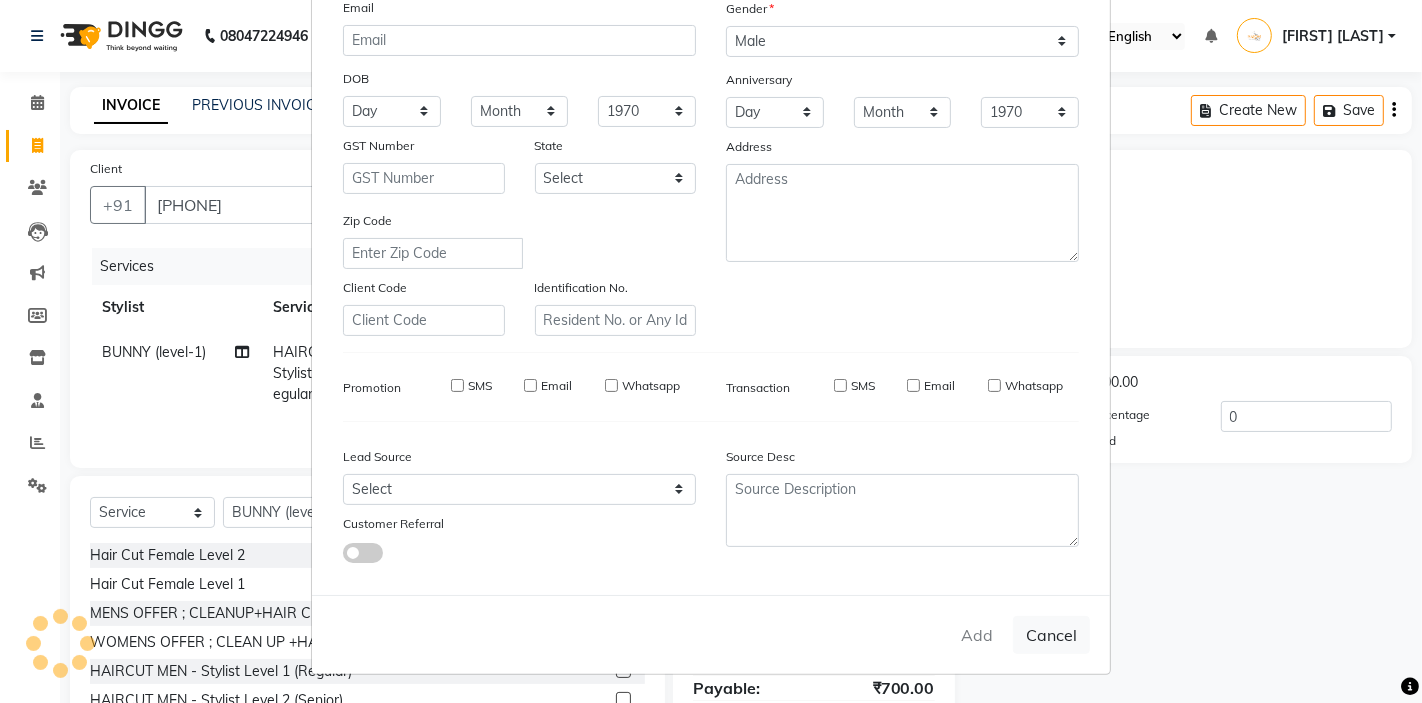 type 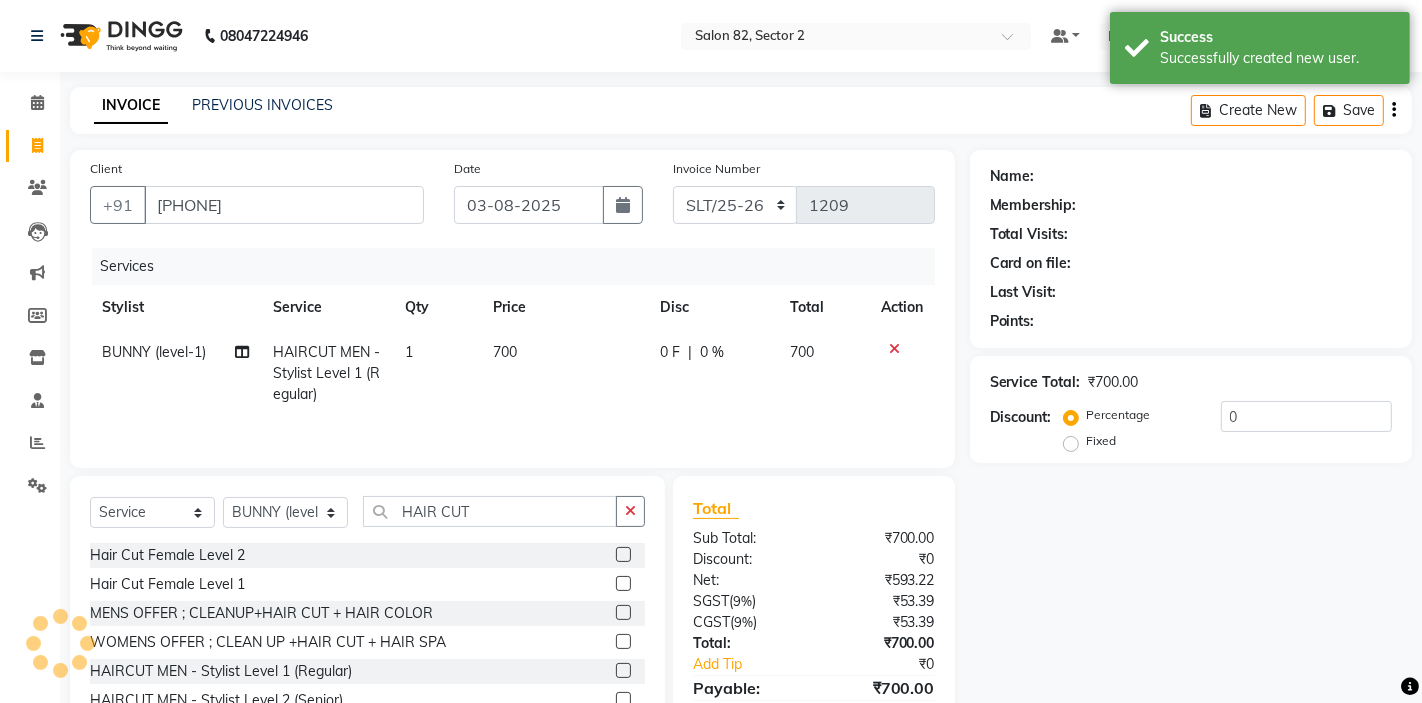 scroll, scrollTop: 97, scrollLeft: 0, axis: vertical 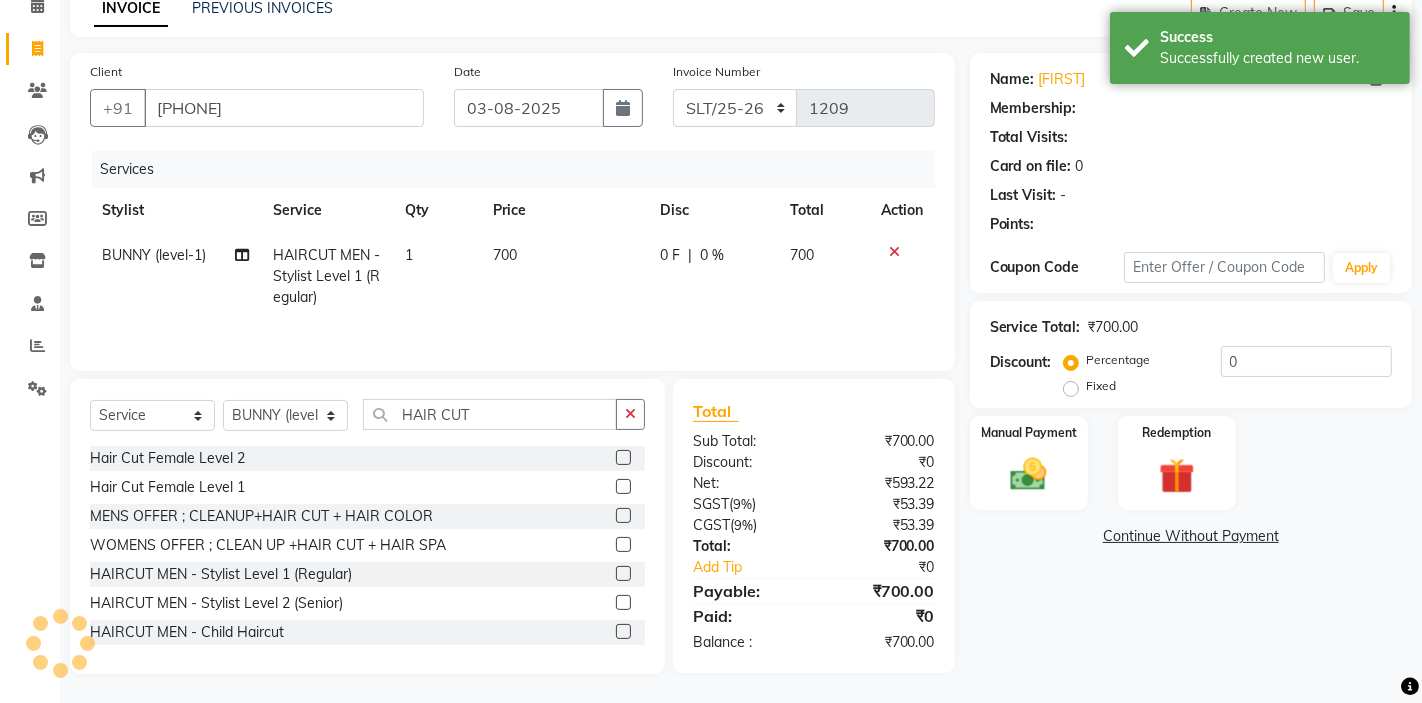 select on "1: Object" 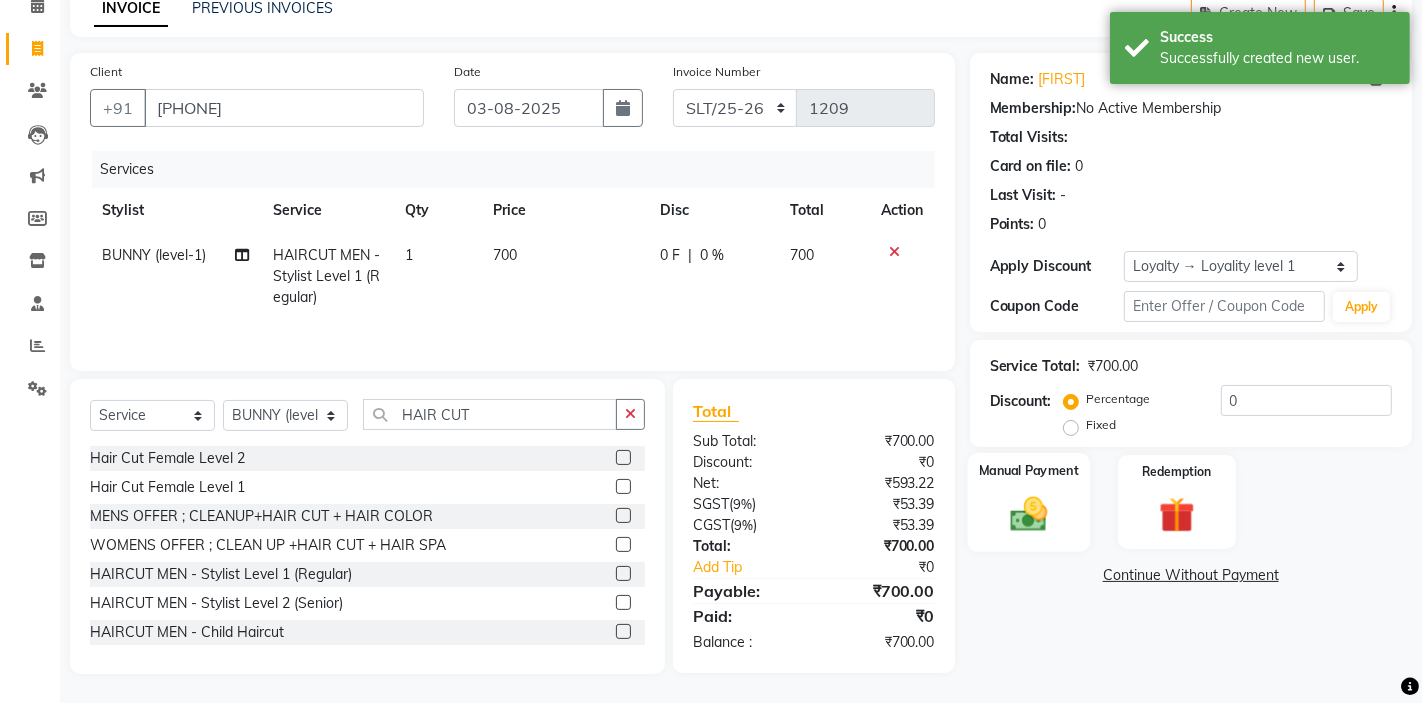 click 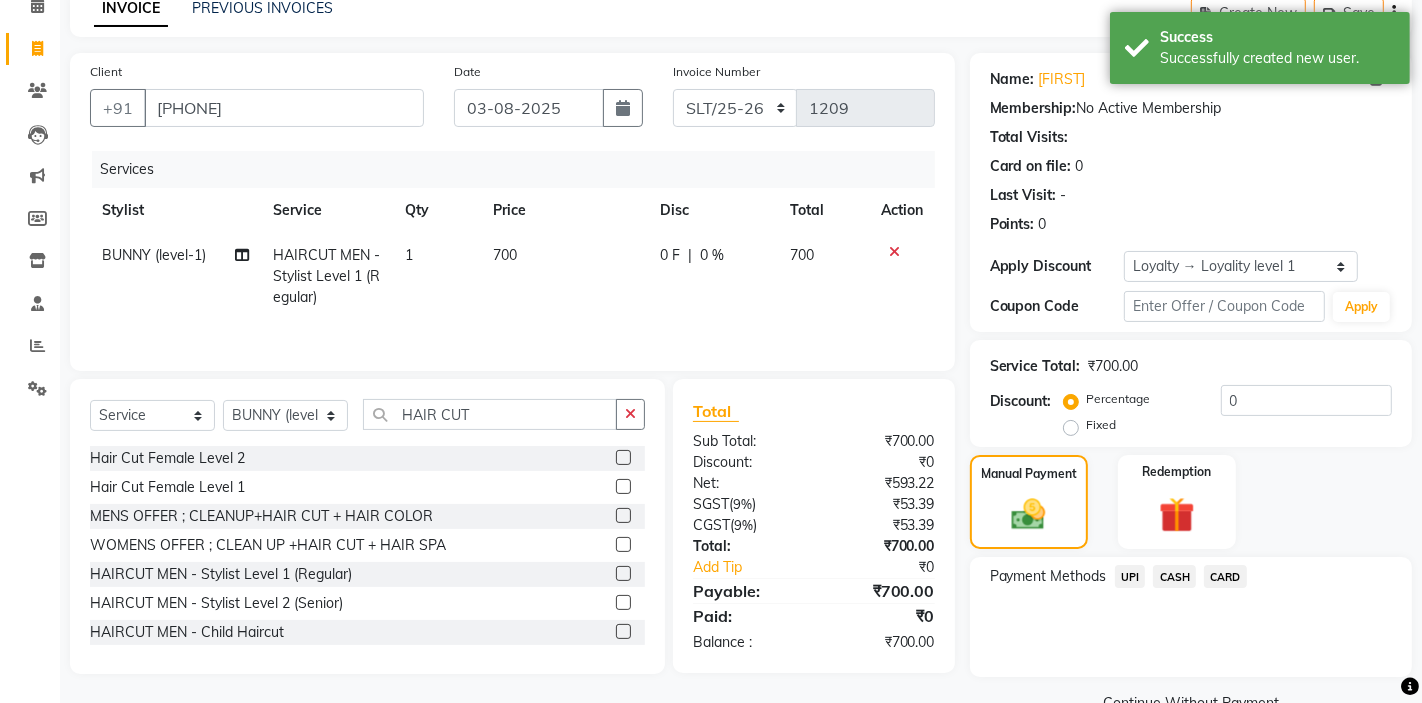click on "CASH" 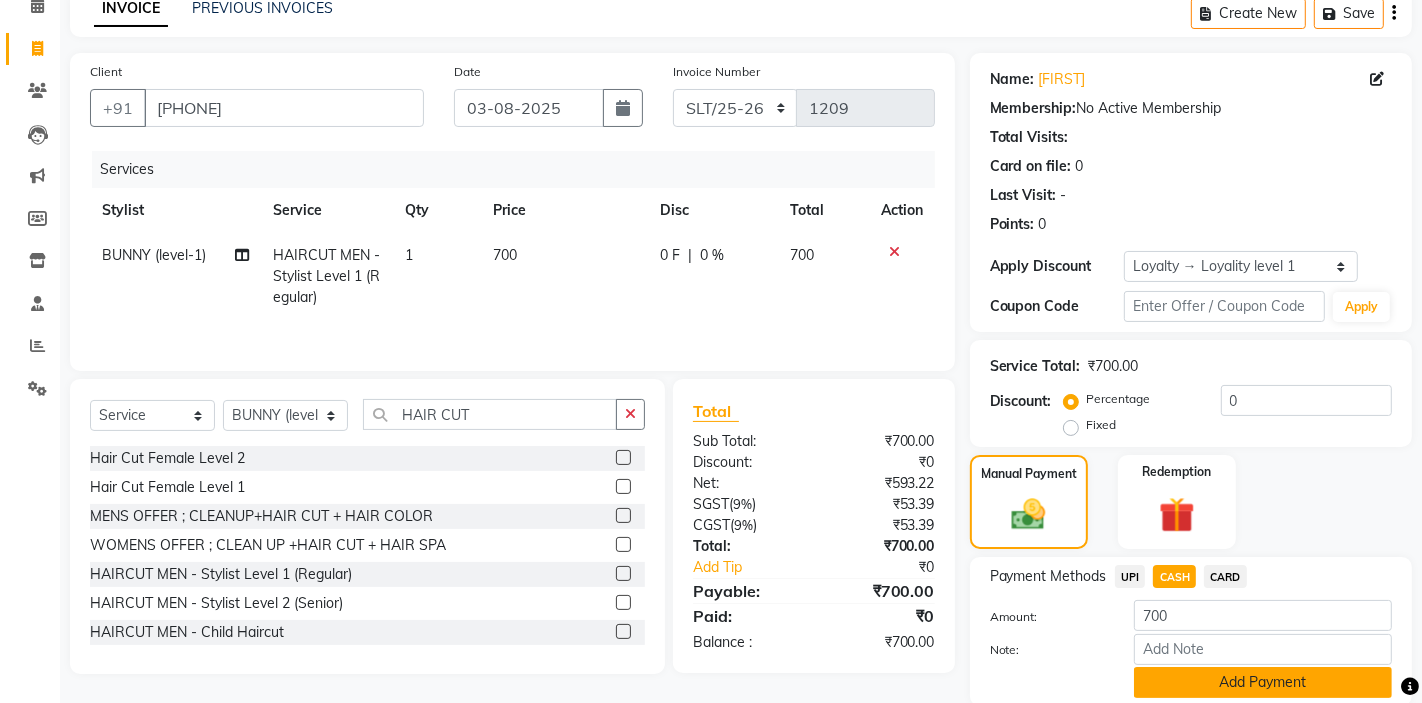 click on "Add Payment" 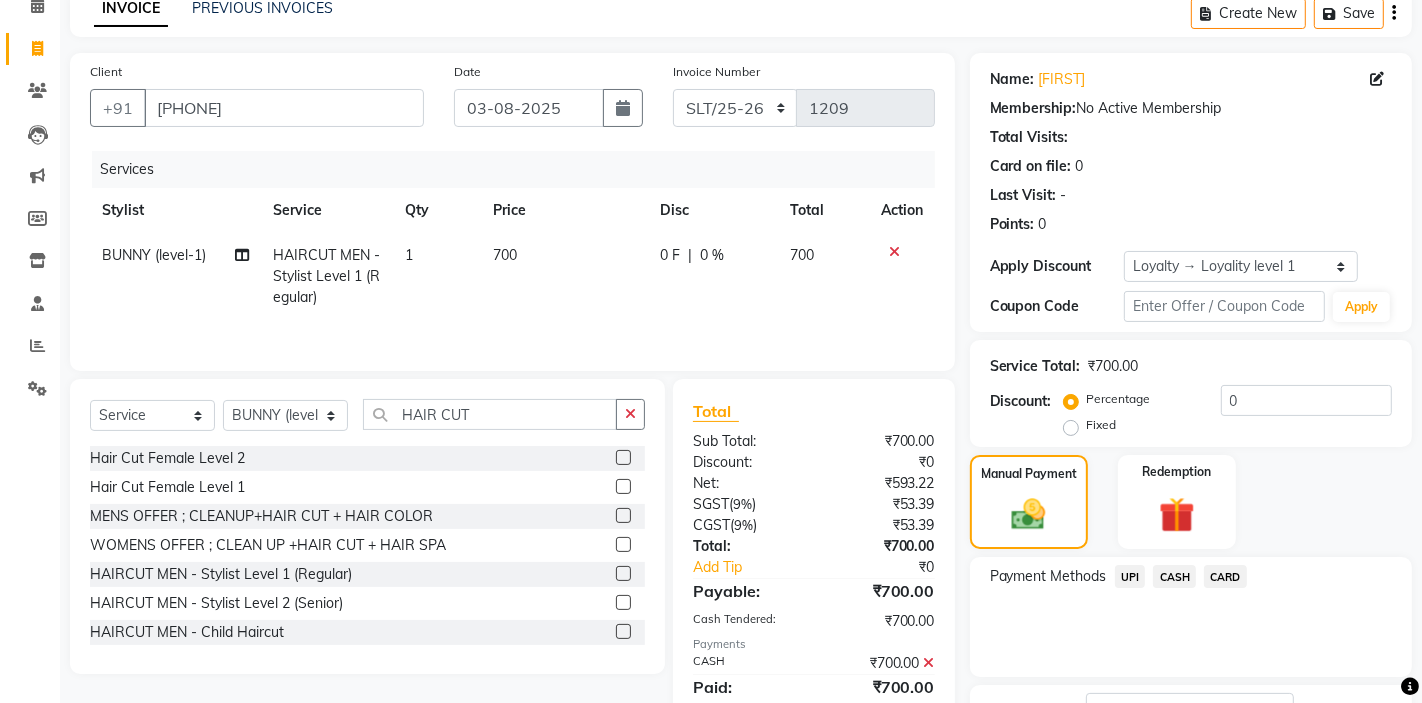 scroll, scrollTop: 266, scrollLeft: 0, axis: vertical 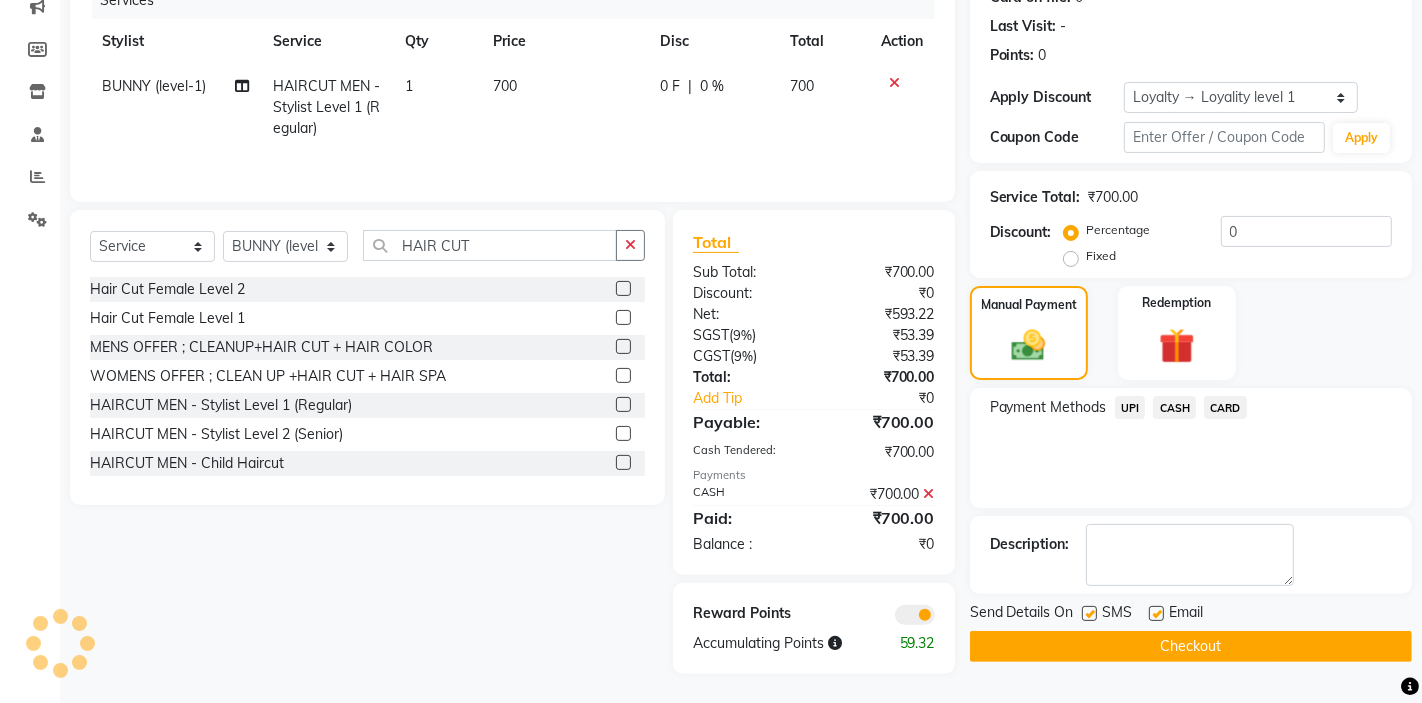click on "Checkout" 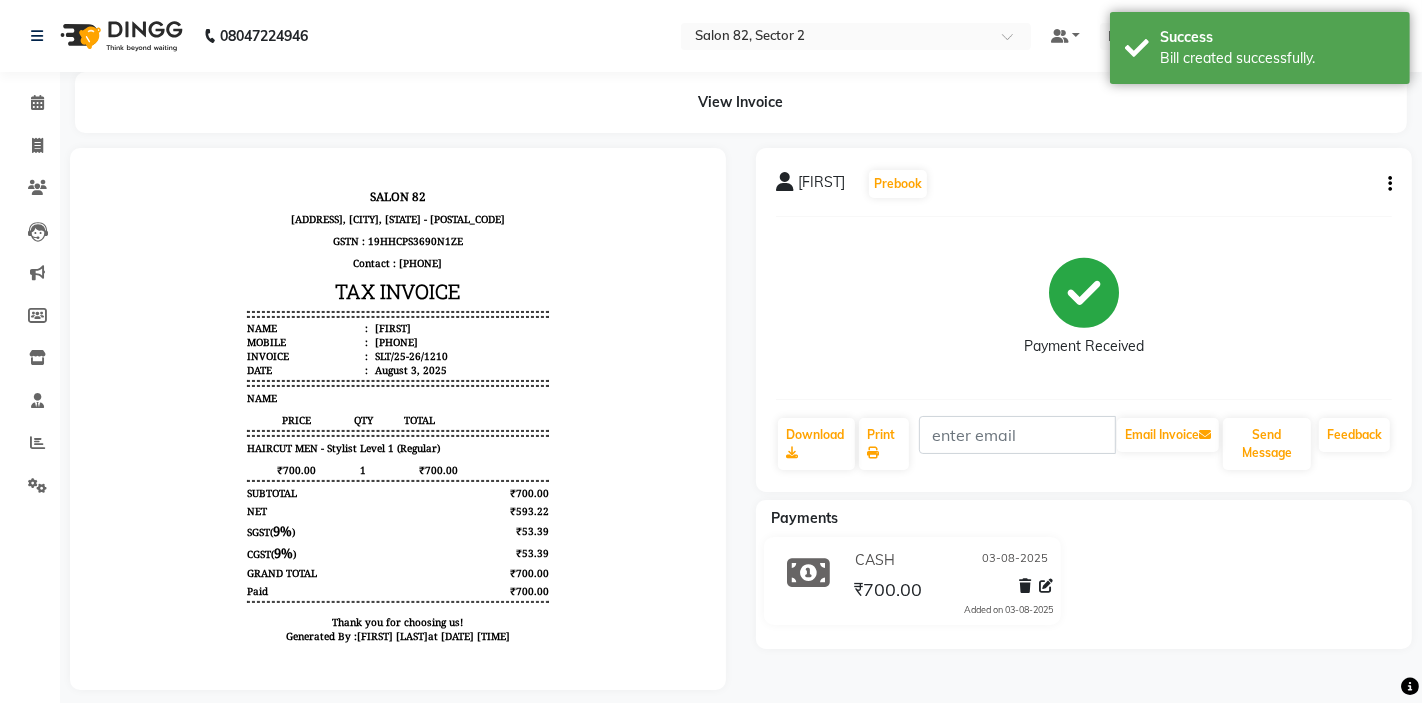 scroll, scrollTop: 0, scrollLeft: 0, axis: both 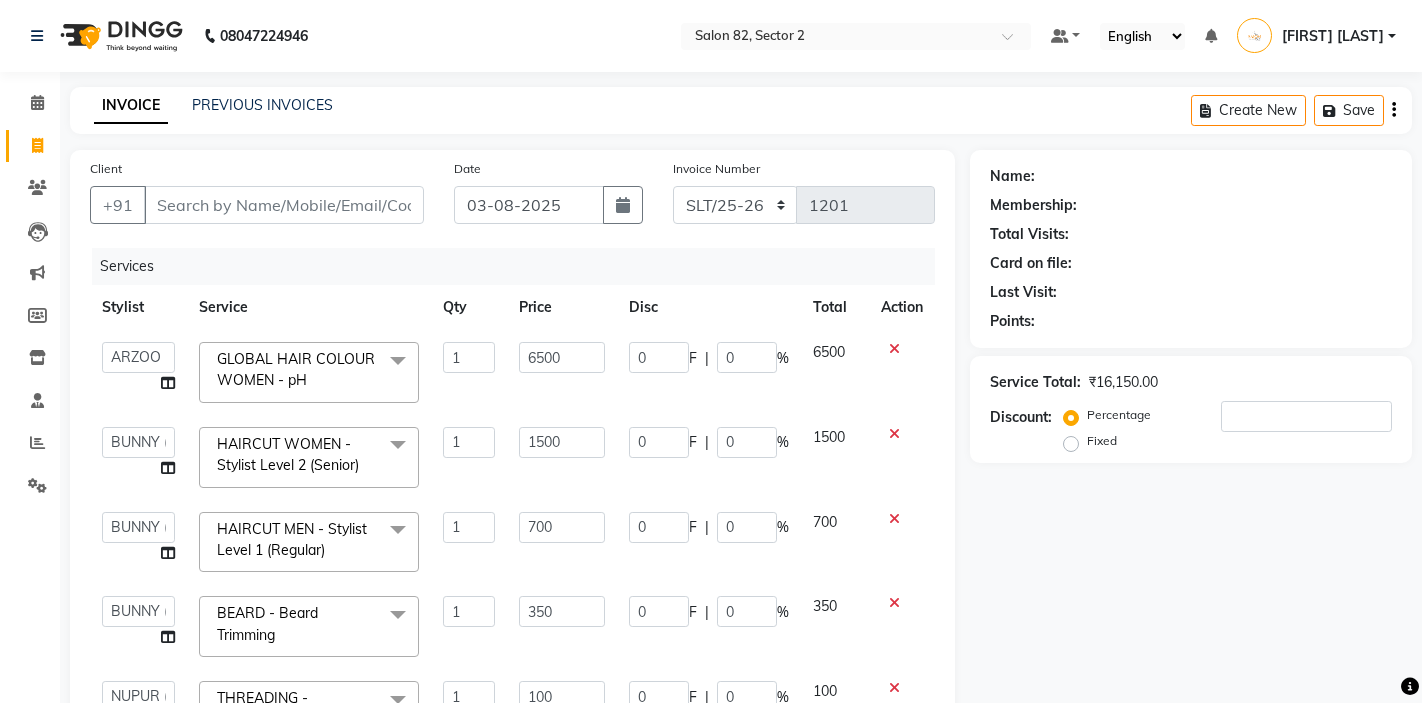select on "63445" 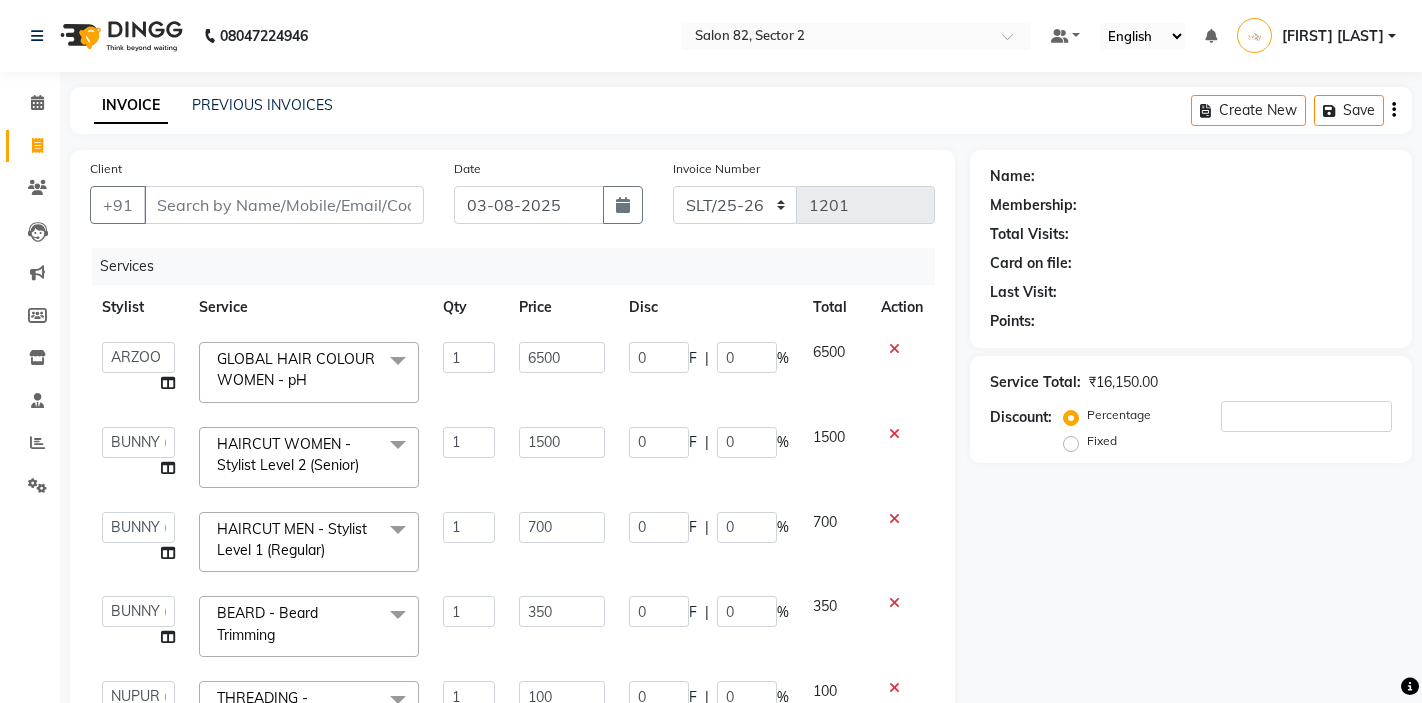 select on "75774" 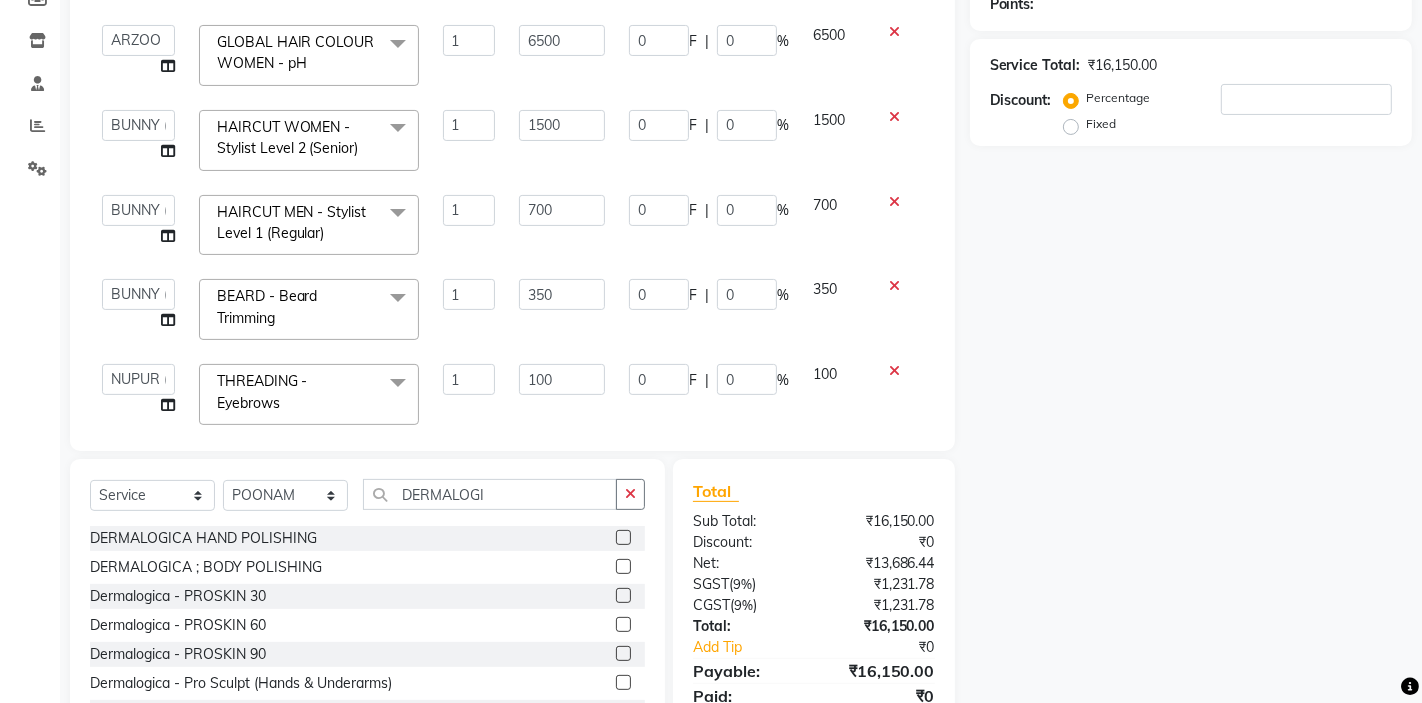scroll, scrollTop: 317, scrollLeft: 0, axis: vertical 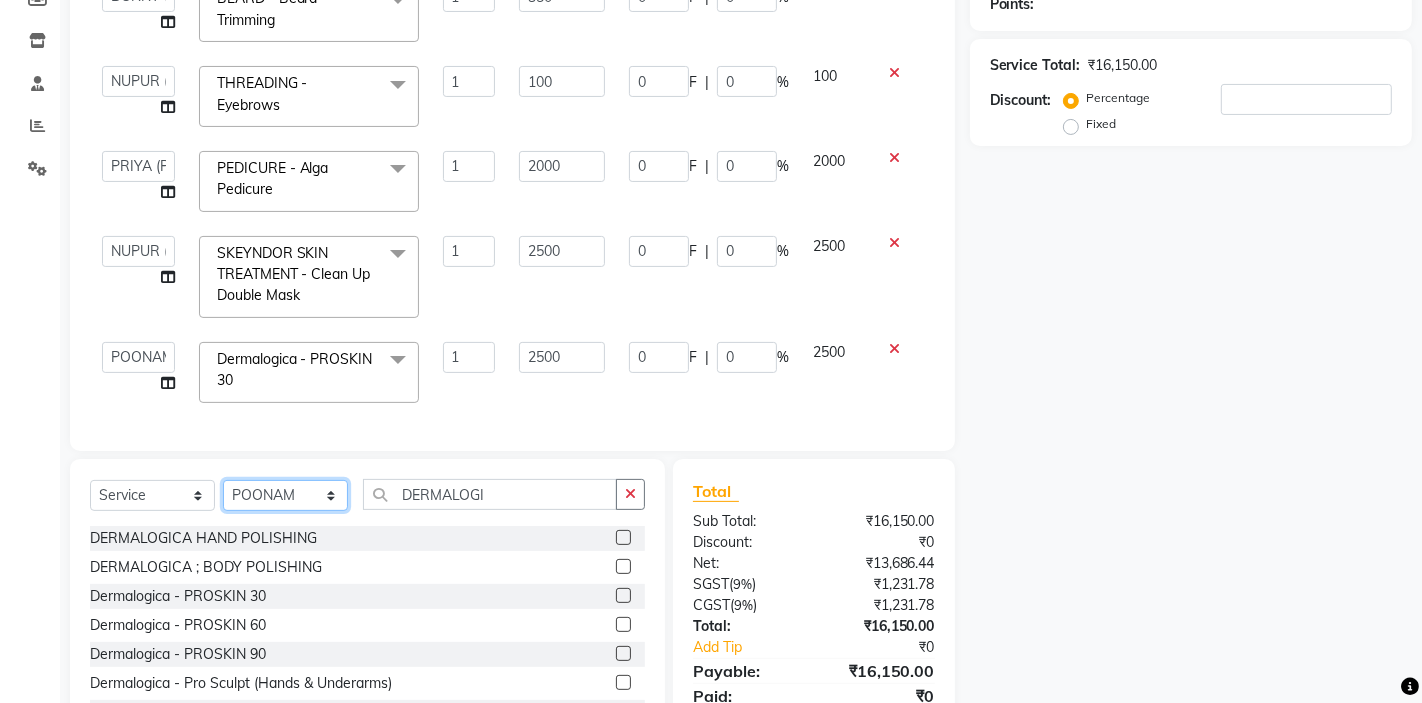 click on "Select Stylist AKTAR (level-1) ARZOO (level-2) BUNNY (level-1) FAIZAL INJAMAM MANISH (level-1) MANJAR (Level-2) NUPUR (SKIN) POONAM PRIYA (PEDI) ROHIT  Salon82 saltlake SOMA DEY SUBHO (PEDI) SUMON (NAILS)" 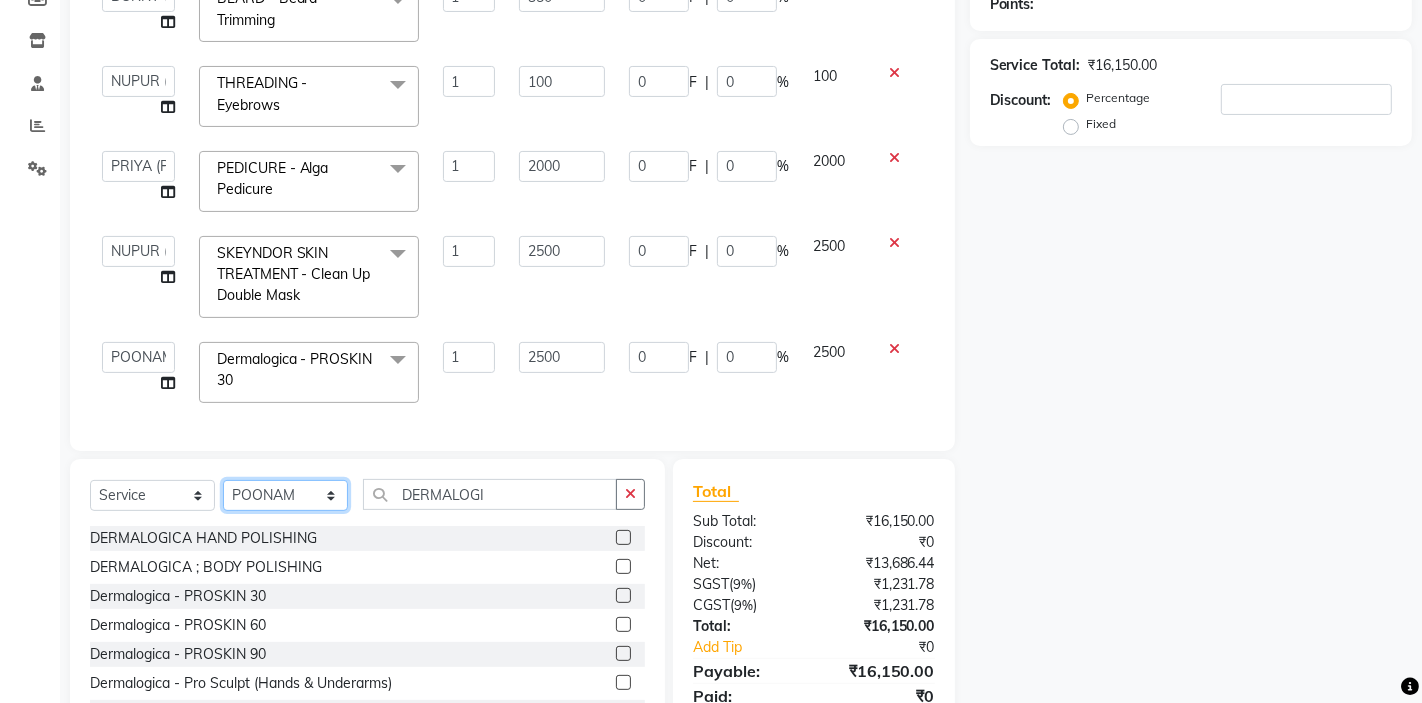 select on "63445" 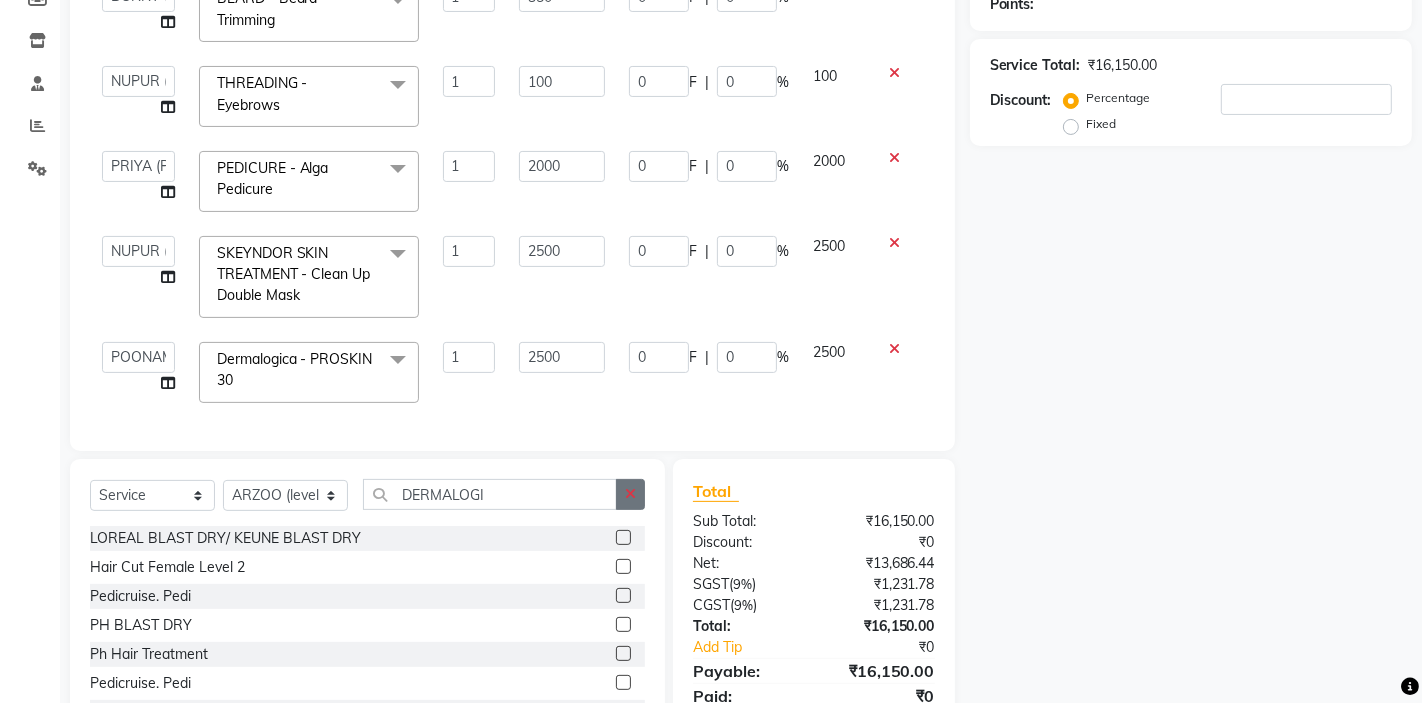click 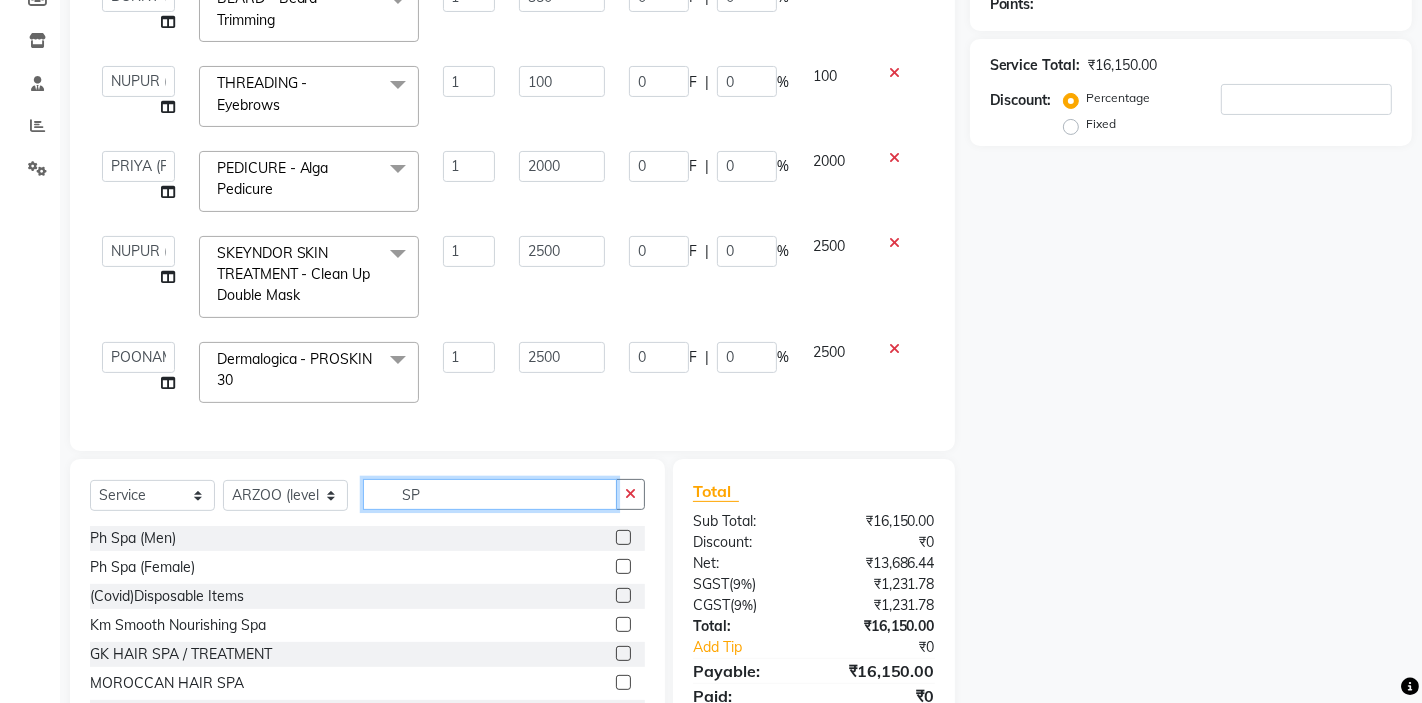 type on "S" 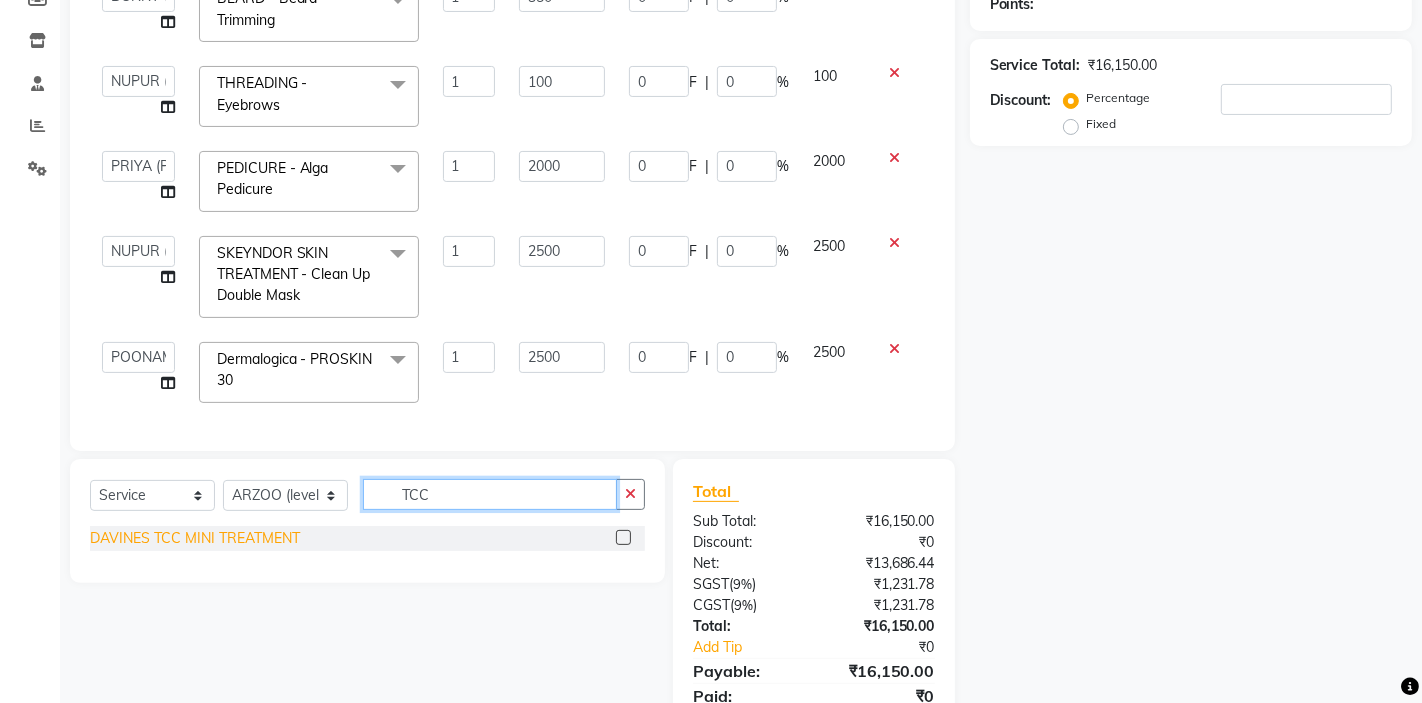 type on "TCC" 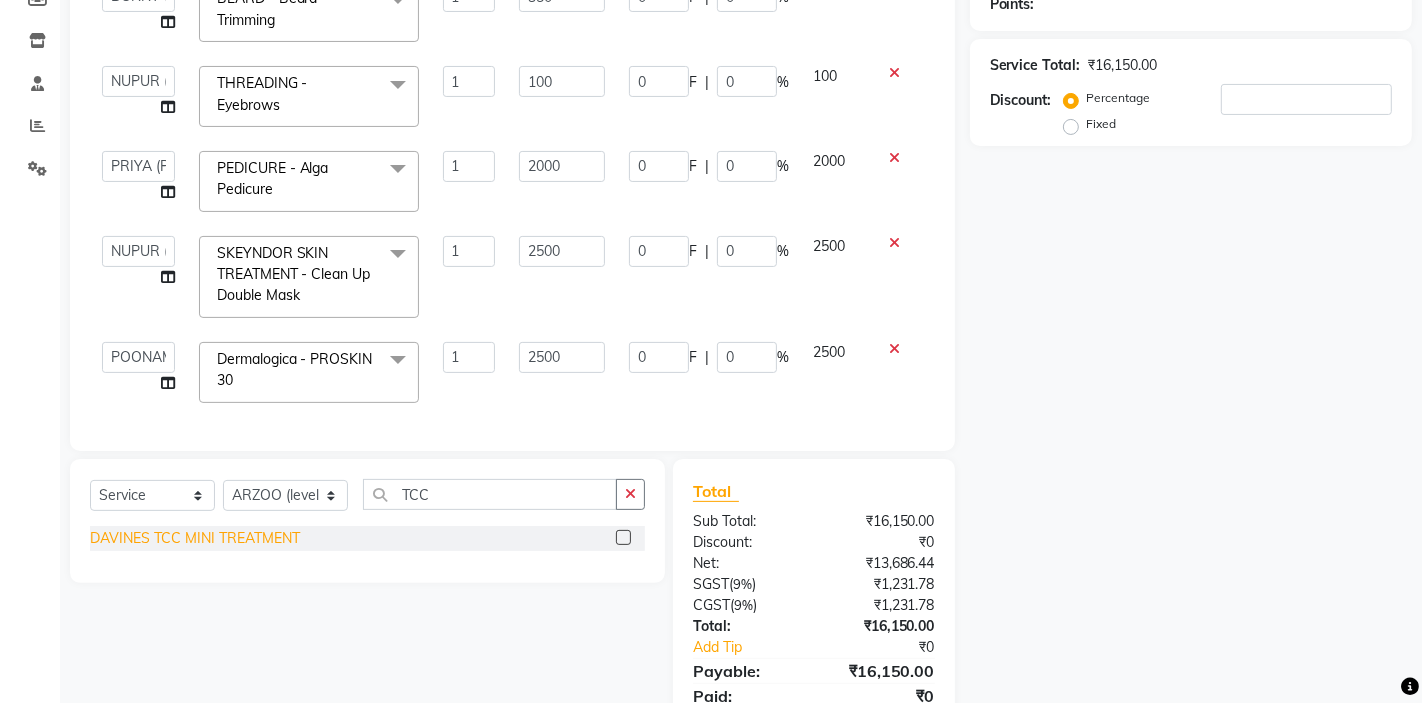 click on "DAVINES TCC MINI TREATMENT" 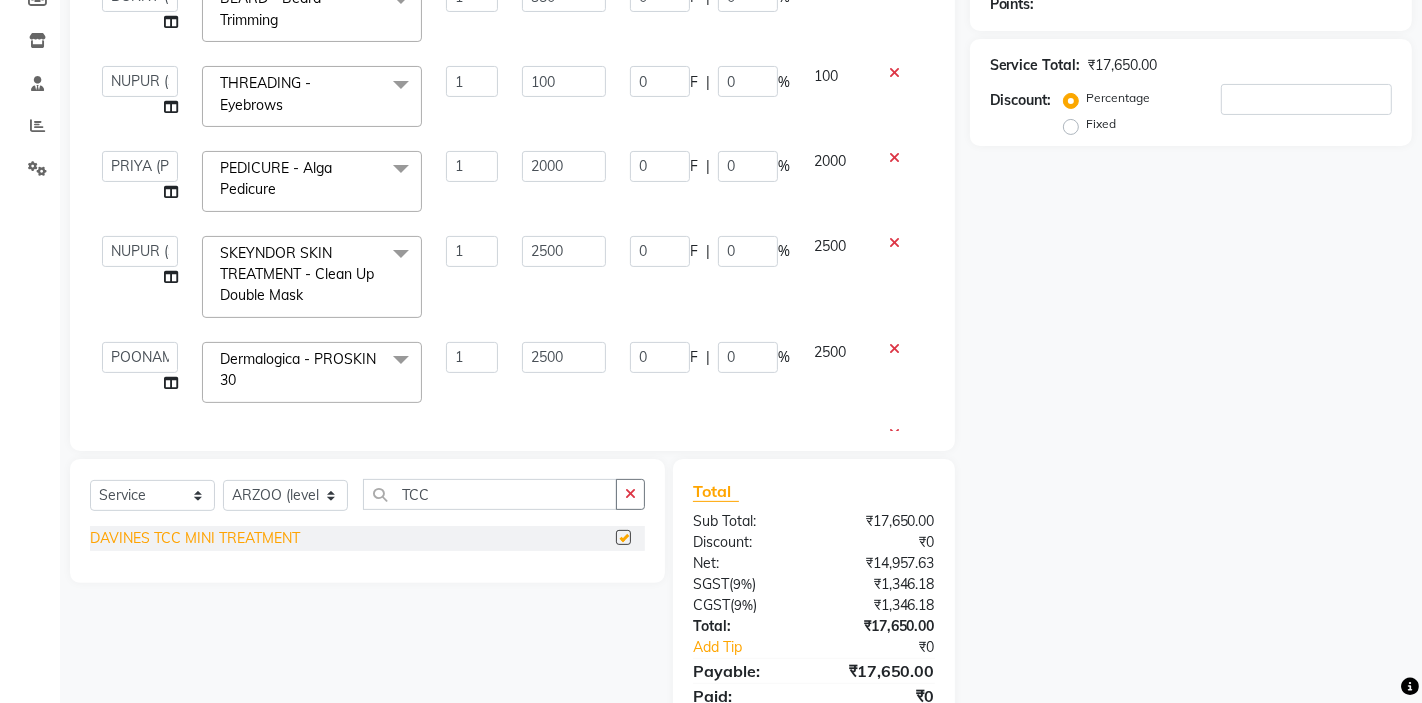 checkbox on "false" 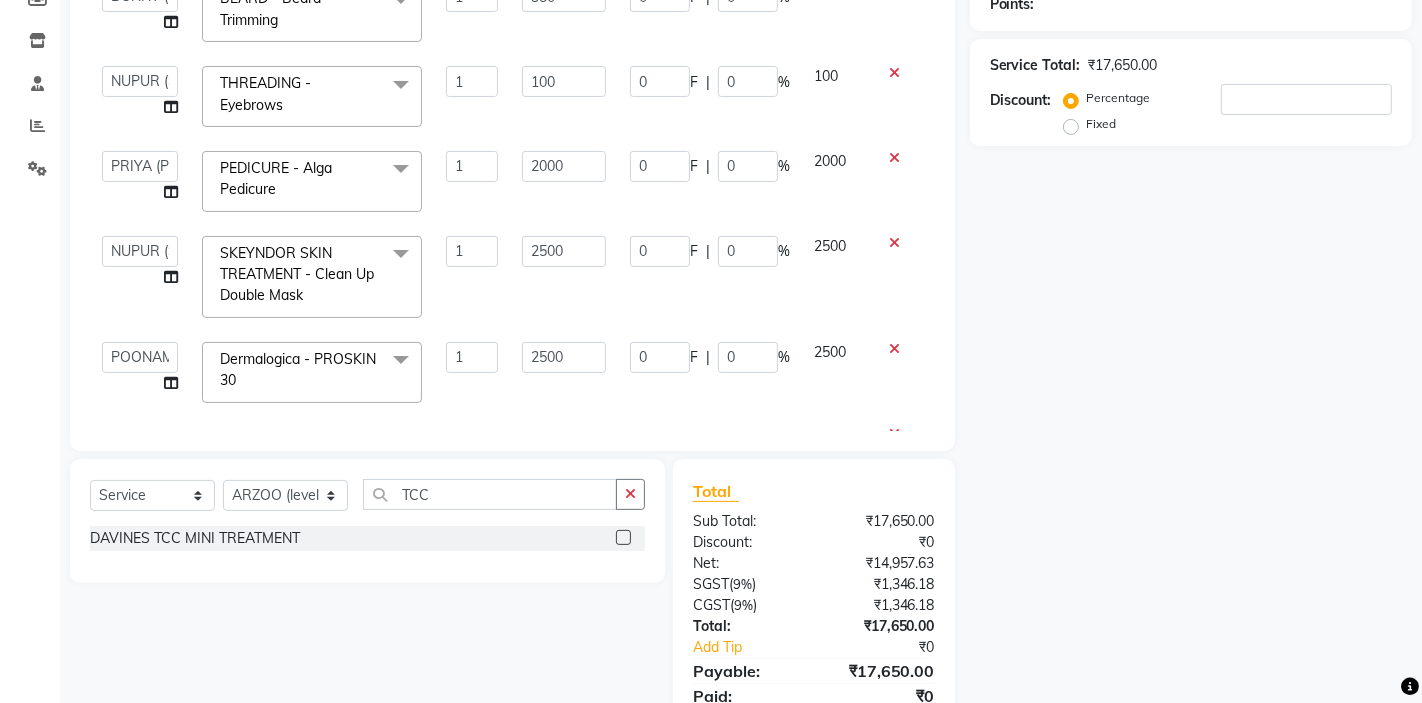 scroll, scrollTop: 365, scrollLeft: 0, axis: vertical 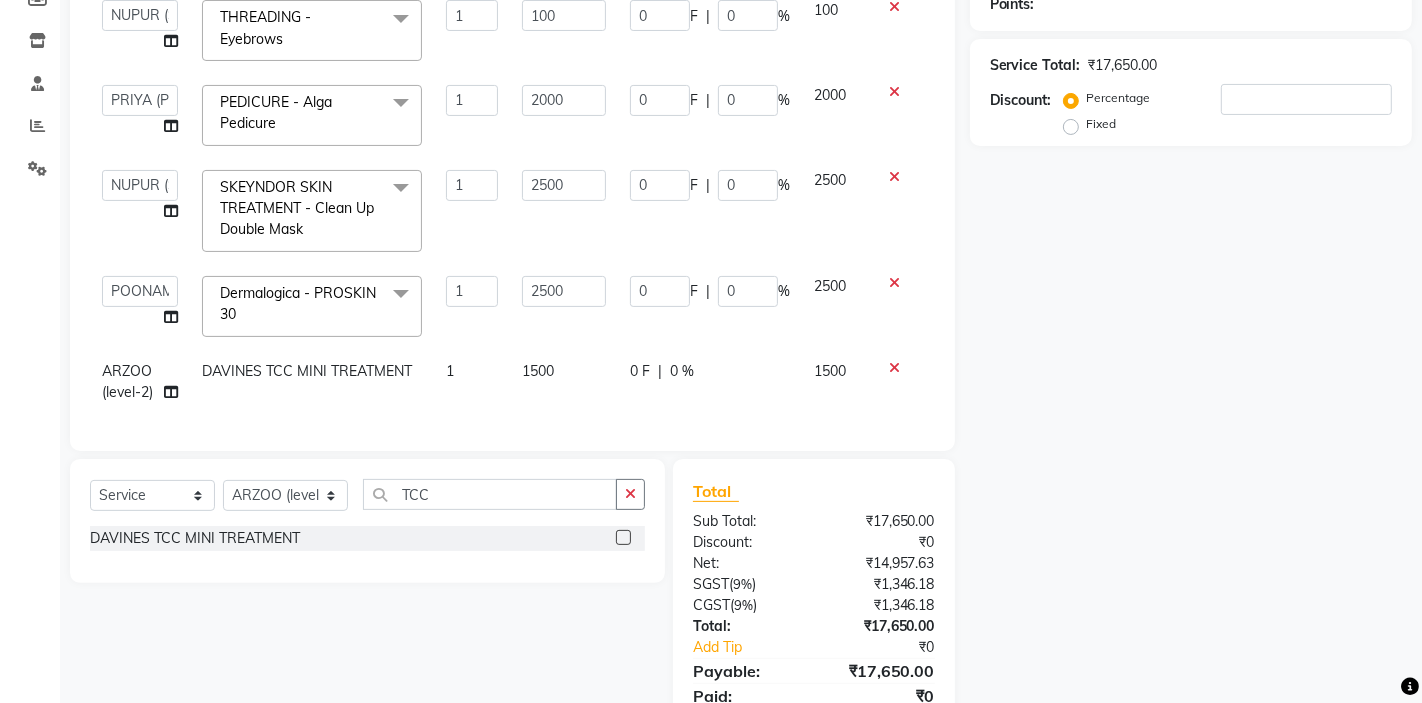 click on "1" 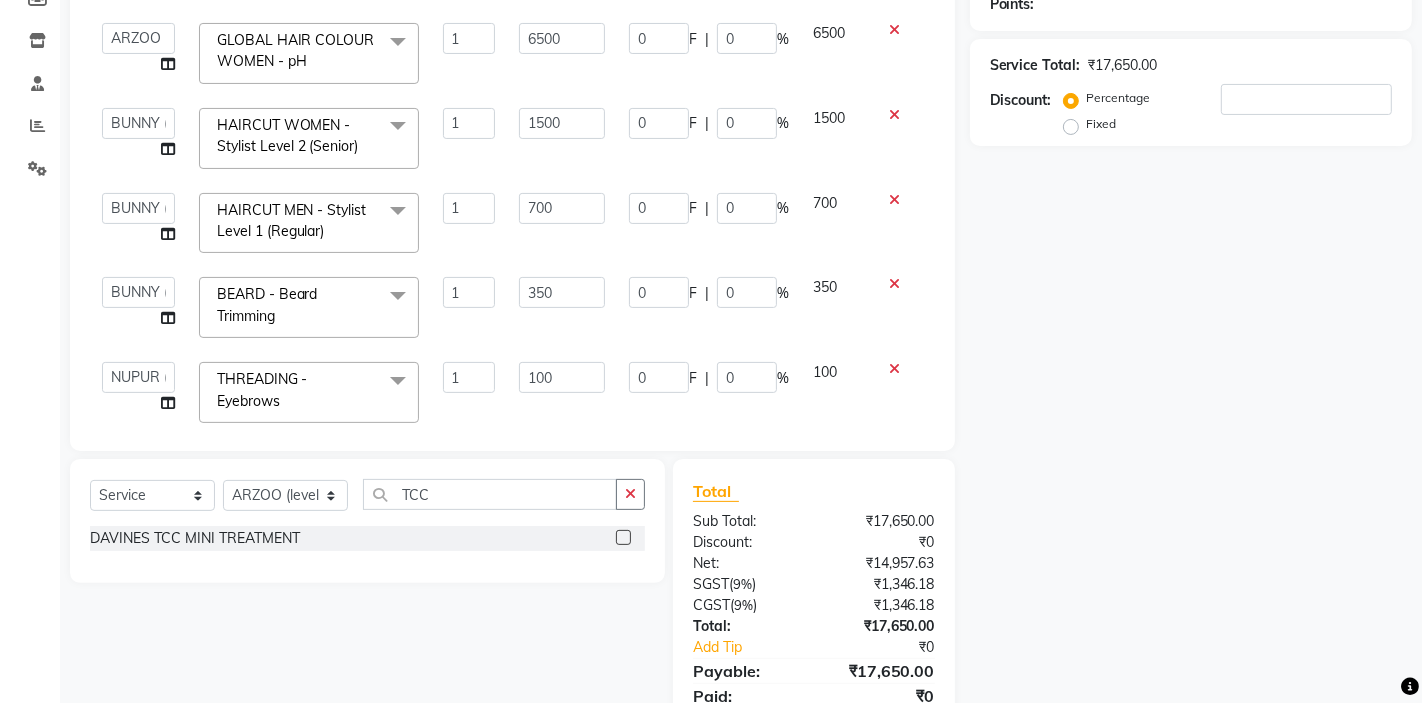 scroll, scrollTop: 0, scrollLeft: 0, axis: both 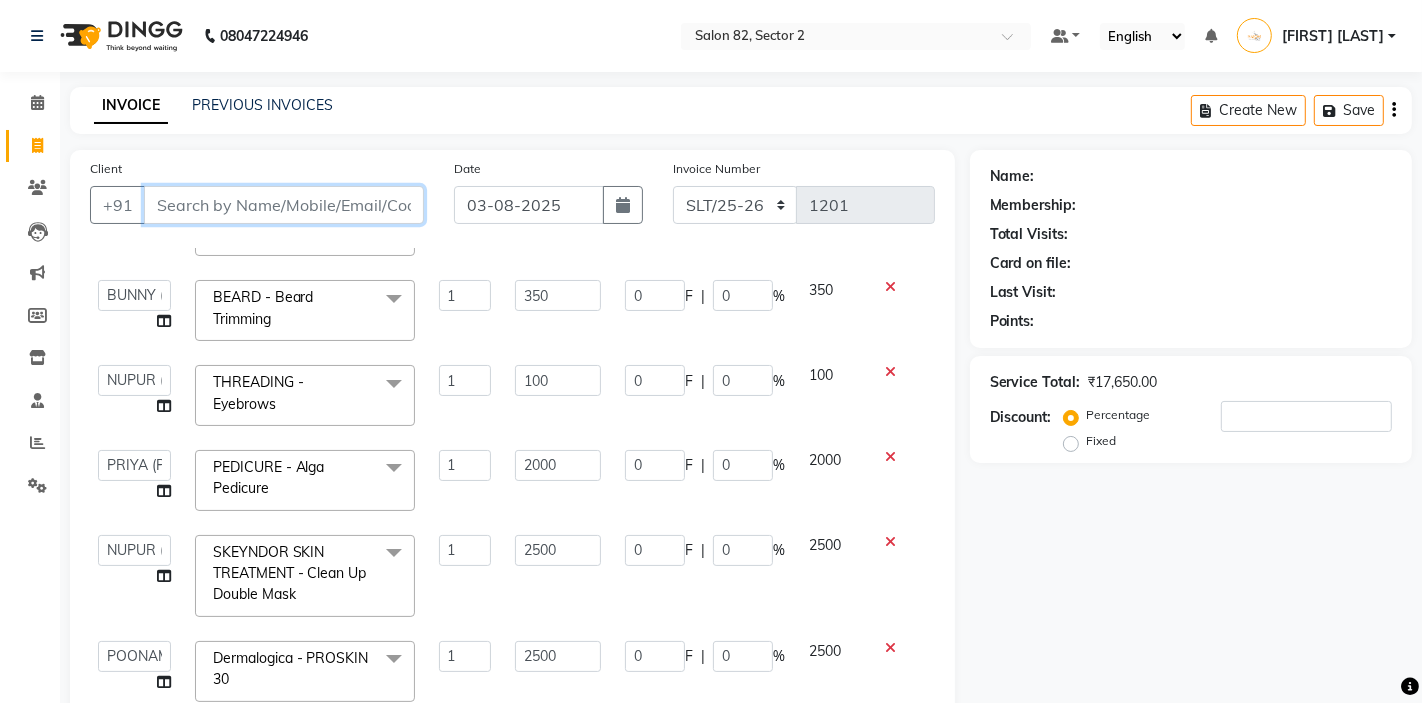 click on "Client" at bounding box center (284, 205) 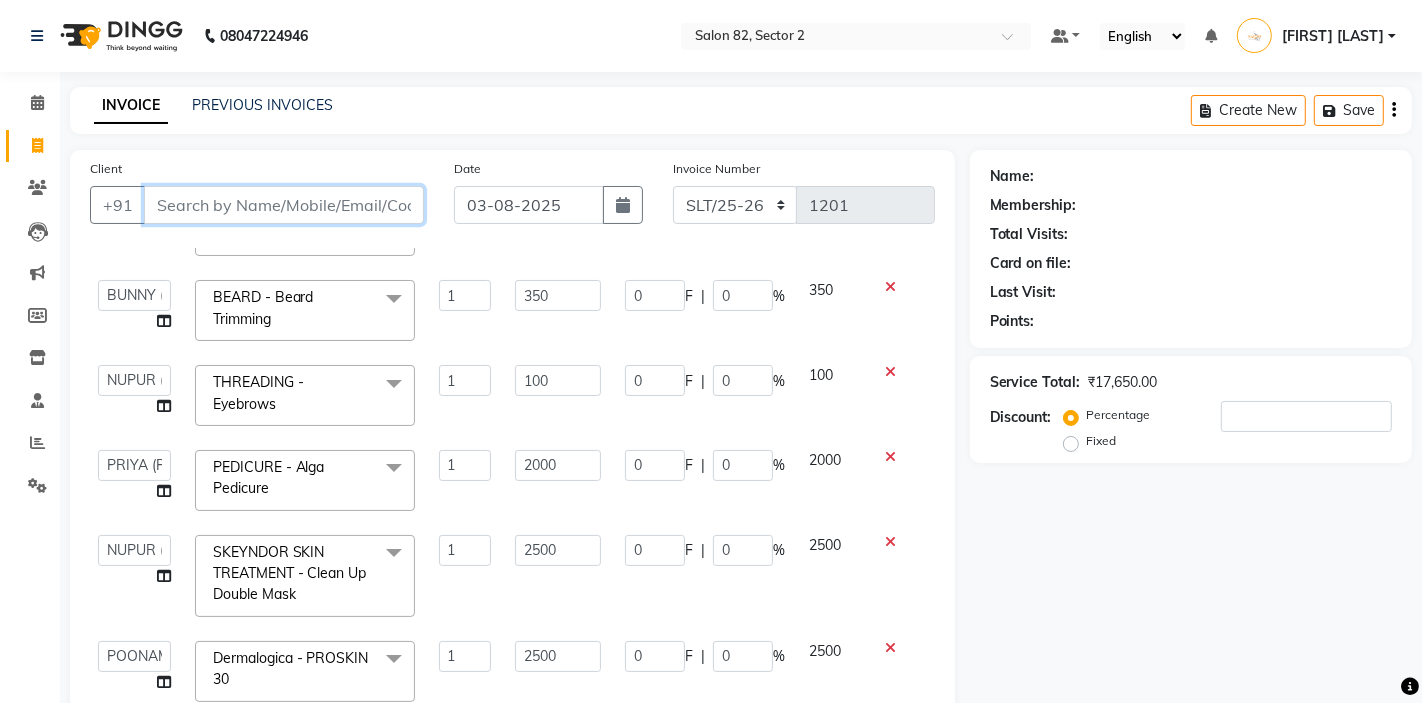 type on "6" 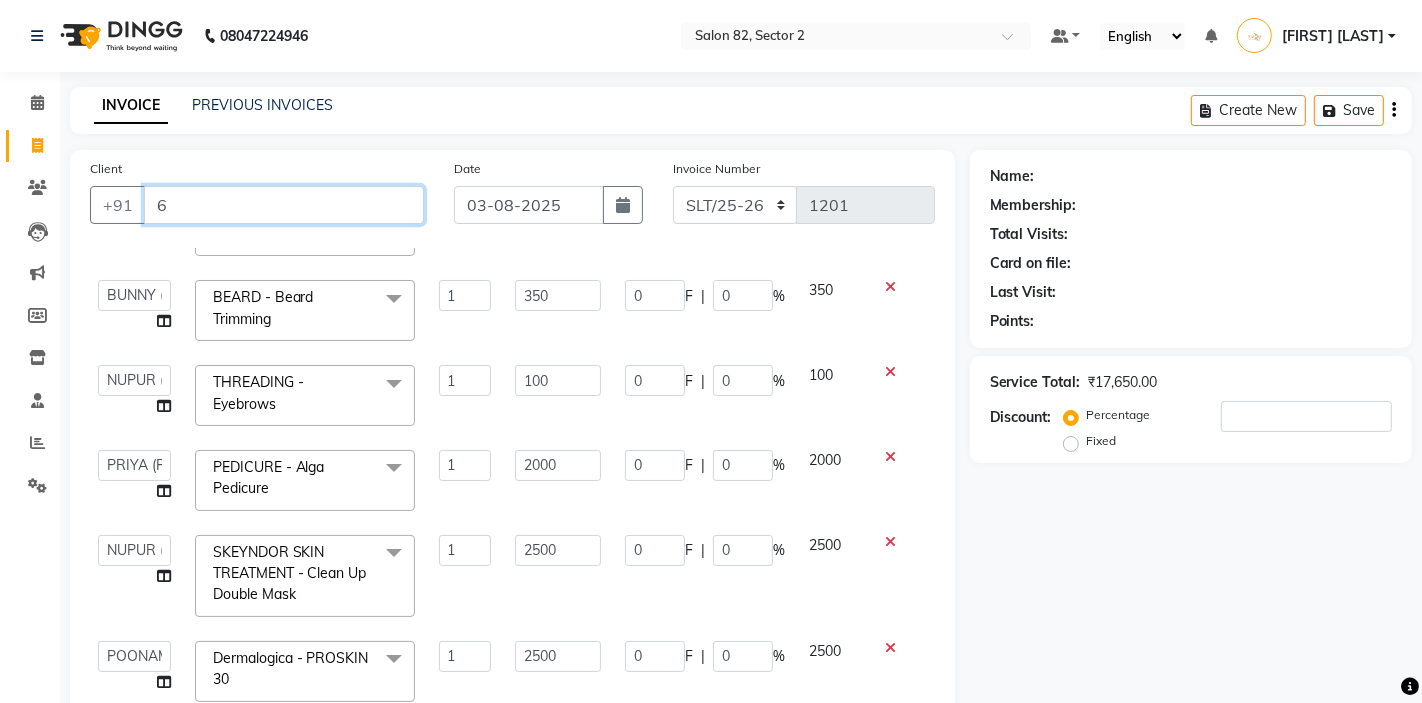 type on "0" 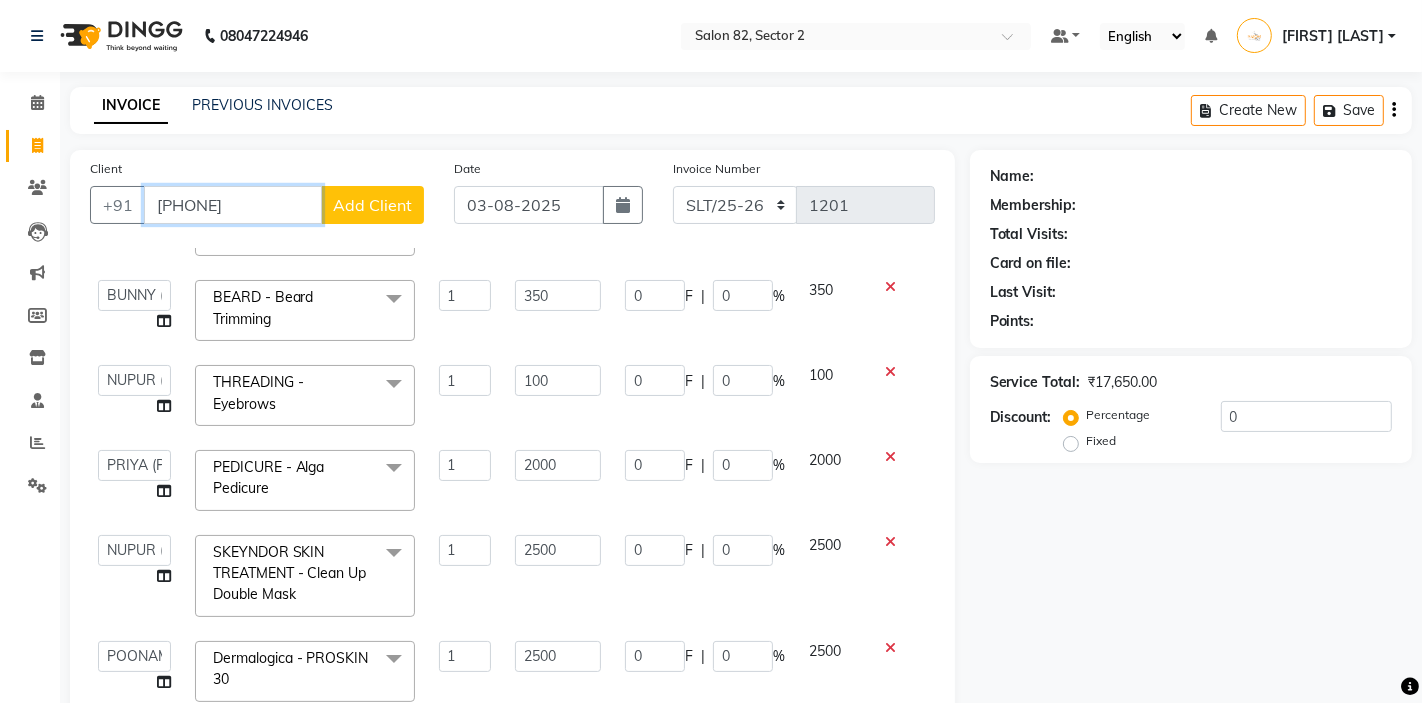 type on "6290155823" 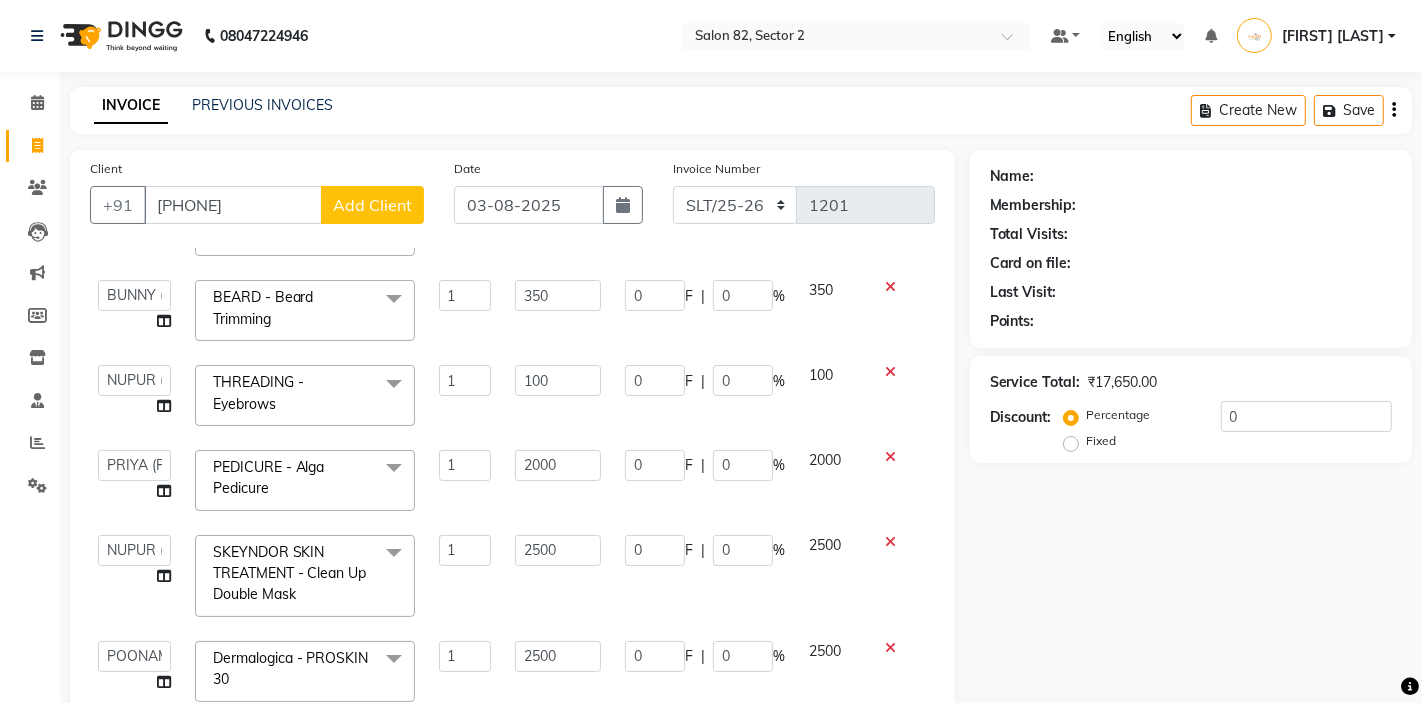 click on "Add Client" 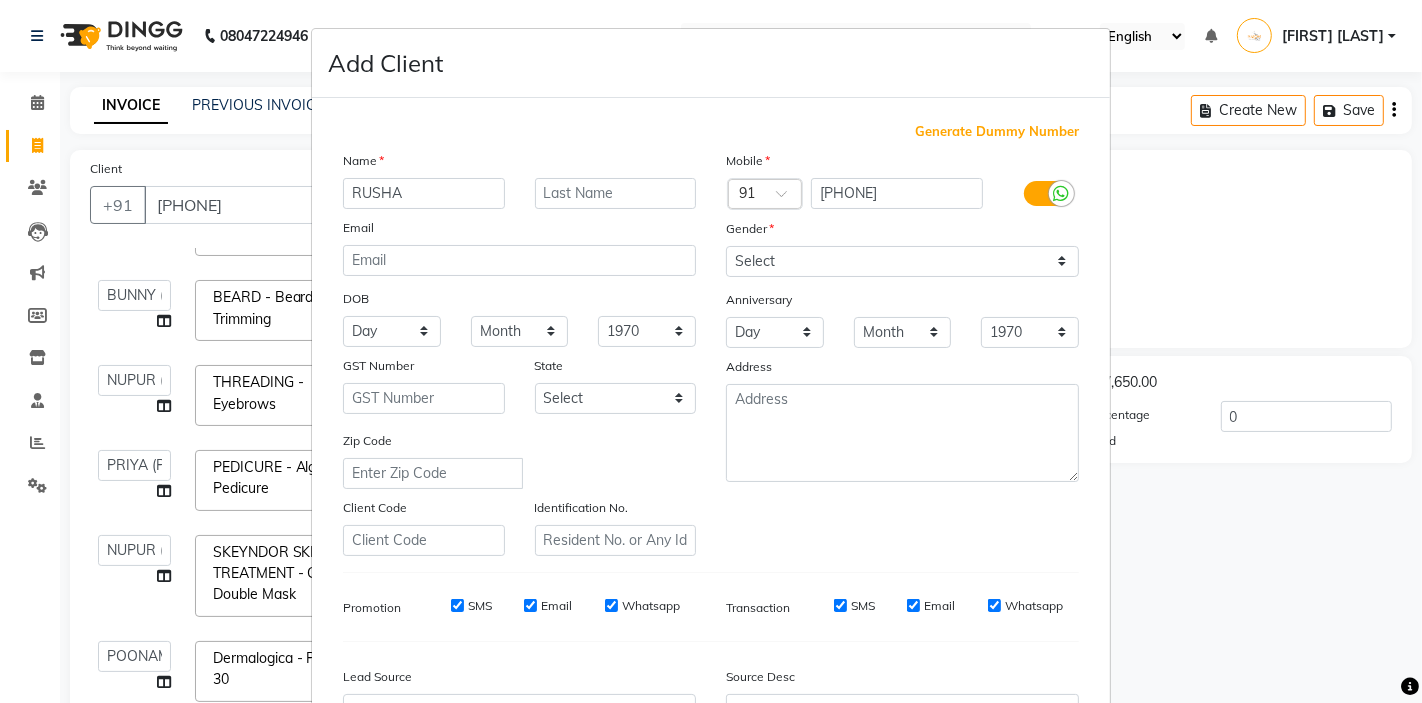 type on "RUSHA" 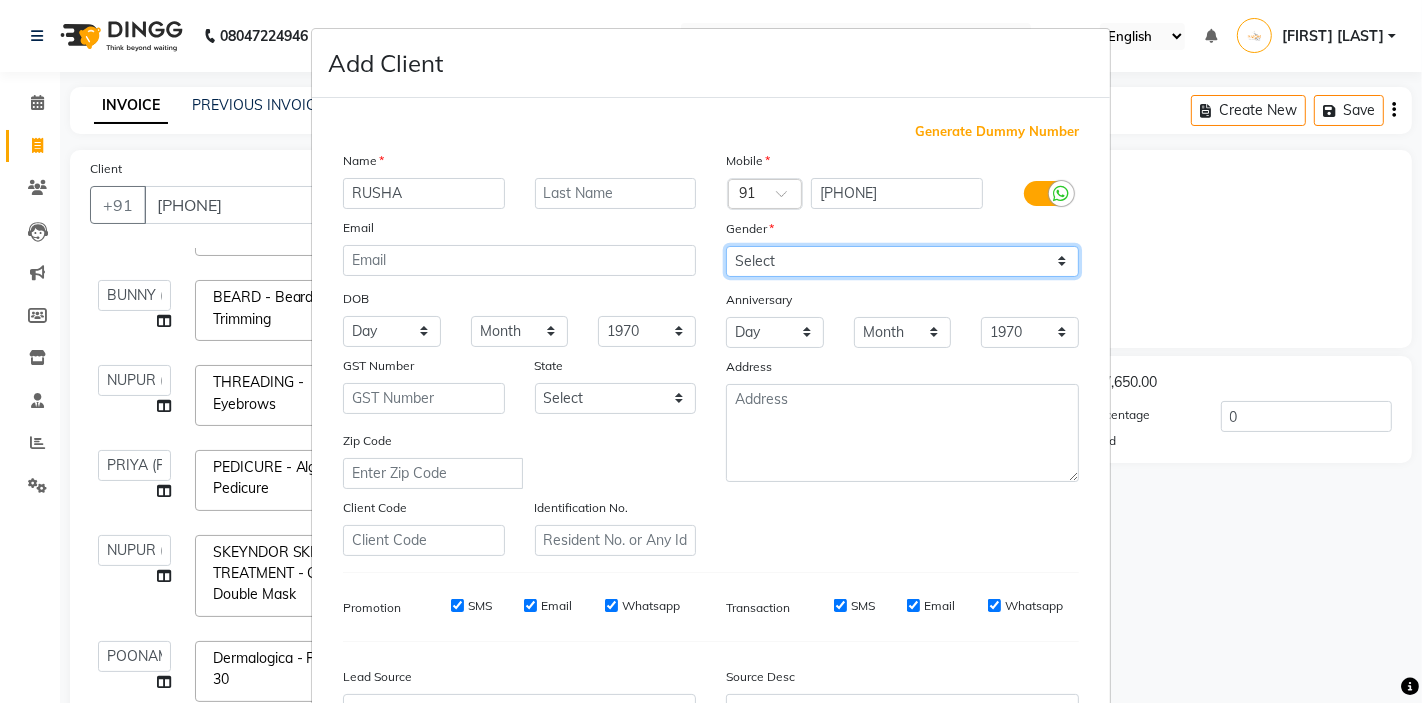 click on "Select Male Female Other Prefer Not To Say" at bounding box center [902, 261] 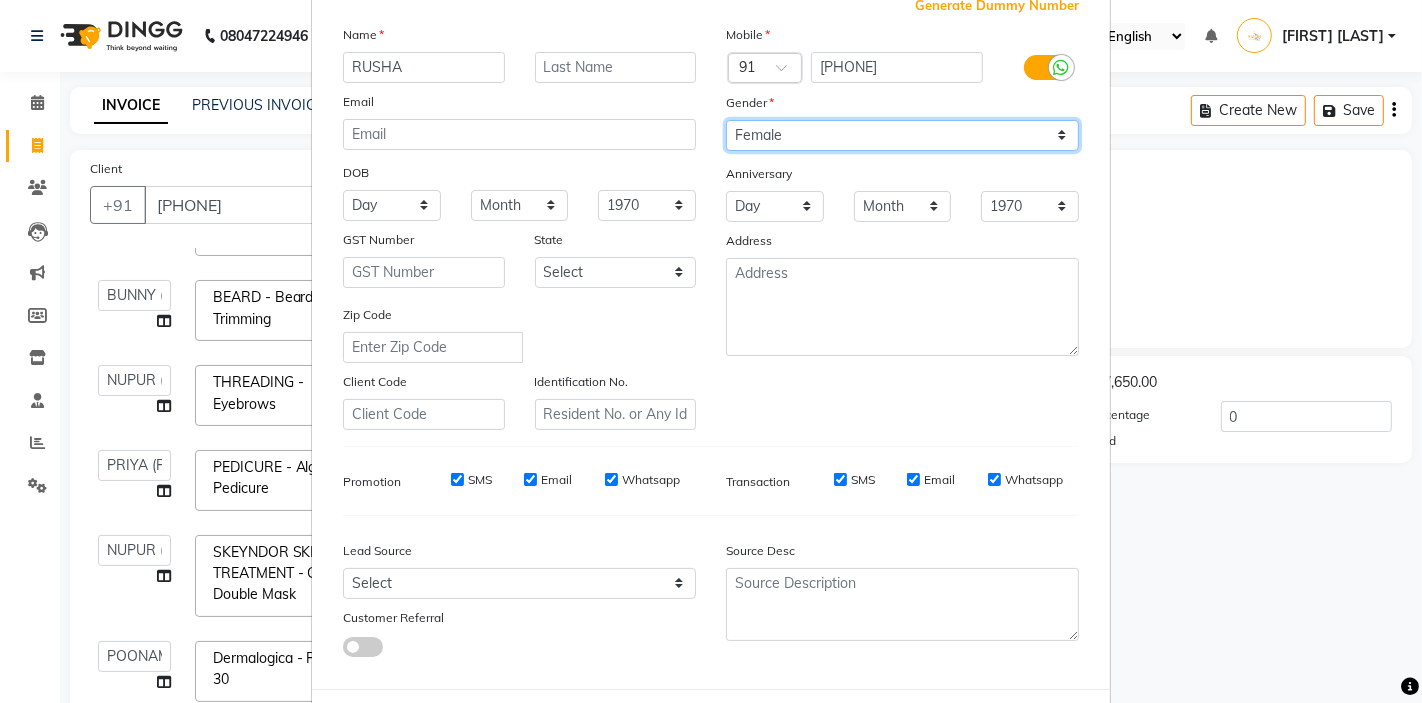 scroll, scrollTop: 157, scrollLeft: 0, axis: vertical 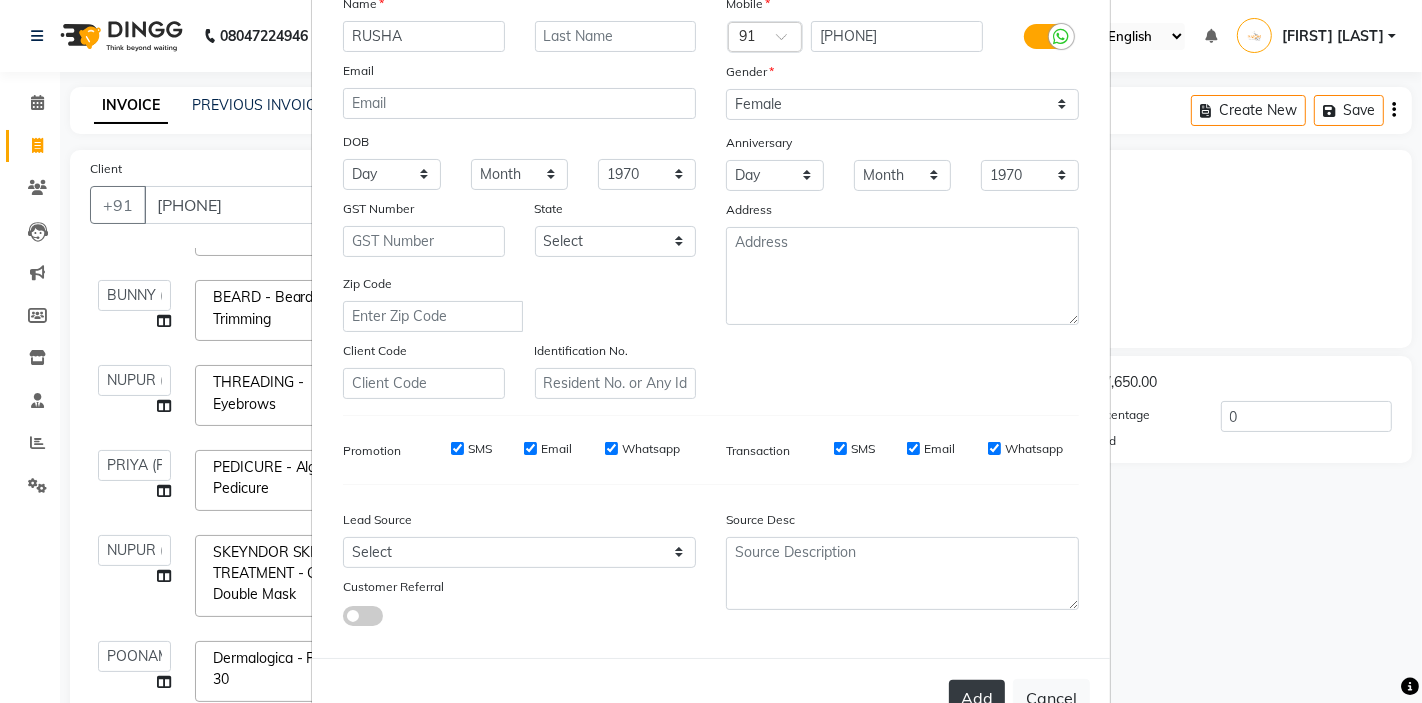 click on "Add" at bounding box center (977, 698) 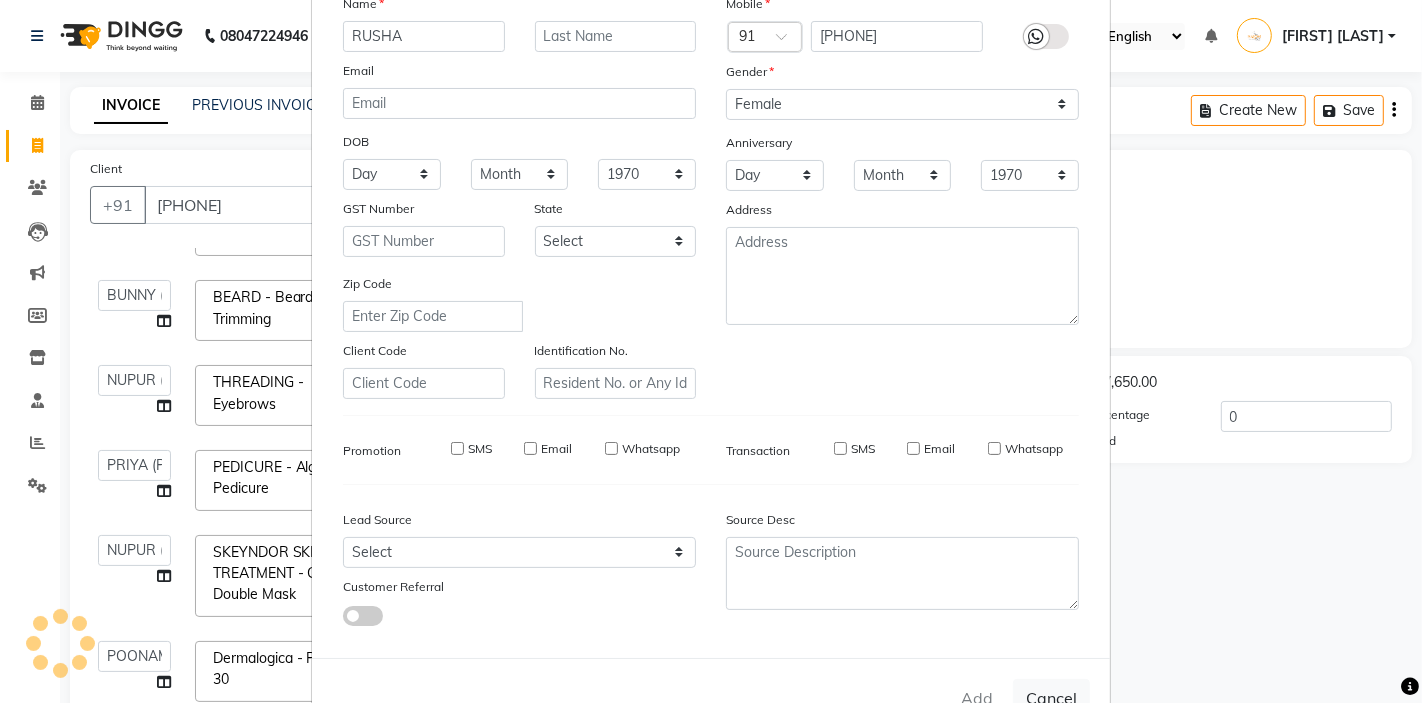 type 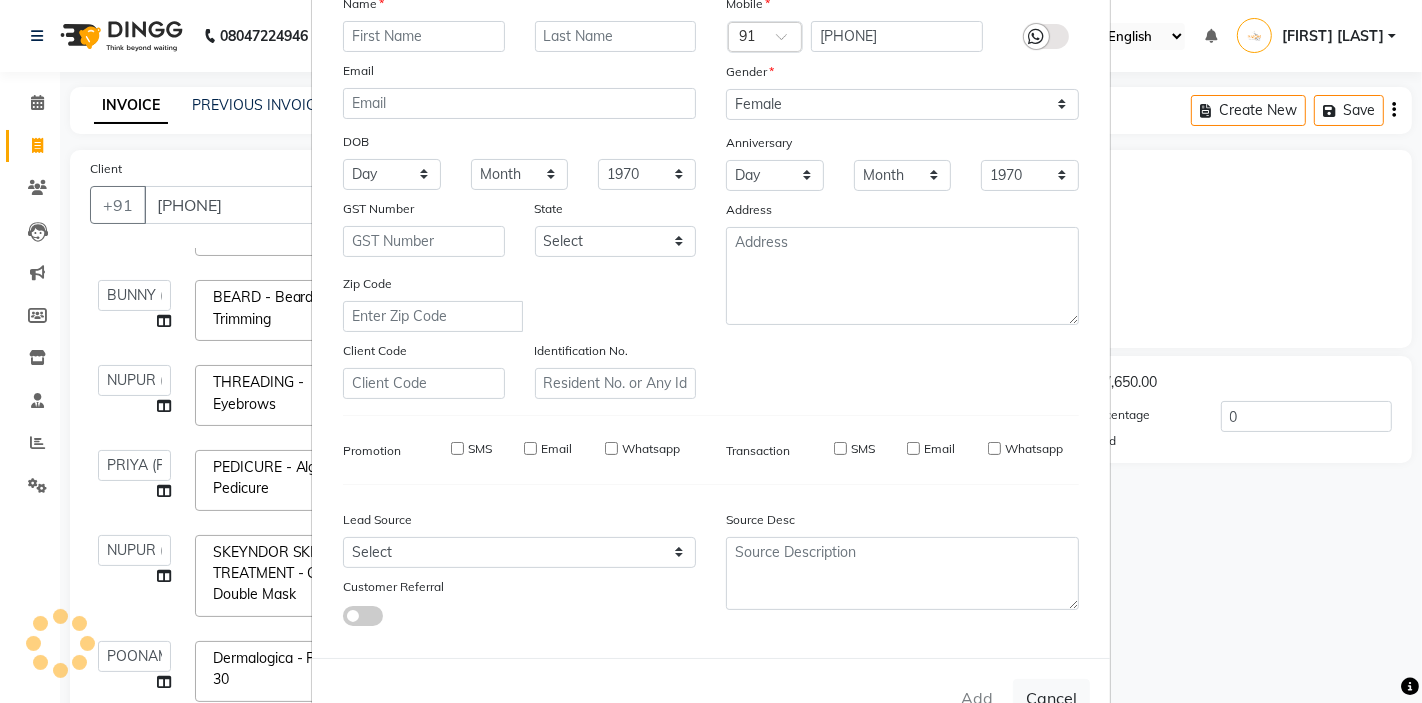 select 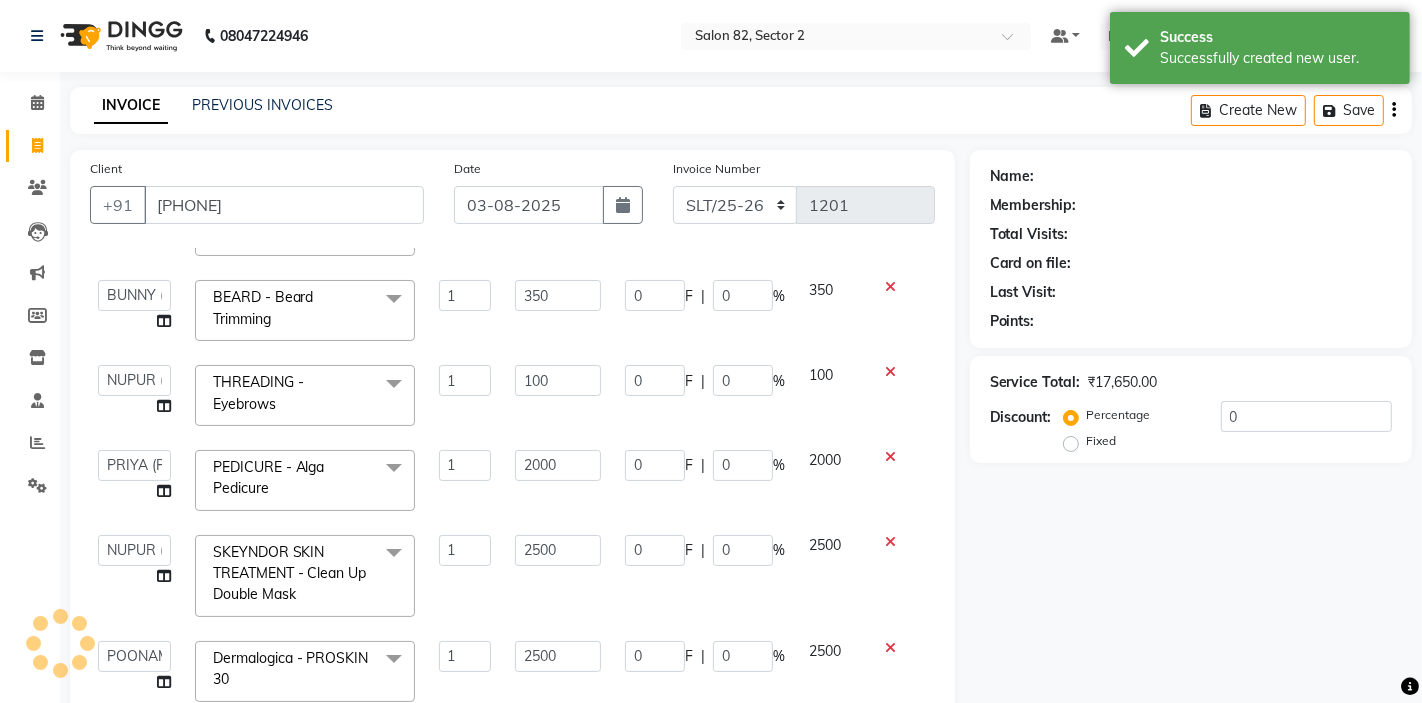 select on "1: Object" 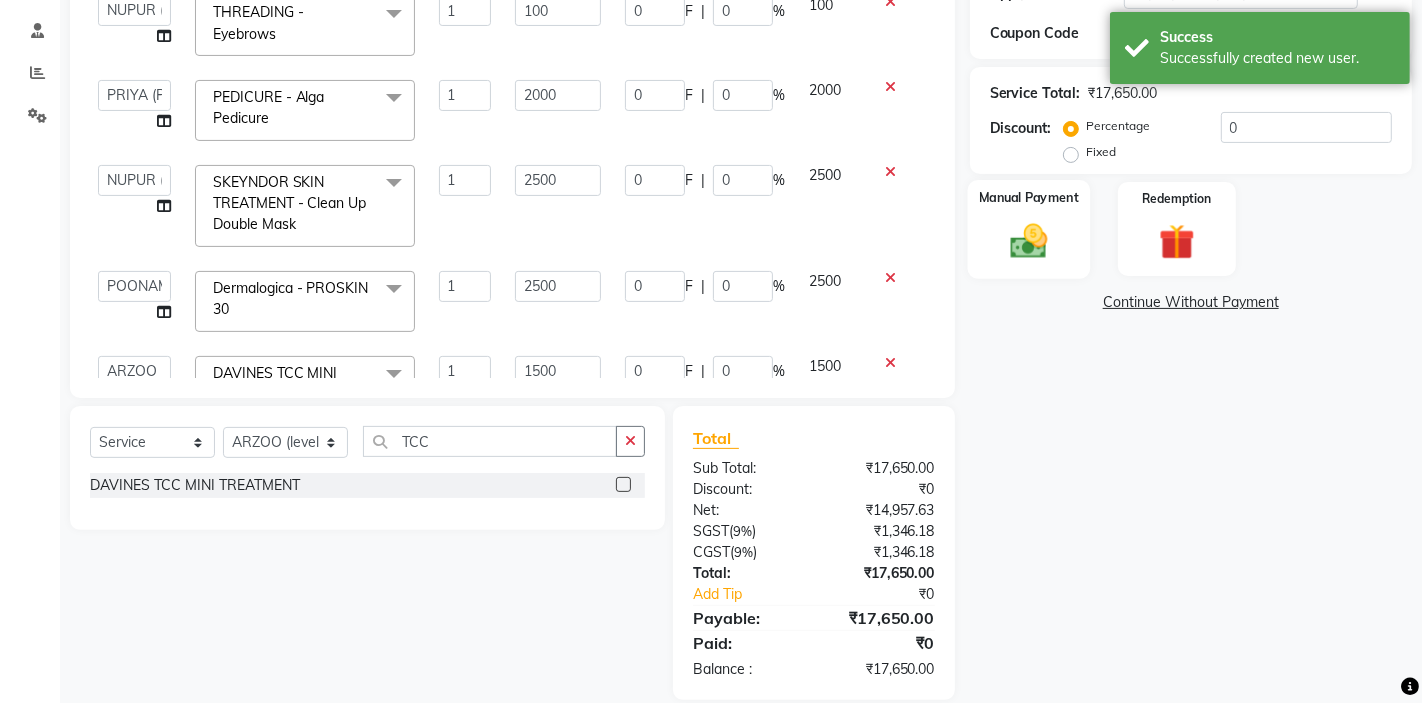 scroll, scrollTop: 371, scrollLeft: 0, axis: vertical 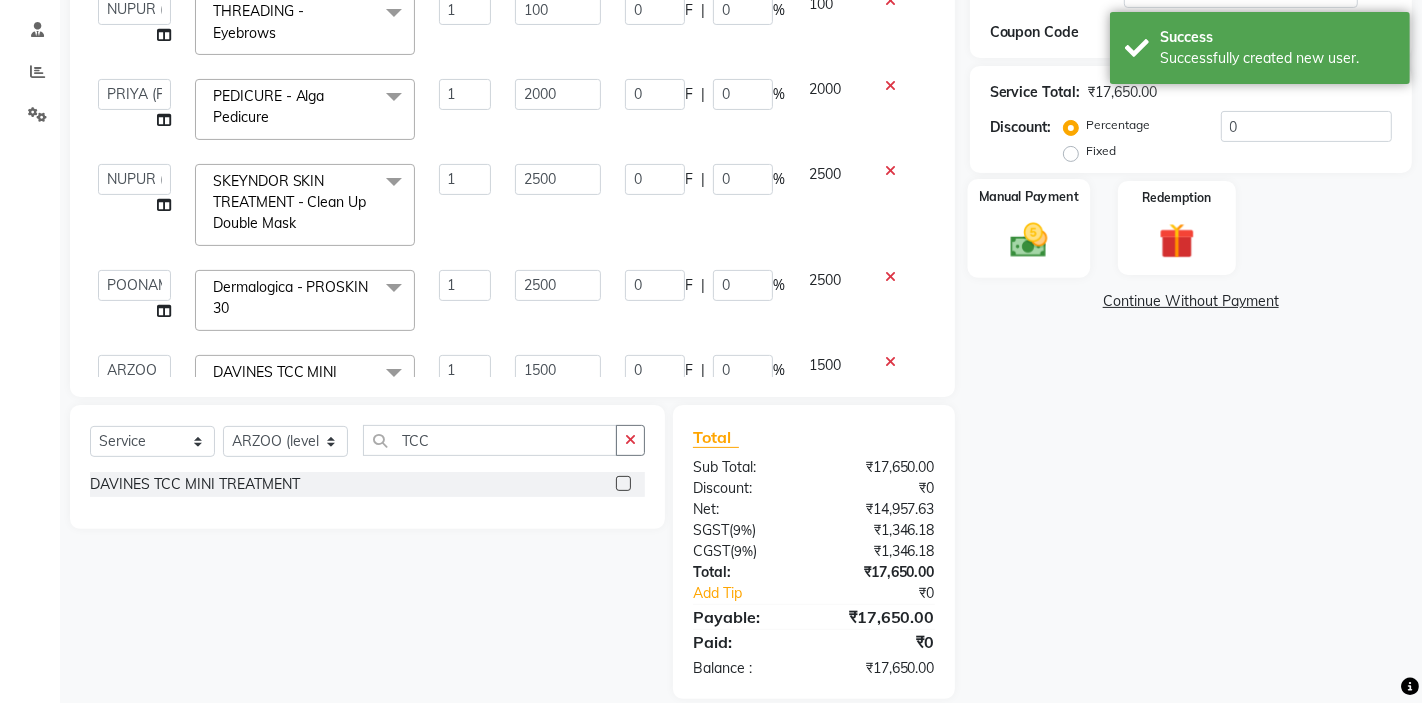 click 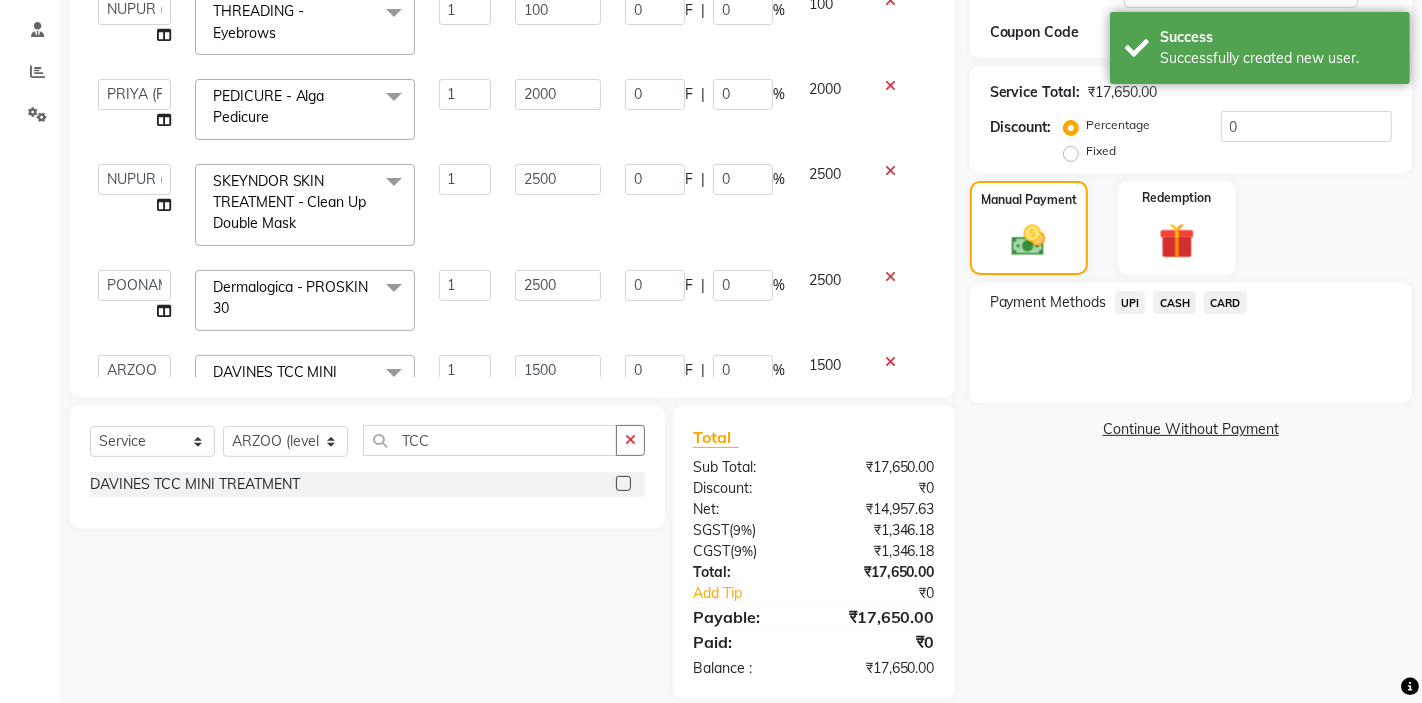 click on "UPI" 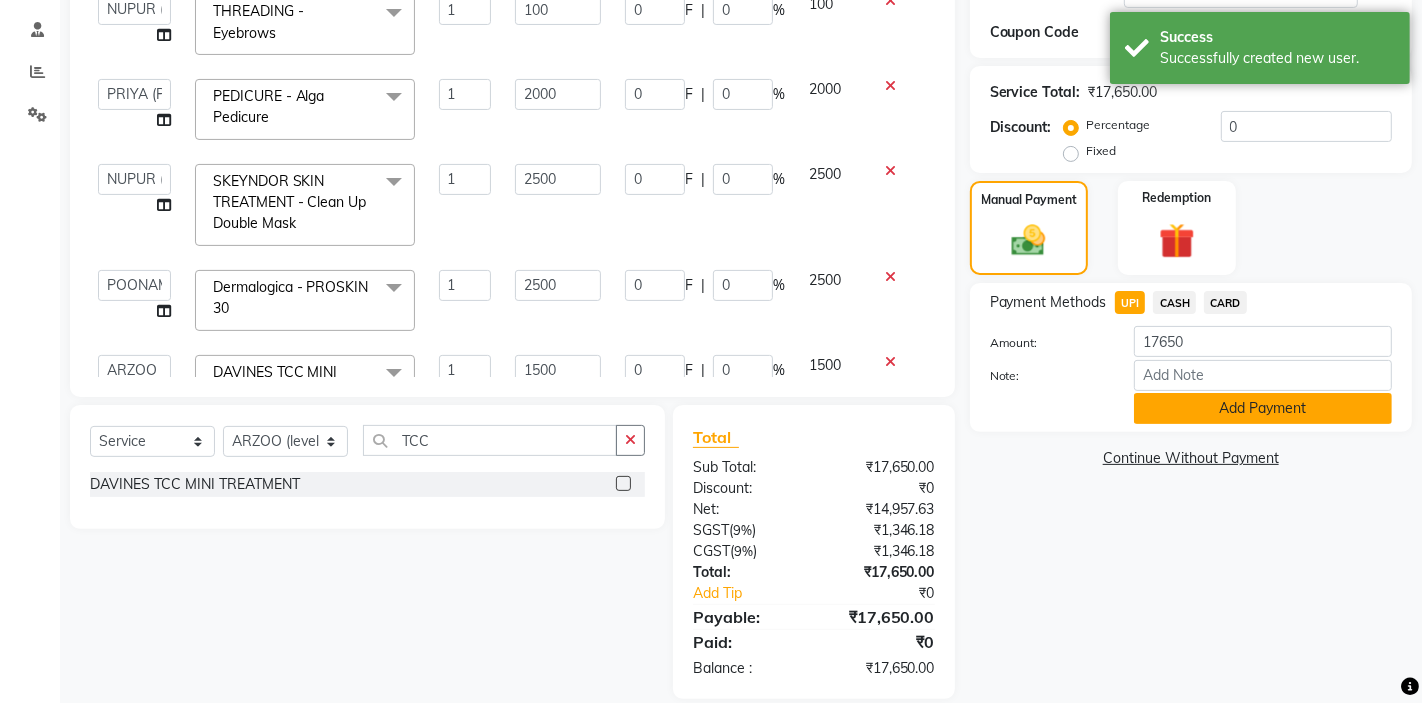 click on "Add Payment" 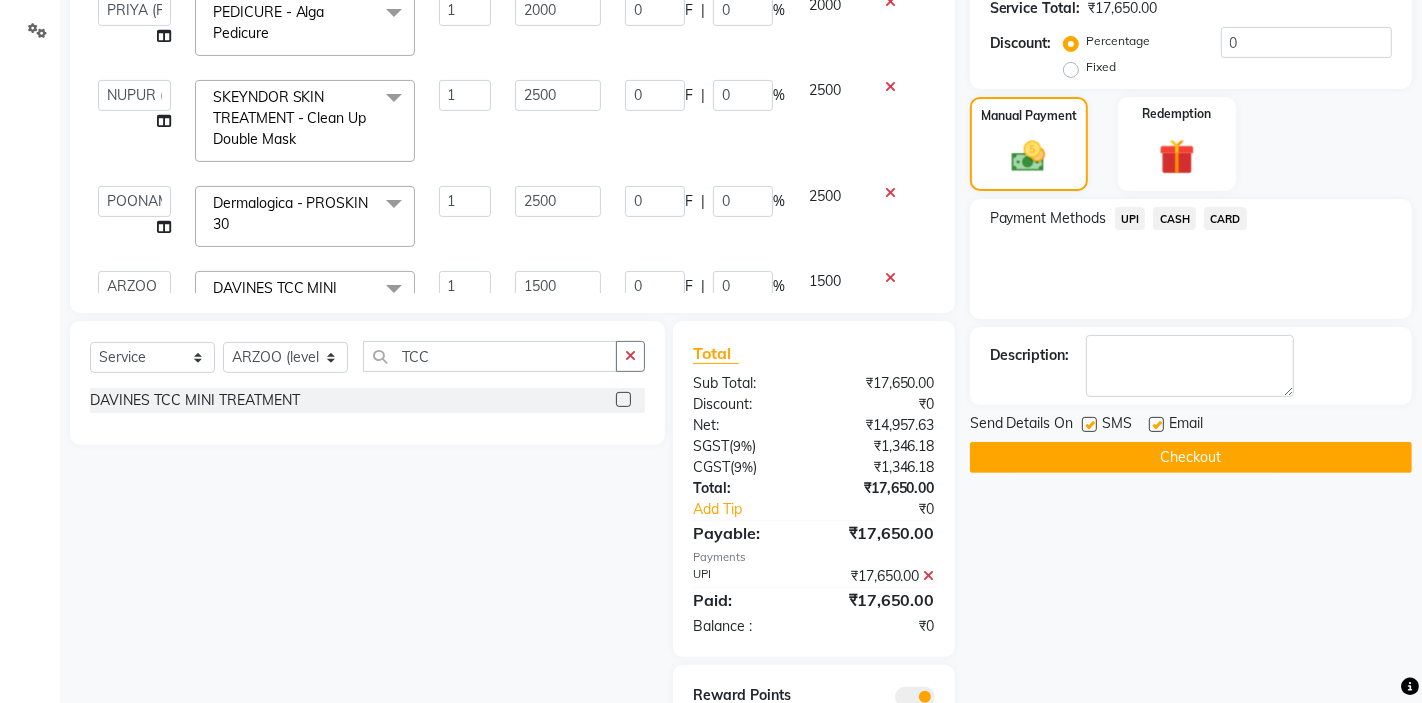 scroll, scrollTop: 467, scrollLeft: 0, axis: vertical 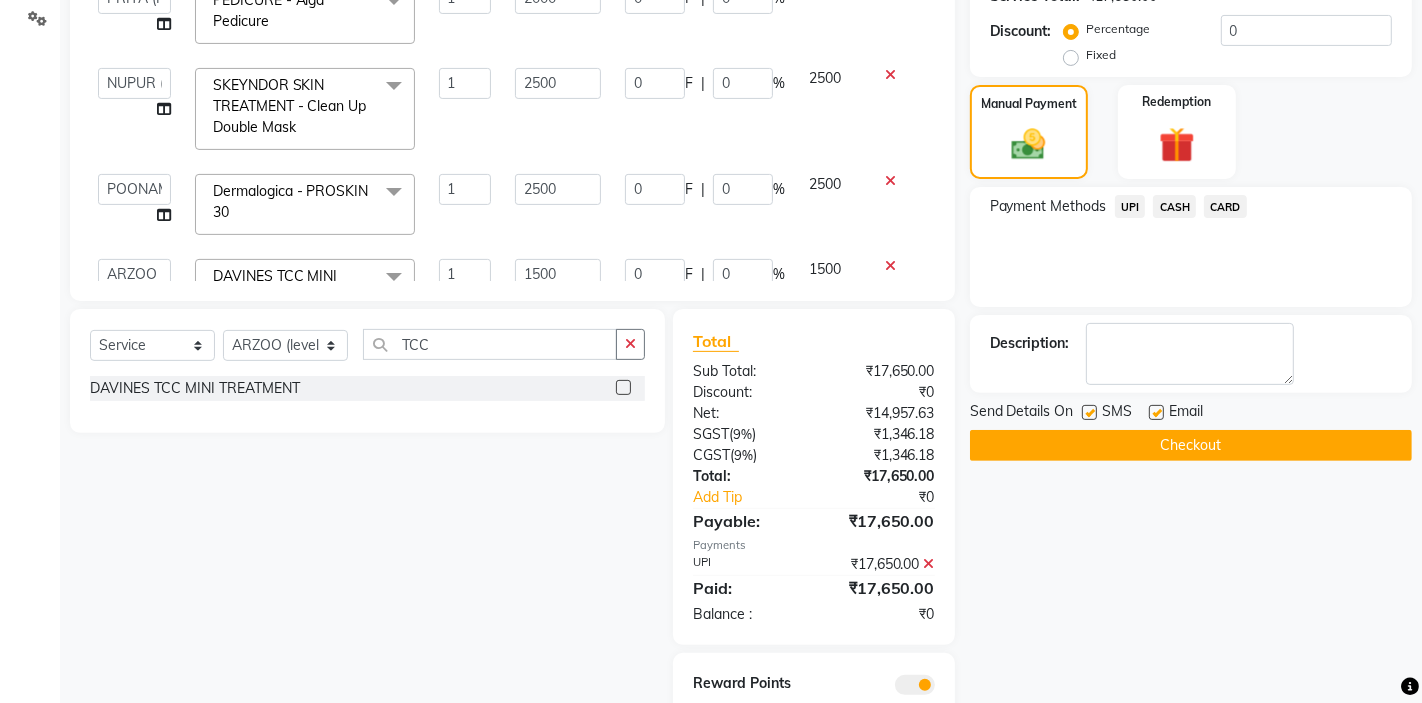 click on "Checkout" 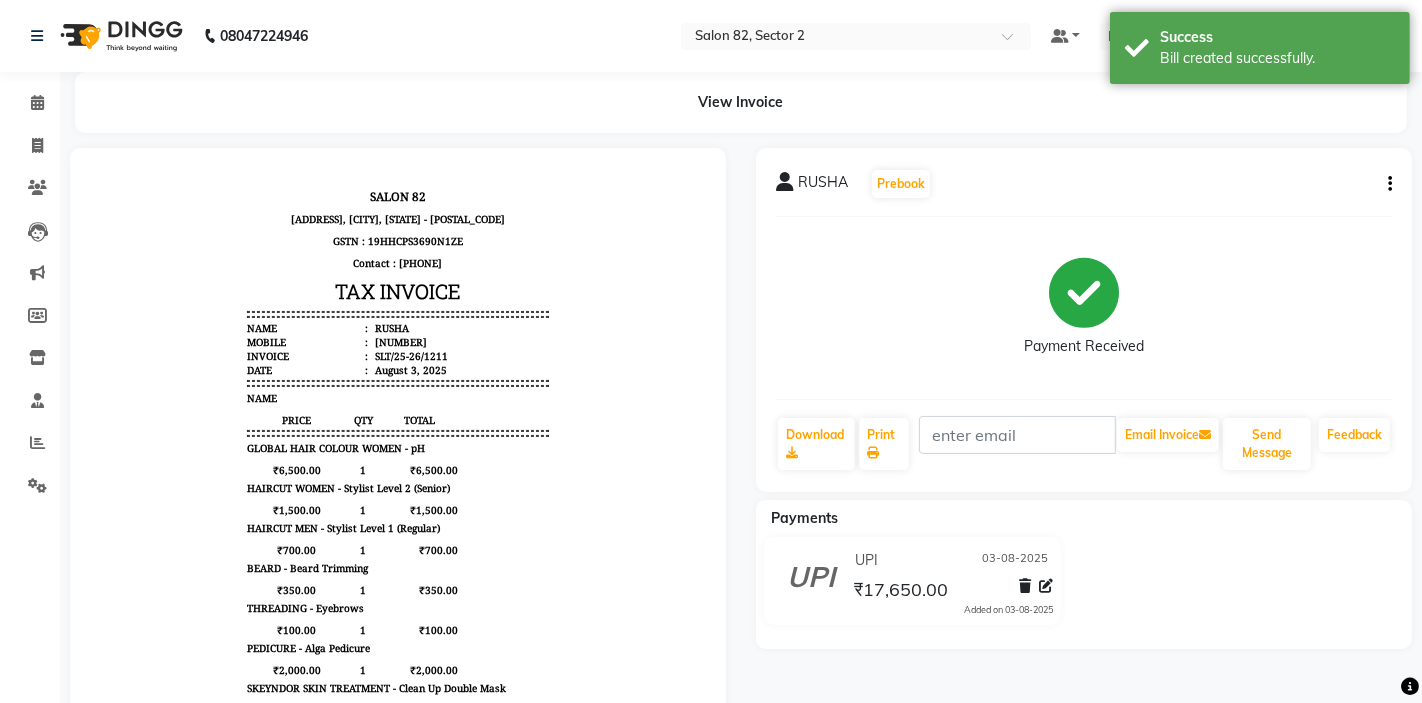 scroll, scrollTop: 0, scrollLeft: 0, axis: both 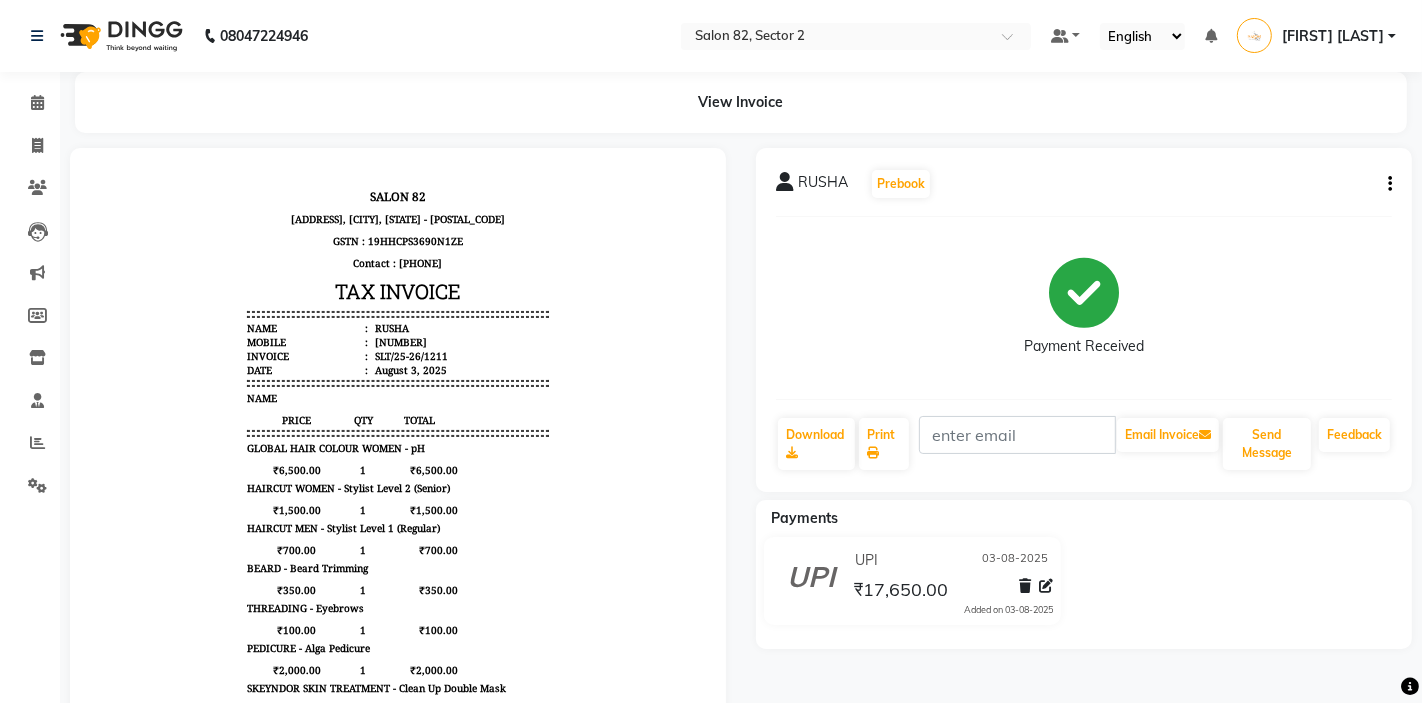 click on "RUSHA   Prebook   Payment Received  Download  Print   Email Invoice   Send Message Feedback  Payments UPI 03-08-2025 ₹17,650.00  Added on 03-08-2025" 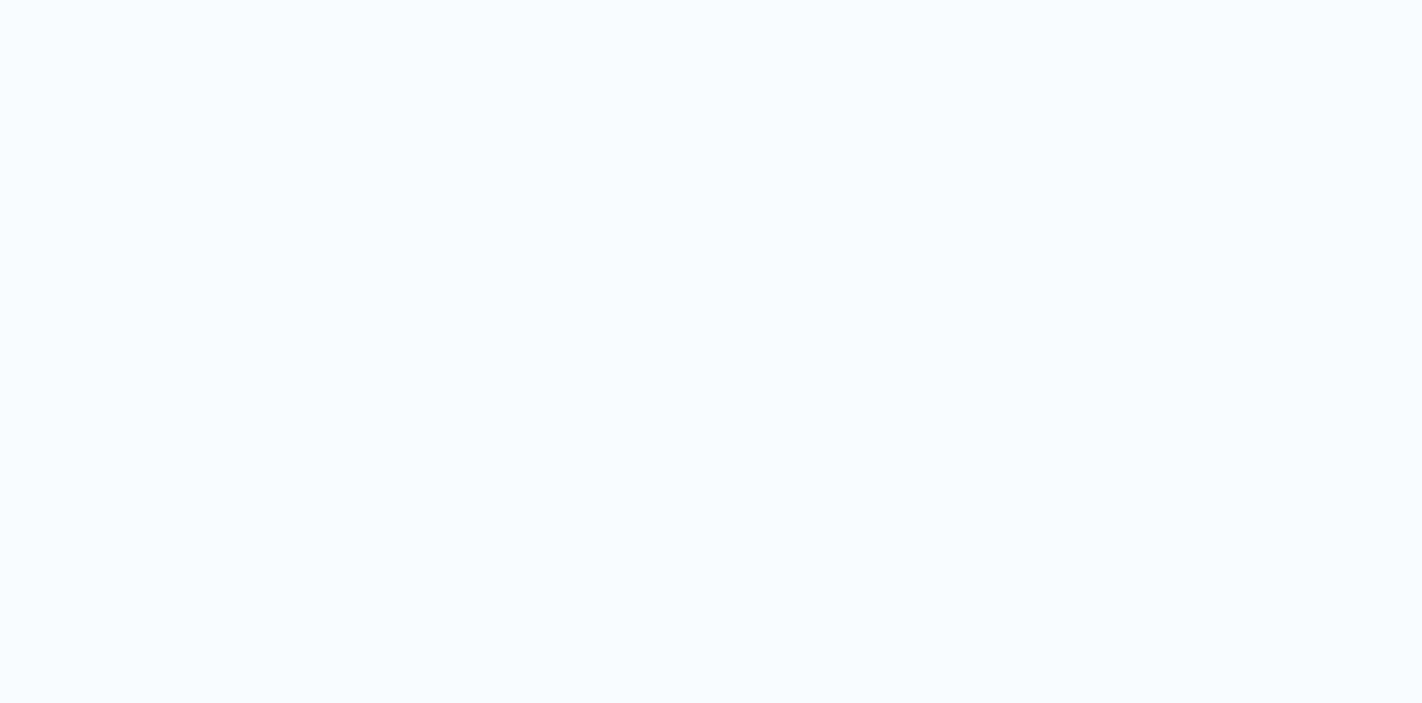 scroll, scrollTop: 0, scrollLeft: 0, axis: both 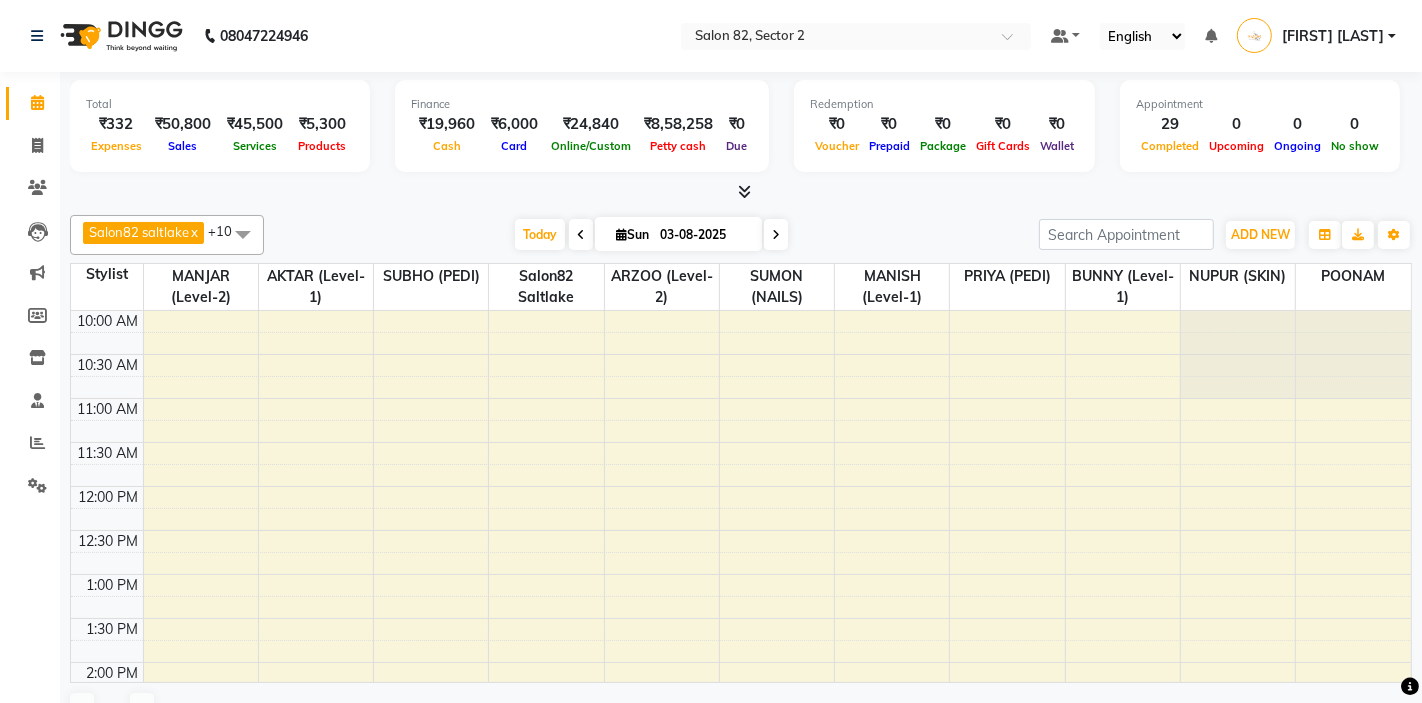 select on "en" 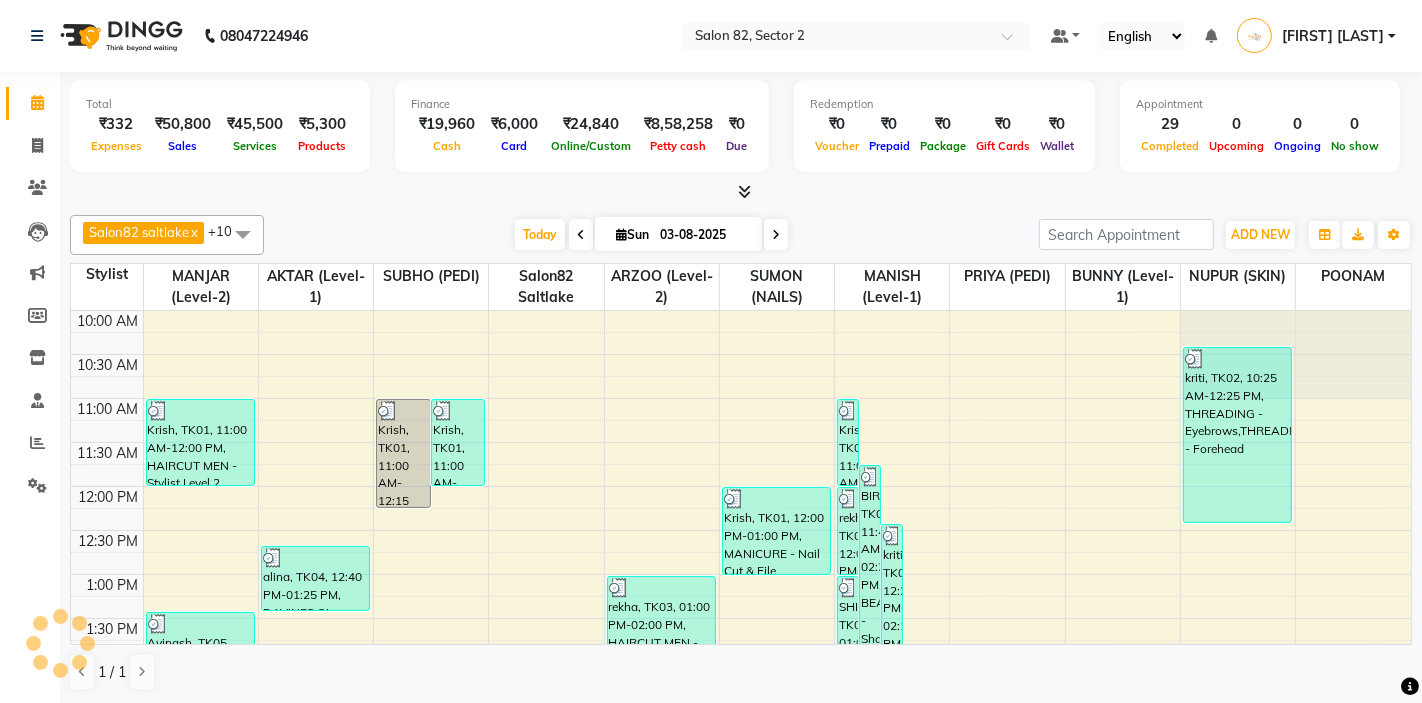 scroll, scrollTop: 0, scrollLeft: 0, axis: both 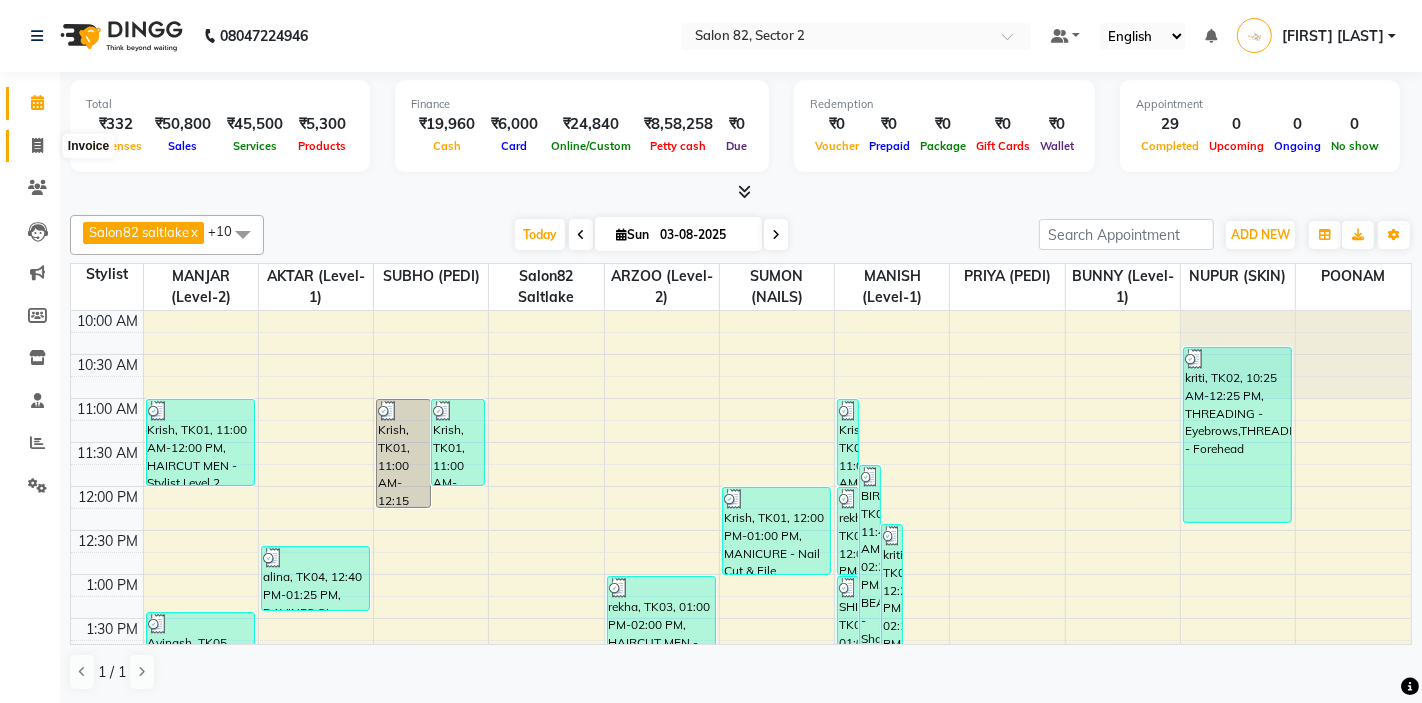 click 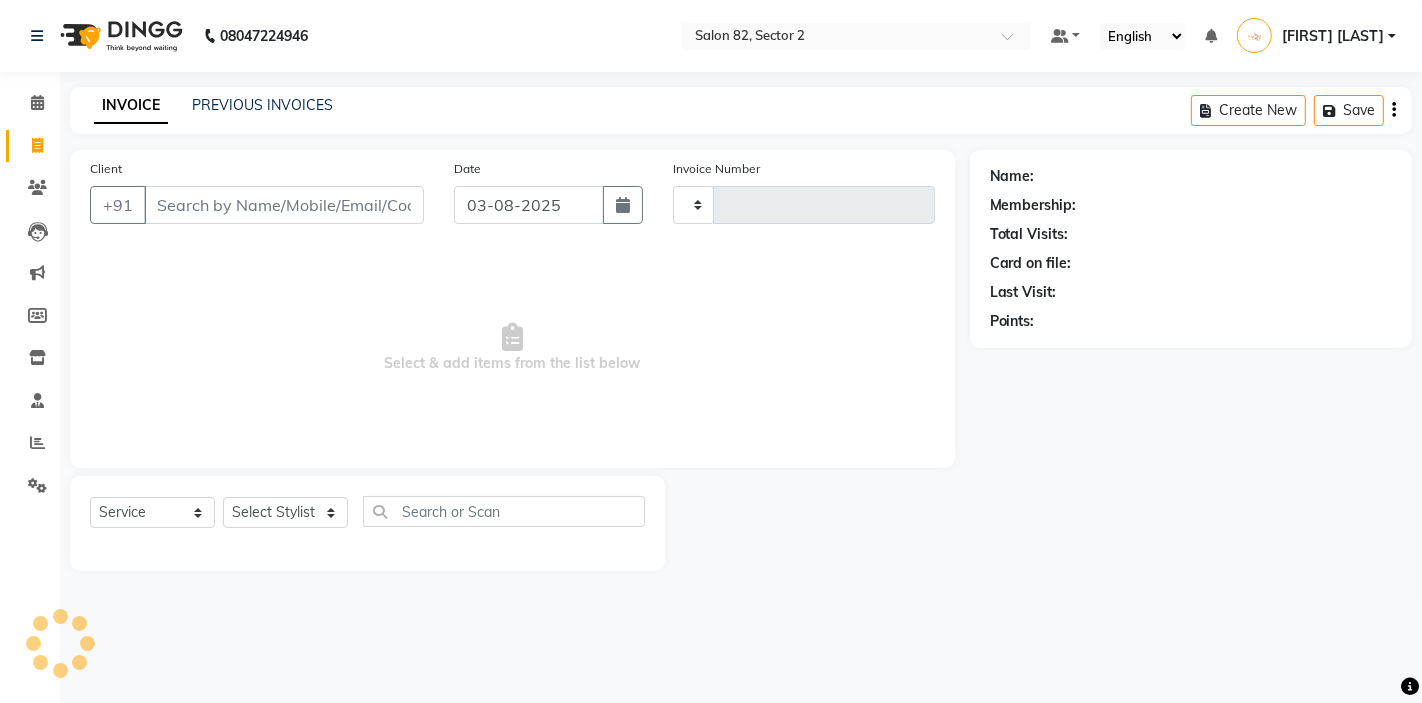 type on "1212" 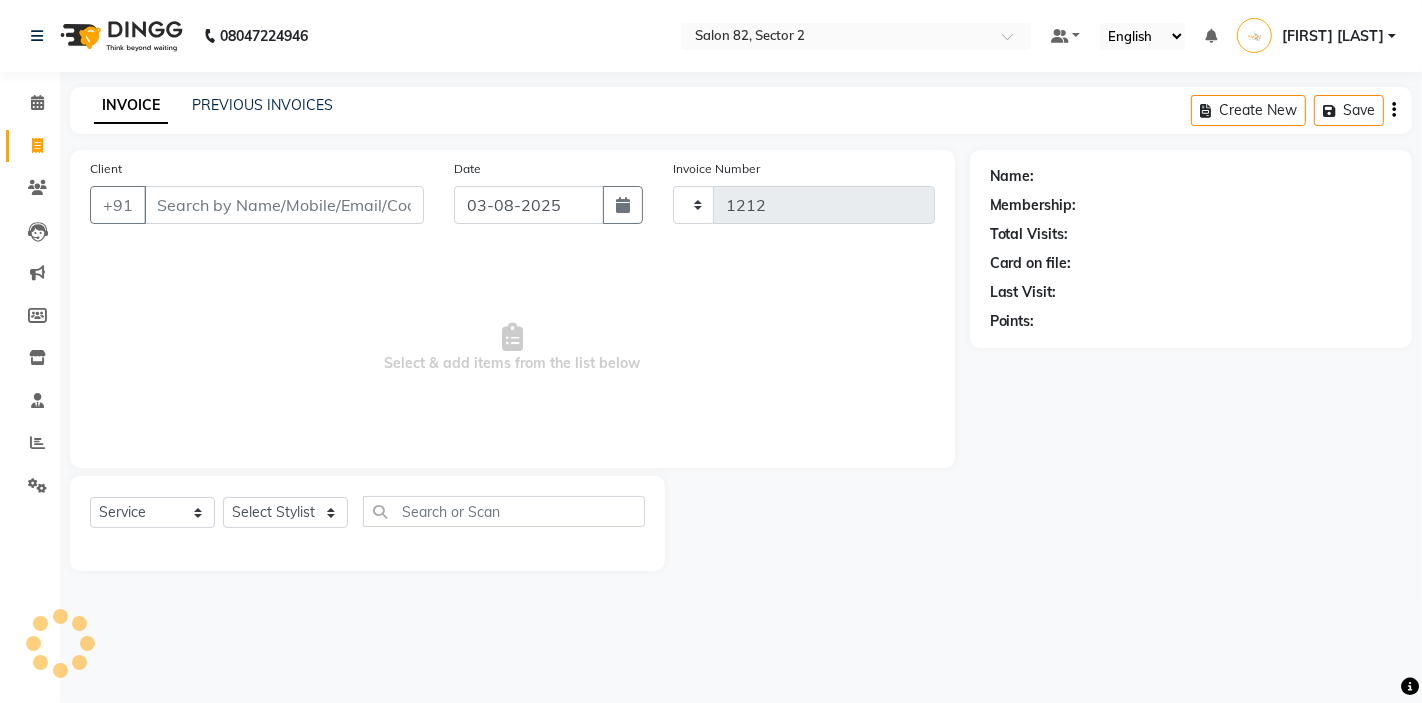 select on "8703" 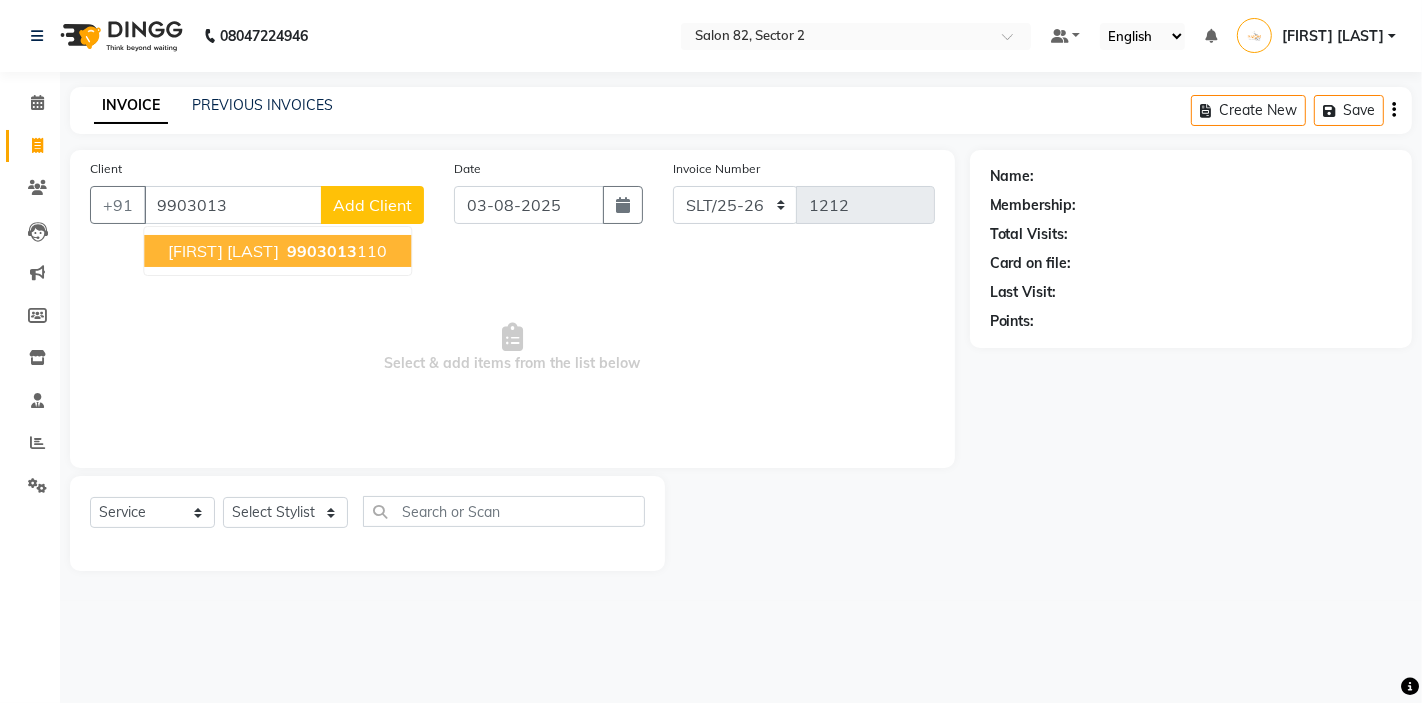 click on "9903013" at bounding box center [322, 251] 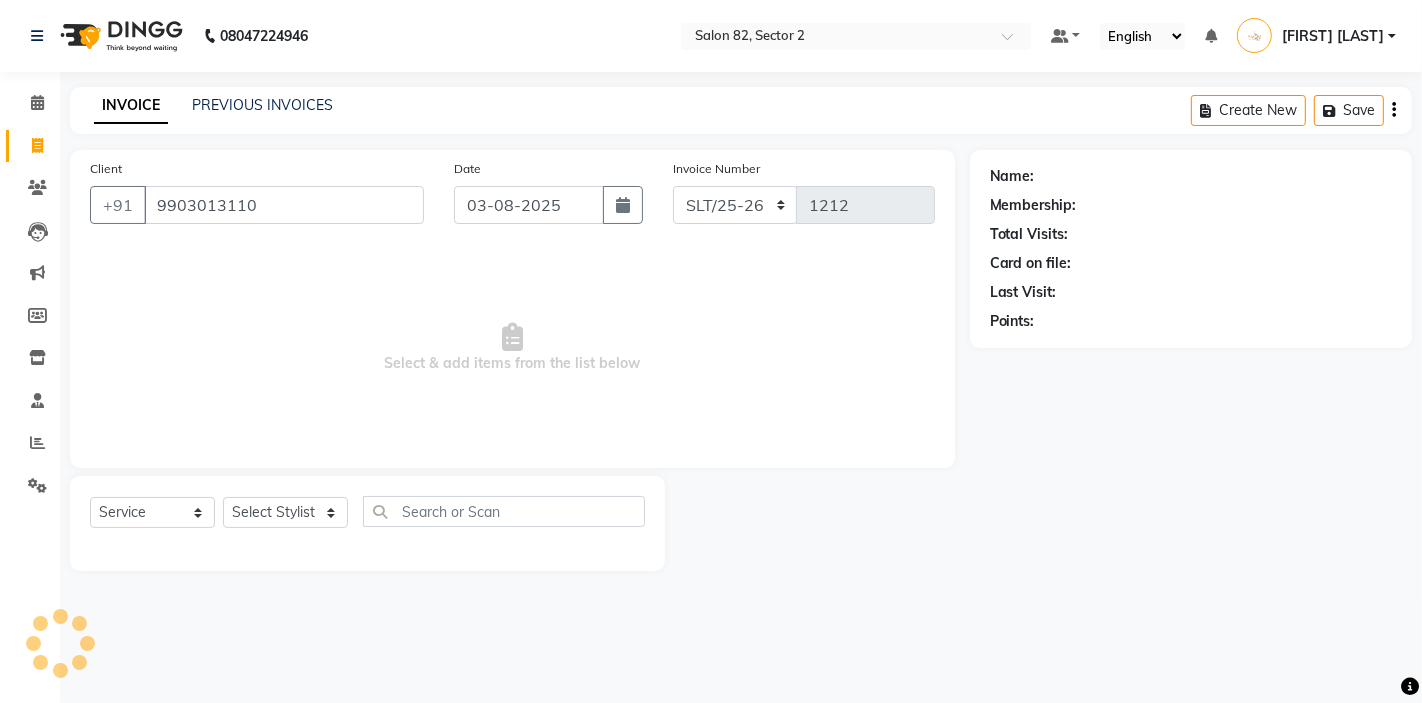 type on "9903013110" 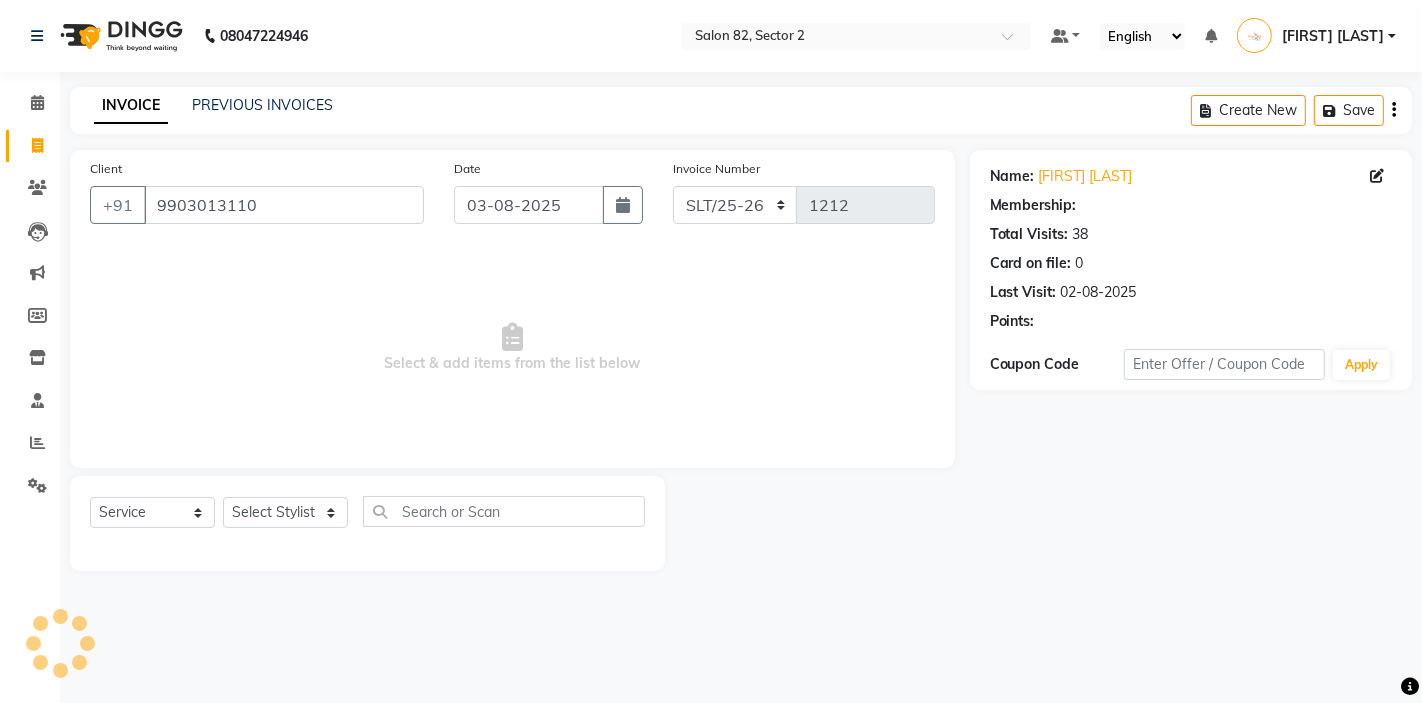 select on "1: Object" 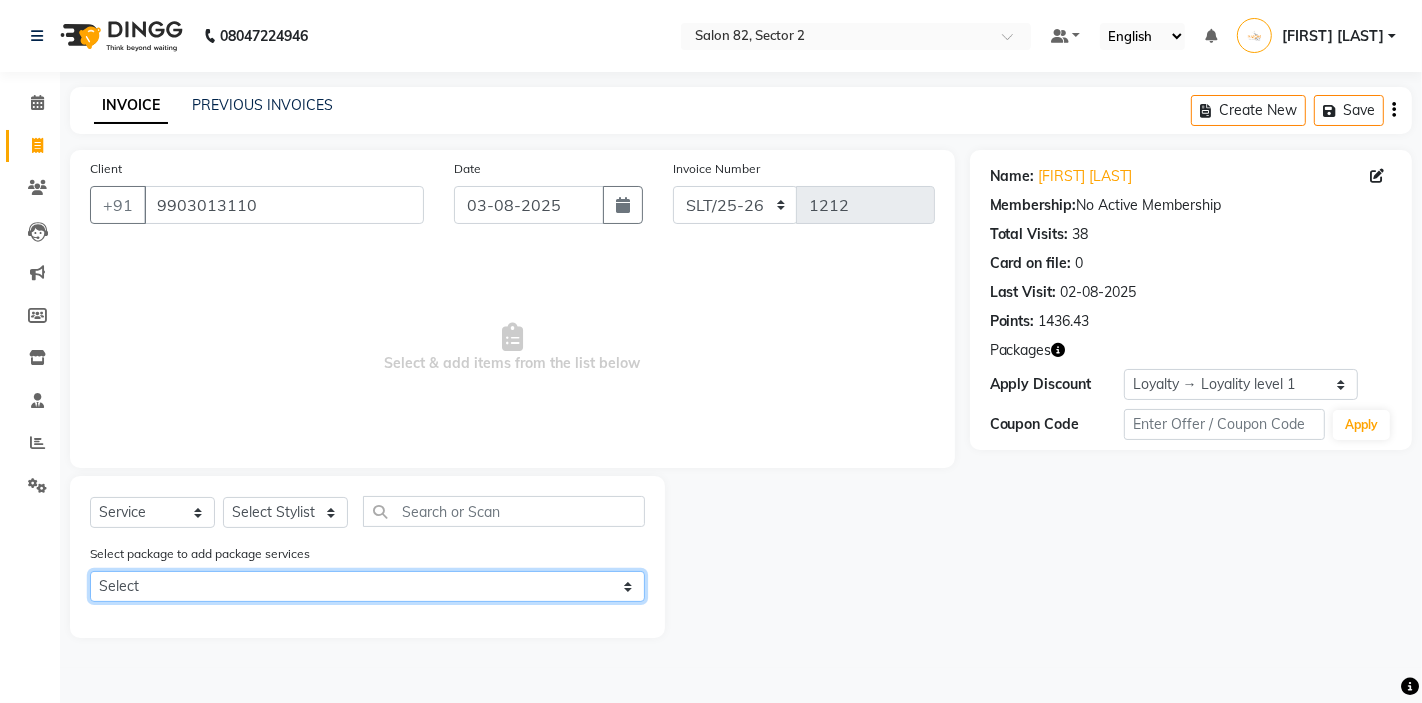 click on "Select ALGA PEDICURE" 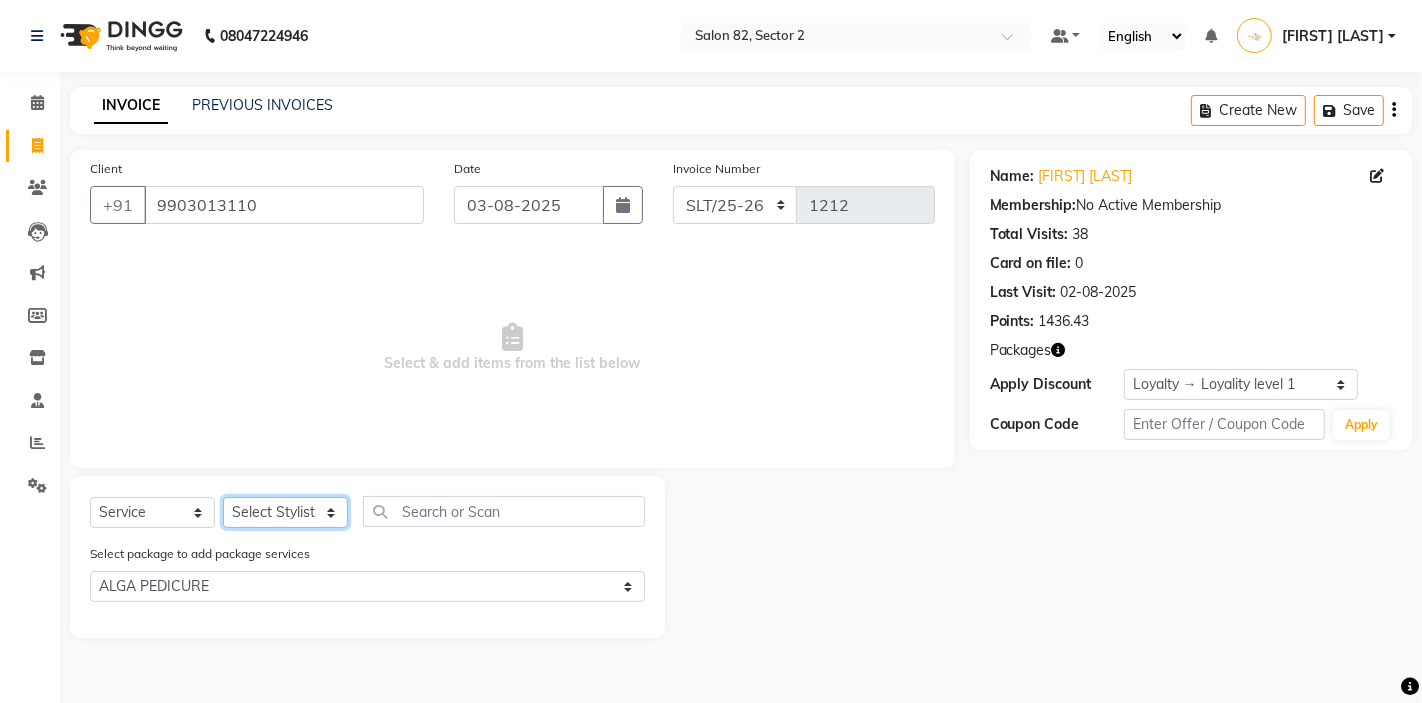 click on "Select Stylist AKTAR (level-1) ARZOO (level-2) BUNNY (level-1) FAIZAL INJAMAM MANISH (level-1) MANJAR (Level-2) NUPUR (SKIN) POONAM PRIYA (PEDI) ROHIT  Salon82 saltlake SOMA DEY SUBHO (PEDI) SUMON (NAILS)" 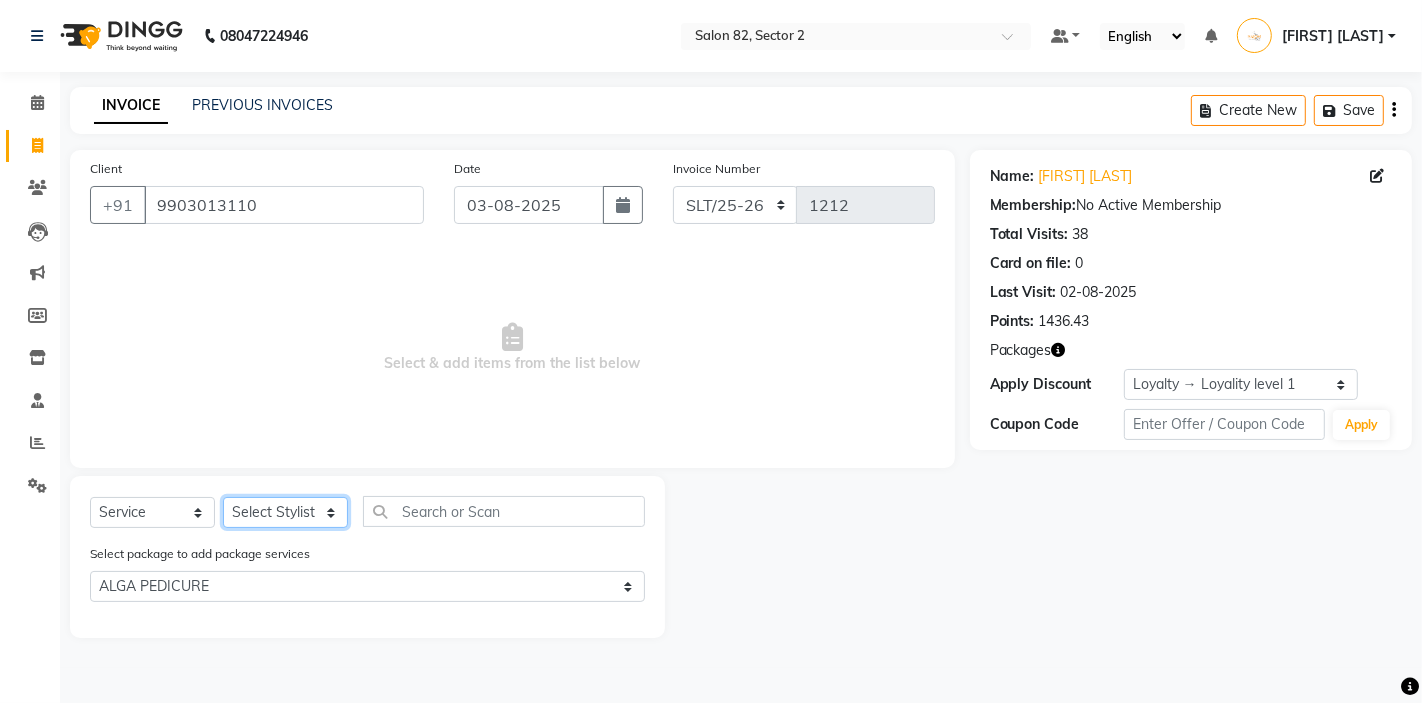 select on "33747" 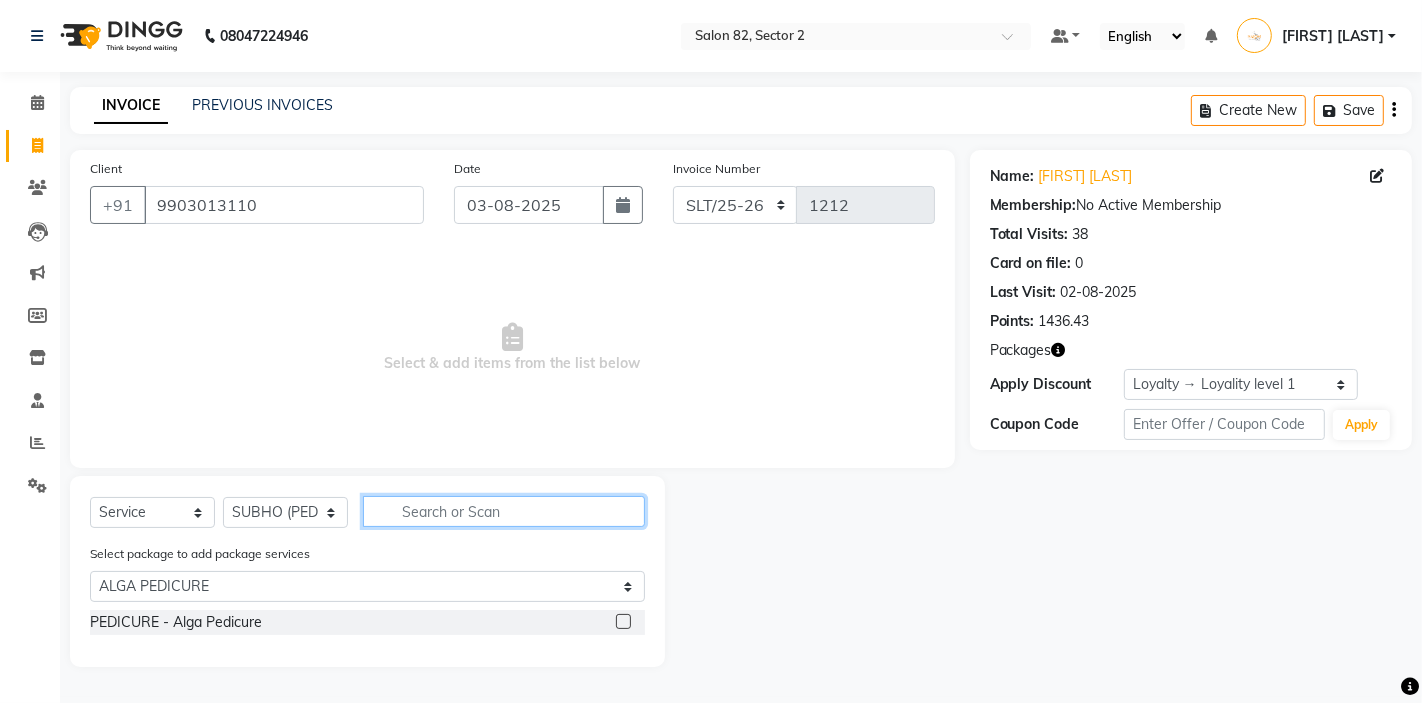 click 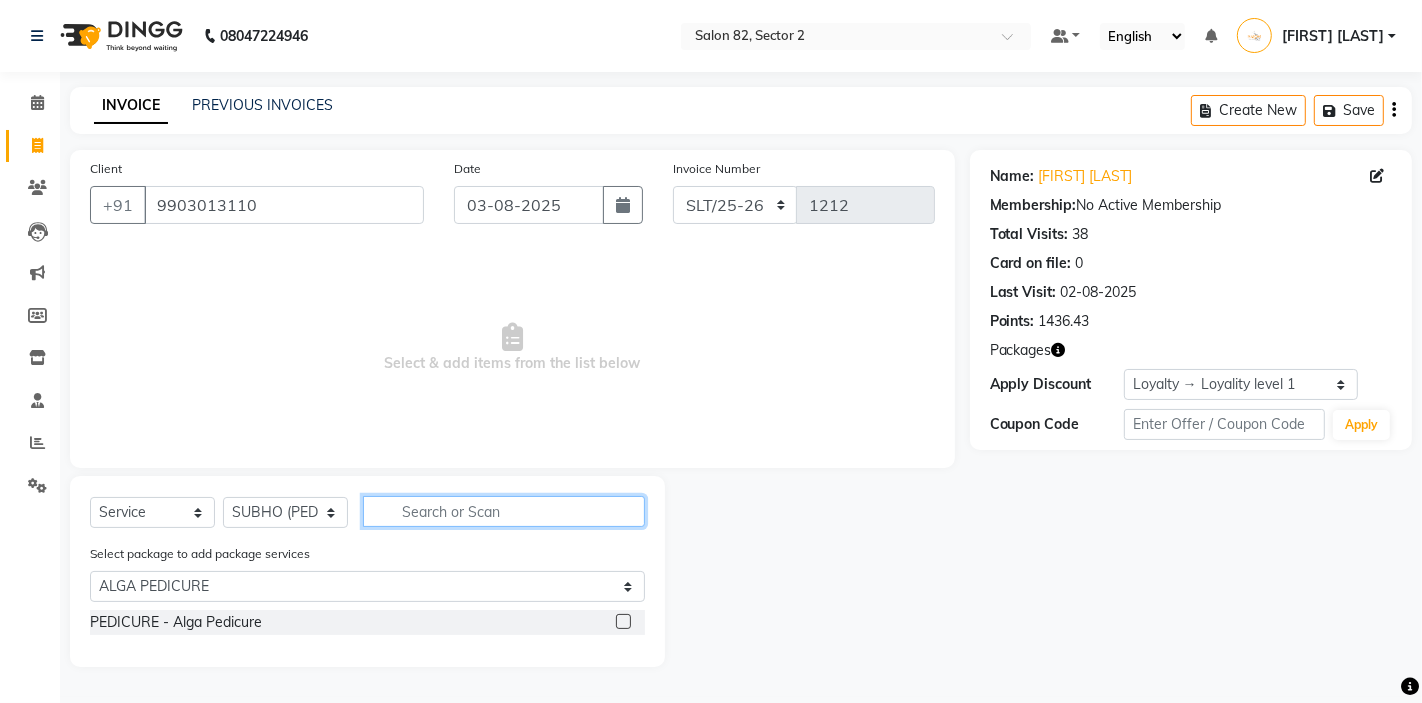 type on "A" 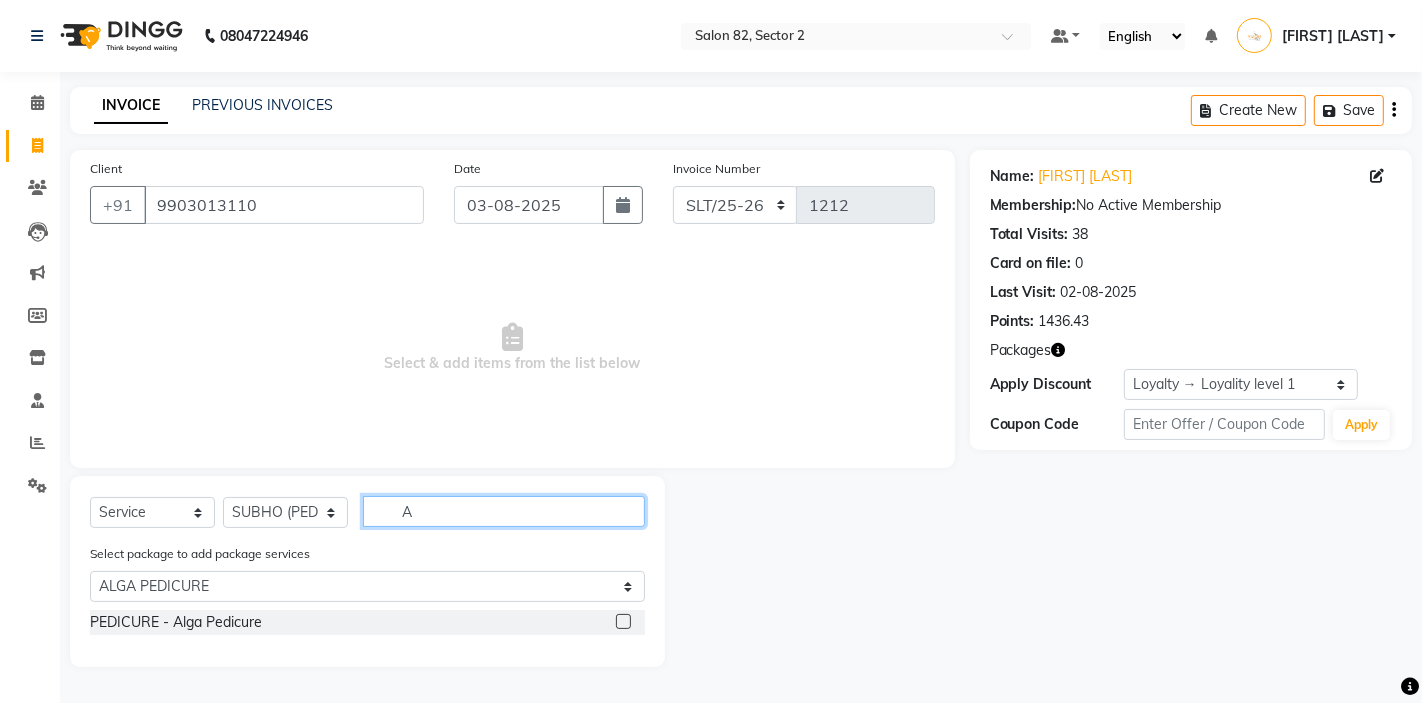 select on "0: undefined" 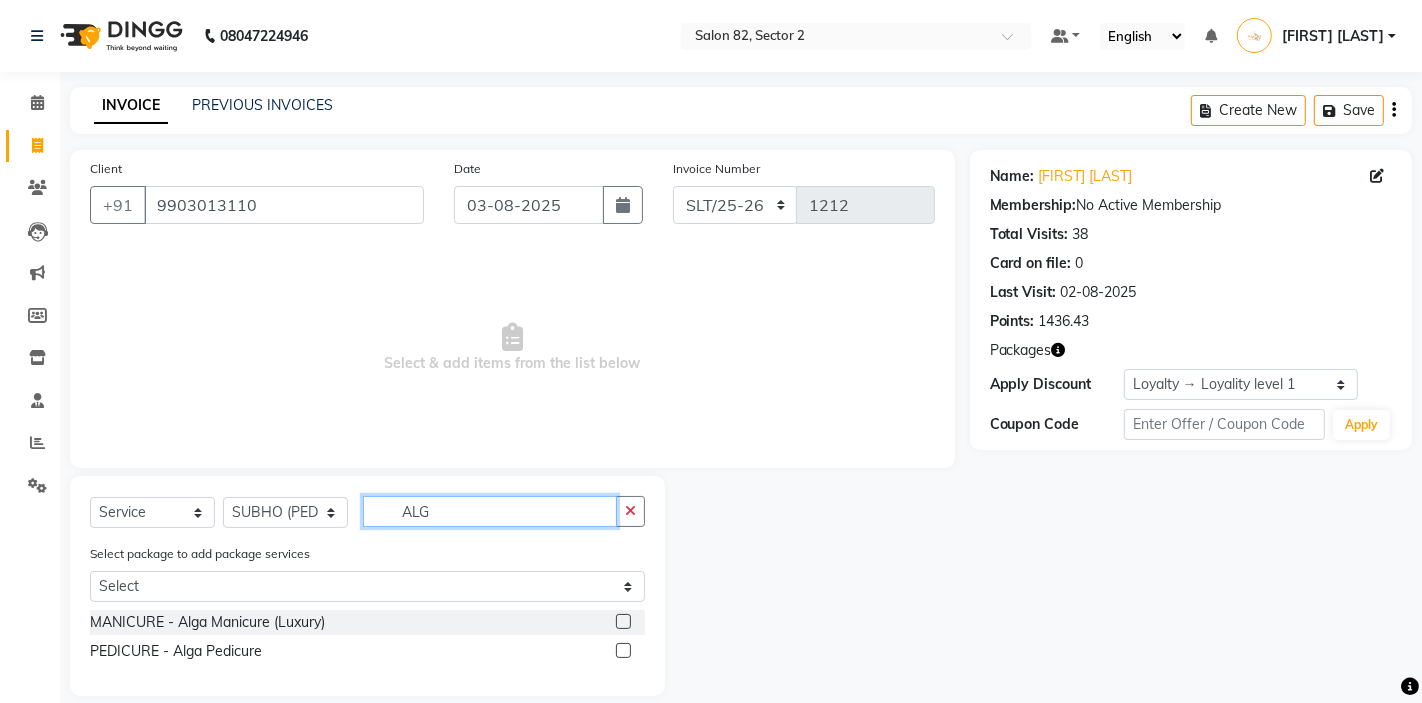 type on "ALG" 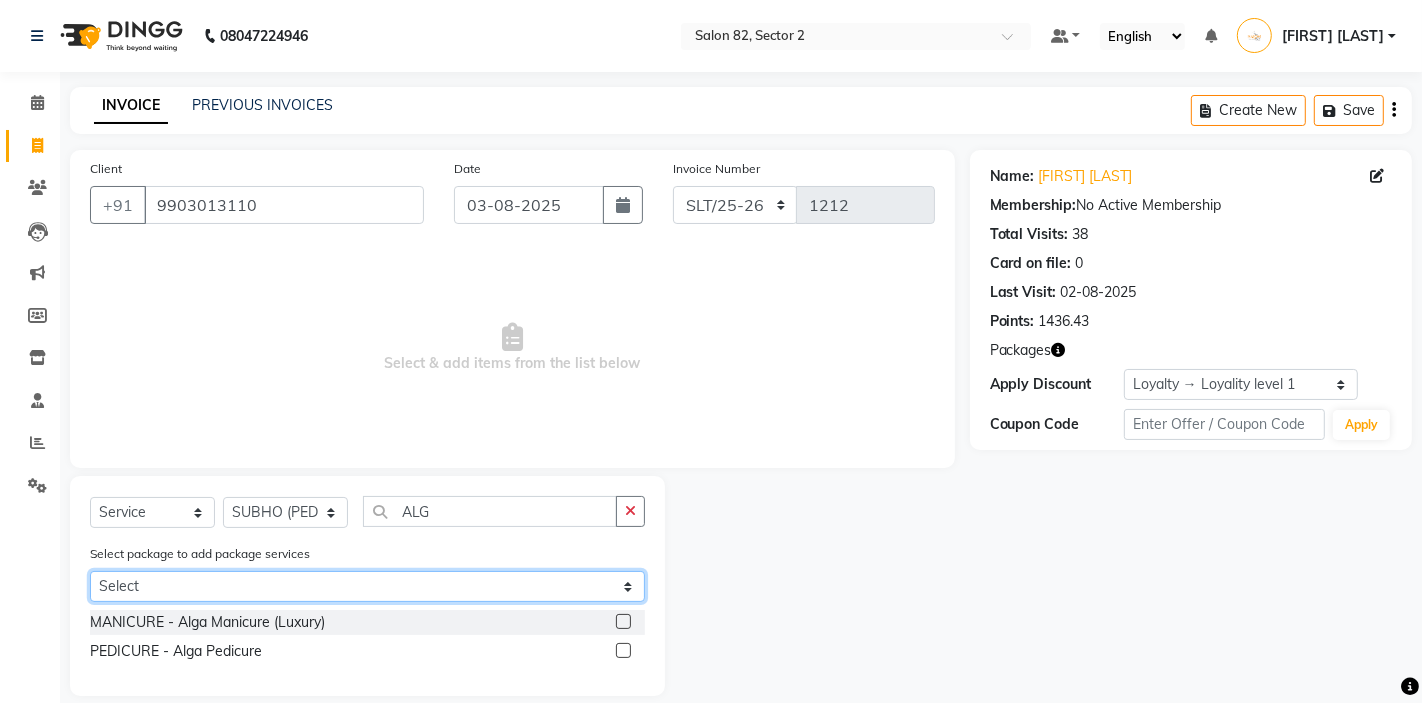 click on "Select ALGA PEDICURE" 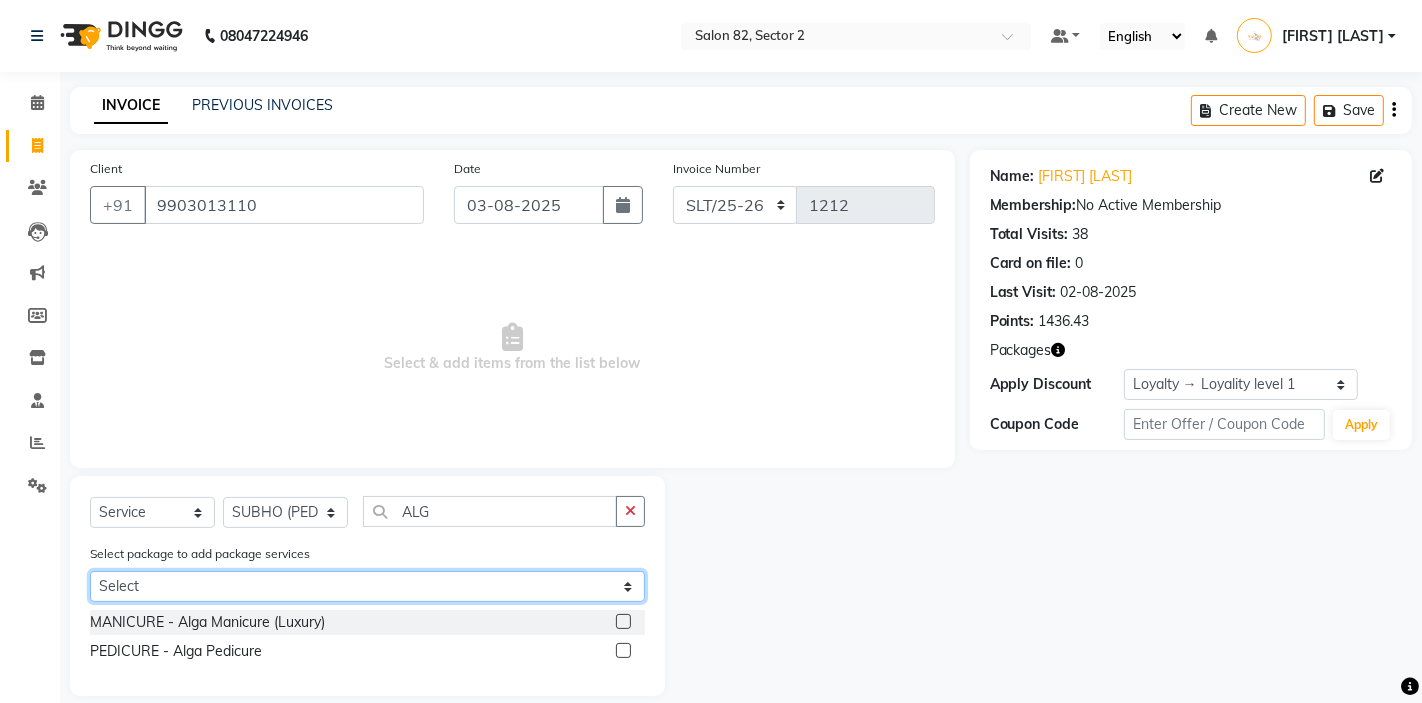 select on "1: Object" 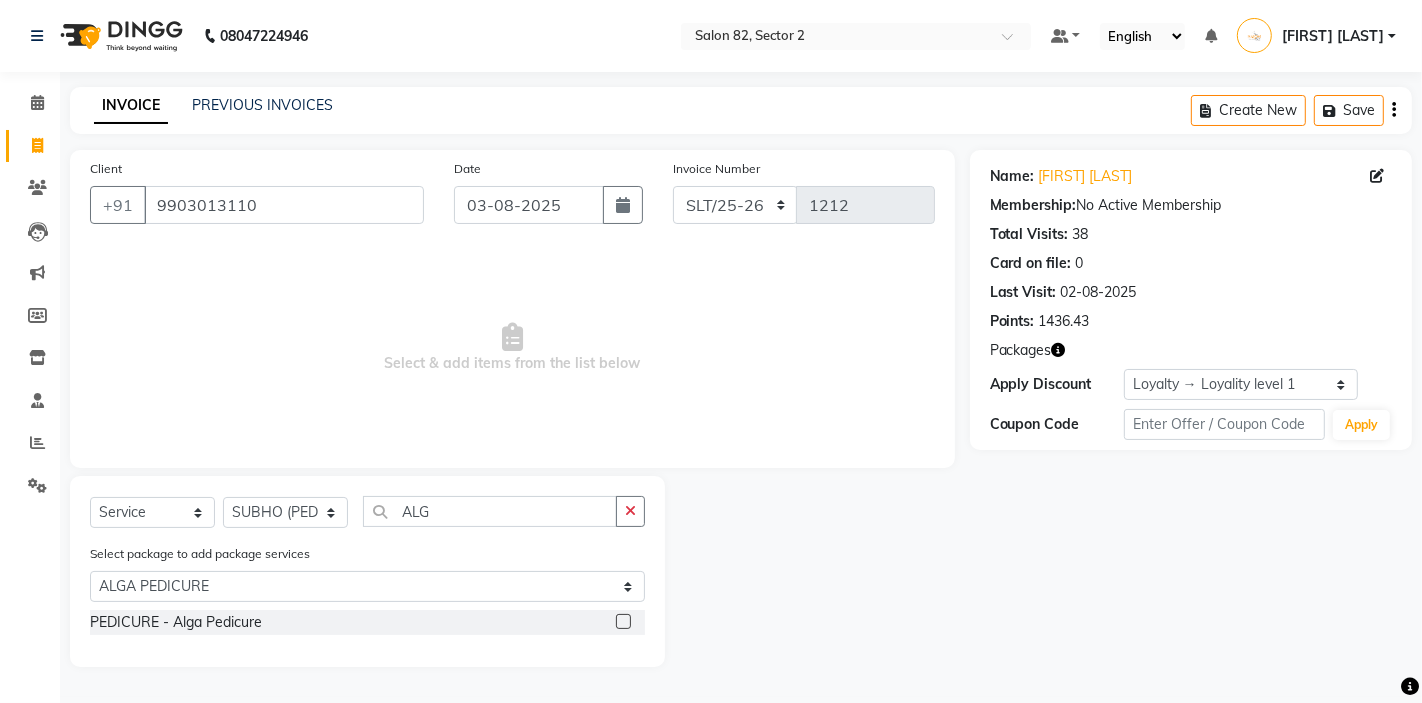 click 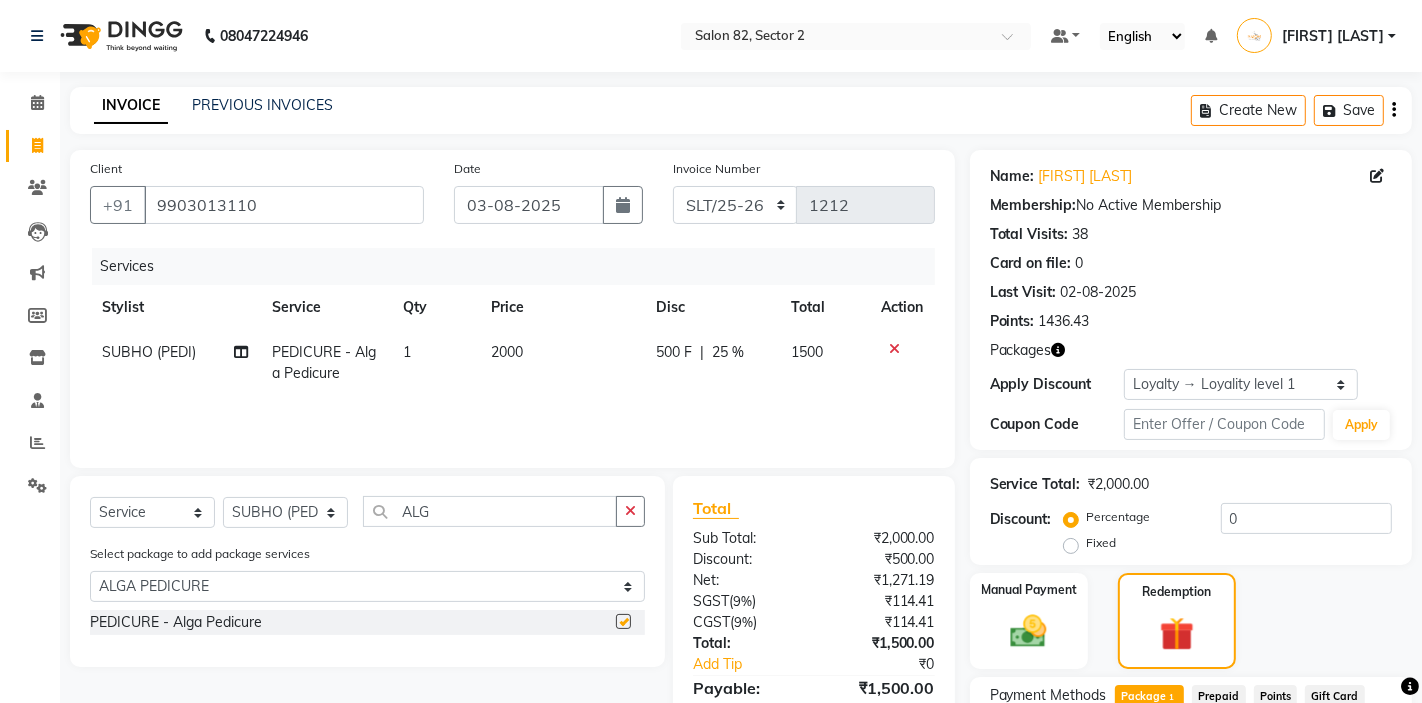 checkbox on "false" 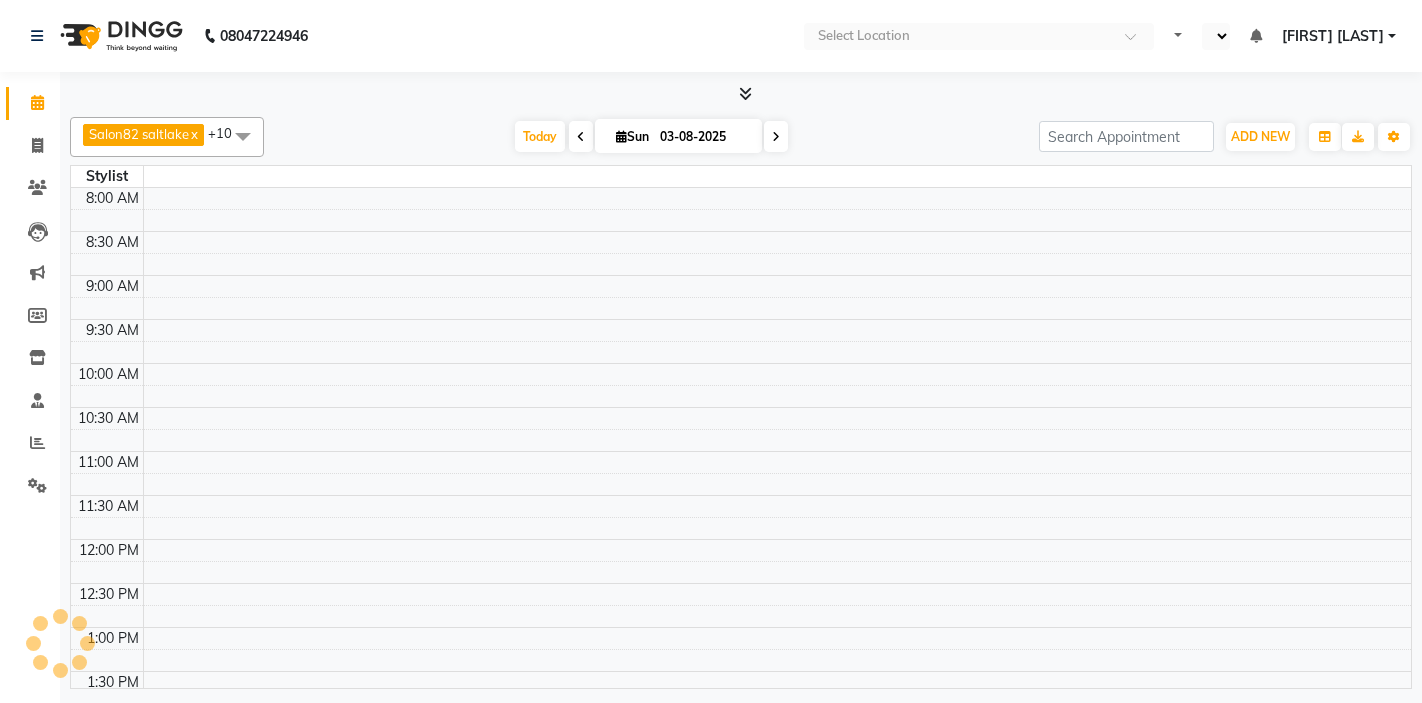 scroll, scrollTop: 0, scrollLeft: 0, axis: both 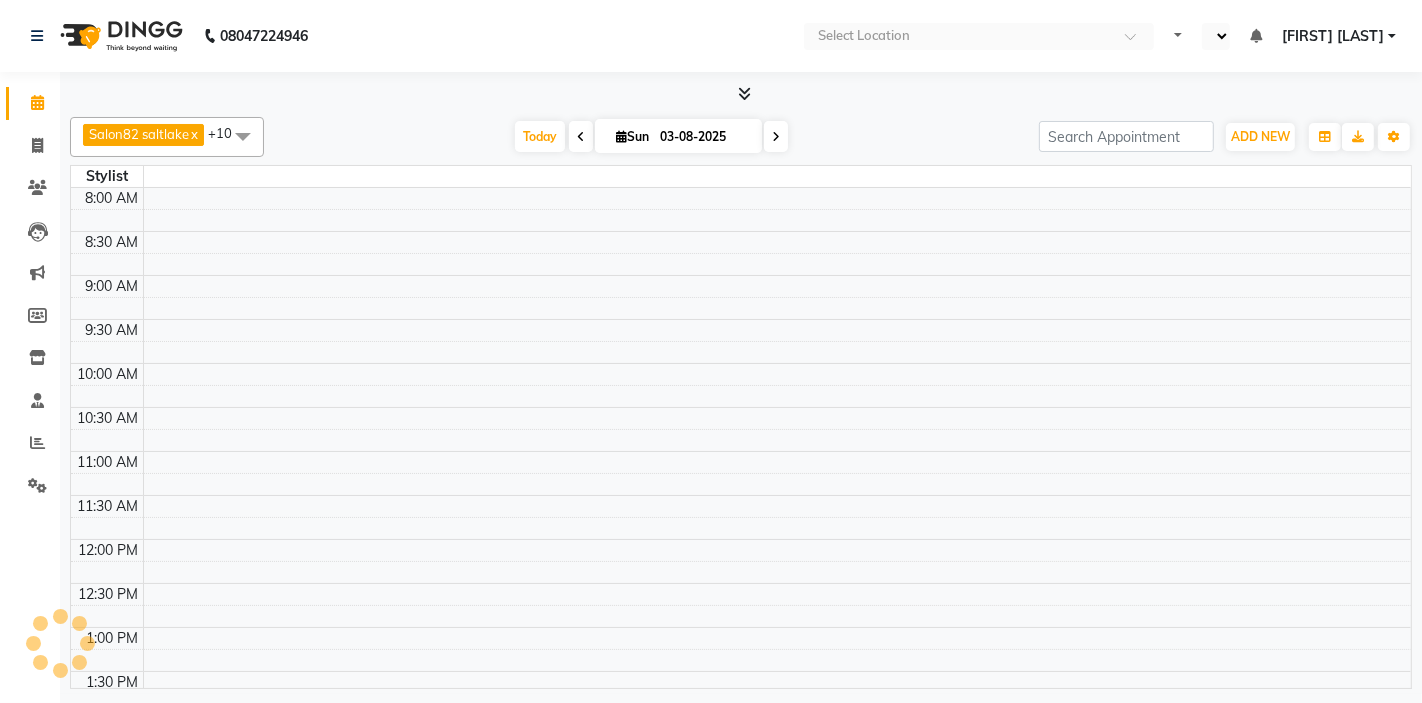 select on "en" 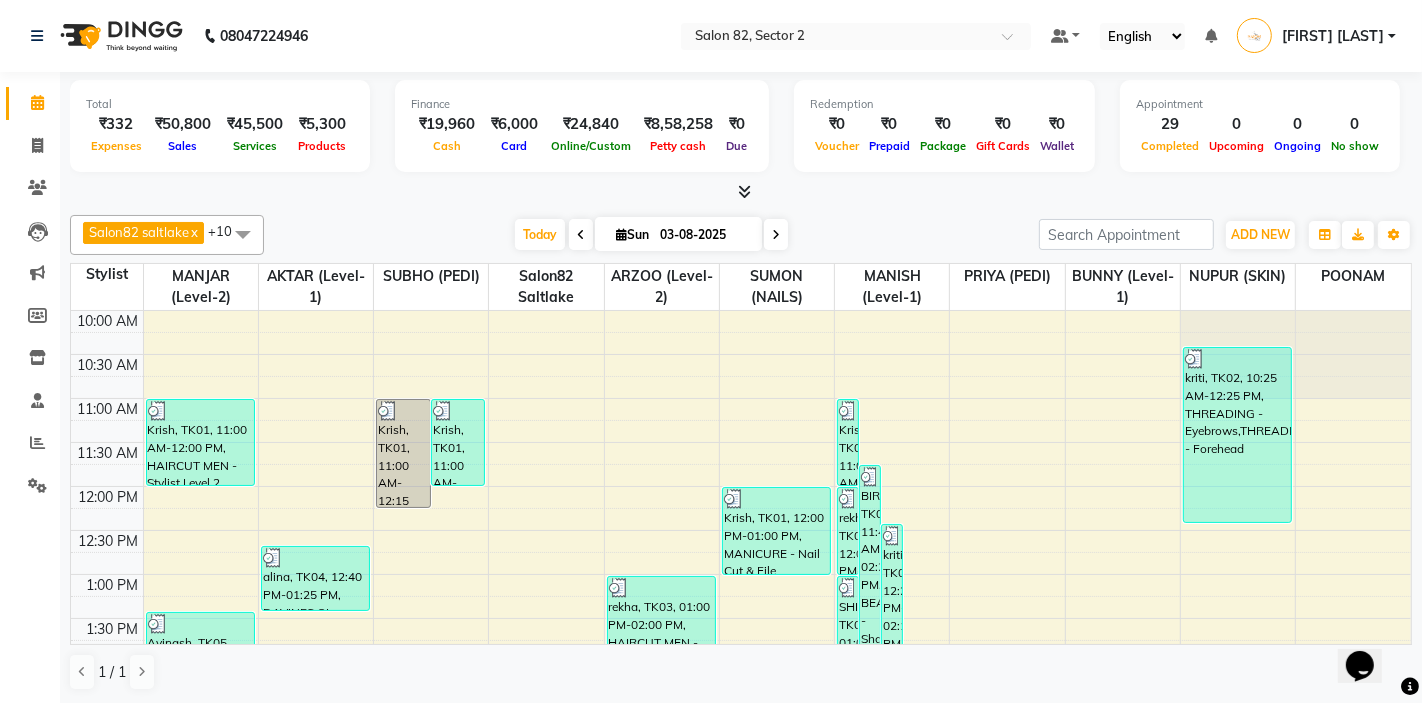 scroll, scrollTop: 0, scrollLeft: 0, axis: both 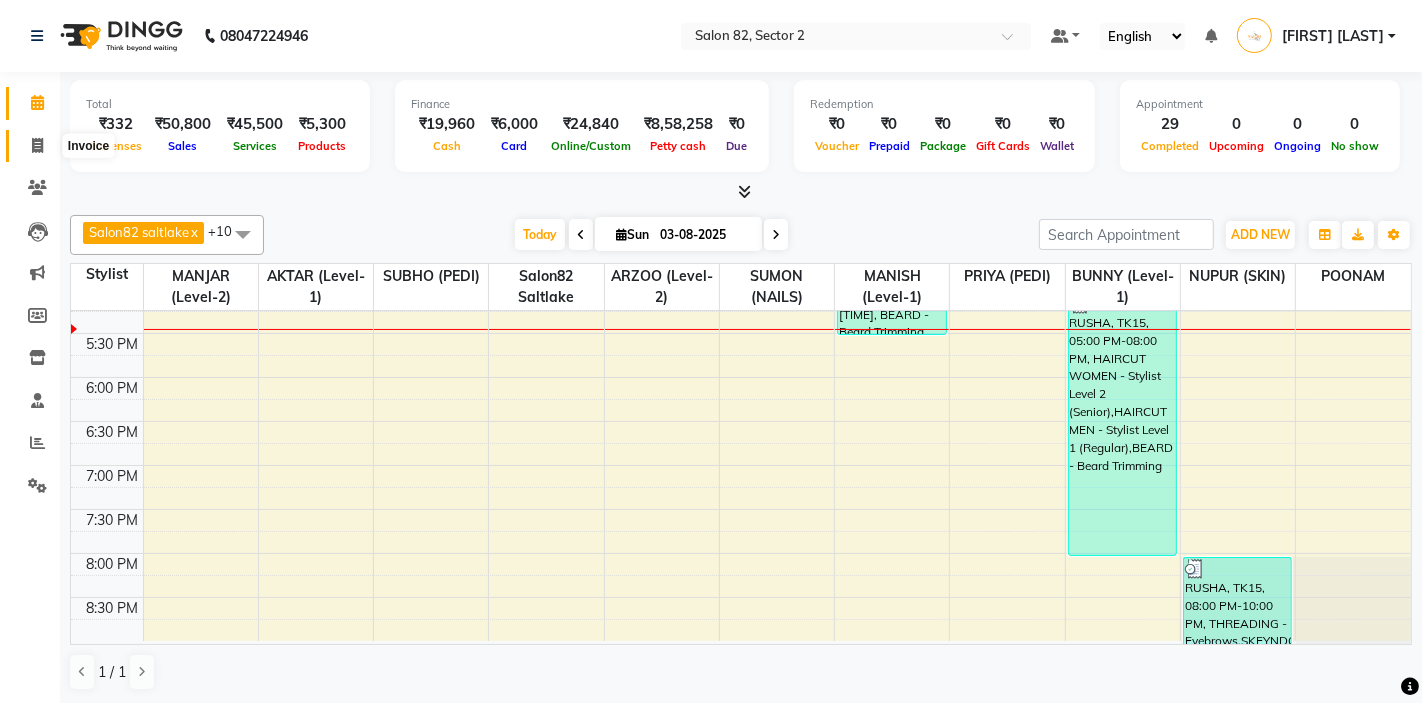 click 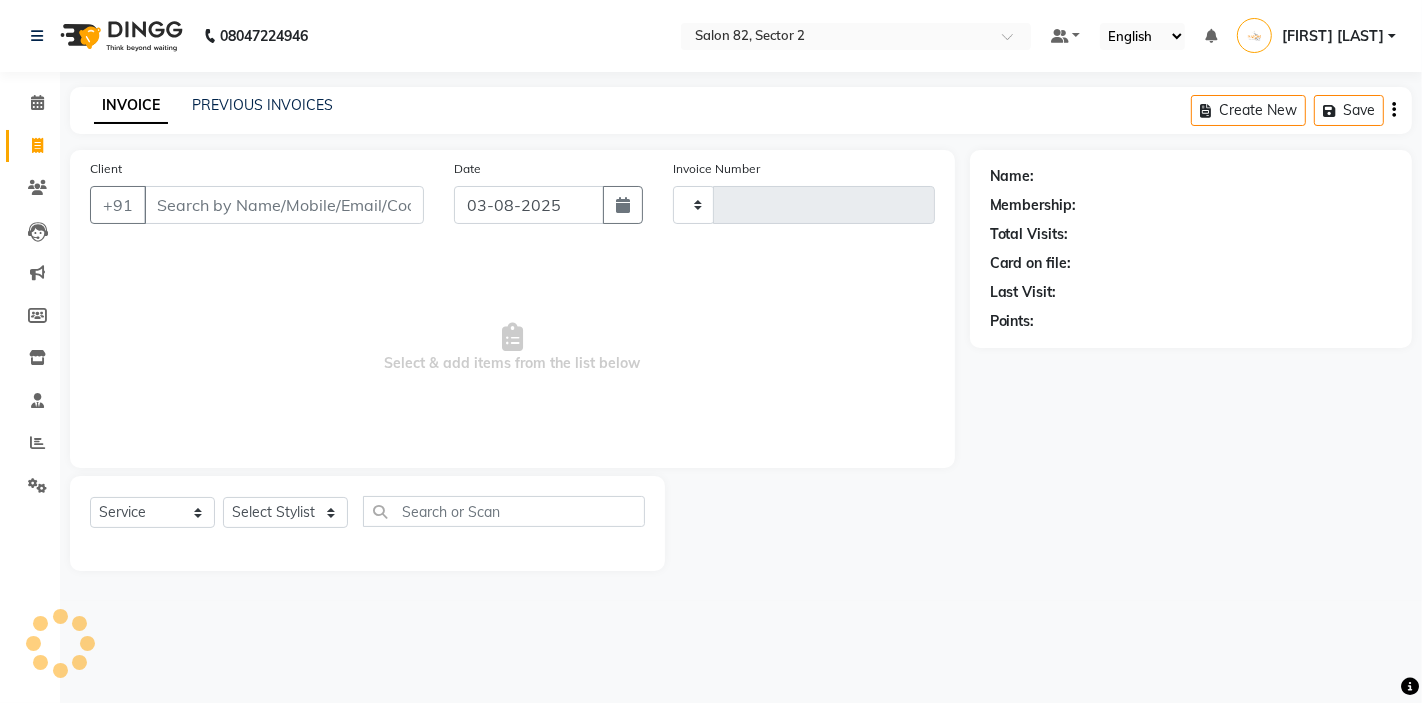 type on "1212" 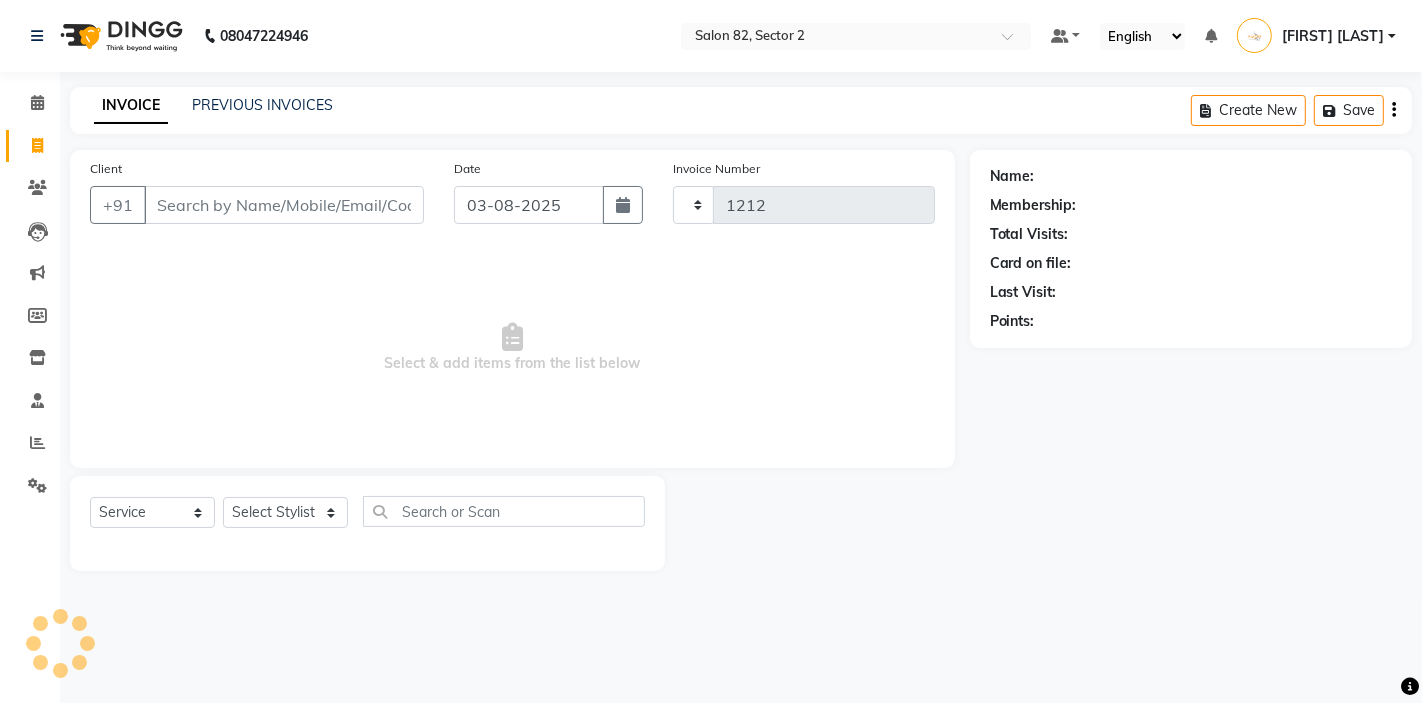 select on "8703" 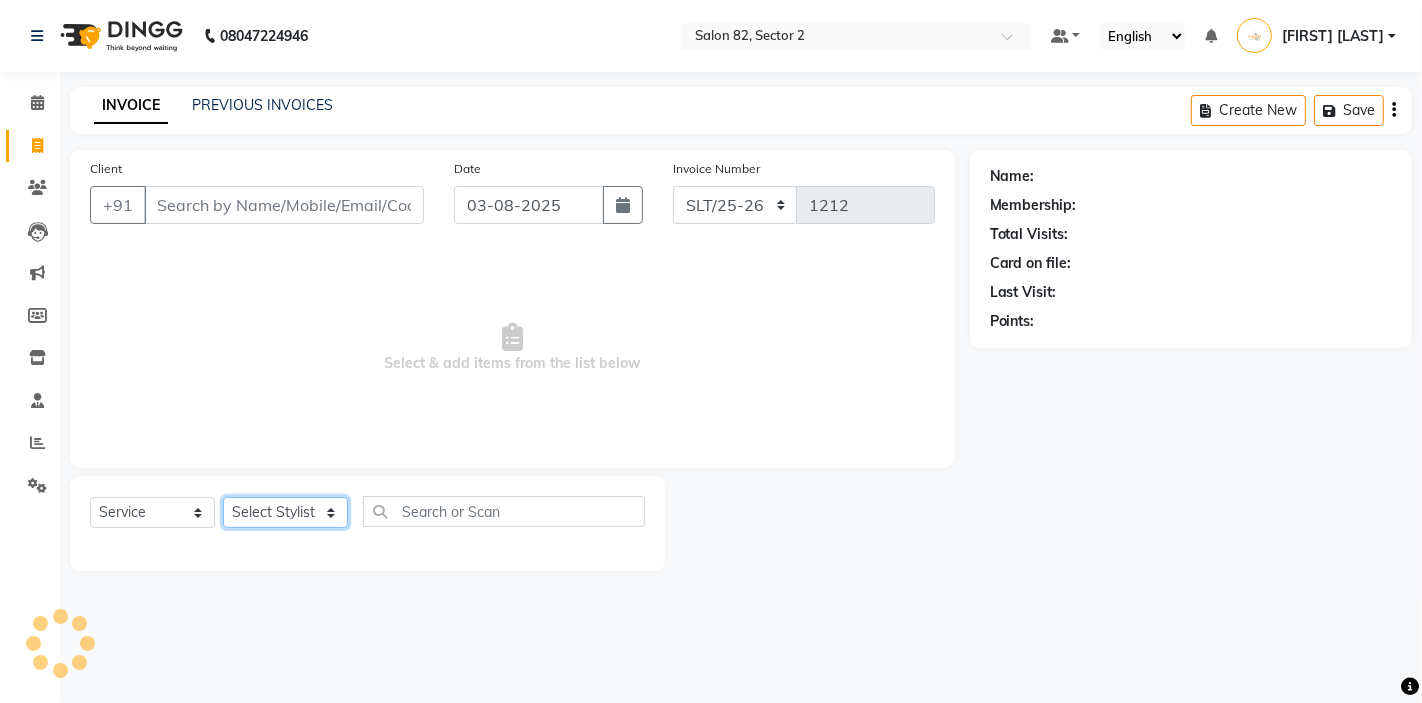 click on "Select Stylist" 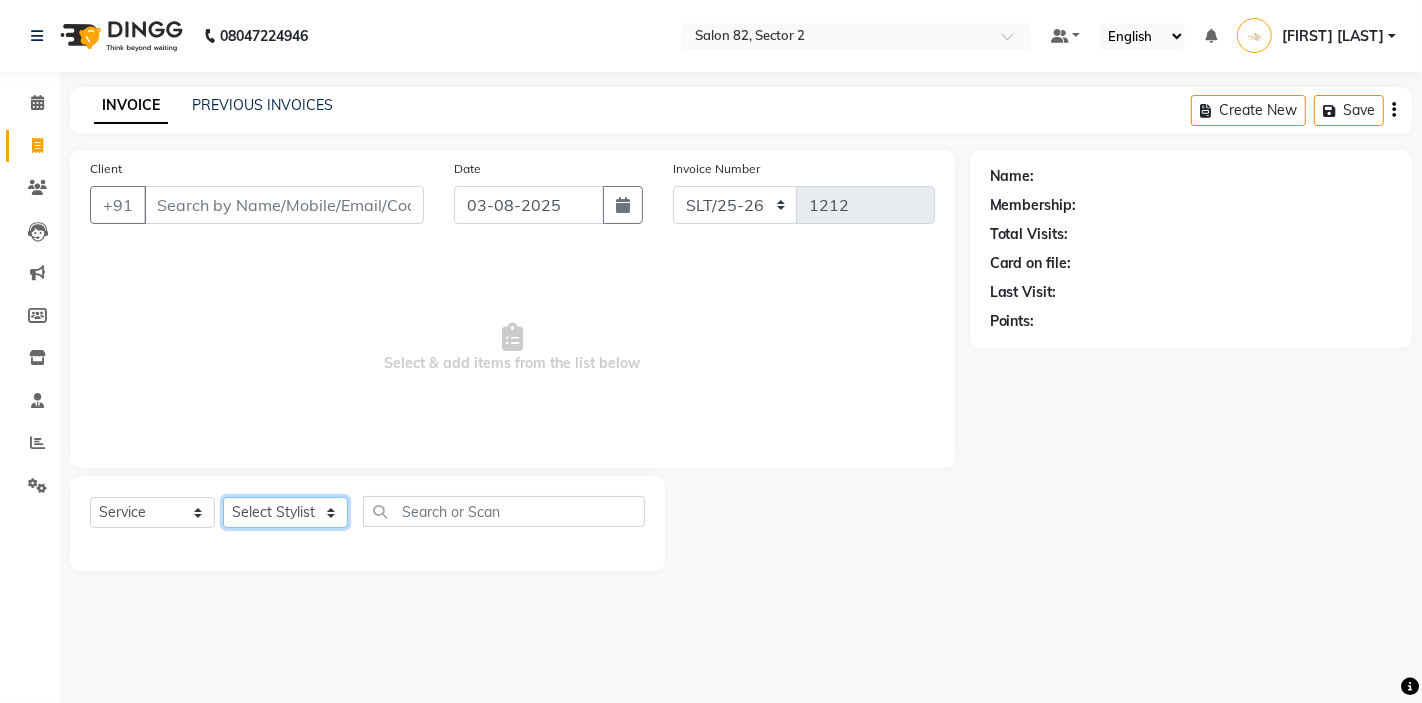 select on "33728" 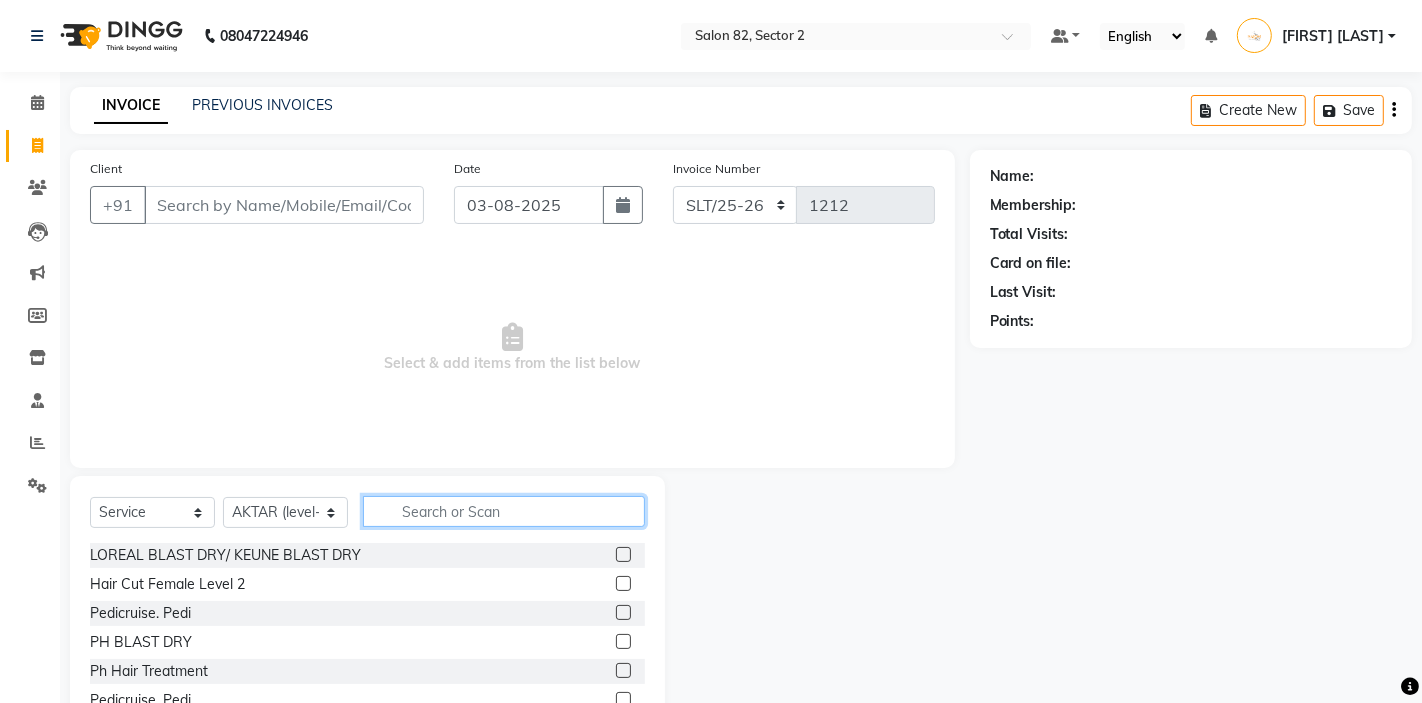 click 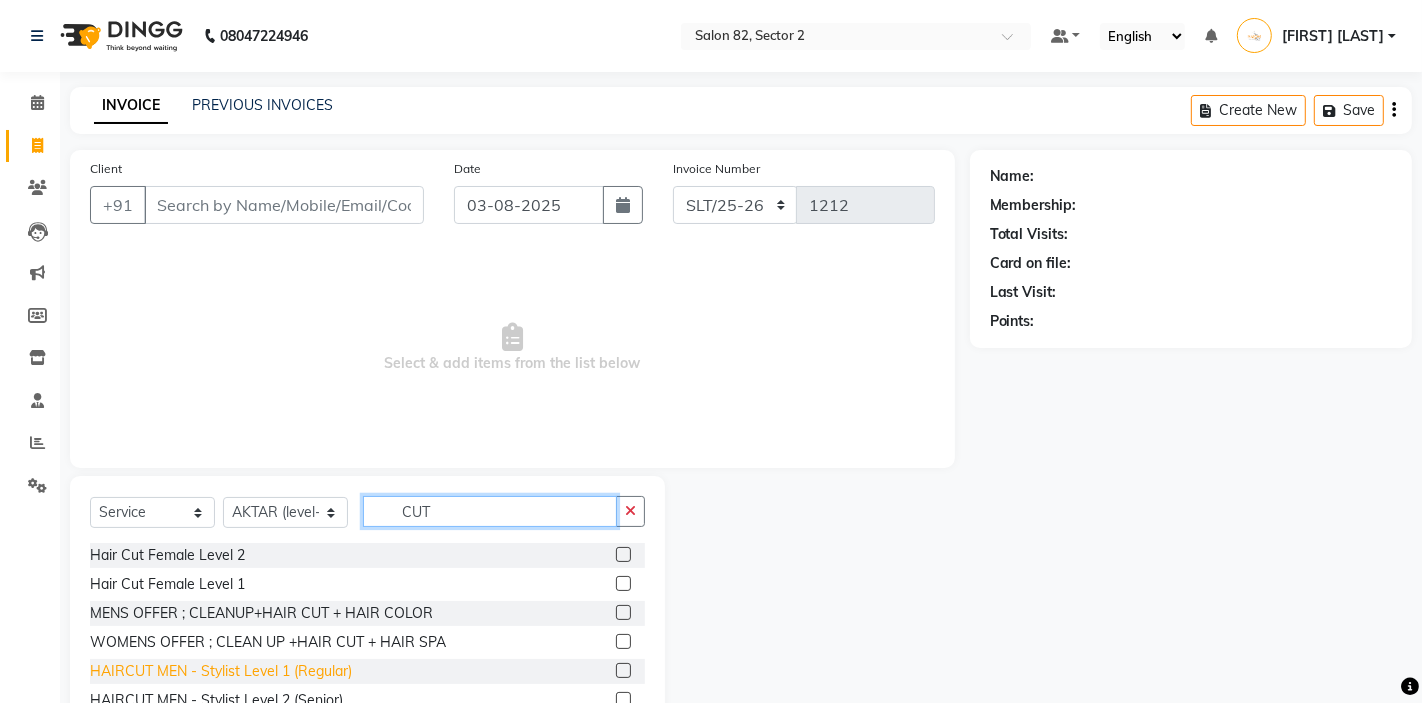 type on "CUT" 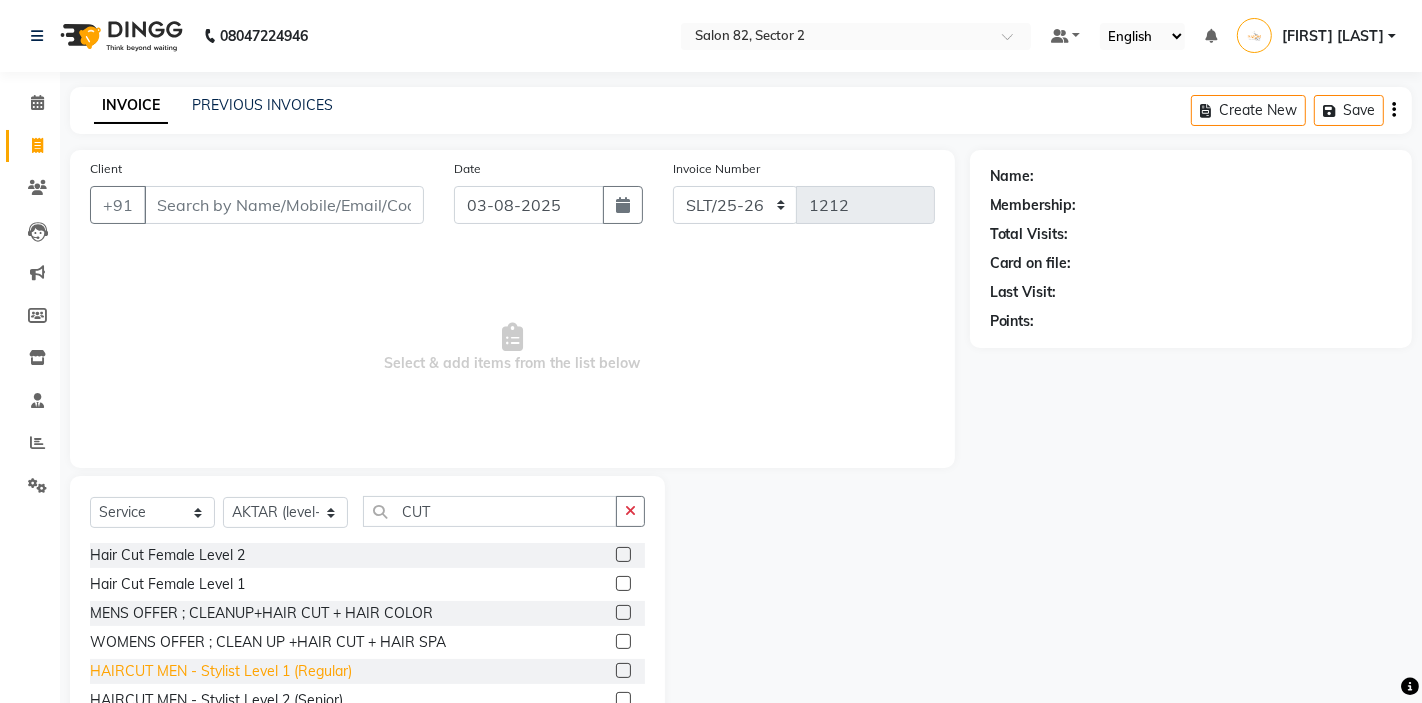 click on "HAIRCUT MEN - Stylist Level 1 (Regular)" 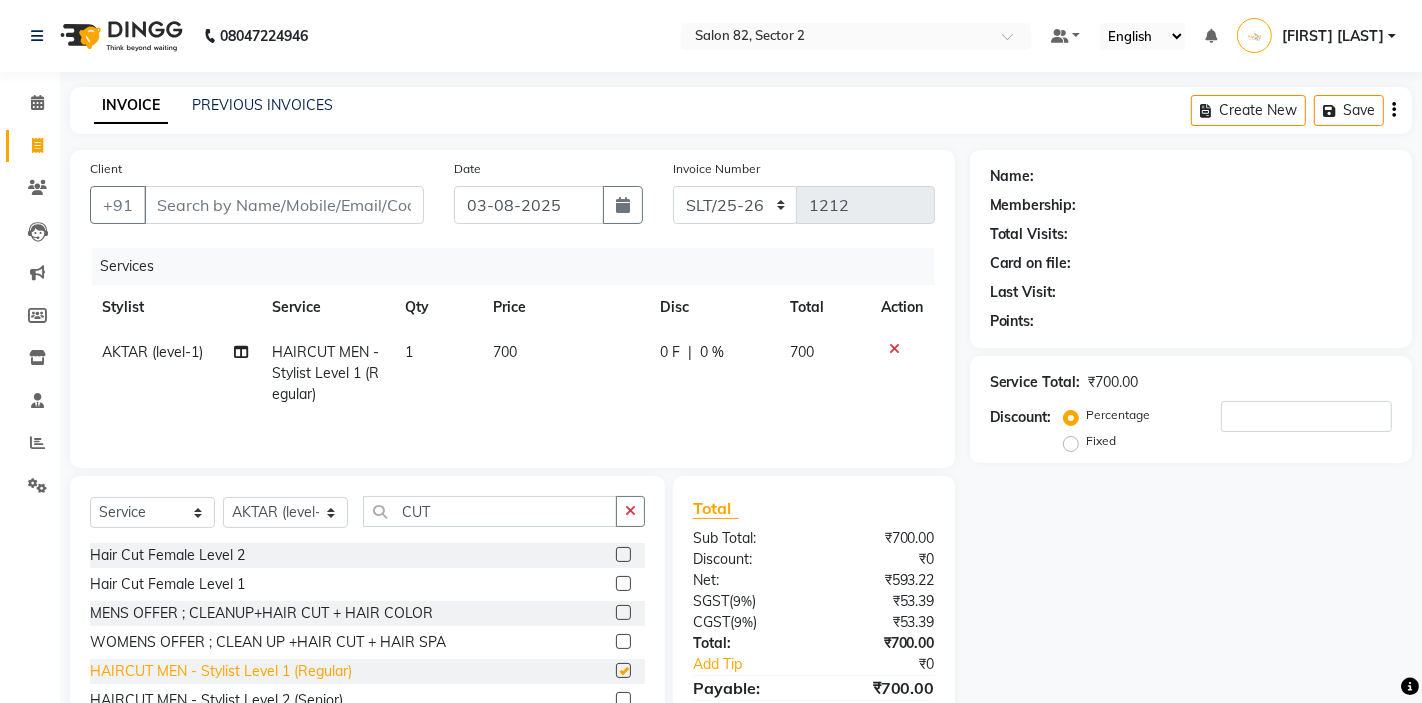 checkbox on "false" 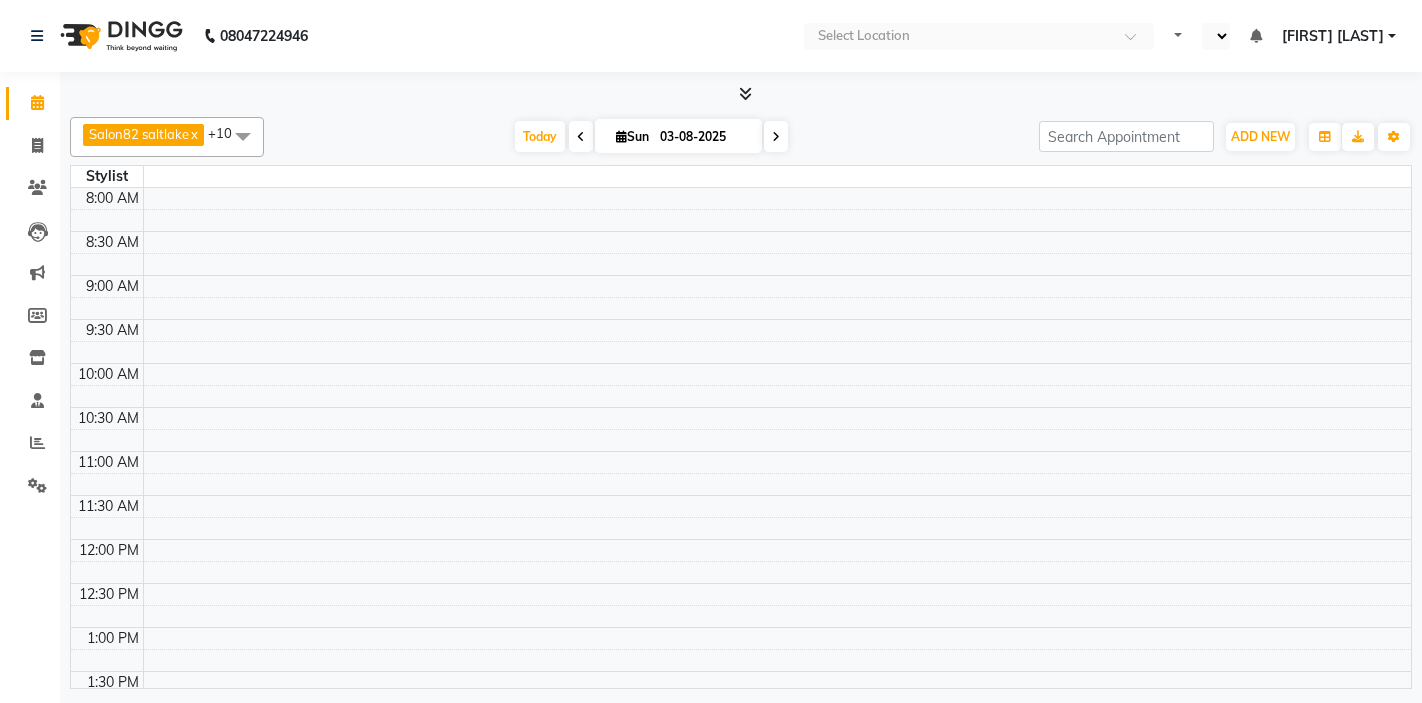 select on "en" 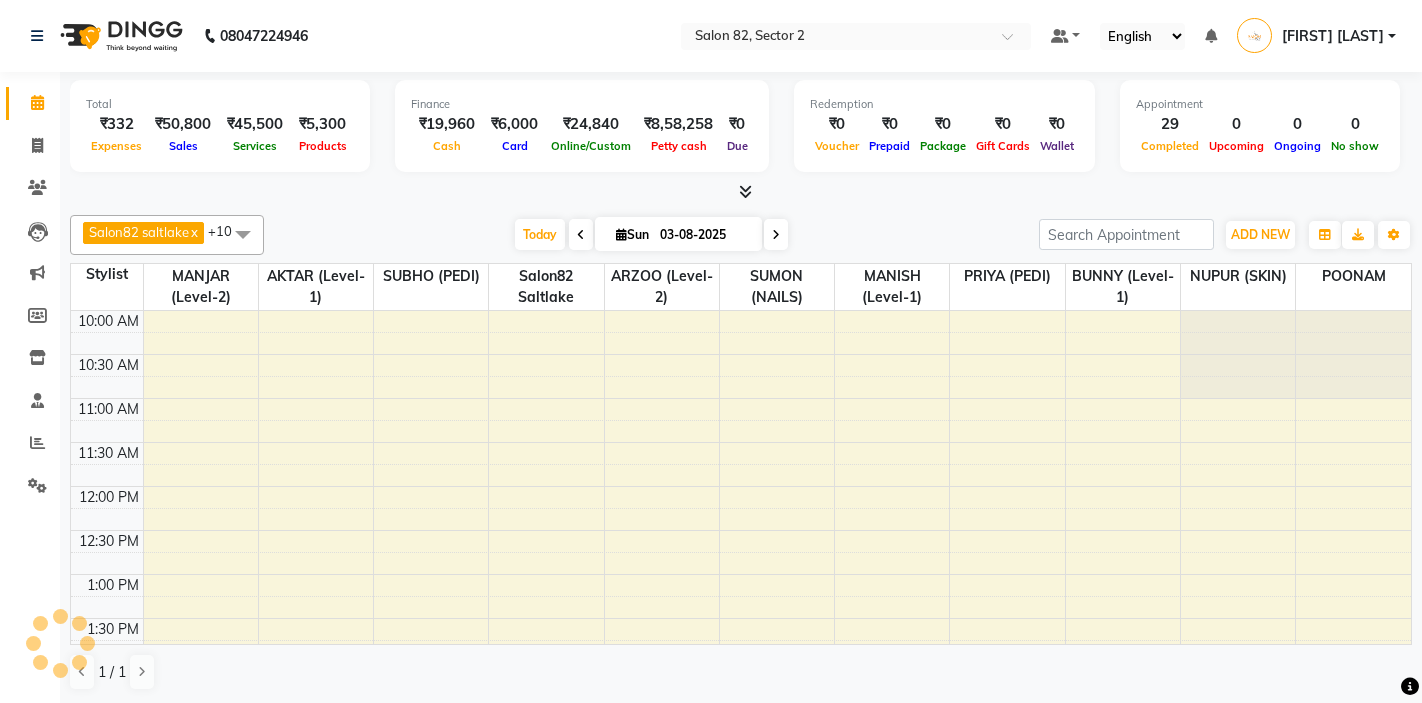 scroll, scrollTop: 0, scrollLeft: 0, axis: both 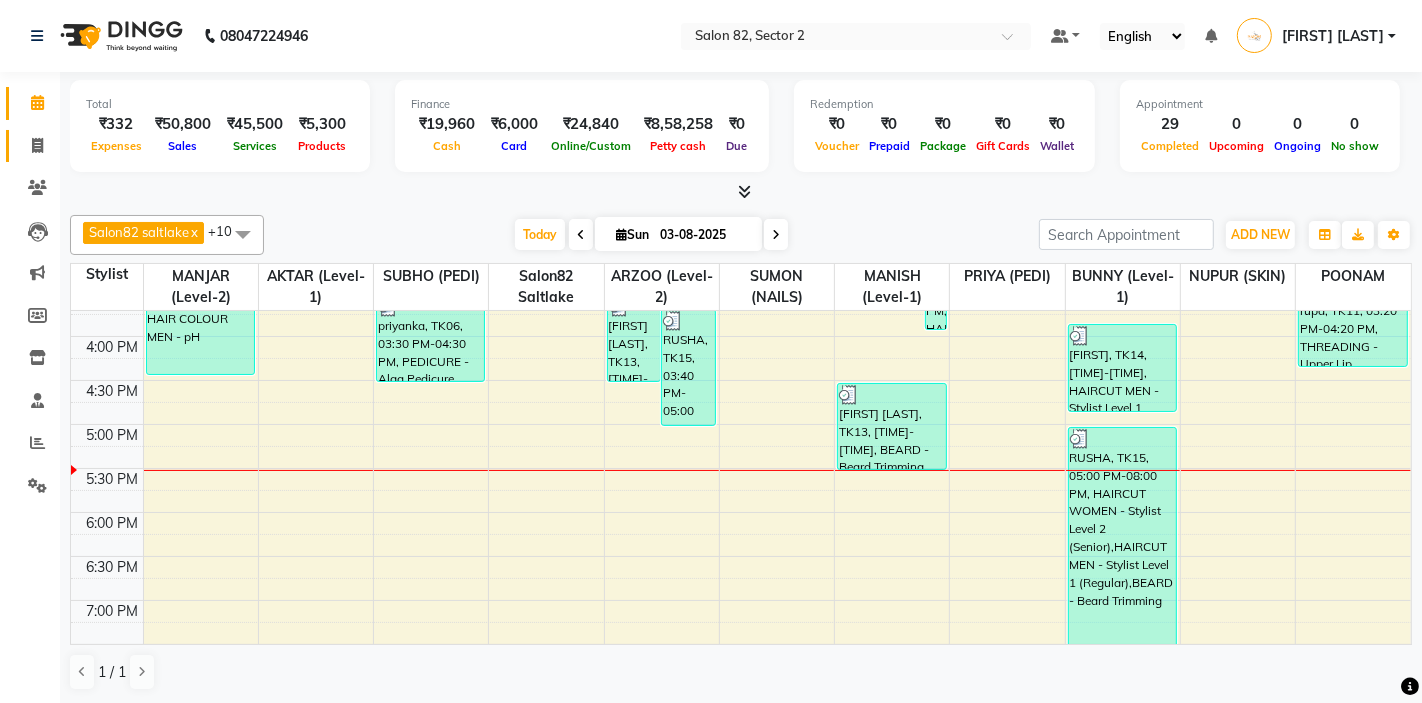 click 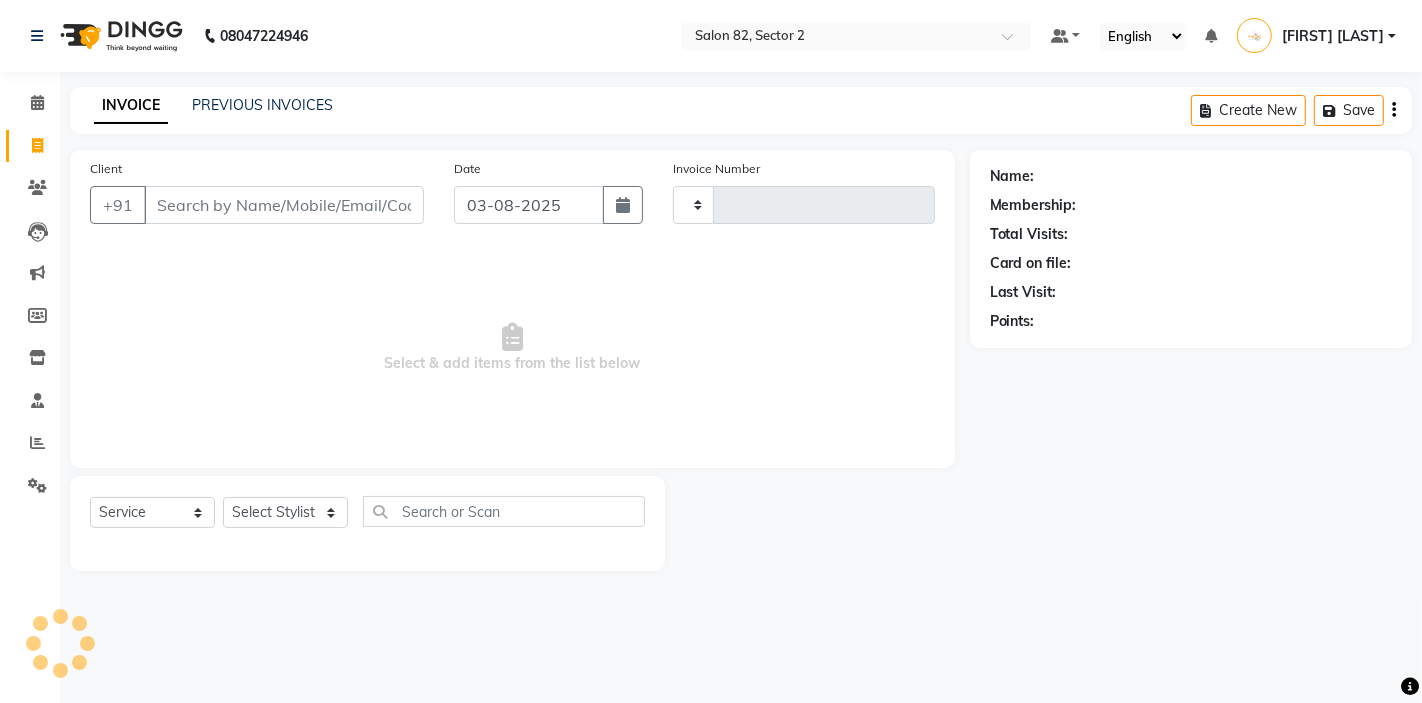 type on "1212" 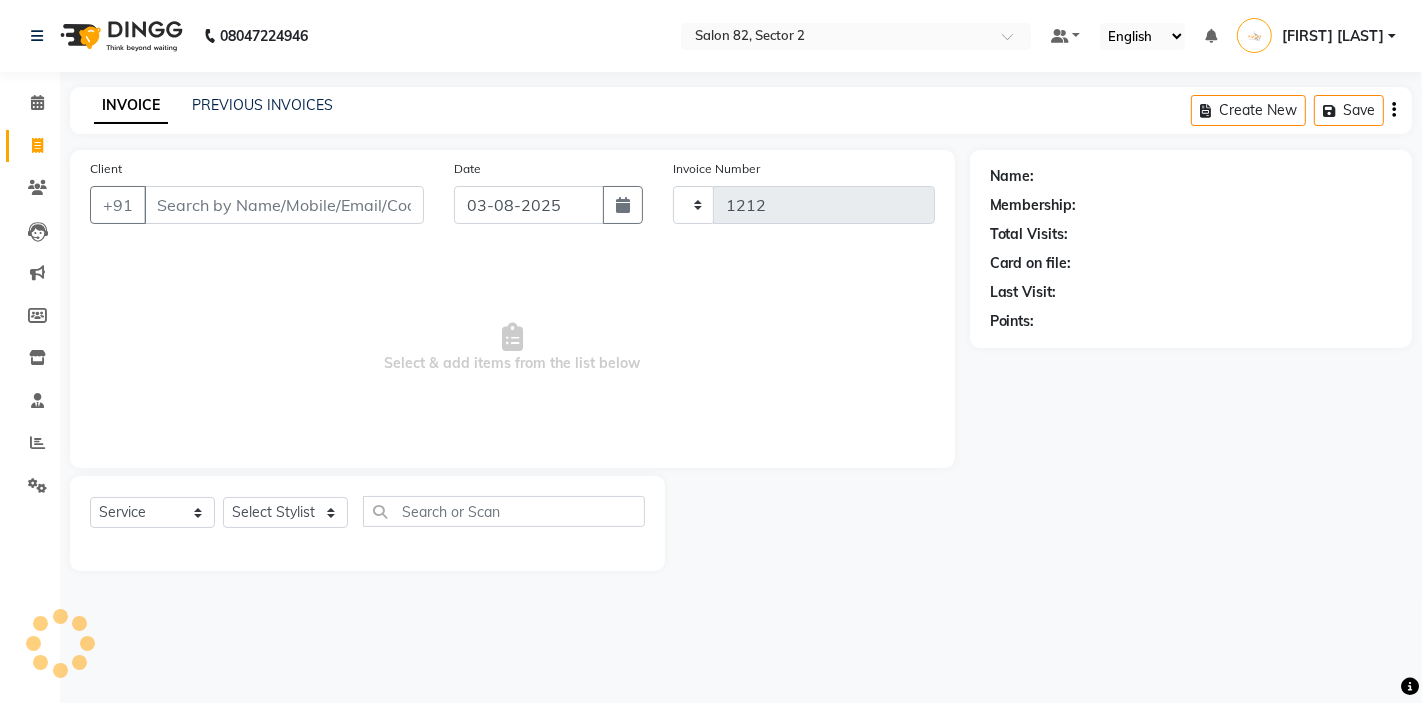 select on "8703" 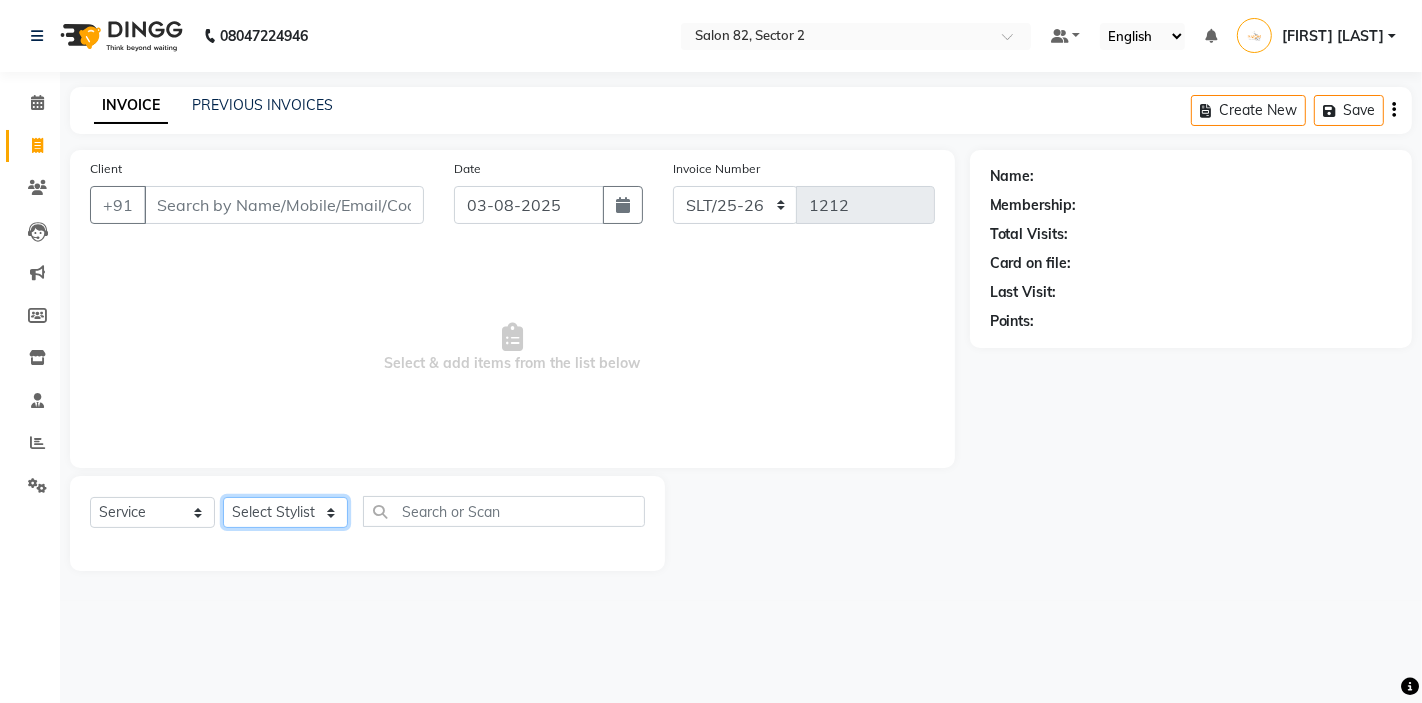 click on "Select Stylist" 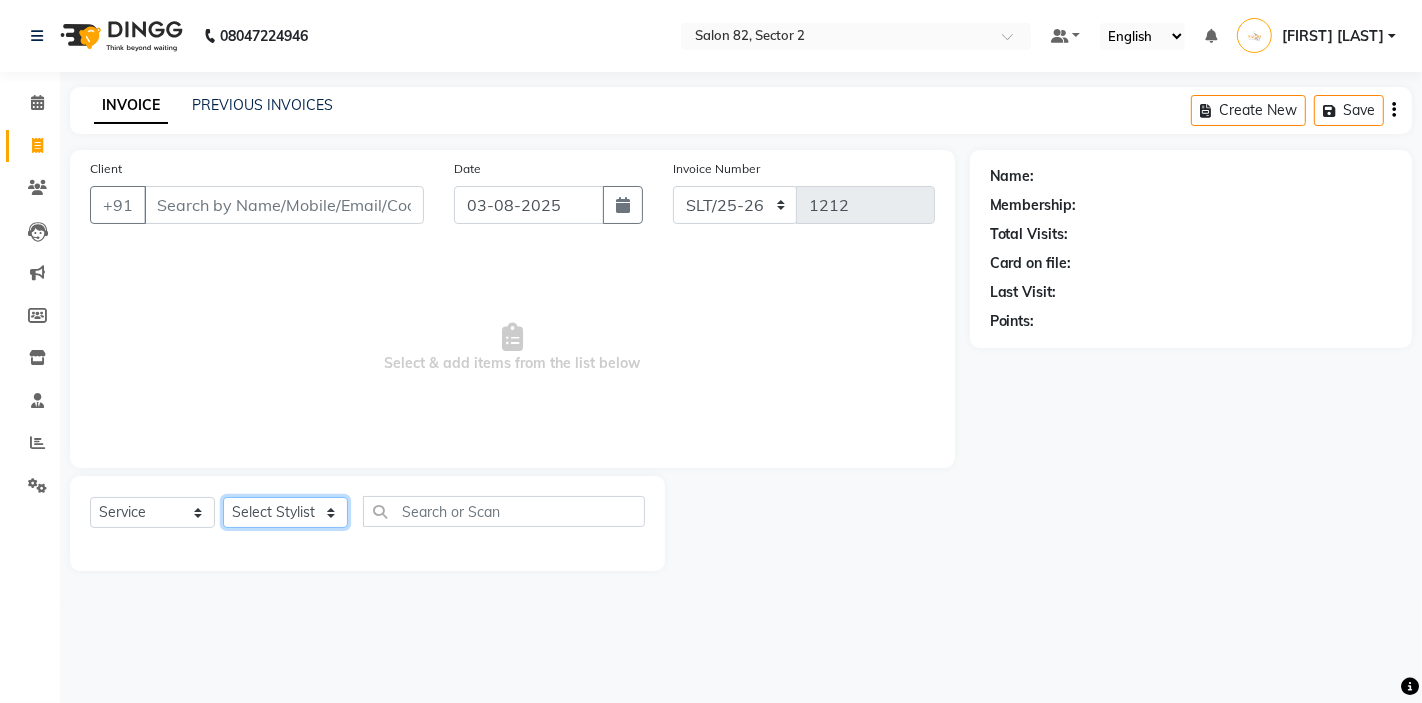 select on "67954" 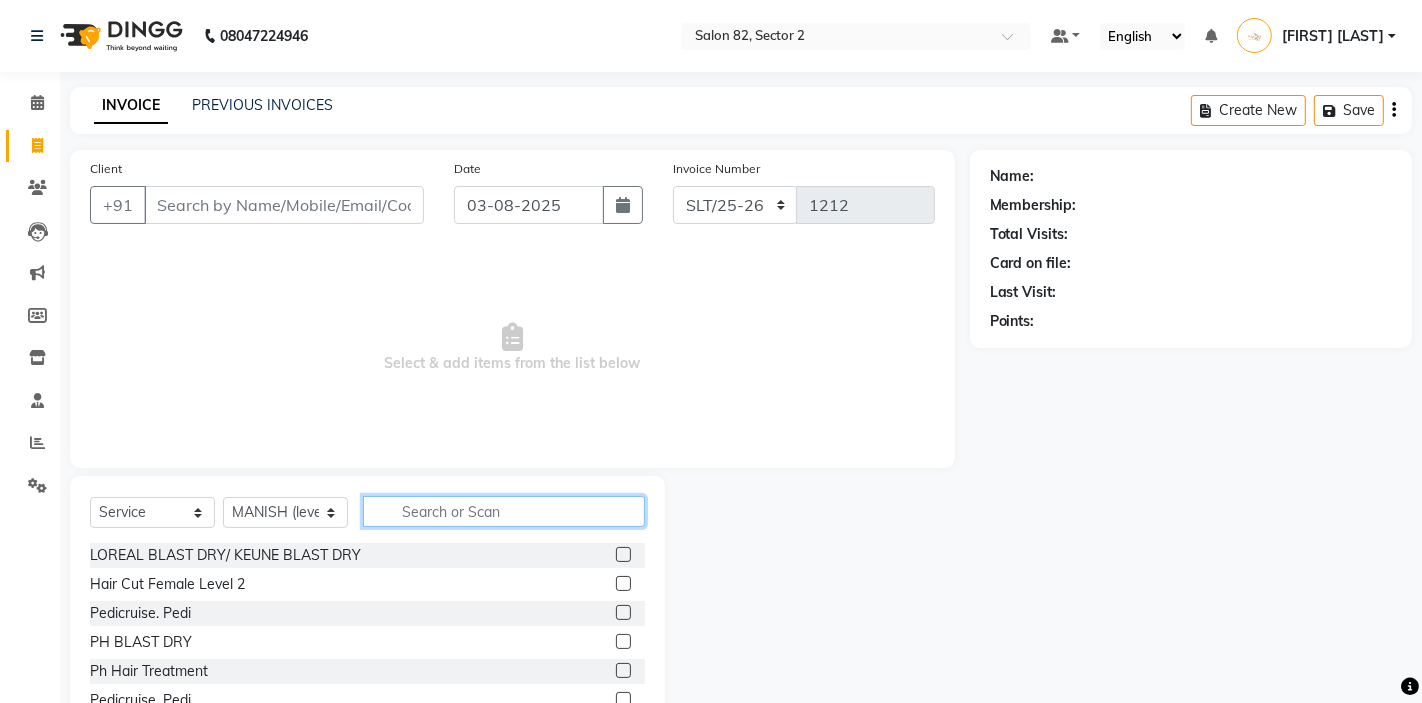 click 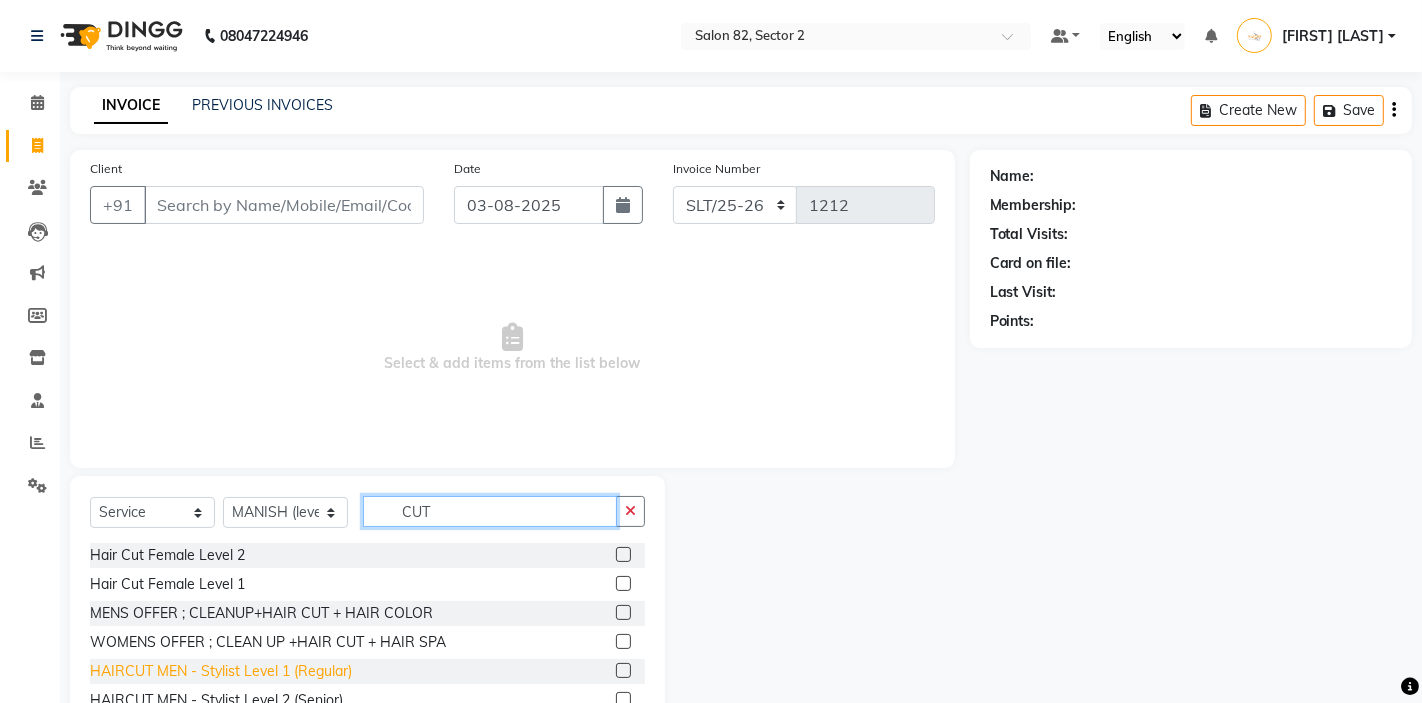 type on "CUT" 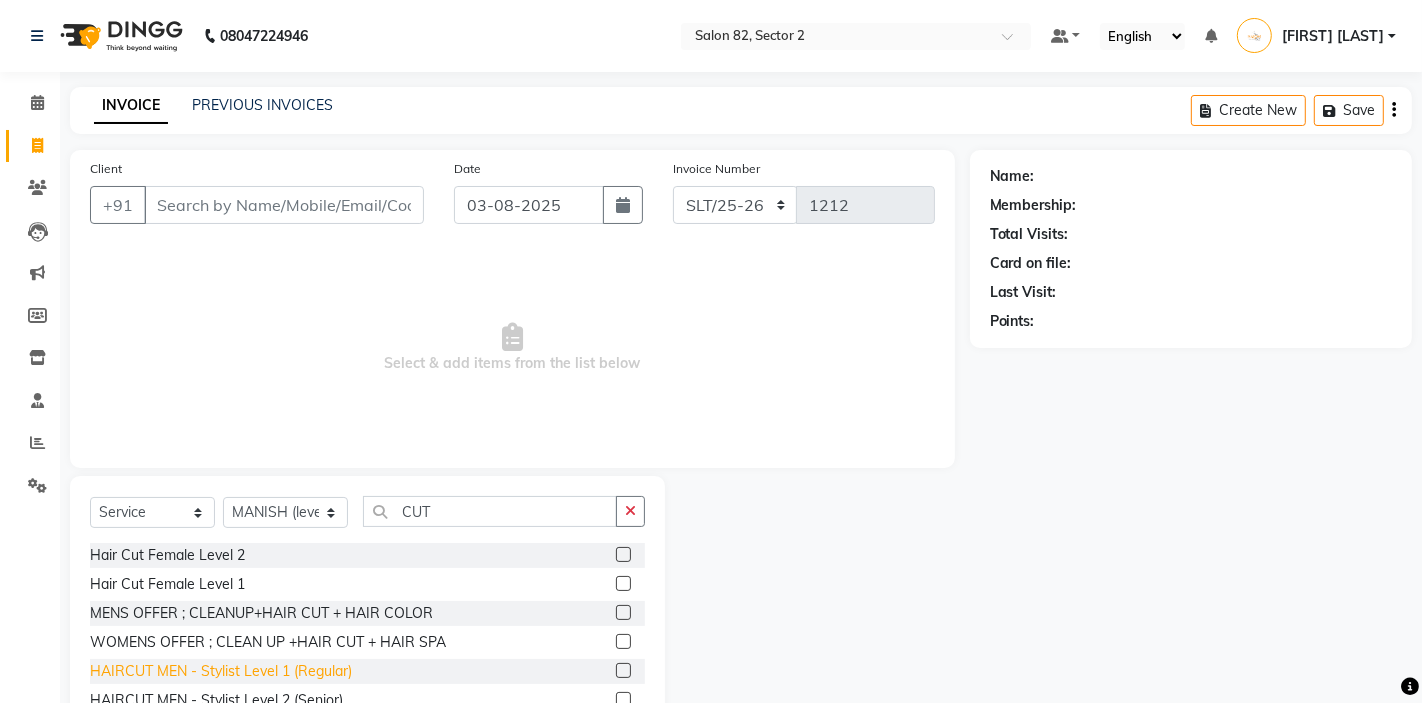 click on "HAIRCUT MEN - Stylist Level 1 (Regular)" 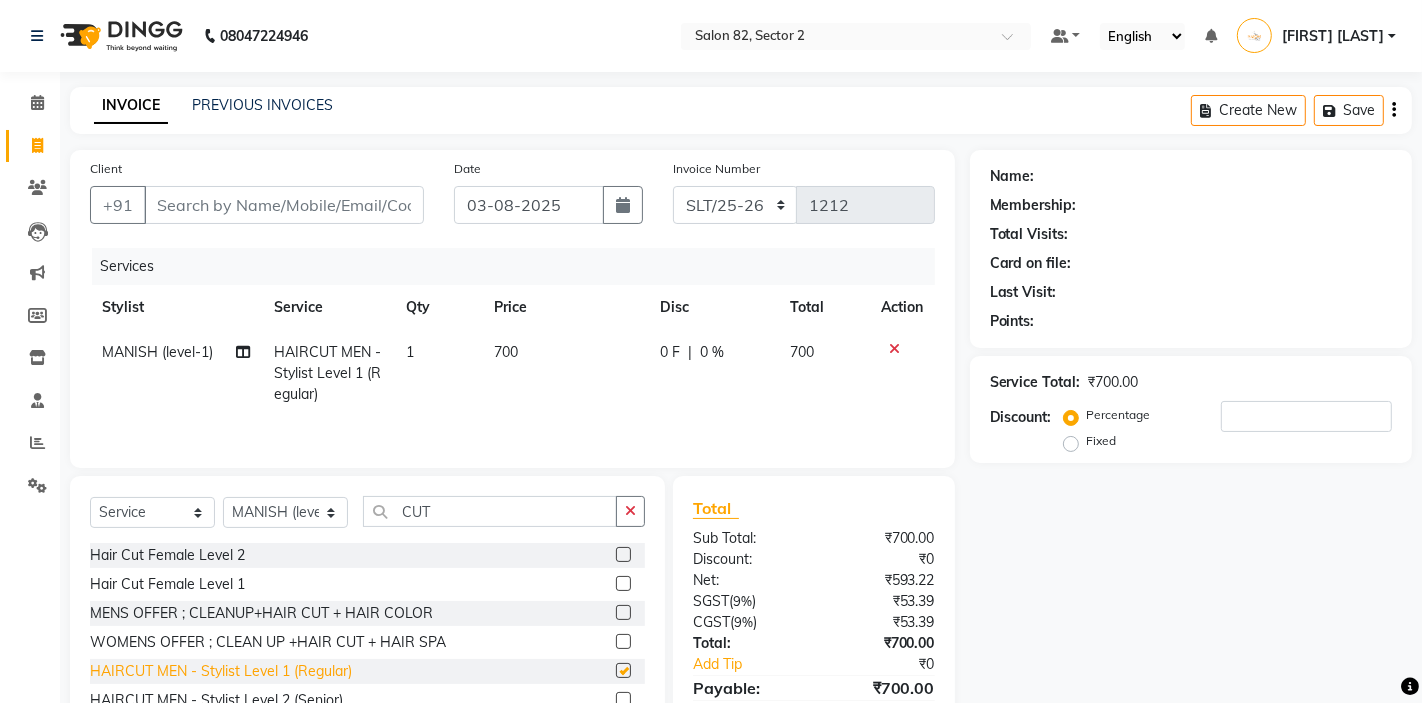 checkbox on "false" 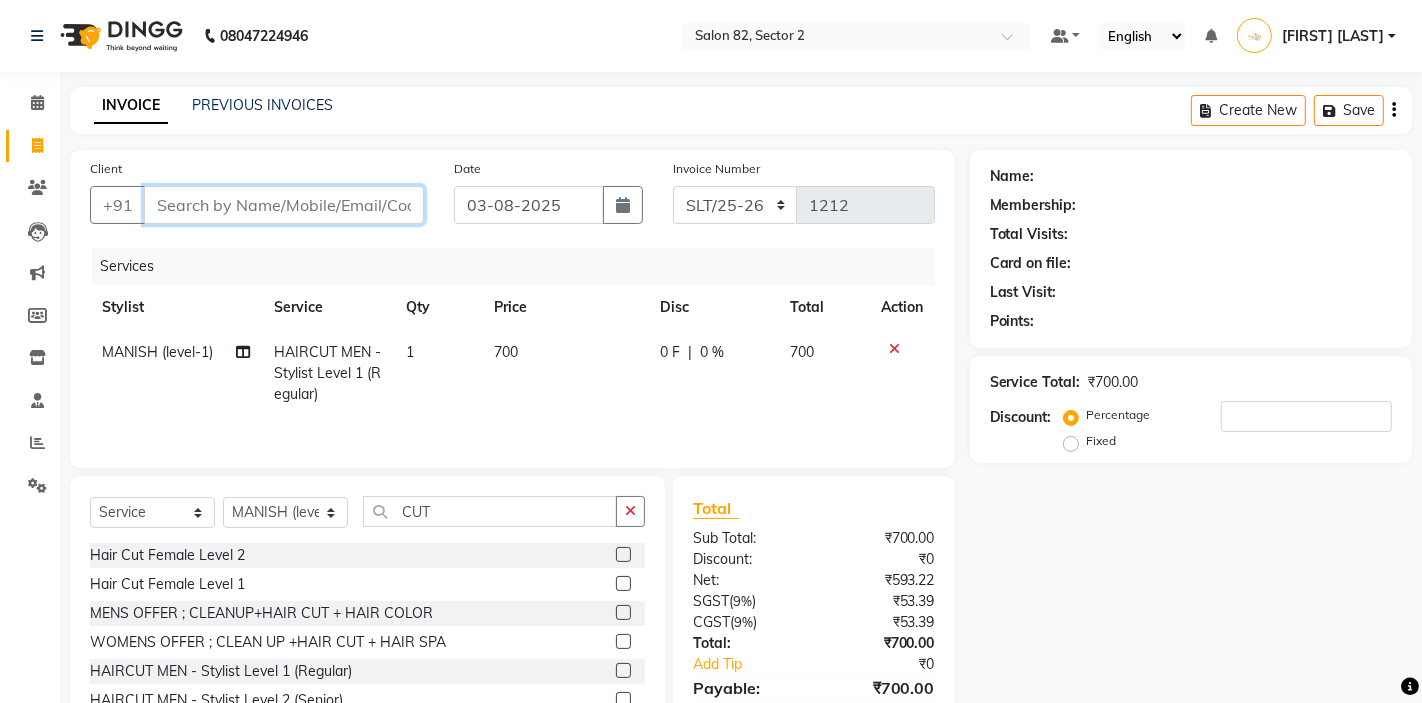 click on "Client" at bounding box center [284, 205] 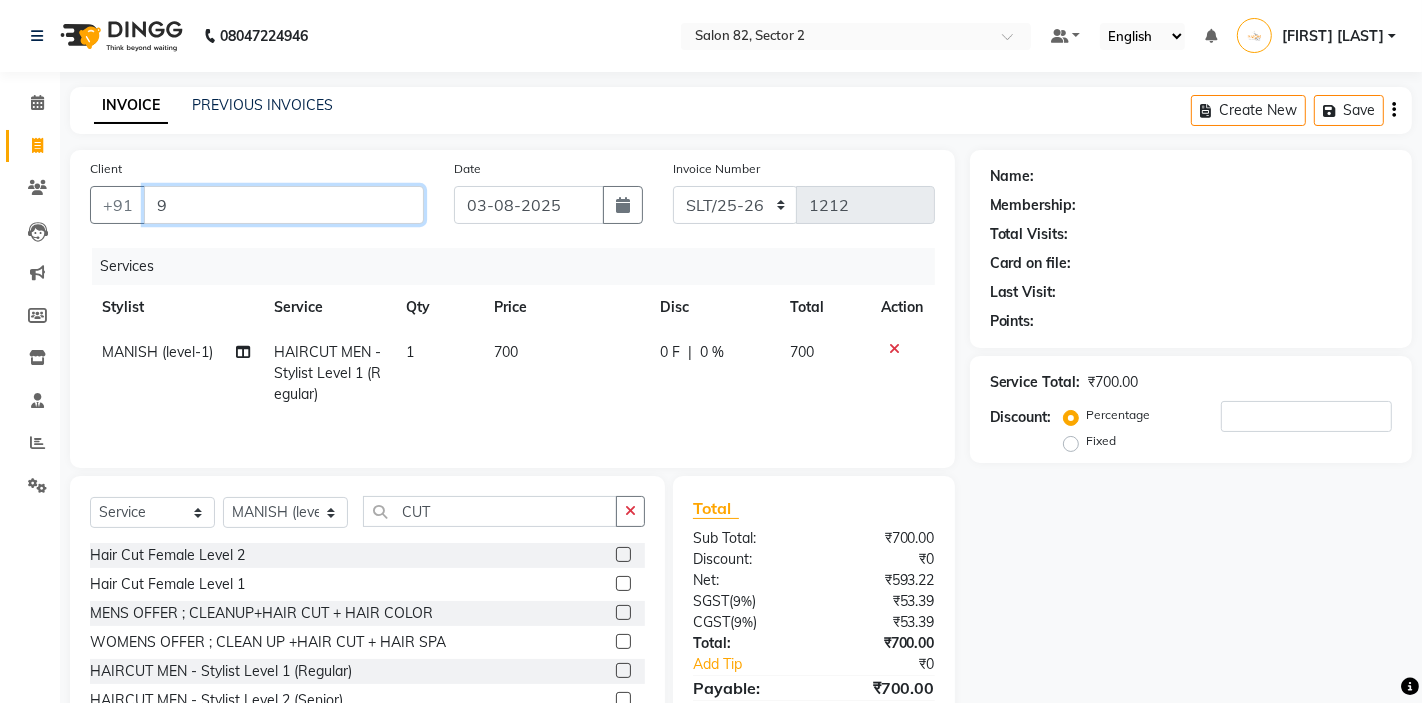 type on "0" 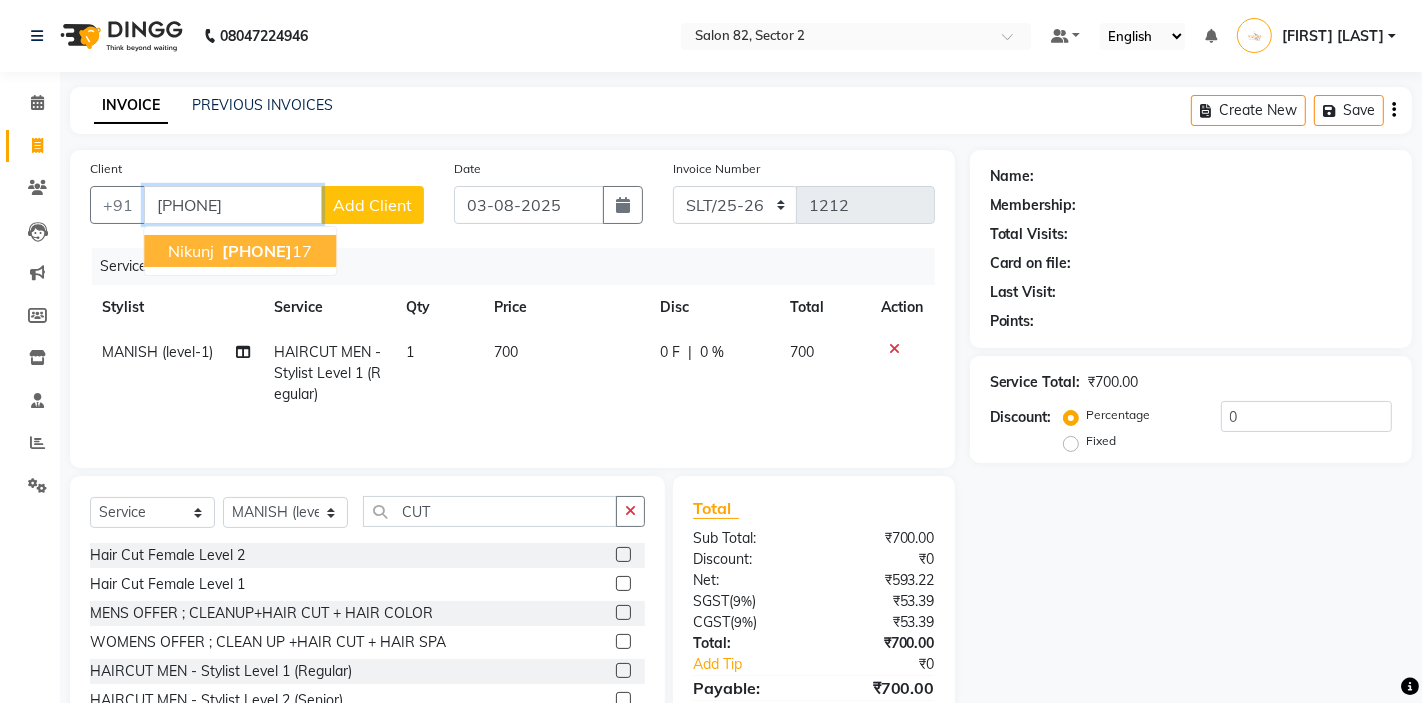 click on "98311123" at bounding box center [257, 251] 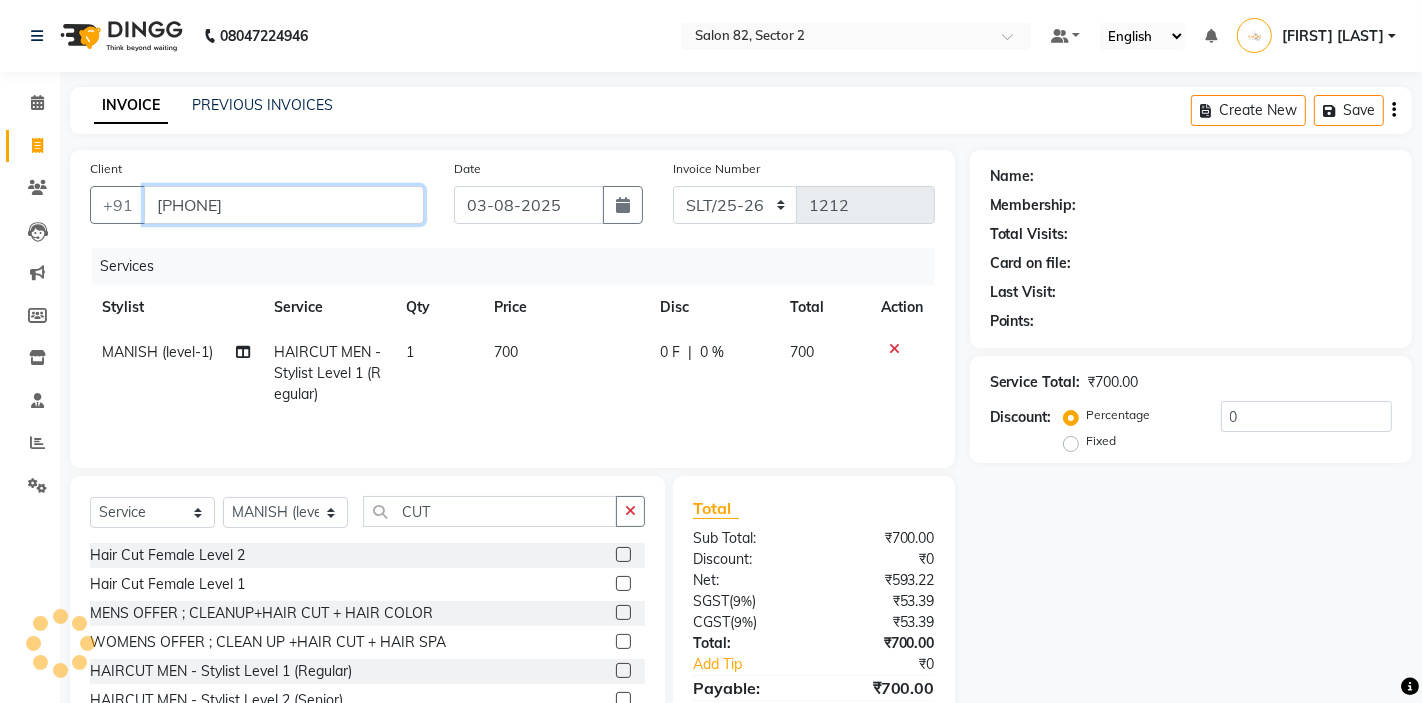 type on "9831112317" 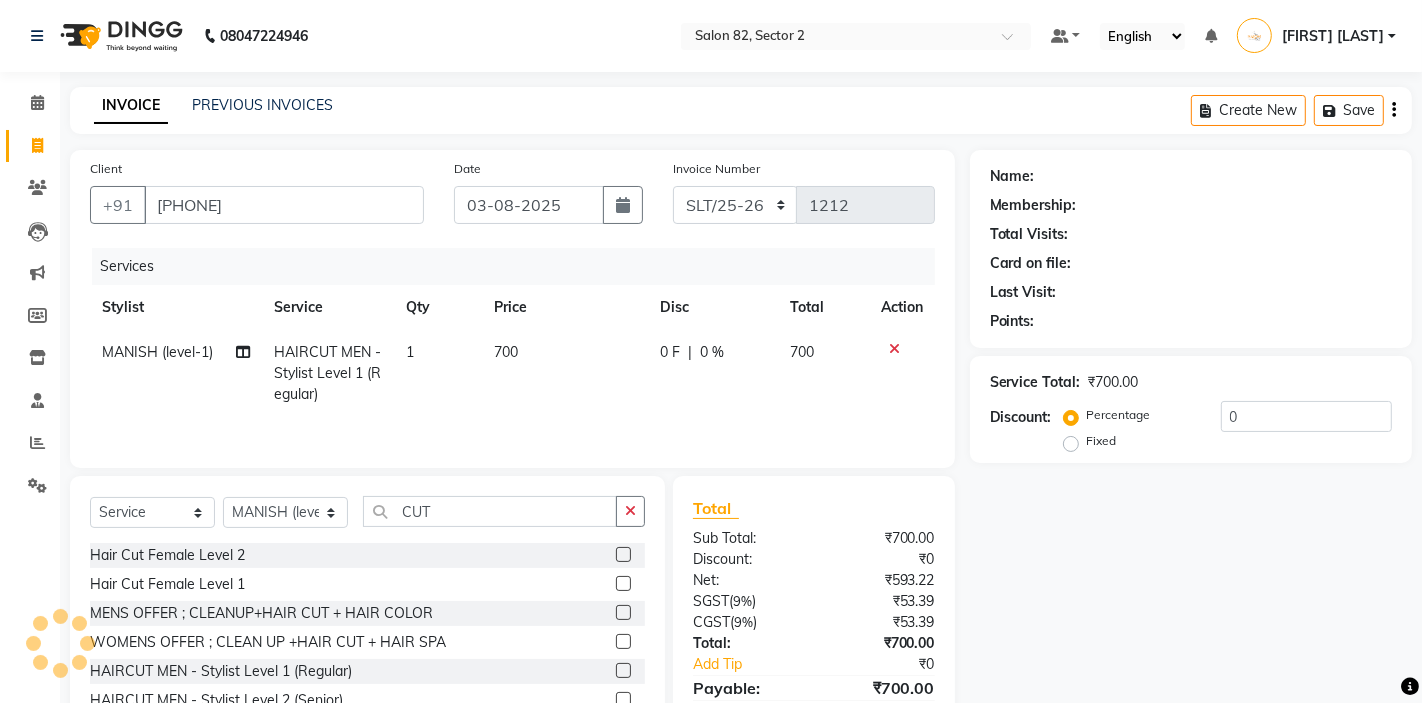 select on "1: Object" 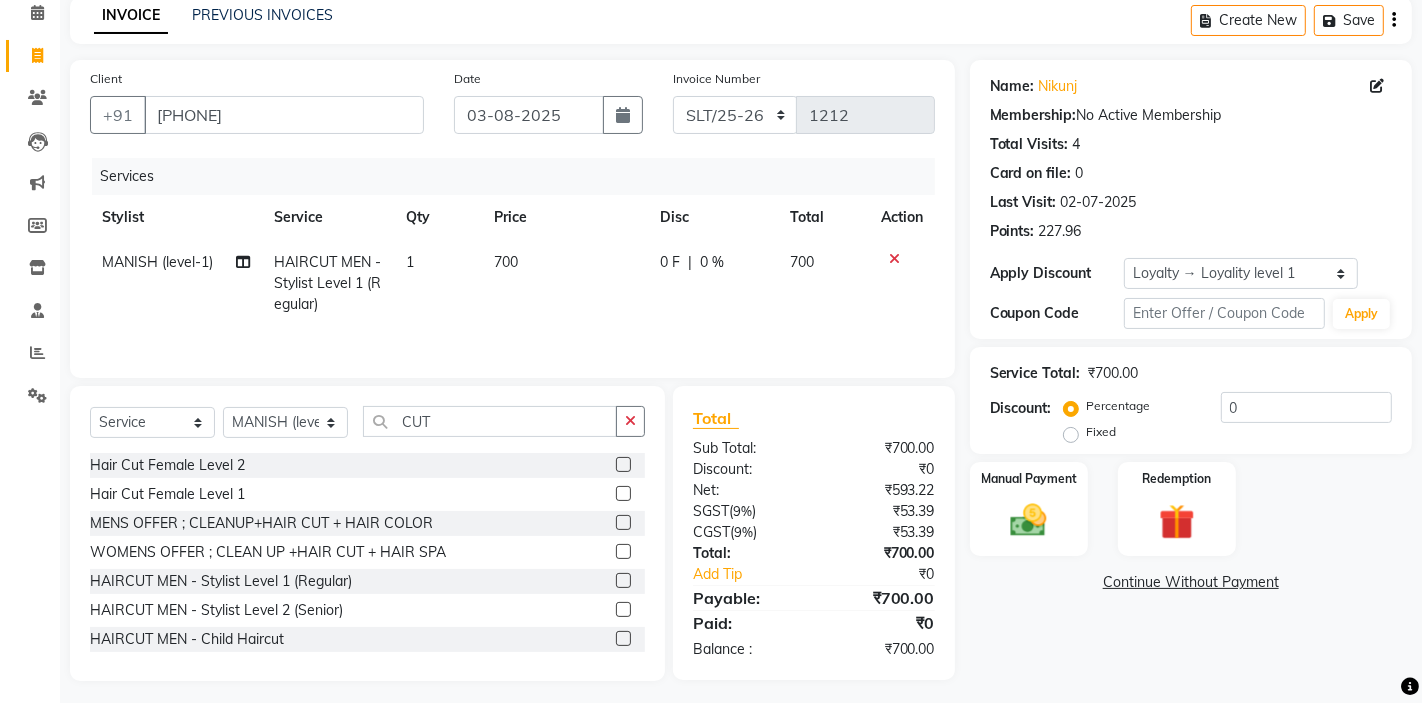 scroll, scrollTop: 97, scrollLeft: 0, axis: vertical 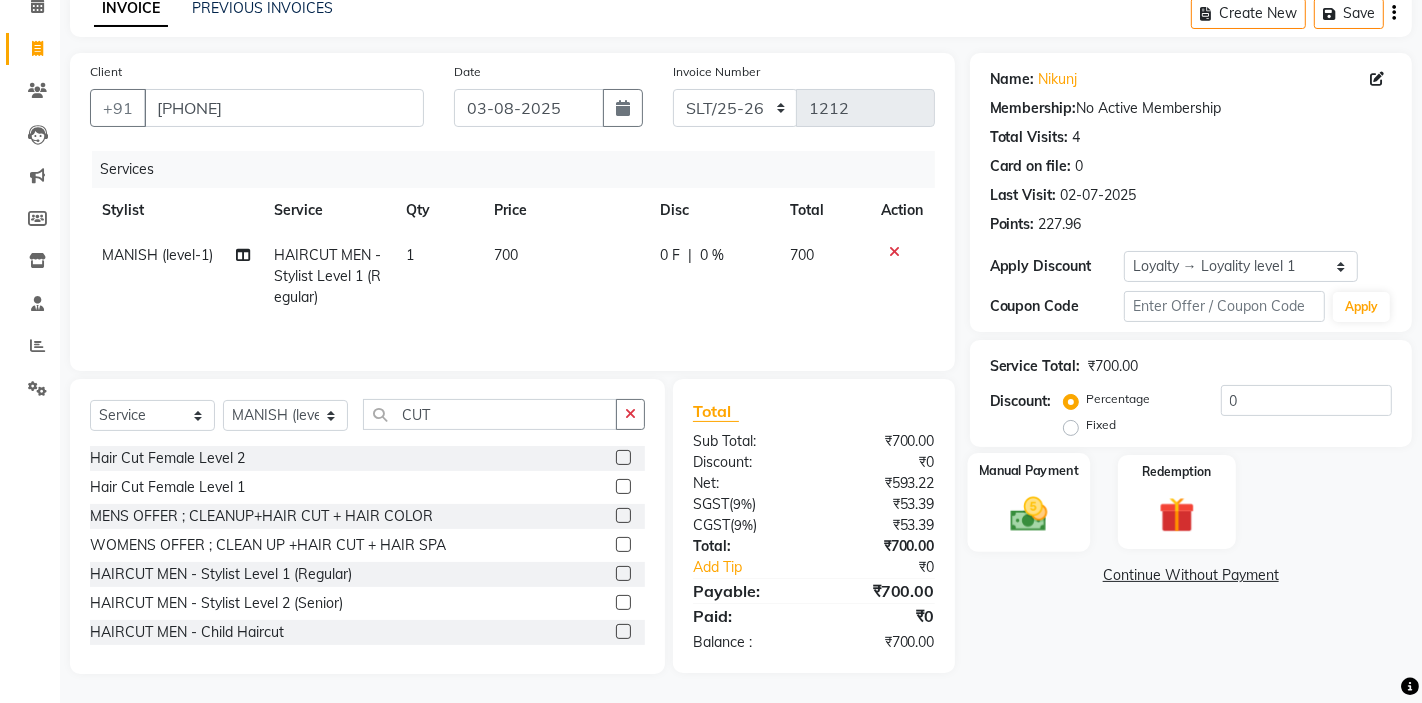click 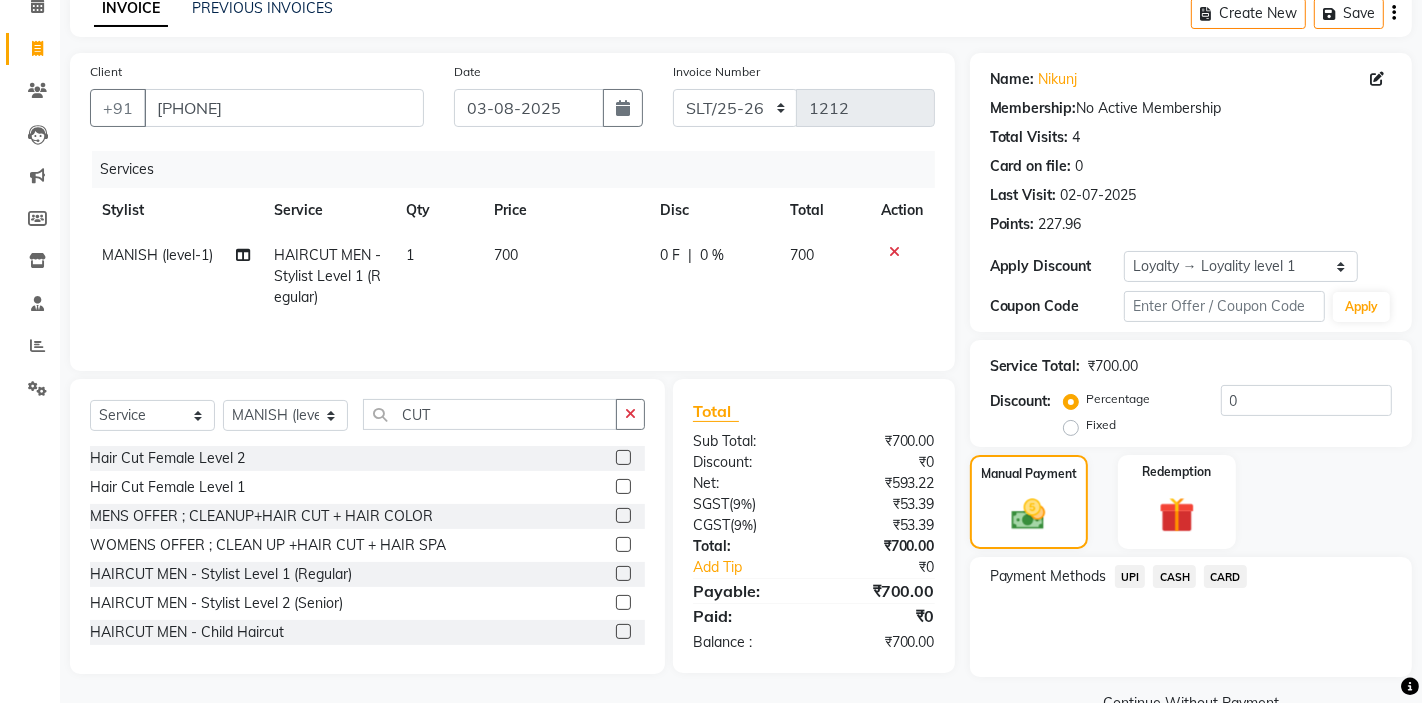 click on "CASH" 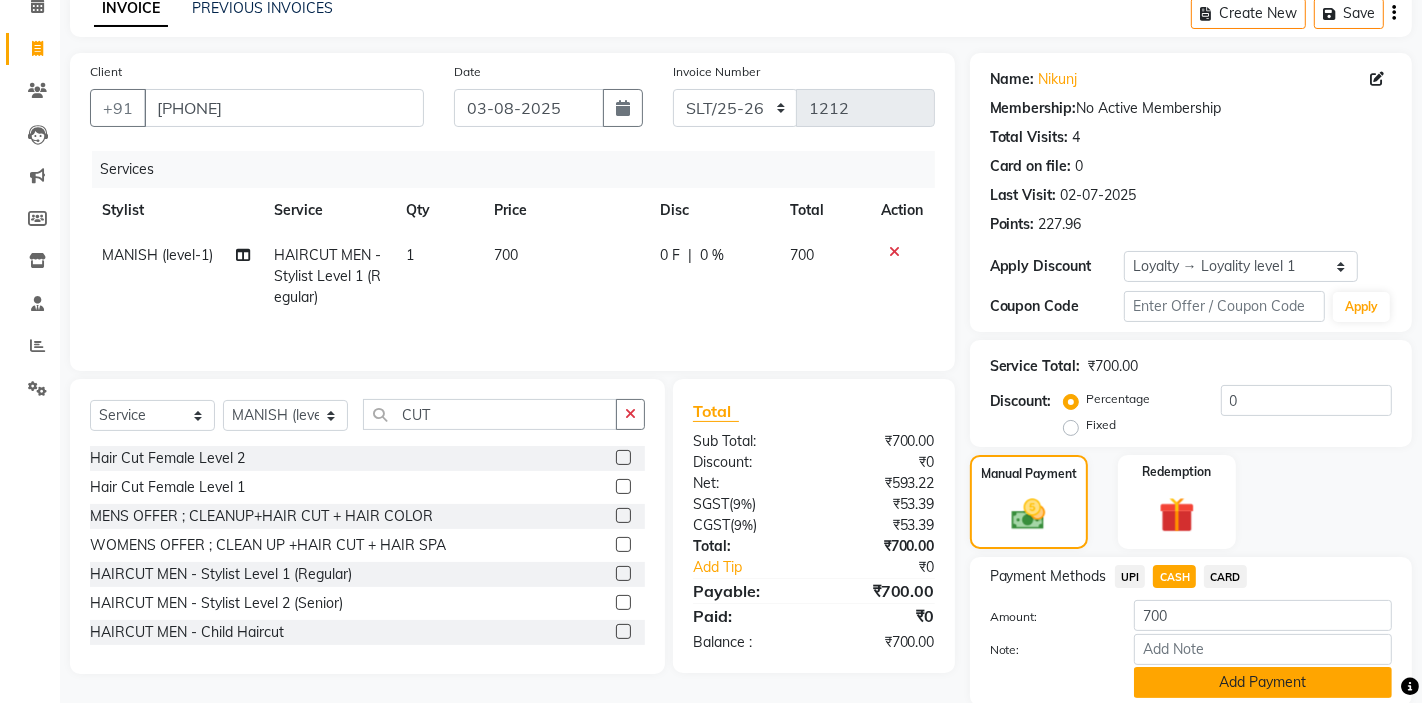 click on "Add Payment" 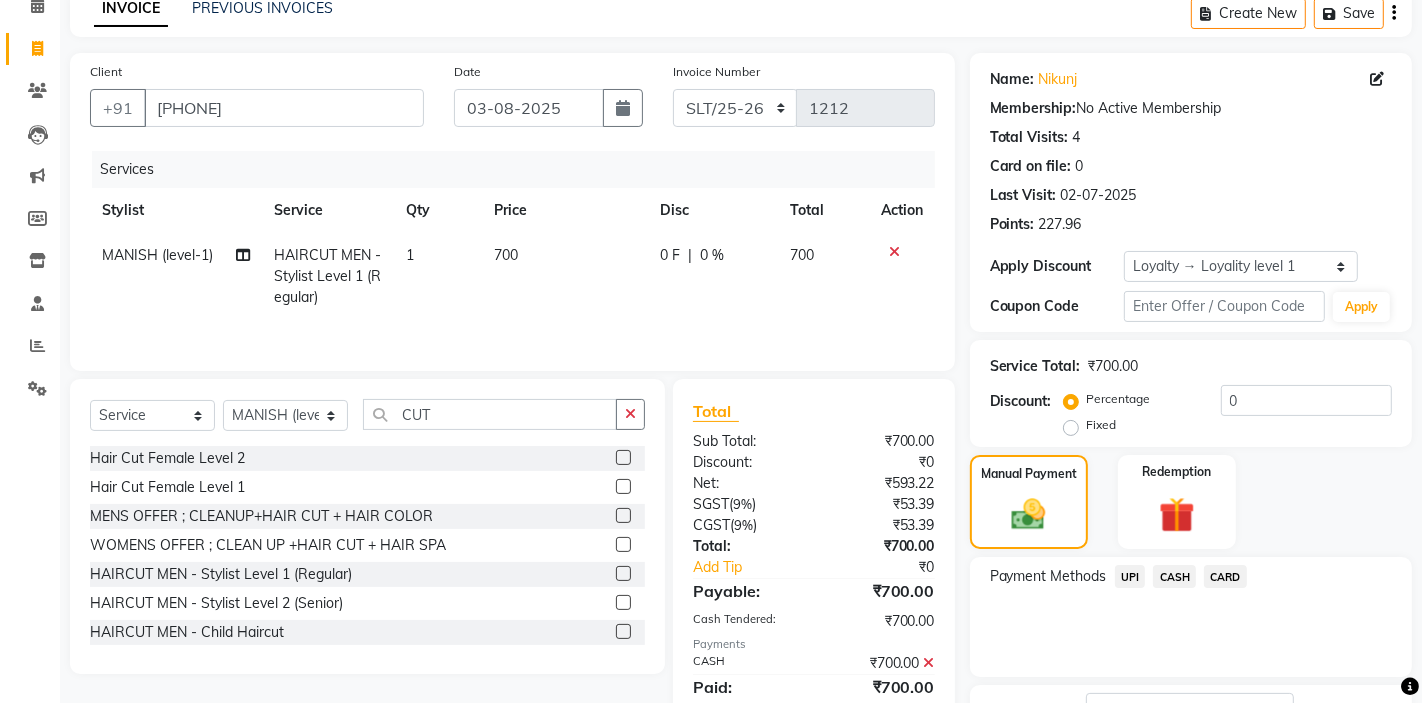 scroll, scrollTop: 266, scrollLeft: 0, axis: vertical 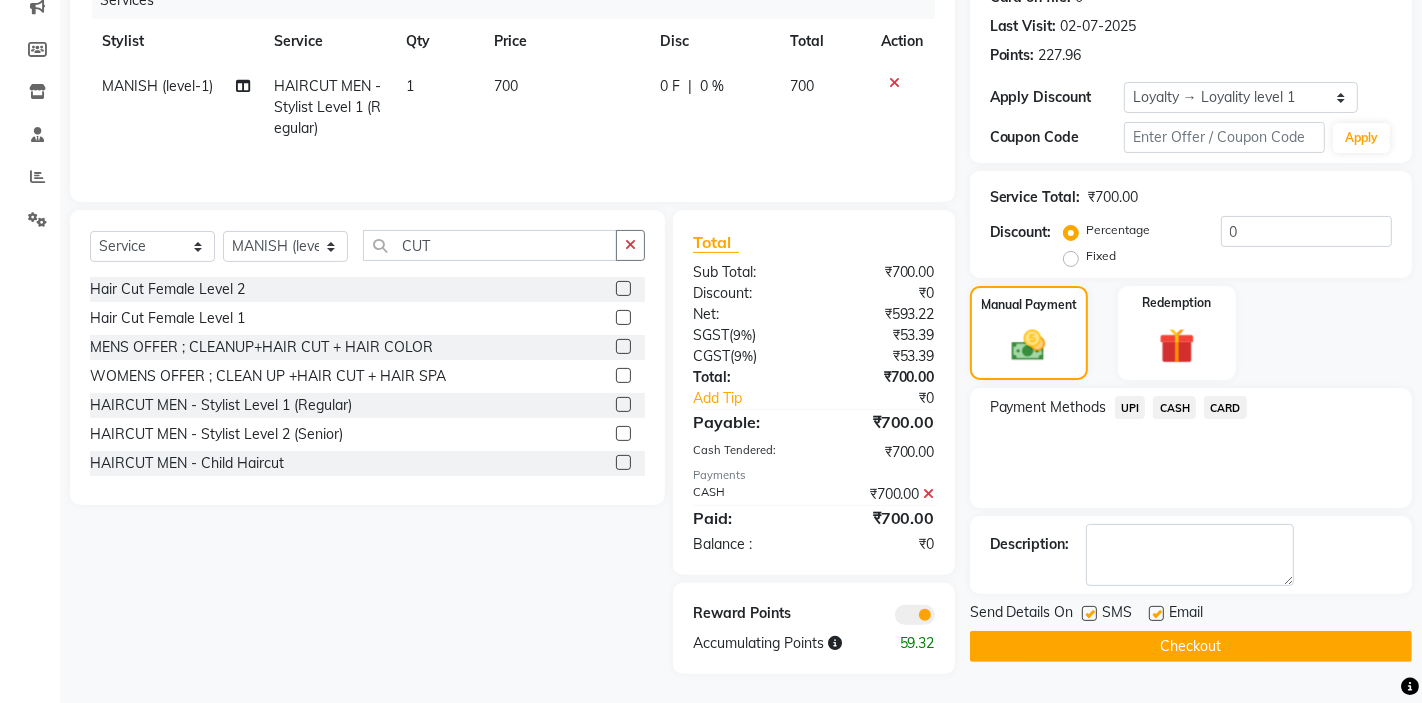 click on "Checkout" 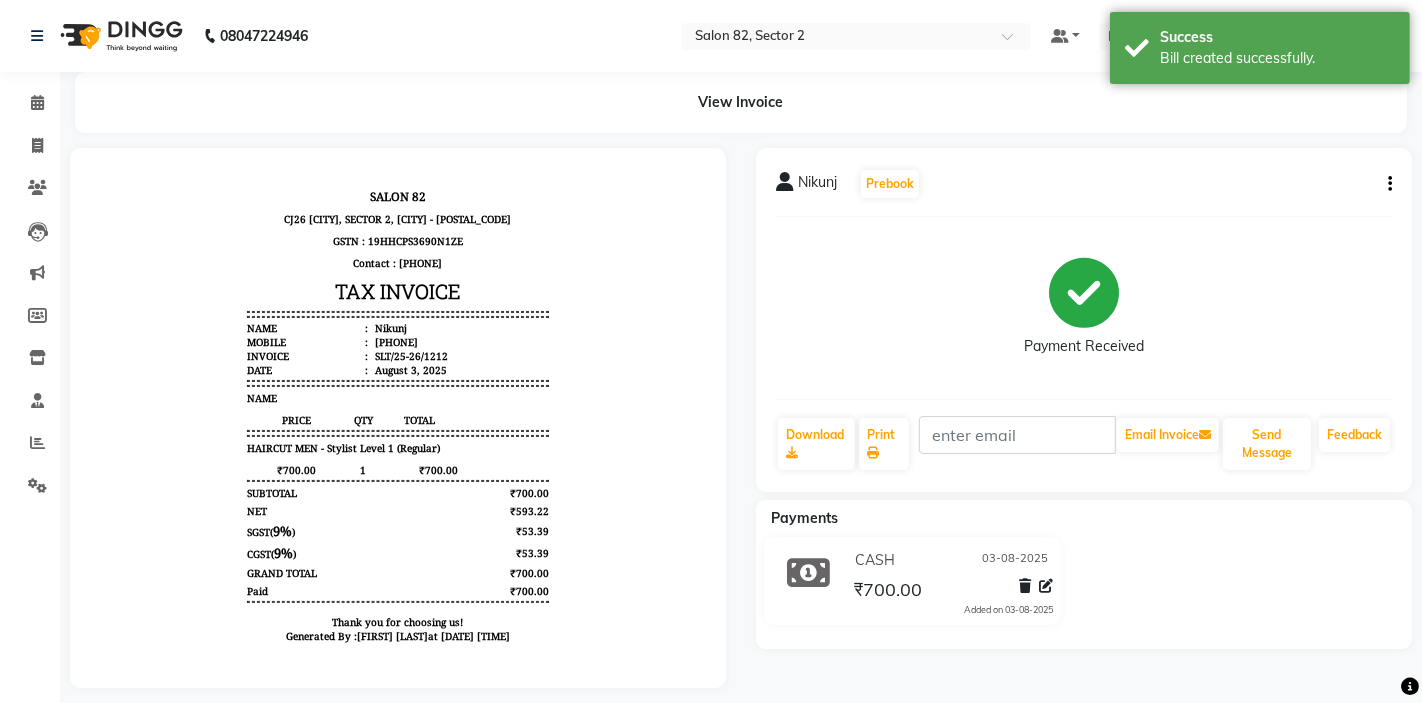 scroll, scrollTop: 0, scrollLeft: 0, axis: both 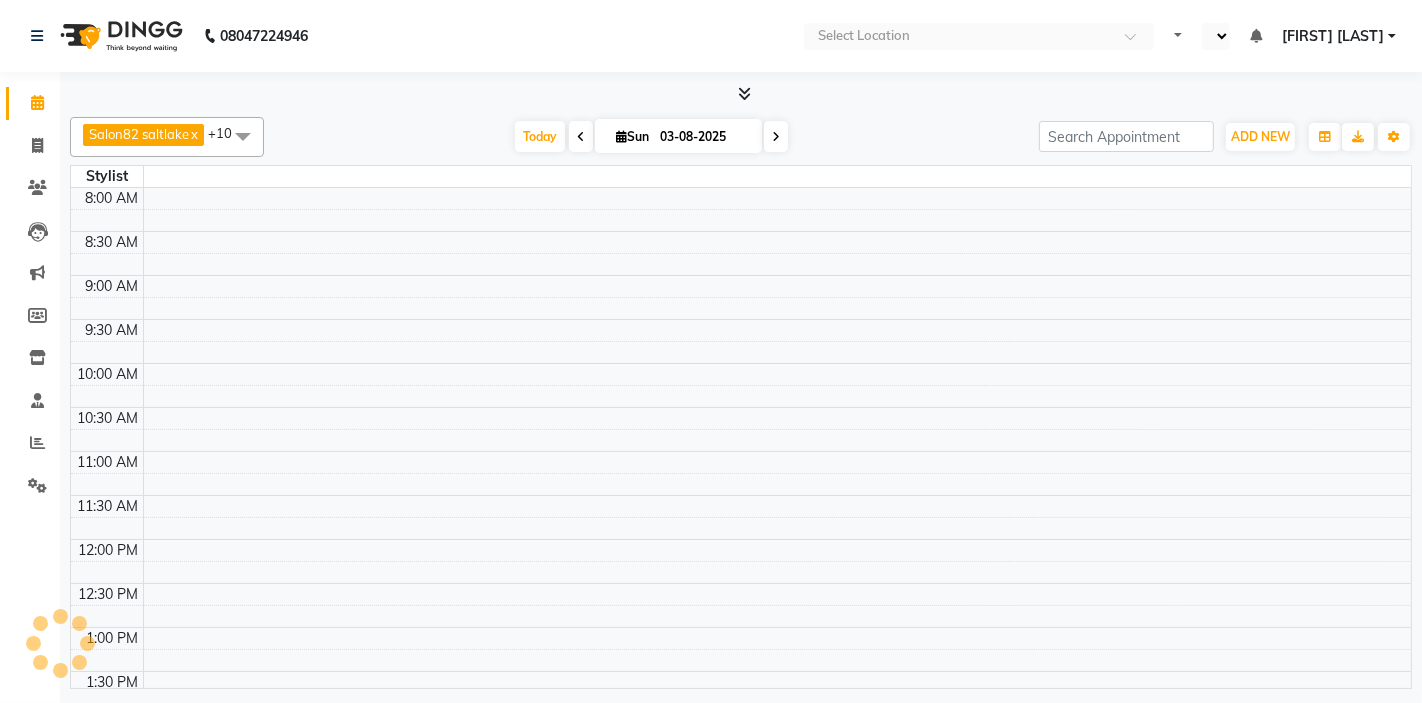 select on "en" 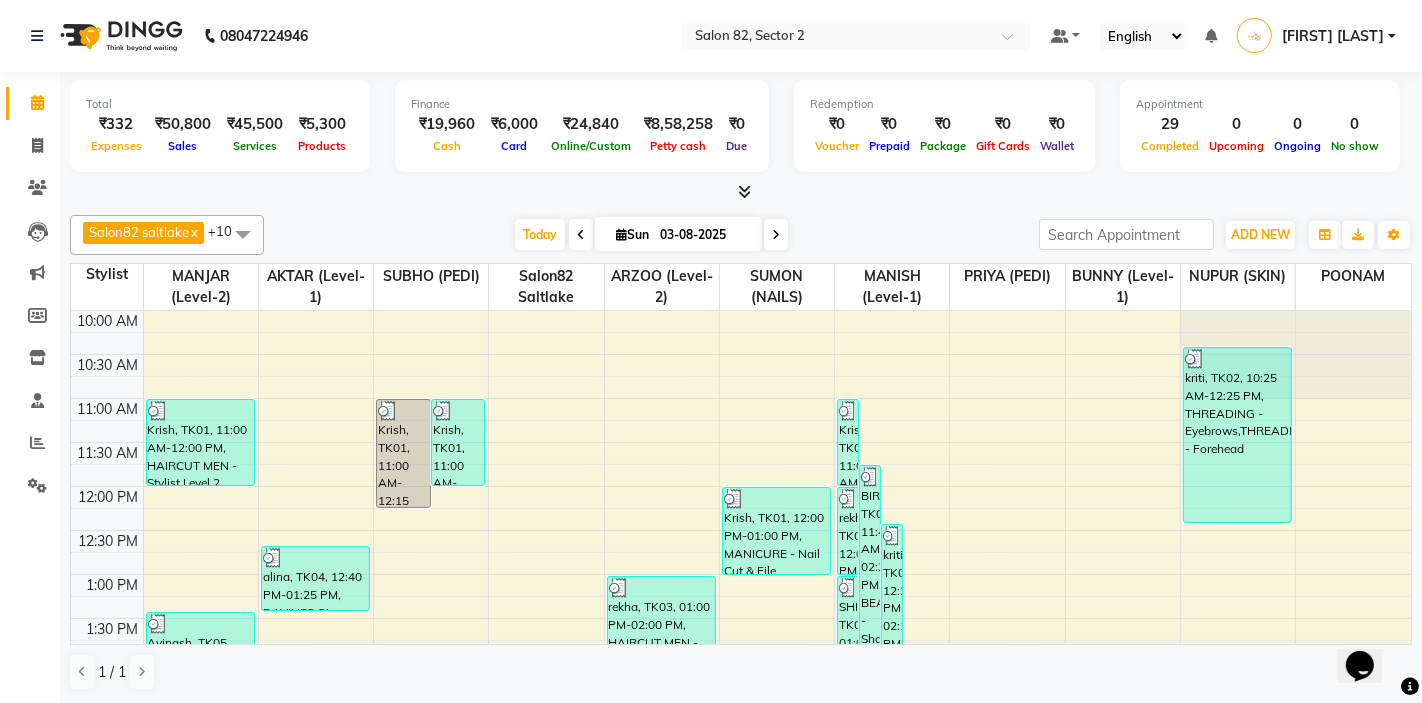 scroll, scrollTop: 0, scrollLeft: 0, axis: both 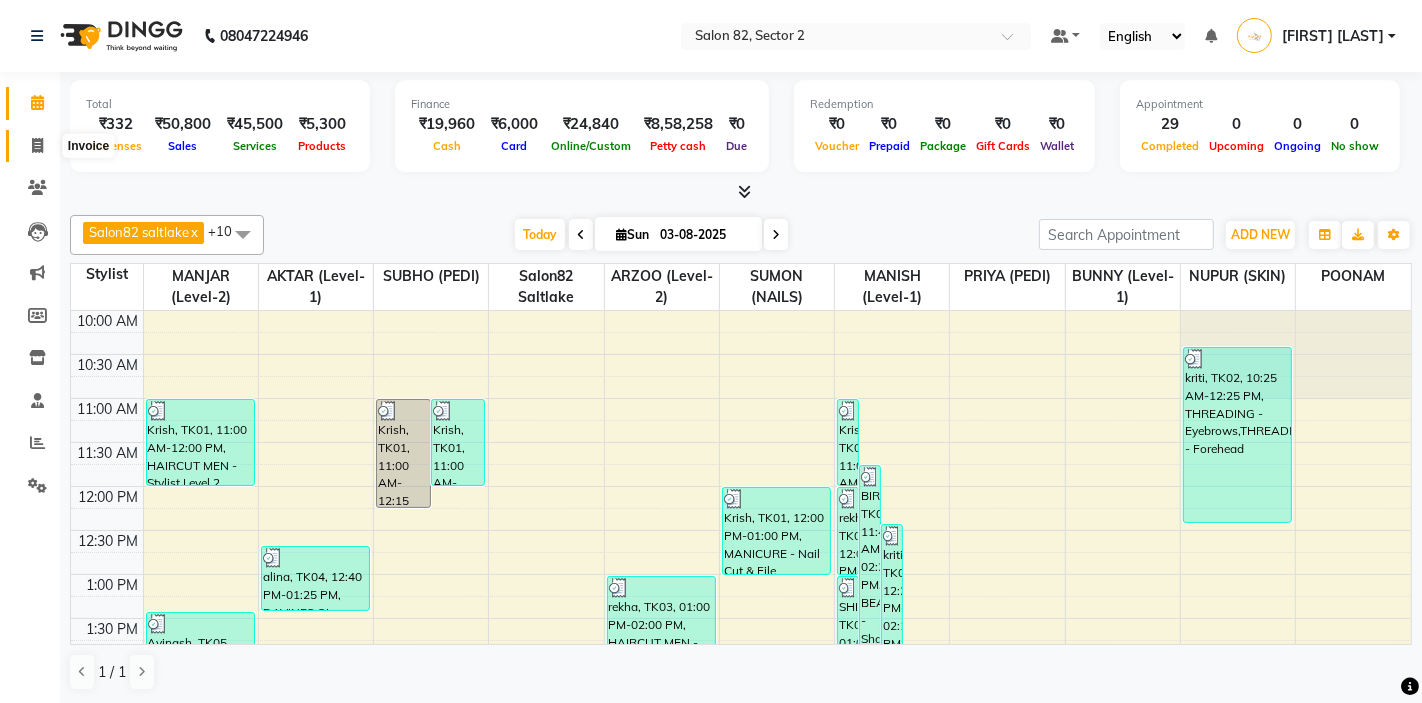click 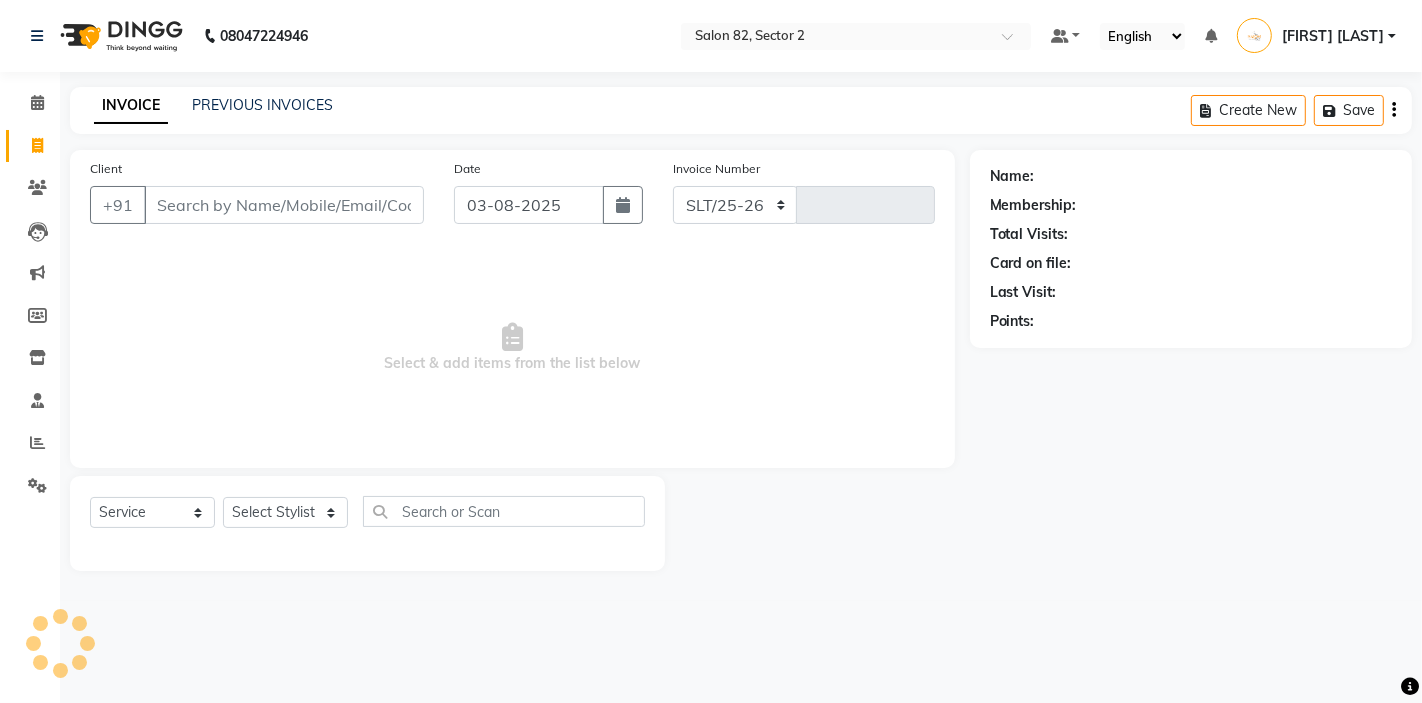 select on "8703" 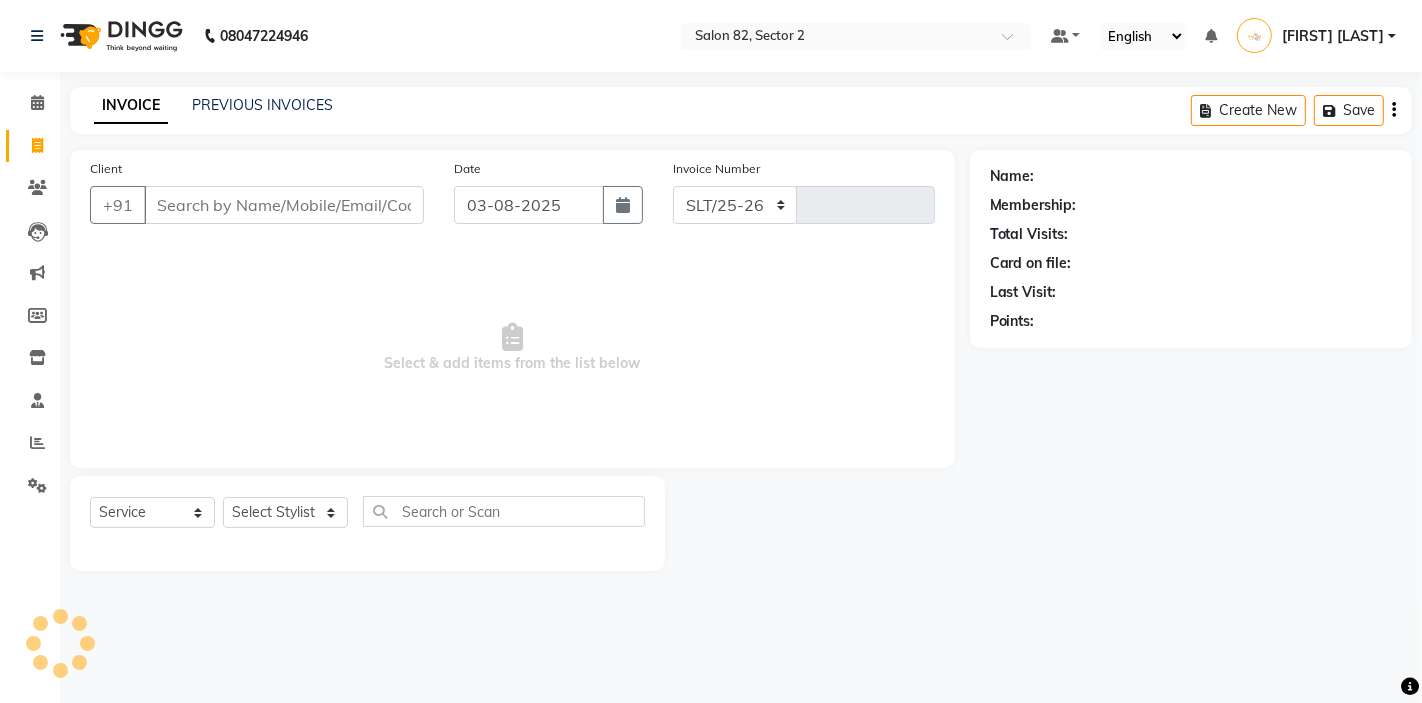 type on "1212" 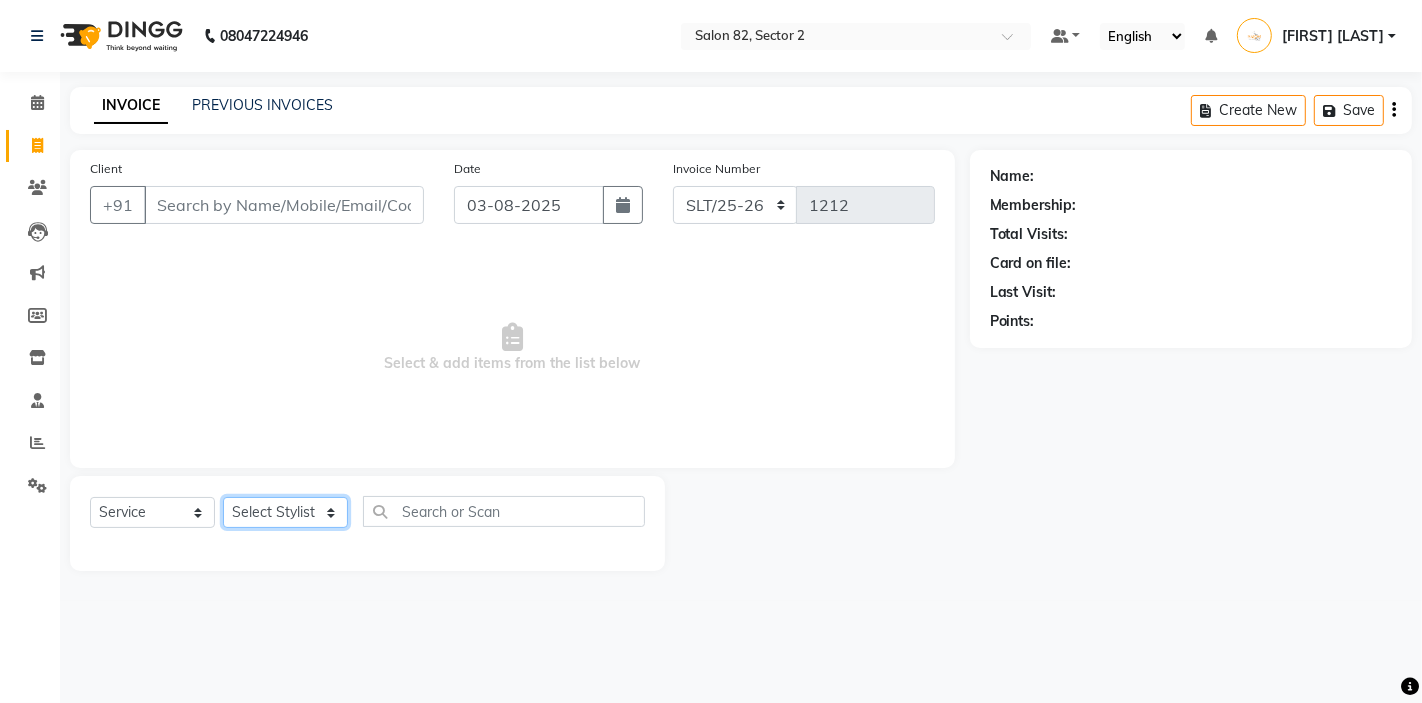 click on "Select Stylist AKTAR (level-1) ARZOO (level-2) BUNNY (level-1) FAIZAL INJAMAM MANISH (level-1) MANJAR (Level-2) NUPUR (SKIN) POONAM PRIYA (PEDI) ROHIT  Salon82 saltlake SOMA DEY SUBHO (PEDI) SUMON (NAILS)" 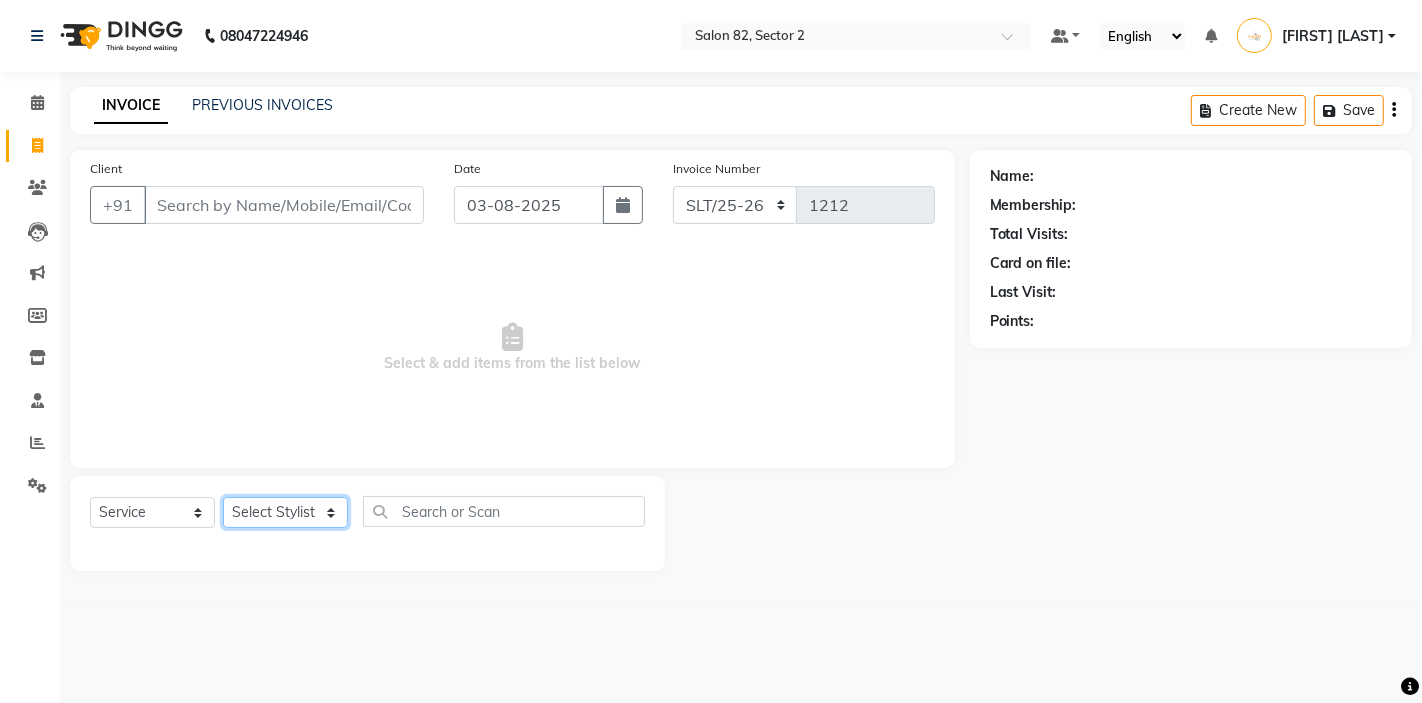 select on "33727" 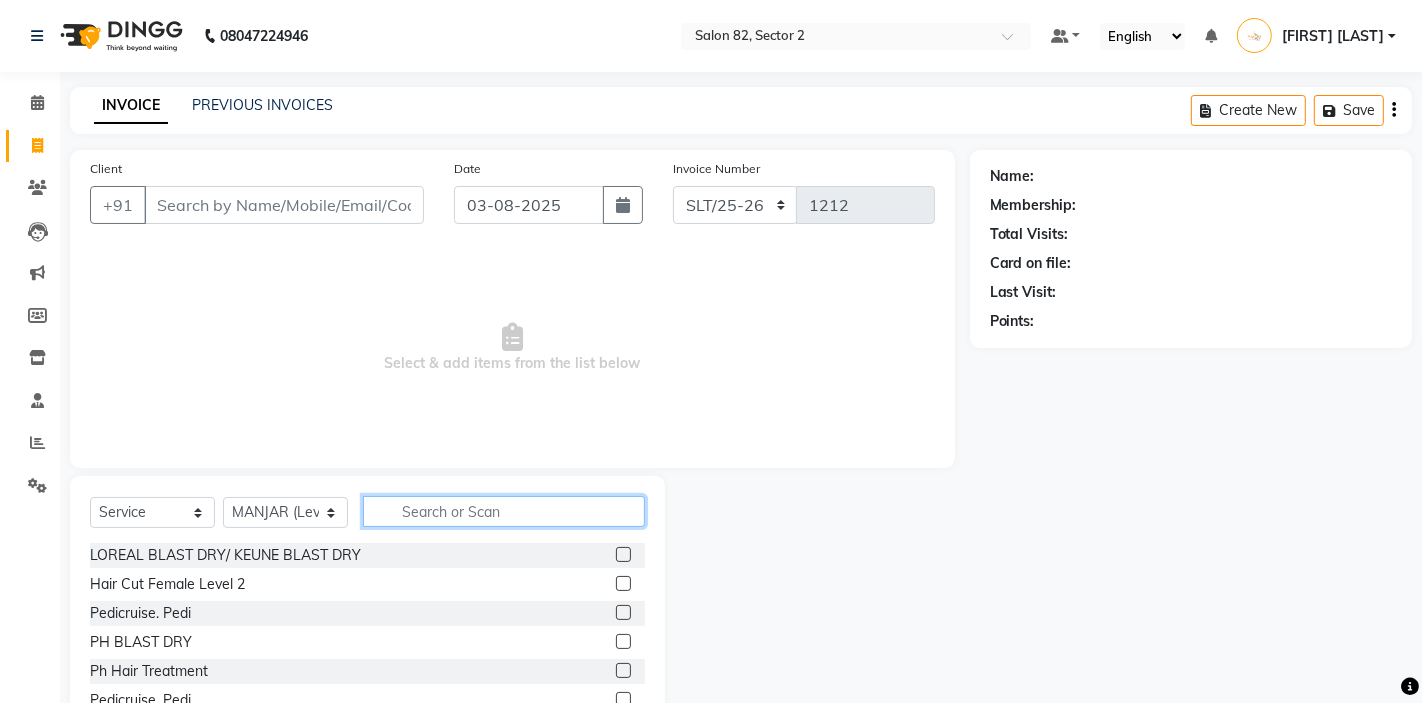click 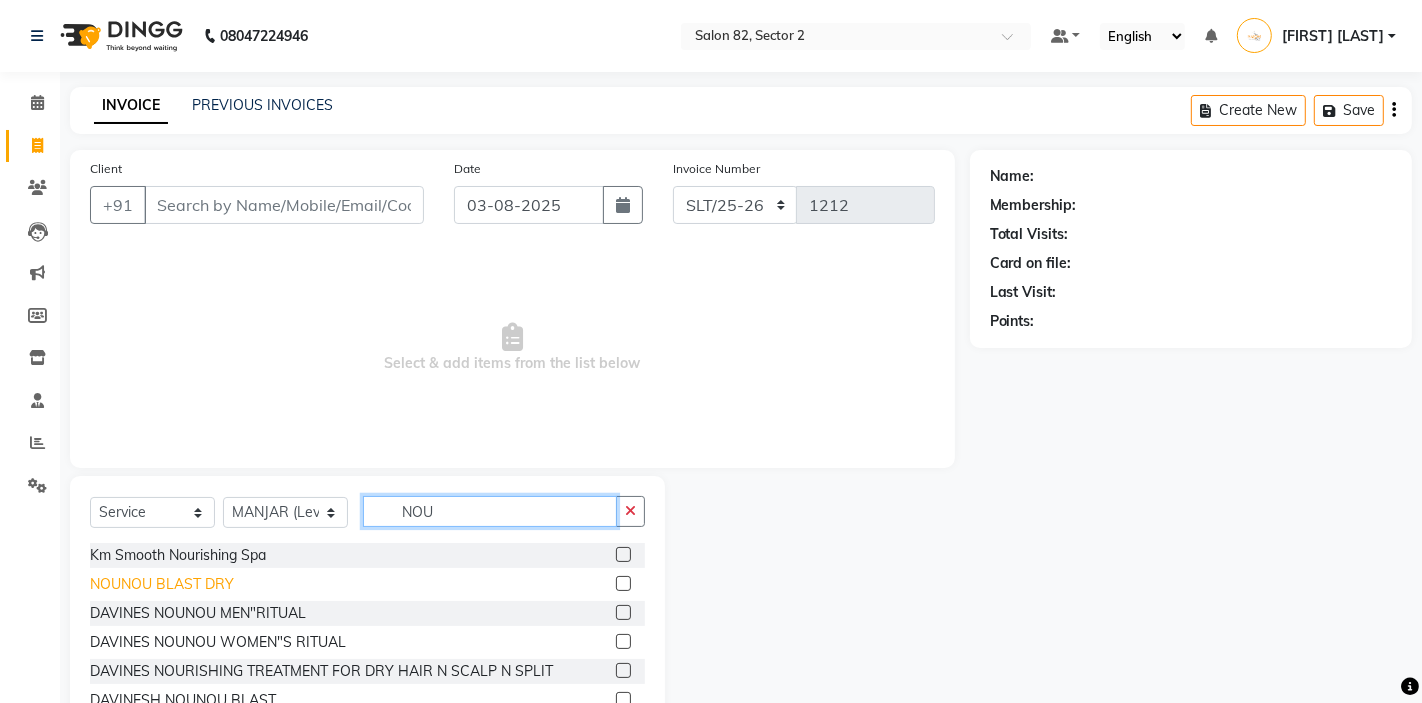scroll, scrollTop: 32, scrollLeft: 0, axis: vertical 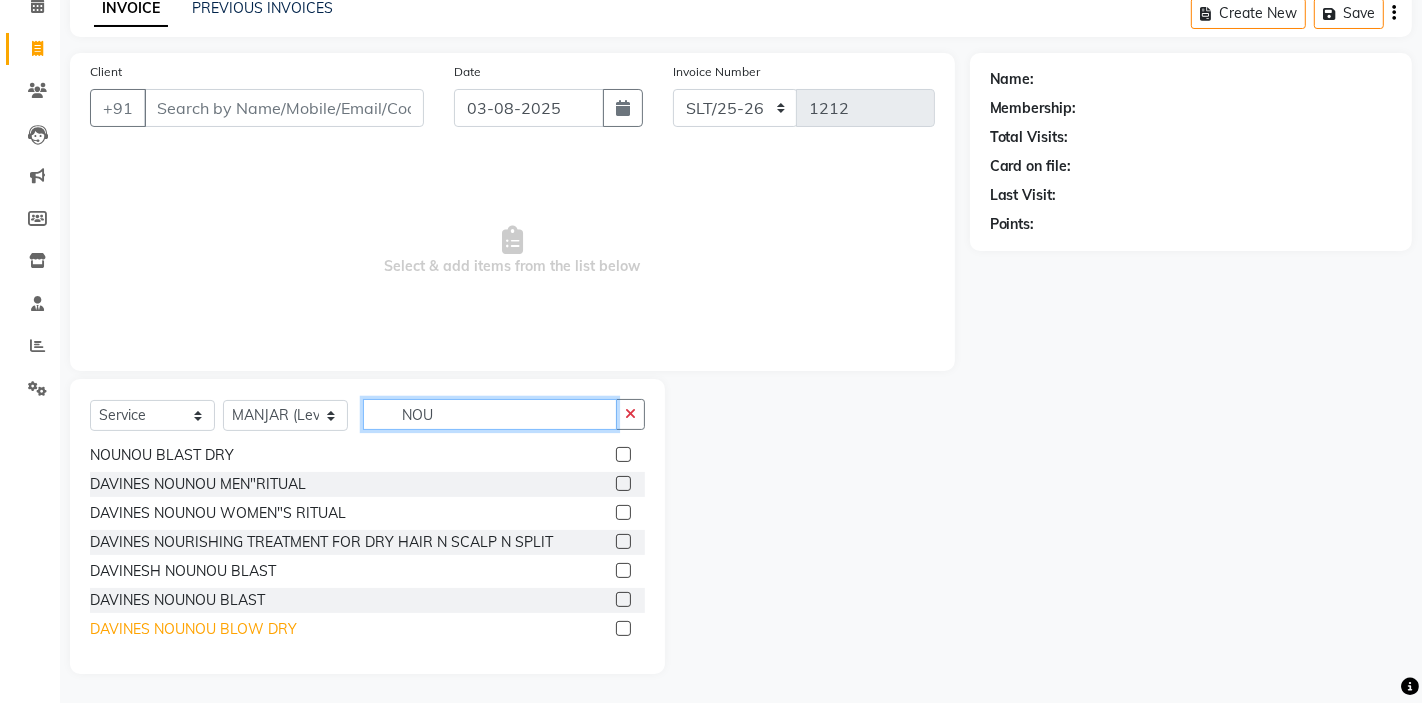 type on "NOU" 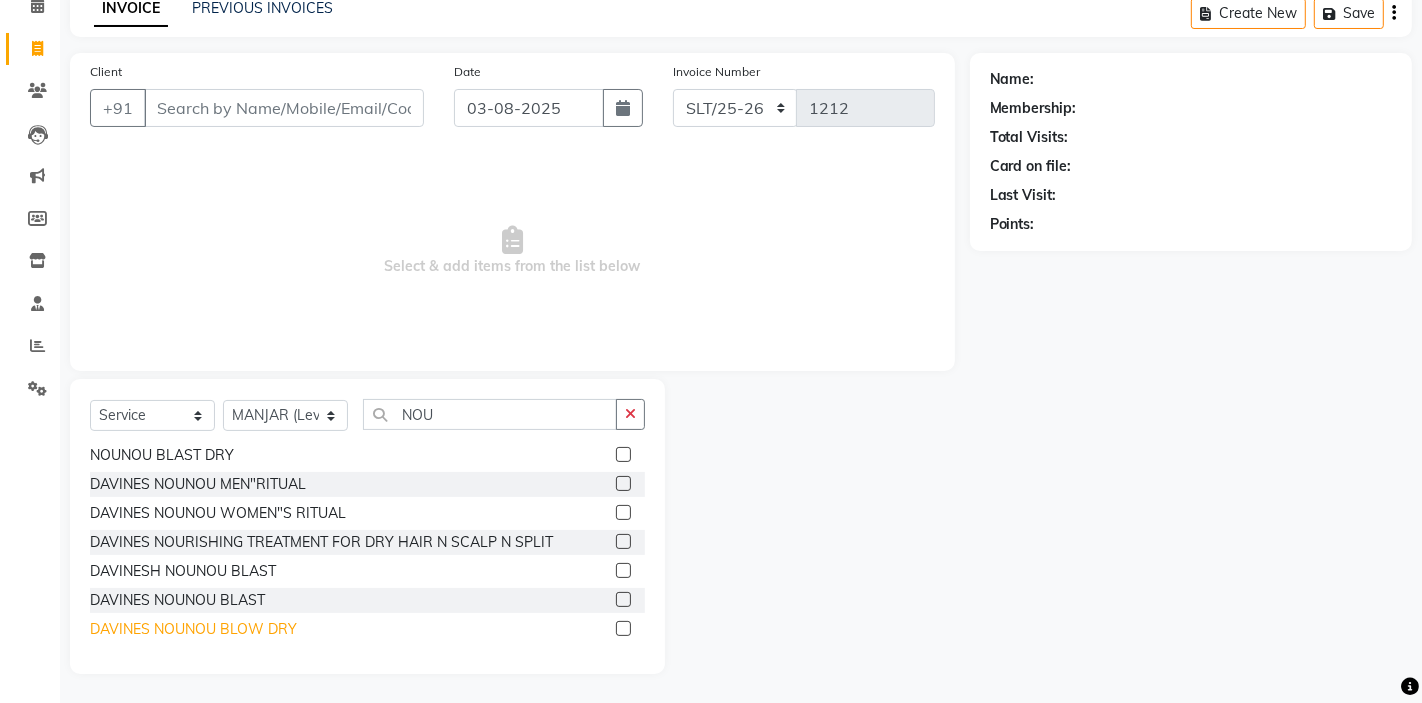 click on "DAVINES  NOUNOU BLOW DRY" 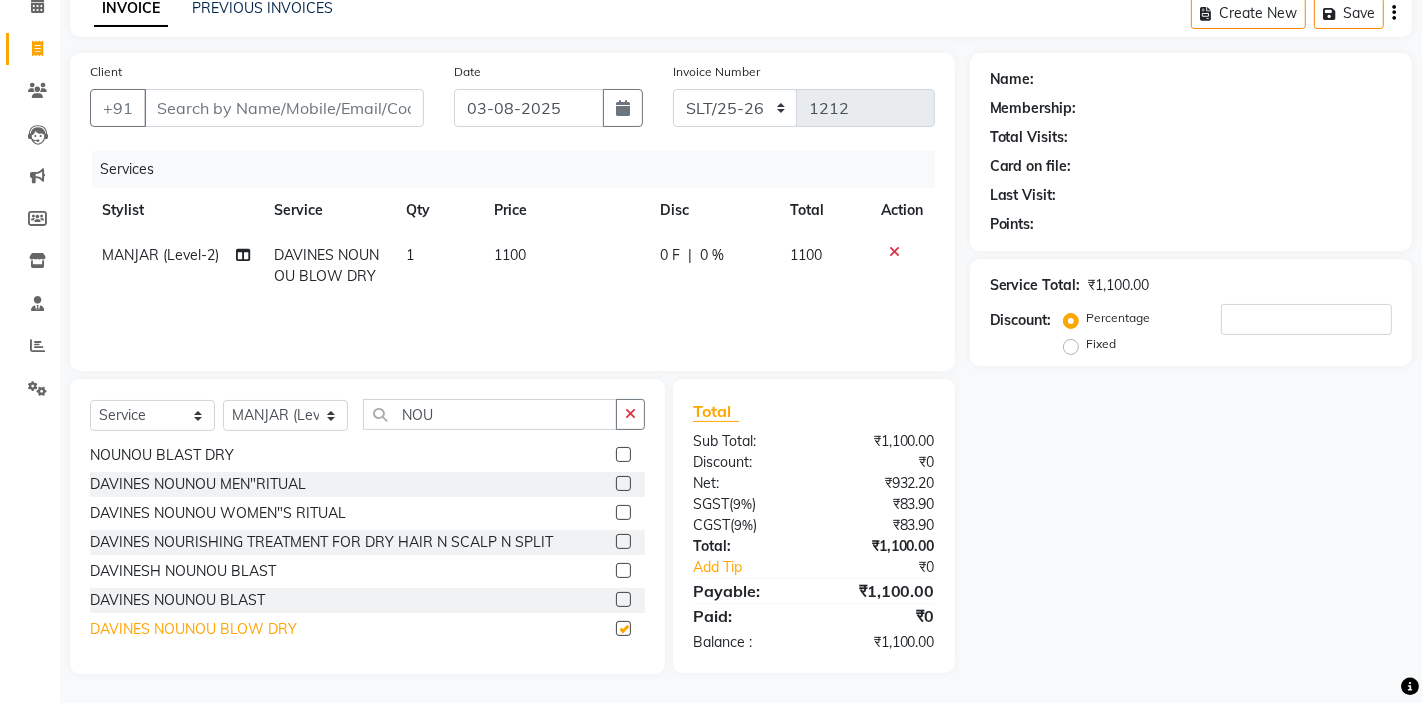 checkbox on "false" 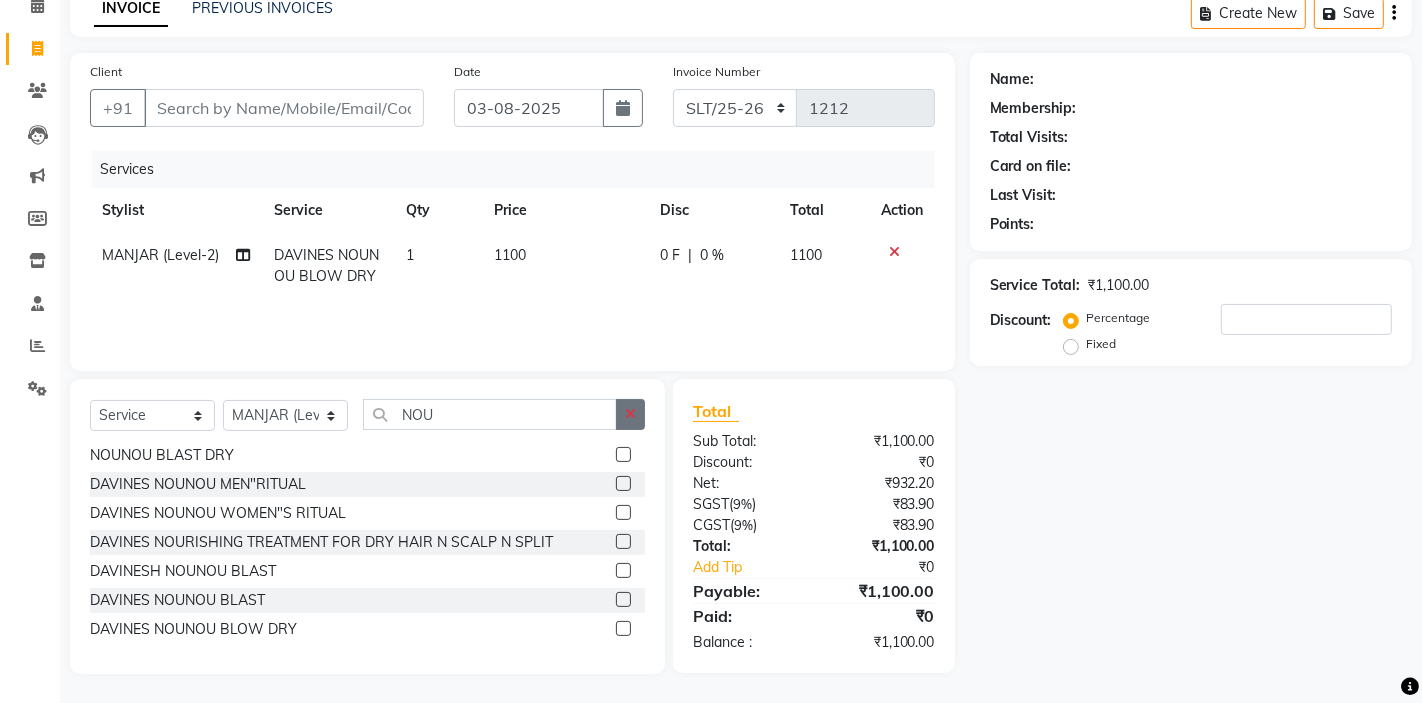 click 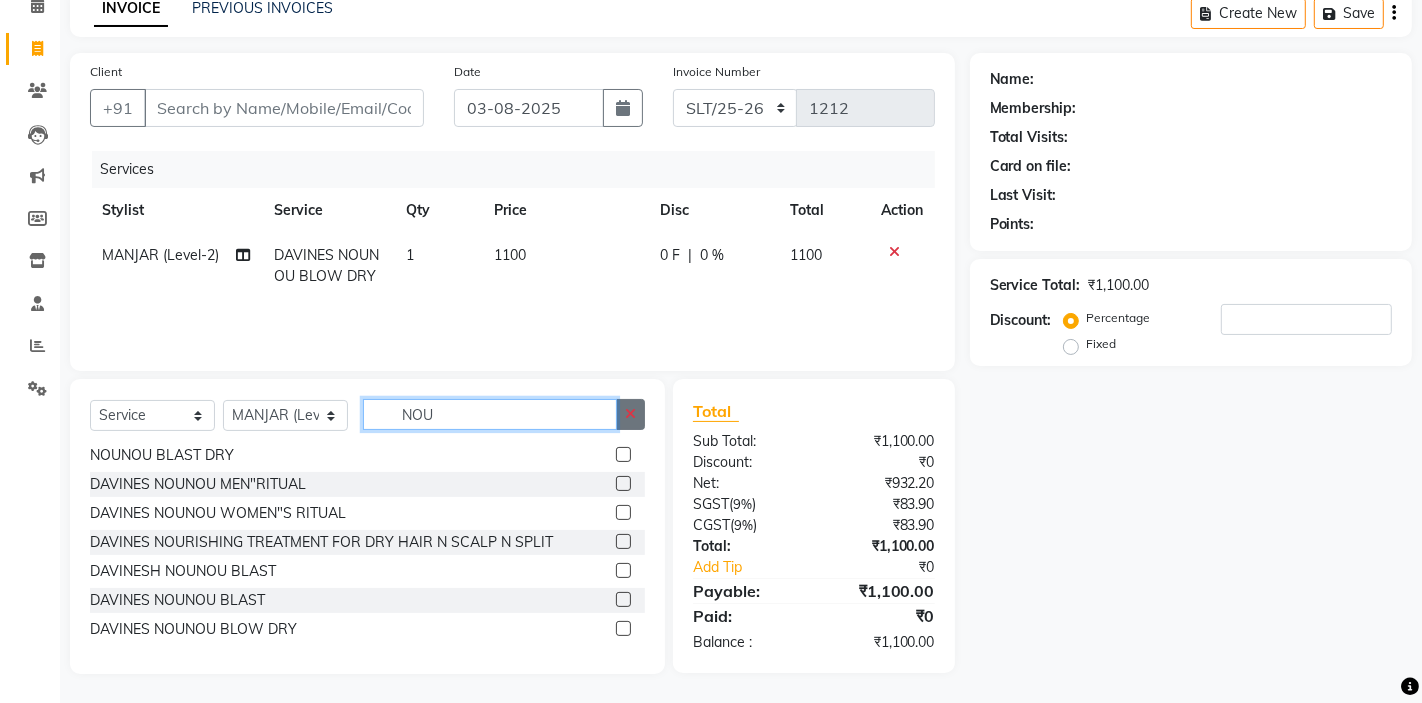 type 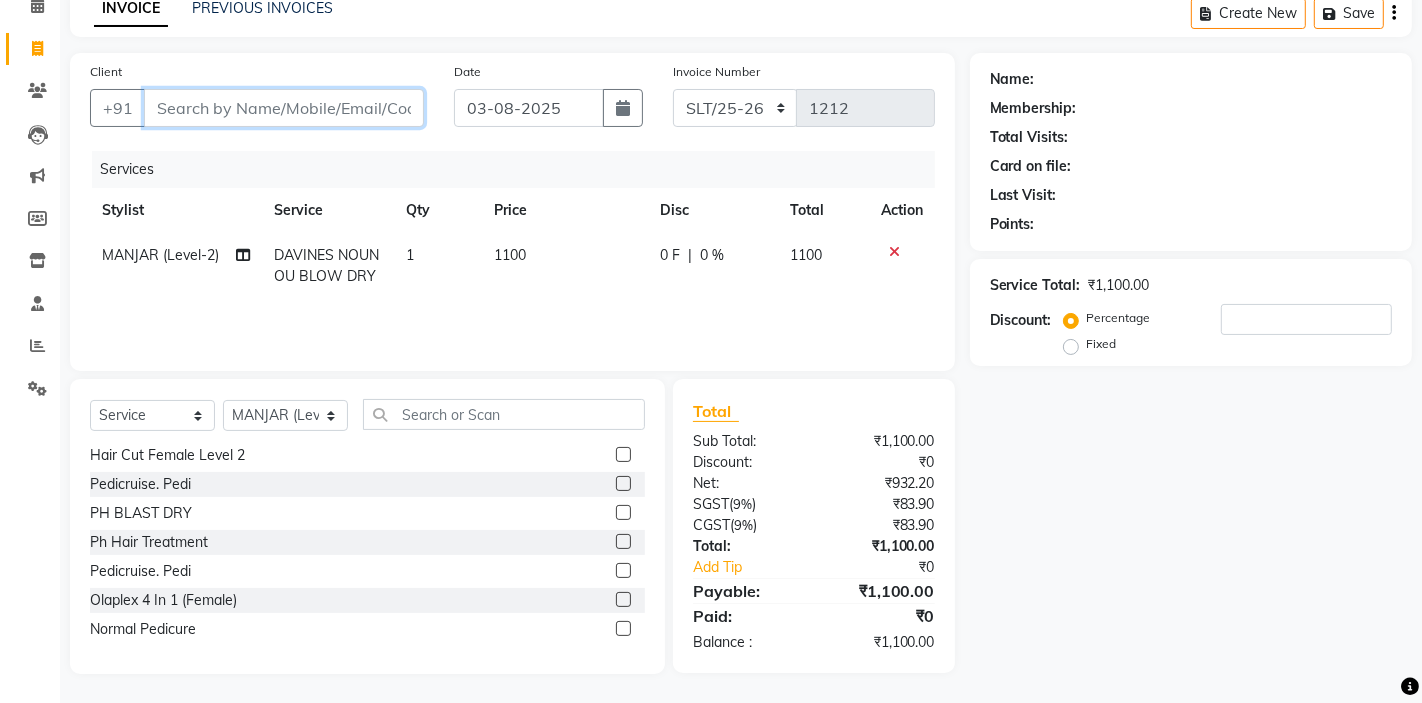 click on "Client" at bounding box center [284, 108] 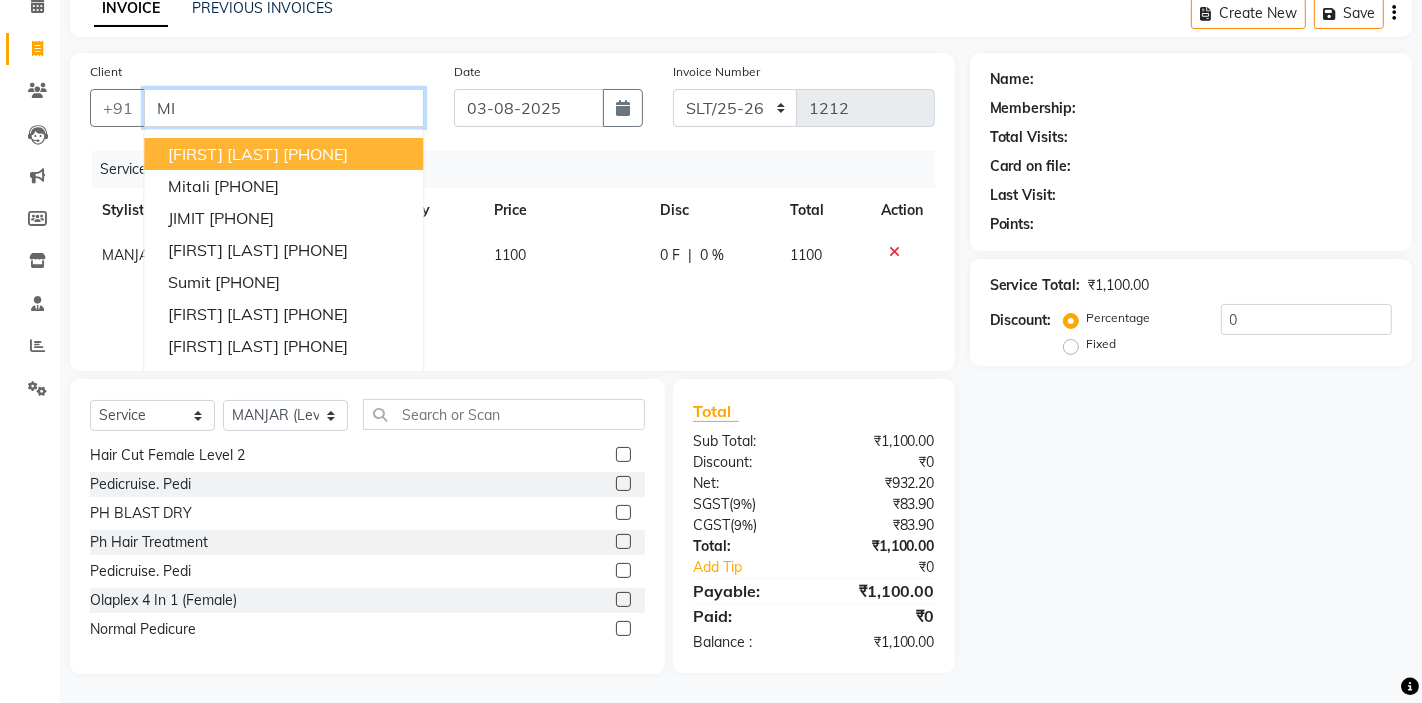 type on "M" 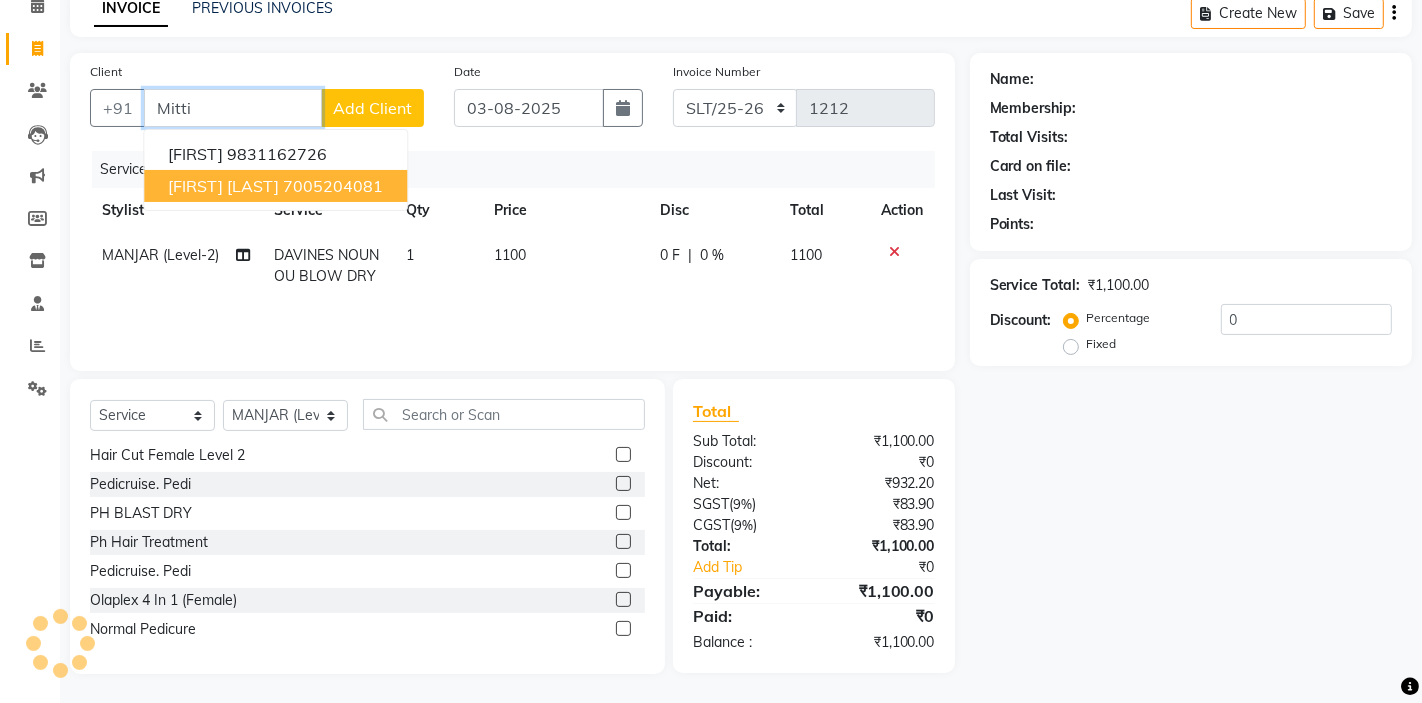 click on "7005204081" at bounding box center [333, 186] 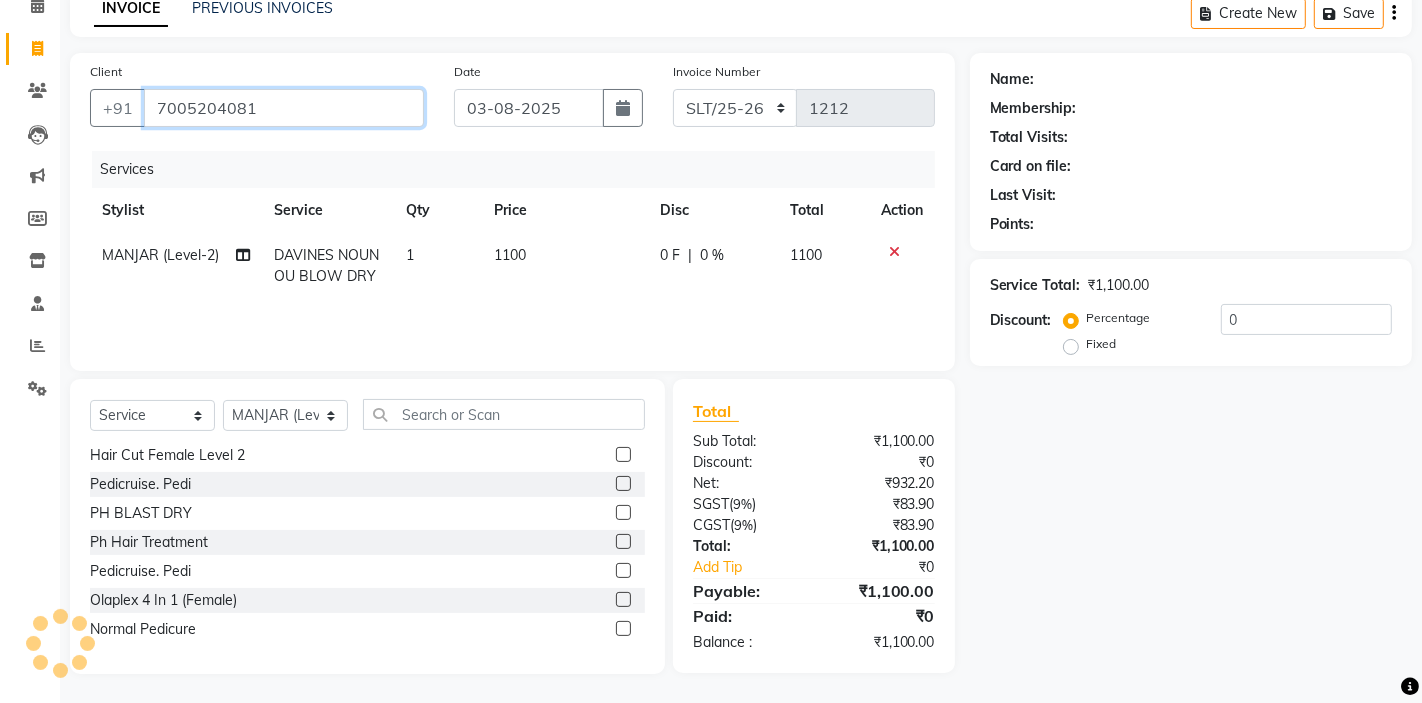 type on "7005204081" 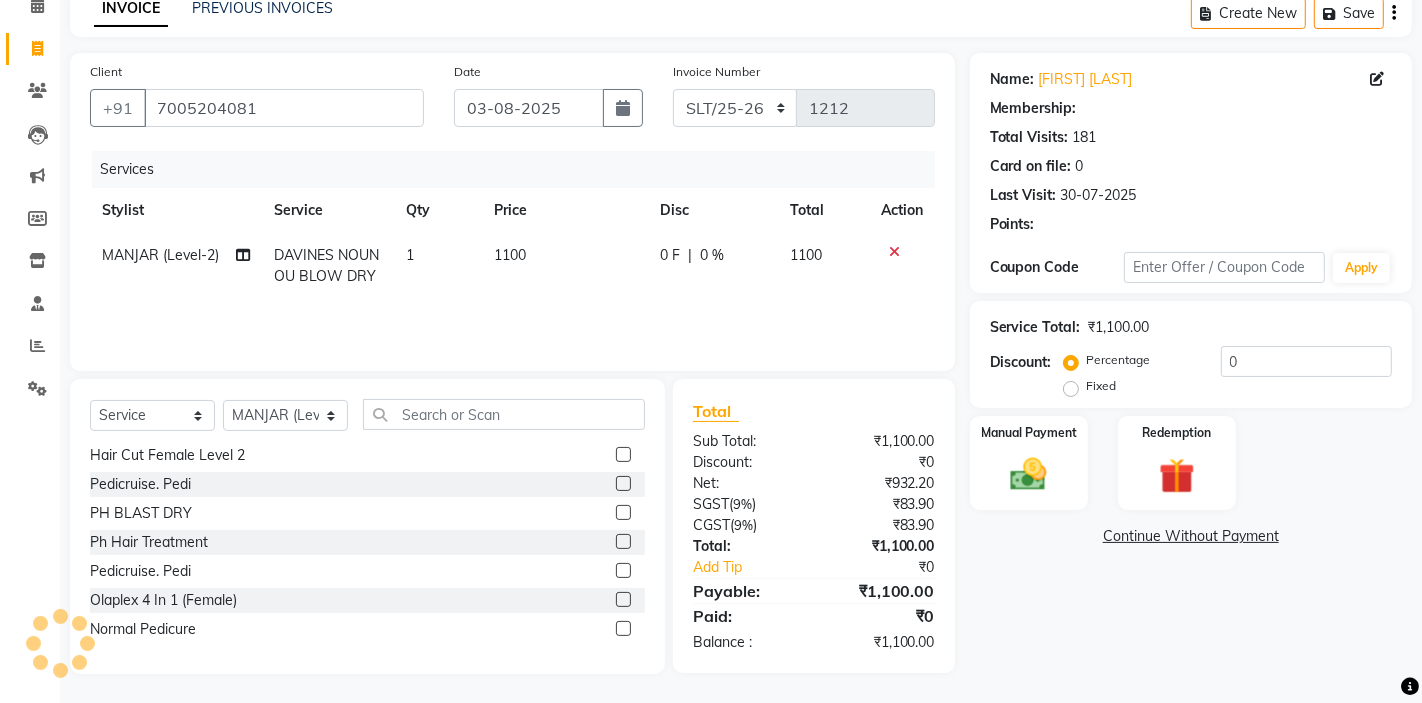 select on "1: Object" 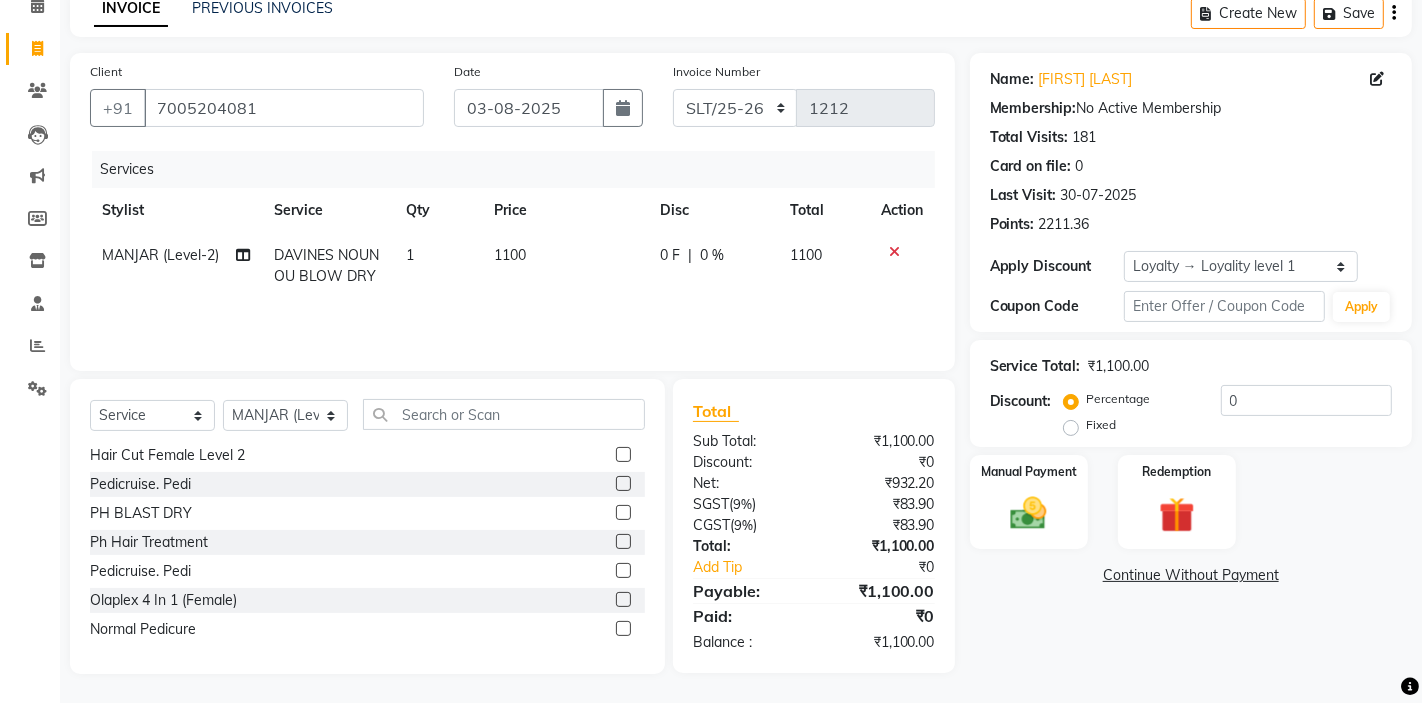 click on "DAVINES  NOUNOU BLOW DRY" 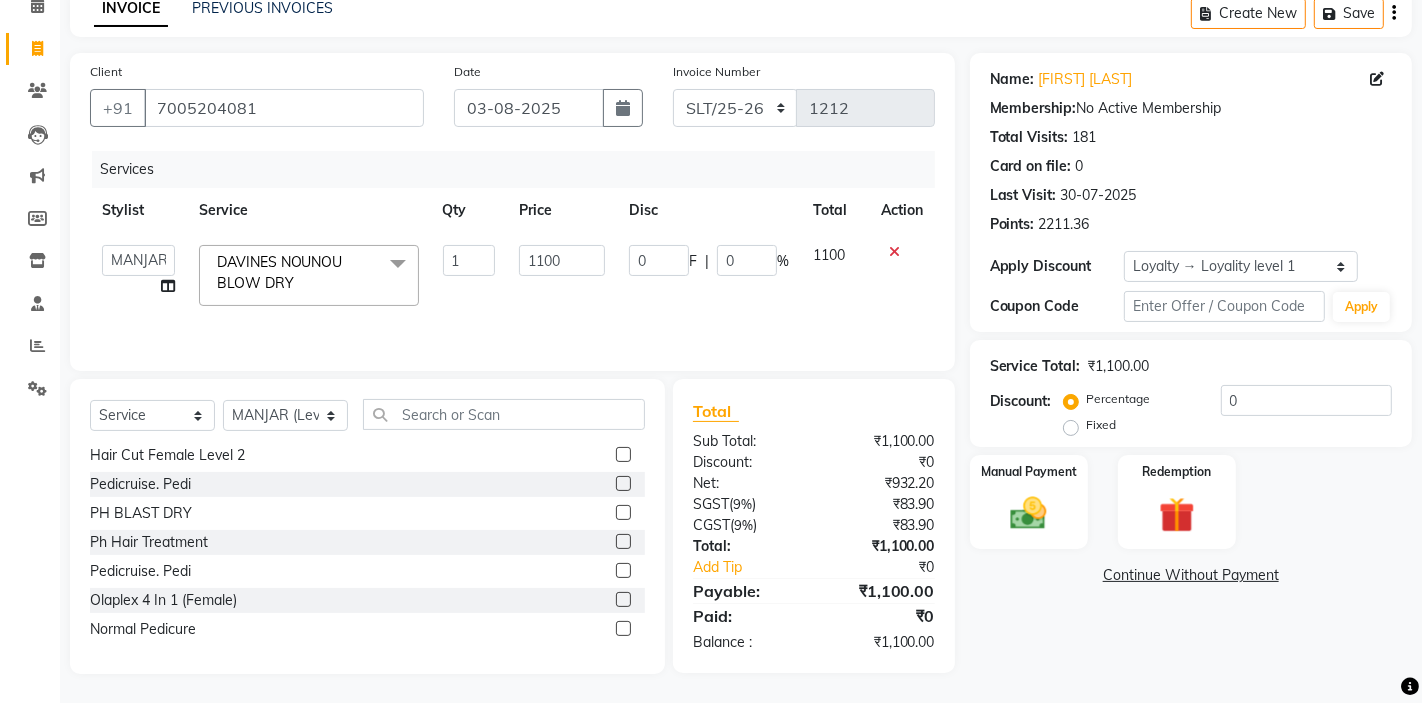 click on "DAVINES  NOUNOU BLOW DRY  x" 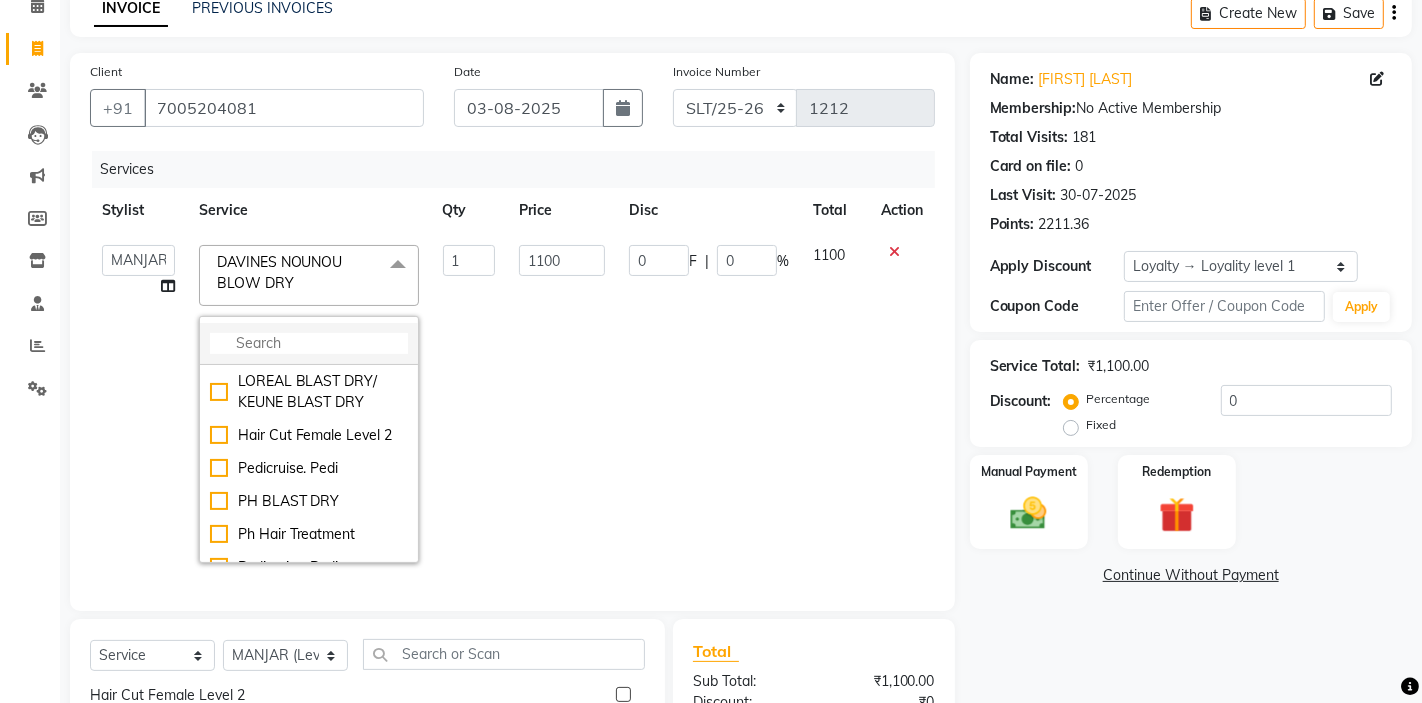 click 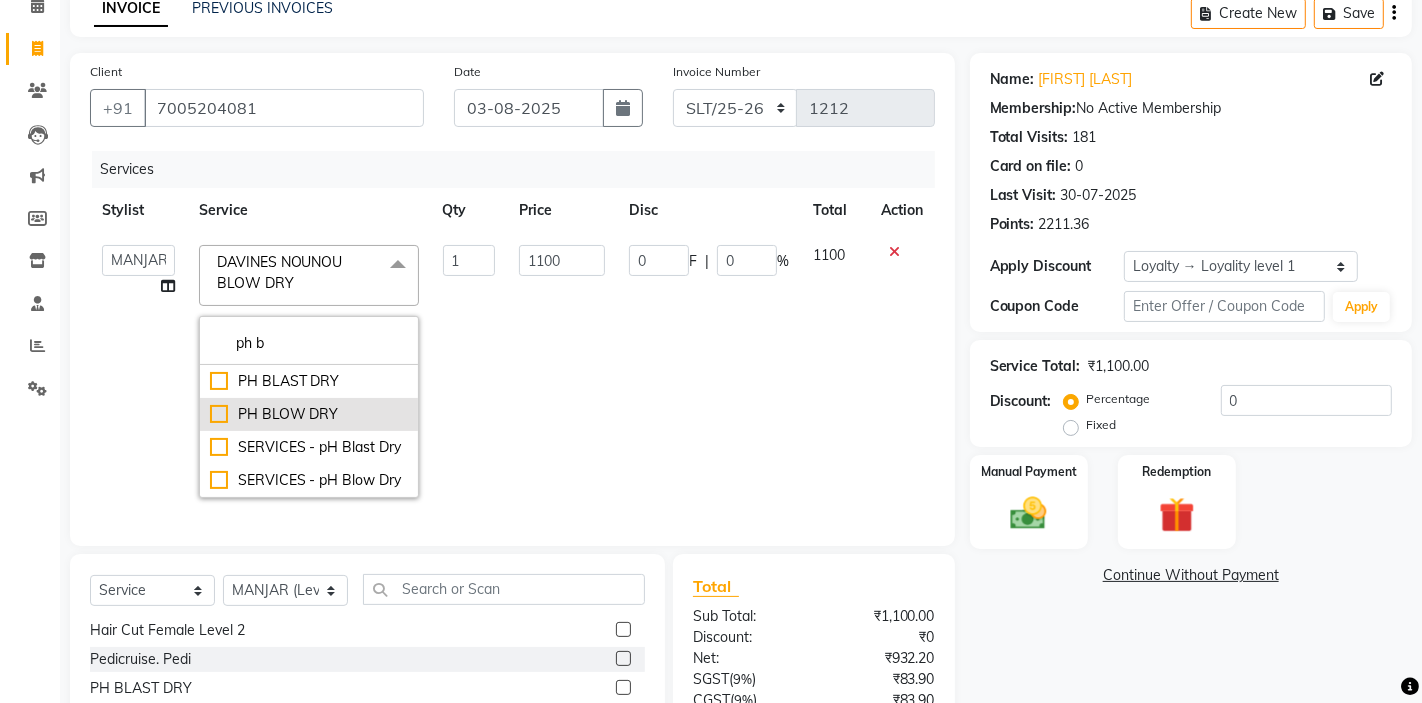 type on "ph b" 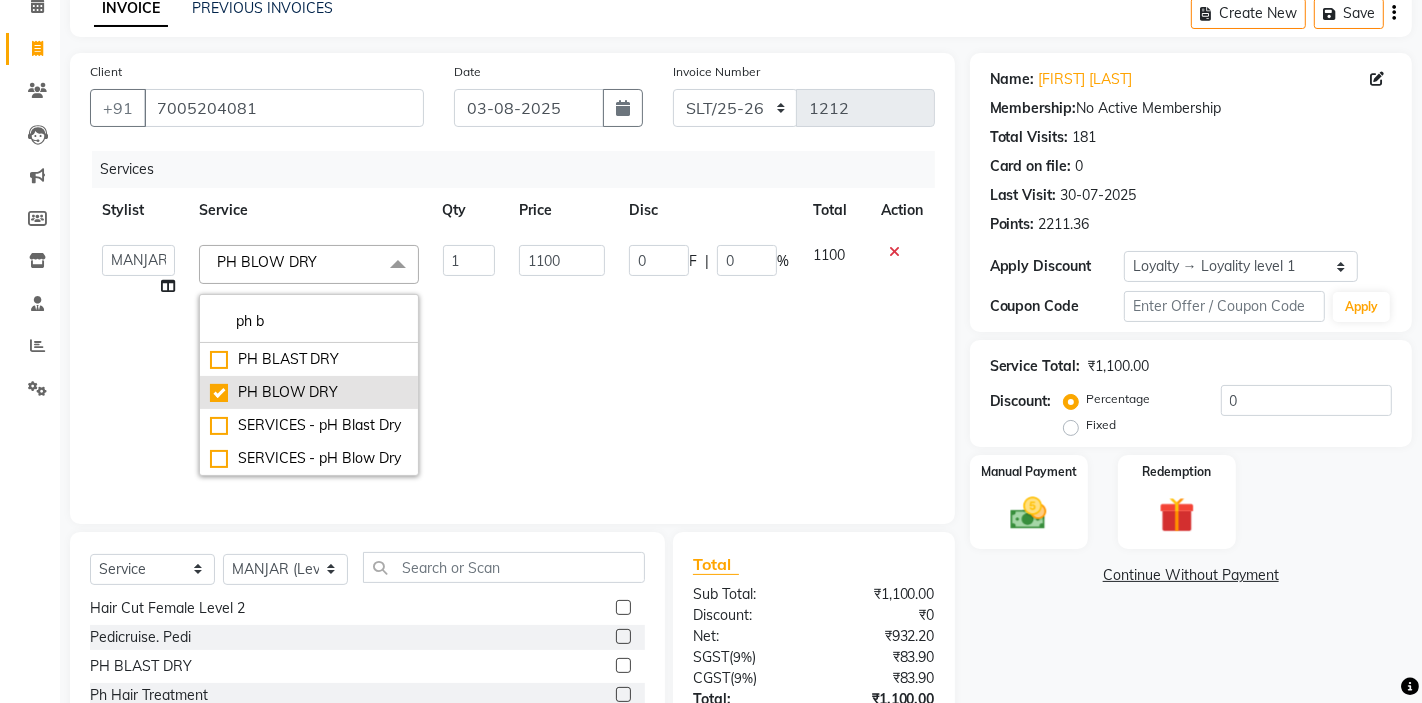 checkbox on "true" 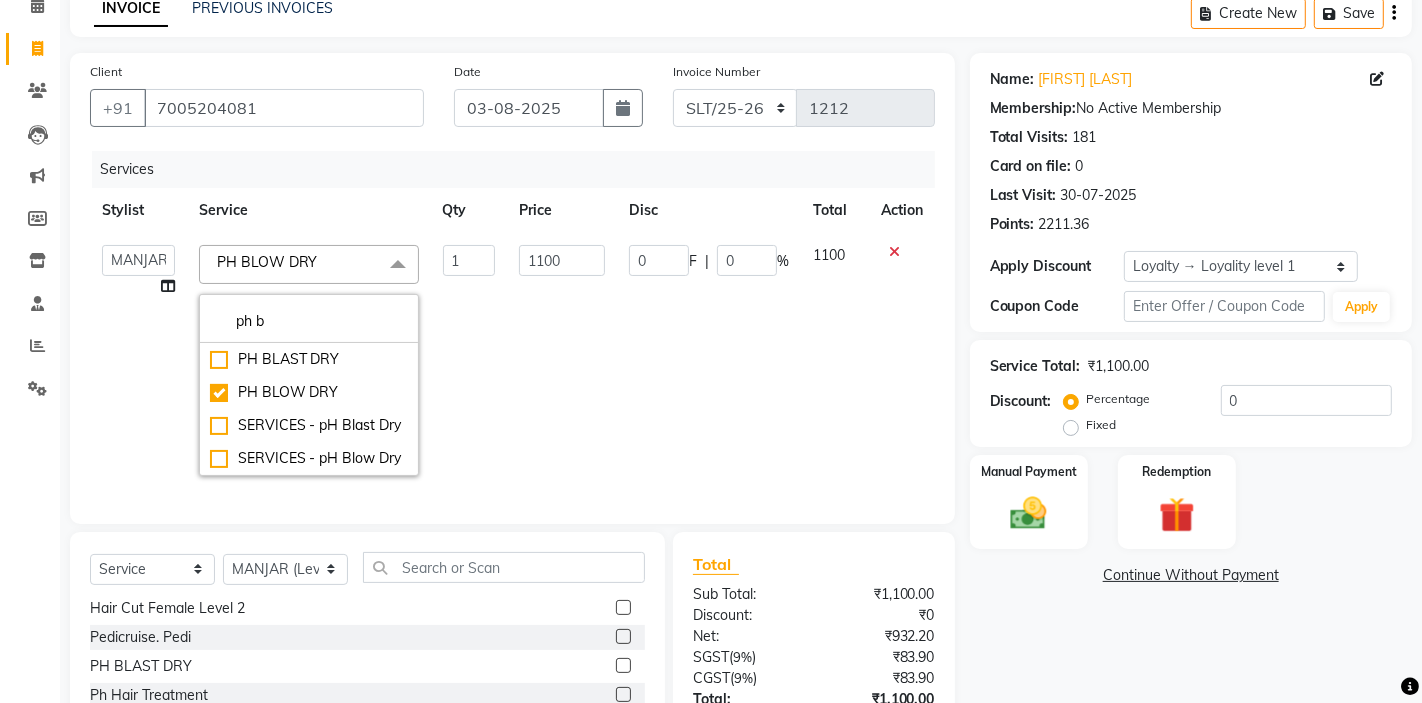 click on "1100" 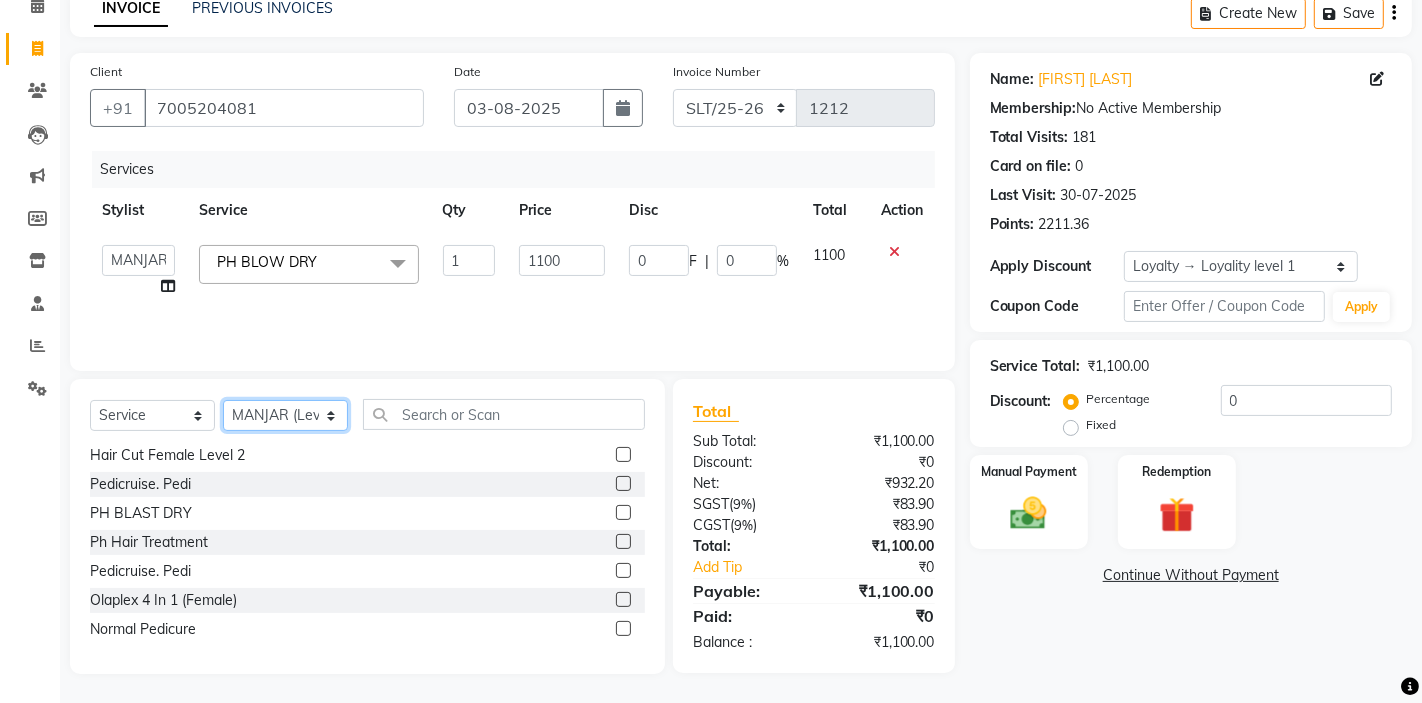 click on "Select Stylist AKTAR (level-1) ARZOO (level-2) BUNNY (level-1) FAIZAL INJAMAM MANISH (level-1) MANJAR (Level-2) NUPUR (SKIN) POONAM PRIYA (PEDI) ROHIT  Salon82 saltlake SOMA DEY SUBHO (PEDI) SUMON (NAILS)" 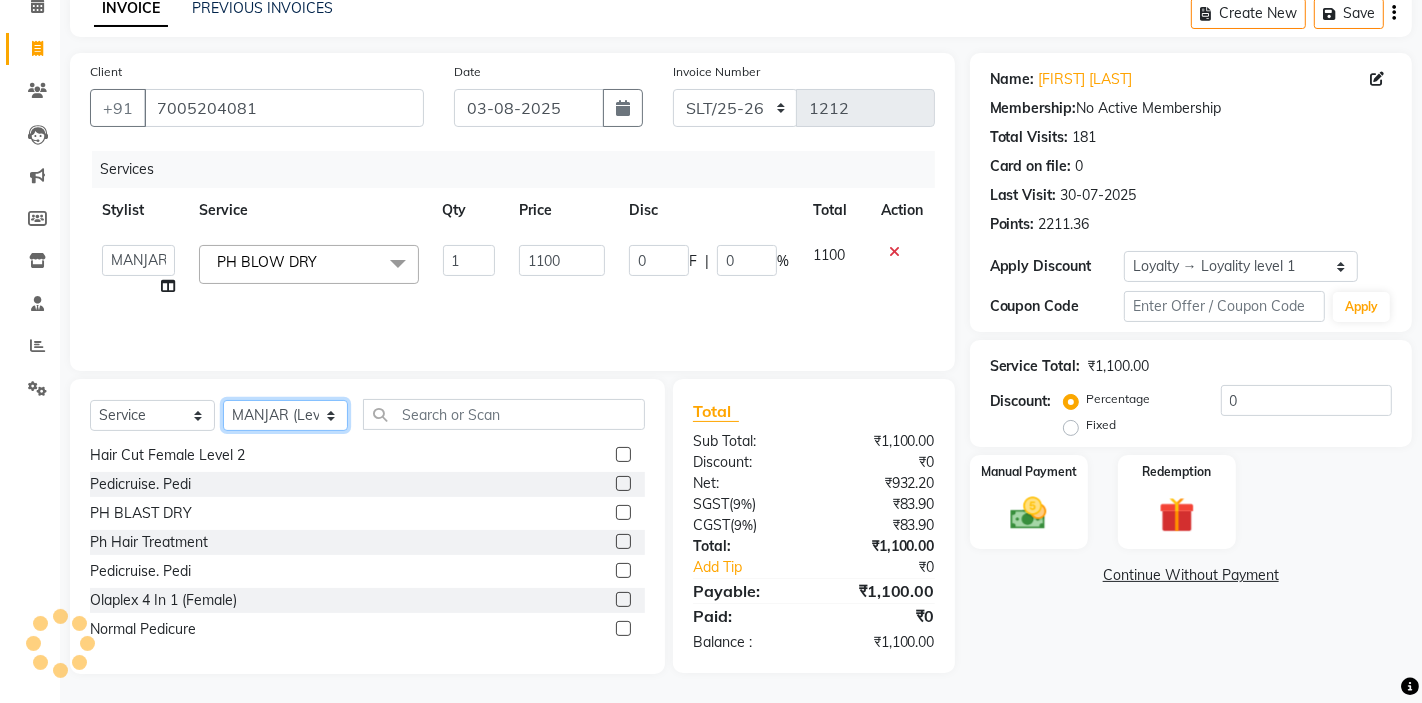 select on "83819" 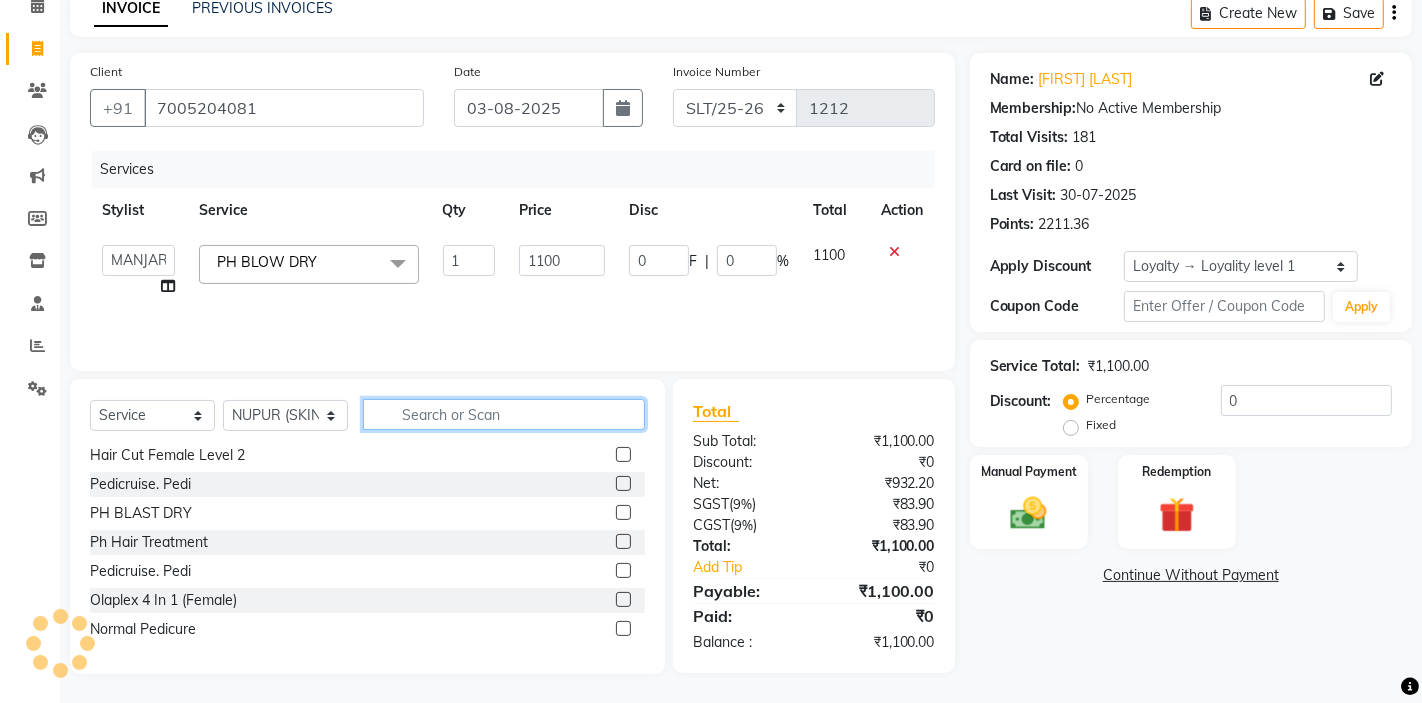click 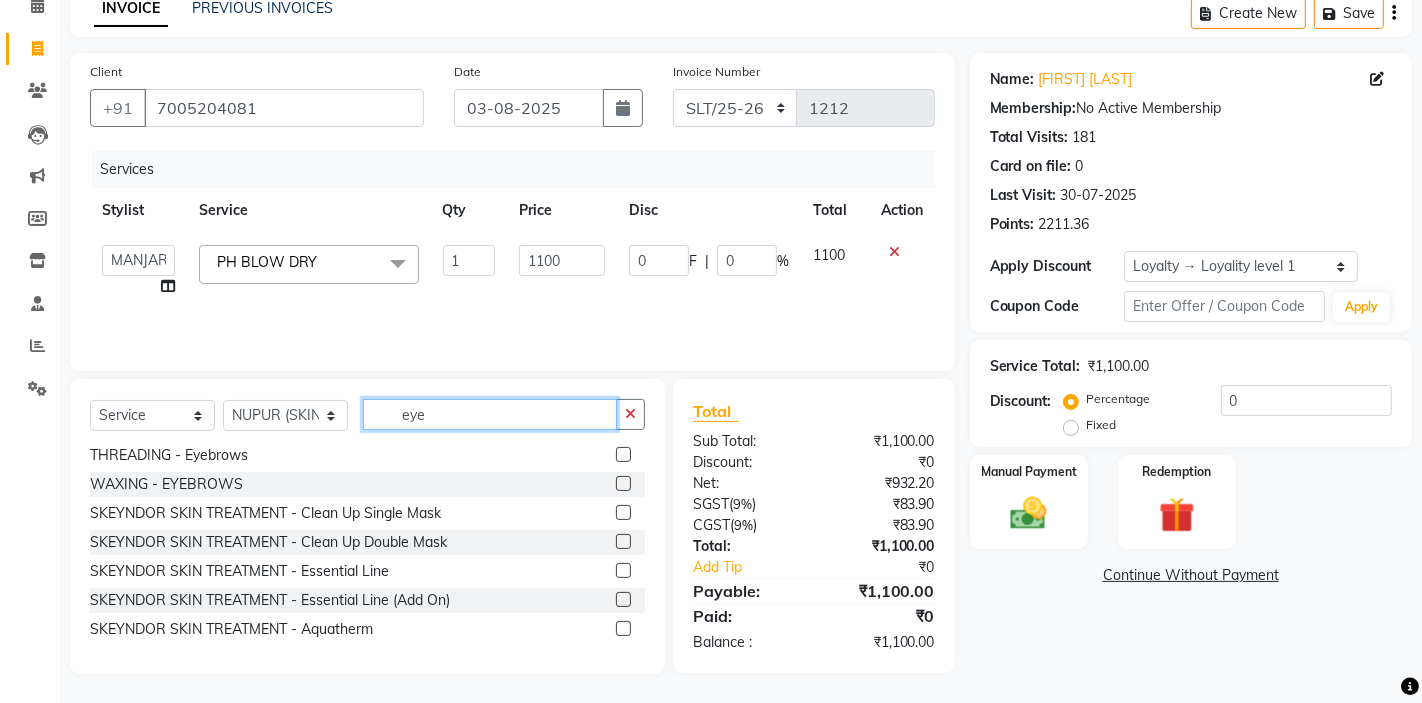 scroll, scrollTop: 0, scrollLeft: 0, axis: both 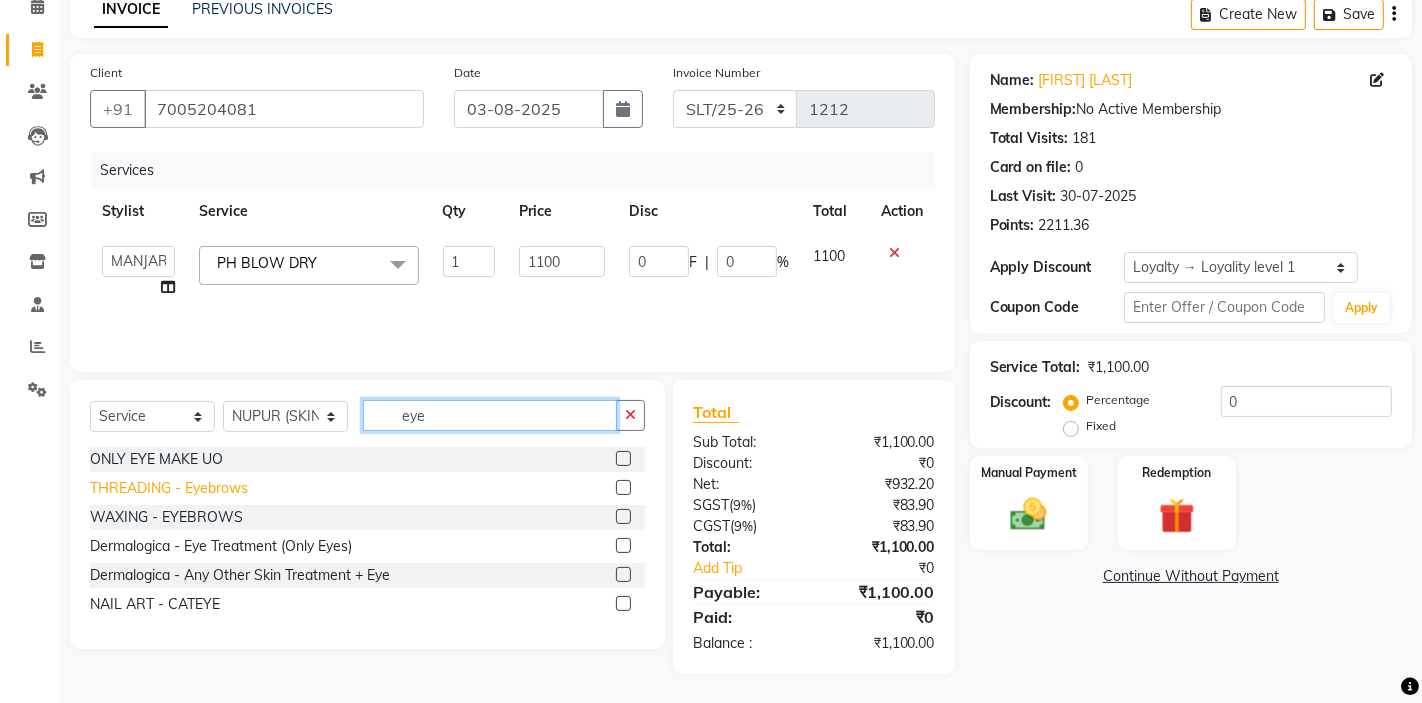 type on "eye" 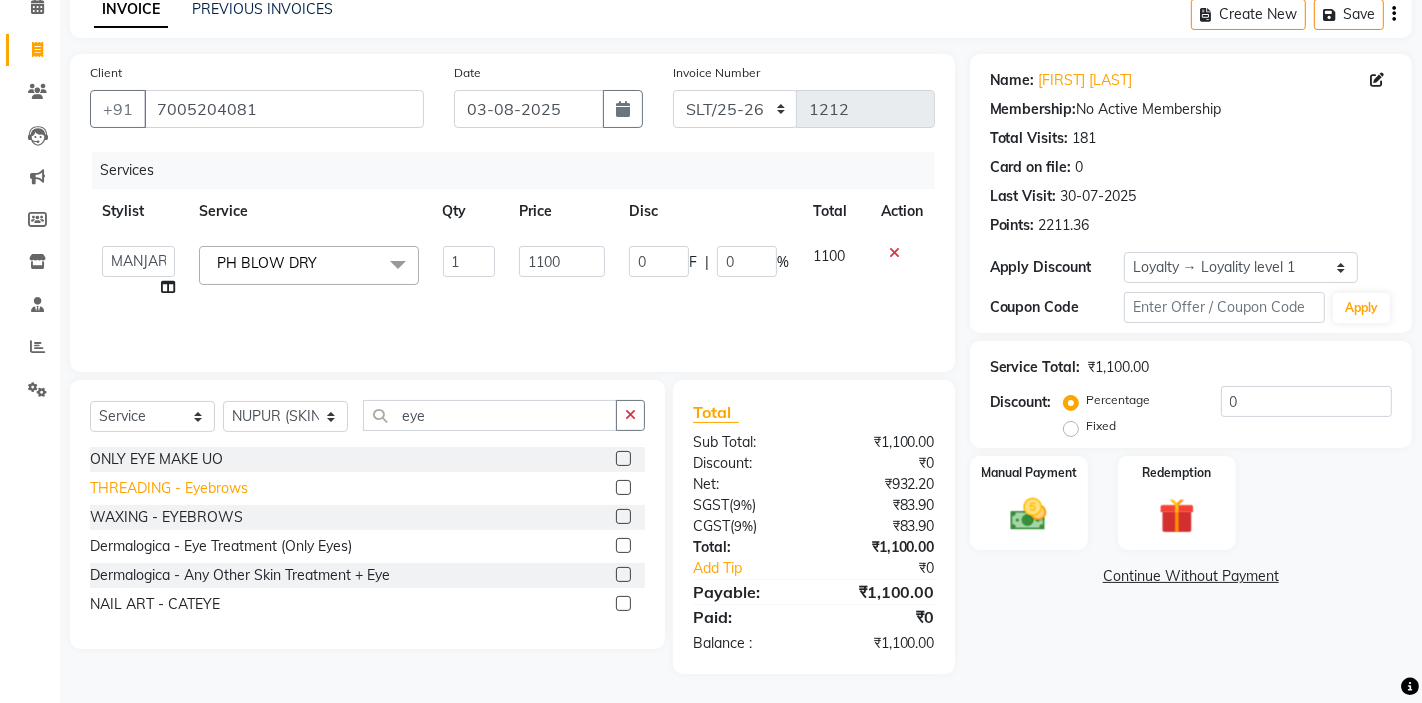 click on "THREADING  - Eyebrows" 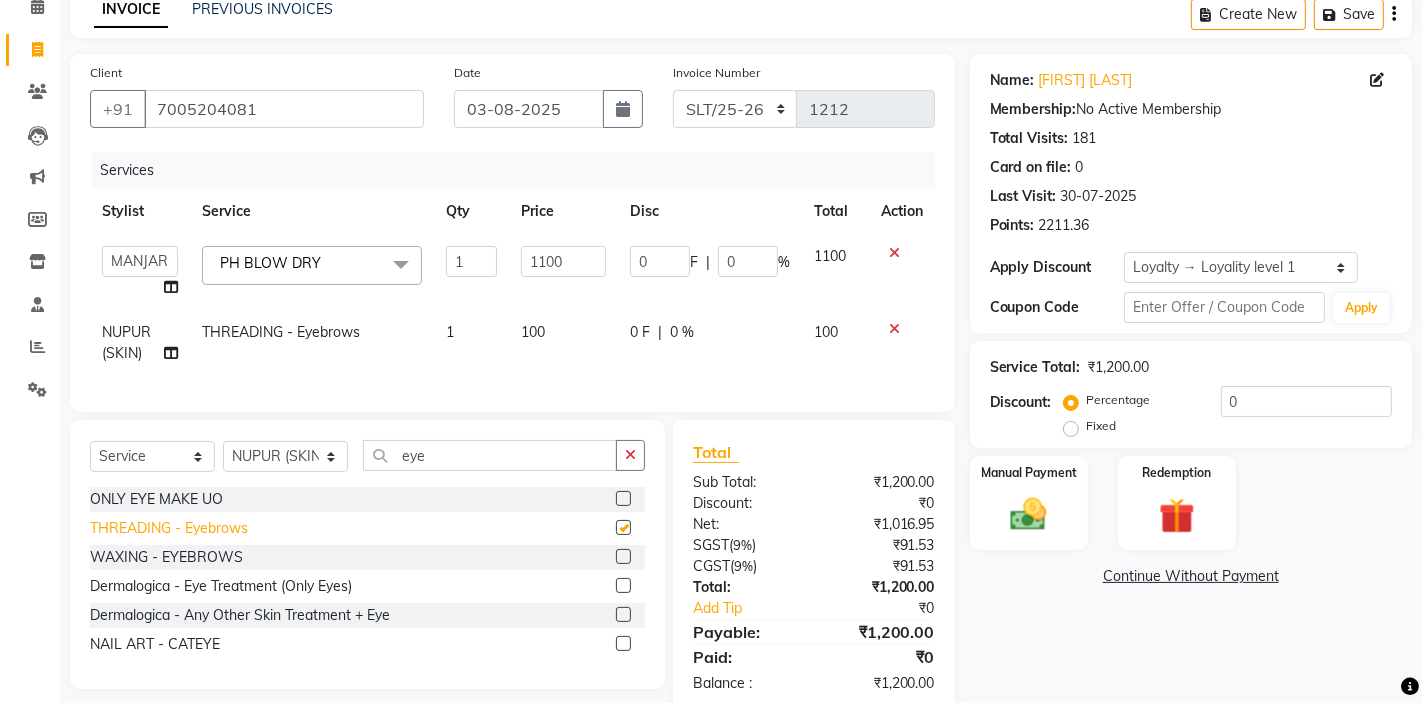 checkbox on "false" 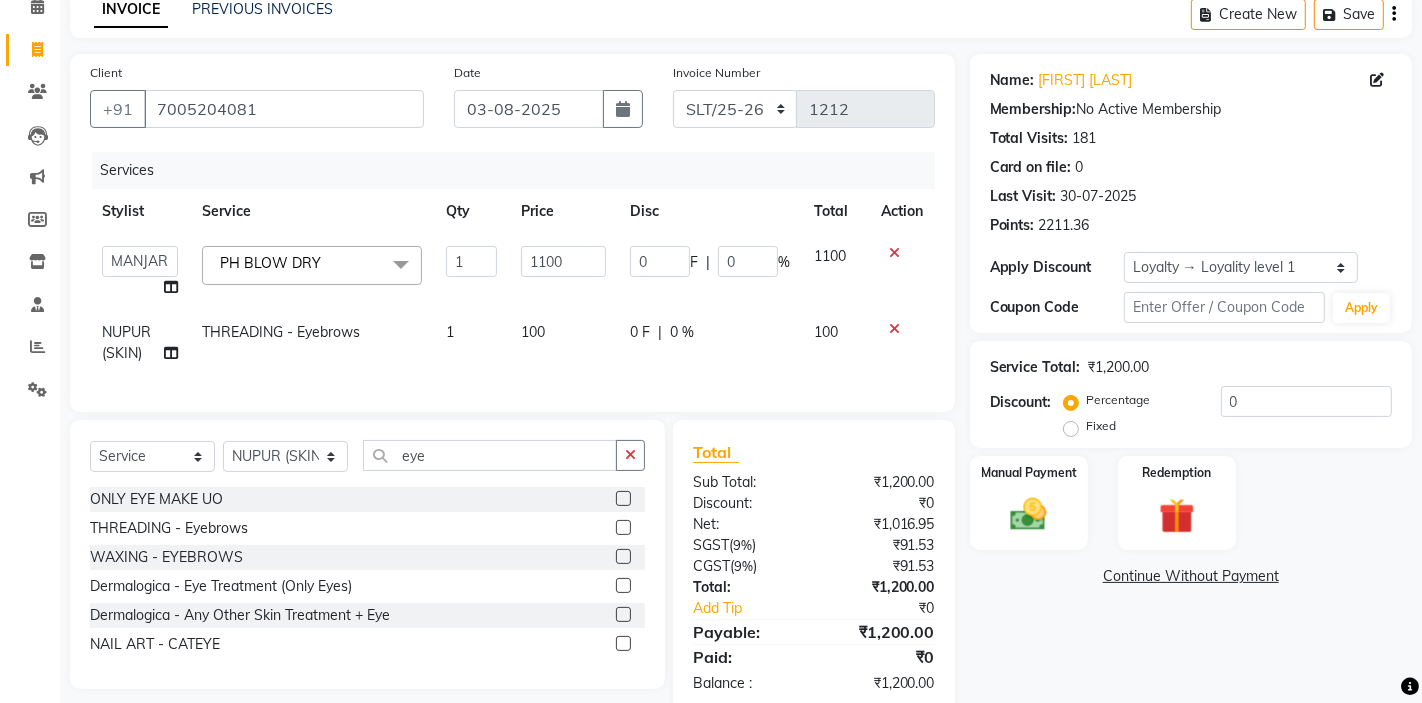 scroll, scrollTop: 136, scrollLeft: 0, axis: vertical 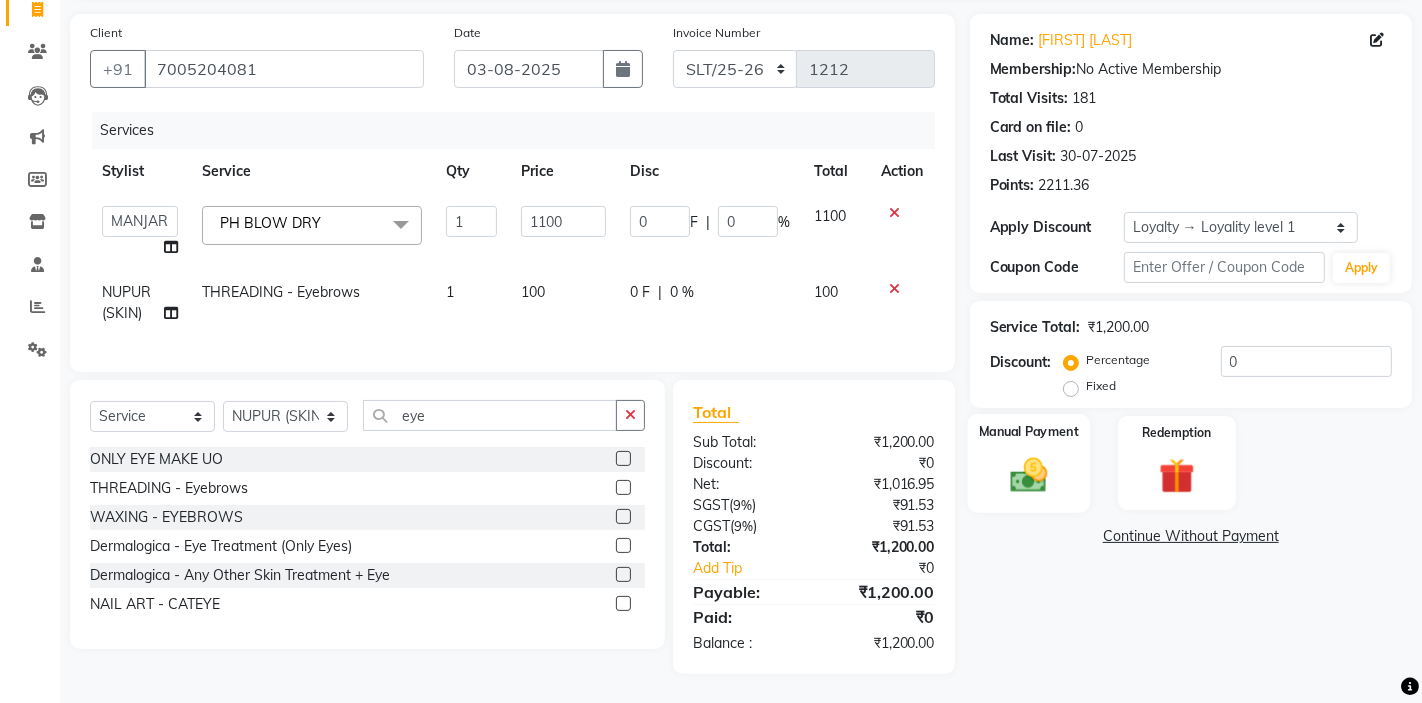click 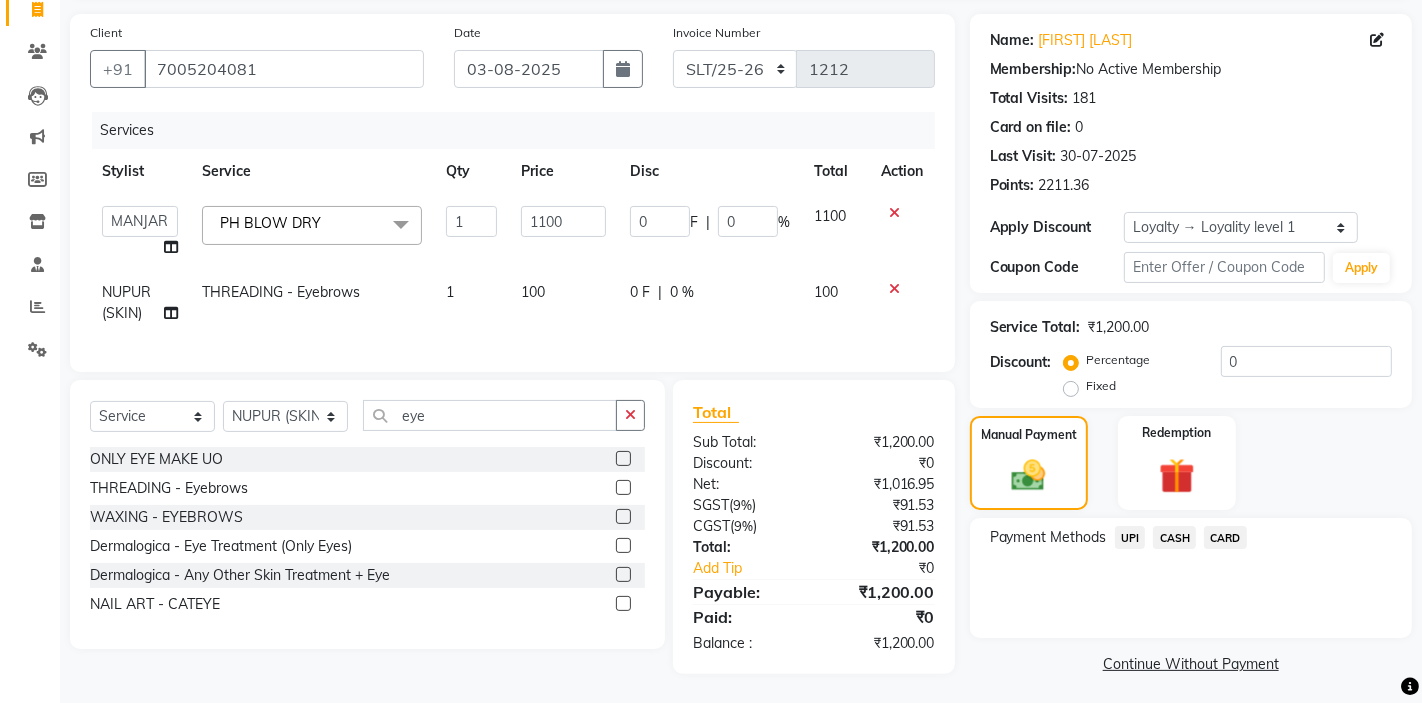 click on "UPI" 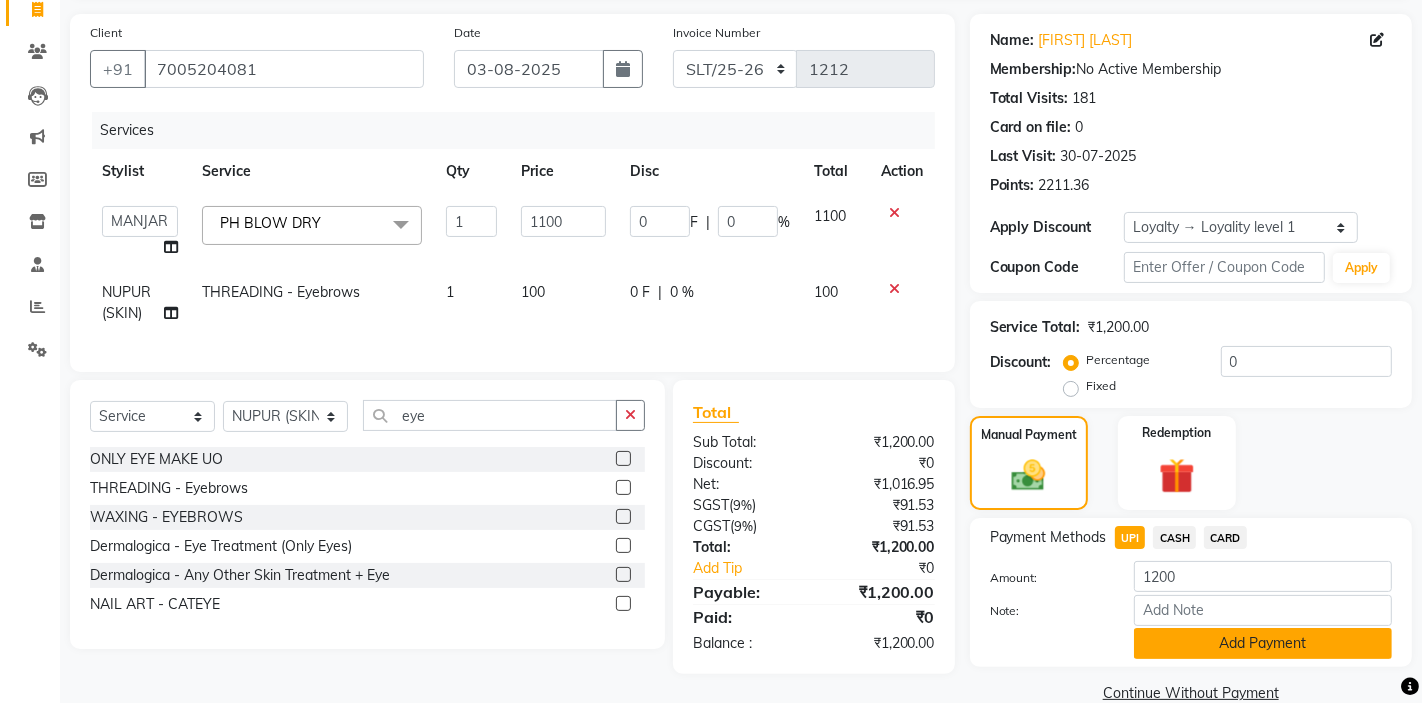 click on "Add Payment" 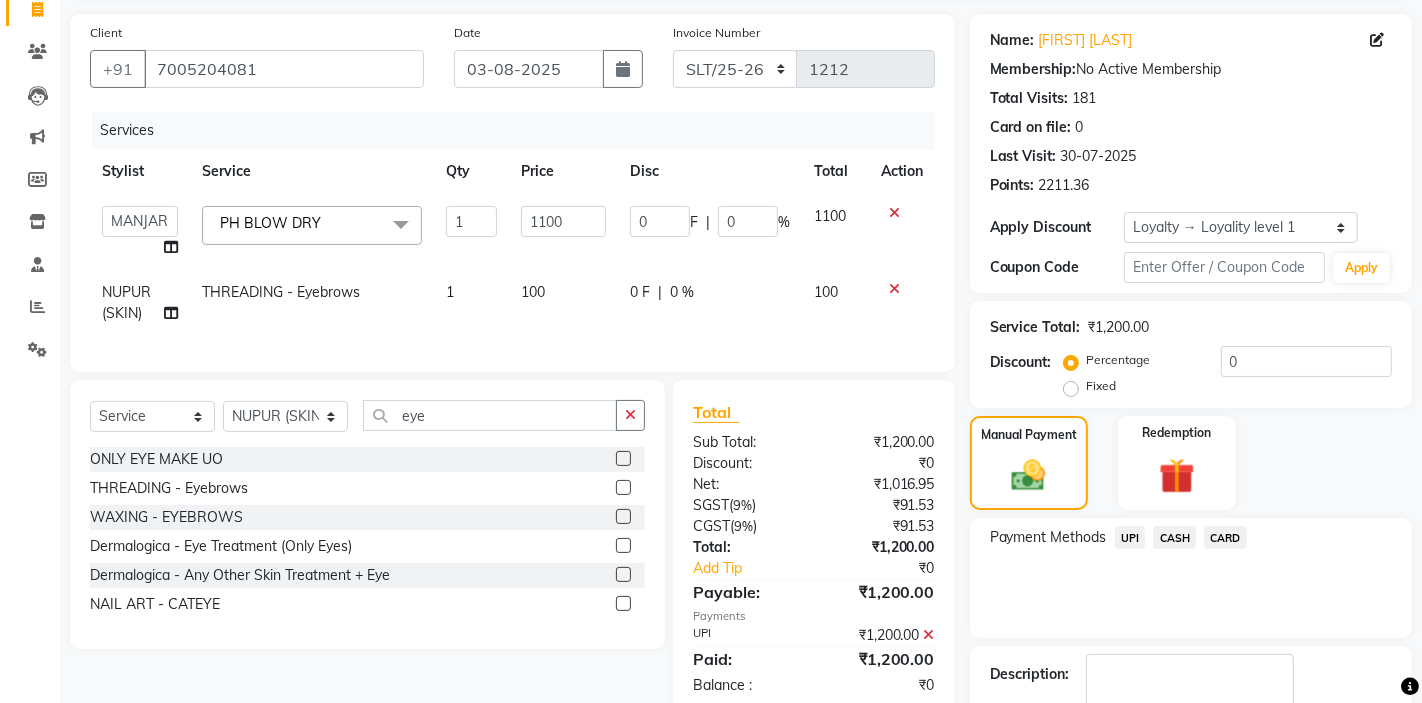 click on "UPI" 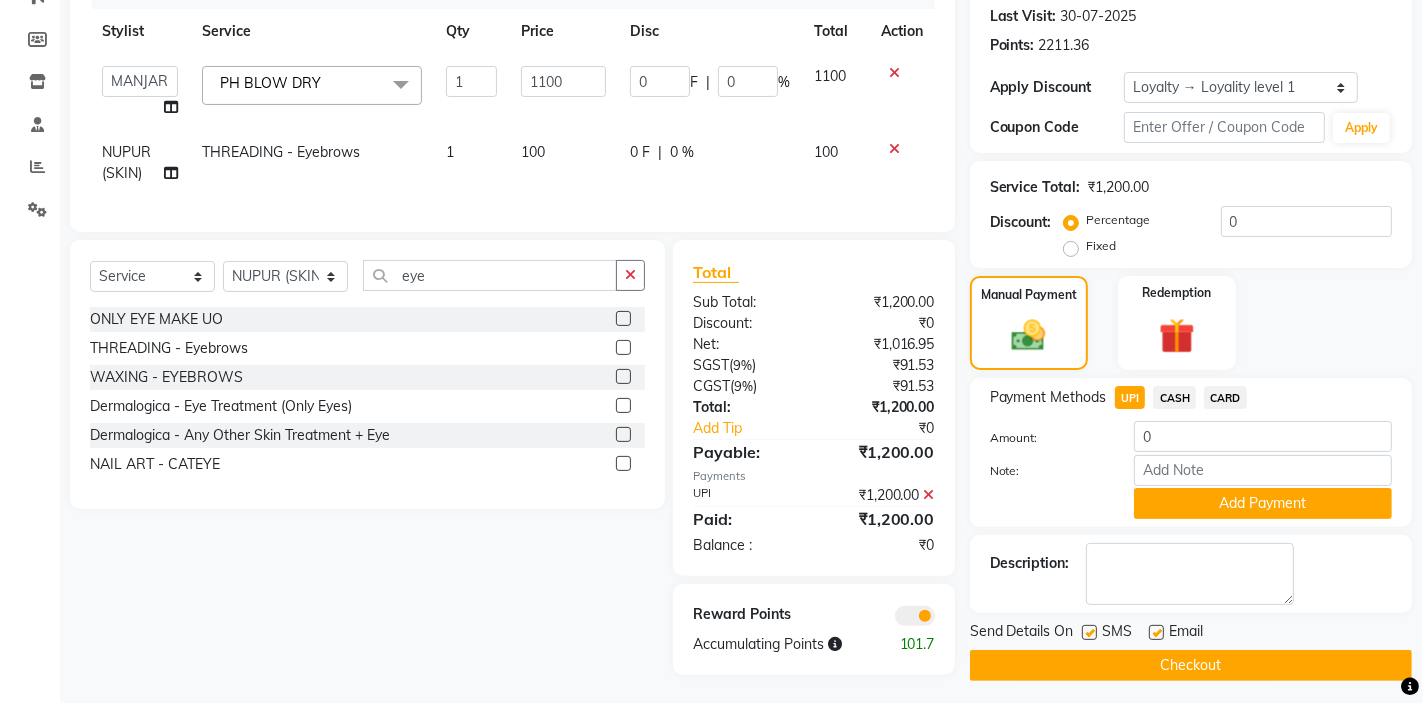 scroll, scrollTop: 285, scrollLeft: 0, axis: vertical 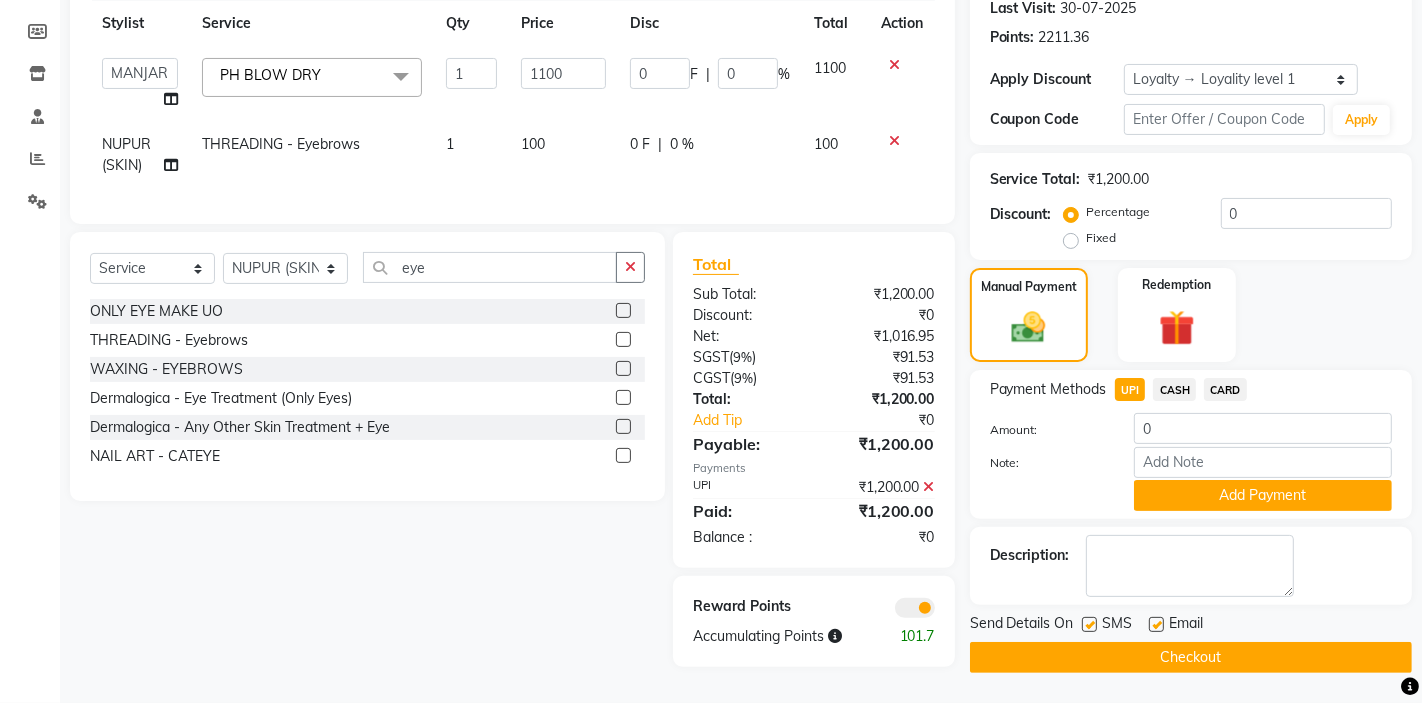 click on "Checkout" 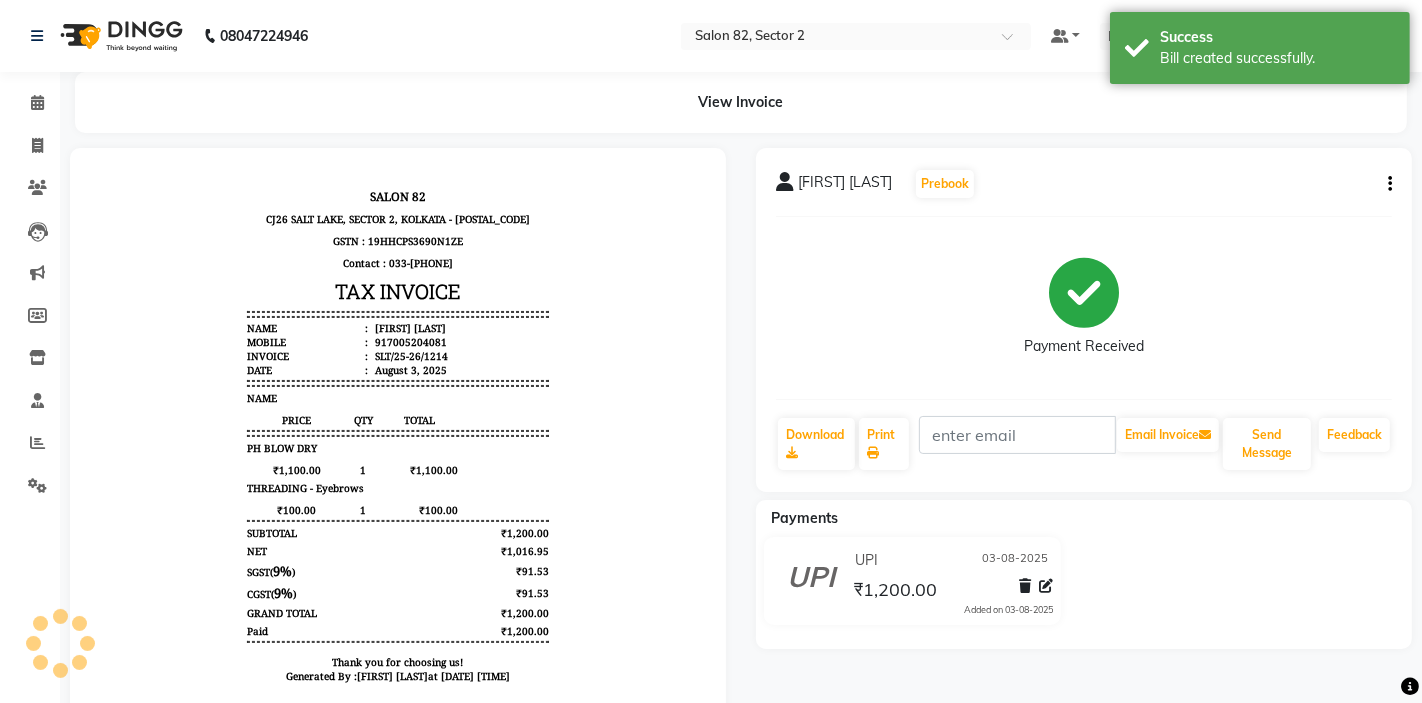 scroll, scrollTop: 0, scrollLeft: 0, axis: both 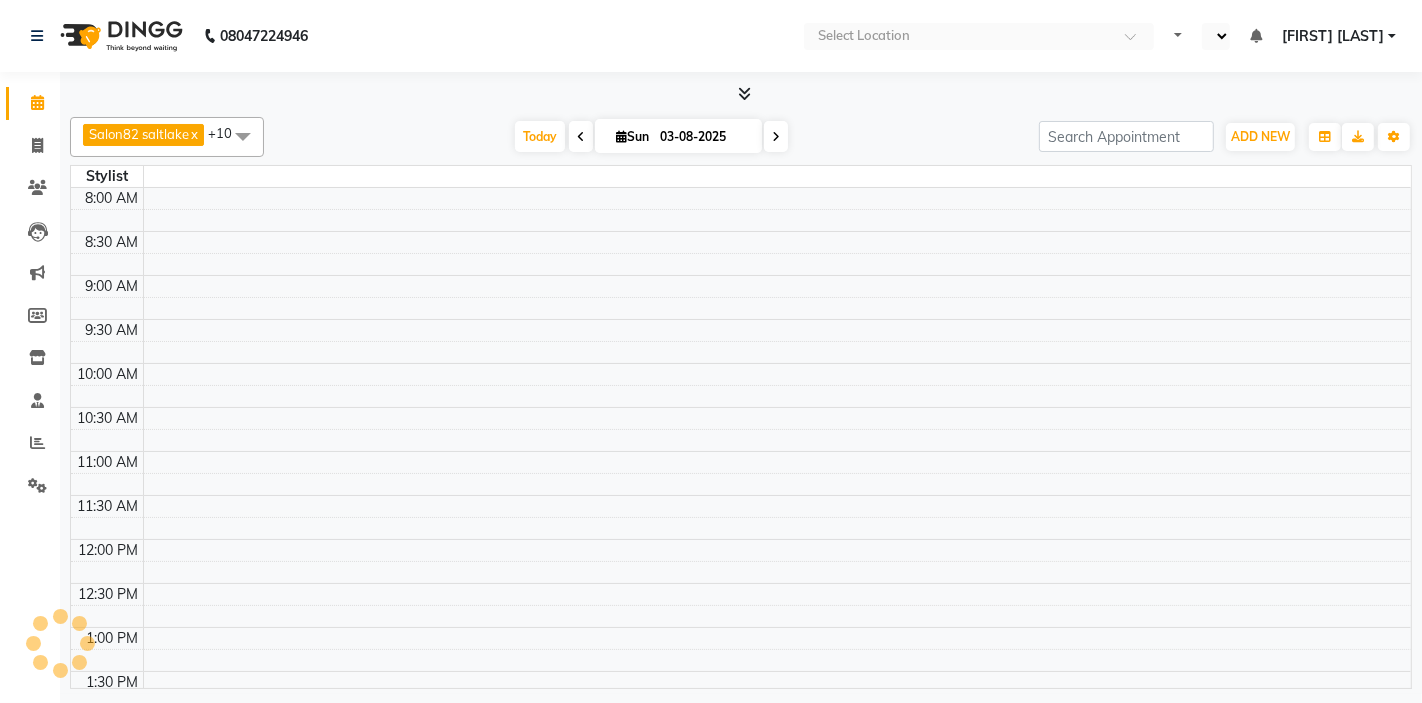 select on "en" 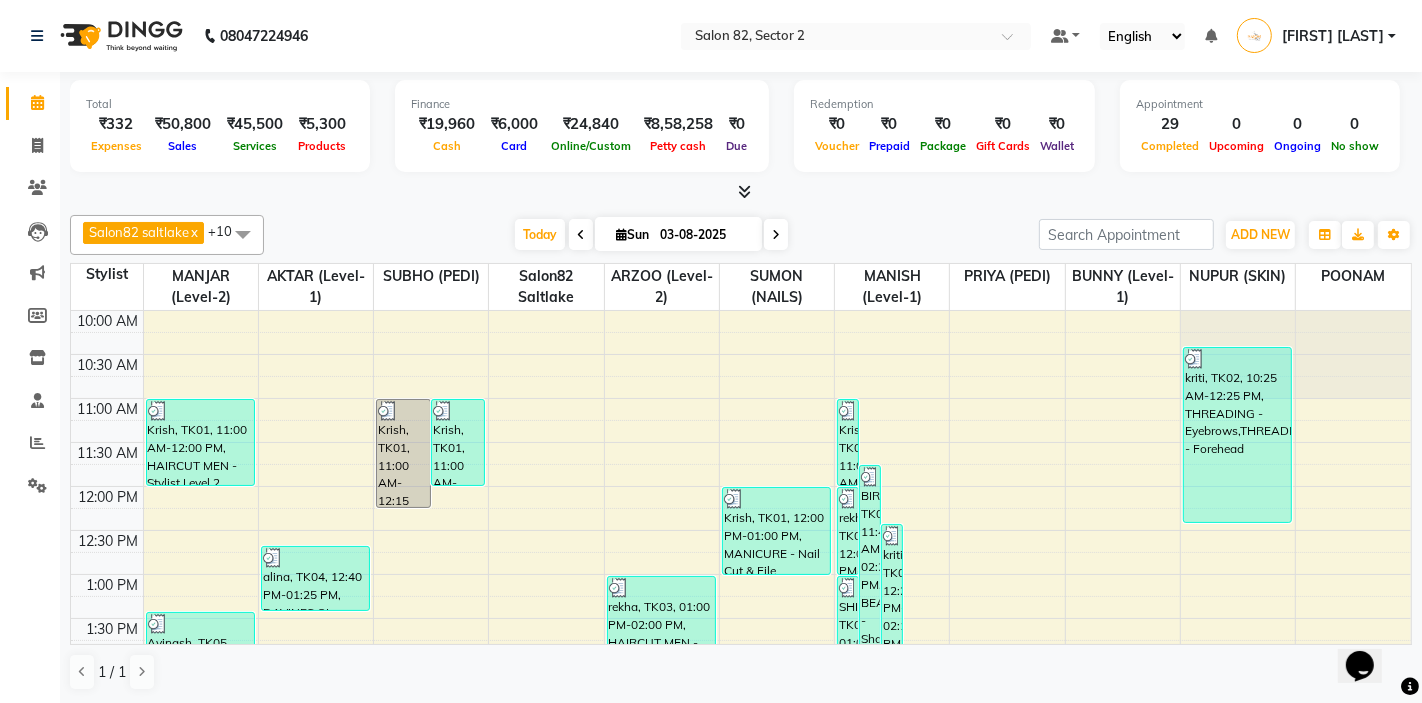 scroll, scrollTop: 0, scrollLeft: 0, axis: both 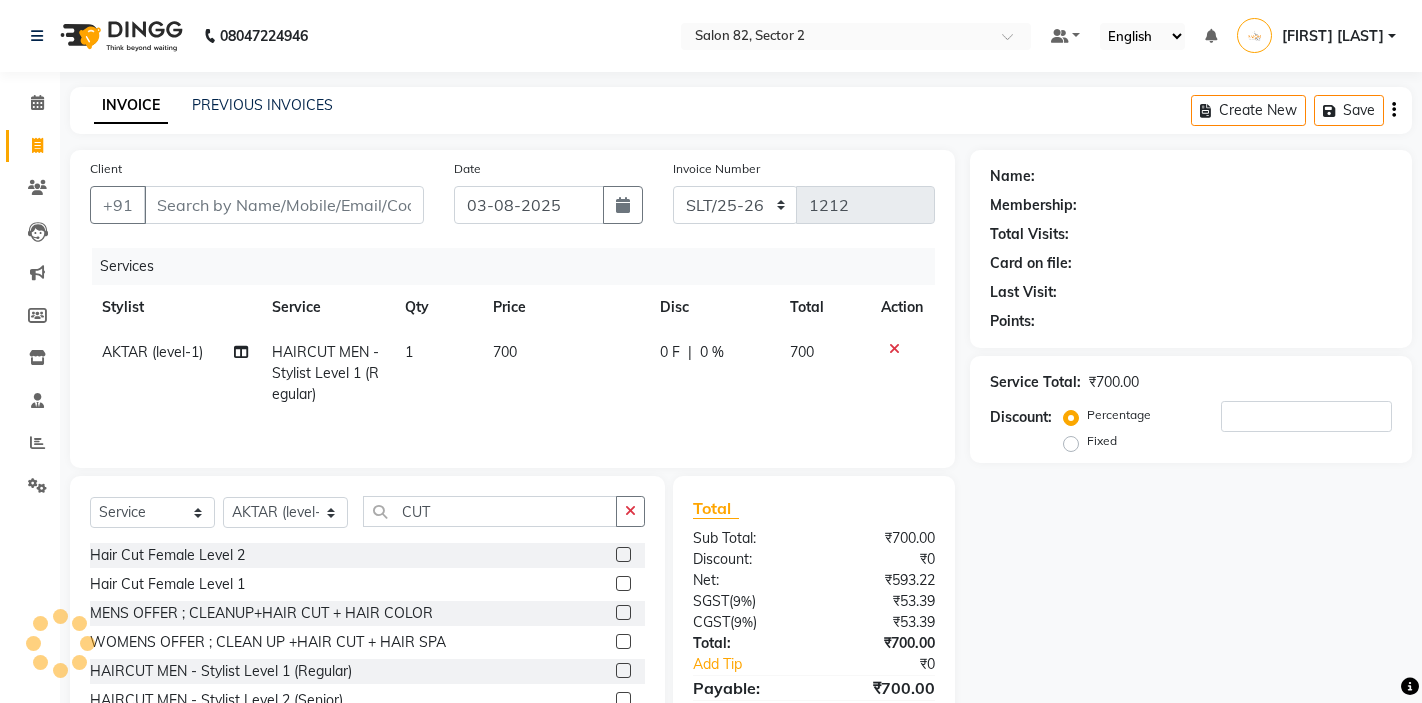 select on "service" 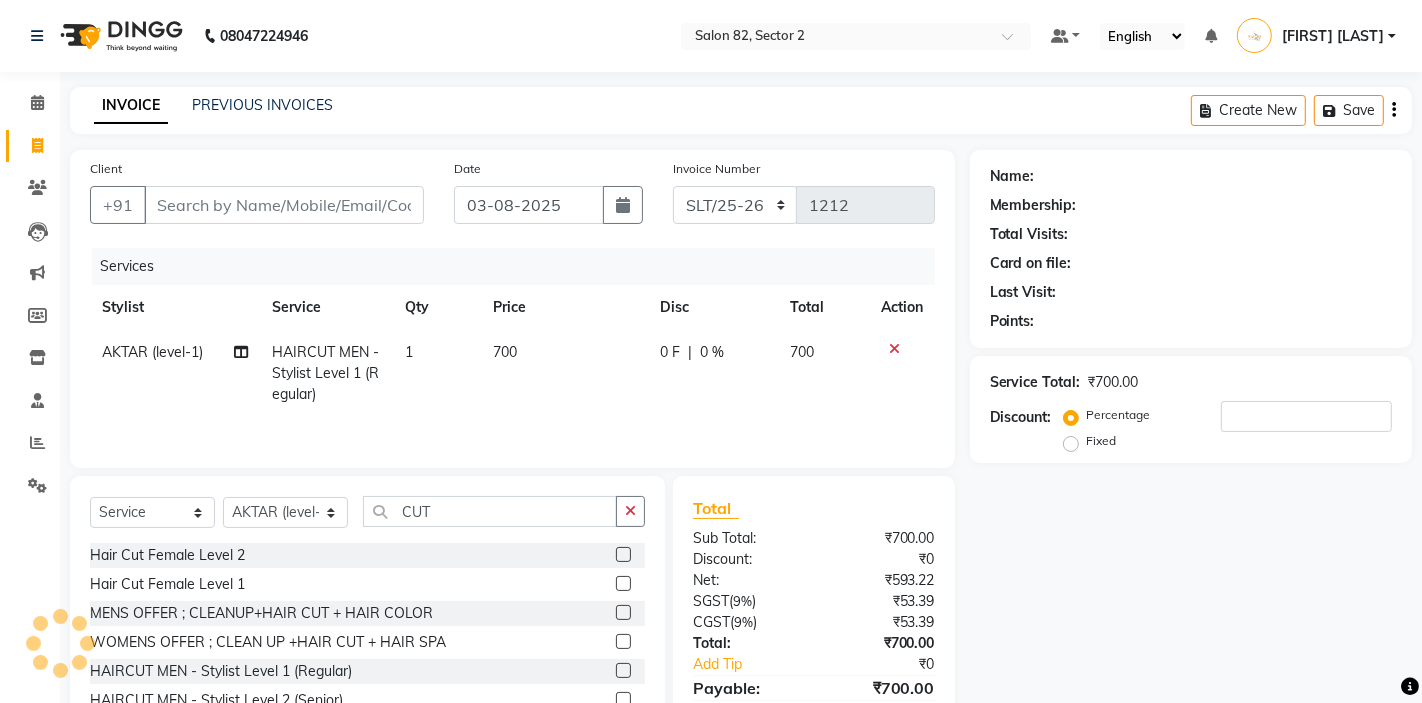 click on "Client" at bounding box center (284, 205) 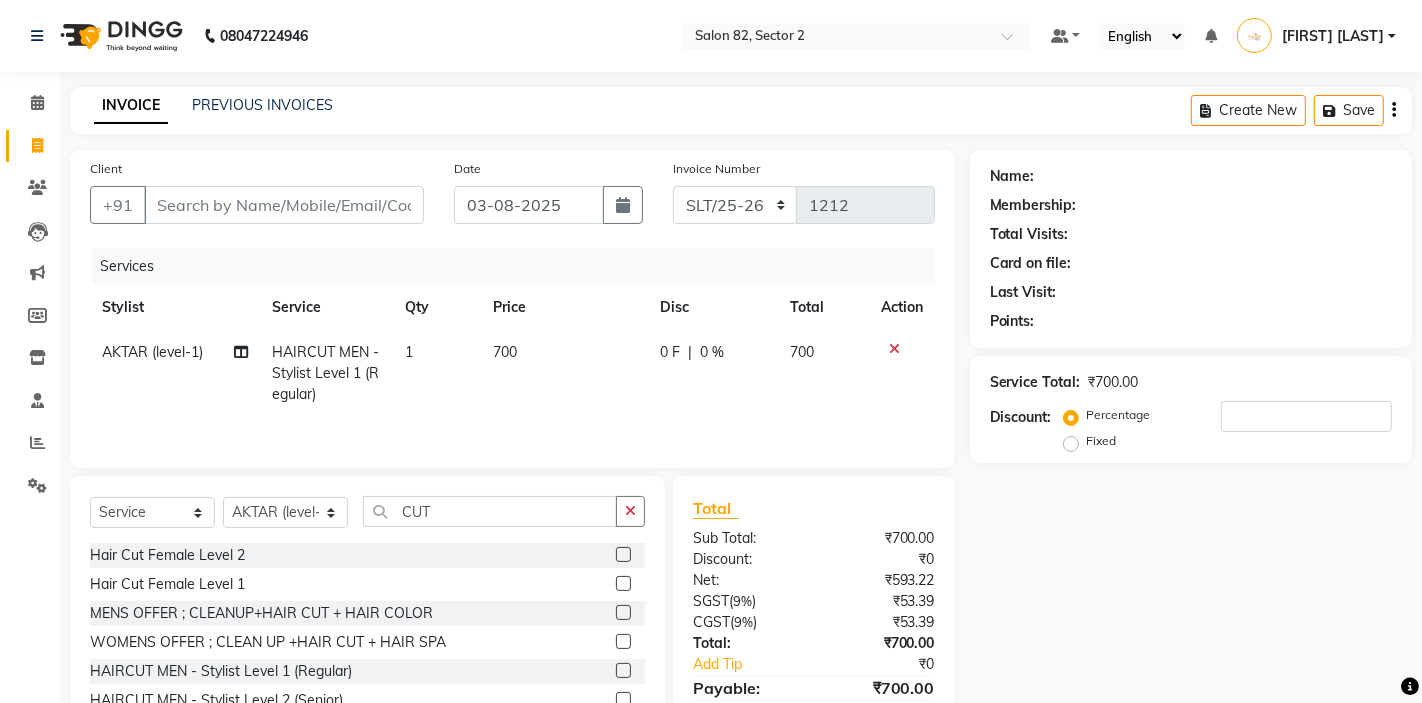 click on "Client" at bounding box center [284, 205] 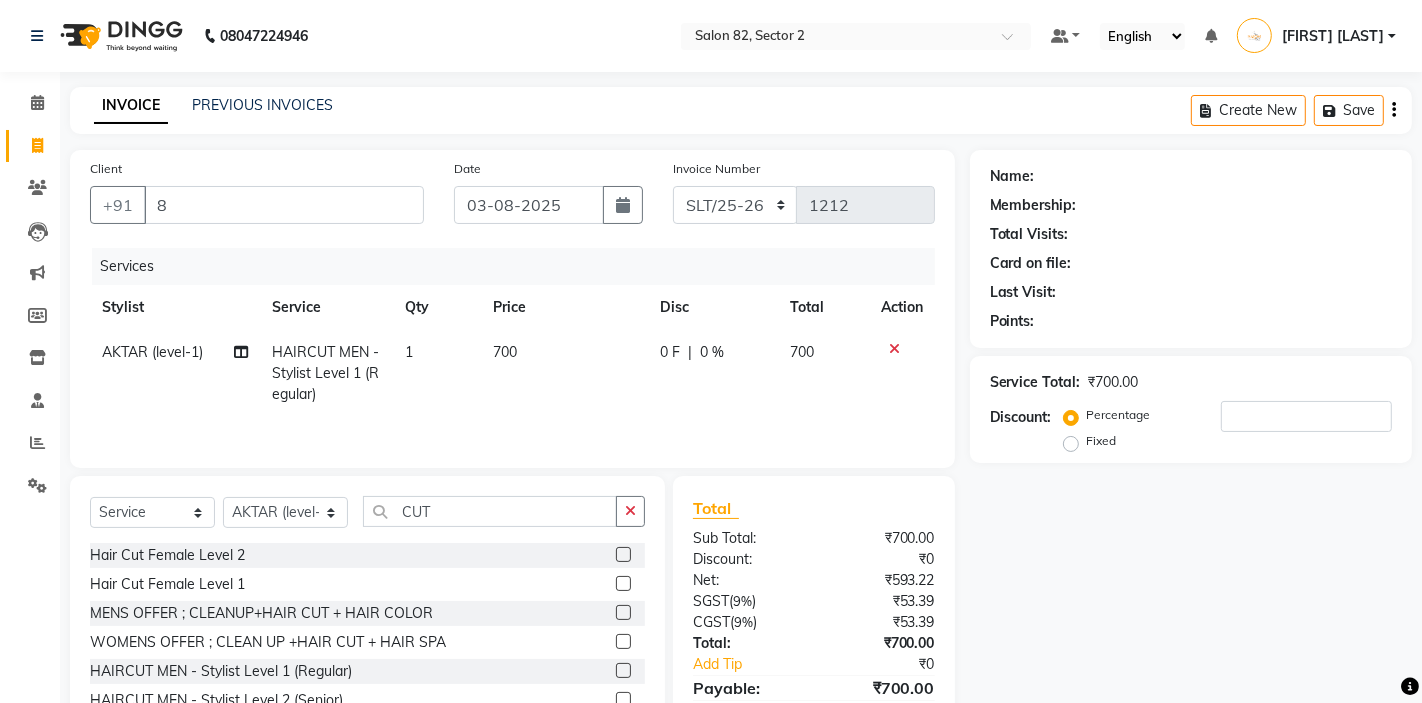type on "0" 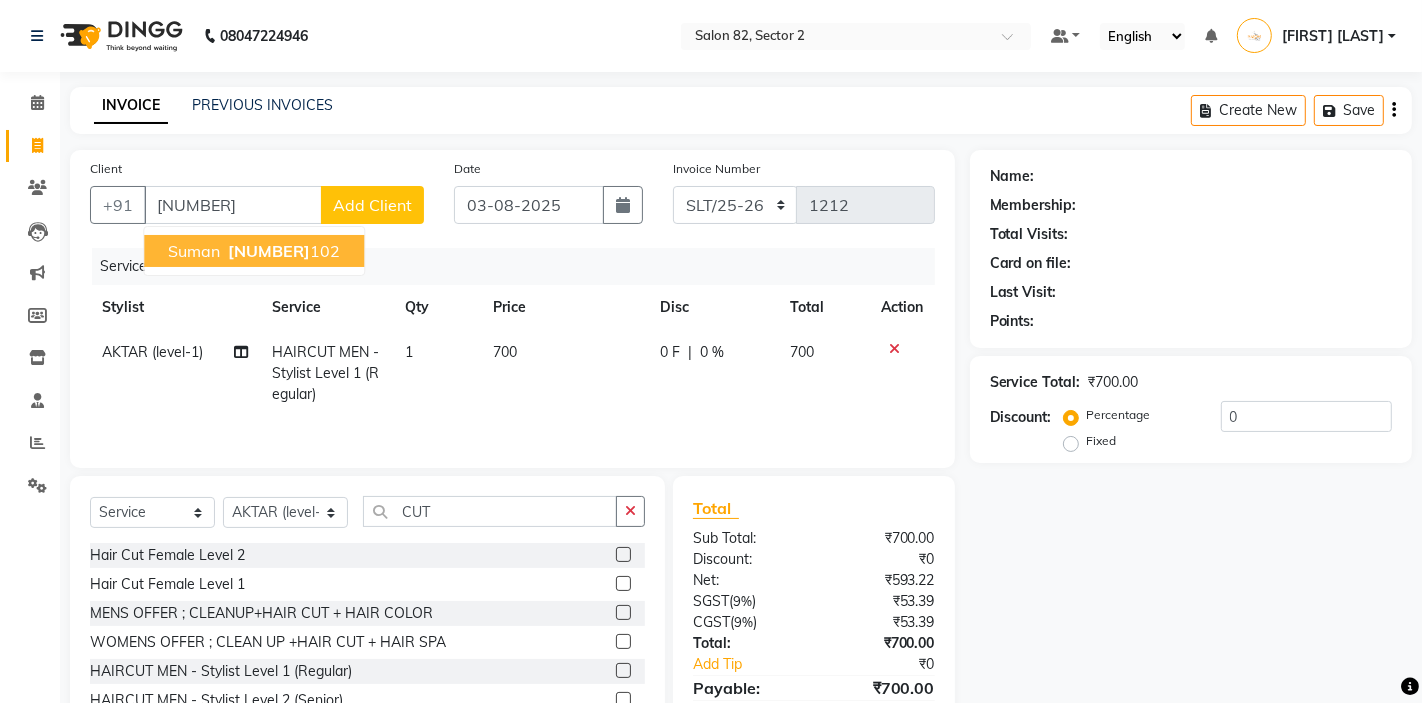 click on "[NUMBER]" at bounding box center [269, 251] 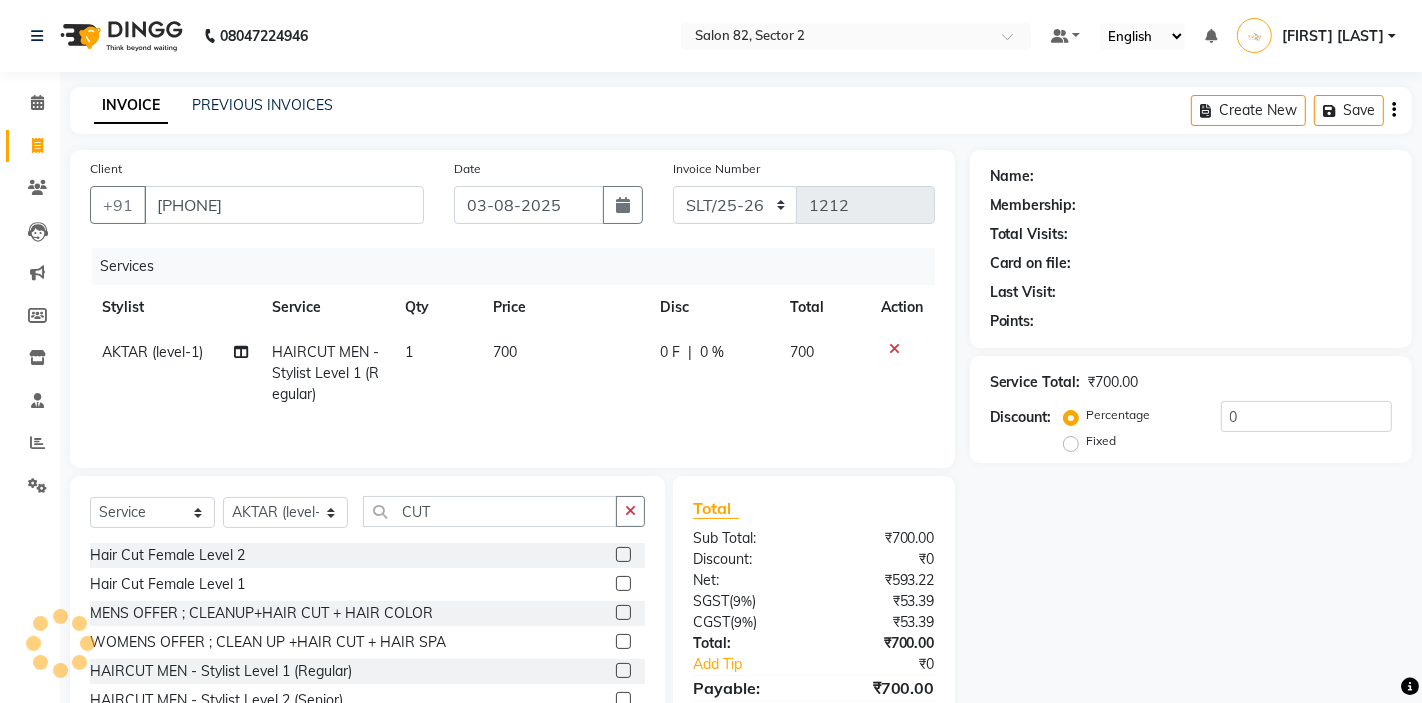 type on "[PHONE]" 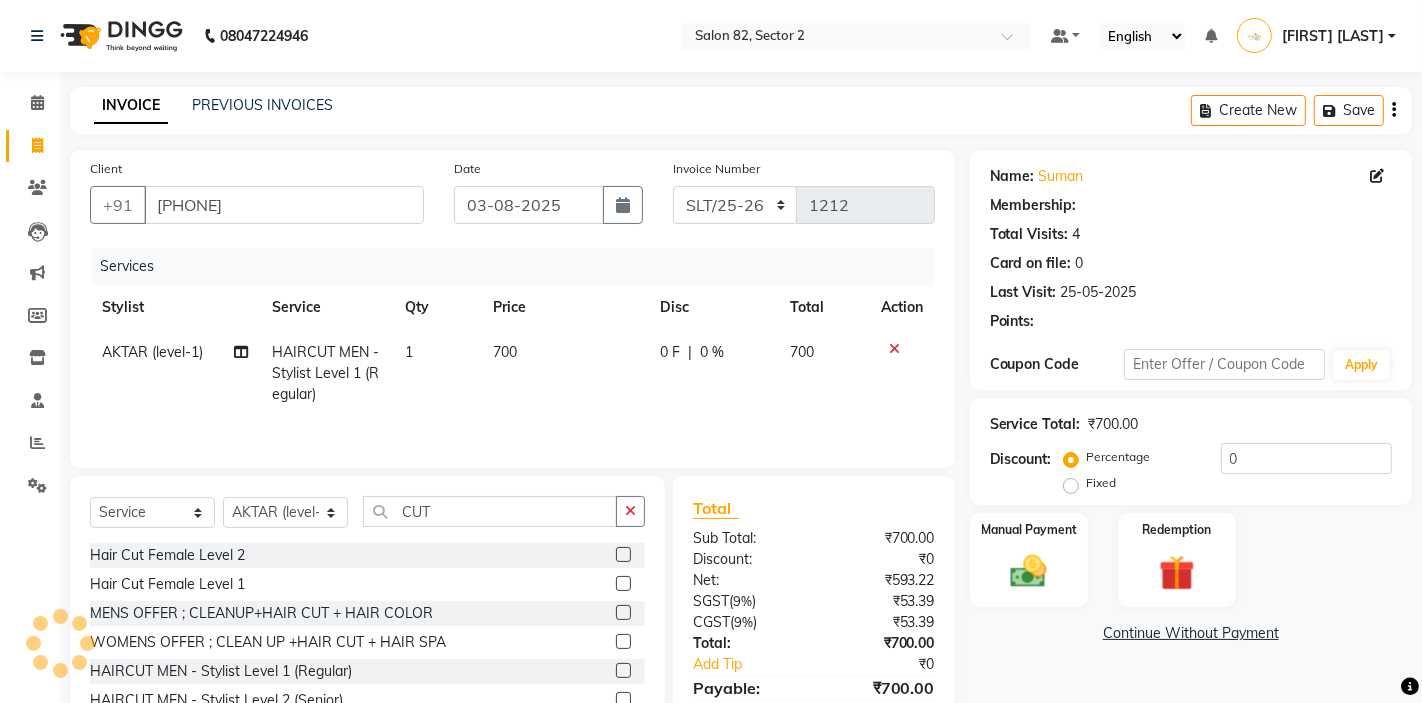 select on "1: Object" 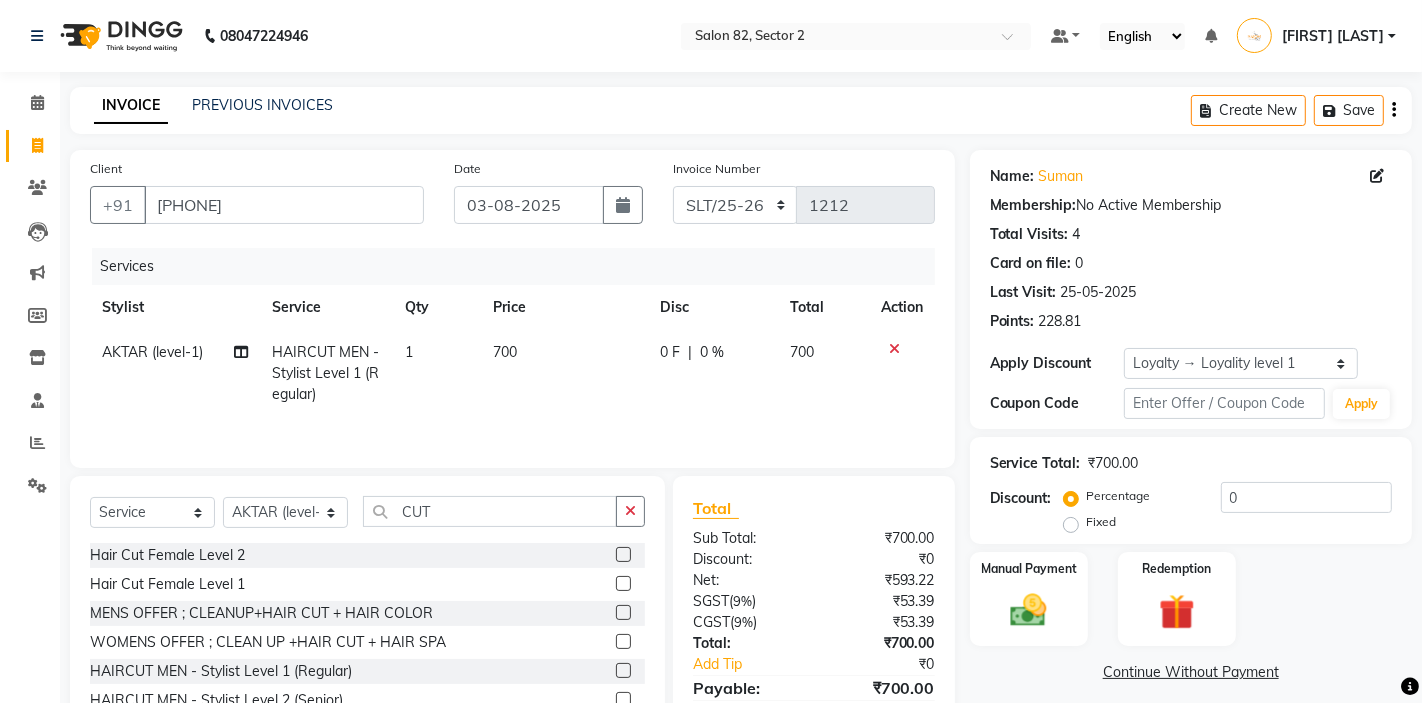 scroll, scrollTop: 97, scrollLeft: 0, axis: vertical 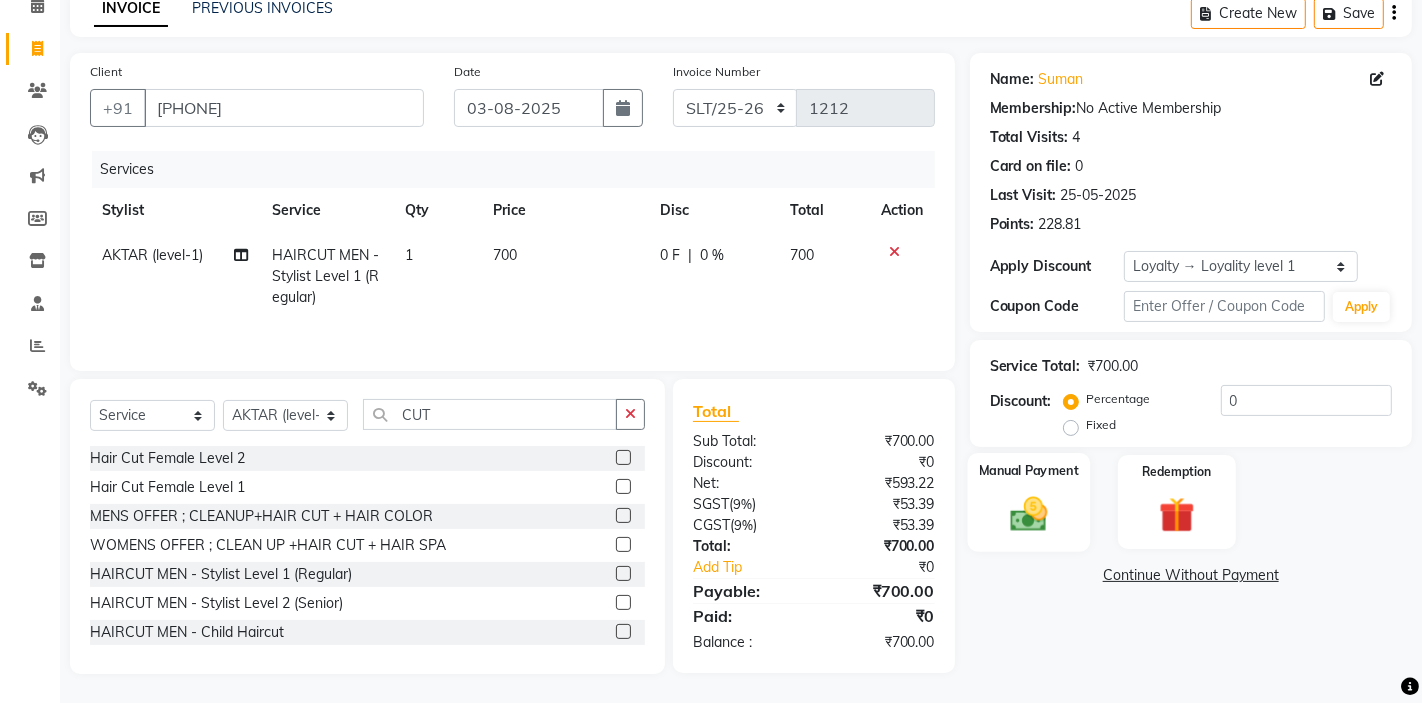 click 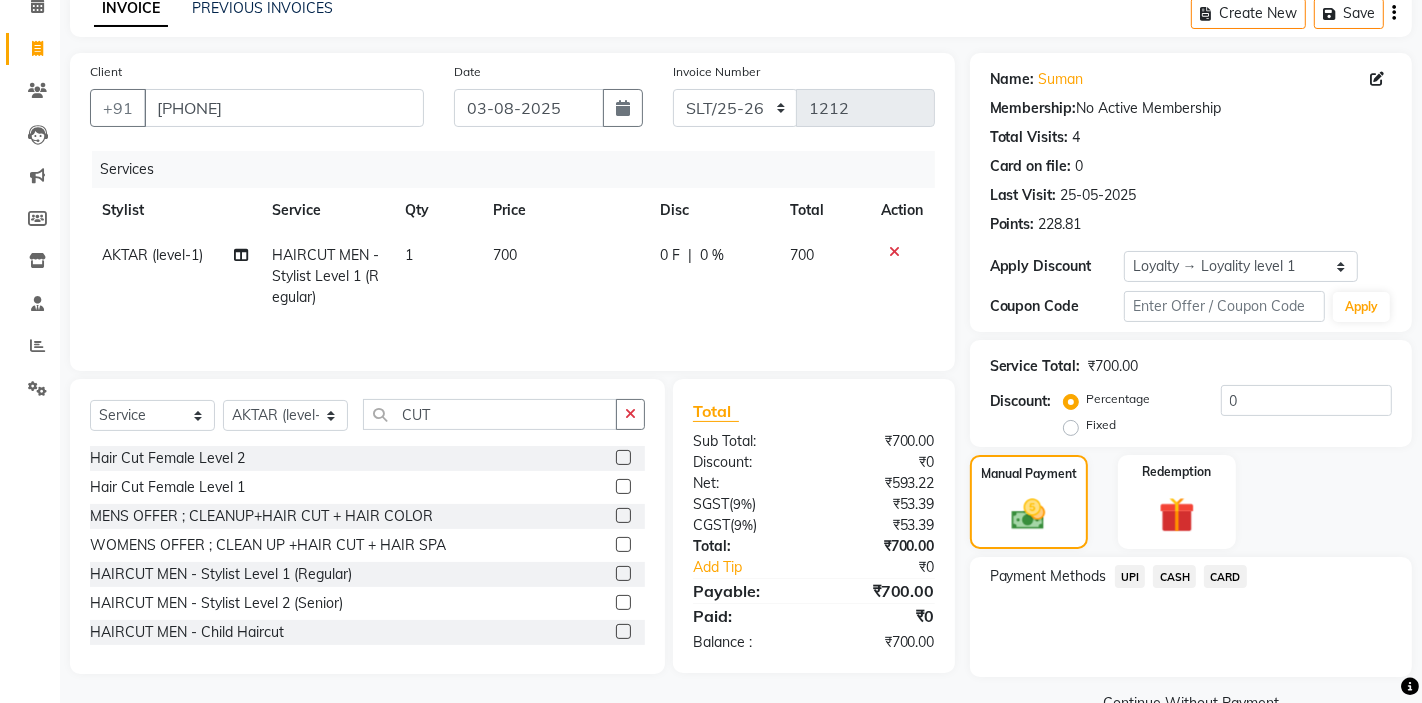 click on "CARD" 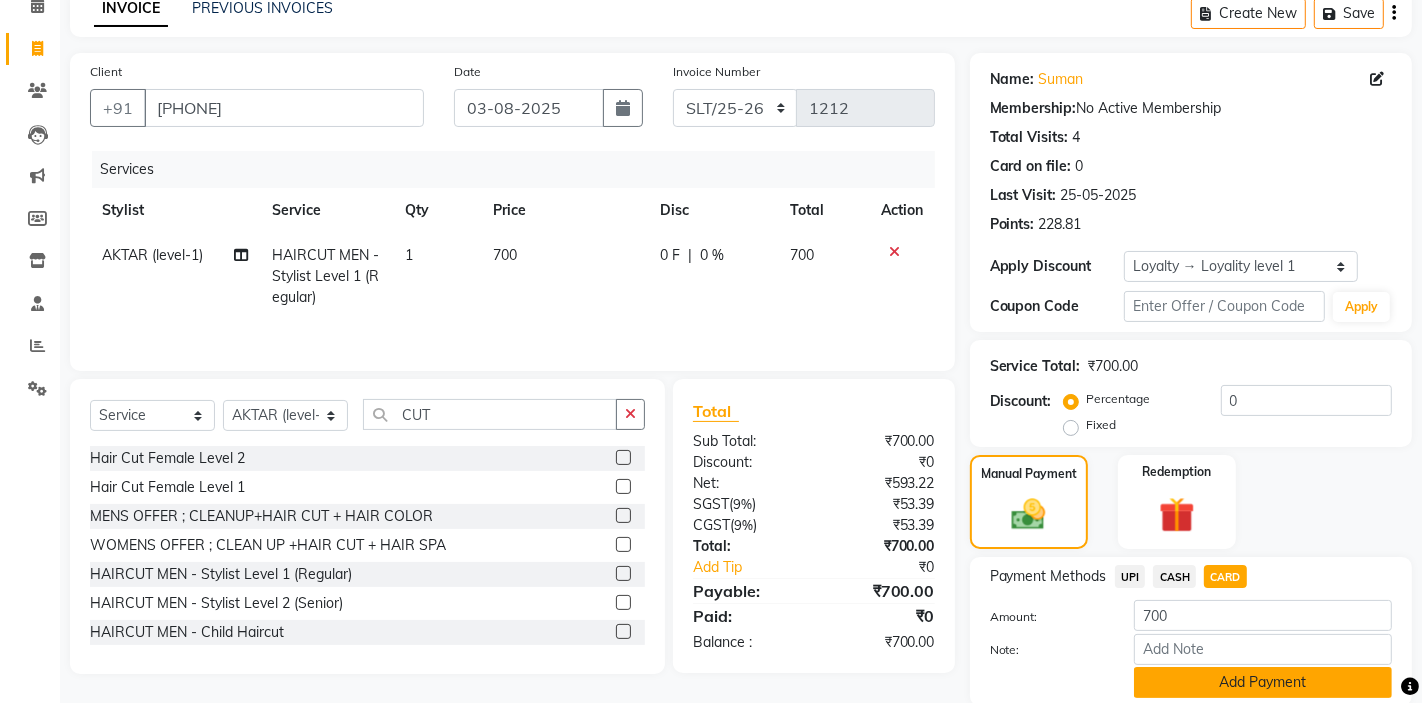 click on "Add Payment" 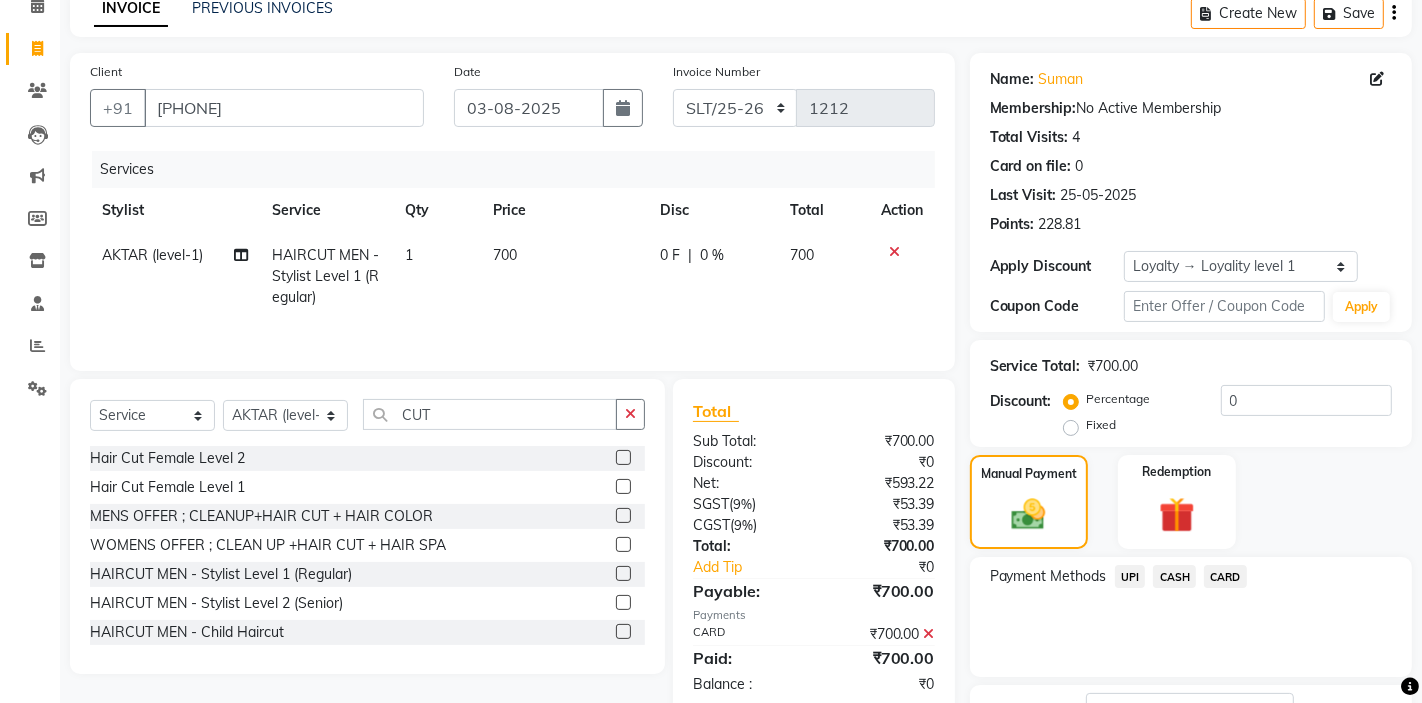 scroll, scrollTop: 255, scrollLeft: 0, axis: vertical 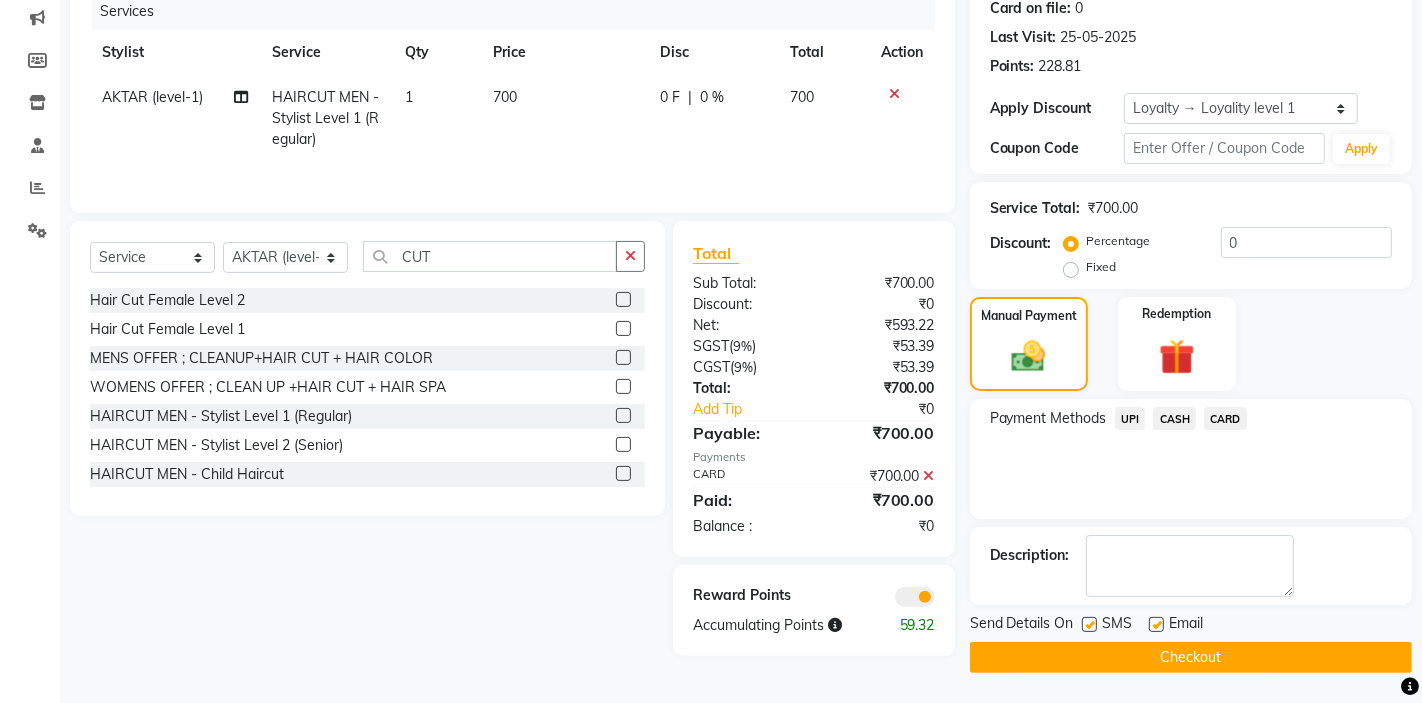 click on "Checkout" 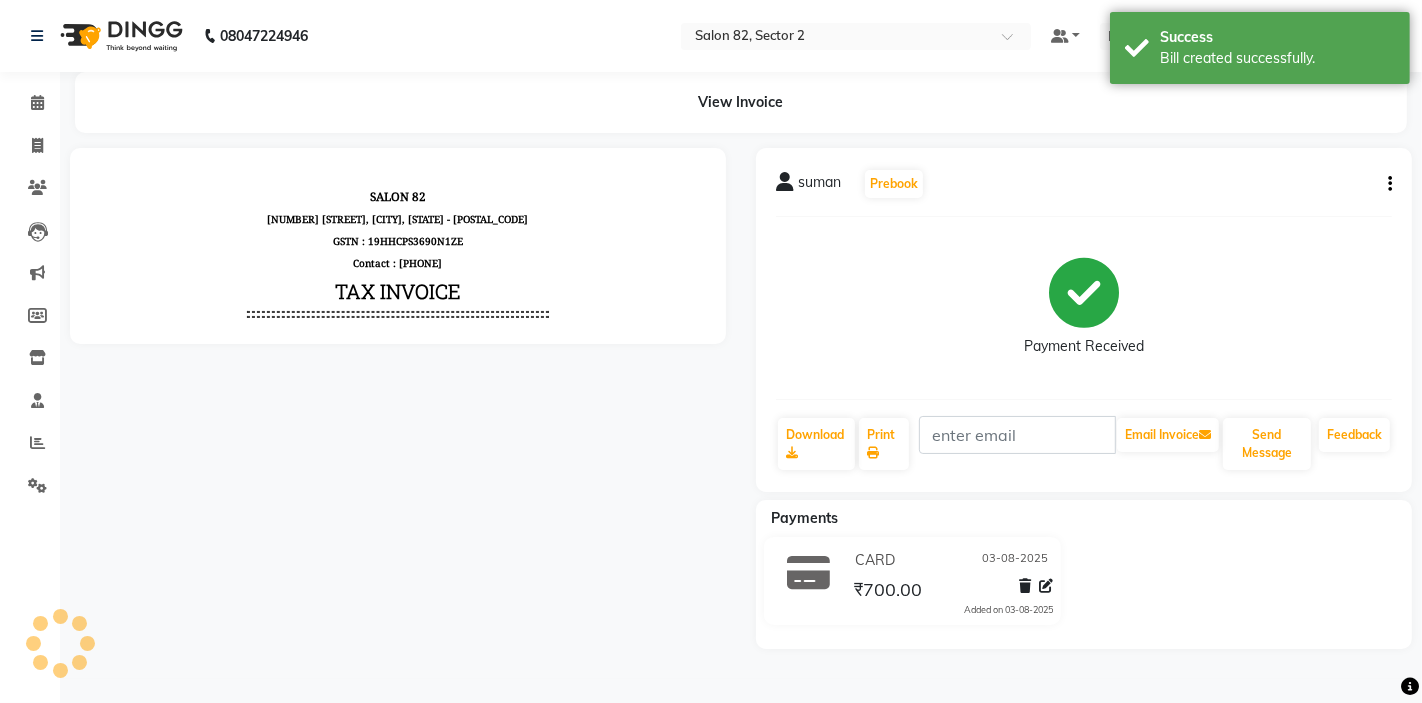 scroll, scrollTop: 0, scrollLeft: 0, axis: both 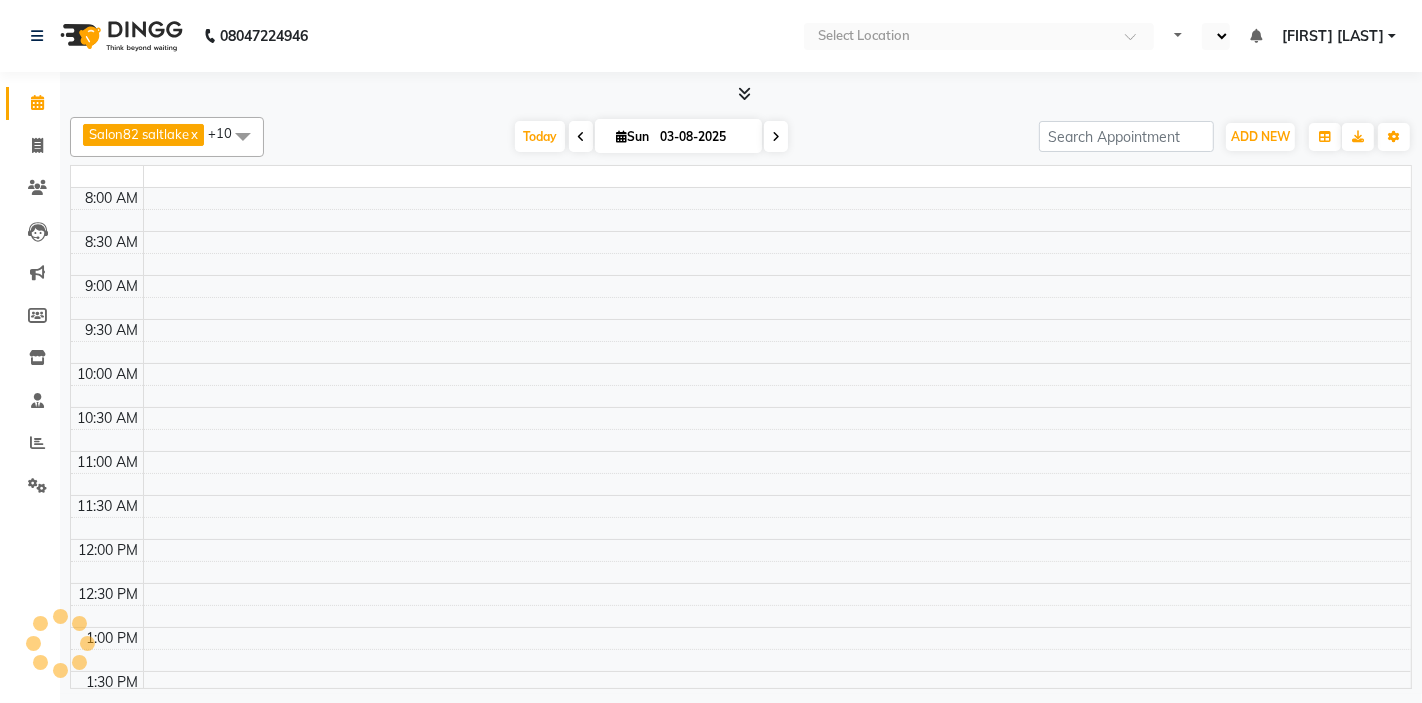 select on "en" 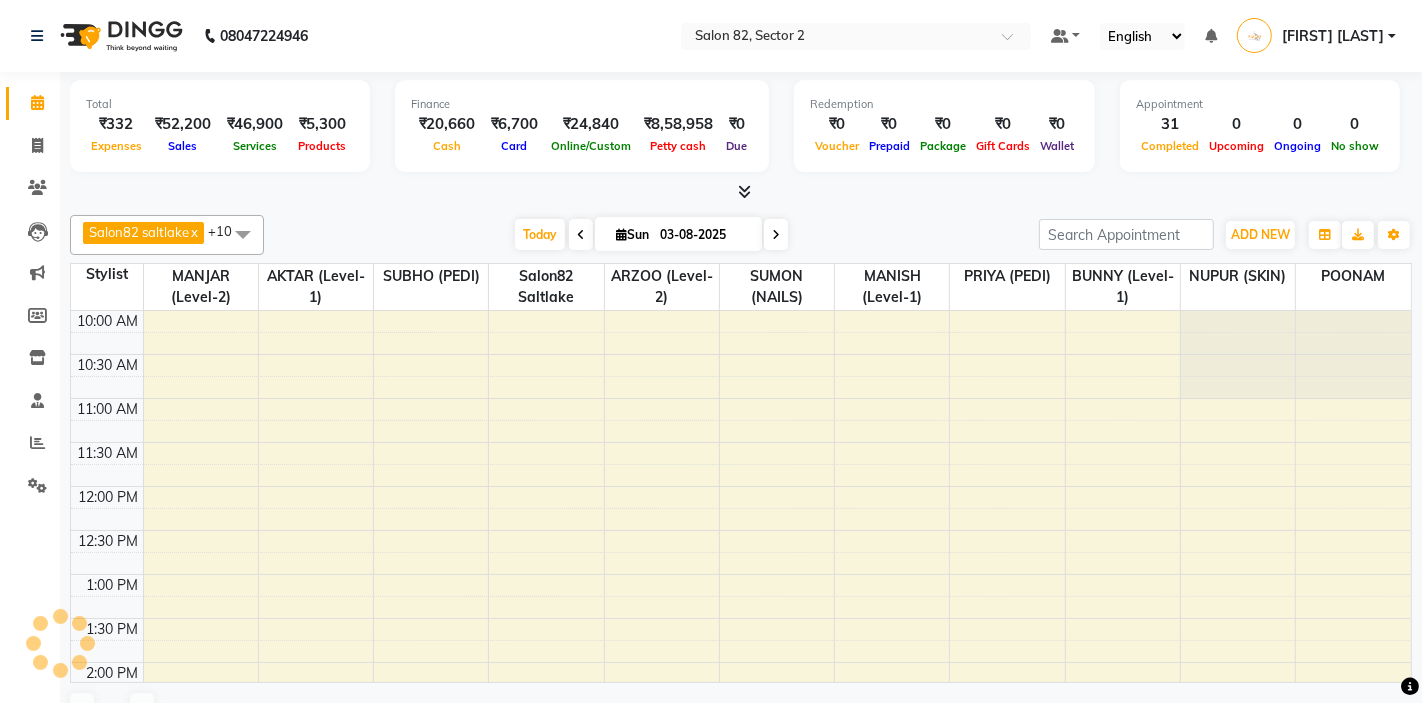 scroll, scrollTop: 0, scrollLeft: 0, axis: both 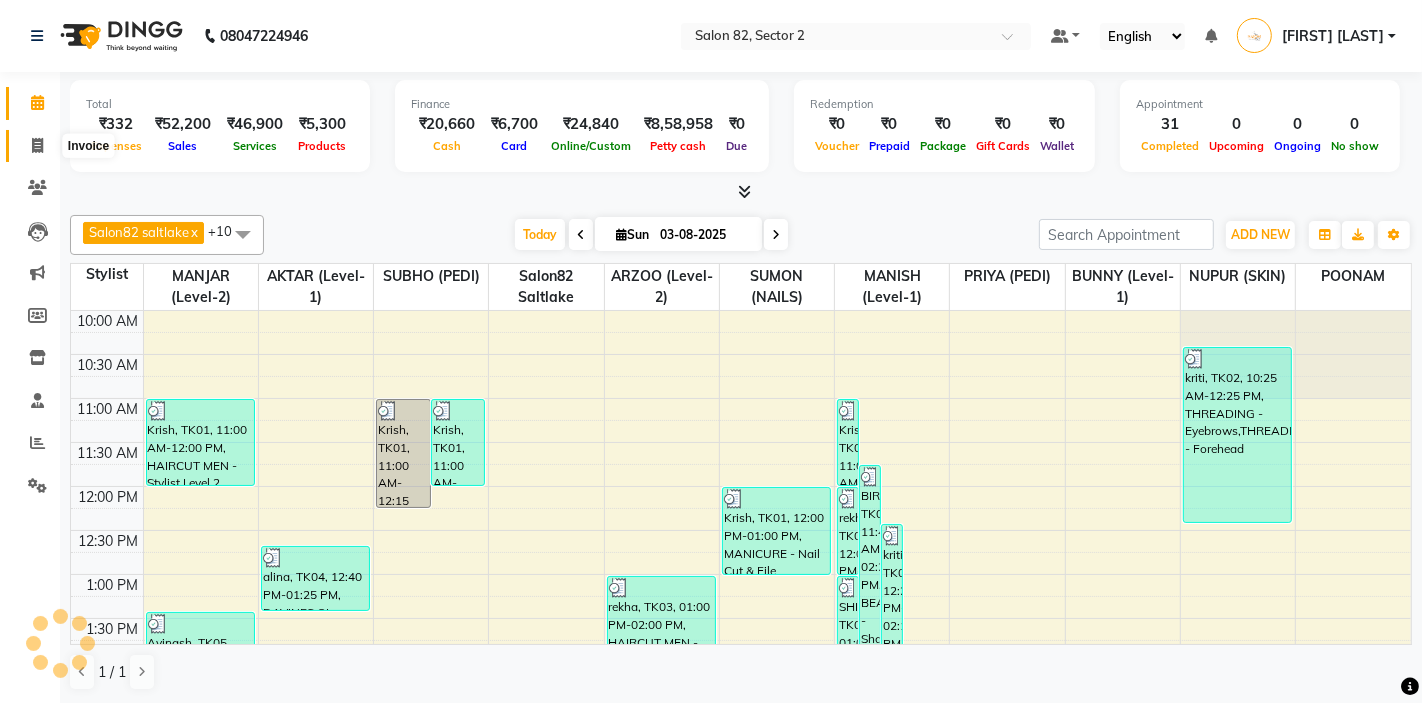 click 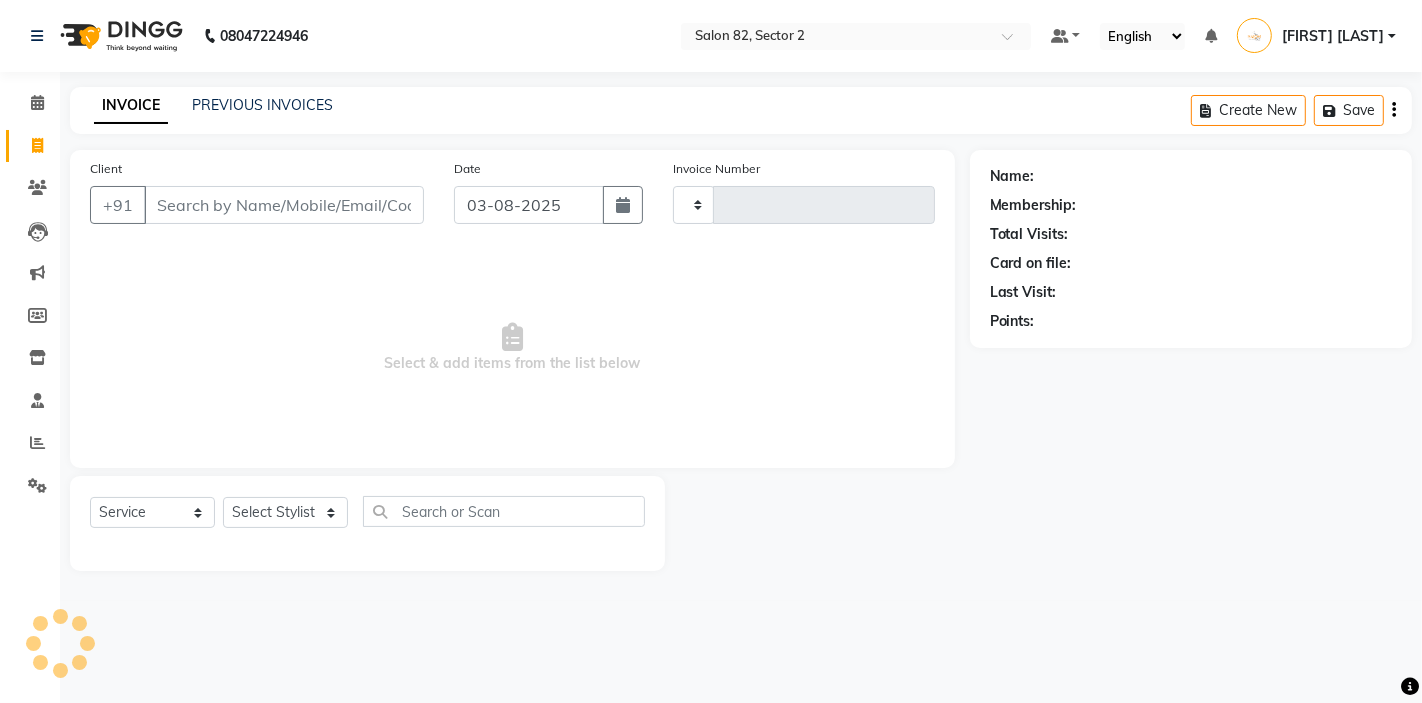 click on "Client" at bounding box center (284, 205) 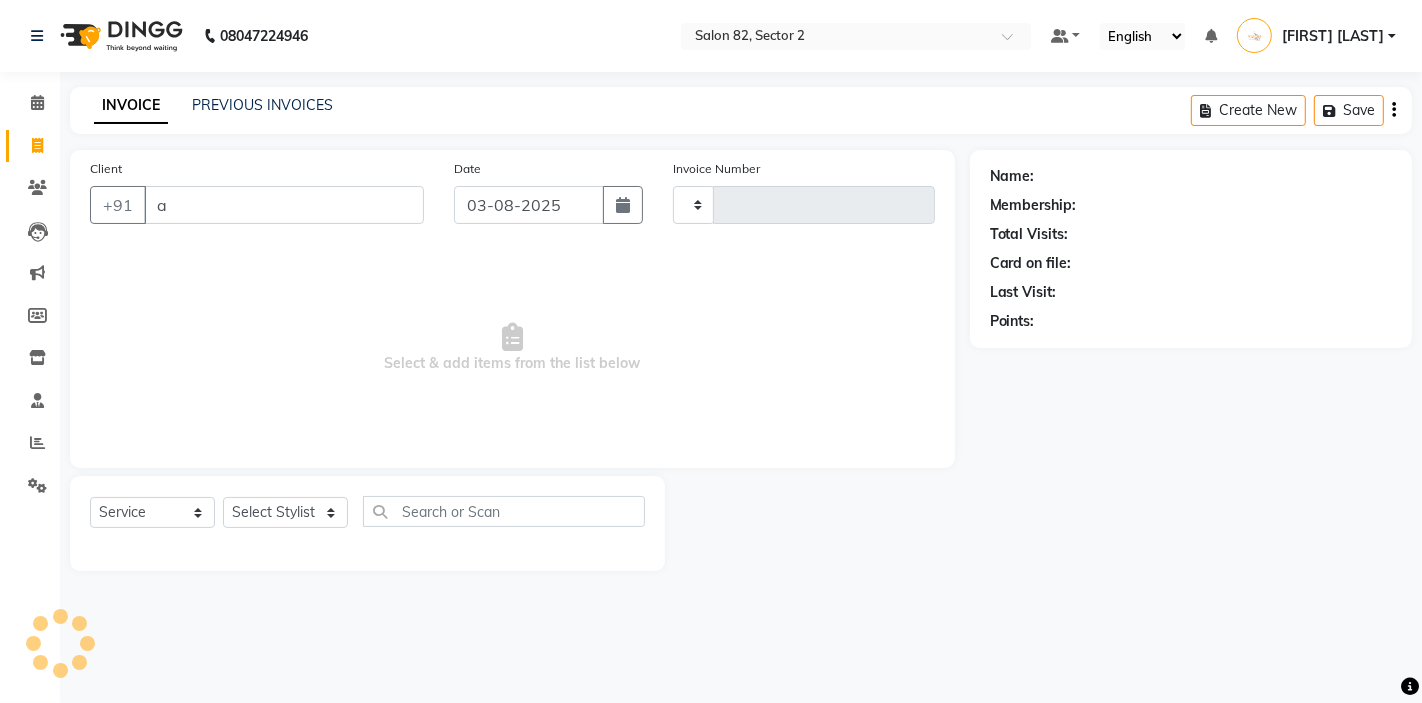 type on "ac" 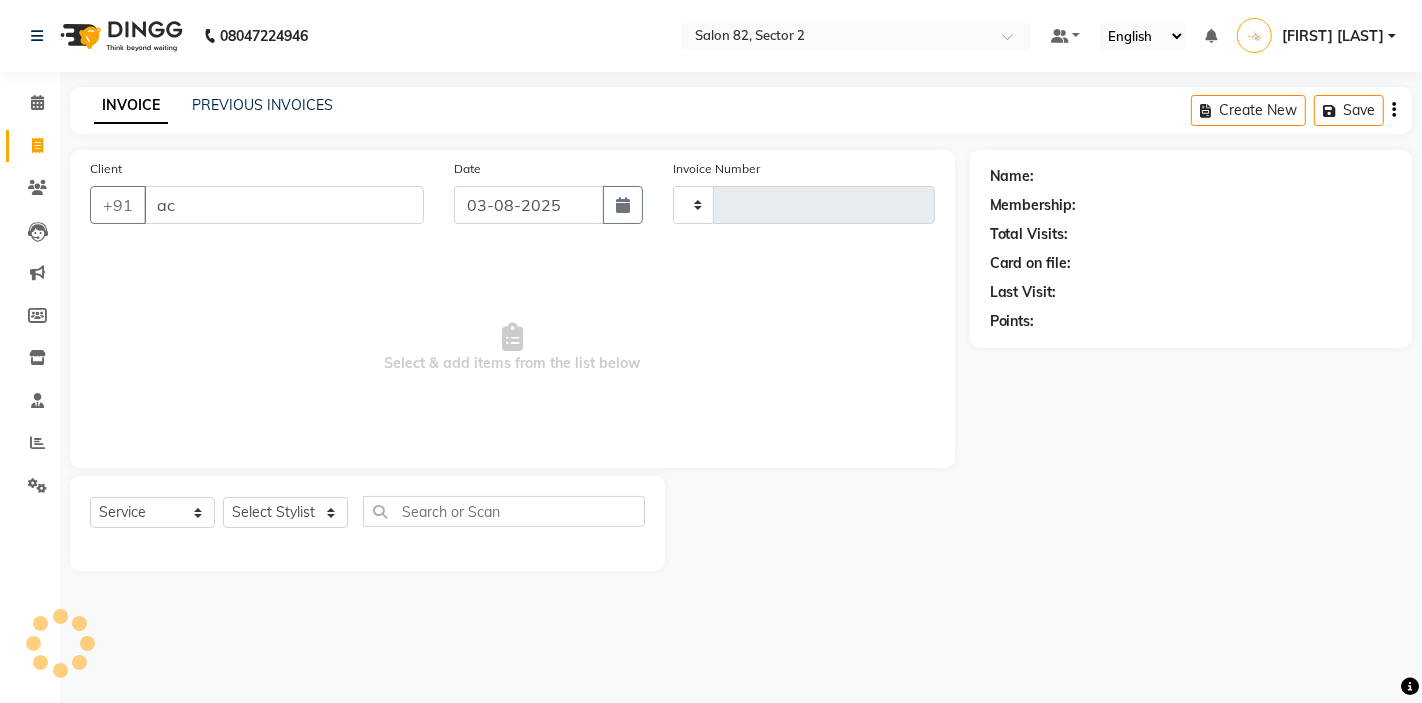 type on "1214" 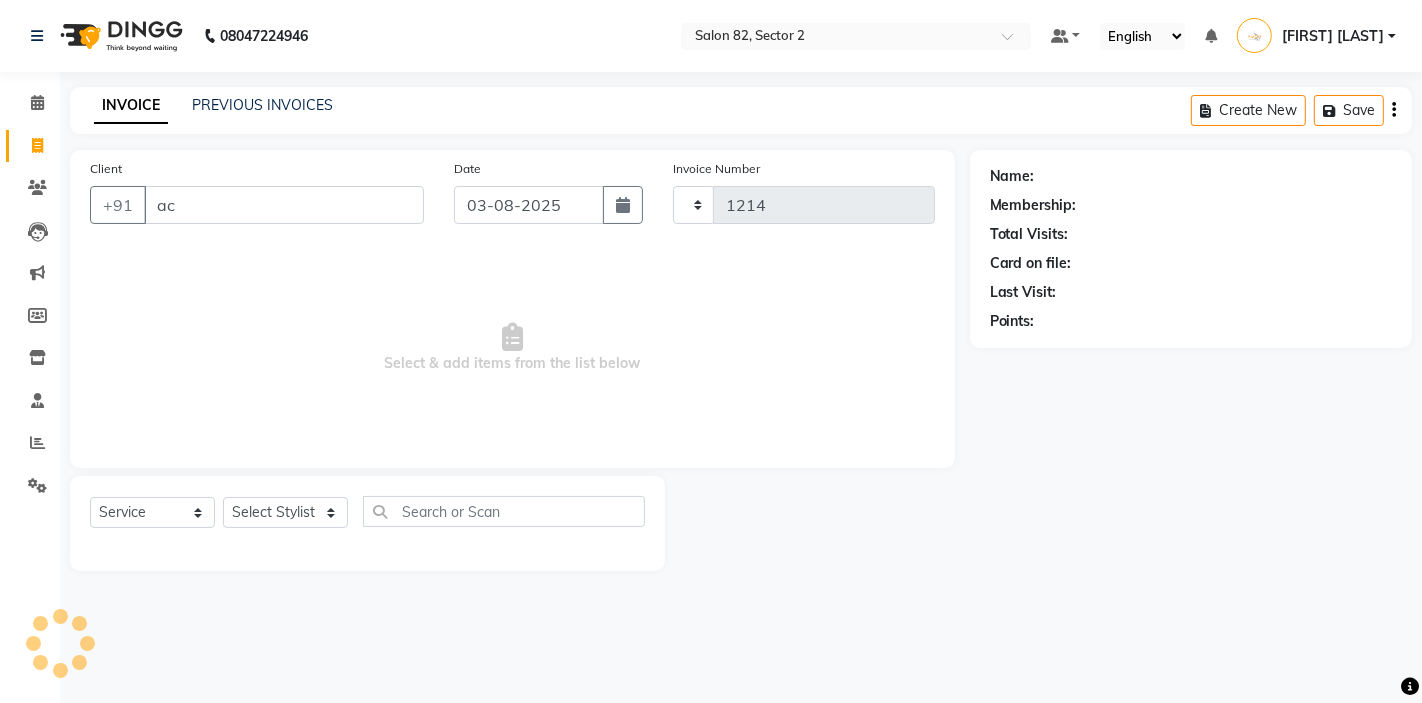 select on "8703" 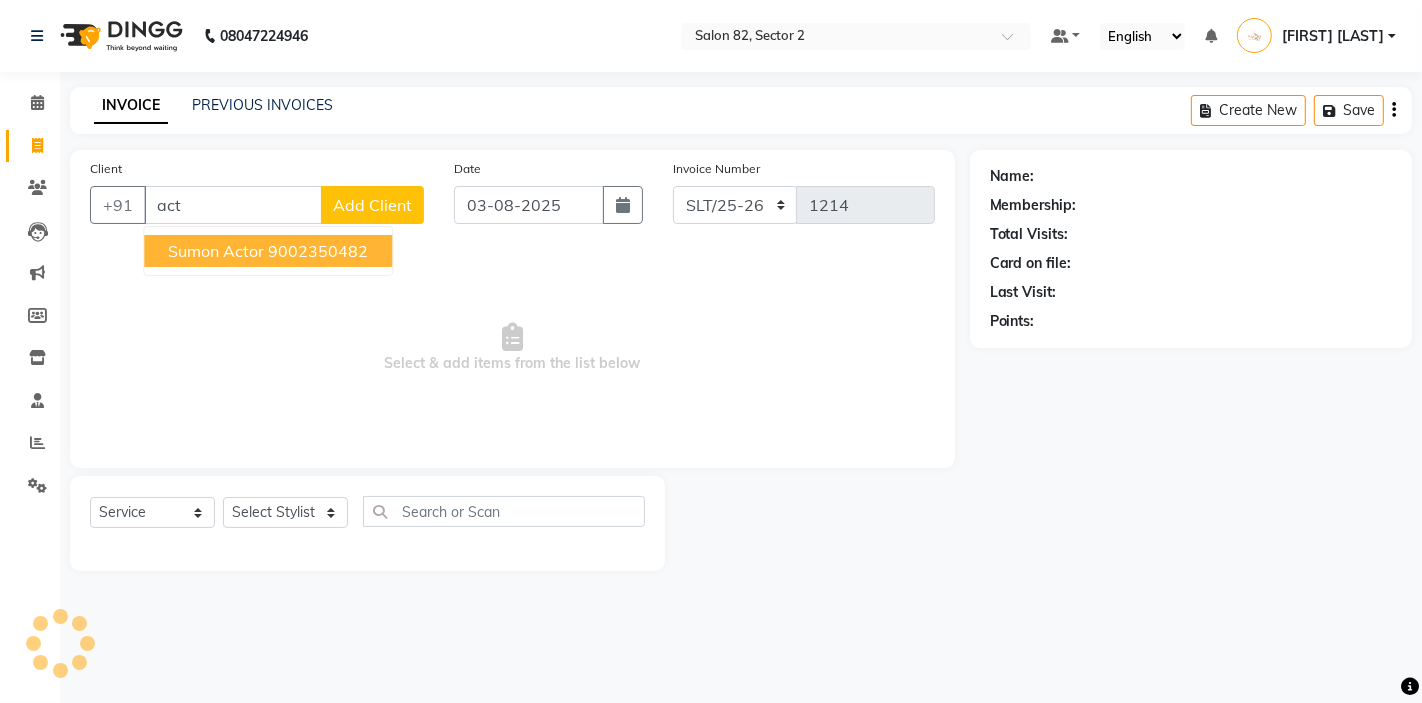 click on "sumon actor" at bounding box center [216, 251] 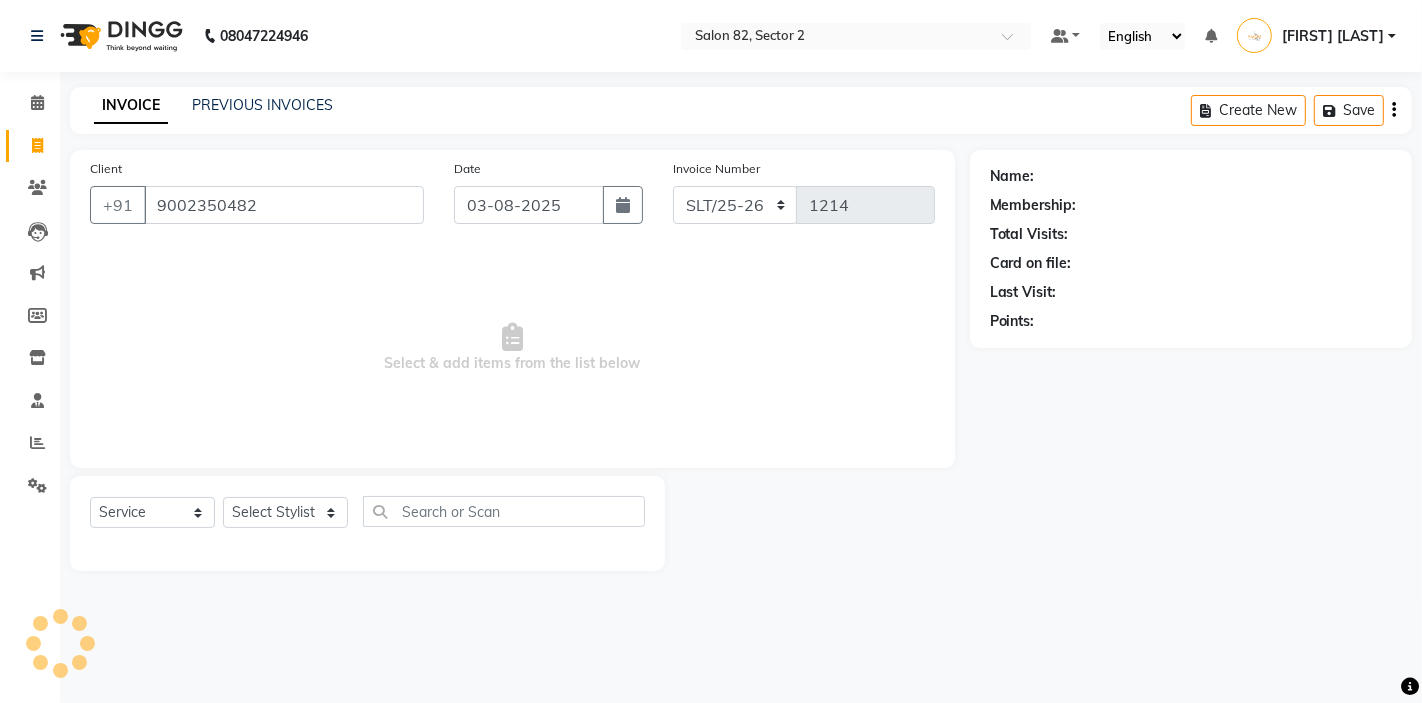 type on "9002350482" 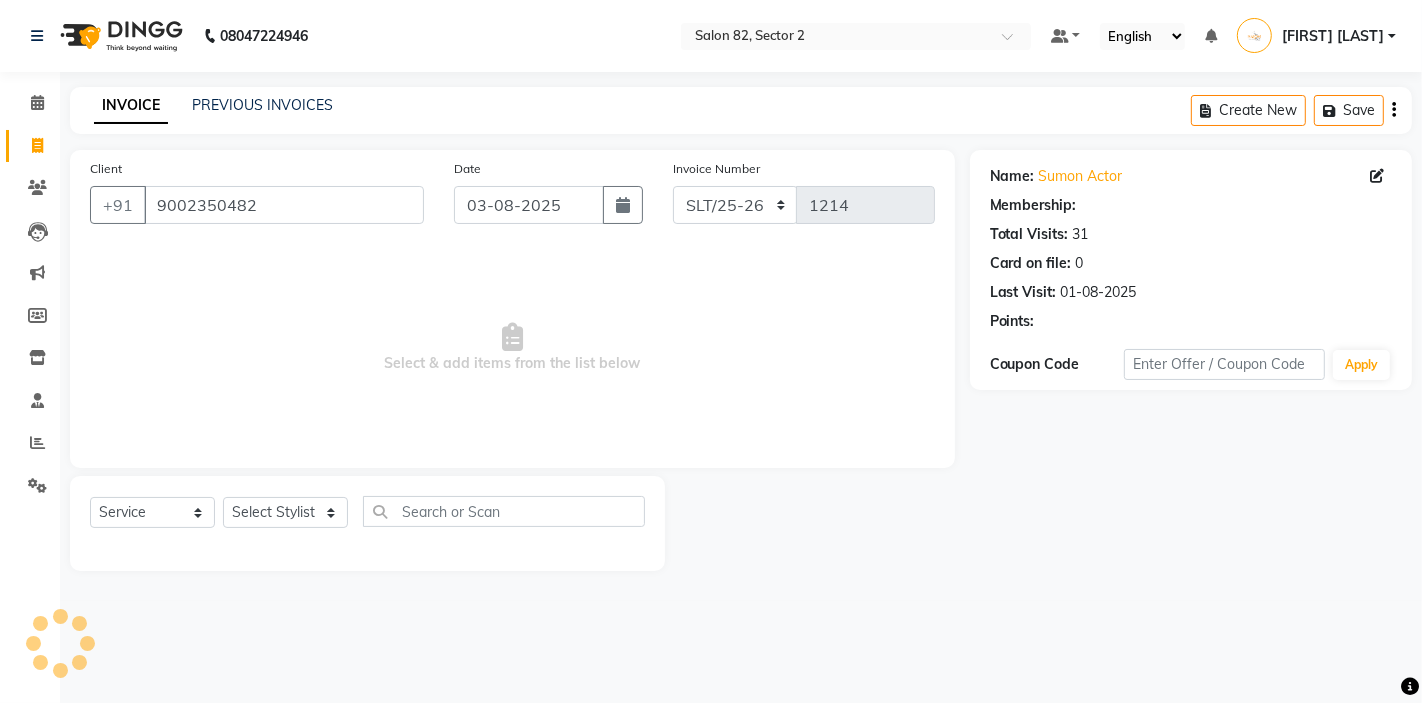 select on "1: Object" 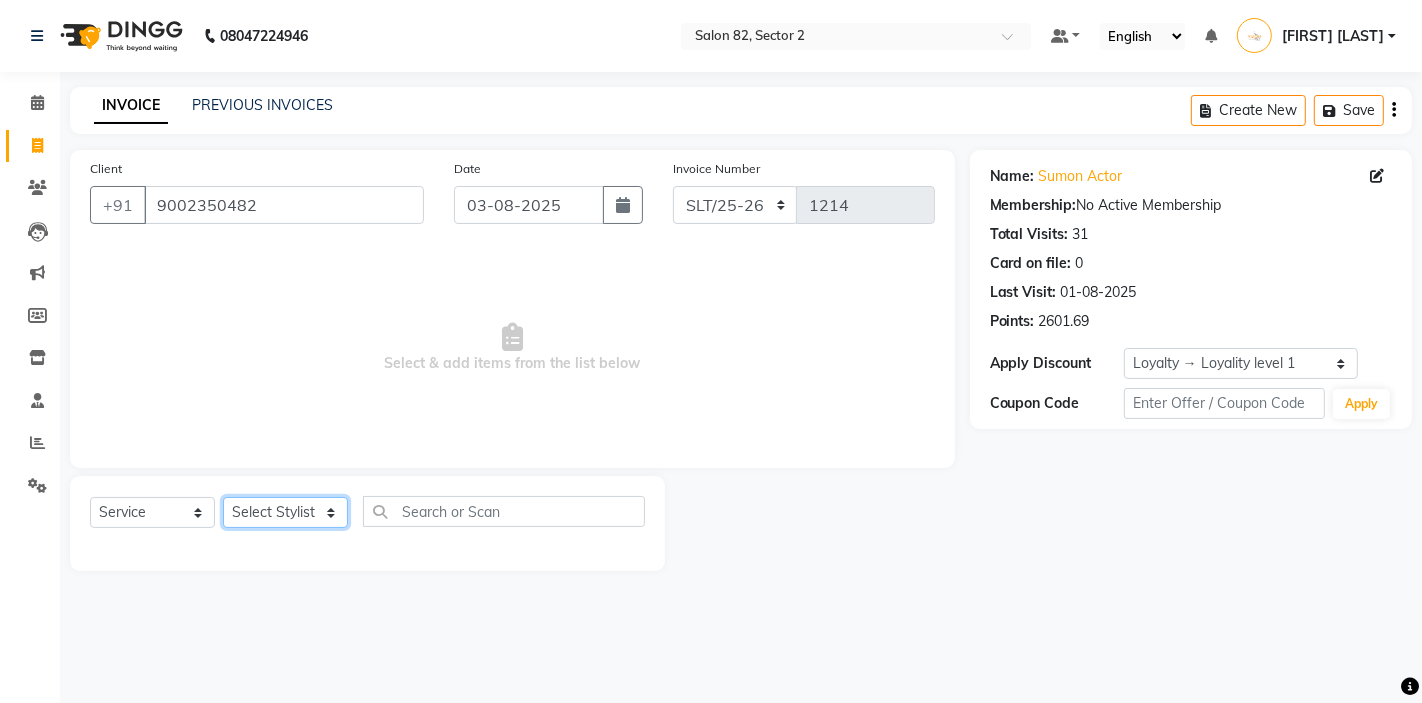 click on "Select Stylist AKTAR (level-1) ARZOO (level-2) BUNNY (level-1) FAIZAL INJAMAM MANISH (level-1) MANJAR (Level-2) NUPUR (SKIN) POONAM PRIYA (PEDI) ROHIT  Salon82 saltlake SOMA DEY SUBHO (PEDI) SUMON (NAILS)" 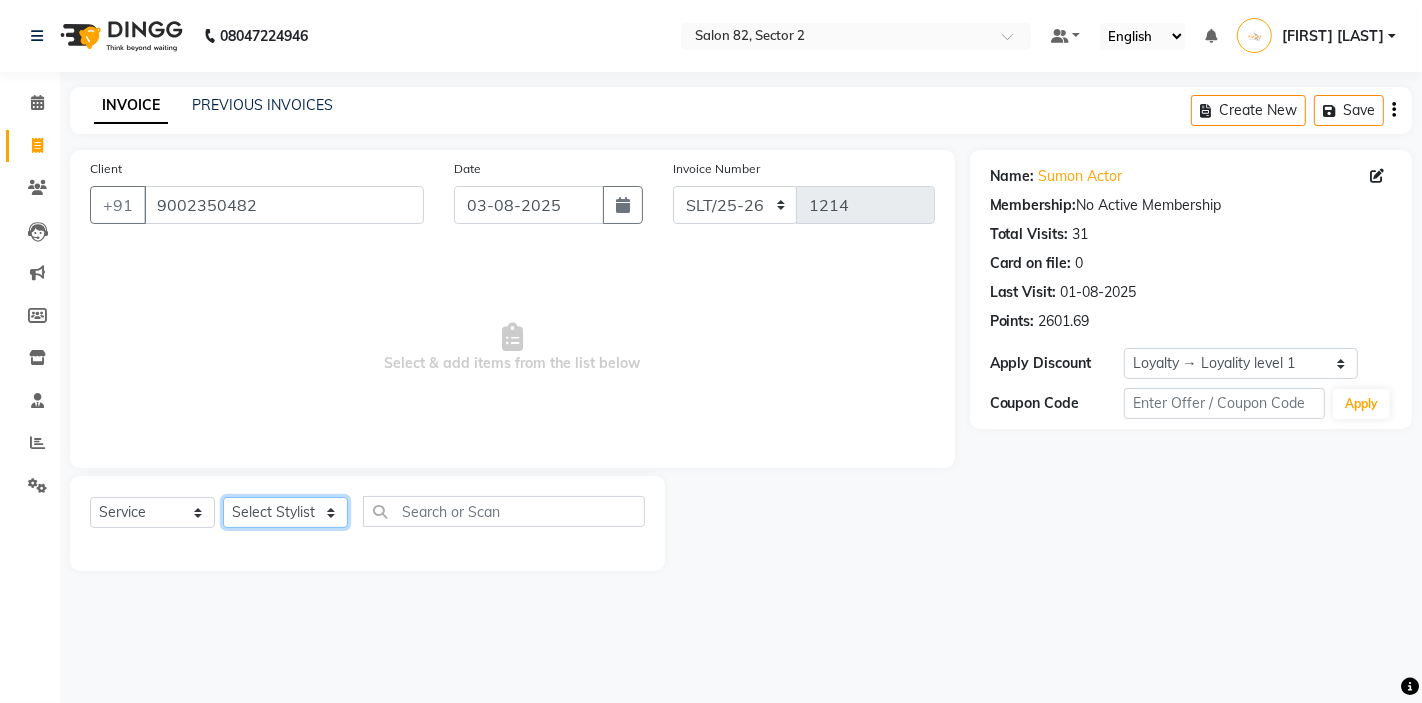 select on "67954" 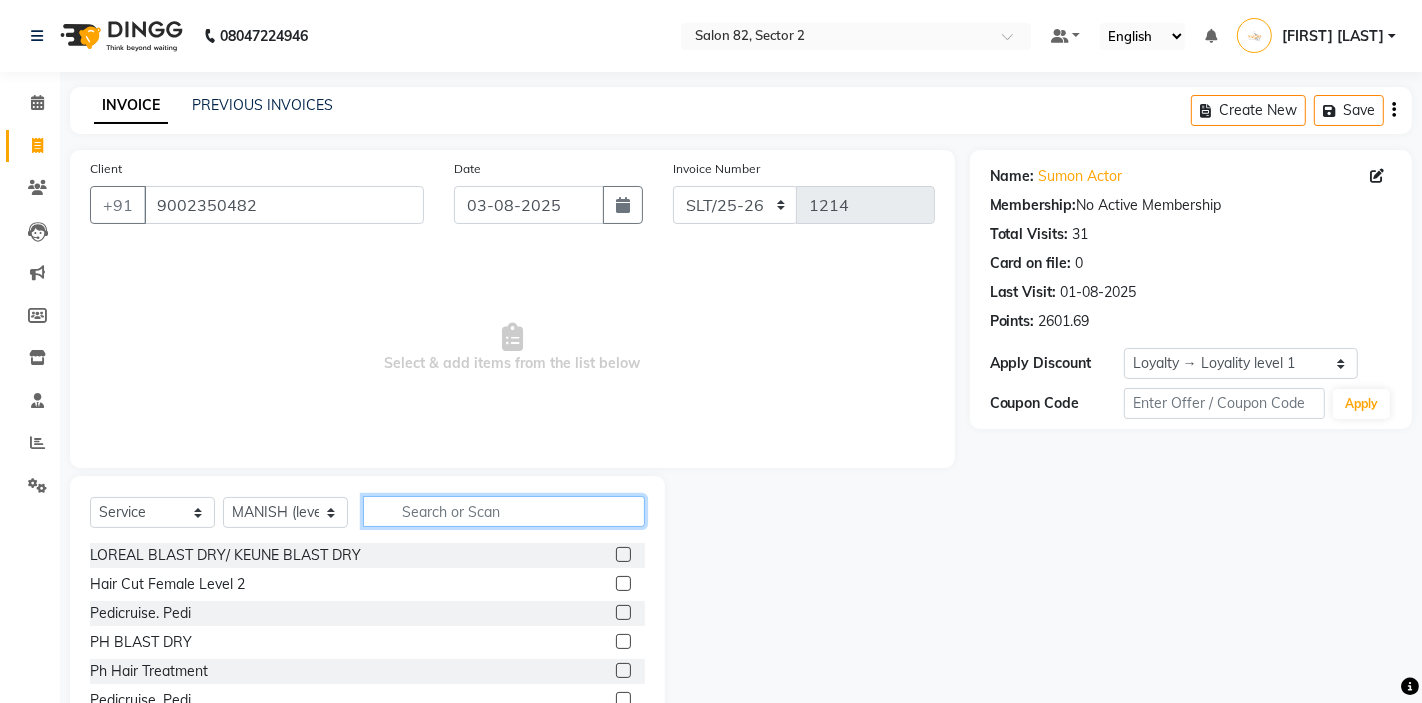 click 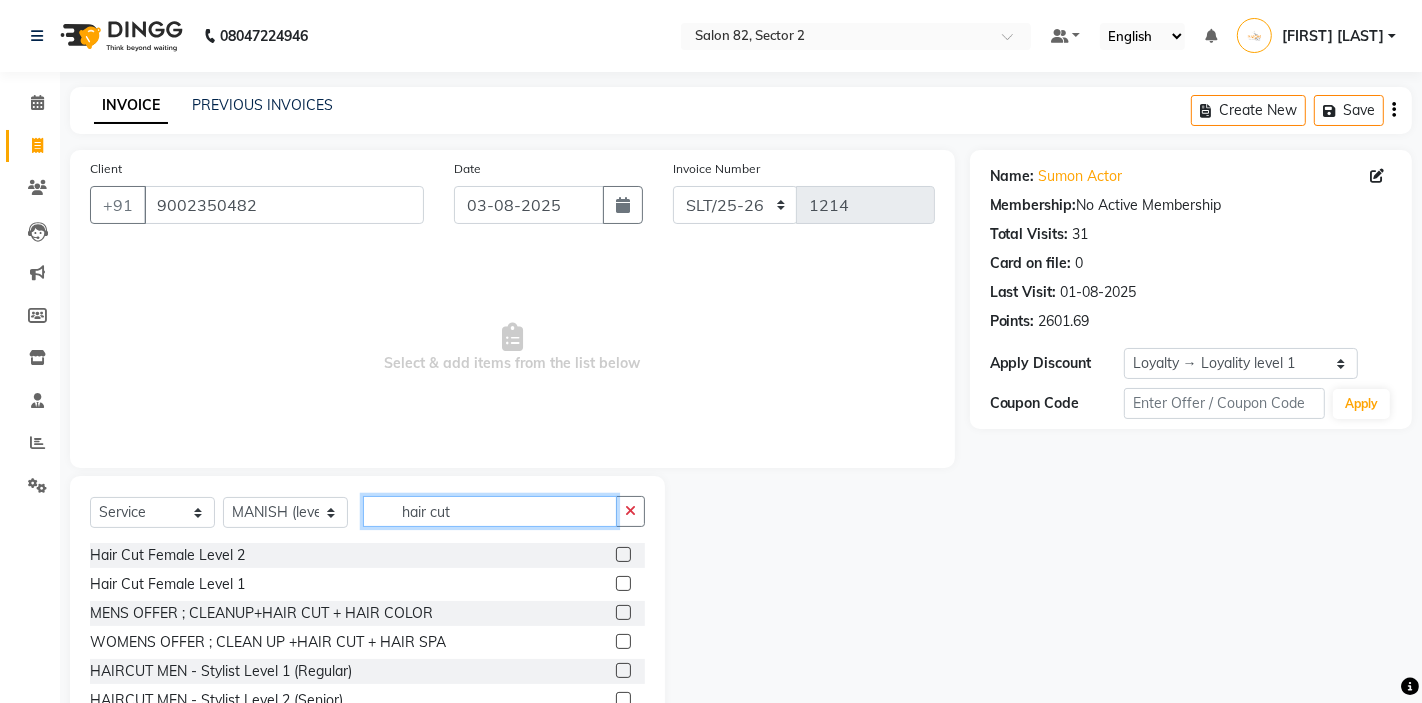 type on "hair cut" 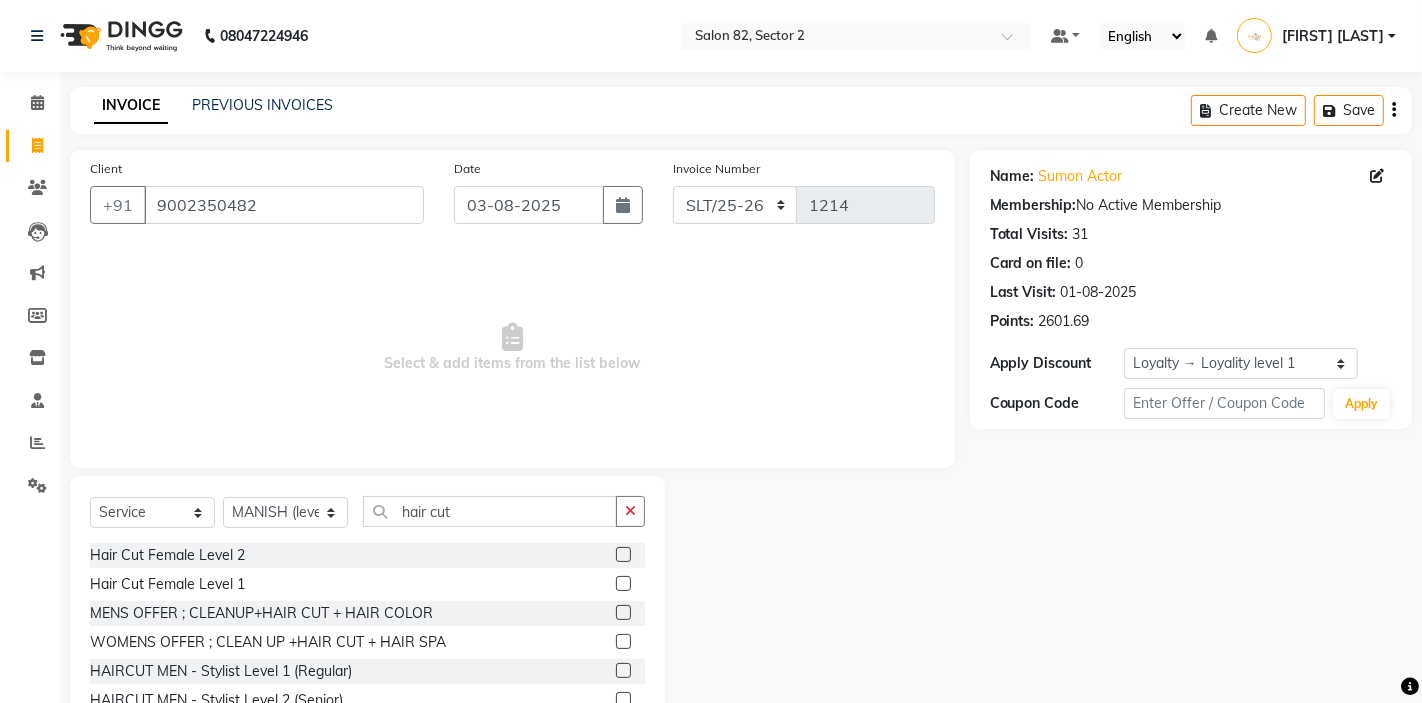 click 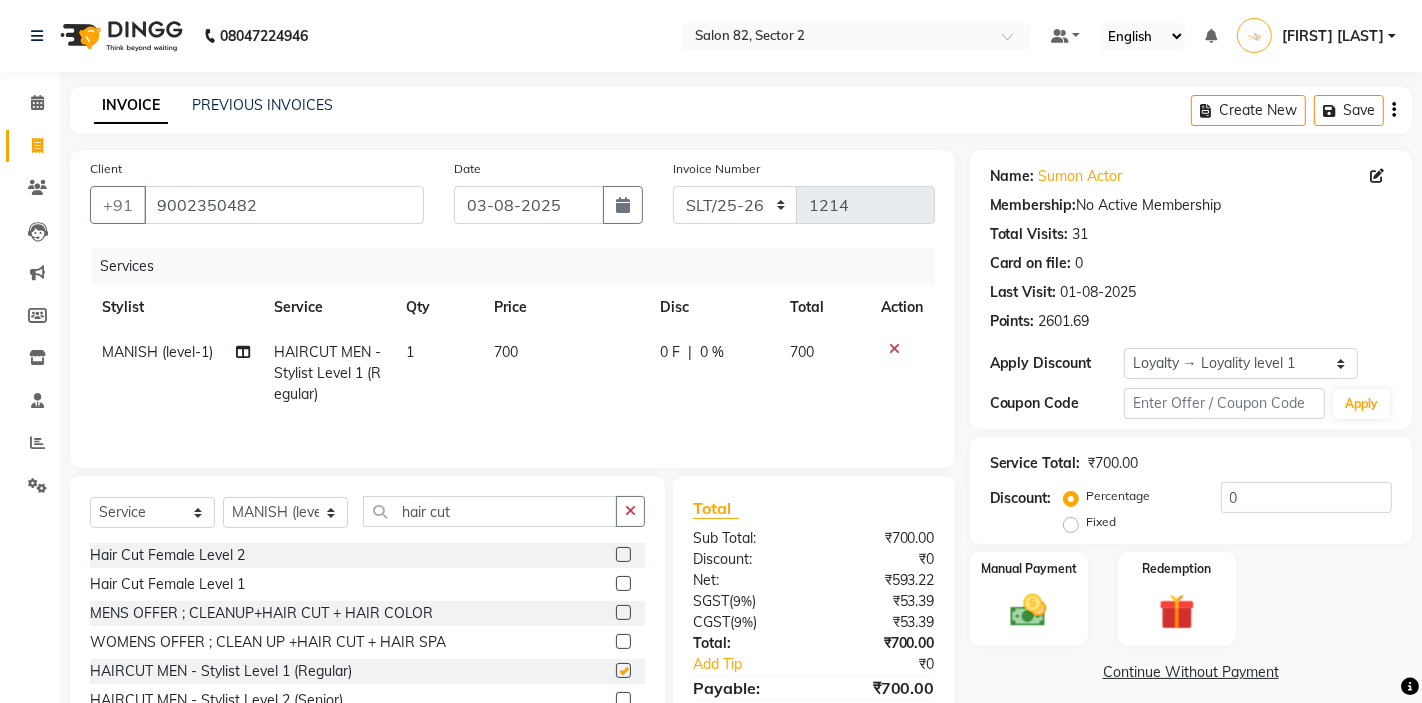 checkbox on "false" 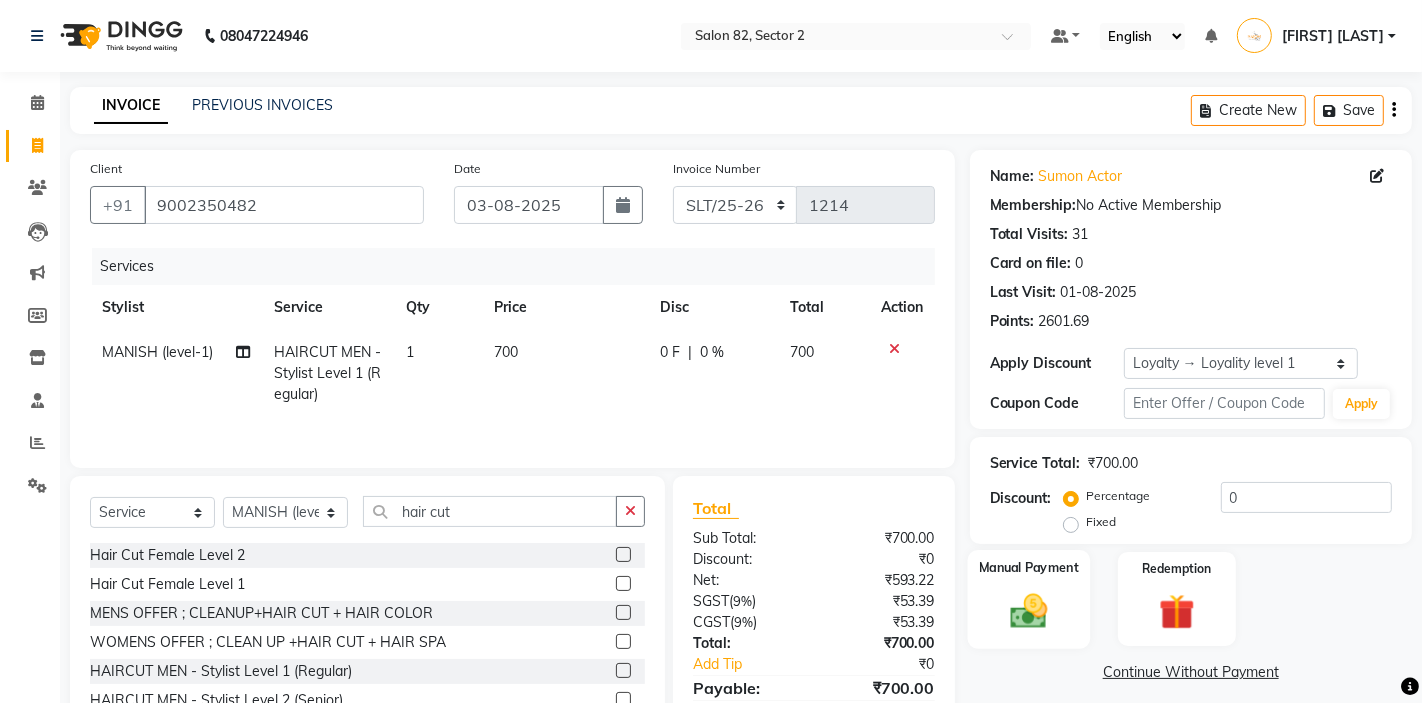 click on "Manual Payment" 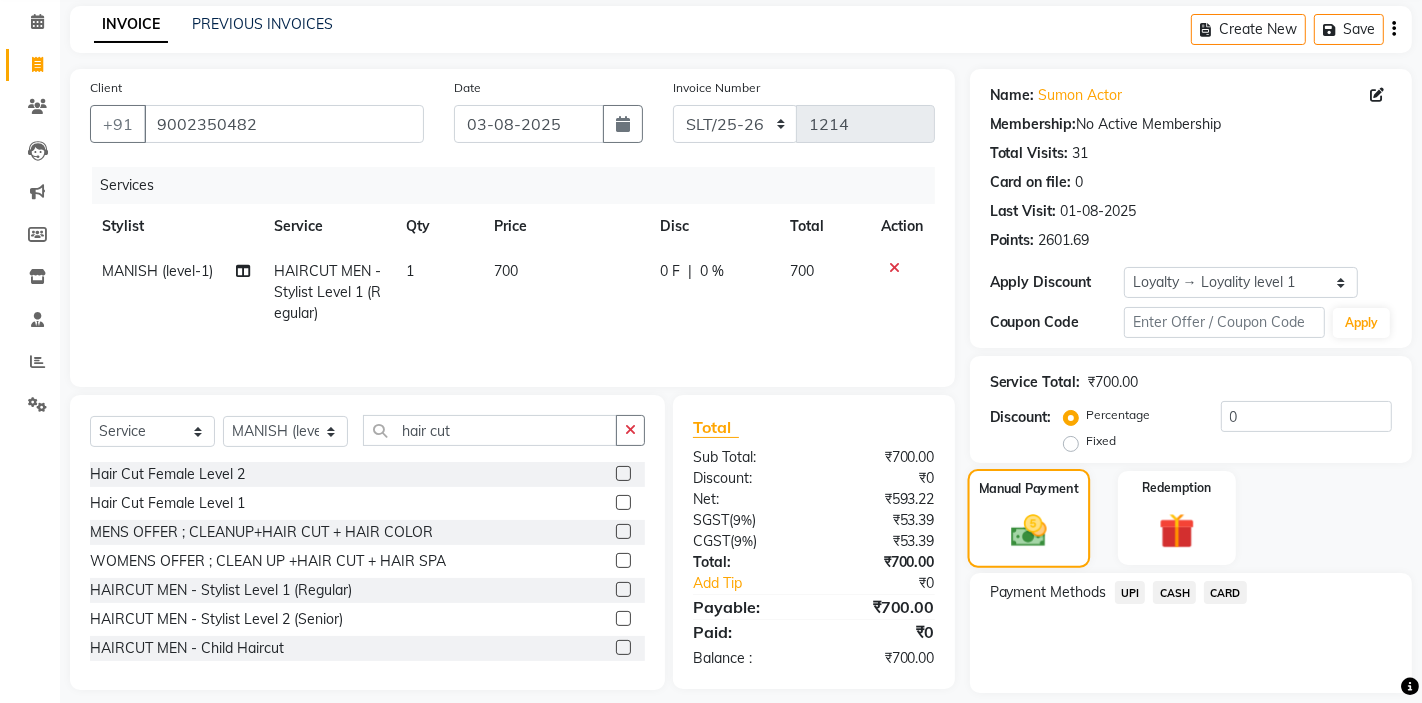 scroll, scrollTop: 142, scrollLeft: 0, axis: vertical 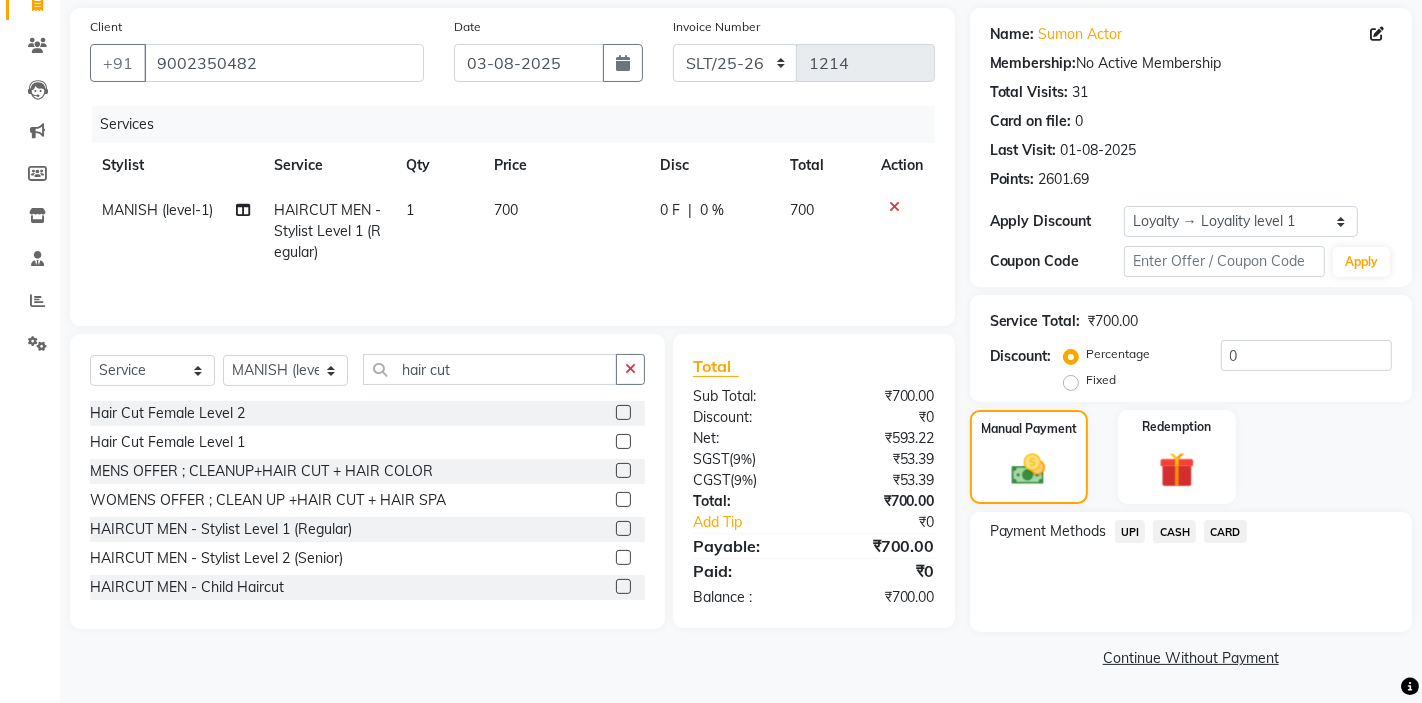 click on "UPI" 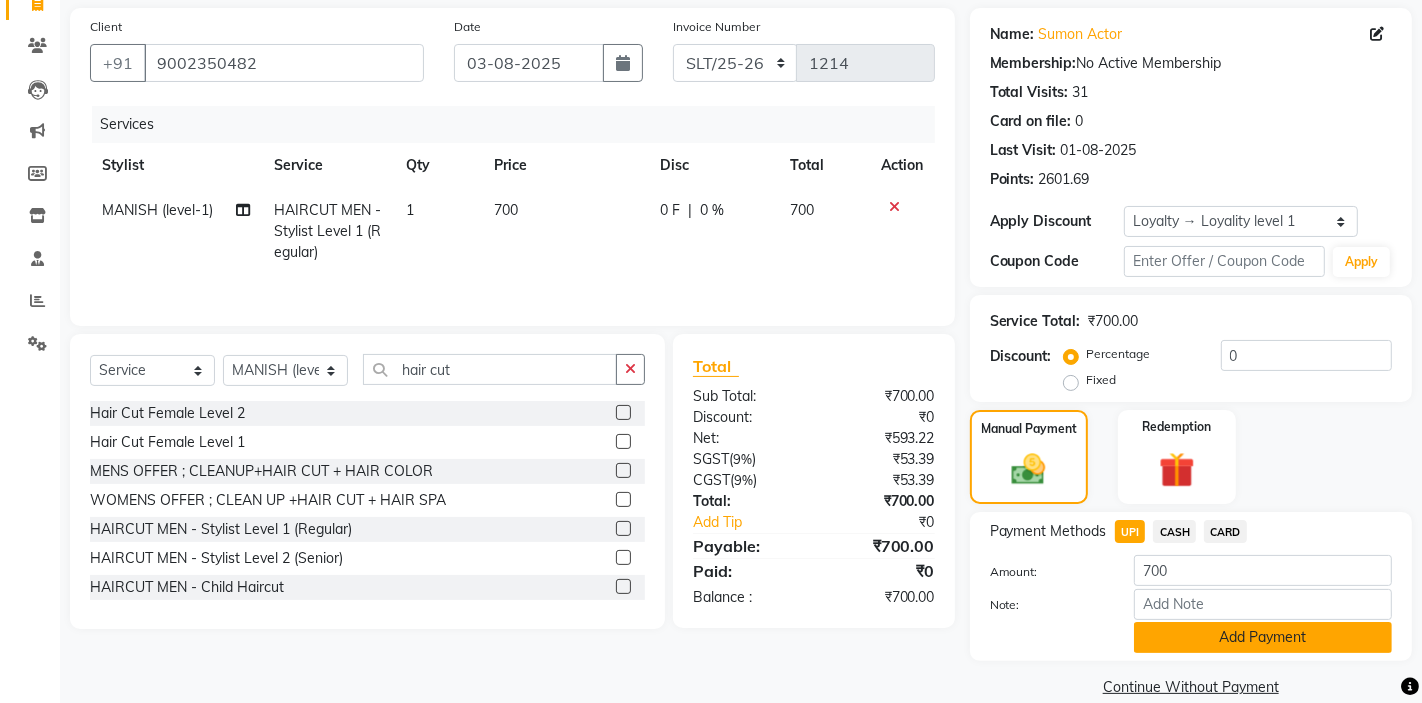 click on "Add Payment" 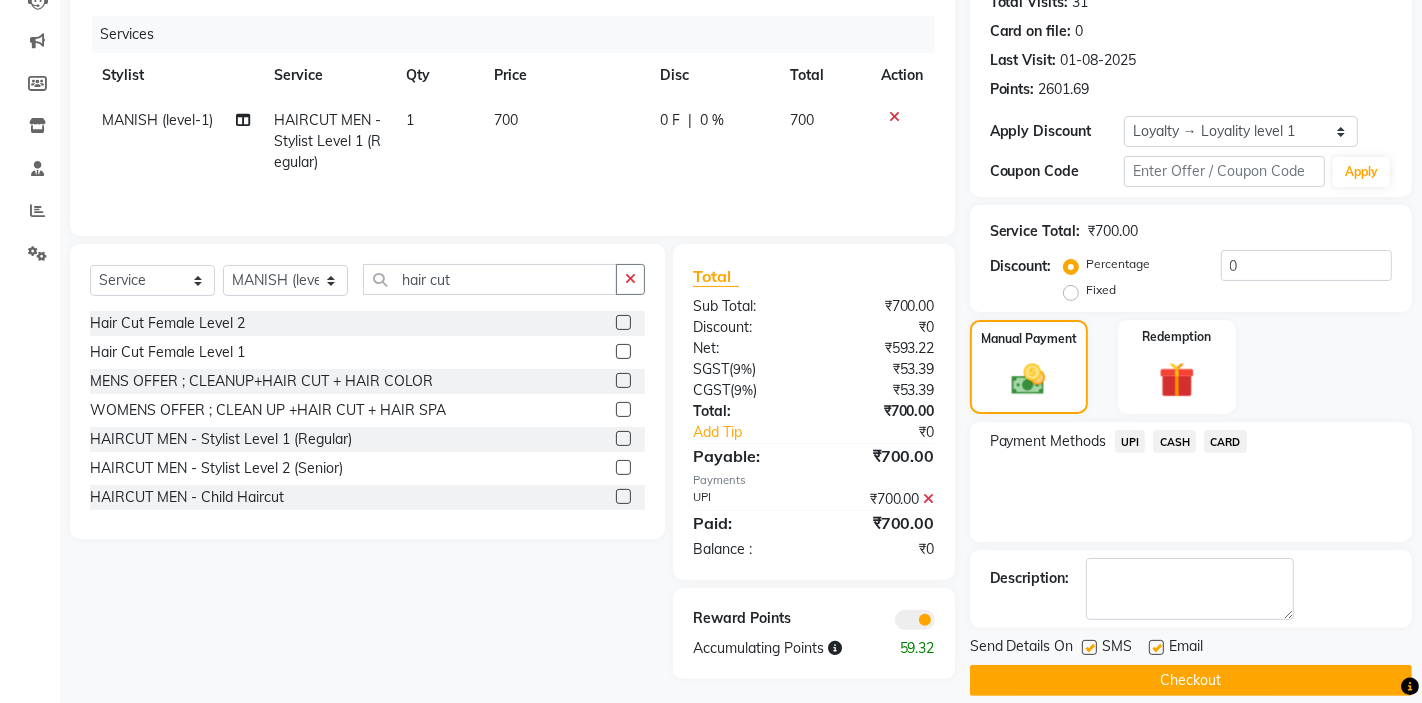 scroll, scrollTop: 255, scrollLeft: 0, axis: vertical 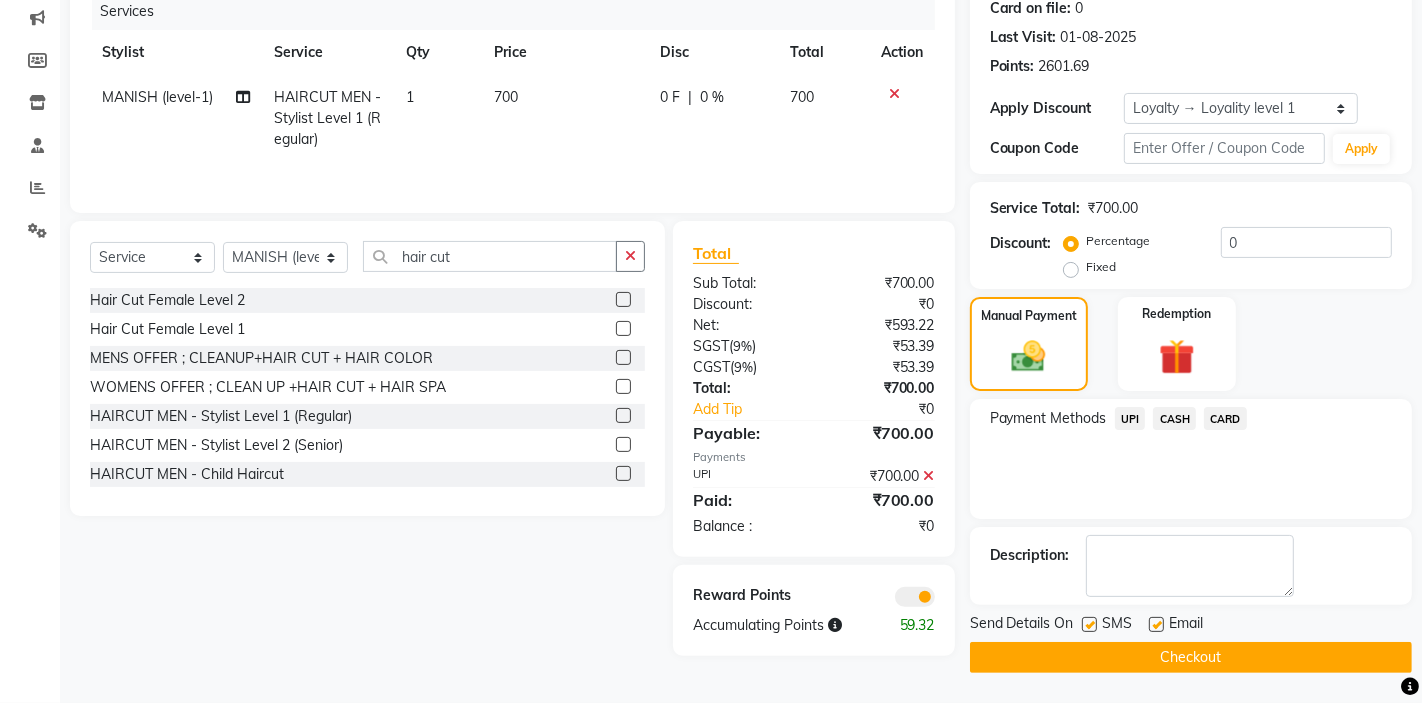 click on "Checkout" 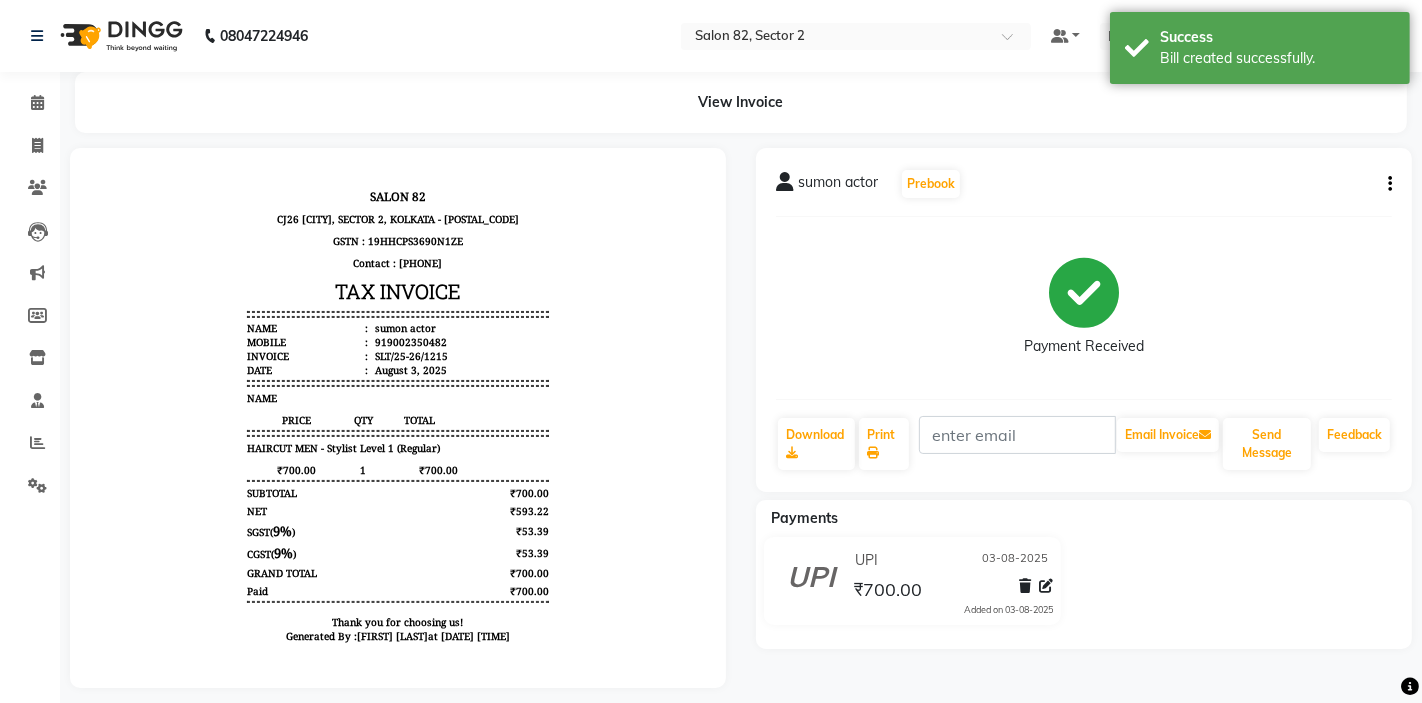scroll, scrollTop: 0, scrollLeft: 0, axis: both 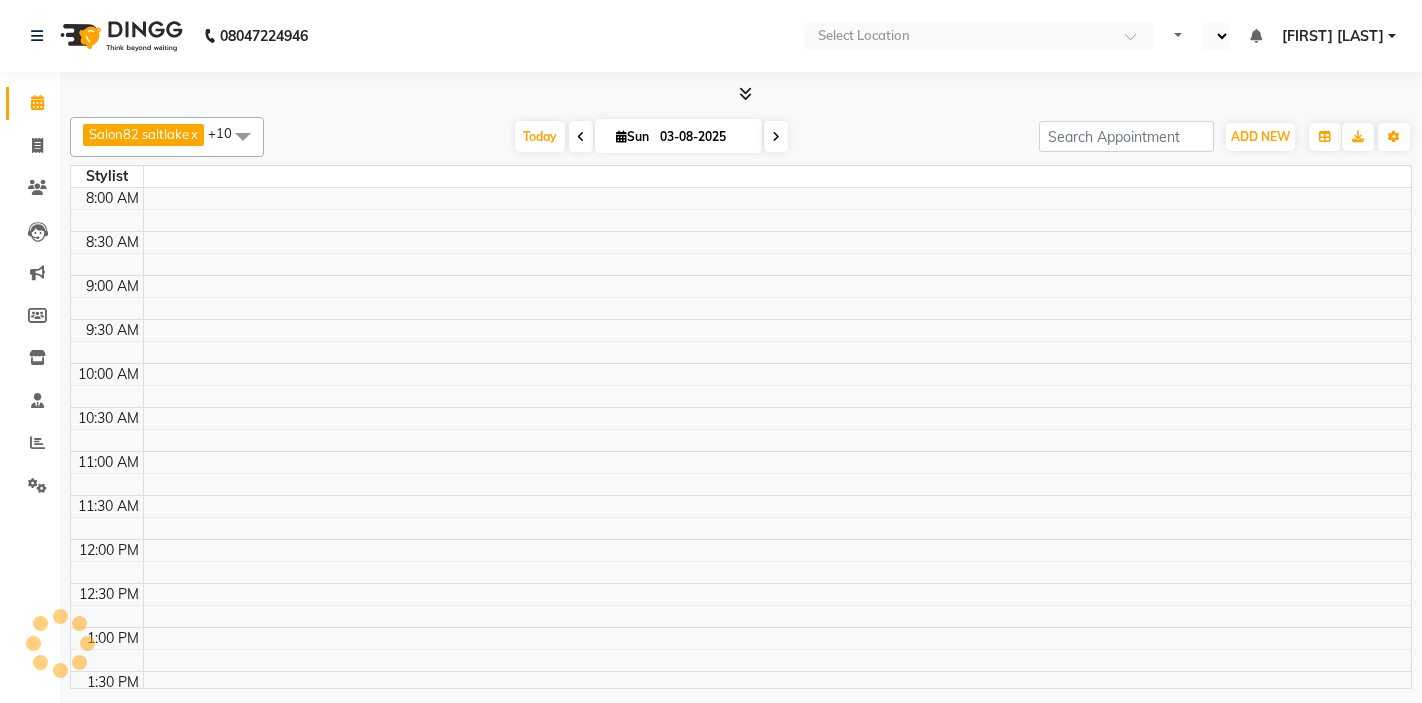 select on "en" 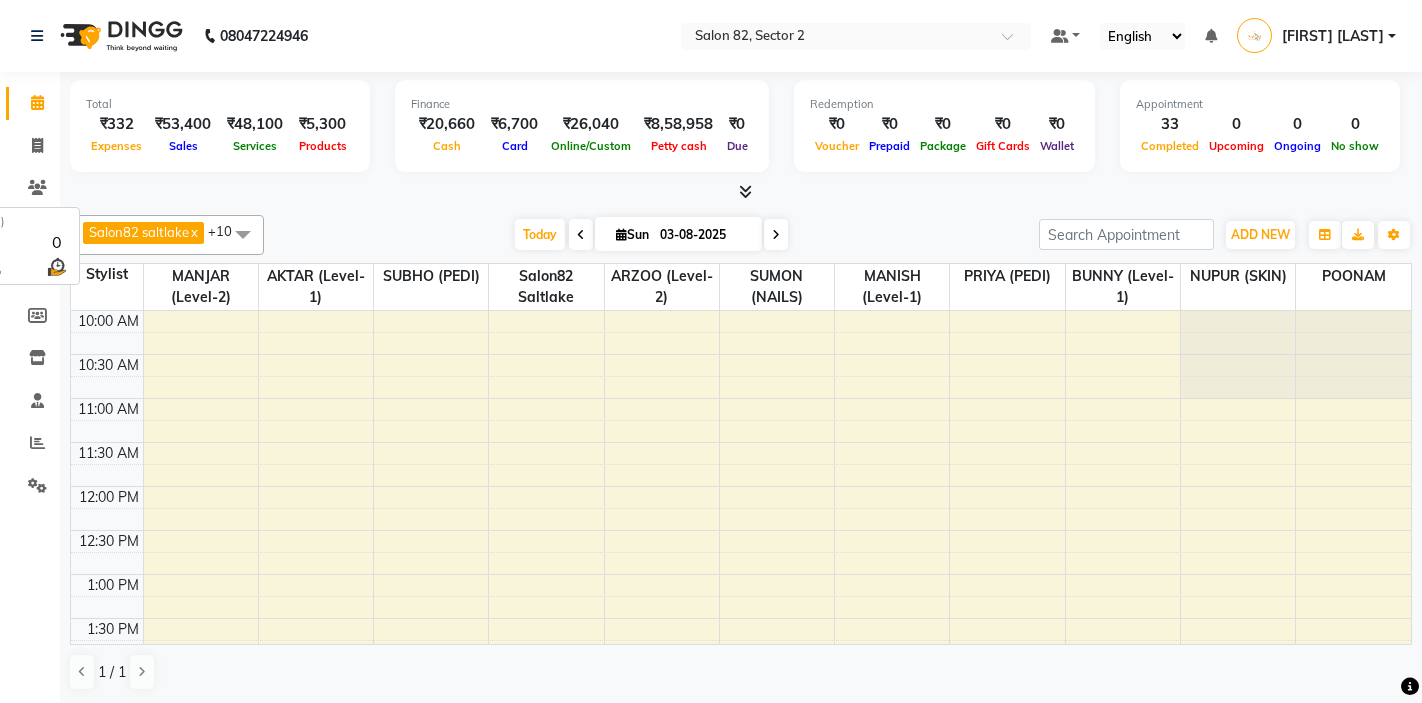 scroll, scrollTop: 0, scrollLeft: 0, axis: both 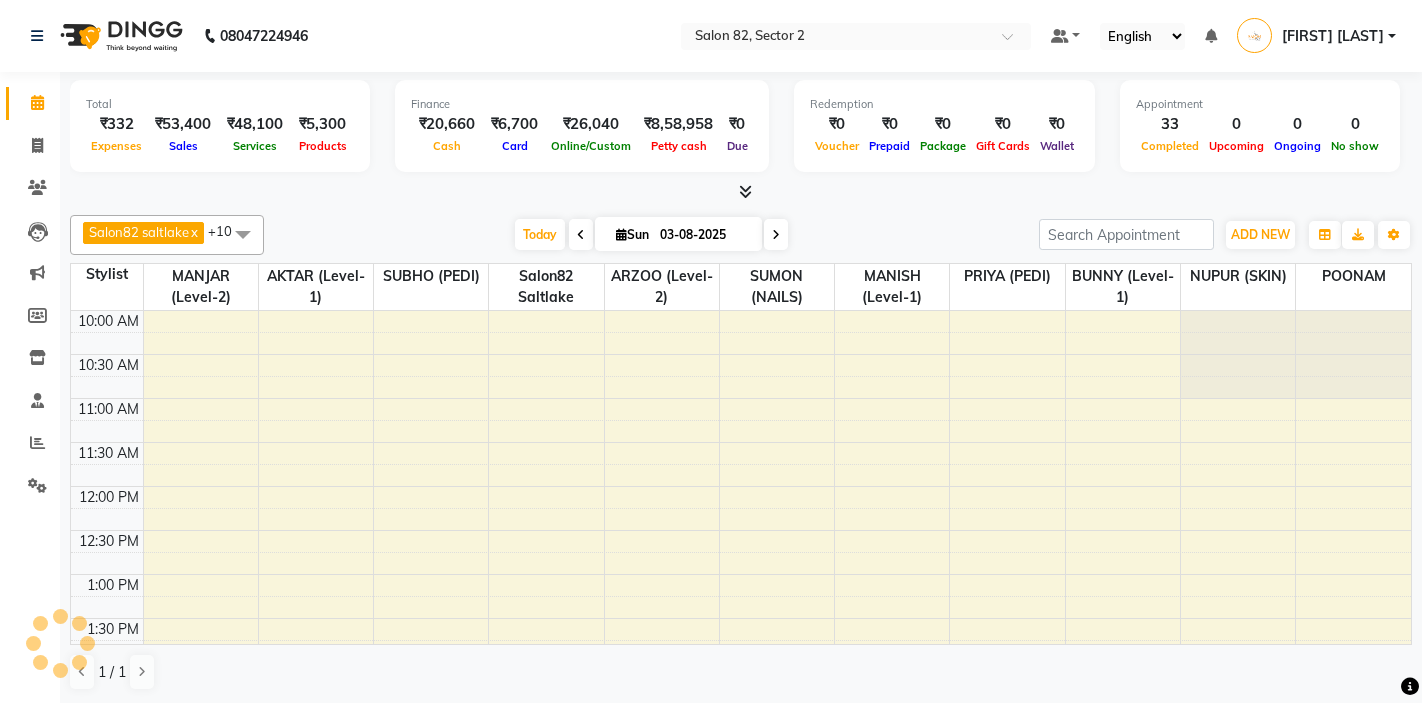 select on "en" 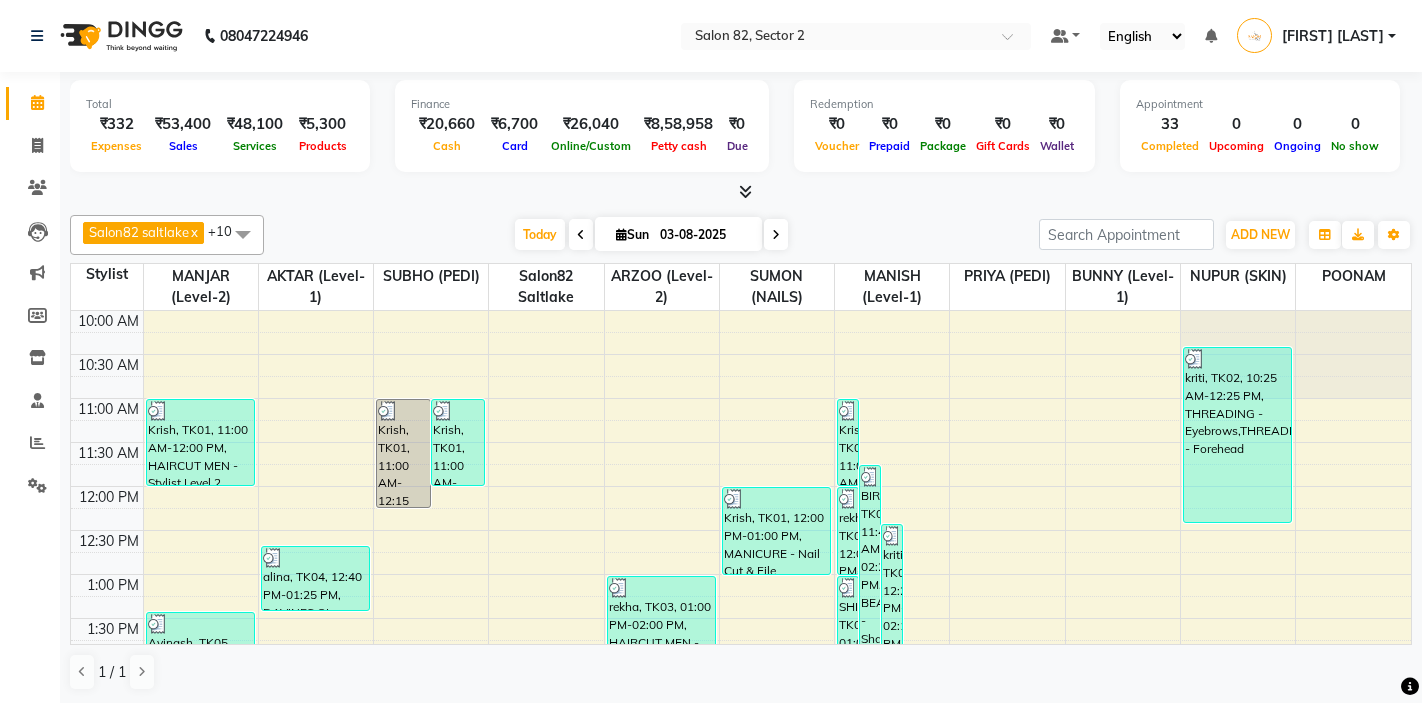 scroll, scrollTop: 0, scrollLeft: 0, axis: both 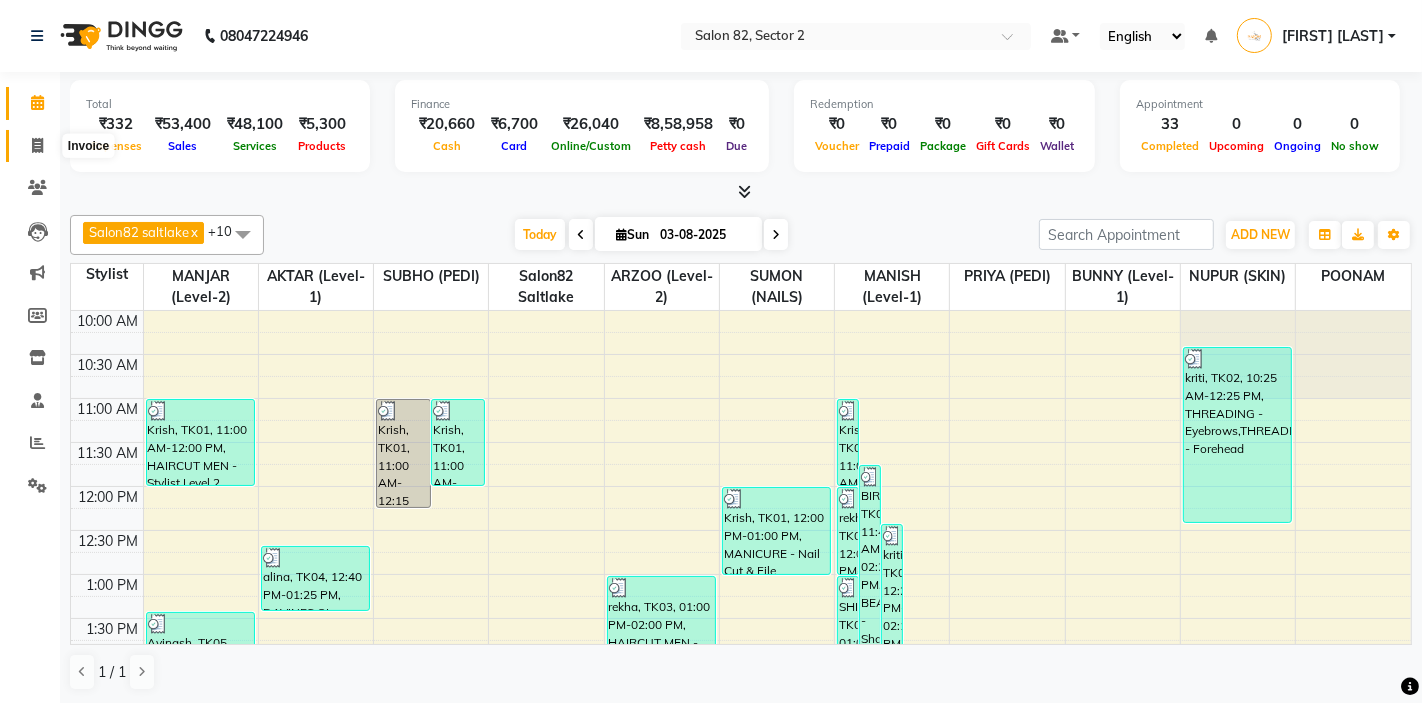 click 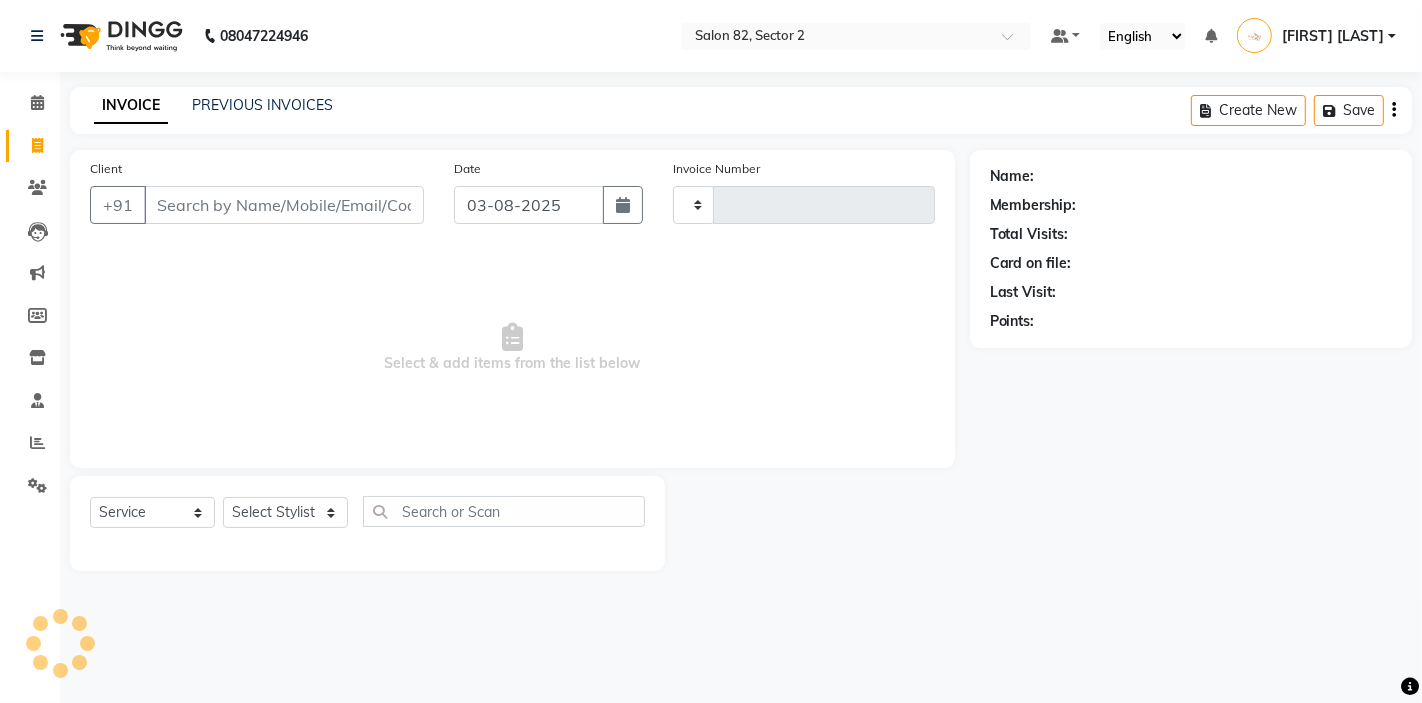 type on "1215" 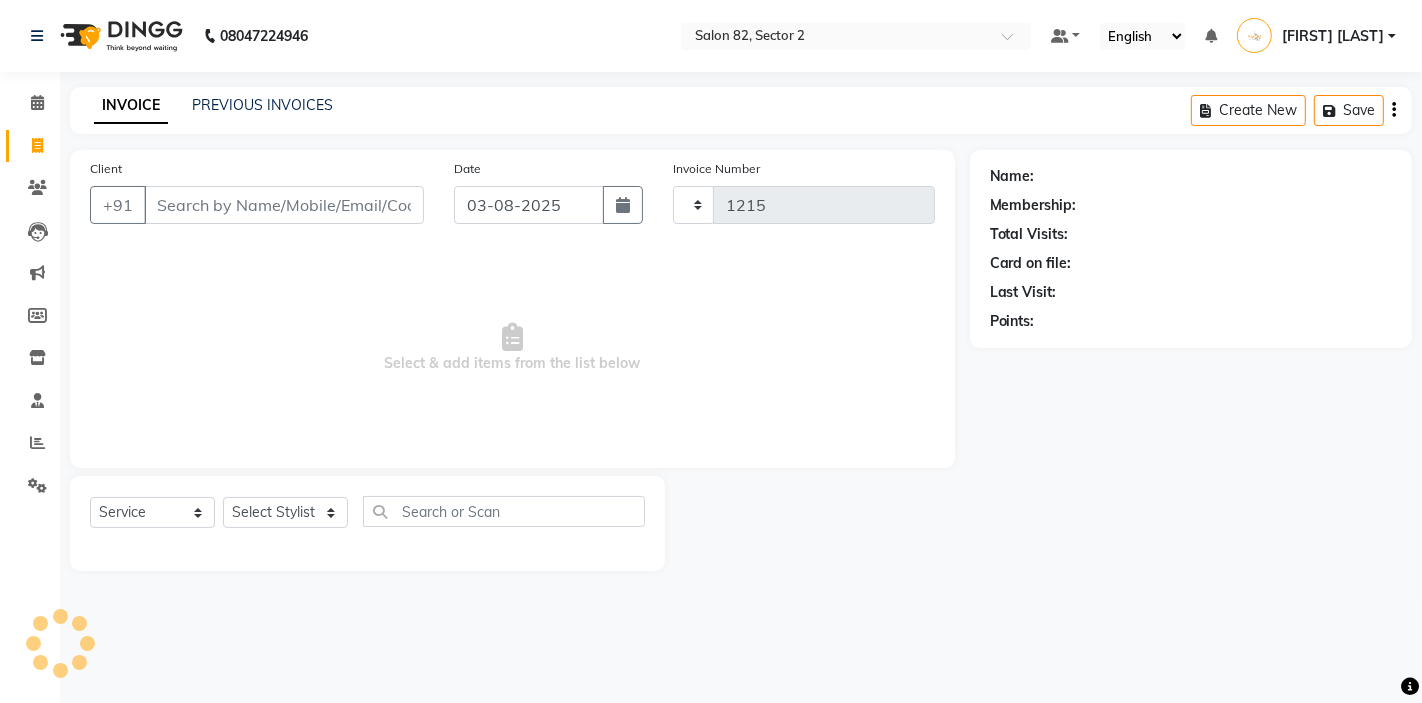 select on "8703" 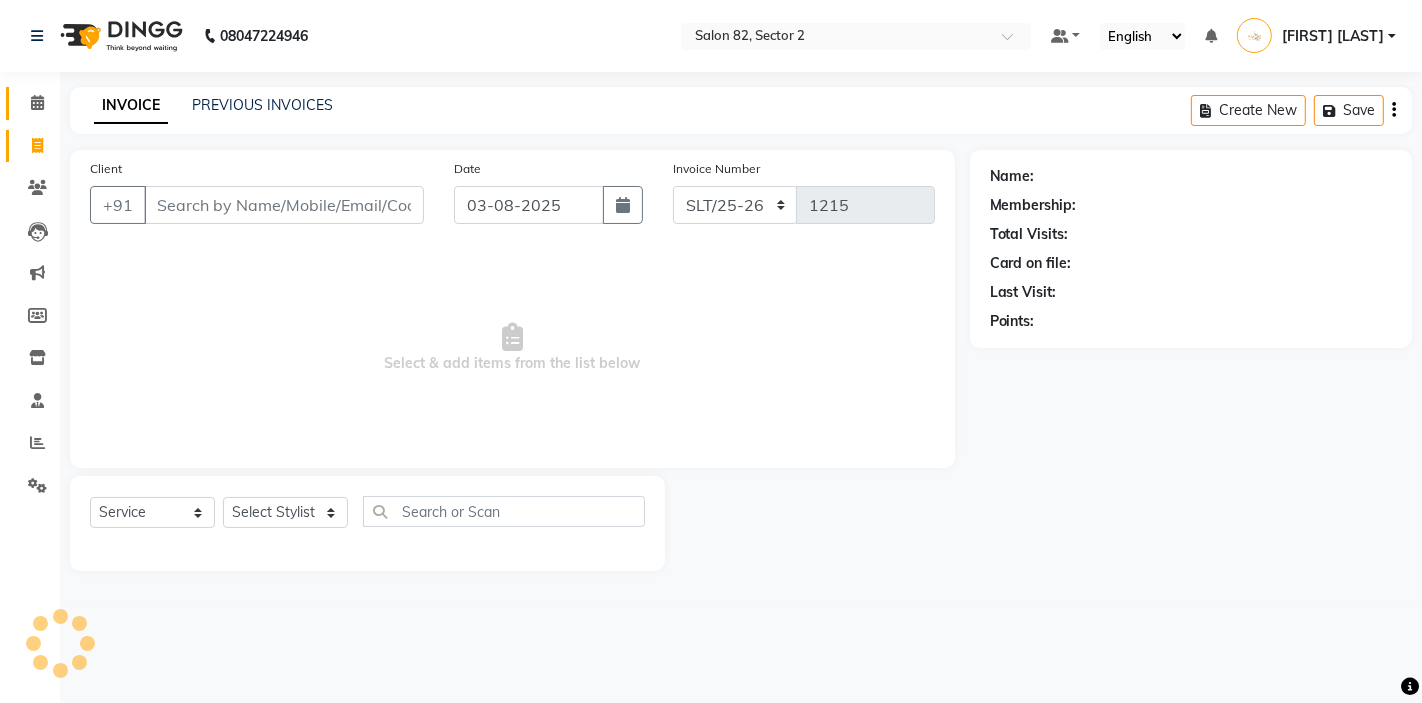 click 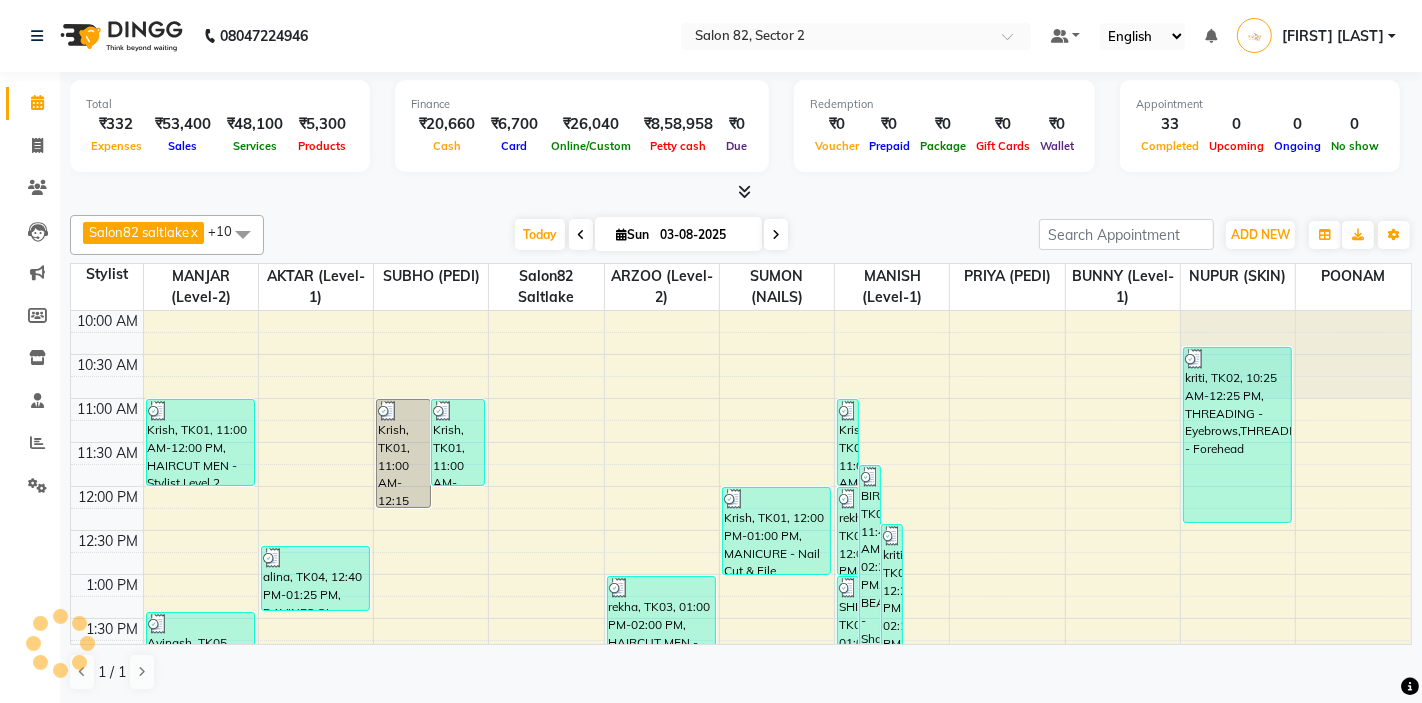 scroll, scrollTop: 0, scrollLeft: 0, axis: both 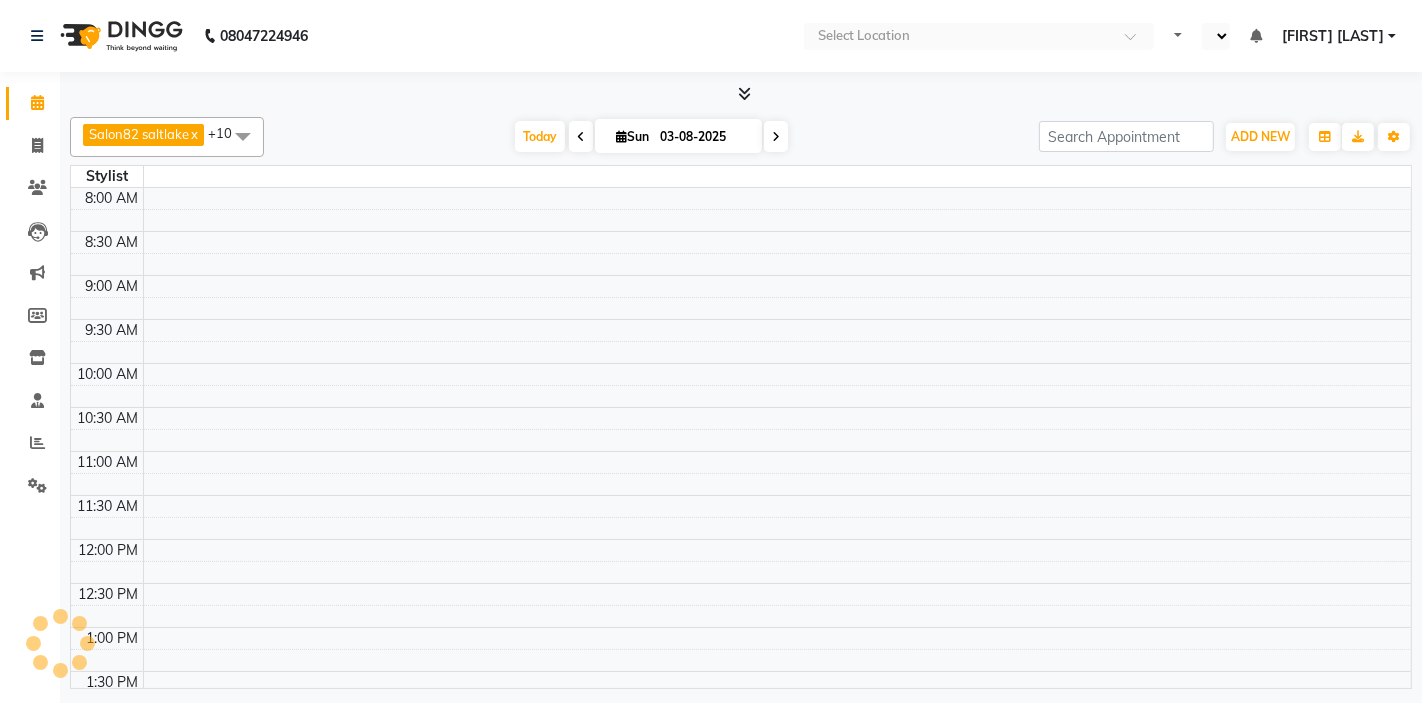 select on "en" 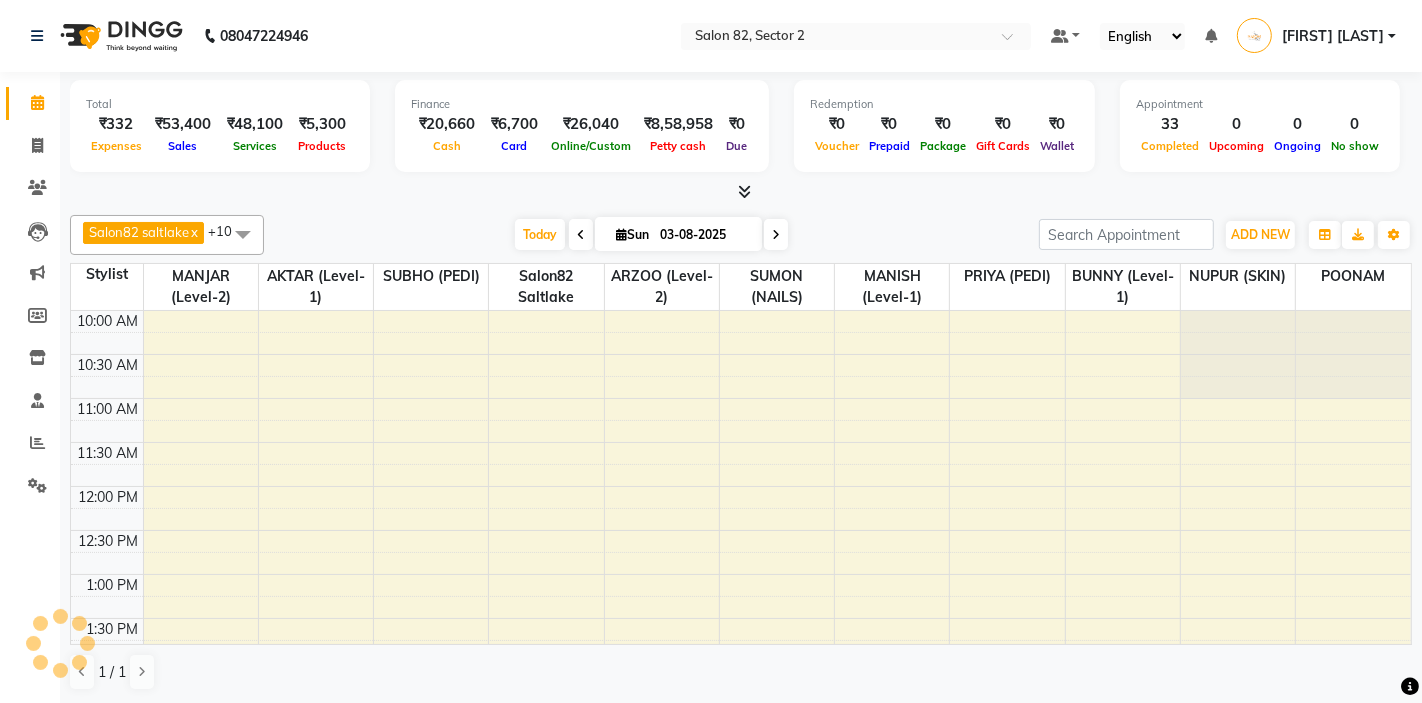 scroll, scrollTop: 0, scrollLeft: 0, axis: both 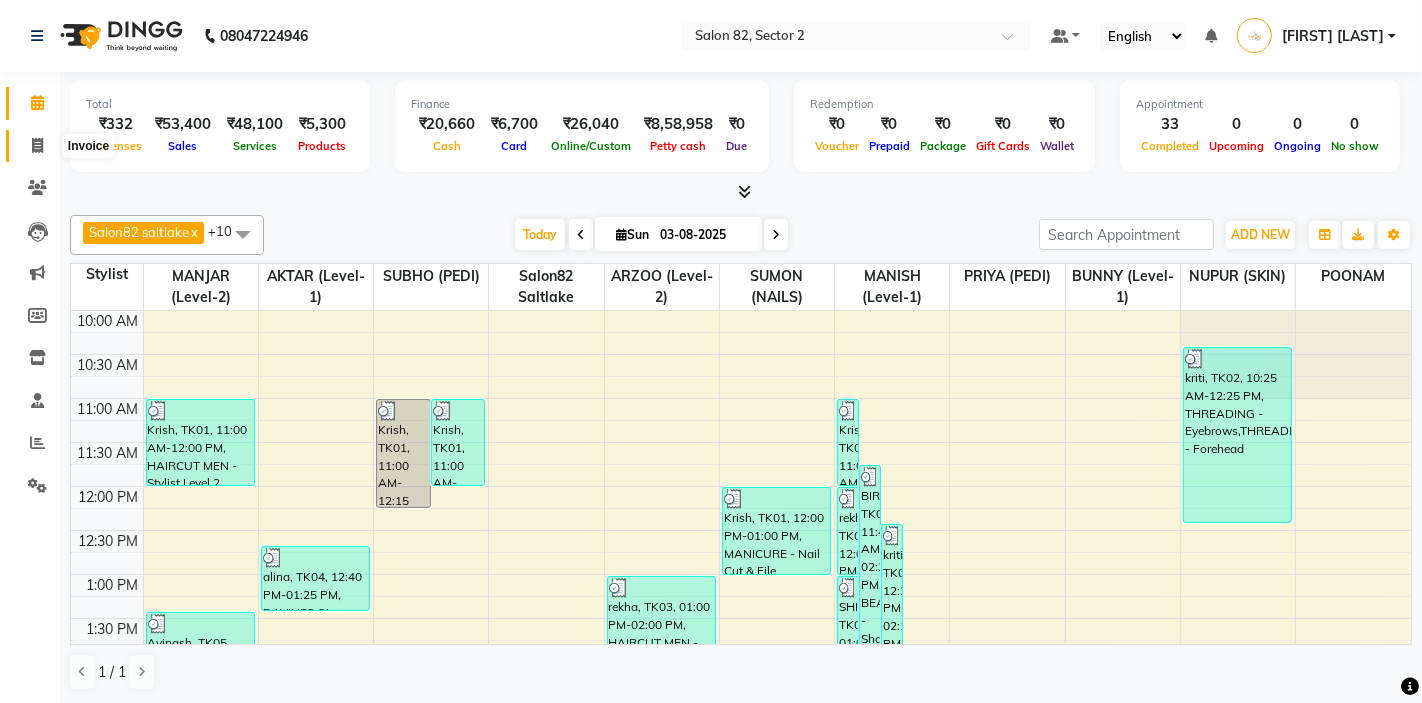 click 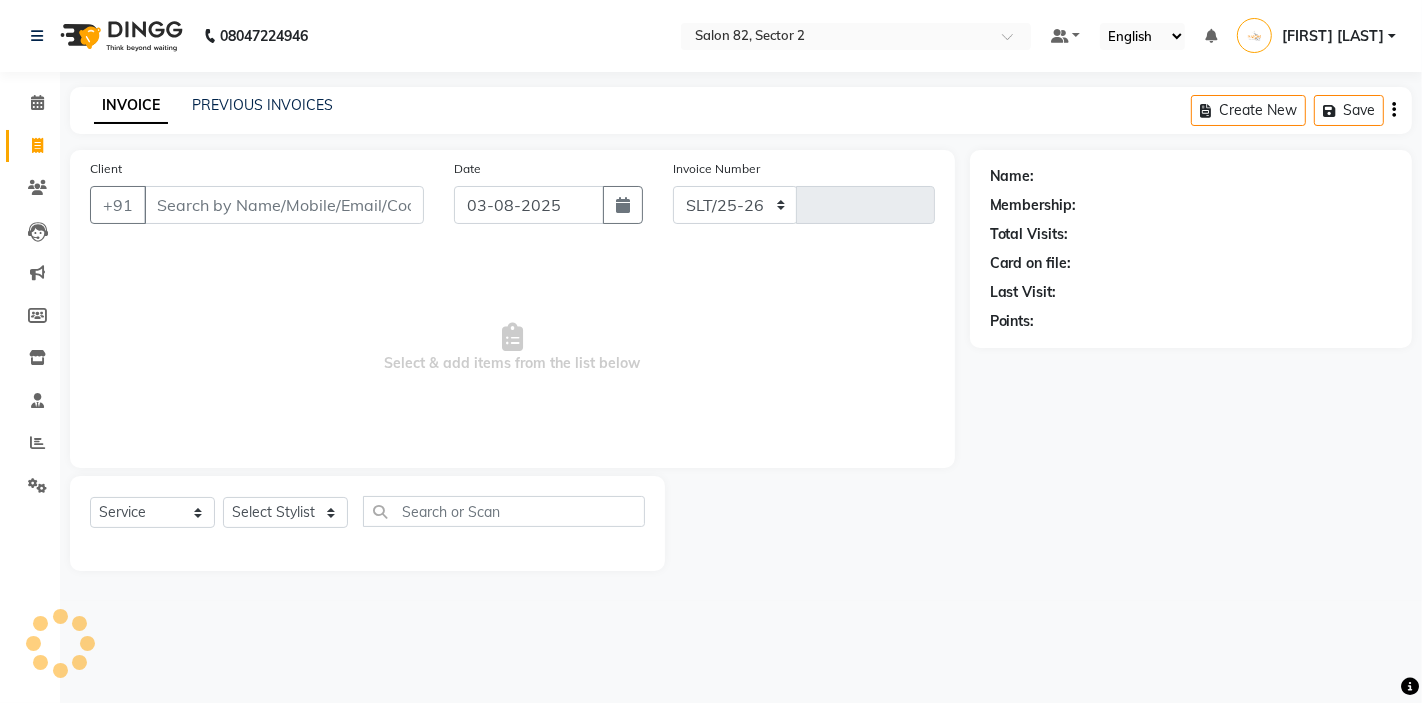 select on "8703" 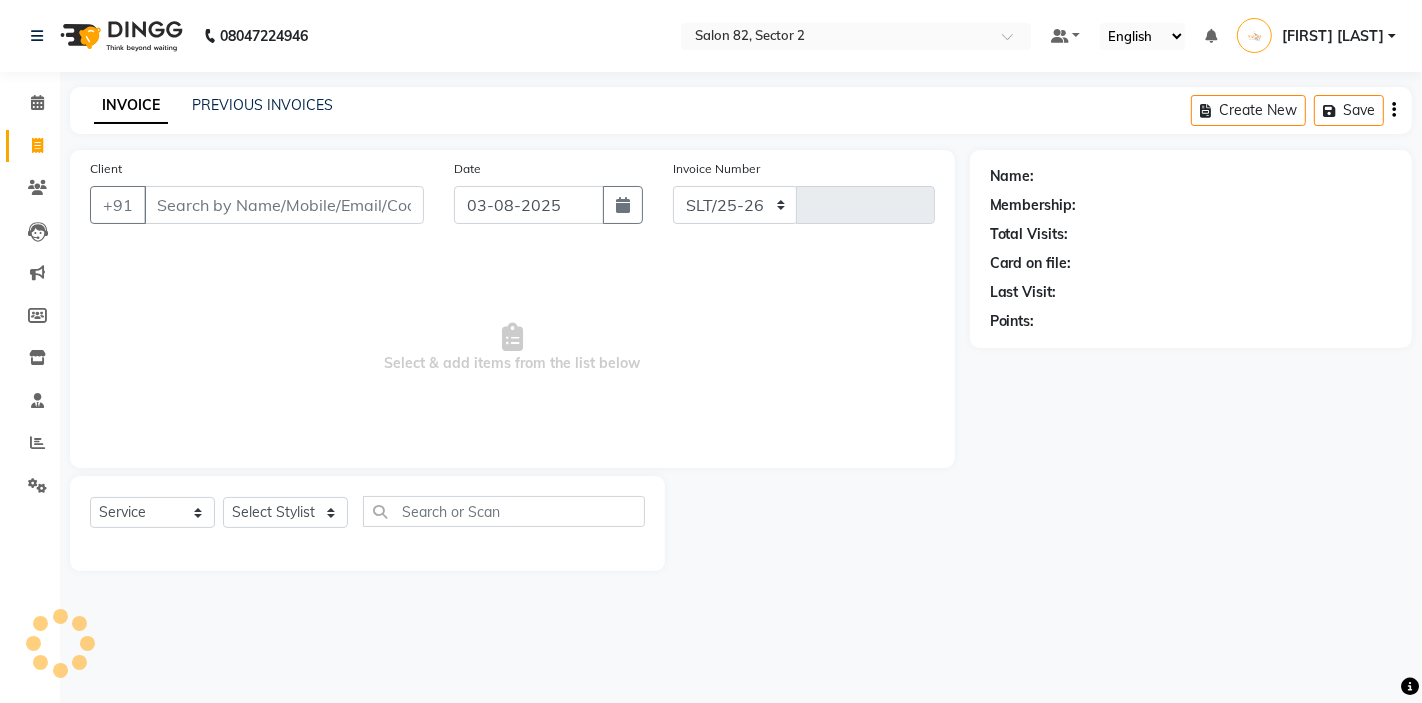 type on "1216" 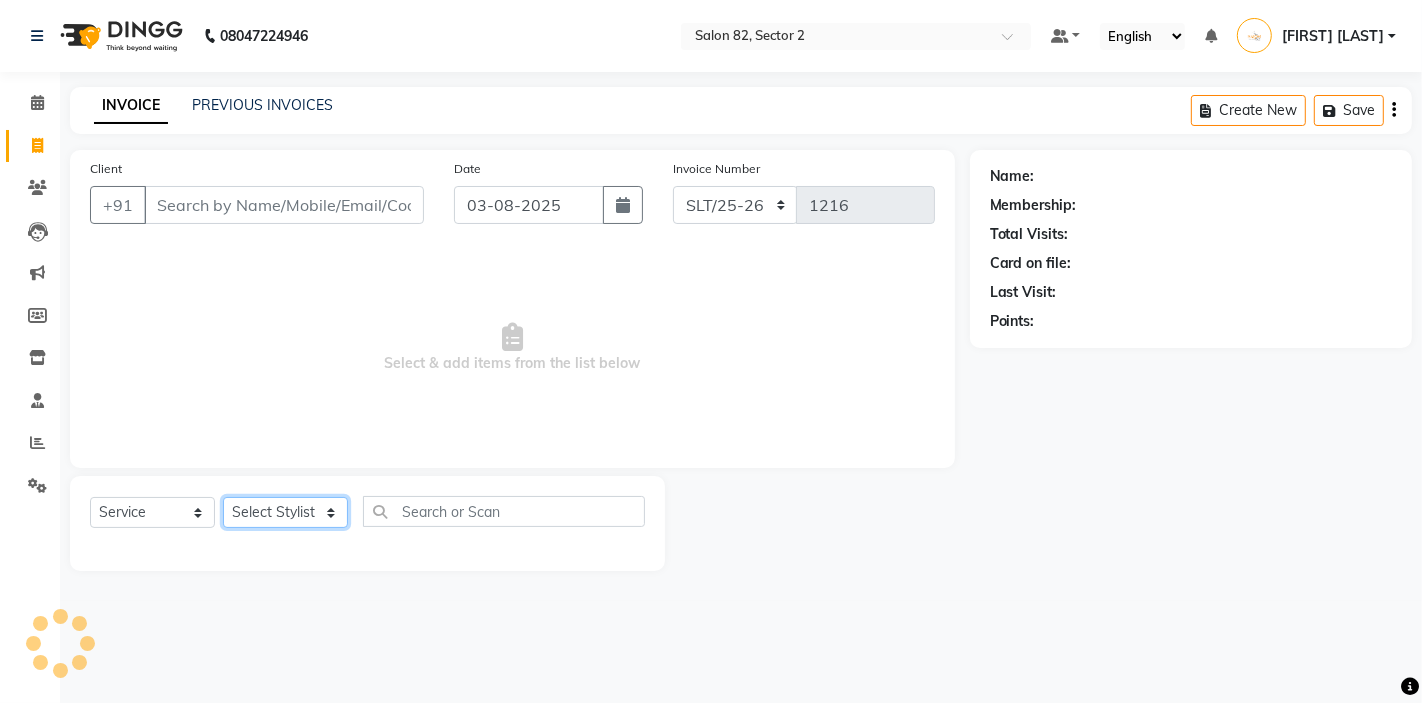 click on "Select Stylist" 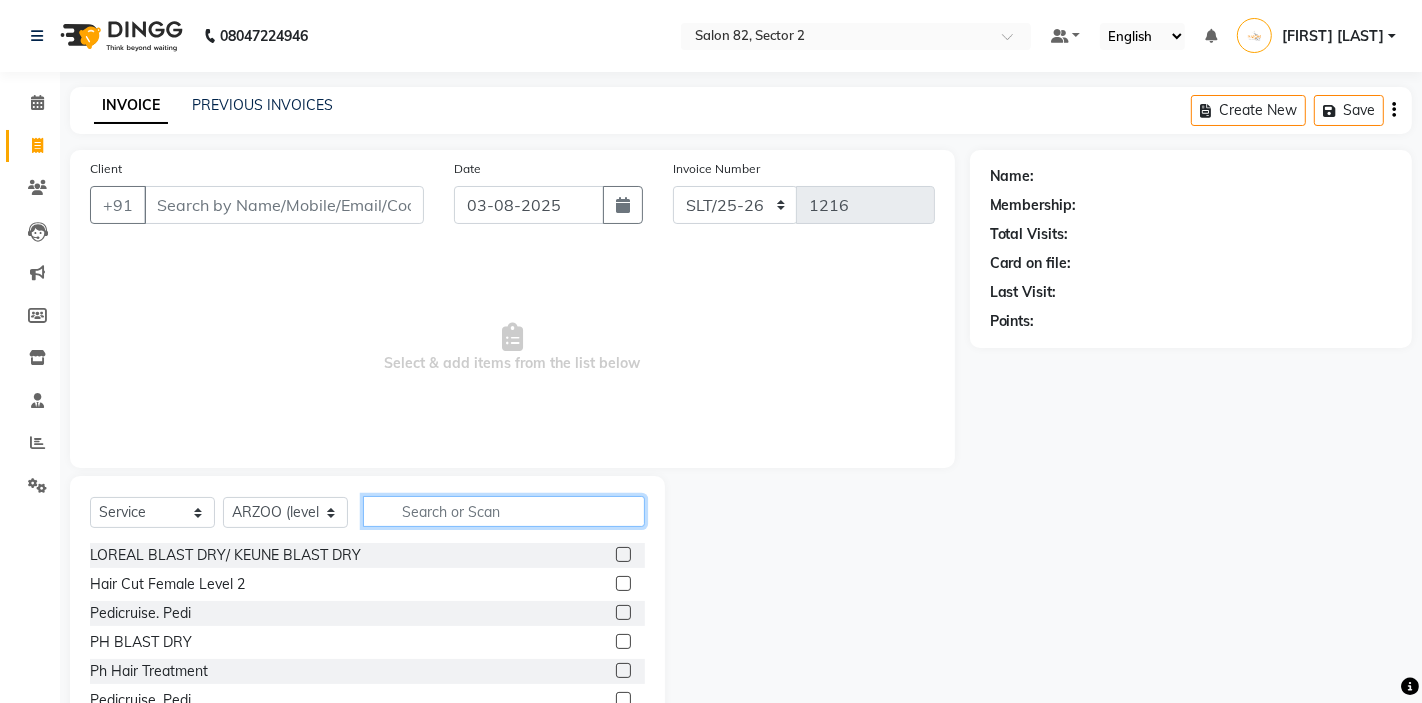 click 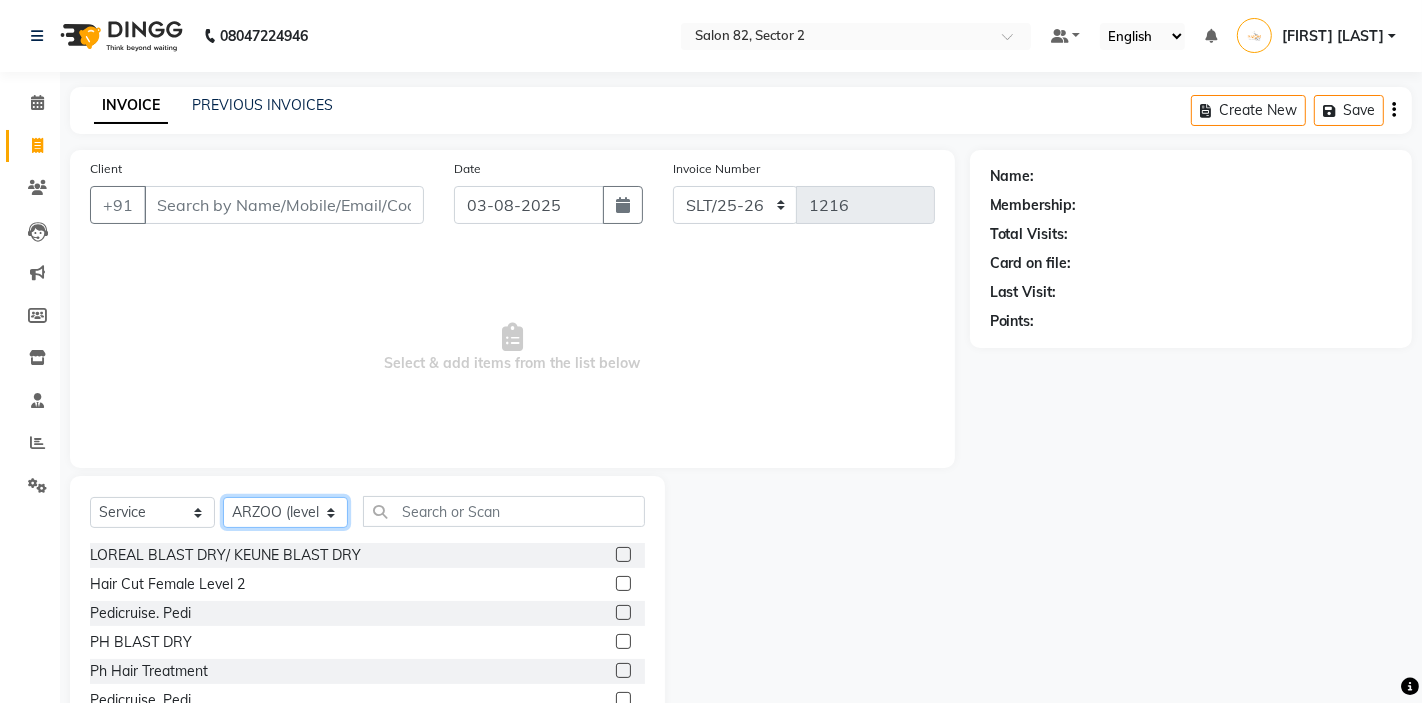 click on "Select Stylist AKTAR (level-1) ARZOO (level-2) BUNNY (level-1) FAIZAL INJAMAM MANISH (level-1) MANJAR (Level-2) NUPUR (SKIN) POONAM PRIYA (PEDI) ROHIT  Salon82 saltlake SOMA DEY SUBHO (PEDI) SUMON (NAILS)" 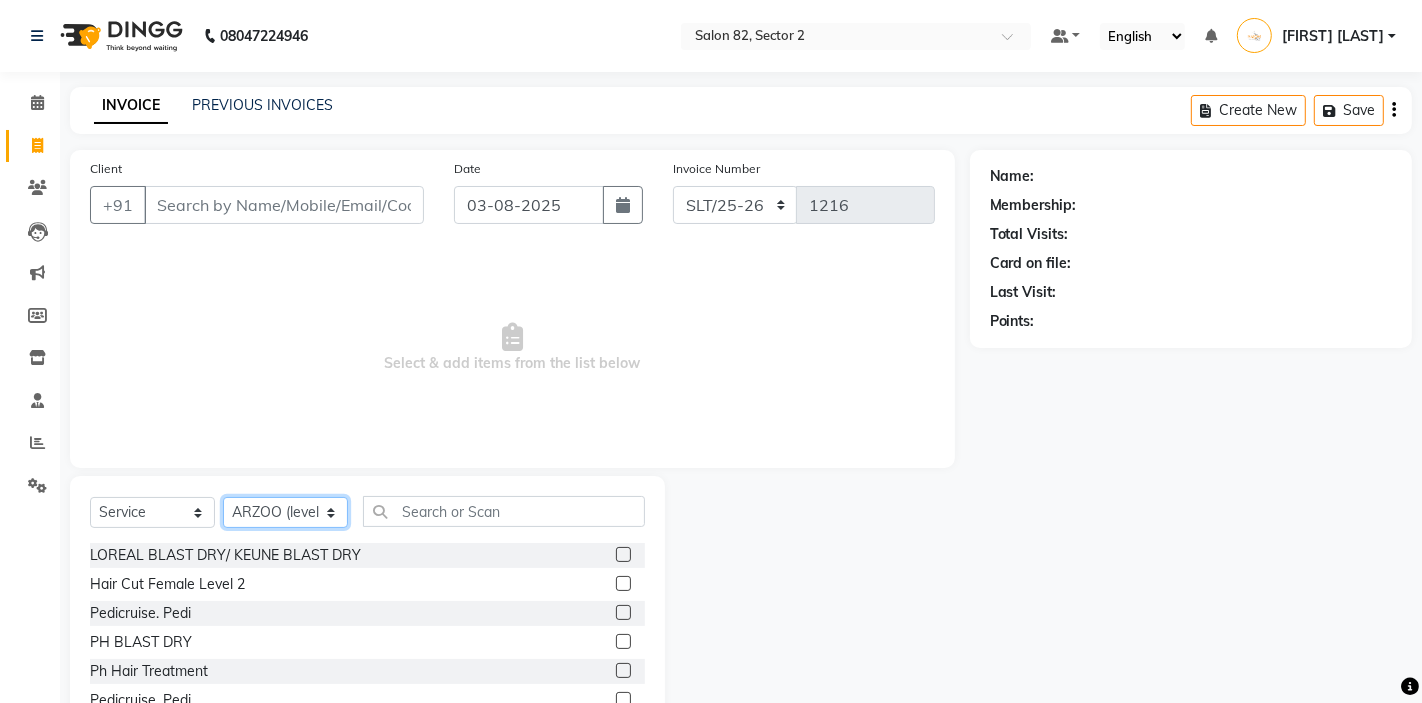 select on "67954" 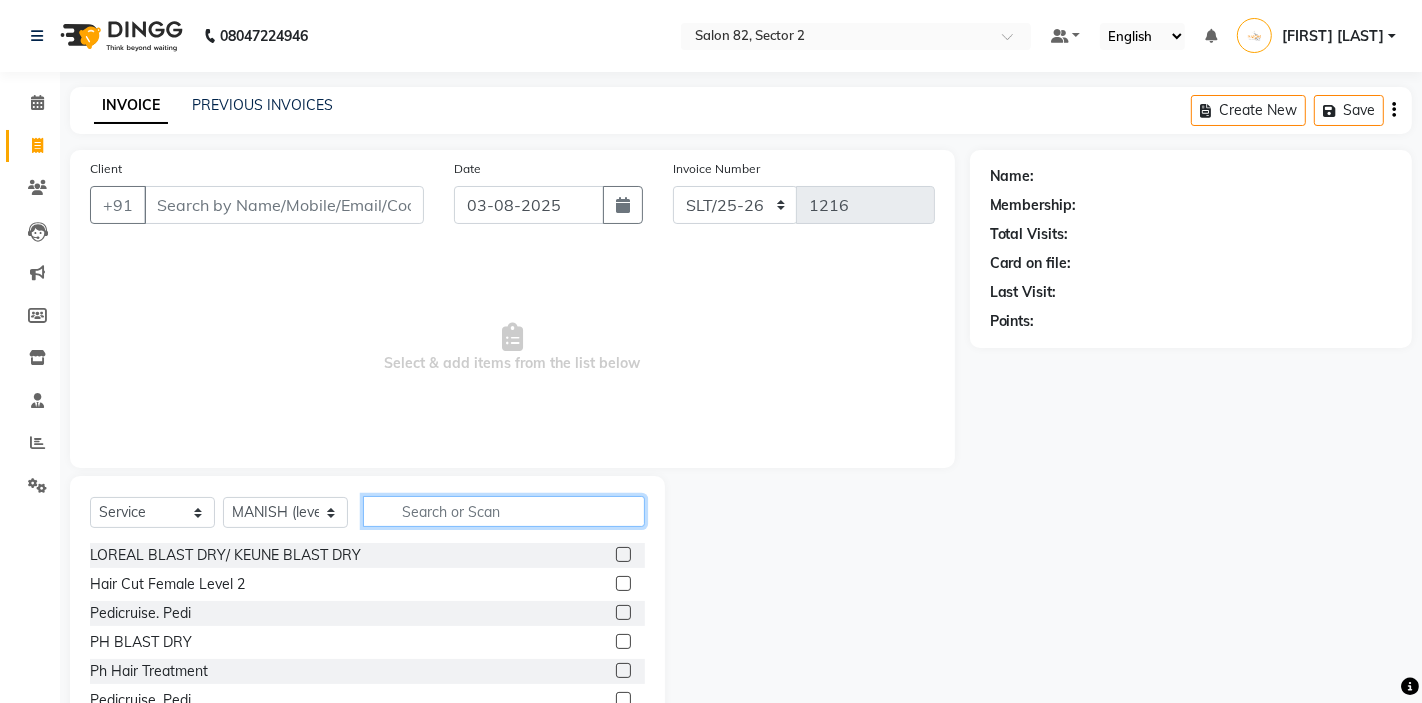 click 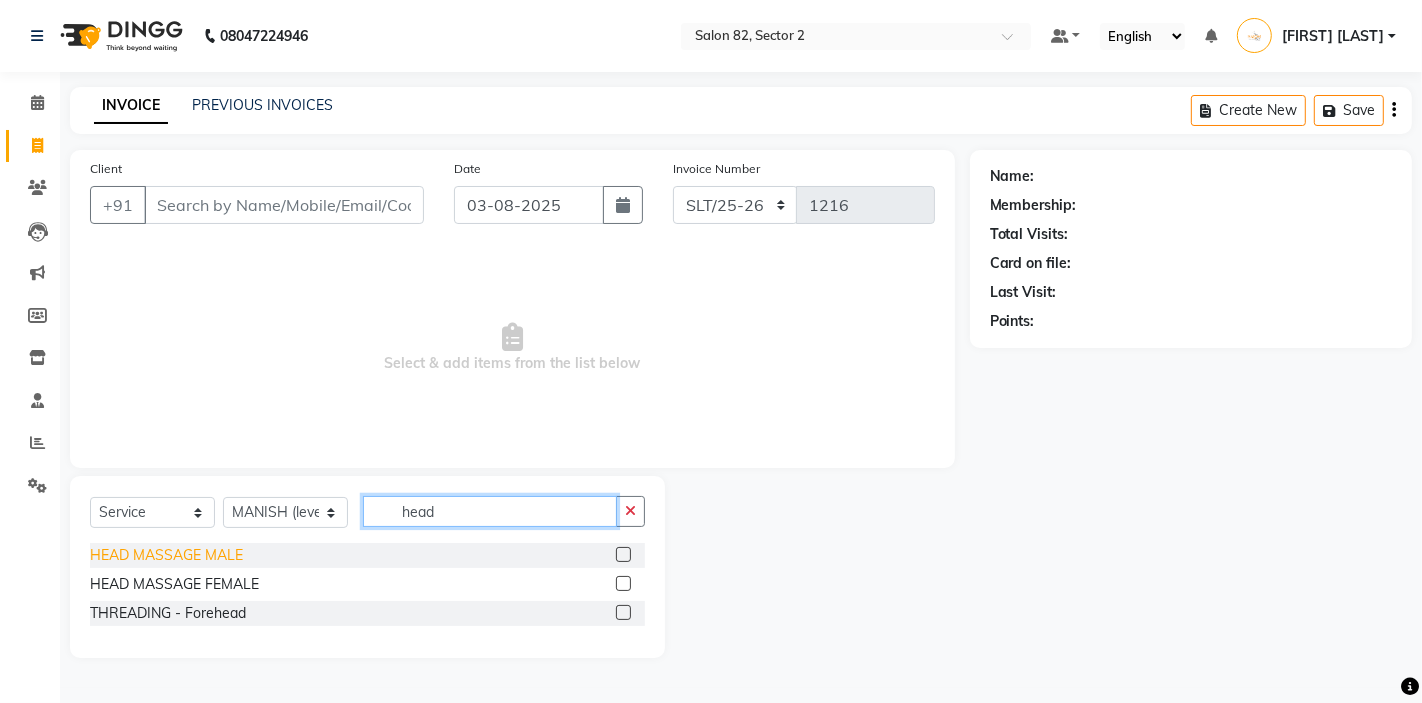 type on "head" 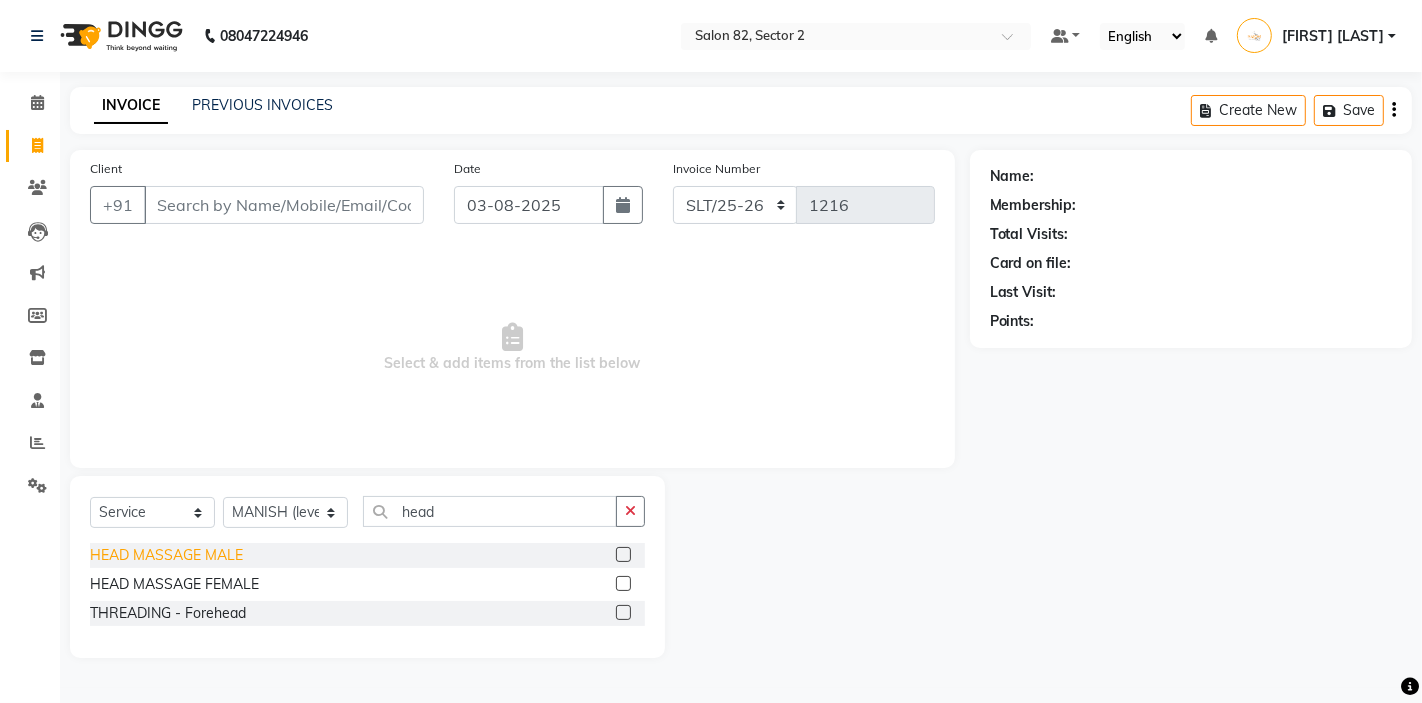 click on "HEAD MASSAGE MALE" 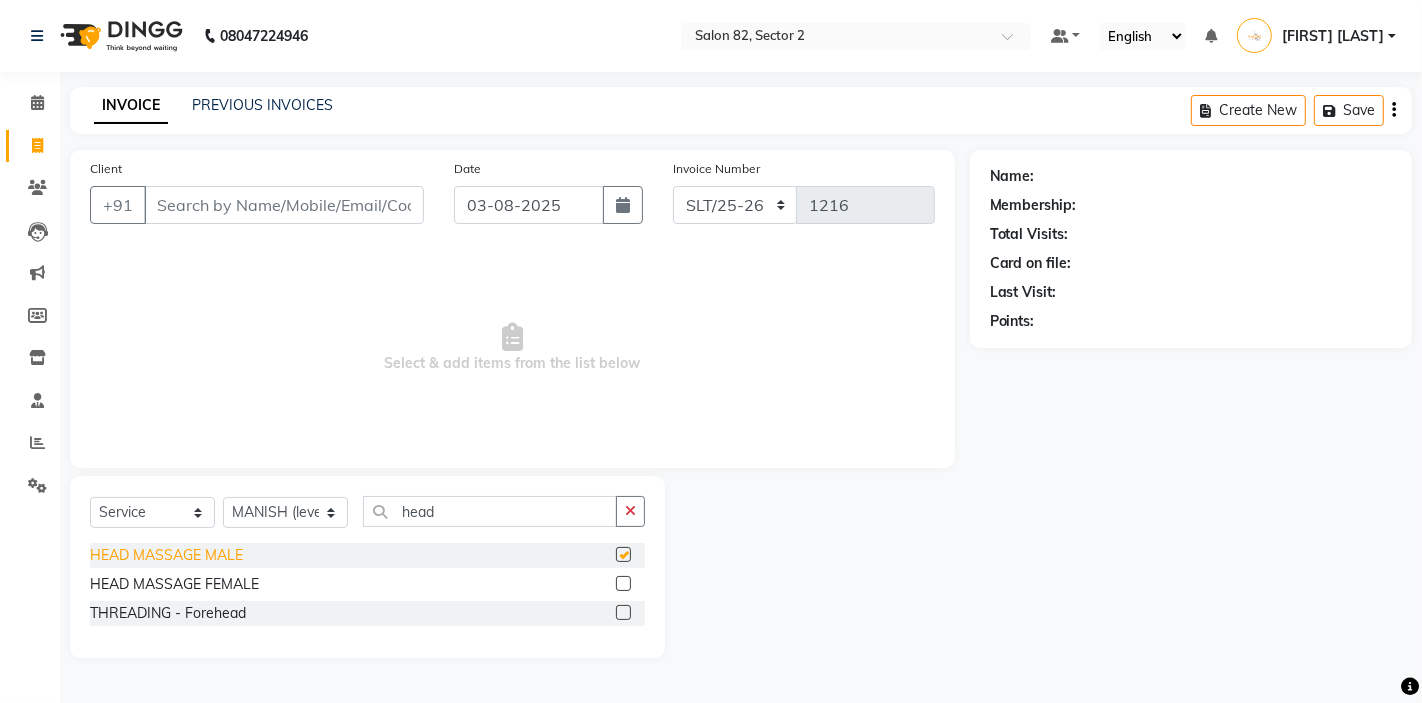 checkbox on "false" 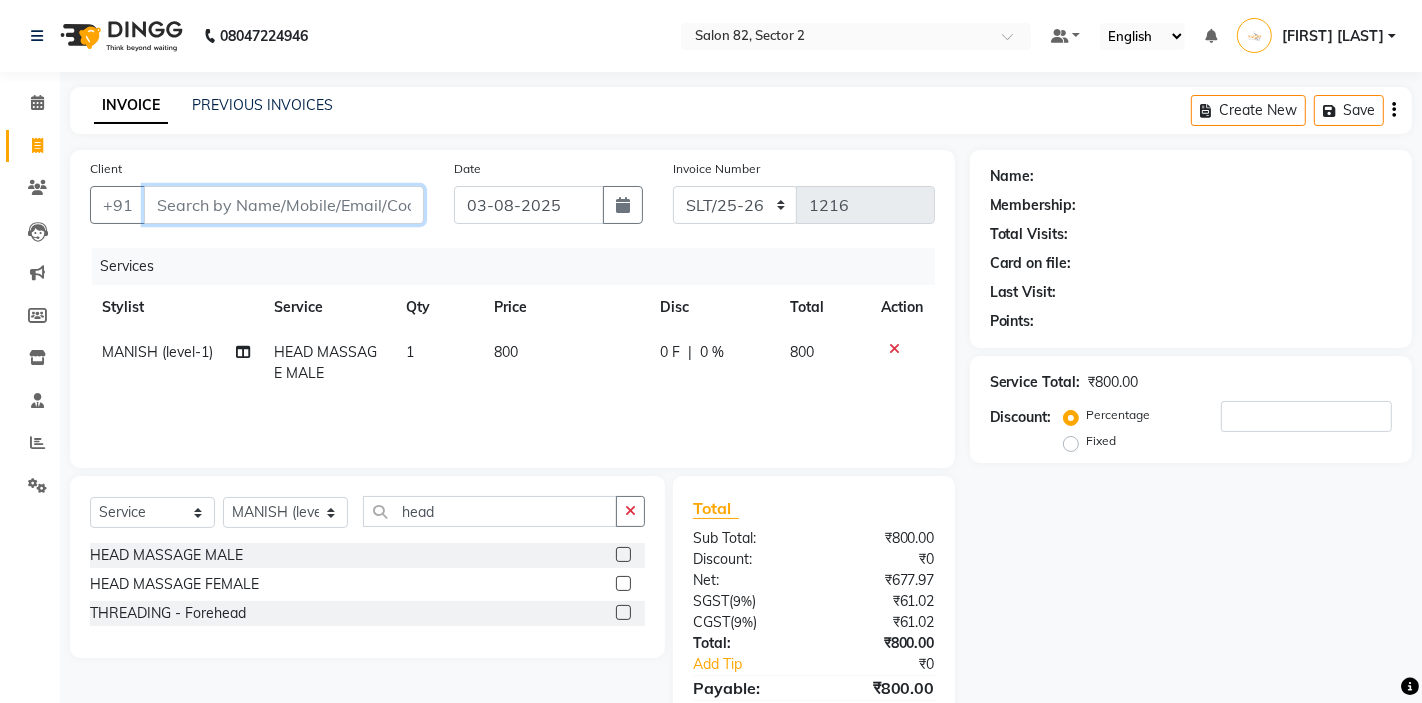 click on "Client" at bounding box center (284, 205) 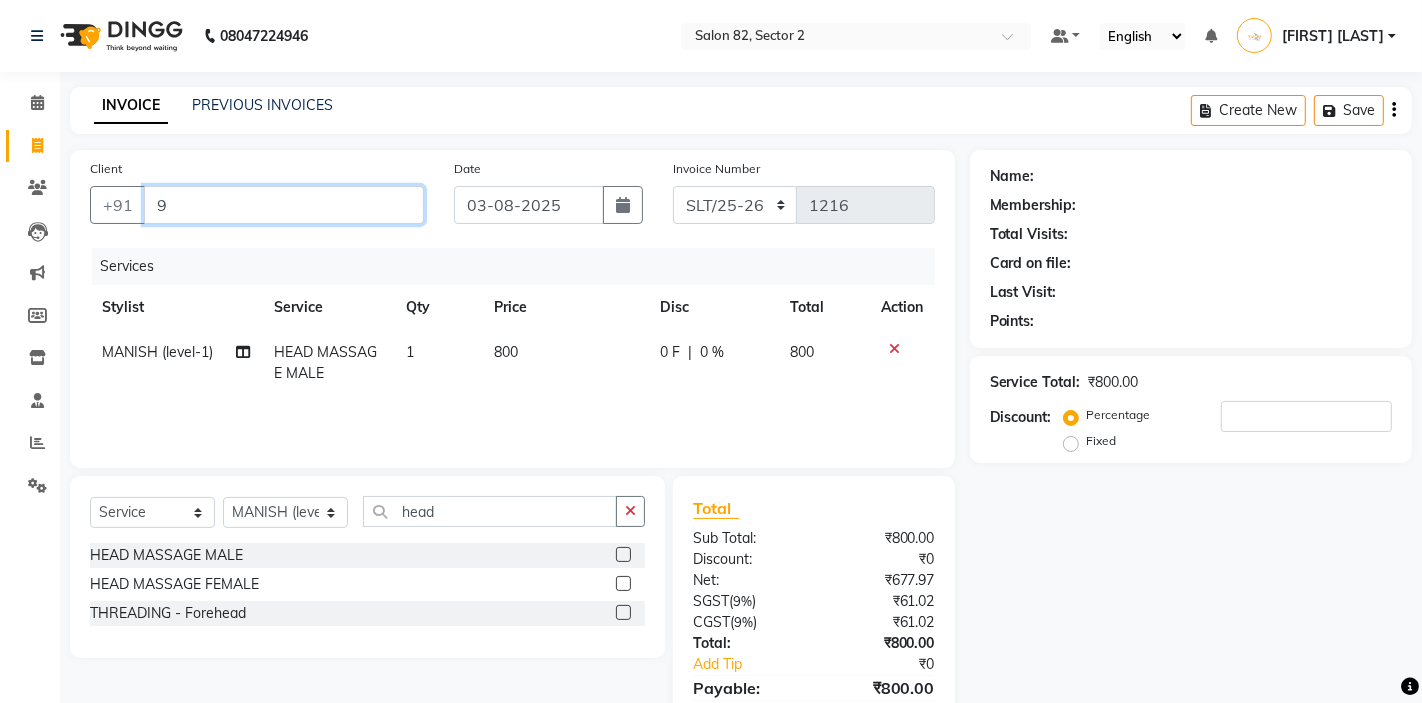 type on "0" 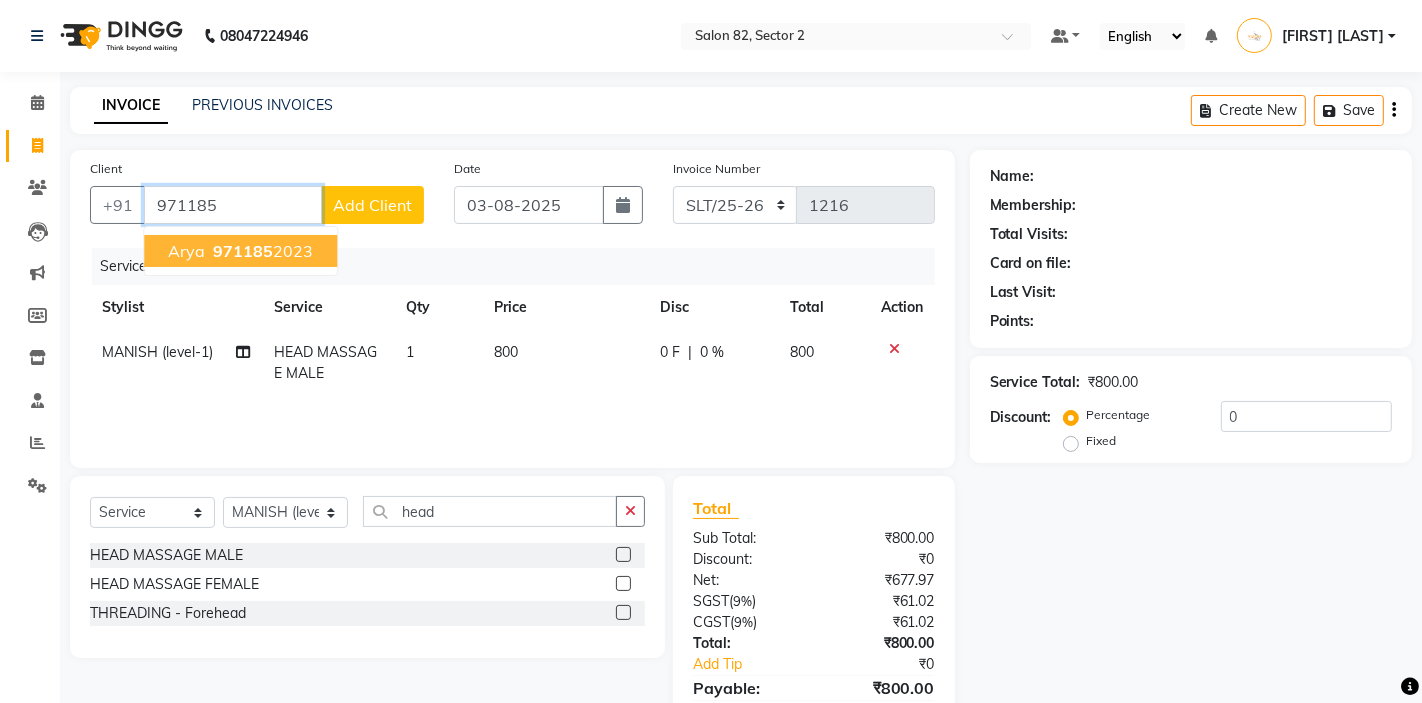 click on "971185 2023" at bounding box center [261, 251] 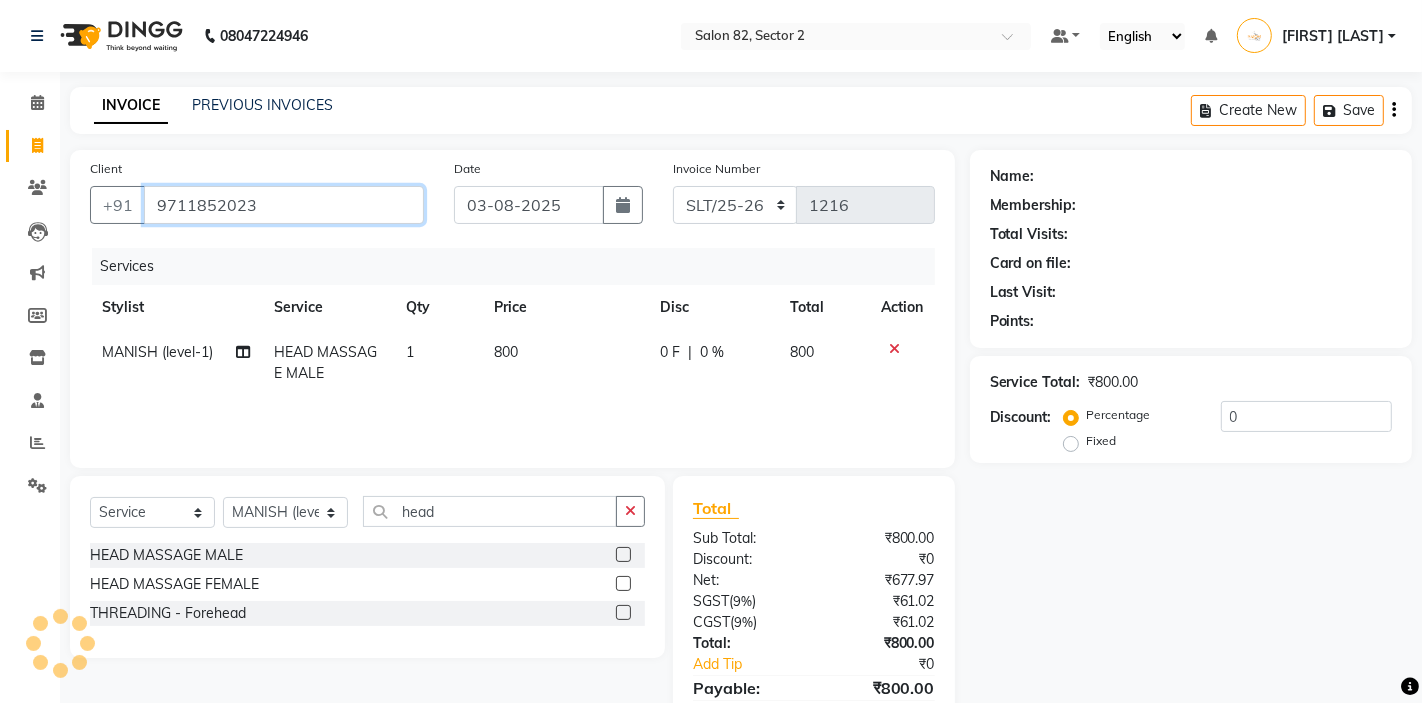 type on "9711852023" 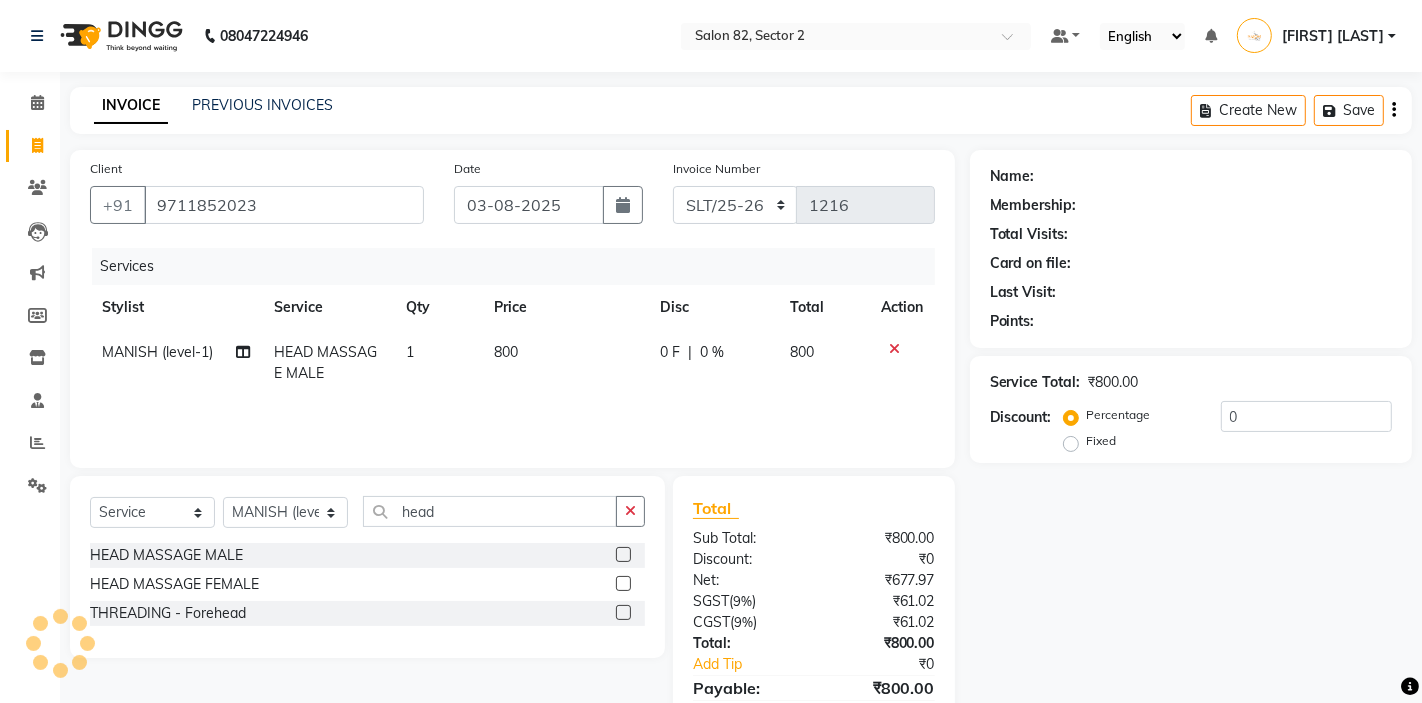 select on "1: Object" 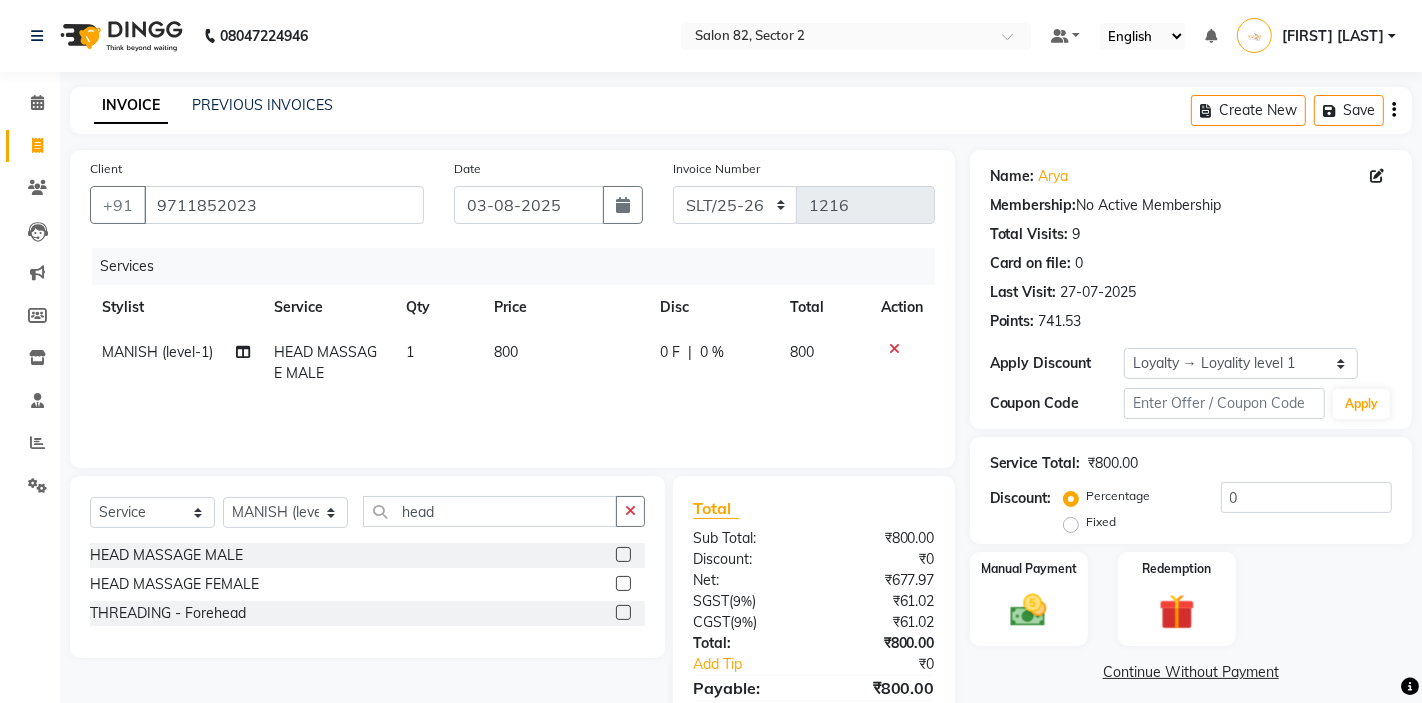 scroll, scrollTop: 96, scrollLeft: 0, axis: vertical 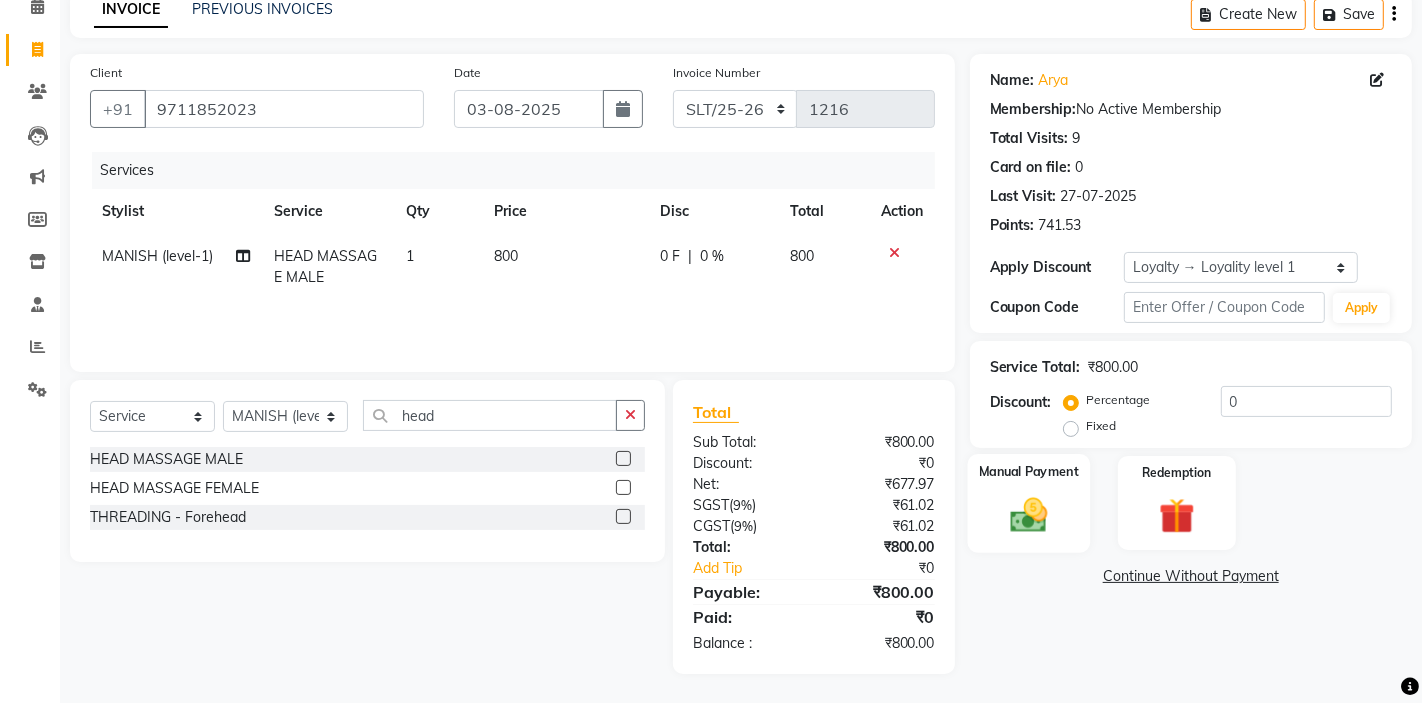 click on "Manual Payment" 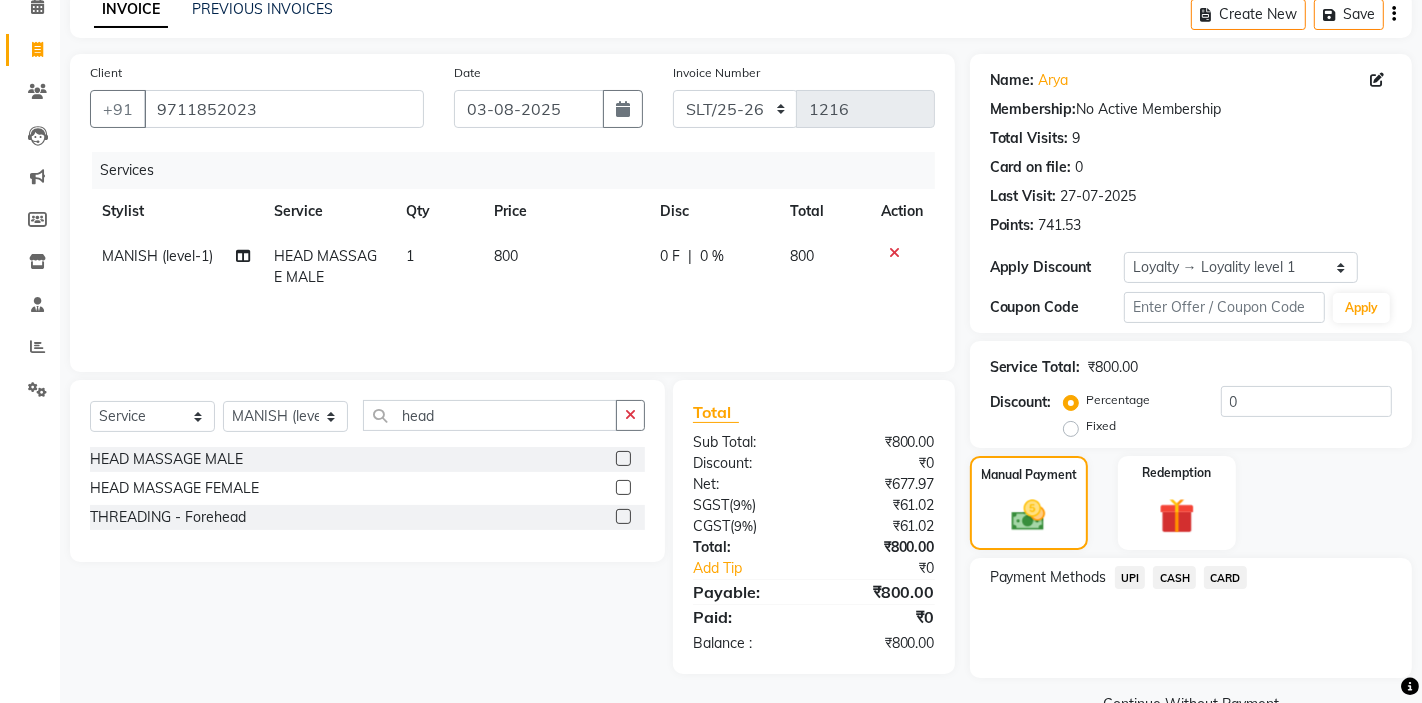 click on "UPI" 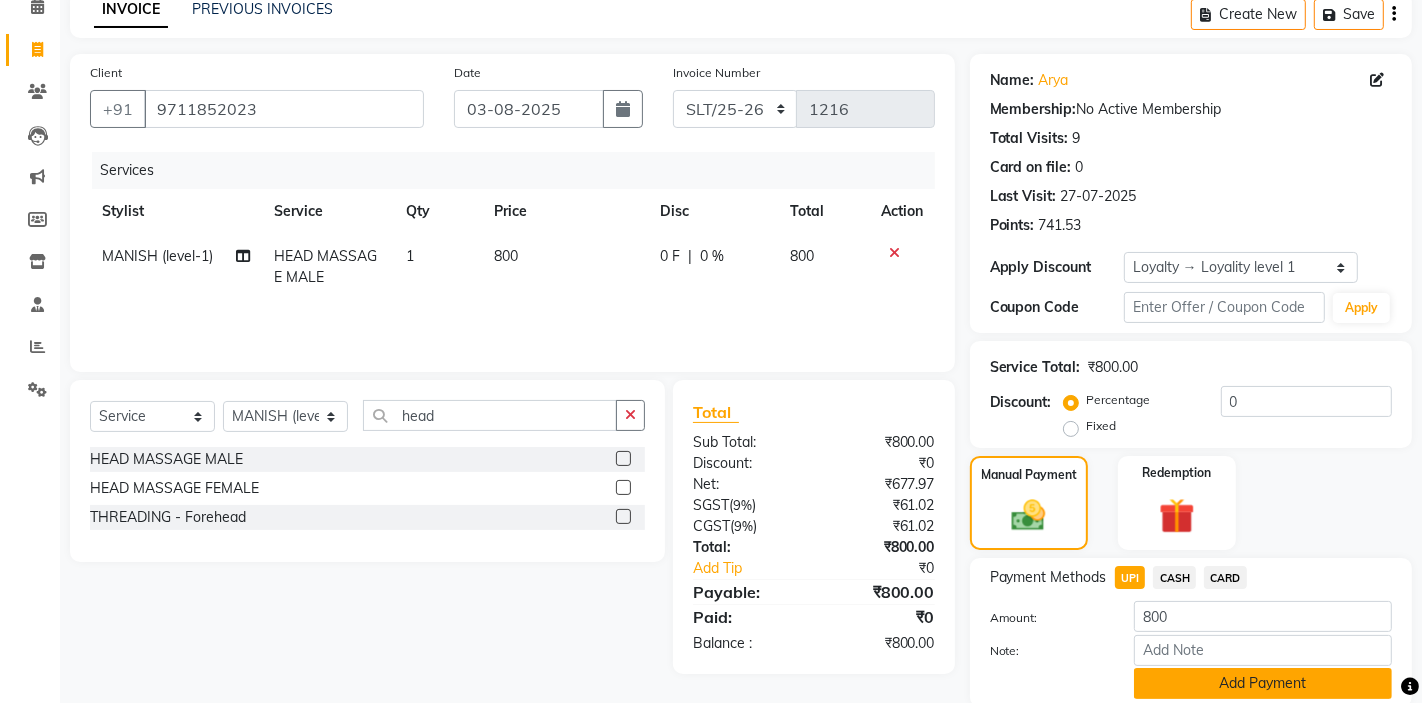 click on "Add Payment" 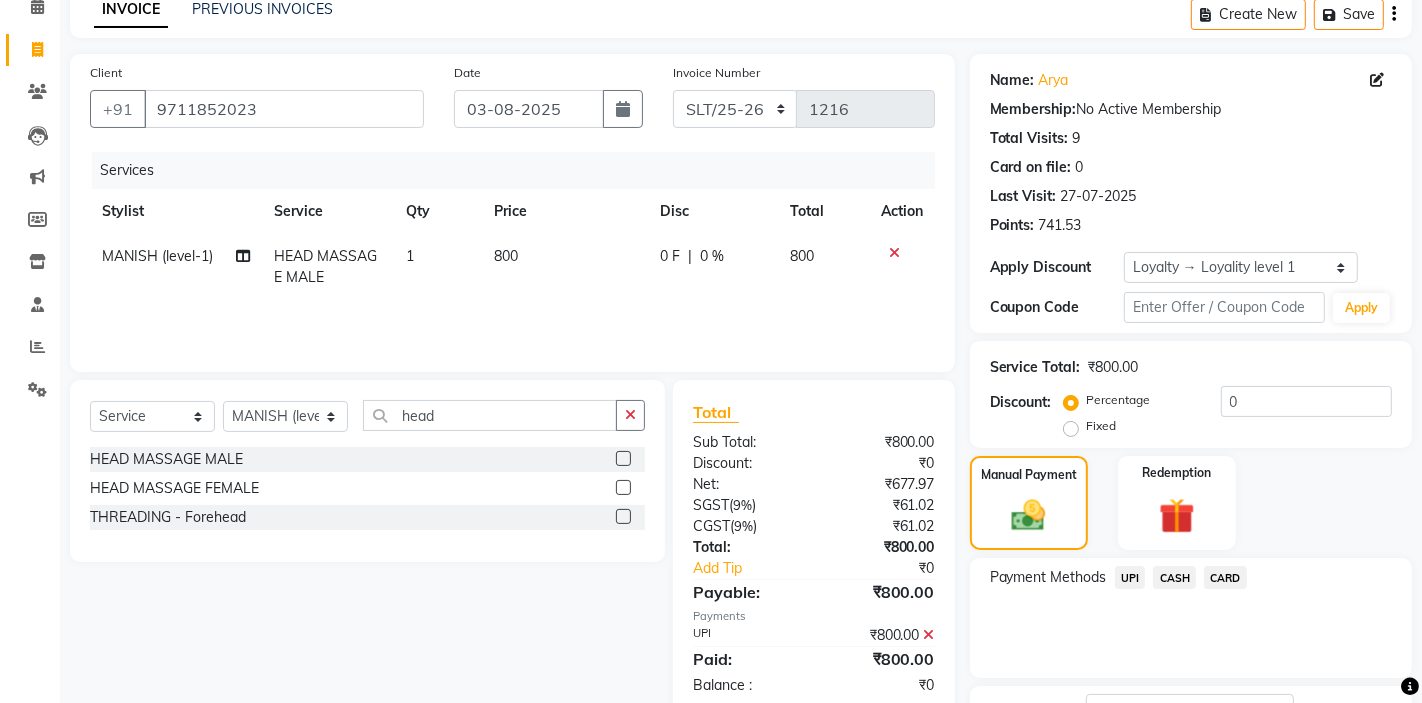 scroll, scrollTop: 255, scrollLeft: 0, axis: vertical 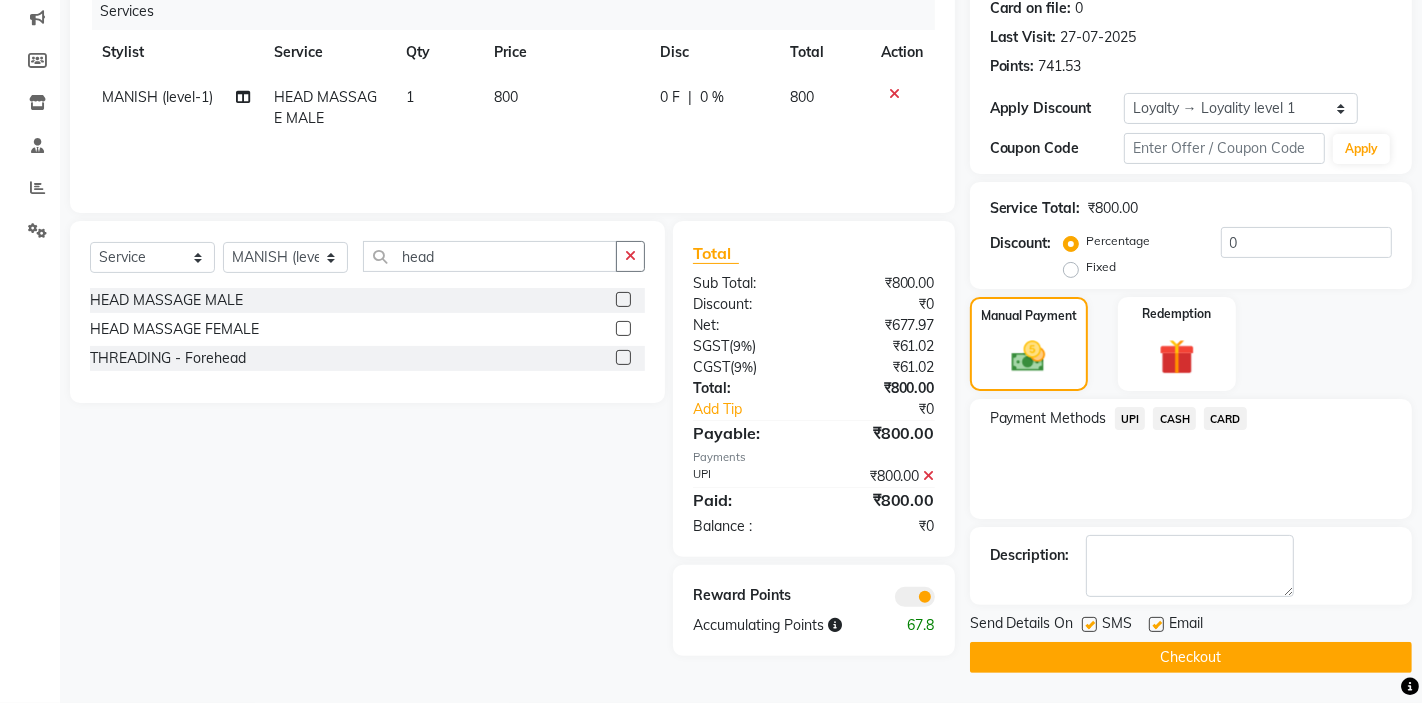 click on "Email" 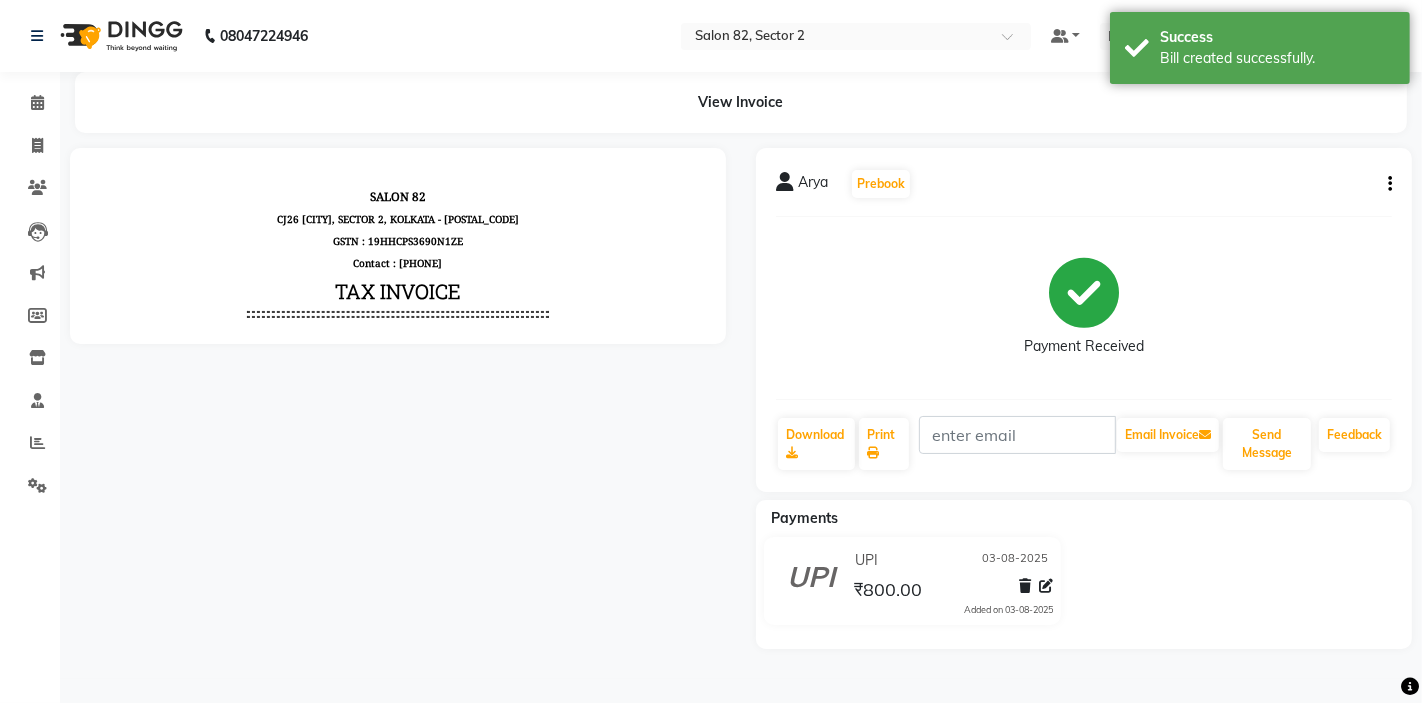 scroll, scrollTop: 0, scrollLeft: 0, axis: both 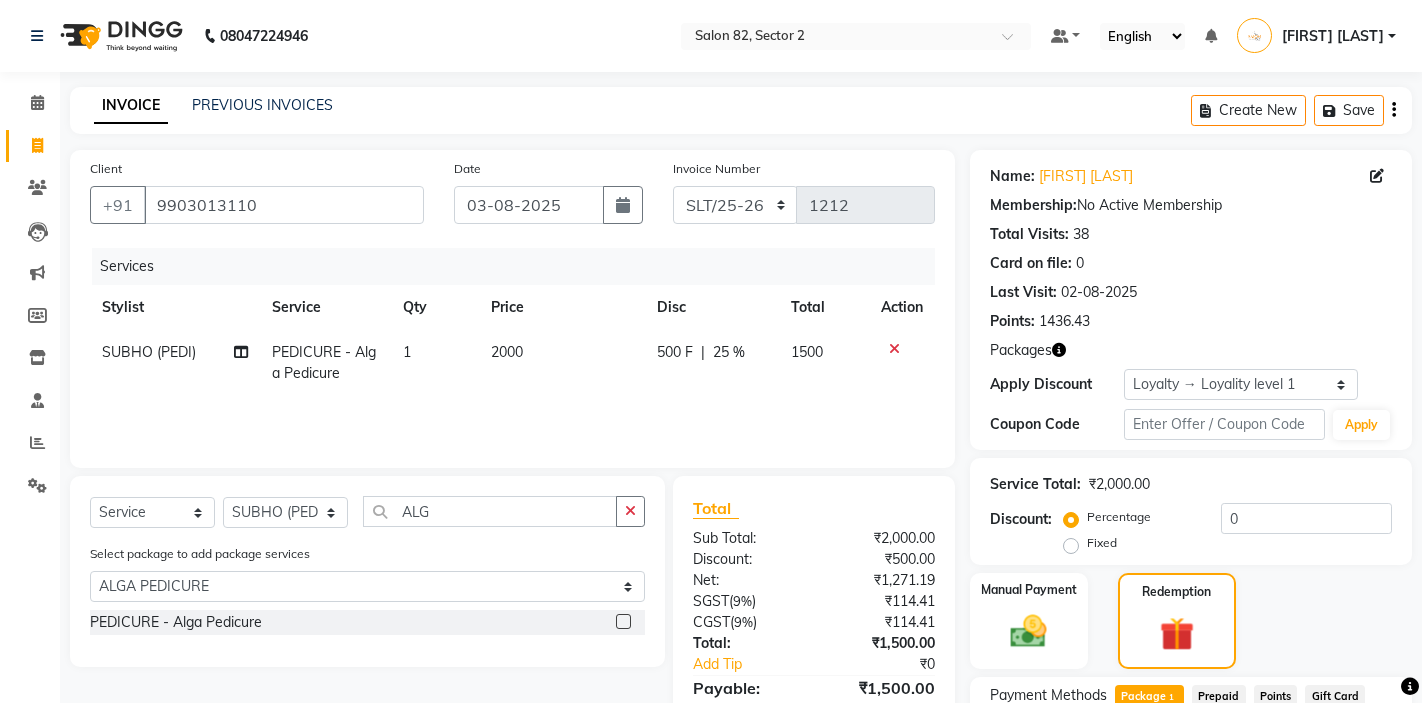 select on "service" 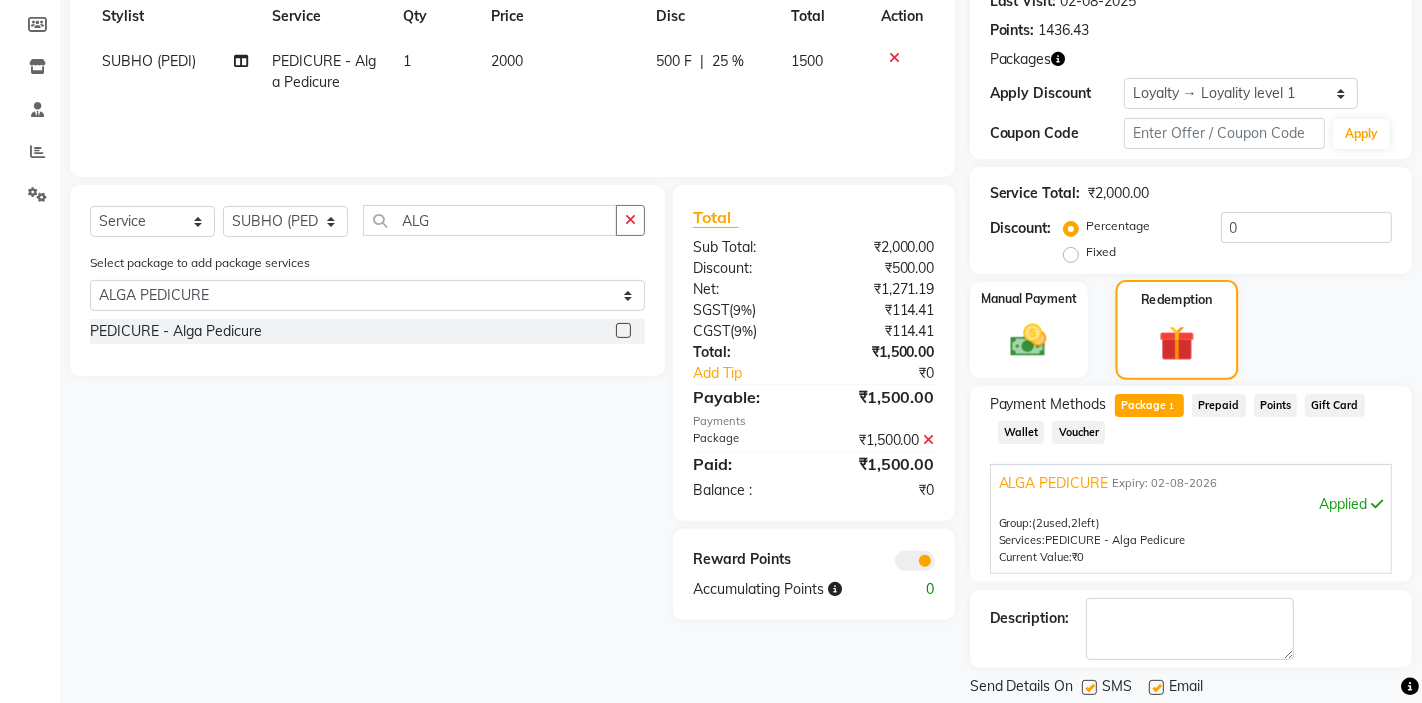 scroll, scrollTop: 355, scrollLeft: 0, axis: vertical 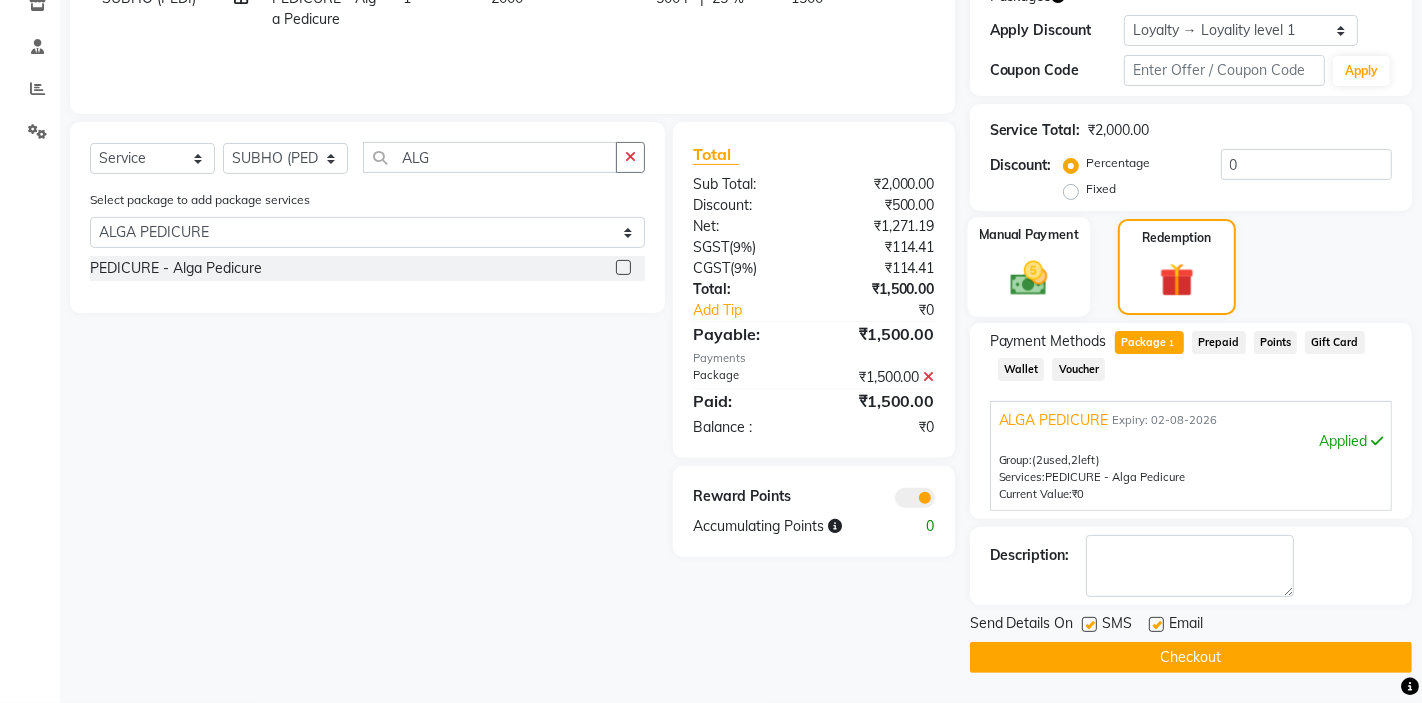 click 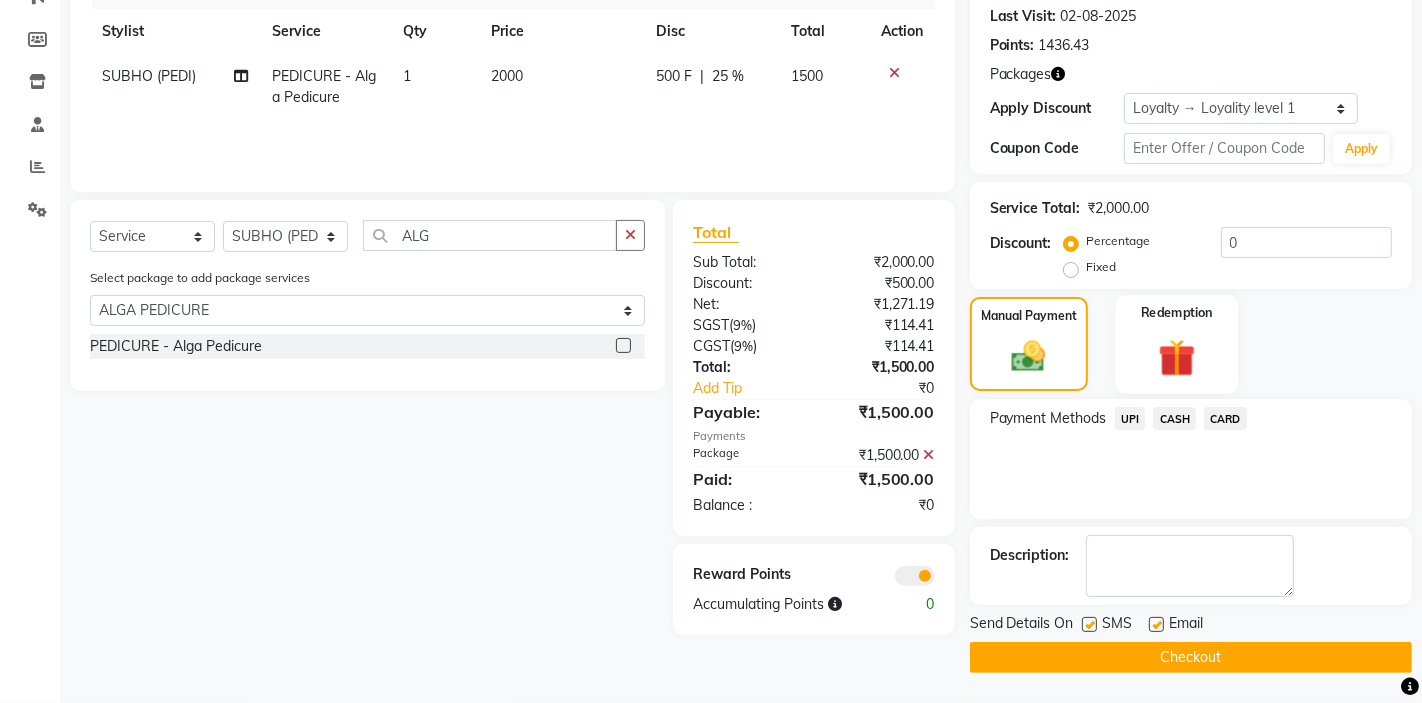 click 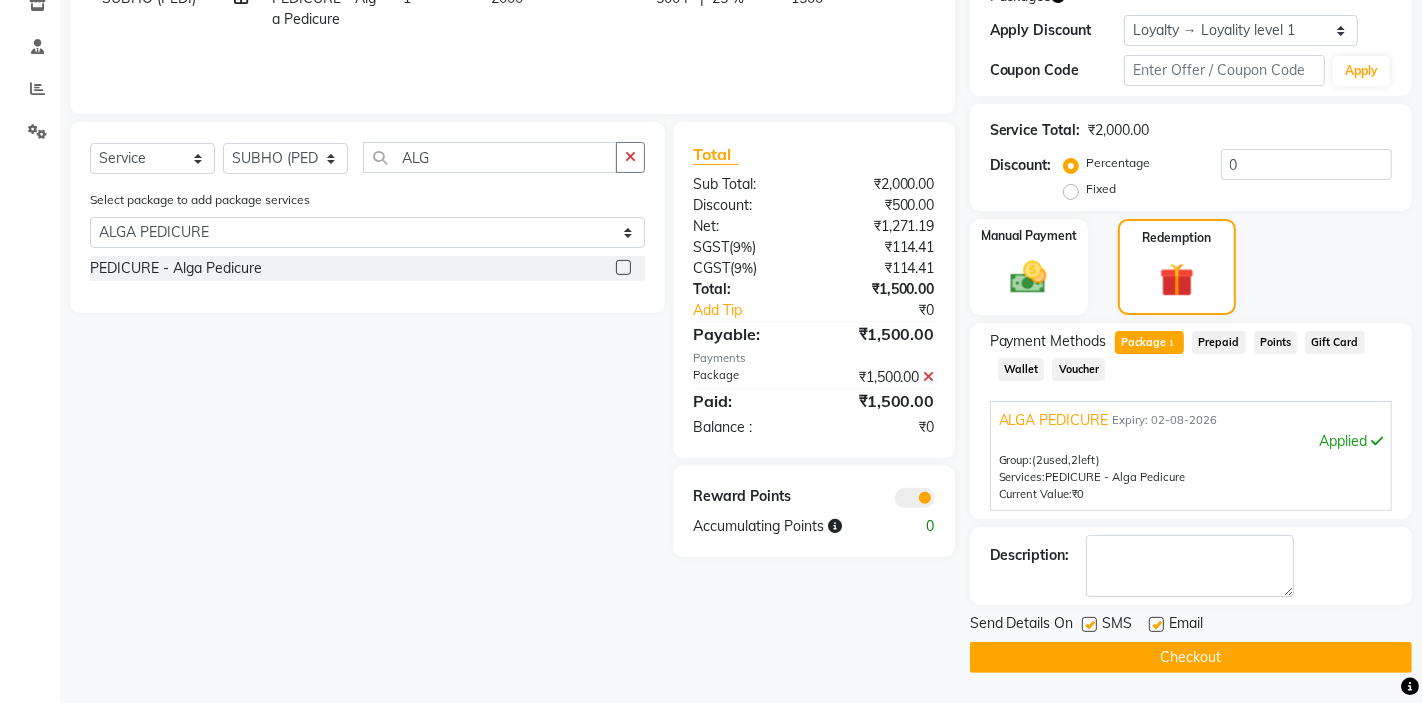 click on "Checkout" 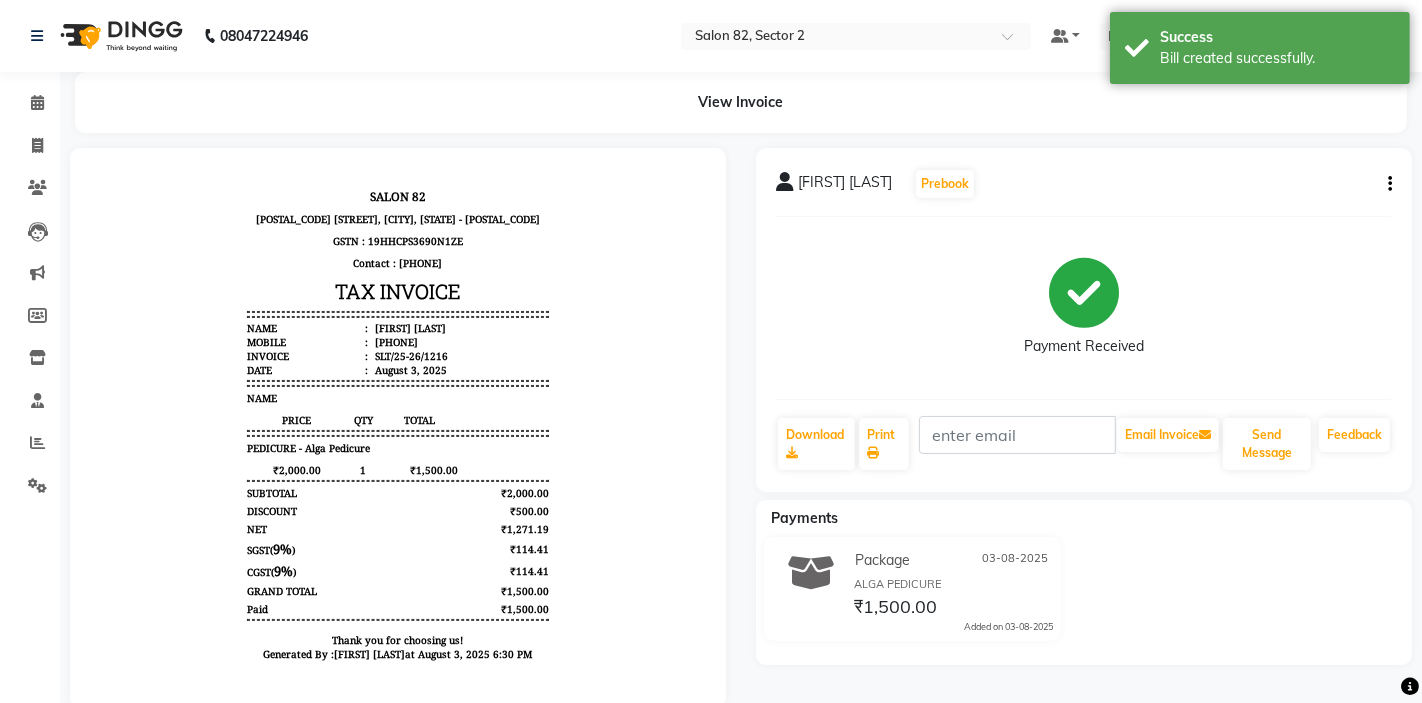 scroll, scrollTop: 0, scrollLeft: 0, axis: both 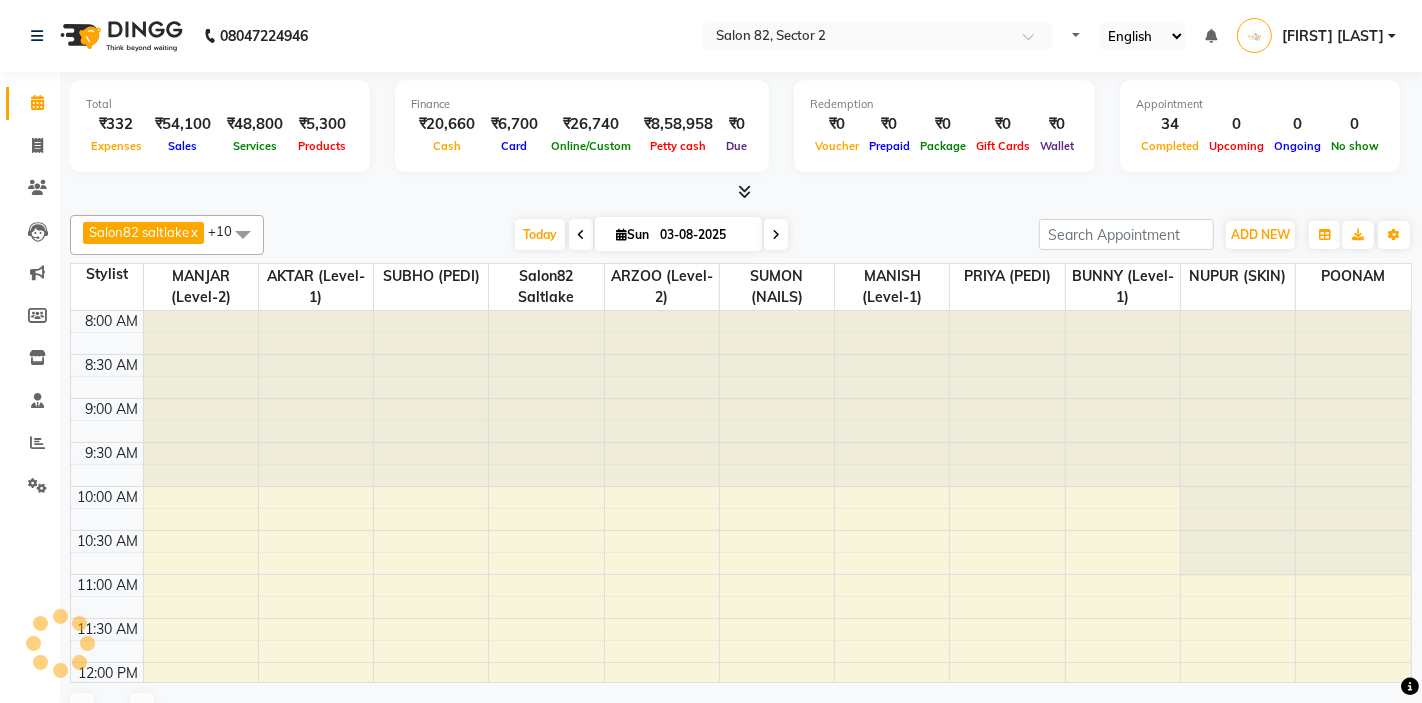 select on "en" 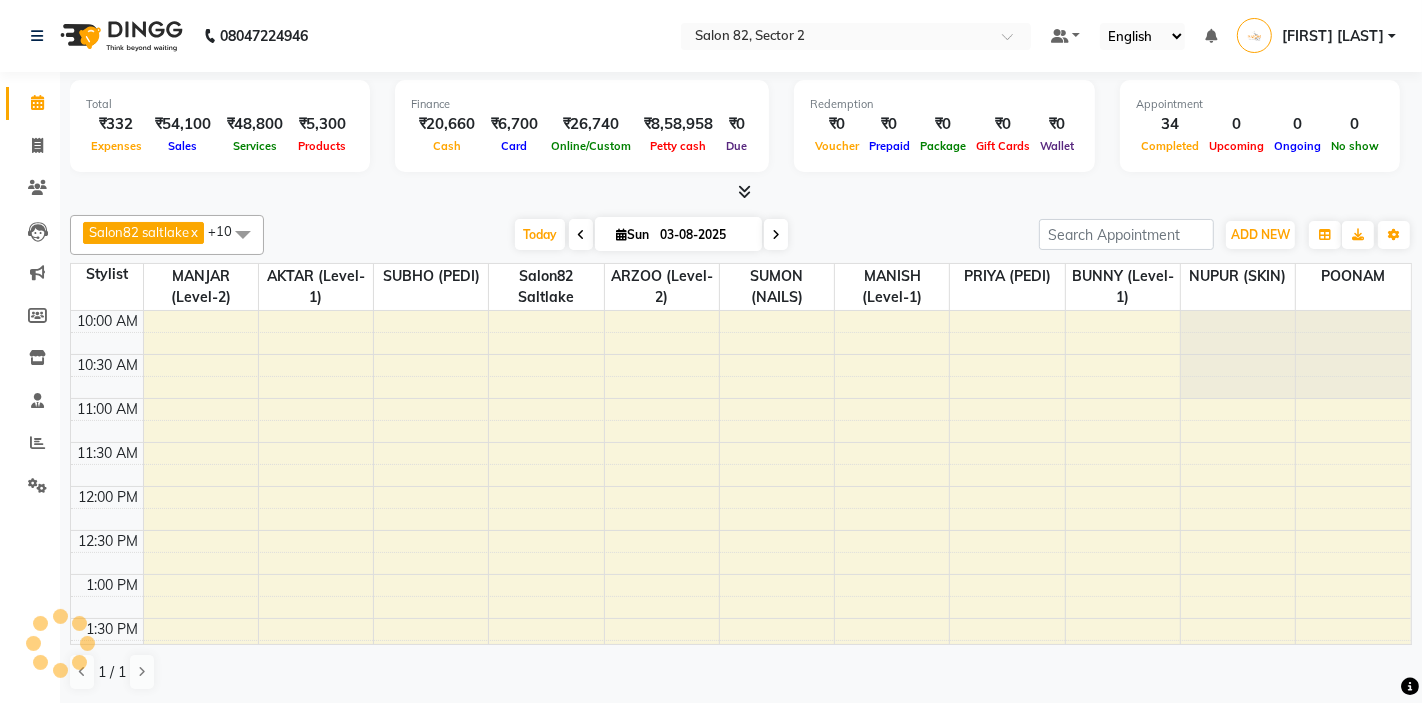 scroll, scrollTop: 0, scrollLeft: 0, axis: both 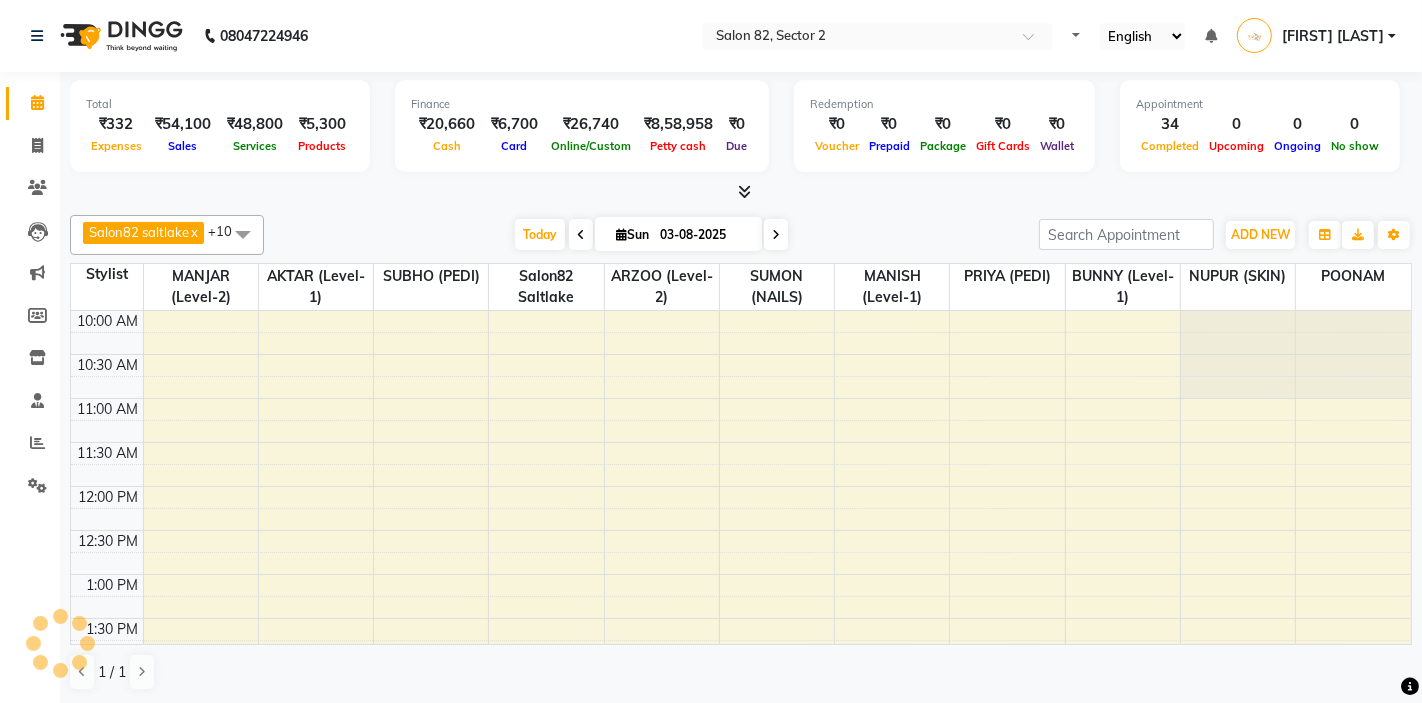 select on "en" 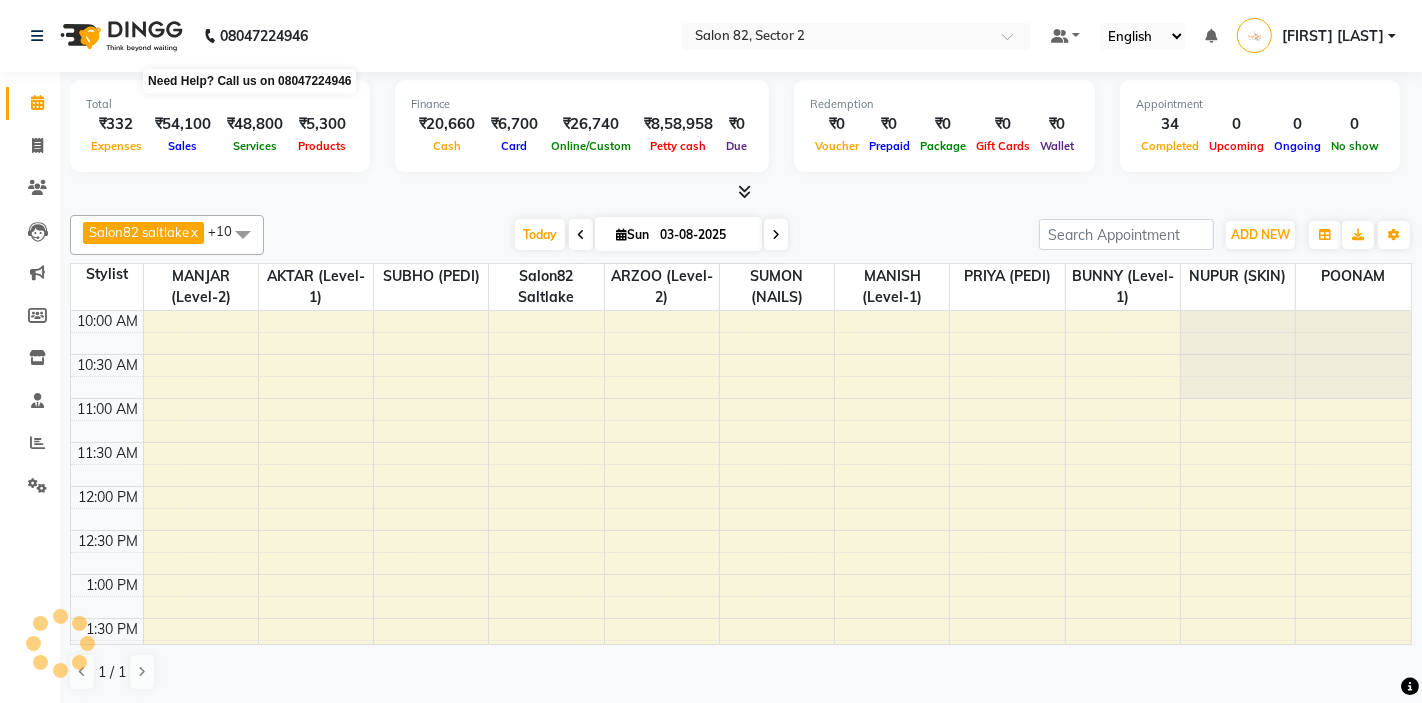 scroll, scrollTop: 0, scrollLeft: 0, axis: both 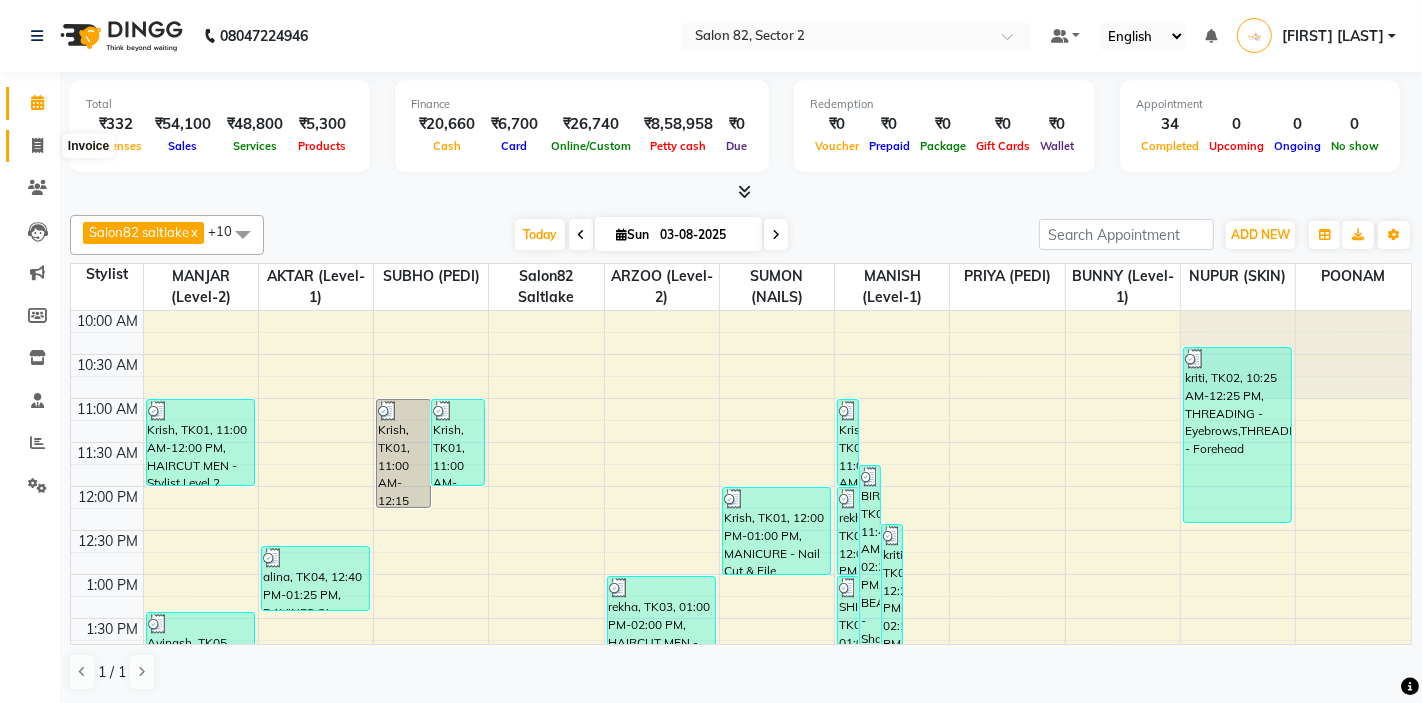 click 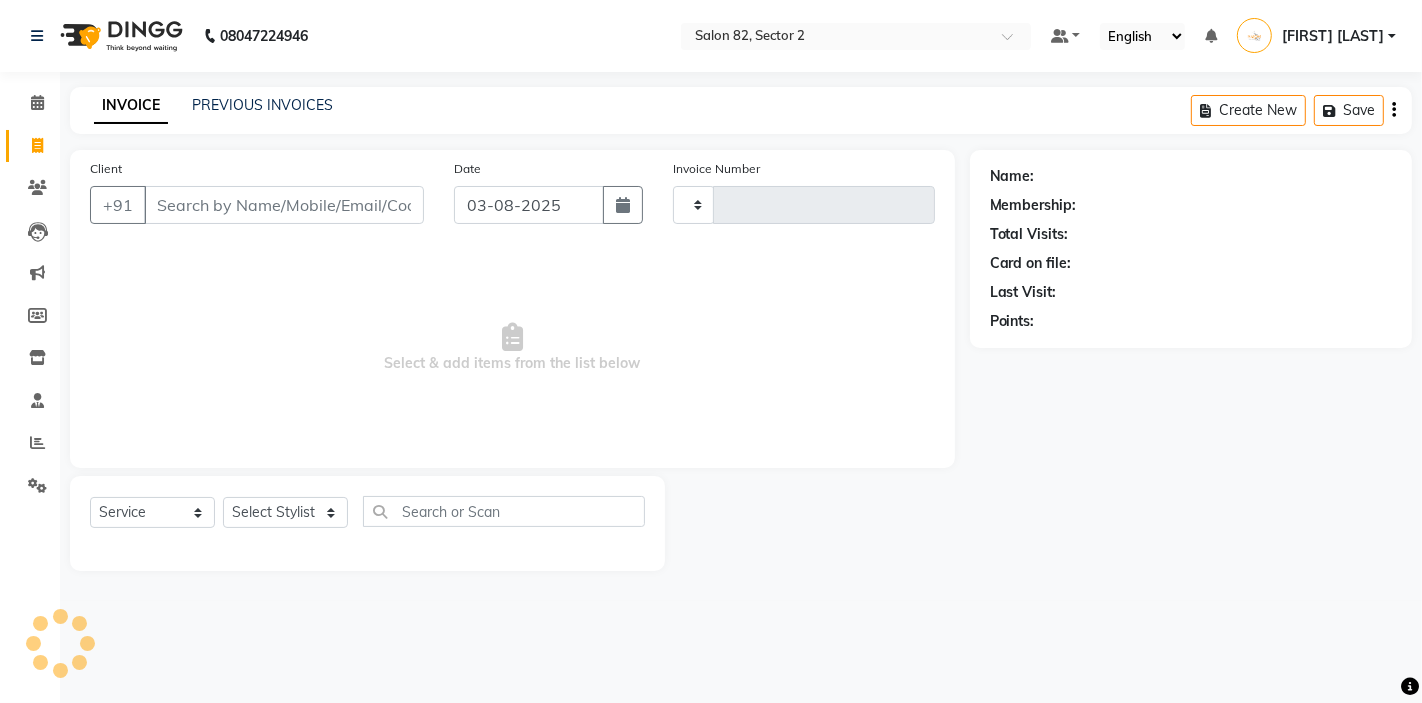 type on "1217" 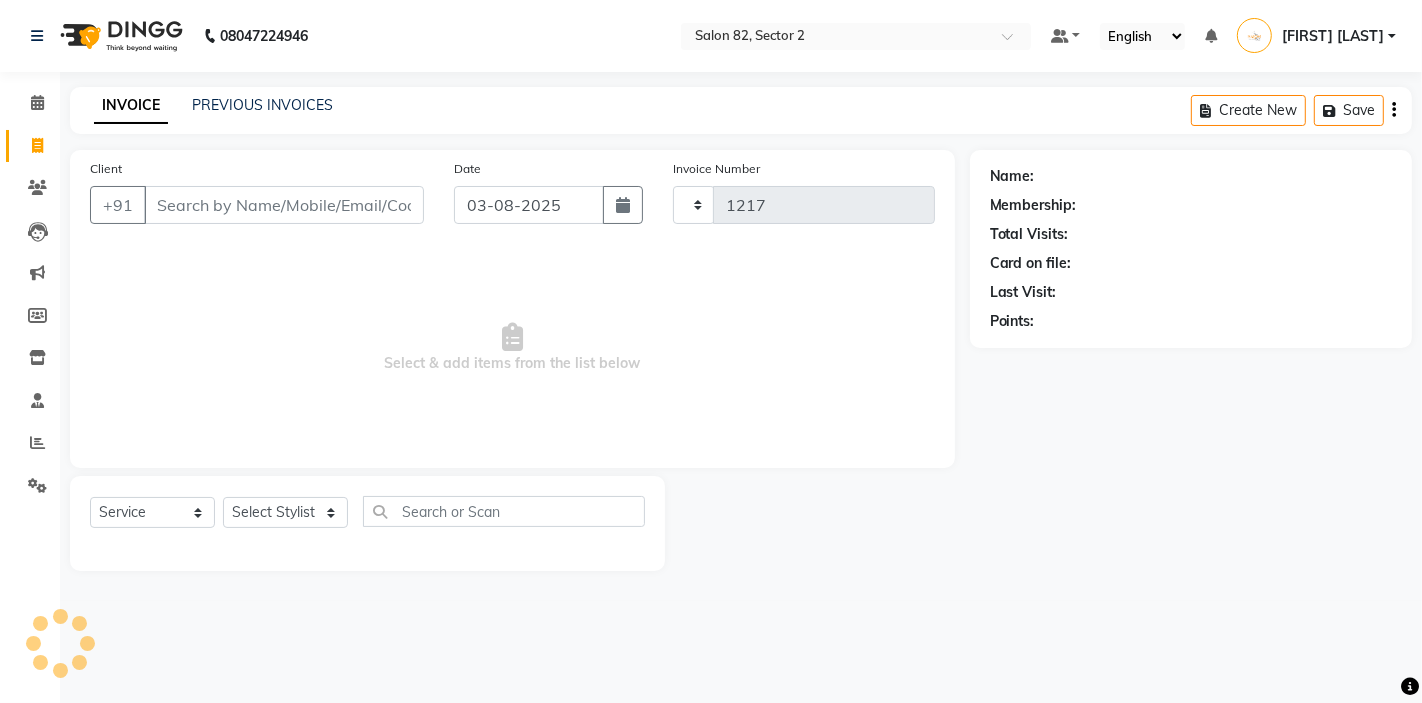 select on "8703" 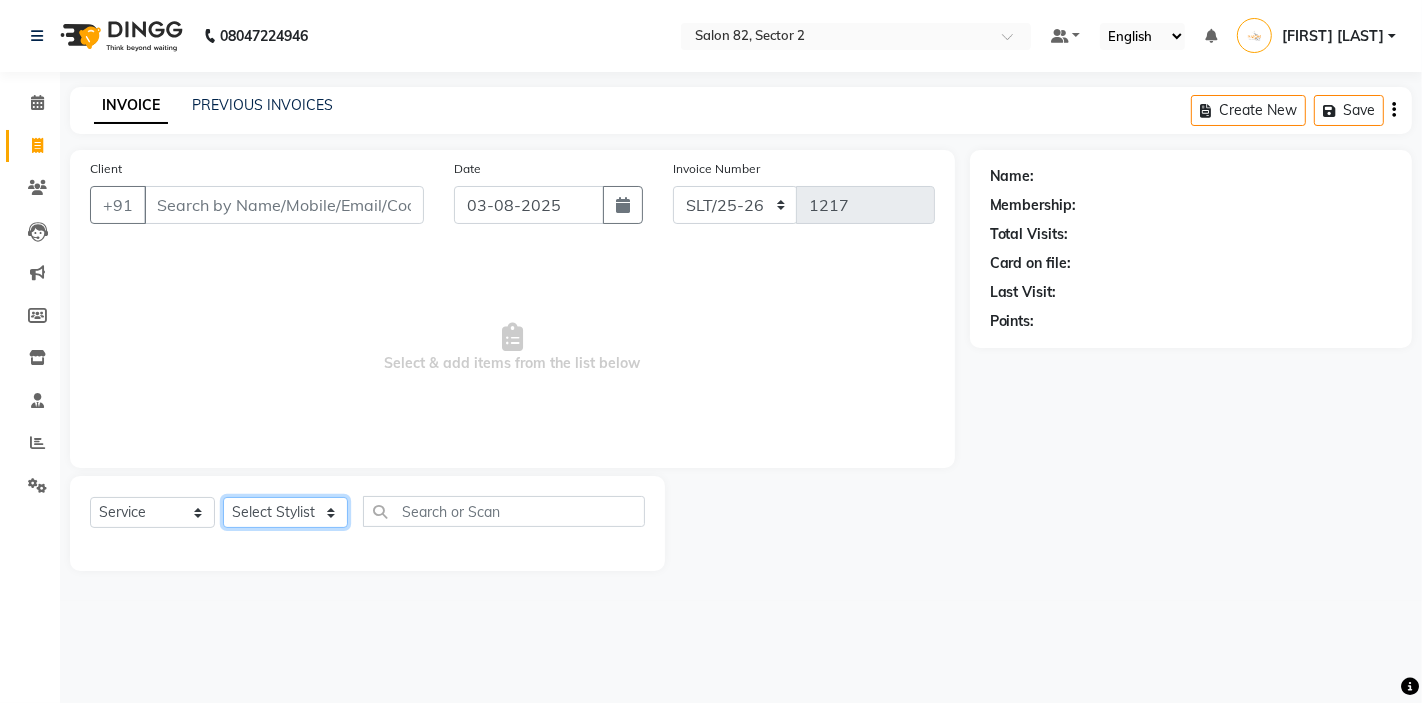 click on "Select Stylist" 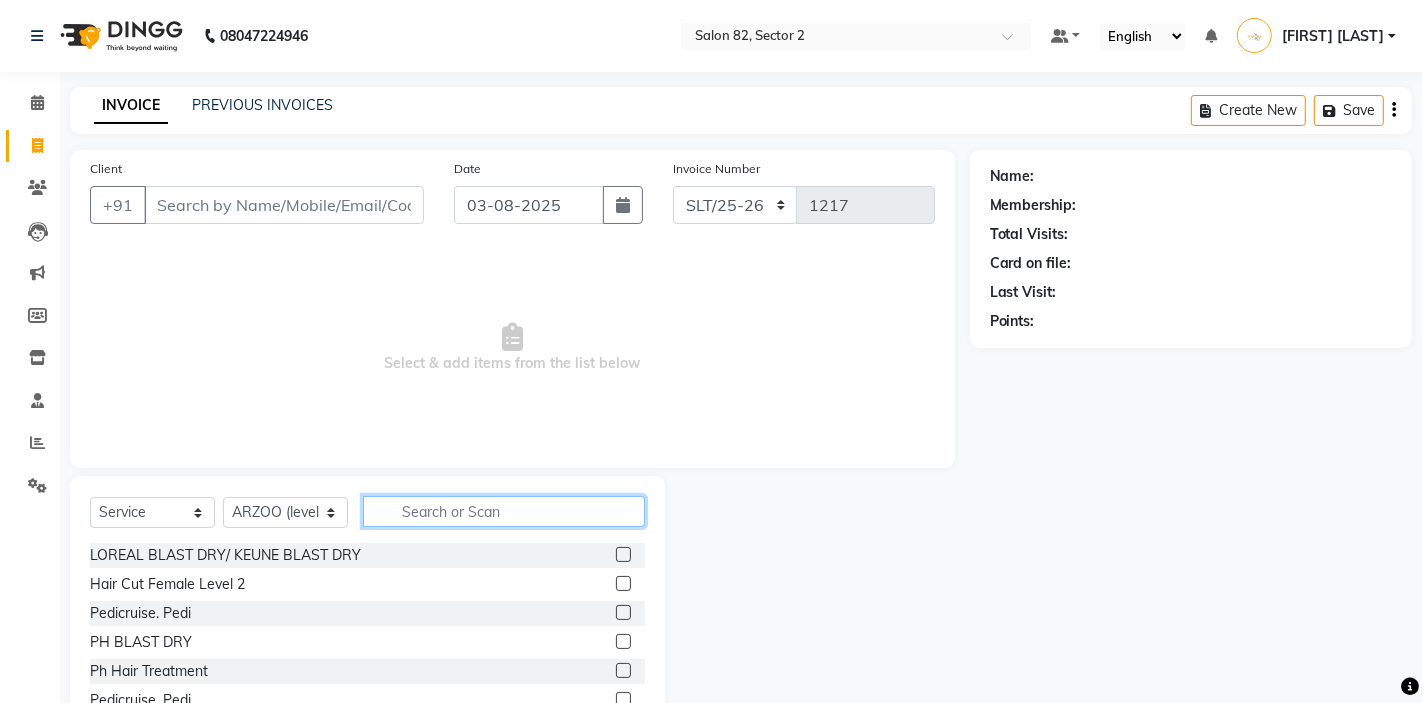 click 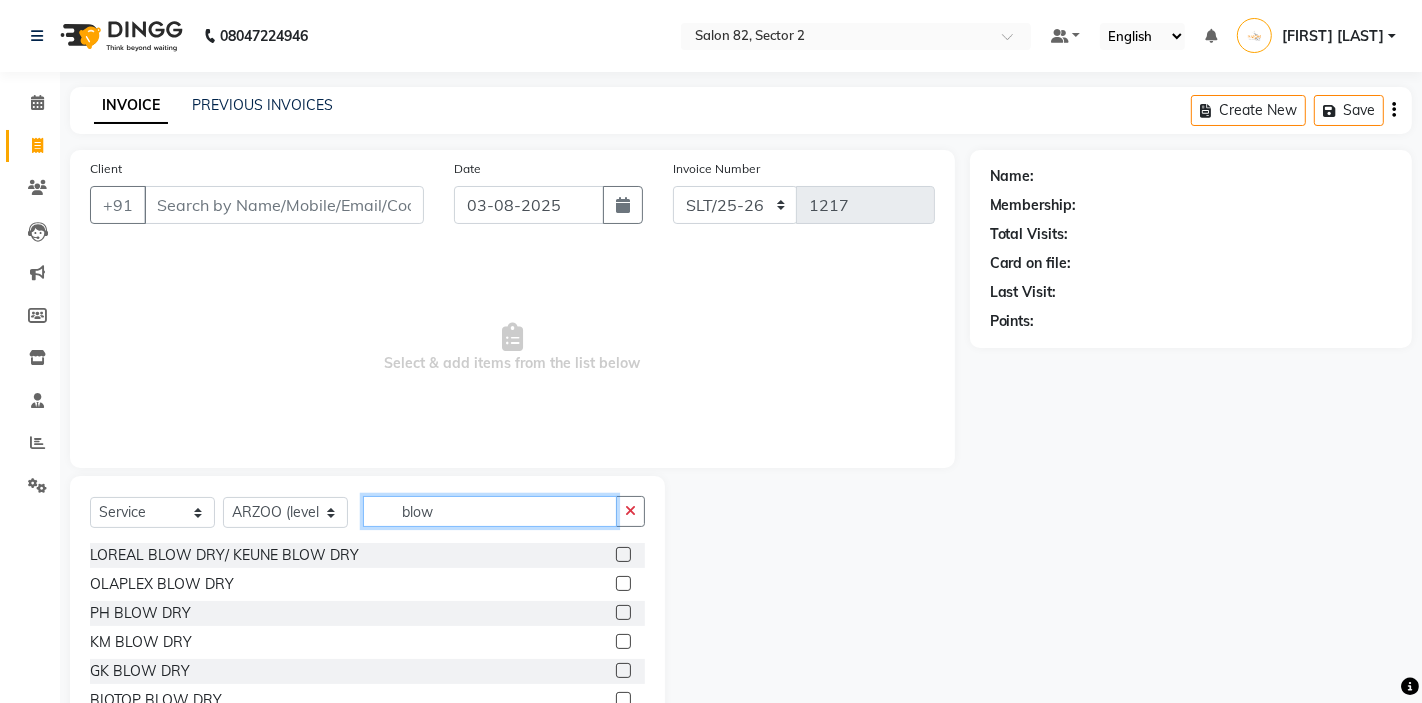 scroll, scrollTop: 205, scrollLeft: 0, axis: vertical 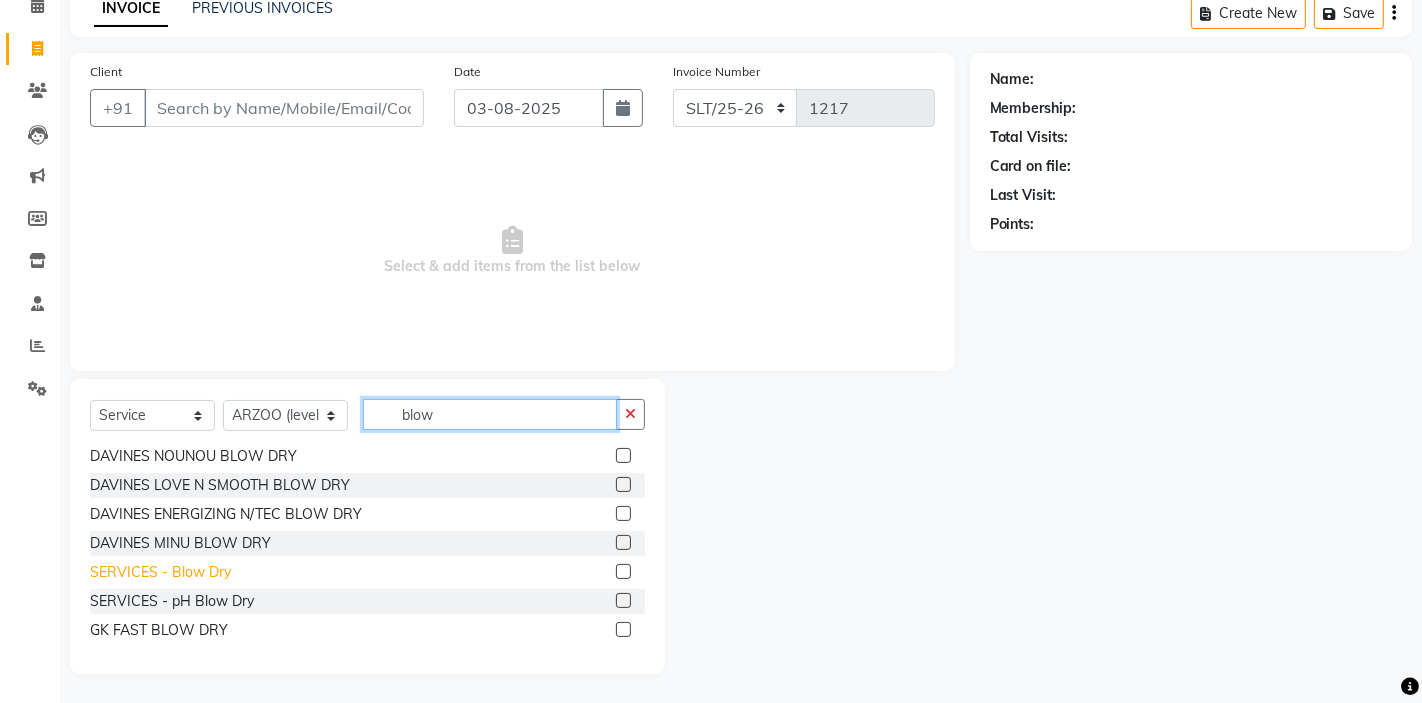 type on "blow" 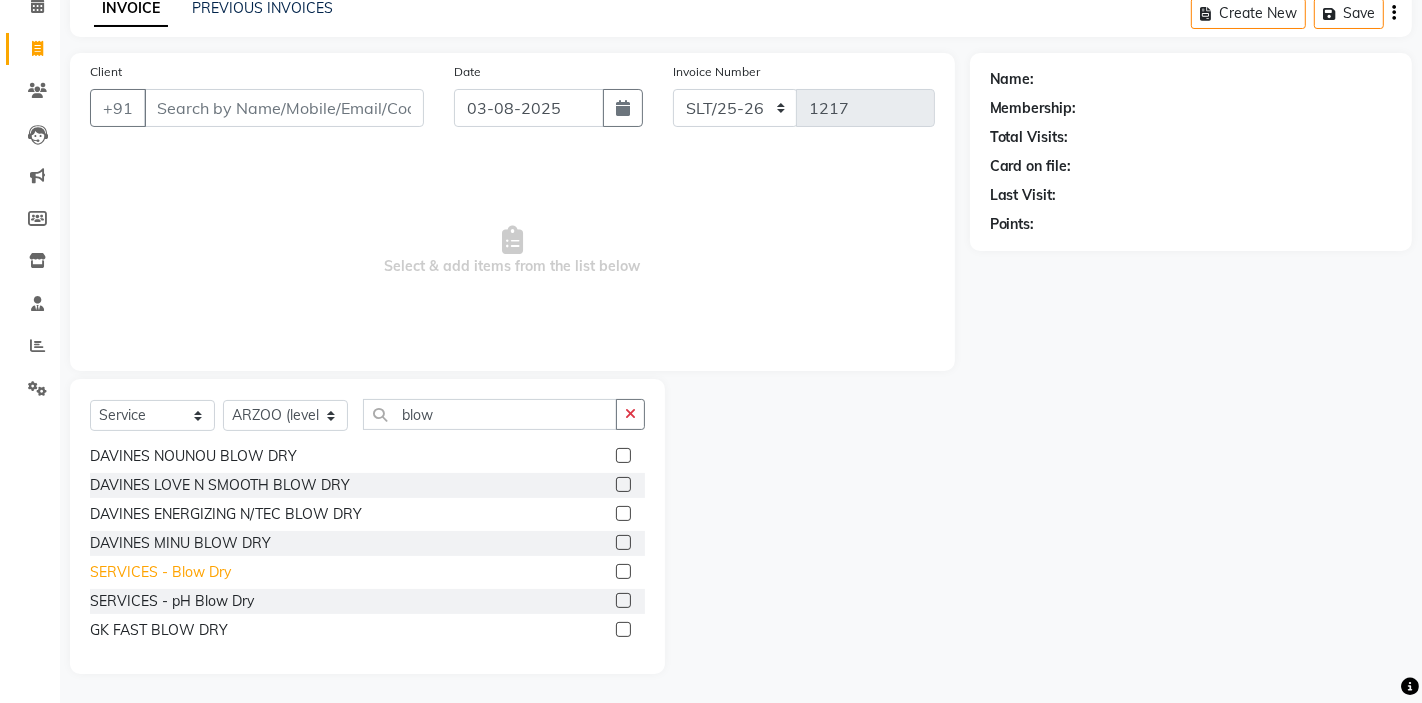 click on "SERVICES - Blow Dry" 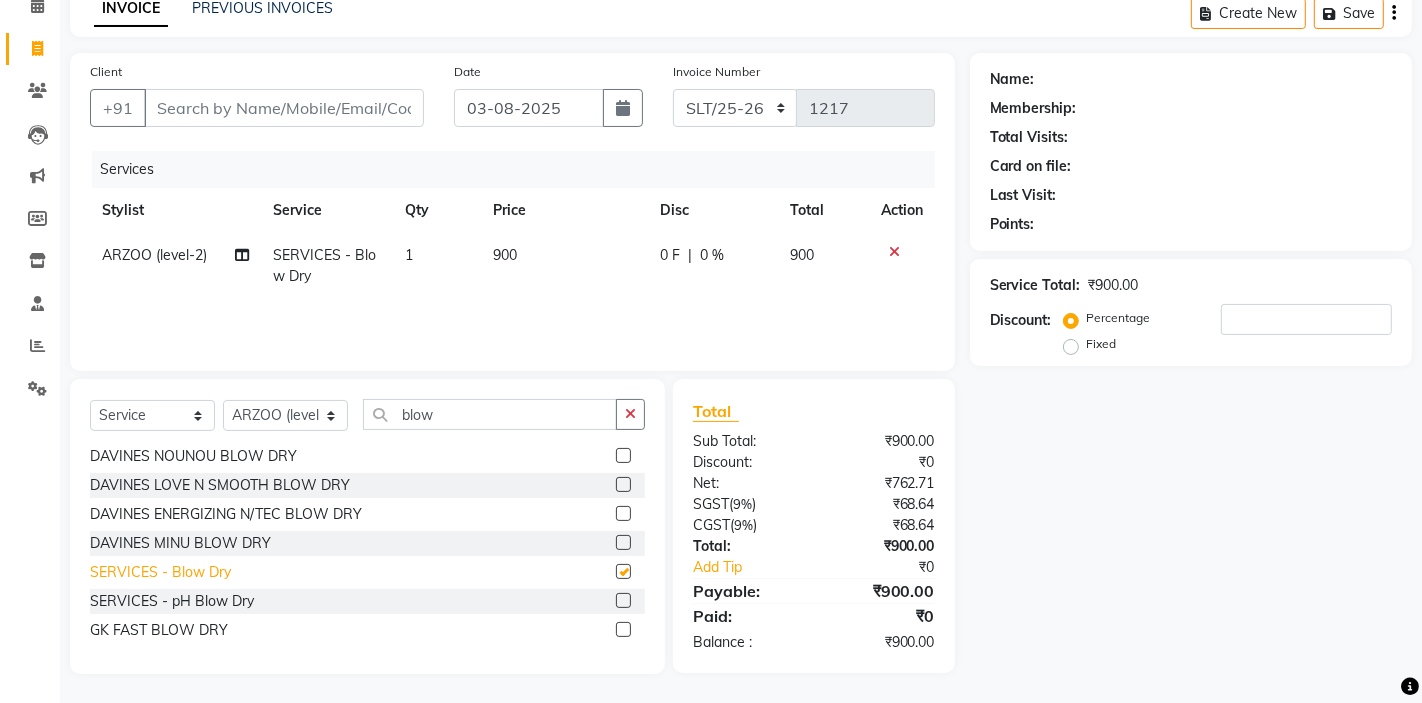 checkbox on "false" 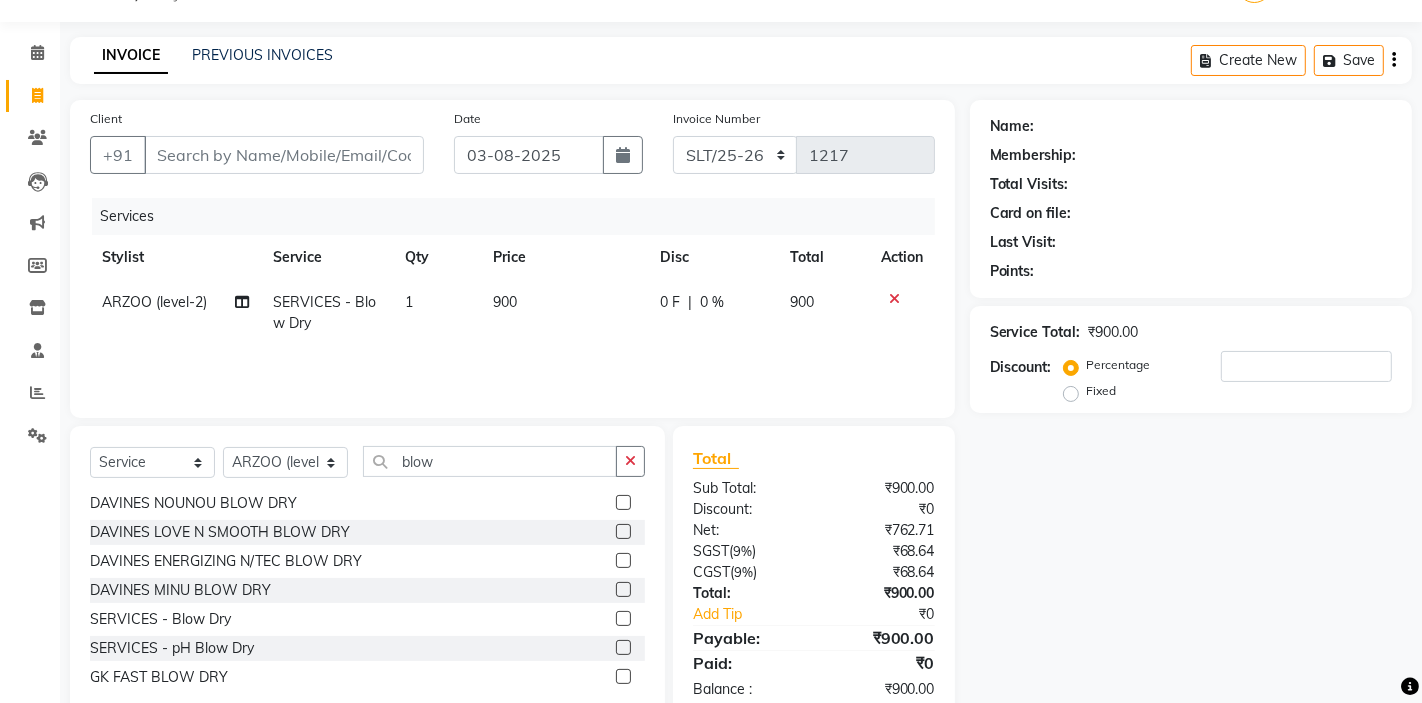 scroll, scrollTop: 28, scrollLeft: 0, axis: vertical 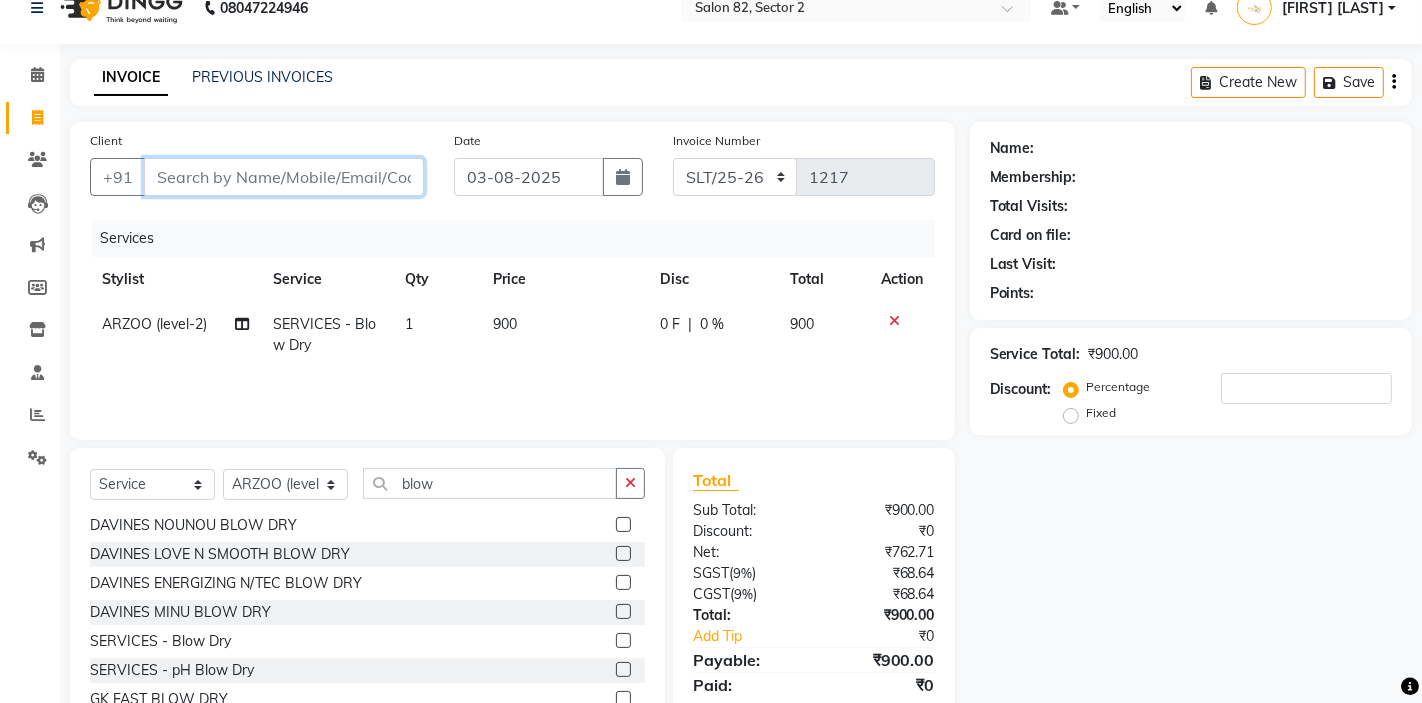 click on "Client" at bounding box center [284, 177] 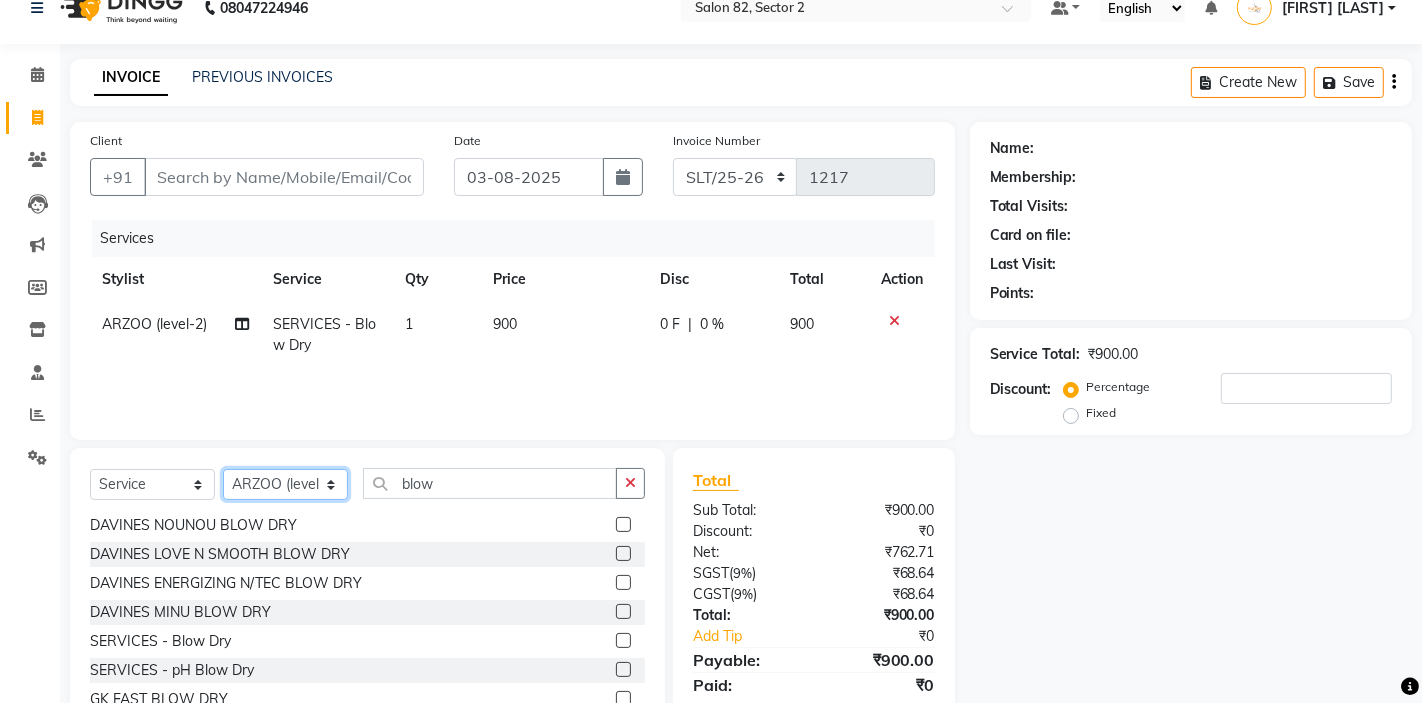 click on "Select Stylist AKTAR (level-1) ARZOO (level-2) BUNNY (level-1) FAIZAL INJAMAM MANISH (level-1) MANJAR (Level-2) NUPUR (SKIN) POONAM PRIYA (PEDI) ROHIT  Salon82 saltlake SOMA DEY SUBHO (PEDI) SUMON (NAILS)" 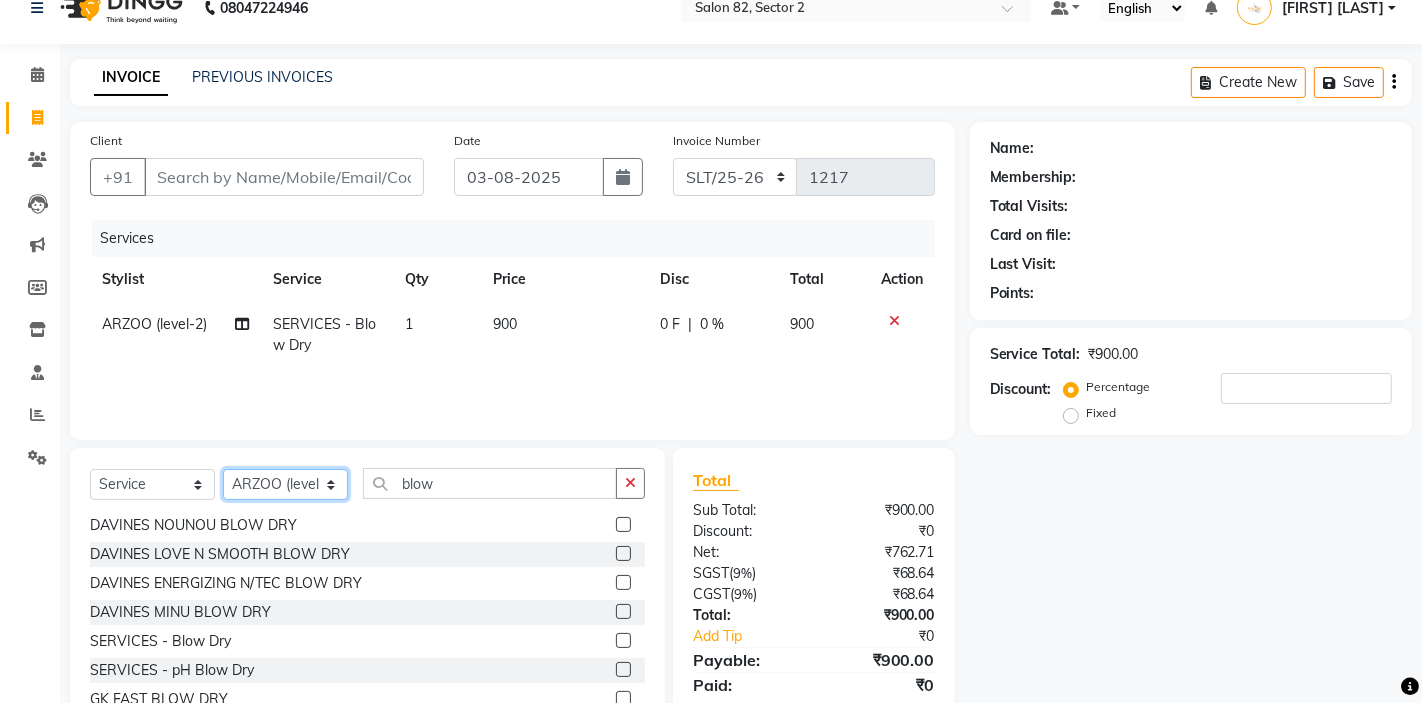 select on "83820" 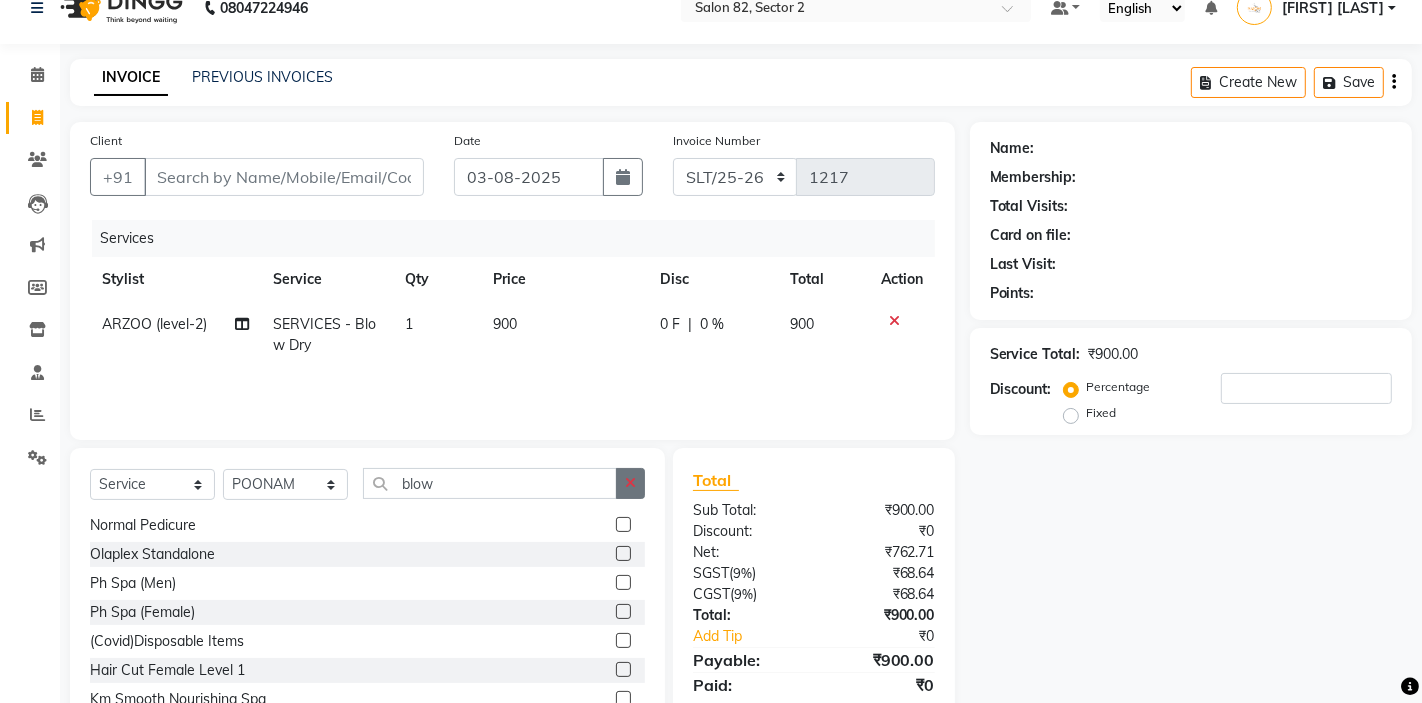 click 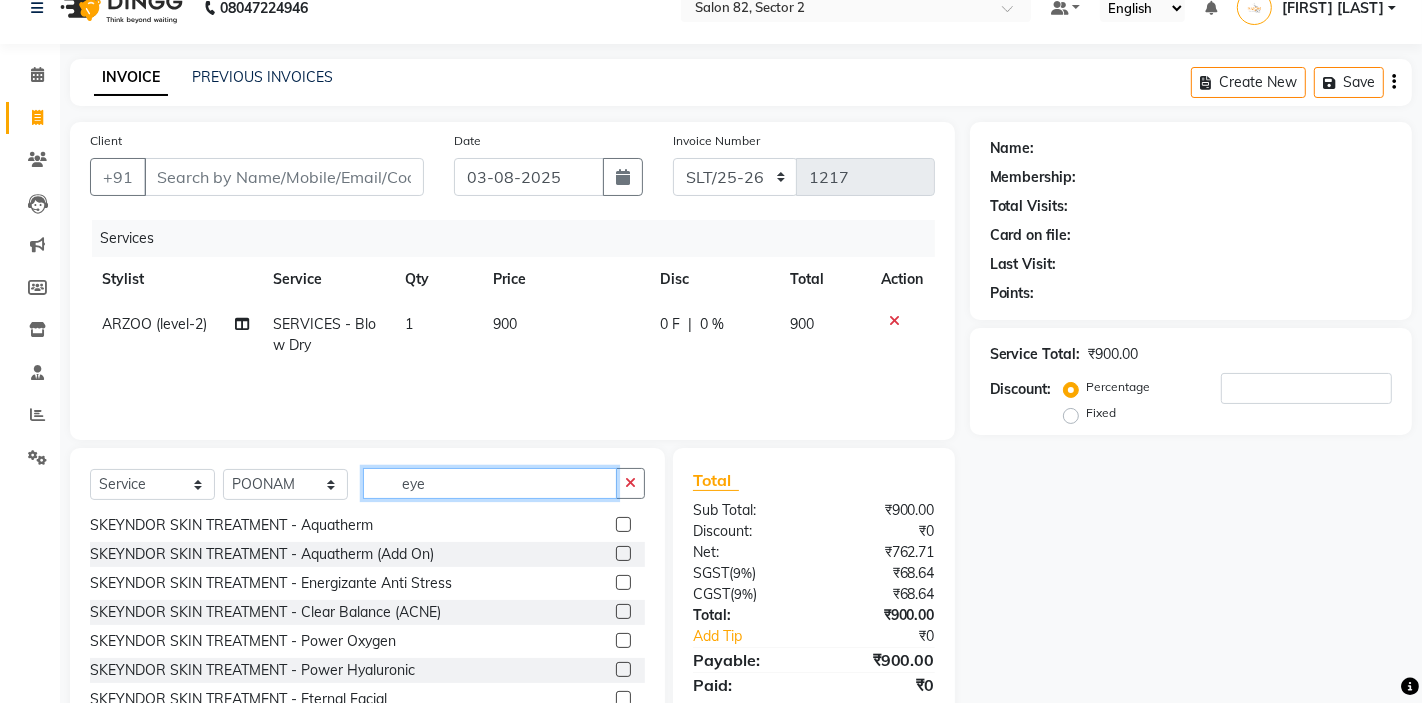 scroll, scrollTop: 0, scrollLeft: 0, axis: both 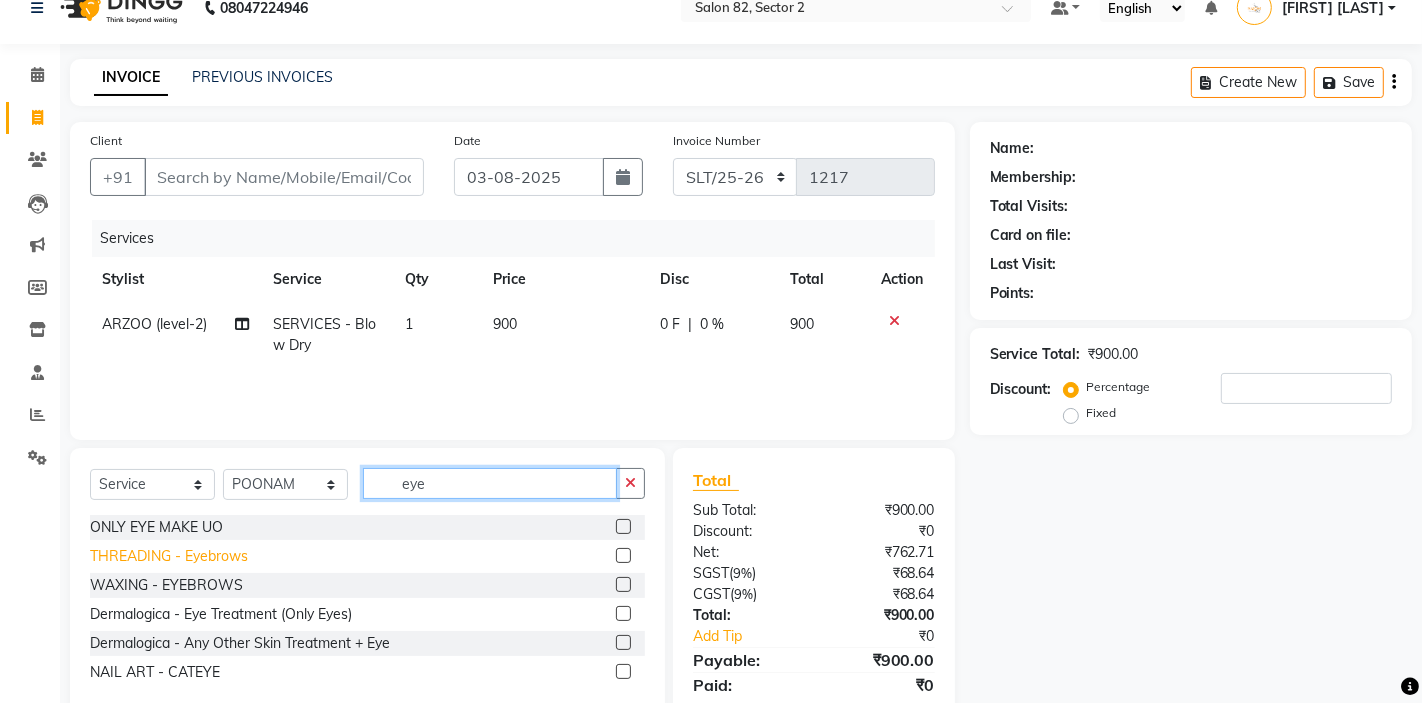 type on "eye" 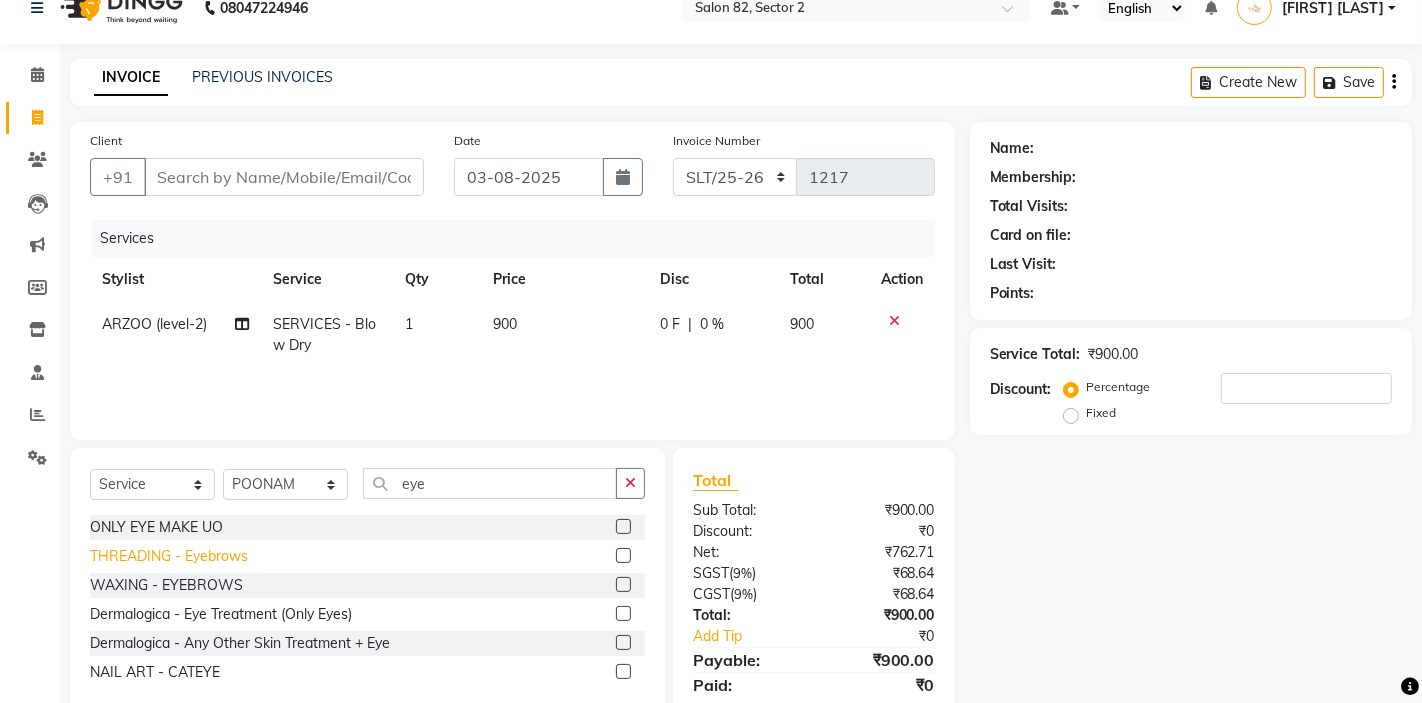 click on "THREADING  - Eyebrows" 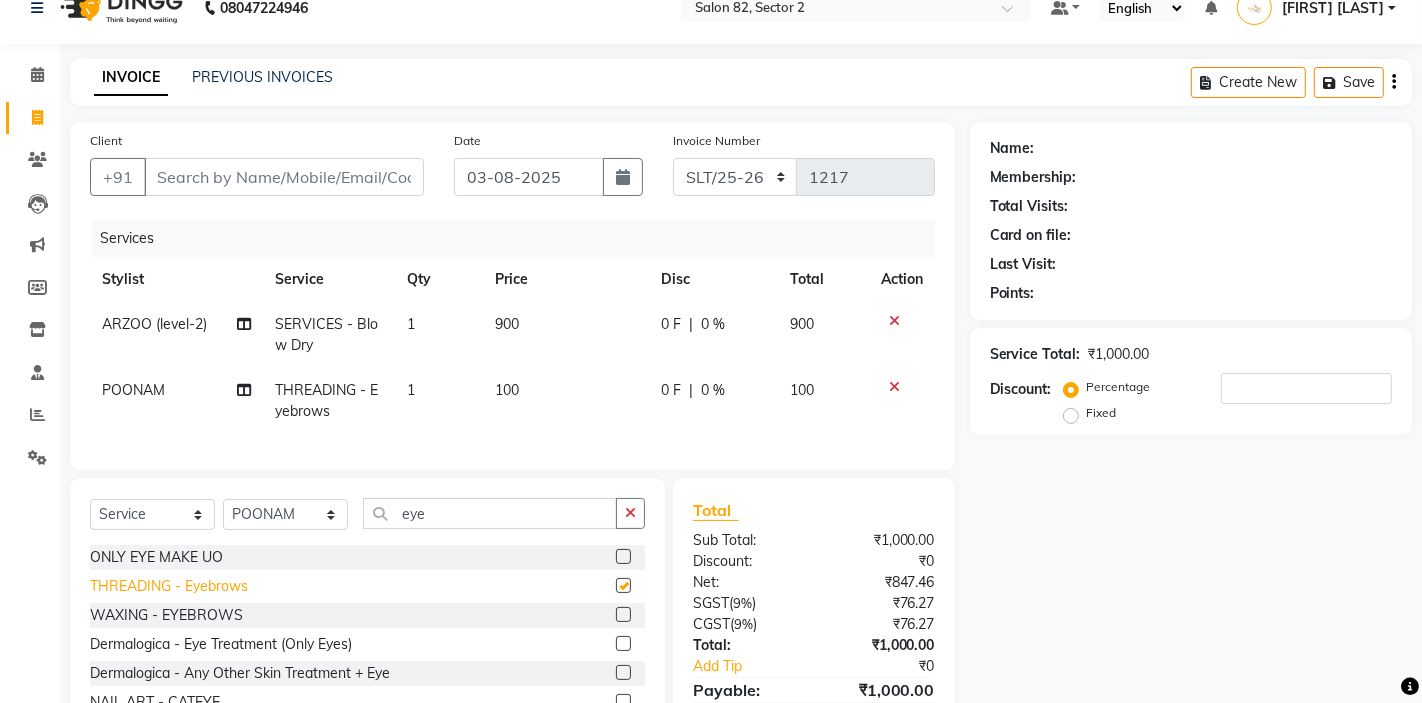 checkbox on "false" 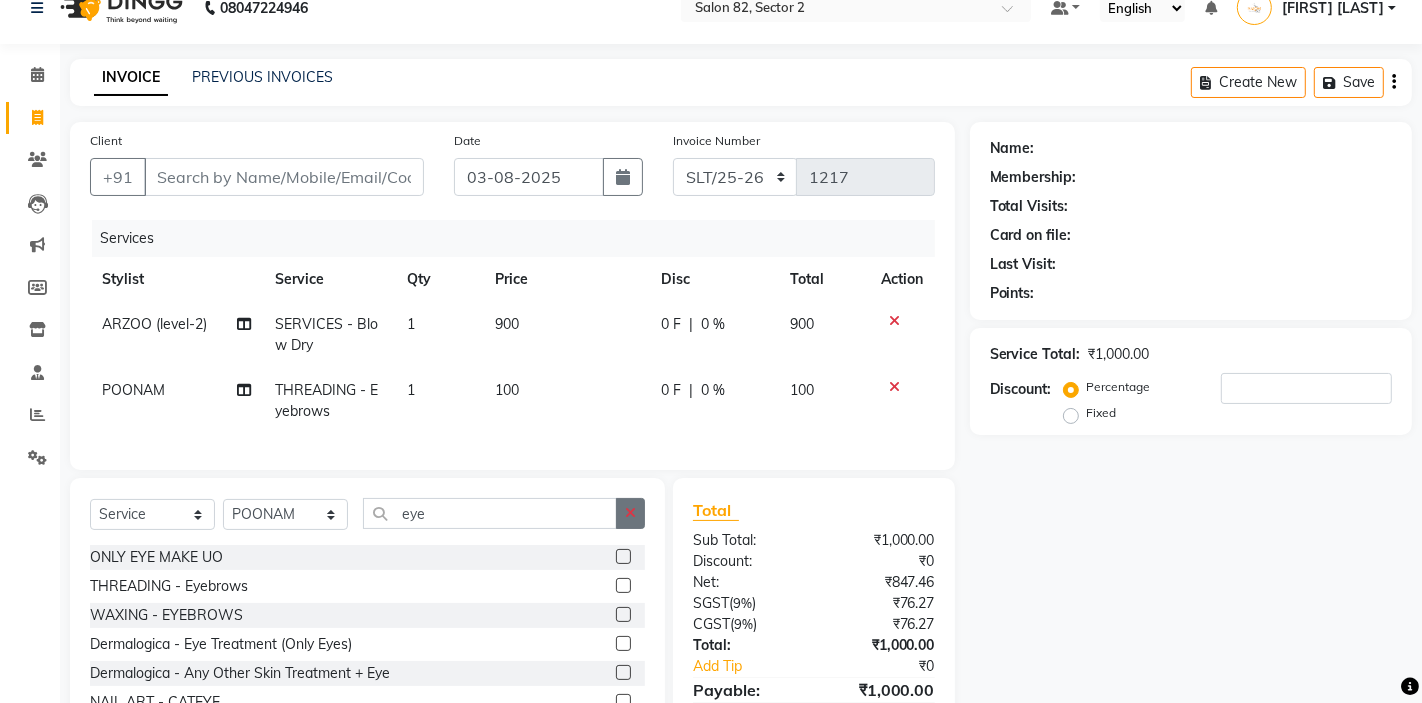 click 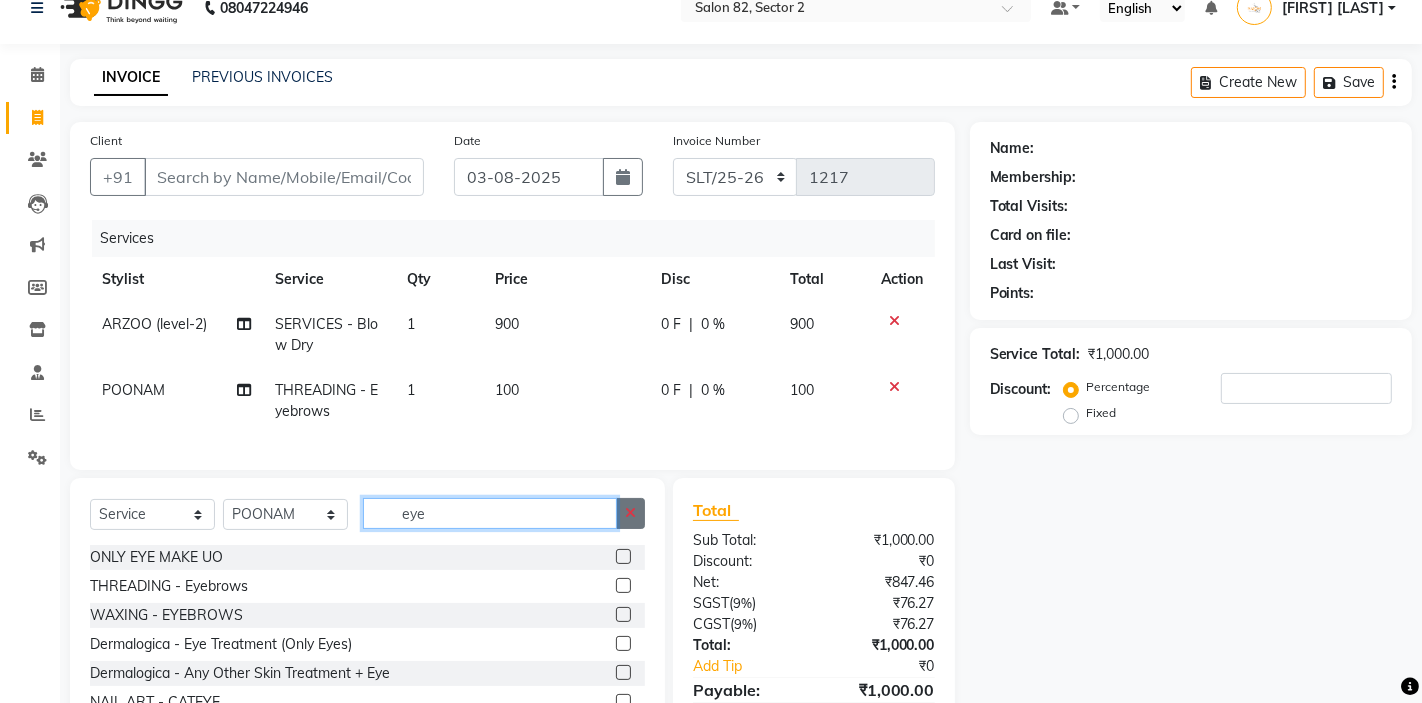 type 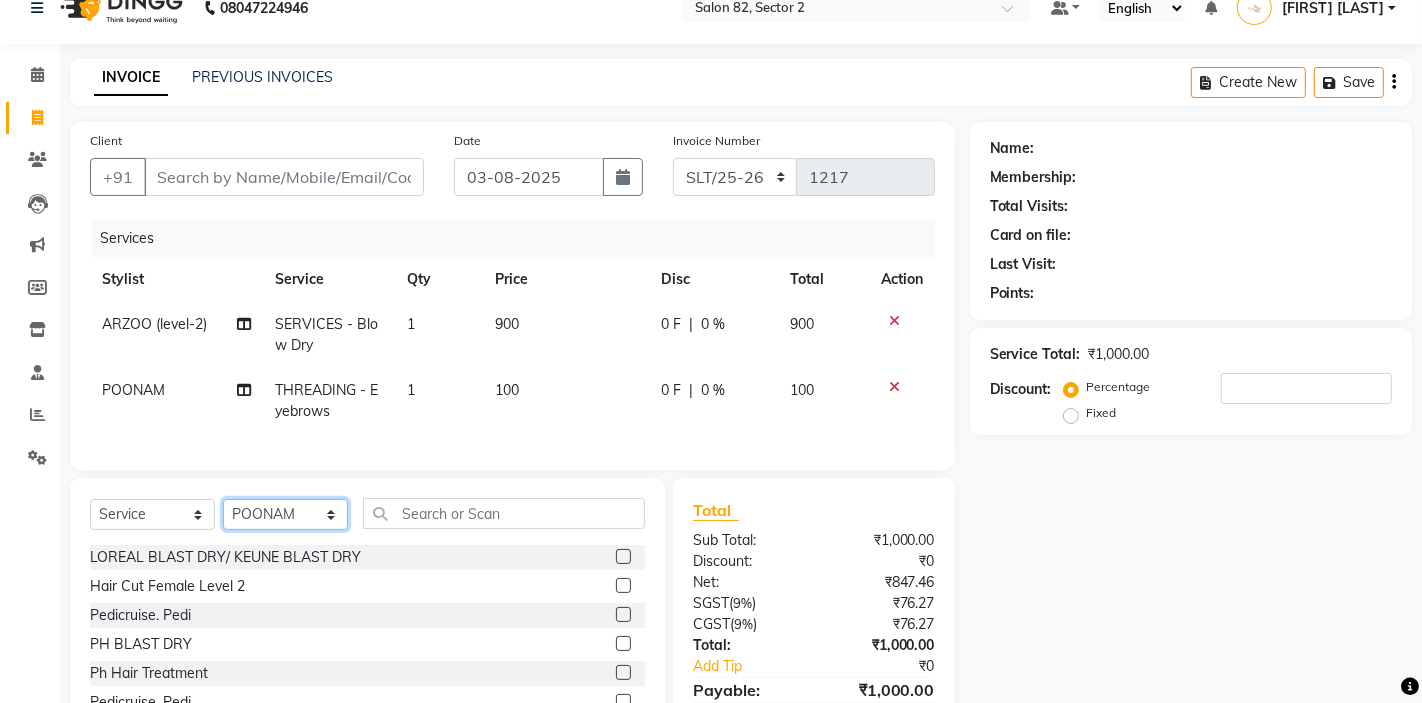 click on "Select Stylist AKTAR (level-1) ARZOO (level-2) BUNNY (level-1) FAIZAL INJAMAM MANISH (level-1) MANJAR (Level-2) NUPUR (SKIN) POONAM PRIYA (PEDI) ROHIT  Salon82 saltlake SOMA DEY SUBHO (PEDI) SUMON (NAILS)" 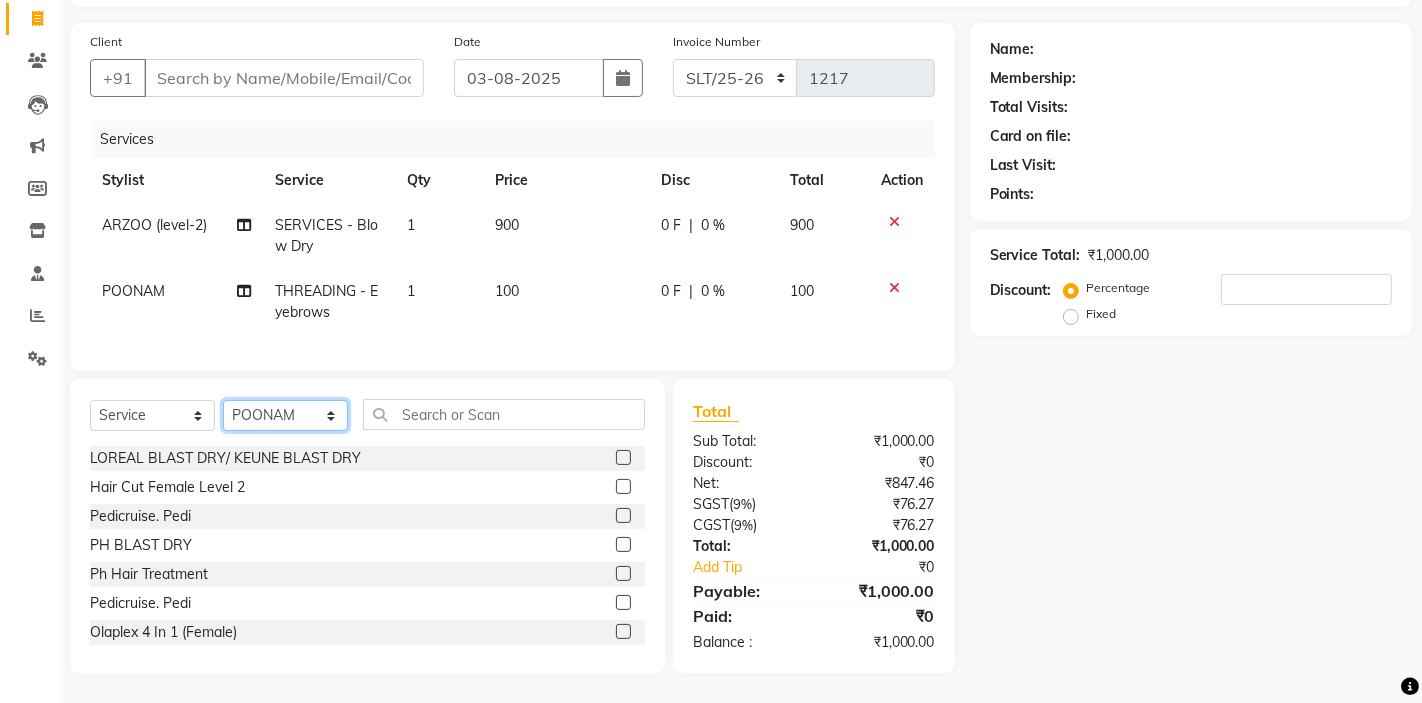 scroll, scrollTop: 0, scrollLeft: 0, axis: both 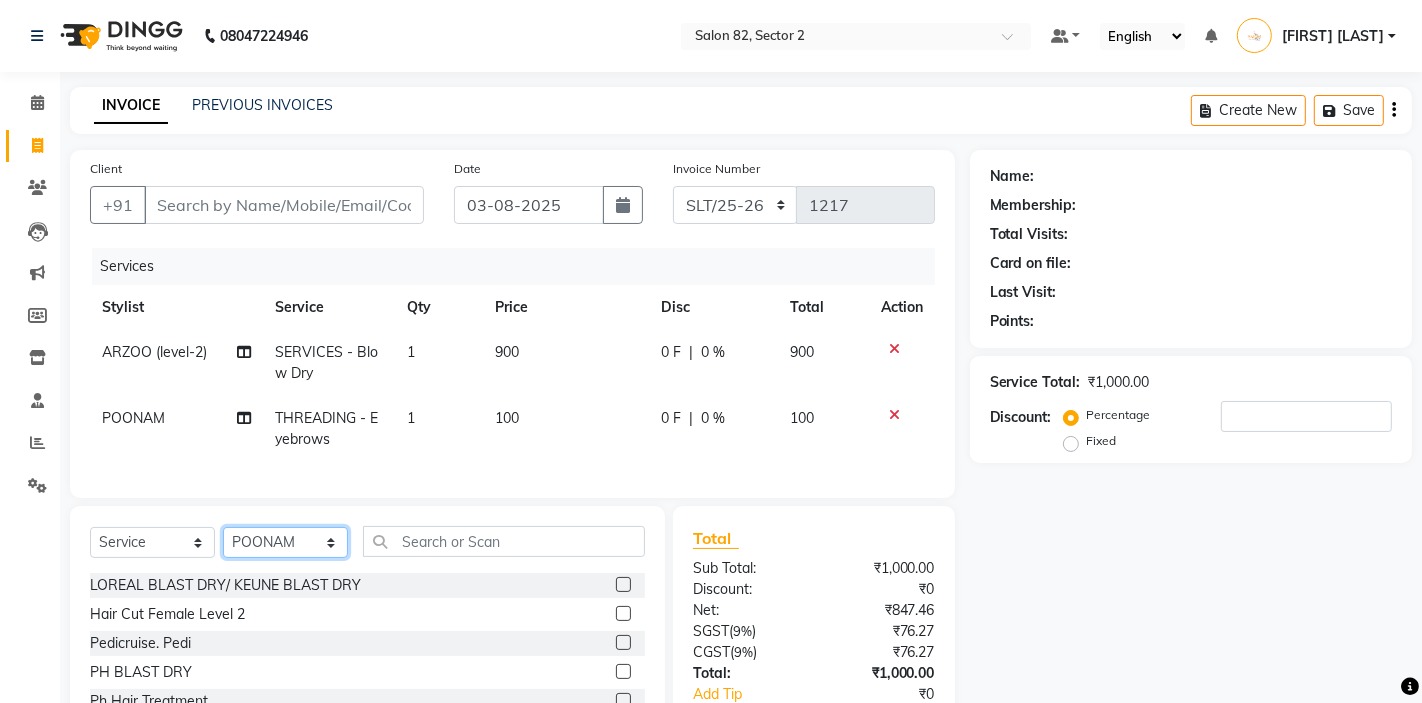 click on "Select Stylist AKTAR (level-1) ARZOO (level-2) BUNNY (level-1) FAIZAL INJAMAM MANISH (level-1) MANJAR (Level-2) NUPUR (SKIN) POONAM PRIYA (PEDI) ROHIT  Salon82 saltlake SOMA DEY SUBHO (PEDI) SUMON (NAILS)" 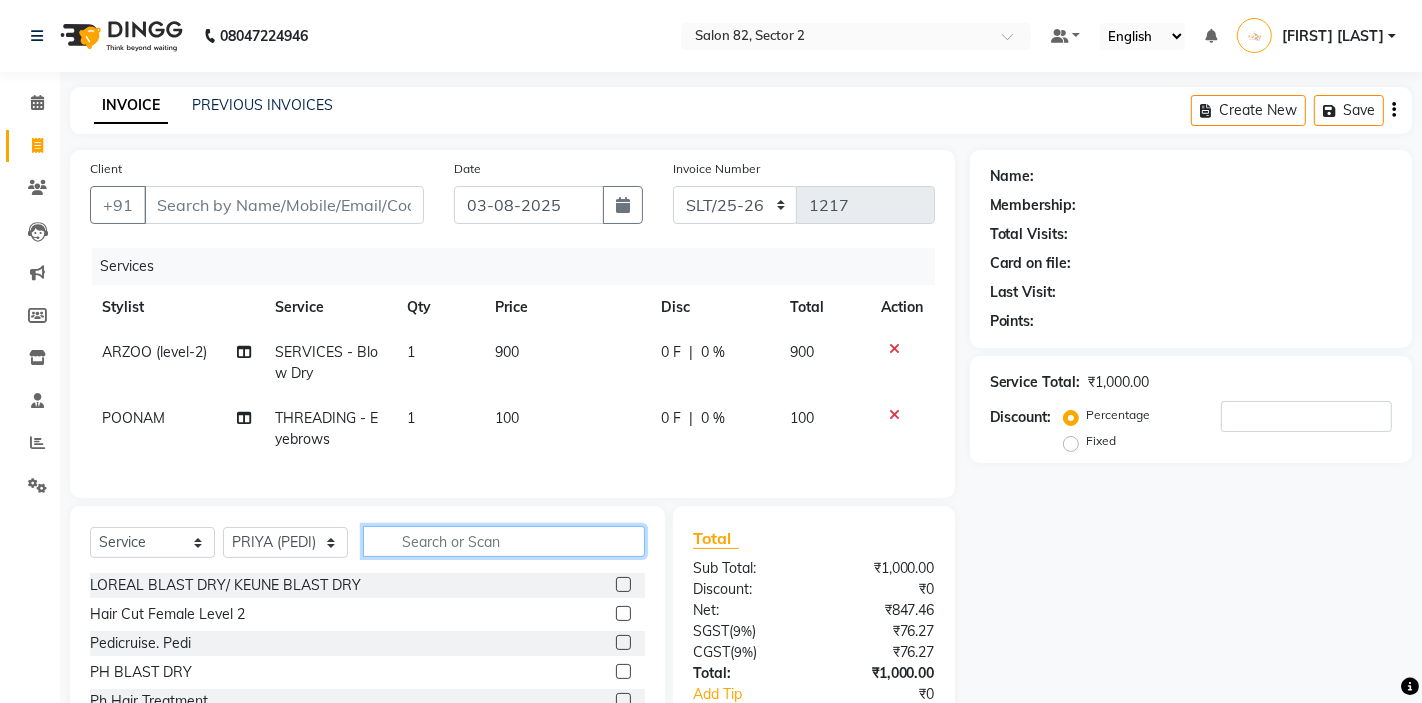 click 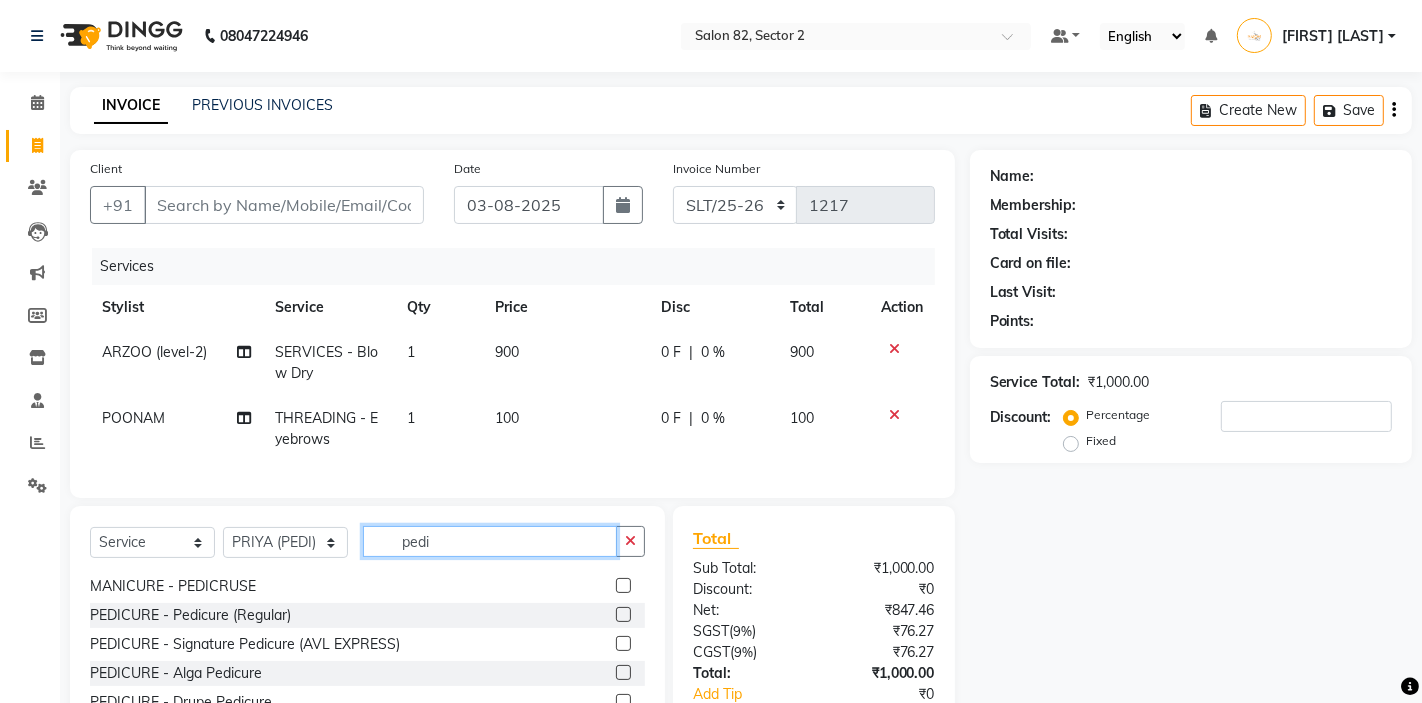 scroll, scrollTop: 102, scrollLeft: 0, axis: vertical 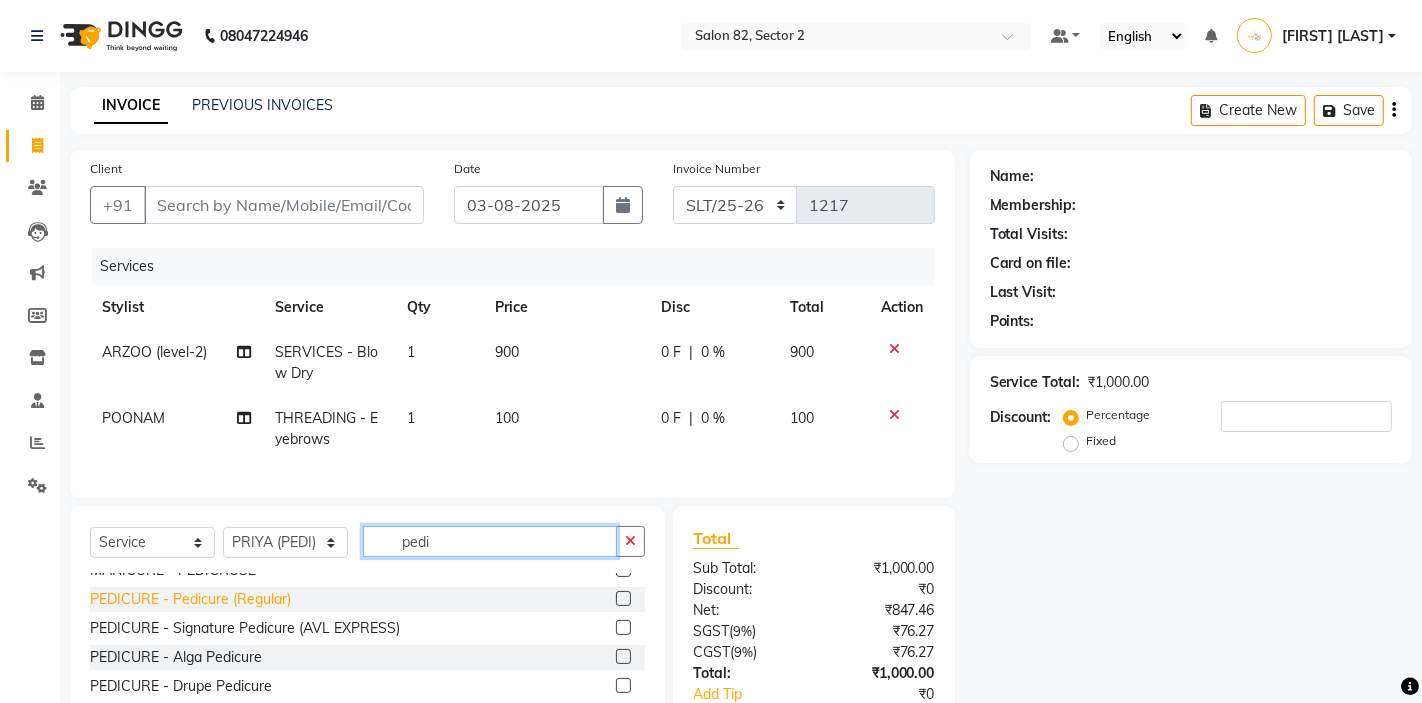 type on "pedi" 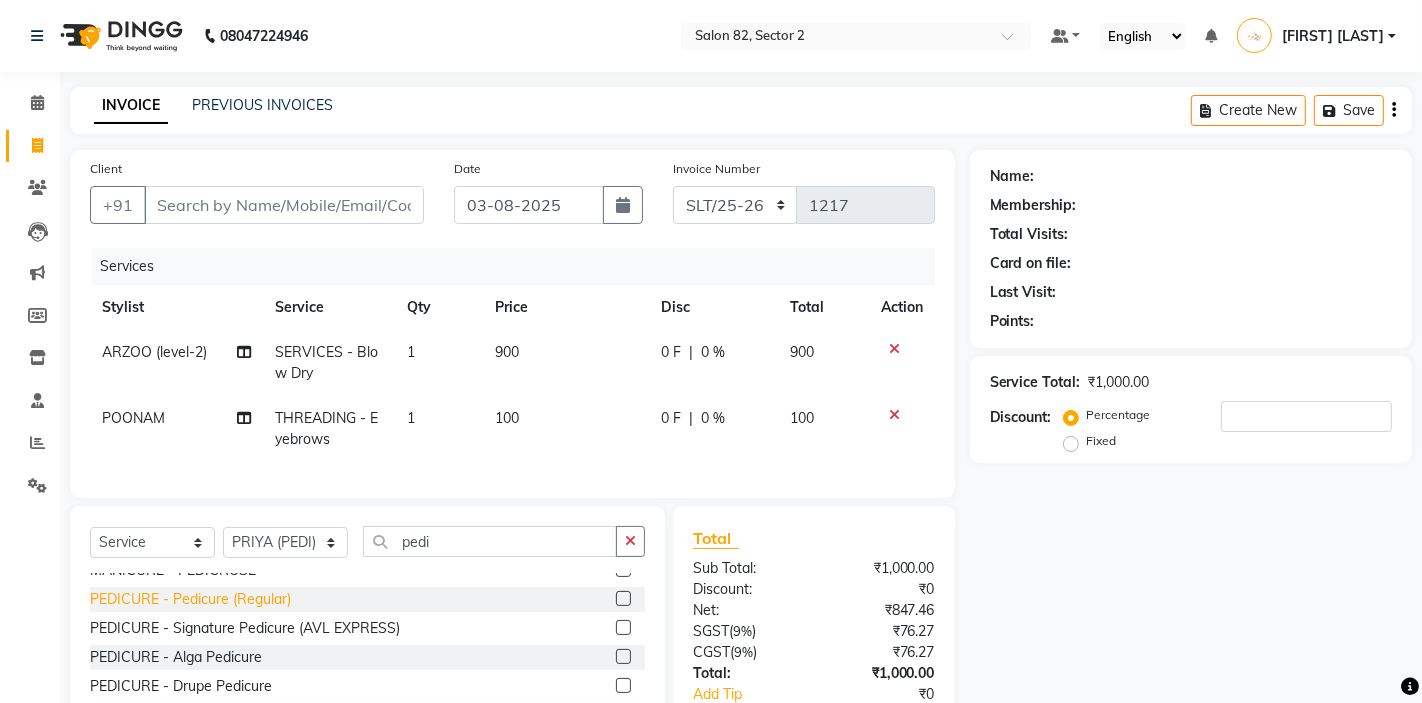 click on "PEDICURE - Pedicure (Regular)" 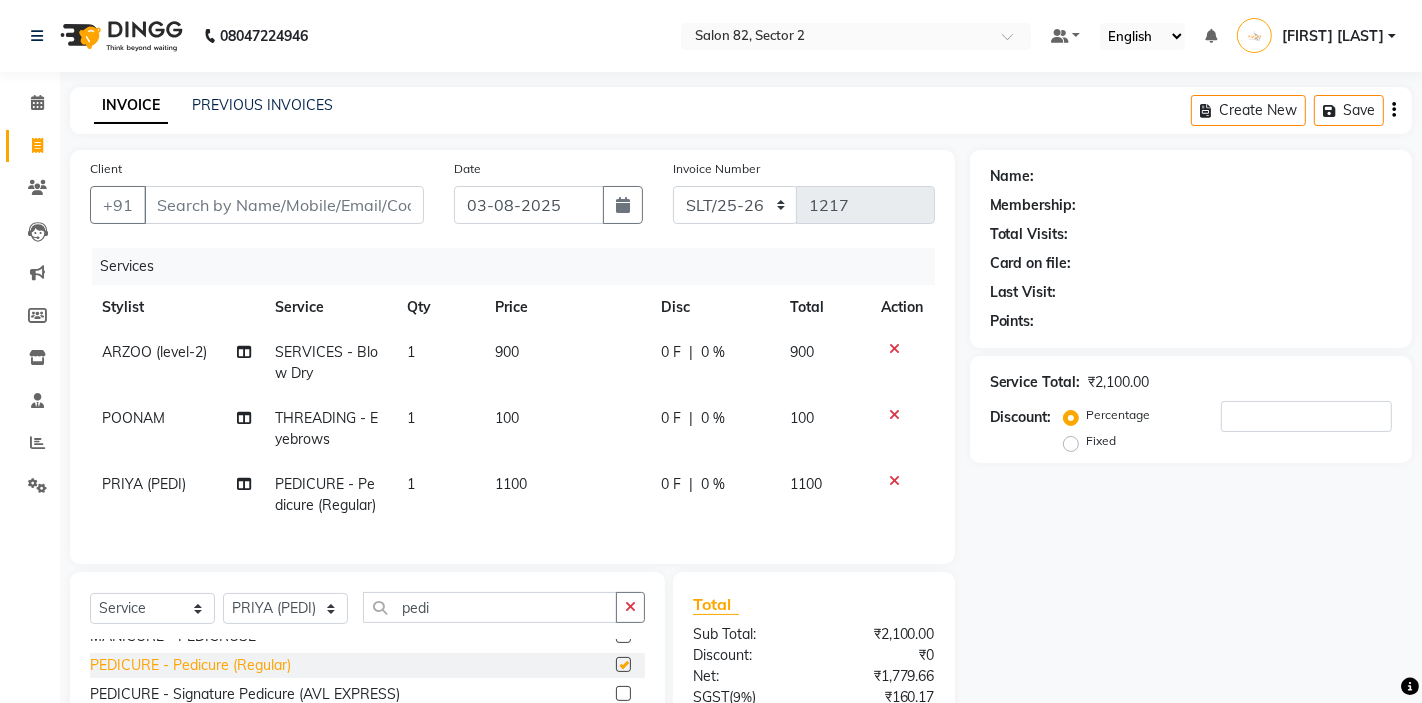 checkbox on "false" 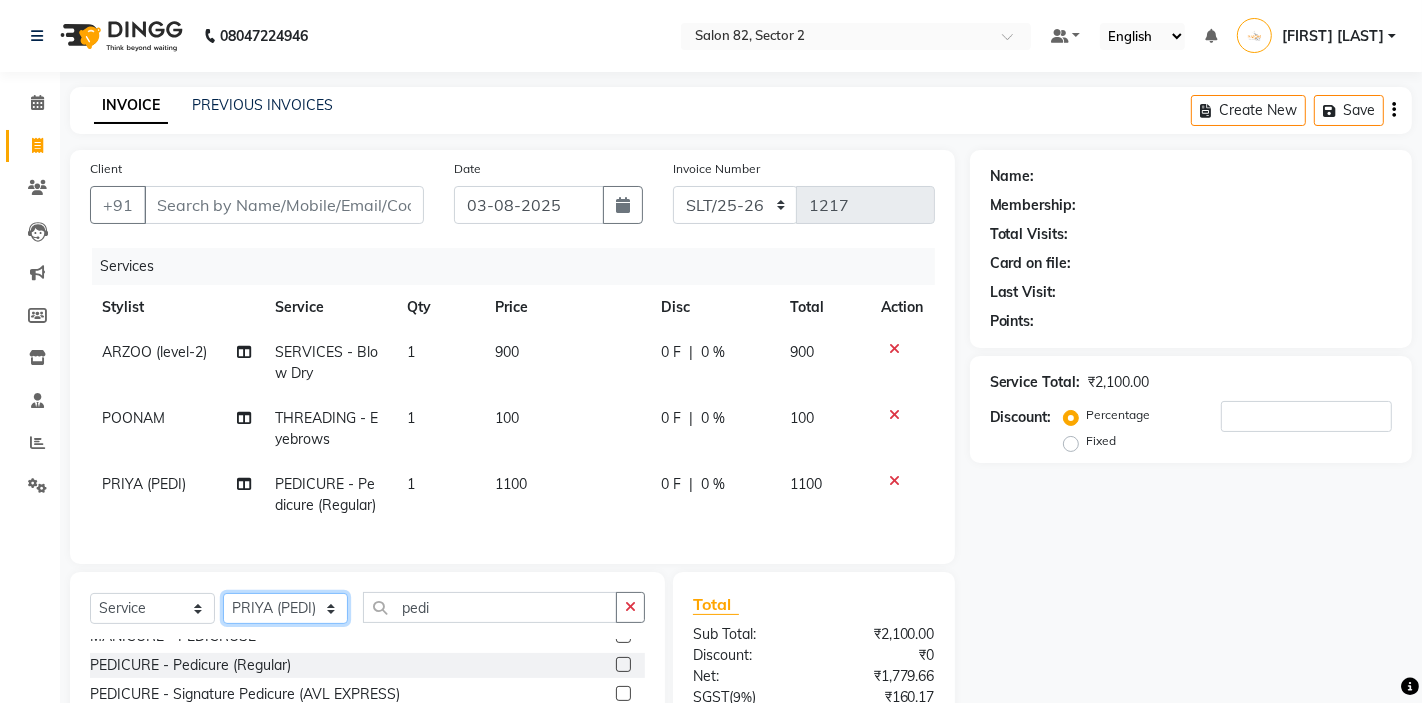click on "Select Stylist AKTAR (level-1) ARZOO (level-2) BUNNY (level-1) FAIZAL INJAMAM MANISH (level-1) MANJAR (Level-2) NUPUR (SKIN) POONAM PRIYA (PEDI) ROHIT  Salon82 saltlake SOMA DEY SUBHO (PEDI) SUMON (NAILS)" 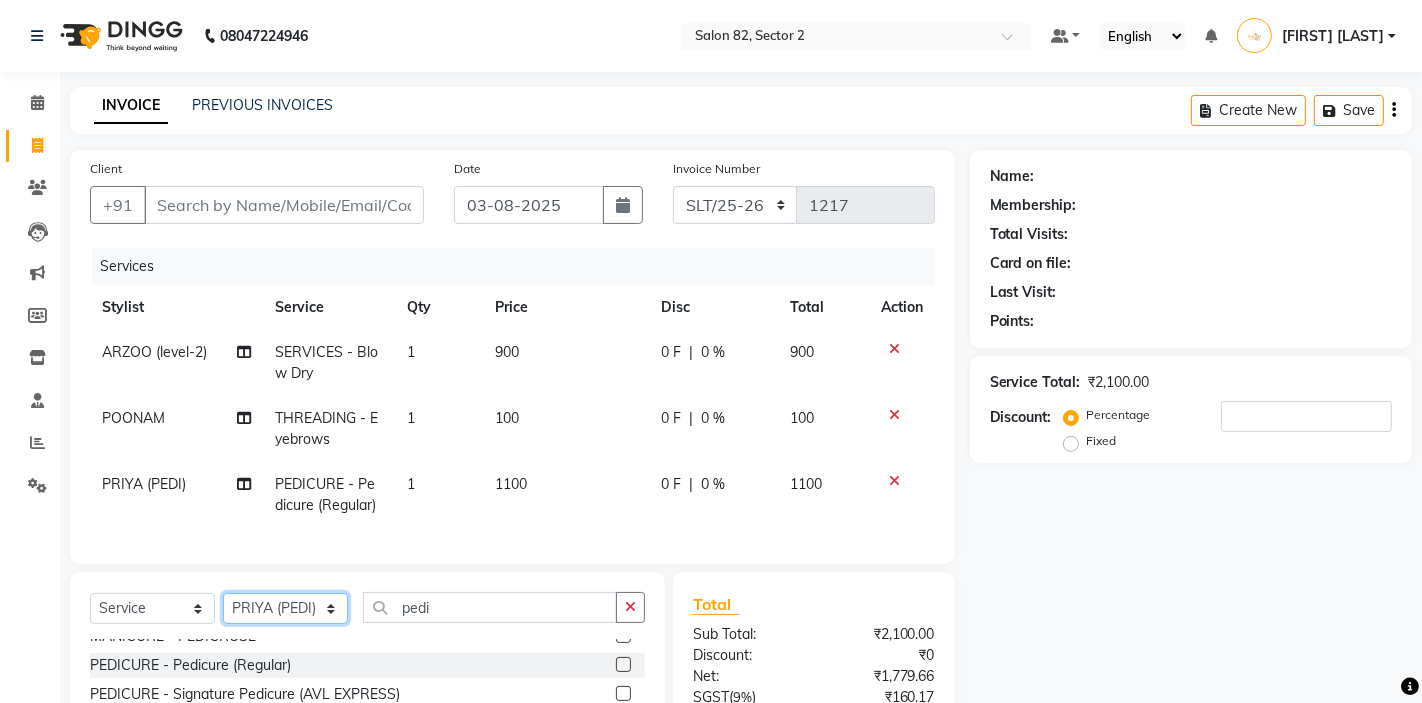 select on "65456" 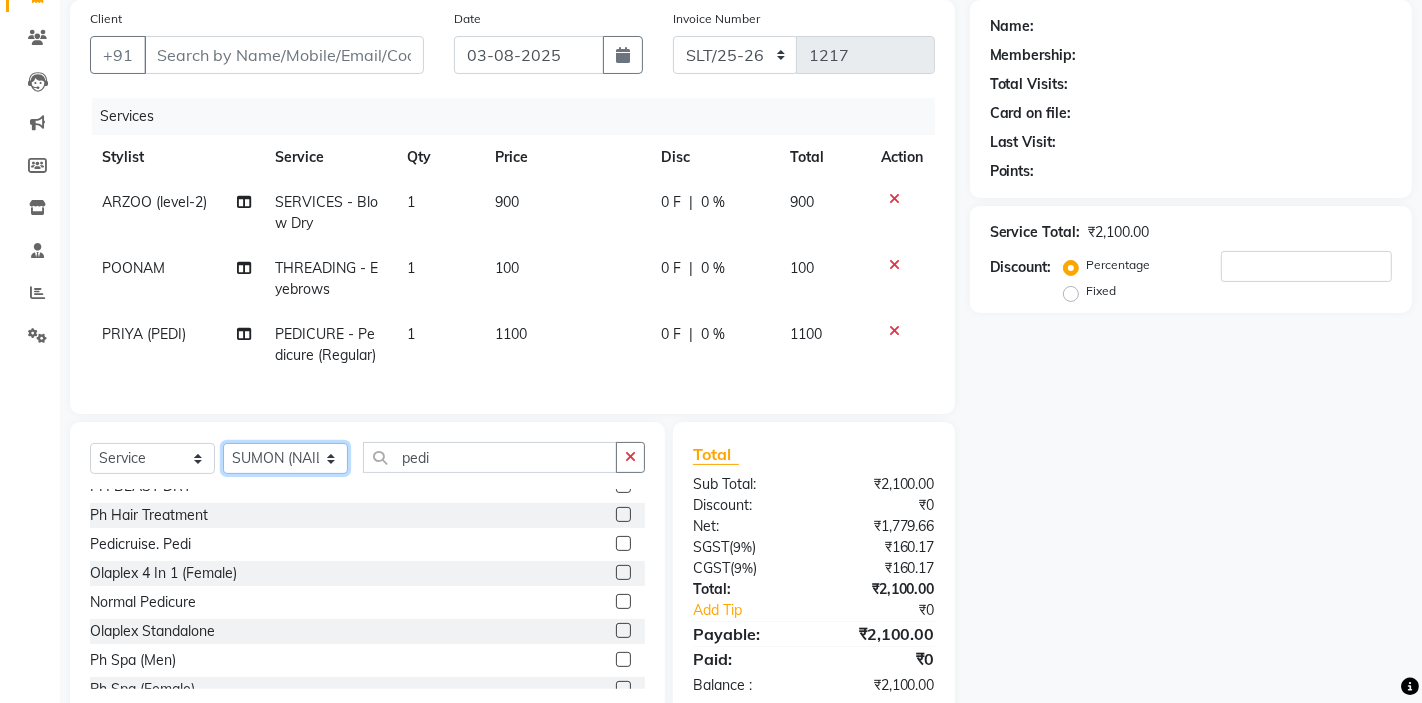 scroll, scrollTop: 162, scrollLeft: 0, axis: vertical 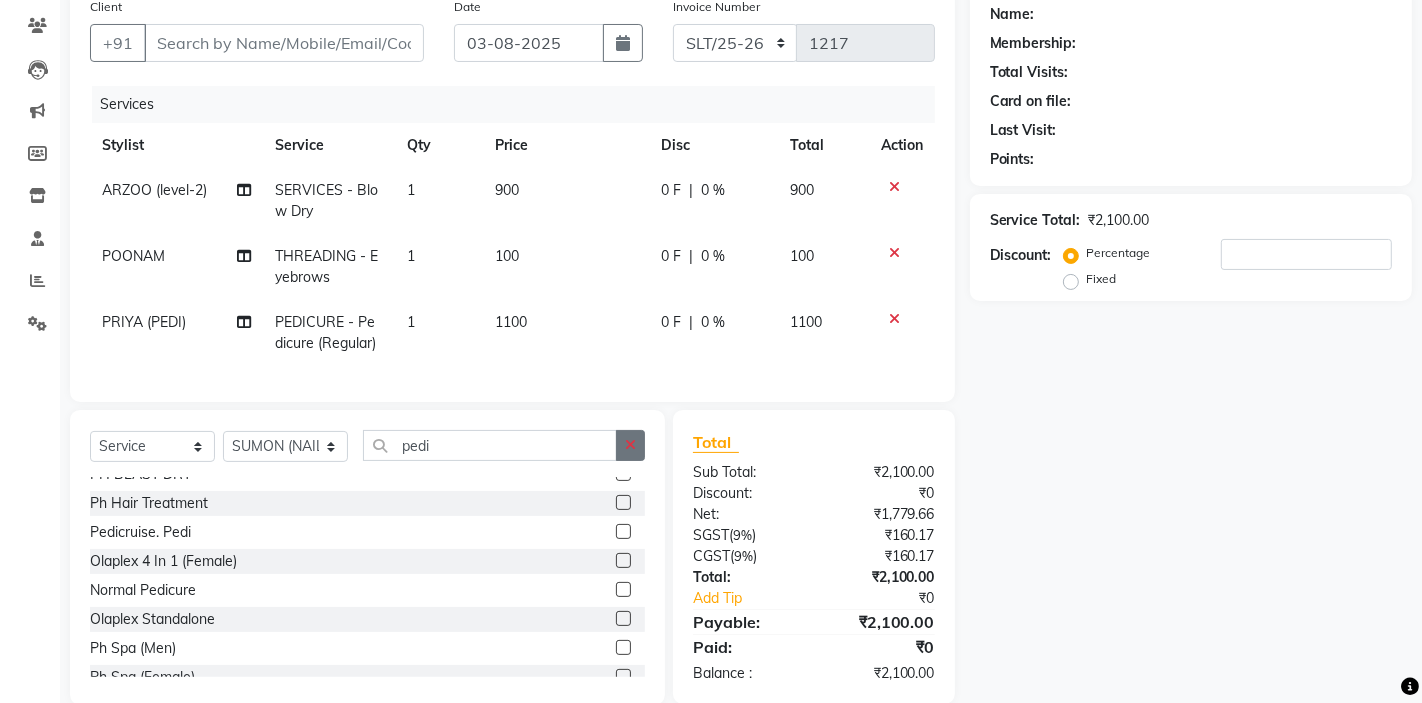 click 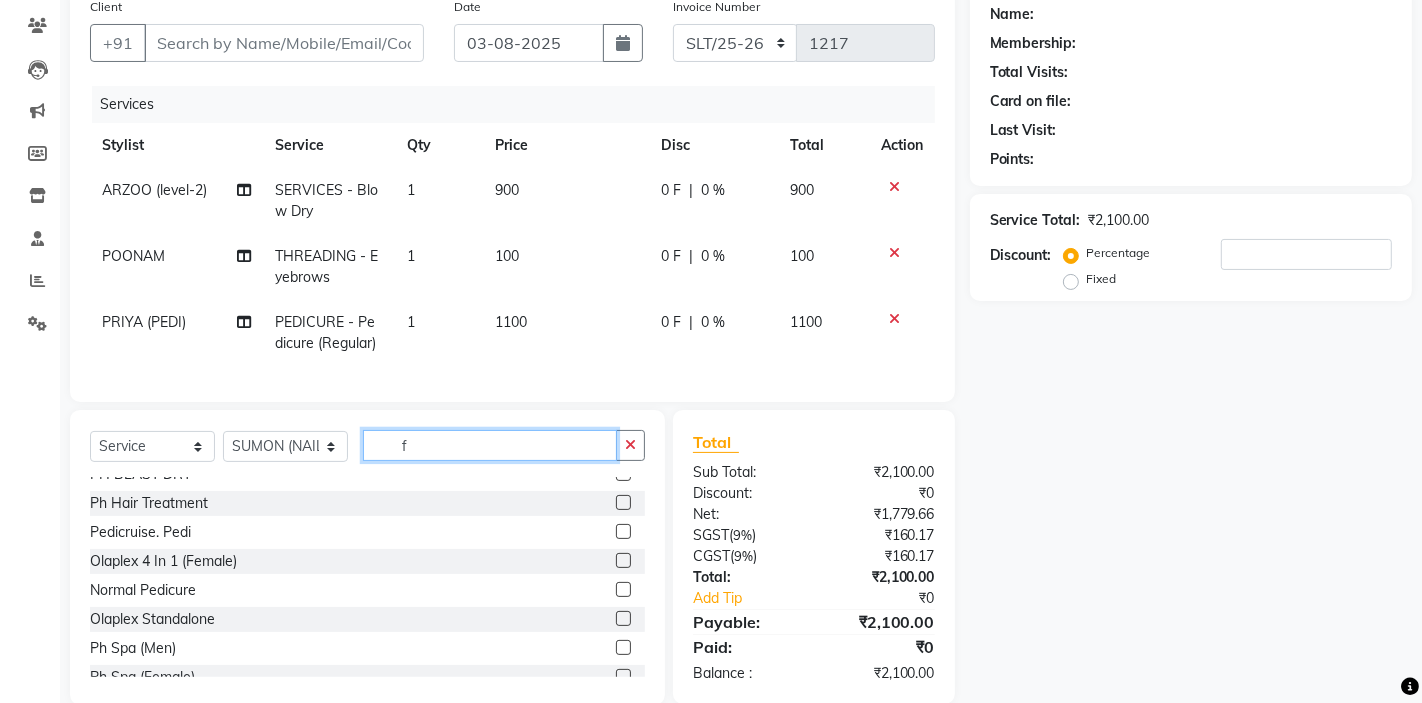 scroll, scrollTop: 0, scrollLeft: 0, axis: both 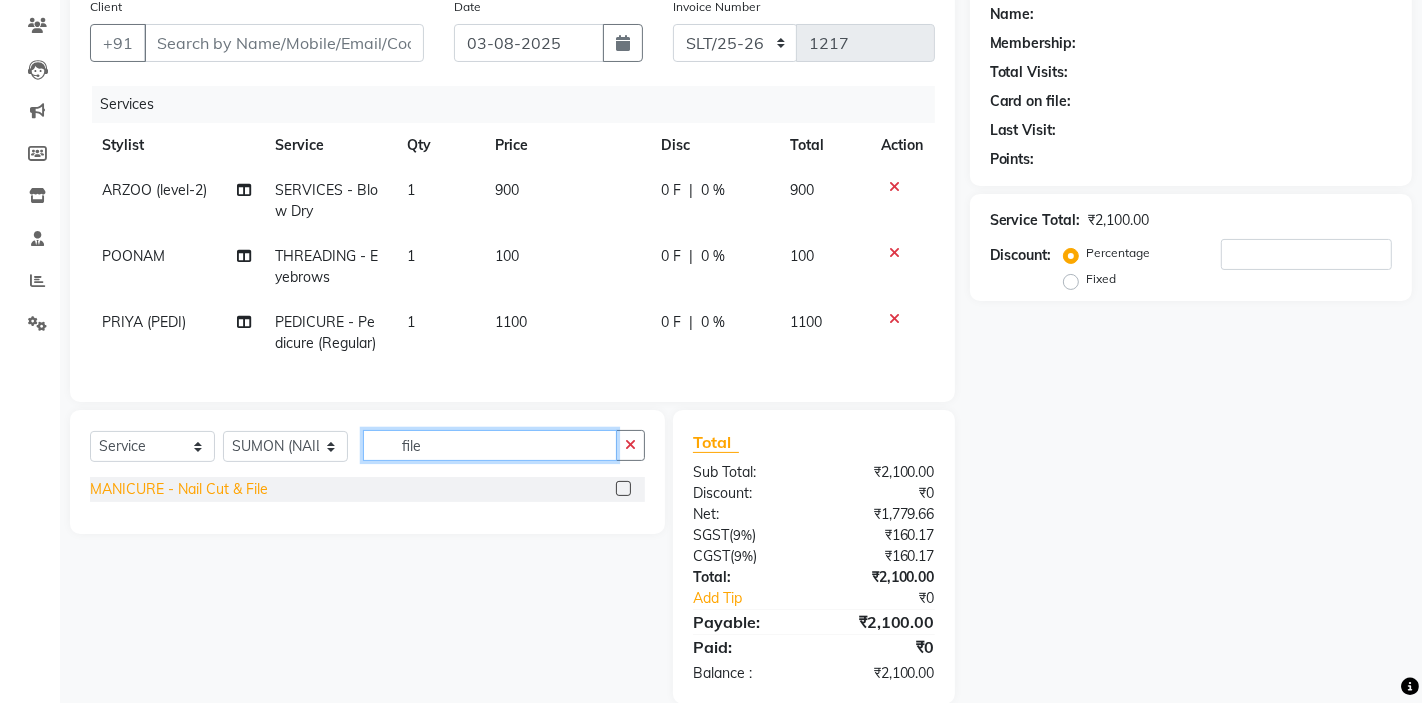 type on "file" 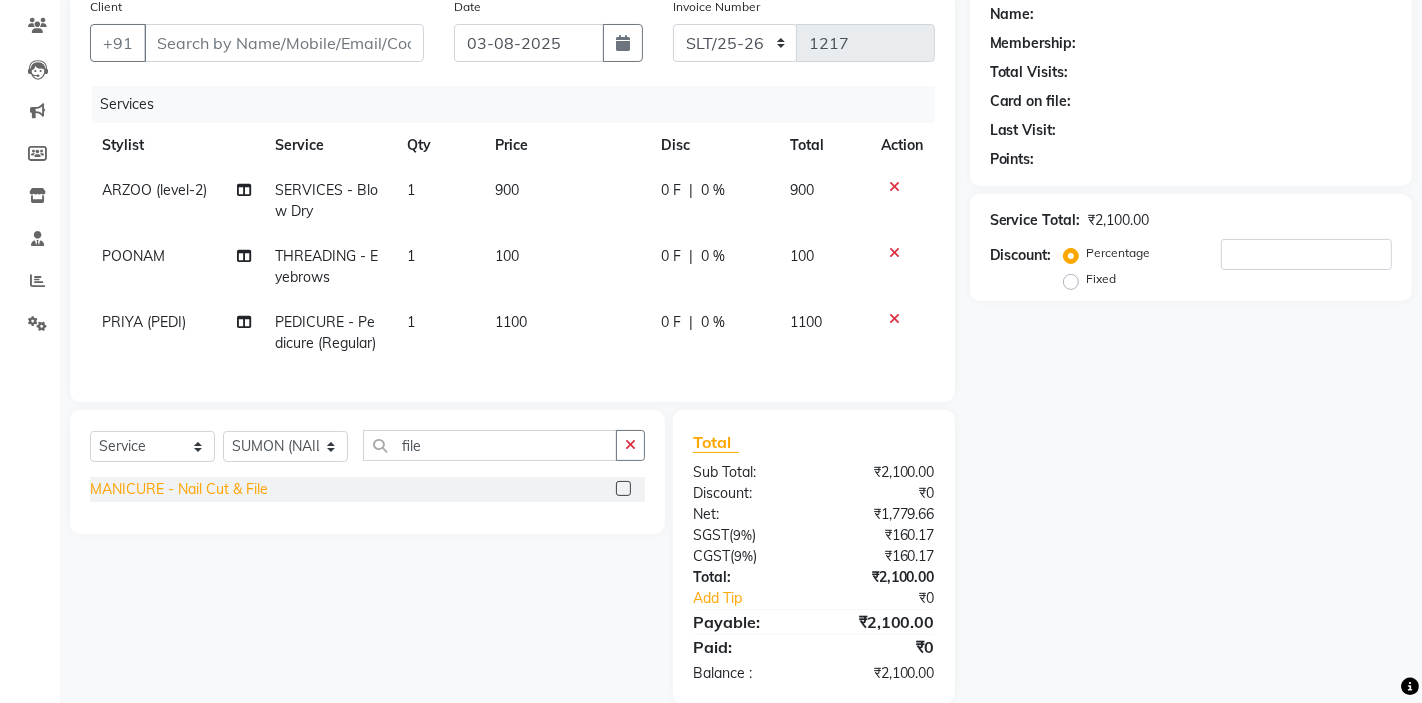 click on "MANICURE - Nail Cut & File" 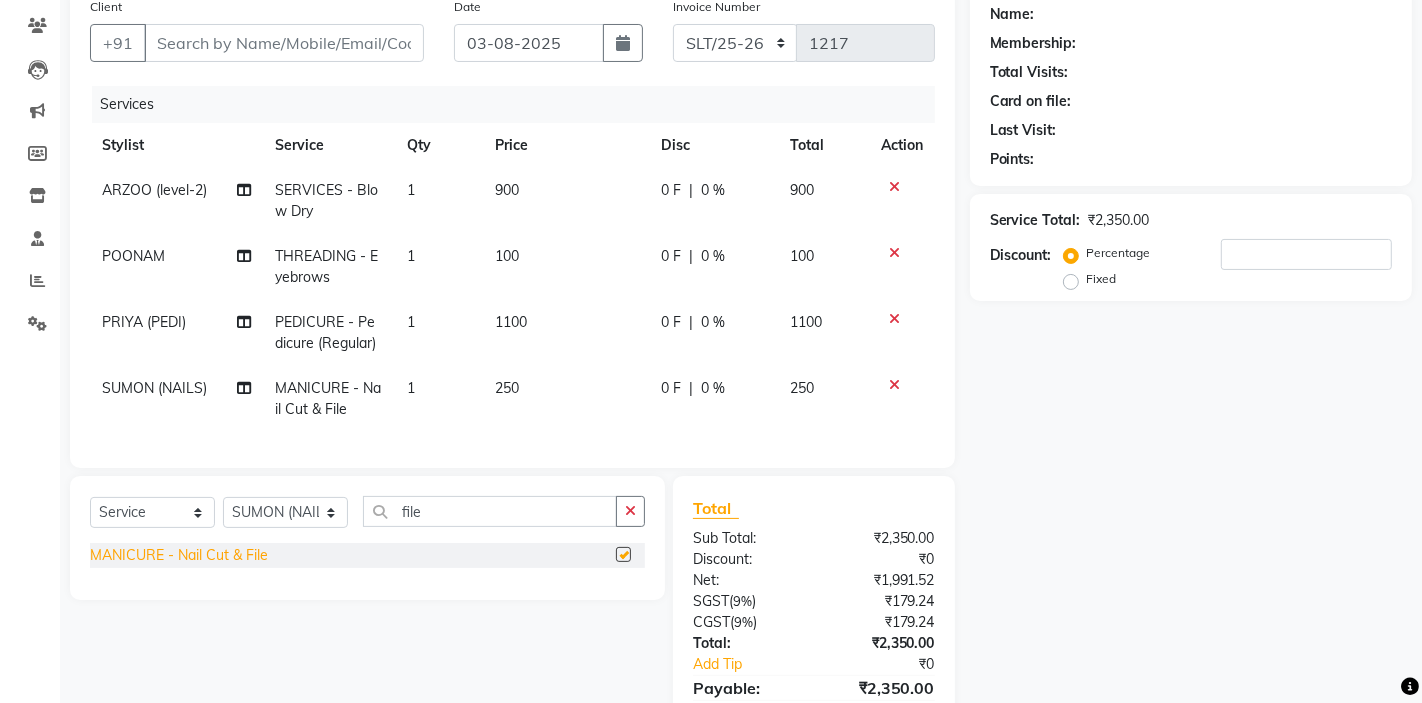 checkbox on "false" 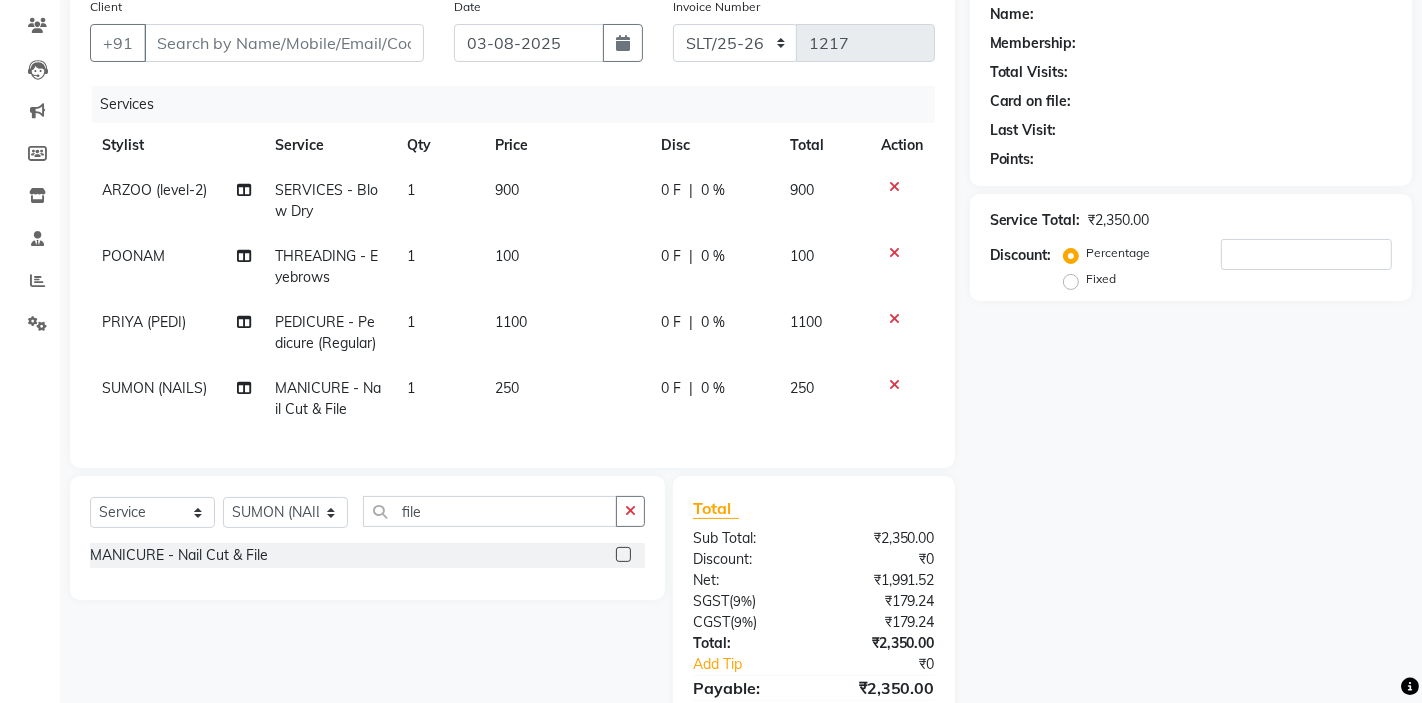 scroll, scrollTop: 258, scrollLeft: 0, axis: vertical 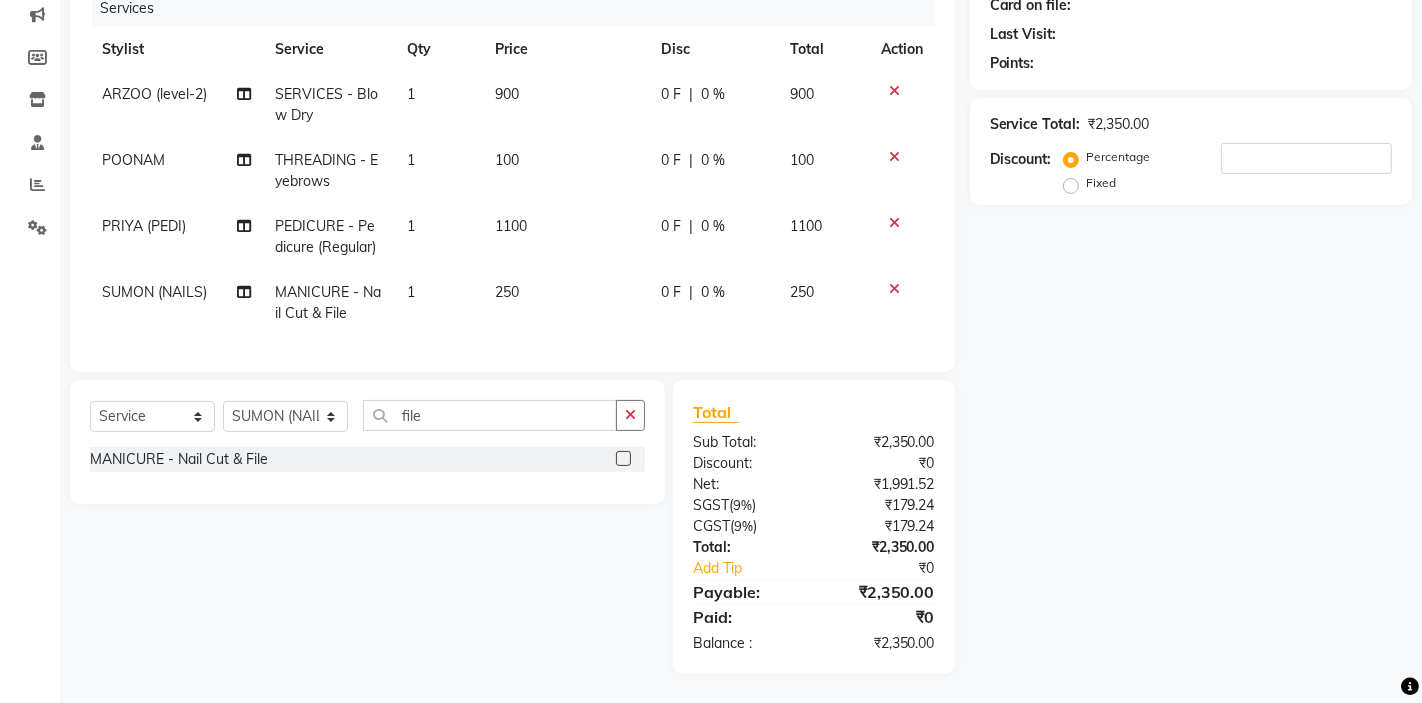 click 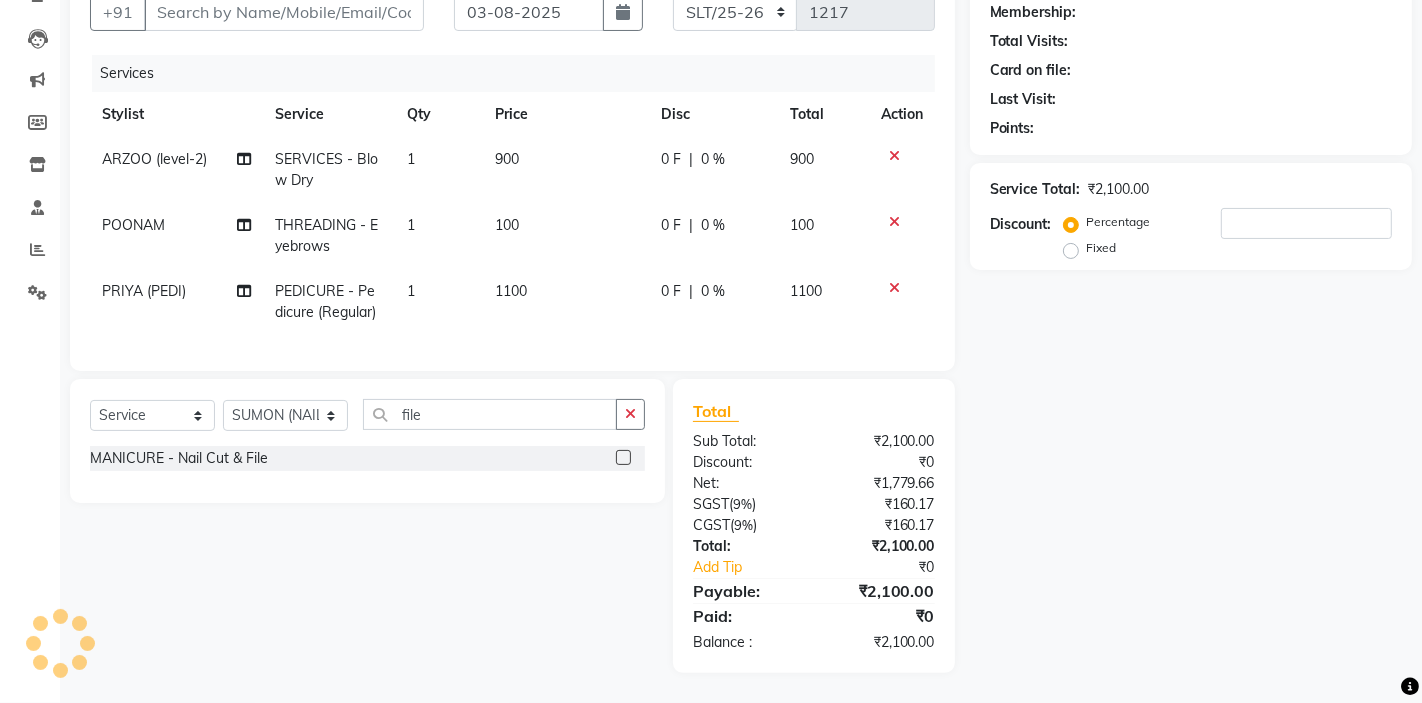 scroll, scrollTop: 193, scrollLeft: 0, axis: vertical 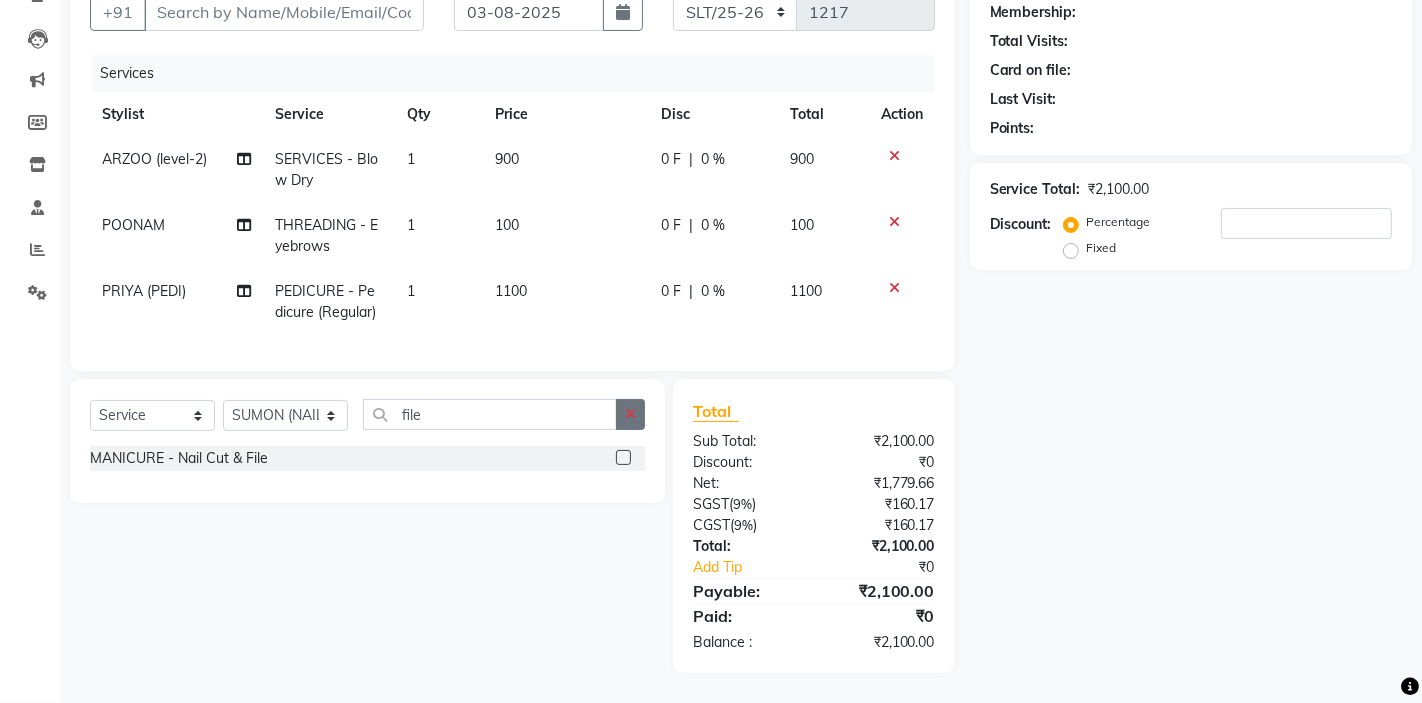 click 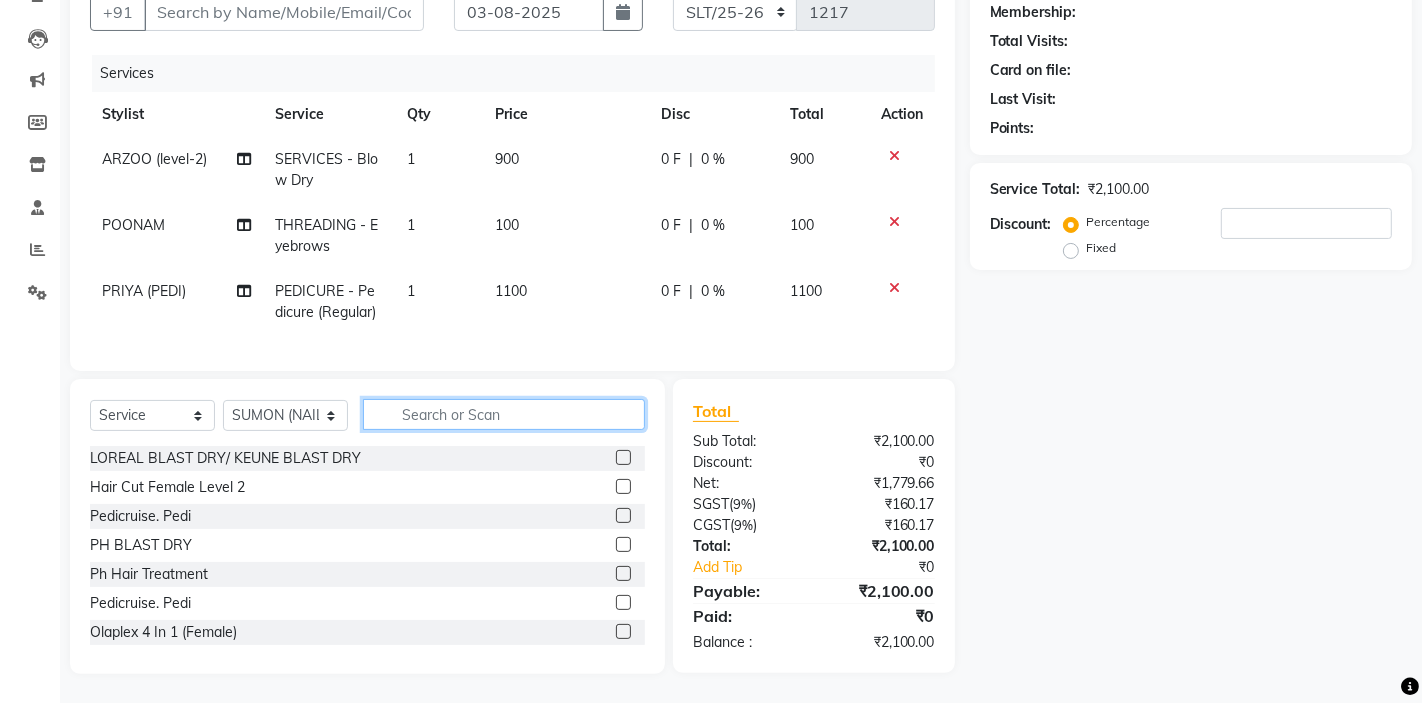 click 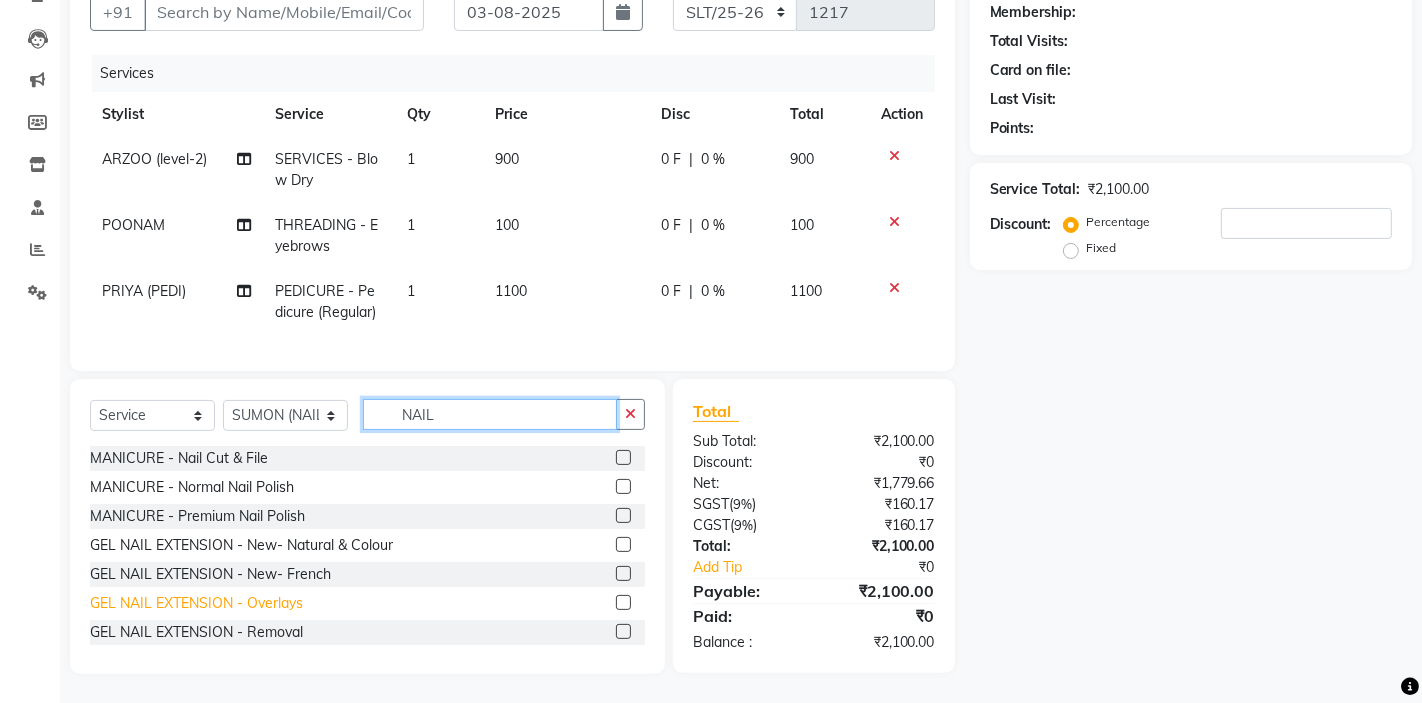 type on "NAIL" 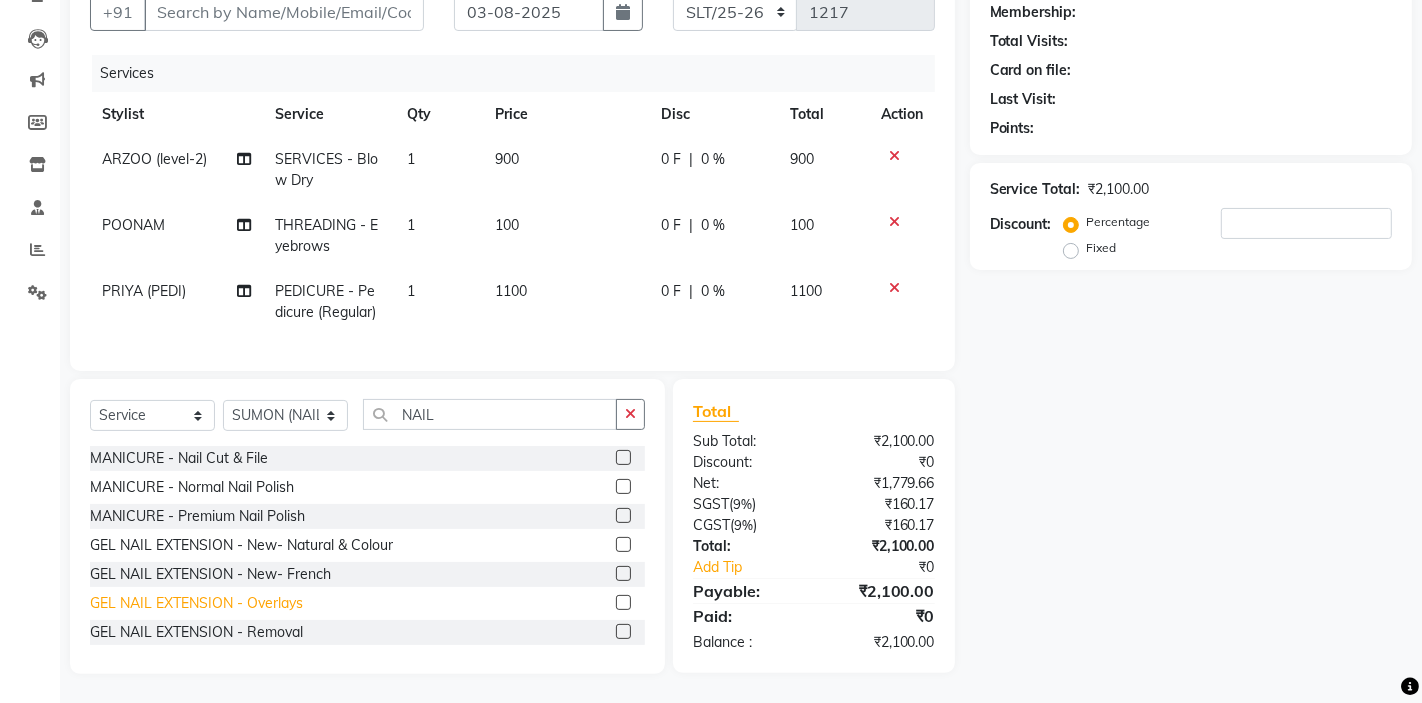 click on "GEL NAIL EXTENSION  - Overlays" 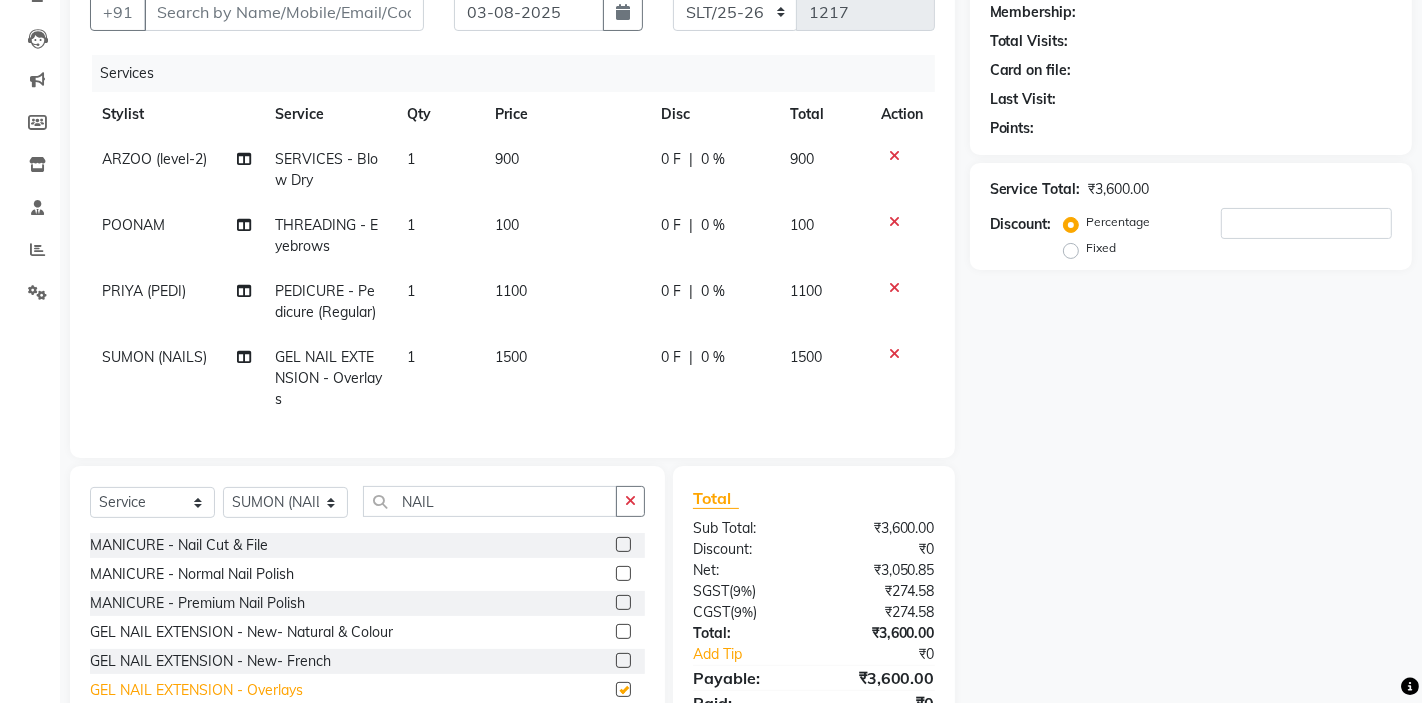 checkbox on "false" 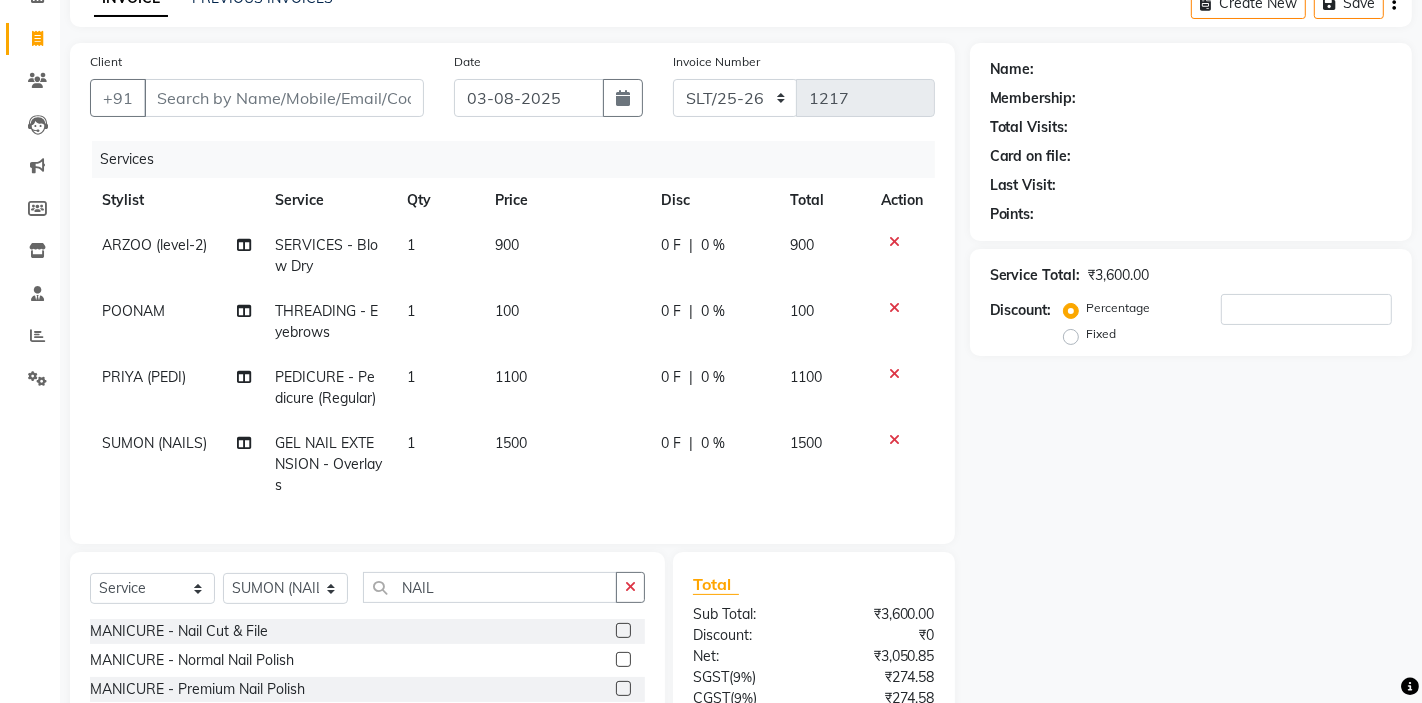 scroll, scrollTop: 0, scrollLeft: 0, axis: both 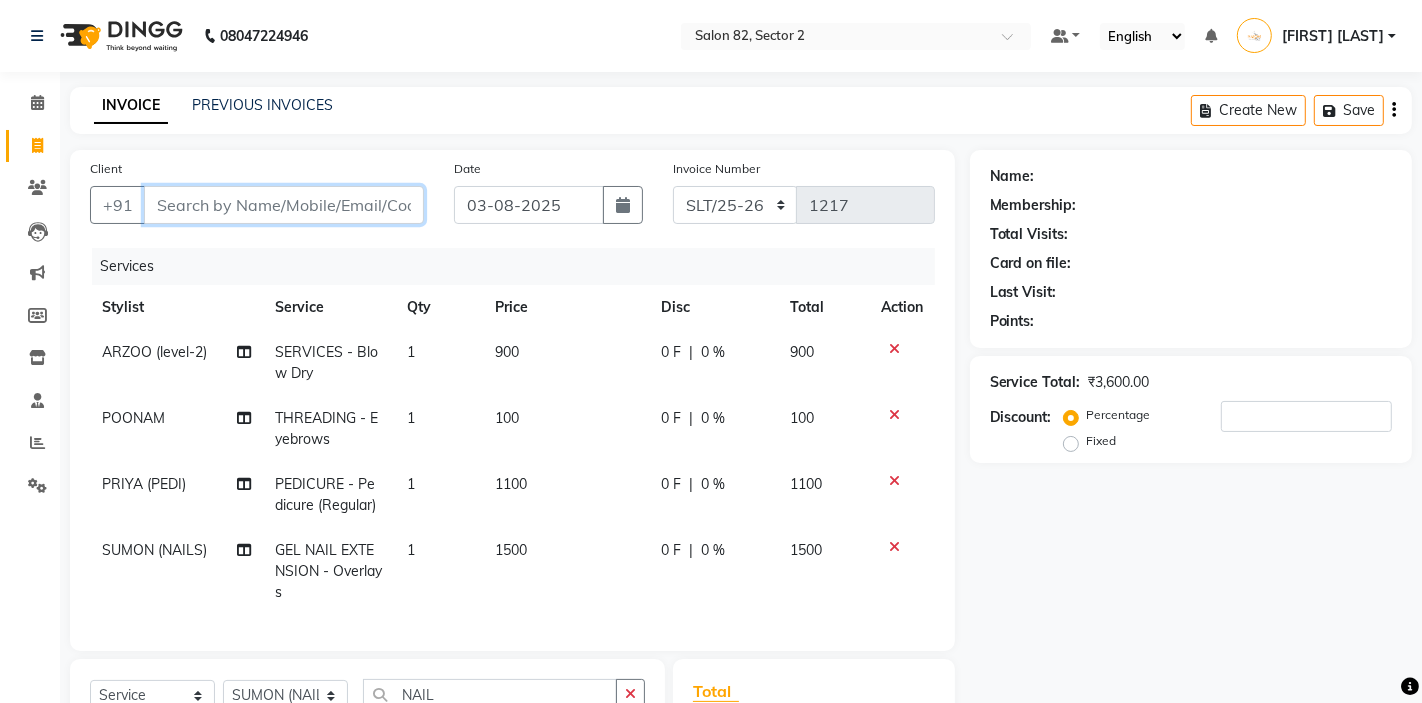 click on "Client" at bounding box center (284, 205) 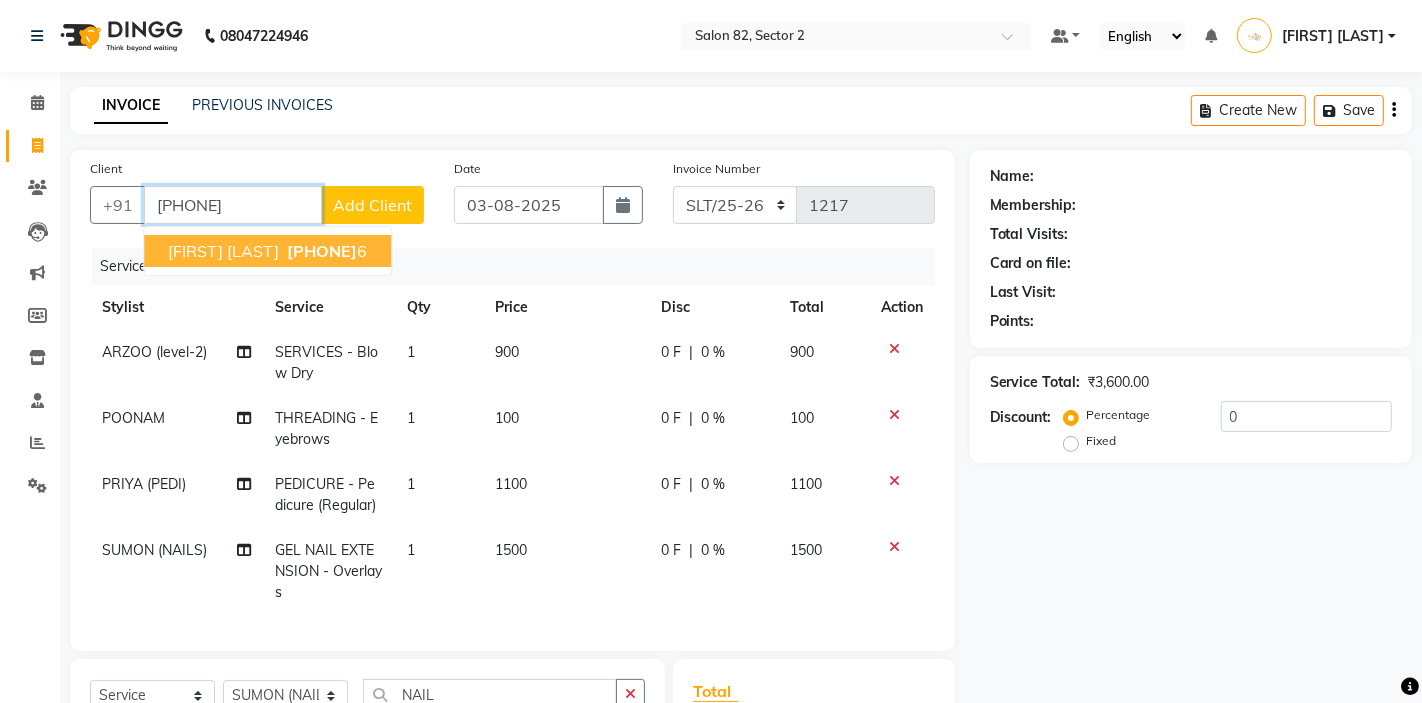 click on "983684555" at bounding box center (322, 251) 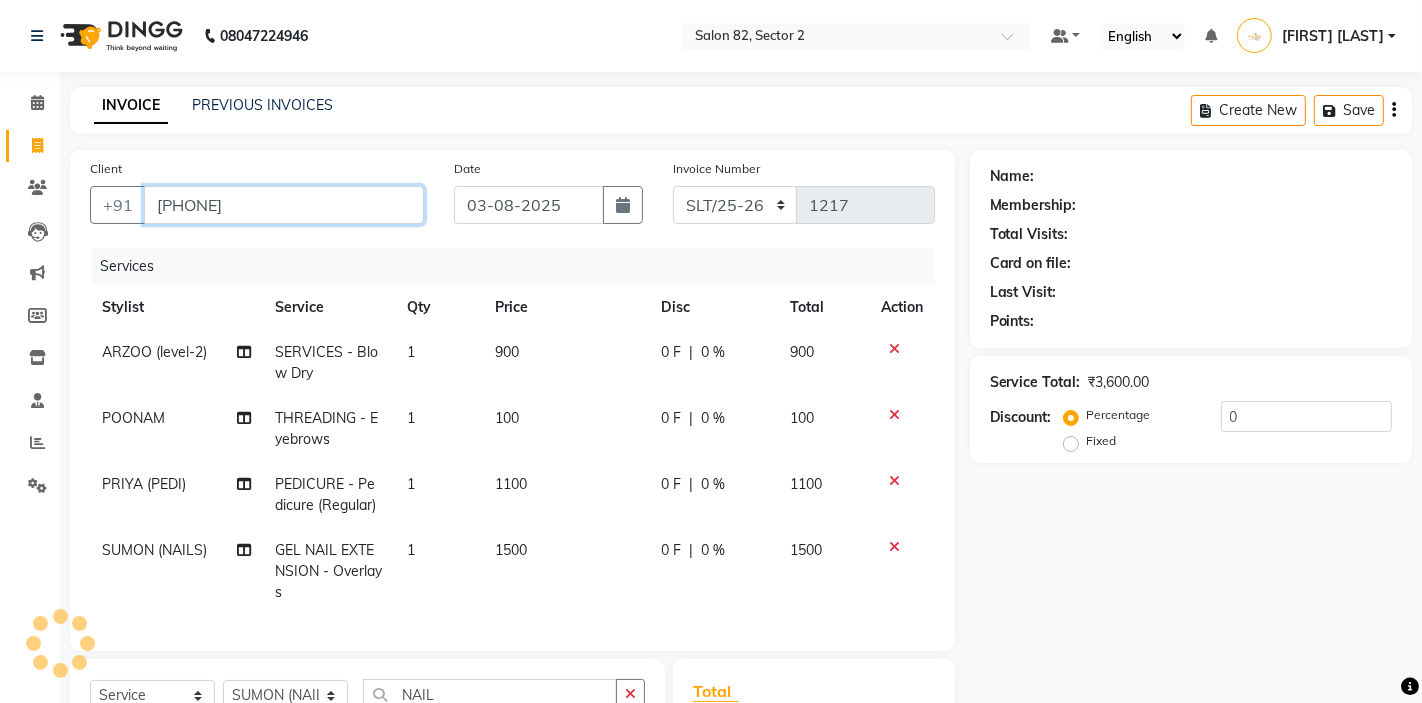 type on "9836845556" 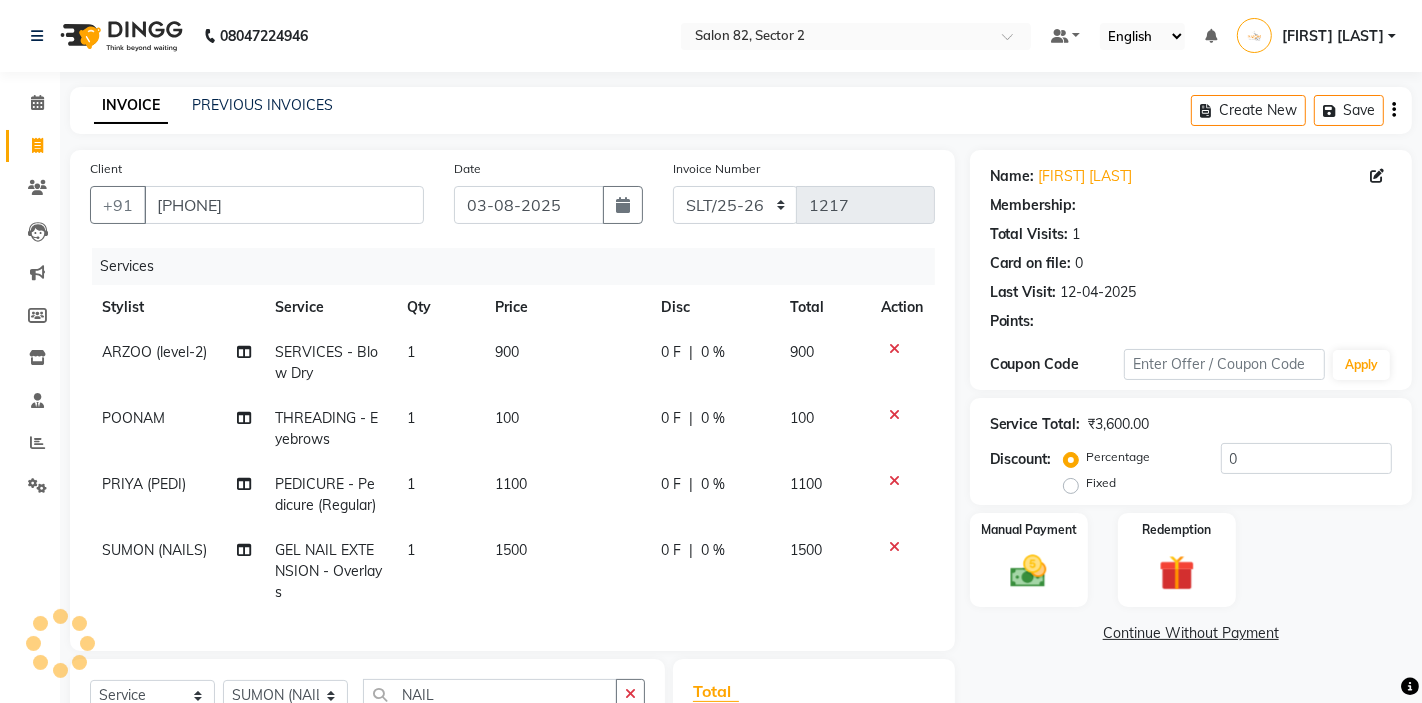select on "1: Object" 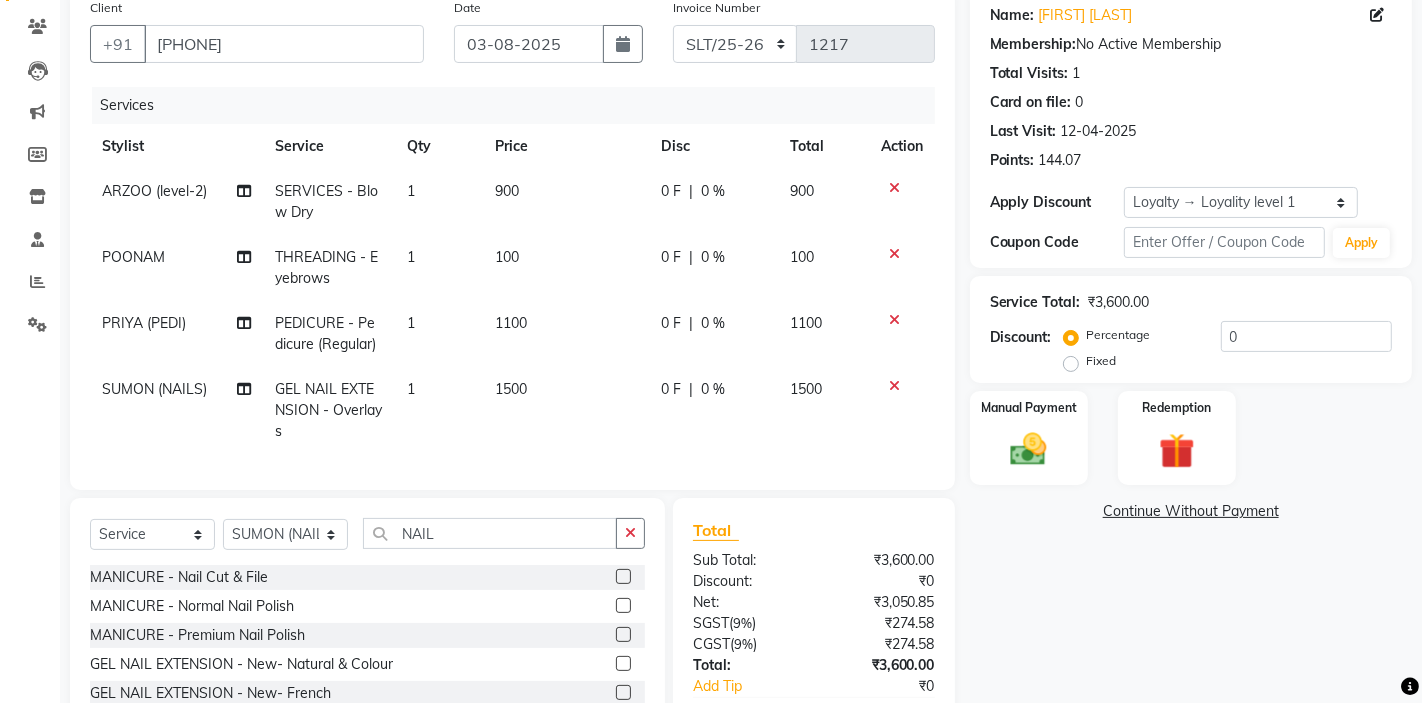 scroll, scrollTop: 162, scrollLeft: 0, axis: vertical 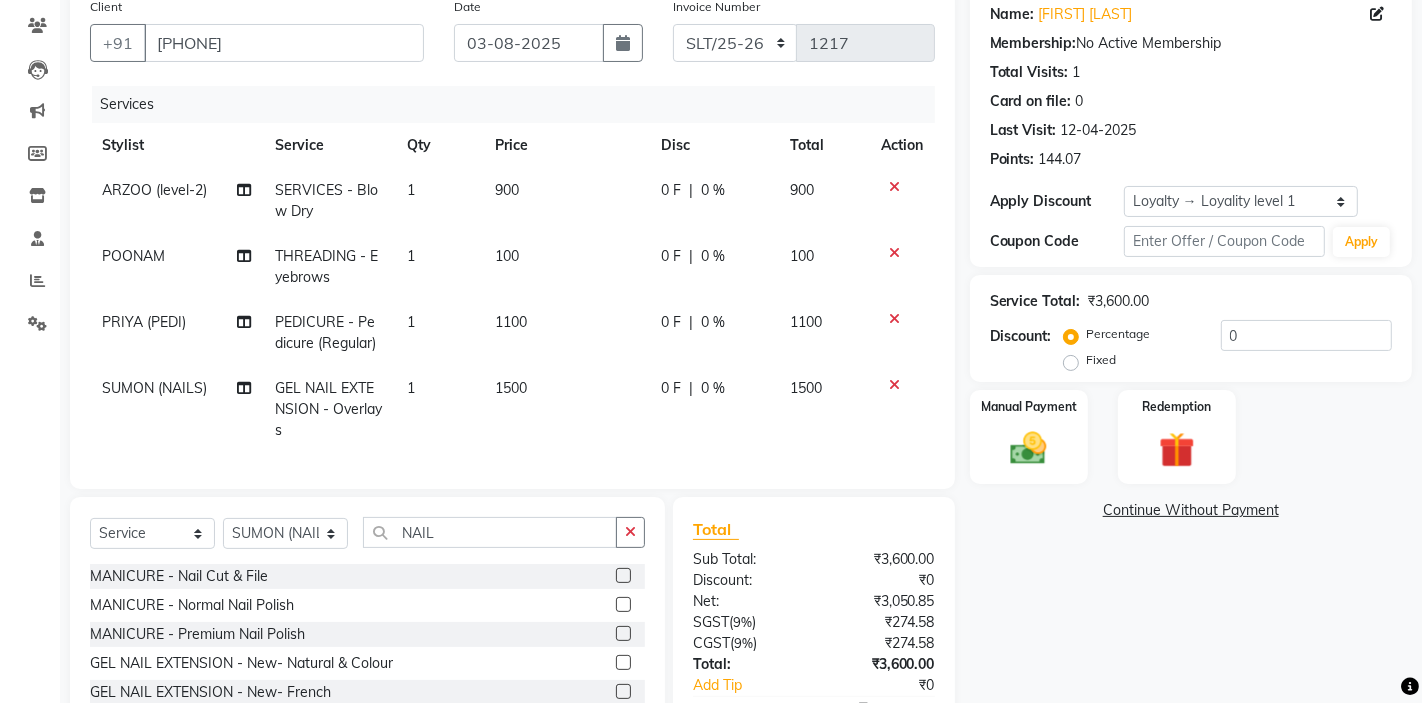 click 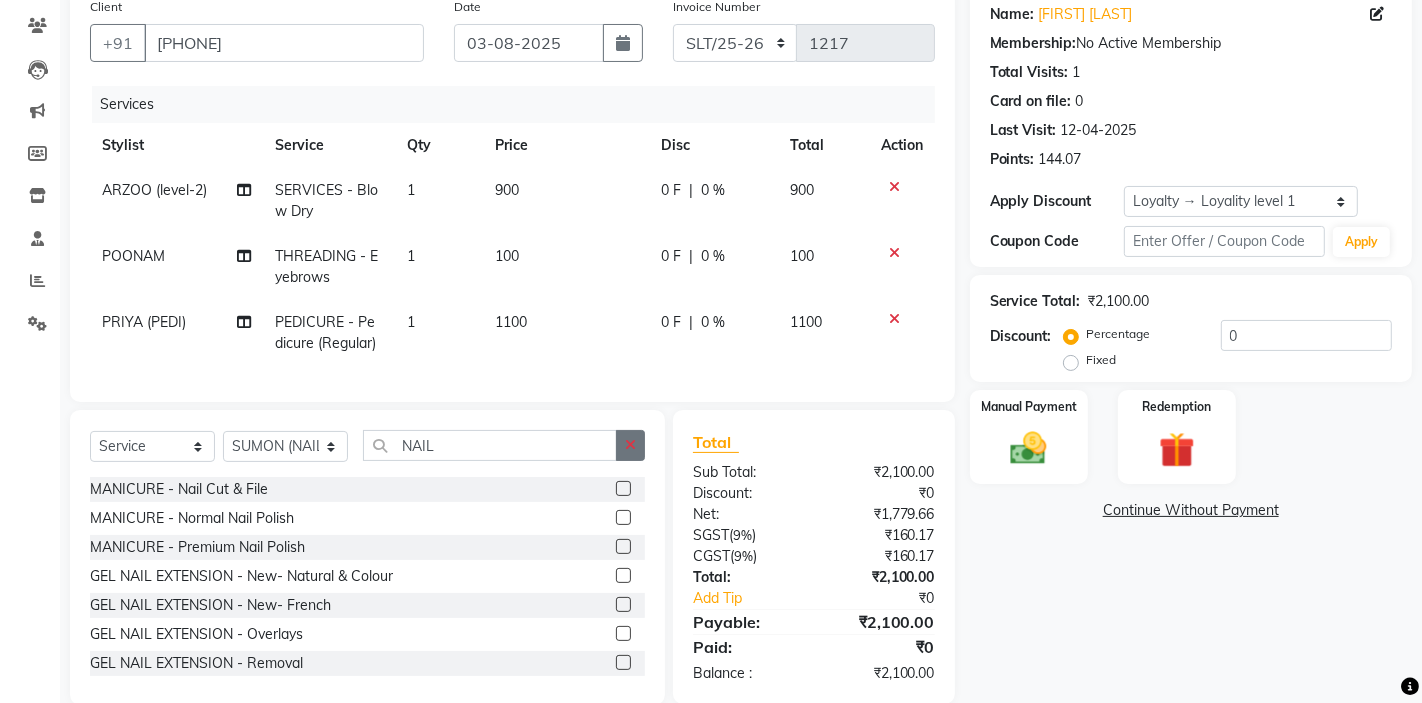 click 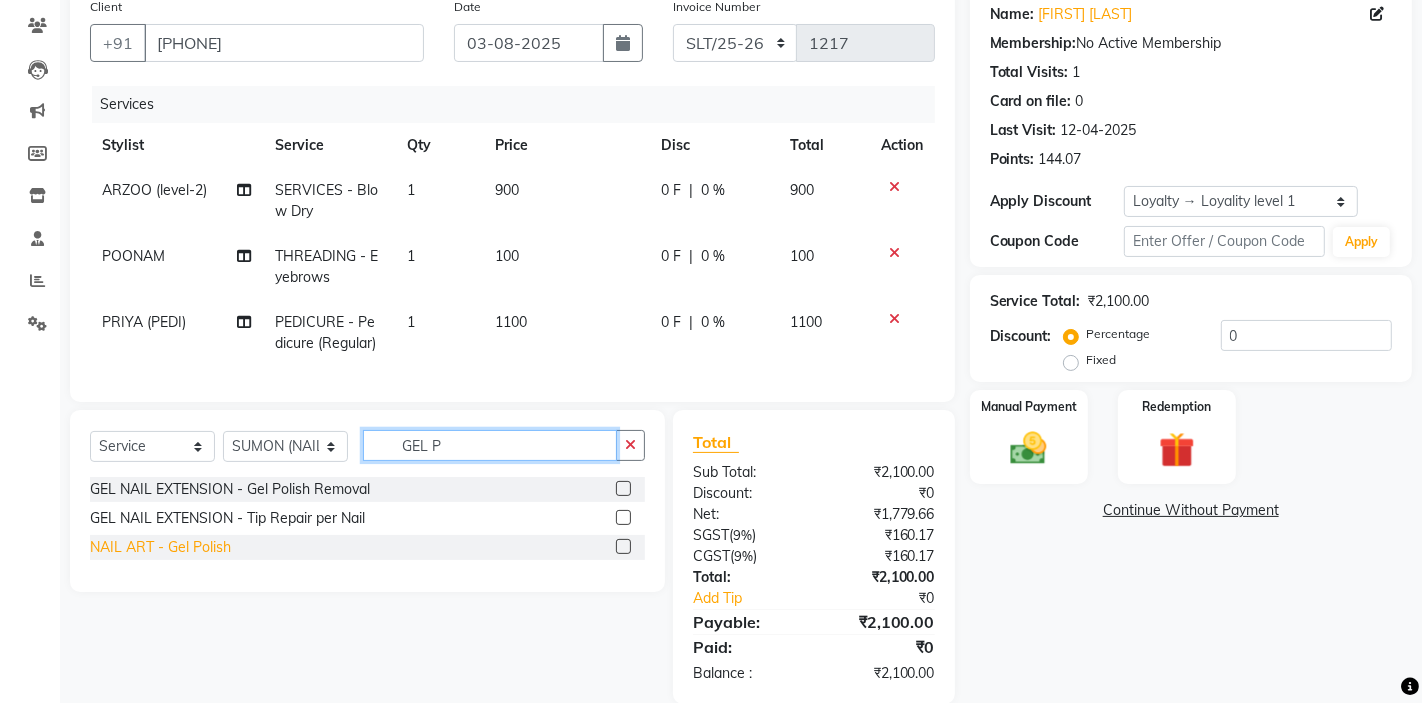 type on "GEL P" 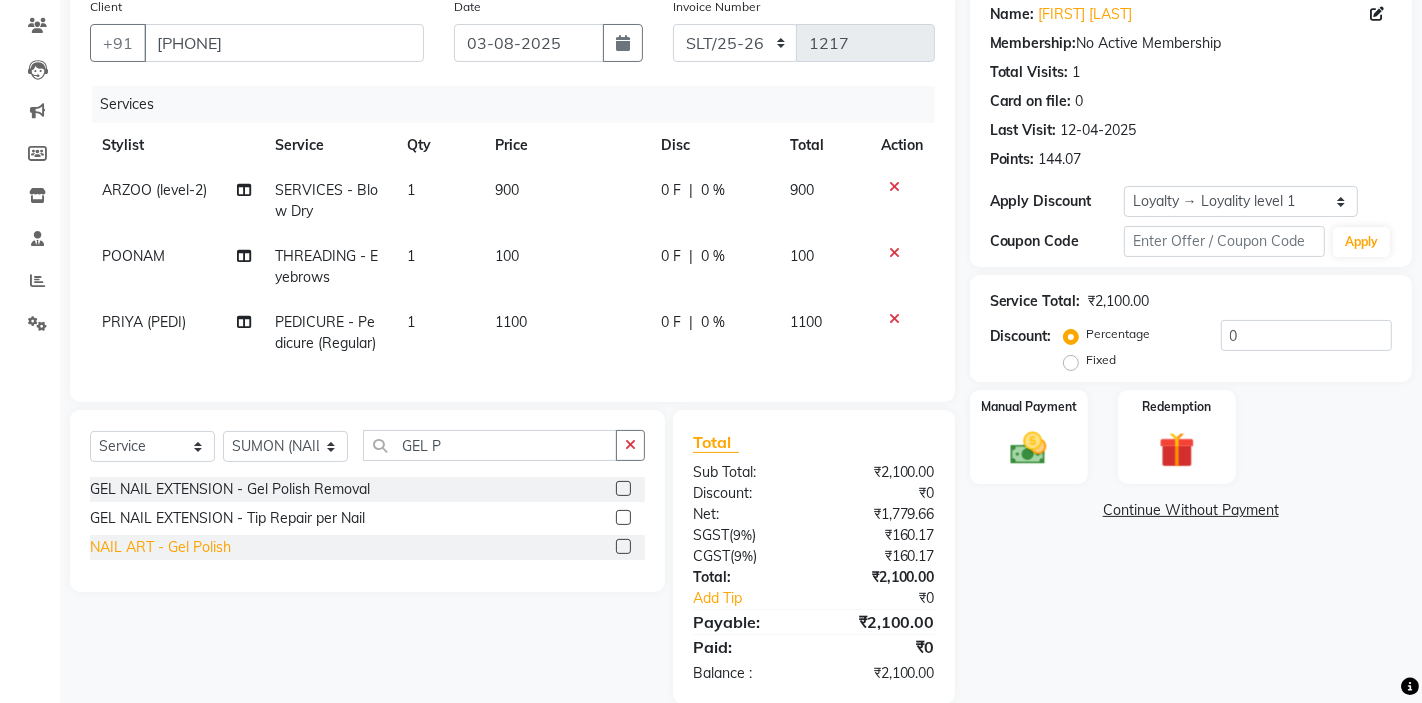 click on "NAIL ART  - Gel Polish" 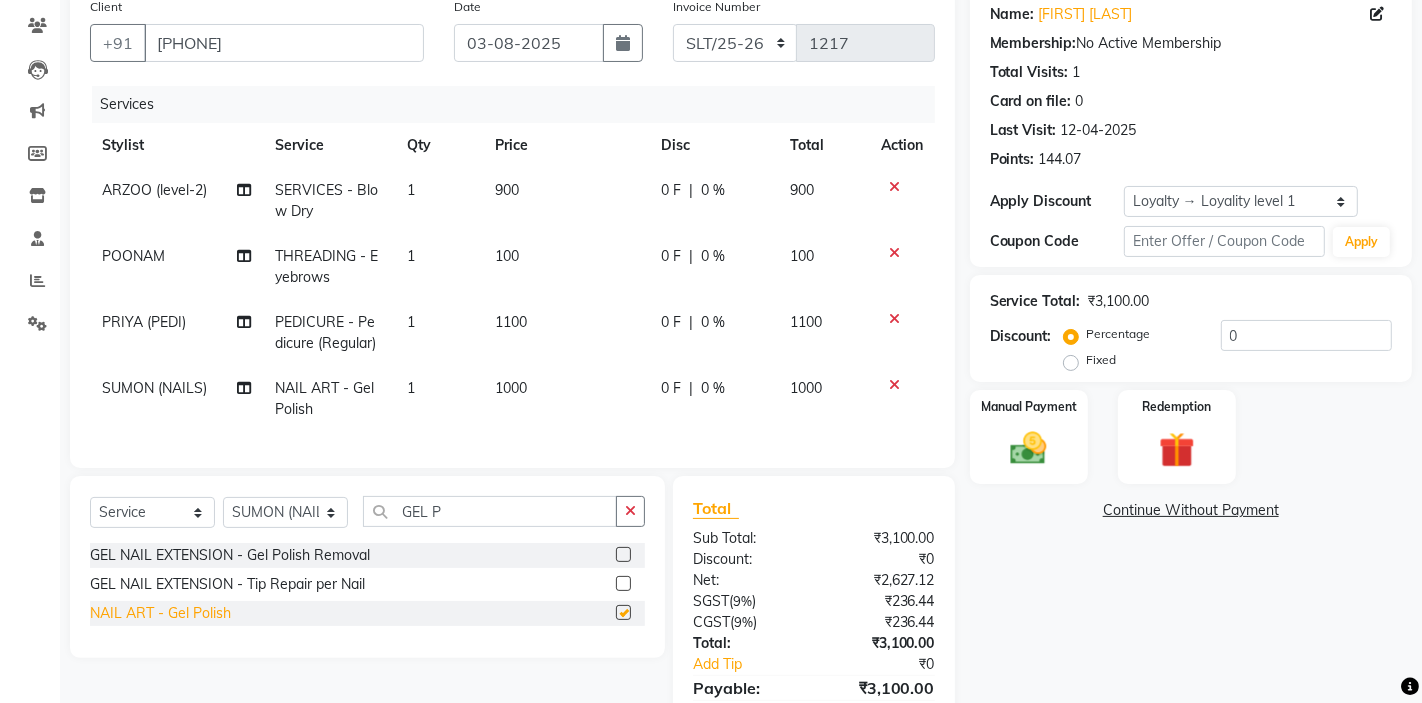 checkbox on "false" 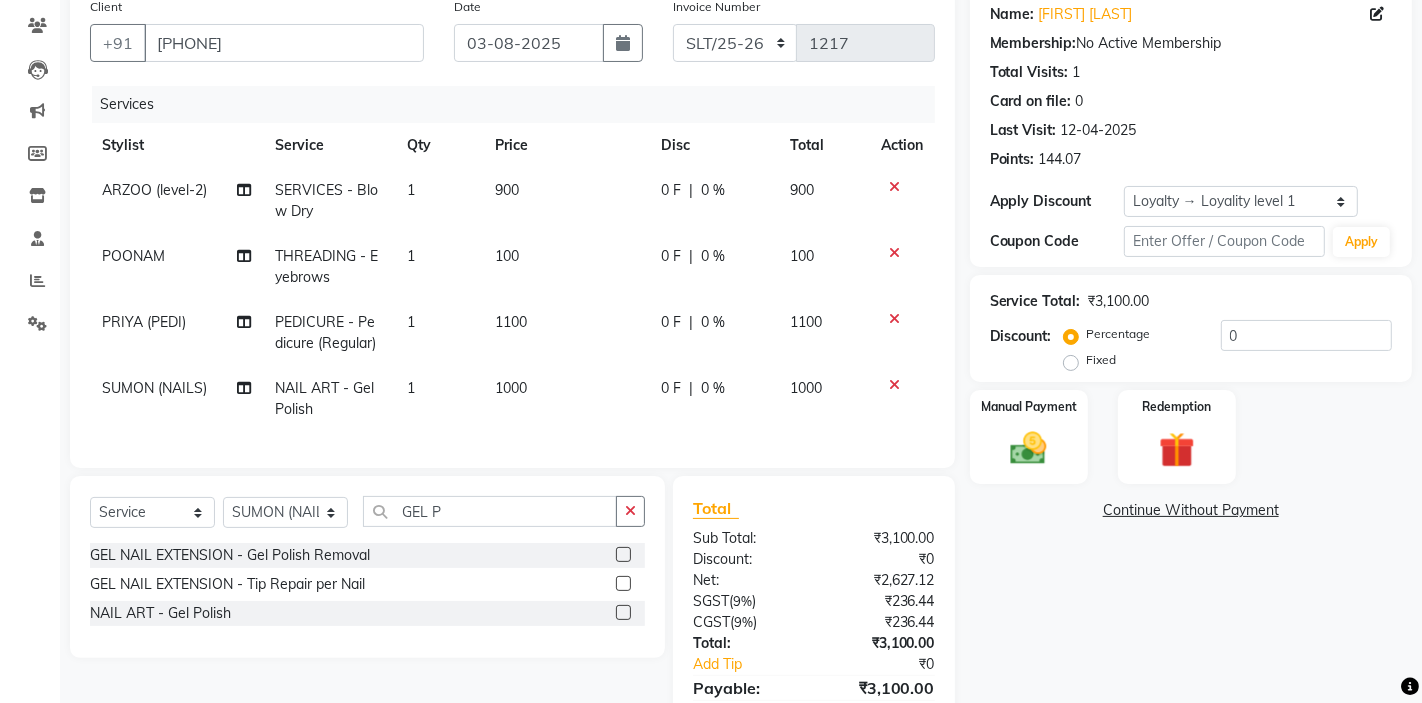 scroll, scrollTop: 258, scrollLeft: 0, axis: vertical 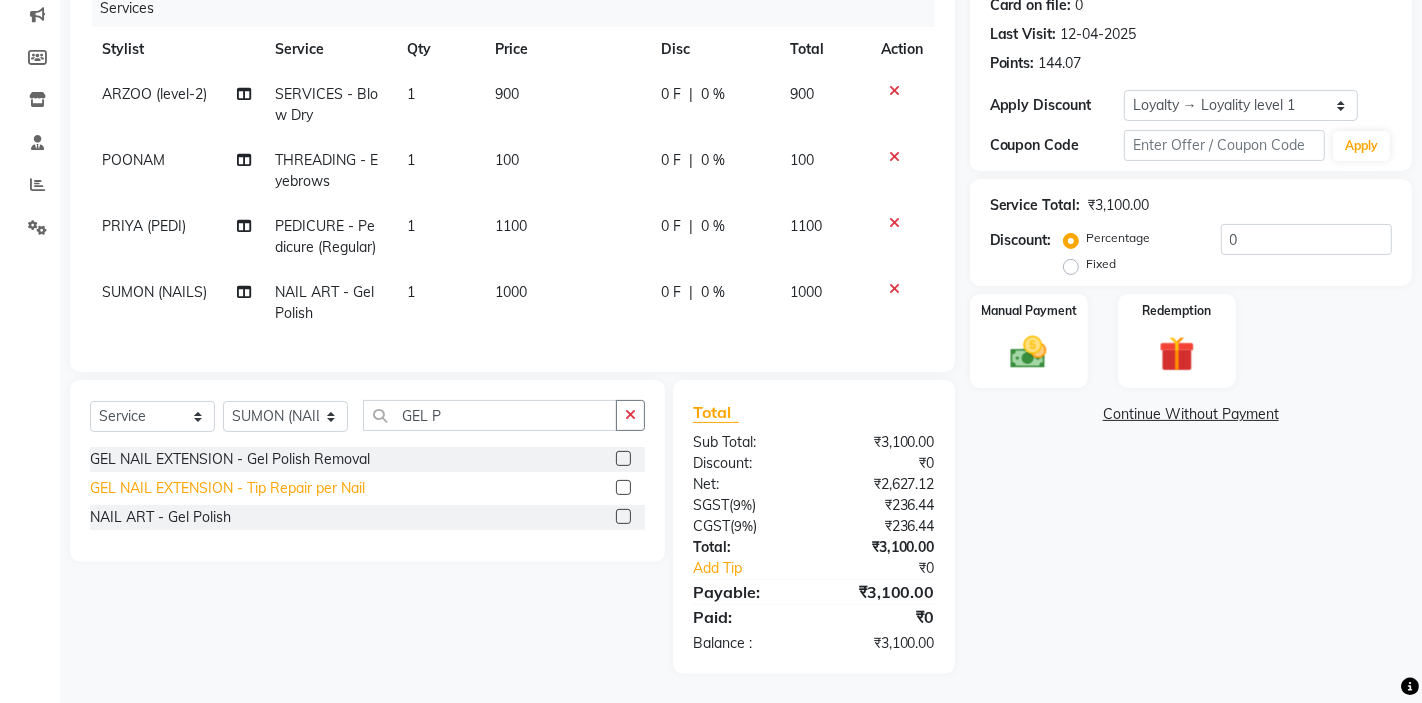 click on "GEL NAIL EXTENSION  - Tip Repair per Nail" 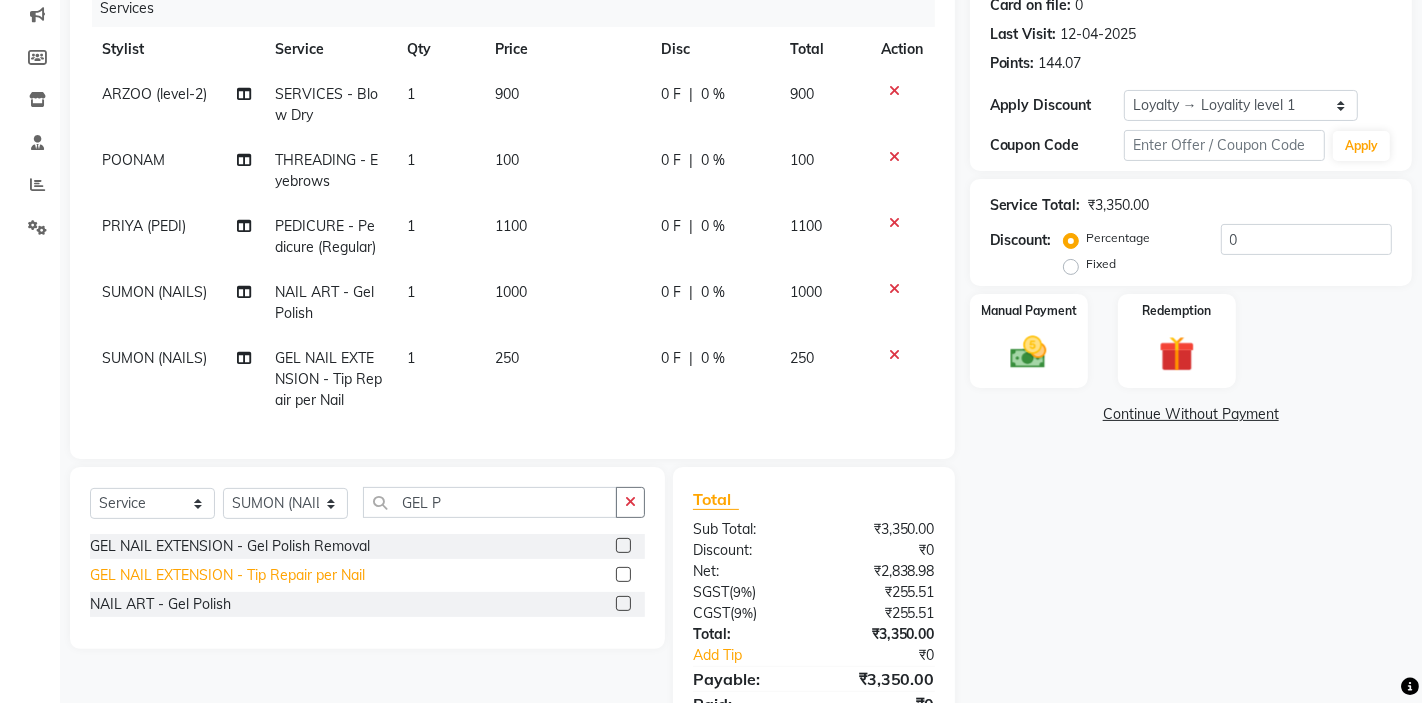 click on "GEL NAIL EXTENSION  - Tip Repair per Nail" 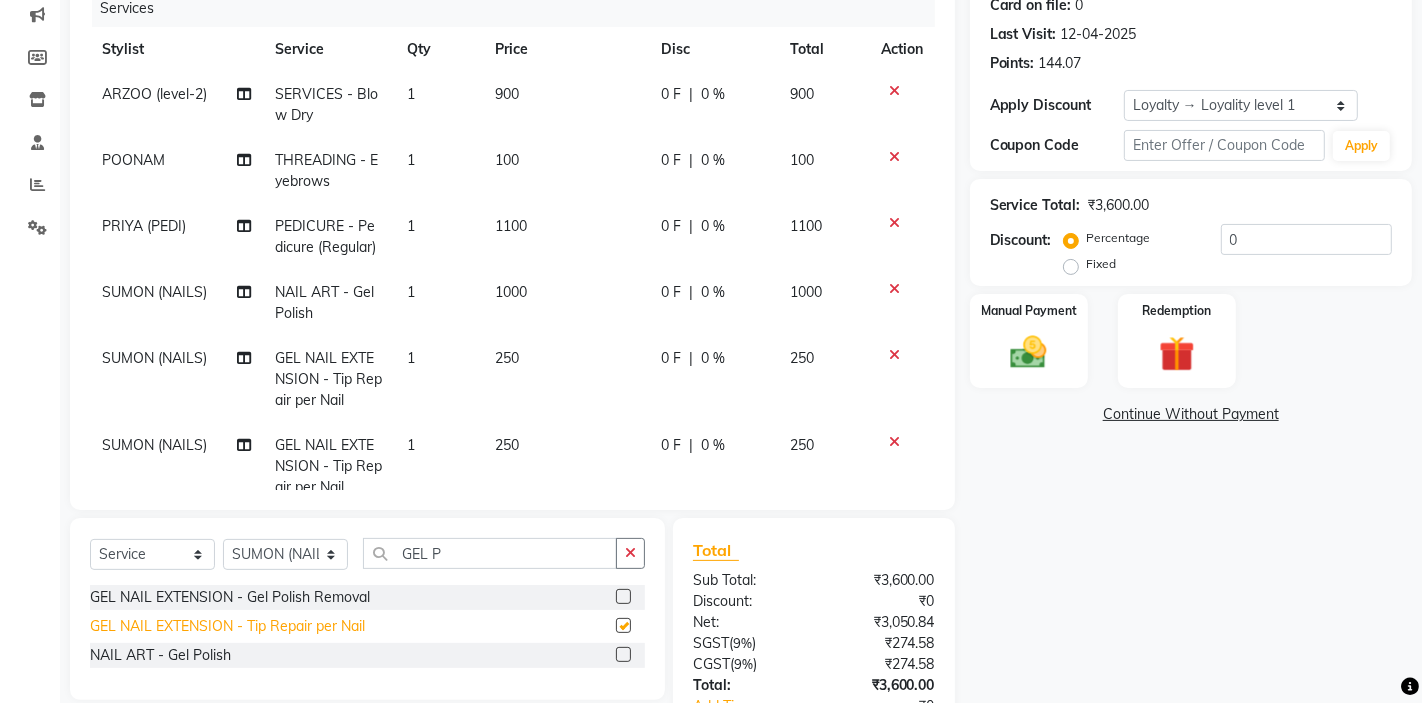 checkbox on "false" 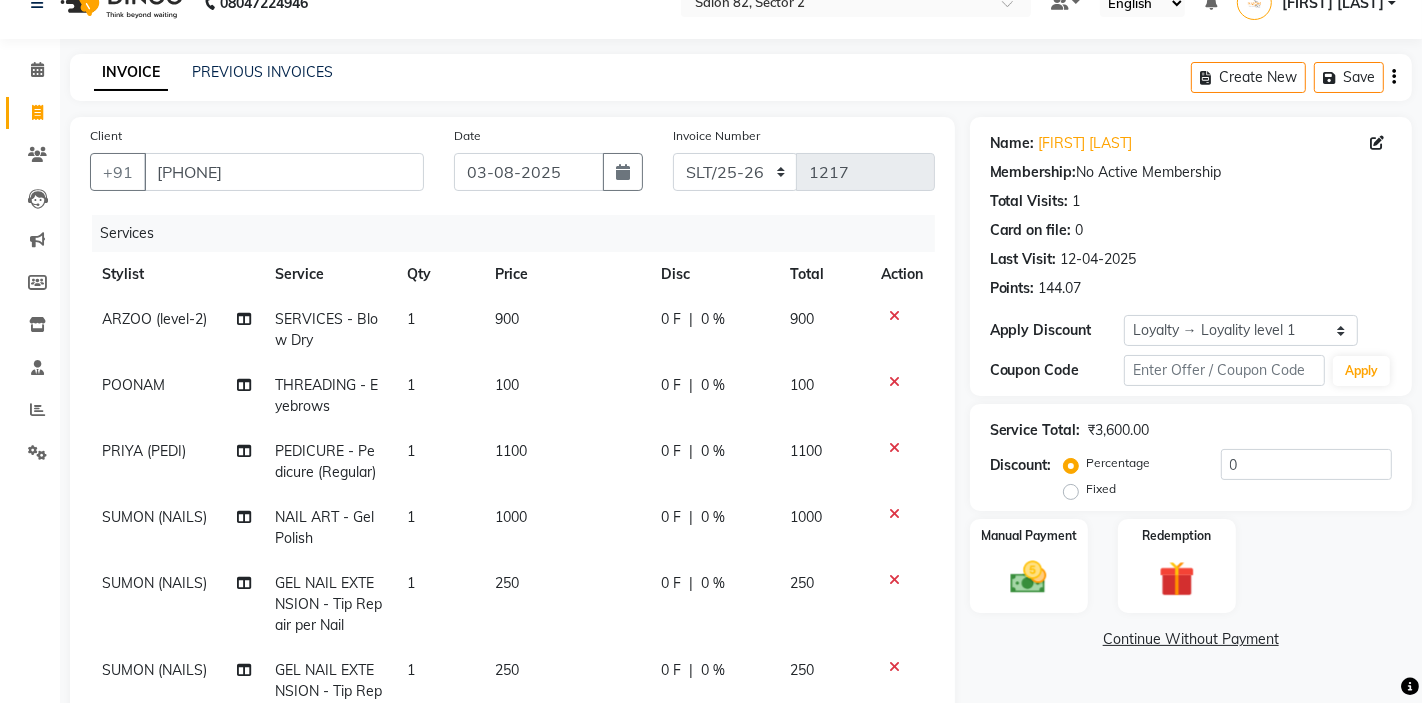scroll, scrollTop: 32, scrollLeft: 0, axis: vertical 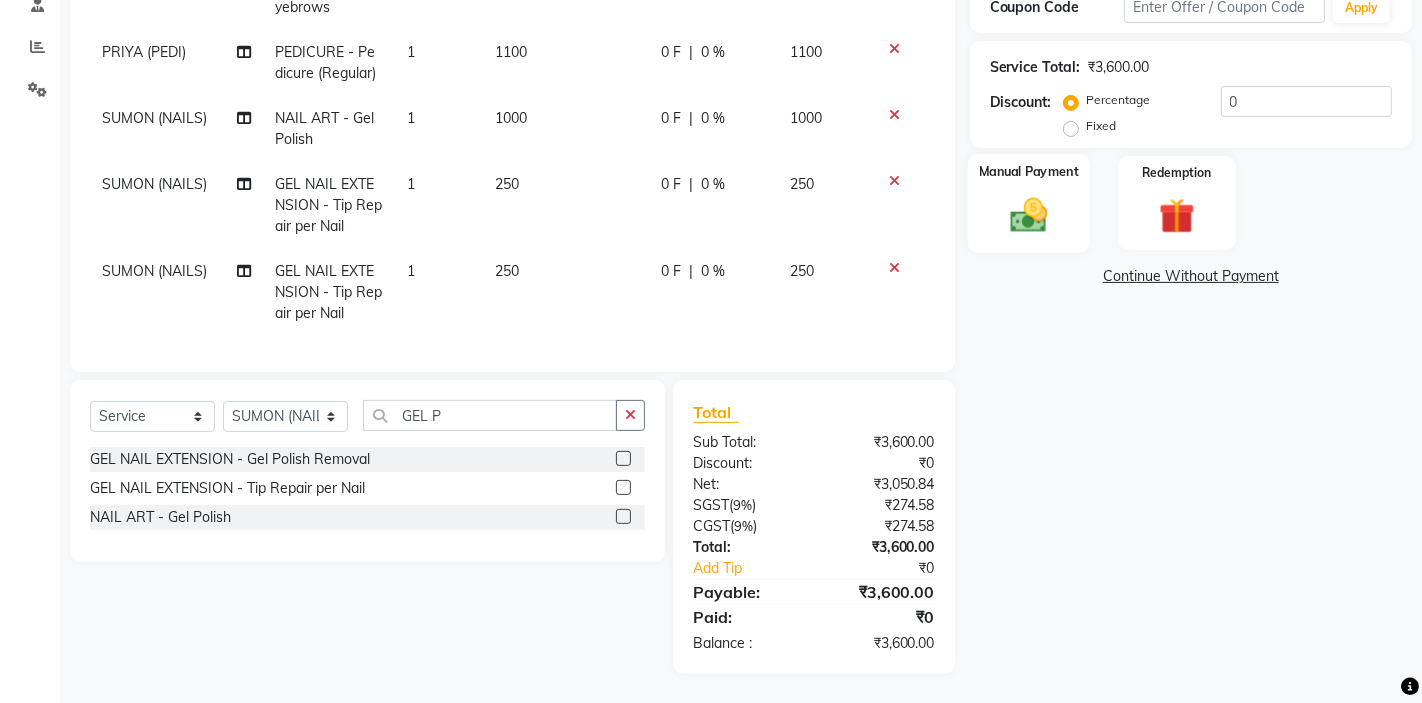 click on "Manual Payment" 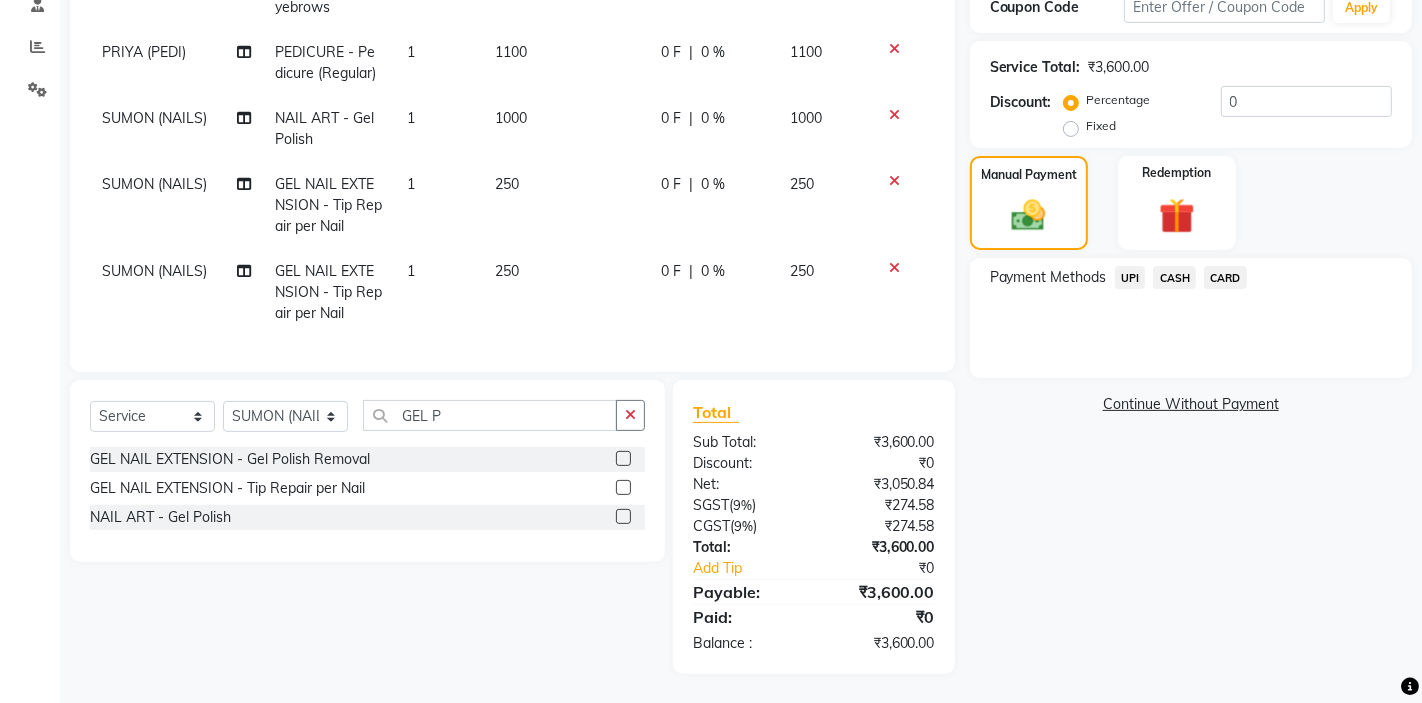 click on "CASH" 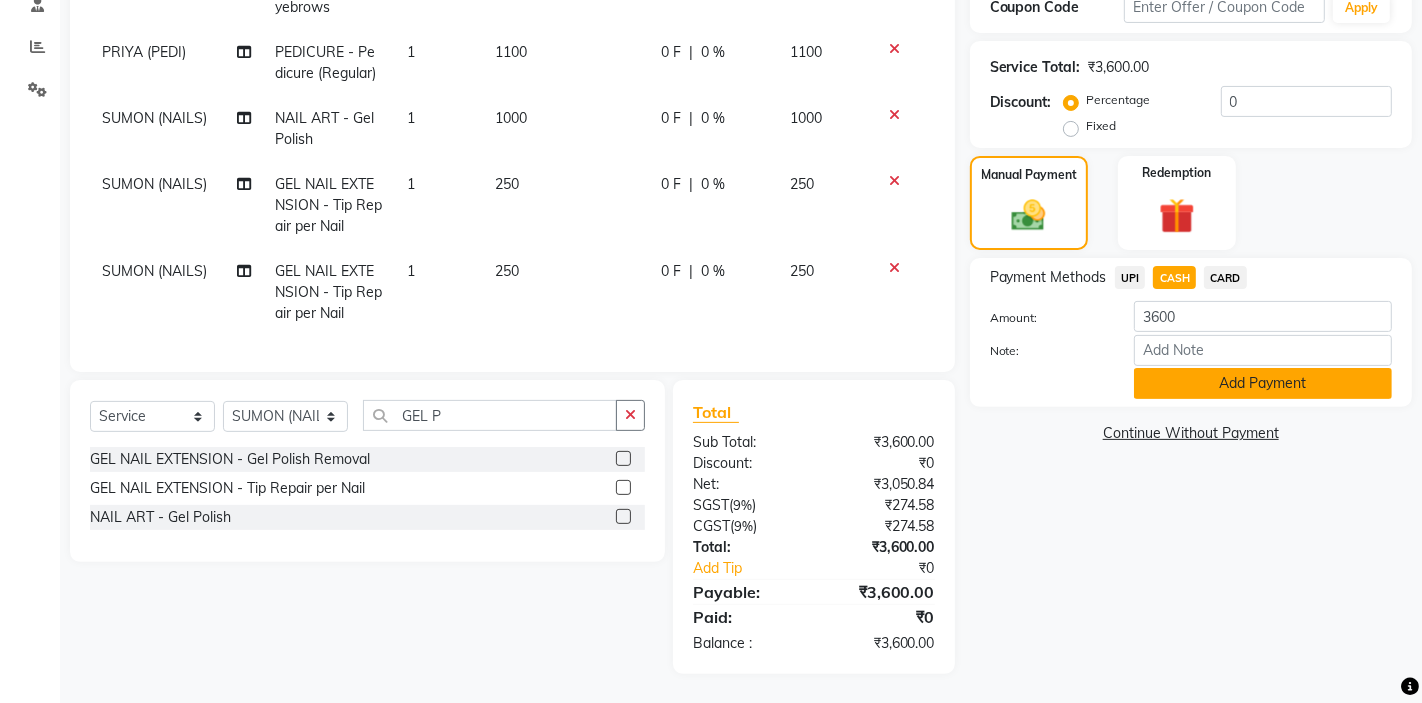 click on "Add Payment" 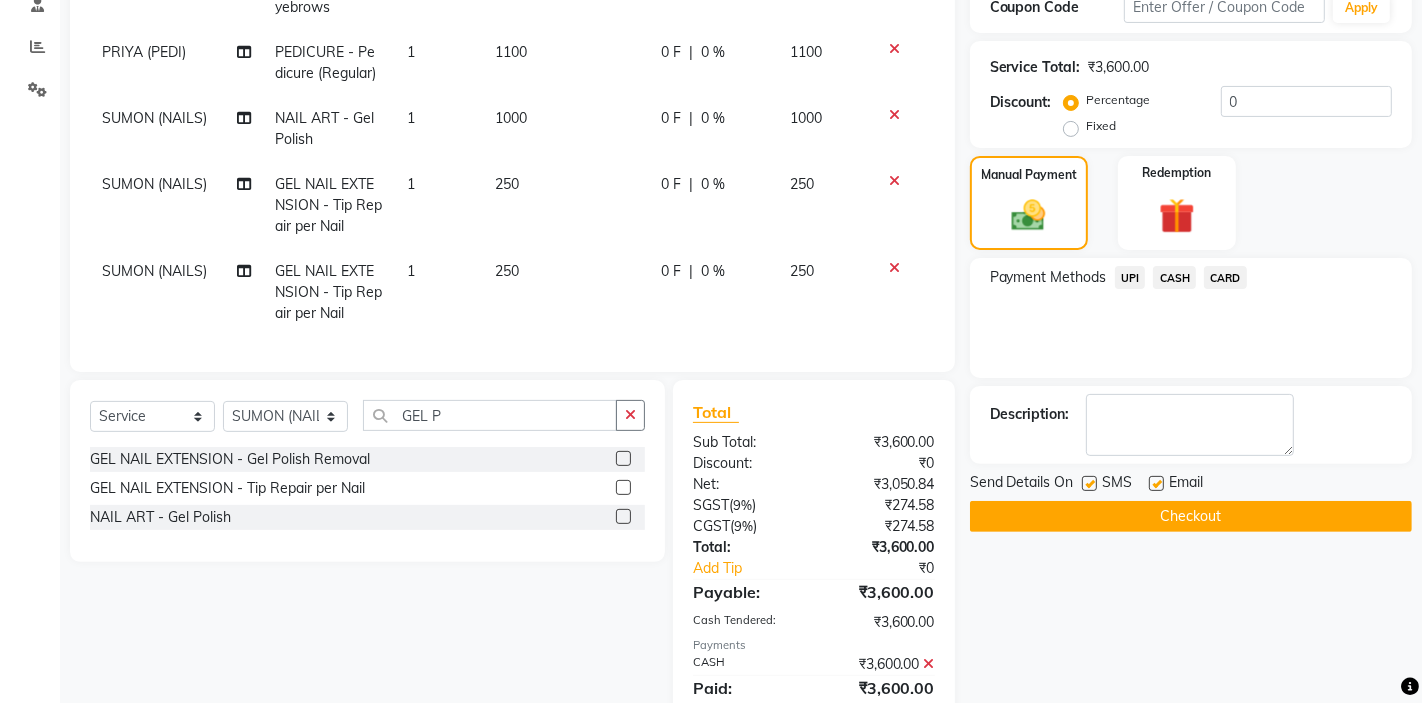 click on "Checkout" 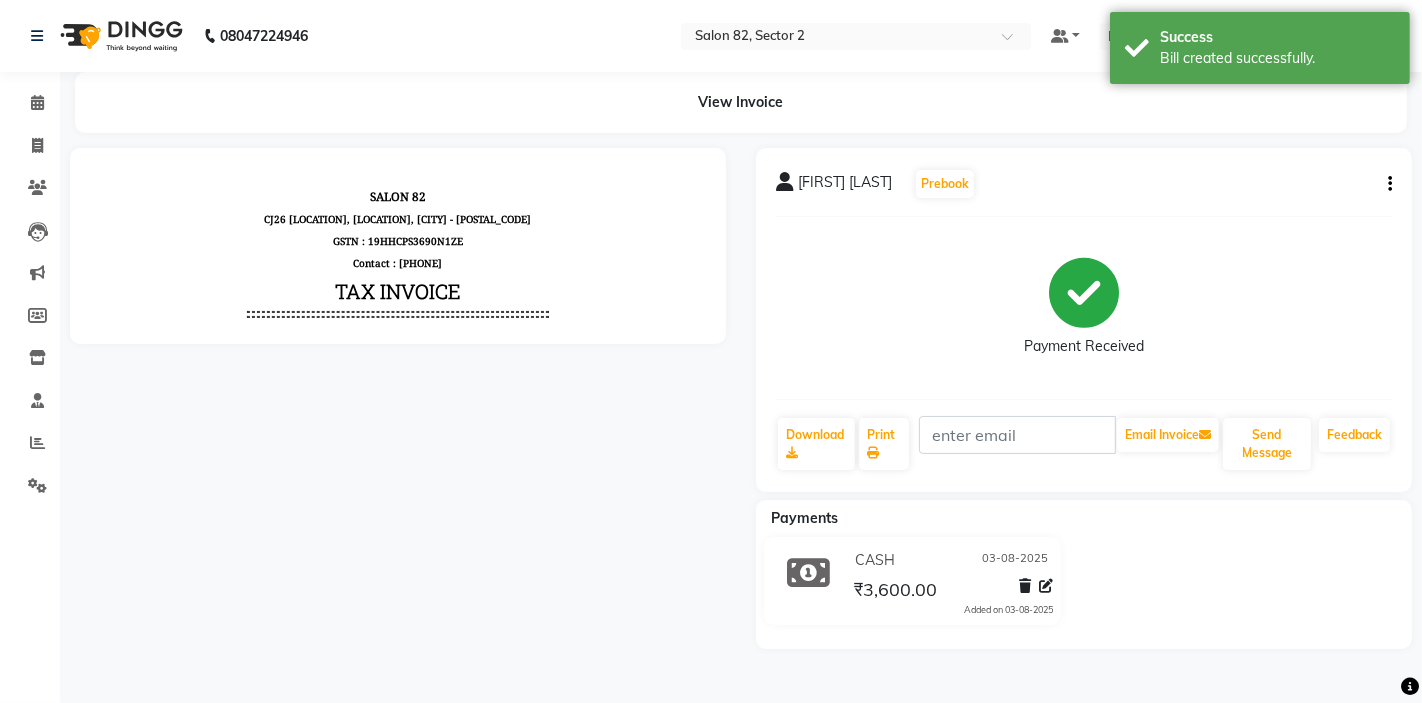 scroll, scrollTop: 0, scrollLeft: 0, axis: both 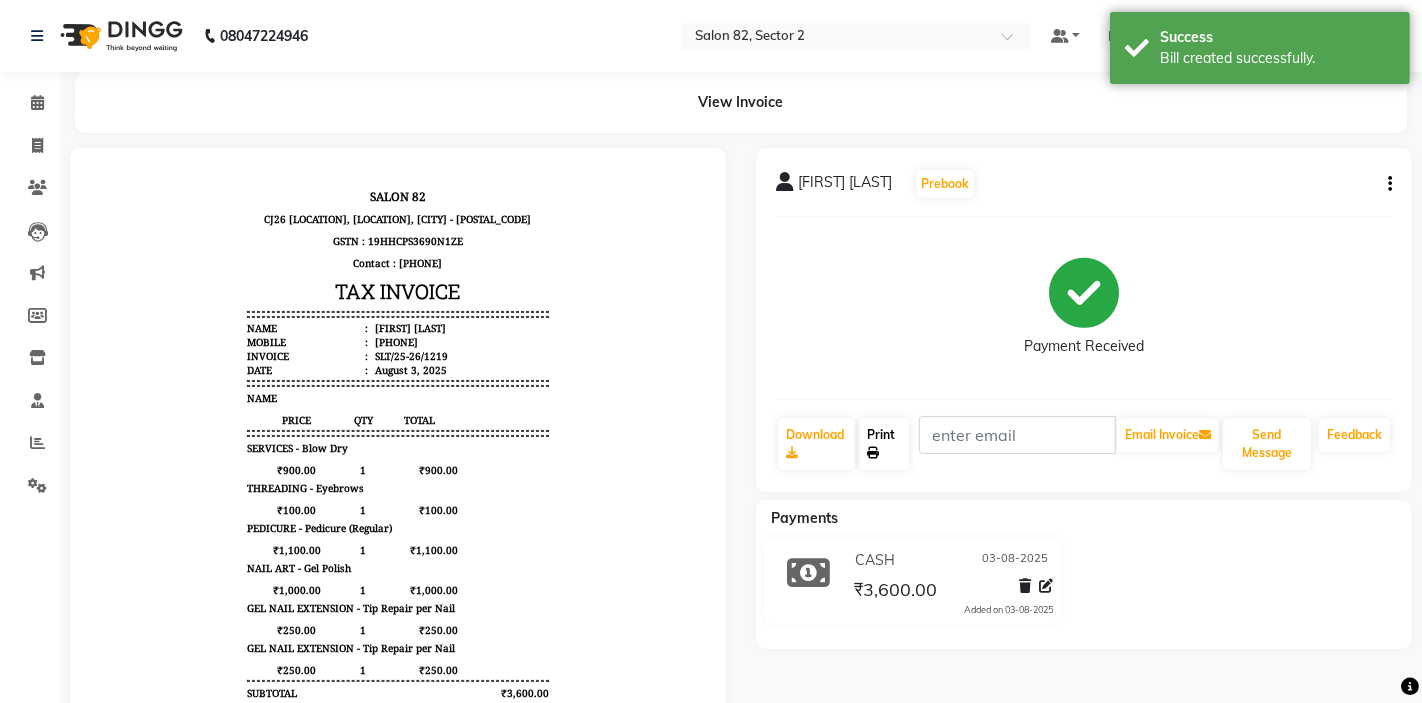 click on "Print" 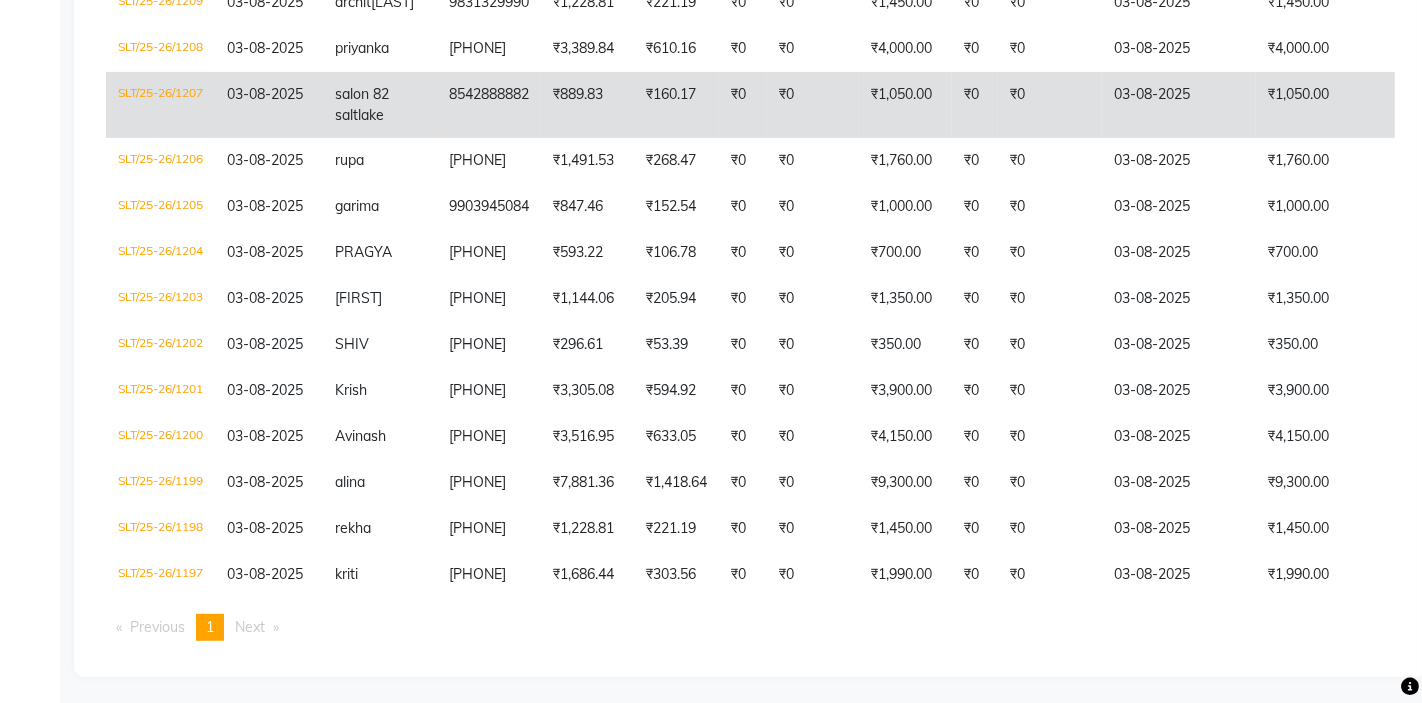 scroll, scrollTop: 735, scrollLeft: 0, axis: vertical 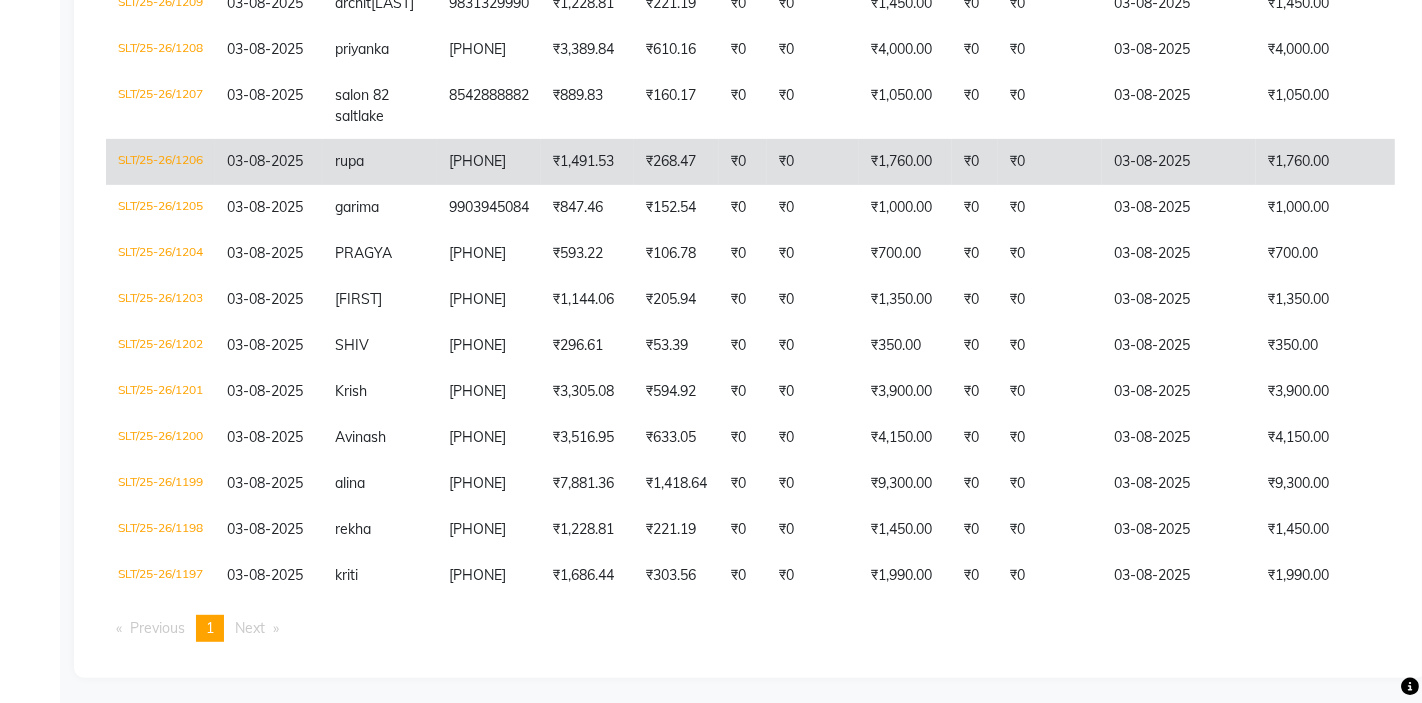 click on "₹1,491.53" 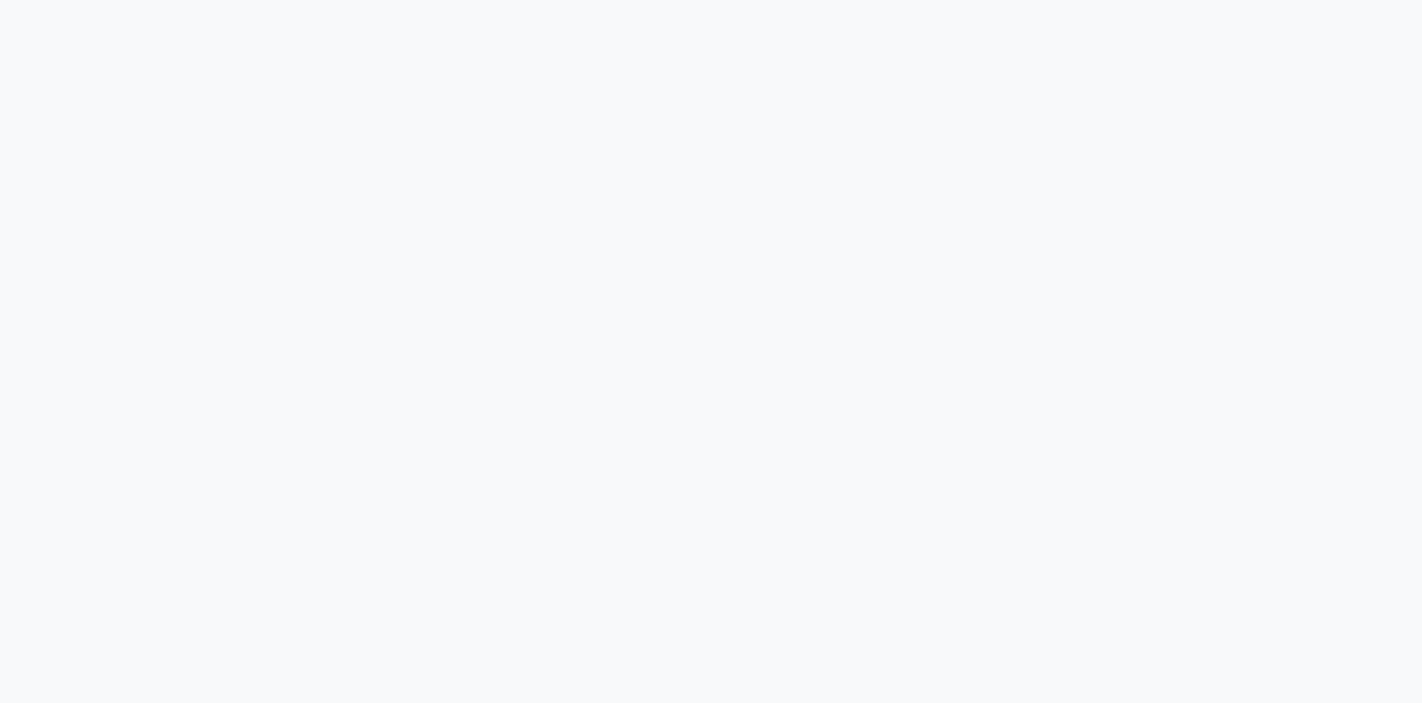 scroll, scrollTop: 0, scrollLeft: 0, axis: both 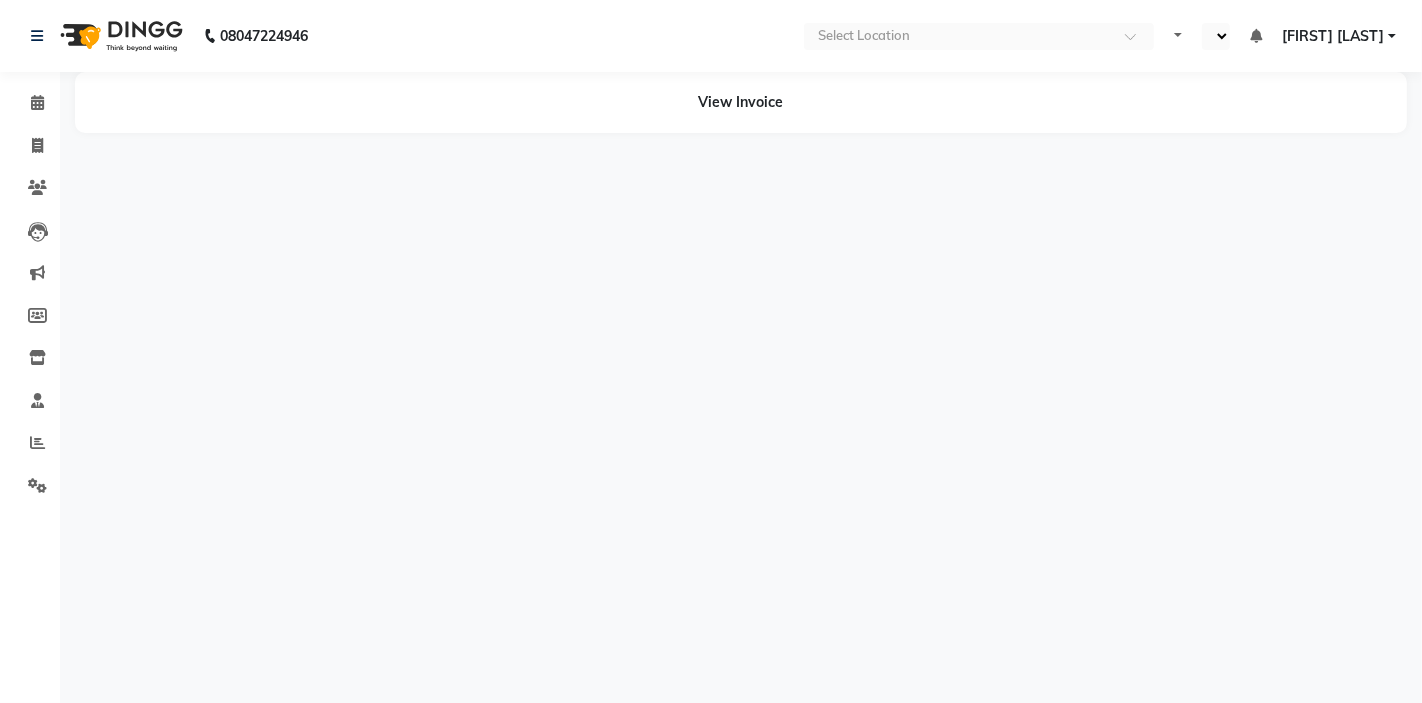 select on "en" 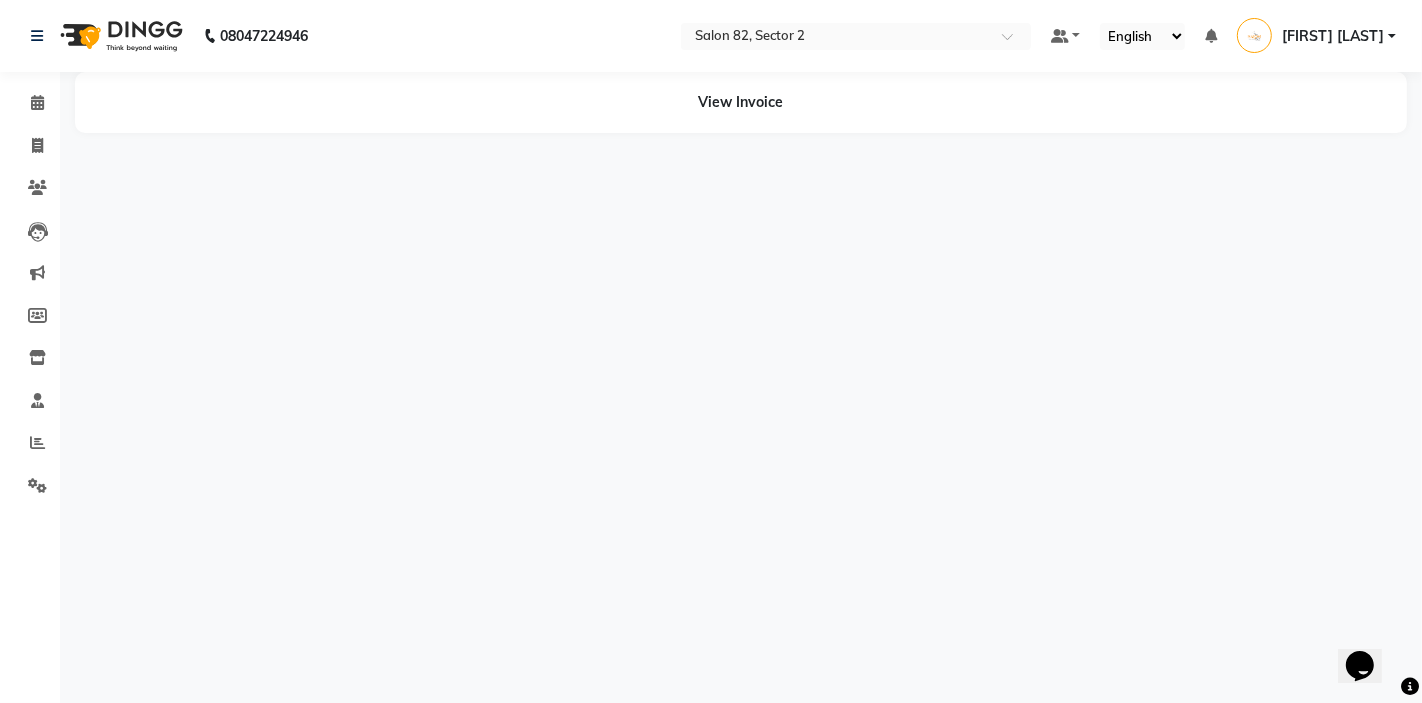 scroll, scrollTop: 0, scrollLeft: 0, axis: both 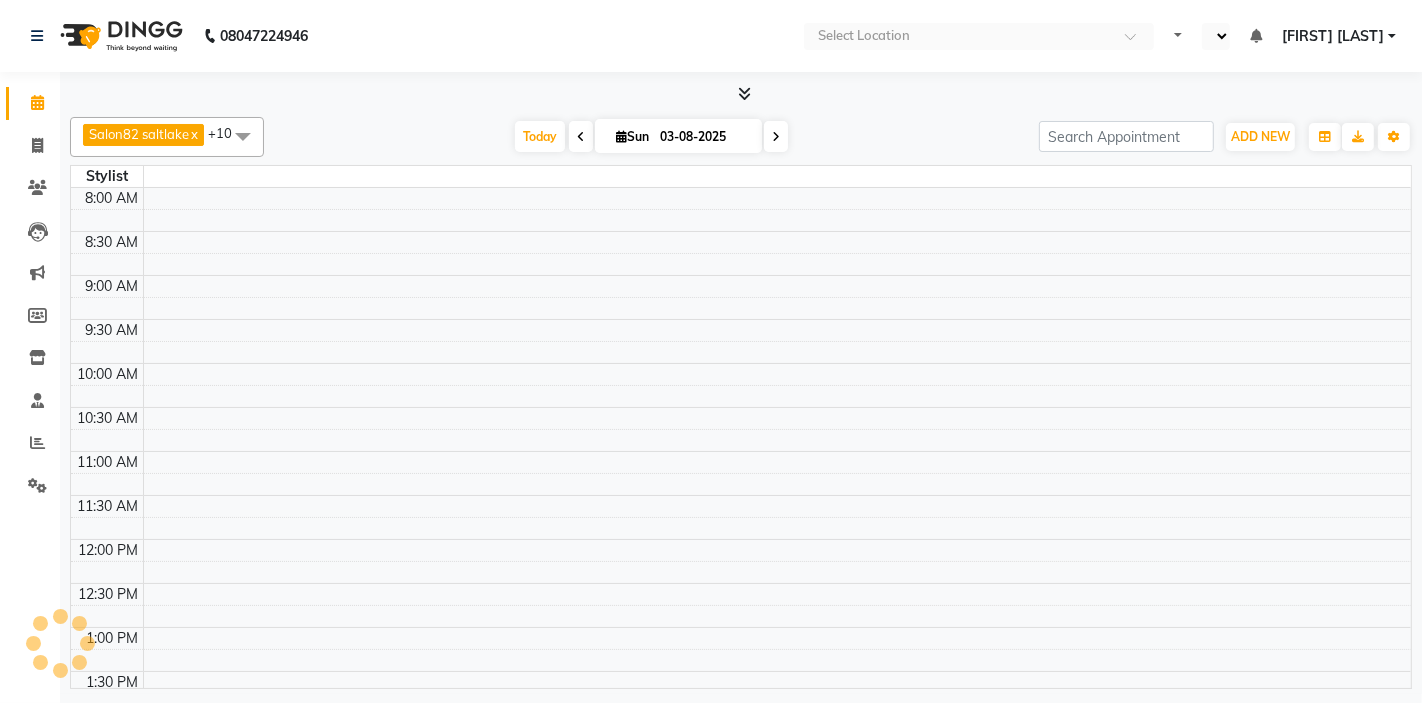 select on "en" 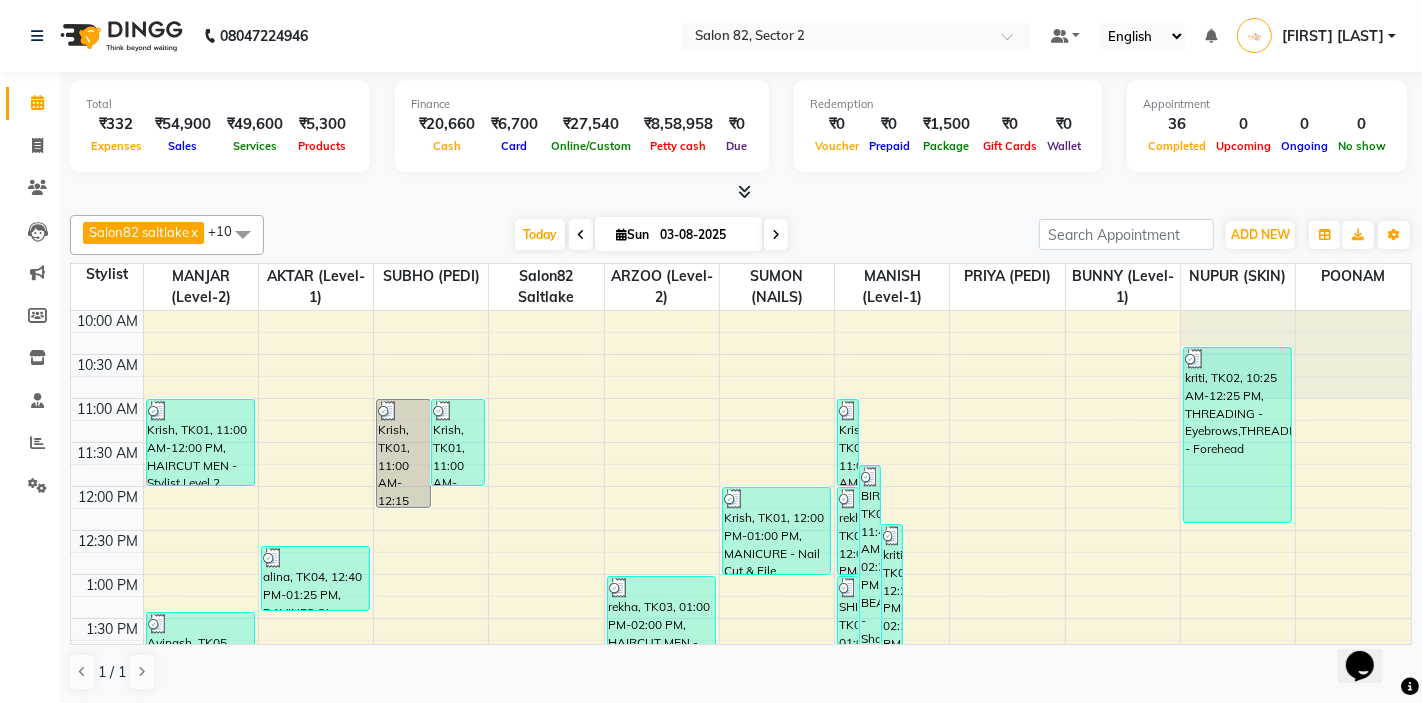 scroll, scrollTop: 0, scrollLeft: 0, axis: both 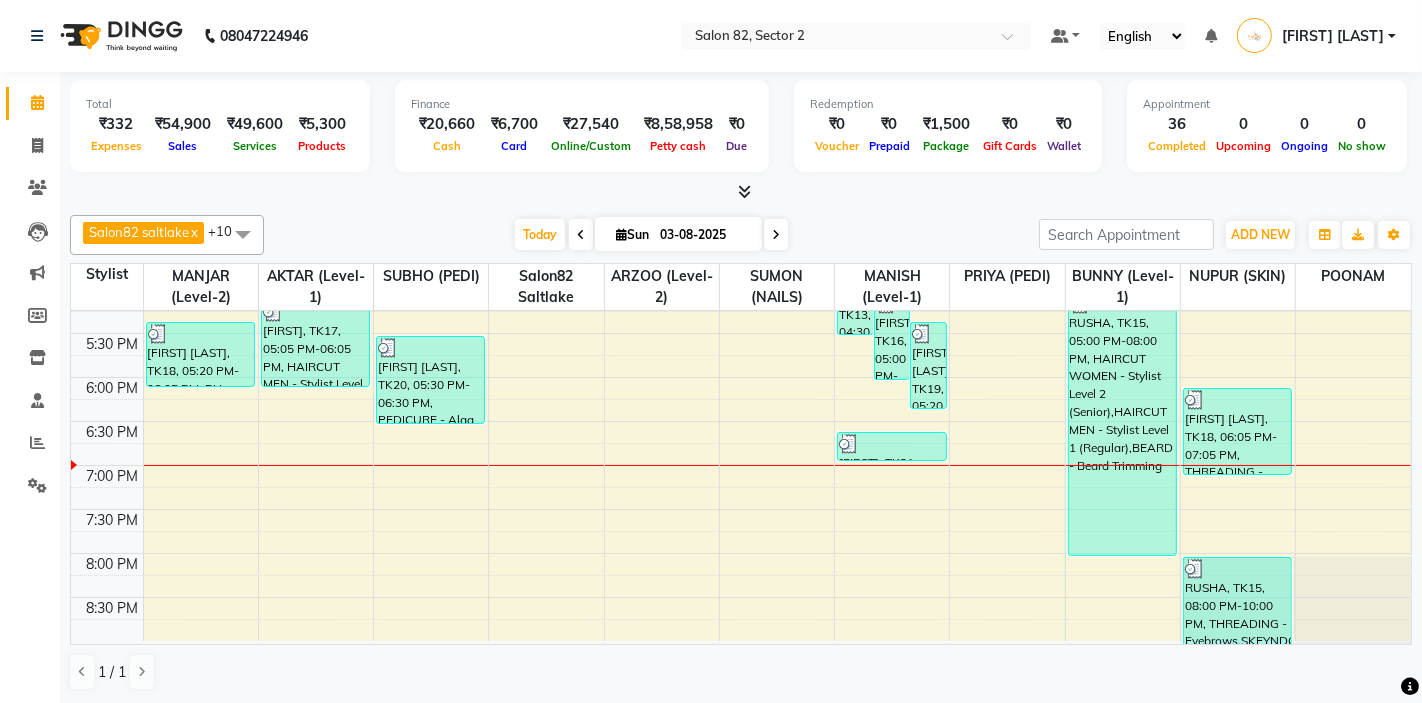 click at bounding box center (243, 234) 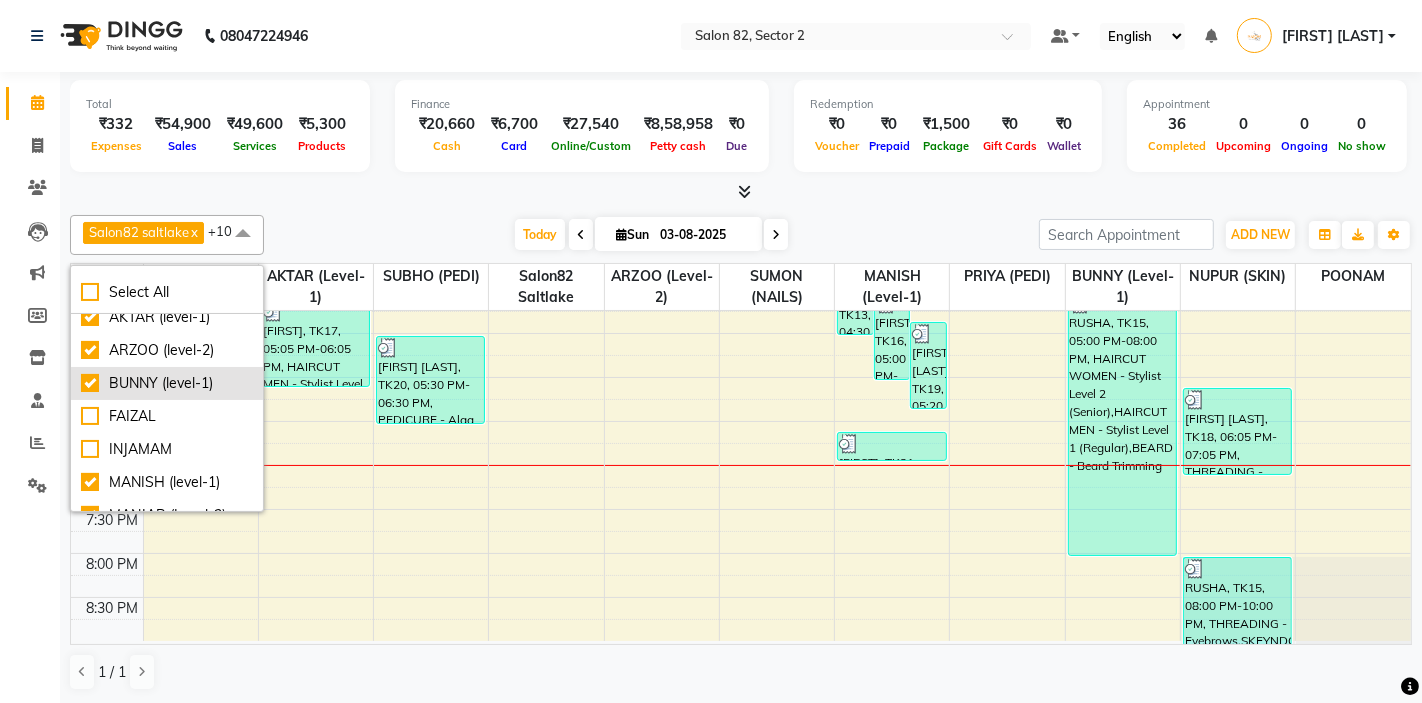 scroll, scrollTop: 0, scrollLeft: 0, axis: both 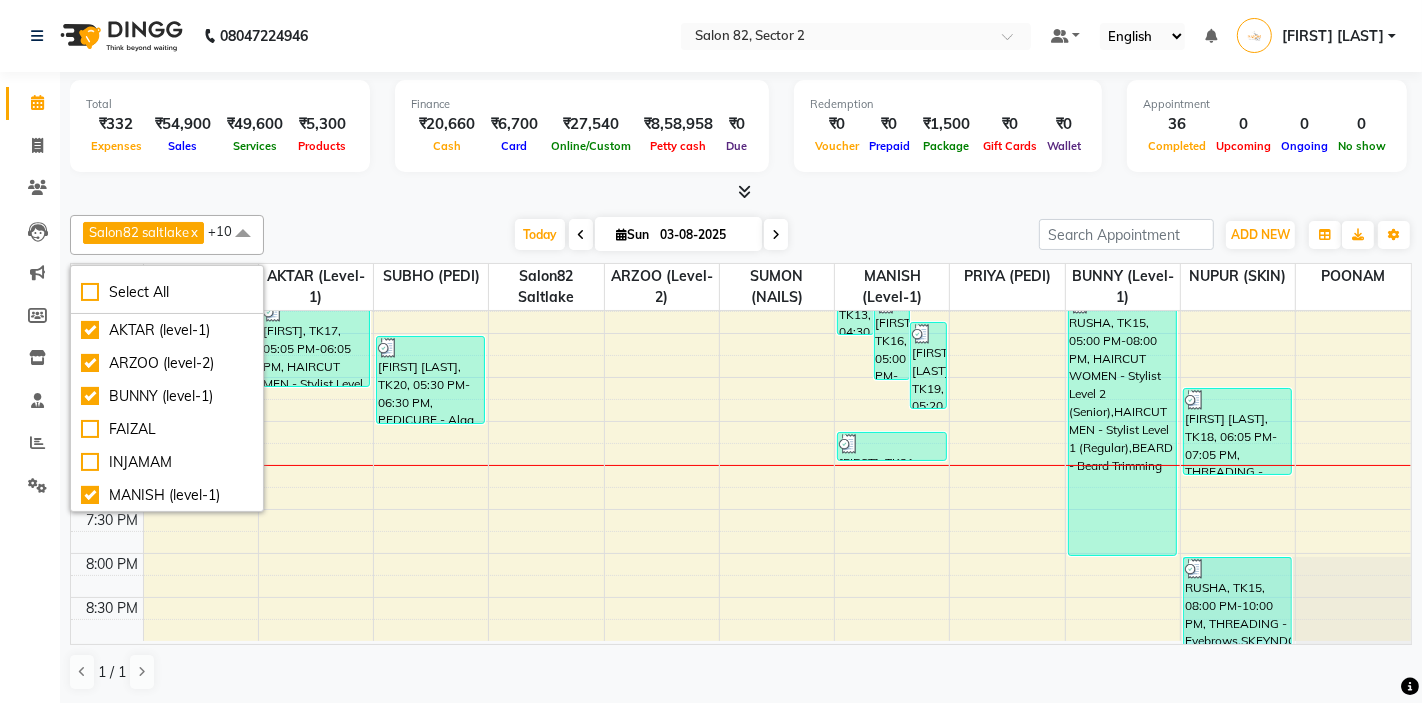 click at bounding box center [243, 234] 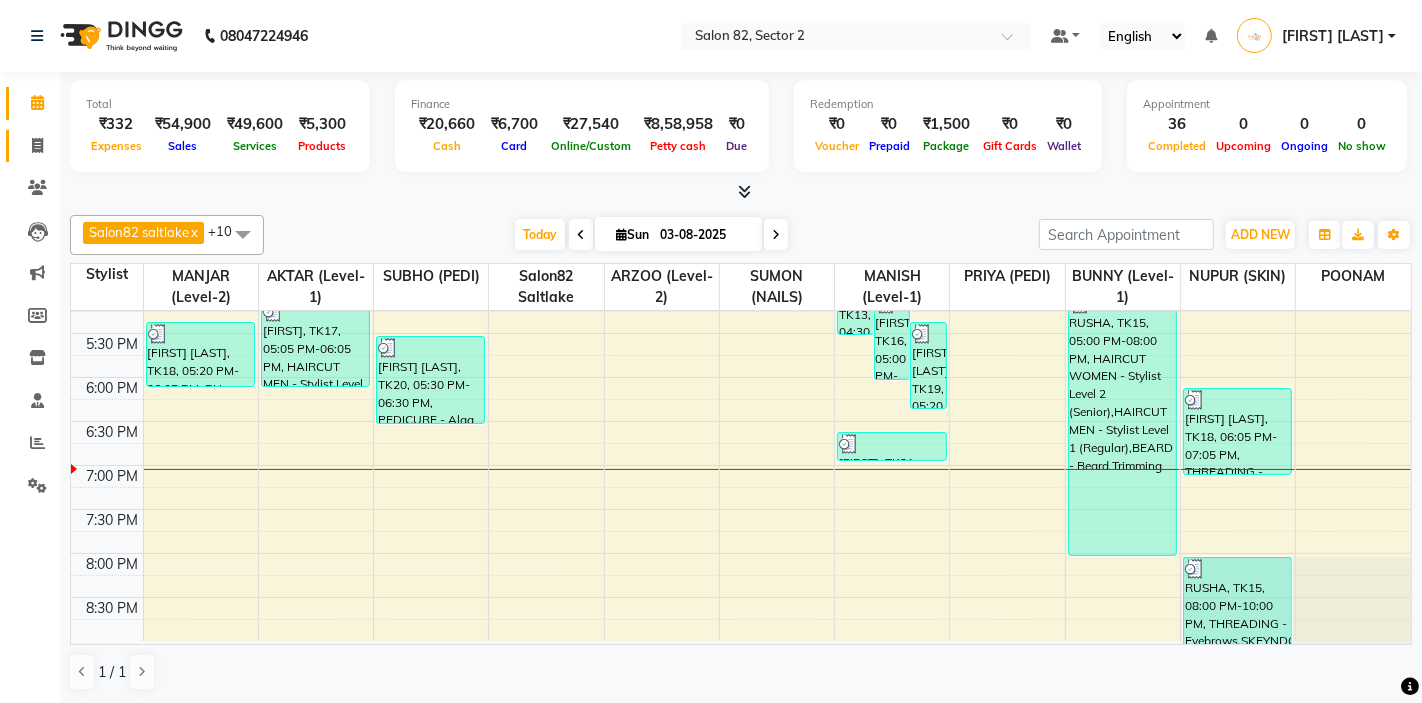 click 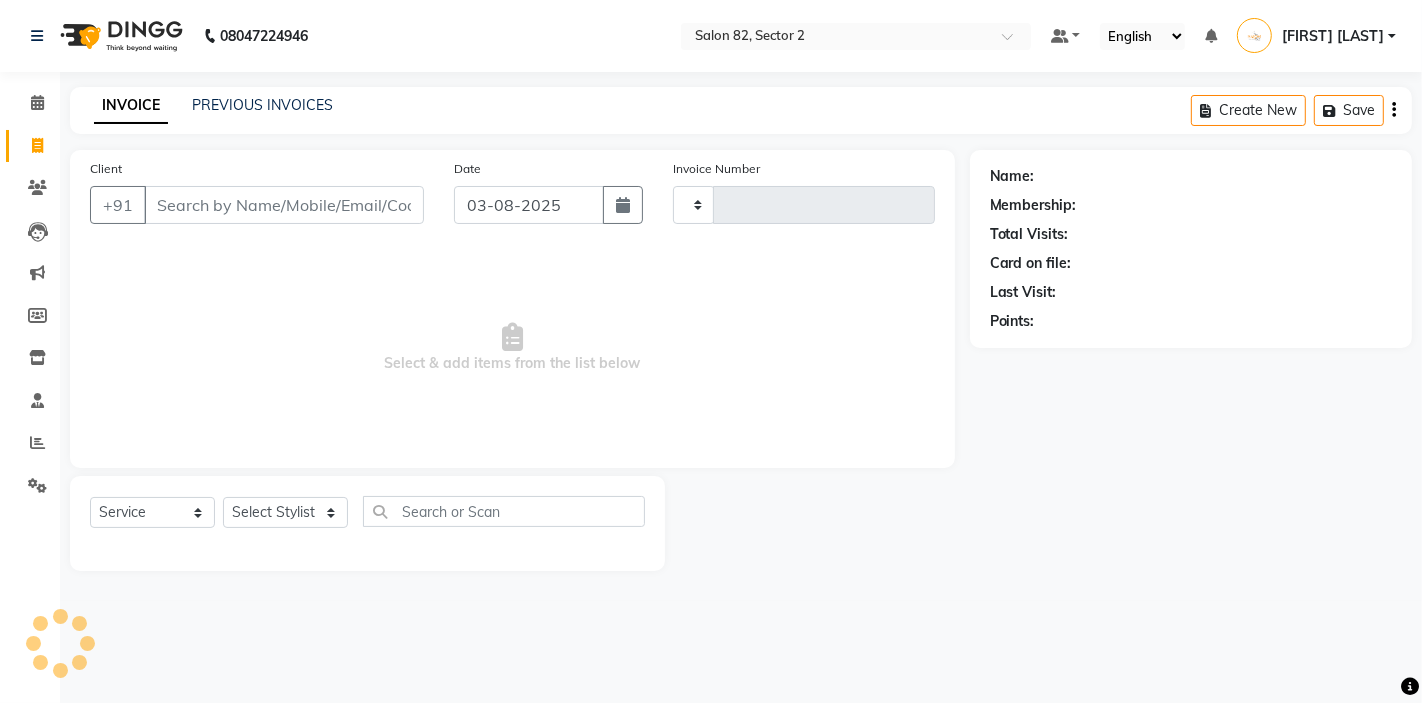 type on "1218" 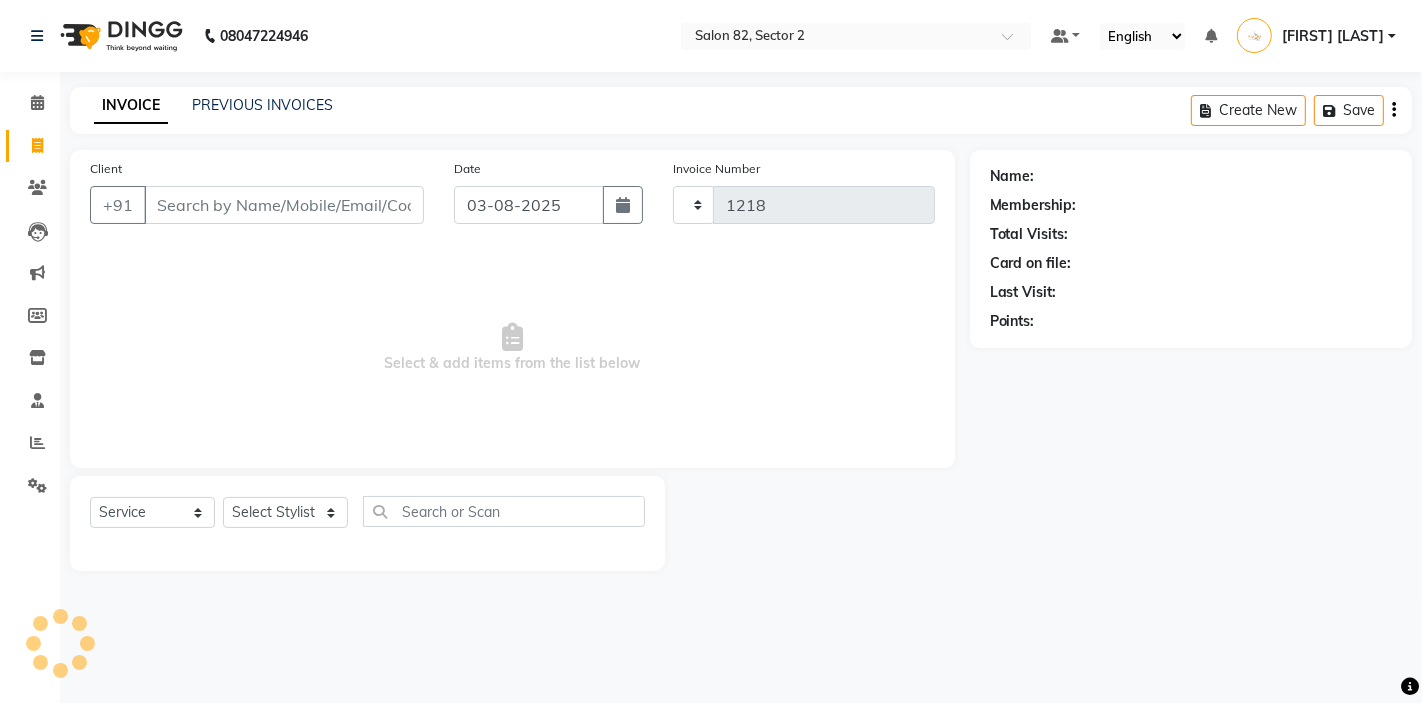 select on "8703" 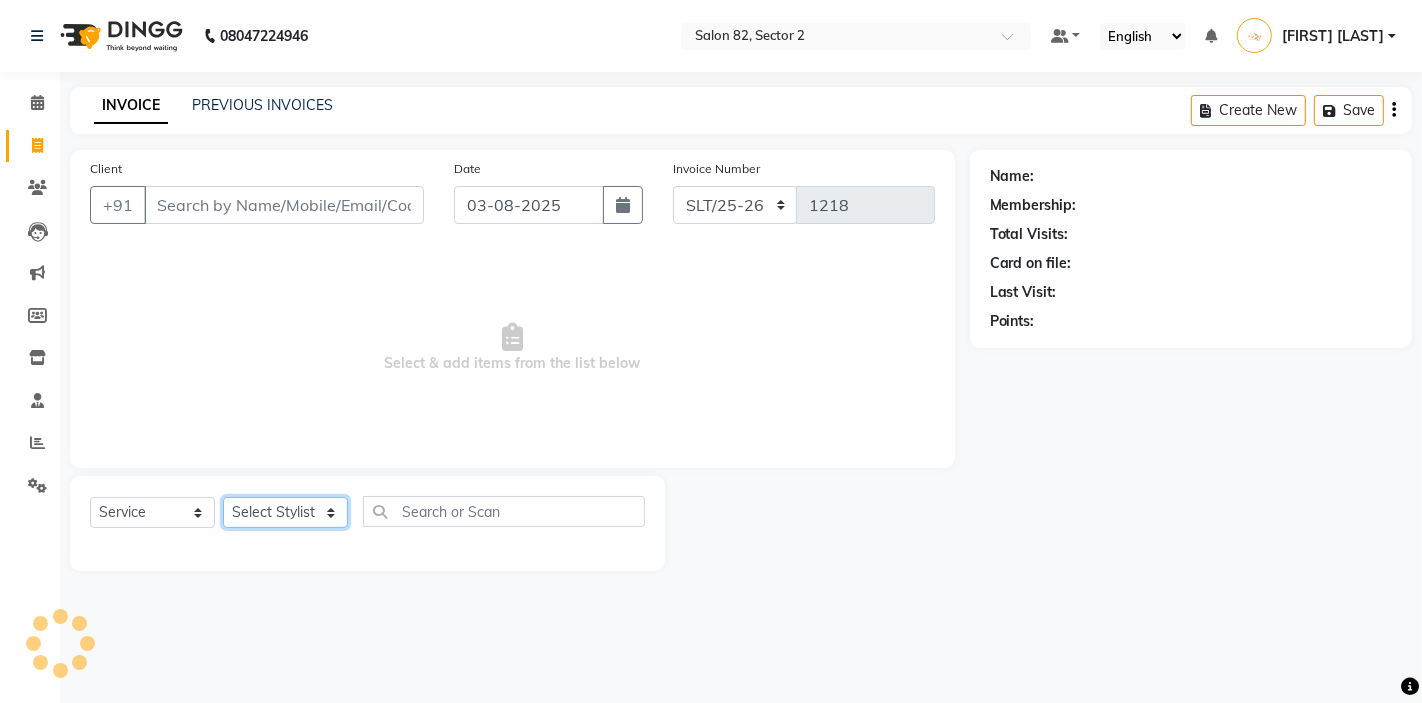 click on "Select Stylist" 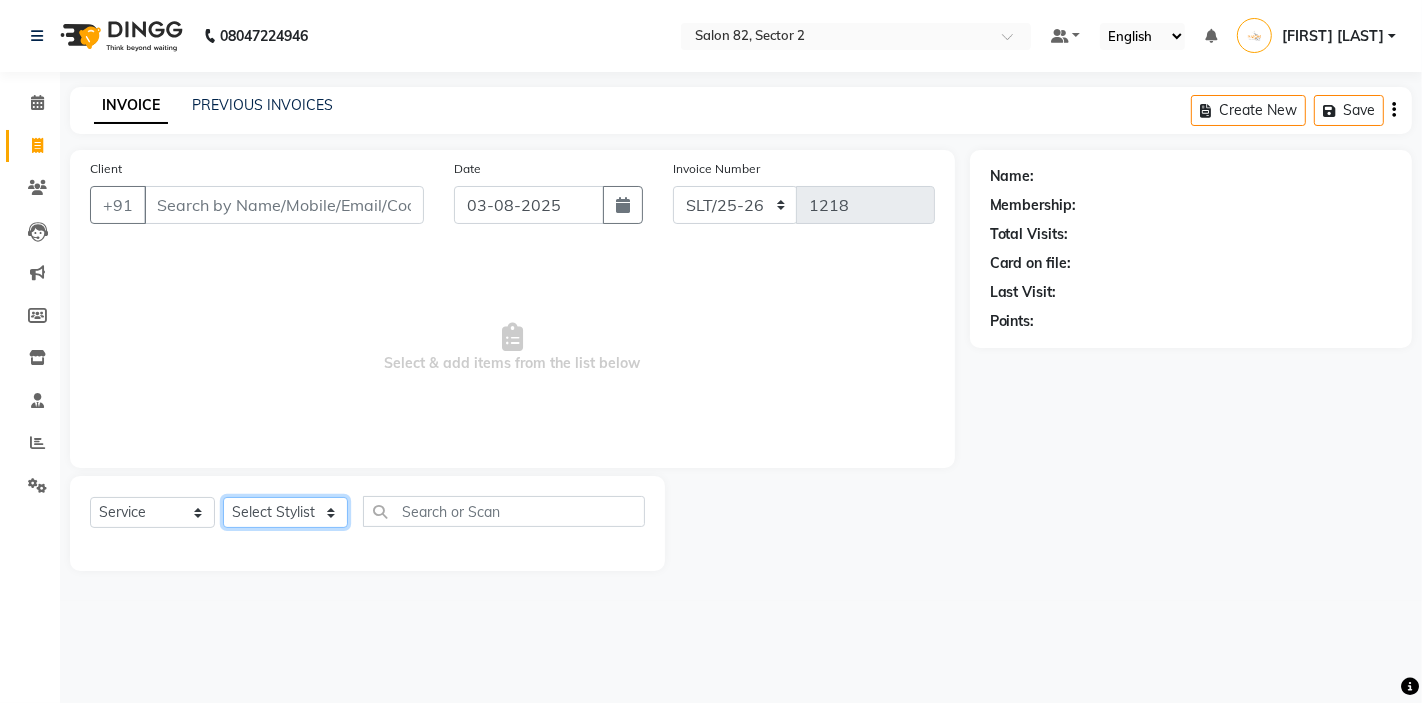 select on "67954" 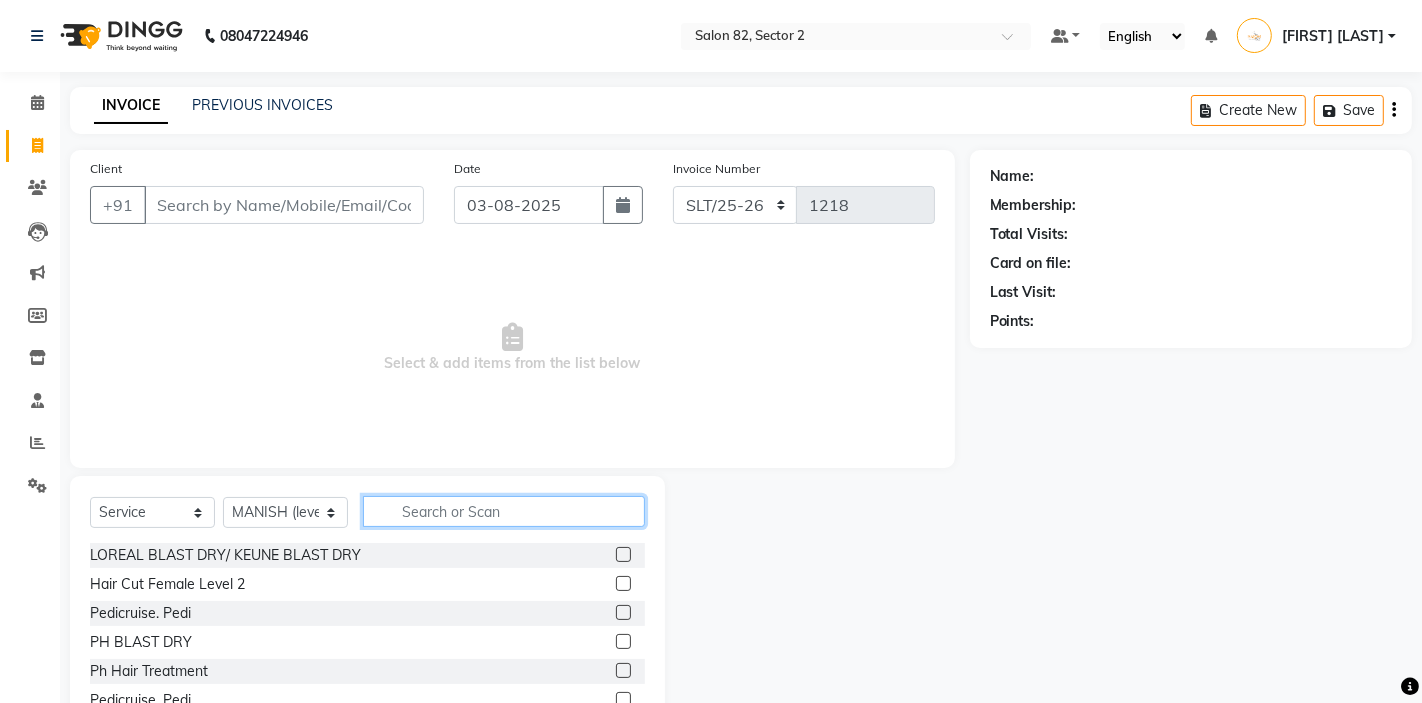 click 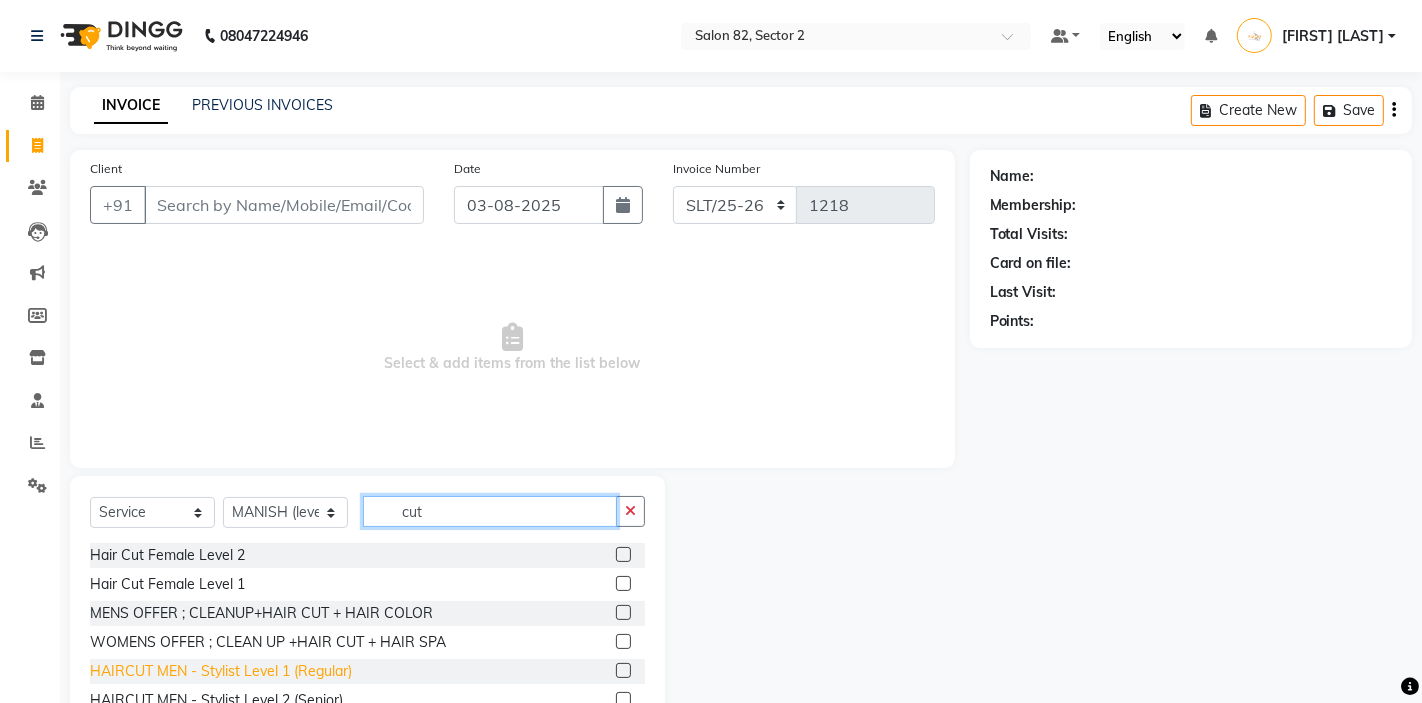 type on "cut" 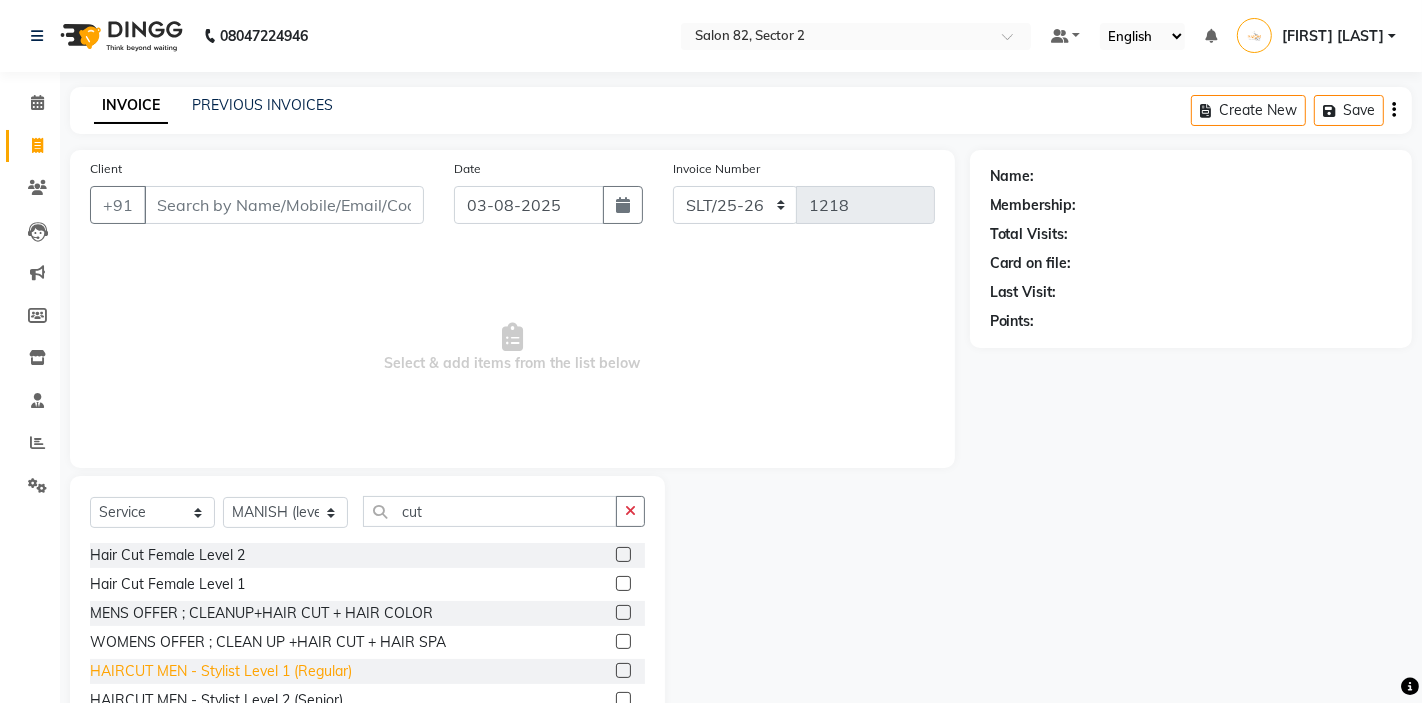 click on "HAIRCUT MEN - Stylist Level 1 (Regular)" 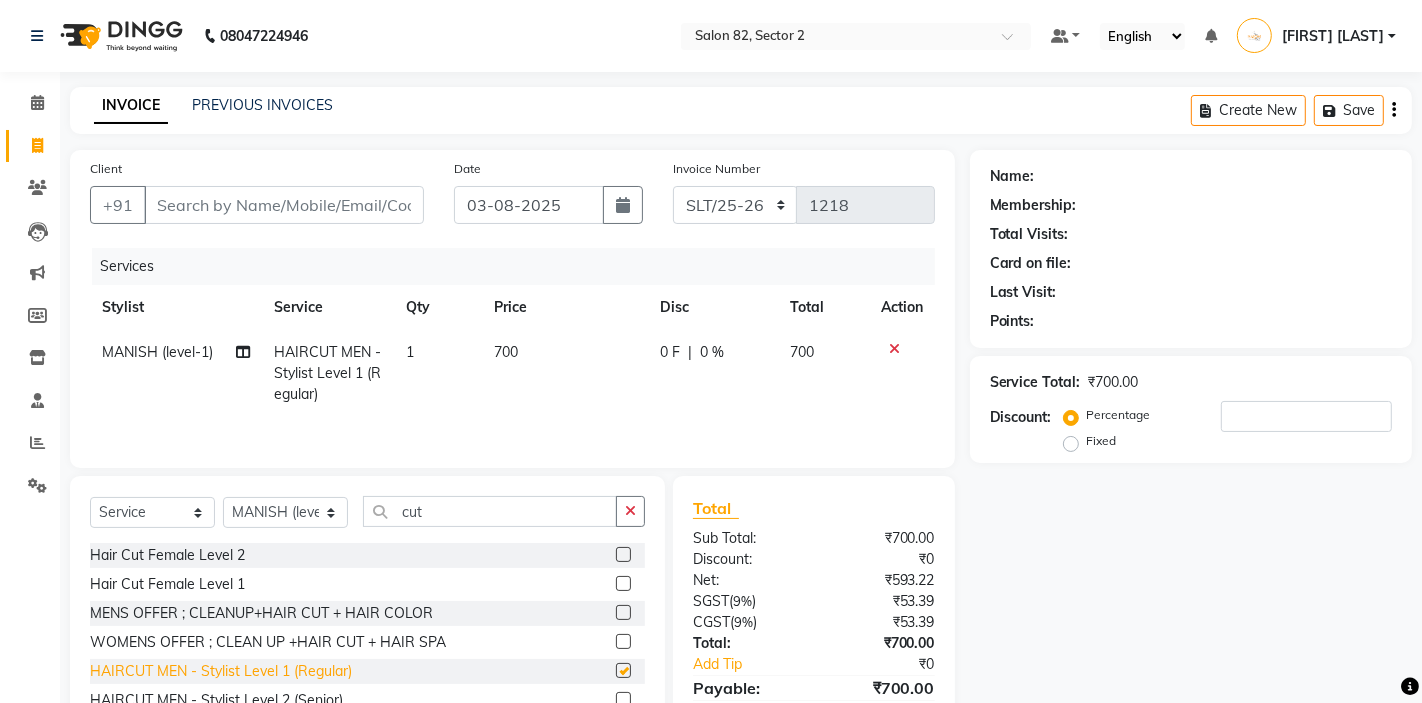 checkbox on "false" 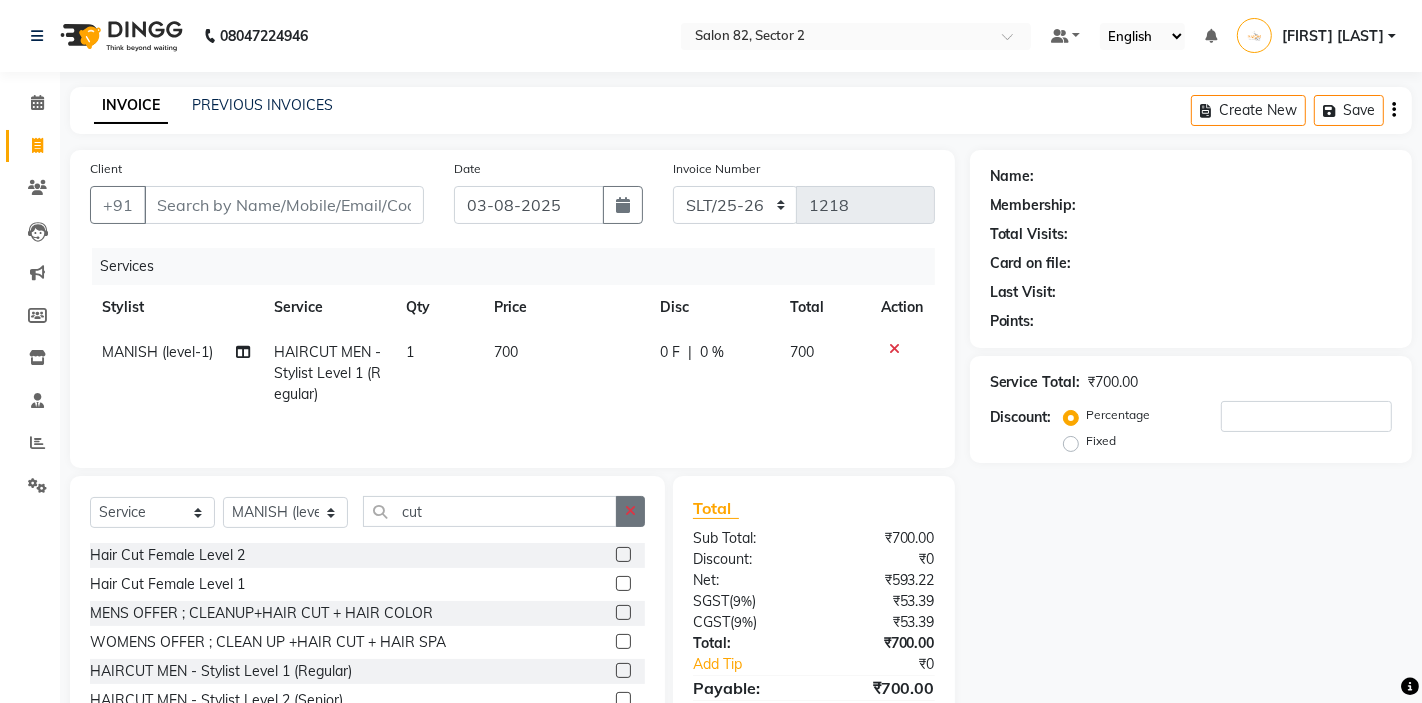 click 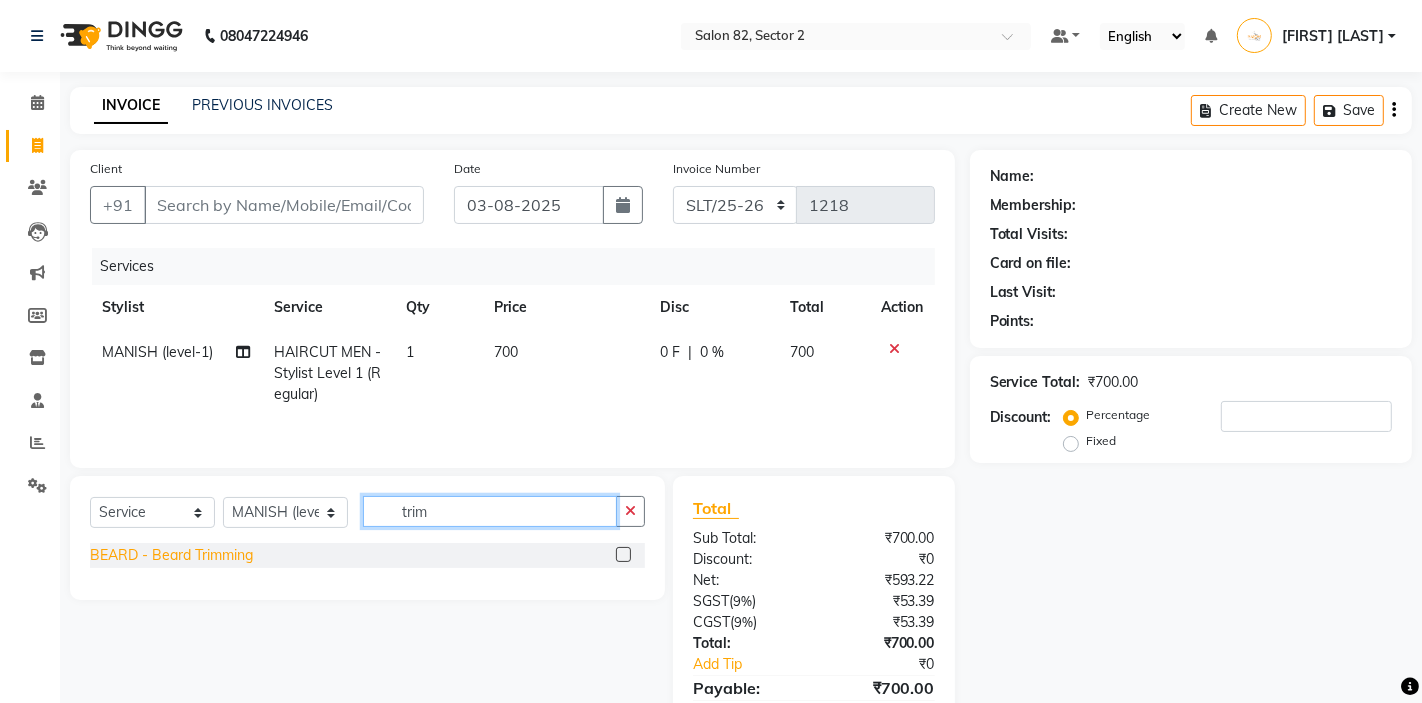 type on "trim" 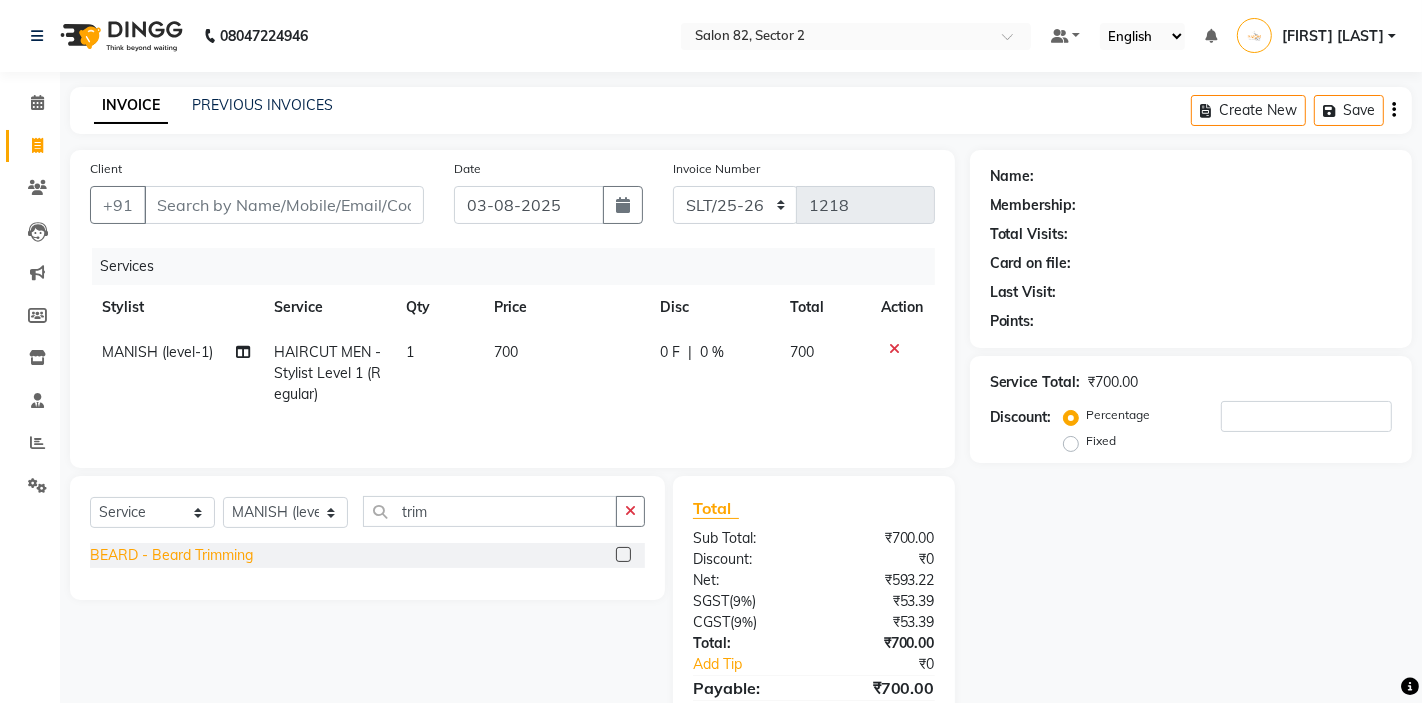 click on "BEARD  - Beard Trimming" 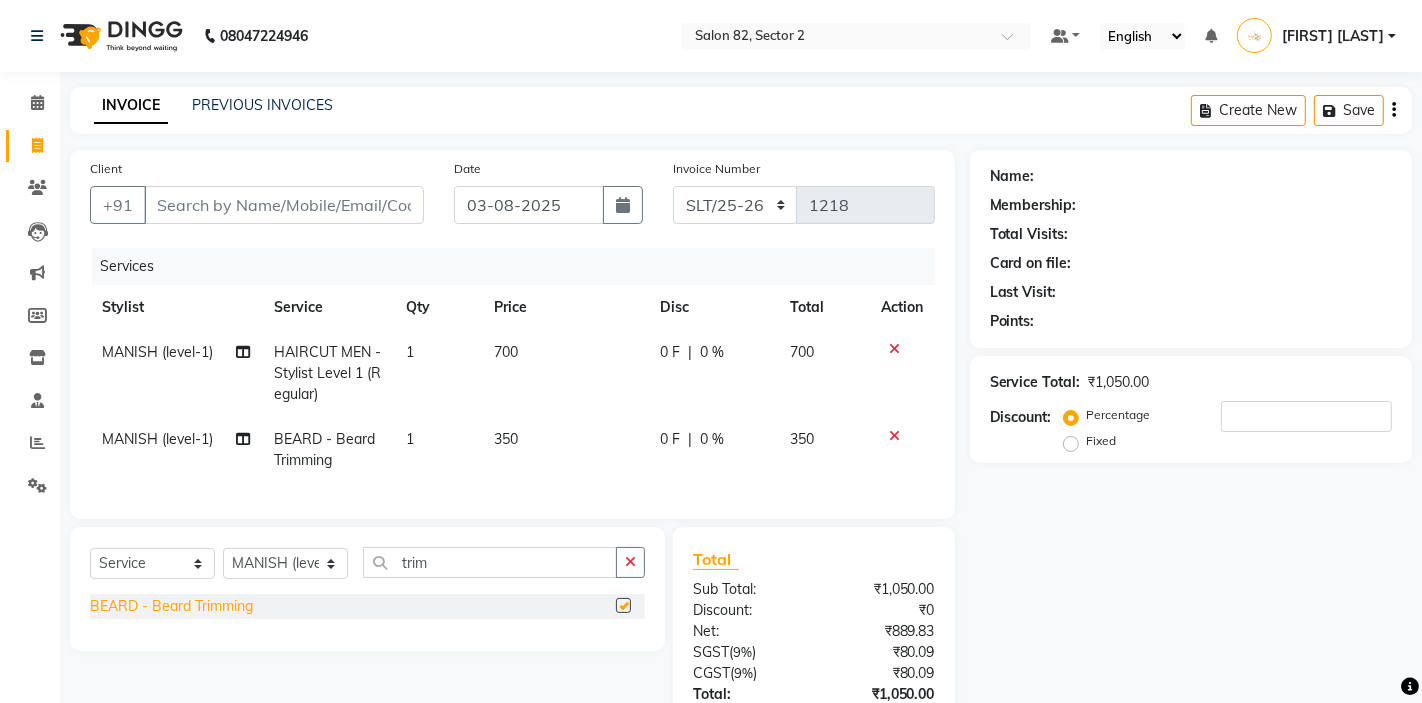 checkbox on "false" 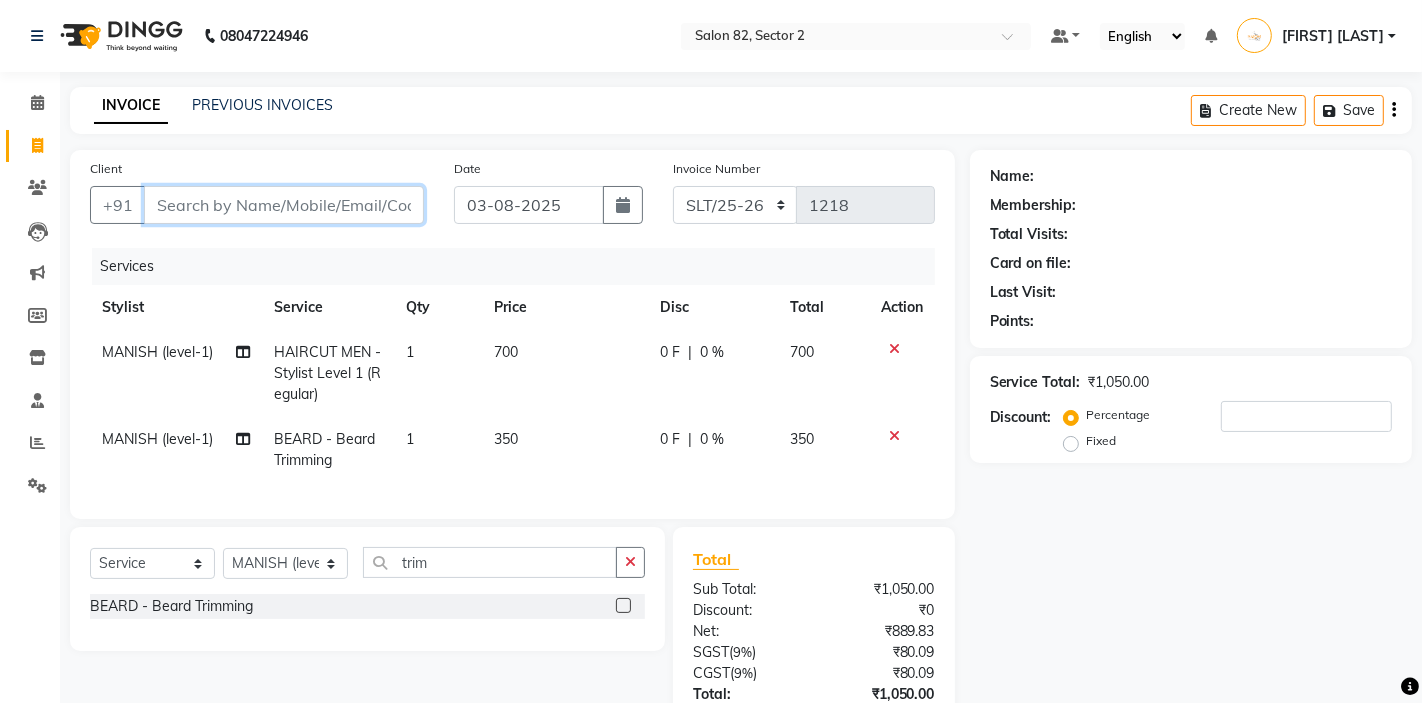 click on "Client" at bounding box center [284, 205] 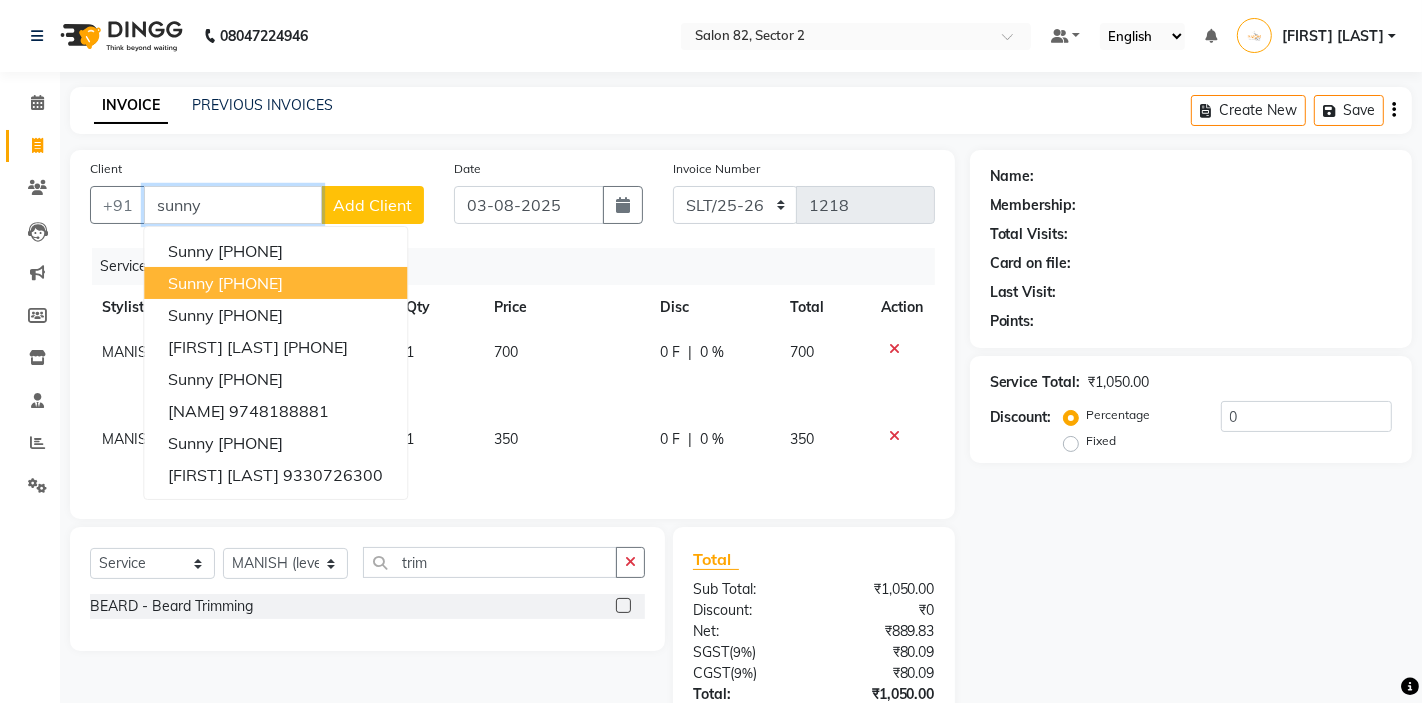 click on "[PHONE]" at bounding box center [250, 283] 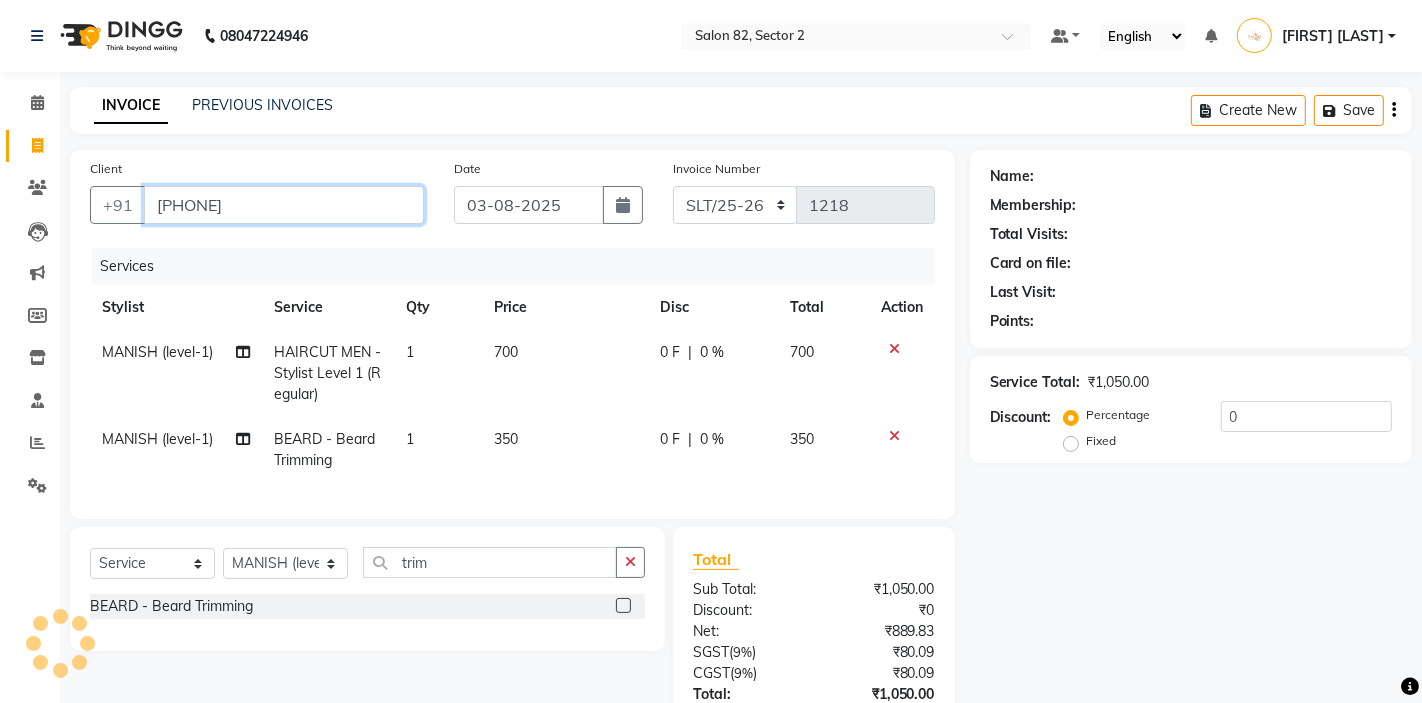 type on "[PHONE]" 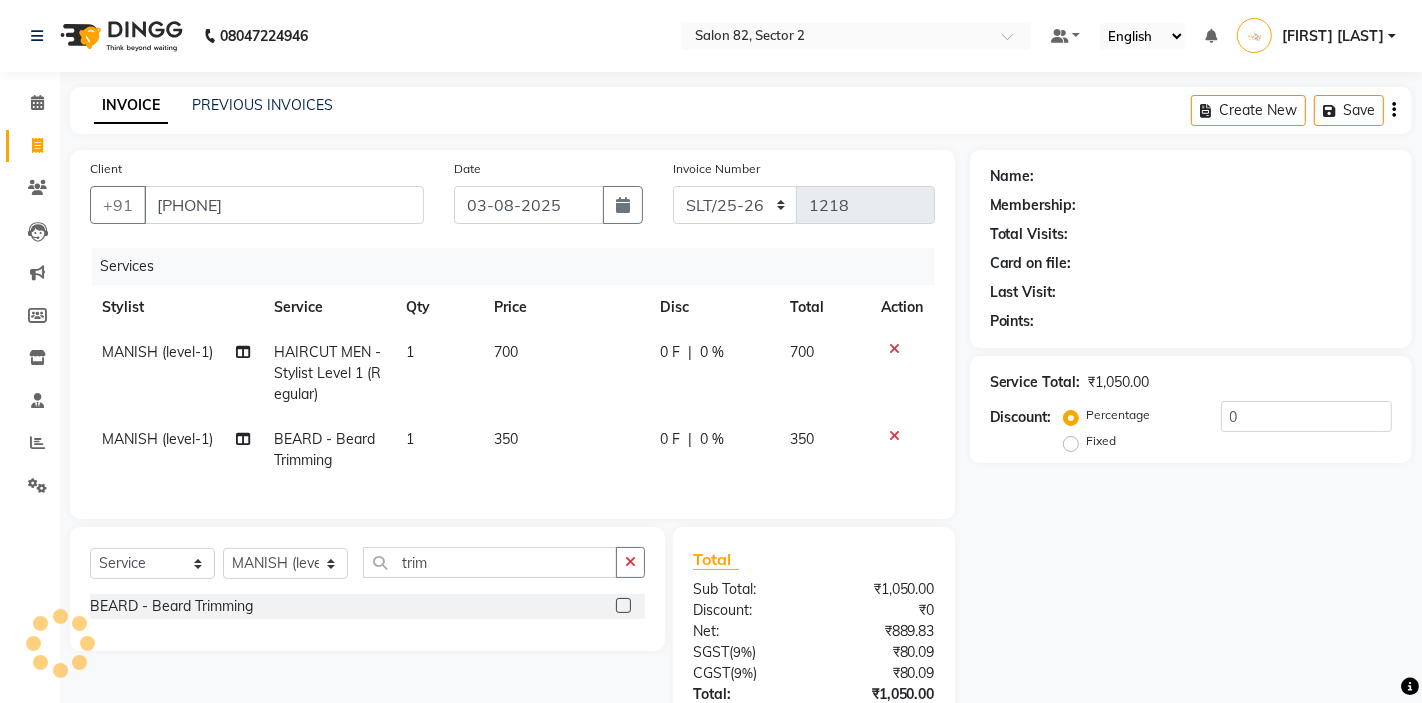 select on "1: Object" 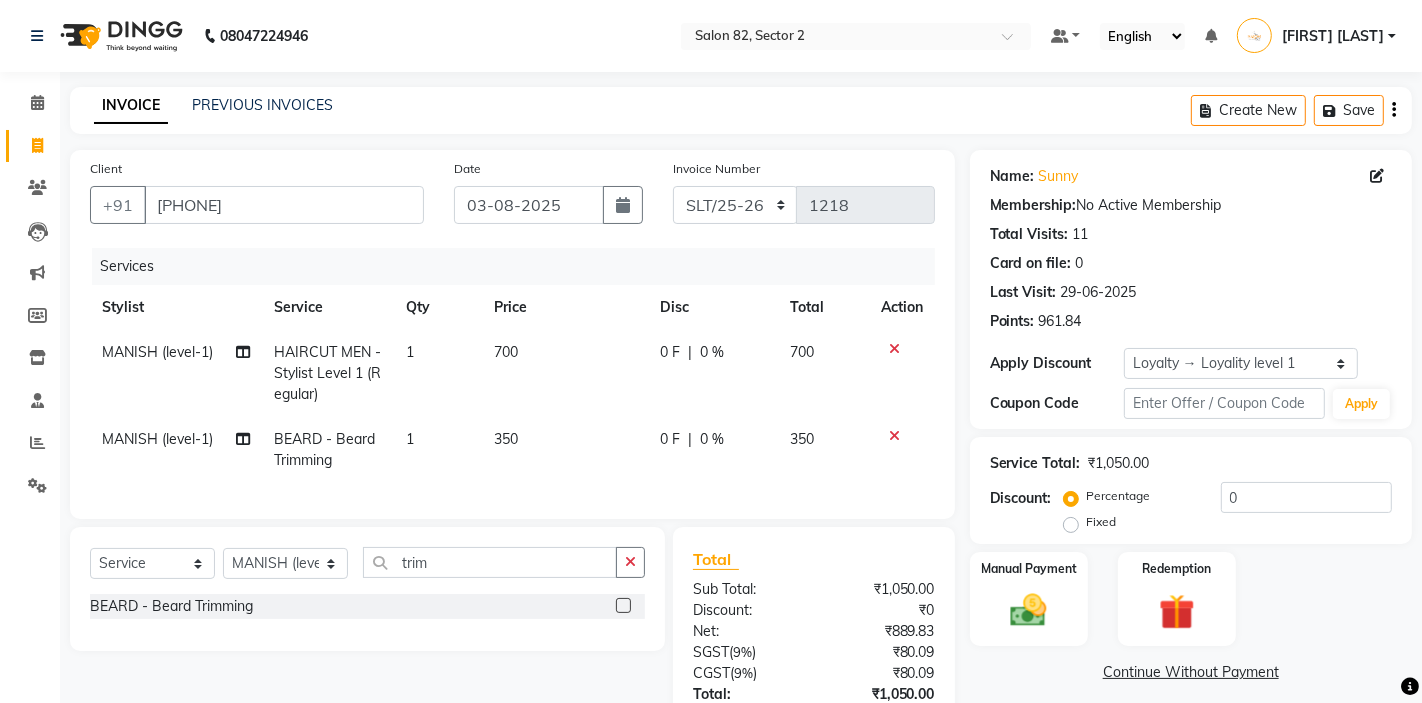 click 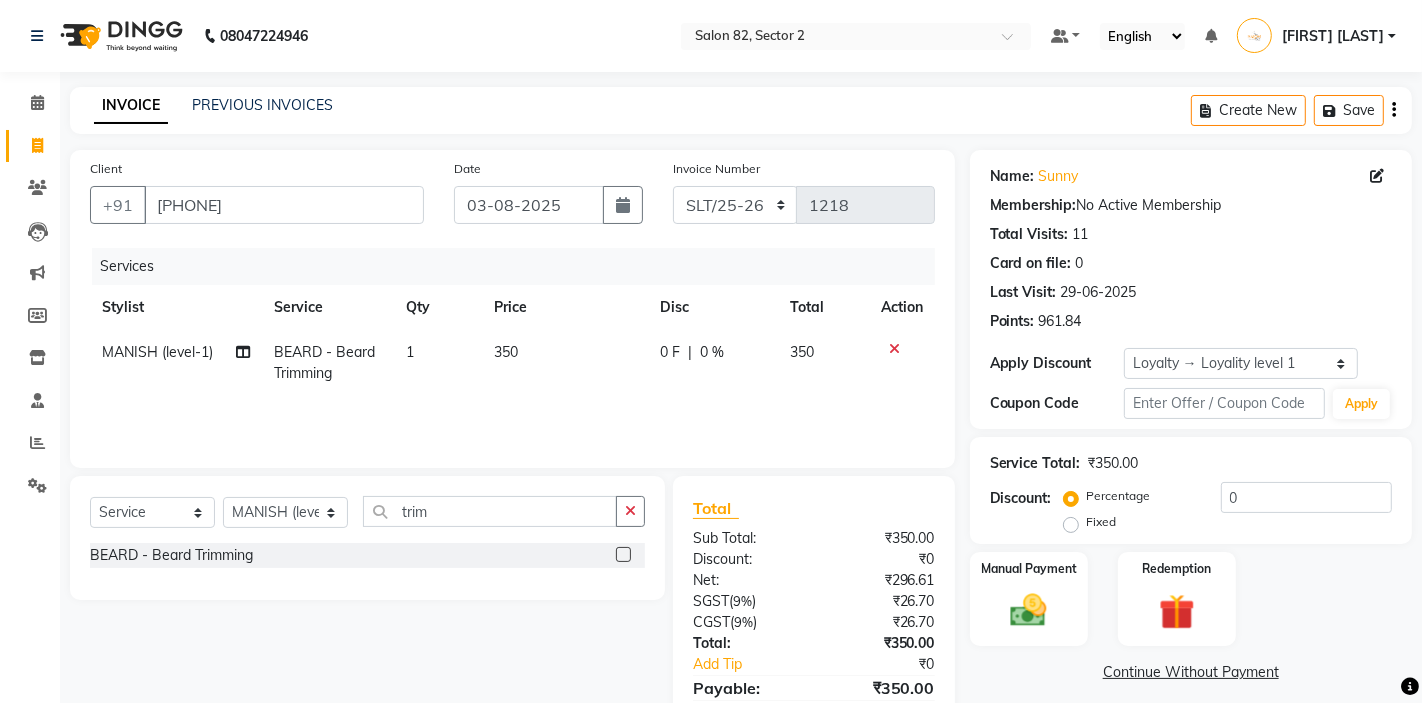 click 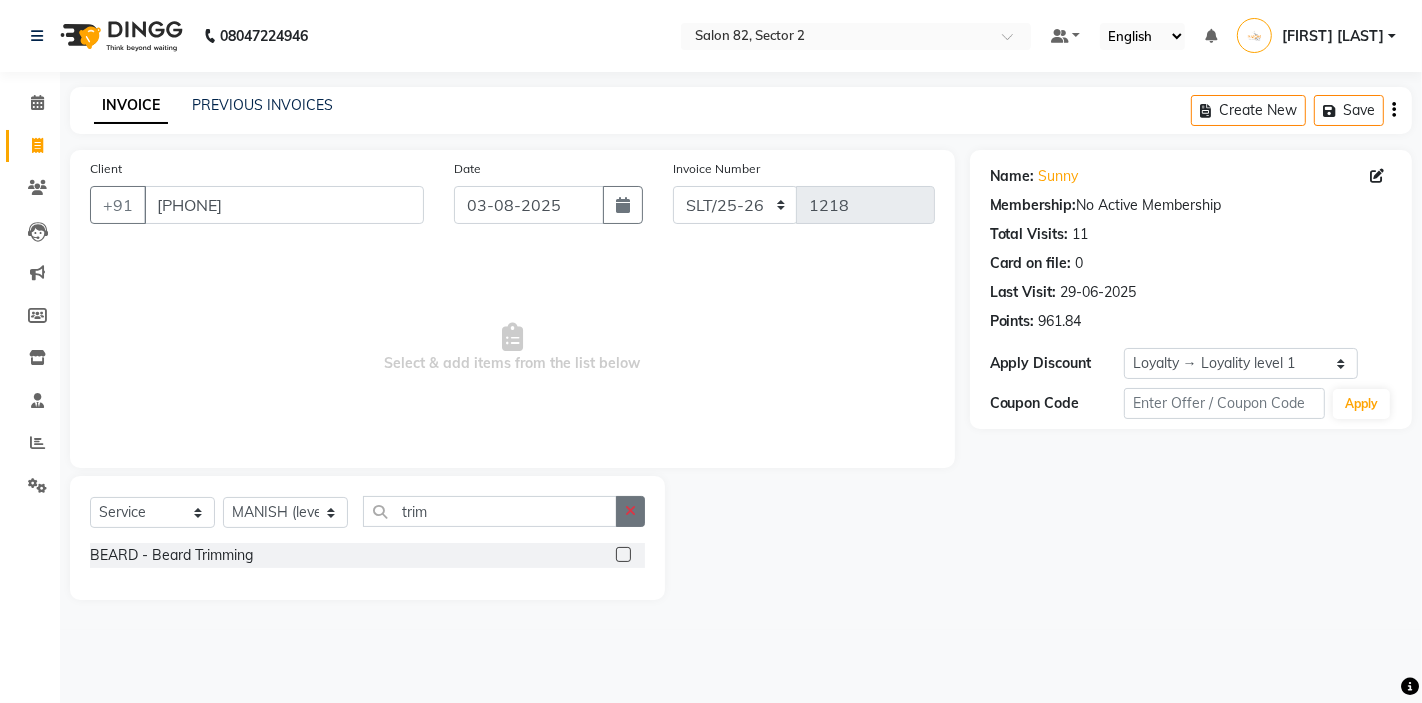 click 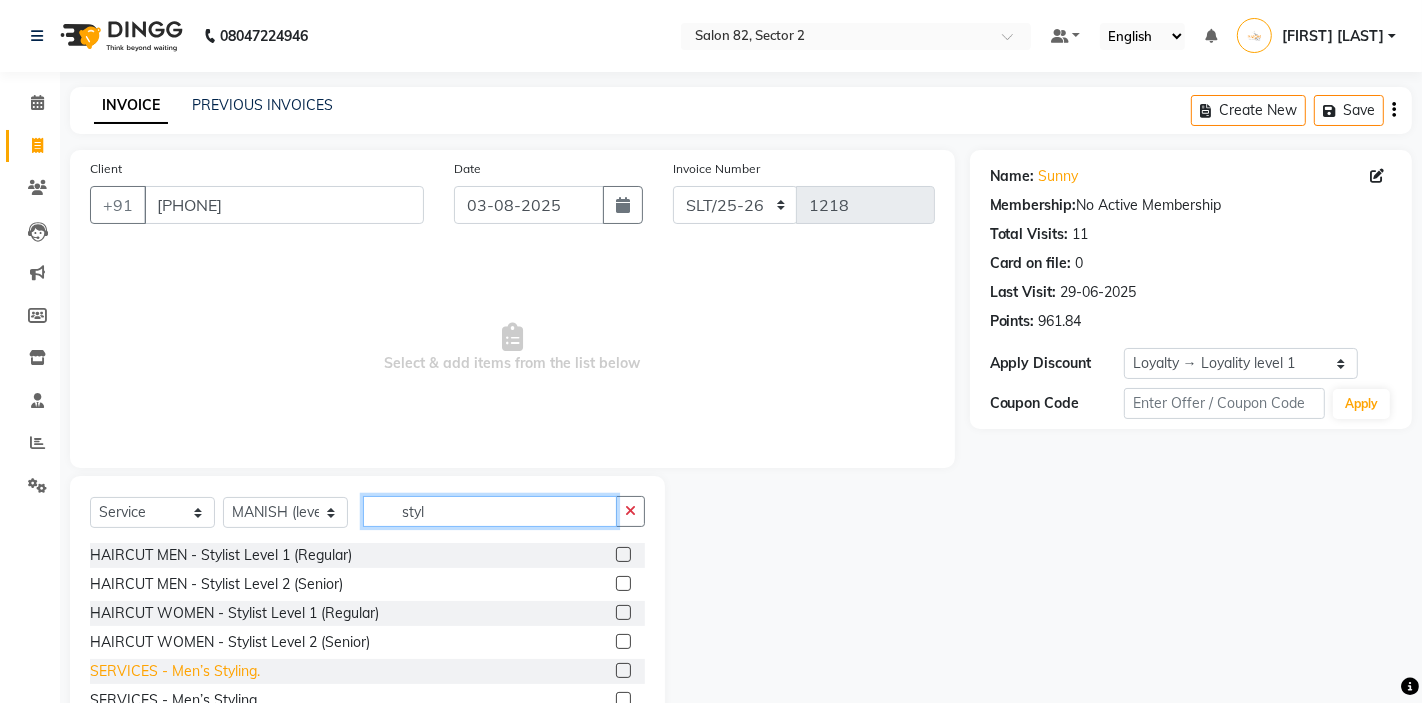 type on "styl" 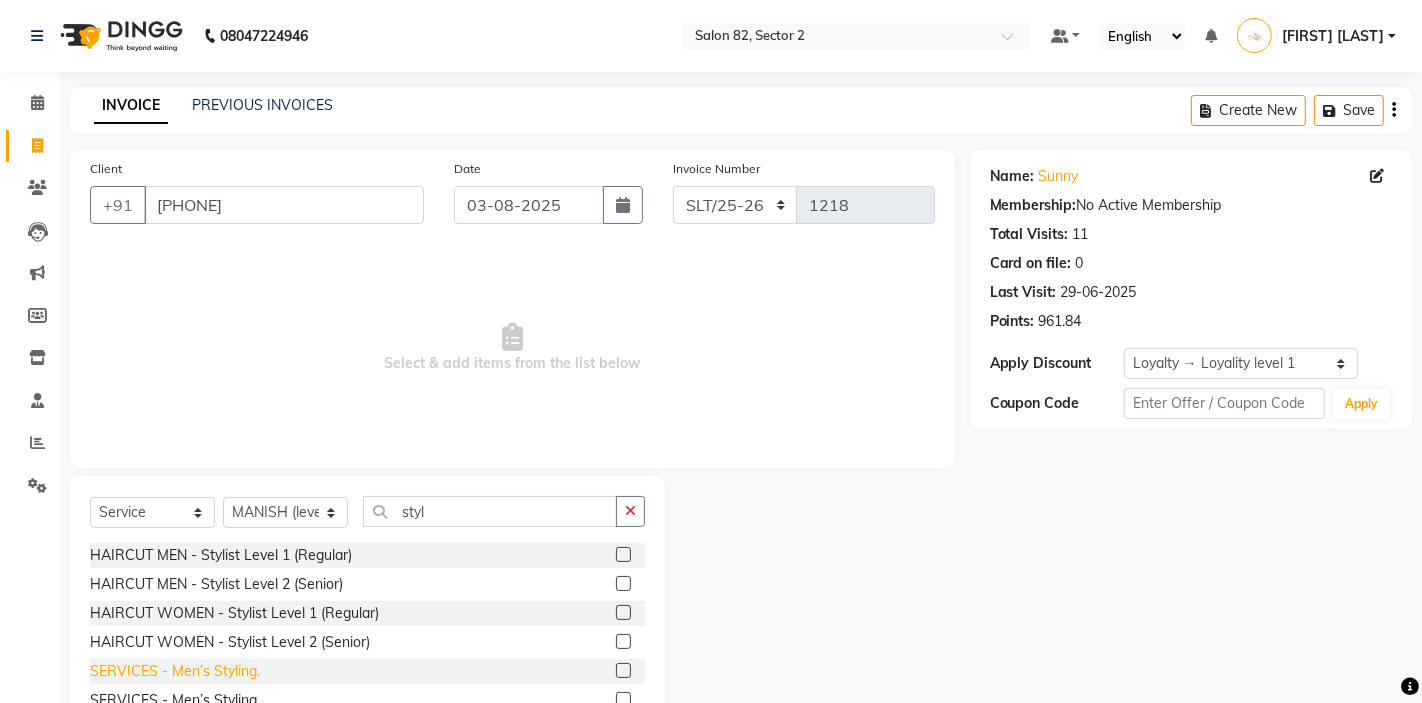 click on "SERVICES - Men’s Styling." 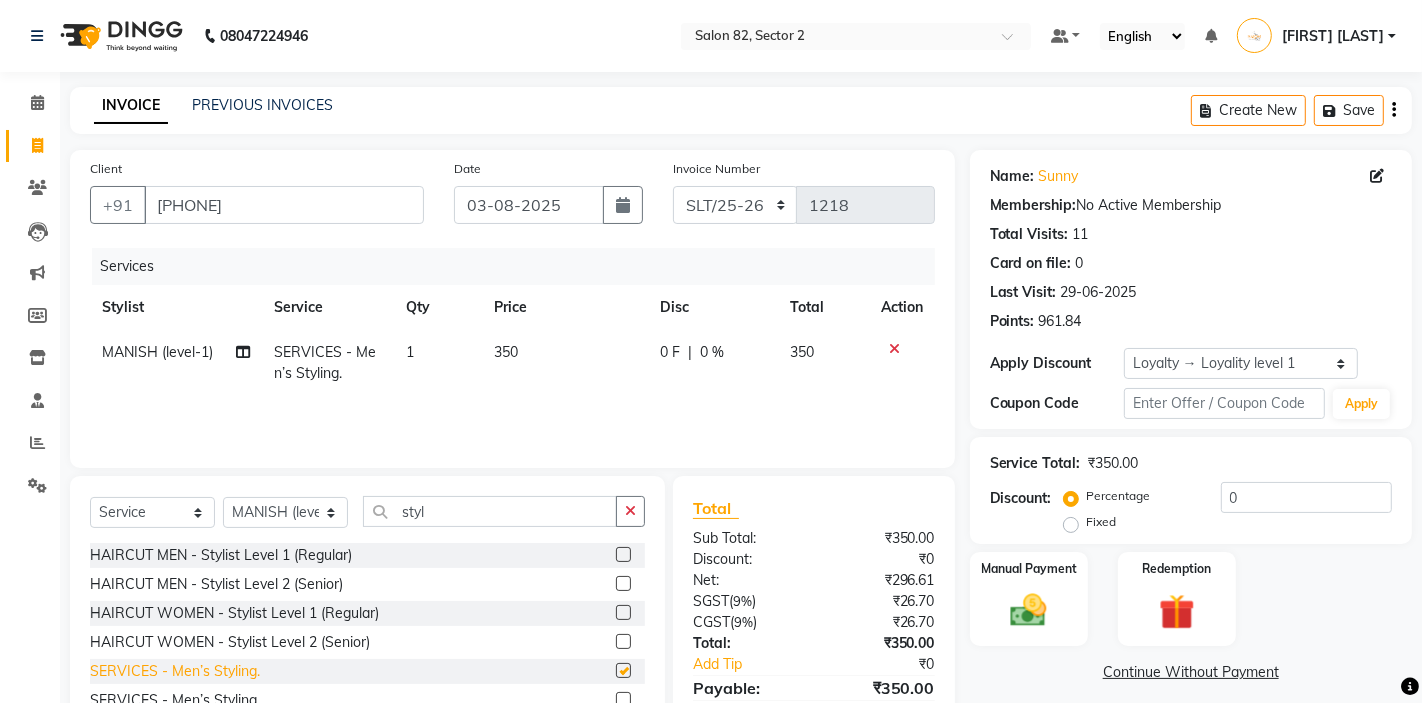 checkbox on "false" 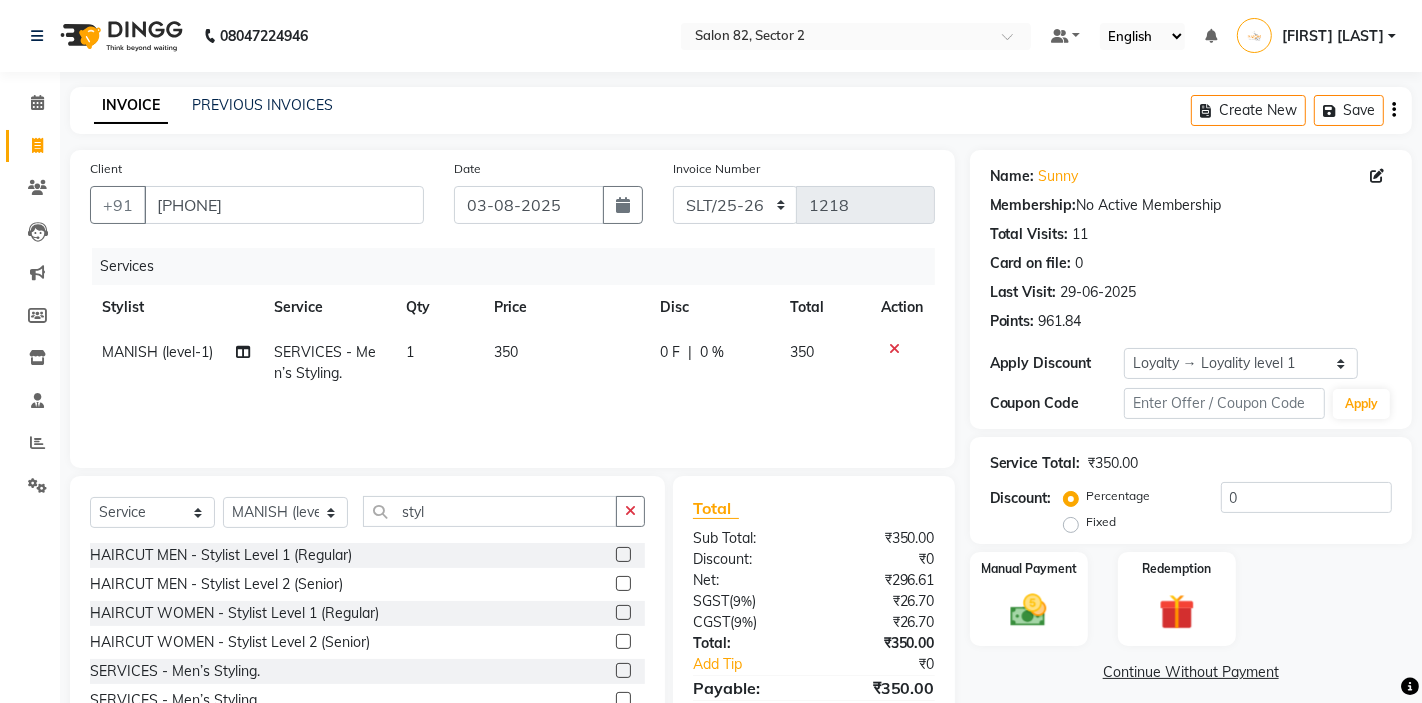 scroll, scrollTop: 97, scrollLeft: 0, axis: vertical 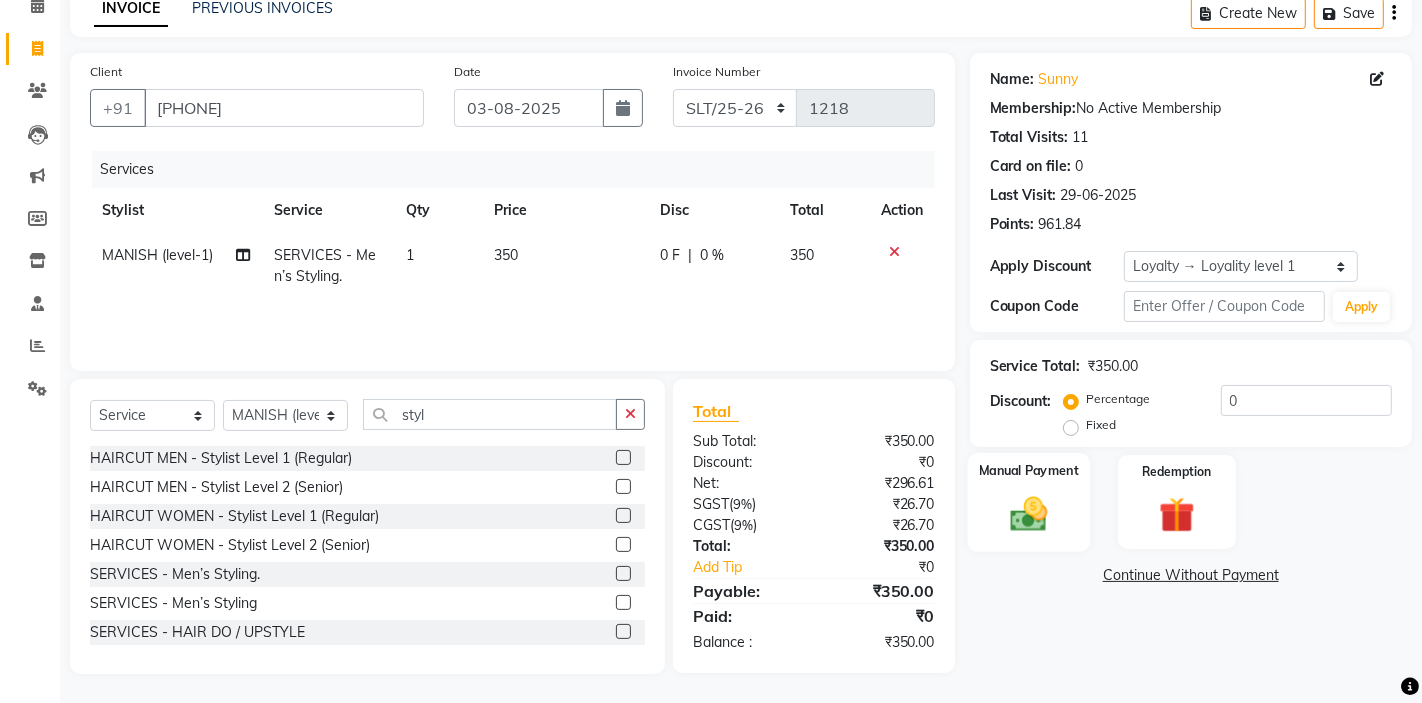 click 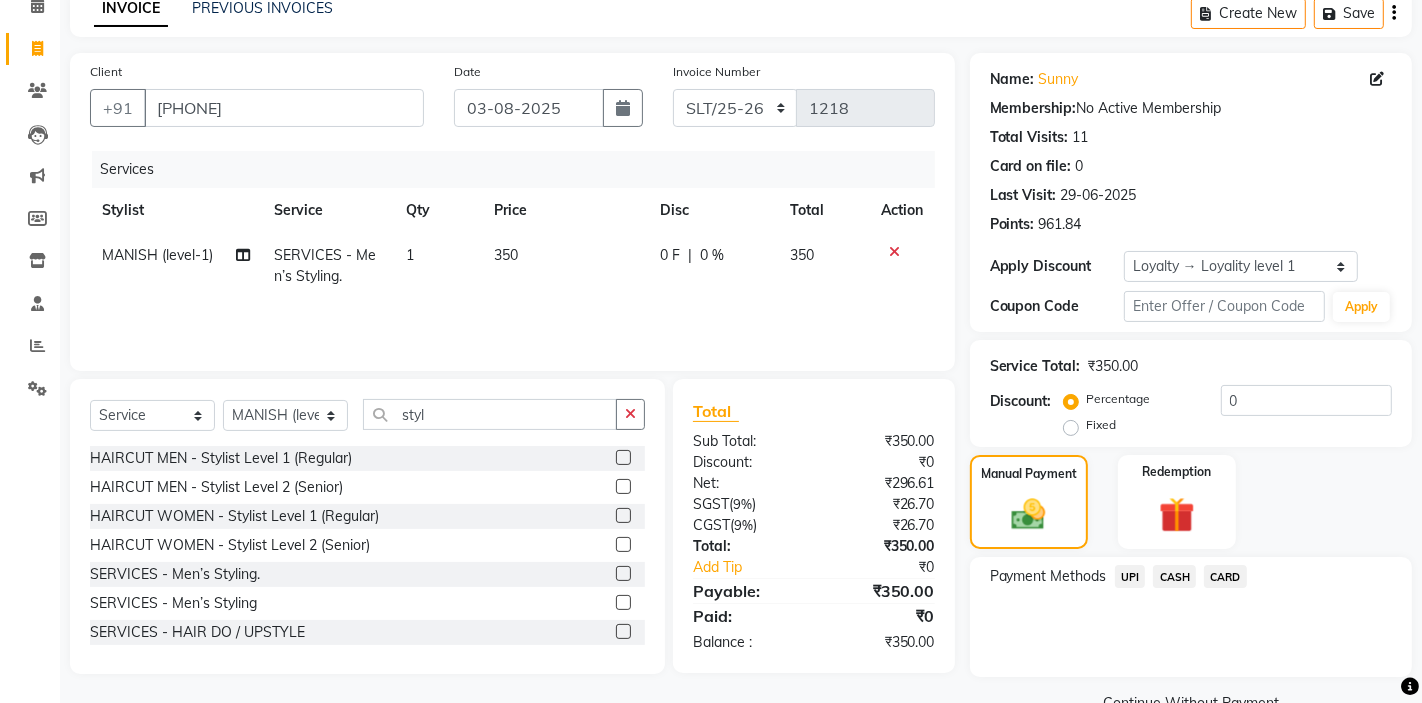 click on "CASH" 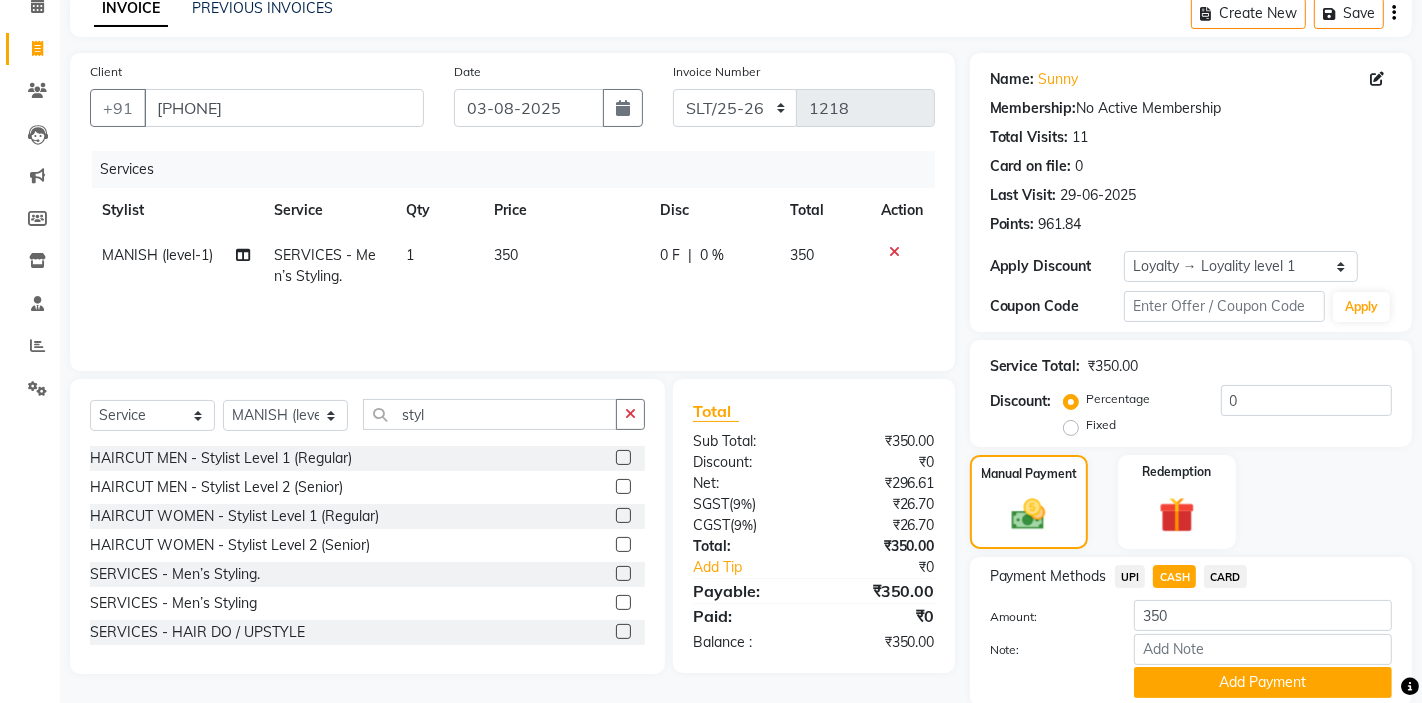 scroll, scrollTop: 172, scrollLeft: 0, axis: vertical 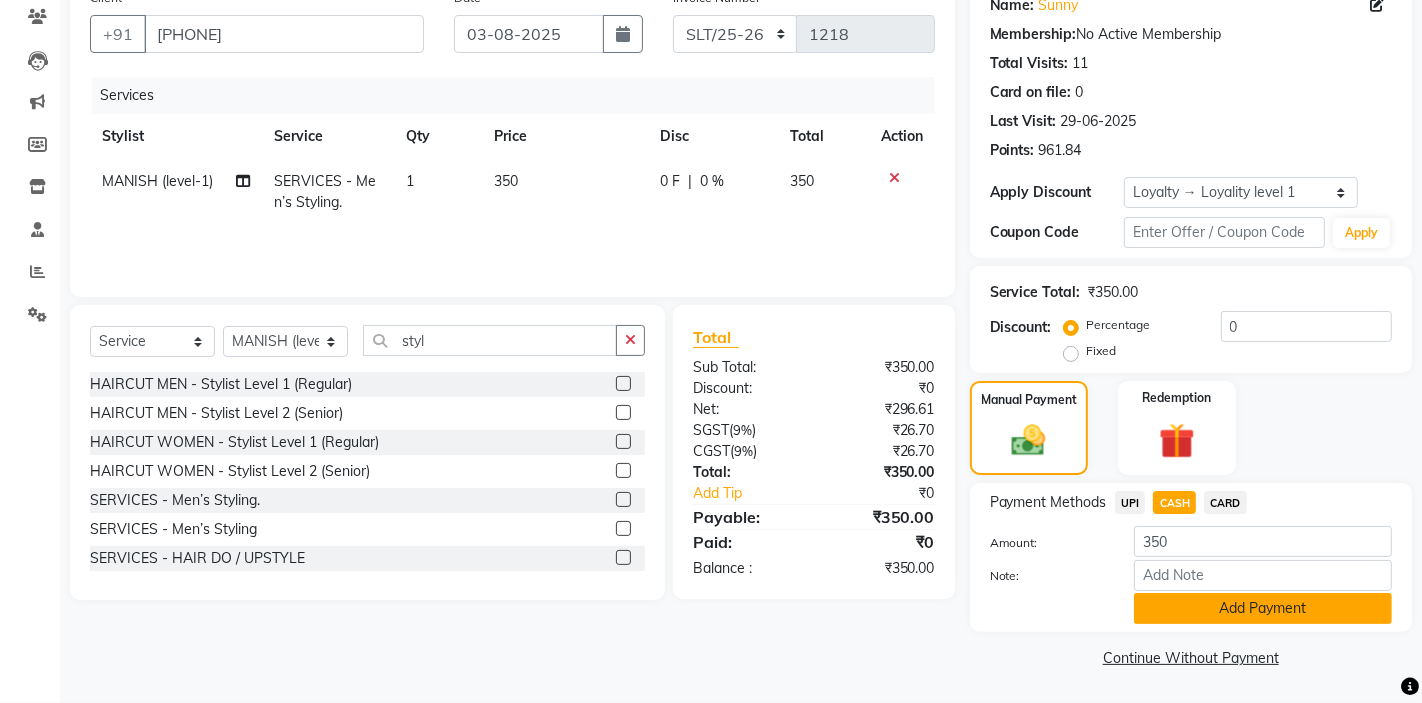 click on "Add Payment" 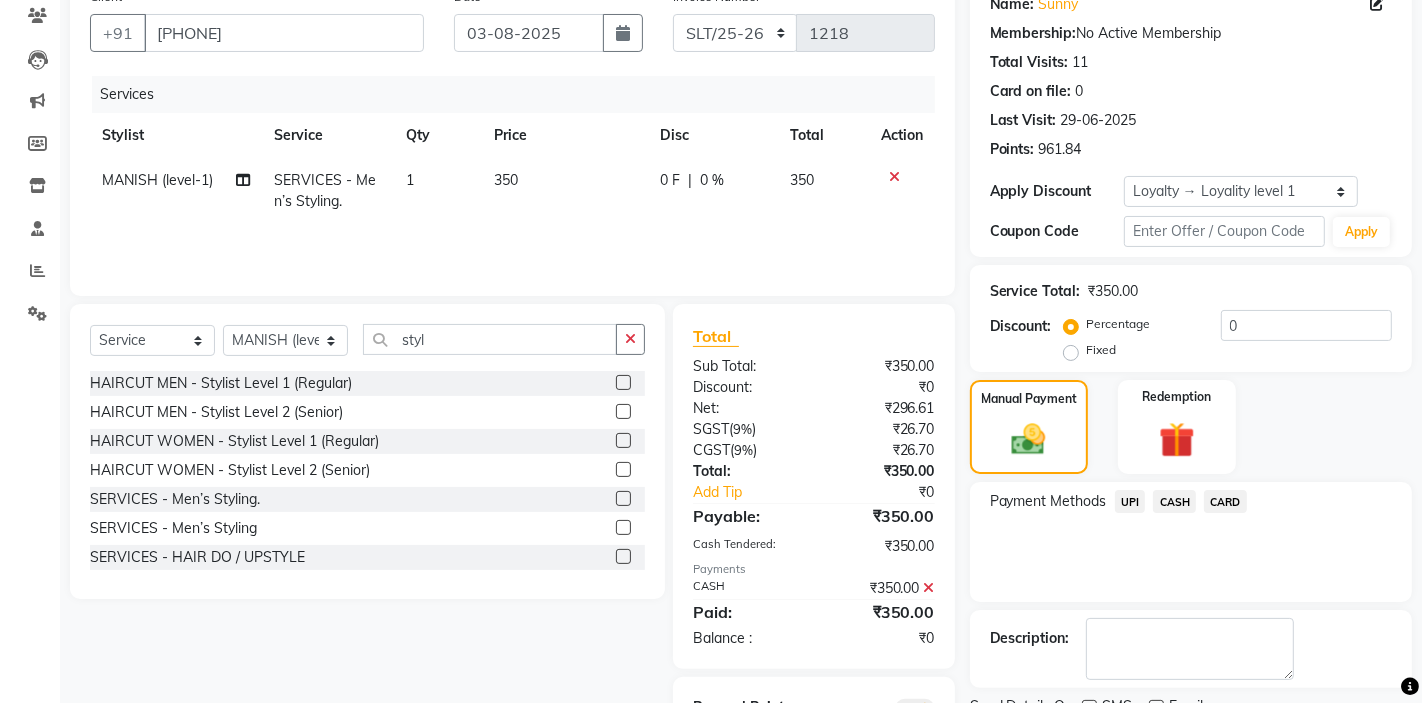 scroll, scrollTop: 266, scrollLeft: 0, axis: vertical 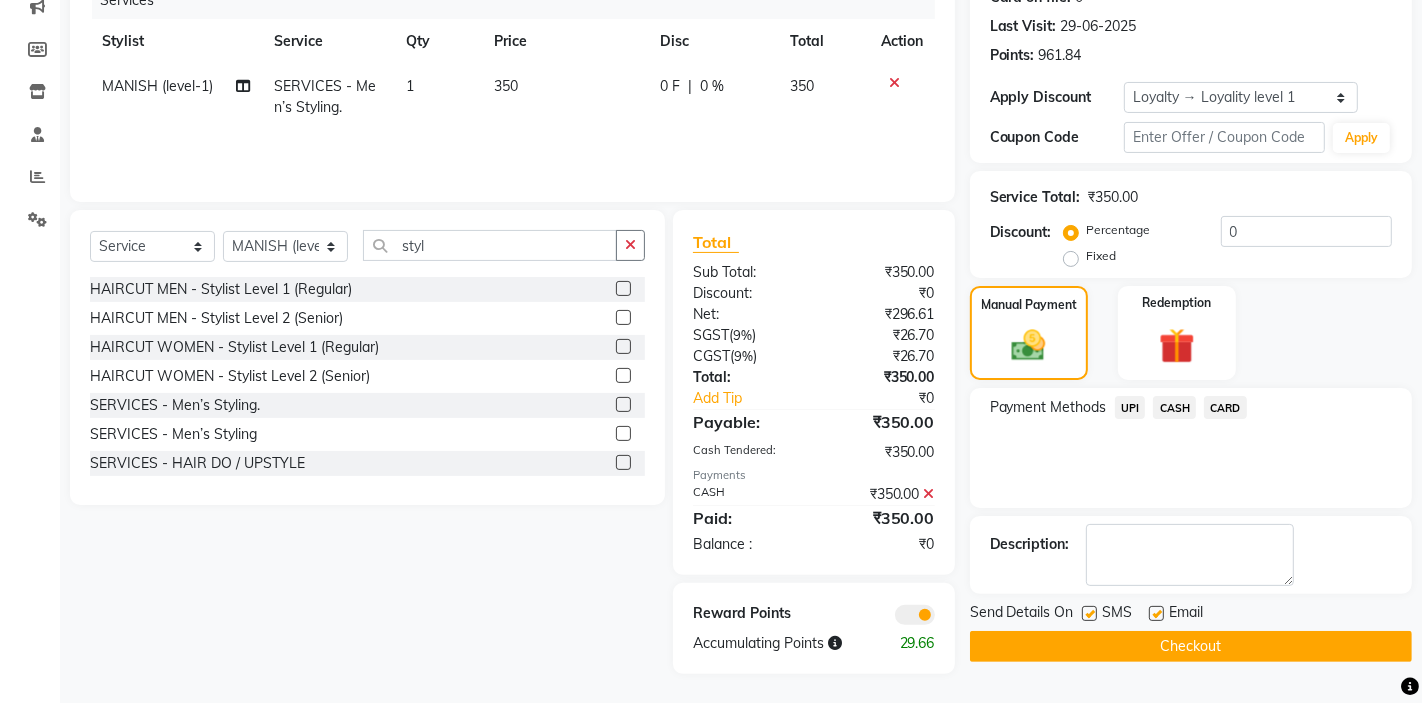 click on "Checkout" 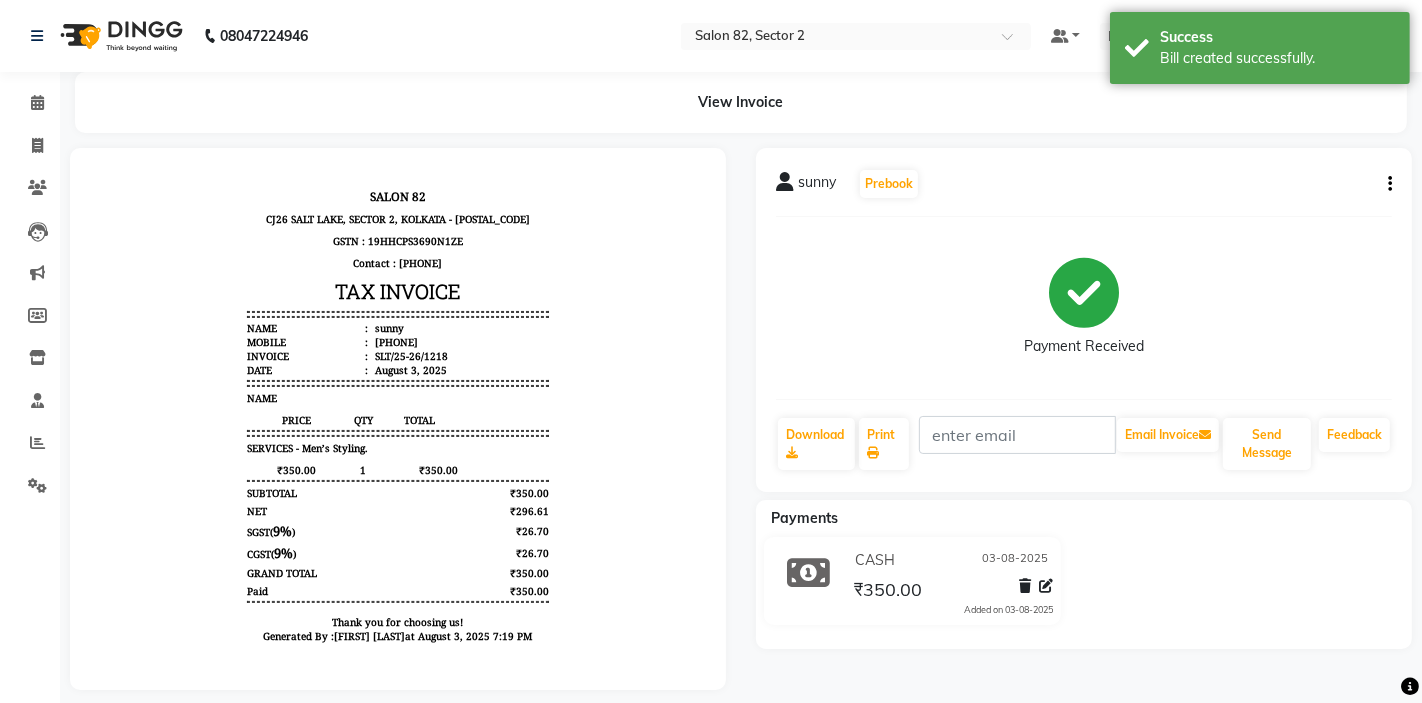 scroll, scrollTop: 0, scrollLeft: 0, axis: both 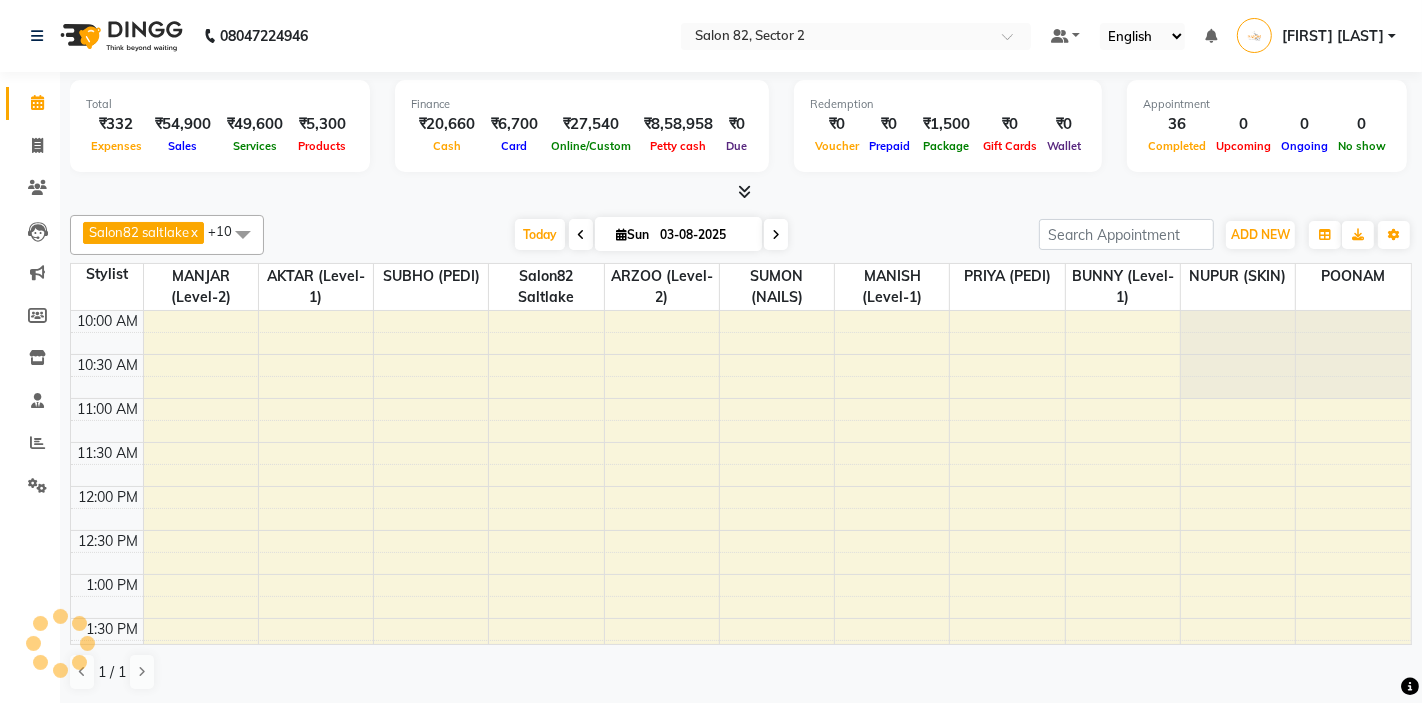 select on "en" 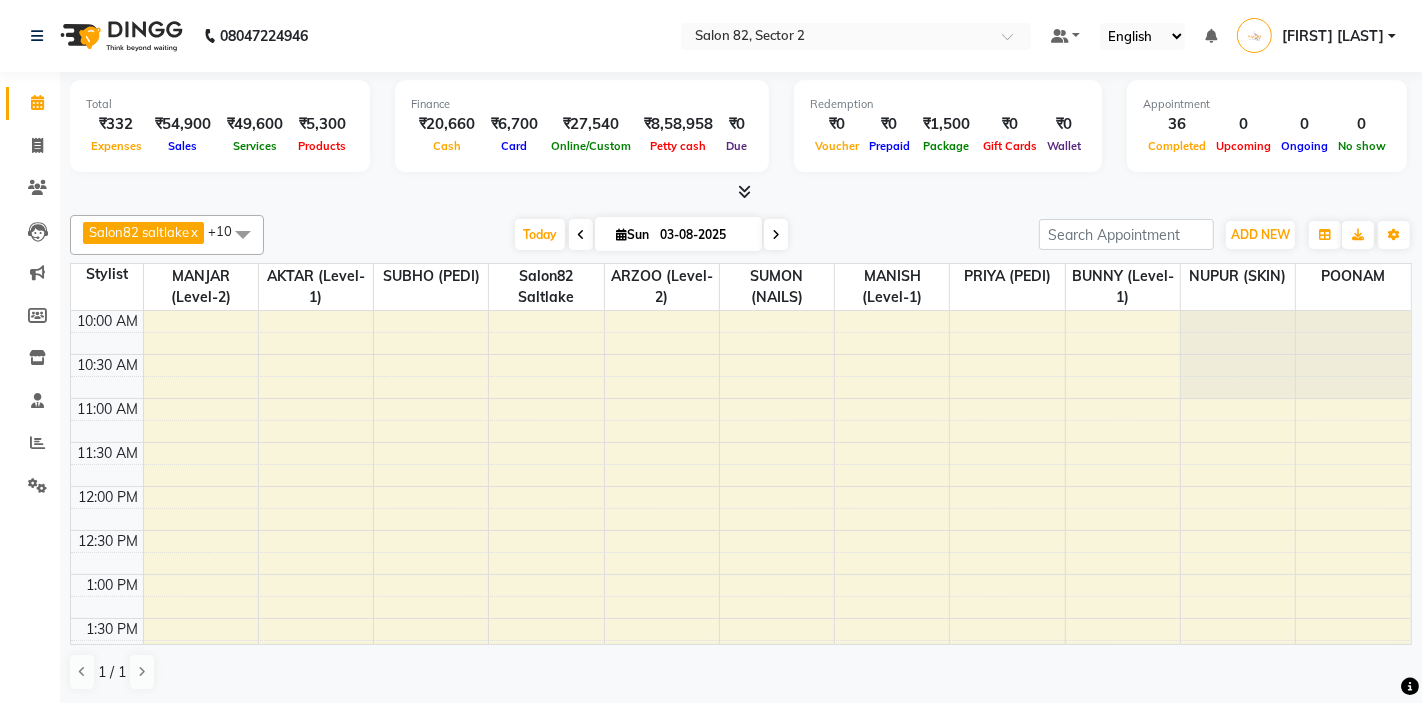 scroll, scrollTop: 0, scrollLeft: 0, axis: both 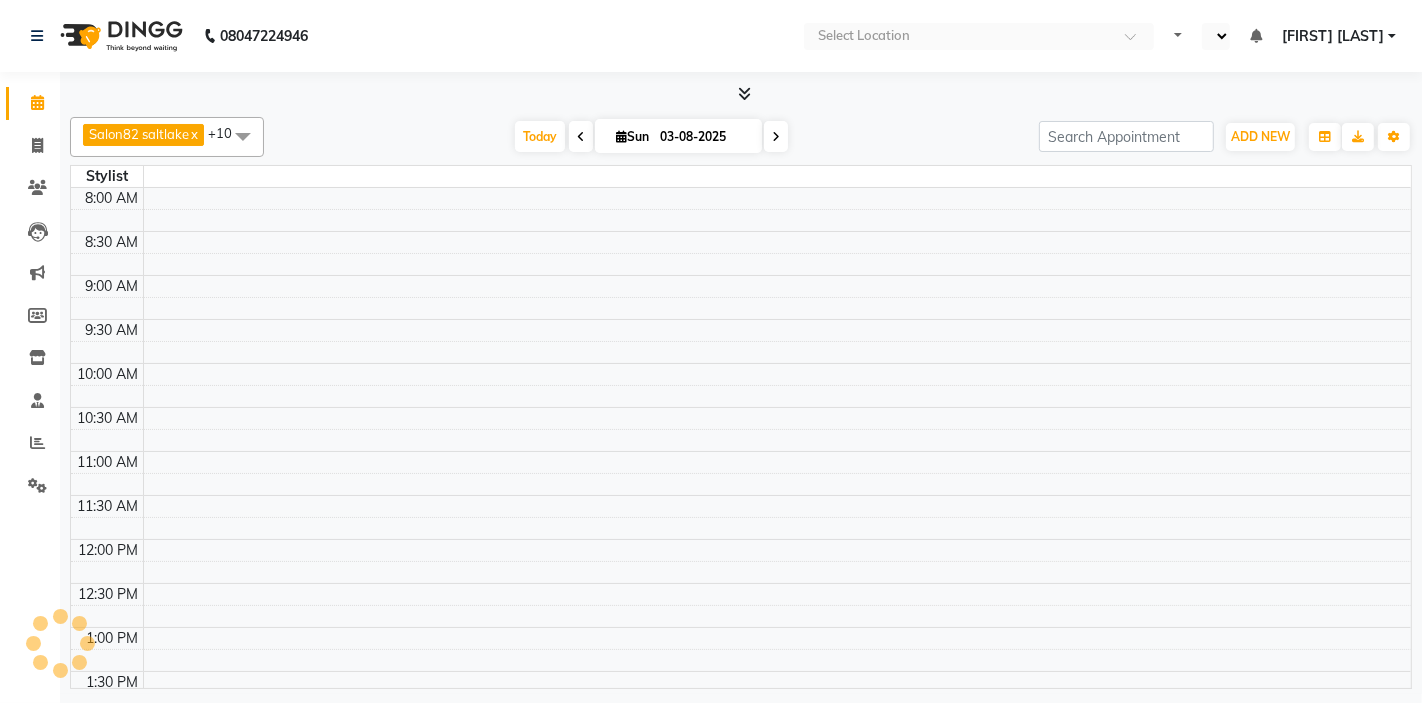 select on "en" 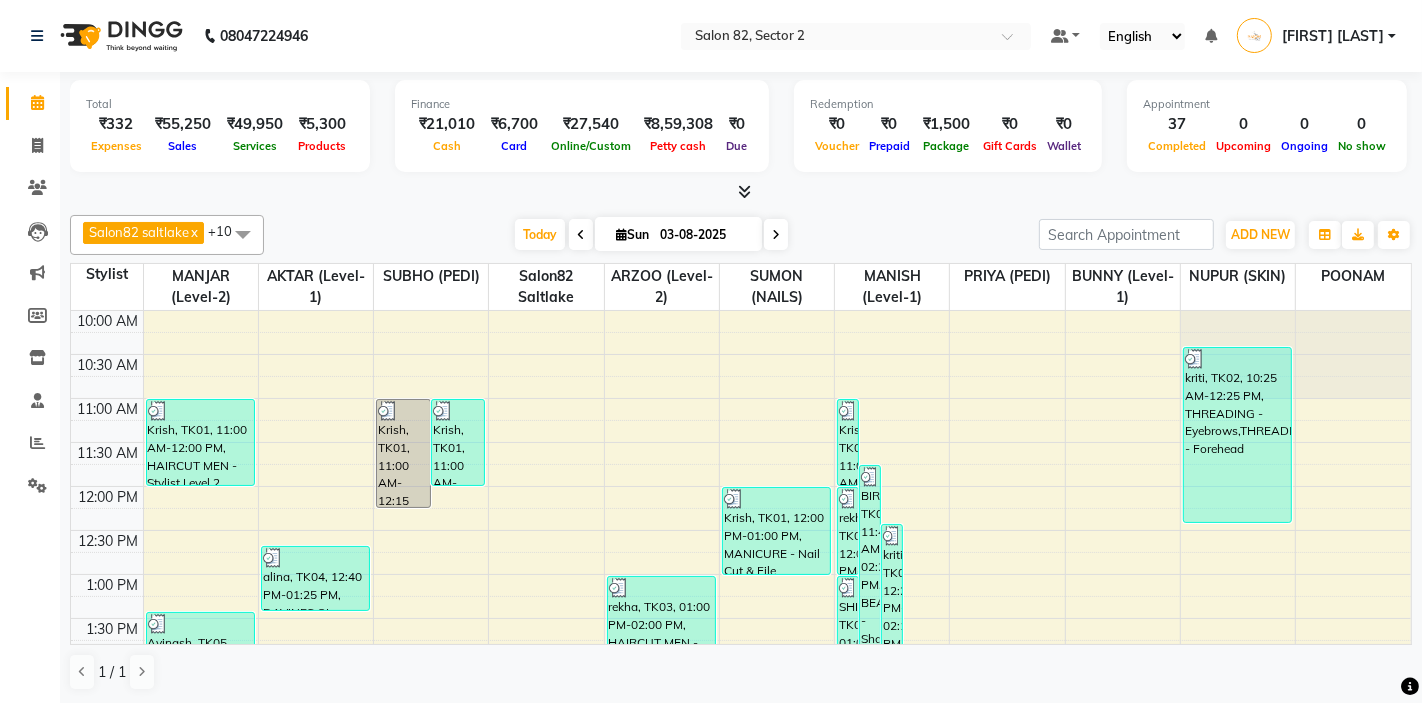 click on "10:00 AM 10:30 AM 11:00 AM 11:30 AM 12:00 PM 12:30 PM 1:00 PM 1:30 PM 2:00 PM 2:30 PM 3:00 PM 3:30 PM 4:00 PM 4:30 PM 5:00 PM 5:30 PM 6:00 PM 6:30 PM 7:00 PM 7:30 PM 8:00 PM 8:30 PM     [FIRST], TK01, 11:00 AM-12:00 PM, HAIRCUT MEN - Stylist Level 2 (Senior)     [FIRST], TK05, 01:25 PM-02:25 PM, HAIRCUT MEN - Stylist Level 2 (Senior)     [FIRST], TK05, 02:25 PM-04:25 PM, BEARD  - Beard Trimming,GLOBAL HAIR COLOUR MEN - pH     [FIRST] [LAST], TK18, 05:20 PM-06:05 PM, PH BLOW DRY     [FIRST], TK10, 01:50 PM-02:50 PM, HAIRCUT WOMEN - Stylist Level 1 (Regular)     [FIRST], TK11, 02:20 PM-03:20 PM, MAJIREL - TOUCHUP     [FIRST], TK04, 12:40 PM-01:25 PM, DAVINES OI ABSOLUTE EXPRESS SHINE TREATMENT  WOMEN"S     [FIRST], TK17, 05:05 PM-06:05 PM, HAIRCUT MEN - Stylist Level 1 (Regular)     [FIRST], TK01, 11:00 AM-12:15 PM, PEDICURE - BOMBINI     [FIRST], TK01, 11:00 AM-12:00 PM, PEDICURE - Drupe Pedicure     [FIRST], TK06, 03:30 PM-04:30 PM, PEDICURE - Alga Pedicure     [FIRST] [LAST], TK20, 05:30 PM-06:30 PM, PEDICURE - Alga Pedicure" at bounding box center (741, 794) 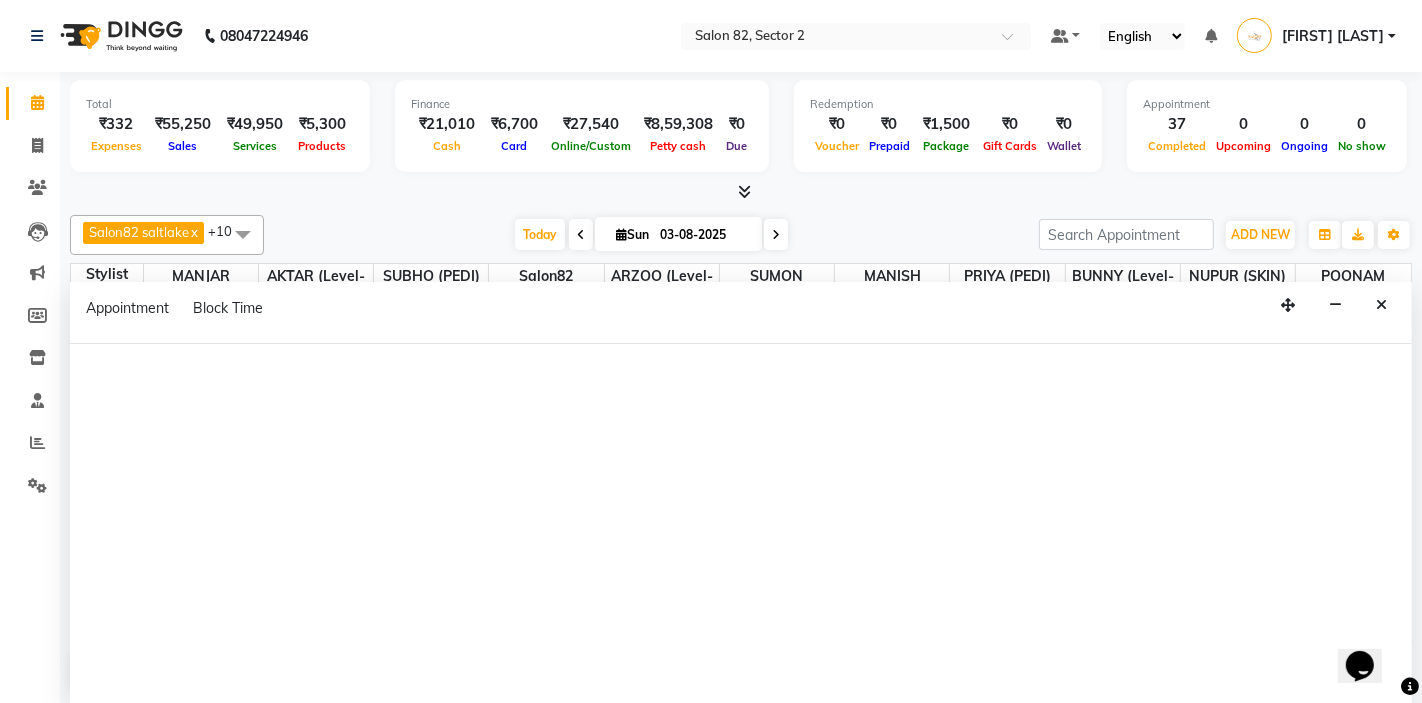 scroll, scrollTop: 1, scrollLeft: 0, axis: vertical 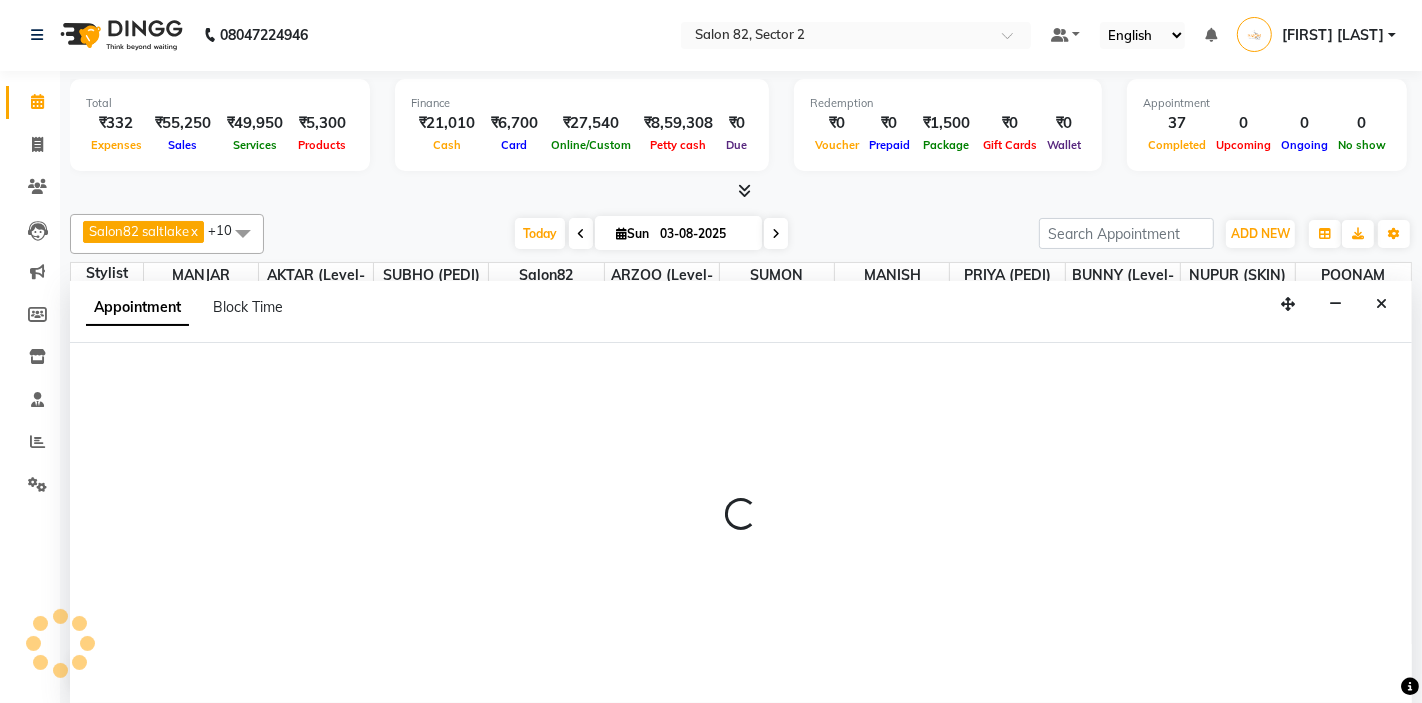 select on "63445" 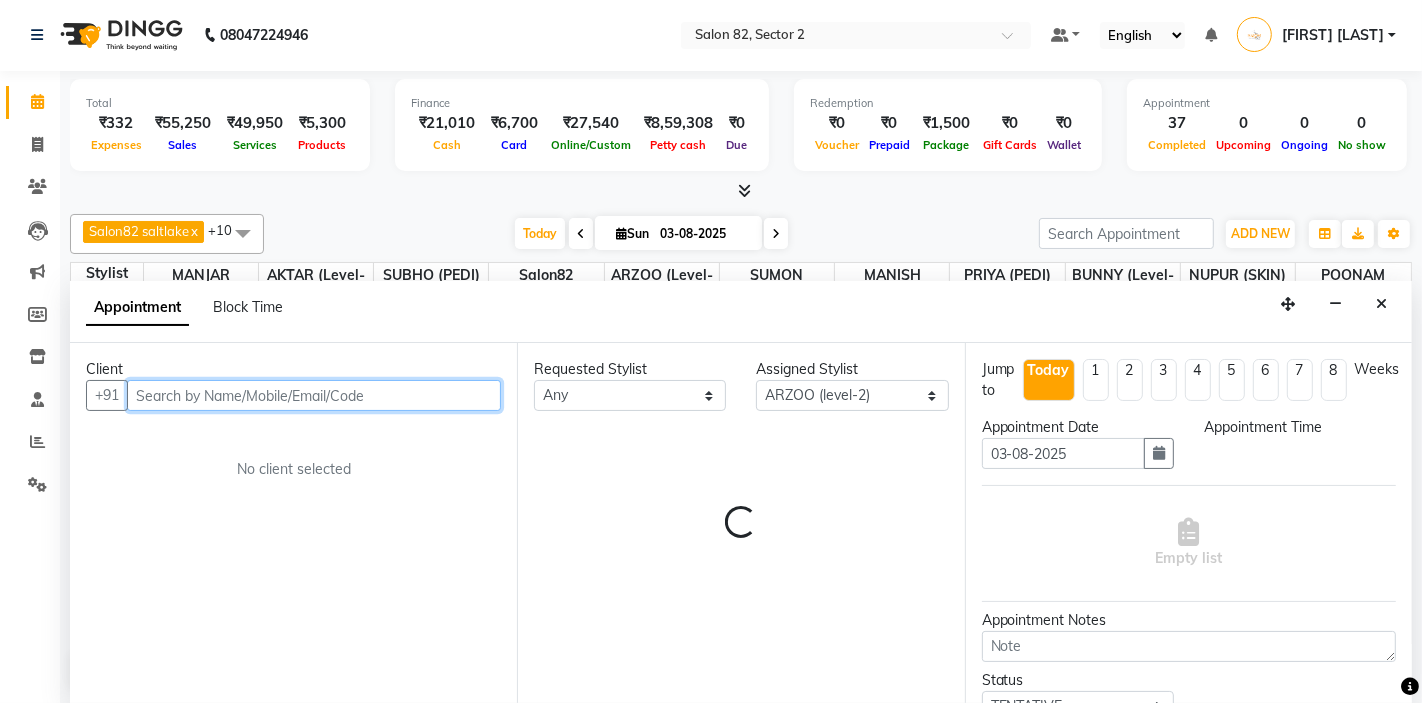 select on "660" 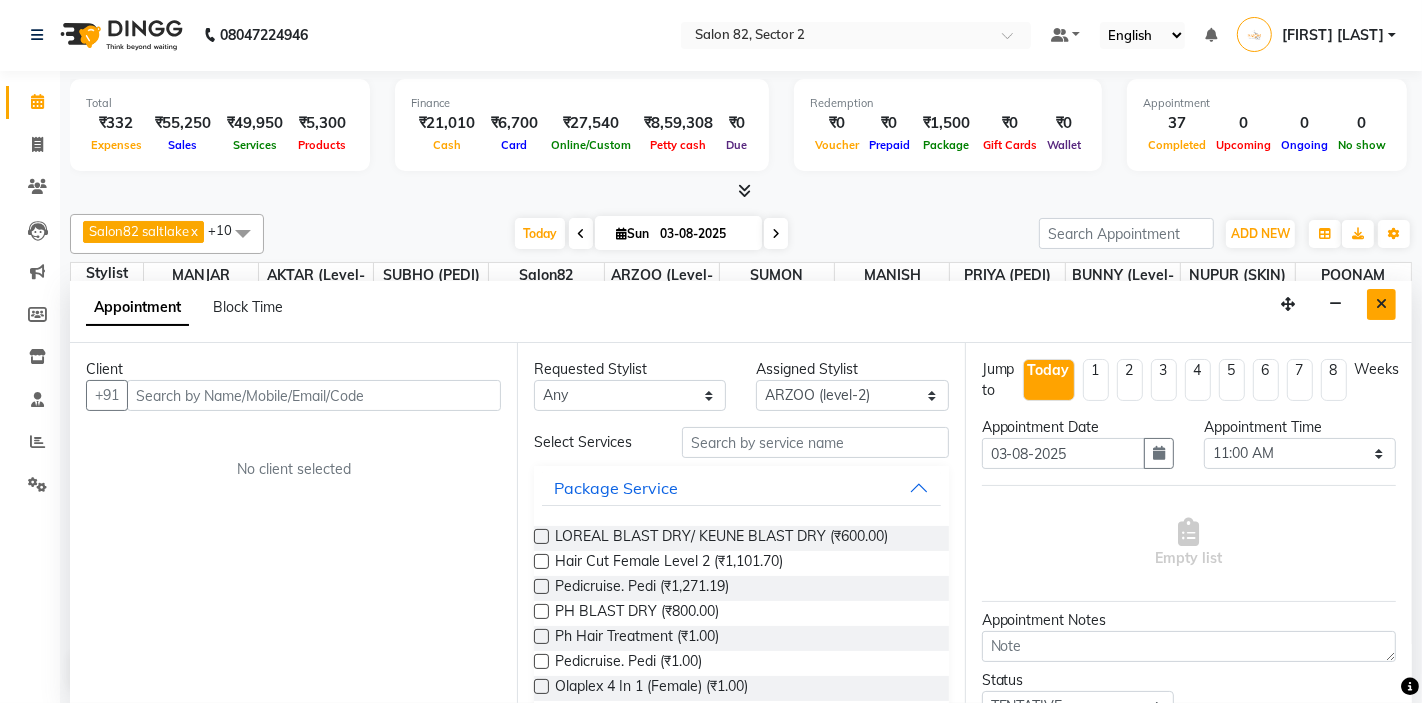 click at bounding box center [1381, 304] 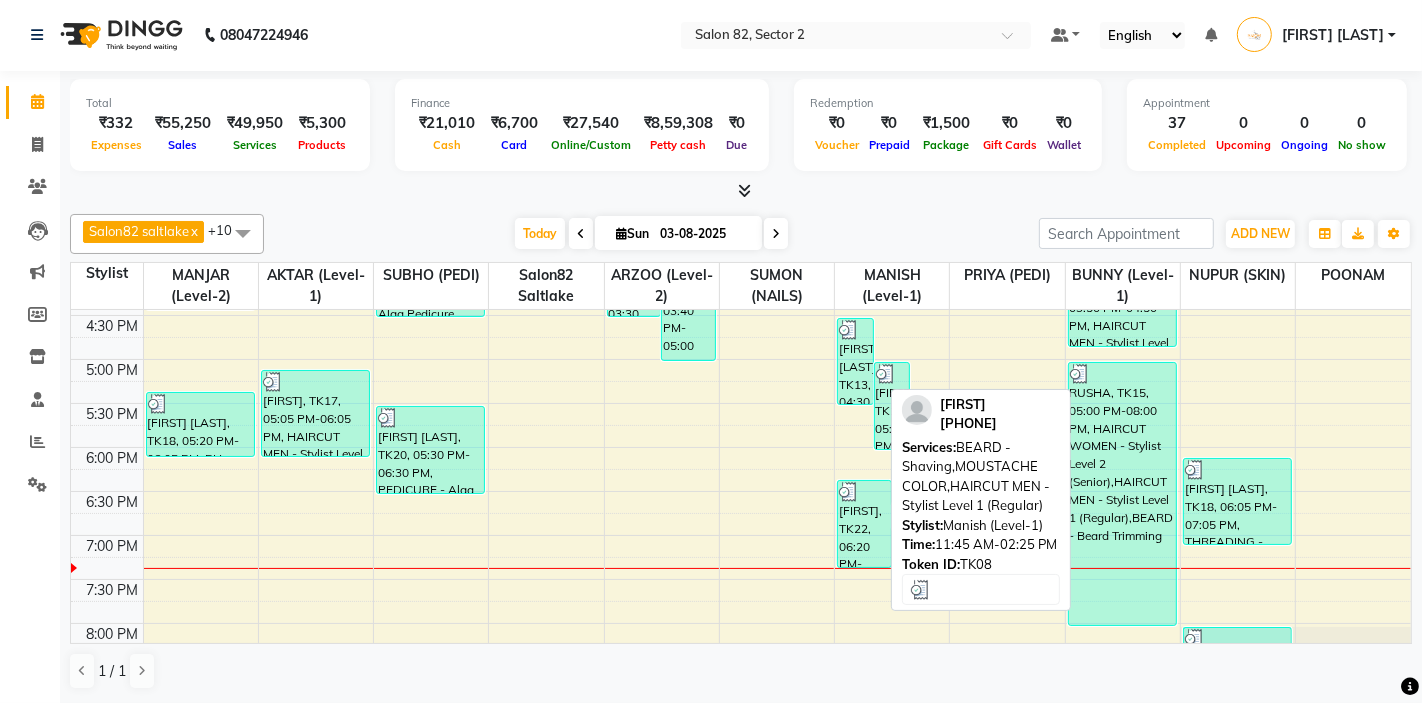 scroll, scrollTop: 637, scrollLeft: 0, axis: vertical 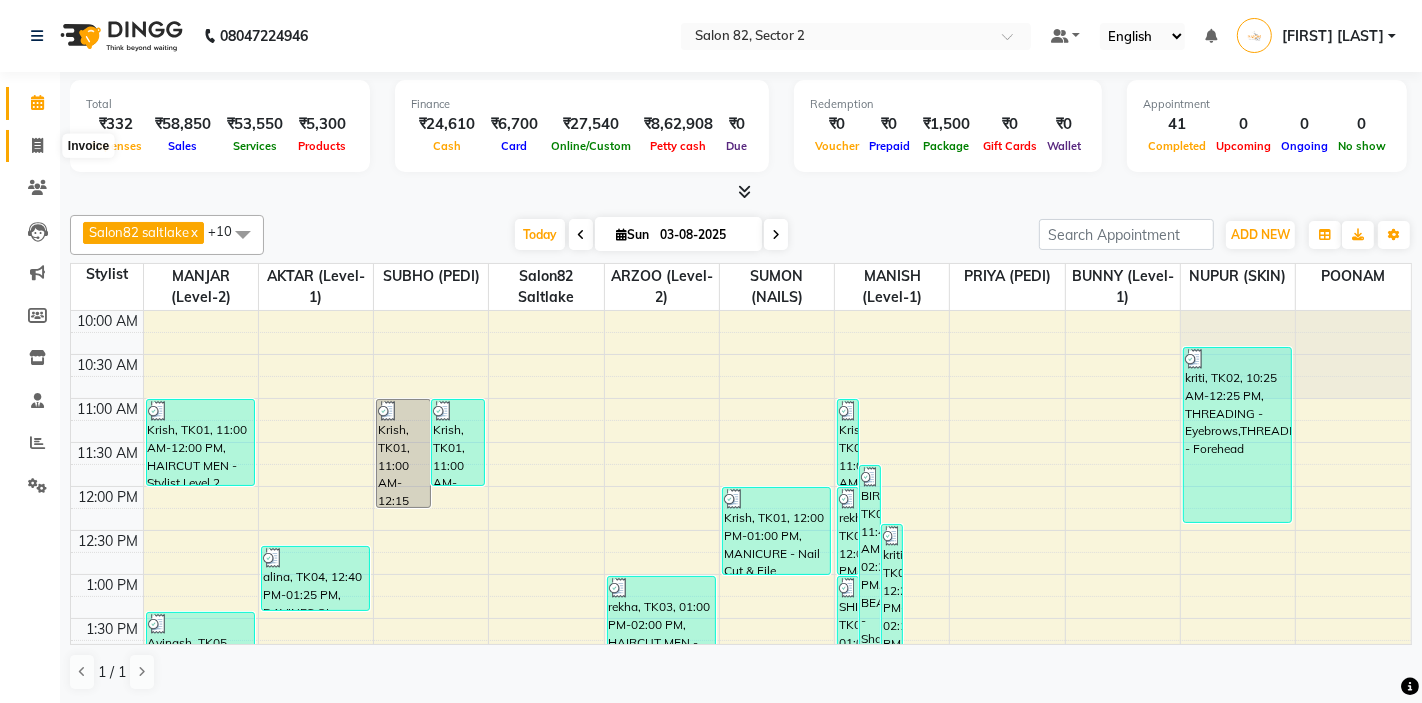 click 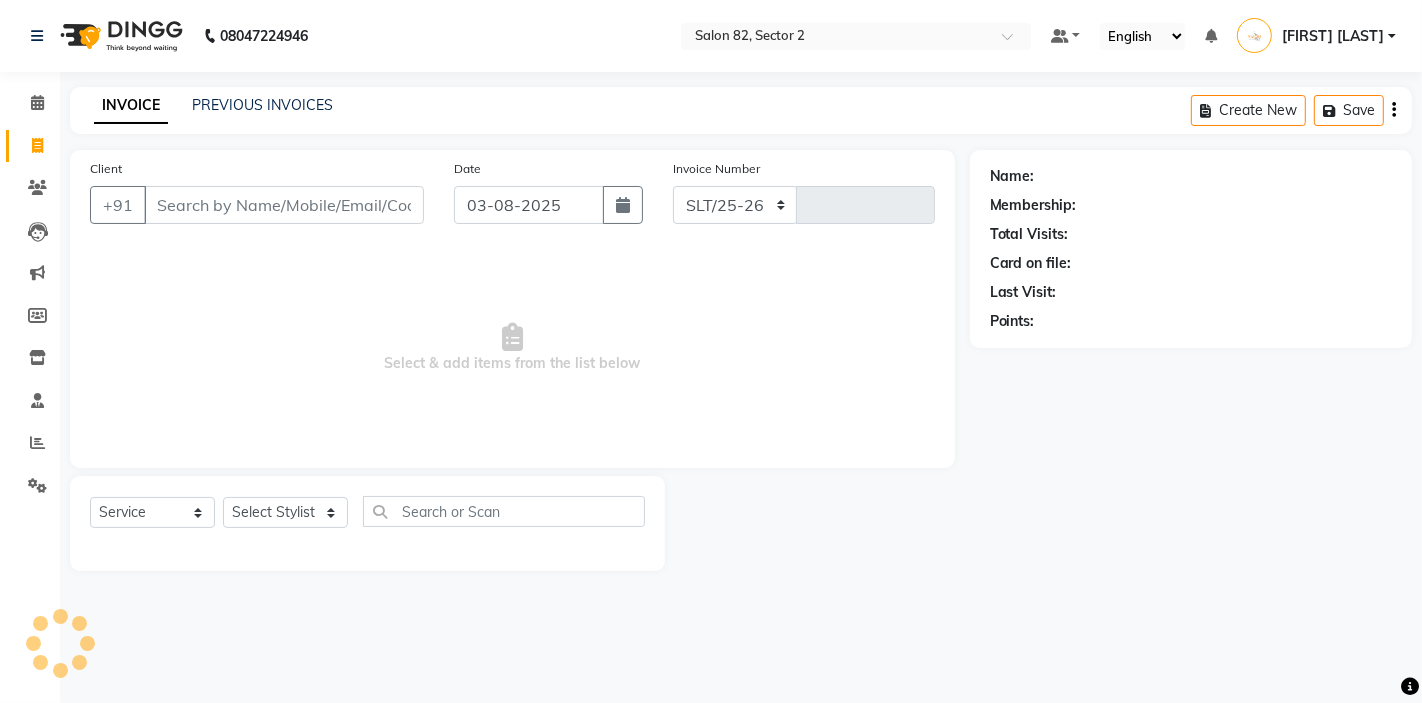 select on "8703" 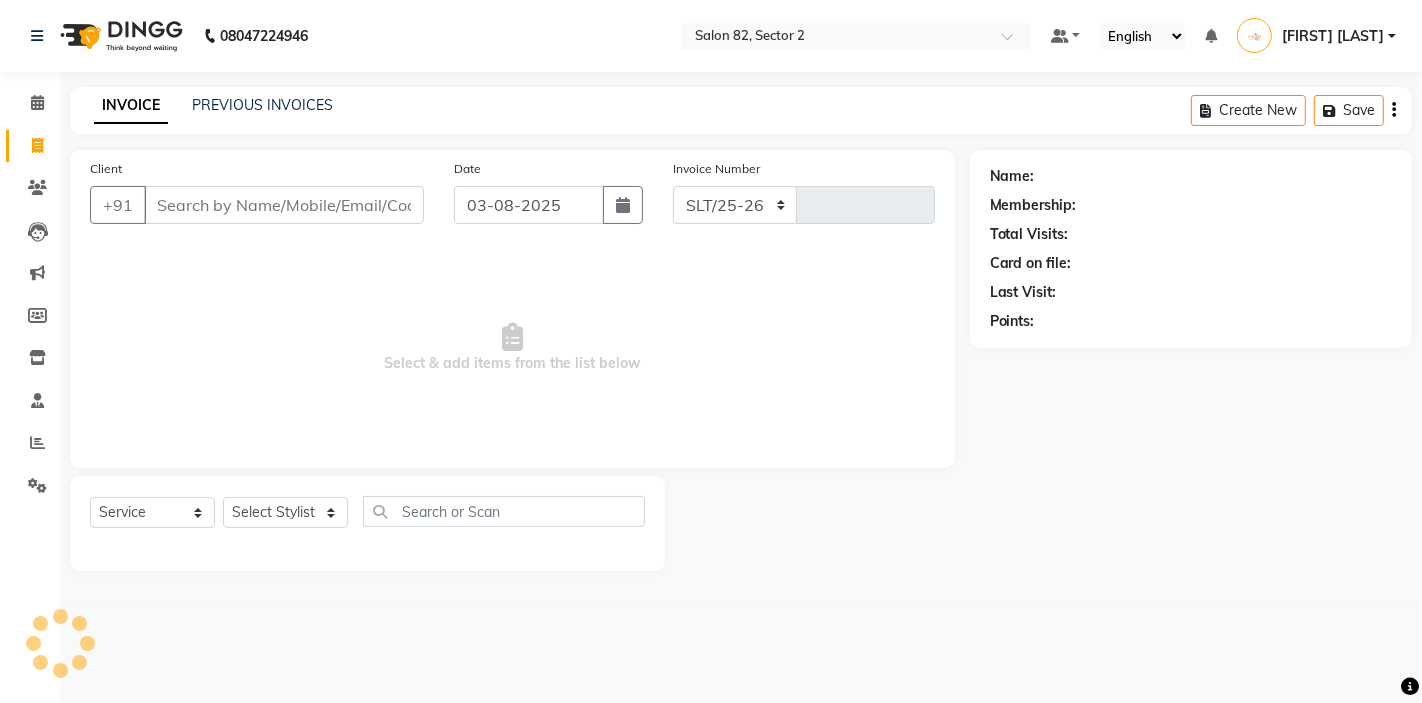 type on "1220" 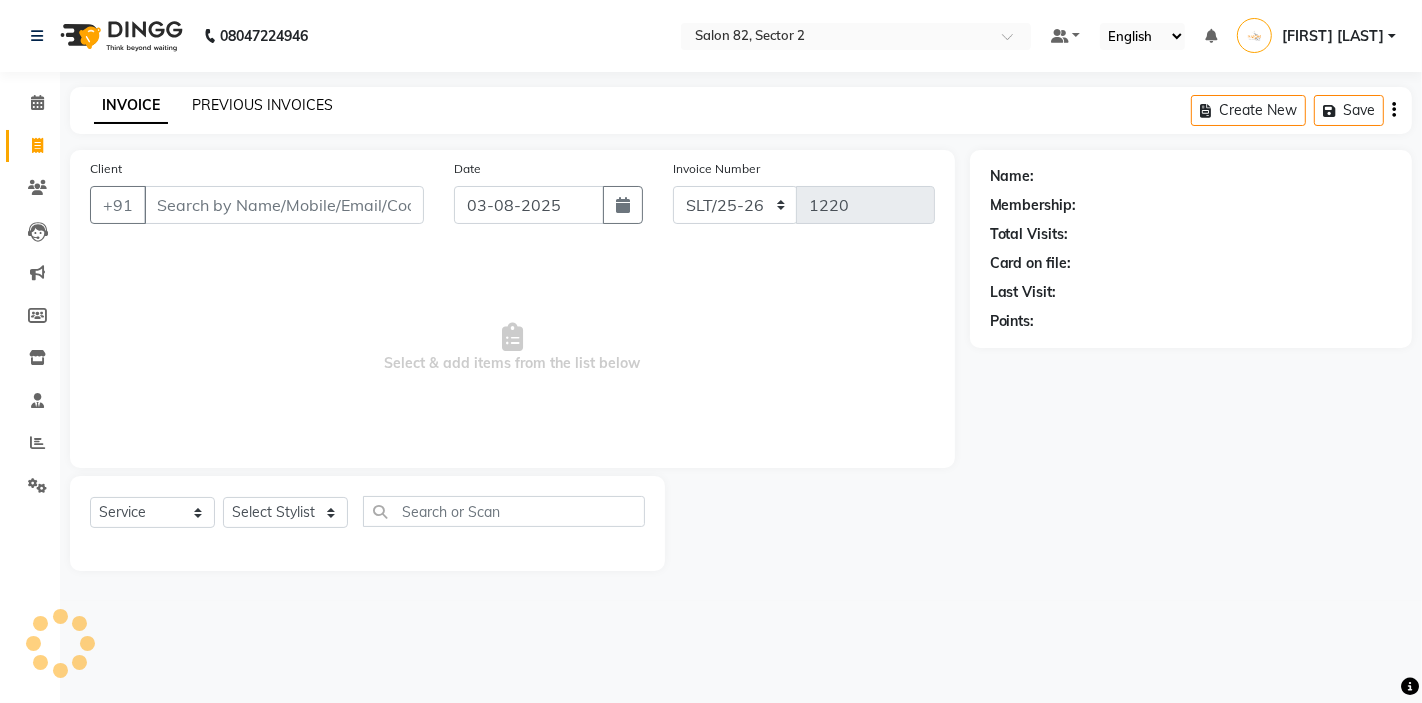 click on "PREVIOUS INVOICES" 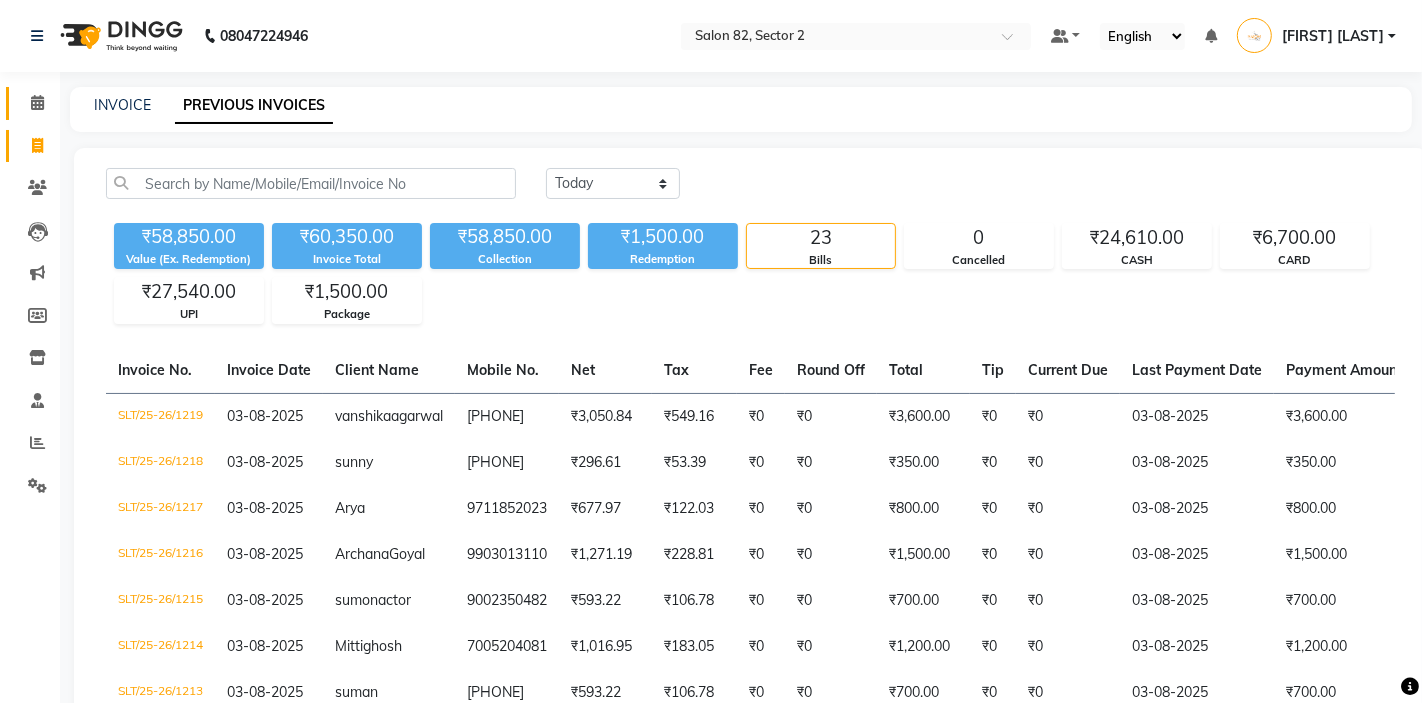 click 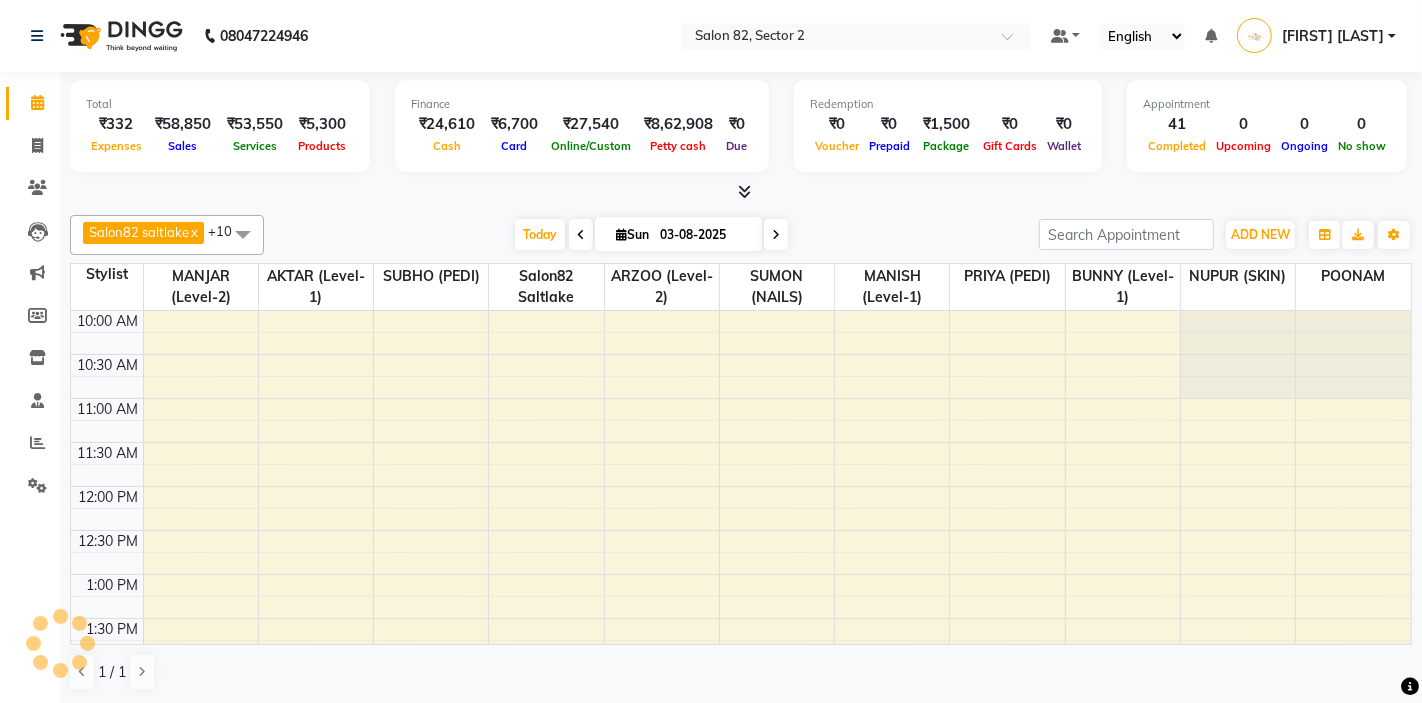 scroll, scrollTop: 0, scrollLeft: 0, axis: both 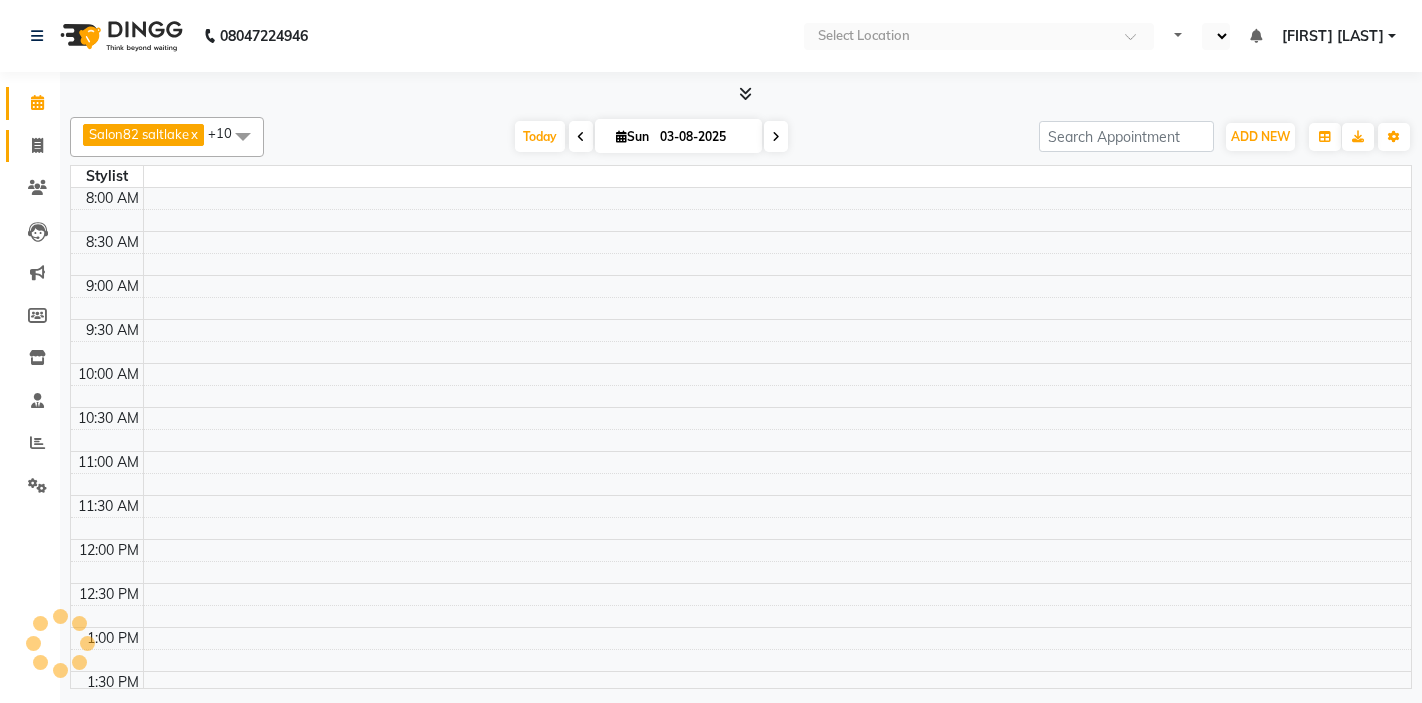 click 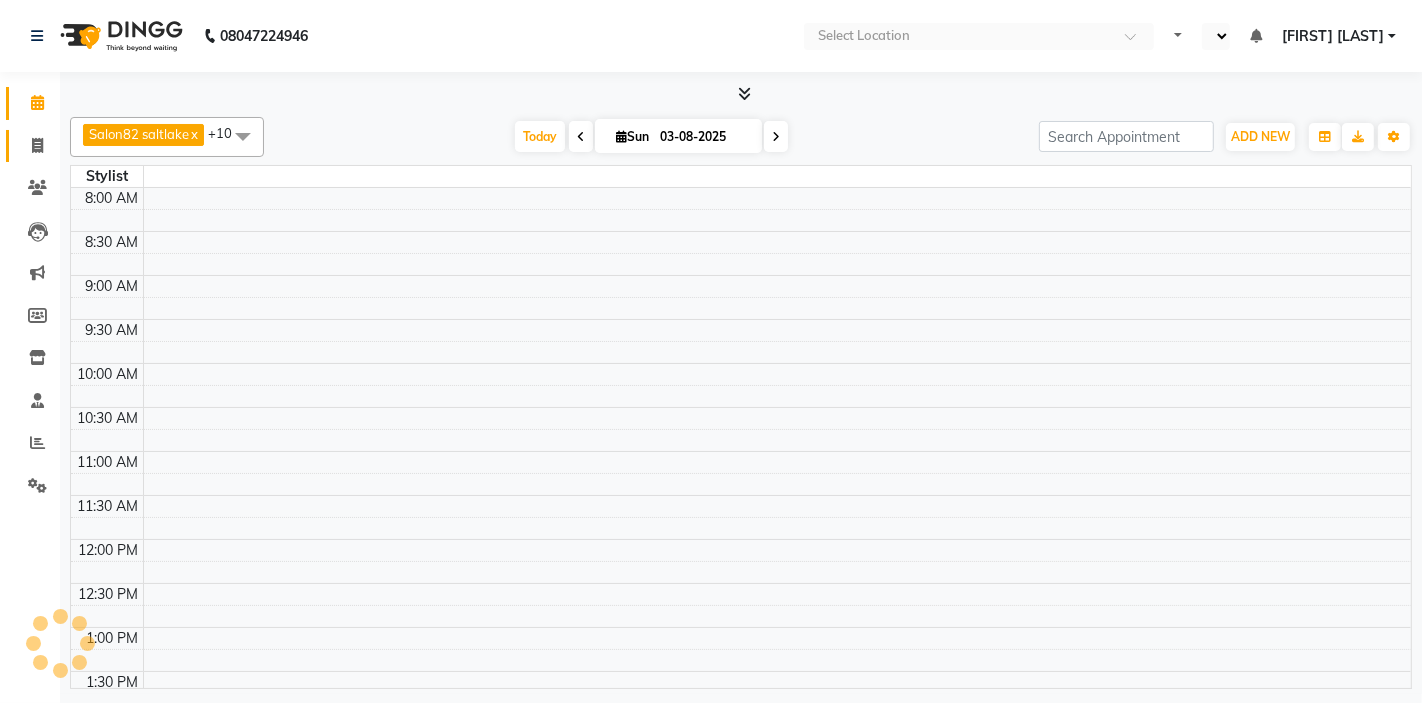 scroll, scrollTop: 0, scrollLeft: 0, axis: both 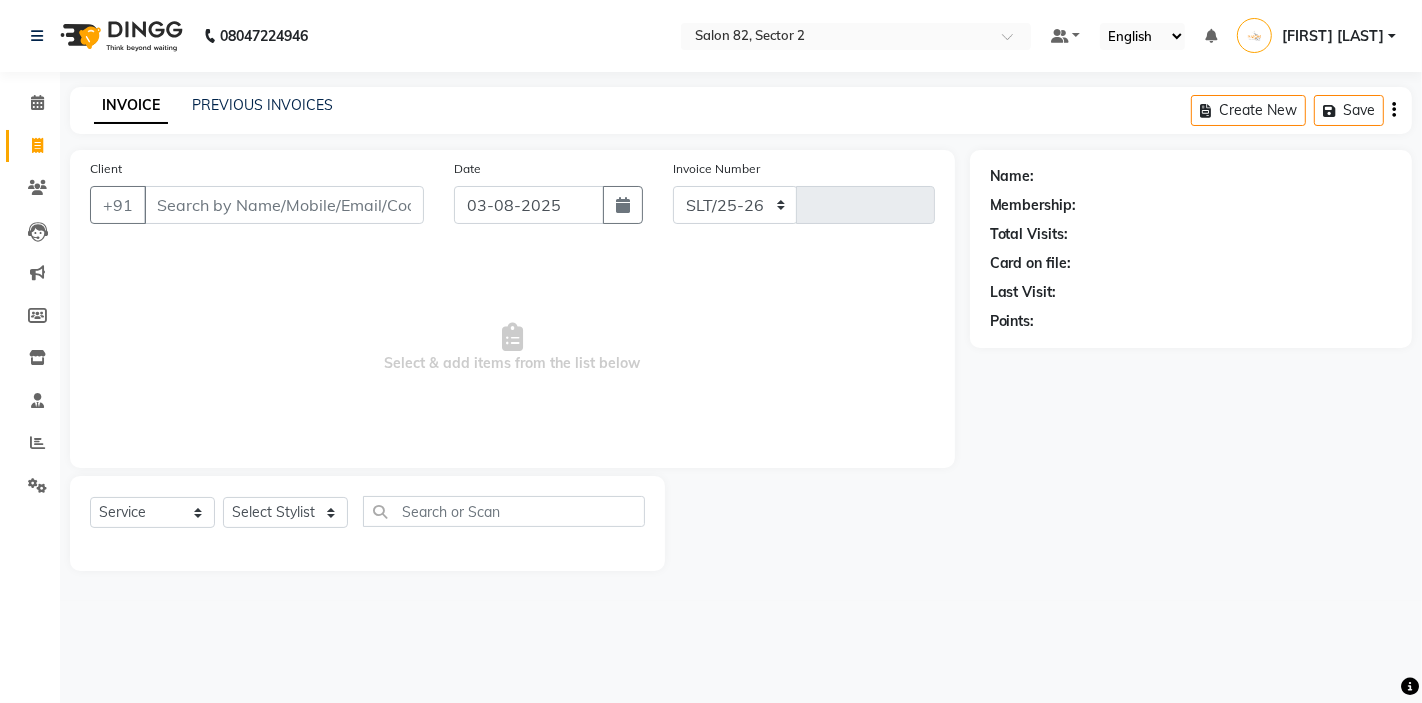 select on "8703" 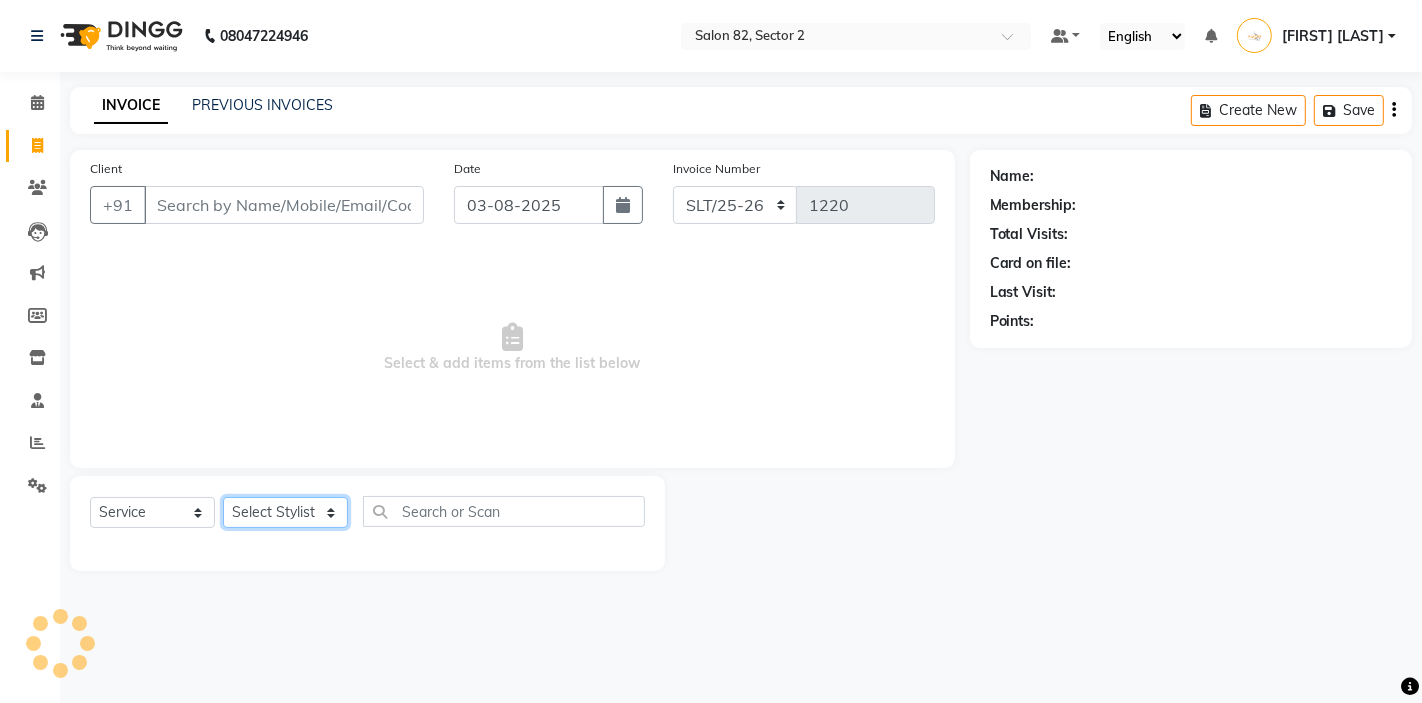 click on "Select Stylist" 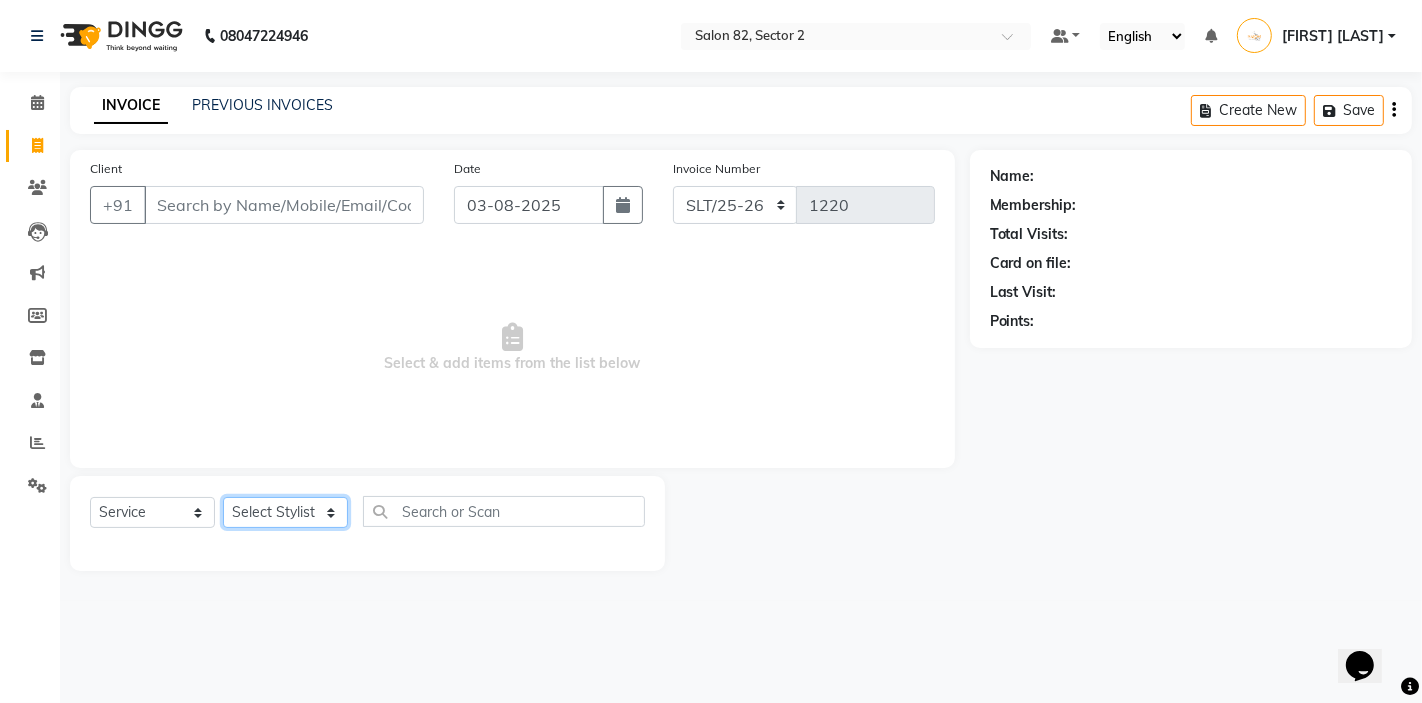 scroll, scrollTop: 0, scrollLeft: 0, axis: both 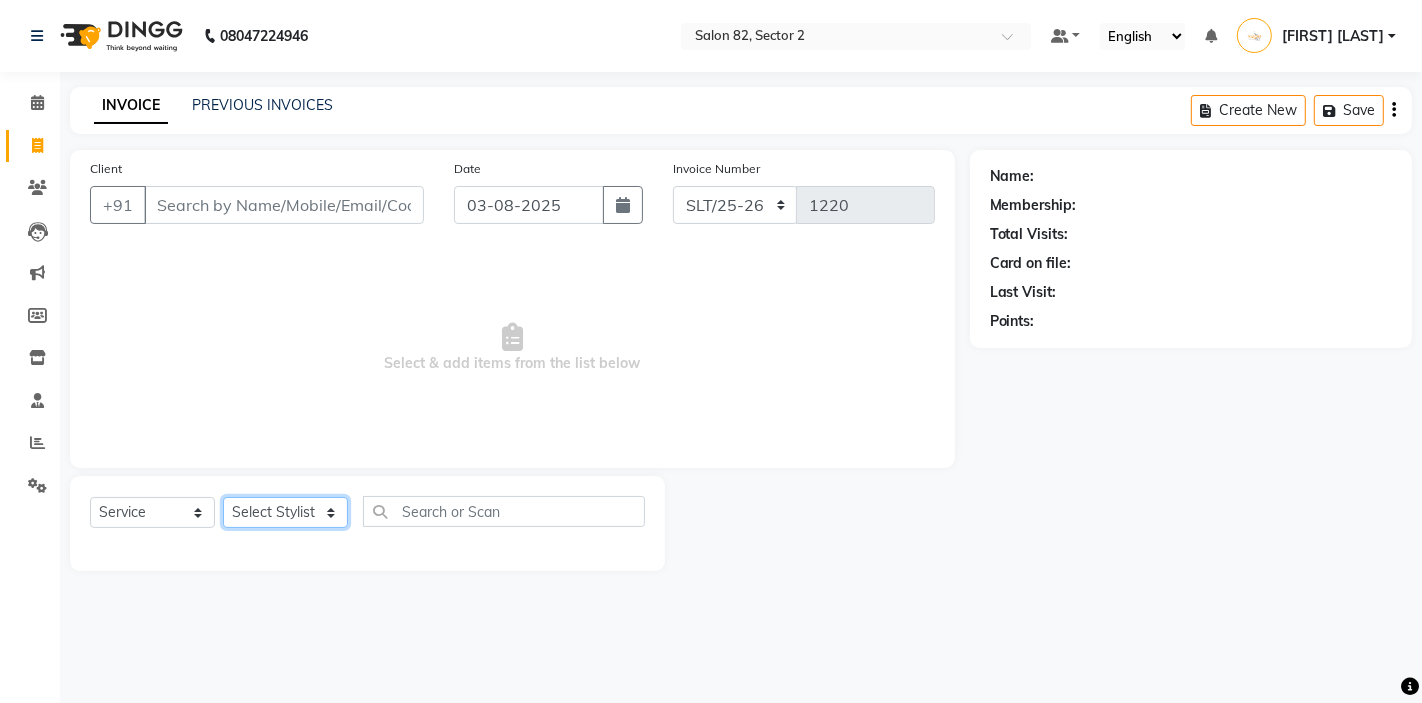 select on "34192" 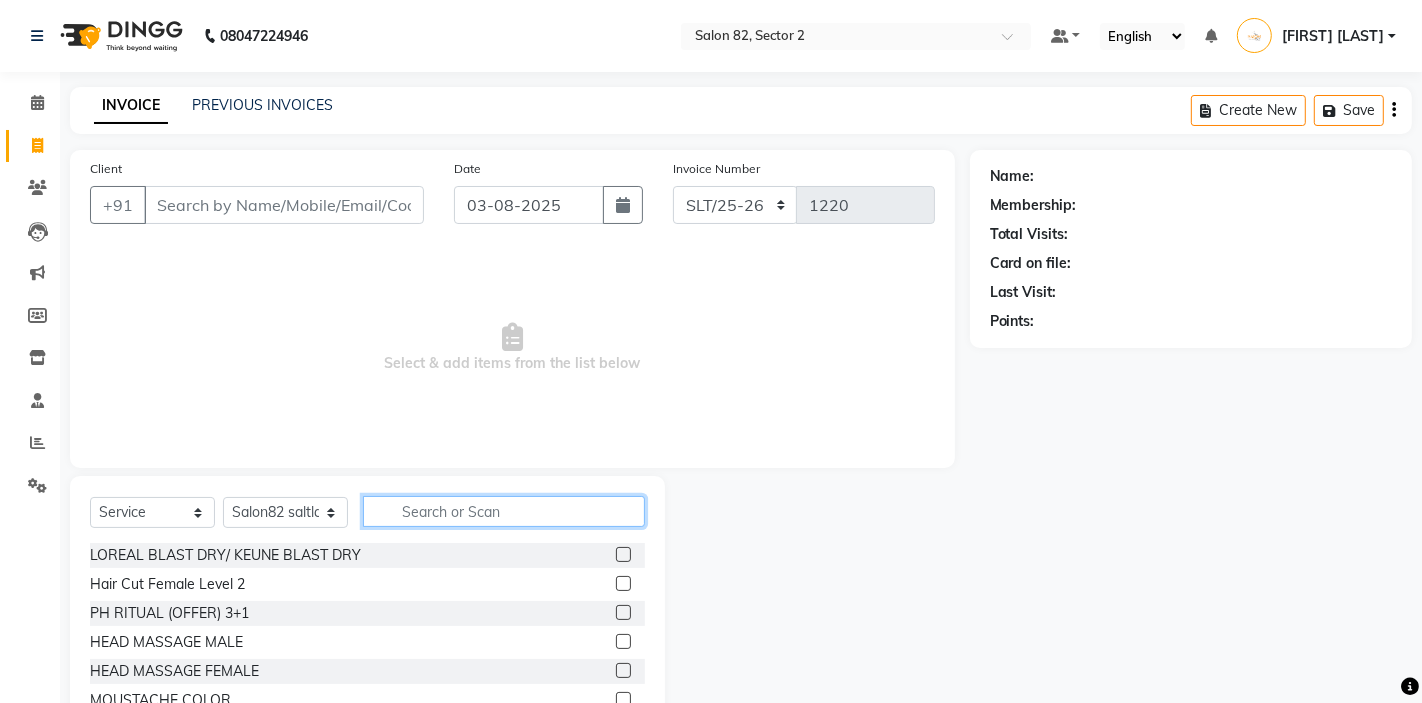 click 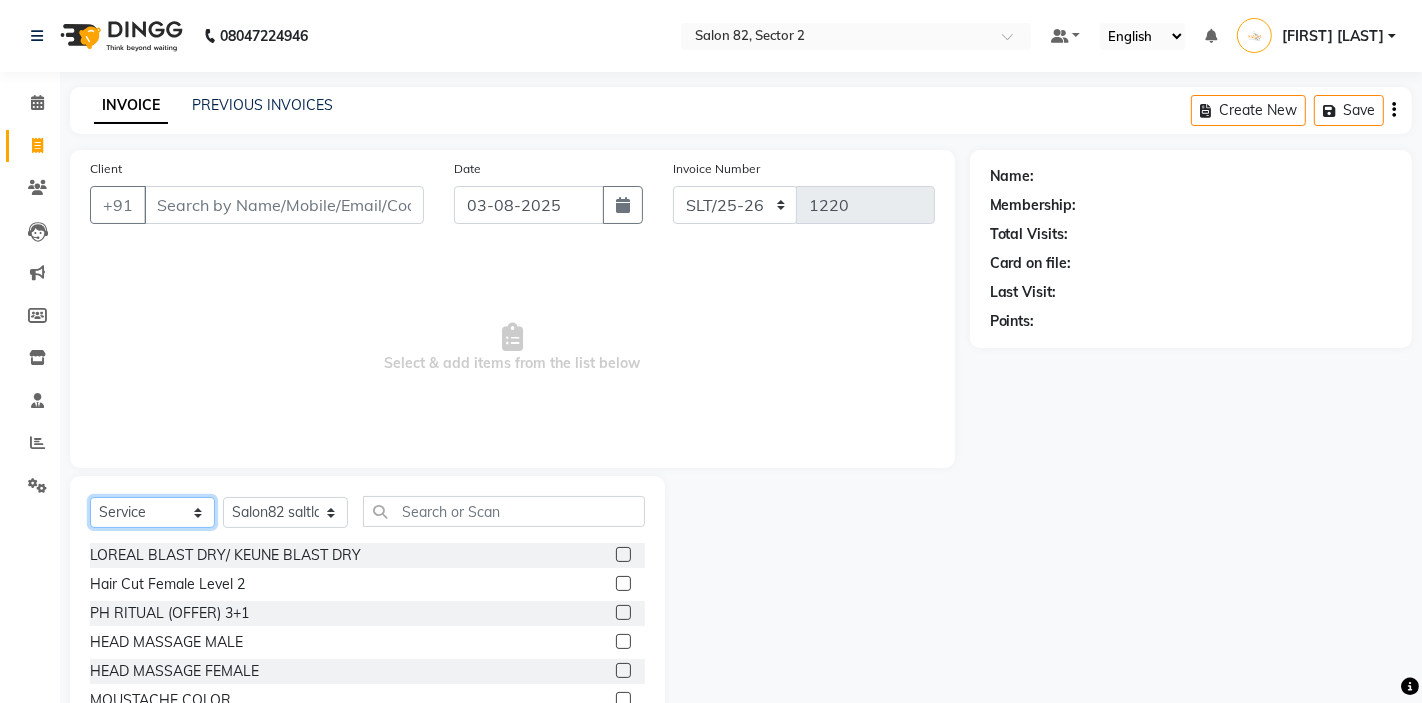 click on "Select  Service  Product  Membership  Package Voucher Prepaid Gift Card" 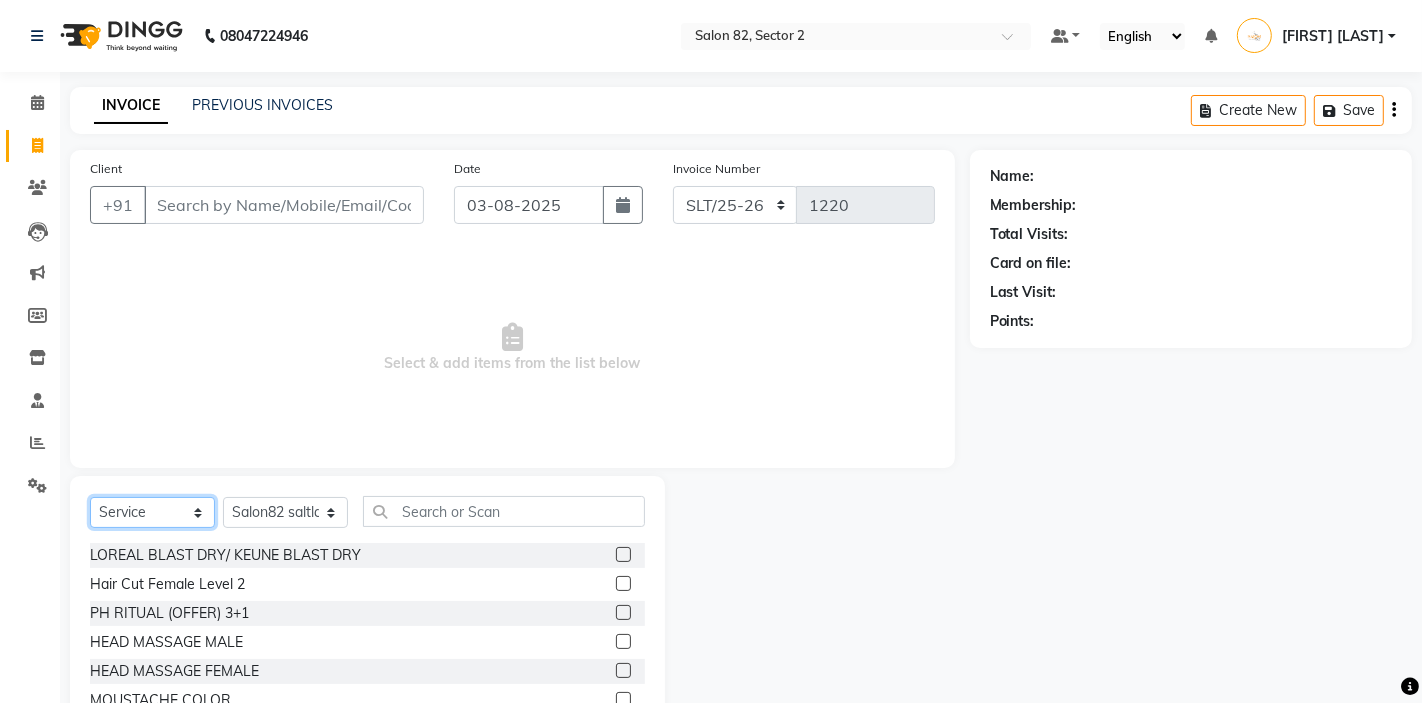 select on "product" 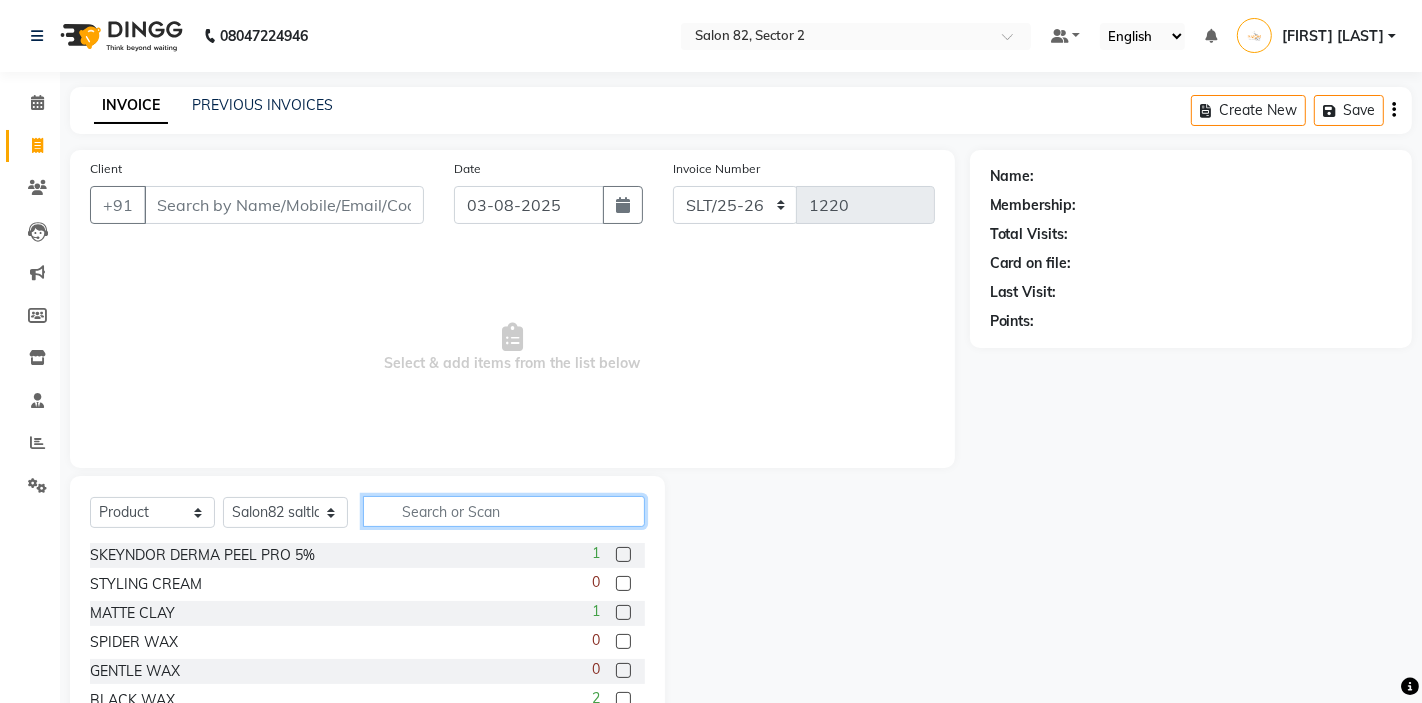 click 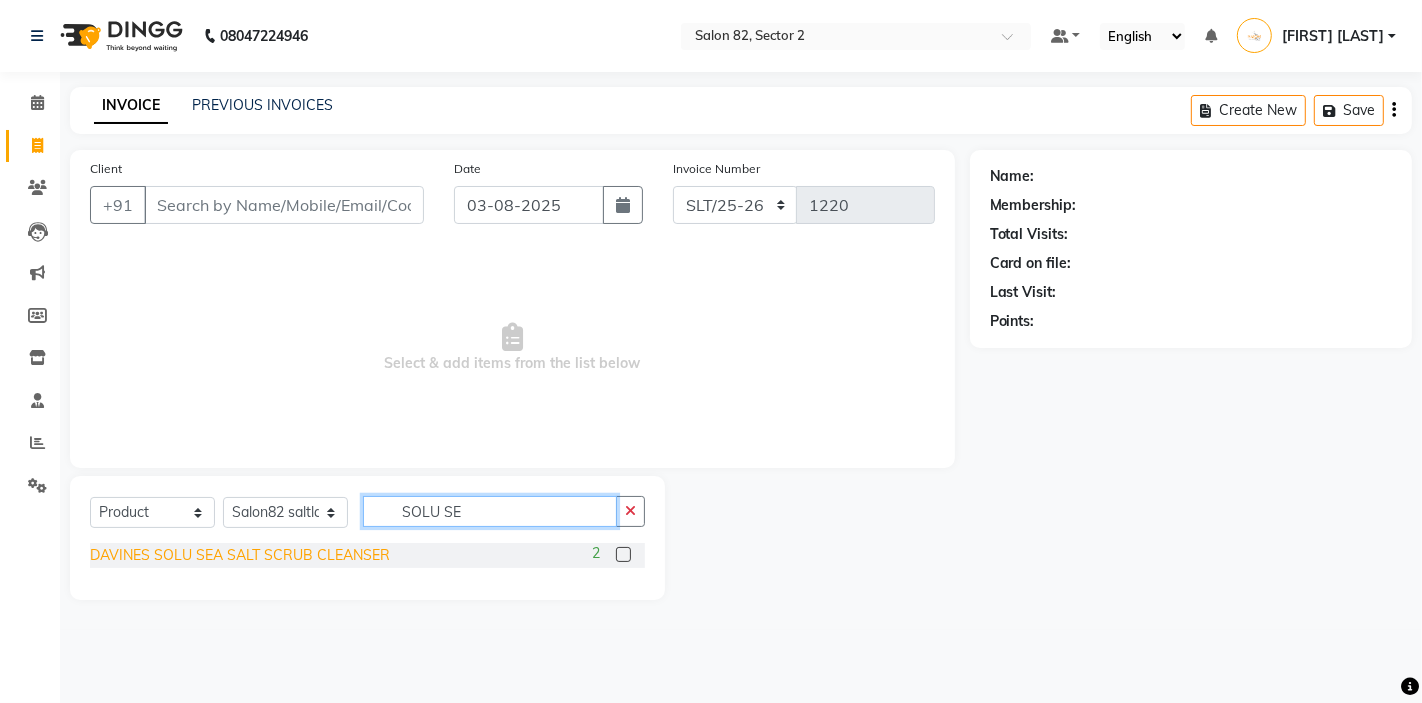 type on "SOLU SE" 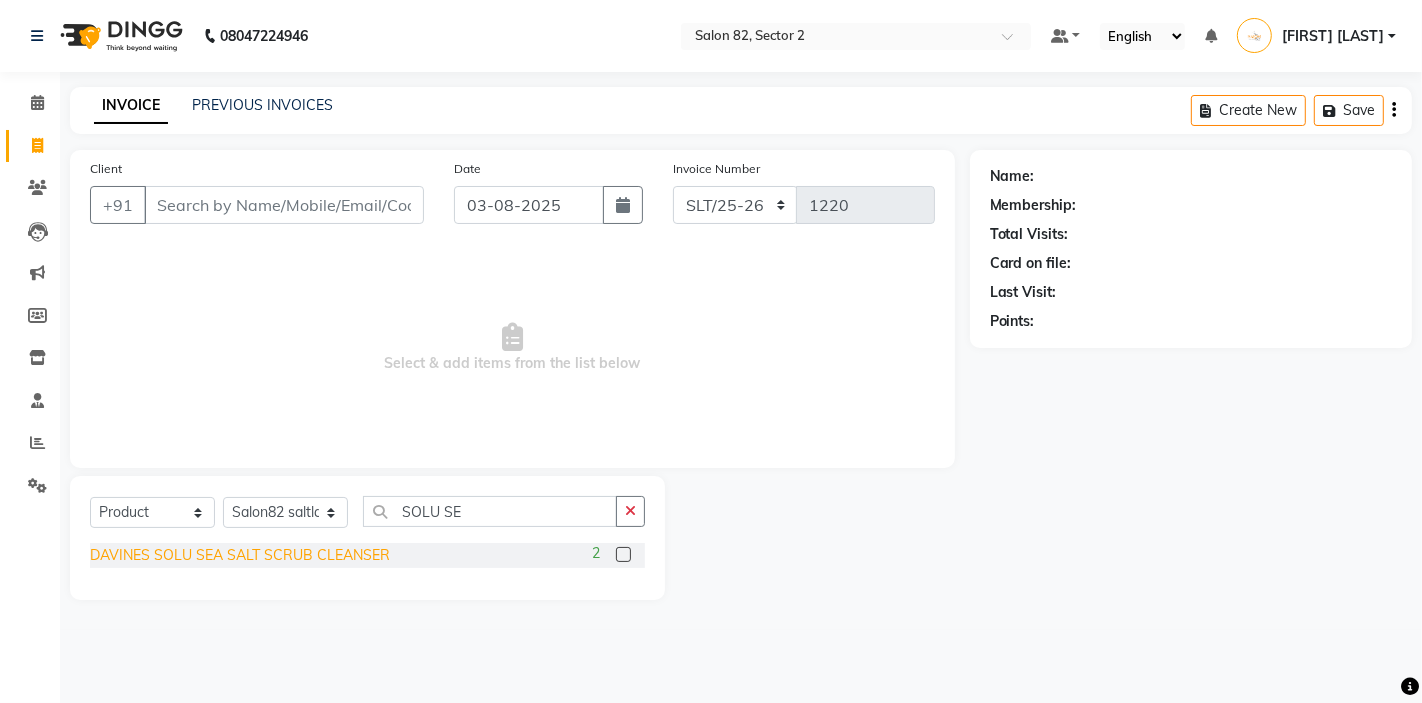 click on "DAVINES SOLU SEA SALT SCRUB CLEANSER" 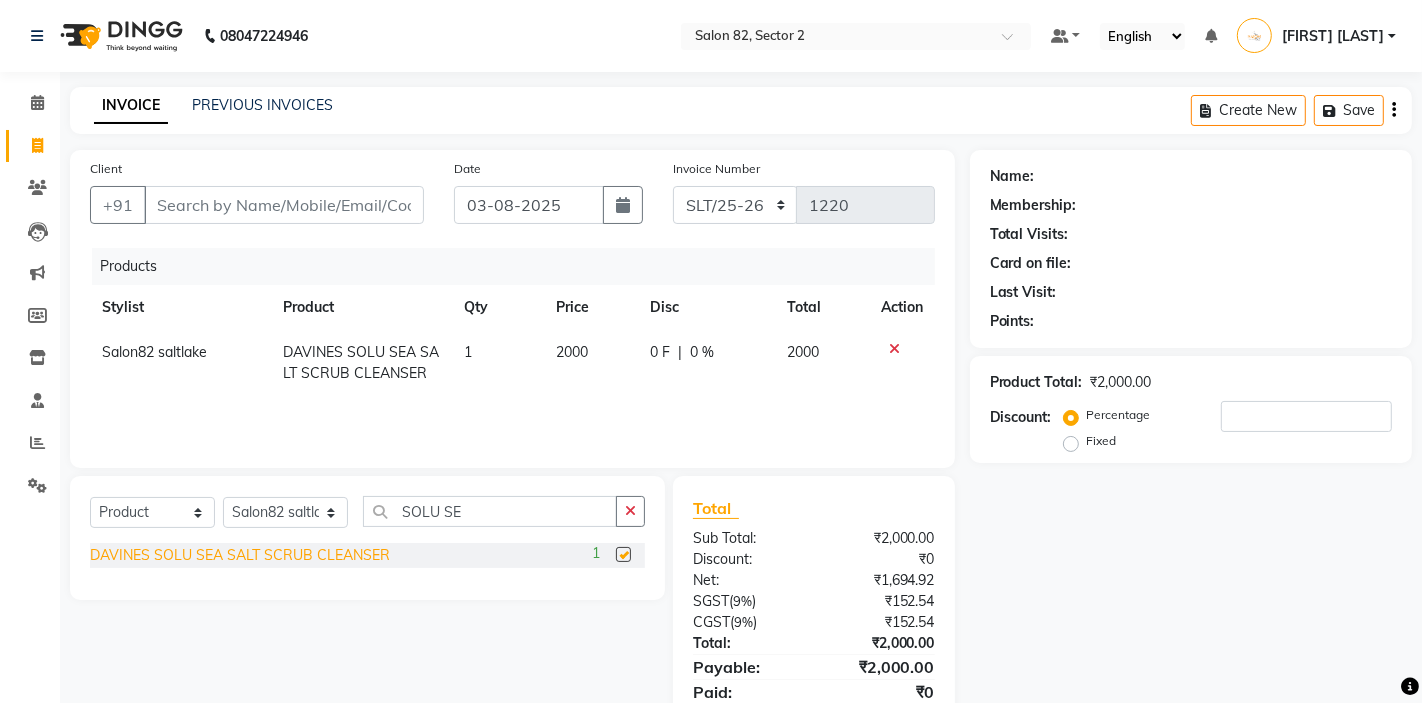 checkbox on "false" 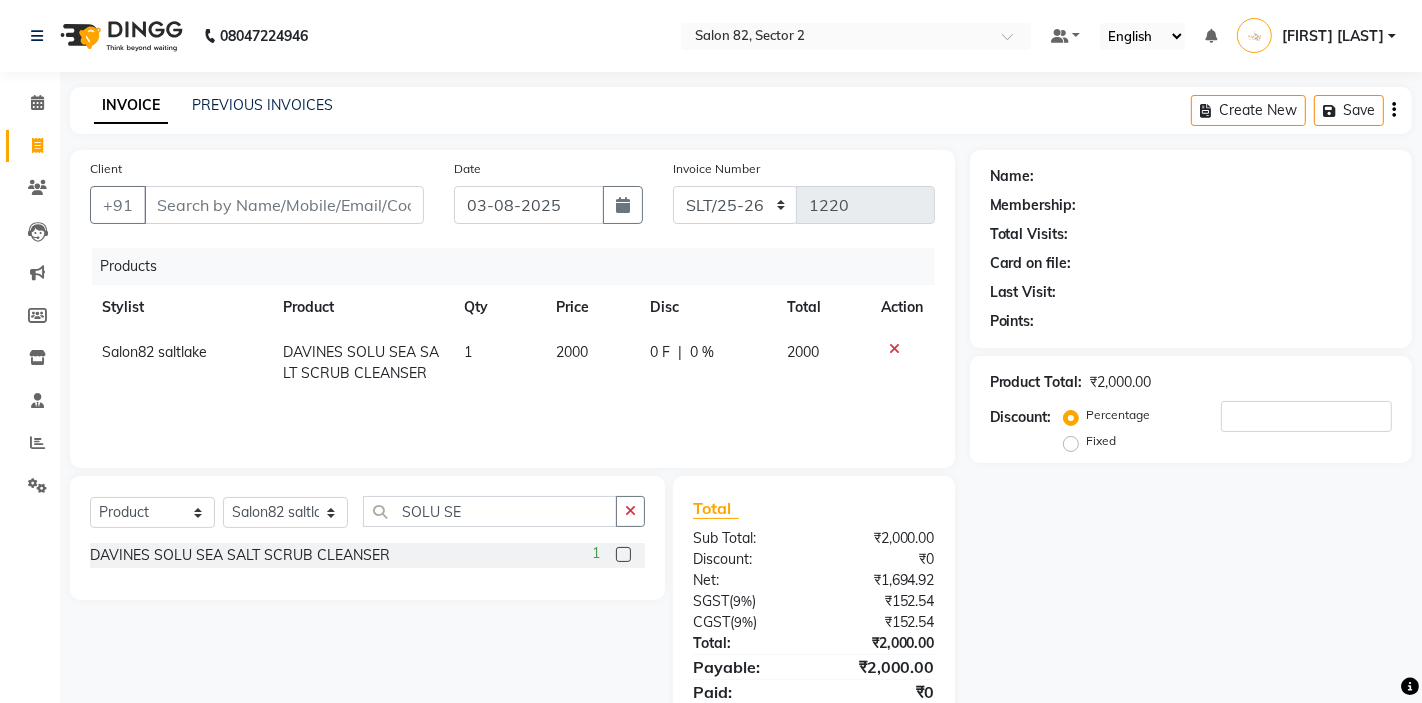 click on "2000" 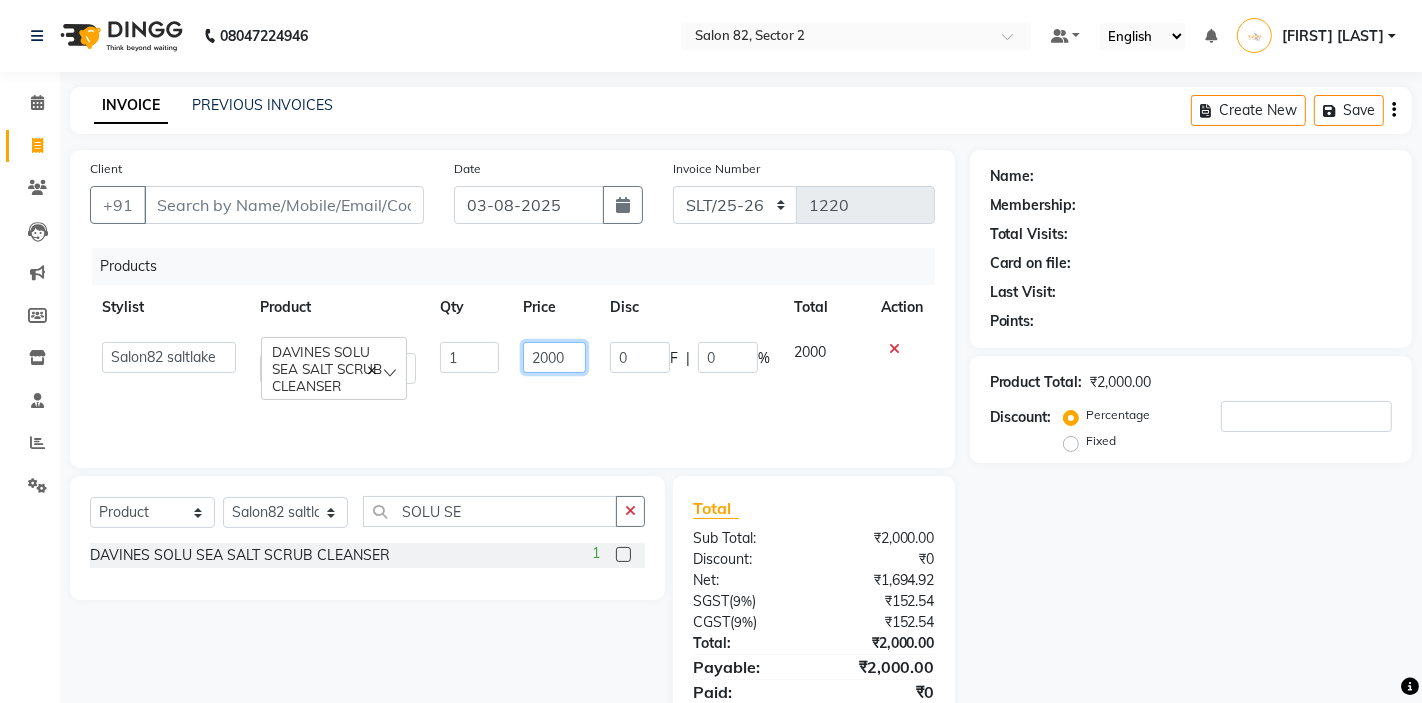 click on "2000" 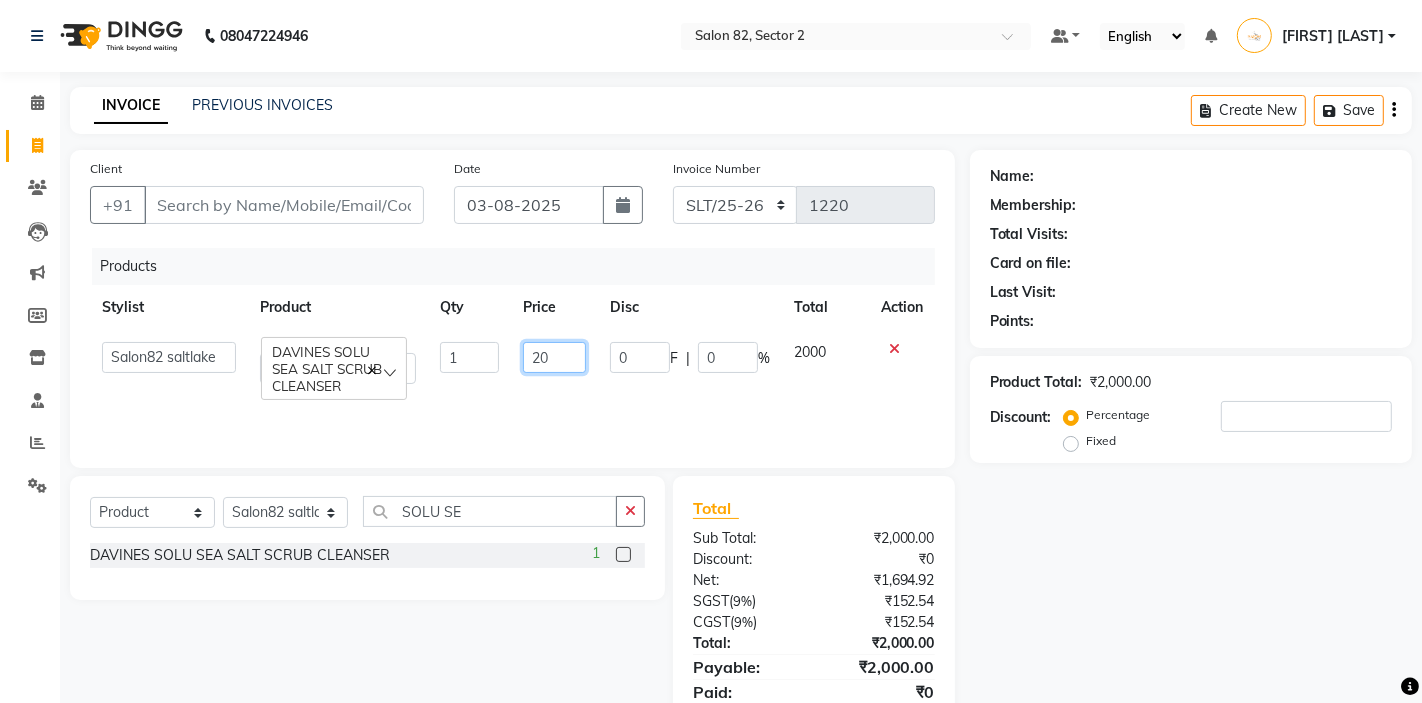 type on "2" 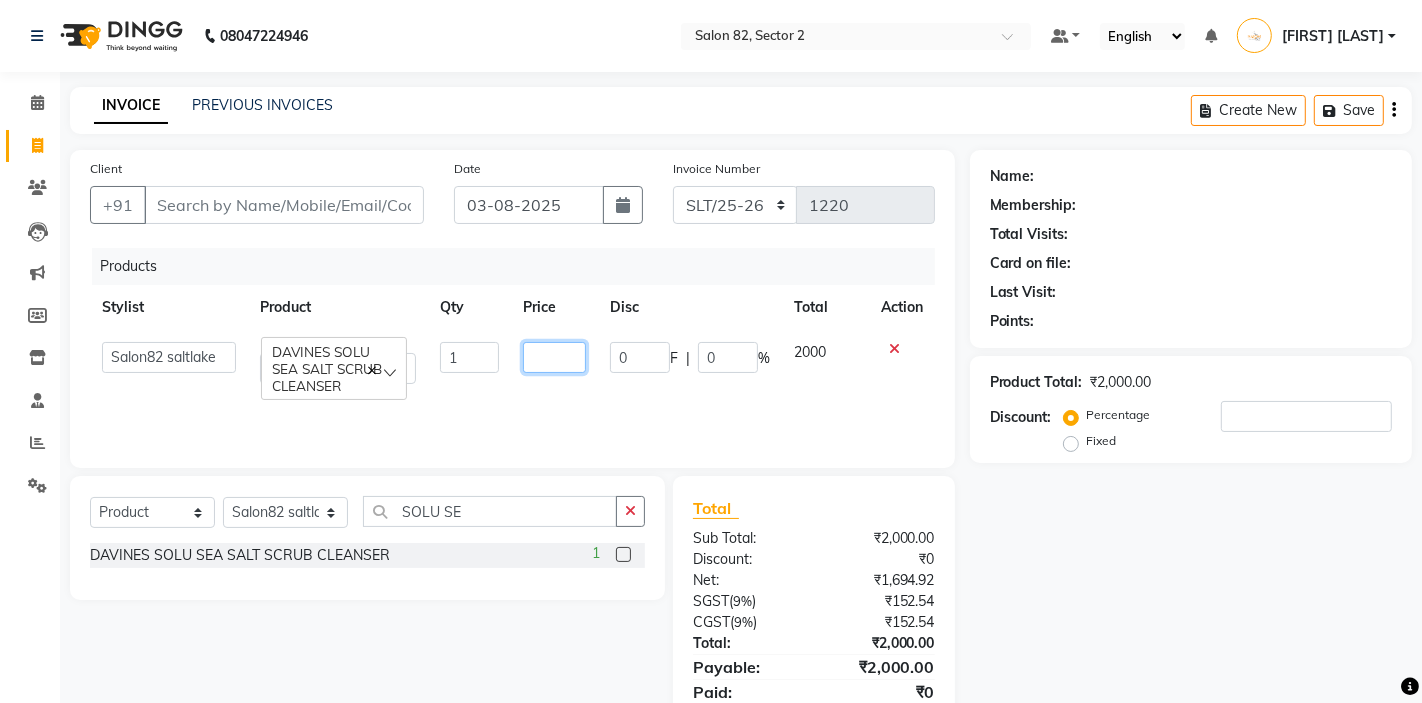 type on "0" 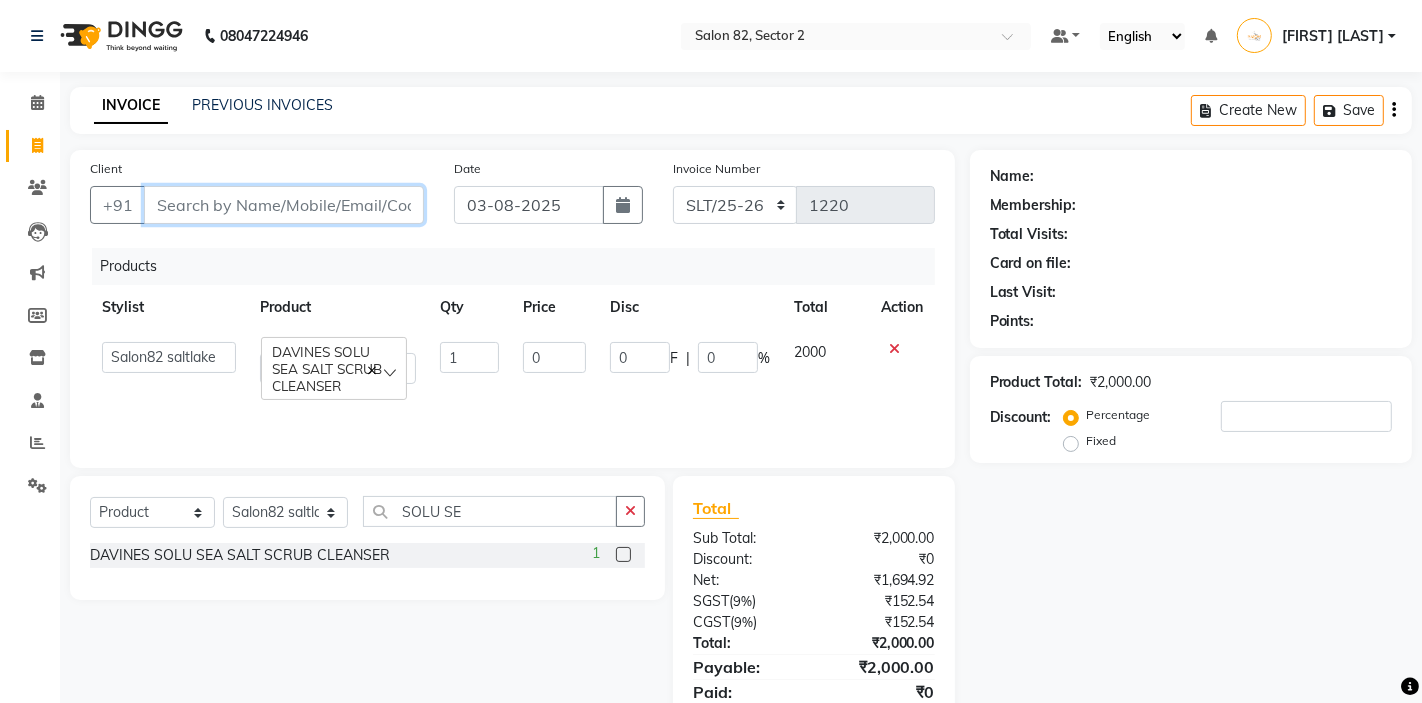 click on "Client" at bounding box center [284, 205] 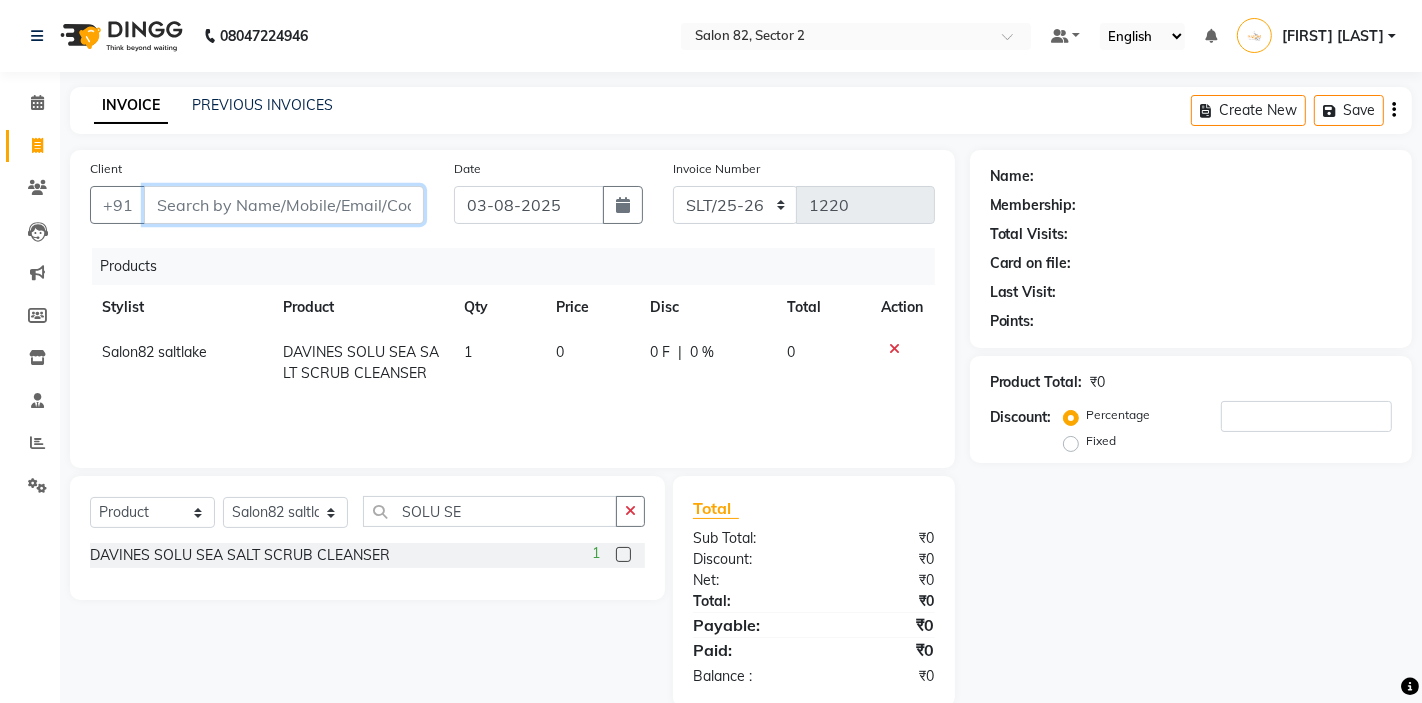 type on "S" 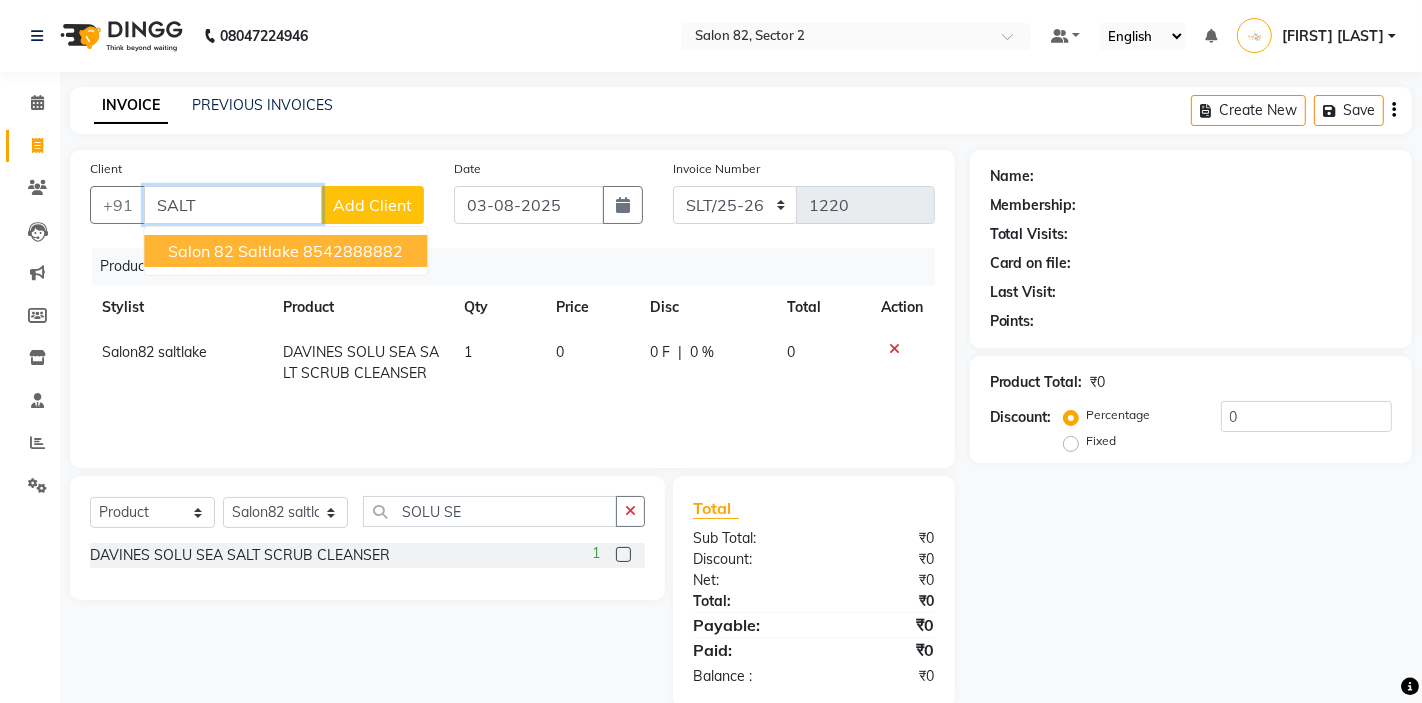 click on "salon 82 saltlake" at bounding box center [233, 251] 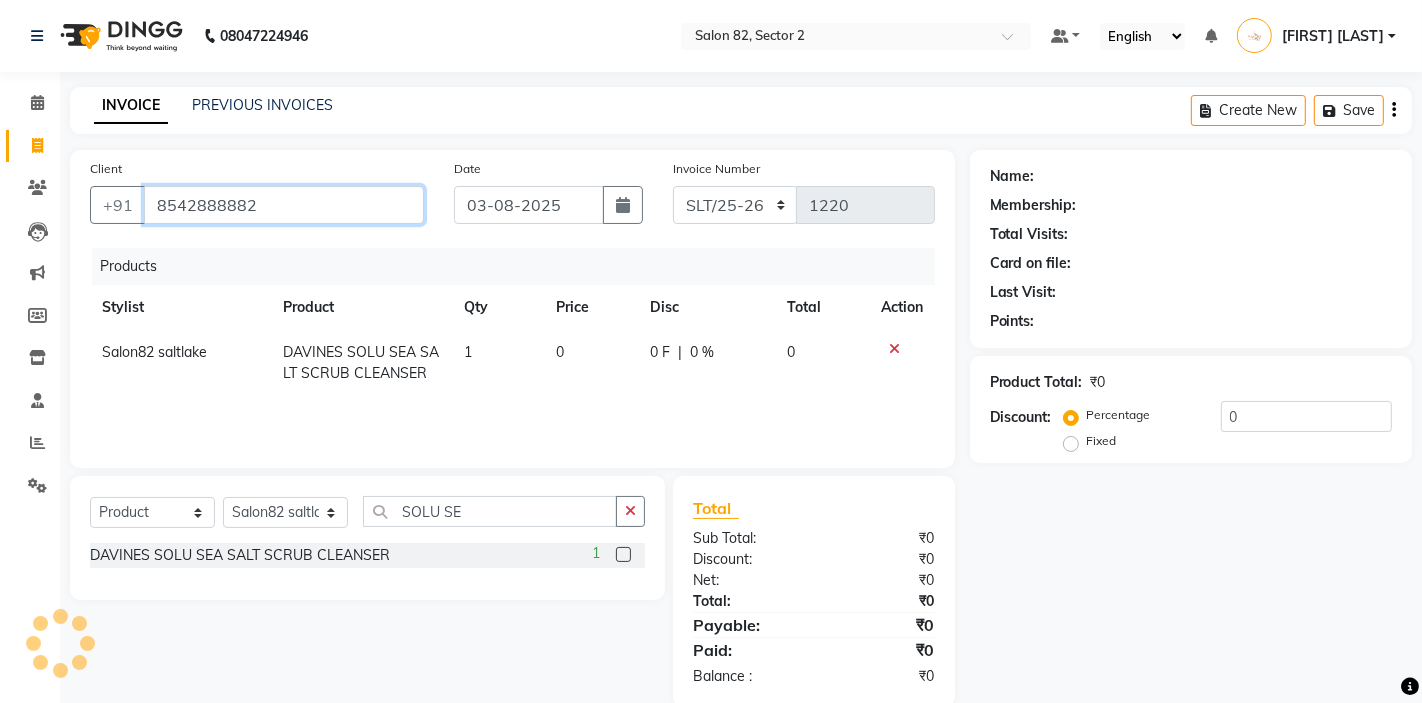 type on "8542888882" 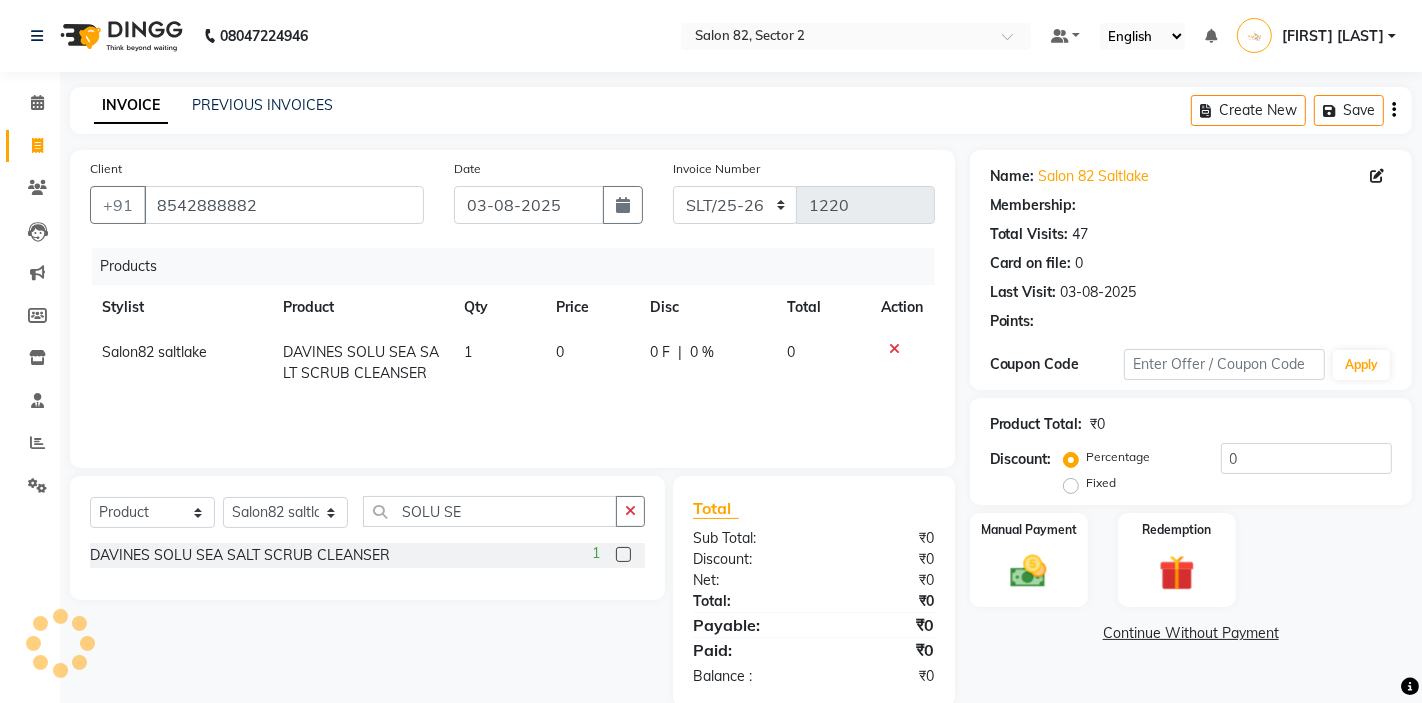 select on "1: Object" 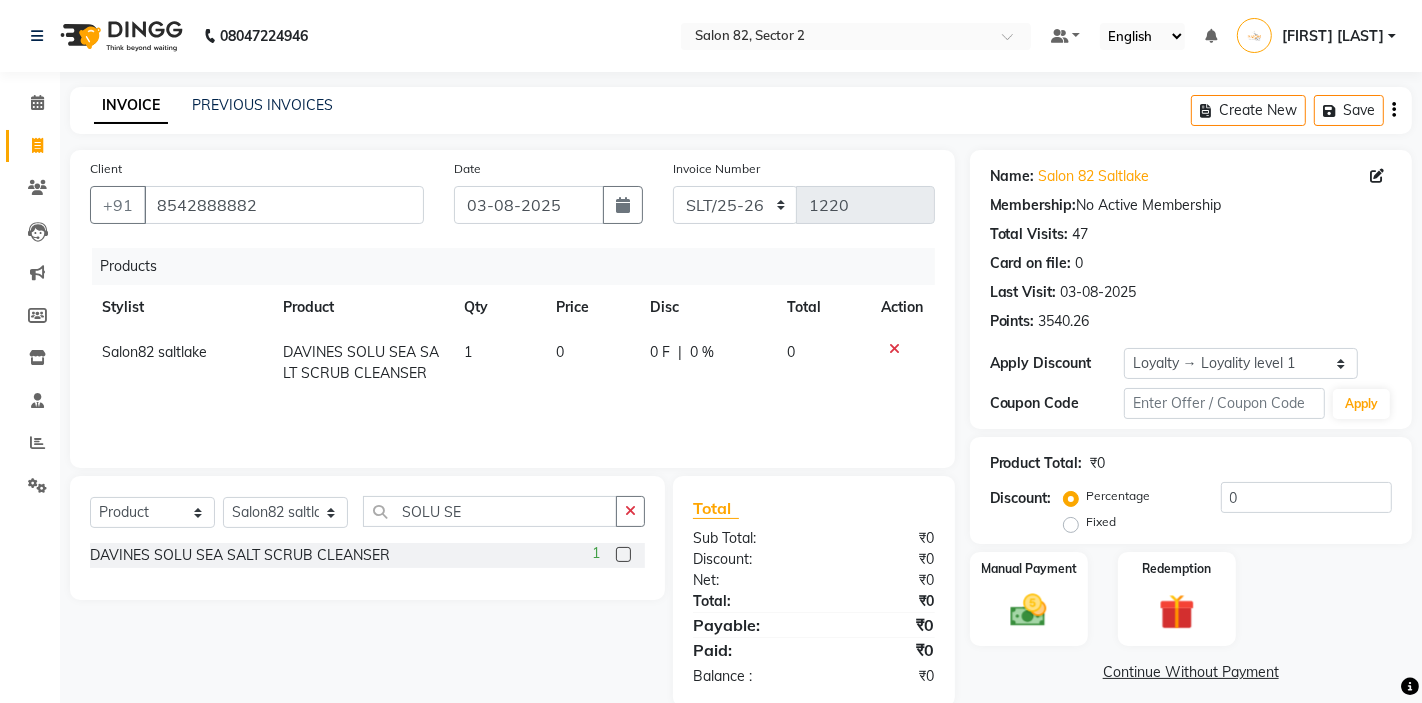 scroll, scrollTop: 34, scrollLeft: 0, axis: vertical 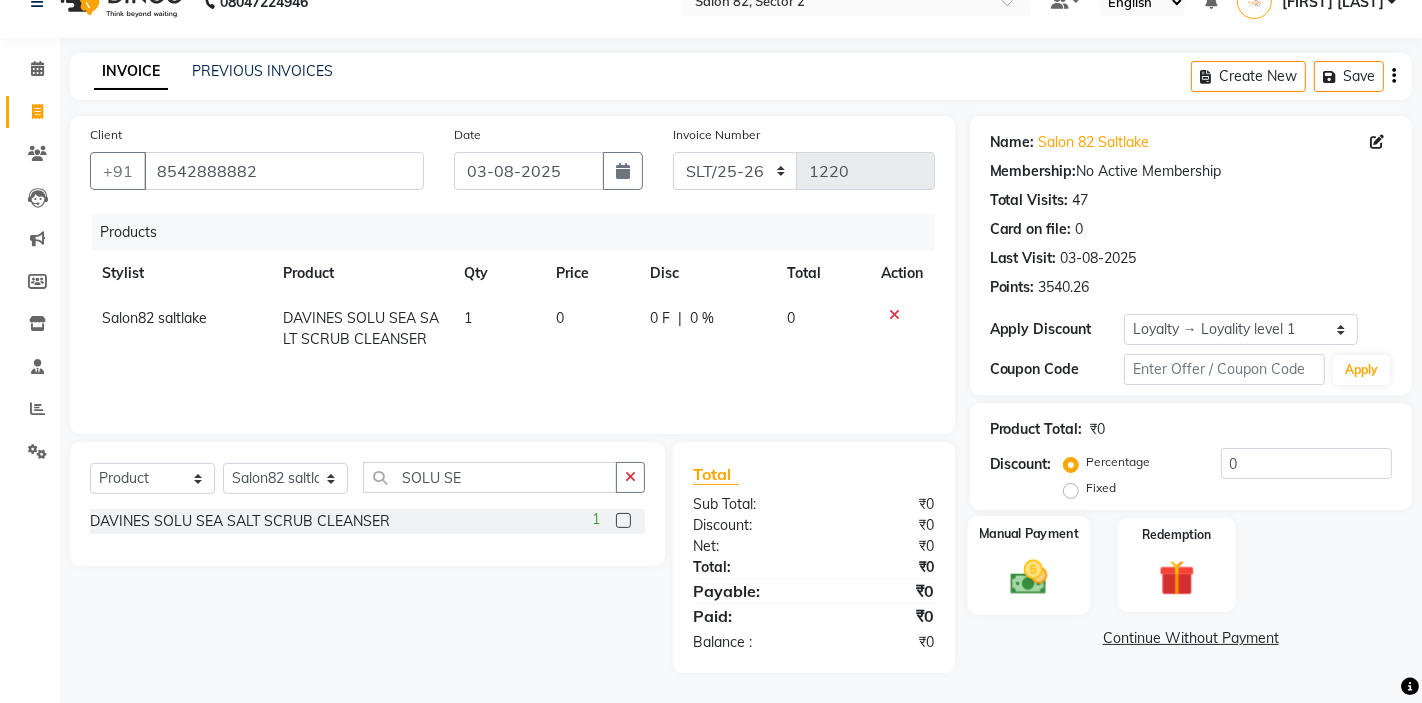 click 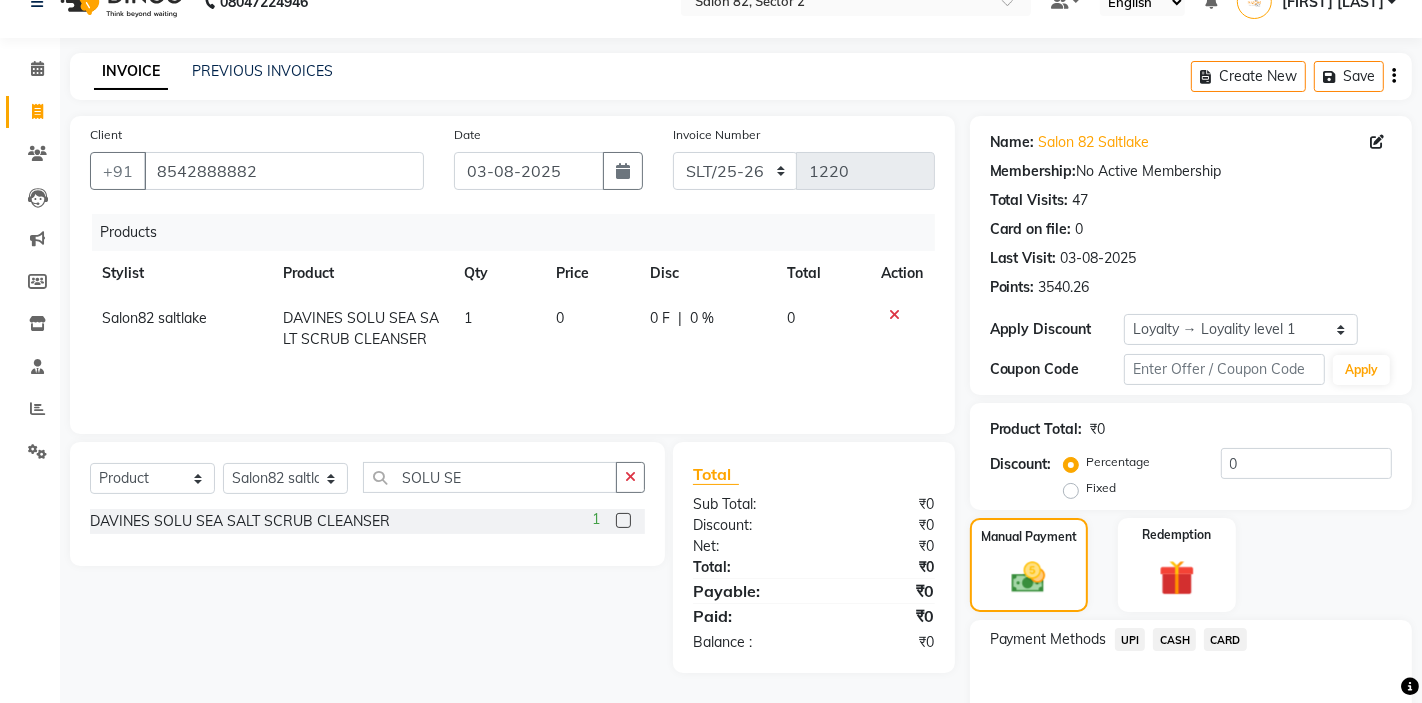 scroll, scrollTop: 142, scrollLeft: 0, axis: vertical 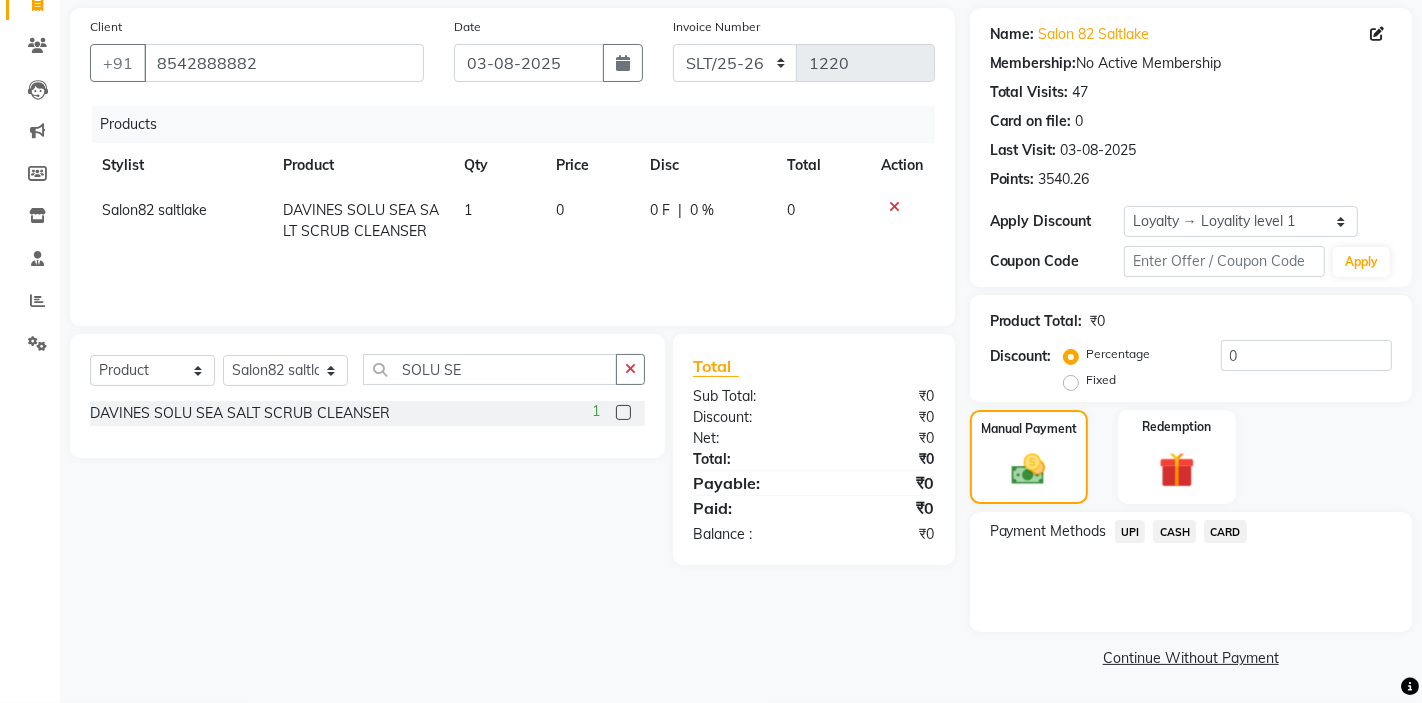 click on "CASH" 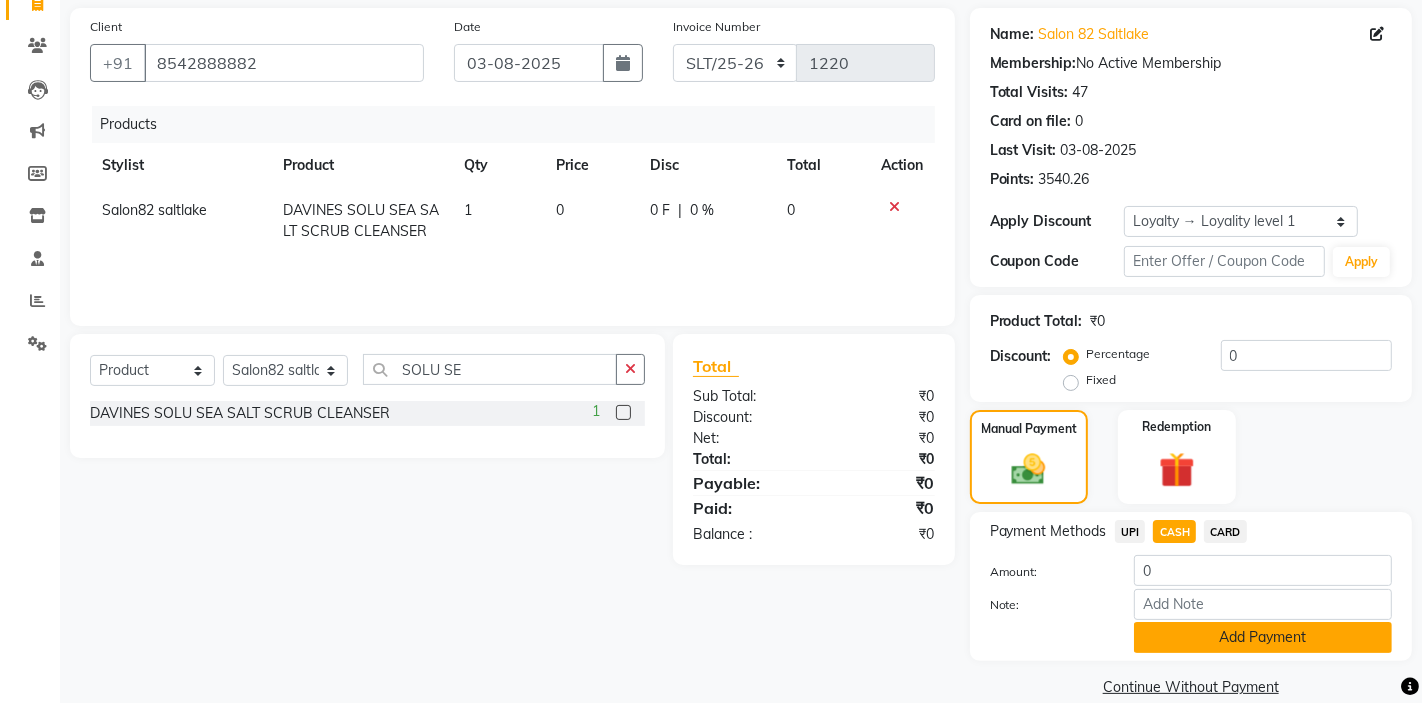 click on "Add Payment" 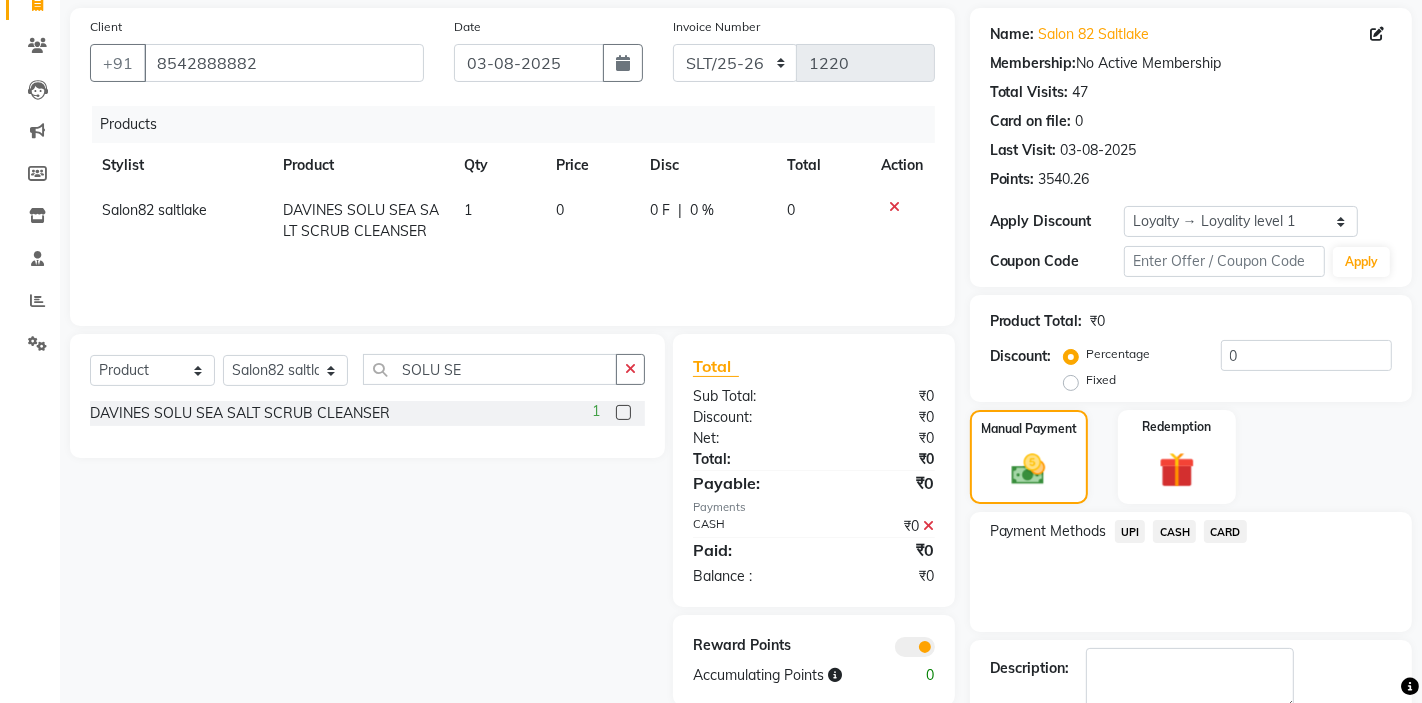 scroll, scrollTop: 255, scrollLeft: 0, axis: vertical 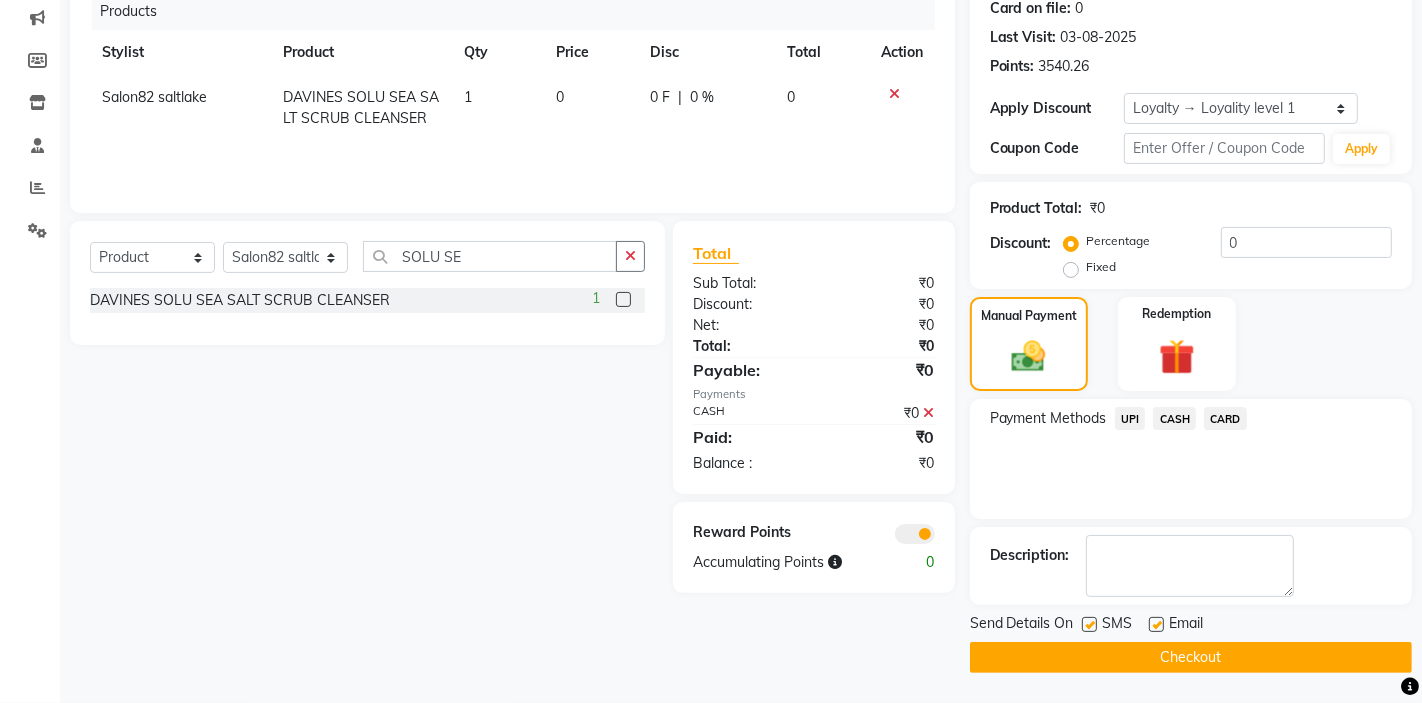click on "Checkout" 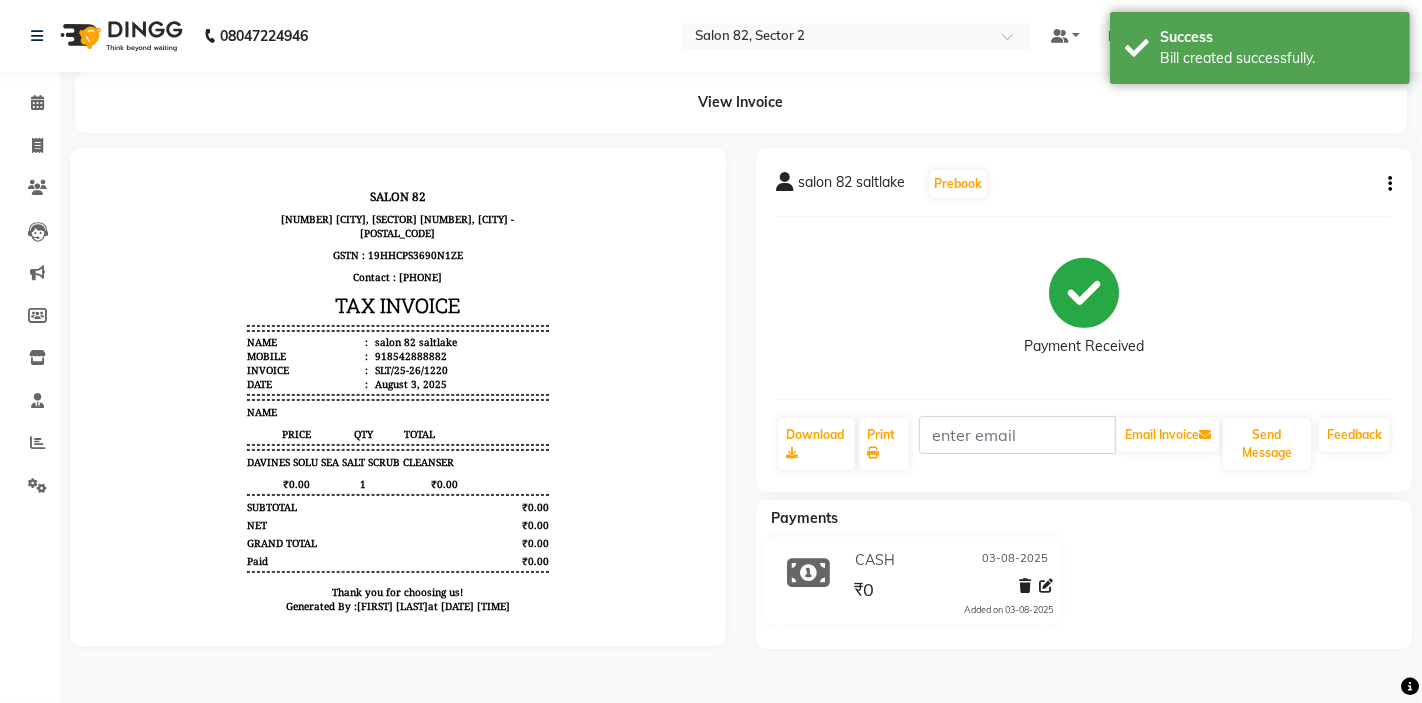 scroll, scrollTop: 0, scrollLeft: 0, axis: both 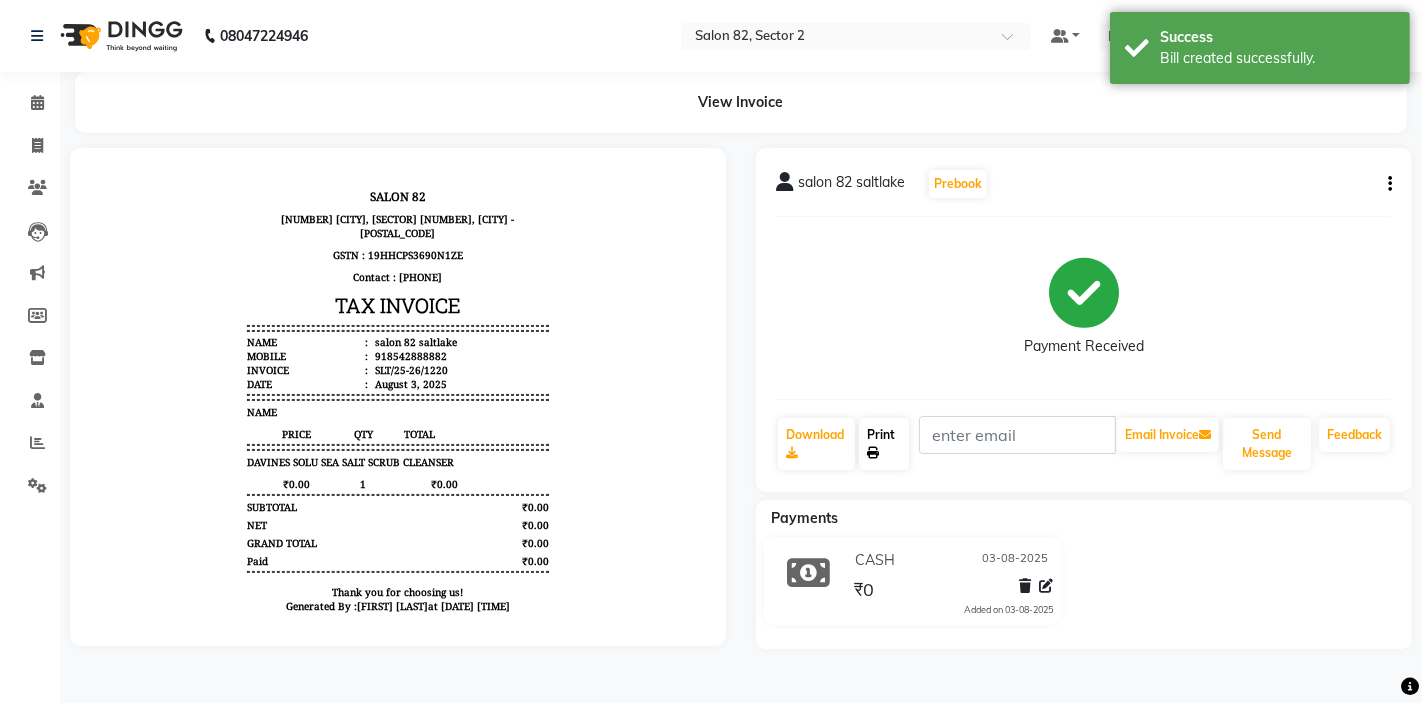 click on "Print" 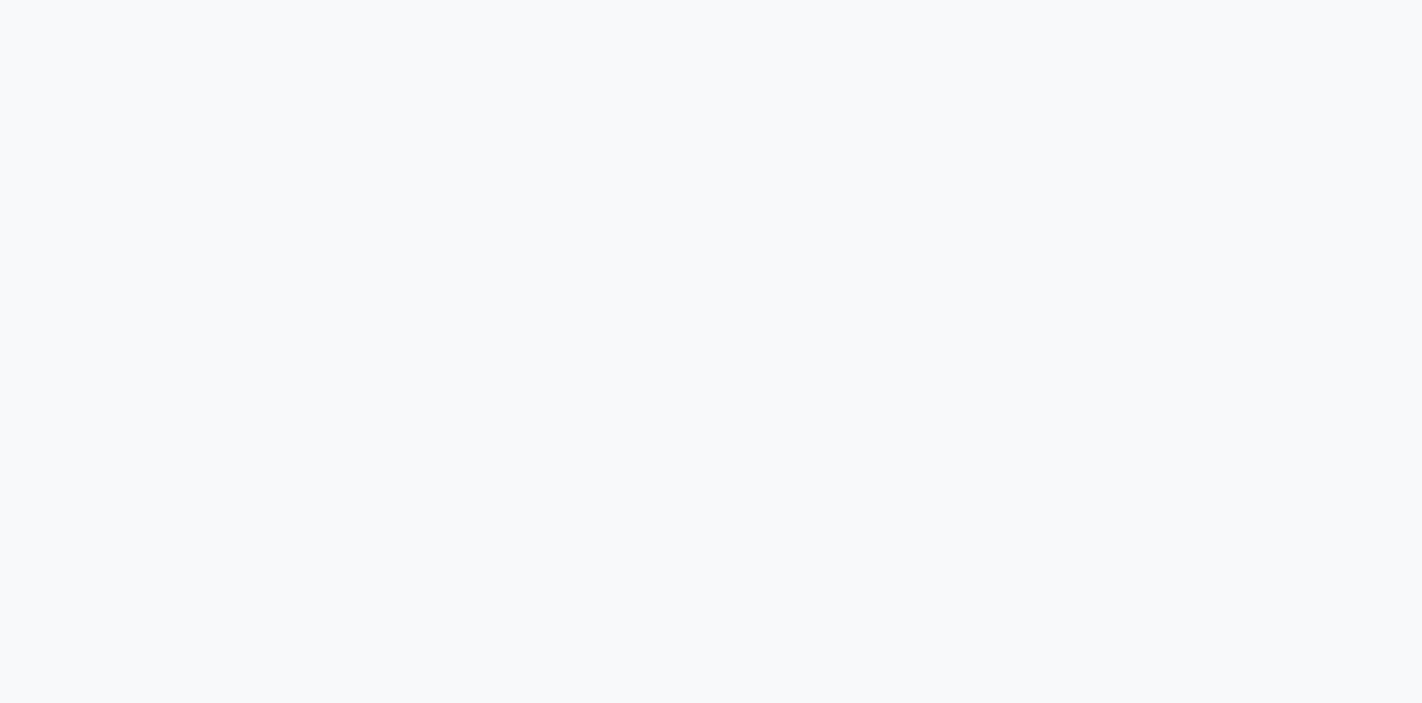 scroll, scrollTop: 0, scrollLeft: 0, axis: both 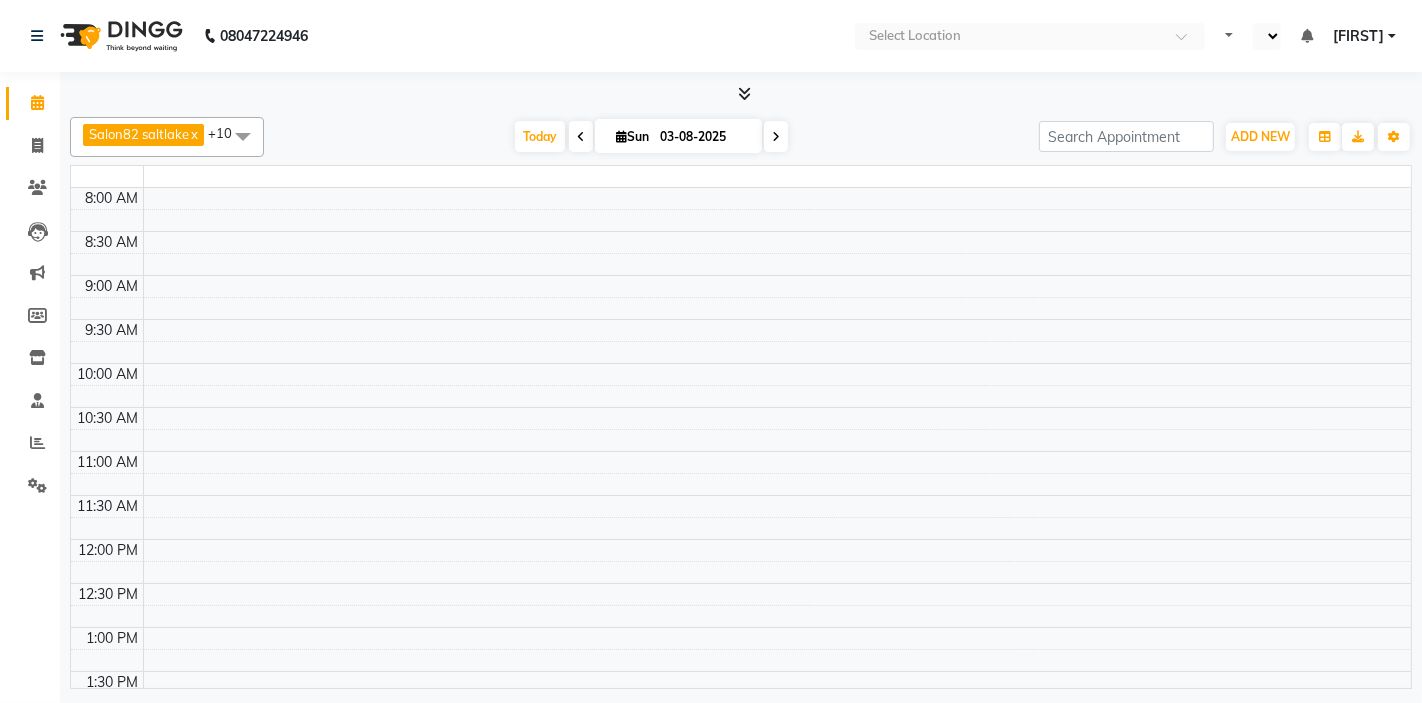 select on "en" 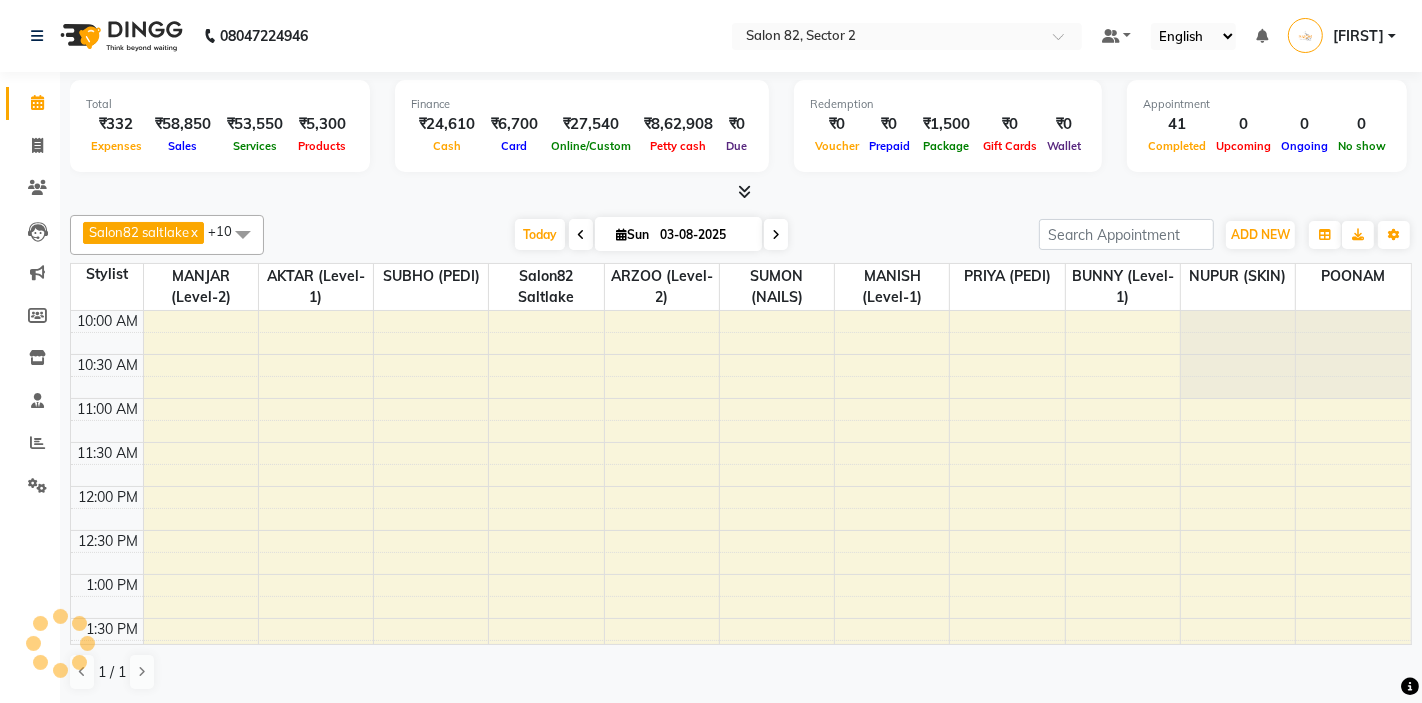 scroll, scrollTop: 0, scrollLeft: 0, axis: both 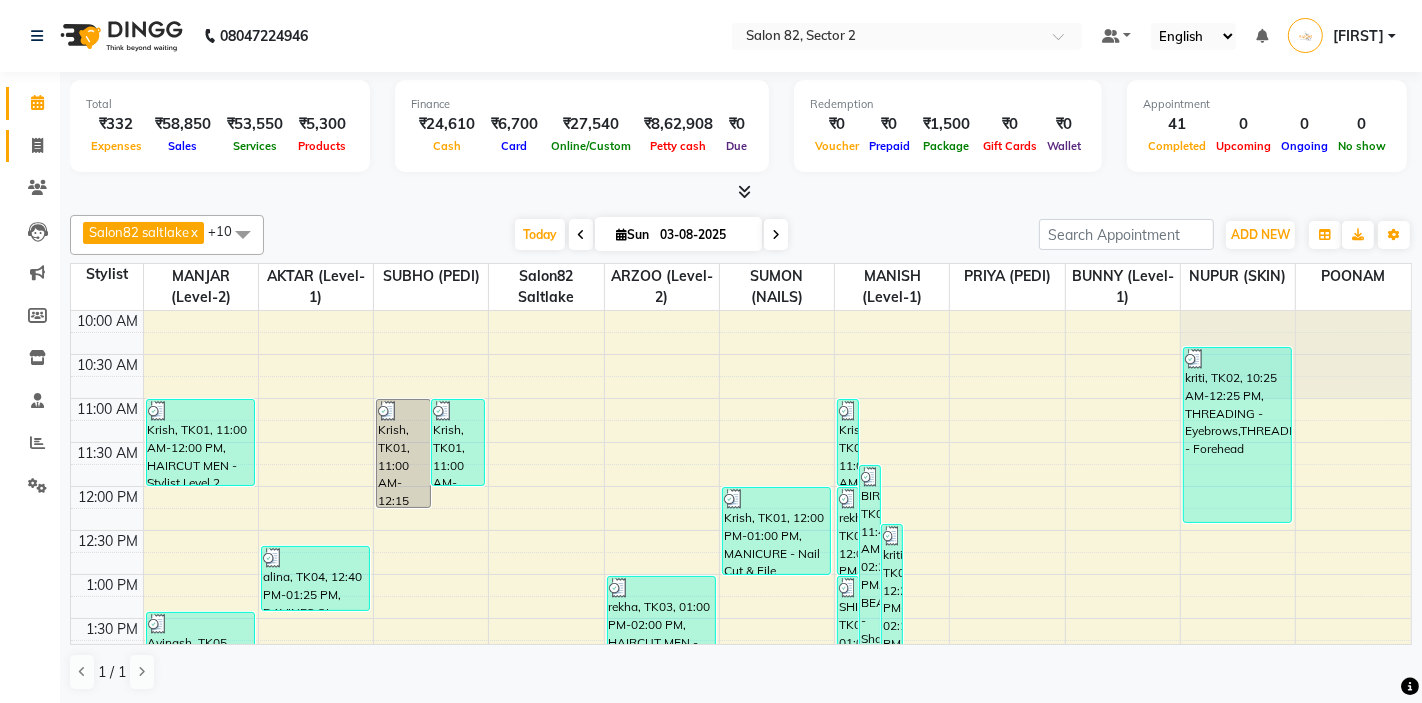 click 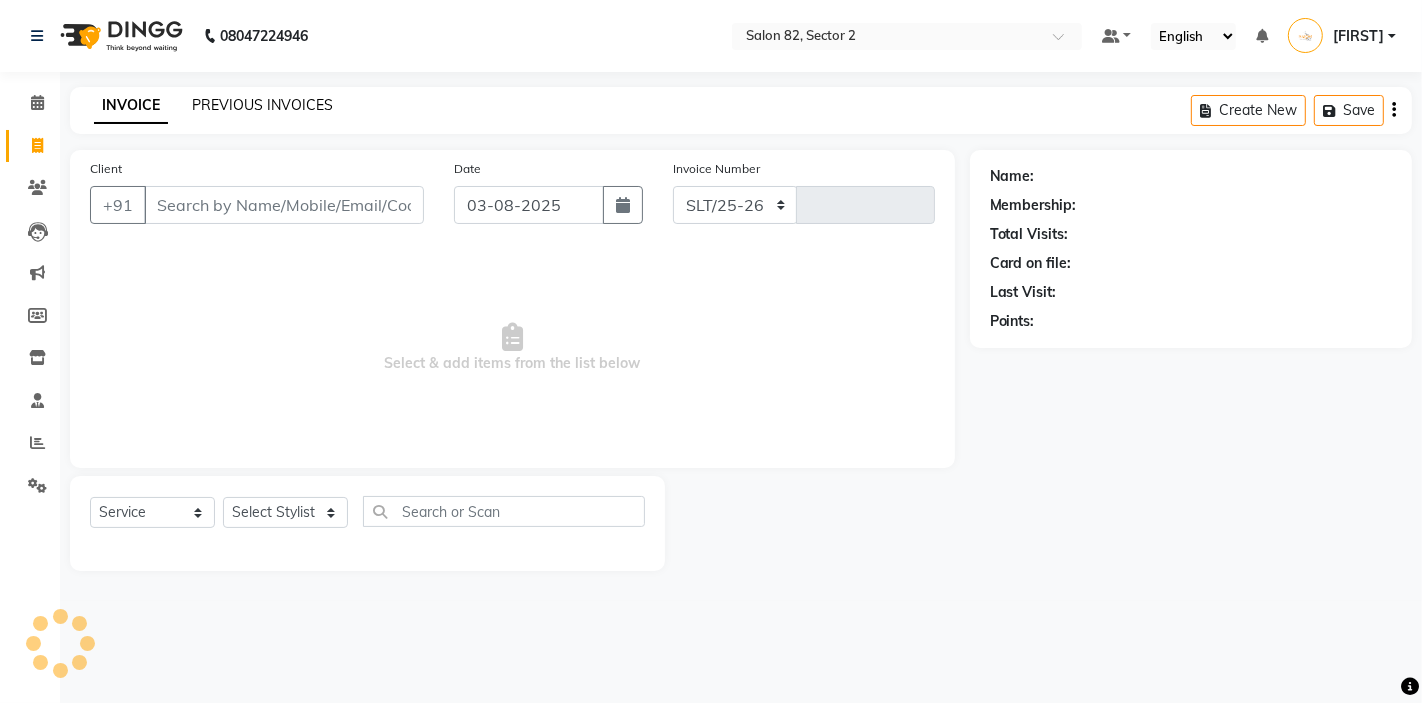 select on "8703" 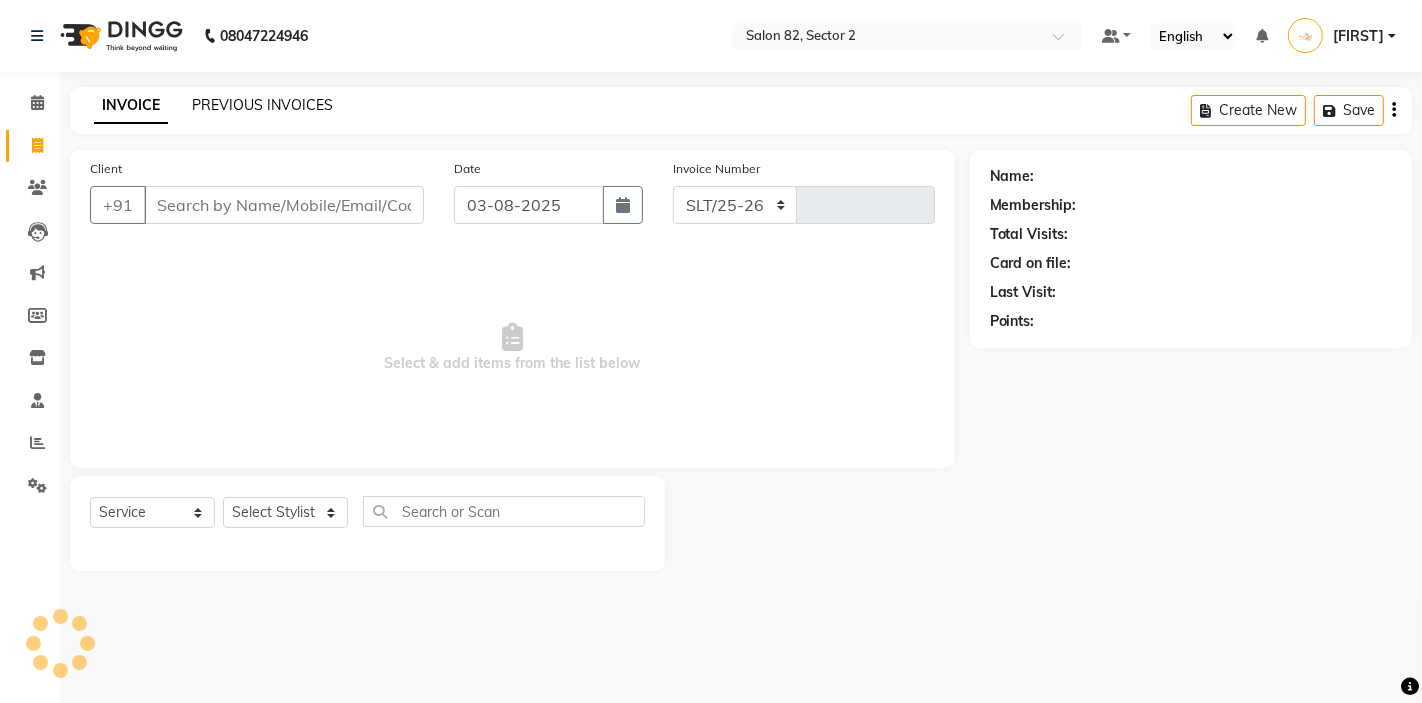 type on "1221" 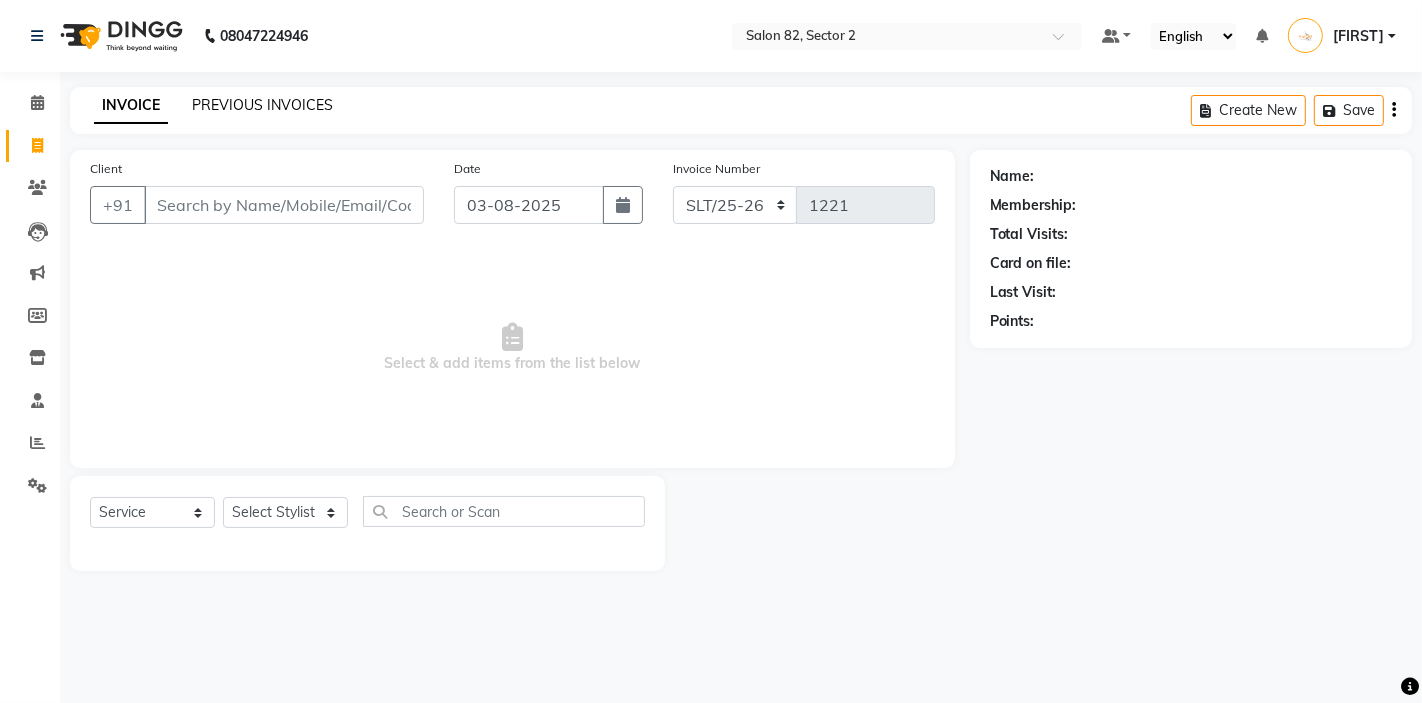 click on "PREVIOUS INVOICES" 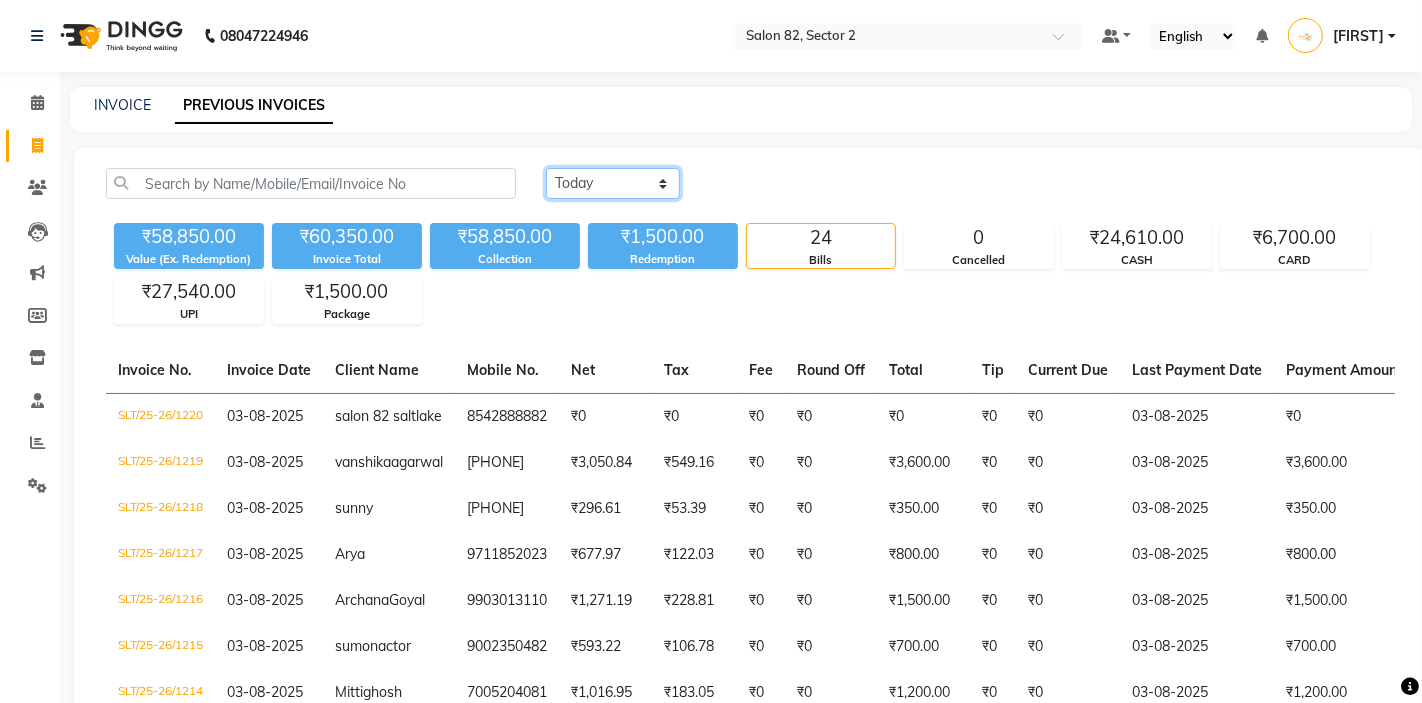 click on "Today Yesterday Custom Range" 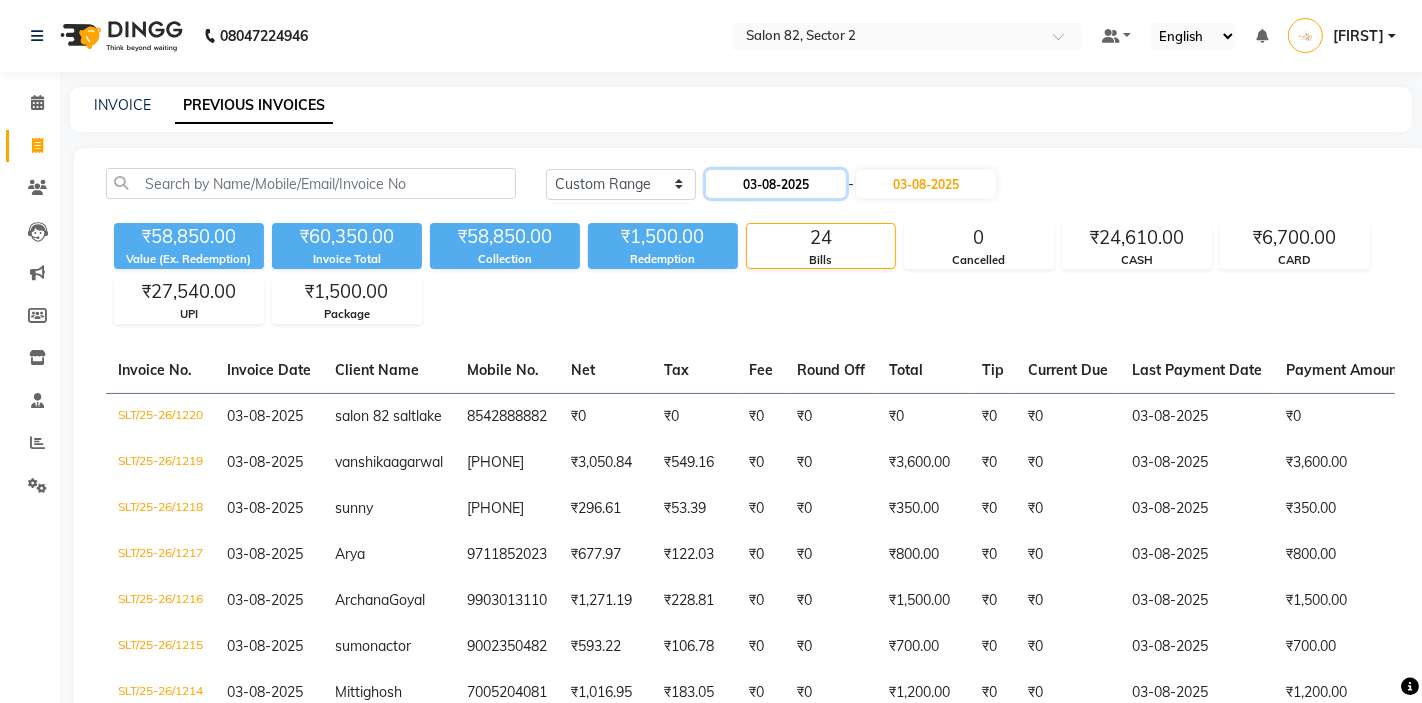 click on "03-08-2025" 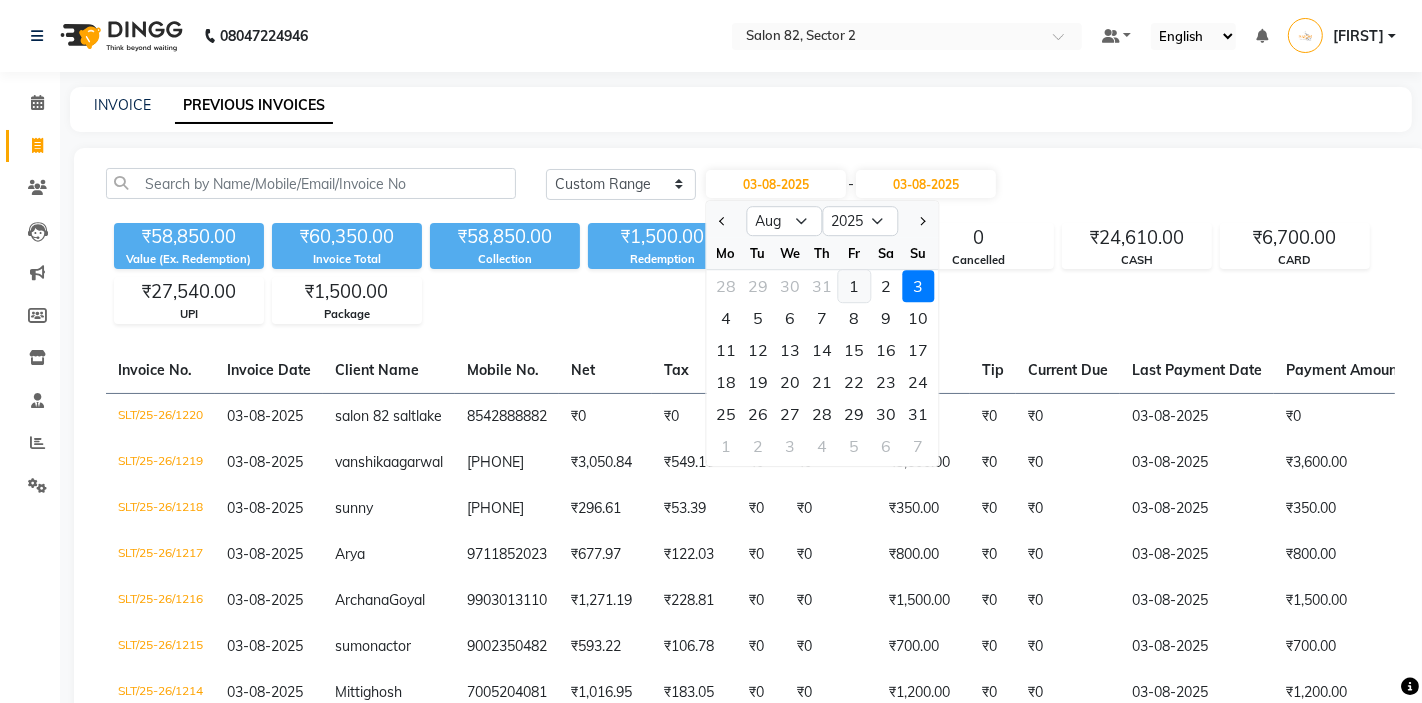 click on "1" 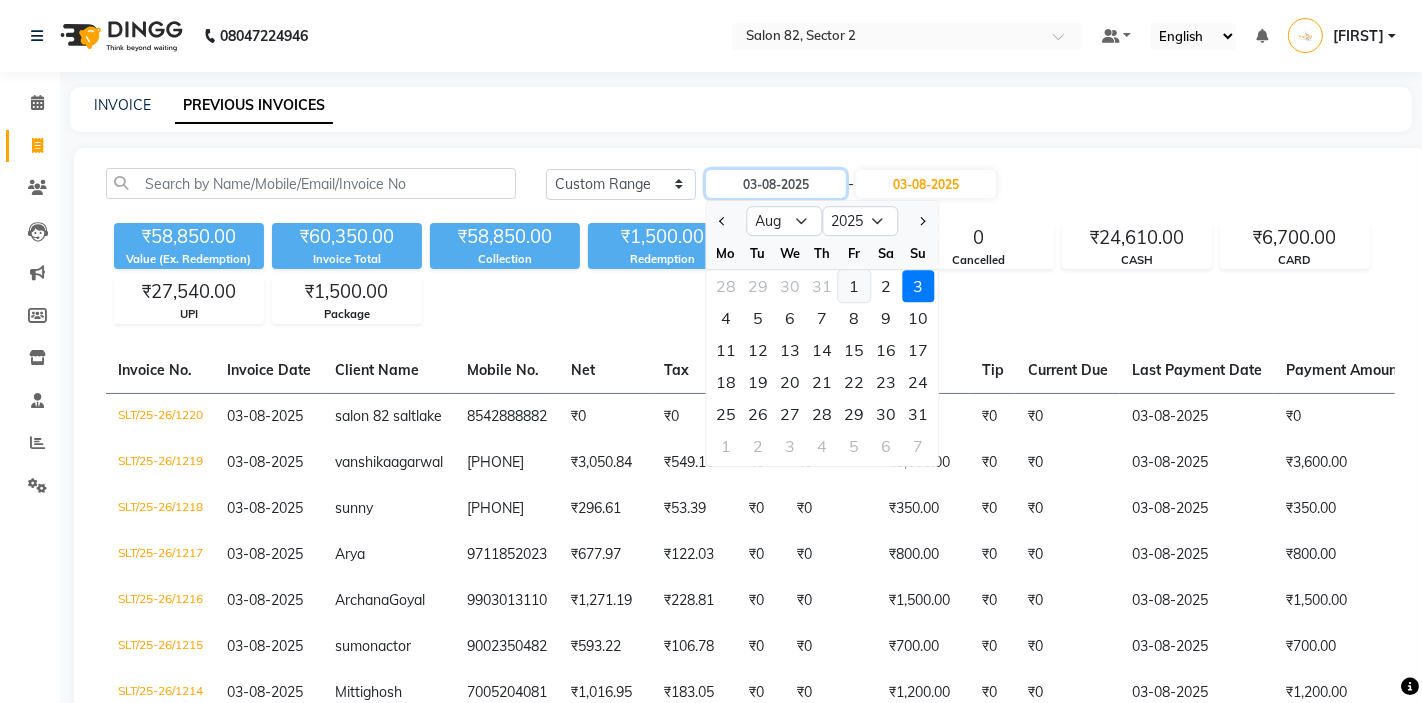 type on "01-08-2025" 